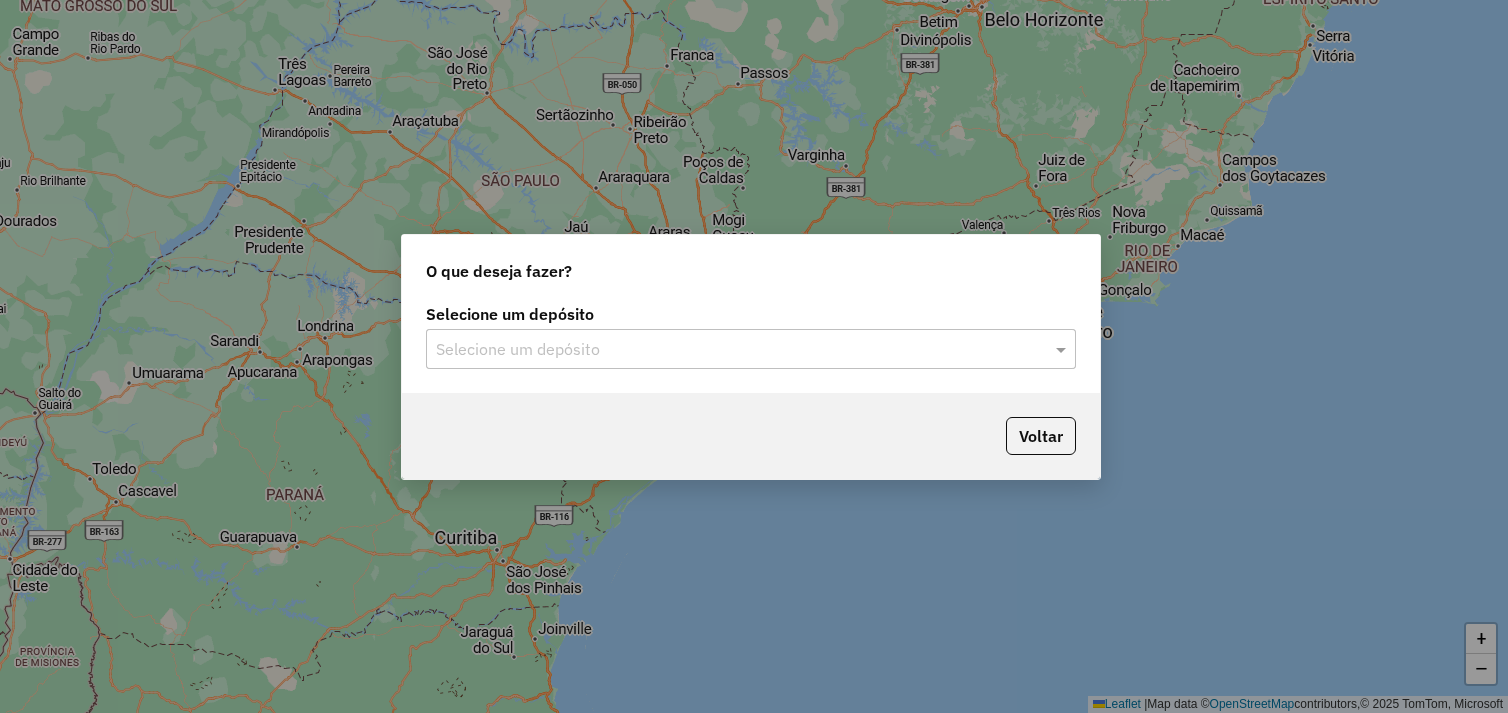 scroll, scrollTop: 0, scrollLeft: 0, axis: both 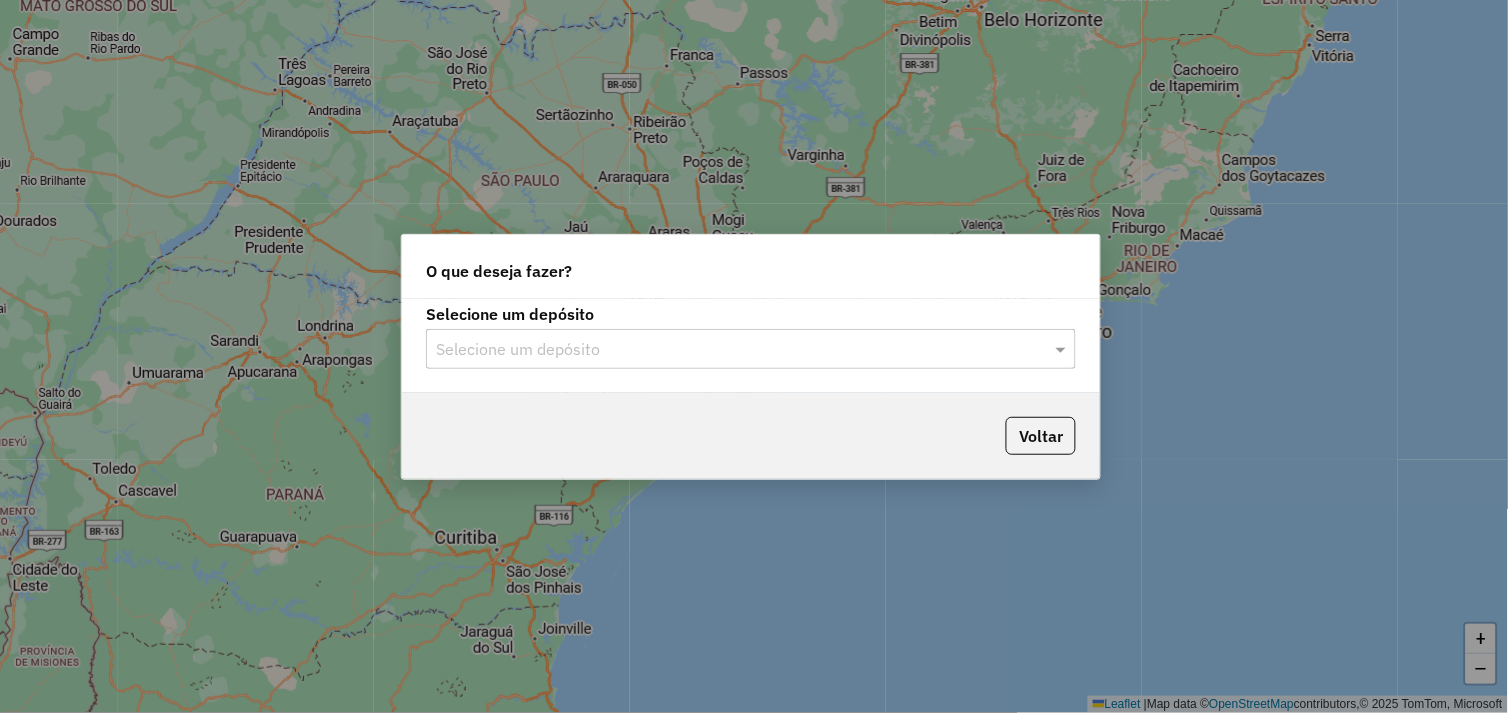 click on "O que deseja fazer? Selecione um depósito Selecione um depósito  Voltar" 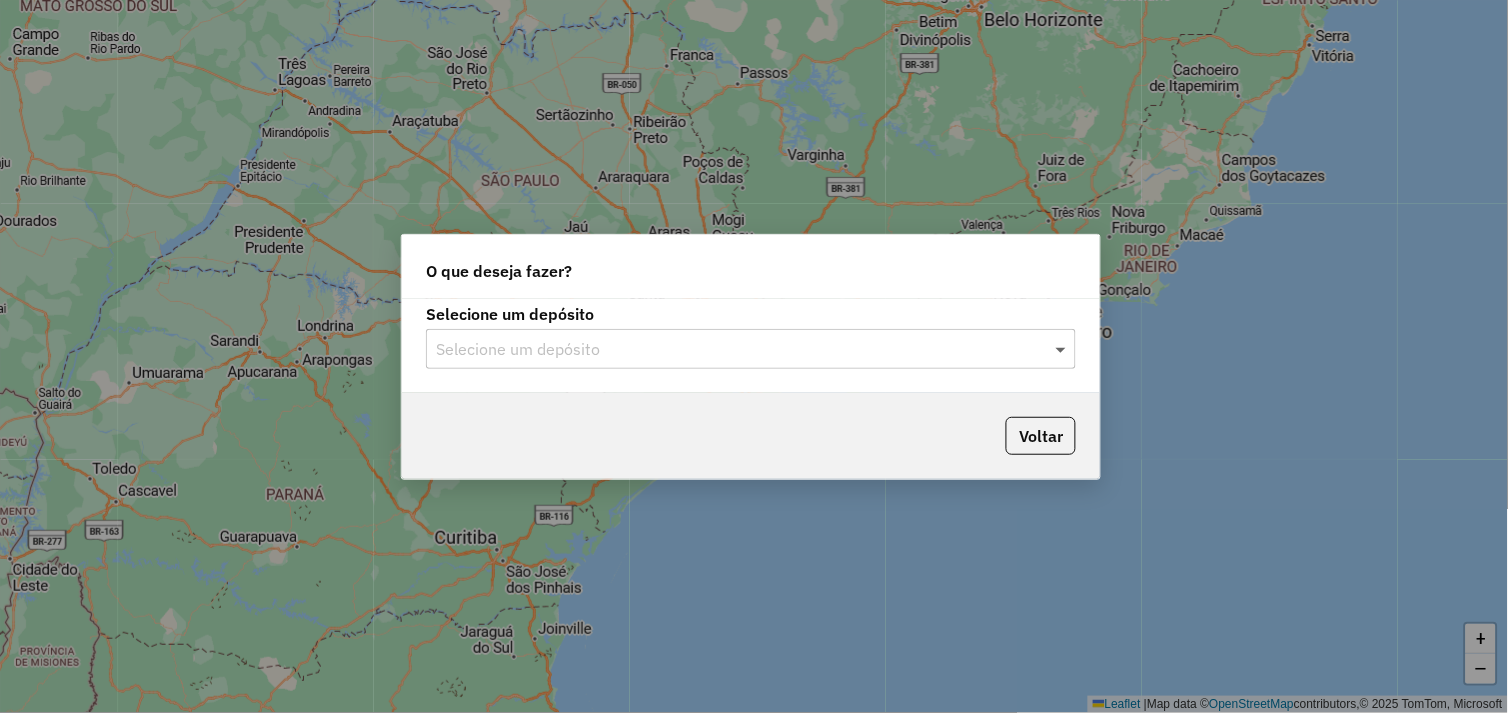 click 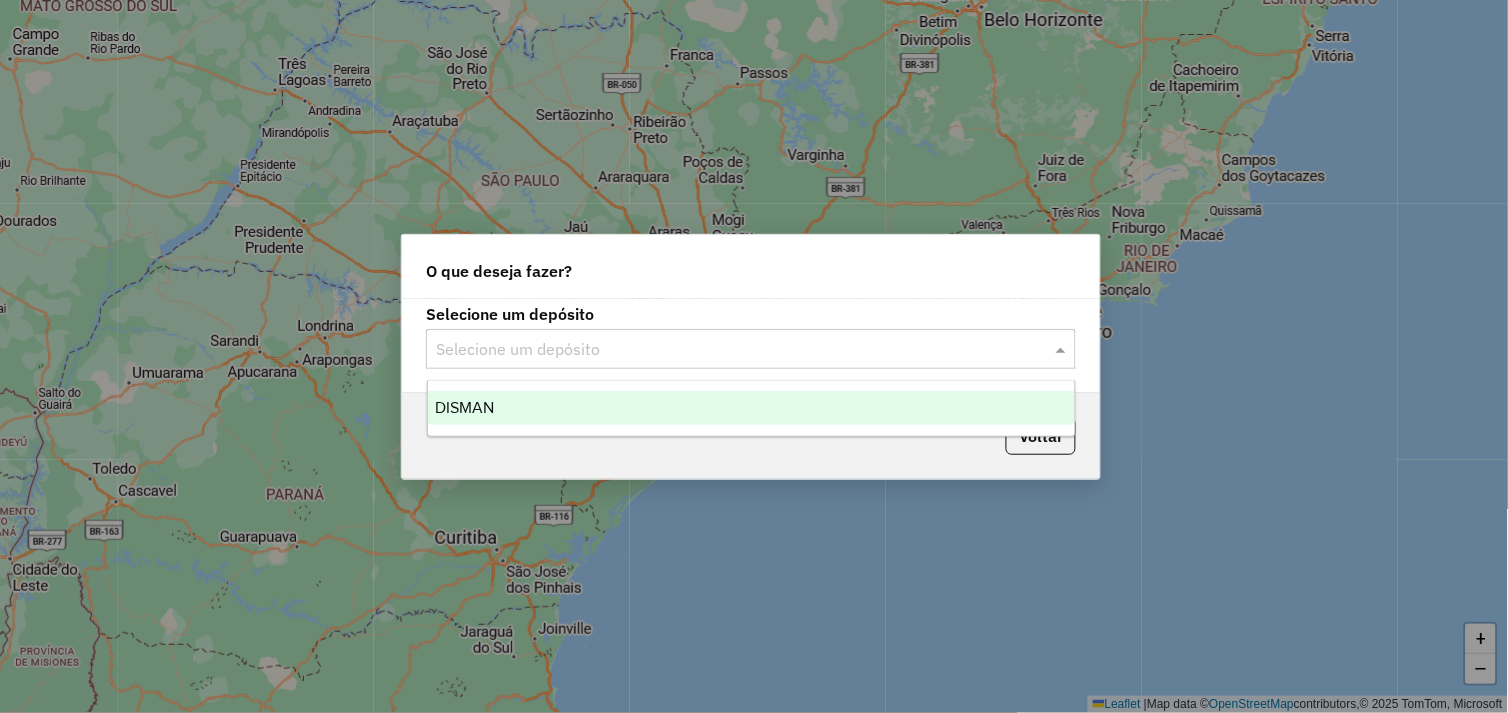 click on "DISMAN" at bounding box center (752, 408) 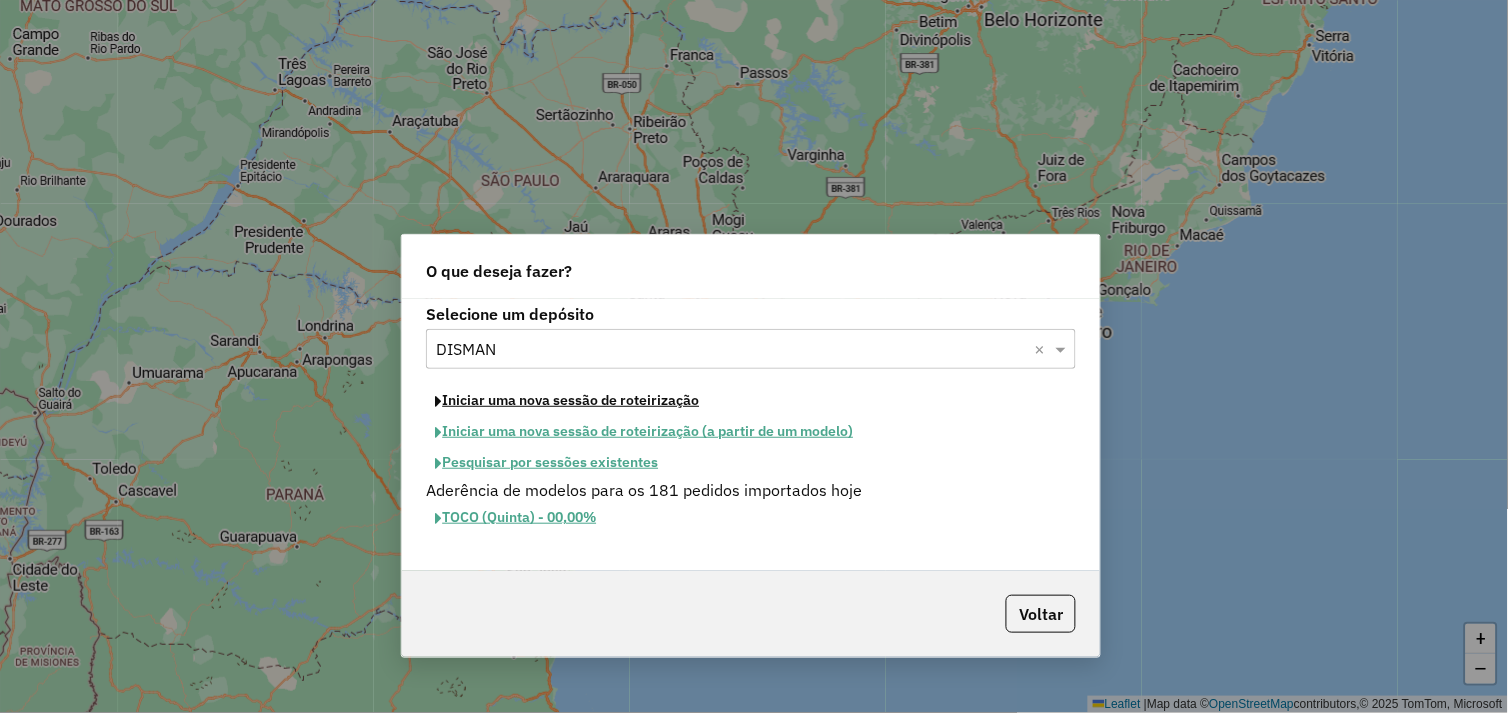click on "Iniciar uma nova sessão de roteirização" 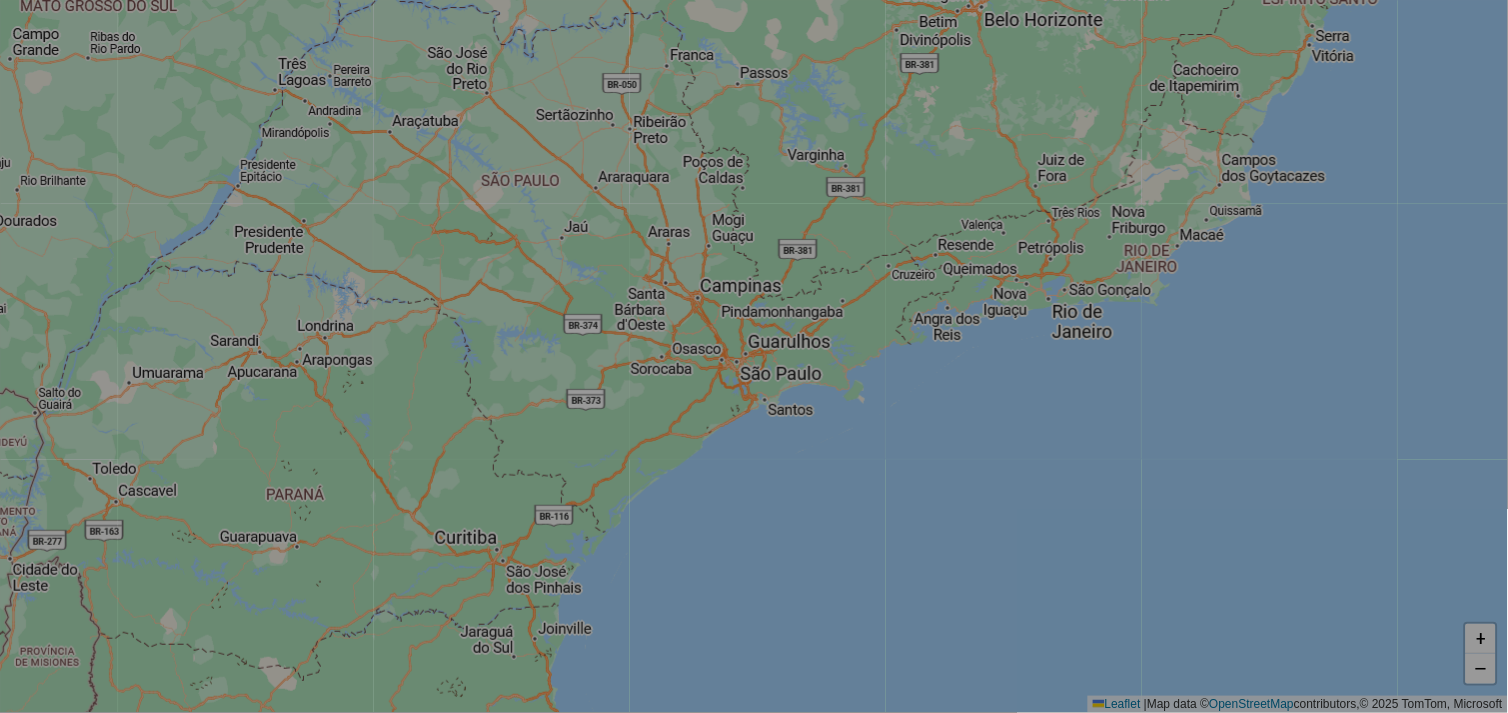 select on "*" 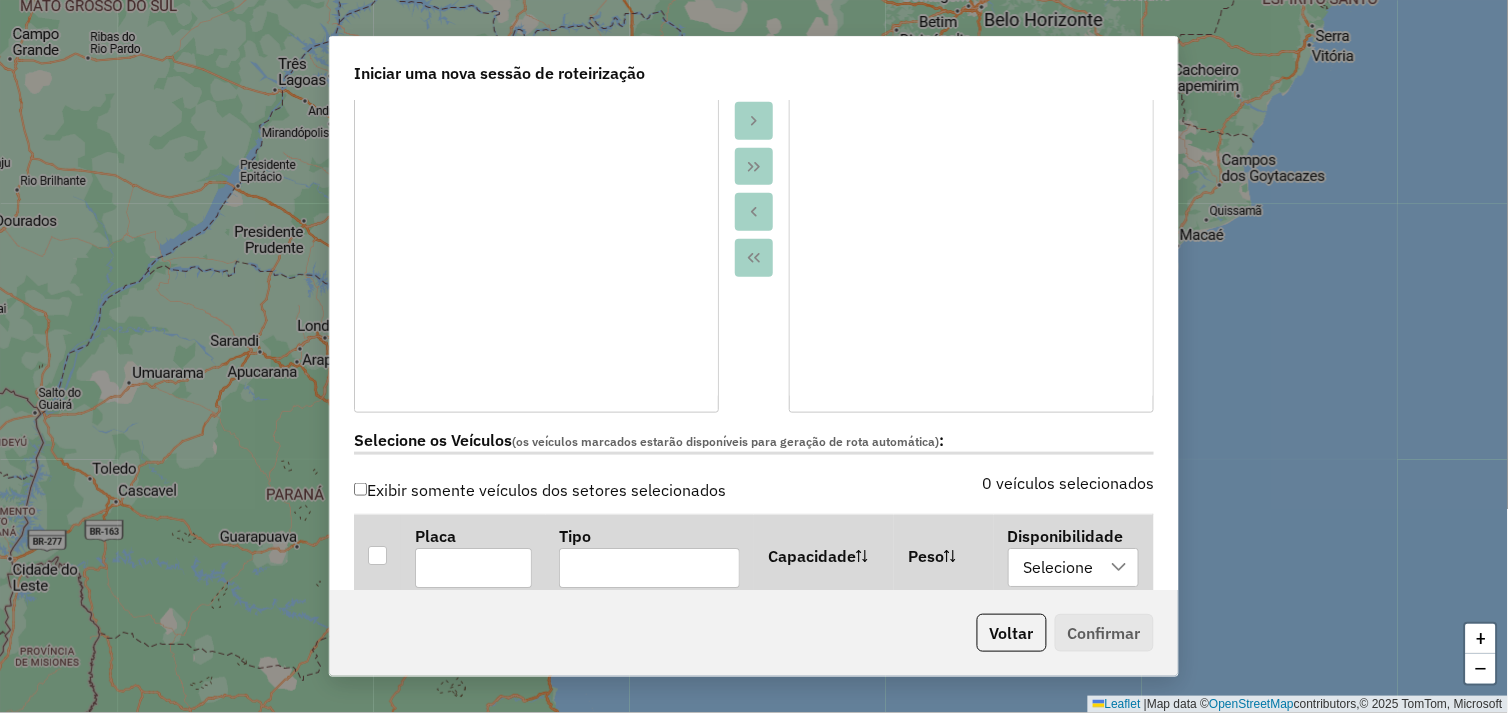 scroll, scrollTop: 666, scrollLeft: 0, axis: vertical 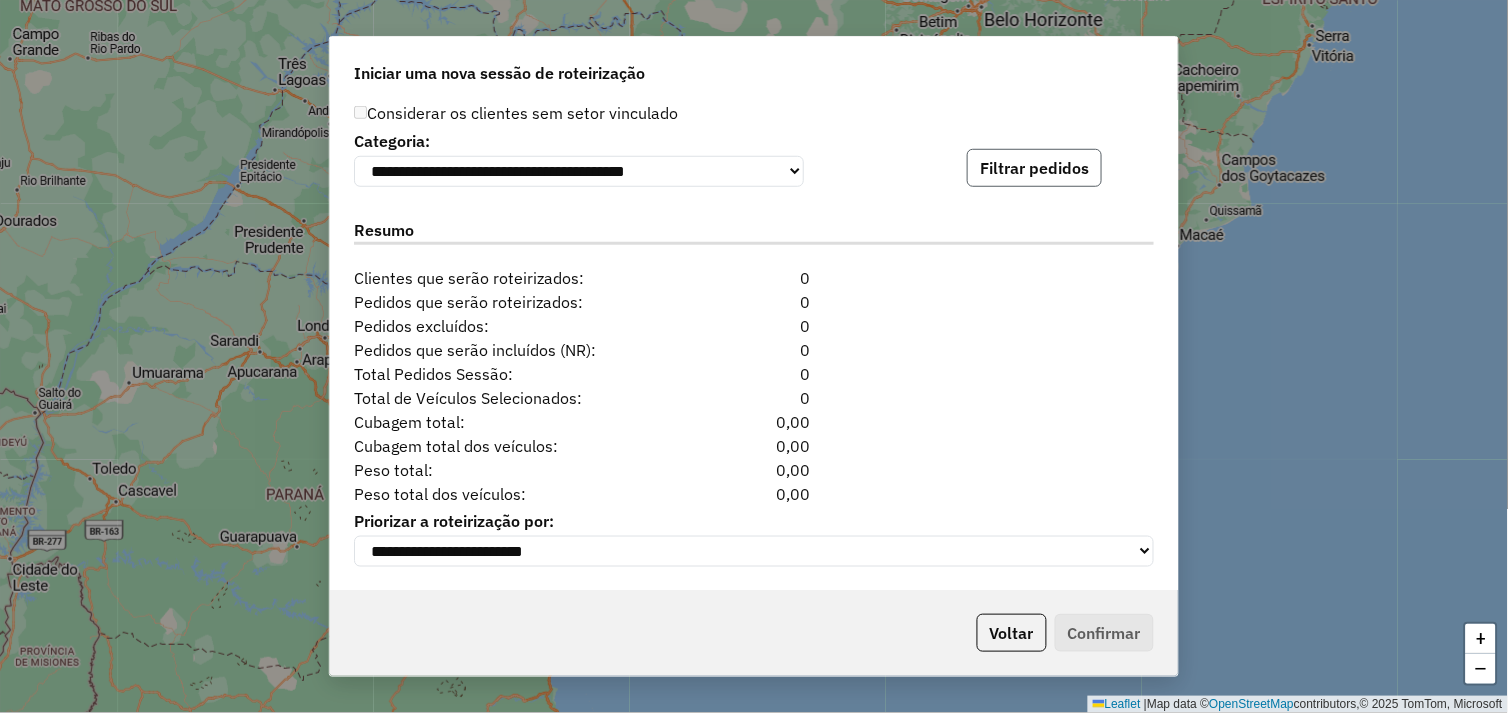 click on "Filtrar pedidos" 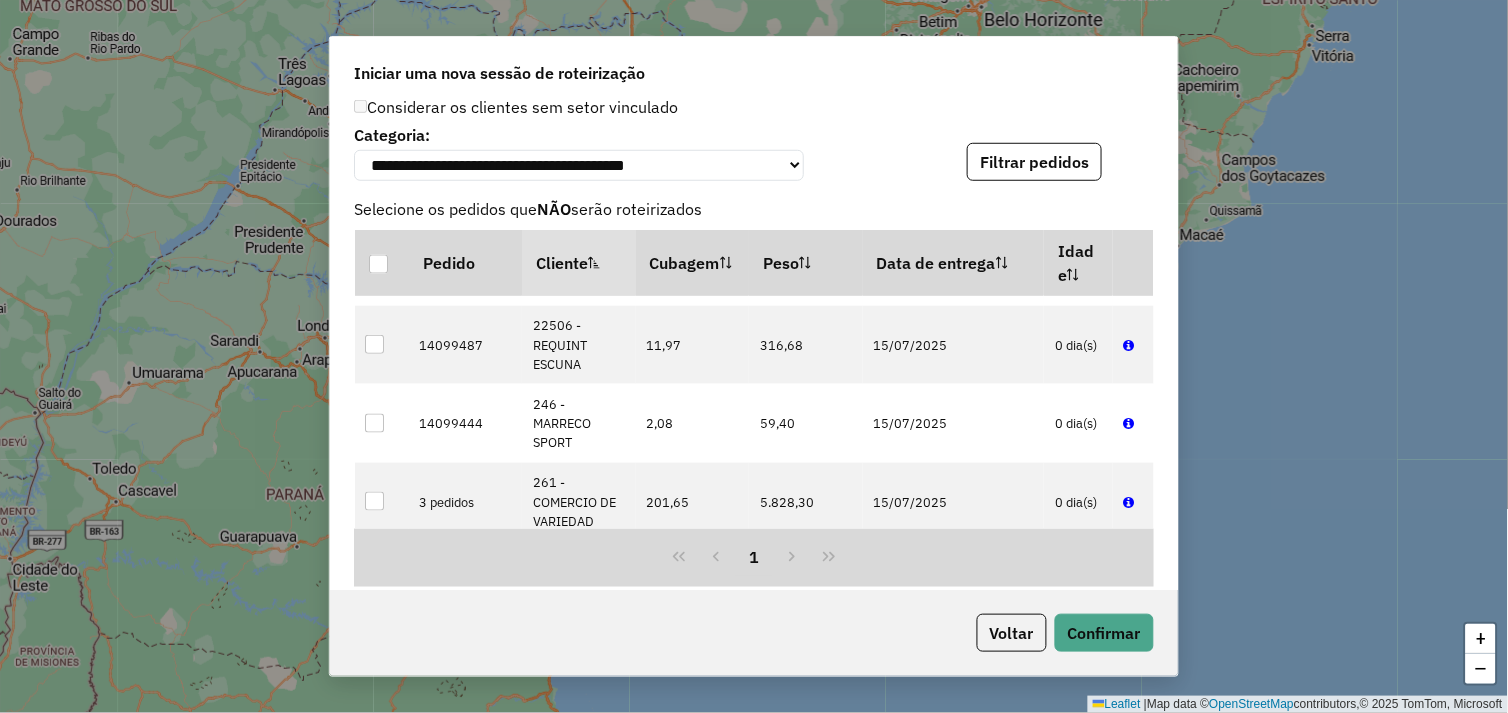 scroll, scrollTop: 888, scrollLeft: 0, axis: vertical 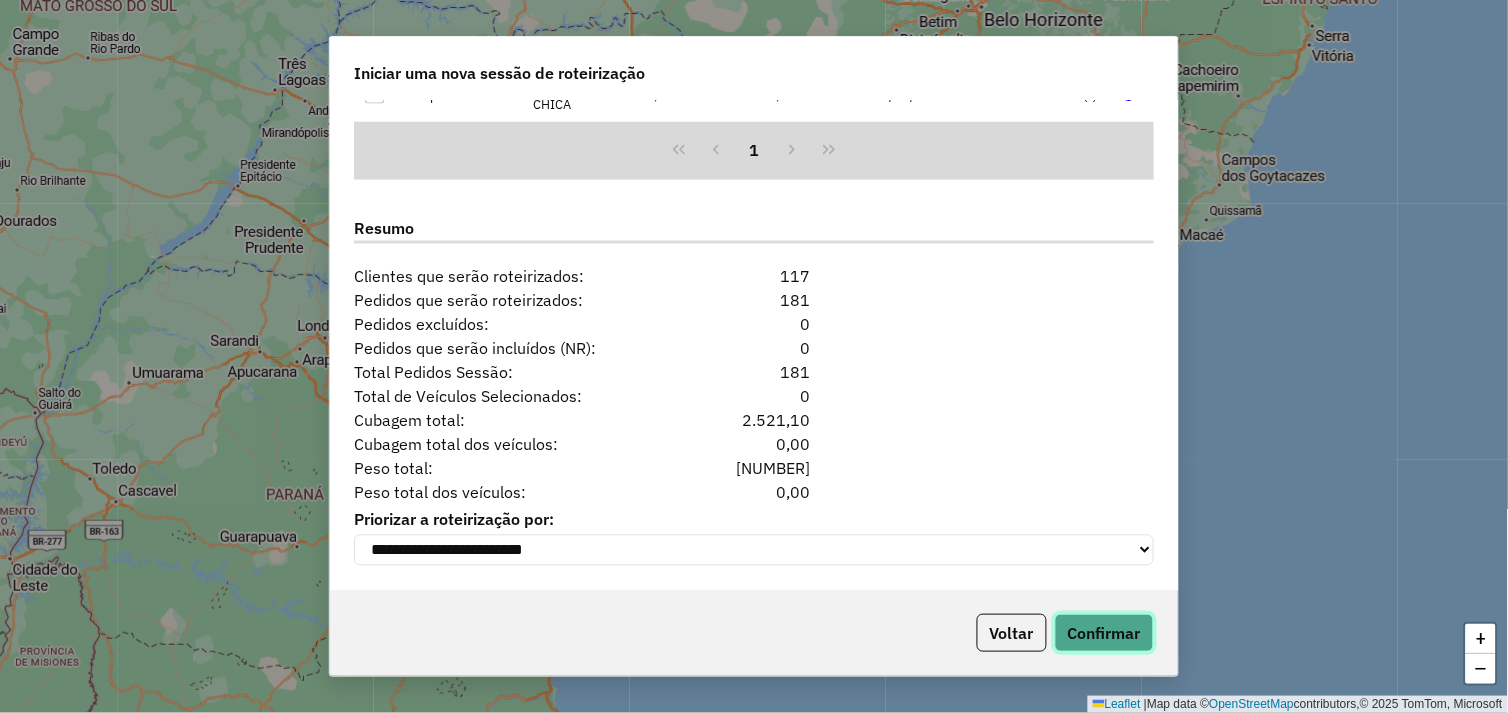 click on "Confirmar" 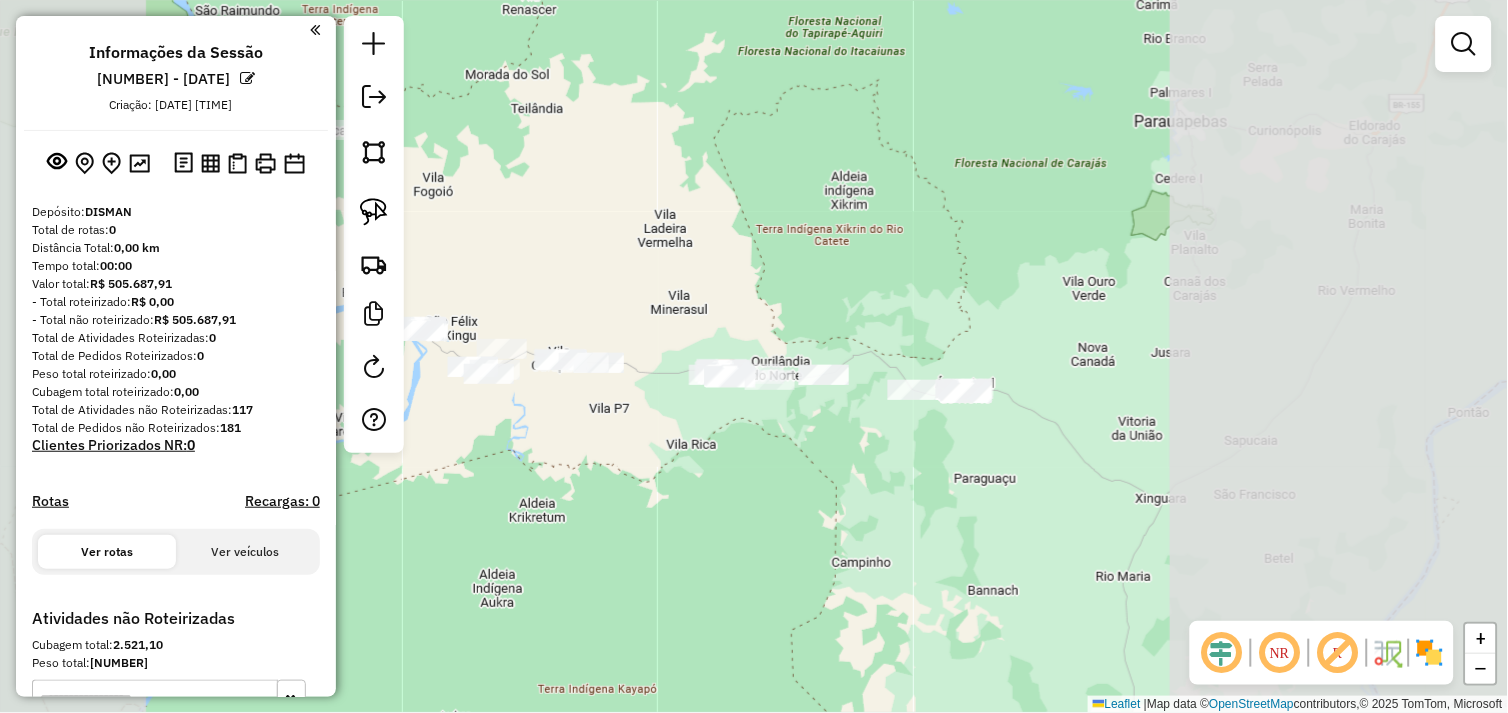 click on "Janela de atendimento Grade de atendimento Capacidade Transportadoras Veículos Cliente Pedidos  Rotas Selecione os dias de semana para filtrar as janelas de atendimento  Seg   Ter   Qua   Qui   Sex   Sáb   Dom  Informe o período da janela de atendimento: De: Até:  Filtrar exatamente a janela do cliente  Considerar janela de atendimento padrão  Selecione os dias de semana para filtrar as grades de atendimento  Seg   Ter   Qua   Qui   Sex   Sáb   Dom   Considerar clientes sem dia de atendimento cadastrado  Clientes fora do dia de atendimento selecionado Filtrar as atividades entre os valores definidos abaixo:  Peso mínimo:   Peso máximo:   Cubagem mínima:   Cubagem máxima:   De:   Até:  Filtrar as atividades entre o tempo de atendimento definido abaixo:  De:   Até:   Considerar capacidade total dos clientes não roteirizados Transportadora: Selecione um ou mais itens Tipo de veículo: Selecione um ou mais itens Veículo: Selecione um ou mais itens Motorista: Selecione um ou mais itens Nome: Rótulo:" 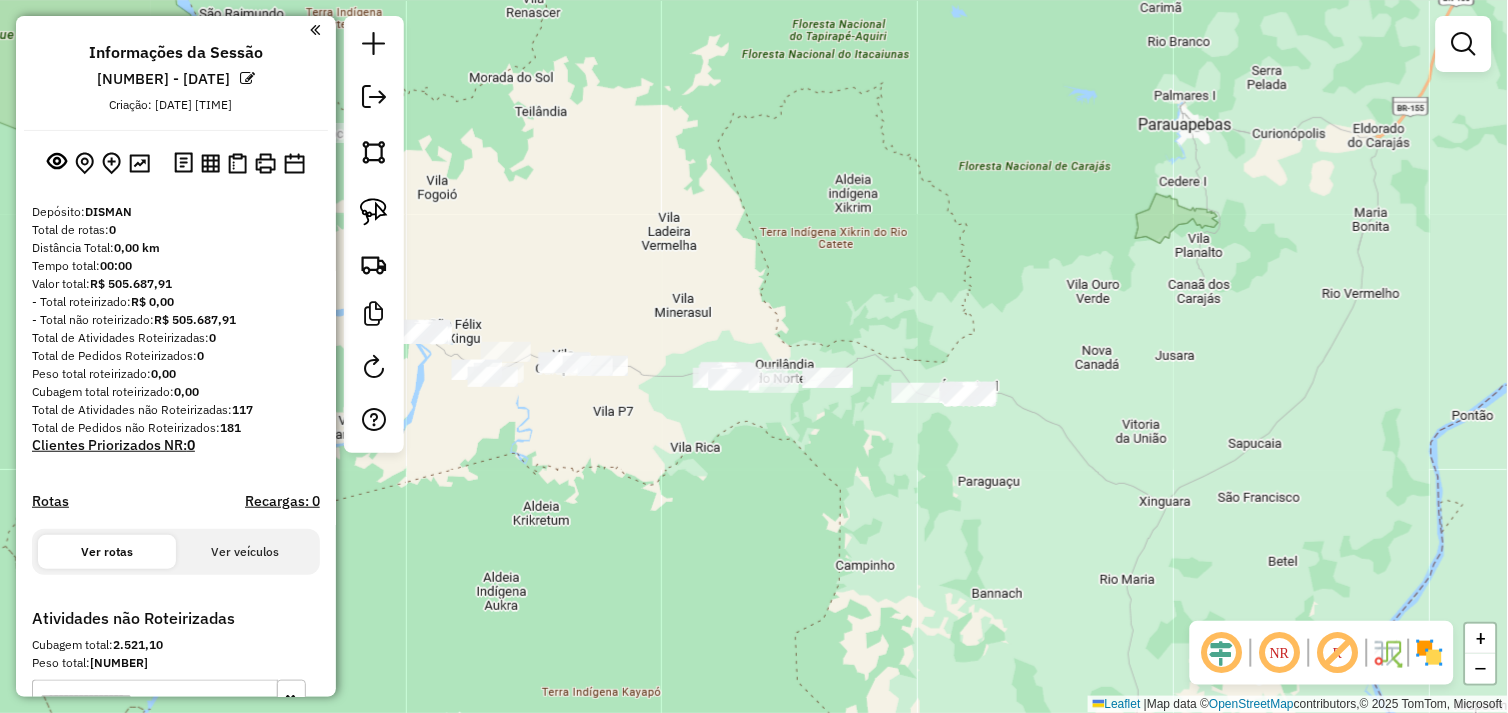 drag, startPoint x: 655, startPoint y: 504, endPoint x: 898, endPoint y: 530, distance: 244.387 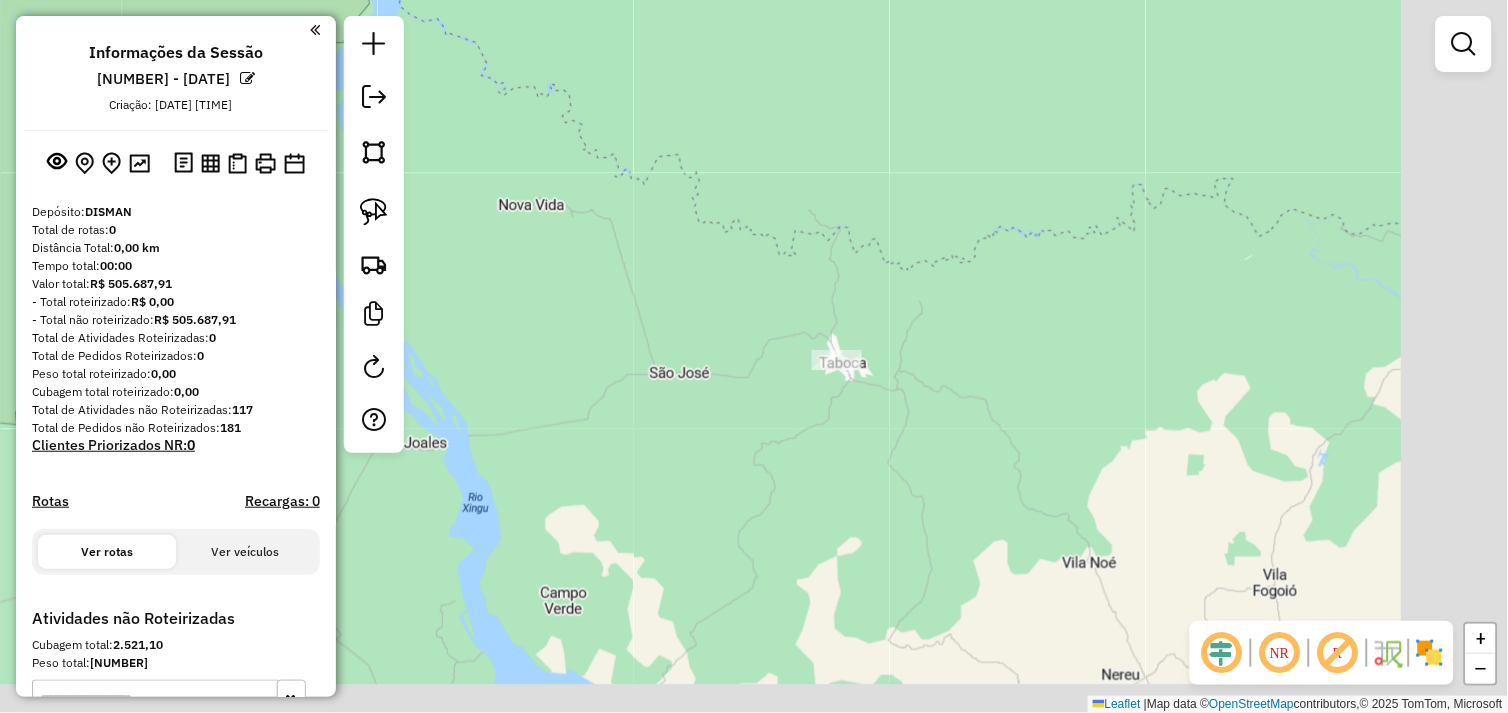 drag, startPoint x: 945, startPoint y: 545, endPoint x: 795, endPoint y: 387, distance: 217.86234 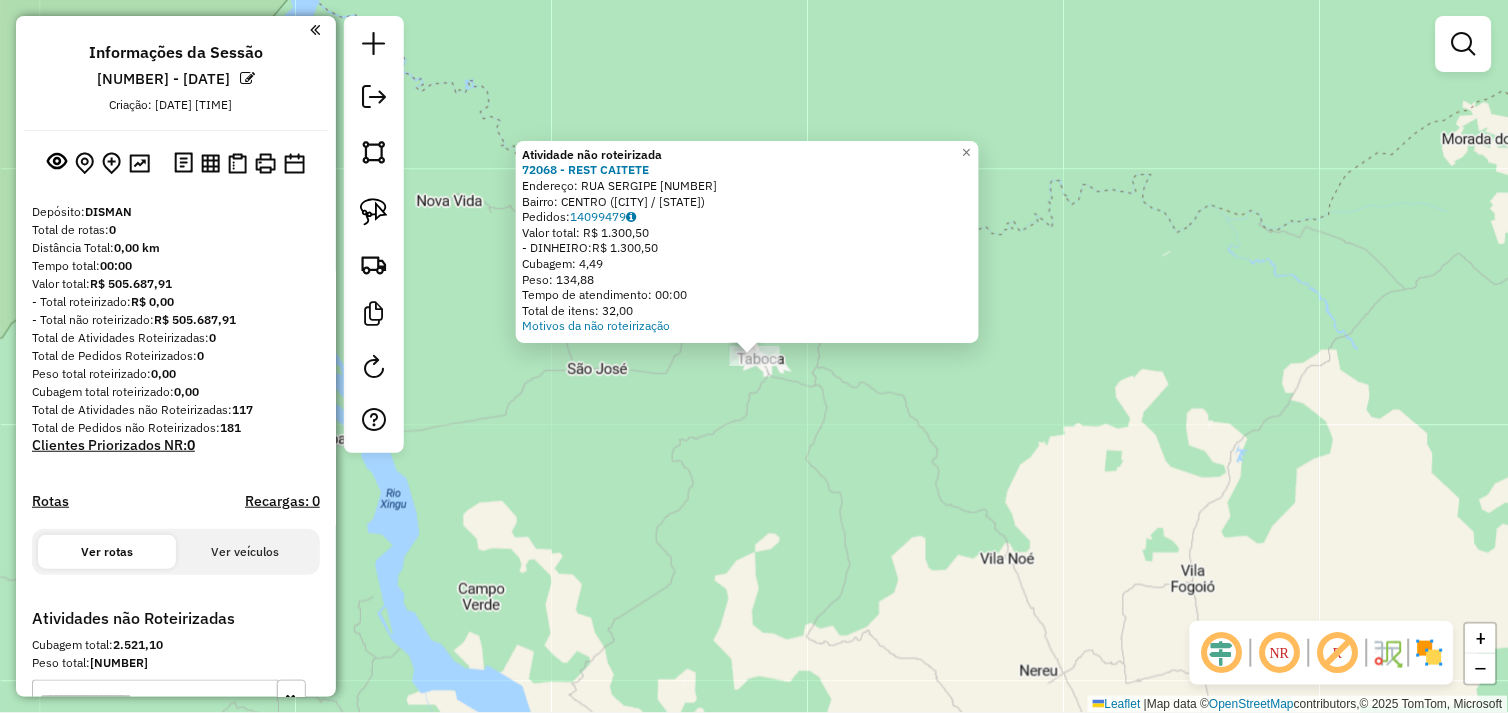 click on "Atividade não roteirizada 72068 - REST CAITETE  Endereço:  RUA SERGIPE 239   Bairro: CENTRO (OURILANDIA DO NORTE / PA)   Pedidos:  14099479   Valor total: R$ 1.300,50   - DINHEIRO:  R$ 1.300,50   Cubagem: 4,49   Peso: 134,88   Tempo de atendimento: 00:00   Total de itens: 32,00  Motivos da não roteirização × Janela de atendimento Grade de atendimento Capacidade Transportadoras Veículos Cliente Pedidos  Rotas Selecione os dias de semana para filtrar as janelas de atendimento  Seg   Ter   Qua   Qui   Sex   Sáb   Dom  Informe o período da janela de atendimento: De: Até:  Filtrar exatamente a janela do cliente  Considerar janela de atendimento padrão  Selecione os dias de semana para filtrar as grades de atendimento  Seg   Ter   Qua   Qui   Sex   Sáb   Dom   Considerar clientes sem dia de atendimento cadastrado  Clientes fora do dia de atendimento selecionado Filtrar as atividades entre os valores definidos abaixo:  Peso mínimo:   Peso máximo:   Cubagem mínima:   Cubagem máxima:   De:   Até:  De:" 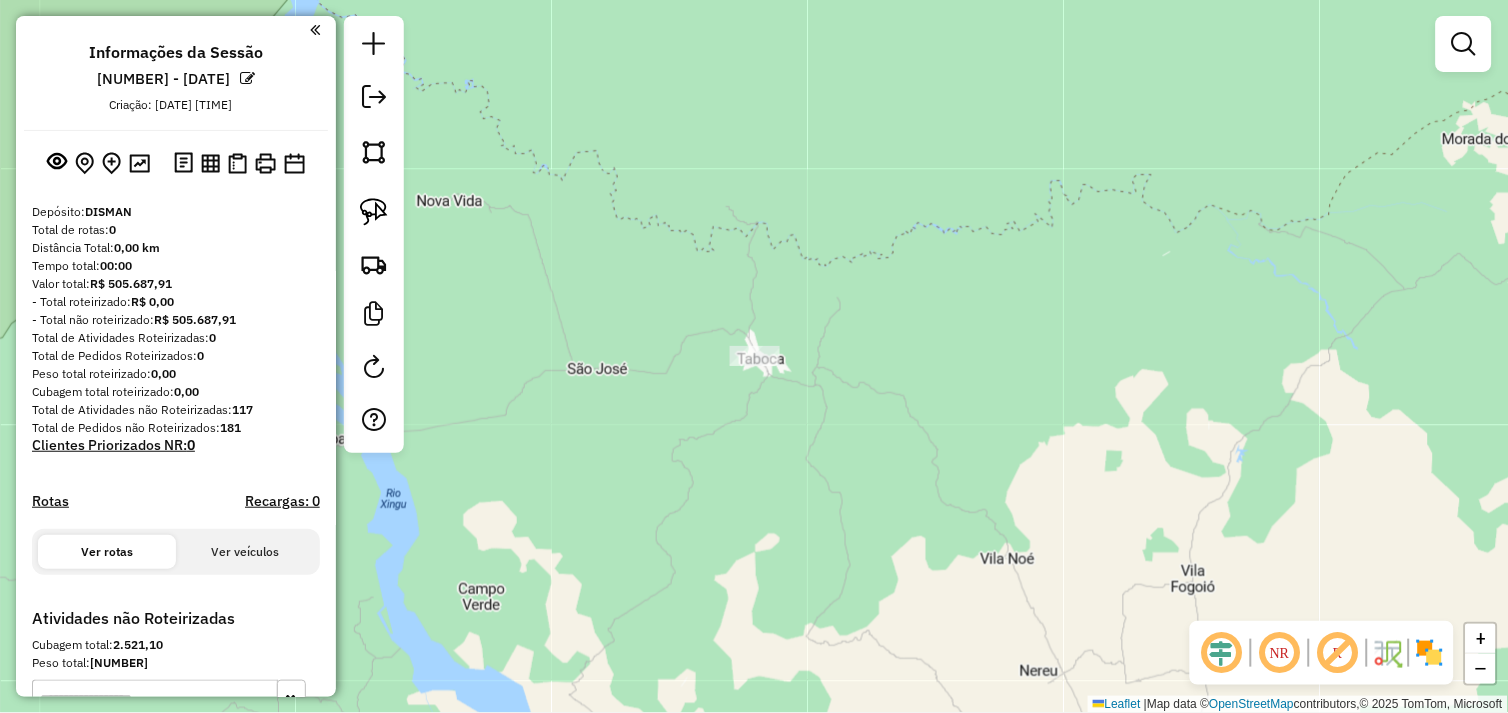 drag, startPoint x: 947, startPoint y: 516, endPoint x: 814, endPoint y: 402, distance: 175.17134 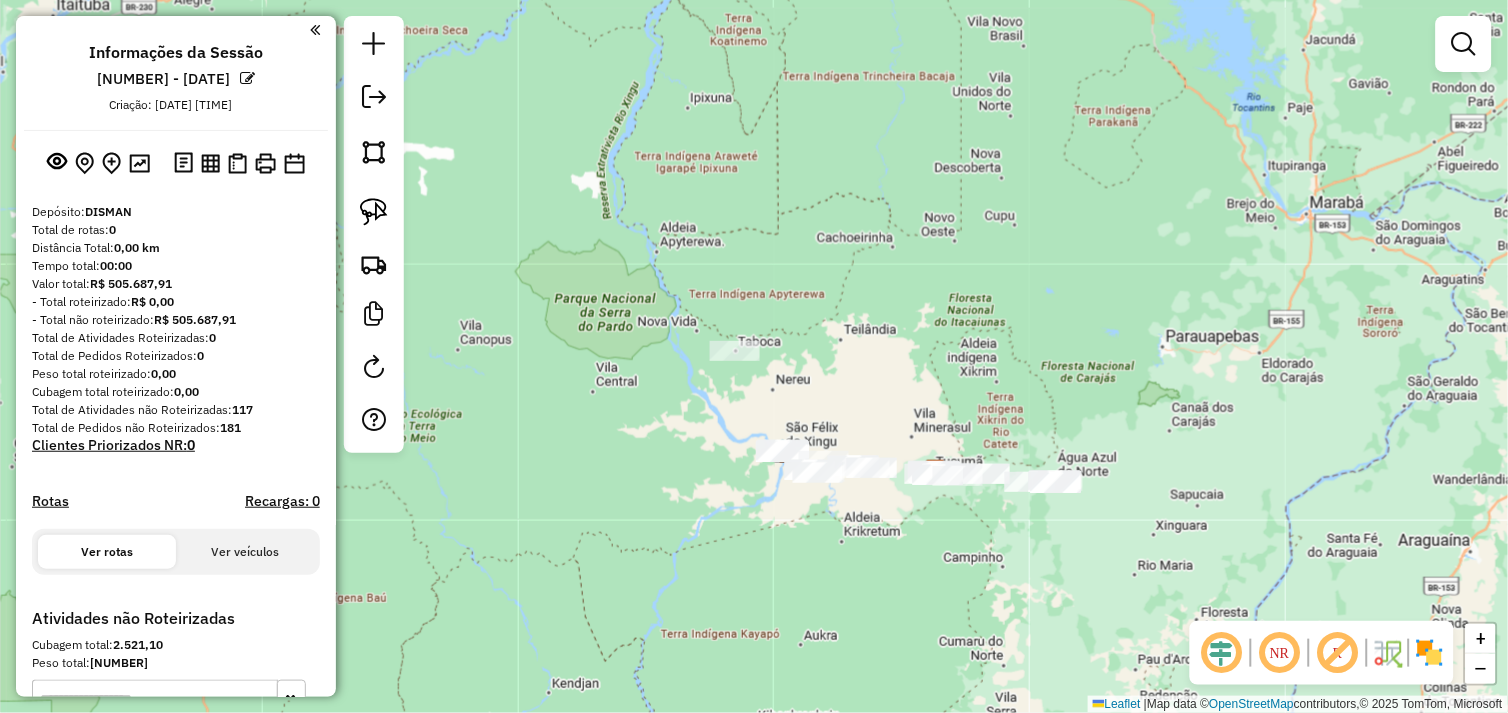 drag, startPoint x: 724, startPoint y: 483, endPoint x: 621, endPoint y: 421, distance: 120.22063 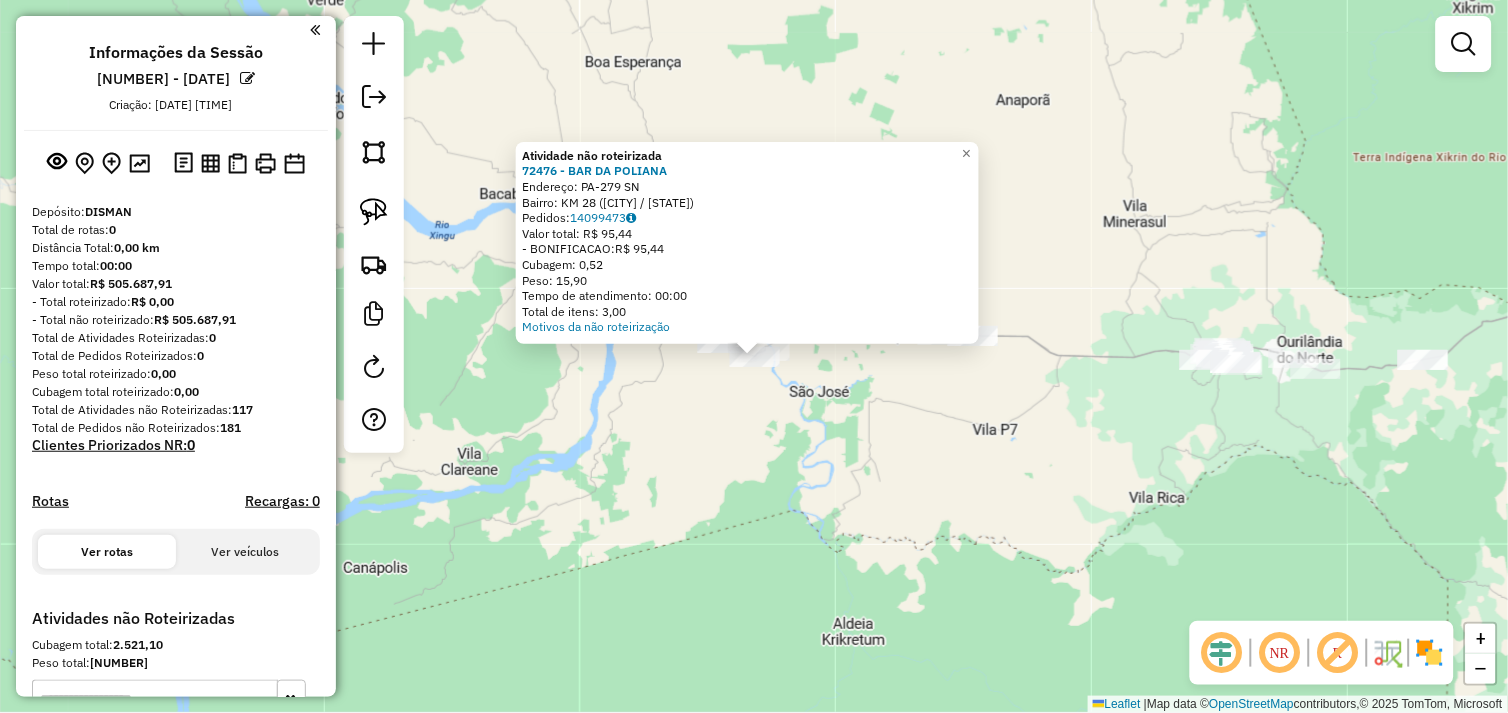 click on "Atividade não roteirizada 72476 - BAR DA POLIANA  Endereço:  PA-279 SN   Bairro: KM 28 (SAO FELIX DO XINGU / PA)   Pedidos:  14099473   Valor total: R$ 95,44   - BONIFICACAO:  R$ 95,44   Cubagem: 0,52   Peso: 15,90   Tempo de atendimento: 00:00   Total de itens: 3,00  Motivos da não roteirização × Janela de atendimento Grade de atendimento Capacidade Transportadoras Veículos Cliente Pedidos  Rotas Selecione os dias de semana para filtrar as janelas de atendimento  Seg   Ter   Qua   Qui   Sex   Sáb   Dom  Informe o período da janela de atendimento: De: Até:  Filtrar exatamente a janela do cliente  Considerar janela de atendimento padrão  Selecione os dias de semana para filtrar as grades de atendimento  Seg   Ter   Qua   Qui   Sex   Sáb   Dom   Considerar clientes sem dia de atendimento cadastrado  Clientes fora do dia de atendimento selecionado Filtrar as atividades entre os valores definidos abaixo:  Peso mínimo:   Peso máximo:   Cubagem mínima:   Cubagem máxima:   De:   Até:   De:   Até:" 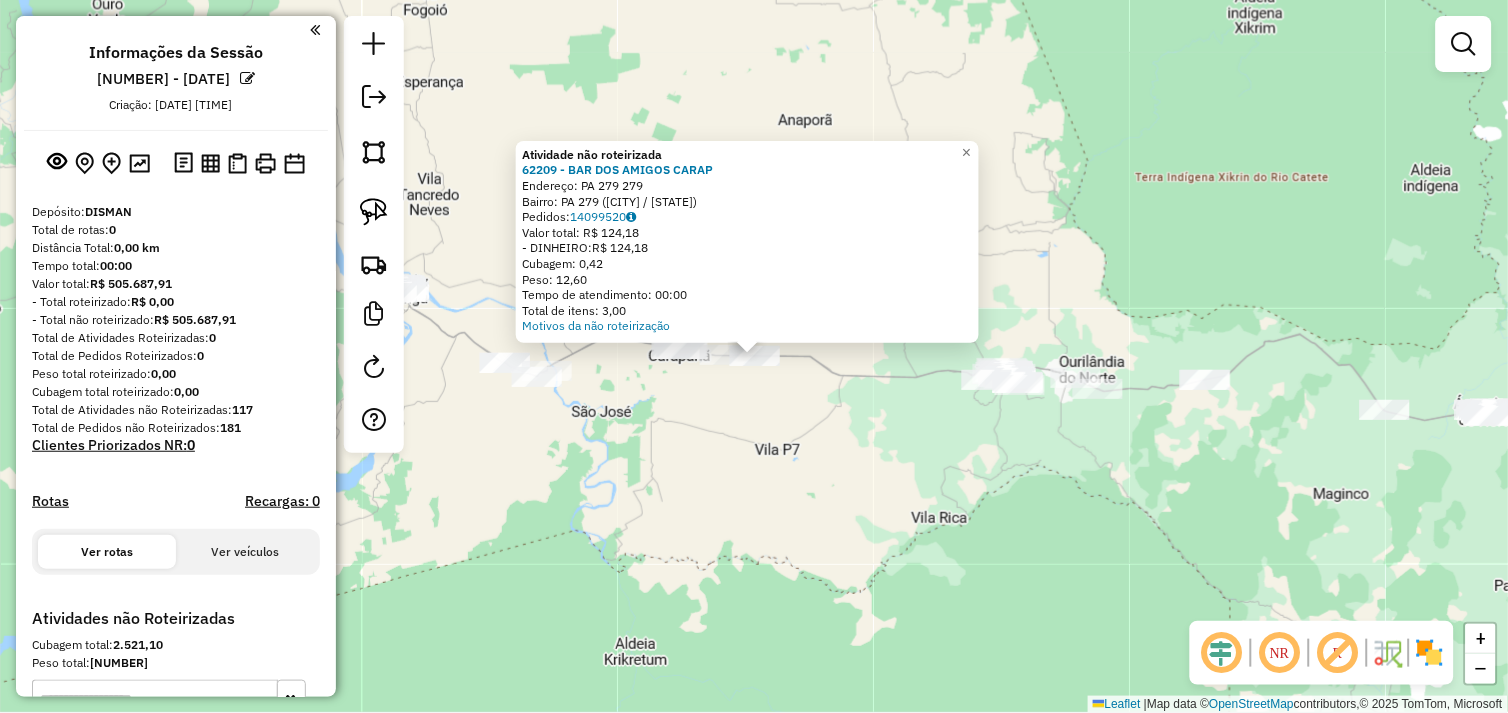 click on "Atividade não roteirizada 62209 - BAR DOS AMIGOS CARAP  Endereço:  PA 279 279   Bairro: PA 279 (TUCUMA / PA)   Pedidos:  14099520   Valor total: R$ 124,18   - DINHEIRO:  R$ 124,18   Cubagem: 0,42   Peso: 12,60   Tempo de atendimento: 00:00   Total de itens: 3,00  Motivos da não roteirização × Janela de atendimento Grade de atendimento Capacidade Transportadoras Veículos Cliente Pedidos  Rotas Selecione os dias de semana para filtrar as janelas de atendimento  Seg   Ter   Qua   Qui   Sex   Sáb   Dom  Informe o período da janela de atendimento: De: Até:  Filtrar exatamente a janela do cliente  Considerar janela de atendimento padrão  Selecione os dias de semana para filtrar as grades de atendimento  Seg   Ter   Qua   Qui   Sex   Sáb   Dom   Considerar clientes sem dia de atendimento cadastrado  Clientes fora do dia de atendimento selecionado Filtrar as atividades entre os valores definidos abaixo:  Peso mínimo:   Peso máximo:   Cubagem mínima:   Cubagem máxima:   De:   Até:   De:   Até:  Nome:" 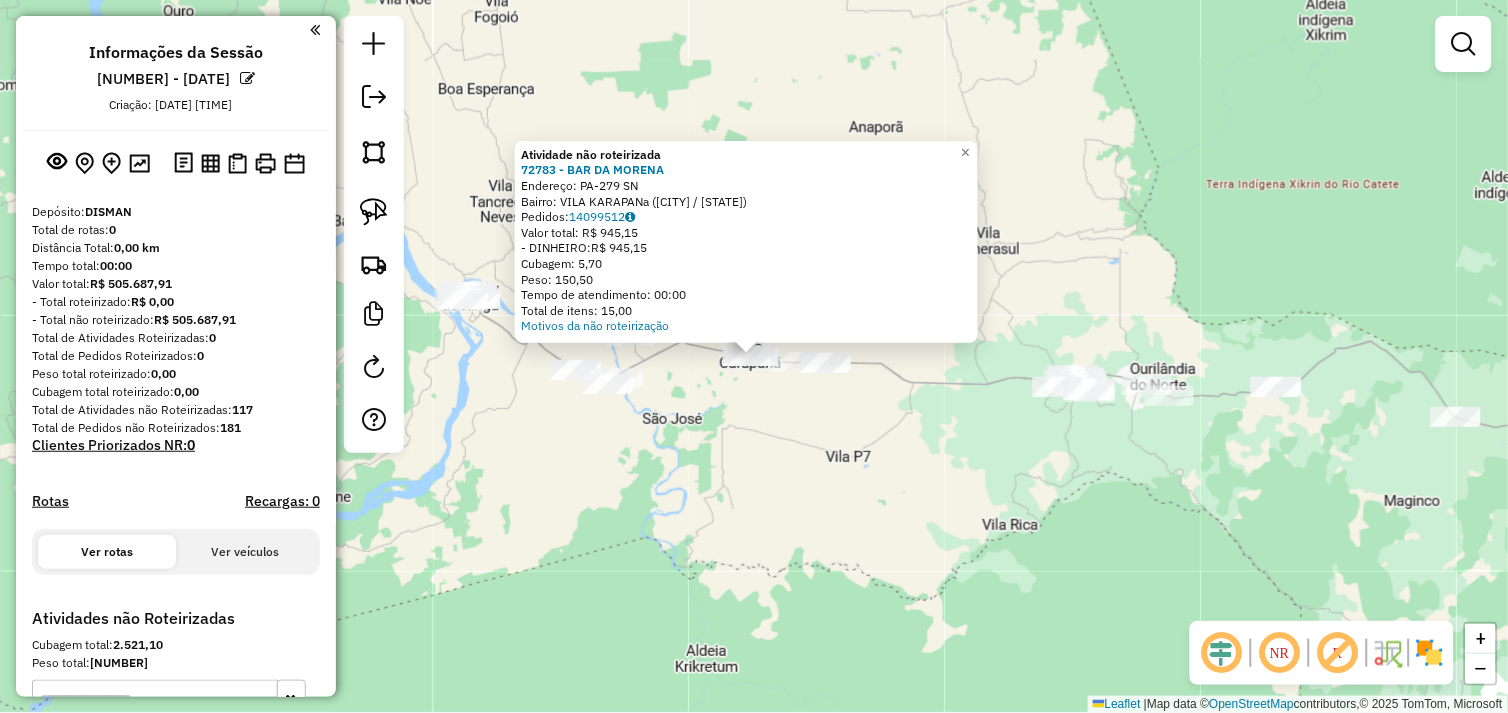 click on "Atividade não roteirizada 72783 - BAR DA MORENA  Endereço:  PA-279 SN   Bairro: VILA KARAPANa (SAO FELIX DO XINGU / PA)   Pedidos:  14099512   Valor total: R$ 945,15   - DINHEIRO:  R$ 945,15   Cubagem: 5,70   Peso: 150,50   Tempo de atendimento: 00:00   Total de itens: 15,00  Motivos da não roteirização × Janela de atendimento Grade de atendimento Capacidade Transportadoras Veículos Cliente Pedidos  Rotas Selecione os dias de semana para filtrar as janelas de atendimento  Seg   Ter   Qua   Qui   Sex   Sáb   Dom  Informe o período da janela de atendimento: De: Até:  Filtrar exatamente a janela do cliente  Considerar janela de atendimento padrão  Selecione os dias de semana para filtrar as grades de atendimento  Seg   Ter   Qua   Qui   Sex   Sáb   Dom   Considerar clientes sem dia de atendimento cadastrado  Clientes fora do dia de atendimento selecionado Filtrar as atividades entre os valores definidos abaixo:  Peso mínimo:   Peso máximo:   Cubagem mínima:   Cubagem máxima:   De:   Até:   De:" 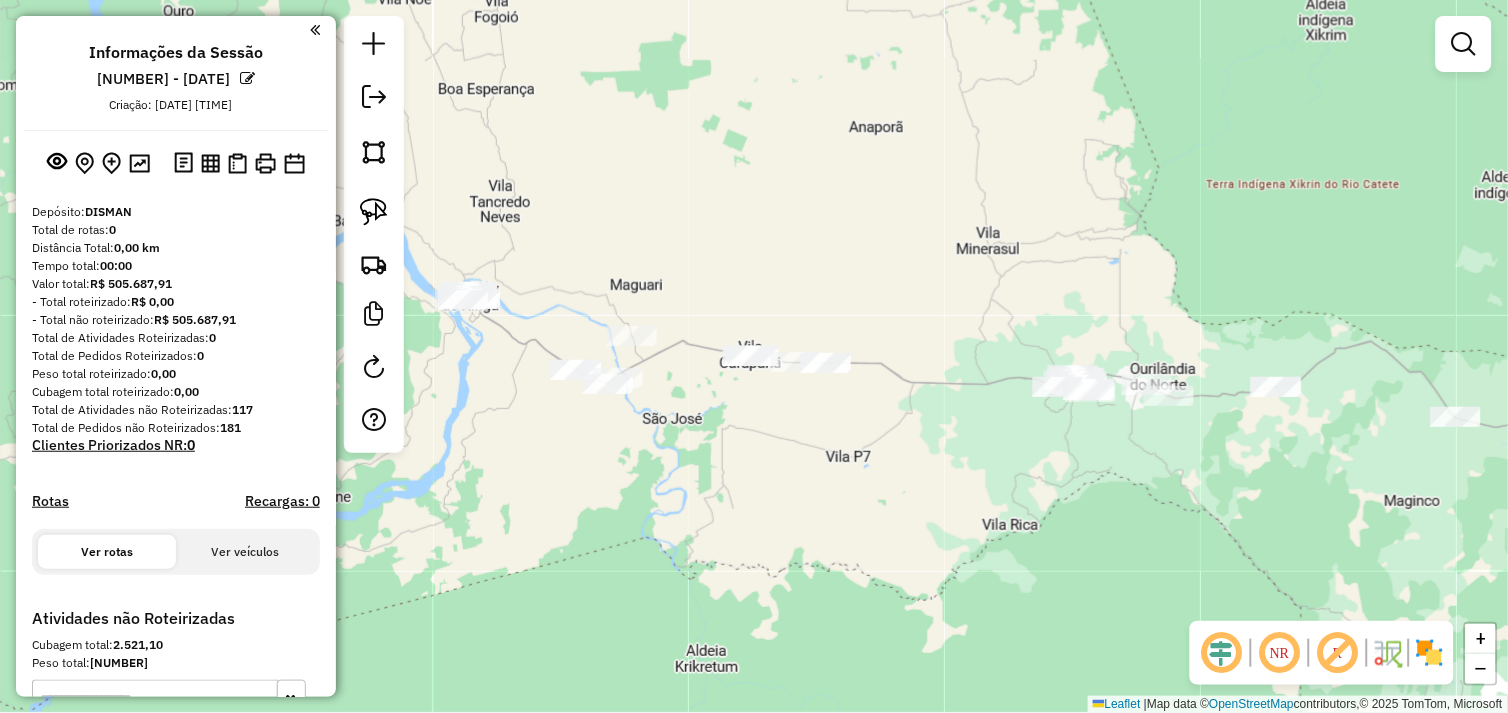 drag, startPoint x: 603, startPoint y: 456, endPoint x: 674, endPoint y: 402, distance: 89.20202 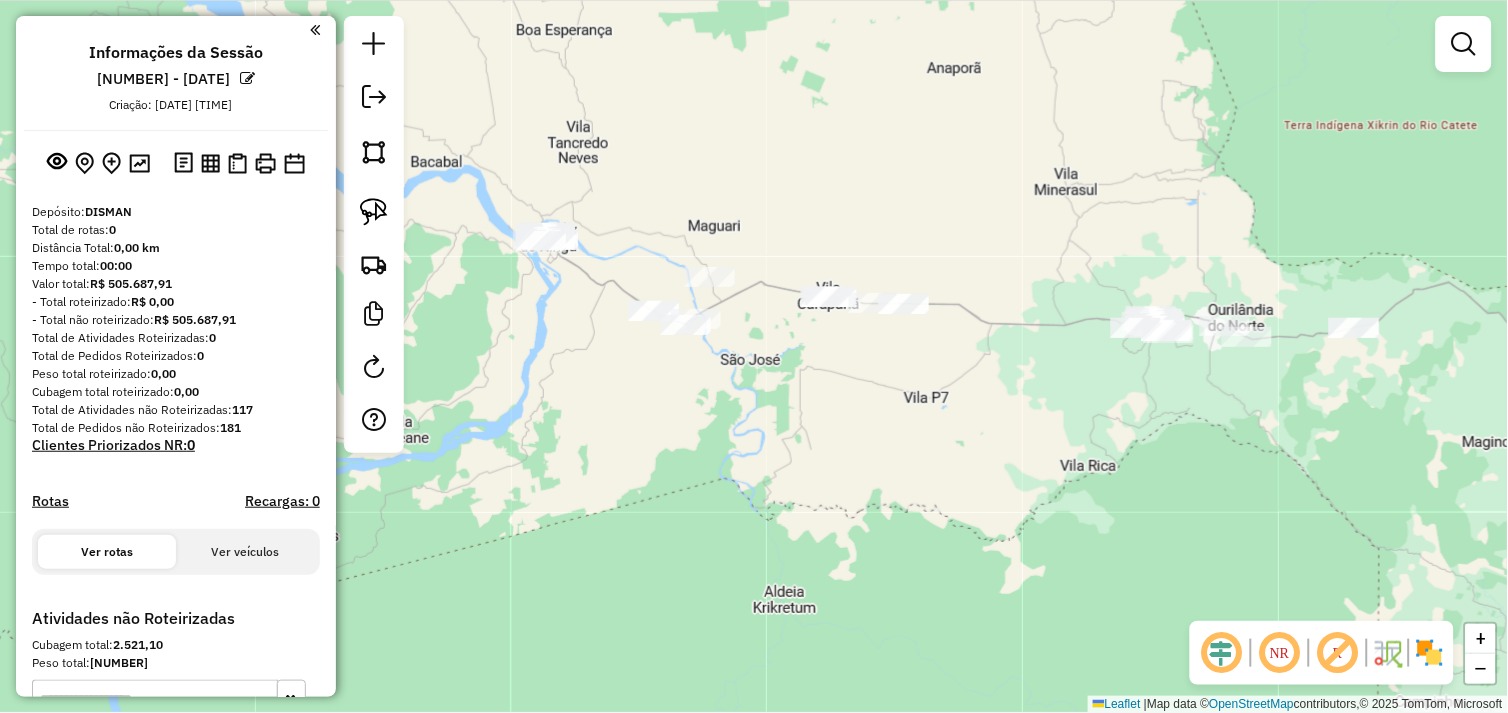 drag, startPoint x: 377, startPoint y: 223, endPoint x: 587, endPoint y: 306, distance: 225.80743 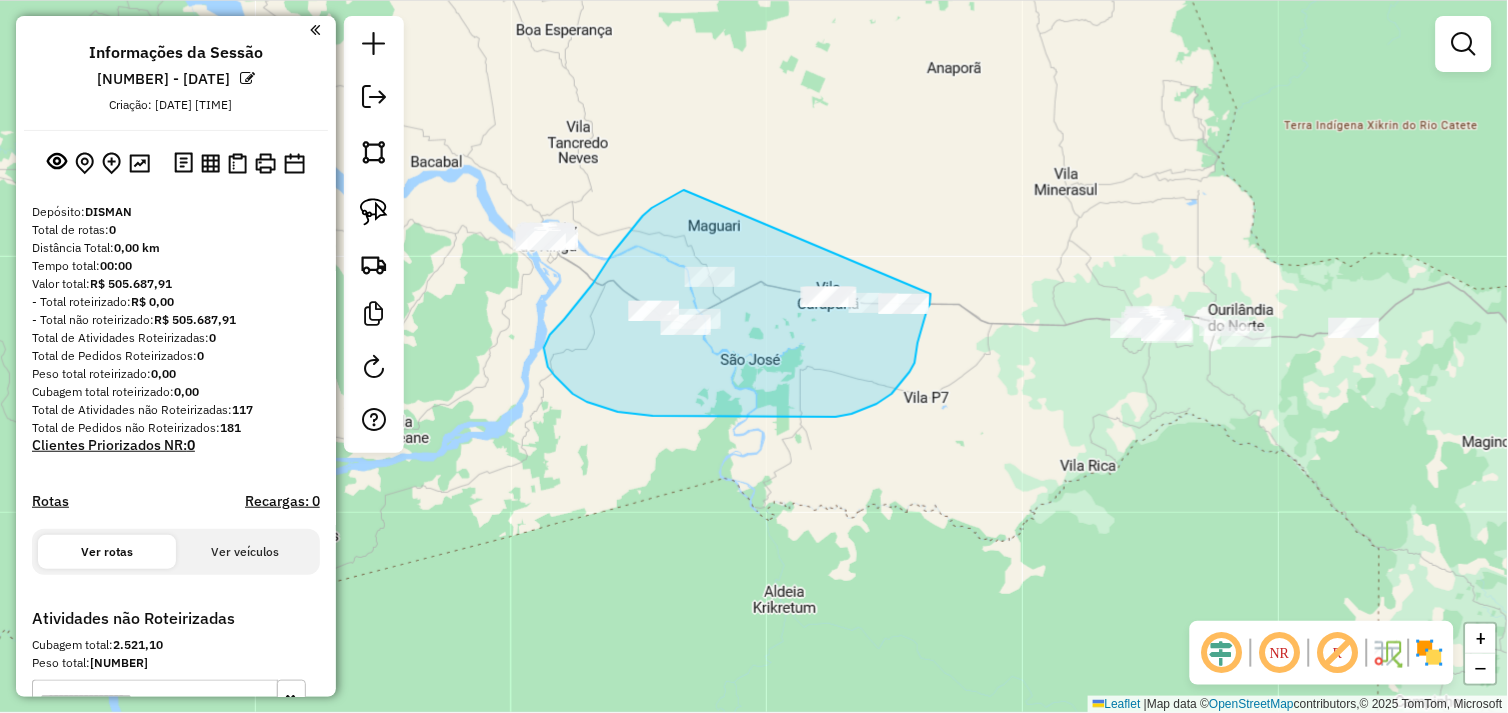 drag, startPoint x: 684, startPoint y: 190, endPoint x: 930, endPoint y: 294, distance: 267.0805 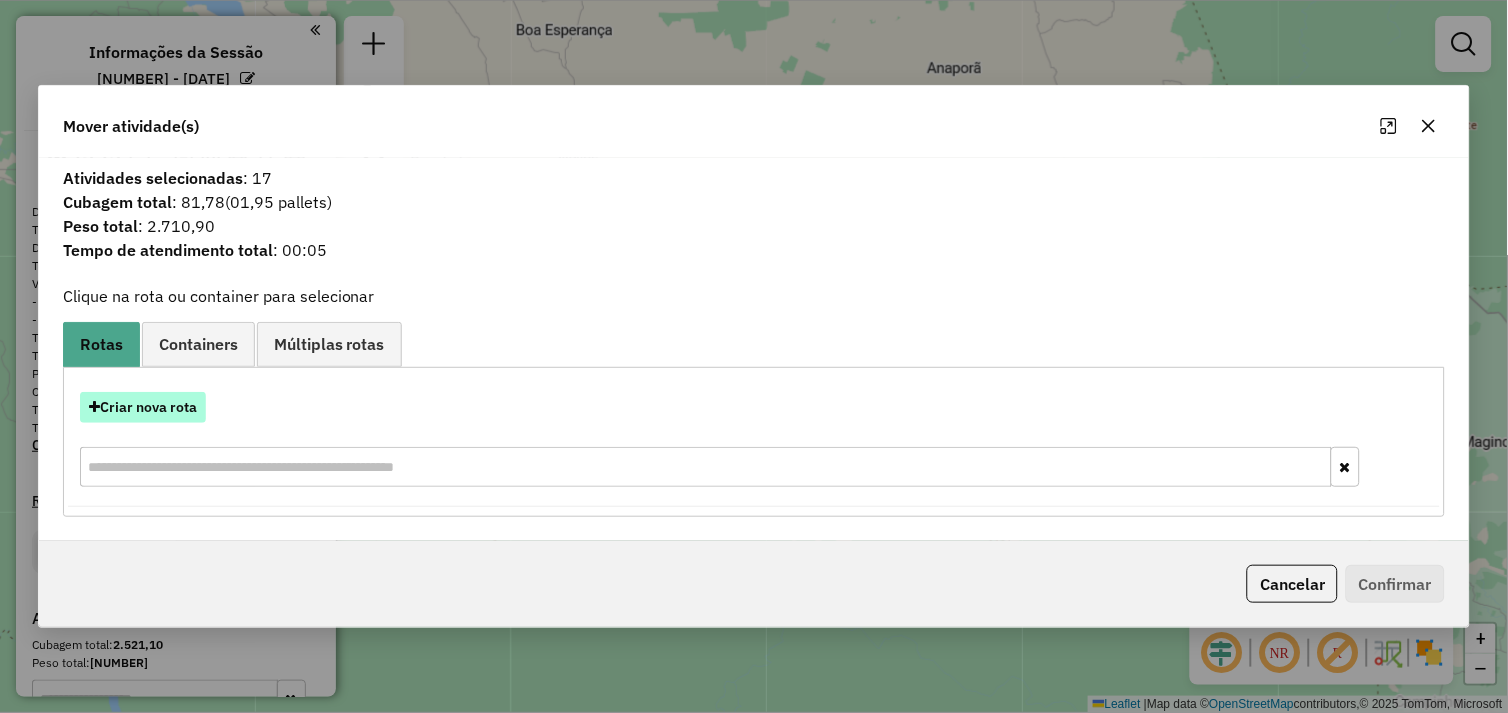 click on "Criar nova rota" at bounding box center [143, 407] 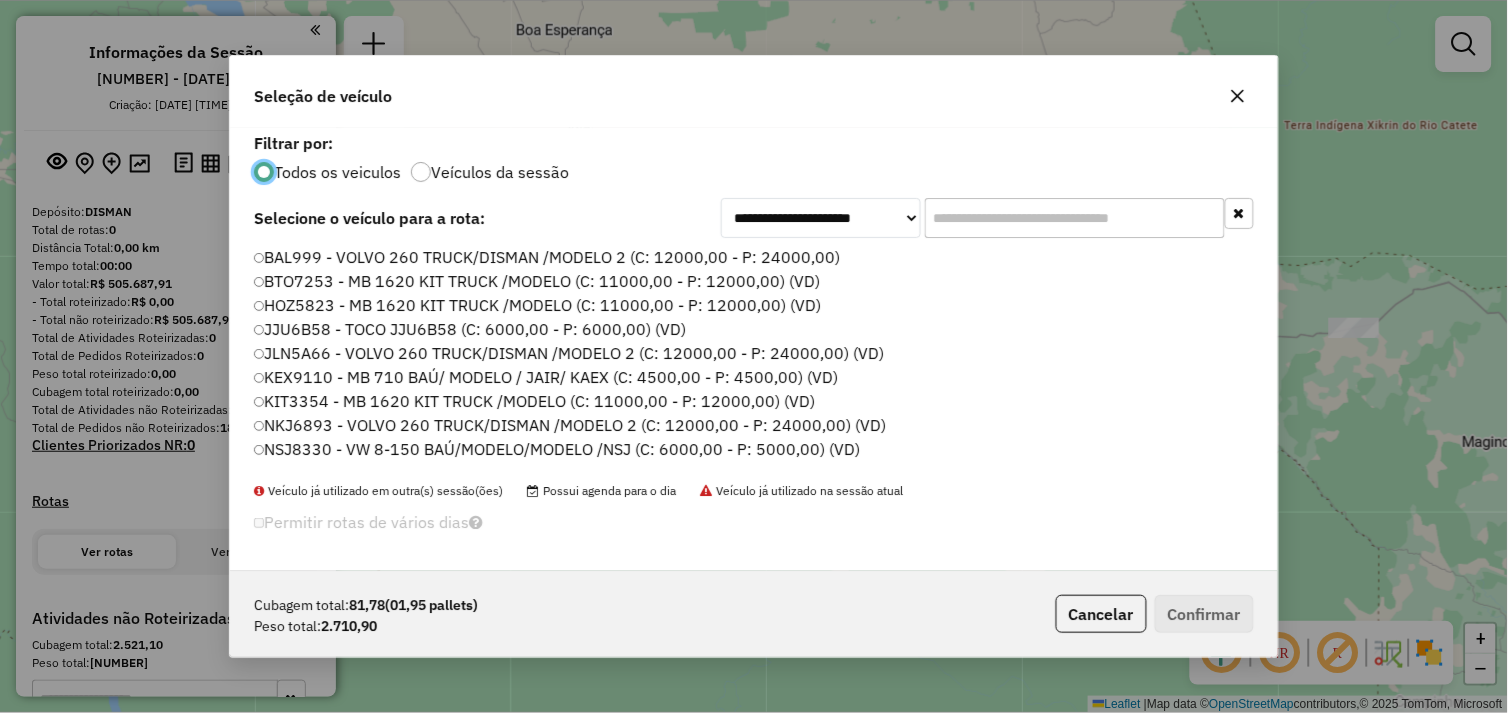scroll, scrollTop: 11, scrollLeft: 5, axis: both 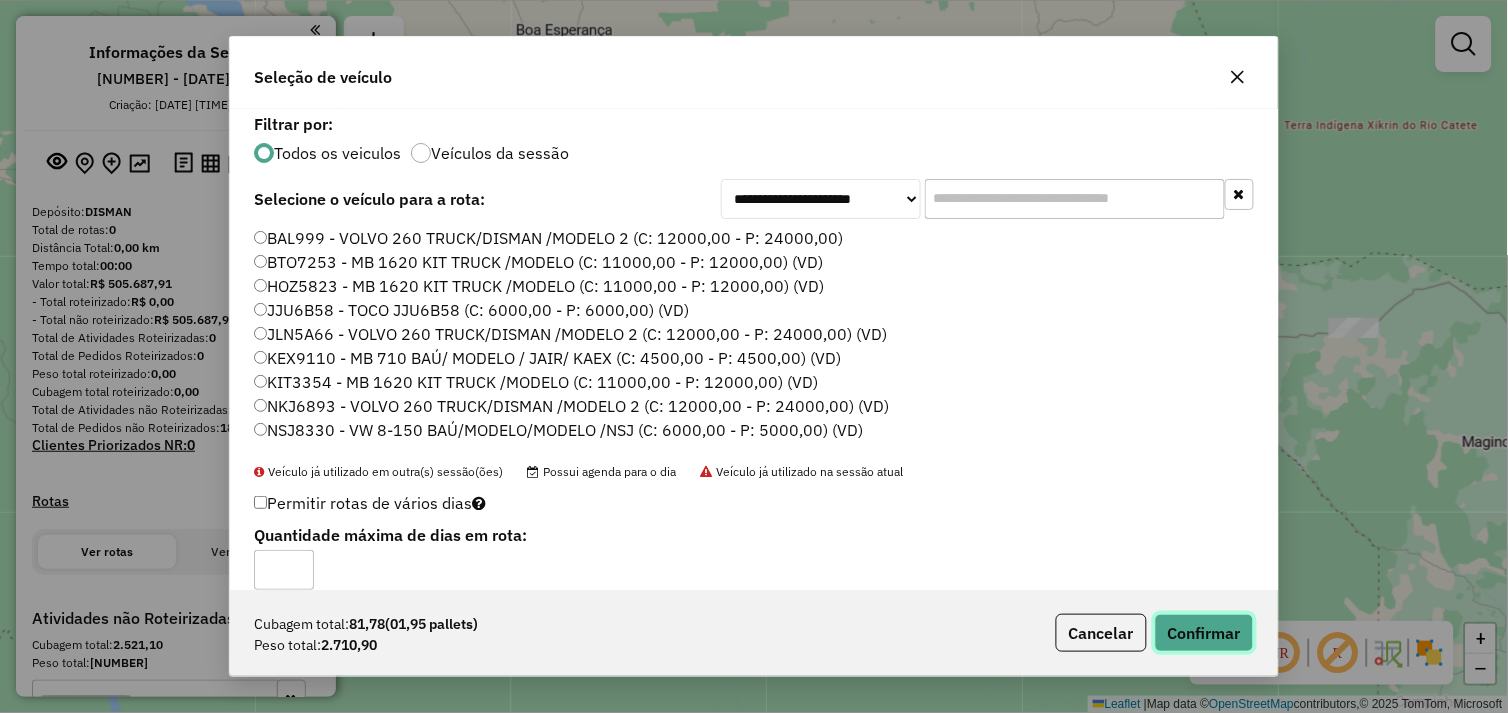 click on "Confirmar" 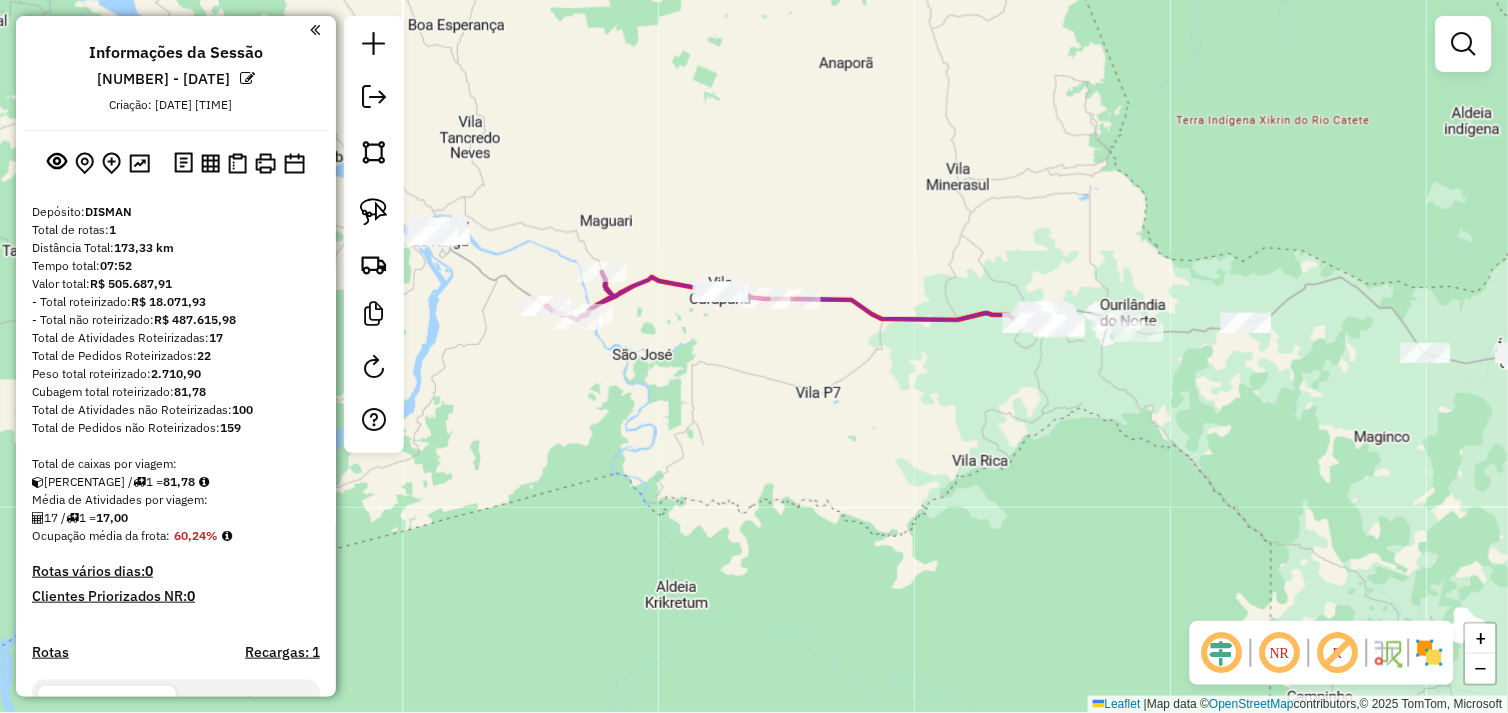 drag, startPoint x: 1034, startPoint y: 467, endPoint x: 752, endPoint y: 456, distance: 282.21445 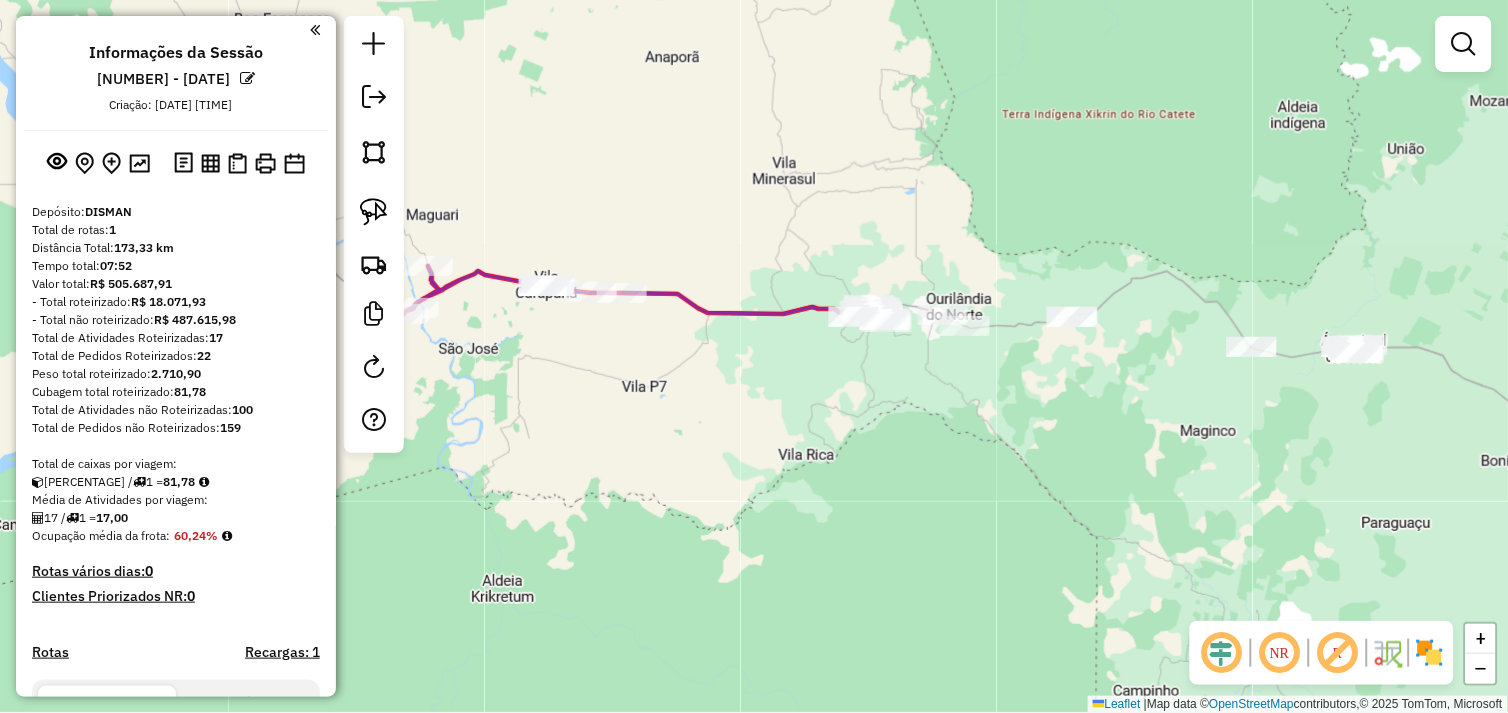 drag, startPoint x: 657, startPoint y: 473, endPoint x: 993, endPoint y: 521, distance: 339.41125 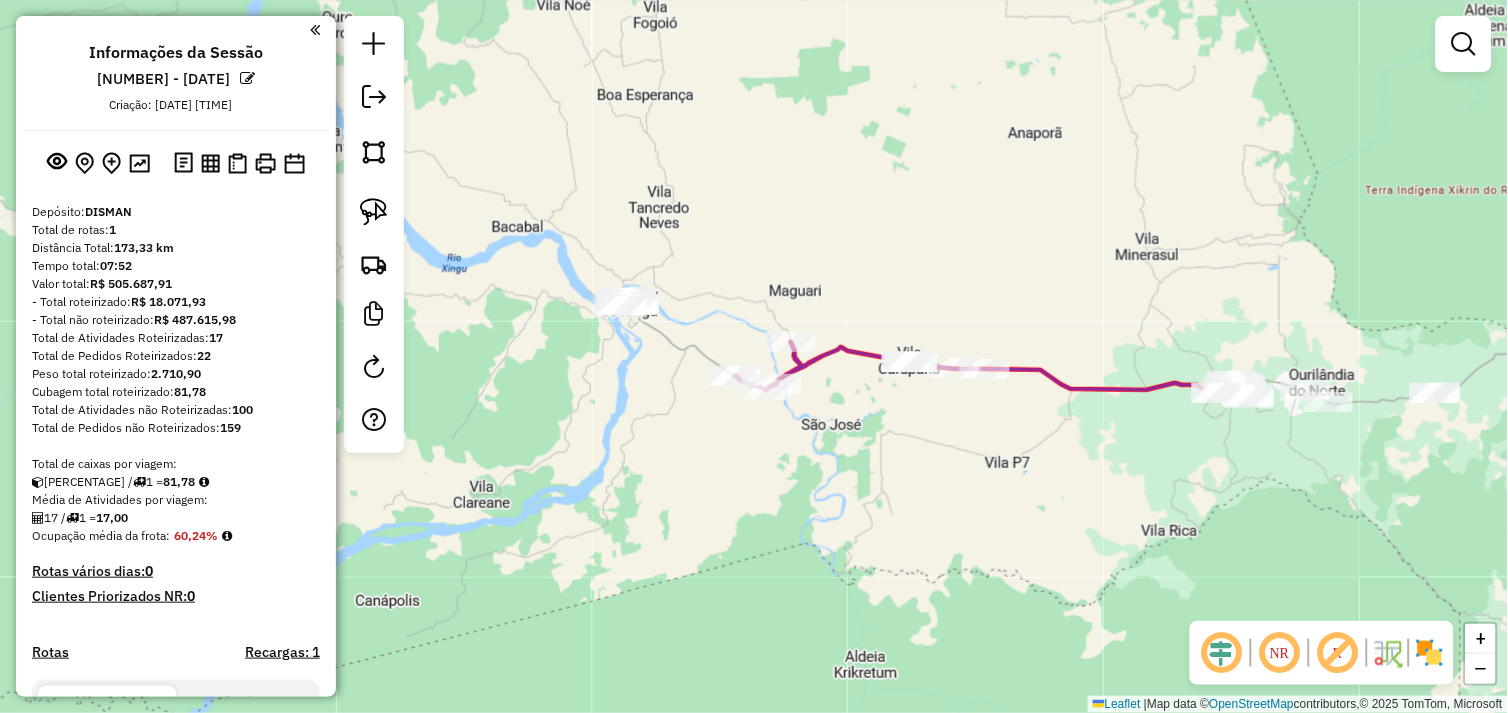 drag, startPoint x: 630, startPoint y: 418, endPoint x: 502, endPoint y: 325, distance: 158.2182 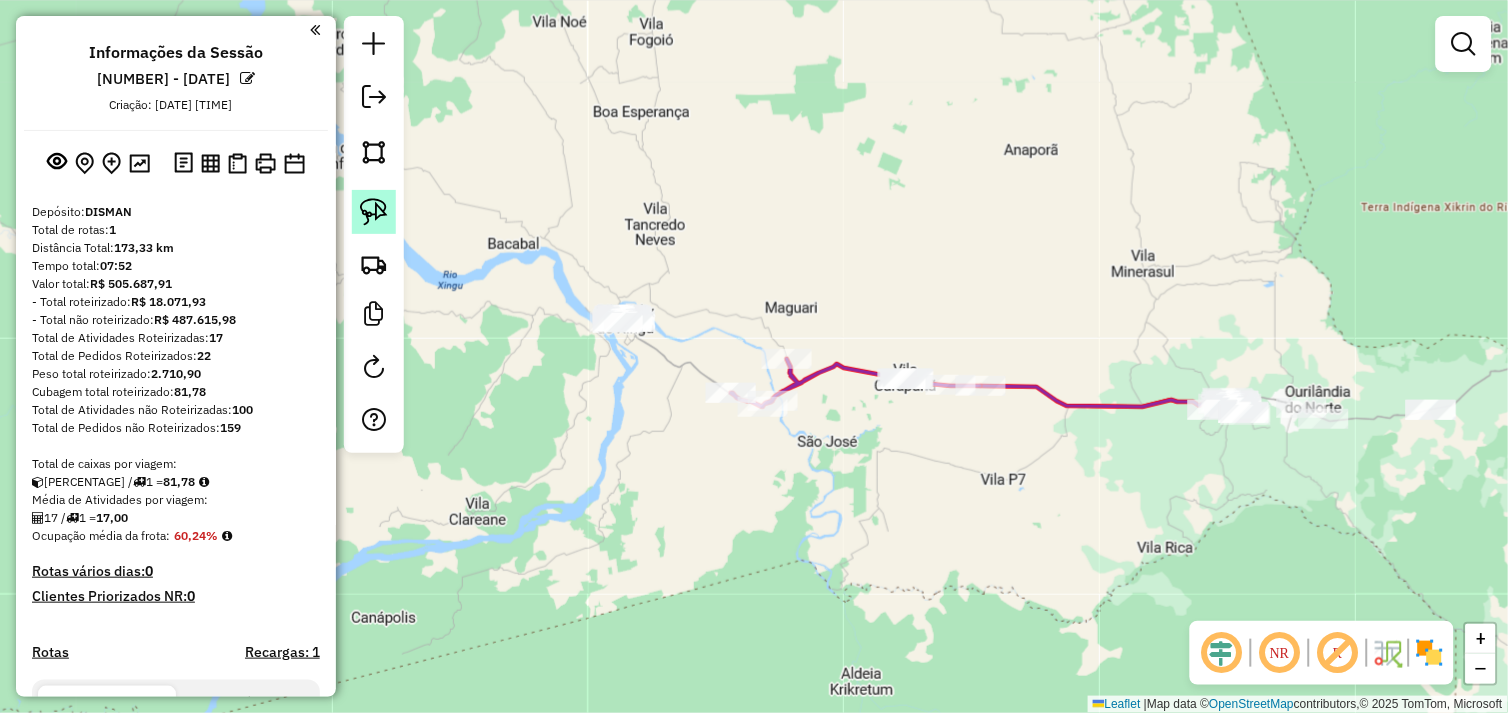 click 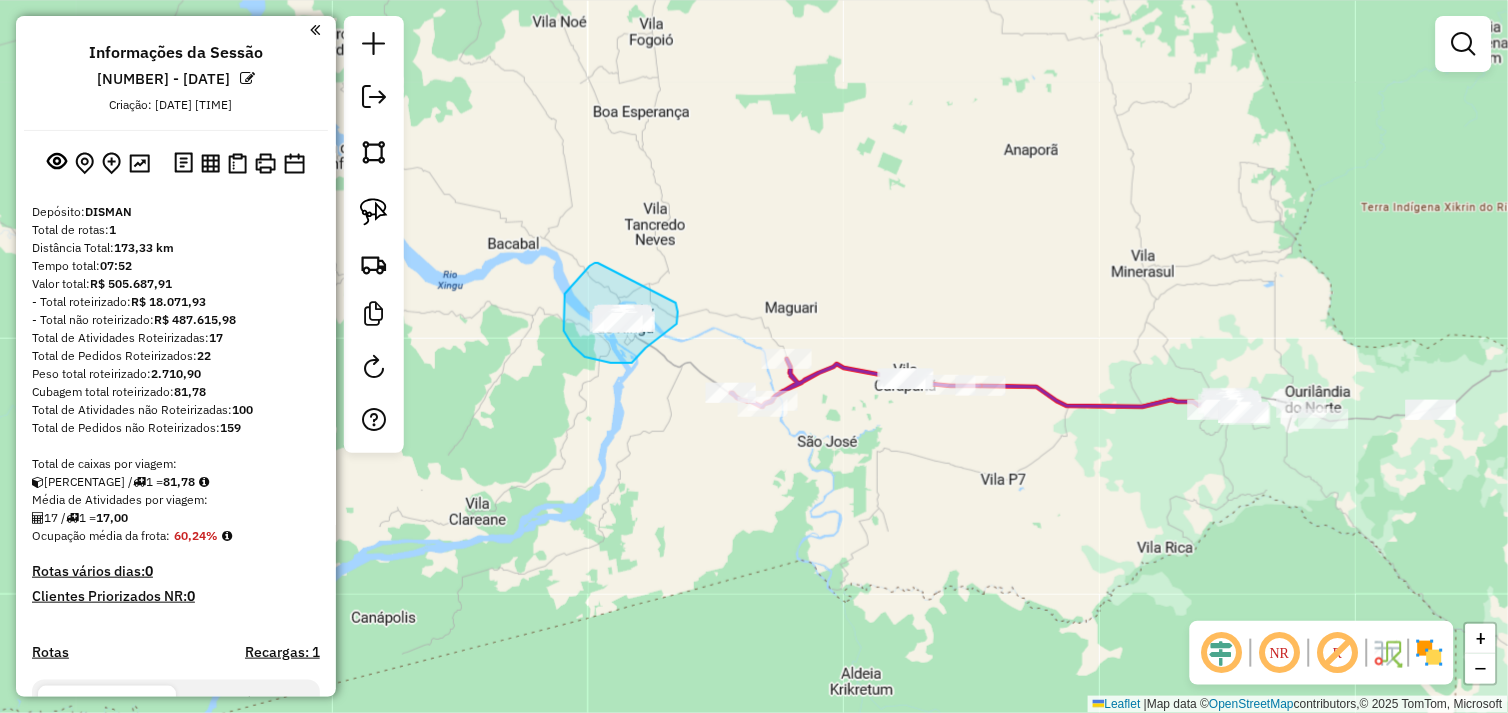 drag, startPoint x: 598, startPoint y: 263, endPoint x: 670, endPoint y: 290, distance: 76.896034 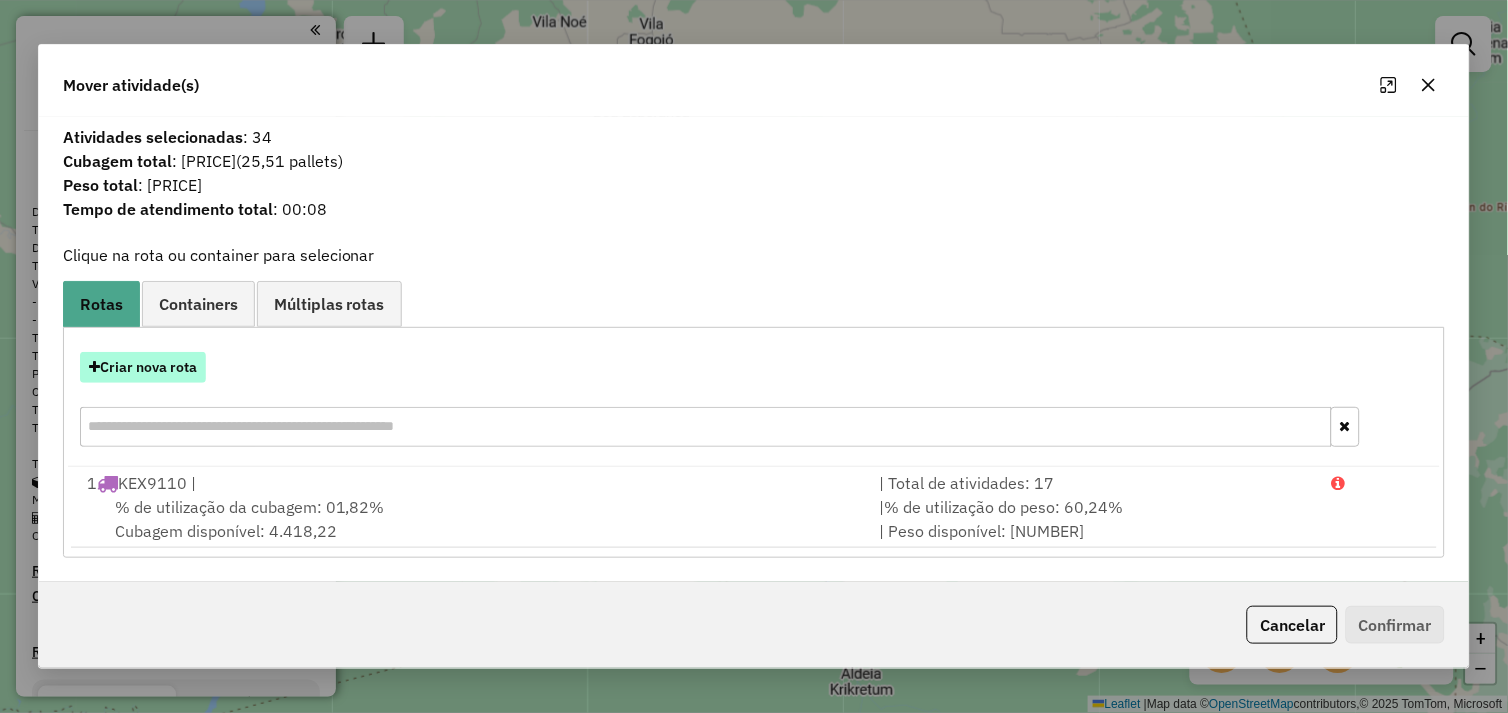 click on "Criar nova rota" at bounding box center (143, 367) 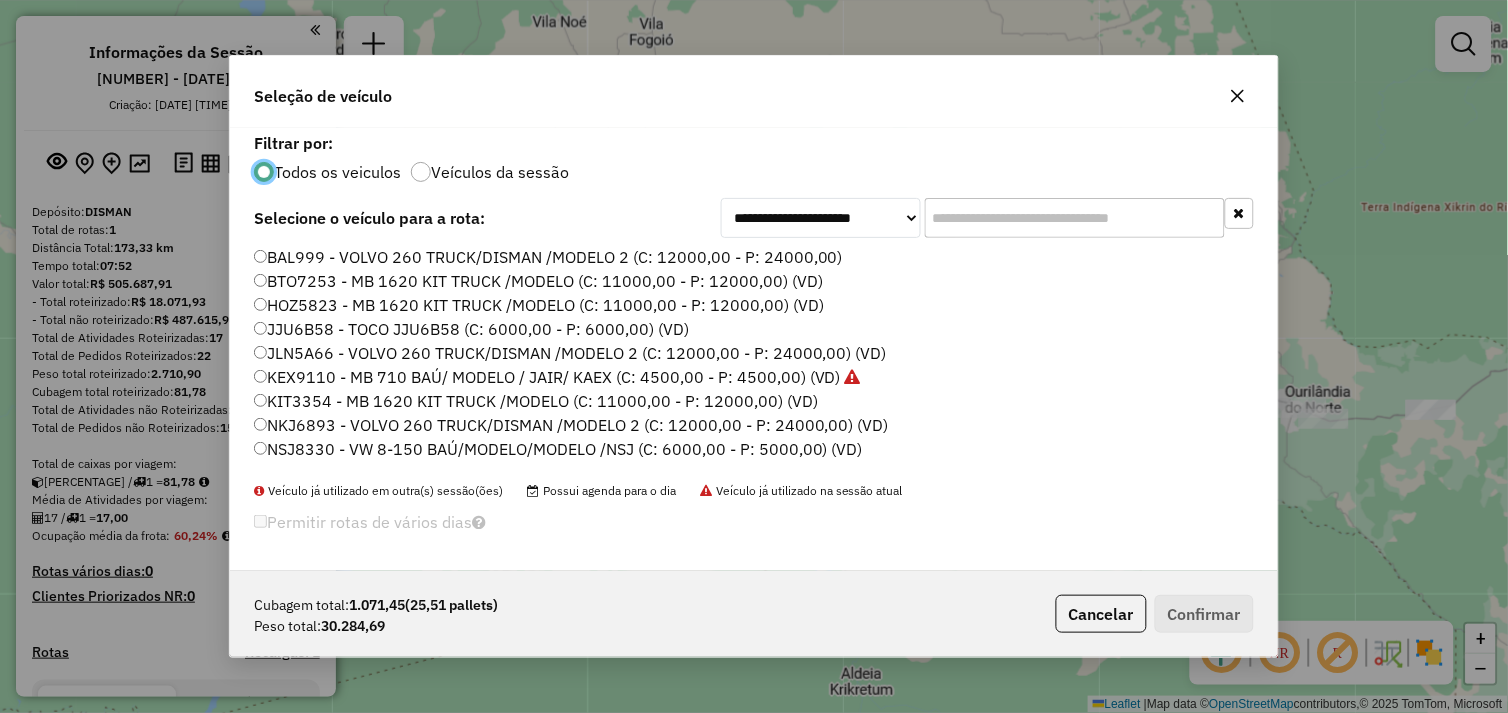 scroll, scrollTop: 11, scrollLeft: 5, axis: both 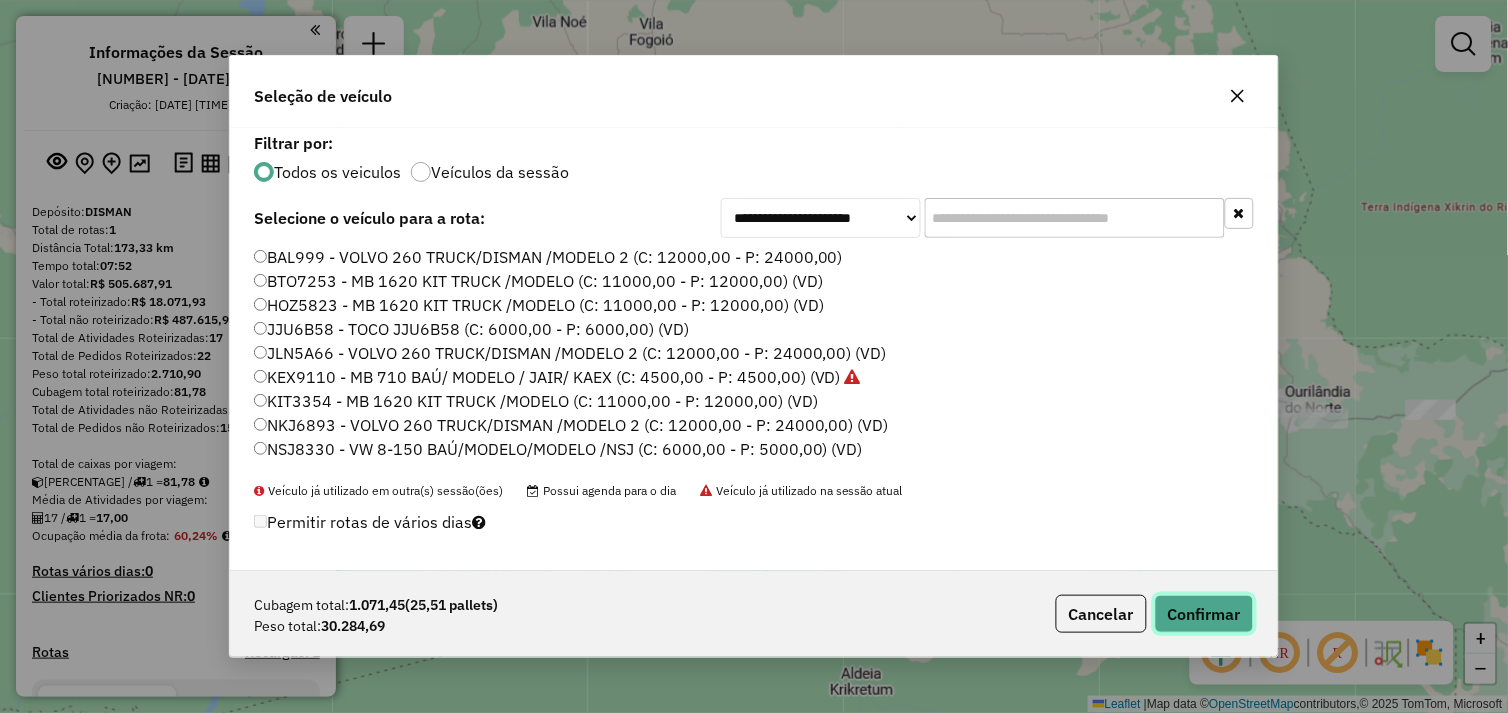 click on "Confirmar" 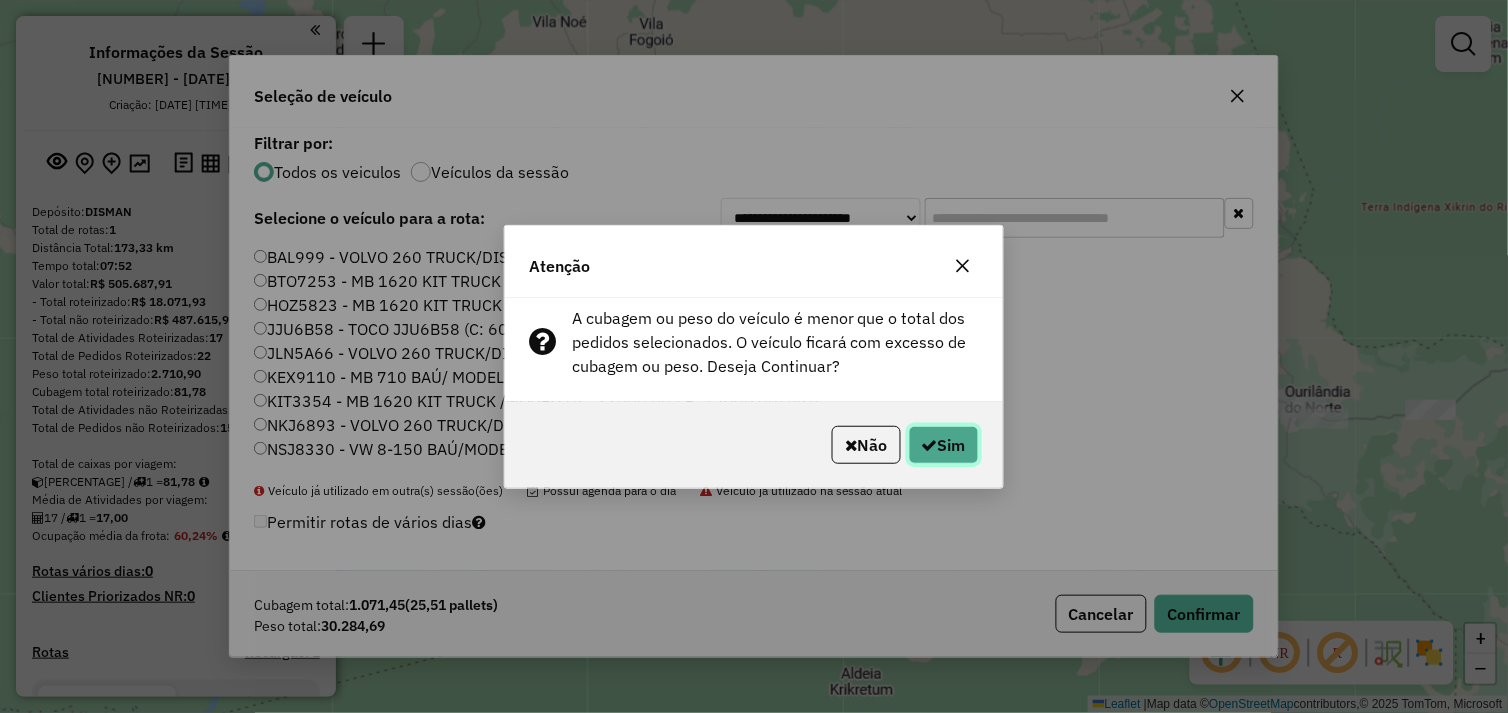 click on "Sim" 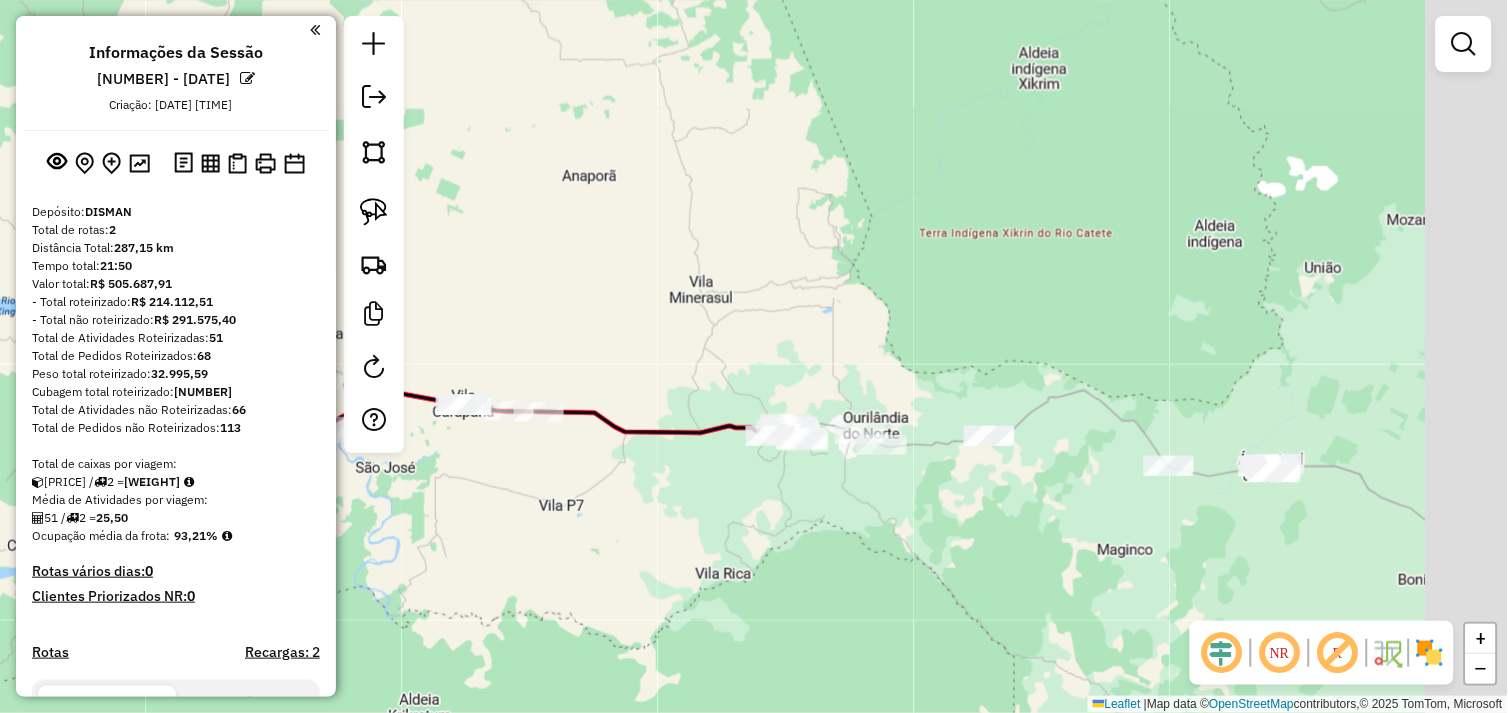 drag, startPoint x: 987, startPoint y: 531, endPoint x: 593, endPoint y: 552, distance: 394.55923 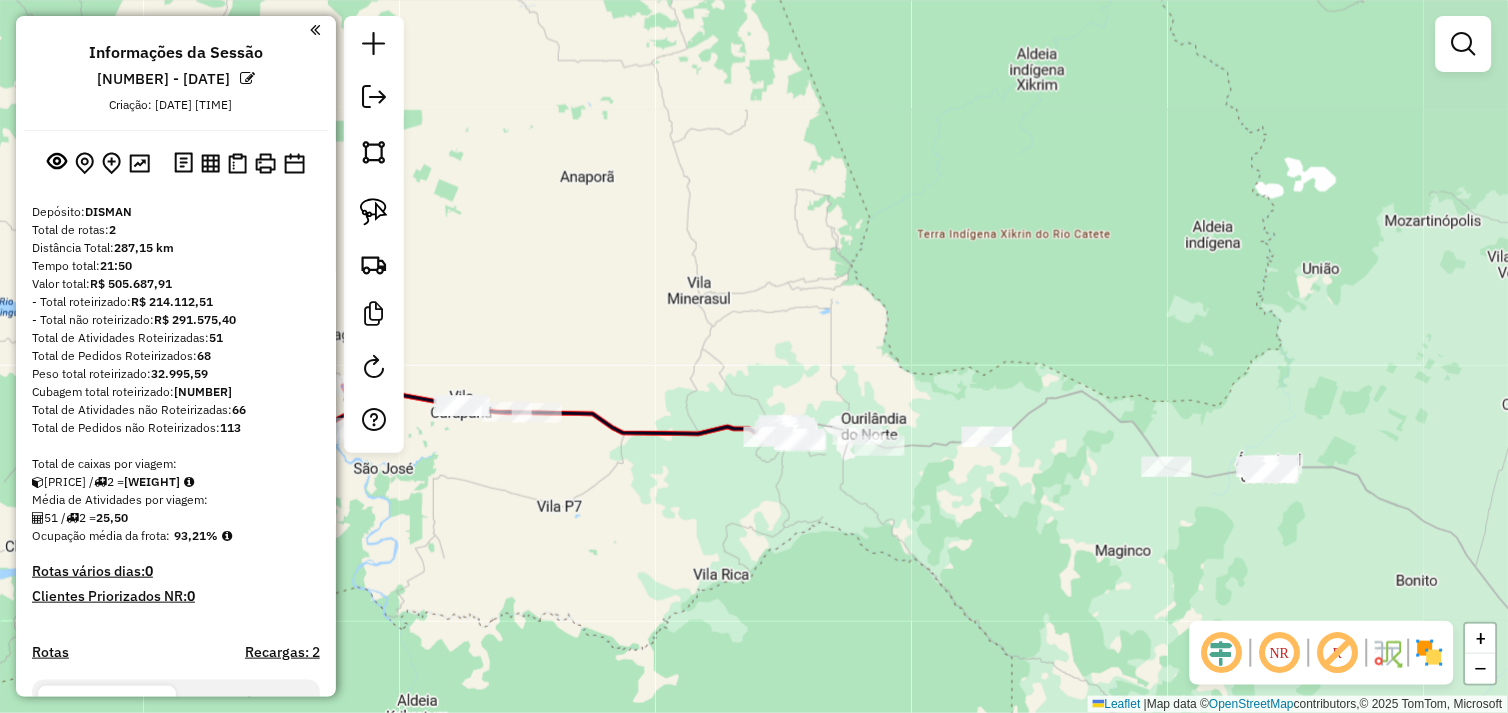 click on "Janela de atendimento Grade de atendimento Capacidade Transportadoras Veículos Cliente Pedidos  Rotas Selecione os dias de semana para filtrar as janelas de atendimento  Seg   Ter   Qua   Qui   Sex   Sáb   Dom  Informe o período da janela de atendimento: De: Até:  Filtrar exatamente a janela do cliente  Considerar janela de atendimento padrão  Selecione os dias de semana para filtrar as grades de atendimento  Seg   Ter   Qua   Qui   Sex   Sáb   Dom   Considerar clientes sem dia de atendimento cadastrado  Clientes fora do dia de atendimento selecionado Filtrar as atividades entre os valores definidos abaixo:  Peso mínimo:   Peso máximo:   Cubagem mínima:   Cubagem máxima:   De:   Até:  Filtrar as atividades entre o tempo de atendimento definido abaixo:  De:   Até:   Considerar capacidade total dos clientes não roteirizados Transportadora: Selecione um ou mais itens Tipo de veículo: Selecione um ou mais itens Veículo: Selecione um ou mais itens Motorista: Selecione um ou mais itens Nome: Rótulo:" 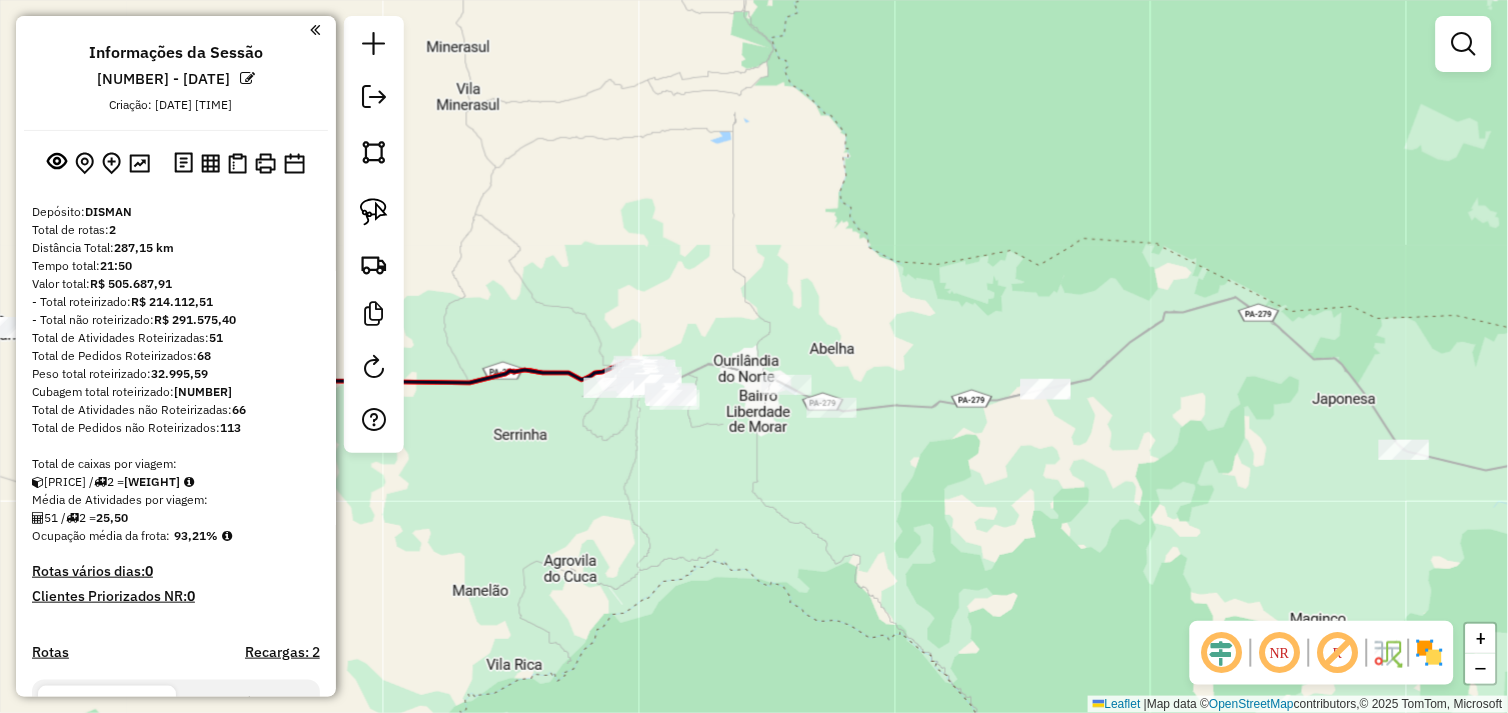 drag, startPoint x: 817, startPoint y: 468, endPoint x: 636, endPoint y: 440, distance: 183.15294 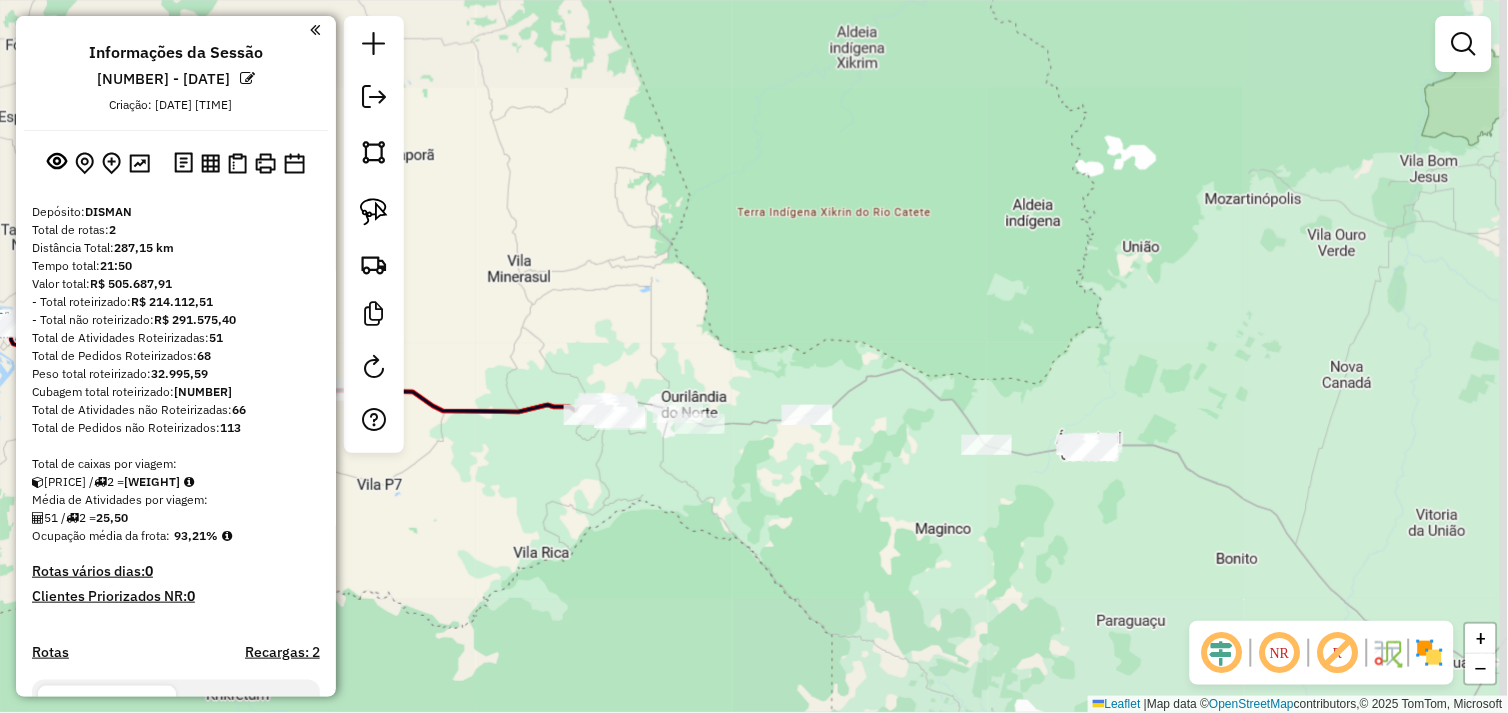 drag, startPoint x: 740, startPoint y: 482, endPoint x: 635, endPoint y: 453, distance: 108.93117 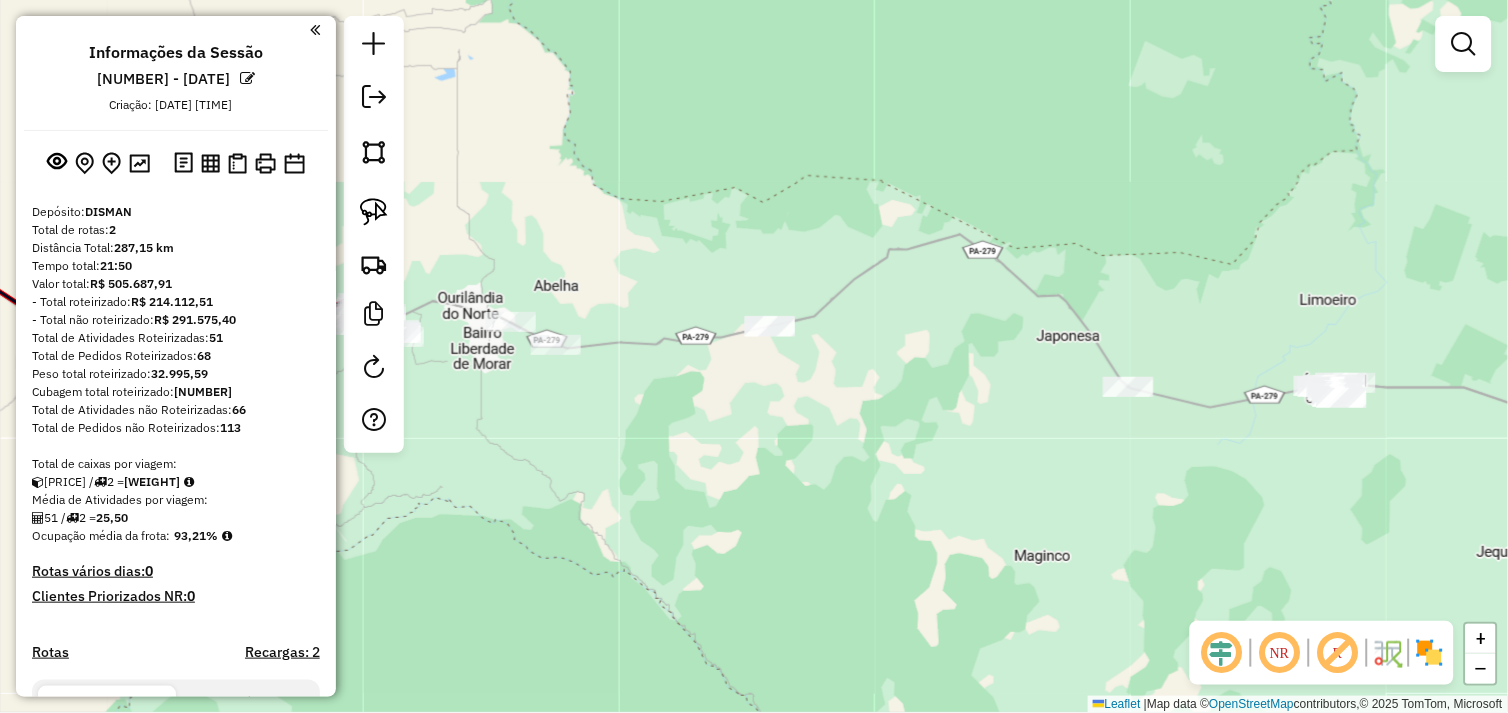 drag, startPoint x: 615, startPoint y: 454, endPoint x: 726, endPoint y: 435, distance: 112.61439 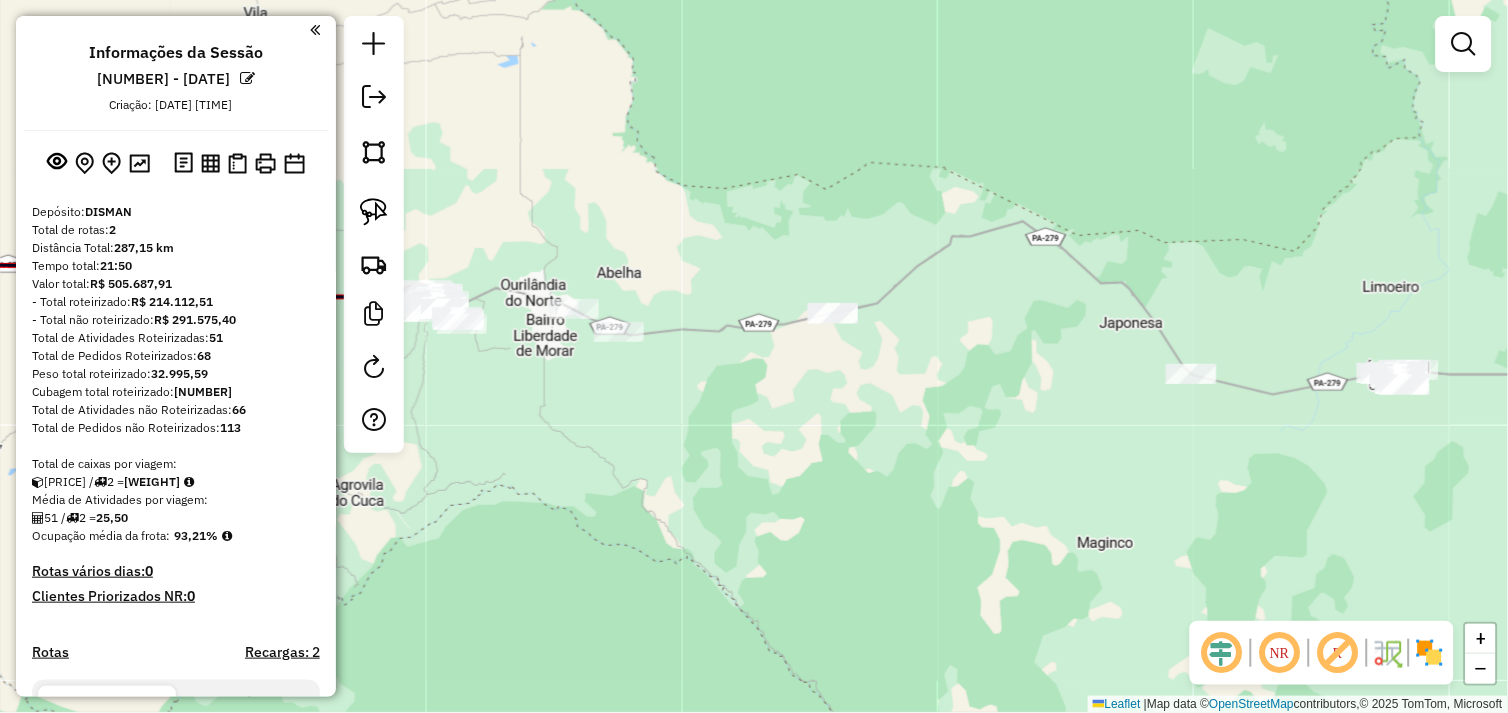 click on "Janela de atendimento Grade de atendimento Capacidade Transportadoras Veículos Cliente Pedidos  Rotas Selecione os dias de semana para filtrar as janelas de atendimento  Seg   Ter   Qua   Qui   Sex   Sáb   Dom  Informe o período da janela de atendimento: De: Até:  Filtrar exatamente a janela do cliente  Considerar janela de atendimento padrão  Selecione os dias de semana para filtrar as grades de atendimento  Seg   Ter   Qua   Qui   Sex   Sáb   Dom   Considerar clientes sem dia de atendimento cadastrado  Clientes fora do dia de atendimento selecionado Filtrar as atividades entre os valores definidos abaixo:  Peso mínimo:   Peso máximo:   Cubagem mínima:   Cubagem máxima:   De:   Até:  Filtrar as atividades entre o tempo de atendimento definido abaixo:  De:   Até:   Considerar capacidade total dos clientes não roteirizados Transportadora: Selecione um ou mais itens Tipo de veículo: Selecione um ou mais itens Veículo: Selecione um ou mais itens Motorista: Selecione um ou mais itens Nome: Rótulo:" 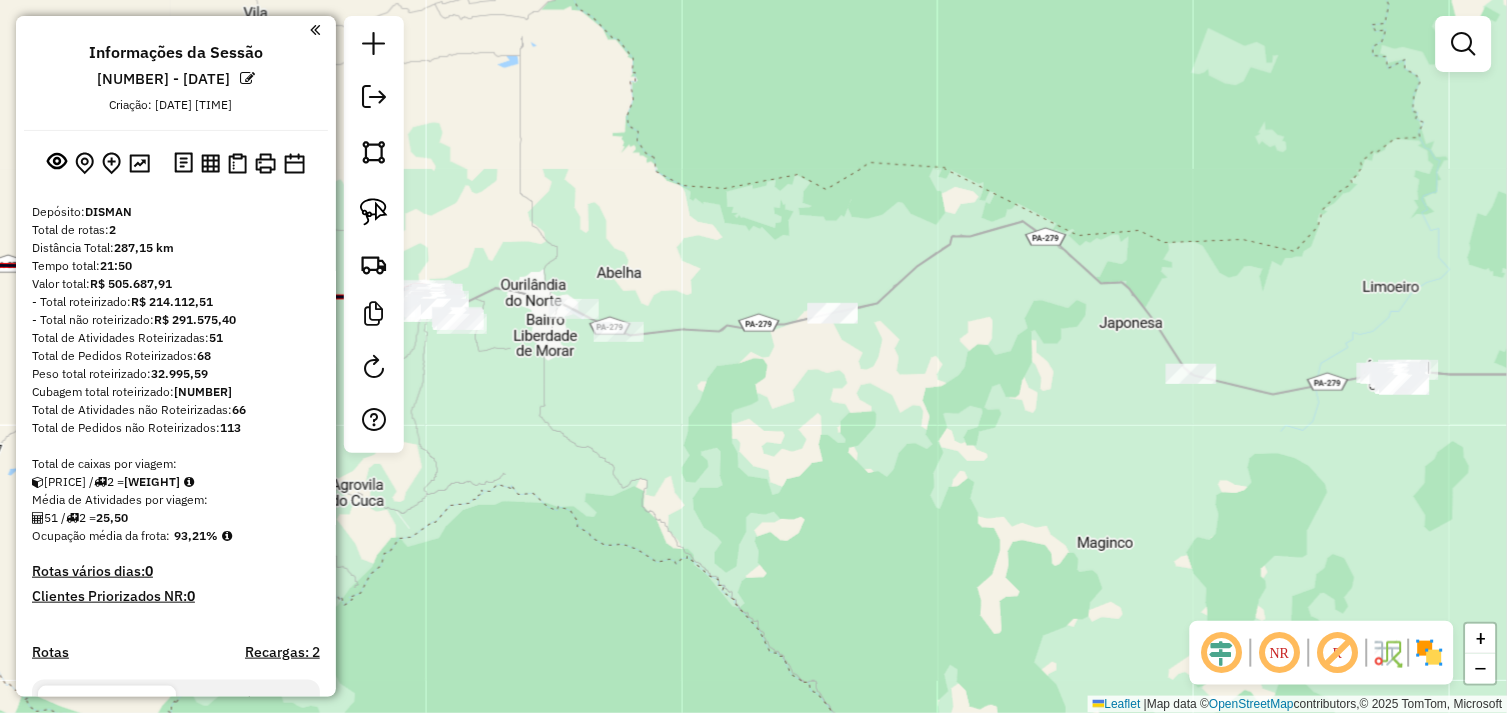 drag, startPoint x: 595, startPoint y: 460, endPoint x: 645, endPoint y: 446, distance: 51.92302 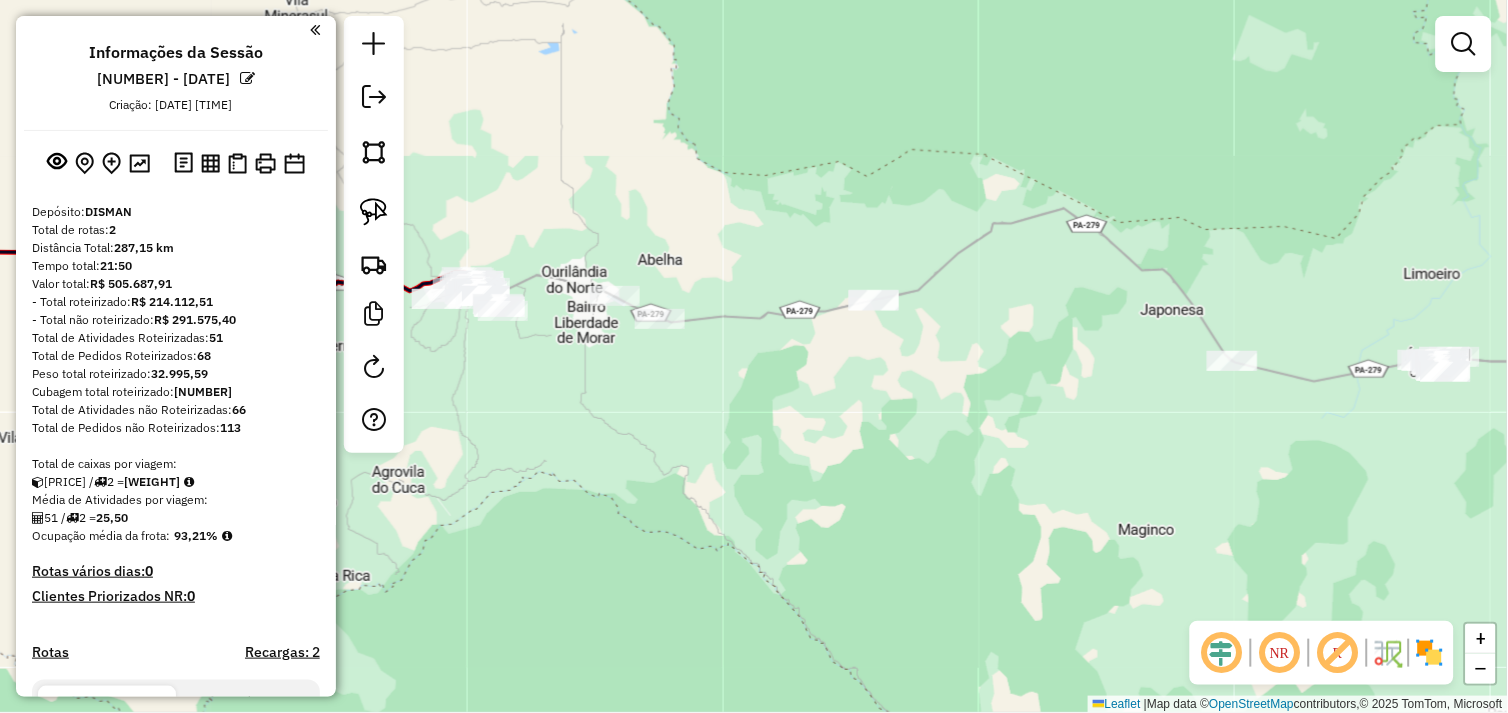 drag, startPoint x: 816, startPoint y: 468, endPoint x: 805, endPoint y: 468, distance: 11 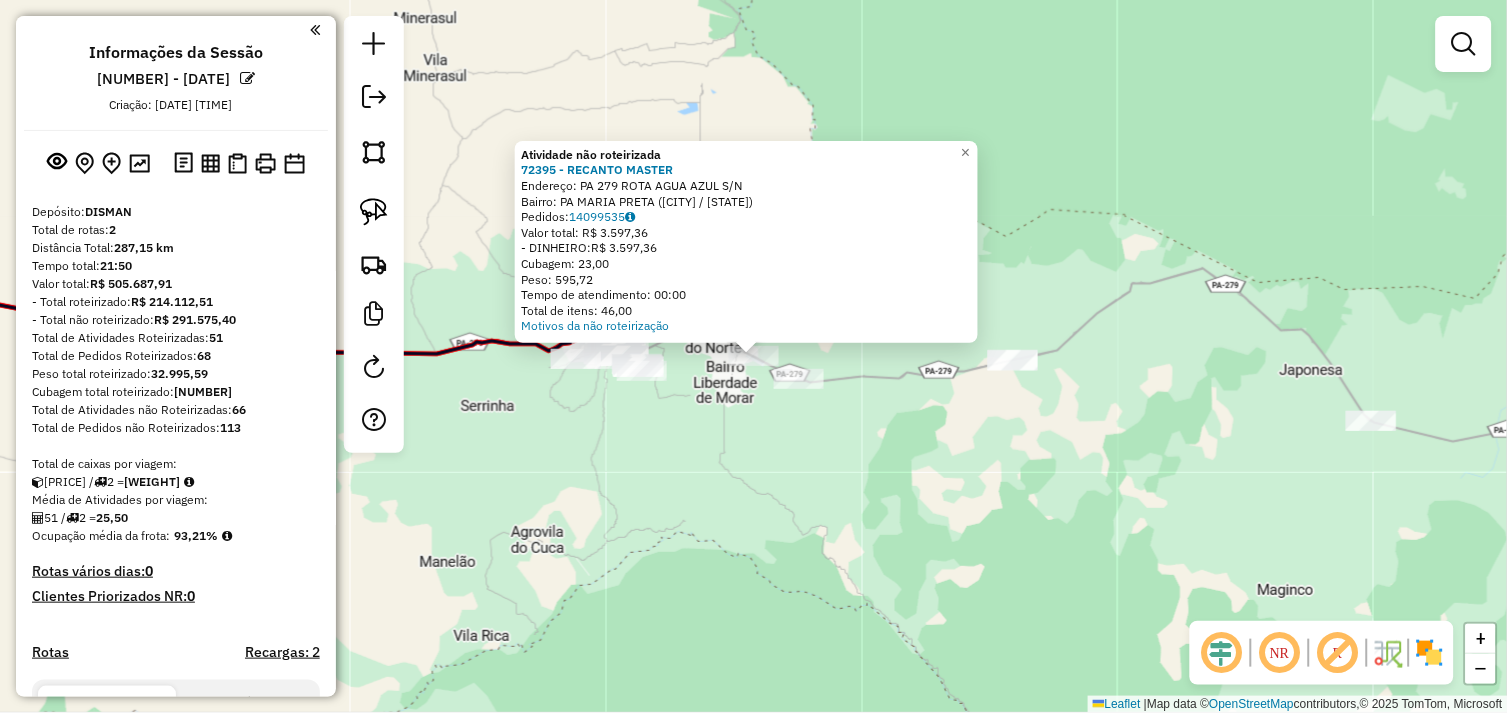 click on "Atividade não roteirizada 72395 - RECANTO MASTER  Endereço:  PA 279   ROTA AGUA AZUL S/N   Bairro: PA MARIA PRETA (OURILANDIA DO NORTE / PA)   Pedidos:  14099535   Valor total: R$ 3.597,36   - DINHEIRO:  R$ 3.597,36   Cubagem: 23,00   Peso: 595,72   Tempo de atendimento: 00:00   Total de itens: 46,00  Motivos da não roteirização × Janela de atendimento Grade de atendimento Capacidade Transportadoras Veículos Cliente Pedidos  Rotas Selecione os dias de semana para filtrar as janelas de atendimento  Seg   Ter   Qua   Qui   Sex   Sáb   Dom  Informe o período da janela de atendimento: De: Até:  Filtrar exatamente a janela do cliente  Considerar janela de atendimento padrão  Selecione os dias de semana para filtrar as grades de atendimento  Seg   Ter   Qua   Qui   Sex   Sáb   Dom   Considerar clientes sem dia de atendimento cadastrado  Clientes fora do dia de atendimento selecionado Filtrar as atividades entre os valores definidos abaixo:  Peso mínimo:   Peso máximo:   Cubagem mínima:   De:   Até:" 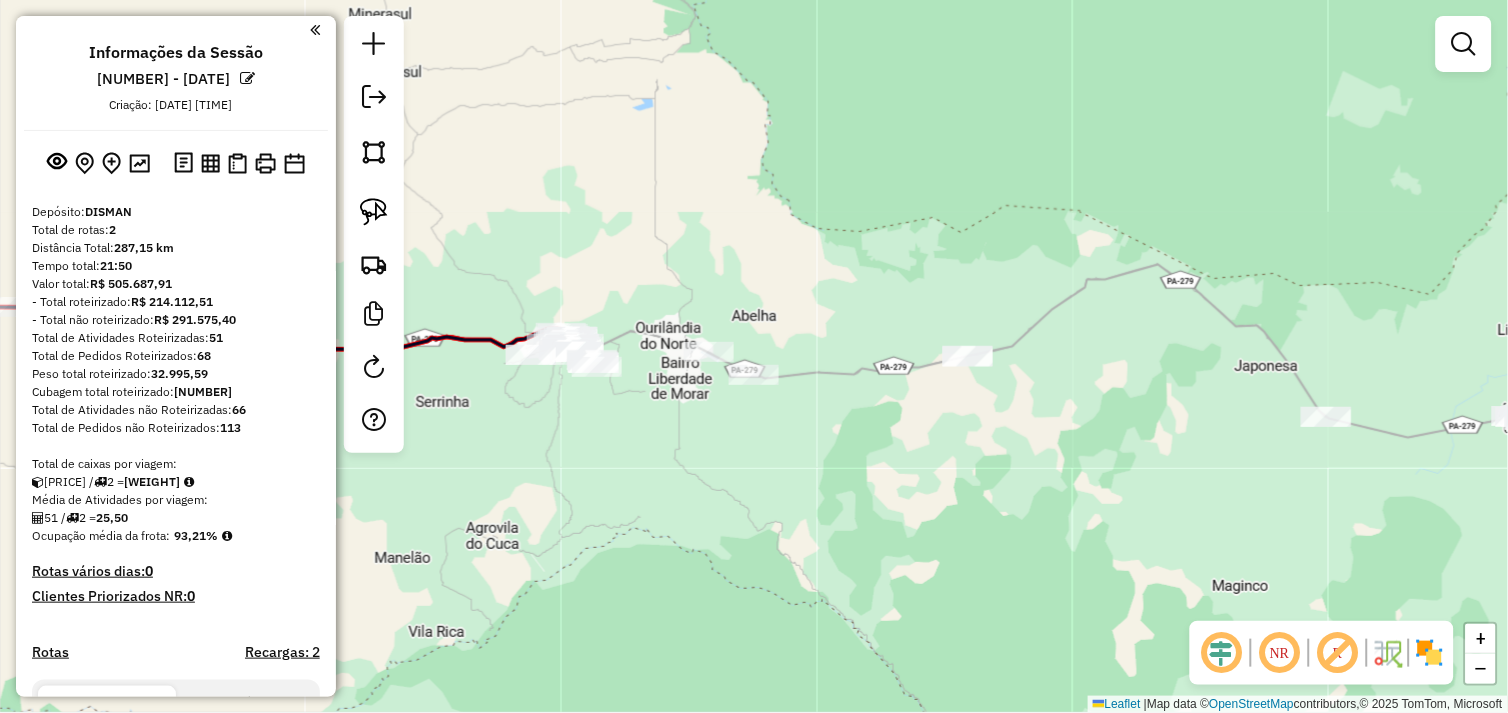 drag, startPoint x: 826, startPoint y: 482, endPoint x: 738, endPoint y: 464, distance: 89.822044 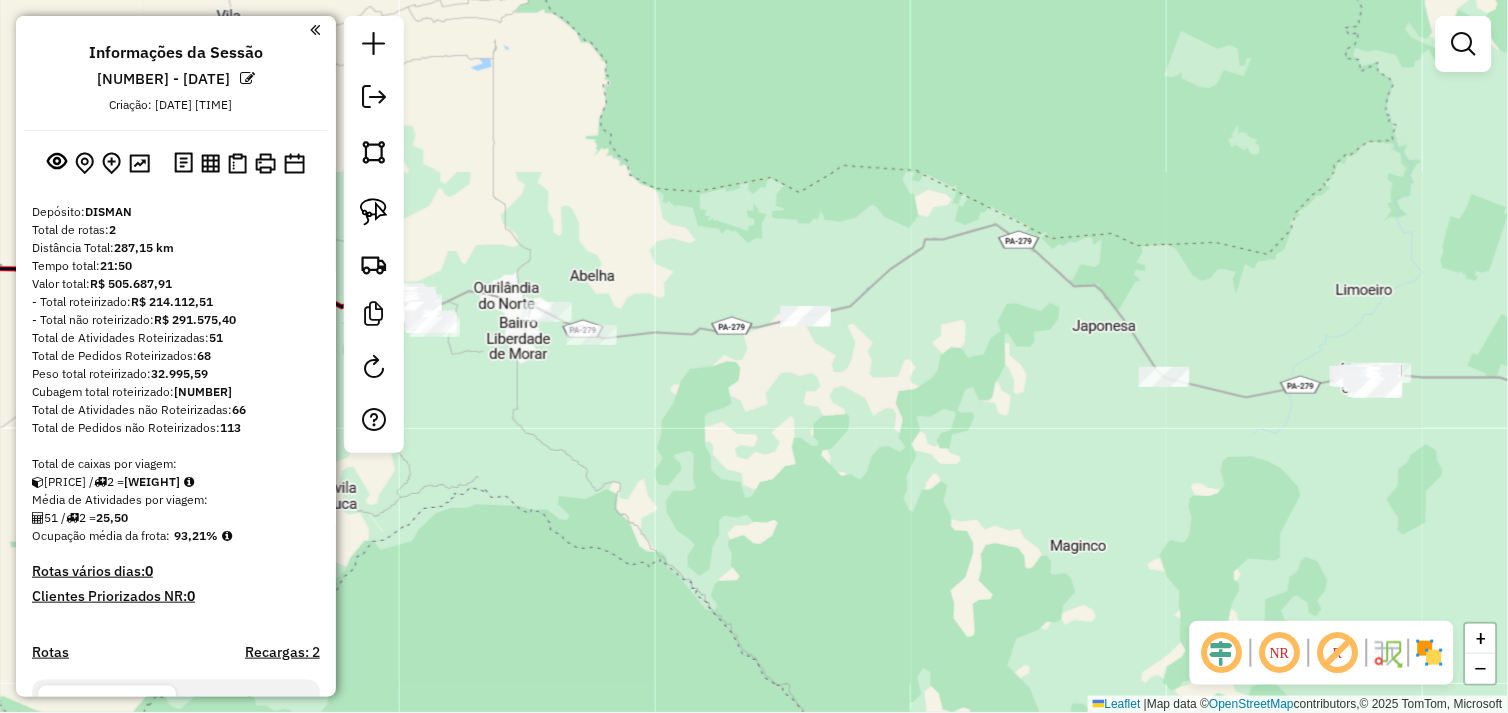 drag, startPoint x: 710, startPoint y: 447, endPoint x: 652, endPoint y: 424, distance: 62.39391 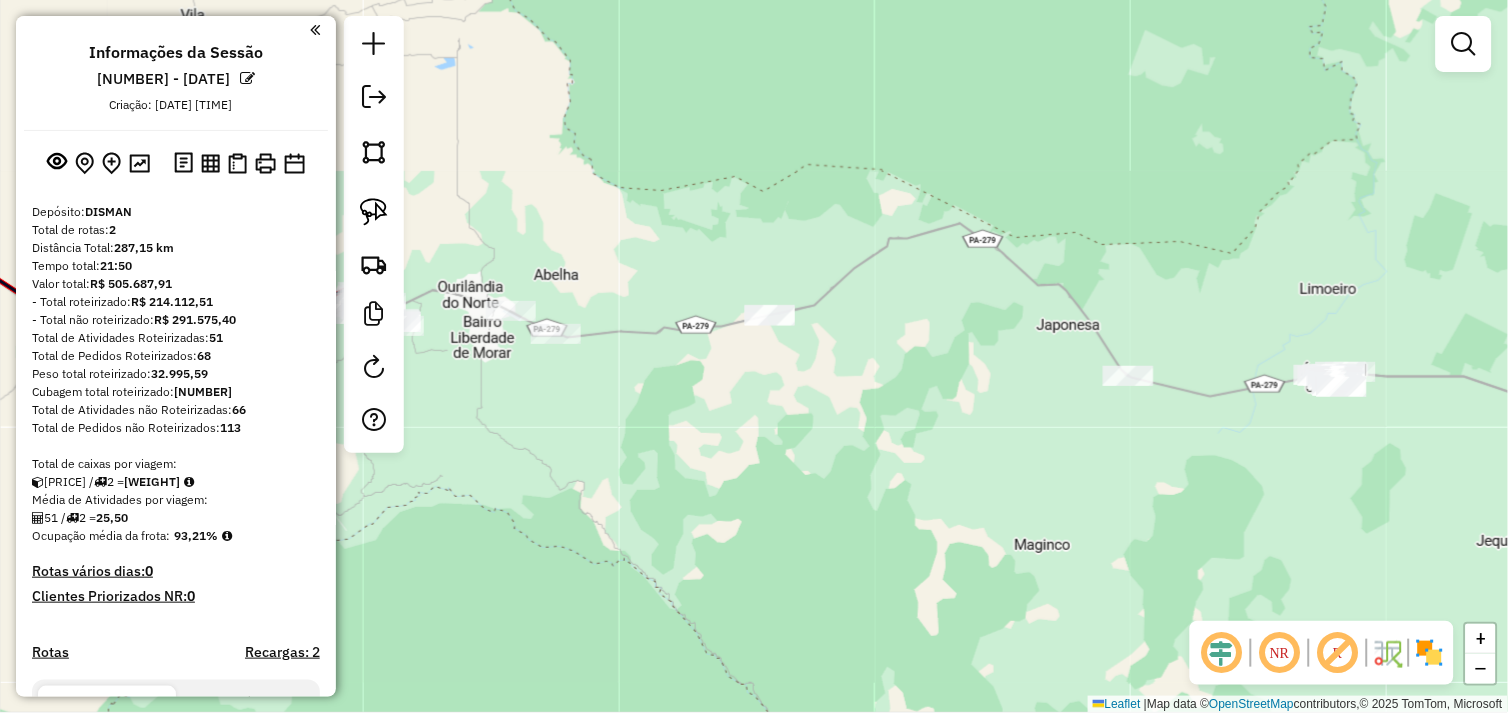 drag, startPoint x: 702, startPoint y: 428, endPoint x: 661, endPoint y: 425, distance: 41.109608 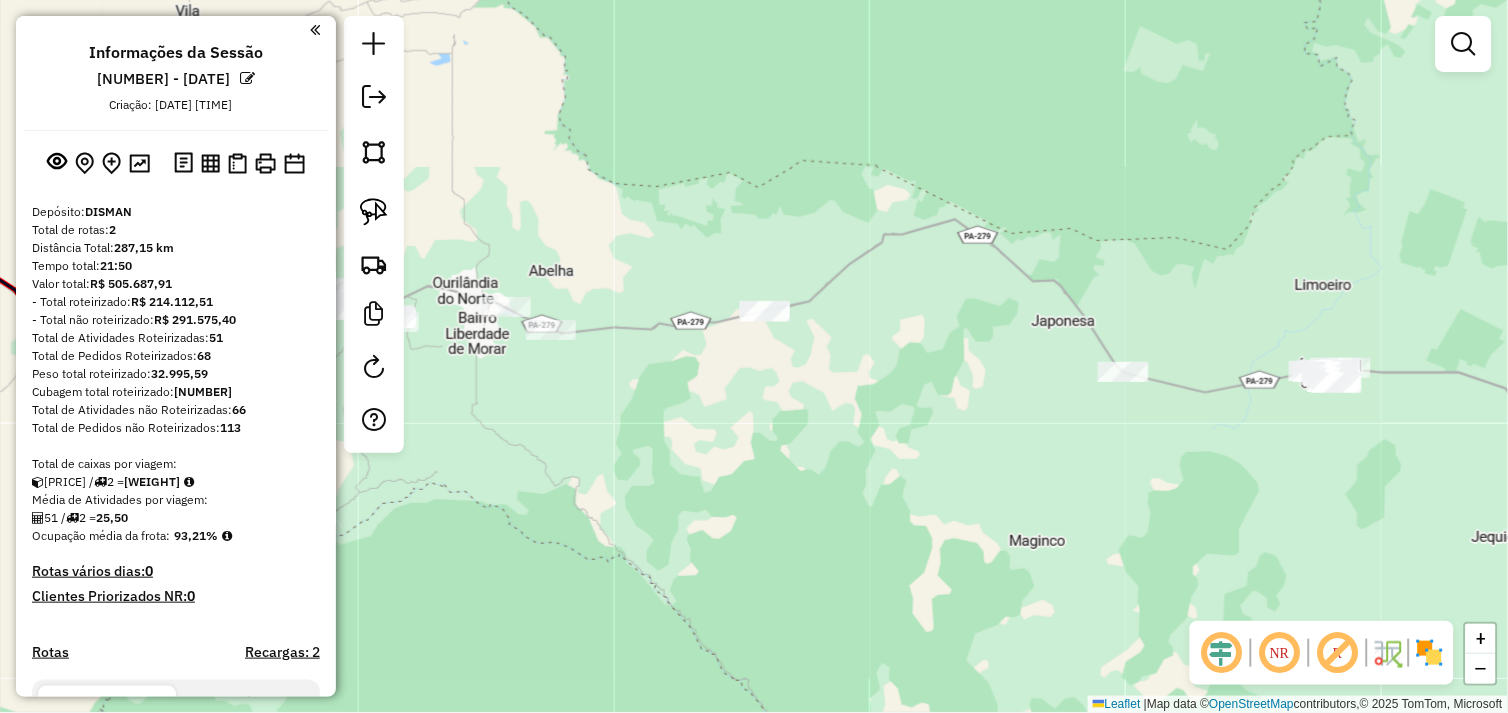 drag, startPoint x: 684, startPoint y: 436, endPoint x: 648, endPoint y: 415, distance: 41.677334 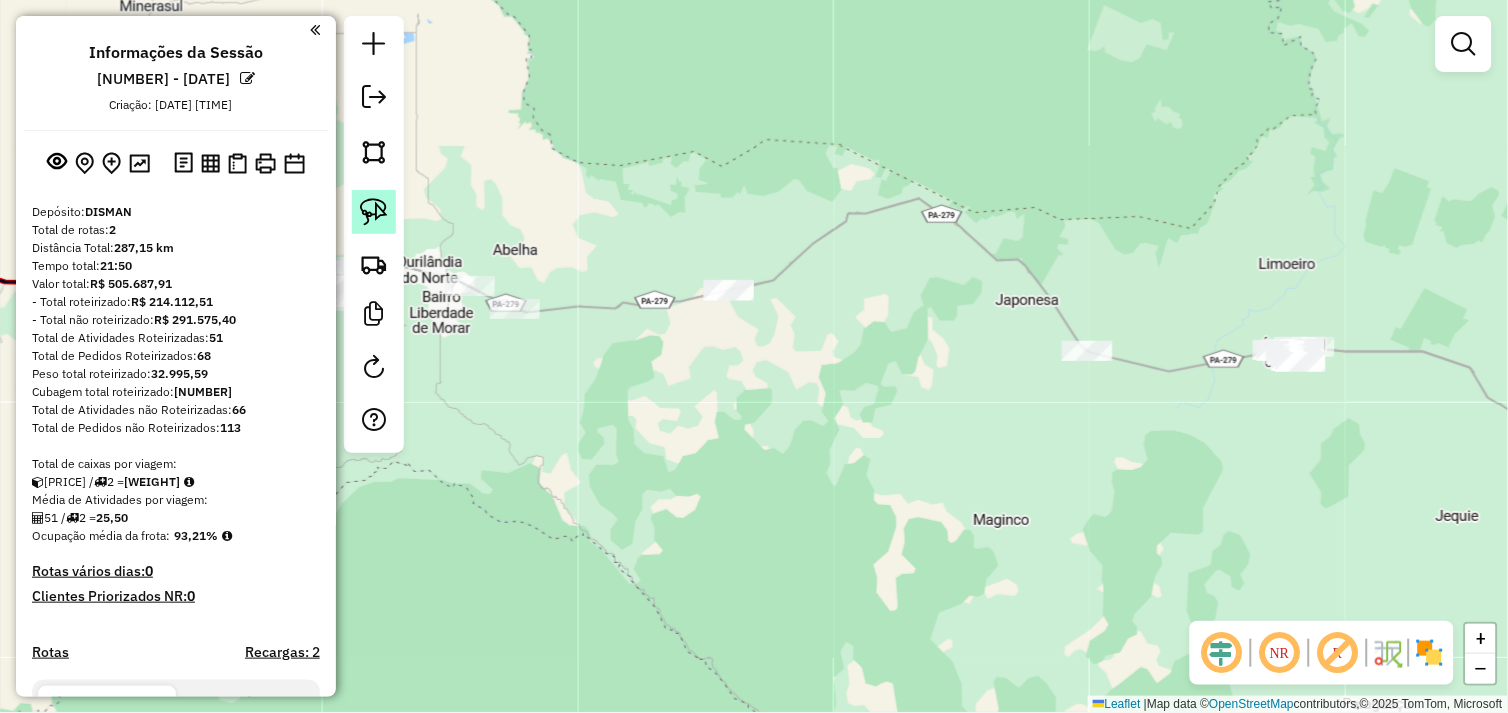 click 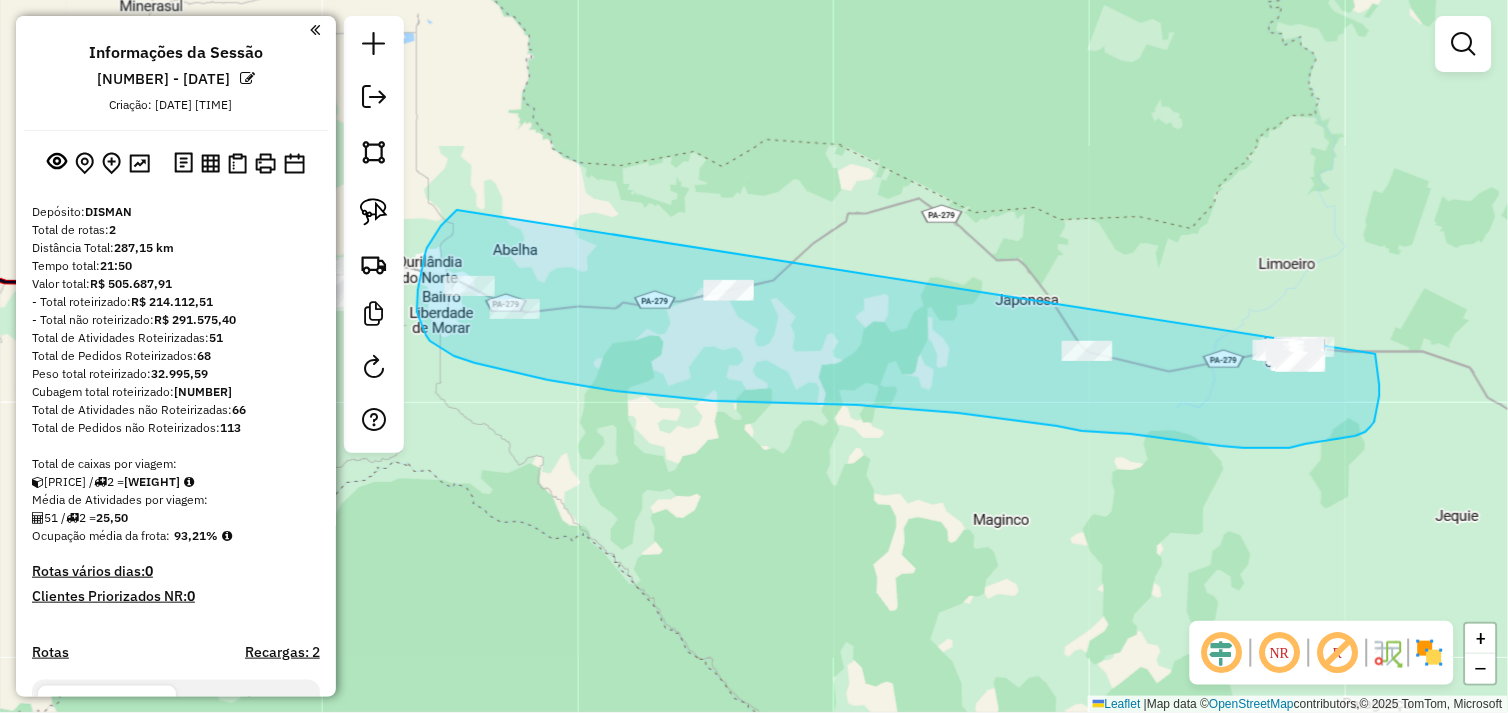 drag, startPoint x: 457, startPoint y: 210, endPoint x: 1362, endPoint y: 333, distance: 913.3203 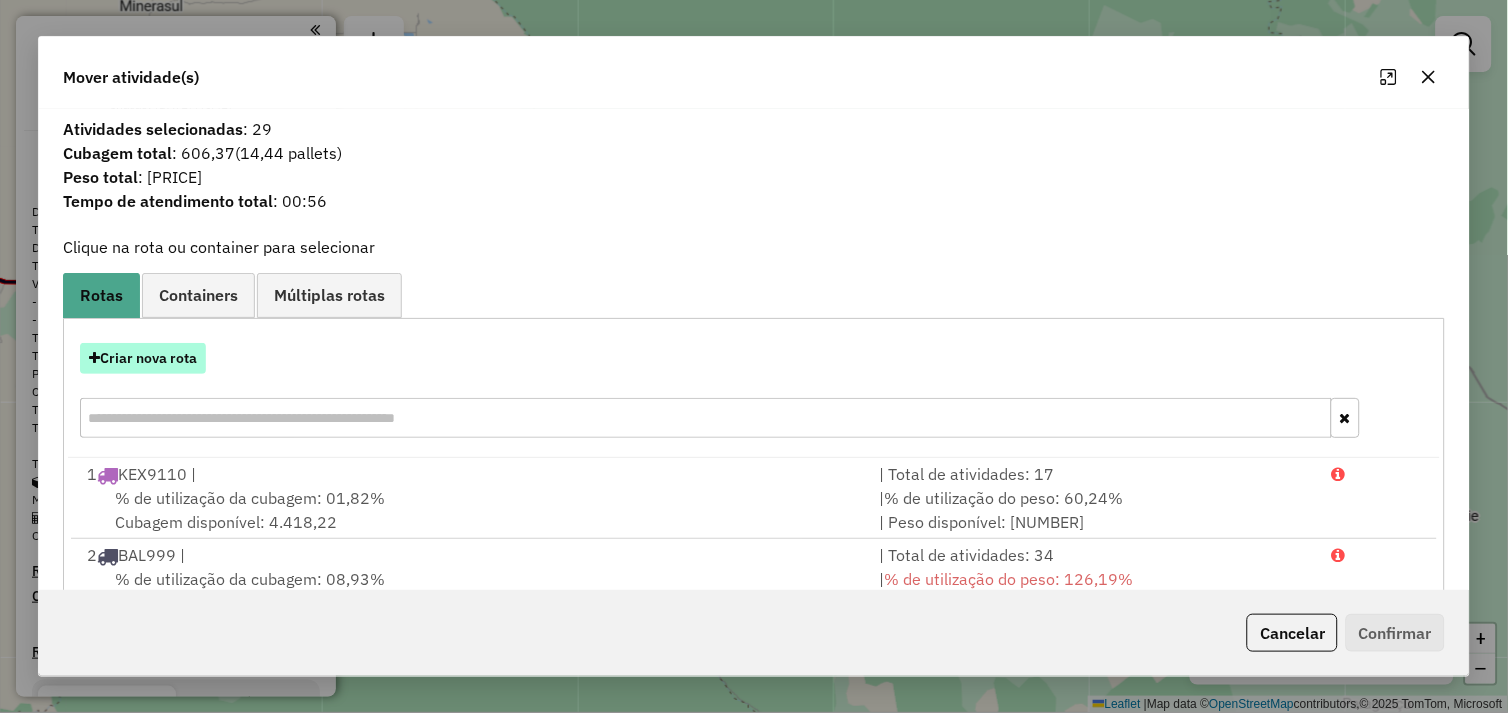 click on "Criar nova rota" at bounding box center (143, 358) 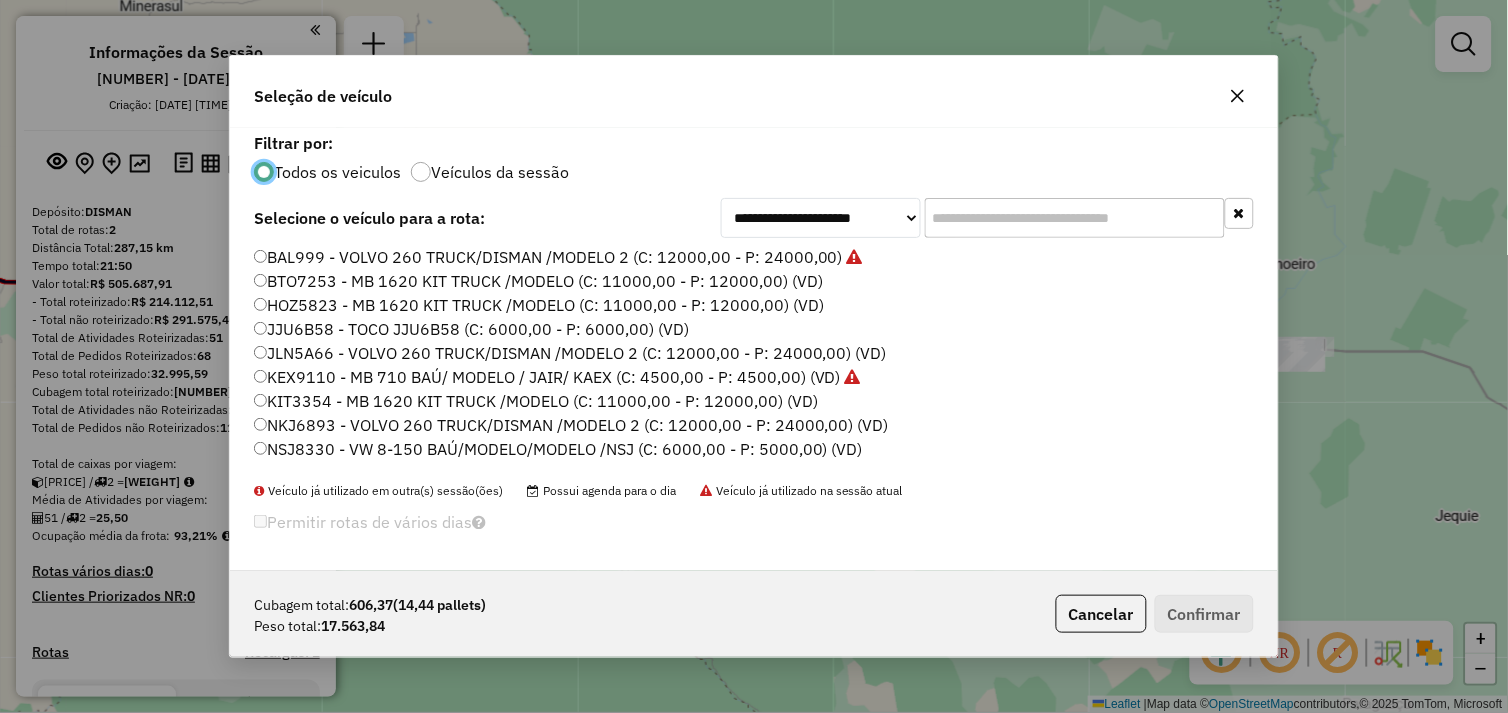 scroll, scrollTop: 11, scrollLeft: 5, axis: both 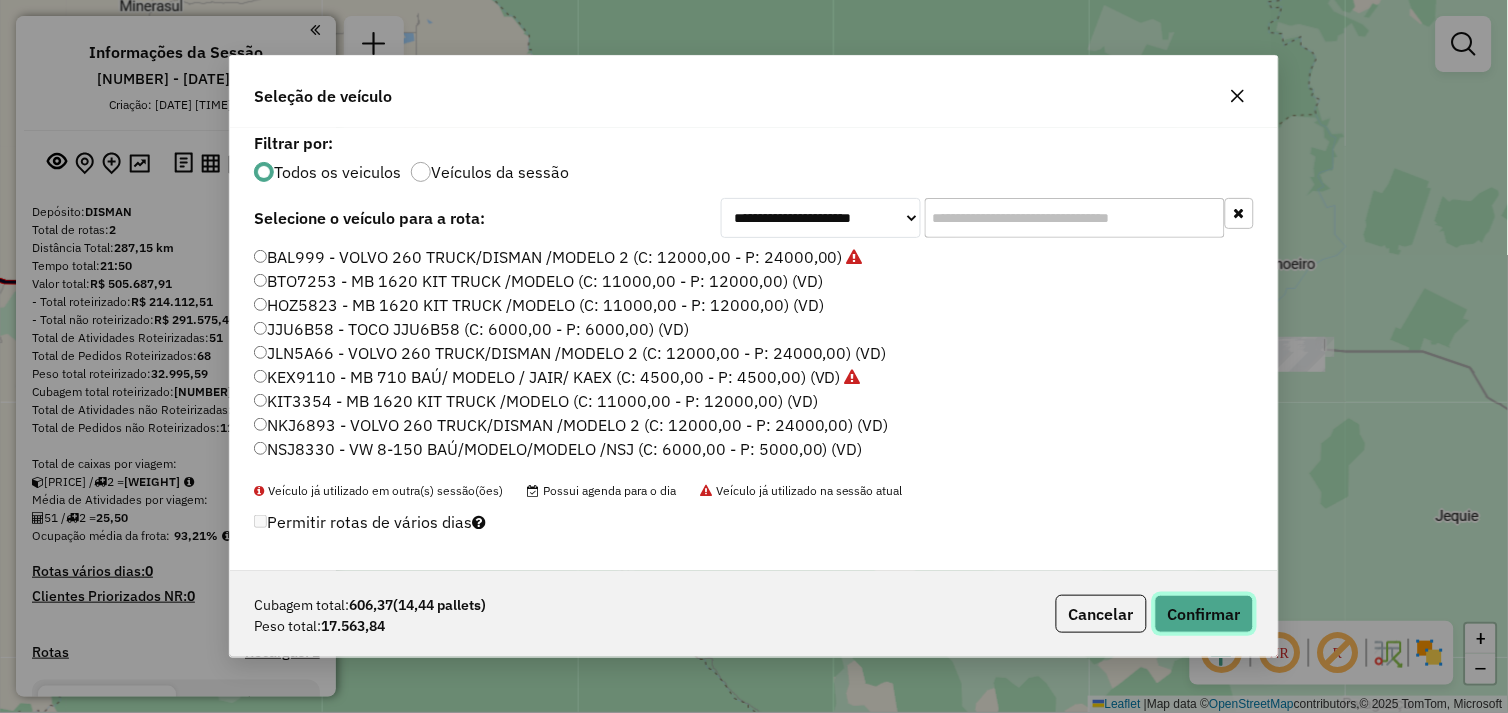 click on "Confirmar" 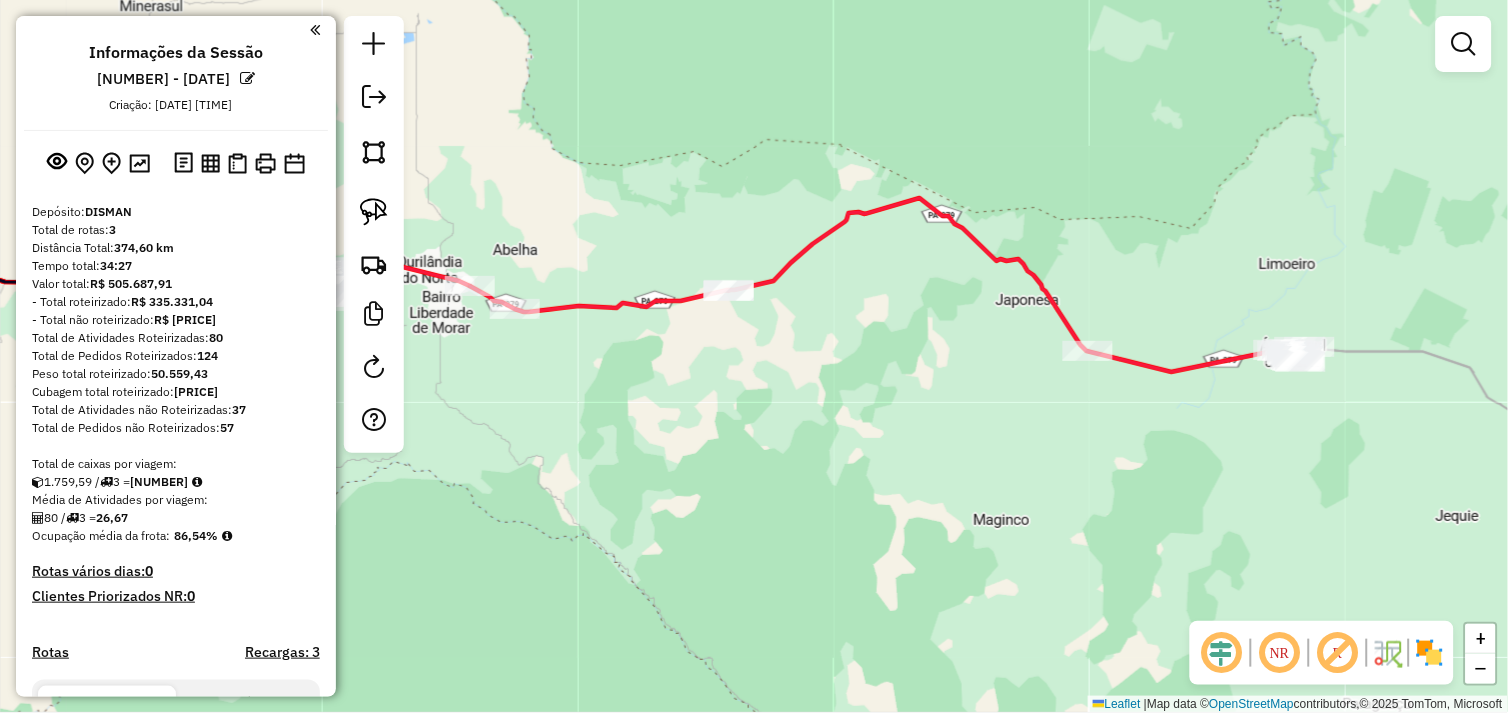 drag, startPoint x: 572, startPoint y: 472, endPoint x: 882, endPoint y: 451, distance: 310.71048 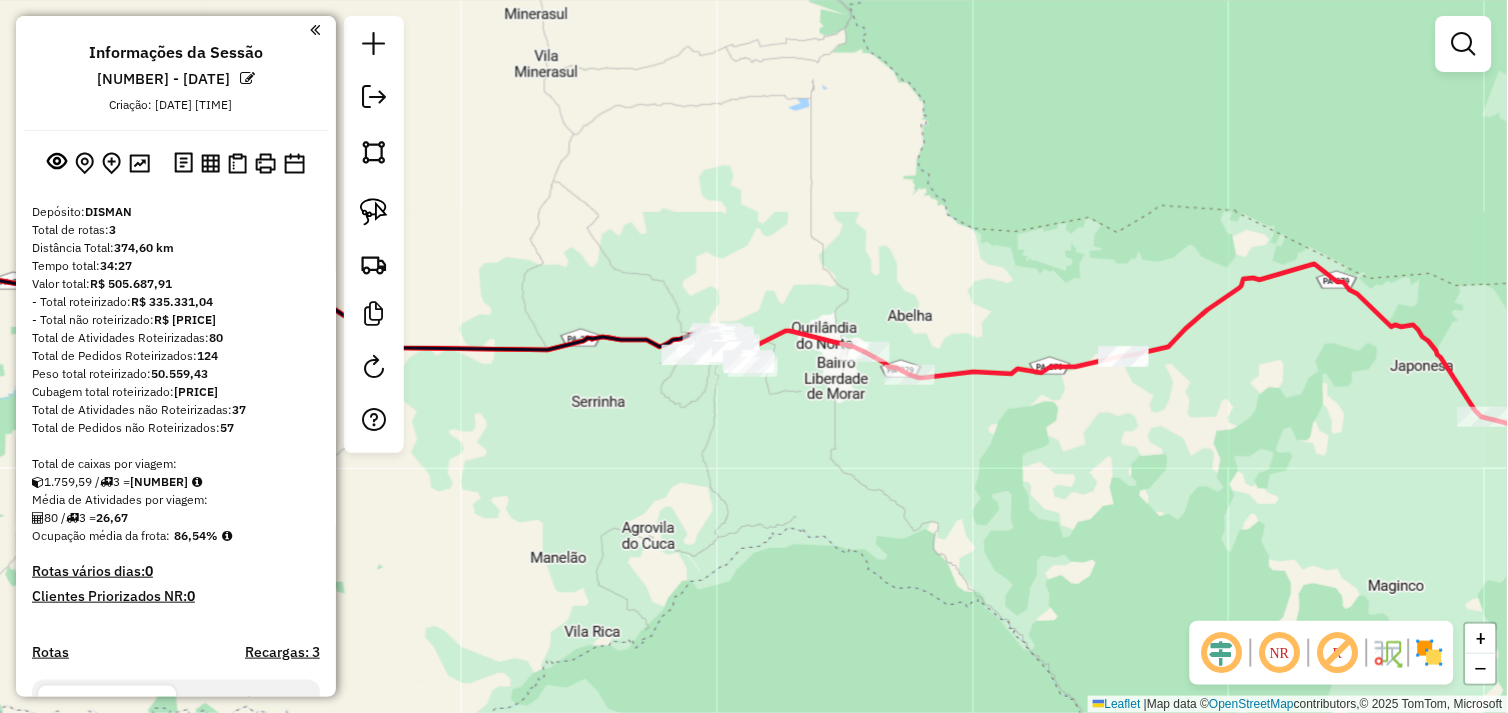 drag, startPoint x: 735, startPoint y: 421, endPoint x: 790, endPoint y: 470, distance: 73.661385 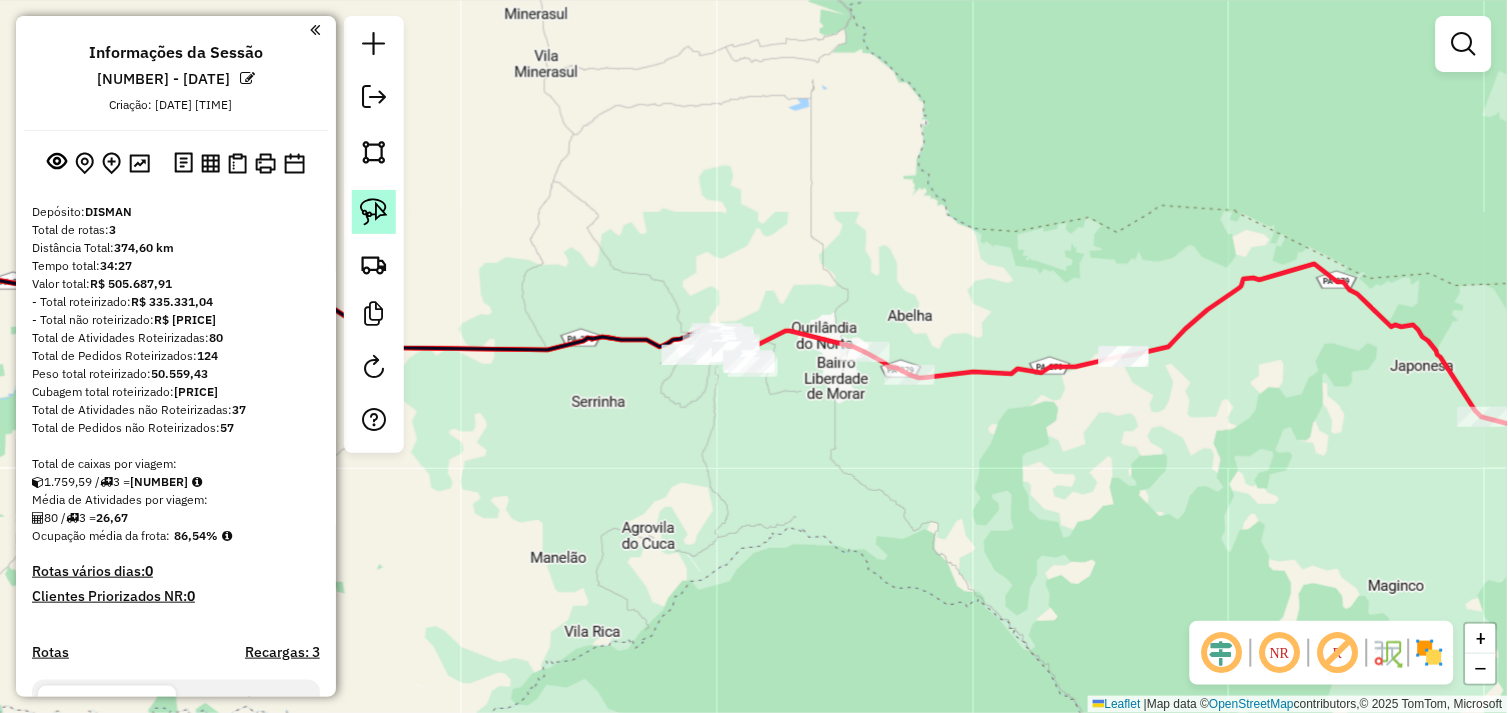 click 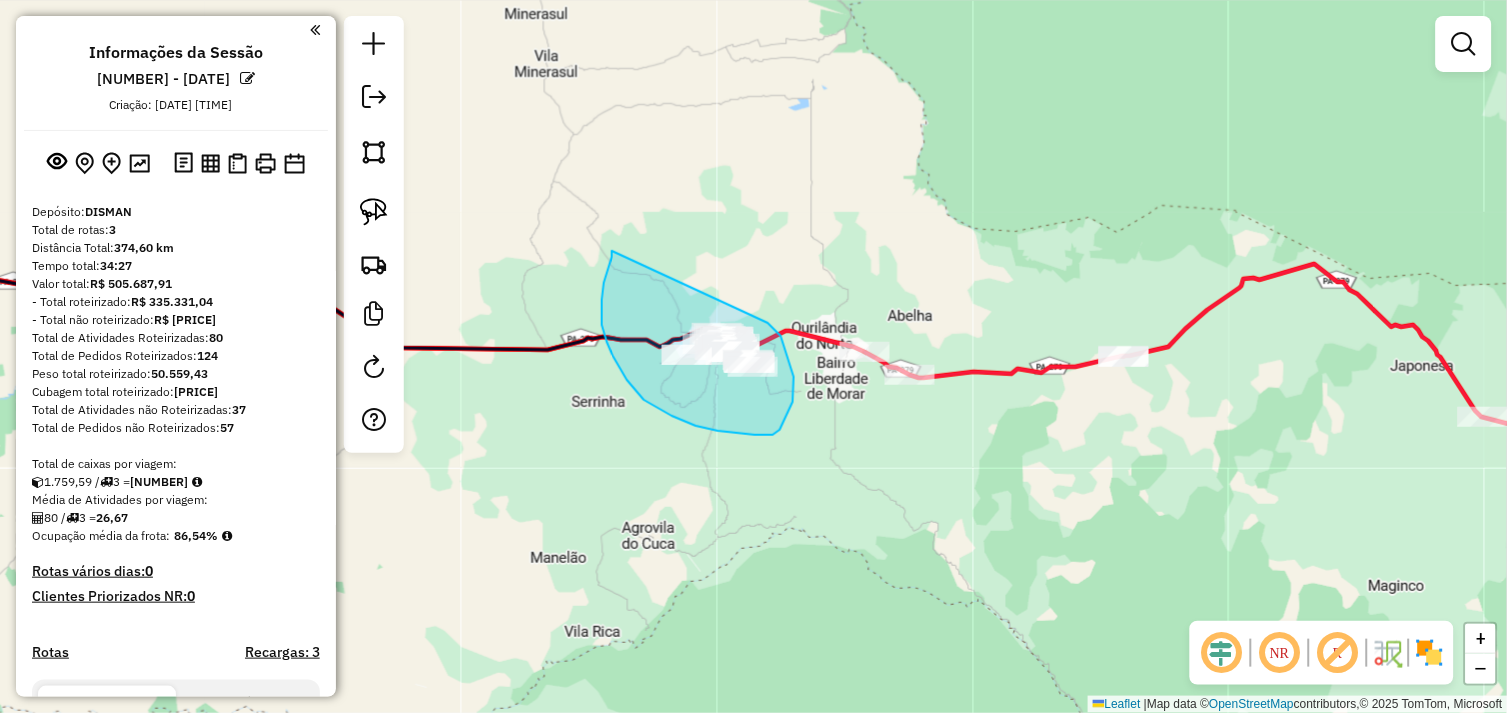 drag, startPoint x: 612, startPoint y: 251, endPoint x: 768, endPoint y: 323, distance: 171.81386 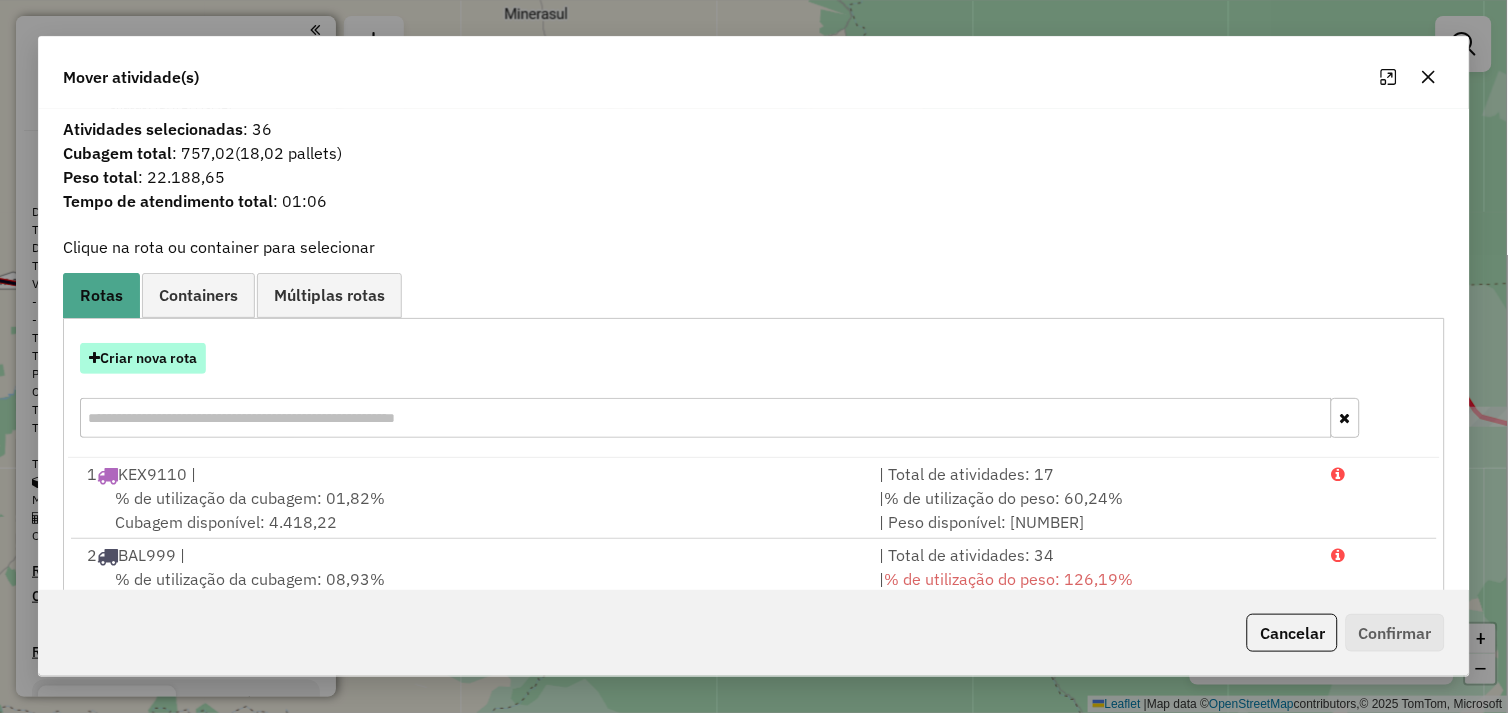 click on "Criar nova rota" at bounding box center (143, 358) 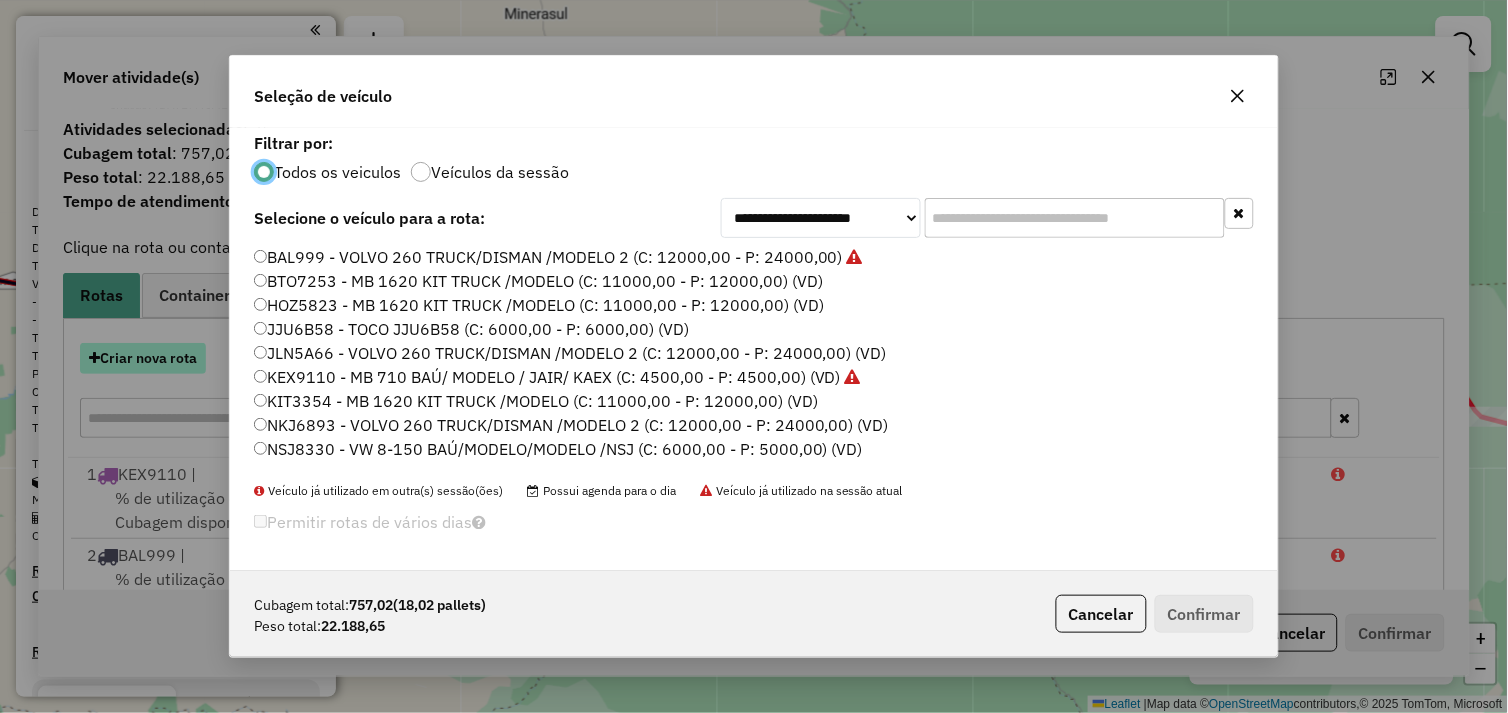 scroll, scrollTop: 11, scrollLeft: 5, axis: both 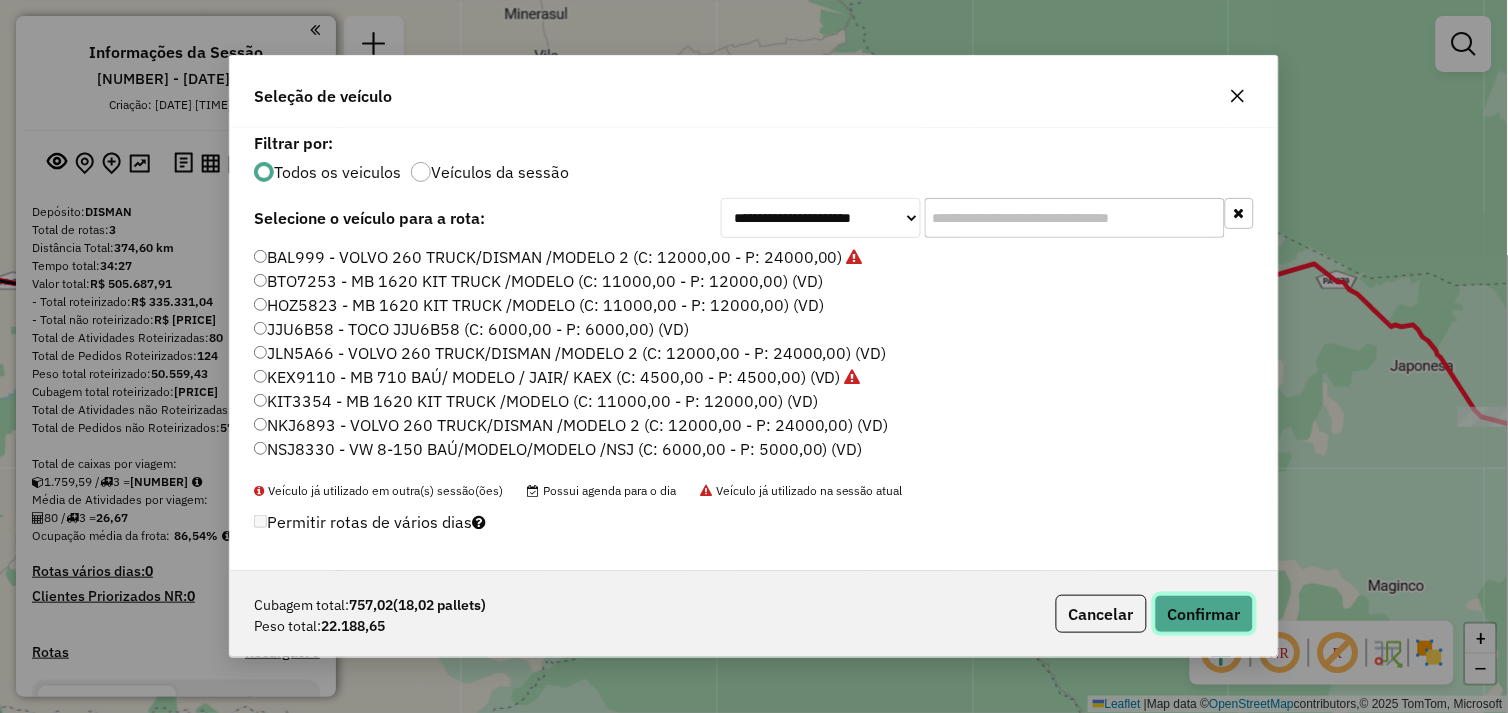click on "Confirmar" 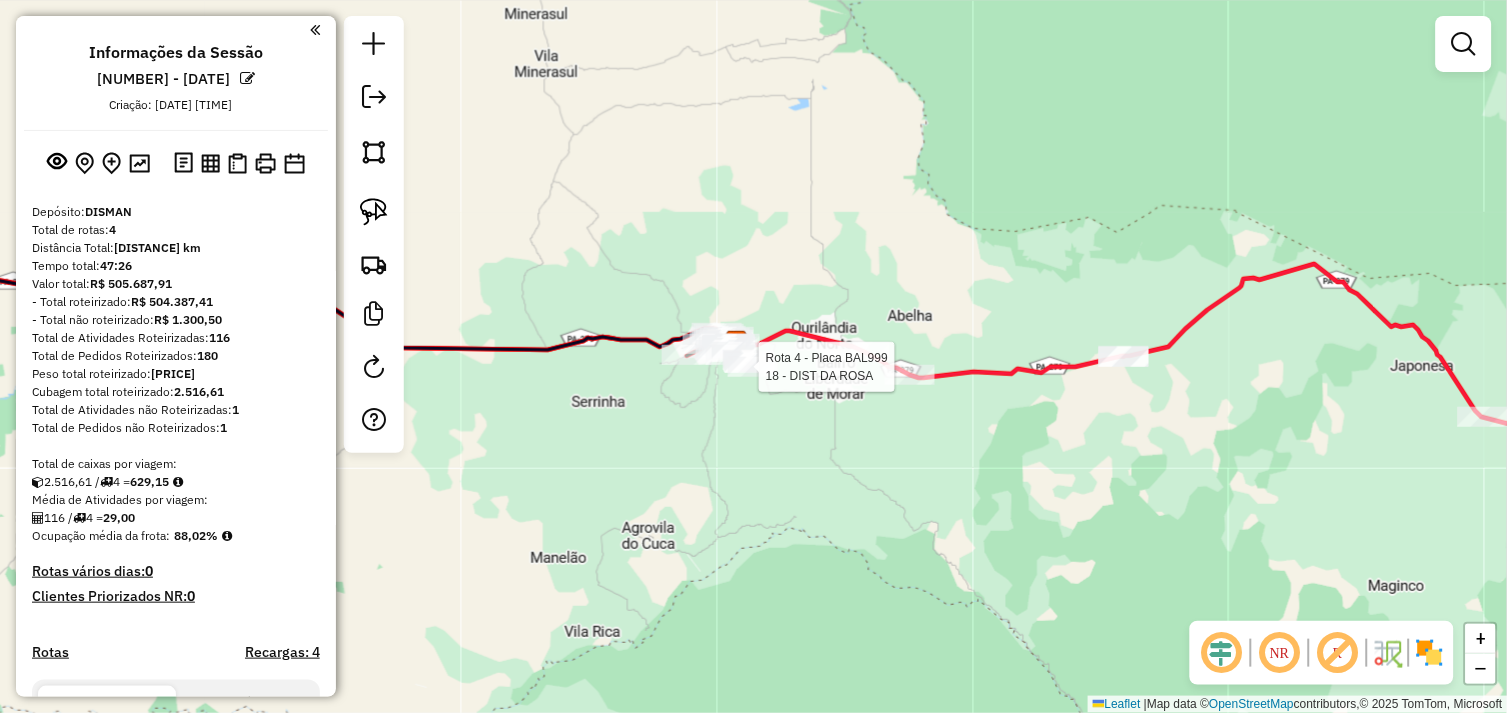 select on "**********" 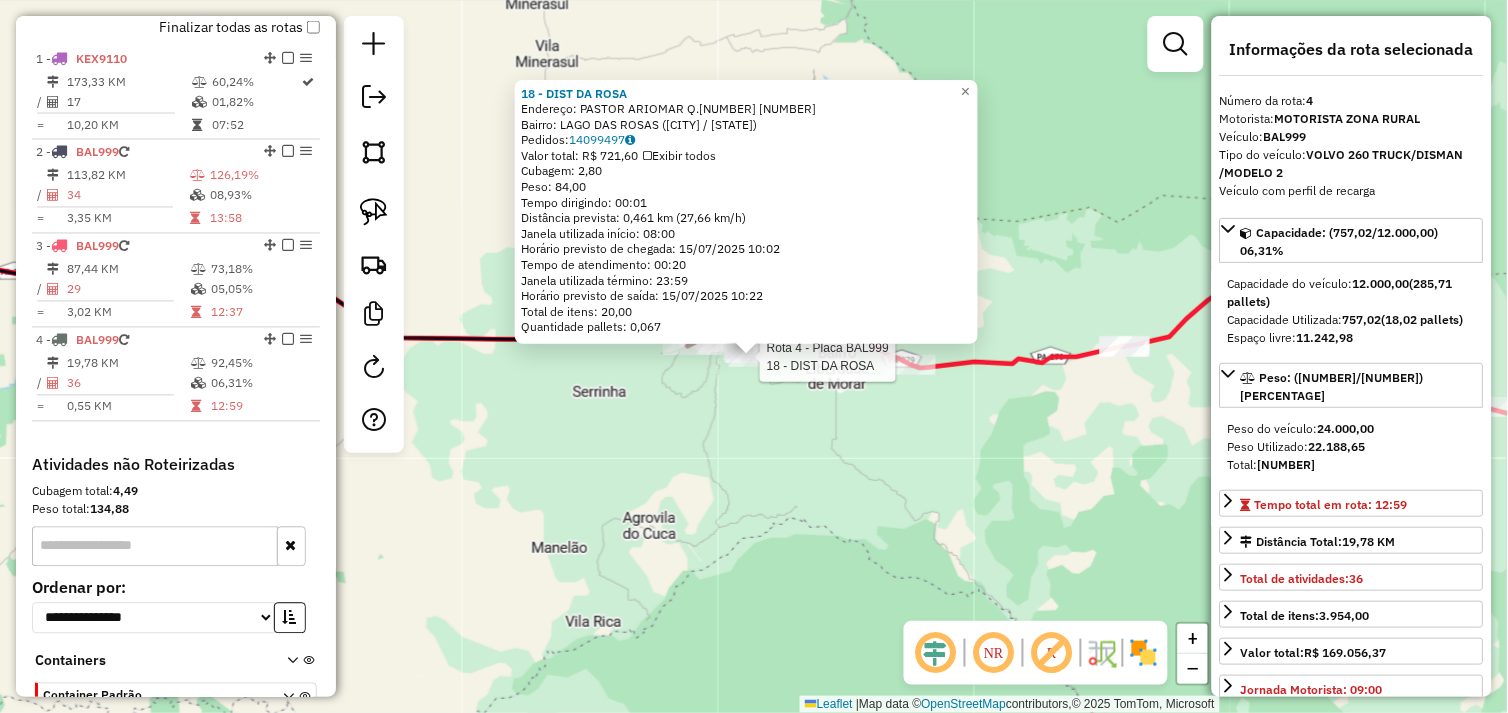 scroll, scrollTop: 836, scrollLeft: 0, axis: vertical 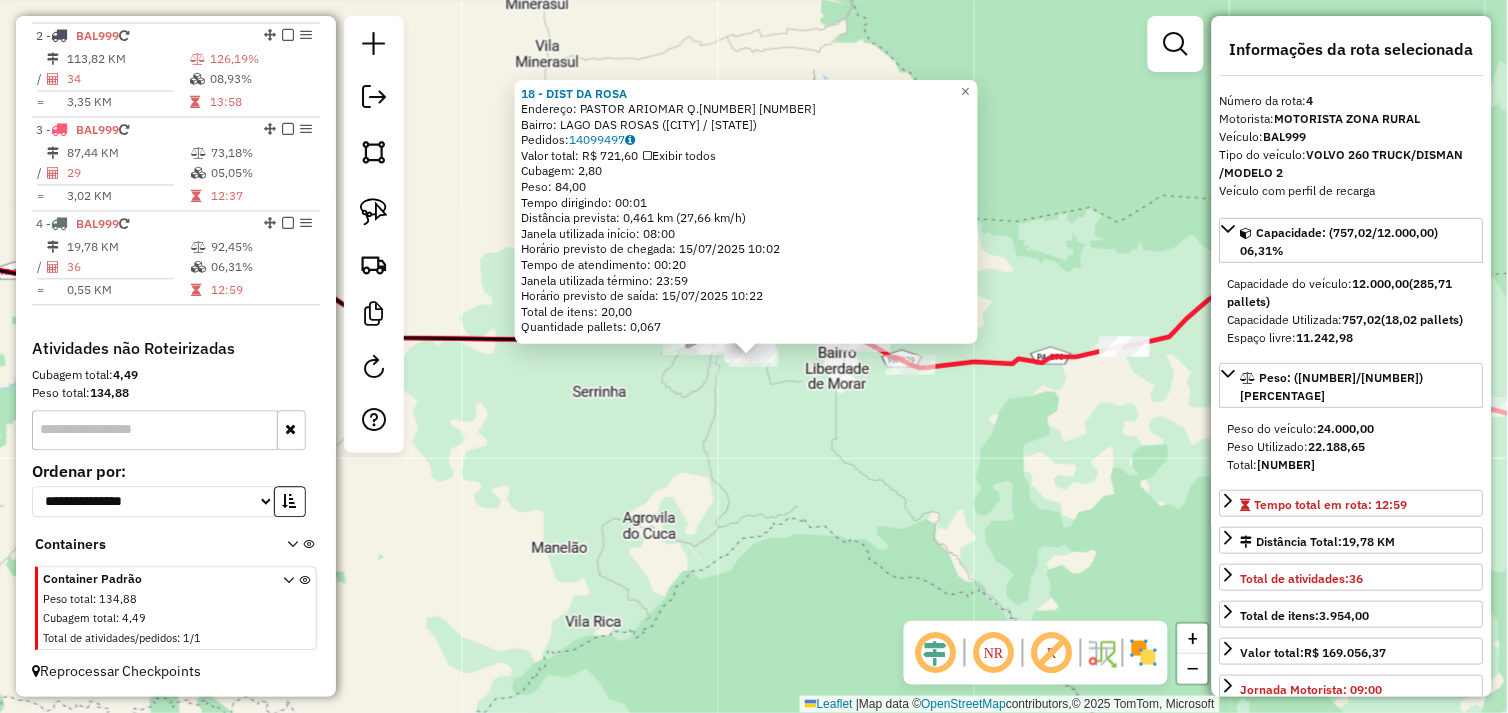 click on "18 - DIST DA ROSA  Endereço:  PASTOR ARIOMAR Q.18 119   Bairro: LAGO DAS ROSAS (TUCUMA / PA)   Pedidos:  14099497   Valor total: R$ 721,60   Exibir todos   Cubagem: 2,80  Peso: 84,00  Tempo dirigindo: 00:01   Distância prevista: 0,461 km (27,66 km/h)   Janela utilizada início: 08:00   Horário previsto de chegada: 15/07/2025 10:02   Tempo de atendimento: 00:20   Janela utilizada término: 23:59   Horário previsto de saída: 15/07/2025 10:22   Total de itens: 20,00   Quantidade pallets: 0,067  × Janela de atendimento Grade de atendimento Capacidade Transportadoras Veículos Cliente Pedidos  Rotas Selecione os dias de semana para filtrar as janelas de atendimento  Seg   Ter   Qua   Qui   Sex   Sáb   Dom  Informe o período da janela de atendimento: De: Até:  Filtrar exatamente a janela do cliente  Considerar janela de atendimento padrão  Selecione os dias de semana para filtrar as grades de atendimento  Seg   Ter   Qua   Qui   Sex   Sáb   Dom   Considerar clientes sem dia de atendimento cadastrado De:" 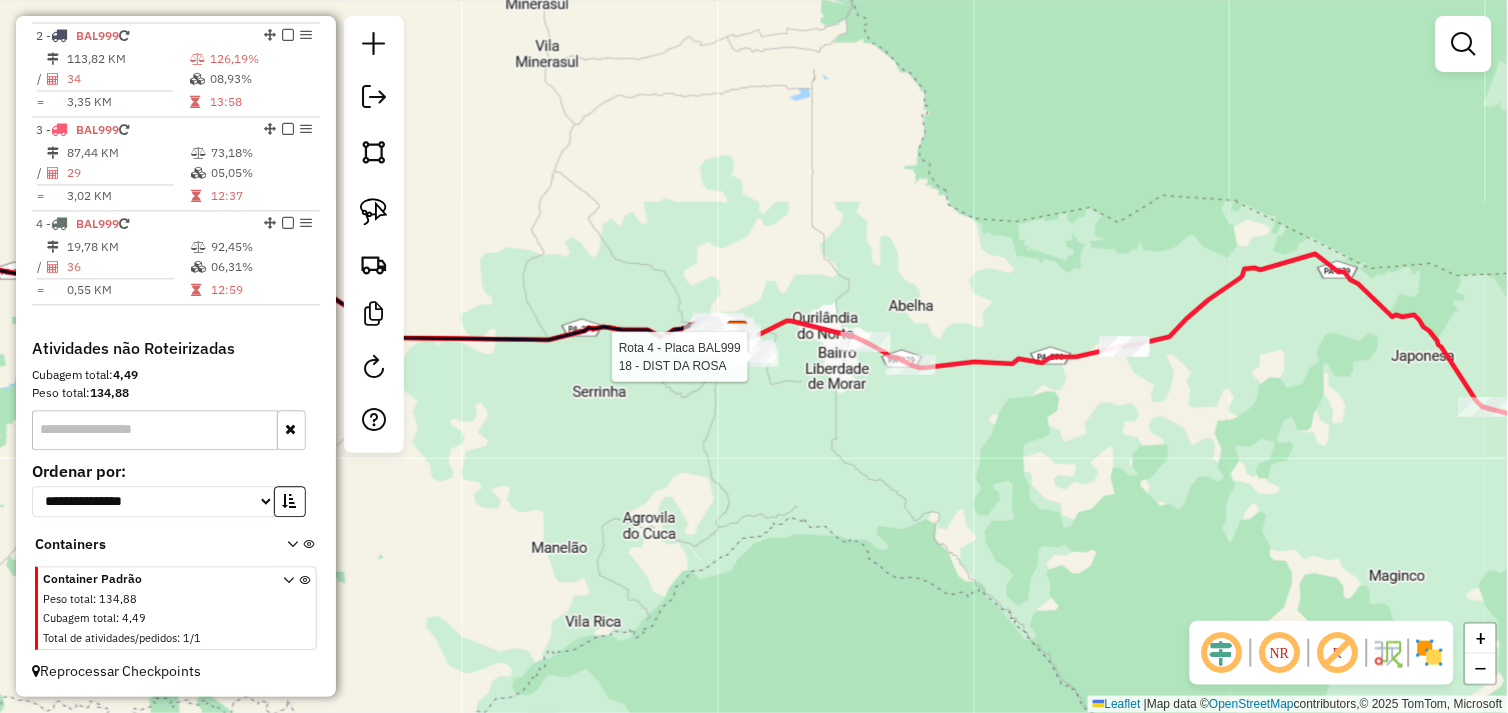 select on "**********" 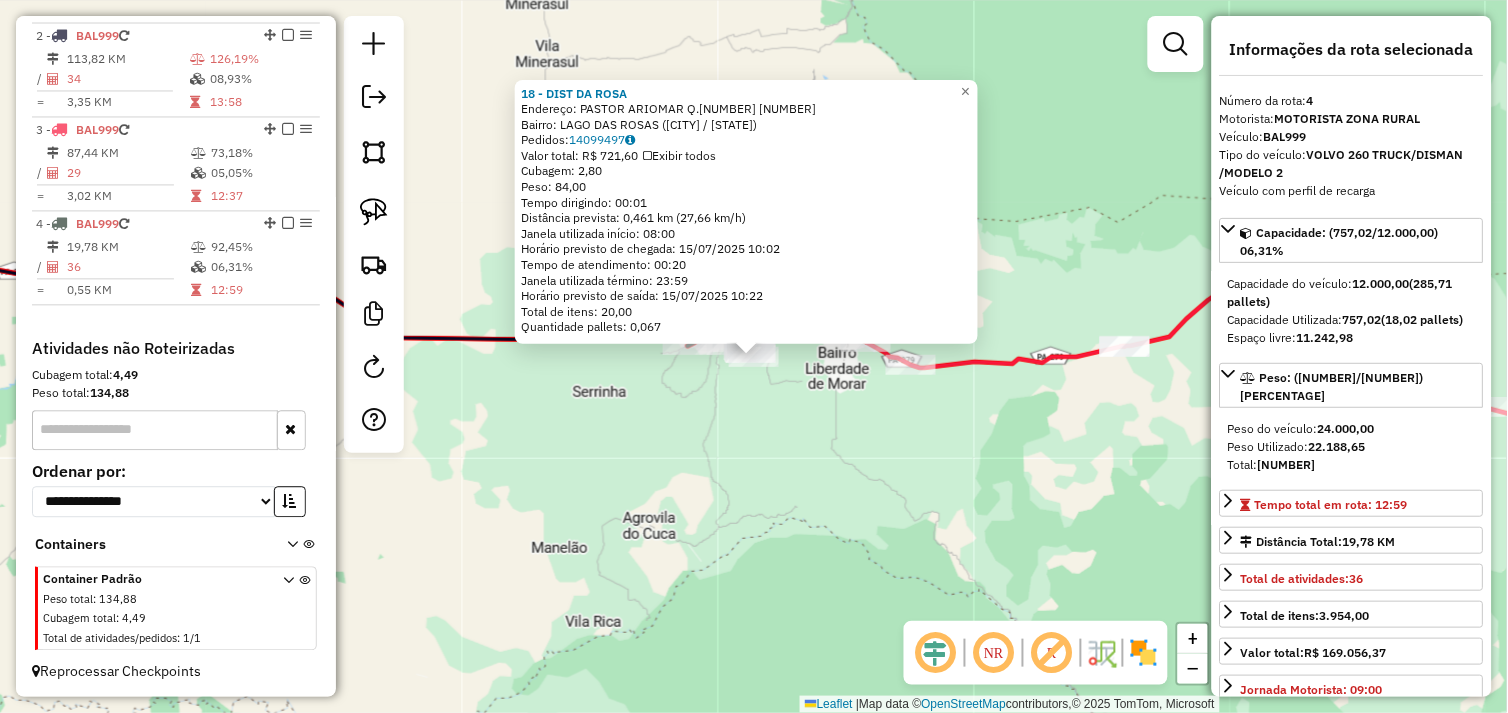 click on "18 - DIST DA ROSA  Endereço:  PASTOR ARIOMAR Q.18 119   Bairro: LAGO DAS ROSAS (TUCUMA / PA)   Pedidos:  14099497   Valor total: R$ 721,60   Exibir todos   Cubagem: 2,80  Peso: 84,00  Tempo dirigindo: 00:01   Distância prevista: 0,461 km (27,66 km/h)   Janela utilizada início: 08:00   Horário previsto de chegada: 15/07/2025 10:02   Tempo de atendimento: 00:20   Janela utilizada término: 23:59   Horário previsto de saída: 15/07/2025 10:22   Total de itens: 20,00   Quantidade pallets: 0,067  × Janela de atendimento Grade de atendimento Capacidade Transportadoras Veículos Cliente Pedidos  Rotas Selecione os dias de semana para filtrar as janelas de atendimento  Seg   Ter   Qua   Qui   Sex   Sáb   Dom  Informe o período da janela de atendimento: De: Até:  Filtrar exatamente a janela do cliente  Considerar janela de atendimento padrão  Selecione os dias de semana para filtrar as grades de atendimento  Seg   Ter   Qua   Qui   Sex   Sáb   Dom   Considerar clientes sem dia de atendimento cadastrado De:" 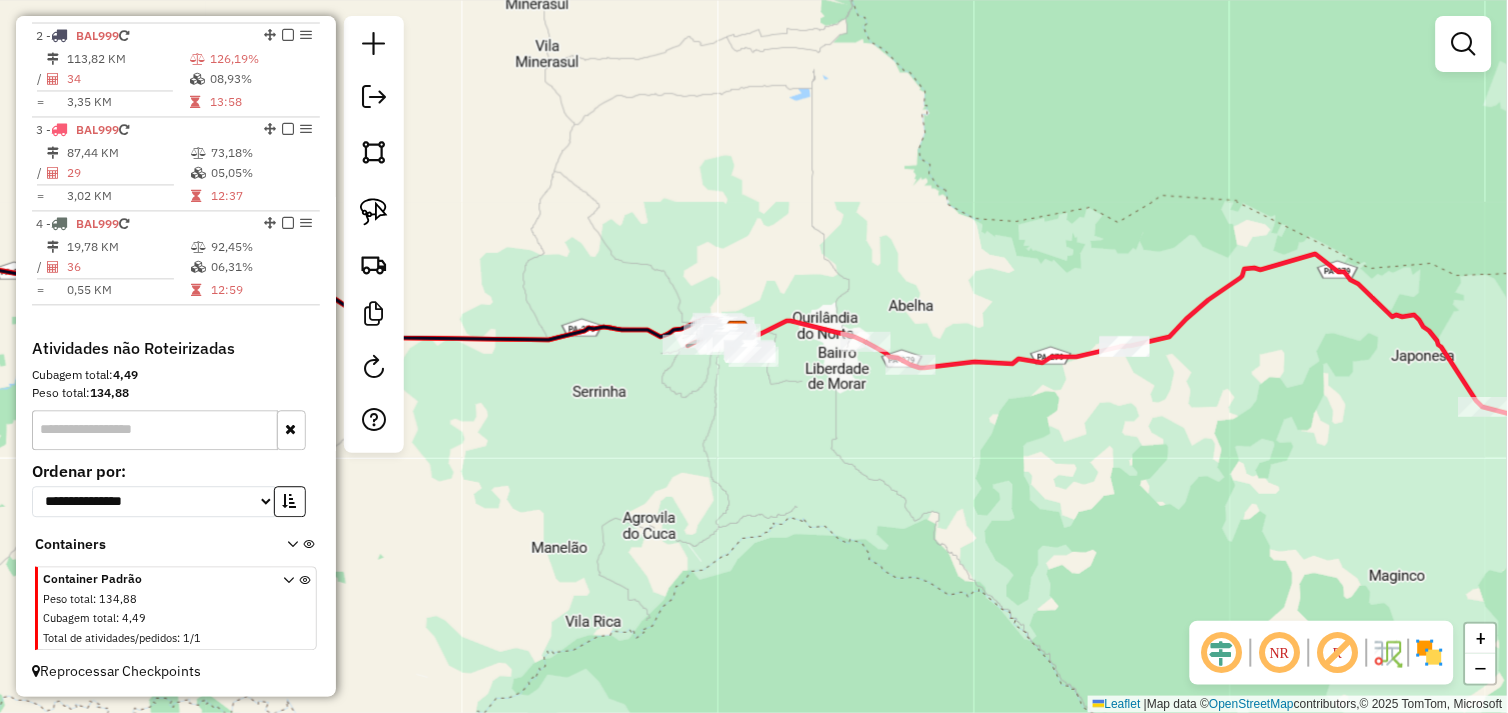 drag, startPoint x: 715, startPoint y: 435, endPoint x: 733, endPoint y: 425, distance: 20.59126 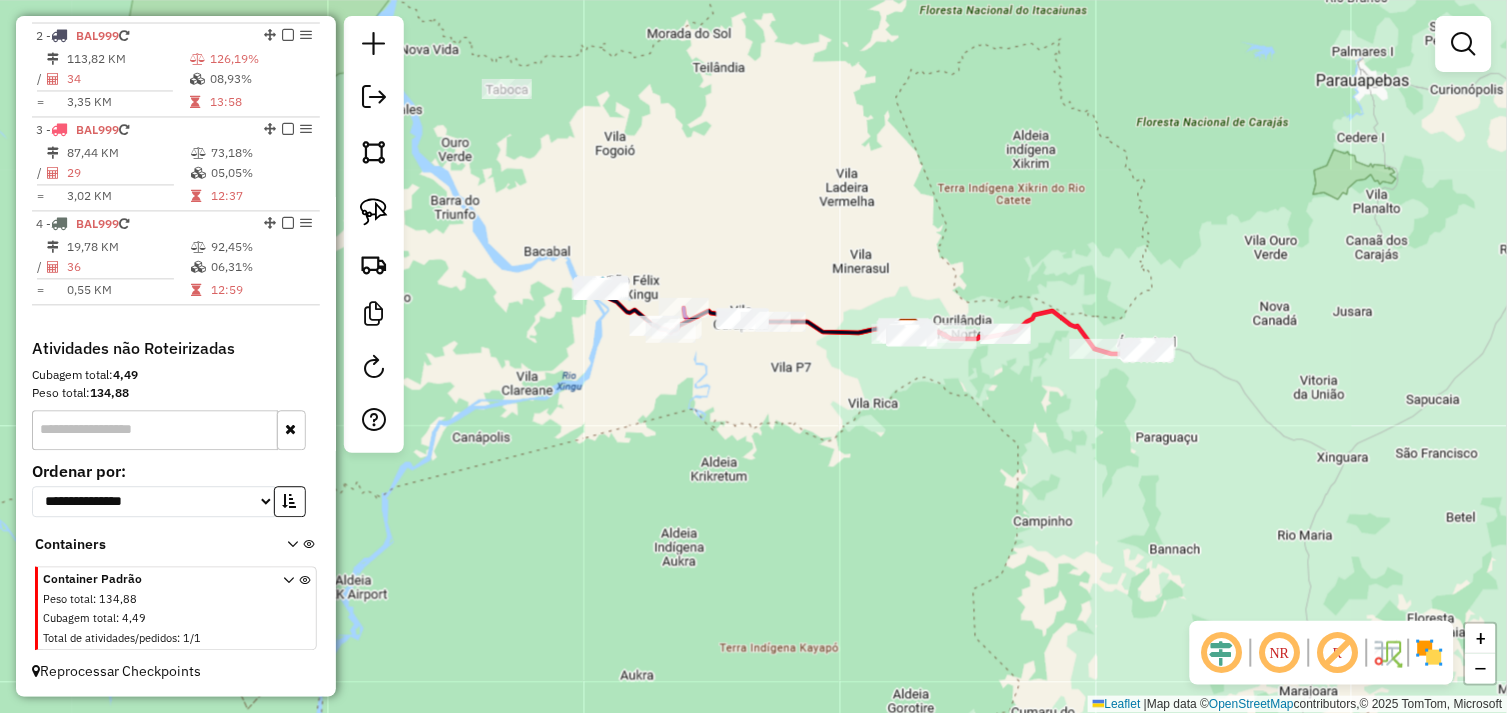 drag, startPoint x: 714, startPoint y: 445, endPoint x: 807, endPoint y: 425, distance: 95.12623 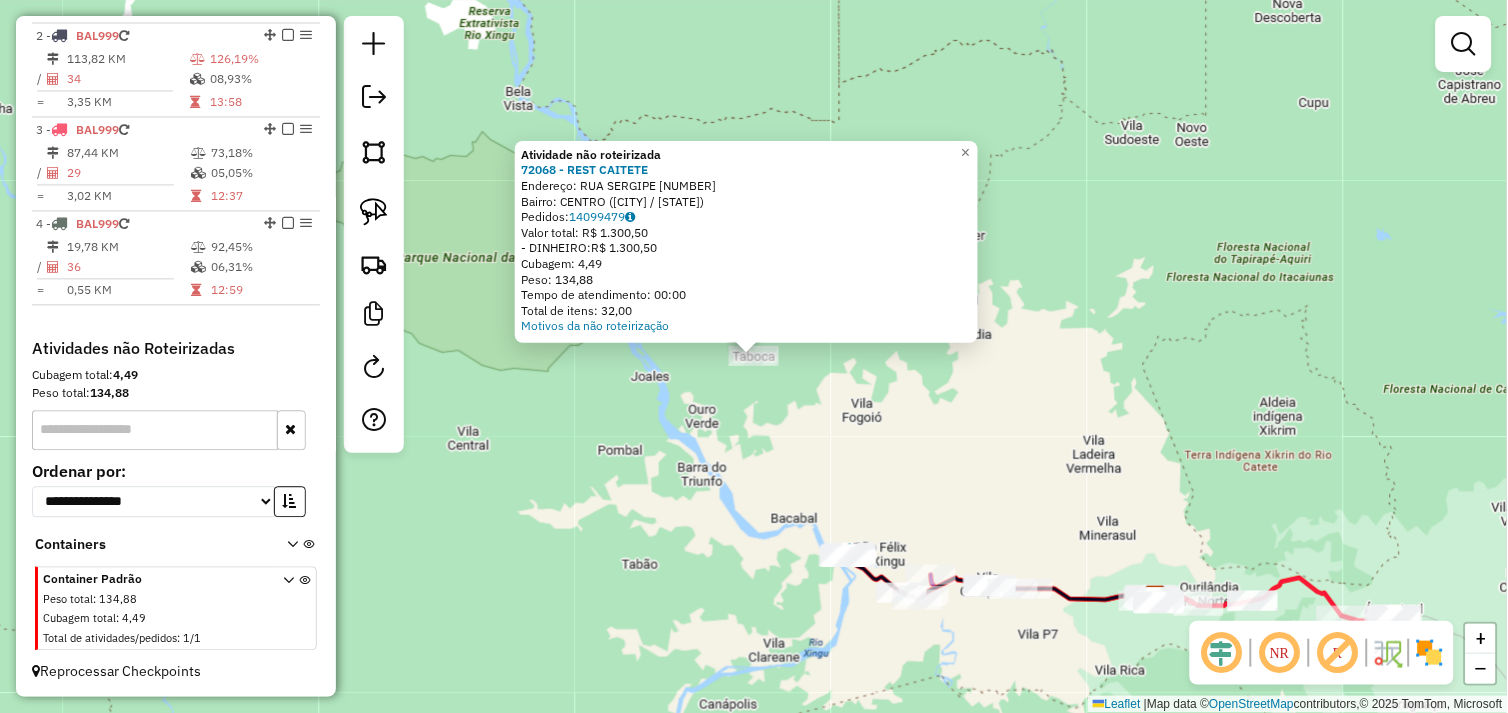 click on "Atividade não roteirizada 72068 - REST CAITETE  Endereço:  RUA SERGIPE 239   Bairro: CENTRO (OURILANDIA DO NORTE / PA)   Pedidos:  14099479   Valor total: R$ 1.300,50   - DINHEIRO:  R$ 1.300,50   Cubagem: 4,49   Peso: 134,88   Tempo de atendimento: 00:00   Total de itens: 32,00  Motivos da não roteirização × Janela de atendimento Grade de atendimento Capacidade Transportadoras Veículos Cliente Pedidos  Rotas Selecione os dias de semana para filtrar as janelas de atendimento  Seg   Ter   Qua   Qui   Sex   Sáb   Dom  Informe o período da janela de atendimento: De: Até:  Filtrar exatamente a janela do cliente  Considerar janela de atendimento padrão  Selecione os dias de semana para filtrar as grades de atendimento  Seg   Ter   Qua   Qui   Sex   Sáb   Dom   Considerar clientes sem dia de atendimento cadastrado  Clientes fora do dia de atendimento selecionado Filtrar as atividades entre os valores definidos abaixo:  Peso mínimo:   Peso máximo:   Cubagem mínima:   Cubagem máxima:   De:   Até:  De:" 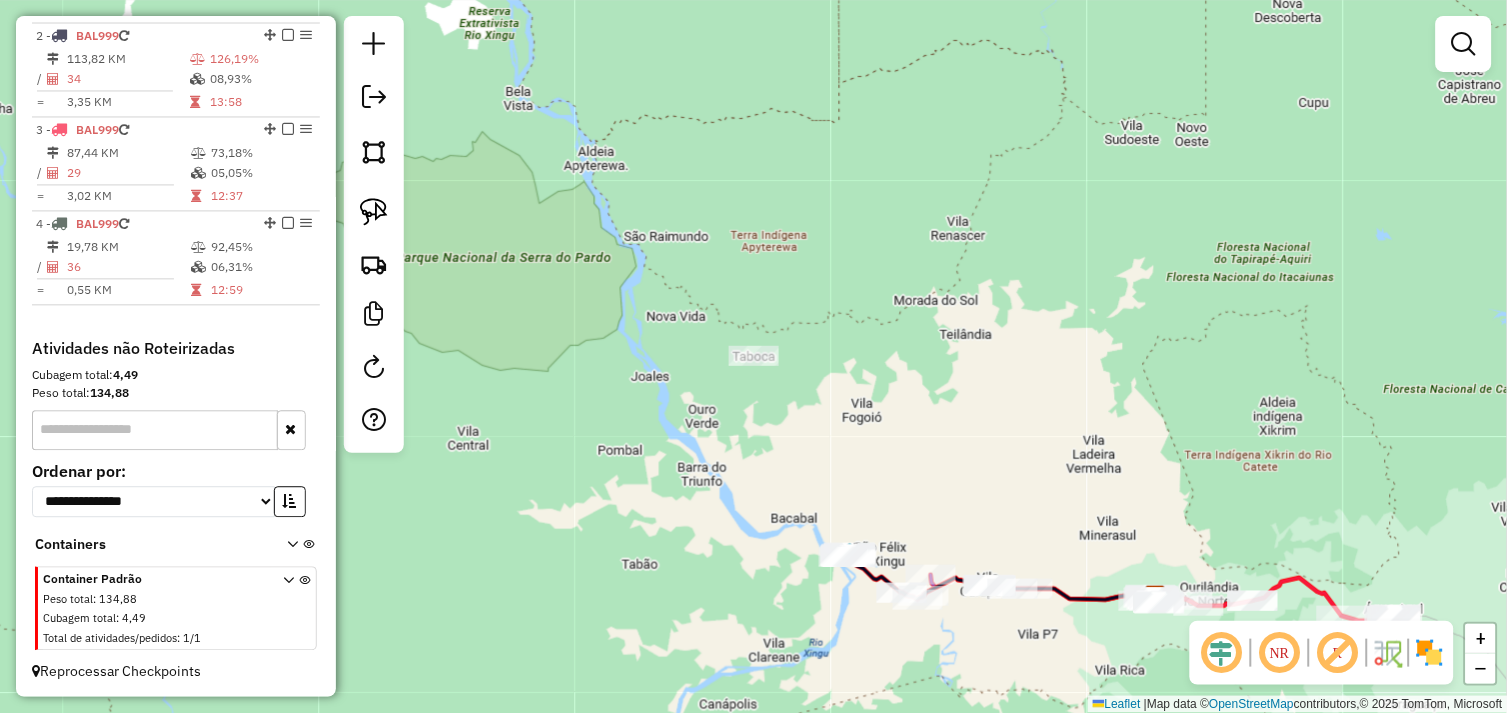 drag, startPoint x: 680, startPoint y: 403, endPoint x: 628, endPoint y: 358, distance: 68.76772 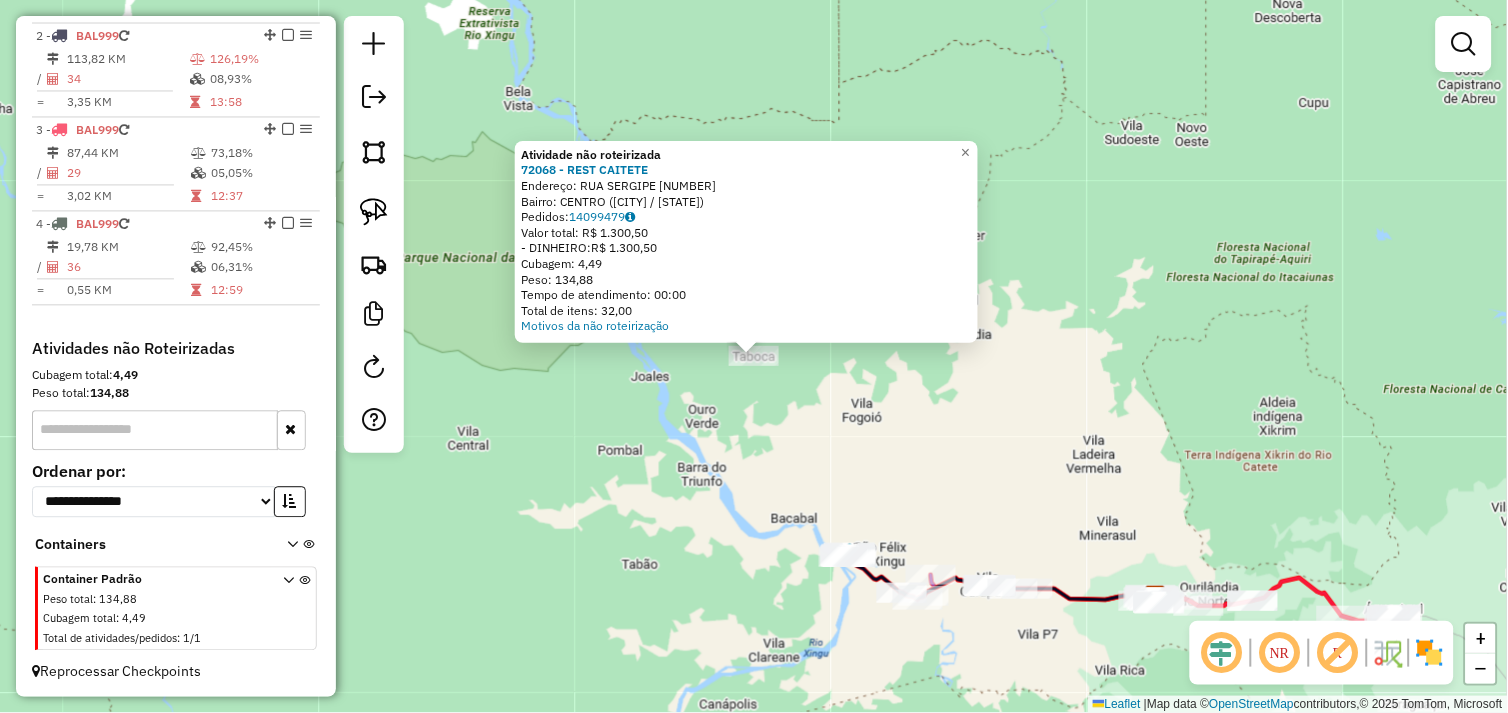 click on "Atividade não roteirizada 72068 - REST CAITETE  Endereço:  RUA SERGIPE 239   Bairro: CENTRO (OURILANDIA DO NORTE / PA)   Pedidos:  14099479   Valor total: R$ 1.300,50   - DINHEIRO:  R$ 1.300,50   Cubagem: 4,49   Peso: 134,88   Tempo de atendimento: 00:00   Total de itens: 32,00  Motivos da não roteirização × Janela de atendimento Grade de atendimento Capacidade Transportadoras Veículos Cliente Pedidos  Rotas Selecione os dias de semana para filtrar as janelas de atendimento  Seg   Ter   Qua   Qui   Sex   Sáb   Dom  Informe o período da janela de atendimento: De: Até:  Filtrar exatamente a janela do cliente  Considerar janela de atendimento padrão  Selecione os dias de semana para filtrar as grades de atendimento  Seg   Ter   Qua   Qui   Sex   Sáb   Dom   Considerar clientes sem dia de atendimento cadastrado  Clientes fora do dia de atendimento selecionado Filtrar as atividades entre os valores definidos abaixo:  Peso mínimo:   Peso máximo:   Cubagem mínima:   Cubagem máxima:   De:   Até:  De:" 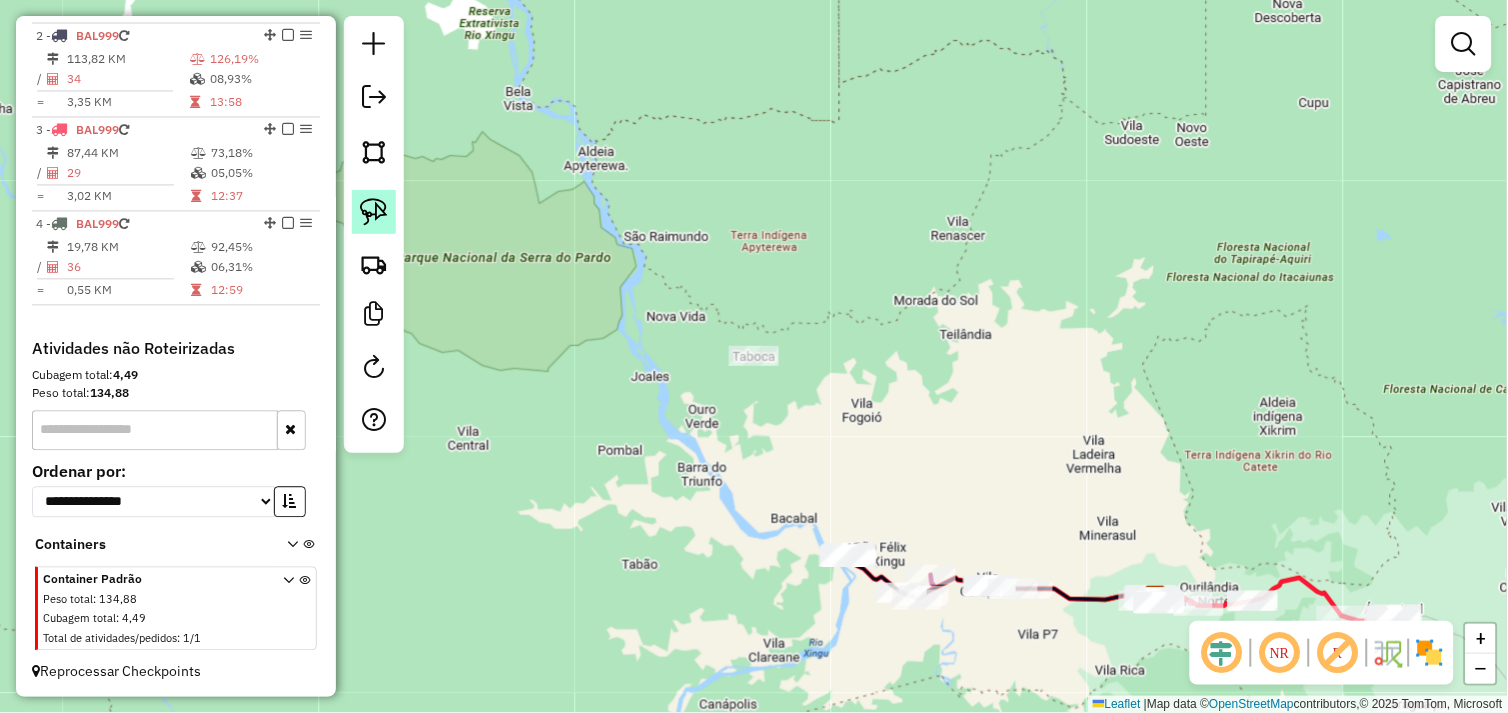 drag, startPoint x: 381, startPoint y: 208, endPoint x: 521, endPoint y: 250, distance: 146.16429 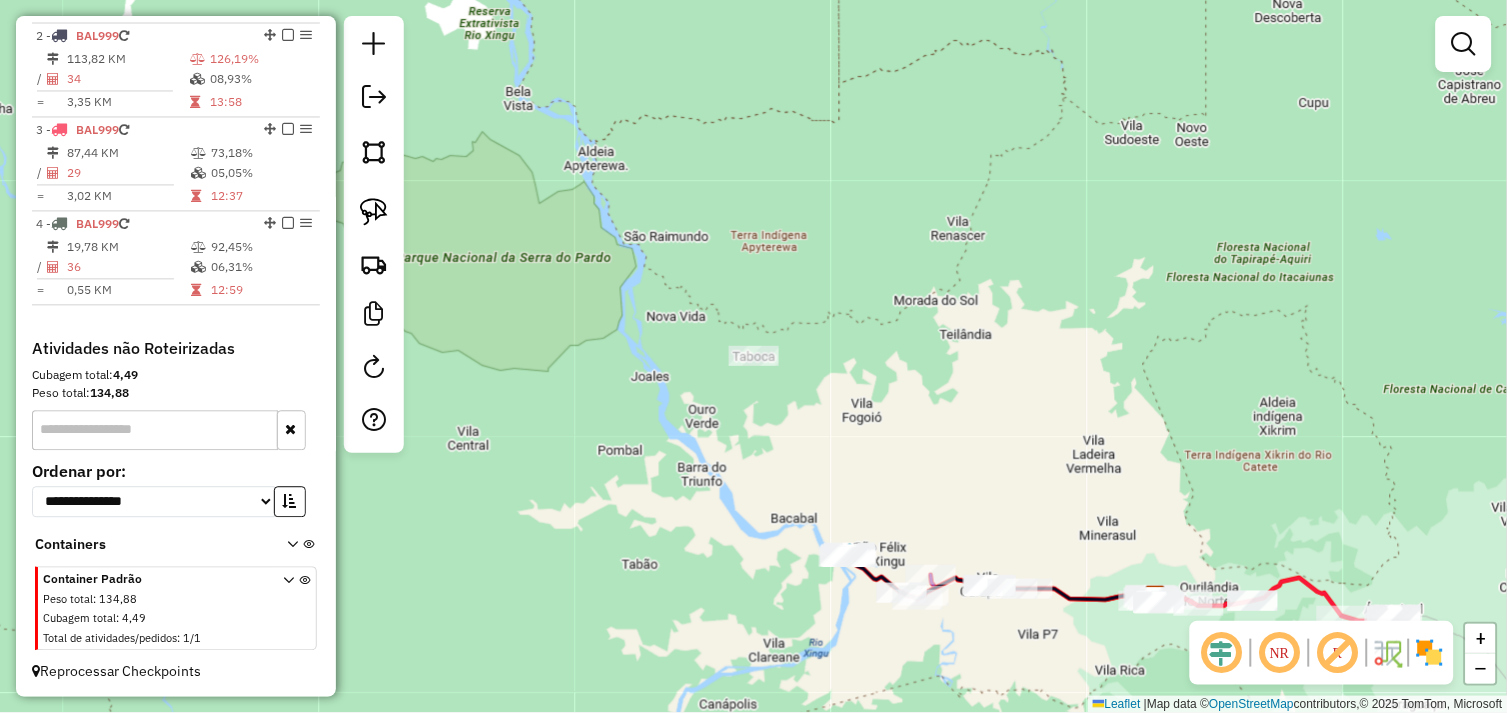 click 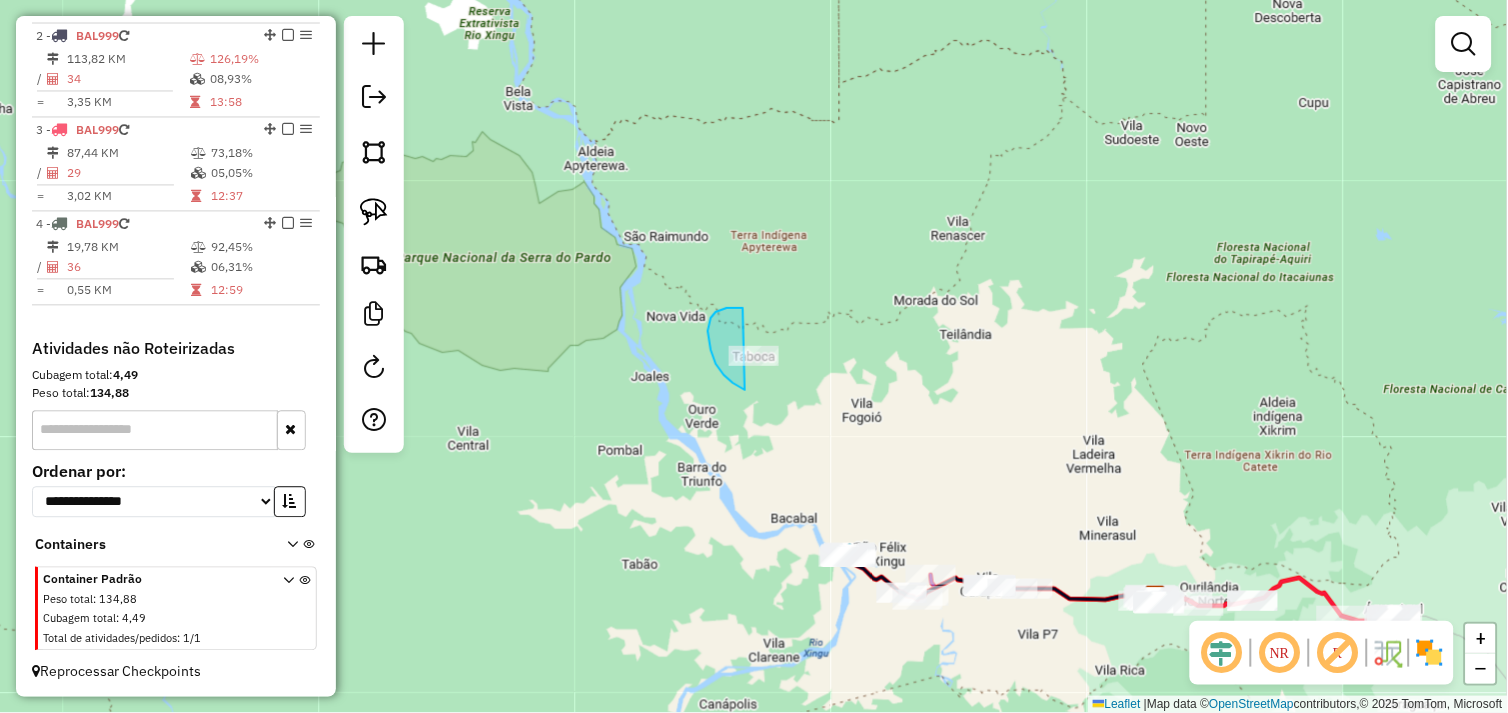 drag, startPoint x: 727, startPoint y: 308, endPoint x: 790, endPoint y: 356, distance: 79.20227 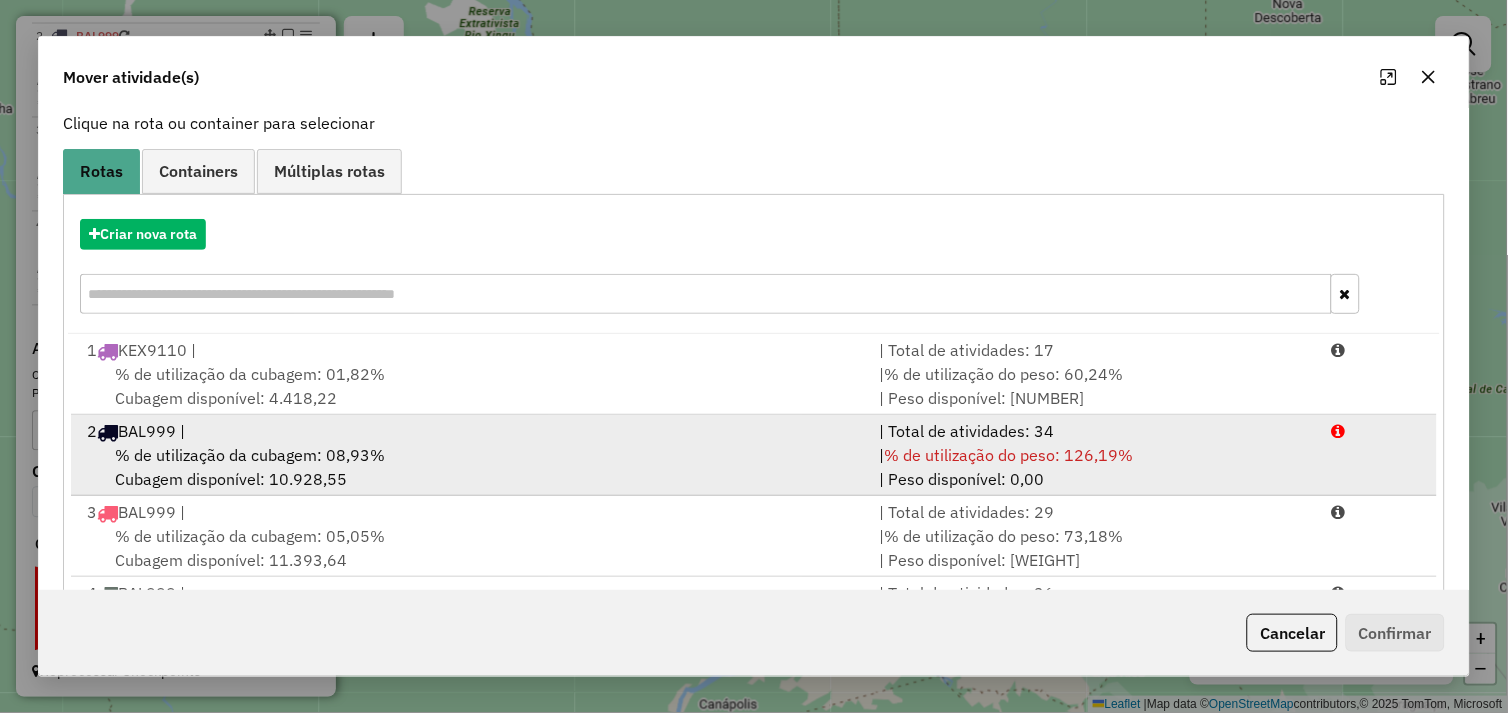 scroll, scrollTop: 226, scrollLeft: 0, axis: vertical 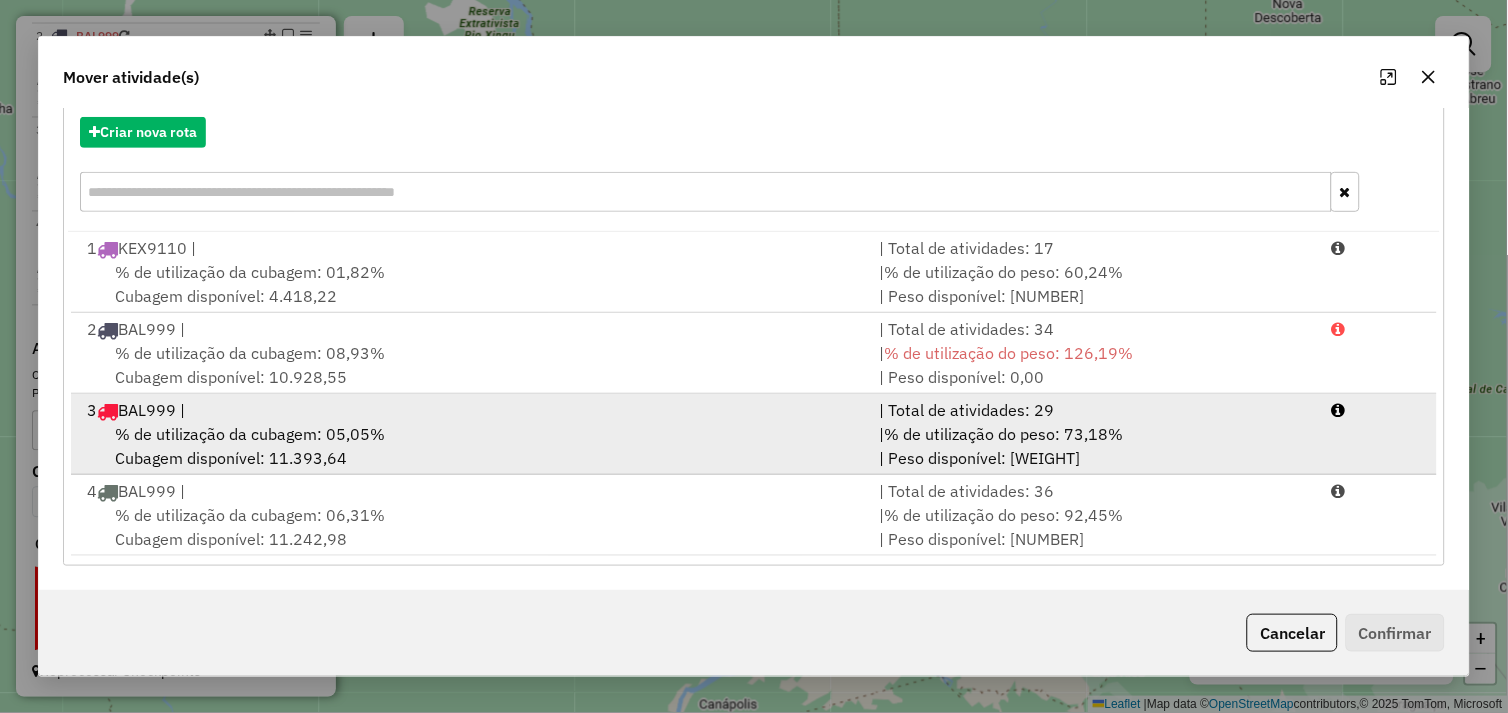 drag, startPoint x: 476, startPoint y: 418, endPoint x: 581, endPoint y: 425, distance: 105.23308 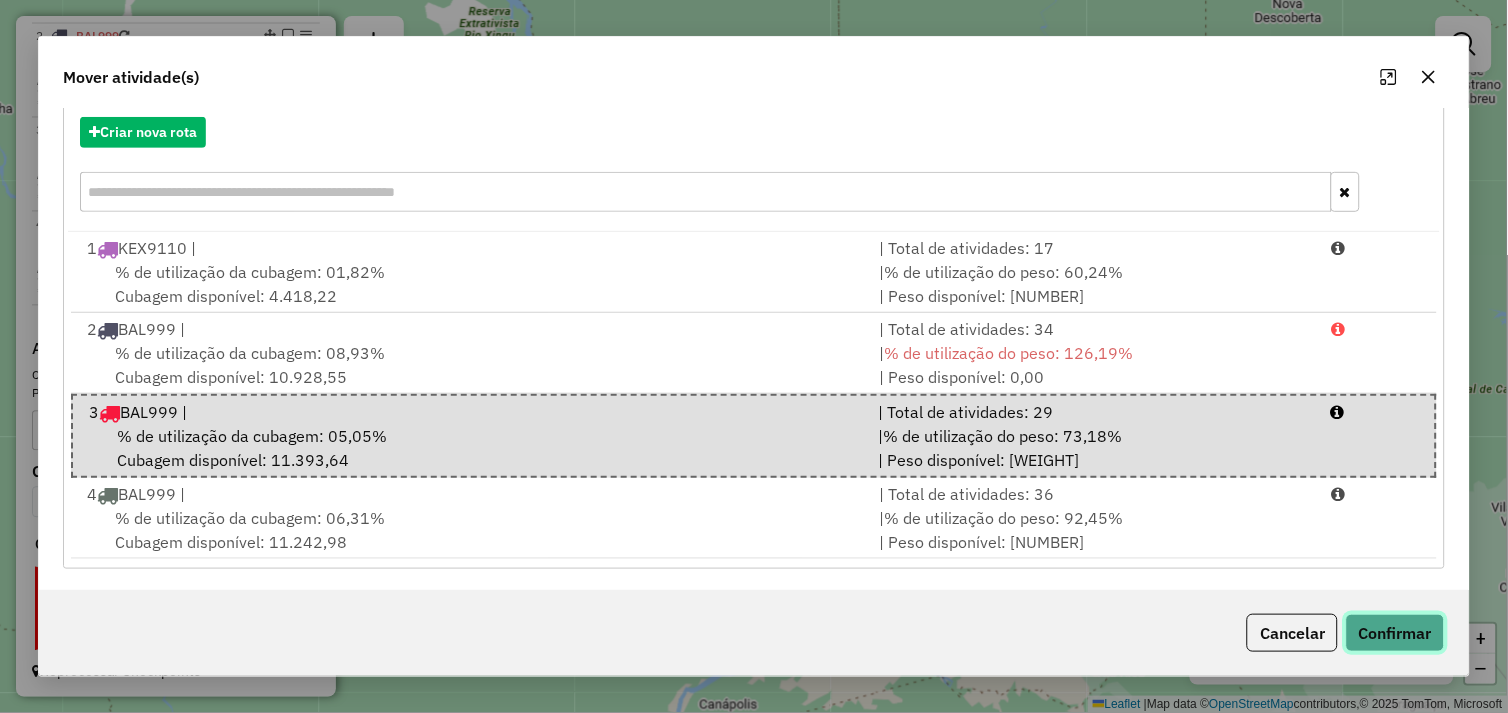 click on "Confirmar" 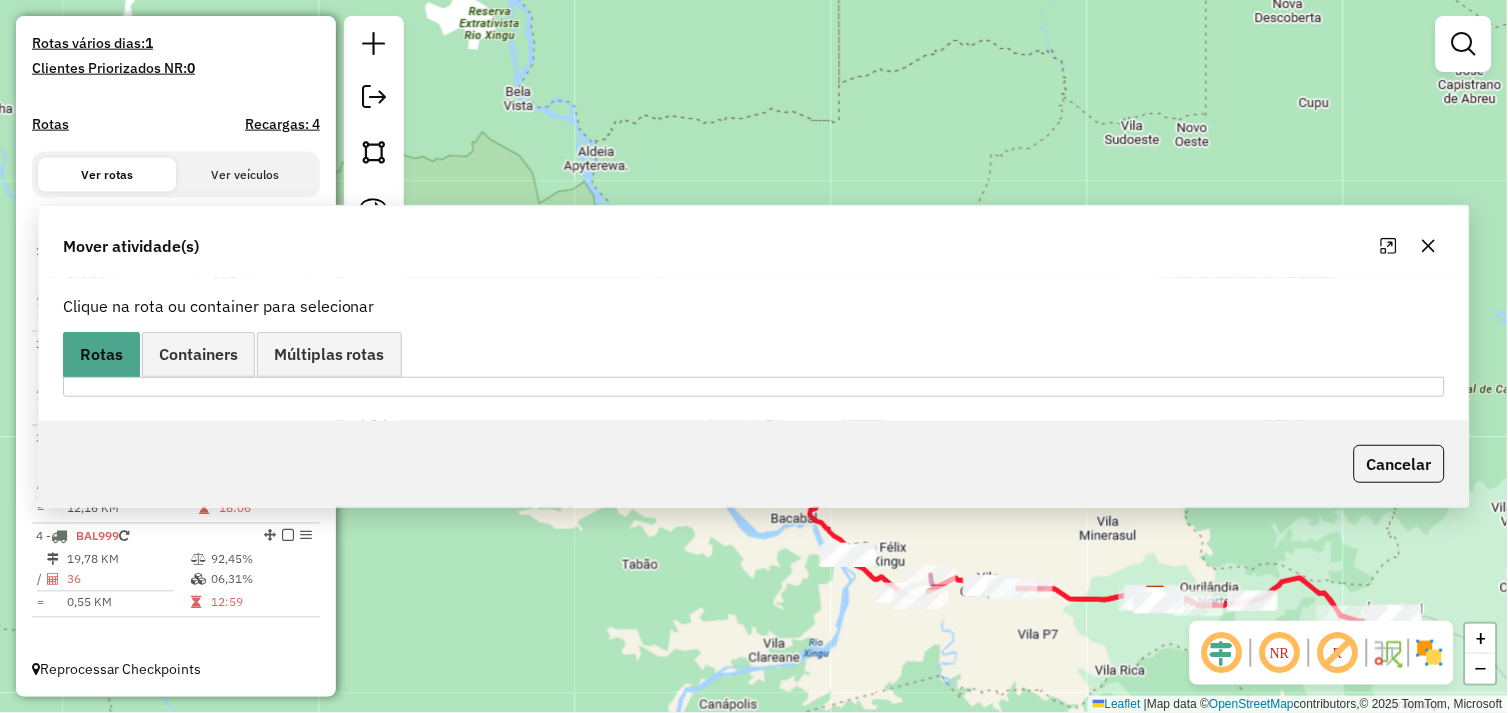 scroll, scrollTop: 526, scrollLeft: 0, axis: vertical 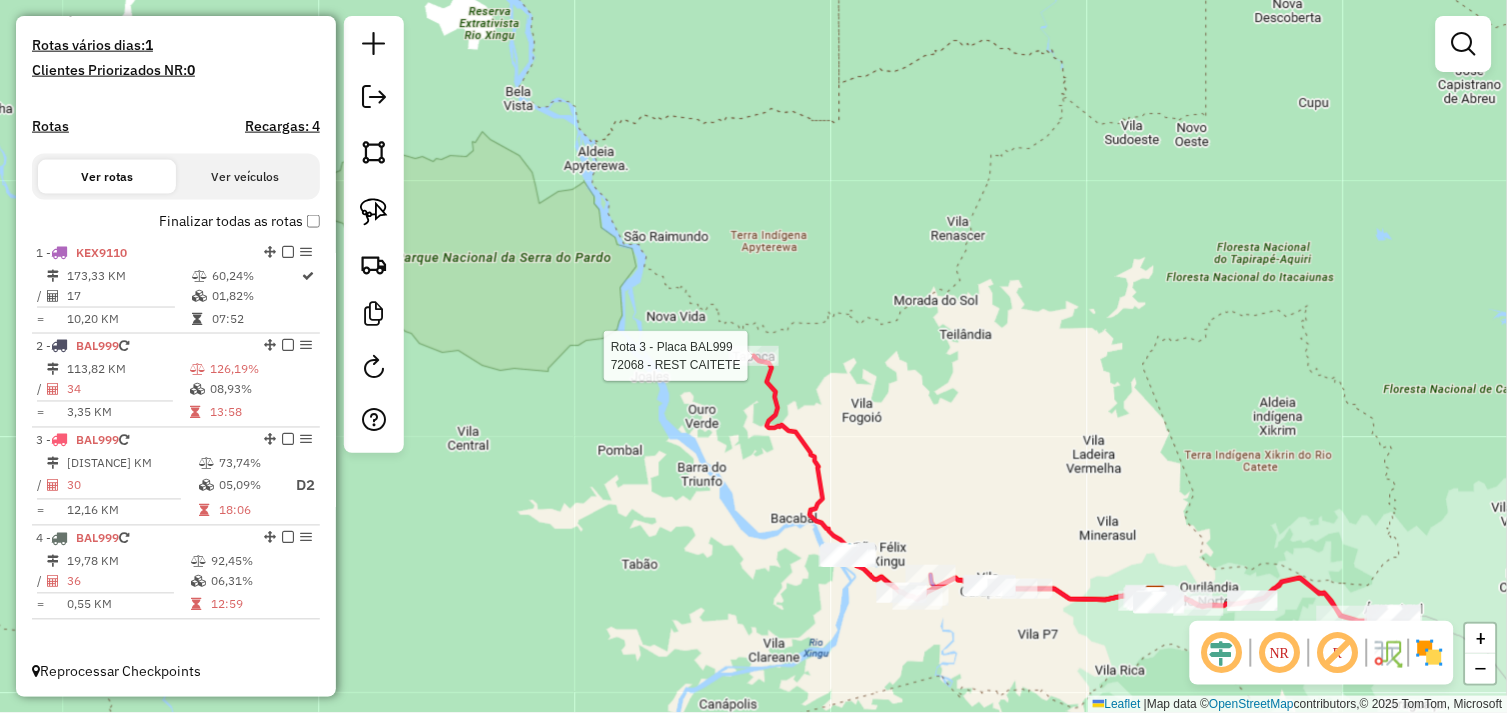 select on "**********" 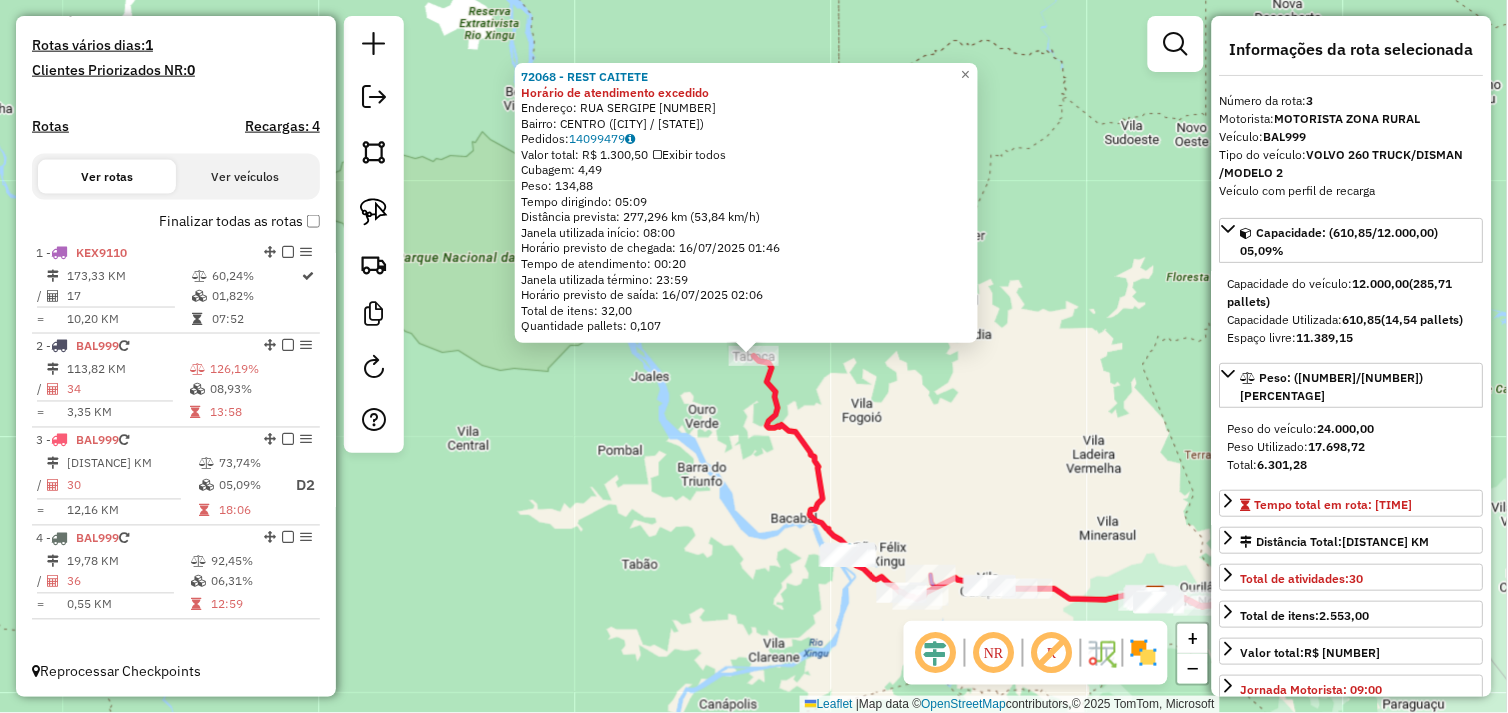 click on "72068 - REST CAITETE Horário de atendimento excedido  Endereço:  RUA SERGIPE 239   Bairro: CENTRO (OURILANDIA DO NORTE / PA)   Pedidos:  14099479   Valor total: R$ 1.300,50   Exibir todos   Cubagem: 4,49  Peso: 134,88  Tempo dirigindo: 05:09   Distância prevista: 277,296 km (53,84 km/h)   Janela utilizada início: 08:00   Horário previsto de chegada: 16/07/2025 01:46   Tempo de atendimento: 00:20   Janela utilizada término: 23:59   Horário previsto de saída: 16/07/2025 02:06   Total de itens: 32,00   Quantidade pallets: 0,107  × Janela de atendimento Grade de atendimento Capacidade Transportadoras Veículos Cliente Pedidos  Rotas Selecione os dias de semana para filtrar as janelas de atendimento  Seg   Ter   Qua   Qui   Sex   Sáb   Dom  Informe o período da janela de atendimento: De: Até:  Filtrar exatamente a janela do cliente  Considerar janela de atendimento padrão  Selecione os dias de semana para filtrar as grades de atendimento  Seg   Ter   Qua   Qui   Sex   Sáb   Dom   Peso mínimo:   De:" 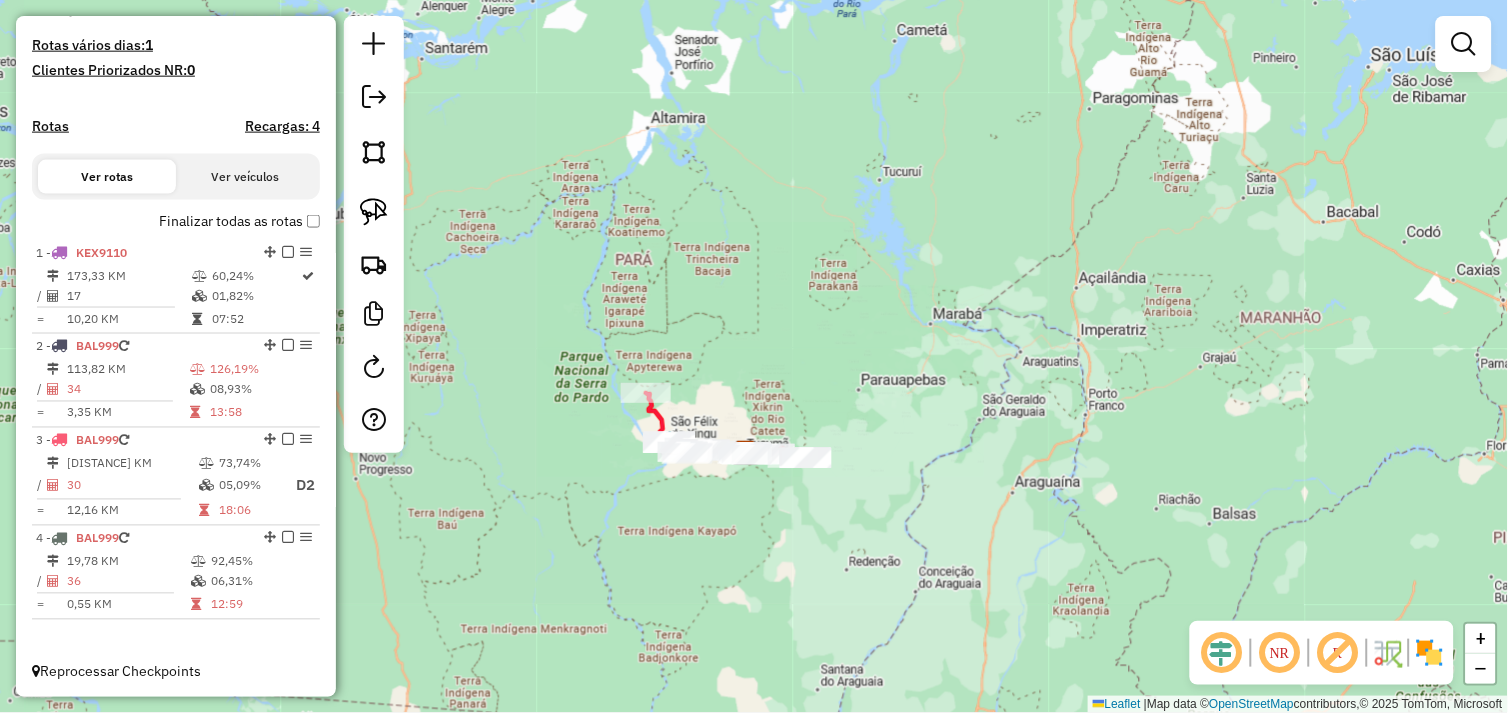 drag, startPoint x: 697, startPoint y: 542, endPoint x: 628, endPoint y: 506, distance: 77.82673 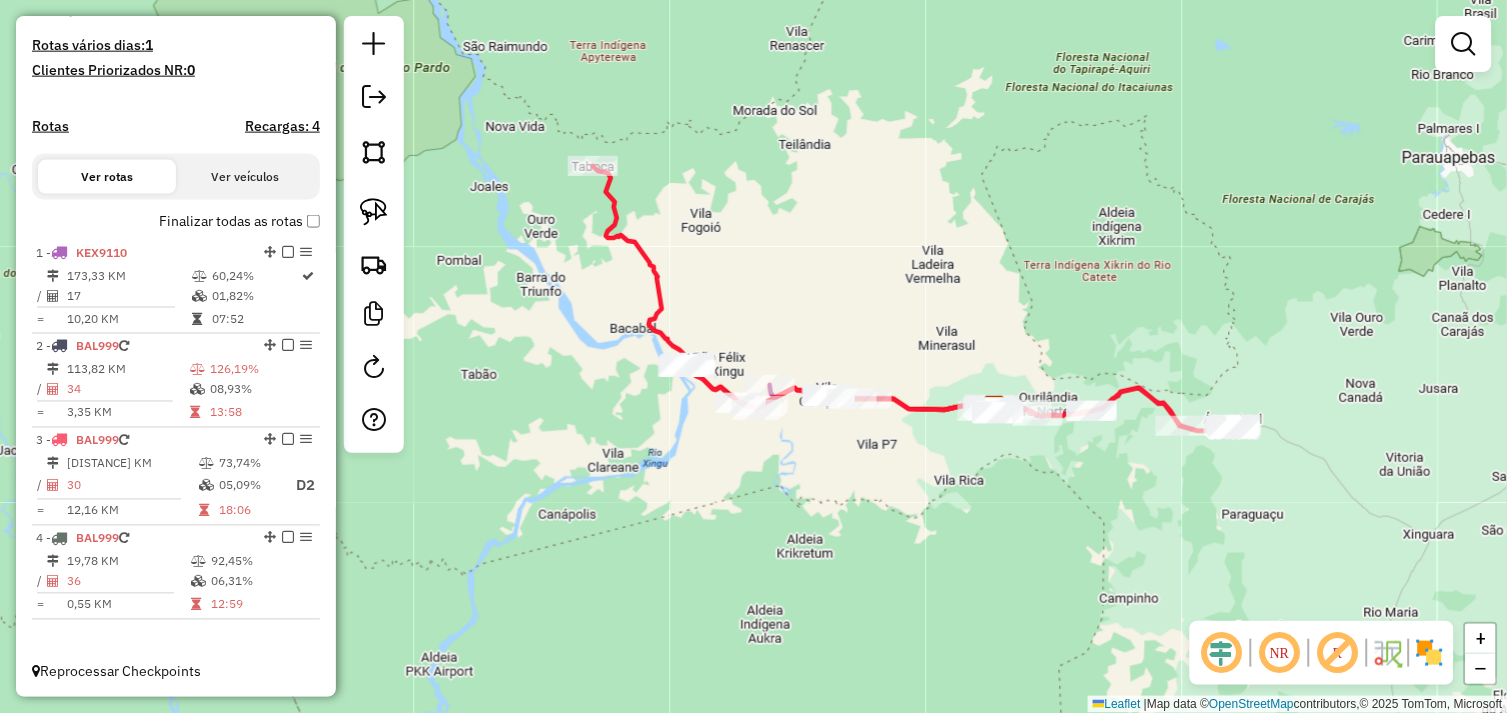 drag, startPoint x: 624, startPoint y: 474, endPoint x: 638, endPoint y: 522, distance: 50 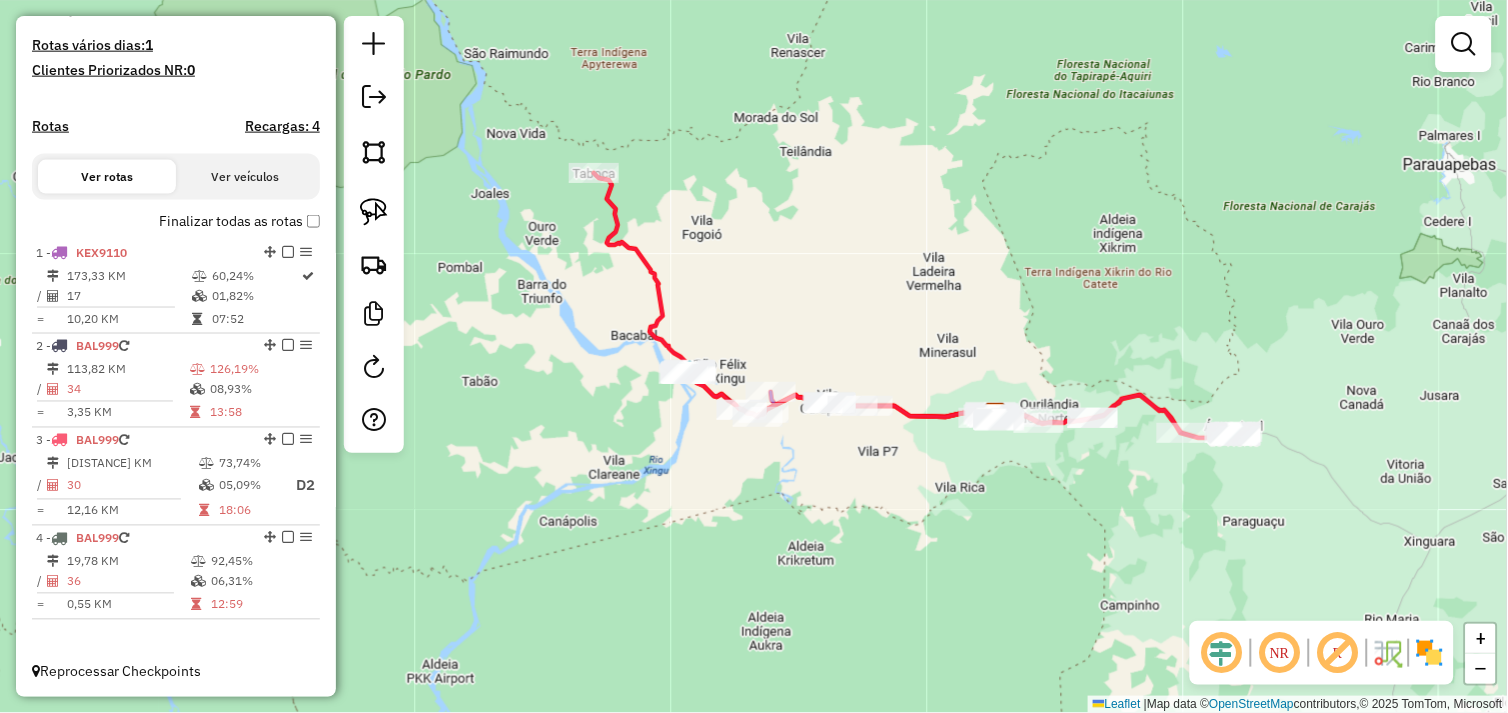 drag, startPoint x: 645, startPoint y: 455, endPoint x: 672, endPoint y: 491, distance: 45 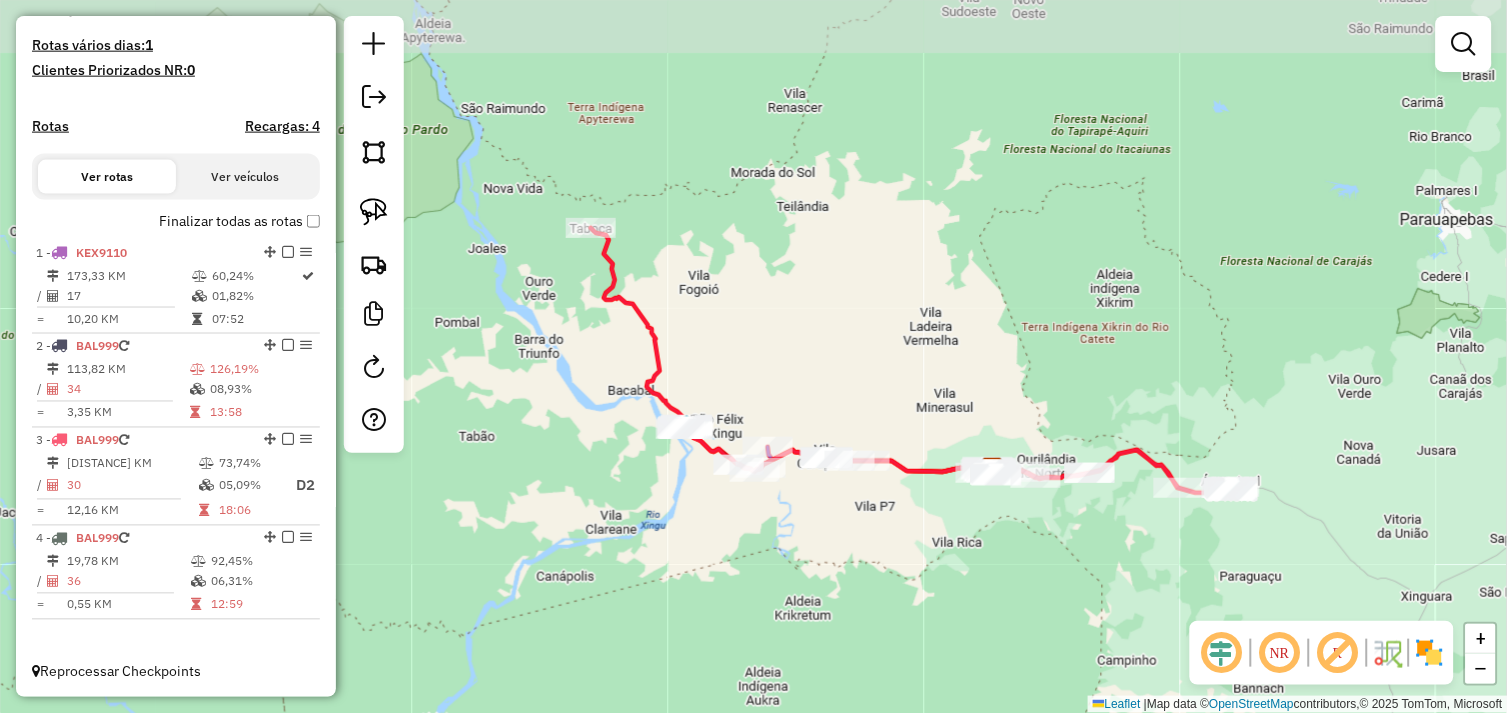 click on "Janela de atendimento Grade de atendimento Capacidade Transportadoras Veículos Cliente Pedidos  Rotas Selecione os dias de semana para filtrar as janelas de atendimento  Seg   Ter   Qua   Qui   Sex   Sáb   Dom  Informe o período da janela de atendimento: De: Até:  Filtrar exatamente a janela do cliente  Considerar janela de atendimento padrão  Selecione os dias de semana para filtrar as grades de atendimento  Seg   Ter   Qua   Qui   Sex   Sáb   Dom   Considerar clientes sem dia de atendimento cadastrado  Clientes fora do dia de atendimento selecionado Filtrar as atividades entre os valores definidos abaixo:  Peso mínimo:   Peso máximo:   Cubagem mínima:   Cubagem máxima:   De:   Até:  Filtrar as atividades entre o tempo de atendimento definido abaixo:  De:   Até:   Considerar capacidade total dos clientes não roteirizados Transportadora: Selecione um ou mais itens Tipo de veículo: Selecione um ou mais itens Veículo: Selecione um ou mais itens Motorista: Selecione um ou mais itens Nome: Rótulo:" 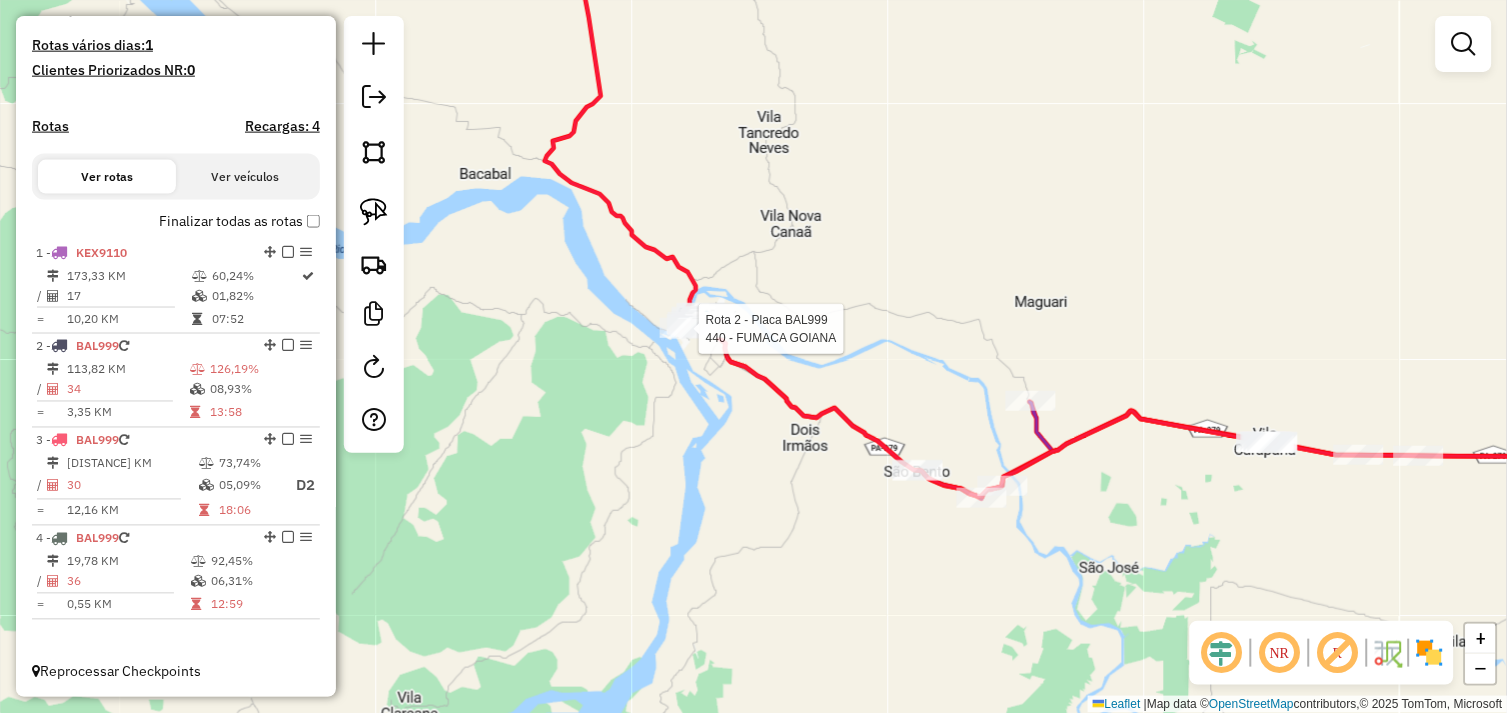 select on "**********" 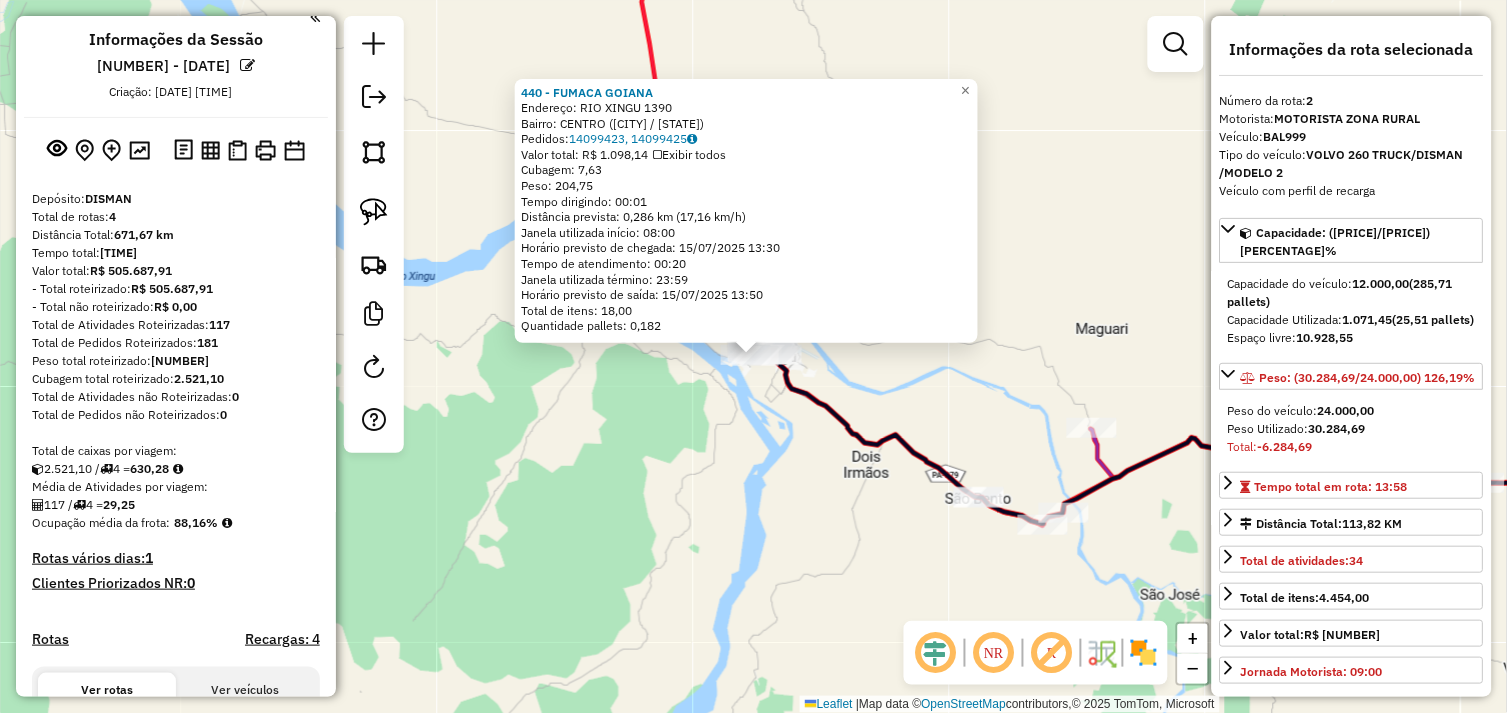 scroll, scrollTop: 0, scrollLeft: 0, axis: both 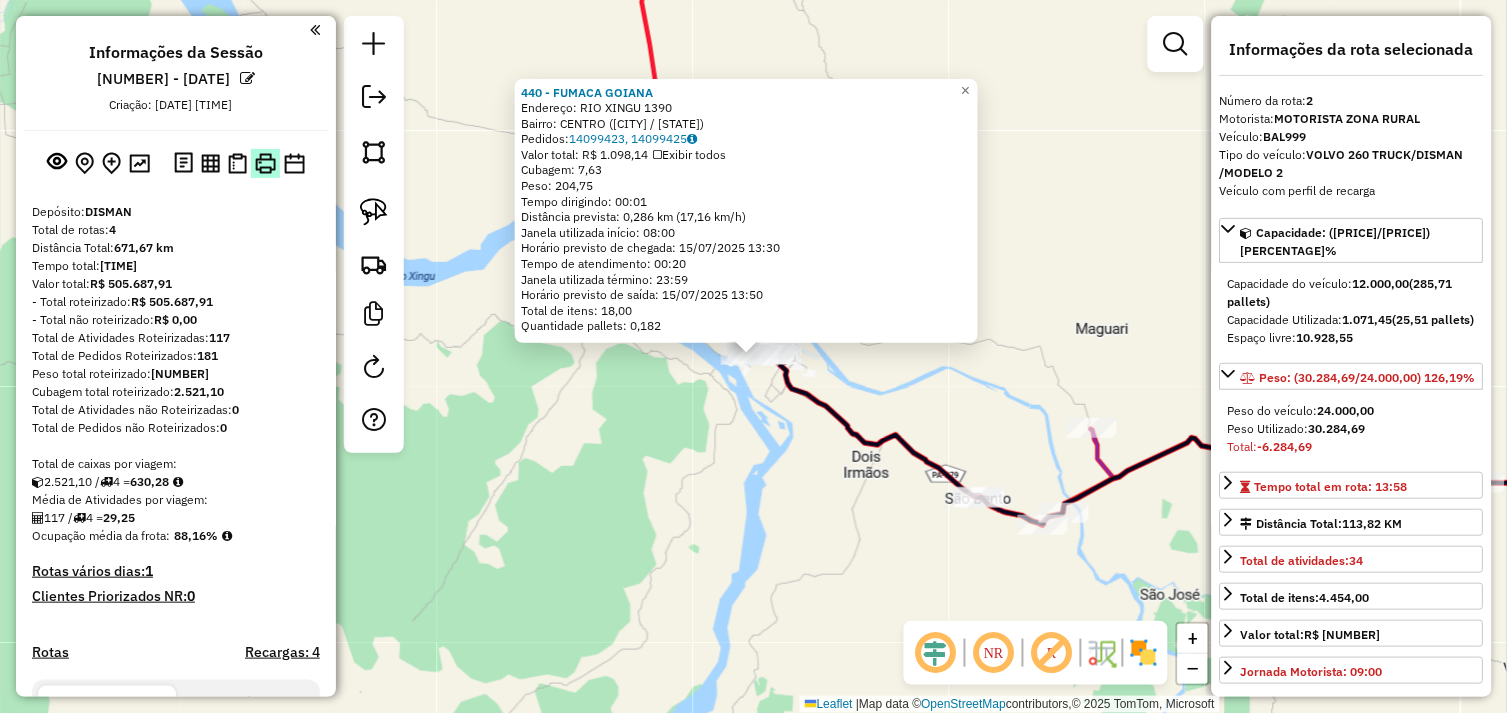 click at bounding box center (265, 163) 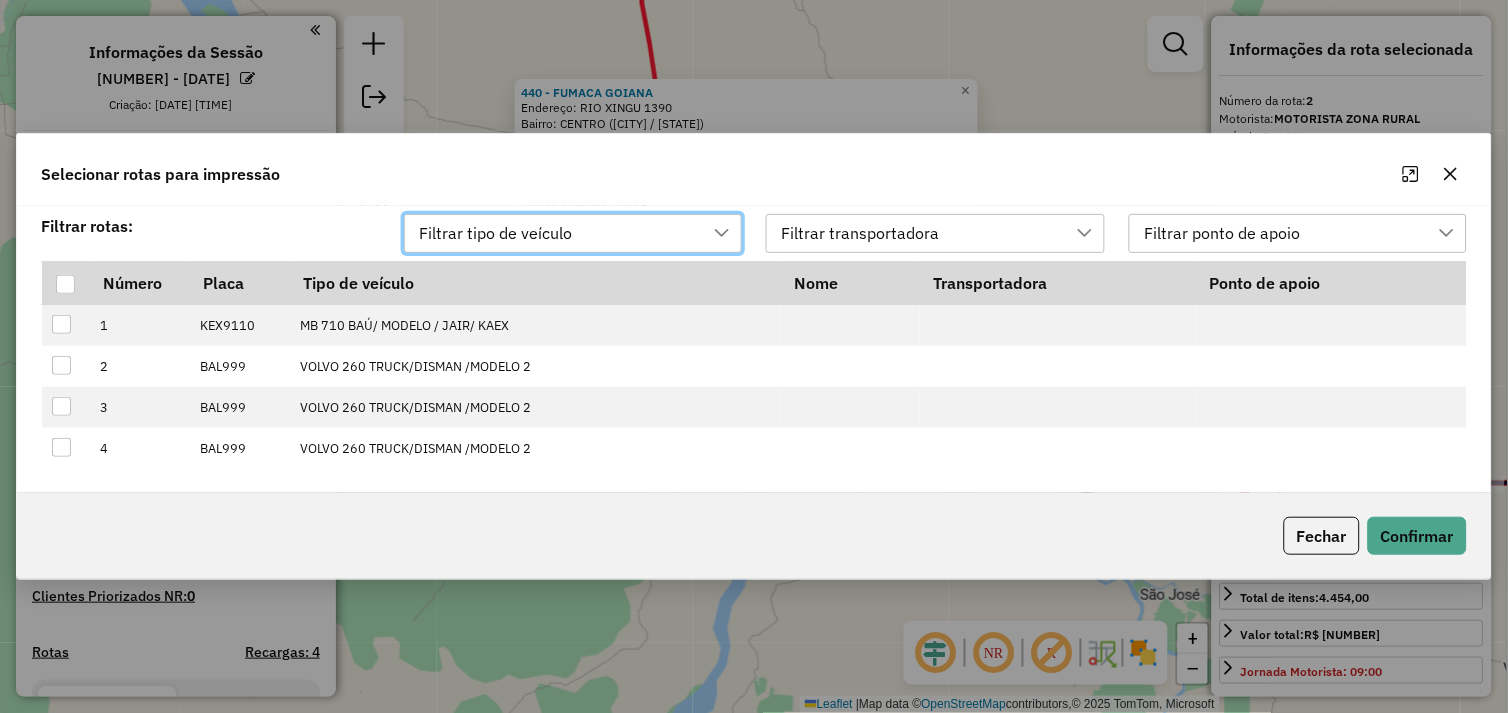 scroll, scrollTop: 13, scrollLeft: 88, axis: both 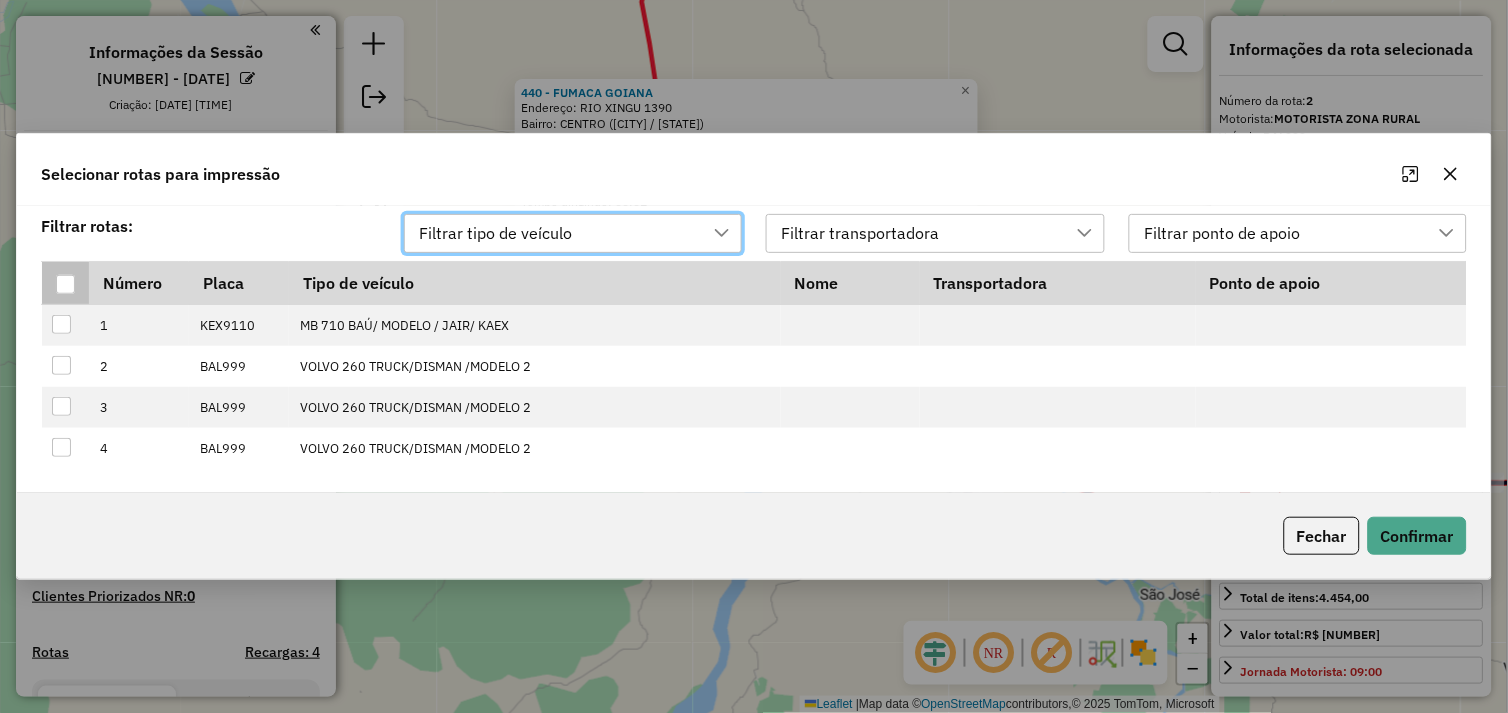 click at bounding box center (65, 284) 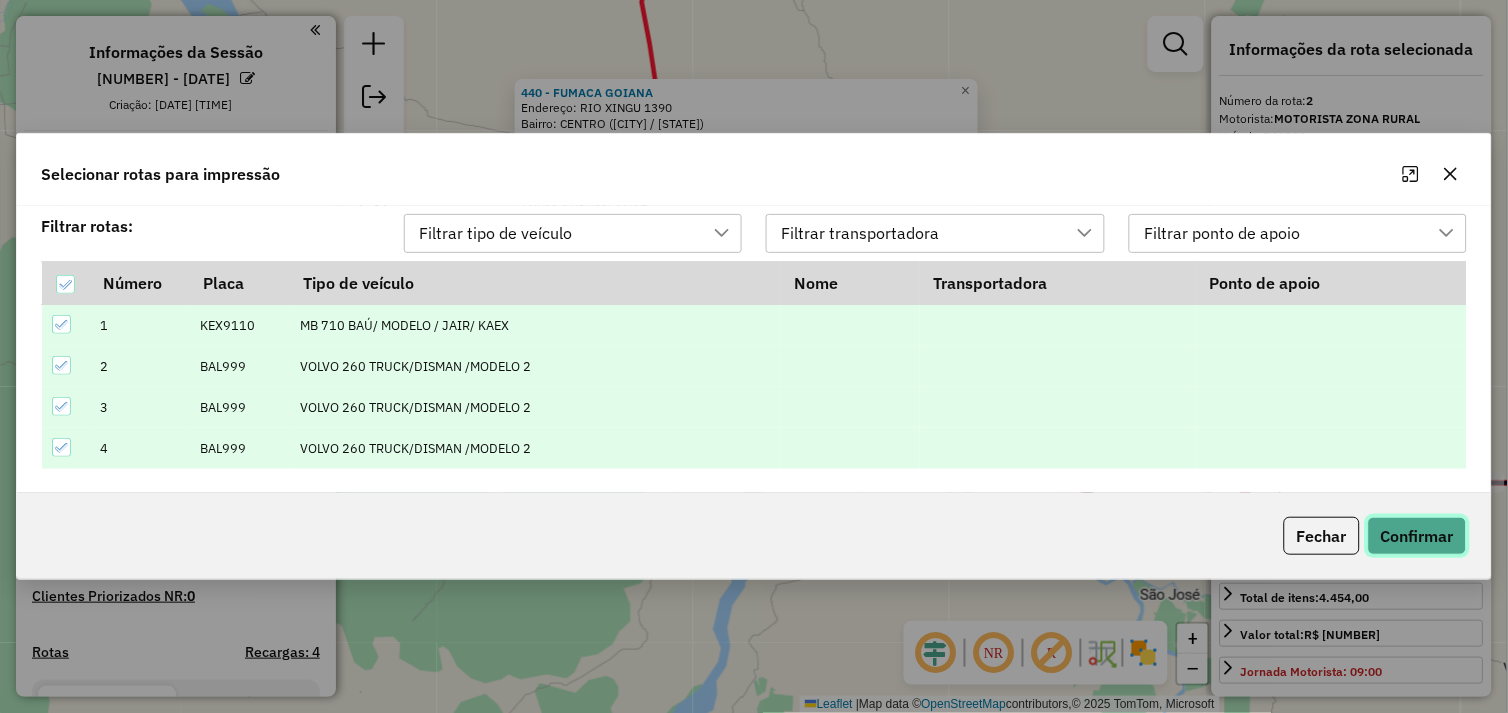 click on "Confirmar" 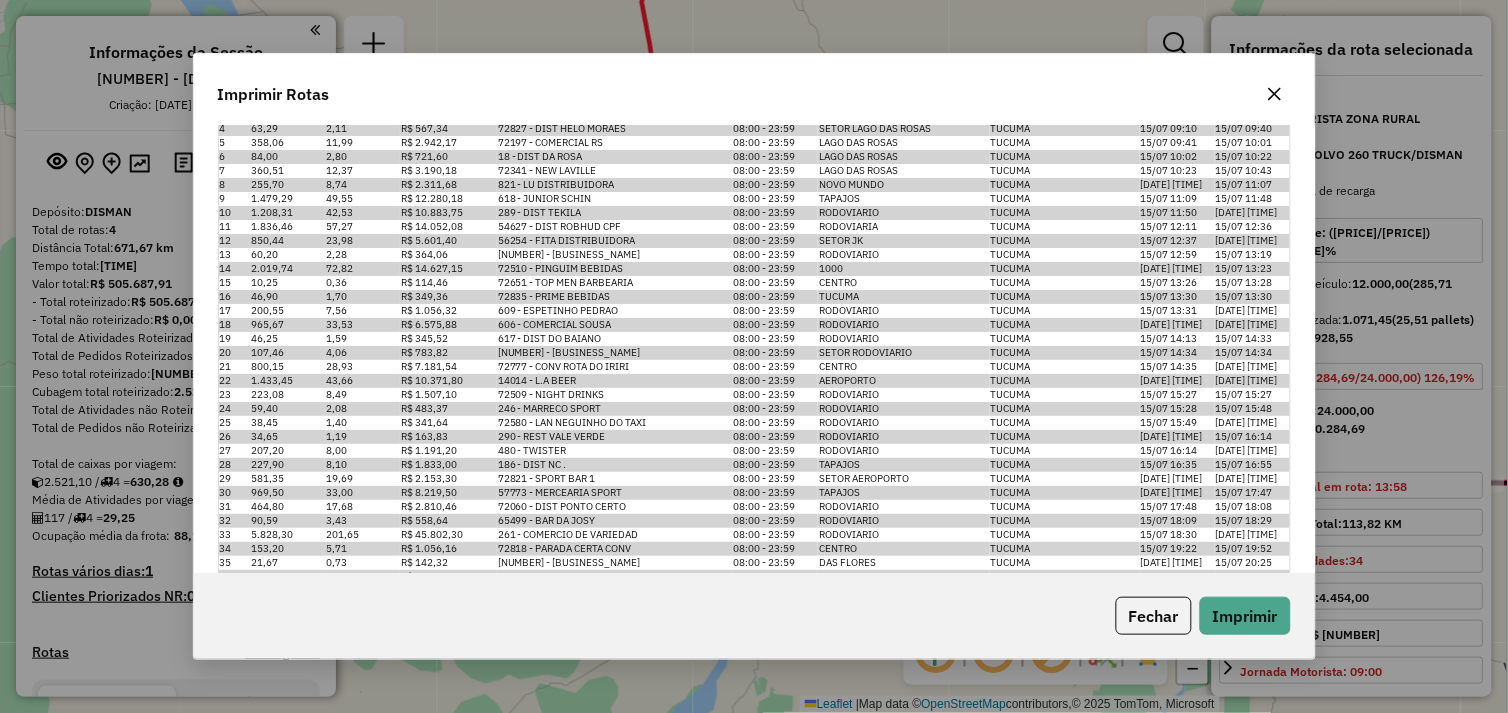 scroll, scrollTop: 3331, scrollLeft: 0, axis: vertical 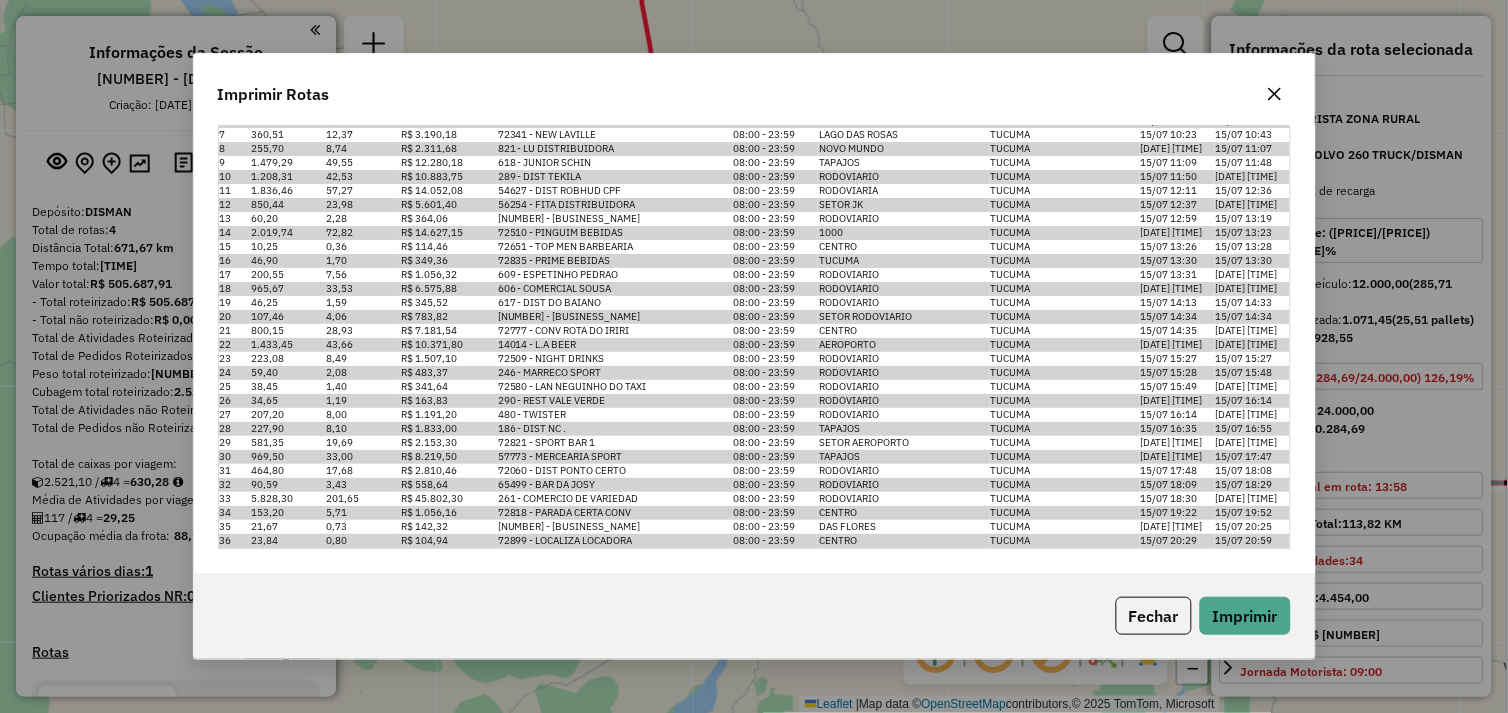 click 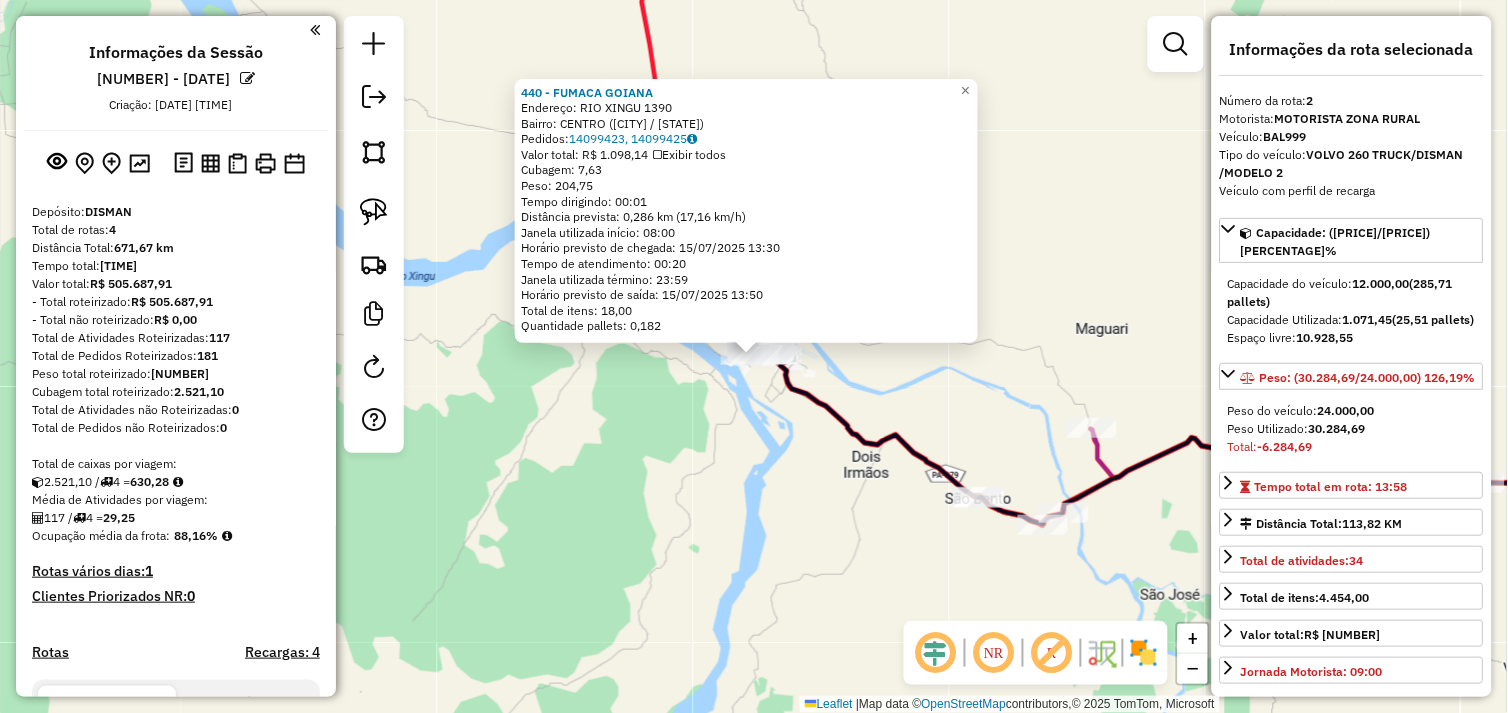 click on "440 - FUMACA GOIANA  Endereço:  RIO XINGU 1390   Bairro: CENTRO (SAO FELIX DO XINGU / PA)   Pedidos:  14099423, 14099425   Valor total: R$ 1.098,14   Exibir todos   Cubagem: 7,63  Peso: 204,75  Tempo dirigindo: 00:01   Distância prevista: 0,286 km (17,16 km/h)   Janela utilizada início: 08:00   Horário previsto de chegada: 15/07/2025 13:30   Tempo de atendimento: 00:20   Janela utilizada término: 23:59   Horário previsto de saída: 15/07/2025 13:50   Total de itens: 18,00   Quantidade pallets: 0,182  × Janela de atendimento Grade de atendimento Capacidade Transportadoras Veículos Cliente Pedidos  Rotas Selecione os dias de semana para filtrar as janelas de atendimento  Seg   Ter   Qua   Qui   Sex   Sáb   Dom  Informe o período da janela de atendimento: De: Até:  Filtrar exatamente a janela do cliente  Considerar janela de atendimento padrão  Selecione os dias de semana para filtrar as grades de atendimento  Seg   Ter   Qua   Qui   Sex   Sáb   Dom   Clientes fora do dia de atendimento selecionado" 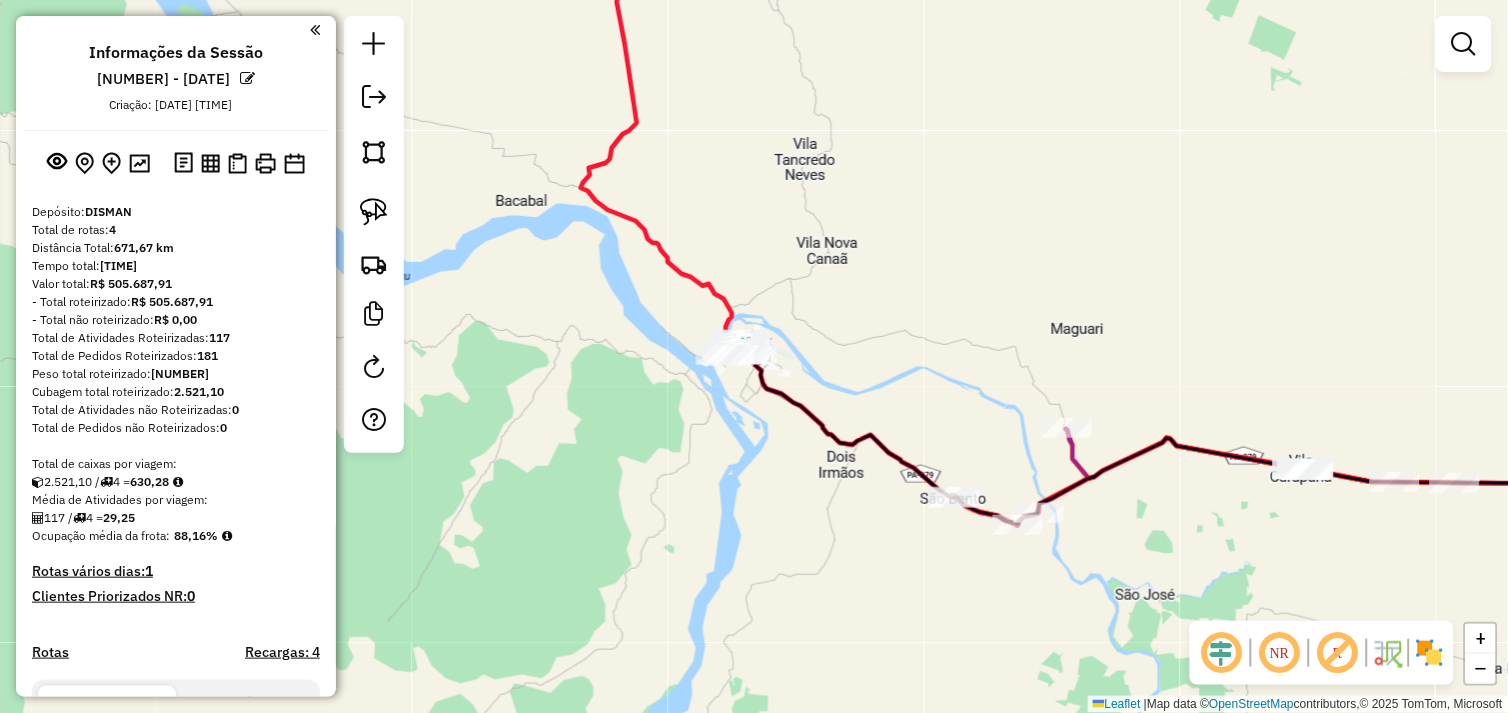 drag, startPoint x: 767, startPoint y: 494, endPoint x: 621, endPoint y: 474, distance: 147.3635 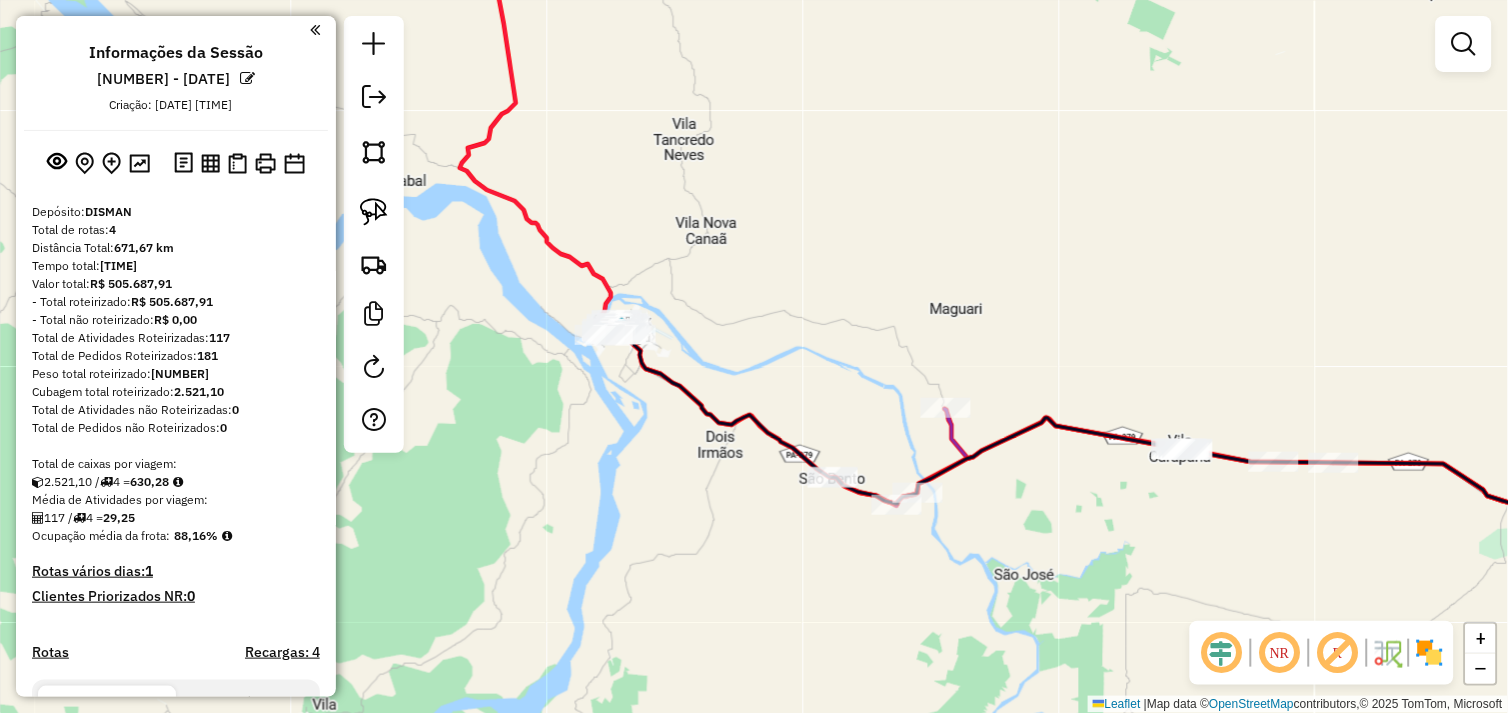 drag, startPoint x: 606, startPoint y: 410, endPoint x: 616, endPoint y: 433, distance: 25.079872 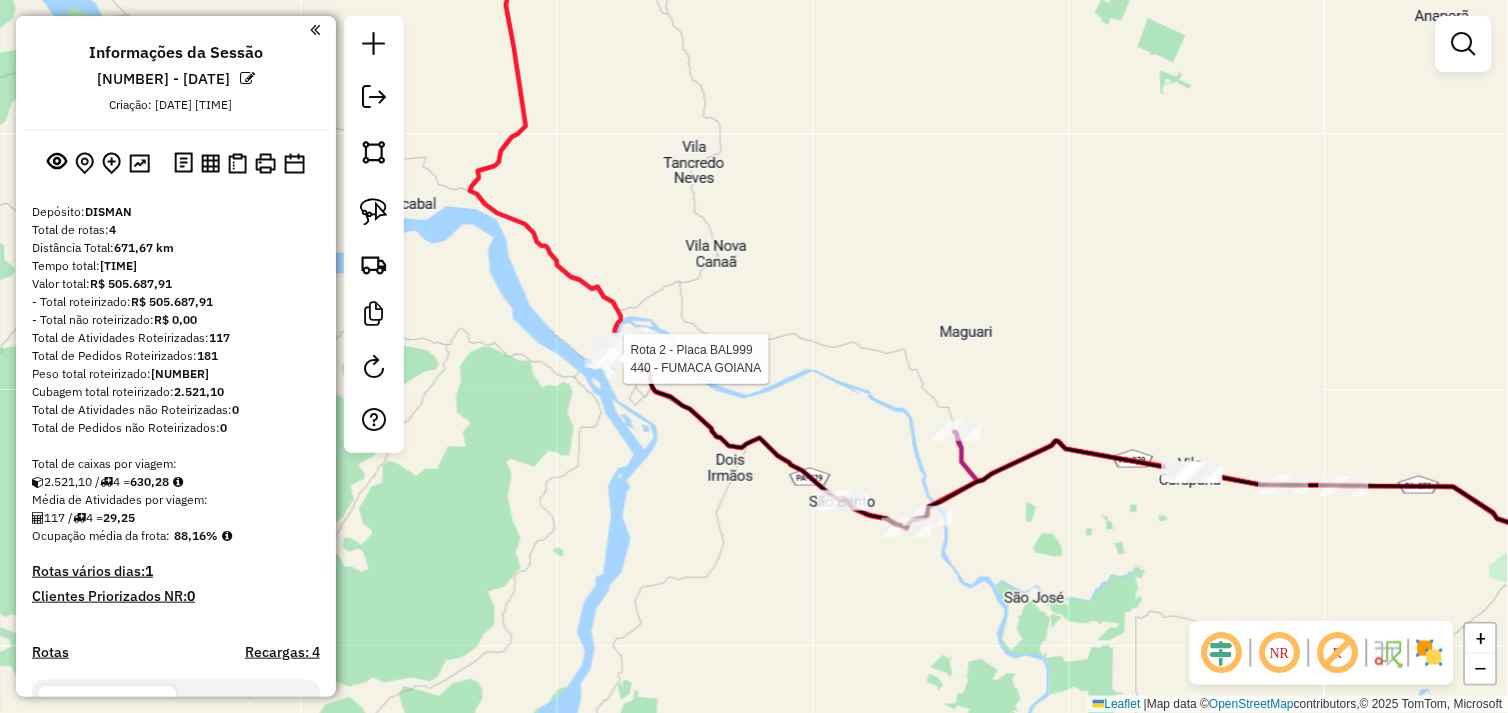 select on "**********" 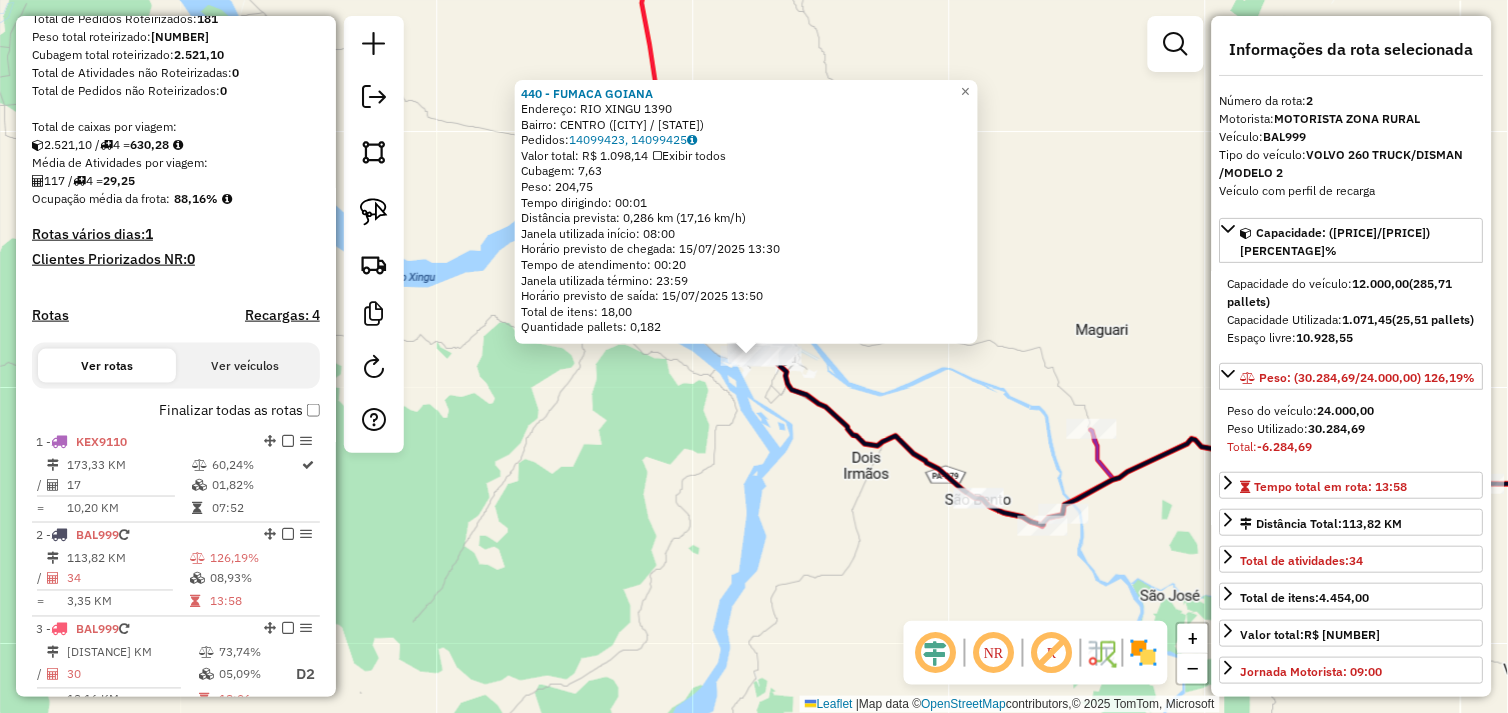 scroll, scrollTop: 526, scrollLeft: 0, axis: vertical 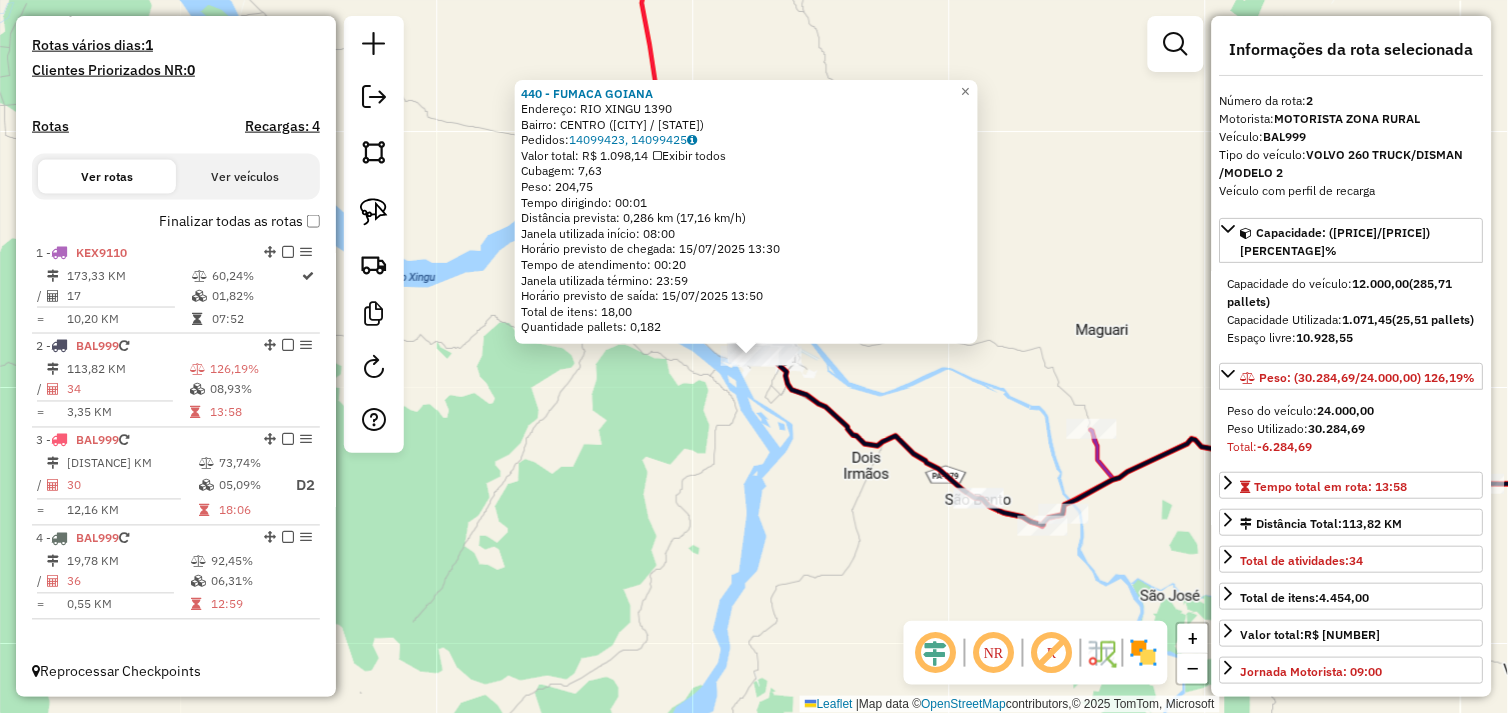 click on "440 - FUMACA GOIANA  Endereço:  RIO XINGU 1390   Bairro: CENTRO (SAO FELIX DO XINGU / PA)   Pedidos:  14099423, 14099425   Valor total: R$ 1.098,14   Exibir todos   Cubagem: 7,63  Peso: 204,75  Tempo dirigindo: 00:01   Distância prevista: 0,286 km (17,16 km/h)   Janela utilizada início: 08:00   Horário previsto de chegada: 15/07/2025 13:30   Tempo de atendimento: 00:20   Janela utilizada término: 23:59   Horário previsto de saída: 15/07/2025 13:50   Total de itens: 18,00   Quantidade pallets: 0,182  × Janela de atendimento Grade de atendimento Capacidade Transportadoras Veículos Cliente Pedidos  Rotas Selecione os dias de semana para filtrar as janelas de atendimento  Seg   Ter   Qua   Qui   Sex   Sáb   Dom  Informe o período da janela de atendimento: De: Até:  Filtrar exatamente a janela do cliente  Considerar janela de atendimento padrão  Selecione os dias de semana para filtrar as grades de atendimento  Seg   Ter   Qua   Qui   Sex   Sáb   Dom   Clientes fora do dia de atendimento selecionado" 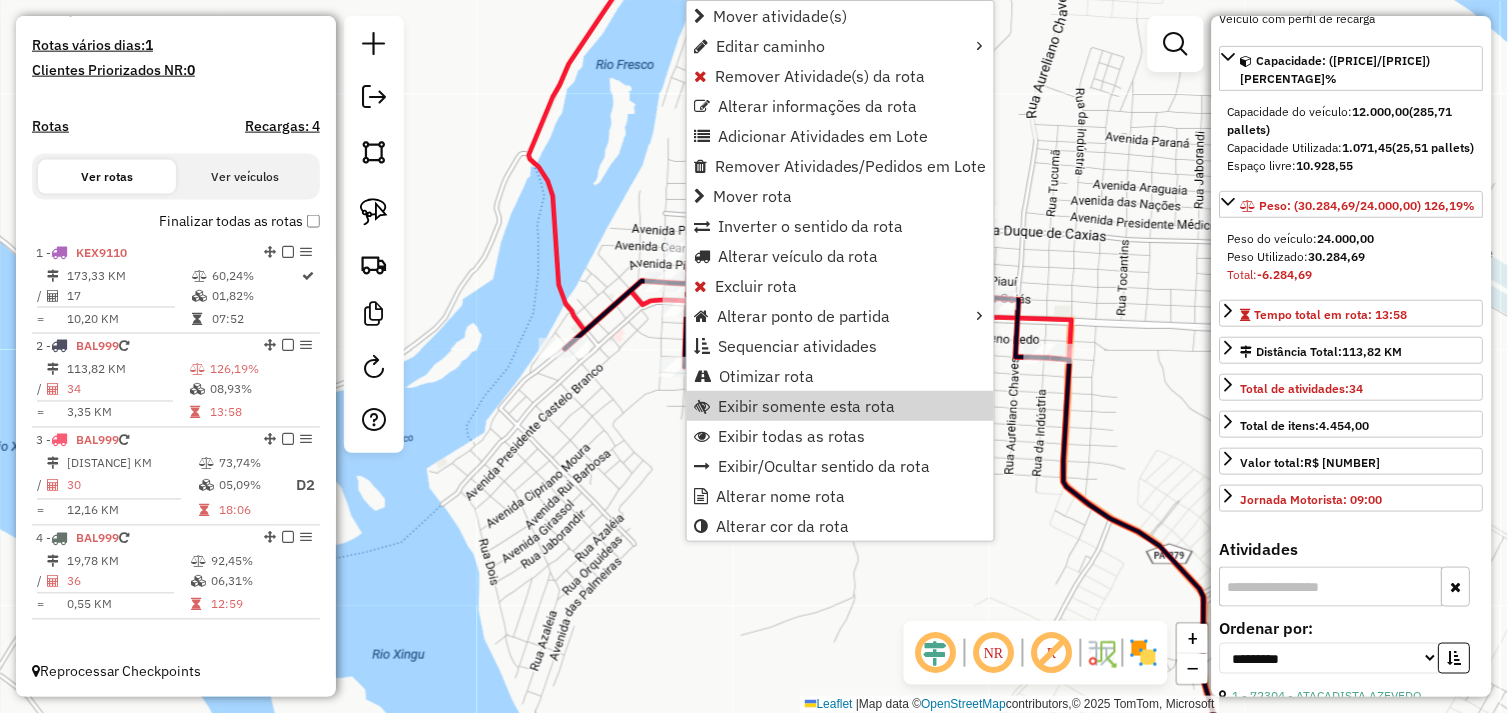 scroll, scrollTop: 333, scrollLeft: 0, axis: vertical 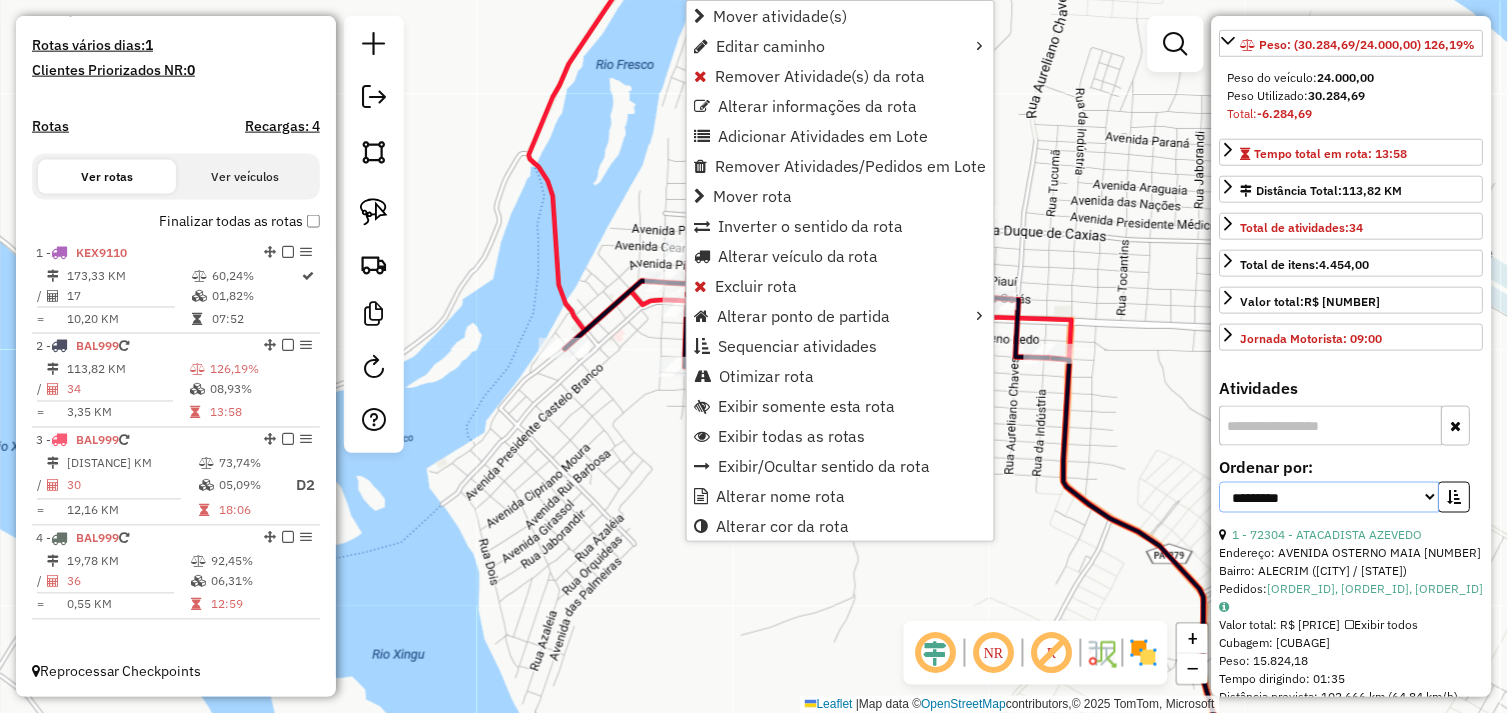 click on "**********" at bounding box center [1330, 497] 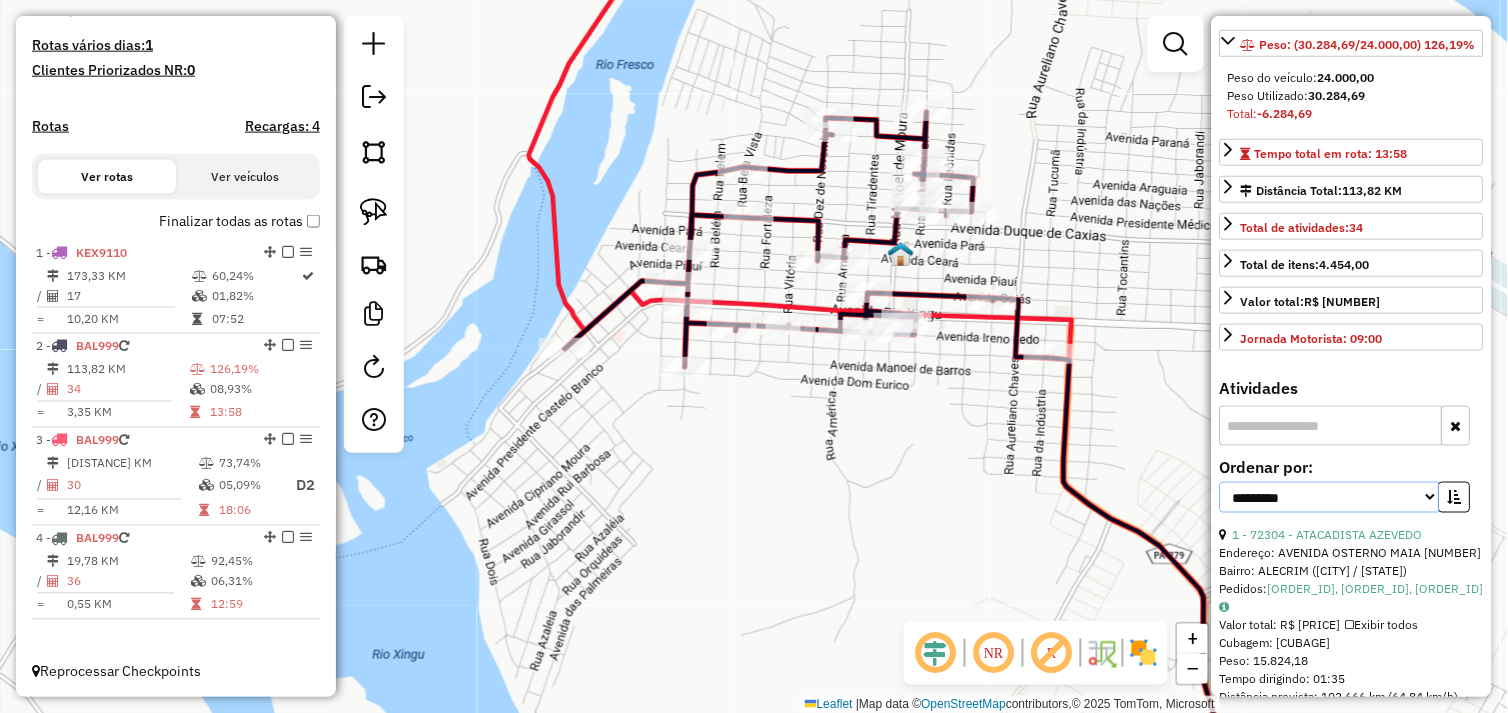 select on "*********" 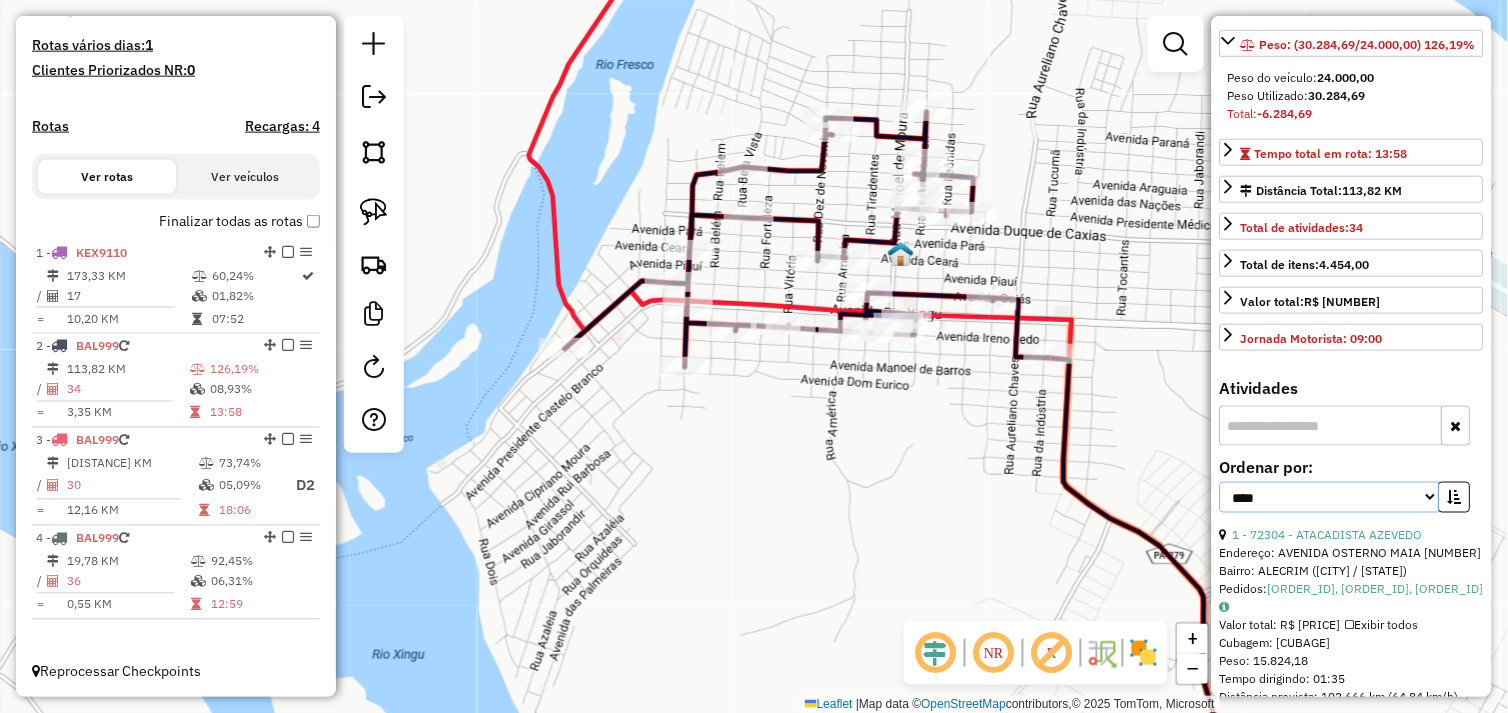 click on "**********" at bounding box center [1330, 497] 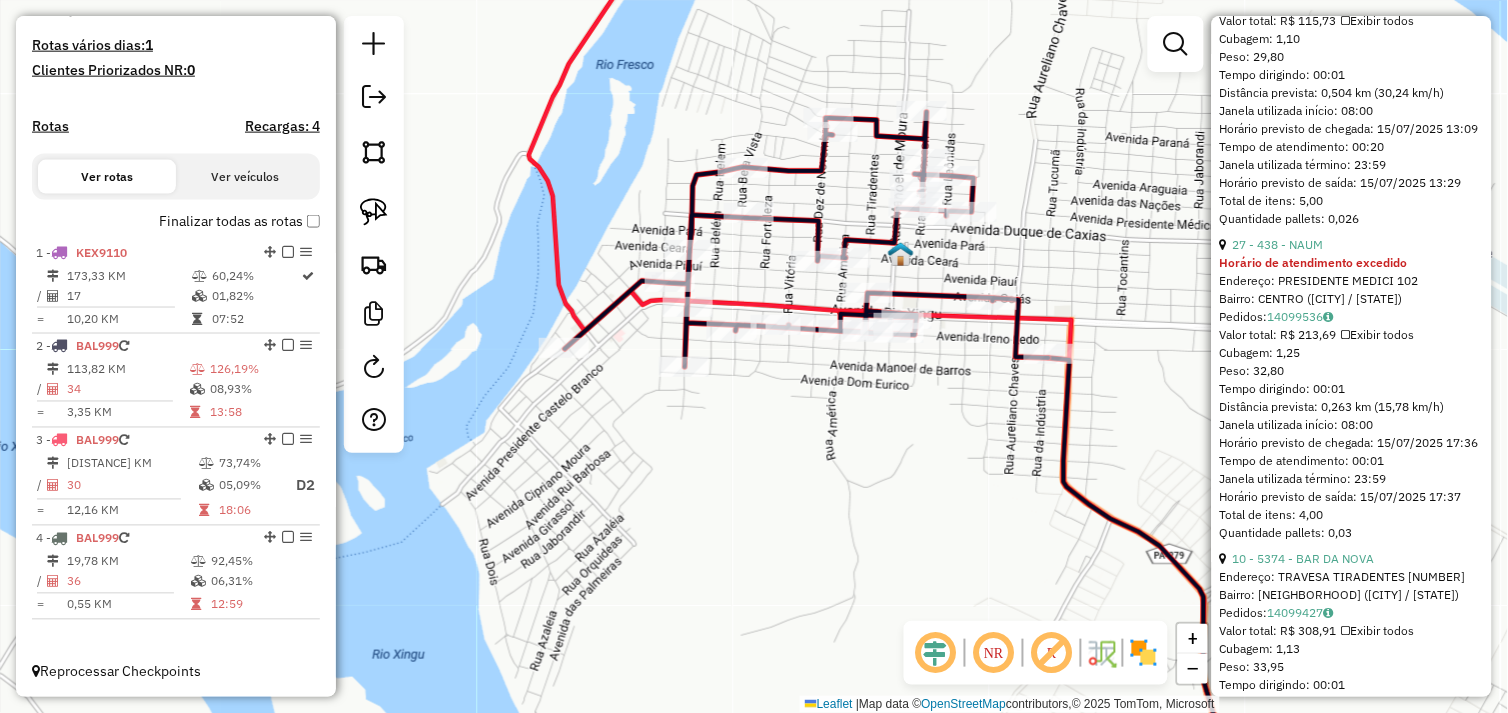 scroll, scrollTop: 1444, scrollLeft: 0, axis: vertical 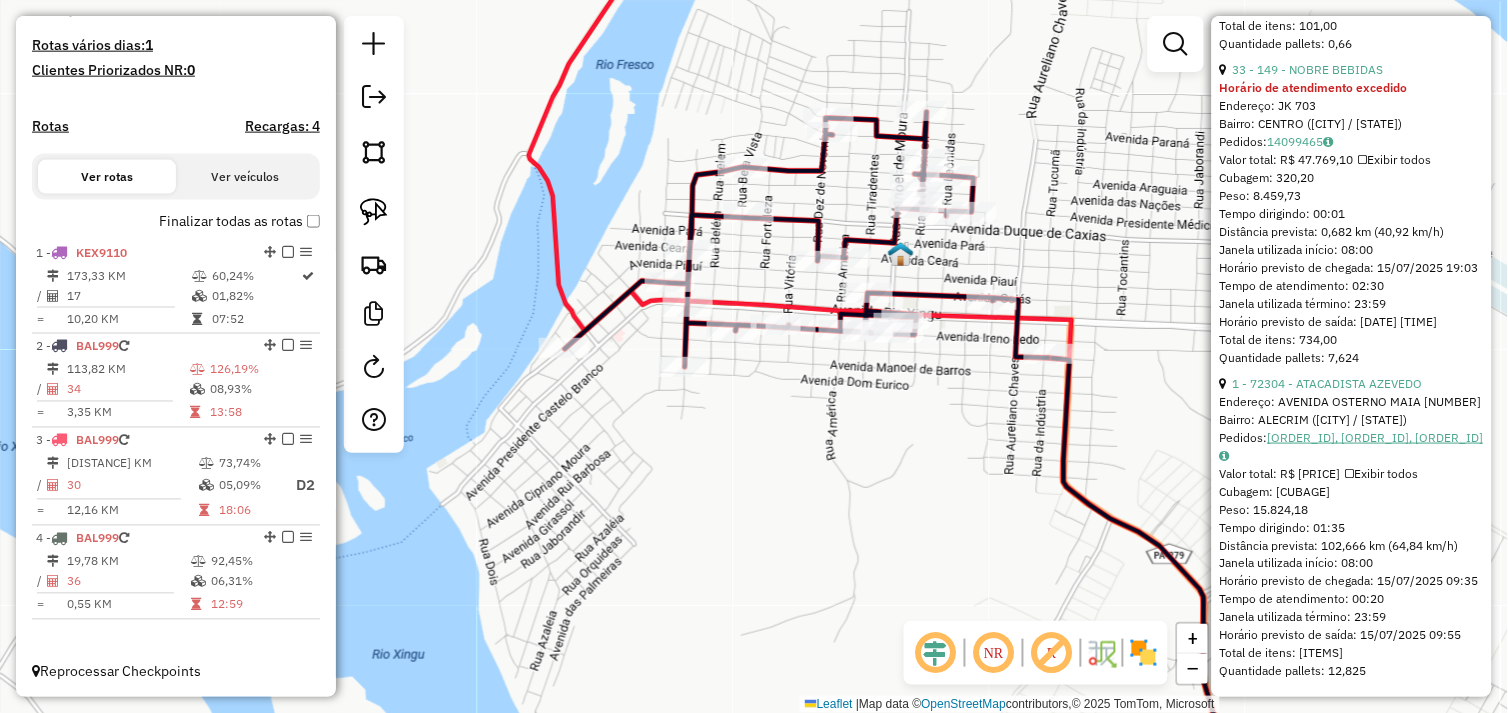 click on "14099569, 14099571, 14099572" at bounding box center [1352, 446] 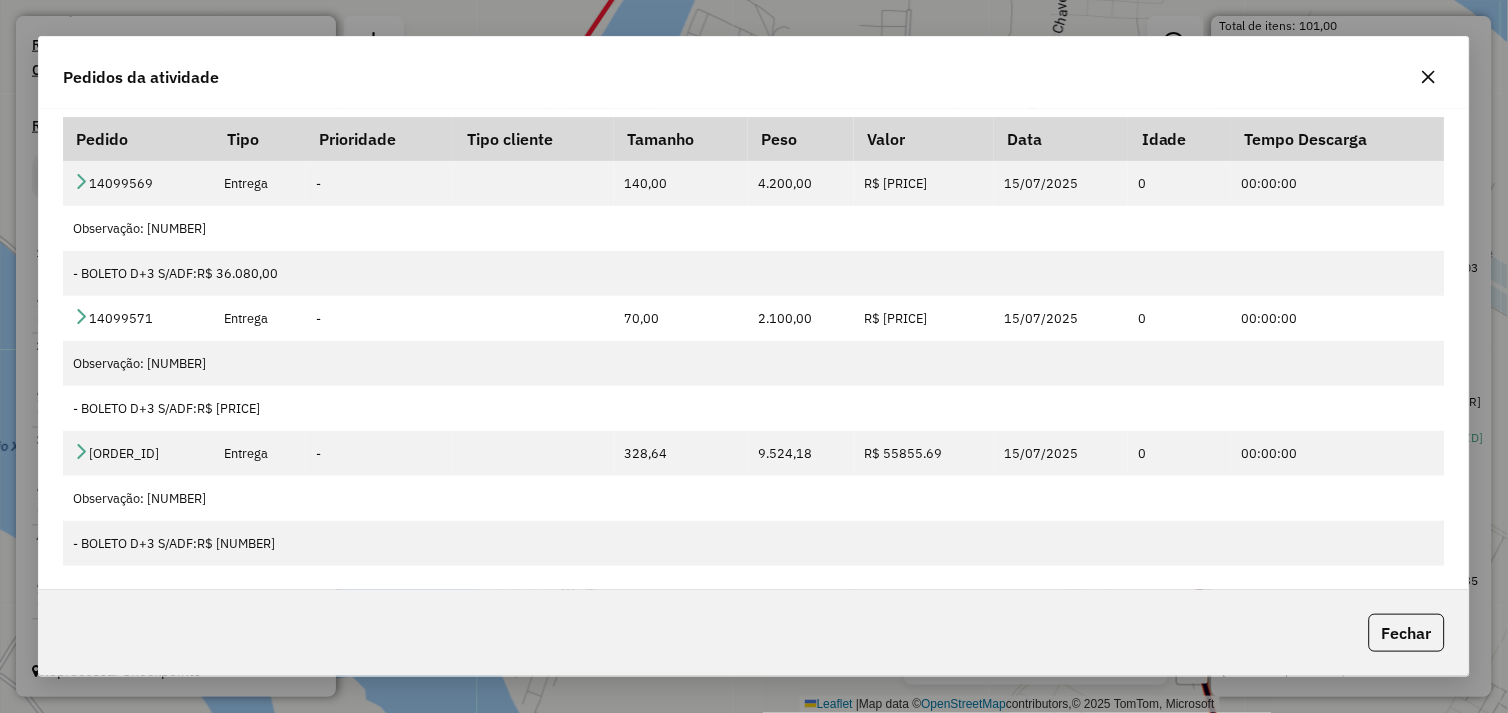 click 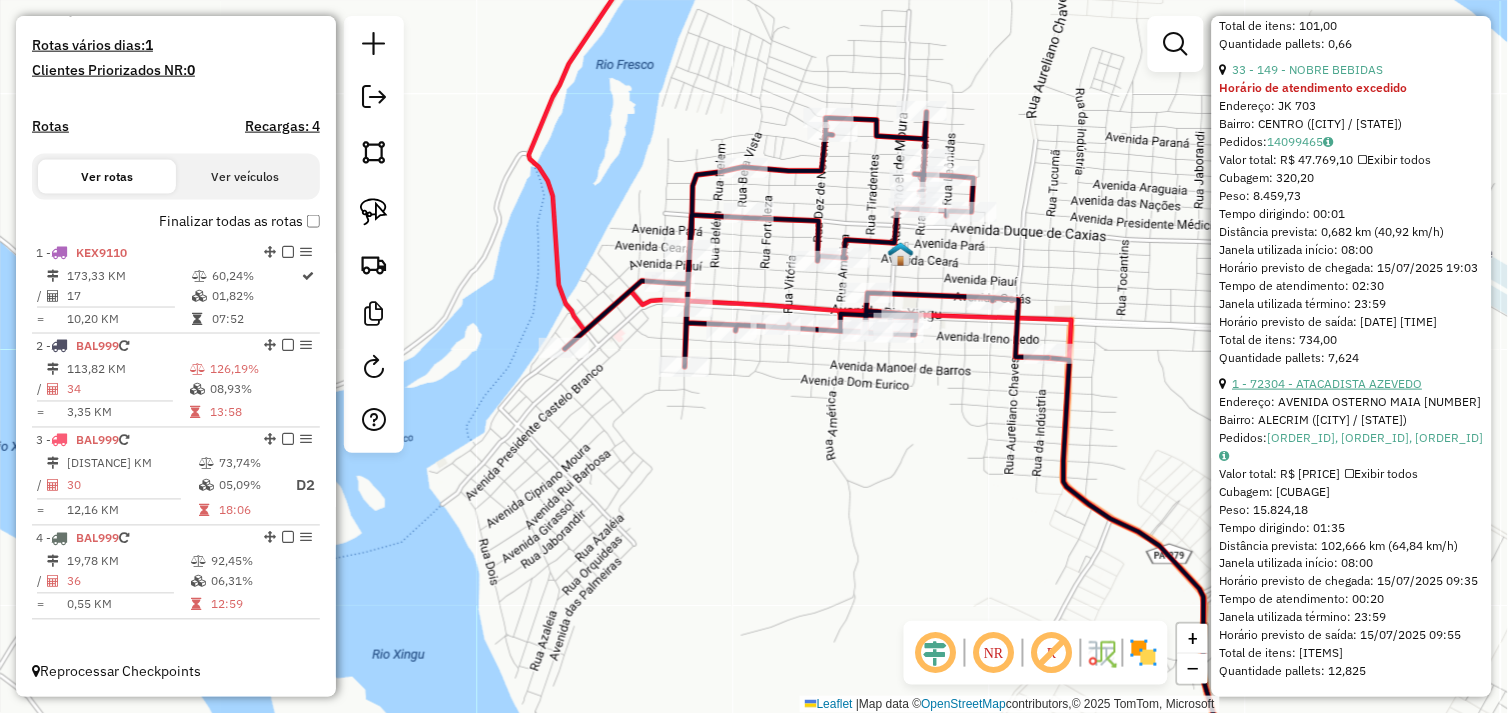 click on "1 - 72304 - ATACADISTA AZEVEDO" at bounding box center [1328, 383] 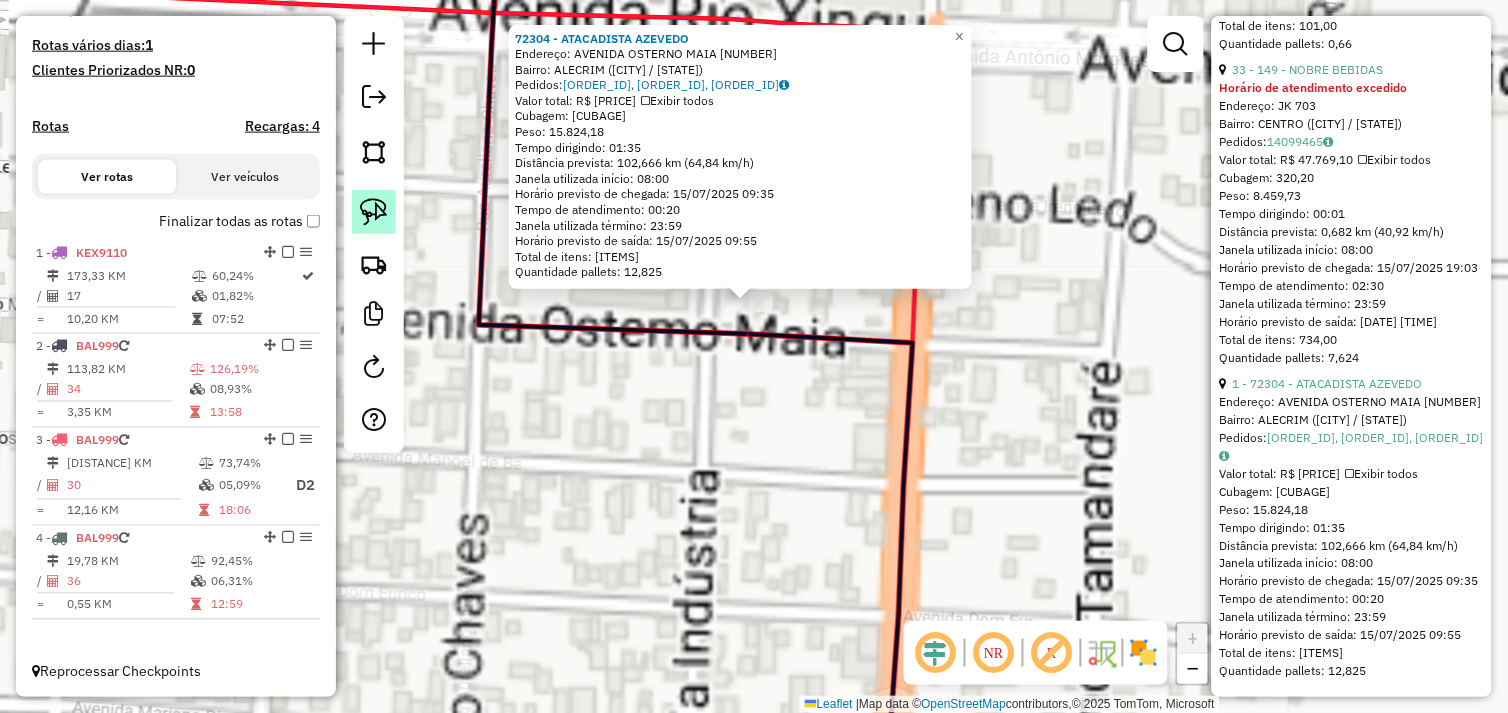 click 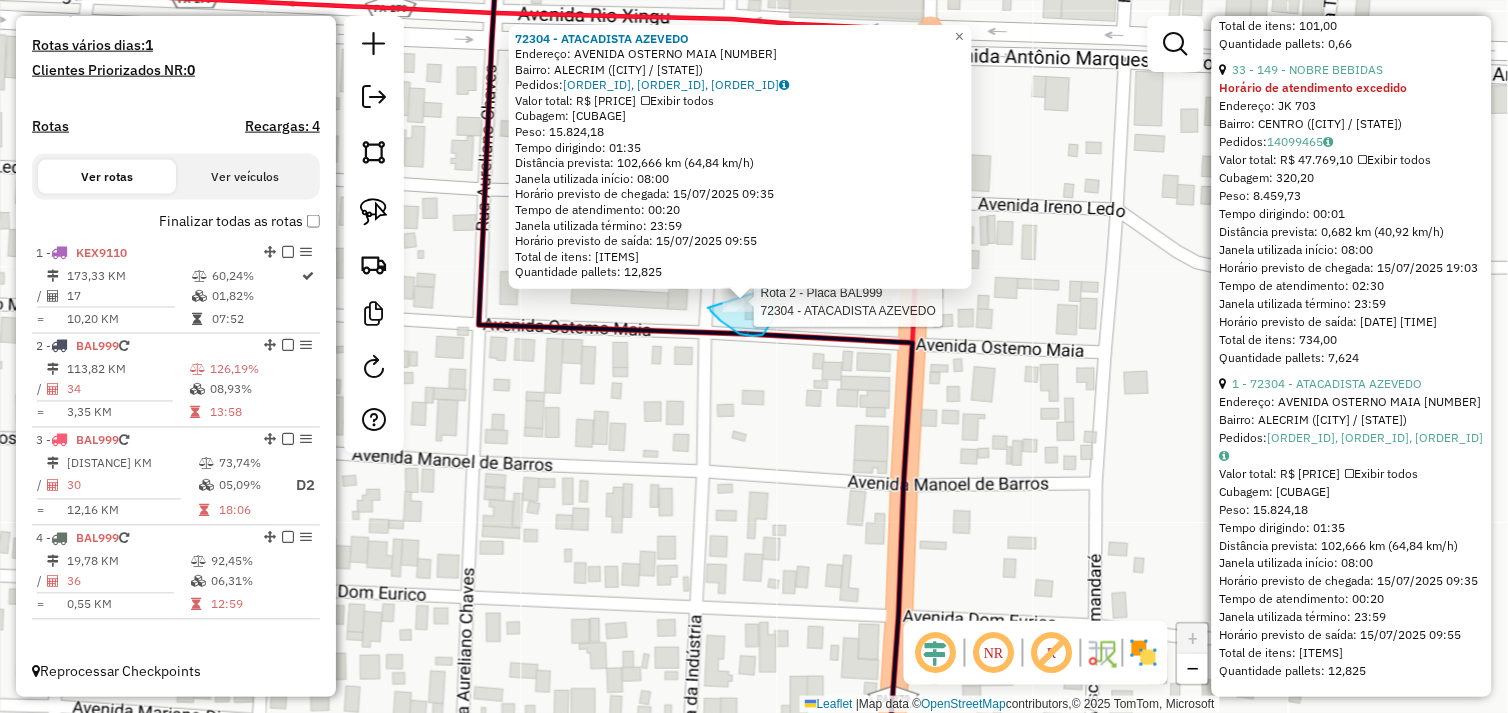 click on "Rota 2 - Placa BAL999  72304 - ATACADISTA AZEVEDO 72304 - ATACADISTA AZEVEDO  Endereço:  AVENIDA OSTERNO MAIA 1817   Bairro: ALECRIM (SAO FELIX DO XINGU / PA)   Pedidos:  14099569, 14099571, 14099572   Valor total: R$ 109.975,69   Exibir todos   Cubagem: 538,64  Peso: 15.824,18  Tempo dirigindo: 01:35   Distância prevista: 102,666 km (64,84 km/h)   Janela utilizada início: 08:00   Horário previsto de chegada: 15/07/2025 09:35   Tempo de atendimento: 00:20   Janela utilizada término: 23:59   Horário previsto de saída: 15/07/2025 09:55   Total de itens: 2.930,00   Quantidade pallets: 12,825  × Janela de atendimento Grade de atendimento Capacidade Transportadoras Veículos Cliente Pedidos  Rotas Selecione os dias de semana para filtrar as janelas de atendimento  Seg   Ter   Qua   Qui   Sex   Sáb   Dom  Informe o período da janela de atendimento: De: Até:  Filtrar exatamente a janela do cliente  Considerar janela de atendimento padrão  Selecione os dias de semana para filtrar as grades de atendimento" 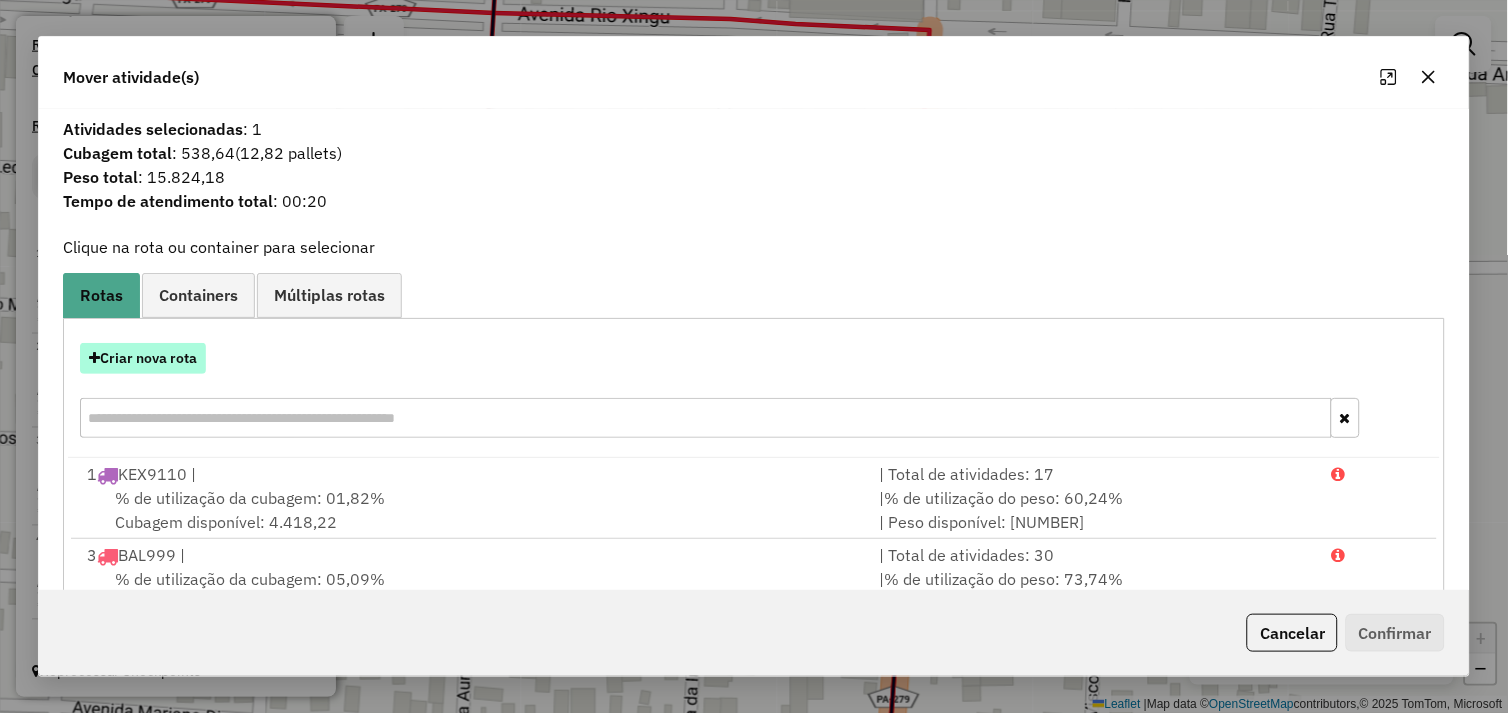click on "Criar nova rota" at bounding box center [143, 358] 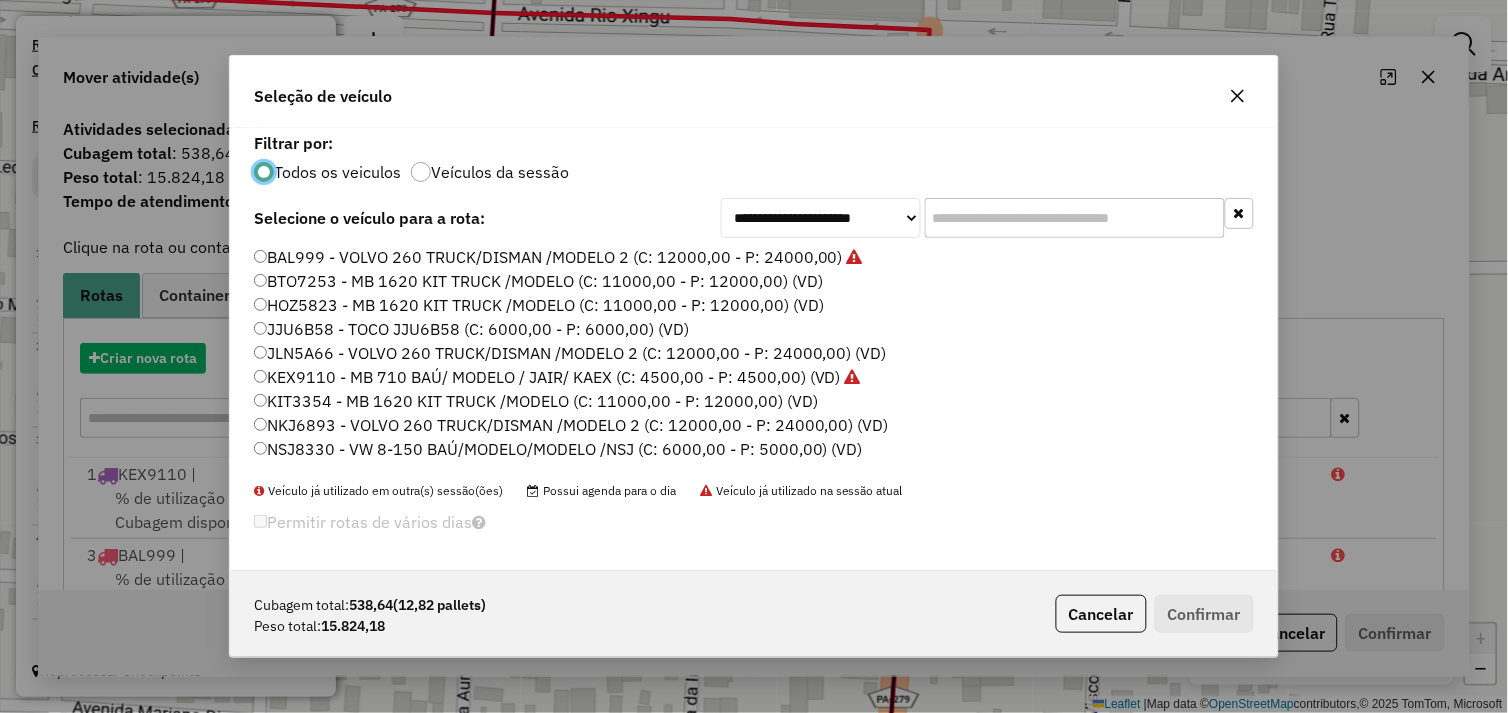 scroll, scrollTop: 11, scrollLeft: 5, axis: both 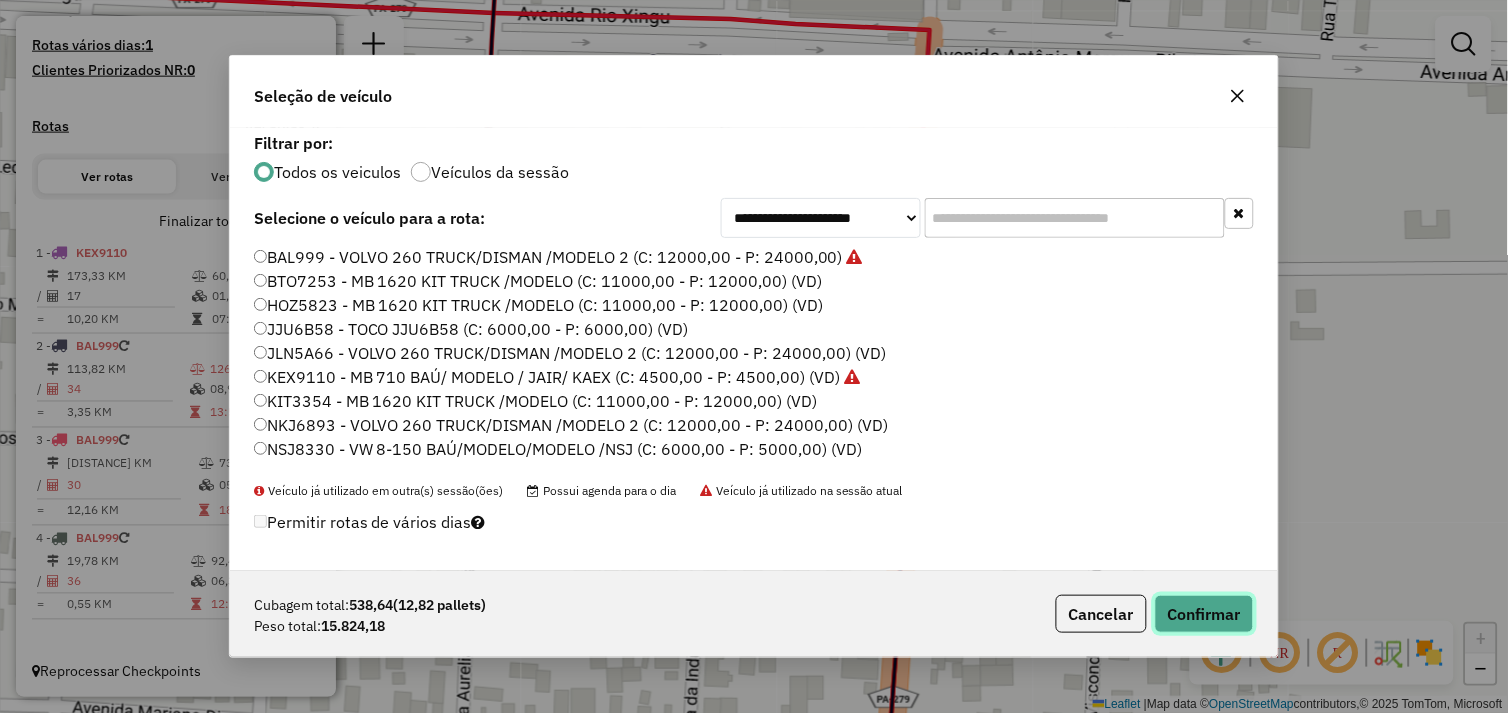 click on "Confirmar" 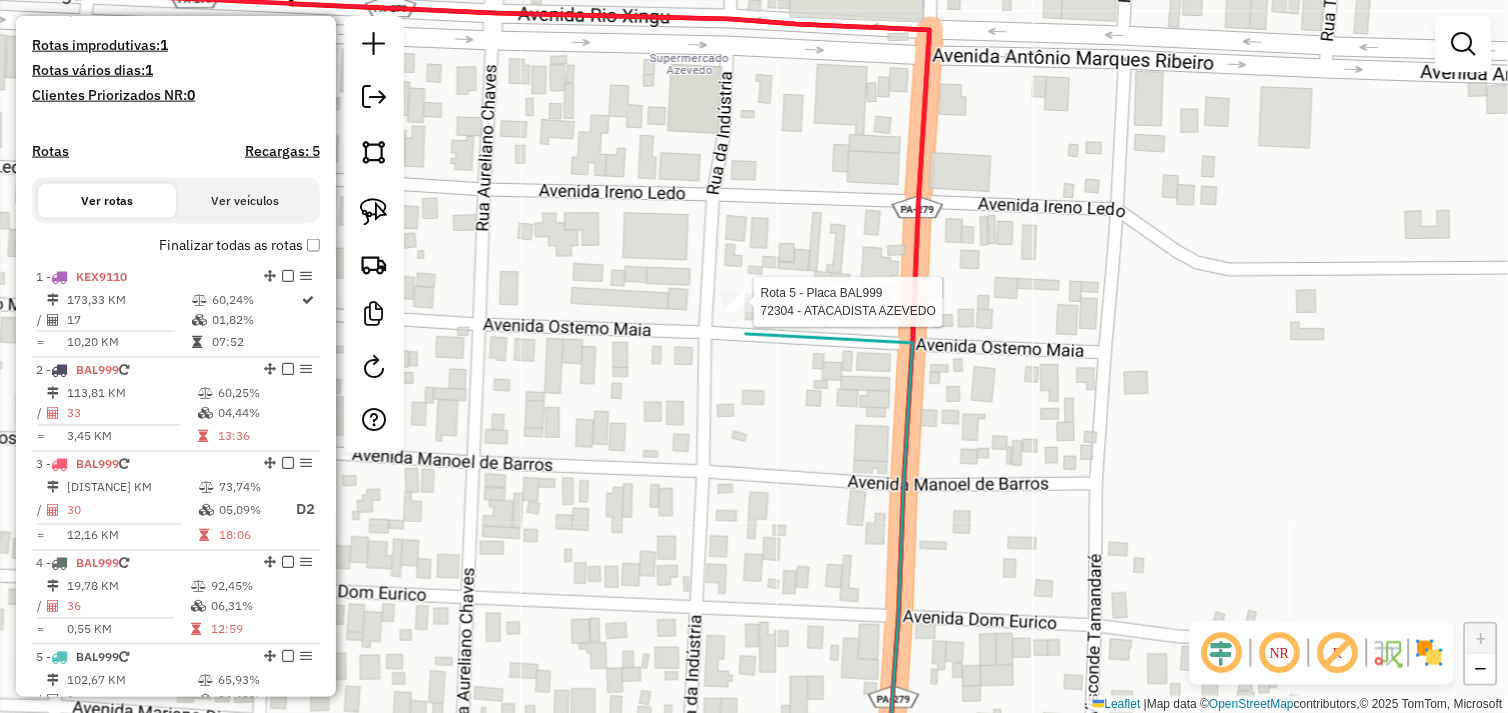 select on "*********" 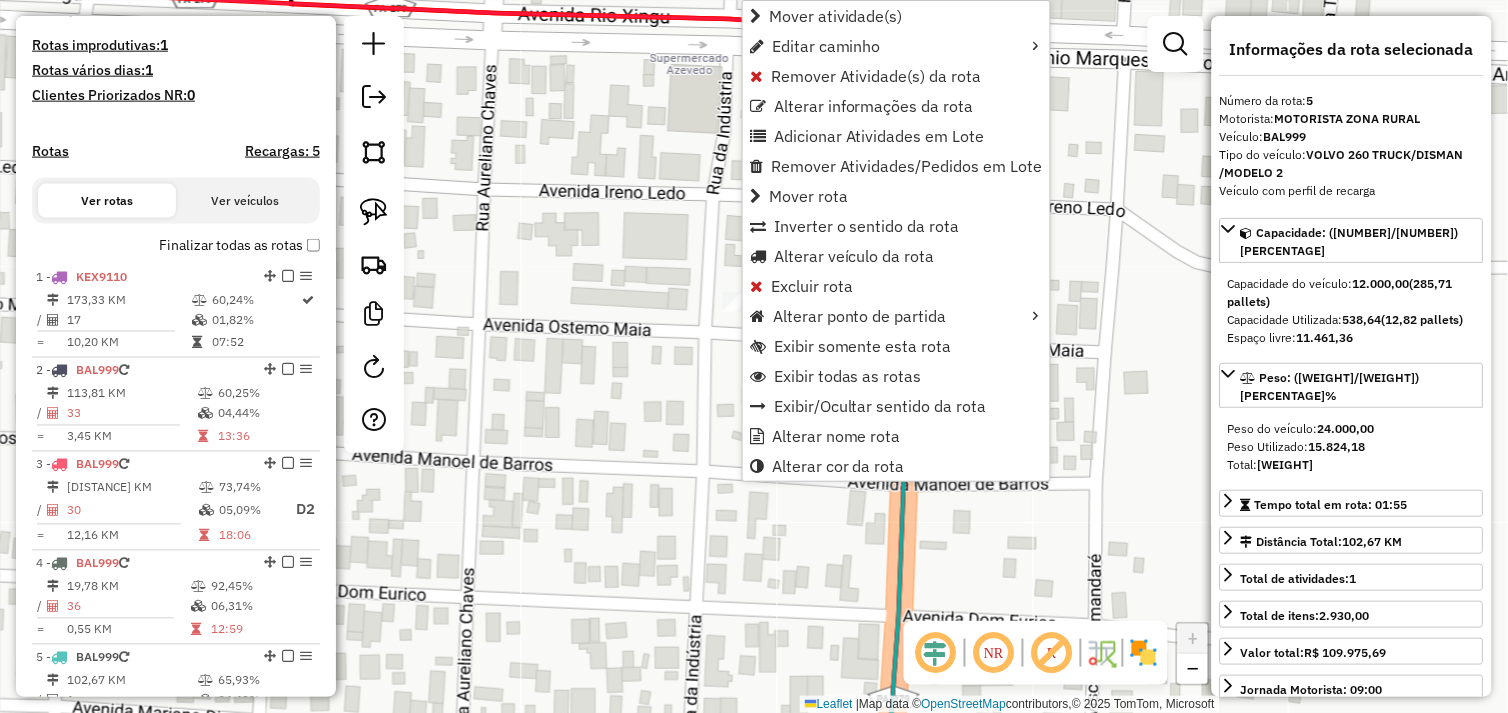 scroll, scrollTop: 645, scrollLeft: 0, axis: vertical 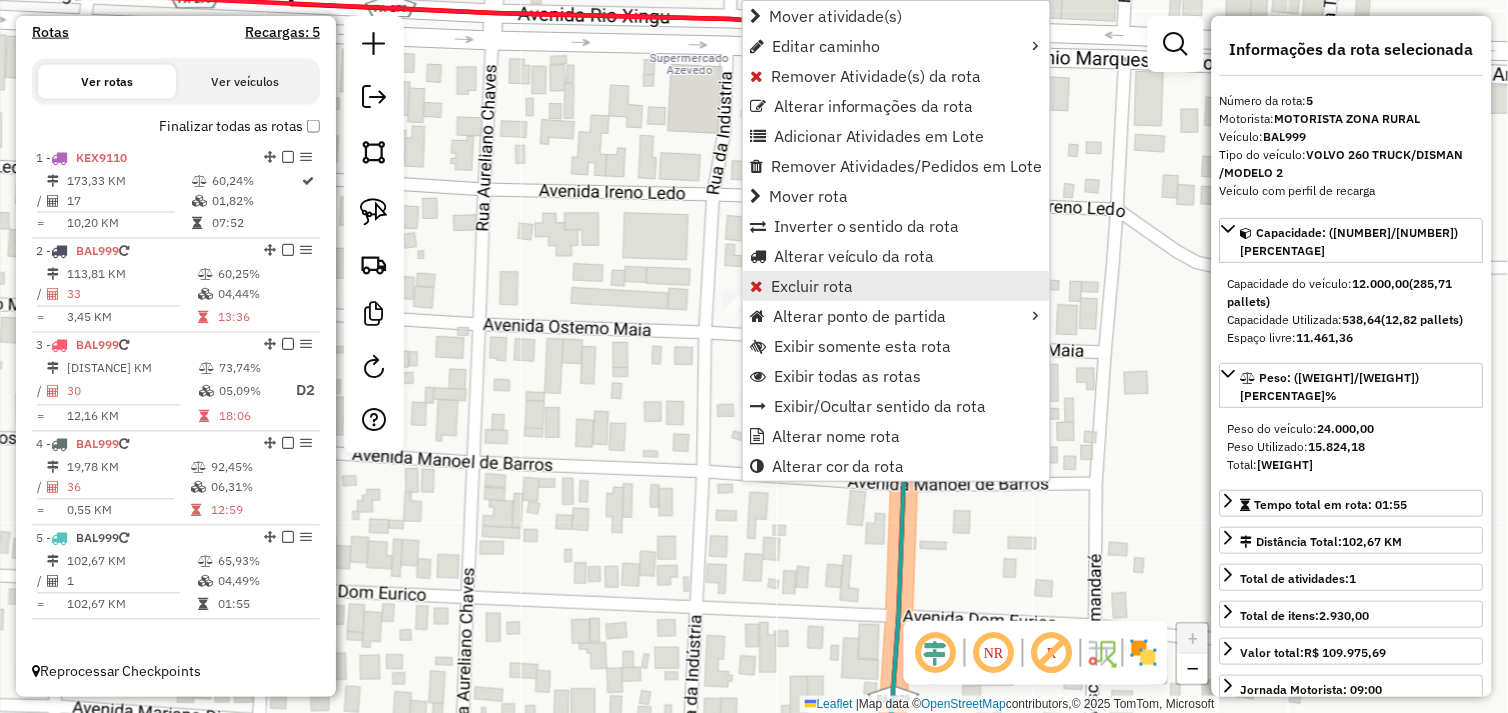 click on "Excluir rota" at bounding box center [812, 286] 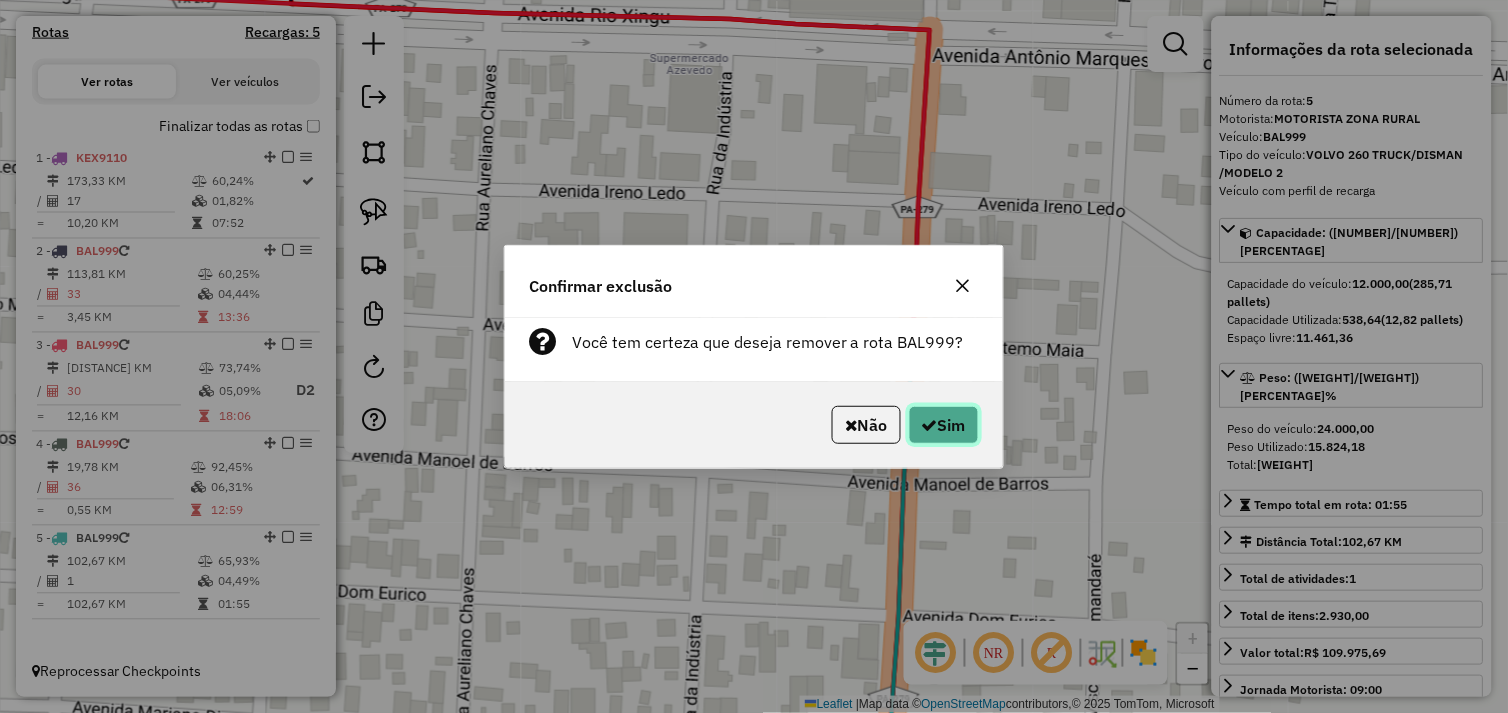click on "Sim" 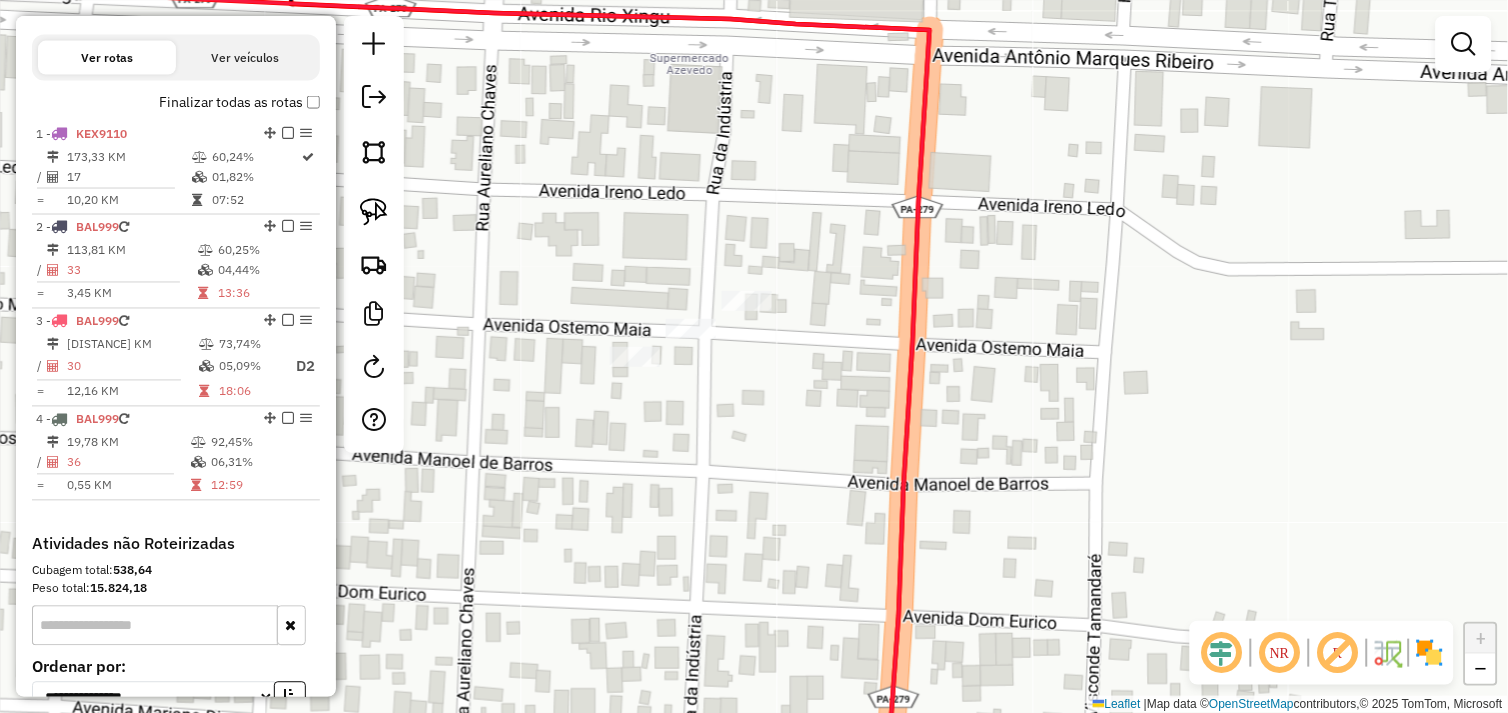 scroll, scrollTop: 621, scrollLeft: 0, axis: vertical 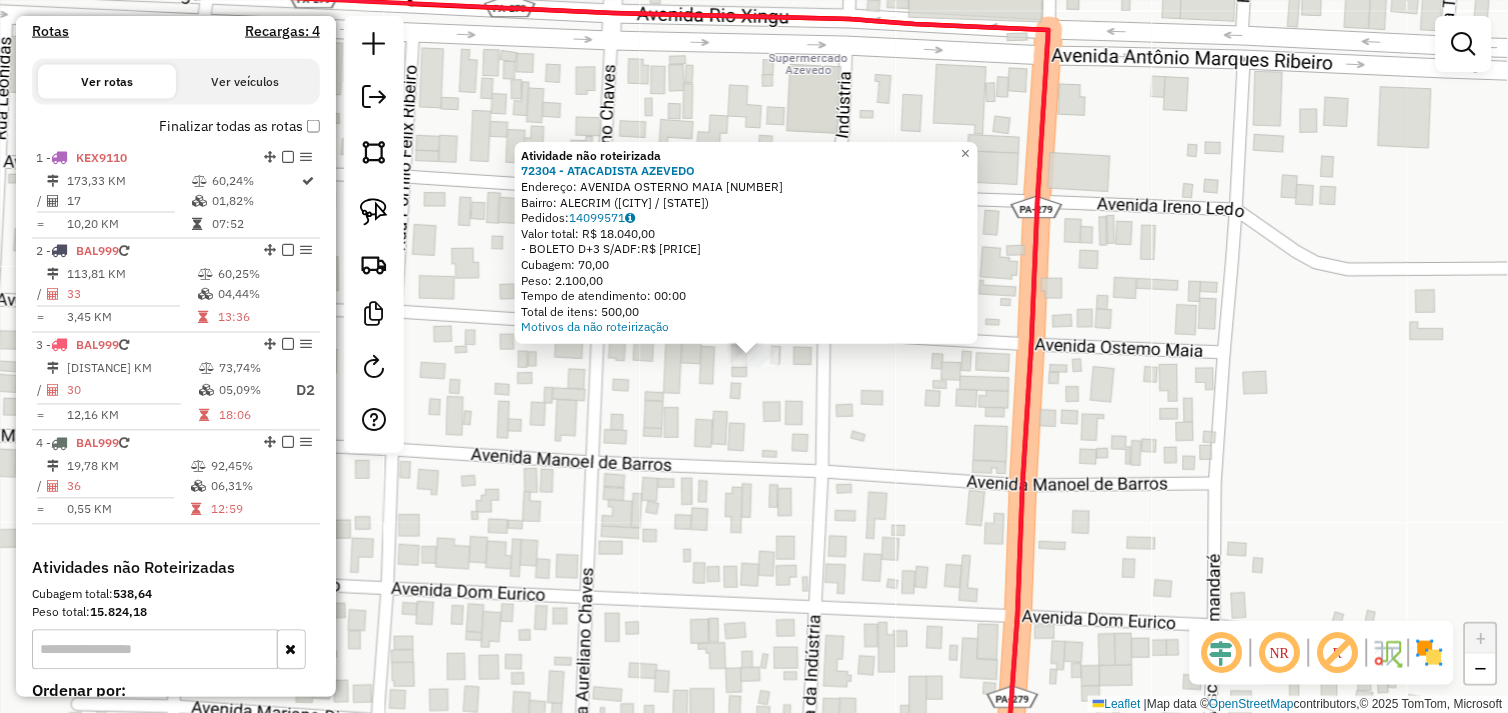 click on "Atividade não roteirizada 72304 - ATACADISTA AZEVEDO  Endereço:  AVENIDA OSTERNO MAIA 1817   Bairro: ALECRIM (SAO FELIX DO XINGU / PA)   Pedidos:  14099571   Valor total: R$ 18.040,00   - BOLETO D+3 S/ADF:  R$ 18.040,00   Cubagem: 70,00   Peso: 2.100,00   Tempo de atendimento: 00:00   Total de itens: 500,00  Motivos da não roteirização × Janela de atendimento Grade de atendimento Capacidade Transportadoras Veículos Cliente Pedidos  Rotas Selecione os dias de semana para filtrar as janelas de atendimento  Seg   Ter   Qua   Qui   Sex   Sáb   Dom  Informe o período da janela de atendimento: De: Até:  Filtrar exatamente a janela do cliente  Considerar janela de atendimento padrão  Selecione os dias de semana para filtrar as grades de atendimento  Seg   Ter   Qua   Qui   Sex   Sáb   Dom   Considerar clientes sem dia de atendimento cadastrado  Clientes fora do dia de atendimento selecionado Filtrar as atividades entre os valores definidos abaixo:  Peso mínimo:   Peso máximo:   Cubagem mínima:   De:" 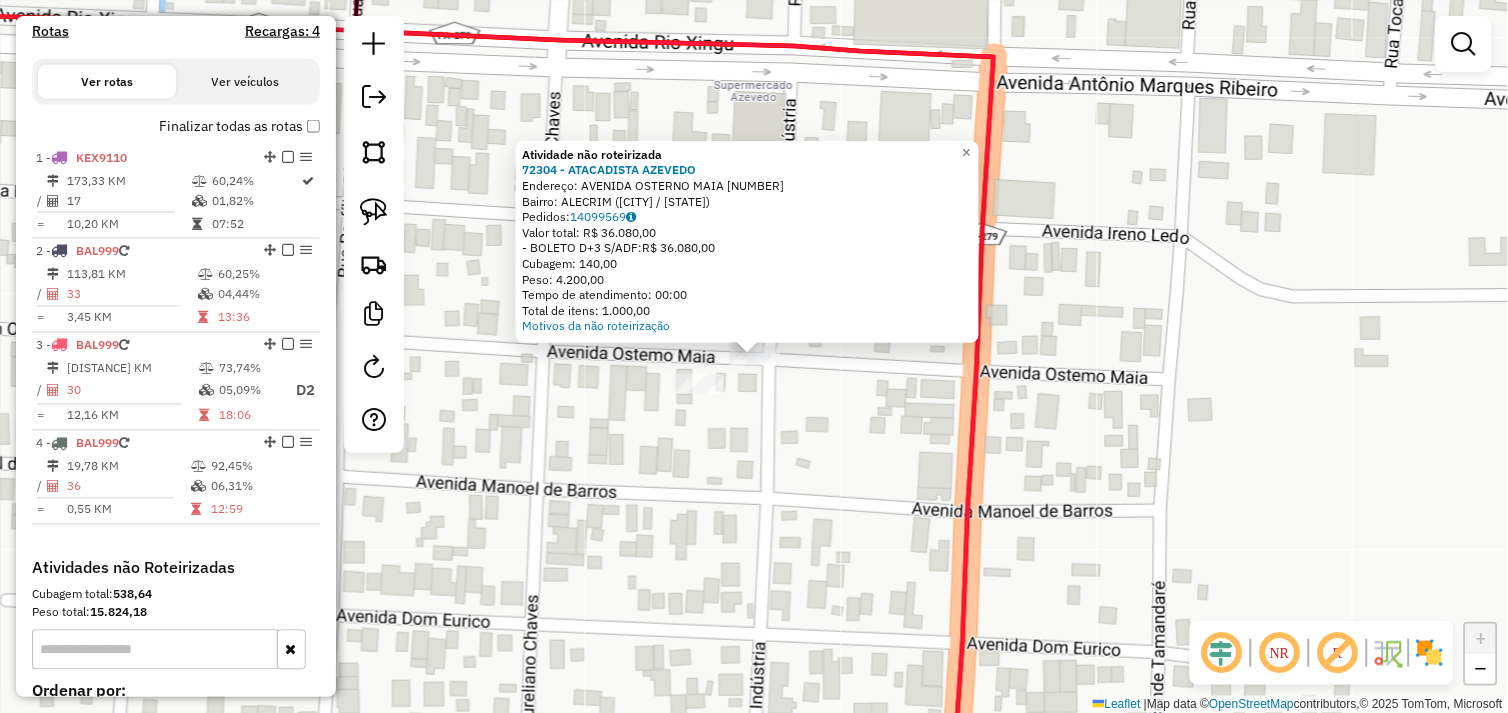 click on "Atividade não roteirizada 72304 - ATACADISTA AZEVEDO Endereço: AVENIDA OSTERNO MAIA [NUMBER] Bairro: ALECRIM ([CITY] / [STATE]) Pedidos: 14099569 Valor total: R$ 36.080,00 - BOLETO D+3 S/ADF: R$ 36.080,00 Cubagem: 140,00 Peso: 4.200,00 Tempo de atendimento: 00:00 Total de itens: 1.000,00 Motivos da não roteirização × Janela de atendimento Grade de atendimento Capacidade Transportadoras Veículos Cliente Pedidos Rotas Selecione os dias de semana para filtrar as janelas de atendimento Seg Ter Qua Qui Sex Sáb Dom Informe o período da janela de atendimento: De: Até: Filtrar exatamente a janela do cliente Considerar janela de atendimento padrão Selecione os dias de semana para filtrar as grades de atendimento Seg Ter Qua Qui Sex Sáb Dom Considerar clientes sem dia de atendimento cadastrado Clientes fora do dia de atendimento selecionado Filtrar as atividades entre os valores definidos abaixo: Peso mínimo: Peso máximo: Cubagem mínima: De:" 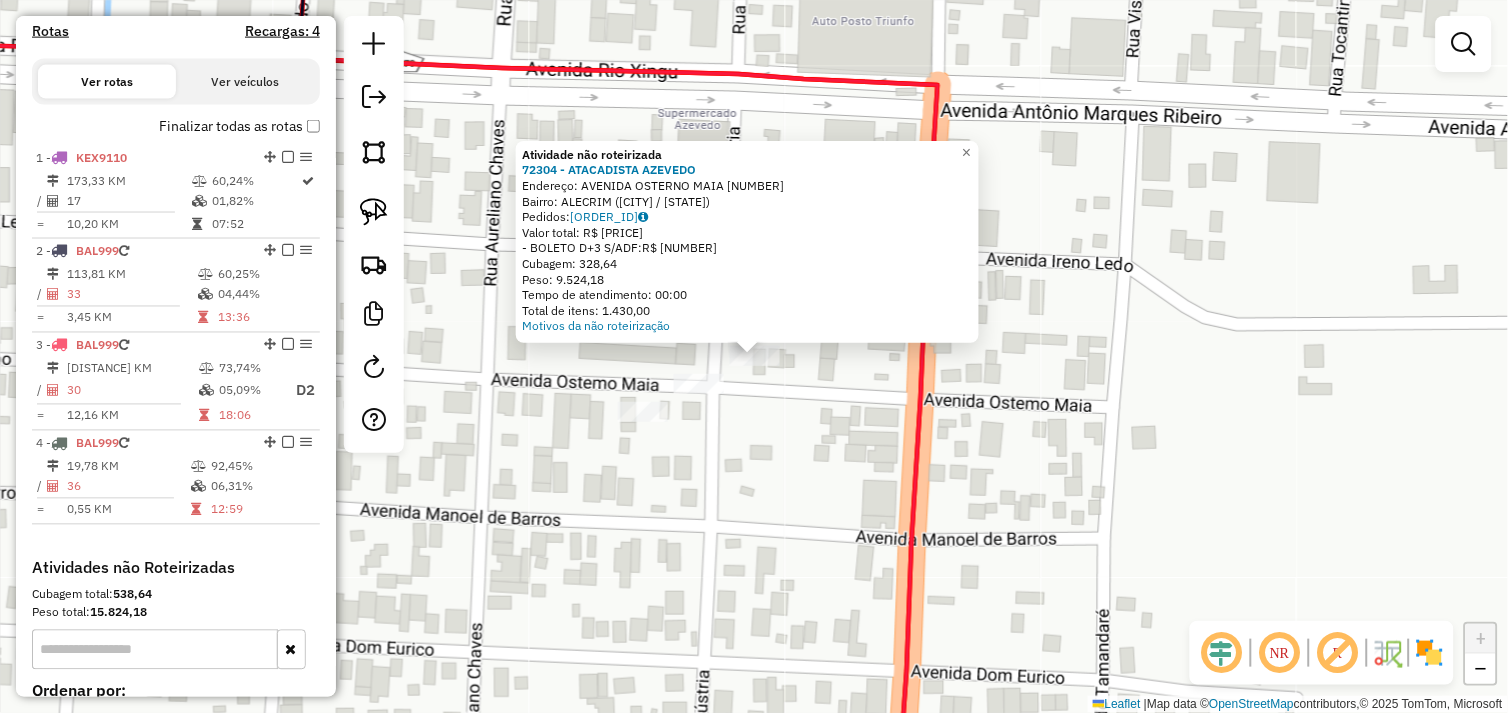 click on "Atividade não roteirizada 72304 - ATACADISTA AZEVEDO  Endereço:  AVENIDA OSTERNO MAIA 1817   Bairro: ALECRIM (SAO FELIX DO XINGU / PA)   Pedidos:  14099572   Valor total: R$ 55.855,69   - BOLETO D+3 S/ADF:  R$ 55.855,69   Cubagem: 328,64   Peso: 9.524,18   Tempo de atendimento: 00:00   Total de itens: 1.430,00  Motivos da não roteirização × Janela de atendimento Grade de atendimento Capacidade Transportadoras Veículos Cliente Pedidos  Rotas Selecione os dias de semana para filtrar as janelas de atendimento  Seg   Ter   Qua   Qui   Sex   Sáb   Dom  Informe o período da janela de atendimento: De: Até:  Filtrar exatamente a janela do cliente  Considerar janela de atendimento padrão  Selecione os dias de semana para filtrar as grades de atendimento  Seg   Ter   Qua   Qui   Sex   Sáb   Dom   Considerar clientes sem dia de atendimento cadastrado  Clientes fora do dia de atendimento selecionado Filtrar as atividades entre os valores definidos abaixo:  Peso mínimo:   Peso máximo:   Cubagem mínima:  De:" 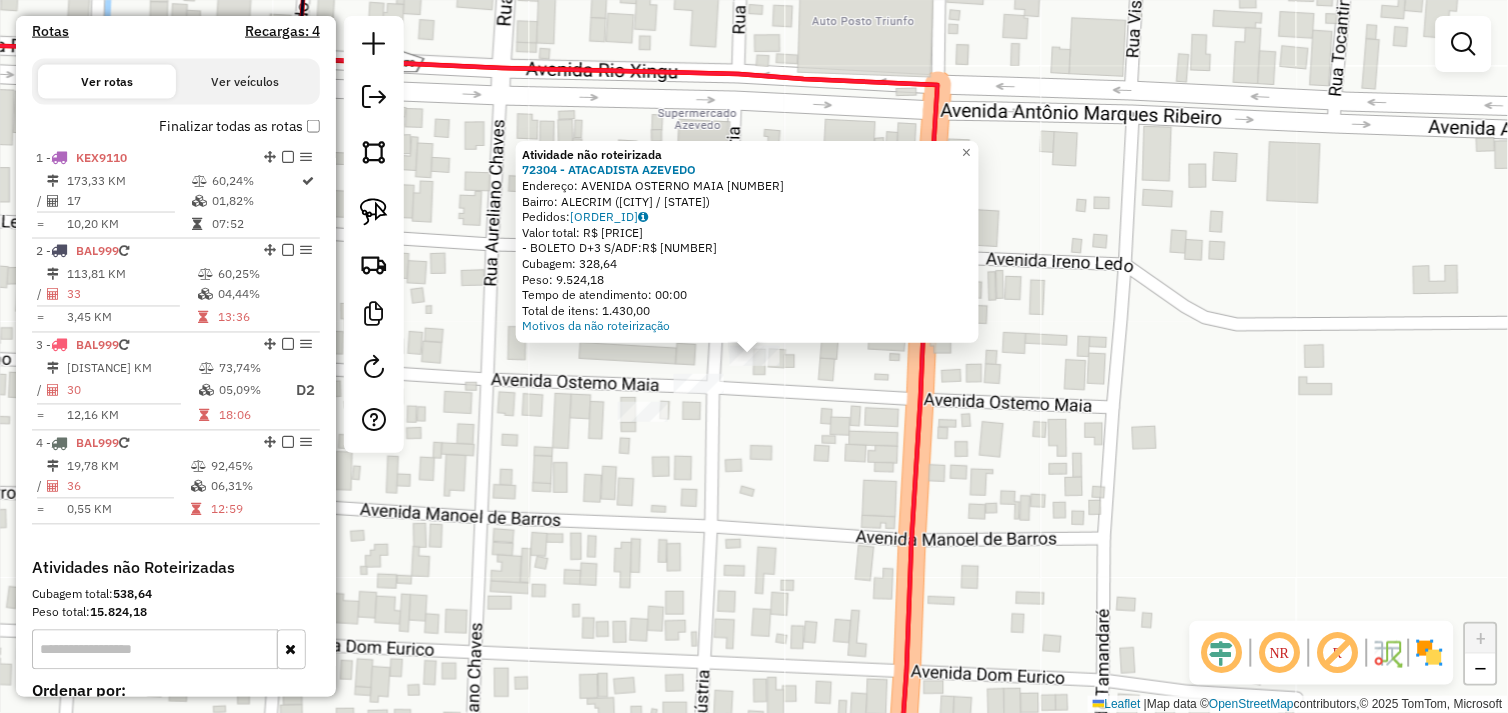 click on "Atividade não roteirizada 72304 - ATACADISTA AZEVEDO  Endereço:  AVENIDA OSTERNO MAIA 1817   Bairro: ALECRIM (SAO FELIX DO XINGU / PA)   Pedidos:  14099572   Valor total: R$ 55.855,69   - BOLETO D+3 S/ADF:  R$ 55.855,69   Cubagem: 328,64   Peso: 9.524,18   Tempo de atendimento: 00:00   Total de itens: 1.430,00  Motivos da não roteirização × Janela de atendimento Grade de atendimento Capacidade Transportadoras Veículos Cliente Pedidos  Rotas Selecione os dias de semana para filtrar as janelas de atendimento  Seg   Ter   Qua   Qui   Sex   Sáb   Dom  Informe o período da janela de atendimento: De: Até:  Filtrar exatamente a janela do cliente  Considerar janela de atendimento padrão  Selecione os dias de semana para filtrar as grades de atendimento  Seg   Ter   Qua   Qui   Sex   Sáb   Dom   Considerar clientes sem dia de atendimento cadastrado  Clientes fora do dia de atendimento selecionado Filtrar as atividades entre os valores definidos abaixo:  Peso mínimo:   Peso máximo:   Cubagem mínima:  De:" 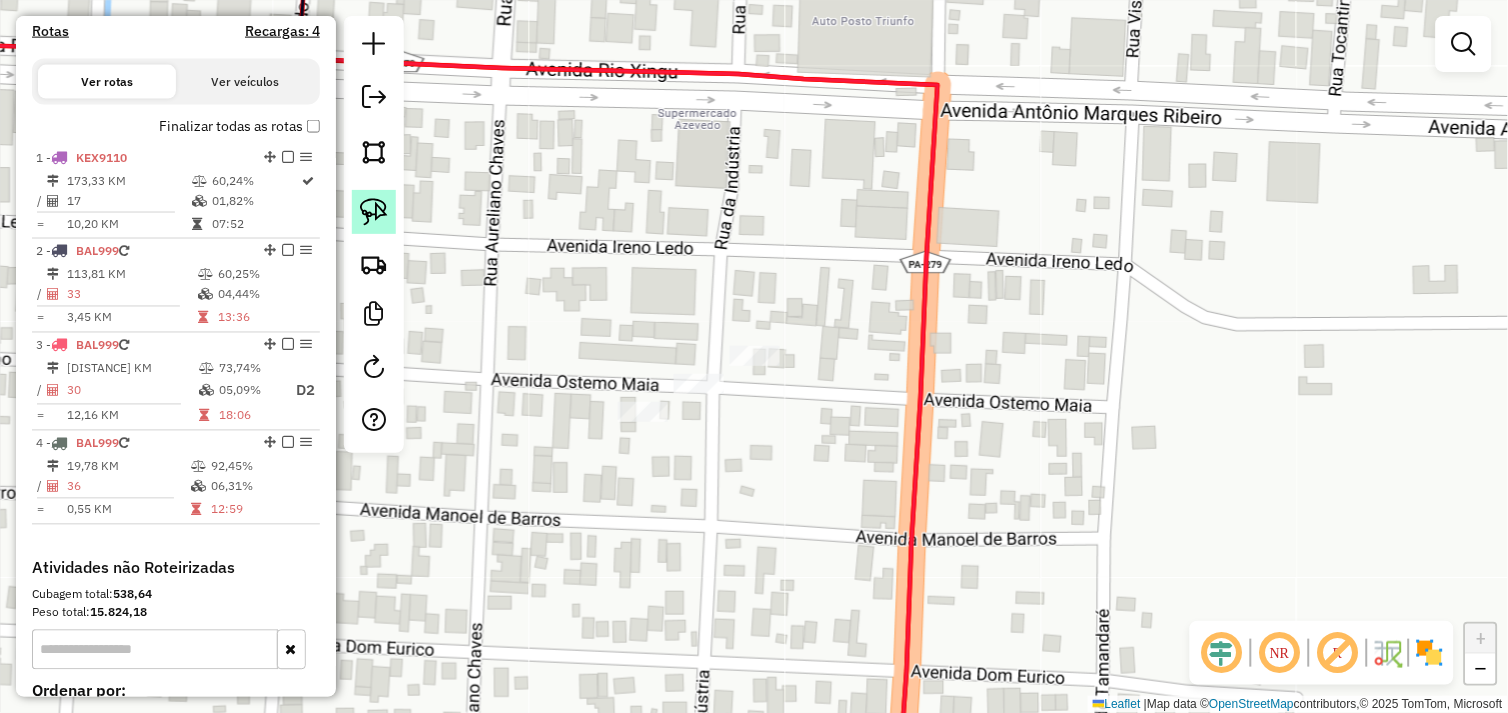 click 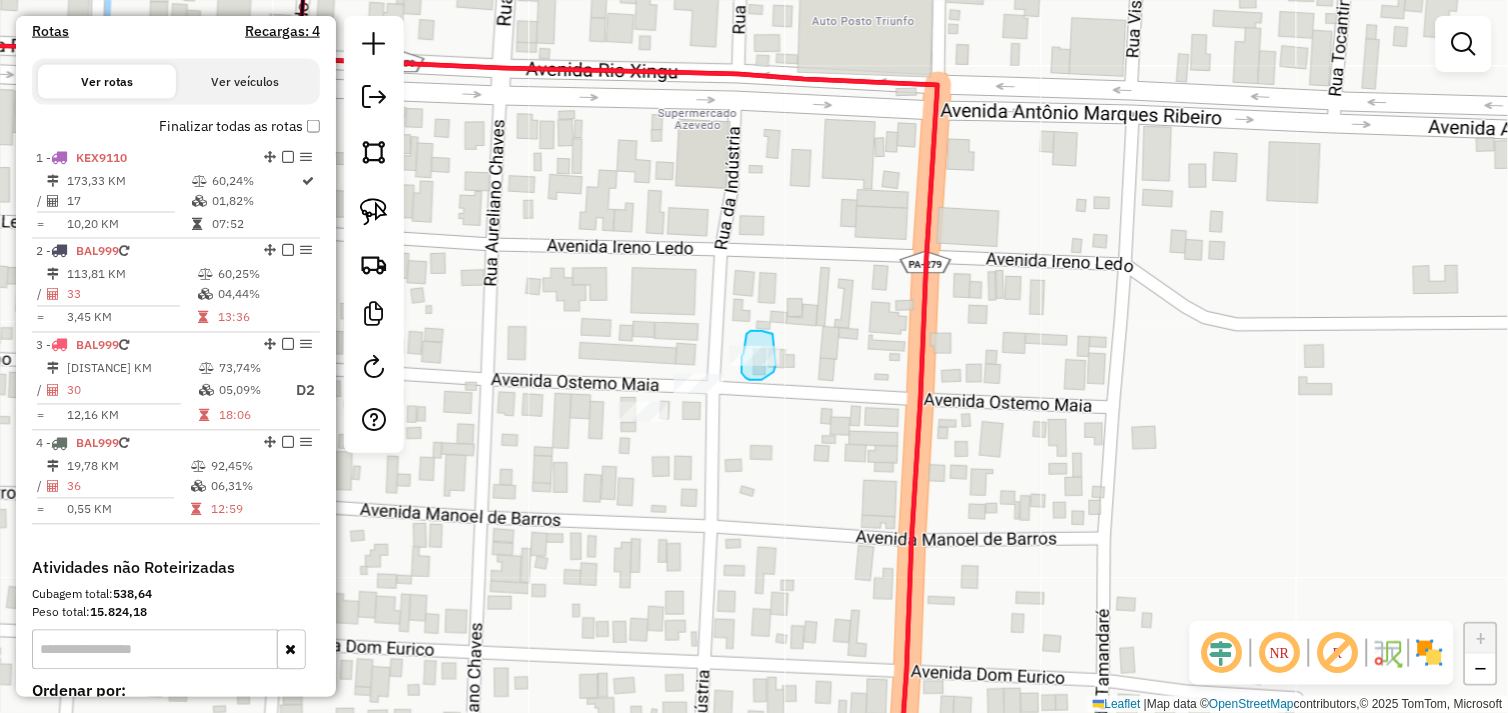 click on "Janela de atendimento Grade de atendimento Capacidade Transportadoras Veículos Cliente Pedidos  Rotas Selecione os dias de semana para filtrar as janelas de atendimento  Seg   Ter   Qua   Qui   Sex   Sáb   Dom  Informe o período da janela de atendimento: De: Até:  Filtrar exatamente a janela do cliente  Considerar janela de atendimento padrão  Selecione os dias de semana para filtrar as grades de atendimento  Seg   Ter   Qua   Qui   Sex   Sáb   Dom   Considerar clientes sem dia de atendimento cadastrado  Clientes fora do dia de atendimento selecionado Filtrar as atividades entre os valores definidos abaixo:  Peso mínimo:   Peso máximo:   Cubagem mínima:   Cubagem máxima:   De:   Até:  Filtrar as atividades entre o tempo de atendimento definido abaixo:  De:   Até:   Considerar capacidade total dos clientes não roteirizados Transportadora: Selecione um ou mais itens Tipo de veículo: Selecione um ou mais itens Veículo: Selecione um ou mais itens Motorista: Selecione um ou mais itens Nome: Rótulo:" 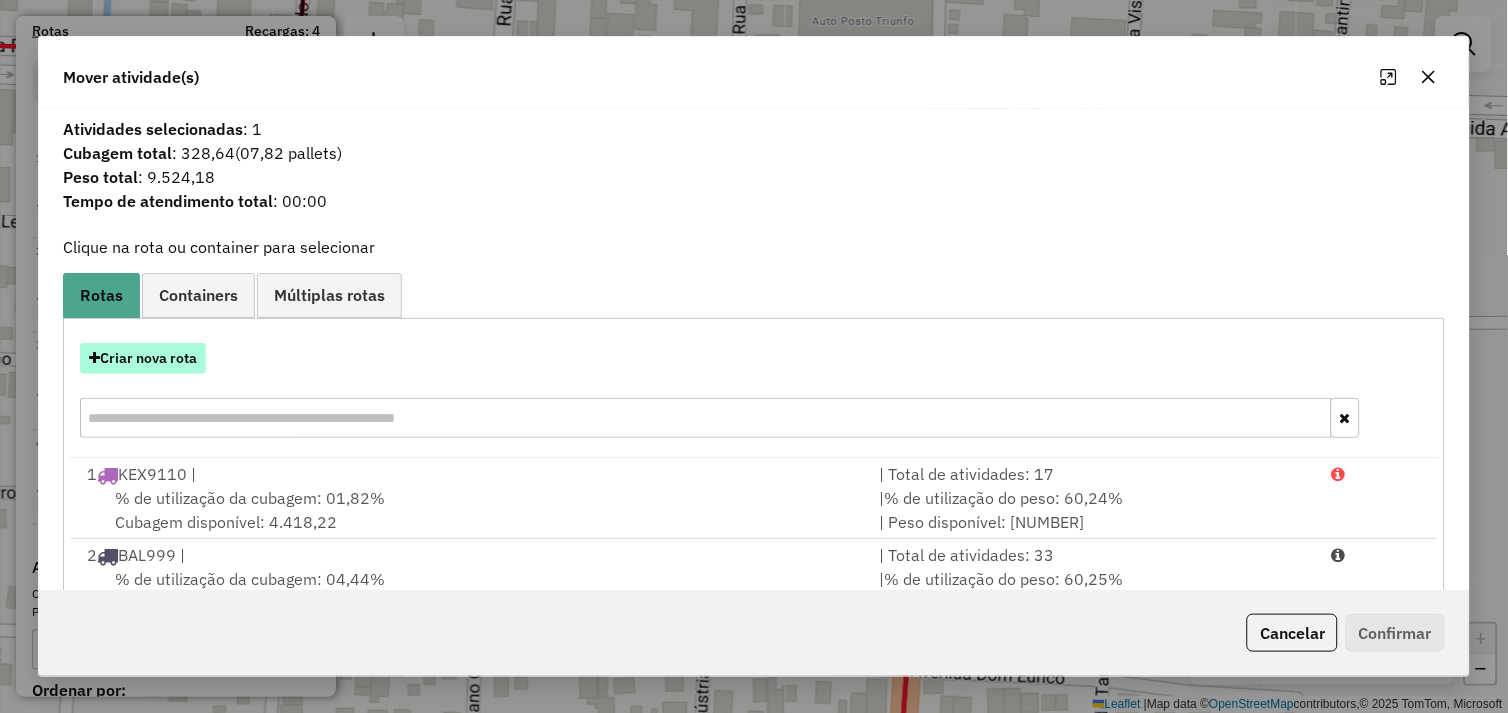 click on "Criar nova rota" at bounding box center [143, 358] 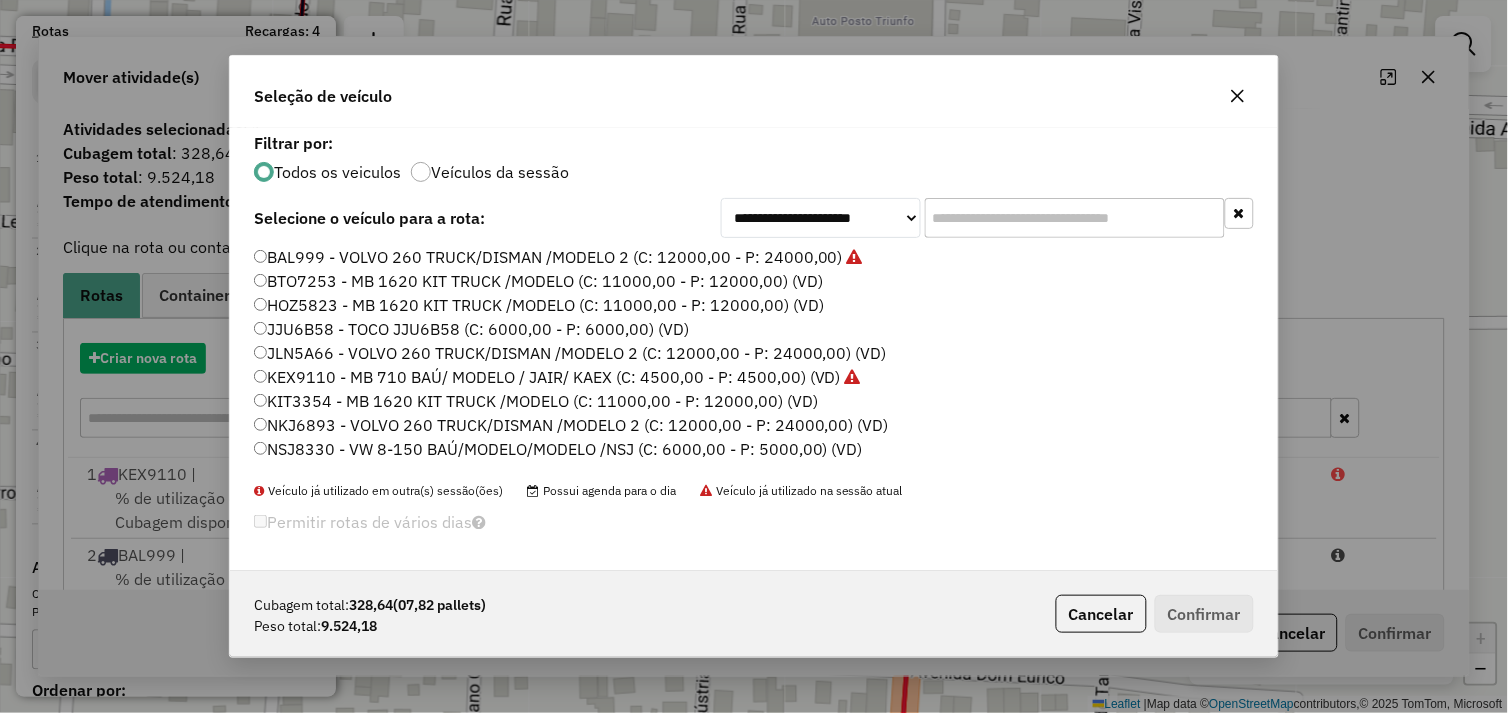 scroll, scrollTop: 11, scrollLeft: 5, axis: both 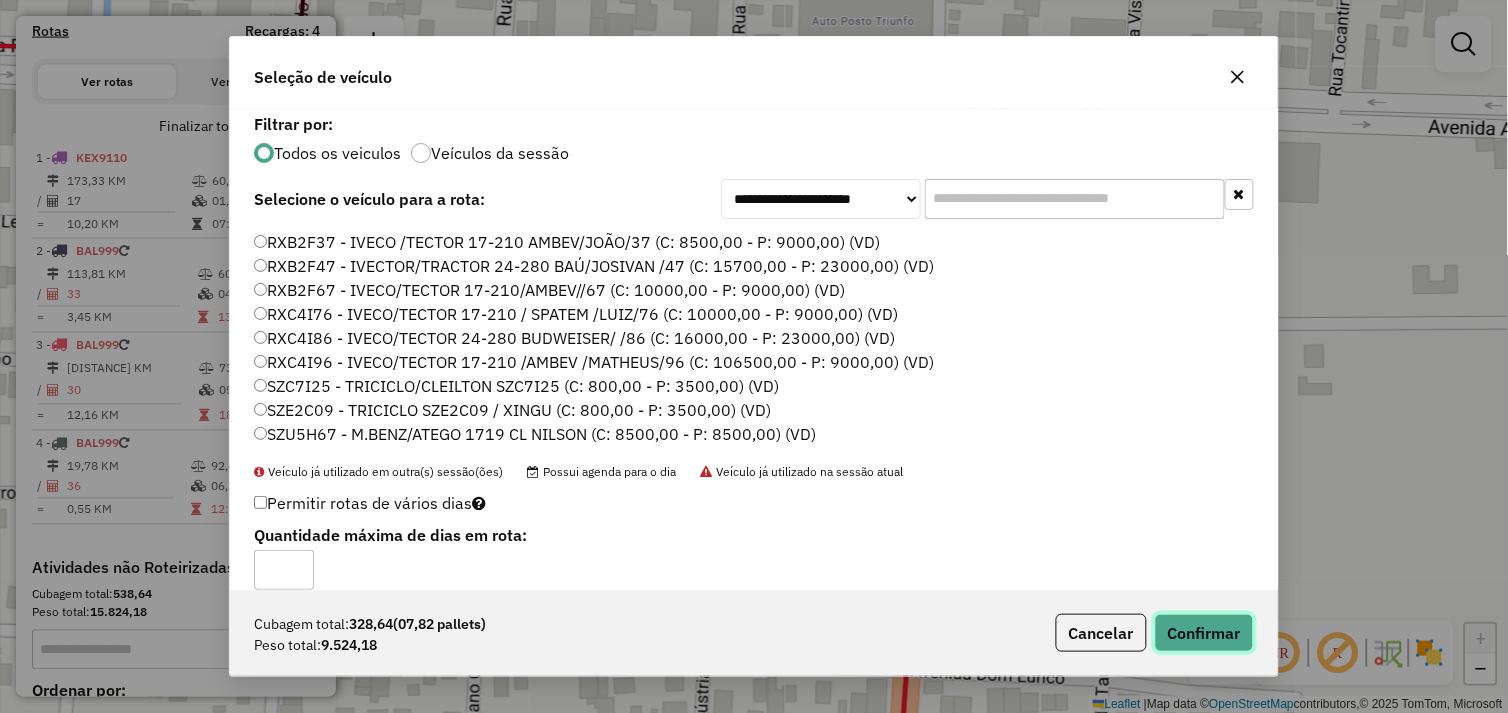 click on "Confirmar" 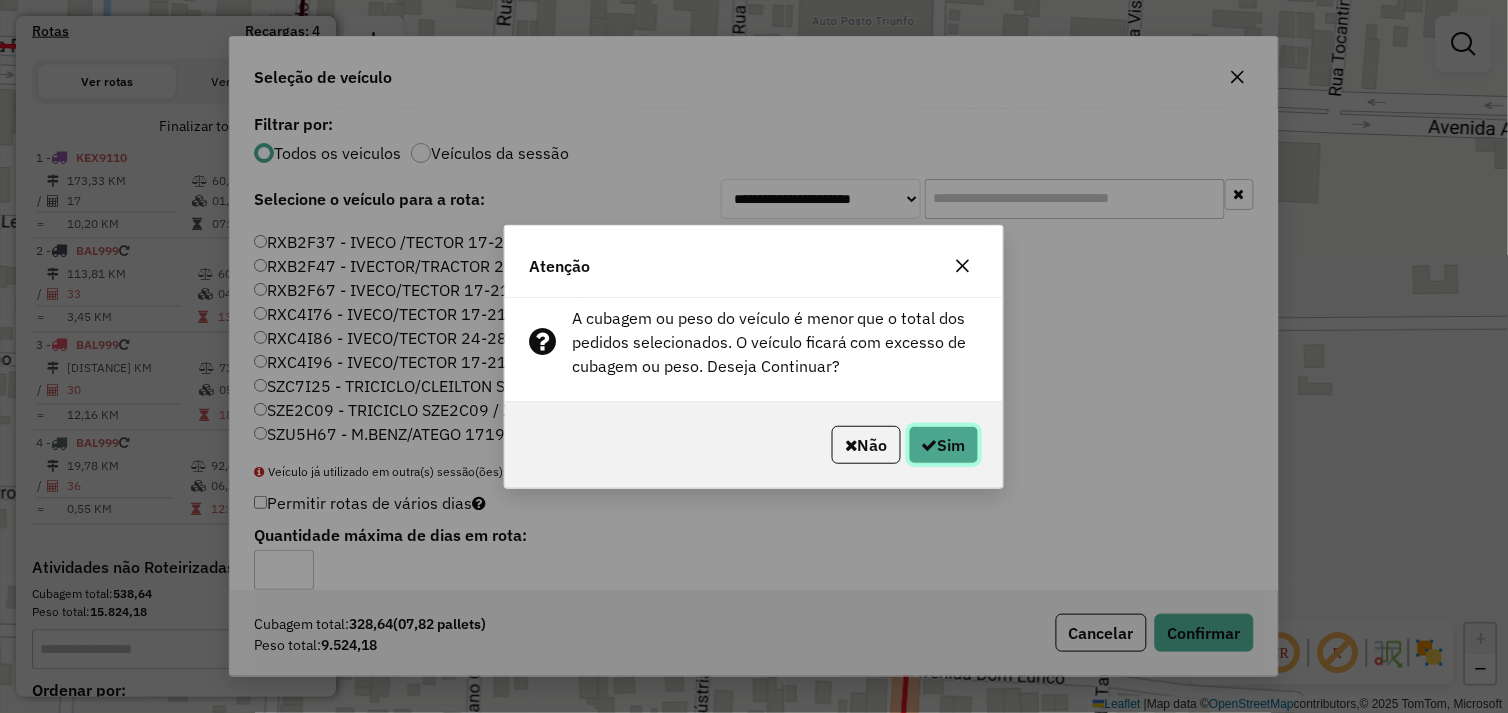 click on "Sim" 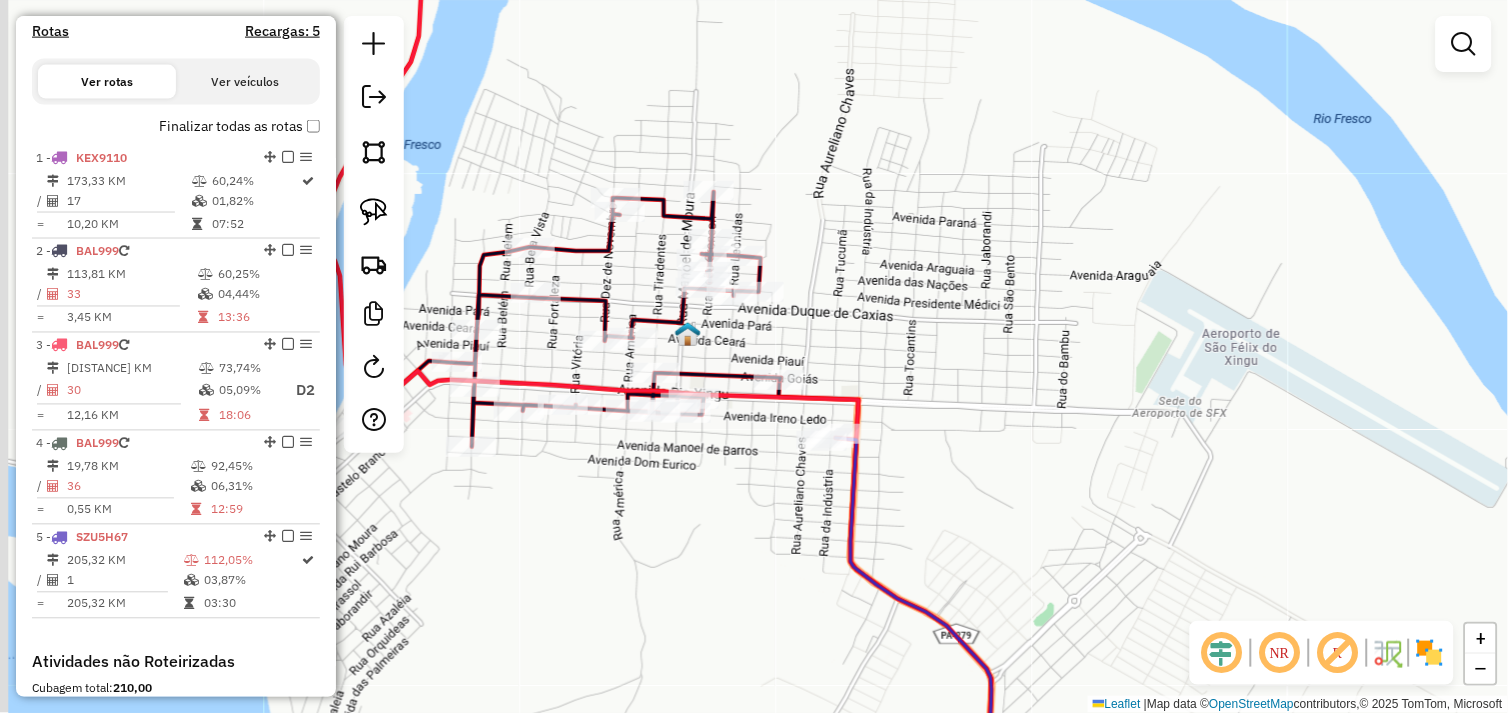 drag, startPoint x: 675, startPoint y: 430, endPoint x: 766, endPoint y: 433, distance: 91.04944 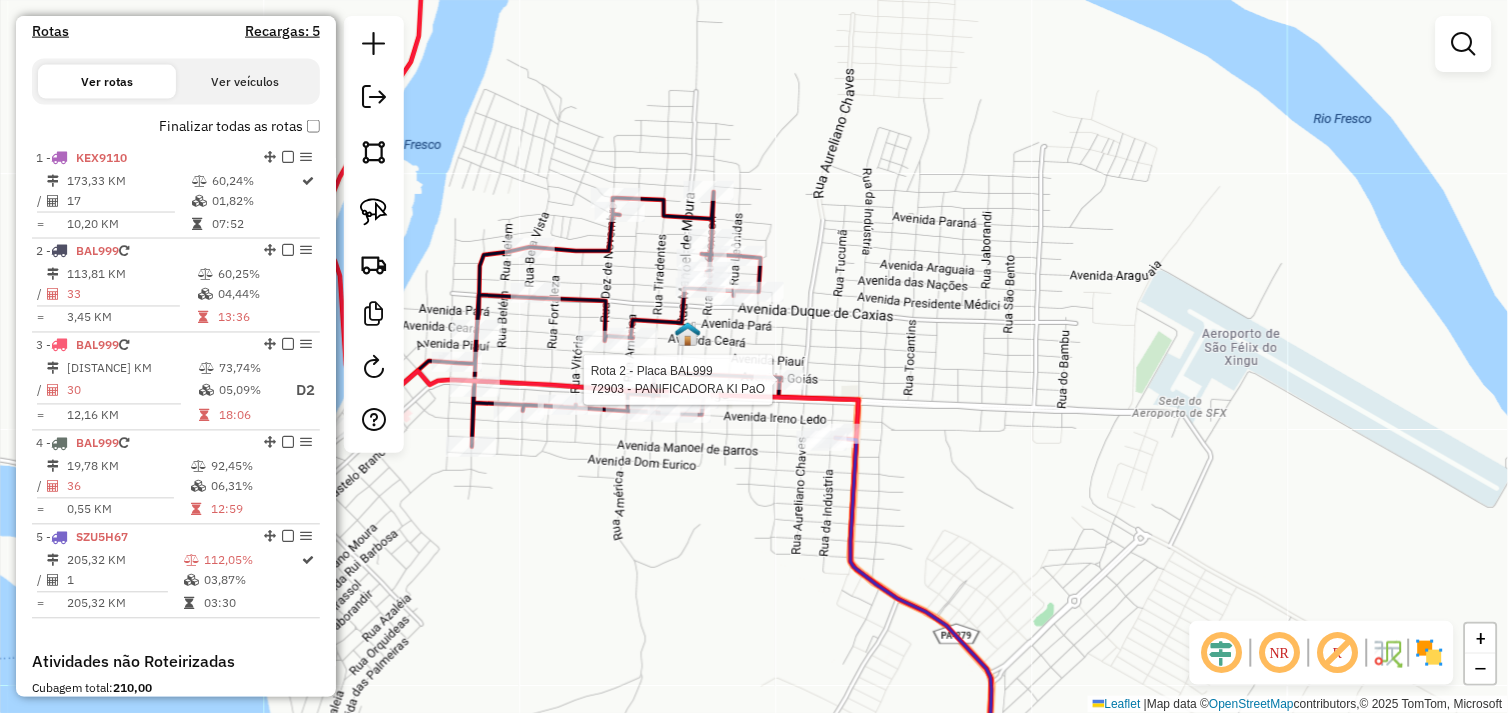 select on "*********" 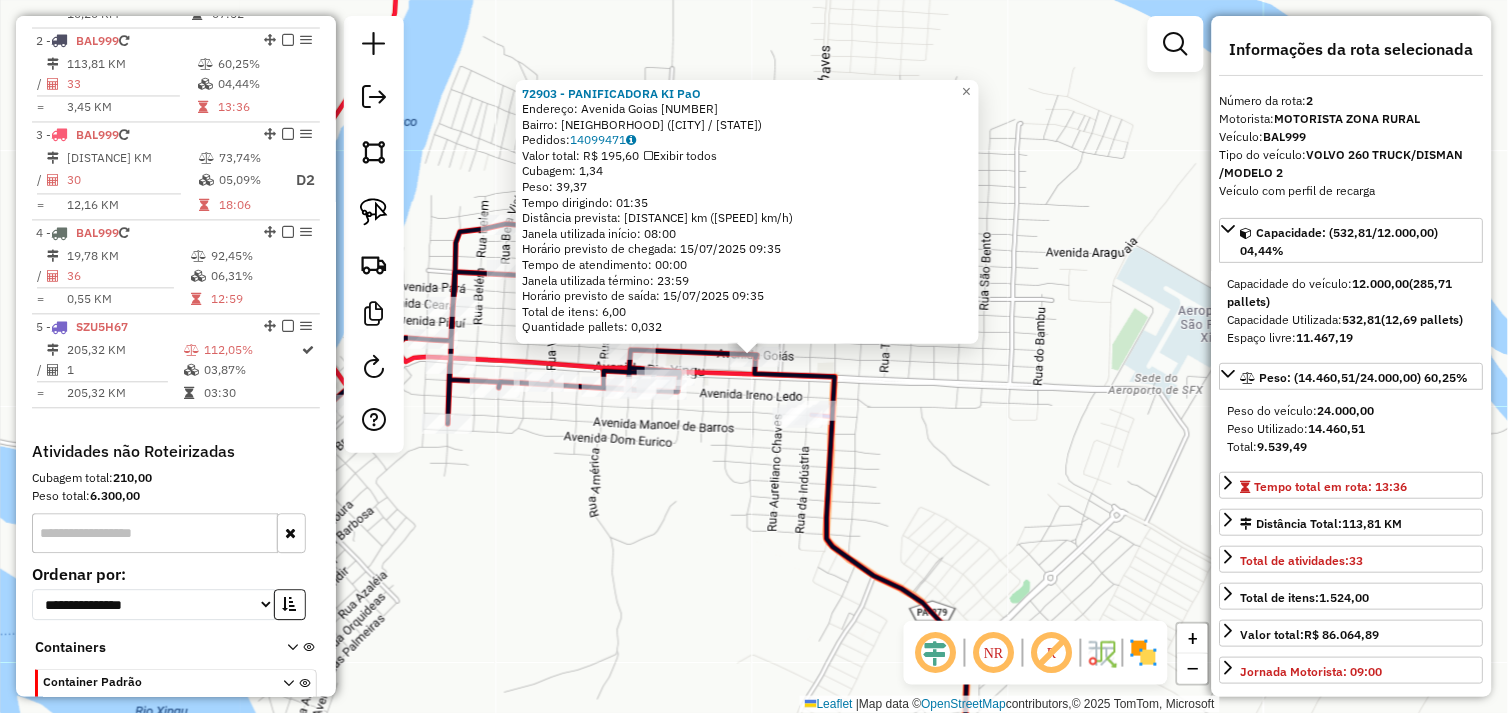 scroll, scrollTop: 842, scrollLeft: 0, axis: vertical 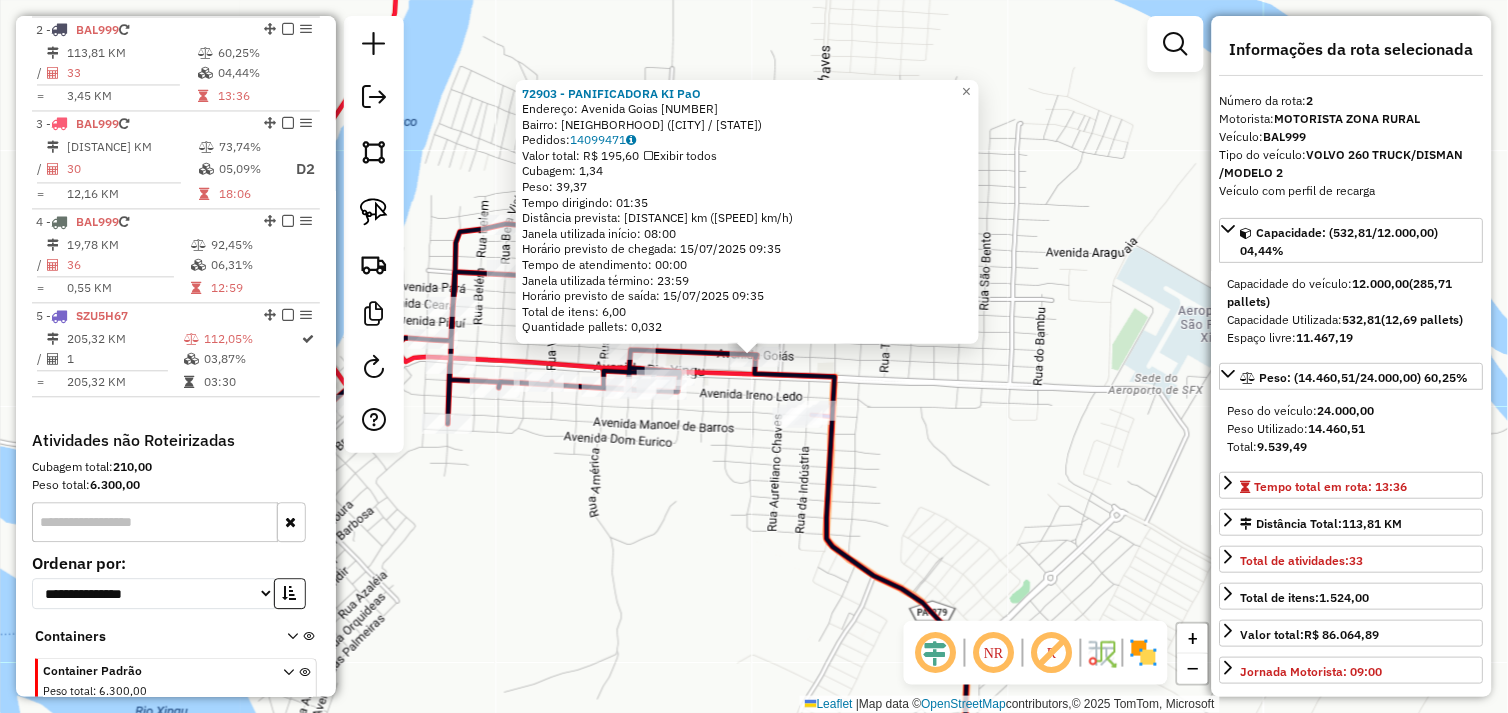 drag, startPoint x: 630, startPoint y: 432, endPoint x: 795, endPoint y: 481, distance: 172.12206 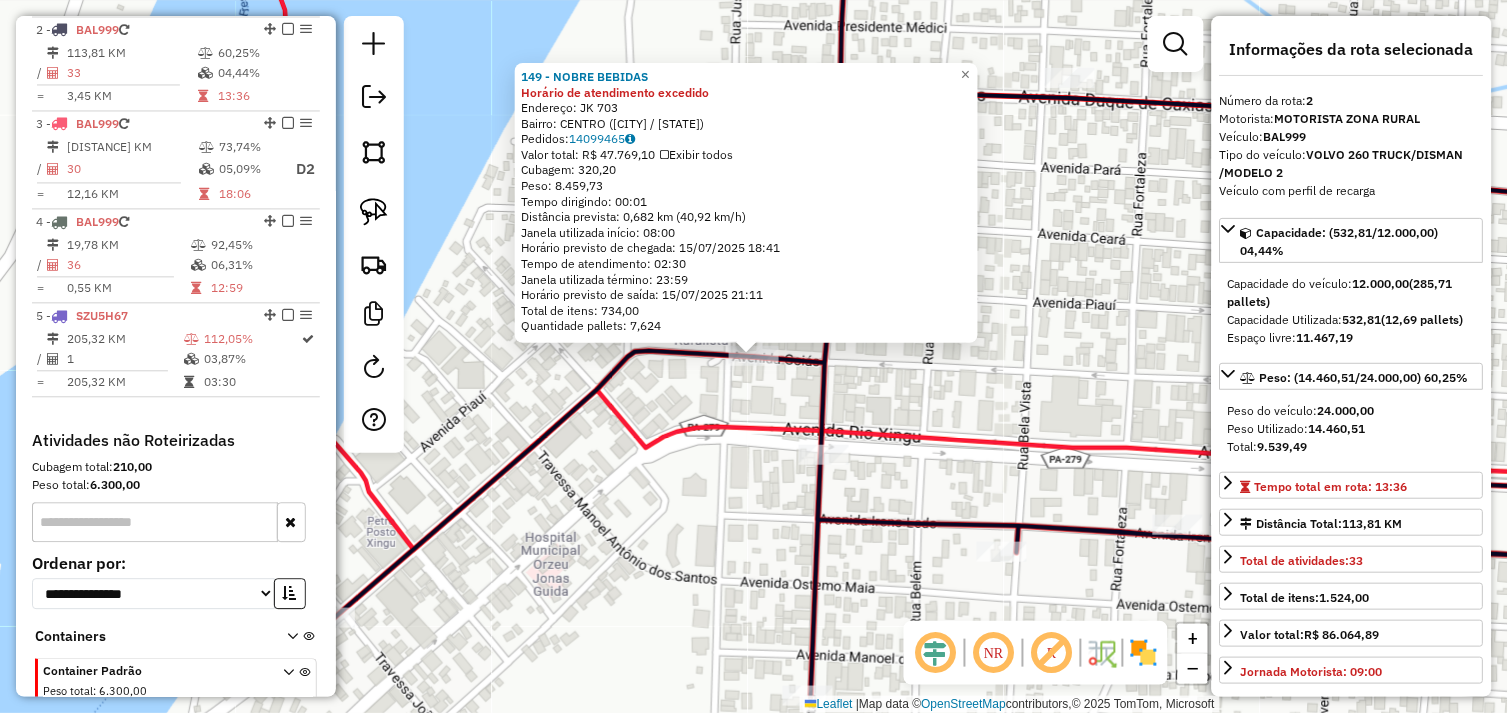 drag, startPoint x: 382, startPoint y: 213, endPoint x: 513, endPoint y: 295, distance: 154.54773 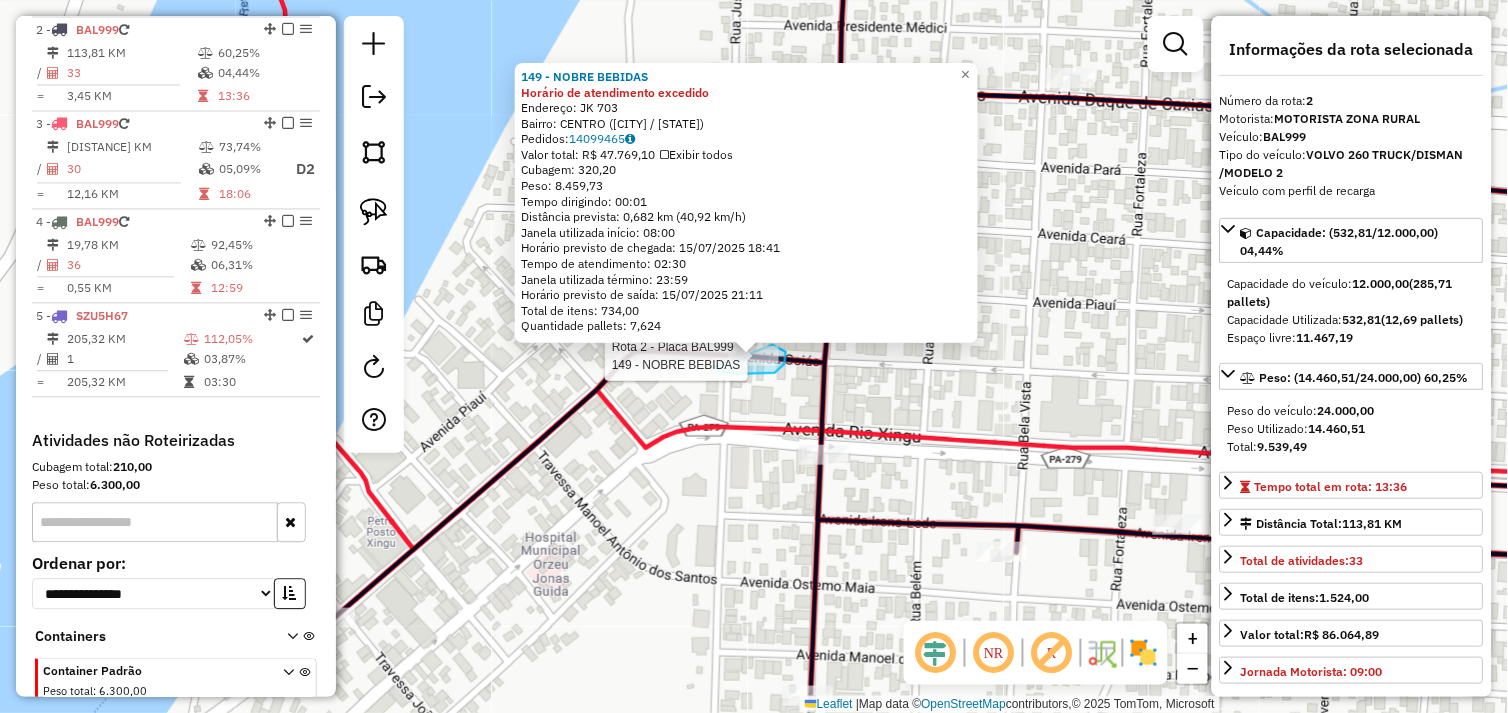 drag, startPoint x: 716, startPoint y: 367, endPoint x: 742, endPoint y: 336, distance: 40.459858 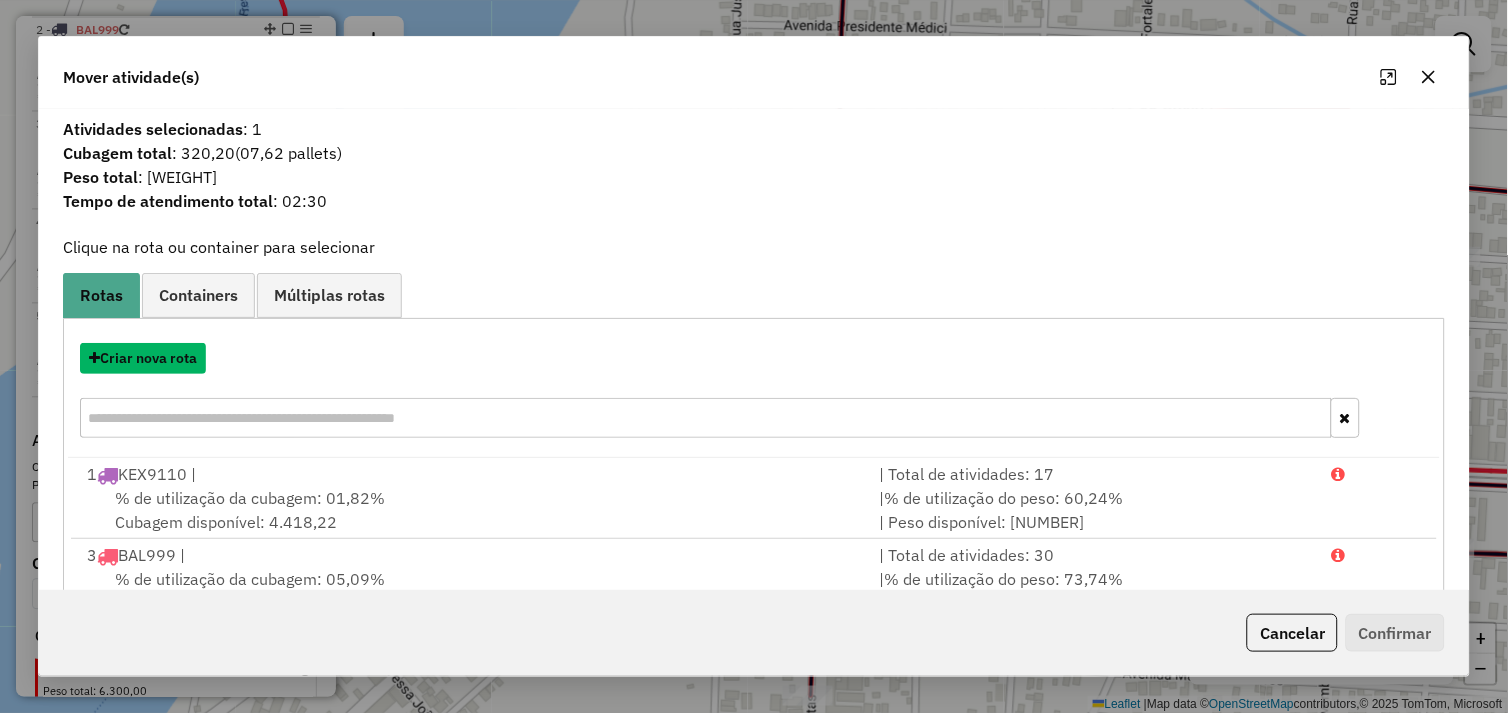 click on "Criar nova rota" at bounding box center (143, 358) 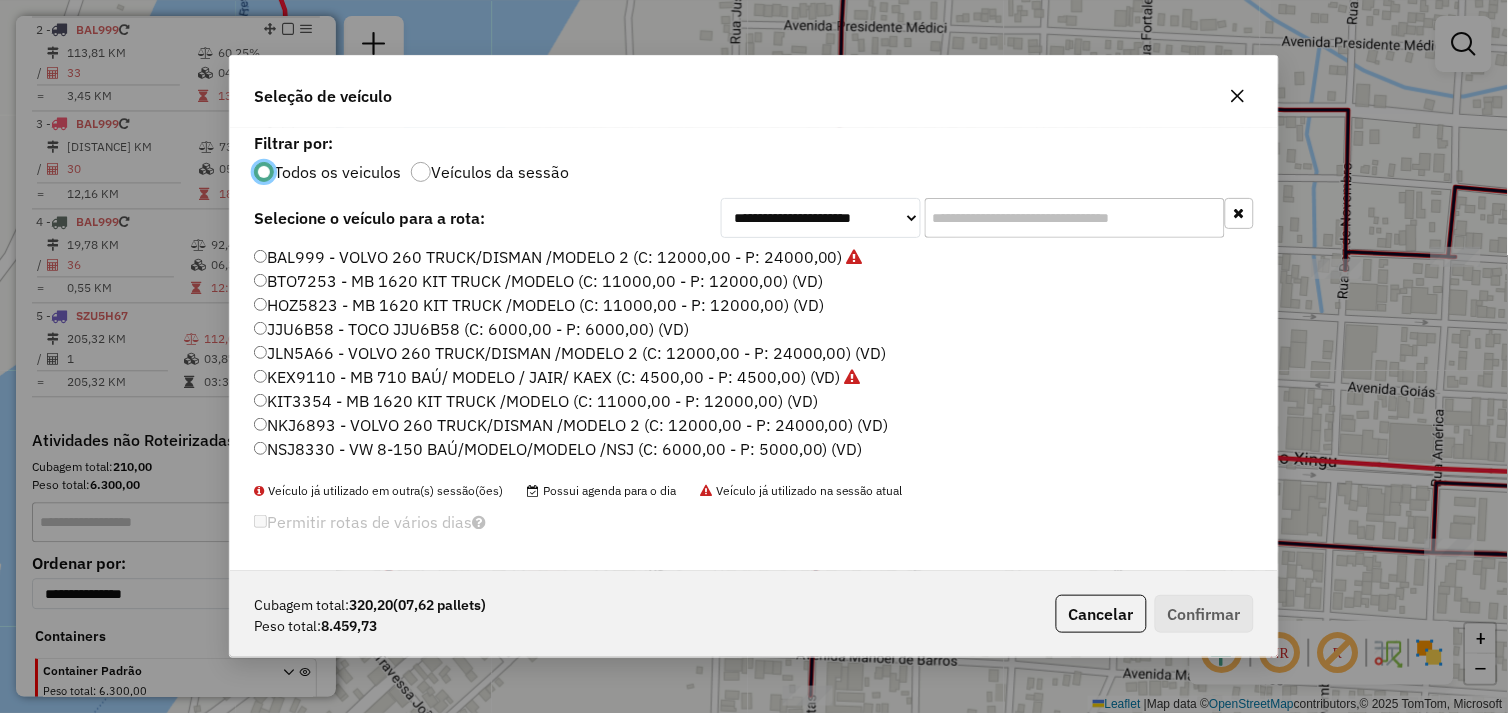 scroll, scrollTop: 11, scrollLeft: 5, axis: both 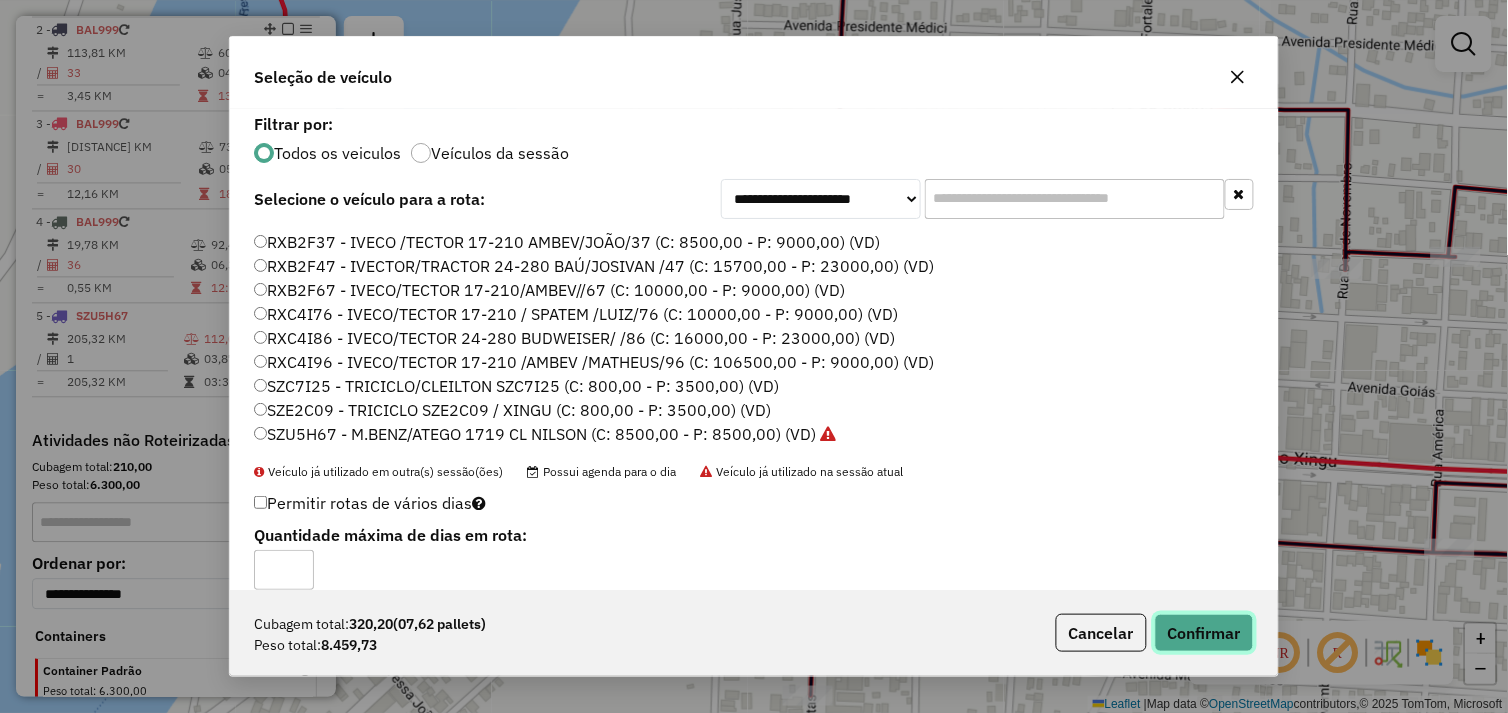 click on "Confirmar" 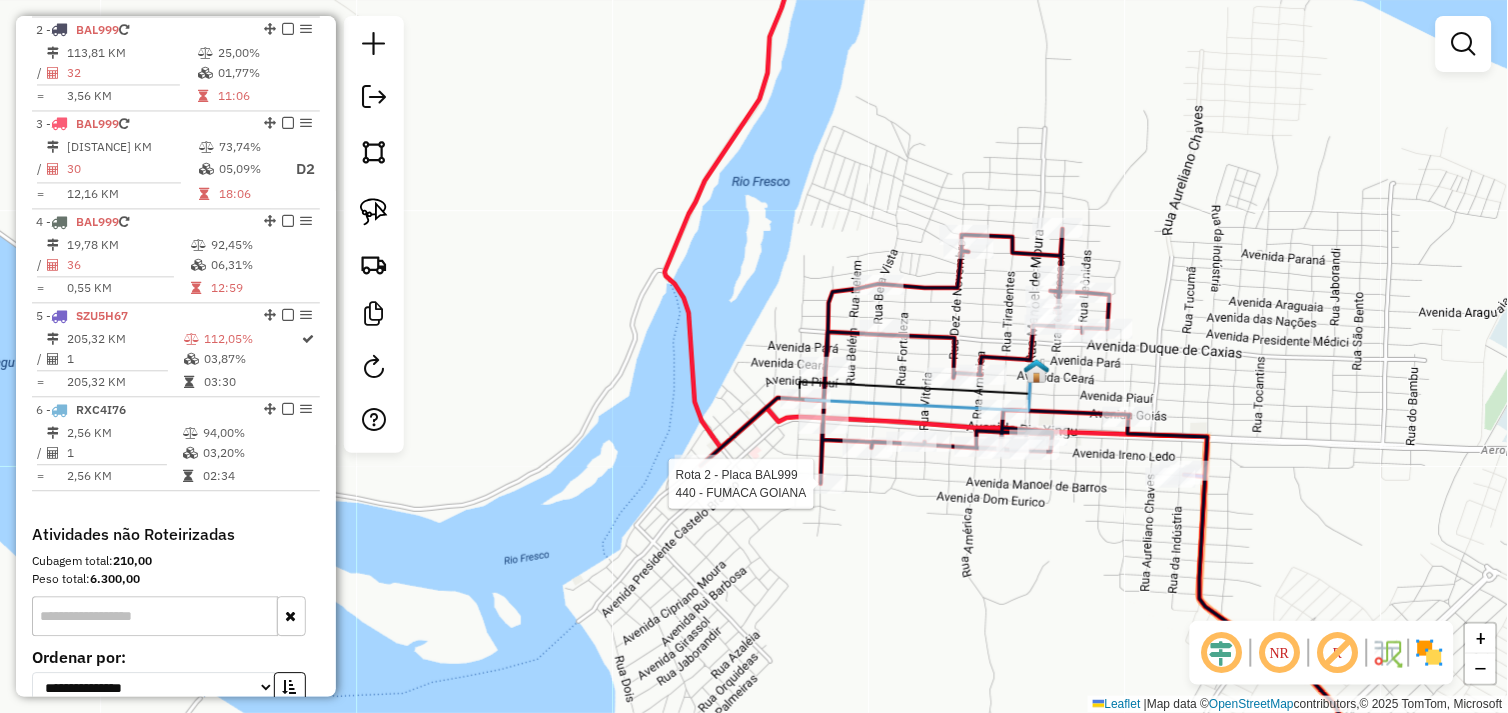 select on "*********" 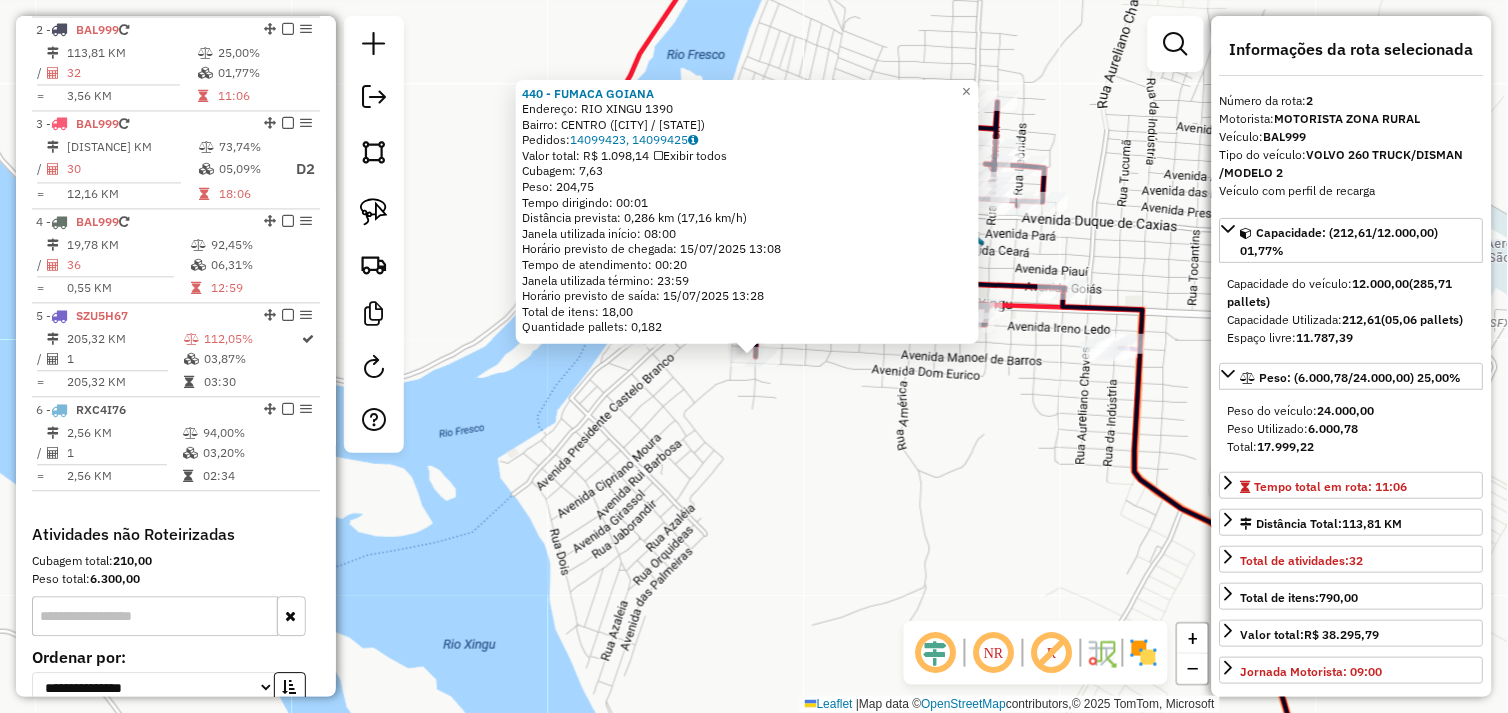 click on "440 - FUMACA GOIANA  Endereço:  RIO XINGU 1390   Bairro: CENTRO (SAO FELIX DO XINGU / PA)   Pedidos:  14099423, 14099425   Valor total: R$ 1.098,14   Exibir todos   Cubagem: 7,63  Peso: 204,75  Tempo dirigindo: 00:01   Distância prevista: 0,286 km (17,16 km/h)   Janela utilizada início: 08:00   Horário previsto de chegada: 15/07/2025 13:08   Tempo de atendimento: 00:20   Janela utilizada término: 23:59   Horário previsto de saída: 15/07/2025 13:28   Total de itens: 18,00   Quantidade pallets: 0,182  × Janela de atendimento Grade de atendimento Capacidade Transportadoras Veículos Cliente Pedidos  Rotas Selecione os dias de semana para filtrar as janelas de atendimento  Seg   Ter   Qua   Qui   Sex   Sáb   Dom  Informe o período da janela de atendimento: De: Até:  Filtrar exatamente a janela do cliente  Considerar janela de atendimento padrão  Selecione os dias de semana para filtrar as grades de atendimento  Seg   Ter   Qua   Qui   Sex   Sáb   Dom   Clientes fora do dia de atendimento selecionado" 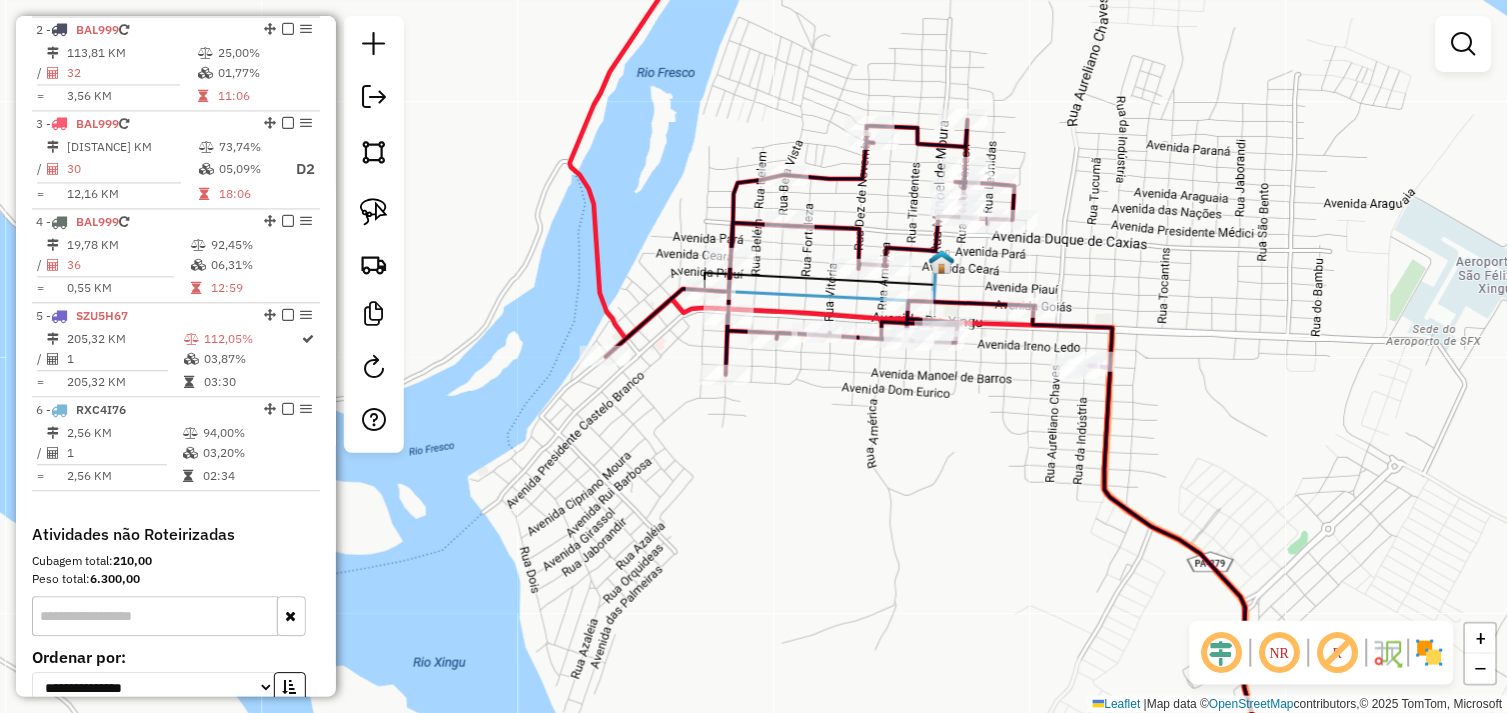drag, startPoint x: 1071, startPoint y: 405, endPoint x: 880, endPoint y: 424, distance: 191.9427 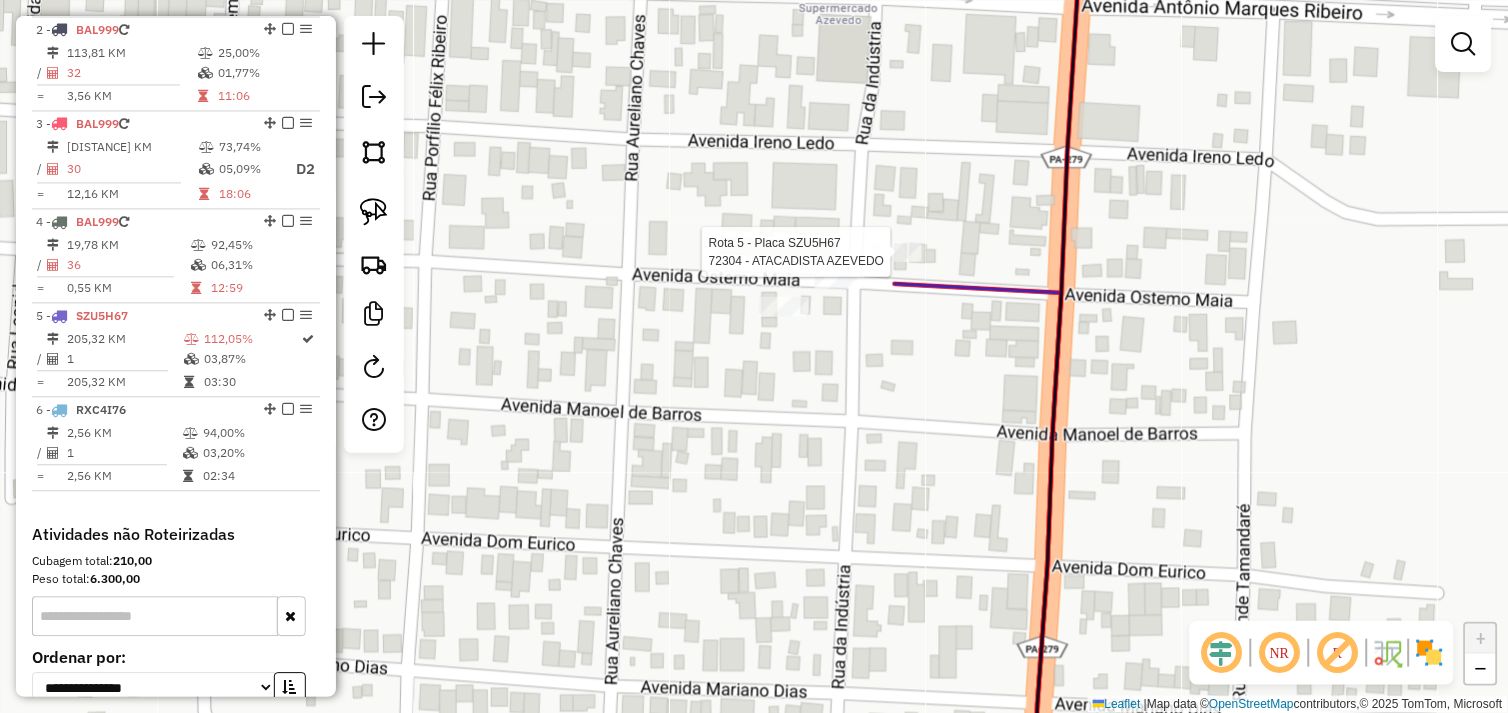 select on "*********" 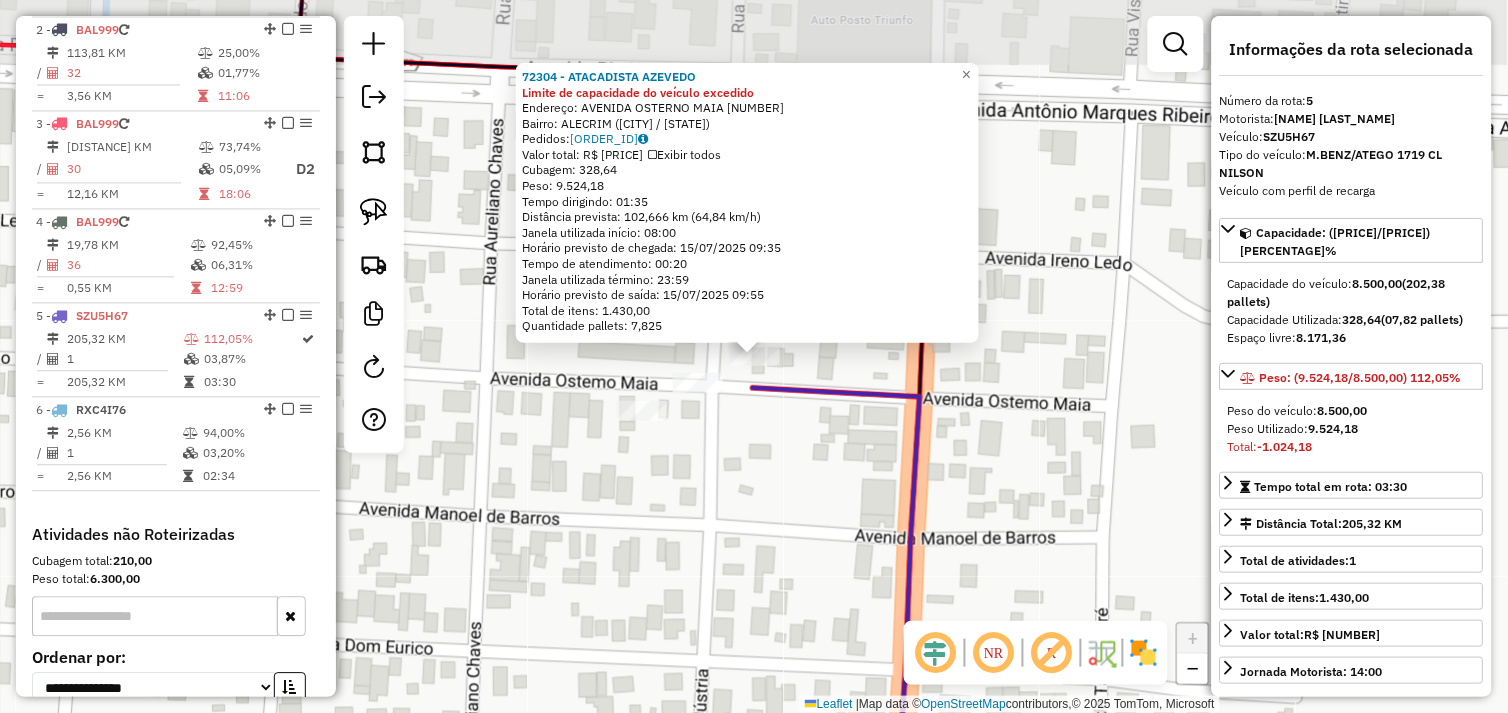 scroll, scrollTop: 1030, scrollLeft: 0, axis: vertical 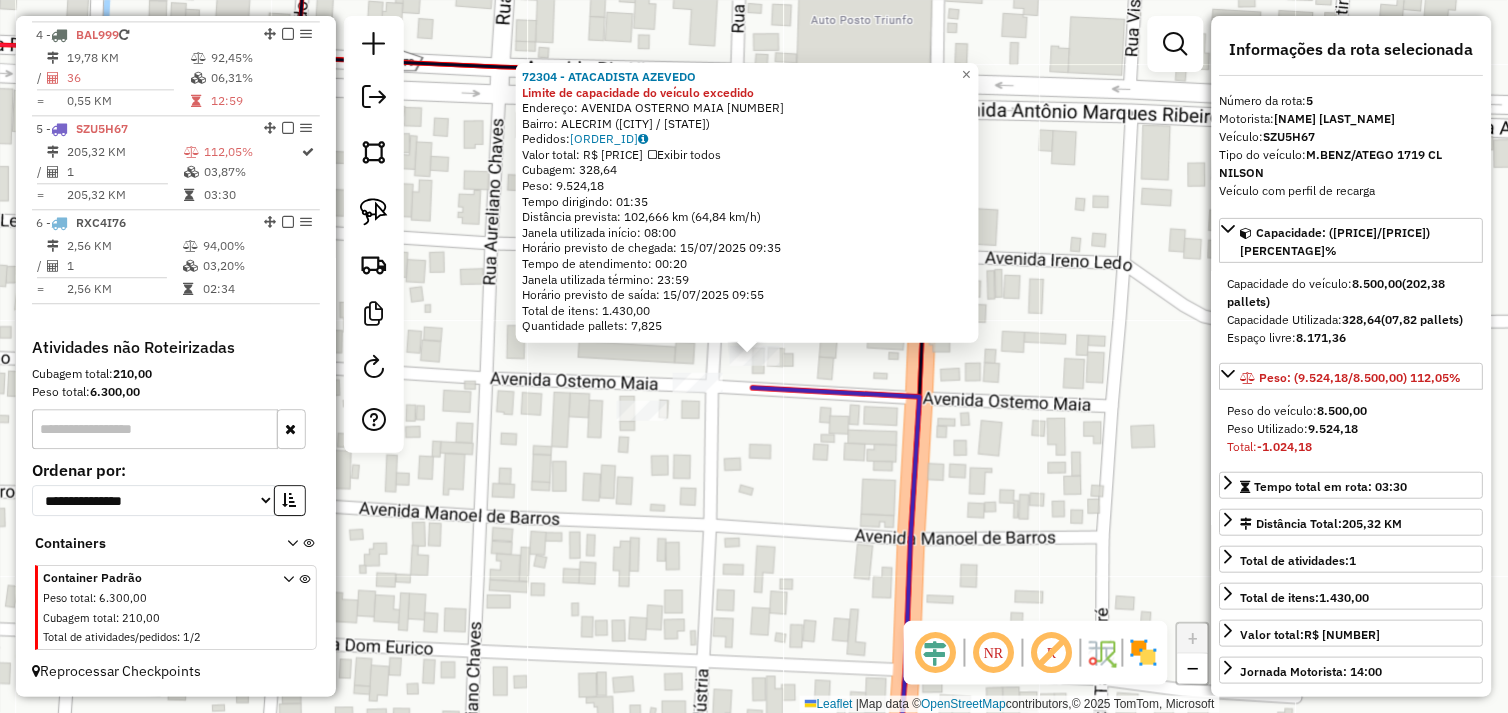 click on "72304 - ATACADISTA AZEVEDO Limite de capacidade do veículo excedido  Endereço:  AVENIDA OSTERNO MAIA 1817   Bairro: ALECRIM (SAO FELIX DO XINGU / PA)   Pedidos:  14099572   Valor total: R$ 55.855,69   Exibir todos   Cubagem: 328,64  Peso: 9.524,18  Tempo dirigindo: 01:35   Distância prevista: 102,666 km (64,84 km/h)   Janela utilizada início: 08:00   Horário previsto de chegada: 15/07/2025 09:35   Tempo de atendimento: 00:20   Janela utilizada término: 23:59   Horário previsto de saída: 15/07/2025 09:55   Total de itens: 1.430,00   Quantidade pallets: 7,825  × Janela de atendimento Grade de atendimento Capacidade Transportadoras Veículos Cliente Pedidos  Rotas Selecione os dias de semana para filtrar as janelas de atendimento  Seg   Ter   Qua   Qui   Sex   Sáb   Dom  Informe o período da janela de atendimento: De: Até:  Filtrar exatamente a janela do cliente  Considerar janela de atendimento padrão  Selecione os dias de semana para filtrar as grades de atendimento  Seg   Ter   Qua   Qui   Sex  +" 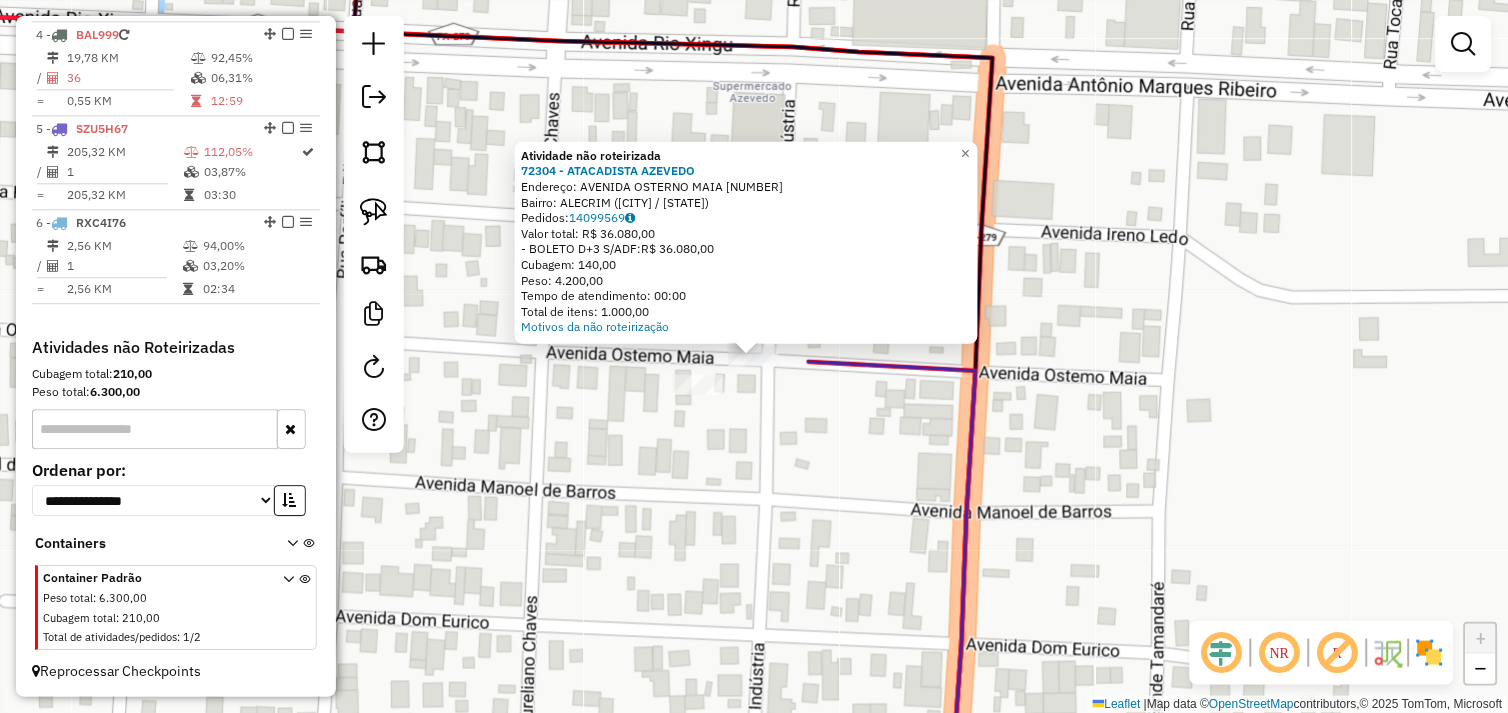 click on "Atividade não roteirizada 72304 - ATACADISTA AZEVEDO Endereço: AVENIDA OSTERNO MAIA [NUMBER] Bairro: ALECRIM ([CITY] / [STATE]) Pedidos: 14099569 Valor total: R$ 36.080,00 - BOLETO D+3 S/ADF: R$ 36.080,00 Cubagem: 140,00 Peso: 4.200,00 Tempo de atendimento: 00:00 Total de itens: 1.000,00 Motivos da não roteirização × Janela de atendimento Grade de atendimento Capacidade Transportadoras Veículos Cliente Pedidos Rotas Selecione os dias de semana para filtrar as janelas de atendimento Seg Ter Qua Qui Sex Sáb Dom Informe o período da janela de atendimento: De: Até: Filtrar exatamente a janela do cliente Considerar janela de atendimento padrão Selecione os dias de semana para filtrar as grades de atendimento Seg Ter Qua Qui Sex Sáb Dom Considerar clientes sem dia de atendimento cadastrado Clientes fora do dia de atendimento selecionado Filtrar as atividades entre os valores definidos abaixo: Peso mínimo: Peso máximo: Cubagem mínima: De:" 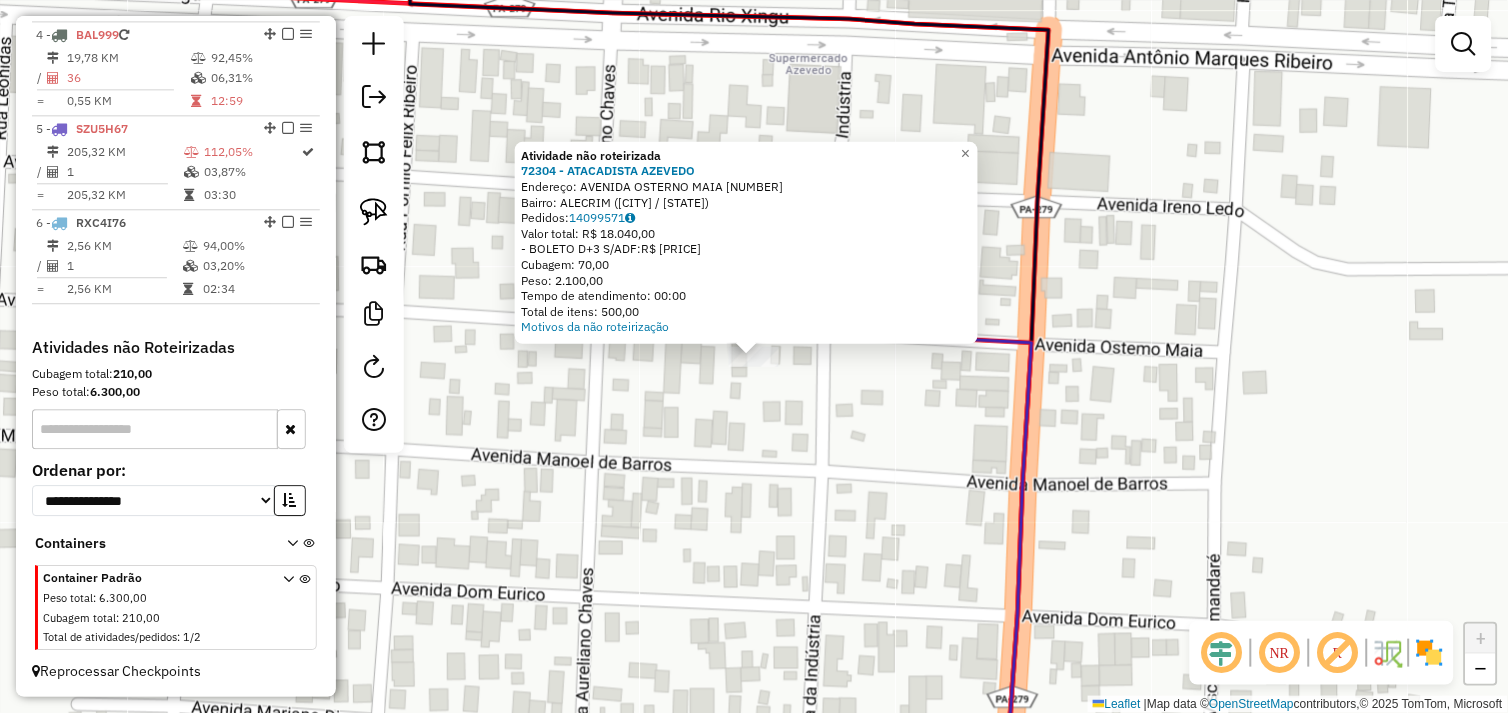 click on "Atividade não roteirizada 72304 - ATACADISTA AZEVEDO  Endereço:  AVENIDA OSTERNO MAIA 1817   Bairro: ALECRIM (SAO FELIX DO XINGU / PA)   Pedidos:  14099571   Valor total: R$ 18.040,00   - BOLETO D+3 S/ADF:  R$ 18.040,00   Cubagem: 70,00   Peso: 2.100,00   Tempo de atendimento: 00:00   Total de itens: 500,00  Motivos da não roteirização × Janela de atendimento Grade de atendimento Capacidade Transportadoras Veículos Cliente Pedidos  Rotas Selecione os dias de semana para filtrar as janelas de atendimento  Seg   Ter   Qua   Qui   Sex   Sáb   Dom  Informe o período da janela de atendimento: De: Até:  Filtrar exatamente a janela do cliente  Considerar janela de atendimento padrão  Selecione os dias de semana para filtrar as grades de atendimento  Seg   Ter   Qua   Qui   Sex   Sáb   Dom   Considerar clientes sem dia de atendimento cadastrado  Clientes fora do dia de atendimento selecionado Filtrar as atividades entre os valores definidos abaixo:  Peso mínimo:   Peso máximo:   Cubagem mínima:   De:" 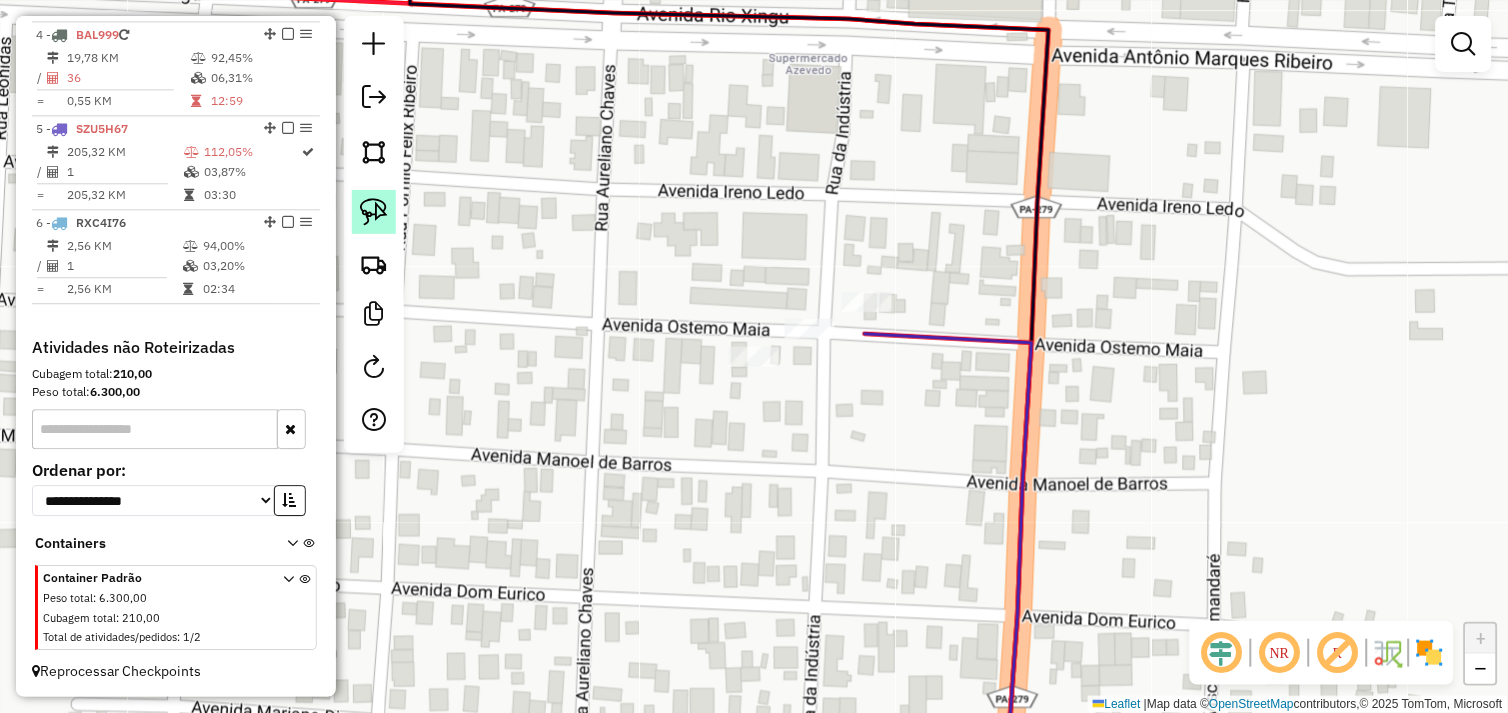 click 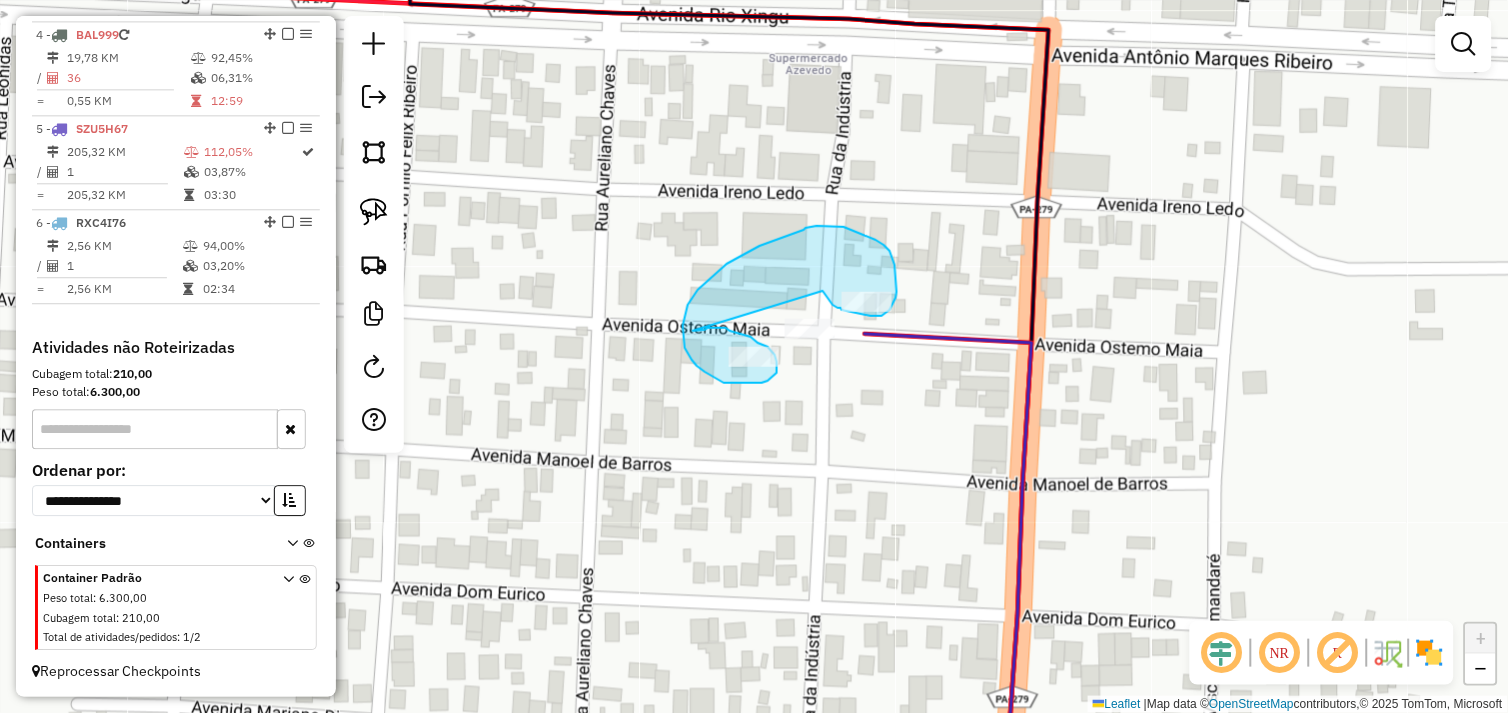 drag, startPoint x: 693, startPoint y: 331, endPoint x: 815, endPoint y: 288, distance: 129.3561 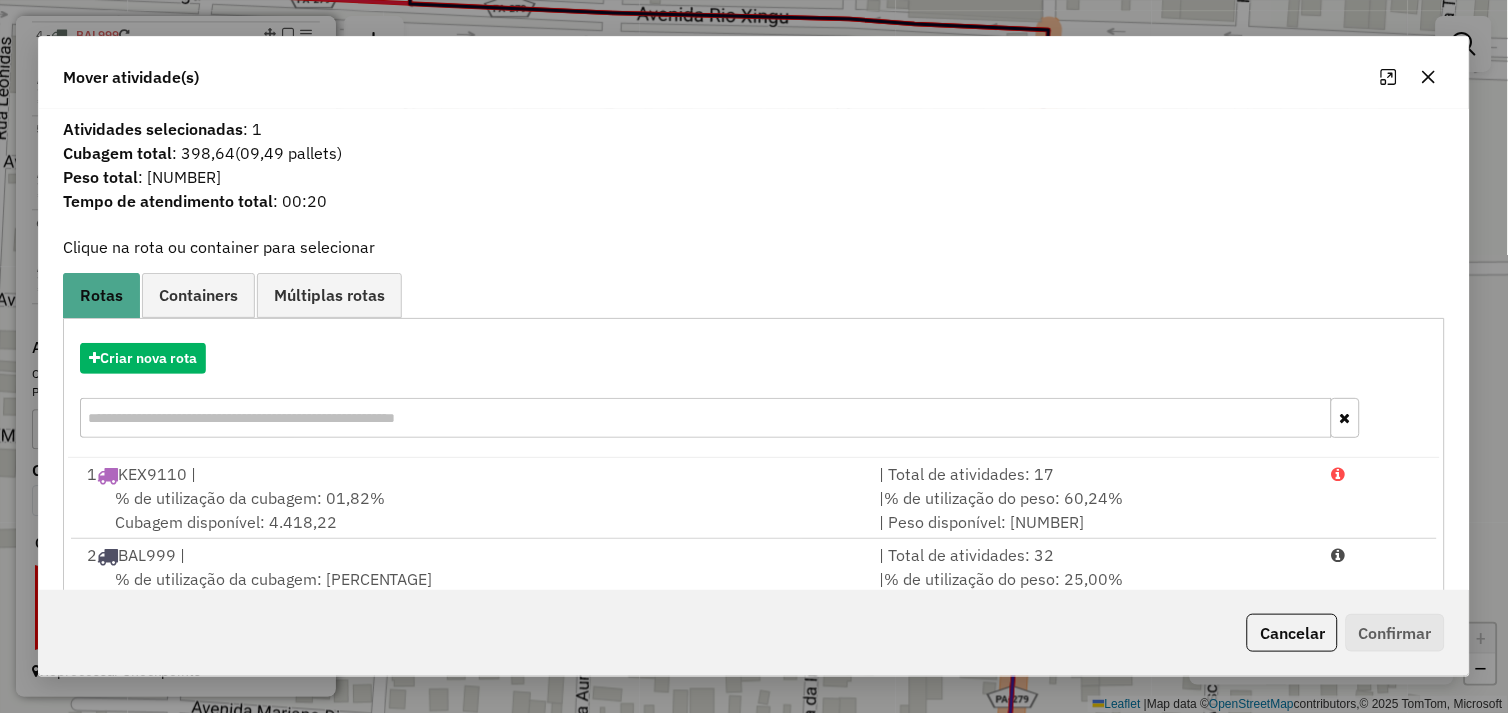 click 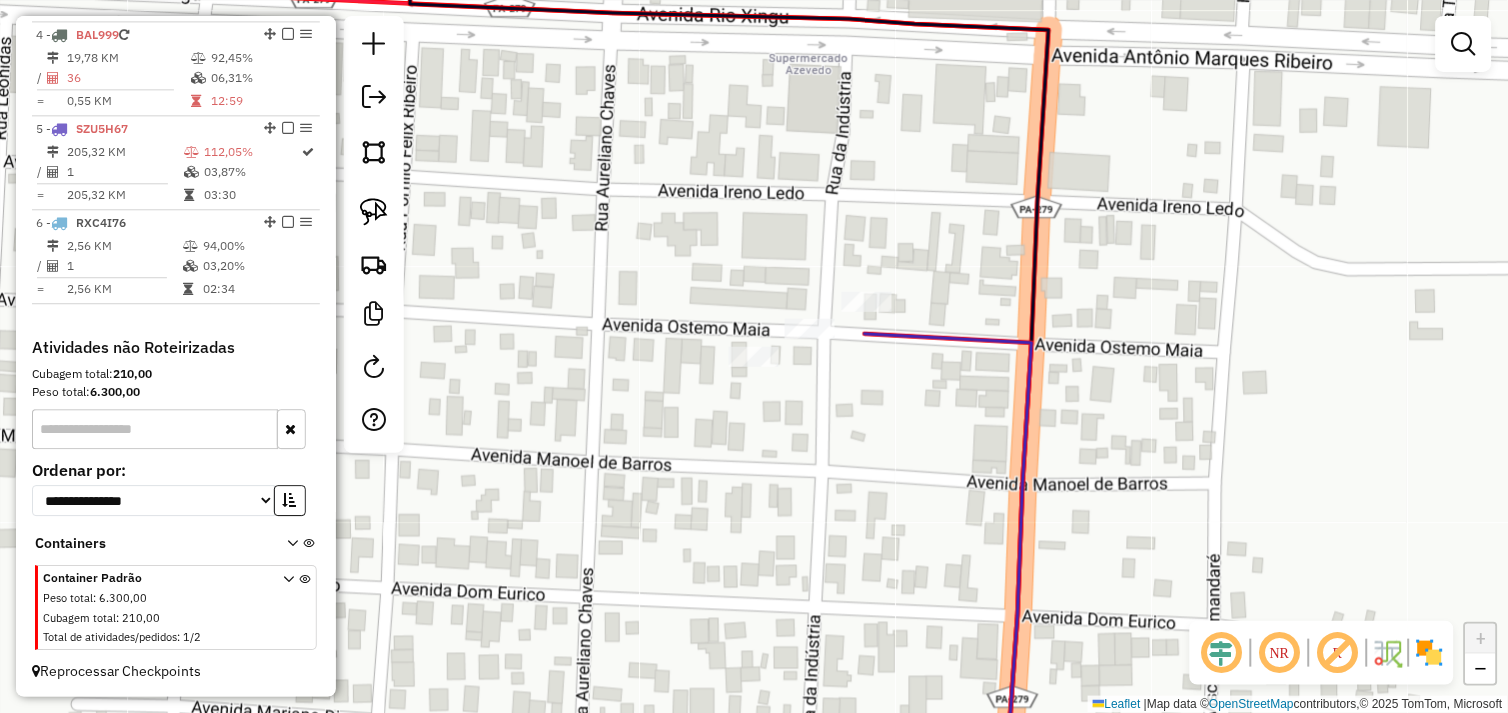 click on "Janela de atendimento Grade de atendimento Capacidade Transportadoras Veículos Cliente Pedidos  Rotas Selecione os dias de semana para filtrar as janelas de atendimento  Seg   Ter   Qua   Qui   Sex   Sáb   Dom  Informe o período da janela de atendimento: De: Até:  Filtrar exatamente a janela do cliente  Considerar janela de atendimento padrão  Selecione os dias de semana para filtrar as grades de atendimento  Seg   Ter   Qua   Qui   Sex   Sáb   Dom   Considerar clientes sem dia de atendimento cadastrado  Clientes fora do dia de atendimento selecionado Filtrar as atividades entre os valores definidos abaixo:  Peso mínimo:   Peso máximo:   Cubagem mínima:   Cubagem máxima:   De:   Até:  Filtrar as atividades entre o tempo de atendimento definido abaixo:  De:   Até:   Considerar capacidade total dos clientes não roteirizados Transportadora: Selecione um ou mais itens Tipo de veículo: Selecione um ou mais itens Veículo: Selecione um ou mais itens Motorista: Selecione um ou mais itens Nome: Rótulo:" 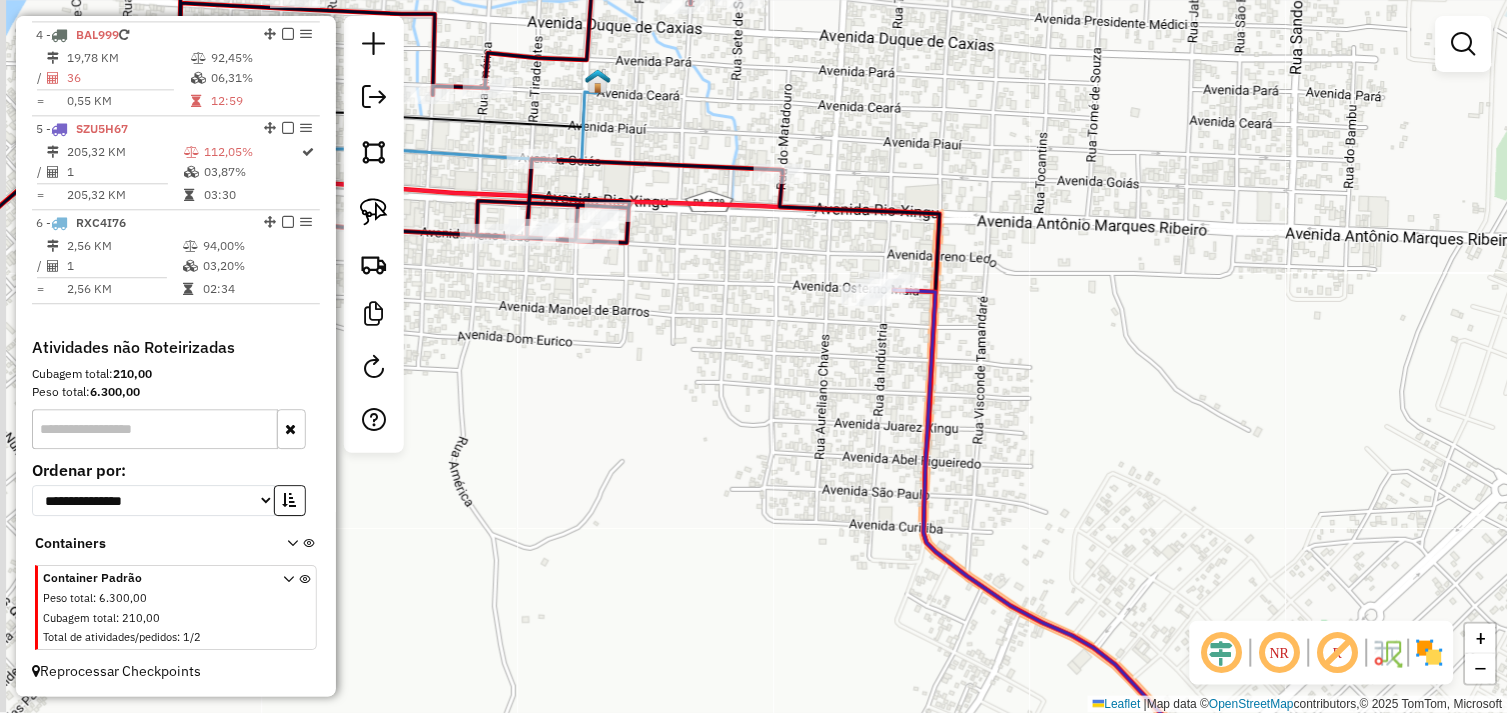 drag, startPoint x: 705, startPoint y: 317, endPoint x: 770, endPoint y: 328, distance: 65.9242 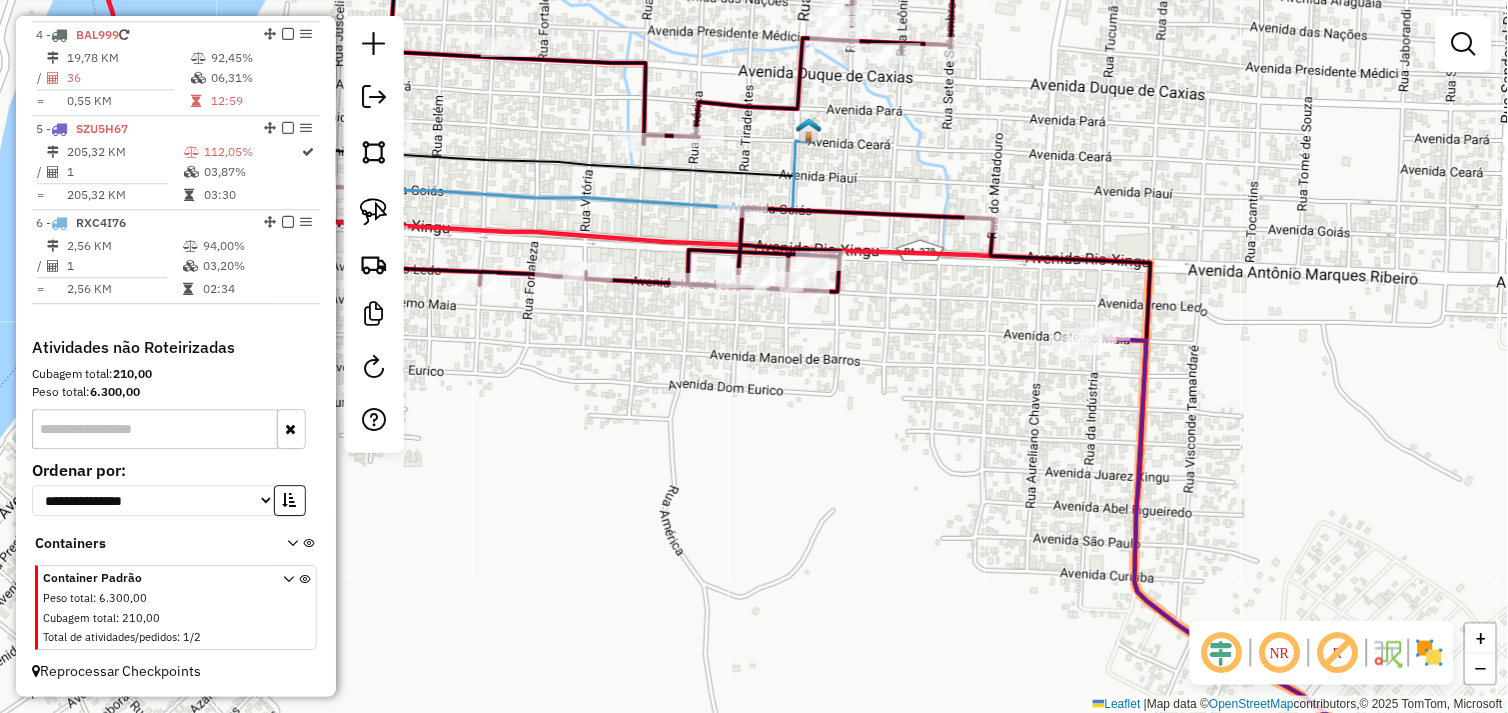 click on "Janela de atendimento Grade de atendimento Capacidade Transportadoras Veículos Cliente Pedidos  Rotas Selecione os dias de semana para filtrar as janelas de atendimento  Seg   Ter   Qua   Qui   Sex   Sáb   Dom  Informe o período da janela de atendimento: De: Até:  Filtrar exatamente a janela do cliente  Considerar janela de atendimento padrão  Selecione os dias de semana para filtrar as grades de atendimento  Seg   Ter   Qua   Qui   Sex   Sáb   Dom   Considerar clientes sem dia de atendimento cadastrado  Clientes fora do dia de atendimento selecionado Filtrar as atividades entre os valores definidos abaixo:  Peso mínimo:   Peso máximo:   Cubagem mínima:   Cubagem máxima:   De:   Até:  Filtrar as atividades entre o tempo de atendimento definido abaixo:  De:   Até:   Considerar capacidade total dos clientes não roteirizados Transportadora: Selecione um ou mais itens Tipo de veículo: Selecione um ou mais itens Veículo: Selecione um ou mais itens Motorista: Selecione um ou mais itens Nome: Rótulo:" 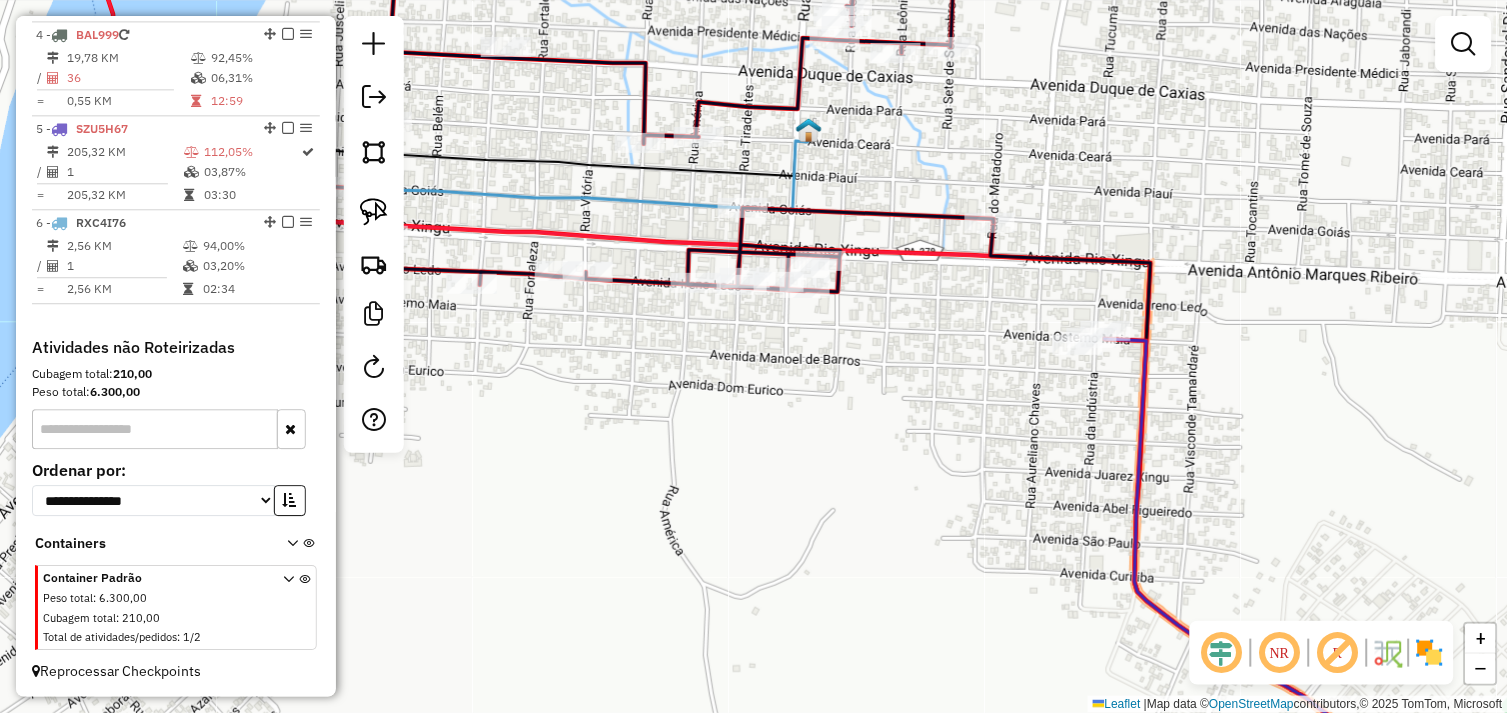 drag, startPoint x: 722, startPoint y: 367, endPoint x: 841, endPoint y: 382, distance: 119.94165 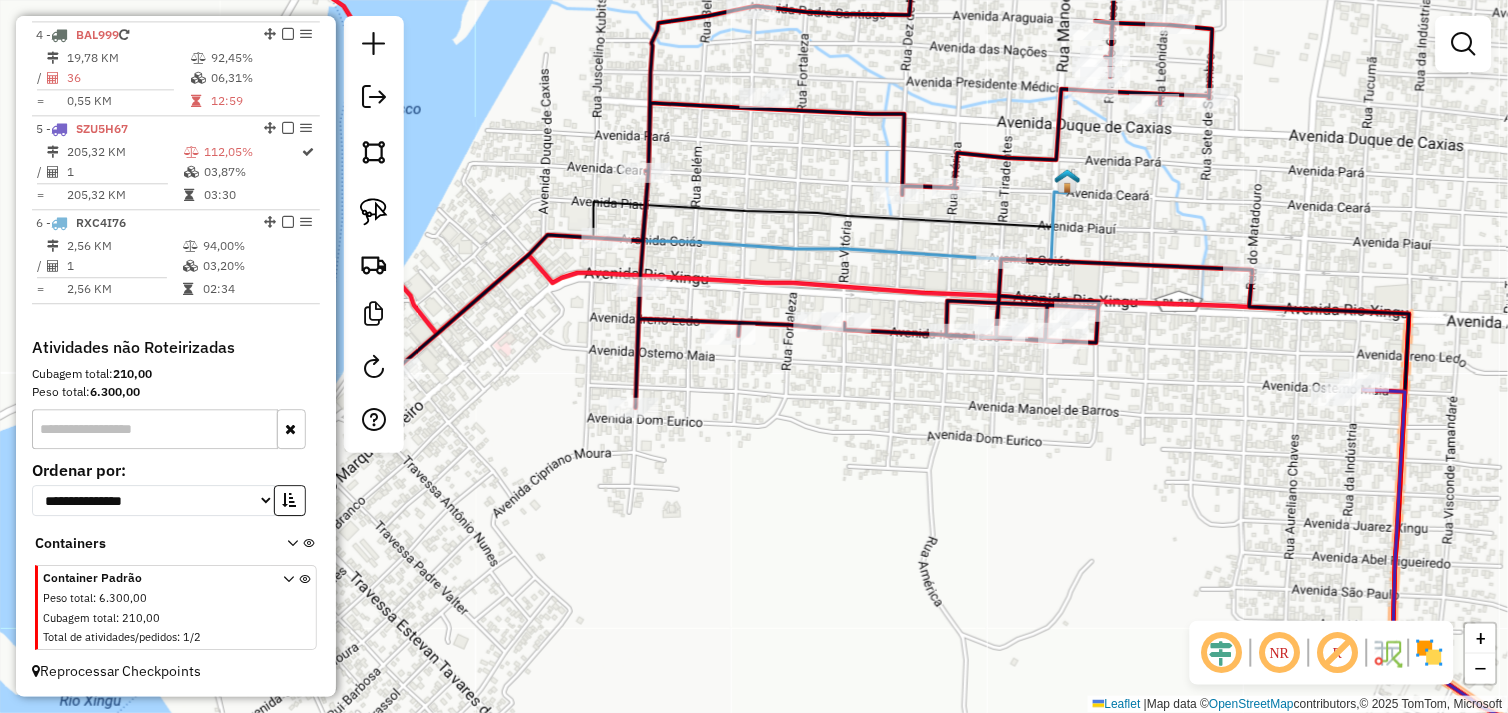 drag, startPoint x: 708, startPoint y: 393, endPoint x: 801, endPoint y: 410, distance: 94.54099 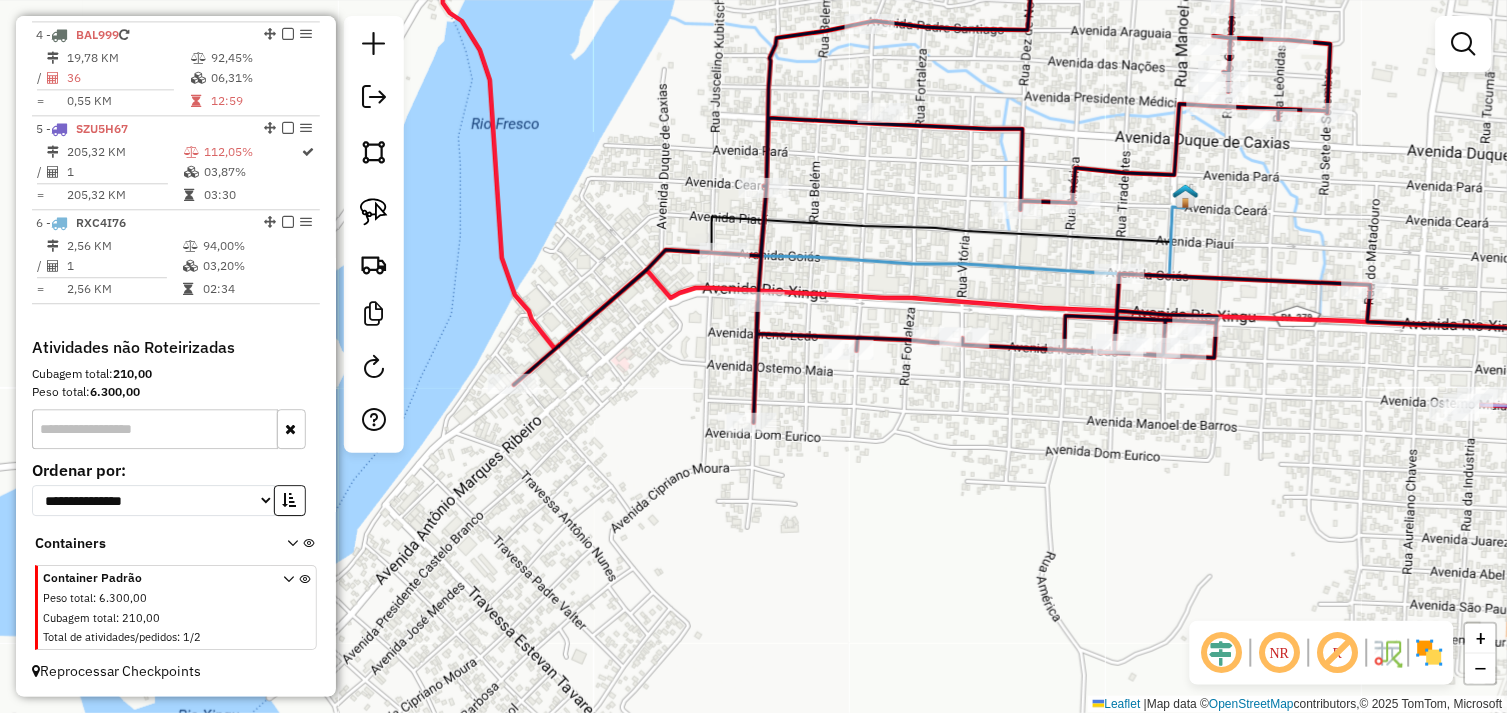 drag, startPoint x: 612, startPoint y: 366, endPoint x: 735, endPoint y: 386, distance: 124.61541 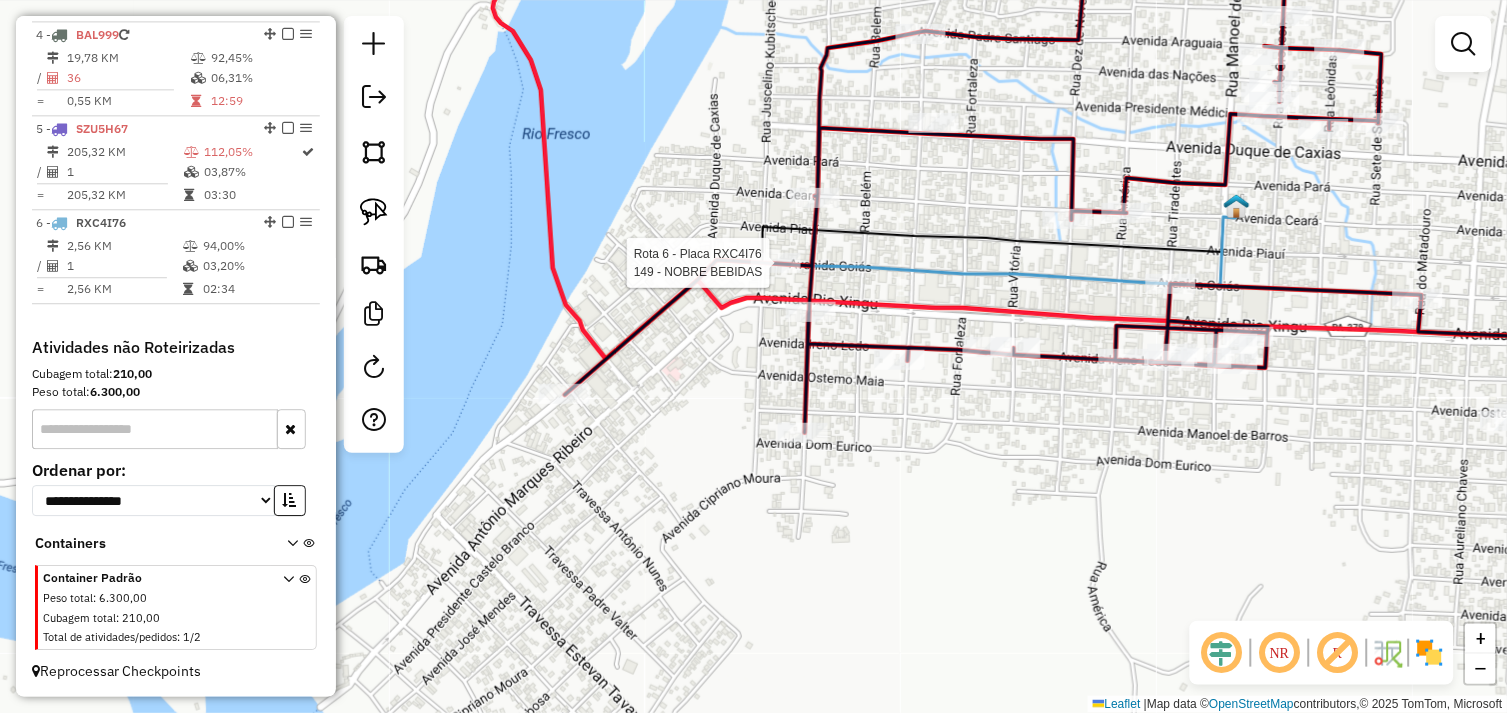 select on "*********" 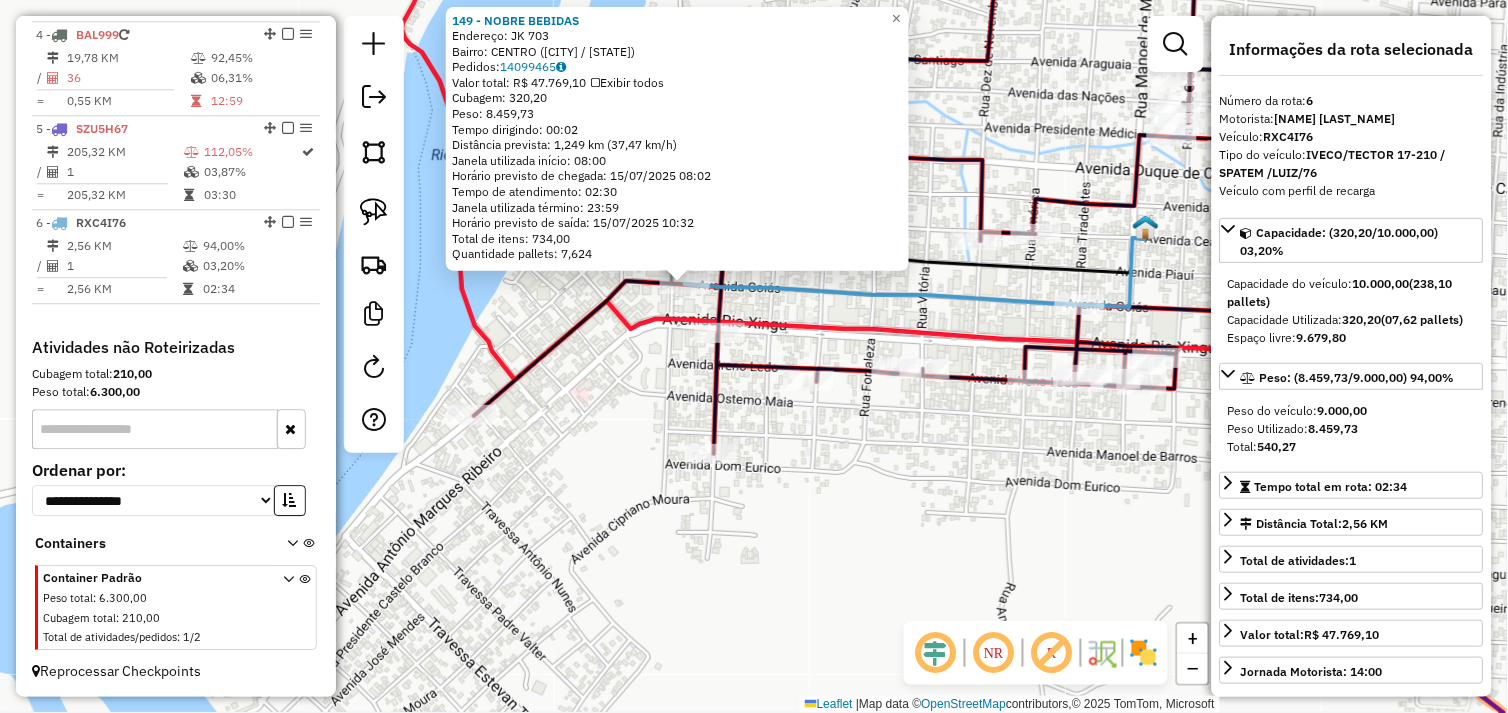 drag, startPoint x: 675, startPoint y: 450, endPoint x: 605, endPoint y: 378, distance: 100.41912 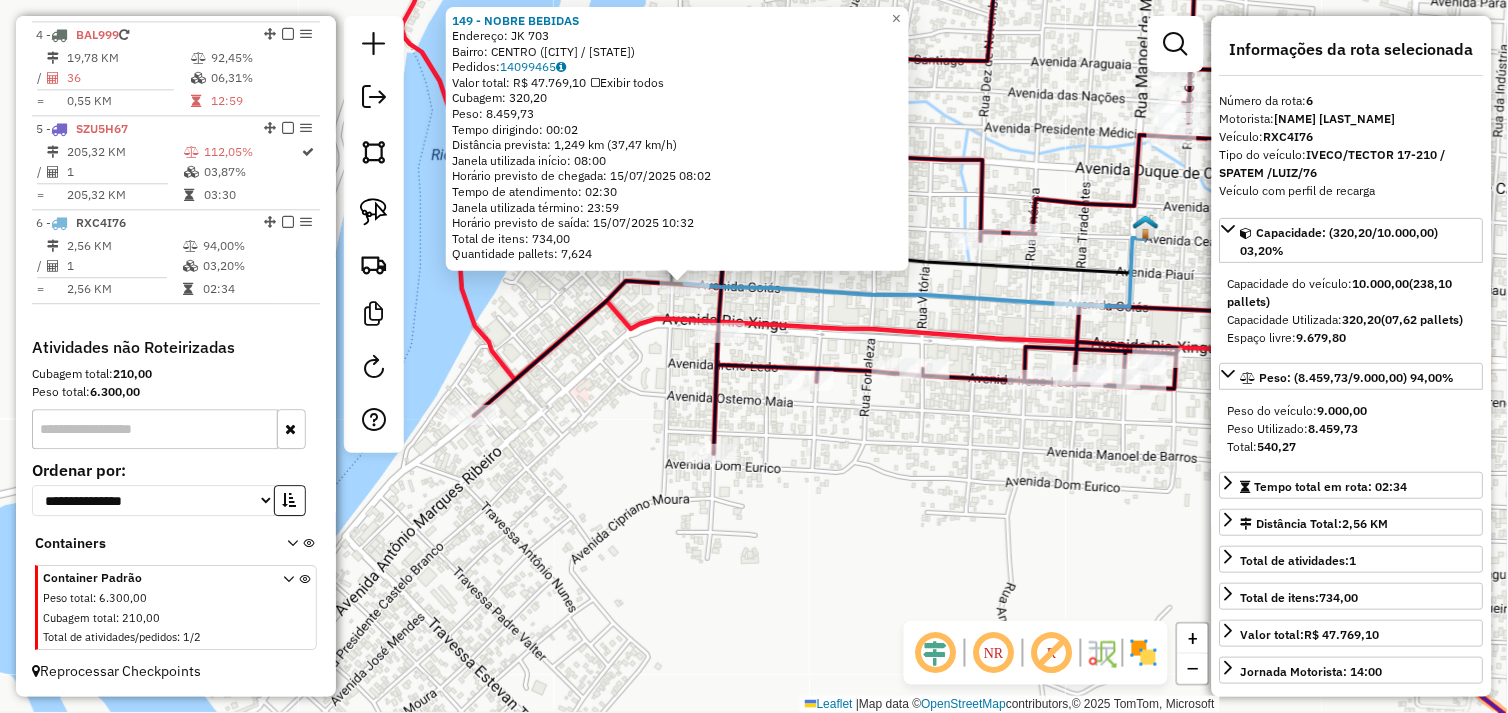 click on "[NUMBER] - [NAME]  Endereço:  JK [NUMBER]   Bairro: CENTRO ([CITY] / [STATE])   Pedidos:  [NUMBER]   Valor total: R$ [PRICE]   Exibir todos   Cubagem: [NUMBER]  Peso: [NUMBER]  Tempo dirigindo: [TIME]   Distância prevista: [NUMBER] km ([NUMBER] km/h)   Janela utilizada início: [TIME]   Horário previsto de chegada: [DATE] [TIME]   Tempo de atendimento: [TIME]   Janela utilizada término: [TIME]   Horário previsto de saída: [DATE] [TIME]   Total de itens: [NUMBER]   Quantidade pallets: [NUMBER]  × Janela de atendimento Grade de atendimento Capacidade Transportadoras Veículos Cliente Pedidos  Rotas Selecione os dias de semana para filtrar as janelas de atendimento  Seg   Ter   Qua   Qui   Sex   Sáb   Dom  Informe o período da janela de atendimento: De: [TIME] Até: [TIME]  Filtrar exatamente a janela do cliente  Considerar janela de atendimento padrão  Selecione os dias de semana para filtrar as grades de atendimento  Seg   Ter   Qua   Qui   Sex   Sáb   Dom   Considerar clientes sem dia de atendimento cadastrado  De: [NUMBER]" 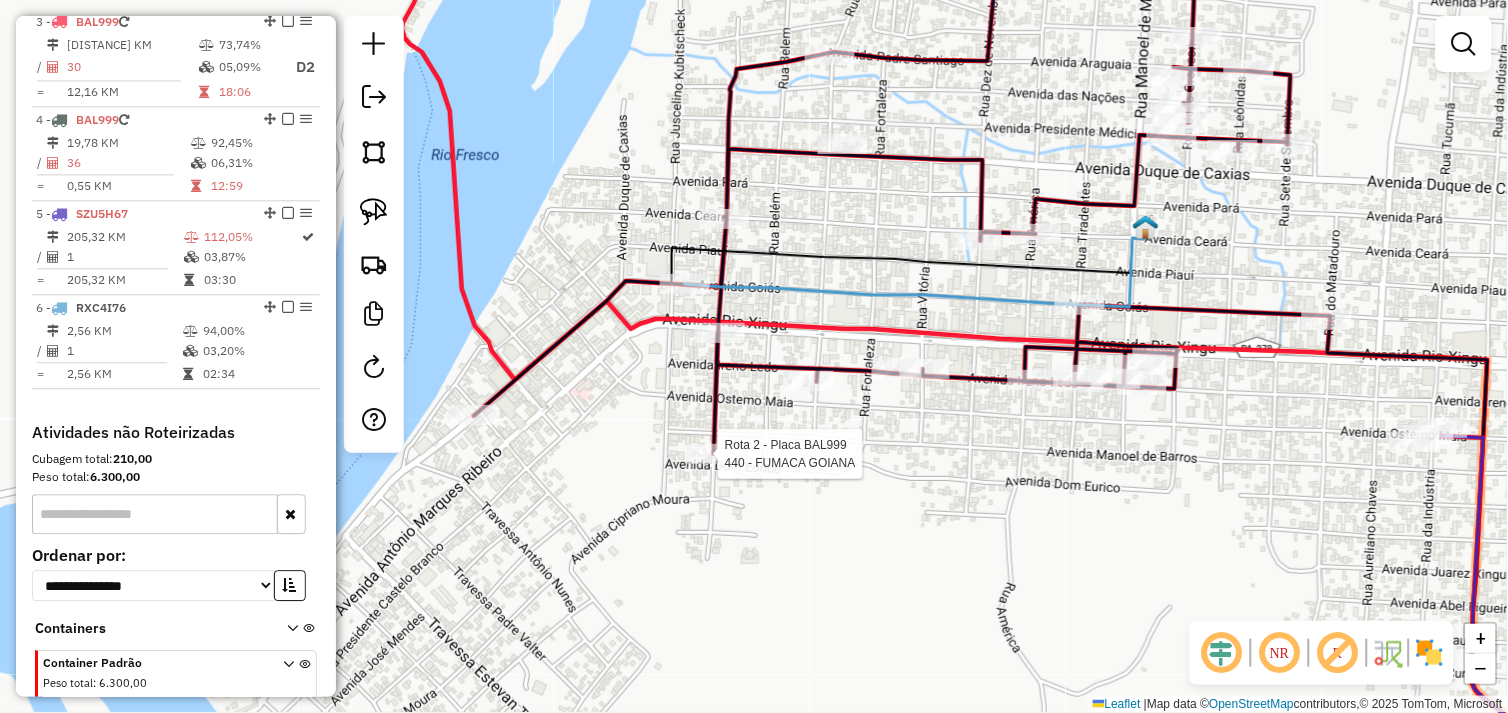 select on "*********" 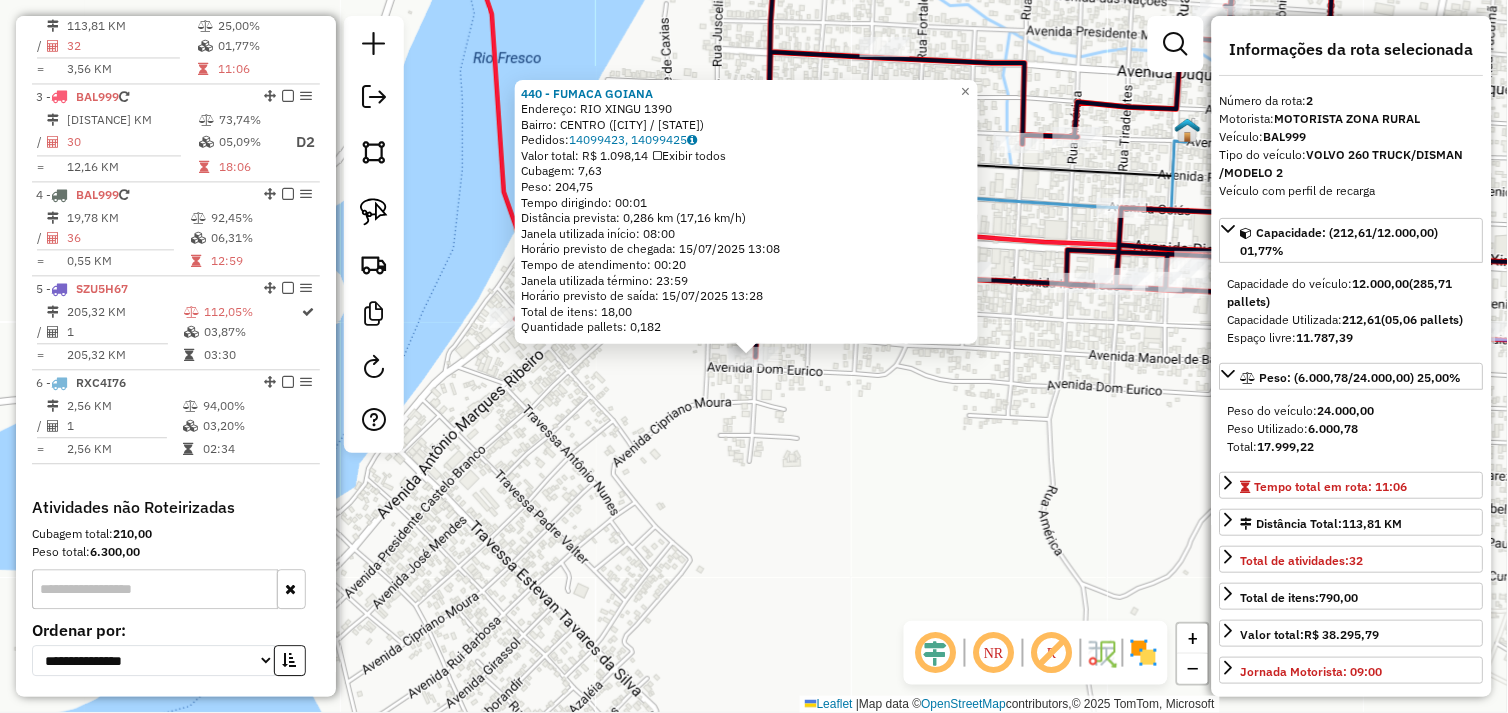 scroll, scrollTop: 842, scrollLeft: 0, axis: vertical 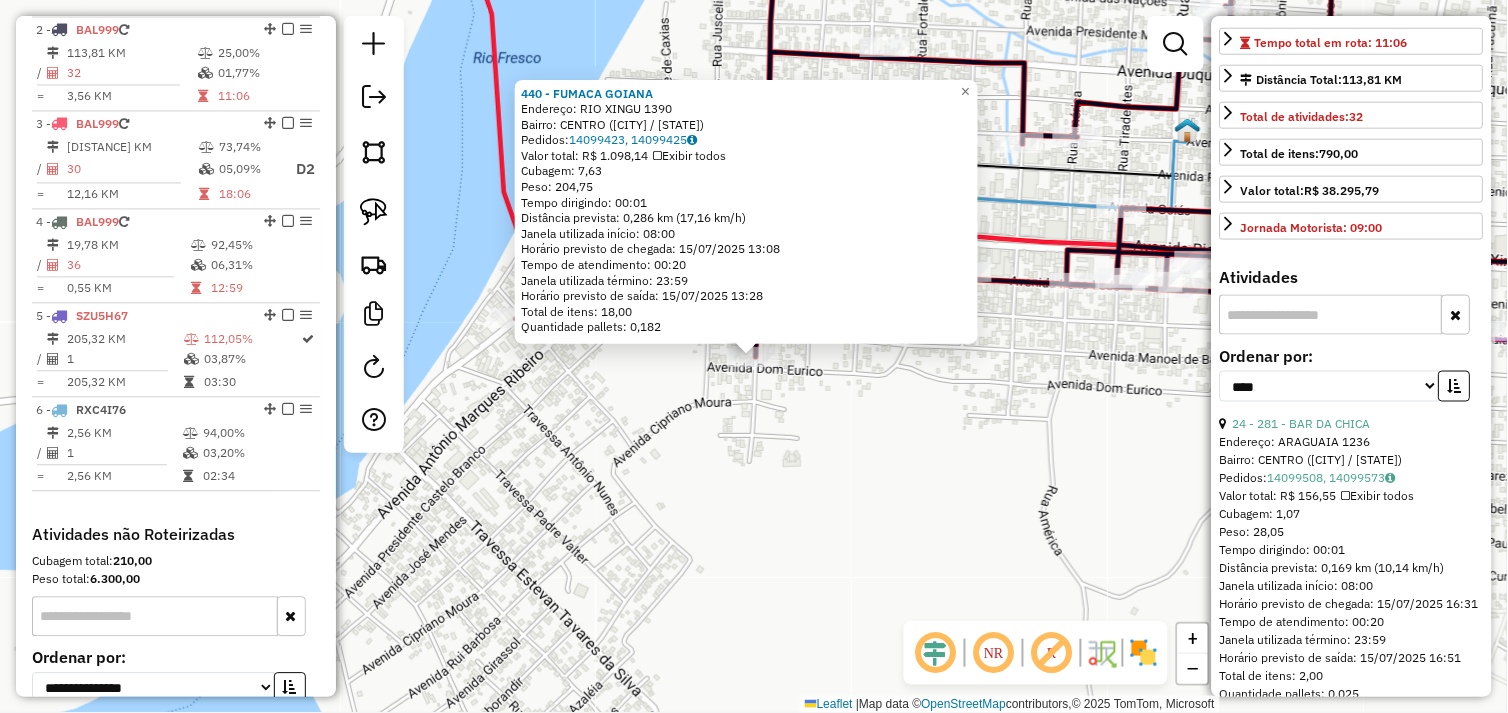drag, startPoint x: 958, startPoint y: 455, endPoint x: 743, endPoint y: 392, distance: 224.04018 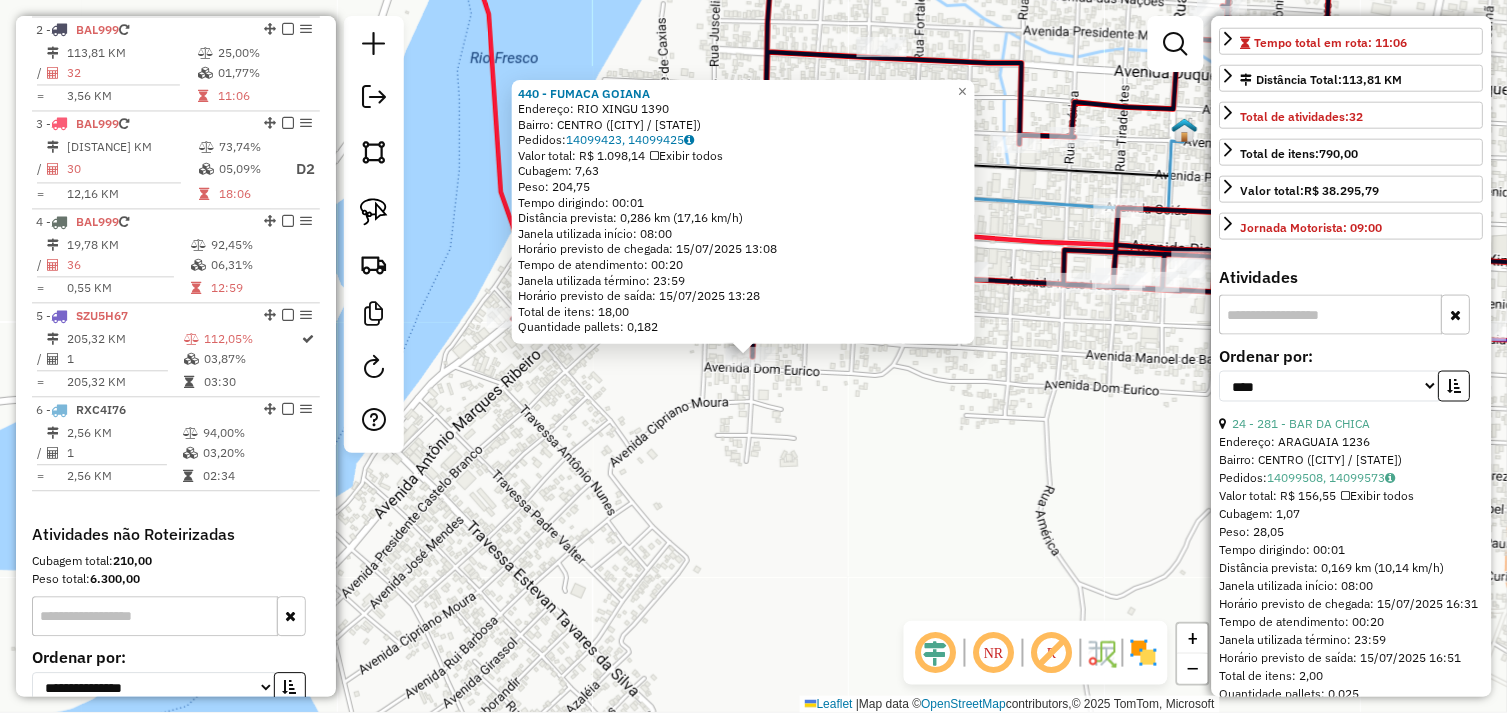 click on "Rota 2 - Placa BAL999  440 - FUMACA GOIANA 440 - FUMACA GOIANA  Endereço:  RIO XINGU 1390   Bairro: CENTRO (SAO FELIX DO XINGU / PA)   Pedidos:  14099423, 14099425   Valor total: R$ 1.098,14   Exibir todos   Cubagem: 7,63  Peso: 204,75  Tempo dirigindo: 00:01   Distância prevista: 0,286 km (17,16 km/h)   Janela utilizada início: 08:00   Horário previsto de chegada: 15/07/2025 13:08   Tempo de atendimento: 00:20   Janela utilizada término: 23:59   Horário previsto de saída: 15/07/2025 13:28   Total de itens: 18,00   Quantidade pallets: 0,182  × Janela de atendimento Grade de atendimento Capacidade Transportadoras Veículos Cliente Pedidos  Rotas Selecione os dias de semana para filtrar as janelas de atendimento  Seg   Ter   Qua   Qui   Sex   Sáb   Dom  Informe o período da janela de atendimento: De: Até:  Filtrar exatamente a janela do cliente  Considerar janela de atendimento padrão  Selecione os dias de semana para filtrar as grades de atendimento  Seg   Ter   Qua   Qui   Sex   Sáb   Dom   De:" 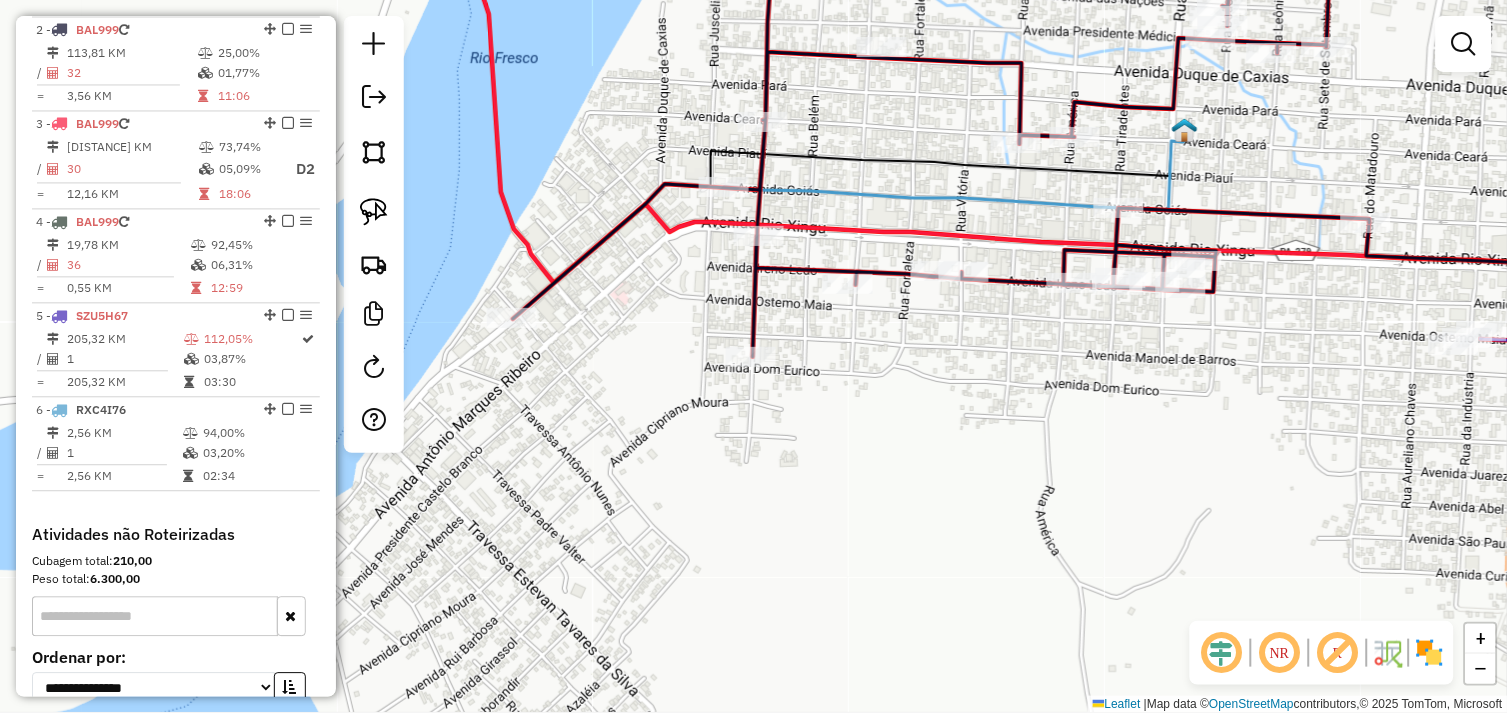 click on "Janela de atendimento Grade de atendimento Capacidade Transportadoras Veículos Cliente Pedidos  Rotas Selecione os dias de semana para filtrar as janelas de atendimento  Seg   Ter   Qua   Qui   Sex   Sáb   Dom  Informe o período da janela de atendimento: De: Até:  Filtrar exatamente a janela do cliente  Considerar janela de atendimento padrão  Selecione os dias de semana para filtrar as grades de atendimento  Seg   Ter   Qua   Qui   Sex   Sáb   Dom   Considerar clientes sem dia de atendimento cadastrado  Clientes fora do dia de atendimento selecionado Filtrar as atividades entre os valores definidos abaixo:  Peso mínimo:   Peso máximo:   Cubagem mínima:   Cubagem máxima:   De:   Até:  Filtrar as atividades entre o tempo de atendimento definido abaixo:  De:   Até:   Considerar capacidade total dos clientes não roteirizados Transportadora: Selecione um ou mais itens Tipo de veículo: Selecione um ou mais itens Veículo: Selecione um ou mais itens Motorista: Selecione um ou mais itens Nome: Rótulo:" 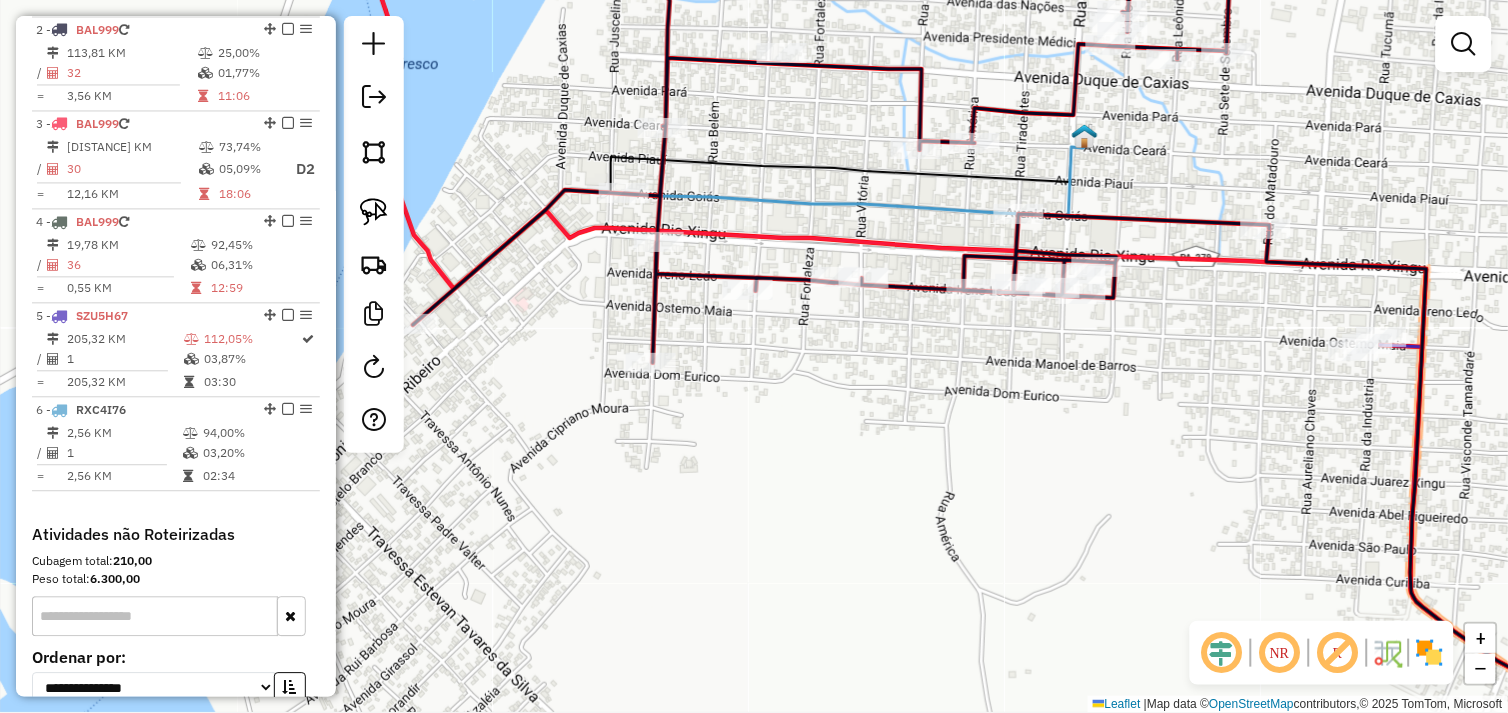drag, startPoint x: 1127, startPoint y: 421, endPoint x: 782, endPoint y: 415, distance: 345.0522 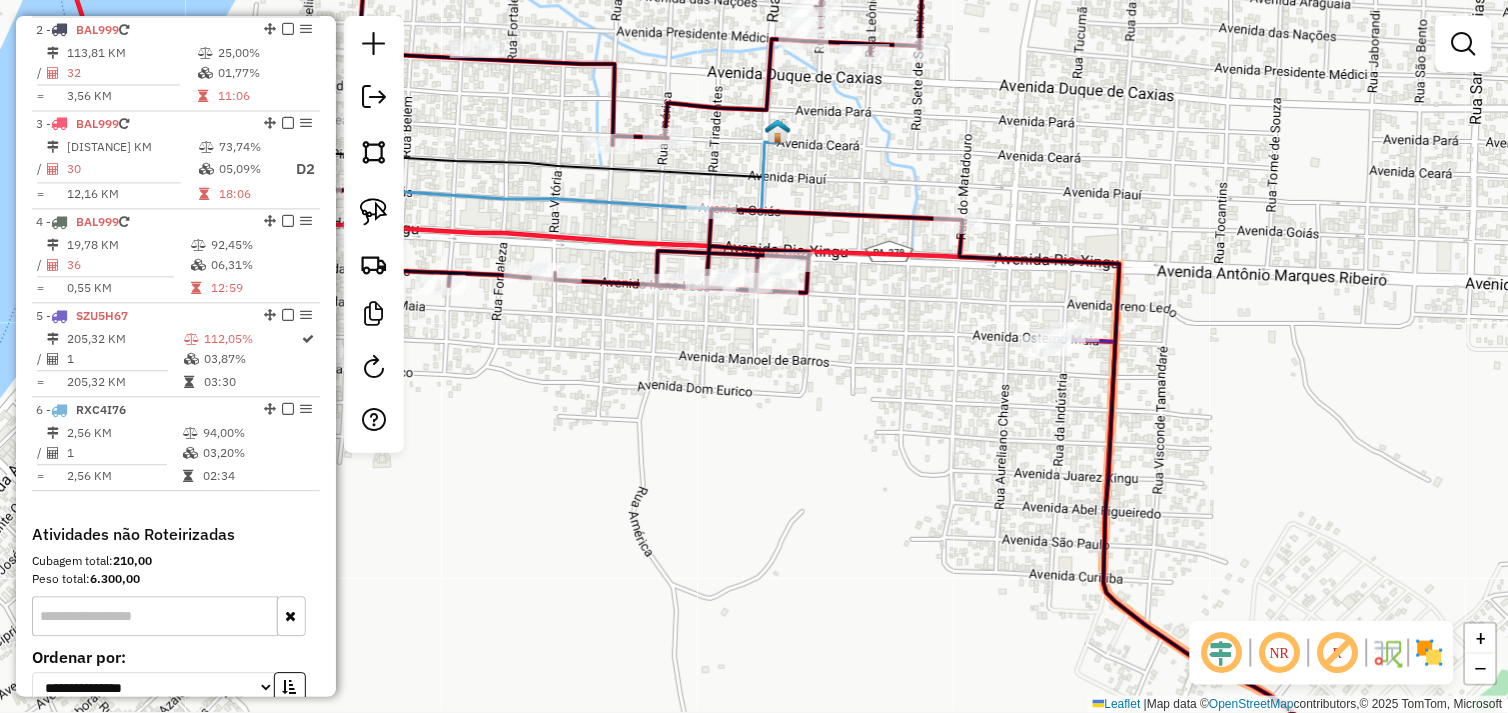 drag, startPoint x: 905, startPoint y: 422, endPoint x: 722, endPoint y: 423, distance: 183.00273 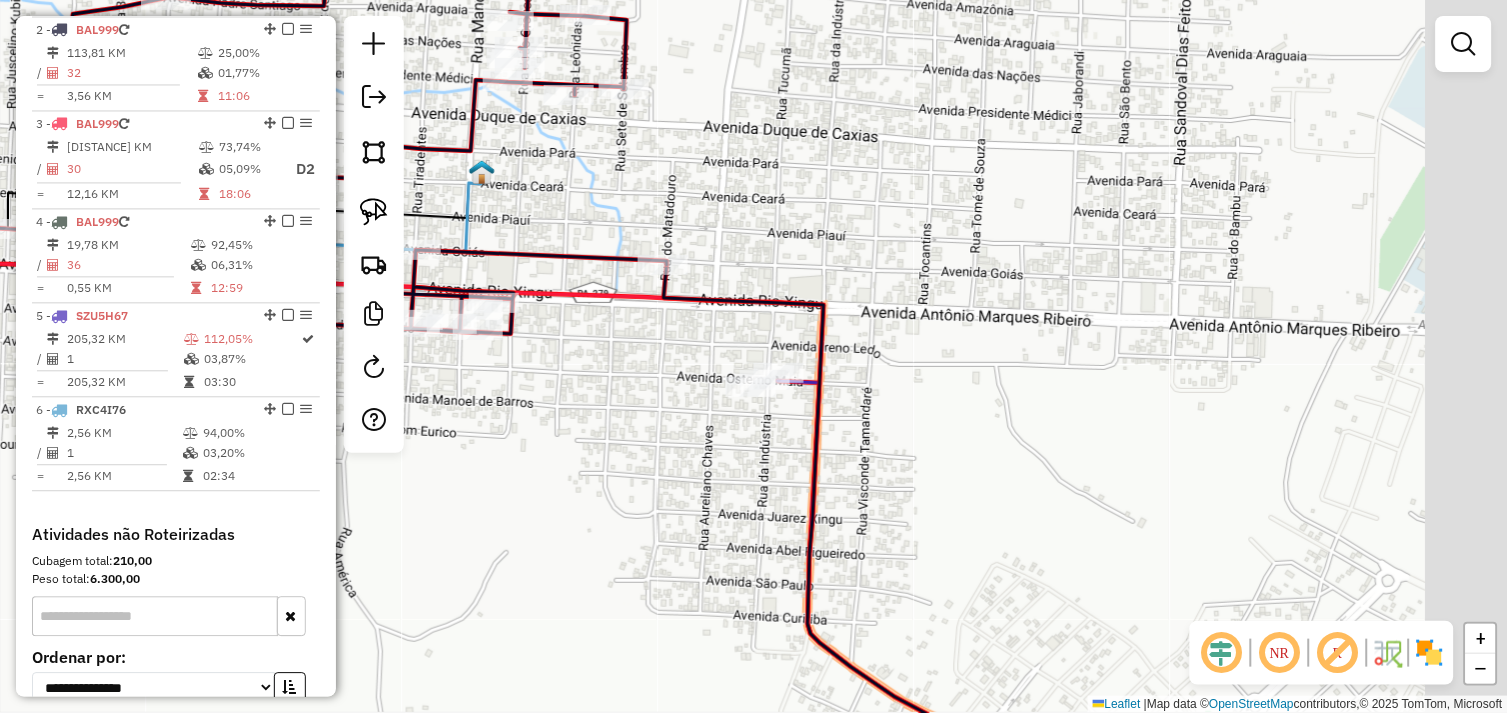 drag, startPoint x: 786, startPoint y: 421, endPoint x: 691, endPoint y: 434, distance: 95.885345 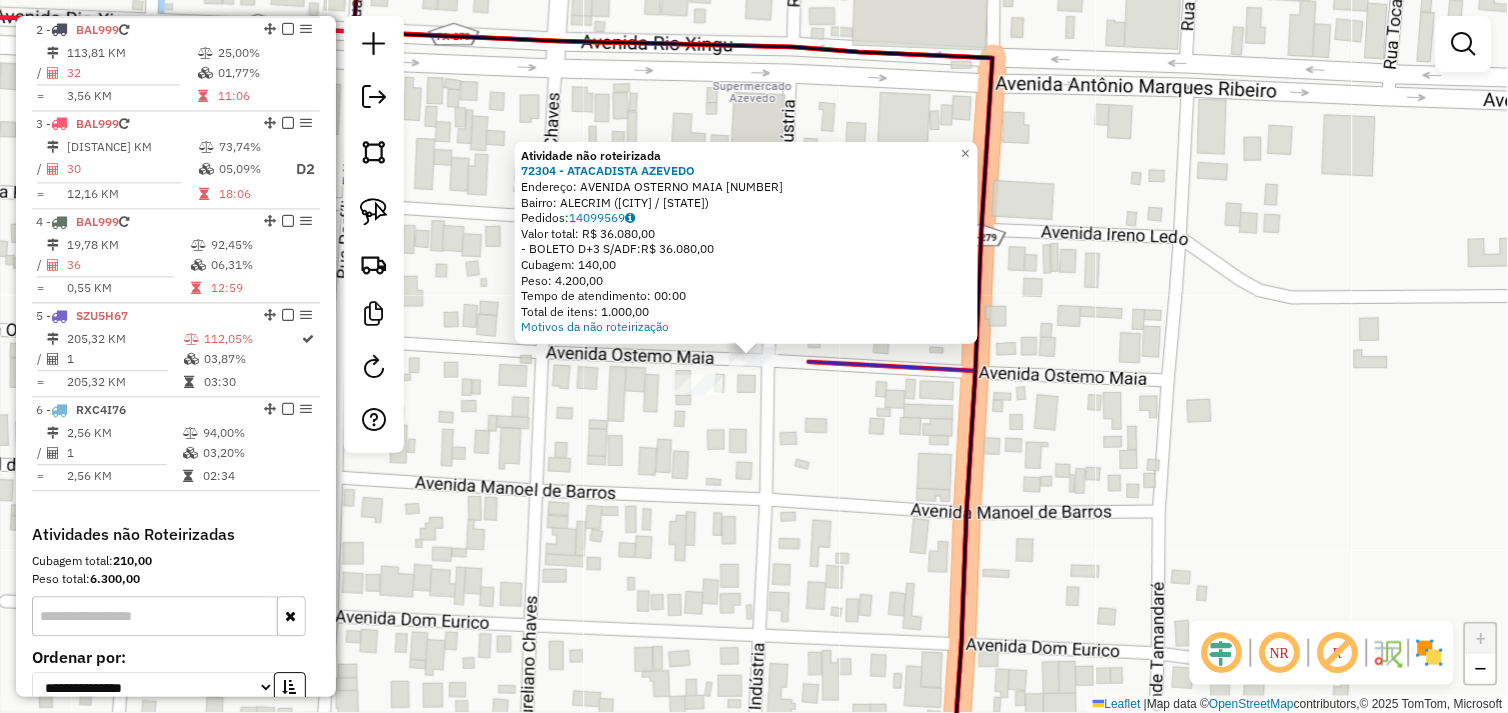 click on "Atividade não roteirizada 72304 - ATACADISTA AZEVEDO Endereço: AVENIDA OSTERNO MAIA [NUMBER] Bairro: ALECRIM ([CITY] / [STATE]) Pedidos: 14099569 Valor total: R$ 36.080,00 - BOLETO D+3 S/ADF: R$ 36.080,00 Cubagem: 140,00 Peso: 4.200,00 Tempo de atendimento: 00:00 Total de itens: 1.000,00 Motivos da não roteirização × Janela de atendimento Grade de atendimento Capacidade Transportadoras Veículos Cliente Pedidos Rotas Selecione os dias de semana para filtrar as janelas de atendimento Seg Ter Qua Qui Sex Sáb Dom Informe o período da janela de atendimento: De: Até: Filtrar exatamente a janela do cliente Considerar janela de atendimento padrão Selecione os dias de semana para filtrar as grades de atendimento Seg Ter Qua Qui Sex Sáb Dom Considerar clientes sem dia de atendimento cadastrado Clientes fora do dia de atendimento selecionado Filtrar as atividades entre os valores definidos abaixo: Peso mínimo: Peso máximo: Cubagem mínima: De:" 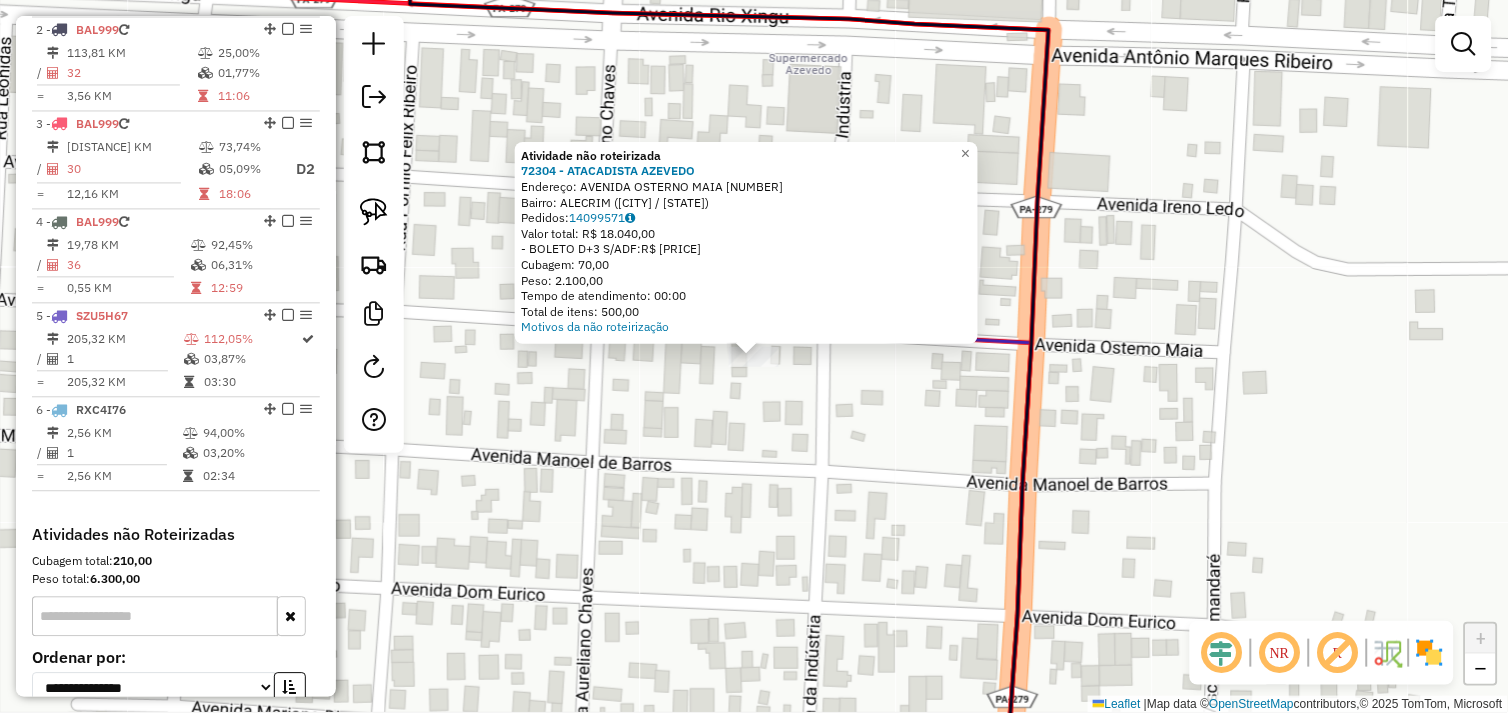 click on "Atividade não roteirizada 72304 - ATACADISTA AZEVEDO  Endereço:  AVENIDA OSTERNO MAIA 1817   Bairro: ALECRIM (SAO FELIX DO XINGU / PA)   Pedidos:  14099571   Valor total: R$ 18.040,00   - BOLETO D+3 S/ADF:  R$ 18.040,00   Cubagem: 70,00   Peso: 2.100,00   Tempo de atendimento: 00:00   Total de itens: 500,00  Motivos da não roteirização × Janela de atendimento Grade de atendimento Capacidade Transportadoras Veículos Cliente Pedidos  Rotas Selecione os dias de semana para filtrar as janelas de atendimento  Seg   Ter   Qua   Qui   Sex   Sáb   Dom  Informe o período da janela de atendimento: De: Até:  Filtrar exatamente a janela do cliente  Considerar janela de atendimento padrão  Selecione os dias de semana para filtrar as grades de atendimento  Seg   Ter   Qua   Qui   Sex   Sáb   Dom   Considerar clientes sem dia de atendimento cadastrado  Clientes fora do dia de atendimento selecionado Filtrar as atividades entre os valores definidos abaixo:  Peso mínimo:   Peso máximo:   Cubagem mínima:   De:" 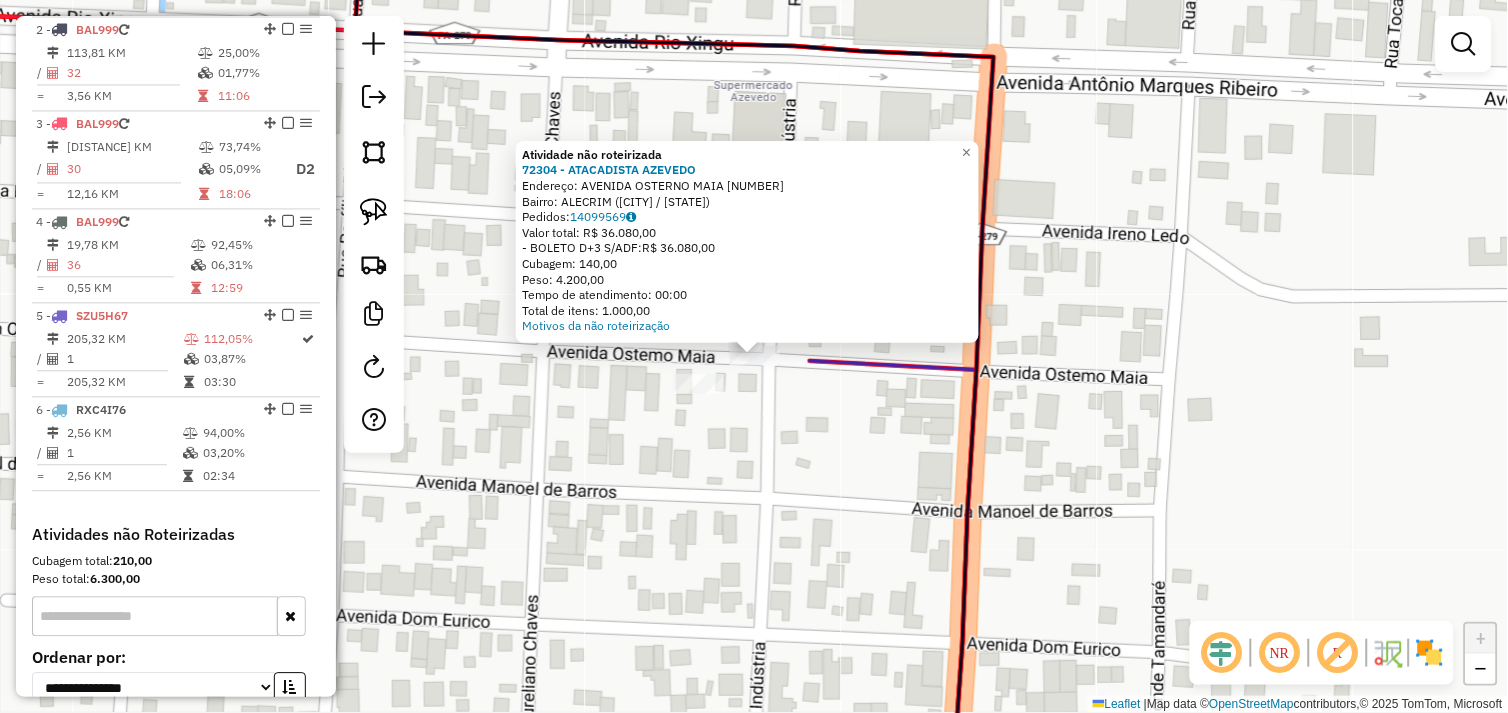 click on "Atividade não roteirizada 72304 - ATACADISTA AZEVEDO Endereço: AVENIDA OSTERNO MAIA [NUMBER] Bairro: ALECRIM ([CITY] / [STATE]) Pedidos: 14099569 Valor total: R$ 36.080,00 - BOLETO D+3 S/ADF: R$ 36.080,00 Cubagem: 140,00 Peso: 4.200,00 Tempo de atendimento: 00:00 Total de itens: 1.000,00 Motivos da não roteirização × Janela de atendimento Grade de atendimento Capacidade Transportadoras Veículos Cliente Pedidos Rotas Selecione os dias de semana para filtrar as janelas de atendimento Seg Ter Qua Qui Sex Sáb Dom Informe o período da janela de atendimento: De: Até: Filtrar exatamente a janela do cliente Considerar janela de atendimento padrão Selecione os dias de semana para filtrar as grades de atendimento Seg Ter Qua Qui Sex Sáb Dom Considerar clientes sem dia de atendimento cadastrado Clientes fora do dia de atendimento selecionado Filtrar as atividades entre os valores definidos abaixo: Peso mínimo: Peso máximo: Cubagem mínima: De:" 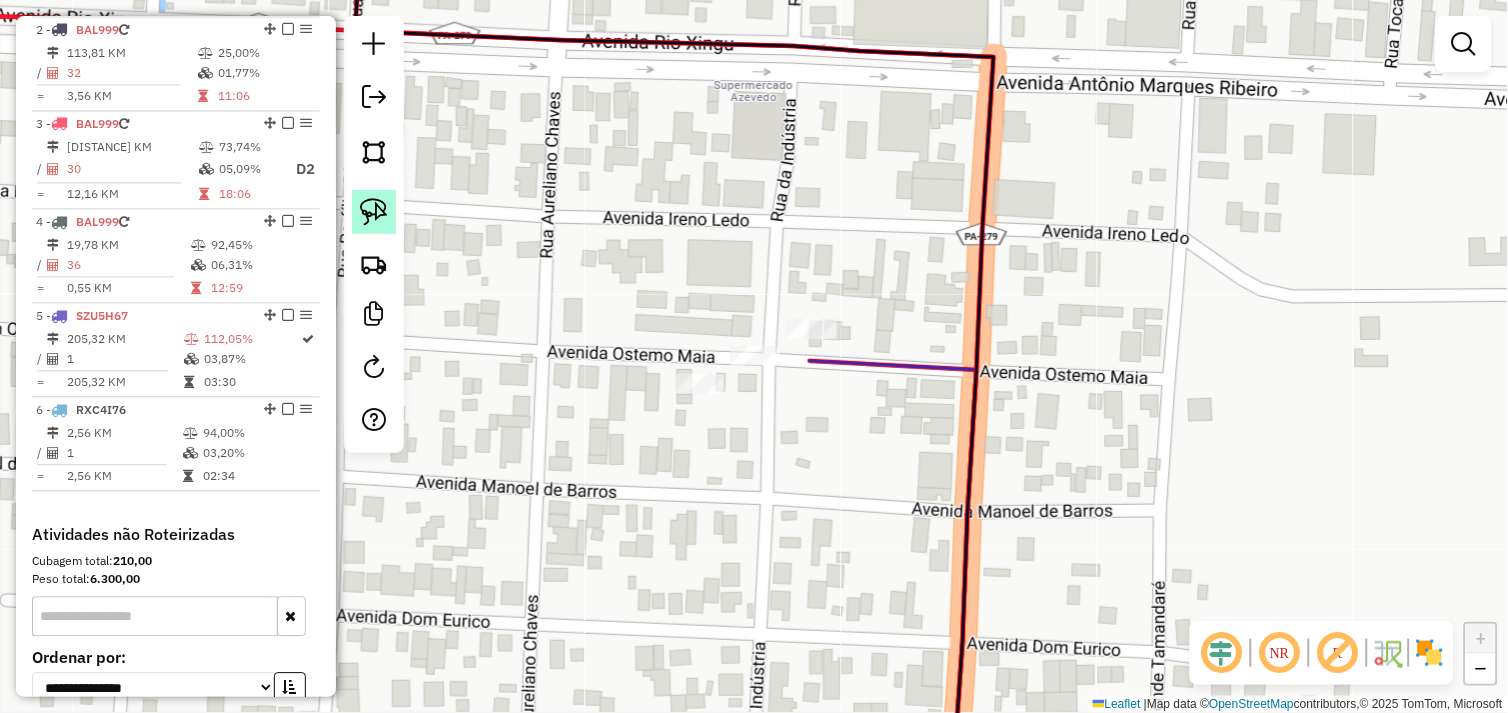 click 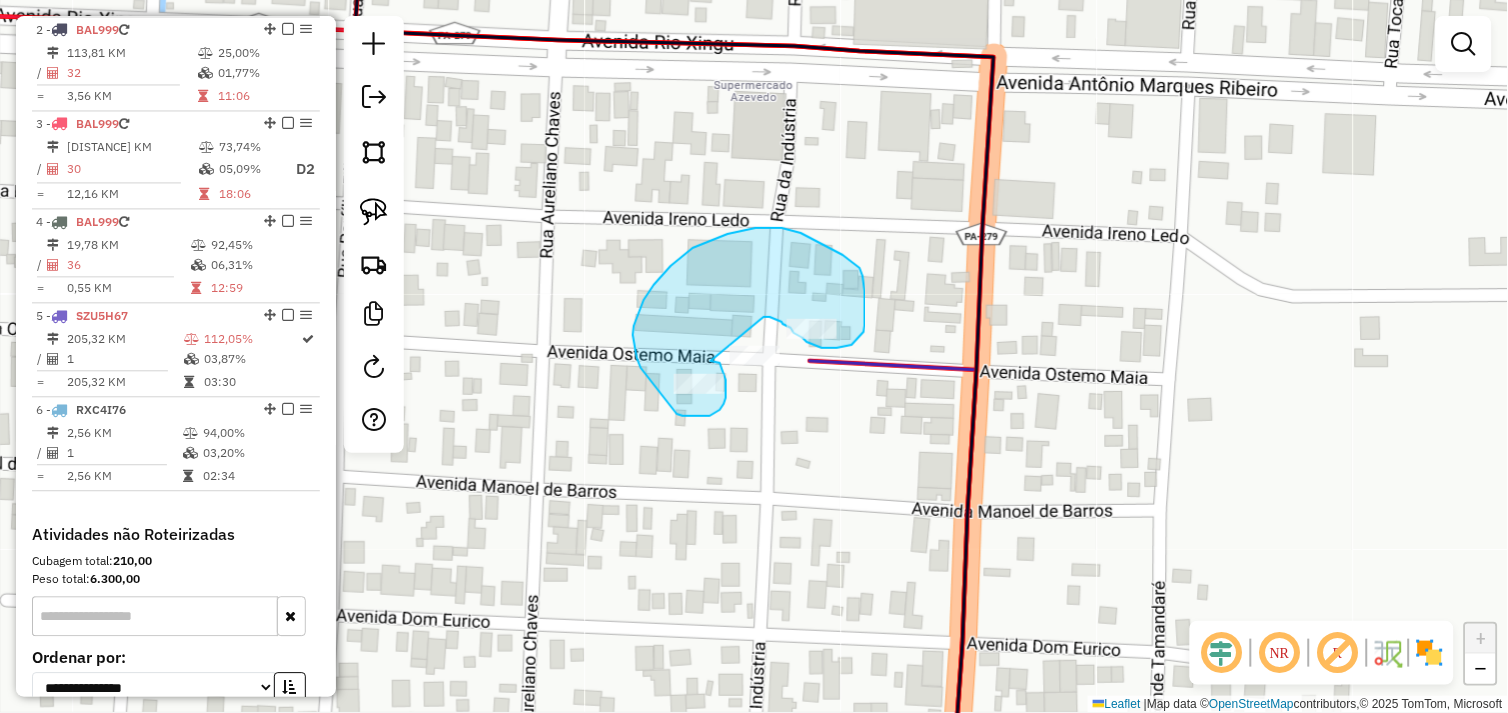 drag, startPoint x: 720, startPoint y: 363, endPoint x: 764, endPoint y: 317, distance: 63.655323 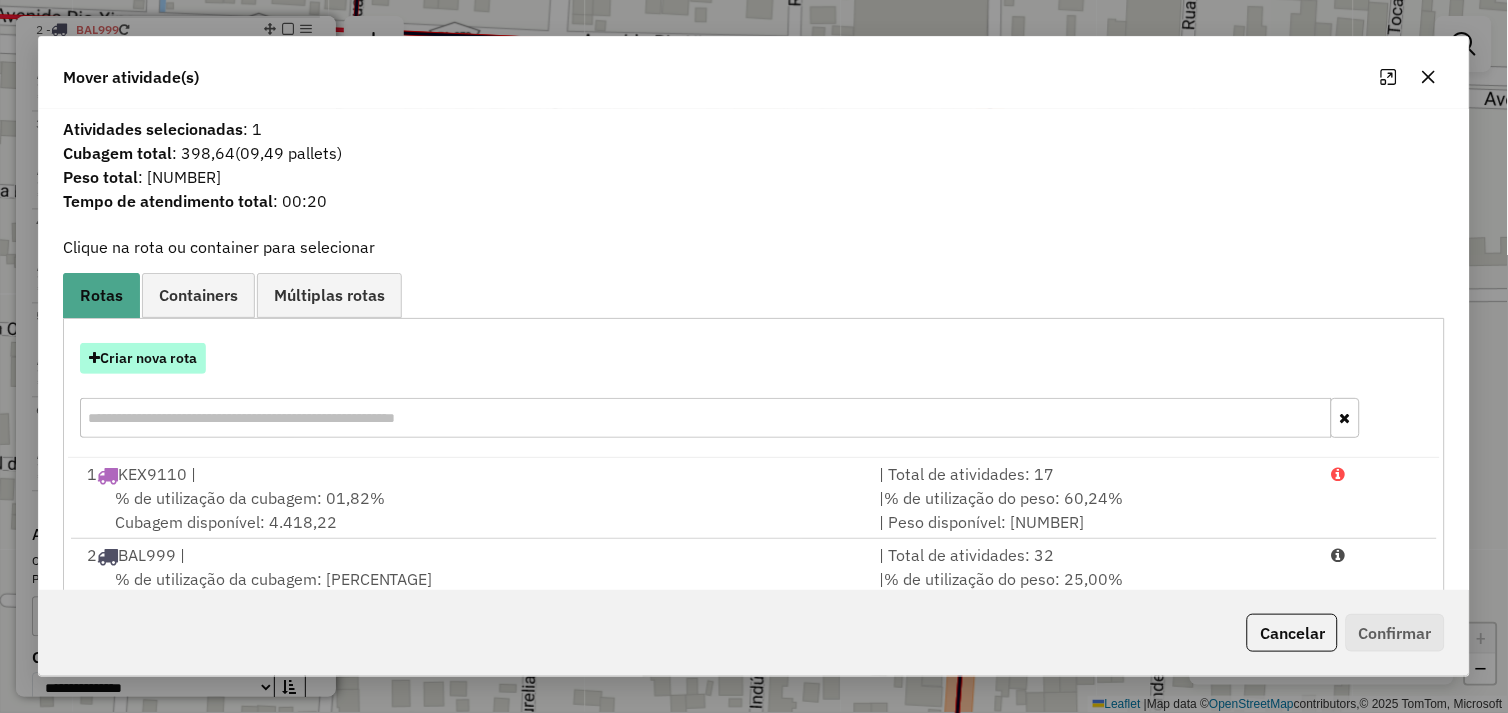 click on "Criar nova rota" at bounding box center [143, 358] 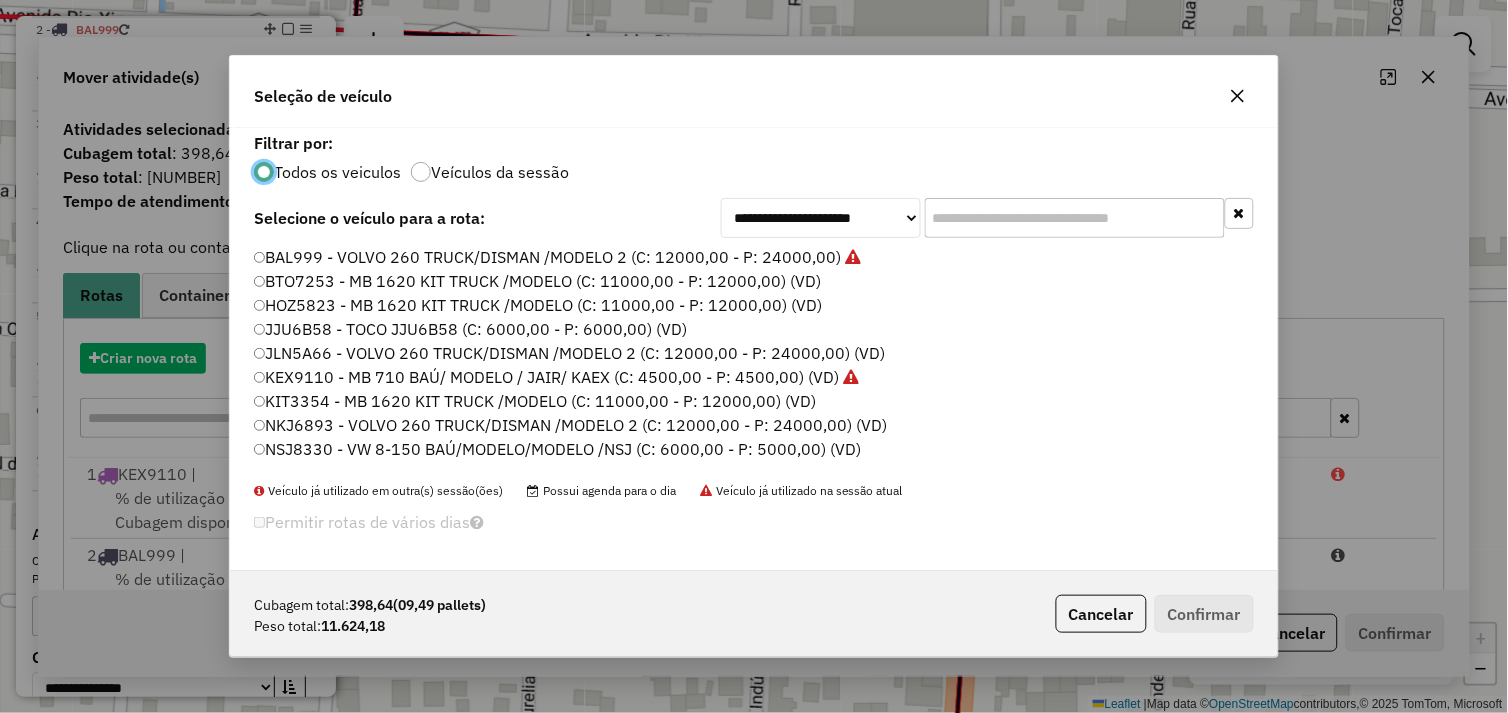 scroll, scrollTop: 11, scrollLeft: 5, axis: both 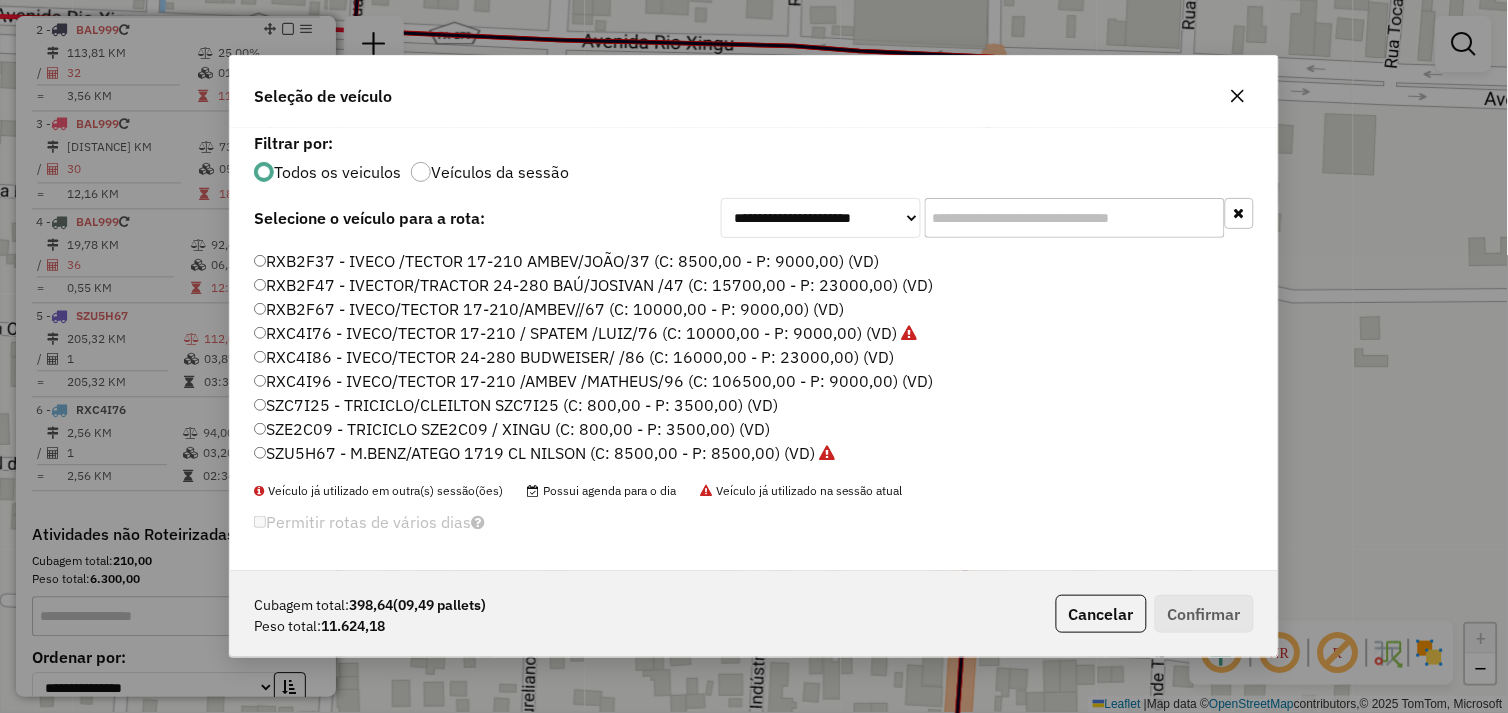 click on "BAL999 - VOLVO 260 TRUCK/DISMAN /MODELO 2 (C: 12000,00 - P: 24000,00)    BTO7253 - MB 1620 KIT TRUCK /MODELO (C: 11000,00 - P: 12000,00) (VD)   HOZ5823 - MB 1620 KIT TRUCK /MODELO (C: 11000,00 - P: 12000,00) (VD)   JJU6B58 - TOCO JJU6B58 (C: 6000,00 - P: 6000,00) (VD)   JLN5A66 - VOLVO 260 TRUCK/DISMAN /MODELO 2 (C: 12000,00 - P: 24000,00) (VD)   KEX9110 - MB 710 BAÚ/ MODELO / JAIR/ KAEX (C: 4500,00 - P: 4500,00) (VD)   KIT3354 - MB 1620 KIT TRUCK /MODELO (C: 11000,00 - P: 12000,00) (VD)   NKJ6893 - VOLVO 260 TRUCK/DISMAN /MODELO 2 (C: 12000,00 - P: 24000,00) (VD)   NSJ8330 - VW 8-150 BAÚ/MODELO/MODELO /NSJ (C: 6000,00 - P: 5000,00) (VD)   OCA7167 - VOLVO 260 TRUCK/DISMAN /MODELO 2 (C: 12000,00 - P: 24000,00) (VD)   OMM6D48 - IVECTOR/TRACTOR 24-280 BAÚ/JOSIVAN /47 (C: 15700,00 - P: 23000,00) (VD)   RWZ3E73 - TRICÍCULO/ROGERIO 73 (C: 800,00 - P: 3500,00) (VD)   RXB2F37 - IVECO /TECTOR 17-210 AMBEV/JOÃO/37 (C: 8500,00 - P: 9000,00) (VD)   SZC7I25 - TRICICLO/CLEILTON SZC7I25 (C: 800,00 - P: 3500,00) (VD)" 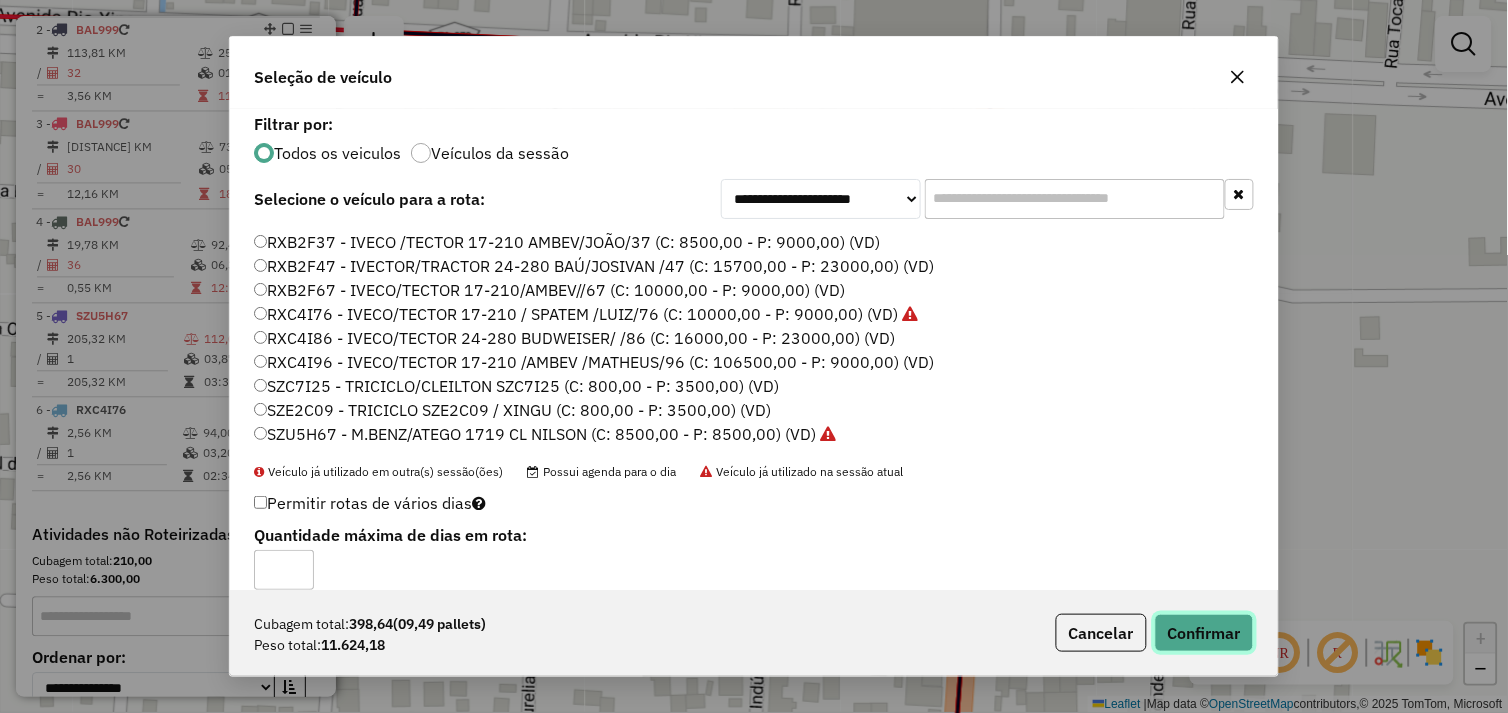 click on "Confirmar" 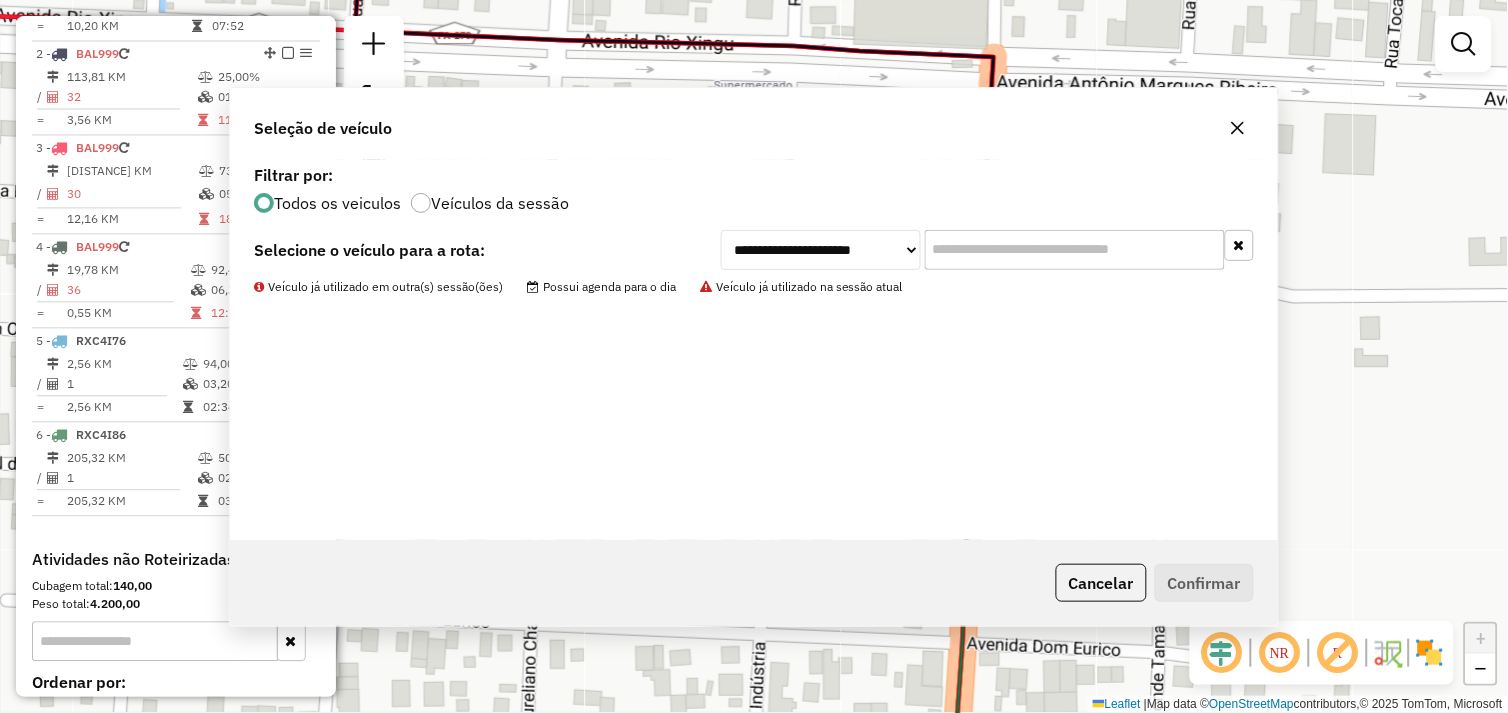 scroll, scrollTop: 866, scrollLeft: 0, axis: vertical 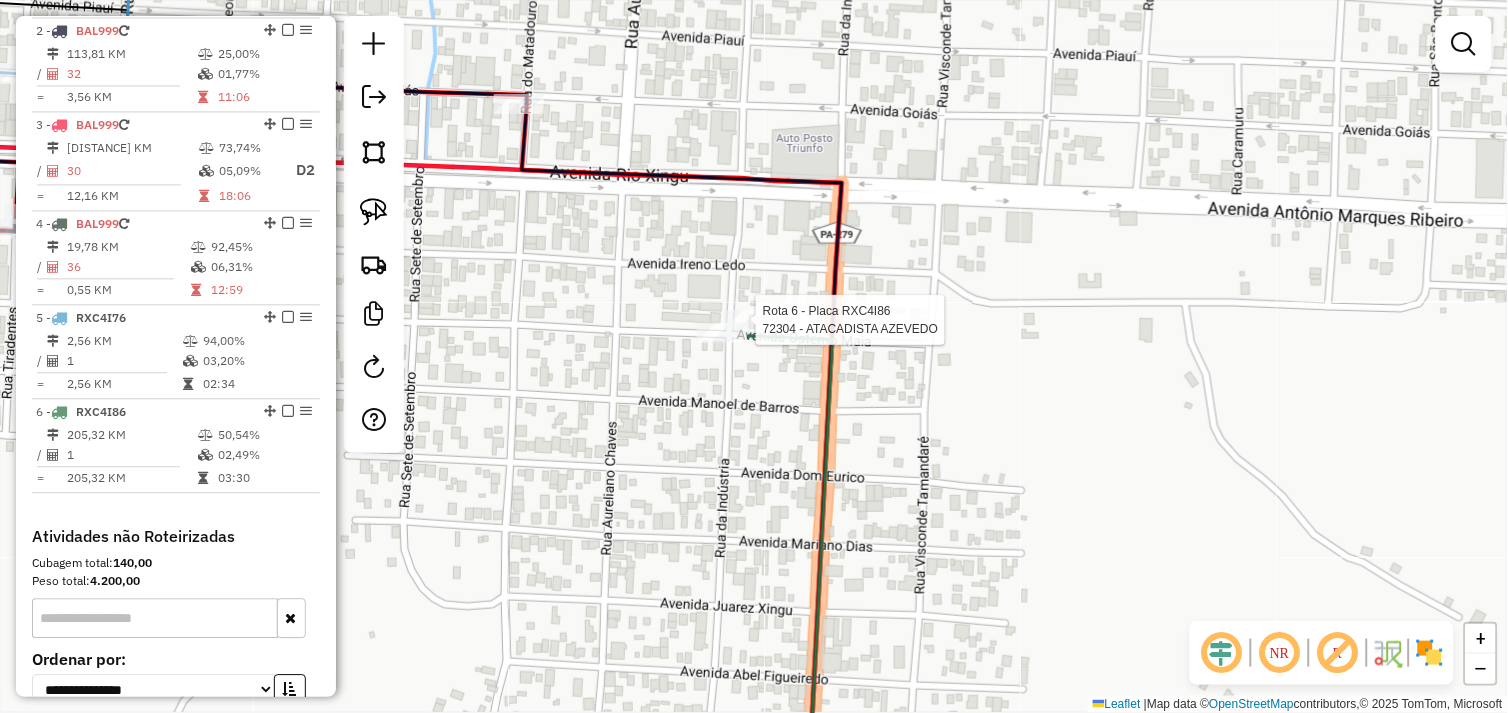 select on "*********" 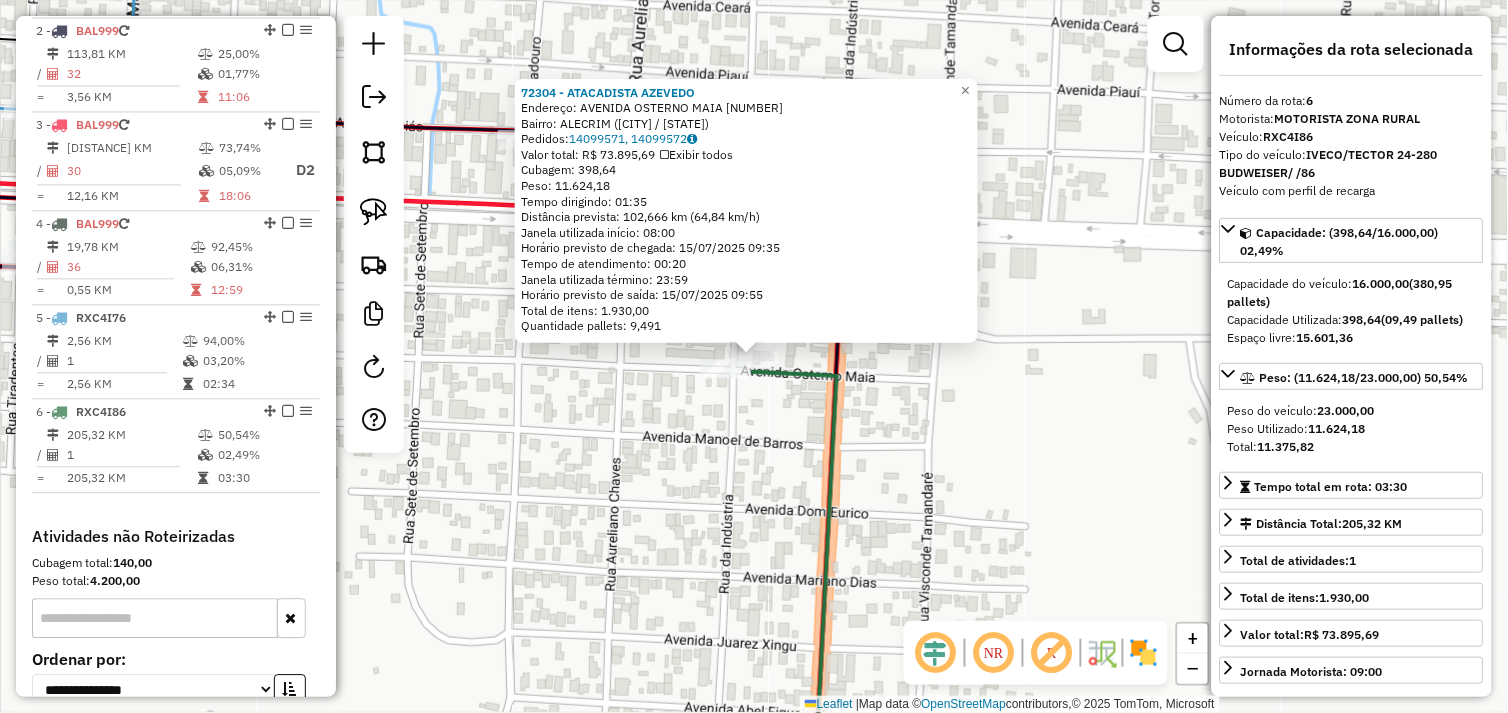 scroll, scrollTop: 1054, scrollLeft: 0, axis: vertical 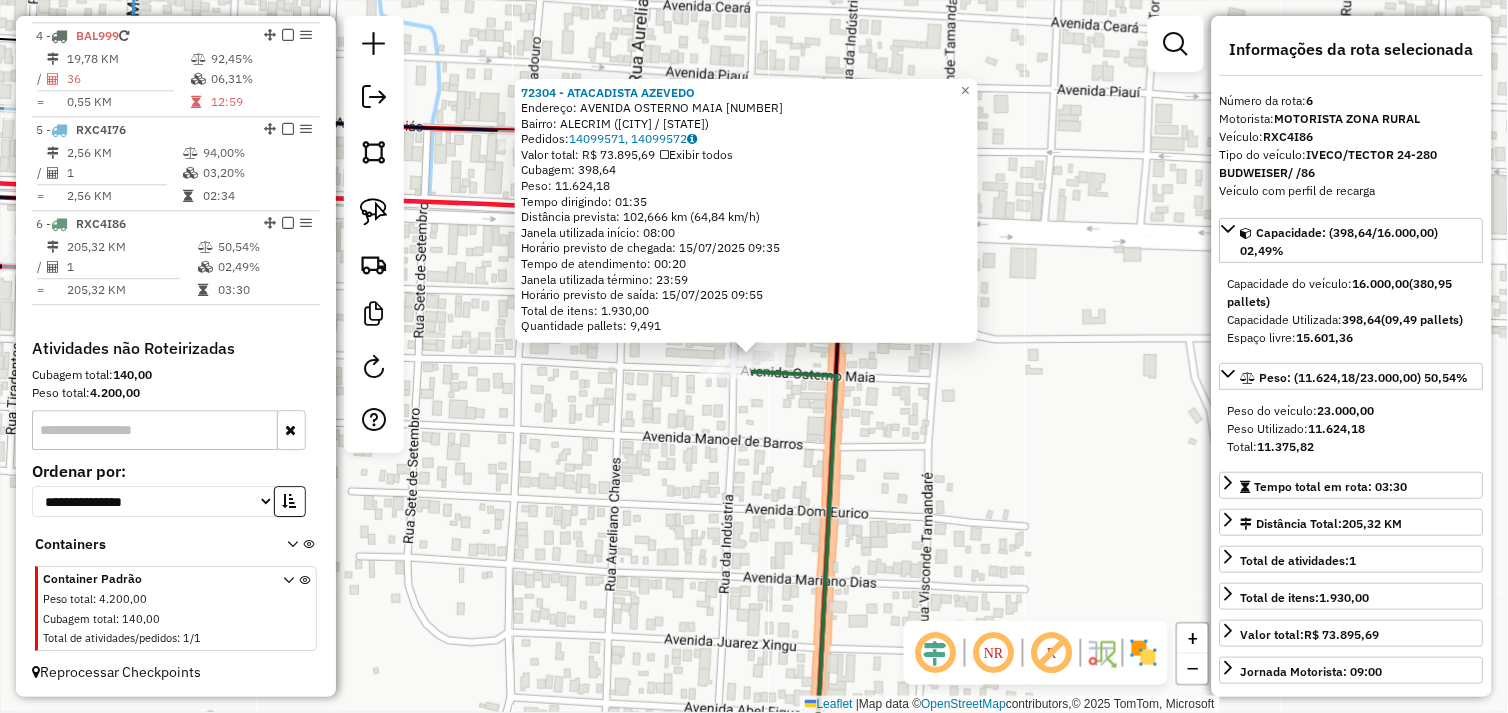click on "[NUMBER] - ATACADISTA AZEVEDO  Endereço:  AVENIDA OSTERNO MAIA [NUMBER]   Bairro: ALECRIM ([CITY] / PA)   Pedidos:  [NUMBER], [NUMBER]   Valor total: R$ [NUMBER]   Exibir todos   Cubagem: [NUMBER]  Peso: [NUMBER]  Tempo dirigindo: [TIME]   Distância prevista: [NUMBER] km ([NUMBER] km/h)   Janela utilizada início: [TIME]   Horário previsto de chegada: [DATE] [TIME]   Tempo de atendimento: [TIME]   Janela utilizada término: [TIME]   Horário previsto de saída: [DATE] [TIME]   Total de itens: [NUMBER]   Quantidade pallets: [NUMBER]  × Janela de atendimento Grade de atendimento Capacidade Transportadoras Veículos Cliente Pedidos  Rotas Selecione os dias de semana para filtrar as janelas de atendimento  Seg   Ter   Qua   Qui   Sex   Sáb   Dom  Informe o período da janela de atendimento: De: Até:  Filtrar exatamente a janela do cliente  Considerar janela de atendimento padrão  Selecione os dias de semana para filtrar as grades de atendimento  Seg   Ter   Qua   Qui   Sex   Sáb   Dom   Peso mínimo:  De:" 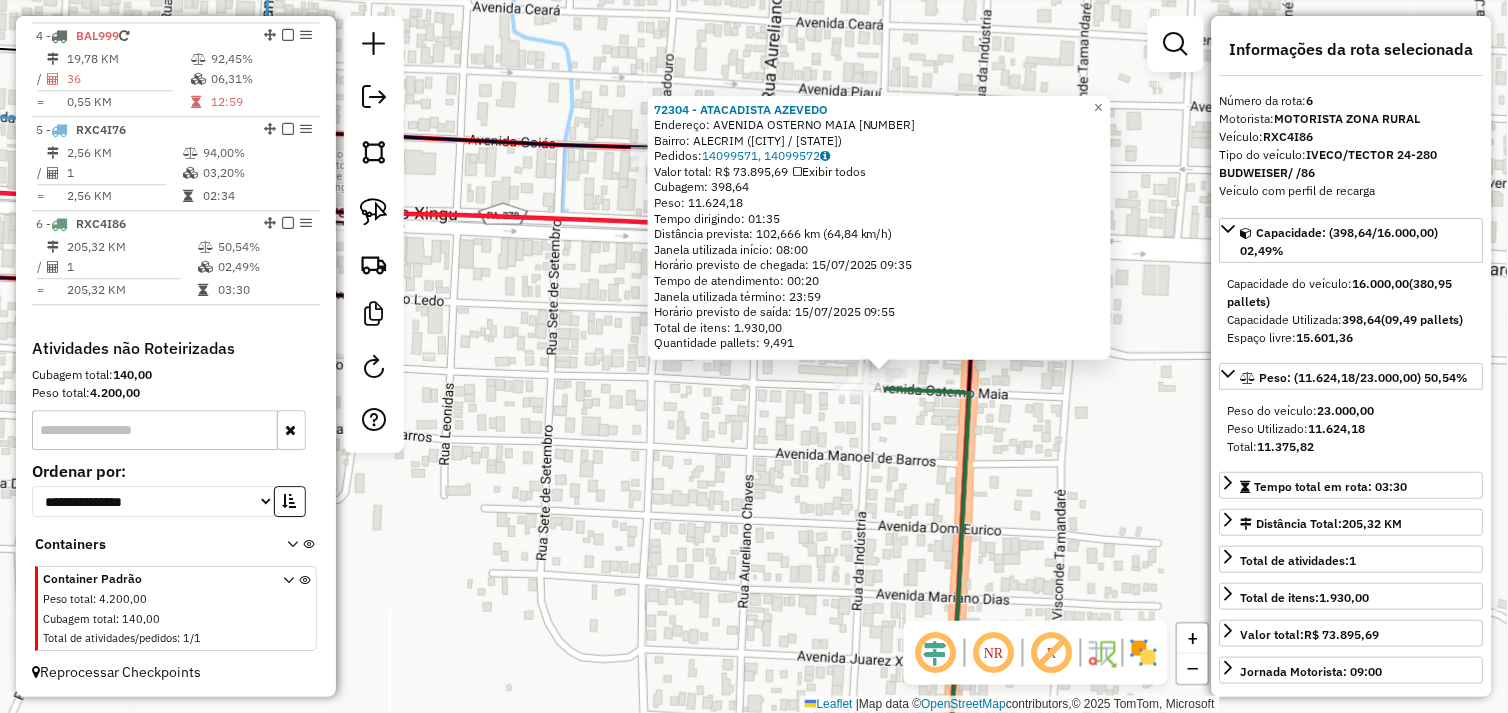 drag, startPoint x: 640, startPoint y: 388, endPoint x: 690, endPoint y: 407, distance: 53.488316 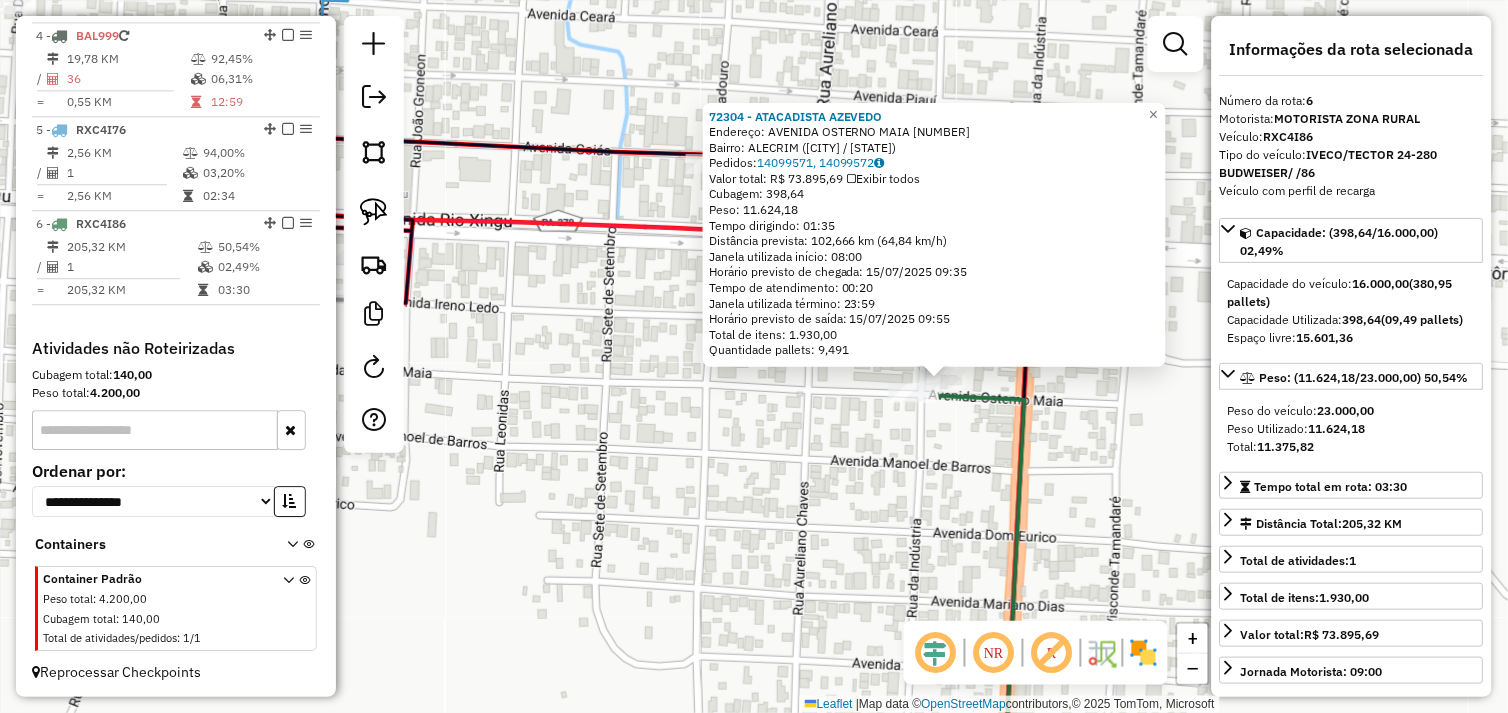 click on "[NUMBER] - ATACADISTA AZEVEDO  Endereço:  AVENIDA OSTERNO MAIA [NUMBER]   Bairro: ALECRIM ([CITY] / PA)   Pedidos:  [NUMBER], [NUMBER]   Valor total: R$ [NUMBER]   Exibir todos   Cubagem: [NUMBER]  Peso: [NUMBER]  Tempo dirigindo: [TIME]   Distância prevista: [NUMBER] km ([NUMBER] km/h)   Janela utilizada início: [TIME]   Horário previsto de chegada: [DATE] [TIME]   Tempo de atendimento: [TIME]   Janela utilizada término: [TIME]   Horário previsto de saída: [DATE] [TIME]   Total de itens: [NUMBER]   Quantidade pallets: [NUMBER]  × Janela de atendimento Grade de atendimento Capacidade Transportadoras Veículos Cliente Pedidos  Rotas Selecione os dias de semana para filtrar as janelas de atendimento  Seg   Ter   Qua   Qui   Sex   Sáb   Dom  Informe o período da janela de atendimento: De: Até:  Filtrar exatamente a janela do cliente  Considerar janela de atendimento padrão  Selecione os dias de semana para filtrar as grades de atendimento  Seg   Ter   Qua   Qui   Sex   Sáb   Dom   Peso mínimo:  De:" 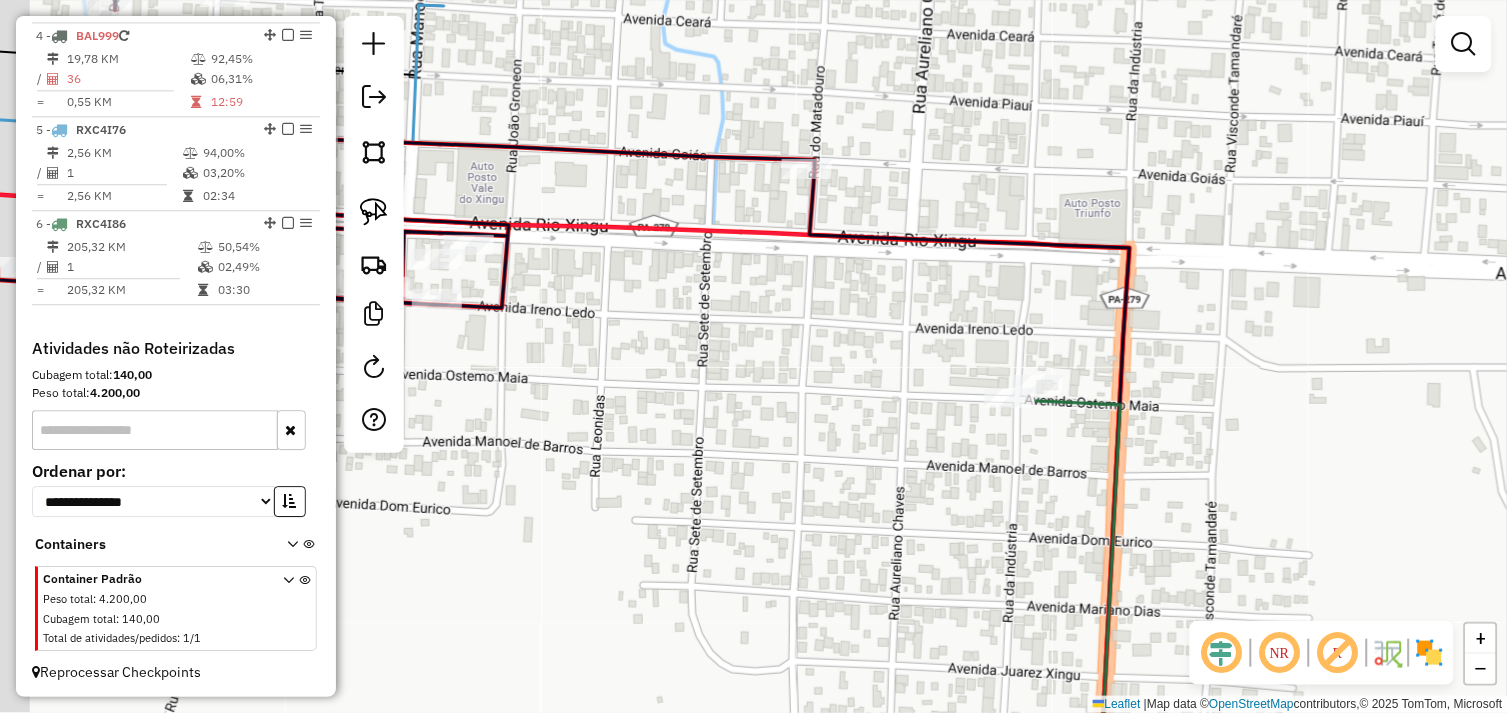 drag, startPoint x: 605, startPoint y: 392, endPoint x: 797, endPoint y: 404, distance: 192.37463 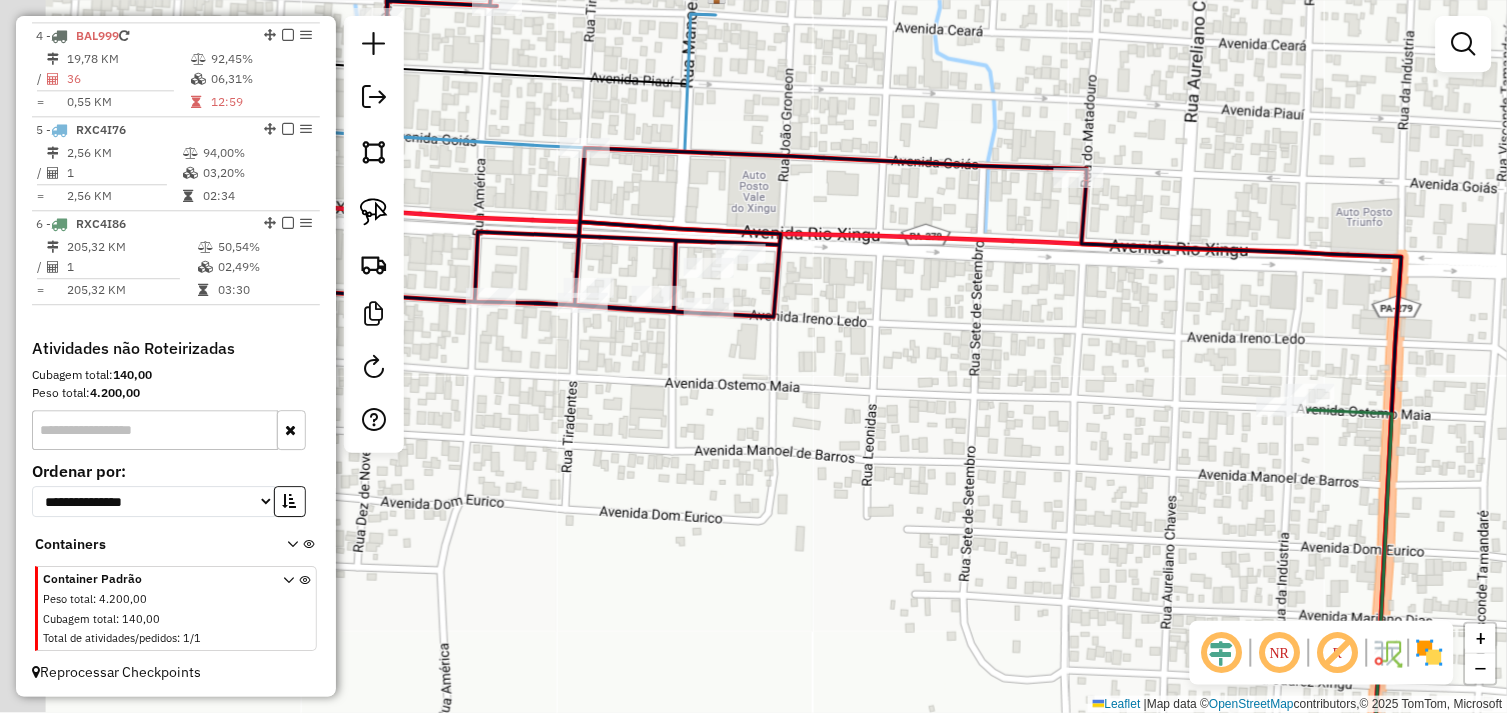 drag, startPoint x: 738, startPoint y: 371, endPoint x: 853, endPoint y: 373, distance: 115.01739 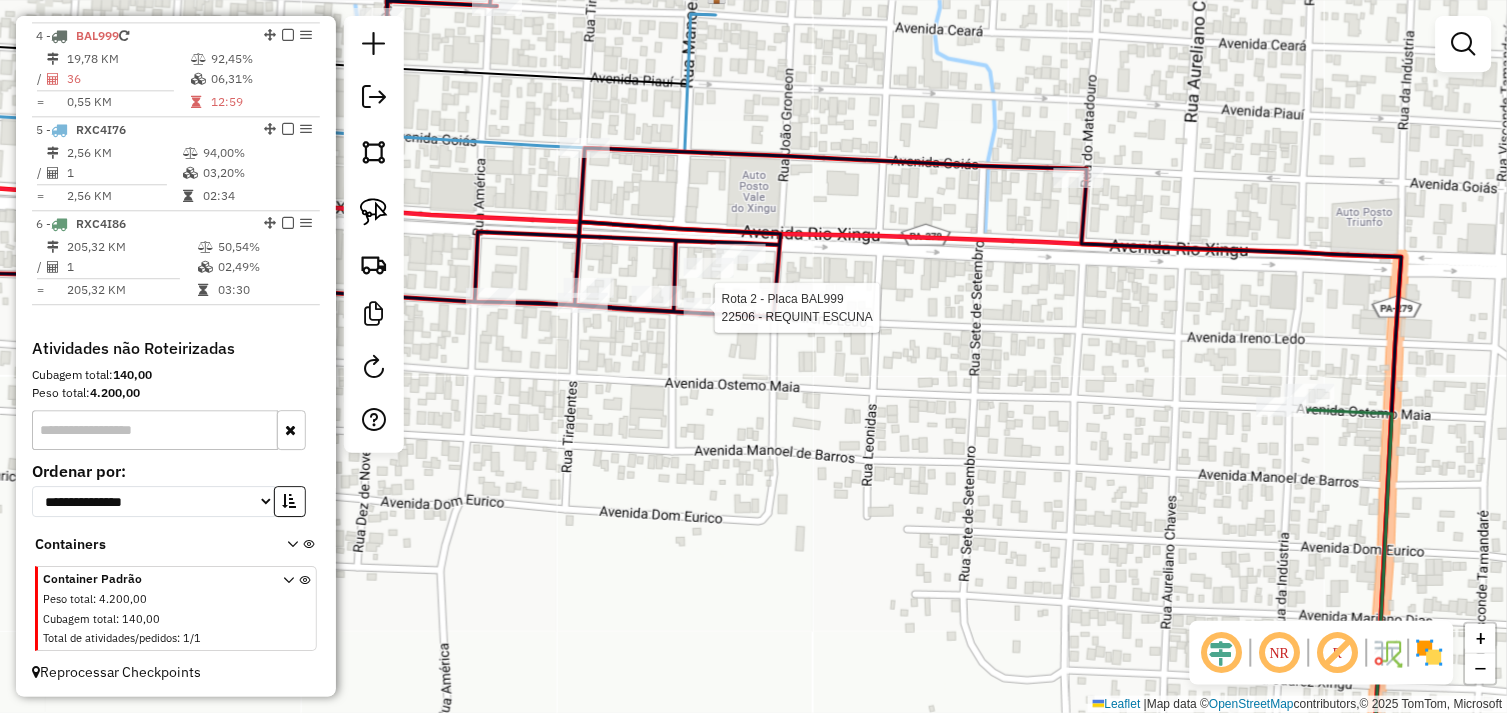 select on "*********" 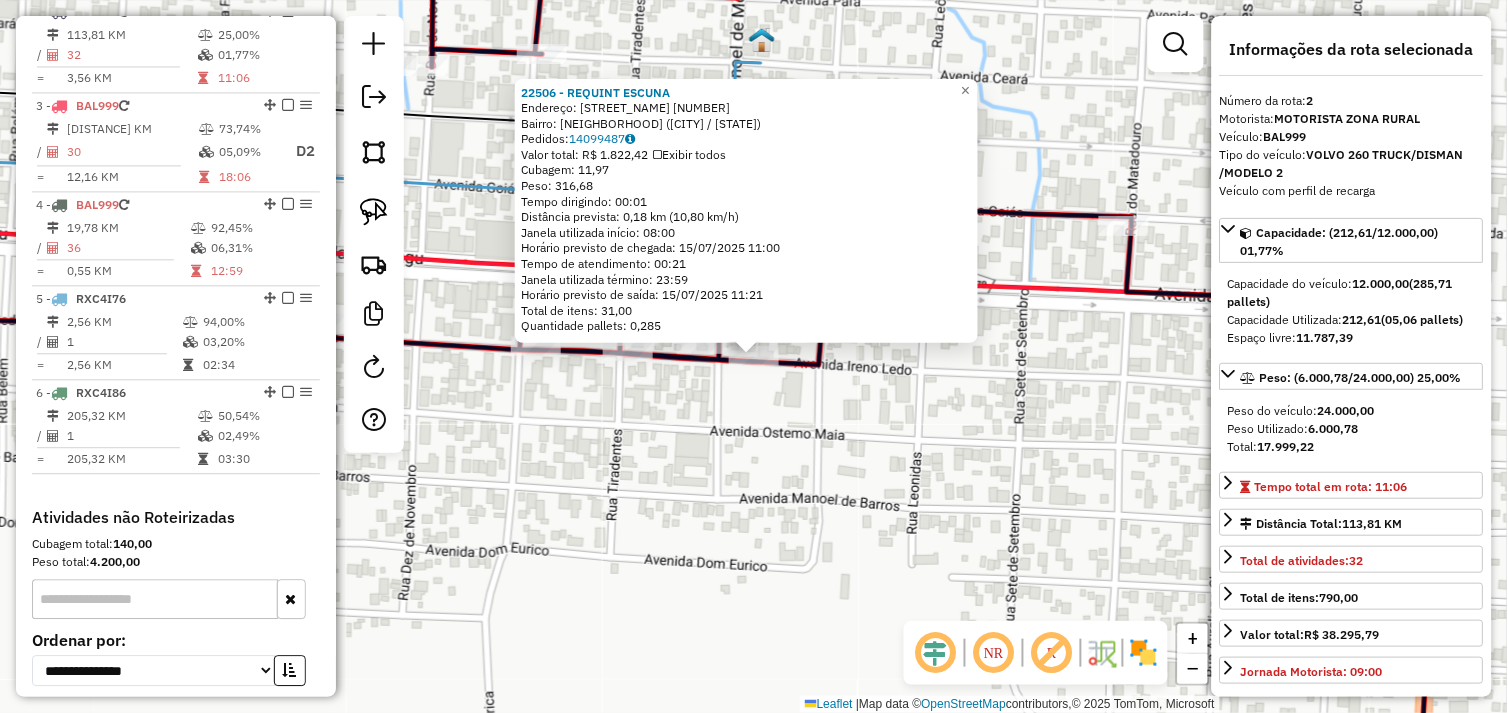 scroll, scrollTop: 866, scrollLeft: 0, axis: vertical 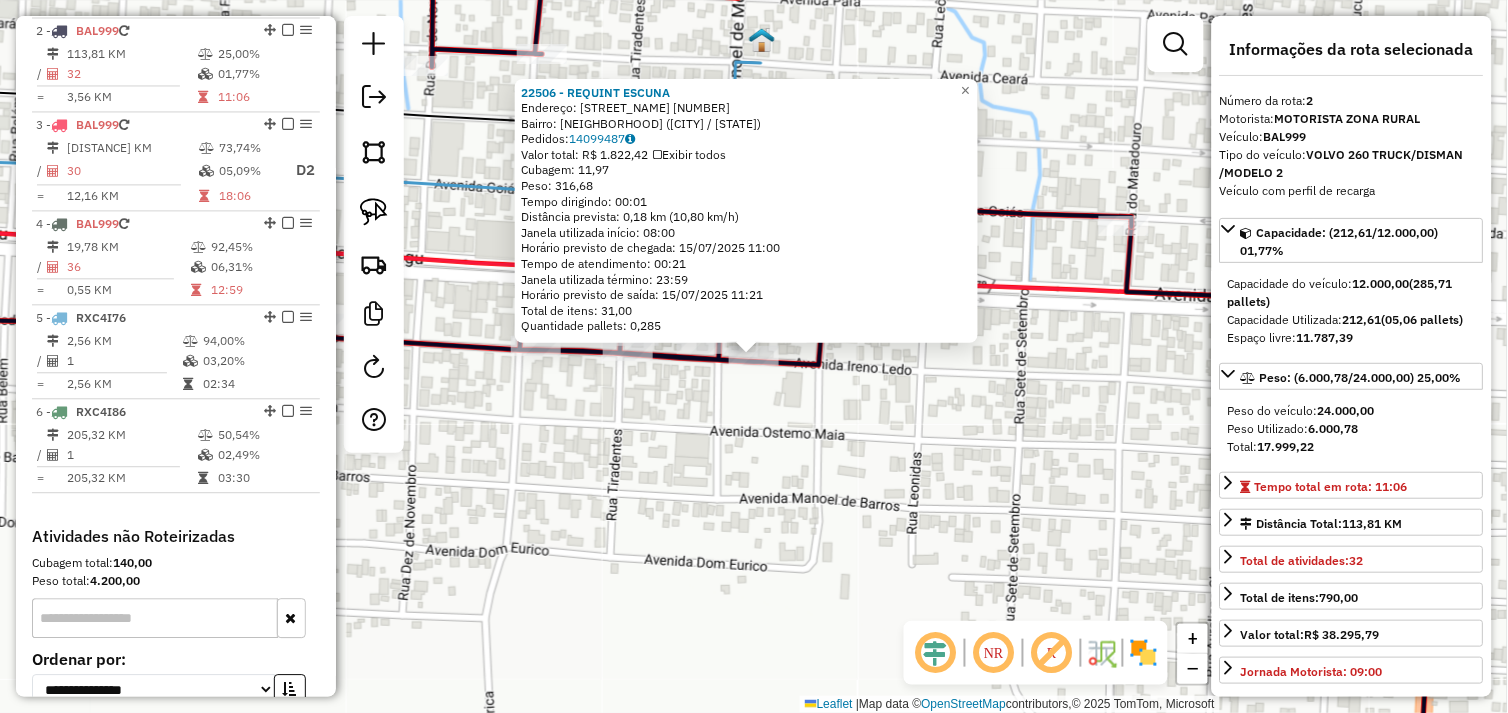 click on "22506 - REQUINT ESCUNA  Endereço:  IRENO LEDA 1425   Bairro: RODOVIARIA (SAO FELIX DO XINGU / PA)   Pedidos:  14099487   Valor total: R$ 1.822,42   Exibir todos   Cubagem: 11,97  Peso: 316,68  Tempo dirigindo: 00:01   Distância prevista: 0,18 km (10,80 km/h)   Janela utilizada início: 08:00   Horário previsto de chegada: 15/07/2025 11:00   Tempo de atendimento: 00:21   Janela utilizada término: 23:59   Horário previsto de saída: 15/07/2025 11:21   Total de itens: 31,00   Quantidade pallets: 0,285  × Janela de atendimento Grade de atendimento Capacidade Transportadoras Veículos Cliente Pedidos  Rotas Selecione os dias de semana para filtrar as janelas de atendimento  Seg   Ter   Qua   Qui   Sex   Sáb   Dom  Informe o período da janela de atendimento: De: Até:  Filtrar exatamente a janela do cliente  Considerar janela de atendimento padrão  Selecione os dias de semana para filtrar as grades de atendimento  Seg   Ter   Qua   Qui   Sex   Sáb   Dom   Clientes fora do dia de atendimento selecionado +" 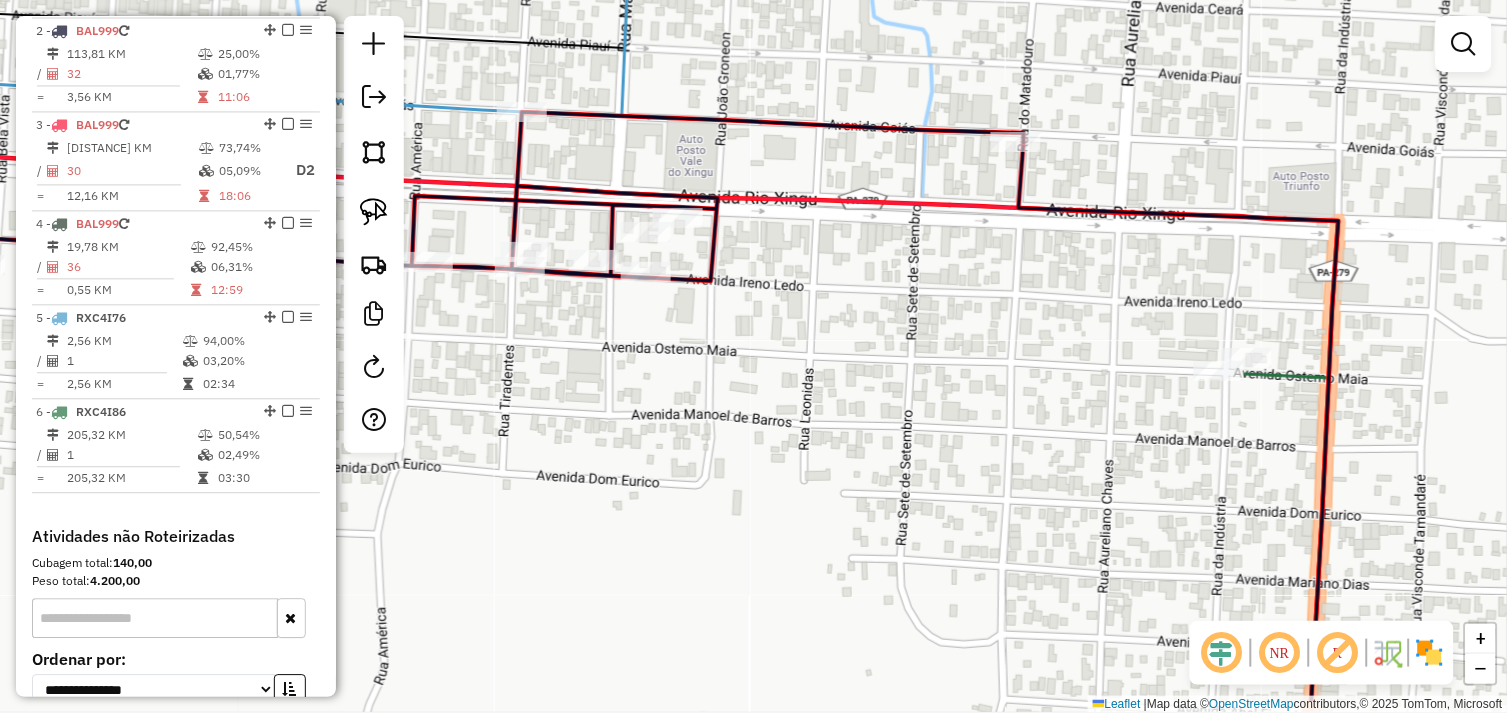 drag, startPoint x: 878, startPoint y: 416, endPoint x: 794, endPoint y: 341, distance: 112.60995 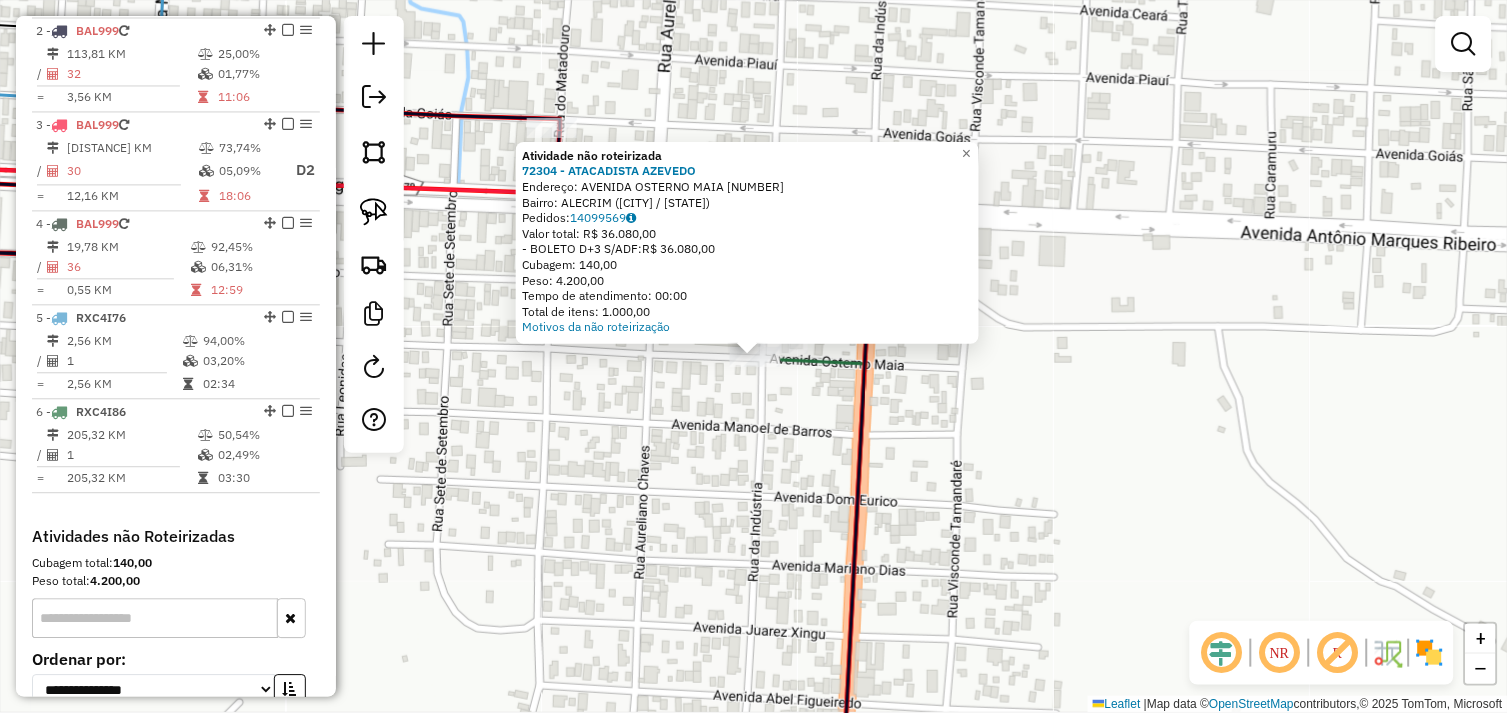 click on "Atividade não roteirizada 72304 - ATACADISTA AZEVEDO Endereço: AVENIDA OSTERNO MAIA [NUMBER] Bairro: ALECRIM ([CITY] / [STATE]) Pedidos: 14099569 Valor total: R$ 36.080,00 - BOLETO D+3 S/ADF: R$ 36.080,00 Cubagem: 140,00 Peso: 4.200,00 Tempo de atendimento: 00:00 Total de itens: 1.000,00 Motivos da não roteirização × Janela de atendimento Grade de atendimento Capacidade Transportadoras Veículos Cliente Pedidos Rotas Selecione os dias de semana para filtrar as janelas de atendimento Seg Ter Qua Qui Sex Sáb Dom Informe o período da janela de atendimento: De: Até: Filtrar exatamente a janela do cliente Considerar janela de atendimento padrão Selecione os dias de semana para filtrar as grades de atendimento Seg Ter Qua Qui Sex Sáb Dom Considerar clientes sem dia de atendimento cadastrado Clientes fora do dia de atendimento selecionado Filtrar as atividades entre os valores definidos abaixo: Peso mínimo: Peso máximo: Cubagem mínima: De:" 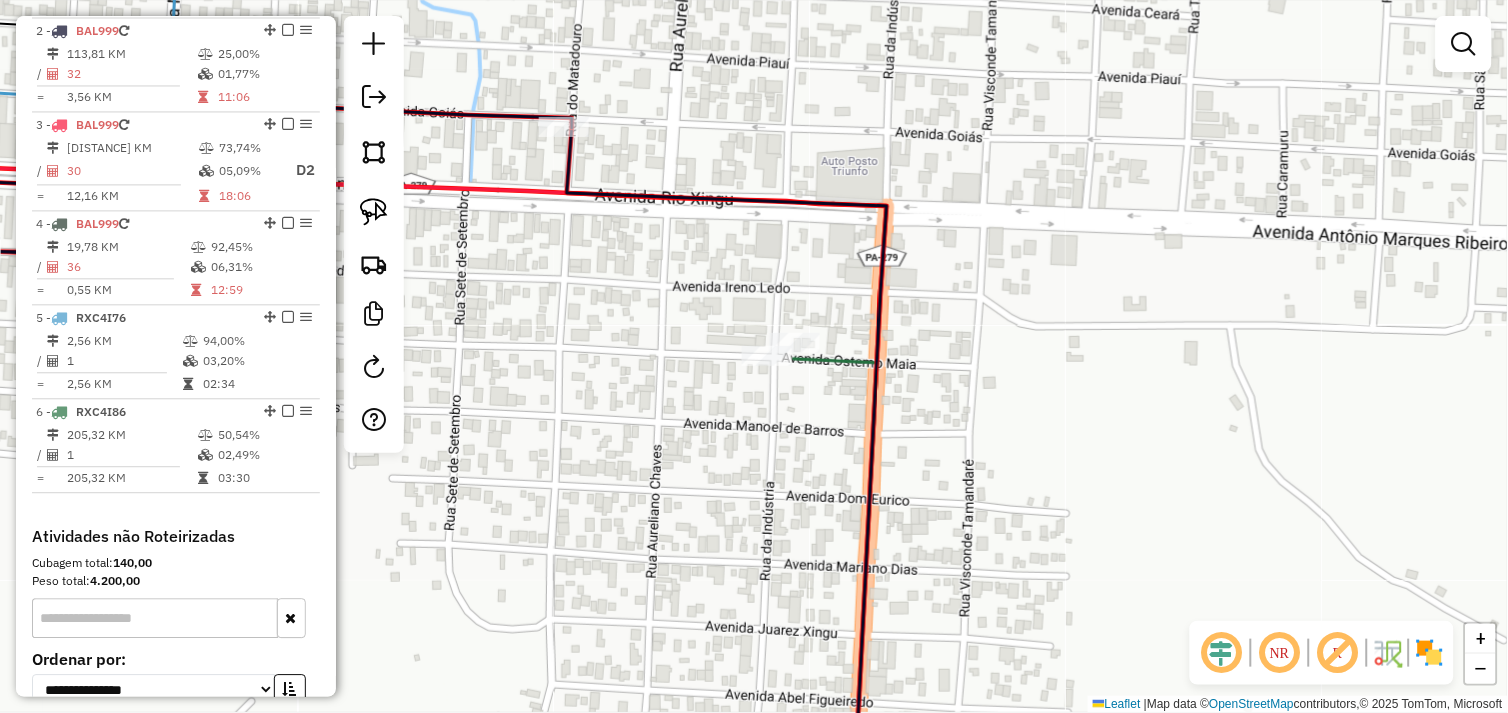 drag, startPoint x: 553, startPoint y: 414, endPoint x: 803, endPoint y: 381, distance: 252.1686 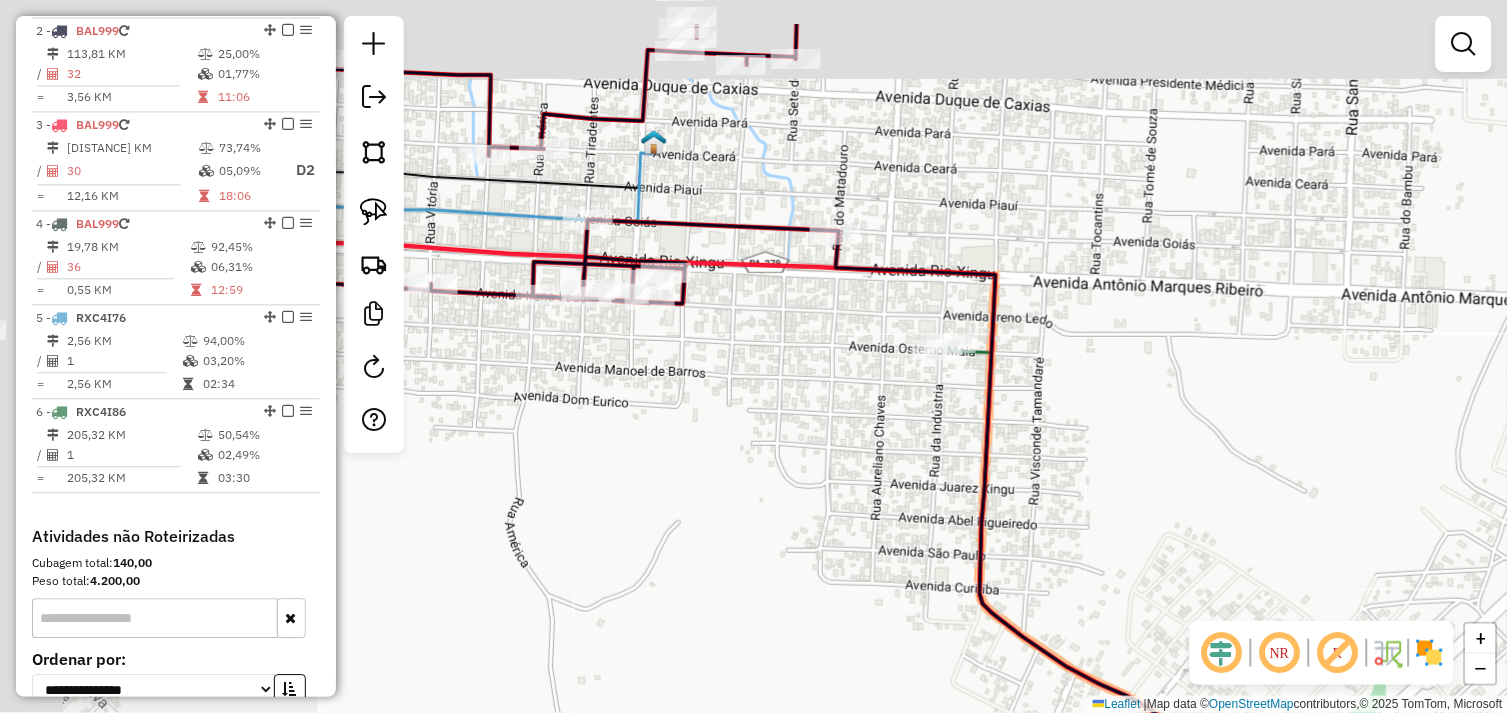 drag, startPoint x: 507, startPoint y: 300, endPoint x: 716, endPoint y: 370, distance: 220.41098 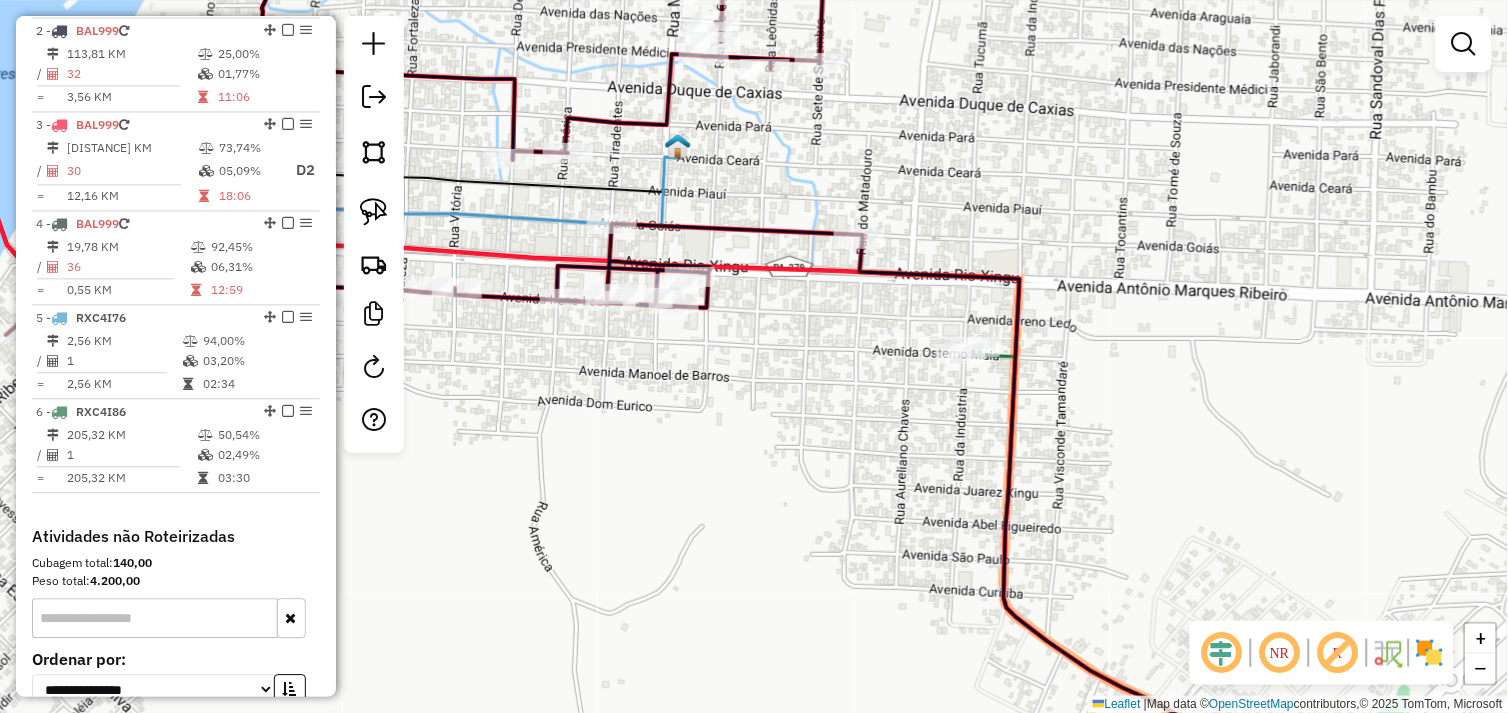 drag, startPoint x: 722, startPoint y: 373, endPoint x: 787, endPoint y: 376, distance: 65.06919 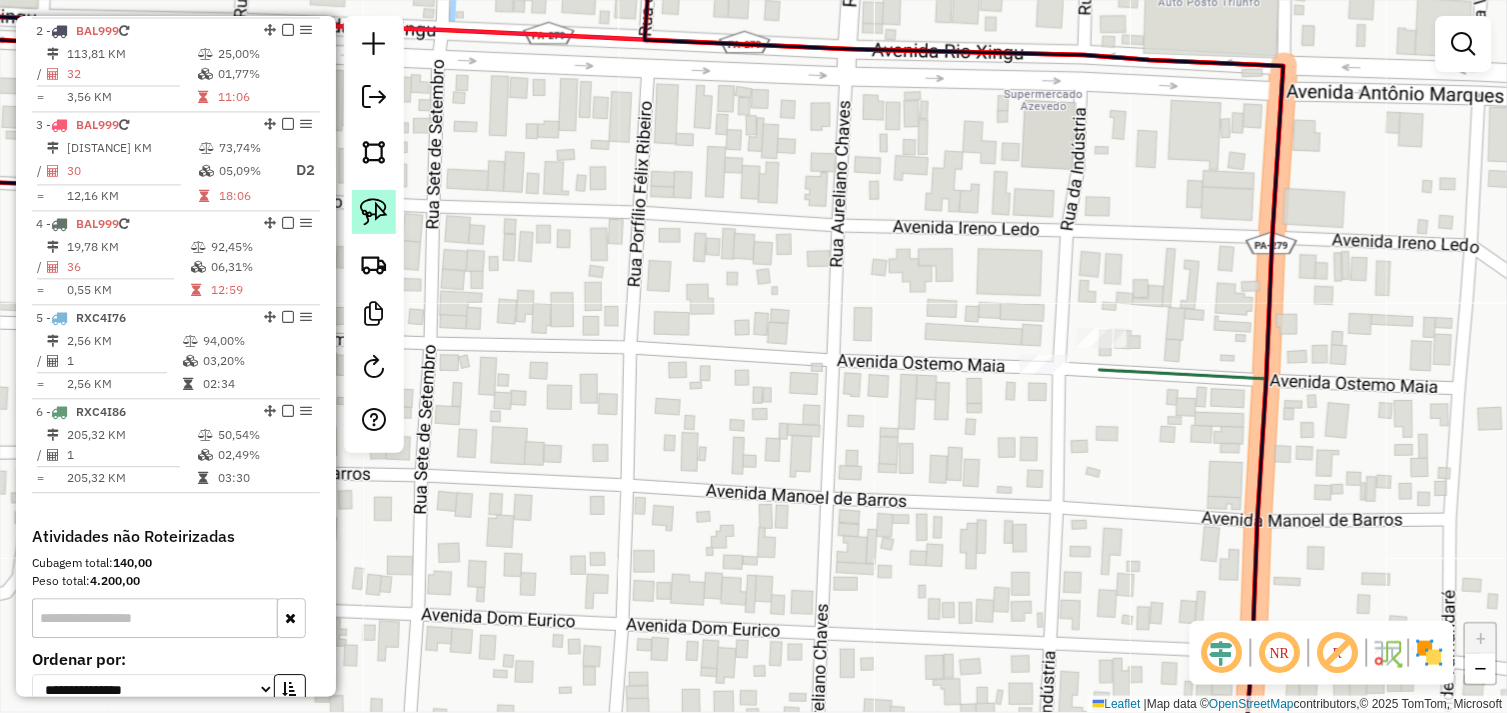 drag, startPoint x: 390, startPoint y: 211, endPoint x: 413, endPoint y: 216, distance: 23.537205 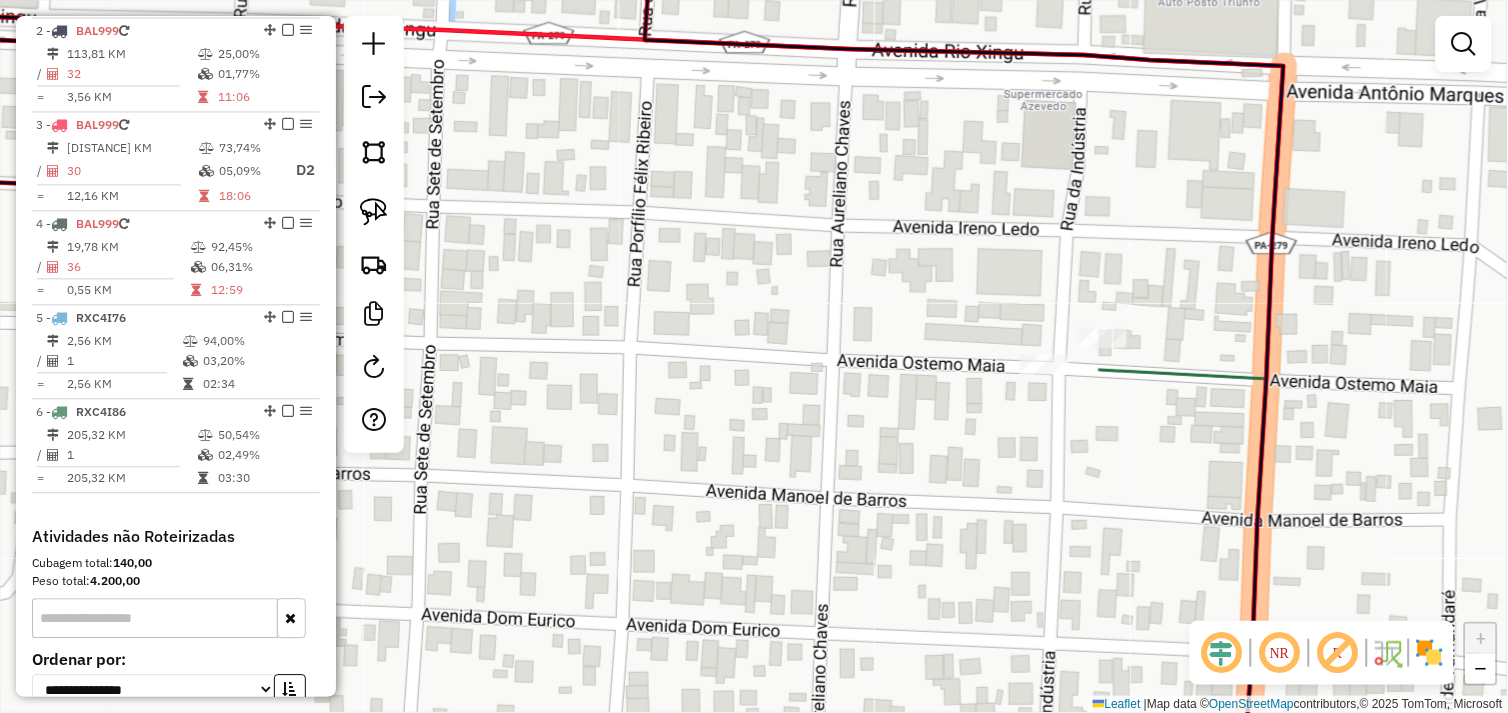 click 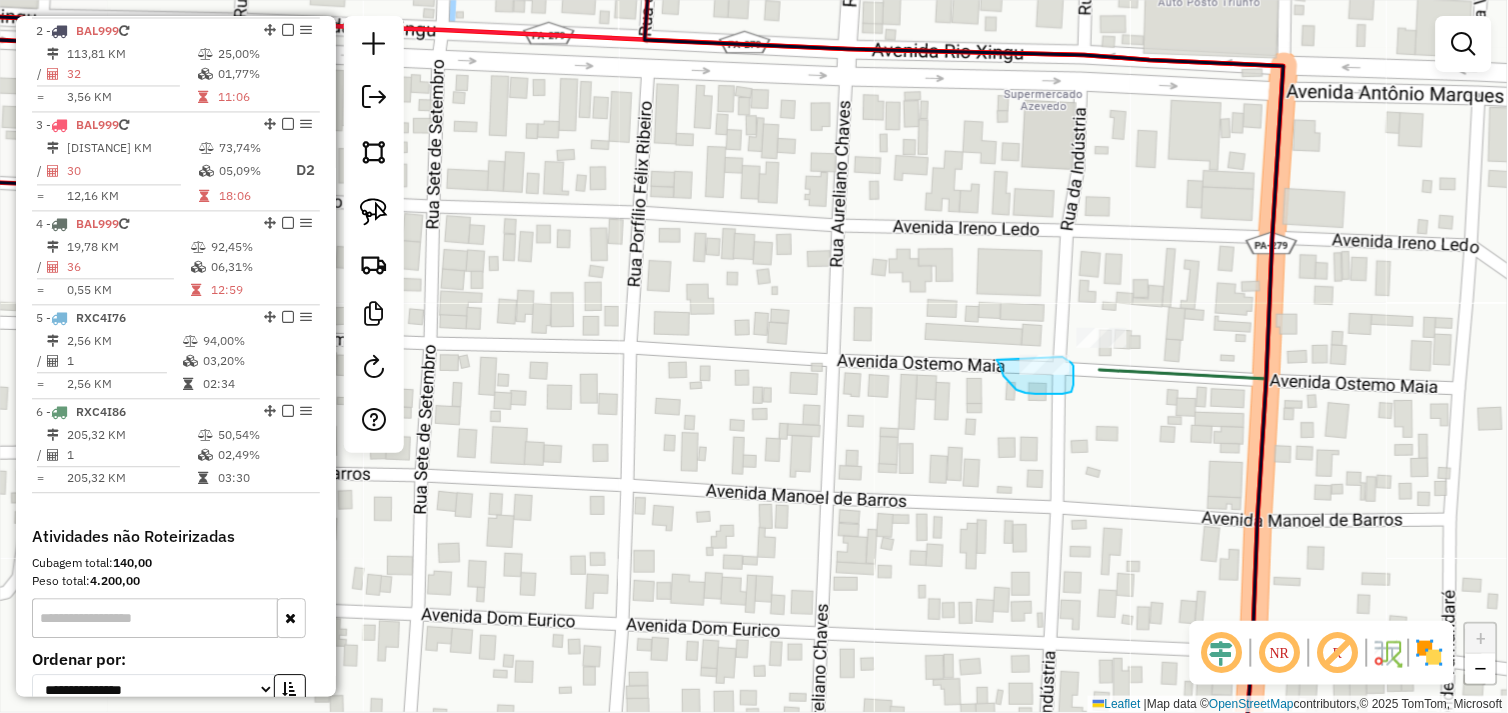 drag, startPoint x: 997, startPoint y: 360, endPoint x: 1048, endPoint y: 351, distance: 51.78803 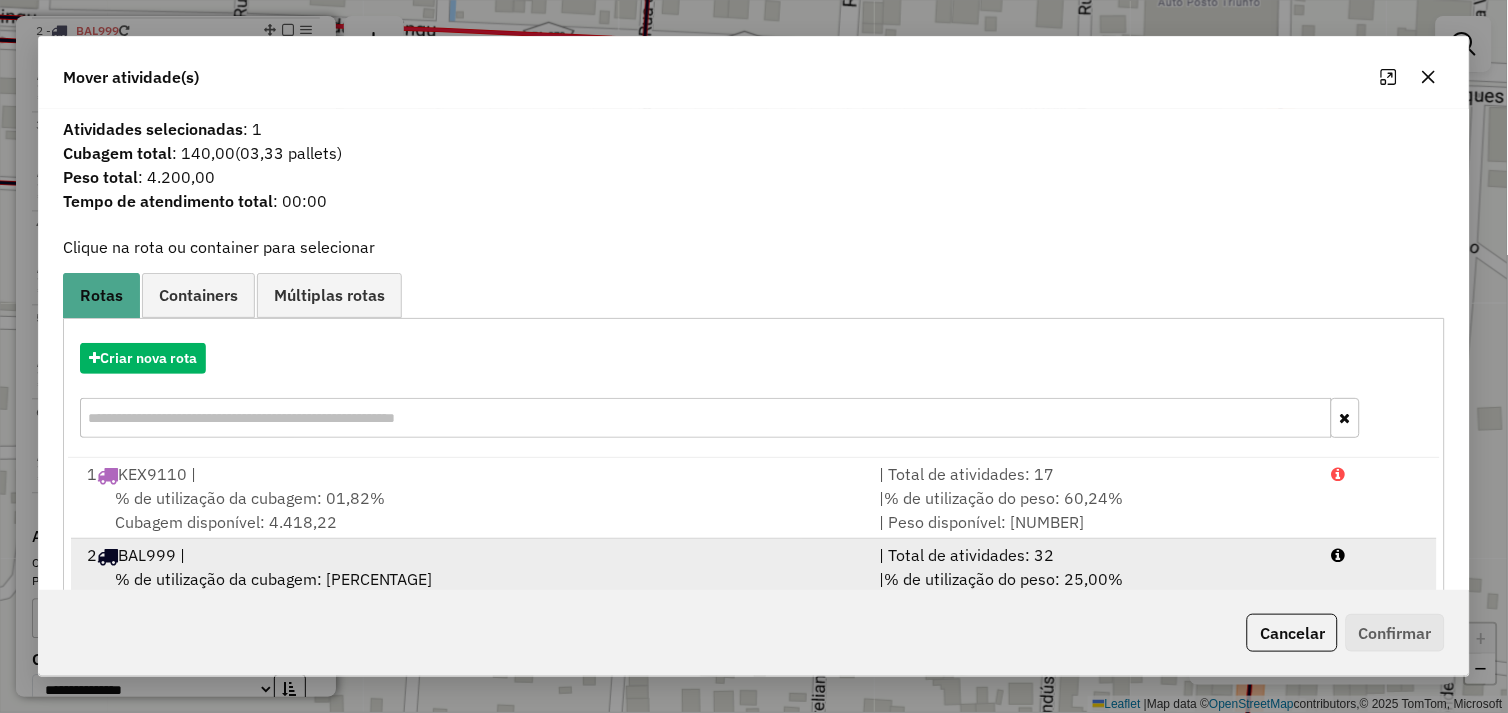 click on "2  BAL999 |" at bounding box center [471, 555] 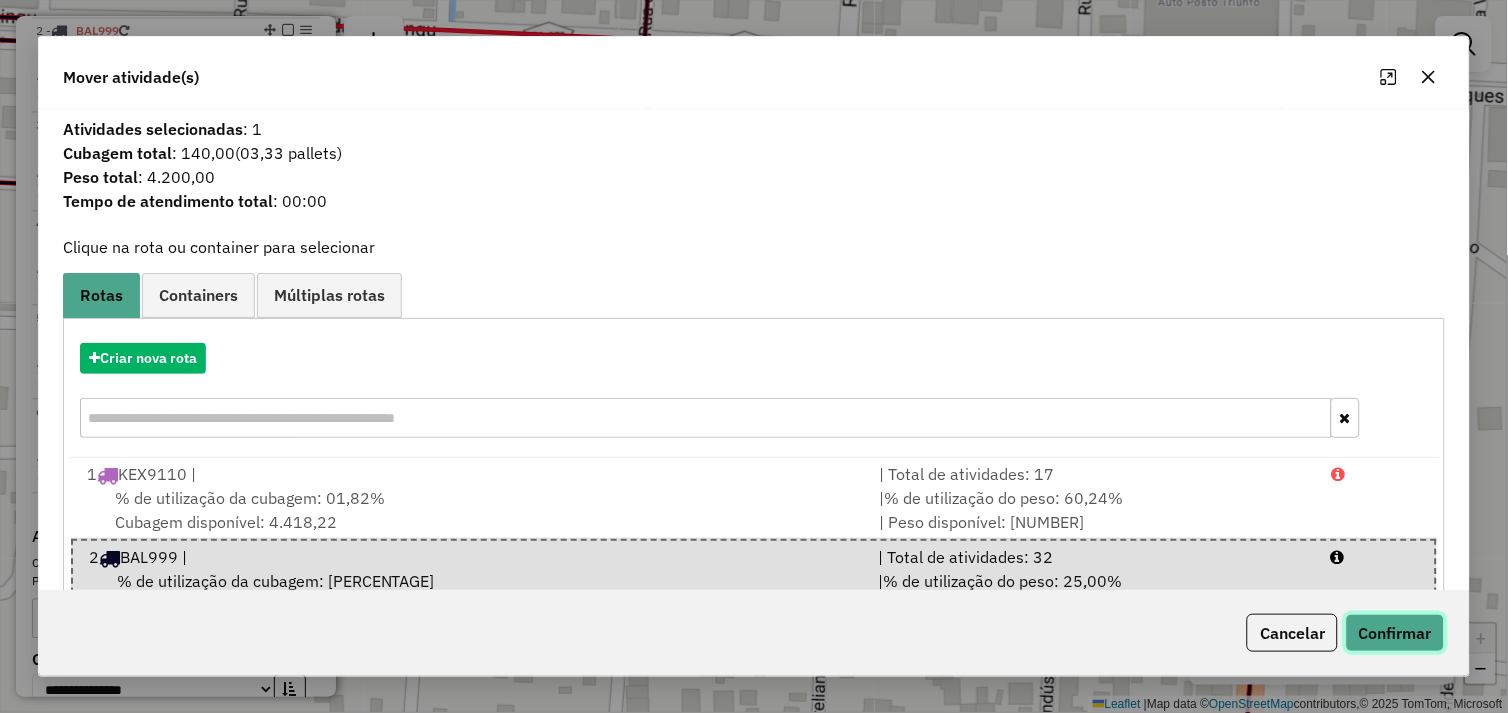 click on "Confirmar" 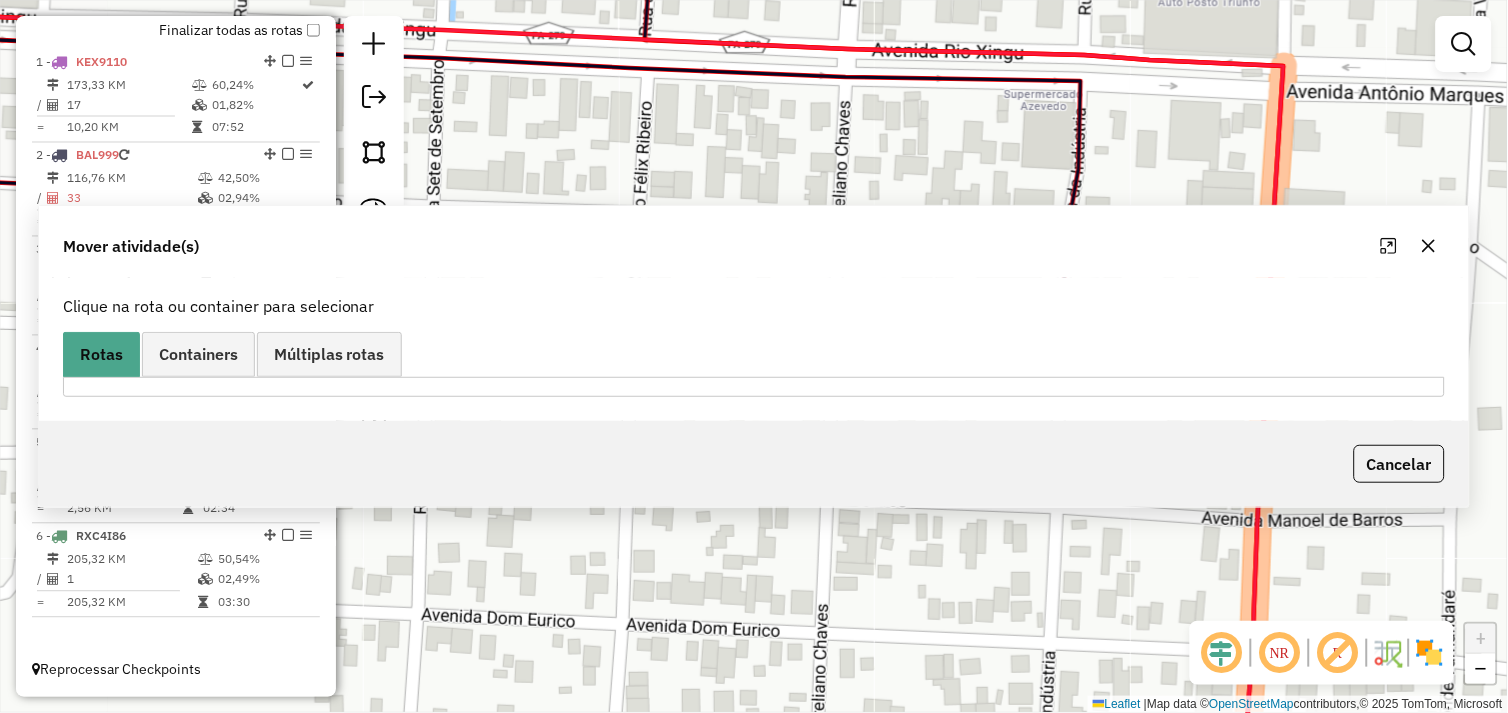 scroll, scrollTop: 738, scrollLeft: 0, axis: vertical 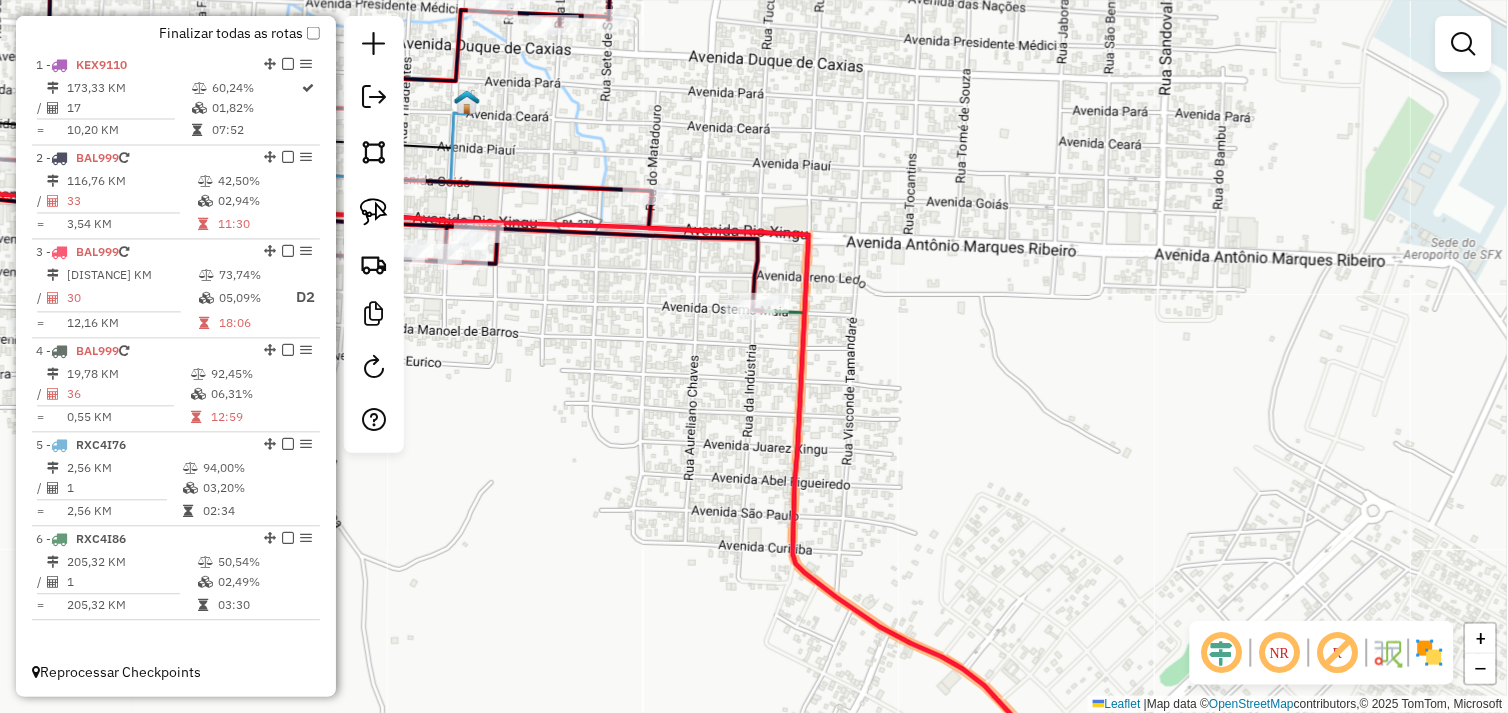 drag, startPoint x: 565, startPoint y: 331, endPoint x: 672, endPoint y: 346, distance: 108.04629 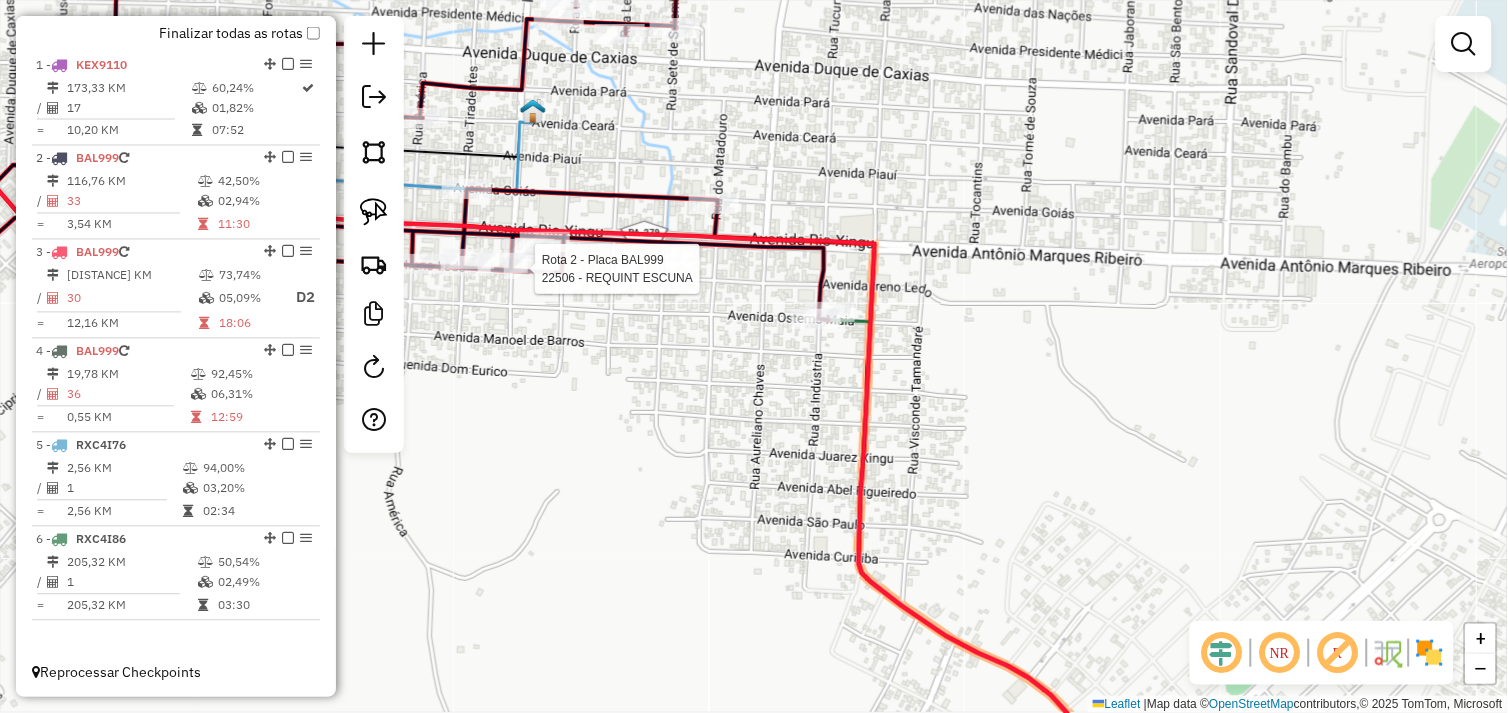 select on "*********" 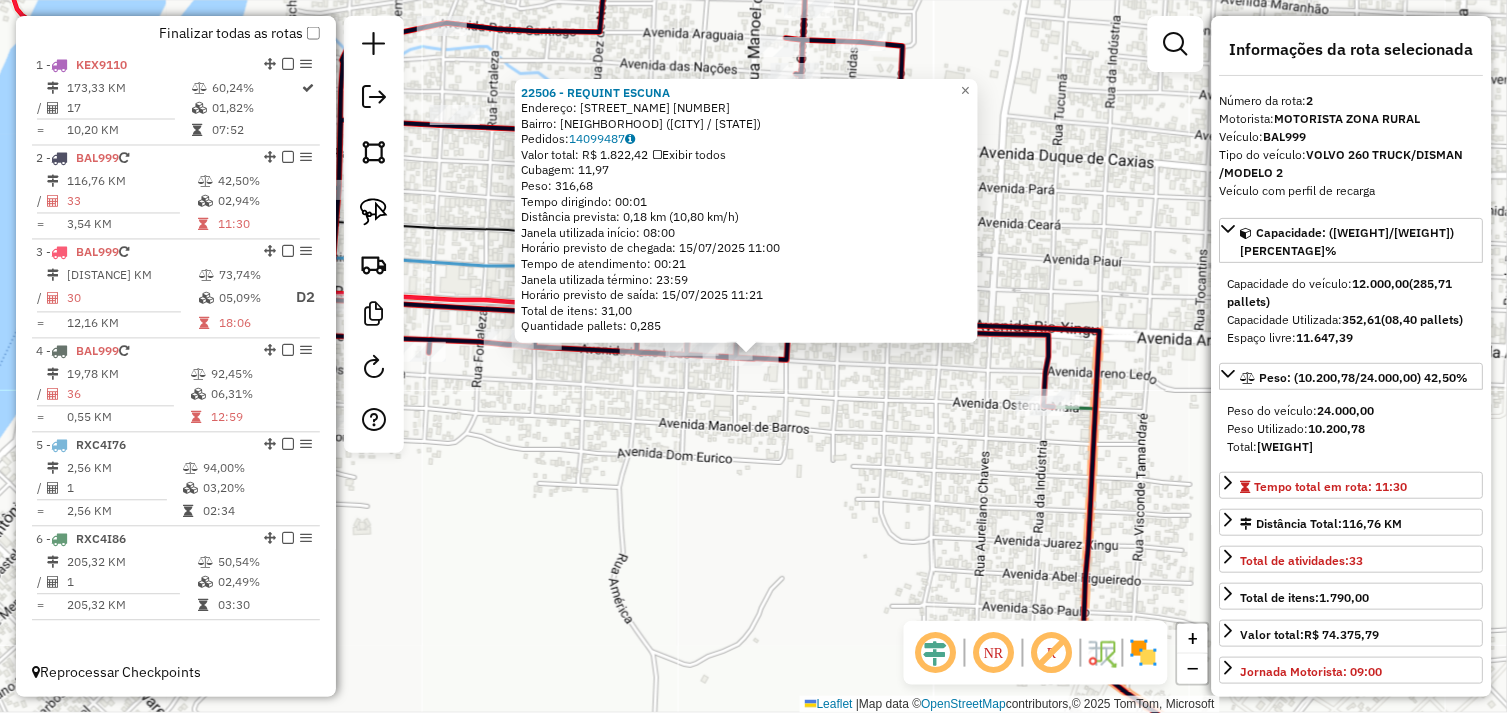 click on "22506 - REQUINT ESCUNA  Endereço:  IRENO LEDA 1425   Bairro: RODOVIARIA (SAO FELIX DO XINGU / PA)   Pedidos:  14099487   Valor total: R$ 1.822,42   Exibir todos   Cubagem: 11,97  Peso: 316,68  Tempo dirigindo: 00:01   Distância prevista: 0,18 km (10,80 km/h)   Janela utilizada início: 08:00   Horário previsto de chegada: 15/07/2025 11:00   Tempo de atendimento: 00:21   Janela utilizada término: 23:59   Horário previsto de saída: 15/07/2025 11:21   Total de itens: 31,00   Quantidade pallets: 0,285  × Janela de atendimento Grade de atendimento Capacidade Transportadoras Veículos Cliente Pedidos  Rotas Selecione os dias de semana para filtrar as janelas de atendimento  Seg   Ter   Qua   Qui   Sex   Sáb   Dom  Informe o período da janela de atendimento: De: Até:  Filtrar exatamente a janela do cliente  Considerar janela de atendimento padrão  Selecione os dias de semana para filtrar as grades de atendimento  Seg   Ter   Qua   Qui   Sex   Sáb   Dom   Clientes fora do dia de atendimento selecionado +" 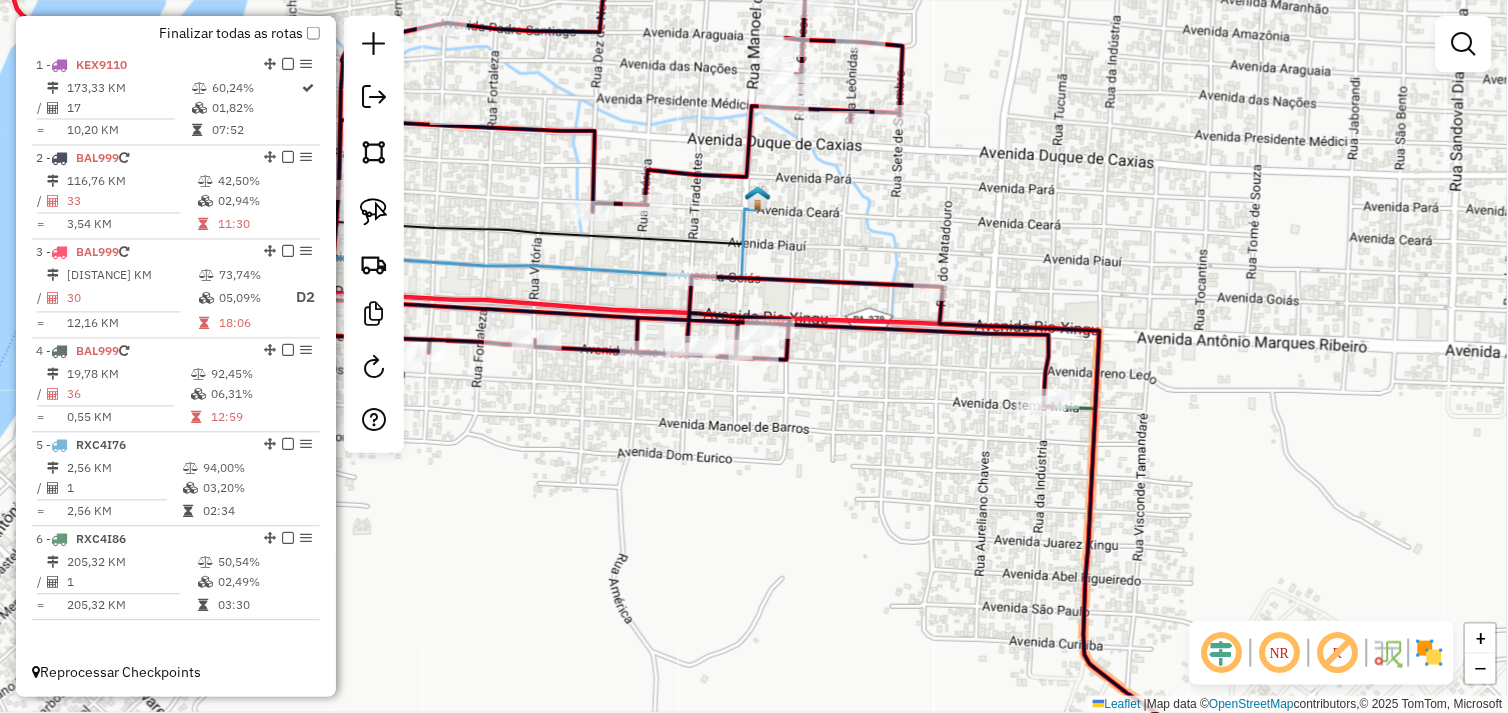 drag, startPoint x: 917, startPoint y: 457, endPoint x: 755, endPoint y: 442, distance: 162.69296 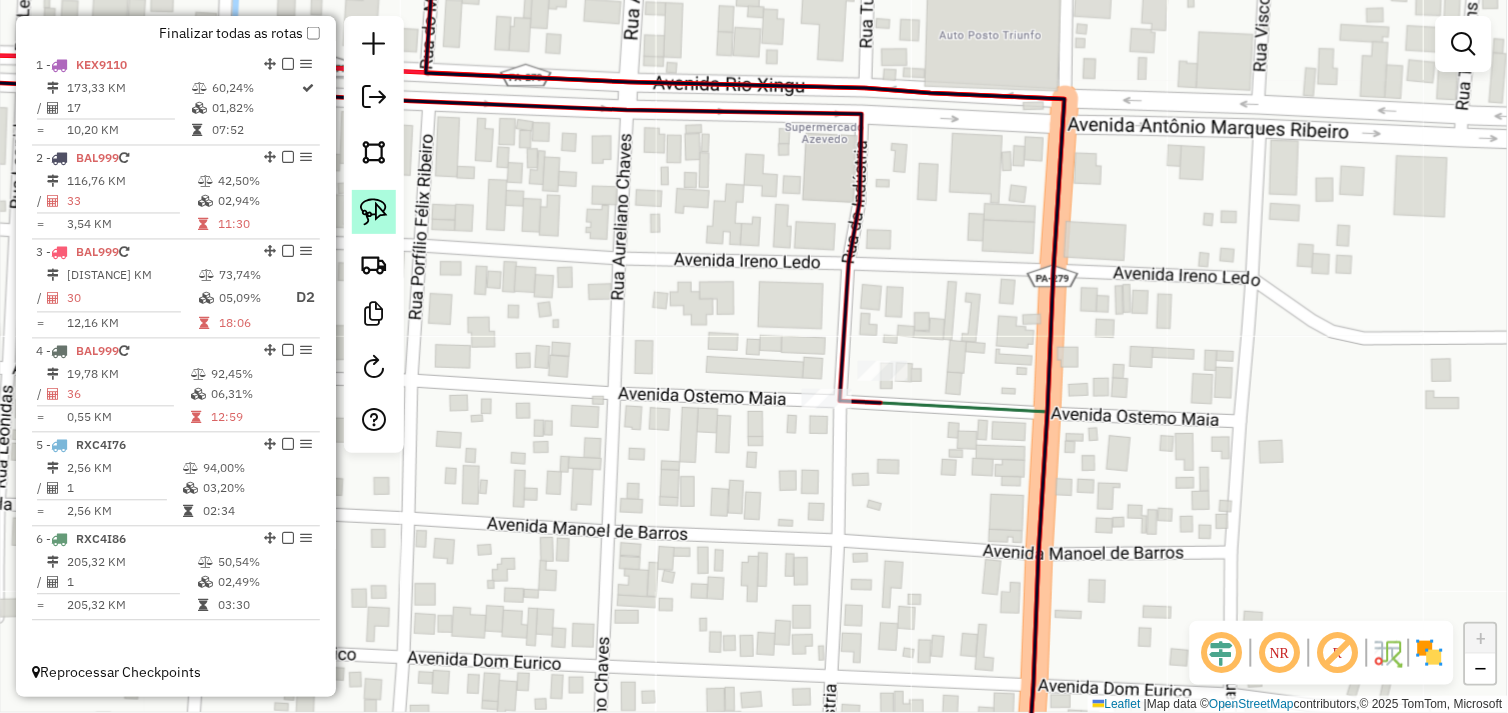 drag, startPoint x: 381, startPoint y: 216, endPoint x: 516, endPoint y: 303, distance: 160.6051 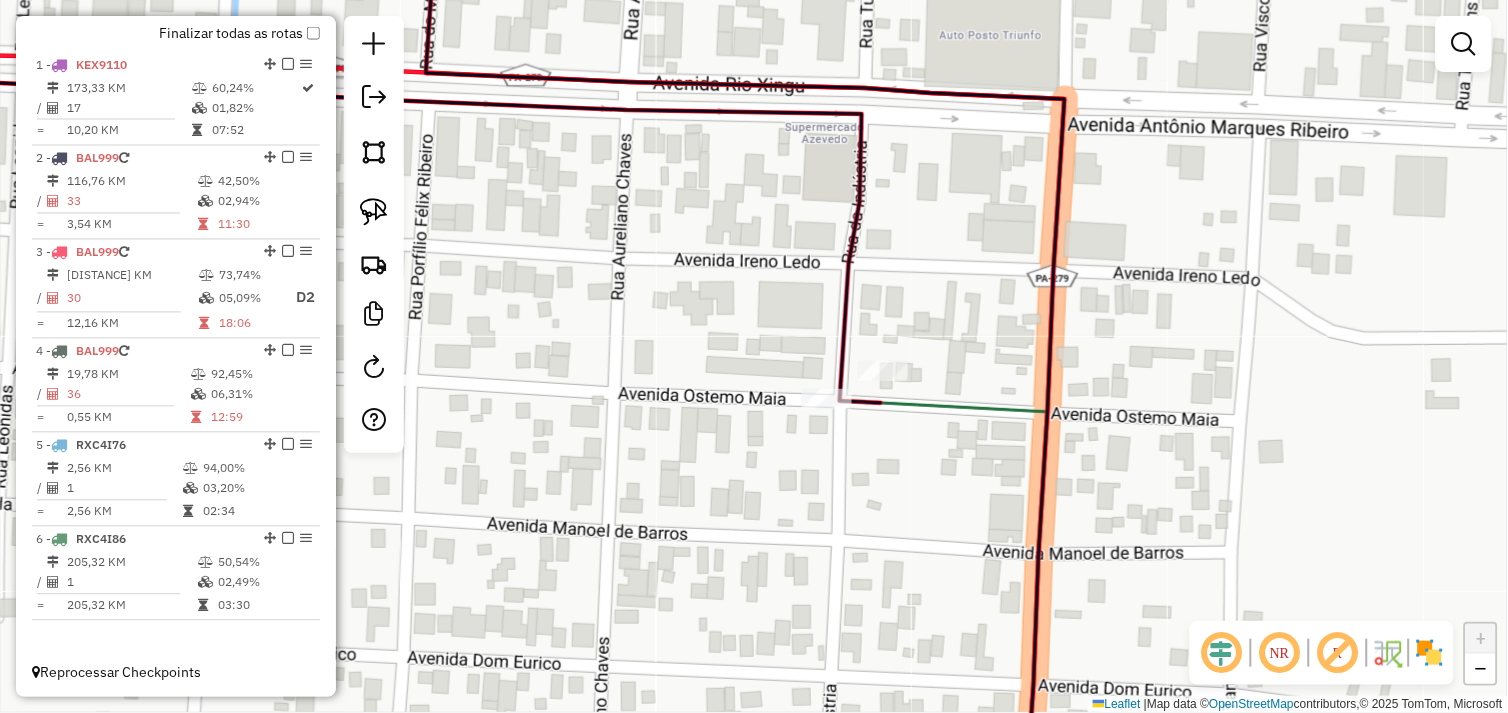 click 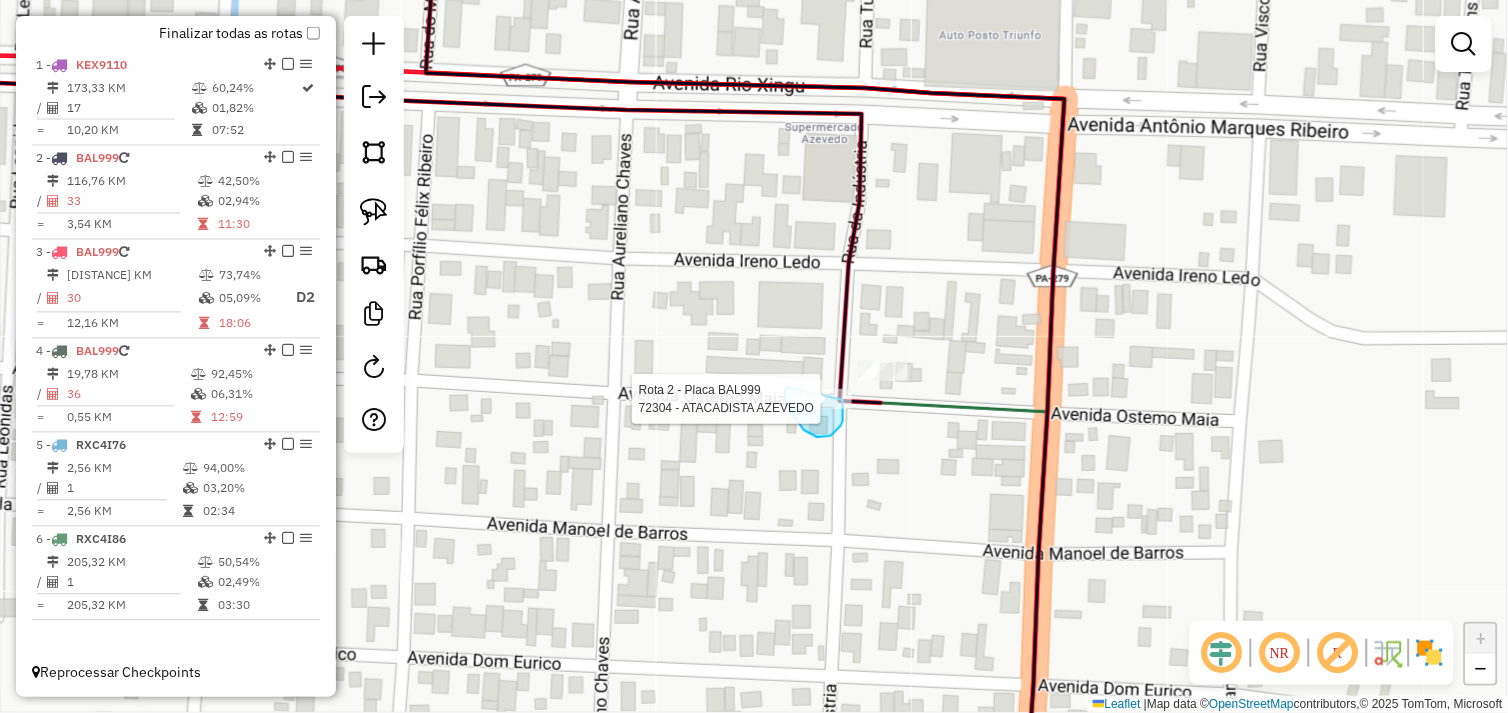 drag, startPoint x: 787, startPoint y: 387, endPoint x: 835, endPoint y: 387, distance: 48 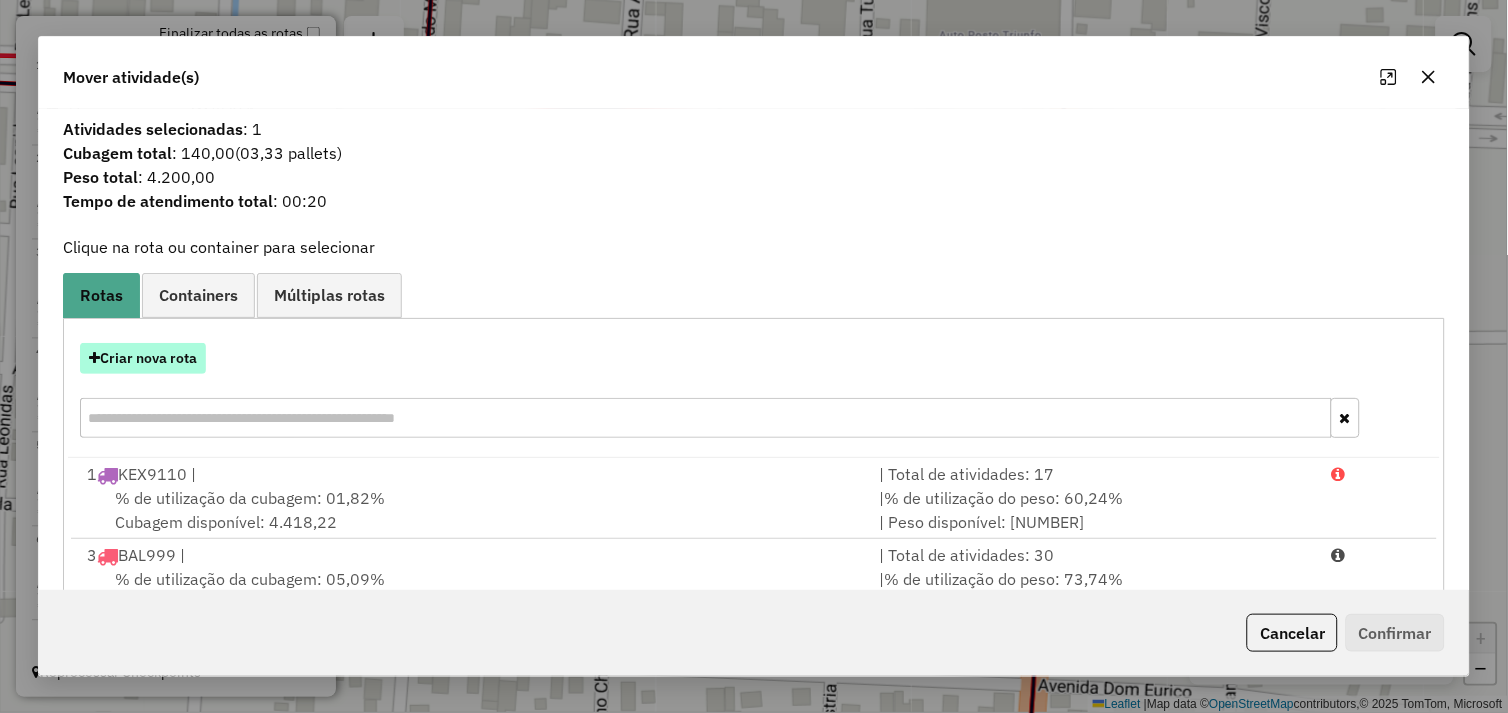 click on "Criar nova rota" at bounding box center (143, 358) 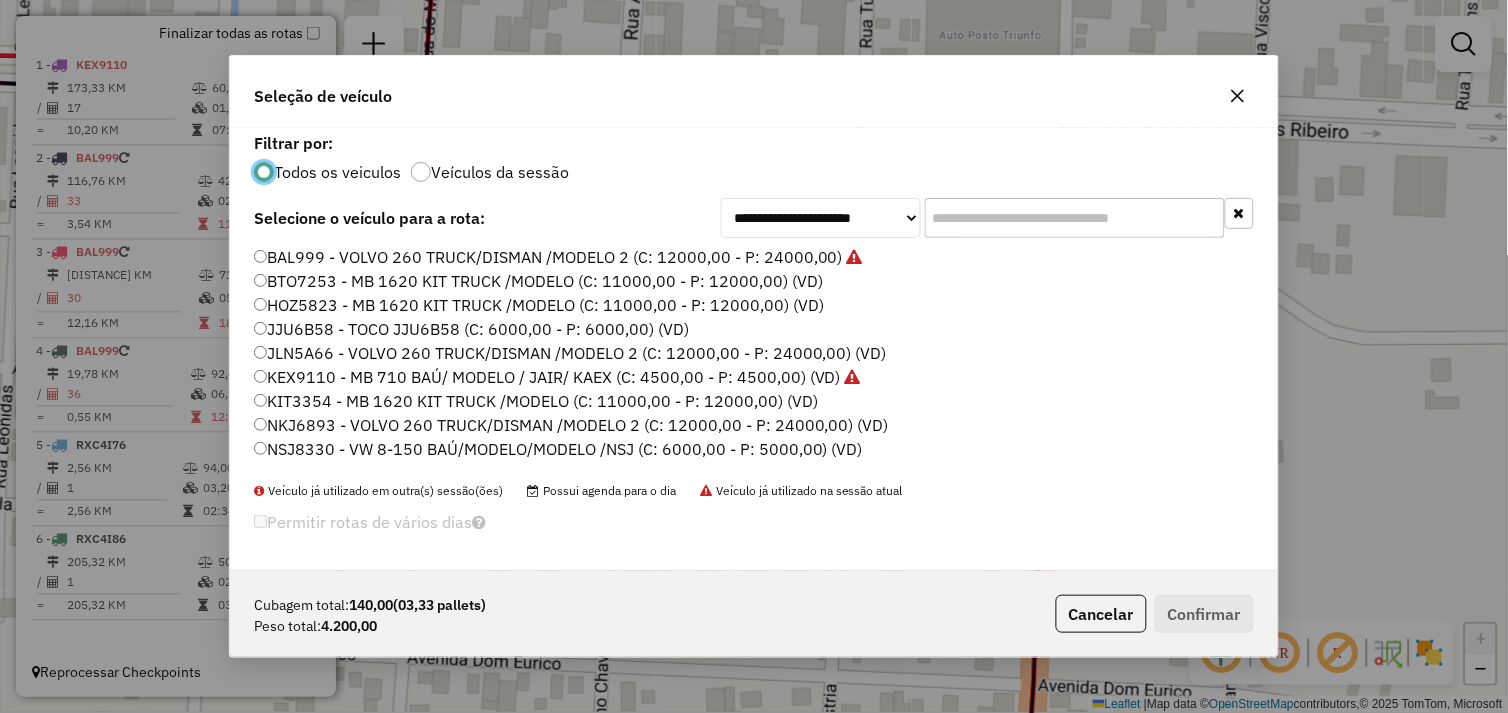 scroll, scrollTop: 11, scrollLeft: 5, axis: both 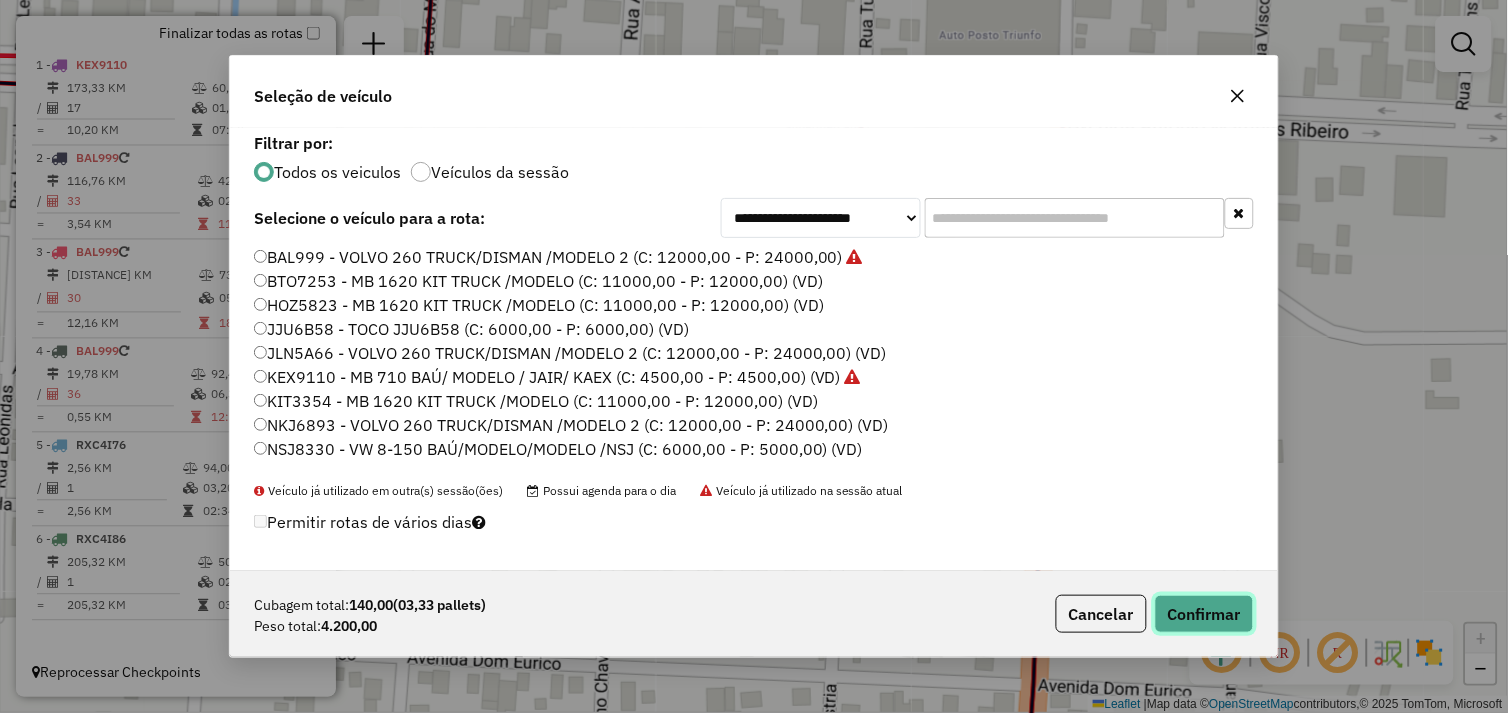 click on "Confirmar" 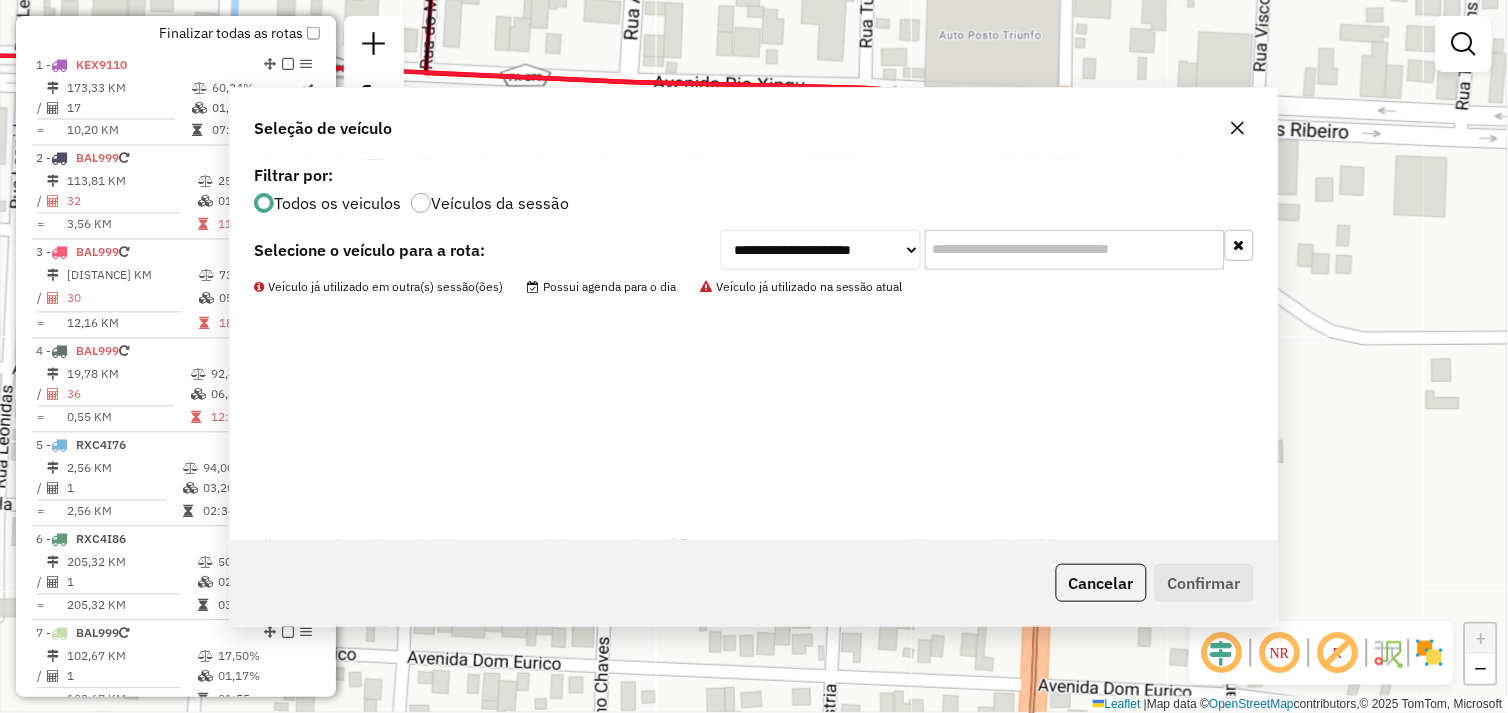 scroll, scrollTop: 833, scrollLeft: 0, axis: vertical 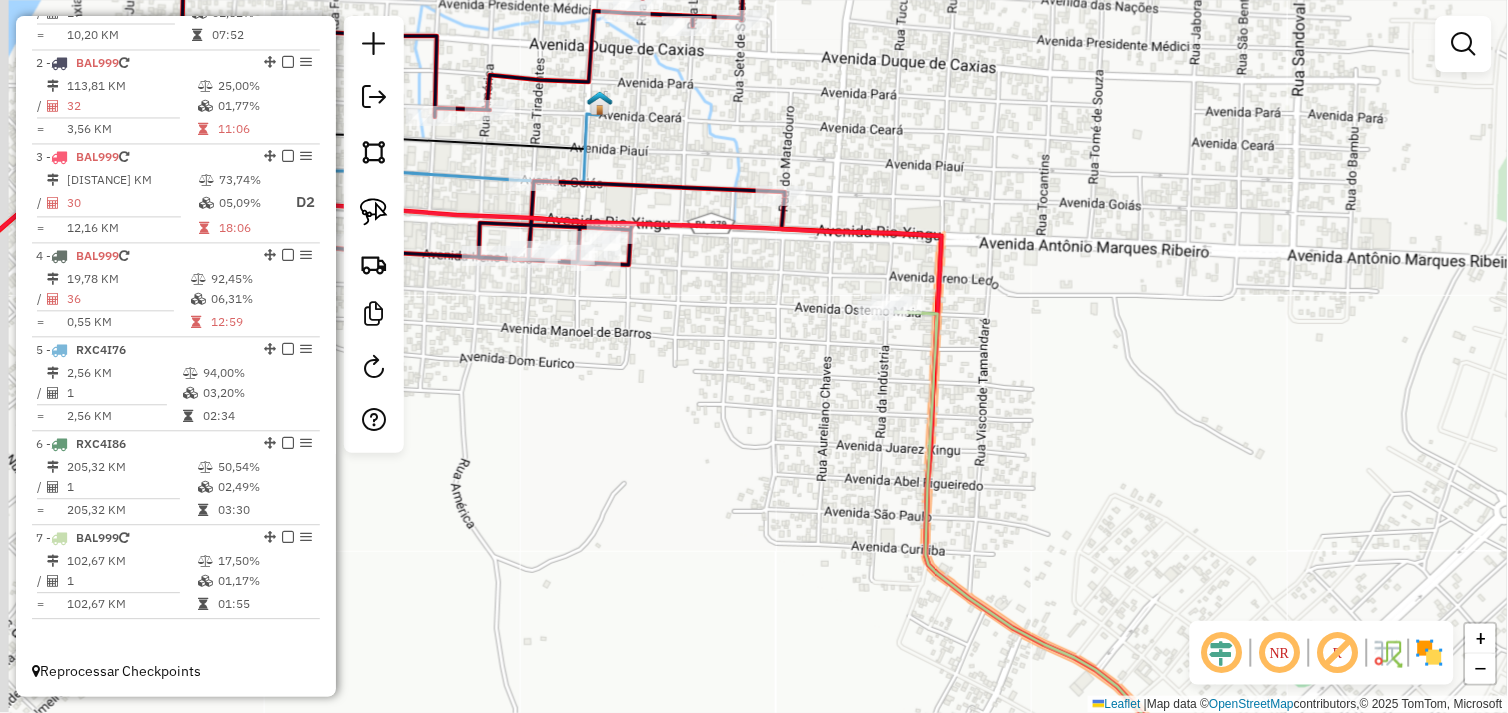 drag, startPoint x: 717, startPoint y: 346, endPoint x: 853, endPoint y: 358, distance: 136.52838 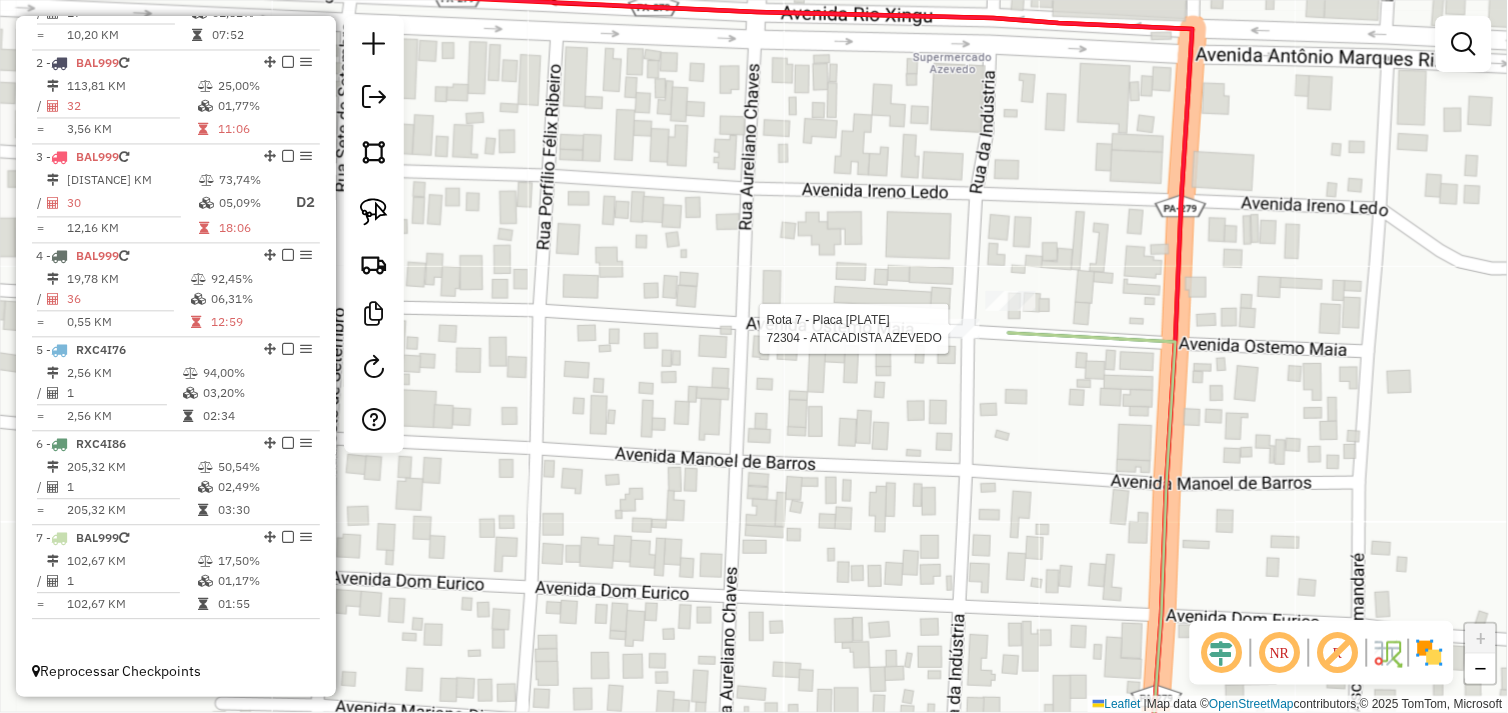select on "*********" 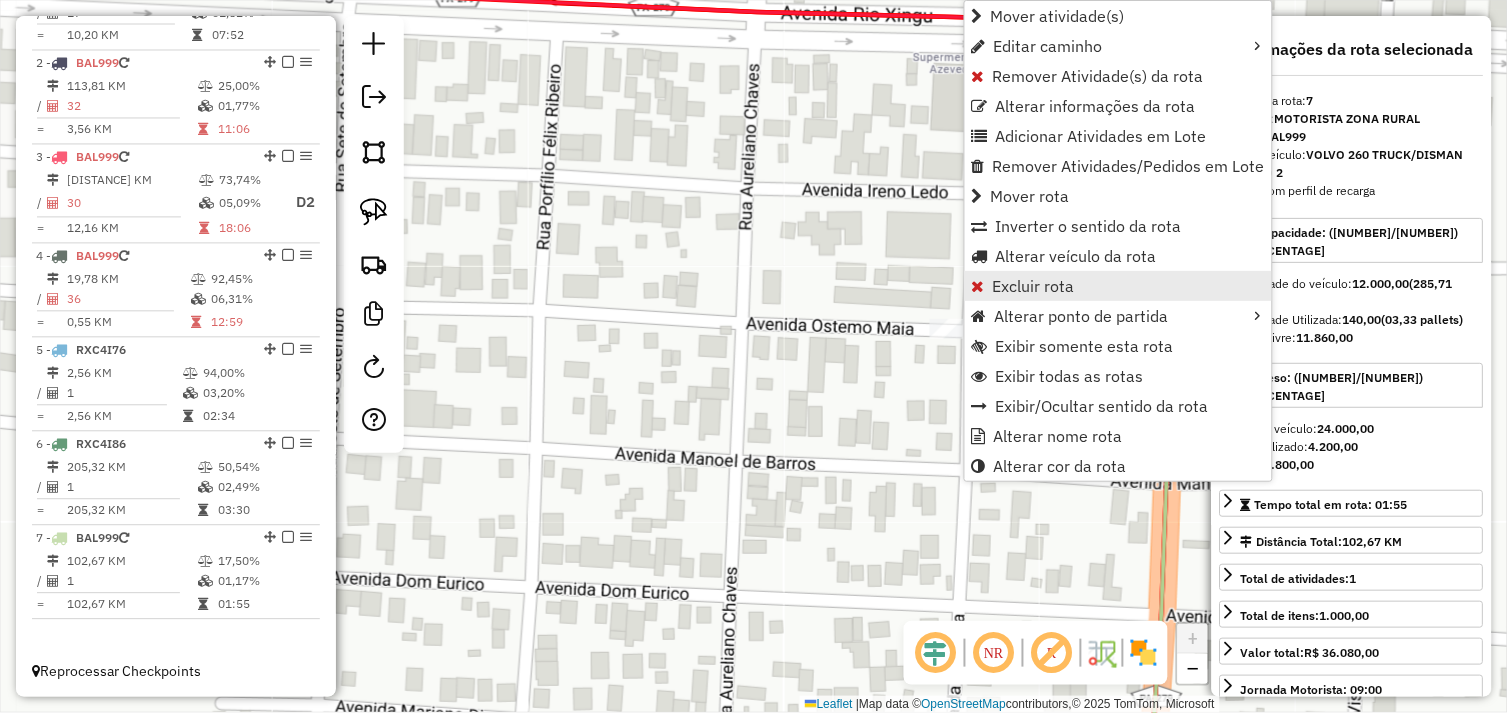click on "Excluir rota" at bounding box center [1034, 286] 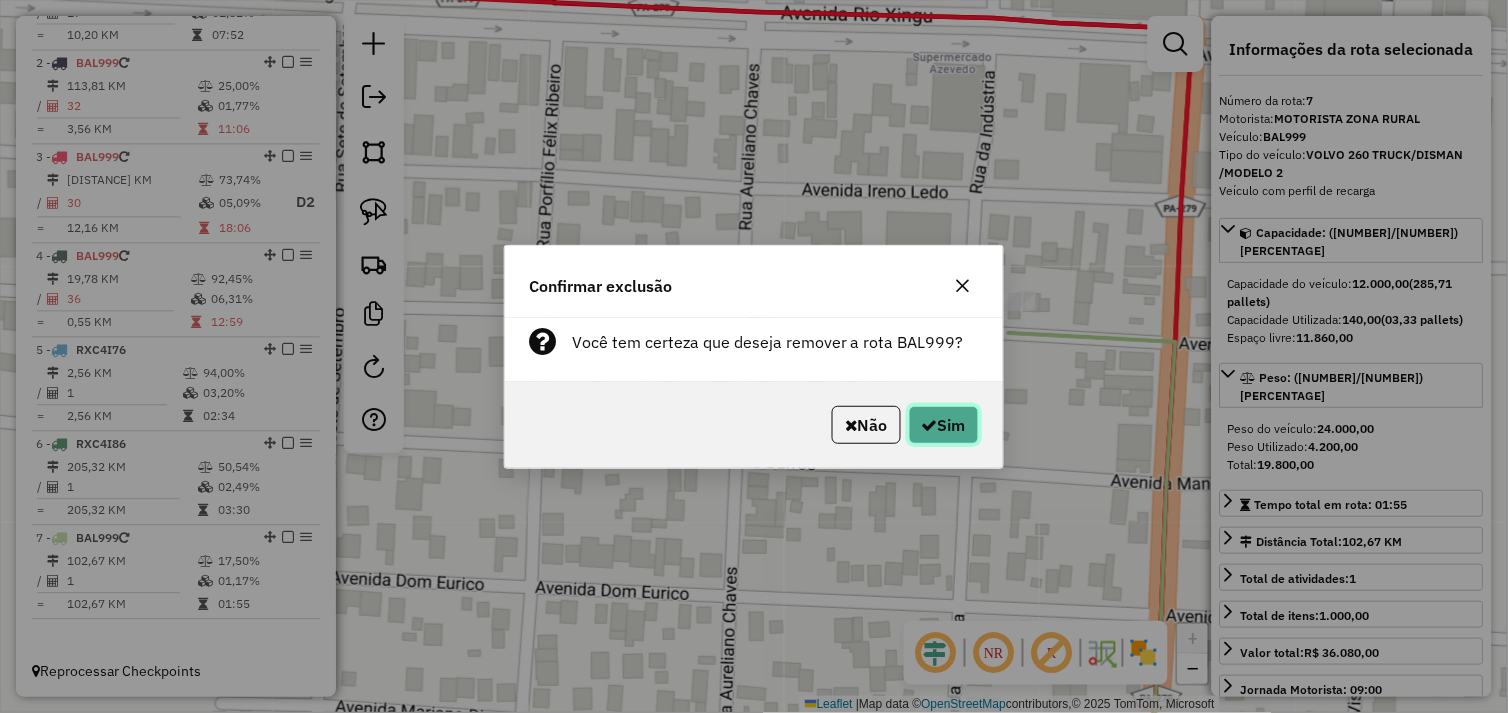 click on "Sim" 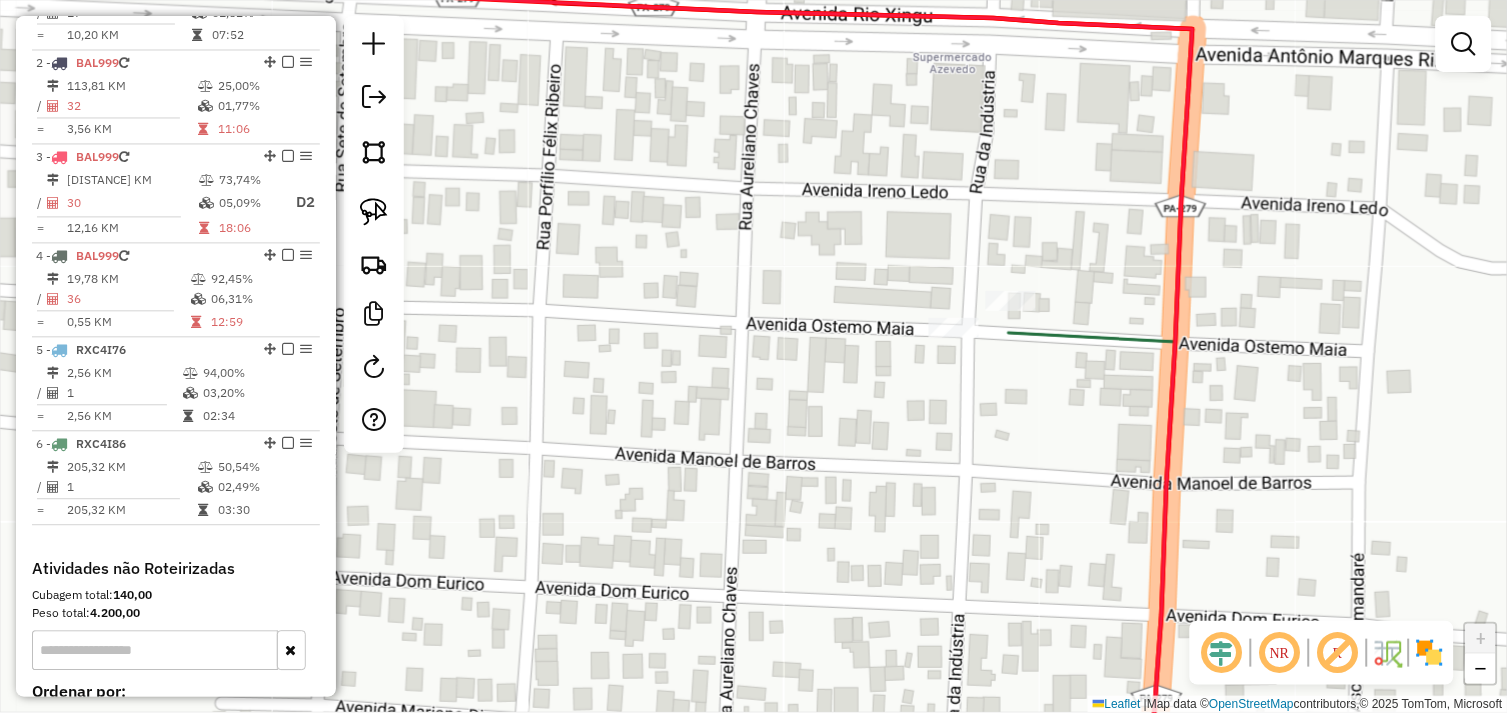 scroll, scrollTop: 866, scrollLeft: 0, axis: vertical 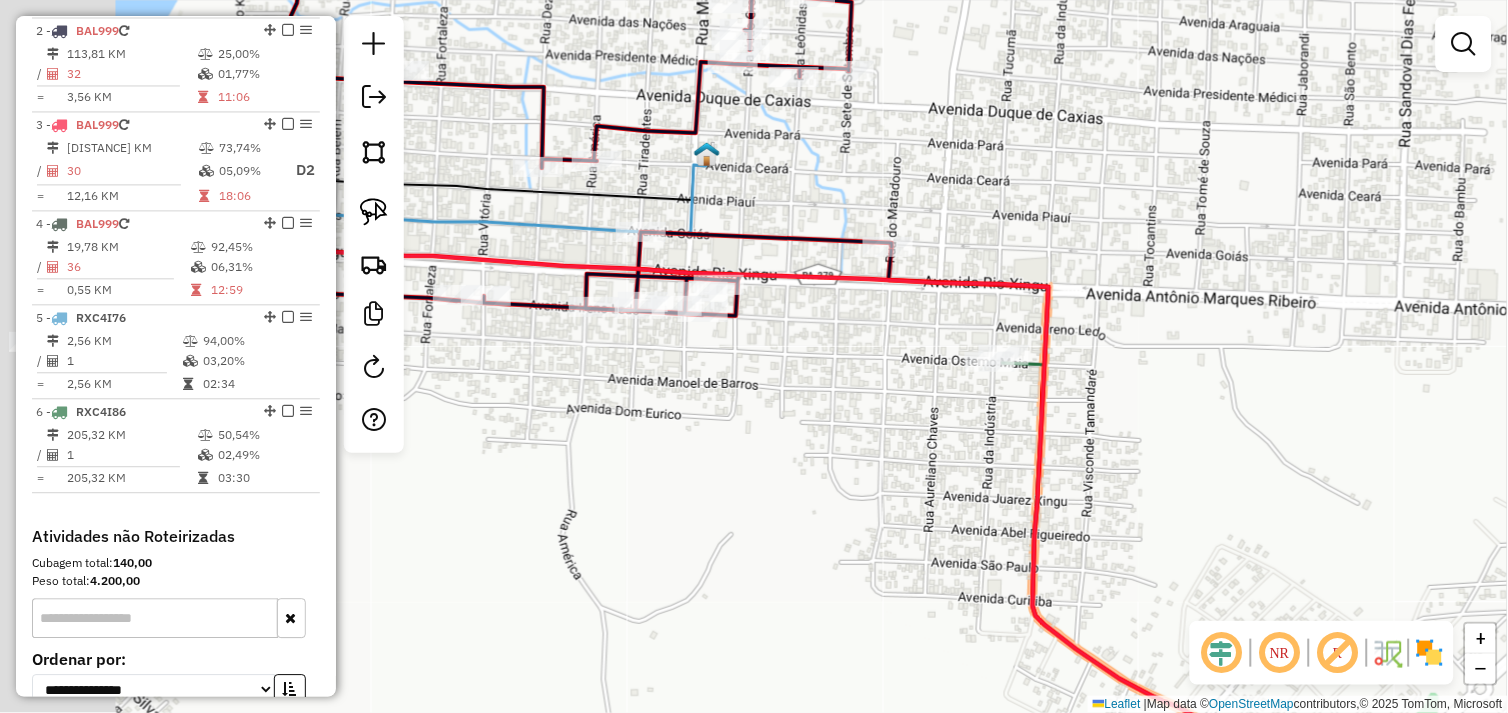 drag, startPoint x: 733, startPoint y: 383, endPoint x: 913, endPoint y: 390, distance: 180.13606 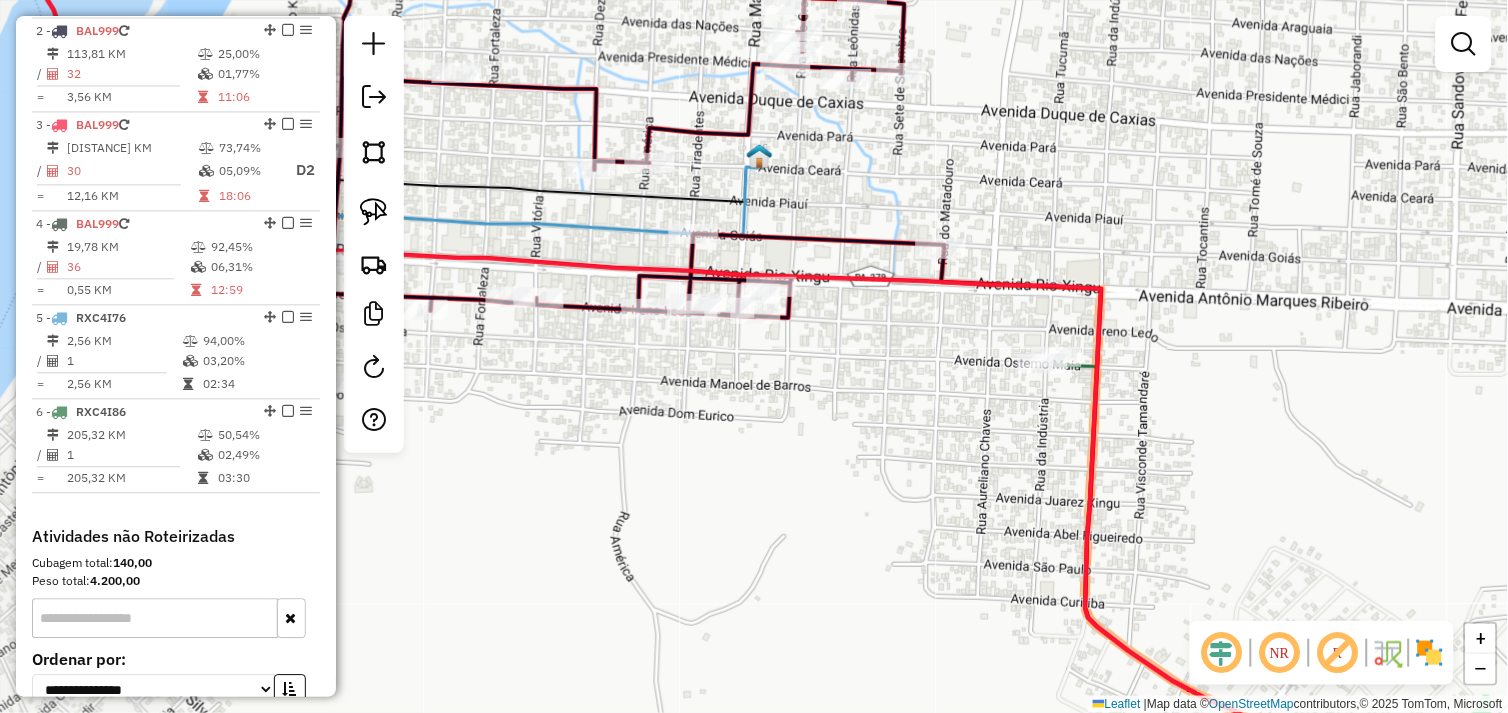 drag, startPoint x: 710, startPoint y: 381, endPoint x: 908, endPoint y: 403, distance: 199.21848 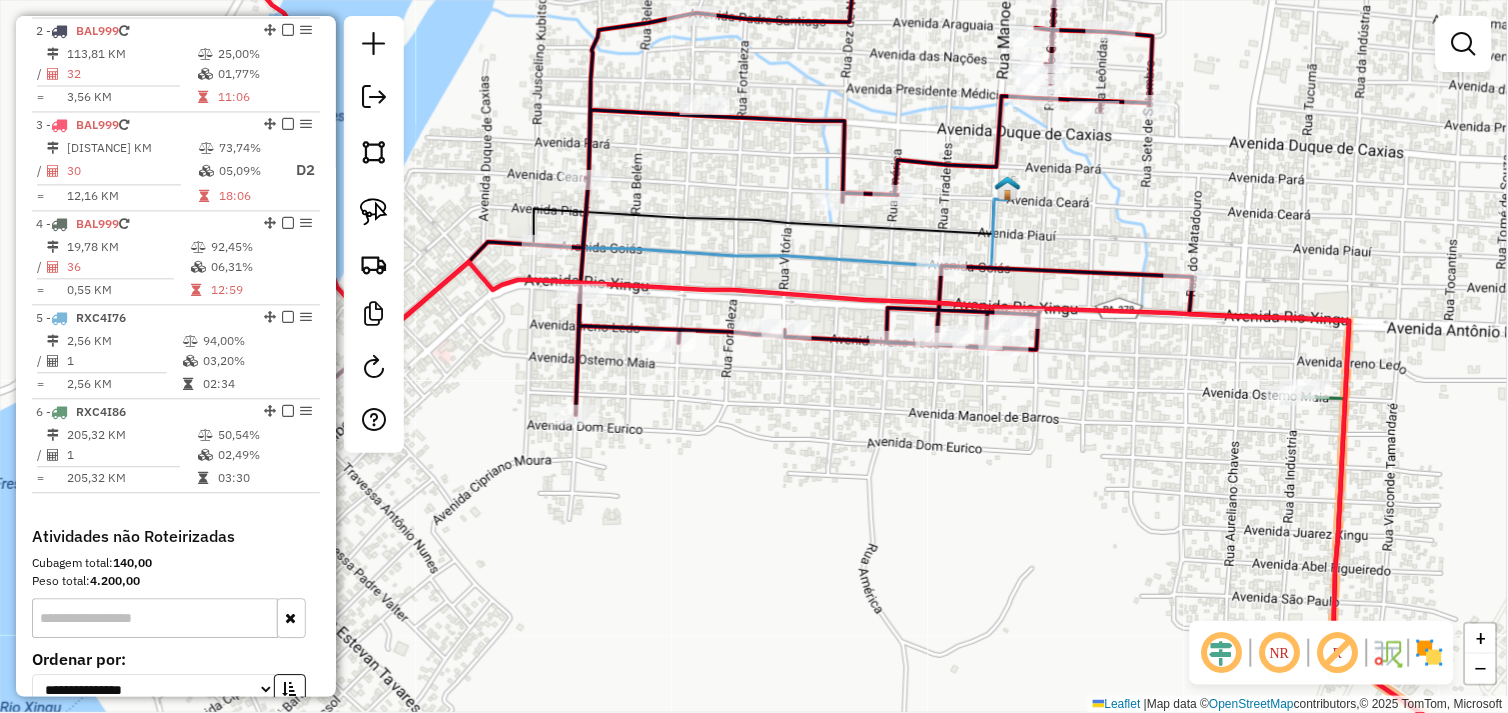 drag, startPoint x: 735, startPoint y: 386, endPoint x: 741, endPoint y: 408, distance: 22.803509 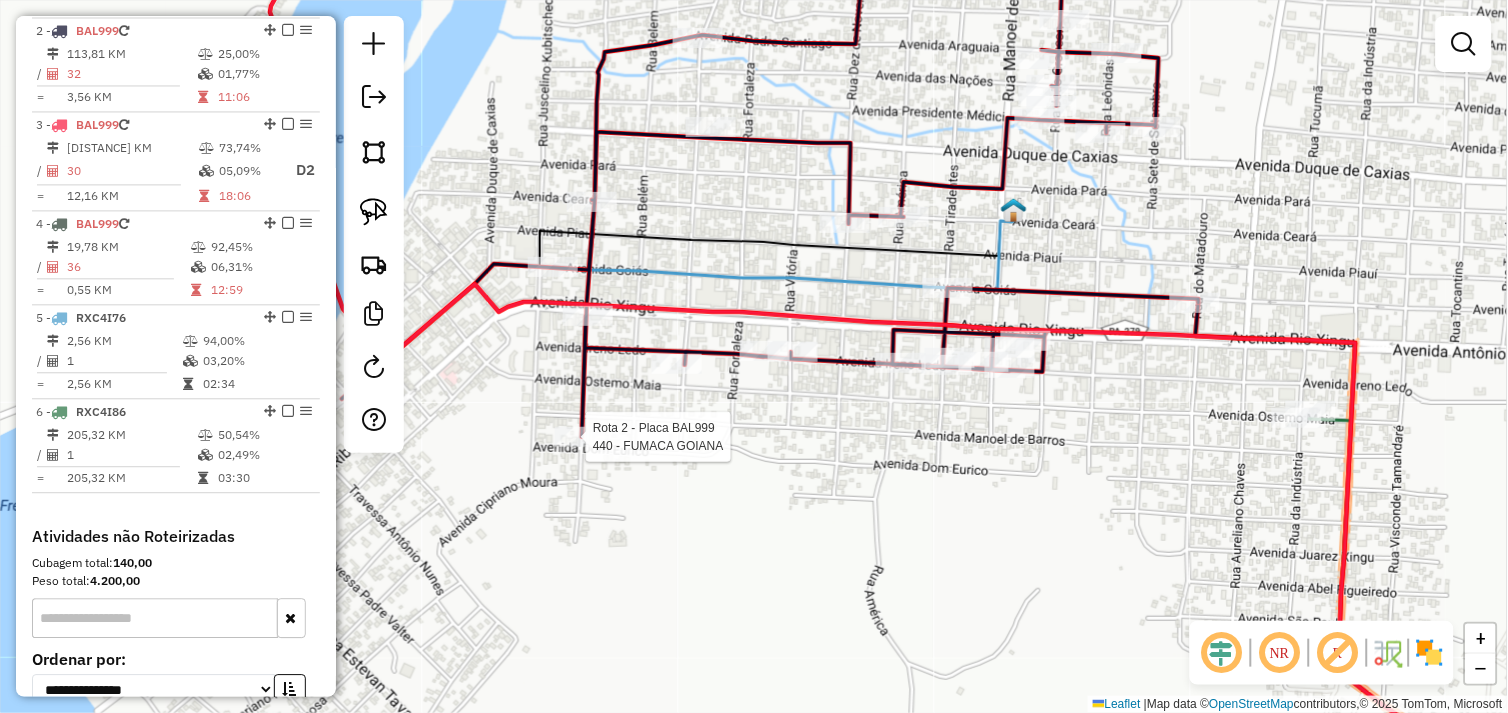 select on "*********" 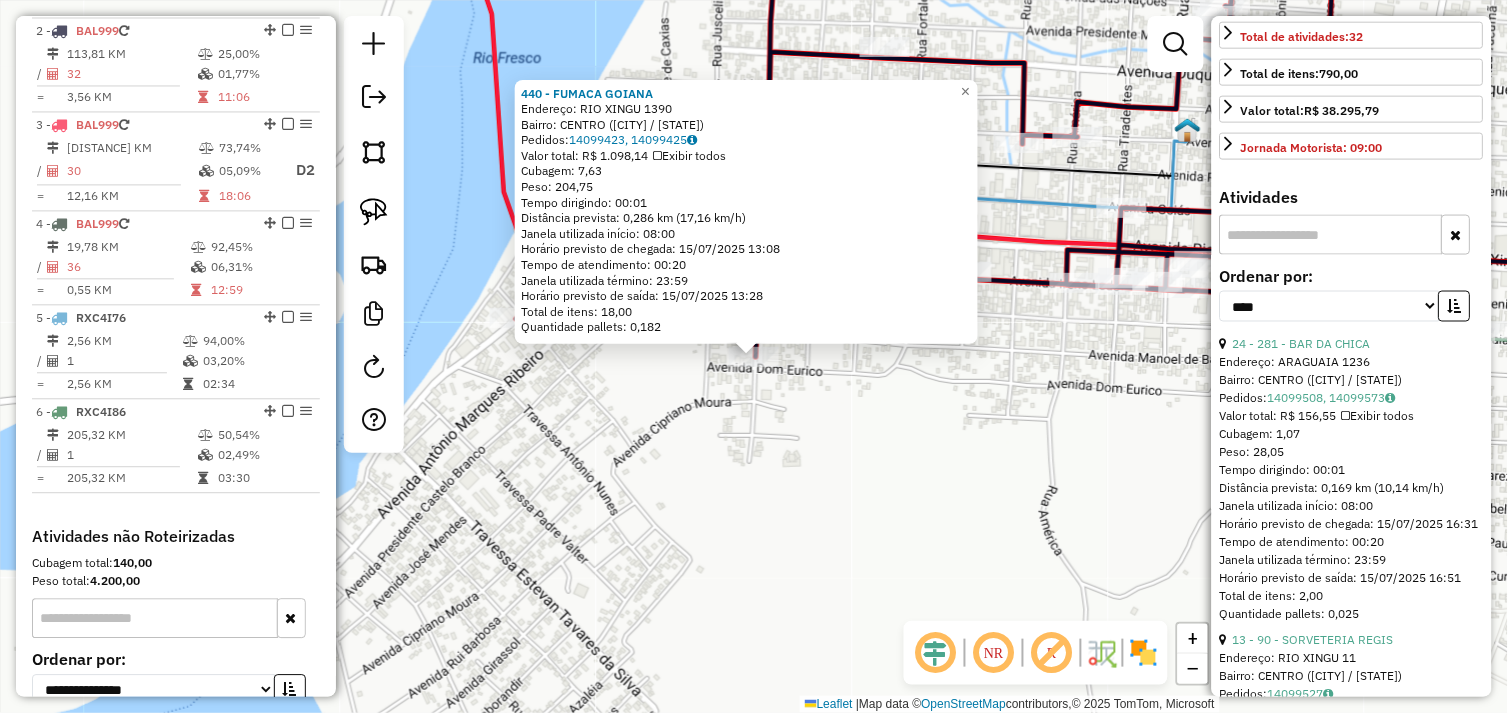 scroll, scrollTop: 555, scrollLeft: 0, axis: vertical 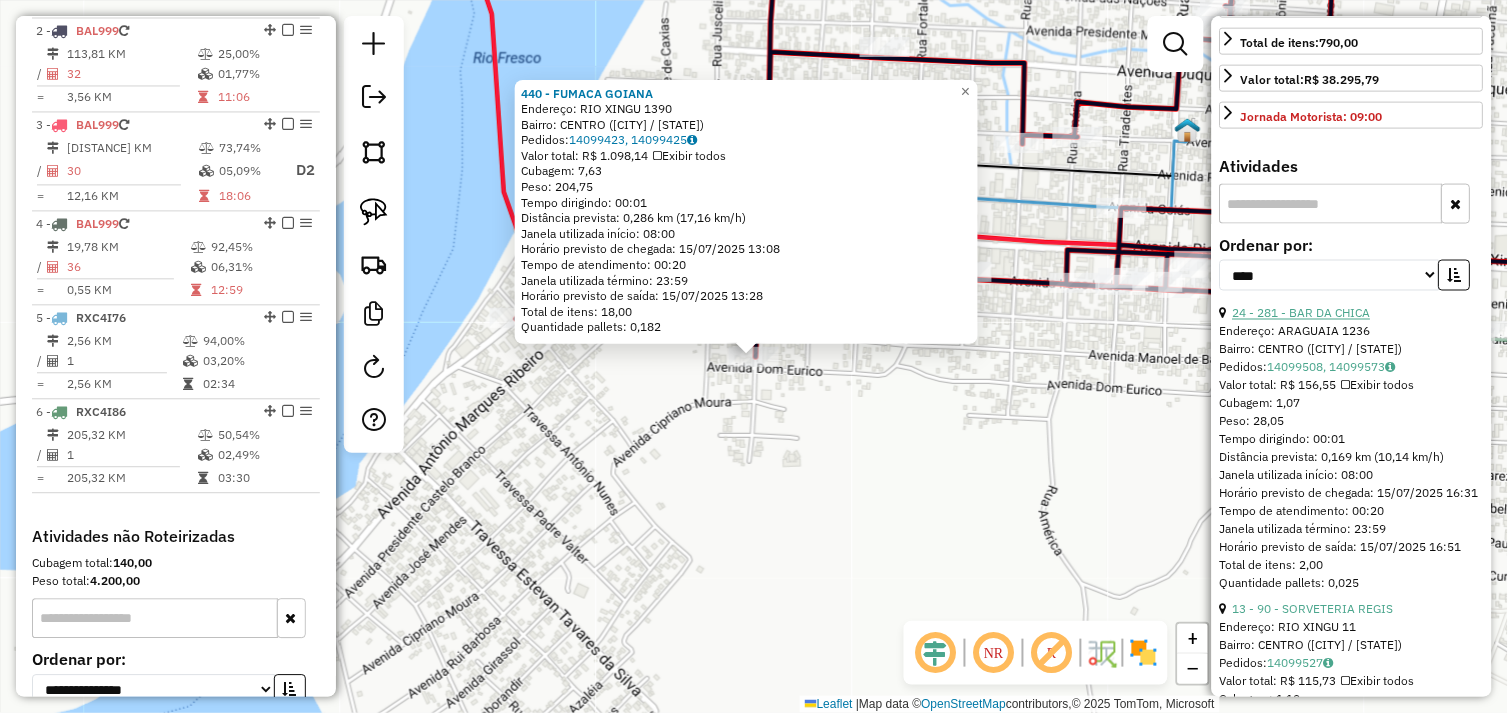 click on "24 - 281 - BAR DA CHICA" at bounding box center (1302, 313) 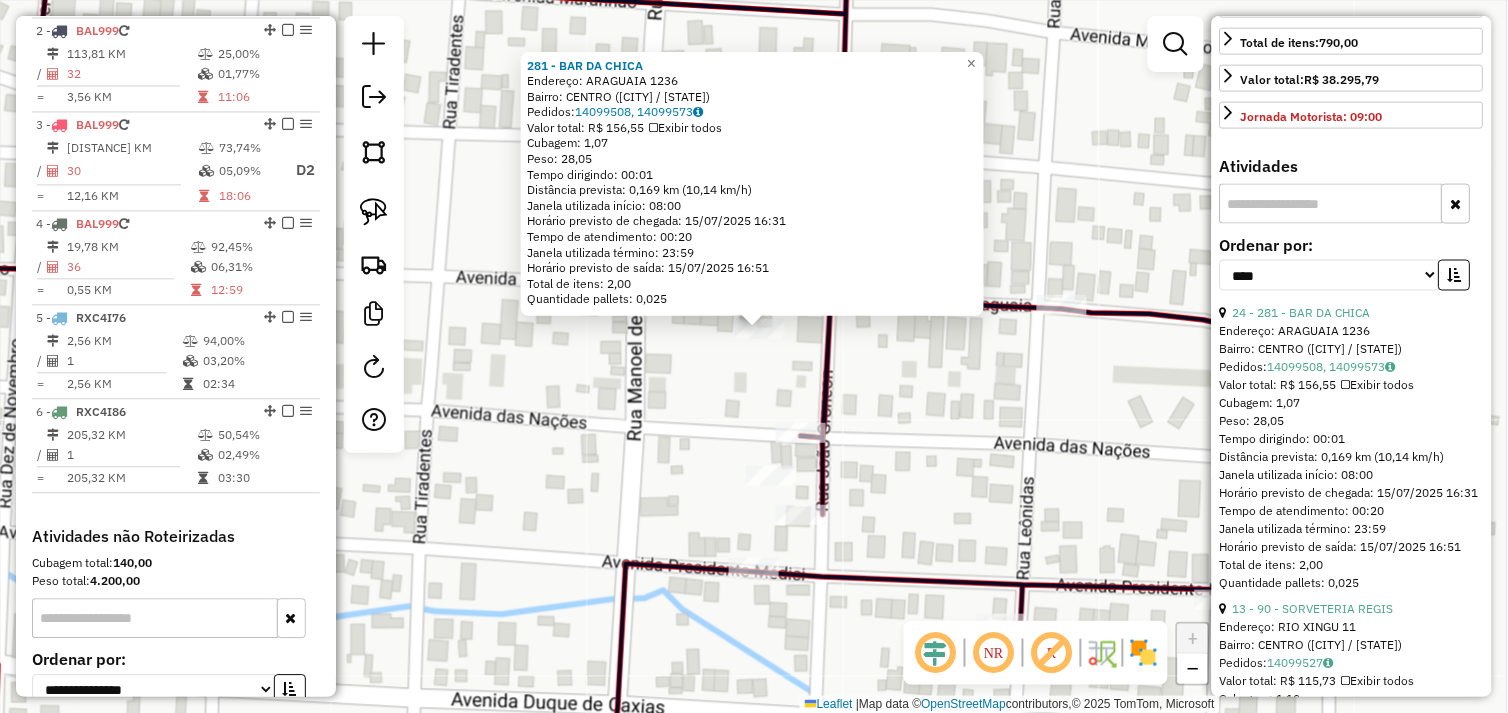 drag, startPoint x: 371, startPoint y: 212, endPoint x: 688, endPoint y: 343, distance: 343.00146 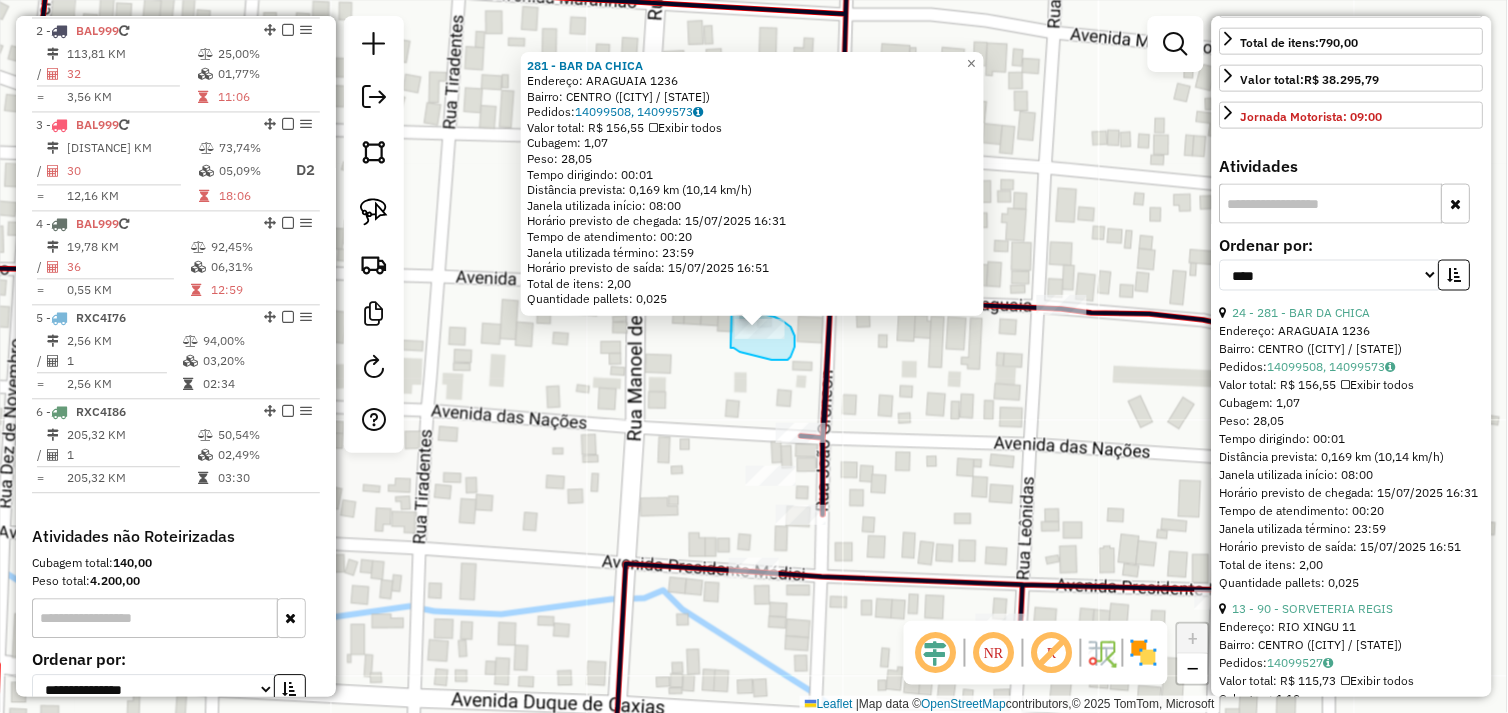 drag, startPoint x: 731, startPoint y: 348, endPoint x: 695, endPoint y: 310, distance: 52.34501 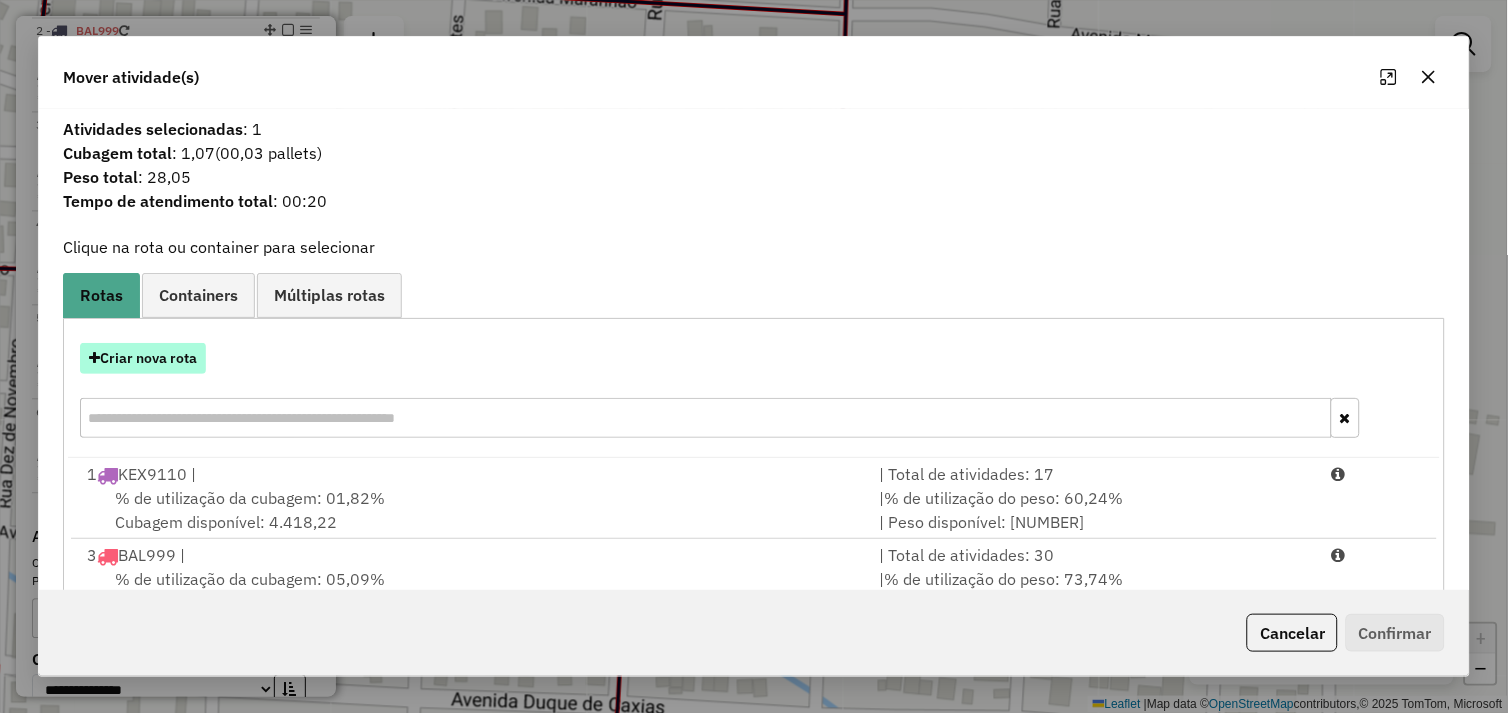 click on "Criar nova rota" at bounding box center (143, 358) 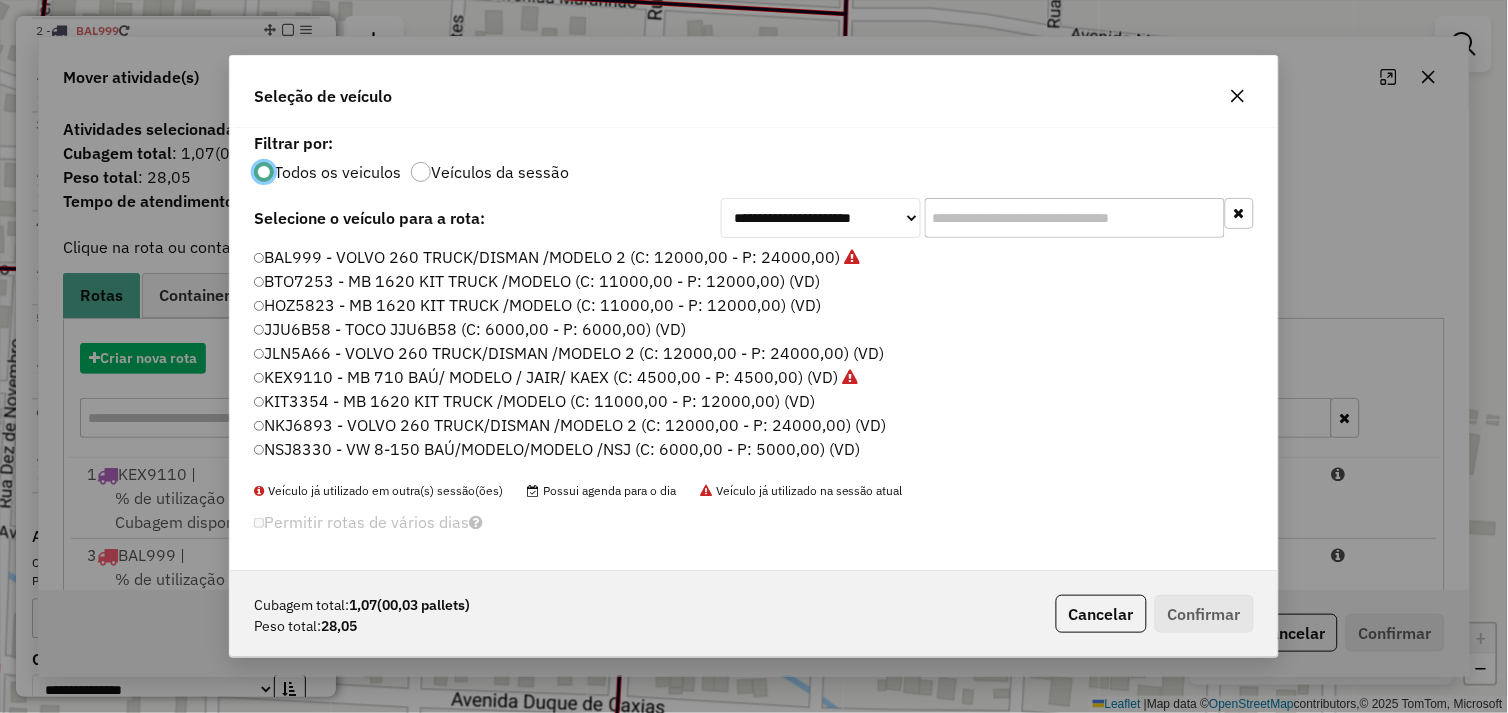 scroll, scrollTop: 11, scrollLeft: 5, axis: both 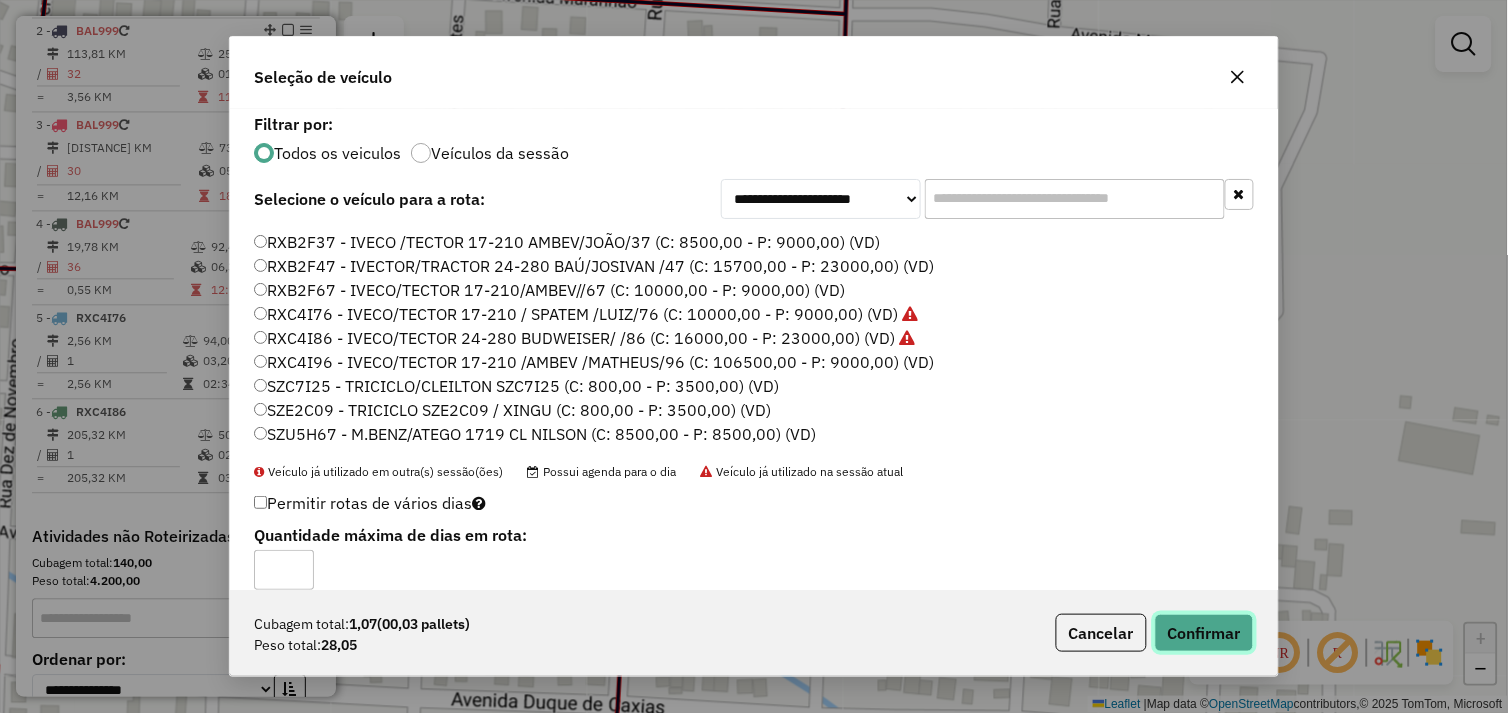 click on "Confirmar" 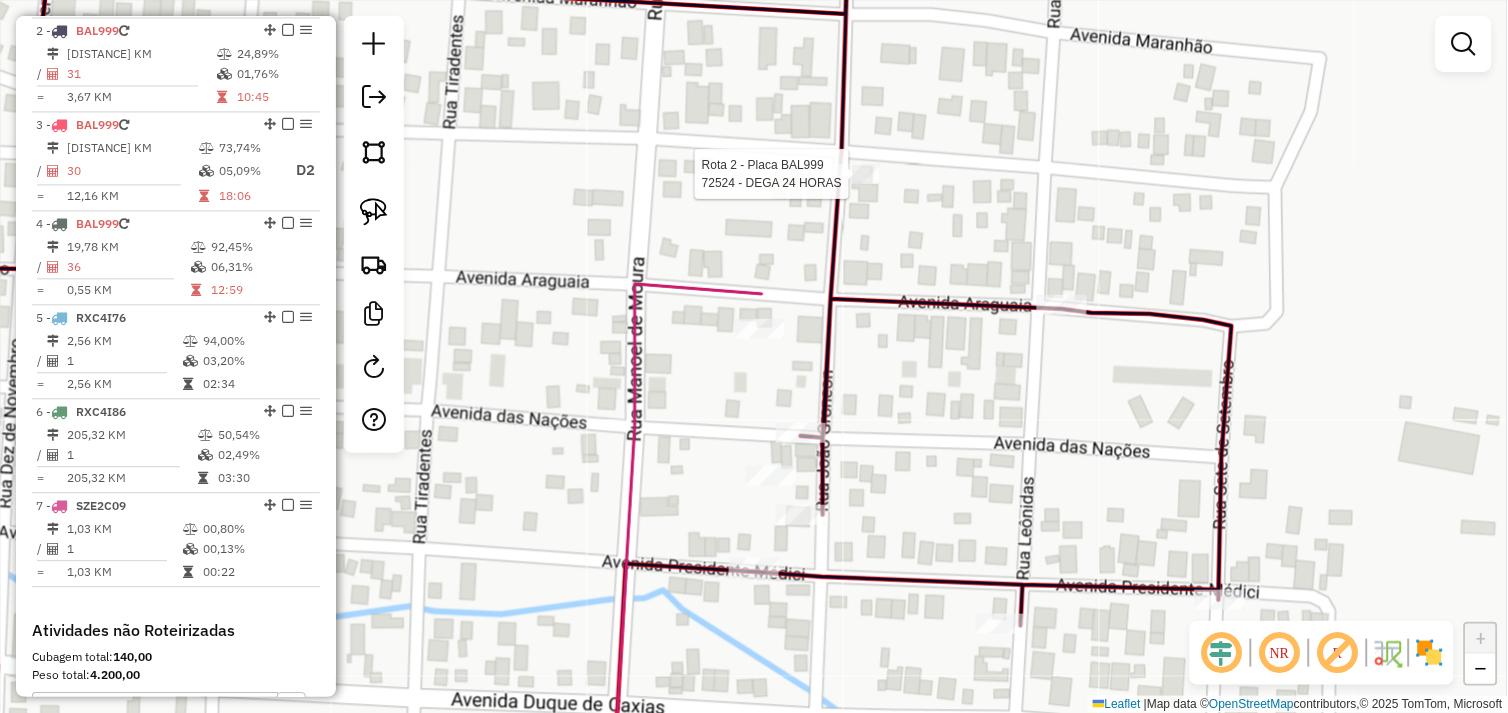 select on "*********" 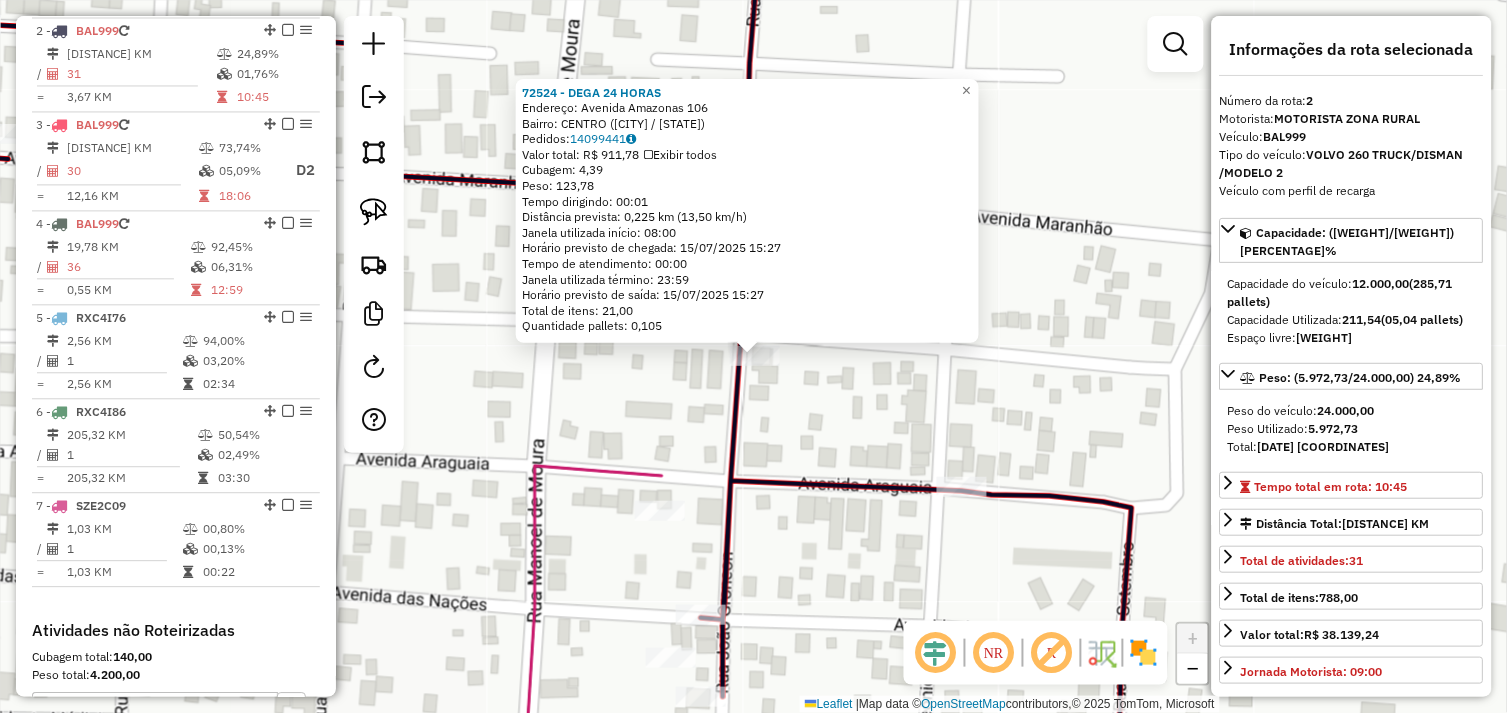 click on "72524 - DEGA 24 HORAS  Endereço:  Avenida Amazonas 106   Bairro: CENTRO (SAO FELIX DO XINGU / PA)   Pedidos:  14099441   Valor total: R$ 911,78   Exibir todos   Cubagem: 4,39  Peso: 123,78  Tempo dirigindo: 00:01   Distância prevista: 0,225 km (13,50 km/h)   Janela utilizada início: 08:00   Horário previsto de chegada: 15/07/2025 15:27   Tempo de atendimento: 00:00   Janela utilizada término: 23:59   Horário previsto de saída: 15/07/2025 15:27   Total de itens: 21,00   Quantidade pallets: 0,105  × Janela de atendimento Grade de atendimento Capacidade Transportadoras Veículos Cliente Pedidos  Rotas Selecione os dias de semana para filtrar as janelas de atendimento  Seg   Ter   Qua   Qui   Sex   Sáb   Dom  Informe o período da janela de atendimento: De: Até:  Filtrar exatamente a janela do cliente  Considerar janela de atendimento padrão  Selecione os dias de semana para filtrar as grades de atendimento  Seg   Ter   Qua   Qui   Sex   Sáb   Dom   Clientes fora do dia de atendimento selecionado De:" 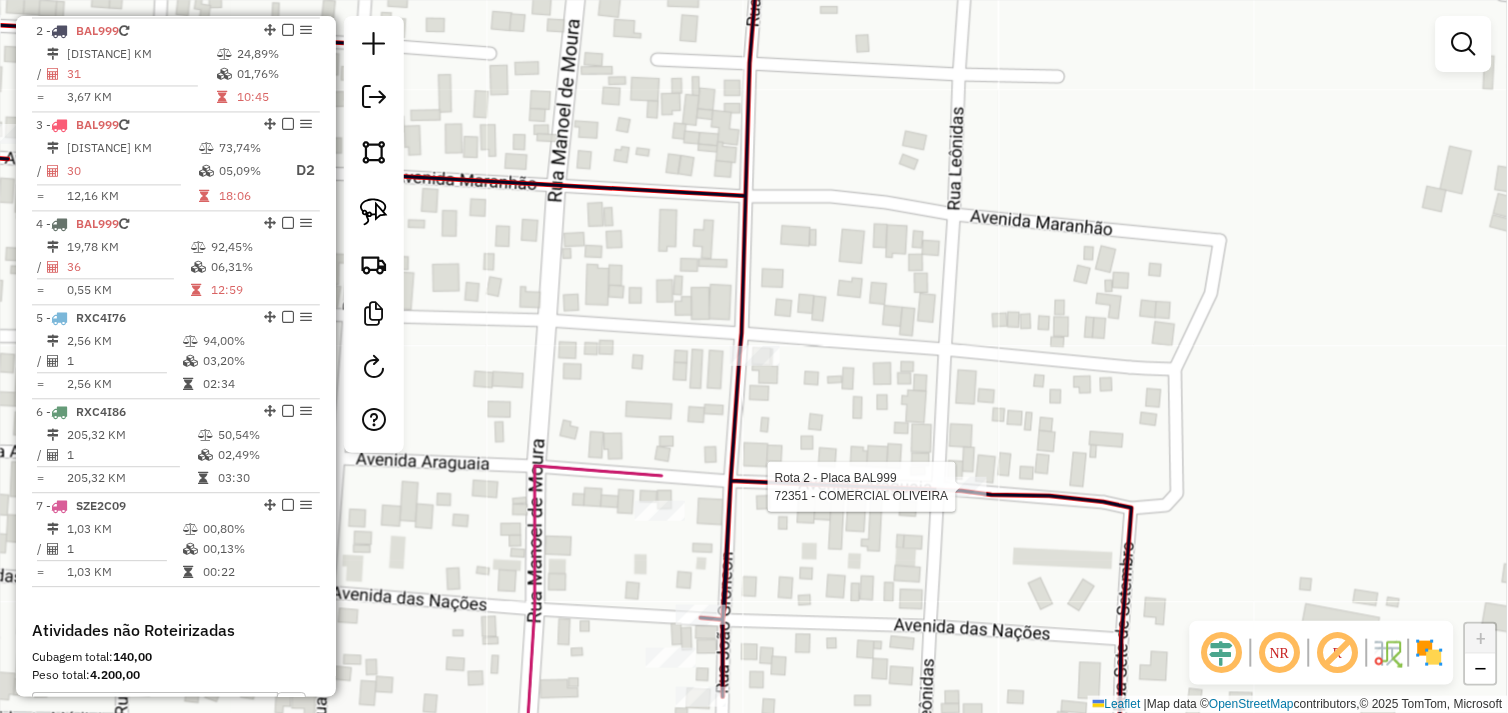 select on "*********" 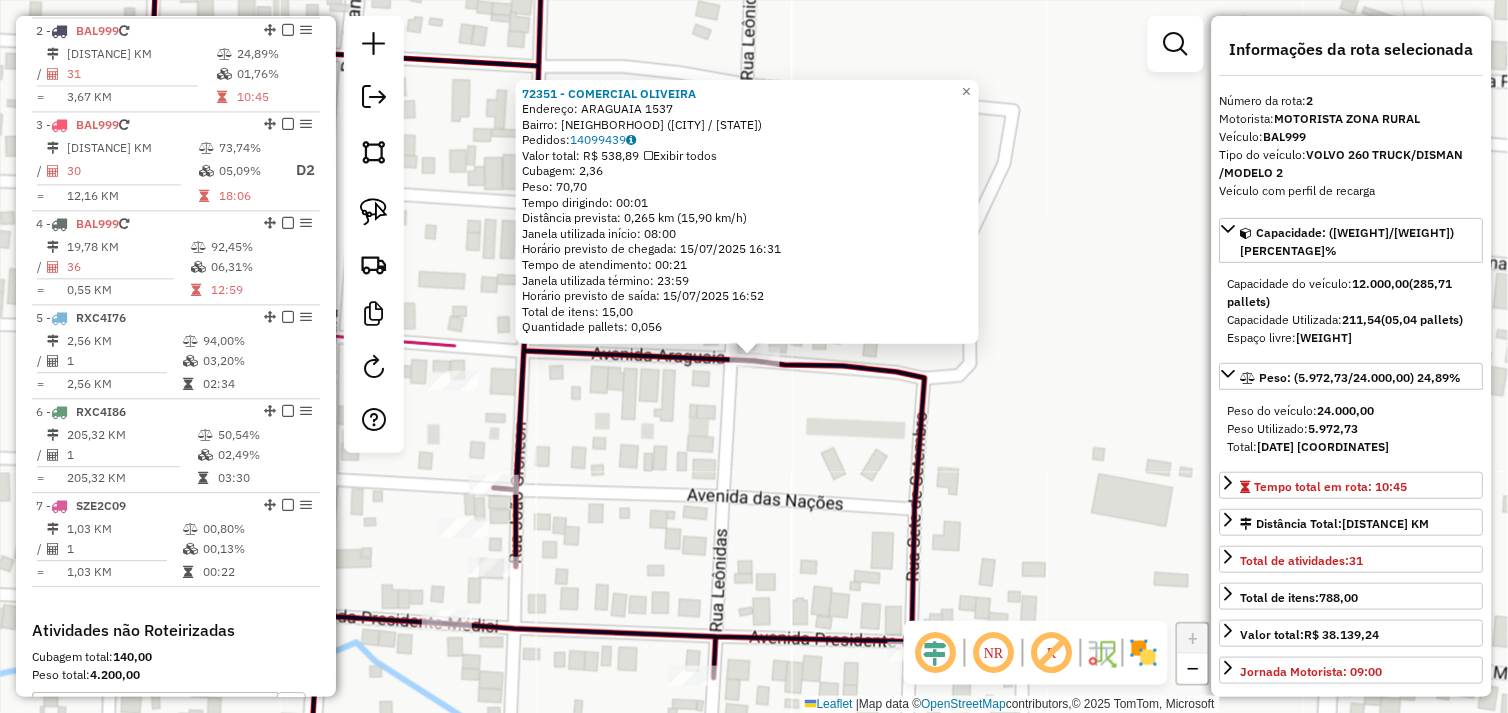 drag, startPoint x: 386, startPoint y: 212, endPoint x: 481, endPoint y: 266, distance: 109.27488 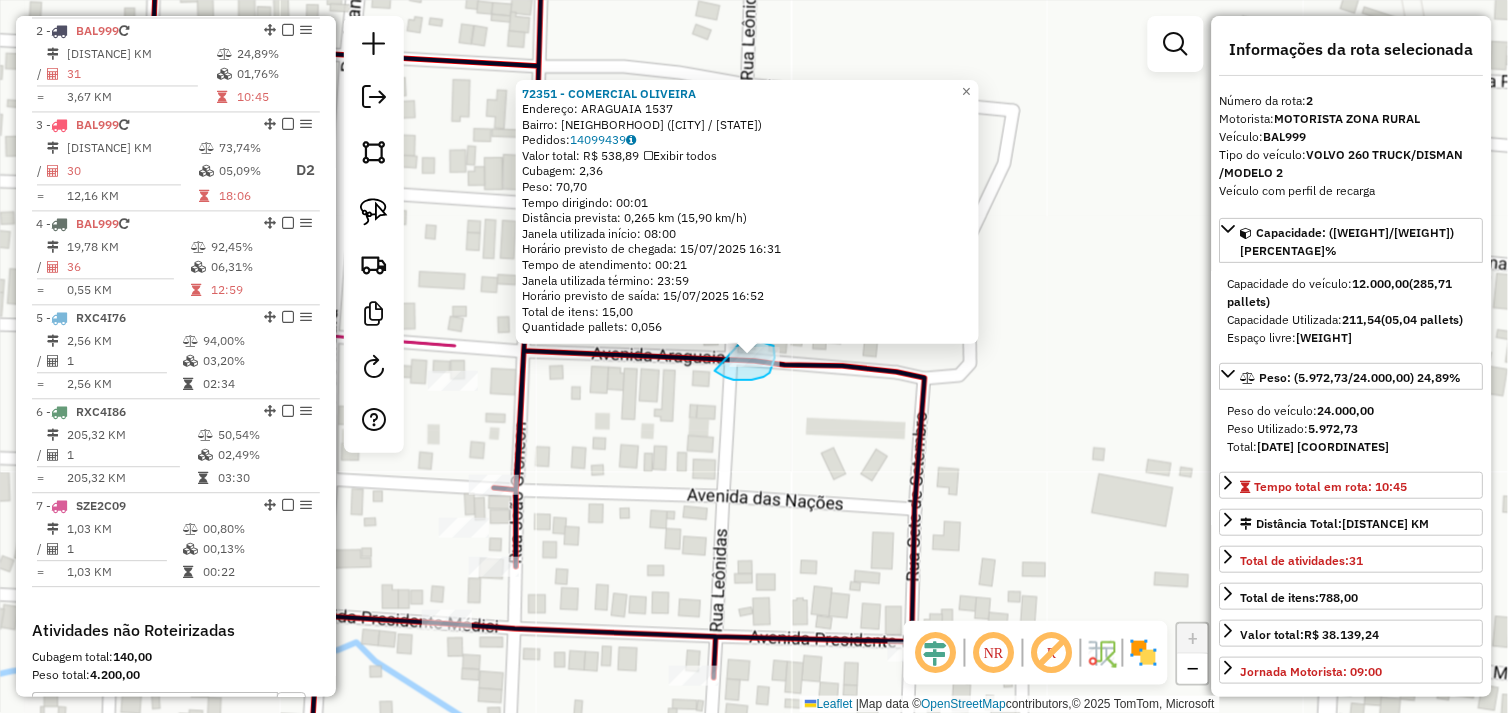 drag, startPoint x: 715, startPoint y: 371, endPoint x: 713, endPoint y: 338, distance: 33.06055 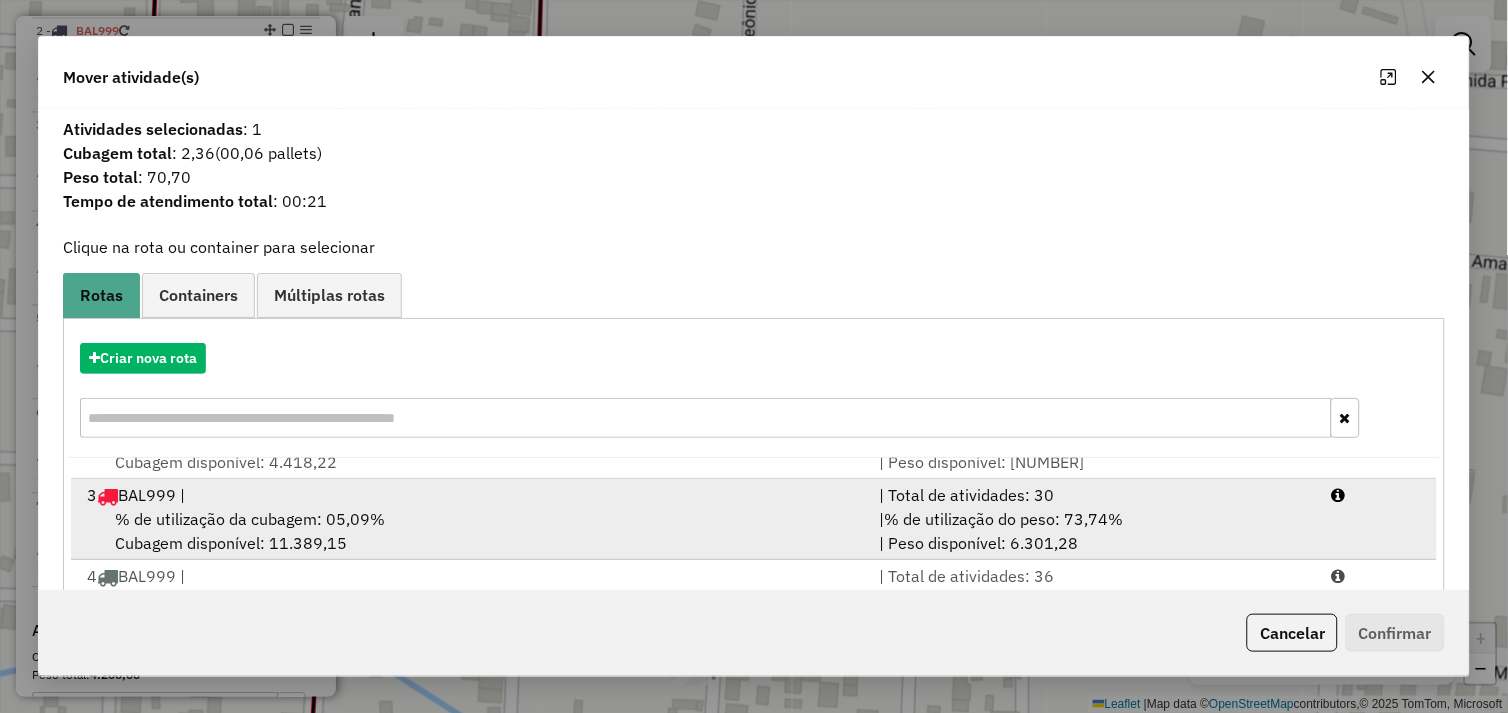 scroll, scrollTop: 86, scrollLeft: 0, axis: vertical 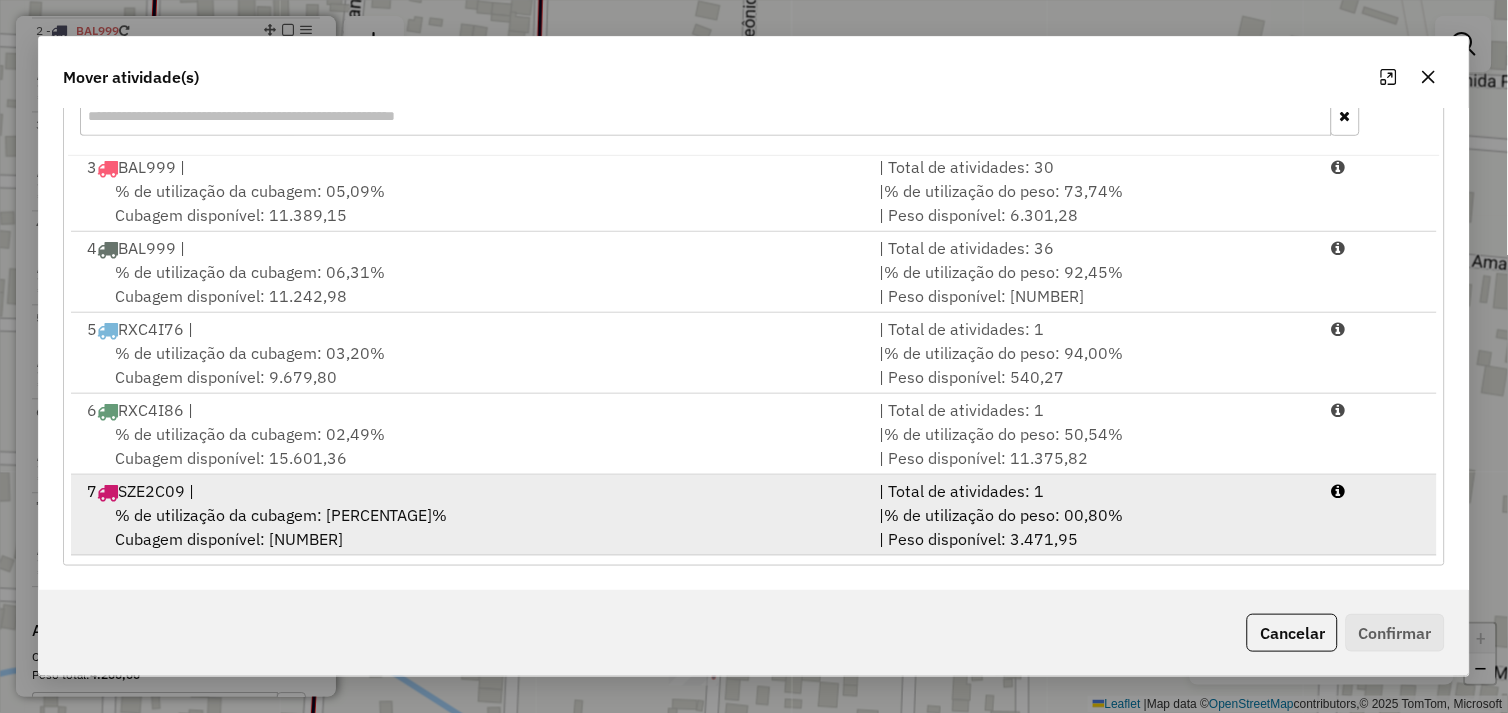 click on "% de utilização da cubagem: 00,13%  Cubagem disponível: 798,93" at bounding box center [471, 527] 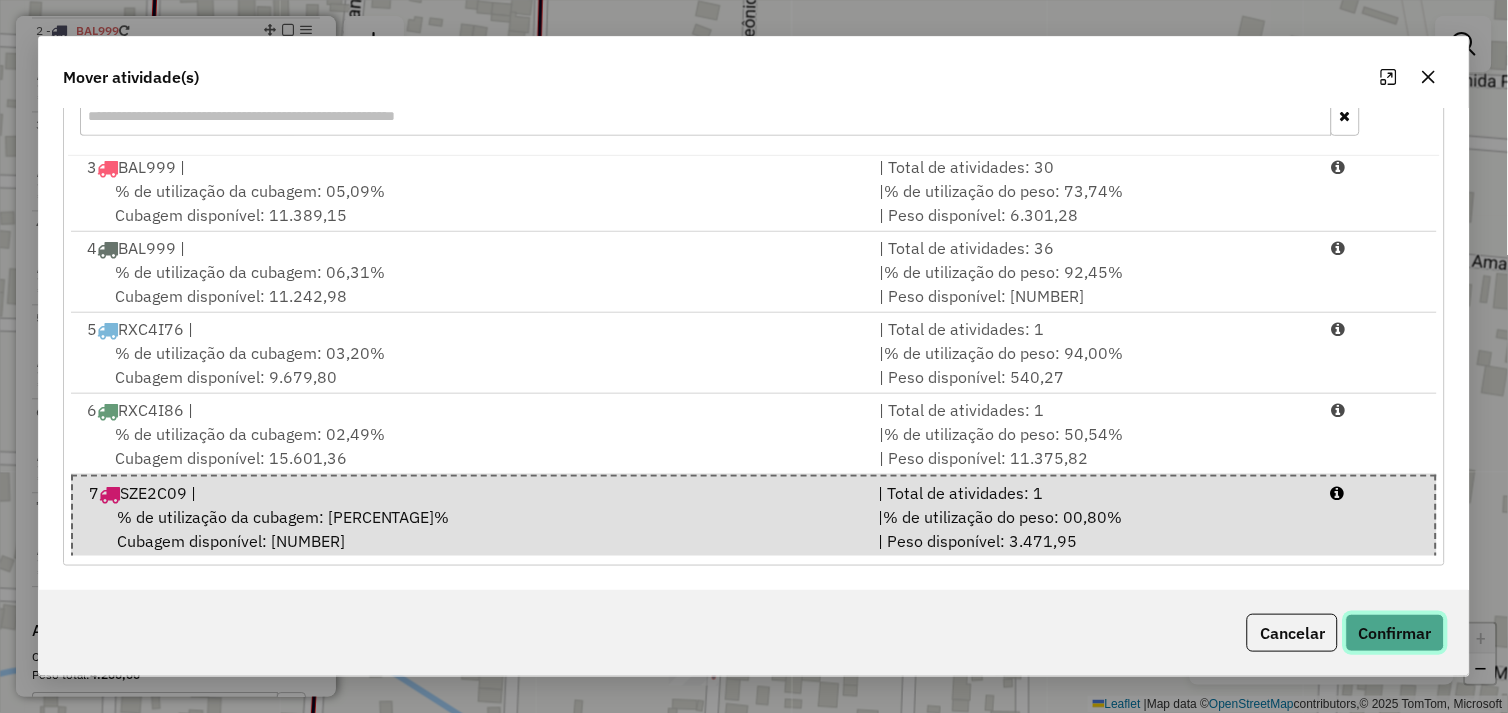 click on "Confirmar" 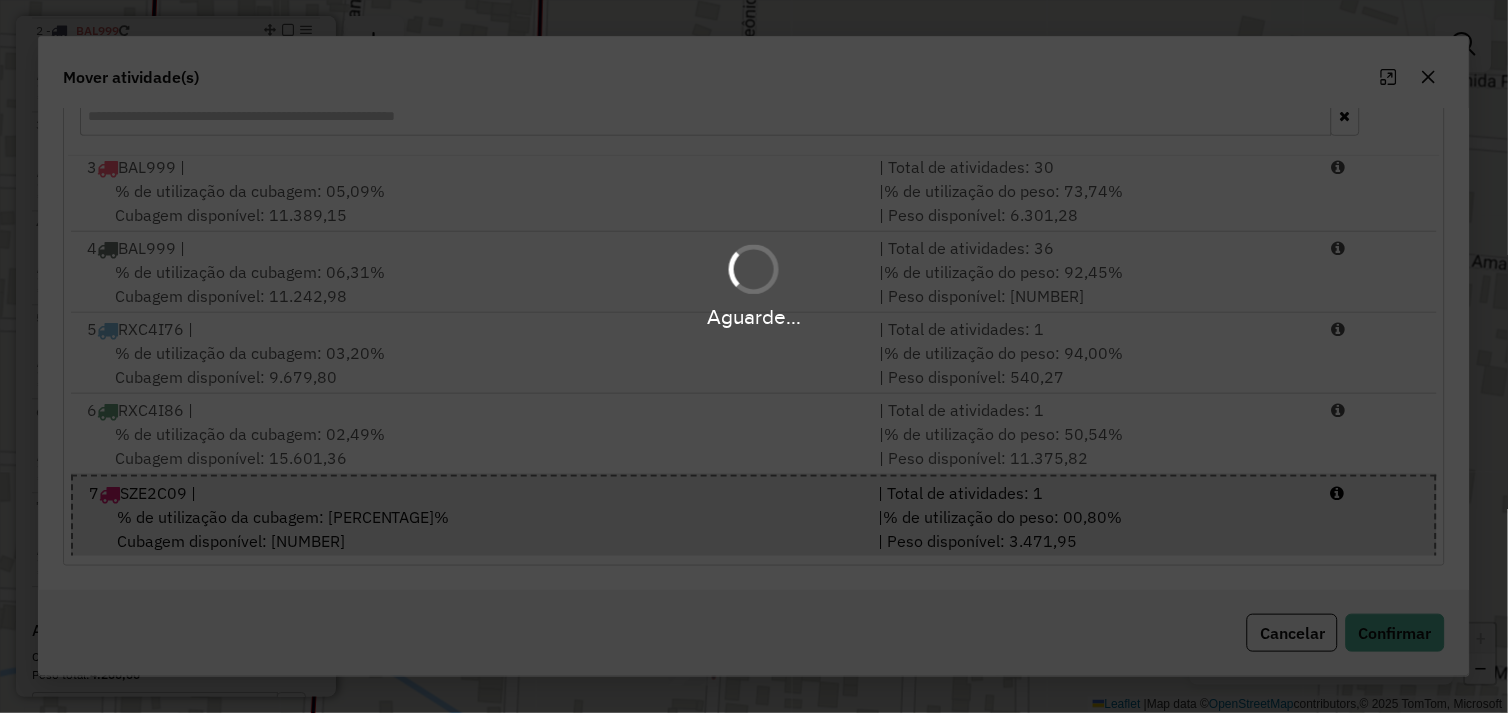 scroll, scrollTop: 0, scrollLeft: 0, axis: both 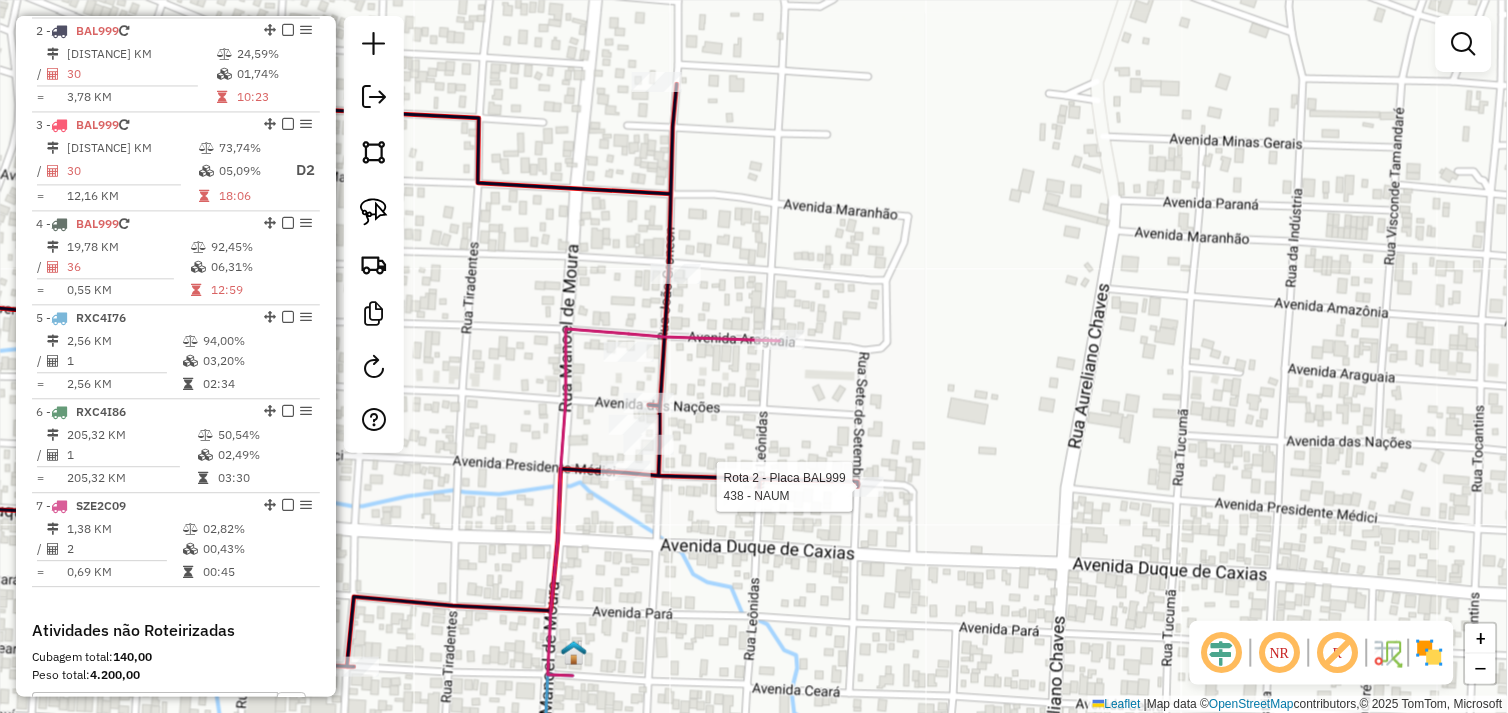 select on "*********" 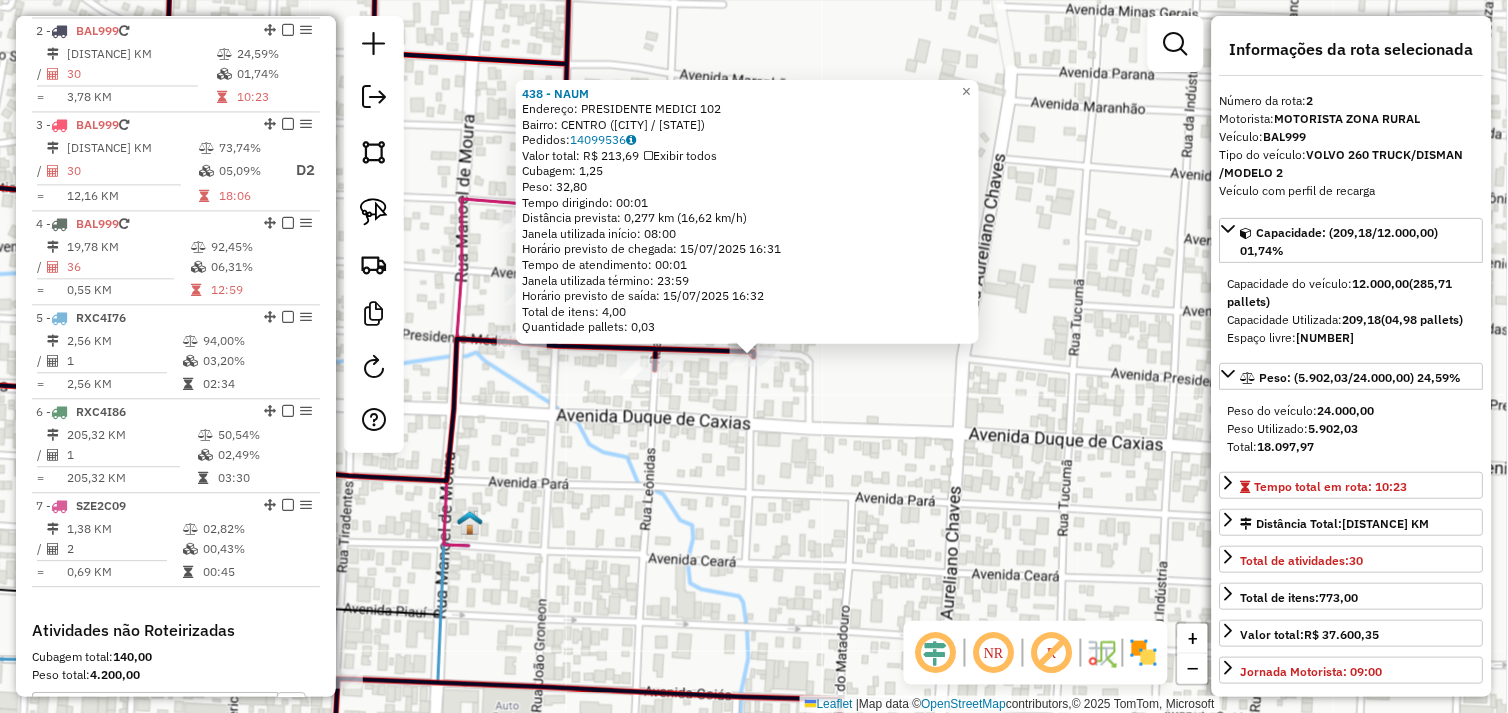 click on "438 - NAUM  Endereço:  PRESIDENTE MEDICI 102   Bairro: CENTRO (SAO FELIX DO XINGU / PA)   Pedidos:  14099536   Valor total: R$ 213,69   Exibir todos   Cubagem: 1,25  Peso: 32,80  Tempo dirigindo: 00:01   Distância prevista: 0,277 km (16,62 km/h)   Janela utilizada início: 08:00   Horário previsto de chegada: 15/07/2025 16:31   Tempo de atendimento: 00:01   Janela utilizada término: 23:59   Horário previsto de saída: 15/07/2025 16:32   Total de itens: 4,00   Quantidade pallets: 0,03  × Janela de atendimento Grade de atendimento Capacidade Transportadoras Veículos Cliente Pedidos  Rotas Selecione os dias de semana para filtrar as janelas de atendimento  Seg   Ter   Qua   Qui   Sex   Sáb   Dom  Informe o período da janela de atendimento: De: Até:  Filtrar exatamente a janela do cliente  Considerar janela de atendimento padrão  Selecione os dias de semana para filtrar as grades de atendimento  Seg   Ter   Qua   Qui   Sex   Sáb   Dom   Considerar clientes sem dia de atendimento cadastrado  De:   De:" 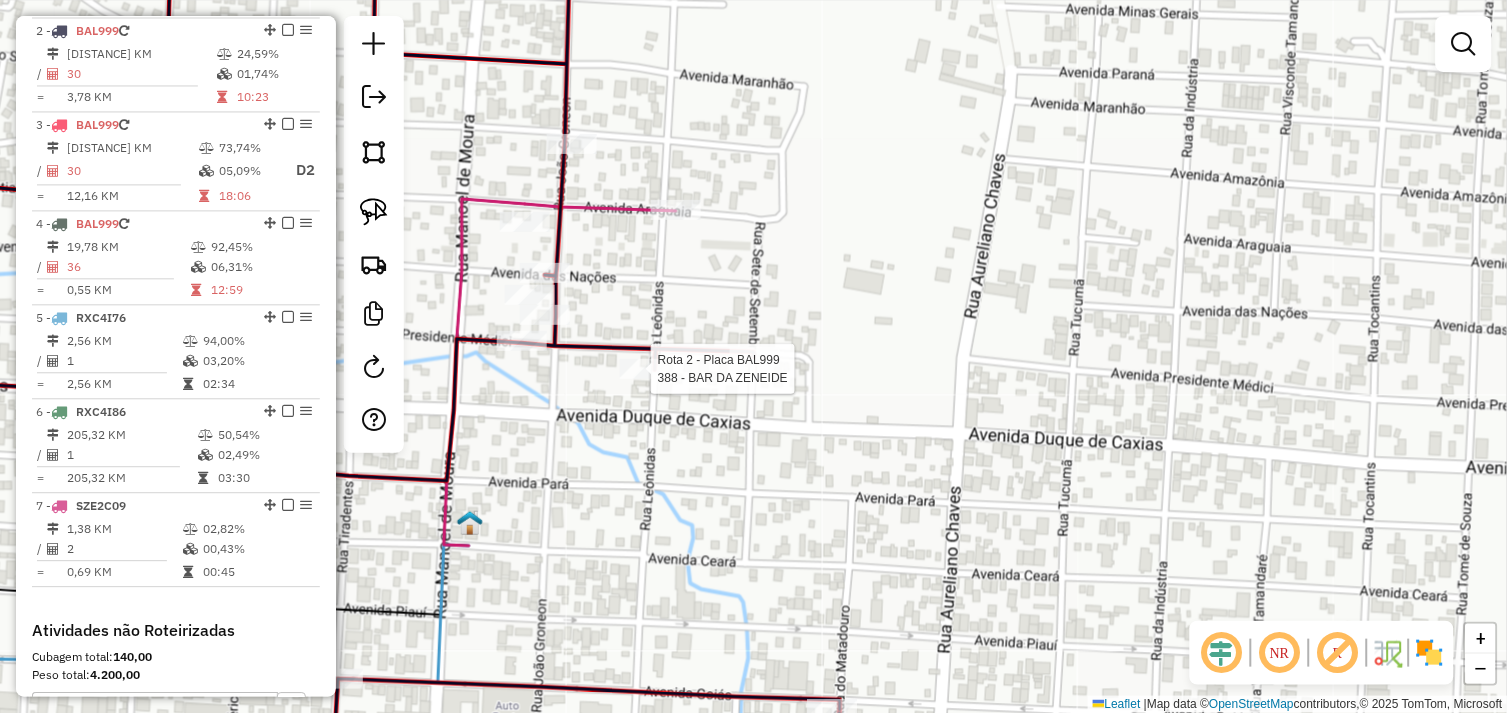 select on "*********" 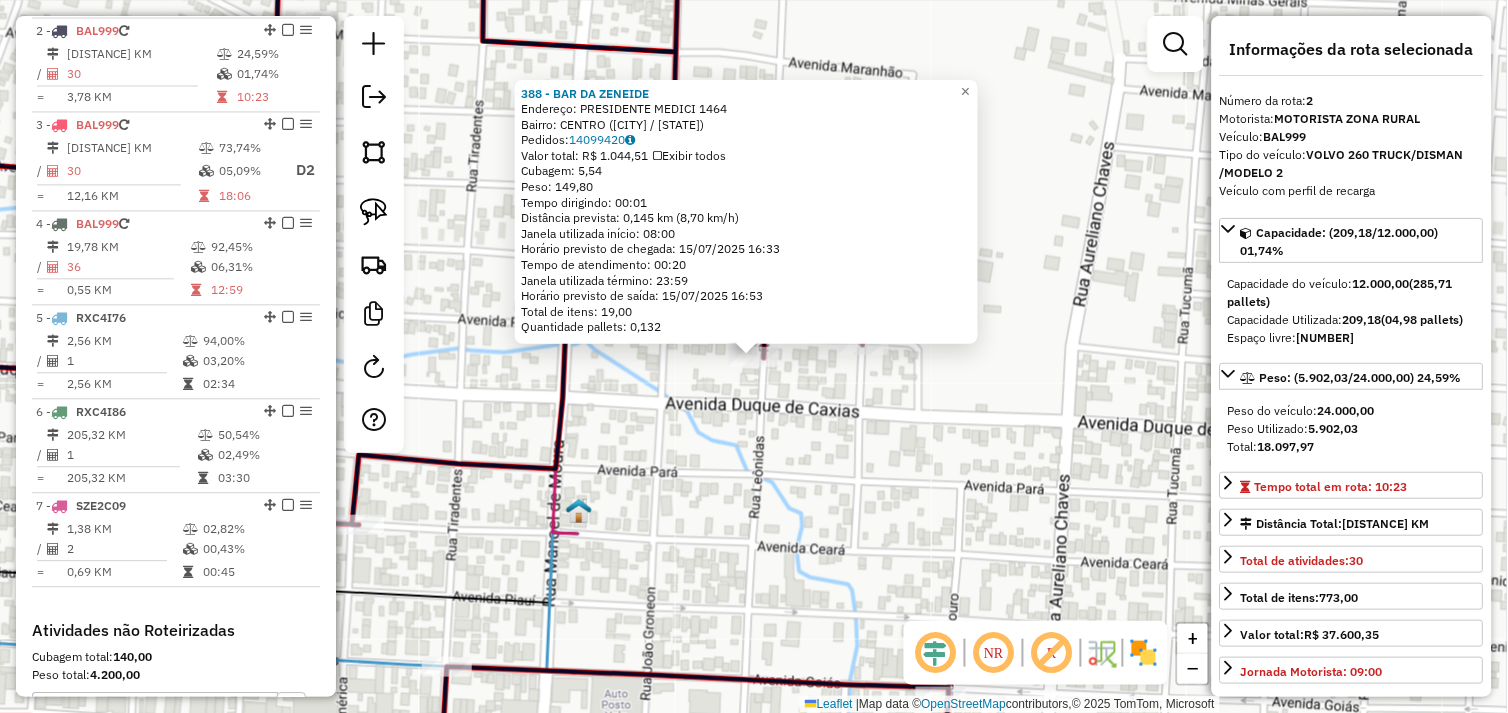 click on "388 - BAR DA ZENEIDE  Endereço:  PRESIDENTE MEDICI 1464   Bairro: CENTRO (SAO FELIX DO XINGU / PA)   Pedidos:  14099420   Valor total: R$ 1.044,51   Exibir todos   Cubagem: 5,54  Peso: 149,80  Tempo dirigindo: 00:01   Distância prevista: 0,145 km (8,70 km/h)   Janela utilizada início: 08:00   Horário previsto de chegada: 15/07/2025 16:33   Tempo de atendimento: 00:20   Janela utilizada término: 23:59   Horário previsto de saída: 15/07/2025 16:53   Total de itens: 19,00   Quantidade pallets: 0,132  × Janela de atendimento Grade de atendimento Capacidade Transportadoras Veículos Cliente Pedidos  Rotas Selecione os dias de semana para filtrar as janelas de atendimento  Seg   Ter   Qua   Qui   Sex   Sáb   Dom  Informe o período da janela de atendimento: De: Até:  Filtrar exatamente a janela do cliente  Considerar janela de atendimento padrão  Selecione os dias de semana para filtrar as grades de atendimento  Seg   Ter   Qua   Qui   Sex   Sáb   Dom   Clientes fora do dia de atendimento selecionado +" 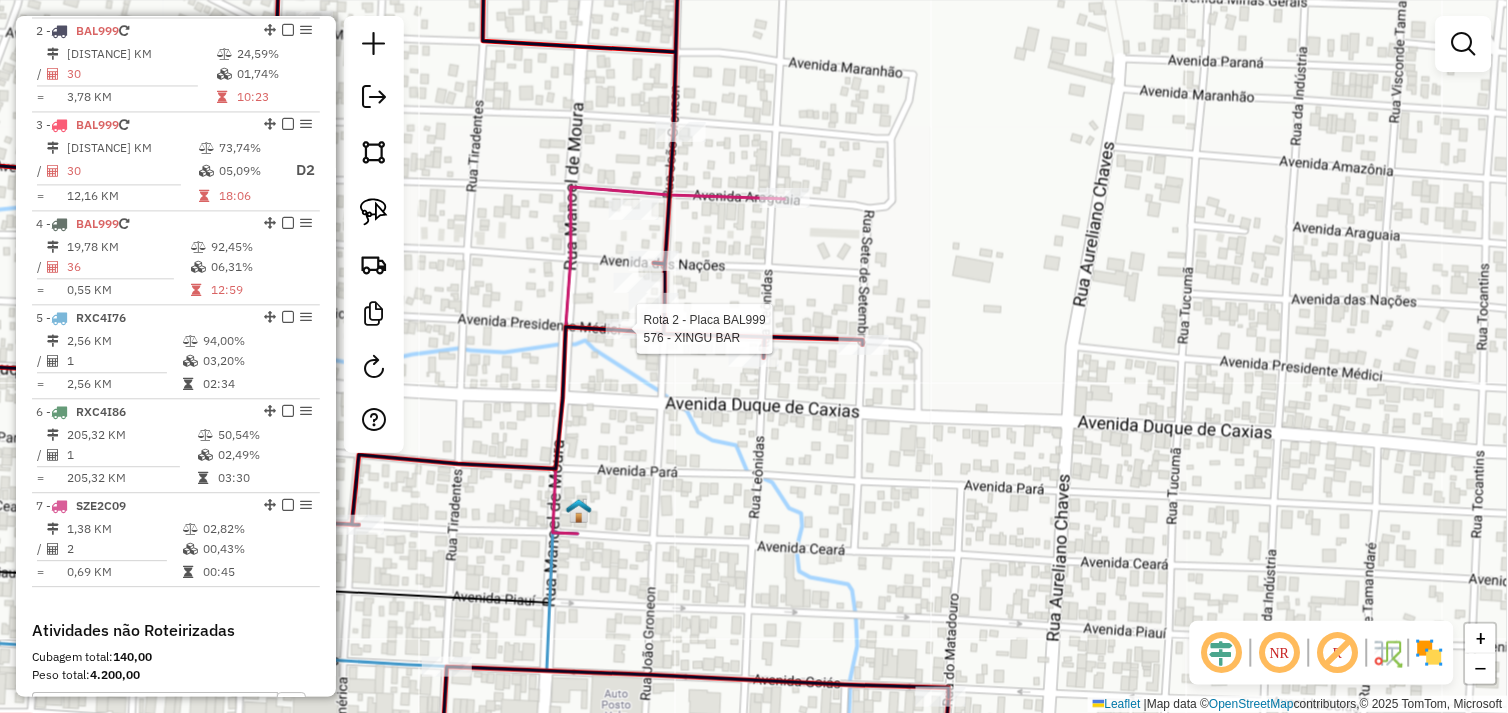 select on "*********" 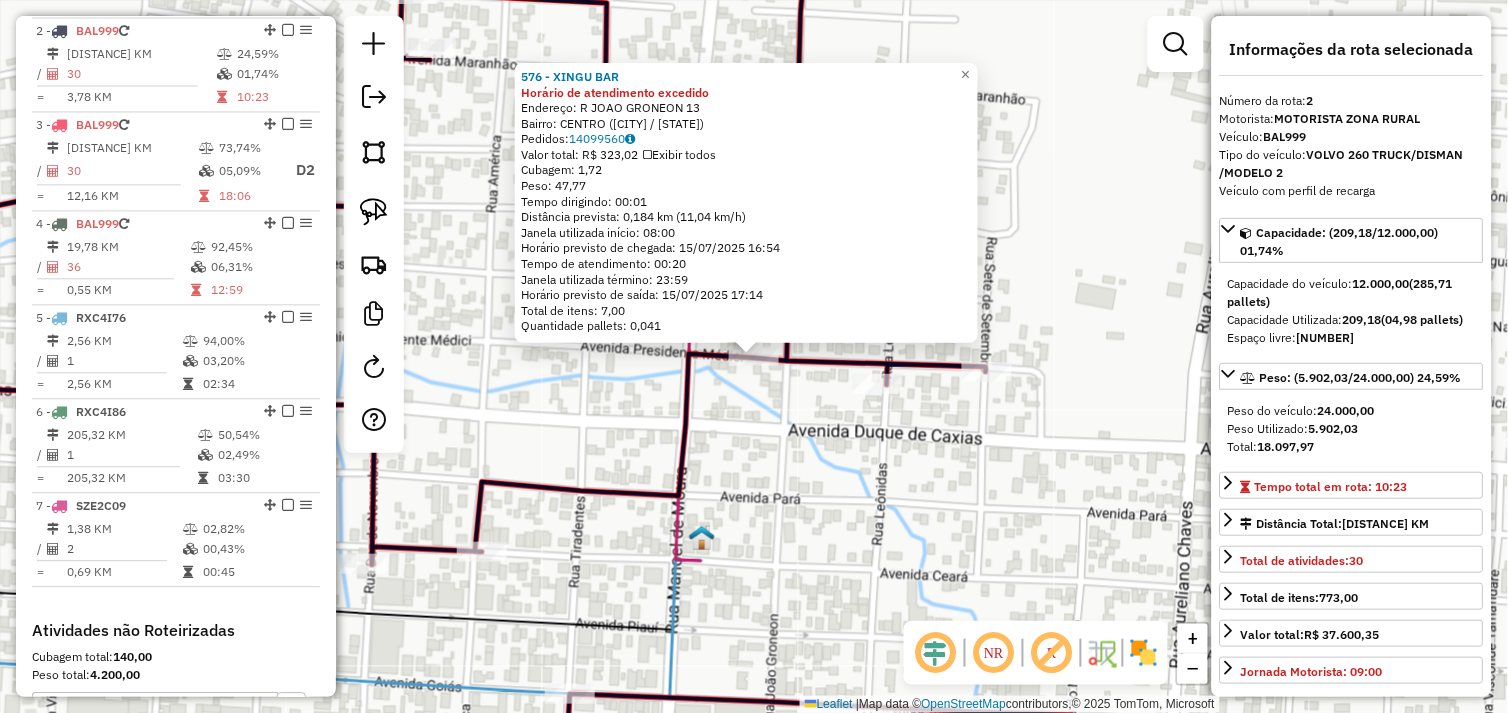 click 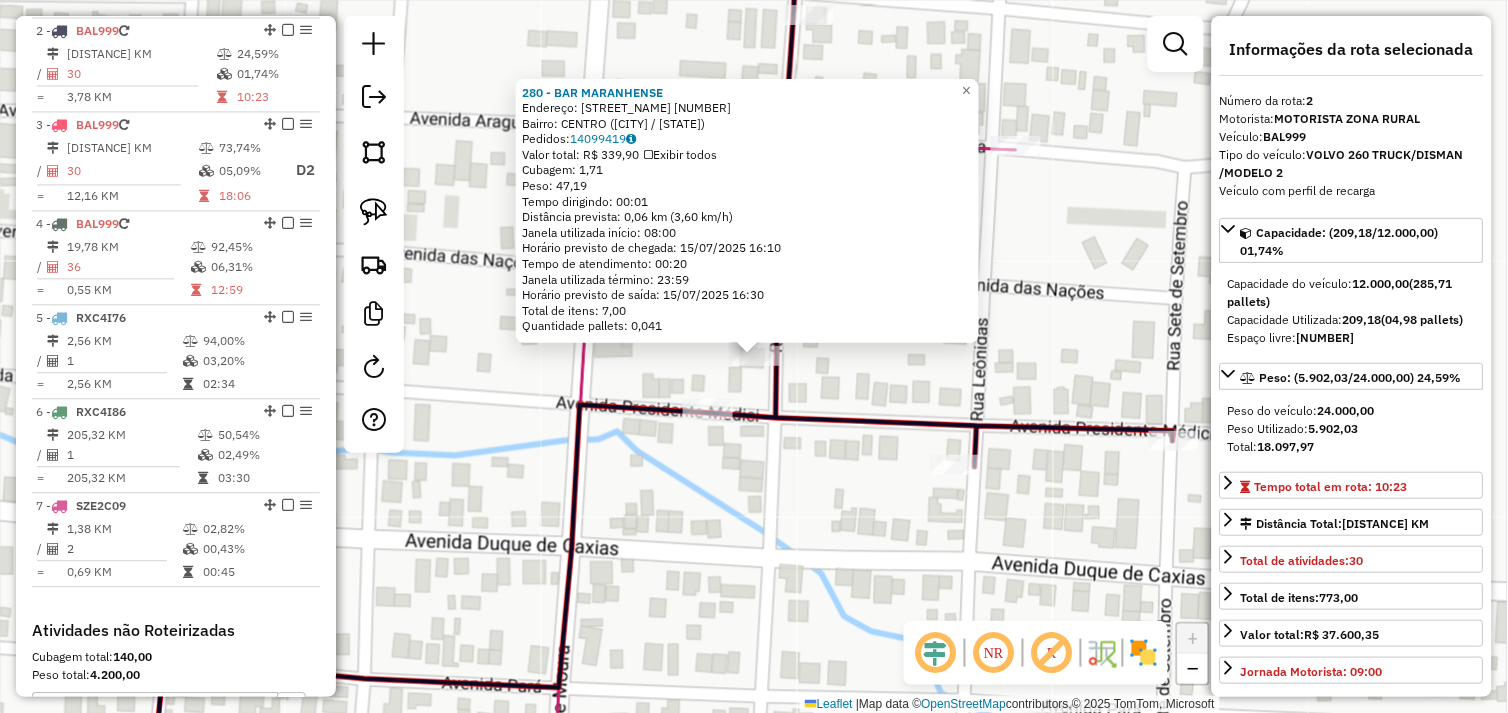 drag, startPoint x: 794, startPoint y: 427, endPoint x: 763, endPoint y: 368, distance: 66.64833 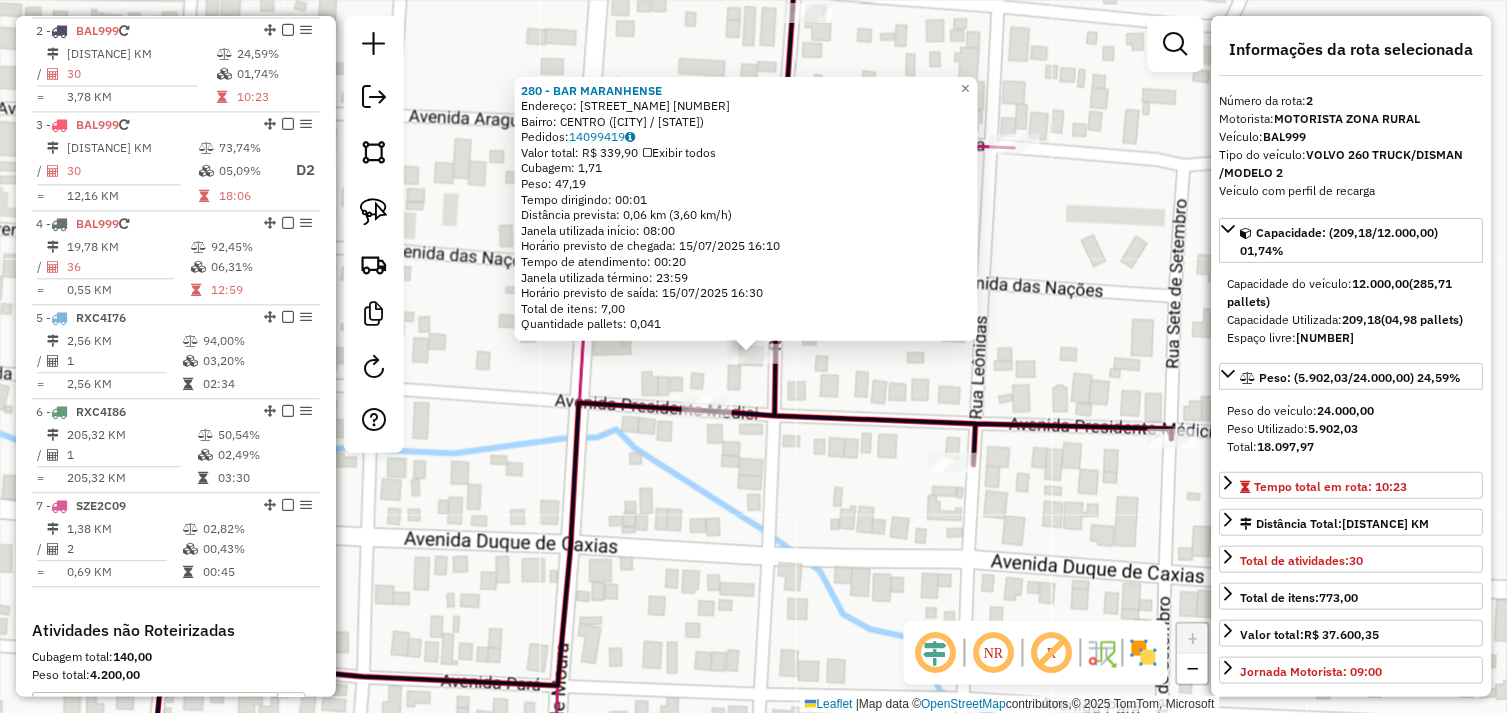 click on "280 - BAR MARANHENSE  Endereço:  JOAO GRONEON 1351   Bairro: CENTRO (SAO FELIX DO XINGU / PA)   Pedidos:  14099419   Valor total: R$ 339,90   Exibir todos   Cubagem: 1,71  Peso: 47,19  Tempo dirigindo: 00:01   Distância prevista: 0,06 km (3,60 km/h)   Janela utilizada início: 08:00   Horário previsto de chegada: 15/07/2025 16:10   Tempo de atendimento: 00:20   Janela utilizada término: 23:59   Horário previsto de saída: 15/07/2025 16:30   Total de itens: 7,00   Quantidade pallets: 0,041  × Janela de atendimento Grade de atendimento Capacidade Transportadoras Veículos Cliente Pedidos  Rotas Selecione os dias de semana para filtrar as janelas de atendimento  Seg   Ter   Qua   Qui   Sex   Sáb   Dom  Informe o período da janela de atendimento: De: Até:  Filtrar exatamente a janela do cliente  Considerar janela de atendimento padrão  Selecione os dias de semana para filtrar as grades de atendimento  Seg   Ter   Qua   Qui   Sex   Sáb   Dom   Considerar clientes sem dia de atendimento cadastrado  De:" 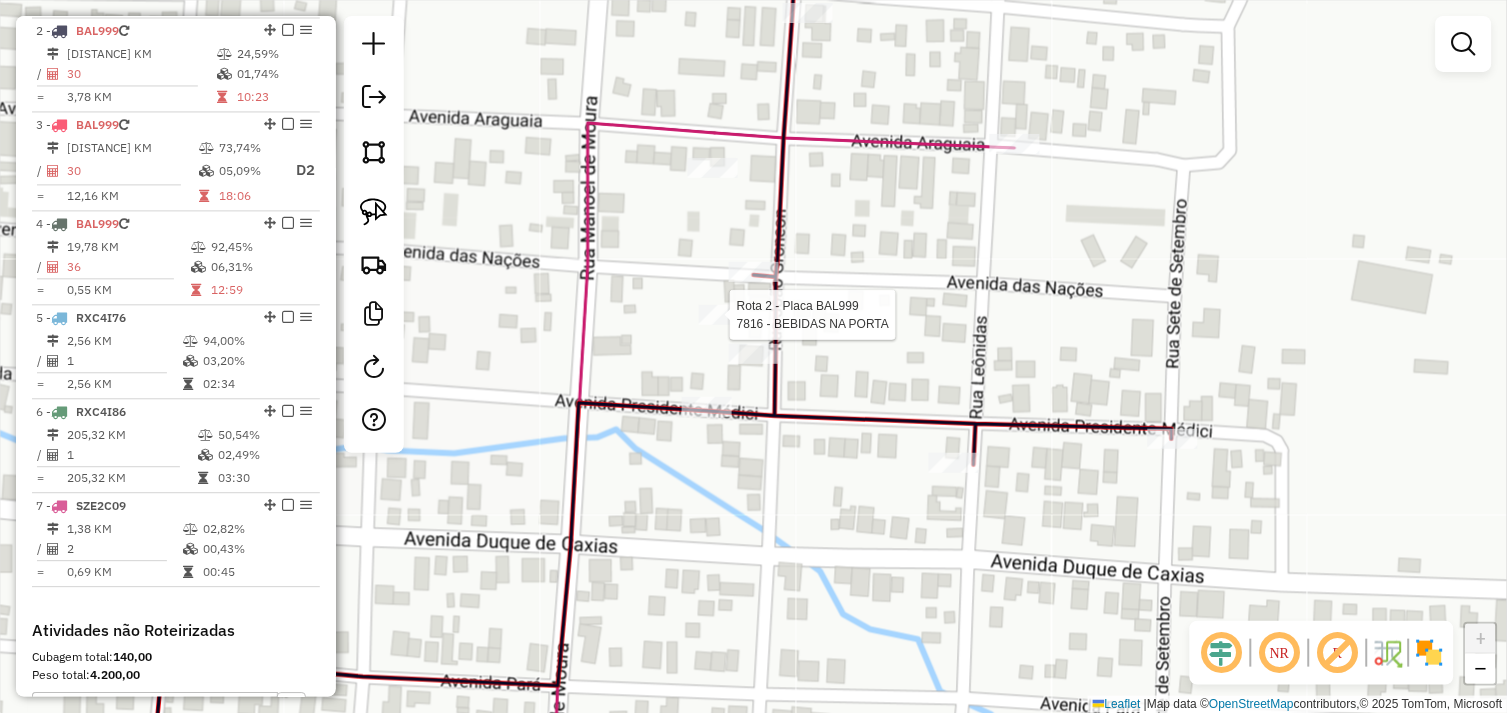 select on "*********" 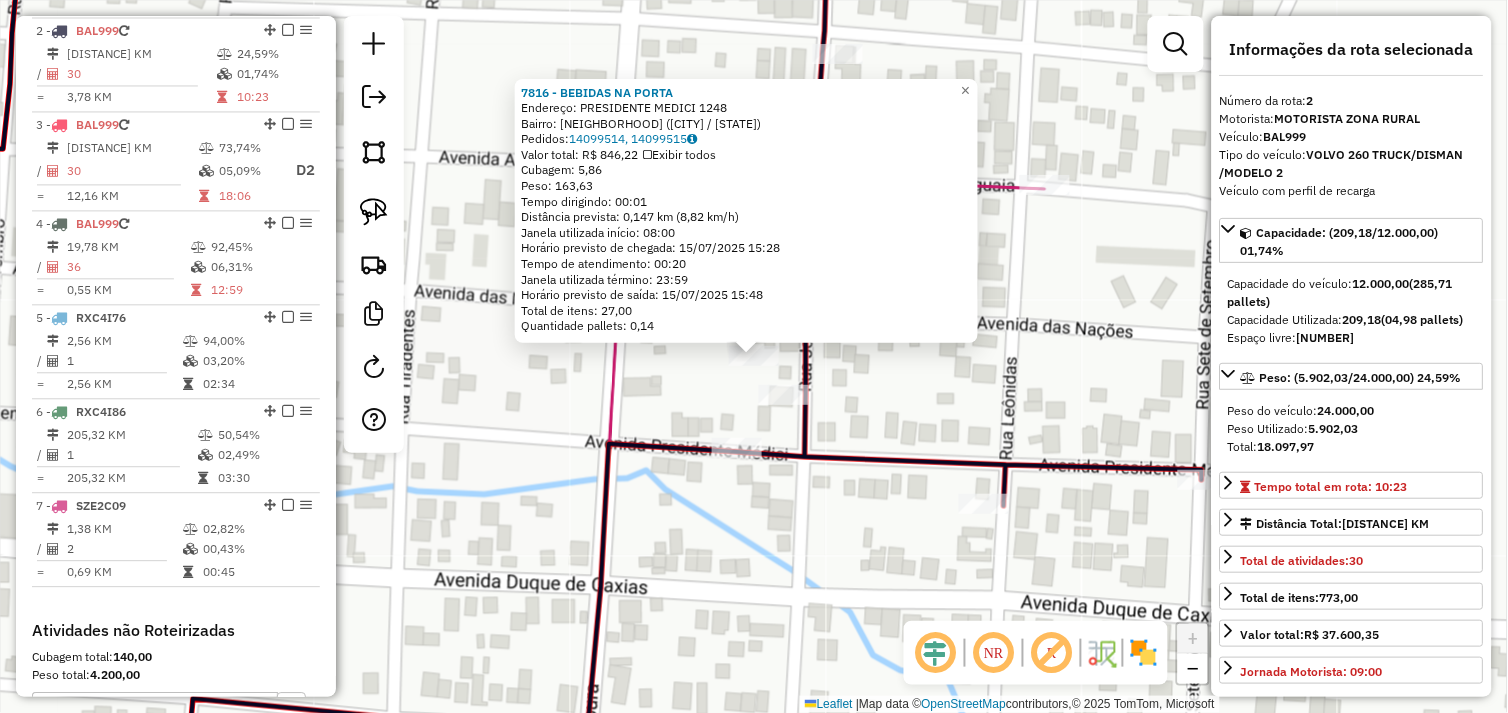 click on "7816 - BEBIDAS NA PORTA  Endereço:  PRESIDENTE MEDICI 1248   Bairro: MUNDIAL (SAO FELIX DO XINGU / PA)   Pedidos:  14099514, 14099515   Valor total: R$ 846,22   Exibir todos   Cubagem: 5,86  Peso: 163,63  Tempo dirigindo: 00:01   Distância prevista: 0,147 km (8,82 km/h)   Janela utilizada início: 08:00   Horário previsto de chegada: 15/07/2025 15:28   Tempo de atendimento: 00:20   Janela utilizada término: 23:59   Horário previsto de saída: 15/07/2025 15:48   Total de itens: 27,00   Quantidade pallets: 0,14  × Janela de atendimento Grade de atendimento Capacidade Transportadoras Veículos Cliente Pedidos  Rotas Selecione os dias de semana para filtrar as janelas de atendimento  Seg   Ter   Qua   Qui   Sex   Sáb   Dom  Informe o período da janela de atendimento: De: Até:  Filtrar exatamente a janela do cliente  Considerar janela de atendimento padrão  Selecione os dias de semana para filtrar as grades de atendimento  Seg   Ter   Qua   Qui   Sex   Sáb   Dom   Peso mínimo:   Peso máximo:   De:  +" 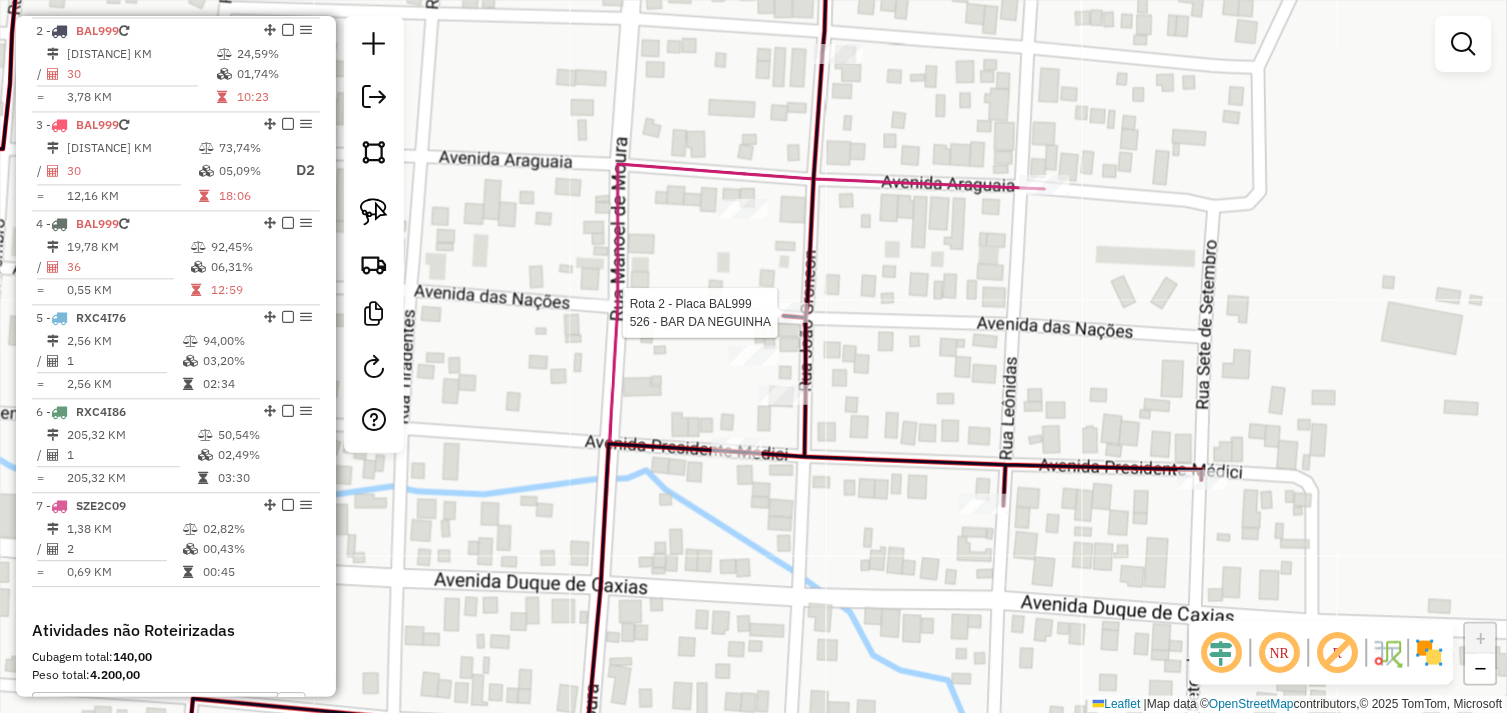 select on "*********" 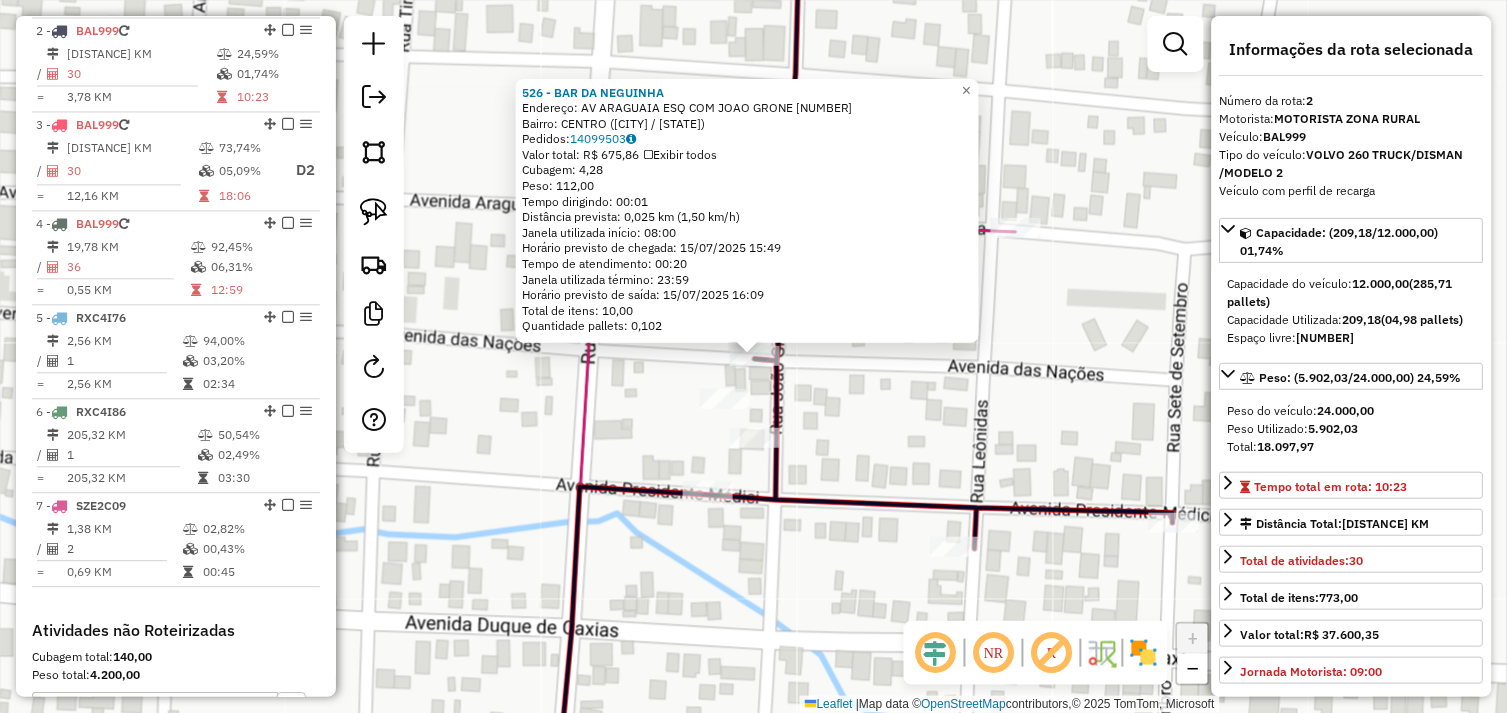 click 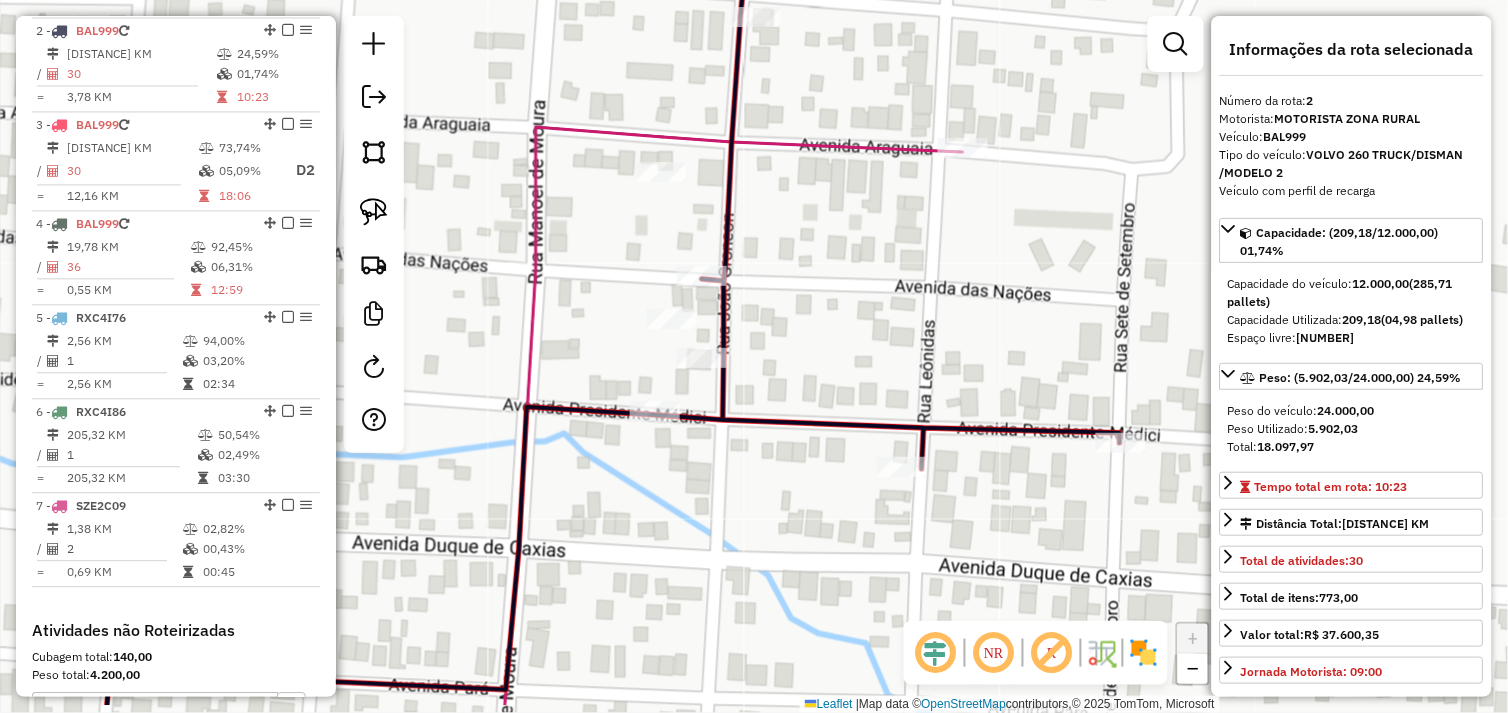 drag, startPoint x: 823, startPoint y: 510, endPoint x: 651, endPoint y: 380, distance: 215.60149 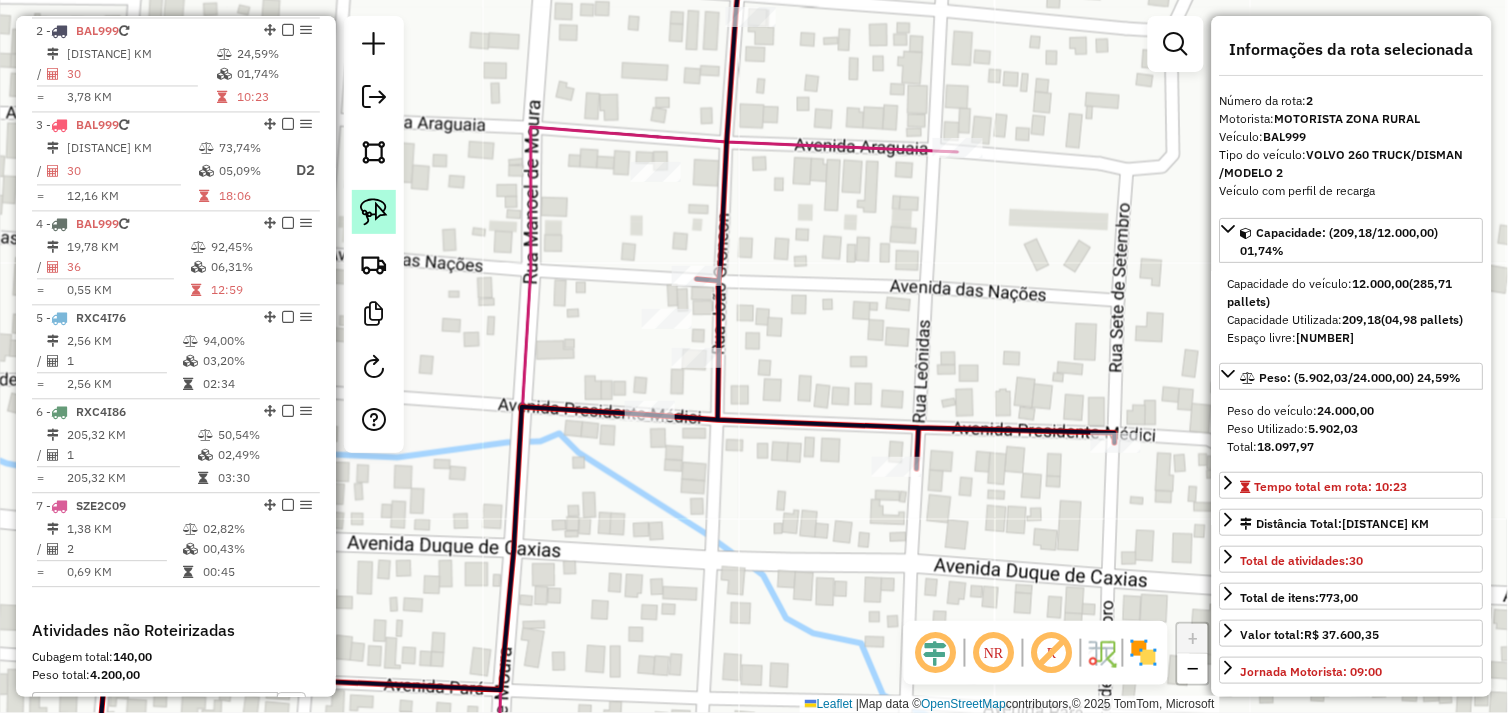 click 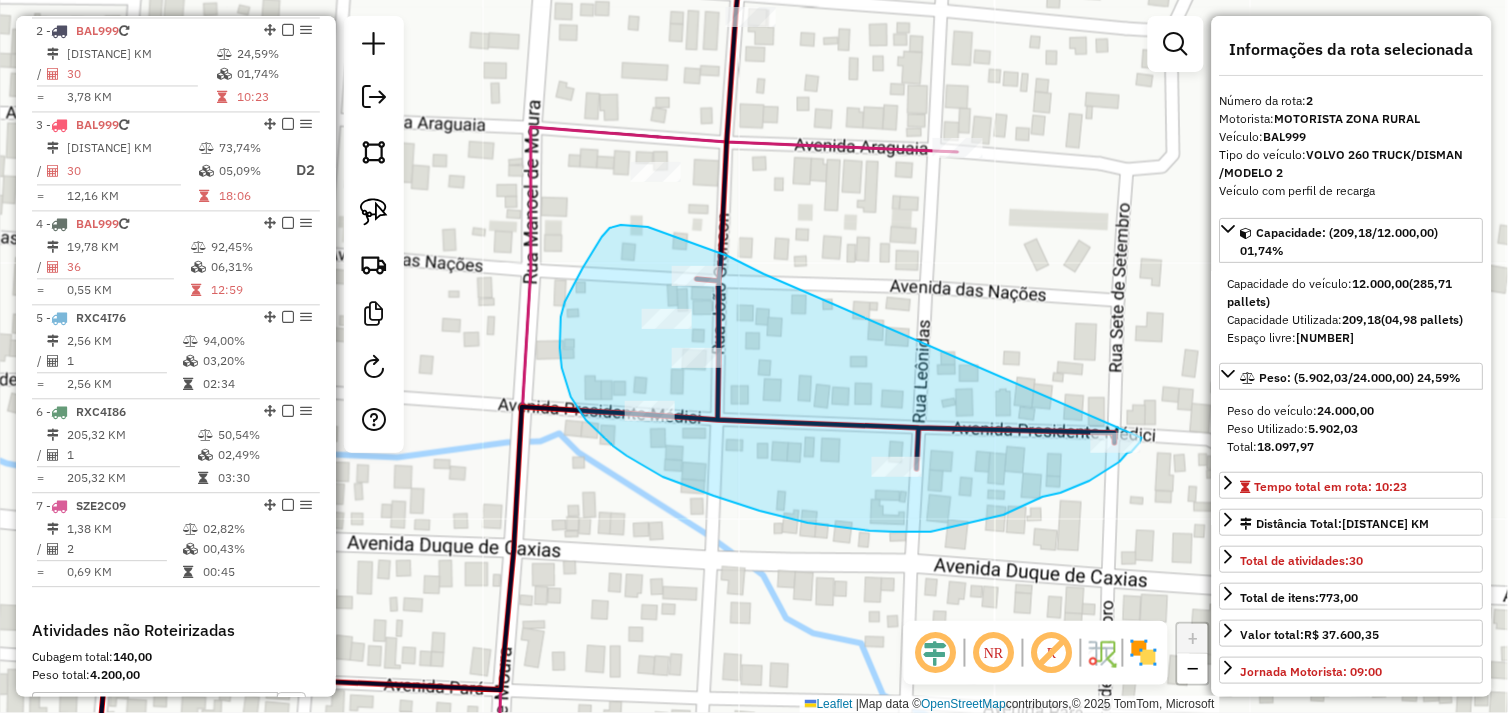 drag, startPoint x: 764, startPoint y: 274, endPoint x: 1143, endPoint y: 435, distance: 411.77905 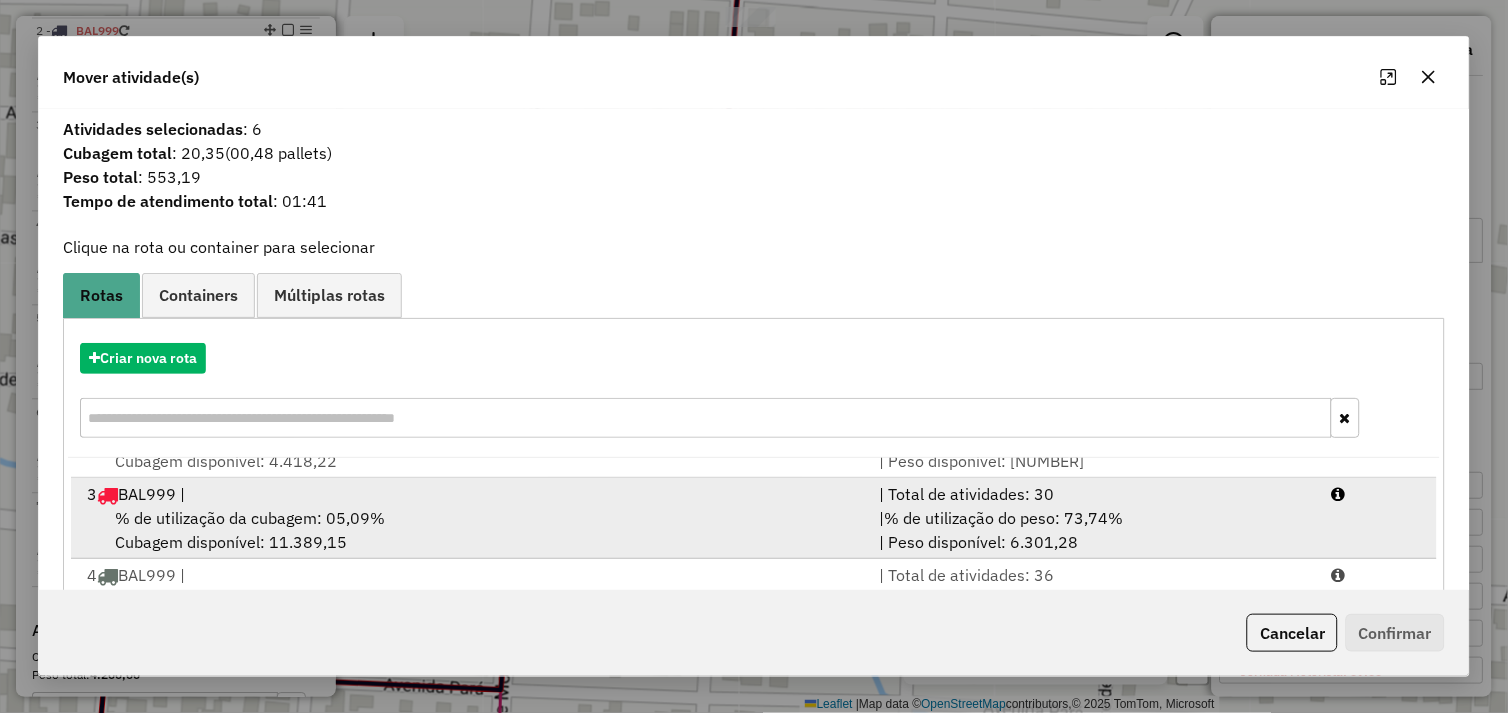 scroll, scrollTop: 86, scrollLeft: 0, axis: vertical 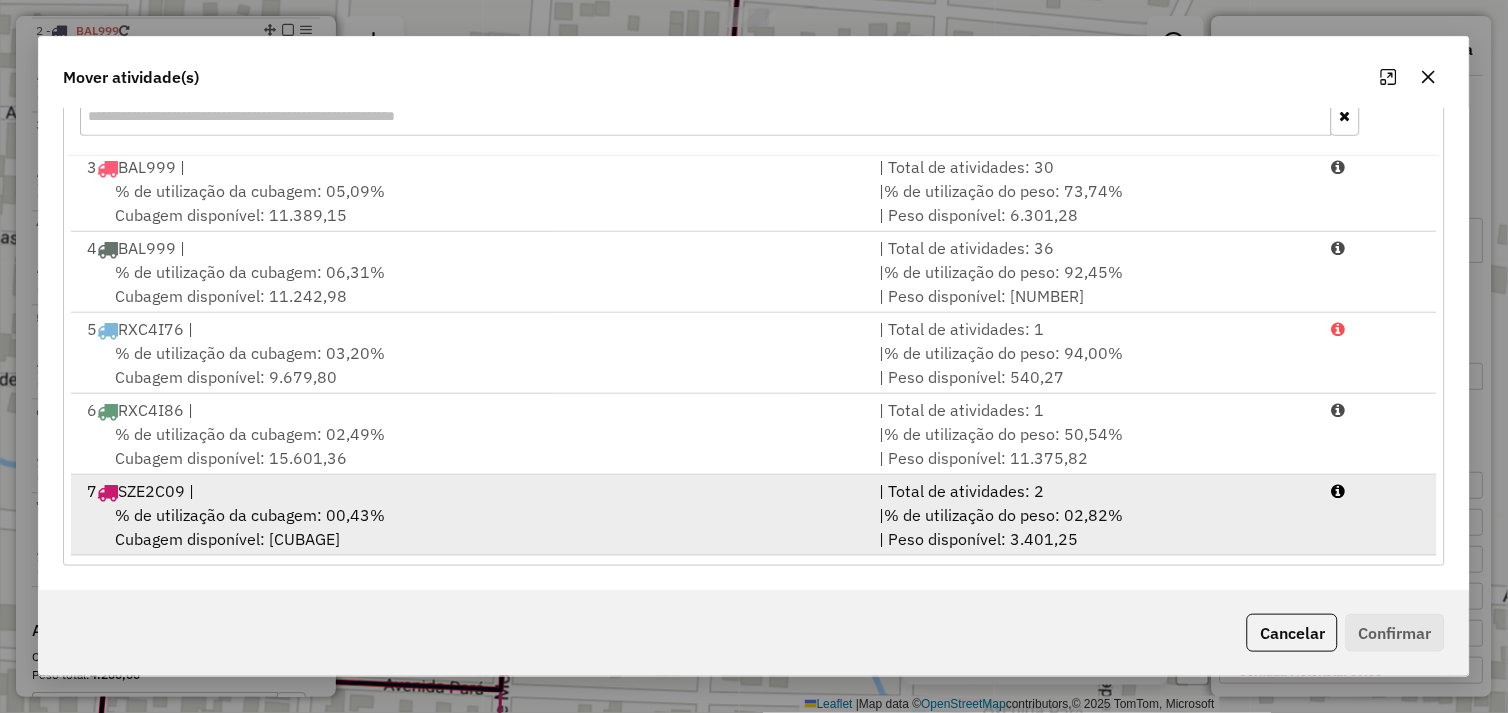 drag, startPoint x: 452, startPoint y: 512, endPoint x: 571, endPoint y: 518, distance: 119.15116 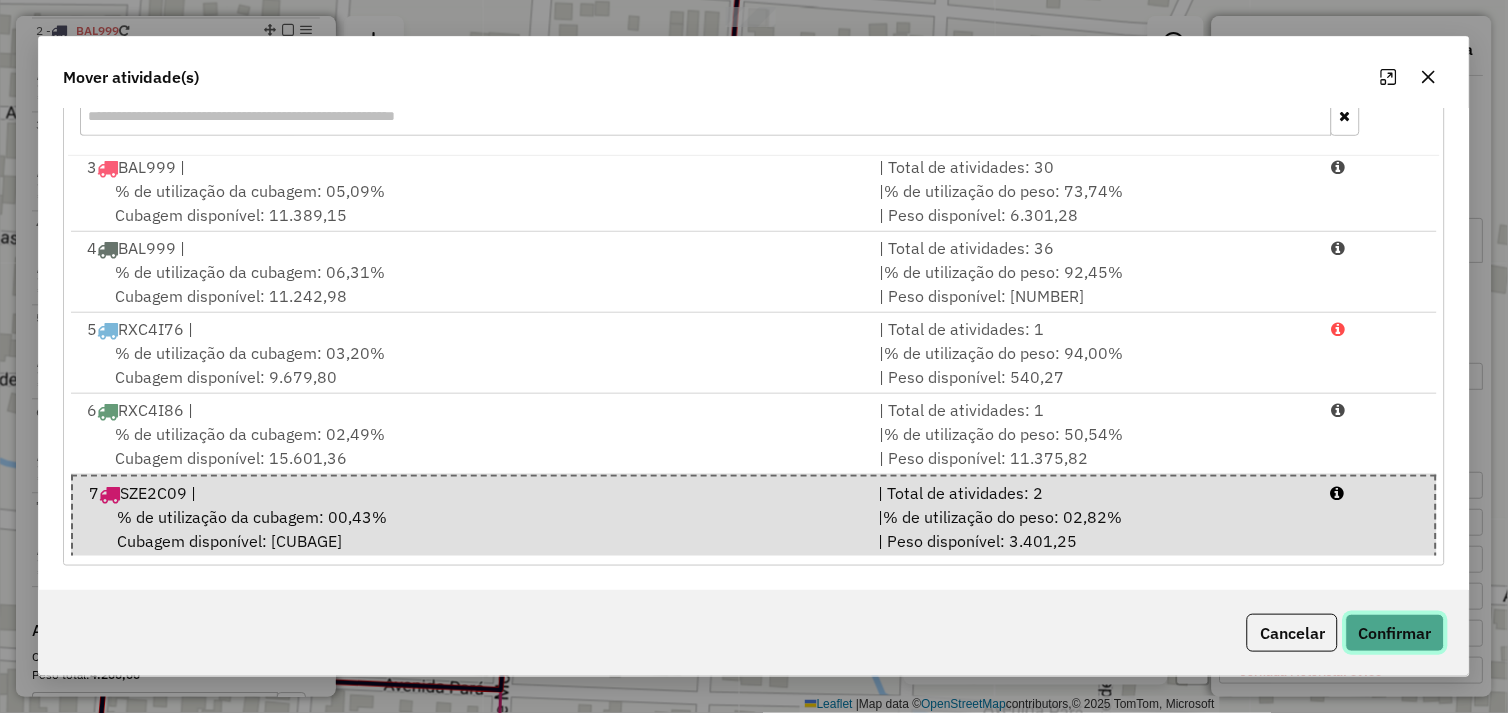 click on "Confirmar" 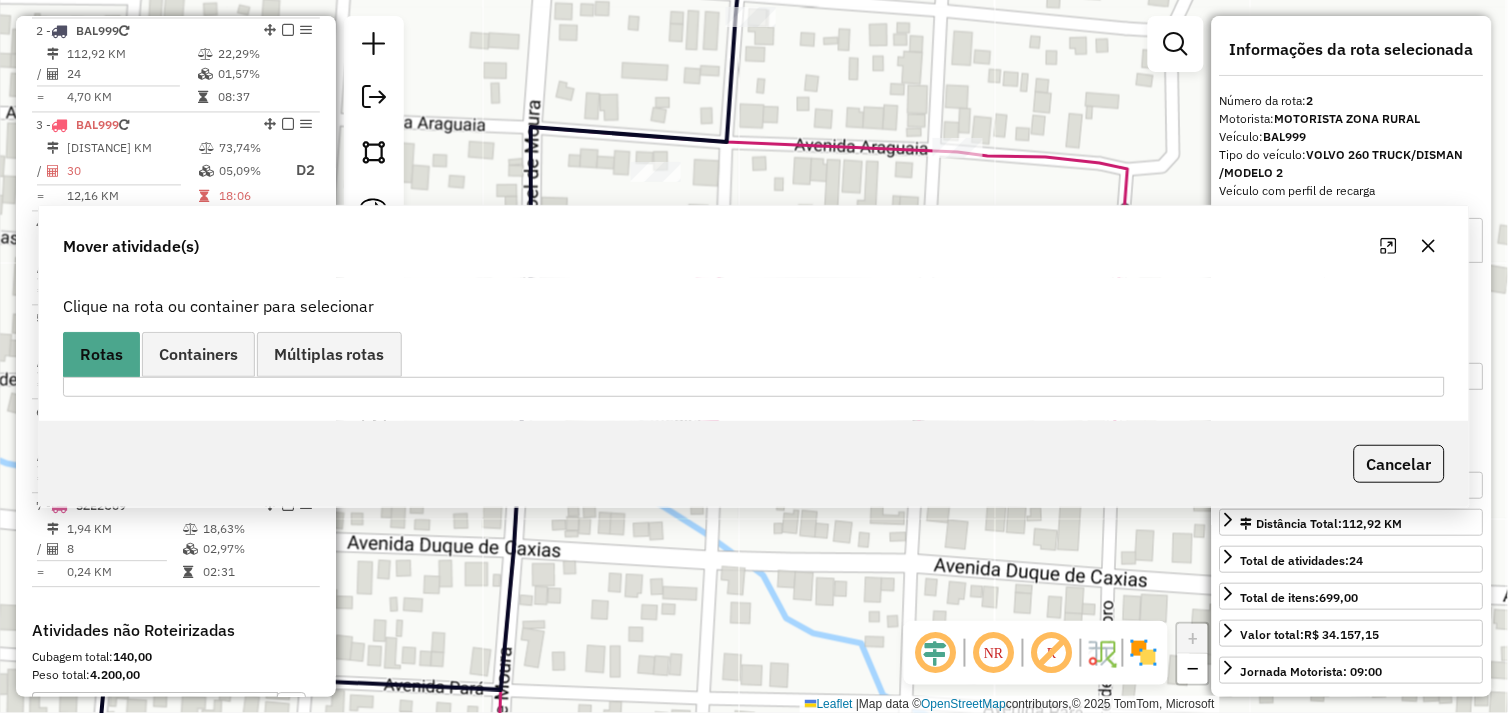 scroll, scrollTop: 0, scrollLeft: 0, axis: both 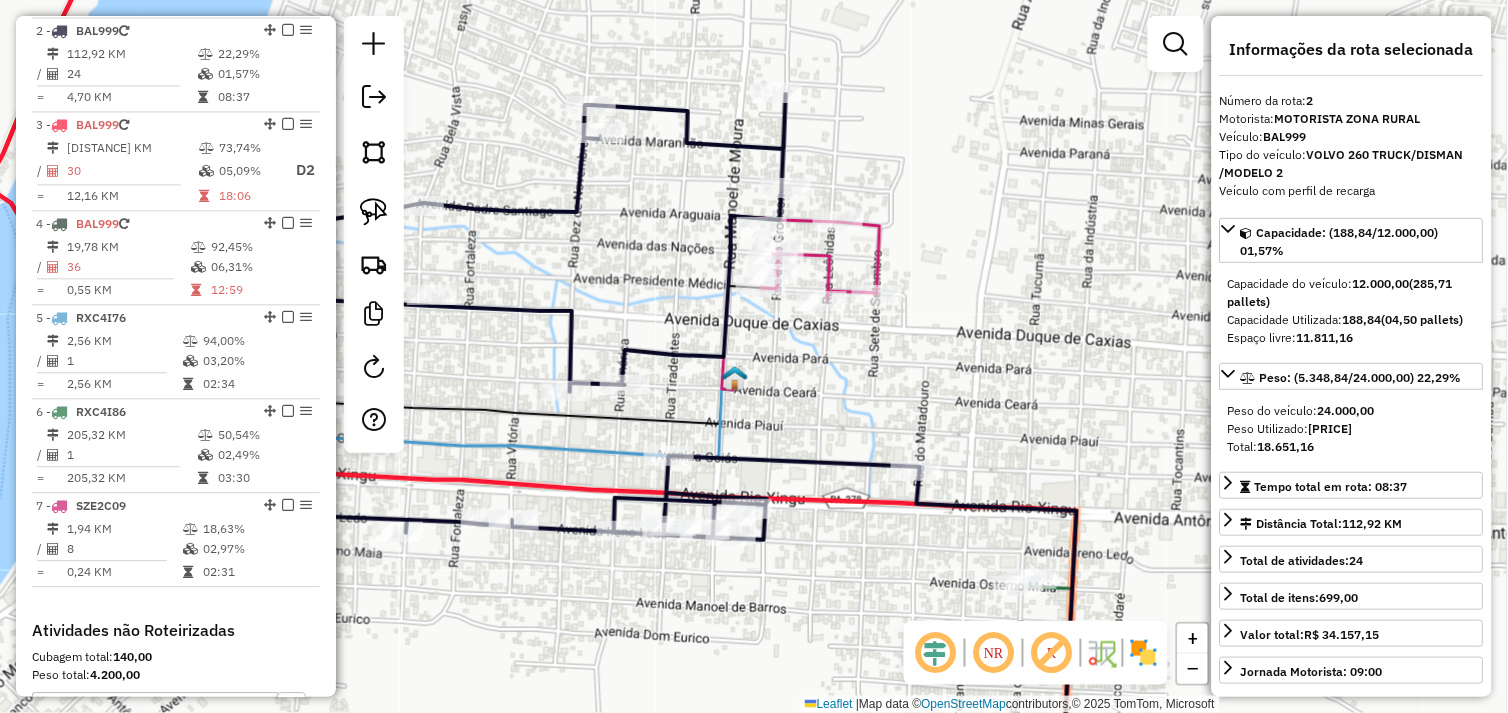 drag, startPoint x: 702, startPoint y: 411, endPoint x: 787, endPoint y: 357, distance: 100.70253 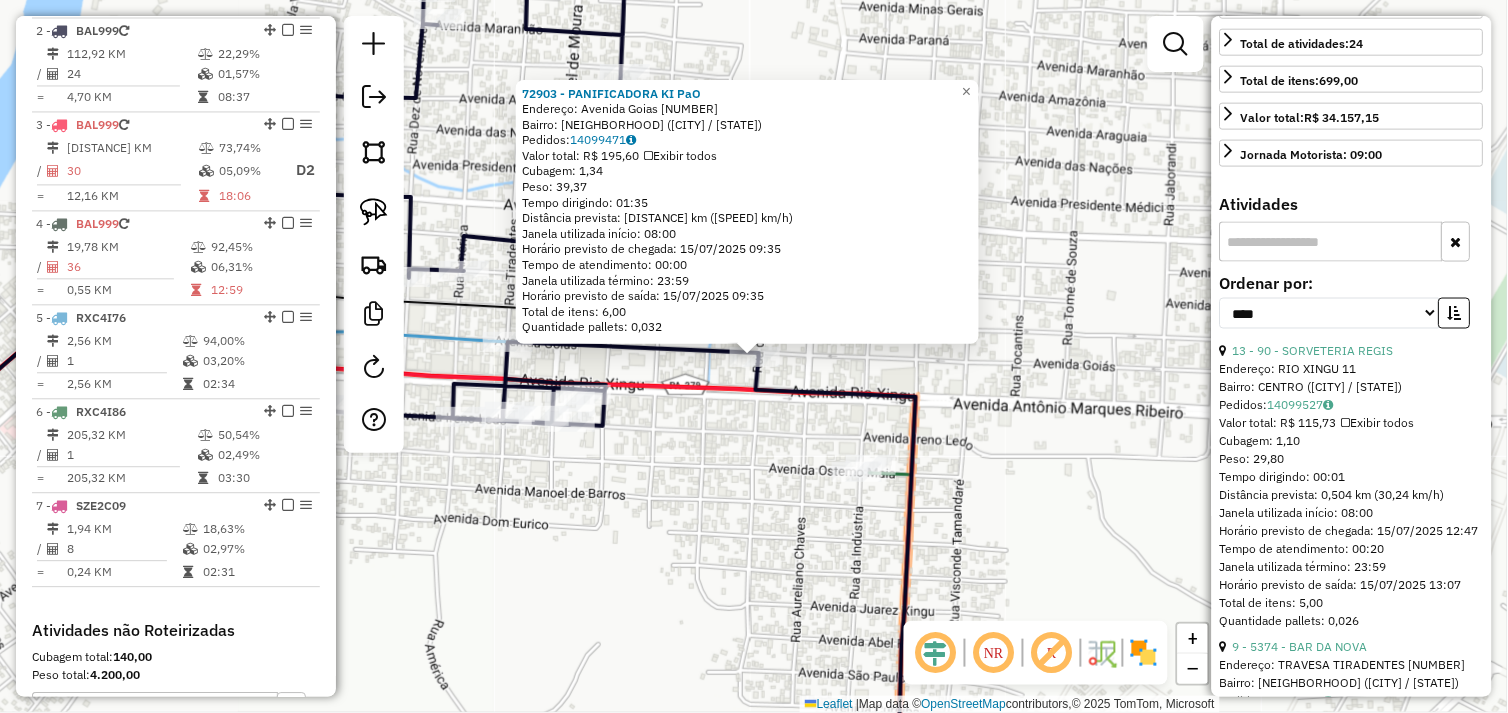 scroll, scrollTop: 555, scrollLeft: 0, axis: vertical 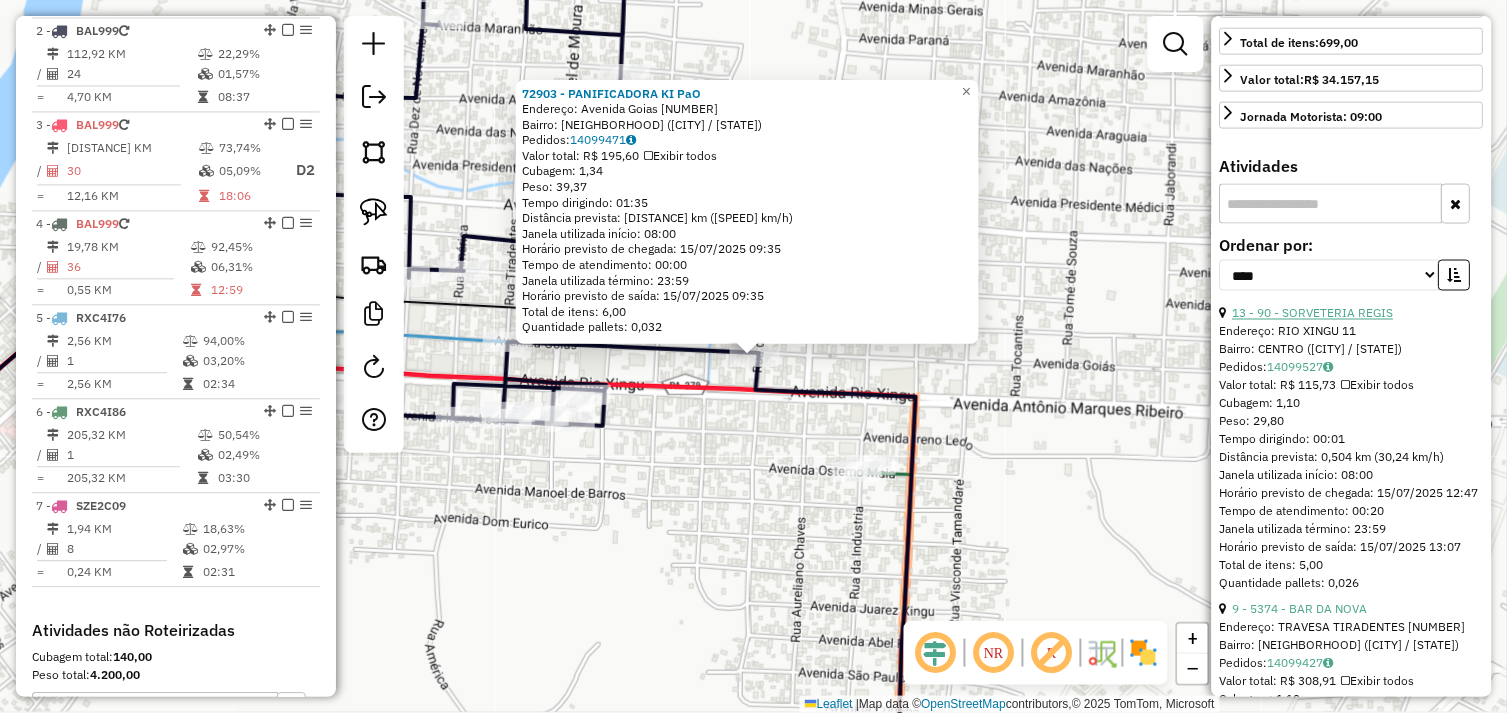 click on "13 - 90 - SORVETERIA REGIS" at bounding box center [1313, 313] 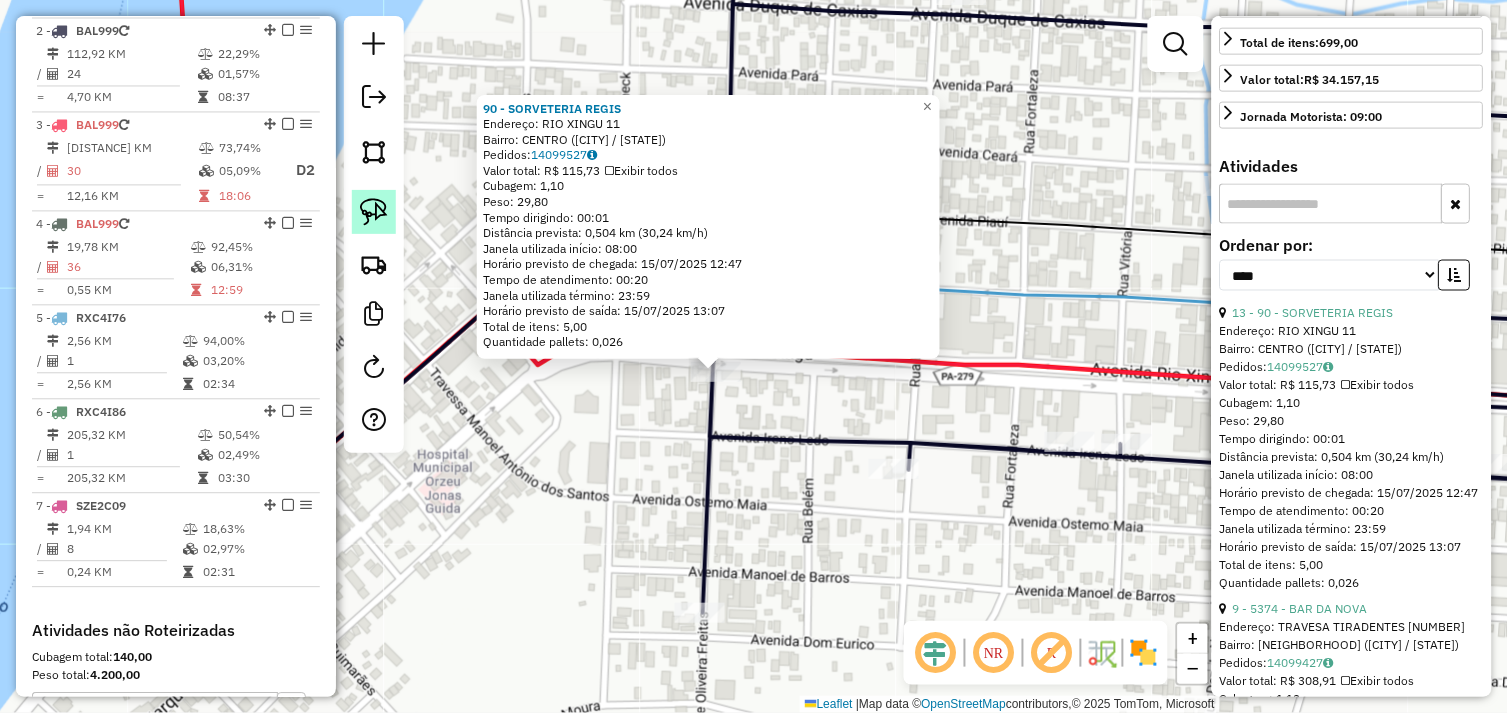 click 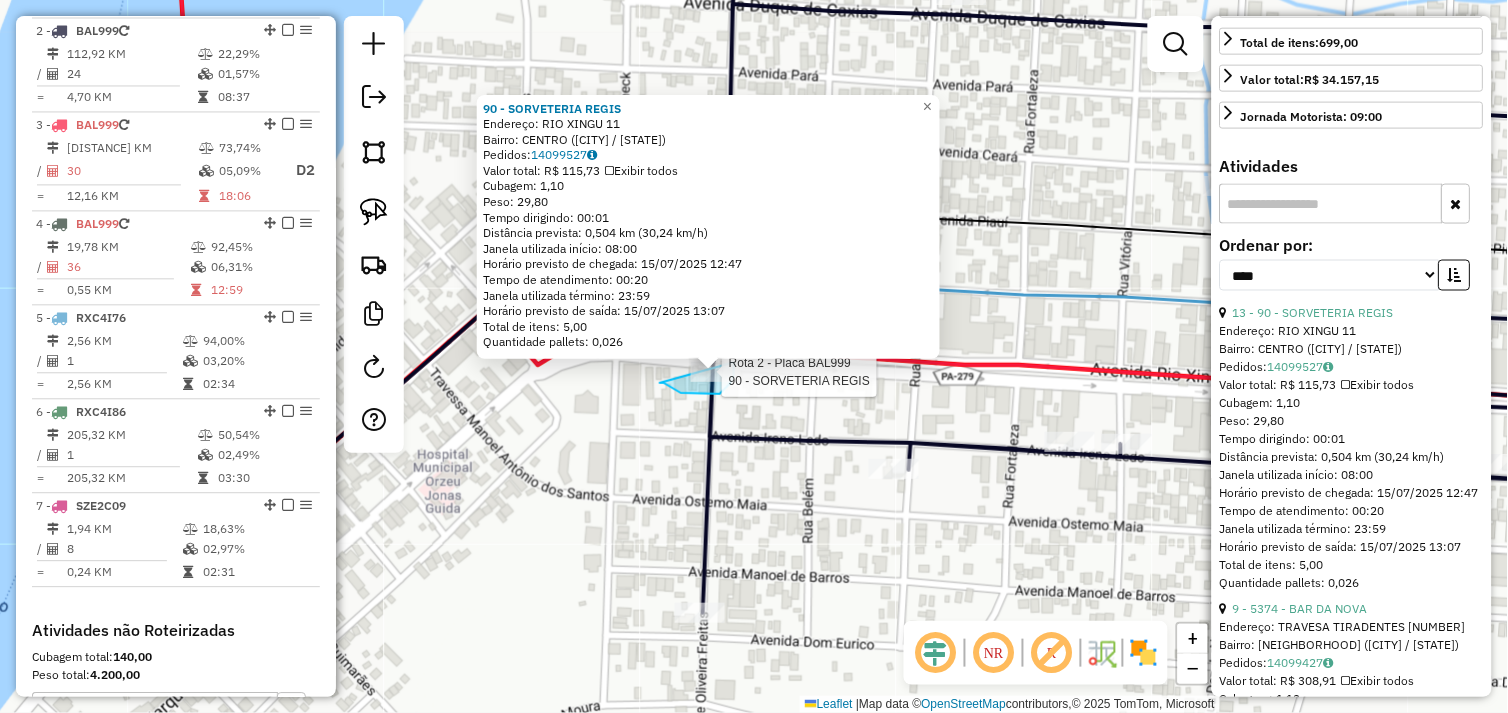 click on "Rota 2 - Placa BAL999  90 - SORVETERIA REGIS 90 - SORVETERIA REGIS  Endereço:  RIO XINGU 11   Bairro: CENTRO (SAO FELIX DO XINGU / PA)   Pedidos:  14099527   Valor total: R$ 115,73   Exibir todos   Cubagem: 1,10  Peso: 29,80  Tempo dirigindo: 00:01   Distância prevista: 0,504 km (30,24 km/h)   Janela utilizada início: 08:00   Horário previsto de chegada: 15/07/2025 12:47   Tempo de atendimento: 00:20   Janela utilizada término: 23:59   Horário previsto de saída: 15/07/2025 13:07   Total de itens: 5,00   Quantidade pallets: 0,026  × Janela de atendimento Grade de atendimento Capacidade Transportadoras Veículos Cliente Pedidos  Rotas Selecione os dias de semana para filtrar as janelas de atendimento  Seg   Ter   Qua   Qui   Sex   Sáb   Dom  Informe o período da janela de atendimento: De: Até:  Filtrar exatamente a janela do cliente  Considerar janela de atendimento padrão  Selecione os dias de semana para filtrar as grades de atendimento  Seg   Ter   Qua   Qui   Sex   Sáb   Dom   Peso mínimo:  +" 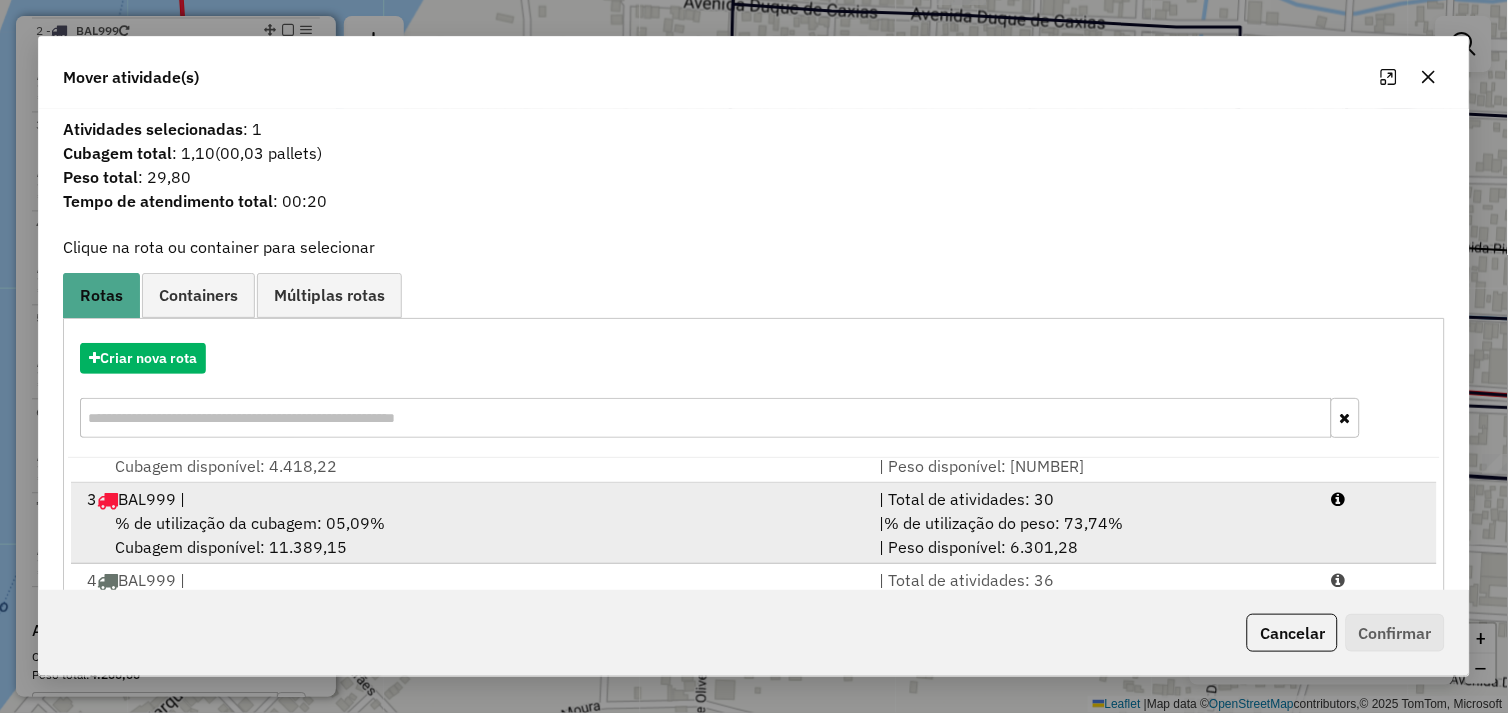 scroll, scrollTop: 86, scrollLeft: 0, axis: vertical 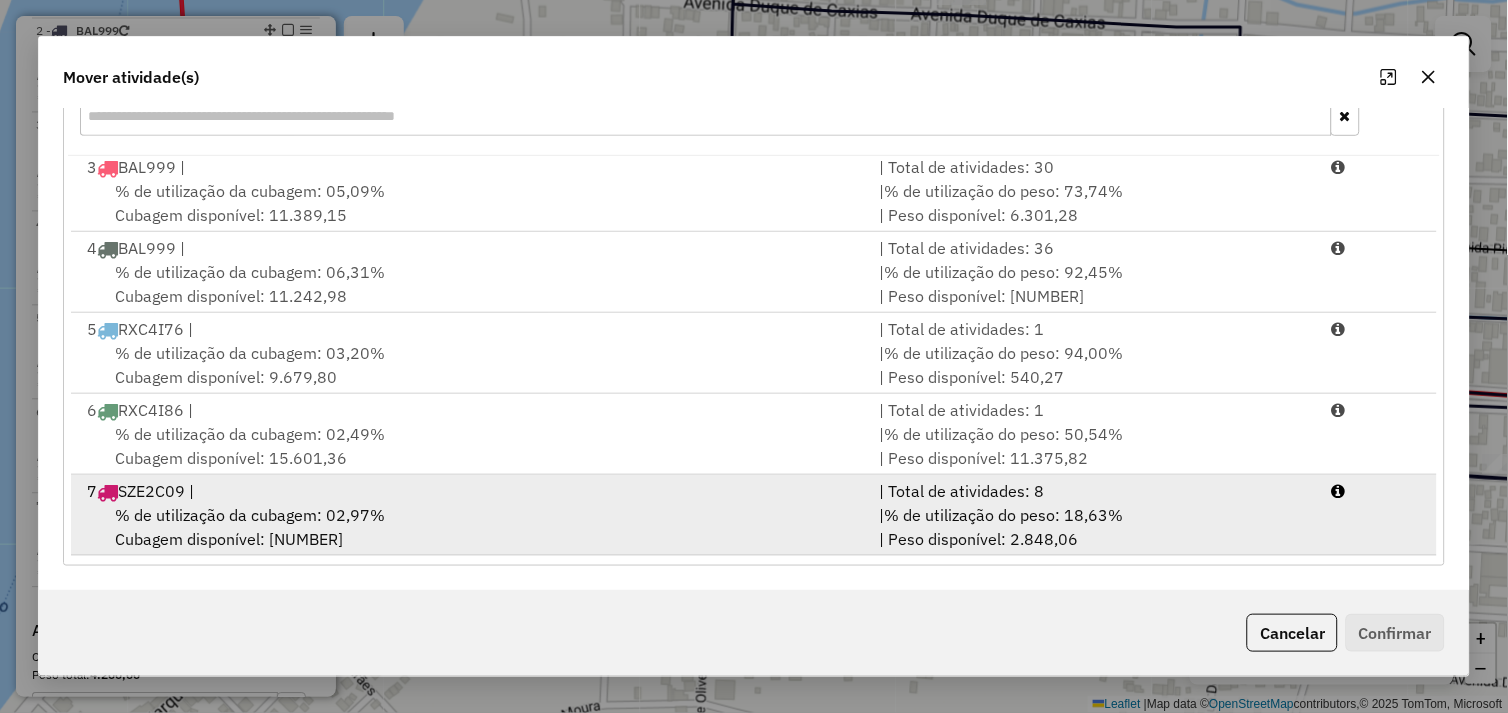 click on "% de utilização da cubagem: 02,97%  Cubagem disponível: 776,23" at bounding box center [471, 527] 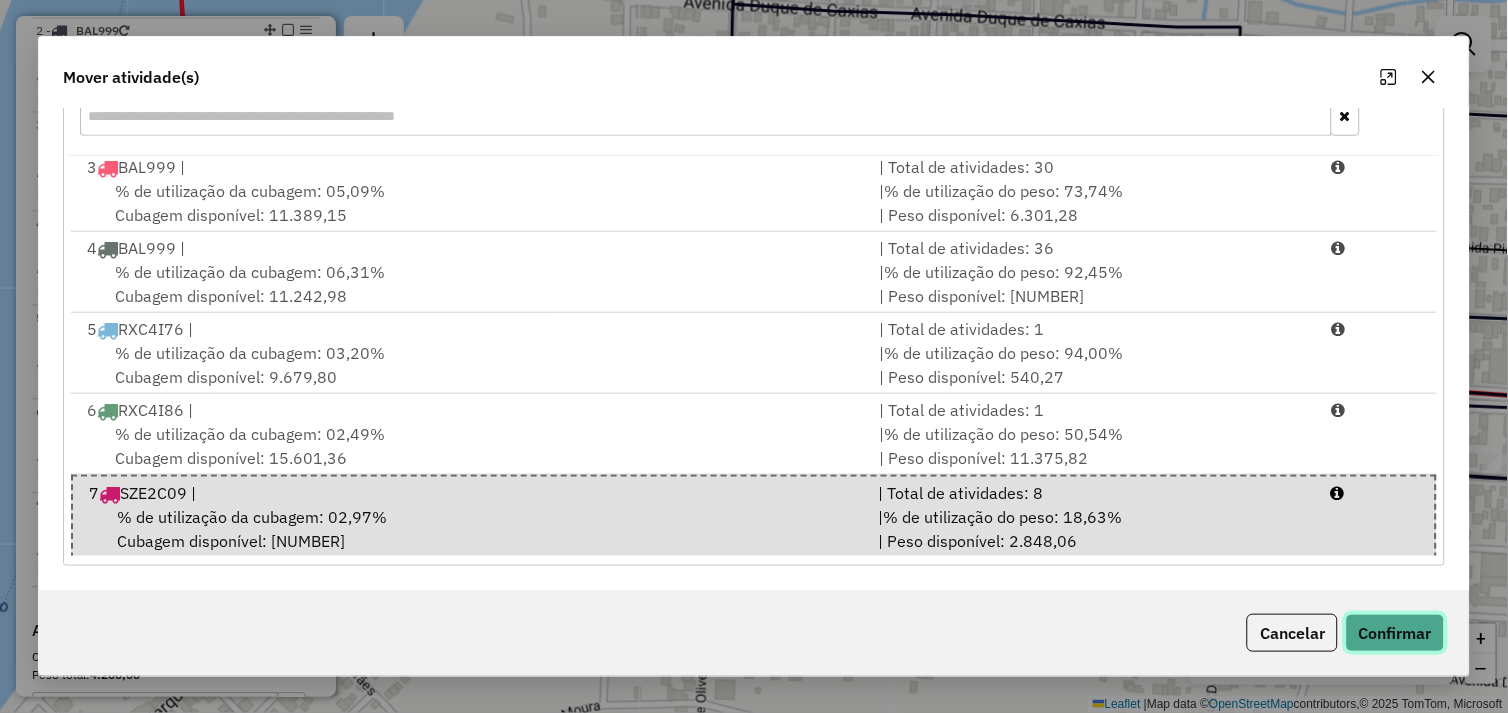 click on "Confirmar" 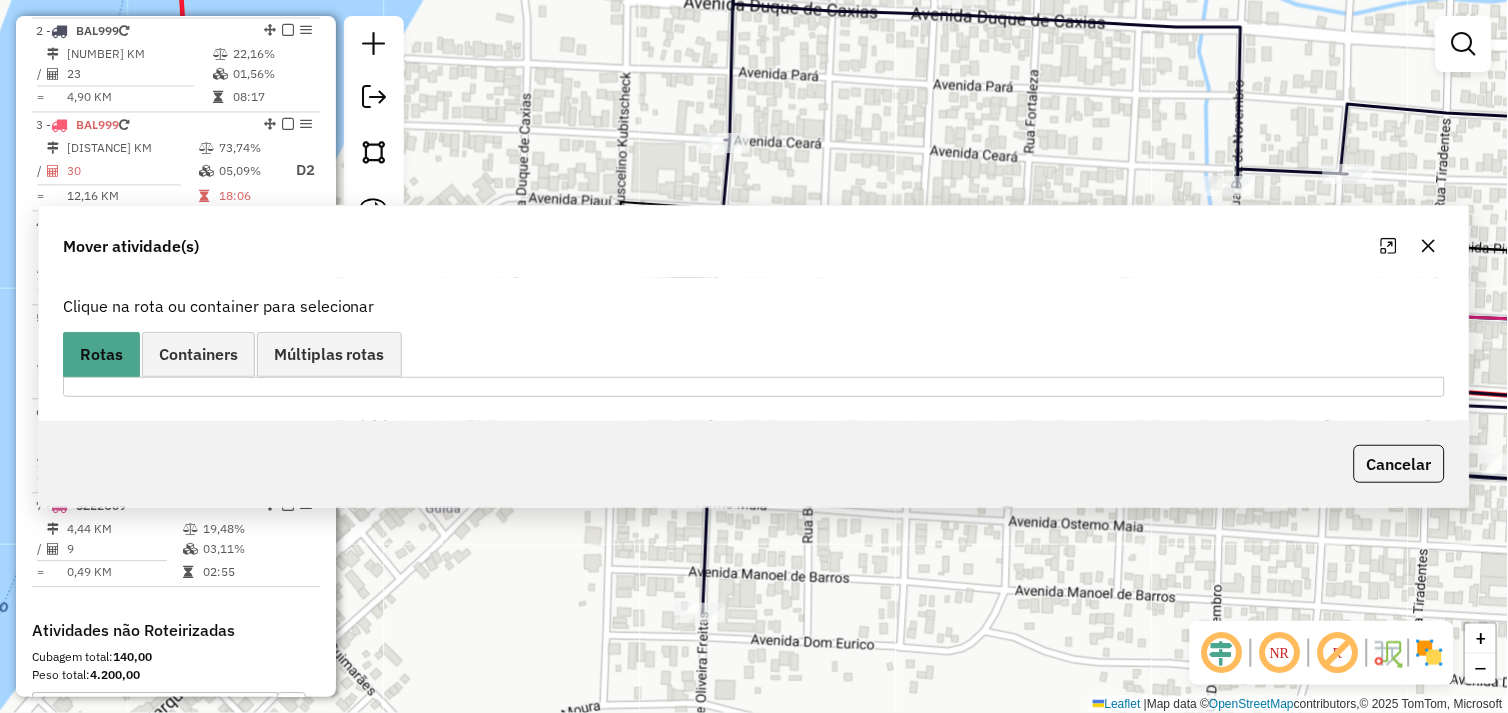 scroll, scrollTop: 0, scrollLeft: 0, axis: both 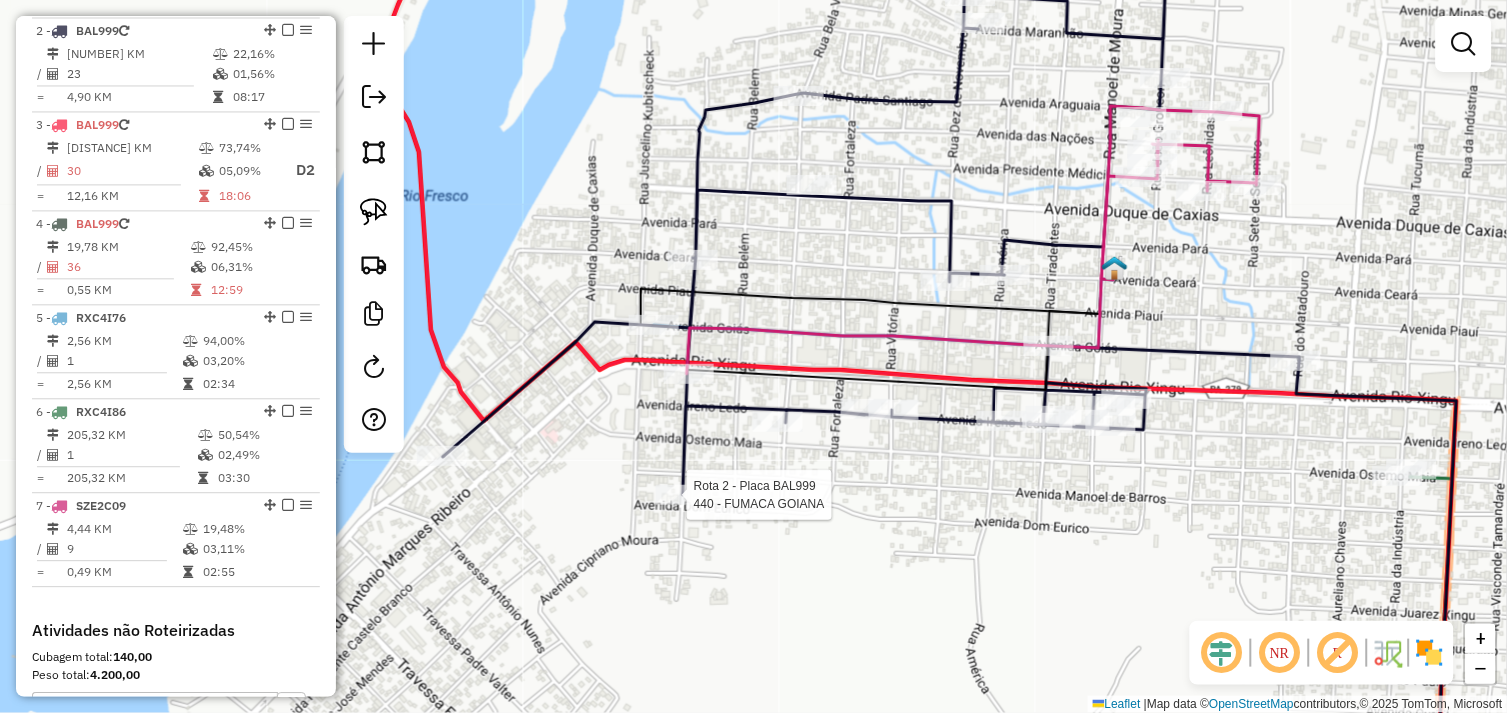 select on "*********" 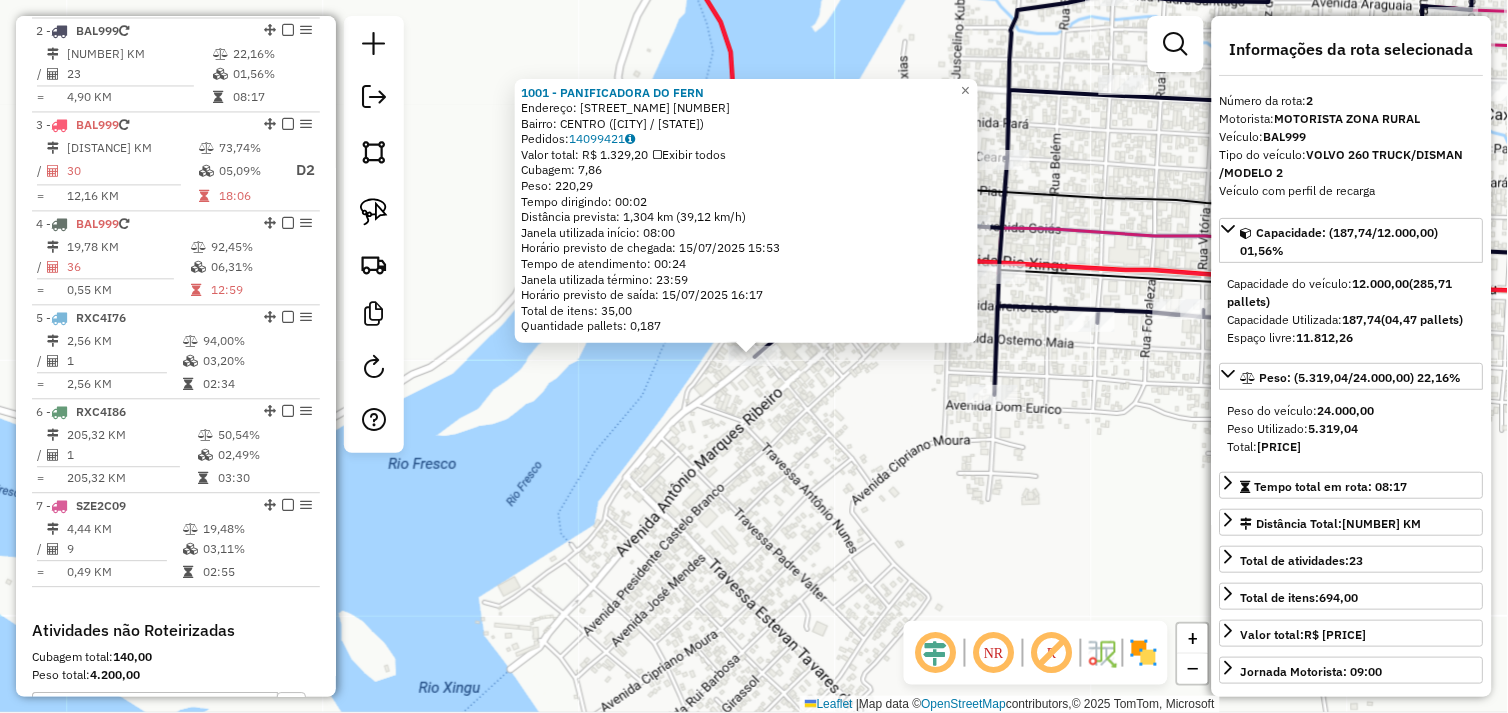 drag, startPoint x: 766, startPoint y: 428, endPoint x: 784, endPoint y: 433, distance: 18.681541 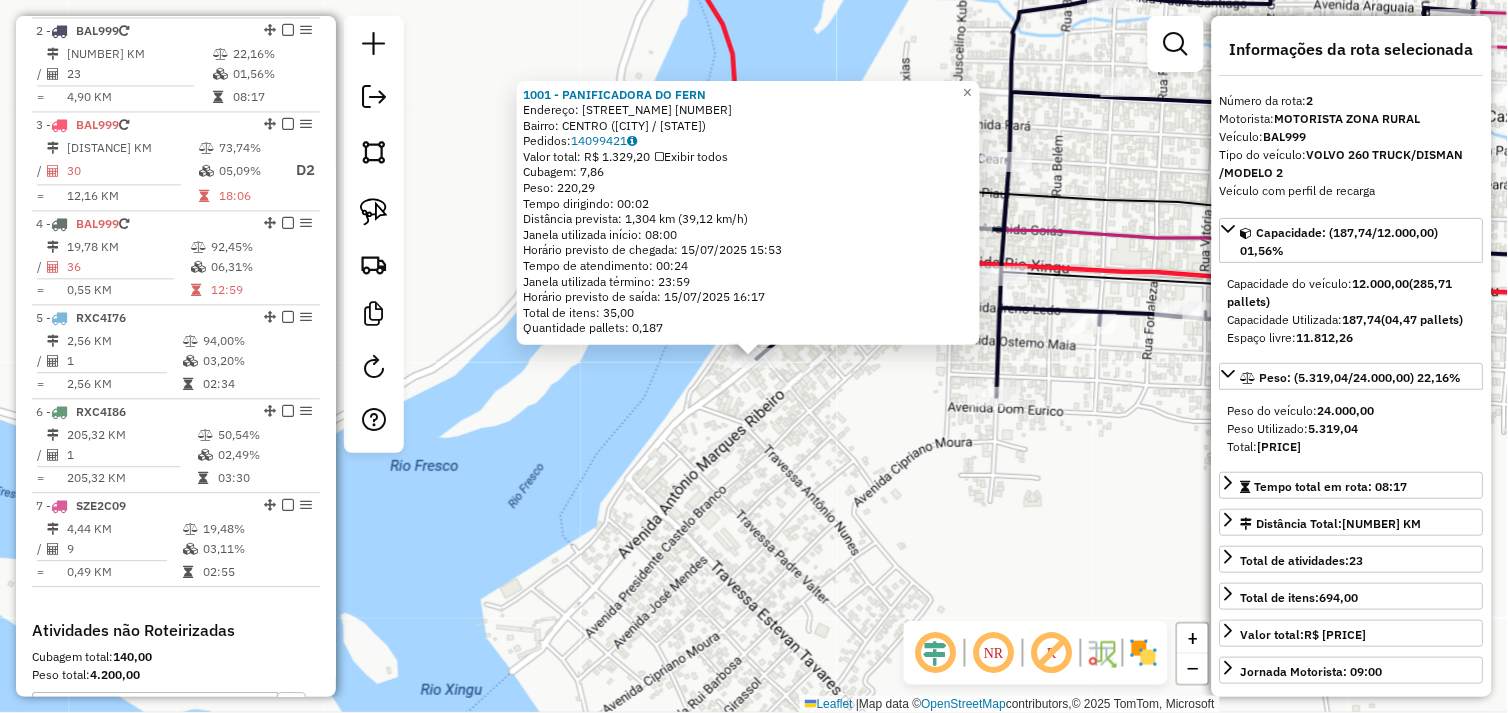 drag, startPoint x: 897, startPoint y: 462, endPoint x: 734, endPoint y: 472, distance: 163.30646 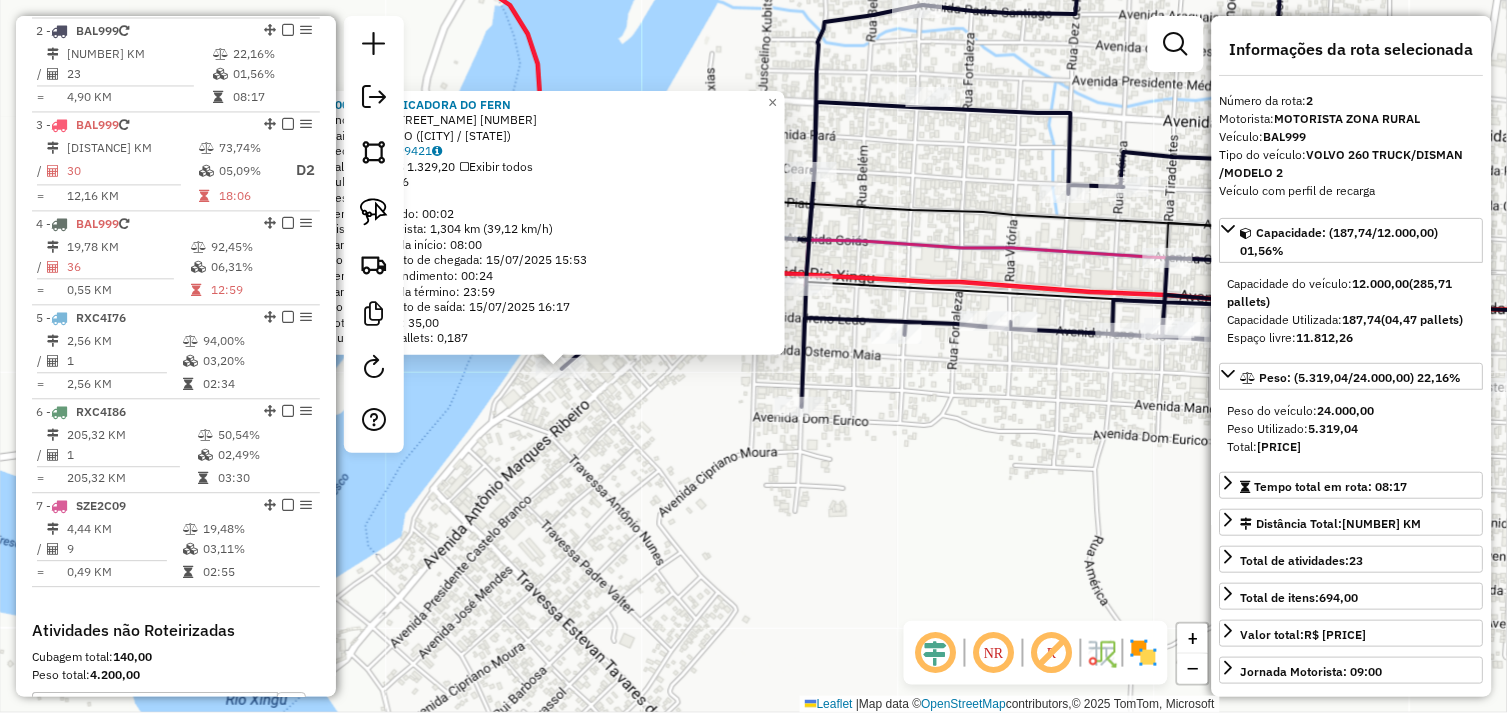 drag, startPoint x: 910, startPoint y: 426, endPoint x: 916, endPoint y: 411, distance: 16.155495 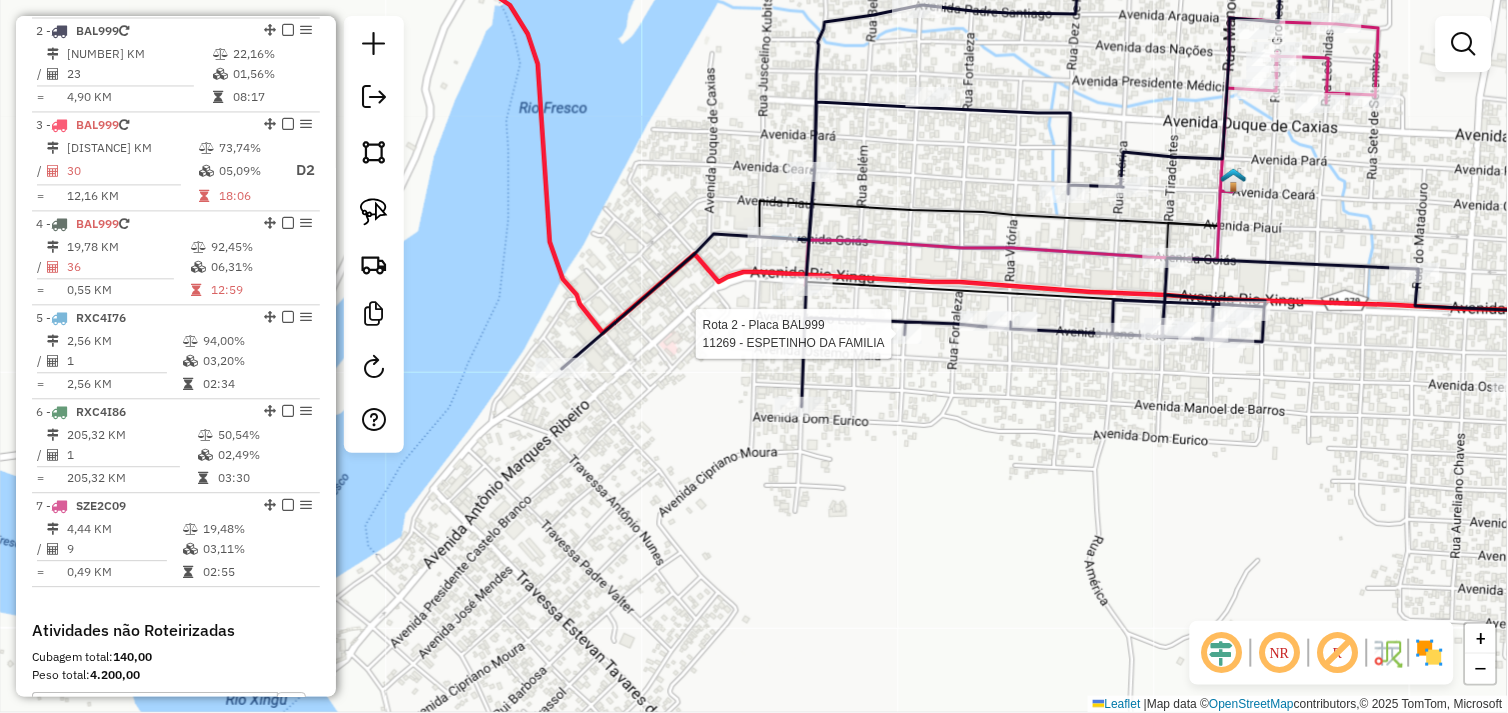 select on "*********" 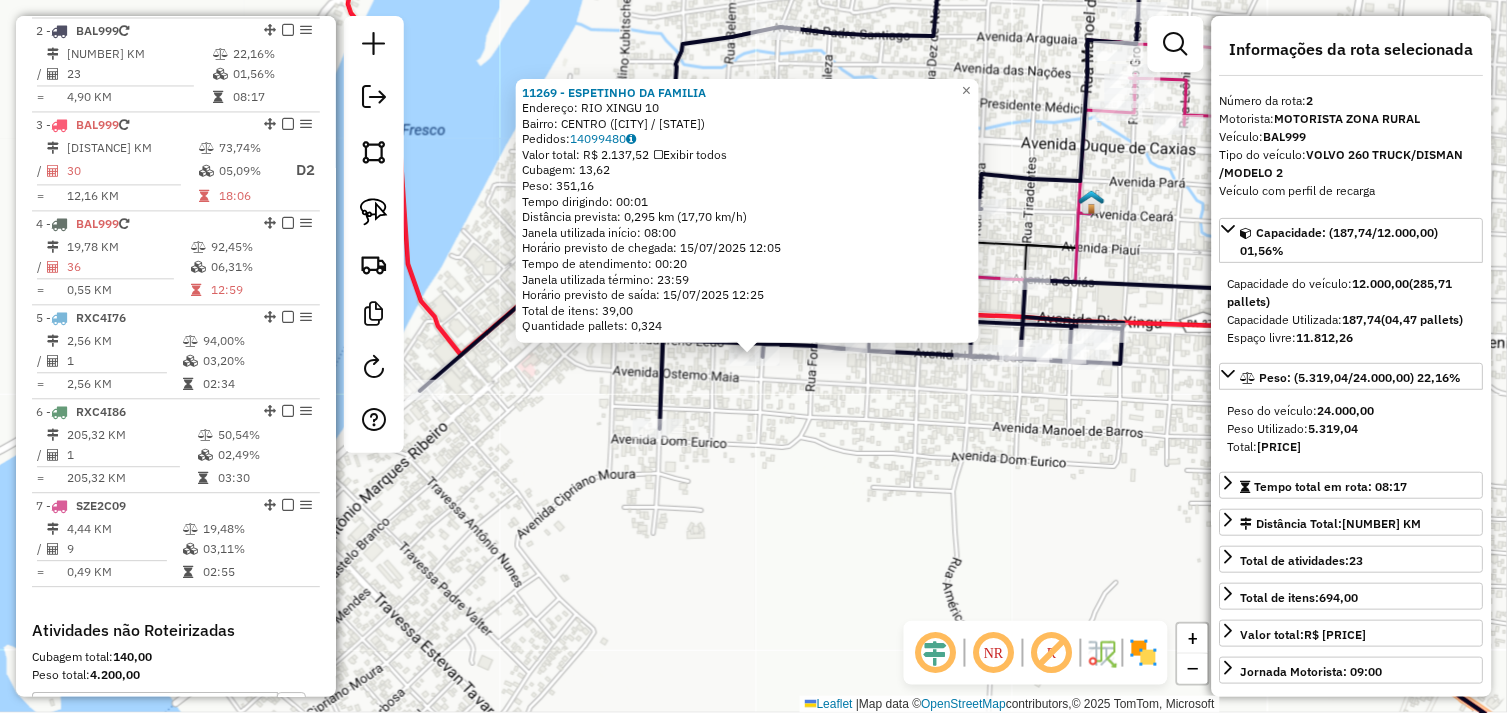 click on "11269 - ESPETINHO DA FAMILIA  Endereço:  RIO XINGU 10   Bairro: CENTRO (SAO FELIX DO XINGU / PA)   Pedidos:  14099480   Valor total: R$ 2.137,52   Exibir todos   Cubagem: 13,62  Peso: 351,16  Tempo dirigindo: 00:01   Distância prevista: 0,295 km (17,70 km/h)   Janela utilizada início: 08:00   Horário previsto de chegada: 15/07/2025 12:05   Tempo de atendimento: 00:20   Janela utilizada término: 23:59   Horário previsto de saída: 15/07/2025 12:25   Total de itens: 39,00   Quantidade pallets: 0,324  × Janela de atendimento Grade de atendimento Capacidade Transportadoras Veículos Cliente Pedidos  Rotas Selecione os dias de semana para filtrar as janelas de atendimento  Seg   Ter   Qua   Qui   Sex   Sáb   Dom  Informe o período da janela de atendimento: De: Até:  Filtrar exatamente a janela do cliente  Considerar janela de atendimento padrão  Selecione os dias de semana para filtrar as grades de atendimento  Seg   Ter   Qua   Qui   Sex   Sáb   Dom   Clientes fora do dia de atendimento selecionado +" 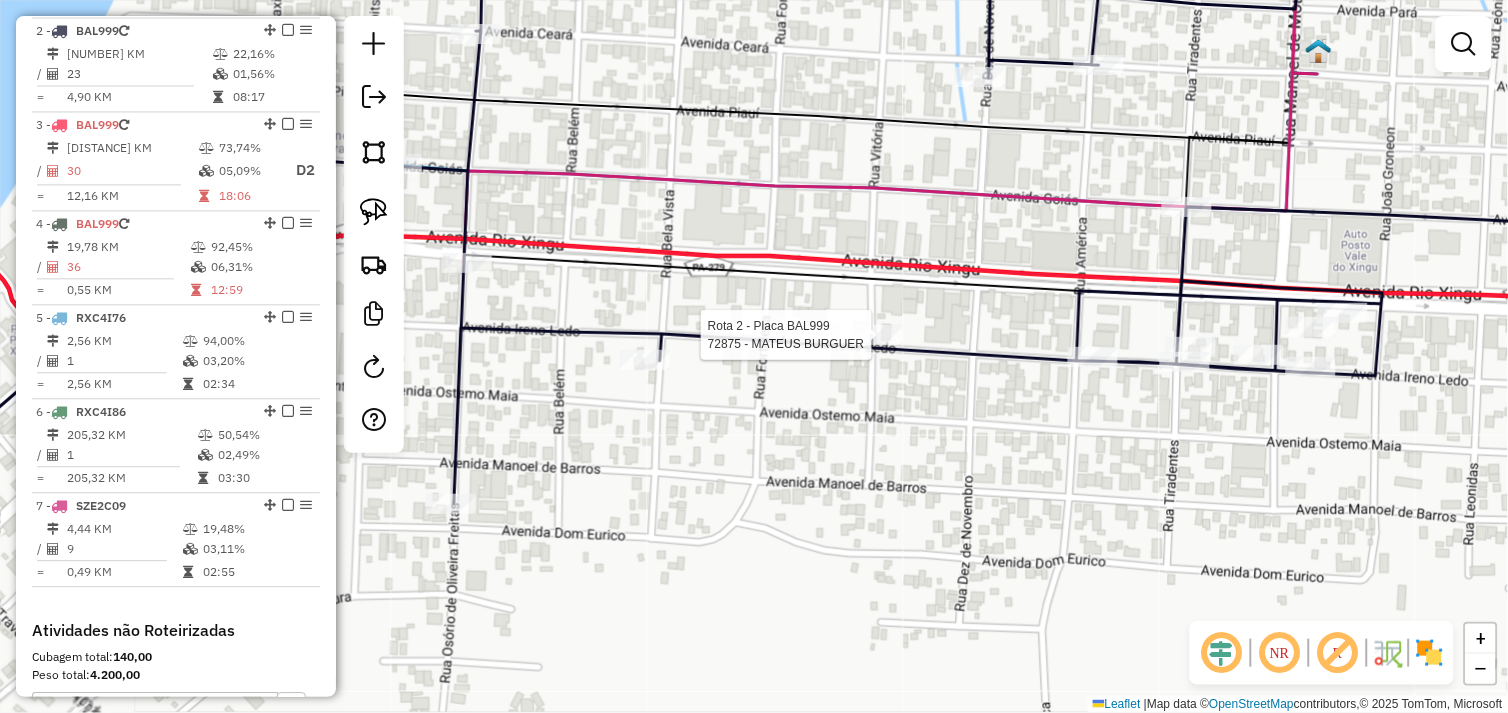 select on "*********" 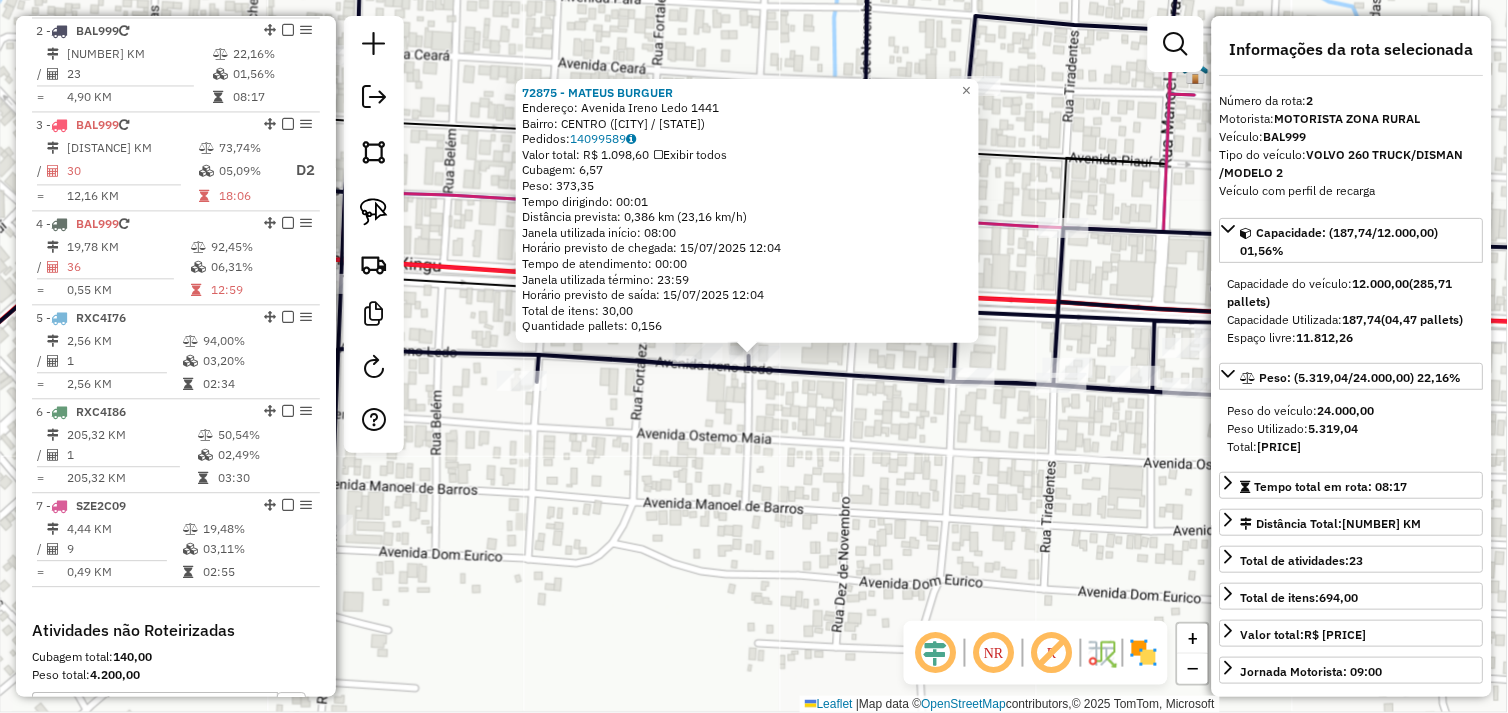 click on "72875 - MATEUS BURGUER  Endereço:  Avenida Ireno Ledo 1441   Bairro: CENTRO (SAO FELIX DO XINGU / PA)   Pedidos:  14099589   Valor total: R$ 1.098,60   Exibir todos   Cubagem: 6,57  Peso: 373,35  Tempo dirigindo: 00:01   Distância prevista: 0,386 km (23,16 km/h)   Janela utilizada início: 08:00   Horário previsto de chegada: 15/07/2025 12:04   Tempo de atendimento: 00:00   Janela utilizada término: 23:59   Horário previsto de saída: 15/07/2025 12:04   Total de itens: 30,00   Quantidade pallets: 0,156  × Janela de atendimento Grade de atendimento Capacidade Transportadoras Veículos Cliente Pedidos  Rotas Selecione os dias de semana para filtrar as janelas de atendimento  Seg   Ter   Qua   Qui   Sex   Sáb   Dom  Informe o período da janela de atendimento: De: Até:  Filtrar exatamente a janela do cliente  Considerar janela de atendimento padrão  Selecione os dias de semana para filtrar as grades de atendimento  Seg   Ter   Qua   Qui   Sex   Sáb   Dom   Peso mínimo:   Peso máximo:   De:   Até:  +" 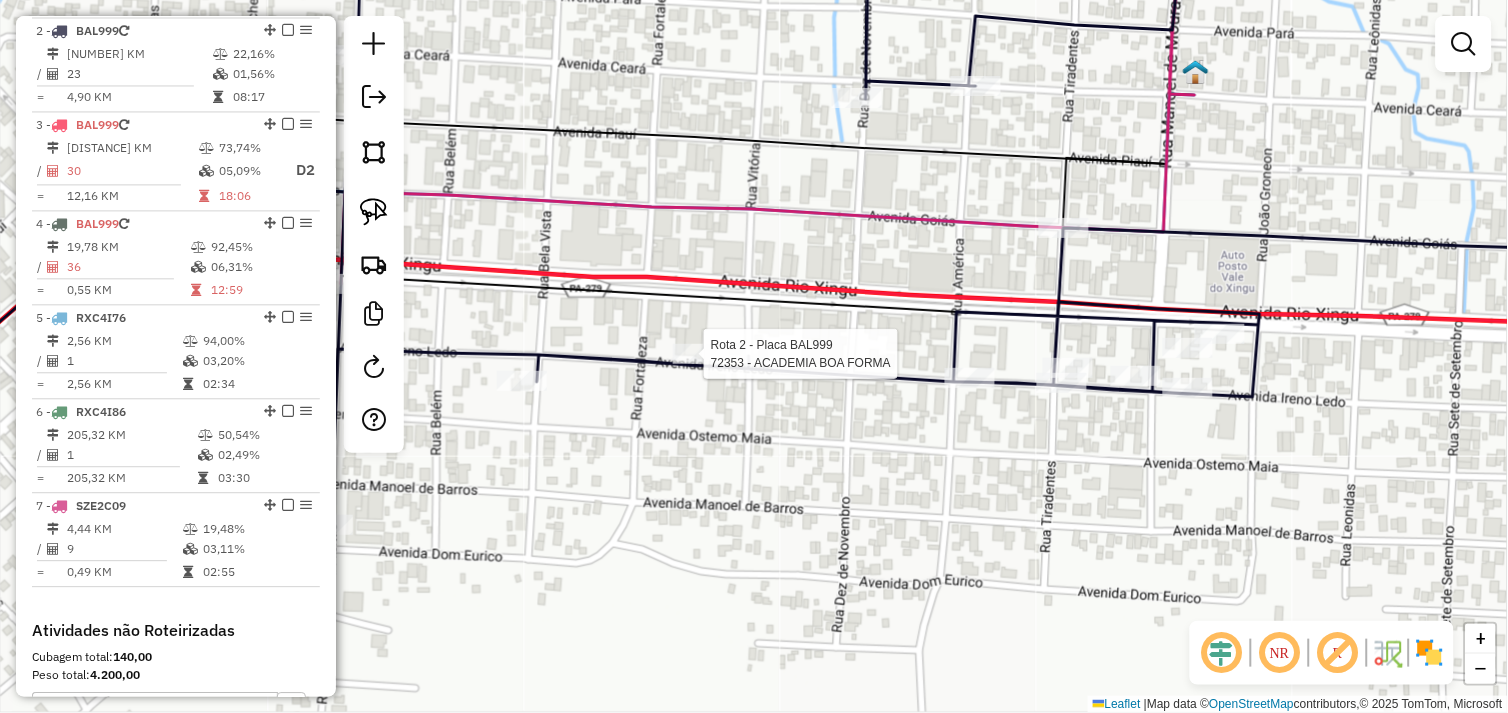 select on "*********" 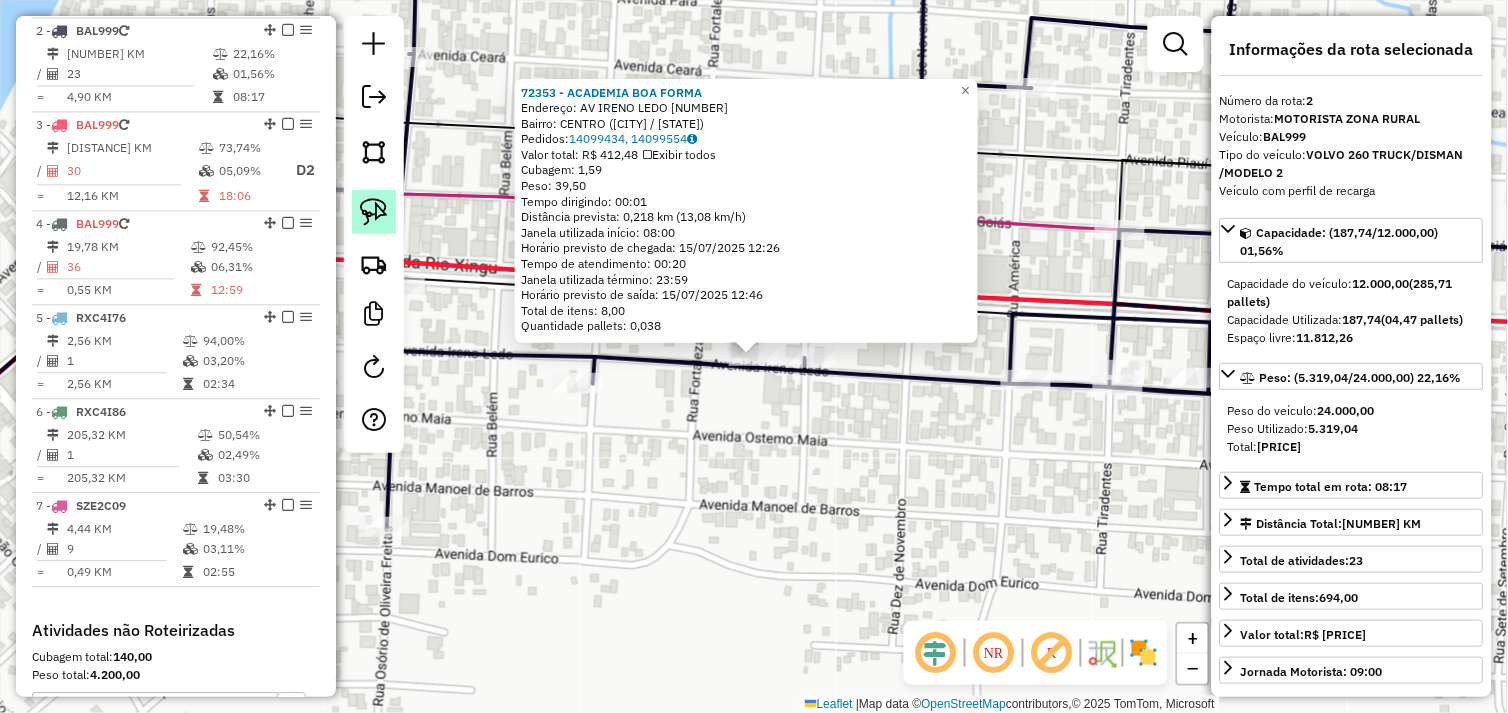 click 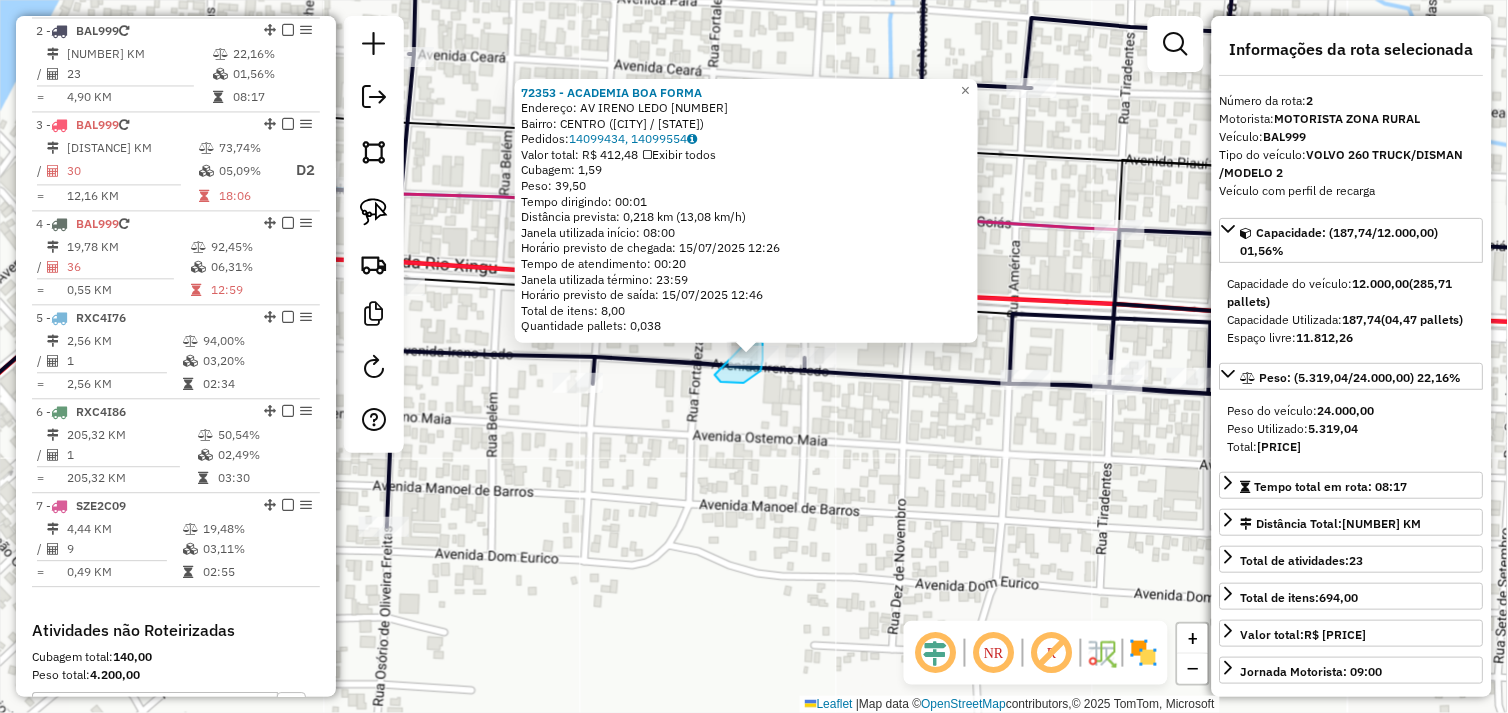 drag, startPoint x: 715, startPoint y: 375, endPoint x: 754, endPoint y: 335, distance: 55.86591 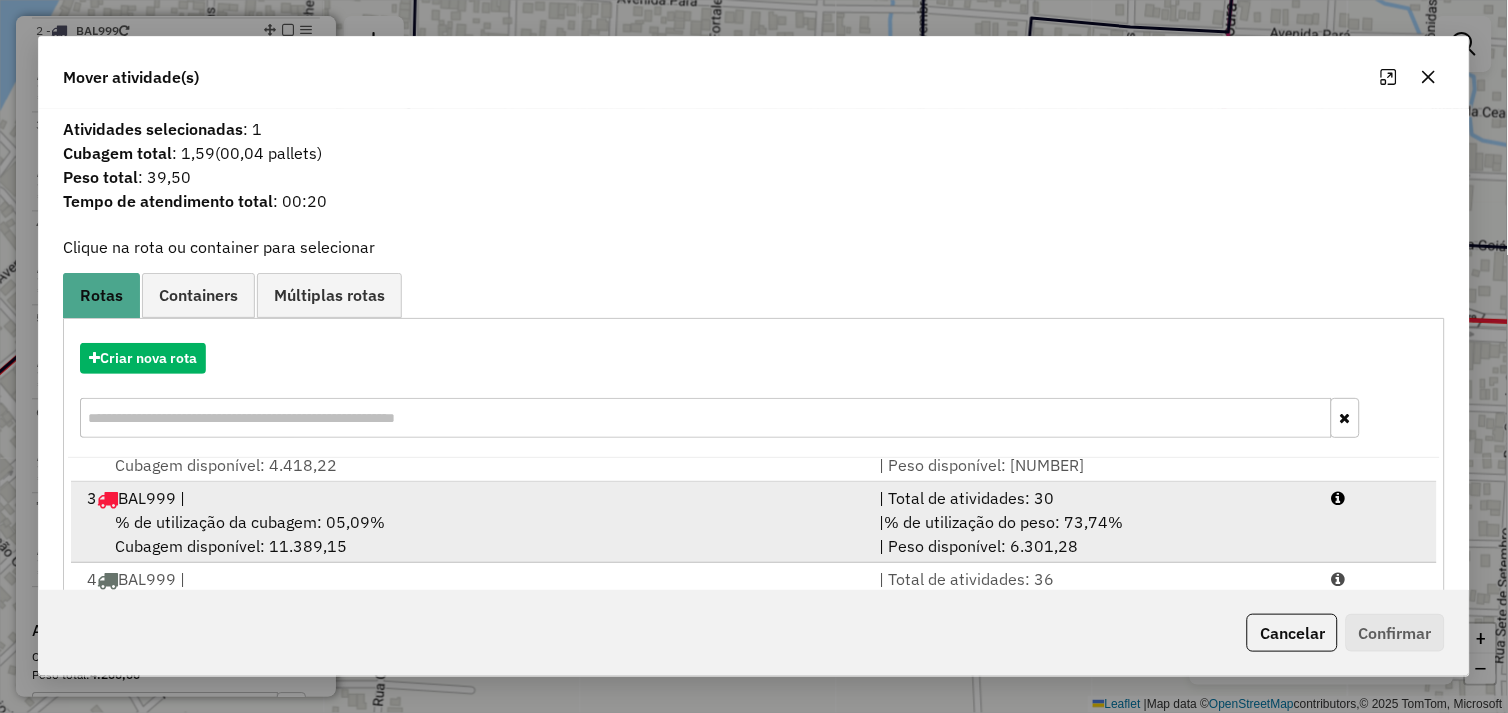 scroll, scrollTop: 86, scrollLeft: 0, axis: vertical 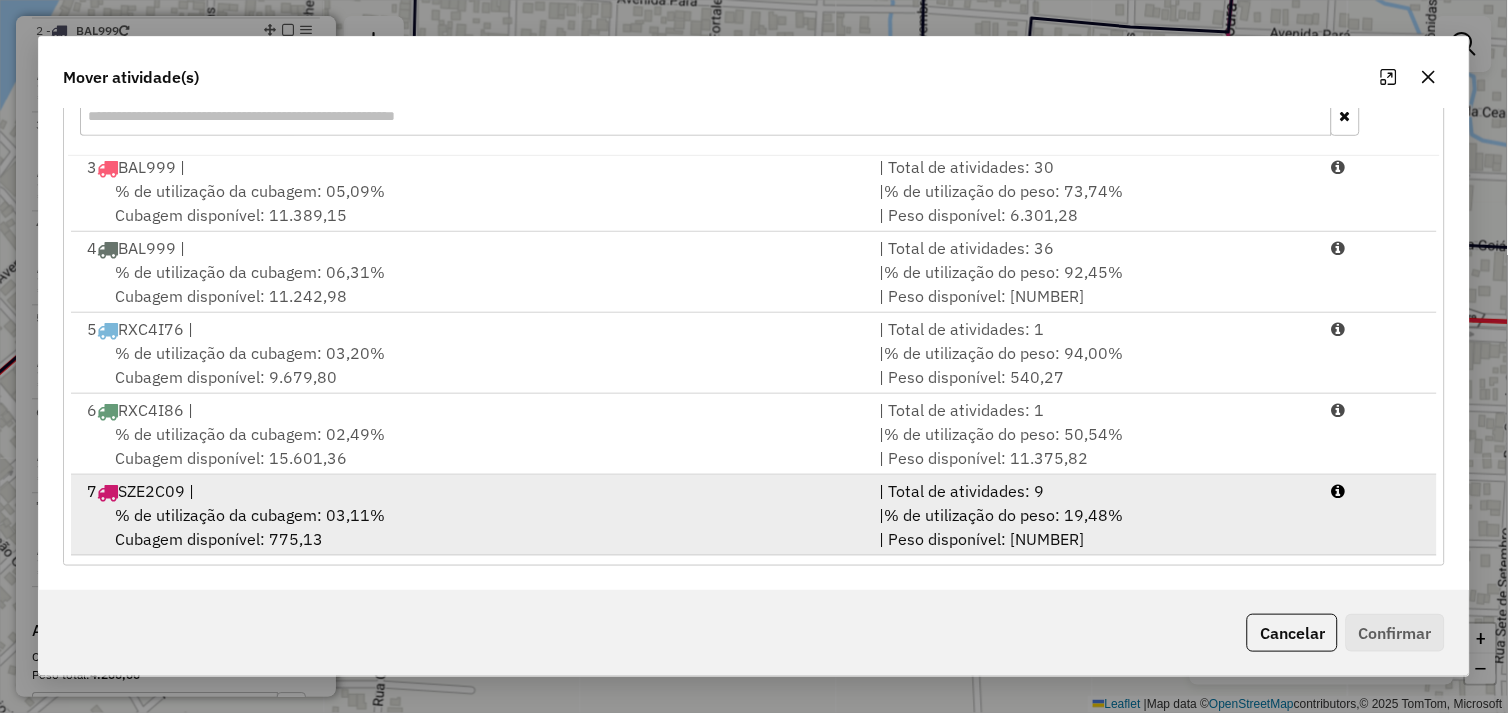click on "% de utilização da cubagem: 03,11%  Cubagem disponível: 775,13" at bounding box center (471, 527) 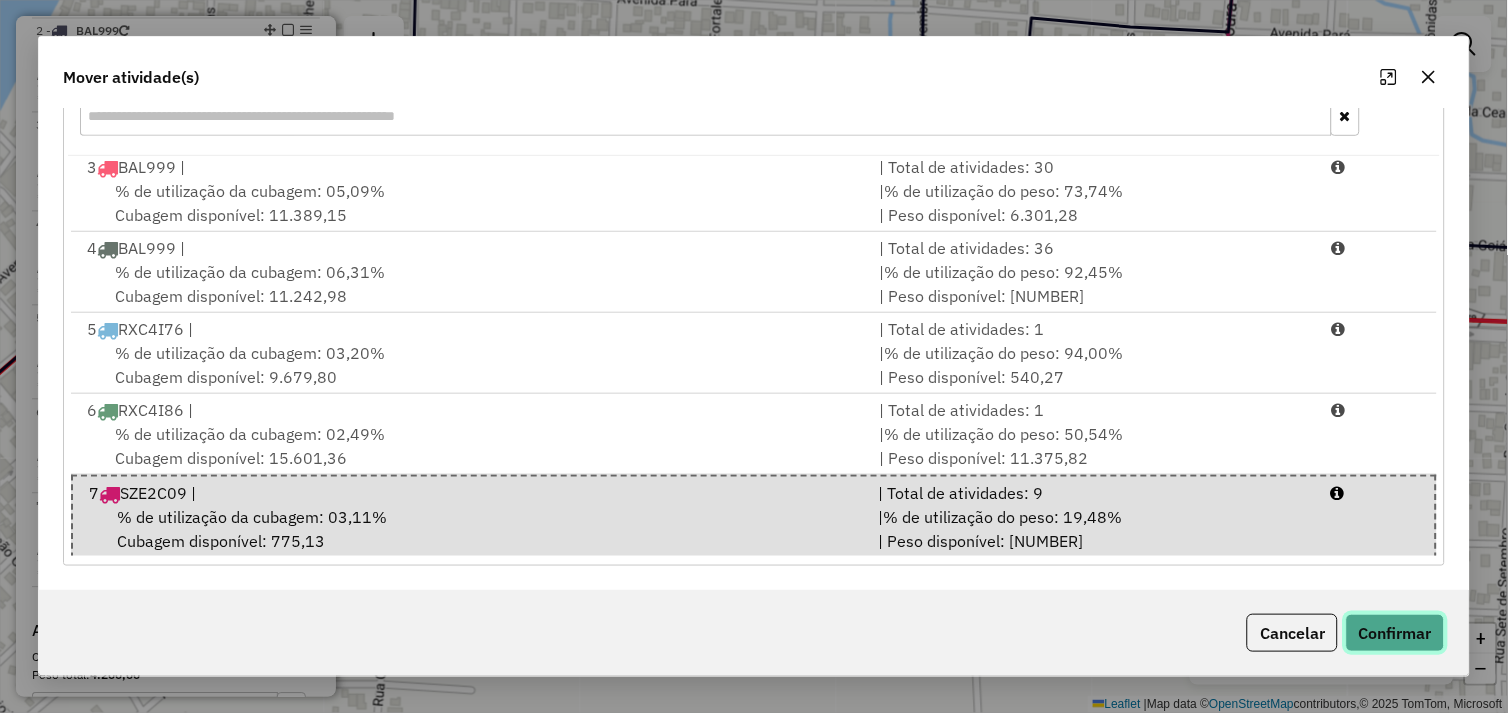 click on "Confirmar" 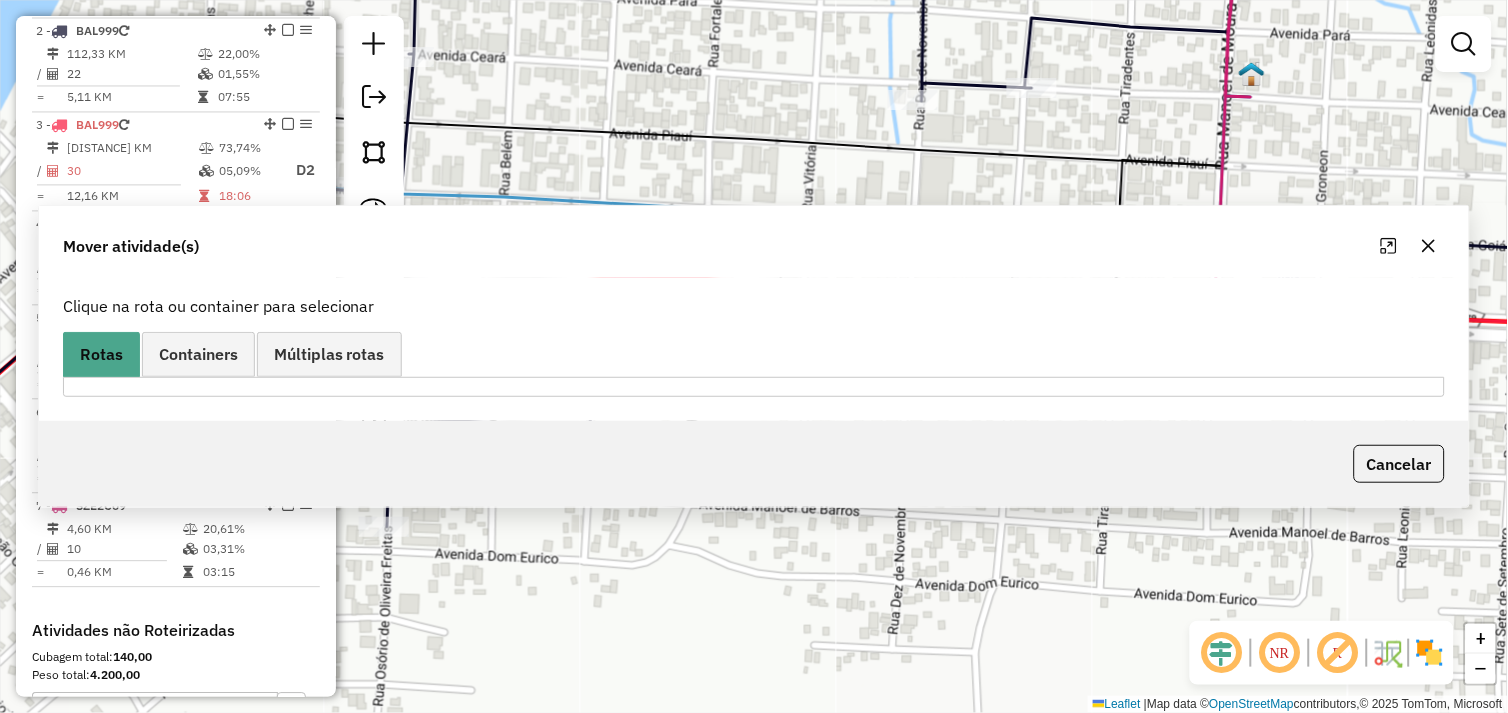 scroll, scrollTop: 0, scrollLeft: 0, axis: both 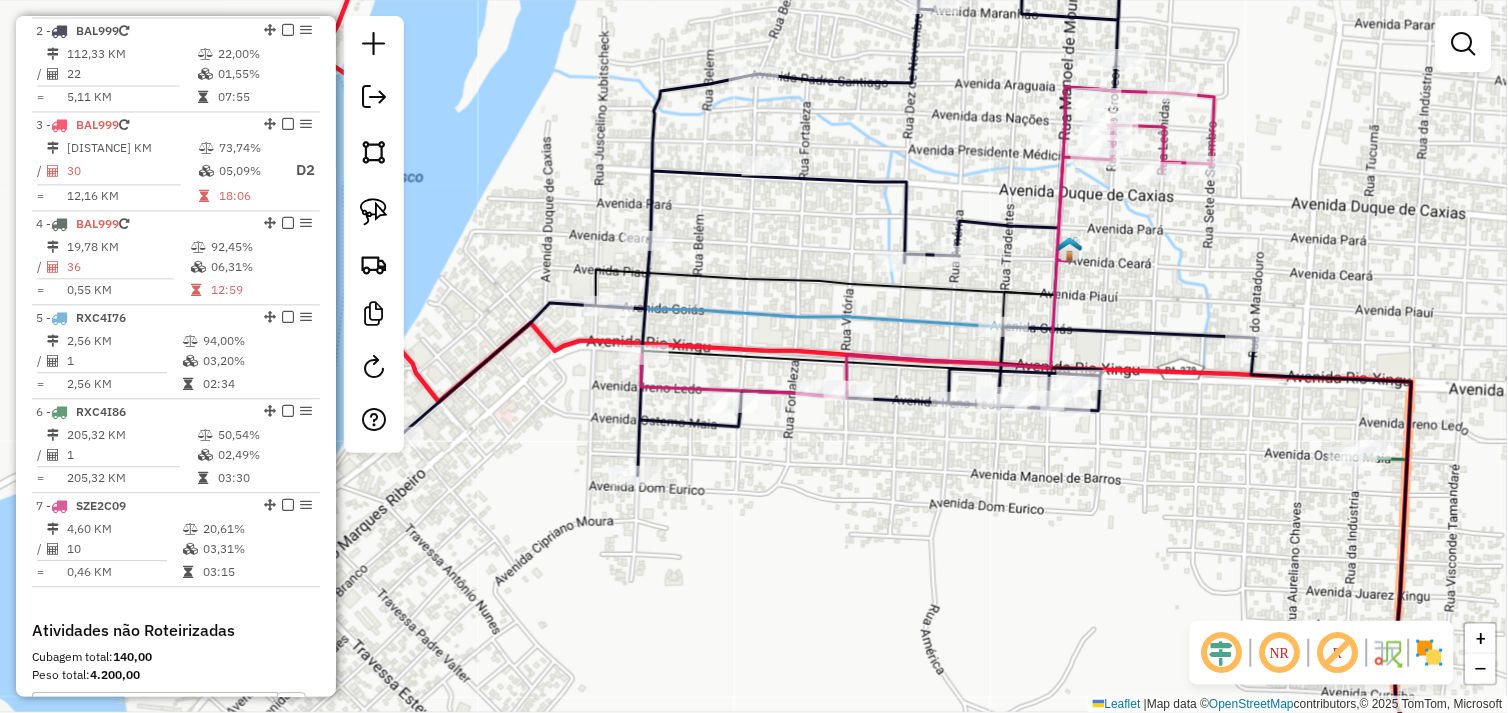 drag, startPoint x: 947, startPoint y: 456, endPoint x: 846, endPoint y: 455, distance: 101.00495 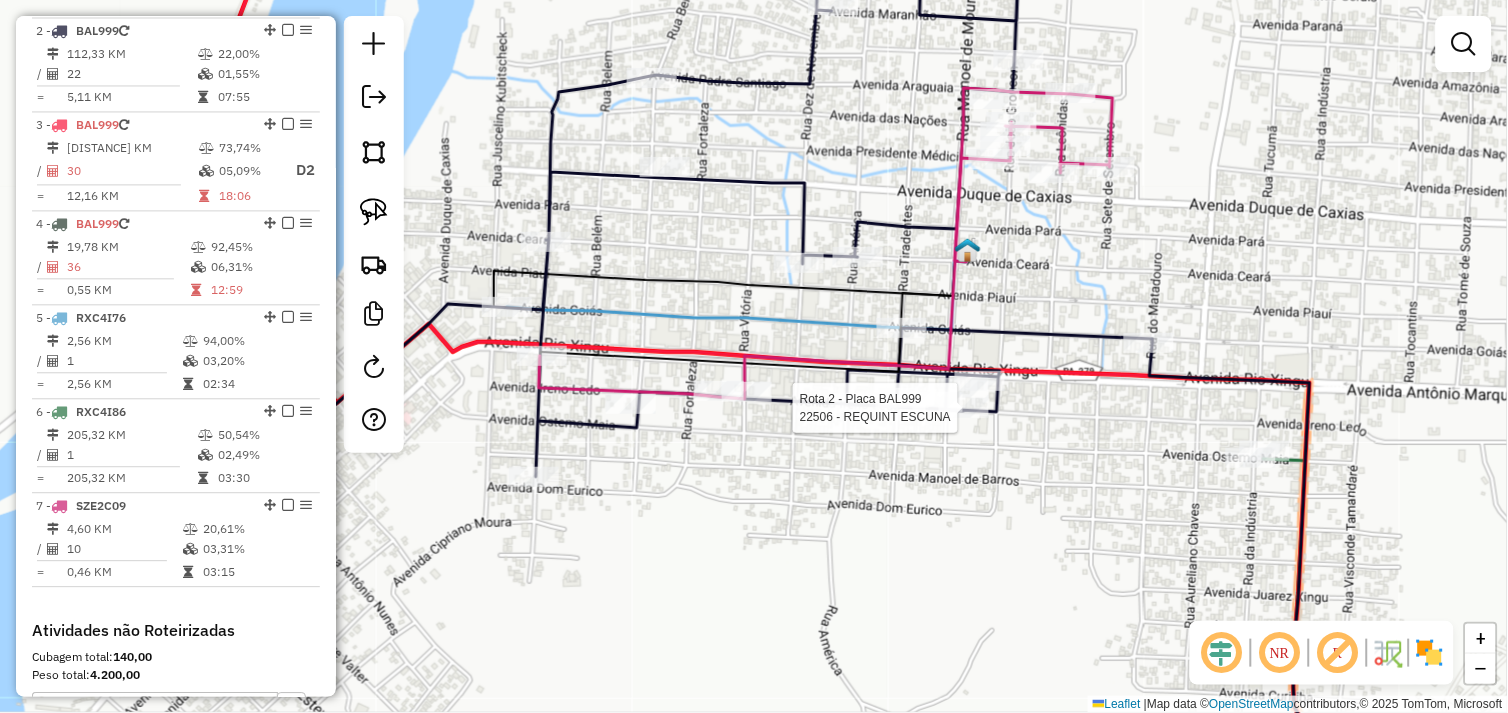 select on "*********" 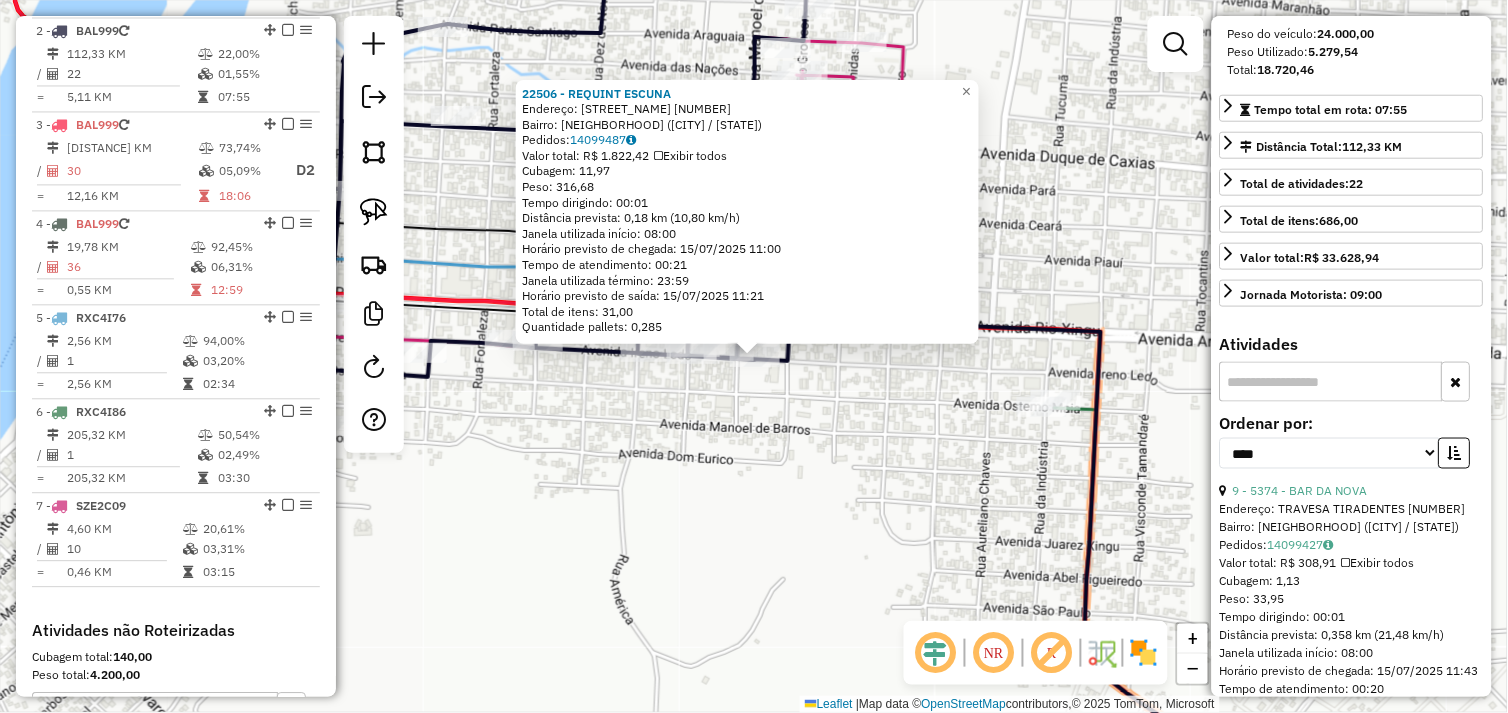 scroll, scrollTop: 444, scrollLeft: 0, axis: vertical 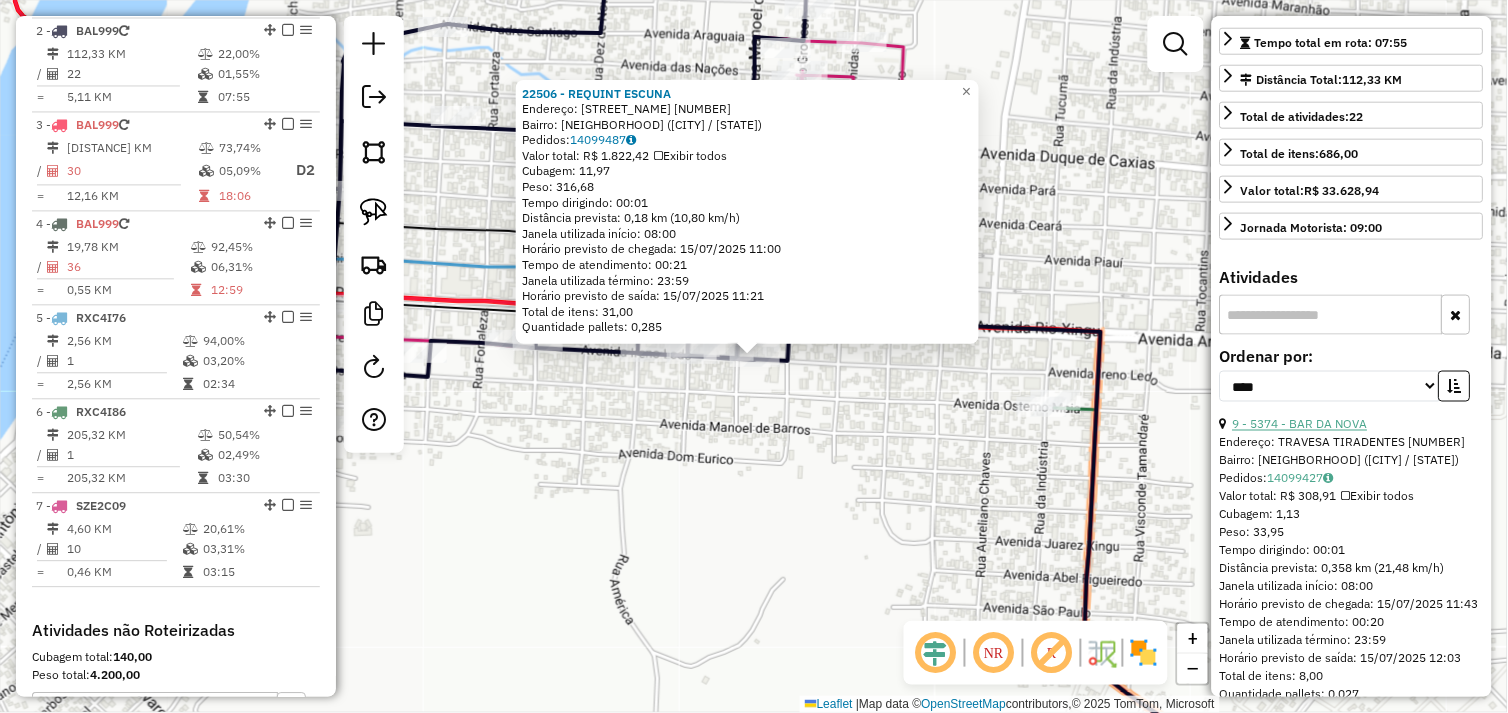 click on "9 - 5374 - BAR DA NOVA" at bounding box center [1300, 424] 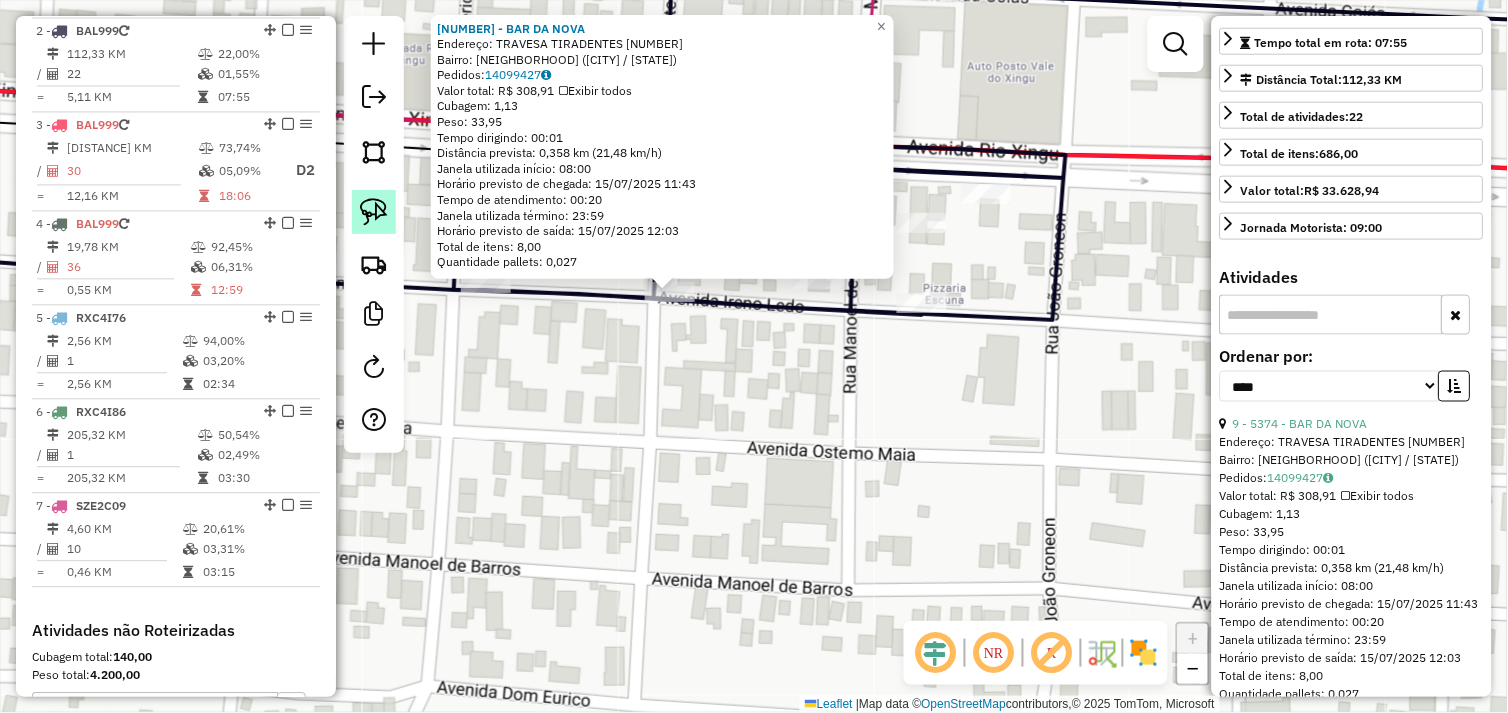 click 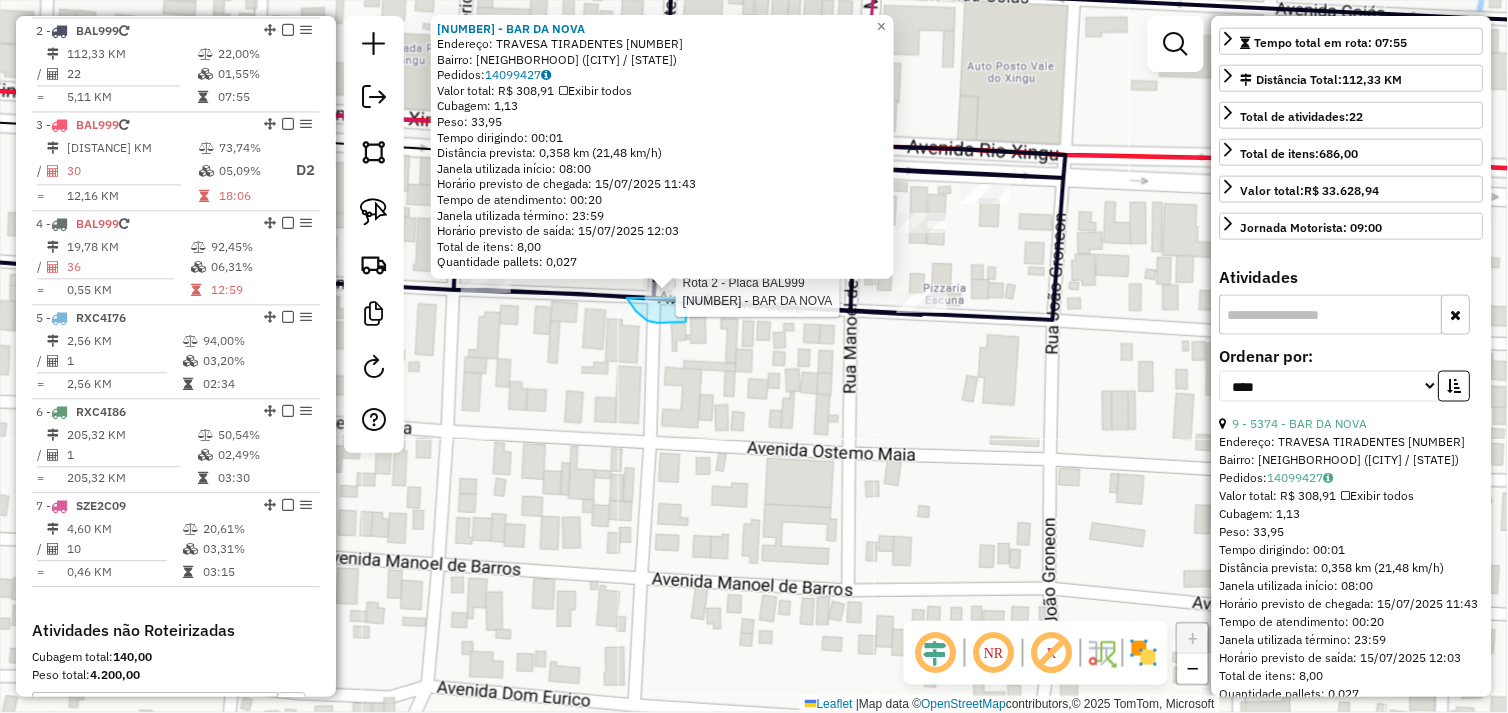 drag, startPoint x: 636, startPoint y: 311, endPoint x: 660, endPoint y: 277, distance: 41.617306 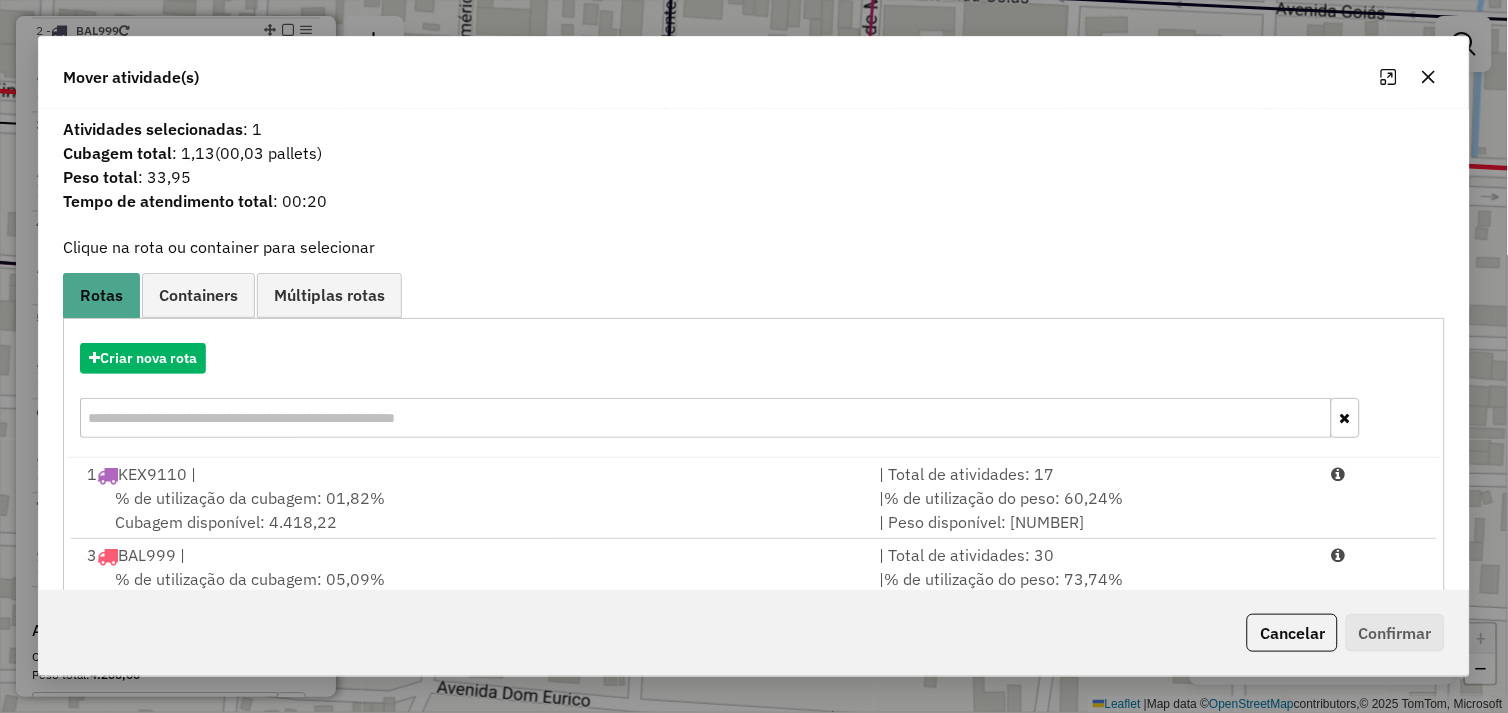 scroll, scrollTop: 86, scrollLeft: 0, axis: vertical 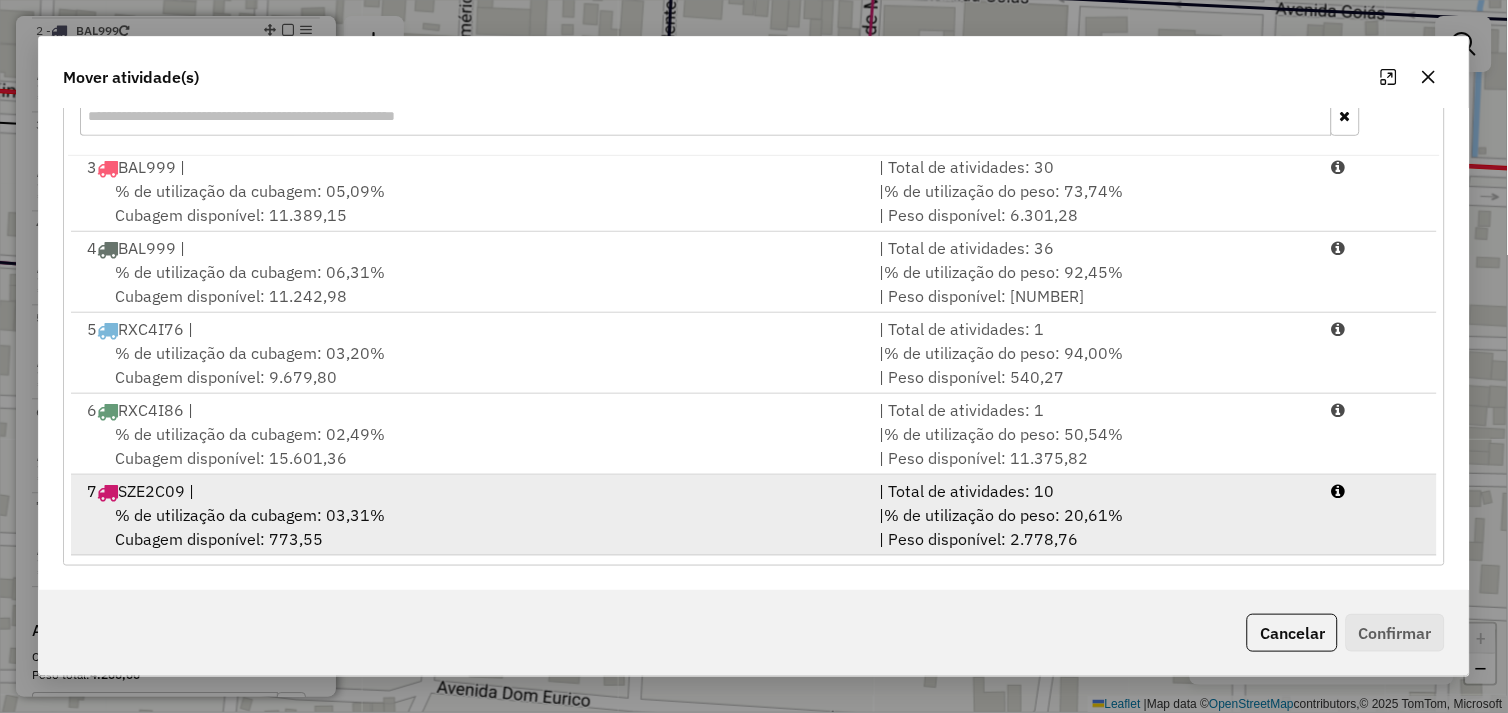 drag, startPoint x: 512, startPoint y: 517, endPoint x: 554, endPoint y: 516, distance: 42.0119 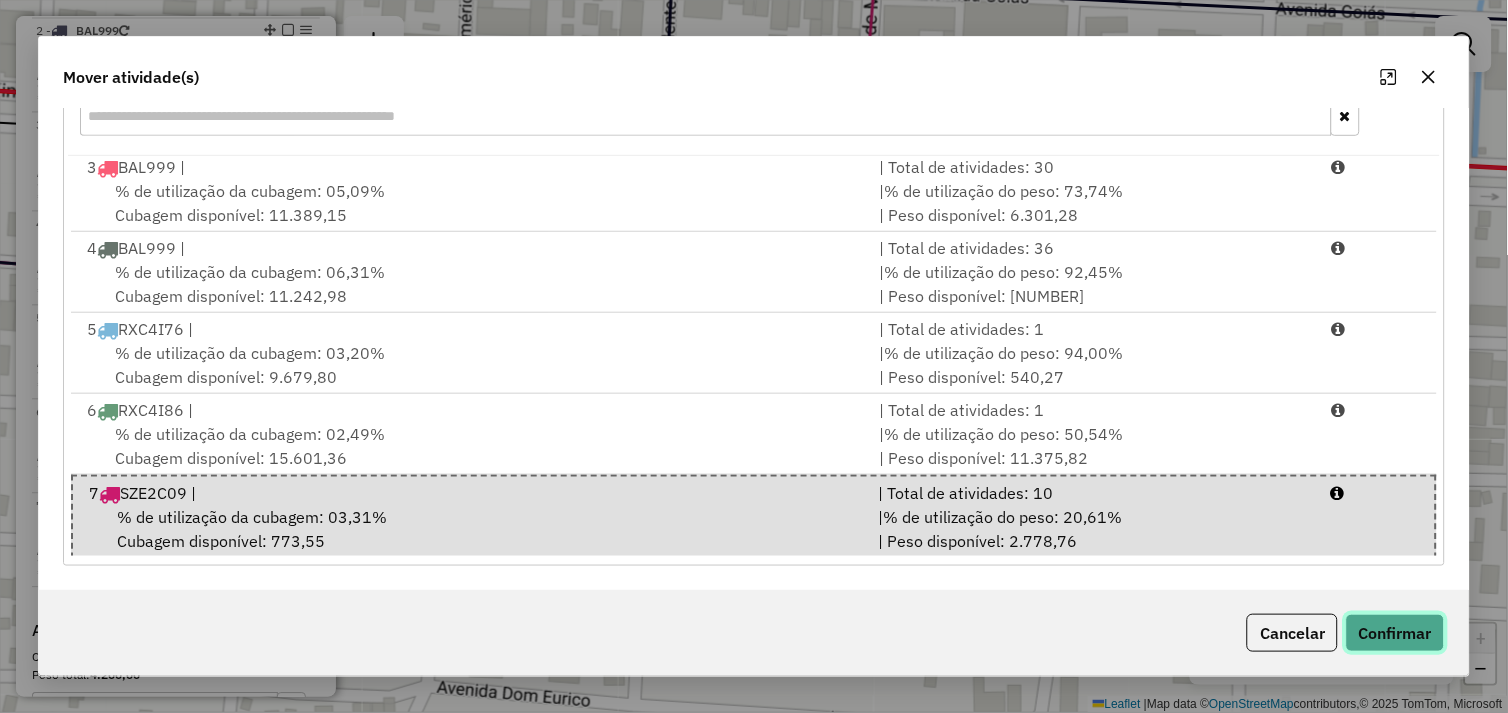 click on "Confirmar" 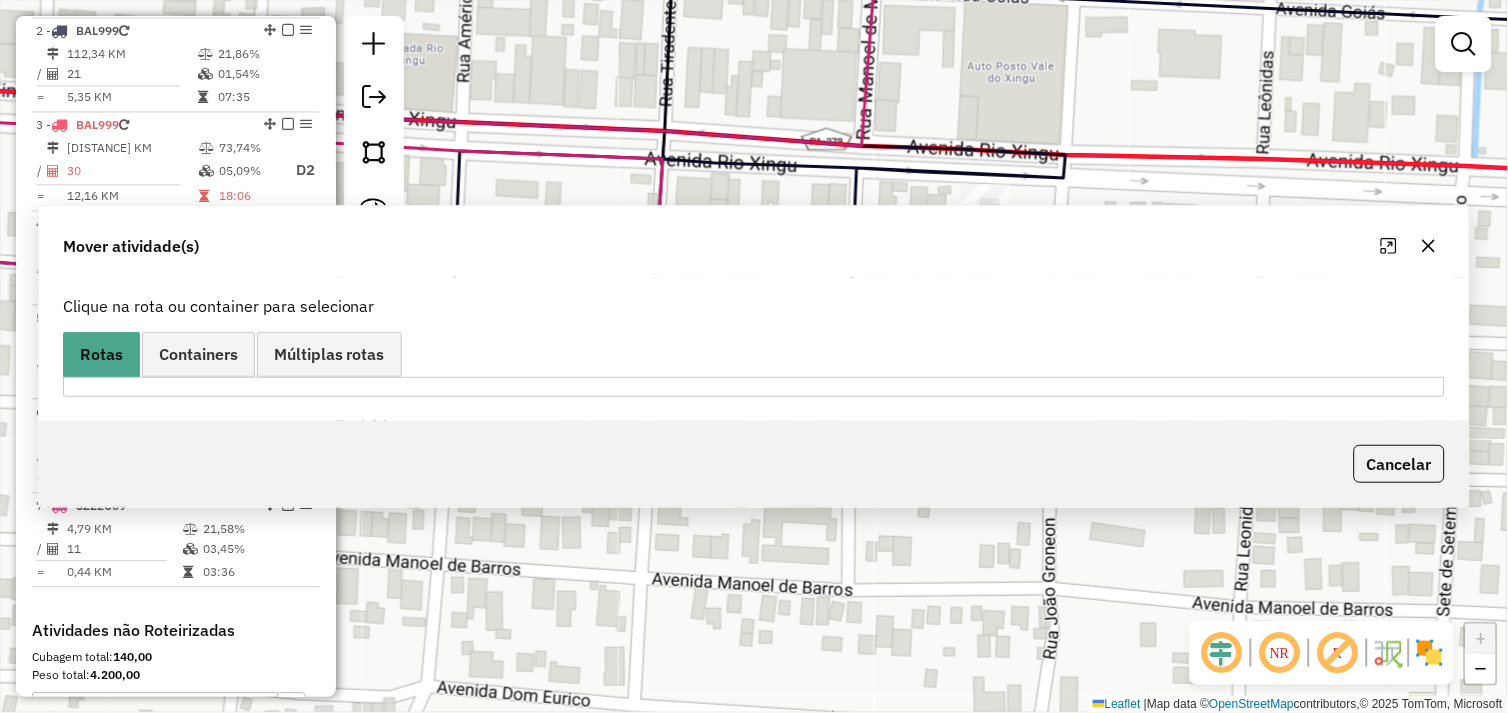 scroll, scrollTop: 0, scrollLeft: 0, axis: both 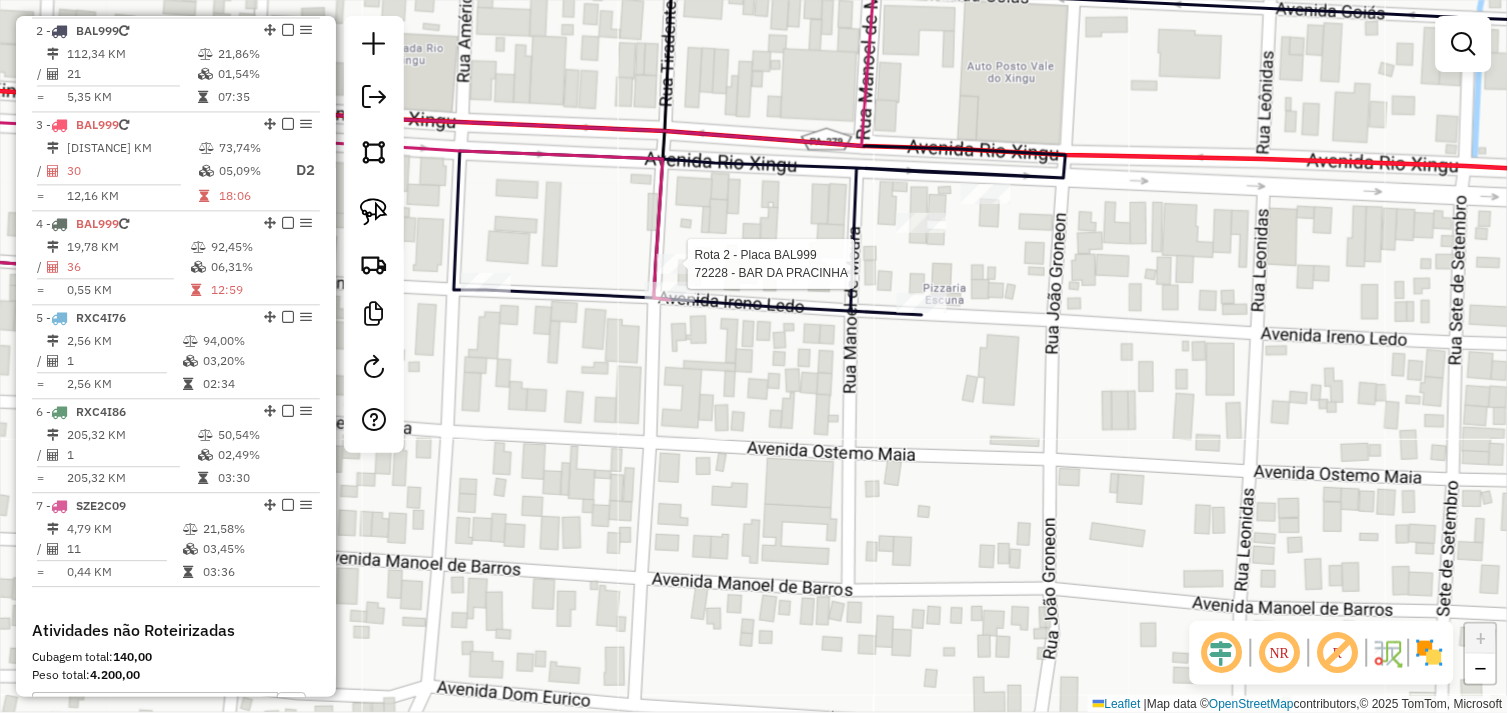 select on "*********" 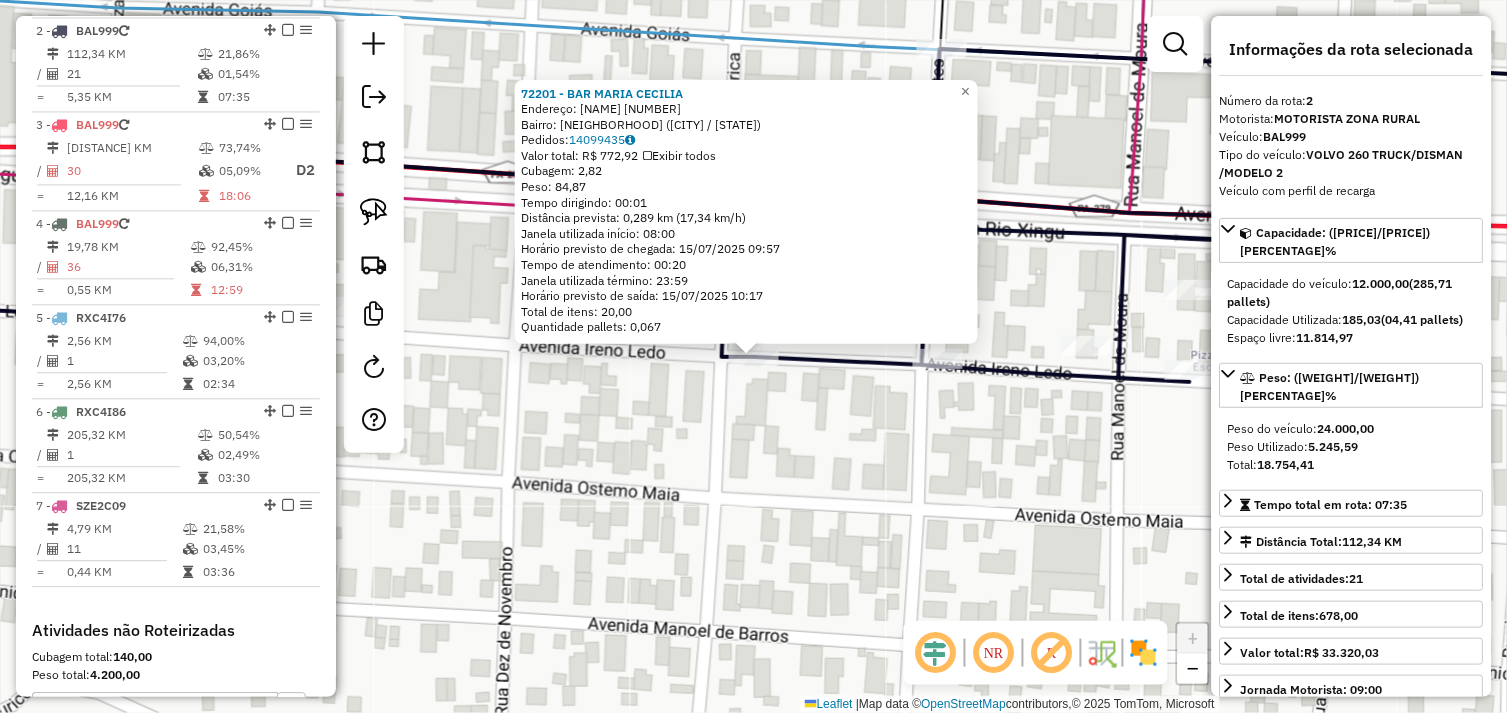click on "72201 - BAR MARIA CECILIA  Endereço:  BAR MARIA CECILIA 878   Bairro: RODOVIARIO (SAO FELIX DO XINGU / PA)   Pedidos:  14099435   Valor total: R$ 772,92   Exibir todos   Cubagem: 2,82  Peso: 84,87  Tempo dirigindo: 00:01   Distância prevista: 0,289 km (17,34 km/h)   Janela utilizada início: 08:00   Horário previsto de chegada: 15/07/2025 09:57   Tempo de atendimento: 00:20   Janela utilizada término: 23:59   Horário previsto de saída: 15/07/2025 10:17   Total de itens: 20,00   Quantidade pallets: 0,067  × Janela de atendimento Grade de atendimento Capacidade Transportadoras Veículos Cliente Pedidos  Rotas Selecione os dias de semana para filtrar as janelas de atendimento  Seg   Ter   Qua   Qui   Sex   Sáb   Dom  Informe o período da janela de atendimento: De: Até:  Filtrar exatamente a janela do cliente  Considerar janela de atendimento padrão  Selecione os dias de semana para filtrar as grades de atendimento  Seg   Ter   Qua   Qui   Sex   Sáb   Dom   Peso mínimo:   Peso máximo:   De:   Até:" 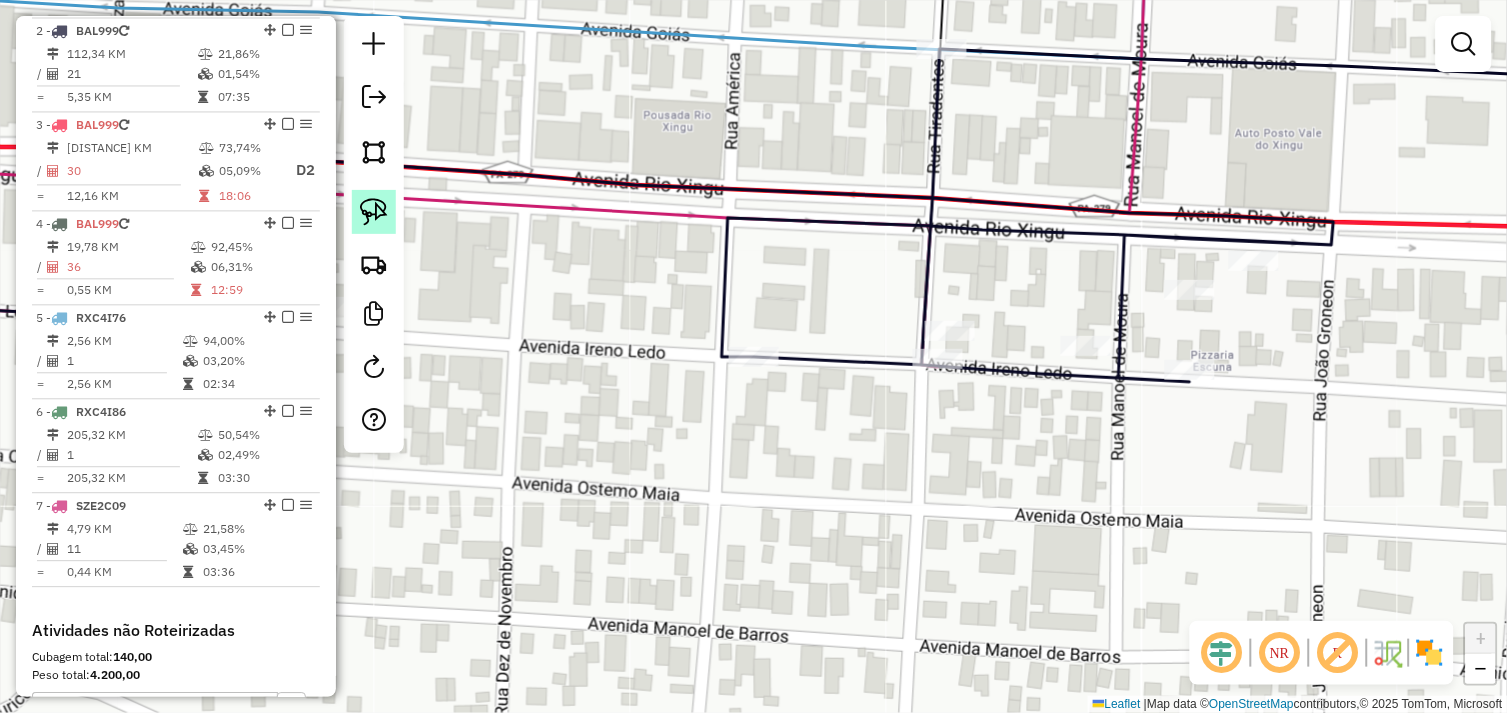 click 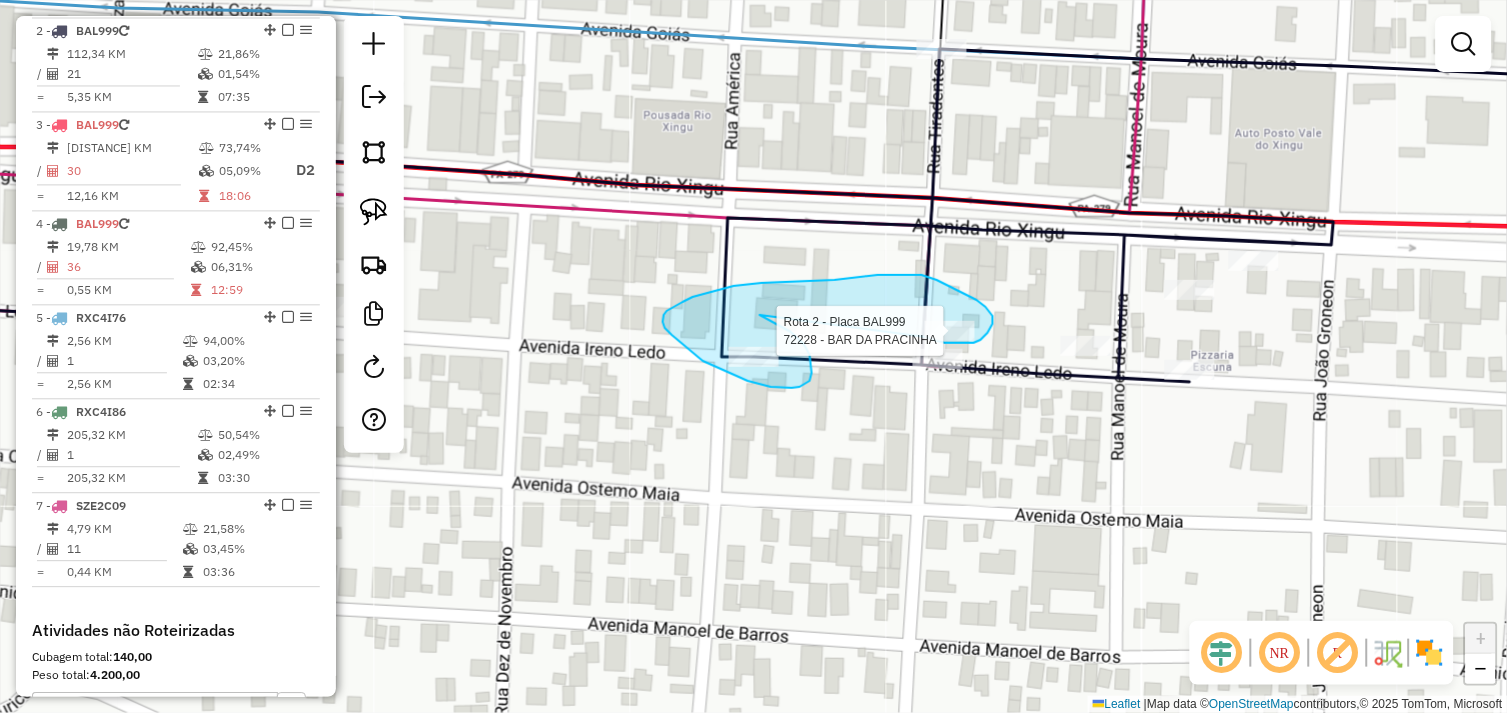 drag, startPoint x: 771, startPoint y: 321, endPoint x: 903, endPoint y: 335, distance: 132.74034 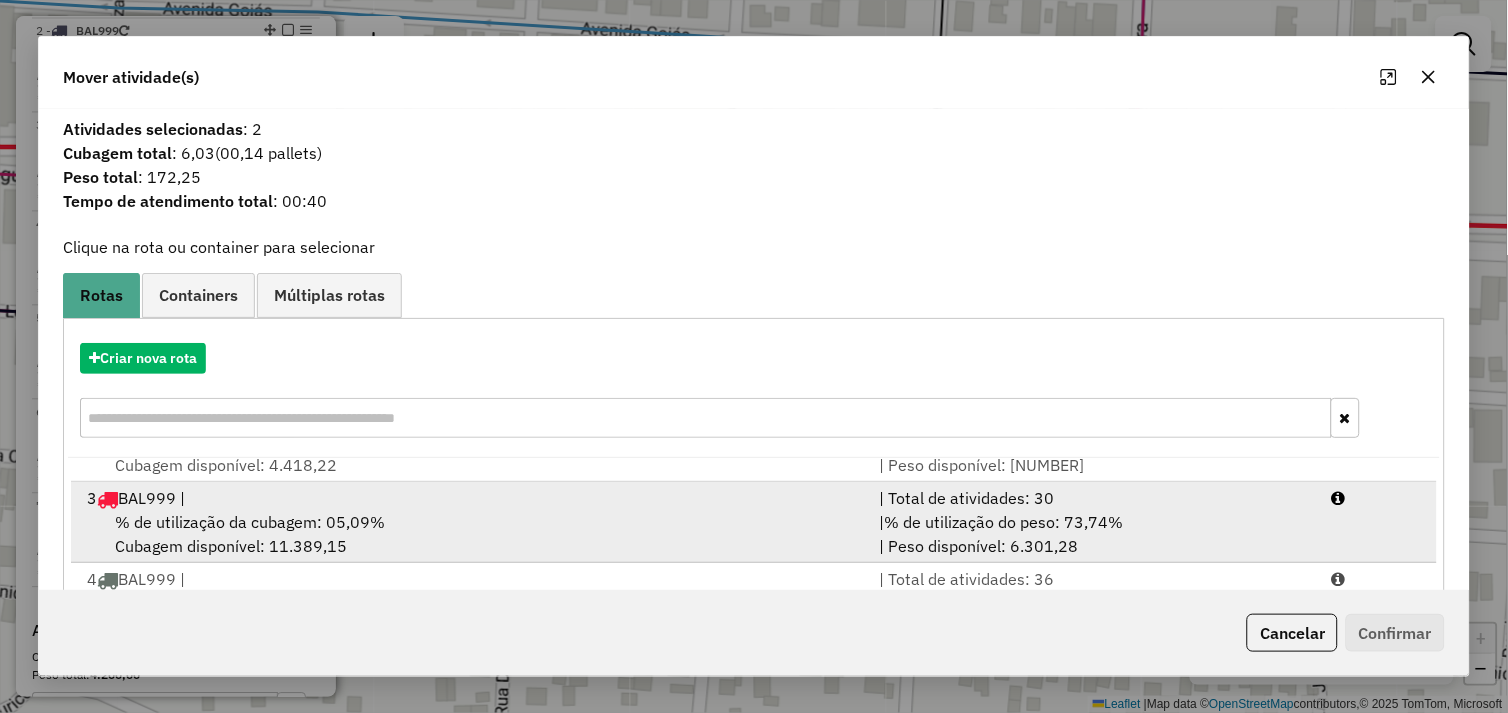 scroll, scrollTop: 86, scrollLeft: 0, axis: vertical 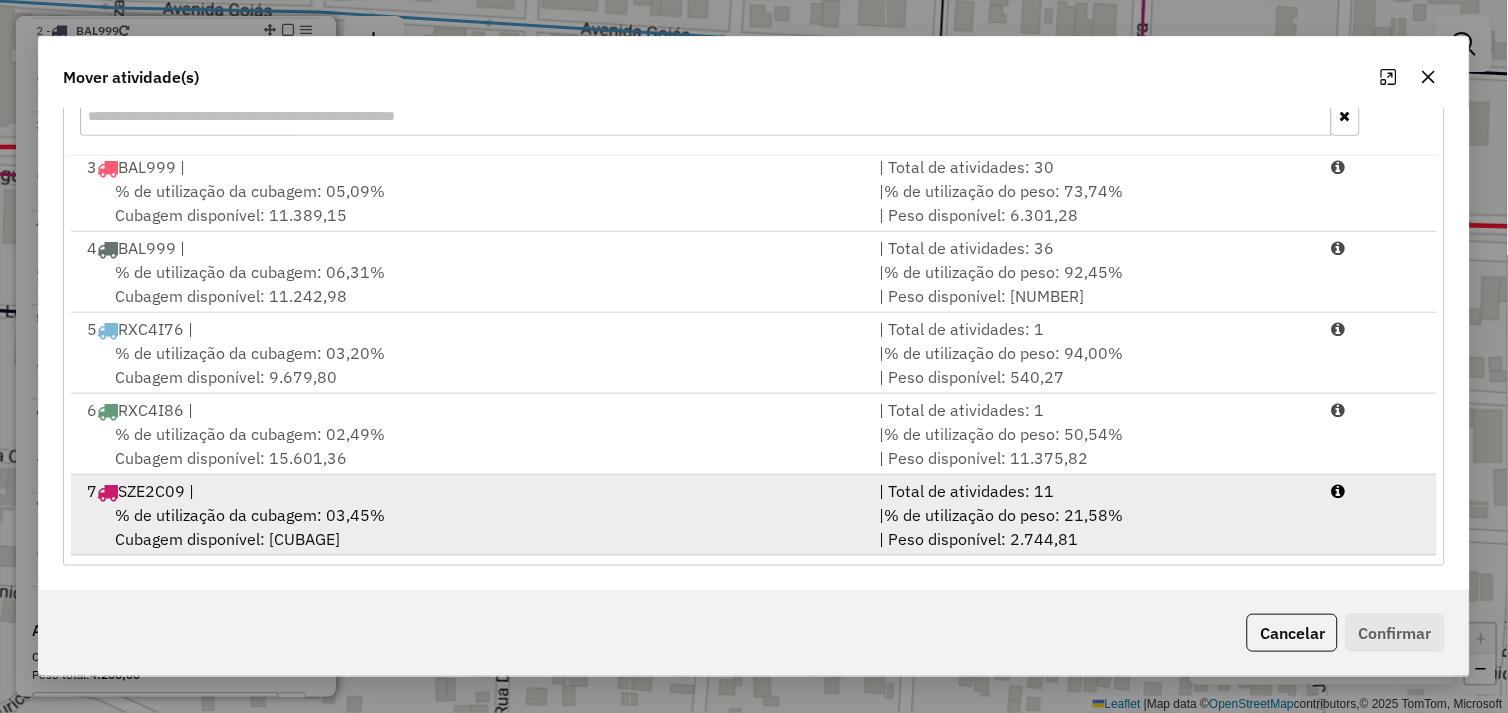 drag, startPoint x: 504, startPoint y: 524, endPoint x: 677, endPoint y: 536, distance: 173.41568 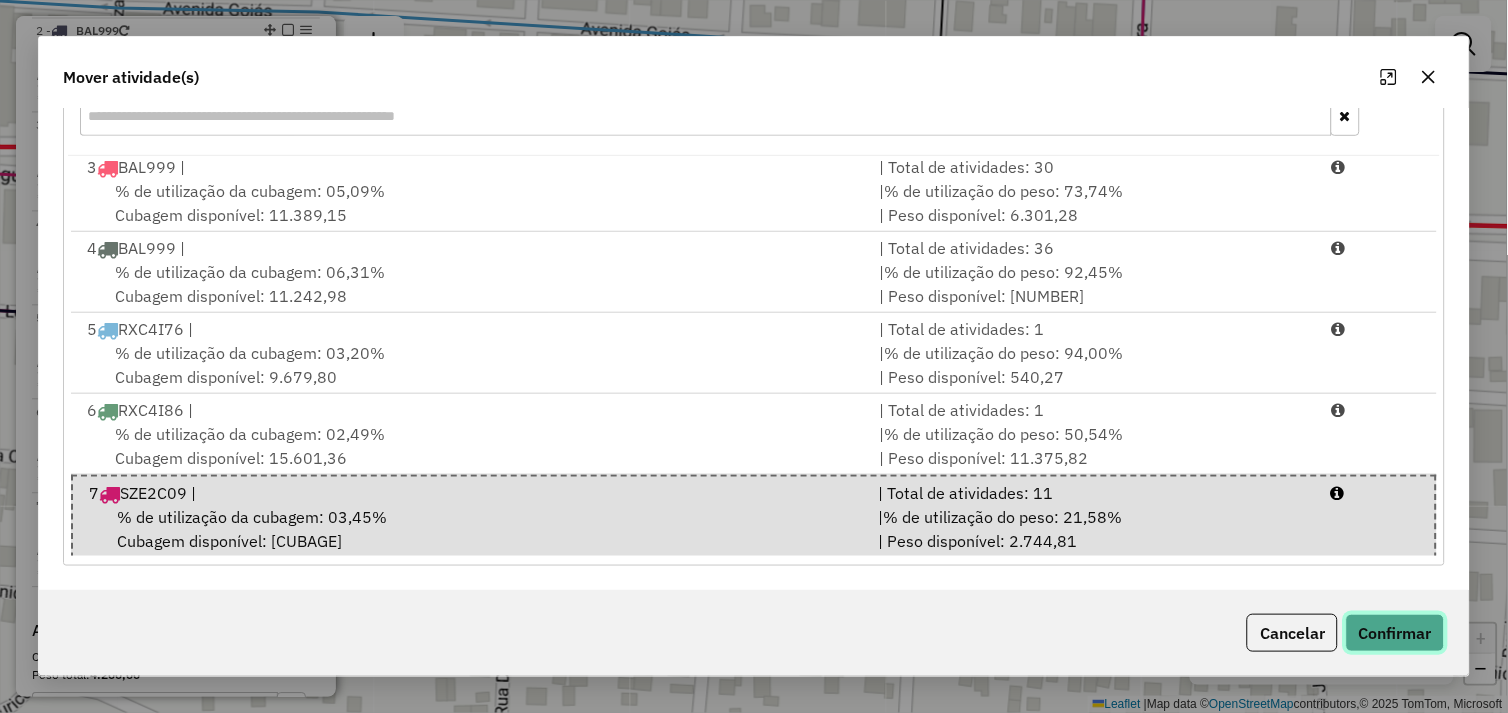 drag, startPoint x: 1367, startPoint y: 626, endPoint x: 1324, endPoint y: 613, distance: 44.922153 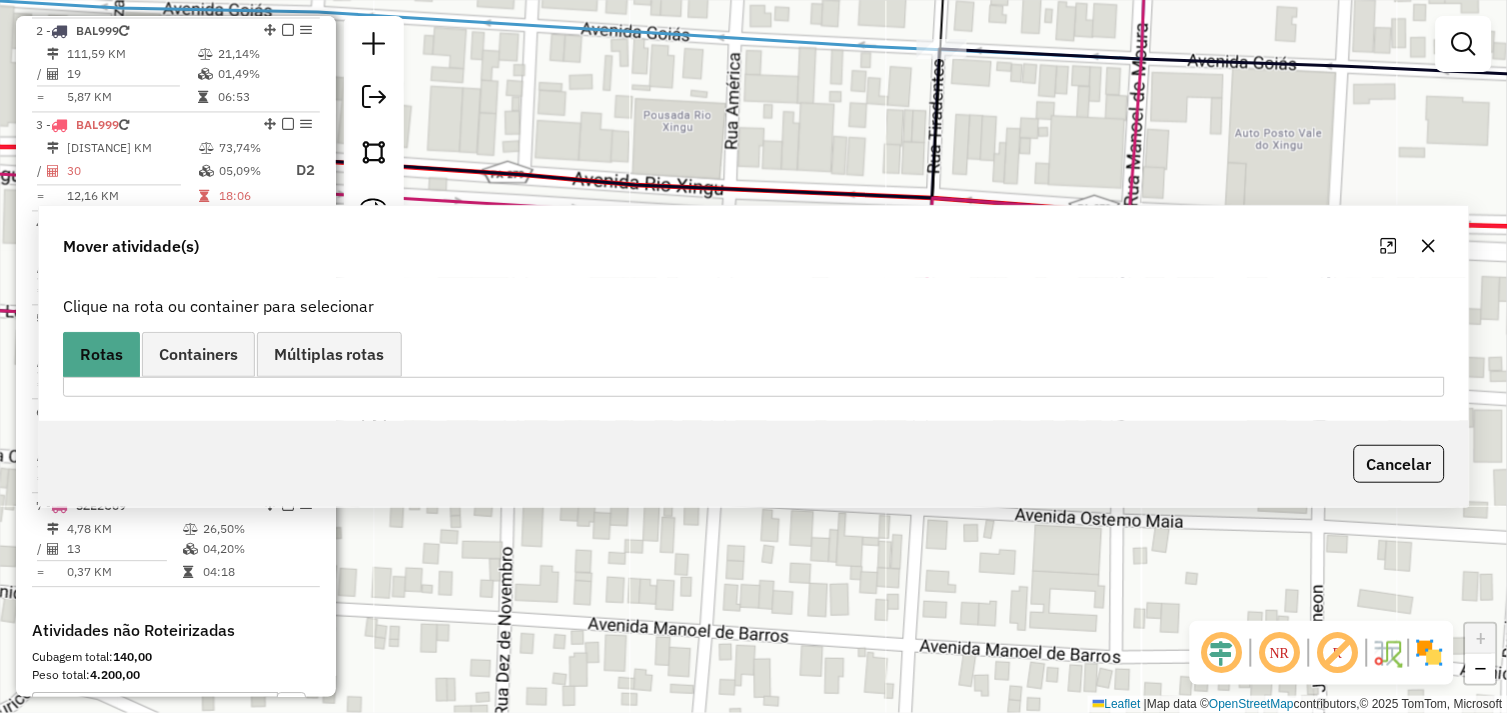 scroll, scrollTop: 0, scrollLeft: 0, axis: both 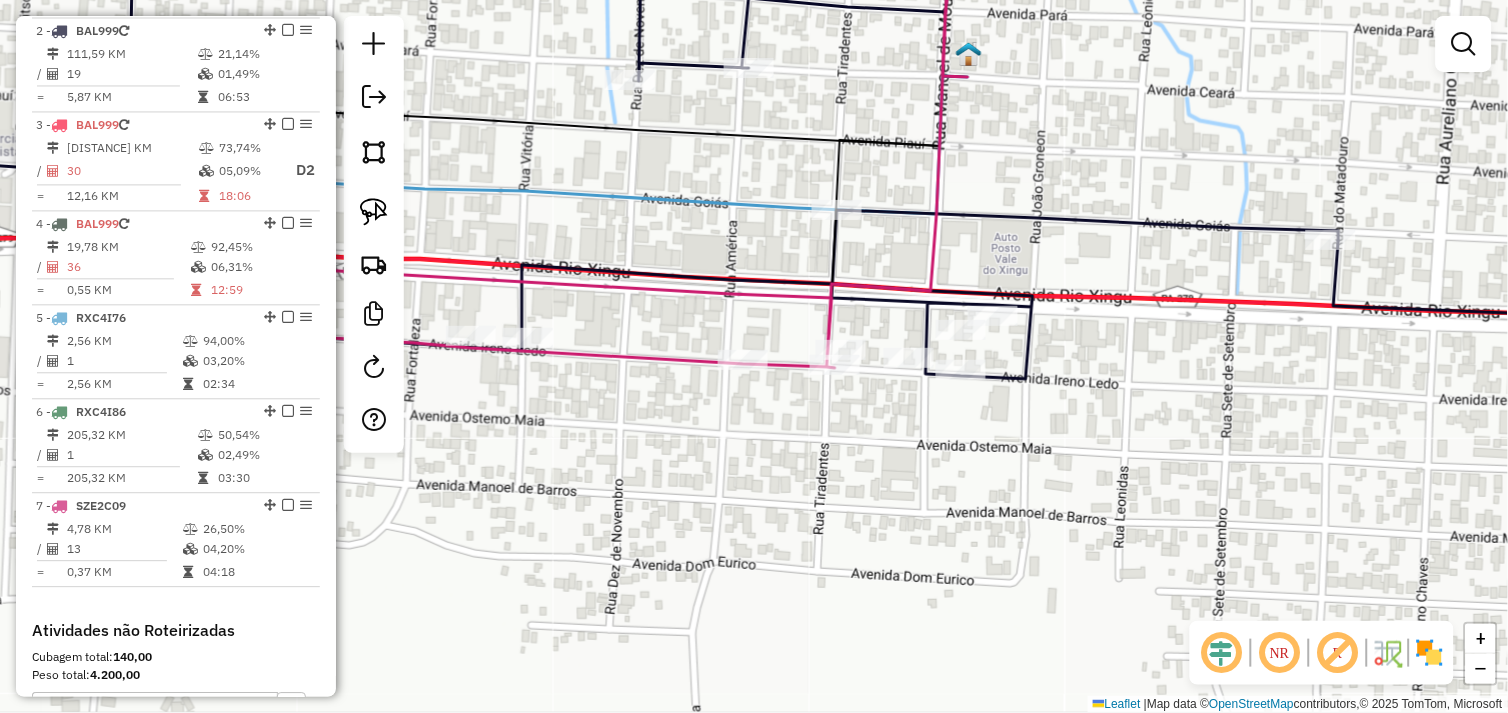 drag, startPoint x: 812, startPoint y: 404, endPoint x: 607, endPoint y: 405, distance: 205.00244 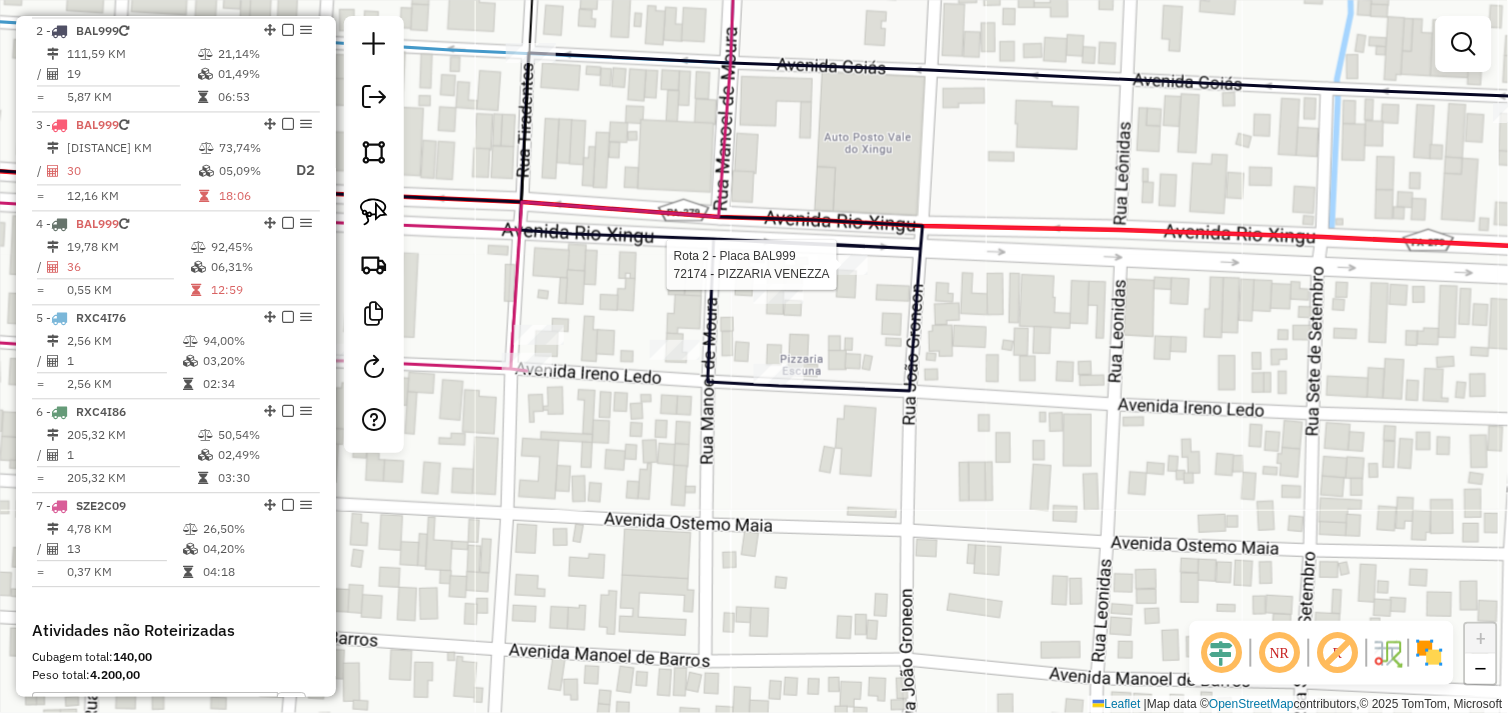 select on "*********" 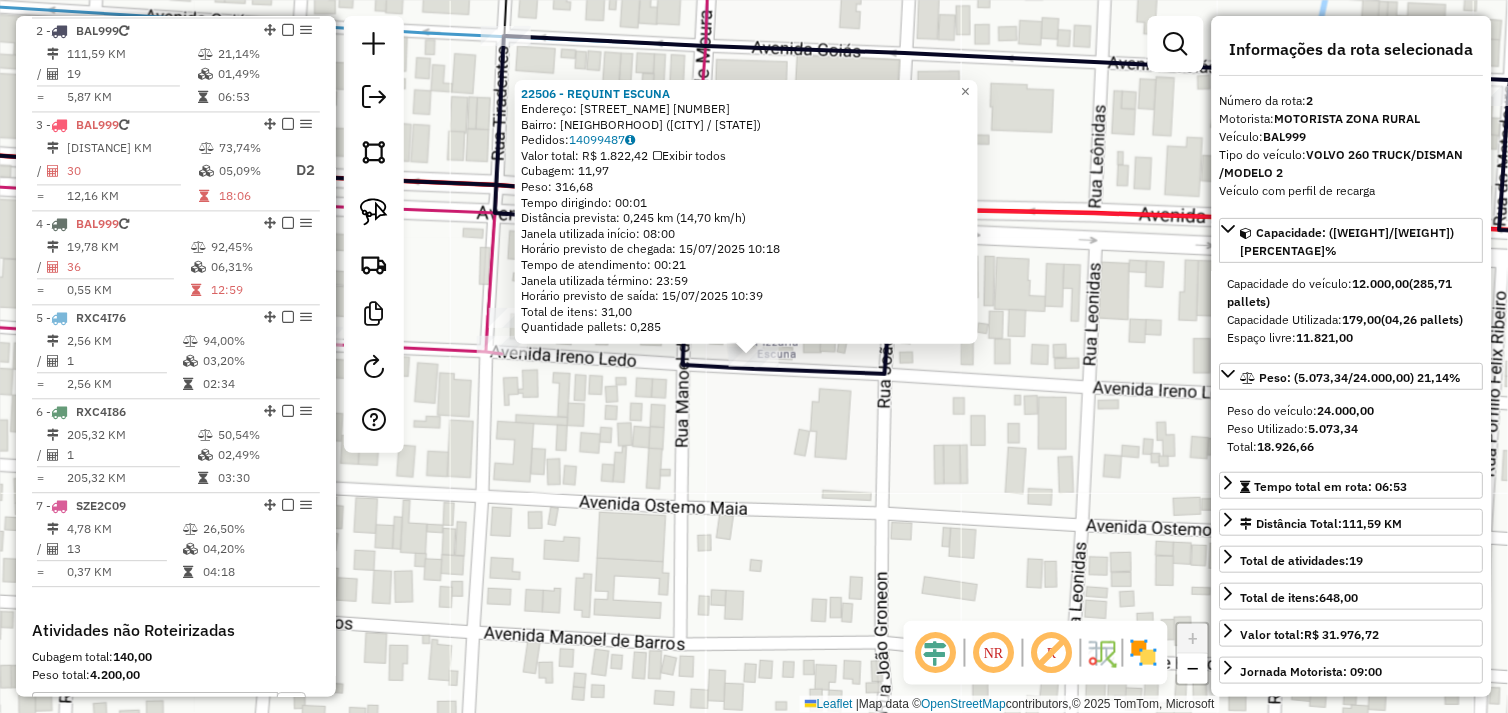click on "22506 - REQUINT ESCUNA  Endereço:  IRENO LEDA 1425   Bairro: RODOVIARIA (SAO FELIX DO XINGU / PA)   Pedidos:  14099487   Valor total: R$ 1.822,42   Exibir todos   Cubagem: 11,97  Peso: 316,68  Tempo dirigindo: 00:01   Distância prevista: 0,245 km (14,70 km/h)   Janela utilizada início: 08:00   Horário previsto de chegada: 15/07/2025 10:18   Tempo de atendimento: 00:21   Janela utilizada término: 23:59   Horário previsto de saída: 15/07/2025 10:39   Total de itens: 31,00   Quantidade pallets: 0,285  × Janela de atendimento Grade de atendimento Capacidade Transportadoras Veículos Cliente Pedidos  Rotas Selecione os dias de semana para filtrar as janelas de atendimento  Seg   Ter   Qua   Qui   Sex   Sáb   Dom  Informe o período da janela de atendimento: De: Até:  Filtrar exatamente a janela do cliente  Considerar janela de atendimento padrão  Selecione os dias de semana para filtrar as grades de atendimento  Seg   Ter   Qua   Qui   Sex   Sáb   Dom   Clientes fora do dia de atendimento selecionado +" 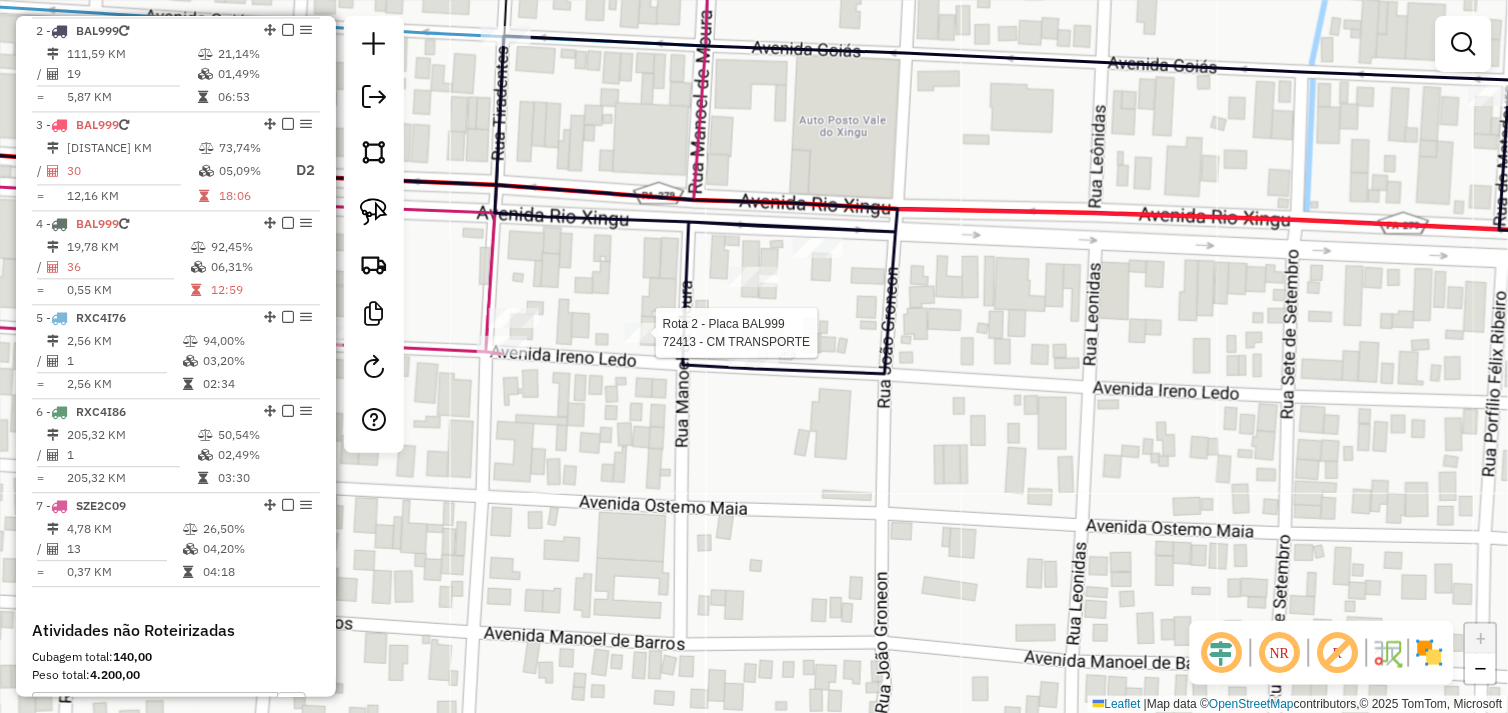 select on "*********" 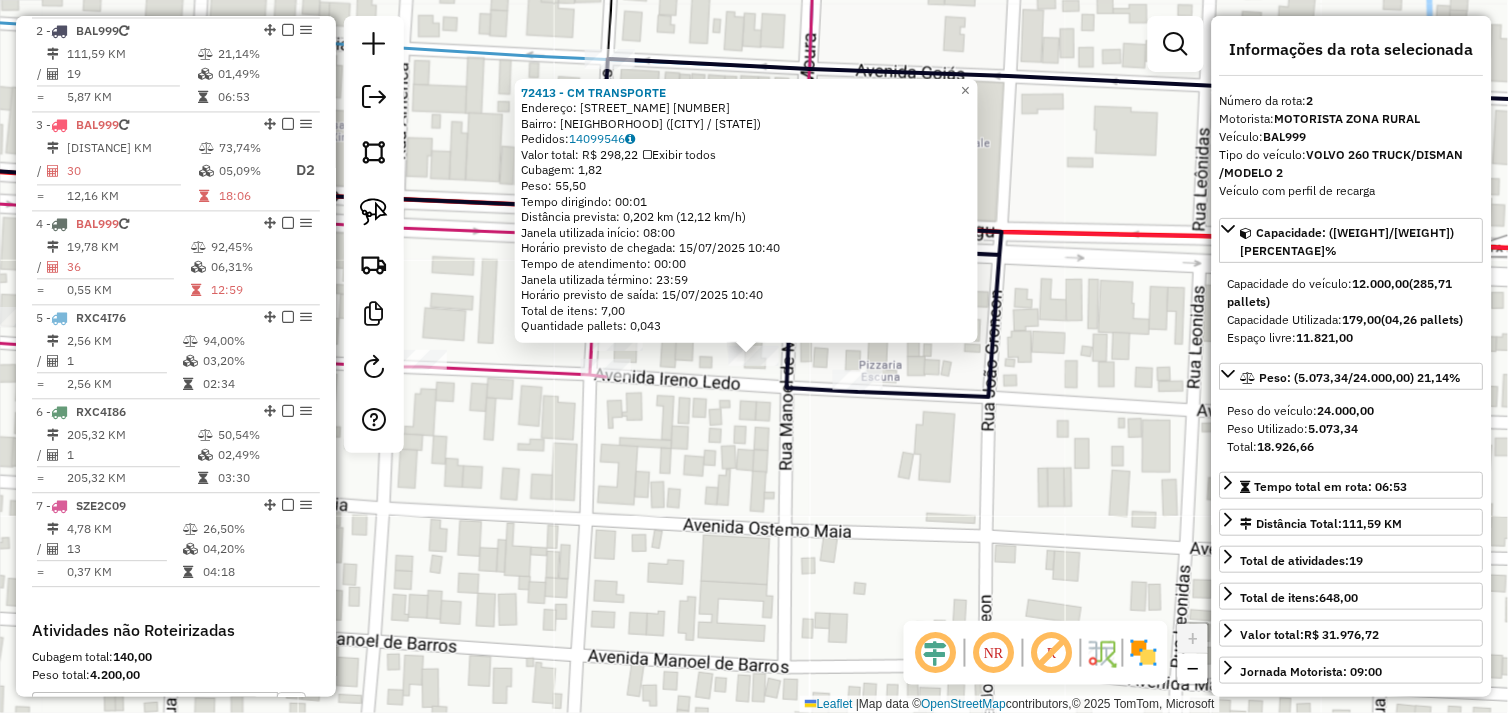 drag, startPoint x: 693, startPoint y: 403, endPoint x: 697, endPoint y: 388, distance: 15.524175 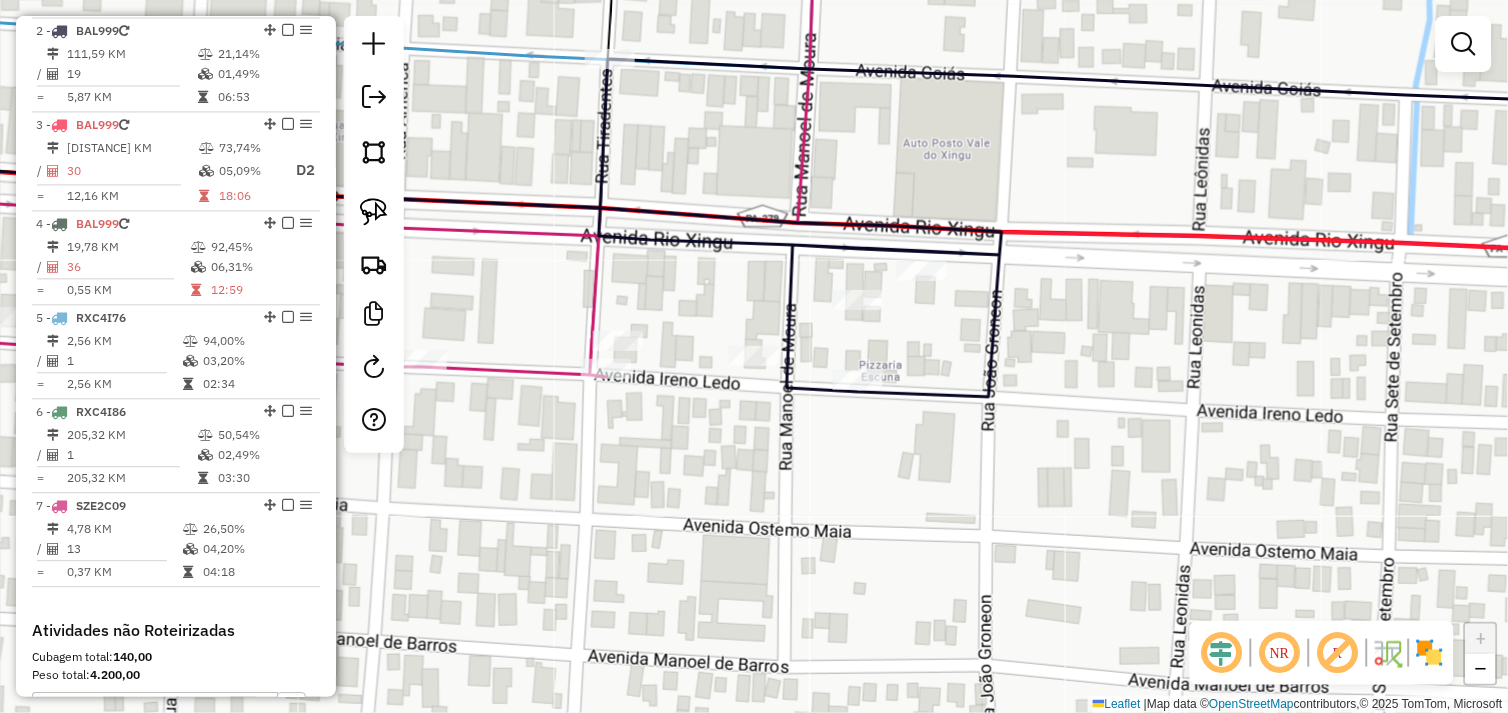 drag, startPoint x: 377, startPoint y: 211, endPoint x: 417, endPoint y: 237, distance: 47.707443 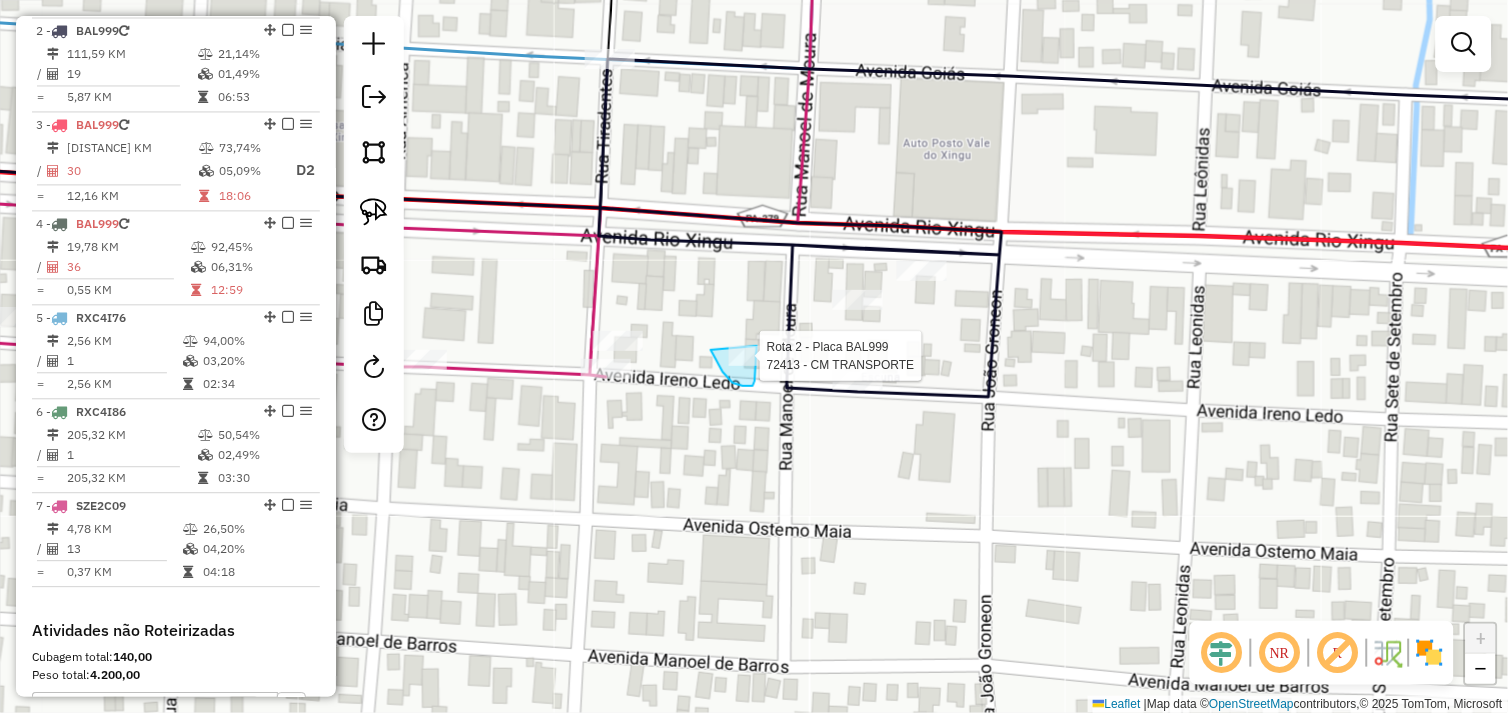 click on "Rota 2 - Placa BAL999  72413 - CM TRANSPORTE Janela de atendimento Grade de atendimento Capacidade Transportadoras Veículos Cliente Pedidos  Rotas Selecione os dias de semana para filtrar as janelas de atendimento  Seg   Ter   Qua   Qui   Sex   Sáb   Dom  Informe o período da janela de atendimento: De: Até:  Filtrar exatamente a janela do cliente  Considerar janela de atendimento padrão  Selecione os dias de semana para filtrar as grades de atendimento  Seg   Ter   Qua   Qui   Sex   Sáb   Dom   Considerar clientes sem dia de atendimento cadastrado  Clientes fora do dia de atendimento selecionado Filtrar as atividades entre os valores definidos abaixo:  Peso mínimo:   Peso máximo:   Cubagem mínima:   Cubagem máxima:   De:   Até:  Filtrar as atividades entre o tempo de atendimento definido abaixo:  De:   Até:   Considerar capacidade total dos clientes não roteirizados Transportadora: Selecione um ou mais itens Tipo de veículo: Selecione um ou mais itens Veículo: Selecione um ou mais itens Nome: +" 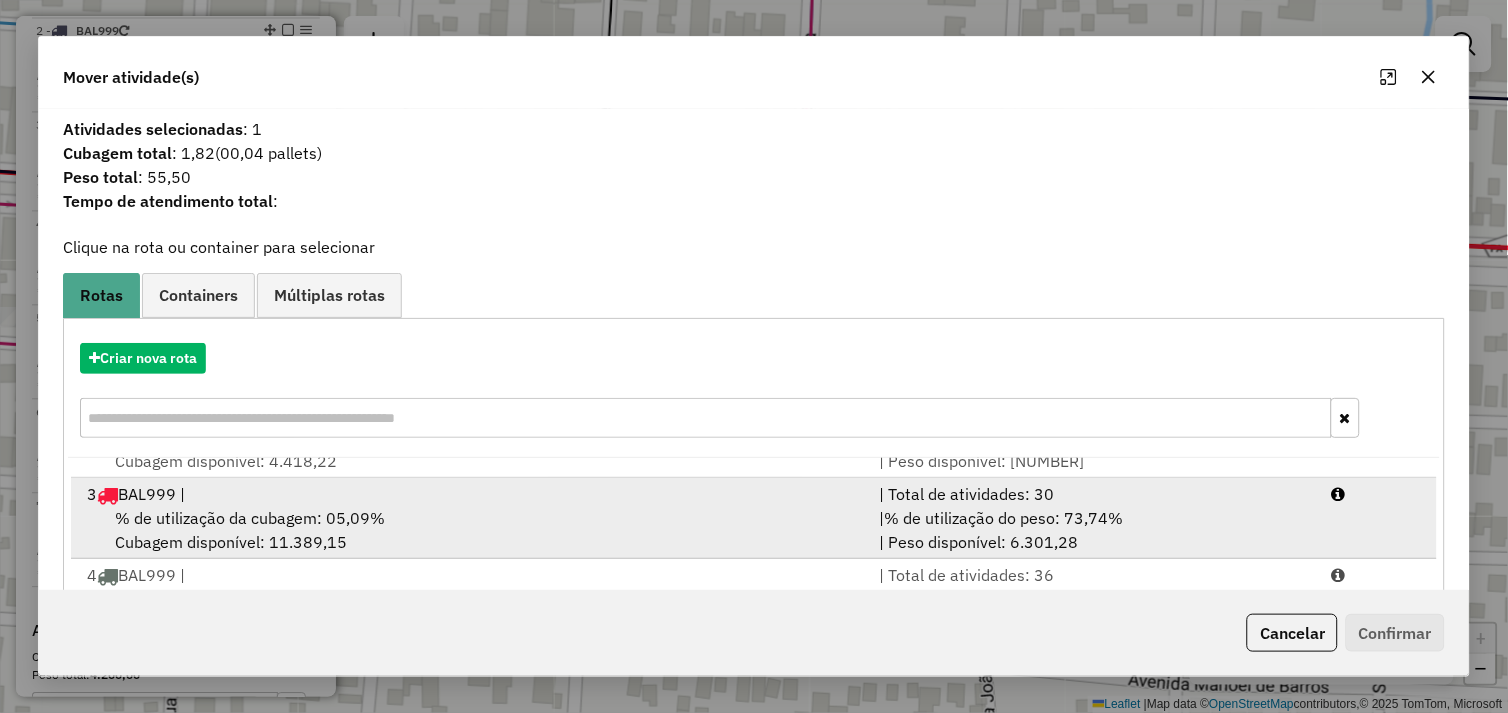 scroll, scrollTop: 86, scrollLeft: 0, axis: vertical 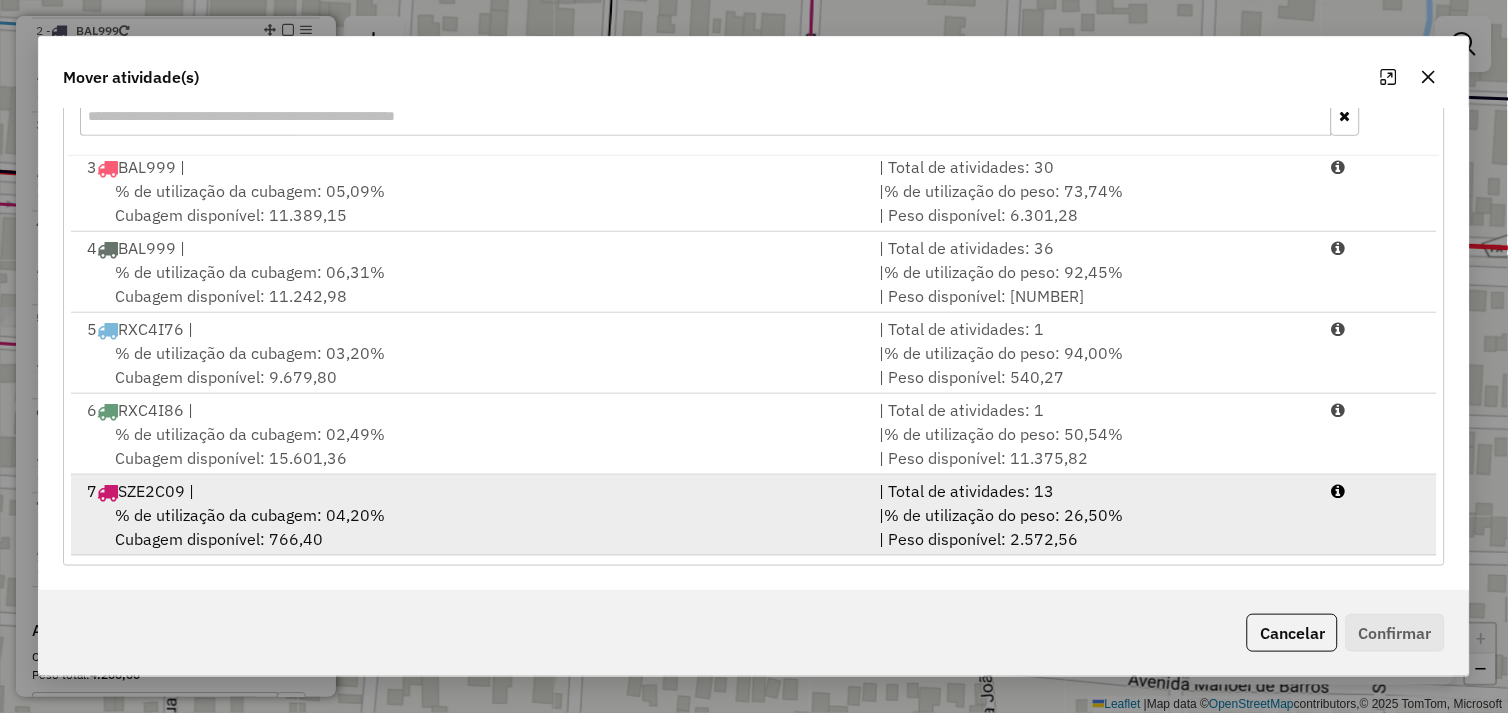 click on "% de utilização da cubagem: 04,20%  Cubagem disponível: 766,40" at bounding box center [471, 527] 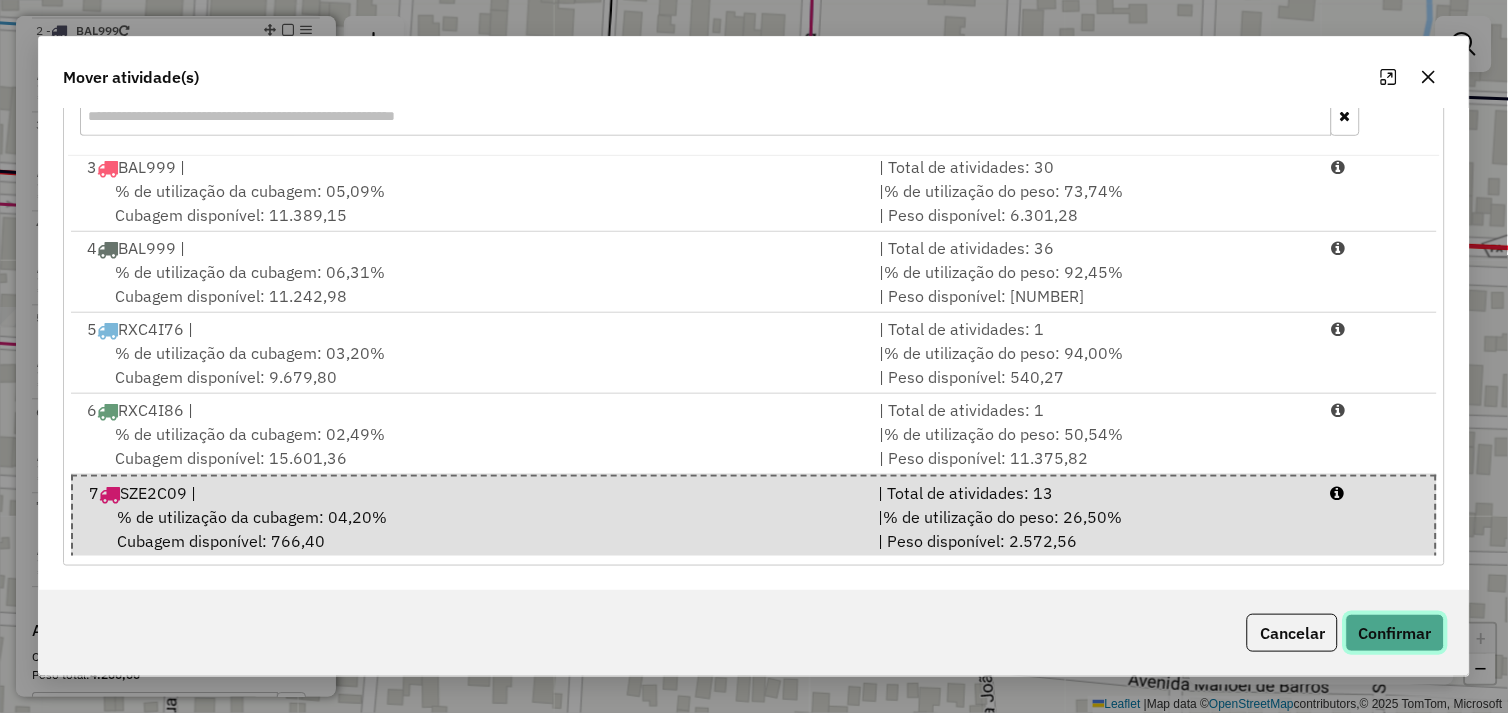 click on "Confirmar" 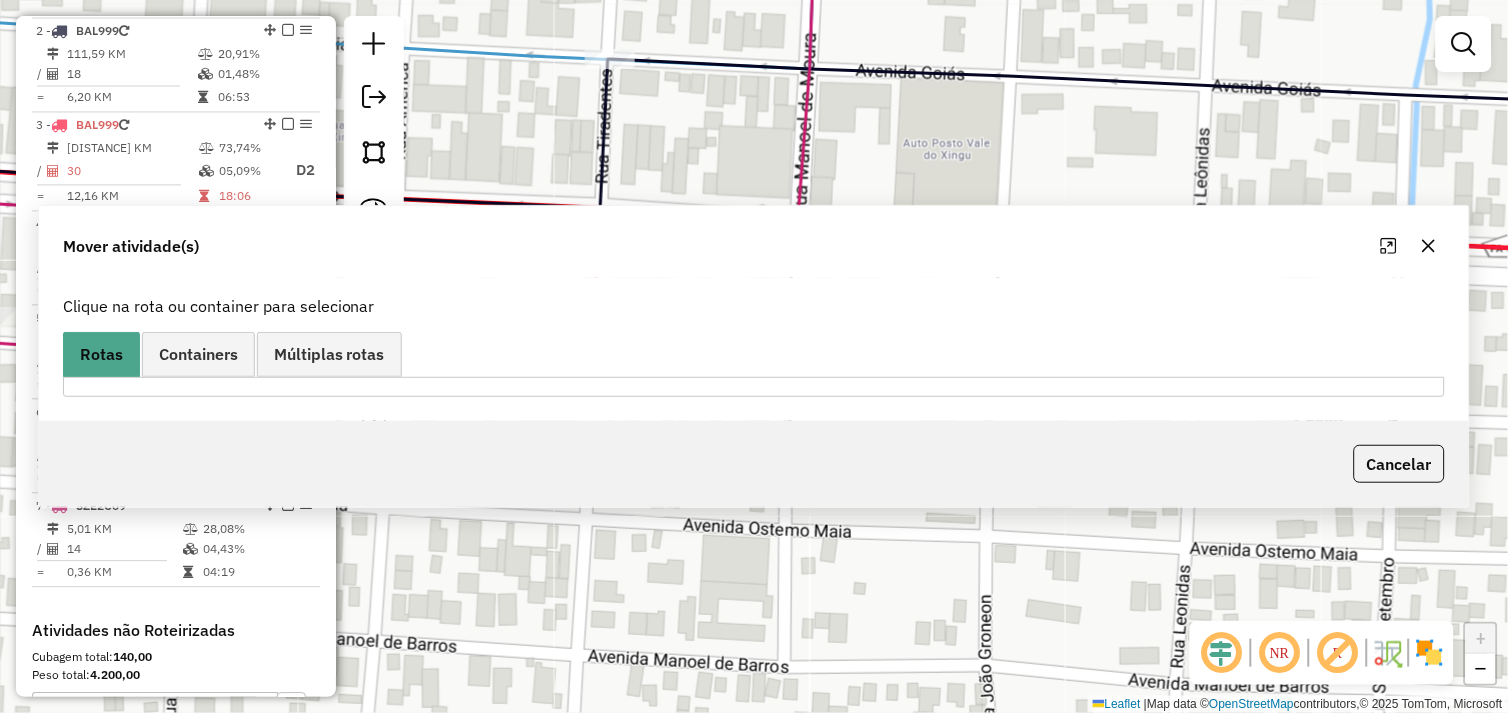 scroll, scrollTop: 0, scrollLeft: 0, axis: both 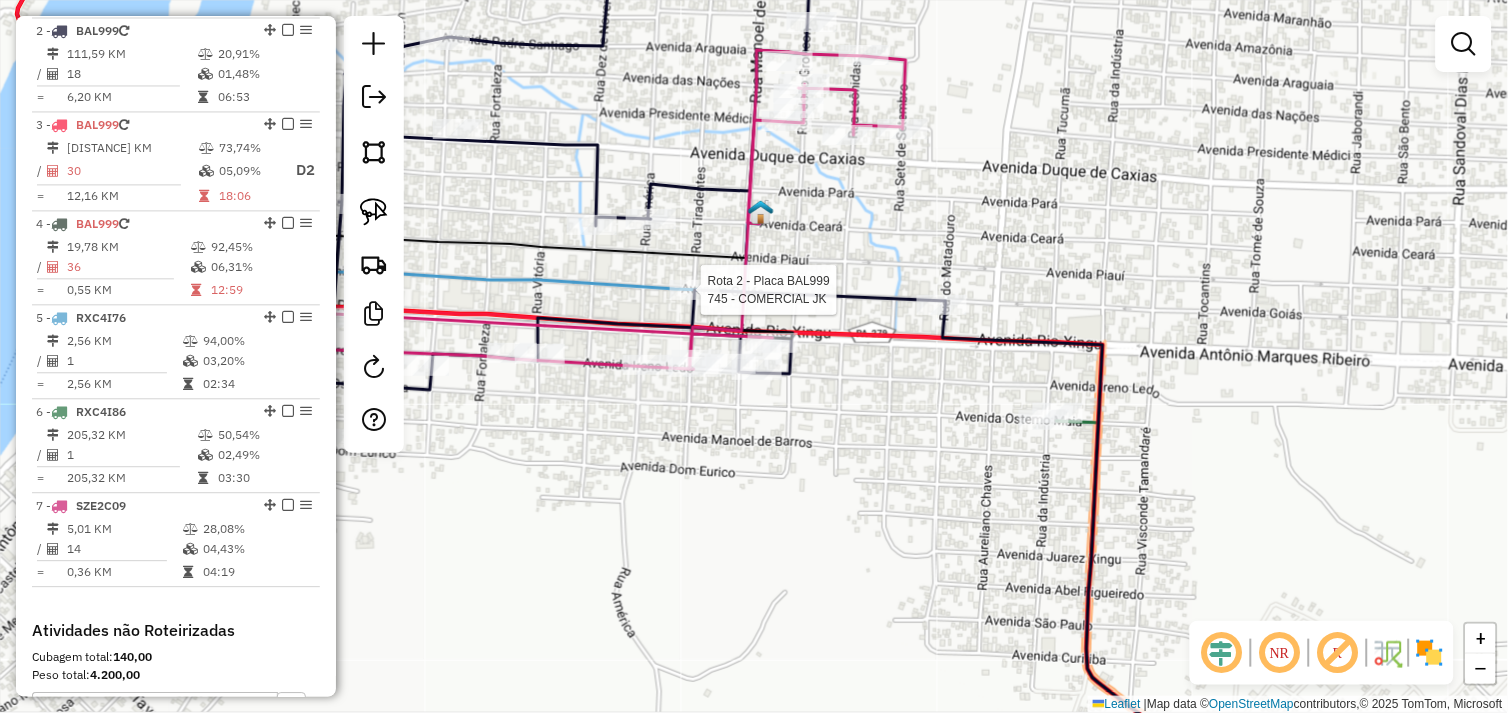 select on "*********" 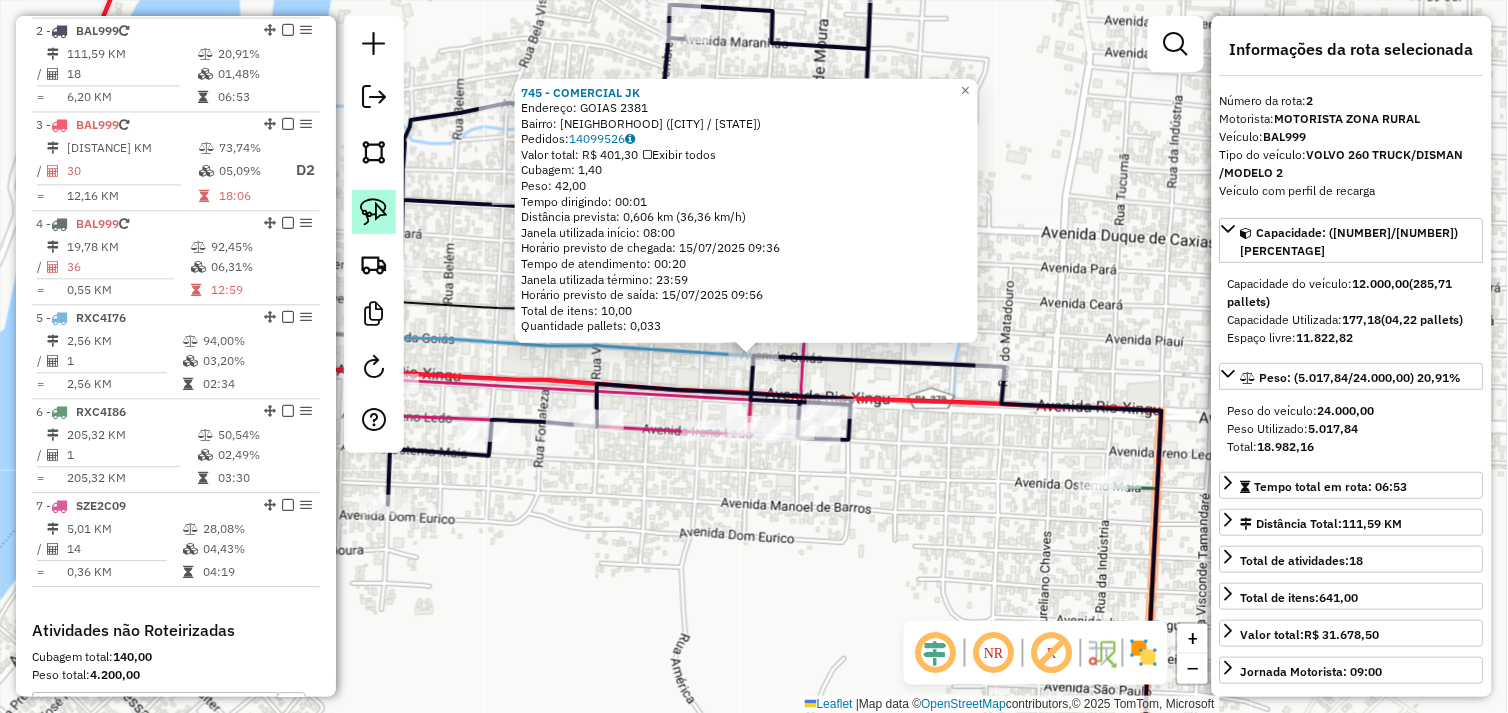 click 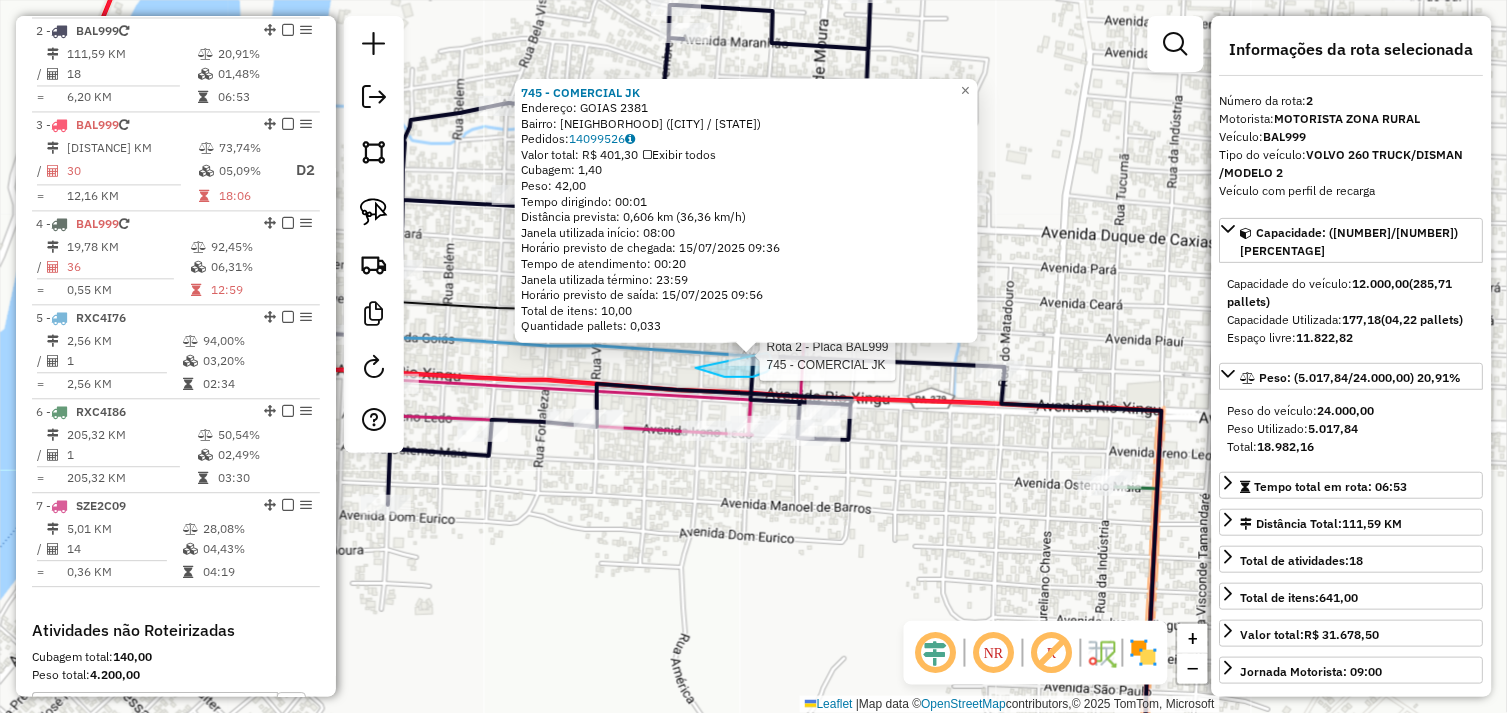 drag, startPoint x: 706, startPoint y: 371, endPoint x: 753, endPoint y: 344, distance: 54.20332 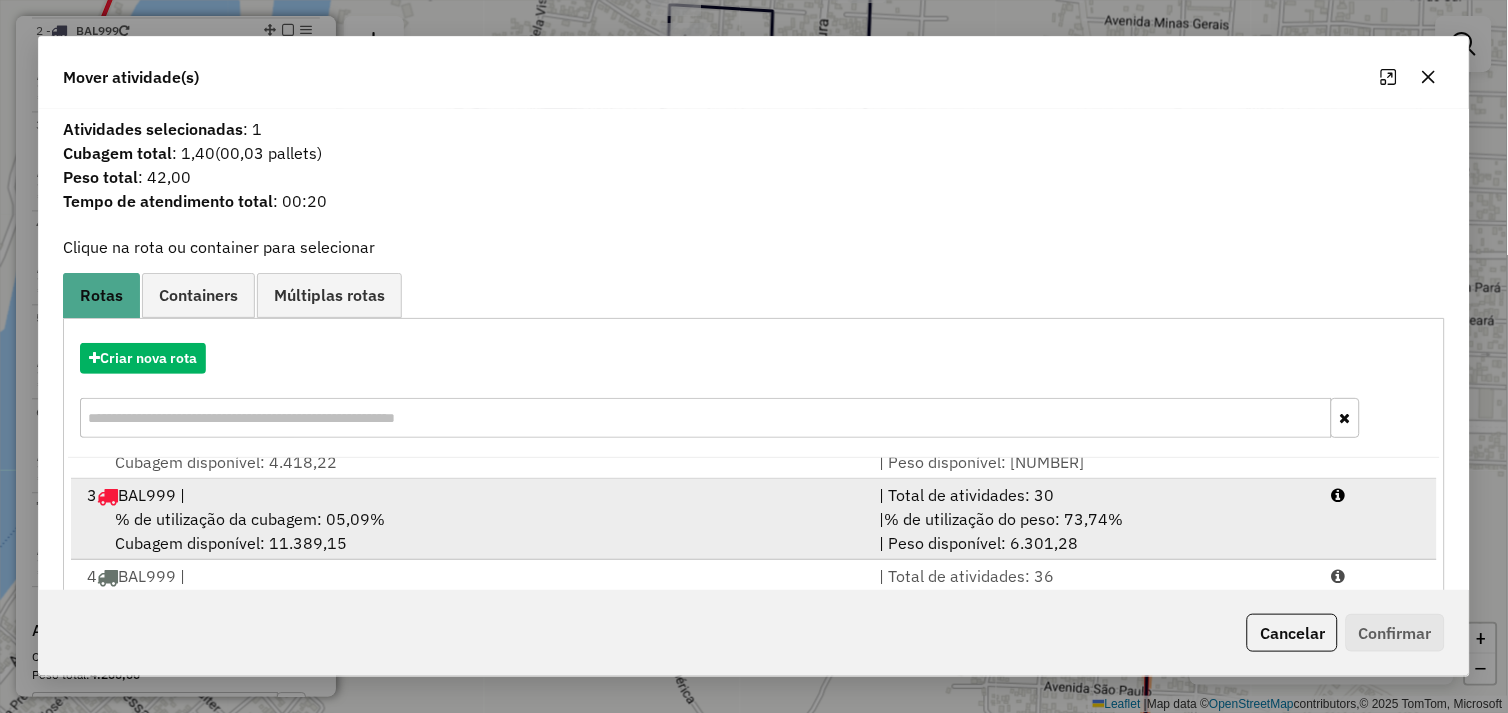 scroll, scrollTop: 86, scrollLeft: 0, axis: vertical 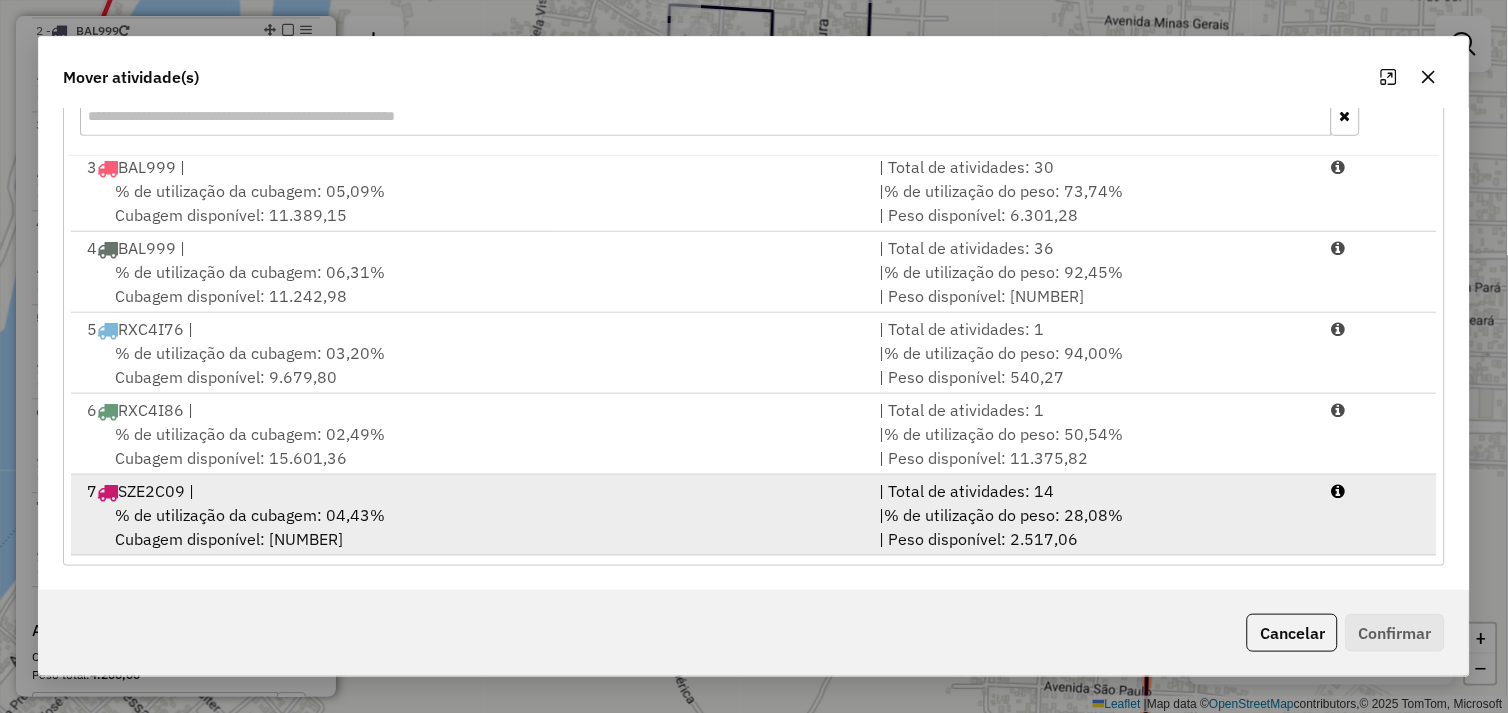 drag, startPoint x: 445, startPoint y: 515, endPoint x: 466, endPoint y: 514, distance: 21.023796 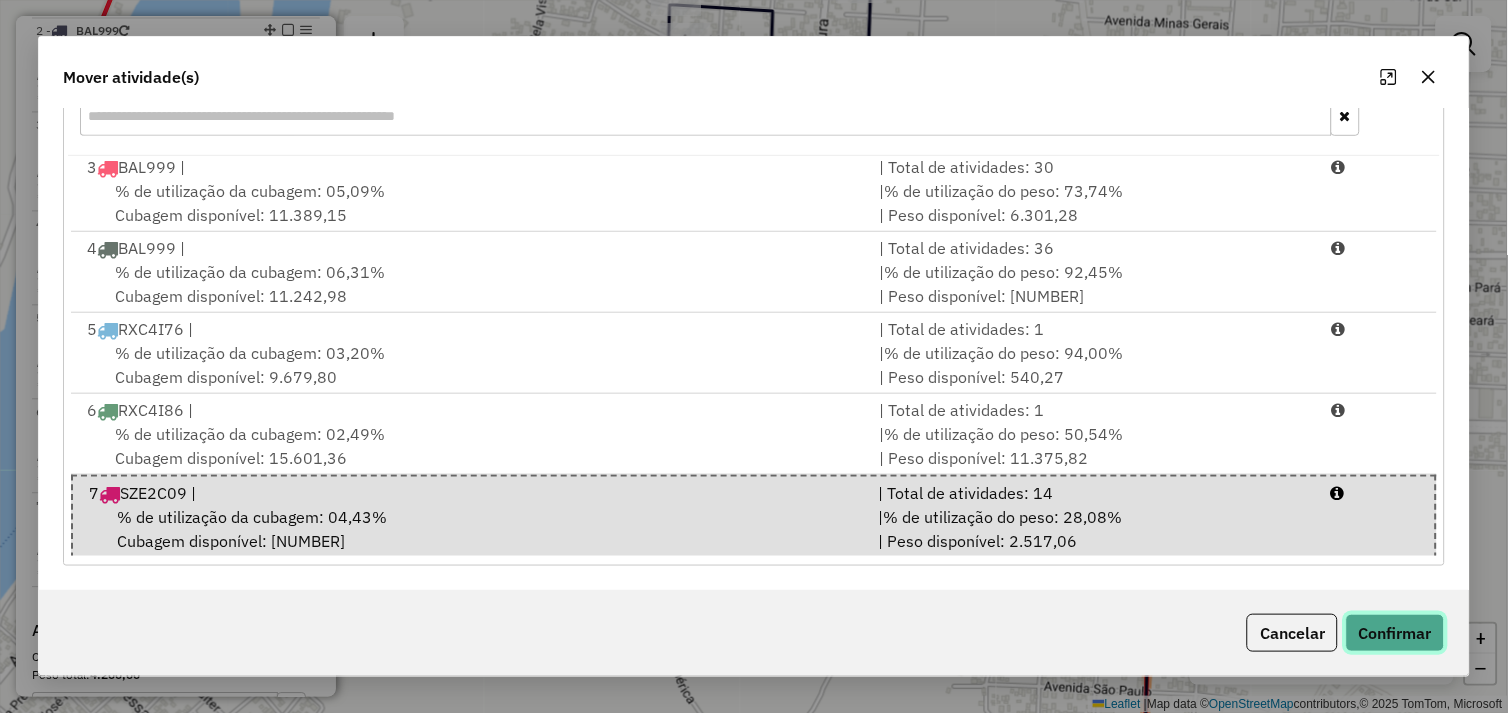 click on "Confirmar" 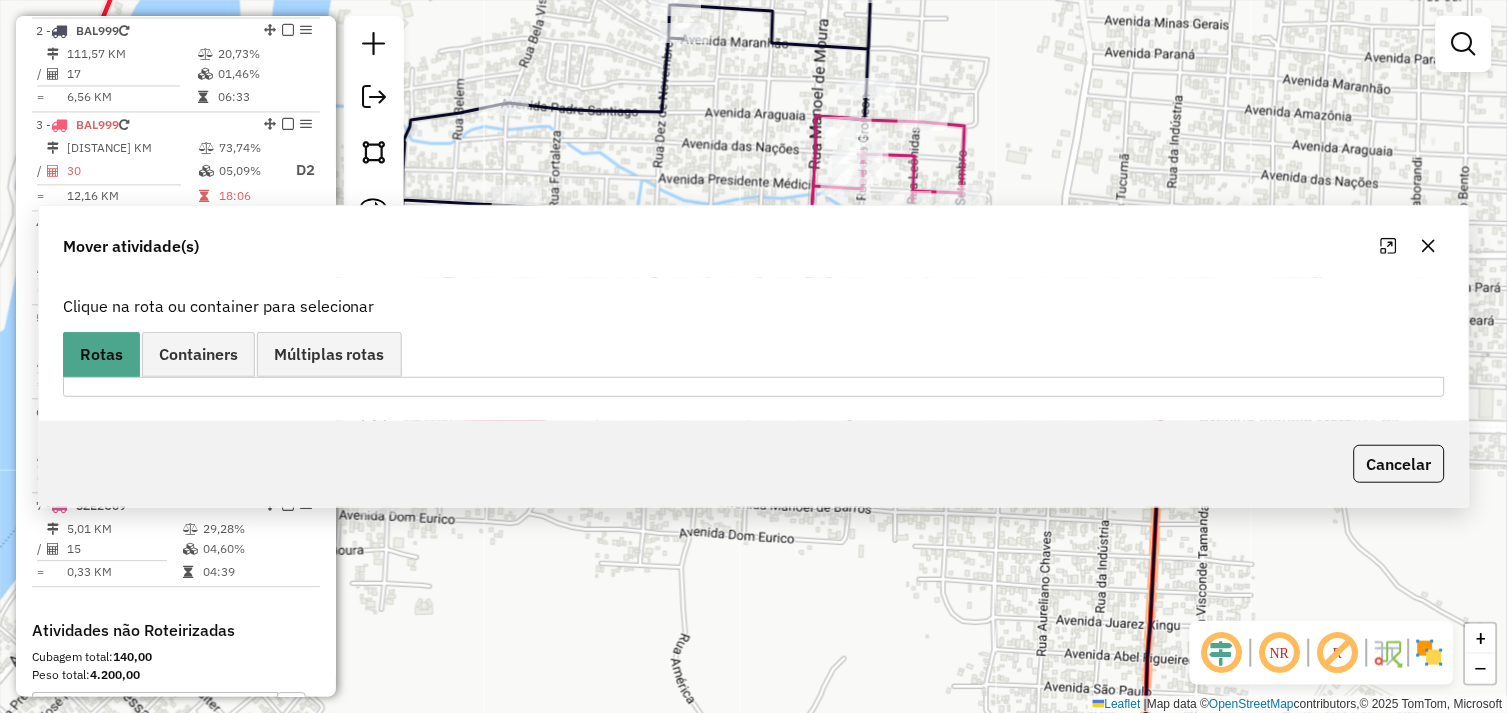 scroll, scrollTop: 0, scrollLeft: 0, axis: both 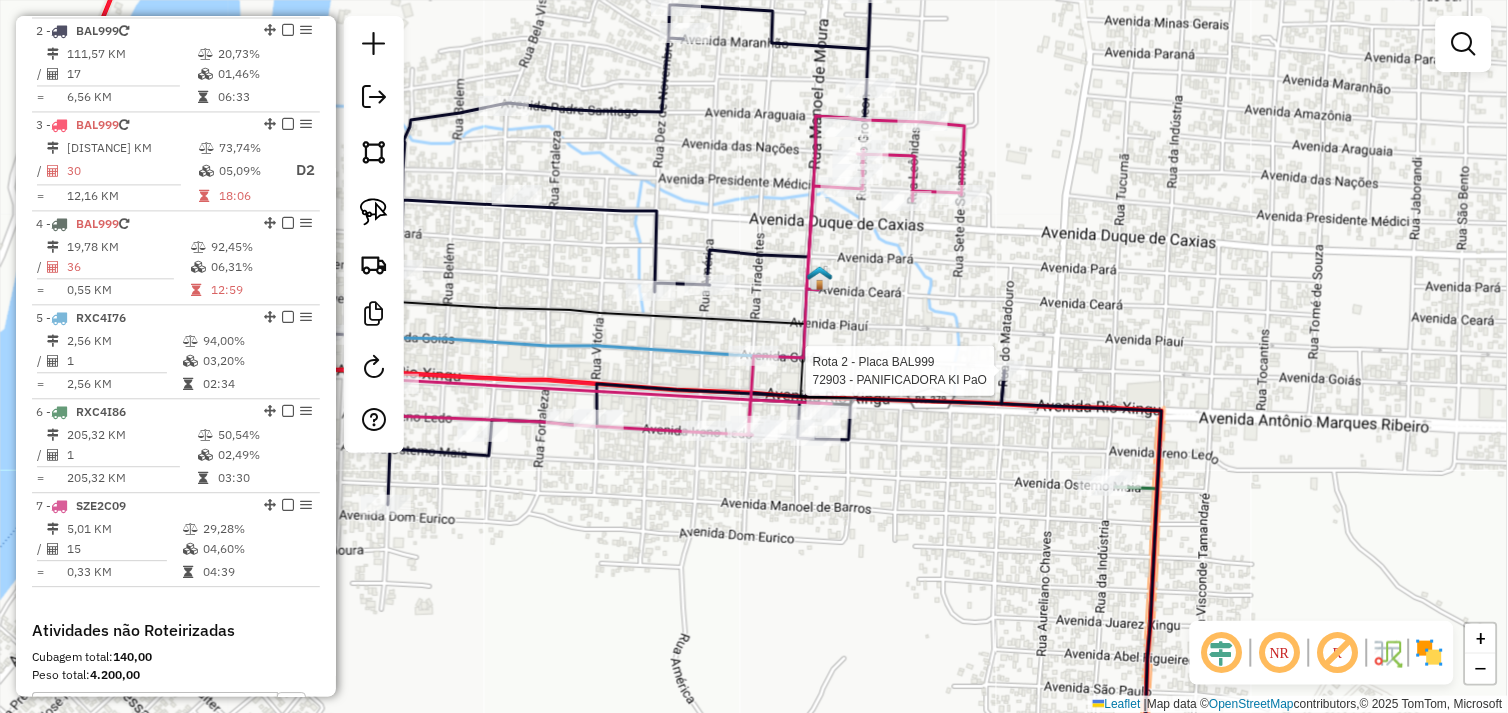 select on "*********" 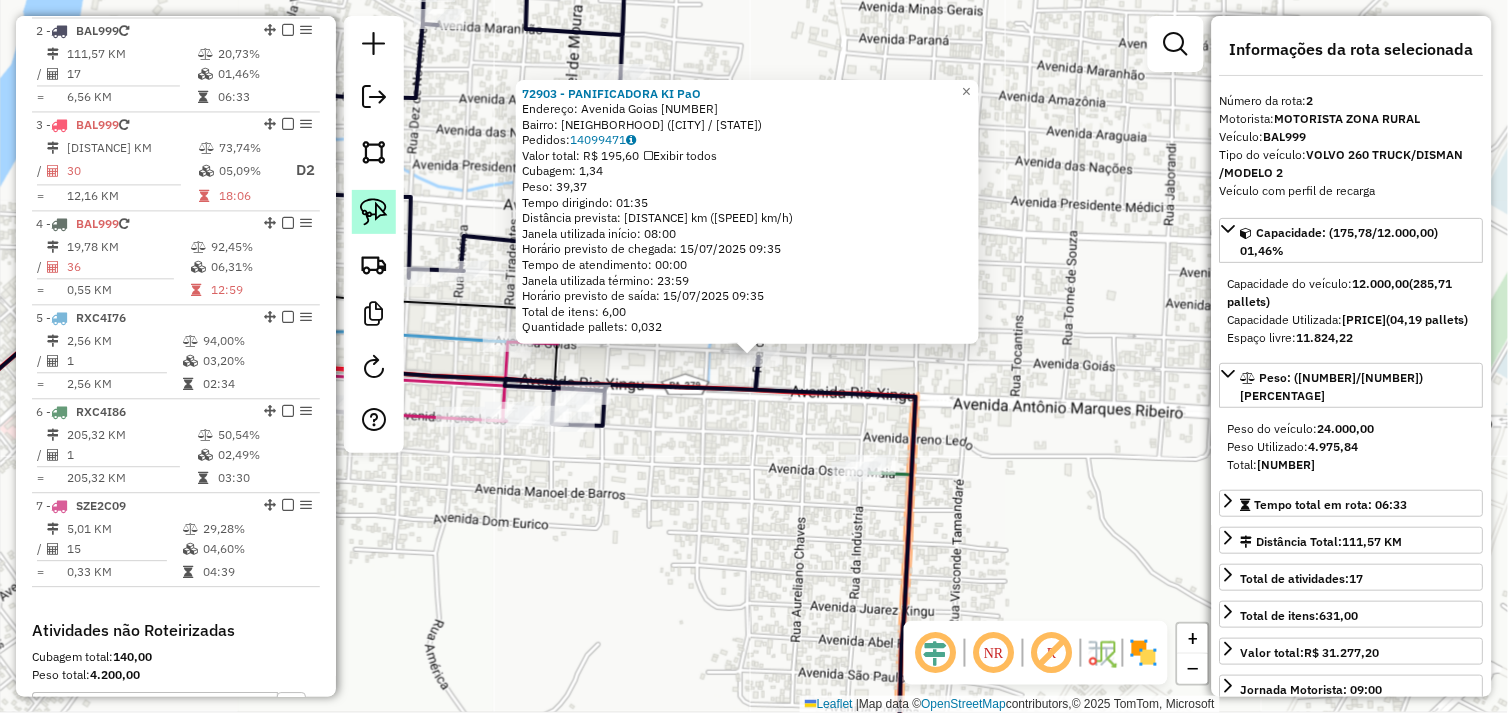 drag, startPoint x: 382, startPoint y: 205, endPoint x: 397, endPoint y: 207, distance: 15.132746 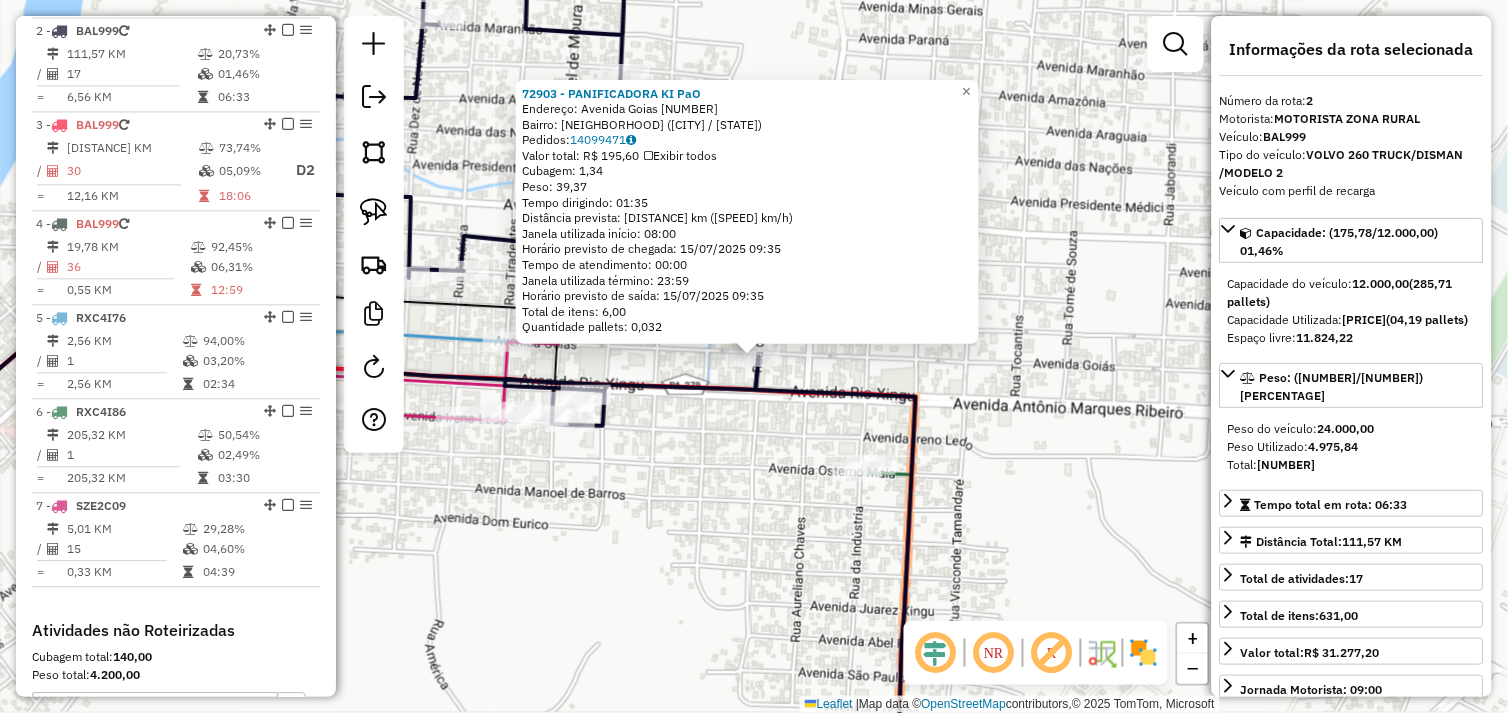 click 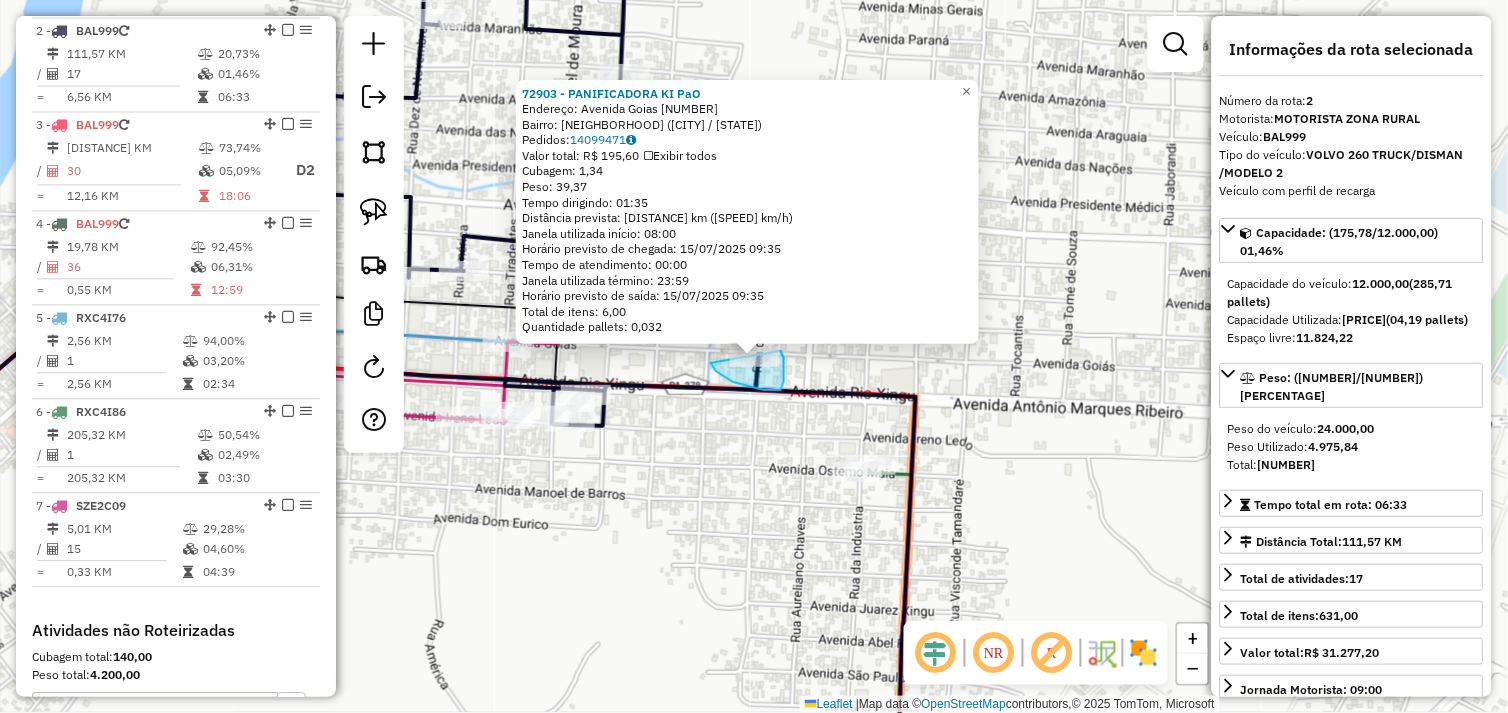 drag, startPoint x: 711, startPoint y: 363, endPoint x: 770, endPoint y: 340, distance: 63.324562 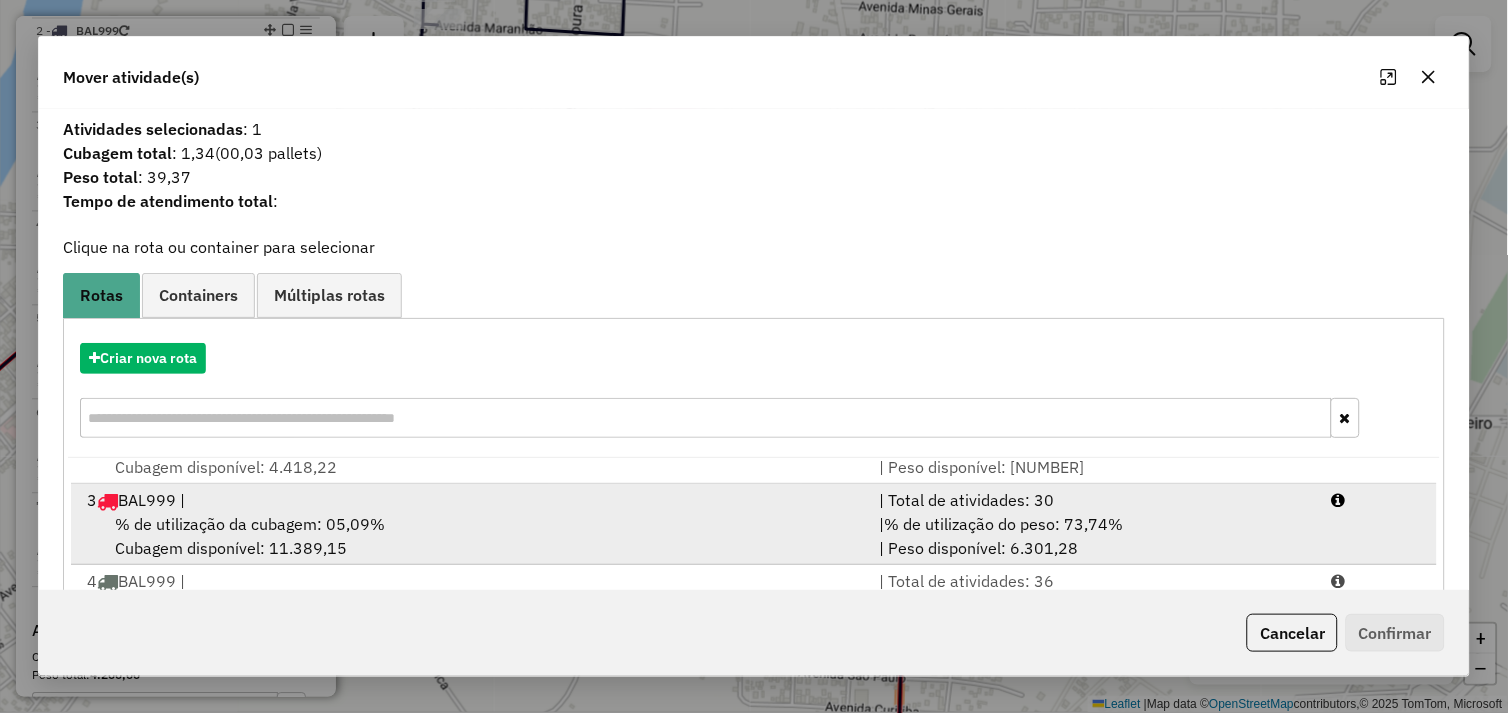 scroll, scrollTop: 86, scrollLeft: 0, axis: vertical 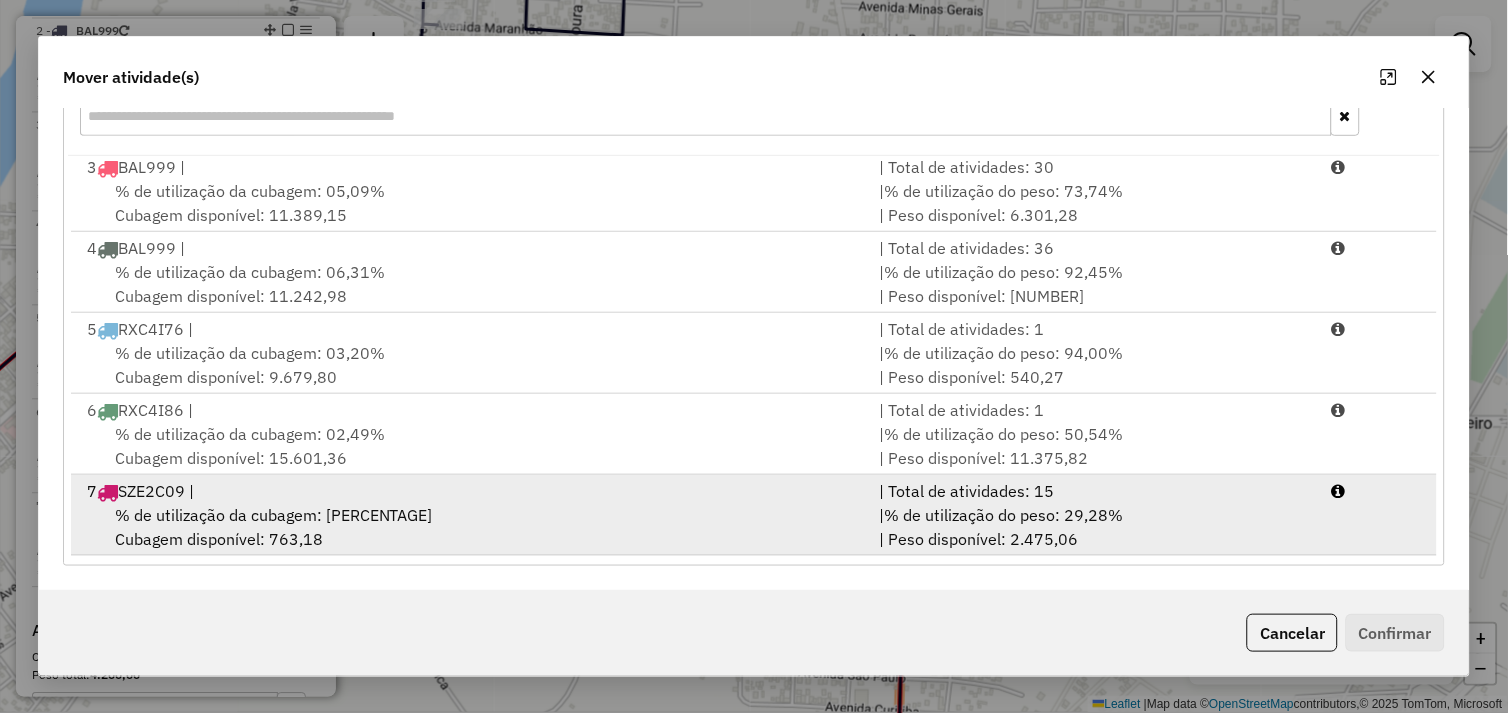 click on "% de utilização da cubagem: 04,60%  Cubagem disponível: 763,18" at bounding box center (471, 527) 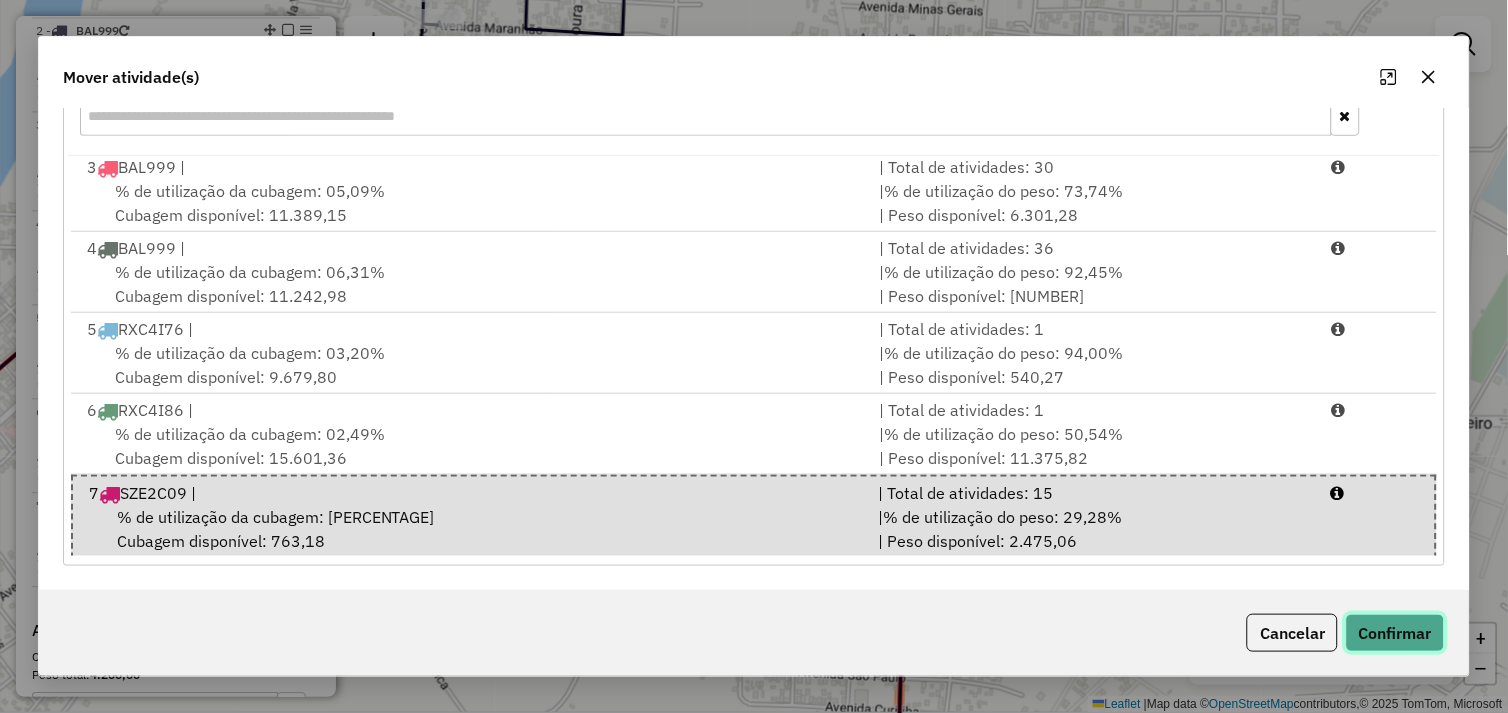 click on "Confirmar" 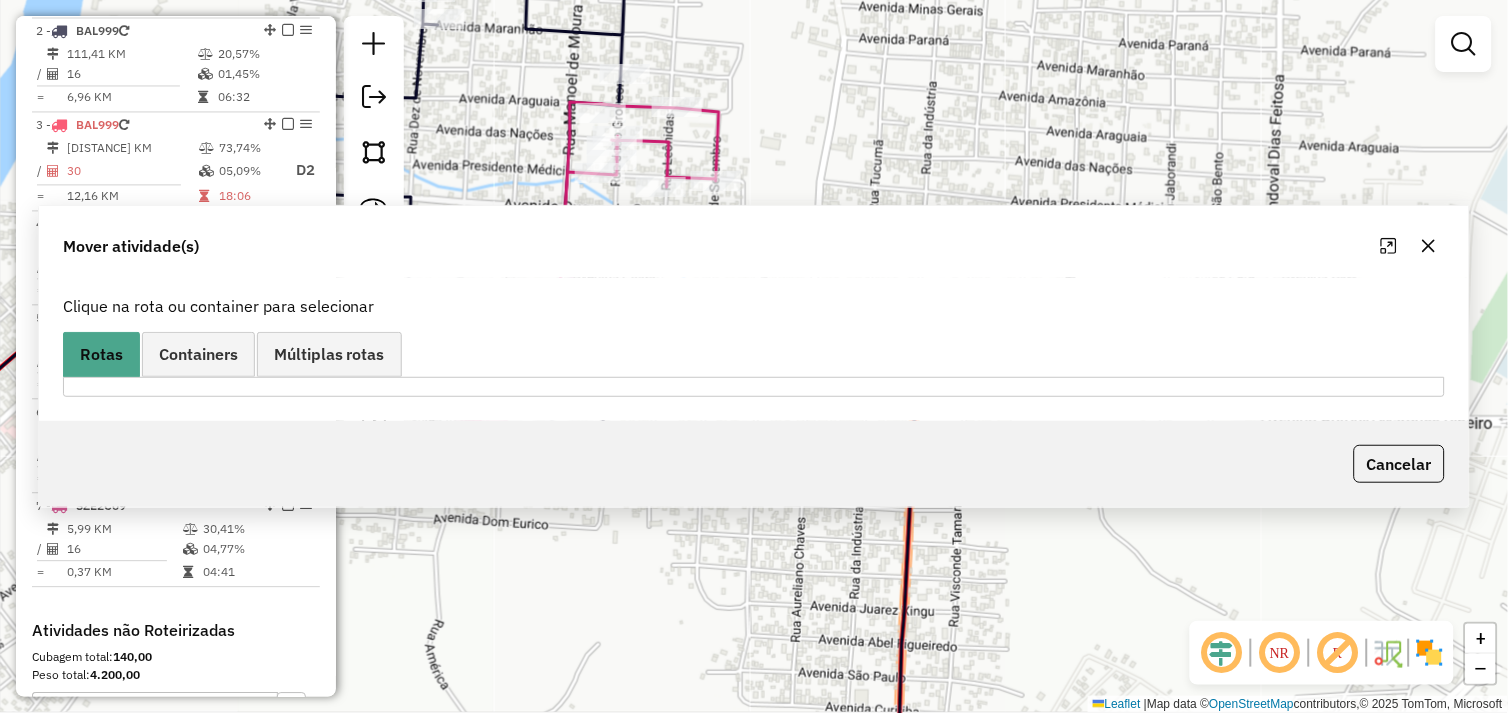 scroll, scrollTop: 0, scrollLeft: 0, axis: both 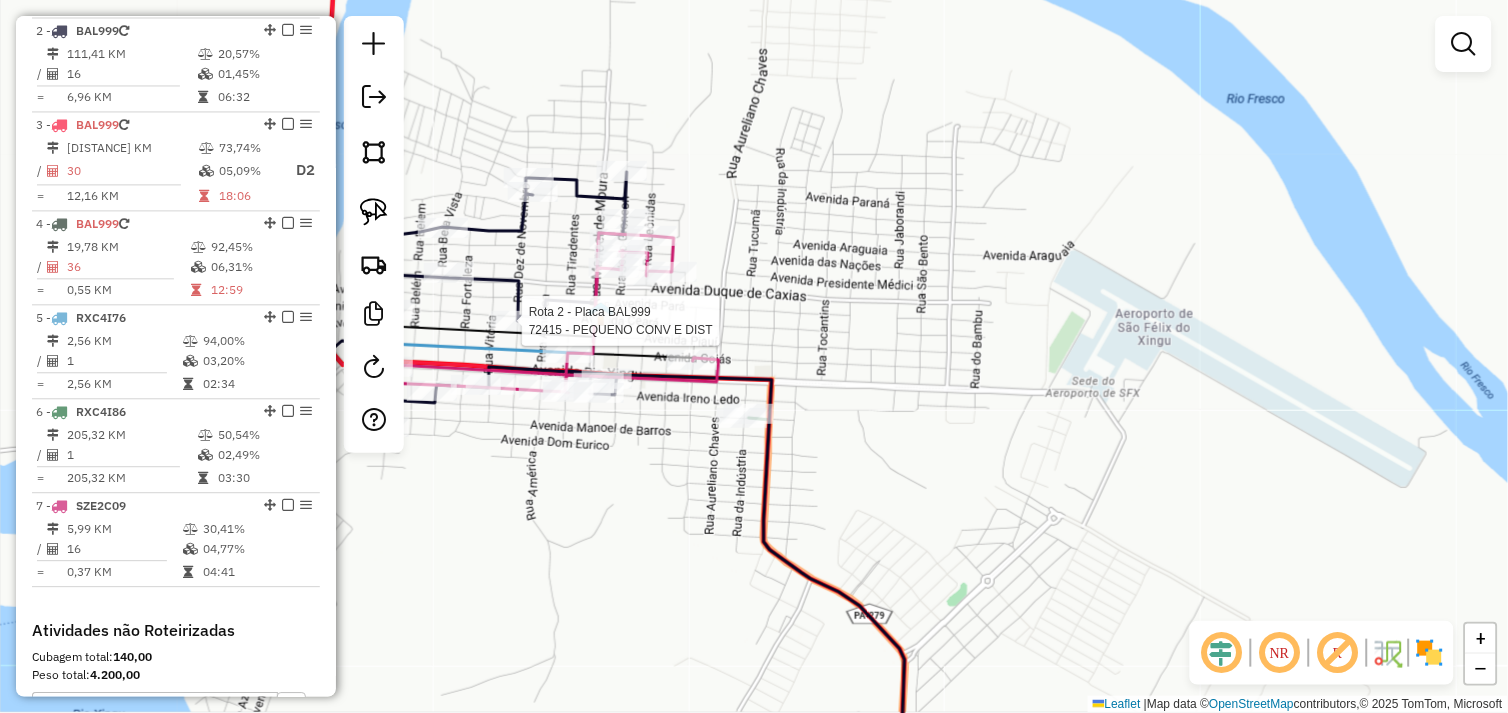 select on "*********" 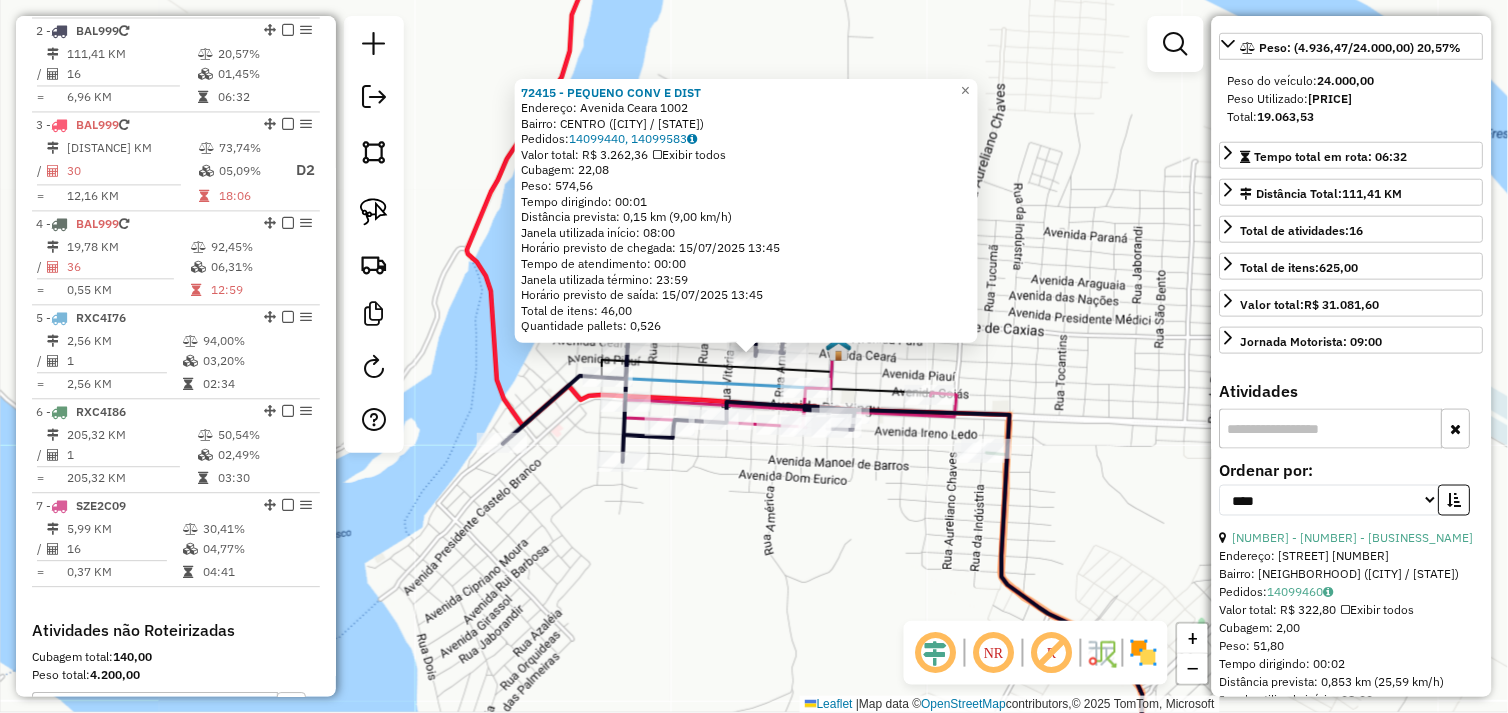 scroll, scrollTop: 444, scrollLeft: 0, axis: vertical 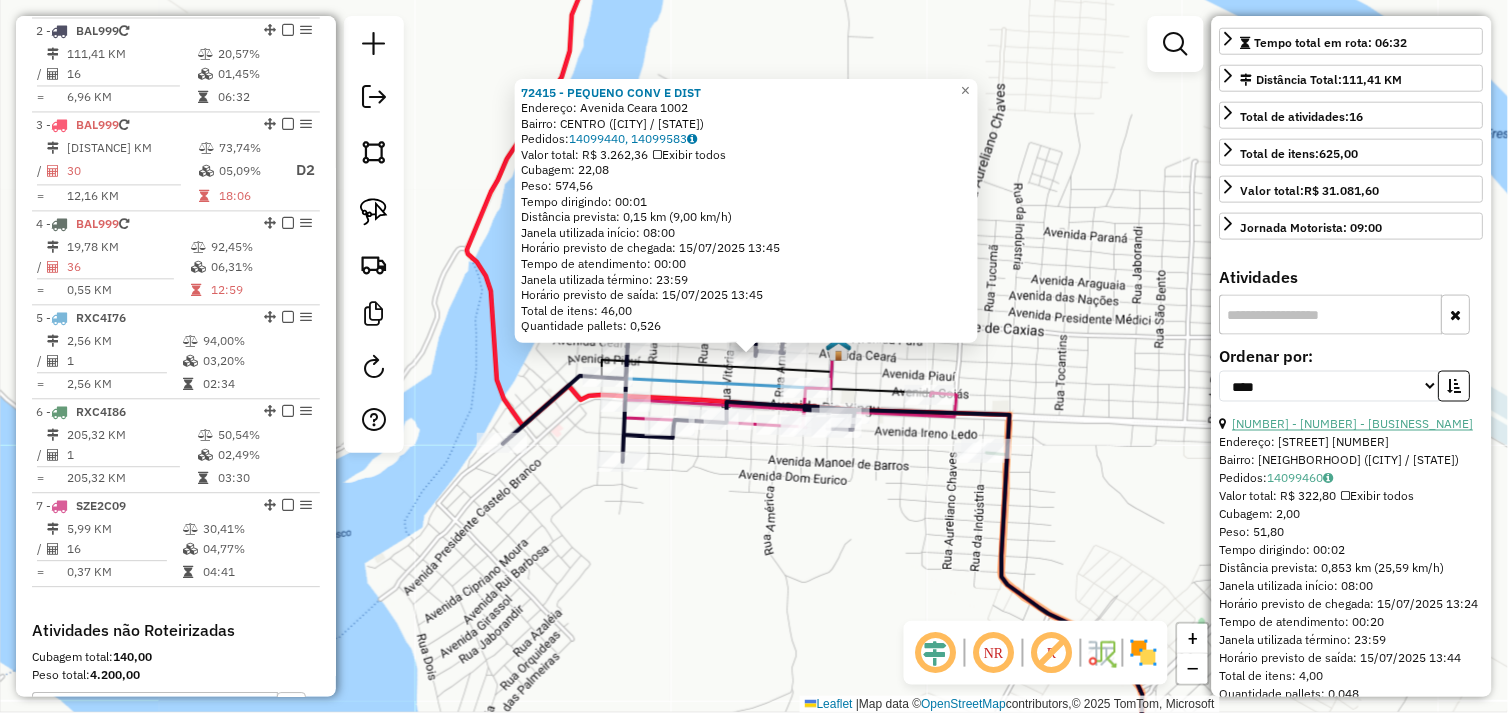 click on "13 - 2794 - ESPETINHO DA SANDRA" at bounding box center (1353, 424) 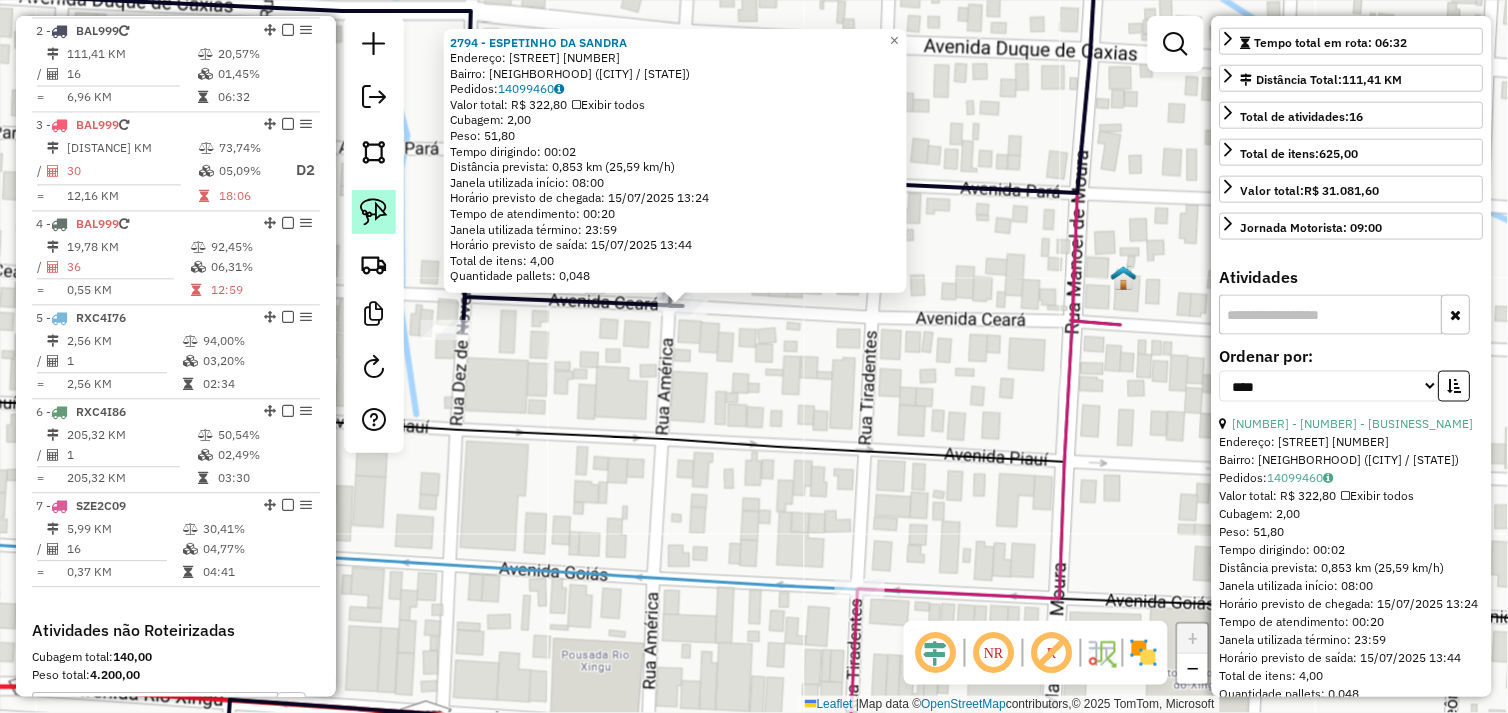 click 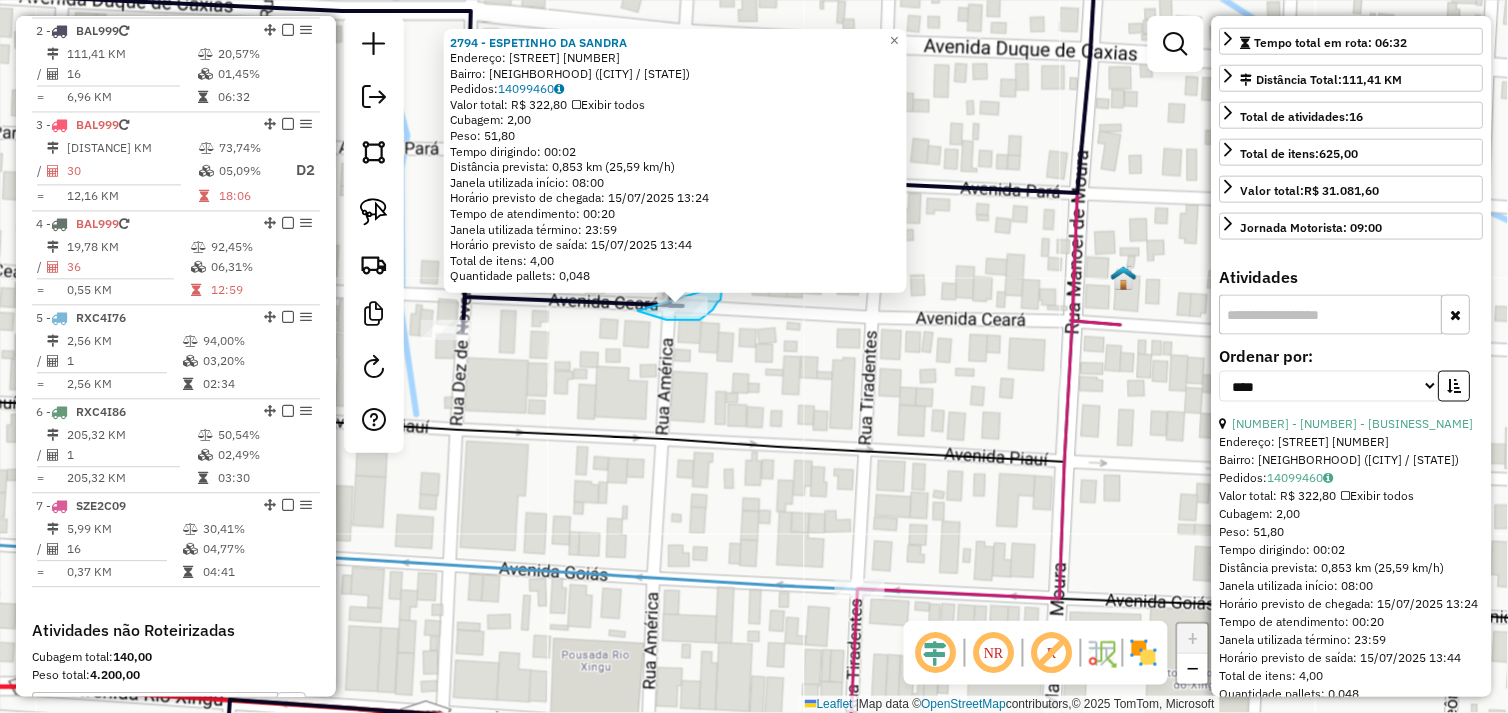 drag, startPoint x: 638, startPoint y: 311, endPoint x: 677, endPoint y: 286, distance: 46.32494 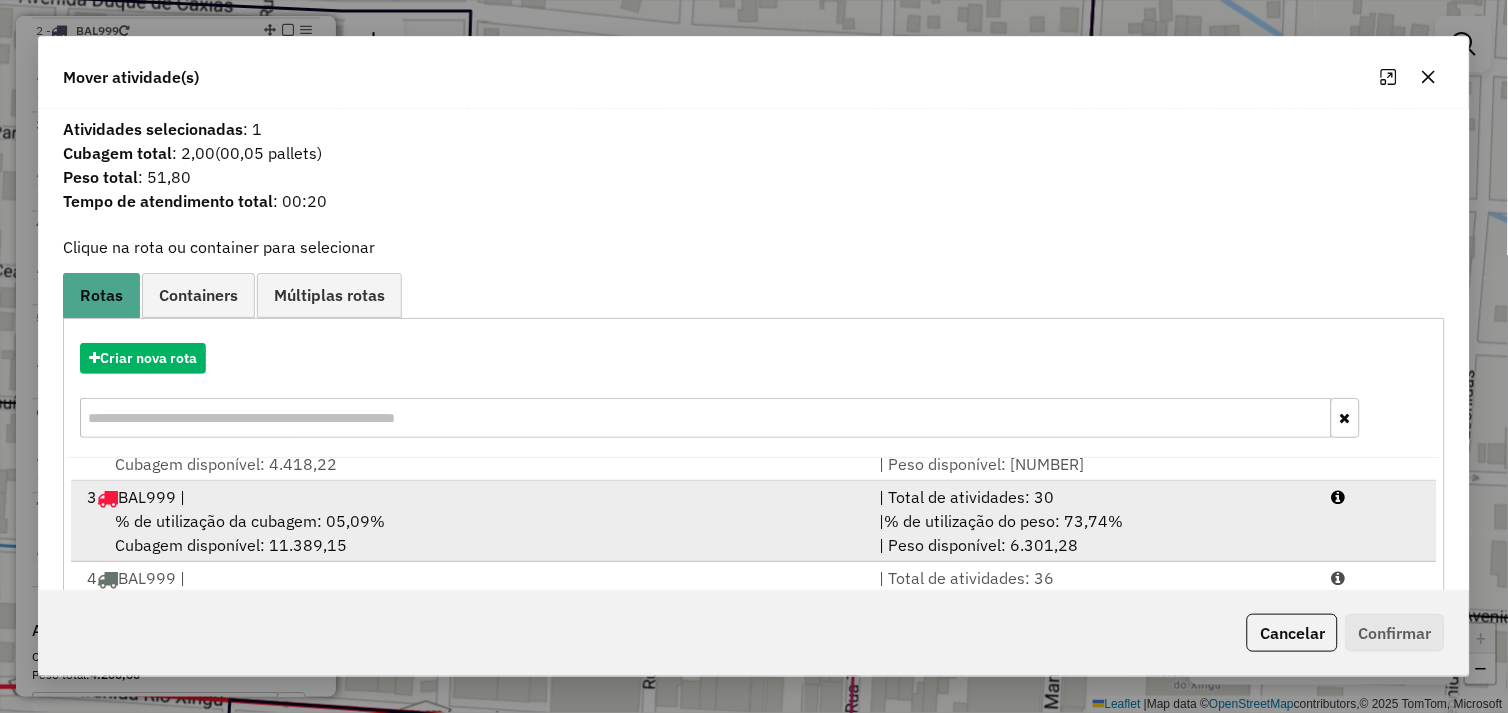 scroll, scrollTop: 86, scrollLeft: 0, axis: vertical 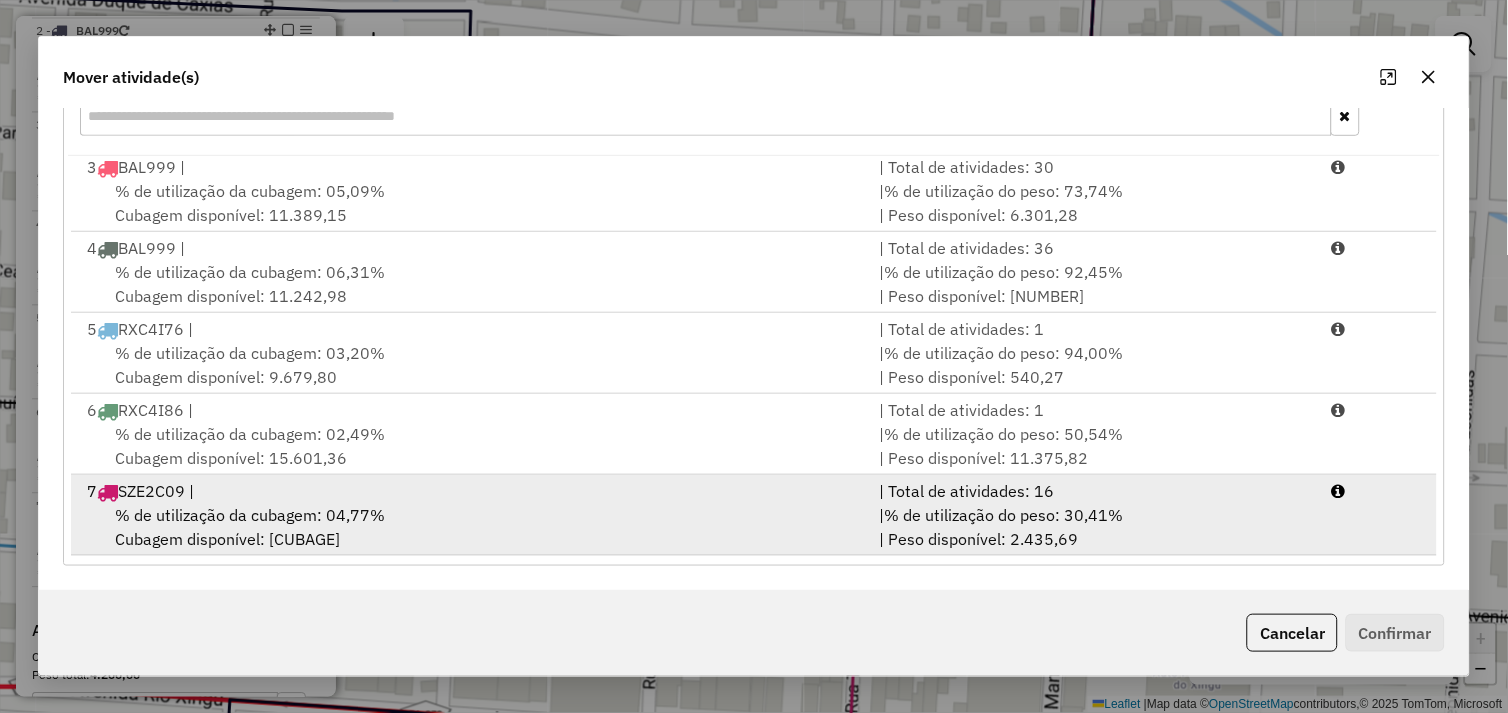 click on "% de utilização da cubagem: 04,77%  Cubagem disponível: 761,84" at bounding box center [471, 527] 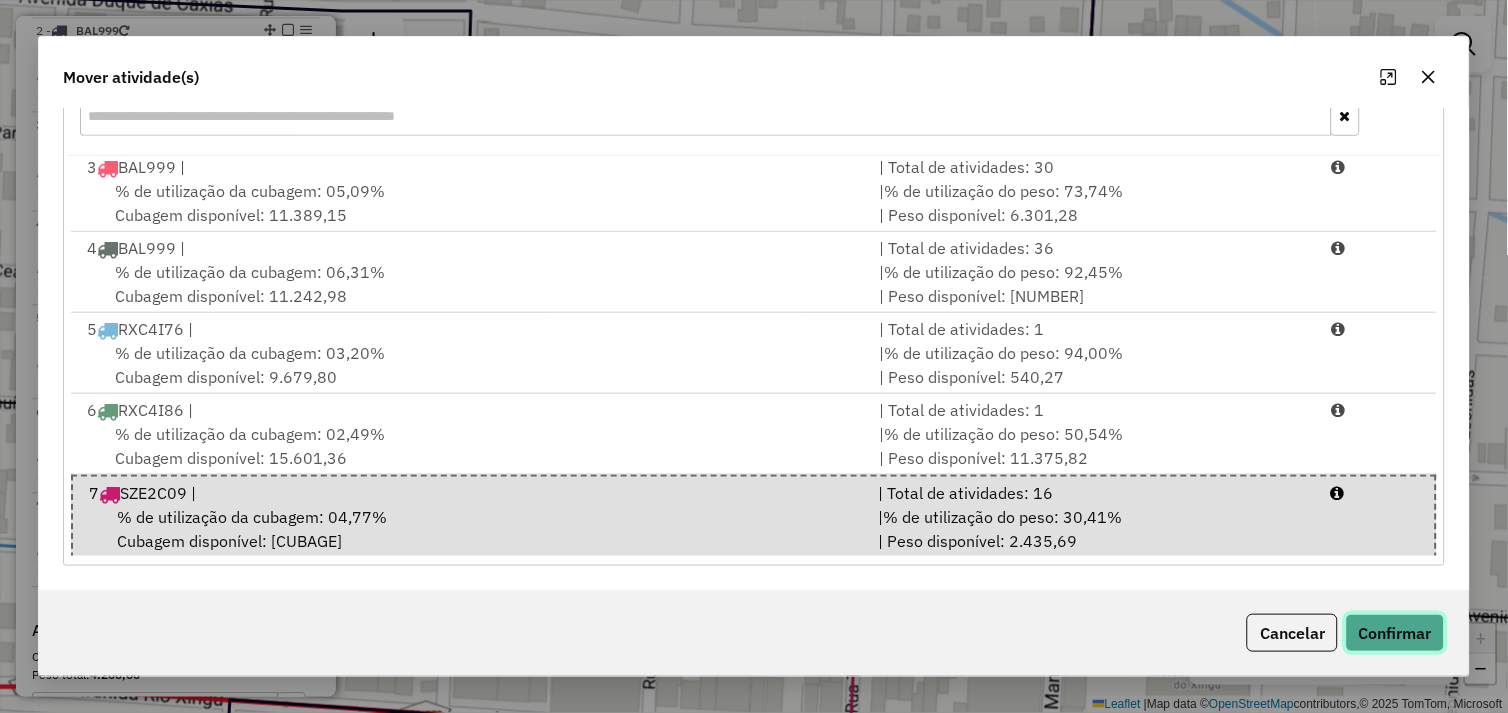click on "Confirmar" 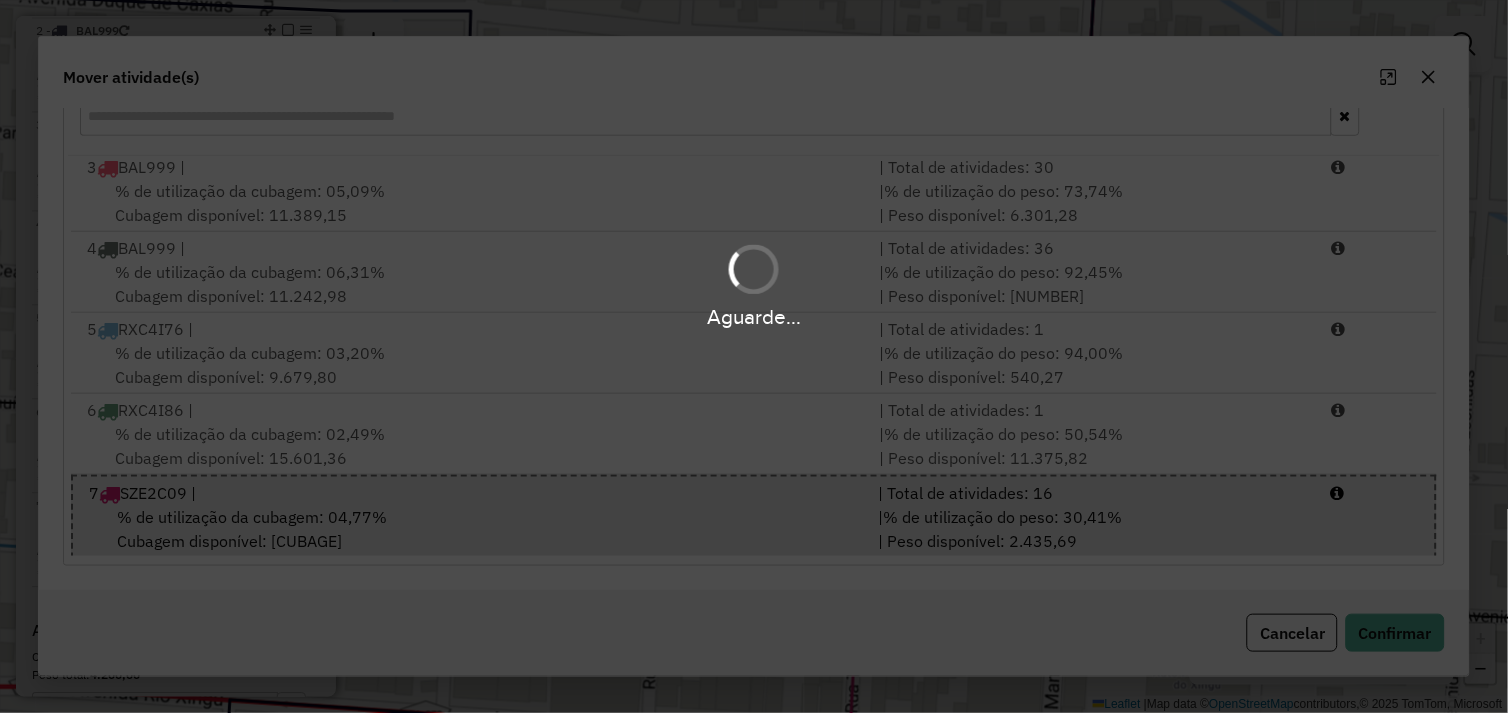 scroll, scrollTop: 0, scrollLeft: 0, axis: both 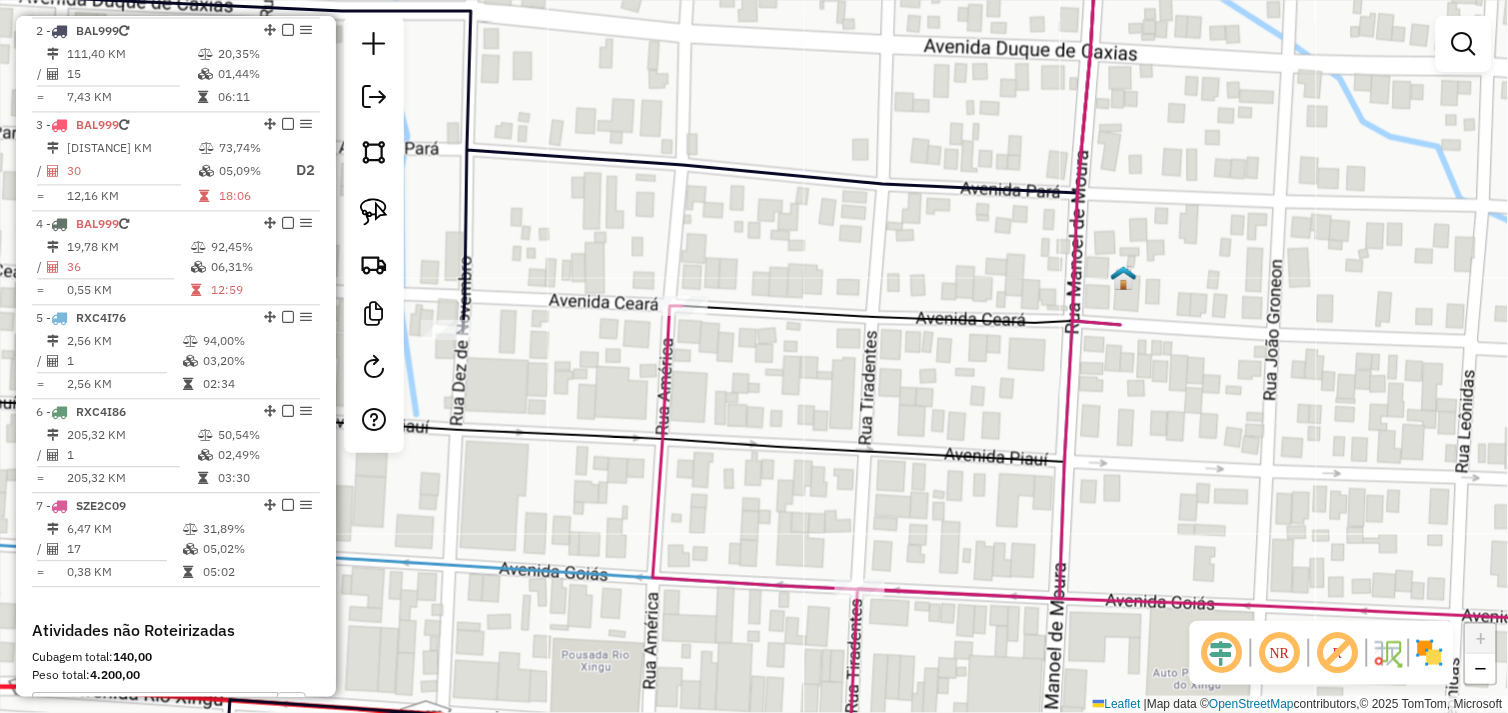 drag, startPoint x: 557, startPoint y: 346, endPoint x: 803, endPoint y: 338, distance: 246.13005 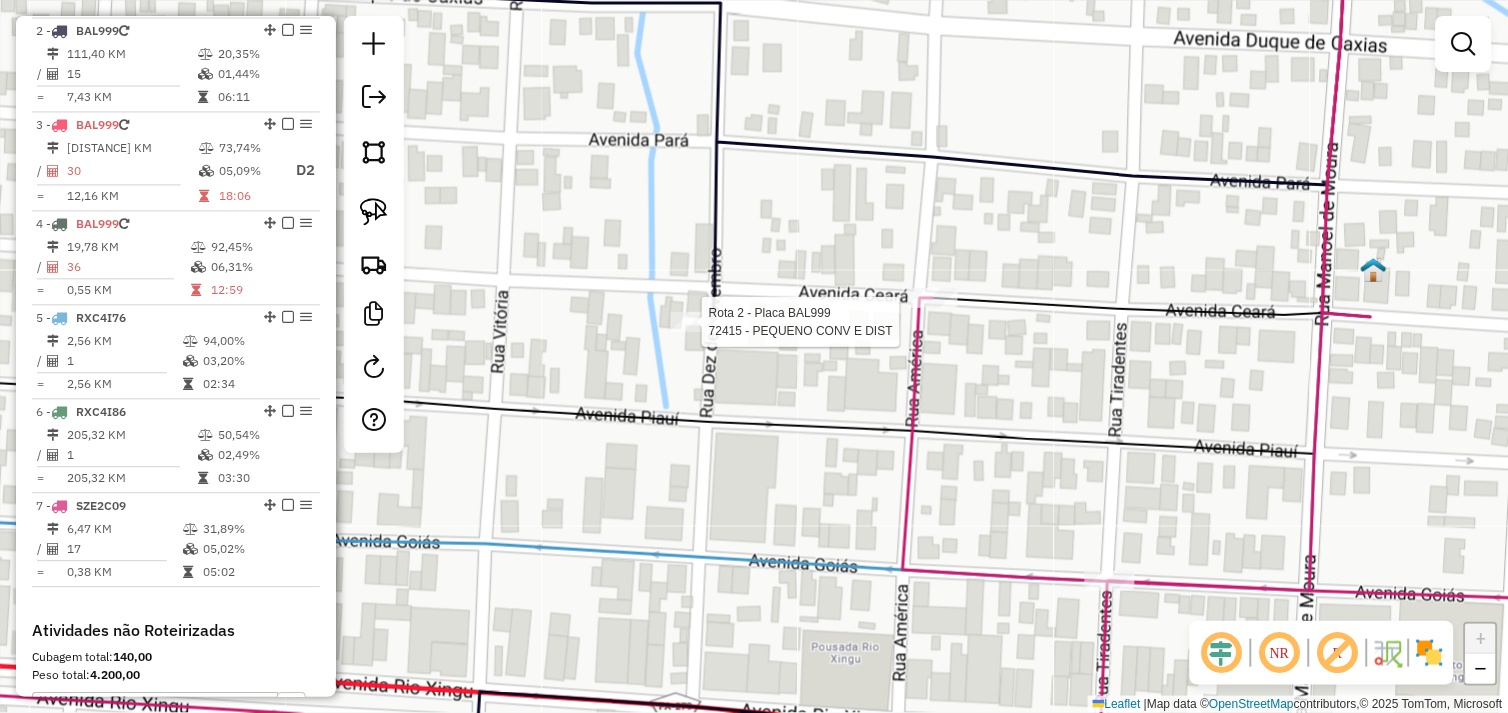 select on "*********" 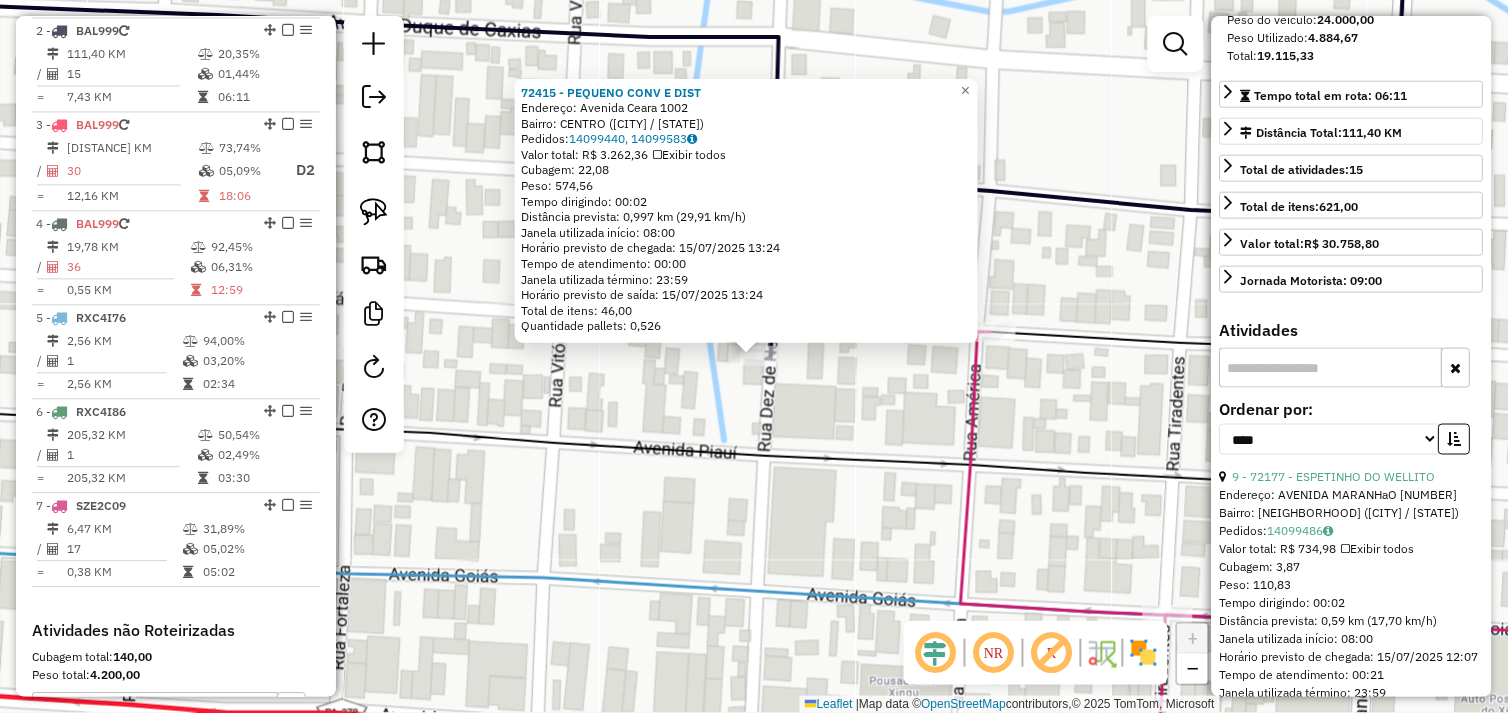 scroll, scrollTop: 444, scrollLeft: 0, axis: vertical 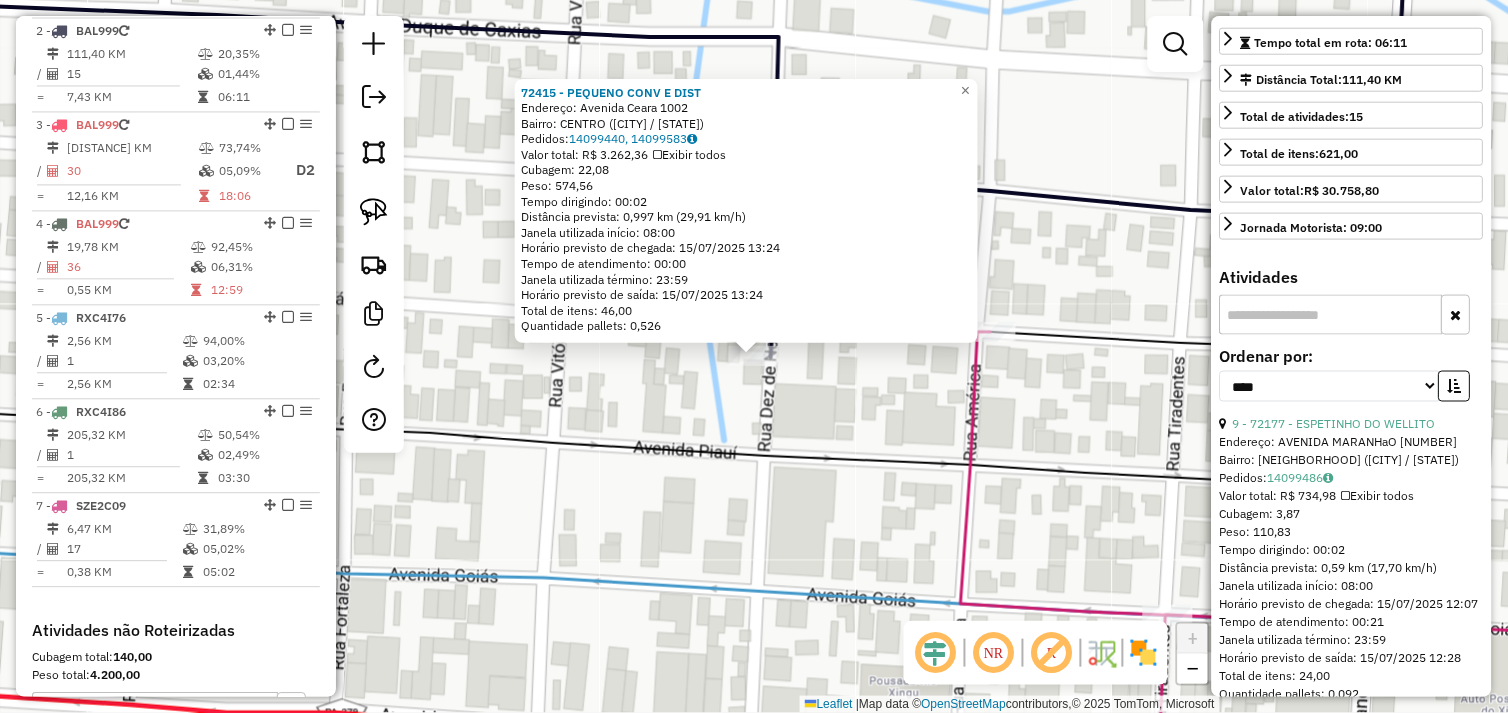 drag, startPoint x: 926, startPoint y: 424, endPoint x: 936, endPoint y: 422, distance: 10.198039 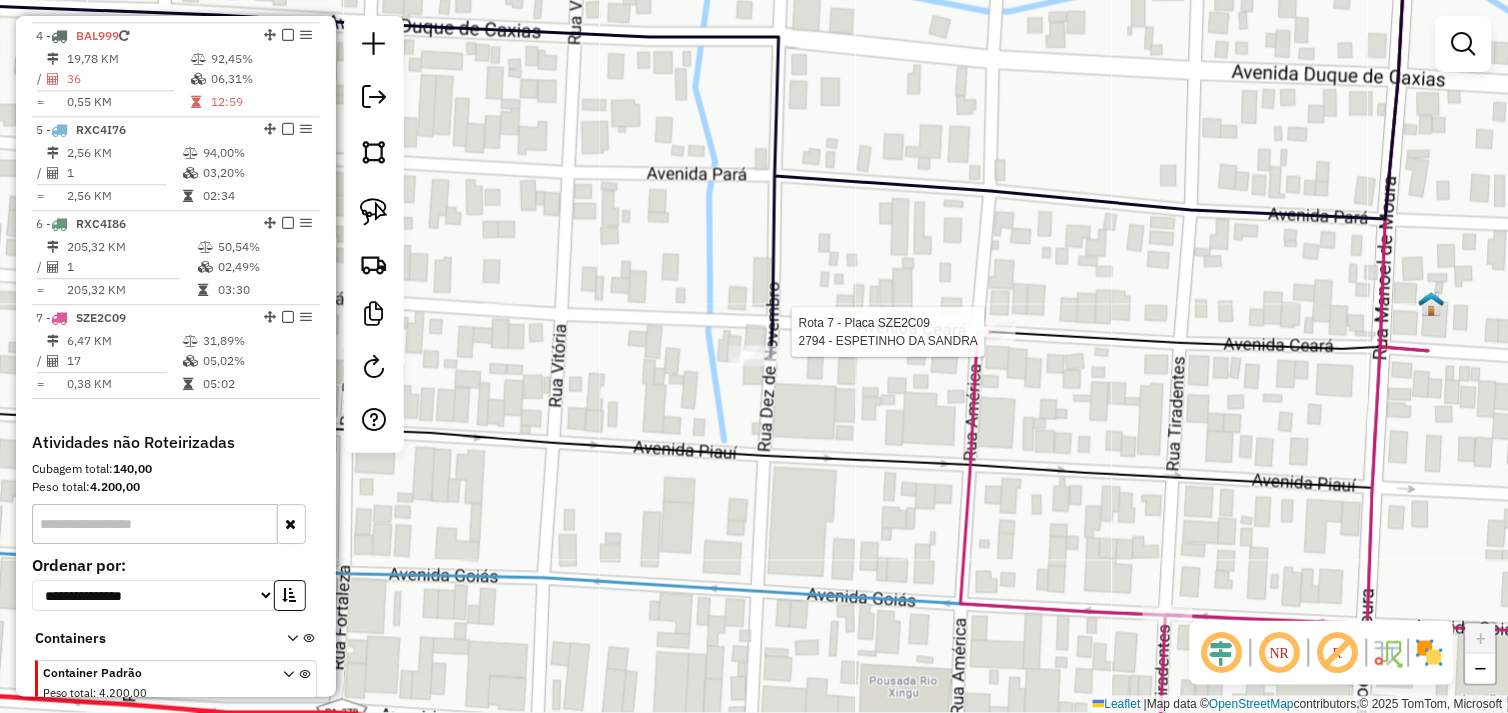 select on "*********" 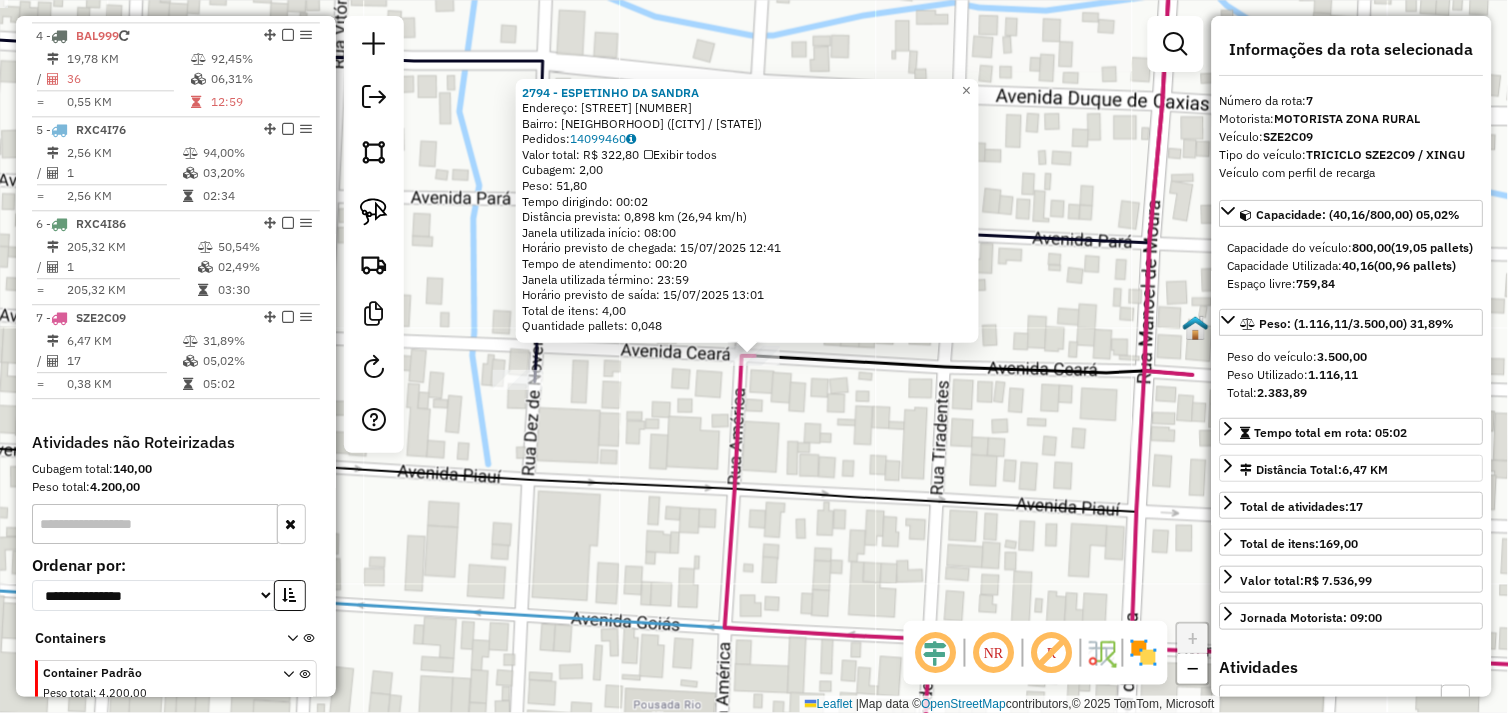 scroll, scrollTop: 1147, scrollLeft: 0, axis: vertical 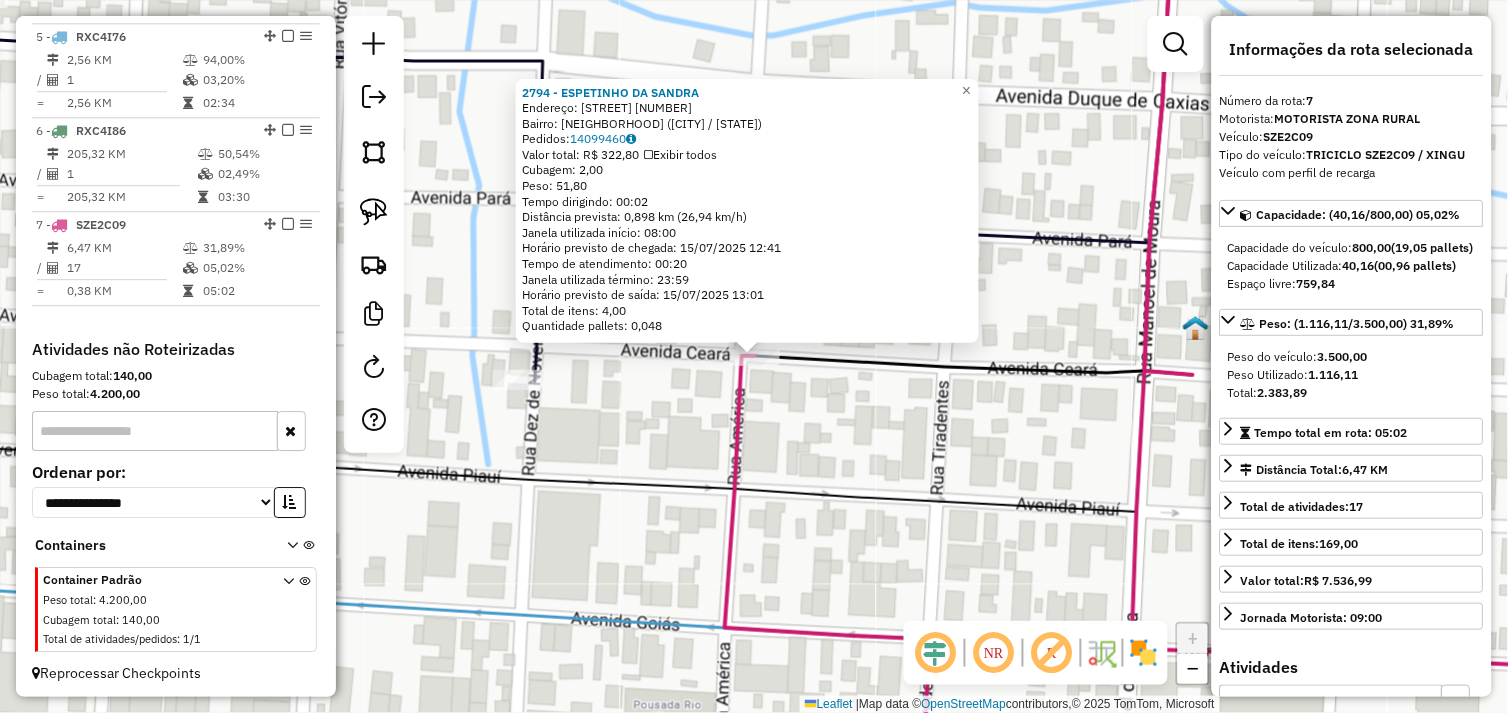 drag, startPoint x: 910, startPoint y: 453, endPoint x: 891, endPoint y: 451, distance: 19.104973 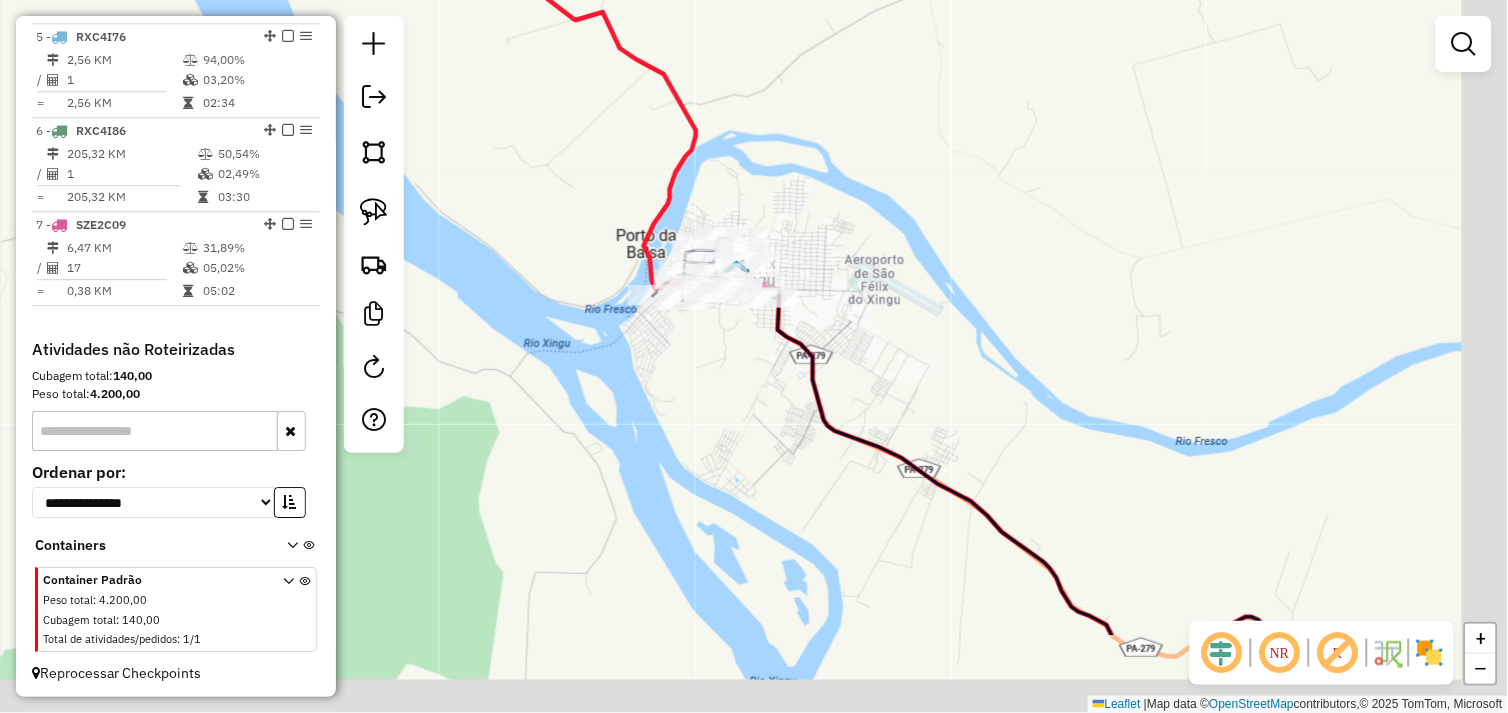 drag, startPoint x: 900, startPoint y: 501, endPoint x: 730, endPoint y: 342, distance: 232.76813 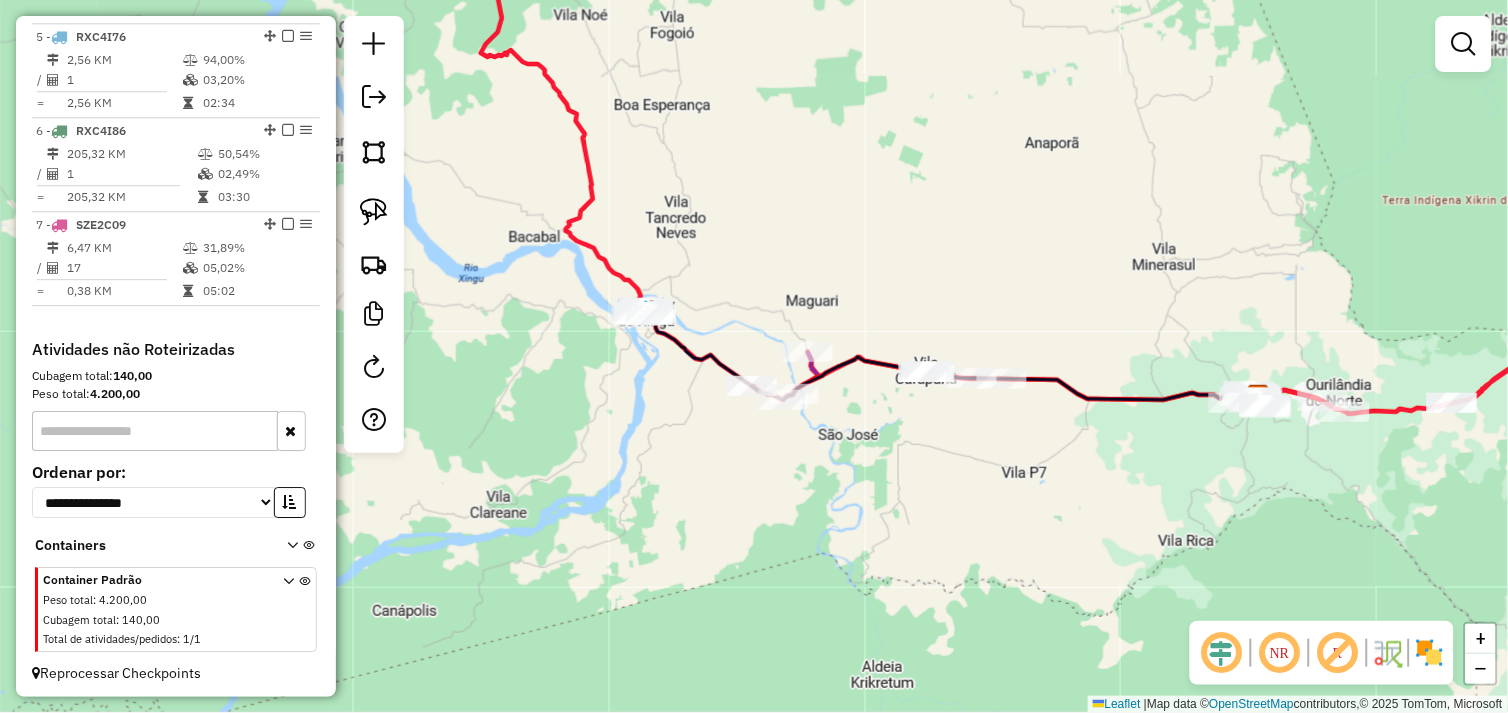 drag, startPoint x: 872, startPoint y: 446, endPoint x: 808, endPoint y: 434, distance: 65.11528 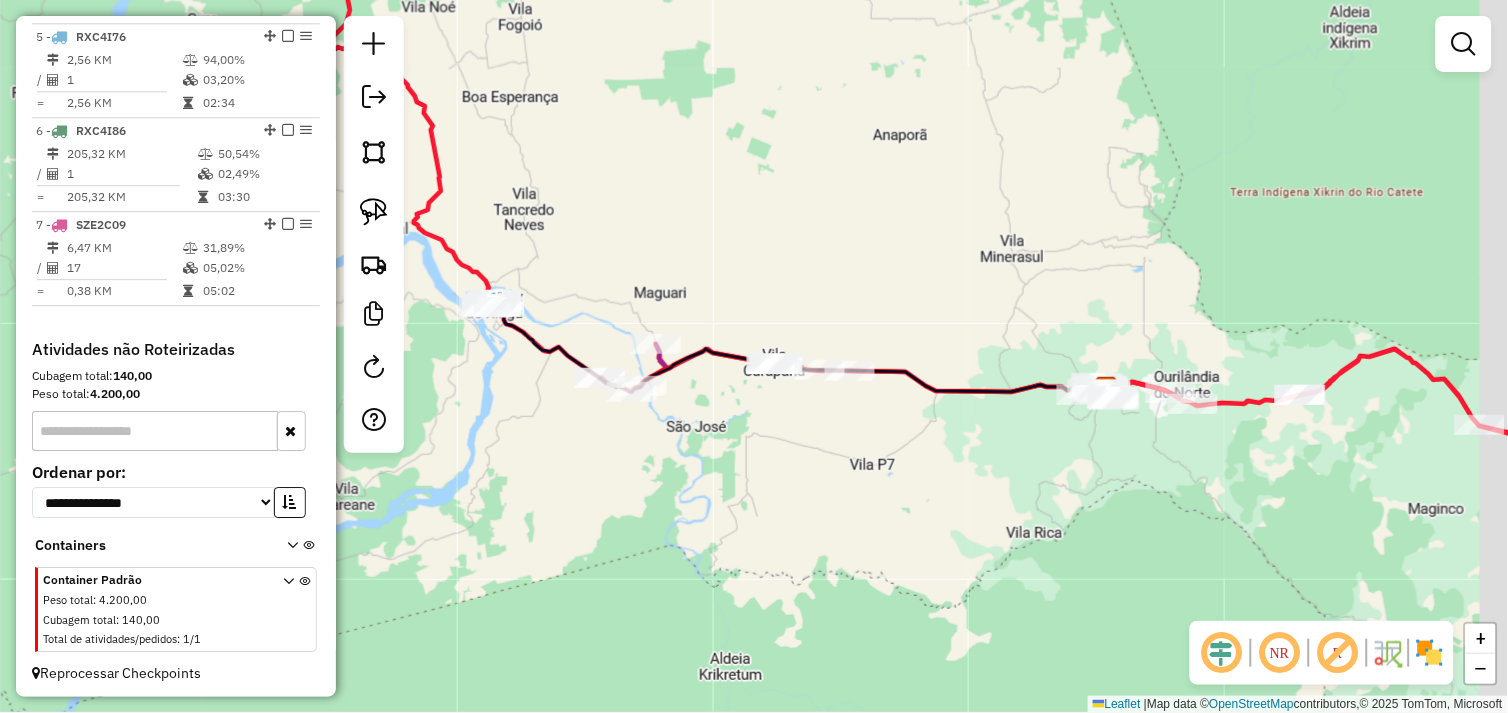 drag, startPoint x: 886, startPoint y: 406, endPoint x: 727, endPoint y: 394, distance: 159.4522 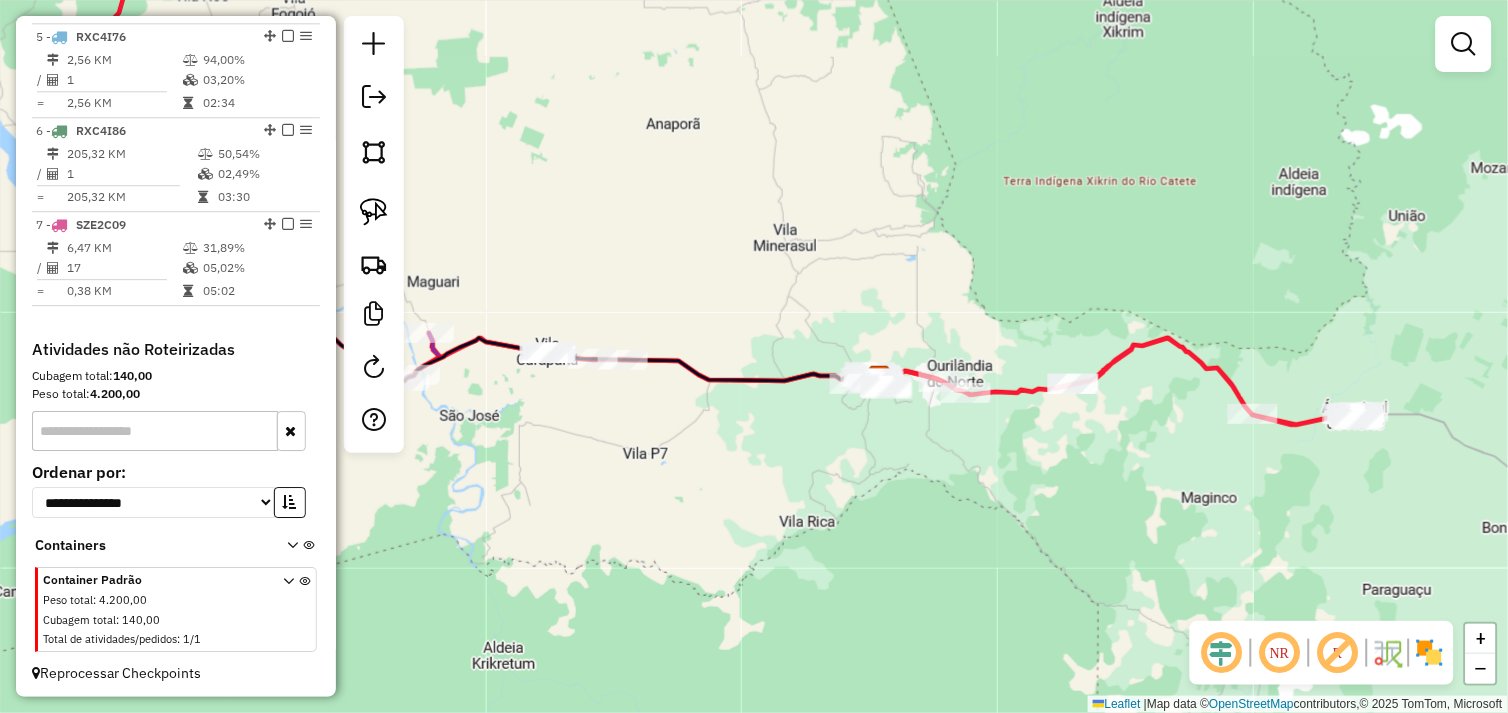 drag, startPoint x: 854, startPoint y: 440, endPoint x: 884, endPoint y: 426, distance: 33.105892 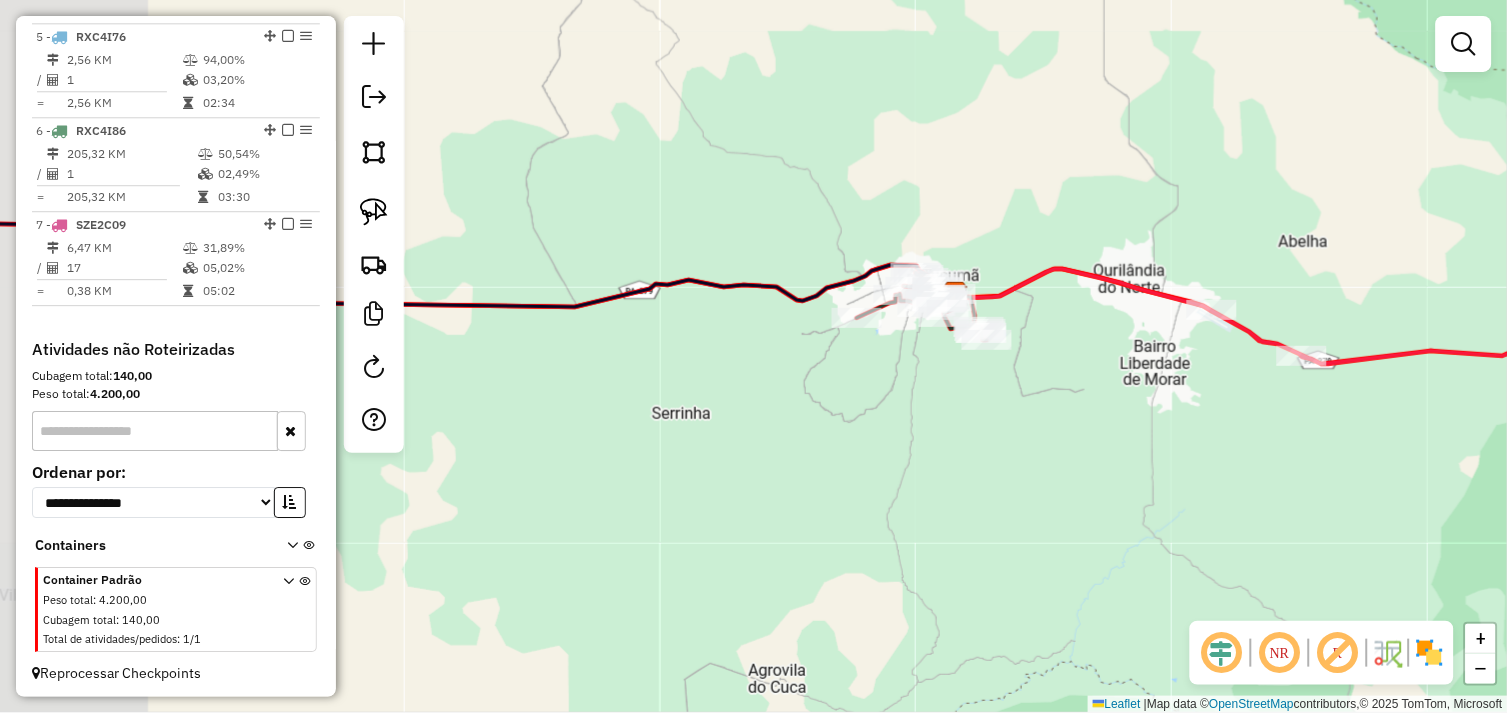 drag, startPoint x: 776, startPoint y: 365, endPoint x: 1135, endPoint y: 378, distance: 359.2353 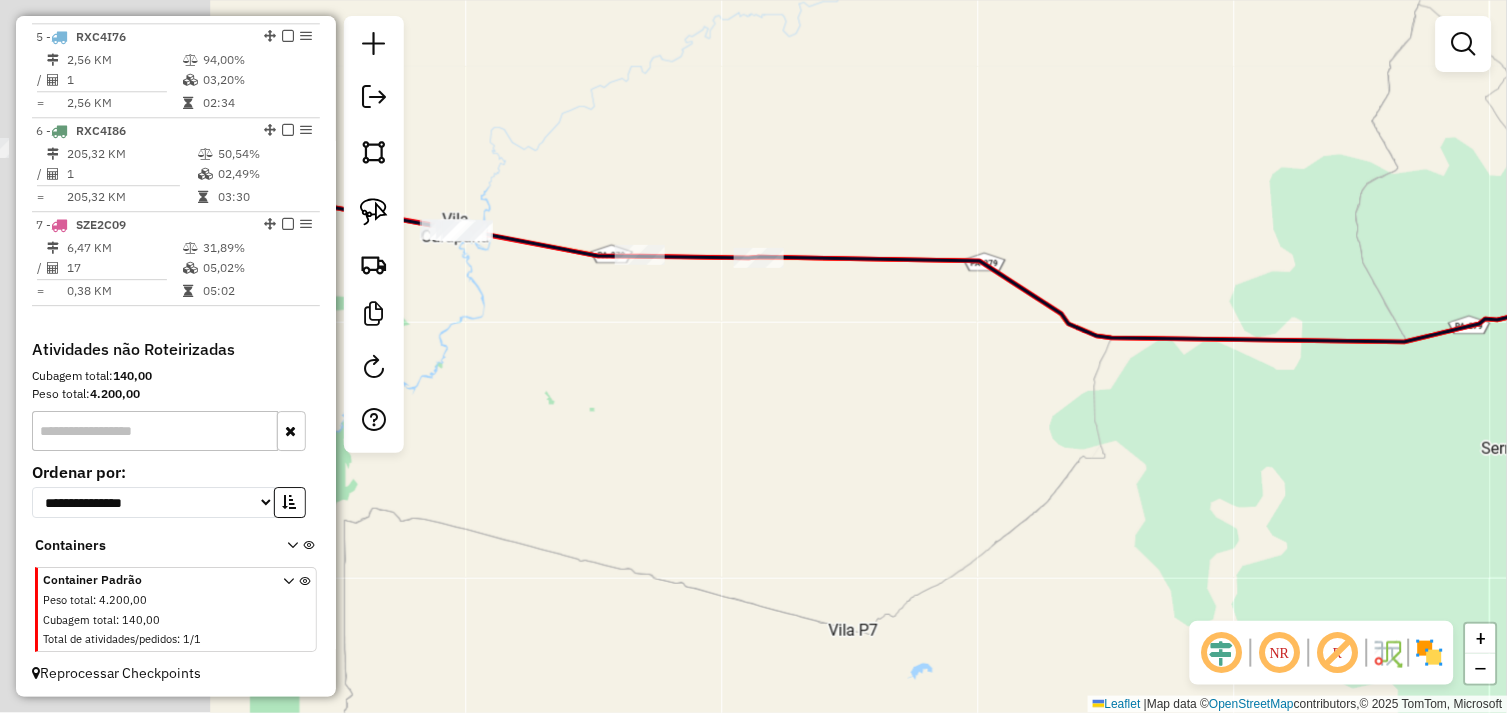 drag, startPoint x: 573, startPoint y: 320, endPoint x: 932, endPoint y: 342, distance: 359.67346 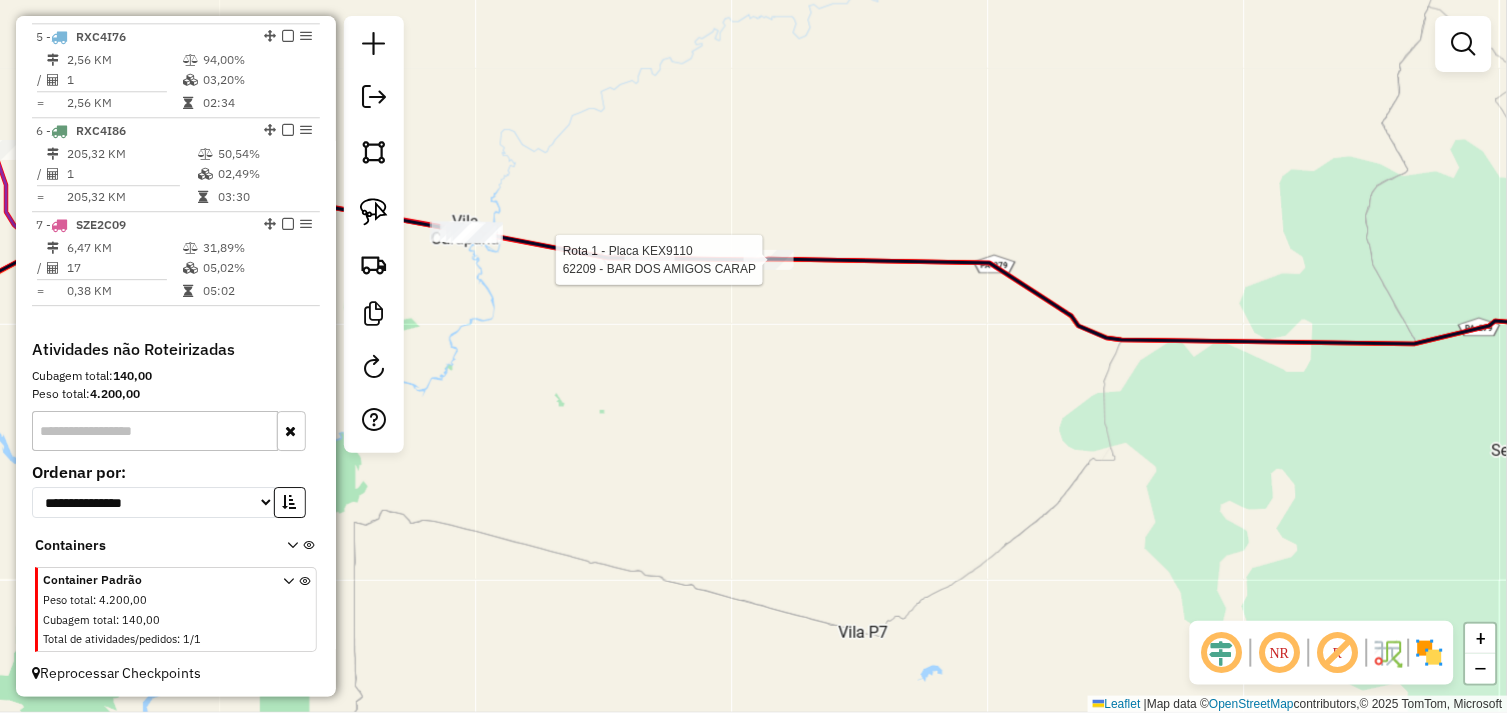 select on "*********" 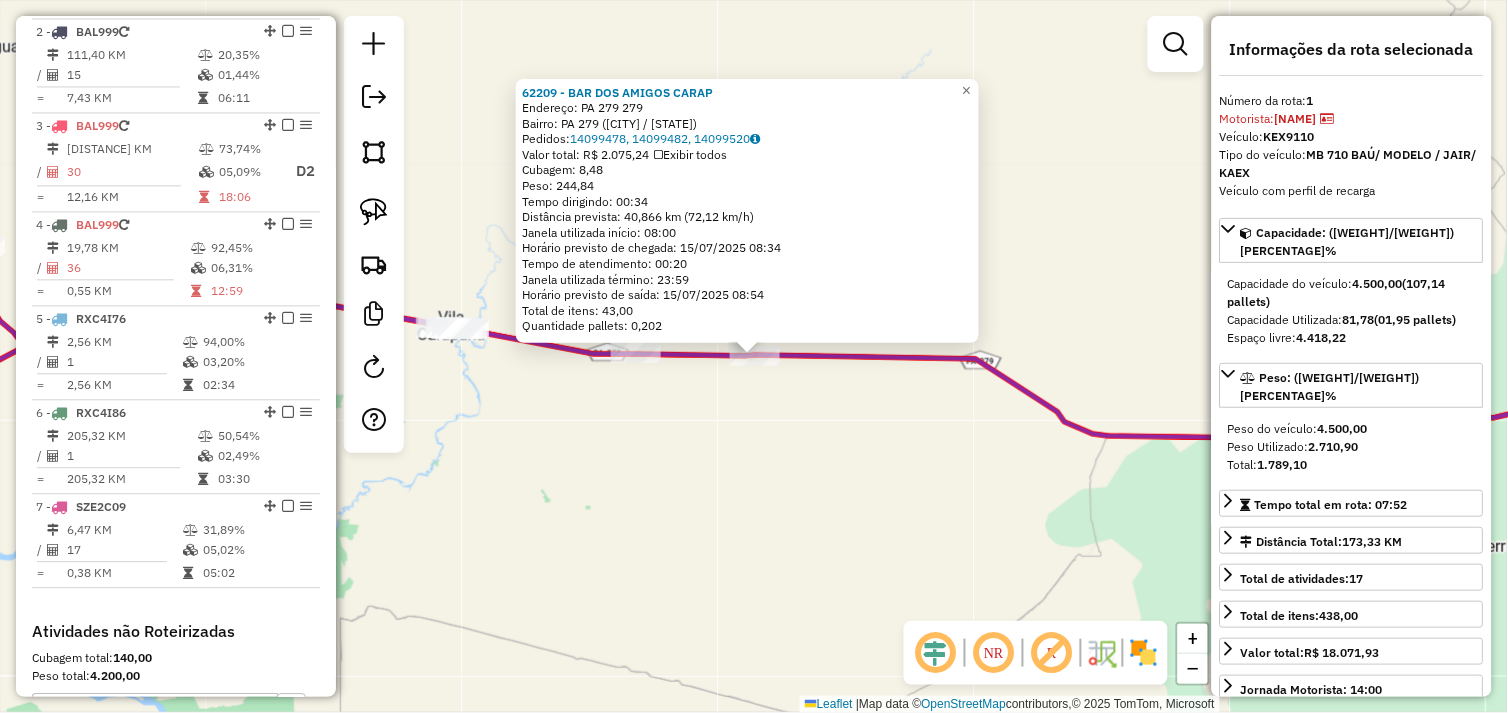 scroll, scrollTop: 773, scrollLeft: 0, axis: vertical 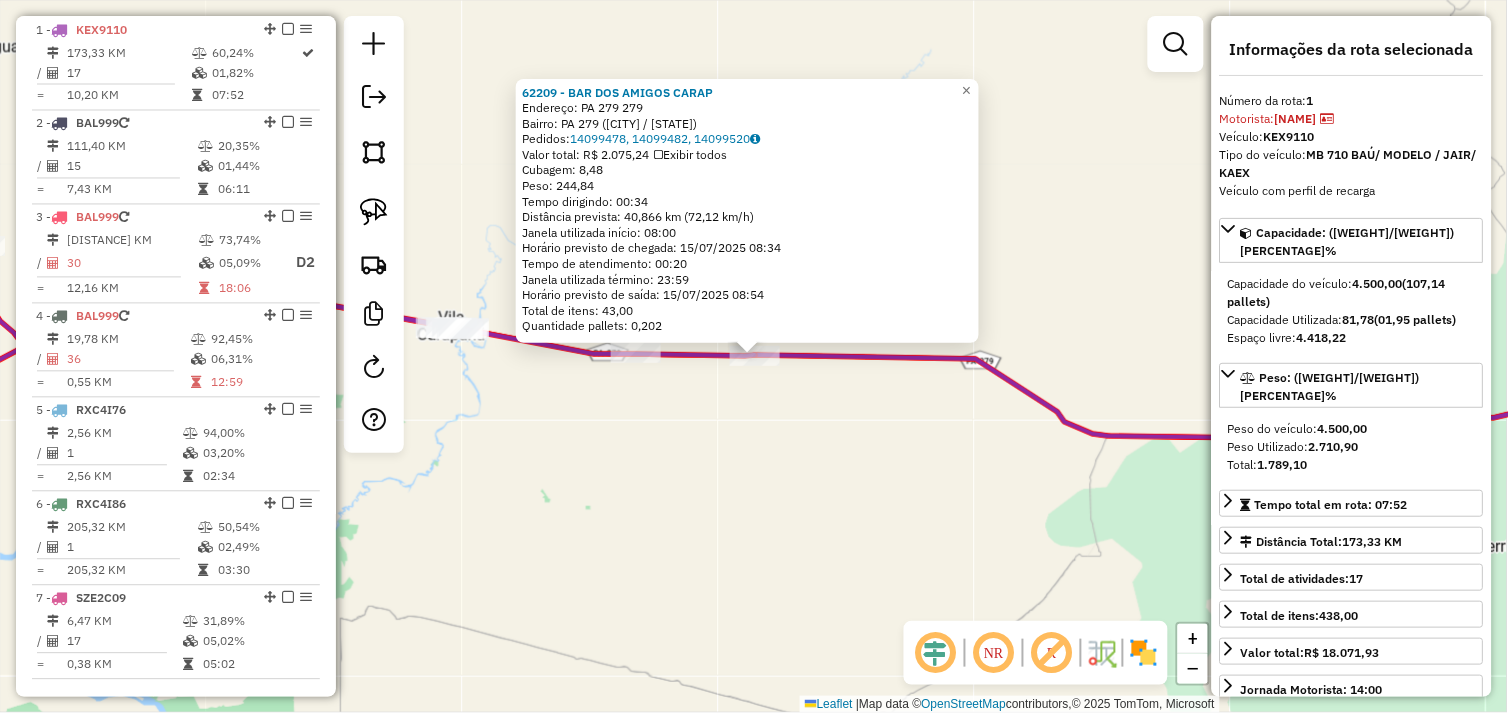 click on "62209 - BAR DOS AMIGOS CARAP  Endereço:  PA 279 279   Bairro: PA 279 (TUCUMA / PA)   Pedidos:  14099478, 14099482, 14099520   Valor total: R$ 2.075,24   Exibir todos   Cubagem: 8,48  Peso: 244,84  Tempo dirigindo: 00:34   Distância prevista: 40,866 km (72,12 km/h)   Janela utilizada início: 08:00   Horário previsto de chegada: 15/07/2025 08:34   Tempo de atendimento: 00:20   Janela utilizada término: 23:59   Horário previsto de saída: 15/07/2025 08:54   Total de itens: 43,00   Quantidade pallets: 0,202  × Janela de atendimento Grade de atendimento Capacidade Transportadoras Veículos Cliente Pedidos  Rotas Selecione os dias de semana para filtrar as janelas de atendimento  Seg   Ter   Qua   Qui   Sex   Sáb   Dom  Informe o período da janela de atendimento: De: Até:  Filtrar exatamente a janela do cliente  Considerar janela de atendimento padrão  Selecione os dias de semana para filtrar as grades de atendimento  Seg   Ter   Qua   Qui   Sex   Sáb   Dom   Peso mínimo:   Peso máximo:   De:   Até:" 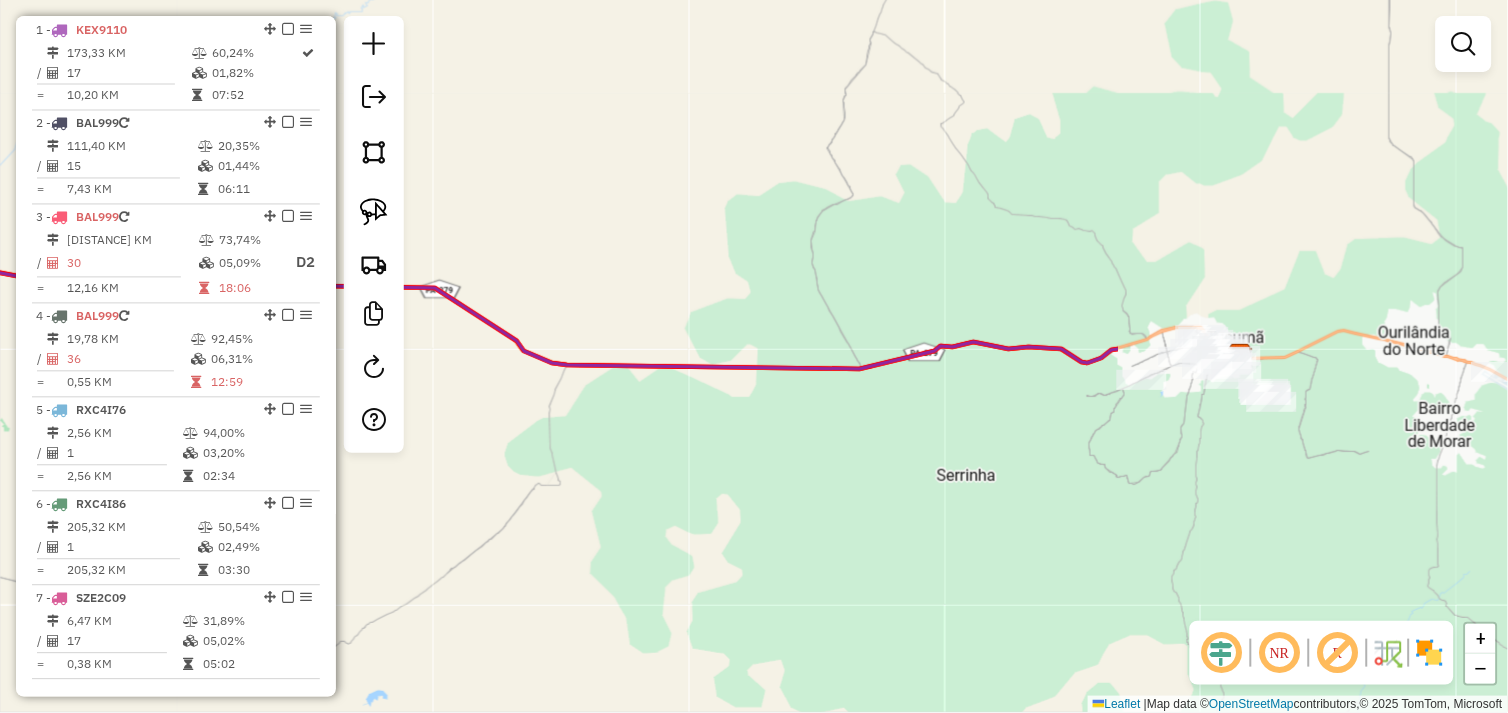 drag, startPoint x: 1217, startPoint y: 494, endPoint x: 863, endPoint y: 436, distance: 358.71994 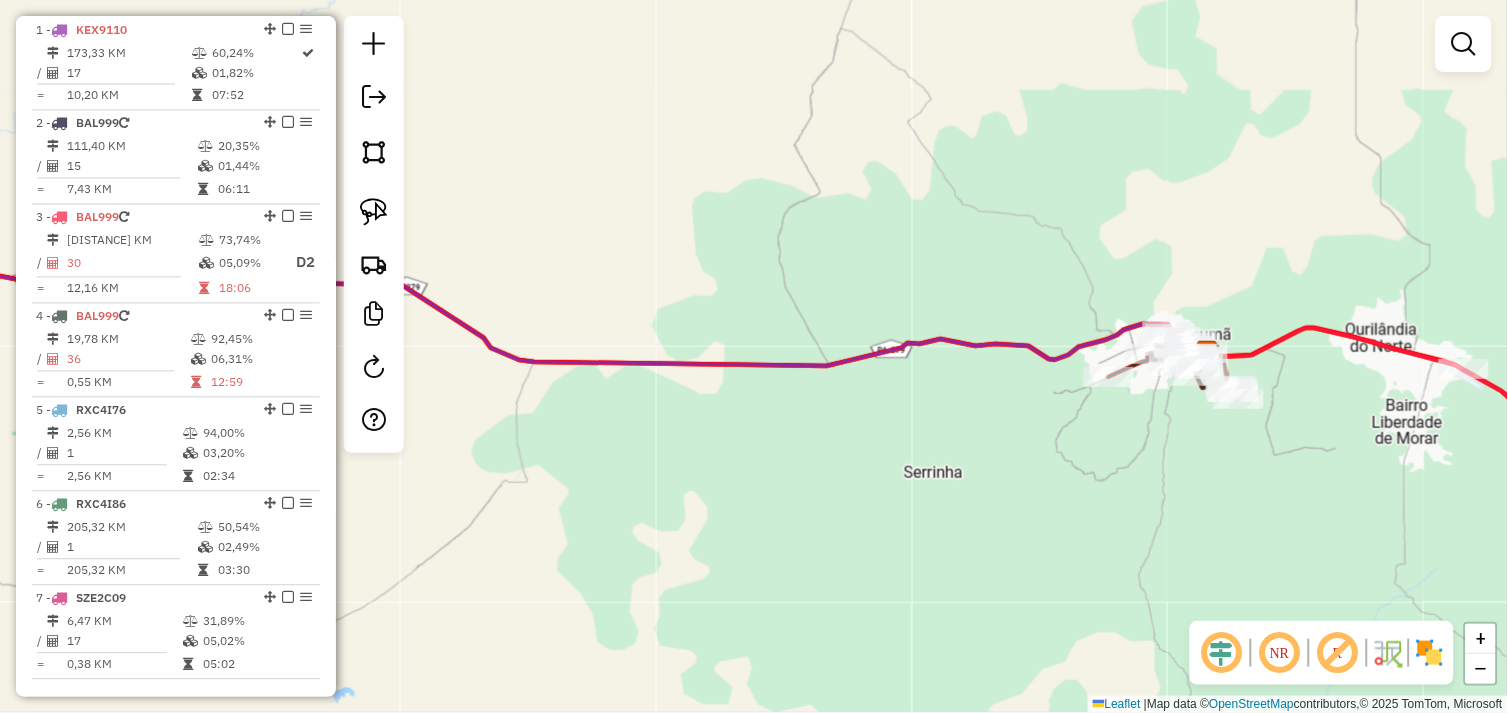 drag, startPoint x: 948, startPoint y: 446, endPoint x: 855, endPoint y: 438, distance: 93.34345 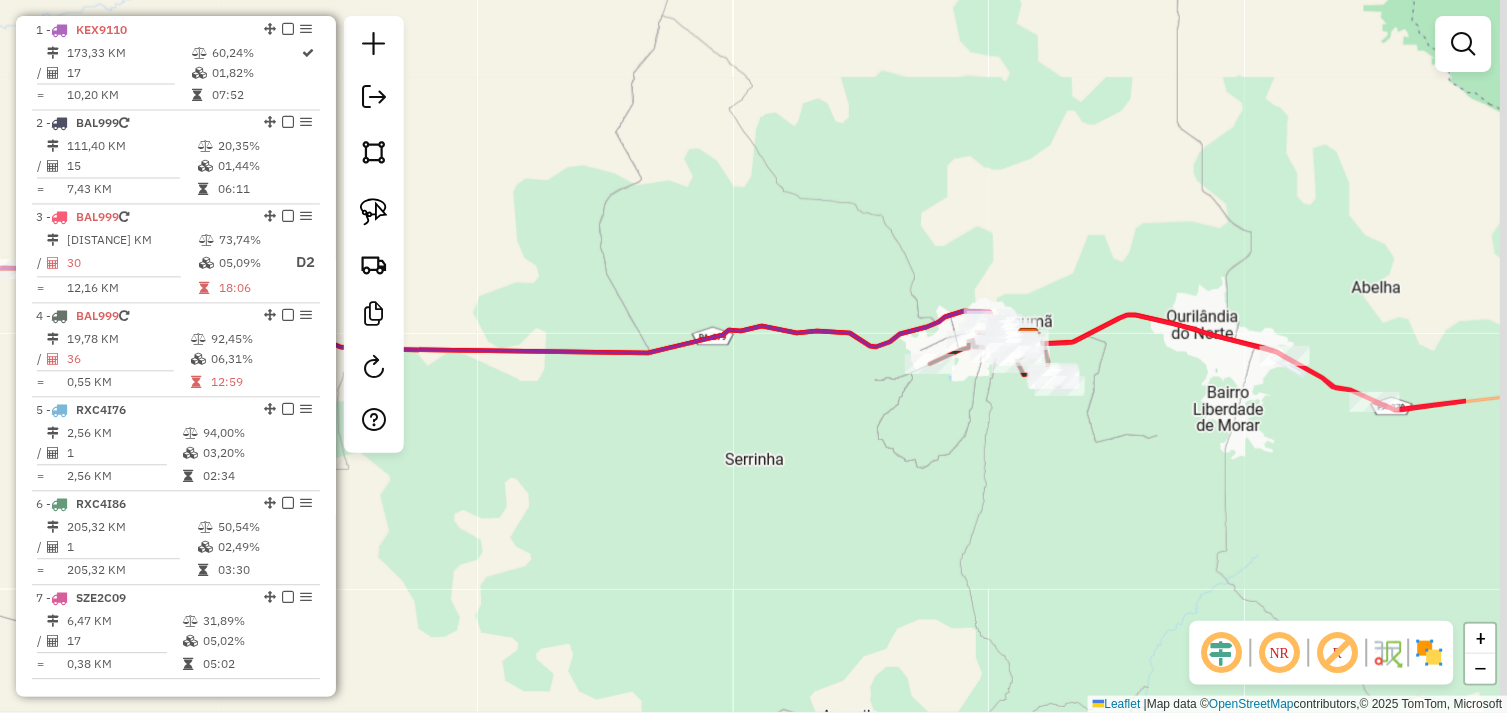 click on "Janela de atendimento Grade de atendimento Capacidade Transportadoras Veículos Cliente Pedidos  Rotas Selecione os dias de semana para filtrar as janelas de atendimento  Seg   Ter   Qua   Qui   Sex   Sáb   Dom  Informe o período da janela de atendimento: De: Até:  Filtrar exatamente a janela do cliente  Considerar janela de atendimento padrão  Selecione os dias de semana para filtrar as grades de atendimento  Seg   Ter   Qua   Qui   Sex   Sáb   Dom   Considerar clientes sem dia de atendimento cadastrado  Clientes fora do dia de atendimento selecionado Filtrar as atividades entre os valores definidos abaixo:  Peso mínimo:   Peso máximo:   Cubagem mínima:   Cubagem máxima:   De:   Até:  Filtrar as atividades entre o tempo de atendimento definido abaixo:  De:   Até:   Considerar capacidade total dos clientes não roteirizados Transportadora: Selecione um ou mais itens Tipo de veículo: Selecione um ou mais itens Veículo: Selecione um ou mais itens Motorista: Selecione um ou mais itens Nome: Rótulo:" 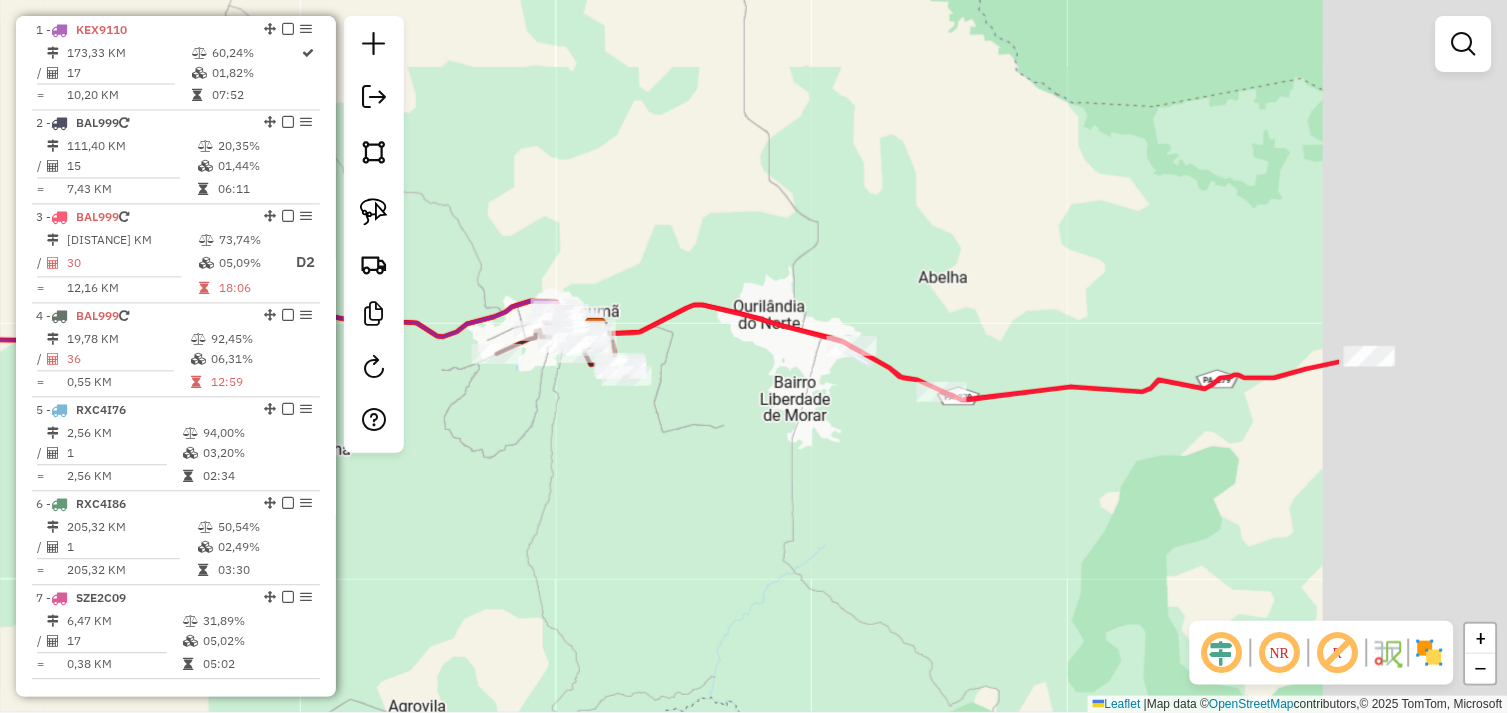drag, startPoint x: 1060, startPoint y: 377, endPoint x: 821, endPoint y: 373, distance: 239.03348 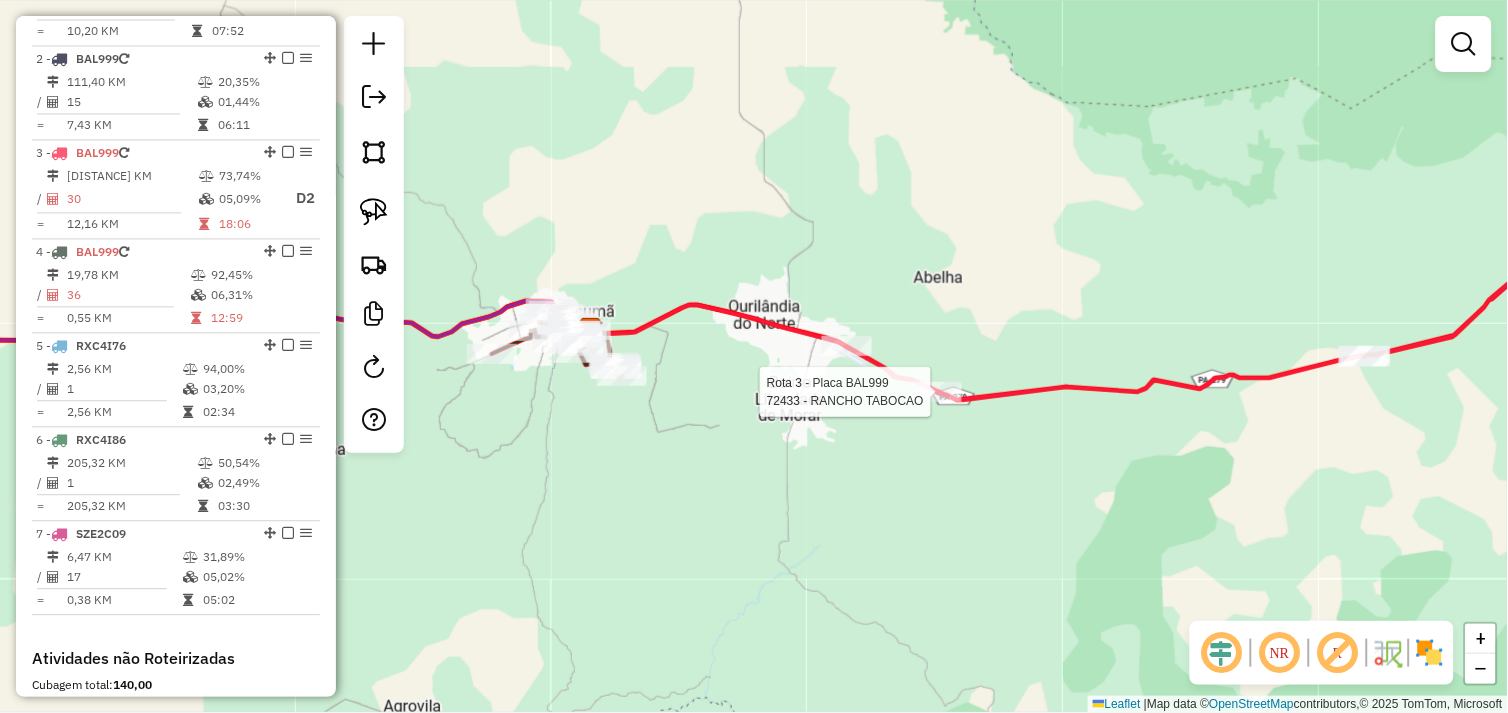 select on "*********" 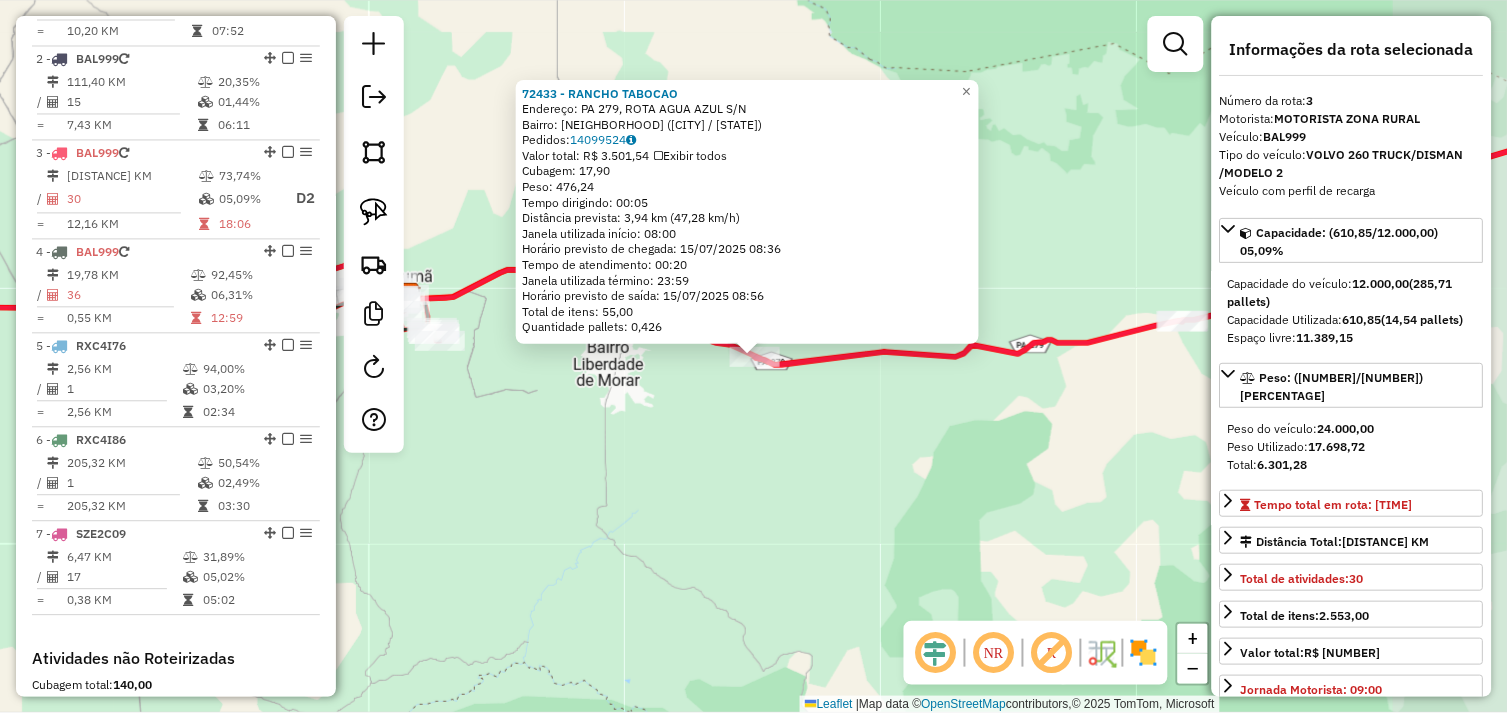 scroll, scrollTop: 961, scrollLeft: 0, axis: vertical 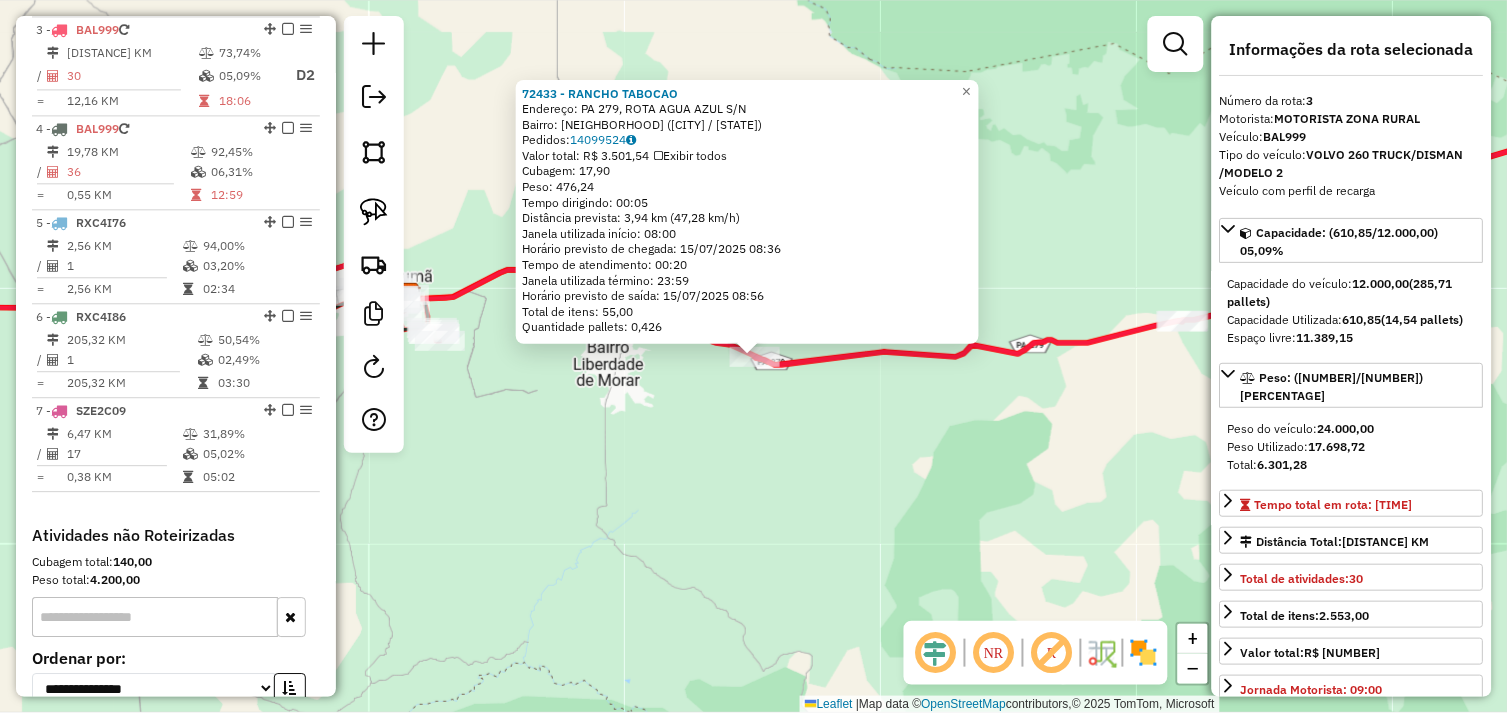 click on "72433 - RANCHO TABOCAO  Endereço:  PA 279, ROTA AGUA AZUL S/N   Bairro: PA-279 (OURILANDIA DO NORTE / PA)   Pedidos:  14099524   Valor total: R$ 3.501,54   Exibir todos   Cubagem: 17,90  Peso: 476,24  Tempo dirigindo: 00:05   Distância prevista: 3,94 km (47,28 km/h)   Janela utilizada início: 08:00   Horário previsto de chegada: 15/07/2025 08:36   Tempo de atendimento: 00:20   Janela utilizada término: 23:59   Horário previsto de saída: 15/07/2025 08:56   Total de itens: 55,00   Quantidade pallets: 0,426  × Janela de atendimento Grade de atendimento Capacidade Transportadoras Veículos Cliente Pedidos  Rotas Selecione os dias de semana para filtrar as janelas de atendimento  Seg   Ter   Qua   Qui   Sex   Sáb   Dom  Informe o período da janela de atendimento: De: Até:  Filtrar exatamente a janela do cliente  Considerar janela de atendimento padrão  Selecione os dias de semana para filtrar as grades de atendimento  Seg   Ter   Qua   Qui   Sex   Sáb   Dom   Peso mínimo:   Peso máximo:   De:   De:" 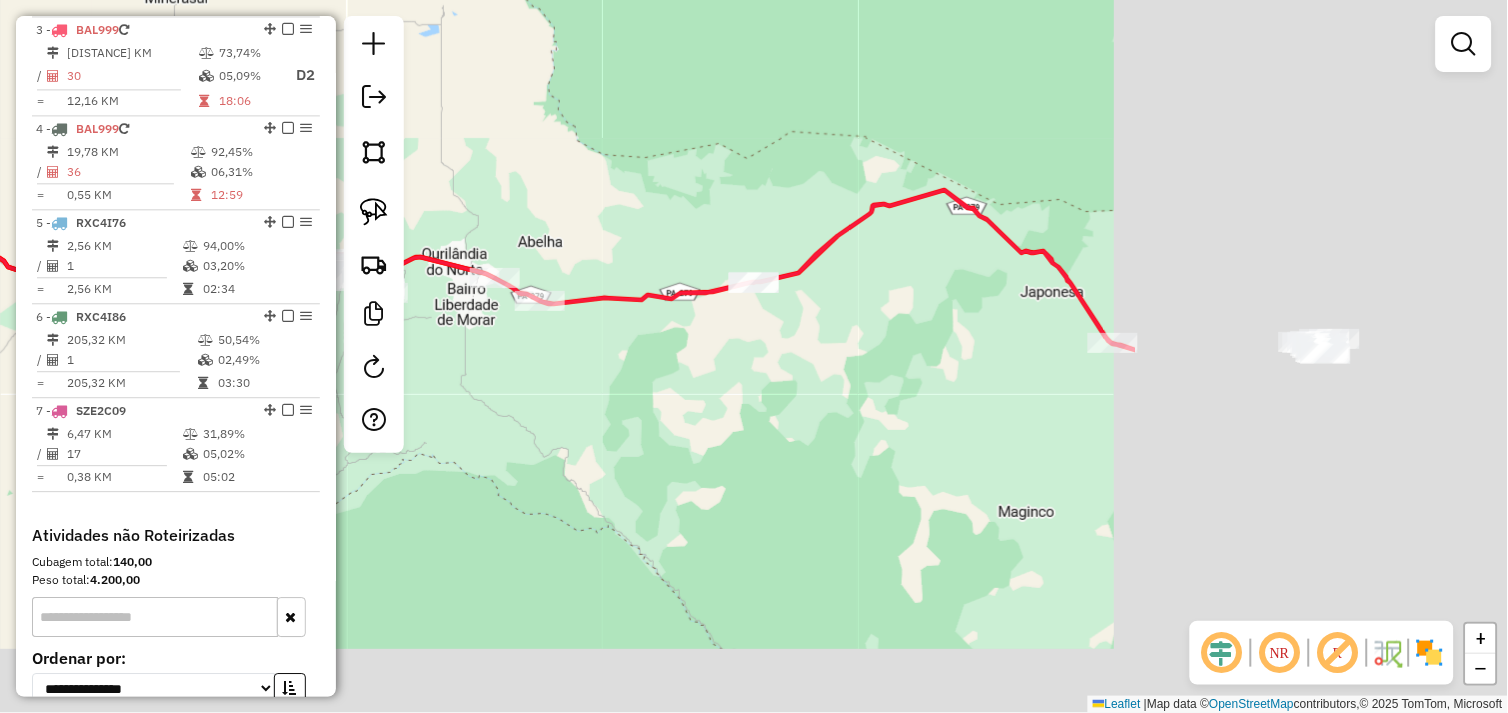 drag, startPoint x: 1365, startPoint y: 450, endPoint x: 823, endPoint y: 362, distance: 549.0974 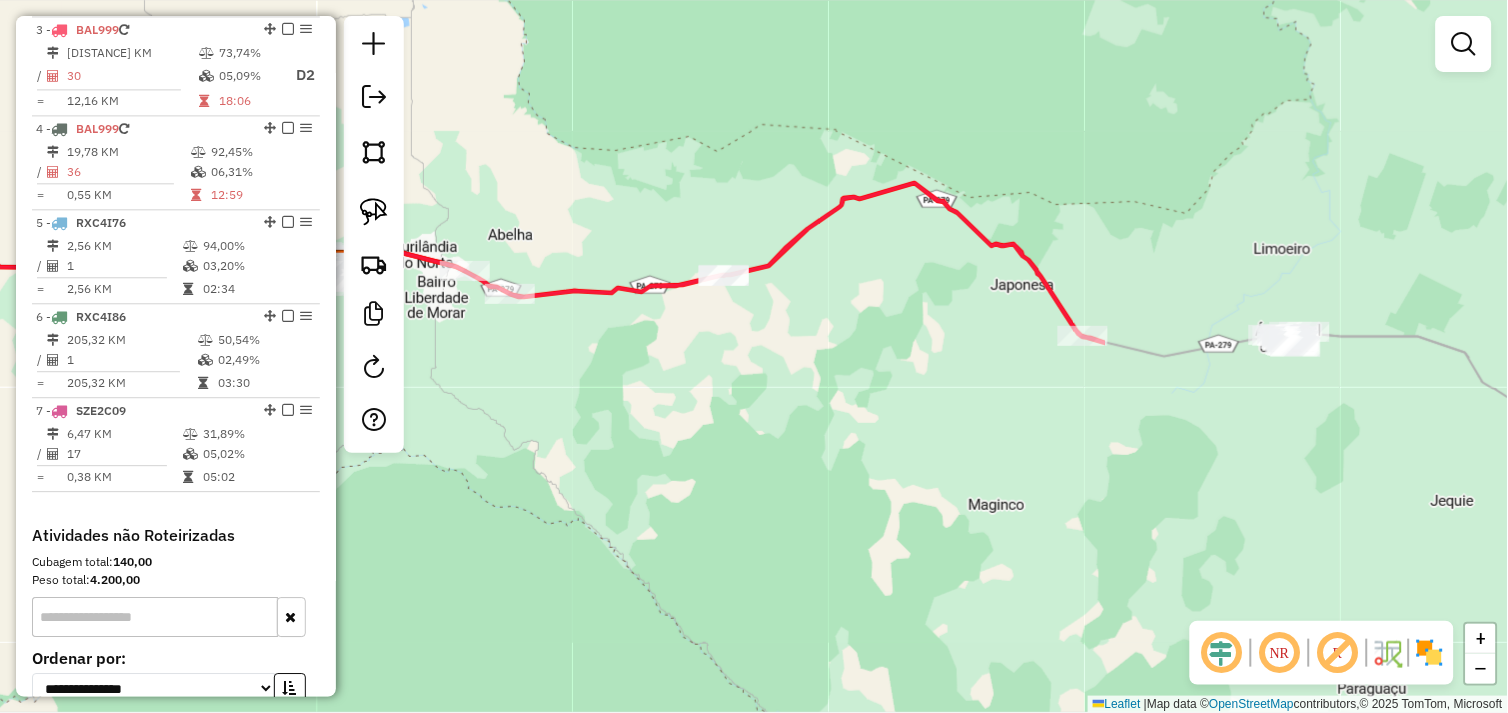 drag, startPoint x: 930, startPoint y: 390, endPoint x: 961, endPoint y: 390, distance: 31 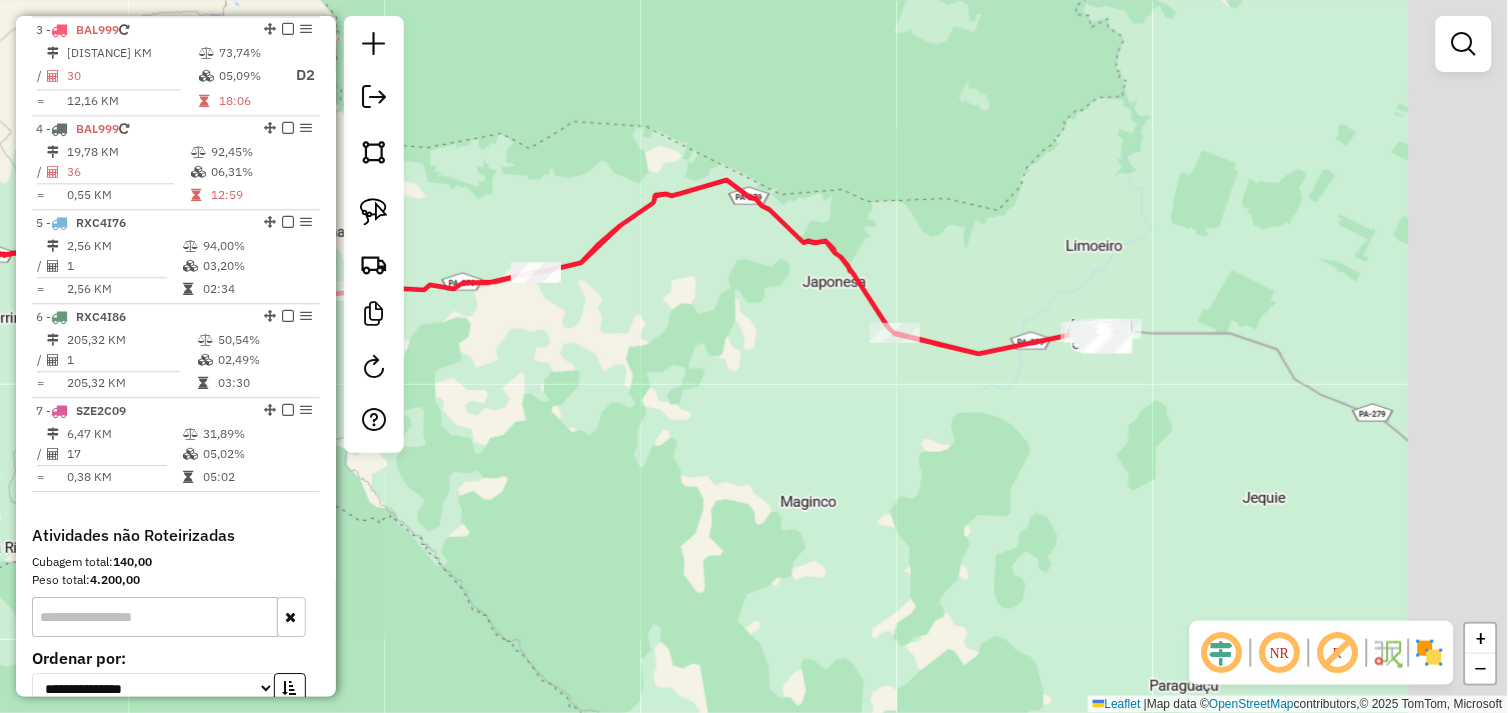 drag, startPoint x: 1003, startPoint y: 403, endPoint x: 941, endPoint y: 403, distance: 62 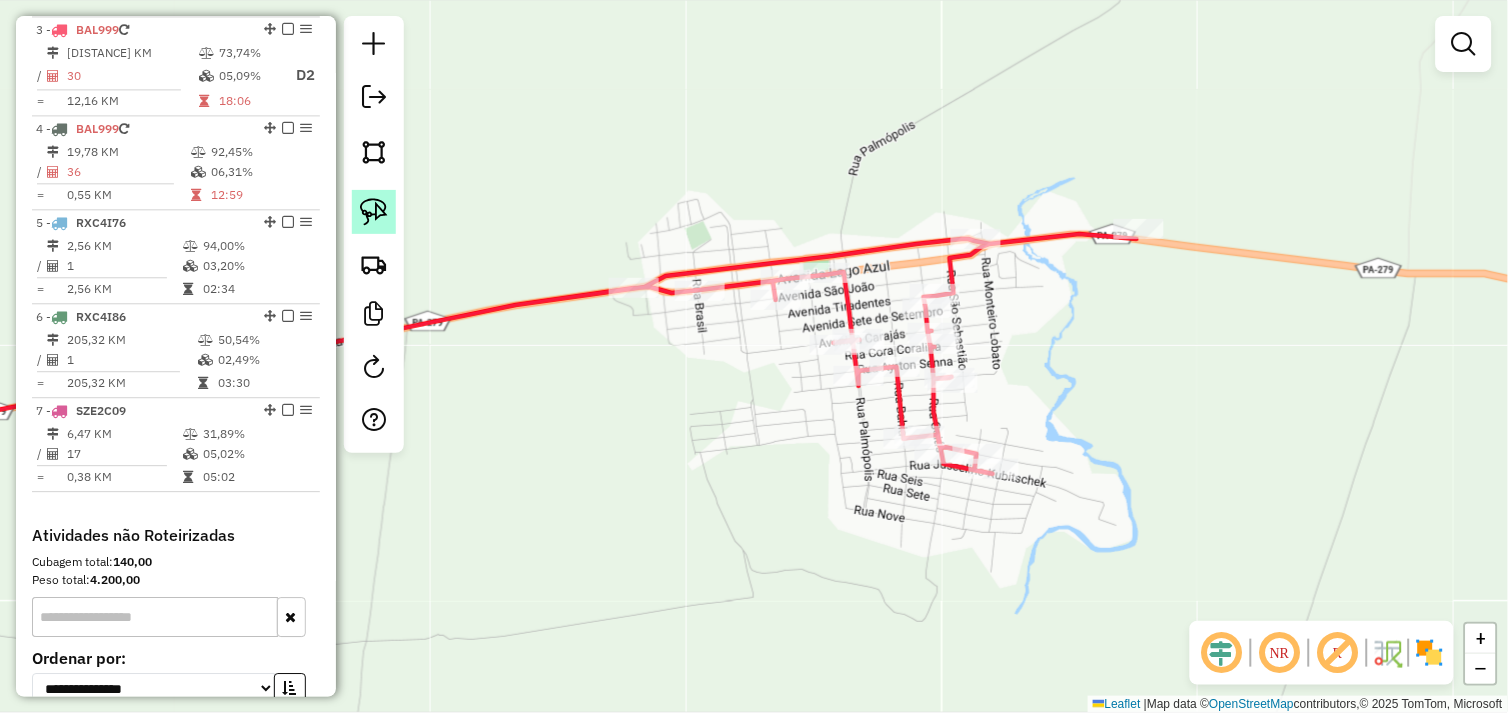 click 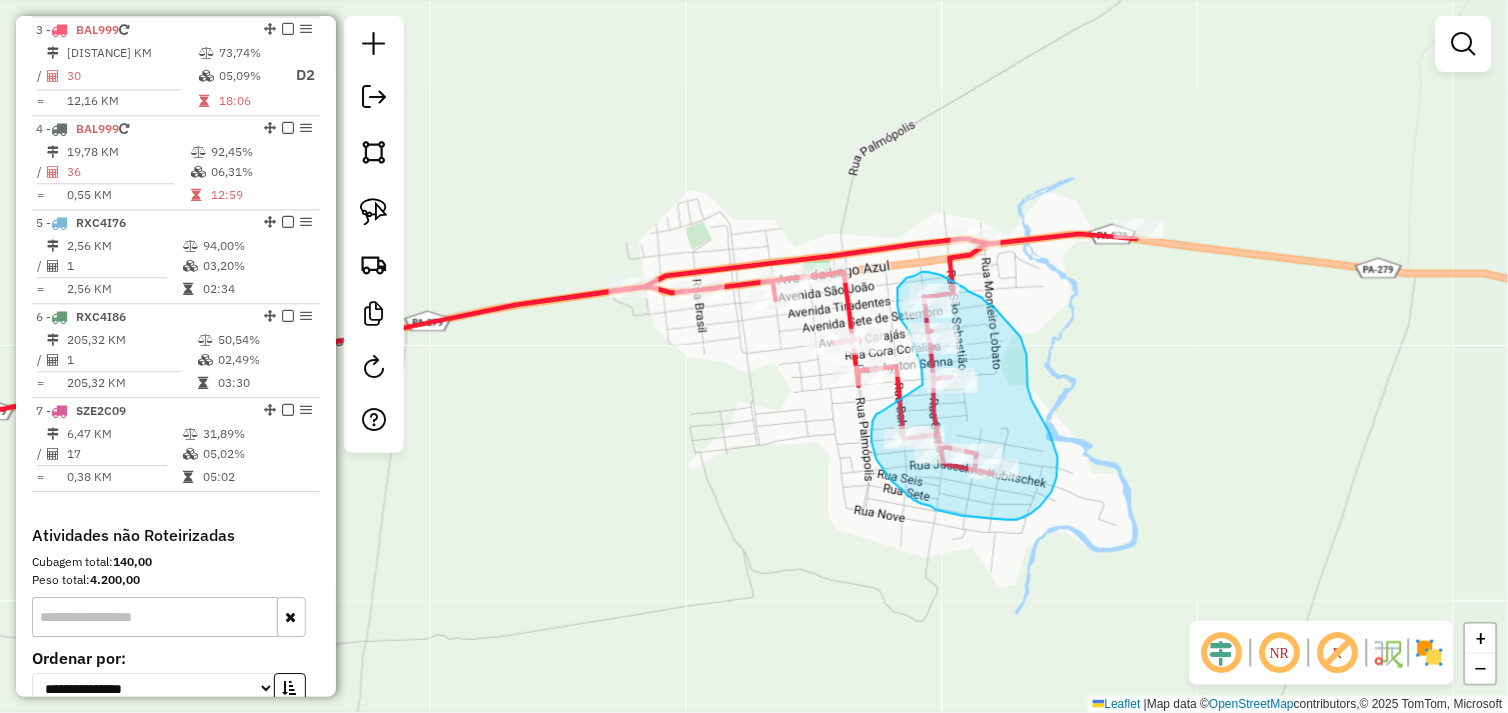 drag, startPoint x: 880, startPoint y: 413, endPoint x: 923, endPoint y: 385, distance: 51.312767 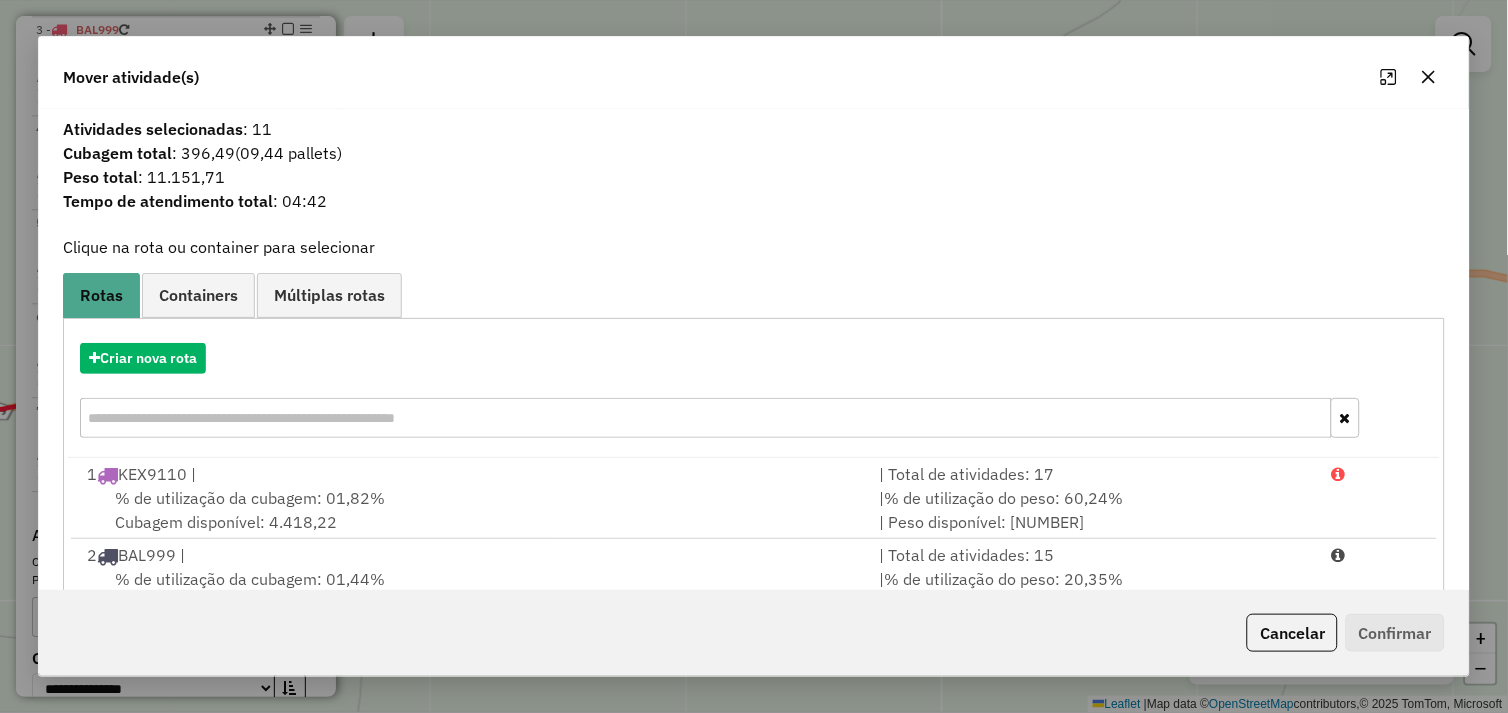 click 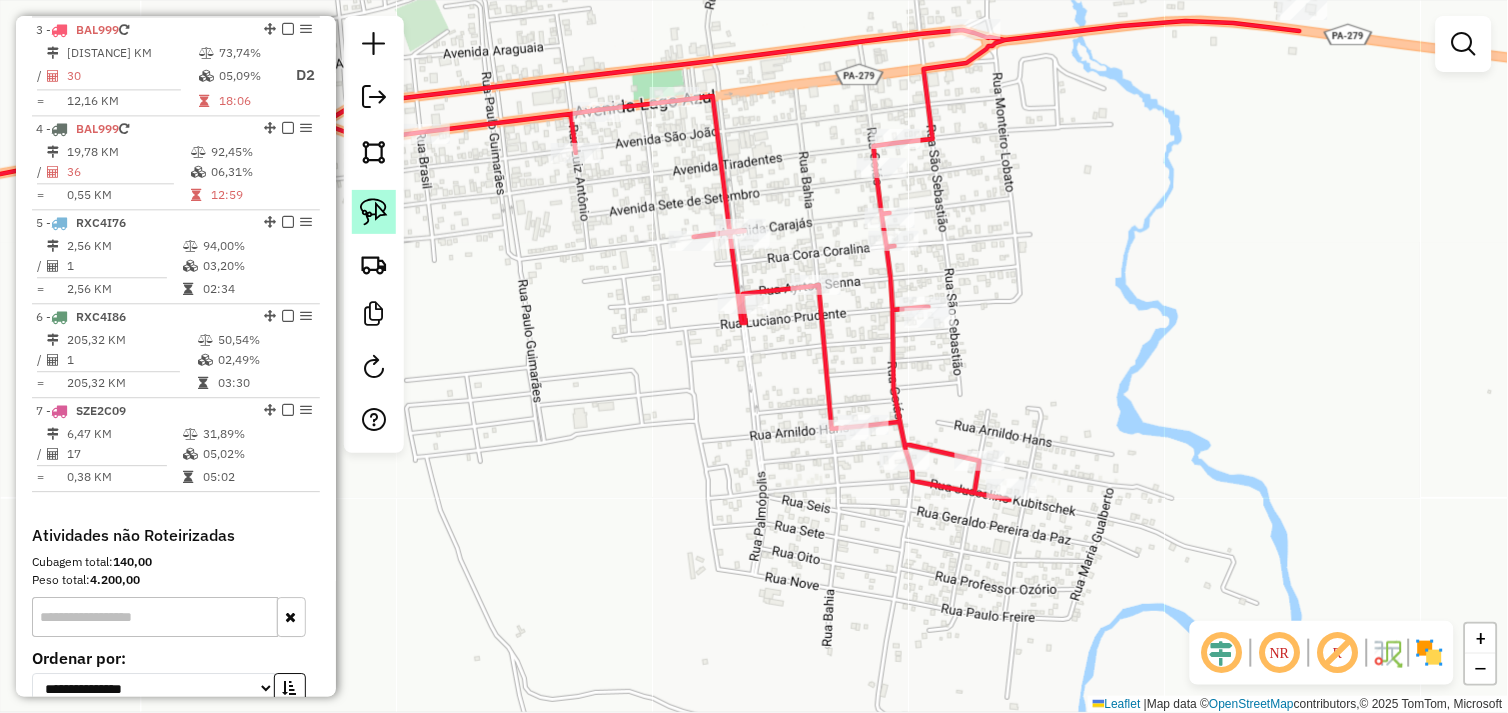 click 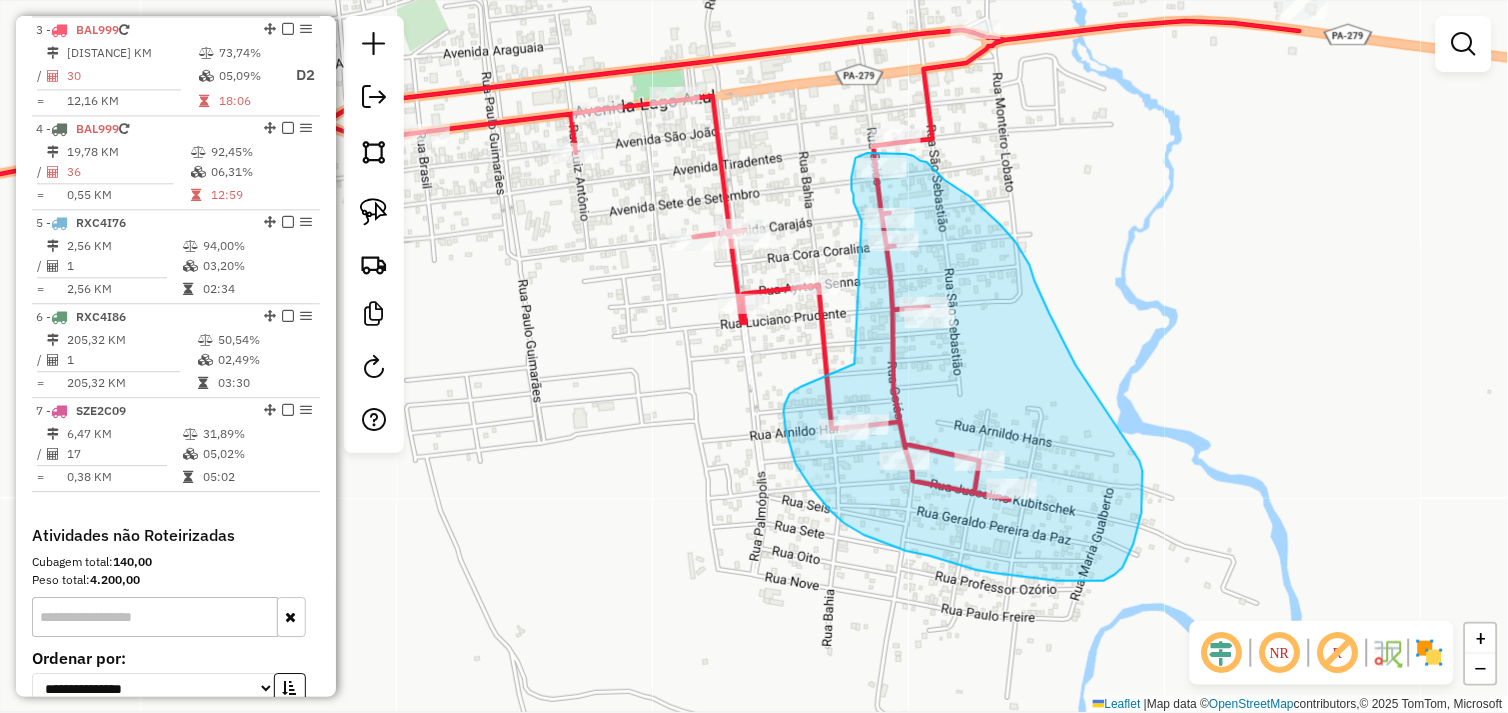 drag, startPoint x: 855, startPoint y: 364, endPoint x: 862, endPoint y: 221, distance: 143.17122 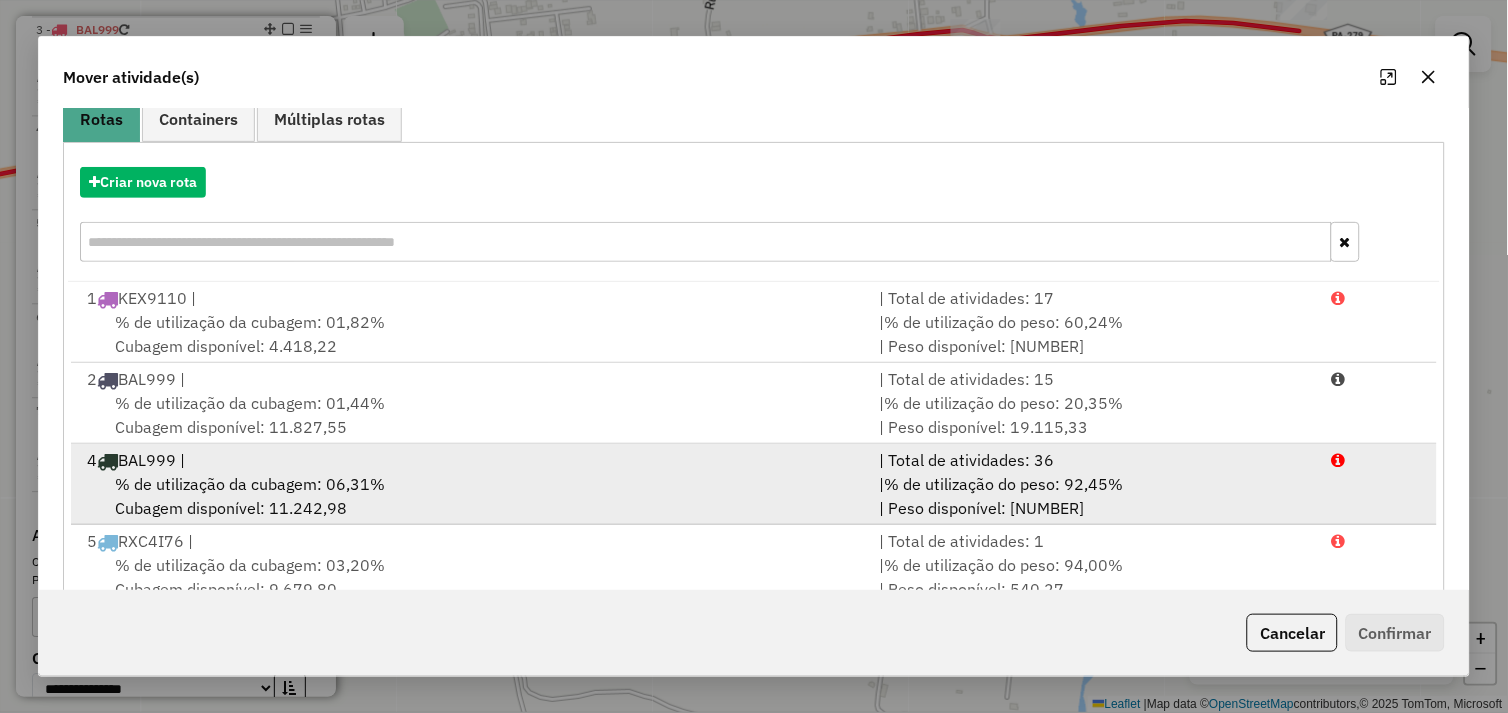 scroll, scrollTop: 302, scrollLeft: 0, axis: vertical 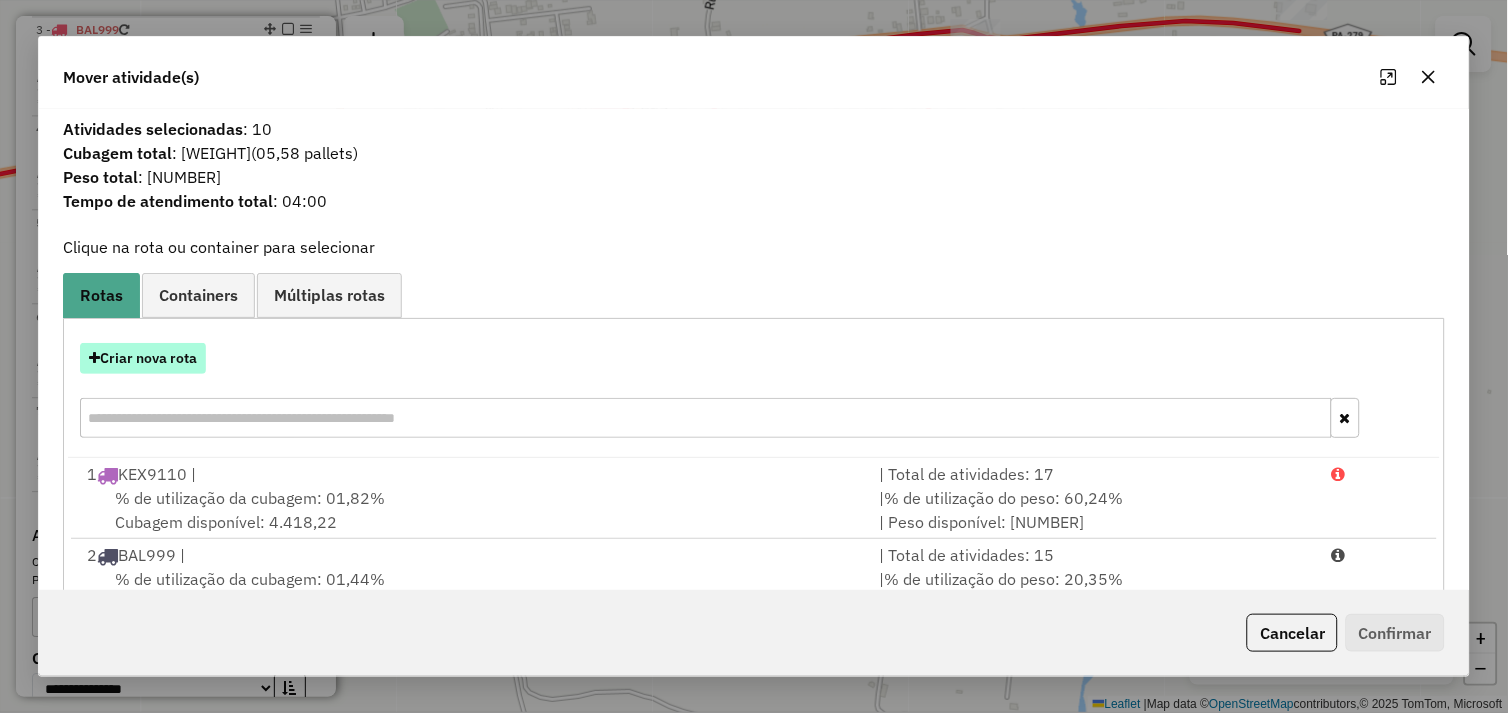 click on "Criar nova rota" at bounding box center [143, 358] 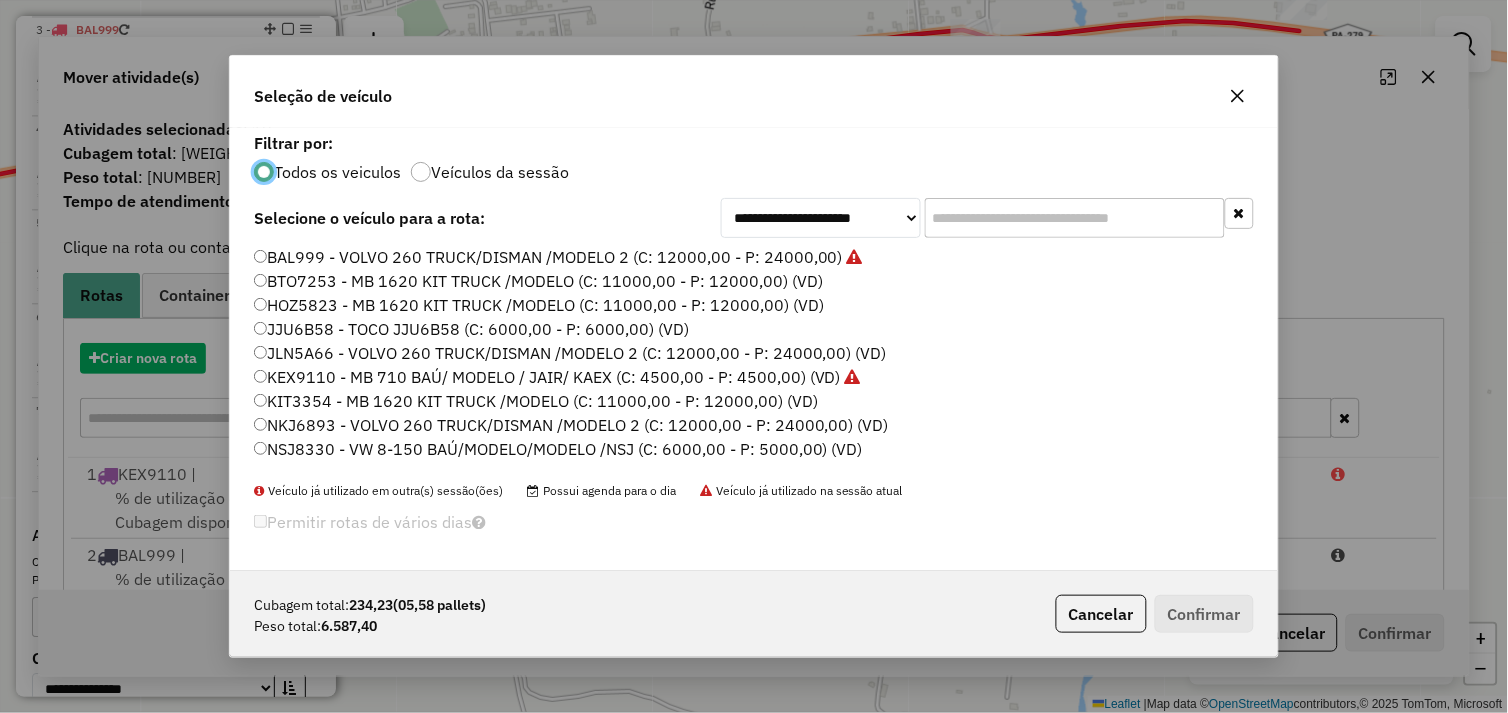 scroll, scrollTop: 11, scrollLeft: 5, axis: both 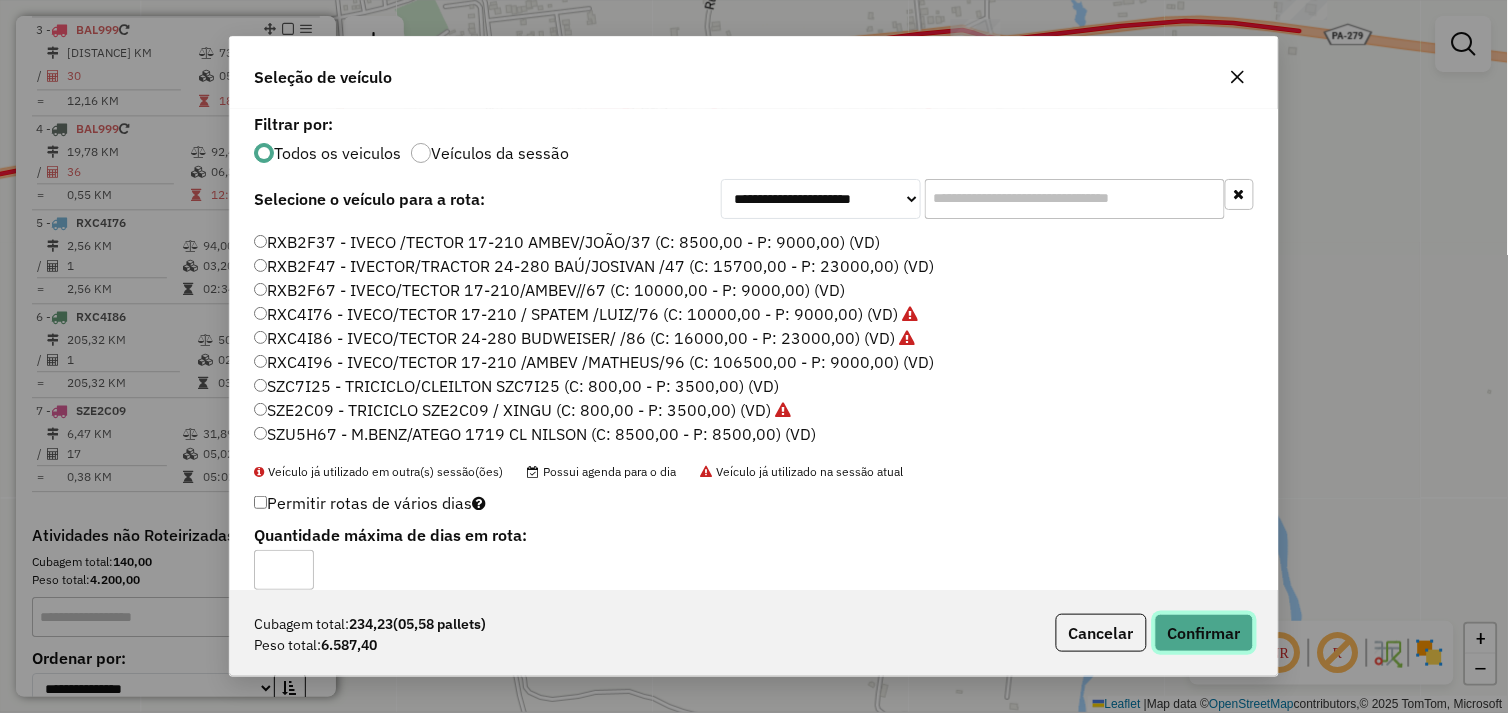 click on "Confirmar" 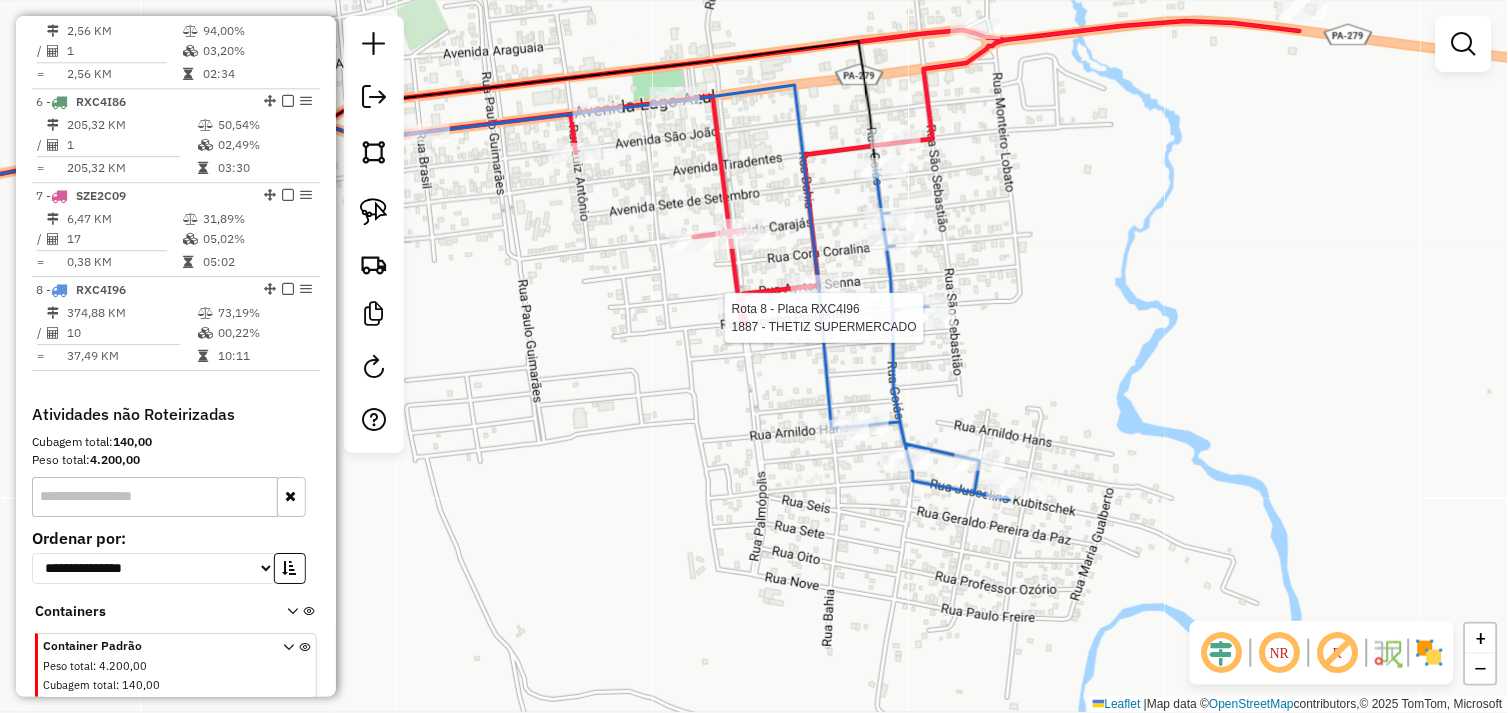 select on "*********" 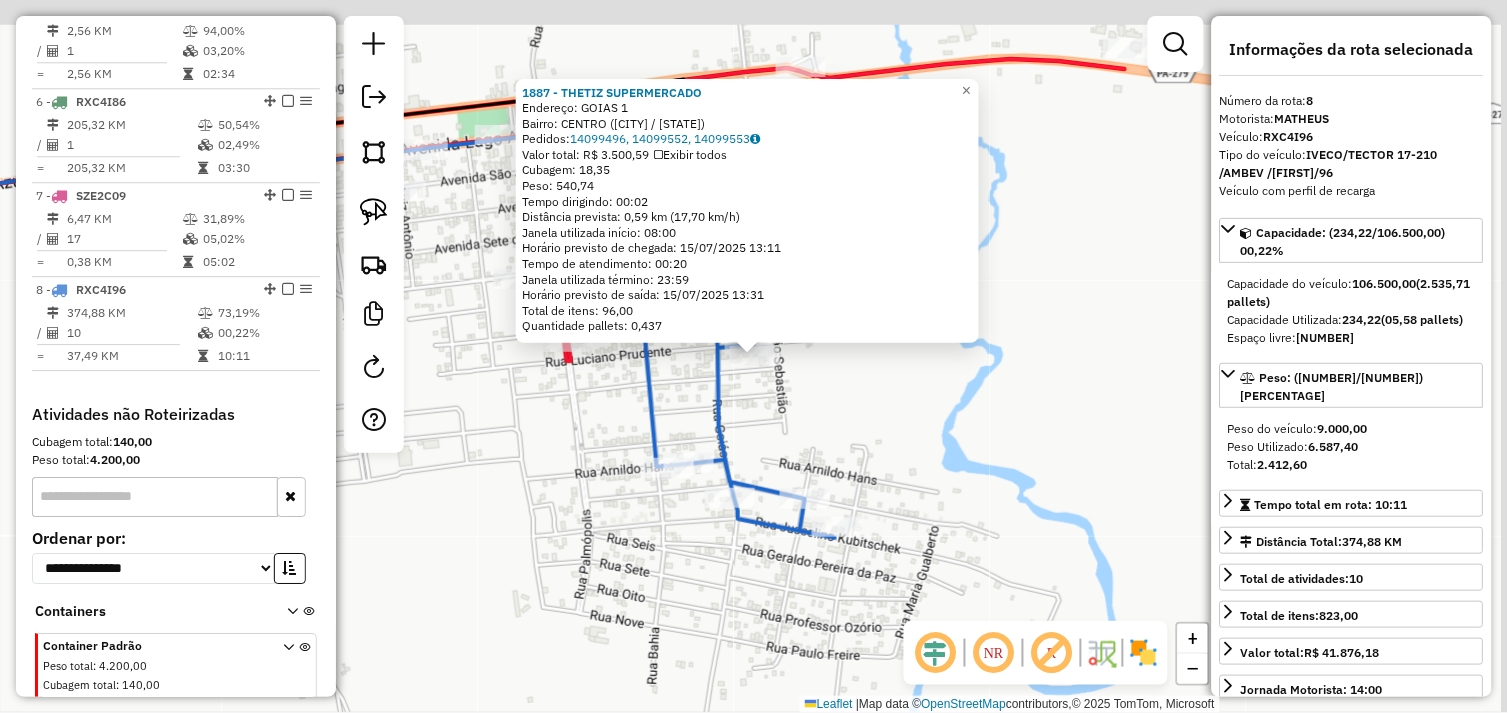 scroll, scrollTop: 1237, scrollLeft: 0, axis: vertical 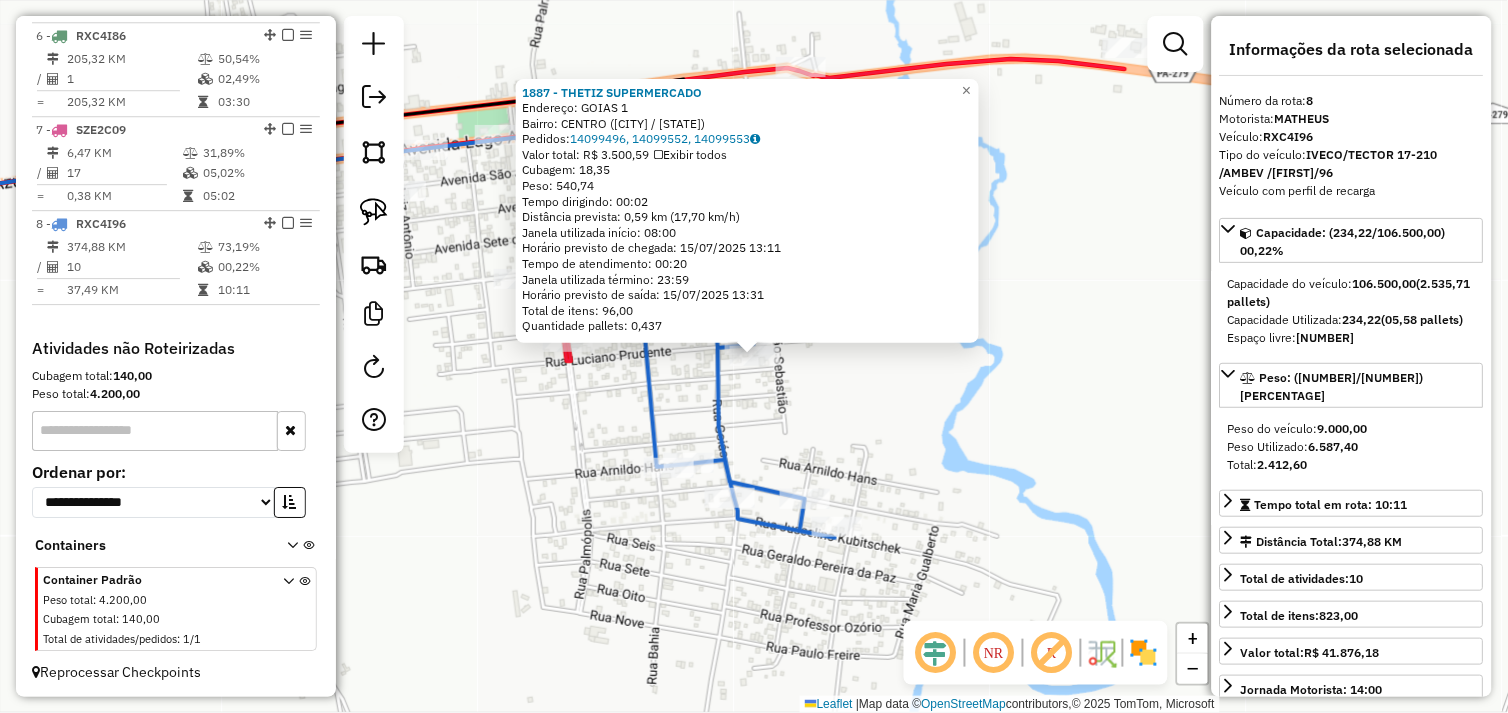 click on "1887 - THETIZ SUPERMERCADO  Endereço:  GOIAS 1   Bairro: CENTRO (AGUA AZUL DO NORTE / PA)   Pedidos:  14099496, 14099552, 14099553   Valor total: R$ 3.500,59   Exibir todos   Cubagem: 18,35  Peso: 540,74  Tempo dirigindo: 00:02   Distância prevista: 0,59 km (17,70 km/h)   Janela utilizada início: 08:00   Horário previsto de chegada: 15/07/2025 13:11   Tempo de atendimento: 00:20   Janela utilizada término: 23:59   Horário previsto de saída: 15/07/2025 13:31   Total de itens: 96,00   Quantidade pallets: 0,437  × Janela de atendimento Grade de atendimento Capacidade Transportadoras Veículos Cliente Pedidos  Rotas Selecione os dias de semana para filtrar as janelas de atendimento  Seg   Ter   Qua   Qui   Sex   Sáb   Dom  Informe o período da janela de atendimento: De: Até:  Filtrar exatamente a janela do cliente  Considerar janela de atendimento padrão  Selecione os dias de semana para filtrar as grades de atendimento  Seg   Ter   Qua   Qui   Sex   Sáb   Dom   Peso mínimo:   Peso máximo:   De:  +" 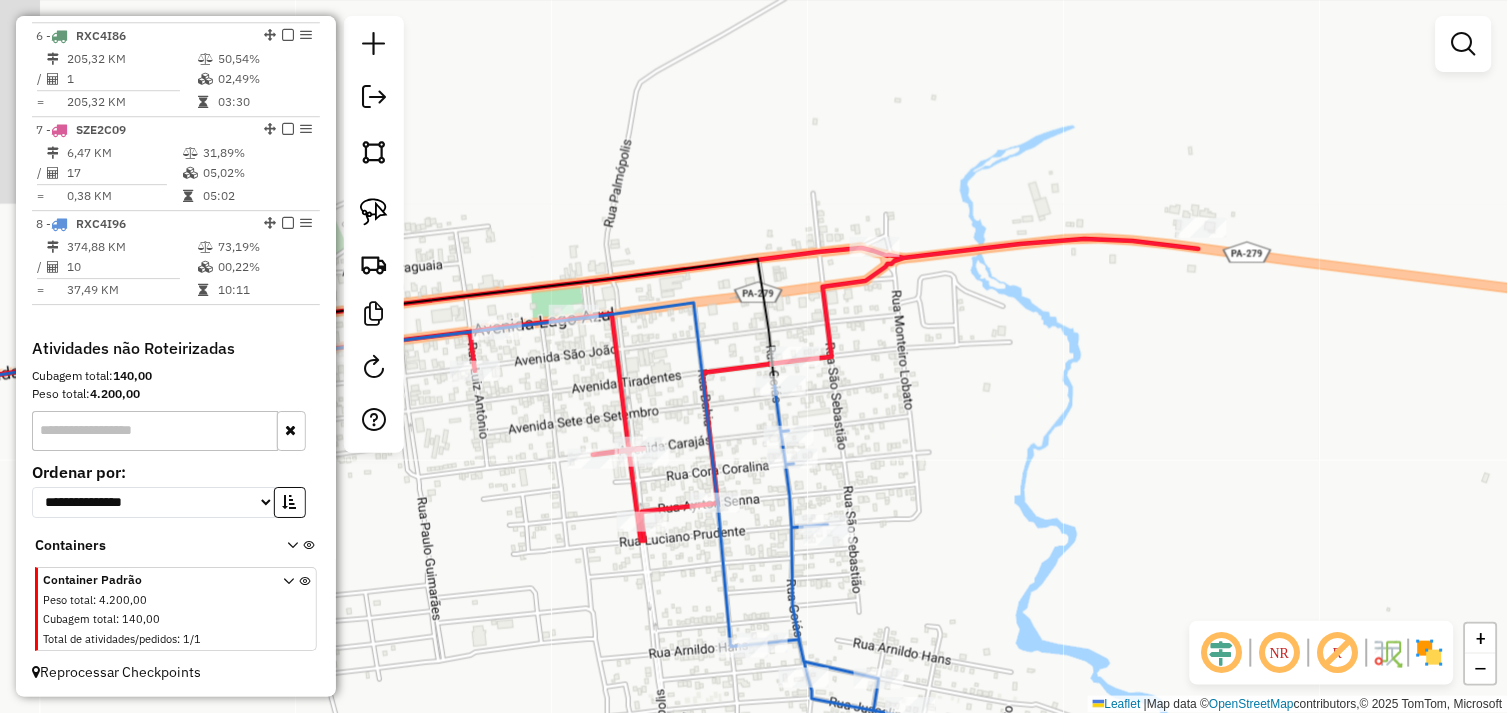 drag, startPoint x: 866, startPoint y: 411, endPoint x: 874, endPoint y: 426, distance: 17 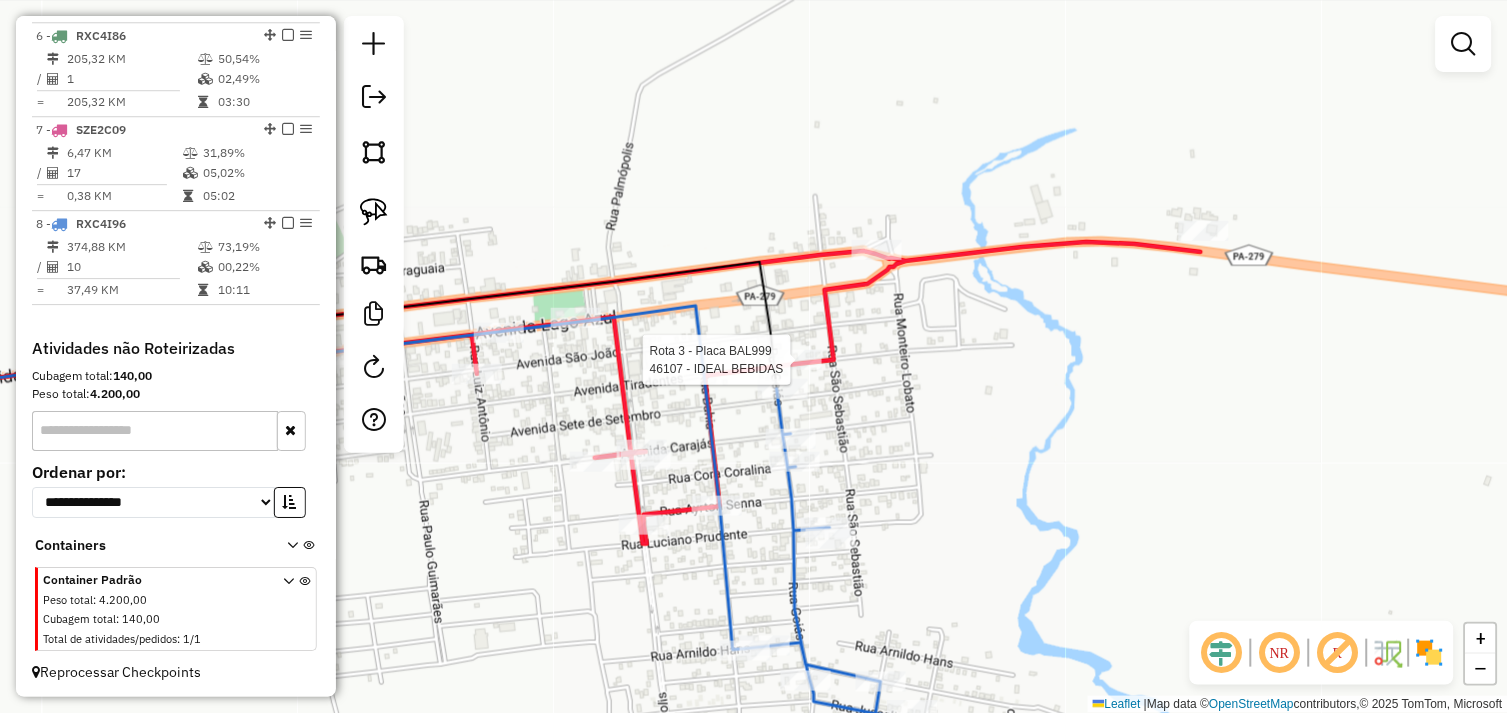 select on "*********" 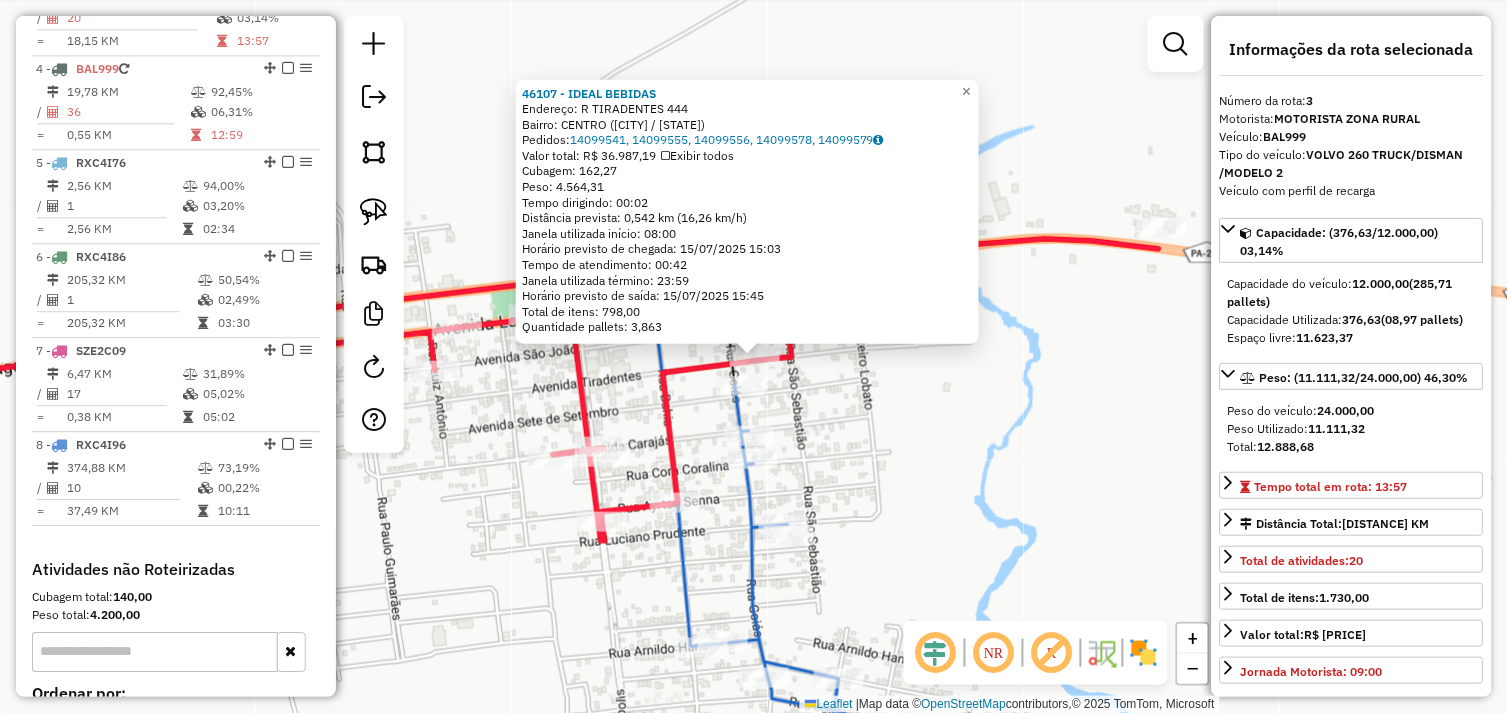 scroll, scrollTop: 961, scrollLeft: 0, axis: vertical 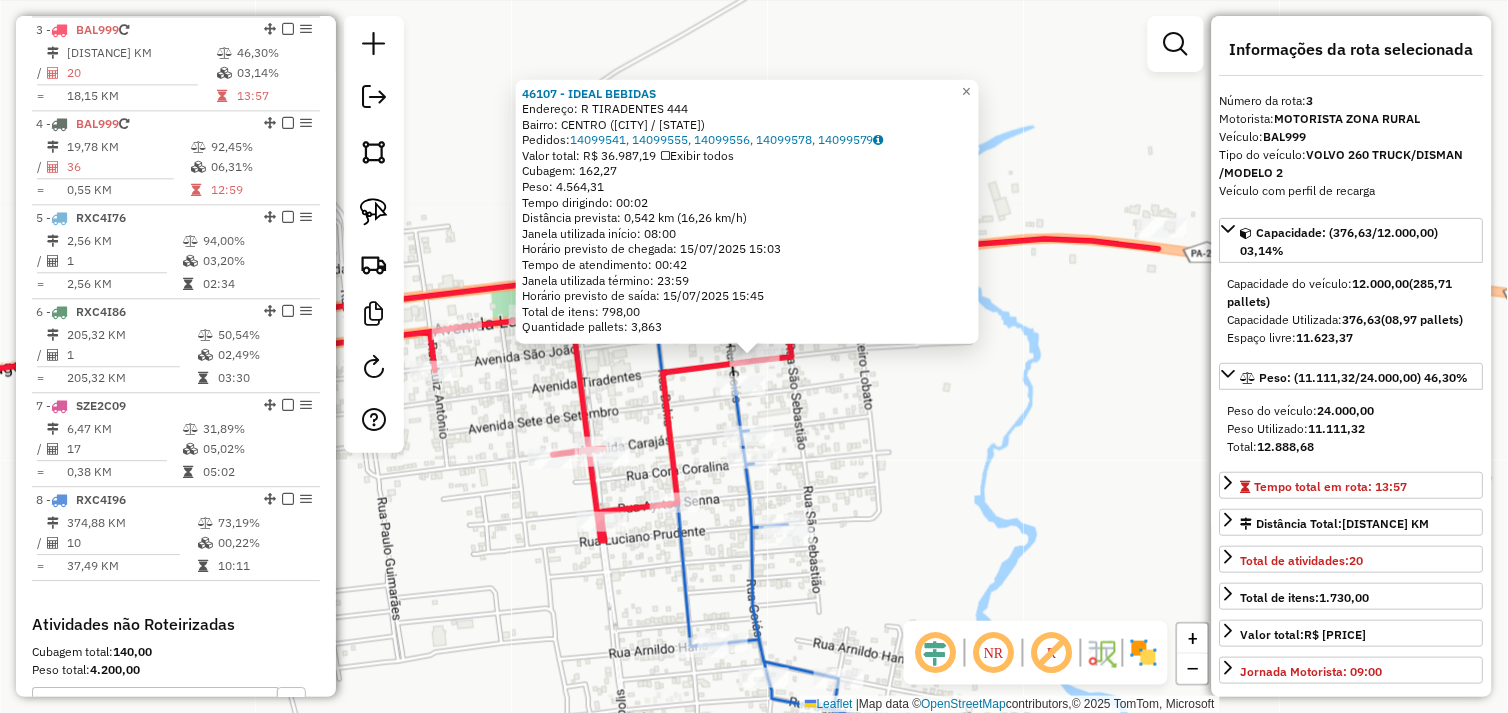 drag, startPoint x: 851, startPoint y: 407, endPoint x: 826, endPoint y: 454, distance: 53.235325 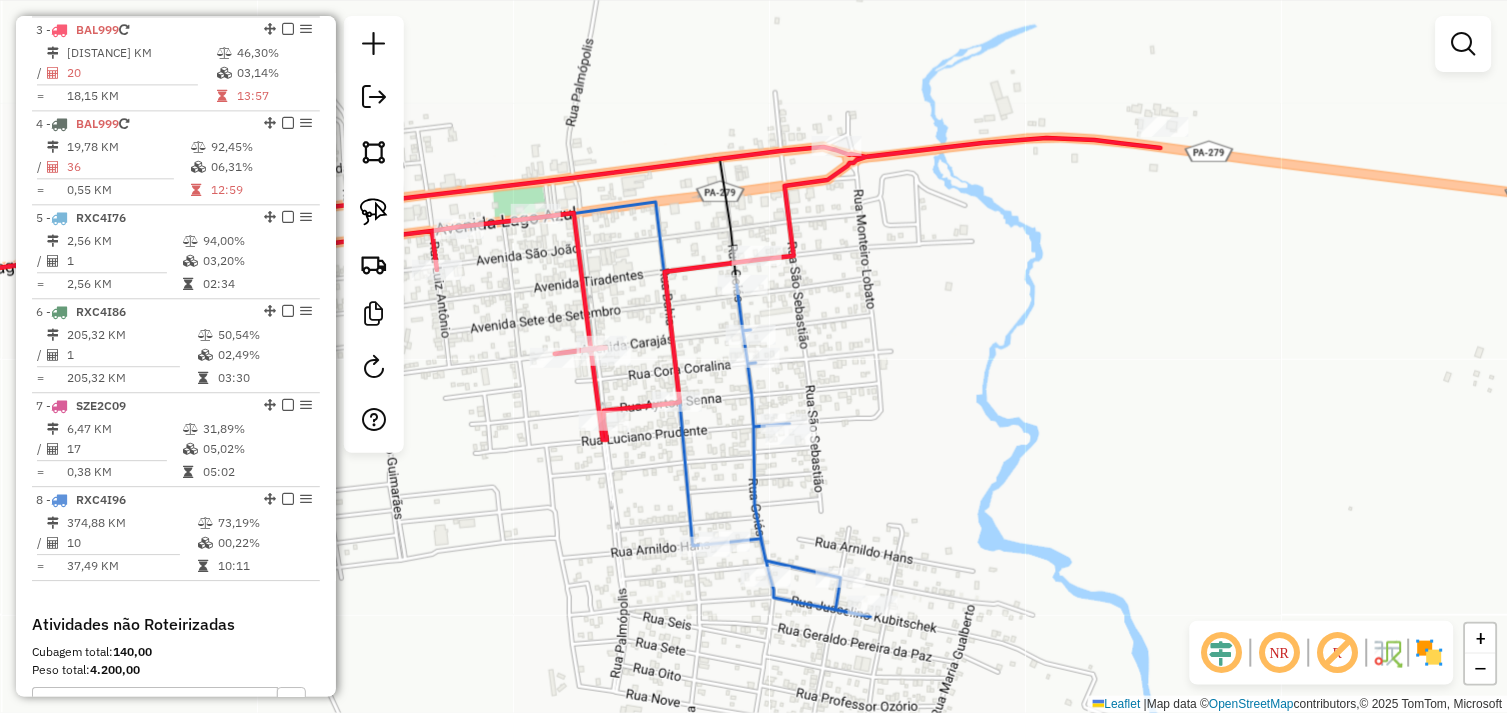 drag, startPoint x: 878, startPoint y: 513, endPoint x: 734, endPoint y: 395, distance: 186.17197 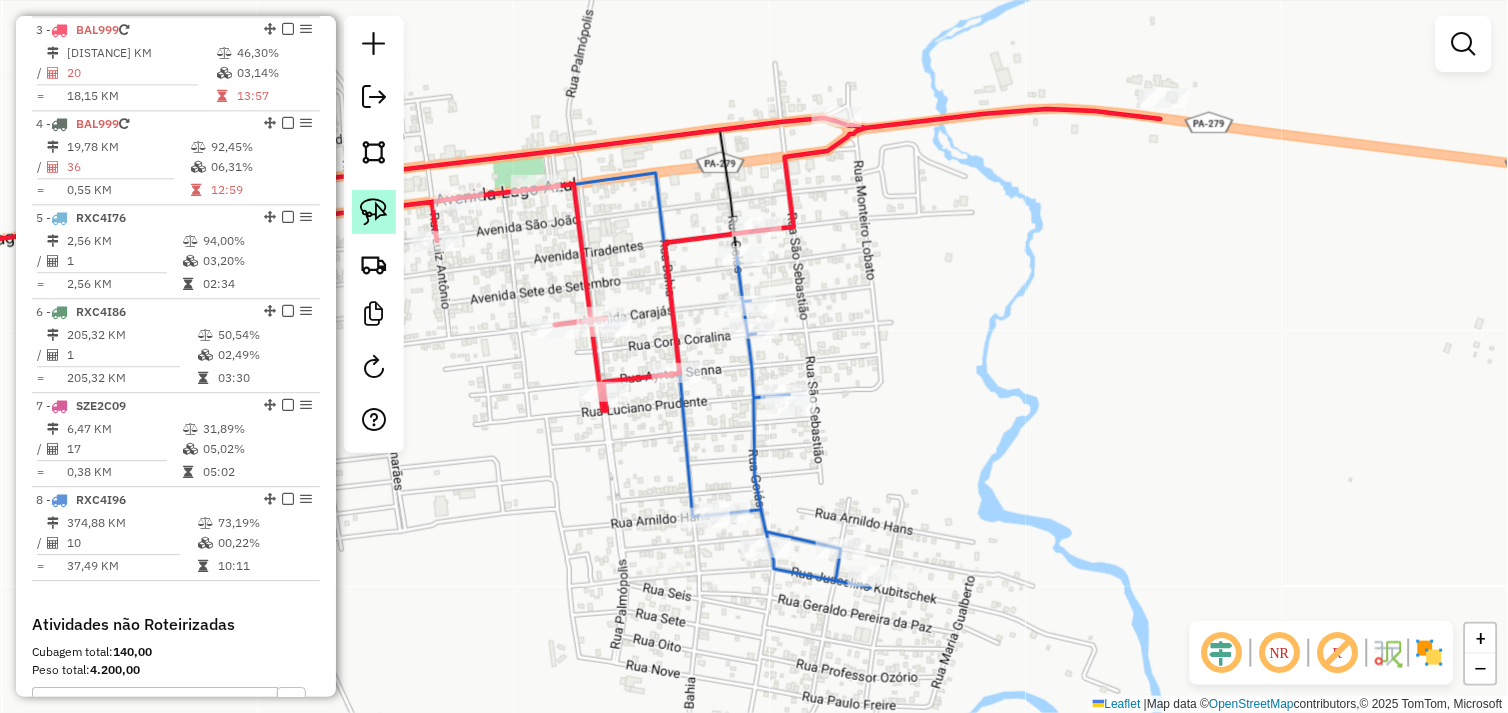 click 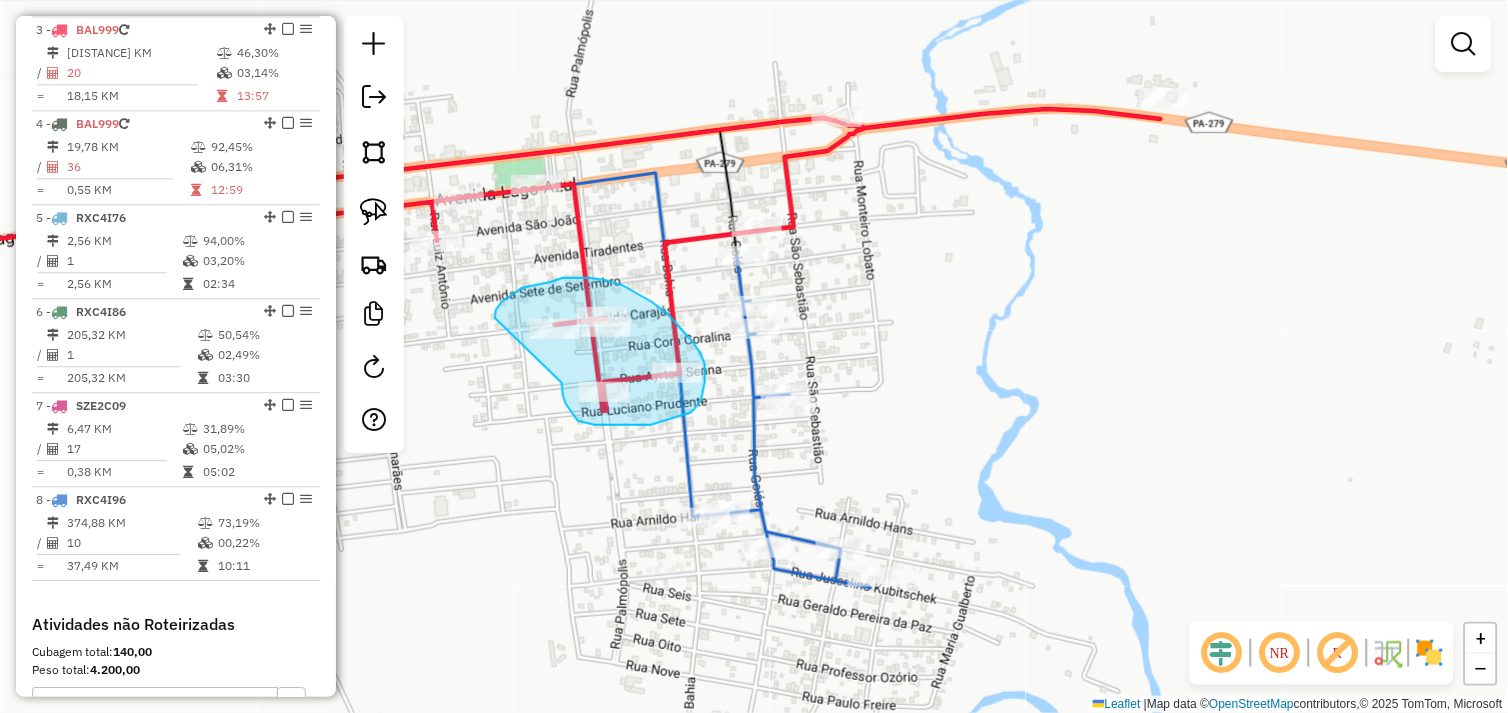 drag, startPoint x: 562, startPoint y: 384, endPoint x: 495, endPoint y: 327, distance: 87.965904 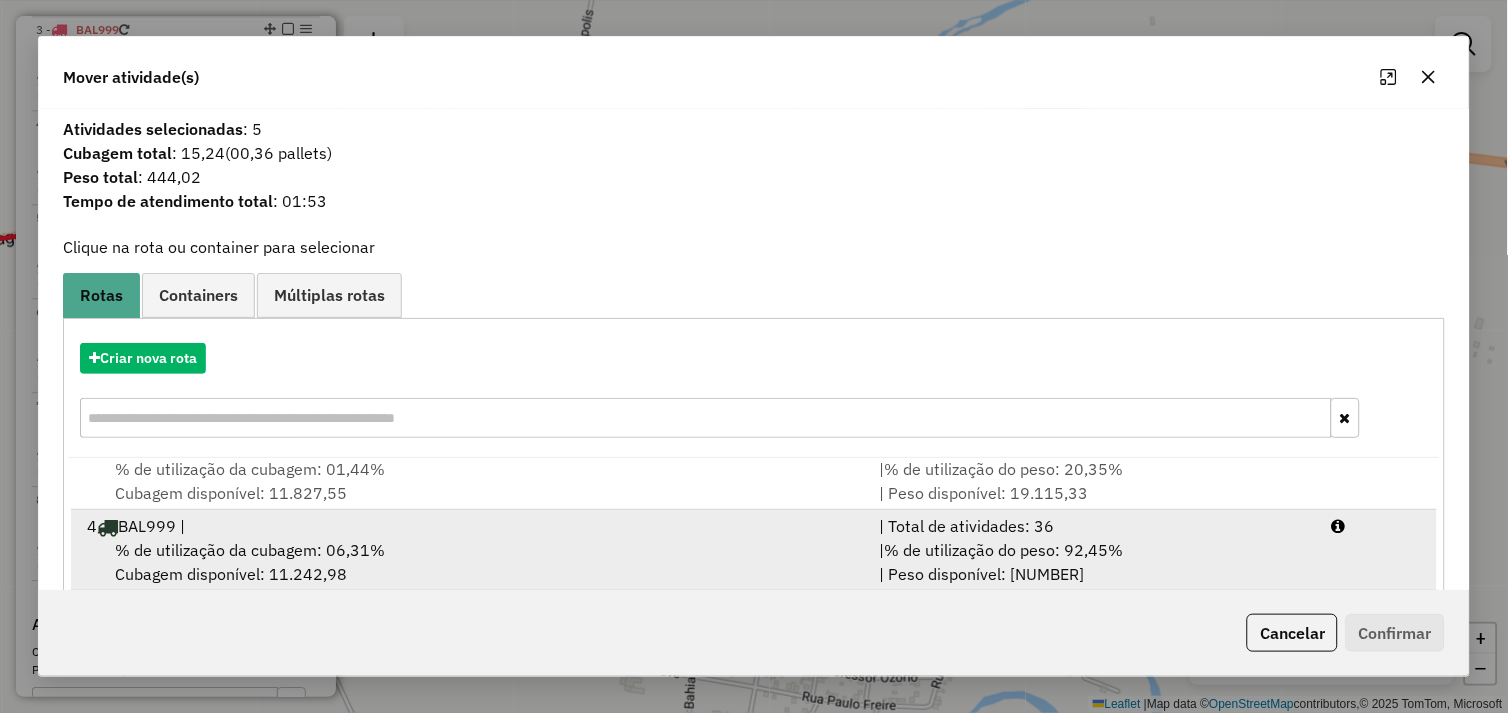 scroll, scrollTop: 167, scrollLeft: 0, axis: vertical 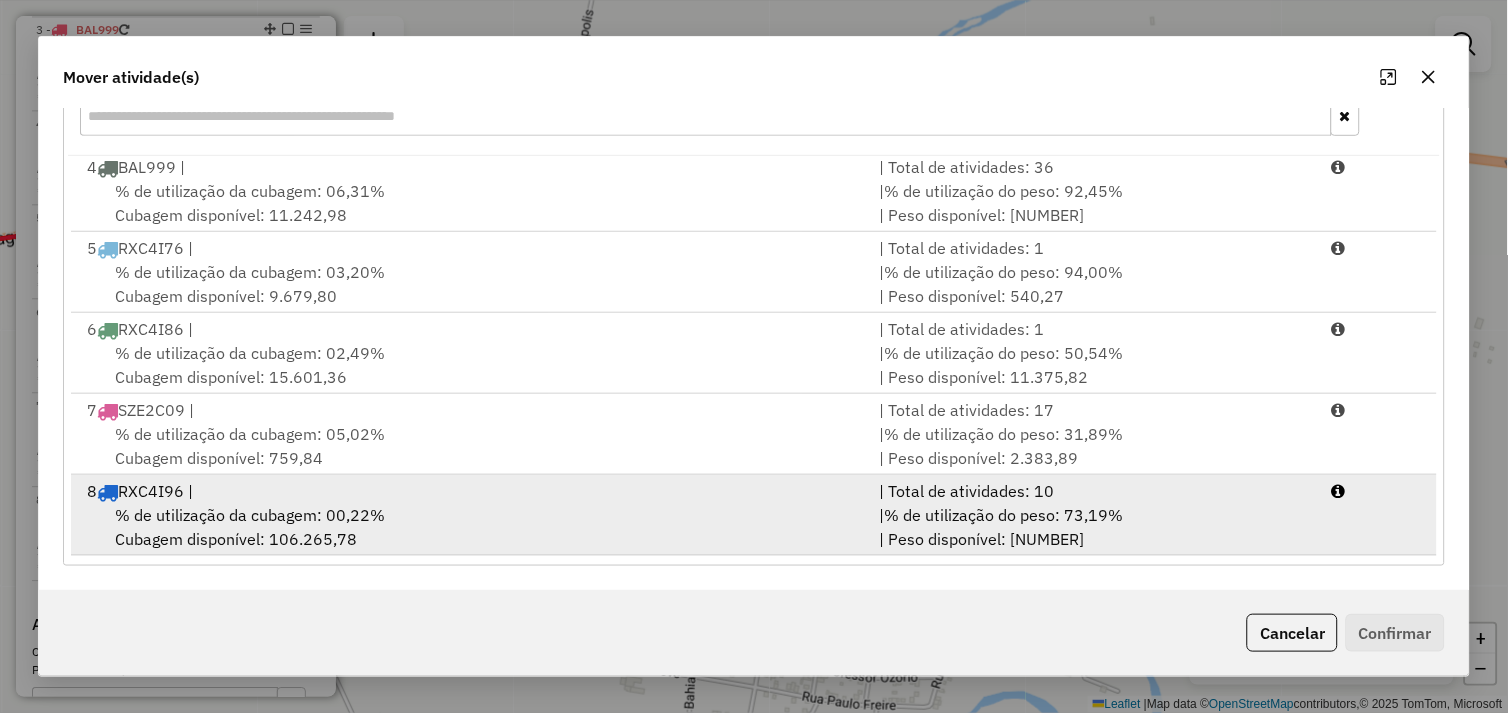 click on "% de utilização da cubagem: 00,22%  Cubagem disponível: 106.265,78" at bounding box center [471, 527] 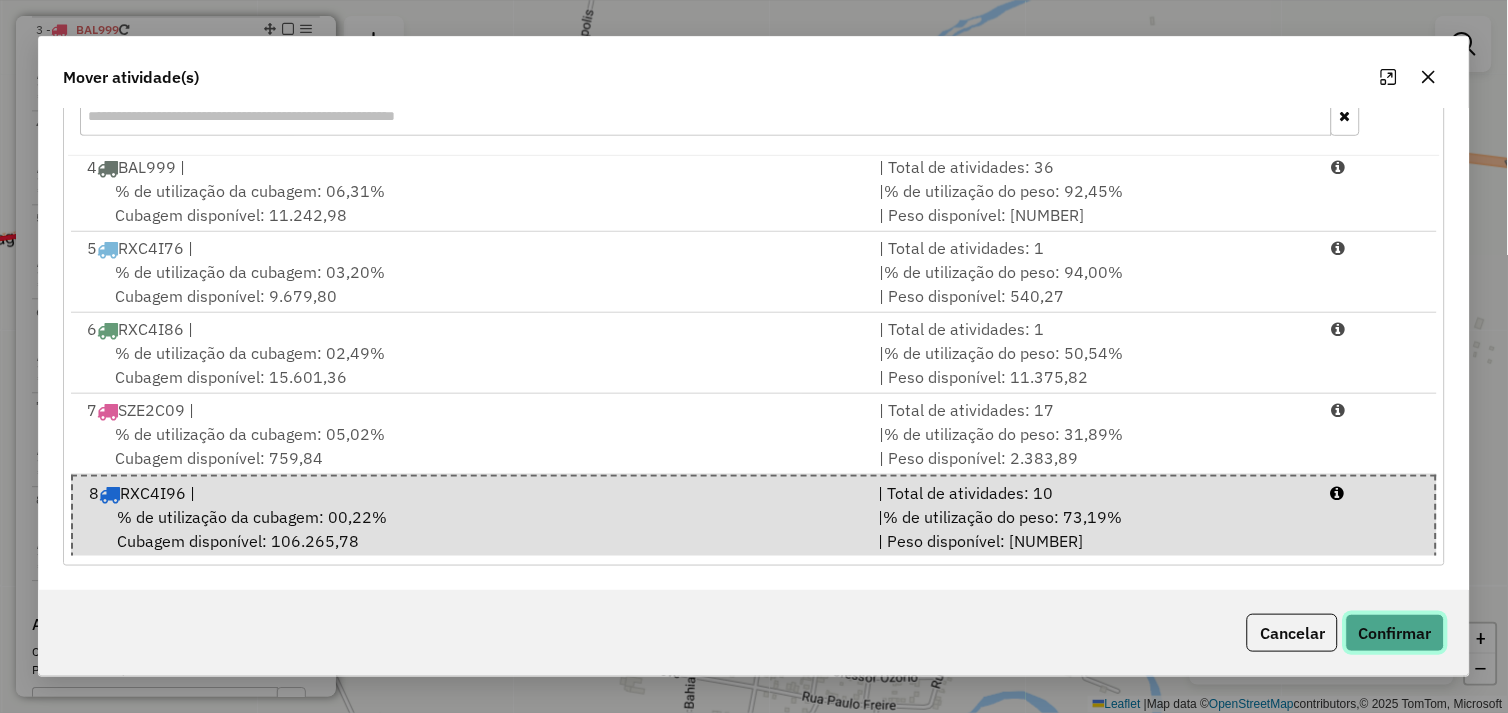 click on "Confirmar" 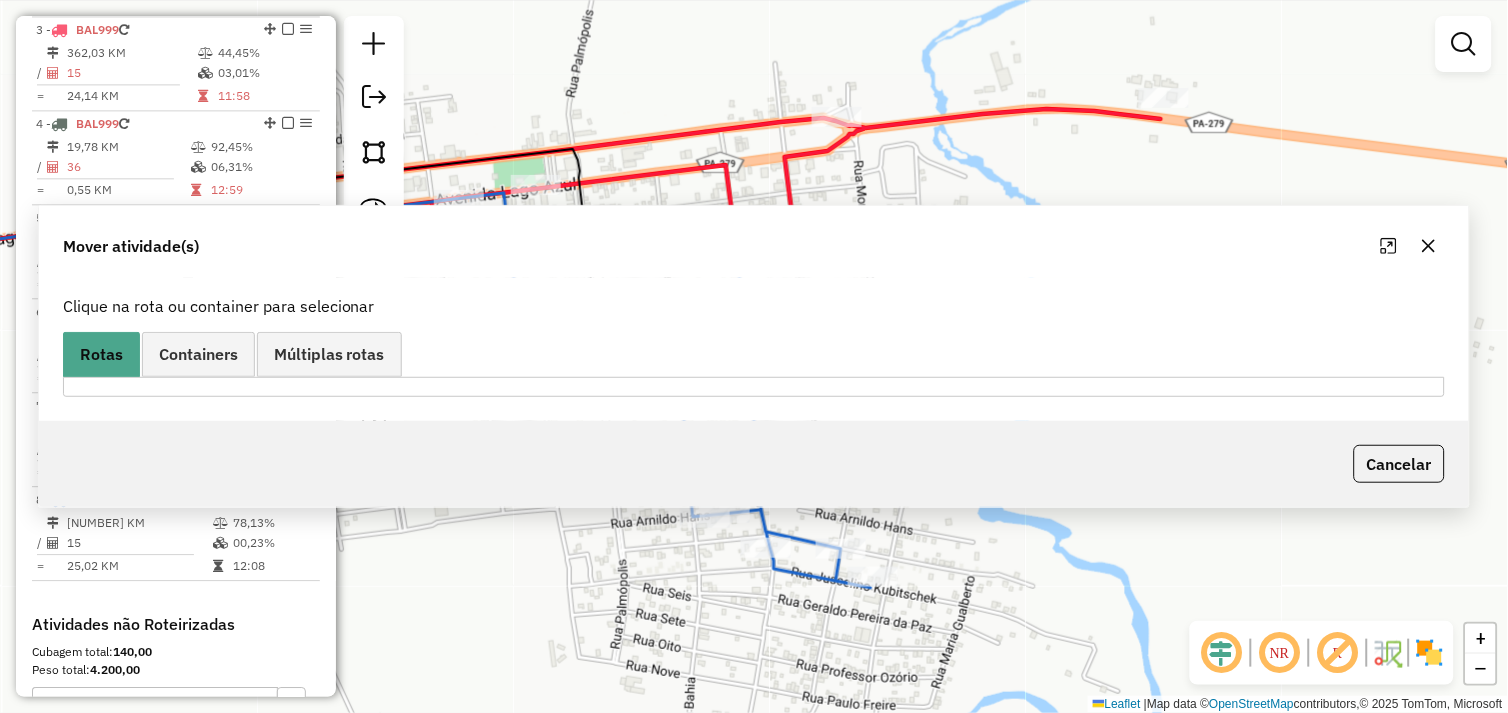scroll, scrollTop: 0, scrollLeft: 0, axis: both 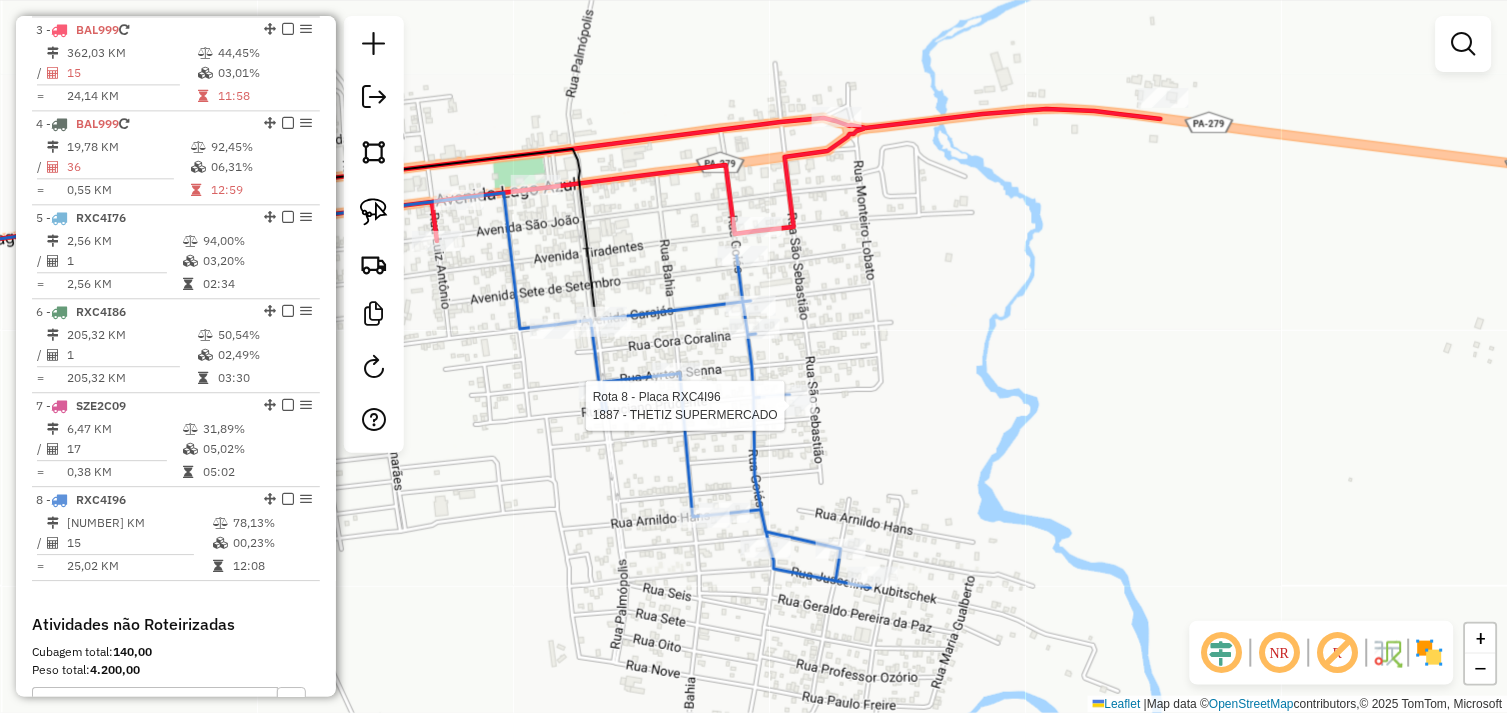 select on "*********" 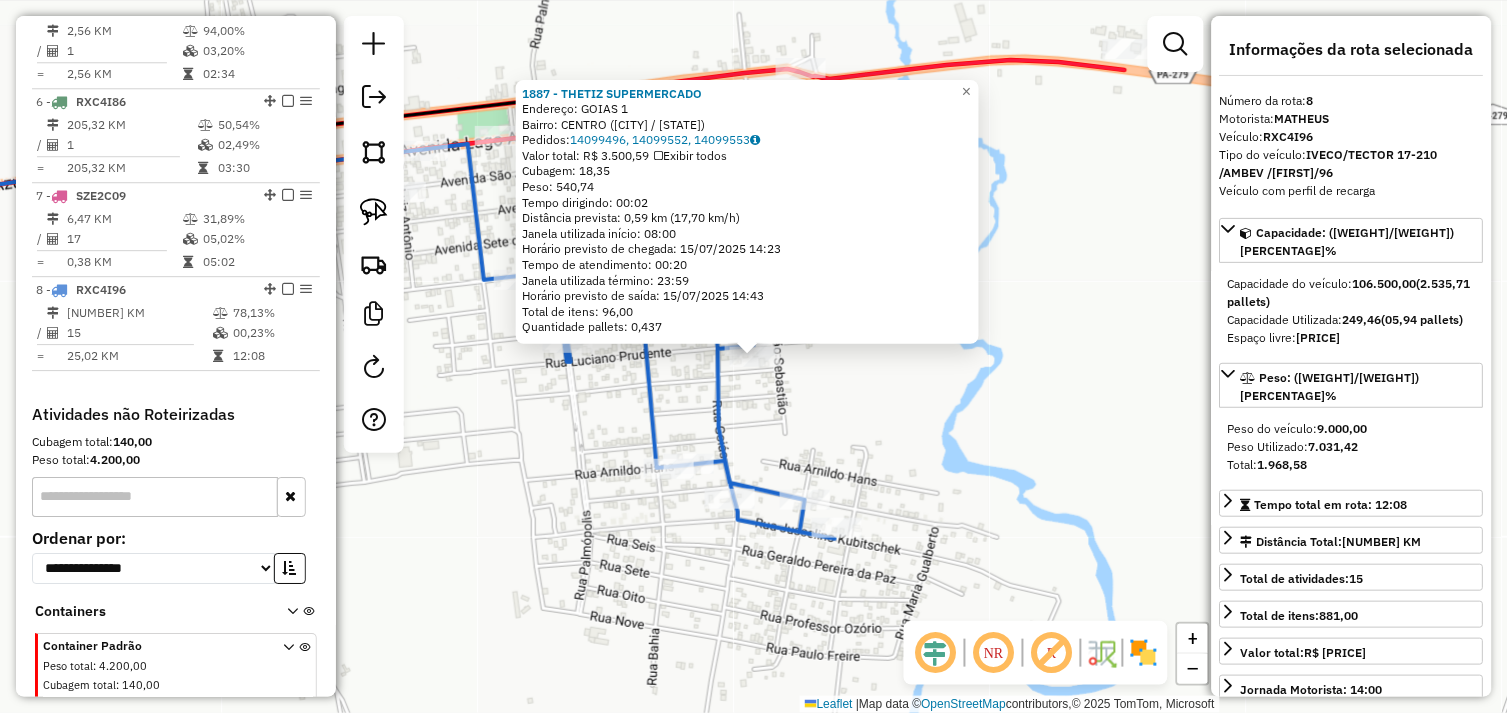 scroll, scrollTop: 1237, scrollLeft: 0, axis: vertical 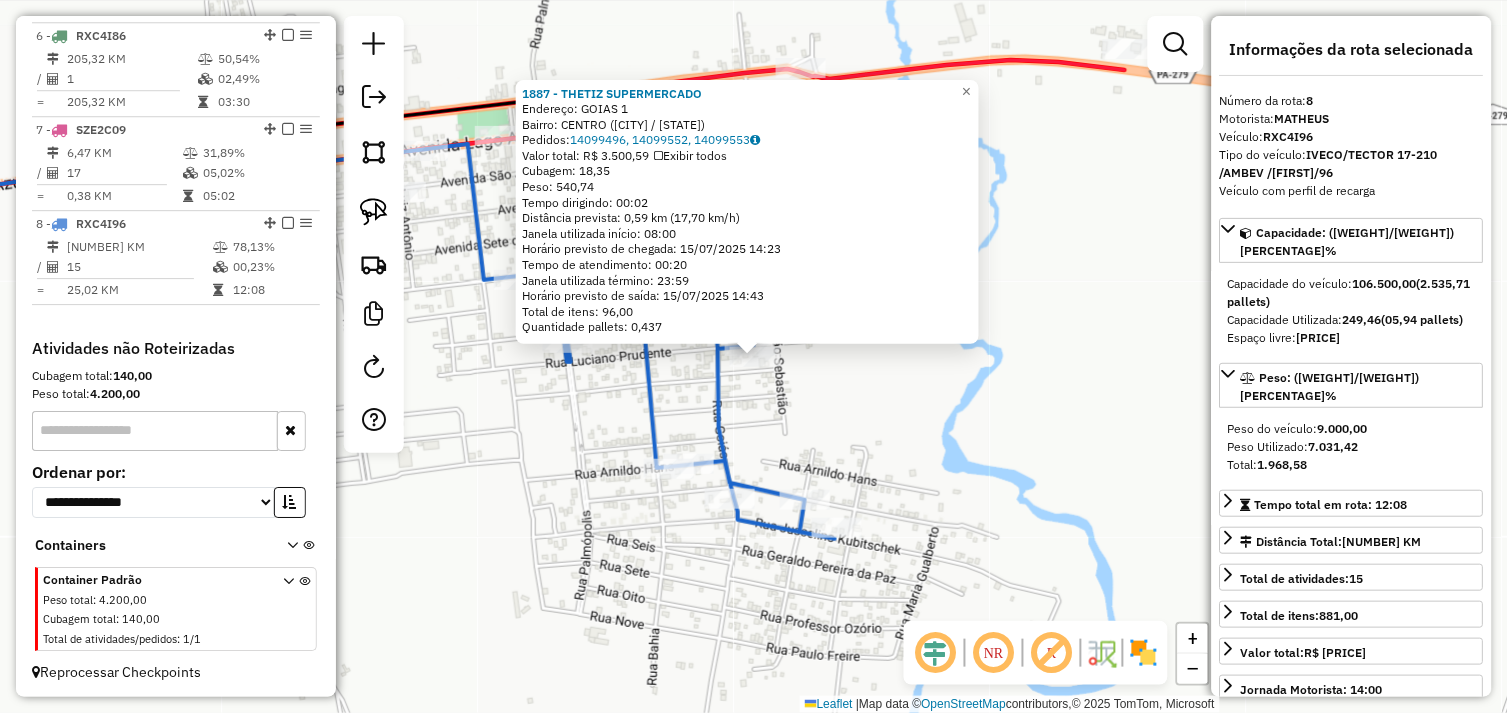 click on "1887 - THETIZ SUPERMERCADO  Endereço:  GOIAS 1   Bairro: CENTRO (AGUA AZUL DO NORTE / PA)   Pedidos:  14099496, 14099552, 14099553   Valor total: R$ 3.500,59   Exibir todos   Cubagem: 18,35  Peso: 540,74  Tempo dirigindo: 00:02   Distância prevista: 0,59 km (17,70 km/h)   Janela utilizada início: 08:00   Horário previsto de chegada: 15/07/2025 14:23   Tempo de atendimento: 00:20   Janela utilizada término: 23:59   Horário previsto de saída: 15/07/2025 14:43   Total de itens: 96,00   Quantidade pallets: 0,437  × Janela de atendimento Grade de atendimento Capacidade Transportadoras Veículos Cliente Pedidos  Rotas Selecione os dias de semana para filtrar as janelas de atendimento  Seg   Ter   Qua   Qui   Sex   Sáb   Dom  Informe o período da janela de atendimento: De: Até:  Filtrar exatamente a janela do cliente  Considerar janela de atendimento padrão  Selecione os dias de semana para filtrar as grades de atendimento  Seg   Ter   Qua   Qui   Sex   Sáb   Dom   Peso mínimo:   Peso máximo:   De:  +" 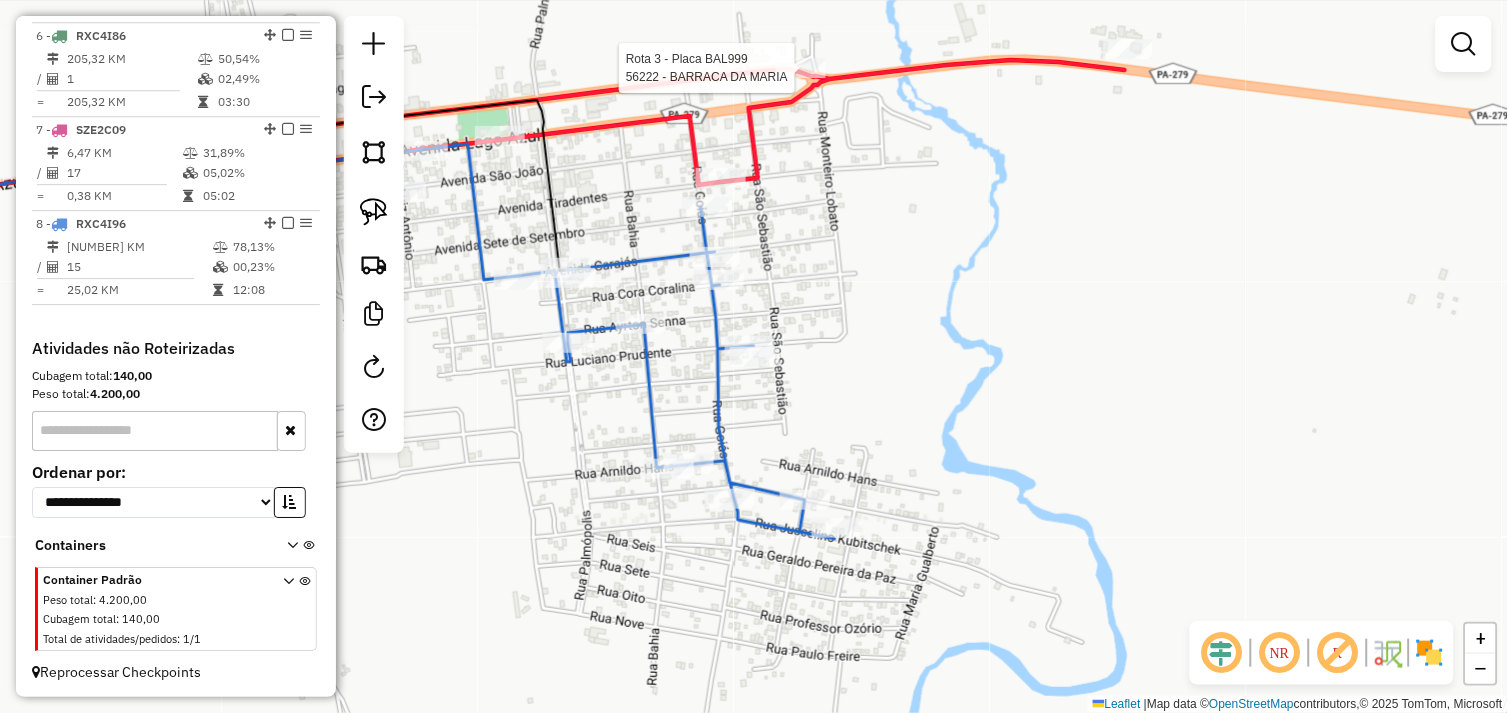 select on "*********" 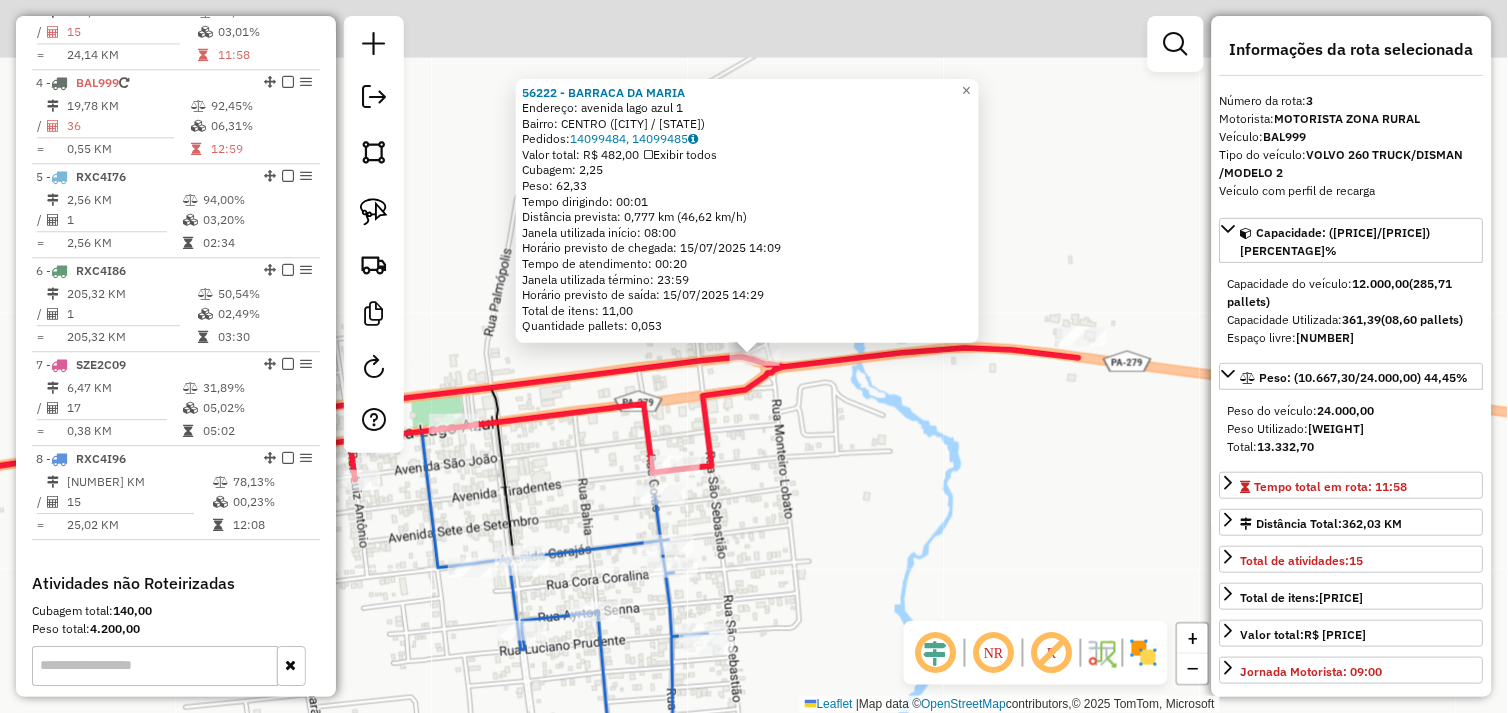 scroll, scrollTop: 961, scrollLeft: 0, axis: vertical 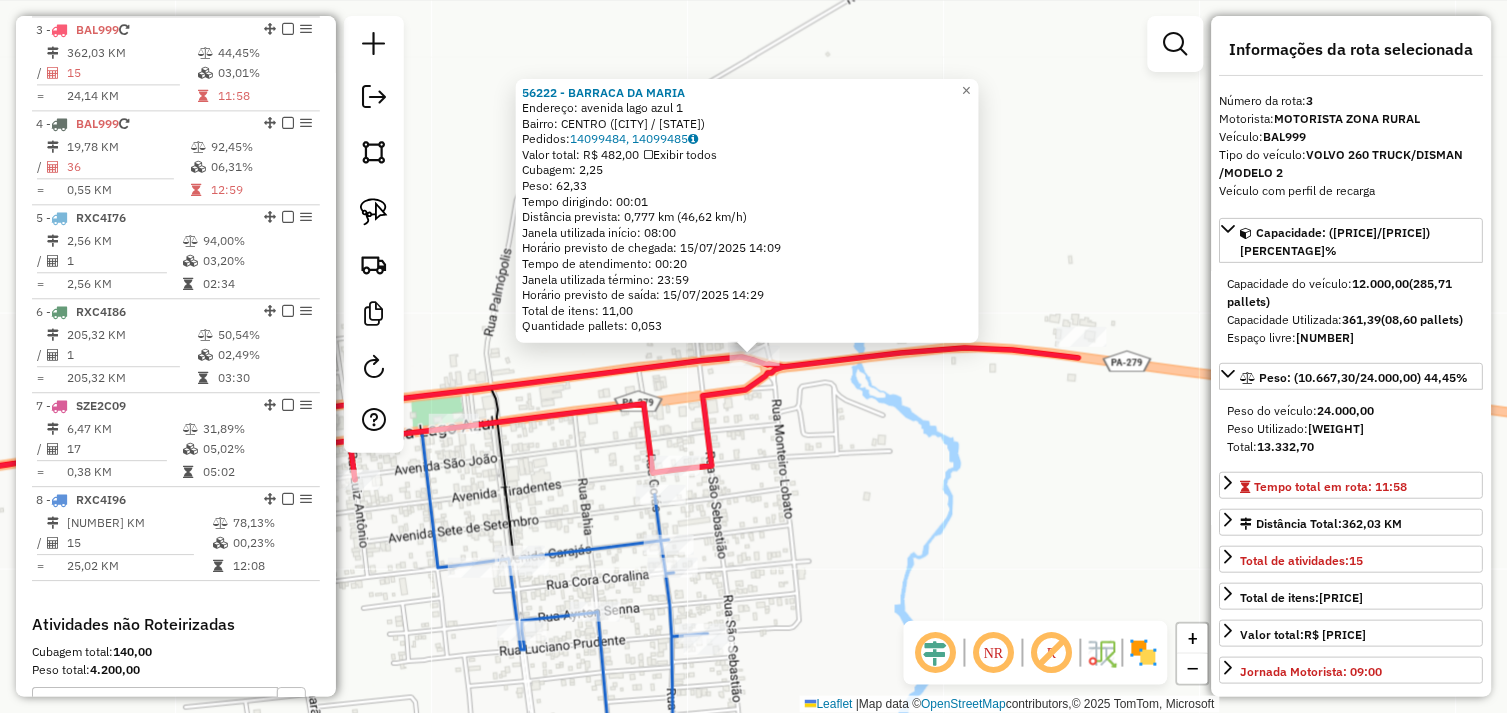 click on "56222 - BARRACA DA MARIA  Endereço:  avenida lago azul 1   Bairro: CENTRO (AGUA AZUL DO NORTE / PA)   Pedidos:  14099484, 14099485   Valor total: R$ 482,00   Exibir todos   Cubagem: 2,25  Peso: 62,33  Tempo dirigindo: 00:01   Distância prevista: 0,777 km (46,62 km/h)   Janela utilizada início: 08:00   Horário previsto de chegada: 15/07/2025 14:09   Tempo de atendimento: 00:20   Janela utilizada término: 23:59   Horário previsto de saída: 15/07/2025 14:29   Total de itens: 11,00   Quantidade pallets: 0,053  × Janela de atendimento Grade de atendimento Capacidade Transportadoras Veículos Cliente Pedidos  Rotas Selecione os dias de semana para filtrar as janelas de atendimento  Seg   Ter   Qua   Qui   Sex   Sáb   Dom  Informe o período da janela de atendimento: De: Até:  Filtrar exatamente a janela do cliente  Considerar janela de atendimento padrão  Selecione os dias de semana para filtrar as grades de atendimento  Seg   Ter   Qua   Qui   Sex   Sáb   Dom   Peso mínimo:   Peso máximo:   De:  De:" 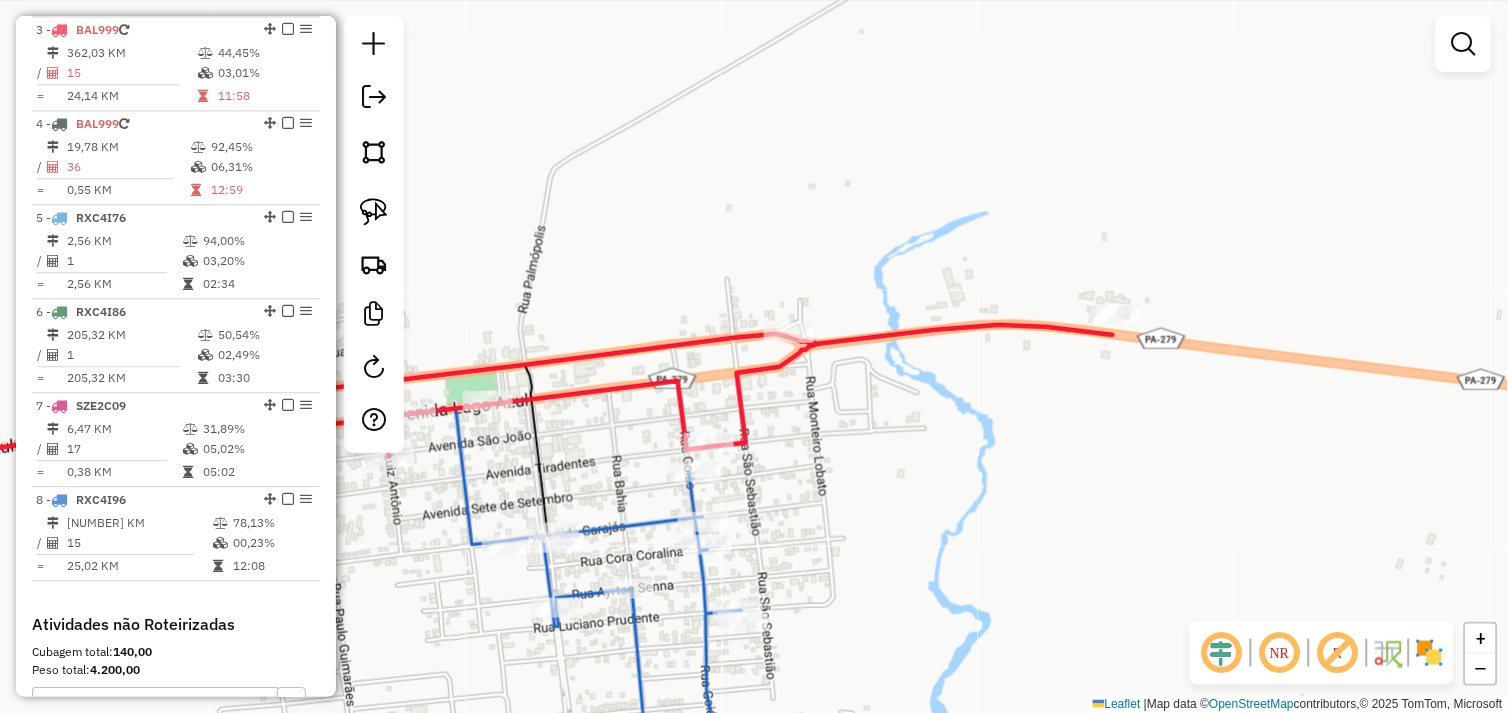 drag, startPoint x: 818, startPoint y: 468, endPoint x: 933, endPoint y: 430, distance: 121.11565 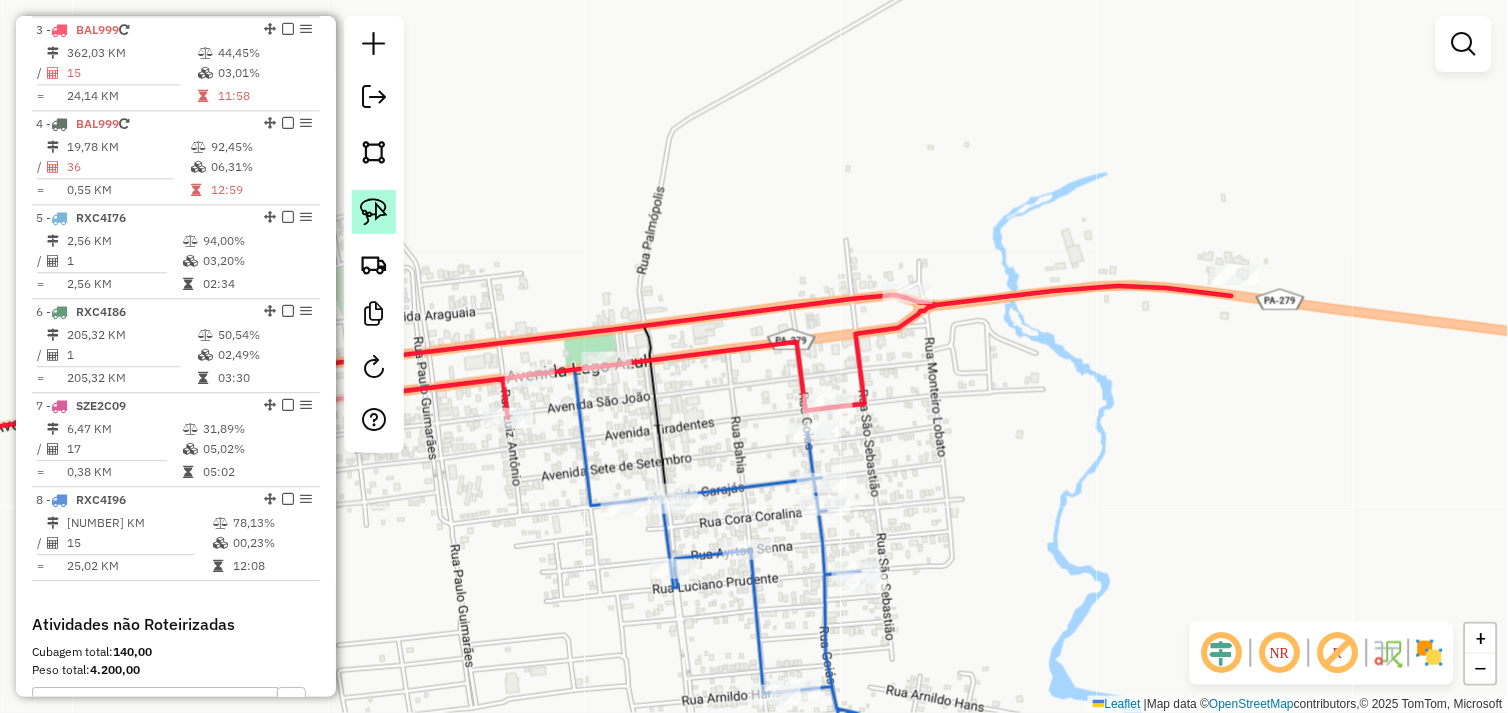 click 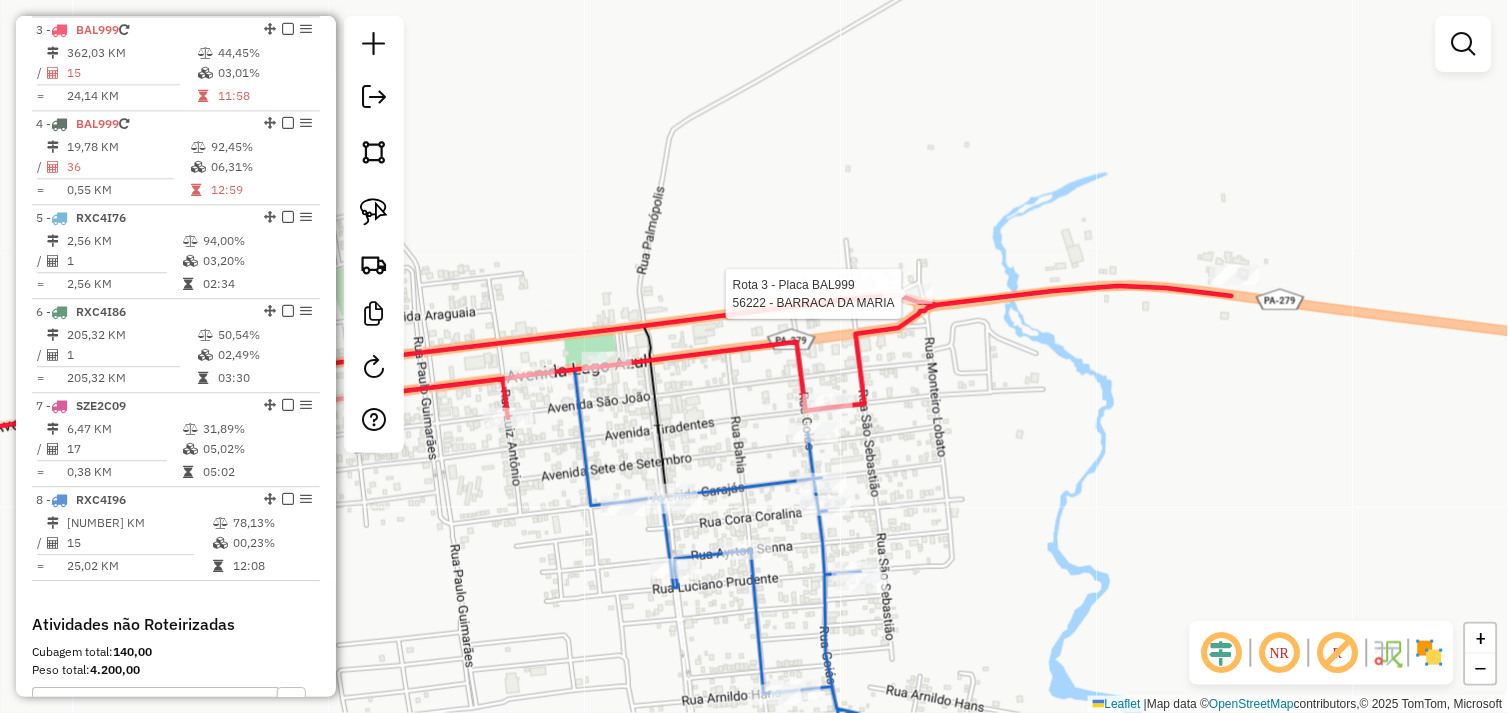 select on "*********" 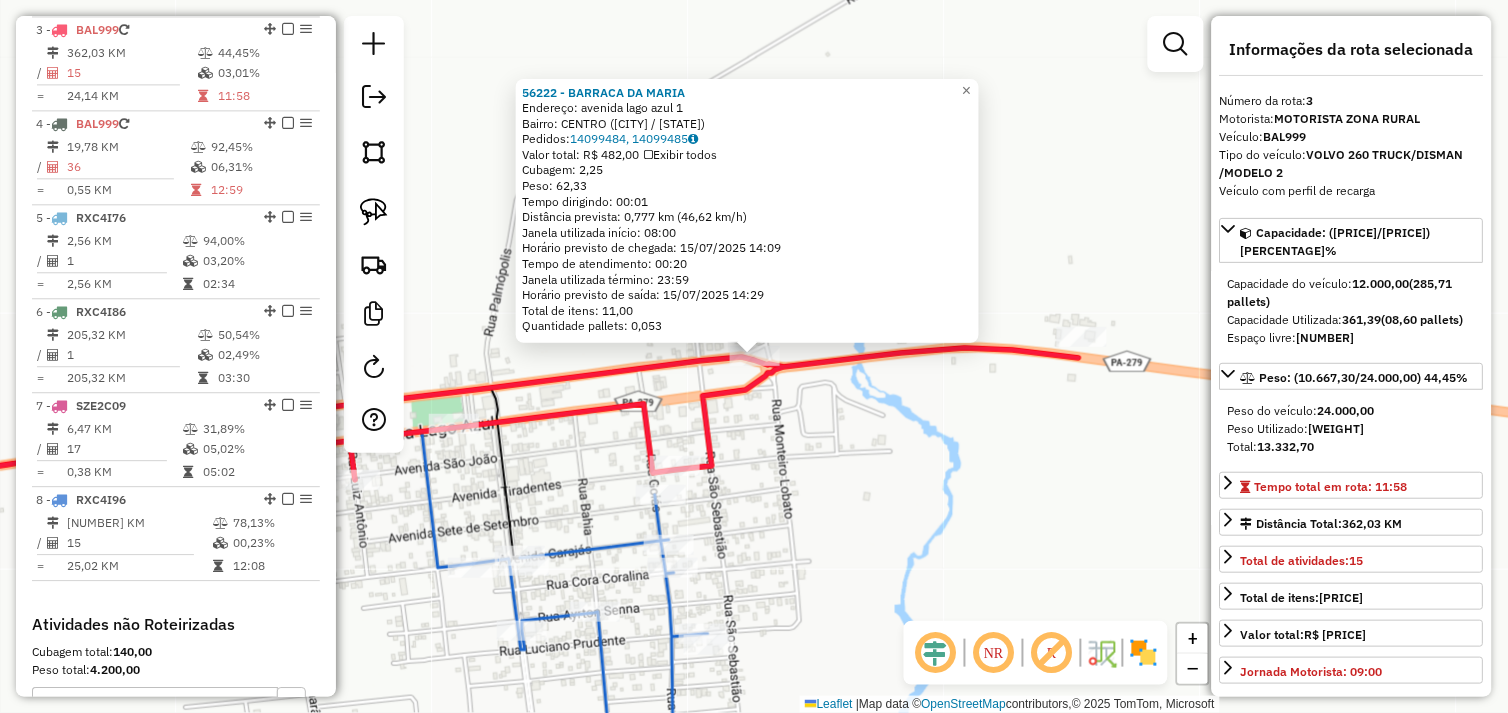 click on "56222 - BARRACA DA MARIA  Endereço:  avenida lago azul 1   Bairro: CENTRO (AGUA AZUL DO NORTE / PA)   Pedidos:  14099484, 14099485   Valor total: R$ 482,00   Exibir todos   Cubagem: 2,25  Peso: 62,33  Tempo dirigindo: 00:01   Distância prevista: 0,777 km (46,62 km/h)   Janela utilizada início: 08:00   Horário previsto de chegada: 15/07/2025 14:09   Tempo de atendimento: 00:20   Janela utilizada término: 23:59   Horário previsto de saída: 15/07/2025 14:29   Total de itens: 11,00   Quantidade pallets: 0,053  × Janela de atendimento Grade de atendimento Capacidade Transportadoras Veículos Cliente Pedidos  Rotas Selecione os dias de semana para filtrar as janelas de atendimento  Seg   Ter   Qua   Qui   Sex   Sáb   Dom  Informe o período da janela de atendimento: De: Até:  Filtrar exatamente a janela do cliente  Considerar janela de atendimento padrão  Selecione os dias de semana para filtrar as grades de atendimento  Seg   Ter   Qua   Qui   Sex   Sáb   Dom   Peso mínimo:   Peso máximo:   De:  De:" 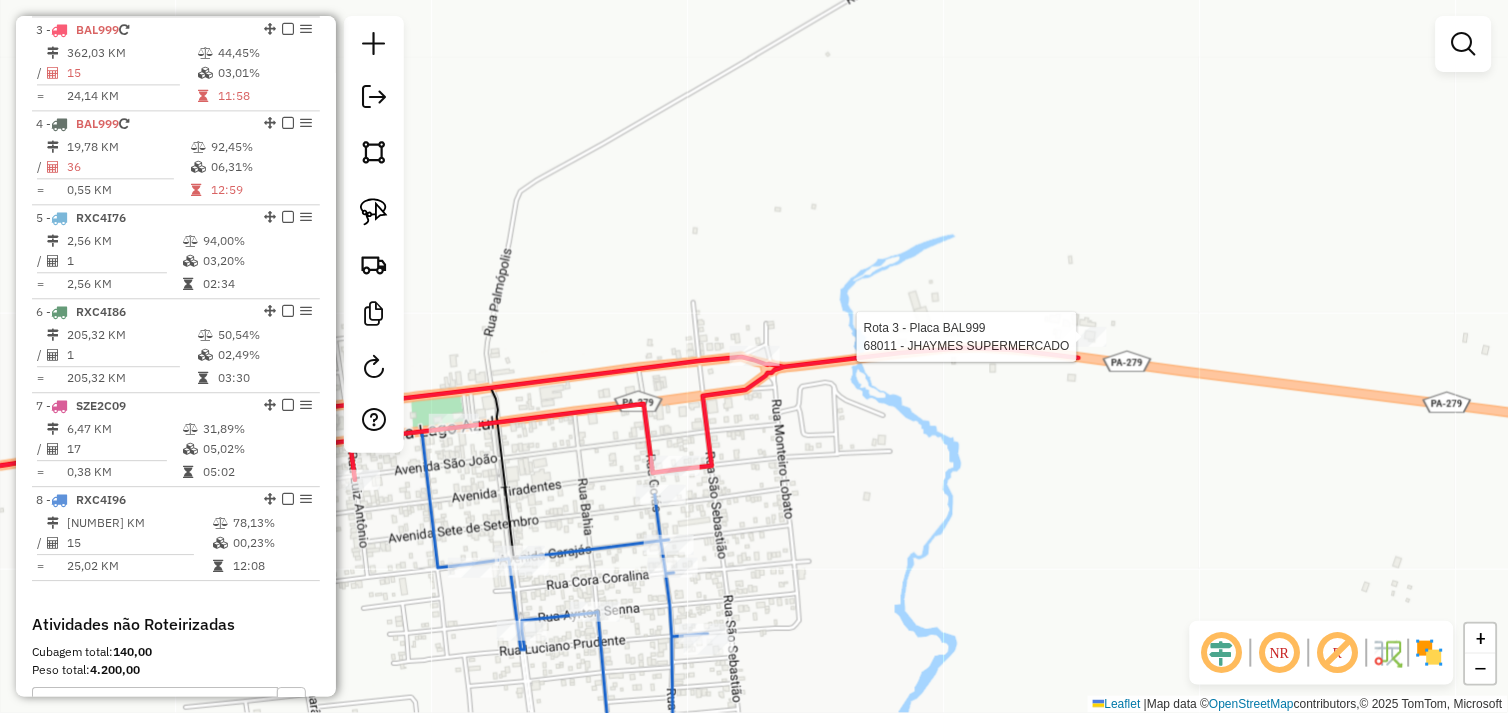 select on "*********" 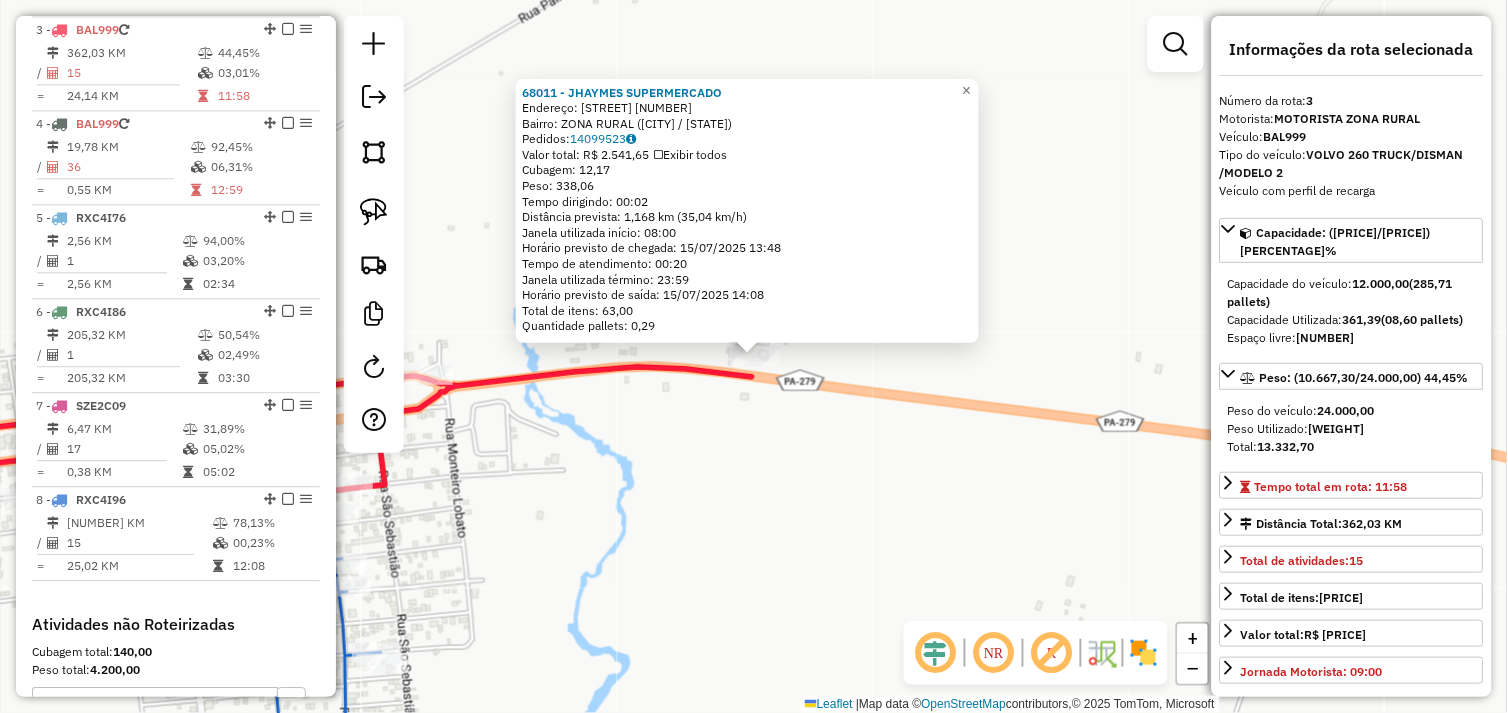 drag, startPoint x: 621, startPoint y: 464, endPoint x: 585, endPoint y: 490, distance: 44.407207 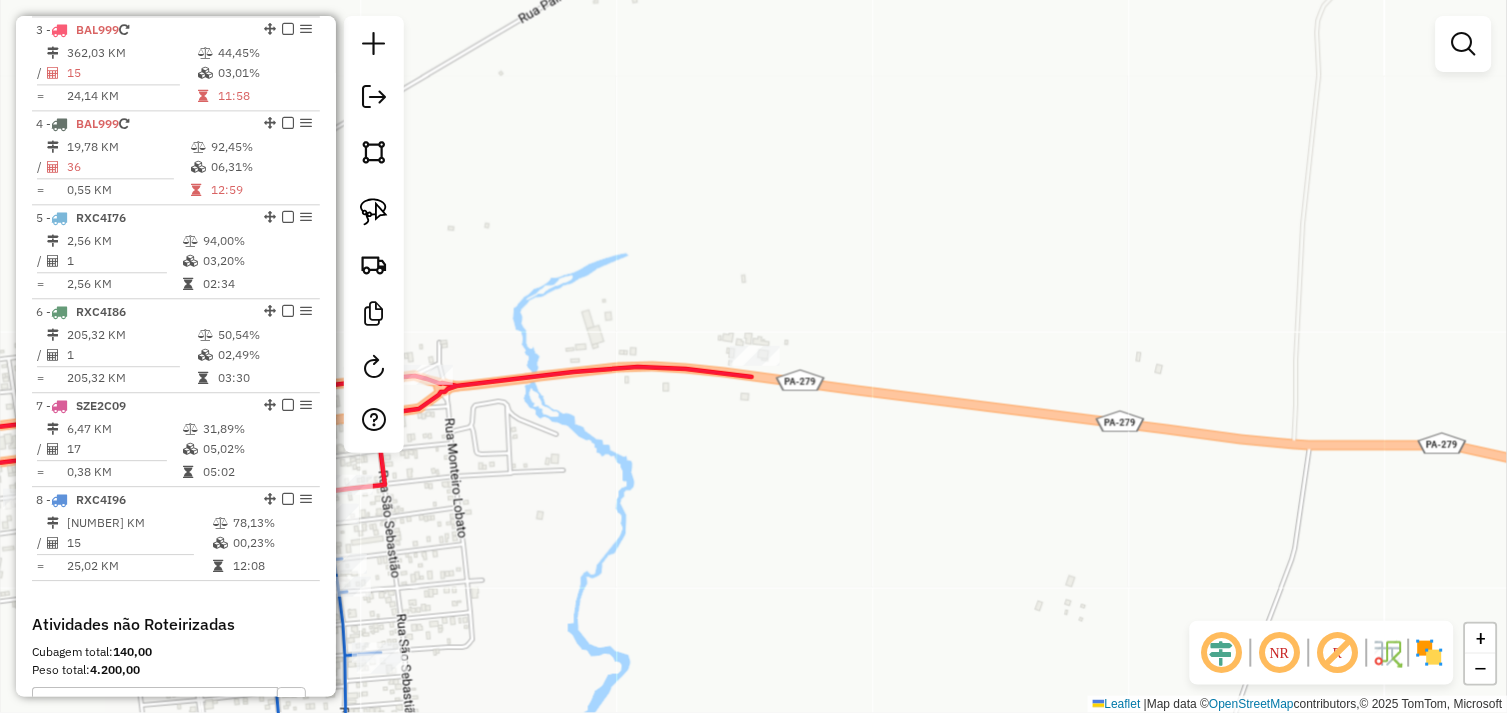 drag, startPoint x: 518, startPoint y: 520, endPoint x: 804, endPoint y: 404, distance: 308.62924 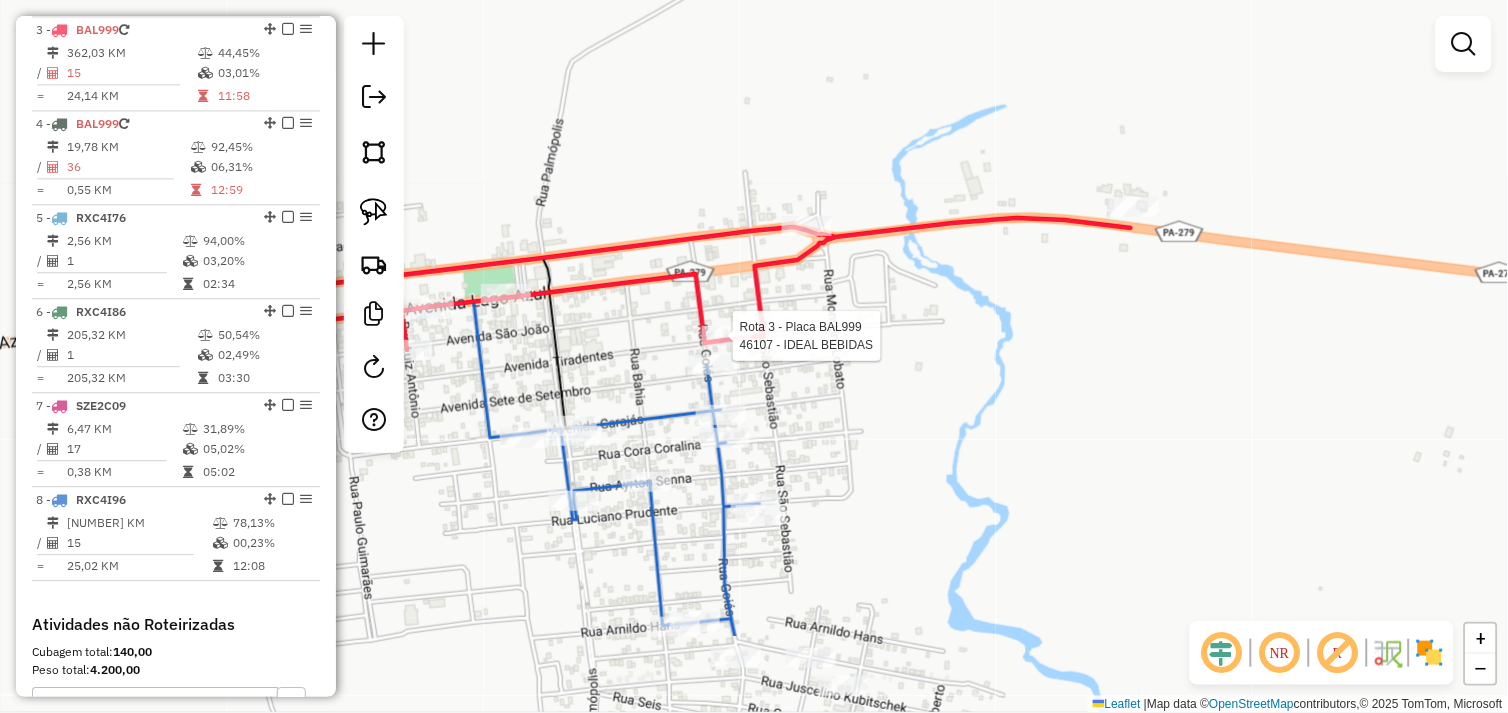 select on "*********" 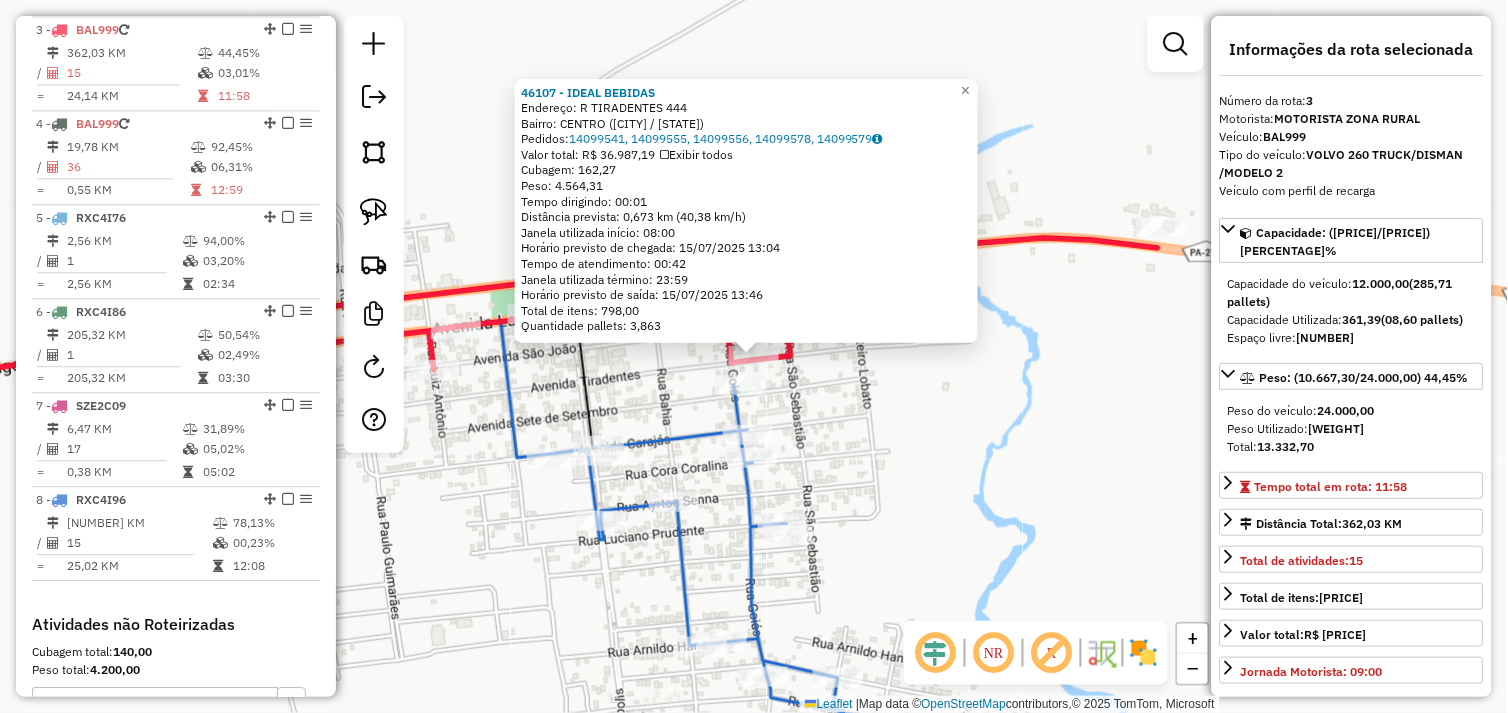 click on "Rota 3 - Placa BAL999  46107 - IDEAL BEBIDAS 46107 - IDEAL BEBIDAS  Endereço:  R TIRADENTES 444   Bairro: CENTRO (AGUA AZUL DO NORTE / PA)   Pedidos:  14099541, 14099555, 14099556, 14099578, 14099579   Valor total: R$ 36.987,19   Exibir todos   Cubagem: 162,27  Peso: 4.564,31  Tempo dirigindo: 00:01   Distância prevista: 0,673 km (40,38 km/h)   Janela utilizada início: 08:00   Horário previsto de chegada: 15/07/2025 13:04   Tempo de atendimento: 00:42   Janela utilizada término: 23:59   Horário previsto de saída: 15/07/2025 13:46   Total de itens: 798,00   Quantidade pallets: 3,863  × Janela de atendimento Grade de atendimento Capacidade Transportadoras Veículos Cliente Pedidos  Rotas Selecione os dias de semana para filtrar as janelas de atendimento  Seg   Ter   Qua   Qui   Sex   Sáb   Dom  Informe o período da janela de atendimento: De: Até:  Filtrar exatamente a janela do cliente  Considerar janela de atendimento padrão  Selecione os dias de semana para filtrar as grades de atendimento  Seg  +" 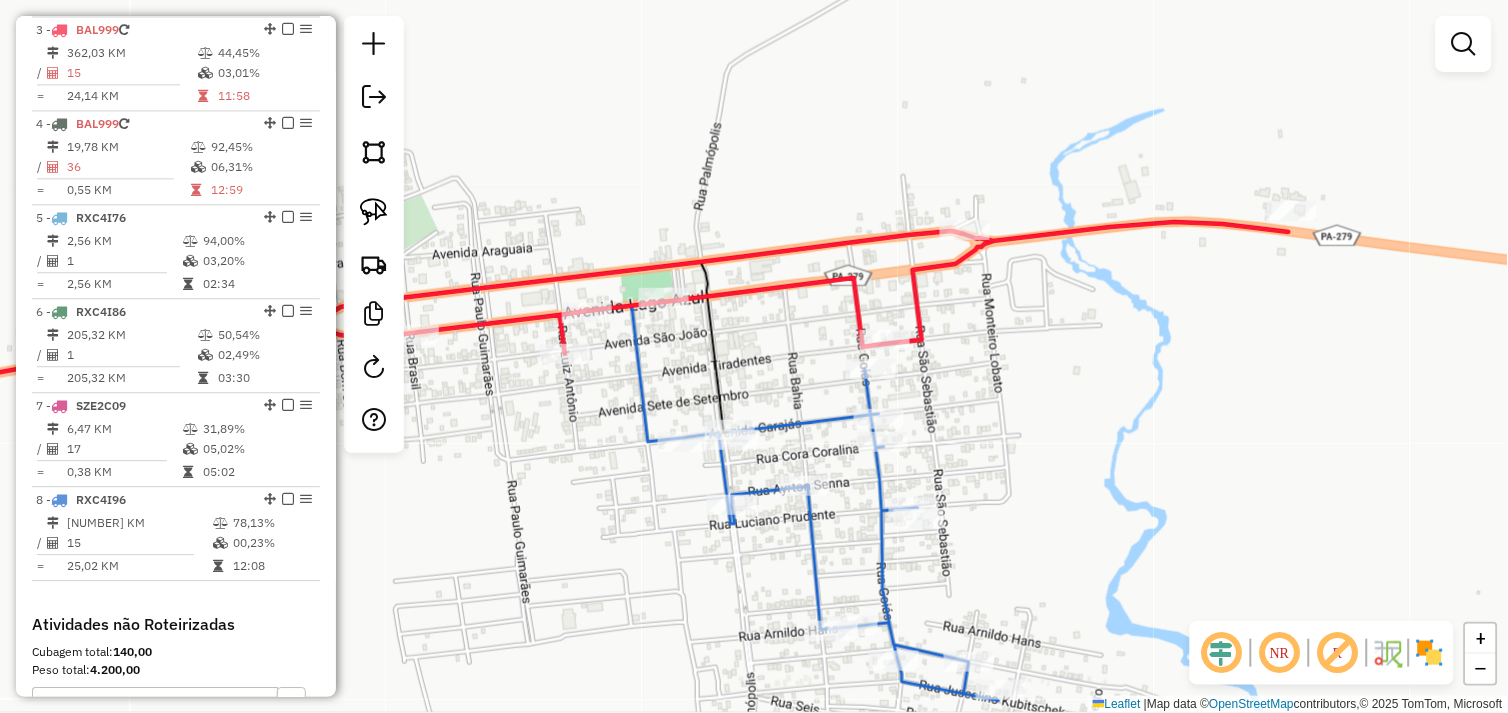 drag, startPoint x: 546, startPoint y: 408, endPoint x: 652, endPoint y: 378, distance: 110.16351 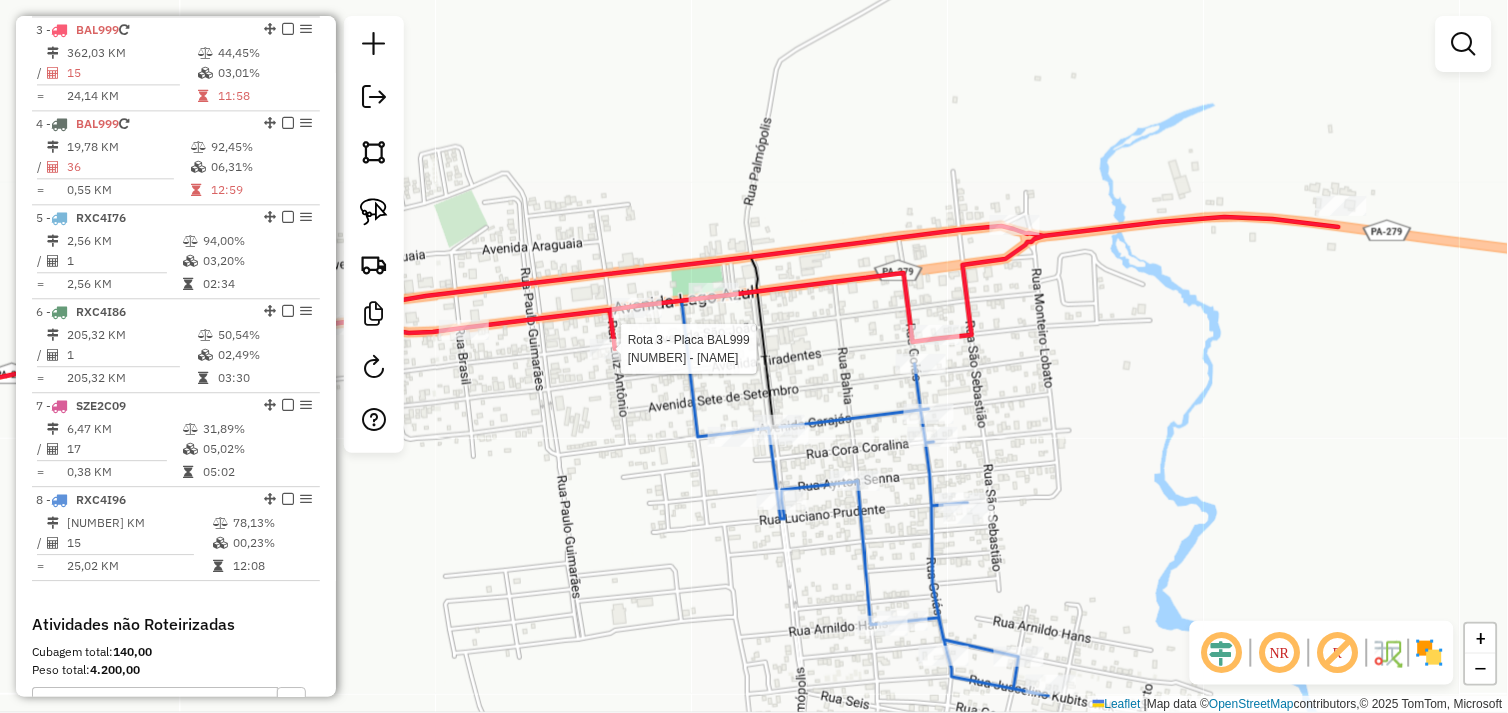 select on "*********" 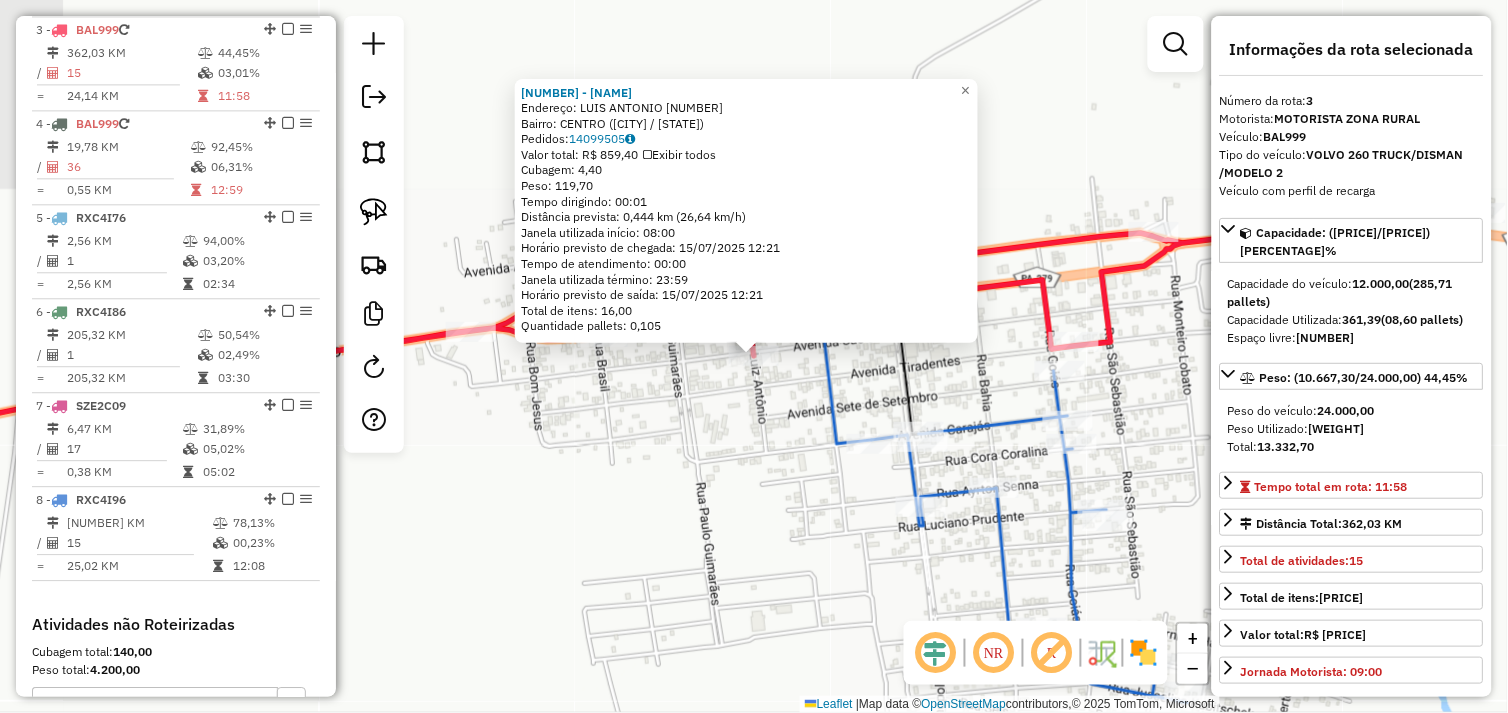 drag, startPoint x: 717, startPoint y: 431, endPoint x: 742, endPoint y: 373, distance: 63.15853 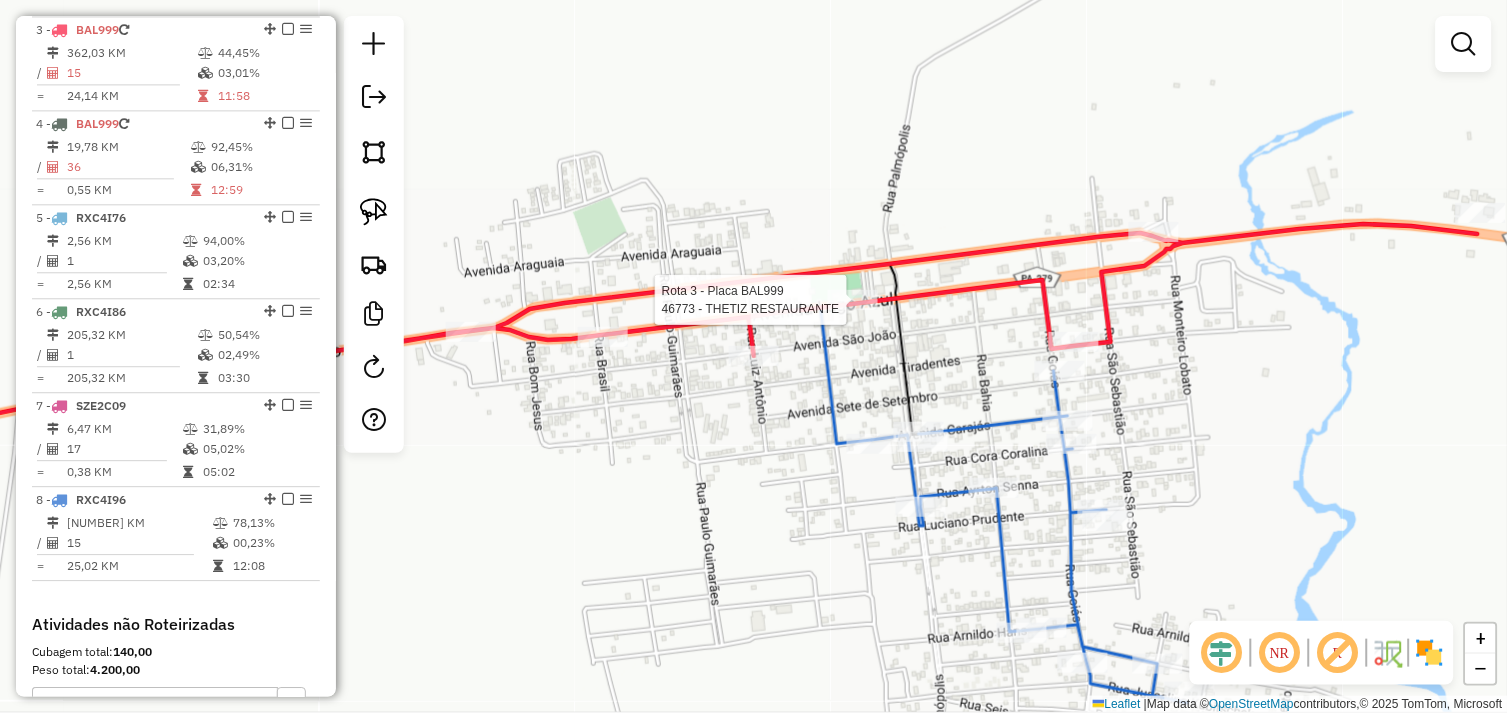 select on "*********" 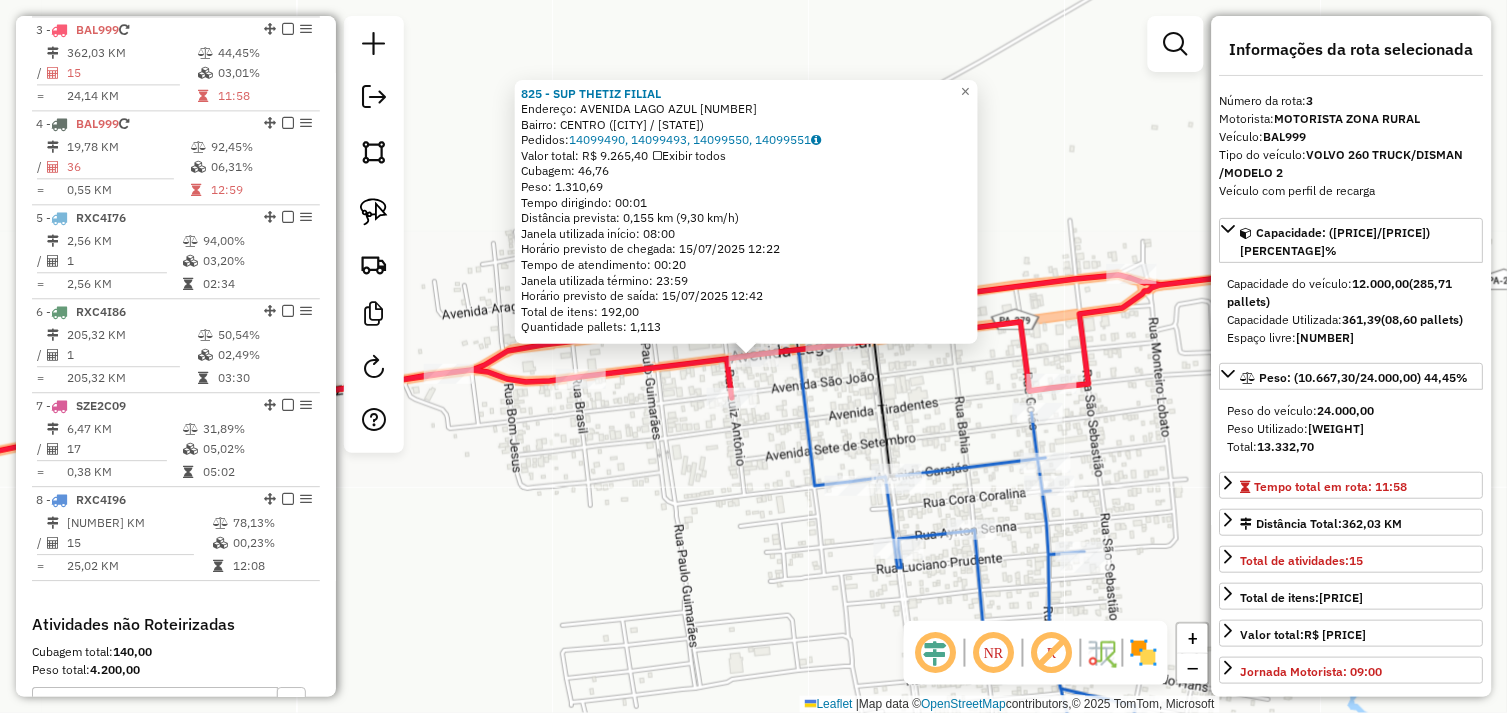 click on "825 - SUP THETIZ FILIAL  Endereço:  AVENIDA LAGO AZUL 100   Bairro: CENTRO (AGUA AZUL DO NORTE / PA)   Pedidos:  14099490, 14099493, 14099550, 14099551   Valor total: R$ 9.265,40   Exibir todos   Cubagem: 46,76  Peso: 1.310,69  Tempo dirigindo: 00:01   Distância prevista: 0,155 km (9,30 km/h)   Janela utilizada início: 08:00   Horário previsto de chegada: 15/07/2025 12:22   Tempo de atendimento: 00:20   Janela utilizada término: 23:59   Horário previsto de saída: 15/07/2025 12:42   Total de itens: 192,00   Quantidade pallets: 1,113  × Janela de atendimento Grade de atendimento Capacidade Transportadoras Veículos Cliente Pedidos  Rotas Selecione os dias de semana para filtrar as janelas de atendimento  Seg   Ter   Qua   Qui   Sex   Sáb   Dom  Informe o período da janela de atendimento: De: Até:  Filtrar exatamente a janela do cliente  Considerar janela de atendimento padrão  Selecione os dias de semana para filtrar as grades de atendimento  Seg   Ter   Qua   Qui   Sex   Sáb   Dom   Peso mínimo:" 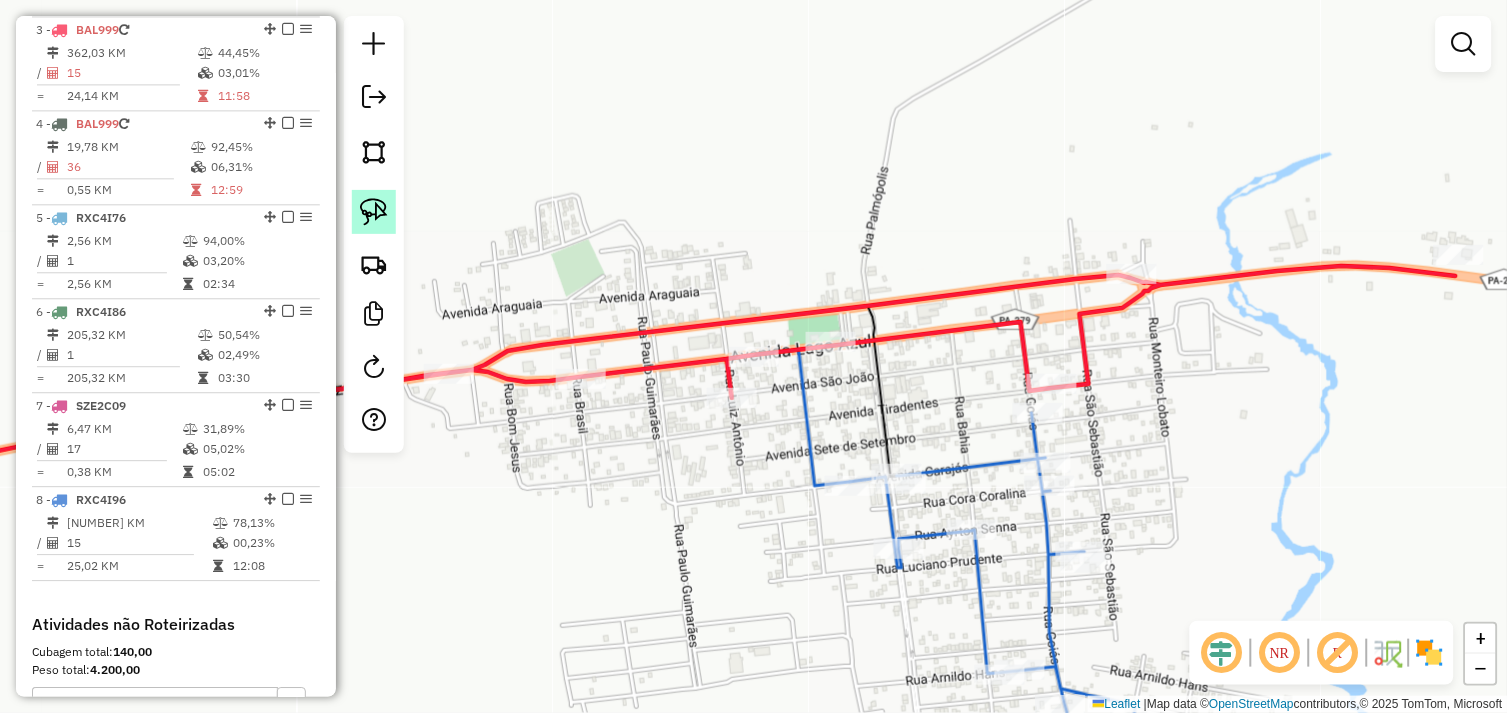 click 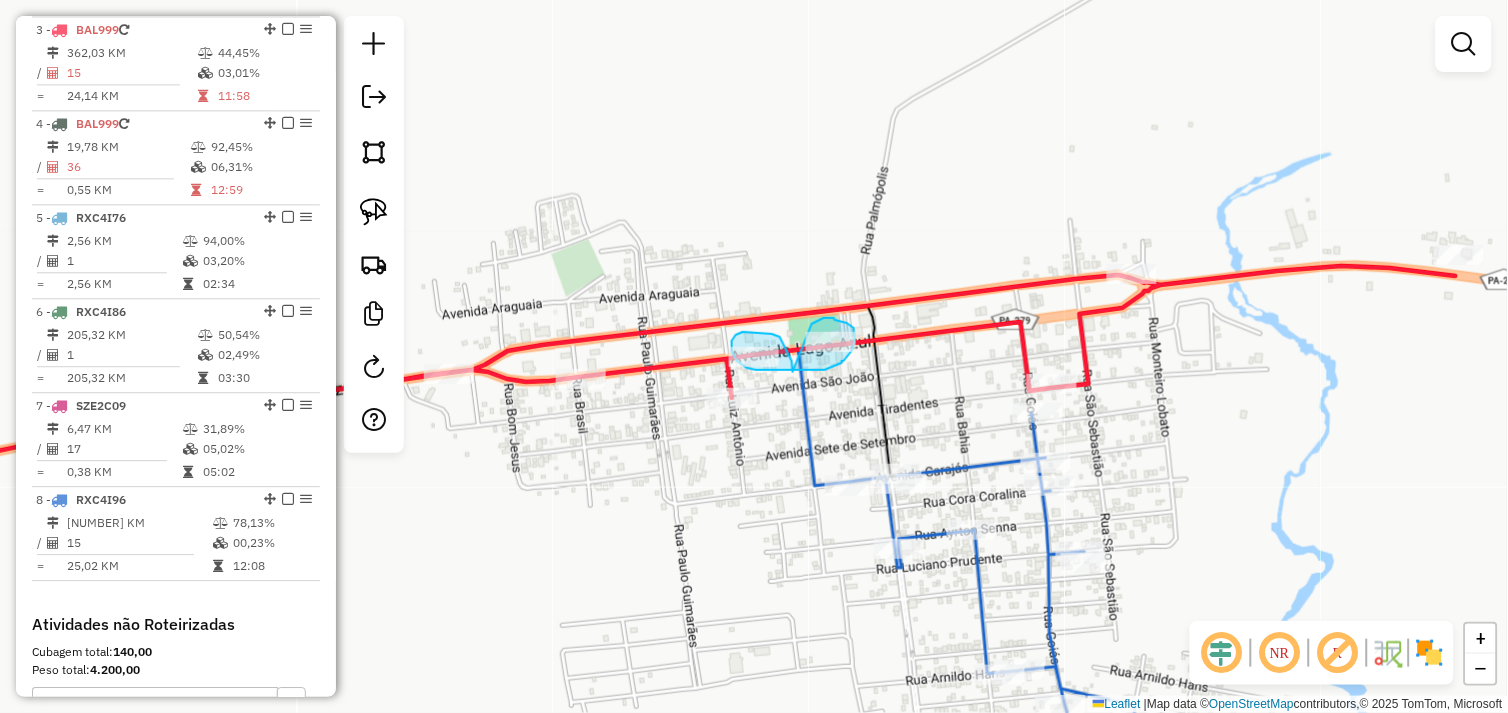 drag, startPoint x: 793, startPoint y: 372, endPoint x: 802, endPoint y: 336, distance: 37.107952 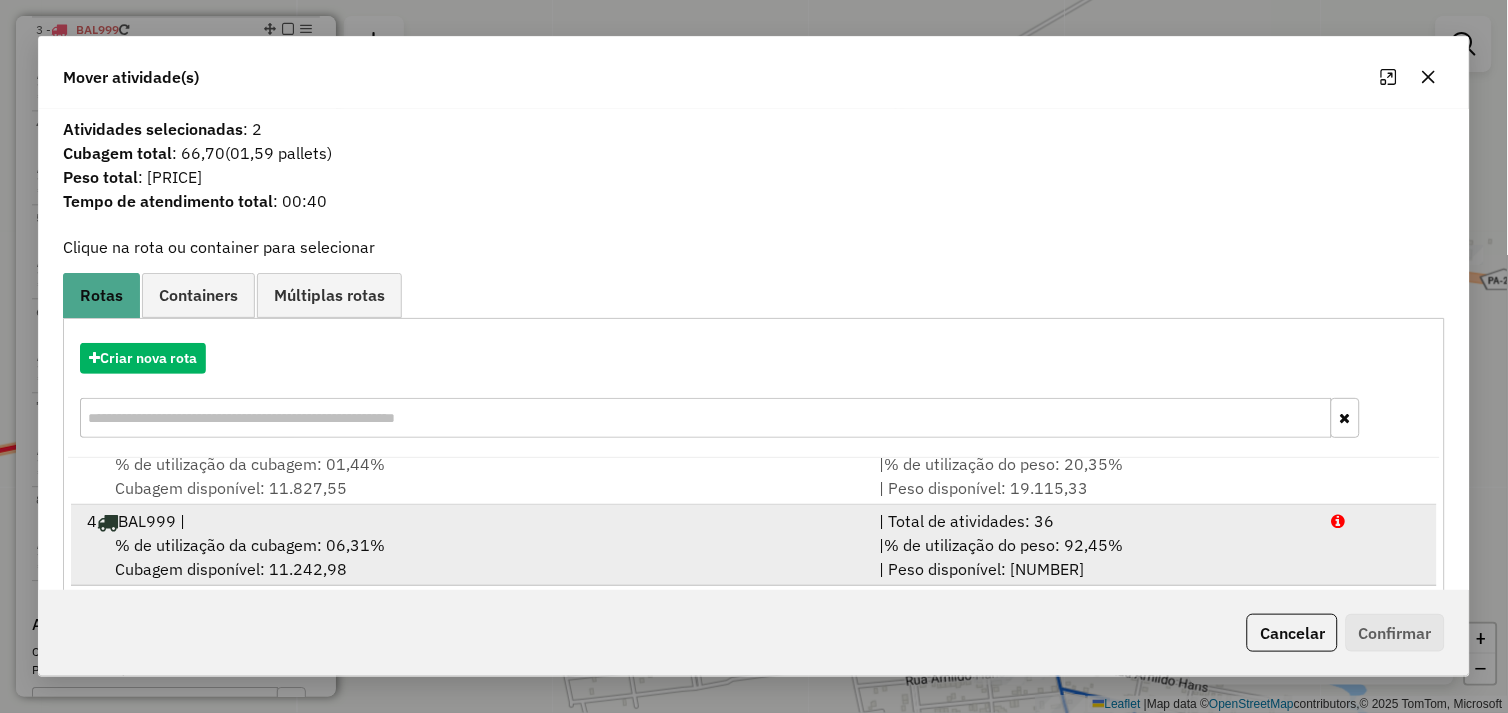scroll, scrollTop: 167, scrollLeft: 0, axis: vertical 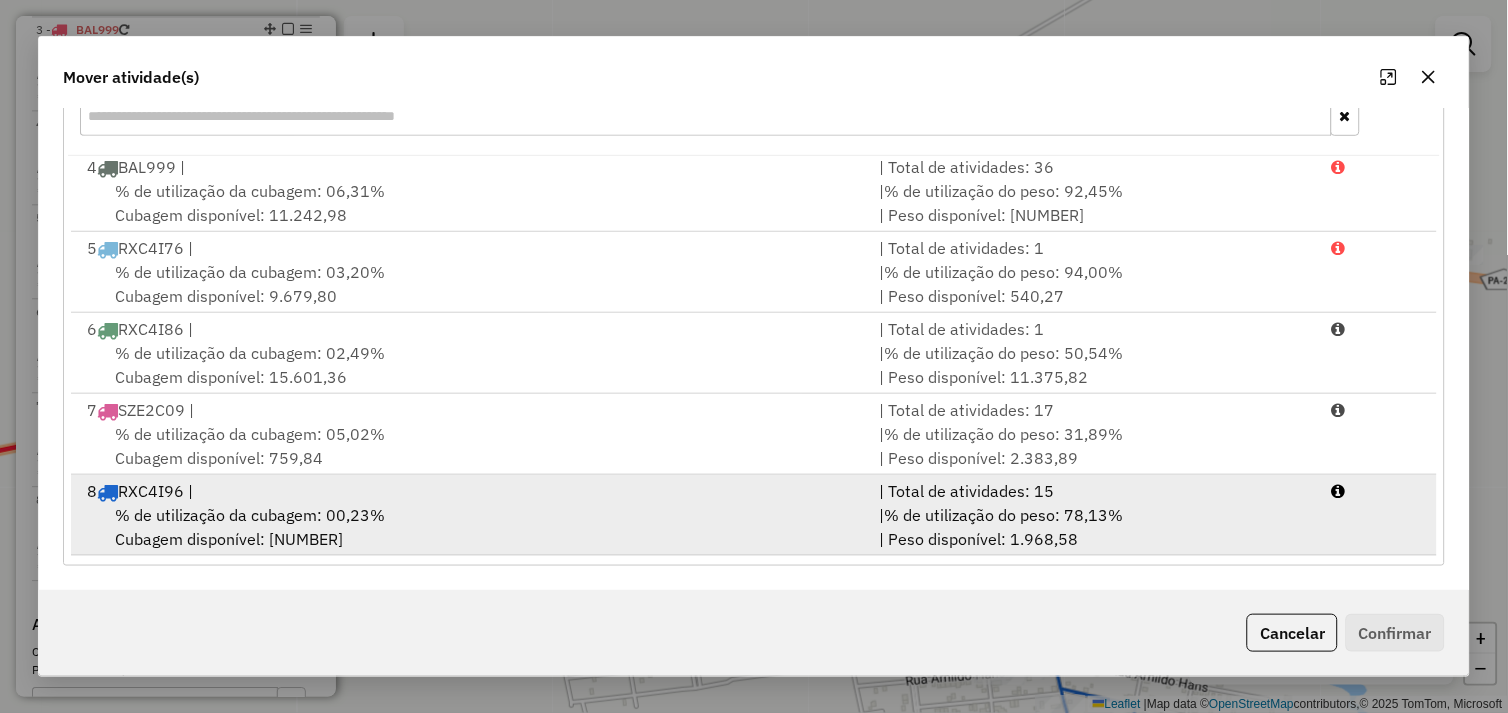 drag, startPoint x: 455, startPoint y: 523, endPoint x: 467, endPoint y: 521, distance: 12.165525 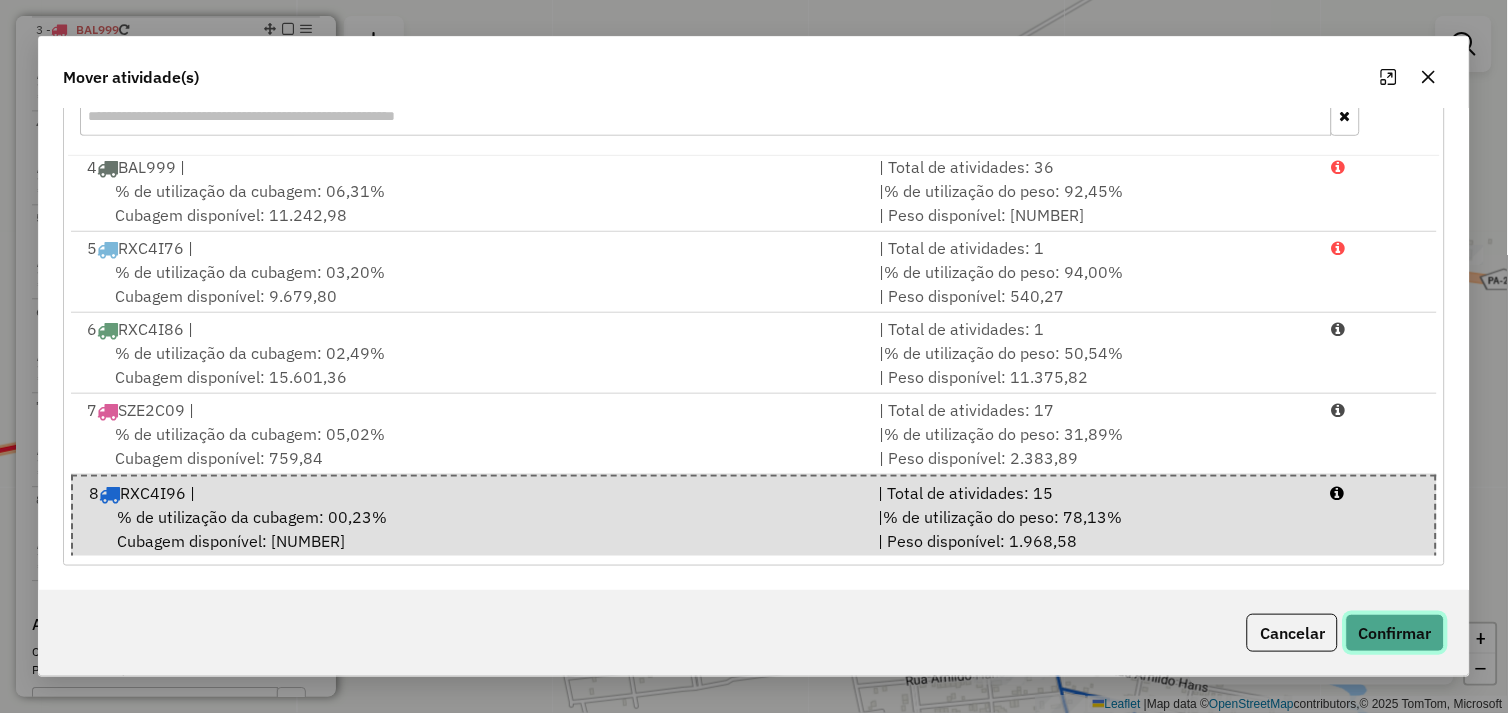 click on "Confirmar" 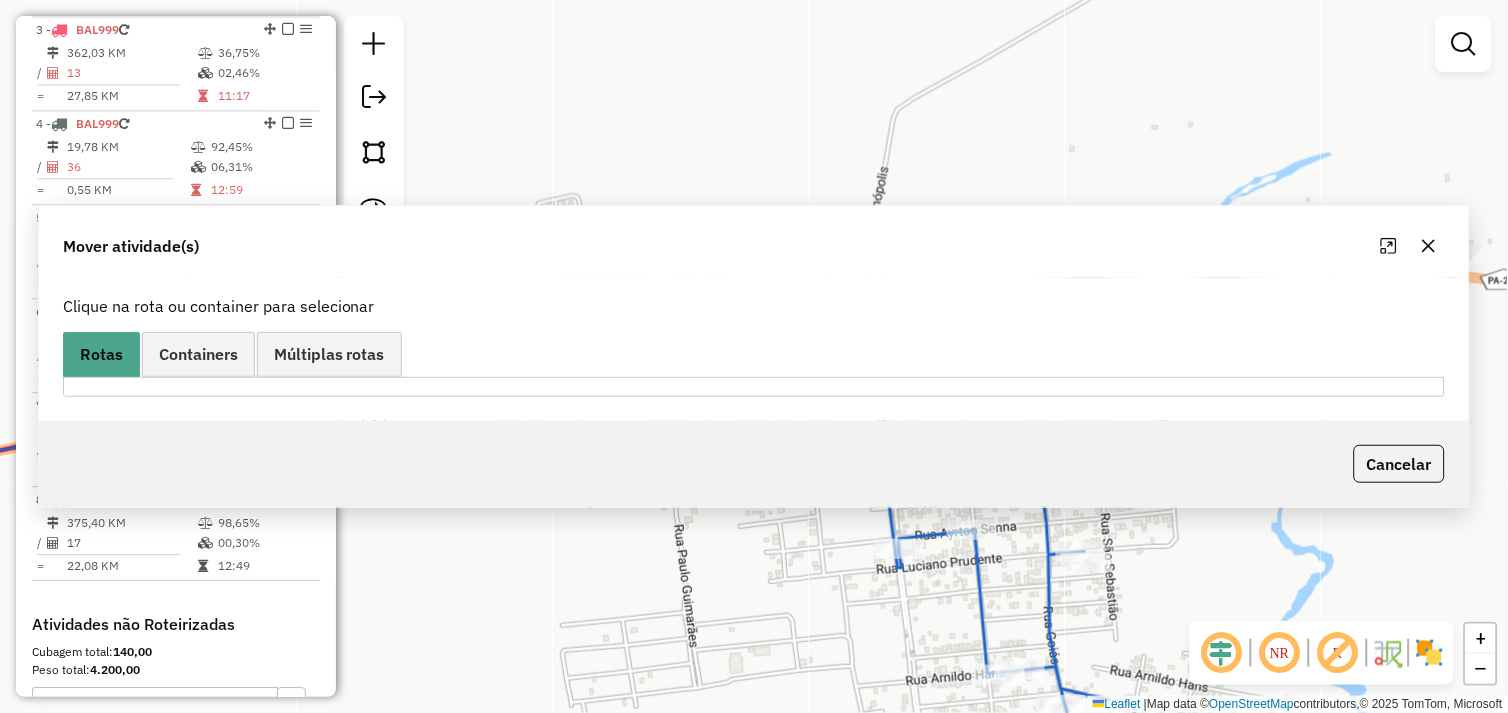 scroll, scrollTop: 0, scrollLeft: 0, axis: both 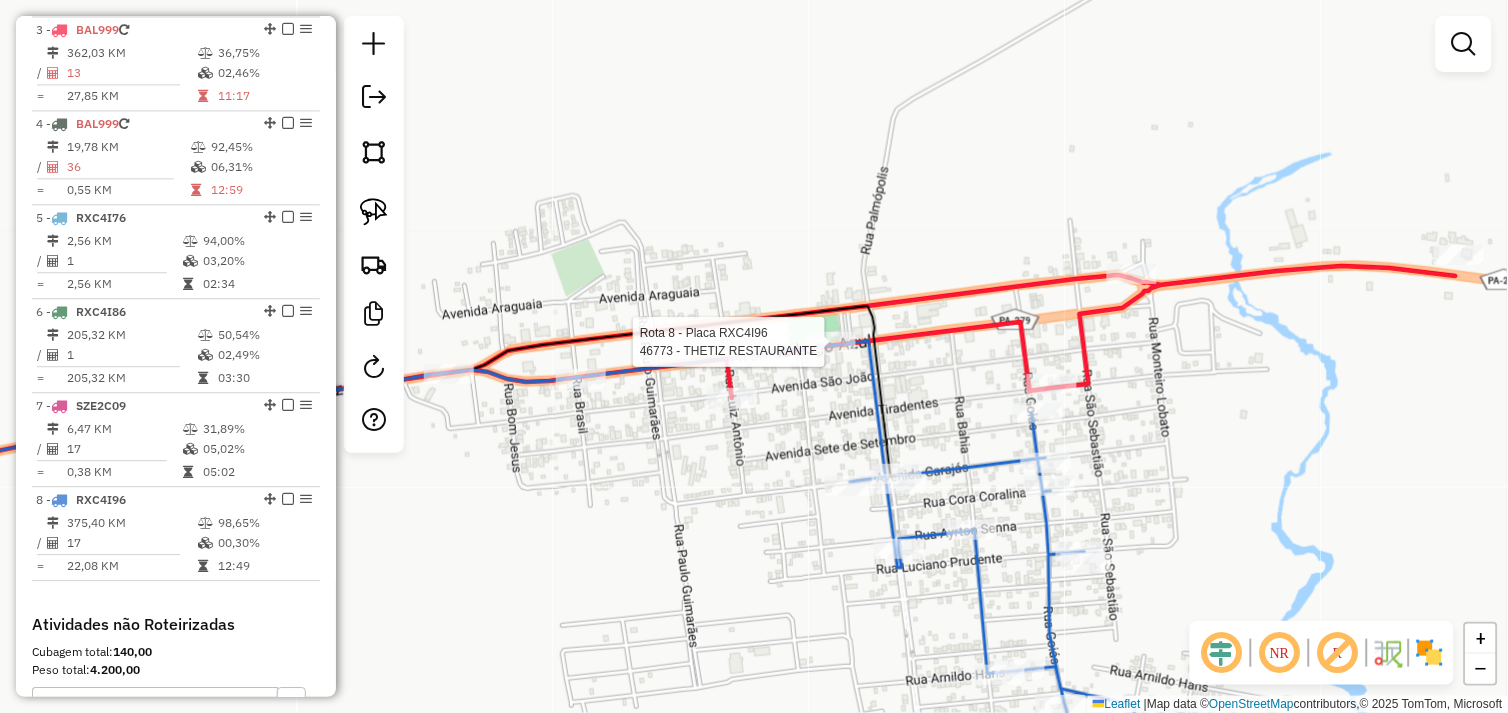 click 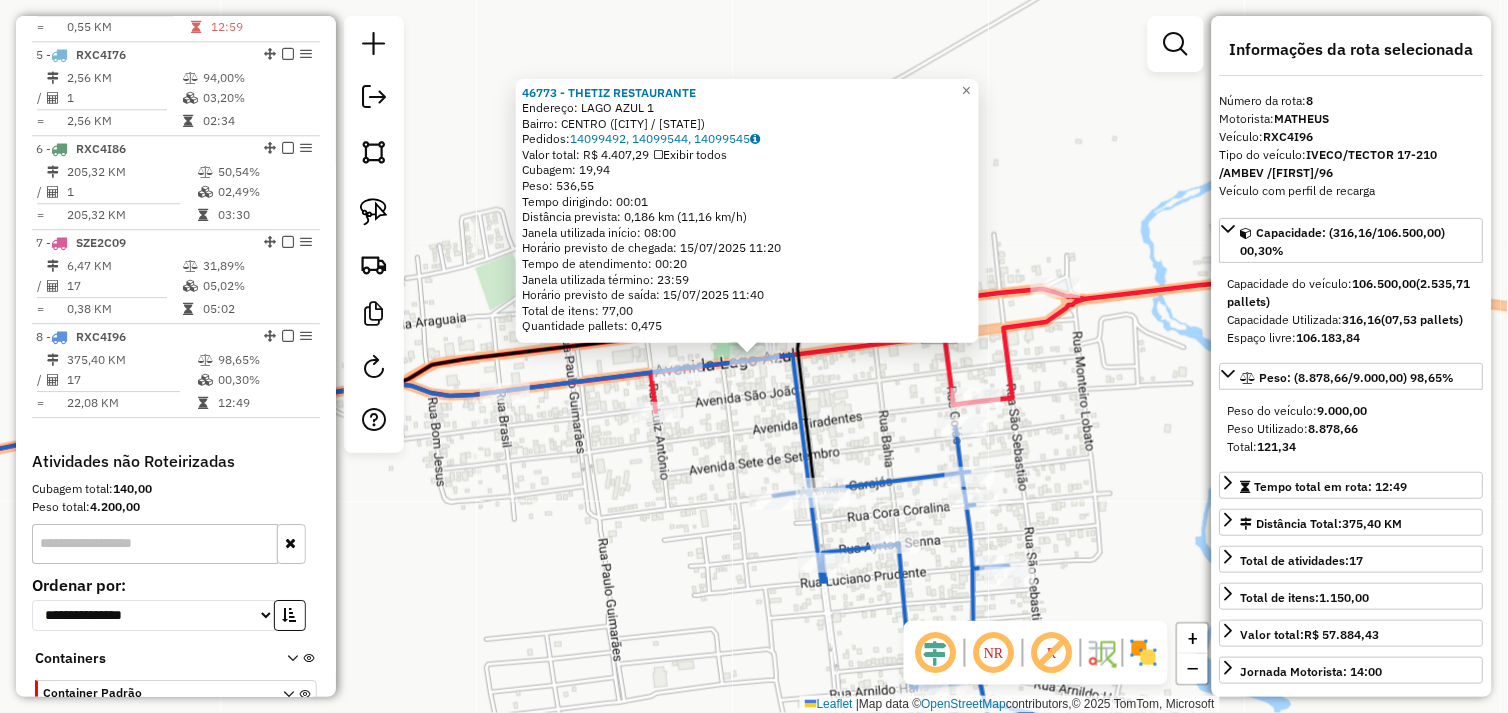 scroll, scrollTop: 1237, scrollLeft: 0, axis: vertical 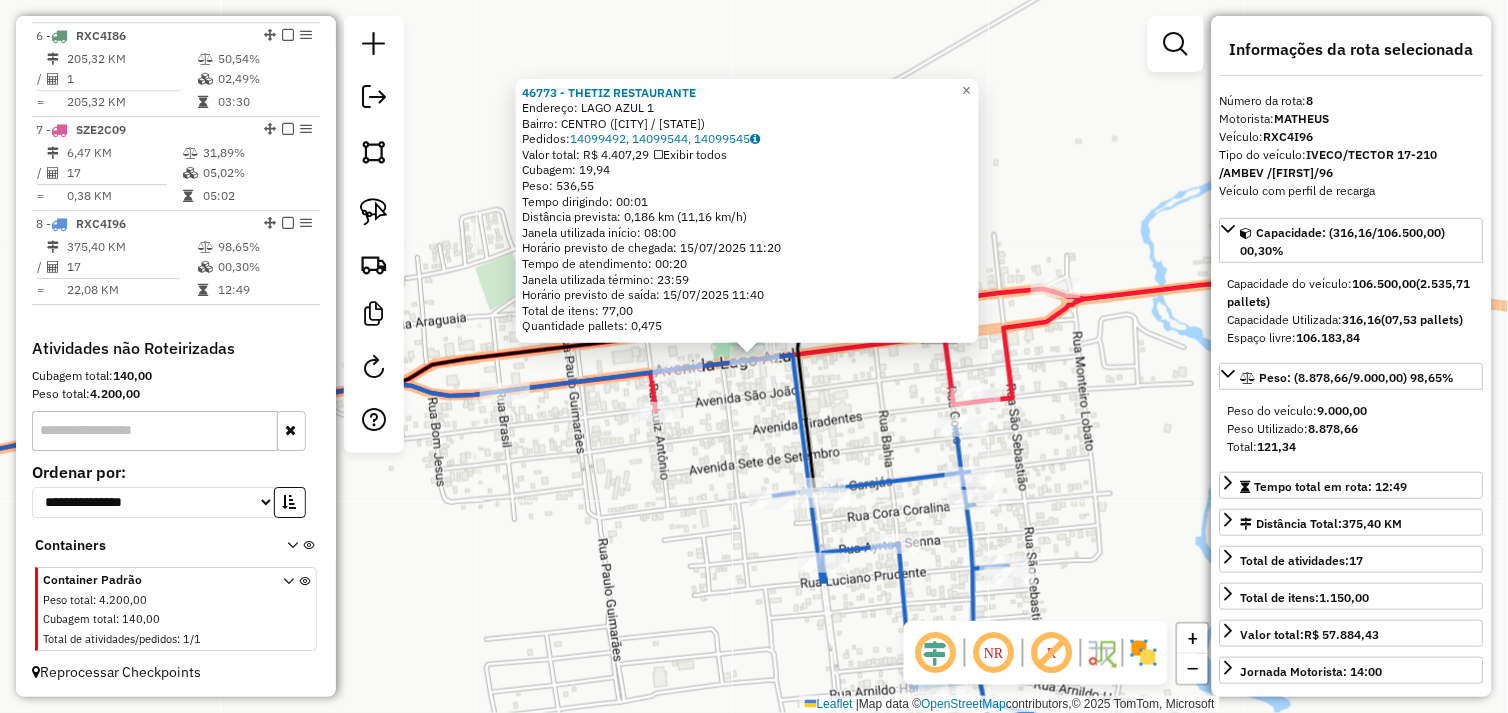 click on "46773 - THETIZ RESTAURANTE  Endereço:  LAGO AZUL 1   Bairro: CENTRO (AGUA AZUL DO NORTE / PA)   Pedidos:  14099492, 14099544, 14099545   Valor total: R$ 4.407,29   Exibir todos   Cubagem: 19,94  Peso: 536,55  Tempo dirigindo: 00:01   Distância prevista: 0,186 km (11,16 km/h)   Janela utilizada início: 08:00   Horário previsto de chegada: 15/07/2025 11:20   Tempo de atendimento: 00:20   Janela utilizada término: 23:59   Horário previsto de saída: 15/07/2025 11:40   Total de itens: 77,00   Quantidade pallets: 0,475  × Janela de atendimento Grade de atendimento Capacidade Transportadoras Veículos Cliente Pedidos  Rotas Selecione os dias de semana para filtrar as janelas de atendimento  Seg   Ter   Qua   Qui   Sex   Sáb   Dom  Informe o período da janela de atendimento: De: Até:  Filtrar exatamente a janela do cliente  Considerar janela de atendimento padrão  Selecione os dias de semana para filtrar as grades de atendimento  Seg   Ter   Qua   Qui   Sex   Sáb   Dom   Peso mínimo:   Peso máximo:  +" 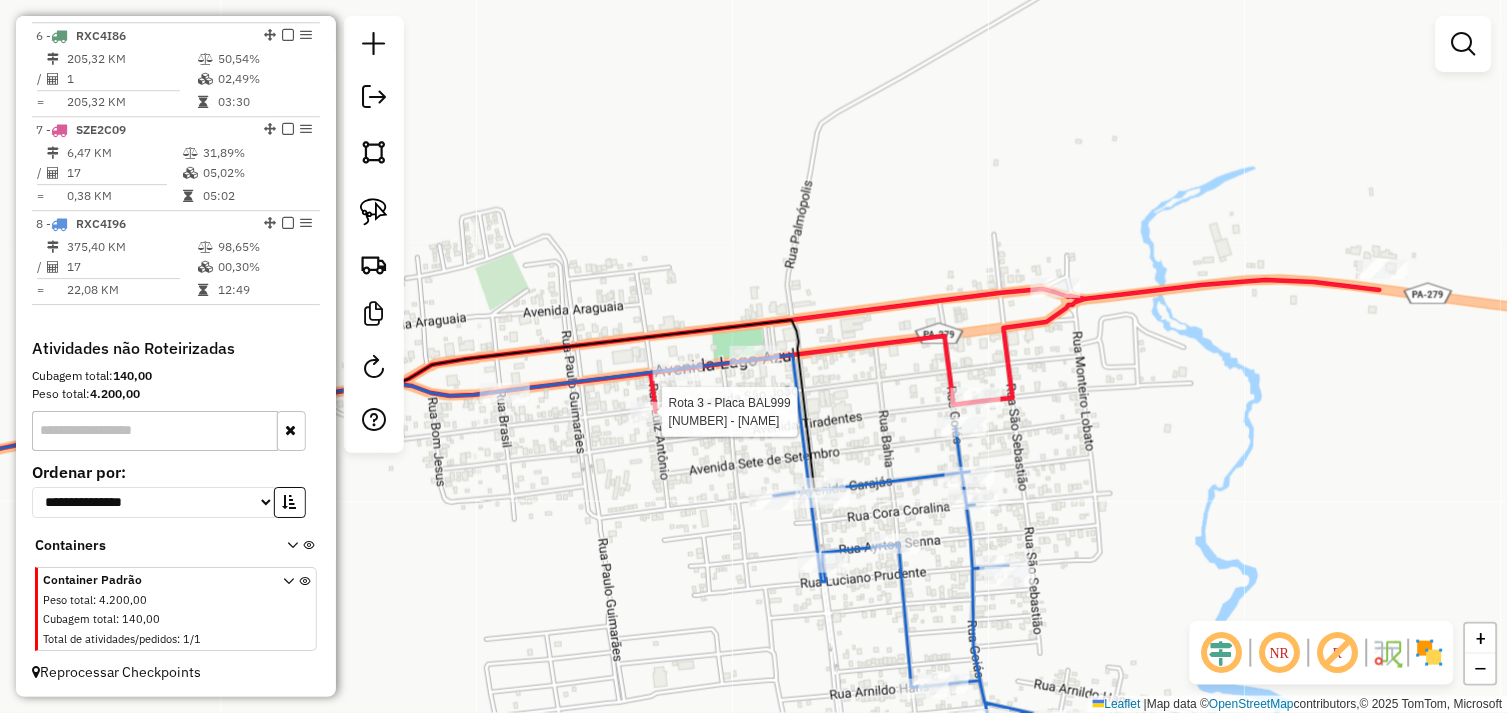 select on "*********" 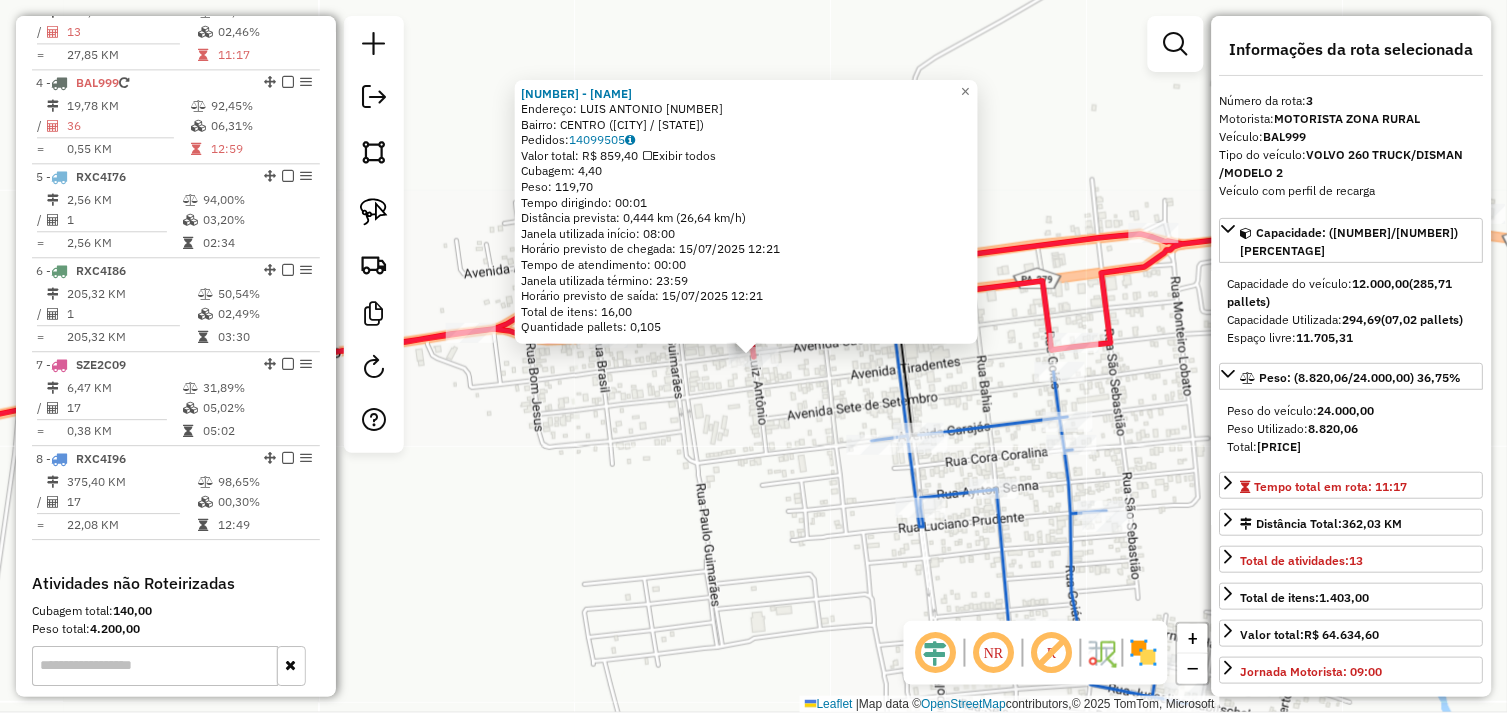 scroll, scrollTop: 961, scrollLeft: 0, axis: vertical 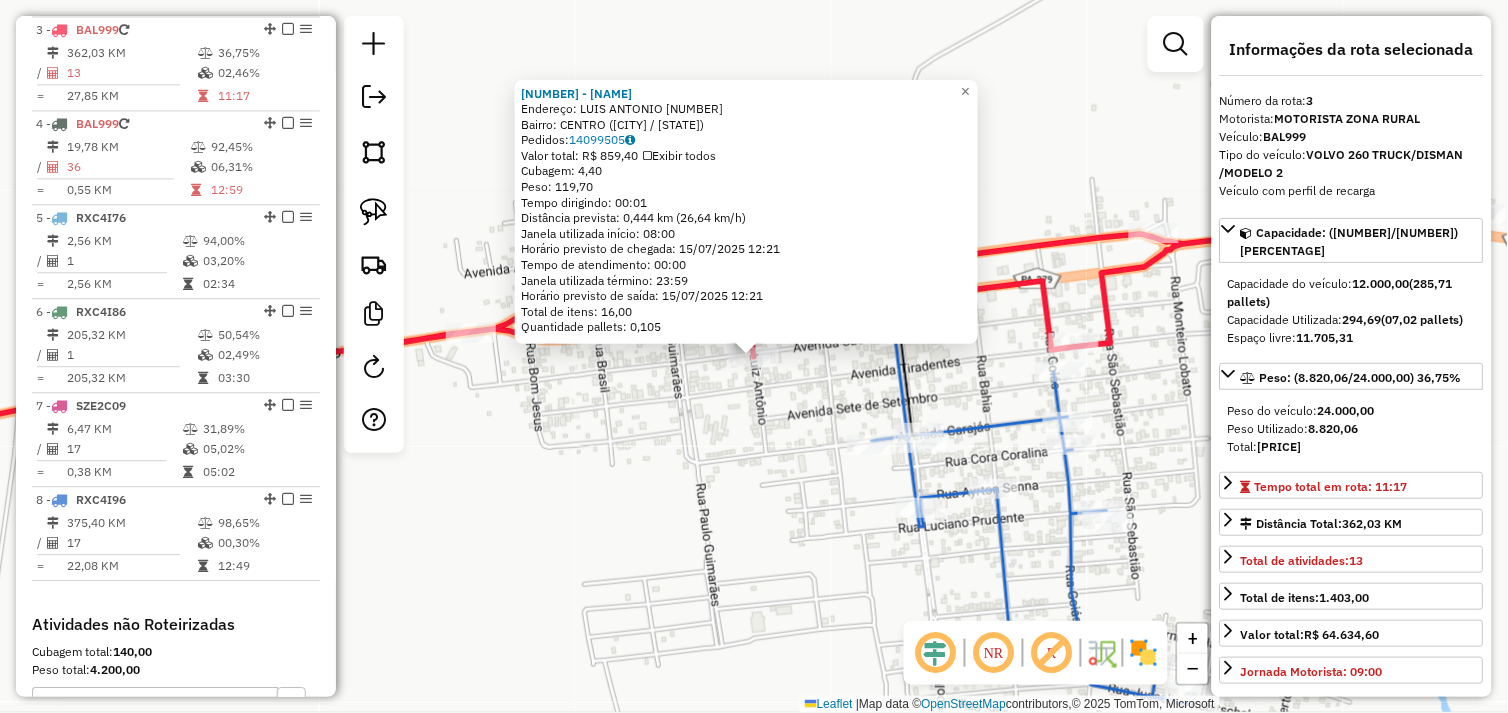 click on "72496 - BAR DO CLAUDIO  Endereço:  LUIS ANTONIO 1512   Bairro: CENTRO (AGUA AZUL DO NORTE / PA)   Pedidos:  14099505   Valor total: R$ 859,40   Exibir todos   Cubagem: 4,40  Peso: 119,70  Tempo dirigindo: 00:01   Distância prevista: 0,444 km (26,64 km/h)   Janela utilizada início: 08:00   Horário previsto de chegada: 15/07/2025 12:21   Tempo de atendimento: 00:00   Janela utilizada término: 23:59   Horário previsto de saída: 15/07/2025 12:21   Total de itens: 16,00   Quantidade pallets: 0,105  × Janela de atendimento Grade de atendimento Capacidade Transportadoras Veículos Cliente Pedidos  Rotas Selecione os dias de semana para filtrar as janelas de atendimento  Seg   Ter   Qua   Qui   Sex   Sáb   Dom  Informe o período da janela de atendimento: De: Até:  Filtrar exatamente a janela do cliente  Considerar janela de atendimento padrão  Selecione os dias de semana para filtrar as grades de atendimento  Seg   Ter   Qua   Qui   Sex   Sáb   Dom   Considerar clientes sem dia de atendimento cadastrado" 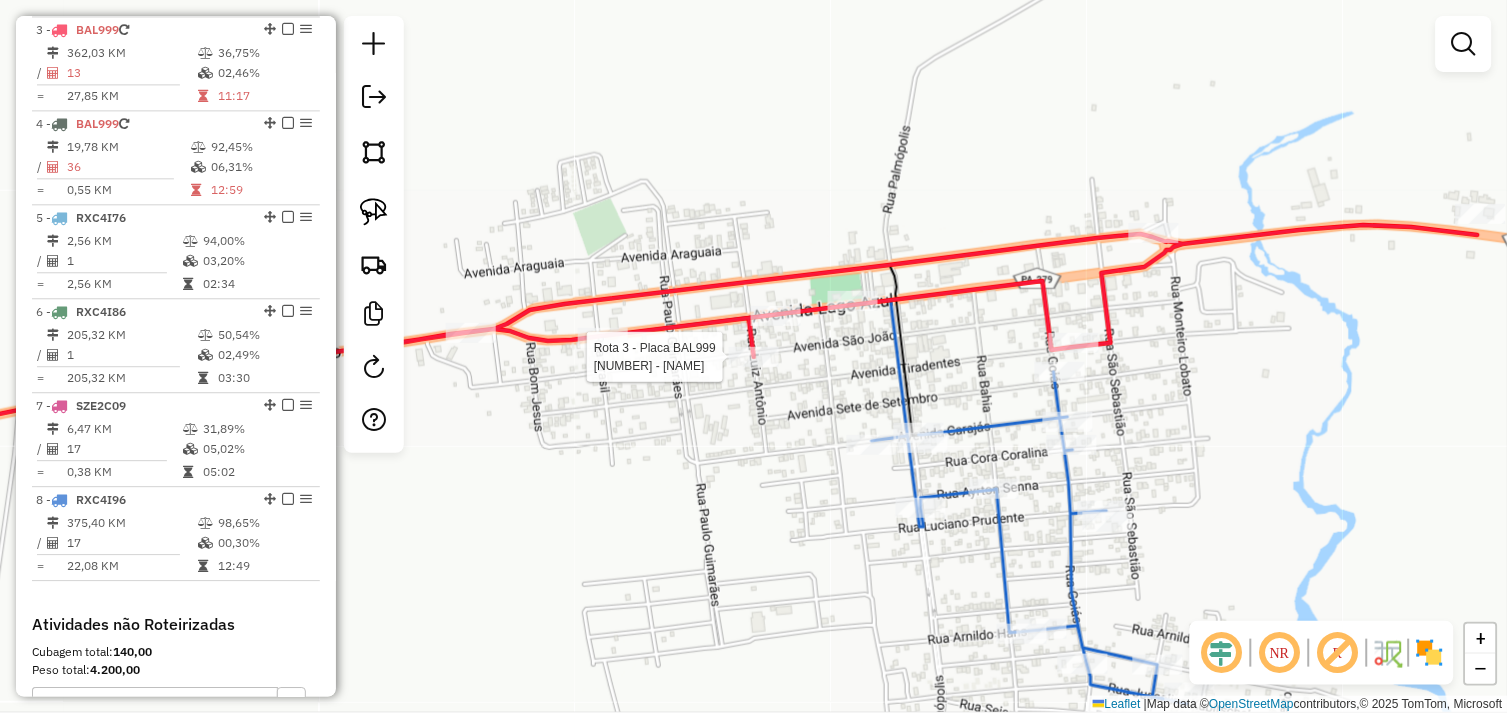 select on "*********" 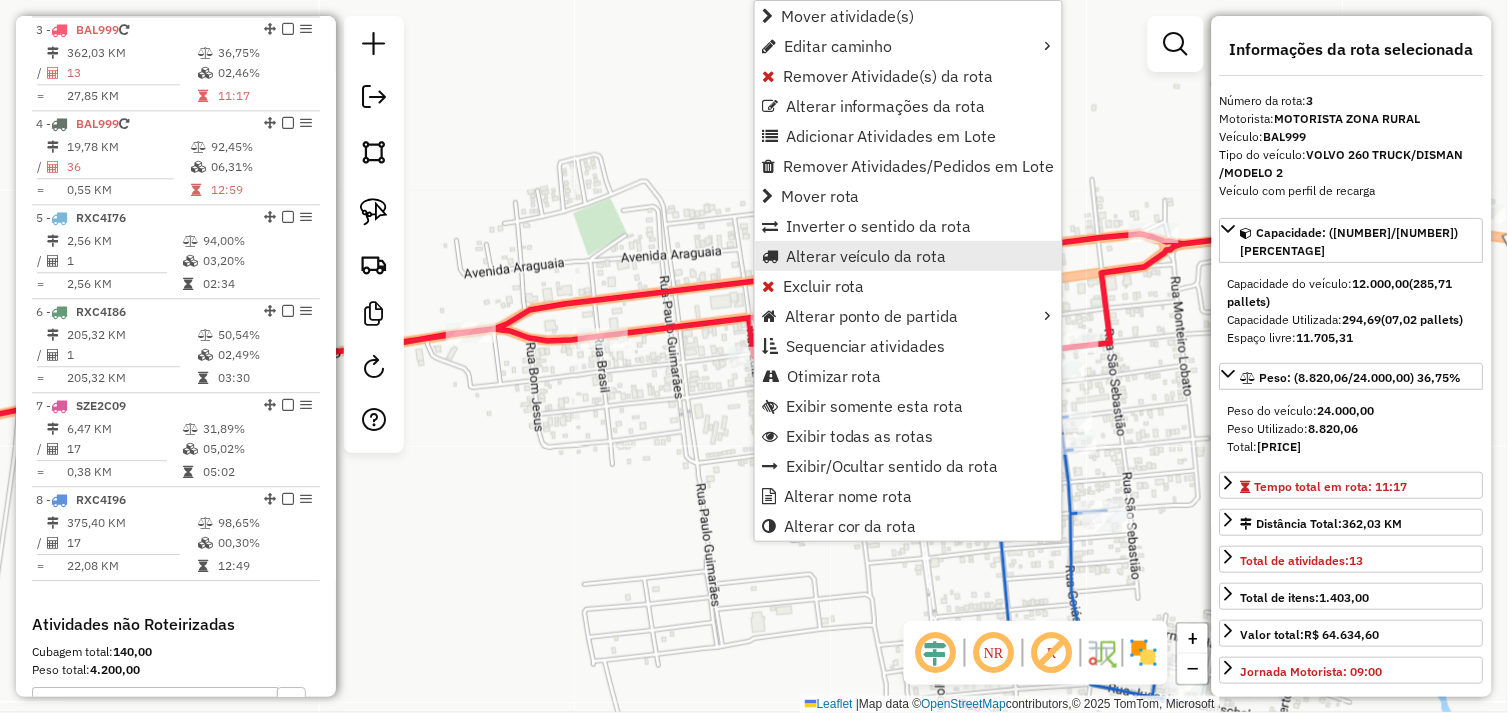 click on "Alterar veículo da rota" at bounding box center [866, 256] 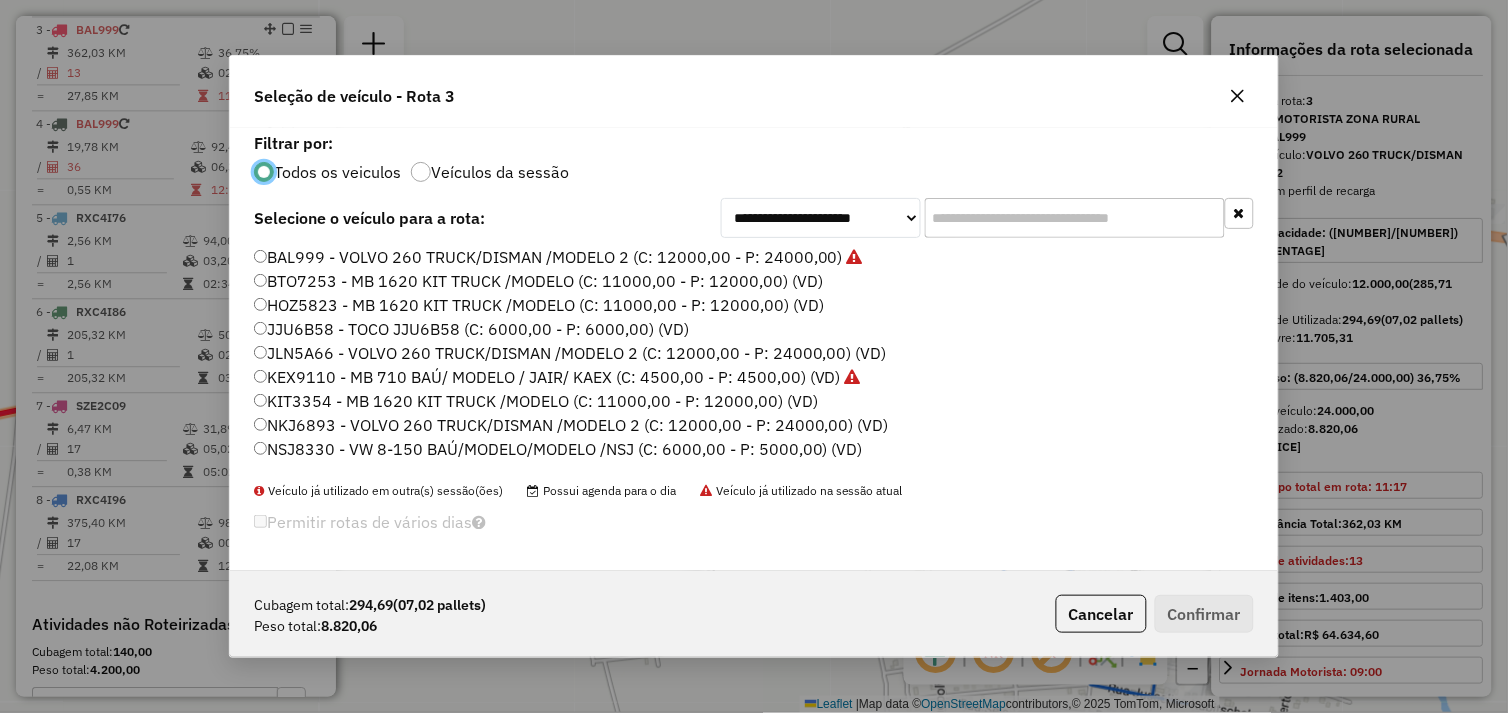 scroll, scrollTop: 11, scrollLeft: 5, axis: both 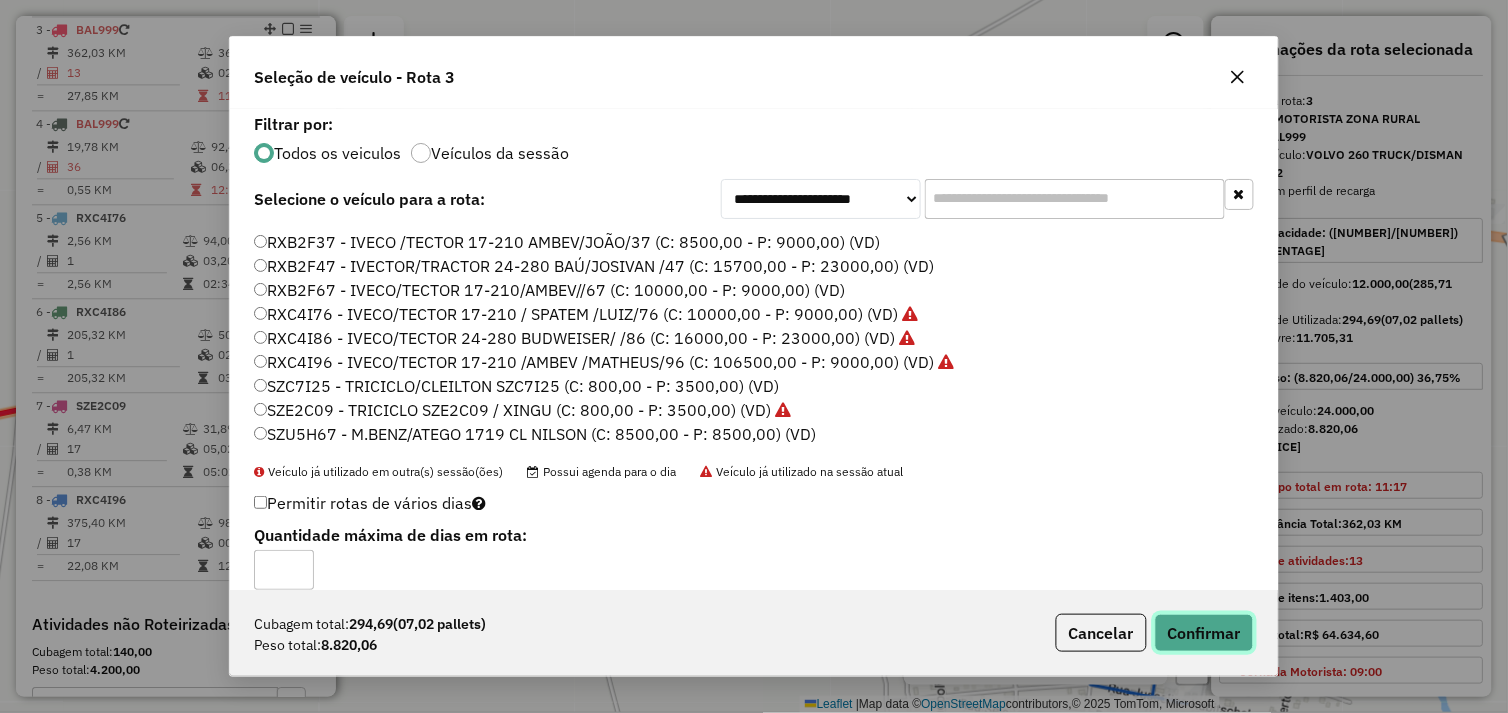 click on "Confirmar" 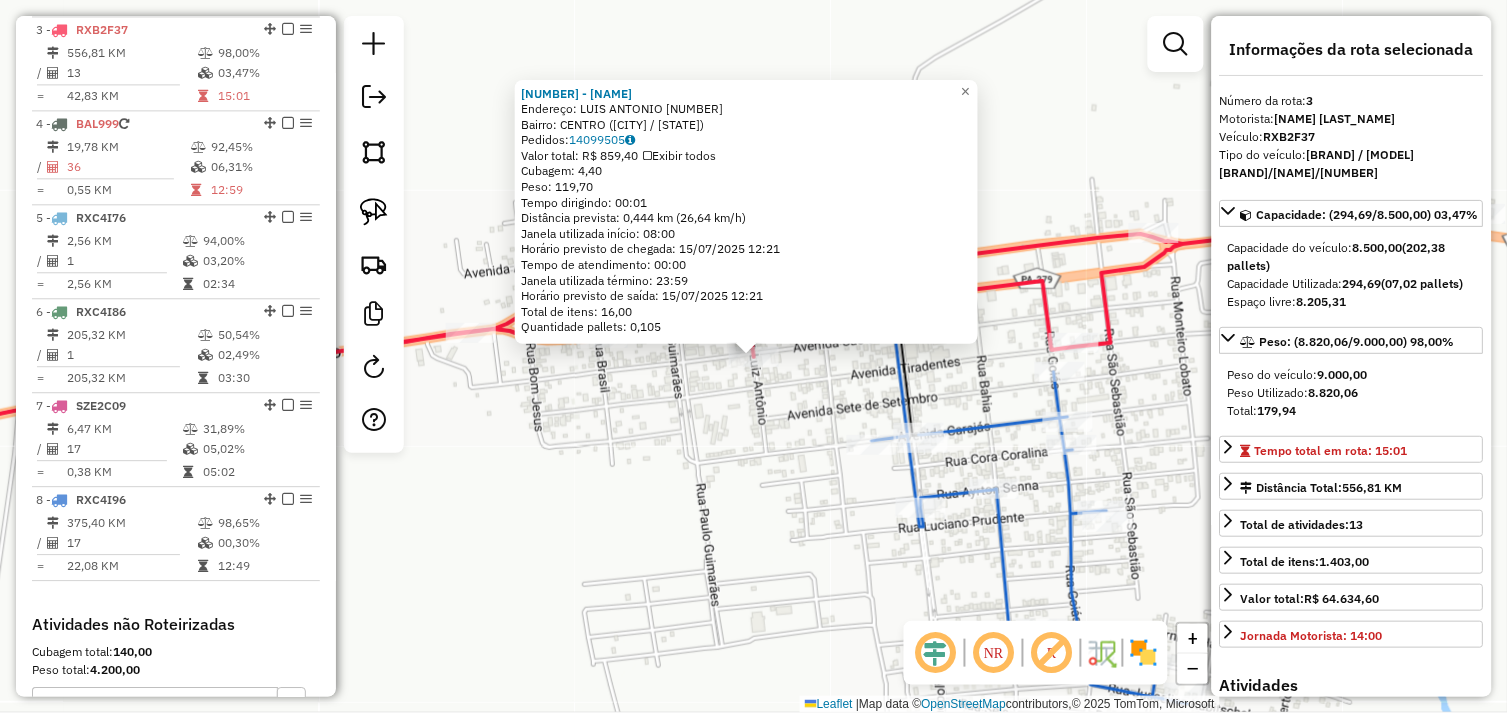 click on "72496 - BAR DO CLAUDIO  Endereço:  LUIS ANTONIO 1512   Bairro: CENTRO (AGUA AZUL DO NORTE / PA)   Pedidos:  14099505   Valor total: R$ 859,40   Exibir todos   Cubagem: 4,40  Peso: 119,70  Tempo dirigindo: 00:01   Distância prevista: 0,444 km (26,64 km/h)   Janela utilizada início: 08:00   Horário previsto de chegada: 15/07/2025 12:21   Tempo de atendimento: 00:00   Janela utilizada término: 23:59   Horário previsto de saída: 15/07/2025 12:21   Total de itens: 16,00   Quantidade pallets: 0,105  × Janela de atendimento Grade de atendimento Capacidade Transportadoras Veículos Cliente Pedidos  Rotas Selecione os dias de semana para filtrar as janelas de atendimento  Seg   Ter   Qua   Qui   Sex   Sáb   Dom  Informe o período da janela de atendimento: De: Até:  Filtrar exatamente a janela do cliente  Considerar janela de atendimento padrão  Selecione os dias de semana para filtrar as grades de atendimento  Seg   Ter   Qua   Qui   Sex   Sáb   Dom   Considerar clientes sem dia de atendimento cadastrado" 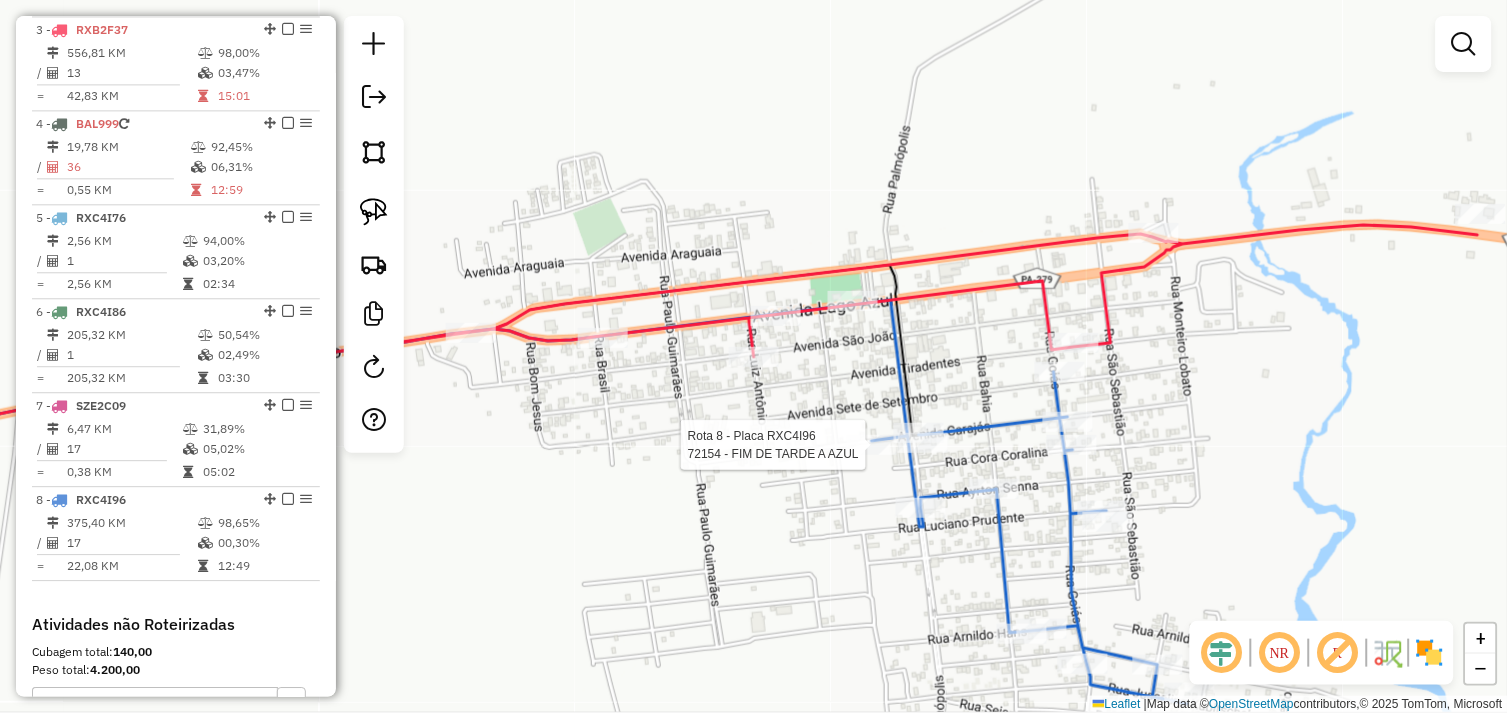 select on "*********" 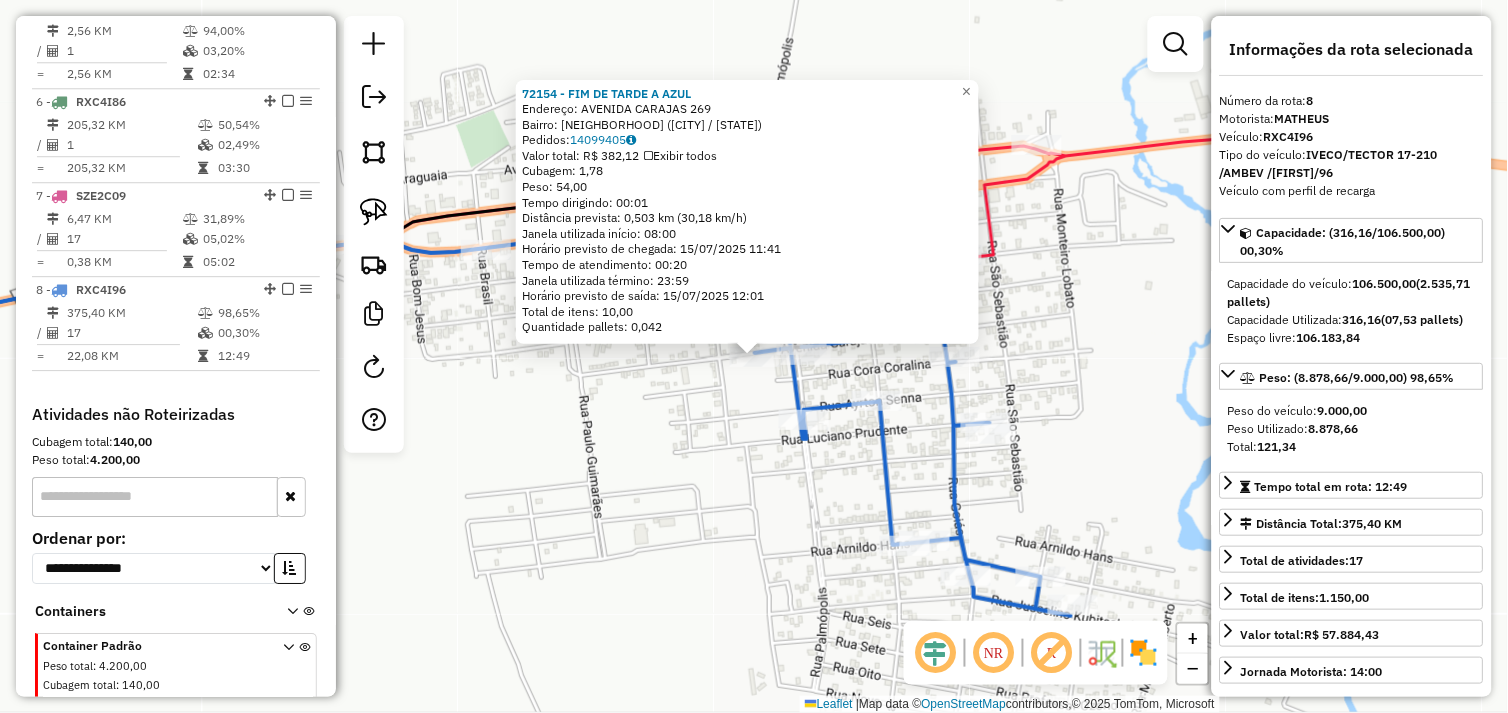 scroll, scrollTop: 1237, scrollLeft: 0, axis: vertical 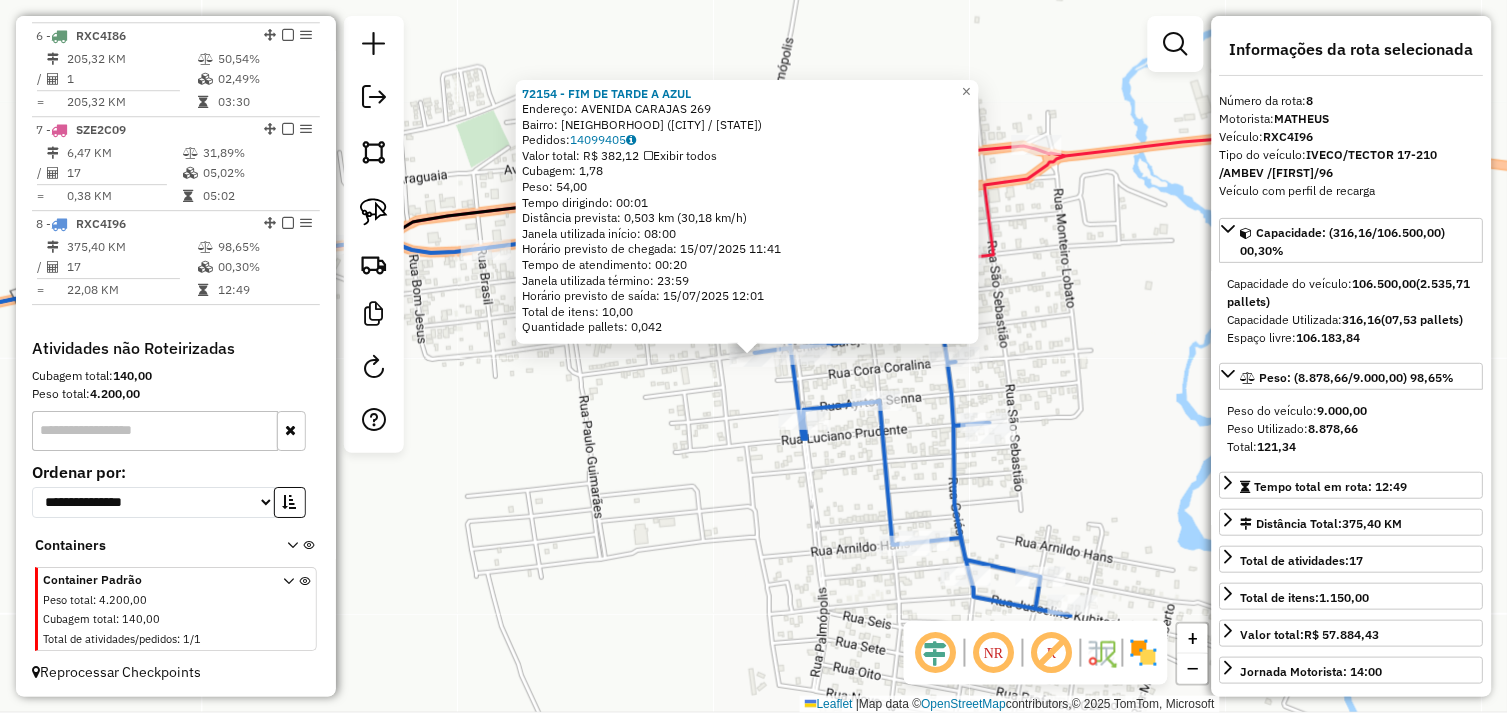 click on "72154 - FIM DE TARDE A AZUL  Endereço:  AVENIDA CARAJAS 269   Bairro: VILA NOVA (AGUA AZUL DO NORTE / PA)   Pedidos:  14099405   Valor total: R$ 382,12   Exibir todos   Cubagem: 1,78  Peso: 54,00  Tempo dirigindo: 00:01   Distância prevista: 0,503 km (30,18 km/h)   Janela utilizada início: 08:00   Horário previsto de chegada: 15/07/2025 11:41   Tempo de atendimento: 00:20   Janela utilizada término: 23:59   Horário previsto de saída: 15/07/2025 12:01   Total de itens: 10,00   Quantidade pallets: 0,042  × Janela de atendimento Grade de atendimento Capacidade Transportadoras Veículos Cliente Pedidos  Rotas Selecione os dias de semana para filtrar as janelas de atendimento  Seg   Ter   Qua   Qui   Sex   Sáb   Dom  Informe o período da janela de atendimento: De: Até:  Filtrar exatamente a janela do cliente  Considerar janela de atendimento padrão  Selecione os dias de semana para filtrar as grades de atendimento  Seg   Ter   Qua   Qui   Sex   Sáb   Dom   Peso mínimo:   Peso máximo:   De:   Até:" 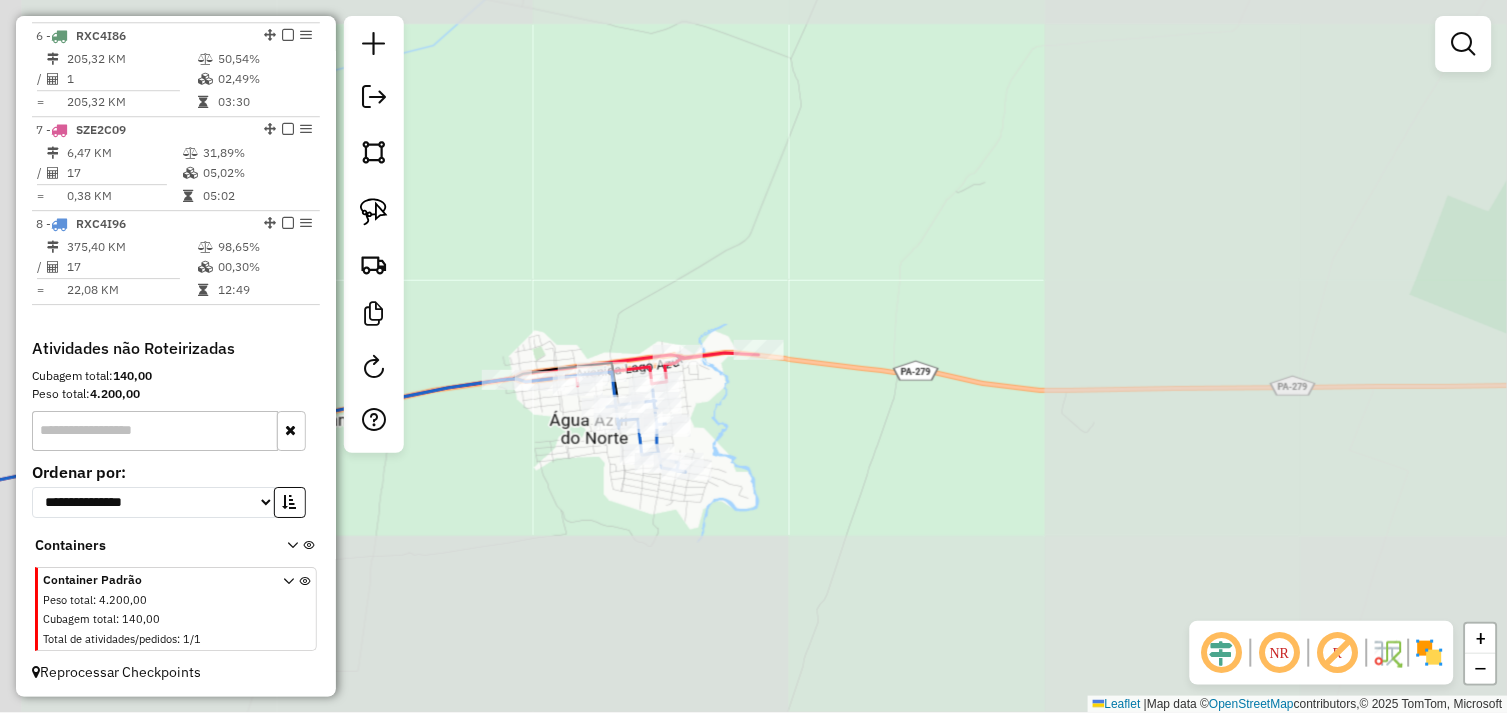 drag, startPoint x: 561, startPoint y: 467, endPoint x: 798, endPoint y: 473, distance: 237.07594 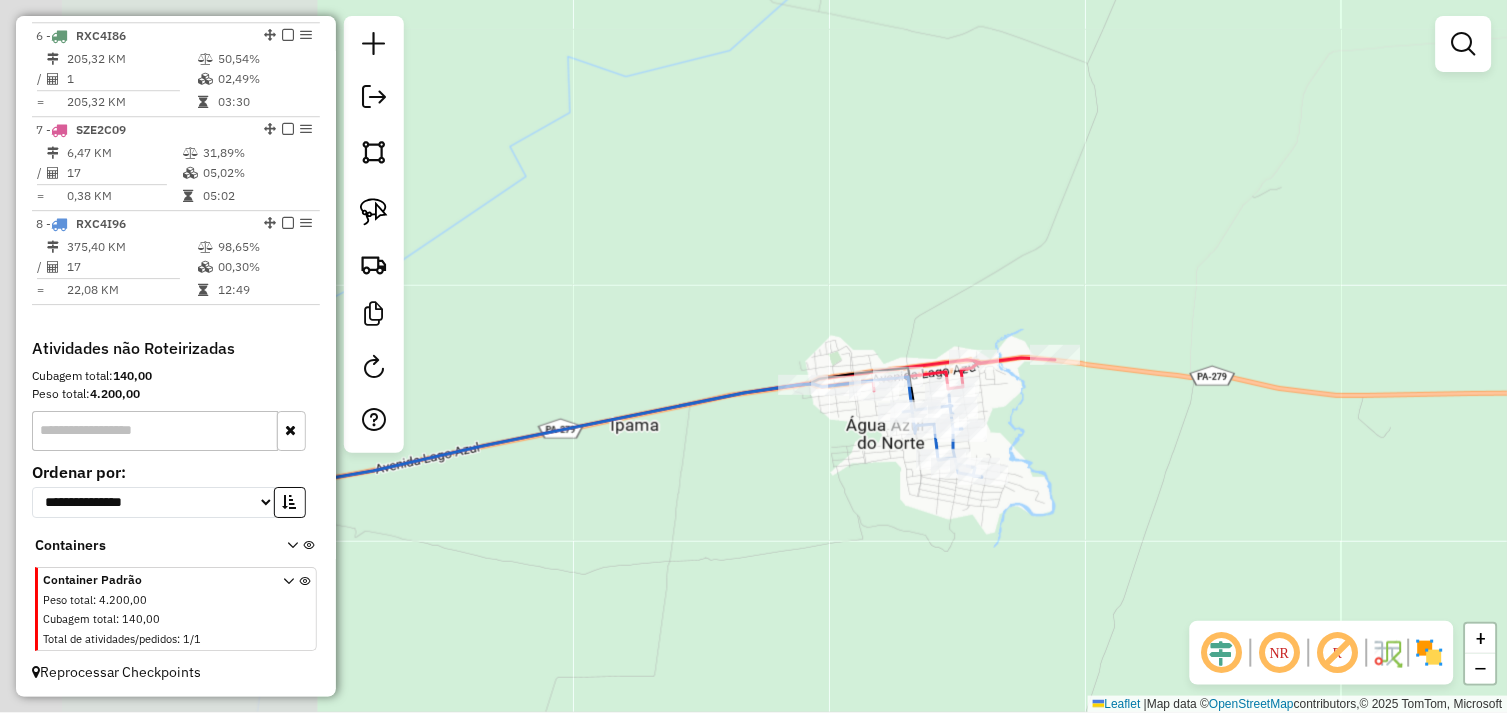 drag, startPoint x: 643, startPoint y: 483, endPoint x: 821, endPoint y: 492, distance: 178.22739 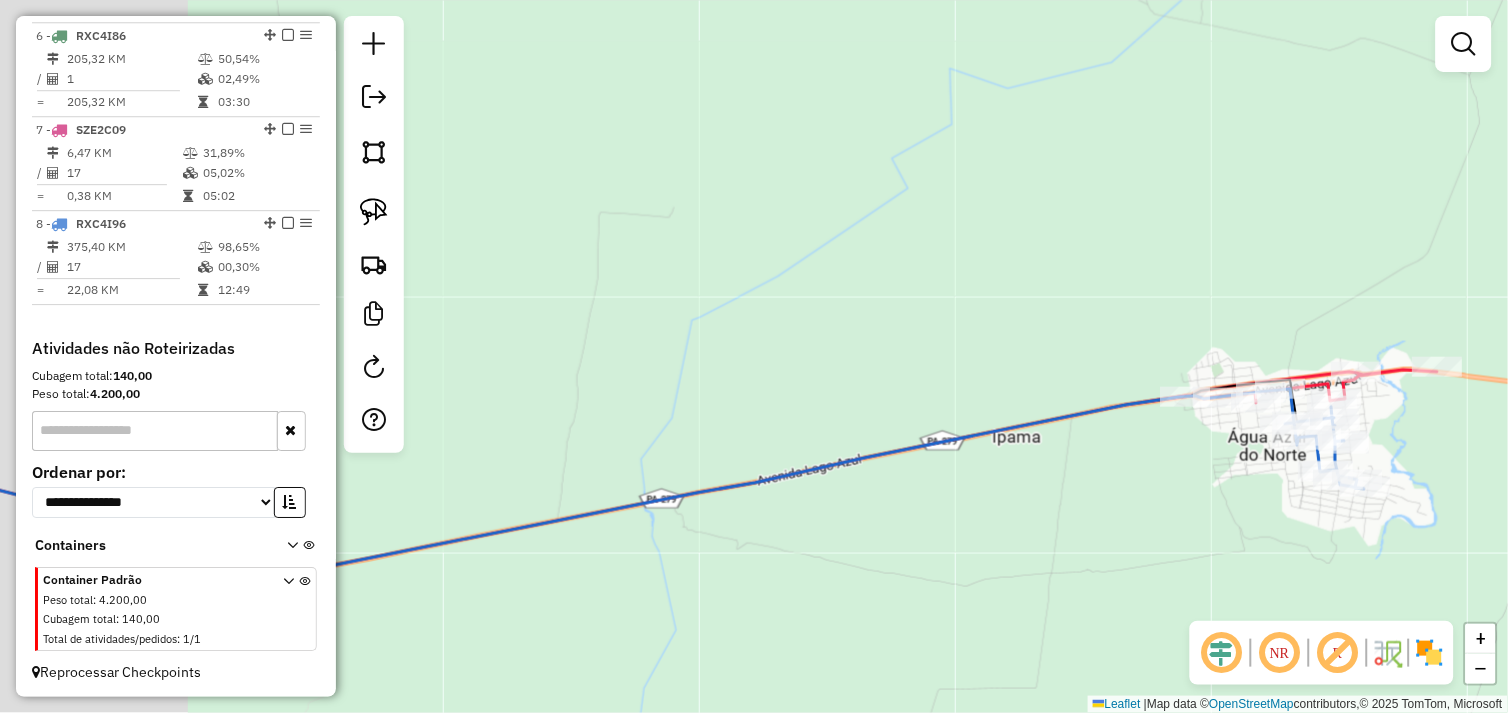 drag, startPoint x: 643, startPoint y: 507, endPoint x: 820, endPoint y: 517, distance: 177.28226 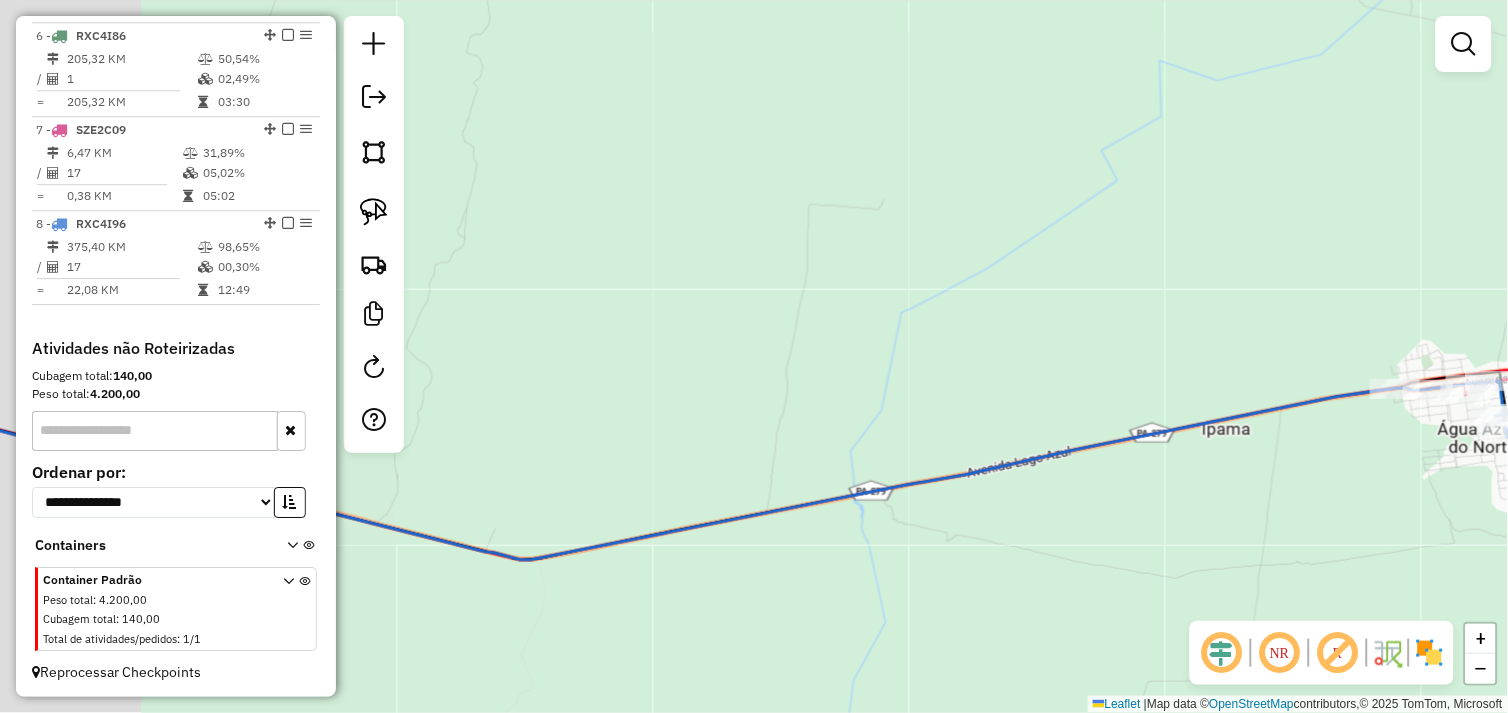drag, startPoint x: 634, startPoint y: 516, endPoint x: 787, endPoint y: 513, distance: 153.0294 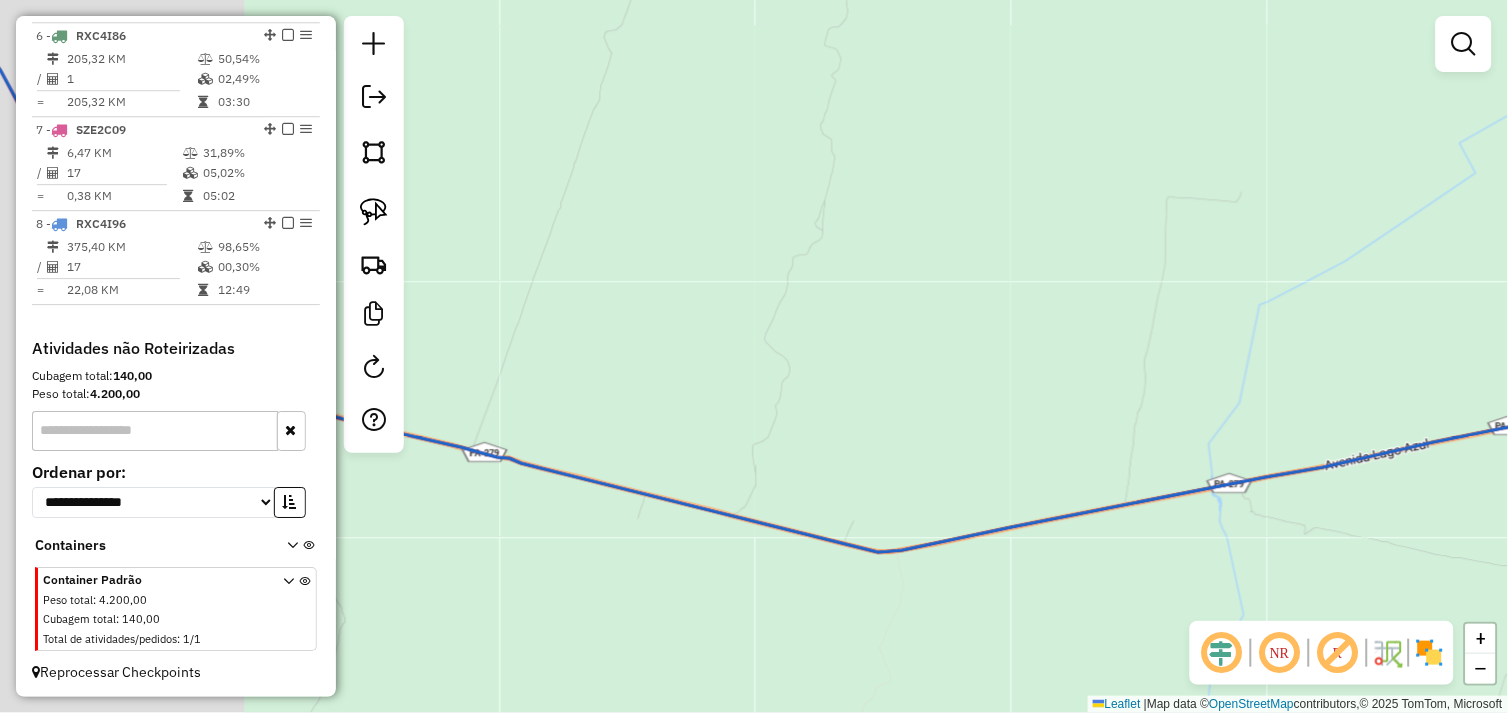 drag, startPoint x: 623, startPoint y: 436, endPoint x: 812, endPoint y: 422, distance: 189.5178 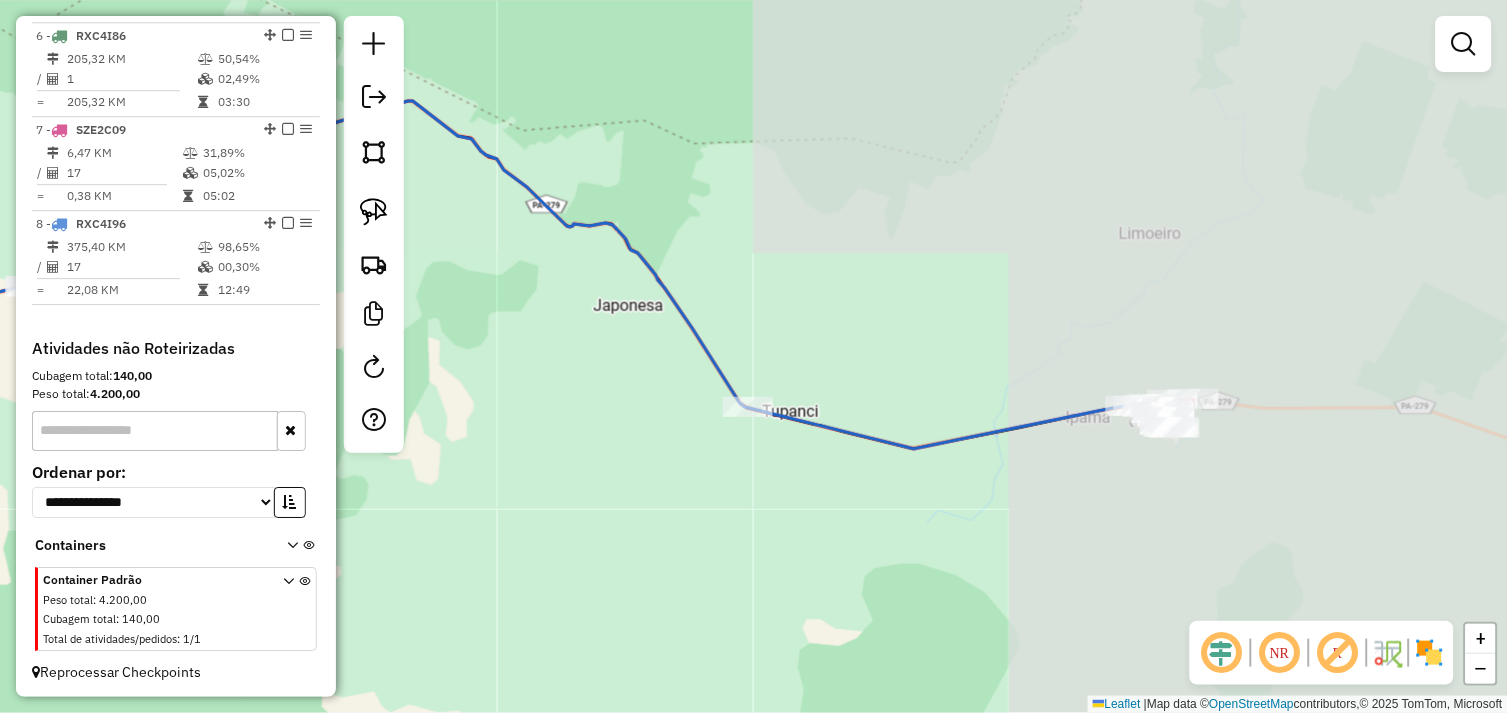 drag, startPoint x: 667, startPoint y: 414, endPoint x: 955, endPoint y: 447, distance: 289.88446 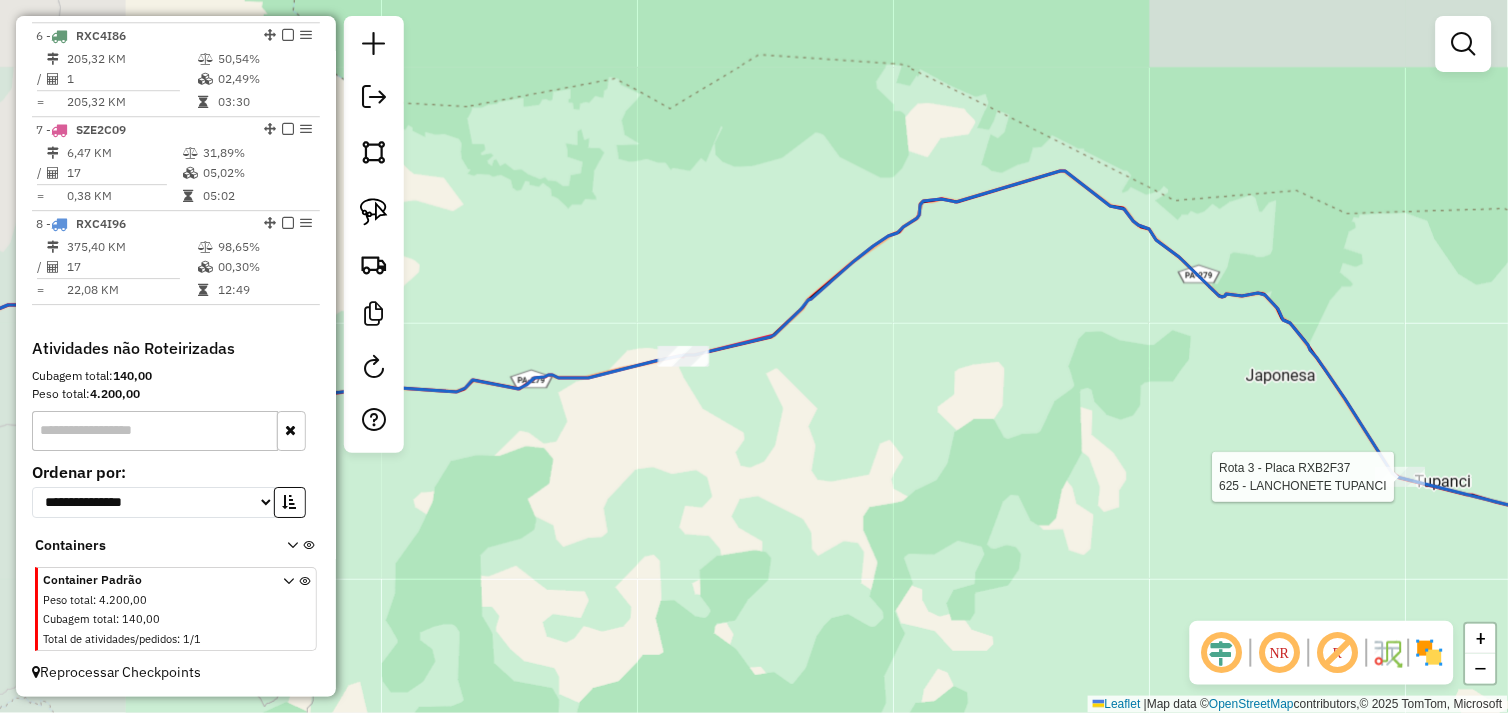 drag, startPoint x: 726, startPoint y: 404, endPoint x: 878, endPoint y: 410, distance: 152.11838 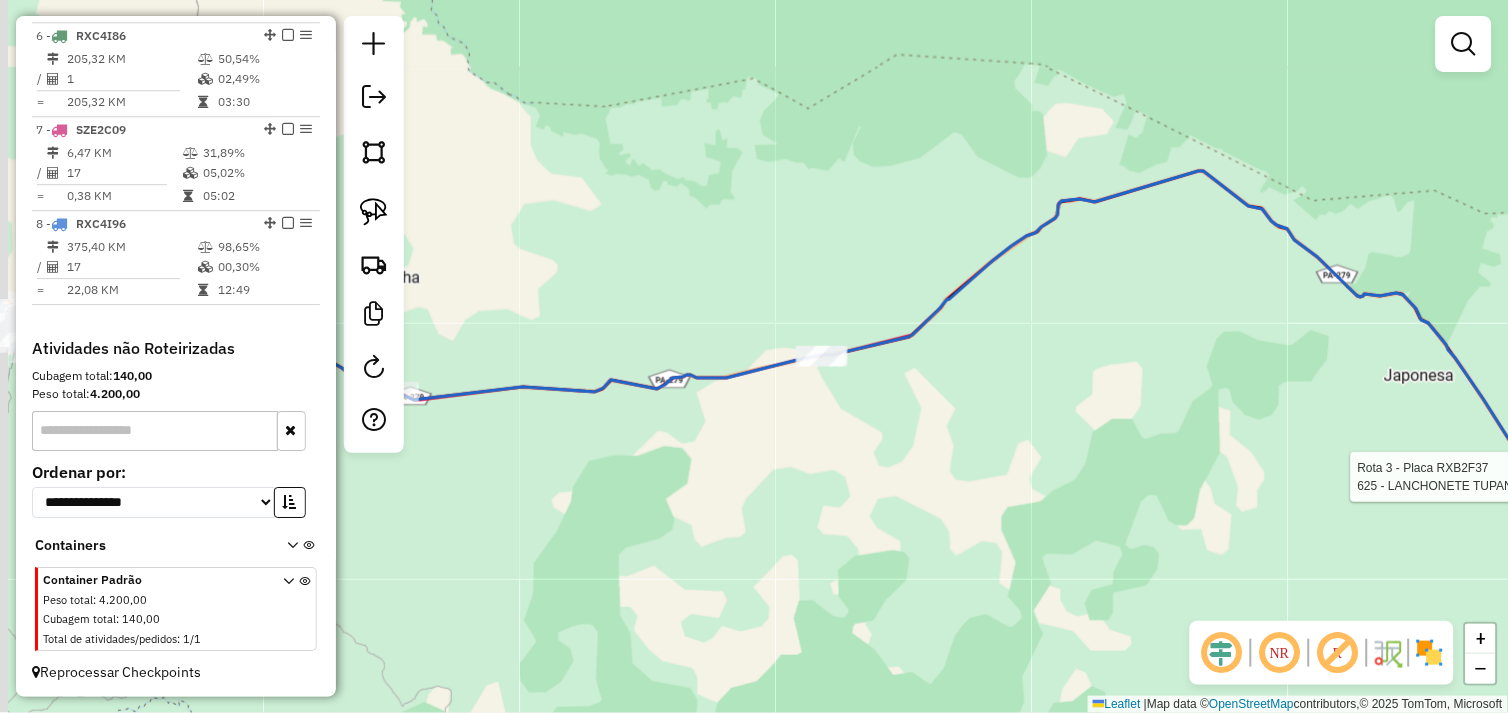 drag, startPoint x: 780, startPoint y: 443, endPoint x: 998, endPoint y: 447, distance: 218.0367 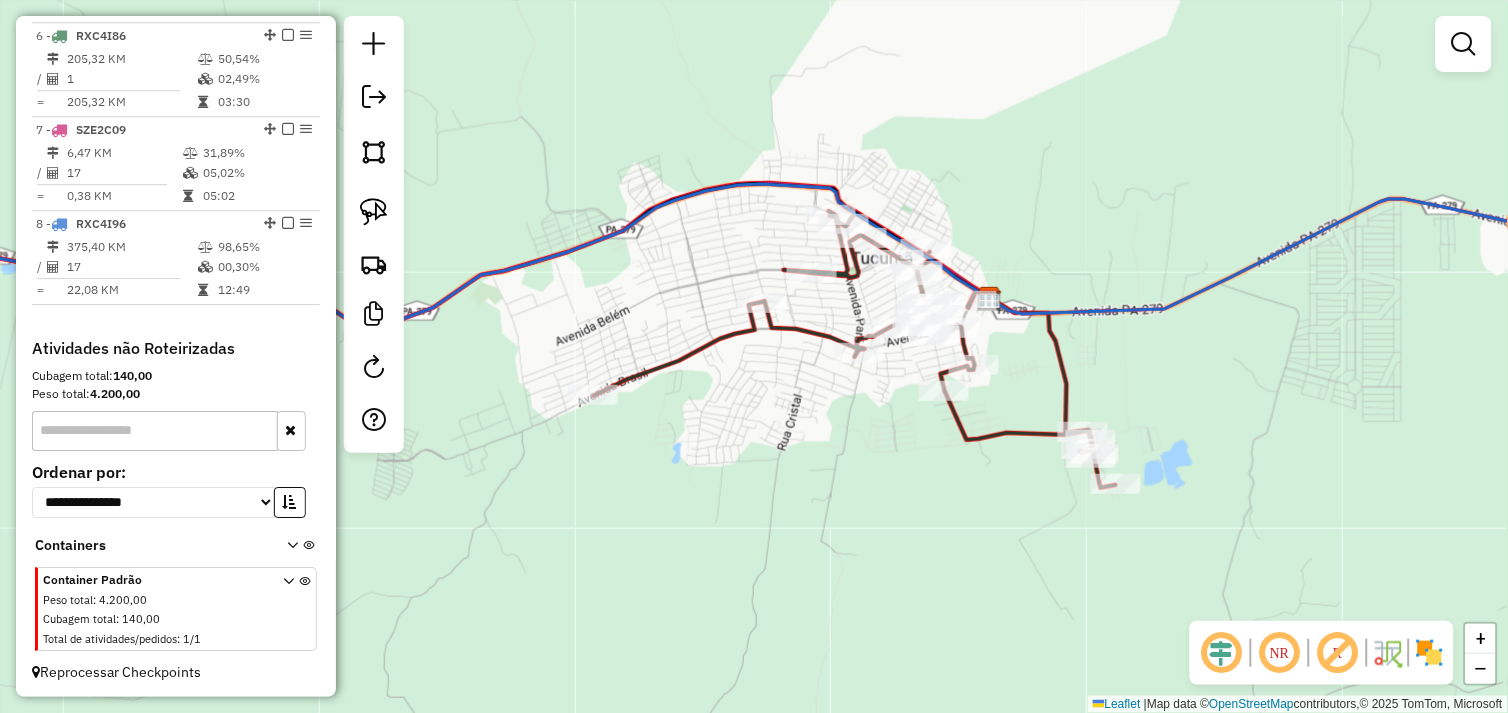 drag, startPoint x: 910, startPoint y: 407, endPoint x: 761, endPoint y: 443, distance: 153.28731 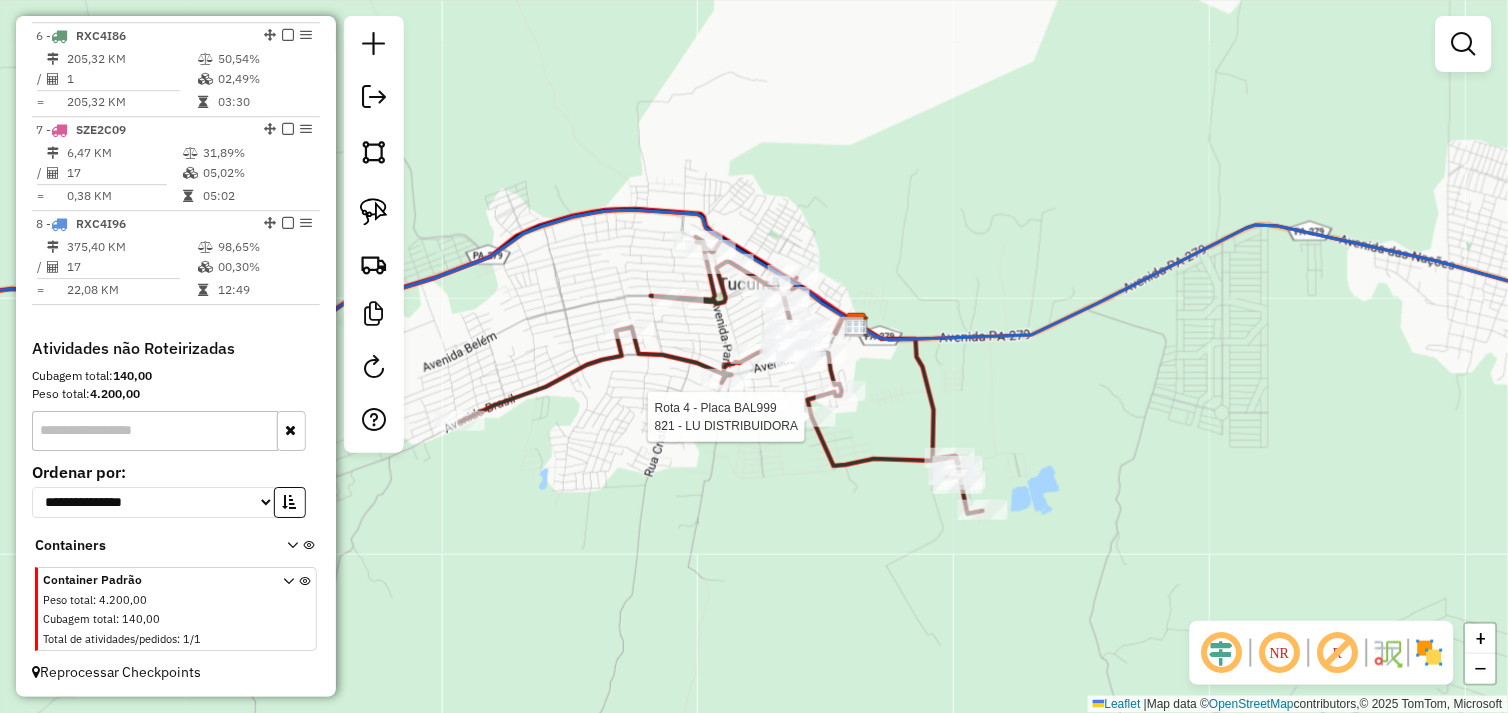 select on "*********" 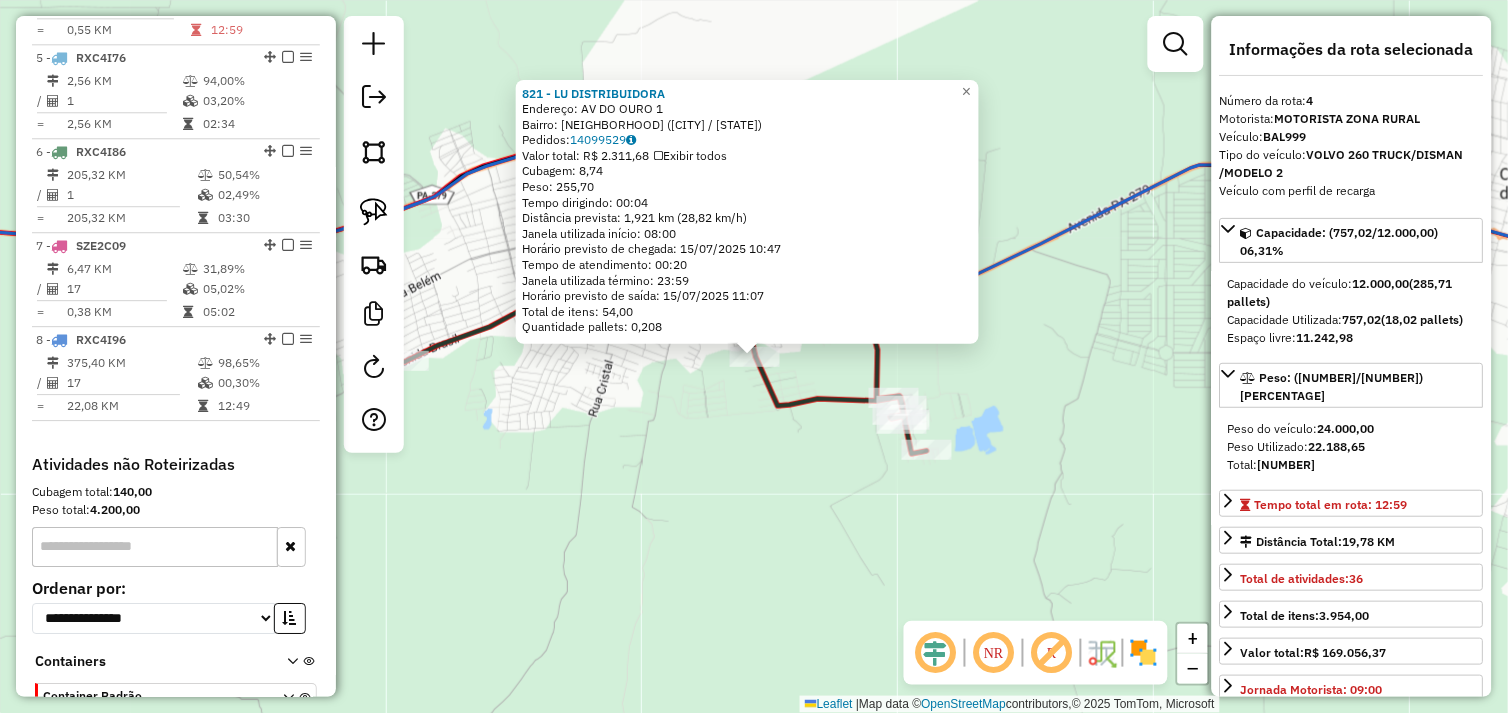 scroll, scrollTop: 1055, scrollLeft: 0, axis: vertical 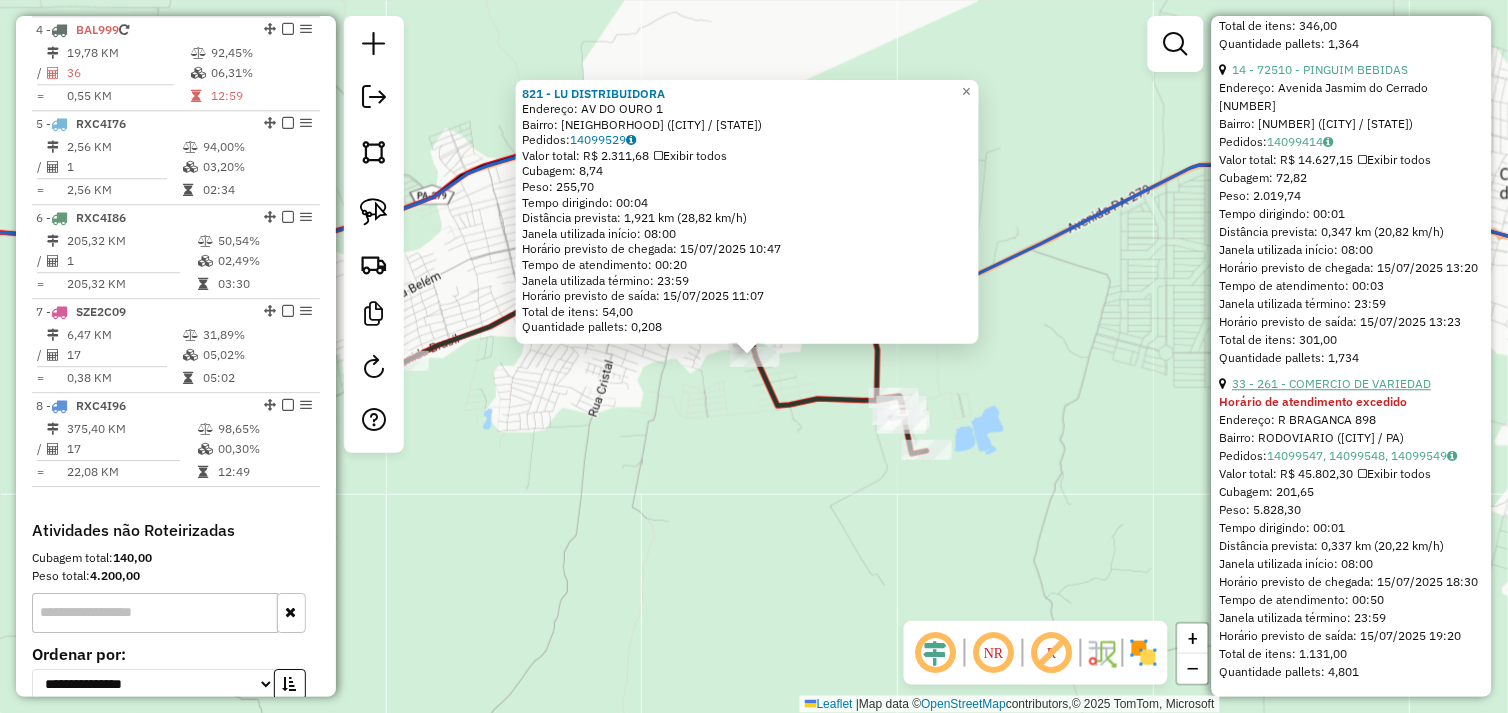 click on "33 - 261 - COMERCIO DE VARIEDAD" at bounding box center (1332, 383) 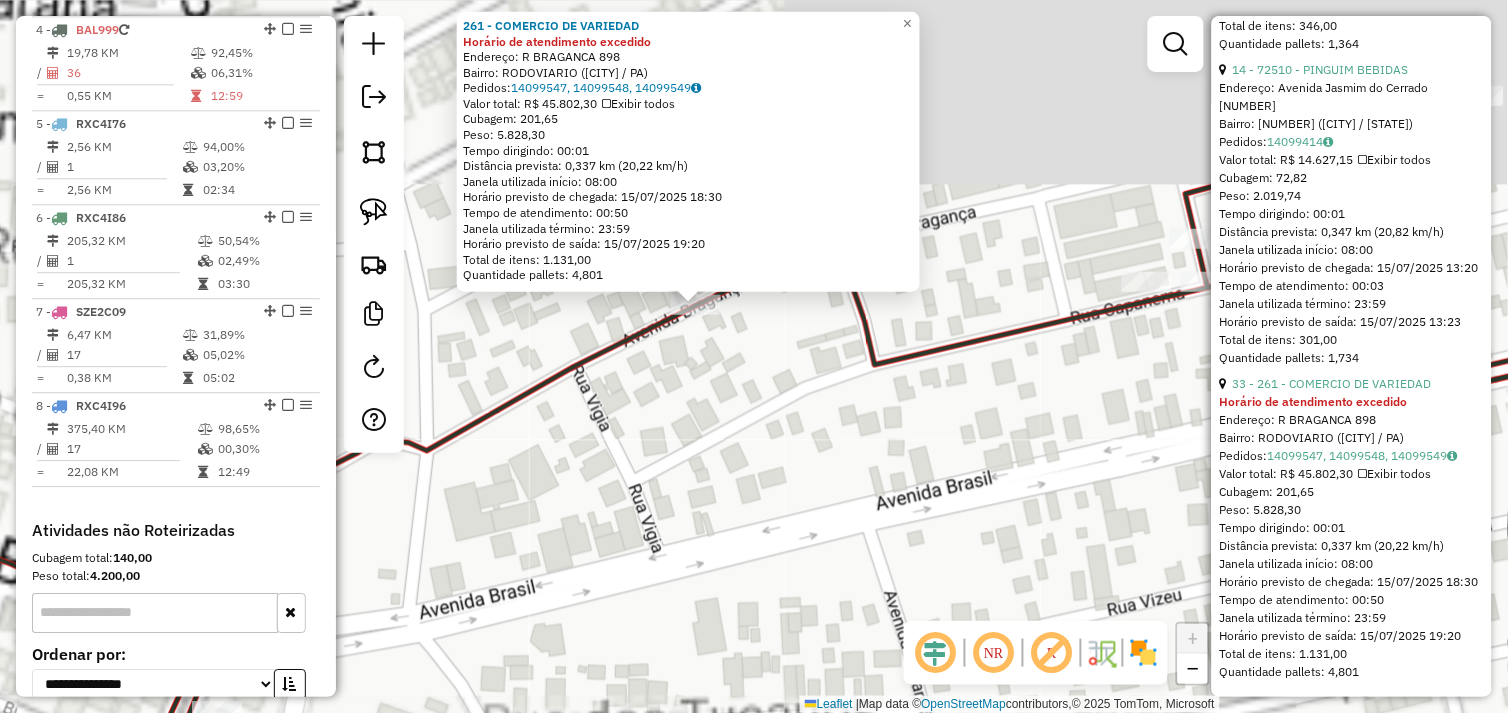 drag, startPoint x: 773, startPoint y: 274, endPoint x: 772, endPoint y: 550, distance: 276.0018 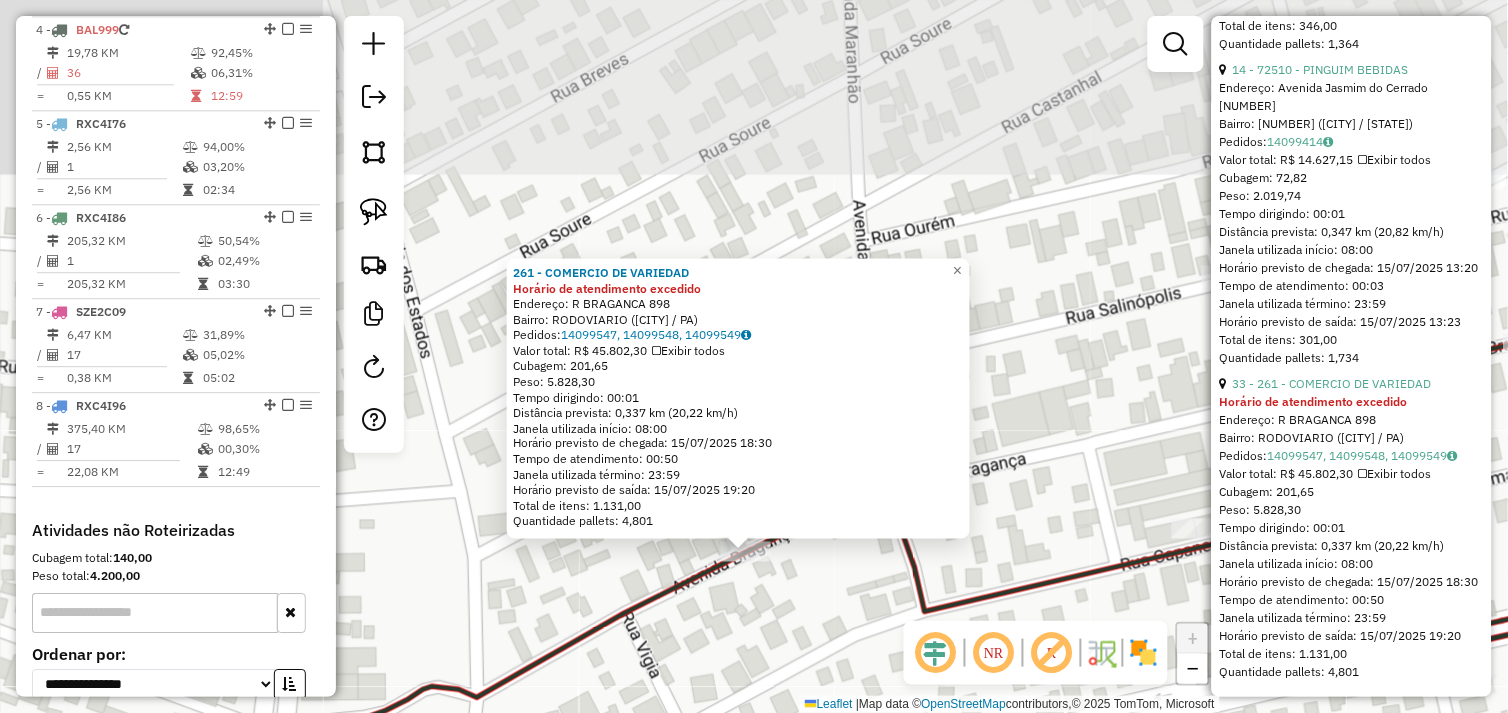 drag, startPoint x: 722, startPoint y: 417, endPoint x: 743, endPoint y: 571, distance: 155.42522 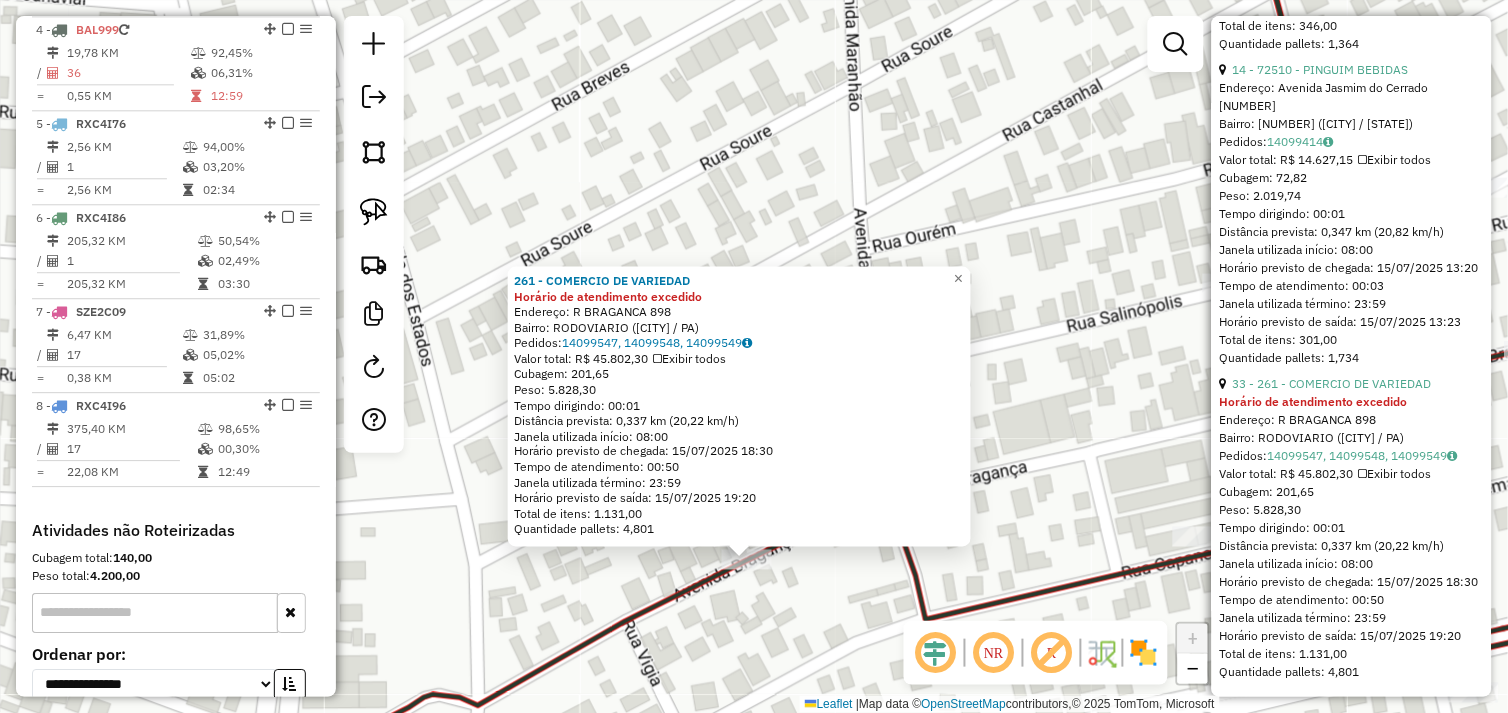 click 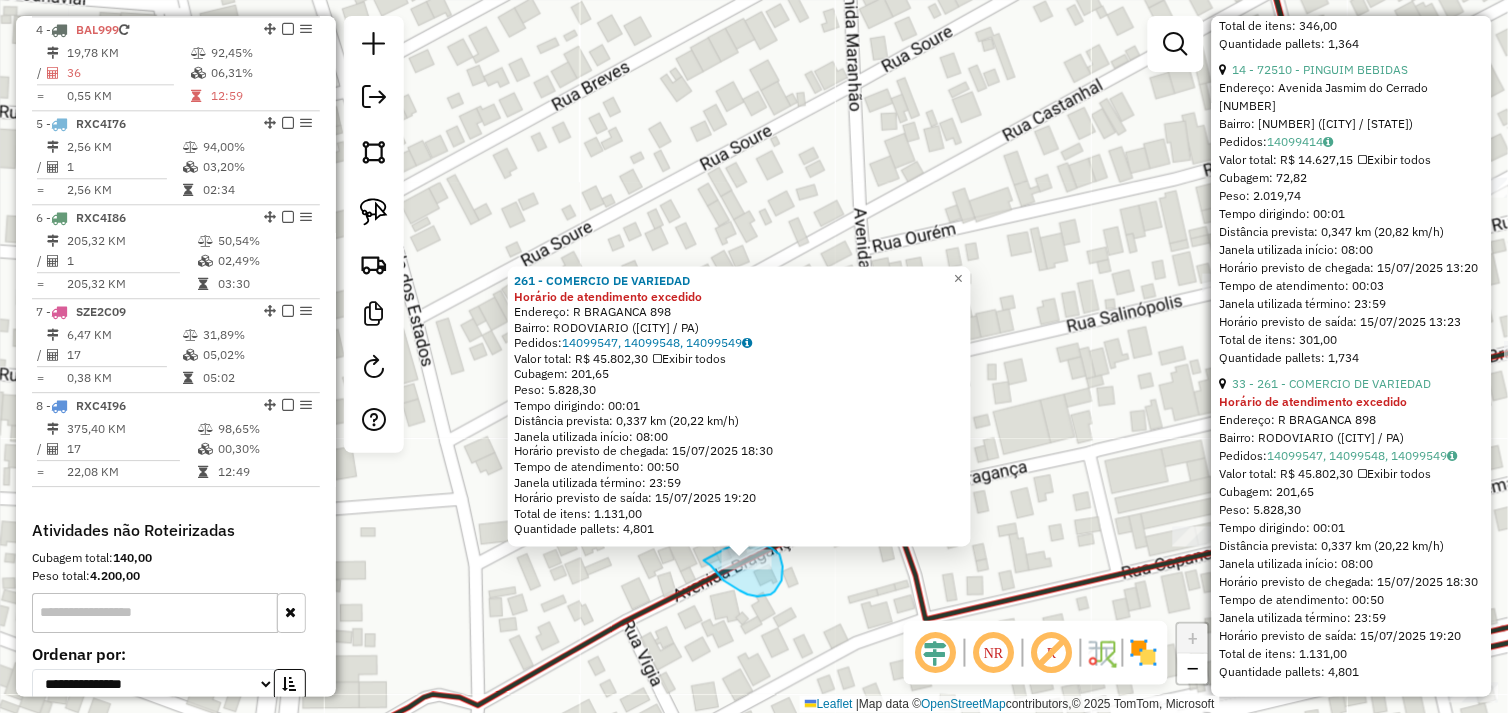 drag, startPoint x: 748, startPoint y: 595, endPoint x: 717, endPoint y: 542, distance: 61.400326 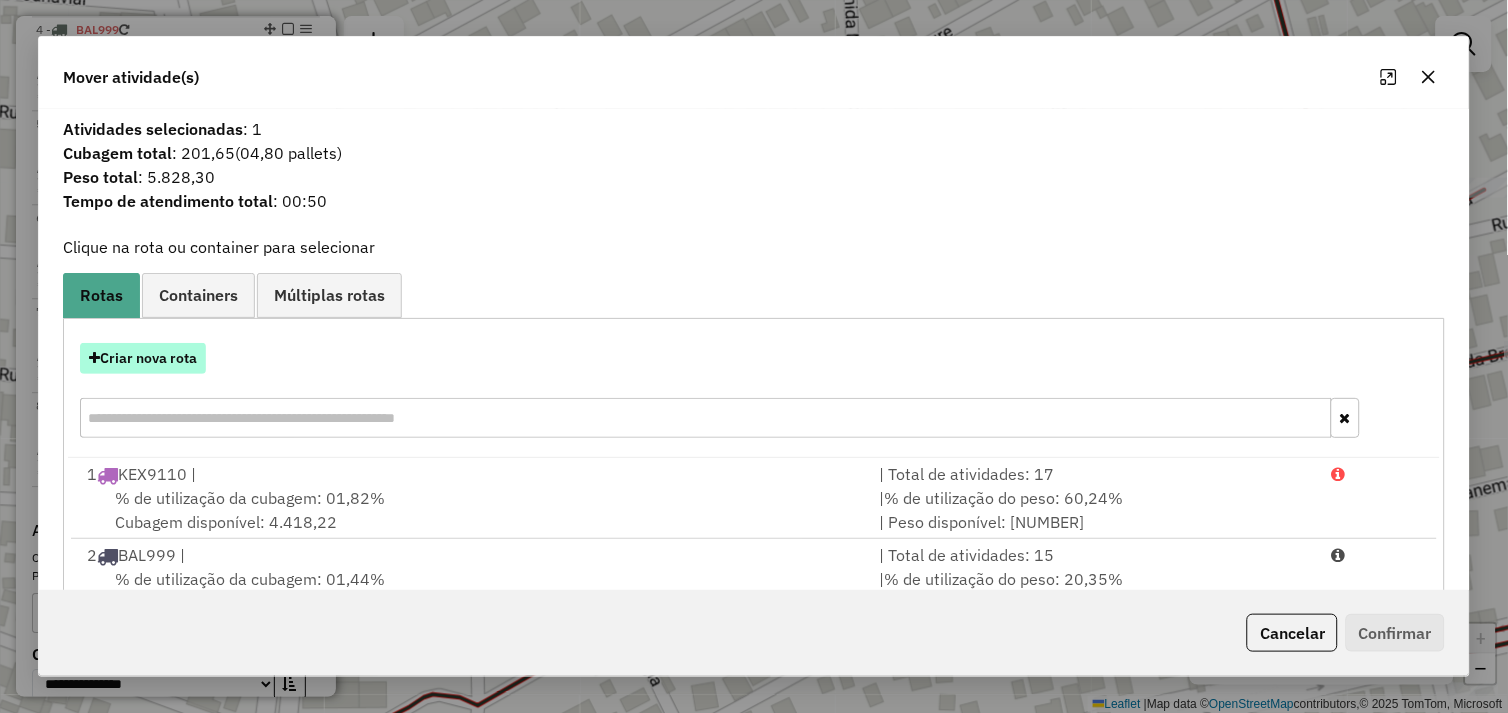 click on "Criar nova rota" at bounding box center (143, 358) 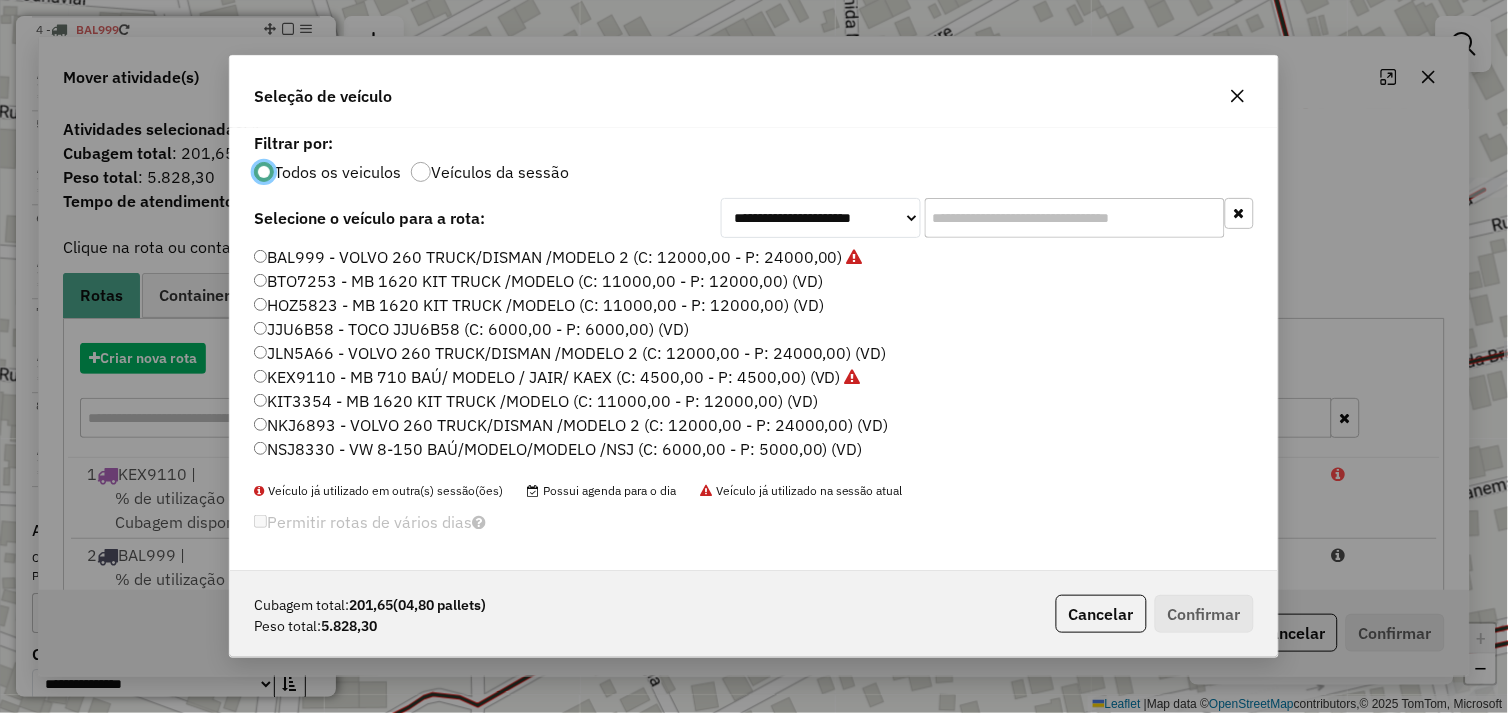 scroll, scrollTop: 11, scrollLeft: 5, axis: both 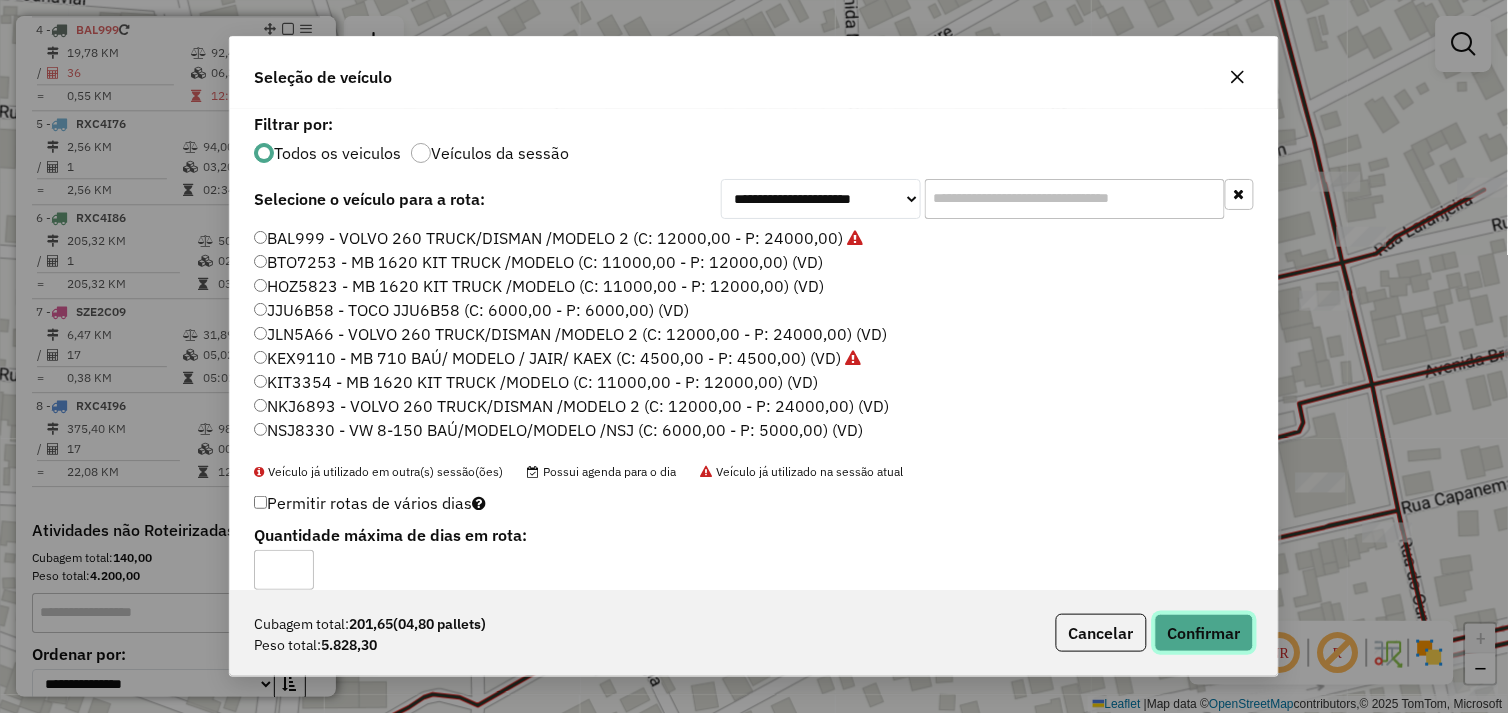 click on "Confirmar" 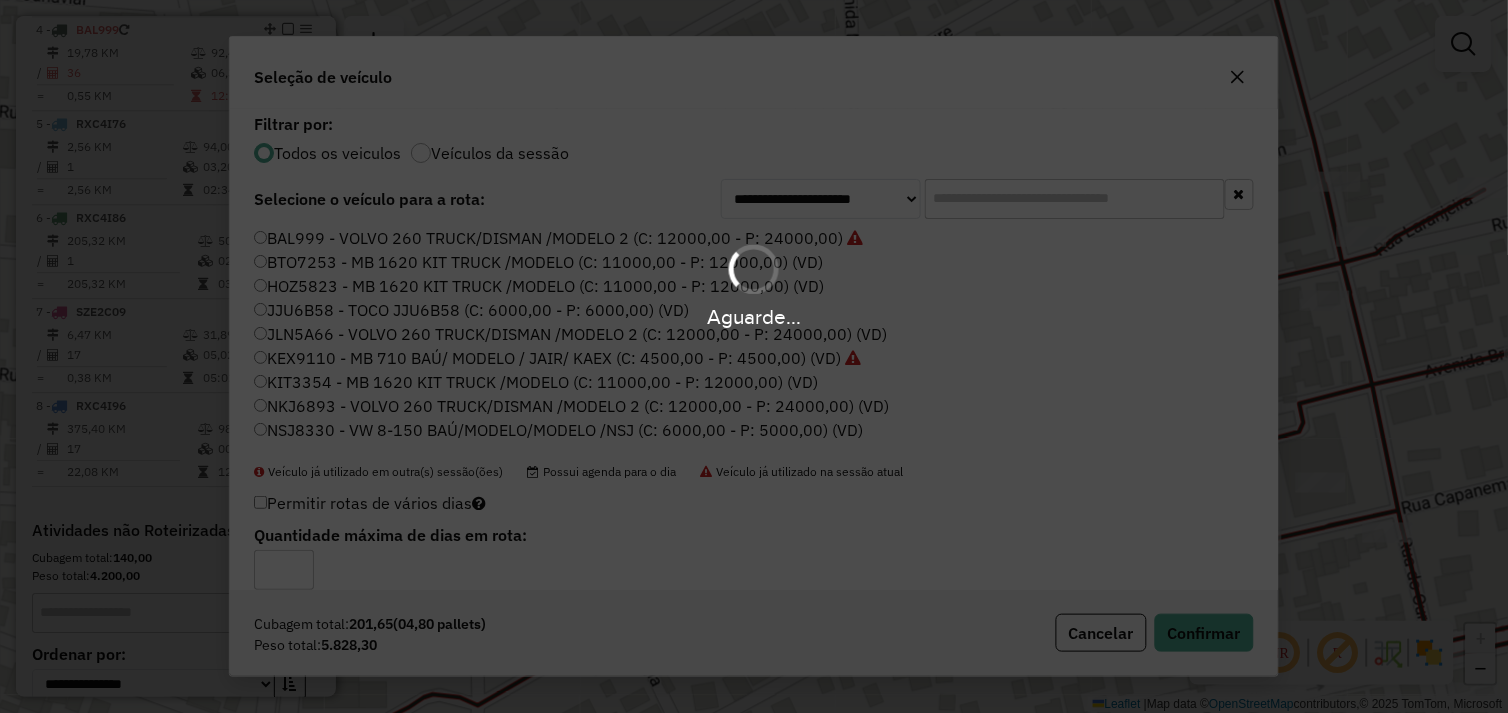 scroll, scrollTop: 962, scrollLeft: 0, axis: vertical 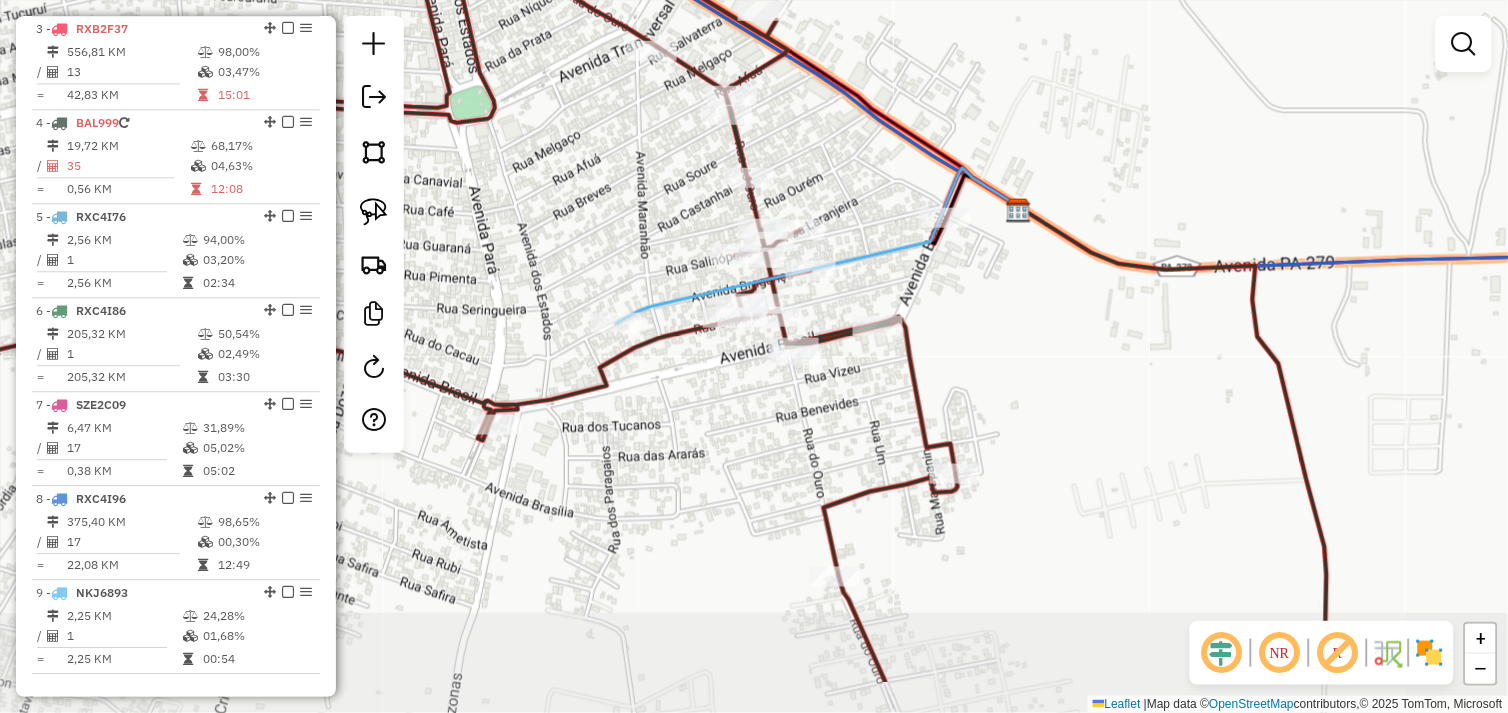drag, startPoint x: 798, startPoint y: 485, endPoint x: 723, endPoint y: 382, distance: 127.41271 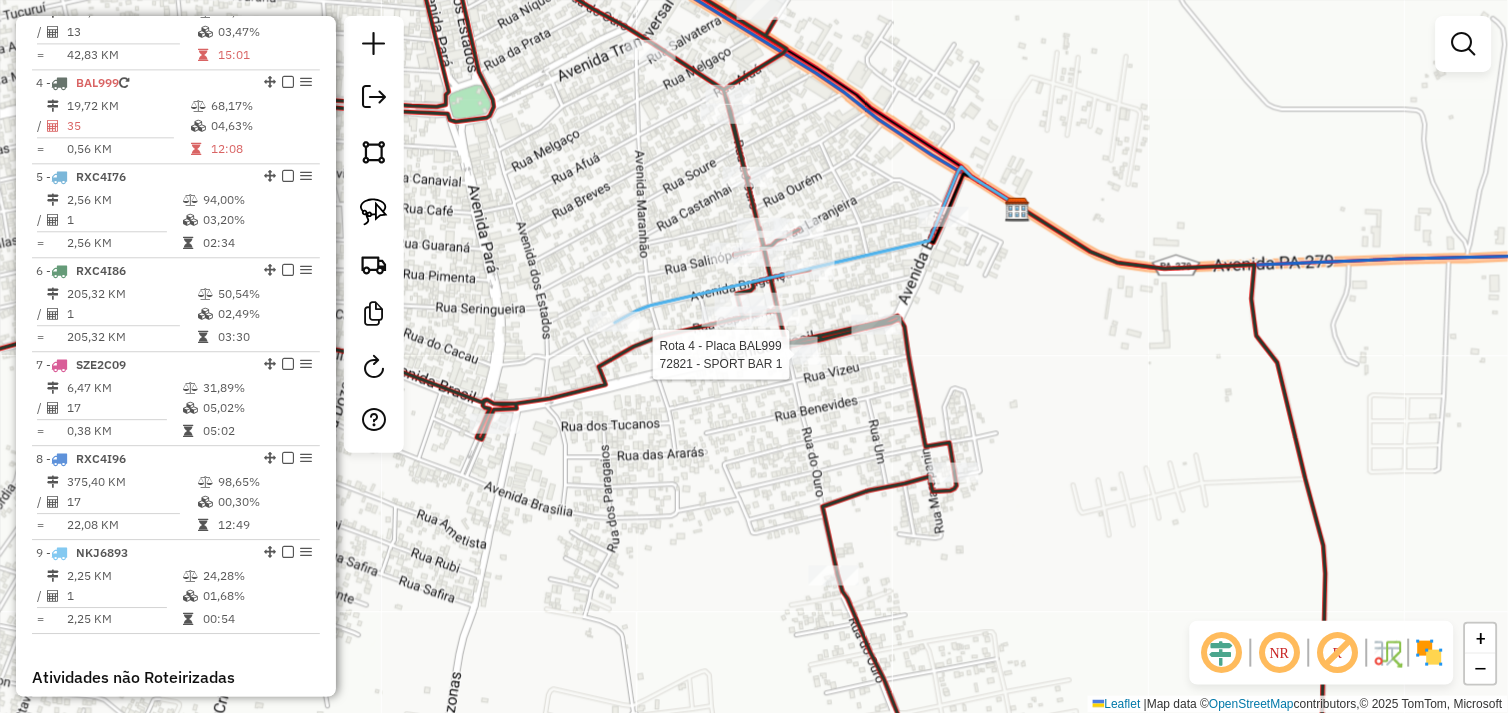 select on "*********" 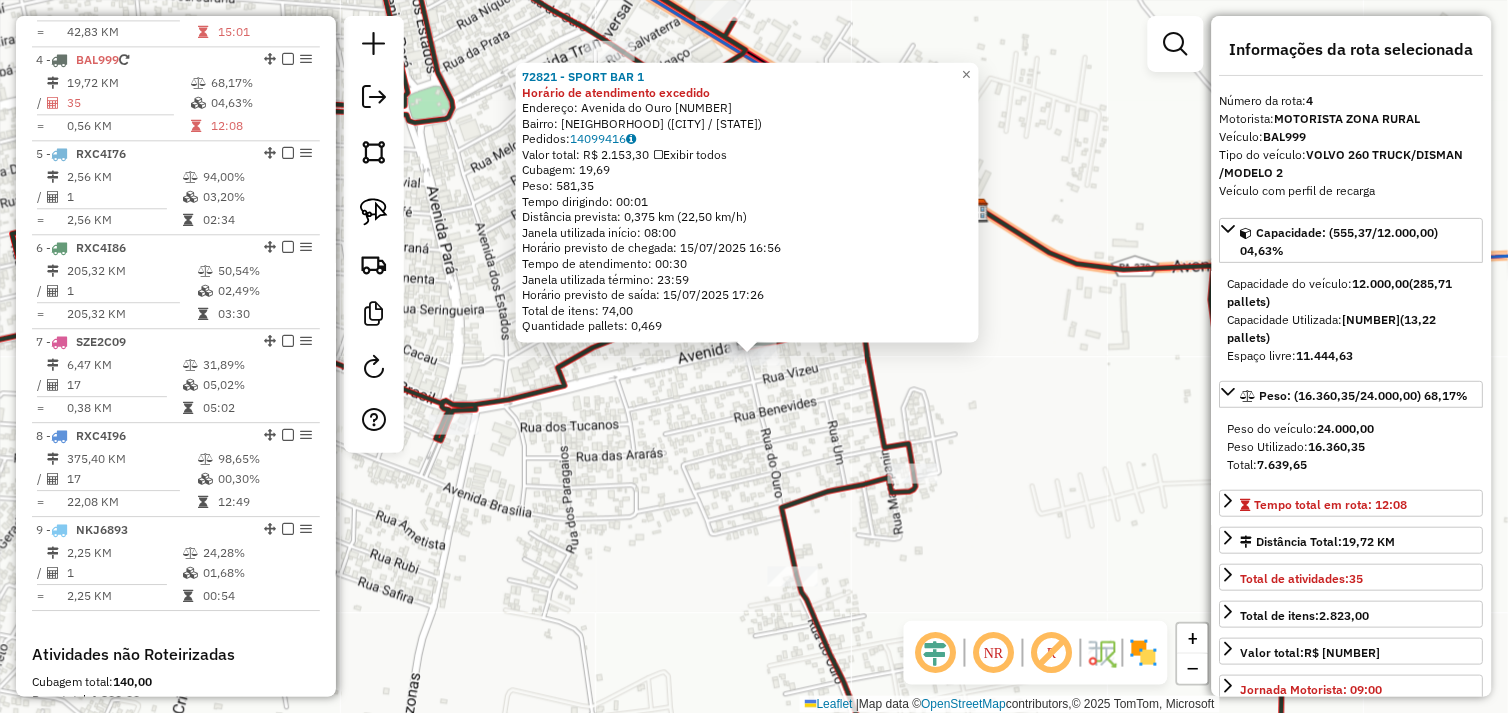 scroll, scrollTop: 1055, scrollLeft: 0, axis: vertical 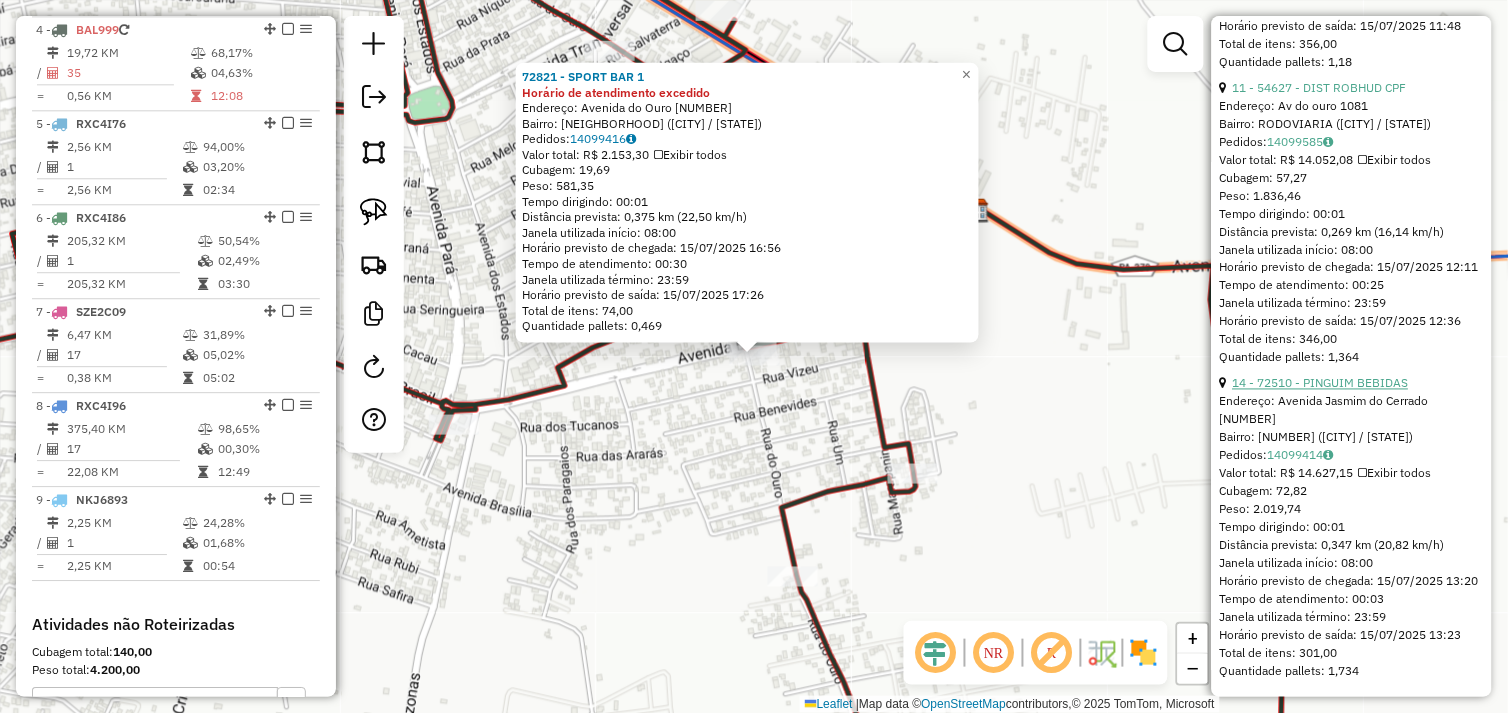 drag, startPoint x: 1331, startPoint y: 383, endPoint x: 1260, endPoint y: 383, distance: 71 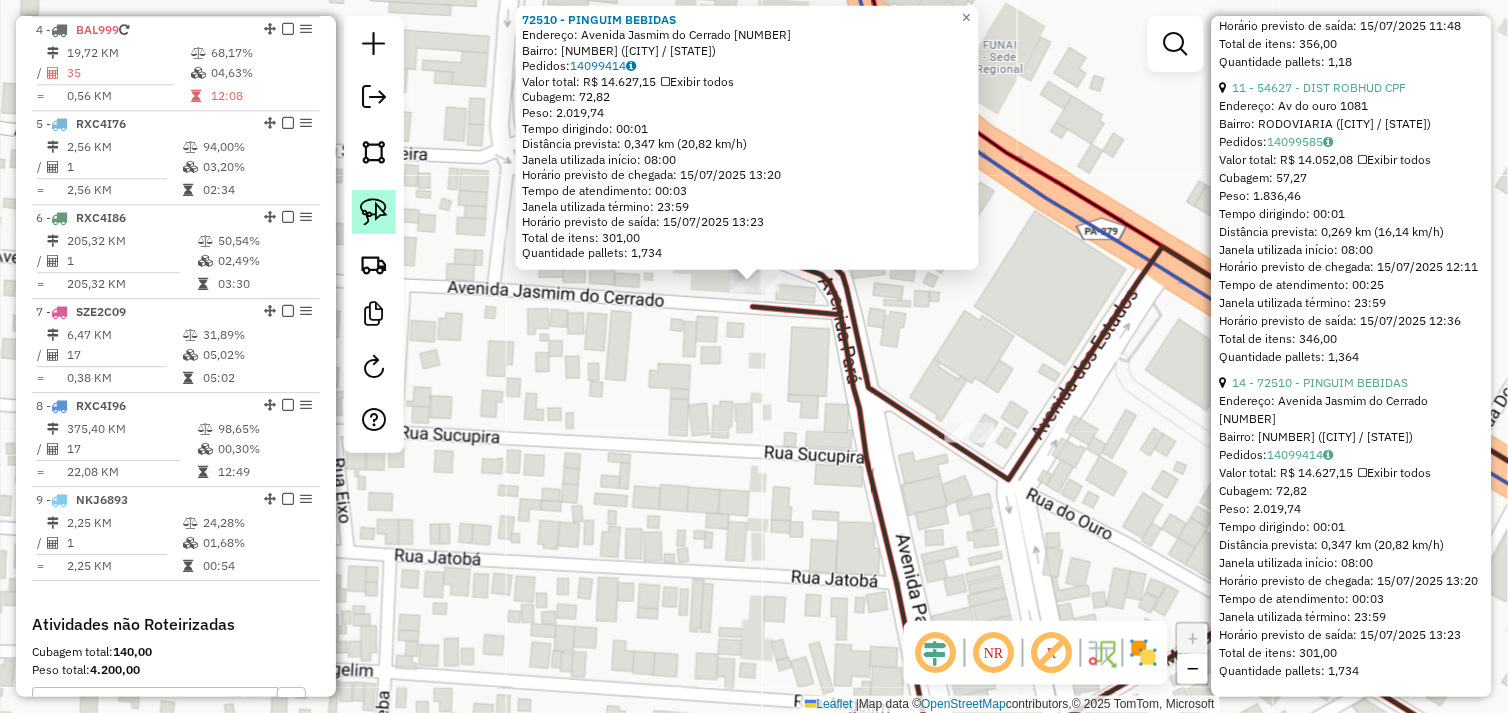 click 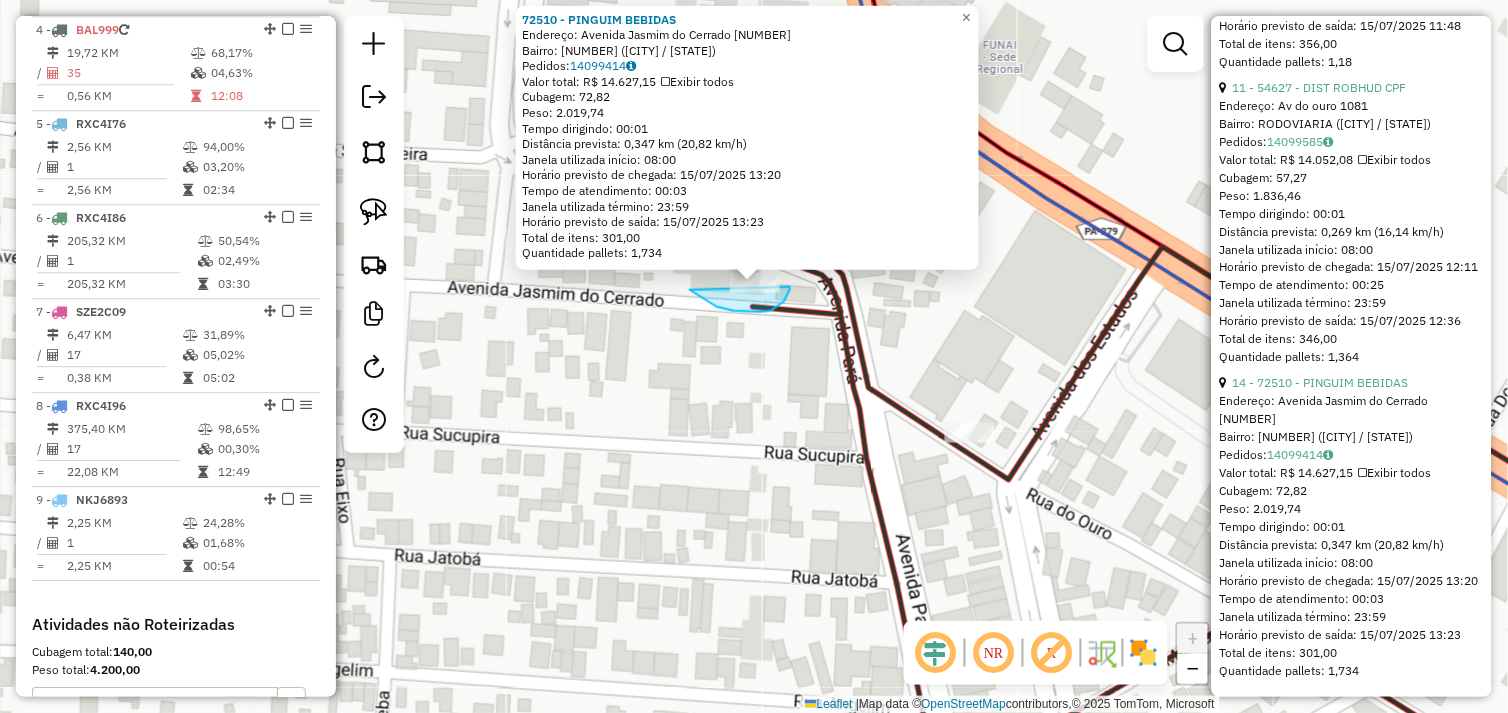 drag, startPoint x: 712, startPoint y: 304, endPoint x: 757, endPoint y: 265, distance: 59.548298 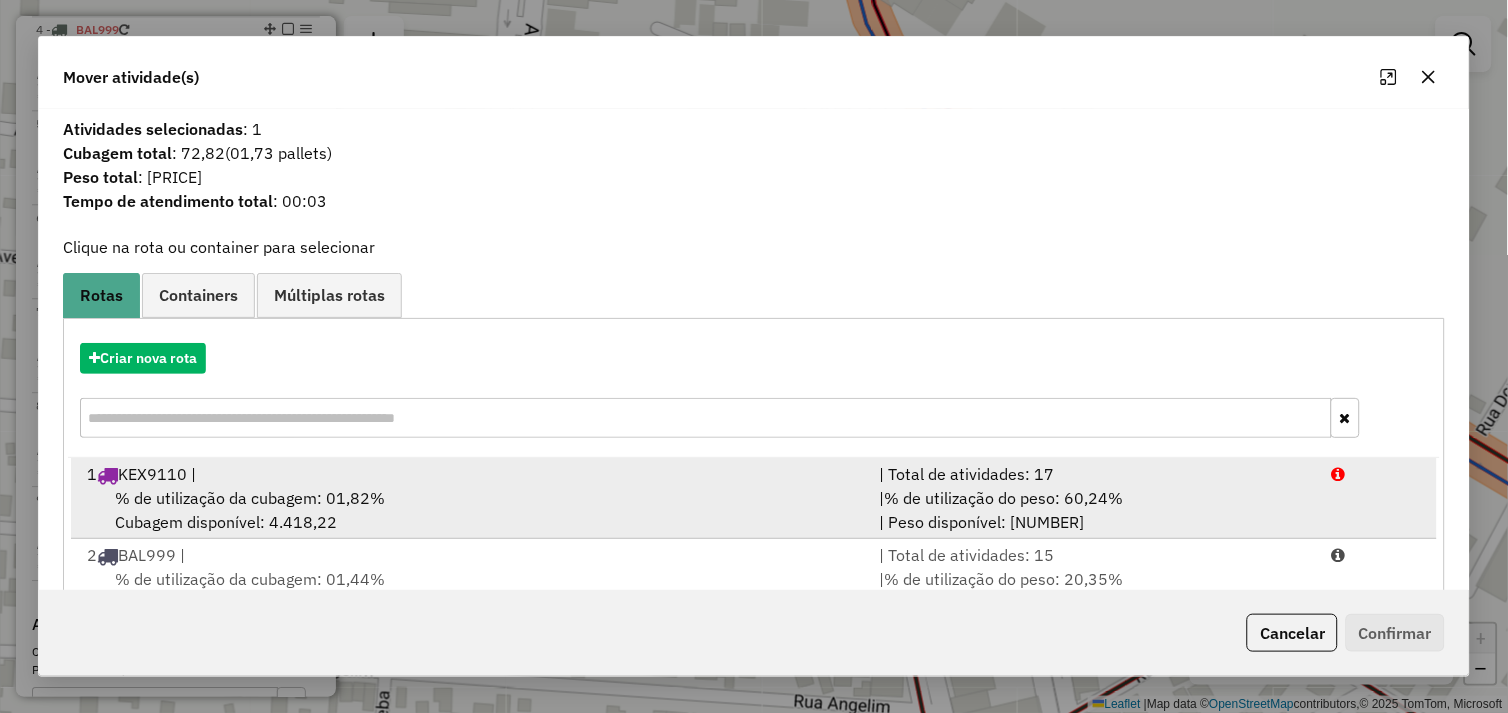 drag, startPoint x: 310, startPoint y: 496, endPoint x: 470, endPoint y: 502, distance: 160.11246 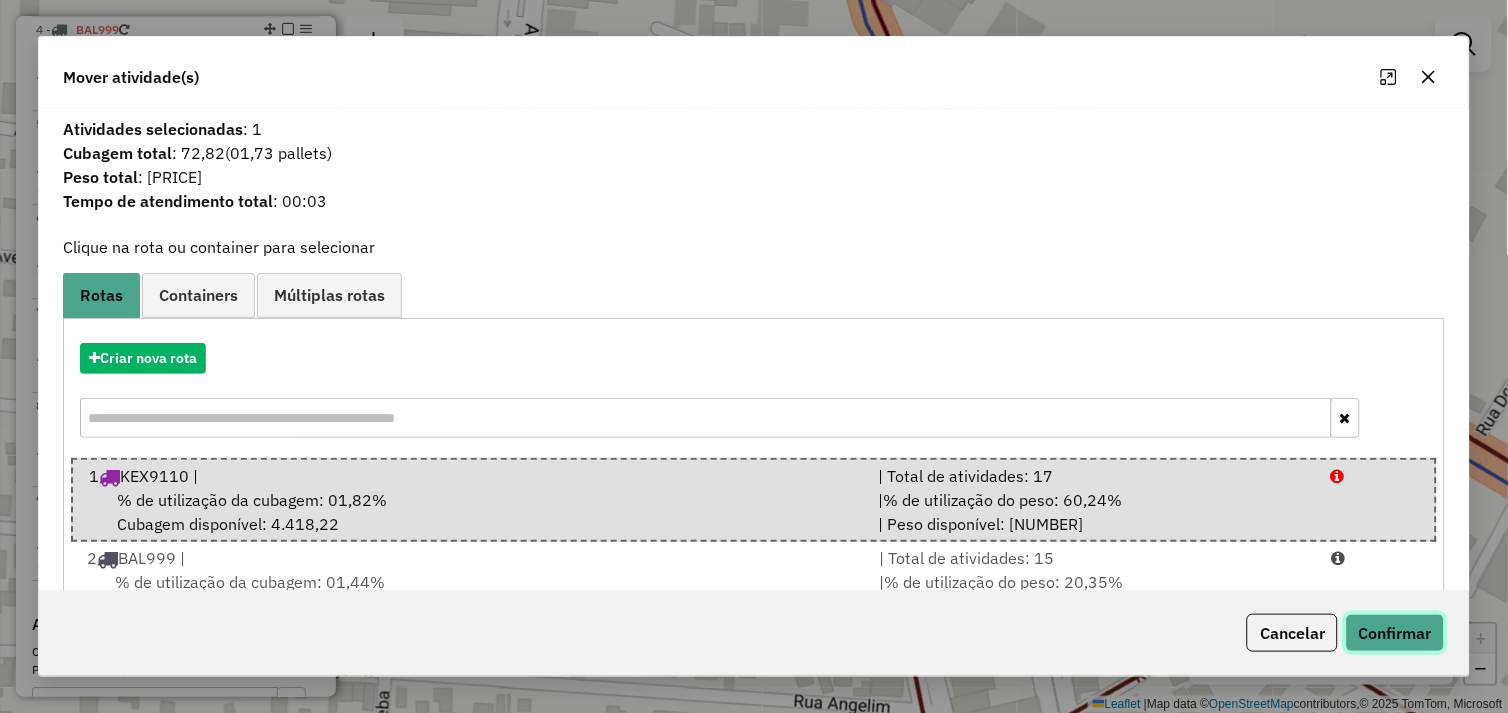click on "Confirmar" 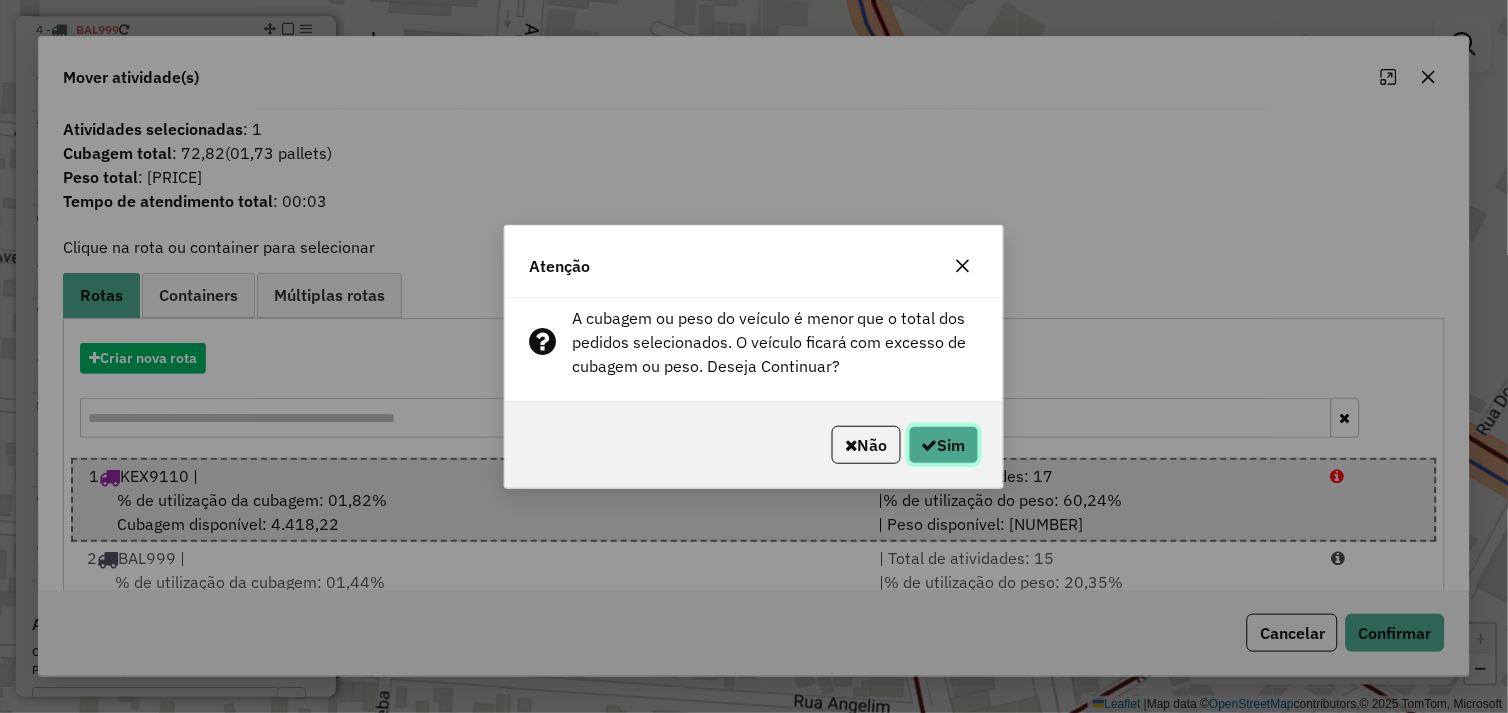 click on "Sim" 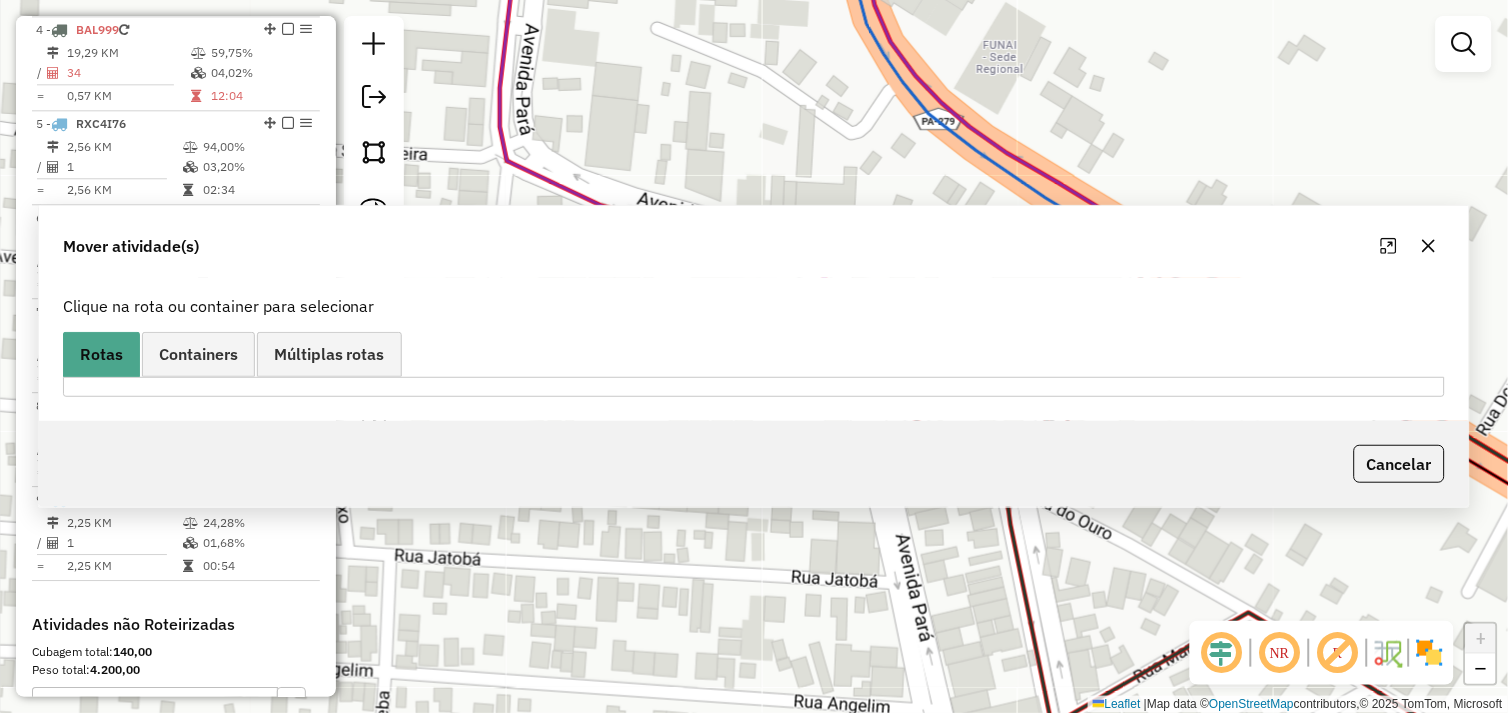 scroll, scrollTop: 962, scrollLeft: 0, axis: vertical 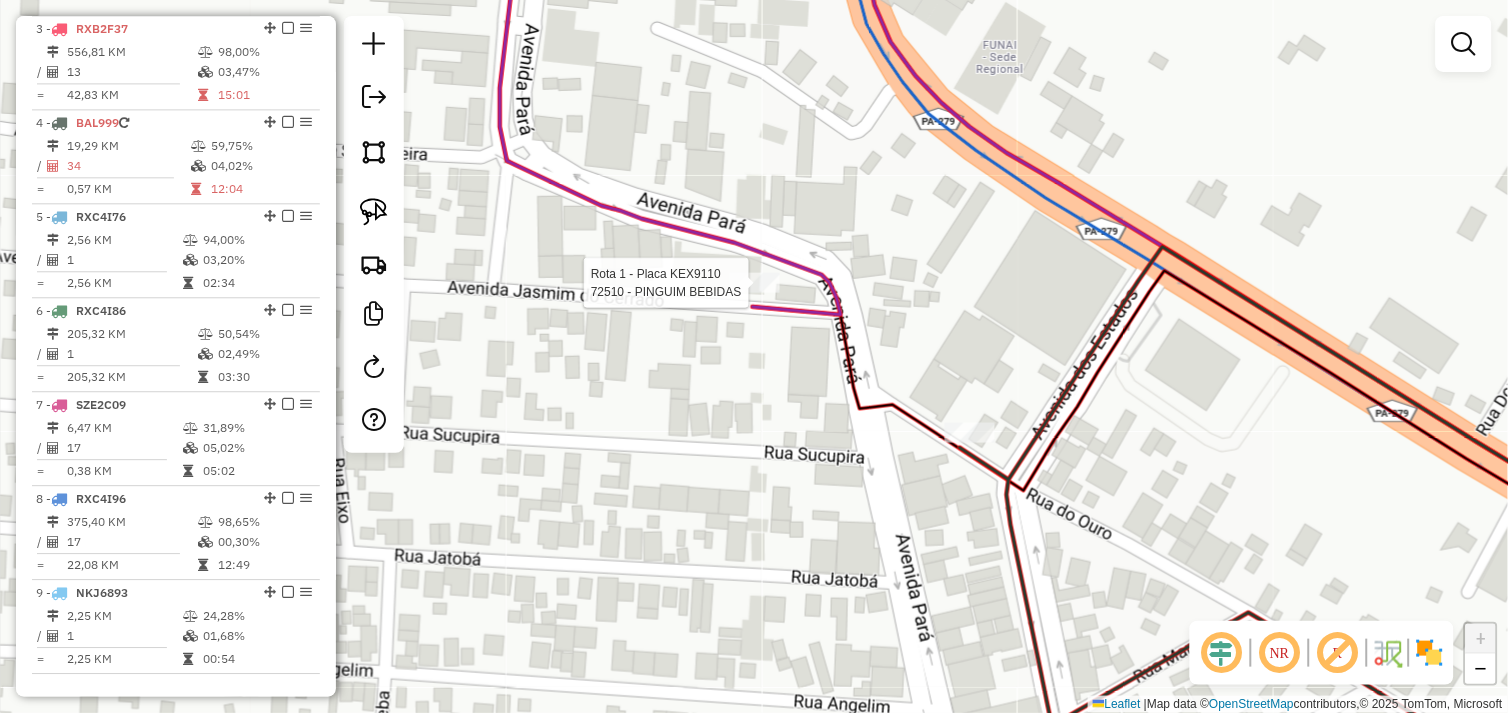 select on "*********" 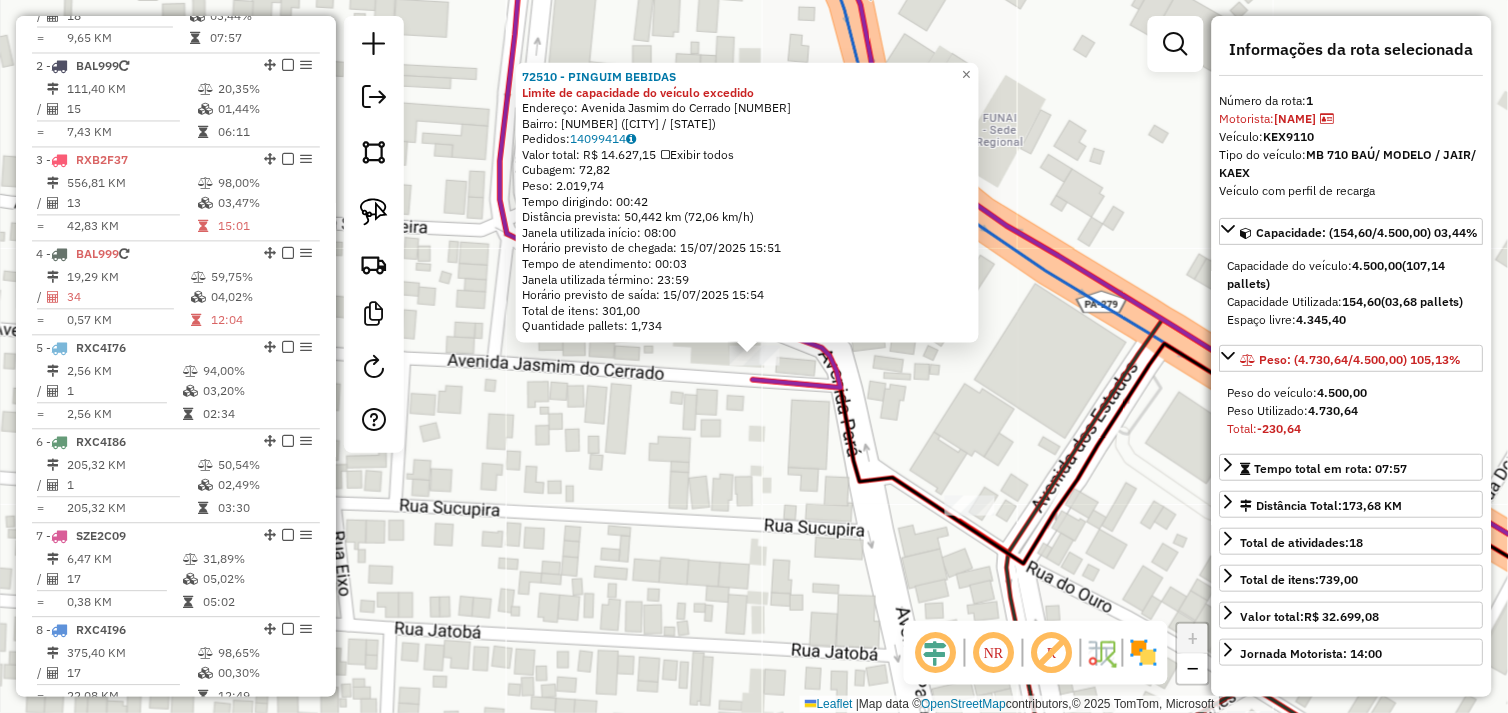 scroll, scrollTop: 773, scrollLeft: 0, axis: vertical 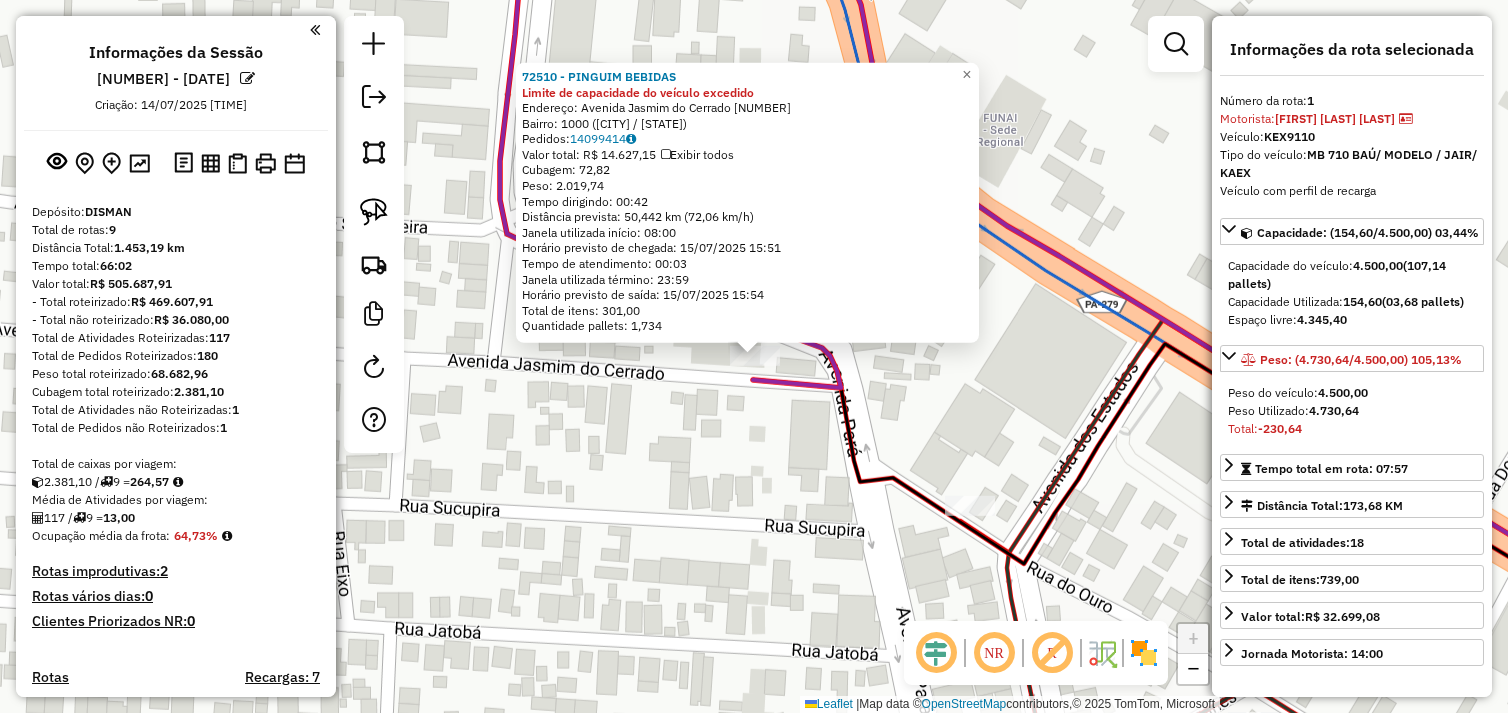 select on "*********" 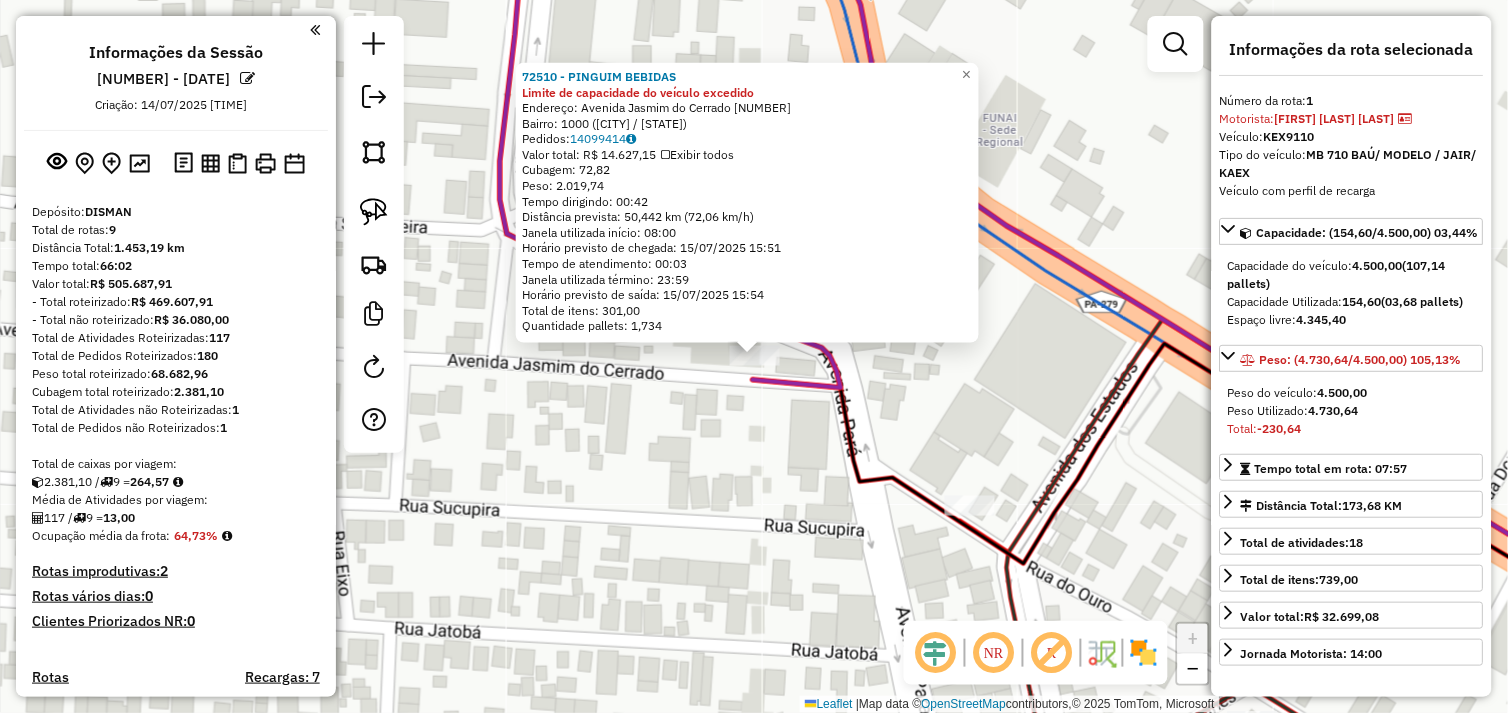 scroll, scrollTop: 773, scrollLeft: 0, axis: vertical 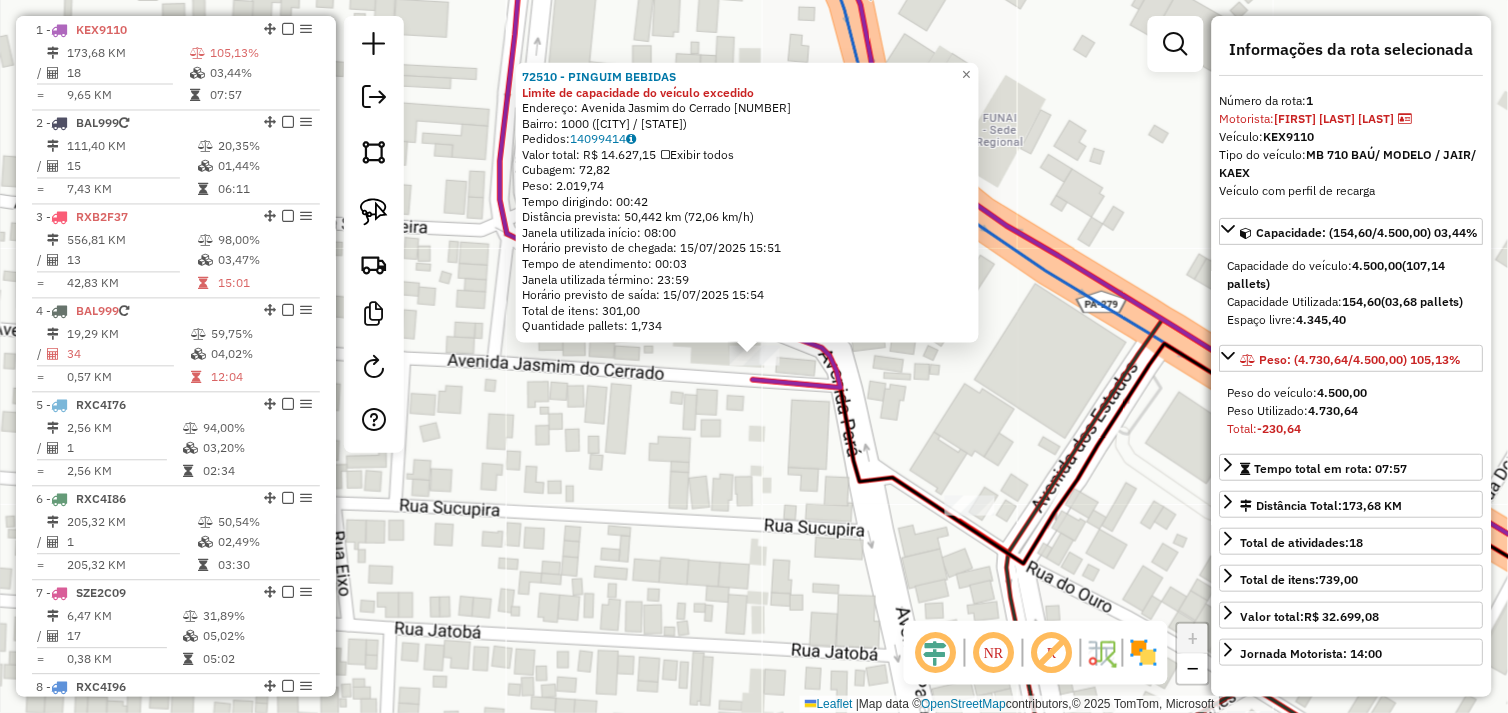 click on "[NUMBER] - PINGUIM BEBIDAS Limite de capacidade do veículo excedido  Endereço:  Avenida Jasmim do Cerrado [NUMBER]   Bairro: [NUMBER] ([CITY] / PA)   Pedidos:  [NUMBER]   Valor total: R$ [NUMBER]   Exibir todos   Cubagem: [NUMBER]  Peso: [NUMBER]  Tempo dirigindo: [TIME]   Distância prevista: [NUMBER] km ([NUMBER] km/h)   Janela utilizada início: [TIME]   Horário previsto de chegada: [DATE] [TIME]   Tempo de atendimento: [TIME]   Janela utilizada término: [TIME]   Horário previsto de saída: [DATE] [TIME]   Total de itens: [NUMBER]   Quantidade pallets: [NUMBER]  × Janela de atendimento Grade de atendimento Capacidade Transportadoras Veículos Cliente Pedidos  Rotas Selecione os dias de semana para filtrar as janelas de atendimento  Seg   Ter   Qua   Qui   Sex   Sáb   Dom  Informe o período da janela de atendimento: De: Até:  Filtrar exatamente a janela do cliente  Considerar janela de atendimento padrão  Selecione os dias de semana para filtrar as grades de atendimento  Seg   Ter   Qua   Qui   Sex   Sáb   Dom   De:" 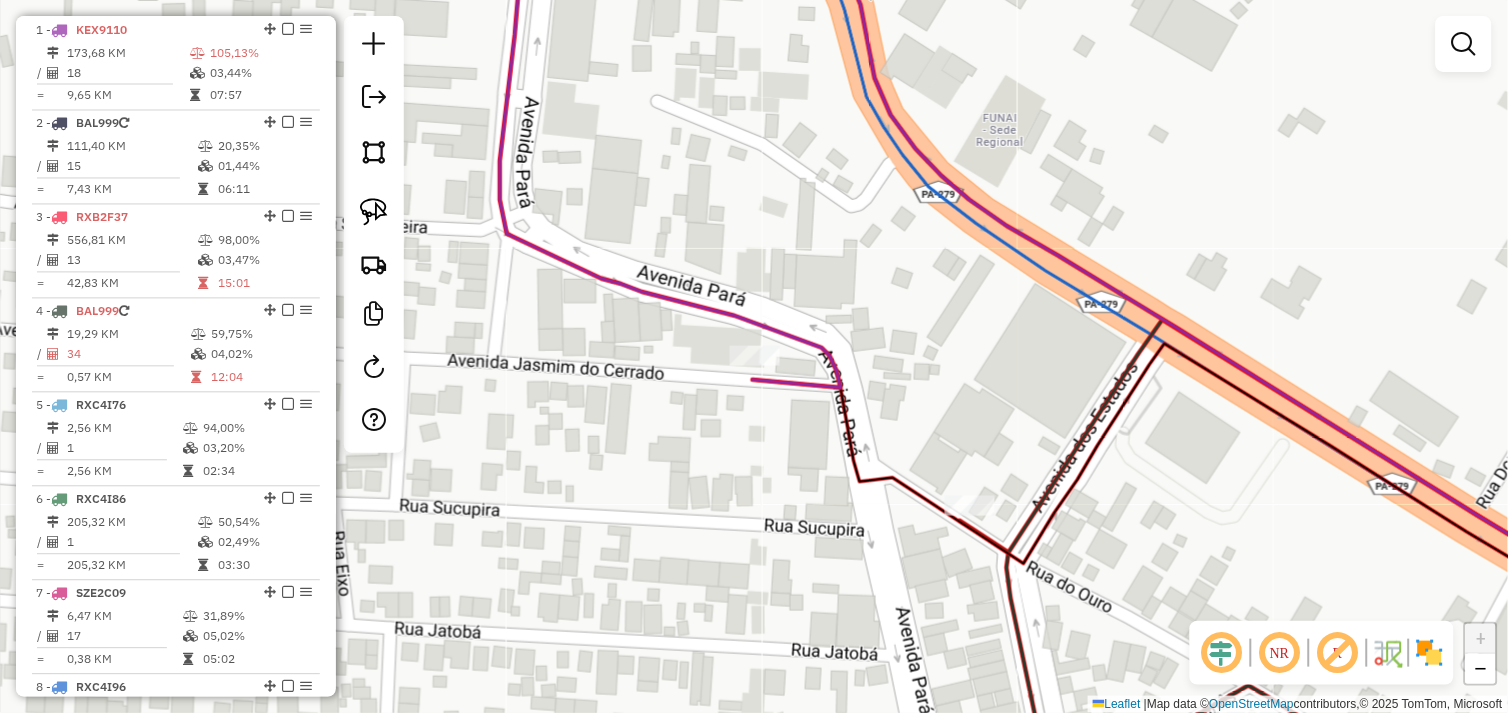 drag, startPoint x: 881, startPoint y: 564, endPoint x: 768, endPoint y: 433, distance: 173.00288 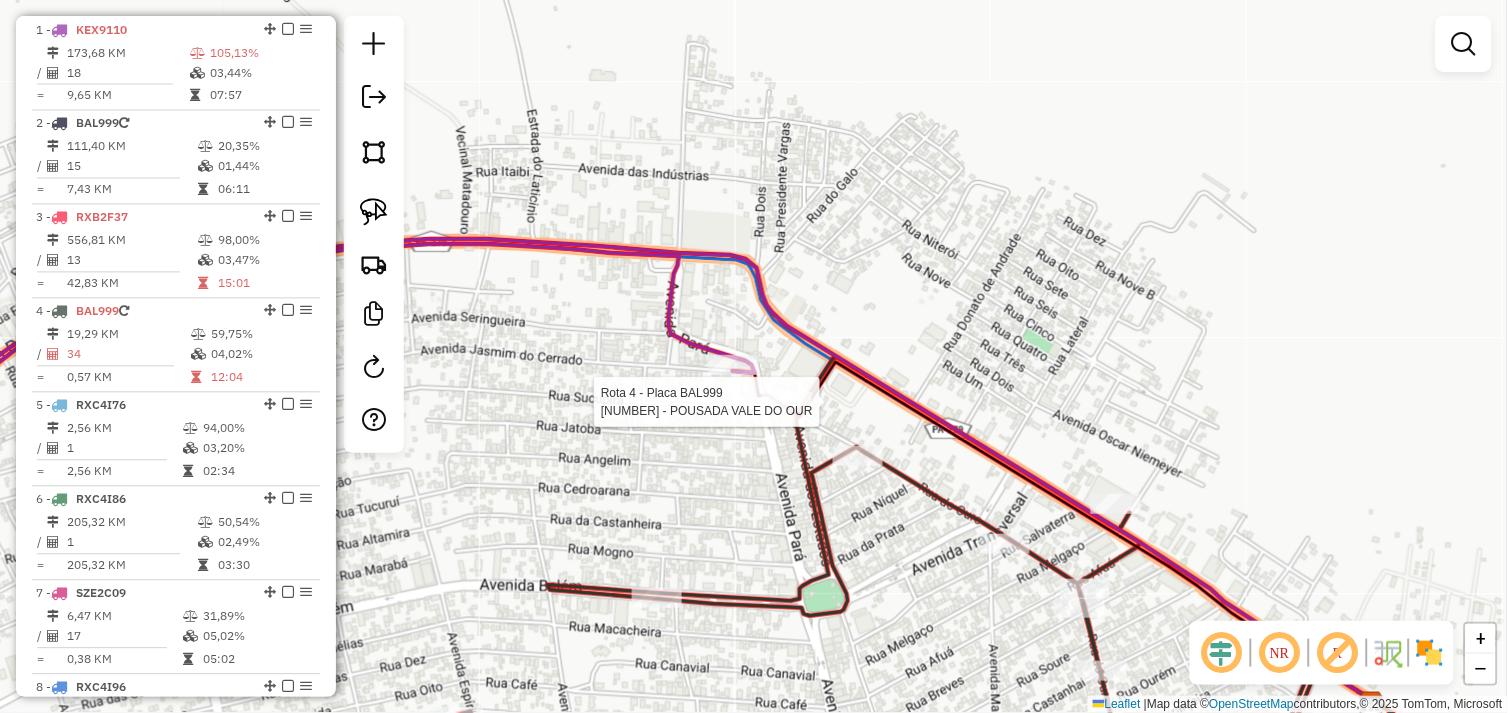 select on "*********" 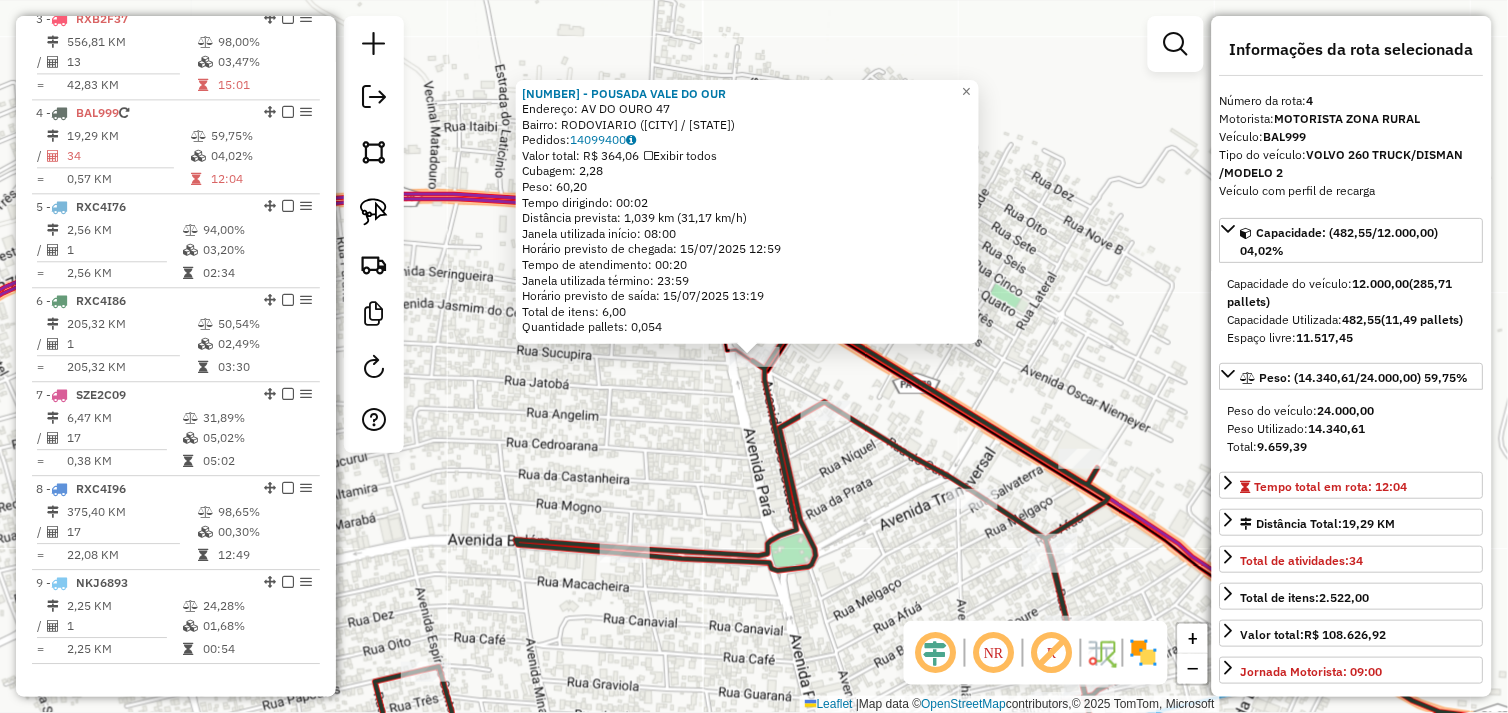 scroll, scrollTop: 1055, scrollLeft: 0, axis: vertical 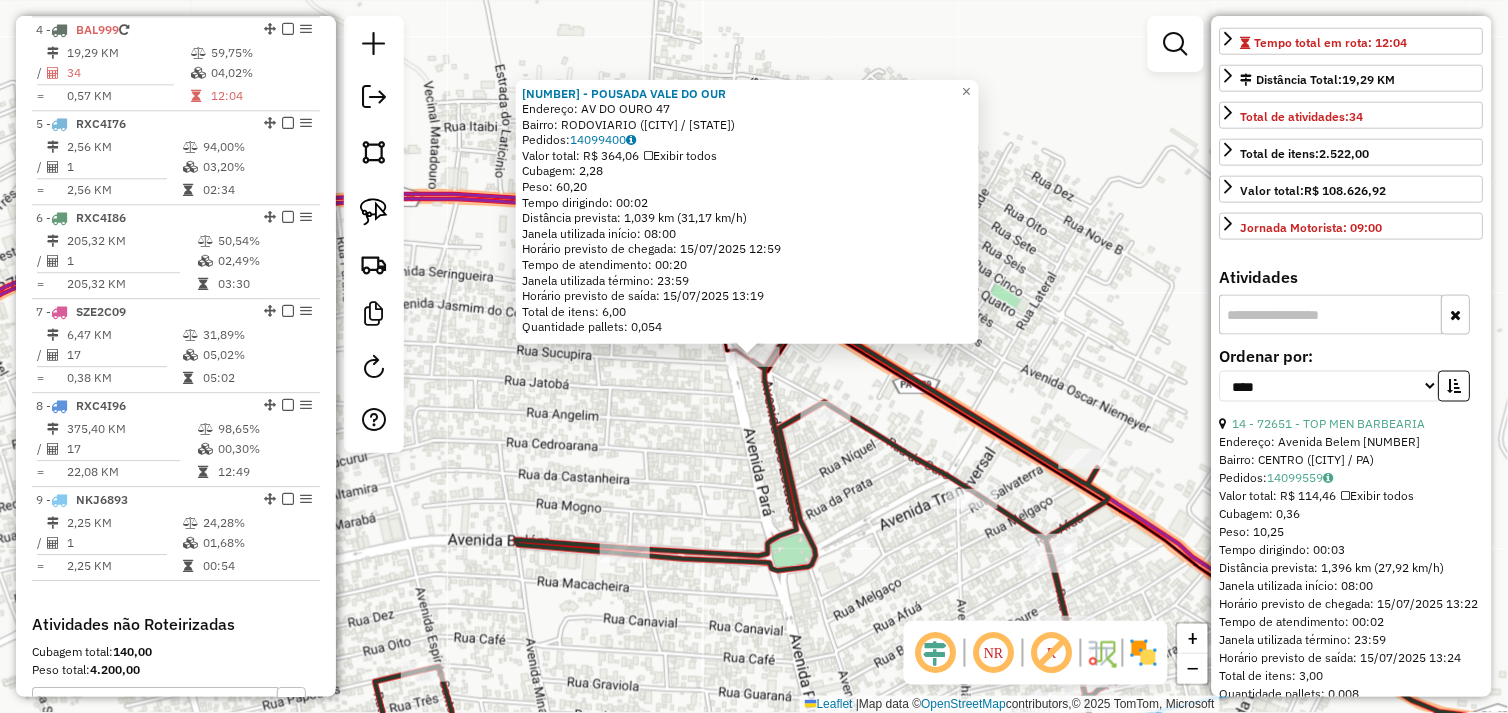 click on "516 - POUSADA VALE DO OUR Endereço: AV DO OURO [NUMBER] Bairro: RODOVIARIO ([CITY] / [STATE]) Pedidos: 14099400 Valor total: R$ 364,06 Exibir todos Cubagem: 2,28 Peso: 60,20 Tempo dirigindo: 00:02 Distância prevista: 1,039 km (31,17 km/h) Janela utilizada início: 08:00 Horário previsto de chegada: [DATE] [TIME] Tempo de atendimento: 00:20 Janela utilizada término: 23:59 Horário previsto de saída: [DATE] [TIME] Total de itens: 6,00 Quantidade pallets: 0,054 × Janela de atendimento Grade de atendimento Capacidade Transportadoras Veículos Cliente Pedidos Rotas Selecione os dias de semana para filtrar as janelas de atendimento Seg Ter Qua Qui Sex Sáb Dom Informe o período da janela de atendimento: De: Até: Filtrar exatamente a janela do cliente Considerar janela de atendimento padrão Selecione os dias de semana para filtrar as grades de atendimento Seg Ter Qua Qui Sex Sáb Dom Considerar clientes sem dia de atendimento cadastrado De: De:" 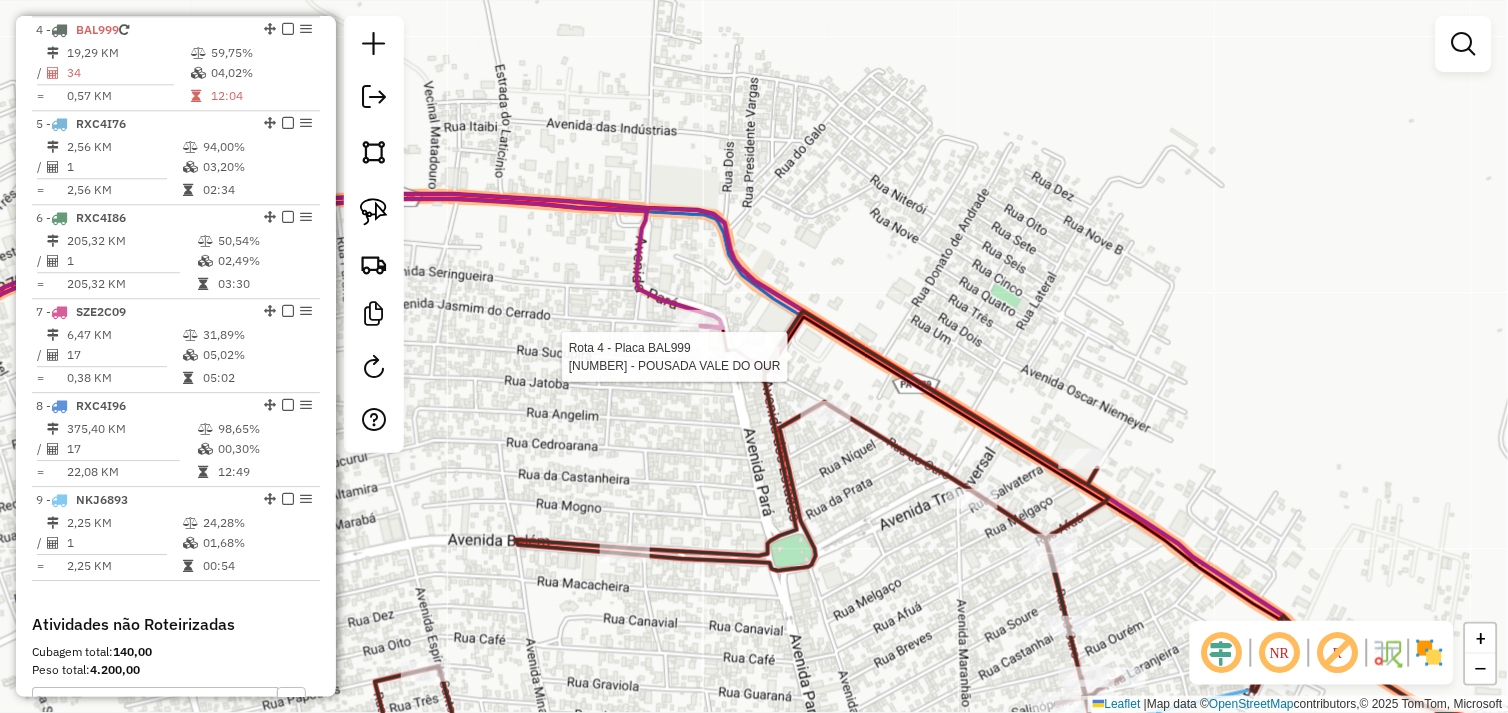 select on "*********" 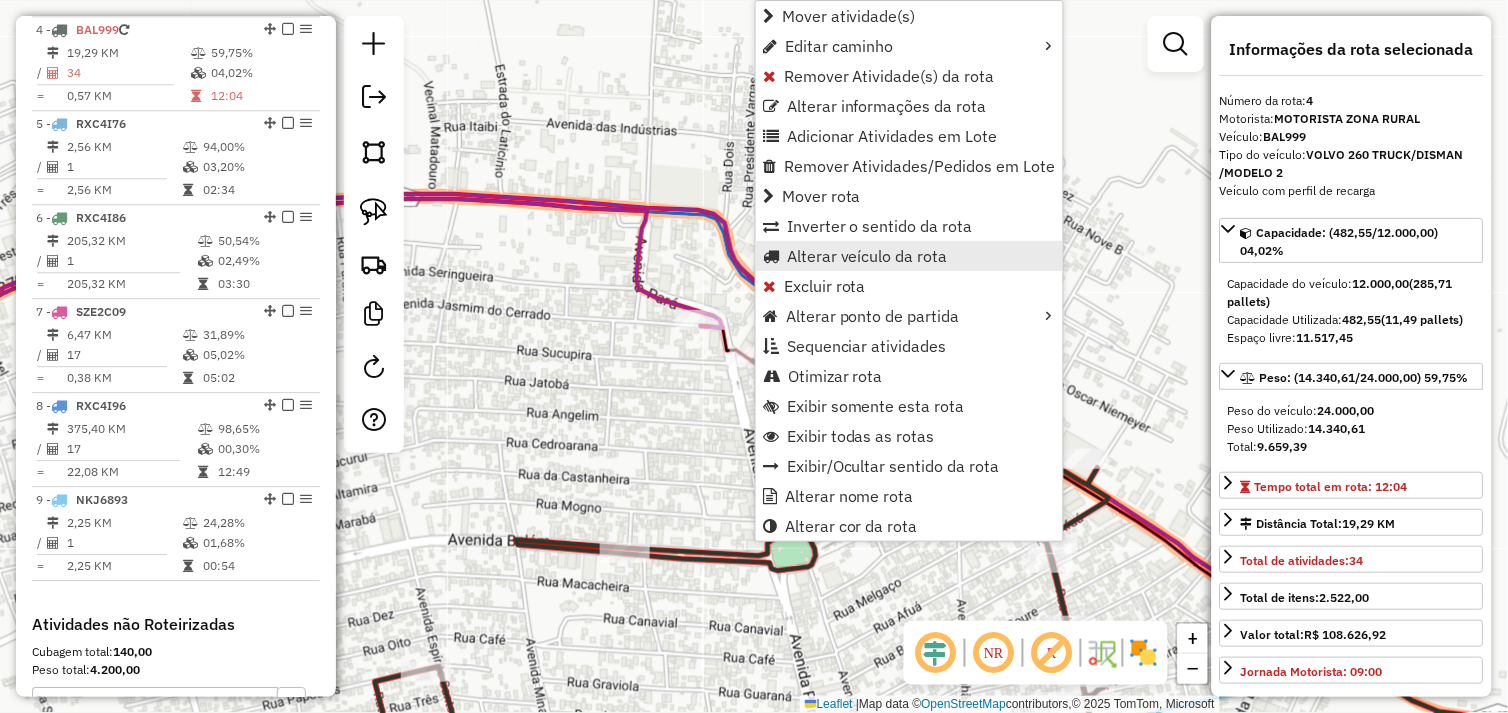 click on "Alterar veículo da rota" at bounding box center [867, 256] 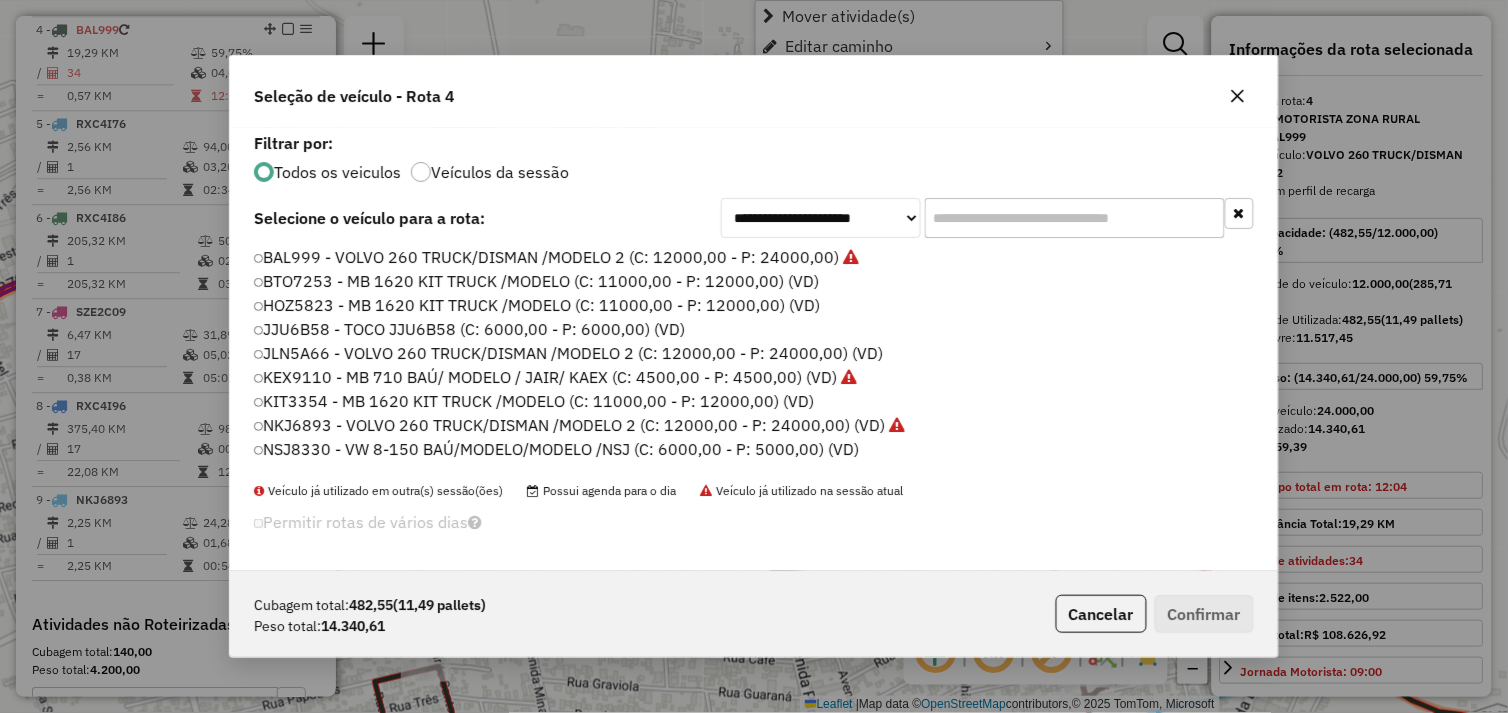 scroll, scrollTop: 11, scrollLeft: 5, axis: both 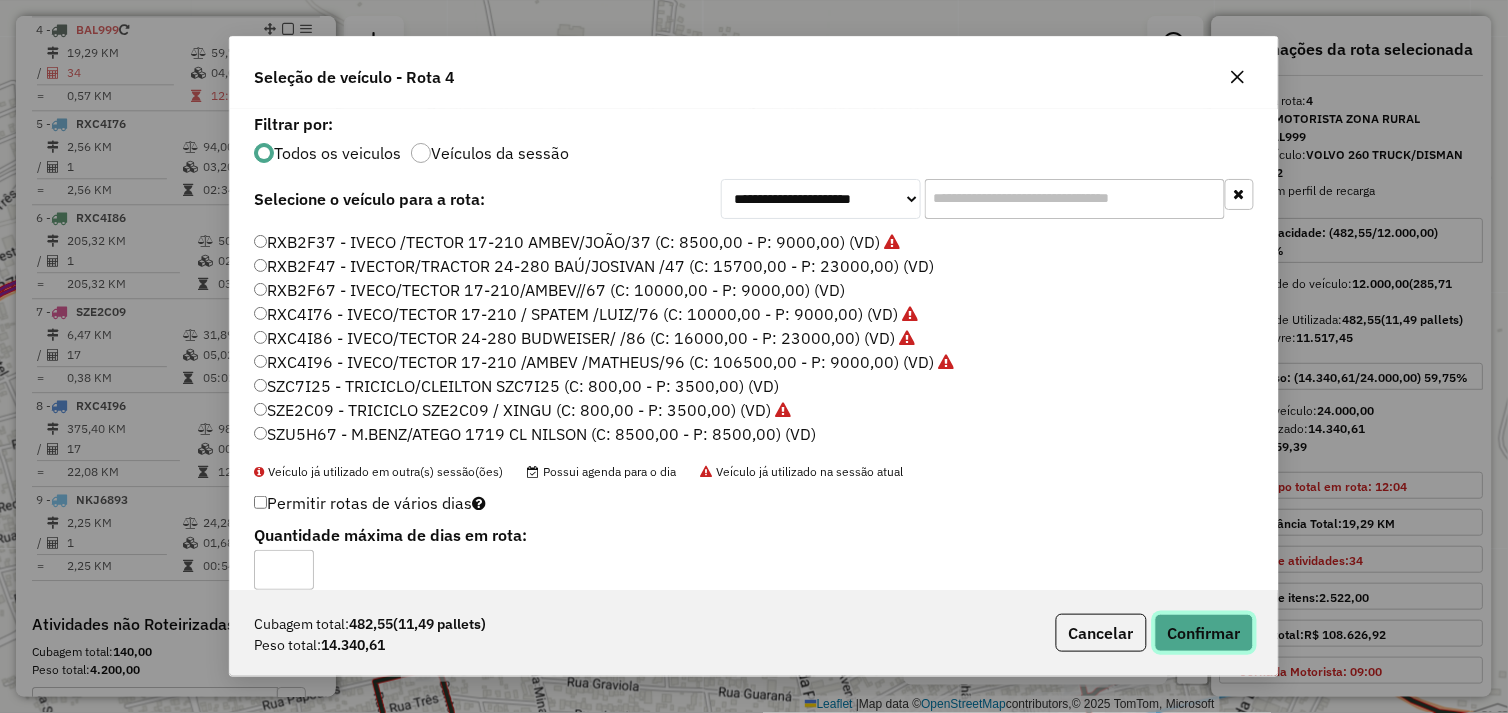 click on "Confirmar" 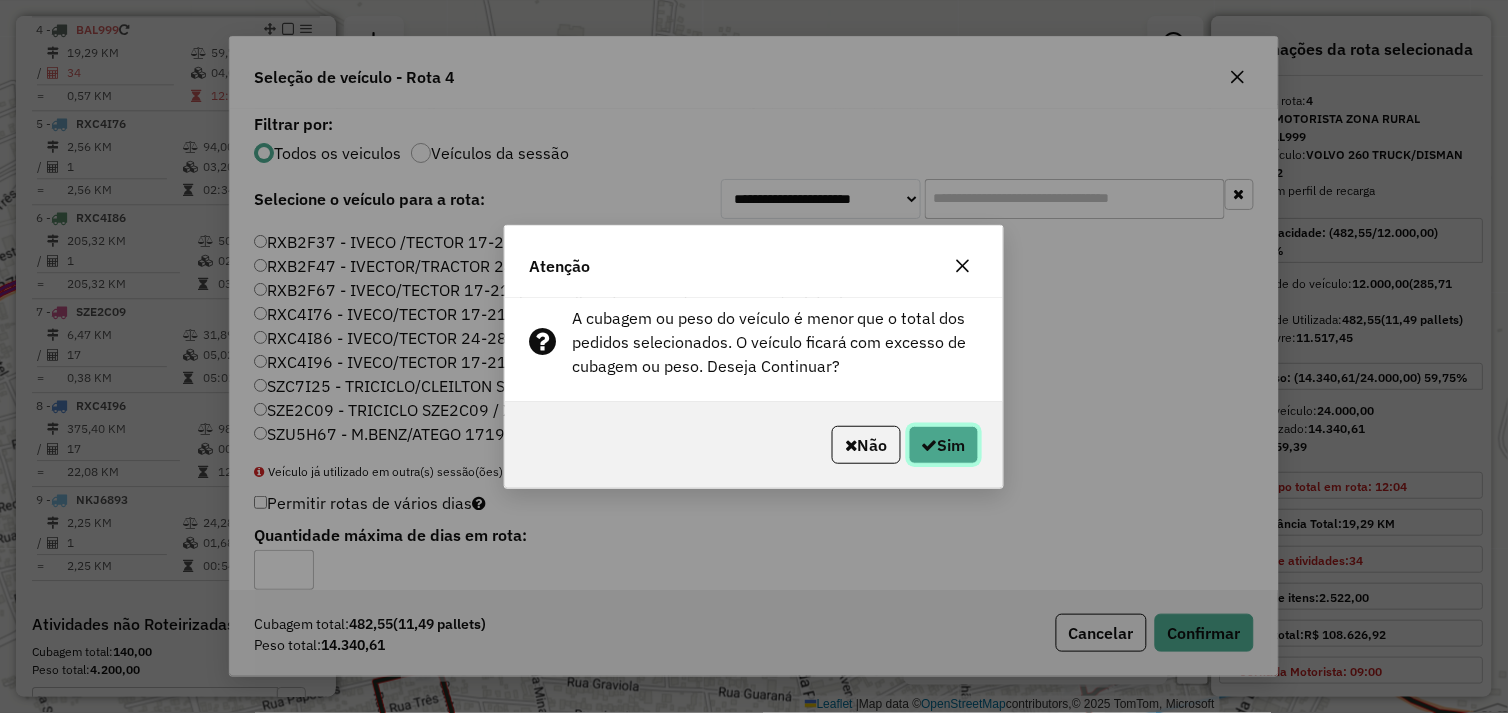 click on "Sim" 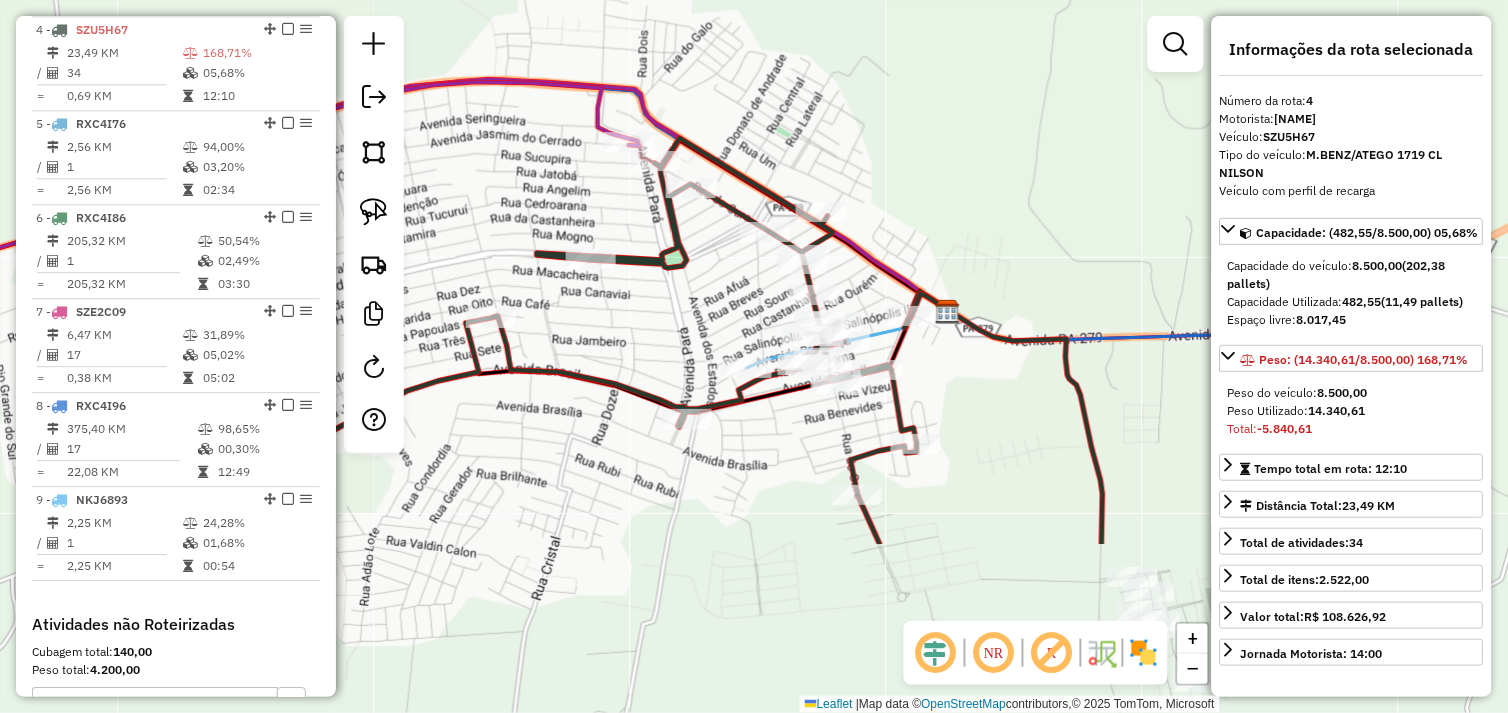 drag, startPoint x: 900, startPoint y: 520, endPoint x: 711, endPoint y: 293, distance: 295.3811 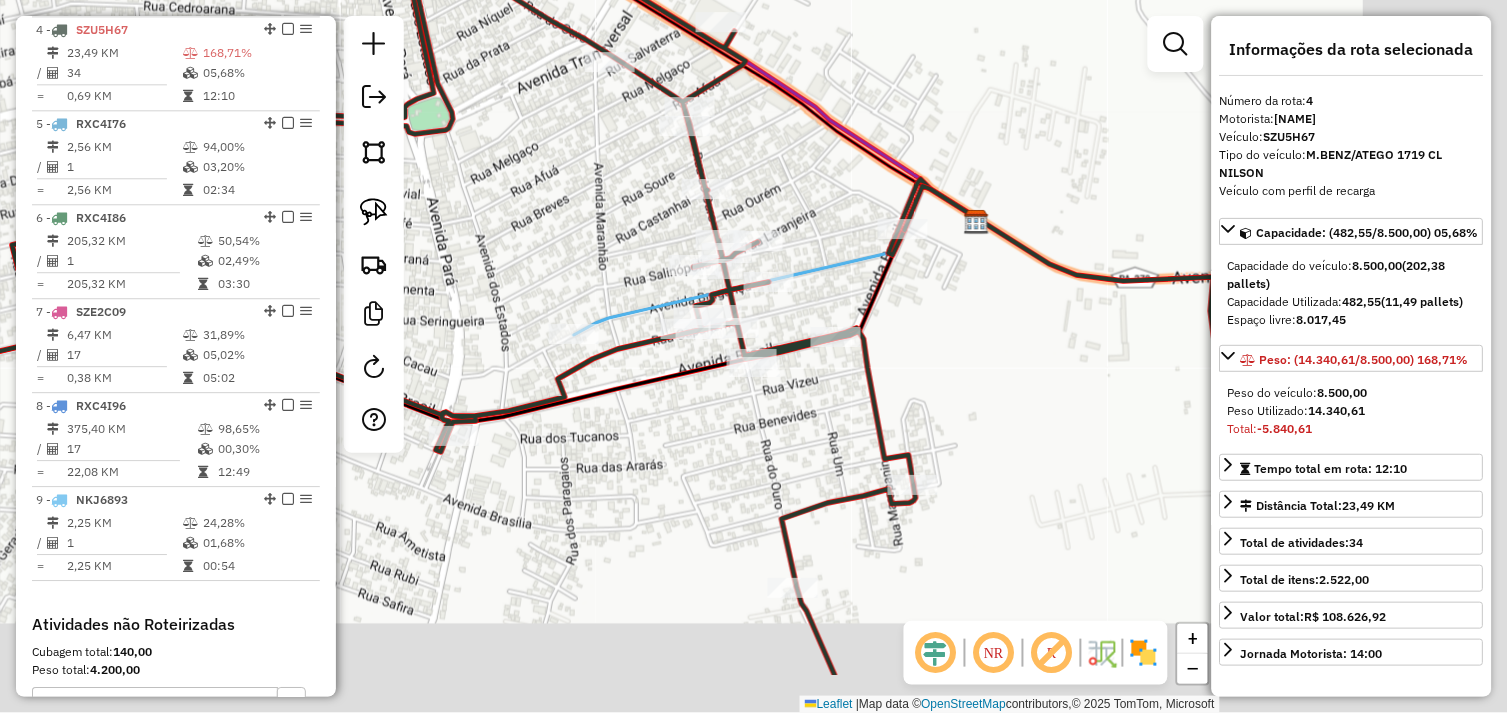 drag, startPoint x: 762, startPoint y: 344, endPoint x: 501, endPoint y: 208, distance: 294.30765 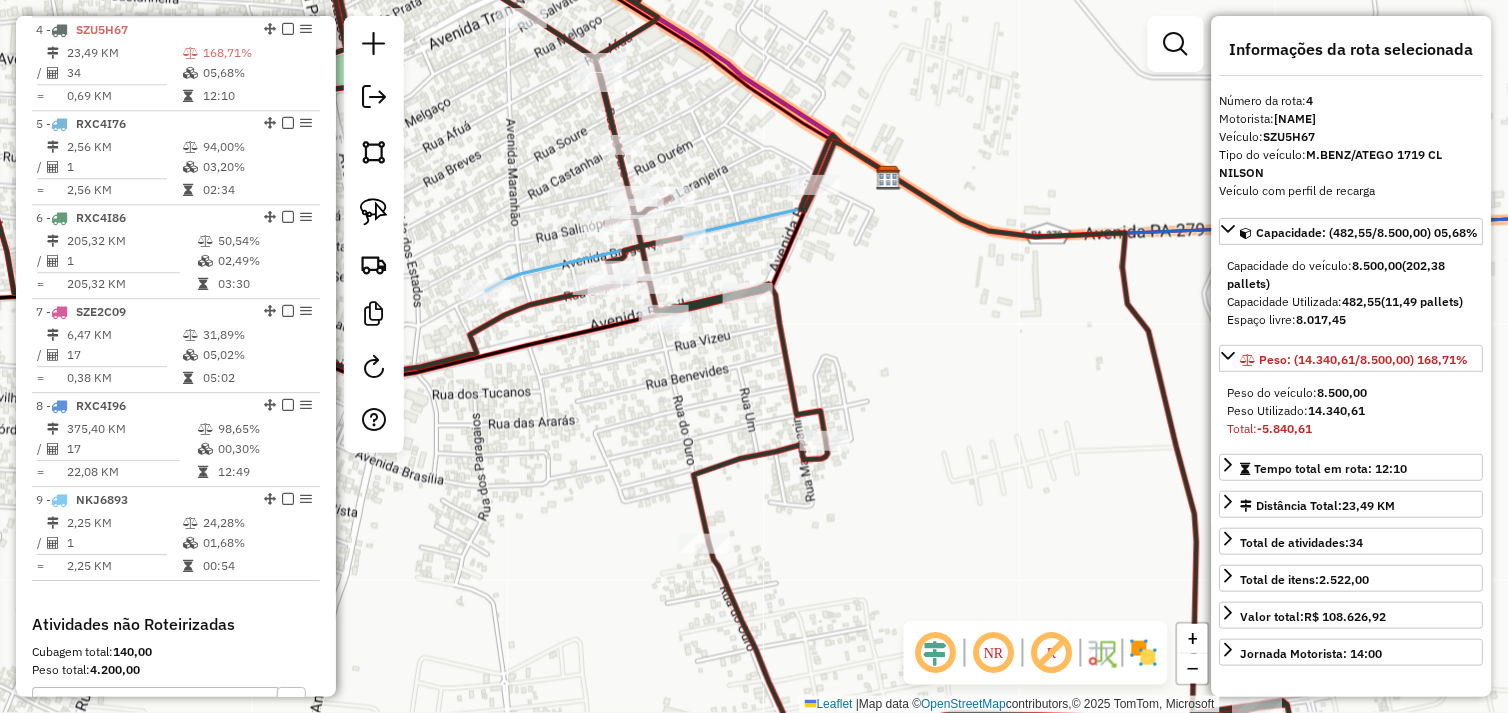 click on "Janela de atendimento Grade de atendimento Capacidade Transportadoras Veículos Cliente Pedidos  Rotas Selecione os dias de semana para filtrar as janelas de atendimento  Seg   Ter   Qua   Qui   Sex   Sáb   Dom  Informe o período da janela de atendimento: De: Até:  Filtrar exatamente a janela do cliente  Considerar janela de atendimento padrão  Selecione os dias de semana para filtrar as grades de atendimento  Seg   Ter   Qua   Qui   Sex   Sáb   Dom   Considerar clientes sem dia de atendimento cadastrado  Clientes fora do dia de atendimento selecionado Filtrar as atividades entre os valores definidos abaixo:  Peso mínimo:   Peso máximo:   Cubagem mínima:   Cubagem máxima:   De:   Até:  Filtrar as atividades entre o tempo de atendimento definido abaixo:  De:   Até:   Considerar capacidade total dos clientes não roteirizados Transportadora: Selecione um ou mais itens Tipo de veículo: Selecione um ou mais itens Veículo: Selecione um ou mais itens Motorista: Selecione um ou mais itens Nome: Rótulo:" 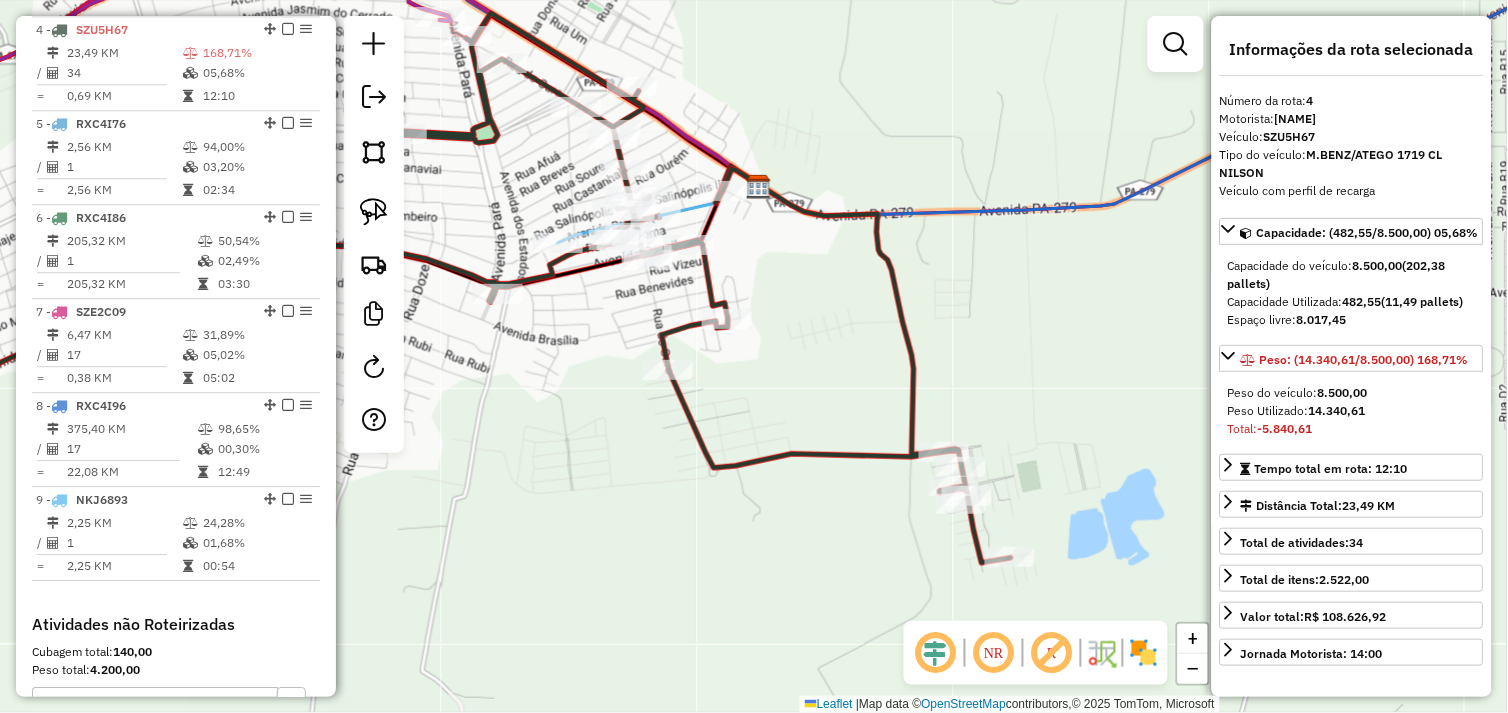 drag, startPoint x: 373, startPoint y: 208, endPoint x: 453, endPoint y: 258, distance: 94.33981 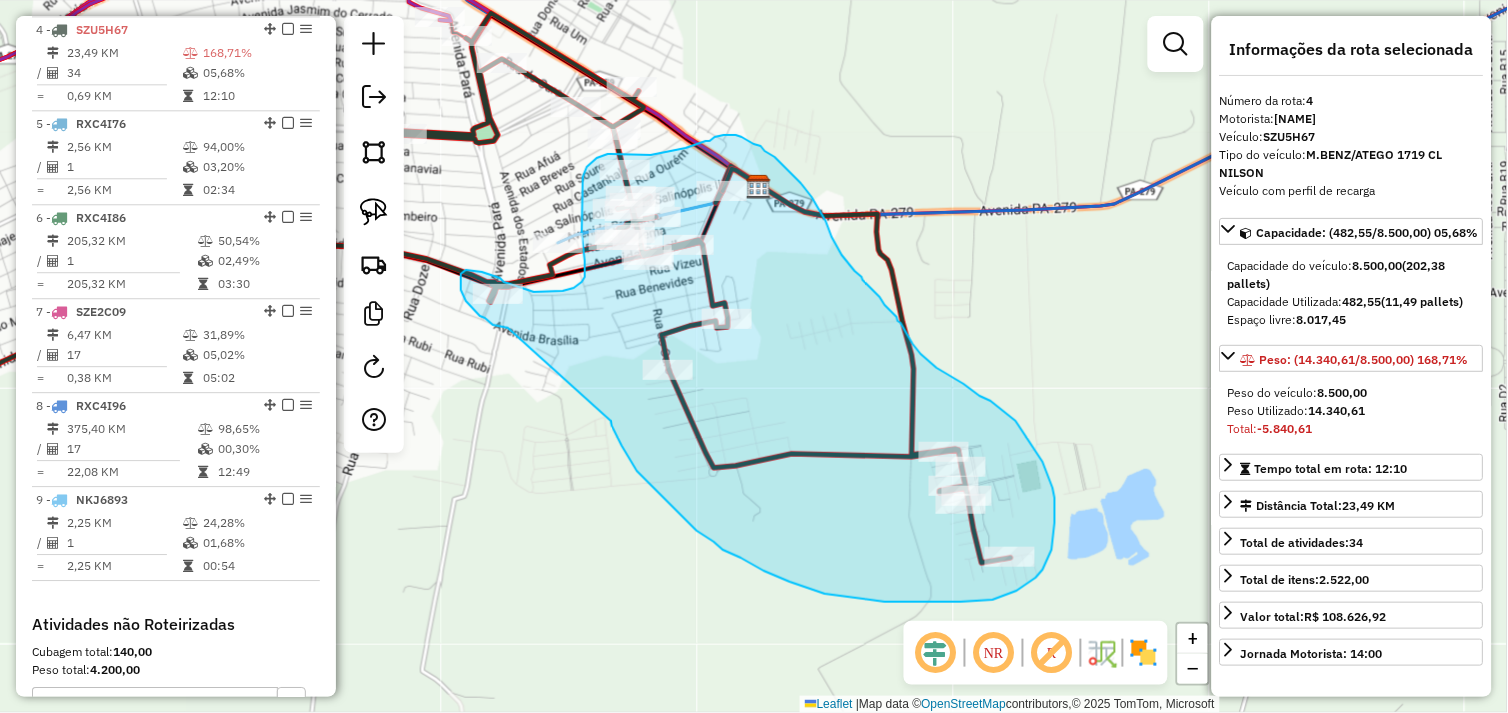 drag, startPoint x: 611, startPoint y: 421, endPoint x: 508, endPoint y: 328, distance: 138.7732 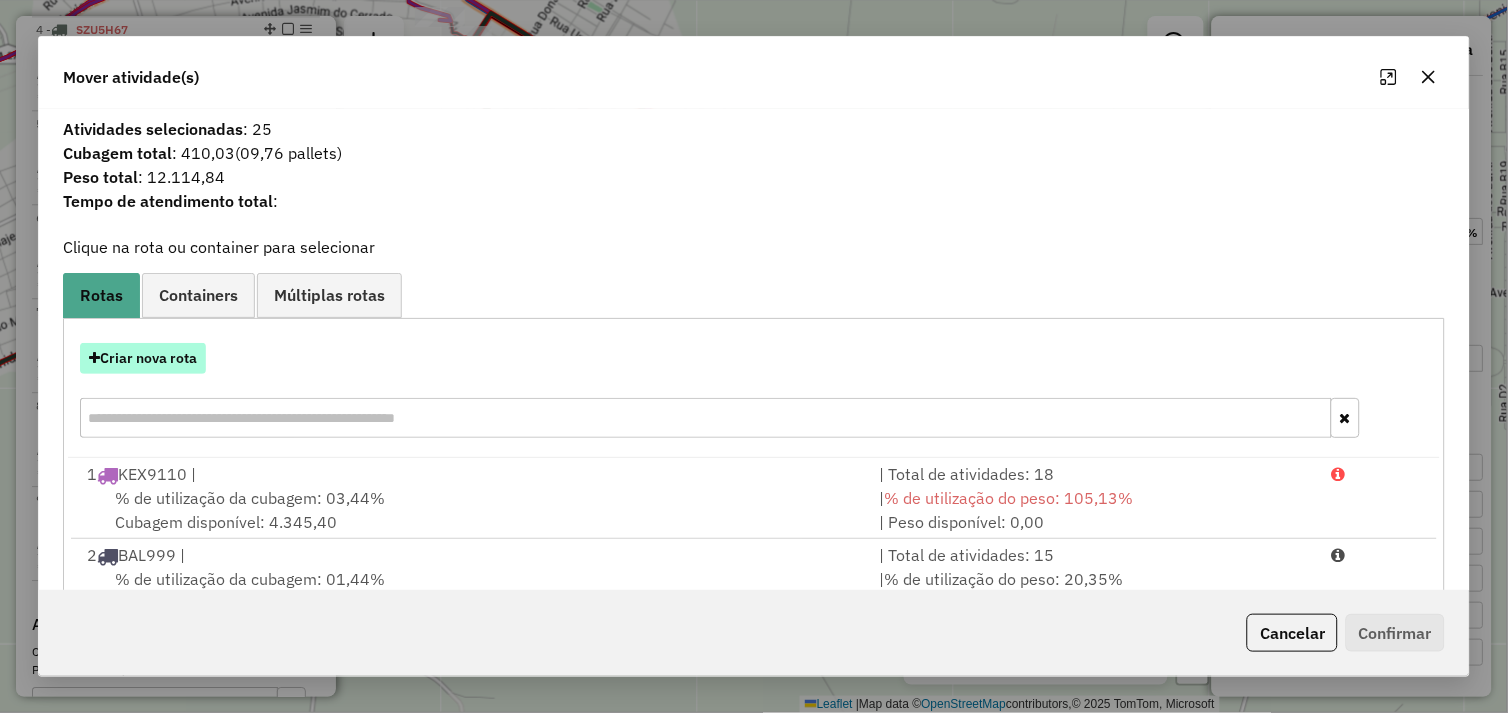 click on "Criar nova rota" at bounding box center [143, 358] 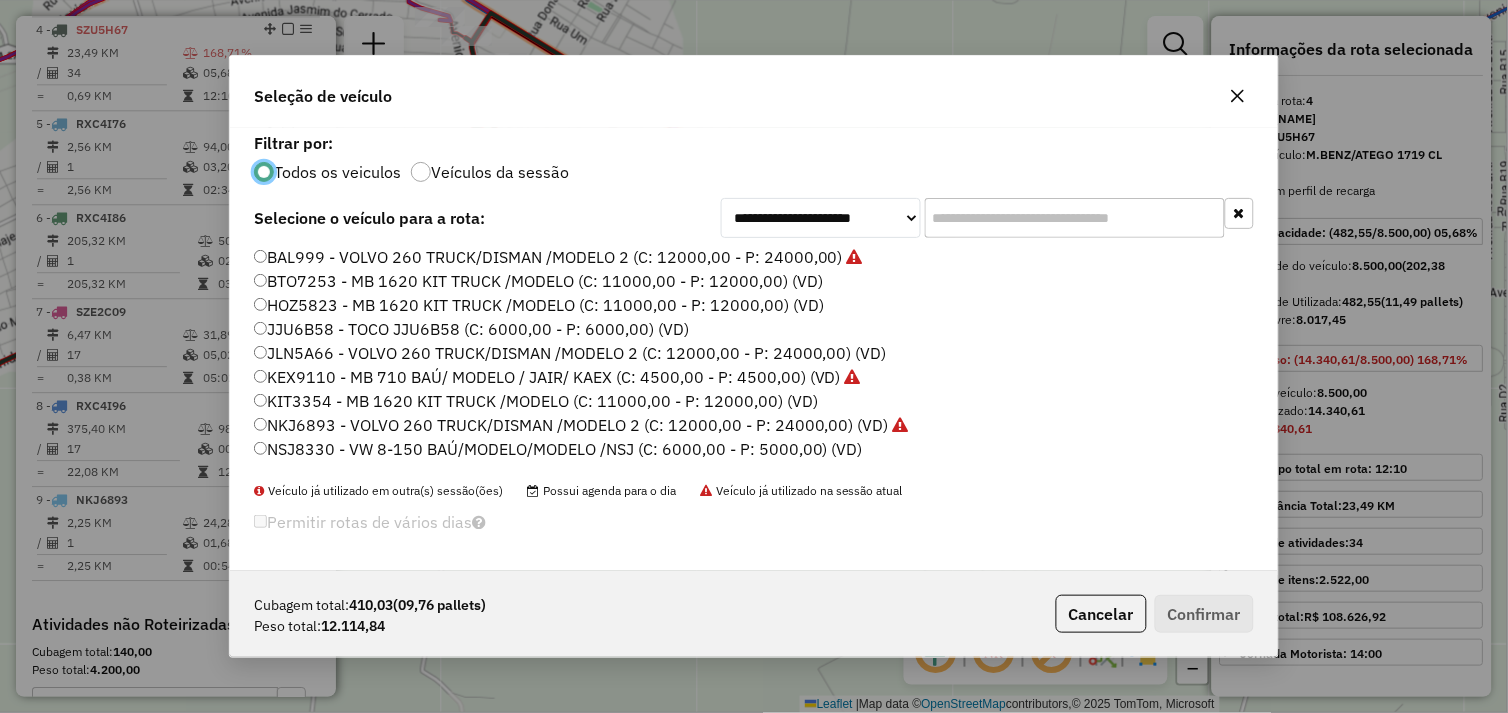 scroll, scrollTop: 11, scrollLeft: 5, axis: both 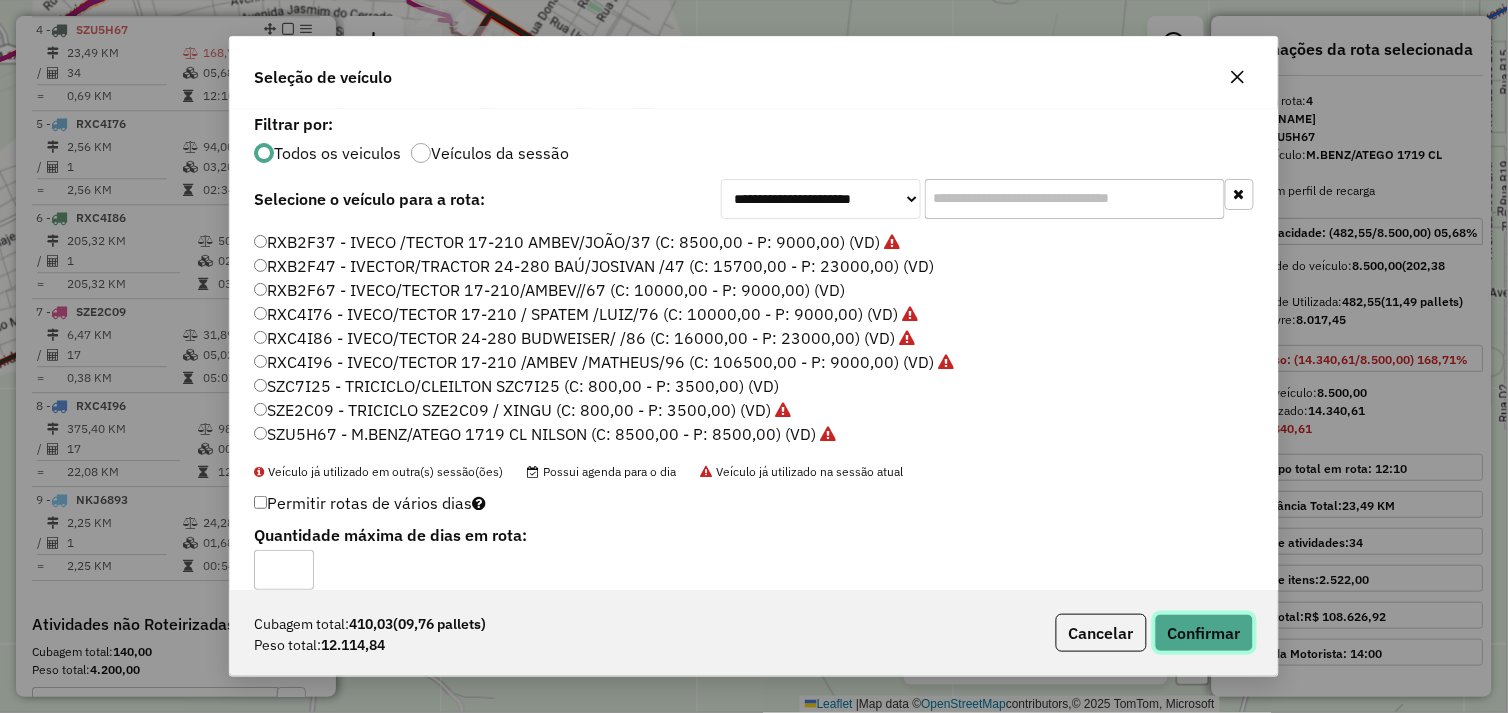 click on "Confirmar" 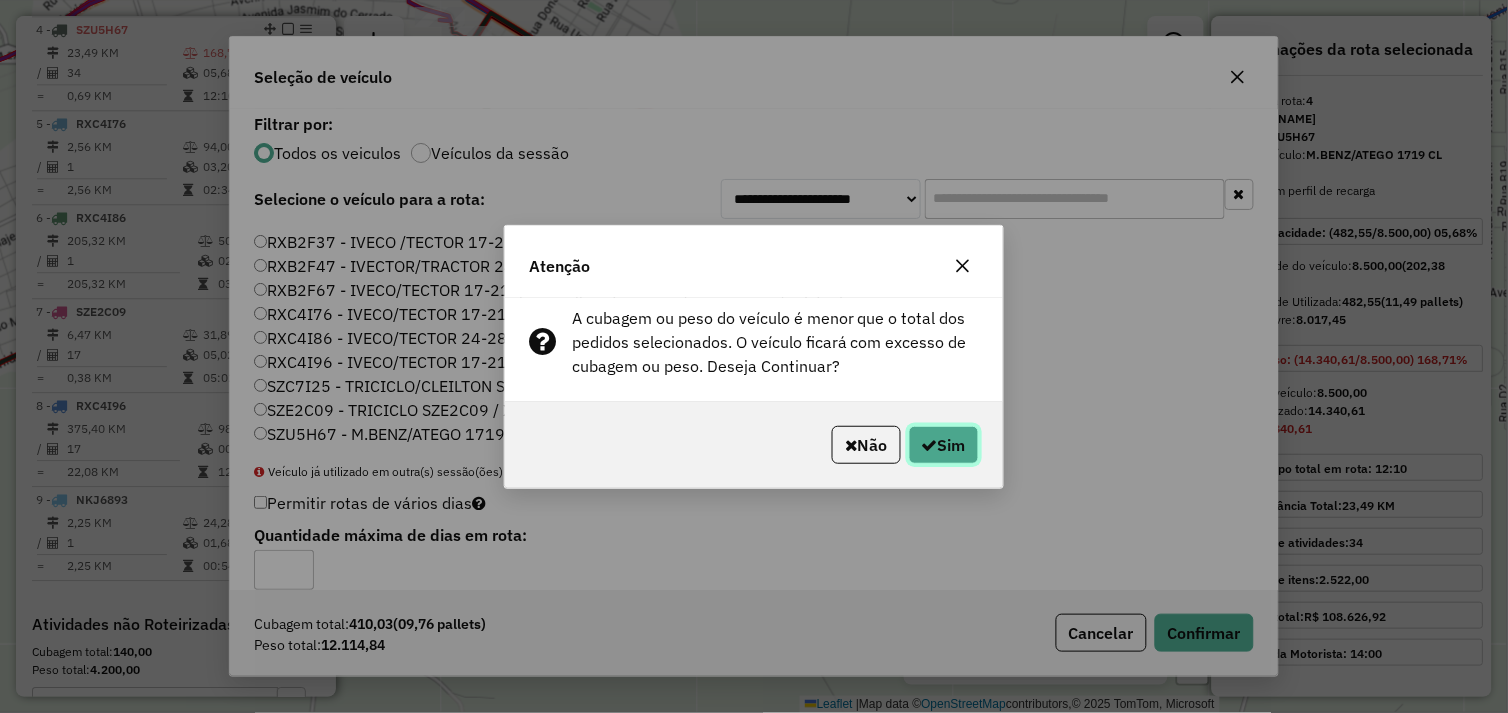 click on "Sim" 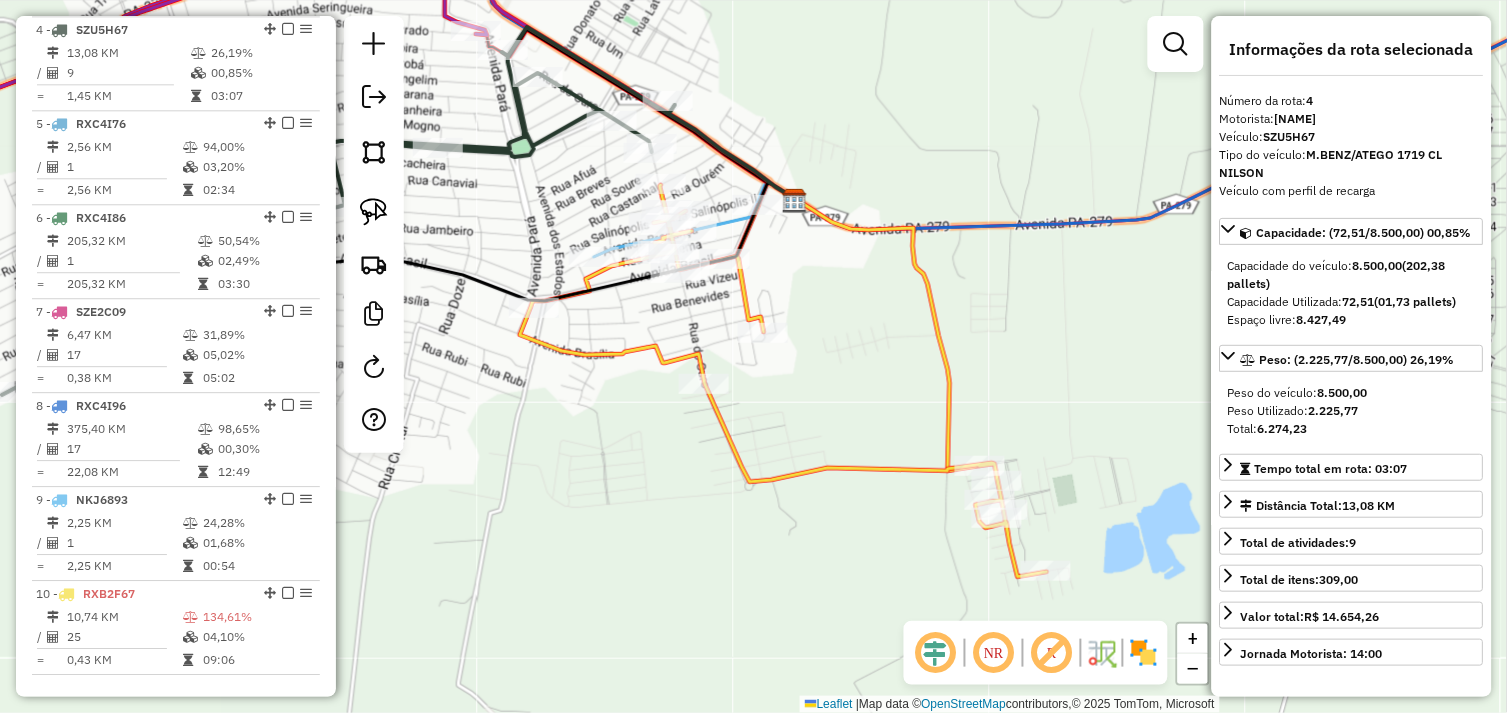 drag, startPoint x: 762, startPoint y: 287, endPoint x: 987, endPoint y: 386, distance: 245.817 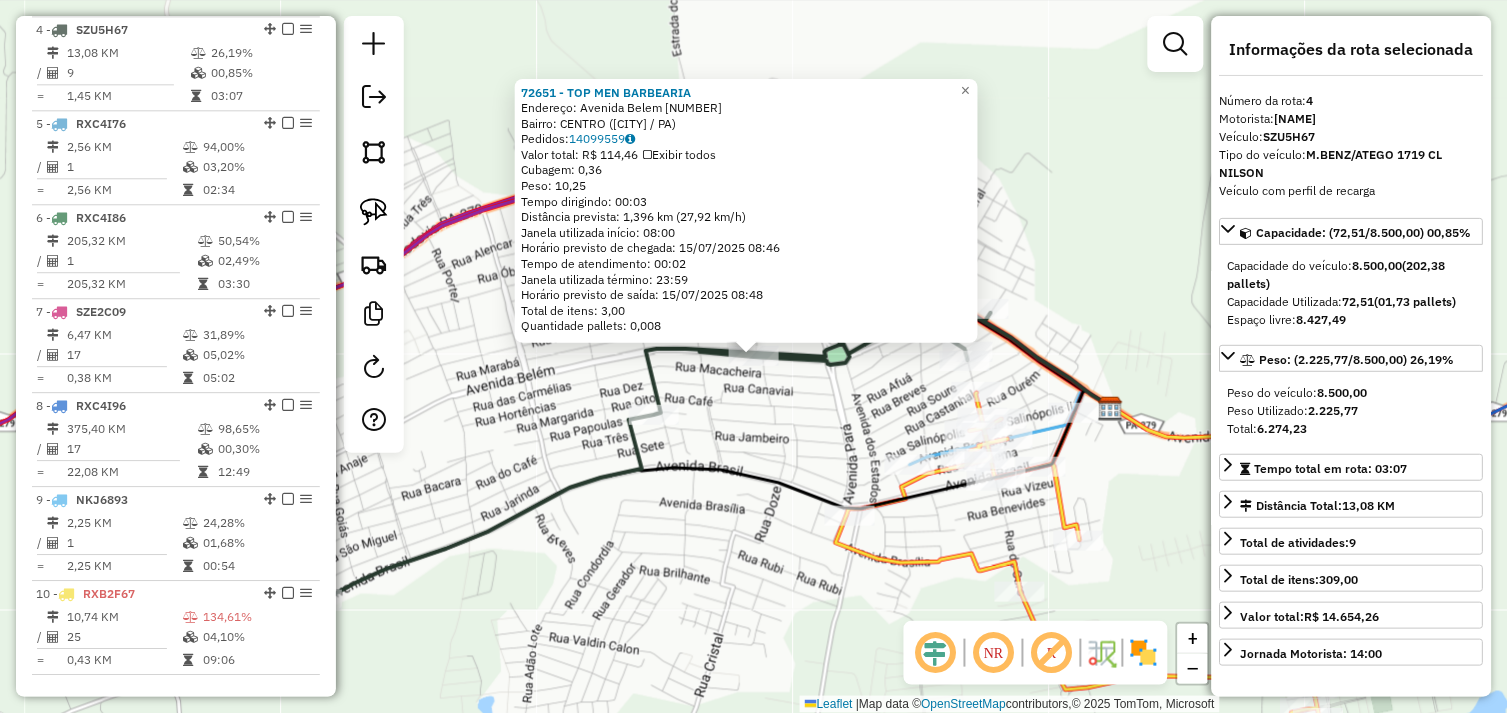 click on "[NUMBER] - TOP MEN BARBEARIA  Endereço:  Avenida Belem [NUMBER]   Bairro: CENTRO ([CITY] / [STATE])   Pedidos:  [NUMBER]   Valor total: R$ [NUMBER]   Exibir todos   Cubagem: [NUMBER]  Peso: [NUMBER]  Tempo dirigindo: [TIME]   Distância prevista: [NUMBER] km ([NUMBER] km/h)   Janela utilizada início: [TIME]   Horário previsto de chegada: [DATE] [TIME]   Tempo de atendimento: [TIME]   Janela utilizada término: [TIME]   Horário previsto de saída: [DATE] [TIME]   Total de itens: [NUMBER]   Quantidade pallets: [NUMBER]  × Janela de atendimento Grade de atendimento Capacidade Transportadoras Veículos Cliente Pedidos  Rotas Selecione os dias de semana para filtrar as janelas de atendimento  Seg   Ter   Qua   Qui   Sex   Sáb   Dom  Informe o período da janela de atendimento: De: Até:  Filtrar exatamente a janela do cliente  Considerar janela de atendimento padrão  Selecione os dias de semana para filtrar as grades de atendimento  Seg   Ter   Qua   Qui   Sex   Sáb   Dom   Considerar clientes sem dia de atendimento cadastrado  De:   De:" 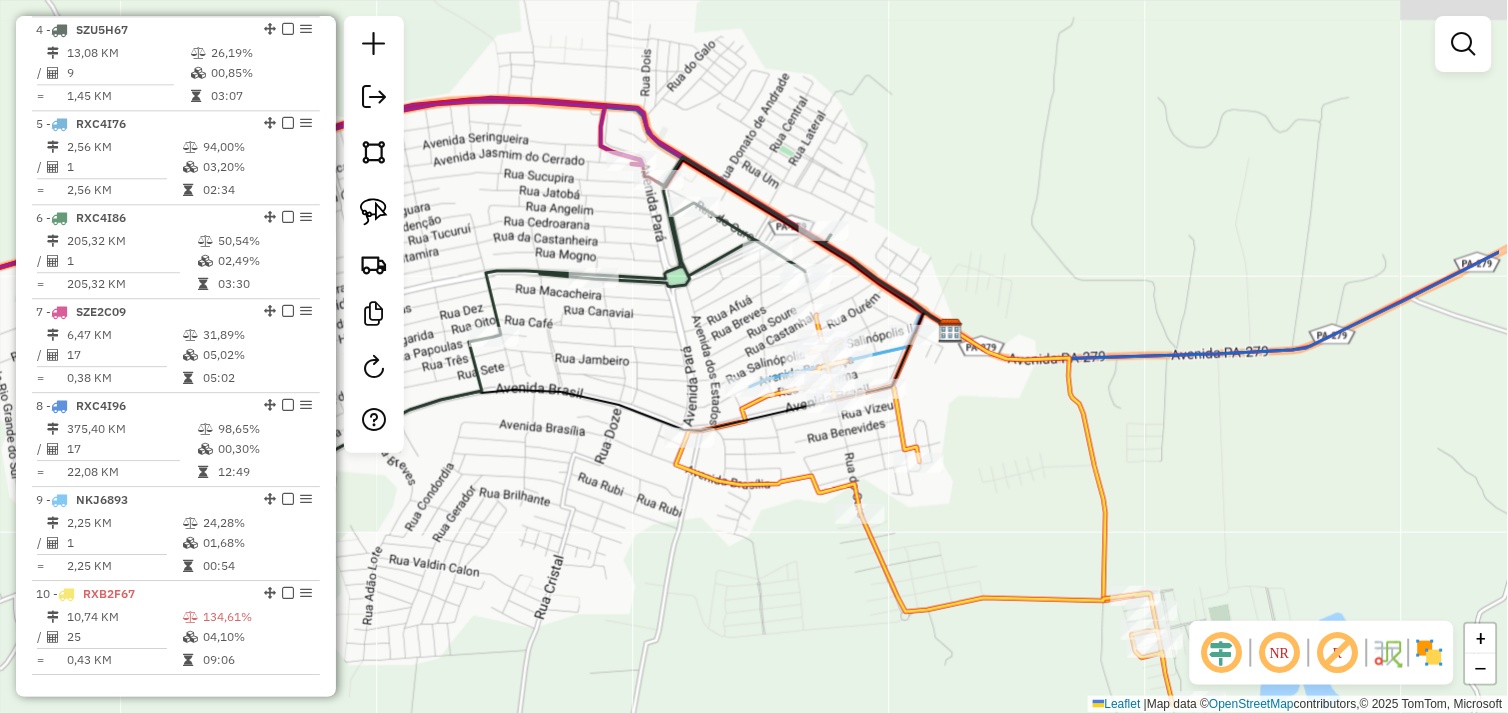drag, startPoint x: 840, startPoint y: 410, endPoint x: 718, endPoint y: 346, distance: 137.76791 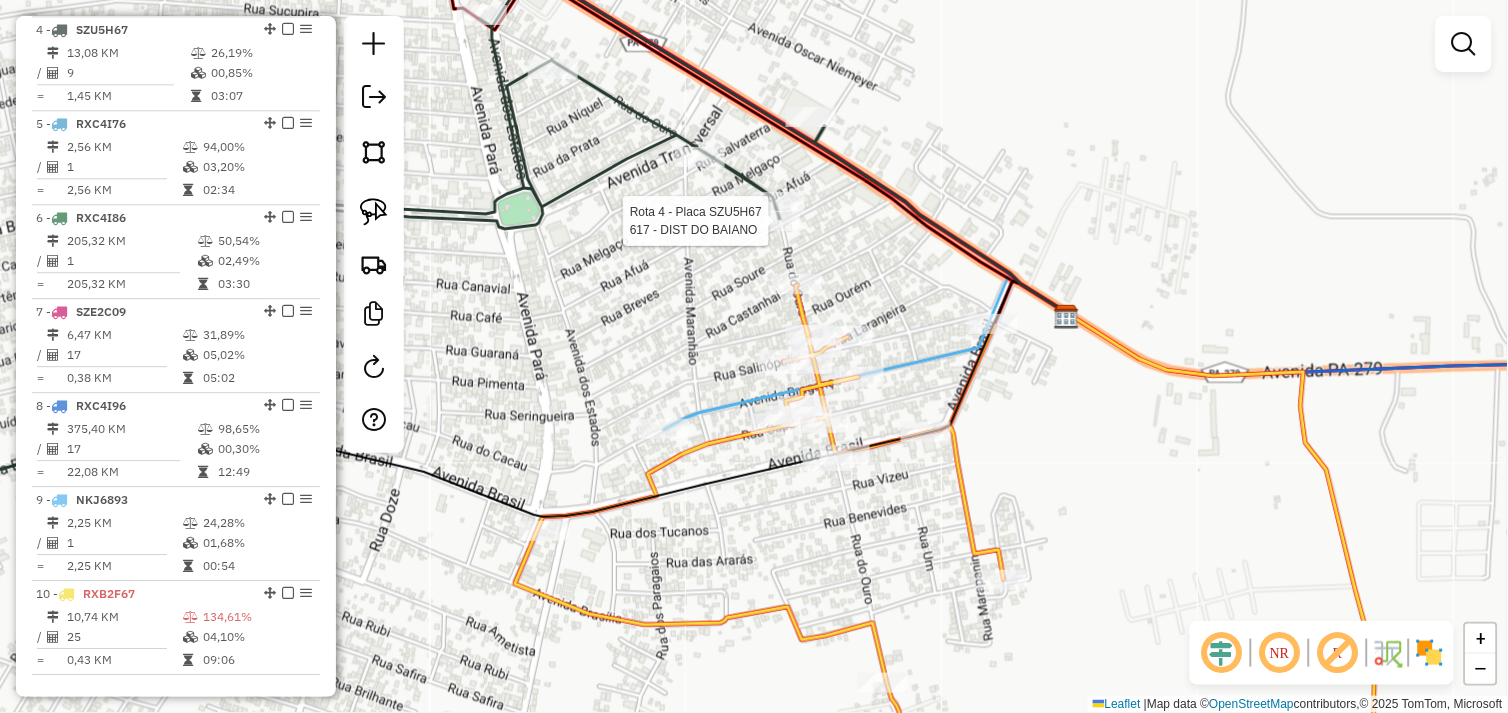 select on "*********" 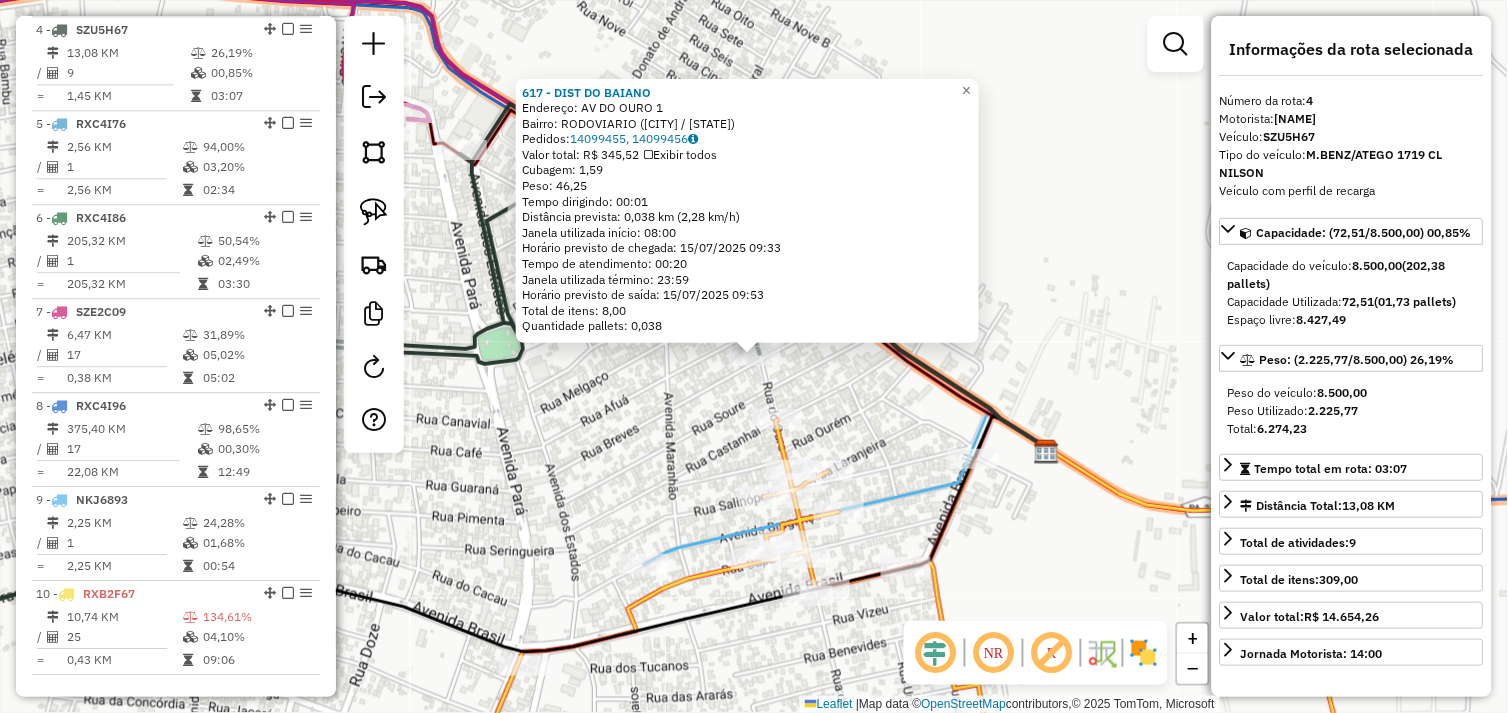click on "[NUMBER] - DIST DO BAIANO  Endereço:  AV DO OURO [NUMBER]   Bairro: RODOVIARIO ([CITY] / [STATE])   Pedidos:  [NUMBER], [NUMBER]   Valor total: R$ [NUMBER]   Exibir todos   Cubagem: [NUMBER]  Peso: [NUMBER]  Tempo dirigindo: [TIME]   Distância prevista: [NUMBER] km ([NUMBER] km/h)   Janela utilizada início: [TIME]   Horário previsto de chegada: [DATE] [TIME]   Tempo de atendimento: [TIME]   Janela utilizada término: [TIME]   Horário previsto de saída: [DATE] [TIME]   Total de itens: [NUMBER]   Quantidade pallets: [NUMBER]  × Janela de atendimento Grade de atendimento Capacidade Transportadoras Veículos Cliente Pedidos  Rotas Selecione os dias de semana para filtrar as janelas de atendimento  Seg   Ter   Qua   Qui   Sex   Sáb   Dom  Informe o período da janela de atendimento: De: Até:  Filtrar exatamente a janela do cliente  Considerar janela de atendimento padrão  Selecione os dias de semana para filtrar as grades de atendimento  Seg   Ter   Qua   Qui   Sex   Sáb   Dom   Considerar clientes sem dia de atendimento cadastrado  De:  +" 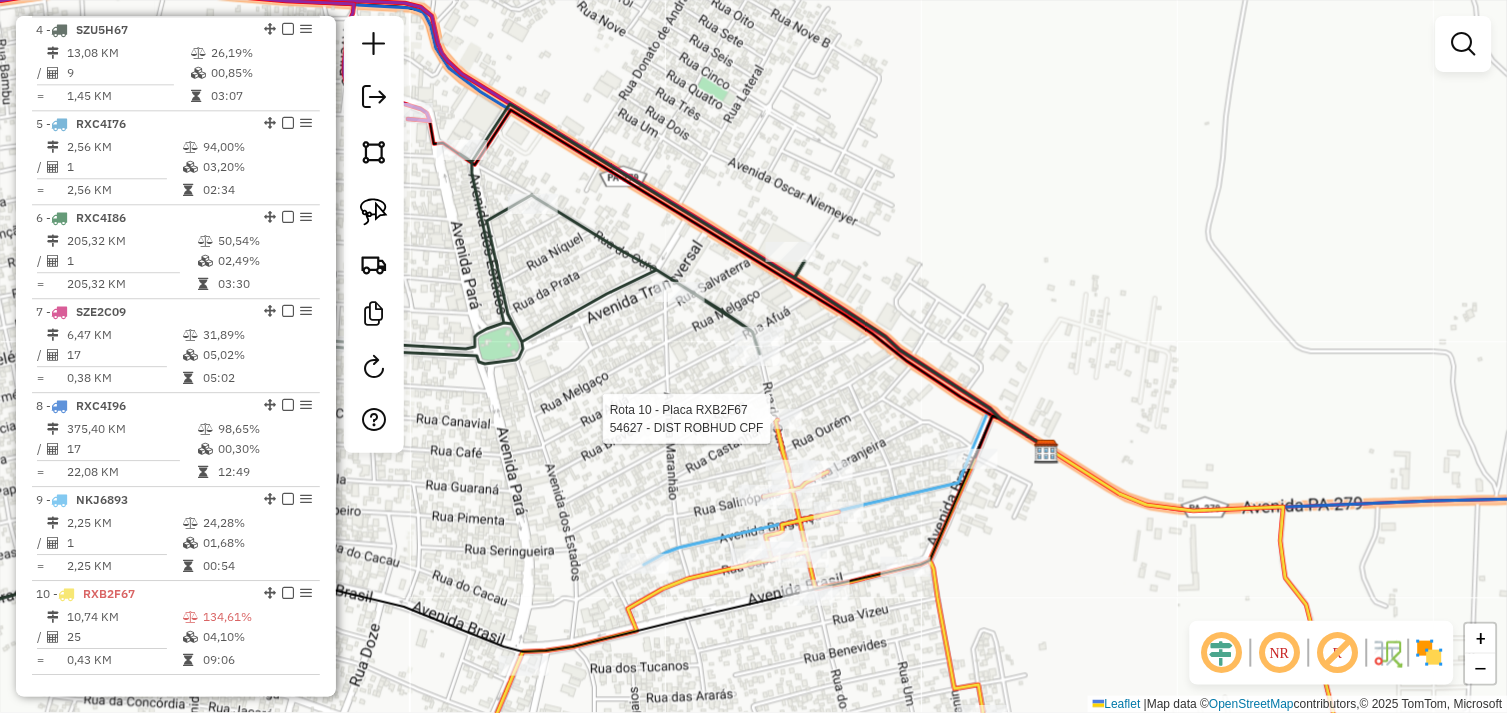 select on "*********" 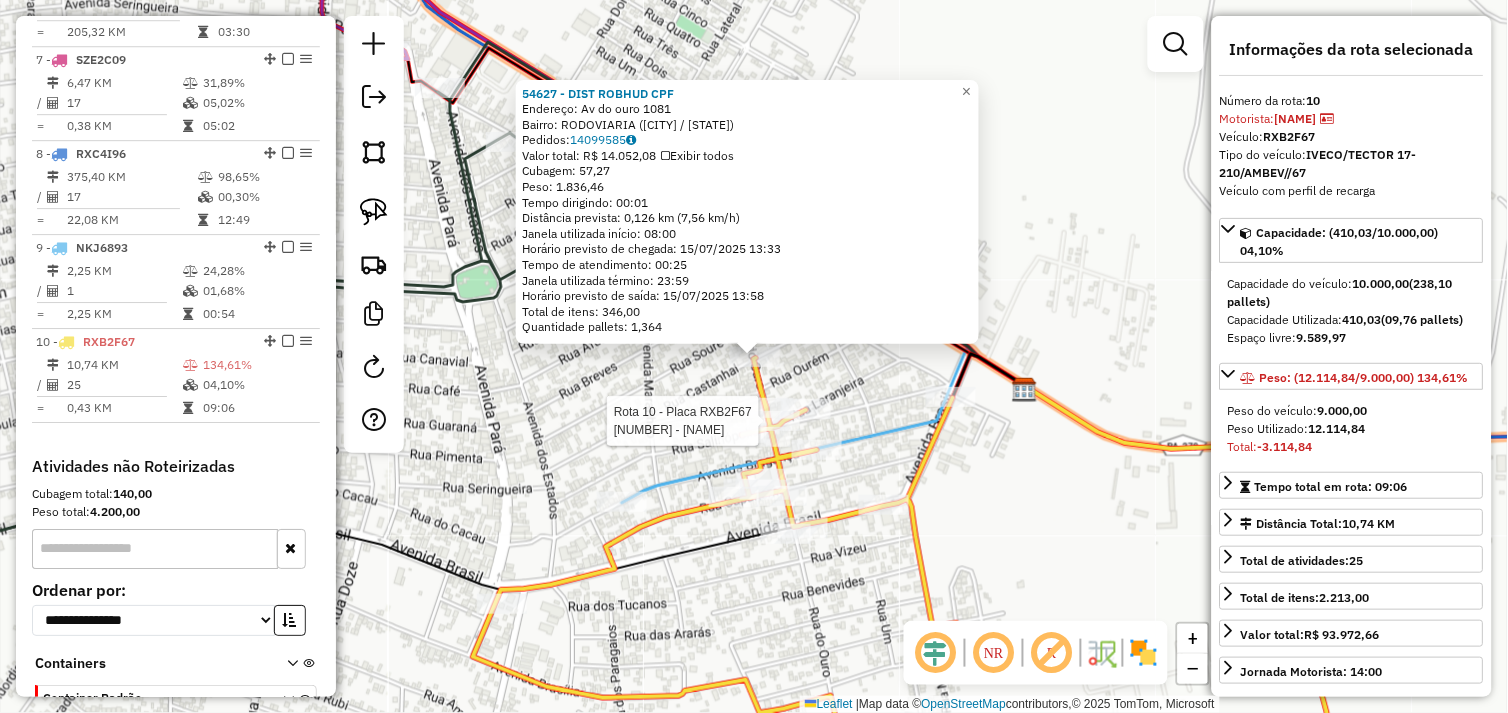 scroll, scrollTop: 1425, scrollLeft: 0, axis: vertical 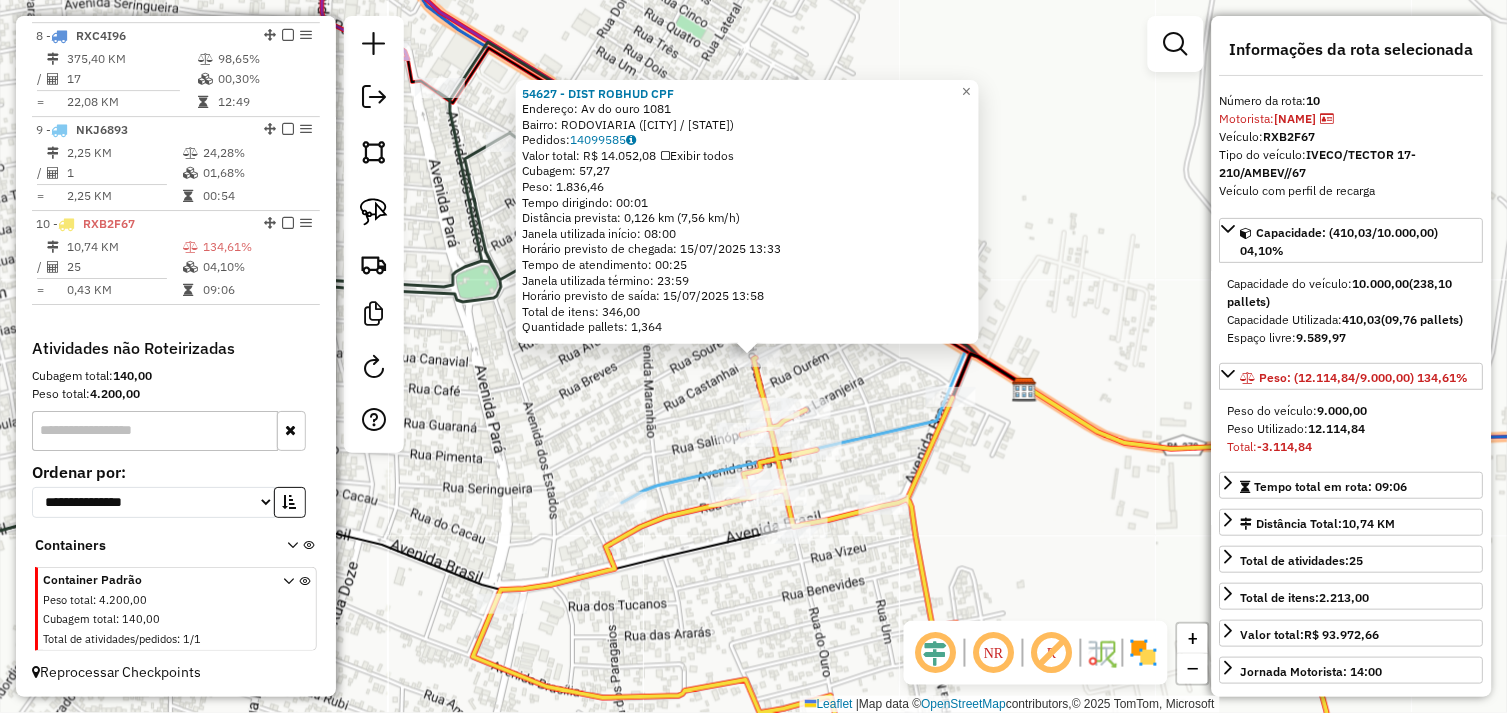click on "[NUMBER] - [NAME] CPF  Endereço:  Av do ouro [NUMBER]   Bairro: RODOVIARIA ([CITY] / [STATE])   Pedidos:  [NUMBER]   Valor total: R$ [PRICE]   Exibir todos   Cubagem: [NUMBER]  Peso: [NUMBER]  Tempo dirigindo: [TIME]   Distância prevista: [NUMBER] km ([NUMBER] km/h)   Janela utilizada início: [TIME]   Horário previsto de chegada: [DATE] [TIME]   Tempo de atendimento: [TIME]   Janela utilizada término: [TIME]   Horário previsto de saída: [DATE] [TIME]   Total de itens: [NUMBER]   Quantidade pallets: [NUMBER]  × Janela de atendimento Grade de atendimento Capacidade Transportadoras Veículos Cliente Pedidos  Rotas Selecione os dias de semana para filtrar as janelas de atendimento  Seg   Ter   Qua   Qui   Sex   Sáb   Dom  Informe o período da janela de atendimento: De: [TIME] Até: [TIME]  Filtrar exatamente a janela do cliente  Considerar janela de atendimento padrão  Selecione os dias de semana para filtrar as grades de atendimento  Seg   Ter   Qua   Qui   Sex   Sáb   Dom   Considerar clientes sem dia de atendimento cadastrado De: [NUMBER]" 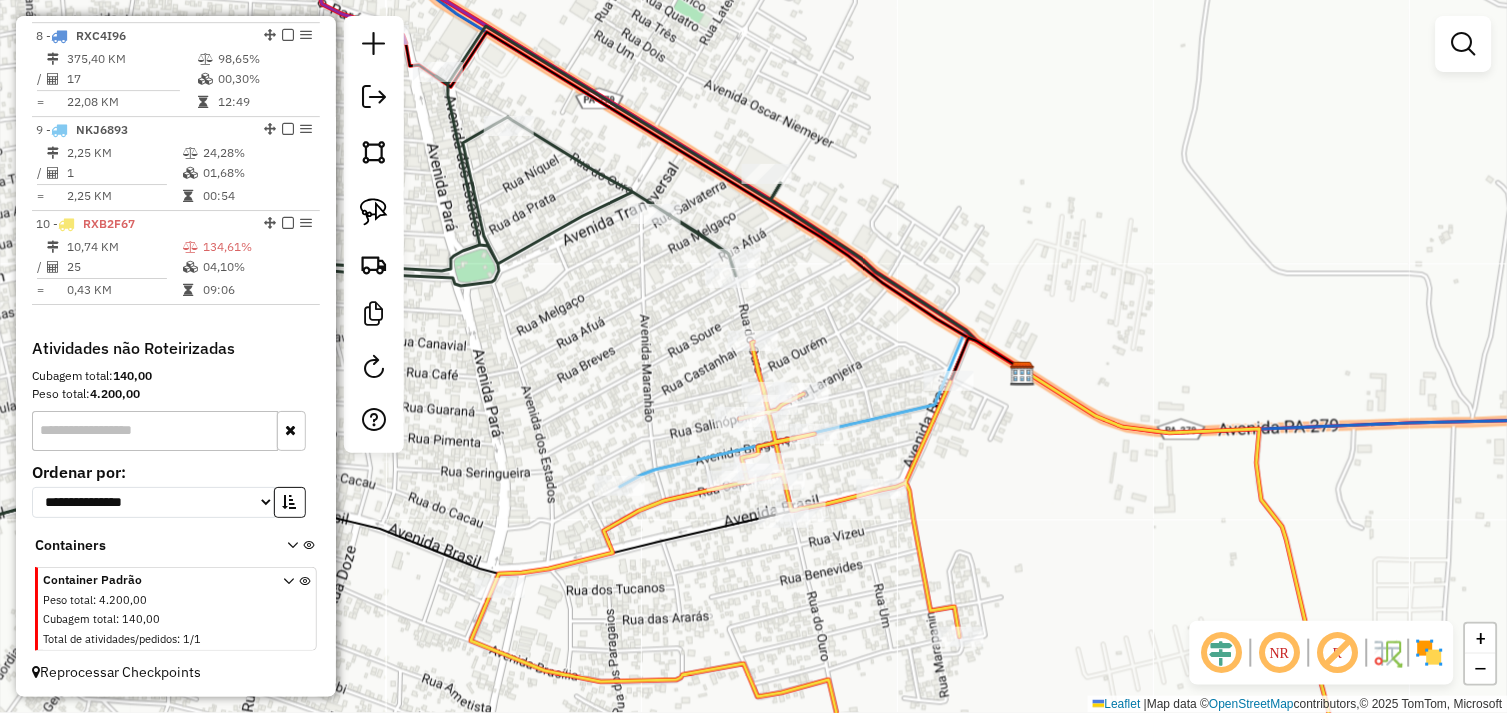 drag, startPoint x: 844, startPoint y: 385, endPoint x: 817, endPoint y: 280, distance: 108.41586 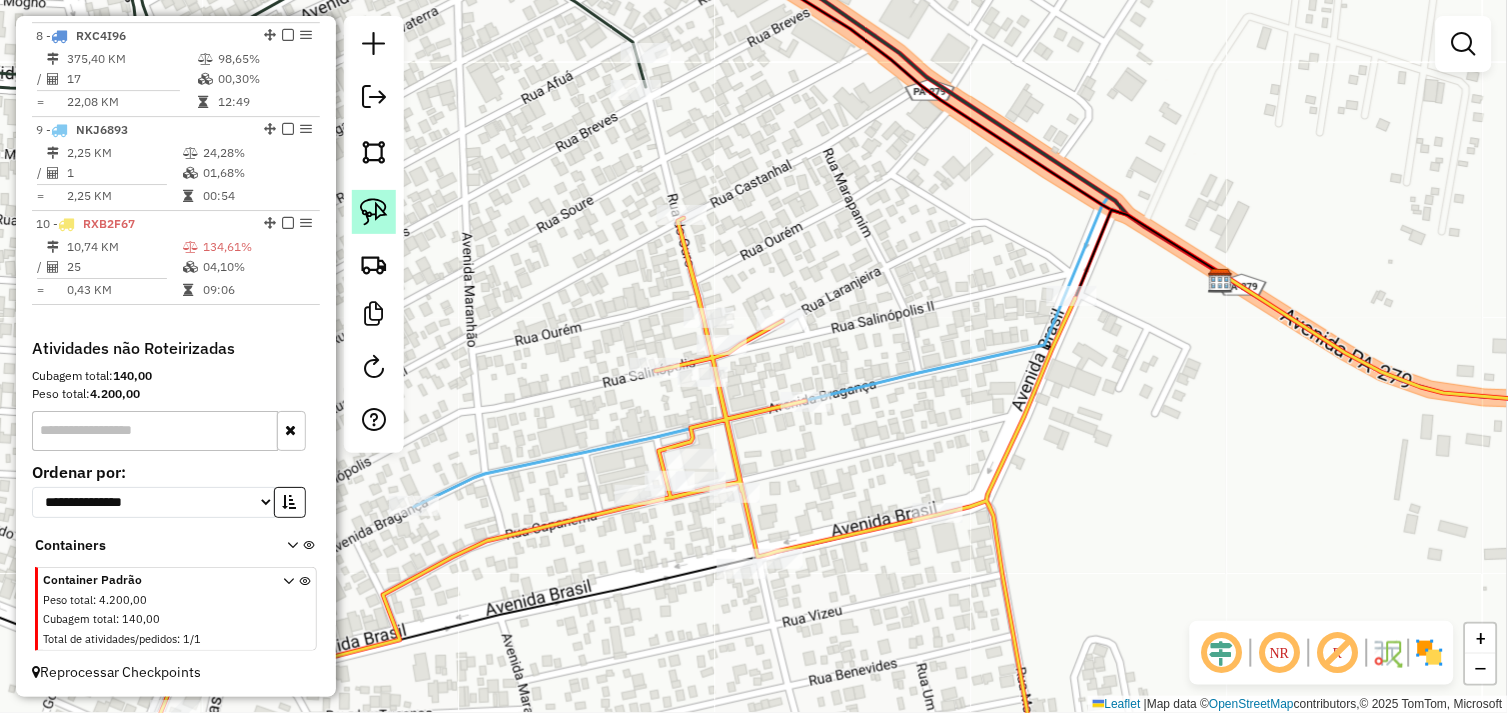 click 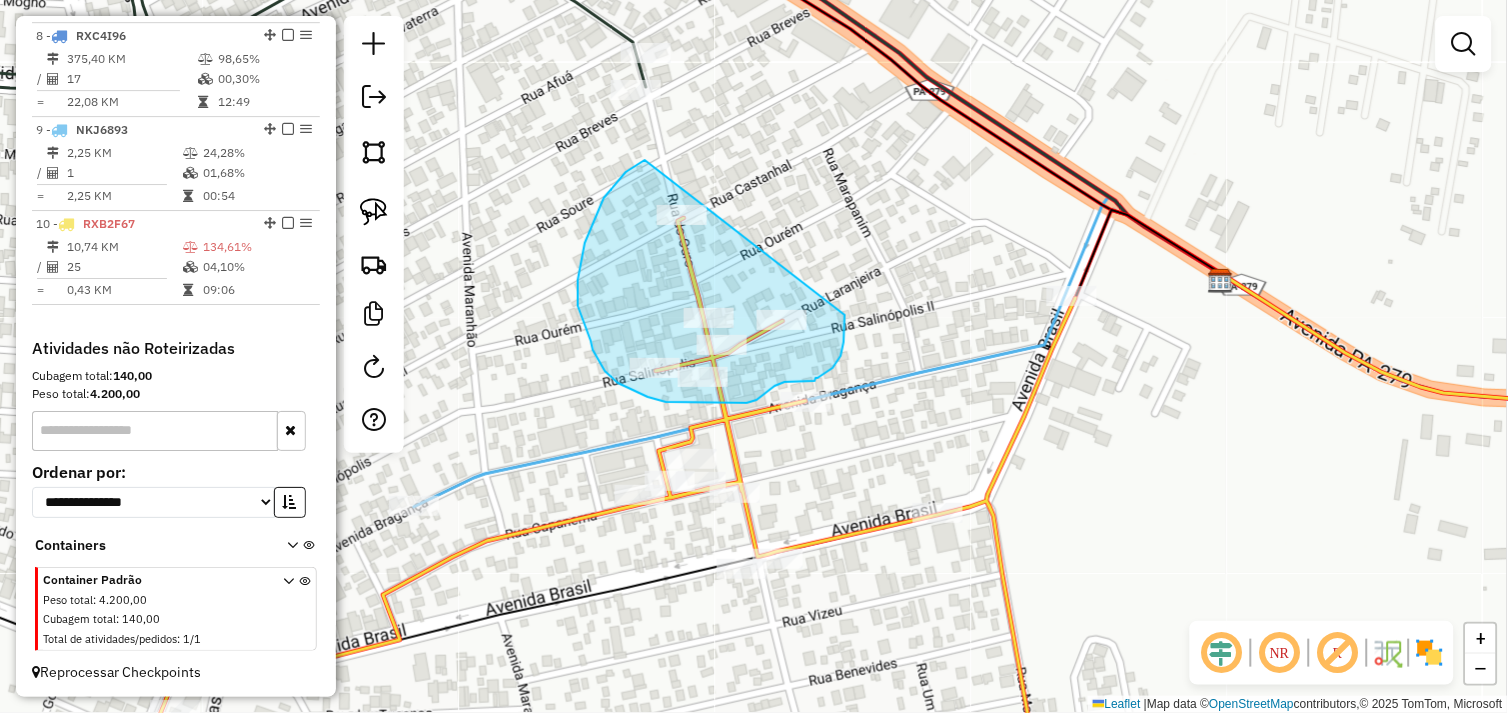 drag, startPoint x: 645, startPoint y: 160, endPoint x: 807, endPoint y: 251, distance: 185.80904 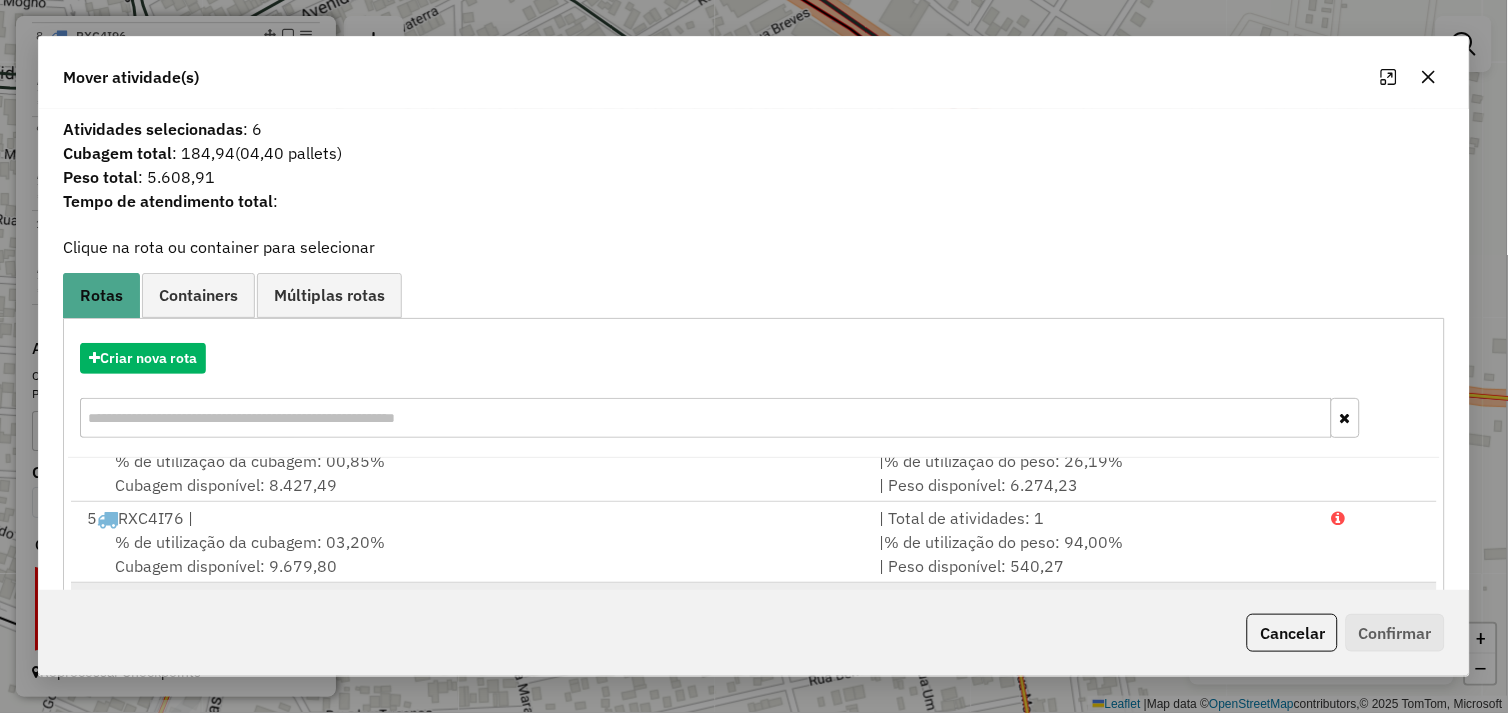 scroll, scrollTop: 330, scrollLeft: 0, axis: vertical 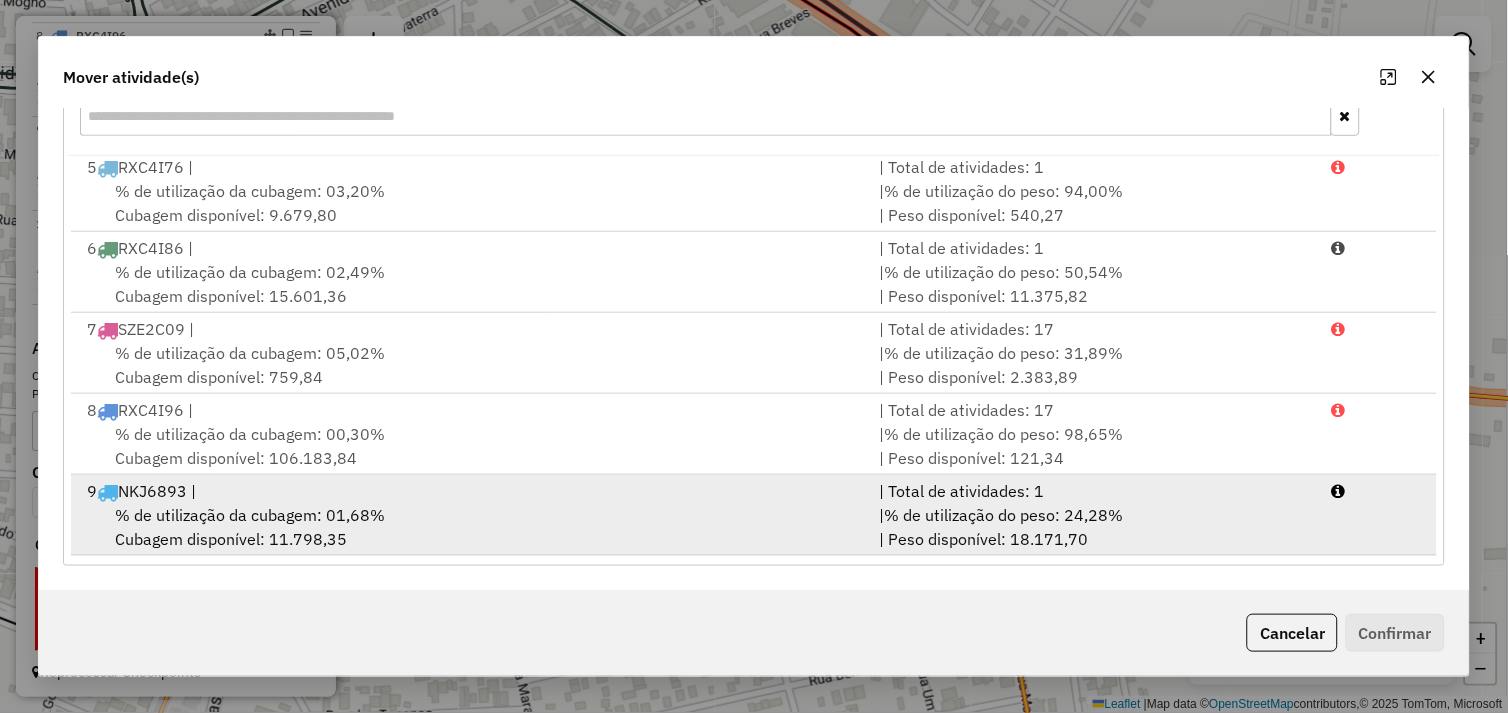 click on "% de utilização da cubagem: 01,68%  Cubagem disponível: 11.798,35" at bounding box center (471, 527) 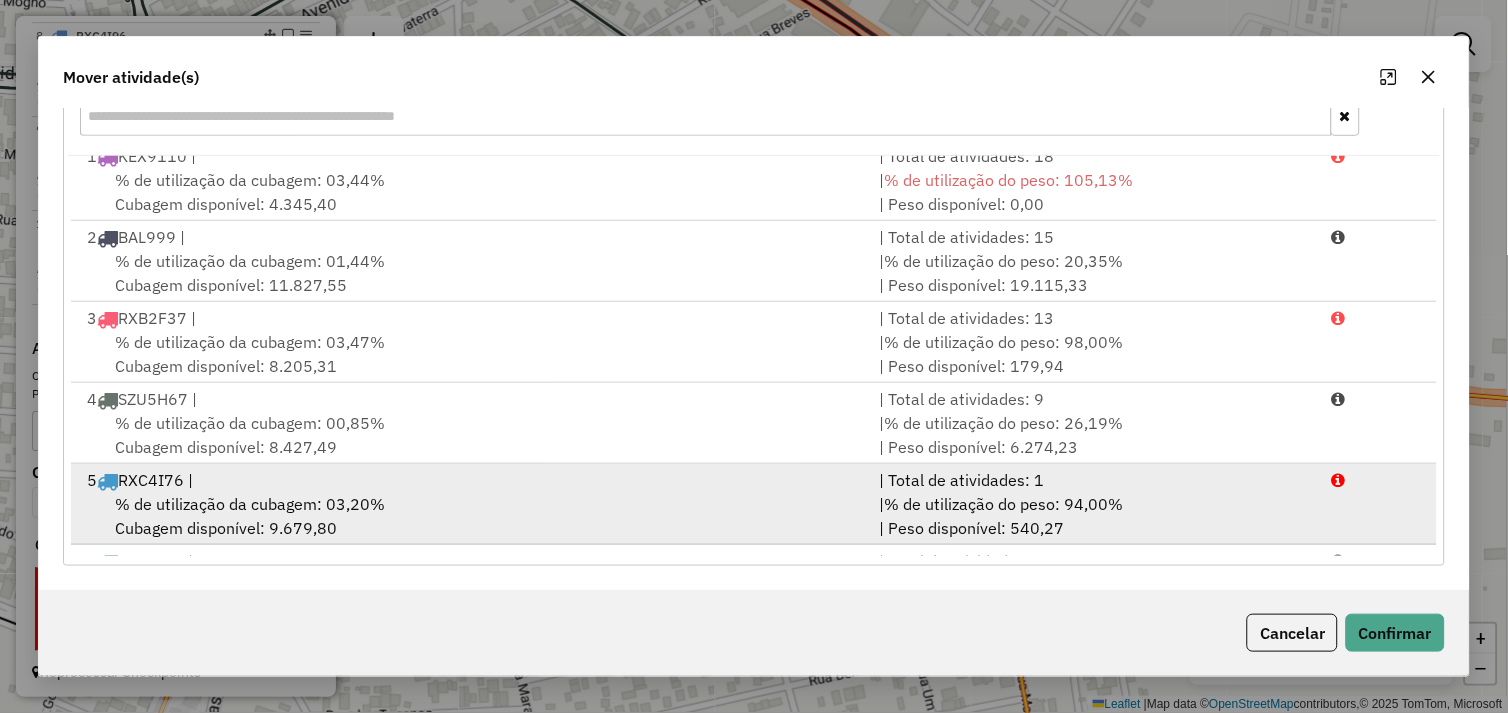 scroll, scrollTop: 0, scrollLeft: 0, axis: both 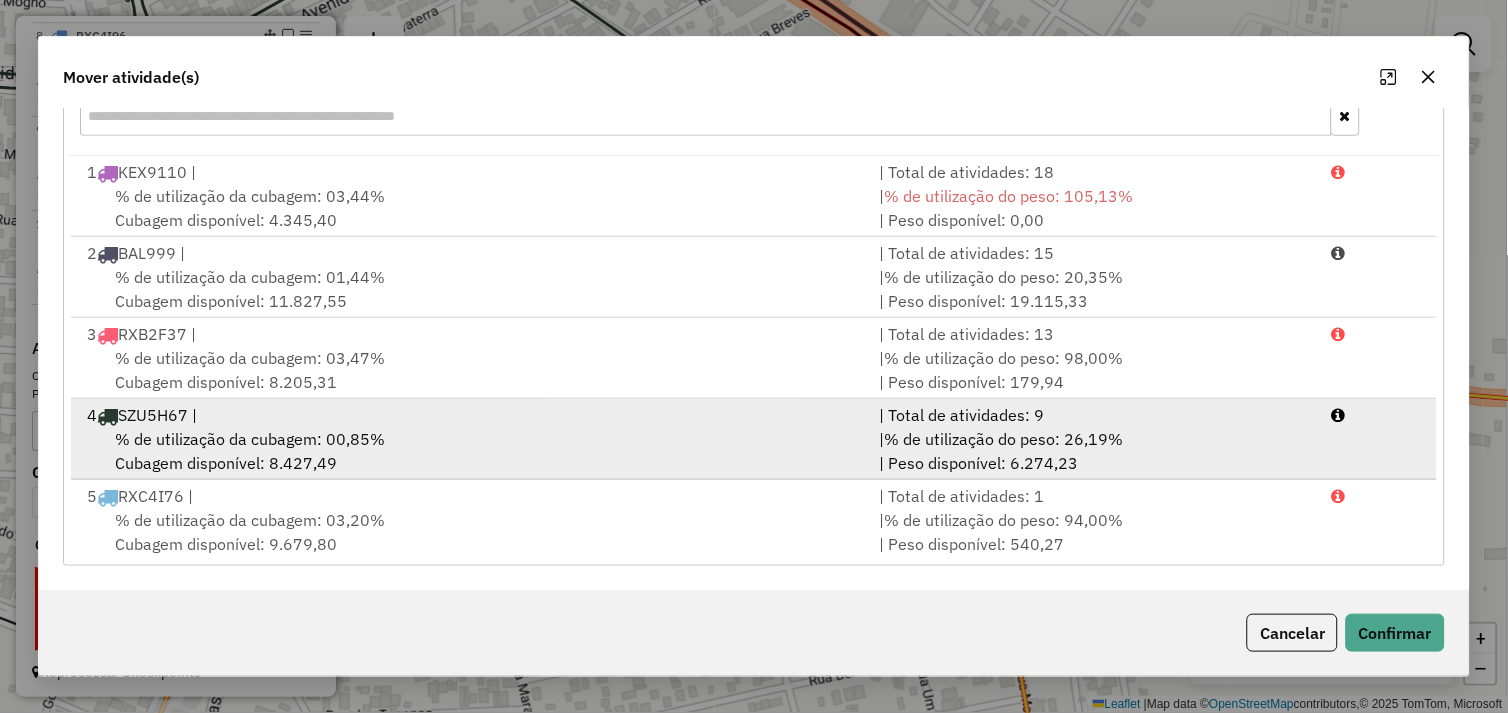 click on "% de utilização da cubagem: 00,85%  Cubagem disponível: 8.427,49" at bounding box center [471, 451] 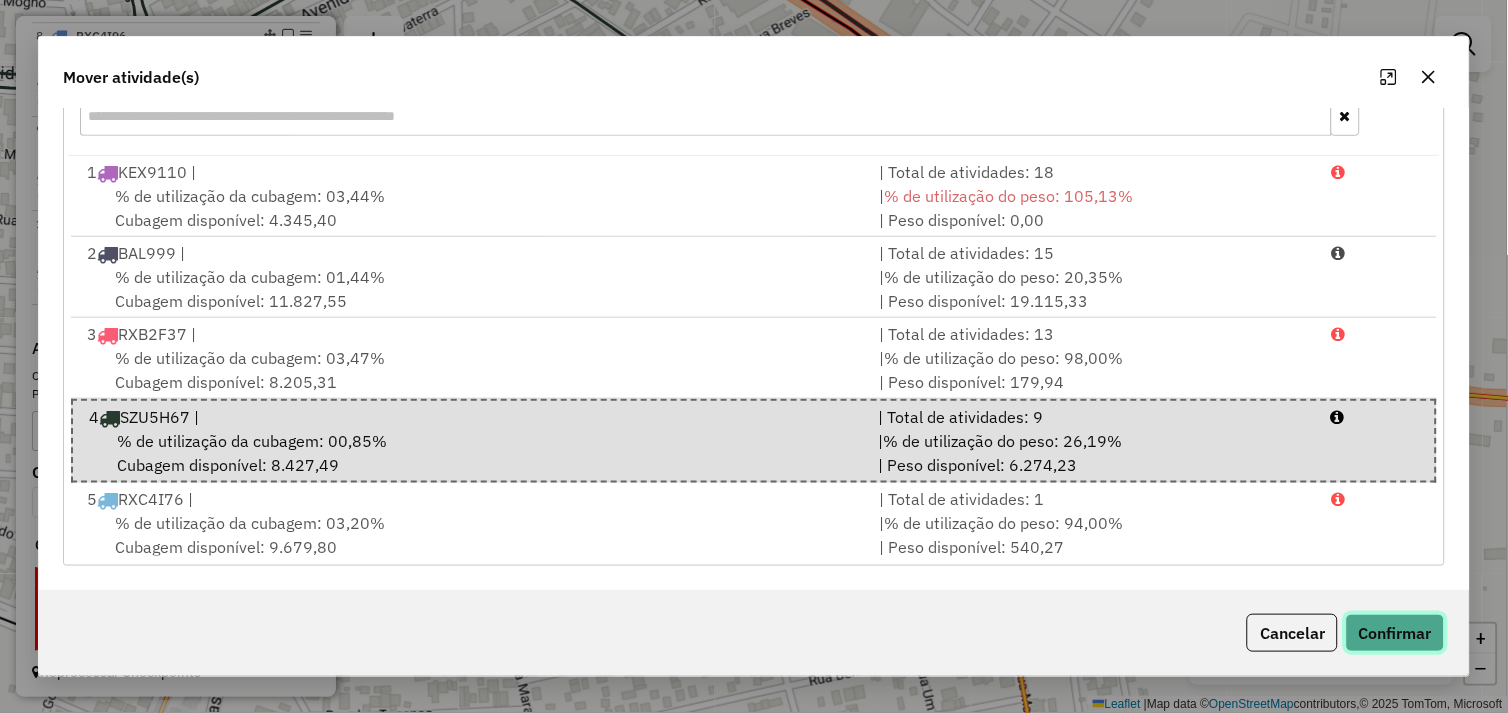 click on "Confirmar" 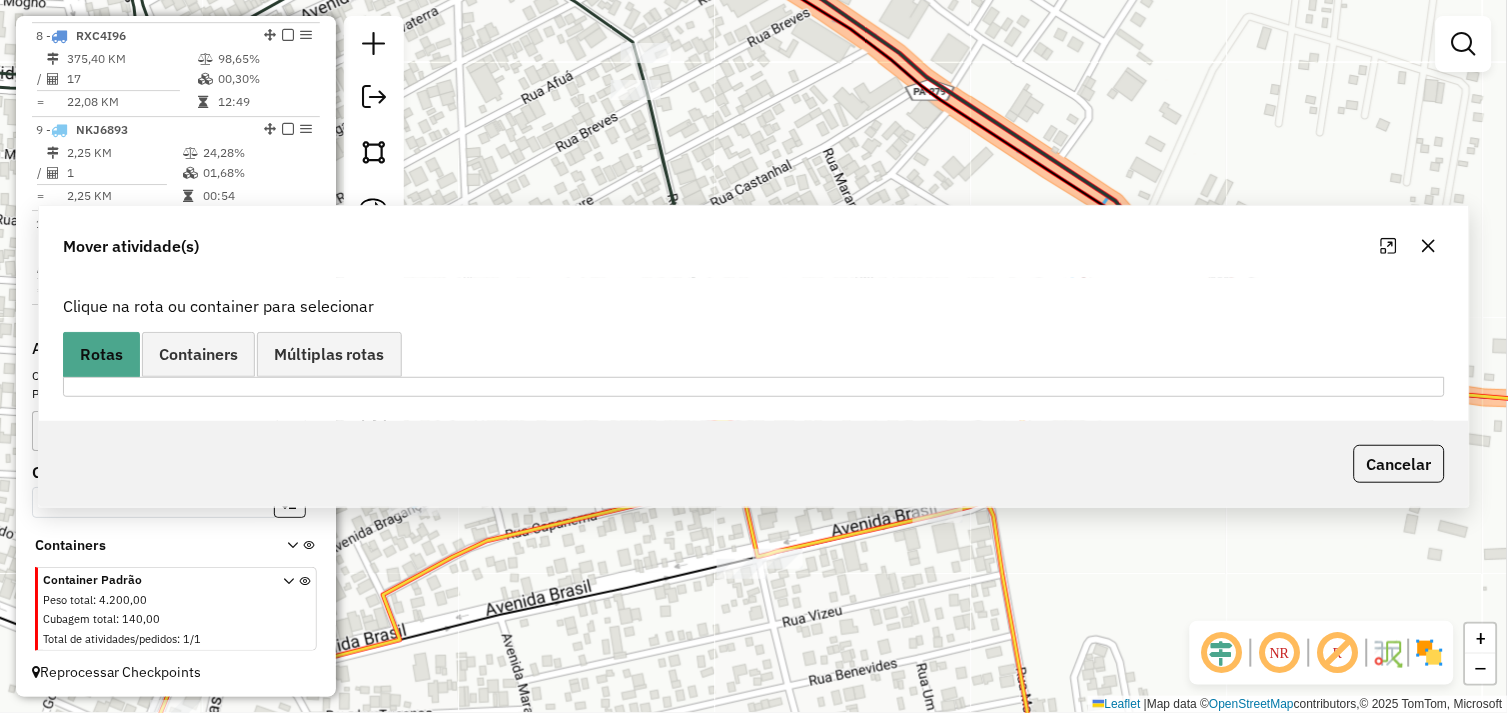 scroll, scrollTop: 0, scrollLeft: 0, axis: both 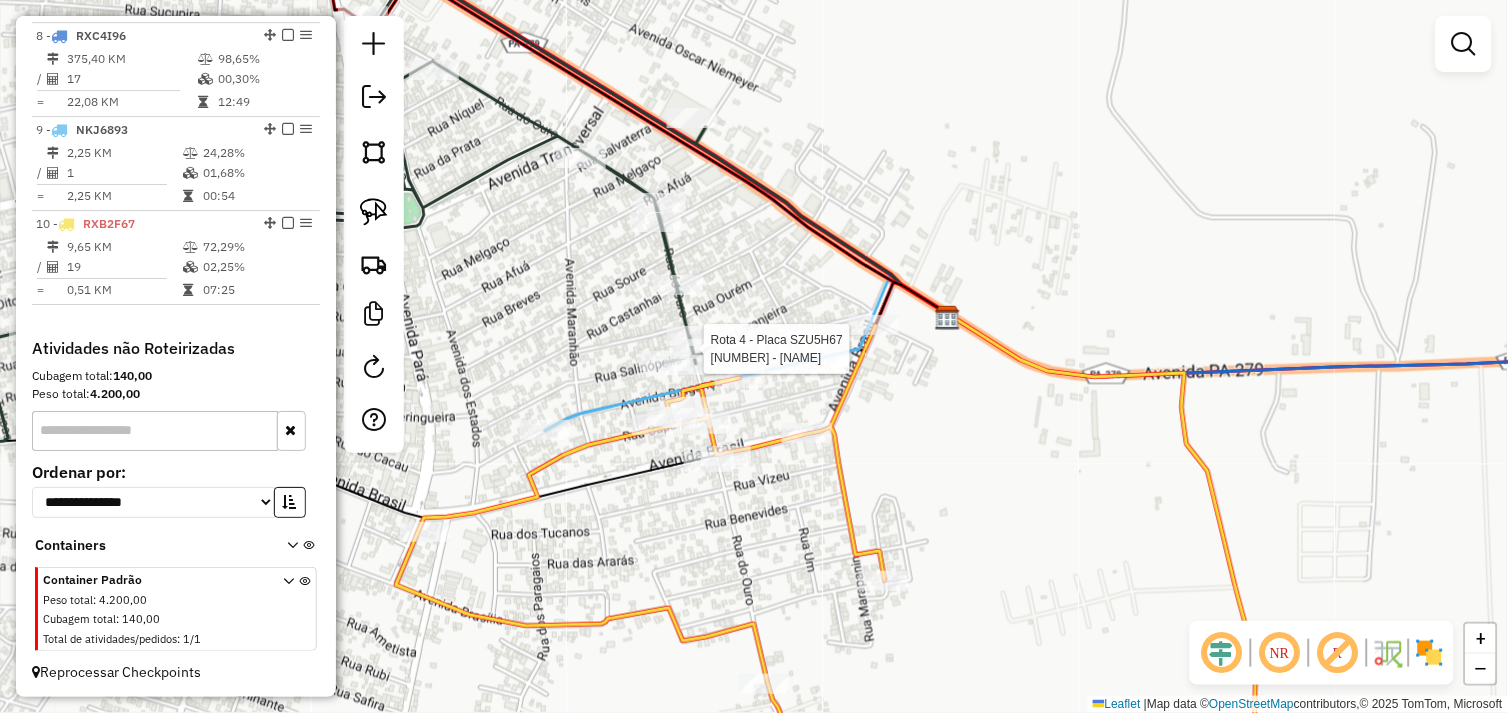 select on "*********" 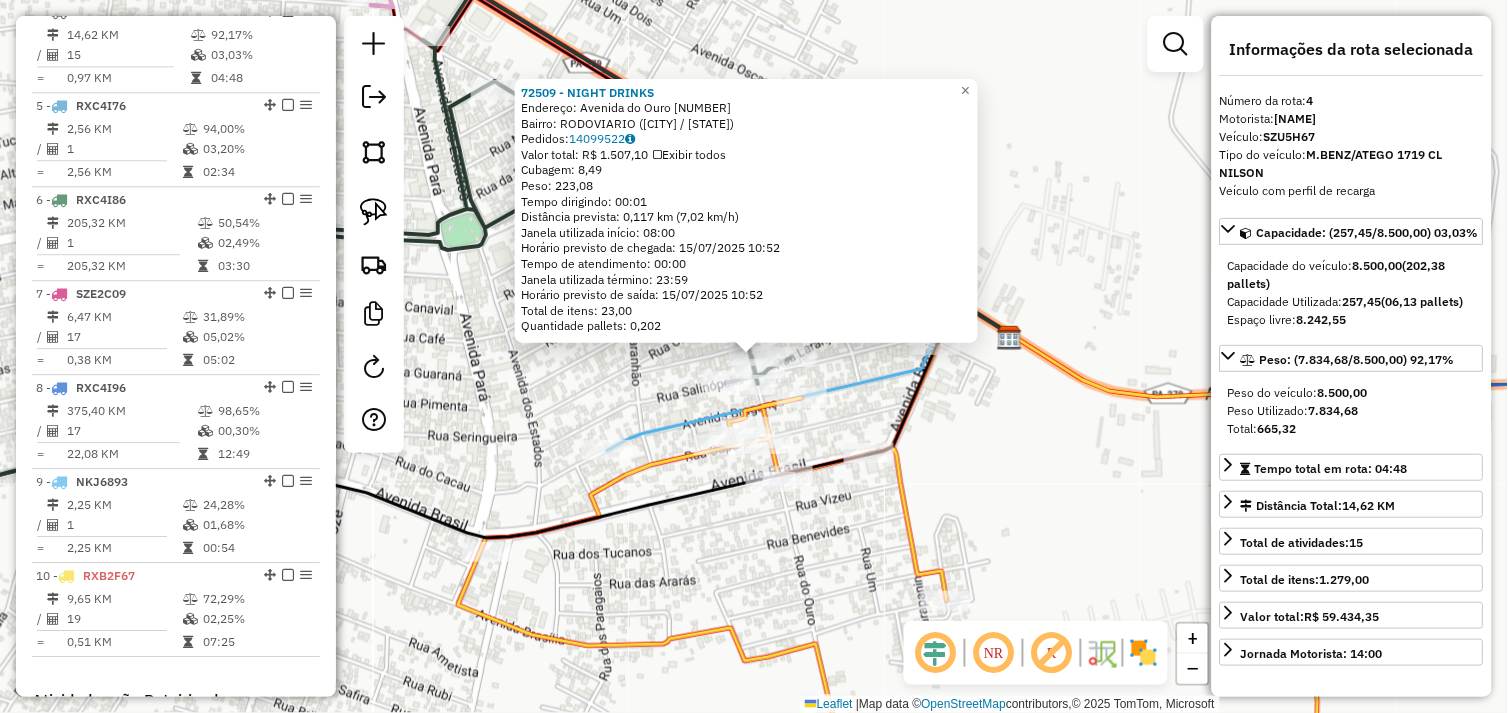 scroll, scrollTop: 1055, scrollLeft: 0, axis: vertical 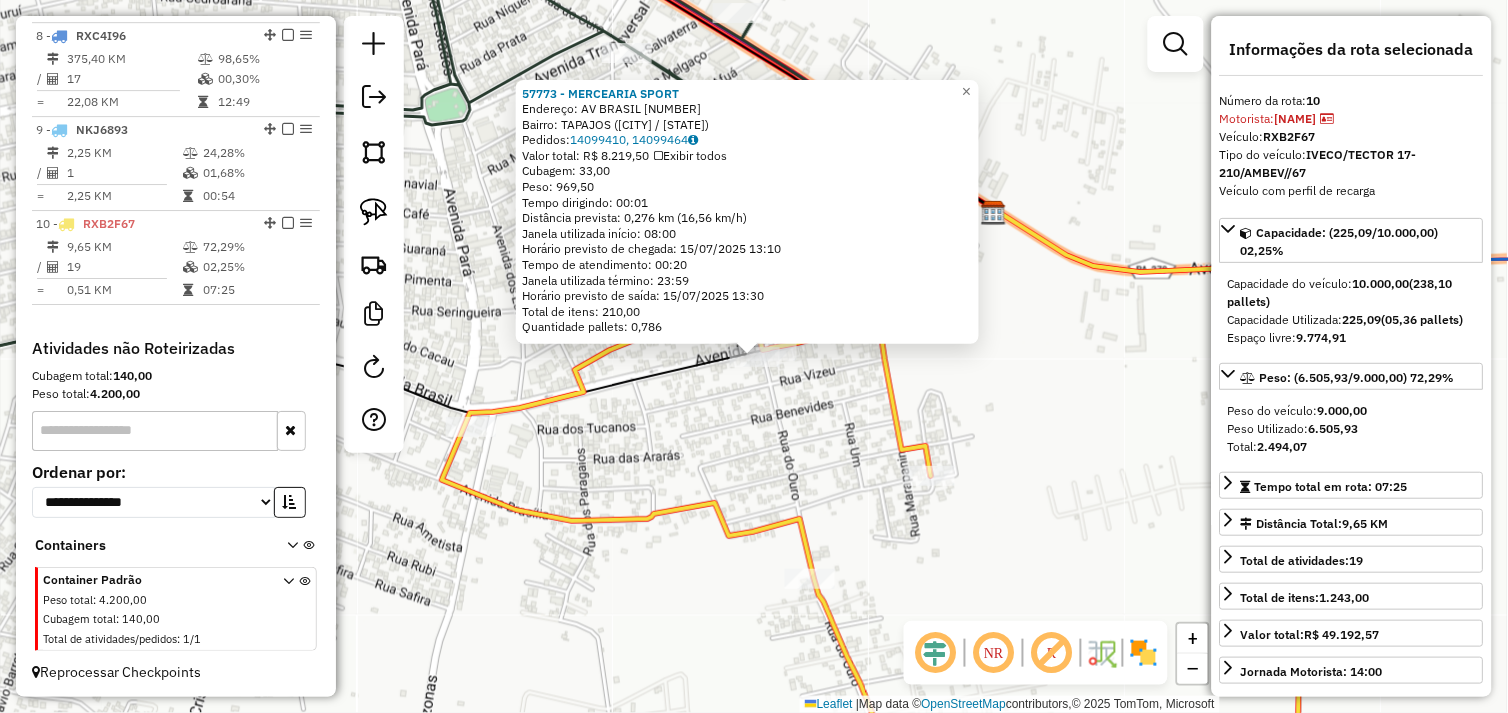 click on "57773 - MERCEARIA  SPORT   Endereço:  AV BRASIL [NUMBER]   Bairro: TAPAJOS ([CITY] / [STATE])   Pedidos:  14099410, 14099464   Valor total: R$ 8.219,50   Exibir todos   Cubagem: 33,00  Peso: 969,50  Tempo dirigindo: 00:01   Distância prevista: 0,276 km (16,56 km/h)   Janela utilizada início: 08:00   Horário previsto de chegada: 15/07/2025 13:10   Tempo de atendimento: 00:20   Janela utilizada término: 23:59   Horário previsto de saída: 15/07/2025 13:30   Total de itens: 210,00   Quantidade pallets: 0,786  × Janela de atendimento Grade de atendimento Capacidade Transportadoras Veículos Cliente Pedidos  Rotas Selecione os dias de semana para filtrar as janelas de atendimento  Seg   Ter   Qua   Qui   Sex   Sáb   Dom  Informe o período da janela de atendimento: De: Até:  Filtrar exatamente a janela do cliente  Considerar janela de atendimento padrão  Selecione os dias de semana para filtrar as grades de atendimento  Seg   Ter   Qua   Qui   Sex   Sáb   Dom   Clientes fora do dia de atendimento selecionado De:" 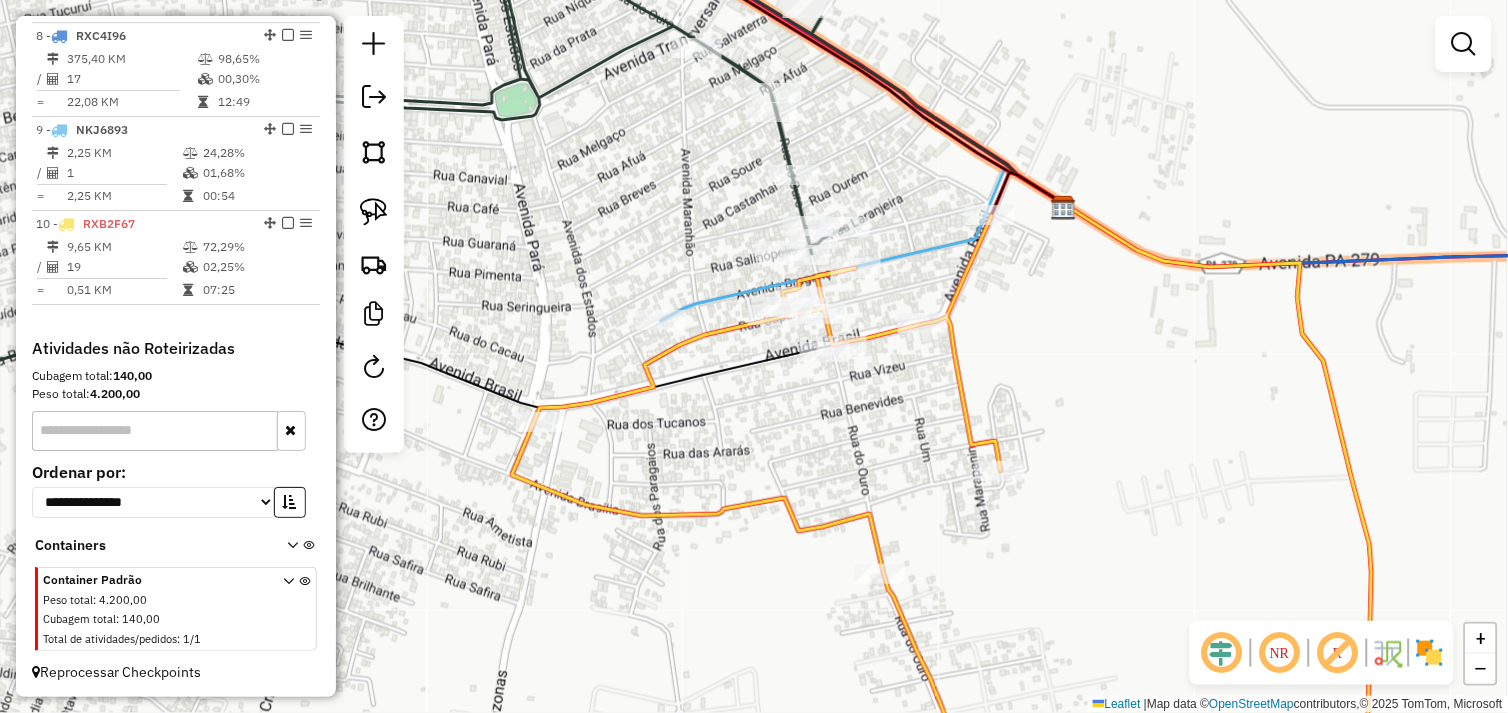 drag, startPoint x: 735, startPoint y: 418, endPoint x: 811, endPoint y: 412, distance: 76.23647 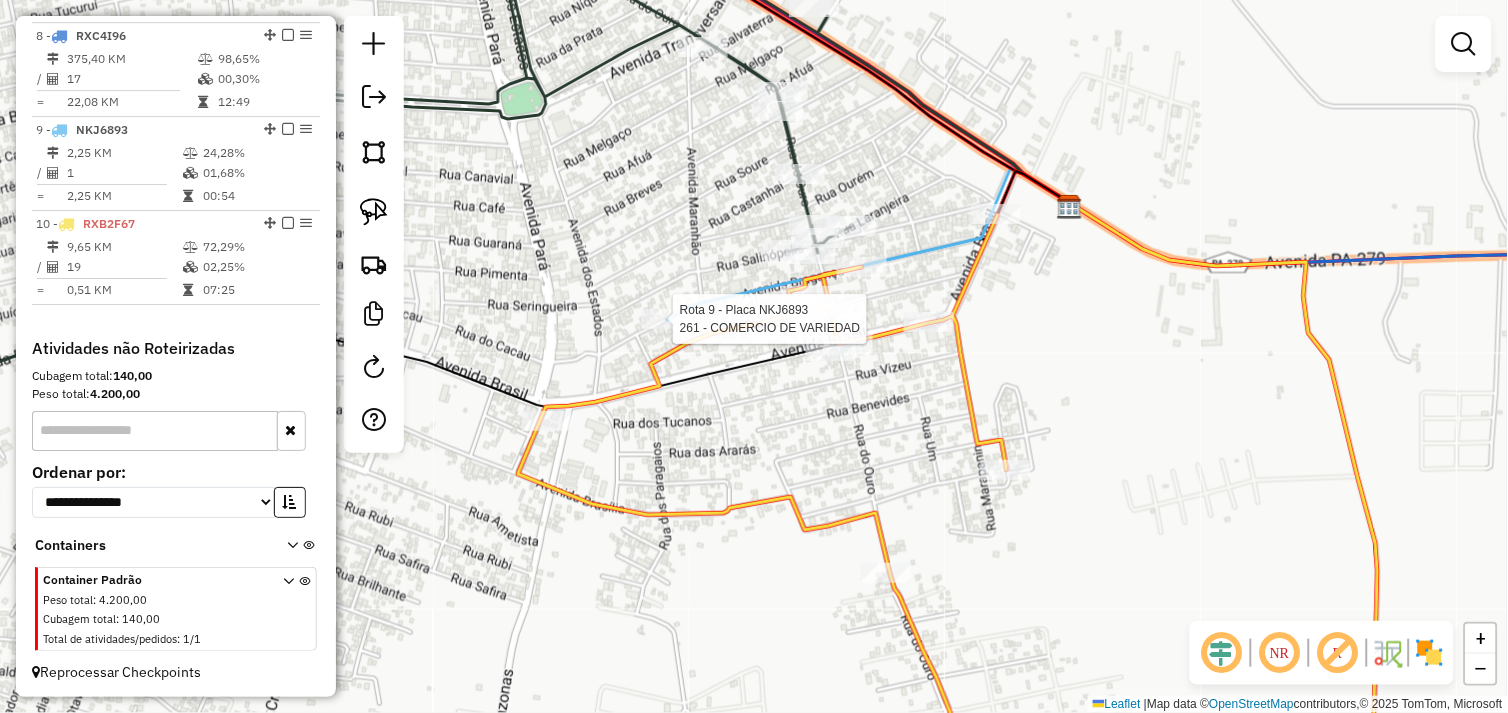 select on "*********" 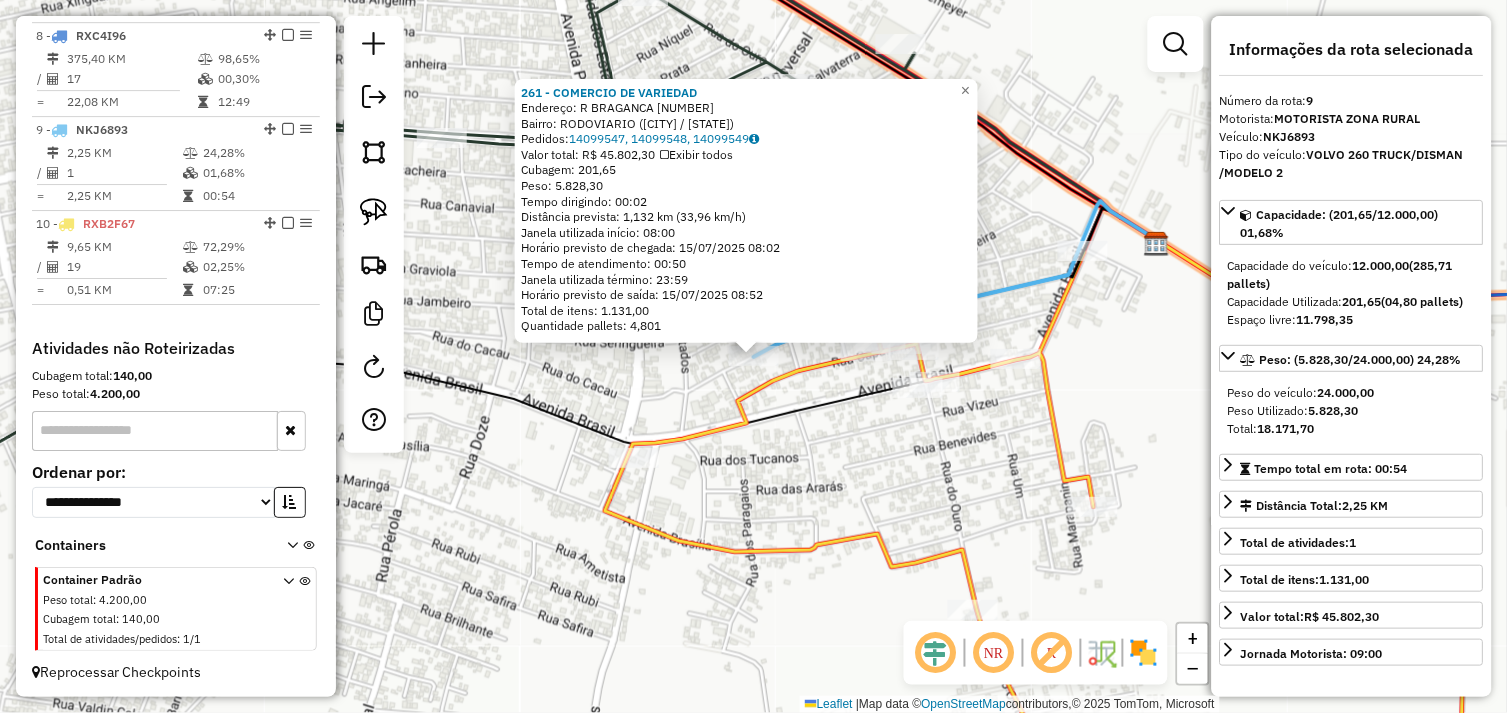 click on "[NUMBER] - COMERCIO DE VARIEDAD  Endereço:  R BRAGANCA [NUMBER]   Bairro: RODOVIARIO ([CITY] / PA)   Pedidos:  [NUMBER], [NUMBER], [NUMBER]   Valor total: R$ [NUMBER]   Exibir todos   Cubagem: [NUMBER]  Peso: [NUMBER]  Tempo dirigindo: [TIME]   Distância prevista: [NUMBER] km ([NUMBER] km/h)   Janela utilizada início: [TIME]   Horário previsto de chegada: [DATE] [TIME]   Tempo de atendimento: [TIME]   Janela utilizada término: [TIME]   Horário previsto de saída: [DATE] [TIME]   Total de itens: [NUMBER]   Quantidade pallets: [NUMBER]  × Janela de atendimento Grade de atendimento Capacidade Transportadoras Veículos Cliente Pedidos  Rotas Selecione os dias de semana para filtrar as janelas de atendimento  Seg   Ter   Qua   Qui   Sex   Sáb   Dom  Informe o período da janela de atendimento: De: Até:  Filtrar exatamente a janela do cliente  Considerar janela de atendimento padrão  Selecione os dias de semana para filtrar as grades de atendimento  Seg   Ter   Qua   Qui   Sex   Sáb   Dom   Peso mínimo:   Peso máximo:" 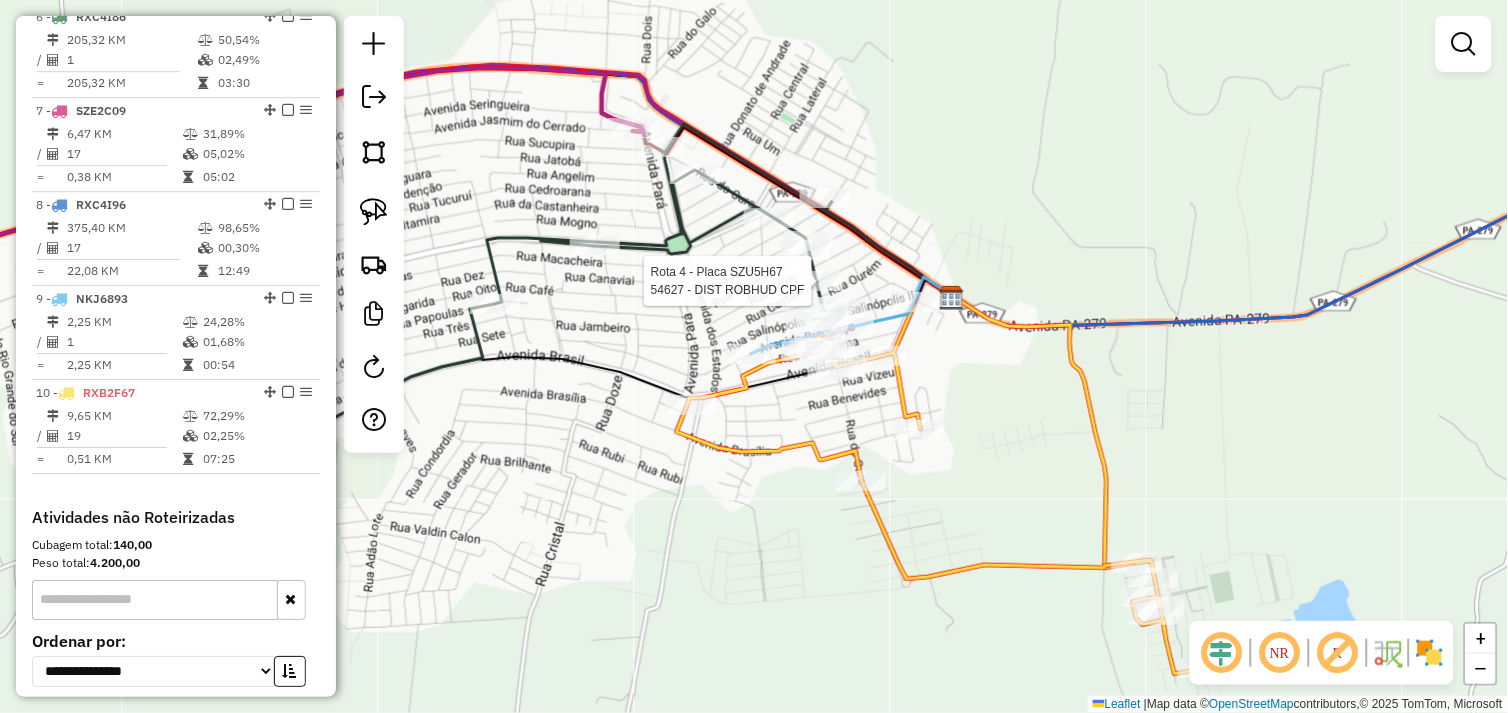select on "*********" 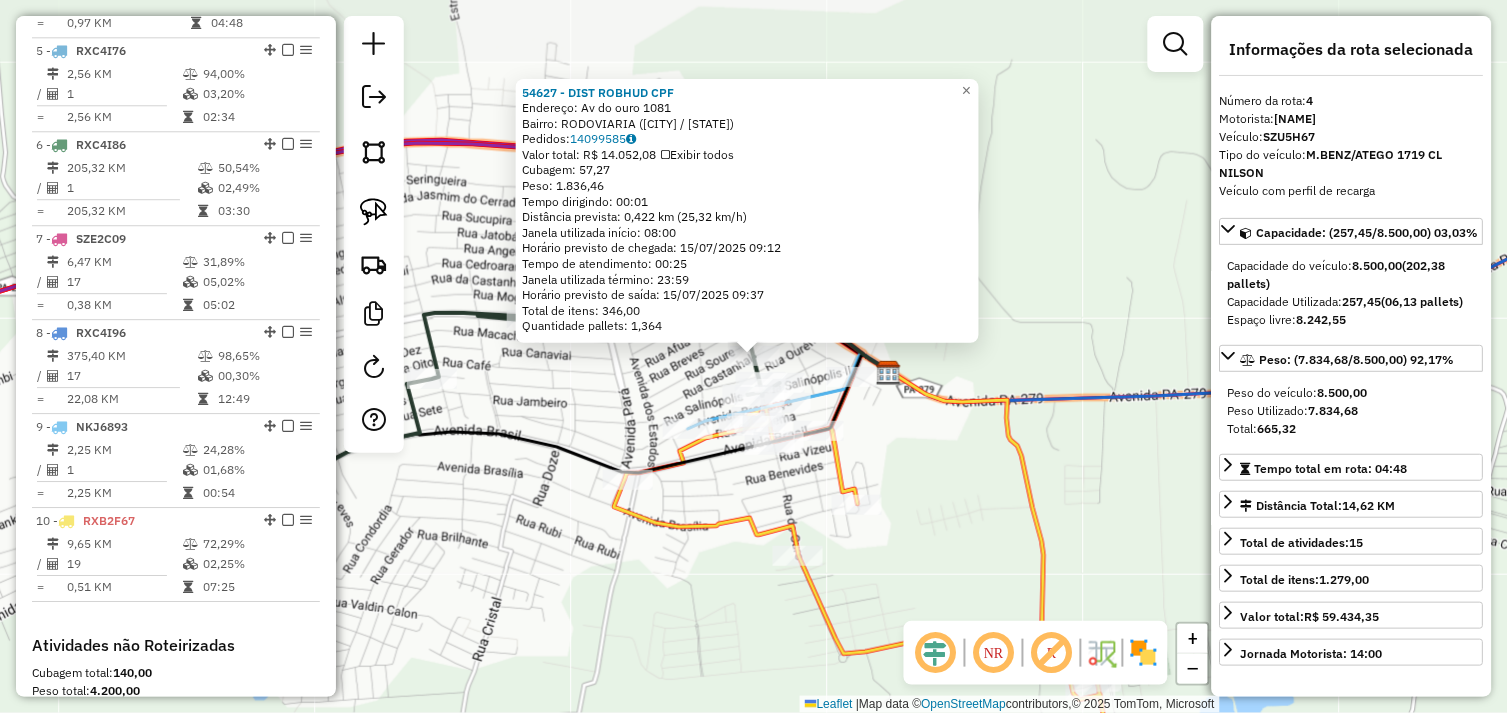 scroll, scrollTop: 1055, scrollLeft: 0, axis: vertical 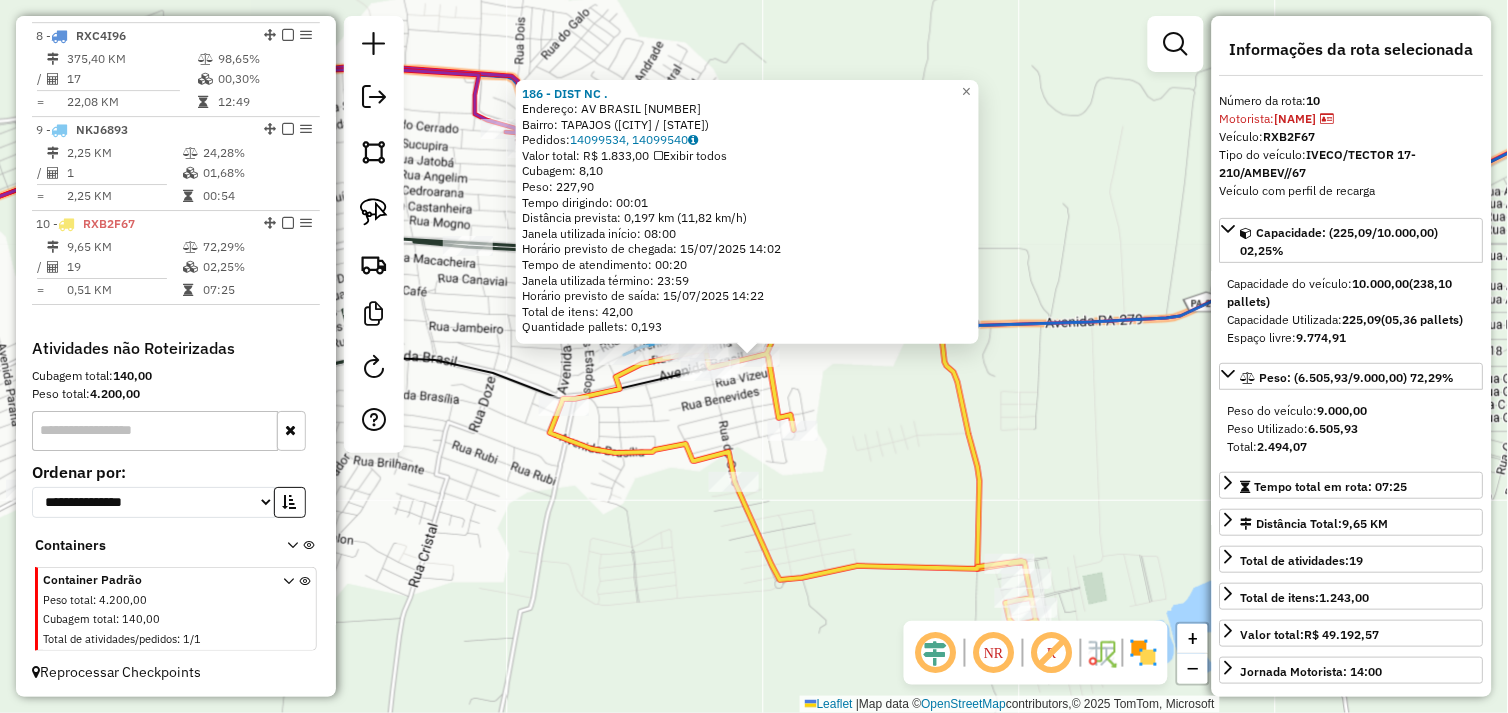 click on "186 - DIST NC .  Endereço:  AV BRASIL 538   Bairro: [NEIGHBORHOOD] ([CITY] / [STATE])   Pedidos:  14099534, 14099540   Valor total: R$ 1.833,00   Exibir todos   Cubagem: 8,10  Peso: 227,90  Tempo dirigindo: 00:01   Distância prevista: 0,197 km (11,82 km/h)   Janela utilizada início: 08:00   Horário previsto de chegada: 15/07/2025 14:02   Tempo de atendimento: 00:20   Janela utilizada término: 23:59   Horário previsto de saída: 15/07/2025 14:22   Total de itens: 42,00   Quantidade pallets: 0,193  × Janela de atendimento Grade de atendimento Capacidade Transportadoras Veículos Cliente Pedidos  Rotas Selecione os dias de semana para filtrar as janelas de atendimento  Seg   Ter   Qua   Qui   Sex   Sáb   Dom  Informe o período da janela de atendimento: De: Até:  Filtrar exatamente a janela do cliente  Considerar janela de atendimento padrão  Selecione os dias de semana para filtrar as grades de atendimento  Seg   Ter   Qua   Qui   Sex   Sáb   Dom   Considerar clientes sem dia de atendimento cadastrado  De:  De:" 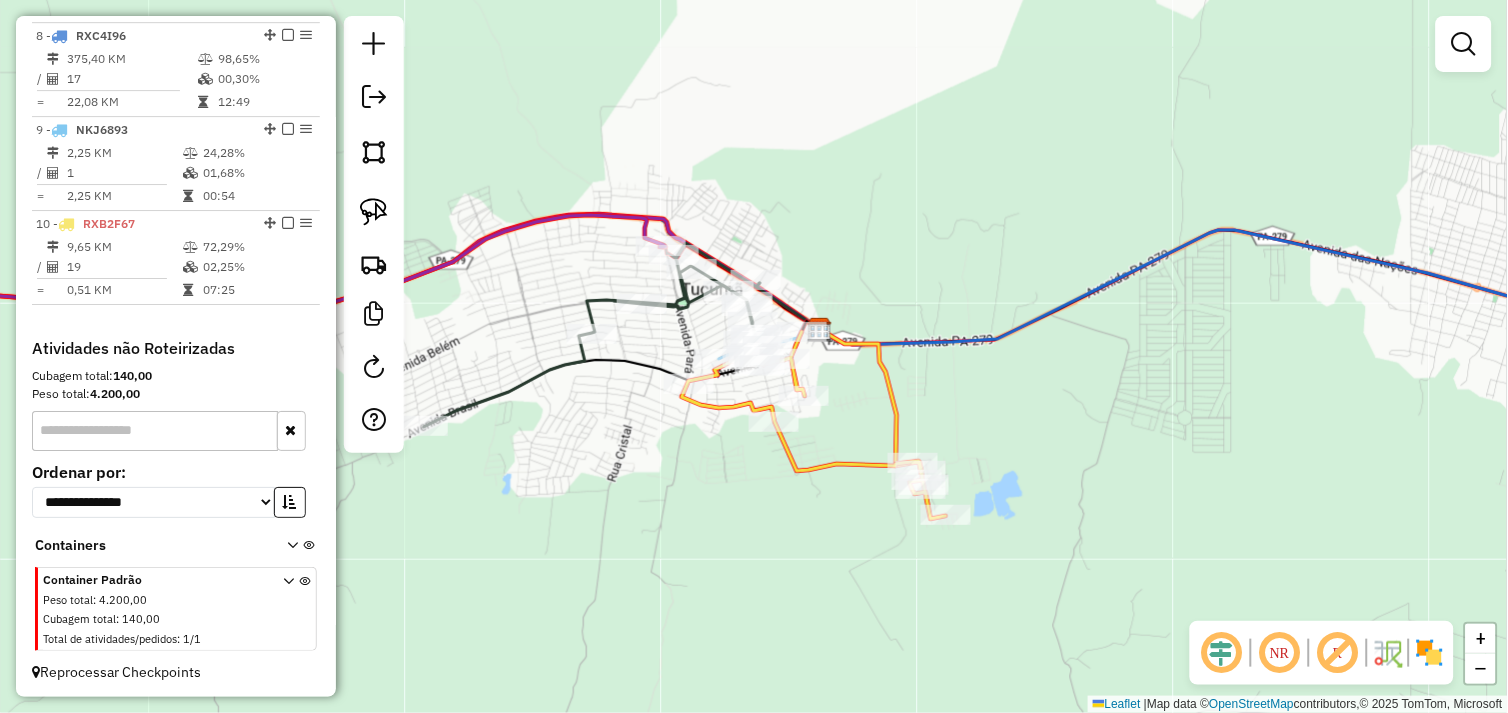 drag, startPoint x: 588, startPoint y: 425, endPoint x: 734, endPoint y: 390, distance: 150.13661 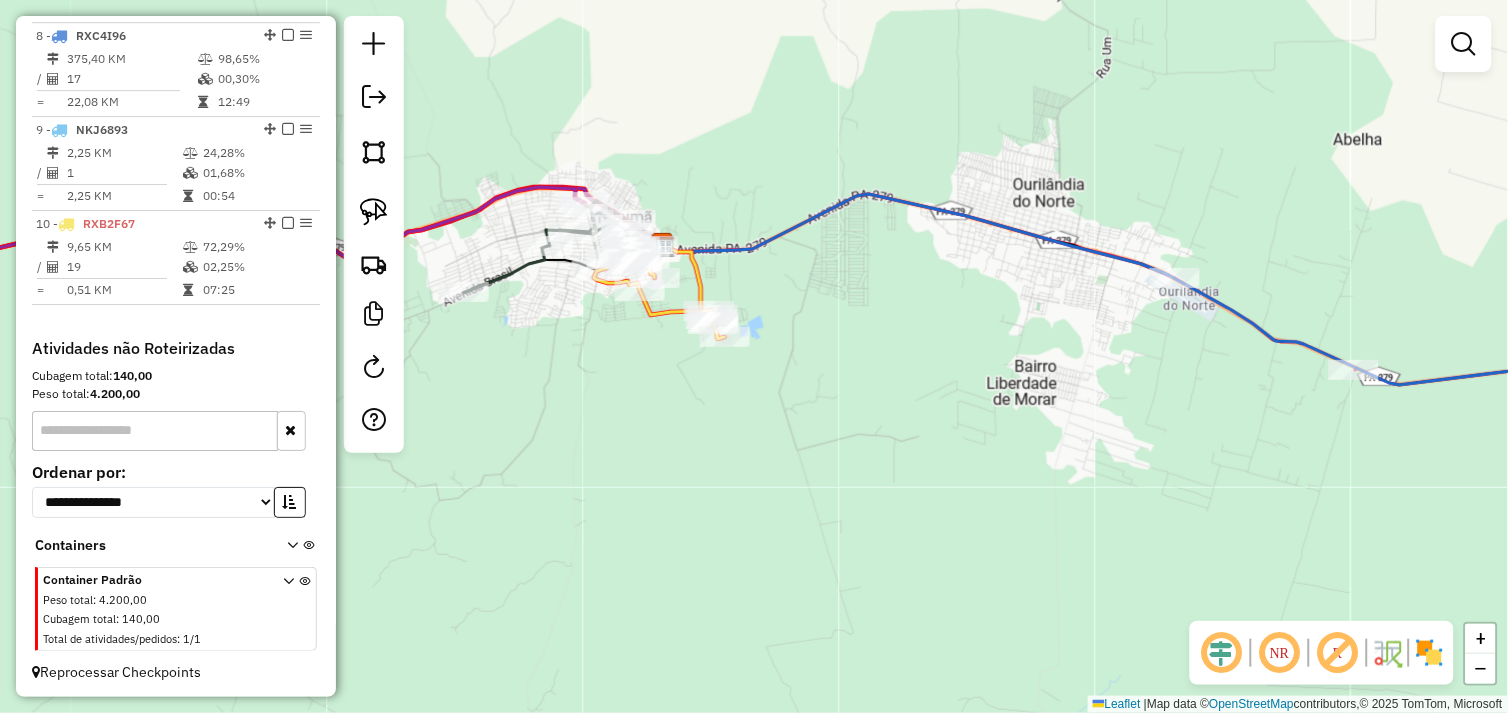 drag, startPoint x: 796, startPoint y: 445, endPoint x: 650, endPoint y: 350, distance: 174.18668 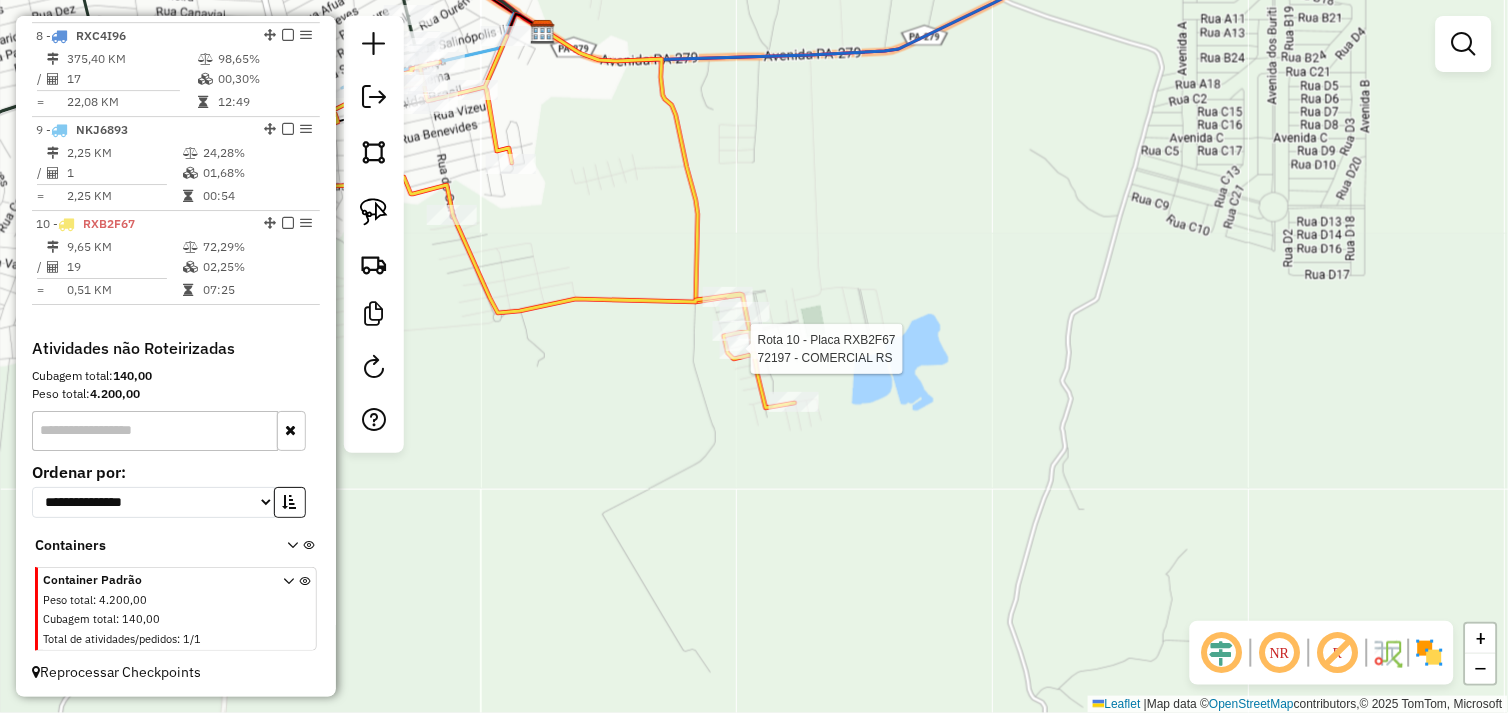 select on "*********" 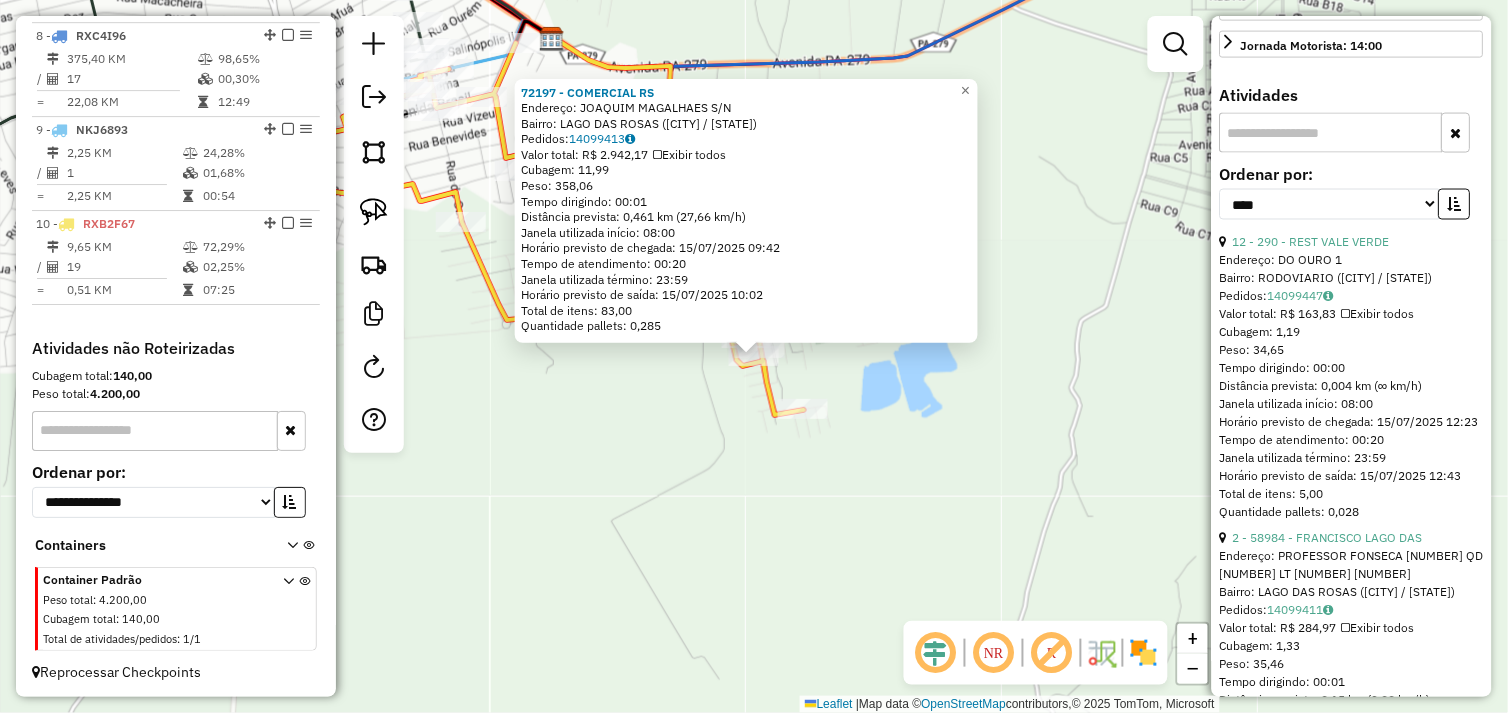 scroll, scrollTop: 666, scrollLeft: 0, axis: vertical 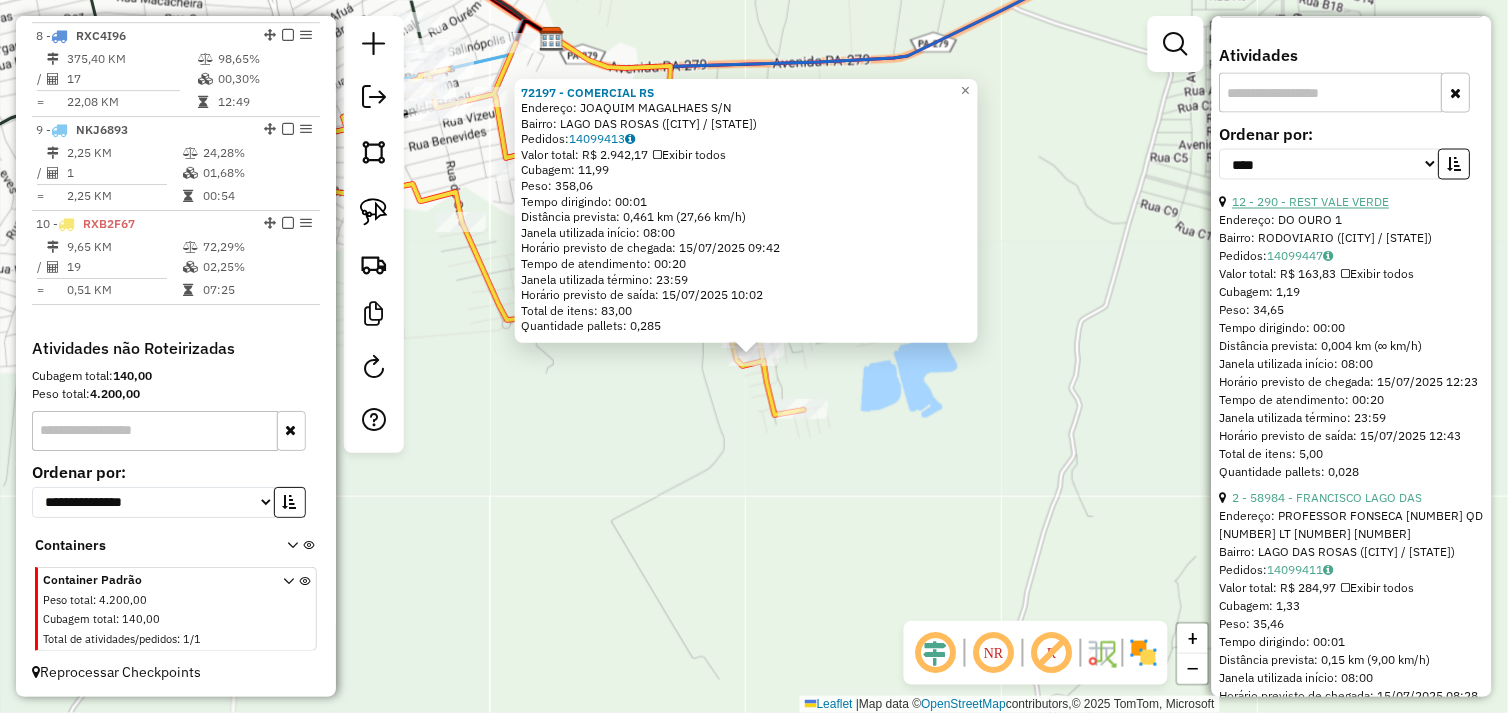 click on "12 - 290 - REST VALE VERDE" at bounding box center [1311, 202] 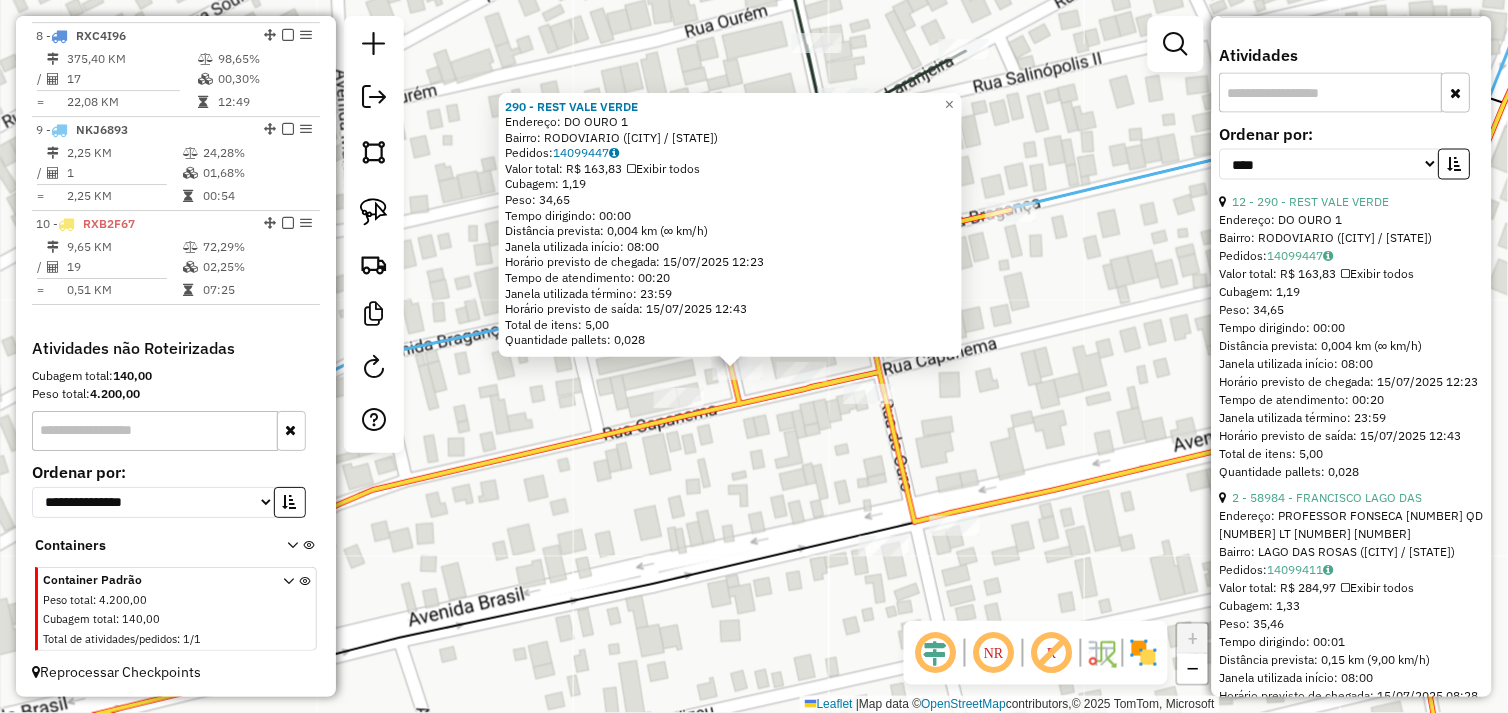 drag, startPoint x: 762, startPoint y: 451, endPoint x: 721, endPoint y: 405, distance: 61.6198 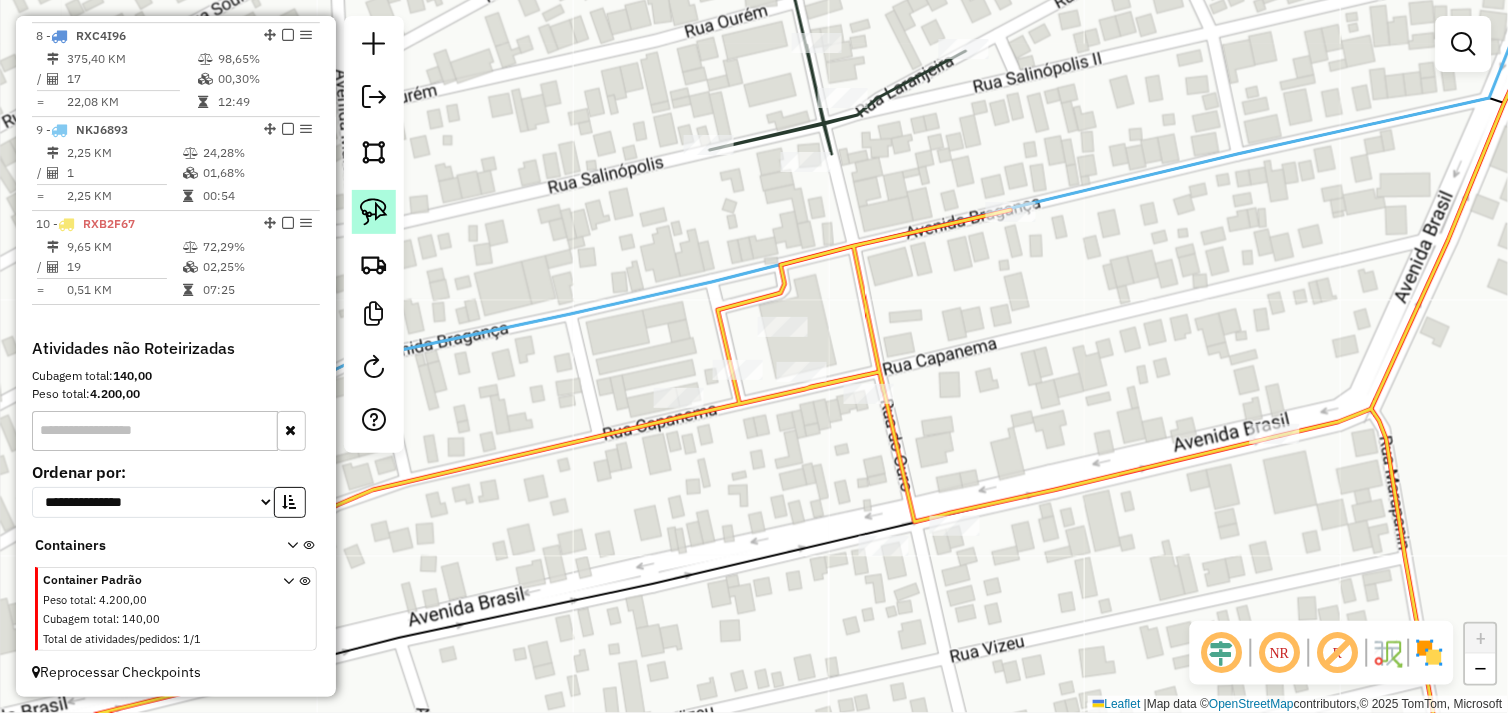 click 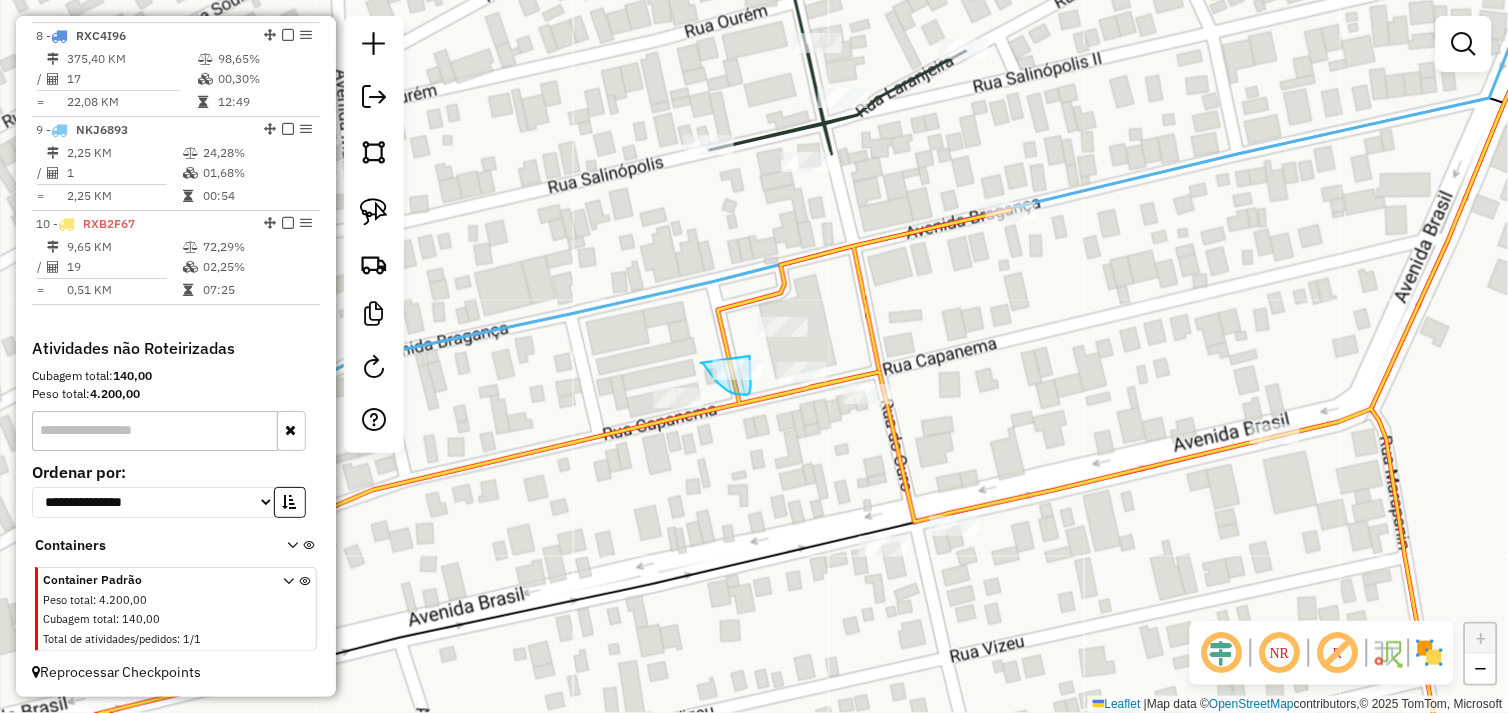 drag, startPoint x: 701, startPoint y: 363, endPoint x: 750, endPoint y: 356, distance: 49.497475 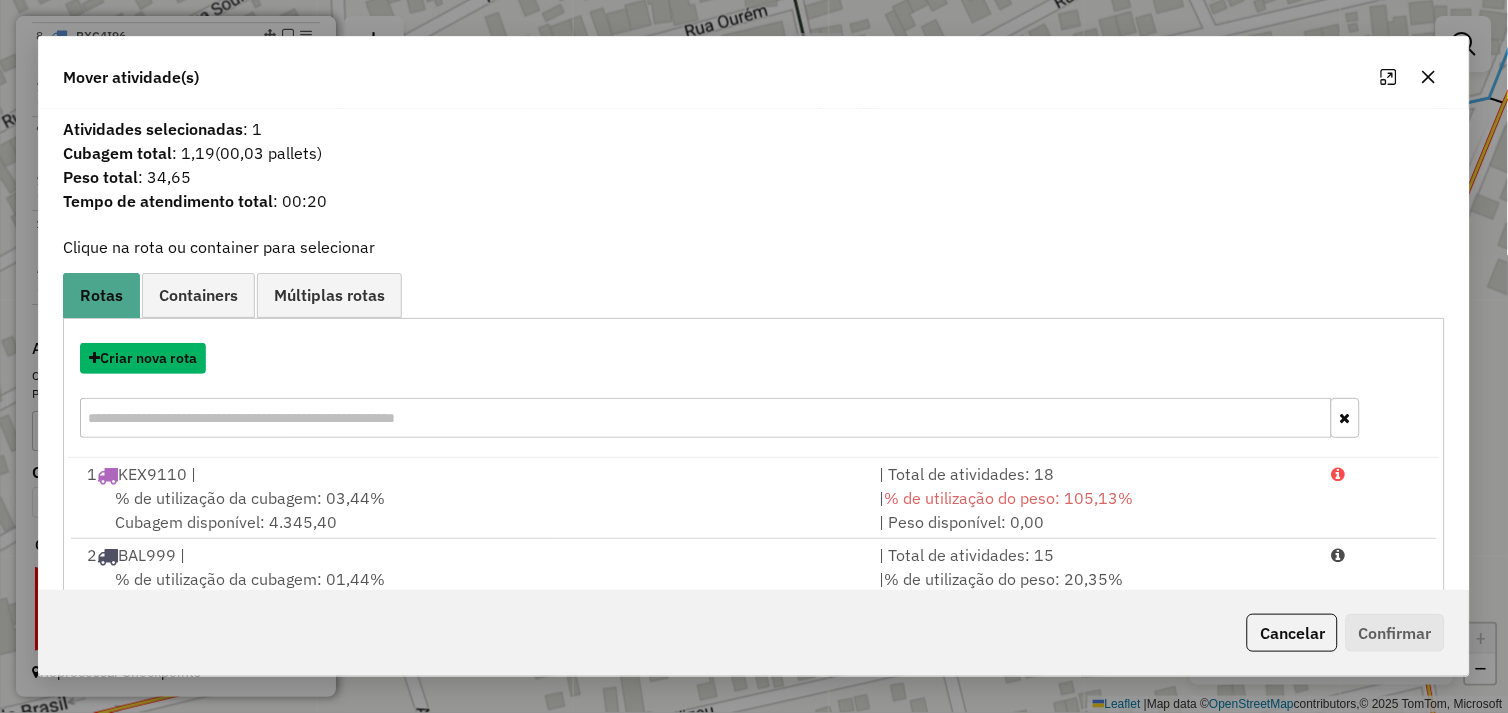 click on "Criar nova rota" at bounding box center (143, 358) 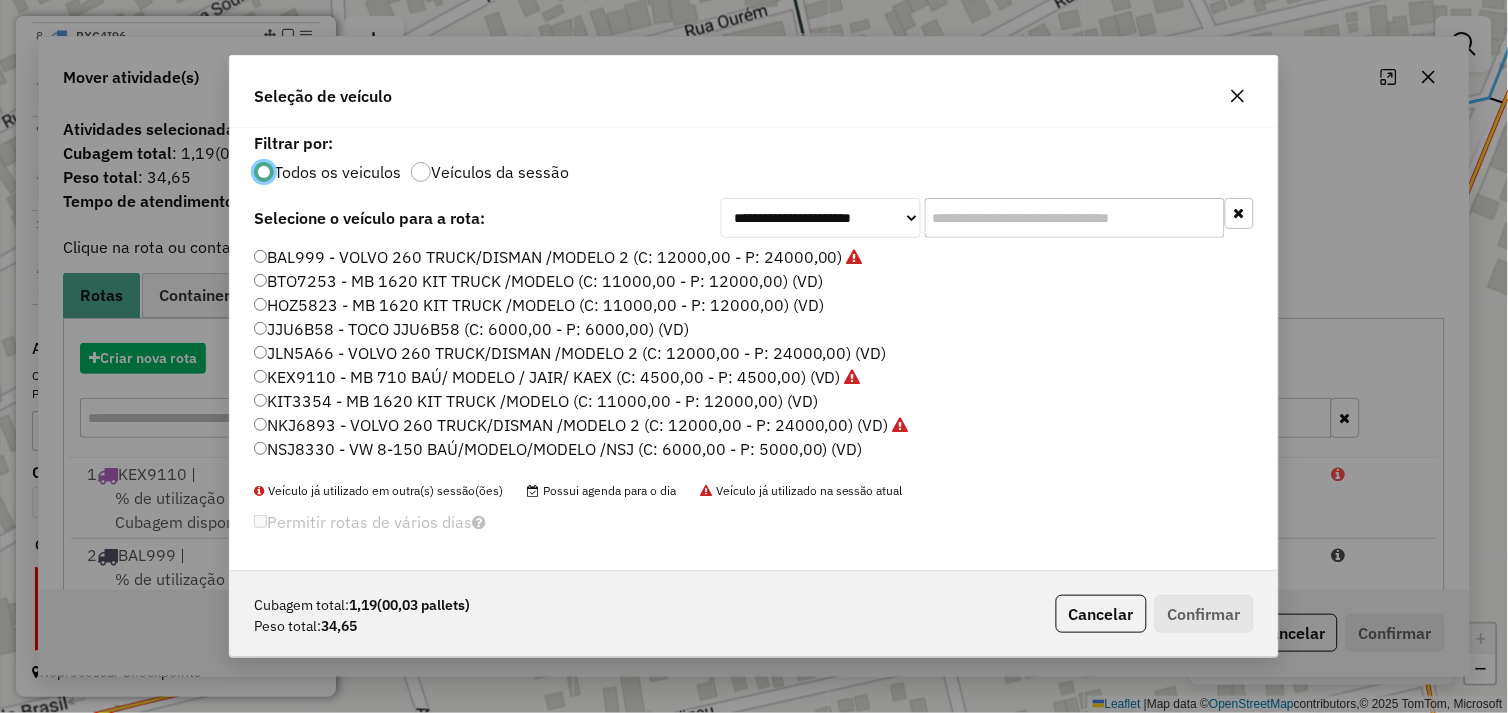 scroll, scrollTop: 11, scrollLeft: 5, axis: both 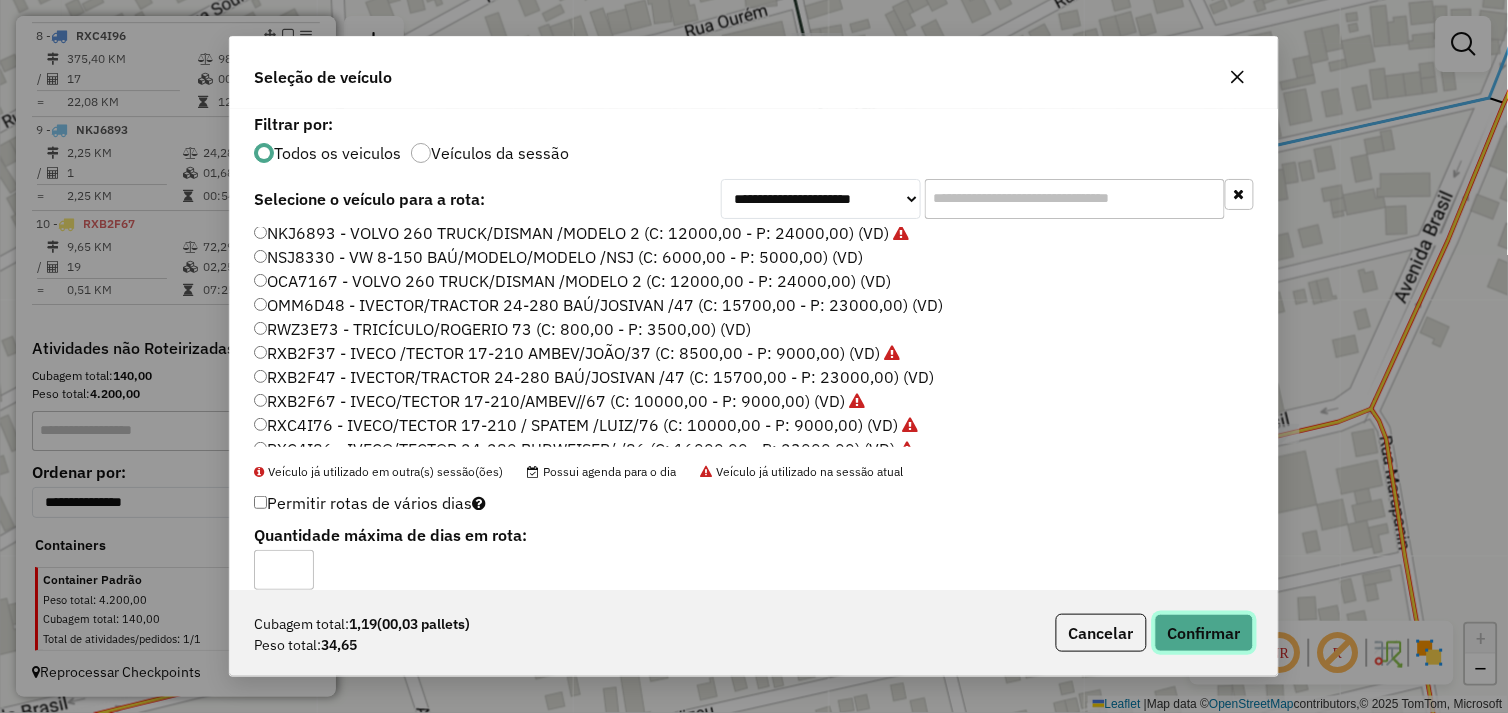 click on "Confirmar" 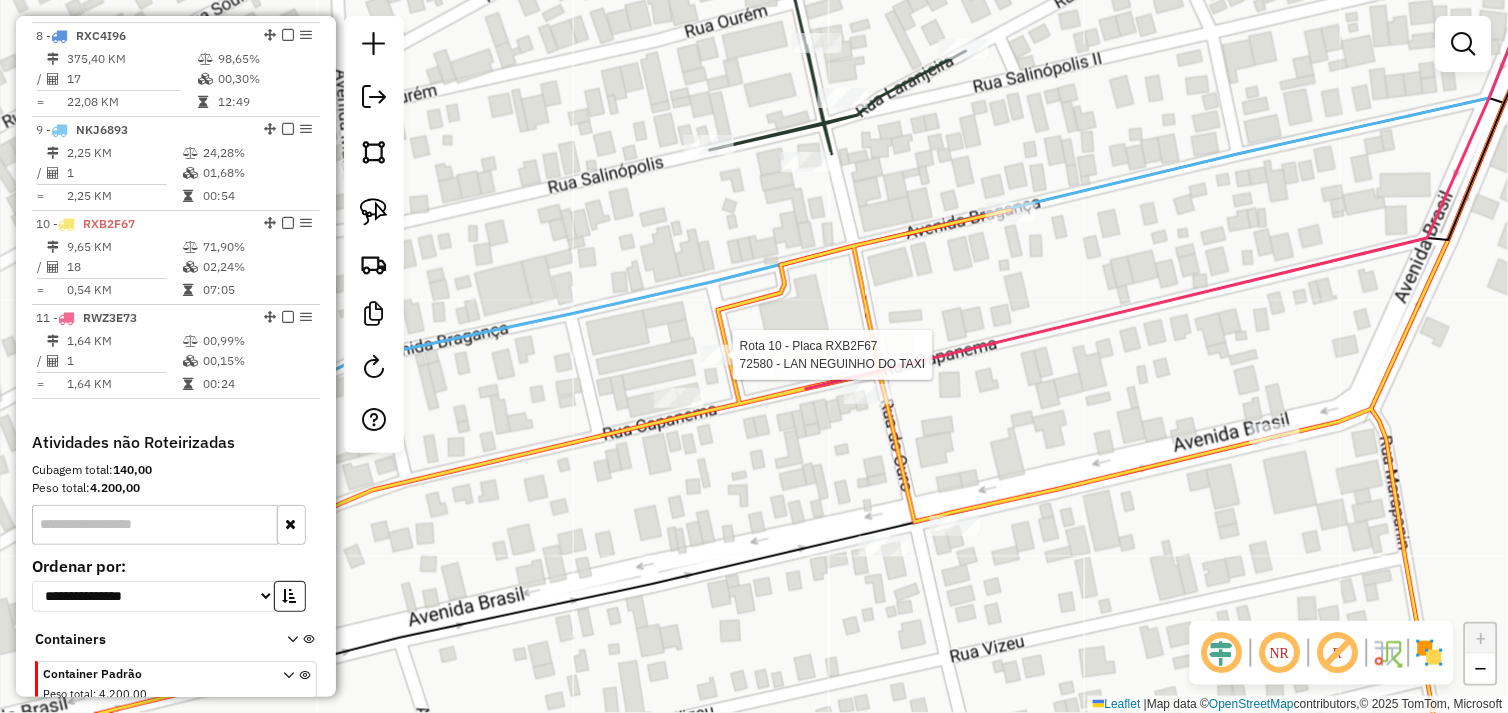 select on "*********" 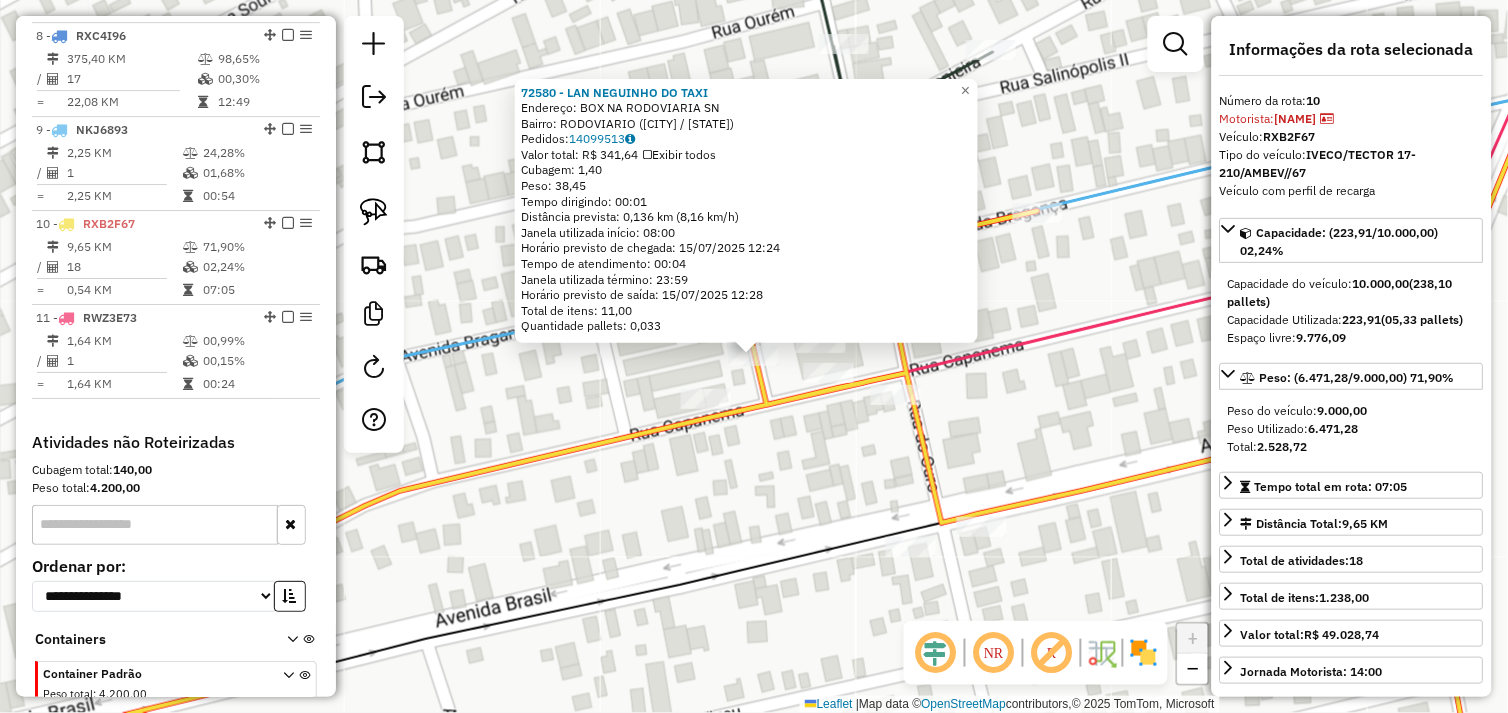 scroll, scrollTop: 1518, scrollLeft: 0, axis: vertical 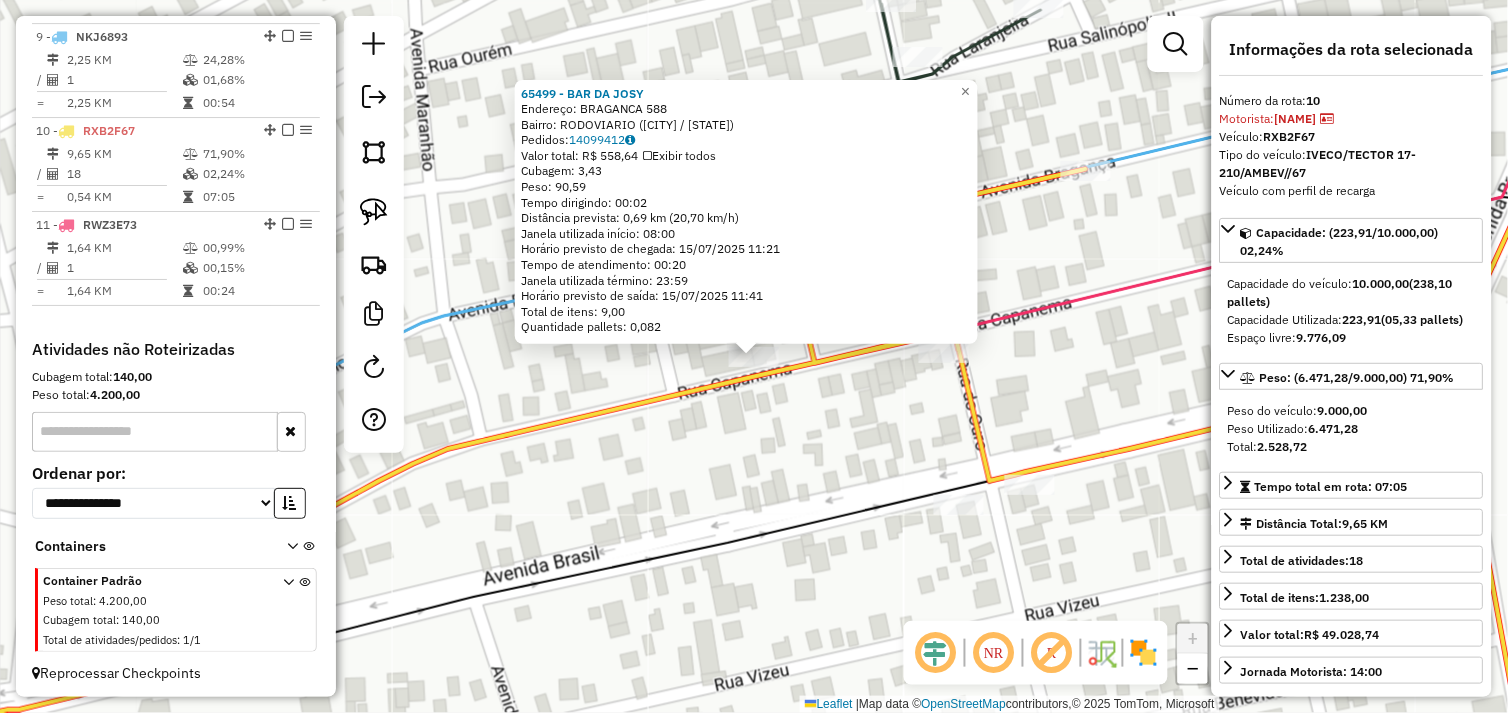click on "65499 - BAR DA JOSY Endereço: BRAGANCA [NUMBER] Bairro: RODOVIARIO ([CITY] / [STATE]) Pedidos: 14099412 Valor total: R$ 558,64 Exibir todos Cubagem: 3,43 Peso: 90,59 Tempo dirigindo: 00:02 Distância prevista: 0,69 km (20,70 km/h) Janela utilizada início: 08:00 Horário previsto de chegada: [DATE] [TIME] Tempo de atendimento: 00:20 Janela utilizada término: 23:59 Horário previsto de saída: [DATE] [TIME] Total de itens: 9,00 Quantidade pallets: 0,082 × Janela de atendimento Grade de atendimento Capacidade Transportadoras Veículos Cliente Pedidos Rotas Selecione os dias de semana para filtrar as janelas de atendimento Seg Ter Qua Qui Sex Sáb Dom Informe o período da janela de atendimento: De: Até: Filtrar exatamente a janela do cliente Considerar janela de atendimento padrão Selecione os dias de semana para filtrar as grades de atendimento Seg Ter Qua Qui Sex Sáb Dom Considerar clientes sem dia de atendimento cadastrado Peso mínimo: De:" 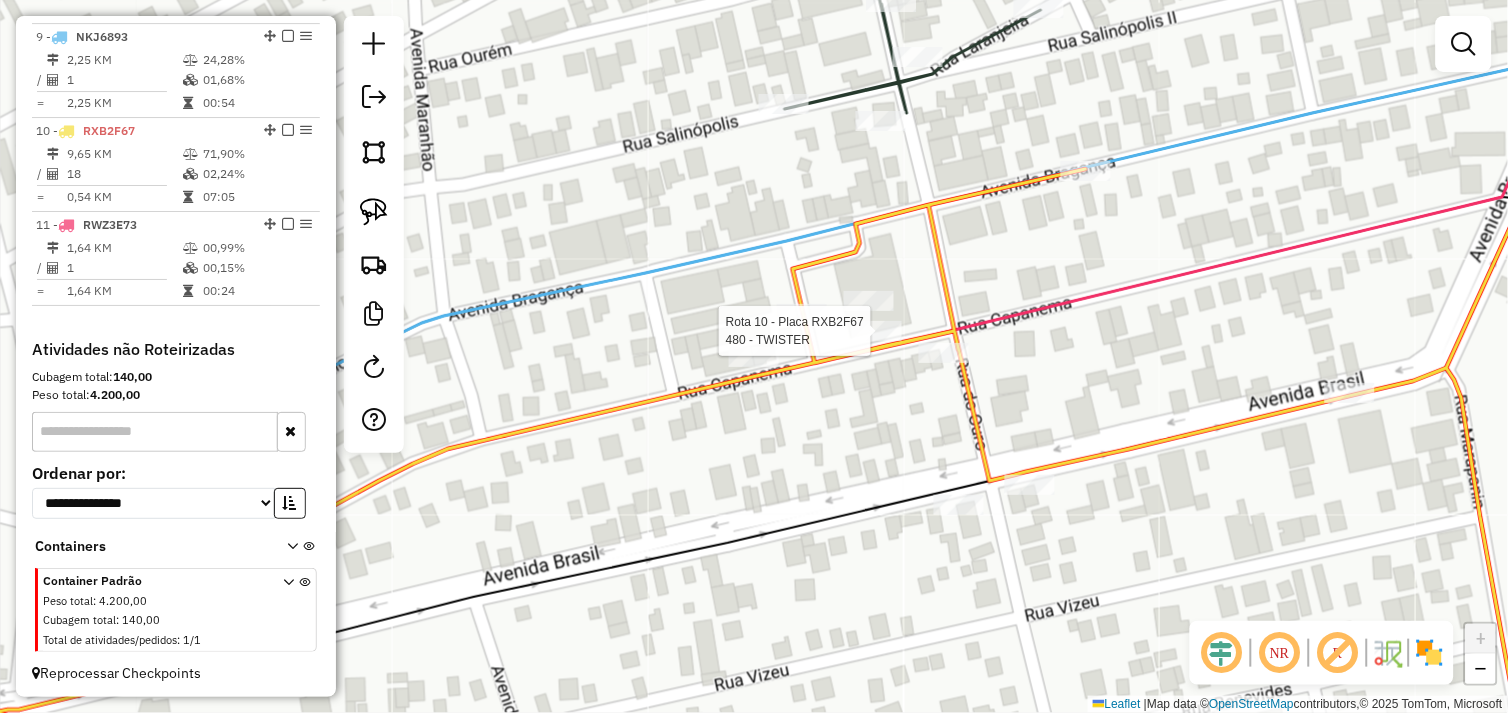 select on "*********" 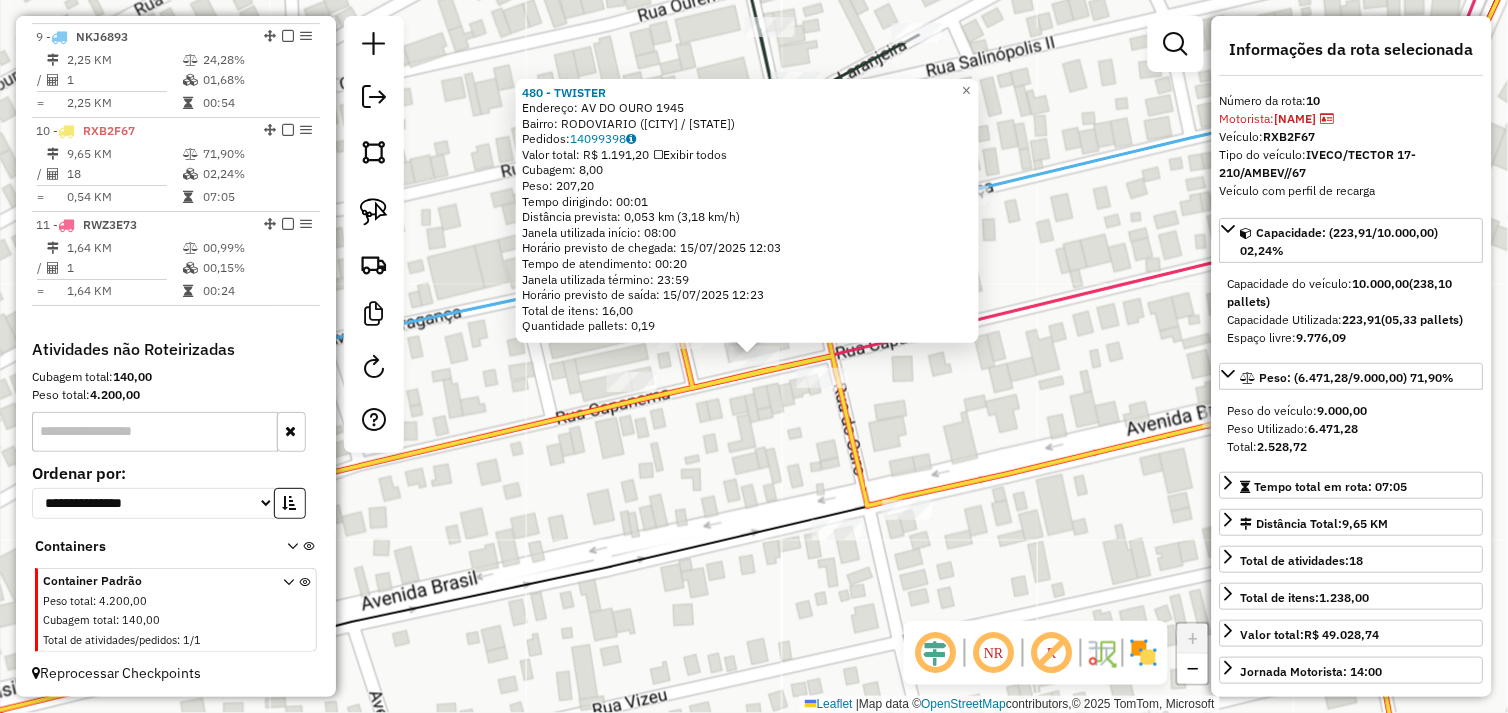 click on "Rota 10 - Placa RXB2F67  246 - MARRECO SPORT 480 - TWISTER  Endereço:  AV DO OURO [NUMBER]   Bairro: RODOVIARIO ([CITY] / PA)   Pedidos:  14099398   Valor total: R$ 1.191,20   Exibir todos   Cubagem: 8,00  Peso: 207,20  Tempo dirigindo: 00:01   Distância prevista: 0,053 km (3,18 km/h)   Janela utilizada início: 08:00   Horário previsto de chegada: 15/07/2025 12:03   Tempo de atendimento: 00:20   Janela utilizada término: 23:59   Horário previsto de saída: 15/07/2025 12:23   Total de itens: 16,00   Quantidade pallets: 0,19  × Janela de atendimento Grade de atendimento Capacidade Transportadoras Veículos Cliente Pedidos  Rotas Selecione os dias de semana para filtrar as janelas de atendimento  Seg   Ter   Qua   Qui   Sex   Sáb   Dom  Informe o período da janela de atendimento: De: Até:  Filtrar exatamente a janela do cliente  Considerar janela de atendimento padrão  Selecione os dias de semana para filtrar as grades de atendimento  Seg   Ter   Qua   Qui   Sex   Sáb   Dom   Peso mínimo:   De:   Até:" 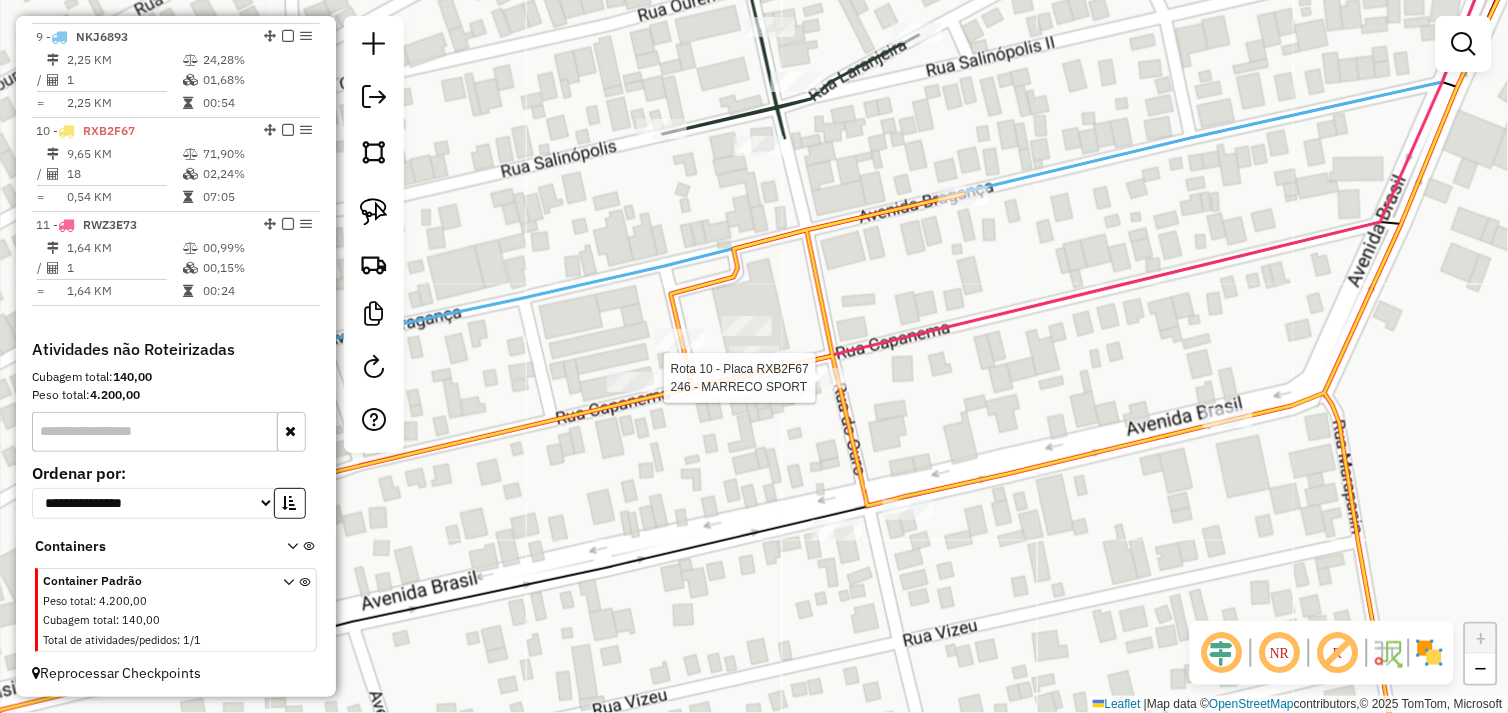 select on "*********" 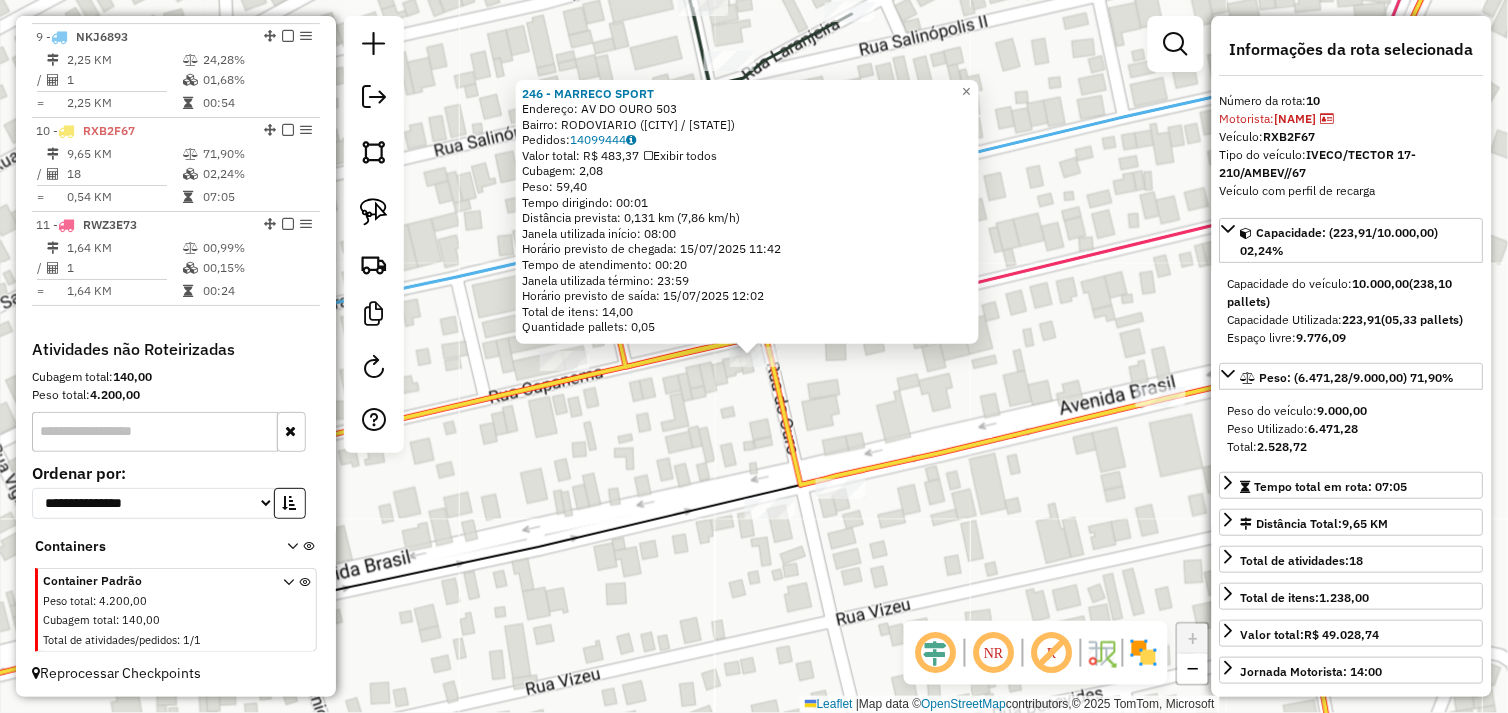 click on "[NUMBER] - MARRECO SPORT  Endereço:  AV DO OURO [NUMBER]   Bairro: RODOVIARIO ([CITY] / [STATE])   Pedidos:  [NUMBER]   Valor total: R$ [NUMBER]   Exibir todos   Cubagem: [NUMBER]  Peso: [NUMBER]  Tempo dirigindo: [TIME]   Distância prevista: [NUMBER] km ([NUMBER] km/h)   Janela utilizada início: [TIME]   Horário previsto de chegada: [DATE] [TIME]   Tempo de atendimento: [TIME]   Janela utilizada término: [TIME]   Horário previsto de saída: [DATE] [TIME]   Total de itens: [NUMBER]   Quantidade pallets: [NUMBER]  × Janela de atendimento Grade de atendimento Capacidade Transportadoras Veículos Cliente Pedidos  Rotas Selecione os dias de semana para filtrar as janelas de atendimento  Seg   Ter   Qua   Qui   Sex   Sáb   Dom  Informe o período da janela de atendimento: De: Até:  Filtrar exatamente a janela do cliente  Considerar janela de atendimento padrão  Selecione os dias de semana para filtrar as grades de atendimento  Seg   Ter   Qua   Qui   Sex   Sáb   Dom   Considerar clientes sem dia de atendimento cadastrado  Peso mínimo:  +" 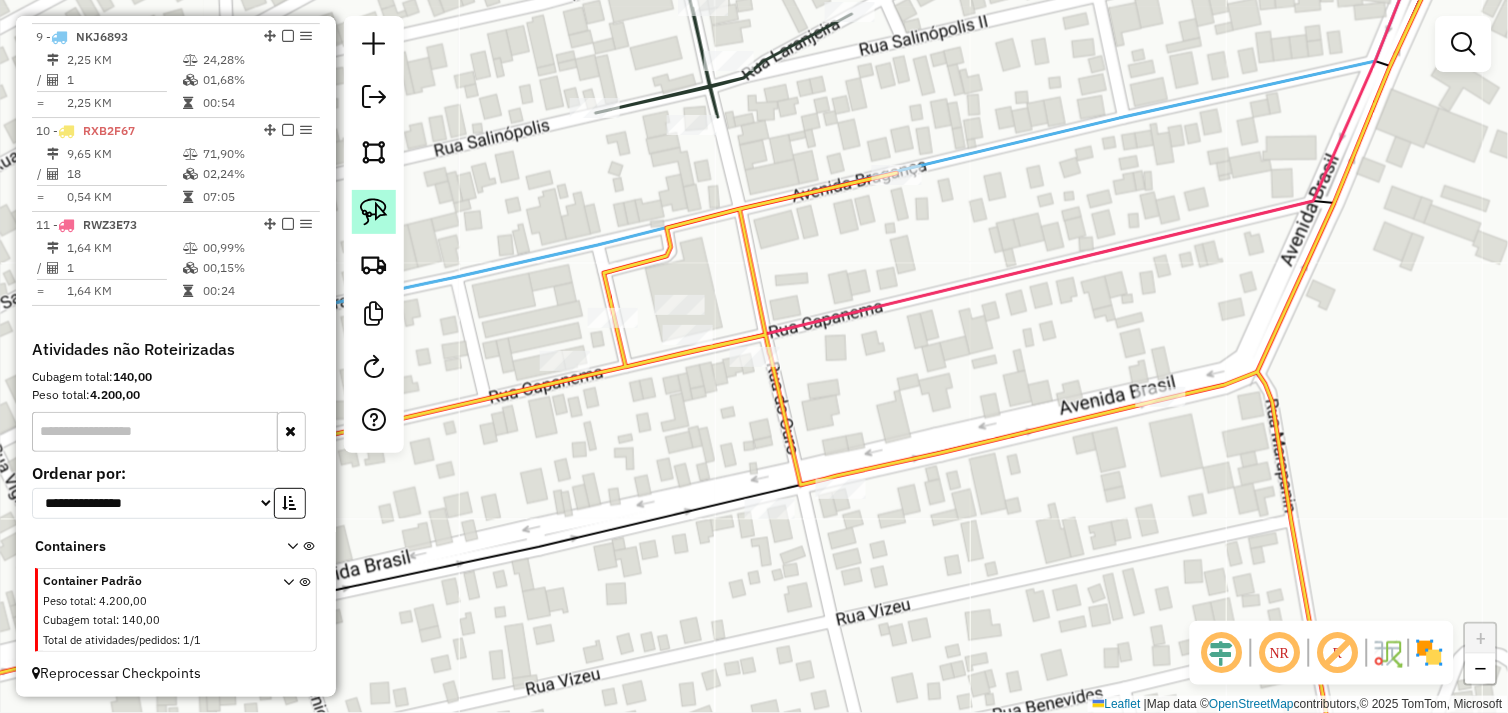 click 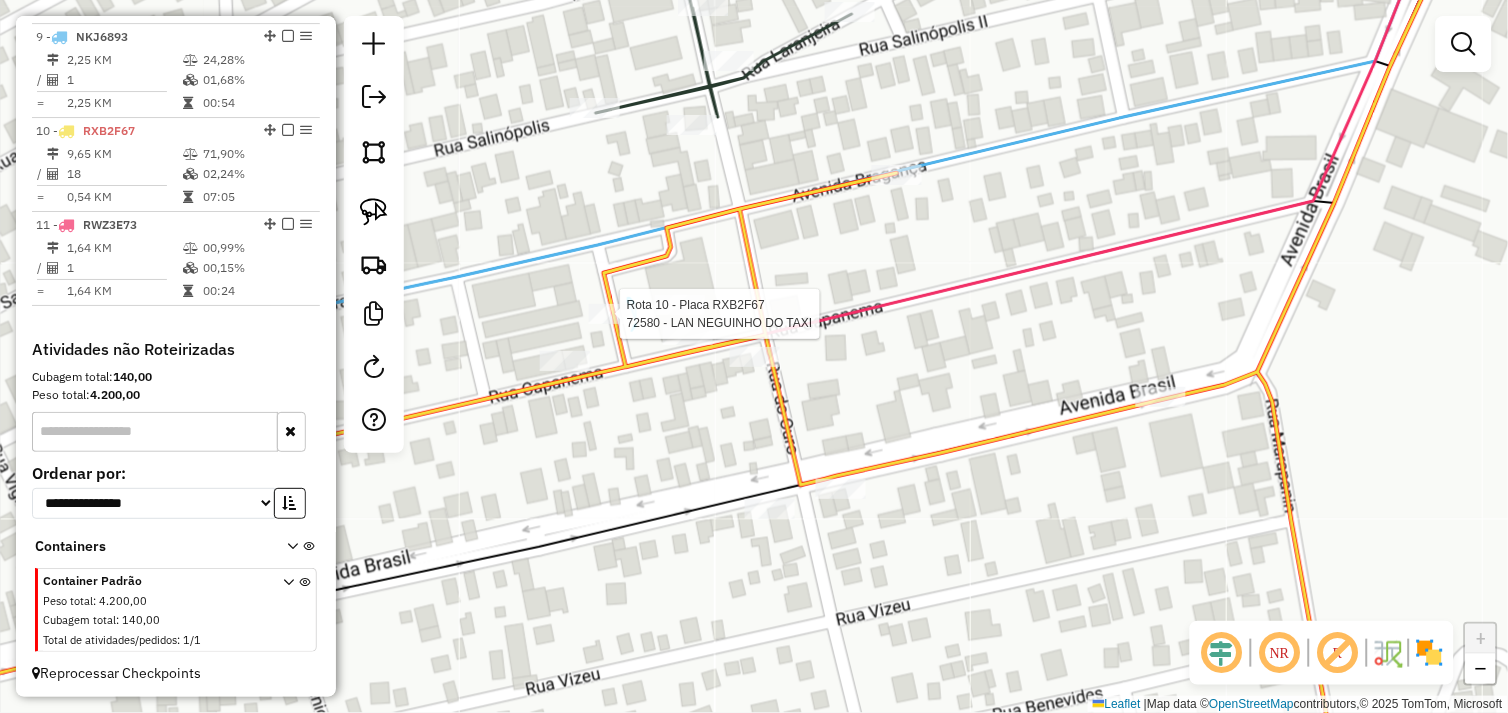 click 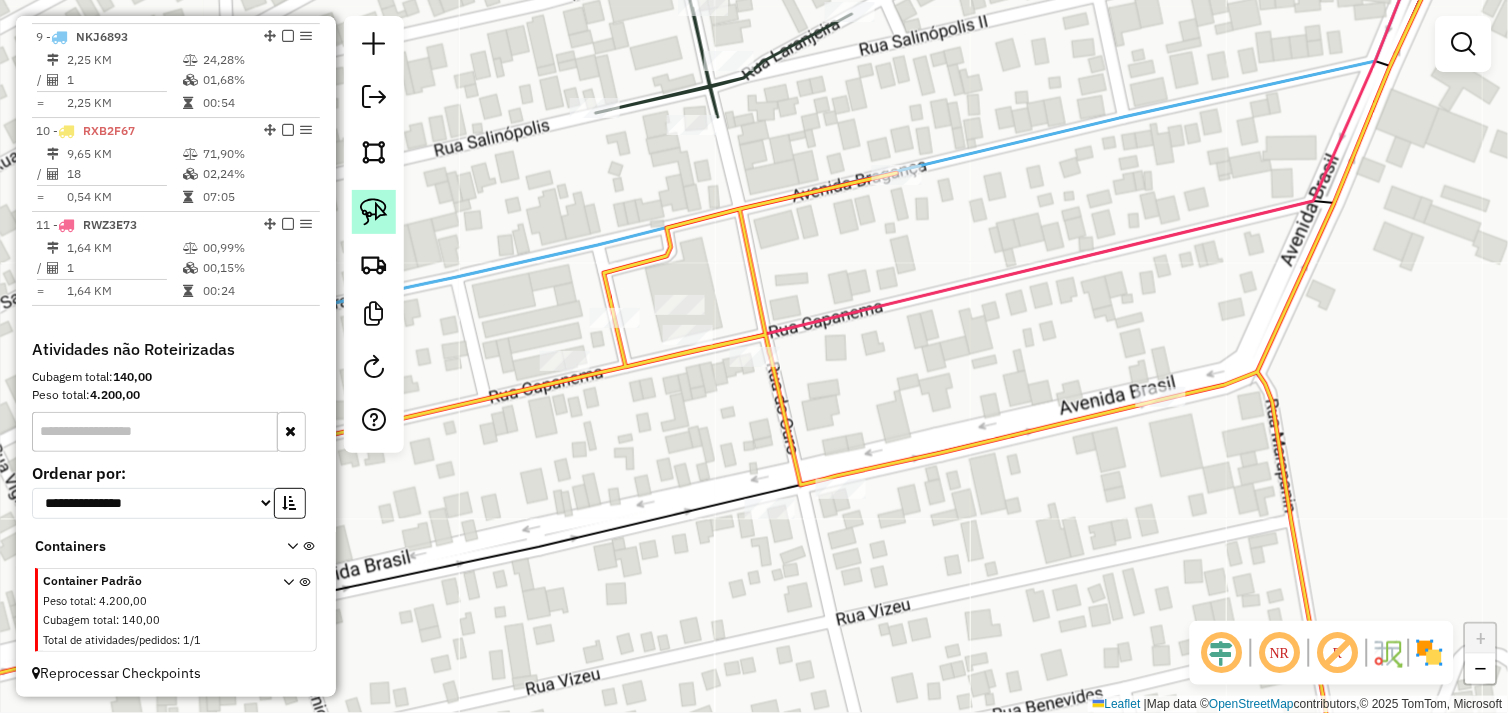 click 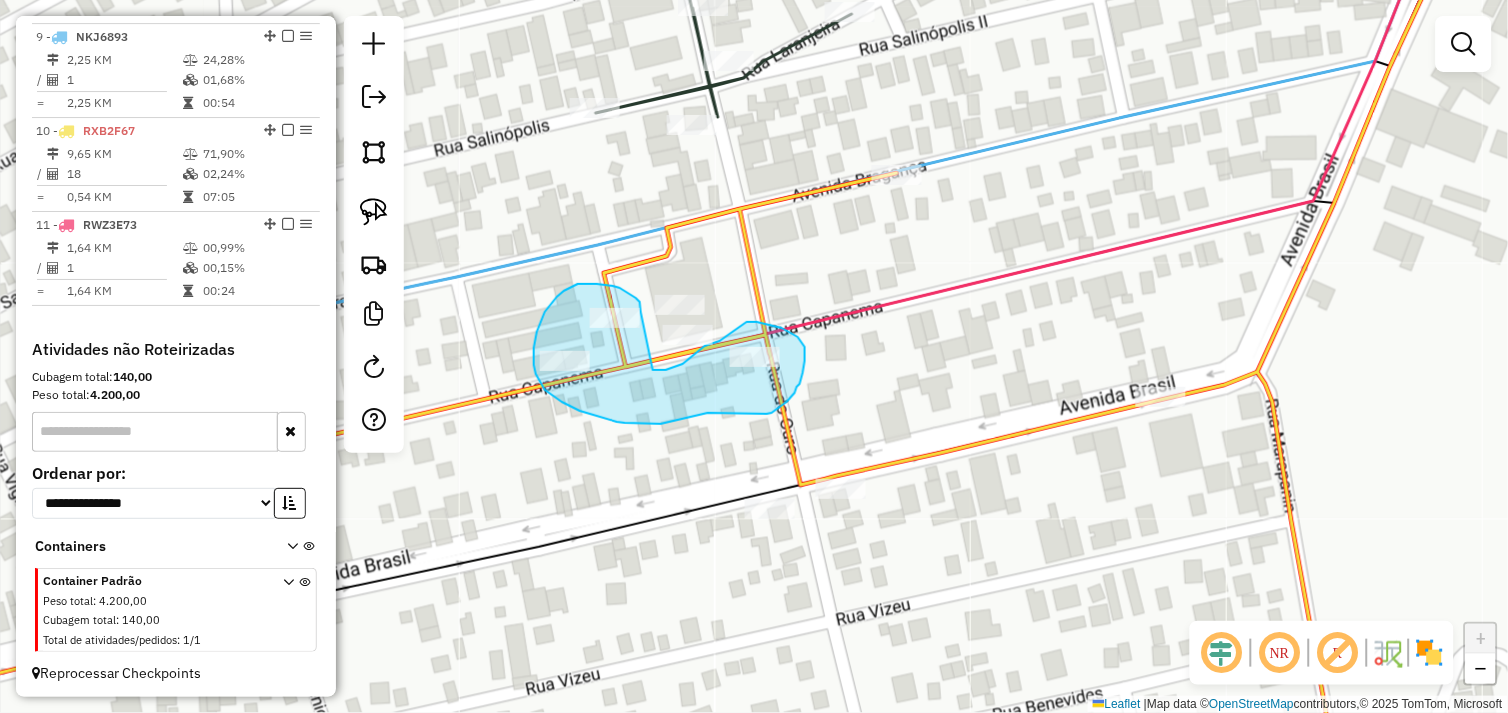 drag, startPoint x: 641, startPoint y: 312, endPoint x: 651, endPoint y: 370, distance: 58.855755 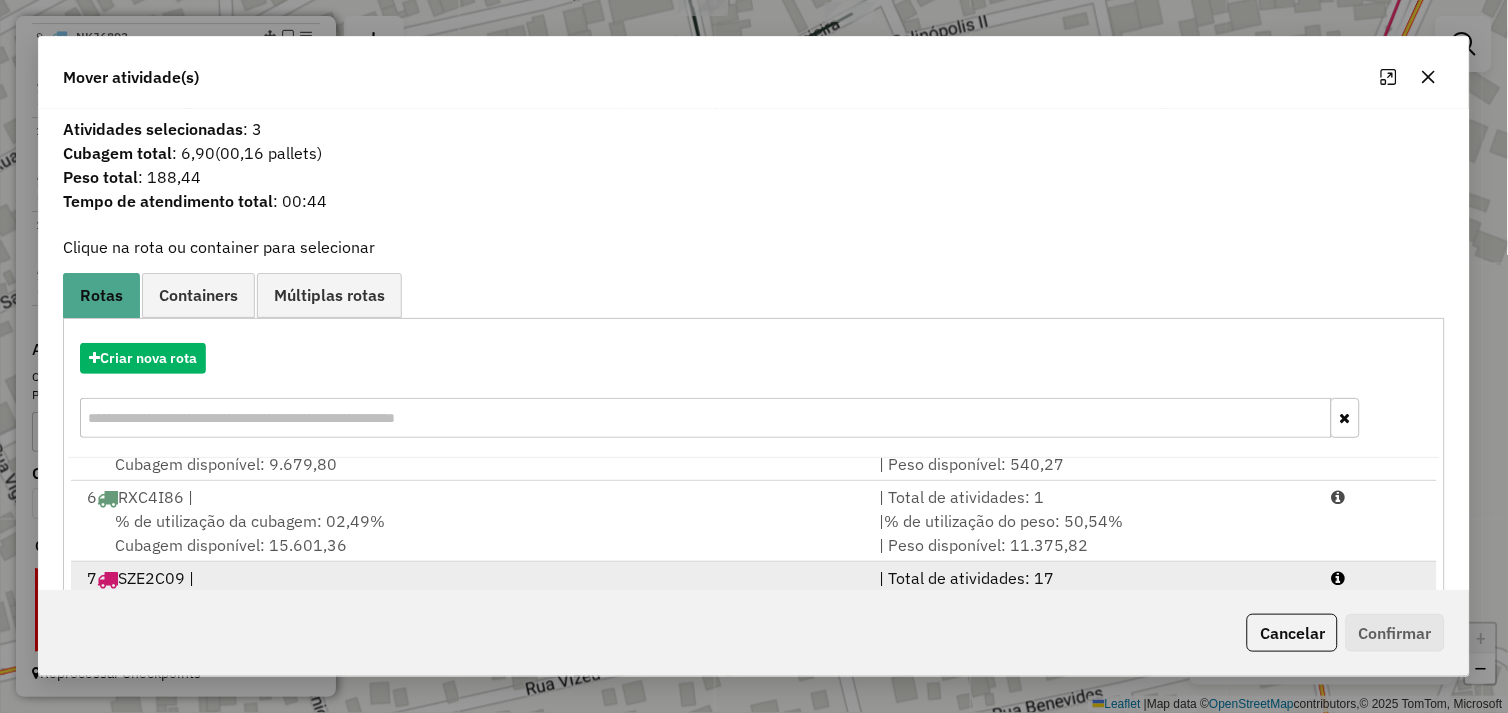 scroll, scrollTop: 411, scrollLeft: 0, axis: vertical 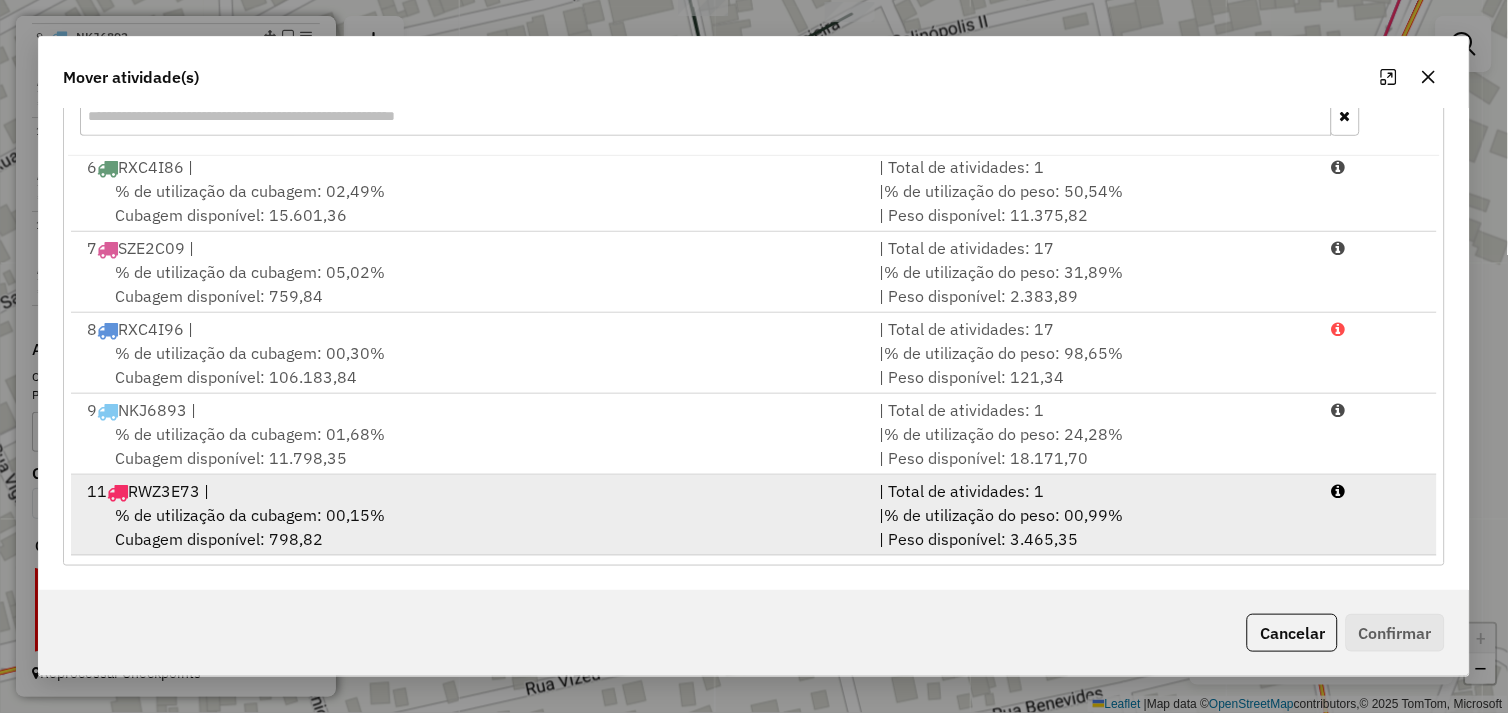 drag, startPoint x: 557, startPoint y: 513, endPoint x: 668, endPoint y: 531, distance: 112.44999 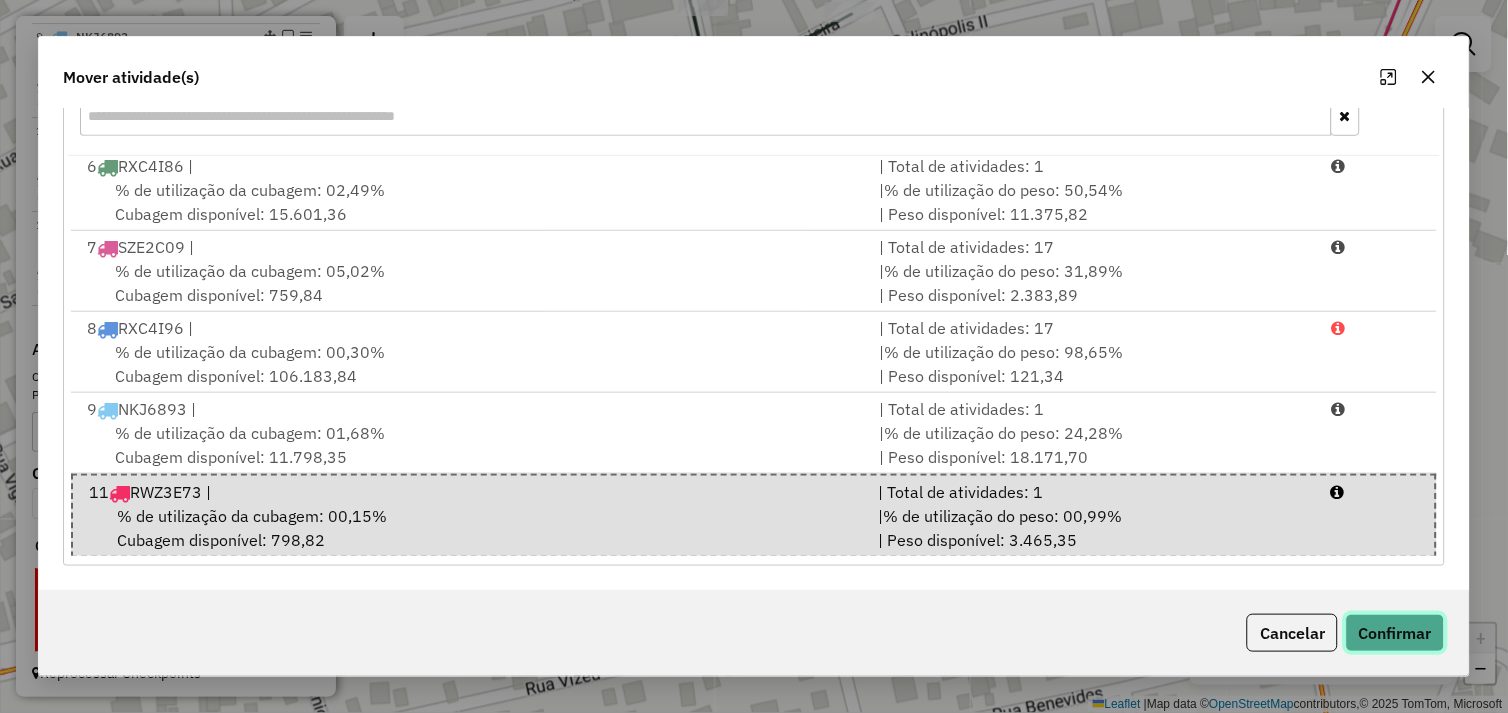 click on "Confirmar" 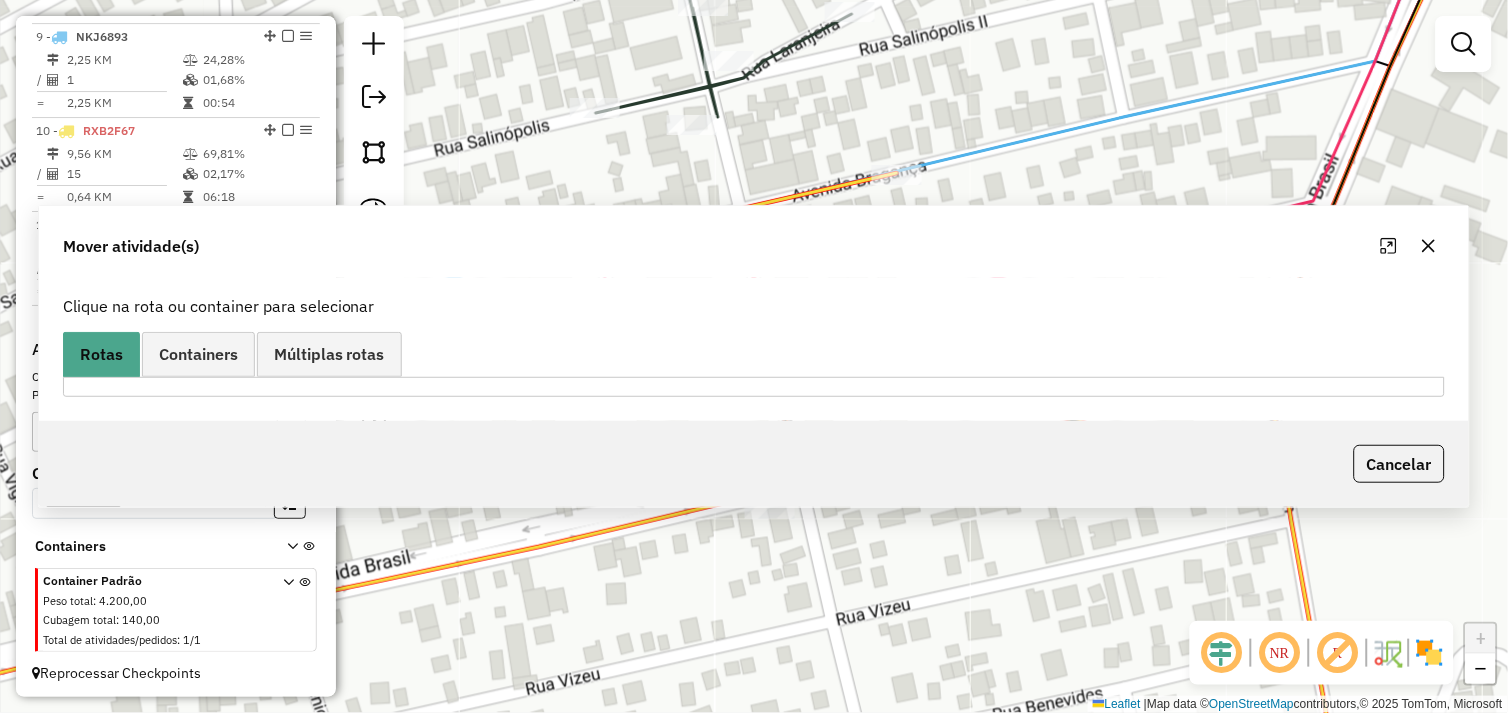 scroll, scrollTop: 0, scrollLeft: 0, axis: both 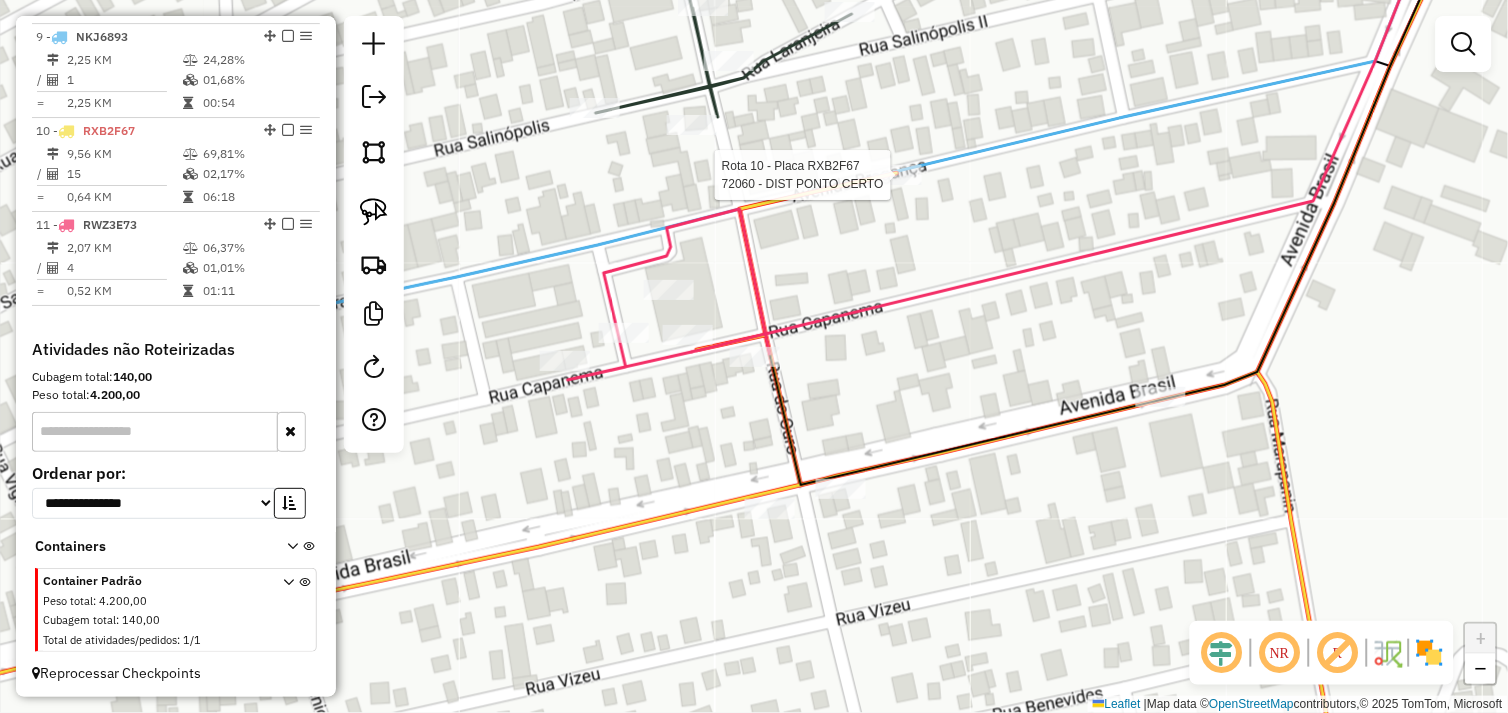 select on "*********" 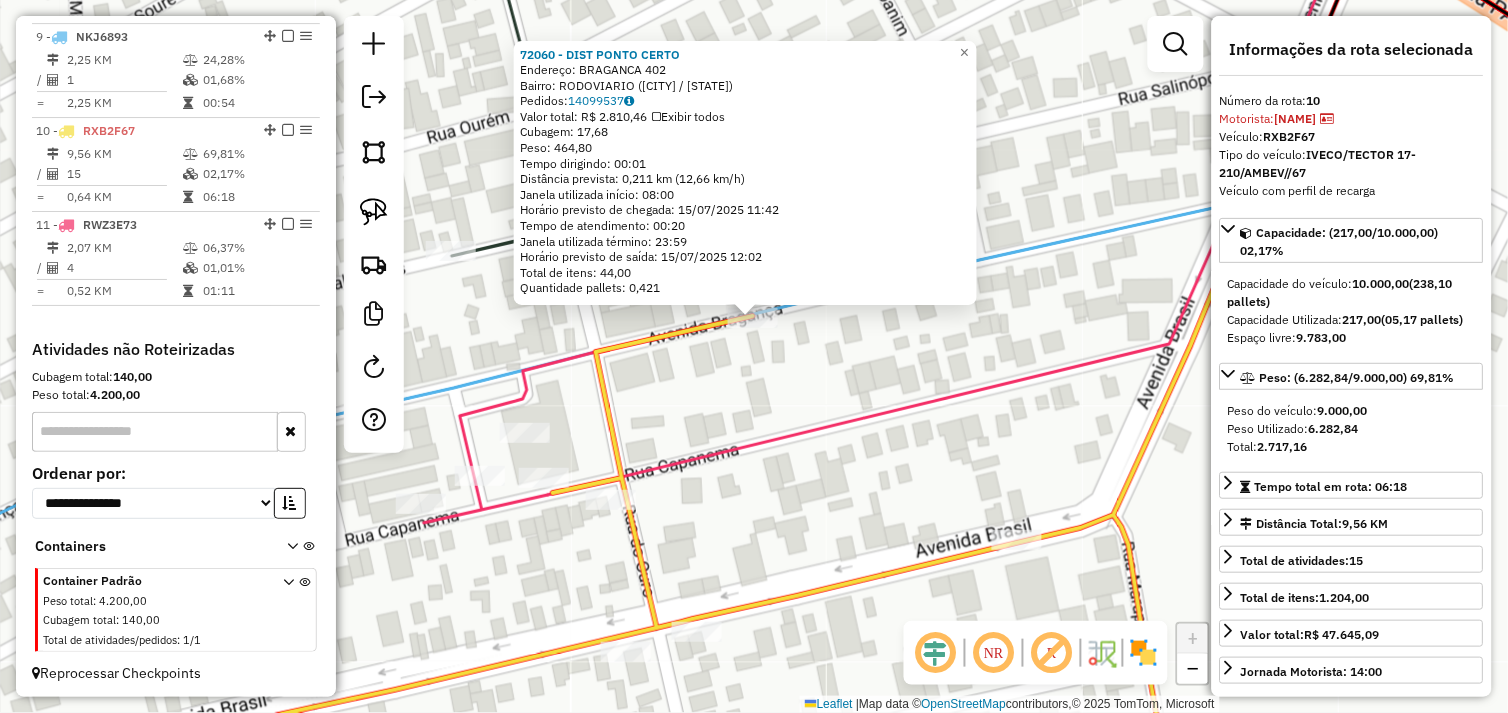 drag, startPoint x: 833, startPoint y: 482, endPoint x: 840, endPoint y: 338, distance: 144.17004 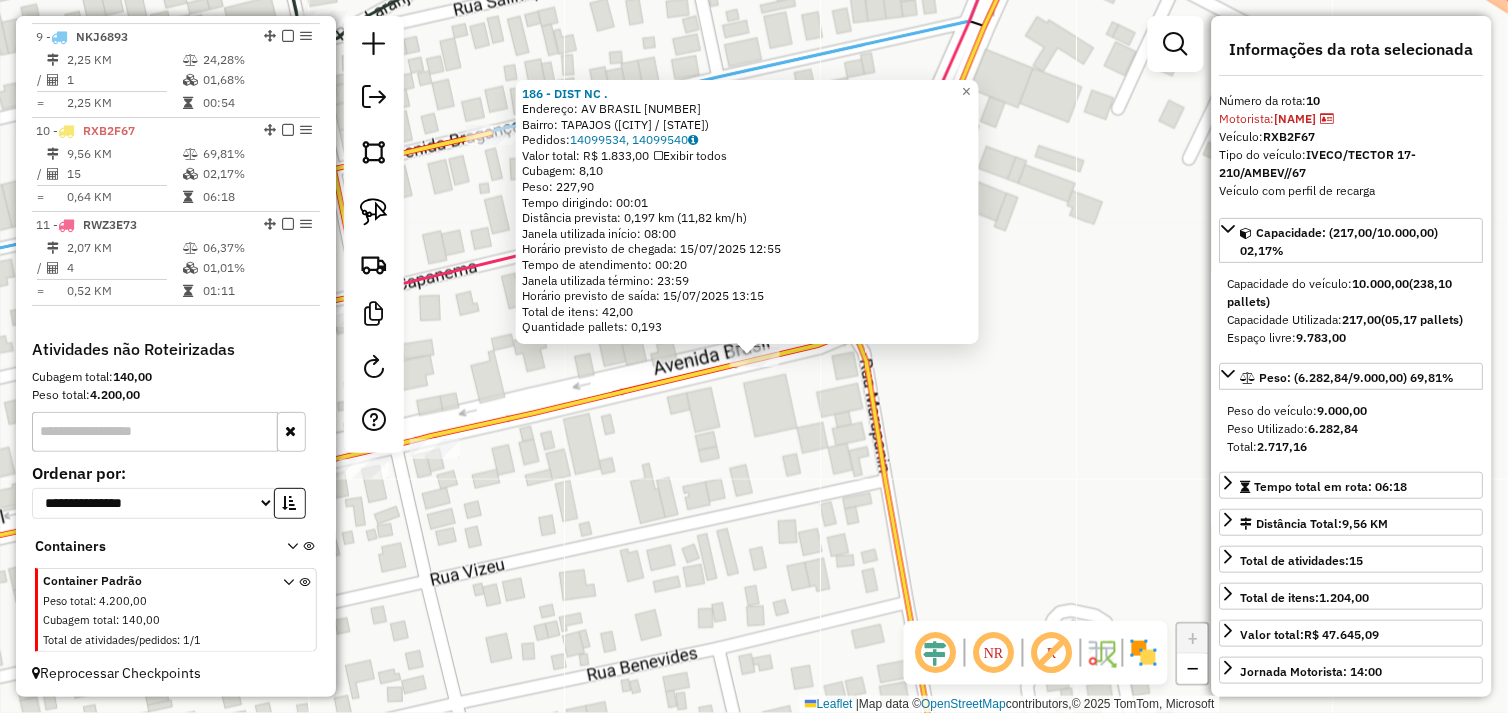 click on "186 - DIST NC .  Endereço:  AV BRASIL [NUMBER]   Bairro: TAPAJOS ([CITY] / [STATE])   Pedidos:  14099534, 14099540   Valor total: R$ 1.833,00   Exibir todos   Cubagem: 8,10  Peso: 227,90  Tempo dirigindo: 00:01   Distância prevista: 0,197 km (11,82 km/h)   Janela utilizada início: 08:00   Horário previsto de chegada: 15/07/2025 12:55   Tempo de atendimento: 00:20   Janela utilizada término: 23:59   Horário previsto de saída: 15/07/2025 13:15   Total de itens: 42,00   Quantidade pallets: 0,193  × Janela de atendimento Grade de atendimento Capacidade Transportadoras Veículos Cliente Pedidos  Rotas Selecione os dias de semana para filtrar as janelas de atendimento  Seg   Ter   Qua   Qui   Sex   Sáb   Dom  Informe o período da janela de atendimento: De: Até:  Filtrar exatamente a janela do cliente  Considerar janela de atendimento padrão  Selecione os dias de semana para filtrar as grades de atendimento  Seg   Ter   Qua   Qui   Sex   Sáb   Dom   Considerar clientes sem dia de atendimento cadastrado  De:  De:" 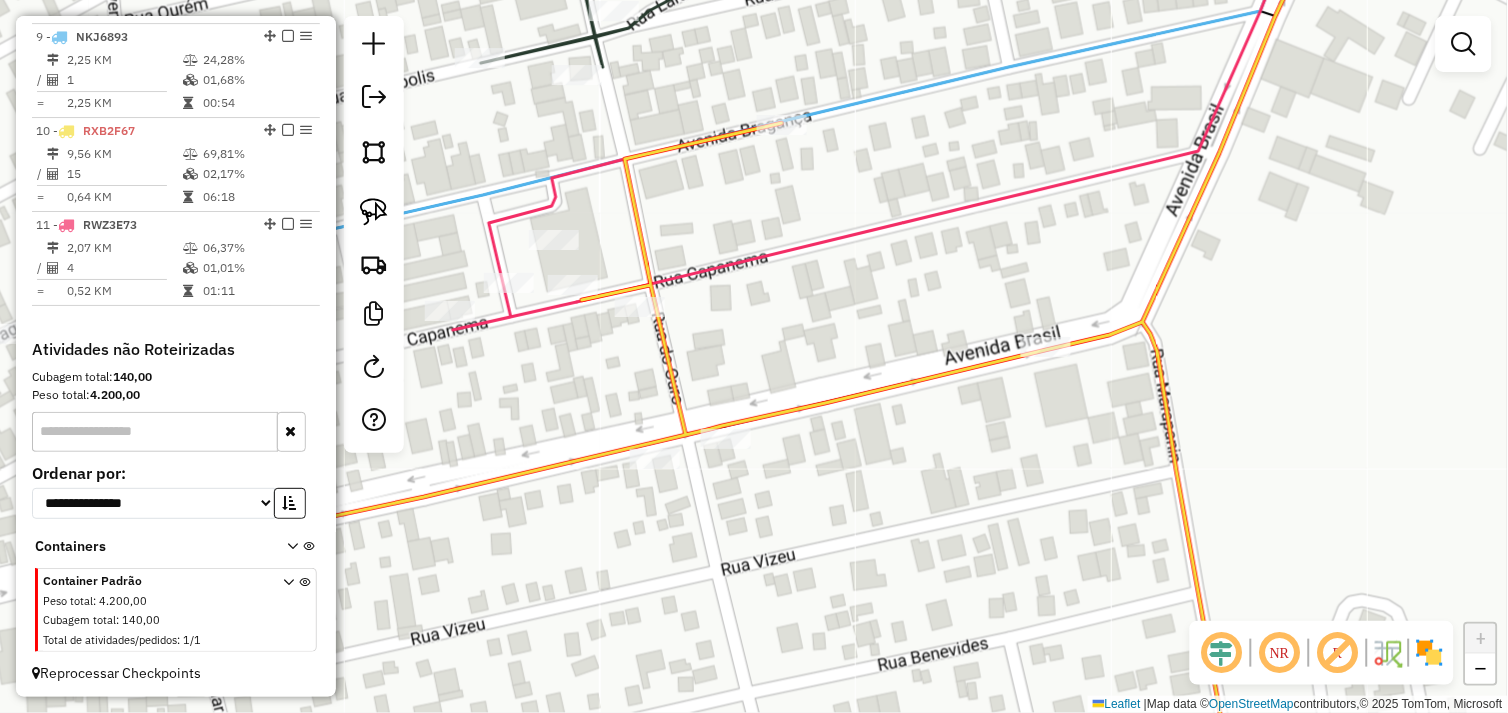 drag, startPoint x: 631, startPoint y: 462, endPoint x: 957, endPoint y: 450, distance: 326.2208 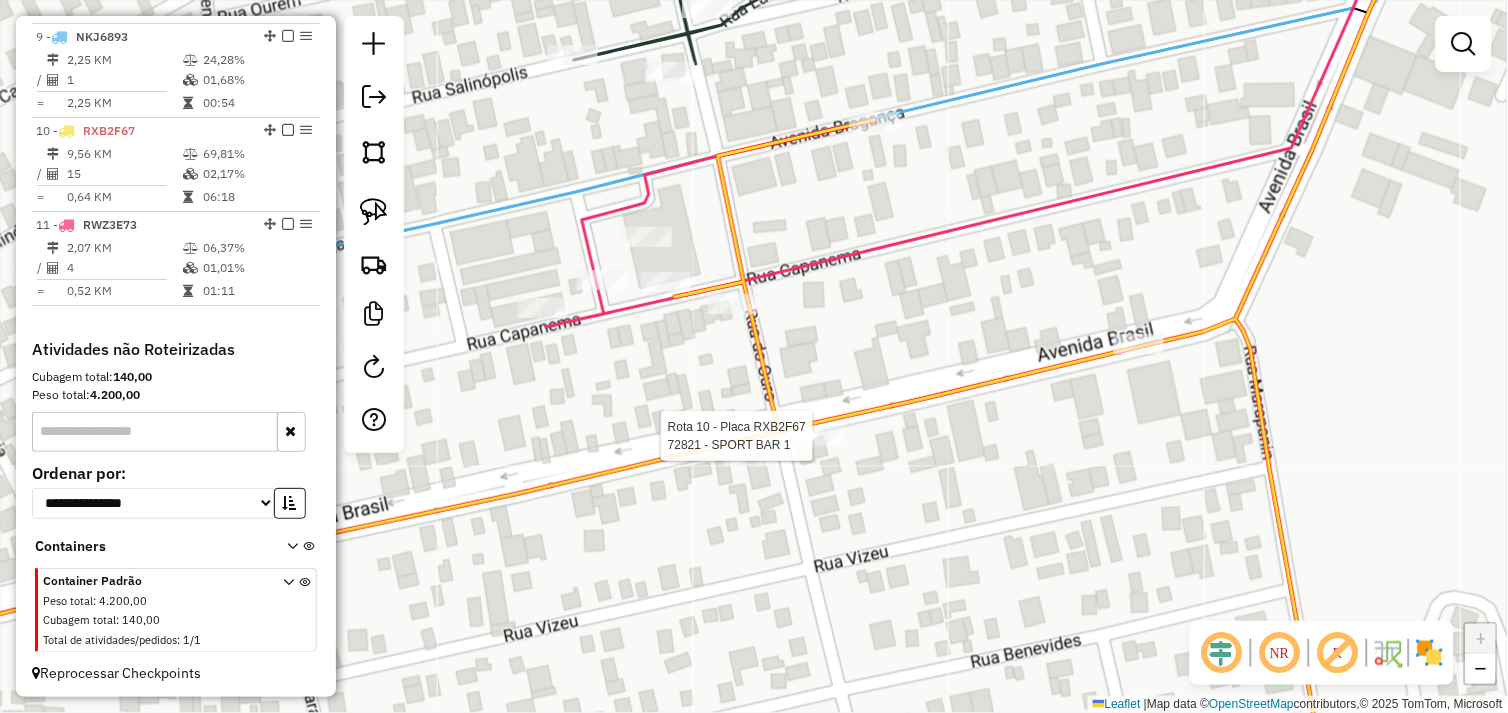 select on "*********" 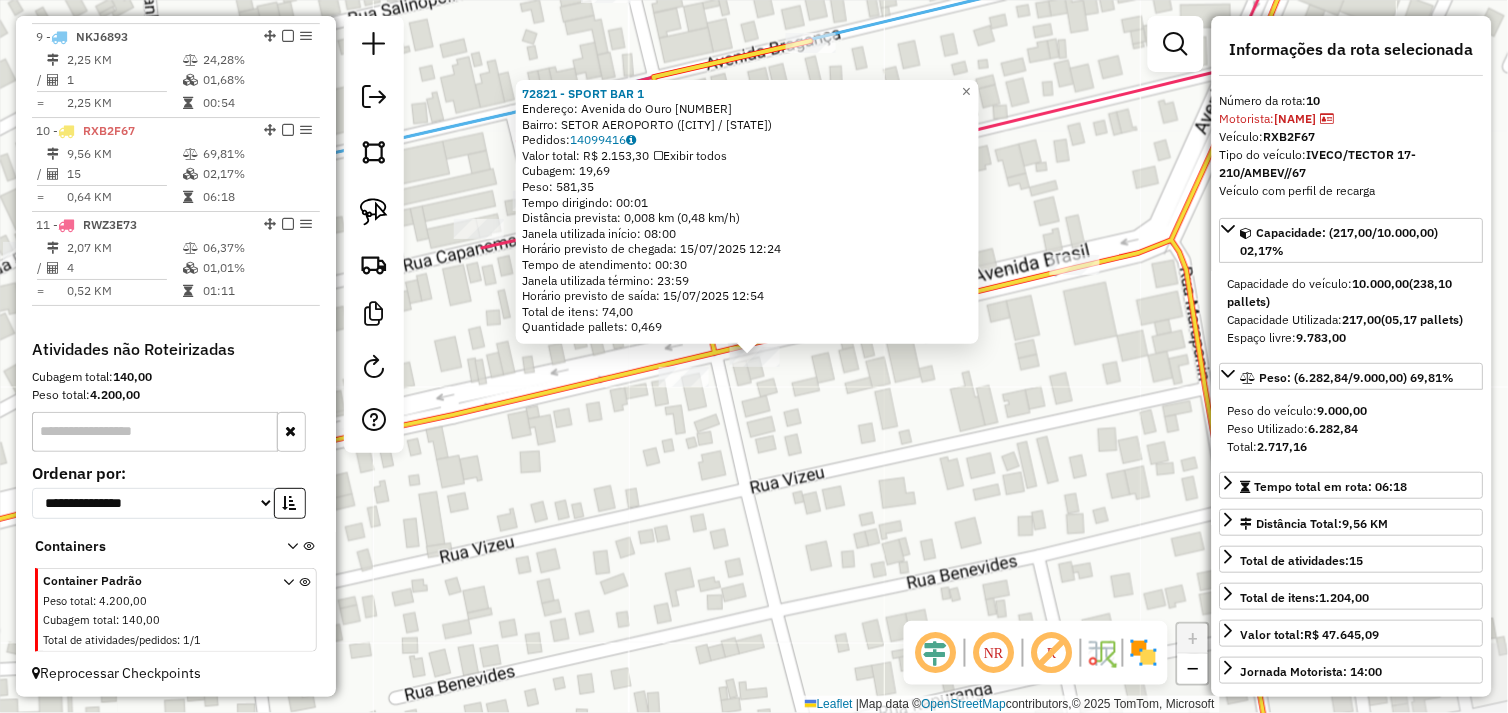 click on "72821 - SPORT BAR 1  Endereço:  Avenida do Ouro [NUMBER]   Bairro: SETOR AEROPORTO ([CITY] / [STATE])   Pedidos:  14099416   Valor total: R$ 2.153,30   Exibir todos   Cubagem: 19,69  Peso: 581,35  Tempo dirigindo: 00:01   Distância prevista: 0,008 km (0,48 km/h)   Janela utilizada início: [TIME]   Horário previsto de chegada: [DATE] [TIME]   Tempo de atendimento: 00:30   Janela utilizada término: 23:59   Horário previsto de saída: [DATE] [TIME]   Total de itens: 74,00   Quantidade pallets: 0,469  × Janela de atendimento Grade de atendimento Capacidade Transportadoras Veículos Cliente Pedidos  Rotas Selecione os dias de semana para filtrar as janelas de atendimento  Seg   Ter   Qua   Qui   Sex   Sáb   Dom  Informe o período da janela de atendimento: De: Até:  Filtrar exatamente a janela do cliente  Considerar janela de atendimento padrão  Selecione os dias de semana para filtrar as grades de atendimento  Seg   Ter   Qua   Qui   Sex   Sáb   Dom   Considerar clientes sem dia de atendimento cadastrado +" 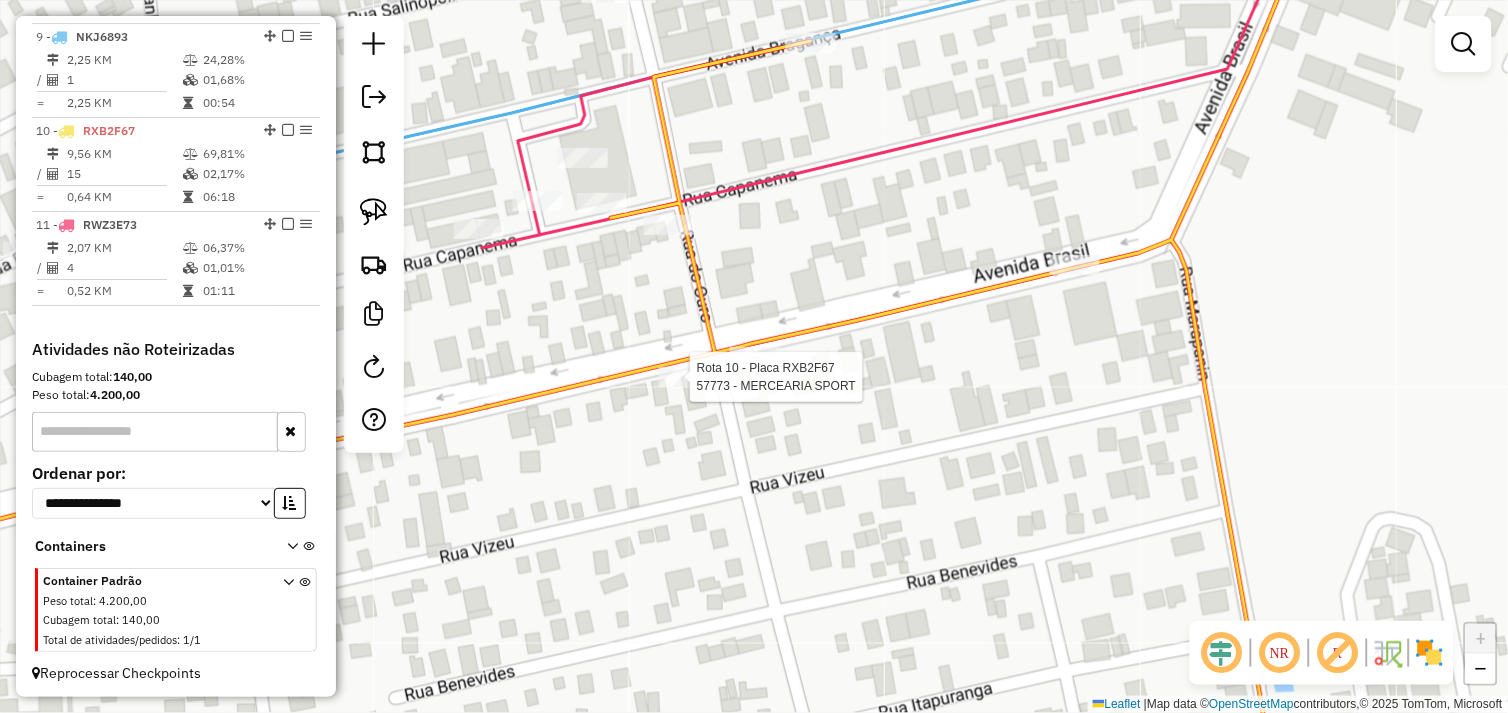 select on "*********" 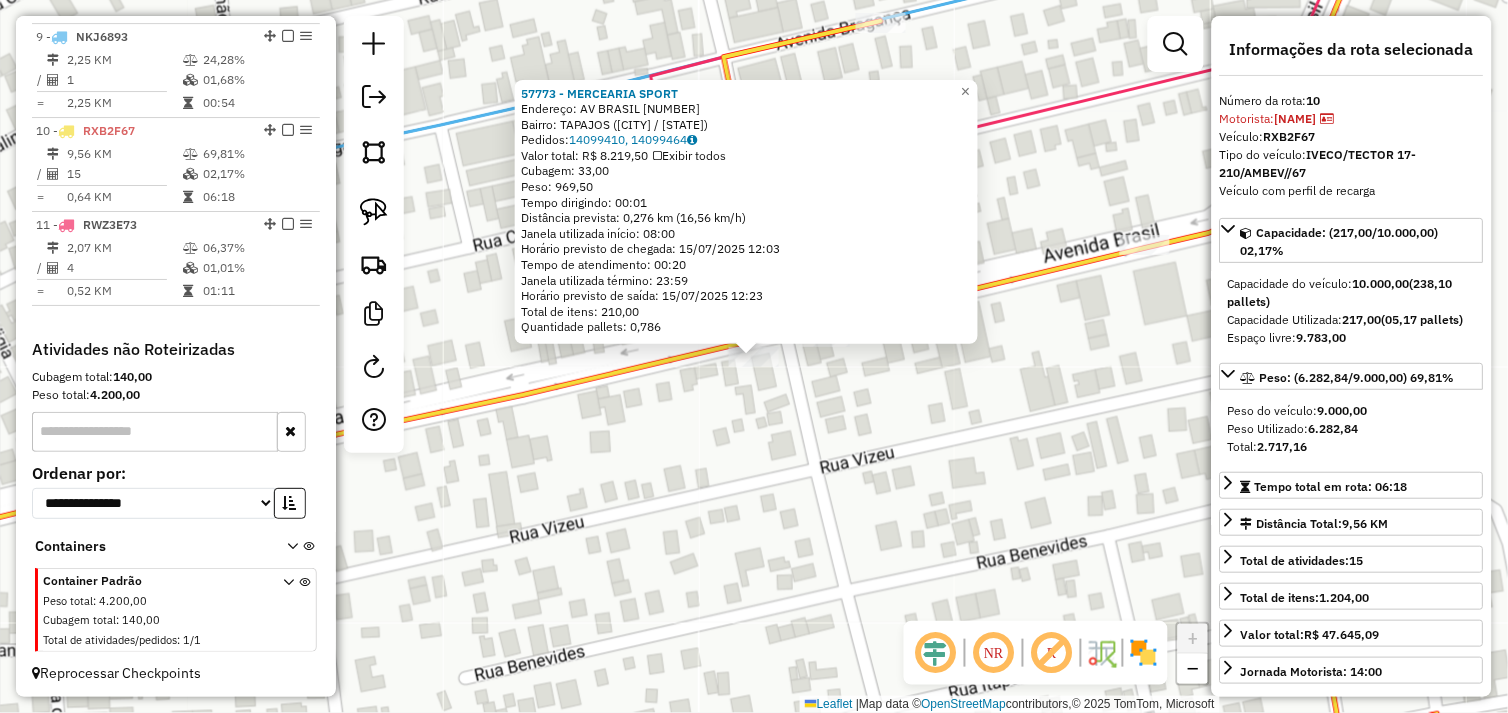 click on "[NUMBER] - MERCEARIA  SPORT   Endereço:  AV BRASIL [NUMBER]   Bairro: [CITY] ([CITY] / PA)   Pedidos:  [NUMBER], [NUMBER]   Valor total: R$ [NUMBER]   Exibir todos   Cubagem: [NUMBER]  Peso: [NUMBER]  Tempo dirigindo: [TIME]   Distância prevista: [NUMBER] km ([NUMBER] km/h)   Janela utilizada início: [TIME]   Horário previsto de chegada: [DATE] [TIME]   Tempo de atendimento: [TIME]   Janela utilizada término: [TIME]   Horário previsto de saída: [DATE] [TIME]   Total de itens: [NUMBER]   Quantidade pallets: [NUMBER]  × Janela de atendimento Grade de atendimento Capacidade Transportadoras Veículos Cliente Pedidos  Rotas Selecione os dias de semana para filtrar as janelas de atendimento  Seg   Ter   Qua   Qui   Sex   Sáb   Dom  Informe o período da janela de atendimento: De: Até:  Filtrar exatamente a janela do cliente  Considerar janela de atendimento padrão  Selecione os dias de semana para filtrar as grades de atendimento  Seg   Ter   Qua   Qui   Sex   Sáb   Dom   Clientes fora do dia de atendimento selecionado De:" 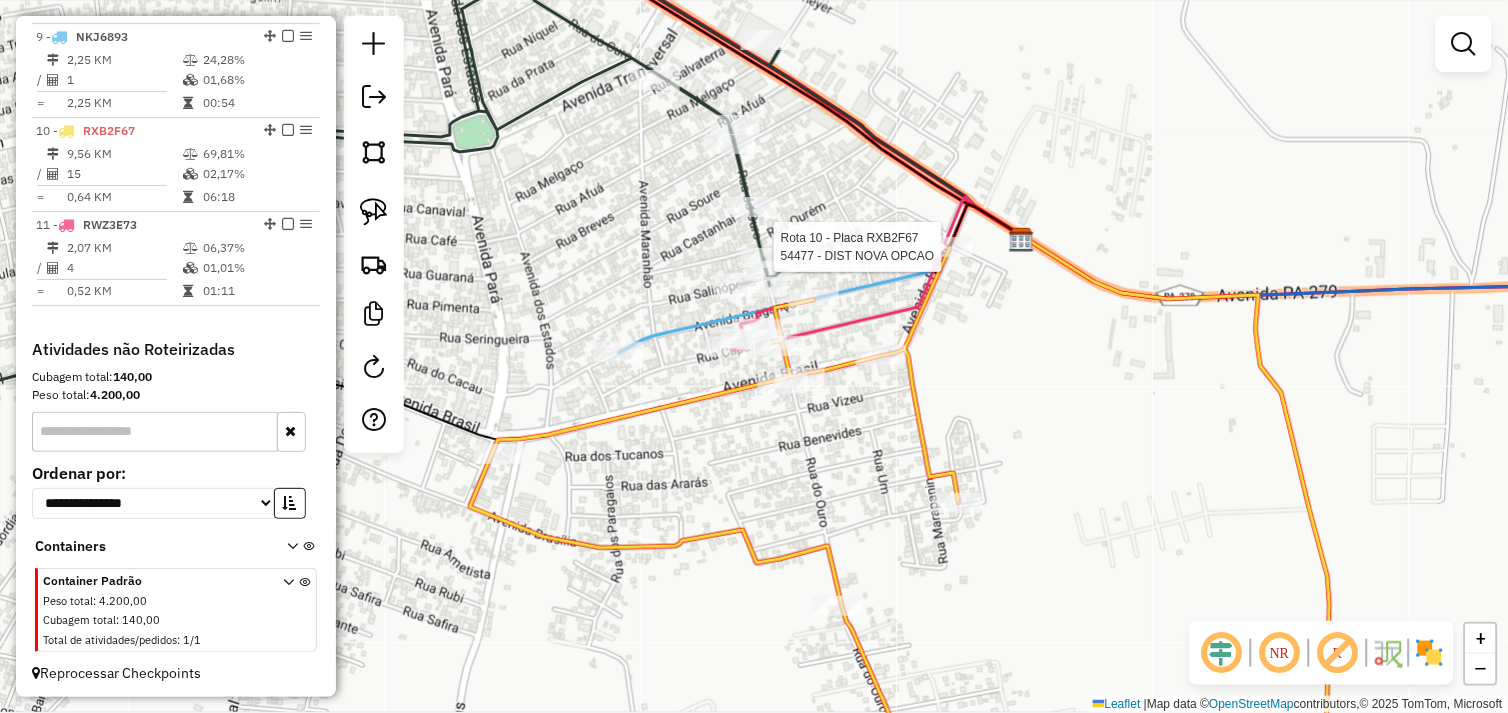 select on "*********" 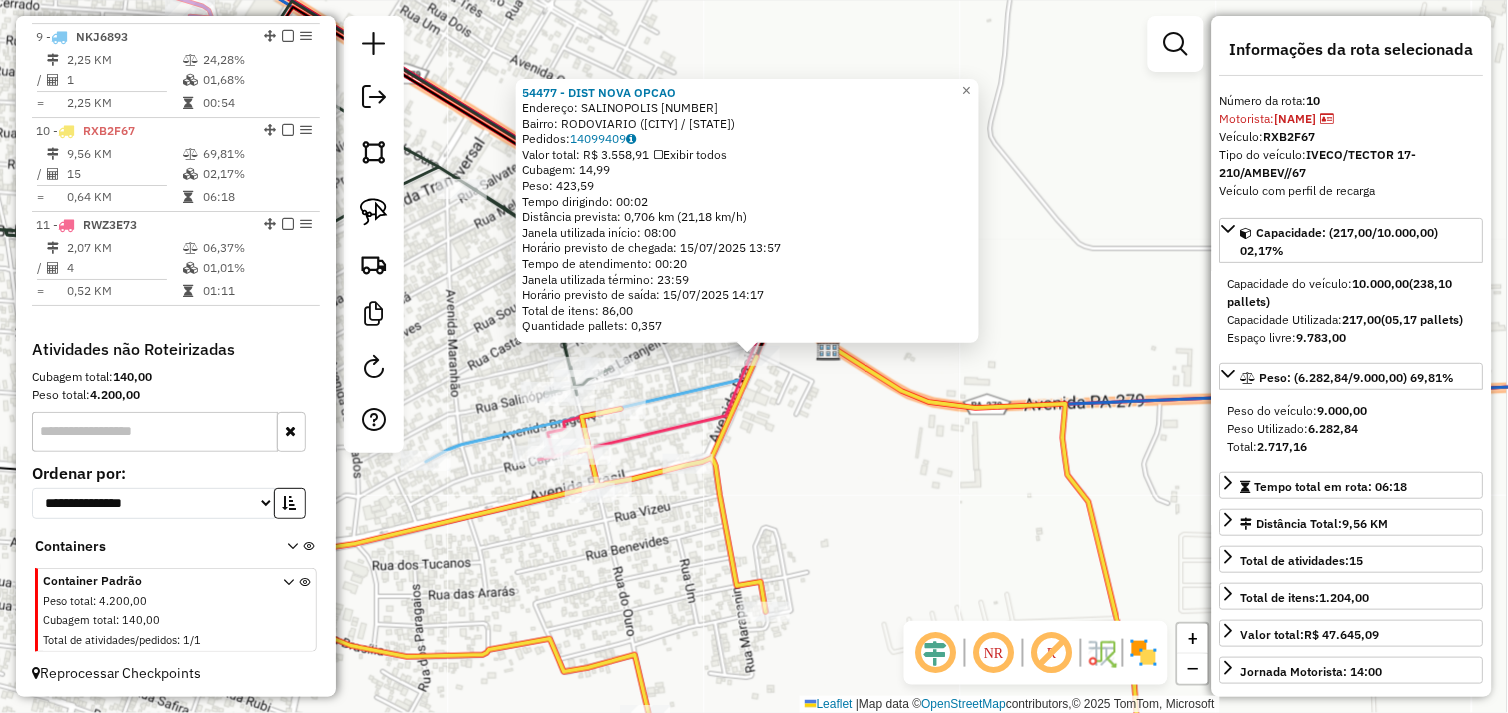 drag, startPoint x: 830, startPoint y: 466, endPoint x: 826, endPoint y: 488, distance: 22.36068 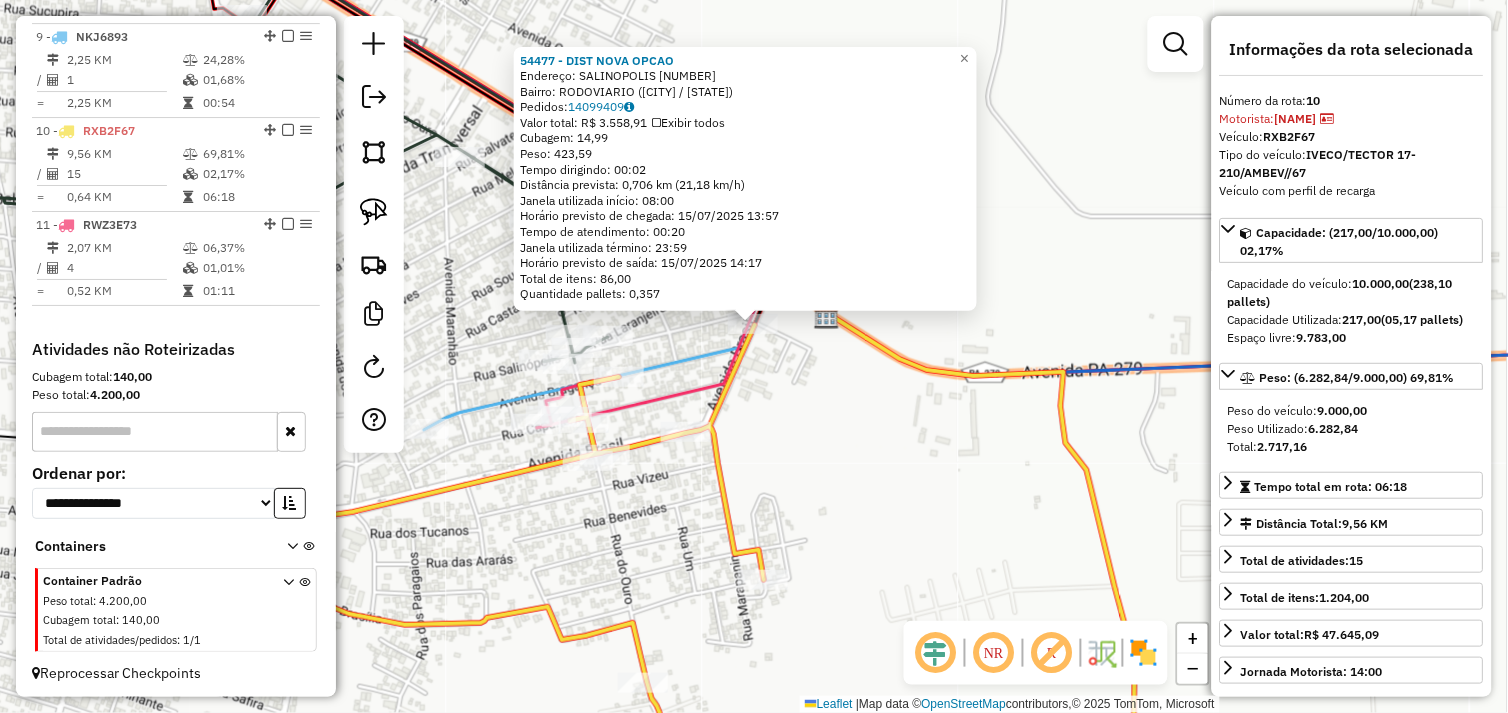 drag, startPoint x: 841, startPoint y: 538, endPoint x: 842, endPoint y: 307, distance: 231.00217 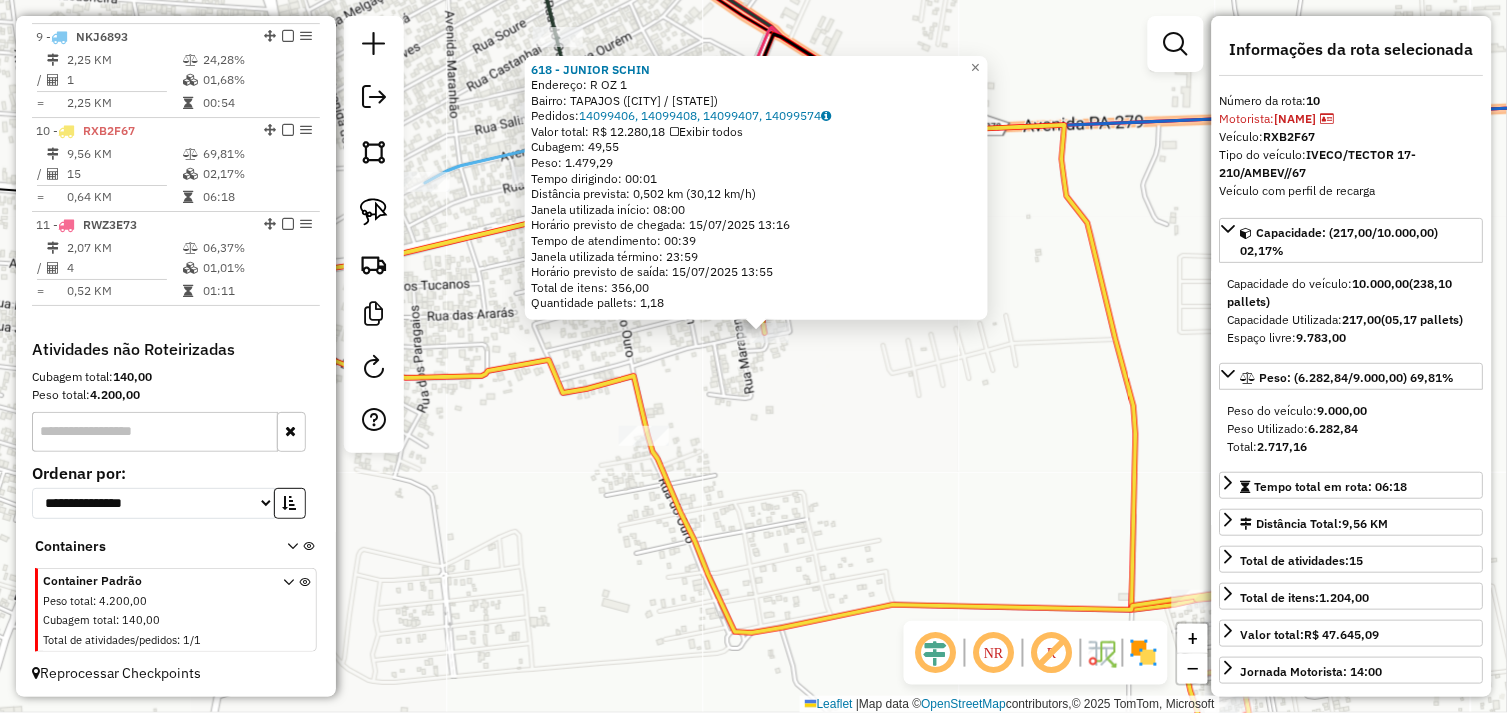 drag, startPoint x: 705, startPoint y: 415, endPoint x: 763, endPoint y: 311, distance: 119.0798 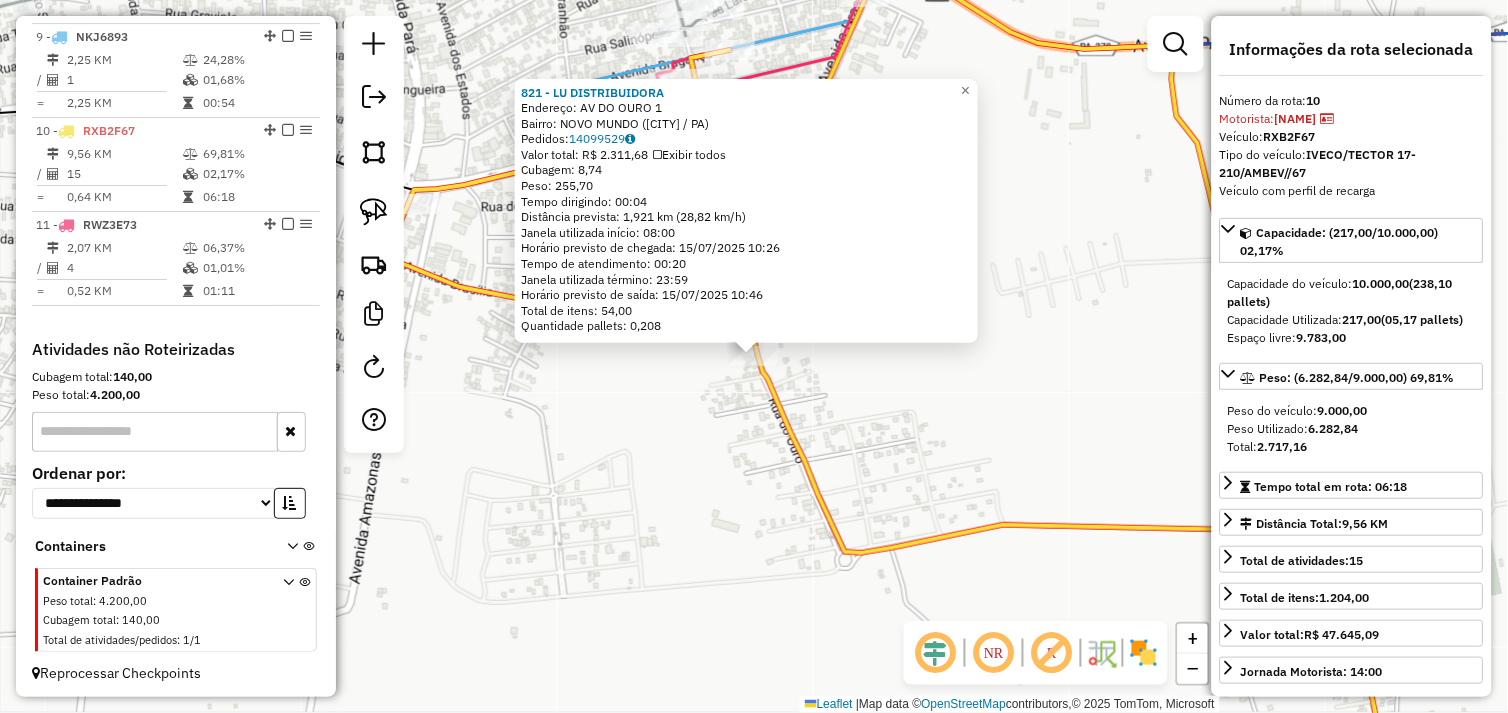 click on "[NUMBER] - LU DISTRIBUIDORA  Endereço:  AV DO OURO [NUMBER]   Bairro: NOVO MUNDO ([CITY] / PA)   Pedidos:  [NUMBER]   Valor total: R$ [NUMBER]   Exibir todos   Cubagem: [NUMBER]  Peso: [NUMBER]  Tempo dirigindo: [TIME]   Distância prevista: [NUMBER] km ([NUMBER] km/h)   Janela utilizada início: [TIME]   Horário previsto de chegada: [DATE] [TIME]   Tempo de atendimento: [TIME]   Janela utilizada término: [TIME]   Horário previsto de saída: [DATE] [TIME]   Total de itens: [NUMBER]   Quantidade pallets: [NUMBER]  × Janela de atendimento Grade de atendimento Capacidade Transportadoras Veículos Cliente Pedidos  Rotas Selecione os dias de semana para filtrar as janelas de atendimento  Seg   Ter   Qua   Qui   Sex   Sáb   Dom  Informe o período da janela de atendimento: De: Até:  Filtrar exatamente a janela do cliente  Considerar janela de atendimento padrão  Selecione os dias de semana para filtrar as grades de atendimento  Seg   Ter   Qua   Qui   Sex   Sáb   Dom   Considerar clientes sem dia de atendimento cadastrado  De:   De:" 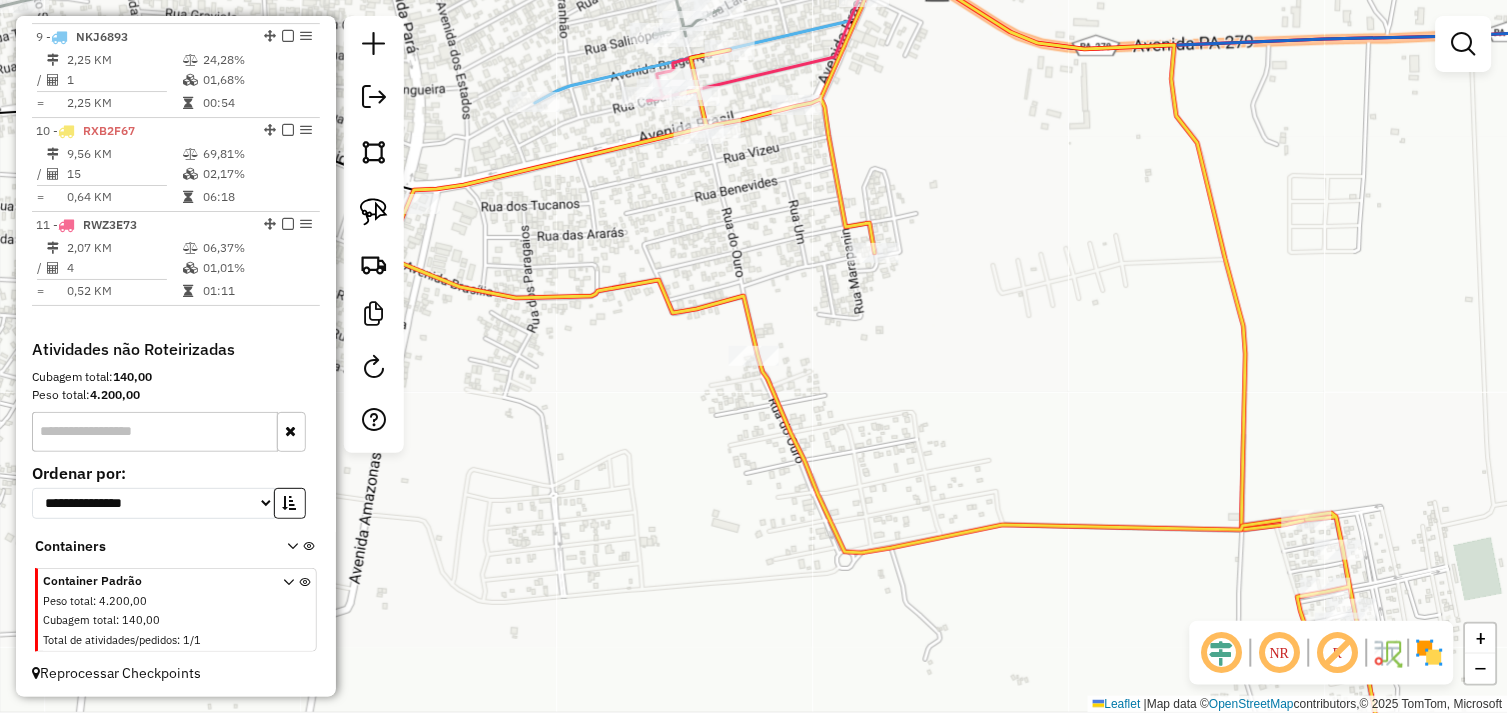 drag, startPoint x: 601, startPoint y: 372, endPoint x: 814, endPoint y: 371, distance: 213.00235 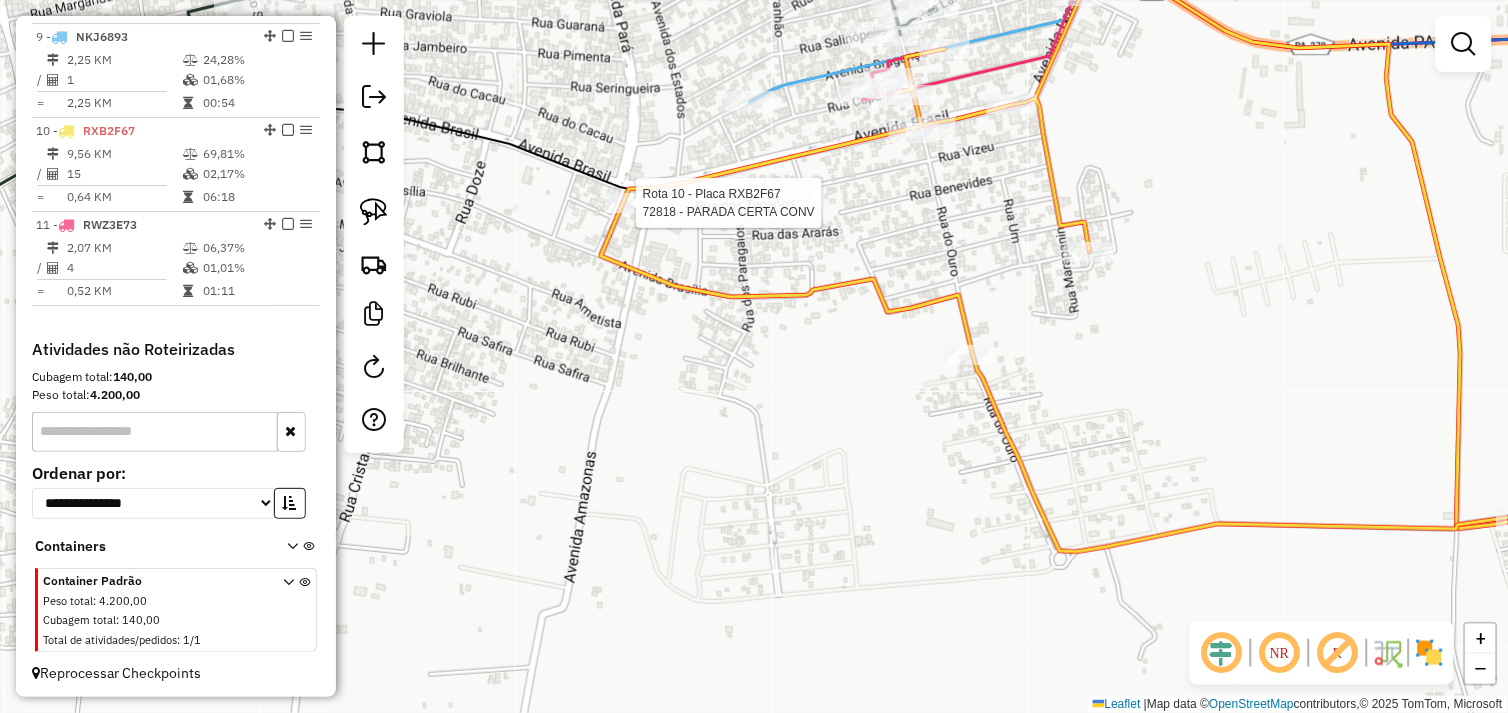 select on "*********" 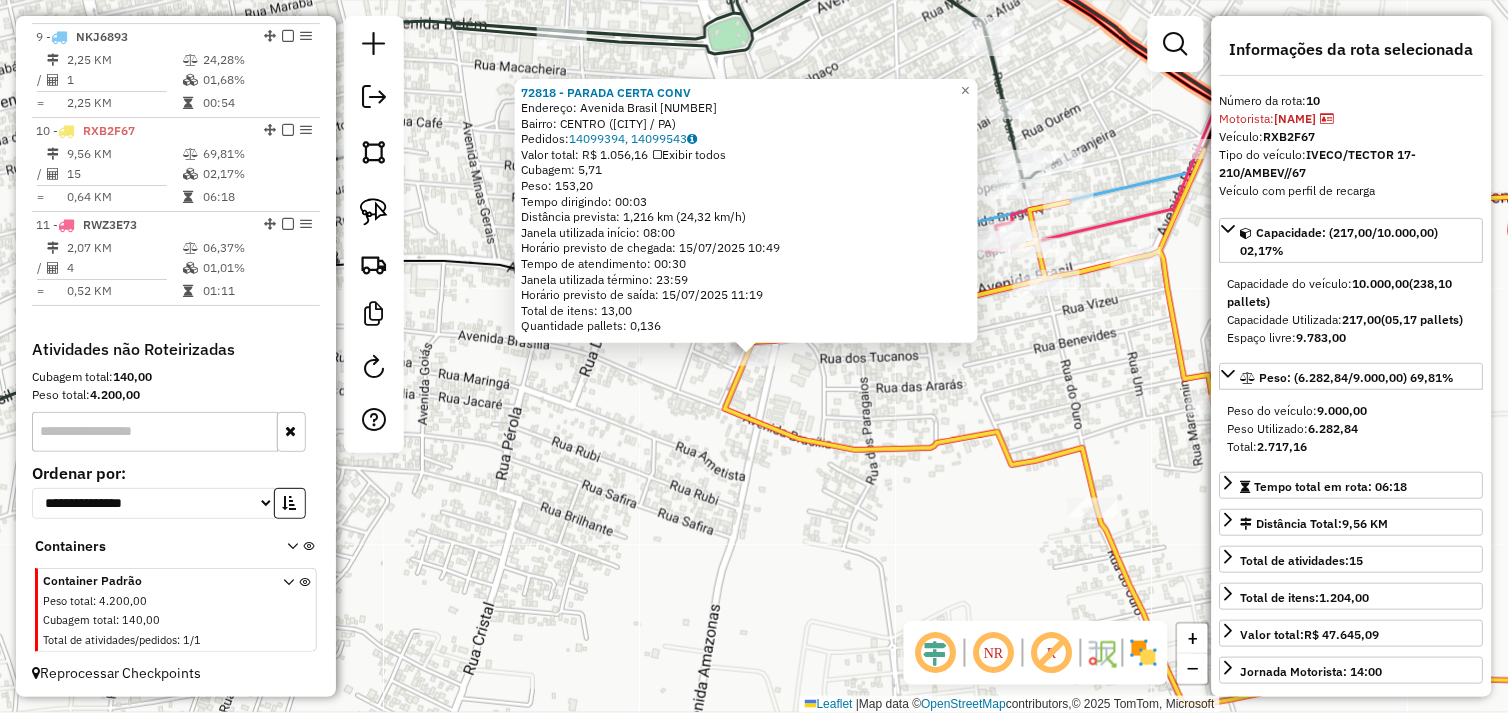 click on "72818 - PARADA CERTA CONV  Endereço:  Avenida Brasil [NUMBER]   Bairro: CENTRO ([CITY] / [STATE])   Pedidos:  14099394, 14099543   Valor total: R$ 1.056,16   Exibir todos   Cubagem: 5,71  Peso: 153,20  Tempo dirigindo: 00:03   Distância prevista: 1,216 km (24,32 km/h)   Janela utilizada início: [TIME]   Horário previsto de chegada: [DATE] [TIME]   Tempo de atendimento: 00:30   Janela utilizada término: 23:59   Horário previsto de saída: [DATE] [TIME]   Total de itens: 13,00   Quantidade pallets: 0,136  × Janela de atendimento Grade de atendimento Capacidade Transportadoras Veículos Cliente Pedidos  Rotas Selecione os dias de semana para filtrar as janelas de atendimento  Seg   Ter   Qua   Qui   Sex   Sáb   Dom  Informe o período da janela de atendimento: De: Até:  Filtrar exatamente a janela do cliente  Considerar janela de atendimento padrão  Selecione os dias de semana para filtrar as grades de atendimento  Seg   Ter   Qua   Qui   Sex   Sáb   Dom   Clientes fora do dia de atendimento selecionado +" 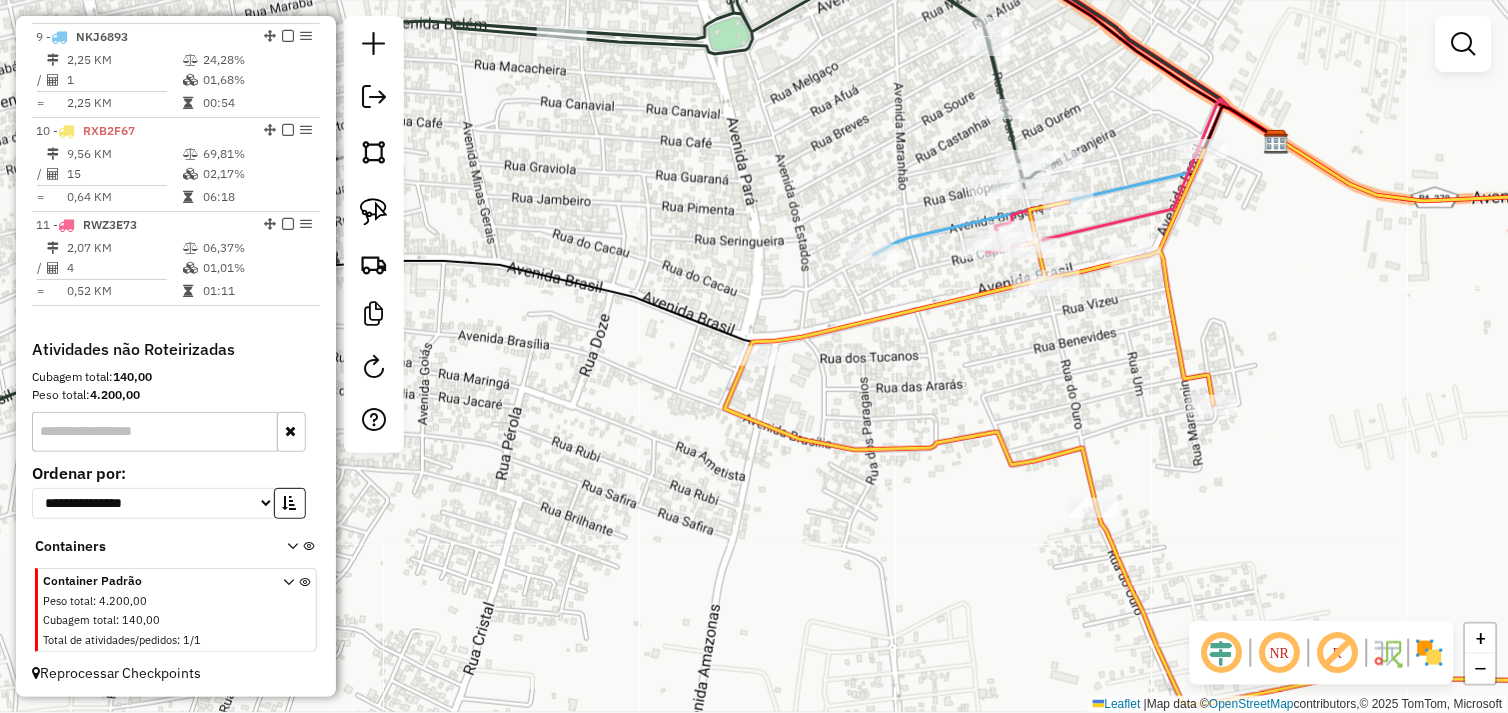 drag, startPoint x: 880, startPoint y: 523, endPoint x: 630, endPoint y: 382, distance: 287.0209 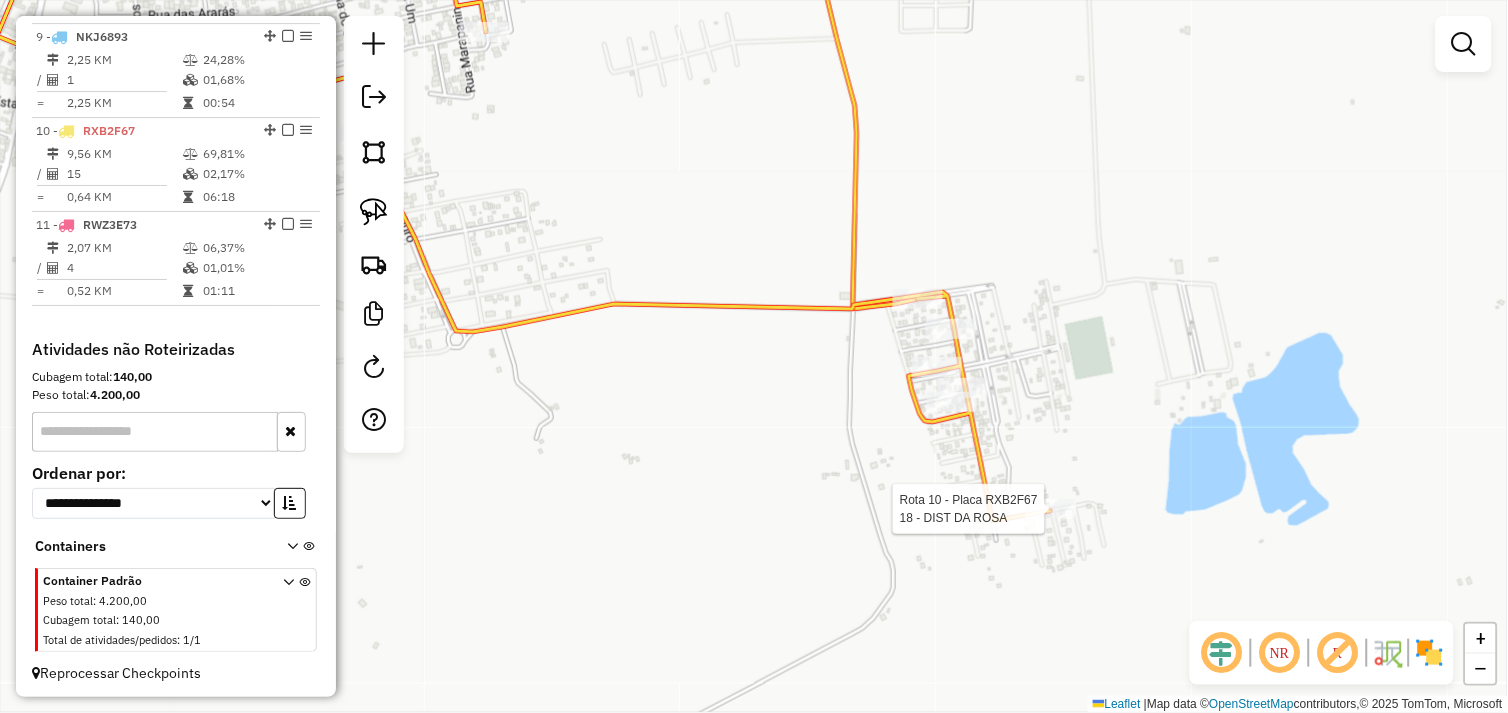 select on "*********" 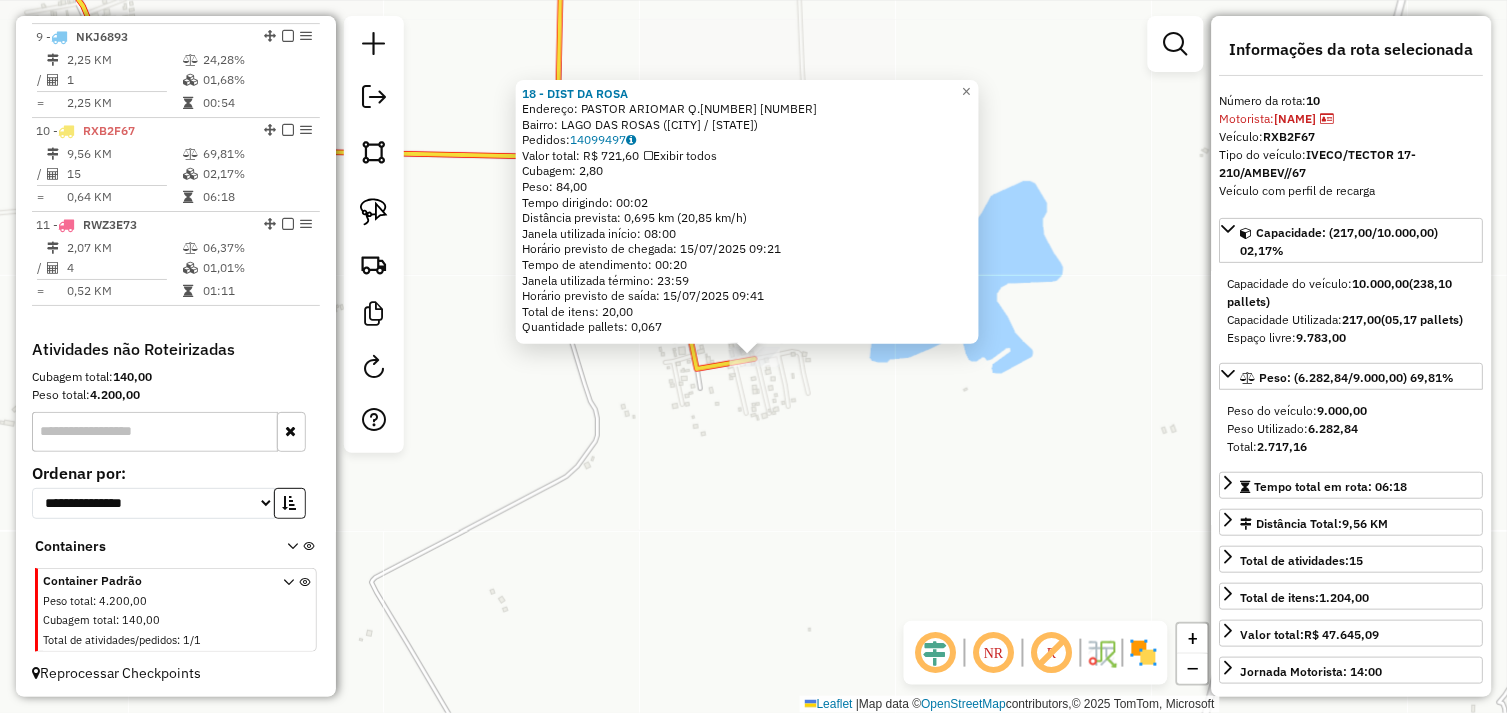 click on "[NUMBER] - [NAME]  Endereço:  PASTOR ARIOMAR Q.[NUMBER] [NUMBER]   Bairro: LAGO DAS ROSAS ([CITY] / [STATE])   Pedidos:  [NUMBER]   Valor total: R$ [PRICE]   Exibir todos   Cubagem: [NUMBER]  Peso: [NUMBER]  Tempo dirigindo: [TIME]   Distância prevista: [NUMBER] km ([NUMBER] km/h)   Janela utilizada início: [TIME]   Horário previsto de chegada: [DATE] [TIME]   Tempo de atendimento: [TIME]   Janela utilizada término: [TIME]   Horário previsto de saída: [DATE] [TIME]   Total de itens: [NUMBER]   Quantidade pallets: [NUMBER]  × Janela de atendimento Grade de atendimento Capacidade Transportadoras Veículos Cliente Pedidos  Rotas Selecione os dias de semana para filtrar as janelas de atendimento  Seg   Ter   Qua   Qui   Sex   Sáb   Dom  Informe o período da janela de atendimento: De: [TIME] Até: [TIME]  Filtrar exatamente a janela do cliente  Considerar janela de atendimento padrão  Selecione os dias de semana para filtrar as grades de atendimento  Seg   Ter   Qua   Qui   Sex   Sáb   Dom   Considerar clientes sem dia de atendimento cadastrado De: [NUMBER]" 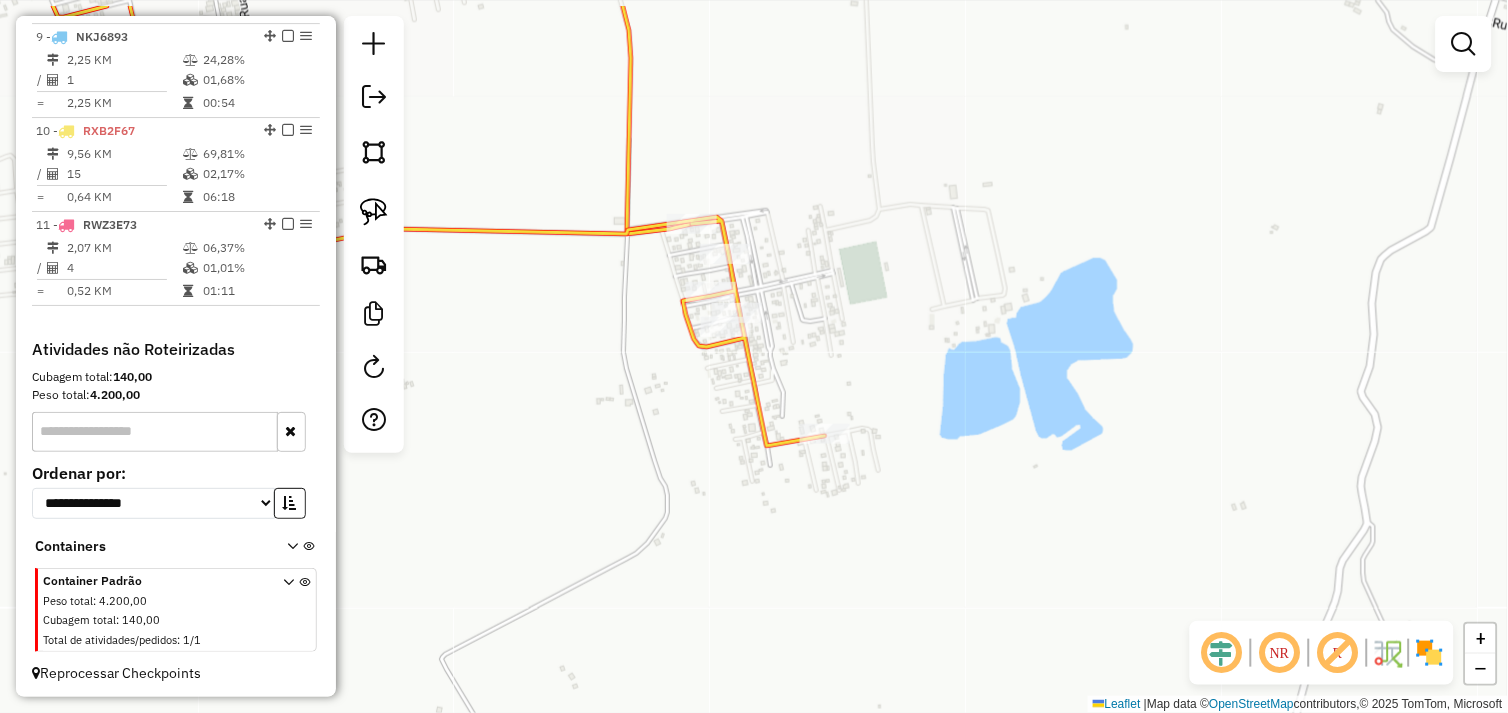 drag, startPoint x: 675, startPoint y: 431, endPoint x: 718, endPoint y: 456, distance: 49.73932 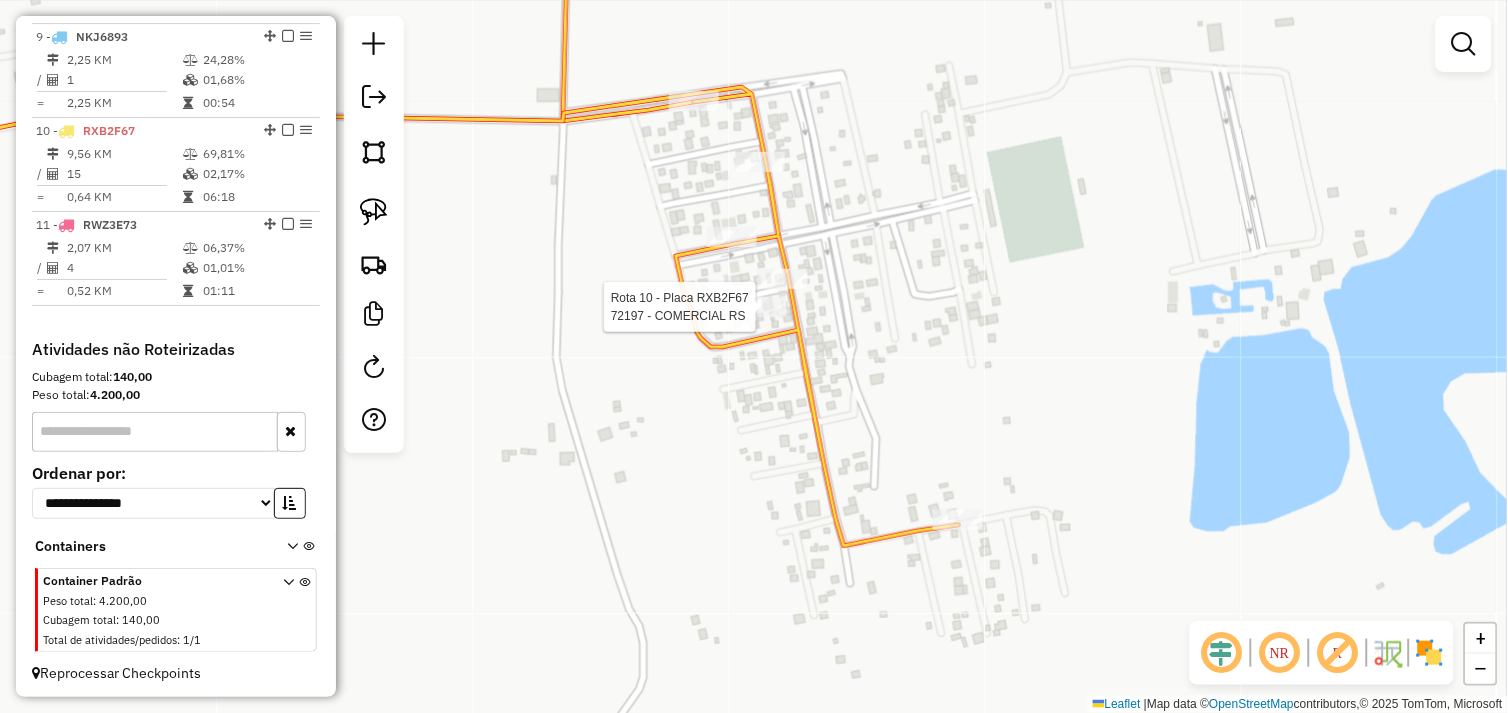 select on "*********" 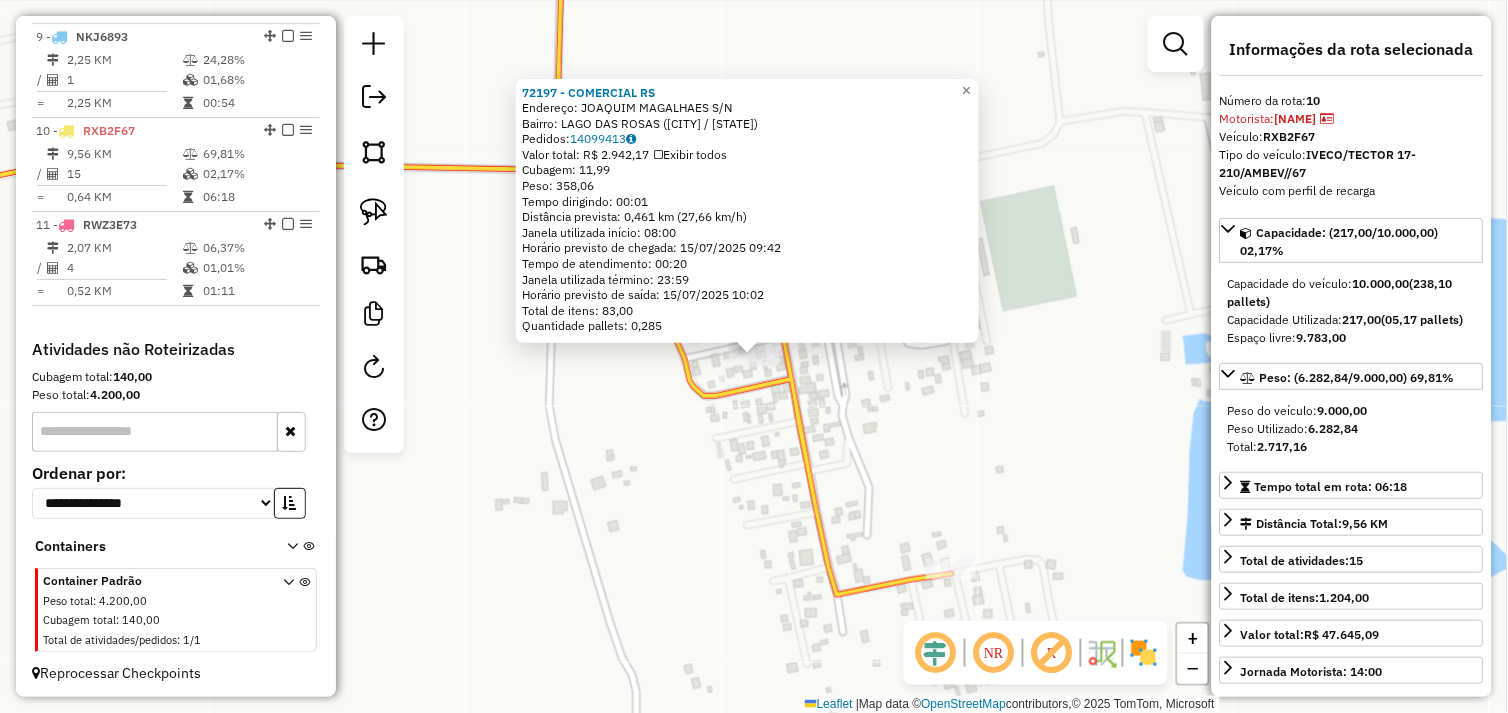 click on "72197 - COMERCIAL RS Endereço: JOAQUIM MAGALHAES S/N Bairro: LAGO DAS ROSAS ([CITY] / [STATE]) Pedidos: 14099413 Valor total: R$ 2.942,17 Exibir todos Cubagem: 11,99 Peso: 358,06 Tempo dirigindo: 00:01 Distância prevista: 0,461 km (27,66 km/h) Janela utilizada início: 08:00 Horário previsto de chegada: [DATE] [TIME] Tempo de atendimento: 00:20 Janela utilizada término: 23:59 Horário previsto de saída: [DATE] [TIME] Total de itens: 83,00 Quantidade pallets: 0,285 × Janela de atendimento Grade de atendimento Capacidade Transportadoras Veículos Cliente Pedidos Rotas Selecione os dias de semana para filtrar as janelas de atendimento Seg Ter Qua Qui Sex Sáb Dom Informe o período da janela de atendimento: De: Até: Filtrar exatamente a janela do cliente Considerar janela de atendimento padrão Selecione os dias de semana para filtrar as grades de atendimento Seg Ter Qua Qui Sex Sáb Dom Considerar clientes sem dia de atendimento cadastrado" 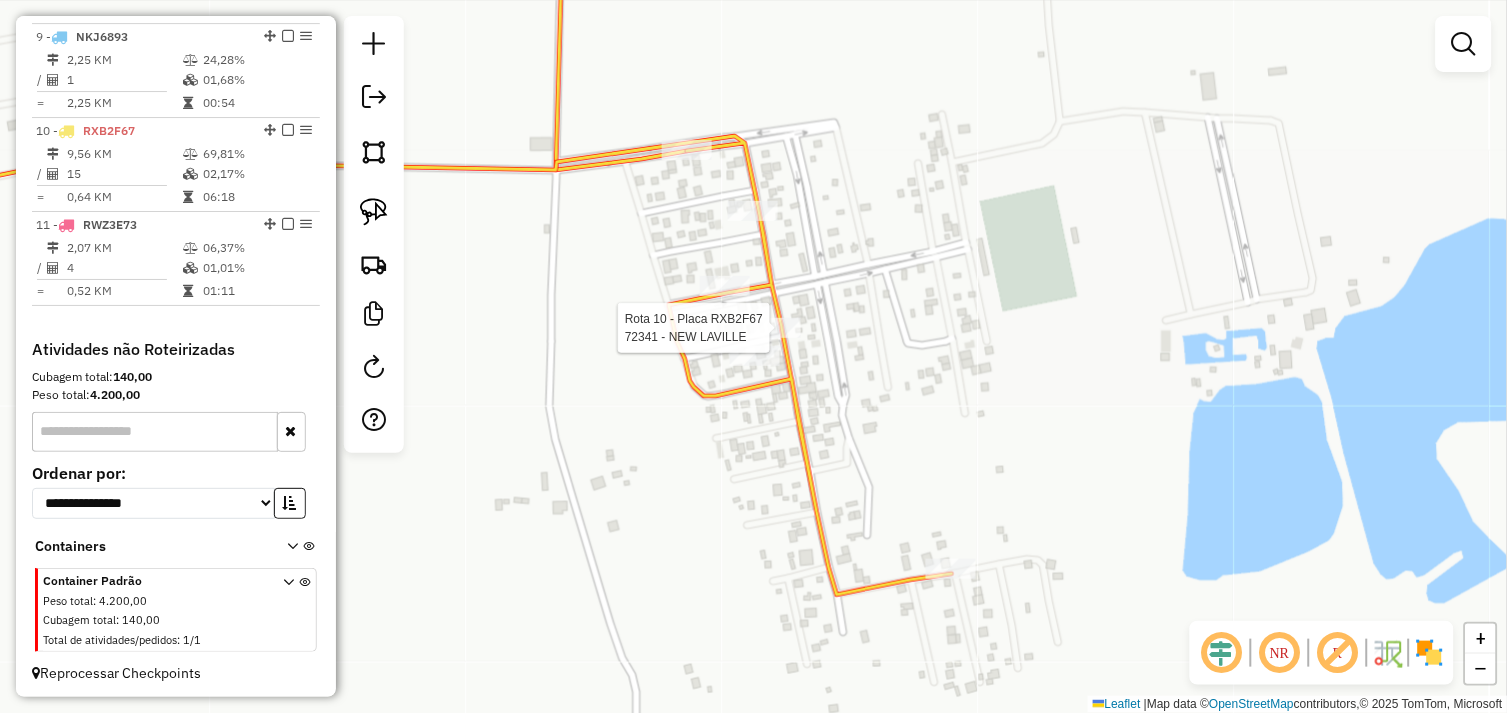 select on "*********" 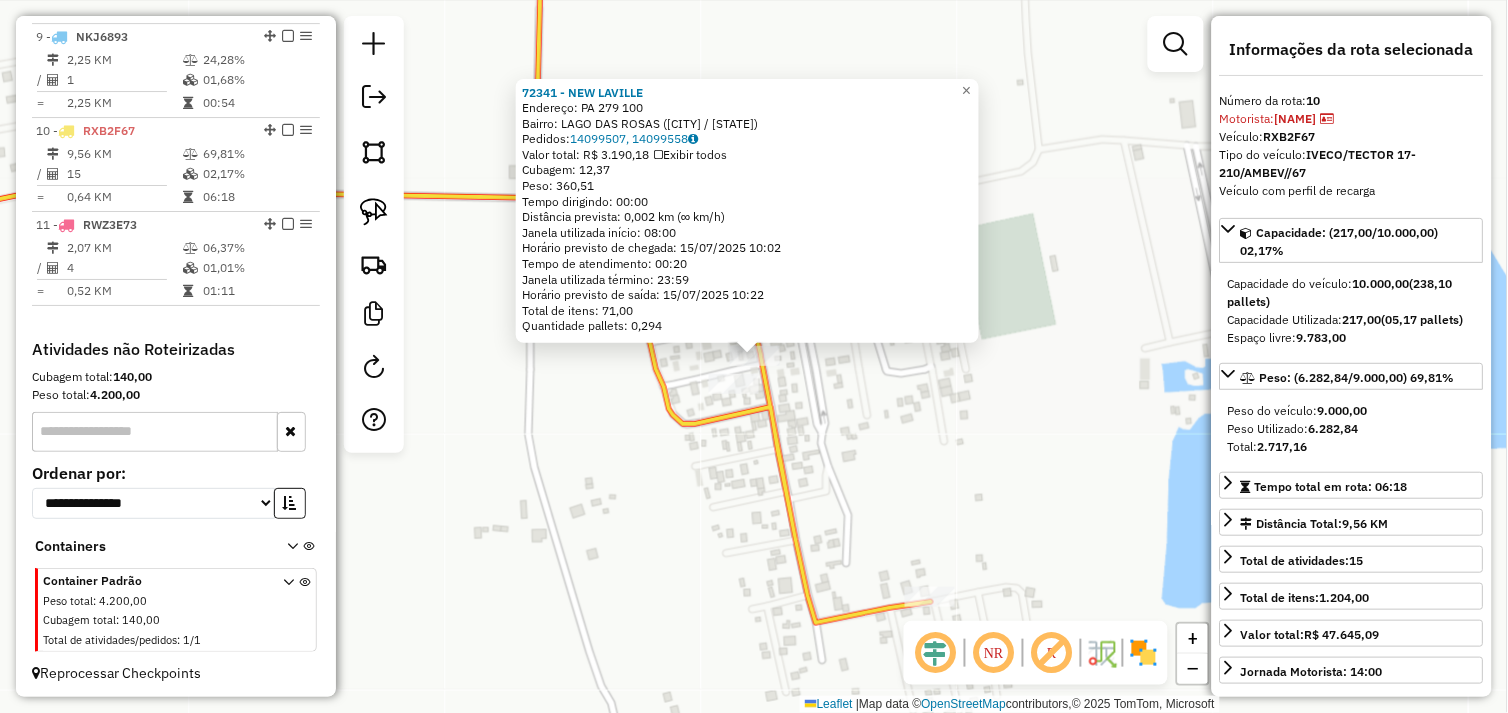 click on "Rota [NUMBER] - Placa [PLATE]  [NUMBER] - NEW LAVILLE [NUMBER] - NEW LAVILLE  Endereço:  PA [NUMBER] [NUMBER]   Bairro: [CITY] ([CITY] / PA)   Pedidos:  [NUMBER], [NUMBER]   Valor total: R$ [NUMBER]   Exibir todos   Cubagem: [NUMBER]  Peso: [NUMBER]  Tempo dirigindo: [TIME]   Distância prevista: [NUMBER] km ([NUMBER] km/h)   Janela utilizada início: [TIME]   Horário previsto de chegada: [DATE] [TIME]   Tempo de atendimento: [TIME]   Janela utilizada término: [TIME]   Horário previsto de saída: [DATE] [TIME]   Total de itens: [NUMBER]   Quantidade pallets: [NUMBER]  × Janela de atendimento Grade de atendimento Capacidade Transportadoras Veículos Cliente Pedidos  Rotas Selecione os dias de semana para filtrar as janelas de atendimento  Seg   Ter   Qua   Qui   Sex   Sáb   Dom  Informe o período da janela de atendimento: De: Até:  Filtrar exatamente a janela do cliente  Considerar janela de atendimento padrão  Selecione os dias de semana para filtrar as grades de atendimento  Seg   Ter   Qua   Qui   Sex   Sáb   Dom   De:   Até:" 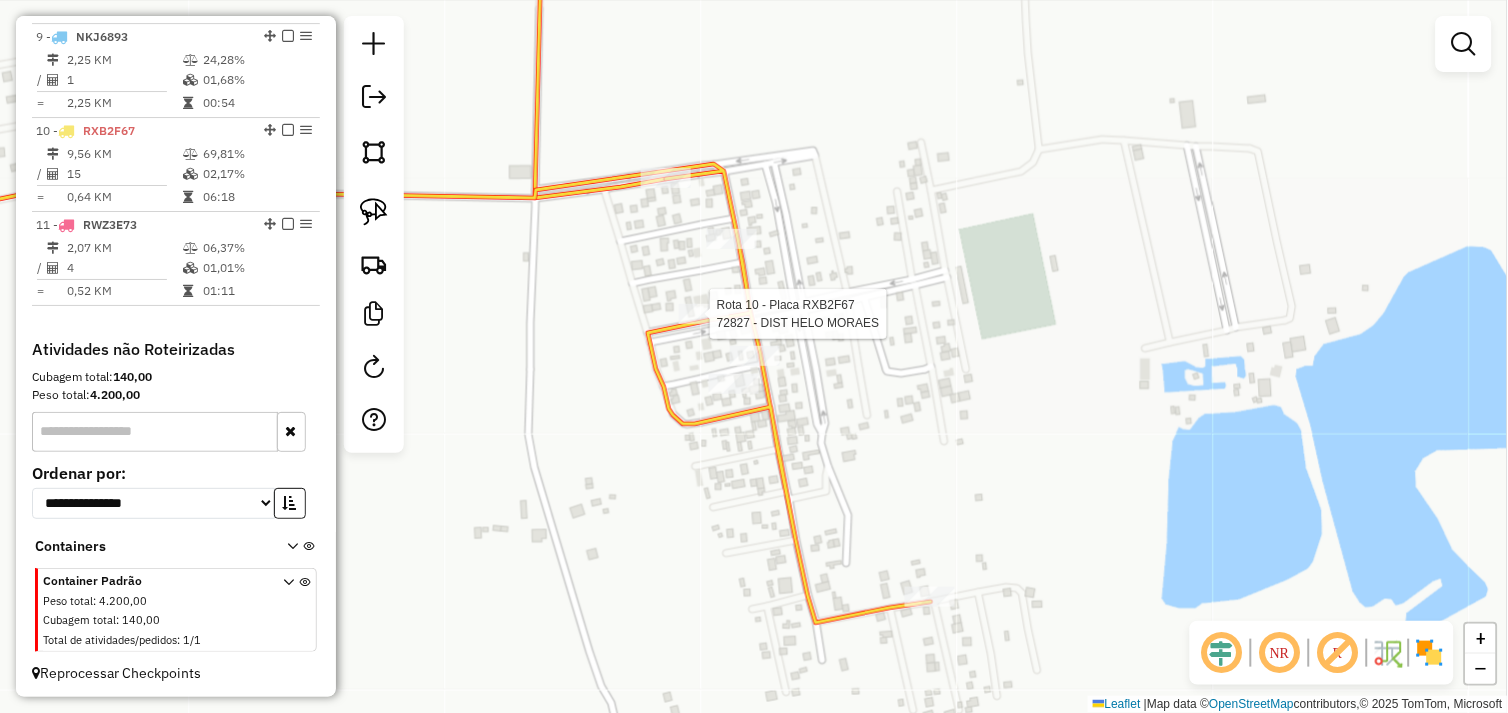 select on "*********" 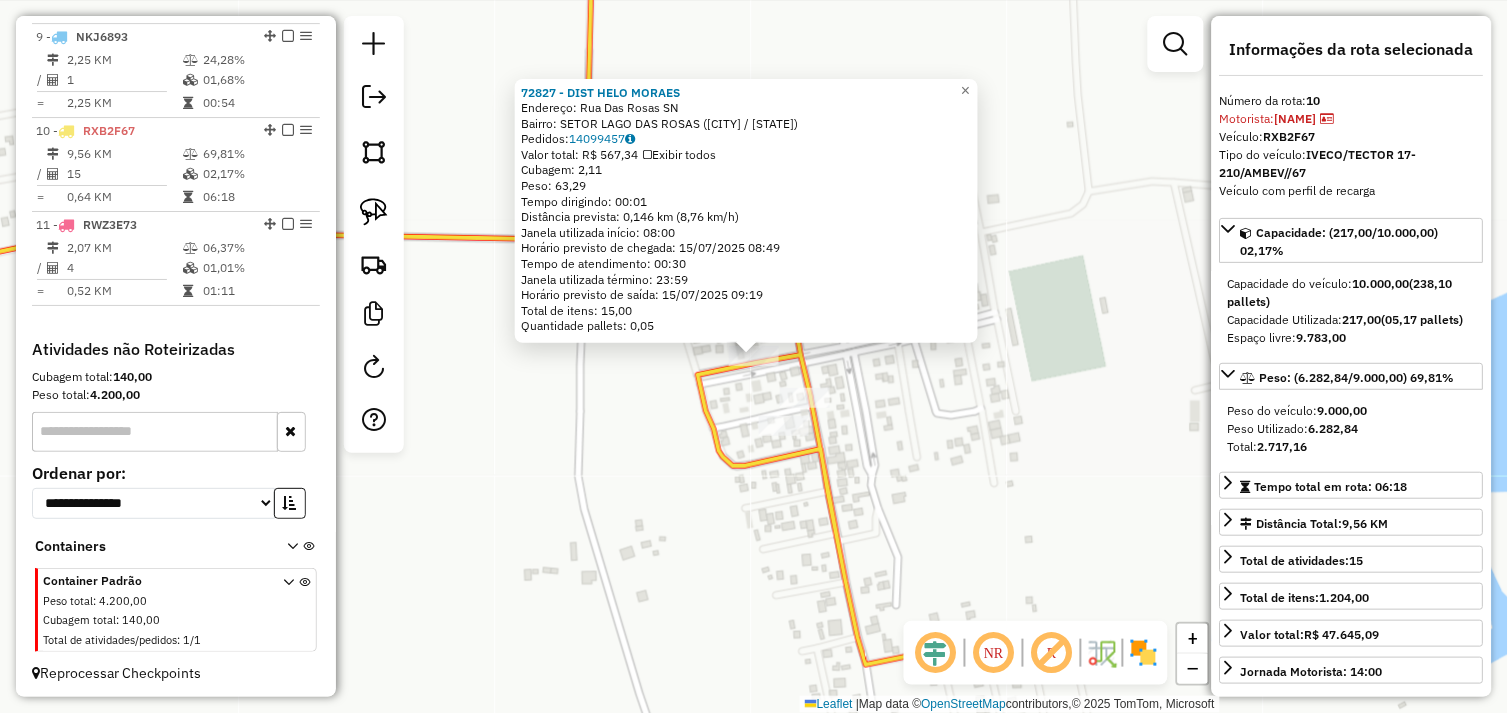 click on "72827 - DIST HELO MORAES  Endereço:  Rua Das Rosas SN   Bairro: SETOR LAGO DAS ROSAS ([CITY] / [STATE])   Pedidos:  14099457   Valor total: R$ 567,34   Exibir todos   Cubagem: 2,11  Peso: 63,29  Tempo dirigindo: 00:01   Distância prevista: 0,146 km (8,76 km/h)   Janela utilizada início: 08:00   Horário previsto de chegada: 15/07/2025 08:49   Tempo de atendimento: 00:30   Janela utilizada término: 23:59   Horário previsto de saída: 15/07/2025 09:19   Total de itens: 15,00   Quantidade pallets: 0,05  × Janela de atendimento Grade de atendimento Capacidade Transportadoras Veículos Cliente Pedidos  Rotas Selecione os dias de semana para filtrar as janelas de atendimento  Seg   Ter   Qua   Qui   Sex   Sáb   Dom  Informe o período da janela de atendimento: De: Até:  Filtrar exatamente a janela do cliente  Considerar janela de atendimento padrão  Selecione os dias de semana para filtrar as grades de atendimento  Seg   Ter   Qua   Qui   Sex   Sáb   Dom   Considerar clientes sem dia de atendimento cadastrado" 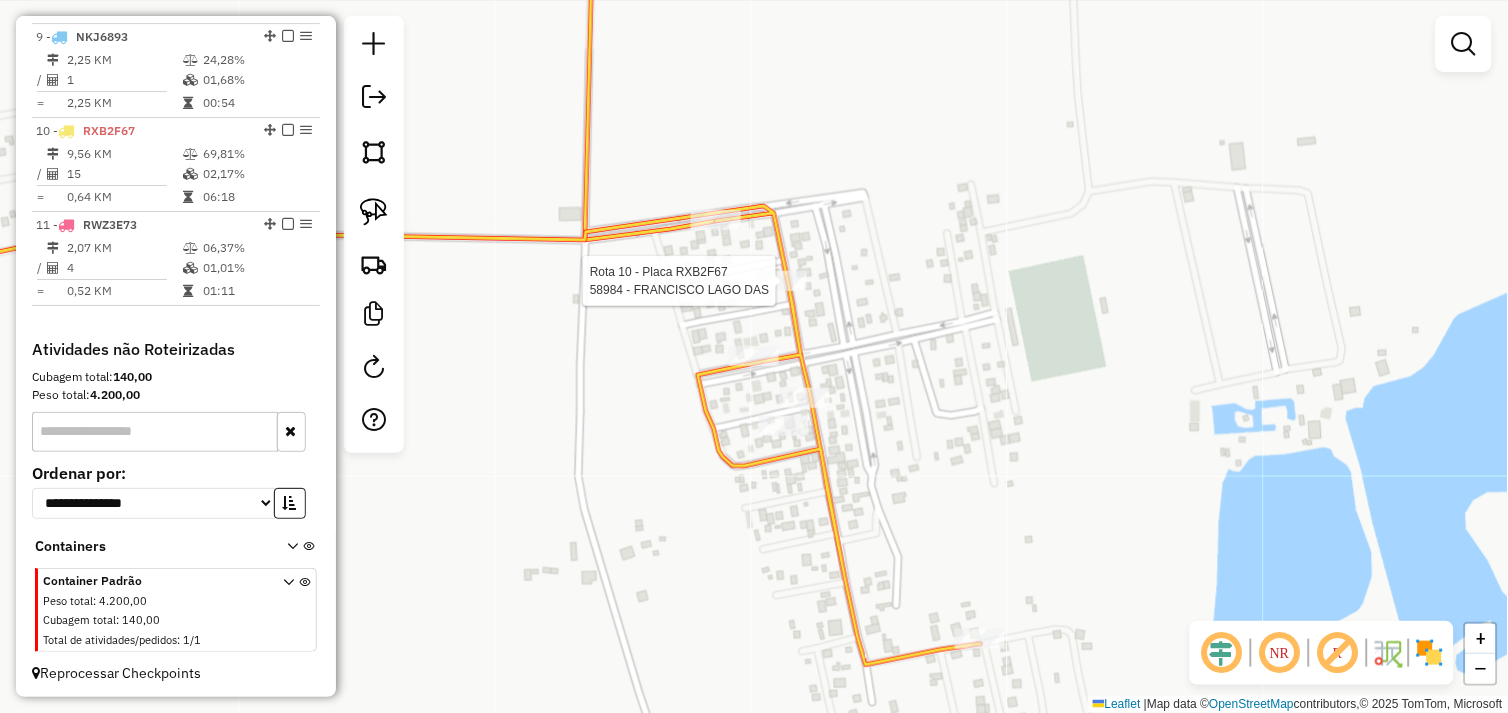 select on "*********" 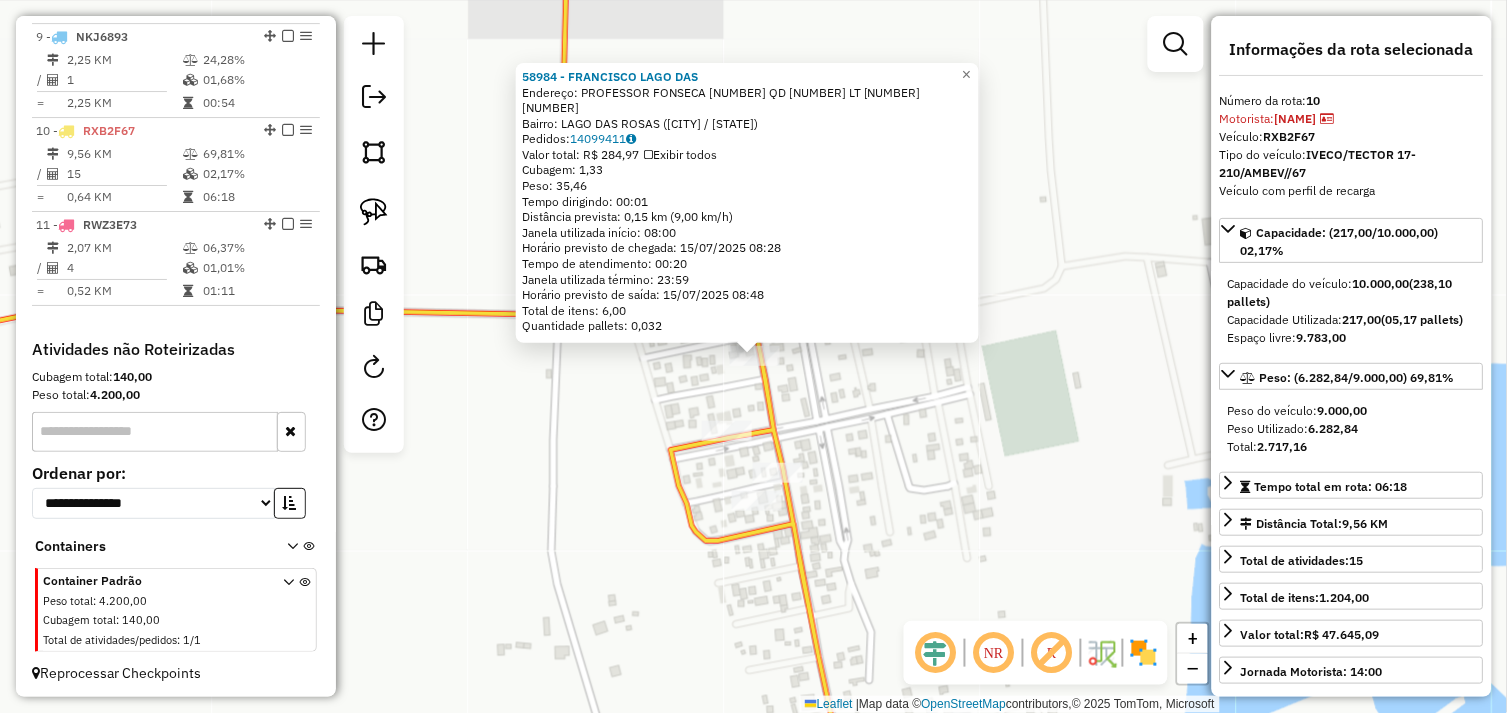 click on "58984 - FRANCISCO   LAGO DAS  Endereço:  PROFESSOR FONSECA [NUMBER]   Bairro: LAGO DAS ROSAS ([CITY] / [STATE])   Pedidos:  14099411   Valor total: R$ 284,97   Exibir todos   Cubagem: 1,33  Peso: 35,46  Tempo dirigindo: 00:01   Distância prevista: 0,15 km (9,00 km/h)   Janela utilizada início: 08:00   Horário previsto de chegada: 15/07/2025 08:28   Tempo de atendimento: 00:20   Janela utilizada término: 23:59   Horário previsto de saída: 15/07/2025 08:48   Total de itens: 6,00   Quantidade pallets: 0,032  × Janela de atendimento Grade de atendimento Capacidade Transportadoras Veículos Cliente Pedidos  Rotas Selecione os dias de semana para filtrar as janelas de atendimento  Seg   Ter   Qua   Qui   Sex   Sáb   Dom  Informe o período da janela de atendimento: De: Até:  Filtrar exatamente a janela do cliente  Considerar janela de atendimento padrão  Selecione os dias de semana para filtrar as grades de atendimento  Seg   Ter   Qua   Qui   Sex   Sáb   Dom   Peso mínimo:   Peso máximo:   De:  De:" 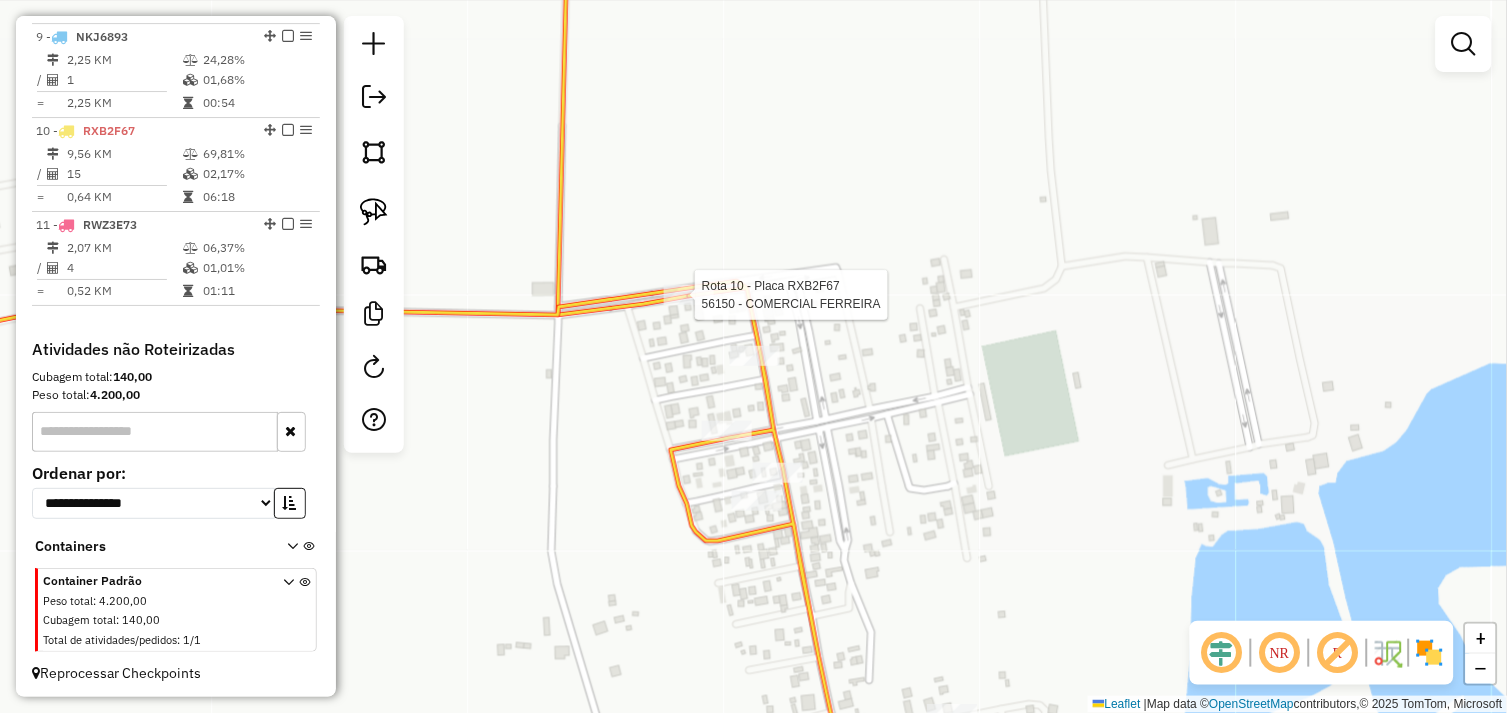 select on "*********" 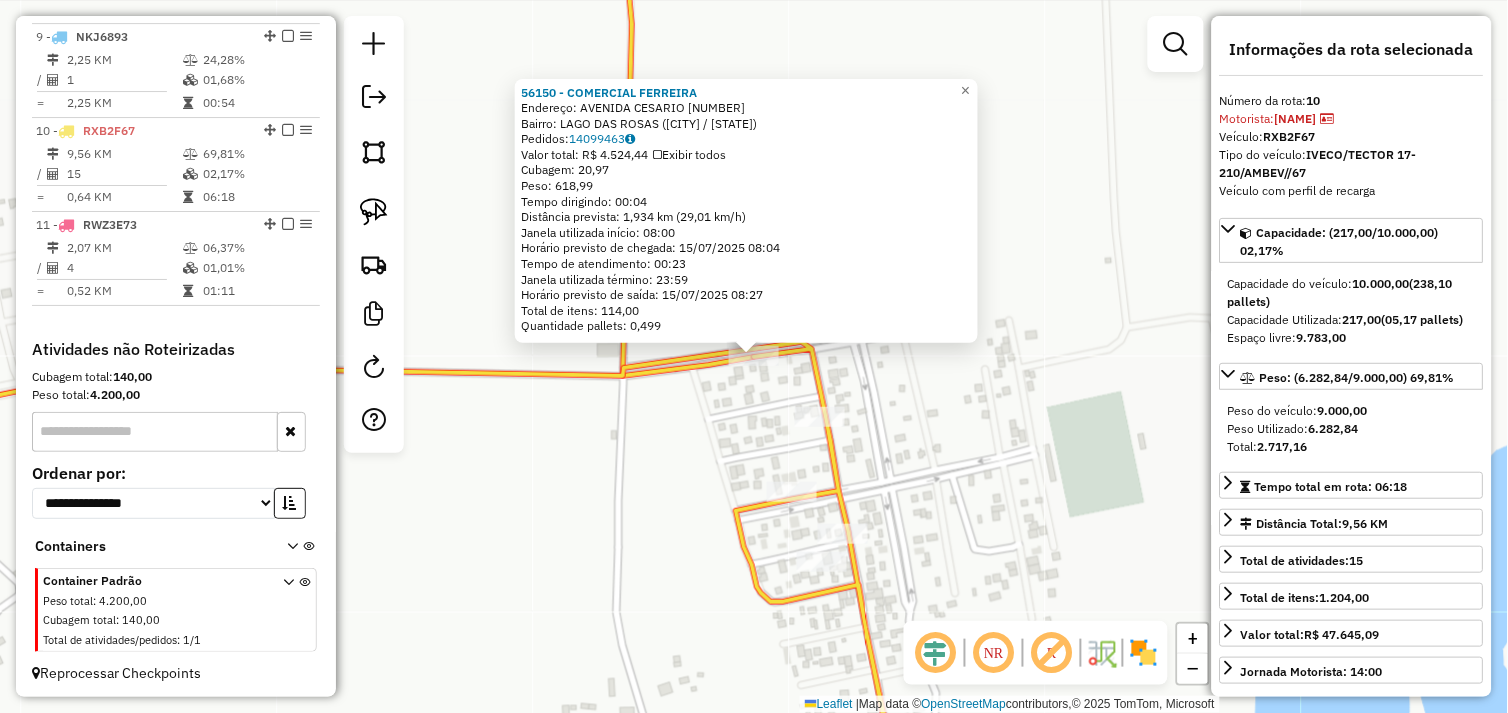click on "[NUMBER] - COMERCIAL FERREIRA  Endereço:  AVENIDA CESARIO [NUMBER]   Bairro: [CITY] ([CITY] / PA)   Pedidos:  [NUMBER]   Valor total: R$ [NUMBER]   Exibir todos   Cubagem: [NUMBER]  Peso: [NUMBER]  Tempo dirigindo: [TIME]   Distância prevista: [NUMBER] km ([NUMBER] km/h)   Janela utilizada início: [TIME]   Horário previsto de chegada: [DATE] [TIME]   Tempo de atendimento: [TIME]   Janela utilizada término: [TIME]   Horário previsto de saída: [DATE] [TIME]   Total de itens: [NUMBER]   Quantidade pallets: [NUMBER]  × Janela de atendimento Grade de atendimento Capacidade Transportadoras Veículos Cliente Pedidos  Rotas Selecione os dias de semana para filtrar as janelas de atendimento  Seg   Ter   Qua   Qui   Sex   Sáb   Dom  Informe o período da janela de atendimento: De: Até:  Filtrar exatamente a janela do cliente  Considerar janela de atendimento padrão  Selecione os dias de semana para filtrar as grades de atendimento  Seg   Ter   Qua   Qui   Sex   Sáb   Dom   Clientes fora do dia de atendimento selecionado" 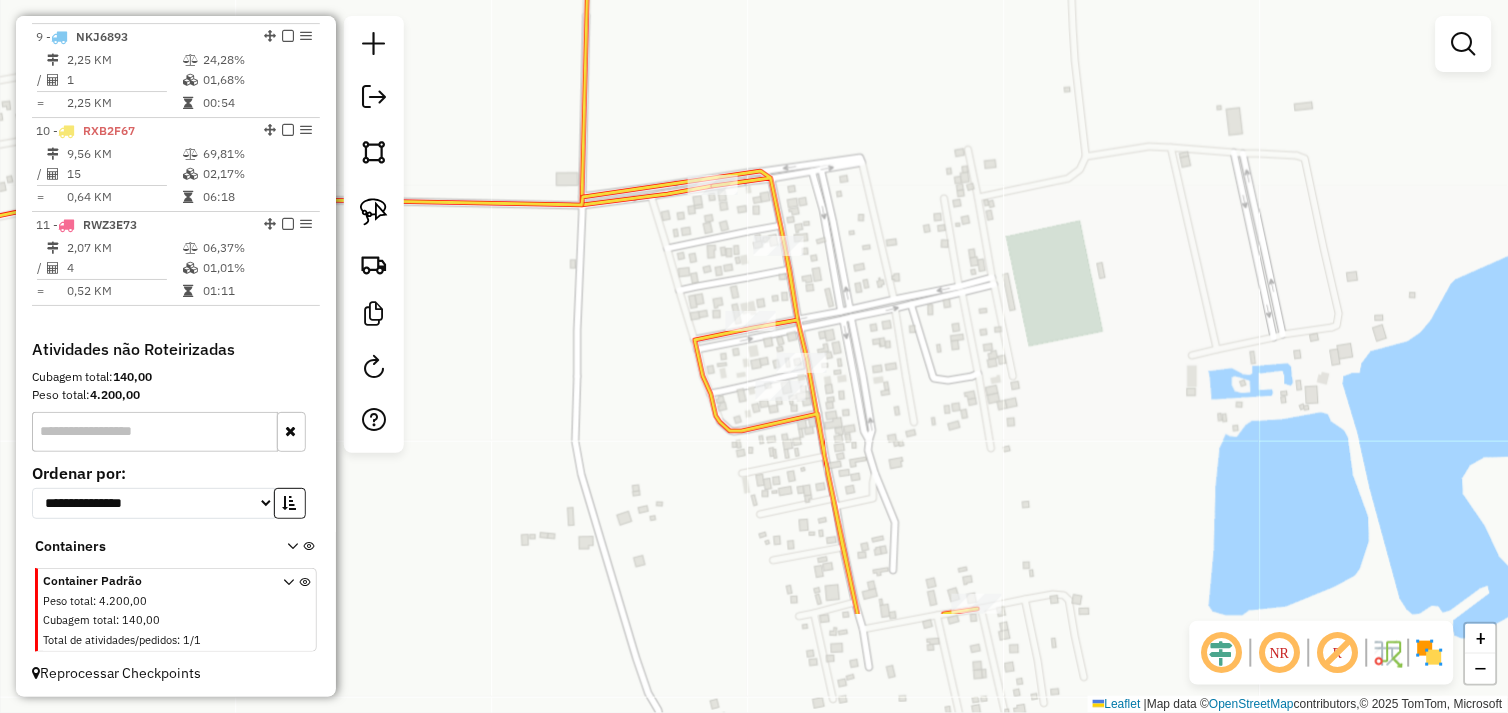 drag, startPoint x: 722, startPoint y: 433, endPoint x: 681, endPoint y: 262, distance: 175.84653 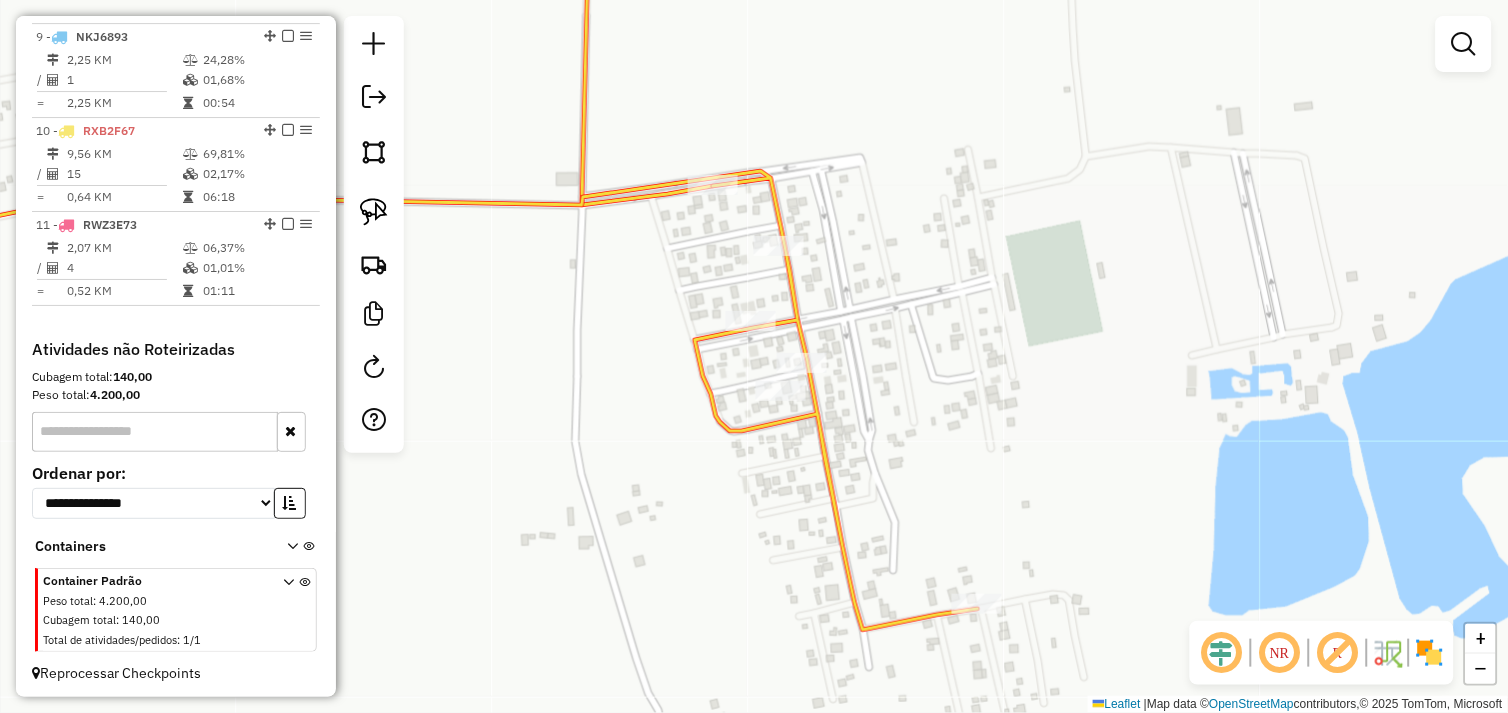 drag, startPoint x: 387, startPoint y: 206, endPoint x: 437, endPoint y: 217, distance: 51.1957 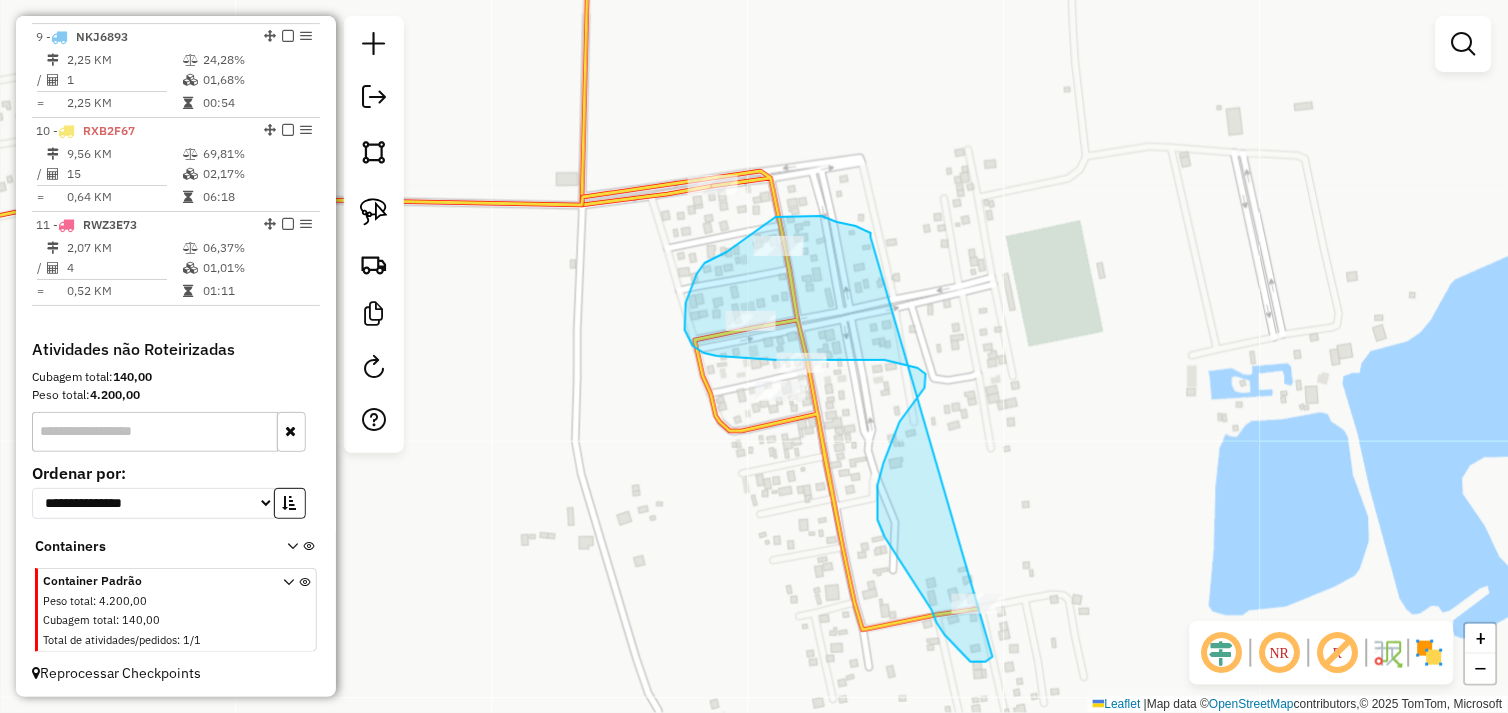 drag, startPoint x: 871, startPoint y: 237, endPoint x: 1034, endPoint y: 610, distance: 407.06018 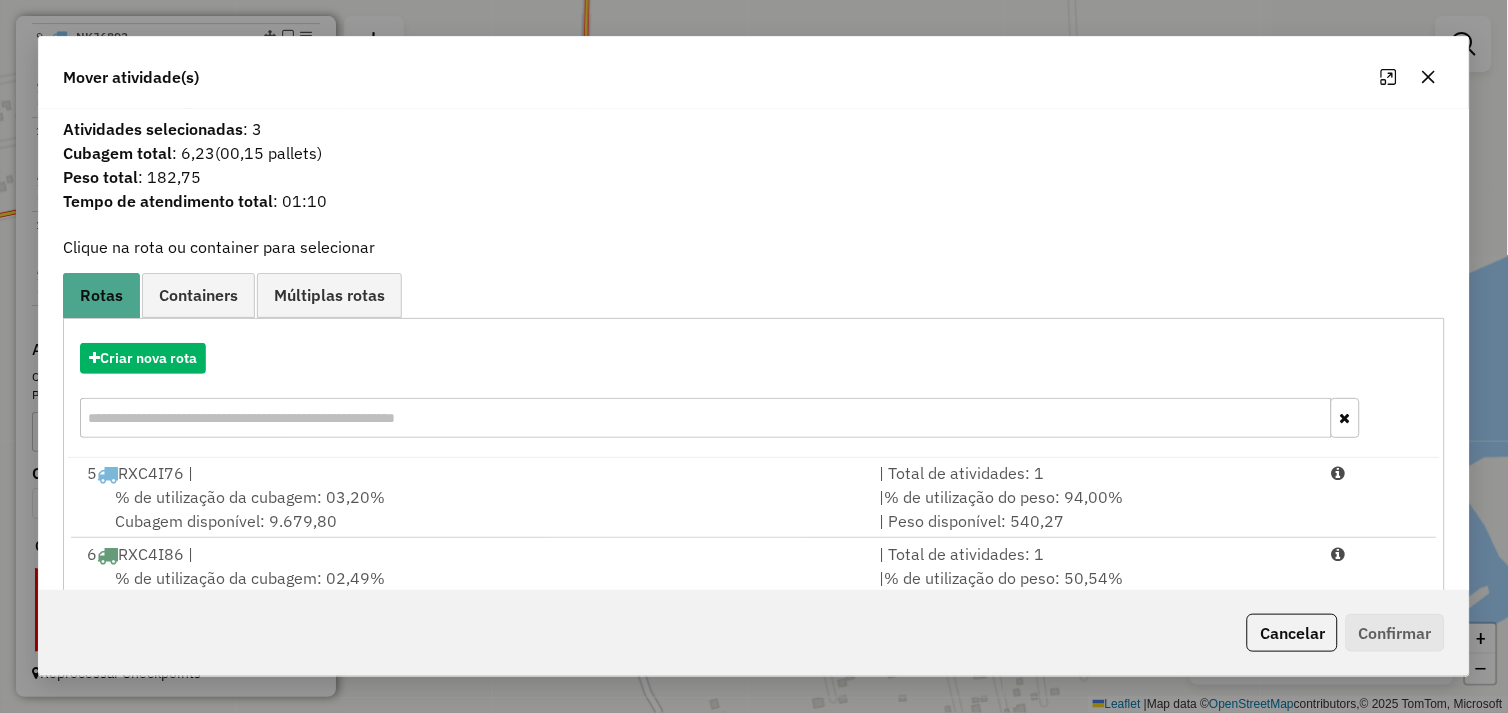 scroll, scrollTop: 411, scrollLeft: 0, axis: vertical 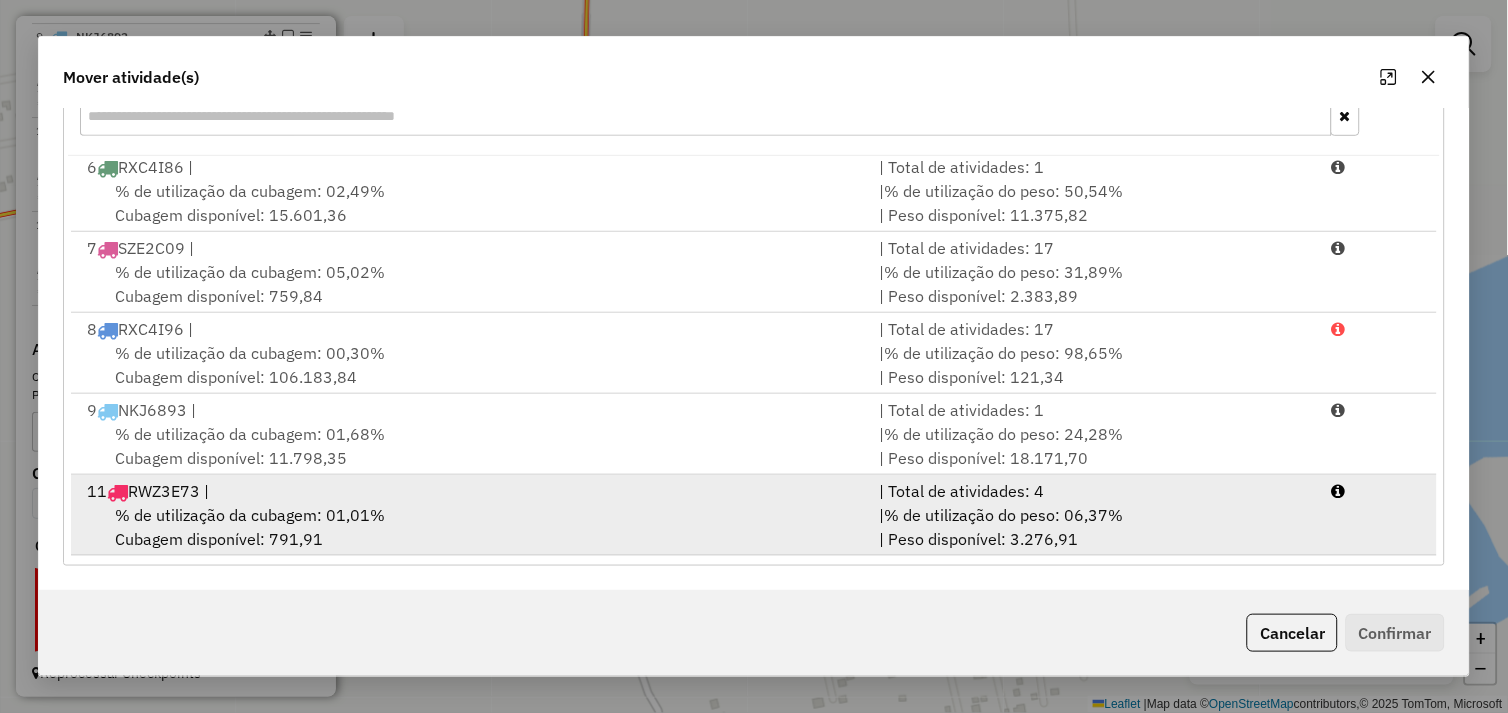 drag, startPoint x: 603, startPoint y: 536, endPoint x: 831, endPoint y: 542, distance: 228.07893 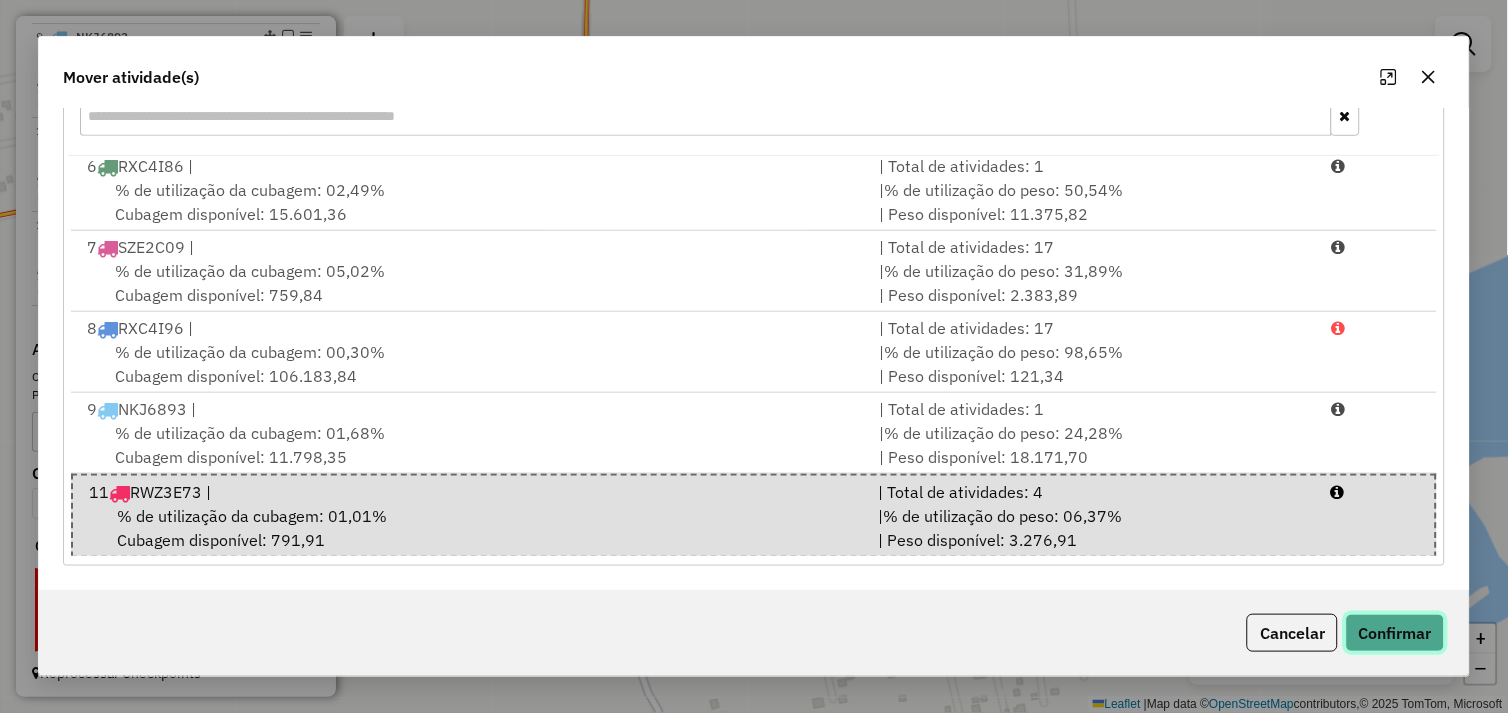 click on "Confirmar" 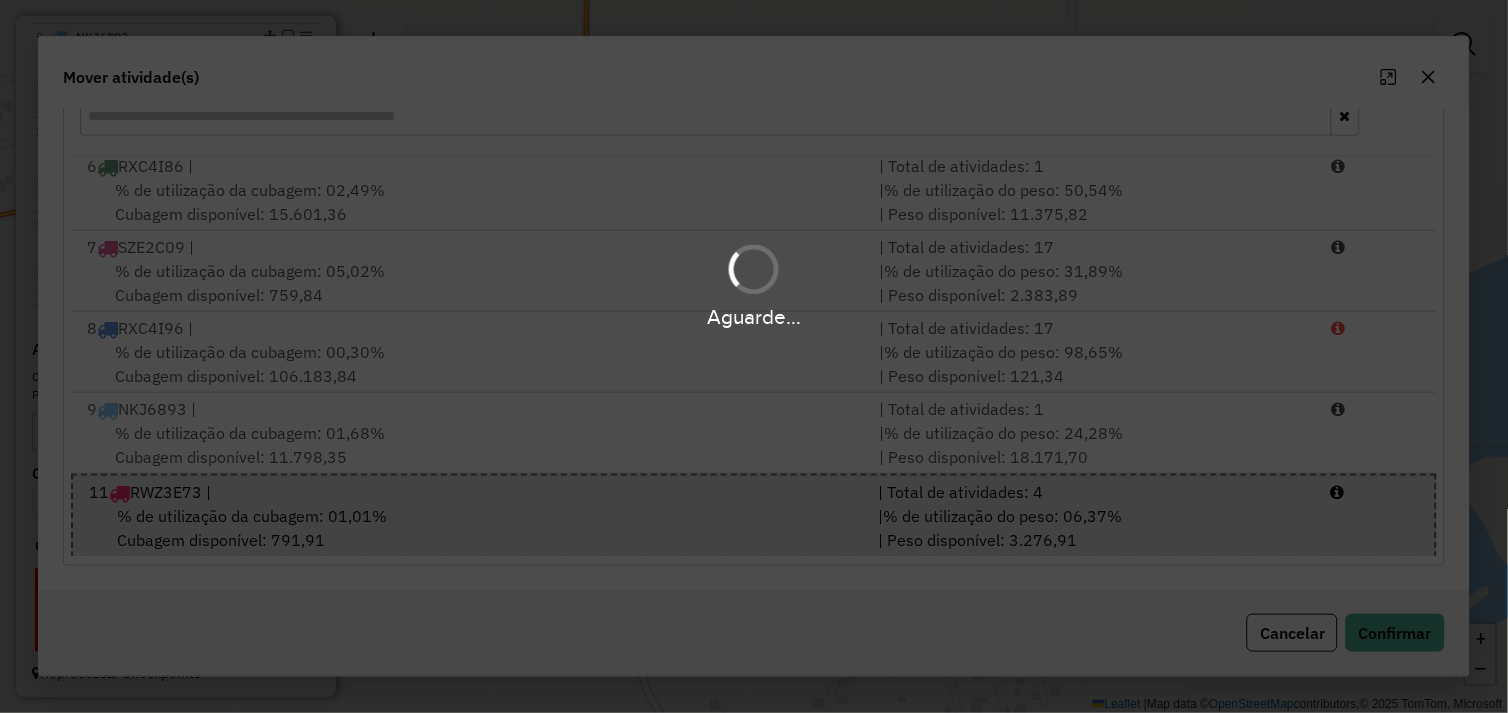 scroll, scrollTop: 0, scrollLeft: 0, axis: both 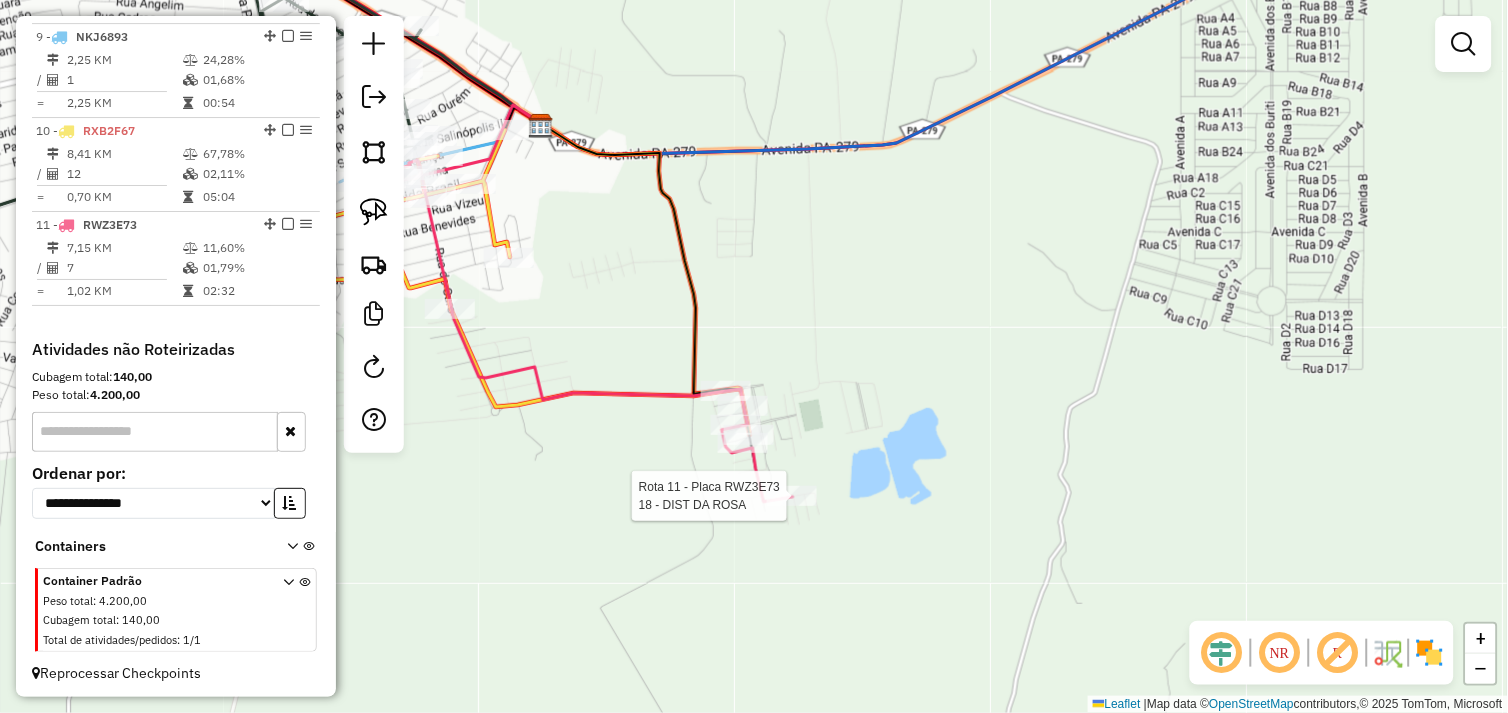 select on "*********" 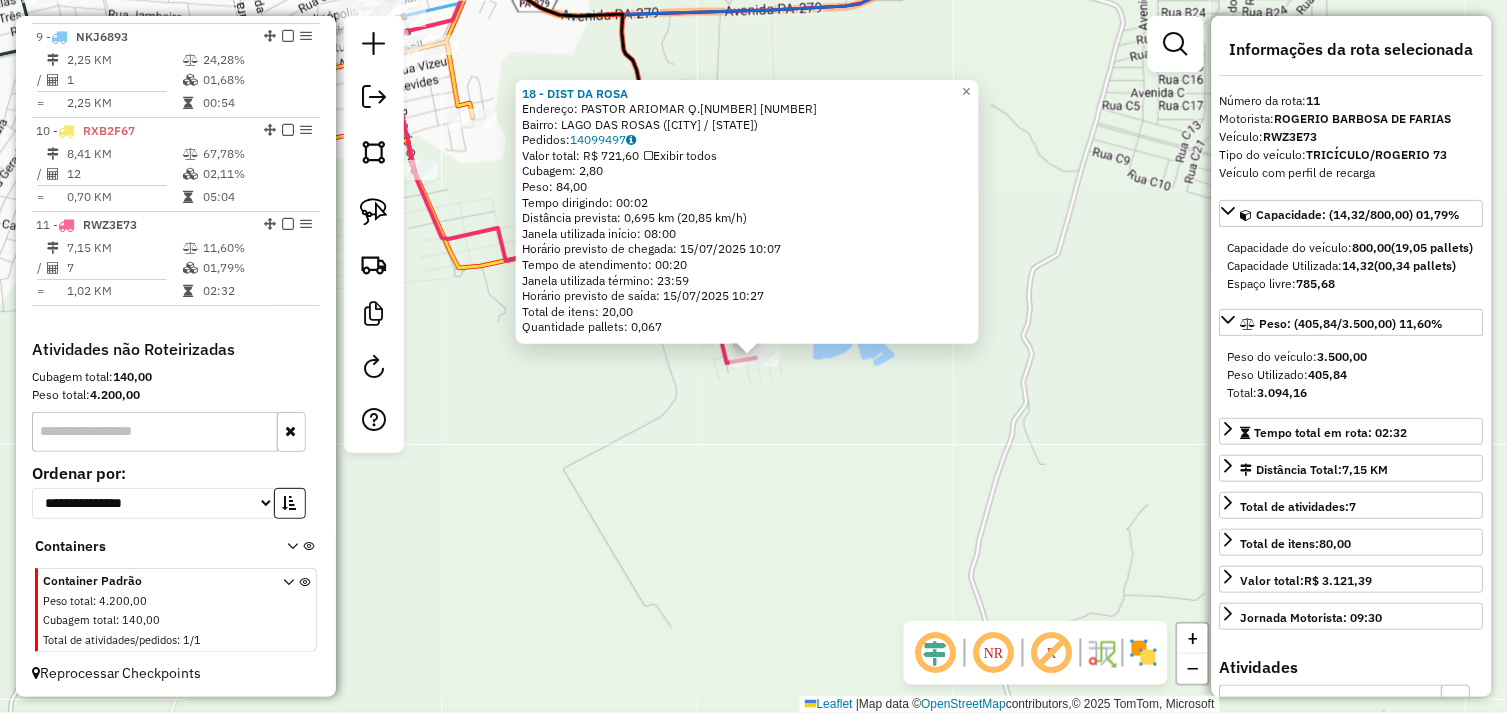 click on "[NUMBER] - [NAME]  Endereço:  PASTOR ARIOMAR Q.[NUMBER] [NUMBER]   Bairro: LAGO DAS ROSAS ([CITY] / [STATE])   Pedidos:  [NUMBER]   Valor total: R$ [PRICE]   Exibir todos   Cubagem: [NUMBER]  Peso: [NUMBER]  Tempo dirigindo: [TIME]   Distância prevista: [NUMBER] km ([NUMBER] km/h)   Janela utilizada início: [TIME]   Horário previsto de chegada: [DATE] [TIME]   Tempo de atendimento: [TIME]   Janela utilizada término: [TIME]   Horário previsto de saída: [DATE] [TIME]   Total de itens: [NUMBER]   Quantidade pallets: [NUMBER]  × Janela de atendimento Grade de atendimento Capacidade Transportadoras Veículos Cliente Pedidos  Rotas Selecione os dias de semana para filtrar as janelas de atendimento  Seg   Ter   Qua   Qui   Sex   Sáb   Dom  Informe o período da janela de atendimento: De: [TIME] Até: [TIME]  Filtrar exatamente a janela do cliente  Considerar janela de atendimento padrão  Selecione os dias de semana para filtrar as grades de atendimento  Seg   Ter   Qua   Qui   Sex   Sáb   Dom   Considerar clientes sem dia de atendimento cadastrado De: [NUMBER]" 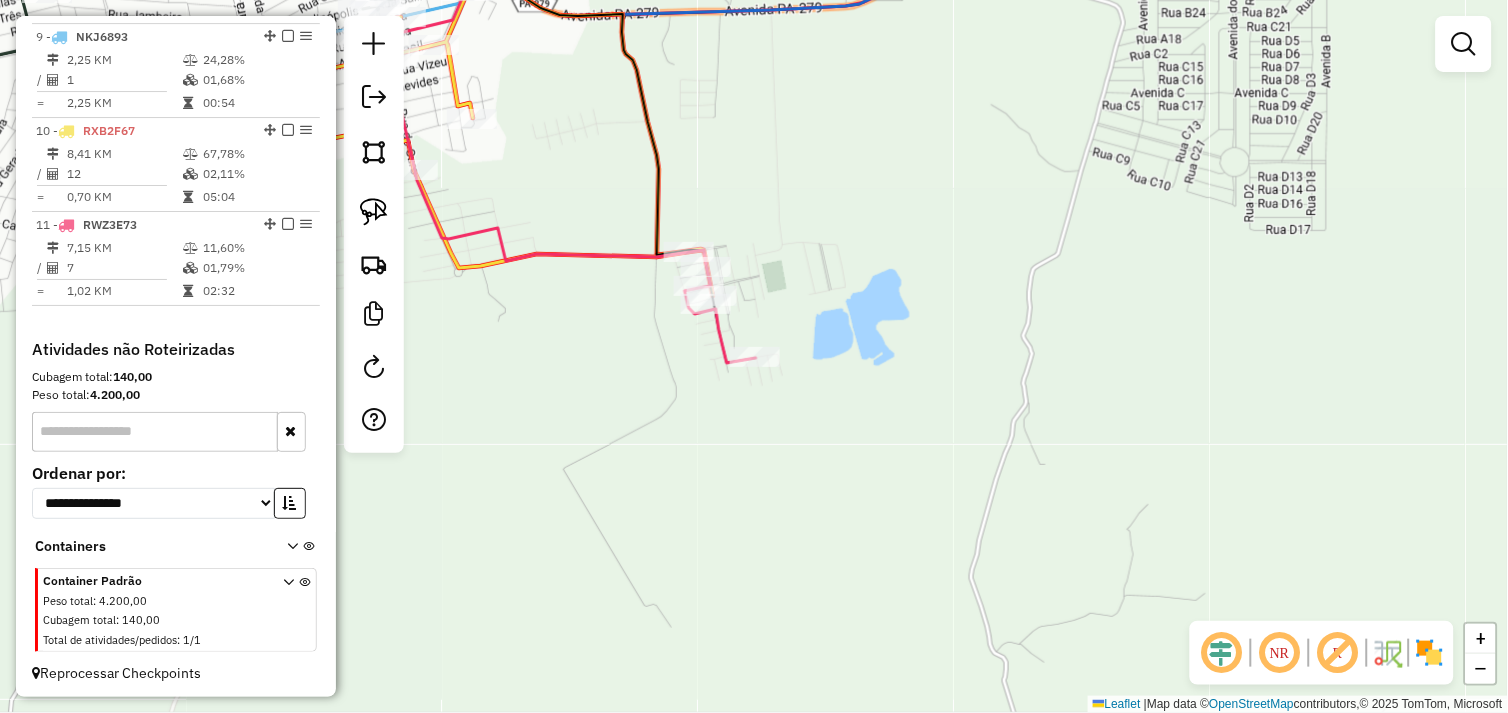 drag, startPoint x: 585, startPoint y: 432, endPoint x: 984, endPoint y: 585, distance: 427.32892 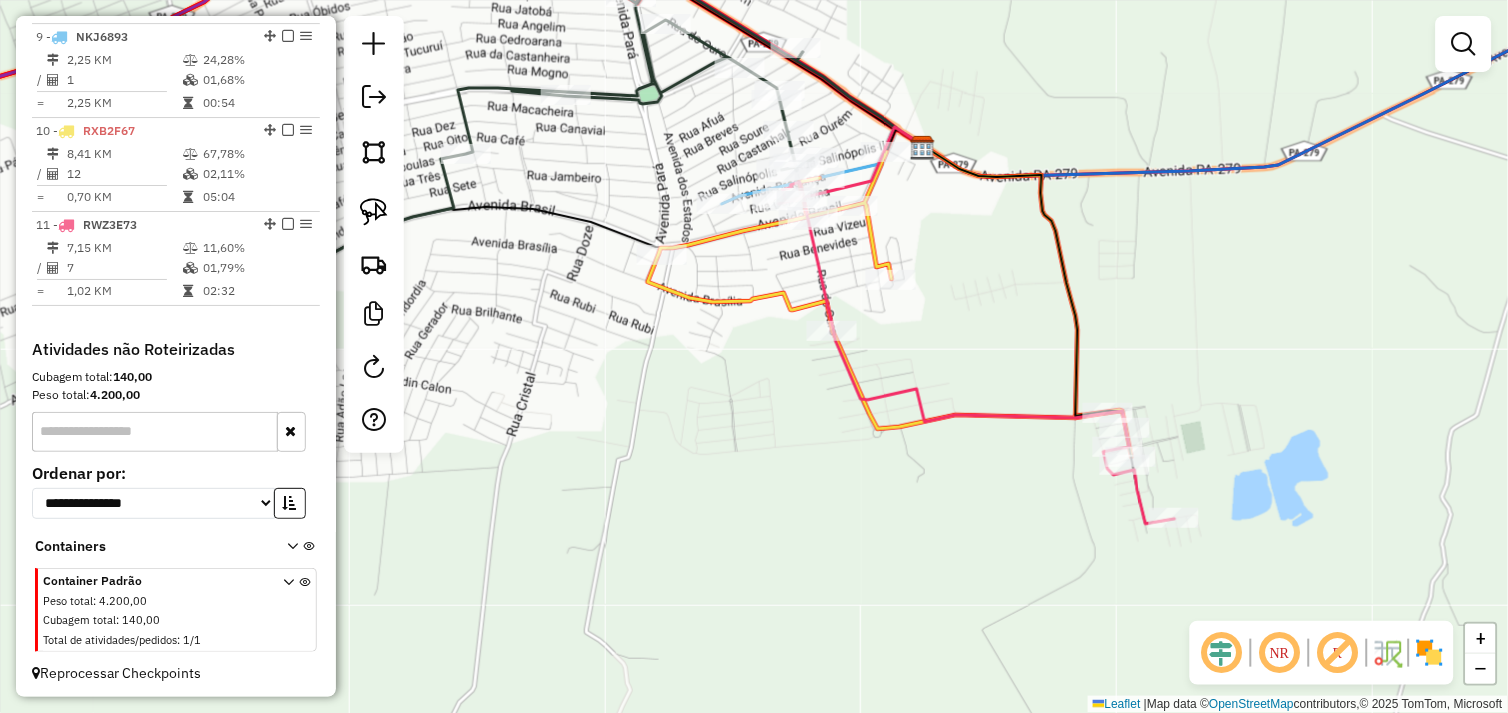 drag, startPoint x: 771, startPoint y: 508, endPoint x: 844, endPoint y: 537, distance: 78.54935 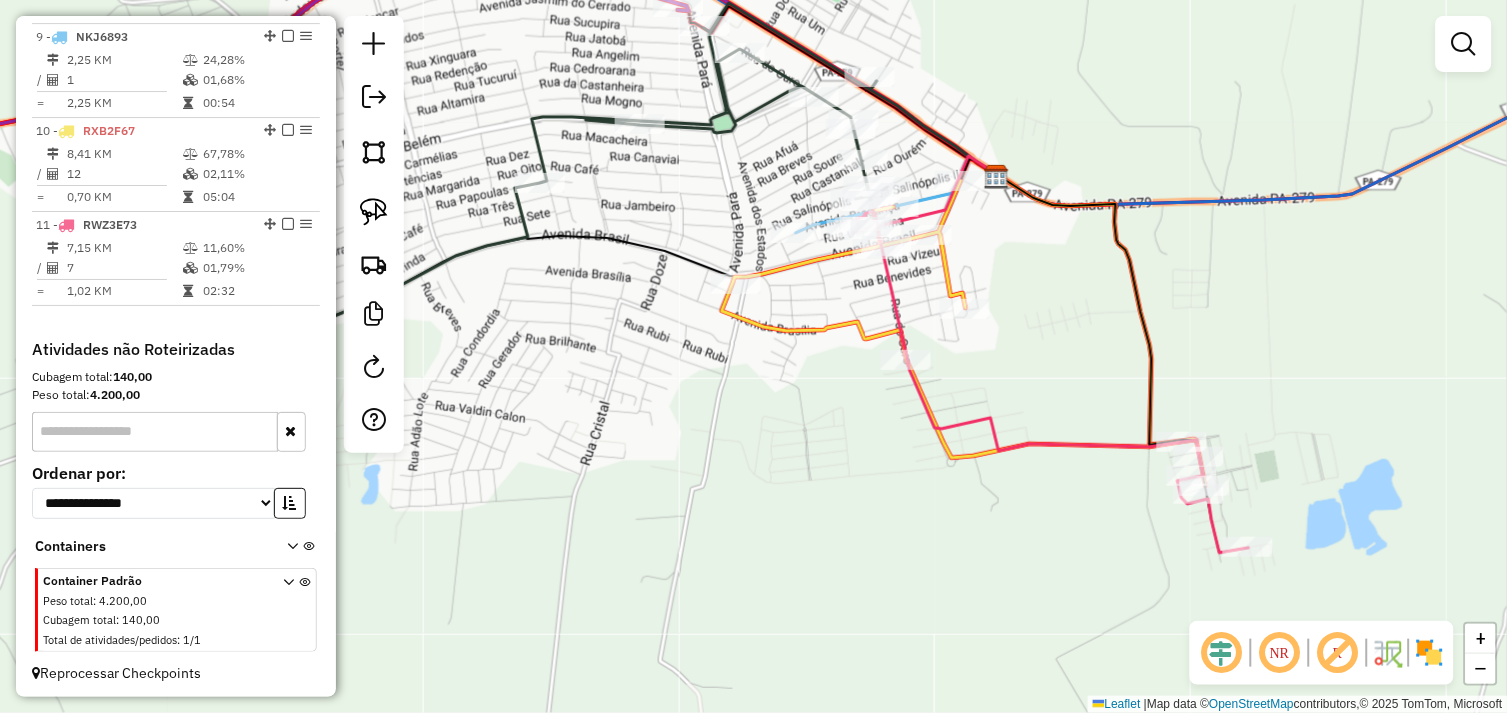 drag, startPoint x: 822, startPoint y: 477, endPoint x: 821, endPoint y: 544, distance: 67.00746 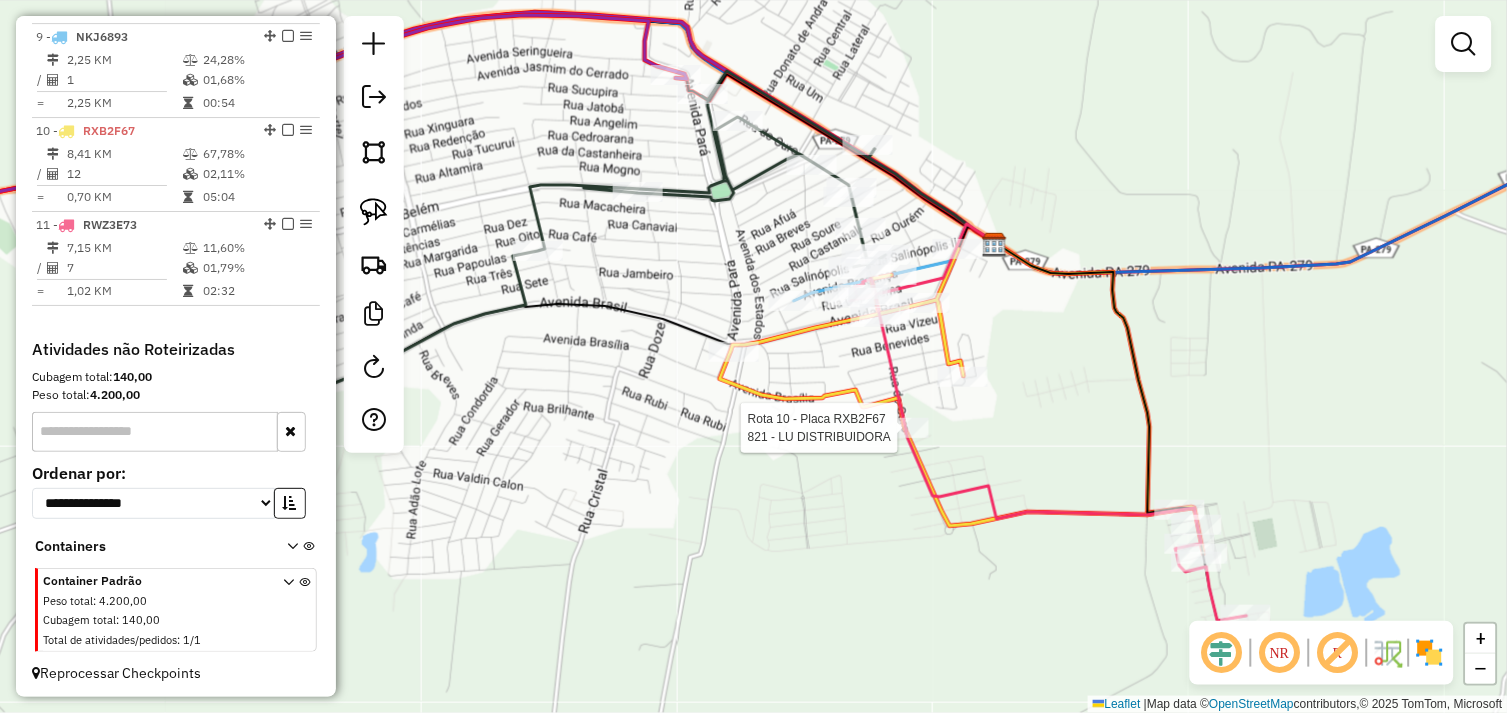 select on "*********" 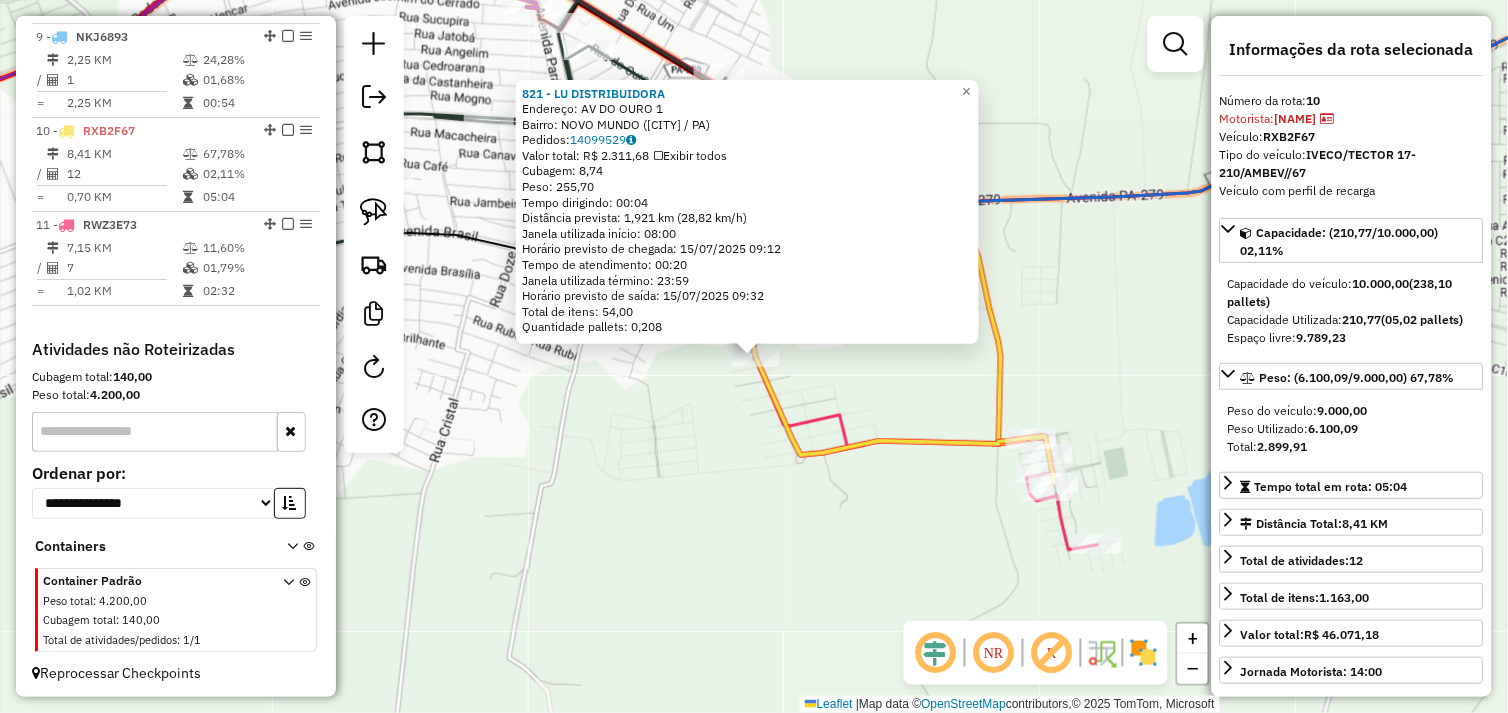 click on "[NUMBER] - LU DISTRIBUIDORA  Endereço:  AV DO OURO [NUMBER]   Bairro: NOVO MUNDO ([CITY] / PA)   Pedidos:  [NUMBER]   Valor total: R$ [NUMBER]   Exibir todos   Cubagem: [NUMBER]  Peso: [NUMBER]  Tempo dirigindo: [TIME]   Distância prevista: [NUMBER] km ([NUMBER] km/h)   Janela utilizada início: [TIME]   Horário previsto de chegada: [DATE] [TIME]   Tempo de atendimento: [TIME]   Janela utilizada término: [TIME]   Horário previsto de saída: [DATE] [TIME]   Total de itens: [NUMBER]   Quantidade pallets: [NUMBER]  × Janela de atendimento Grade de atendimento Capacidade Transportadoras Veículos Cliente Pedidos  Rotas Selecione os dias de semana para filtrar as janelas de atendimento  Seg   Ter   Qua   Qui   Sex   Sáb   Dom  Informe o período da janela de atendimento: De: Até:  Filtrar exatamente a janela do cliente  Considerar janela de atendimento padrão  Selecione os dias de semana para filtrar as grades de atendimento  Seg   Ter   Qua   Qui   Sex   Sáb   Dom   Considerar clientes sem dia de atendimento cadastrado  De:   De:" 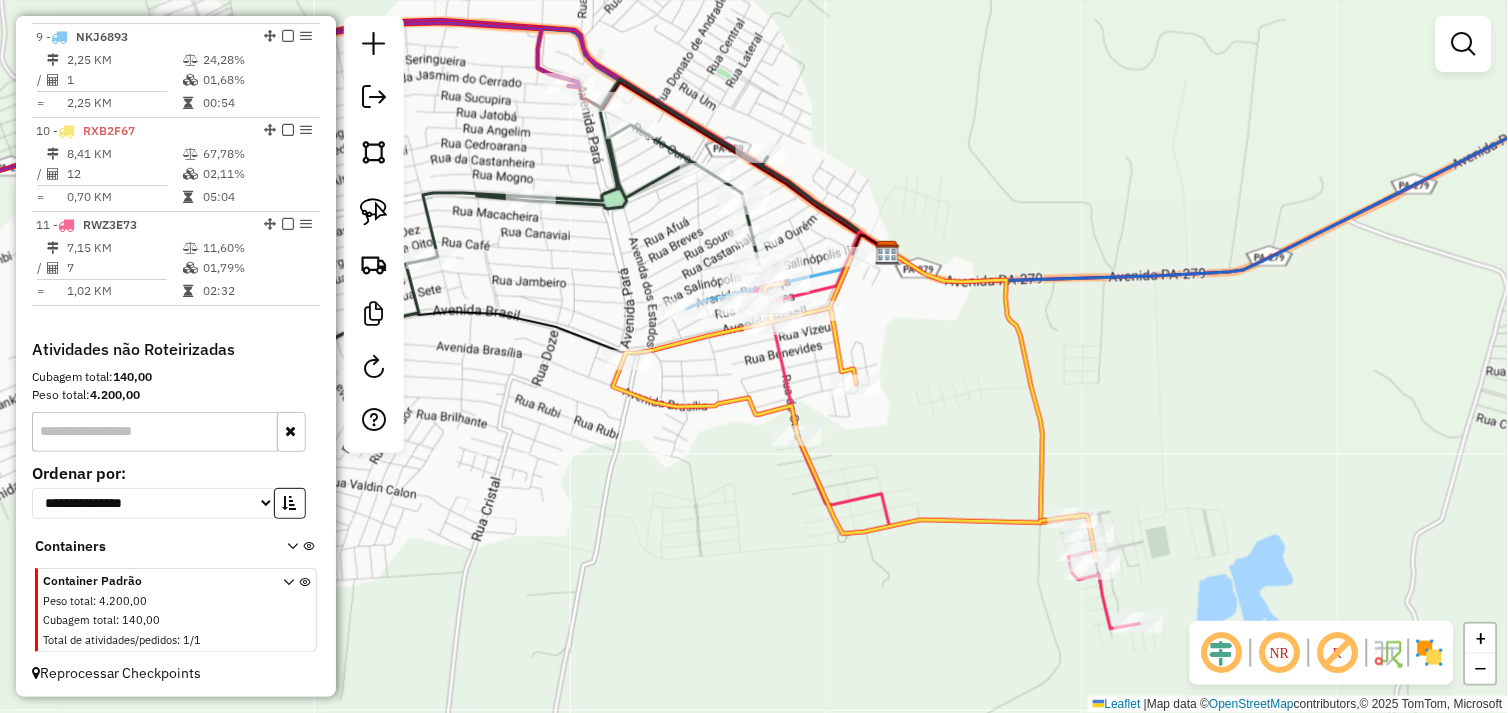 drag, startPoint x: 715, startPoint y: 485, endPoint x: 771, endPoint y: 585, distance: 114.61239 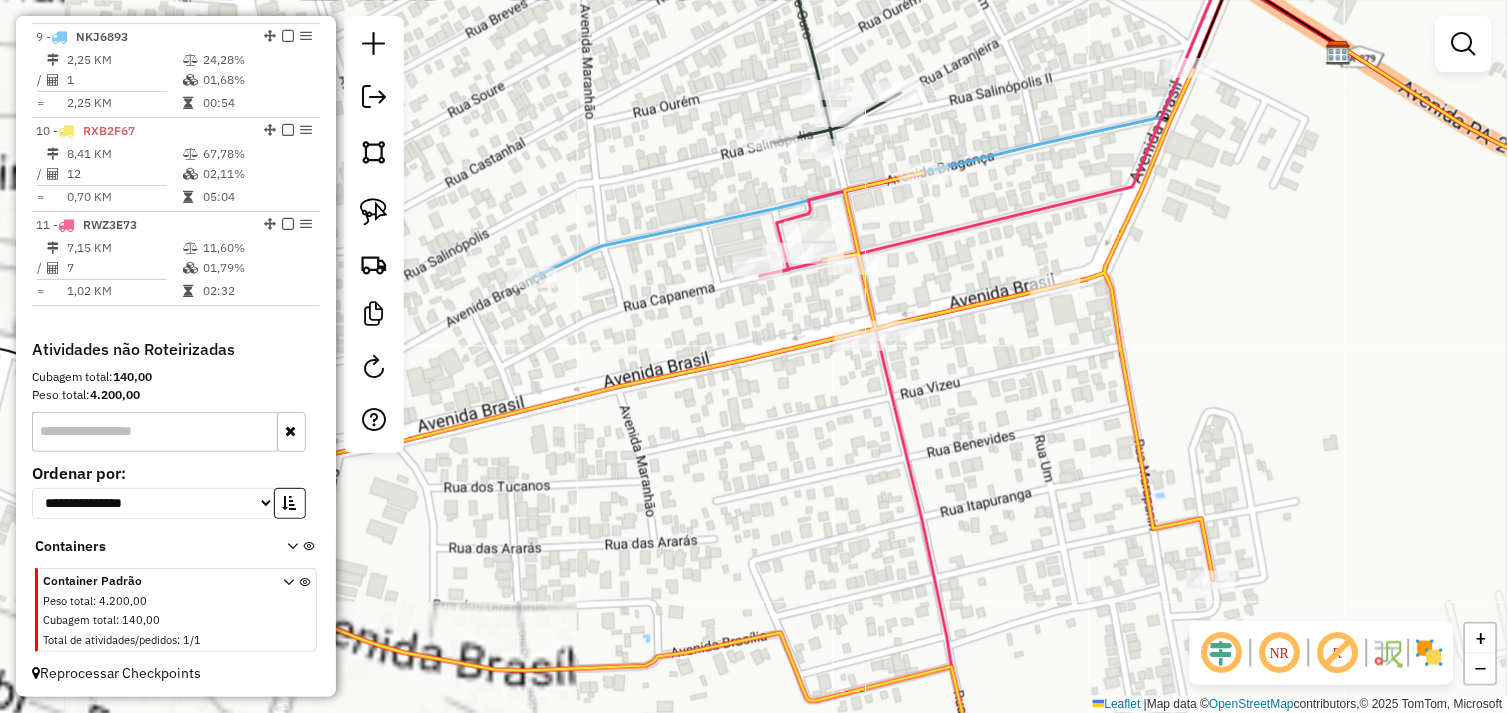 drag, startPoint x: 678, startPoint y: 298, endPoint x: 807, endPoint y: 550, distance: 283.0989 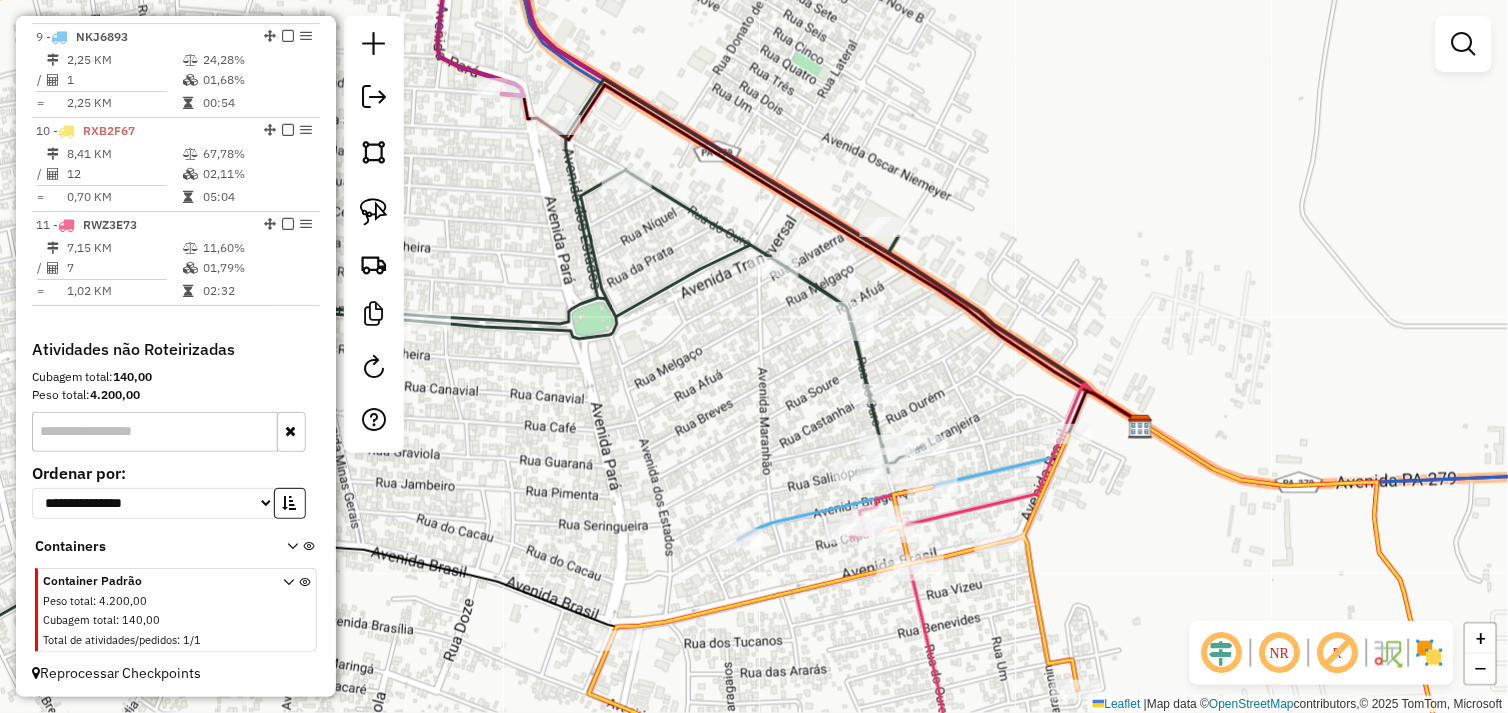 drag, startPoint x: 744, startPoint y: 434, endPoint x: 948, endPoint y: 414, distance: 204.97804 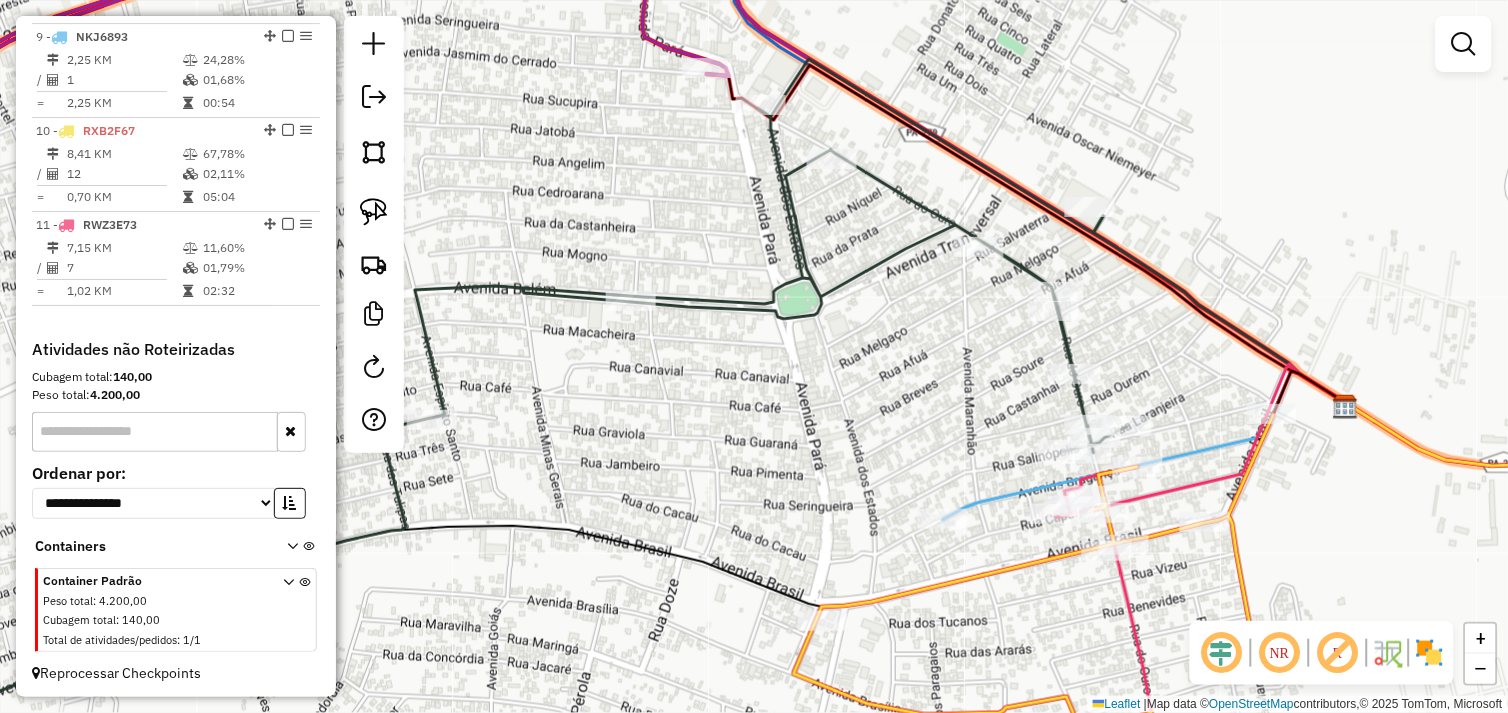 drag, startPoint x: 713, startPoint y: 387, endPoint x: 830, endPoint y: 384, distance: 117.03845 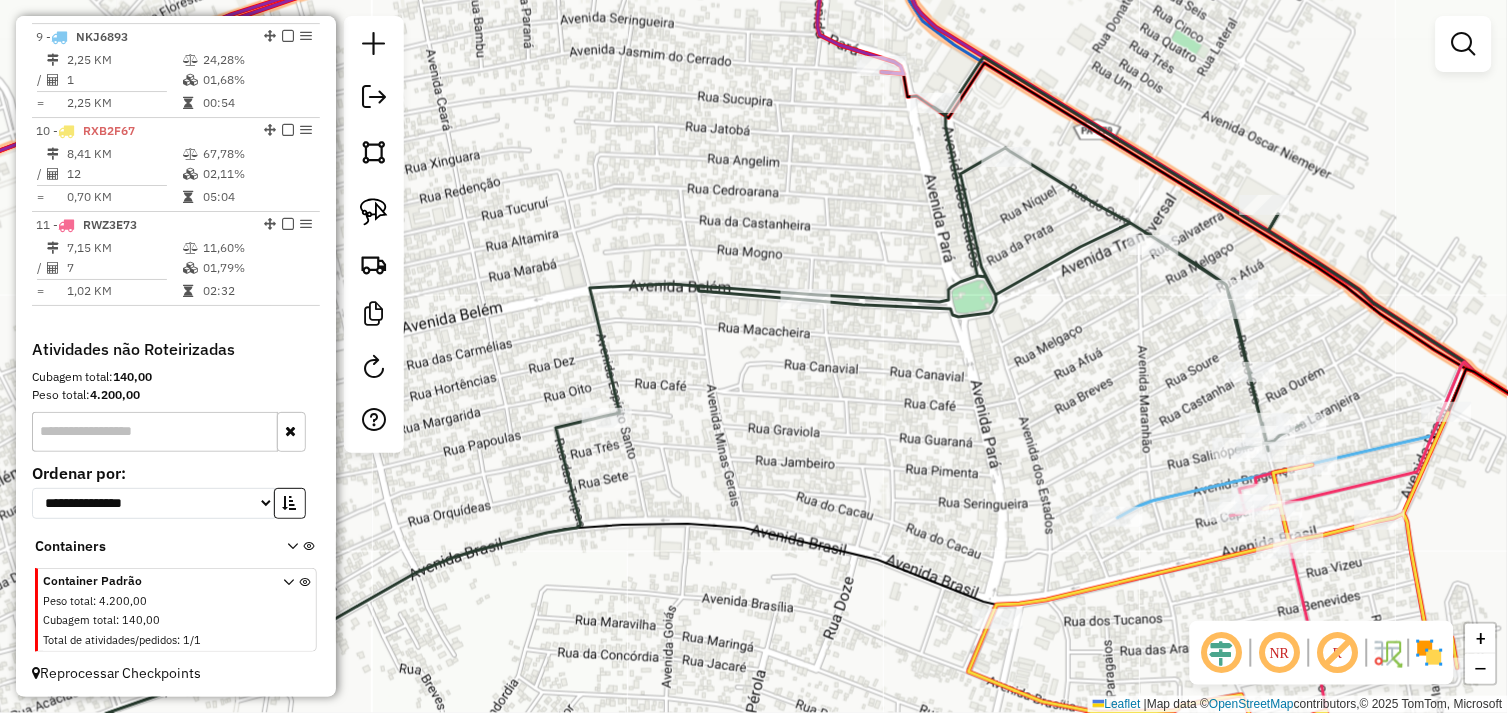 drag, startPoint x: 1035, startPoint y: 418, endPoint x: 832, endPoint y: 291, distance: 239.45354 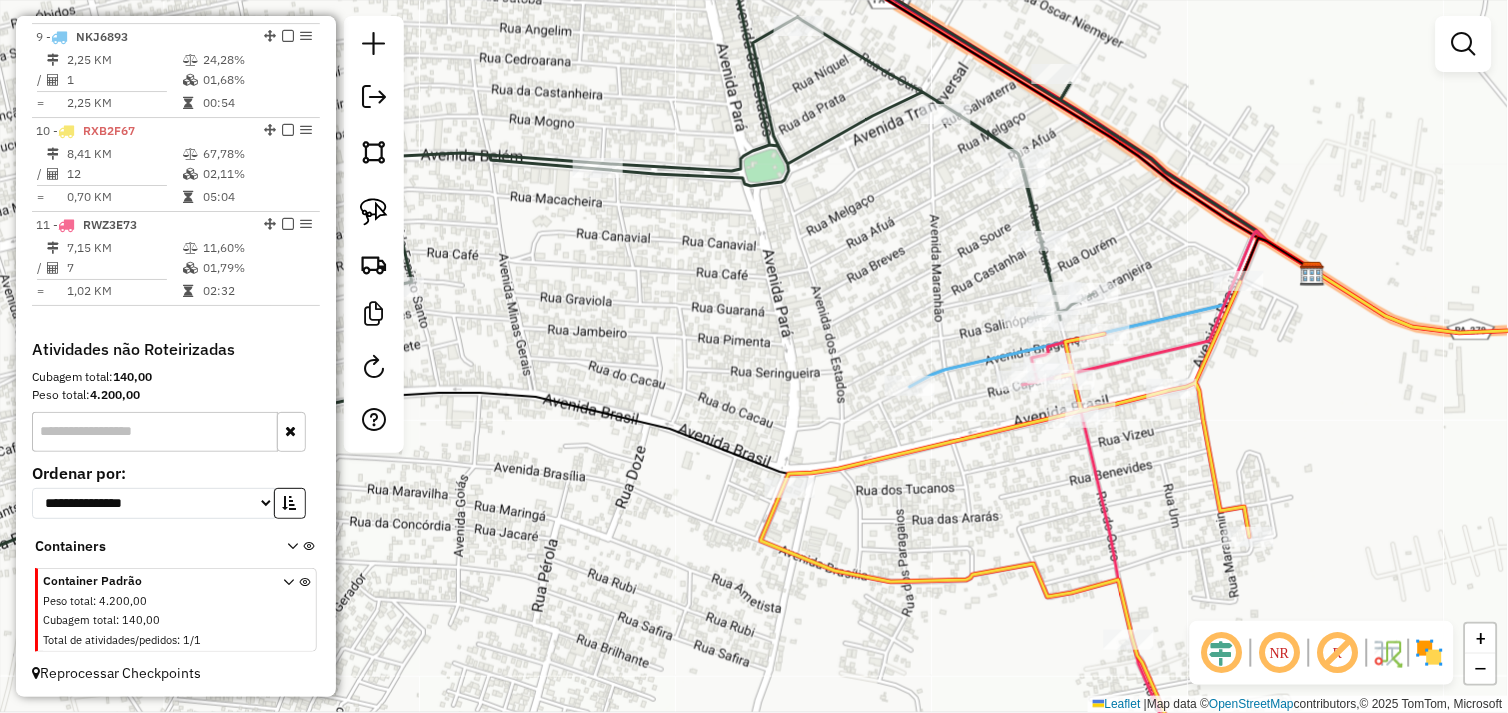 drag, startPoint x: 1031, startPoint y: 465, endPoint x: 888, endPoint y: 356, distance: 179.80545 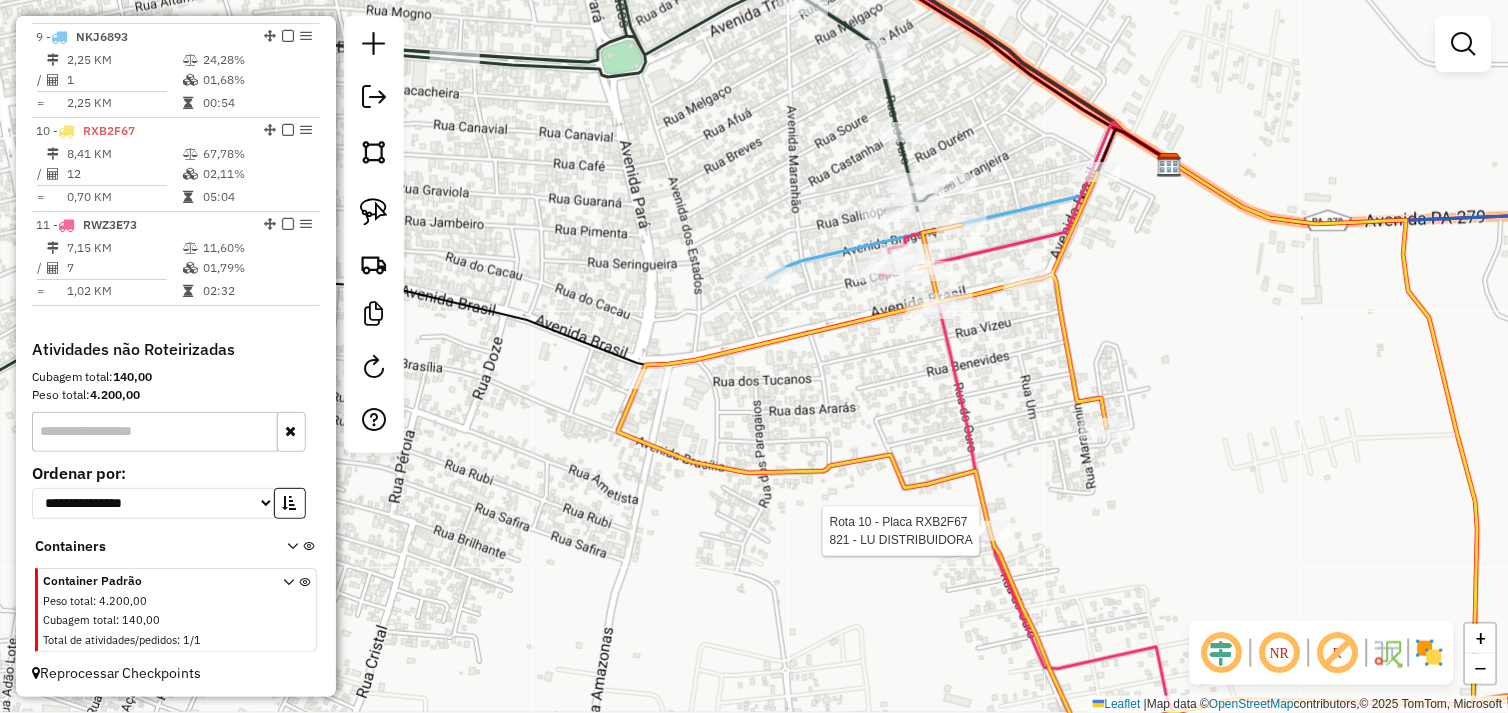 select on "*********" 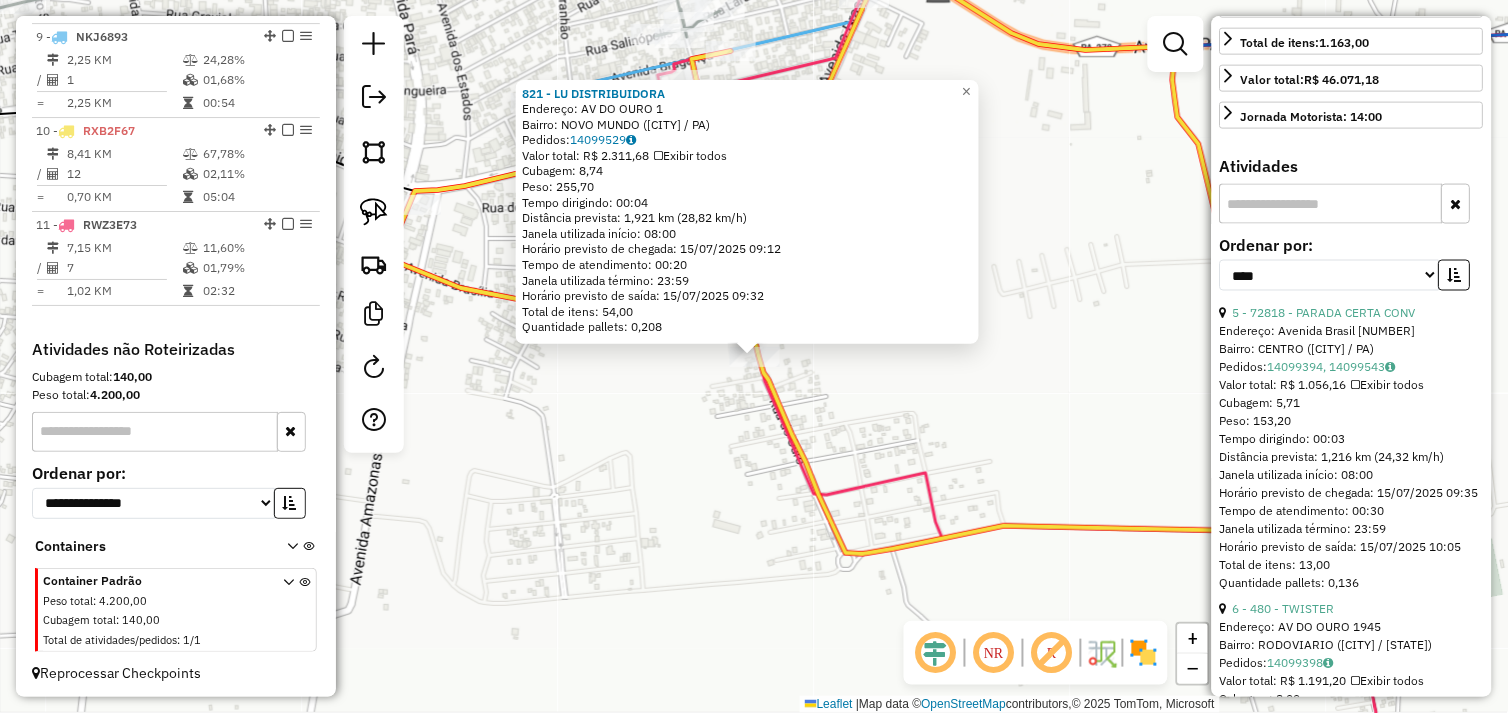 scroll, scrollTop: 666, scrollLeft: 0, axis: vertical 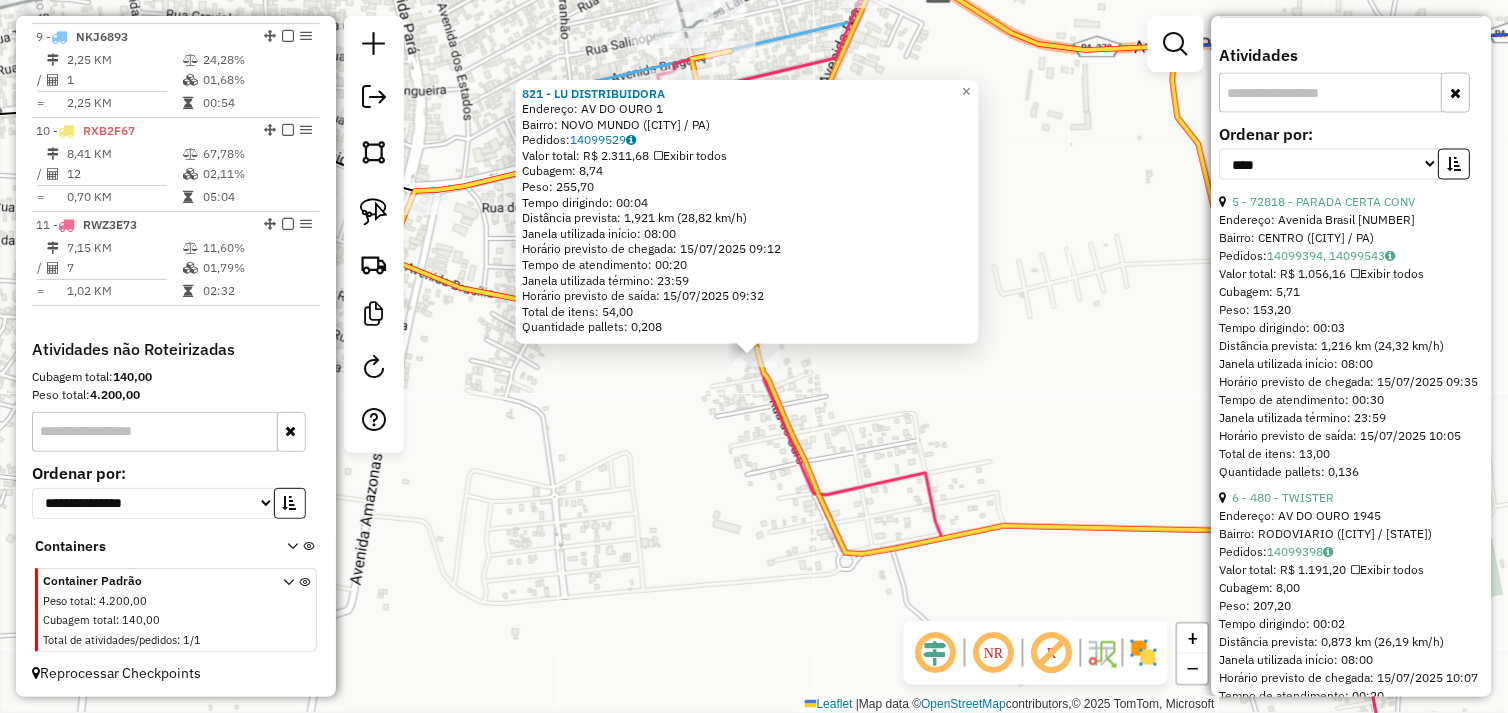 drag, startPoint x: 1338, startPoint y: 223, endPoint x: 1321, endPoint y: 233, distance: 19.723083 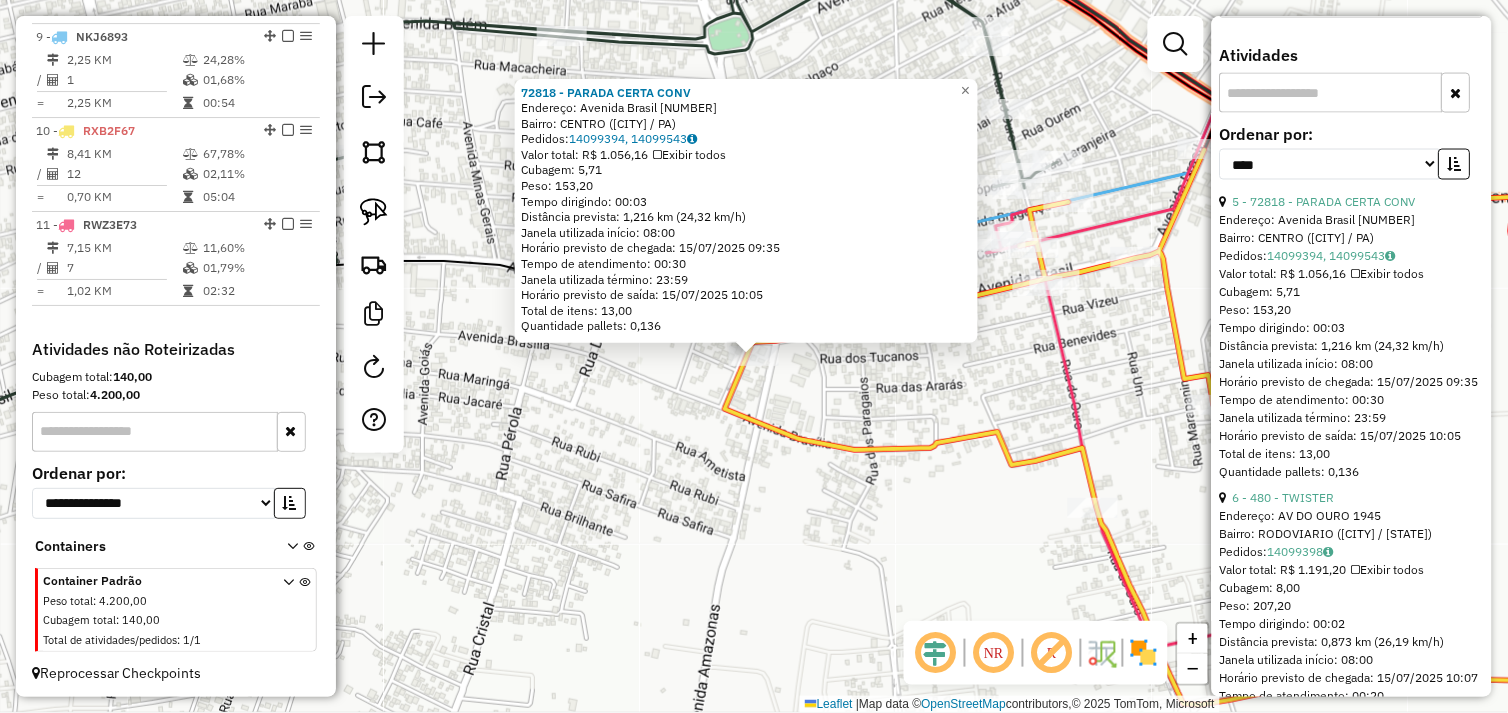 drag, startPoint x: 377, startPoint y: 214, endPoint x: 600, endPoint y: 381, distance: 278.60007 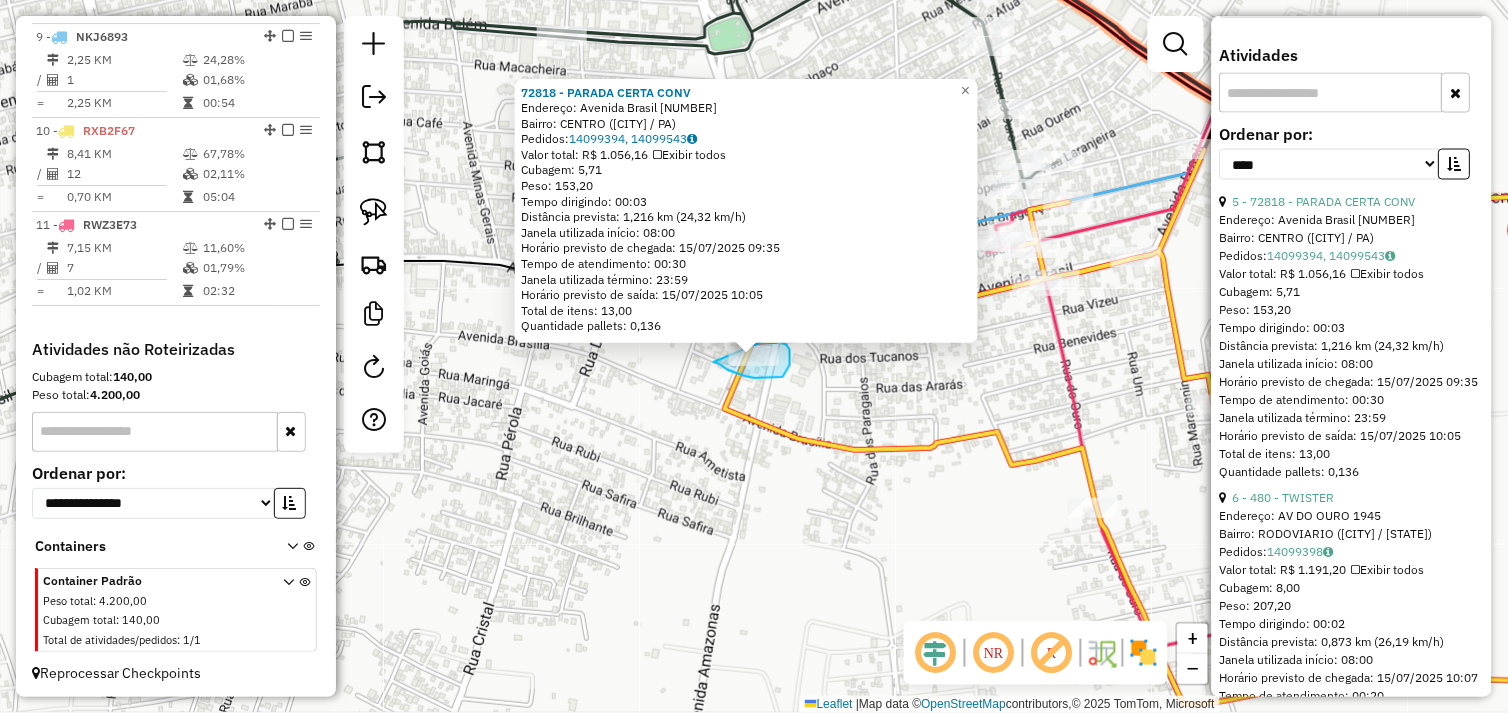 click on "72818 - PARADA CERTA CONV  Endereço:  Avenida Brasil [NUMBER]   Bairro: CENTRO ([CITY] / [STATE])   Pedidos:  14099394, 14099543   Valor total: R$ 1.056,16   Exibir todos   Cubagem: 5,71  Peso: 153,20  Tempo dirigindo: 00:03   Distância prevista: 1,216 km (24,32 km/h)   Janela utilizada início: [TIME]   Horário previsto de chegada: [DATE] [TIME]   Tempo de atendimento: 00:30   Janela utilizada término: 23:59   Horário previsto de saída: [DATE] [TIME]   Total de itens: 13,00   Quantidade pallets: 0,136  × Janela de atendimento Grade de atendimento Capacidade Transportadoras Veículos Cliente Pedidos  Rotas Selecione os dias de semana para filtrar as janelas de atendimento  Seg   Ter   Qua   Qui   Sex   Sáb   Dom  Informe o período da janela de atendimento: De: Até:  Filtrar exatamente a janela do cliente  Considerar janela de atendimento padrão  Selecione os dias de semana para filtrar as grades de atendimento  Seg   Ter   Qua   Qui   Sex   Sáb   Dom   Clientes fora do dia de atendimento selecionado +" 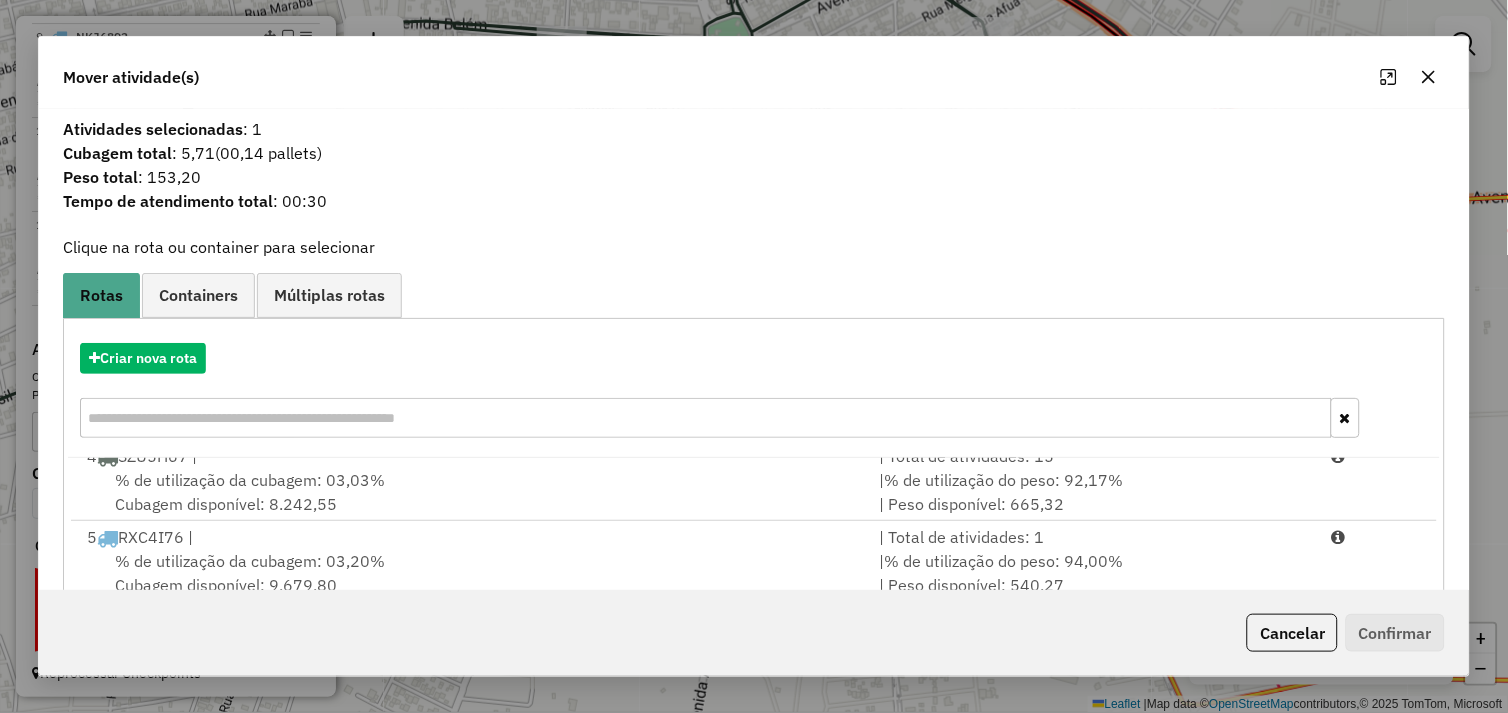 scroll, scrollTop: 411, scrollLeft: 0, axis: vertical 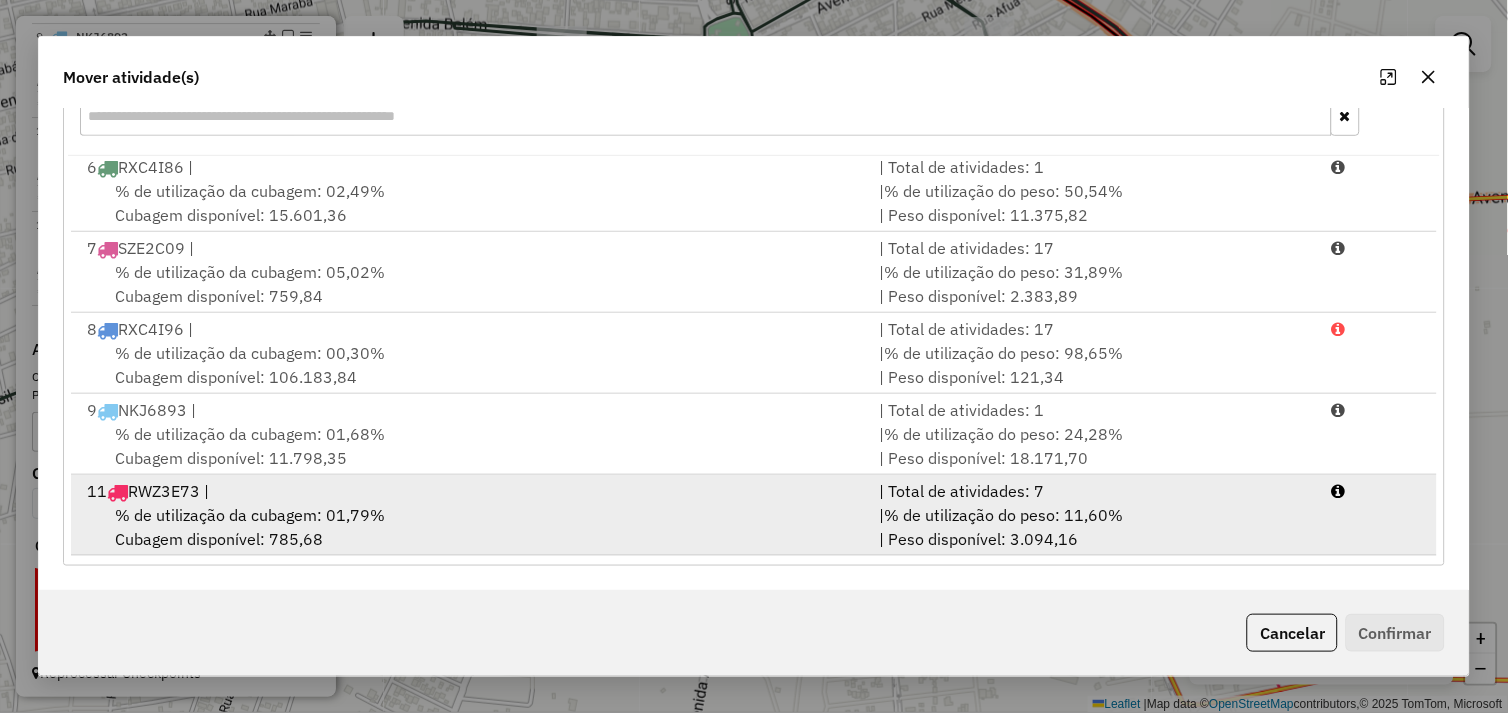 drag, startPoint x: 607, startPoint y: 523, endPoint x: 618, endPoint y: 525, distance: 11.18034 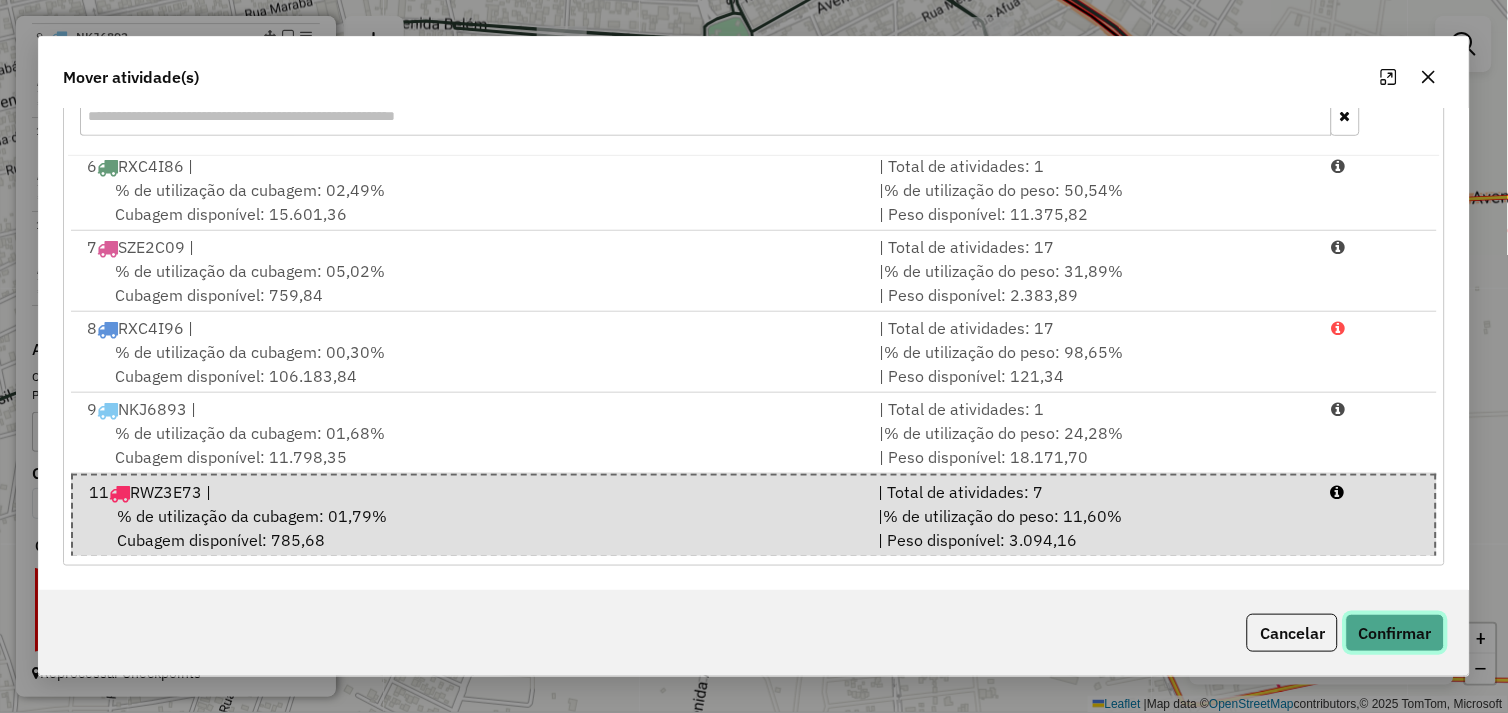 click on "Confirmar" 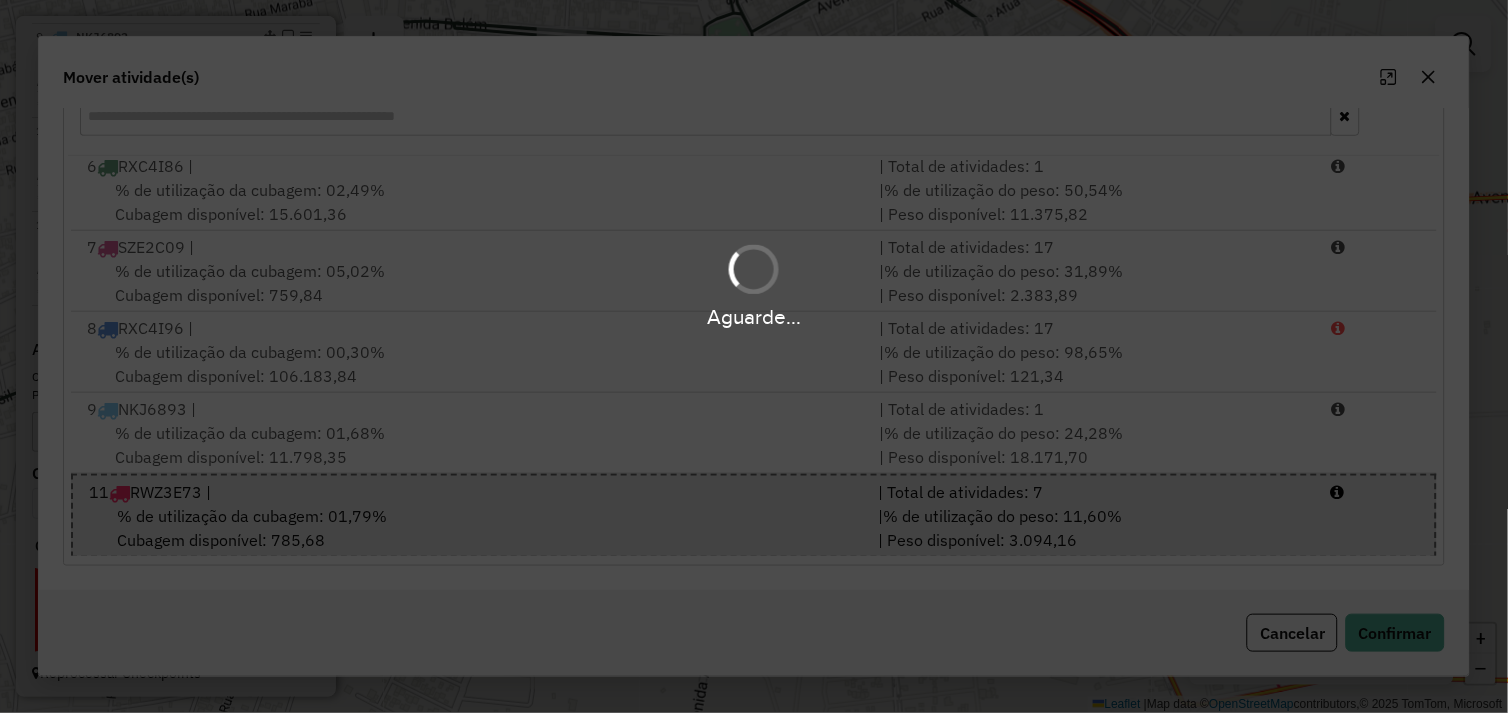 scroll, scrollTop: 0, scrollLeft: 0, axis: both 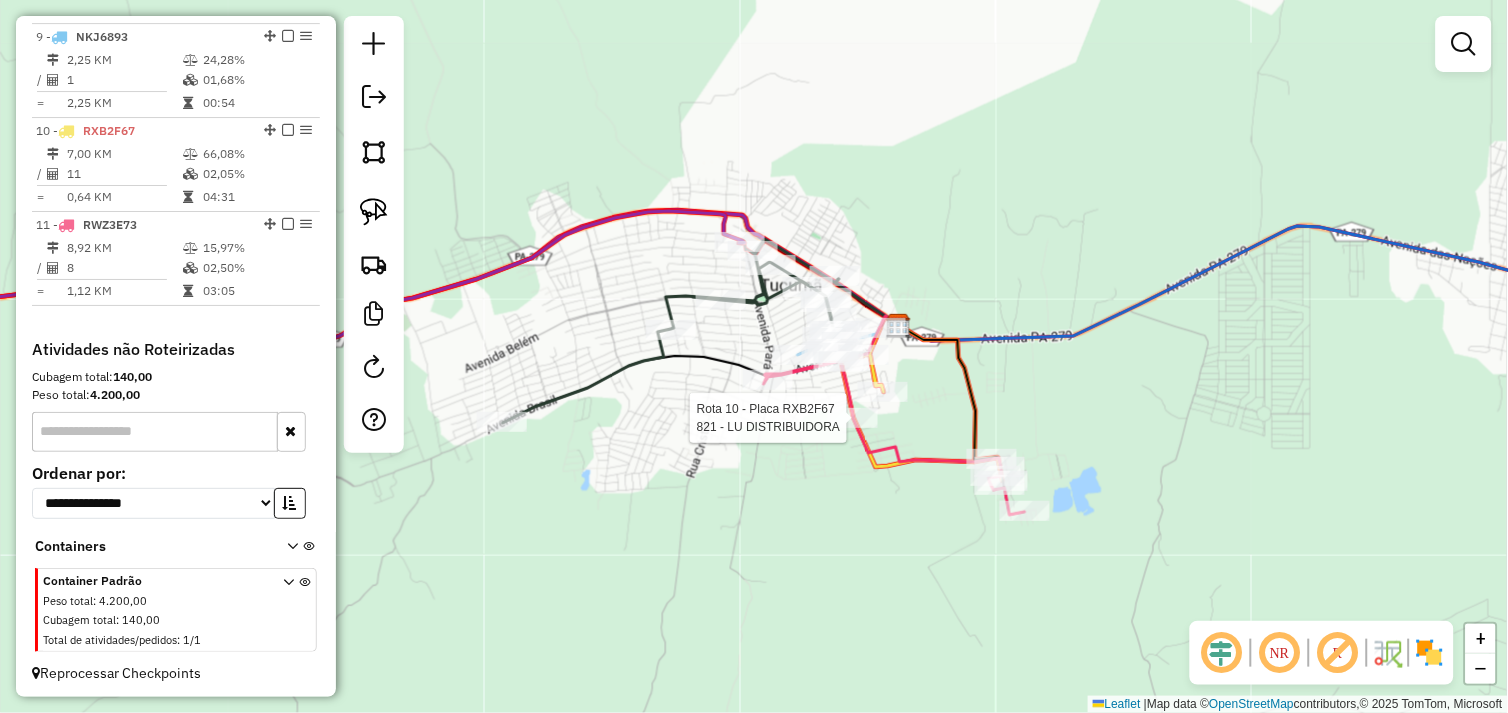 select on "*********" 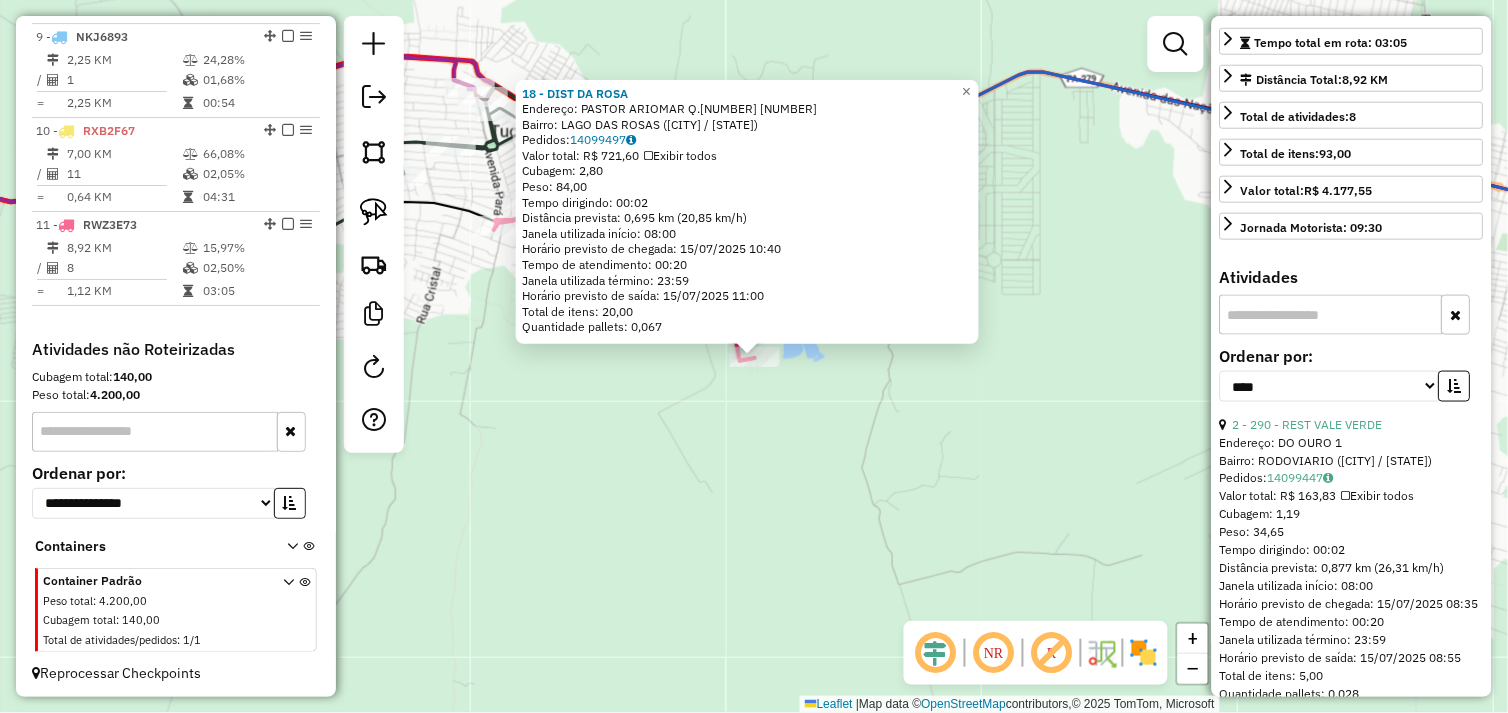scroll, scrollTop: 0, scrollLeft: 0, axis: both 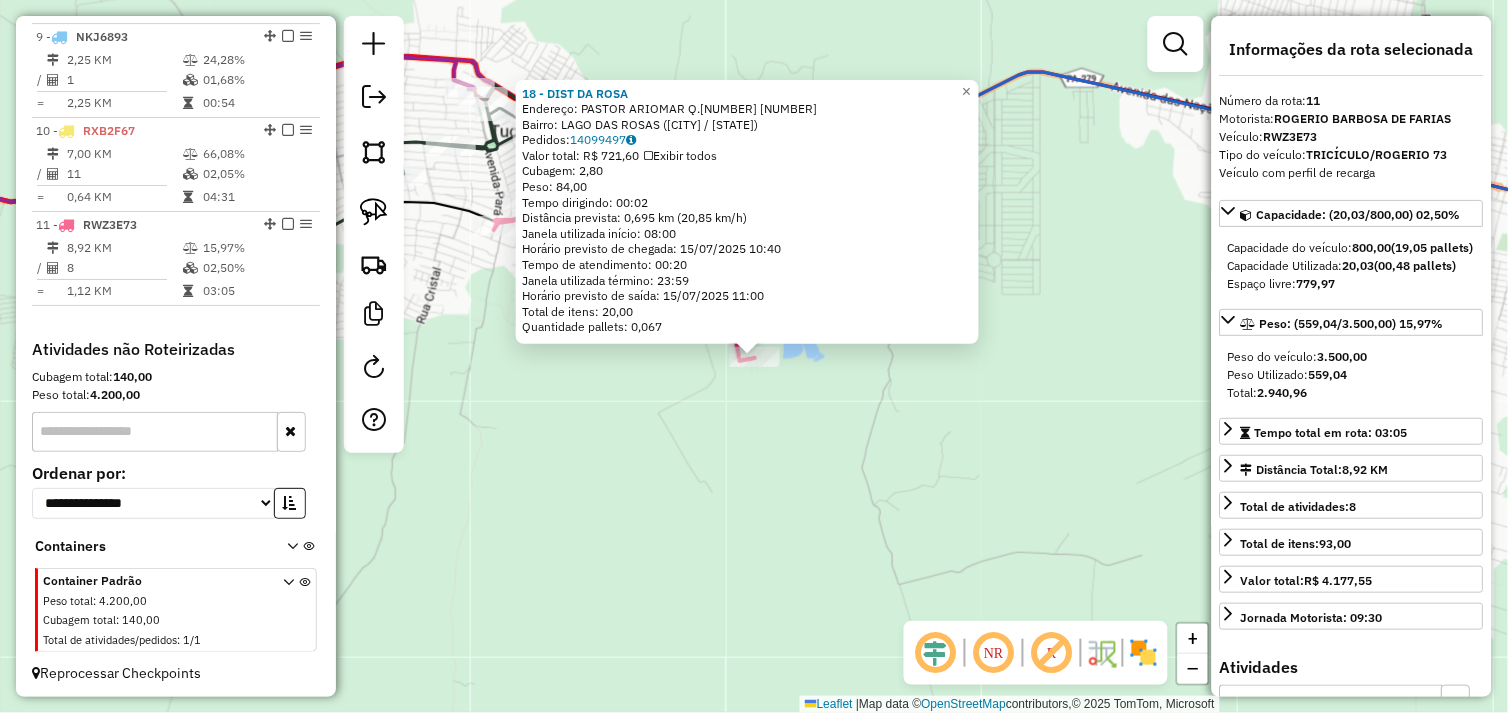 click on "18 - DIST DA ROSA  Endereço:  PASTOR ARIOMAR Q.[NUMBER] [NUMBER]   Bairro: LAGO DAS ROSAS ([CITY] / [STATE])   Pedidos:  14099497   Valor total: R$ 721,60   Exibir todos   Cubagem: 2,80  Peso: 84,00  Tempo dirigindo: 00:02   Distância prevista: 0,695 km (20,85 km/h)   Janela utilizada início: [TIME]   Horário previsto de chegada: [DATE] [TIME]   Tempo de atendimento: 00:20   Janela utilizada término: 23:59   Horário previsto de saída: [DATE] [TIME]   Total de itens: 20,00   Quantidade pallets: 0,067  × Janela de atendimento Grade de atendimento Capacidade Transportadoras Veículos Cliente Pedidos  Rotas Selecione os dias de semana para filtrar as janelas de atendimento  Seg   Ter   Qua   Qui   Sex   Sáb   Dom  Informe o período da janela de atendimento: De: Até:  Filtrar exatamente a janela do cliente  Considerar janela de atendimento padrão  Selecione os dias de semana para filtrar as grades de atendimento  Seg   Ter   Qua   Qui   Sex   Sáb   Dom   Considerar clientes sem dia de atendimento cadastrado De:" 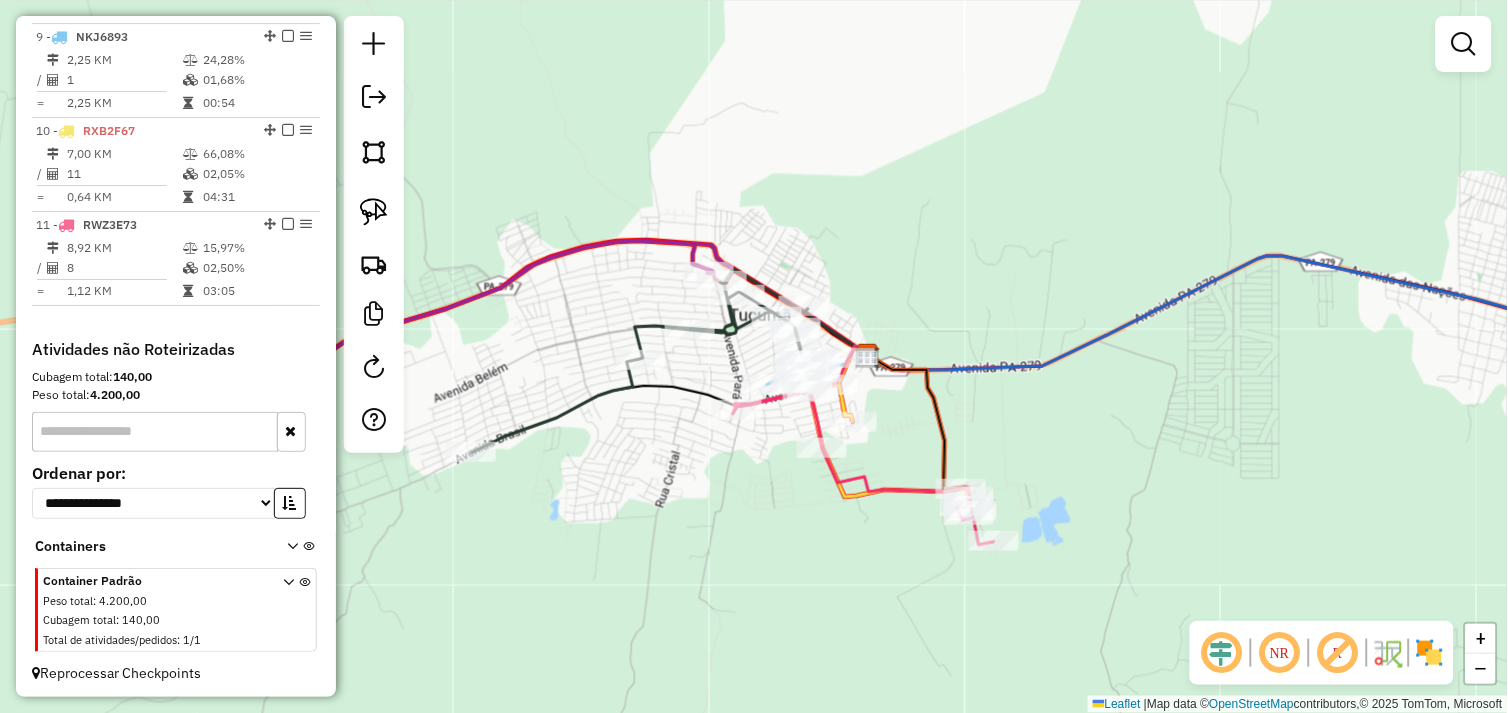 drag, startPoint x: 631, startPoint y: 424, endPoint x: 825, endPoint y: 555, distance: 234.08759 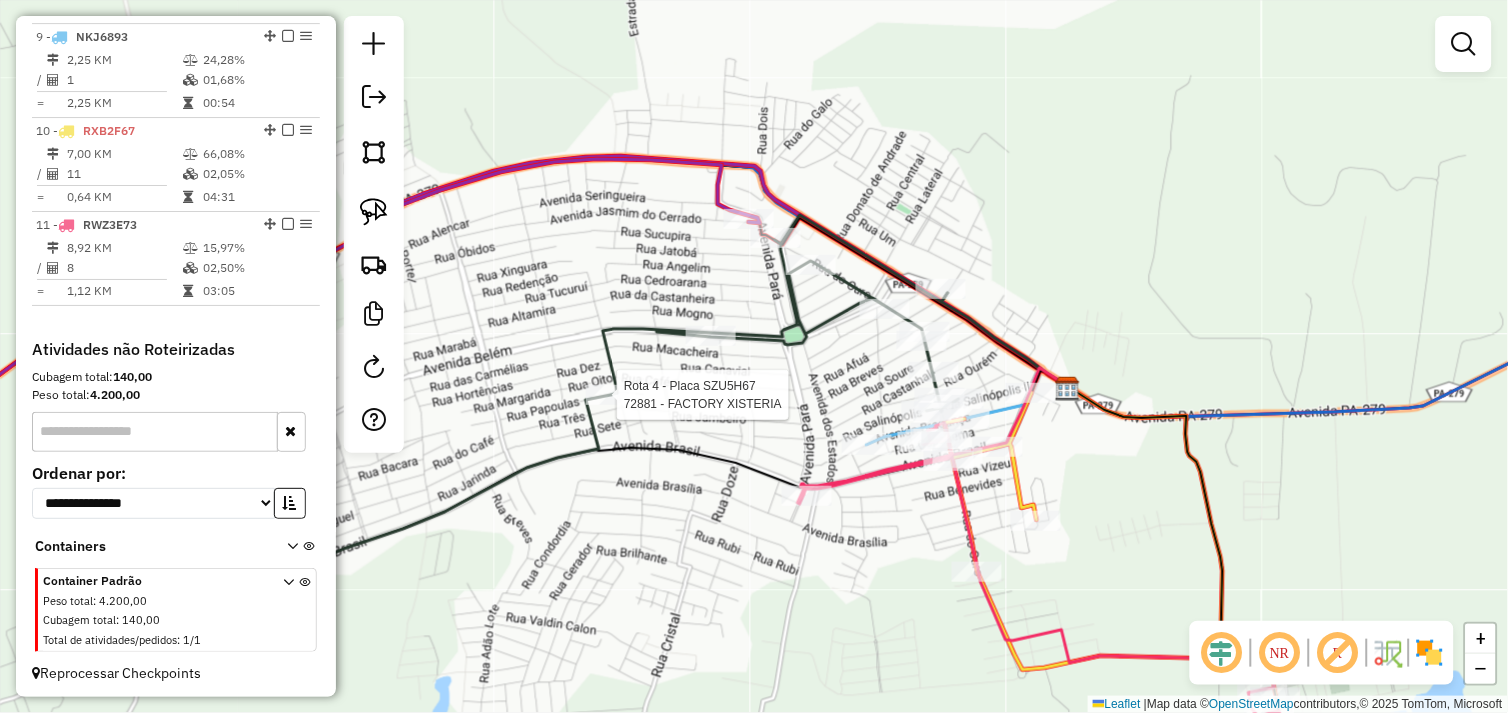 select on "*********" 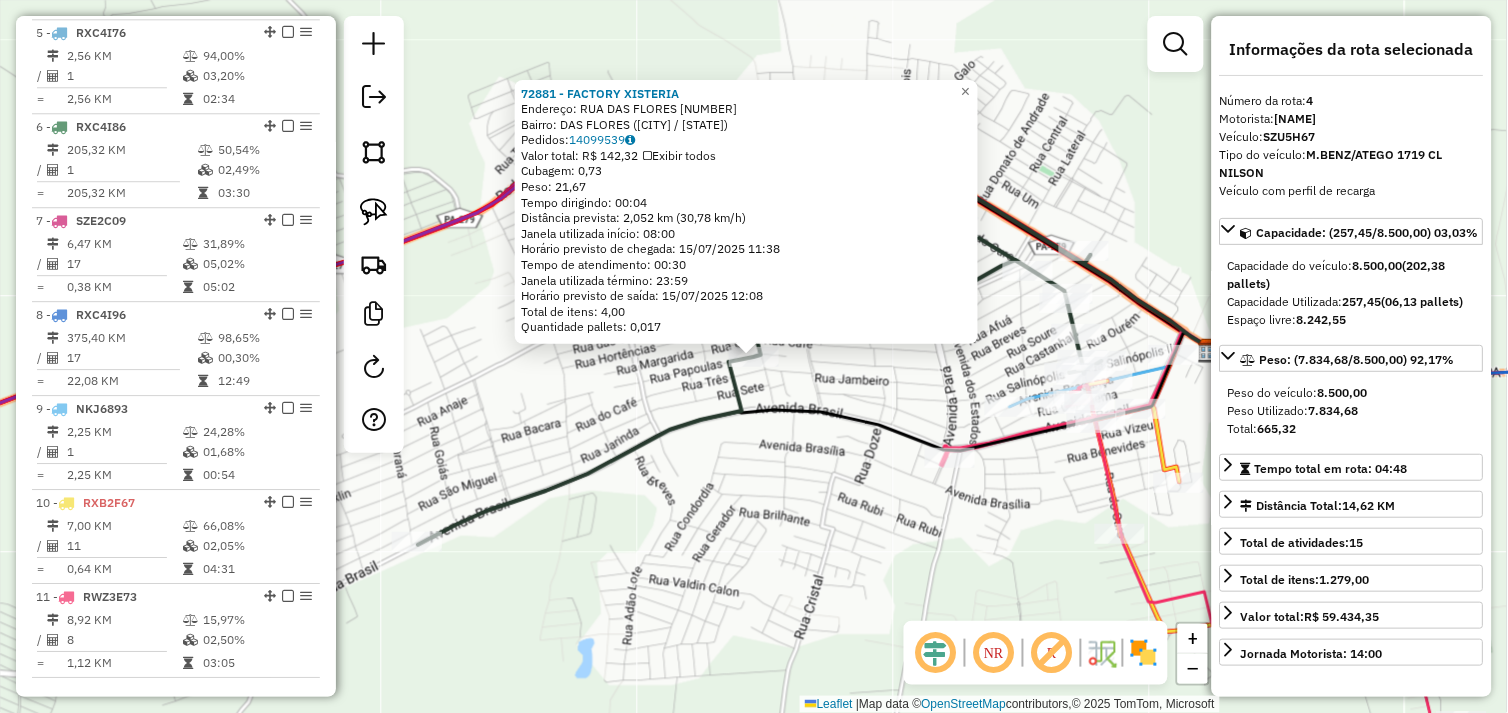 scroll, scrollTop: 1055, scrollLeft: 0, axis: vertical 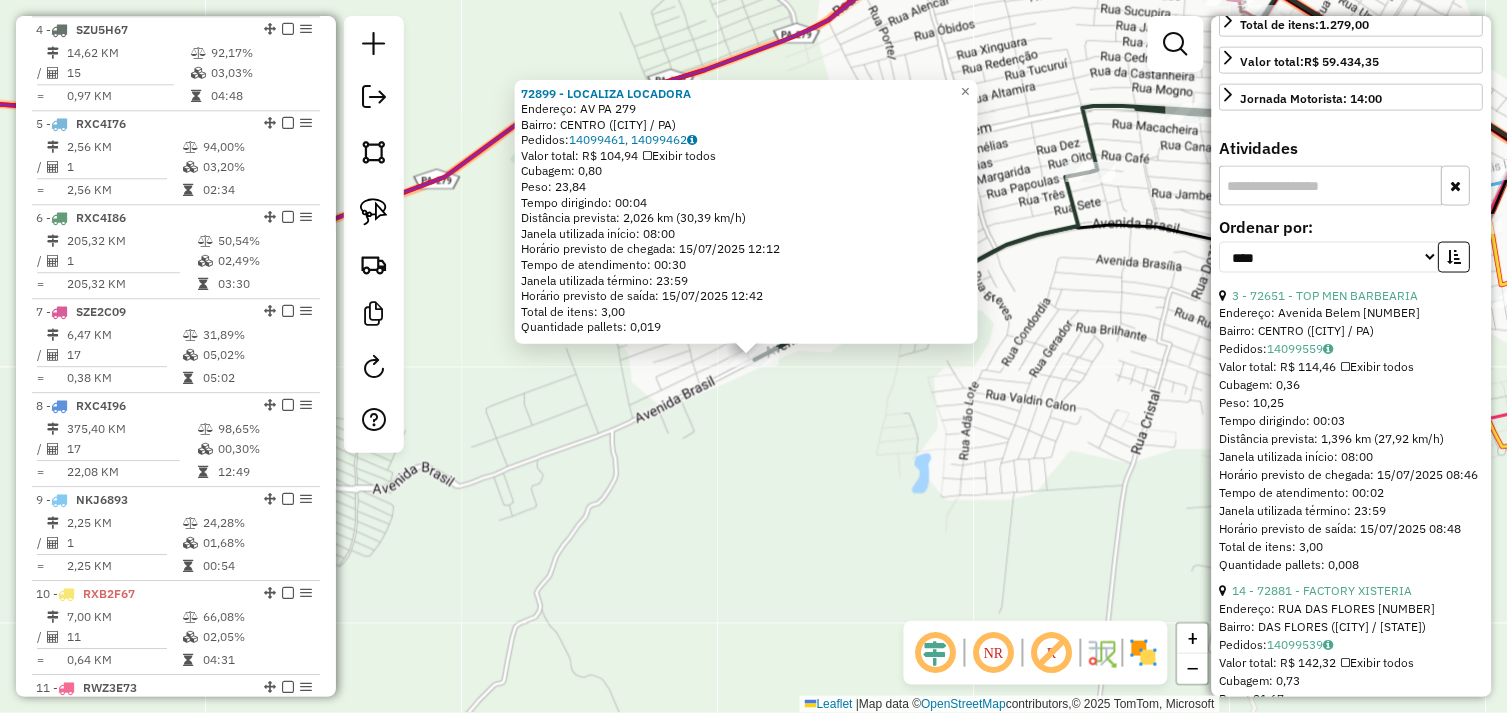 click on "[NUMBER] - [NAME]  Endereço: AV PA [NUMBER]   Bairro: CENTRO ([CITY] / [STATE])   Pedidos:  [NUMBER], [NUMBER]   Valor total: R$ [PRICE]   Exibir todos   Cubagem: [NUMBER]  Peso: [NUMBER]  Tempo dirigindo: [TIME]   Distância prevista: [NUMBER] km ([NUMBER] km/h)   Janela utilizada início: [TIME]   Horário previsto de chegada: [DATE] [TIME]   Tempo de atendimento: [TIME]   Janela utilizada término: [TIME]   Horário previsto de saída: [DATE] [TIME]   Total de itens: [NUMBER]   Quantidade pallets: [NUMBER]  × Janela de atendimento Grade de atendimento Capacidade Transportadoras Veículos Cliente Pedidos  Rotas Selecione os dias de semana para filtrar as janelas de atendimento  Seg   Ter   Qua   Qui   Sex   Sáb   Dom  Informe o período da janela de atendimento: De: [TIME] Até: [TIME]  Filtrar exatamente a janela do cliente  Considerar janela de atendimento padrão  Selecione os dias de semana para filtrar as grades de atendimento  Seg   Ter   Qua   Qui   Sex   Sáb   Dom   Considerar clientes sem dia de atendimento cadastrado  De: [NUMBER]  De: [NUMBER]" 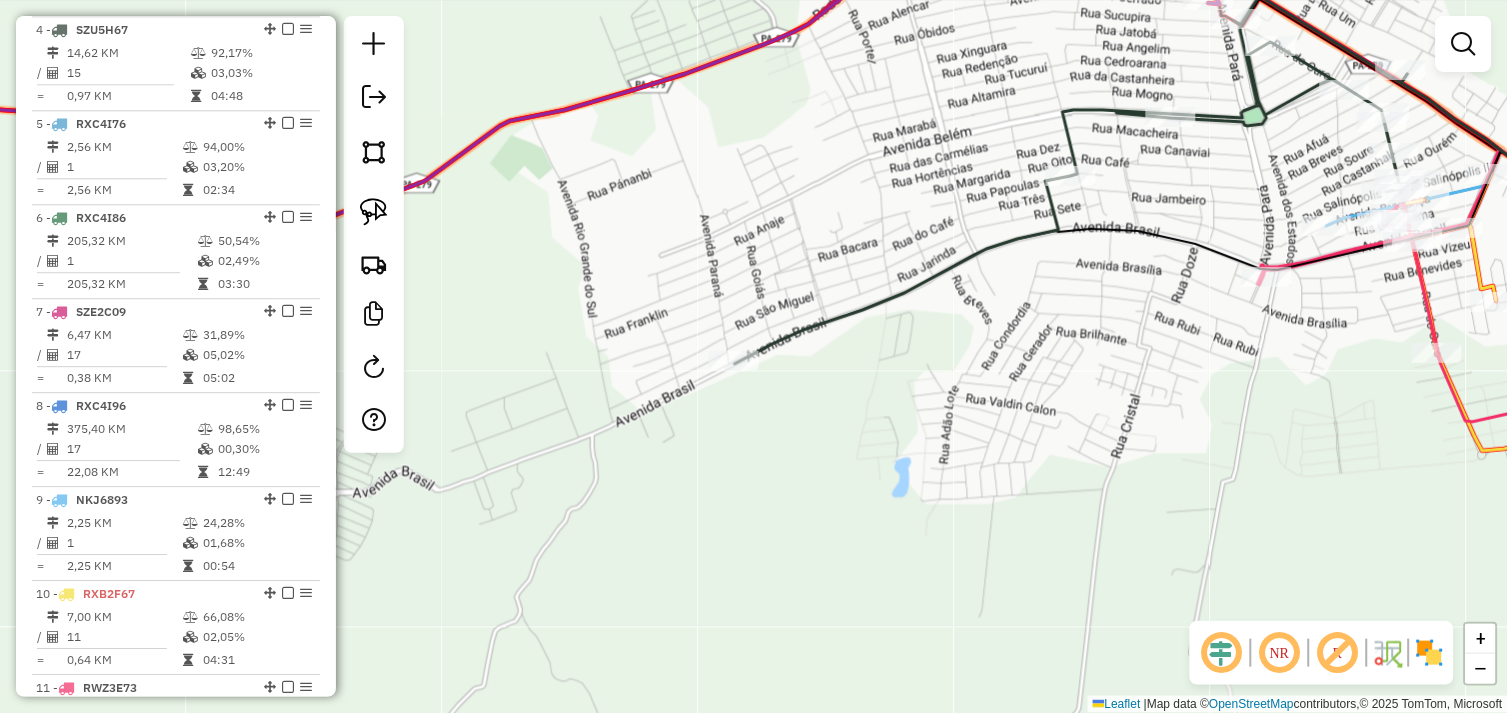 drag, startPoint x: 920, startPoint y: 441, endPoint x: 791, endPoint y: 461, distance: 130.54118 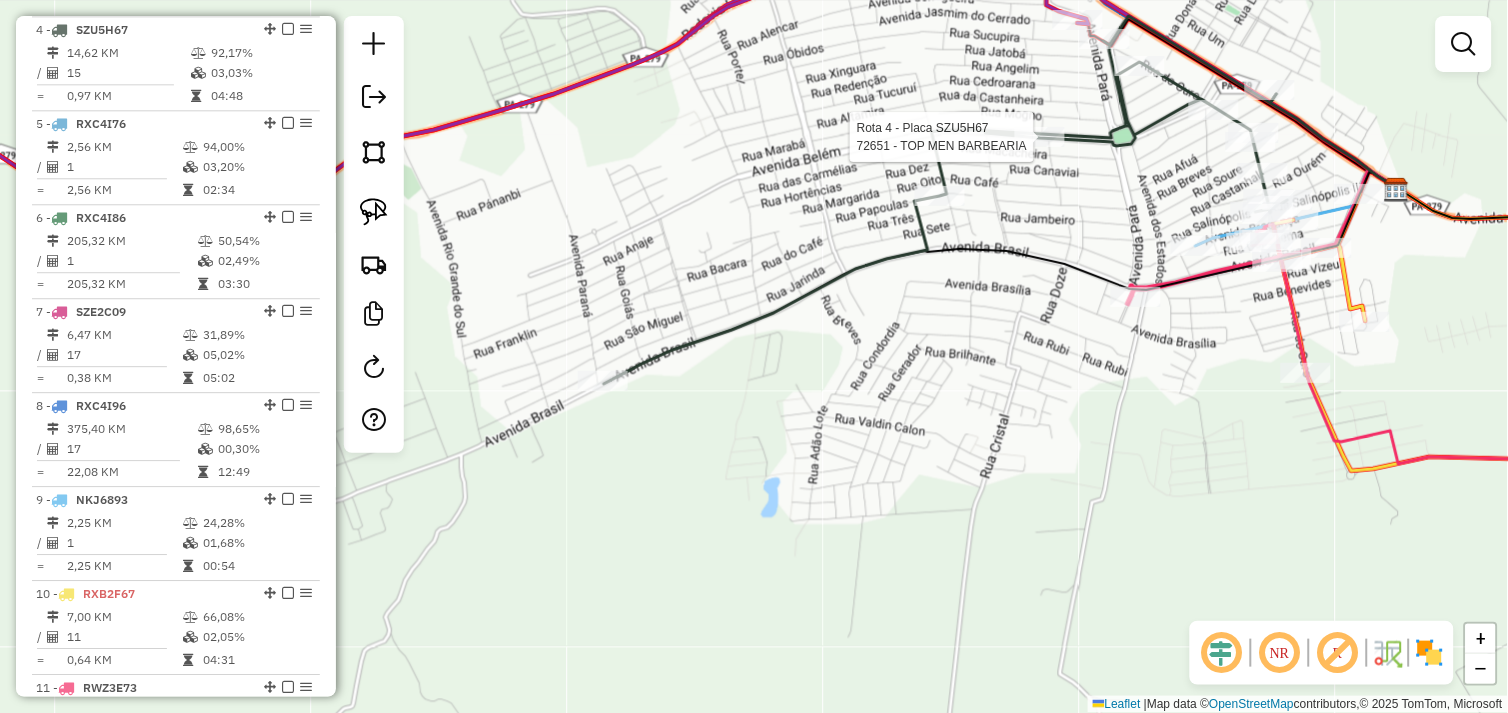 select on "*********" 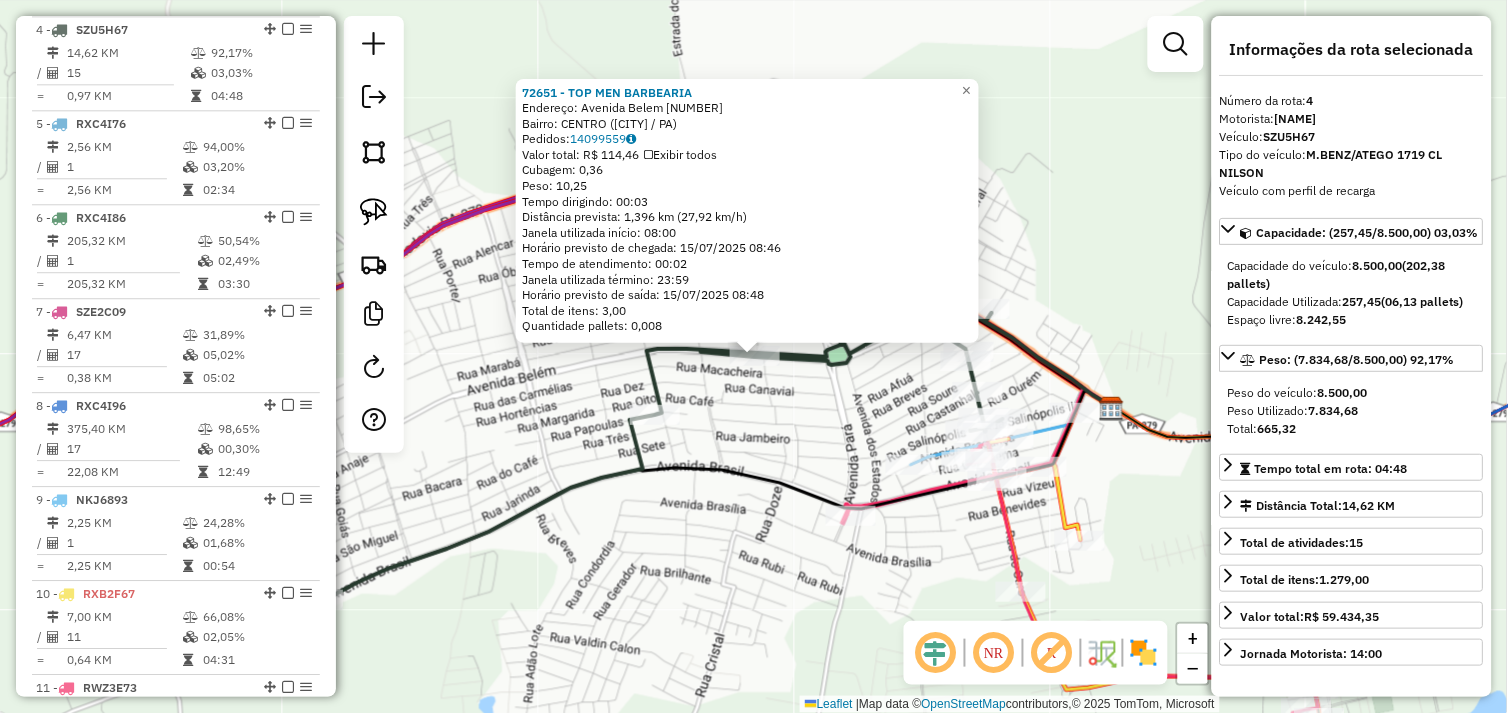 click on "[NUMBER] - TOP MEN BARBEARIA  Endereço:  Avenida Belem [NUMBER]   Bairro: CENTRO ([CITY] / [STATE])   Pedidos:  [NUMBER]   Valor total: R$ [NUMBER]   Exibir todos   Cubagem: [NUMBER]  Peso: [NUMBER]  Tempo dirigindo: [TIME]   Distância prevista: [NUMBER] km ([NUMBER] km/h)   Janela utilizada início: [TIME]   Horário previsto de chegada: [DATE] [TIME]   Tempo de atendimento: [TIME]   Janela utilizada término: [TIME]   Horário previsto de saída: [DATE] [TIME]   Total de itens: [NUMBER]   Quantidade pallets: [NUMBER]  × Janela de atendimento Grade de atendimento Capacidade Transportadoras Veículos Cliente Pedidos  Rotas Selecione os dias de semana para filtrar as janelas de atendimento  Seg   Ter   Qua   Qui   Sex   Sáb   Dom  Informe o período da janela de atendimento: De: Até:  Filtrar exatamente a janela do cliente  Considerar janela de atendimento padrão  Selecione os dias de semana para filtrar as grades de atendimento  Seg   Ter   Qua   Qui   Sex   Sáb   Dom   Considerar clientes sem dia de atendimento cadastrado  De:   De:" 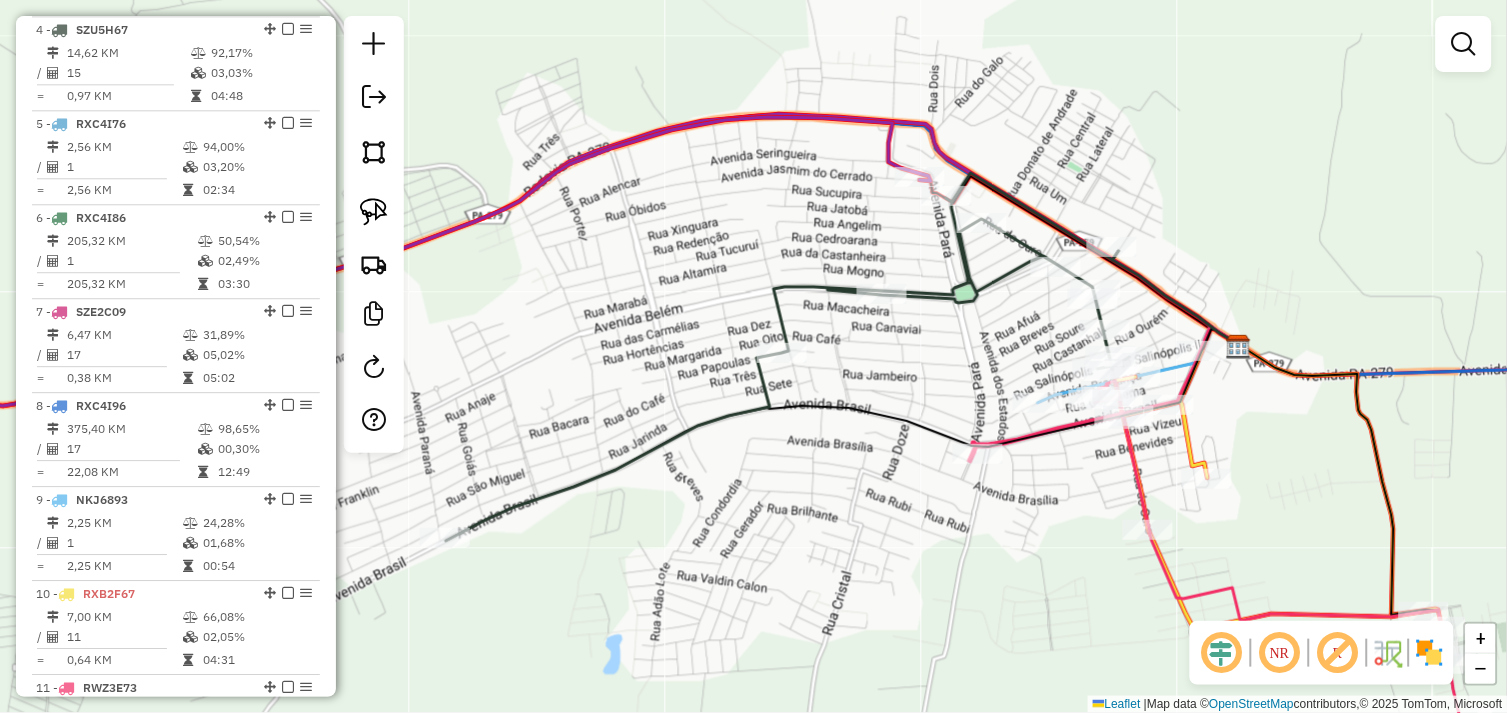 drag, startPoint x: 606, startPoint y: 570, endPoint x: 881, endPoint y: 430, distance: 308.58548 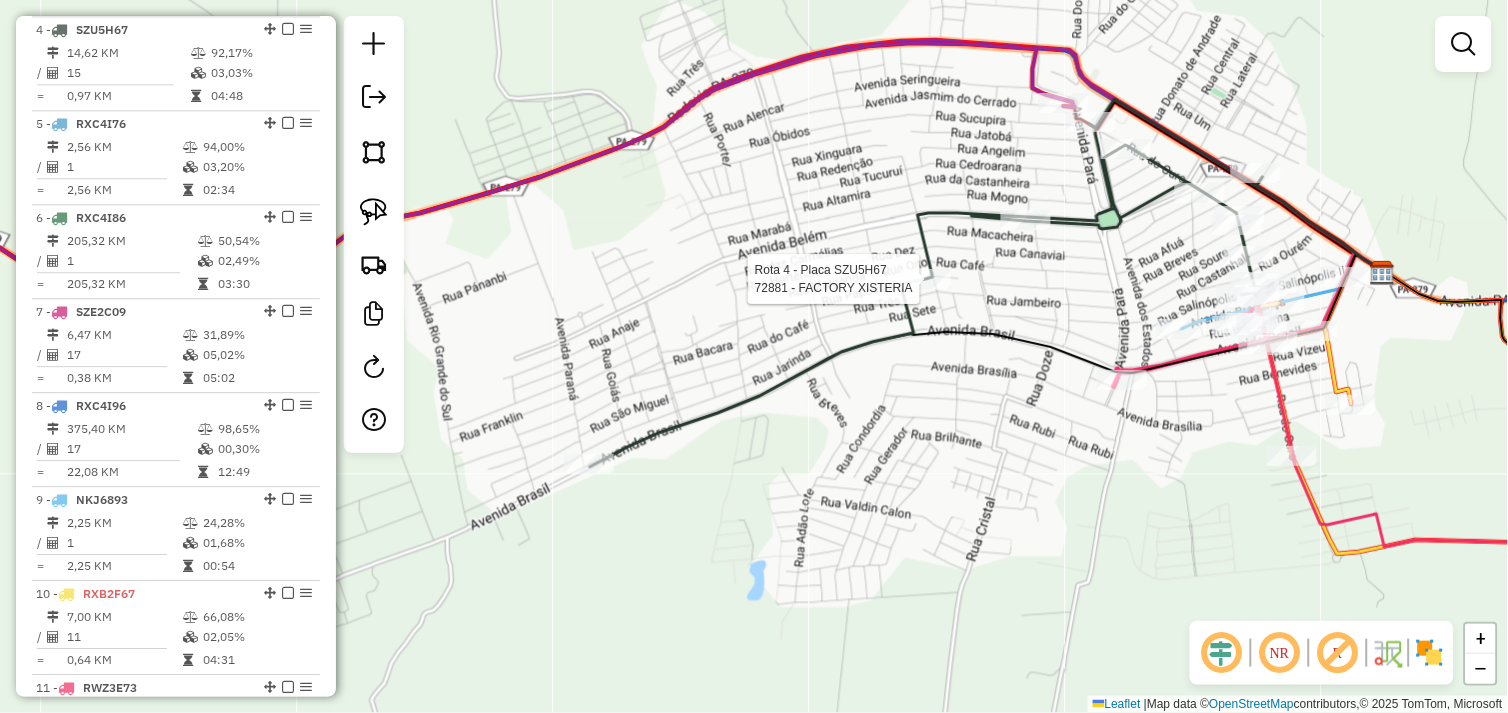 select on "*********" 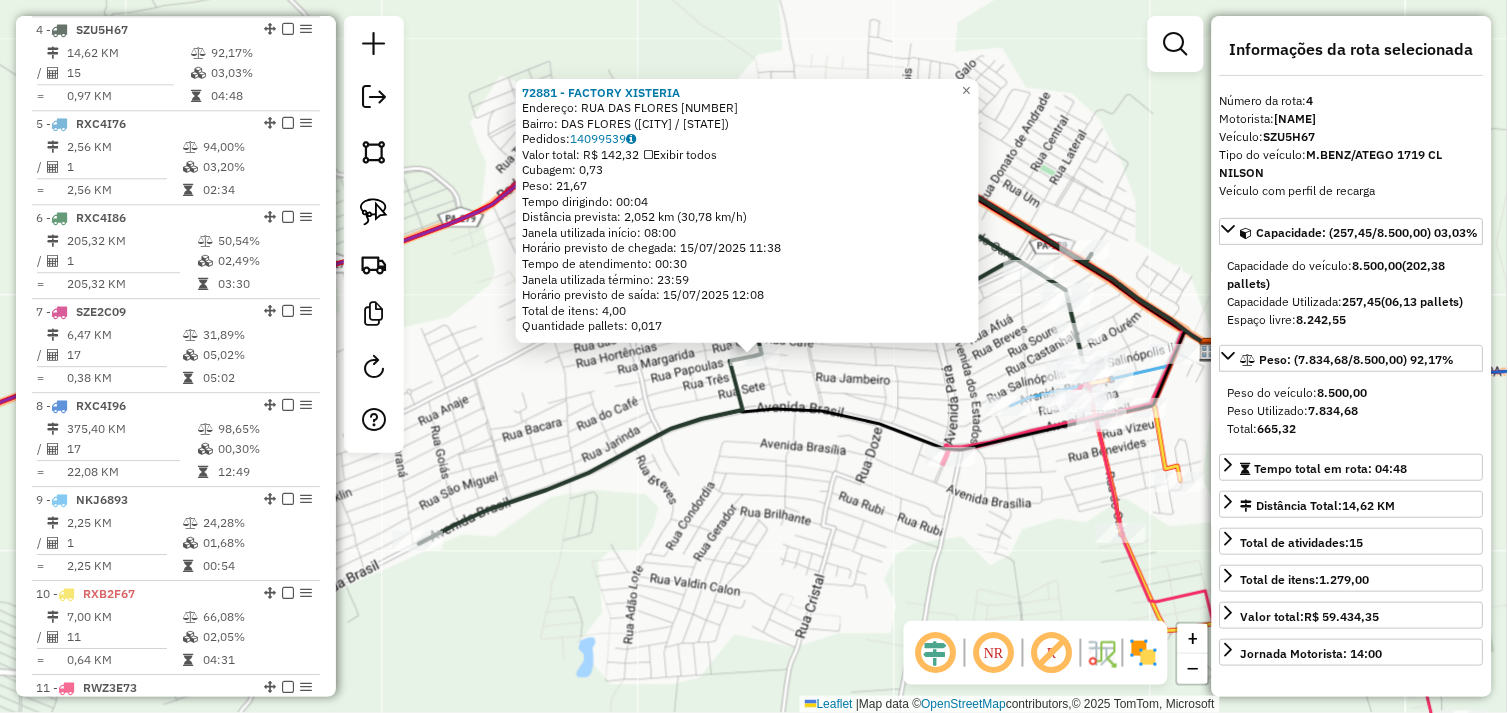 click on "72881 - FACTORY XISTERIA  Endereço:  RUA DAS FLORES [NUMBER]   Bairro: DAS FLORES ([CITY] / [STATE])   Pedidos:  14099539   Valor total: R$ 142,32   Exibir todos   Cubagem: 0,73  Peso: 21,67  Tempo dirigindo: 00:04   Distância prevista: 2,052 km (30,78 km/h)   Janela utilizada início: 08:00   Horário previsto de chegada: 15/07/2025 11:38   Tempo de atendimento: 00:30   Janela utilizada término: 23:59   Horário previsto de saída: 15/07/2025 12:08   Total de itens: 4,00   Quantidade pallets: 0,017  × Janela de atendimento Grade de atendimento Capacidade Transportadoras Veículos Cliente Pedidos  Rotas Selecione os dias de semana para filtrar as janelas de atendimento  Seg   Ter   Qua   Qui   Sex   Sáb   Dom  Informe o período da janela de atendimento: De: Até:  Filtrar exatamente a janela do cliente  Considerar janela de atendimento padrão  Selecione os dias de semana para filtrar as grades de atendimento  Seg   Ter   Qua   Qui   Sex   Sáb   Dom   Considerar clientes sem dia de atendimento cadastrado  De:" 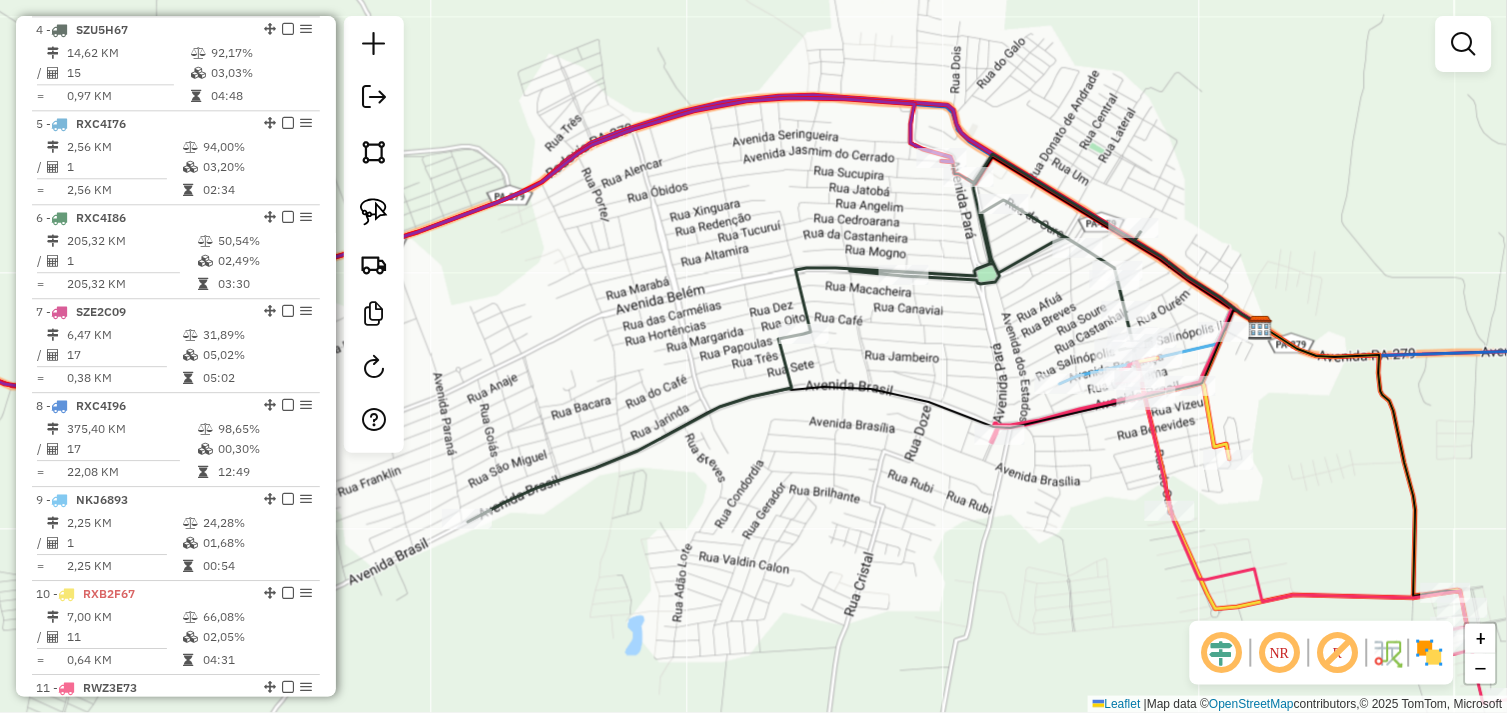 drag, startPoint x: 728, startPoint y: 562, endPoint x: 772, endPoint y: 517, distance: 62.936478 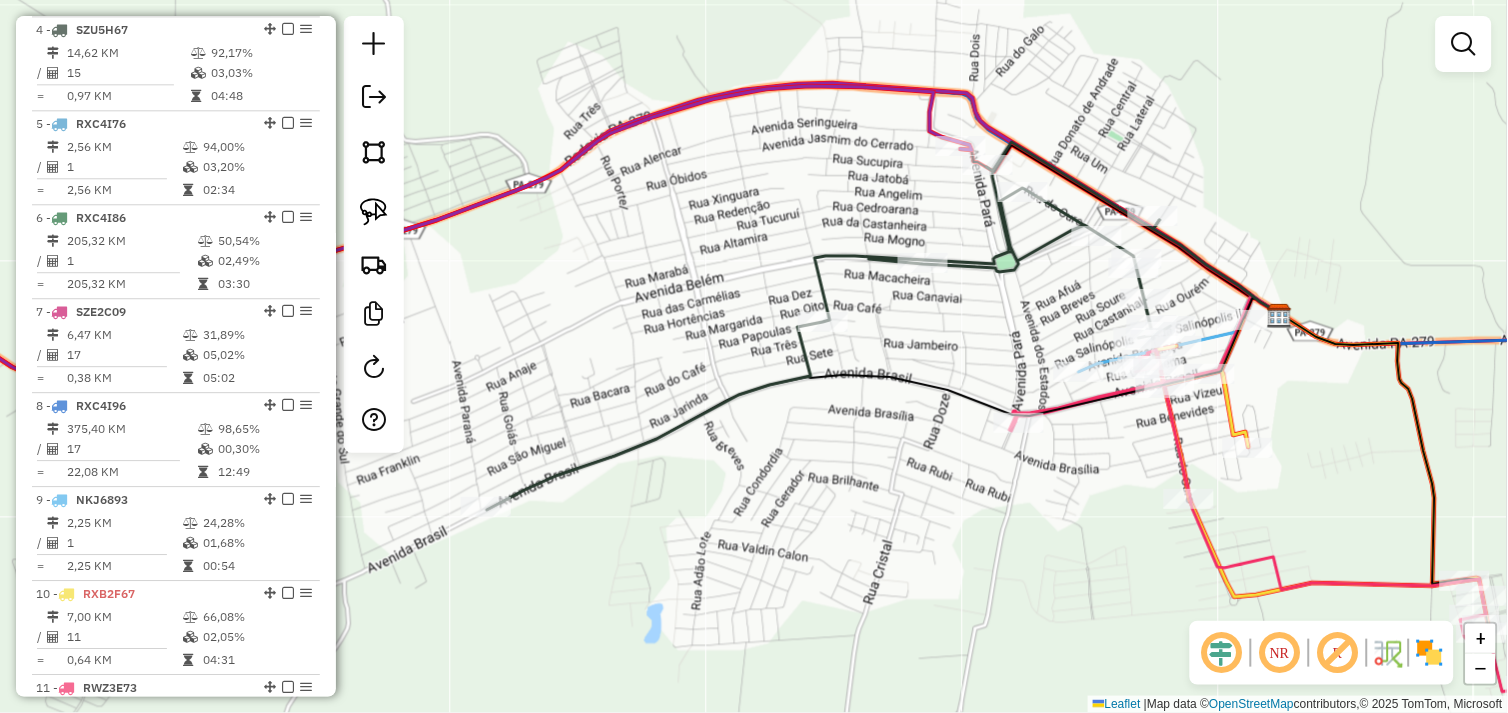 drag, startPoint x: 488, startPoint y: 430, endPoint x: 467, endPoint y: 444, distance: 25.23886 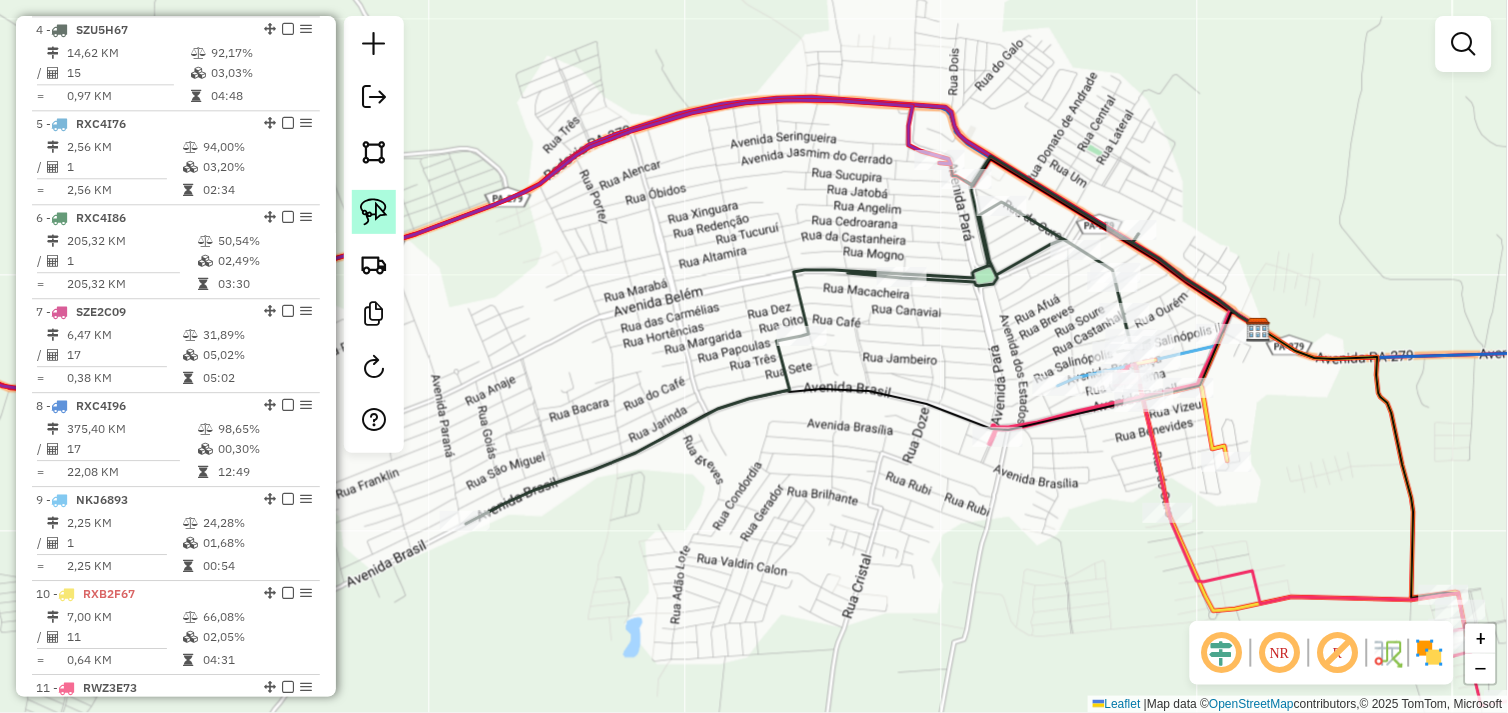 click 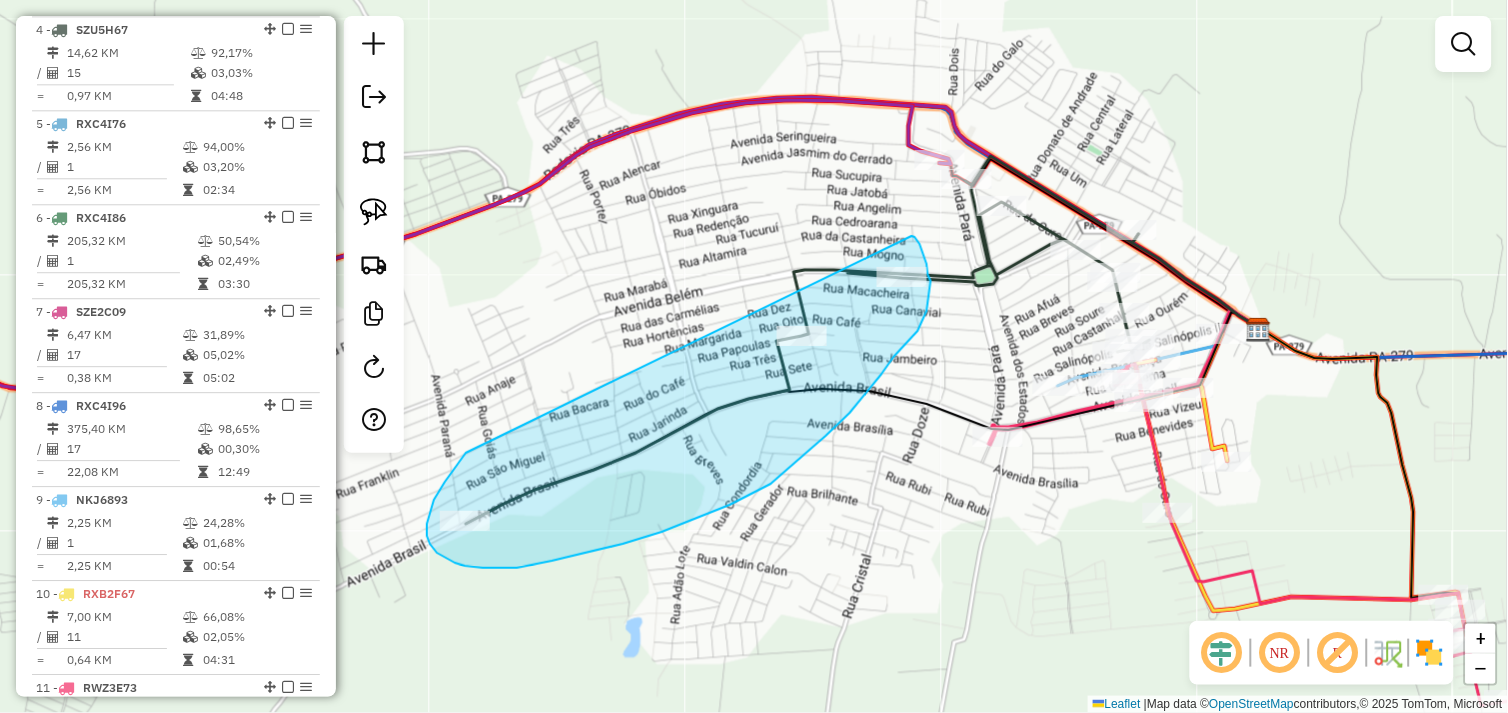 drag, startPoint x: 466, startPoint y: 453, endPoint x: 911, endPoint y: 236, distance: 495.0899 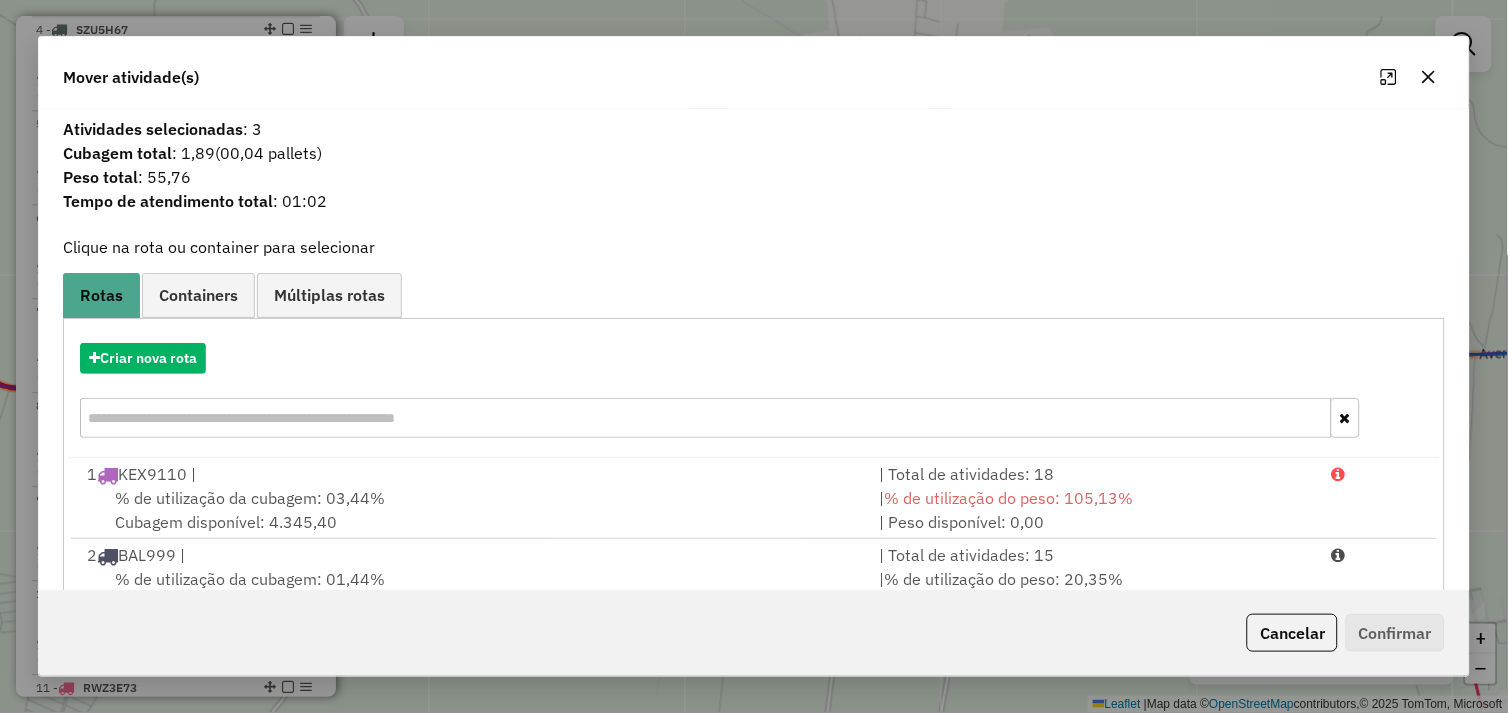 scroll, scrollTop: 411, scrollLeft: 0, axis: vertical 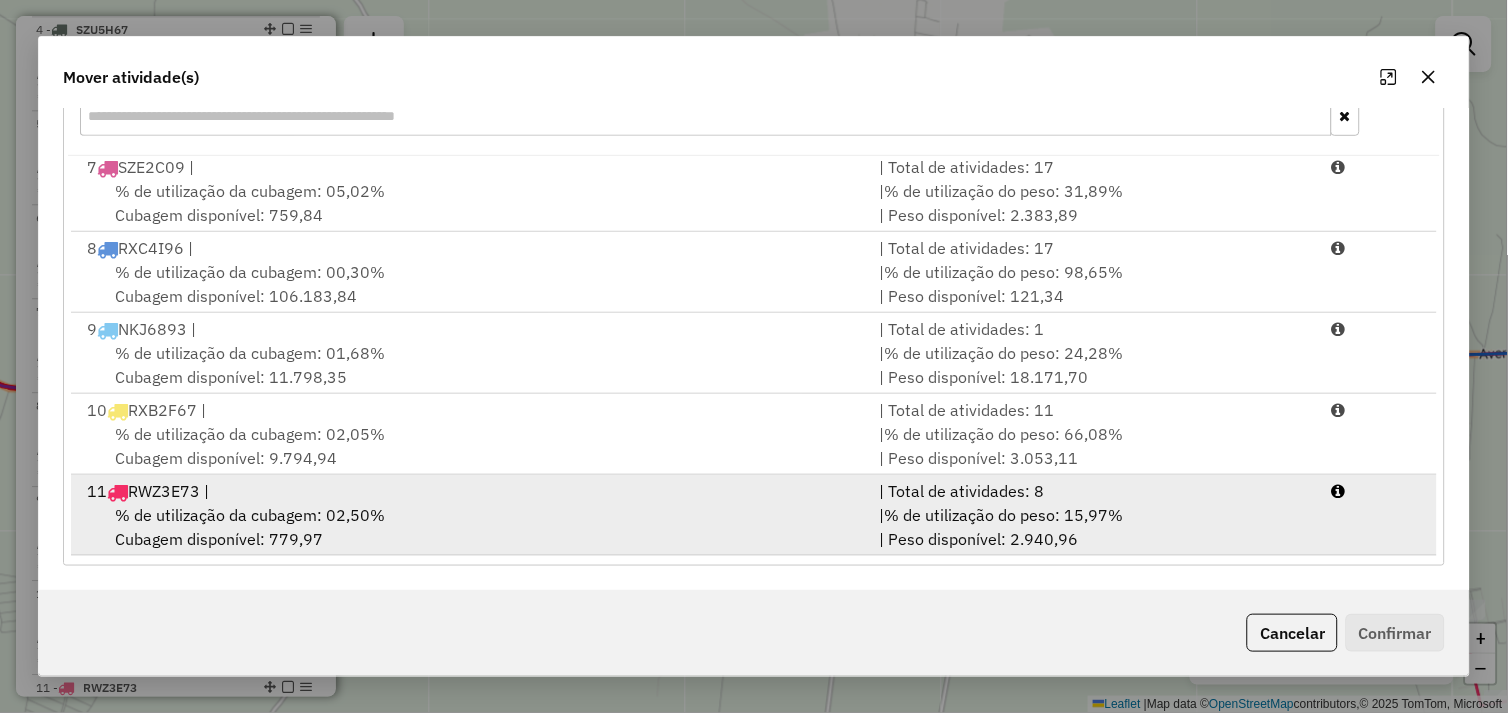 click on "% de utilização da cubagem: 02,50%  Cubagem disponível: 779,97" at bounding box center (471, 527) 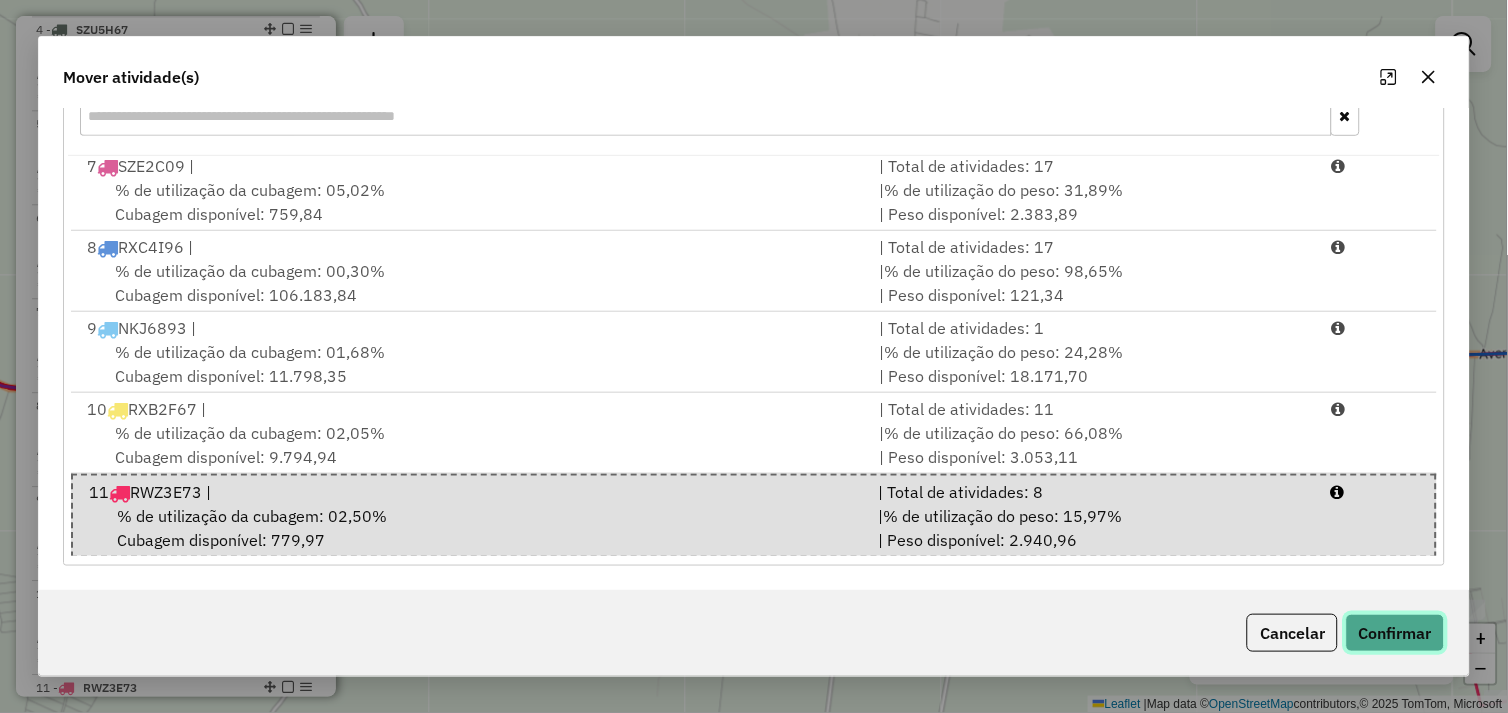 click on "Confirmar" 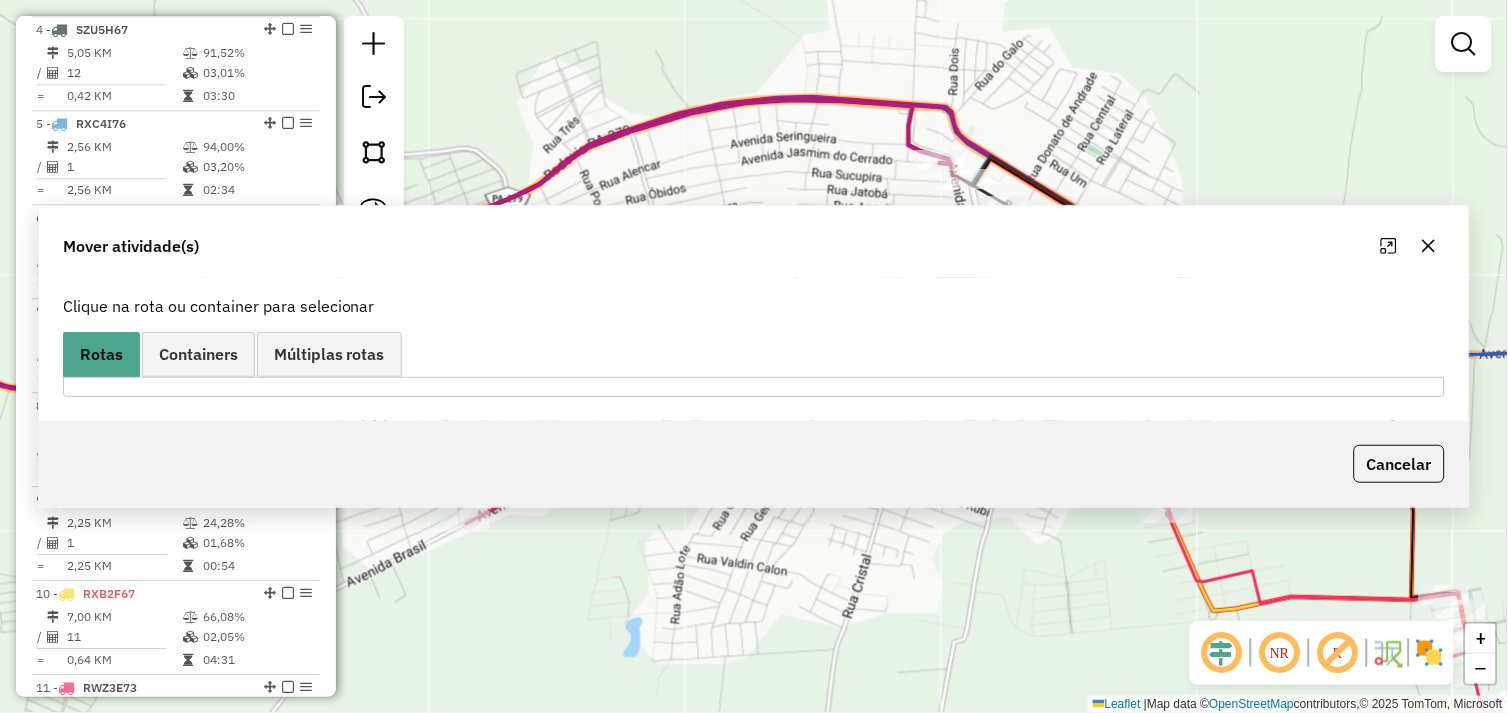 scroll, scrollTop: 0, scrollLeft: 0, axis: both 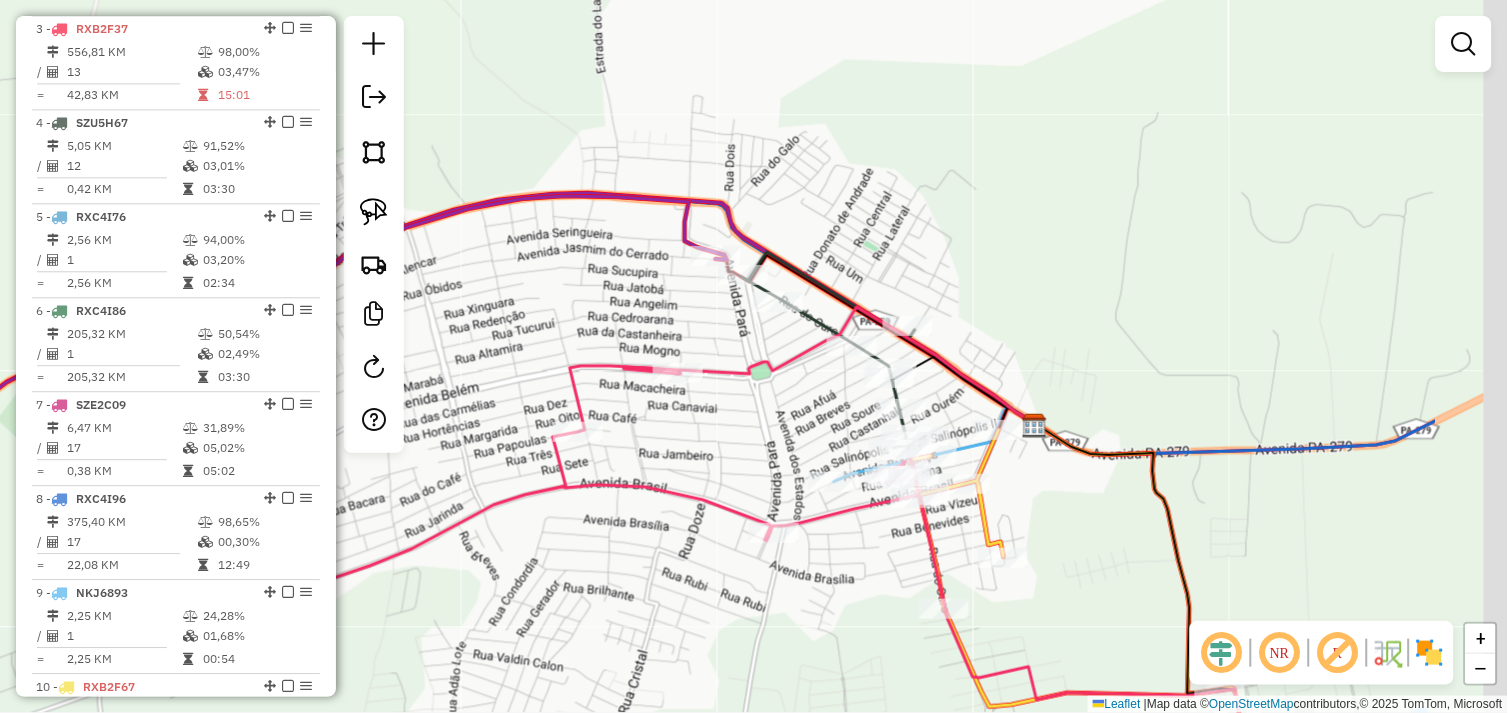 drag, startPoint x: 920, startPoint y: 318, endPoint x: 696, endPoint y: 414, distance: 243.70474 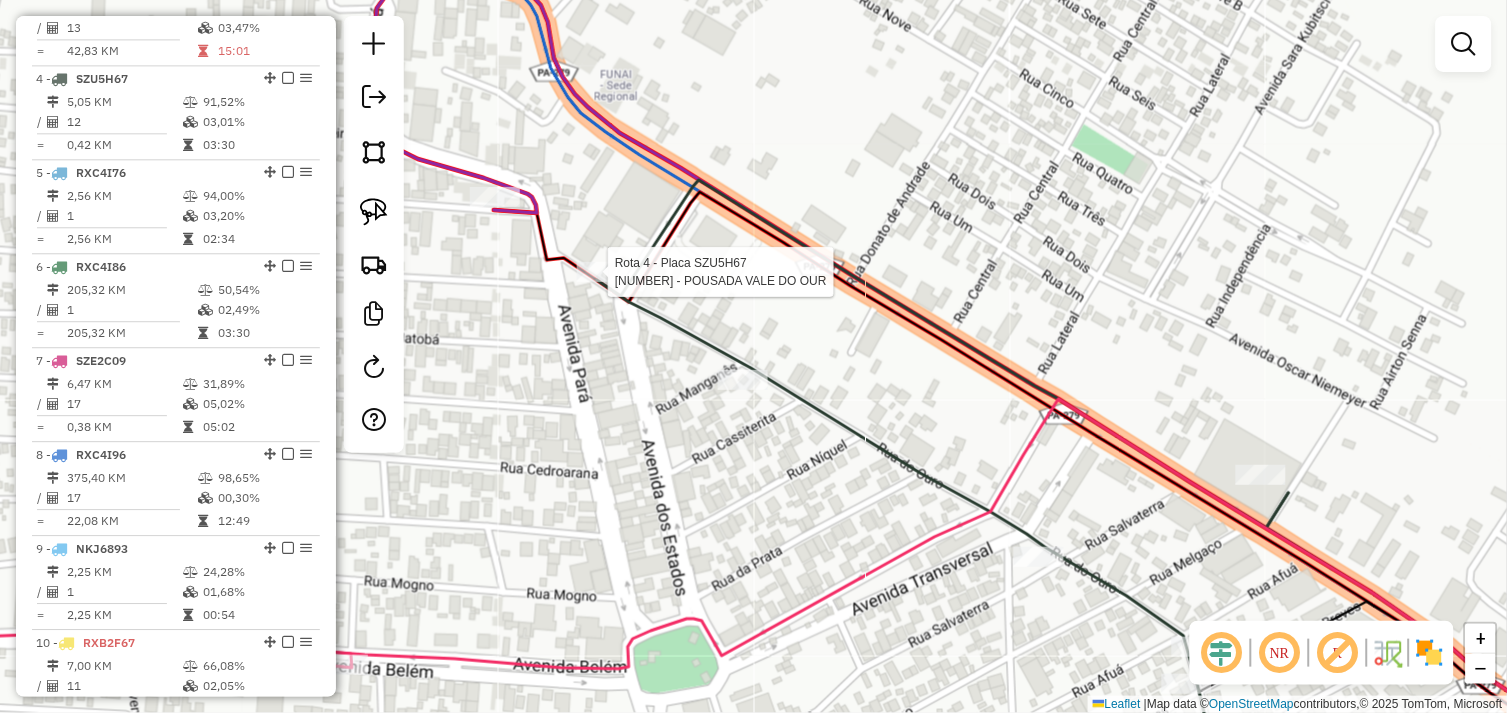 select on "*********" 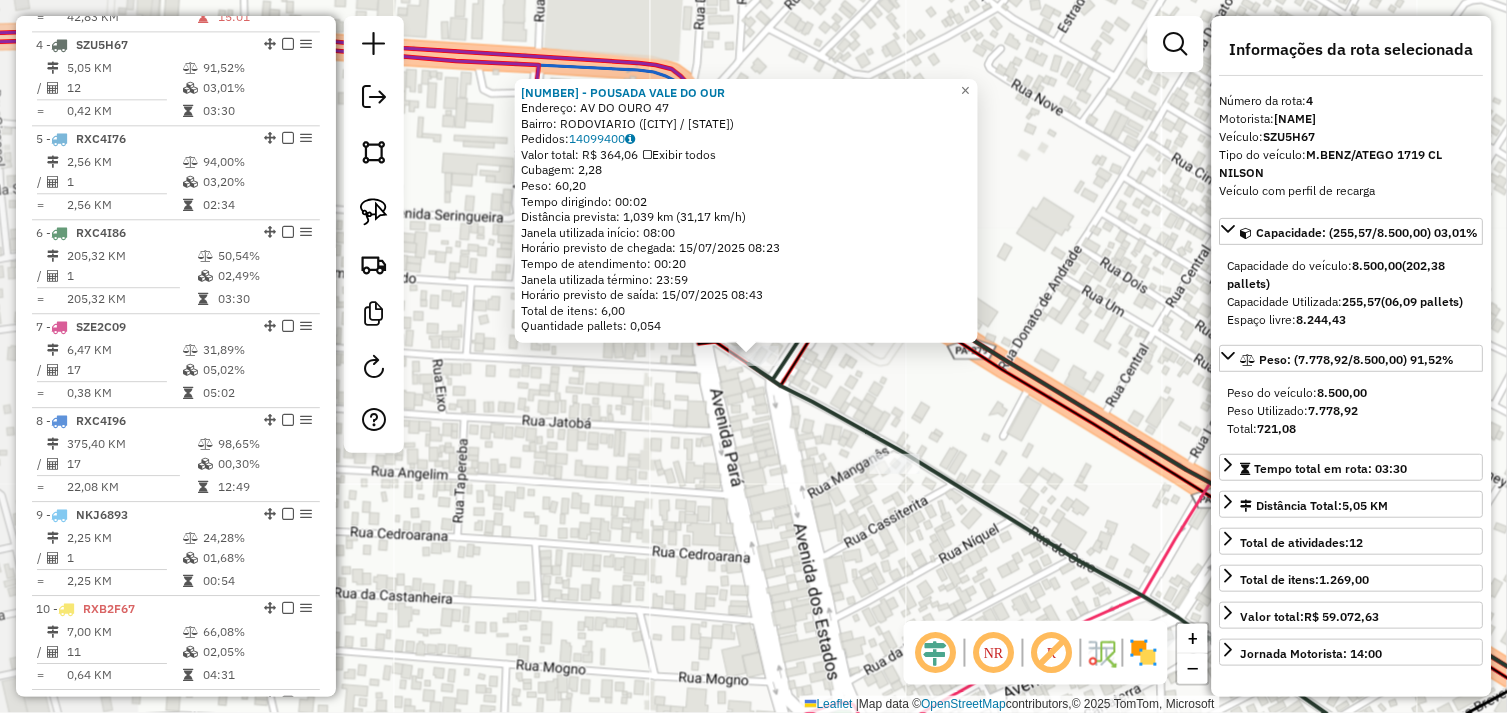 scroll, scrollTop: 1055, scrollLeft: 0, axis: vertical 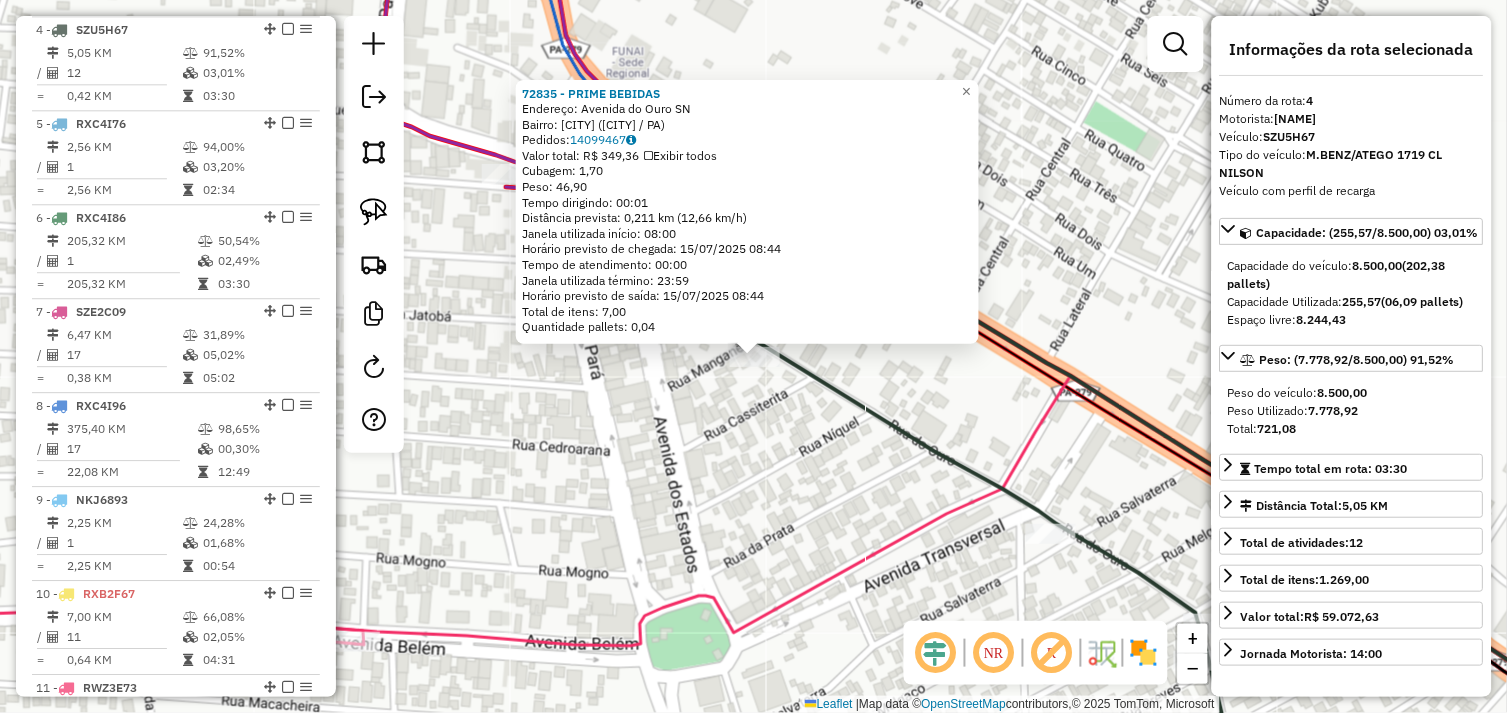 click on "72835 - PRIME BEBIDAS  Endereço:  Avenida do Ouro SN   Bairro: TUCUMA ([CITY] / [STATE])   Pedidos:  14099467   Valor total: R$ 349,36   Exibir todos   Cubagem: 1,70  Peso: 46,90  Tempo dirigindo: 00:01   Distância prevista: 0,211 km (12,66 km/h)   Janela utilizada início: [TIME]   Horário previsto de chegada: [DATE] [TIME]   Tempo de atendimento: 00:00   Janela utilizada término: 23:59   Horário previsto de saída: [DATE] [TIME]   Total de itens: 7,00   Quantidade pallets: 0,04  × Janela de atendimento Grade de atendimento Capacidade Transportadoras Veículos Cliente Pedidos  Rotas Selecione os dias de semana para filtrar as janelas de atendimento  Seg   Ter   Qua   Qui   Sex   Sáb   Dom  Informe o período da janela de atendimento: De: Até:  Filtrar exatamente a janela do cliente  Considerar janela de atendimento padrão  Selecione os dias de semana para filtrar as grades de atendimento  Seg   Ter   Qua   Qui   Sex   Sáb   Dom   Considerar clientes sem dia de atendimento cadastrado  Peso mínimo:" 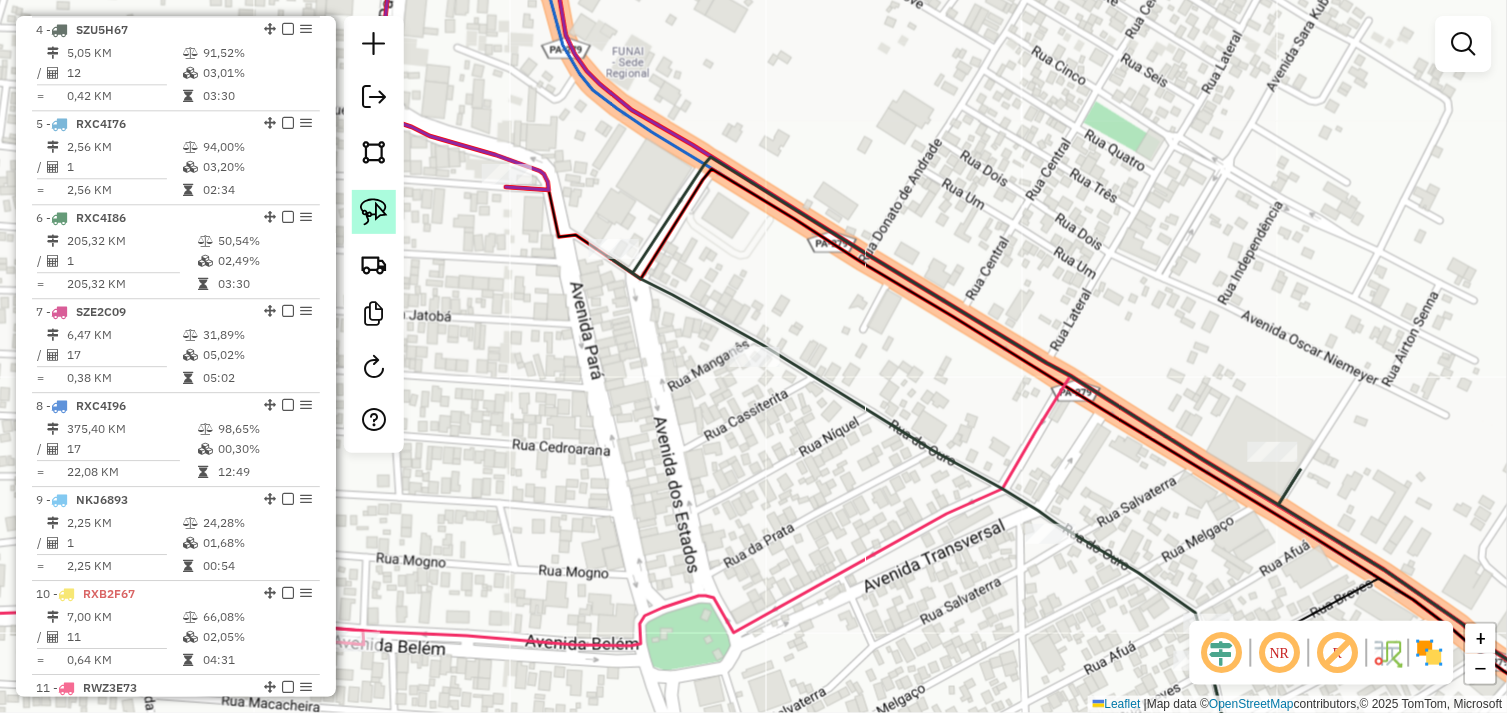 click 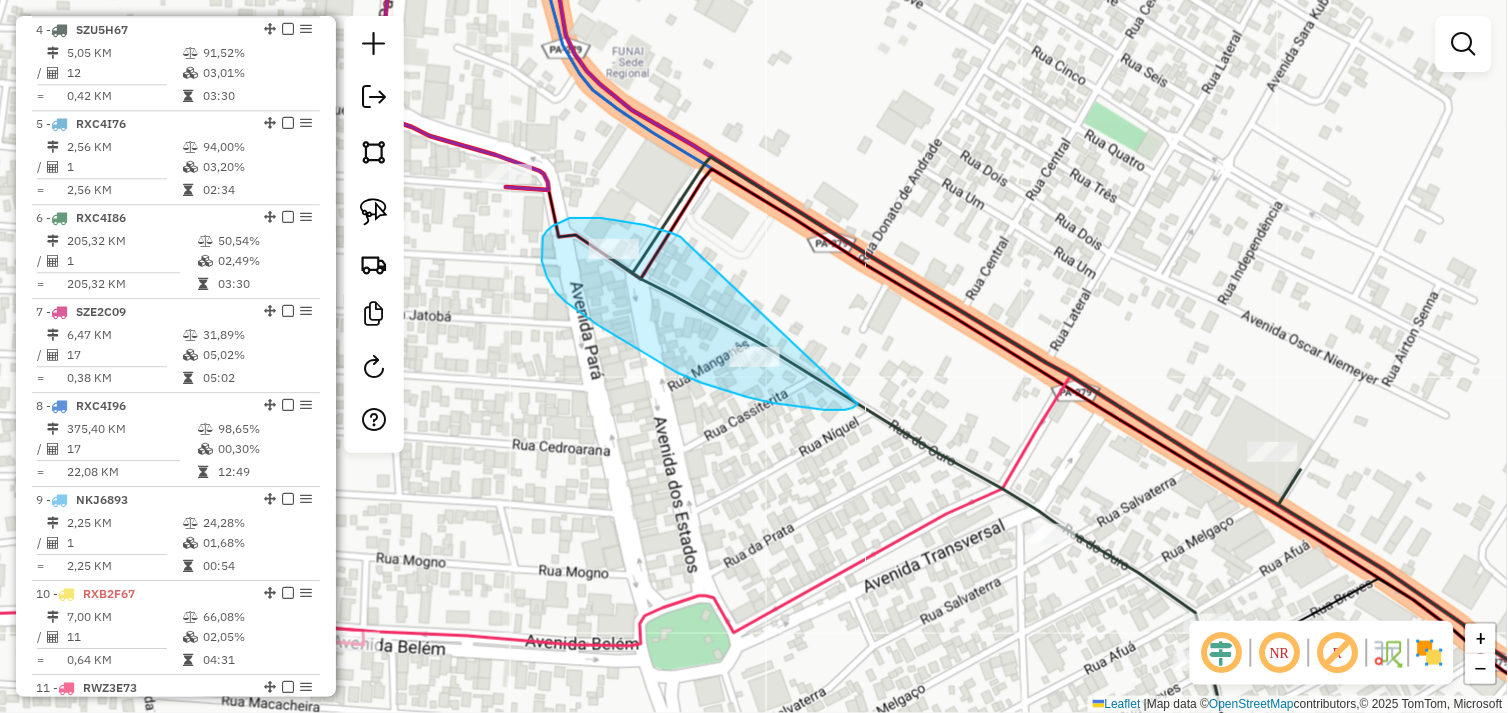 drag, startPoint x: 686, startPoint y: 242, endPoint x: 858, endPoint y: 404, distance: 236.2795 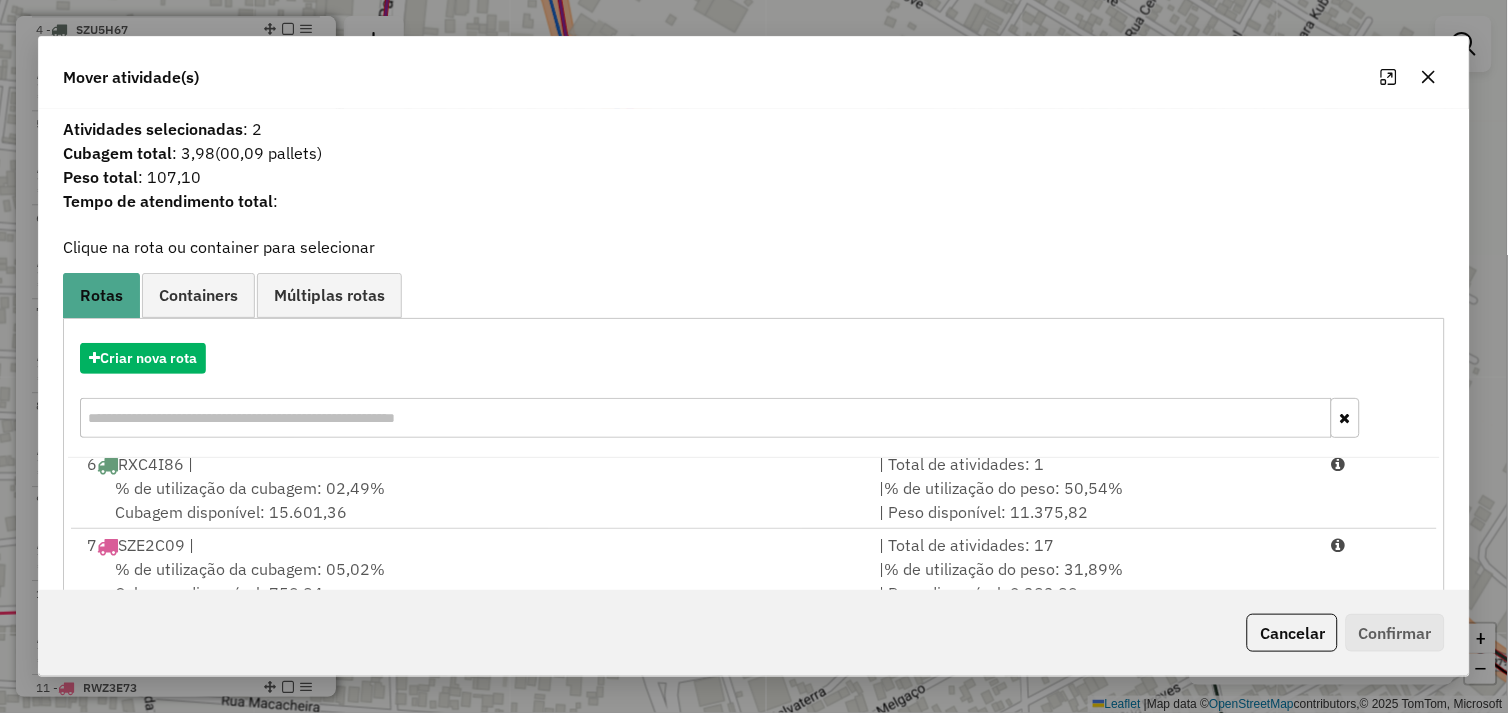 scroll, scrollTop: 411, scrollLeft: 0, axis: vertical 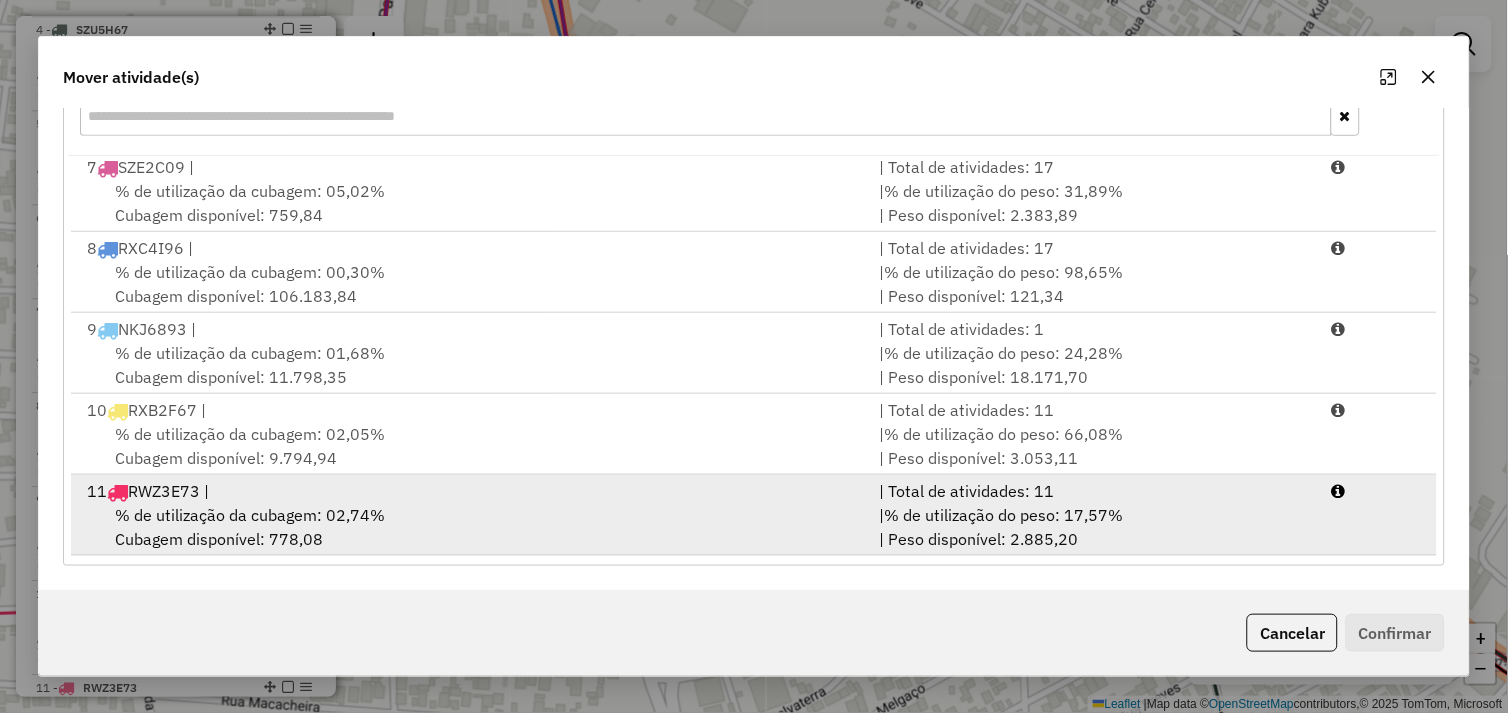 drag, startPoint x: 464, startPoint y: 503, endPoint x: 548, endPoint y: 517, distance: 85.158676 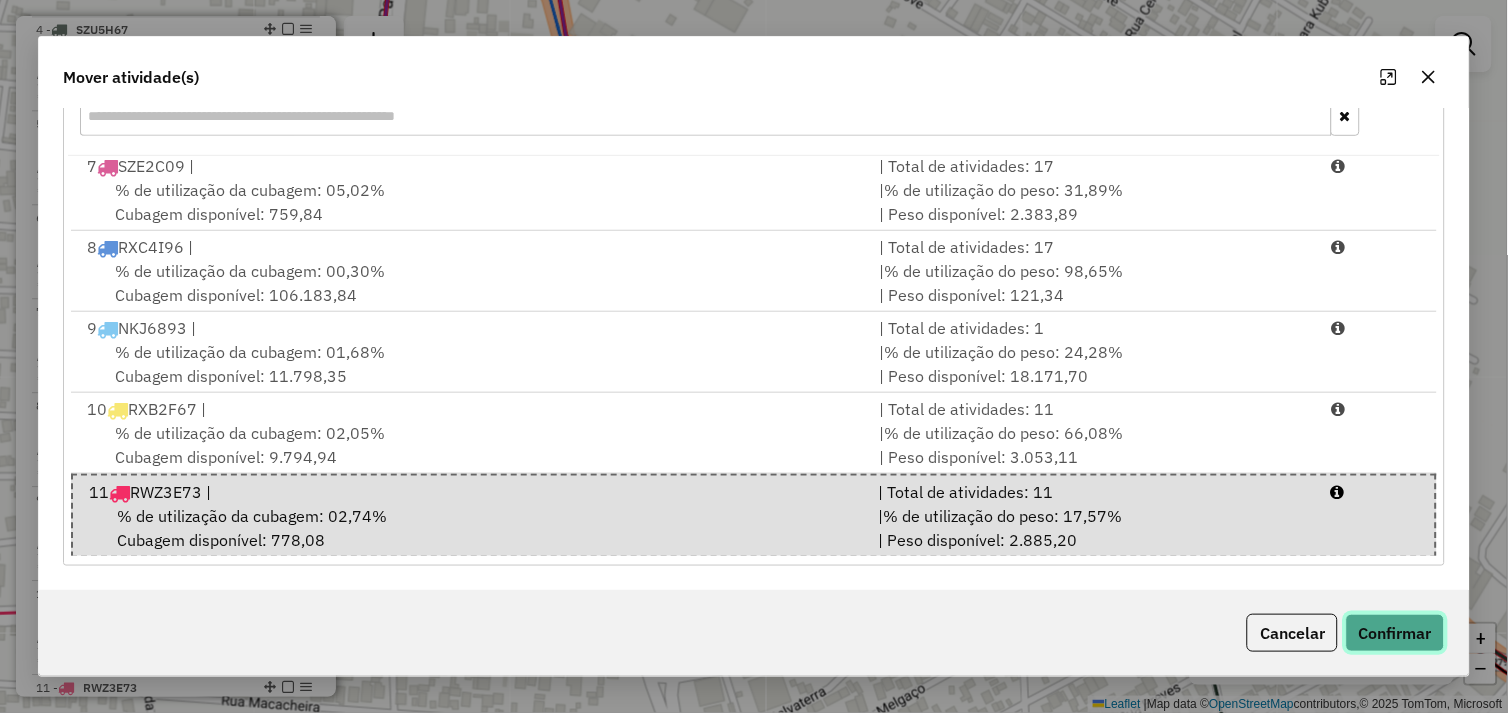 click on "Confirmar" 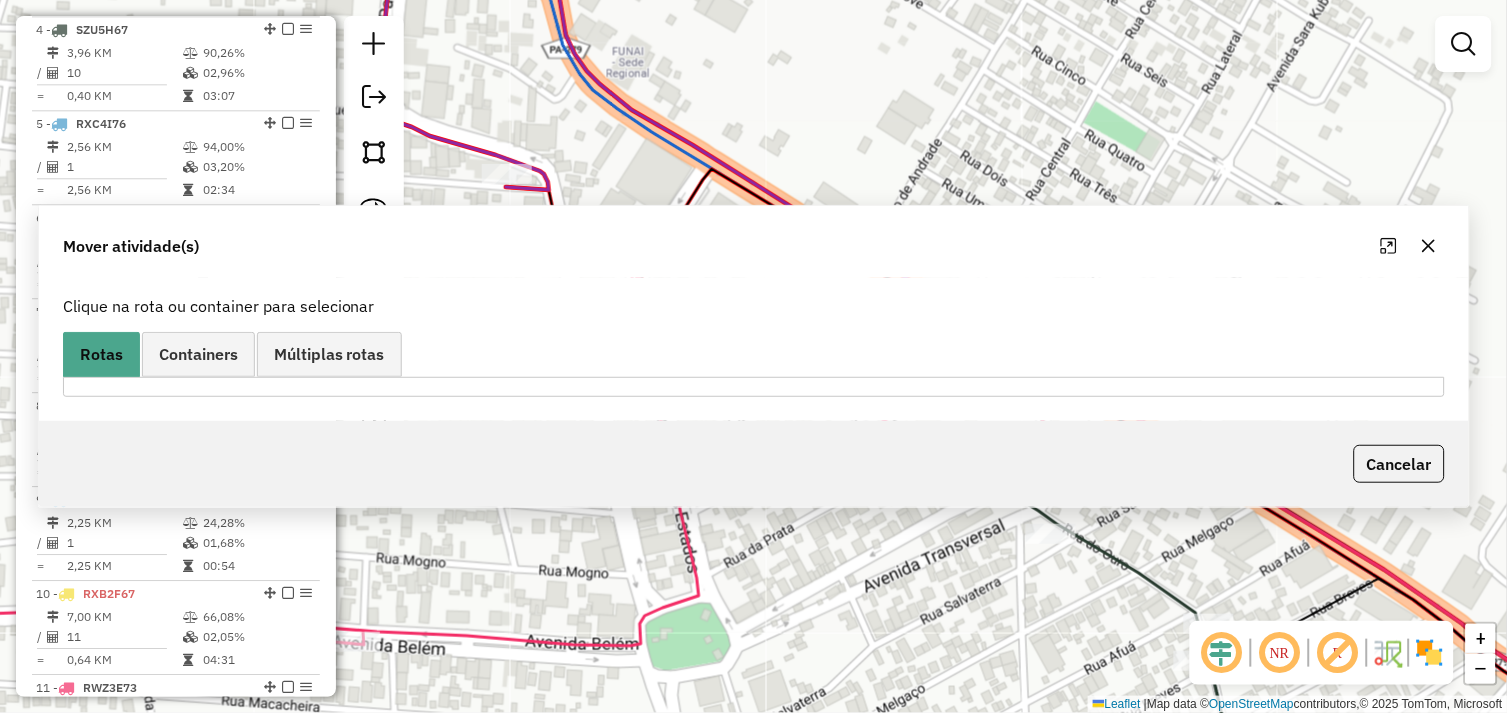 scroll, scrollTop: 0, scrollLeft: 0, axis: both 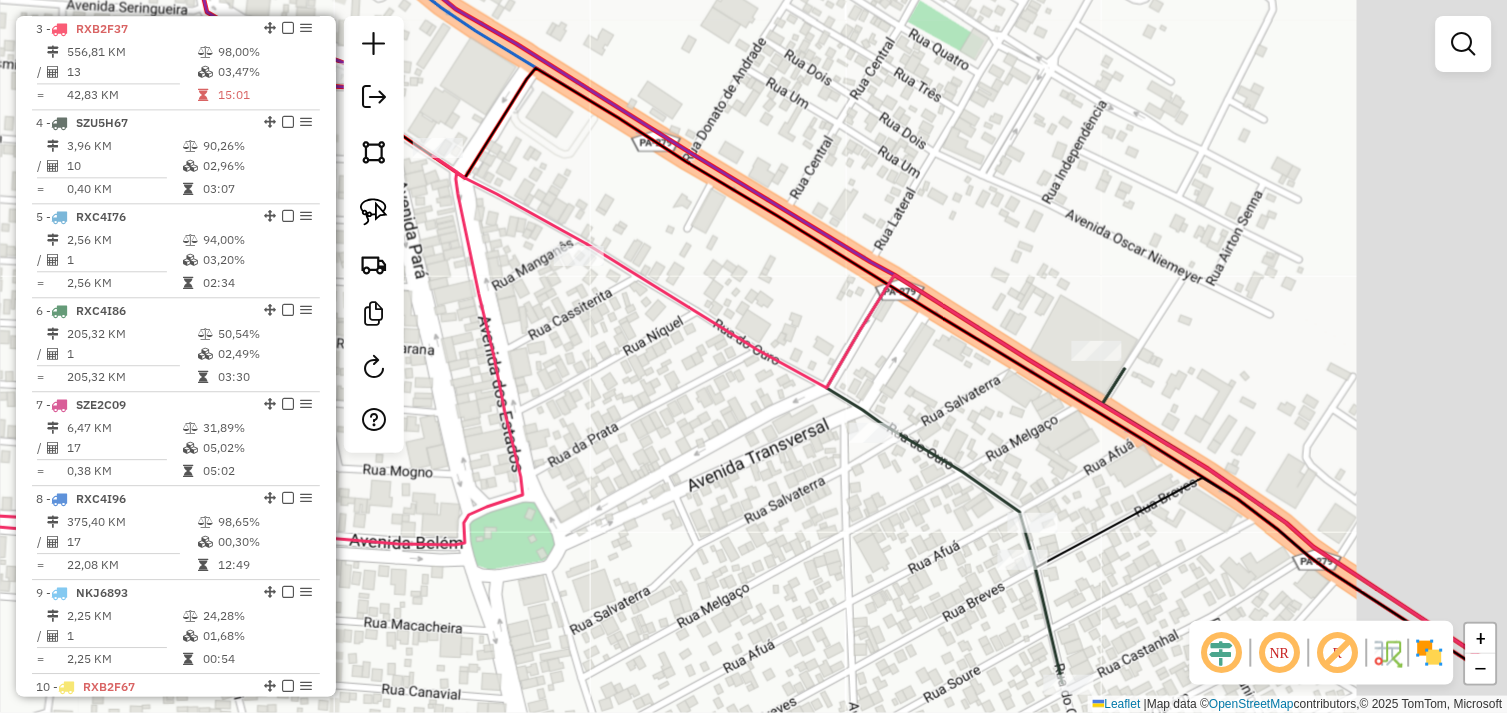drag, startPoint x: 1014, startPoint y: 587, endPoint x: 830, endPoint y: 483, distance: 211.35751 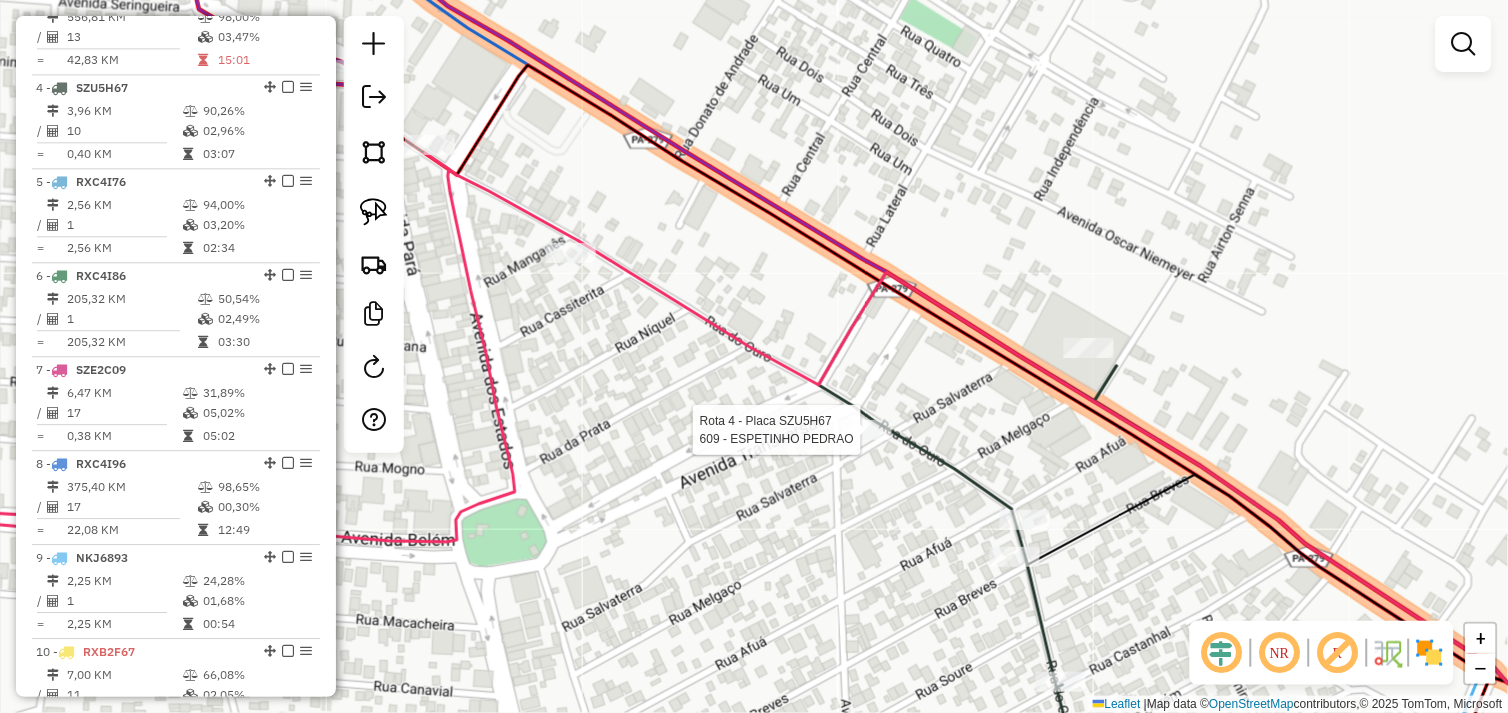 select on "*********" 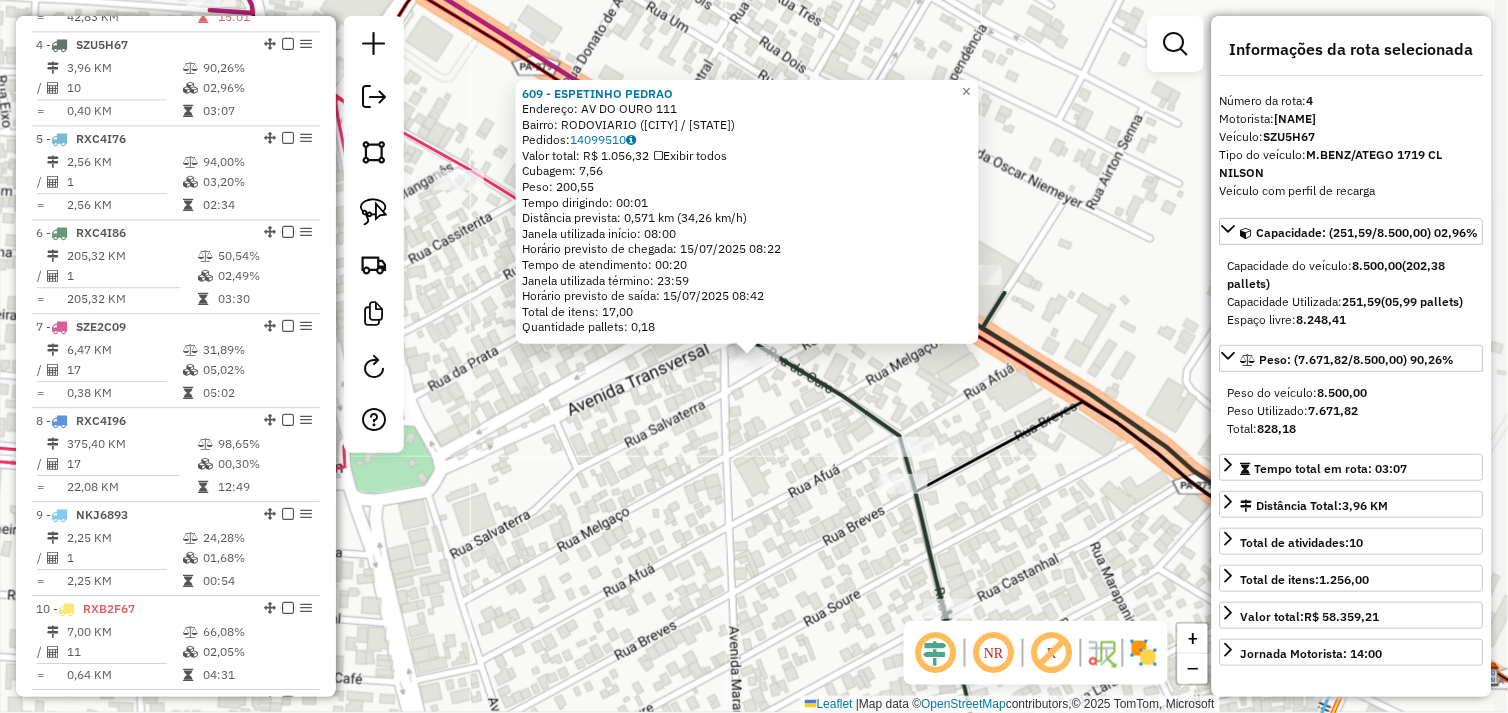 scroll, scrollTop: 1055, scrollLeft: 0, axis: vertical 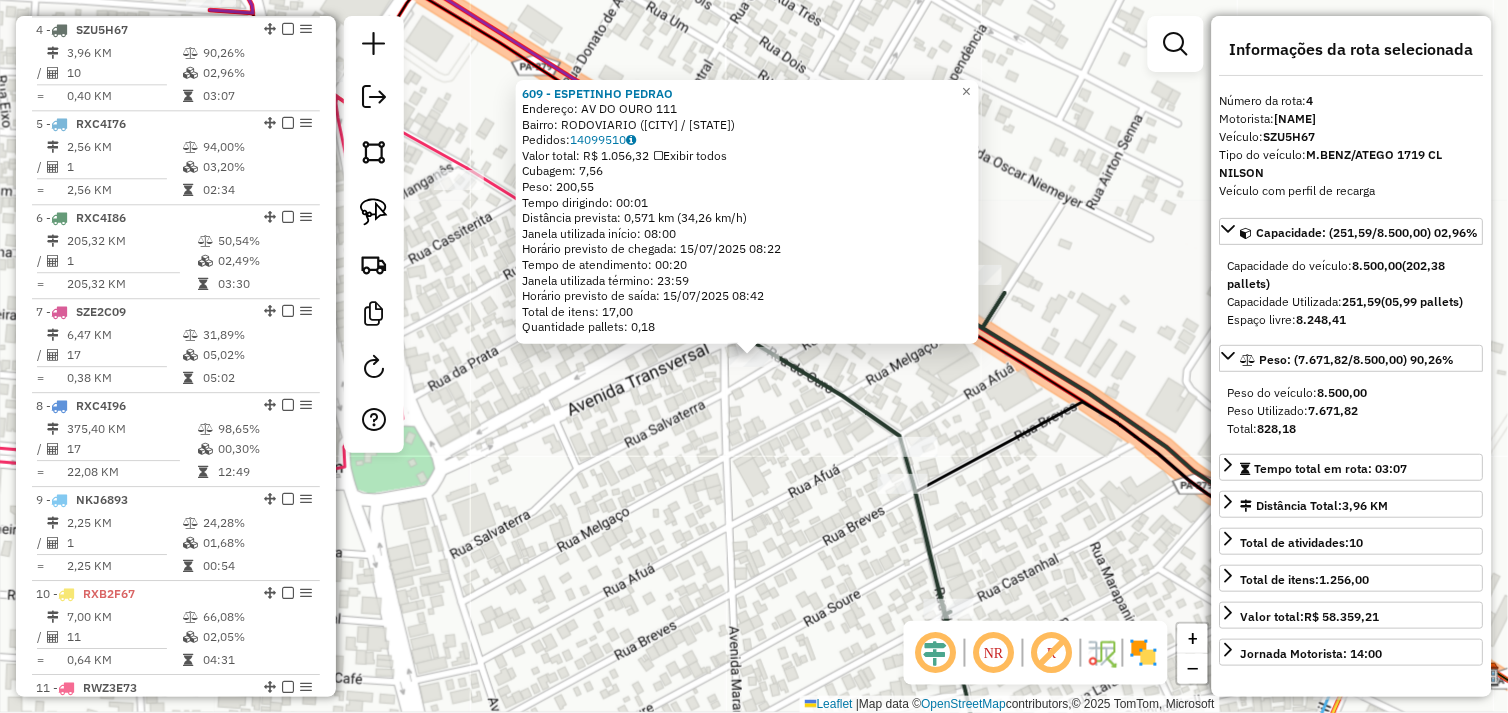 click on "609 - ESPETINHO PEDRAO  Endereço:  AV DO OURO 111   Bairro: [NEIGHBORHOOD] ([CITY] / [STATE])   Pedidos:  14099510   Valor total: R$ 1.056,32   Exibir todos   Cubagem: 7,56  Peso: 200,55  Tempo dirigindo: 00:01   Distância prevista: 0,571 km (34,26 km/h)   Janela utilizada início: 08:00   Horário previsto de chegada: 15/07/2025 08:22   Tempo de atendimento: 00:20   Janela utilizada término: 23:59   Horário previsto de saída: 15/07/2025 08:42   Total de itens: 17,00   Quantidade pallets: 0,18  × Janela de atendimento Grade de atendimento Capacidade Transportadoras Veículos Cliente Pedidos  Rotas Selecione os dias de semana para filtrar as janelas de atendimento  Seg   Ter   Qua   Qui   Sex   Sáb   Dom  Informe o período da janela de atendimento: De: Até:  Filtrar exatamente a janela do cliente  Considerar janela de atendimento padrão  Selecione os dias de semana para filtrar as grades de atendimento  Seg   Ter   Qua   Qui   Sex   Sáb   Dom   Considerar clientes sem dia de atendimento cadastrado  De:  De:" 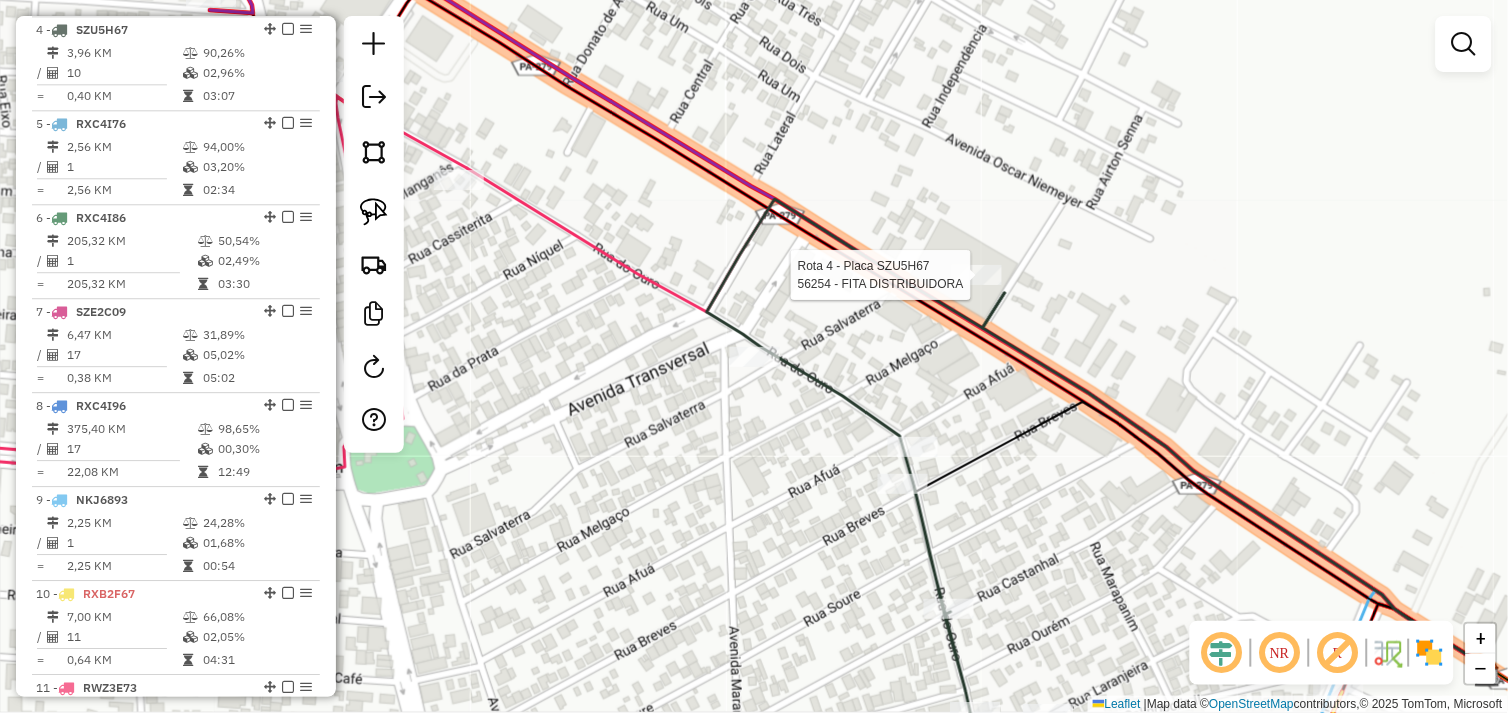 select on "*********" 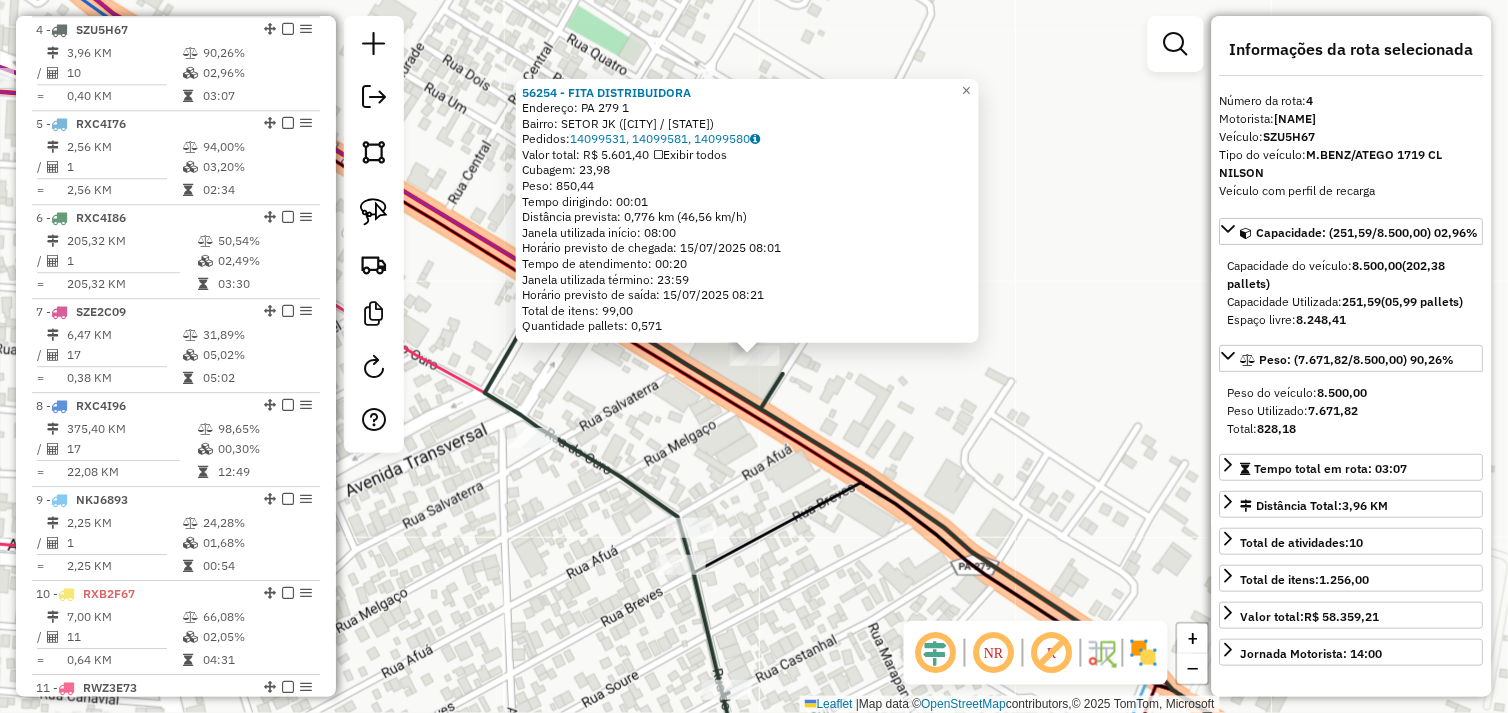 drag, startPoint x: 783, startPoint y: 575, endPoint x: 801, endPoint y: 434, distance: 142.14429 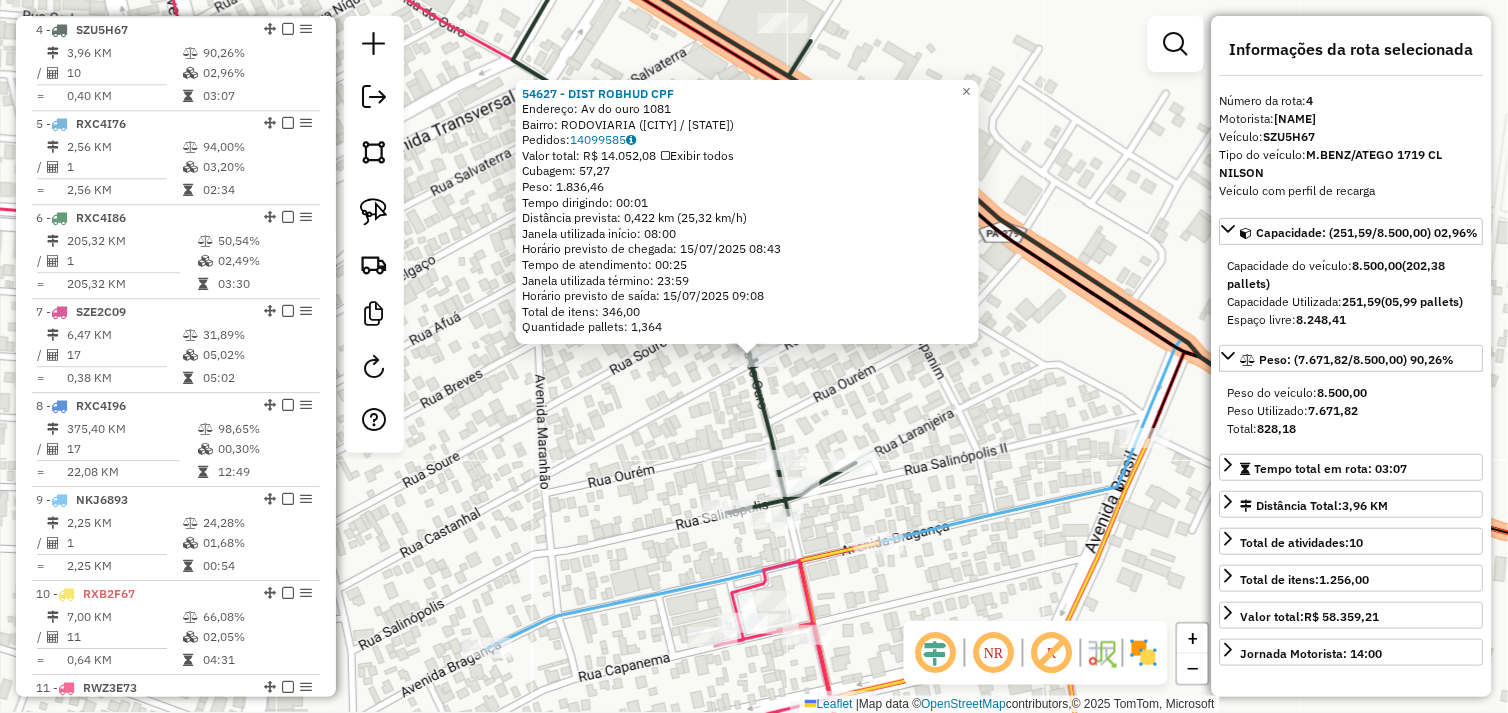 click on "54627 - DIST ROBHUD CPF  Endereço:  Av do ouro [NUMBER]   Bairro: RODOVIARIA ([CITY] / [STATE])   Pedidos:  14099585   Valor total: R$ 14.052,08   Exibir todos   Cubagem: 57,27  Peso: 1.836,46  Tempo dirigindo: 00:01   Distância prevista: 0,422 km (25,32 km/h)   Janela utilizada início: [TIME]   Horário previsto de chegada: [DATE] [TIME]   Tempo de atendimento: 00:25   Janela utilizada término: 23:59   Horário previsto de saída: [DATE] [TIME]   Total de itens: 346,00   Quantidade pallets: 1,364  × Janela de atendimento Grade de atendimento Capacidade Transportadoras Veículos Cliente Pedidos  Rotas Selecione os dias de semana para filtrar as janelas de atendimento  Seg   Ter   Qua   Qui   Sex   Sáb   Dom  Informe o período da janela de atendimento: De: Até:  Filtrar exatamente a janela do cliente  Considerar janela de atendimento padrão  Selecione os dias de semana para filtrar as grades de atendimento  Seg   Ter   Qua   Qui   Sex   Sáb   Dom   Considerar clientes sem dia de atendimento cadastrado +" 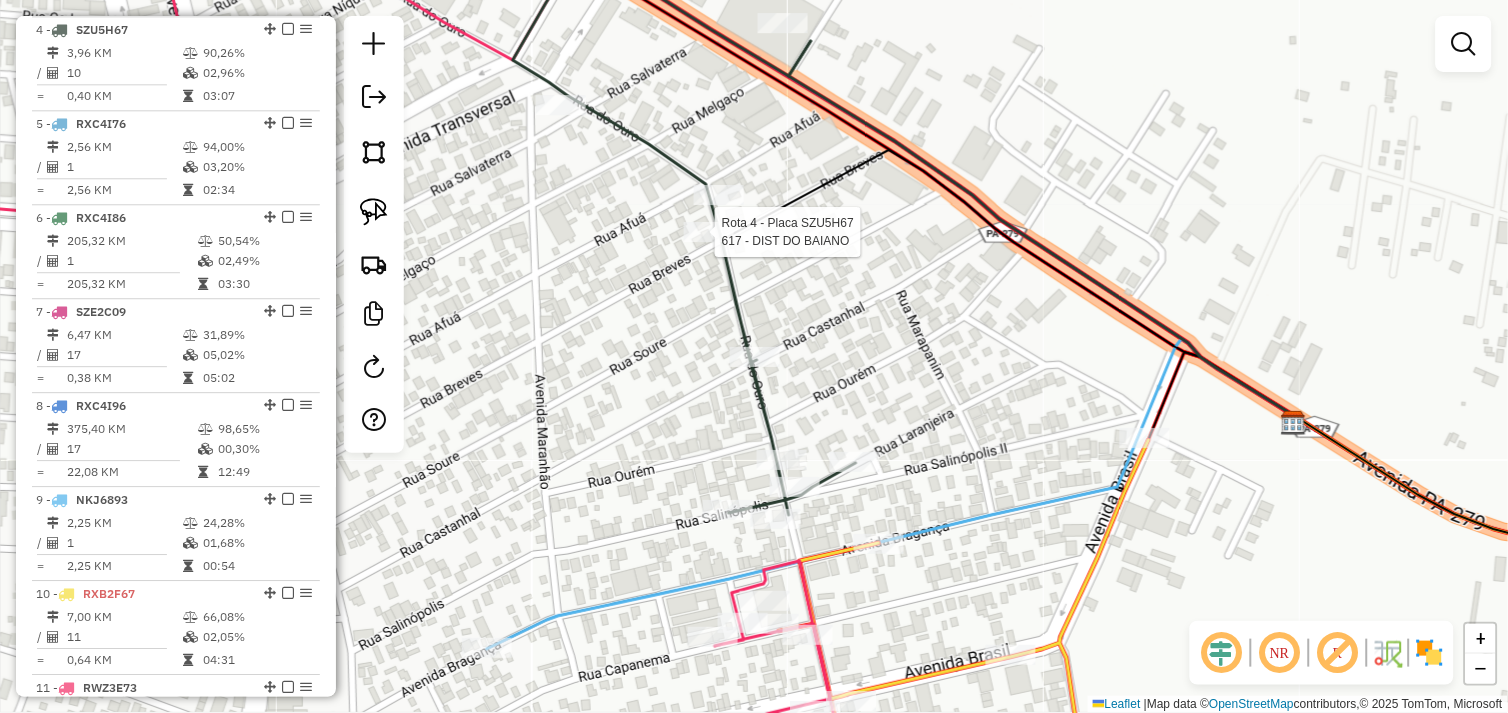 select on "*********" 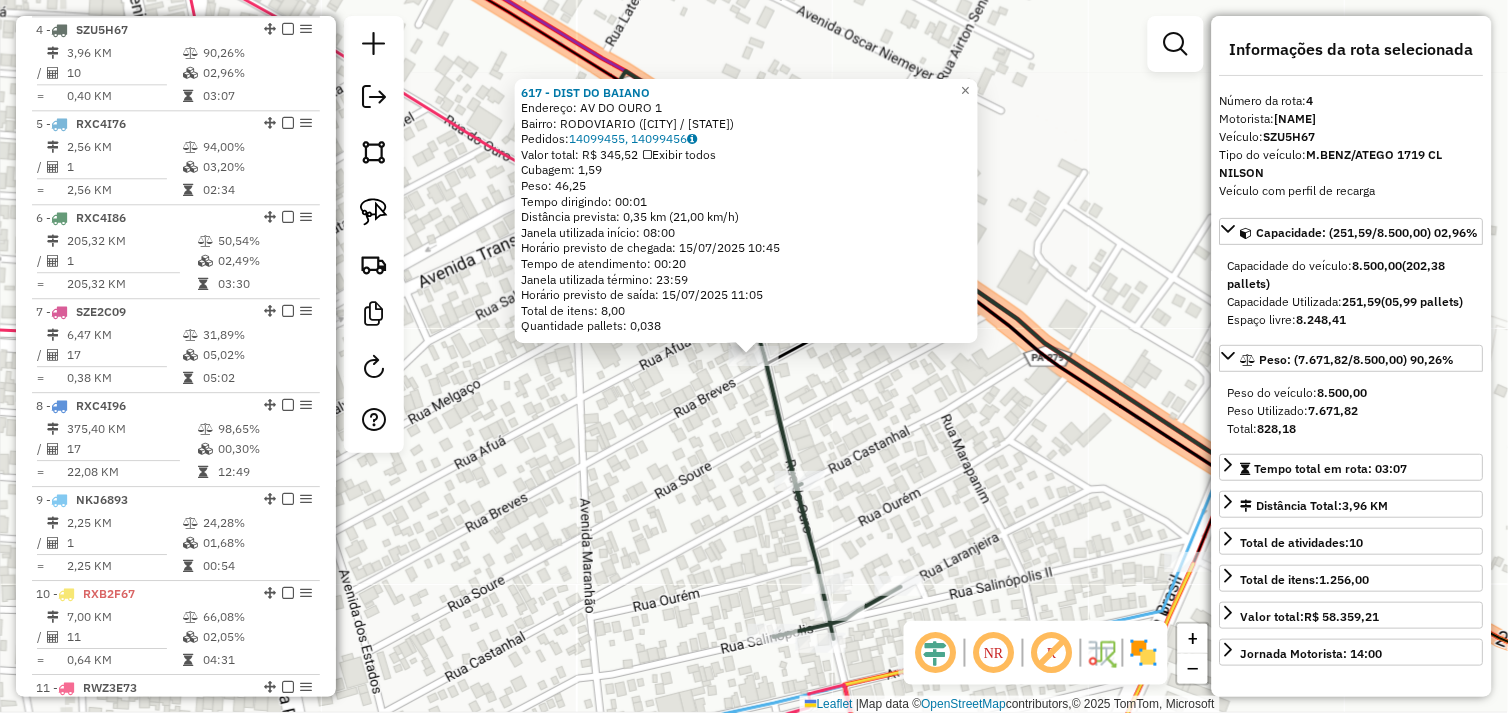 click on "617 - DIST DO BAIANO  Endereço:  AV DO OURO 1   Bairro: [NEIGHBORHOOD] ([CITY] / [STATE])   Pedidos:  14099455, 14099456   Valor total: R$ 345,52   Exibir todos   Cubagem: 1,59  Peso: 46,25  Tempo dirigindo: 00:01   Distância prevista: 0,35 km (21,00 km/h)   Janela utilizada início: 08:00   Horário previsto de chegada: 15/07/2025 10:45   Tempo de atendimento: 00:20   Janela utilizada término: 23:59   Horário previsto de saída: 15/07/2025 11:05   Total de itens: 8,00   Quantidade pallets: 0,038  × Janela de atendimento Grade de atendimento Capacidade Transportadoras Veículos Cliente Pedidos  Rotas Selecione os dias de semana para filtrar as janelas de atendimento  Seg   Ter   Qua   Qui   Sex   Sáb   Dom  Informe o período da janela de atendimento: De: Até:  Filtrar exatamente a janela do cliente  Considerar janela de atendimento padrão  Selecione os dias de semana para filtrar as grades de atendimento  Seg   Ter   Qua   Qui   Sex   Sáb   Dom   Considerar clientes sem dia de atendimento cadastrado  De:  De: +" 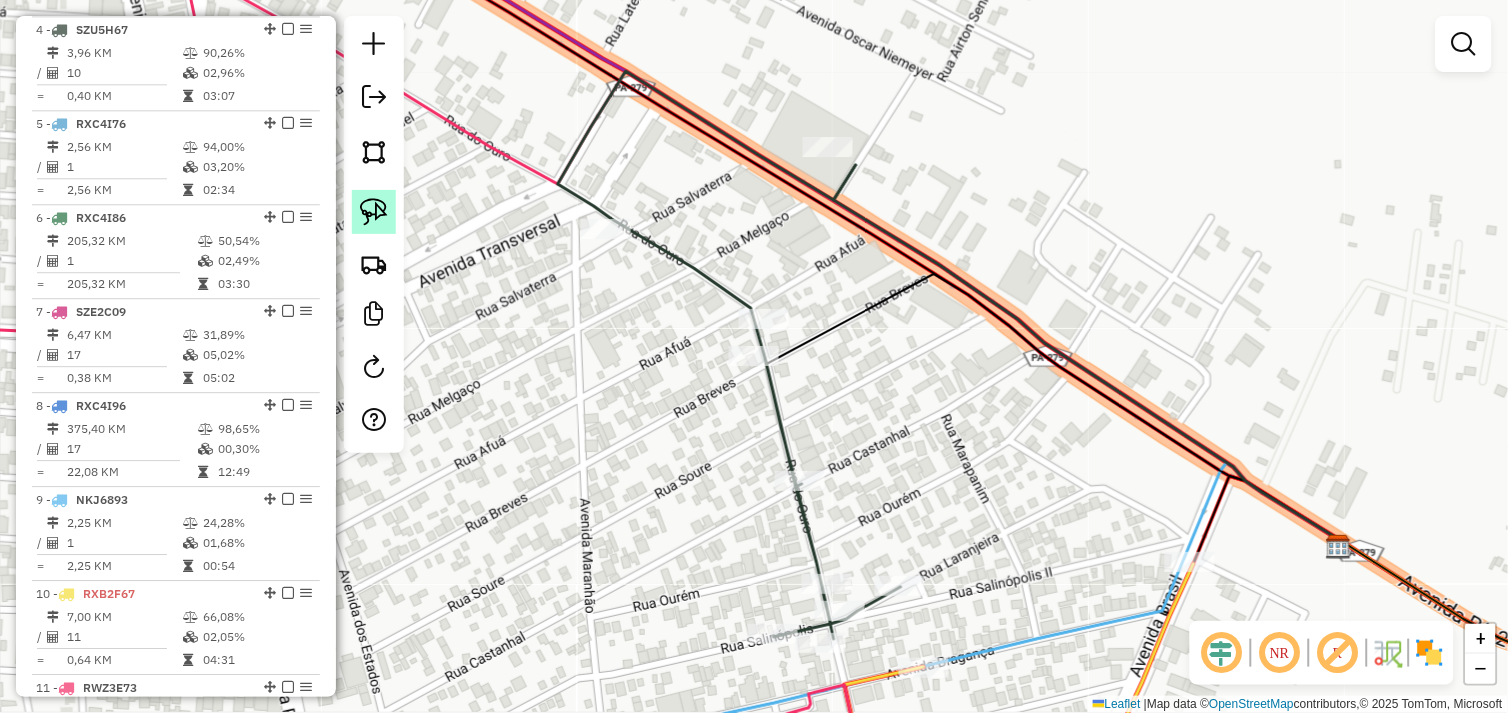 click 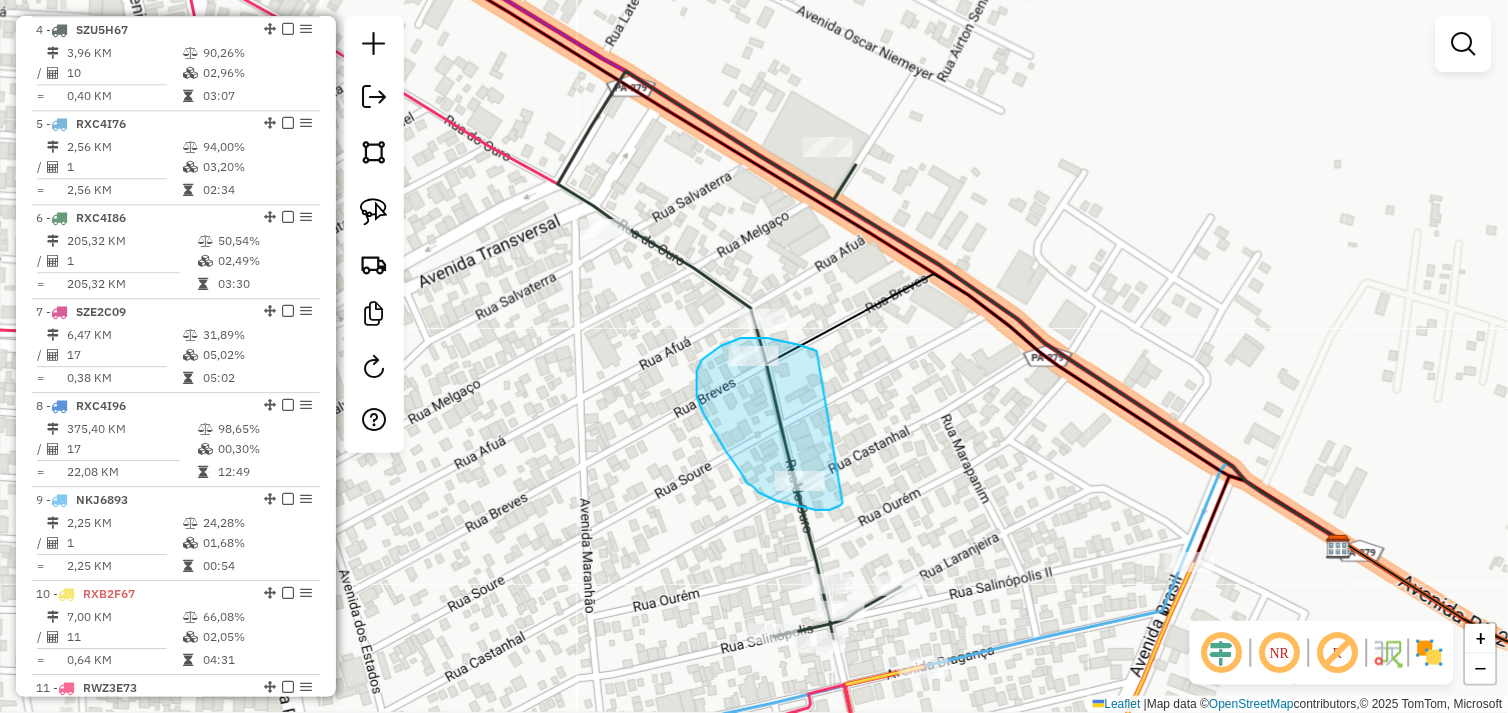 drag, startPoint x: 817, startPoint y: 351, endPoint x: 843, endPoint y: 503, distance: 154.20766 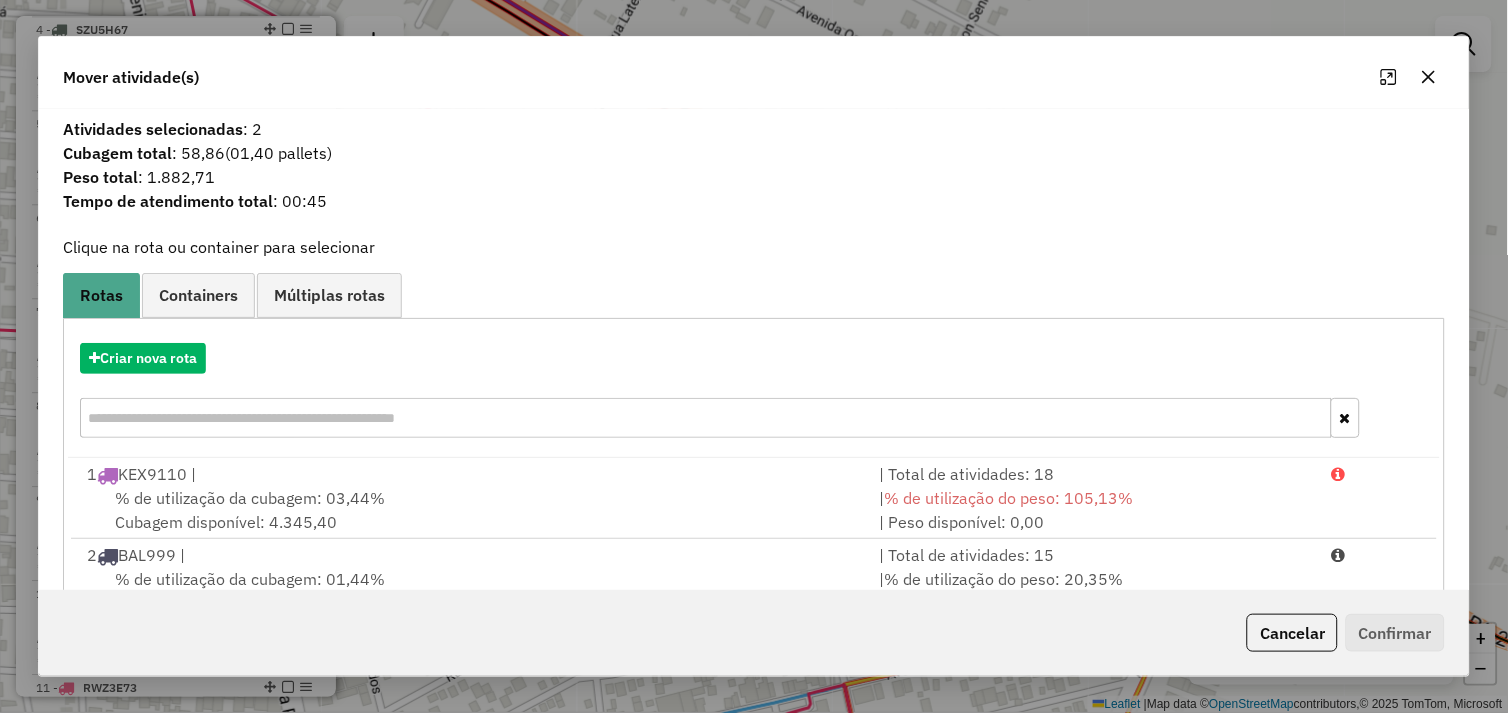 click 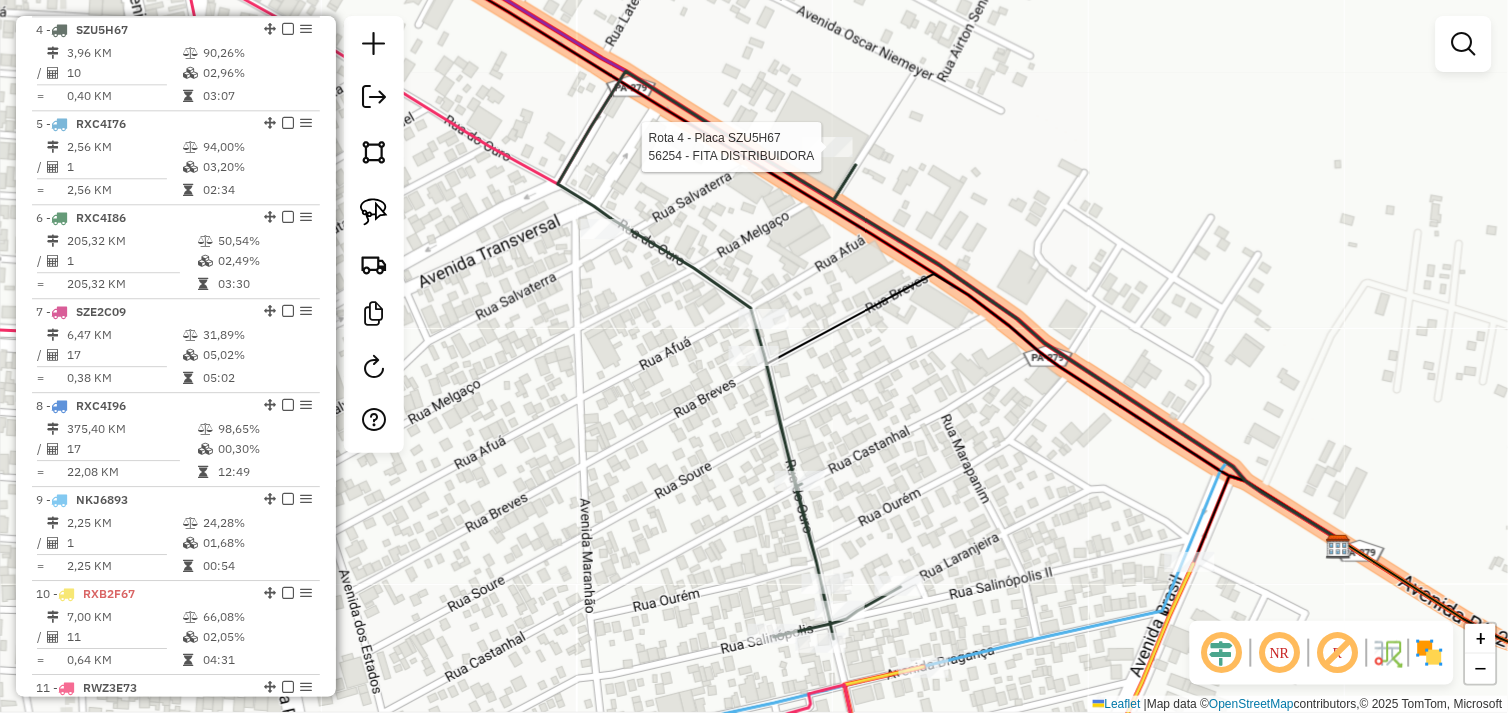select on "*********" 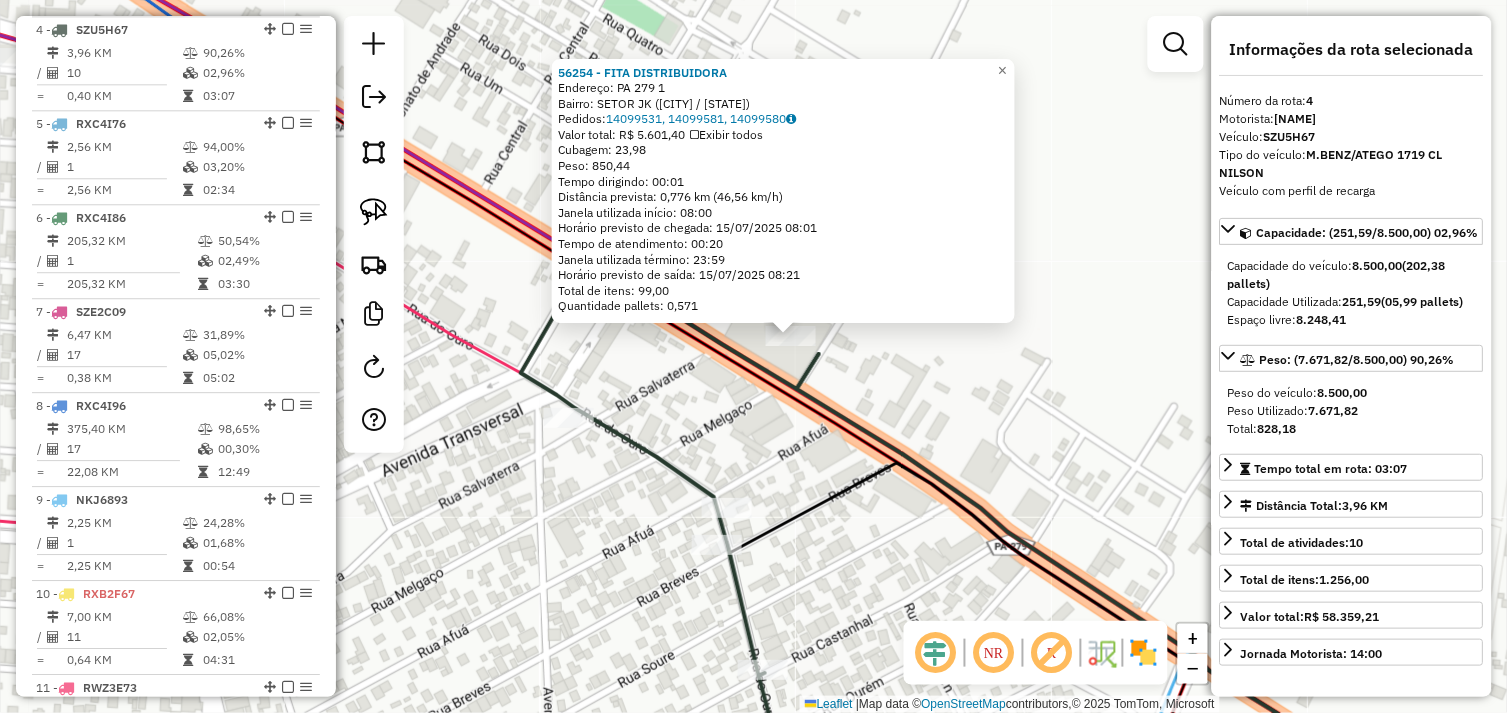 drag, startPoint x: 611, startPoint y: 423, endPoint x: 787, endPoint y: 342, distance: 193.74467 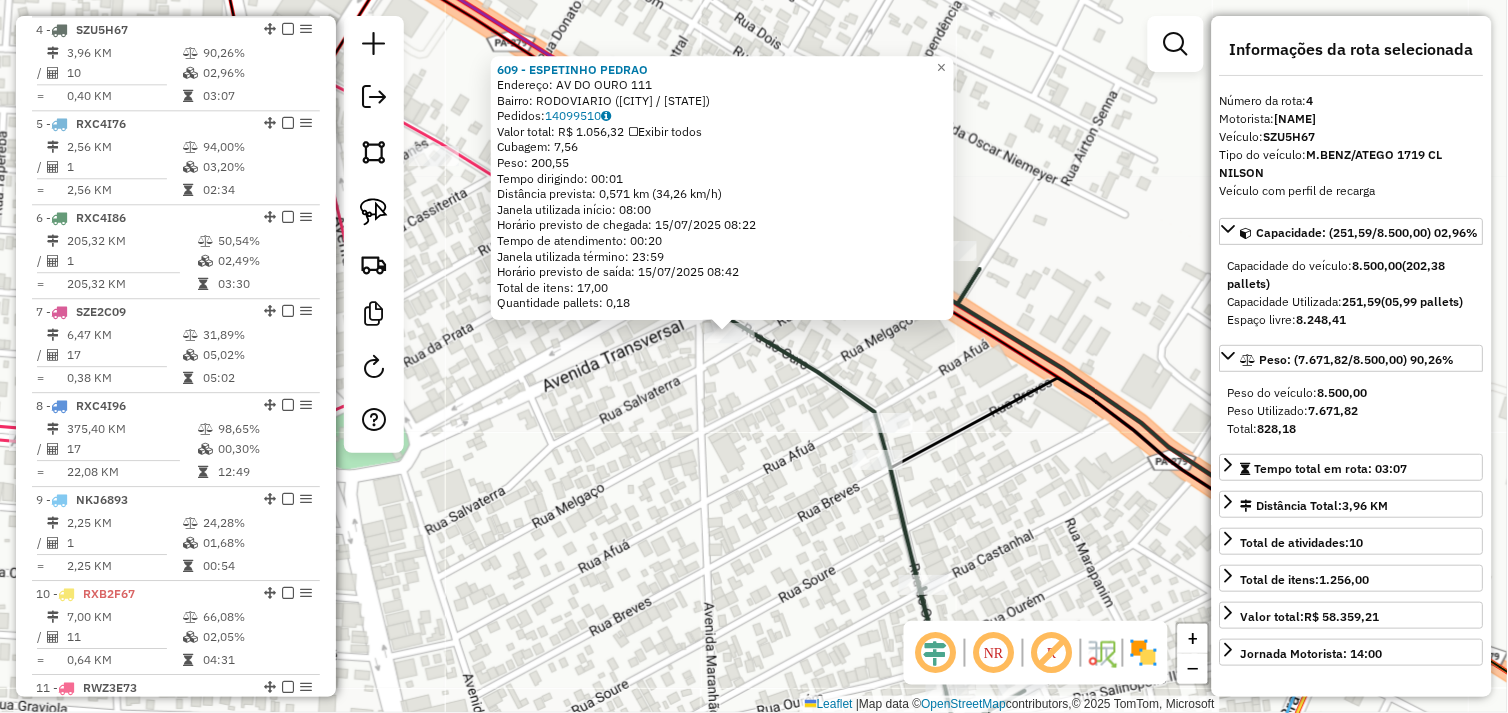 drag, startPoint x: 754, startPoint y: 408, endPoint x: 608, endPoint y: 295, distance: 184.62123 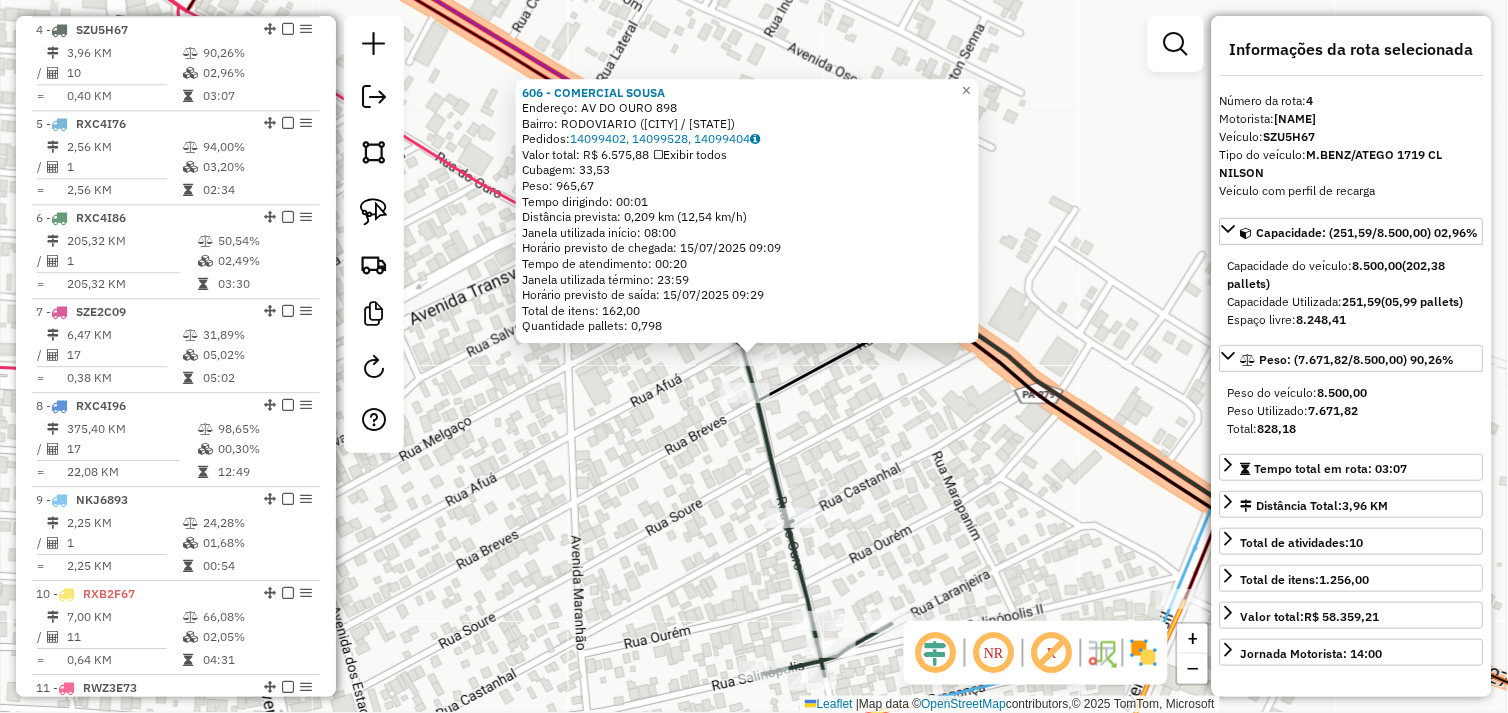 click on "606 - COMERCIAL SOUSA  Endereço:  AV DO OURO 898   Bairro: [NEIGHBORHOOD] ([CITY] / [STATE])   Pedidos:  14099402, 14099528, 14099404   Valor total: R$ 6.575,88   Exibir todos   Cubagem: 33,53  Peso: 965,67  Tempo dirigindo: 00:01   Distância prevista: 0,209 km (12,54 km/h)   Janela utilizada início: 08:00   Horário previsto de chegada: 15/07/2025 09:09   Tempo de atendimento: 00:20   Janela utilizada término: 23:59   Horário previsto de saída: 15/07/2025 09:29   Total de itens: 162,00   Quantidade pallets: 0,798  × Janela de atendimento Grade de atendimento Capacidade Transportadoras Veículos Cliente Pedidos  Rotas Selecione os dias de semana para filtrar as janelas de atendimento  Seg   Ter   Qua   Qui   Sex   Sáb   Dom  Informe o período da janela de atendimento: De: Até:  Filtrar exatamente a janela do cliente  Considerar janela de atendimento padrão  Selecione os dias de semana para filtrar as grades de atendimento  Seg   Ter   Qua   Qui   Sex   Sáb   Dom   Peso mínimo:   Peso máximo:   De:   De:" 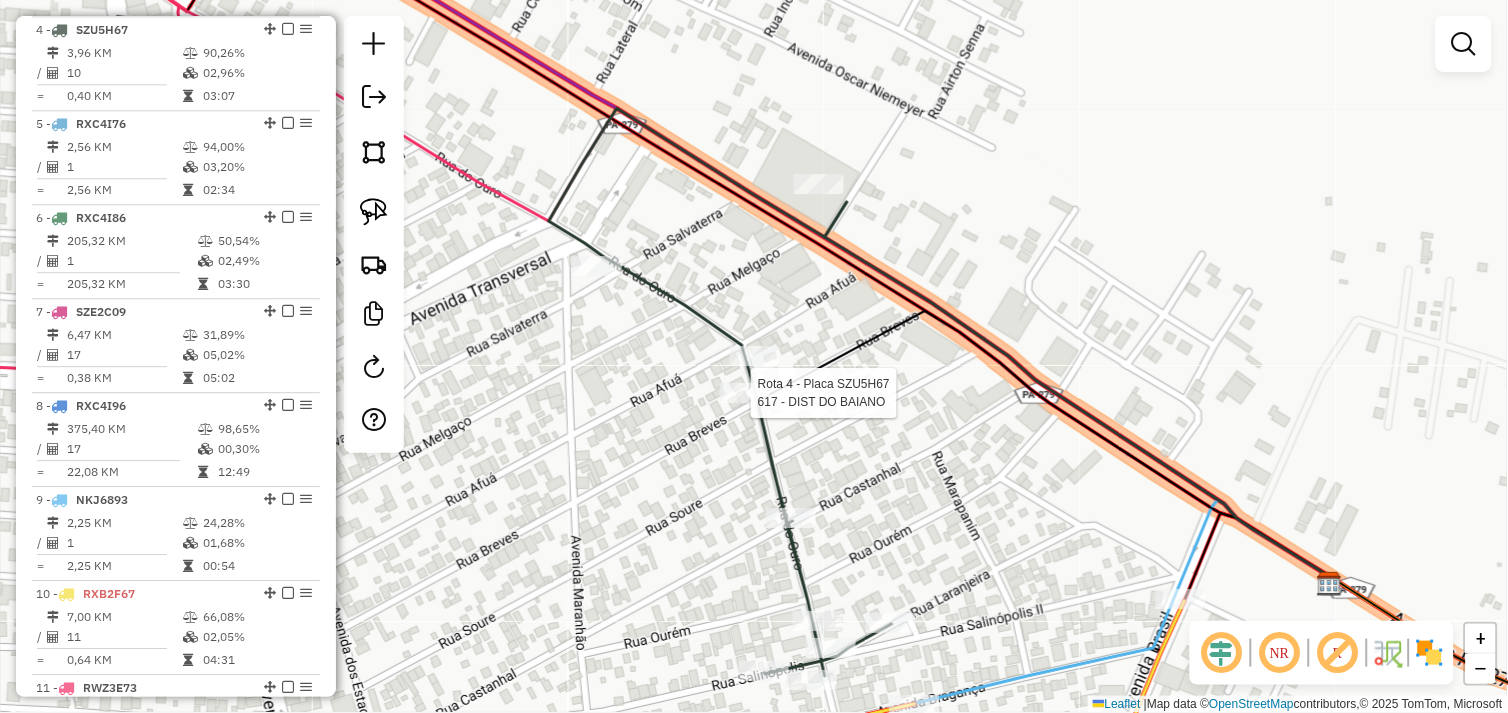select on "*********" 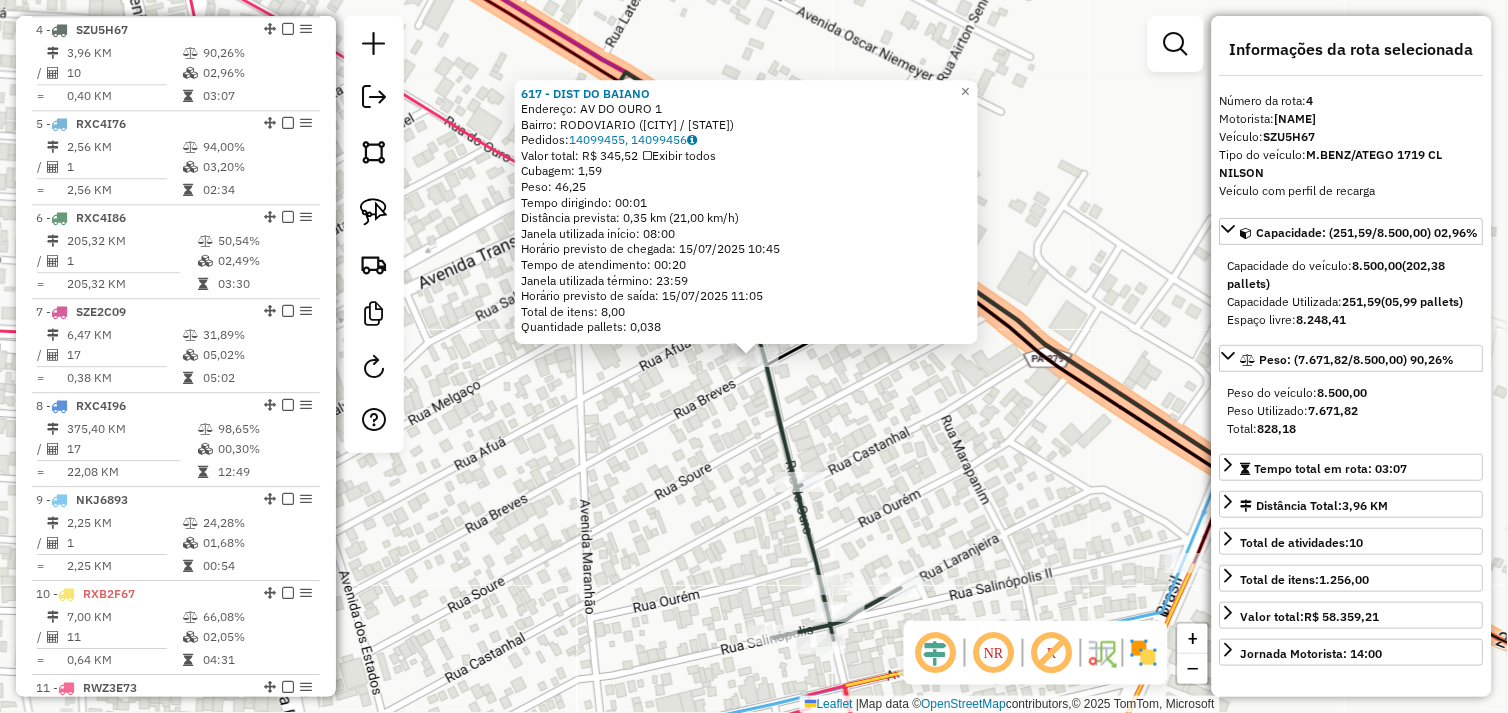 click on "617 - DIST DO BAIANO  Endereço:  AV DO OURO 1   Bairro: [NEIGHBORHOOD] ([CITY] / [STATE])   Pedidos:  14099455, 14099456   Valor total: R$ 345,52   Exibir todos   Cubagem: 1,59  Peso: 46,25  Tempo dirigindo: 00:01   Distância prevista: 0,35 km (21,00 km/h)   Janela utilizada início: 08:00   Horário previsto de chegada: 15/07/2025 10:45   Tempo de atendimento: 00:20   Janela utilizada término: 23:59   Horário previsto de saída: 15/07/2025 11:05   Total de itens: 8,00   Quantidade pallets: 0,038  × Janela de atendimento Grade de atendimento Capacidade Transportadoras Veículos Cliente Pedidos  Rotas Selecione os dias de semana para filtrar as janelas de atendimento  Seg   Ter   Qua   Qui   Sex   Sáb   Dom  Informe o período da janela de atendimento: De: Até:  Filtrar exatamente a janela do cliente  Considerar janela de atendimento padrão  Selecione os dias de semana para filtrar as grades de atendimento  Seg   Ter   Qua   Qui   Sex   Sáb   Dom   Considerar clientes sem dia de atendimento cadastrado  De:  De: +" 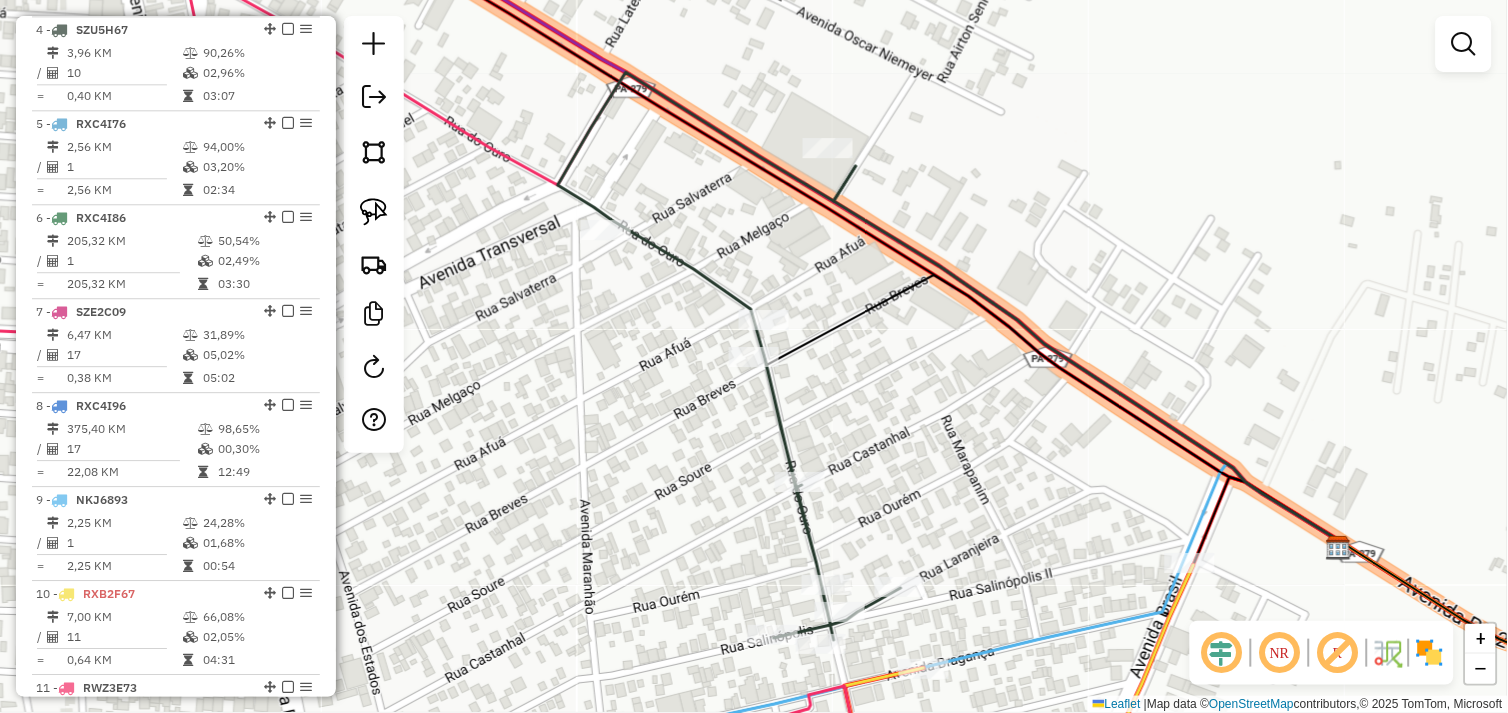 click 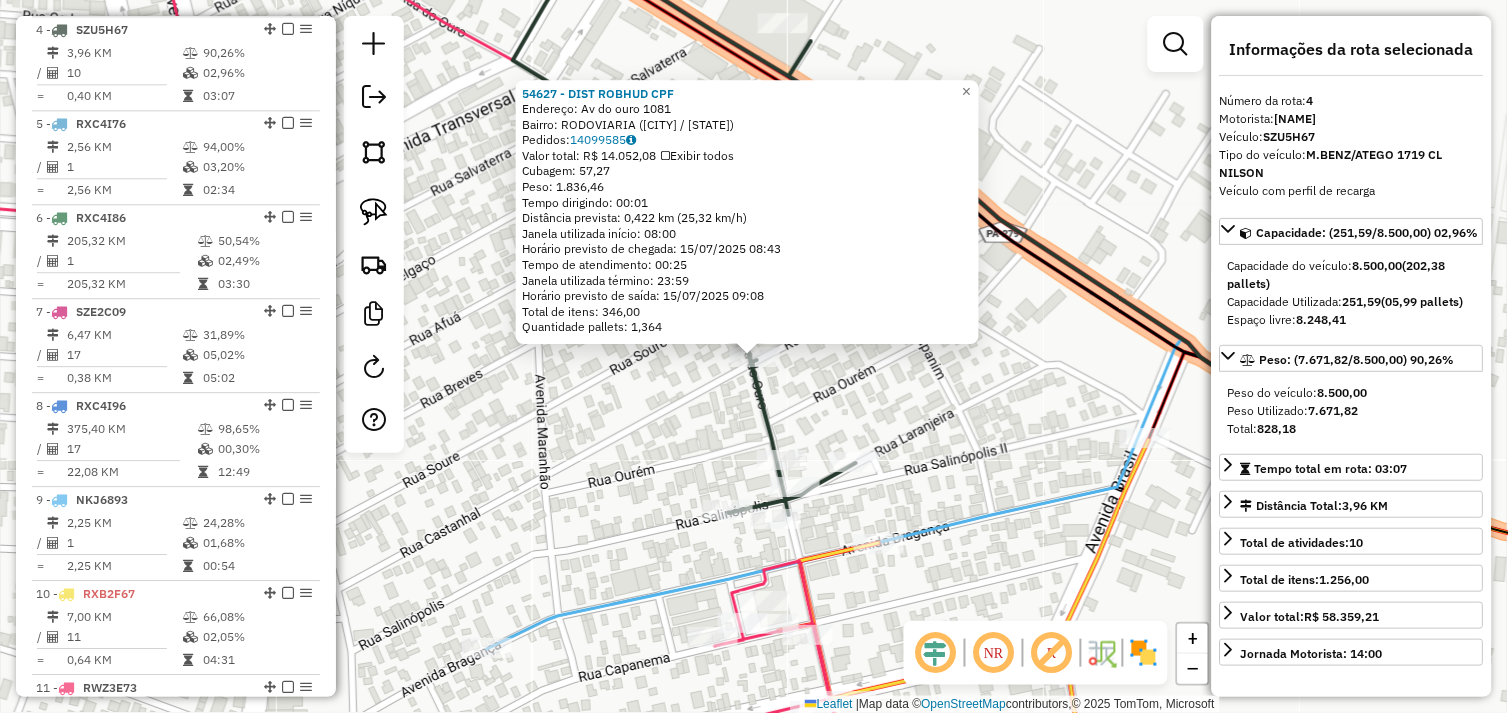 click on "54627 - DIST ROBHUD CPF  Endereço:  Av do ouro [NUMBER]   Bairro: RODOVIARIA ([CITY] / [STATE])   Pedidos:  14099585   Valor total: R$ 14.052,08   Exibir todos   Cubagem: 57,27  Peso: 1.836,46  Tempo dirigindo: 00:01   Distância prevista: 0,422 km (25,32 km/h)   Janela utilizada início: [TIME]   Horário previsto de chegada: [DATE] [TIME]   Tempo de atendimento: 00:25   Janela utilizada término: 23:59   Horário previsto de saída: [DATE] [TIME]   Total de itens: 346,00   Quantidade pallets: 1,364  × Janela de atendimento Grade de atendimento Capacidade Transportadoras Veículos Cliente Pedidos  Rotas Selecione os dias de semana para filtrar as janelas de atendimento  Seg   Ter   Qua   Qui   Sex   Sáb   Dom  Informe o período da janela de atendimento: De: Até:  Filtrar exatamente a janela do cliente  Considerar janela de atendimento padrão  Selecione os dias de semana para filtrar as grades de atendimento  Seg   Ter   Qua   Qui   Sex   Sáb   Dom   Considerar clientes sem dia de atendimento cadastrado +" 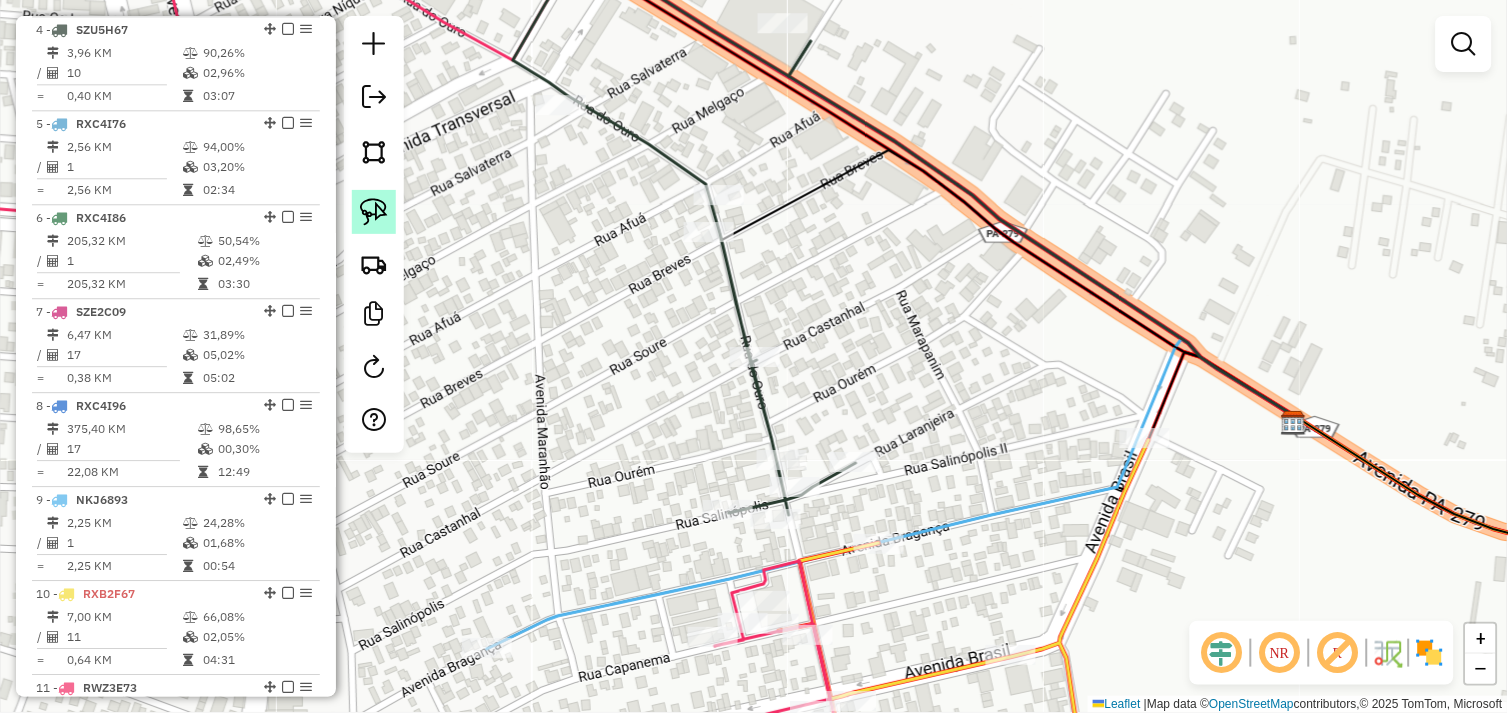 click 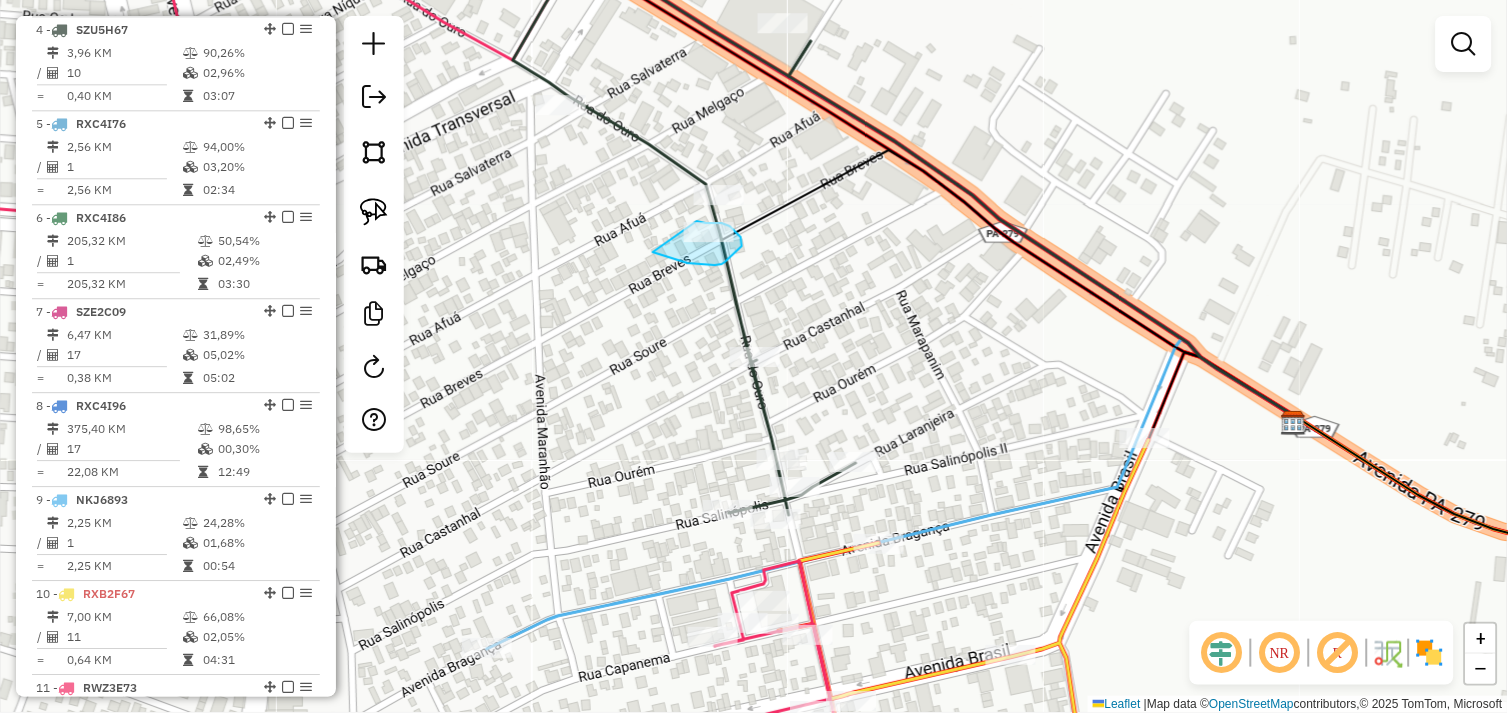 drag, startPoint x: 711, startPoint y: 265, endPoint x: 697, endPoint y: 221, distance: 46.173584 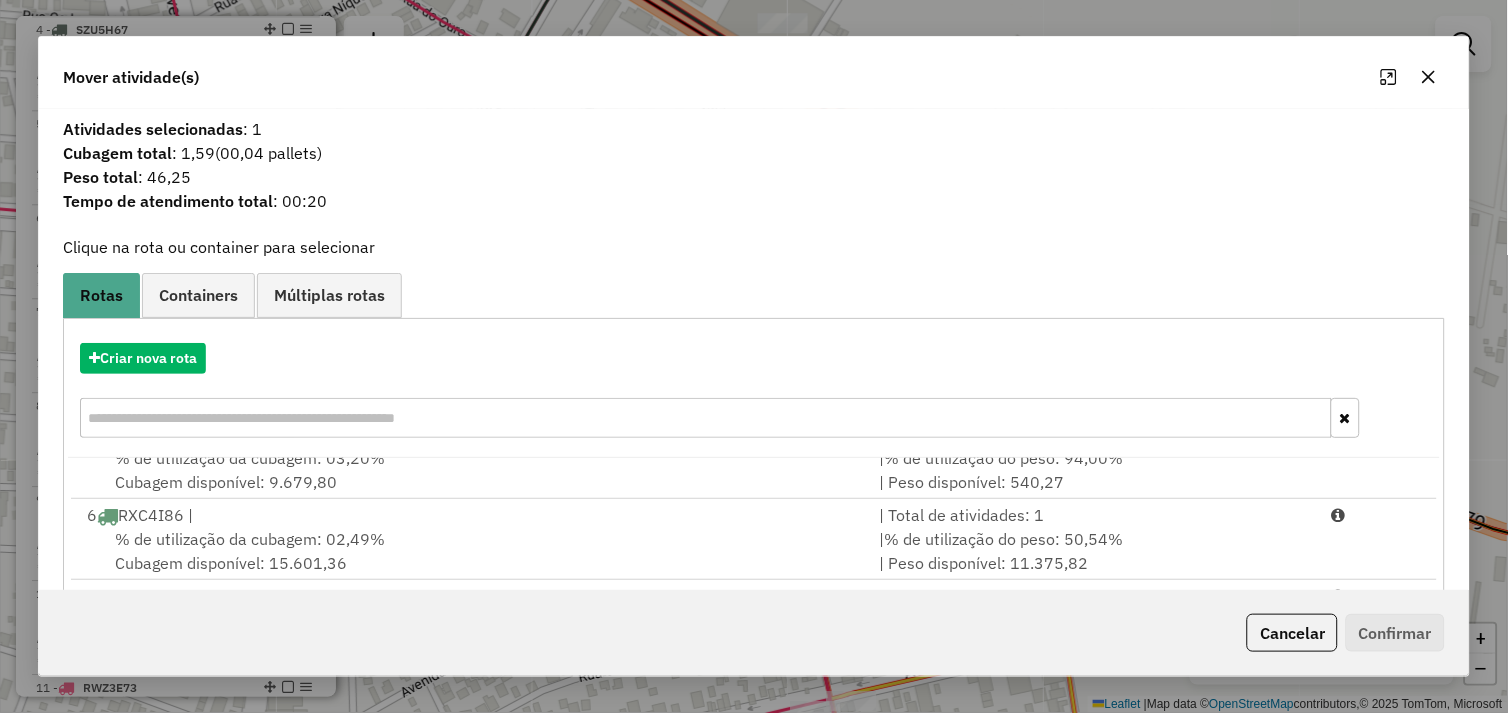 scroll, scrollTop: 411, scrollLeft: 0, axis: vertical 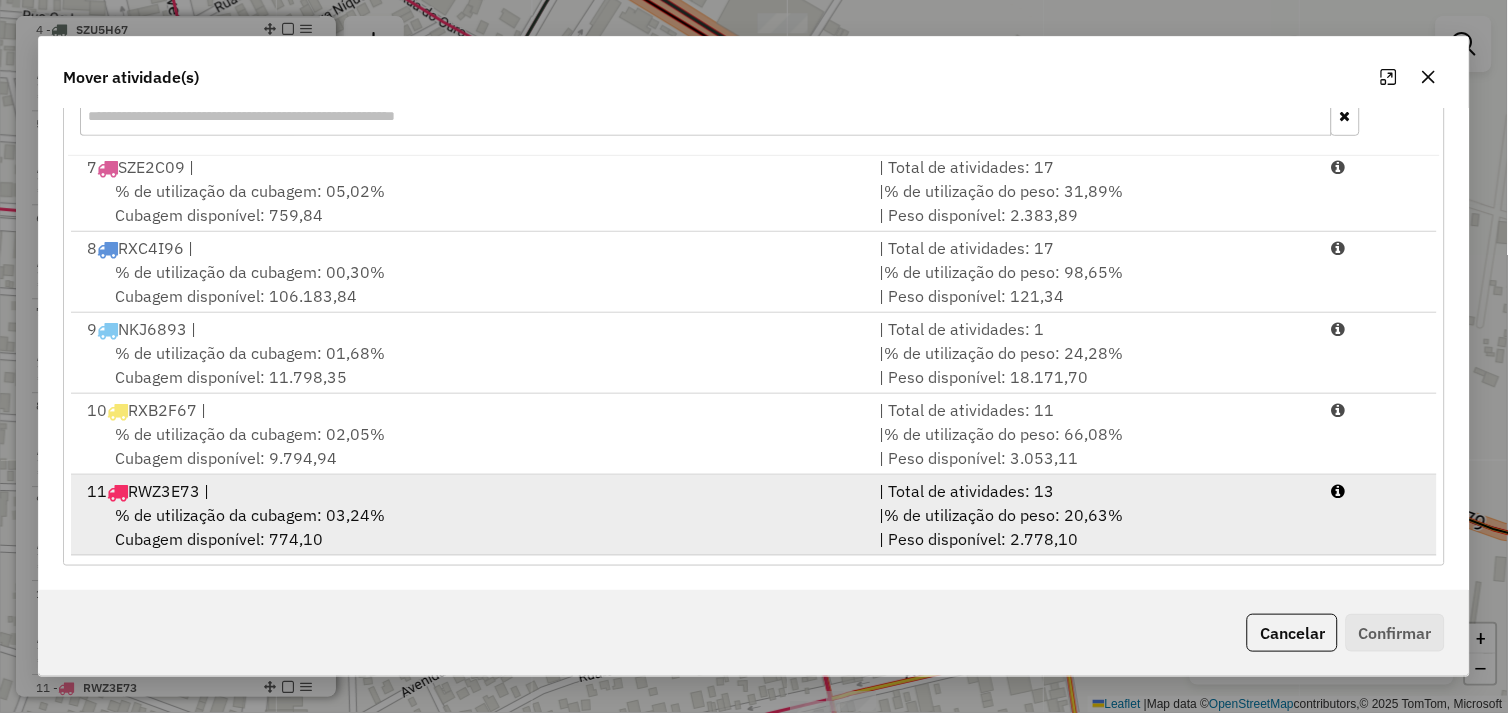 click on "% de utilização da cubagem: 03,24%  Cubagem disponível: 774,10" at bounding box center [471, 527] 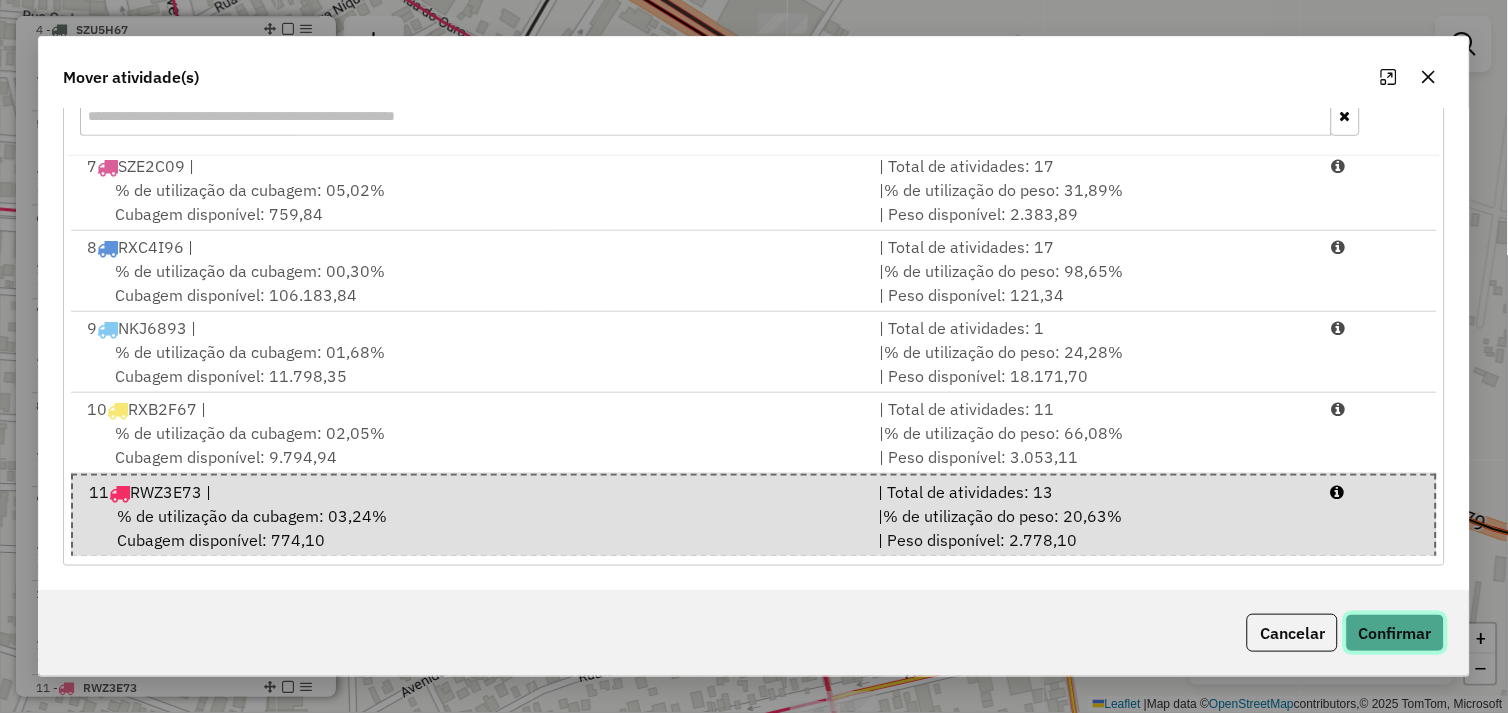 click on "Confirmar" 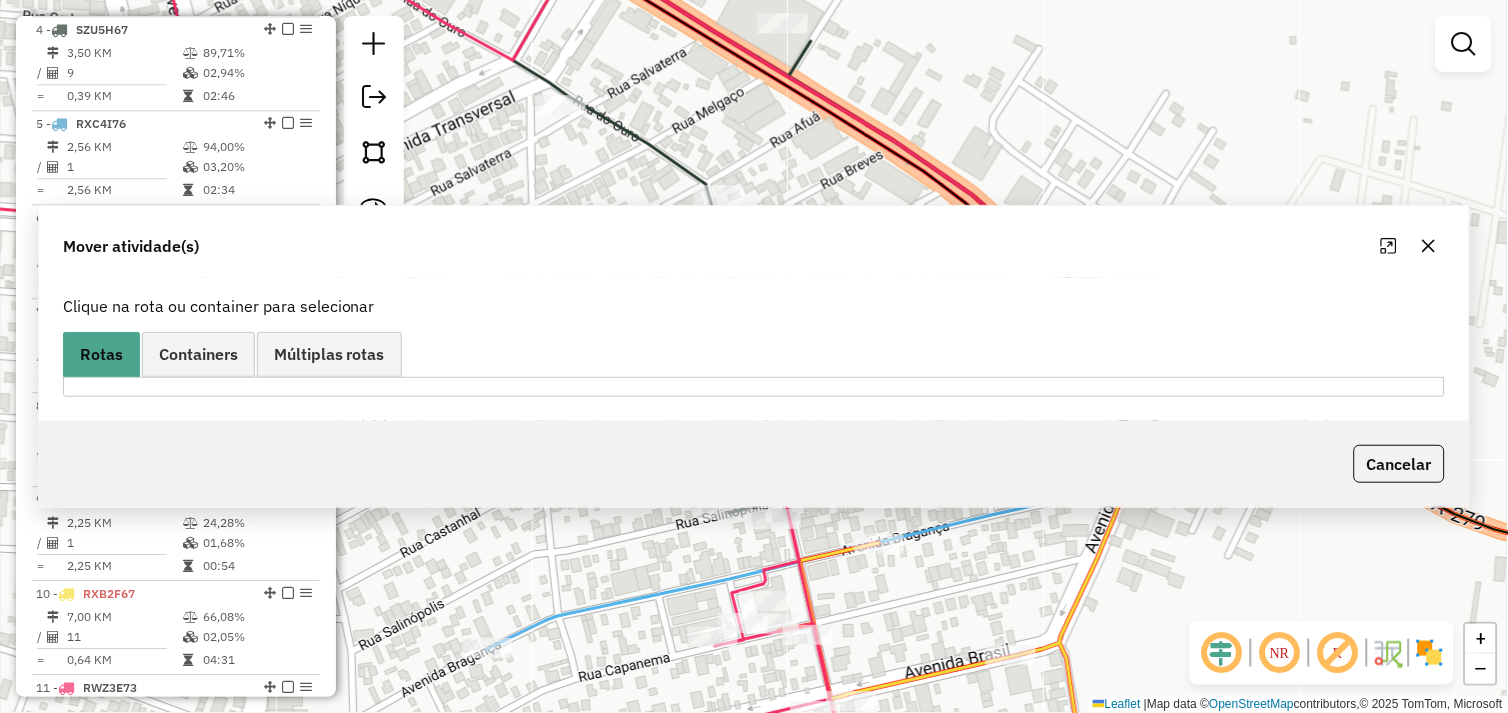 scroll, scrollTop: 0, scrollLeft: 0, axis: both 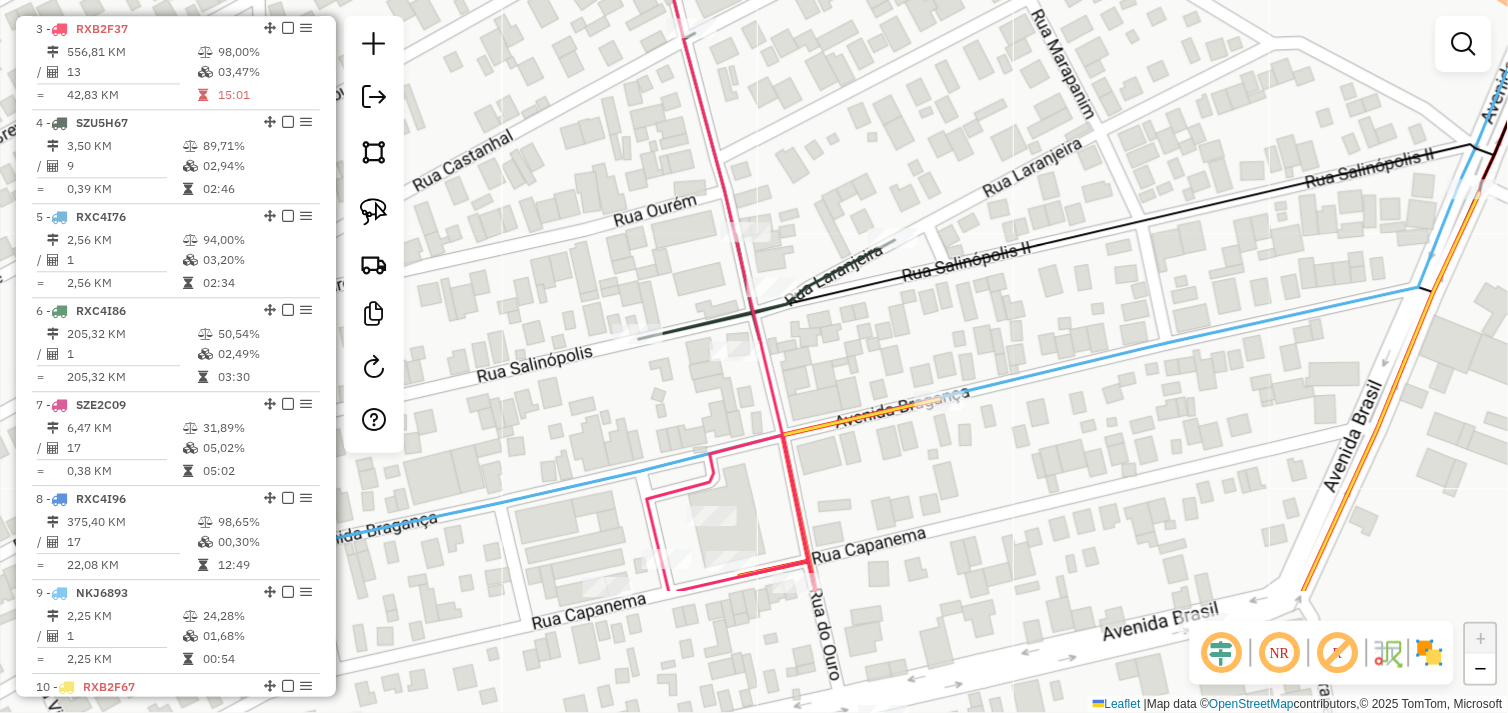 drag, startPoint x: 817, startPoint y: 387, endPoint x: 854, endPoint y: 241, distance: 150.6154 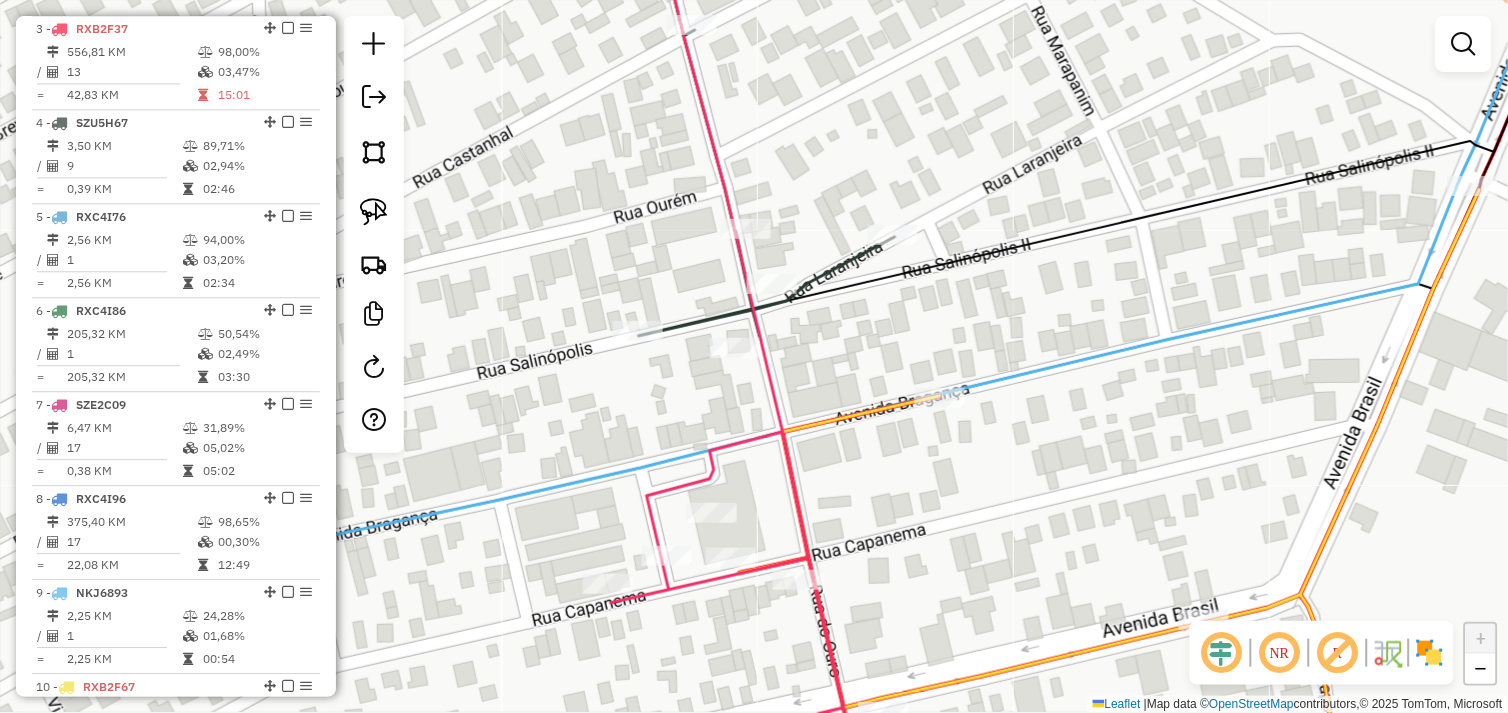click on "Rota 4 - Placa SZU5H67  289 - DIST TEKILA Janela de atendimento Grade de atendimento Capacidade Transportadoras Veículos Cliente Pedidos  Rotas Selecione os dias de semana para filtrar as janelas de atendimento  Seg   Ter   Qua   Qui   Sex   Sáb   Dom  Informe o período da janela de atendimento: De: Até:  Filtrar exatamente a janela do cliente  Considerar janela de atendimento padrão  Selecione os dias de semana para filtrar as grades de atendimento  Seg   Ter   Qua   Qui   Sex   Sáb   Dom   Considerar clientes sem dia de atendimento cadastrado  Clientes fora do dia de atendimento selecionado Filtrar as atividades entre os valores definidos abaixo:  Peso mínimo:   Peso máximo:   Cubagem mínima:   Cubagem máxima:   De:   Até:  Filtrar as atividades entre o tempo de atendimento definido abaixo:  De:   Até:   Considerar capacidade total dos clientes não roteirizados Transportadora: Selecione um ou mais itens Tipo de veículo: Selecione um ou mais itens Veículo: Selecione um ou mais itens Motorista:" 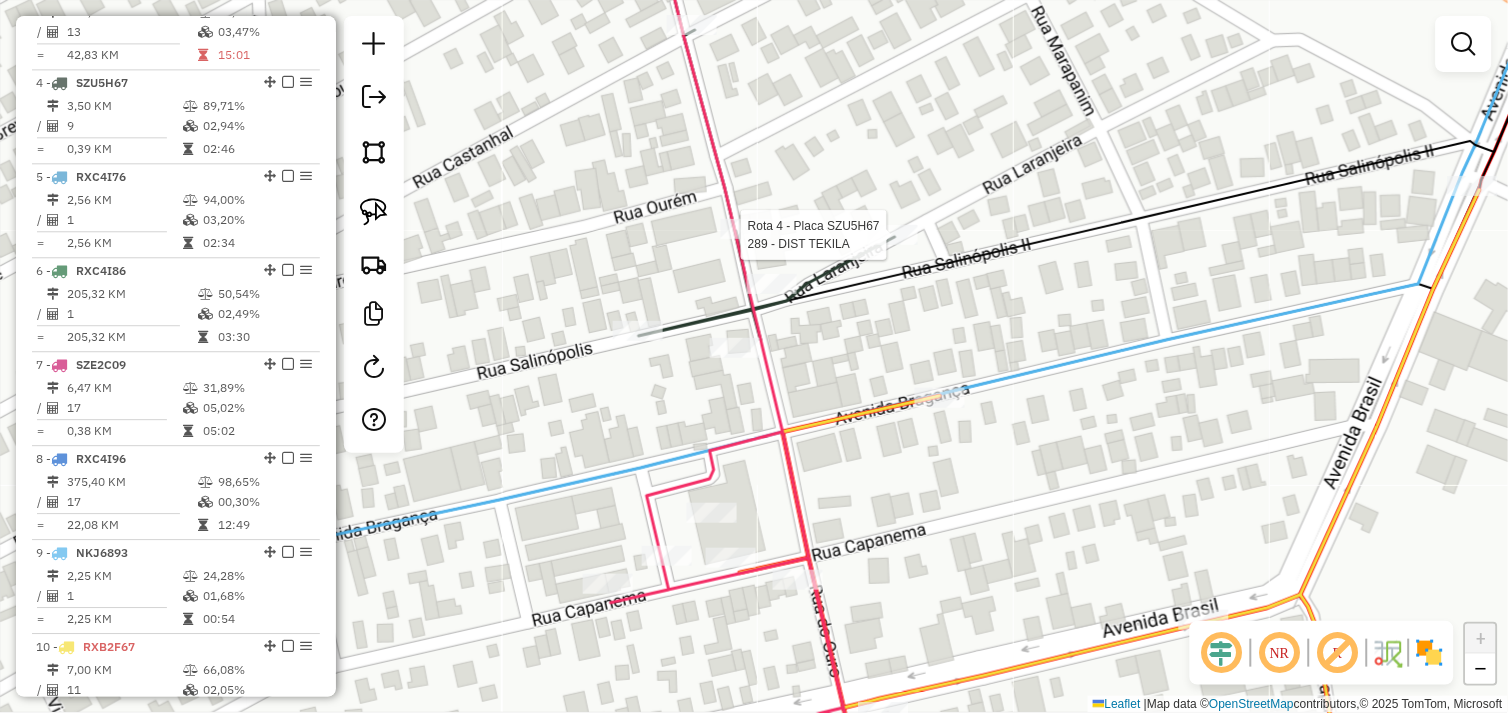 select on "*********" 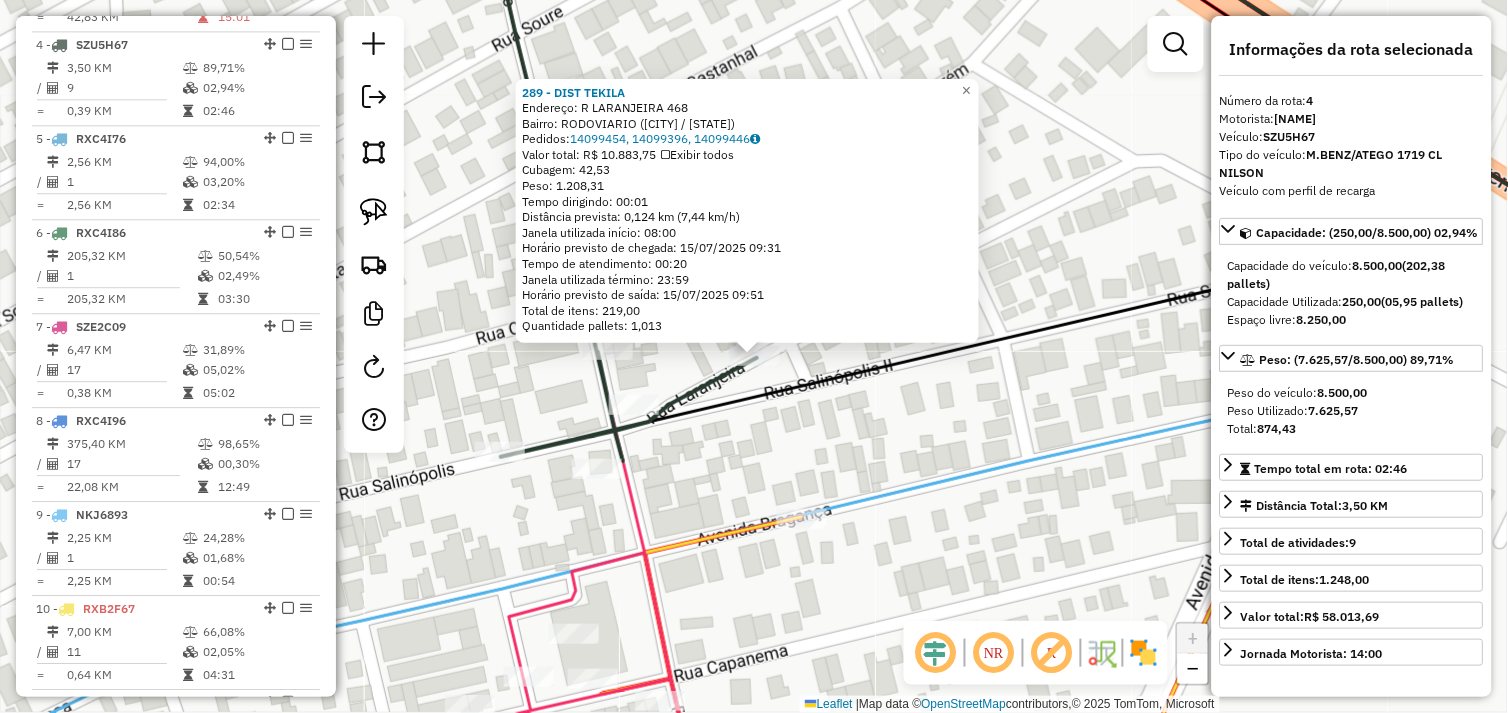 scroll, scrollTop: 1055, scrollLeft: 0, axis: vertical 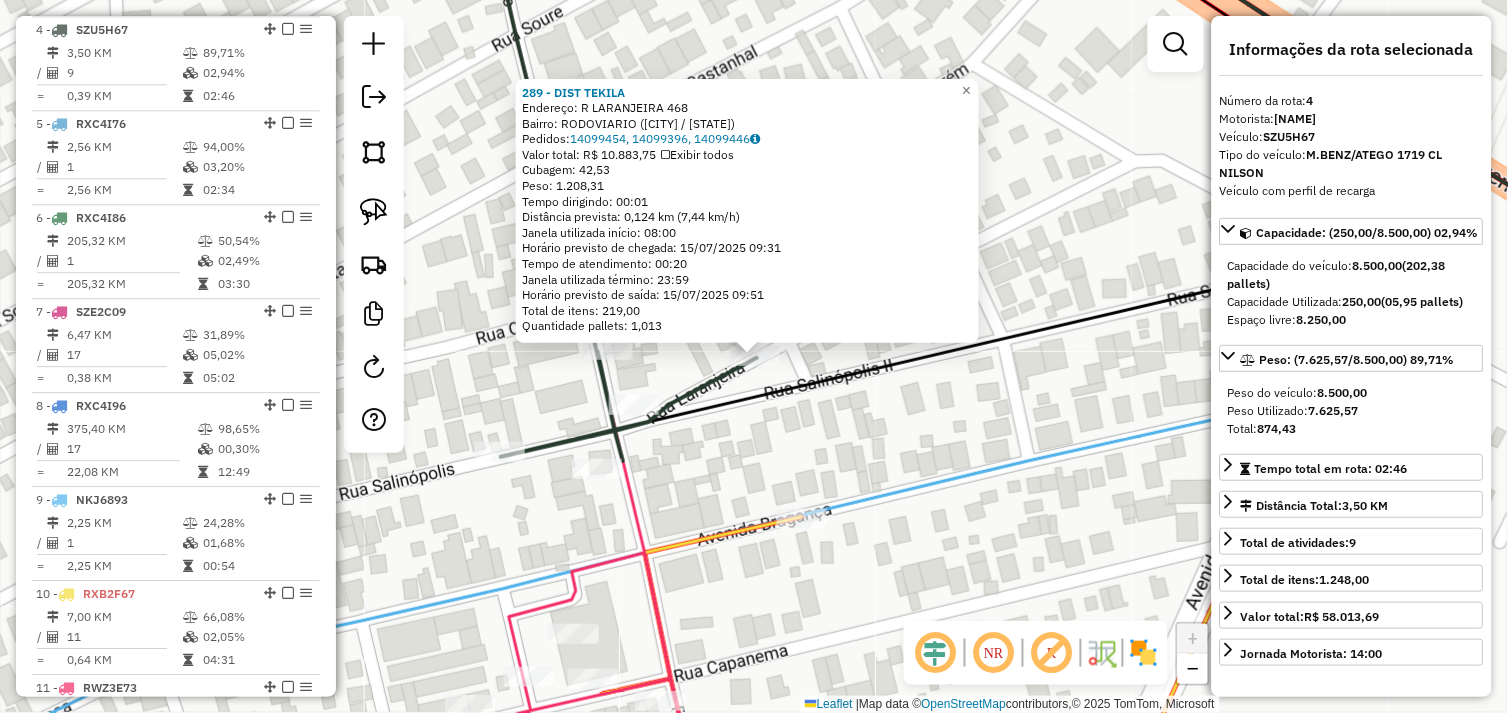 click on "289 - DIST TEKILA  Endereço:  R LARANJEIRA [NUMBER]   Bairro: RODOVIARIO ([CITY] / [STATE])   Pedidos:  14099454, 14099396, 14099446   Valor total: R$ 10.883,75   Exibir todos   Cubagem: 42,53  Peso: 1.208,31  Tempo dirigindo: 00:01   Distância prevista: 0,124 km (7,44 km/h)   Janela utilizada início: [TIME]   Horário previsto de chegada: [DATE] [TIME]   Tempo de atendimento: 00:20   Janela utilizada término: 23:59   Horário previsto de saída: [DATE] [TIME]   Total de itens: 219,00   Quantidade pallets: 1,013  × Janela de atendimento Grade de atendimento Capacidade Transportadoras Veículos Cliente Pedidos  Rotas Selecione os dias de semana para filtrar as janelas de atendimento  Seg   Ter   Qua   Qui   Sex   Sáb   Dom  Informe o período da janela de atendimento: De: Até:  Filtrar exatamente a janela do cliente  Considerar janela de atendimento padrão  Selecione os dias de semana para filtrar as grades de atendimento  Seg   Ter   Qua   Qui   Sex   Sáb   Dom   Peso mínimo:   Peso máximo:   De:   De:" 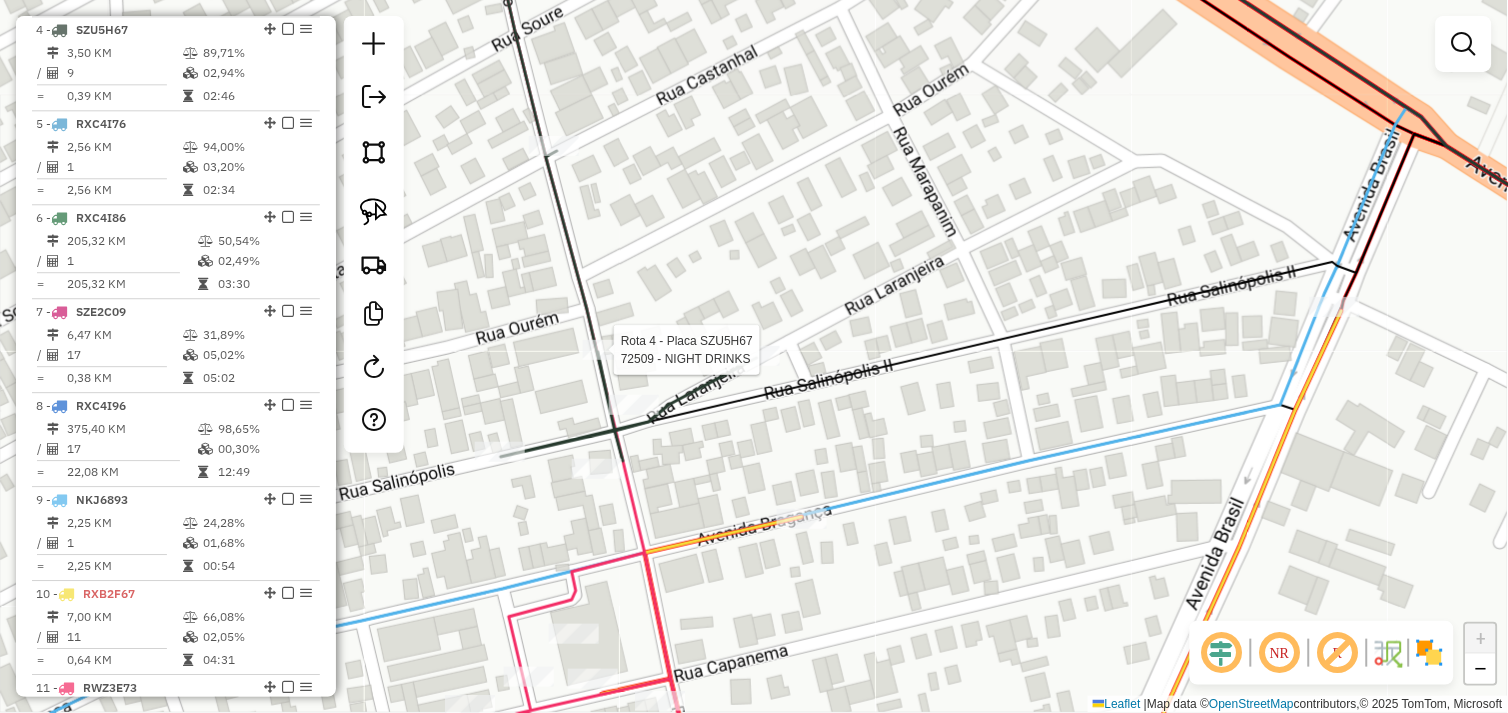 select on "*********" 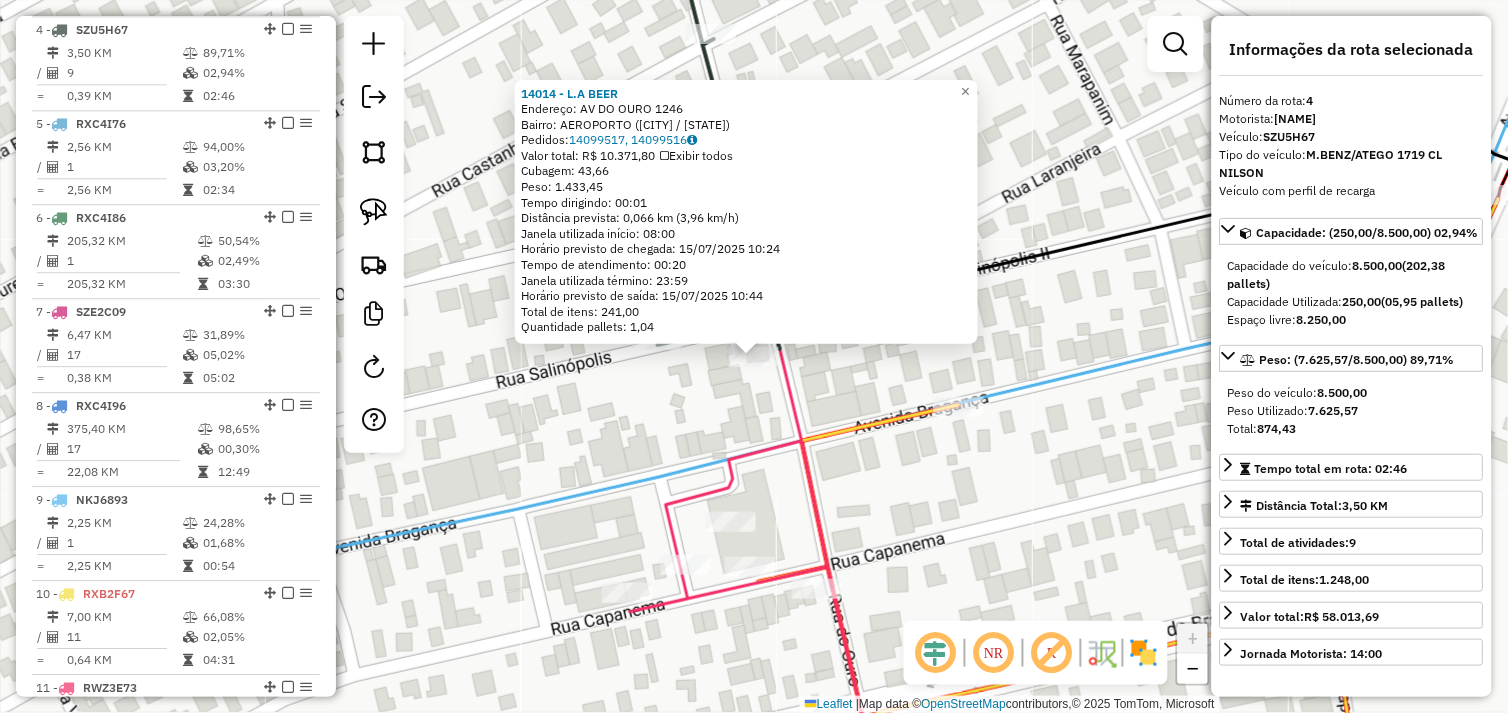 drag, startPoint x: 678, startPoint y: 427, endPoint x: 676, endPoint y: 405, distance: 22.090721 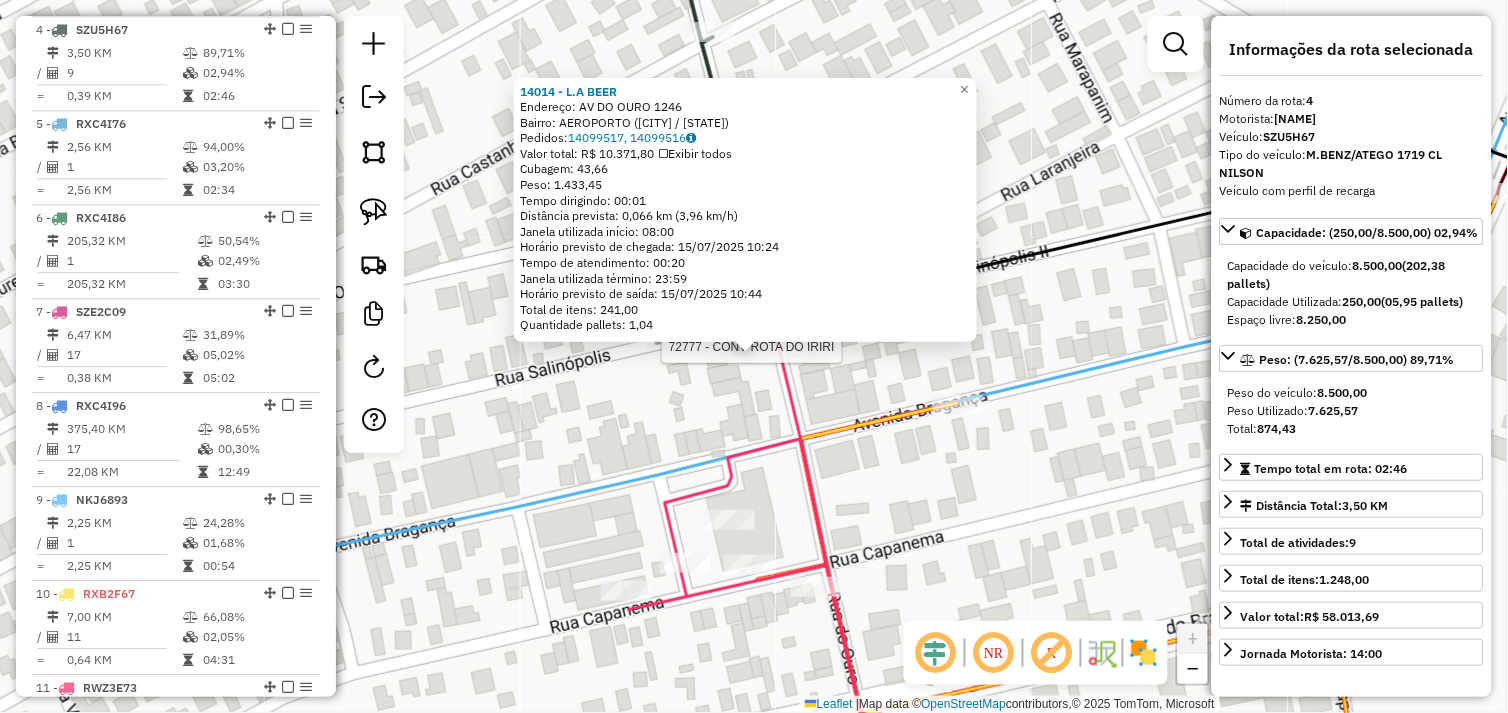 click on "Rota 4 - Placa [PLATE]  72777 - CONV ROTA DO IRIRI 14014 - L.A BEER  Endereço:  AV DO OURO 1246   Bairro: [NEIGHBORHOOD] ([CITY] / [STATE])   Pedidos:  14099517, 14099516   Valor total: R$ 10.371,80   Exibir todos   Cubagem: 43,66  Peso: 1.433,45  Tempo dirigindo: 00:01   Distância prevista: 0,066 km (3,96 km/h)   Janela utilizada início: 08:00   Horário previsto de chegada: 15/07/2025 10:24   Tempo de atendimento: 00:20   Janela utilizada término: 23:59   Horário previsto de saída: 15/07/2025 10:44   Total de itens: 241,00   Quantidade pallets: 1,04  × Janela de atendimento Grade de atendimento Capacidade Transportadoras Veículos Cliente Pedidos  Rotas Selecione os dias de semana para filtrar as janelas de atendimento  Seg   Ter   Qua   Qui   Sex   Sáb   Dom  Informe o período da janela de atendimento: De: Até:  Filtrar exatamente a janela do cliente  Considerar janela de atendimento padrão  Selecione os dias de semana para filtrar as grades de atendimento  Seg   Ter   Qua   Qui   Sex   Sáb   Dom   De:" 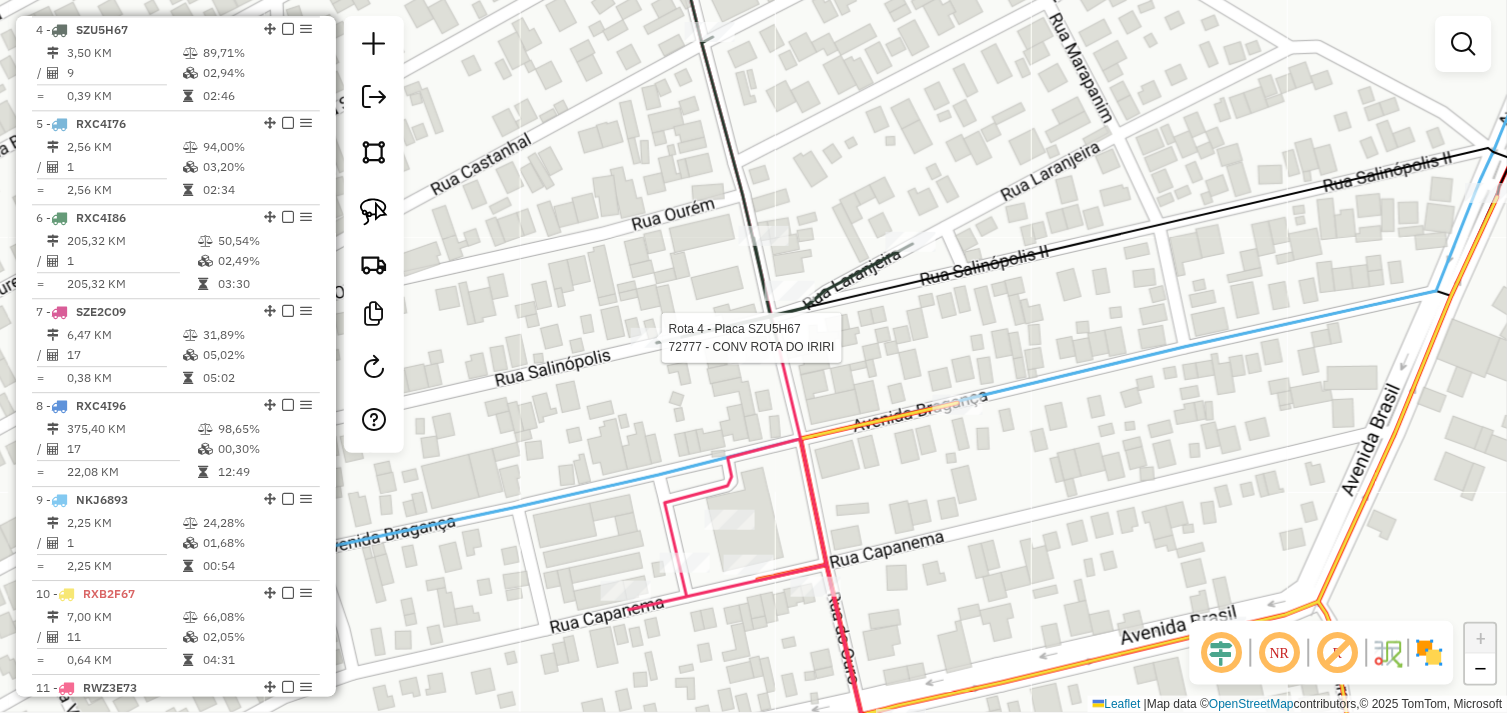 select on "*********" 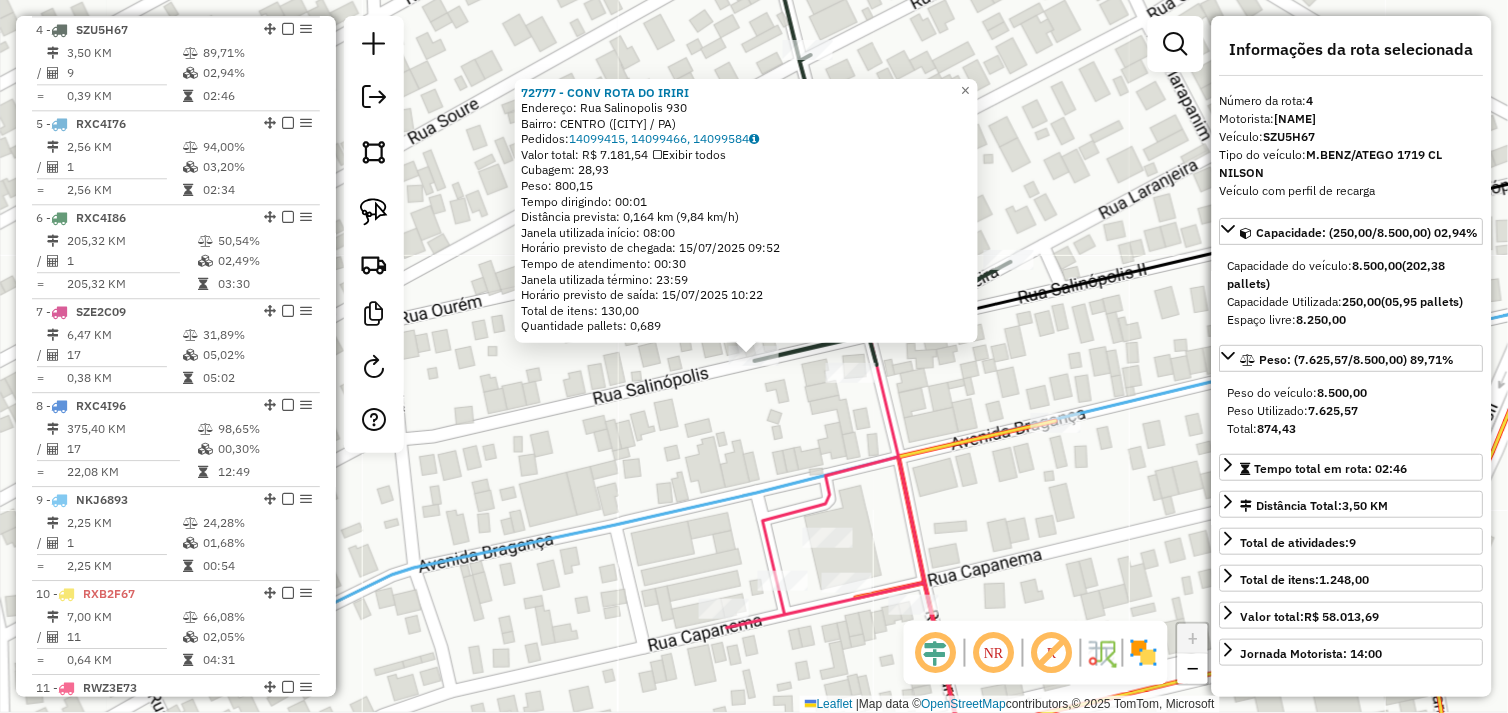 drag, startPoint x: 688, startPoint y: 381, endPoint x: 895, endPoint y: 424, distance: 211.41902 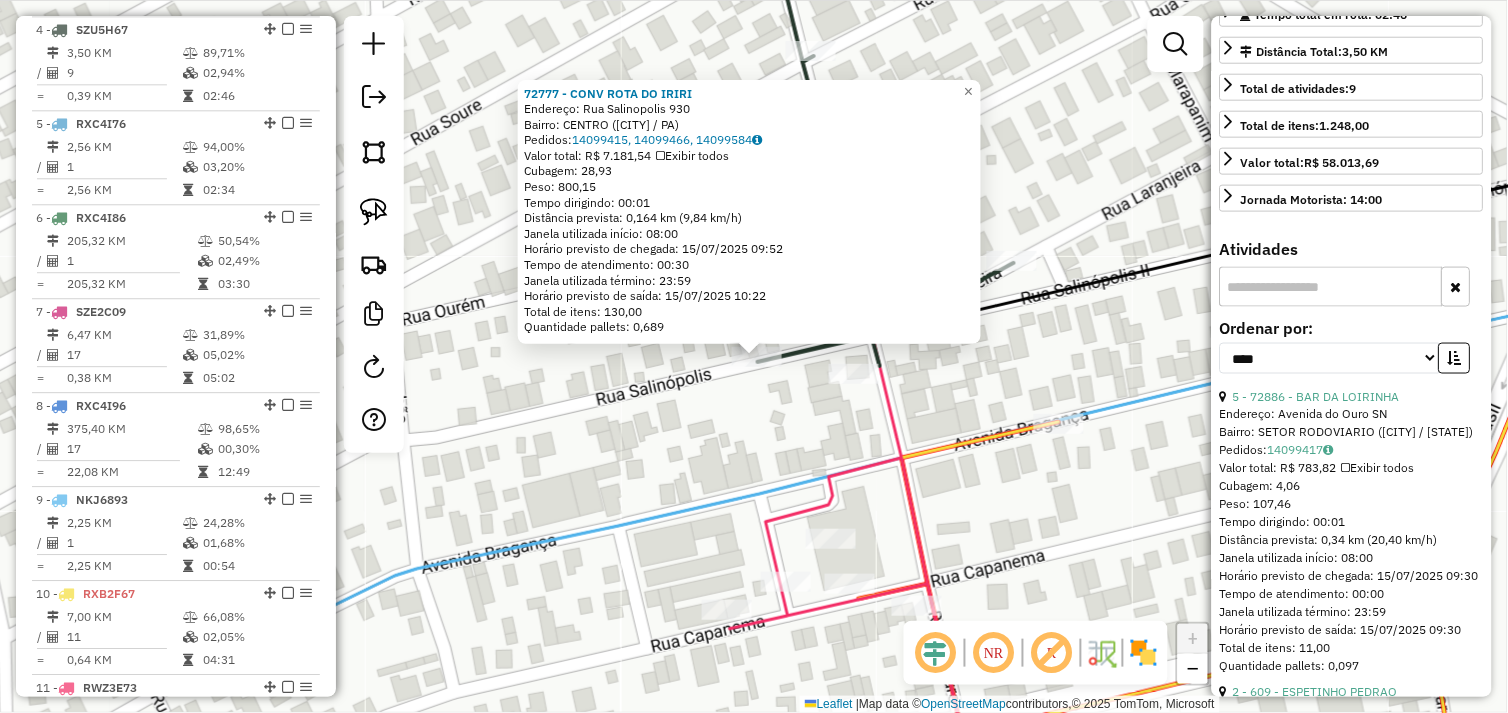 scroll, scrollTop: 555, scrollLeft: 0, axis: vertical 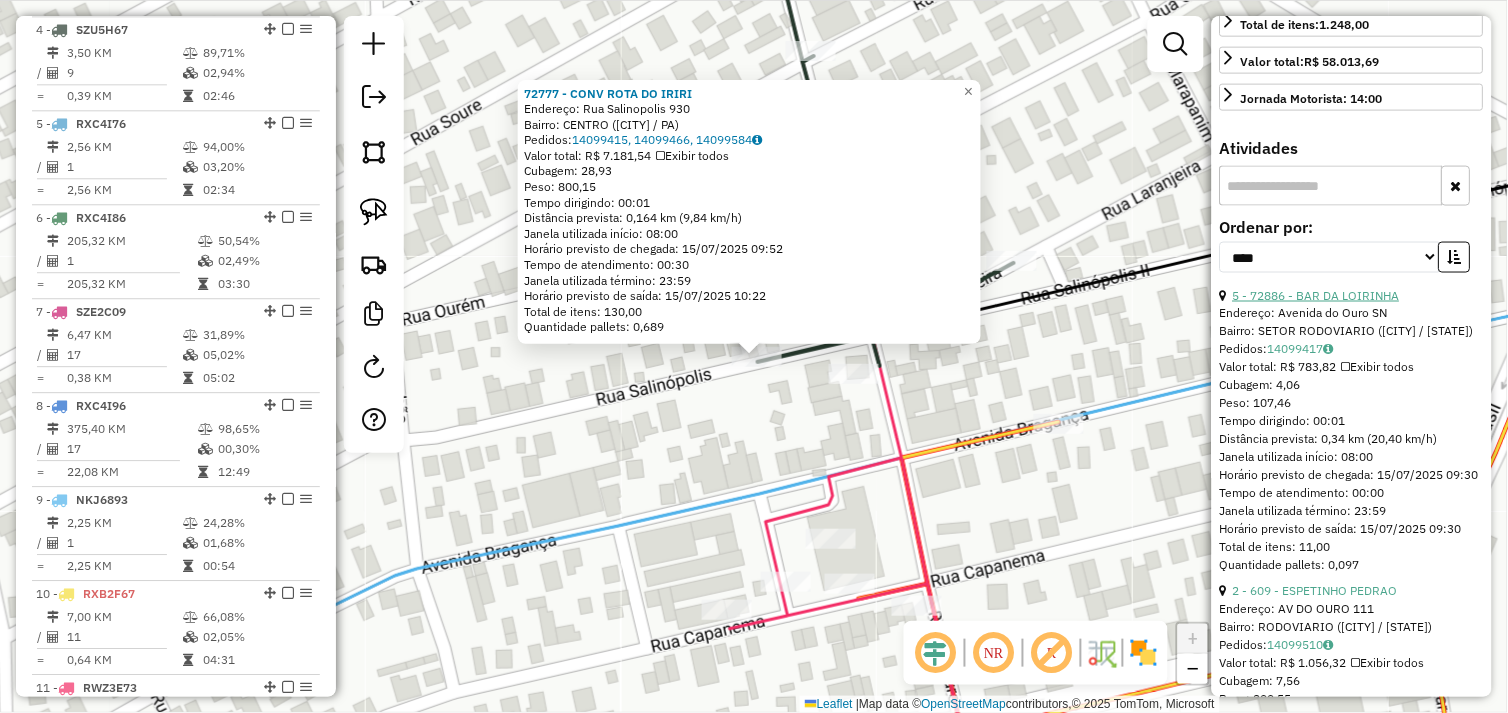 click on "5 - 72886 - BAR DA LOIRINHA" at bounding box center (1316, 295) 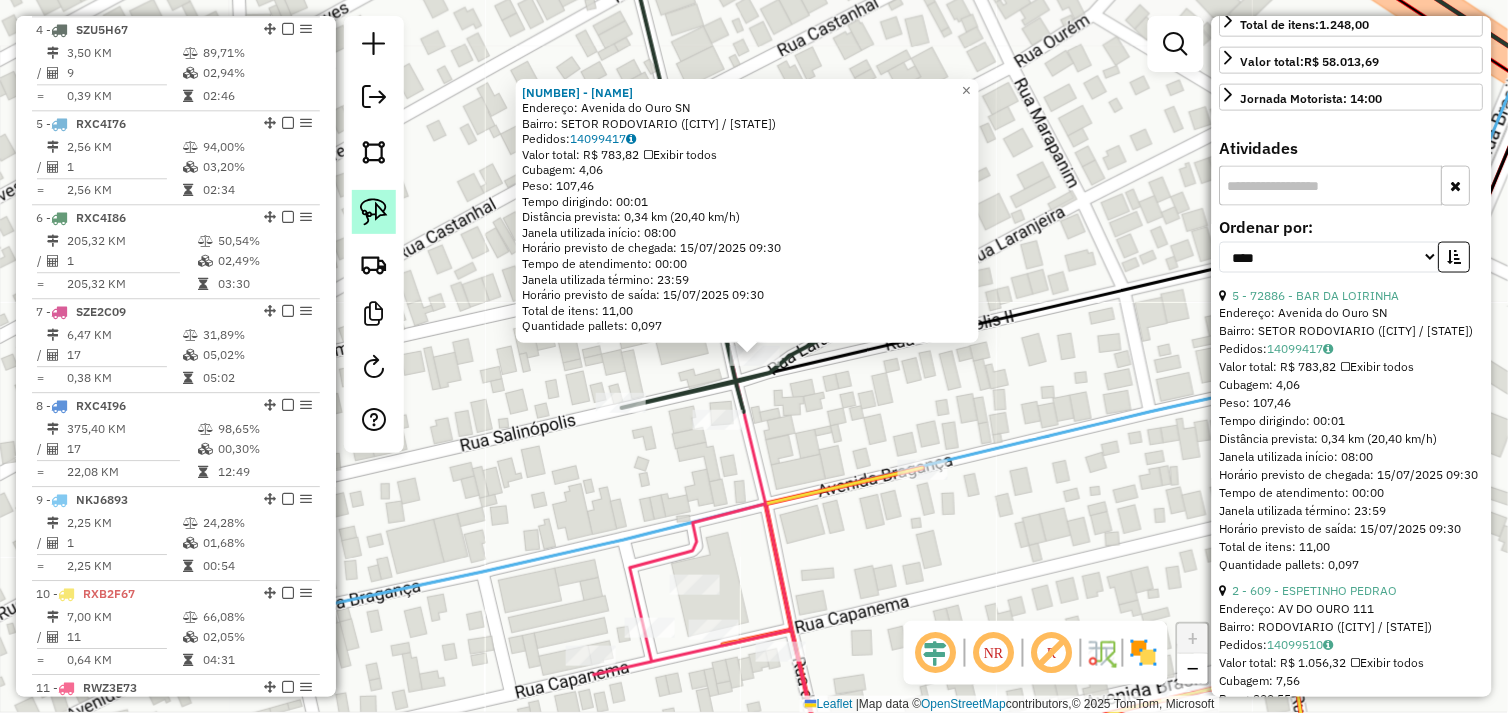 click 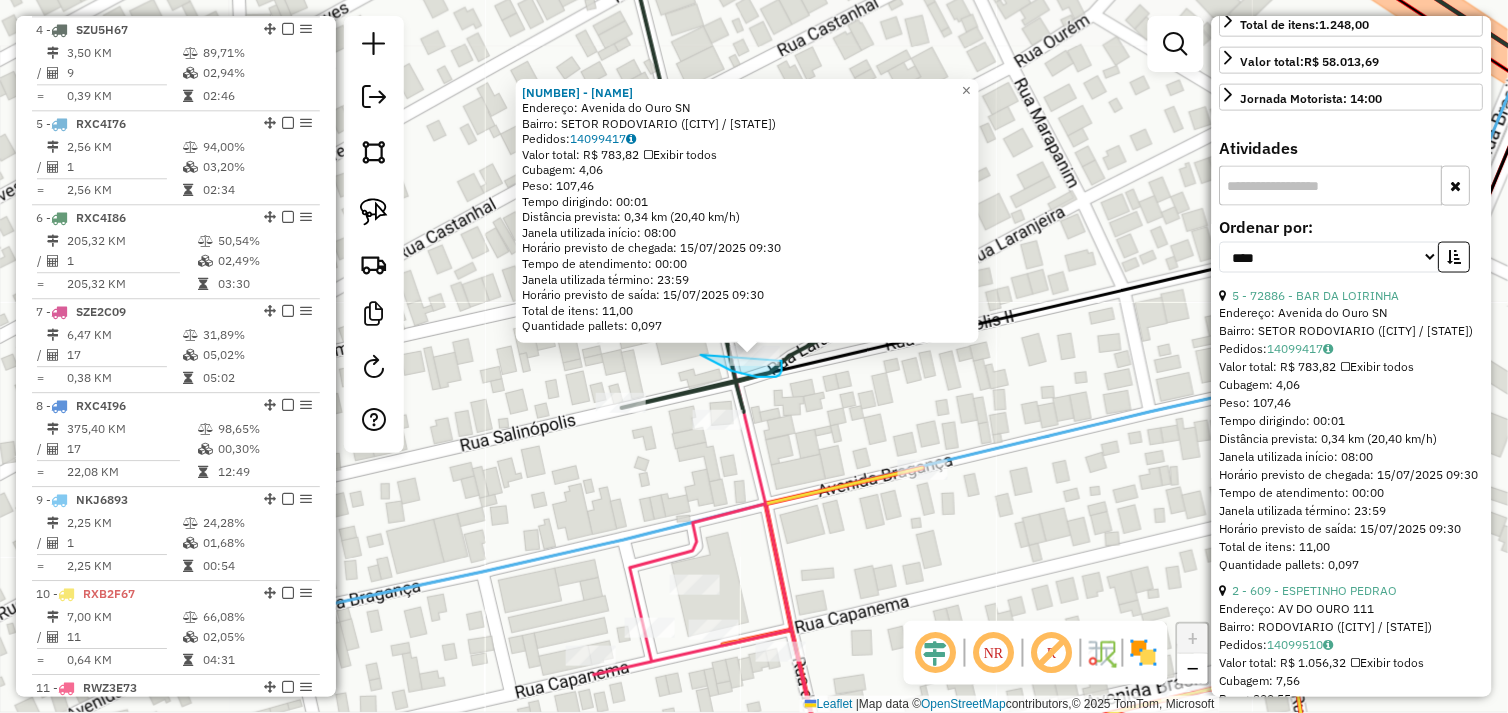 drag, startPoint x: 732, startPoint y: 371, endPoint x: 766, endPoint y: 343, distance: 44.04543 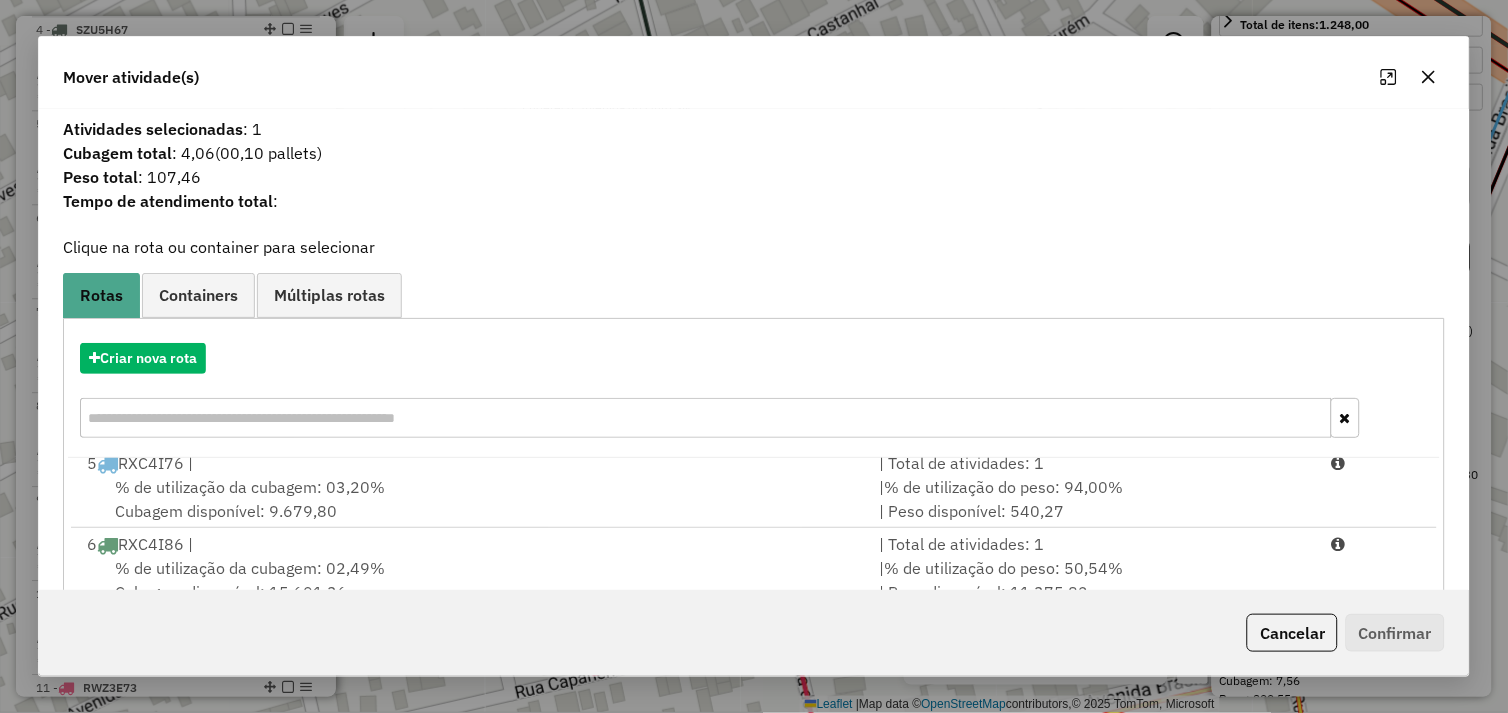scroll, scrollTop: 411, scrollLeft: 0, axis: vertical 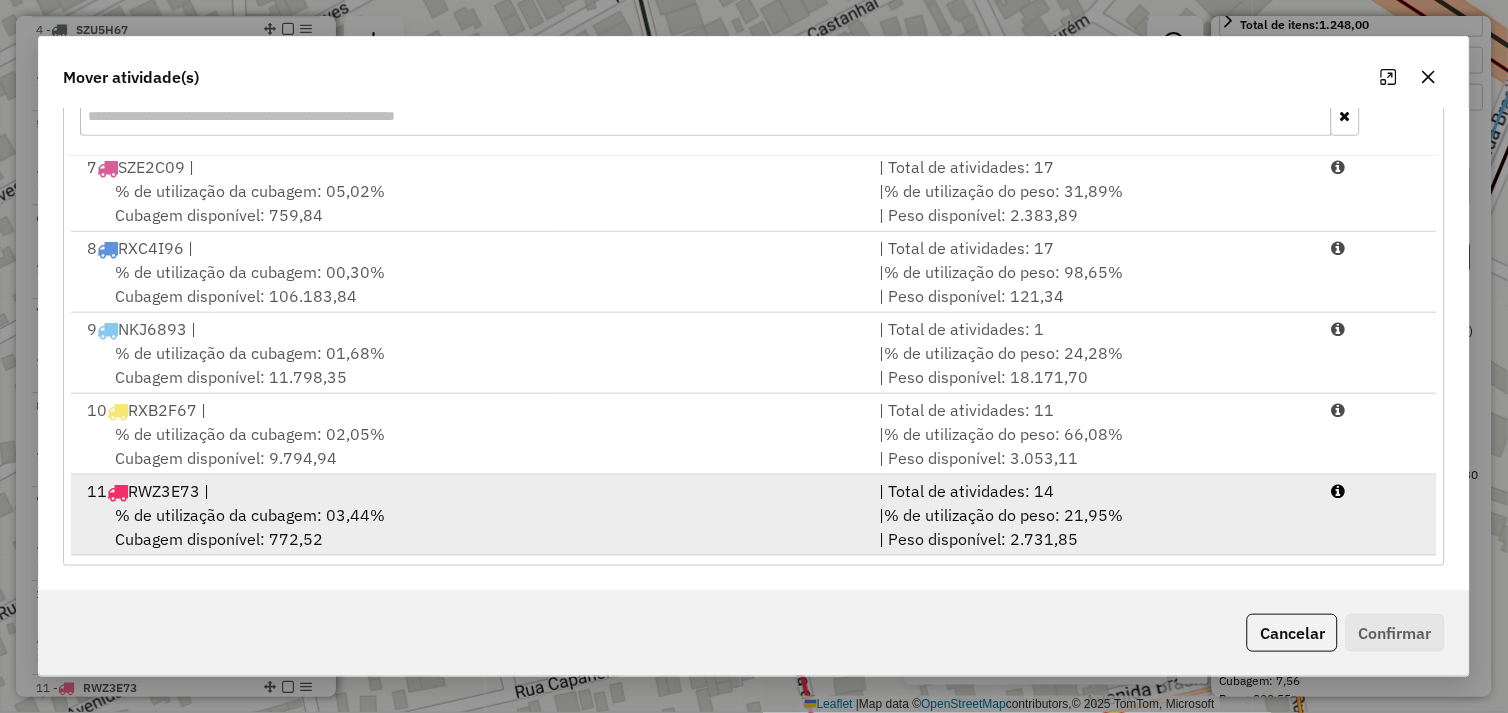 click on "% de utilização da cubagem: 03,44%  Cubagem disponível: 772,52" at bounding box center [471, 527] 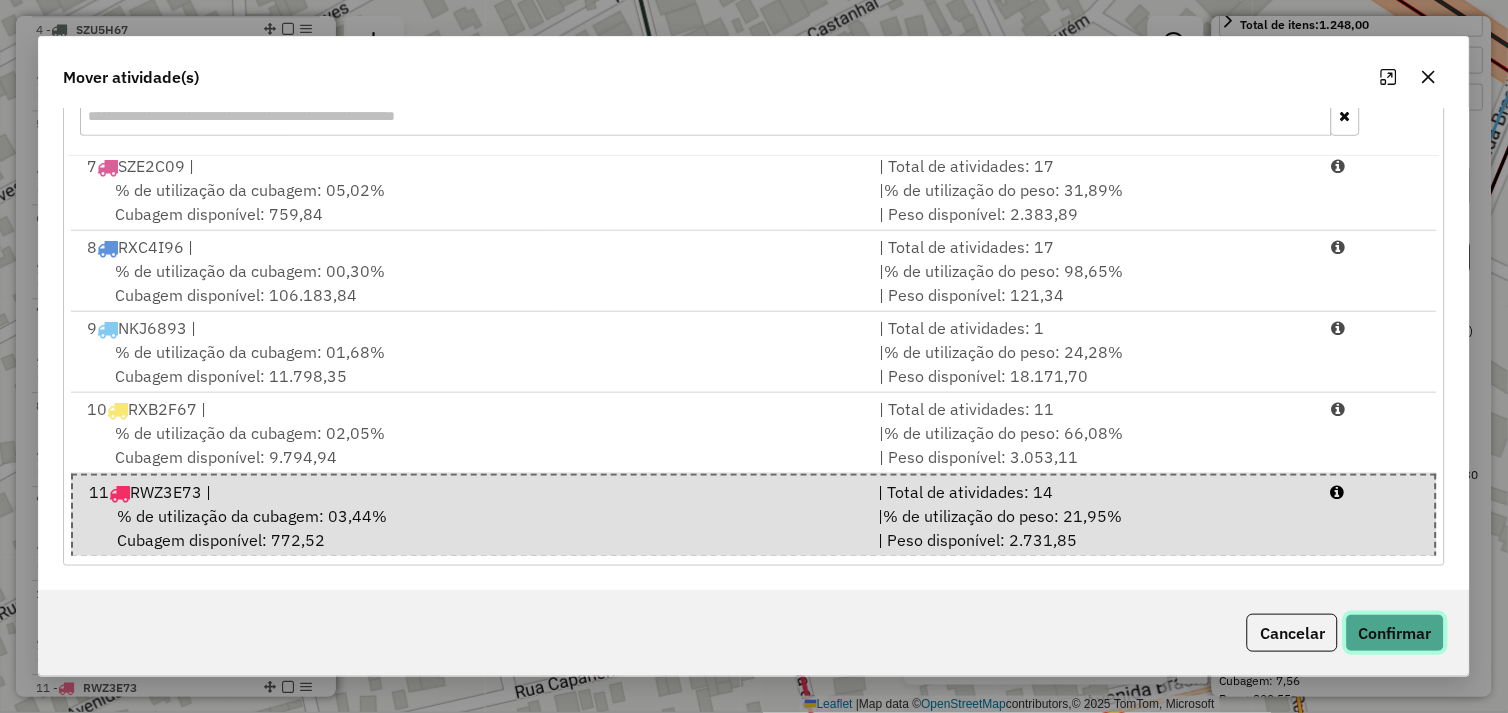 click on "Confirmar" 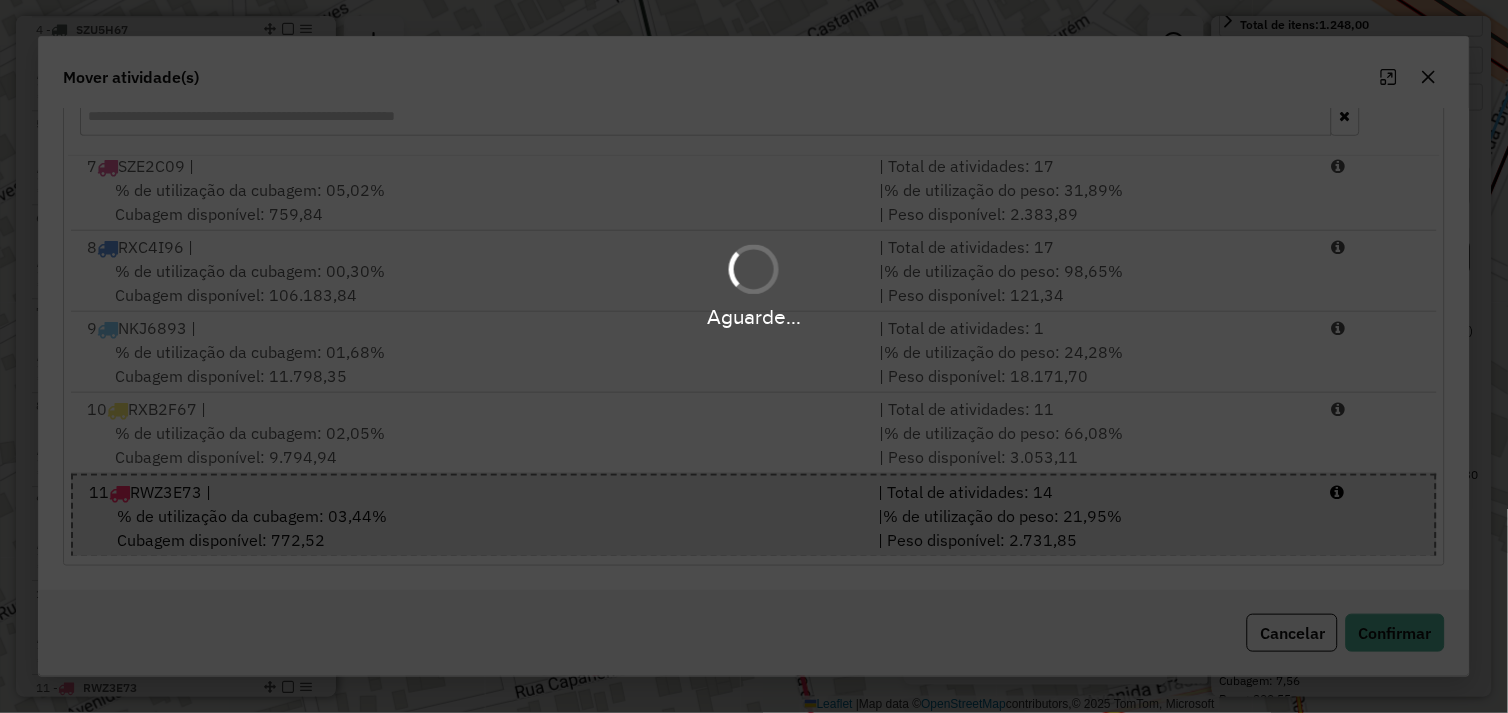 scroll, scrollTop: 0, scrollLeft: 0, axis: both 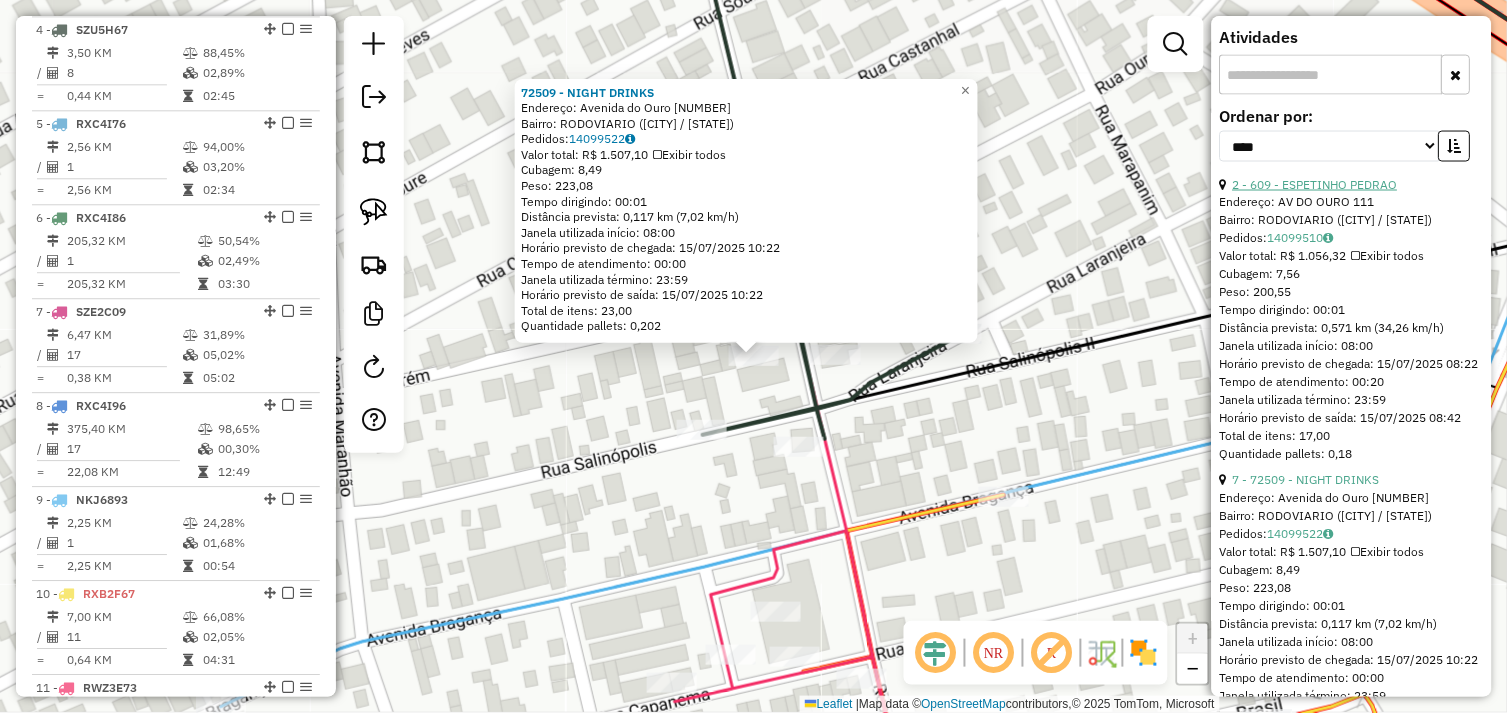 click on "2 - 609 - ESPETINHO PEDRAO" at bounding box center [1315, 184] 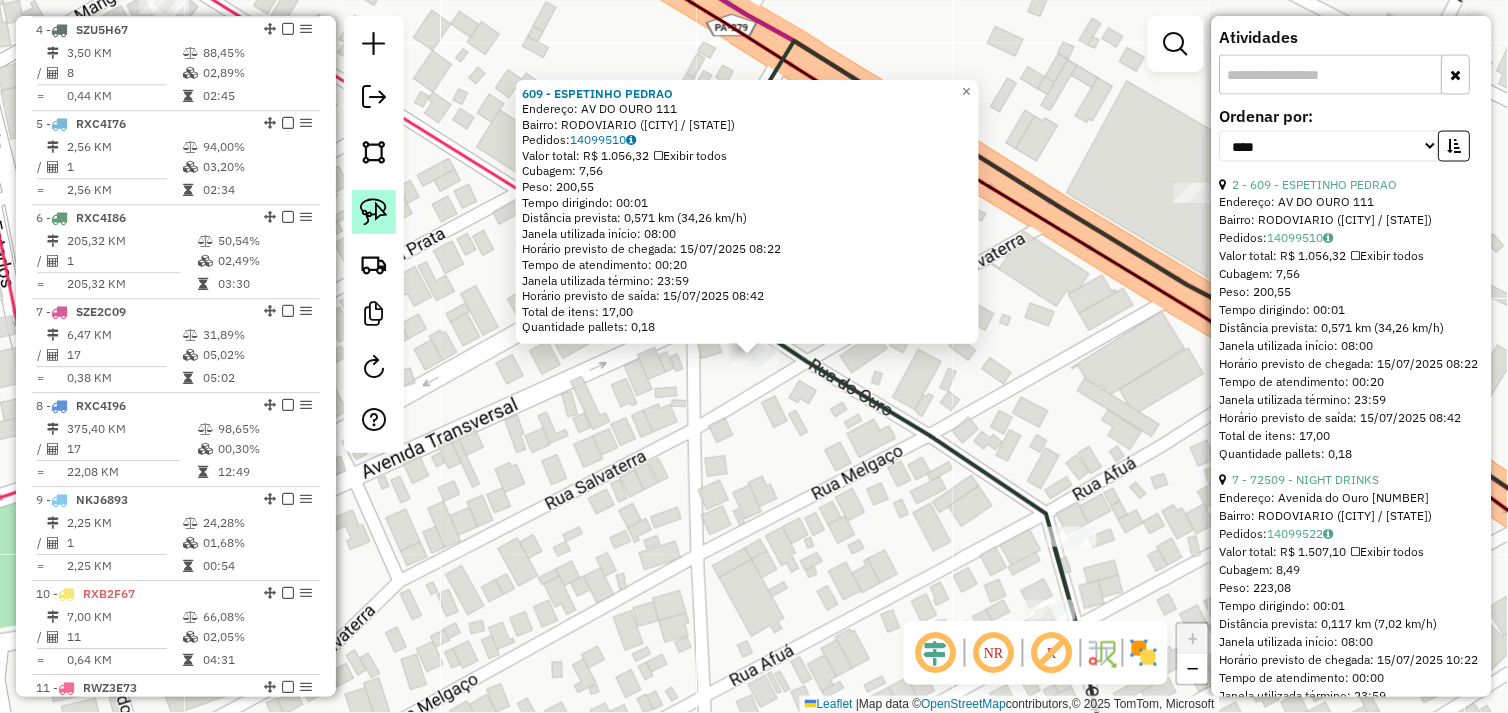 click 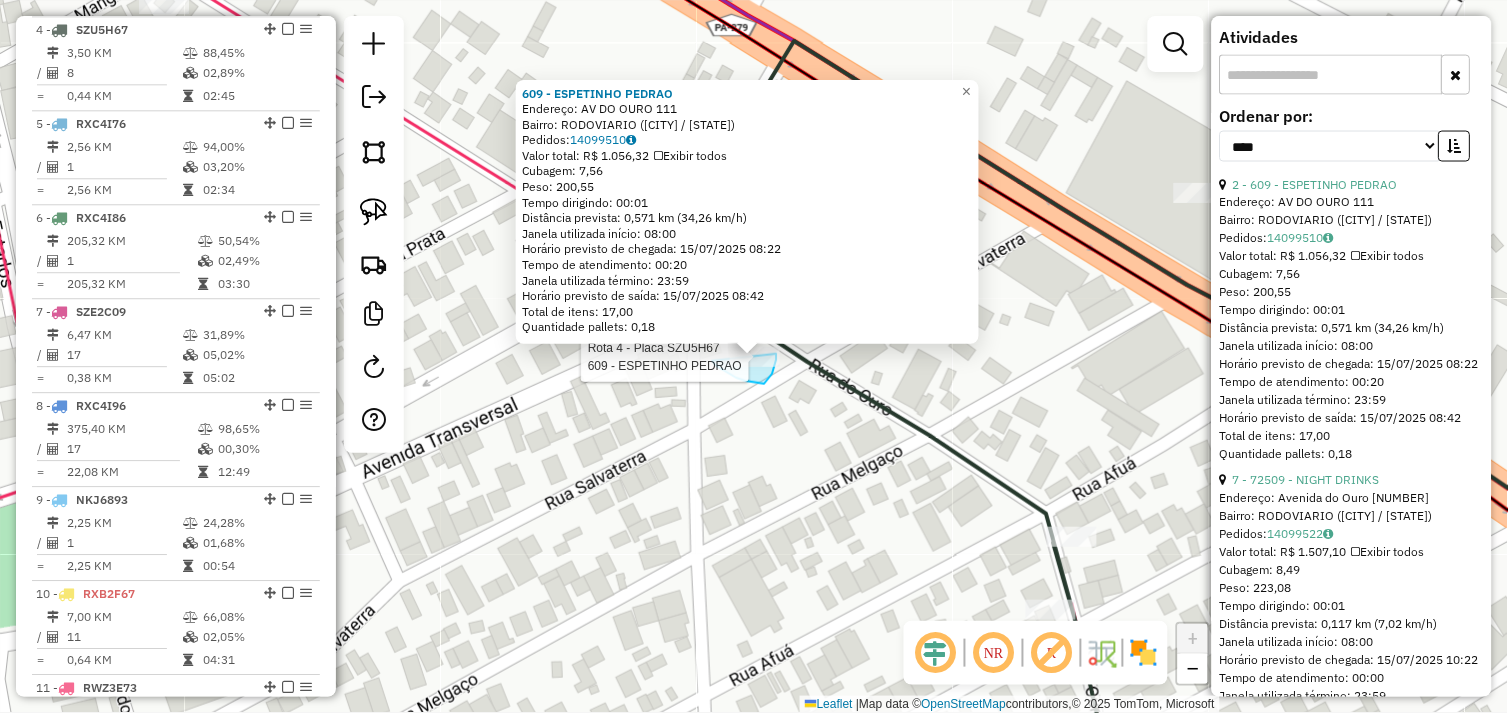drag, startPoint x: 712, startPoint y: 361, endPoint x: 761, endPoint y: 338, distance: 54.129475 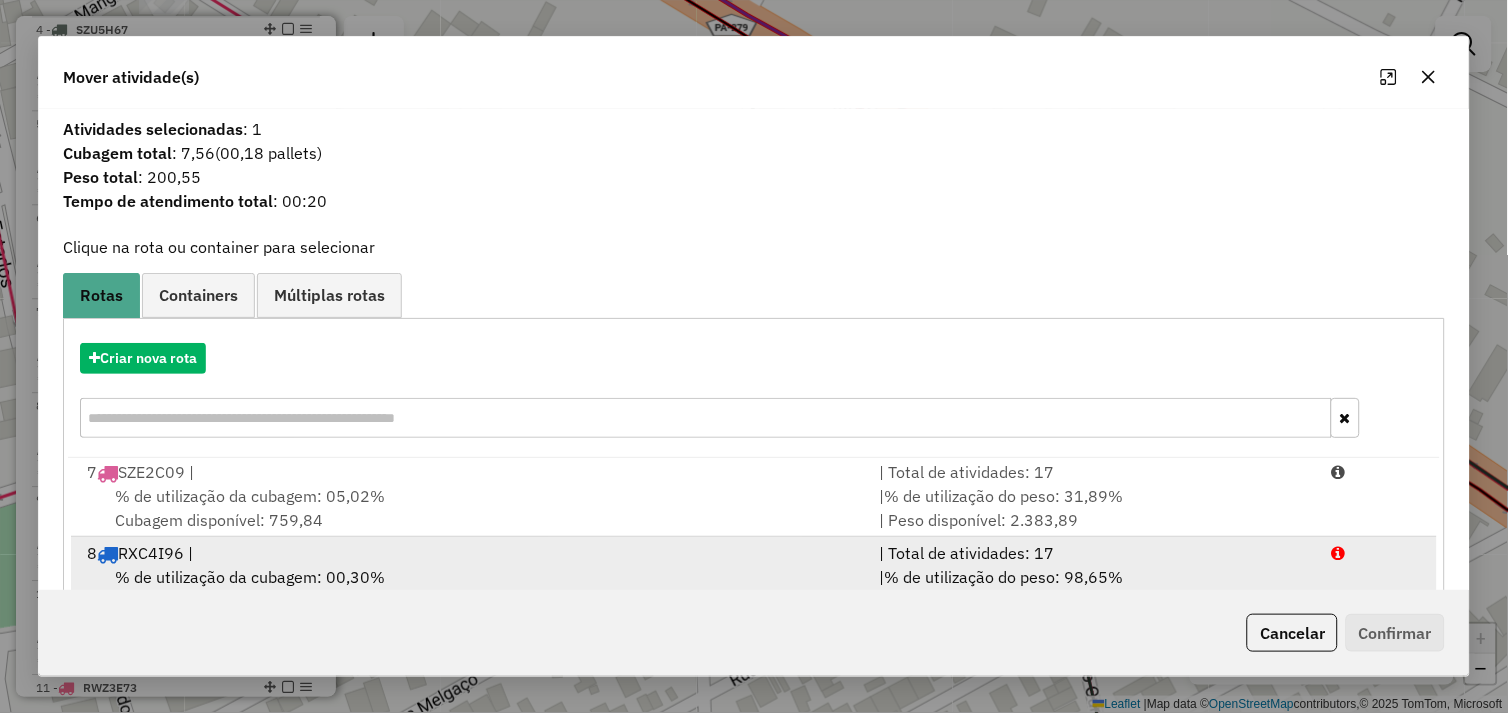 scroll, scrollTop: 411, scrollLeft: 0, axis: vertical 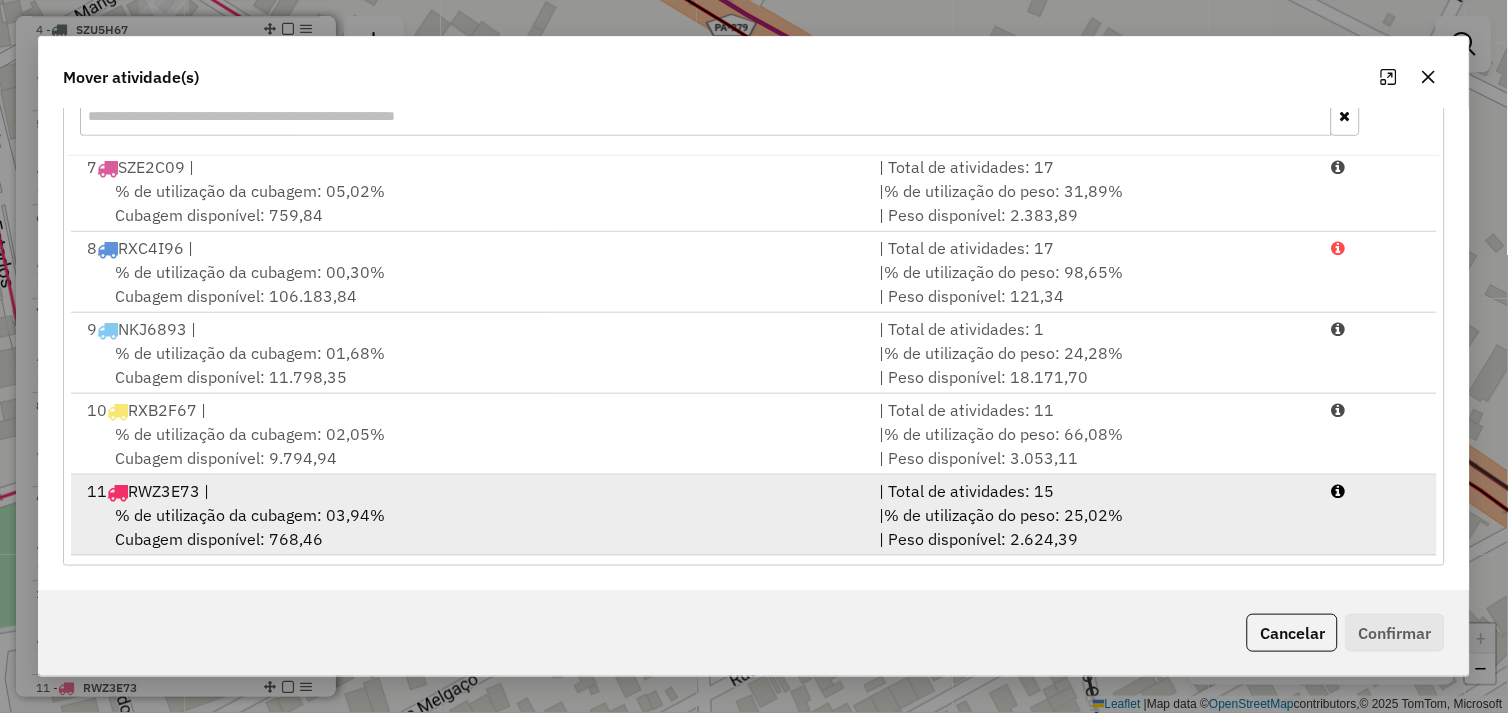 click on "% de utilização da cubagem: 03,94%  Cubagem disponível: 768,46" at bounding box center [471, 527] 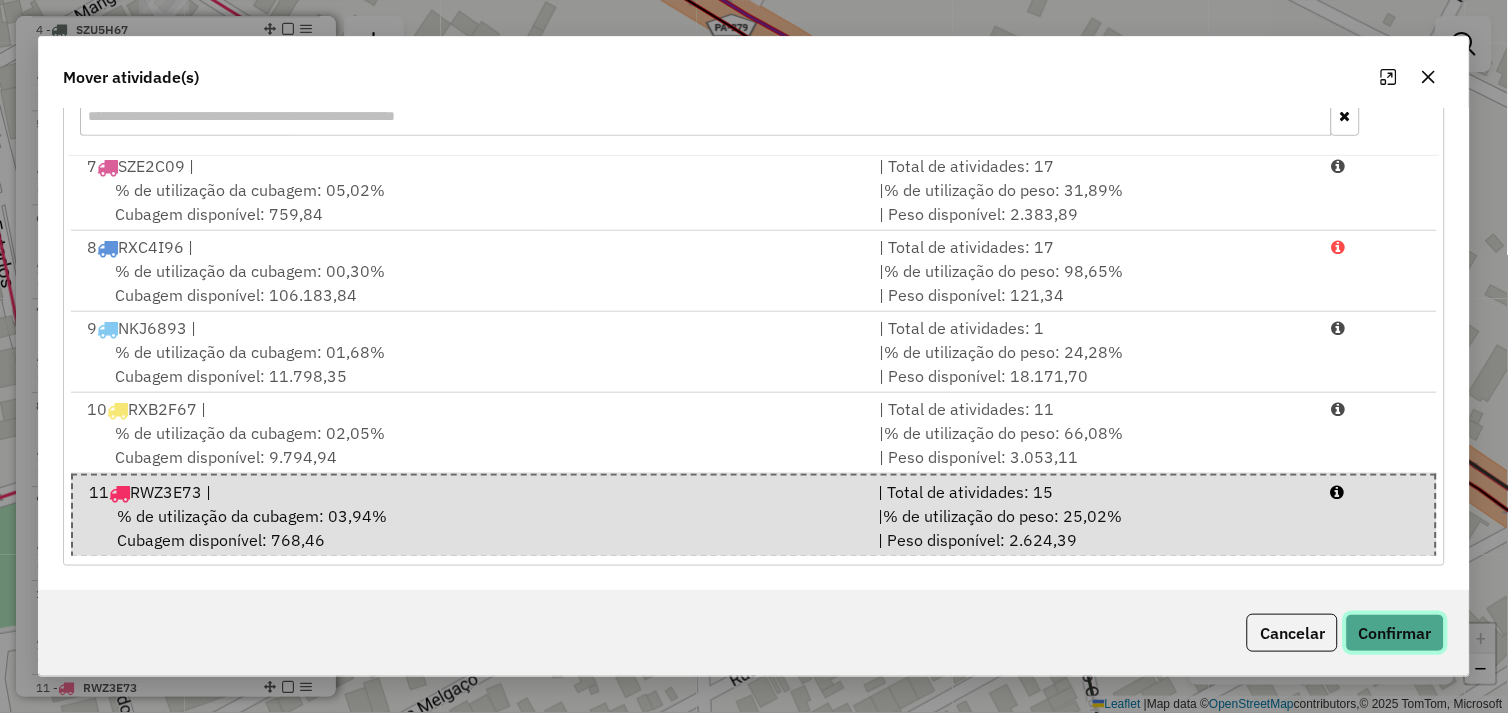 click on "Confirmar" 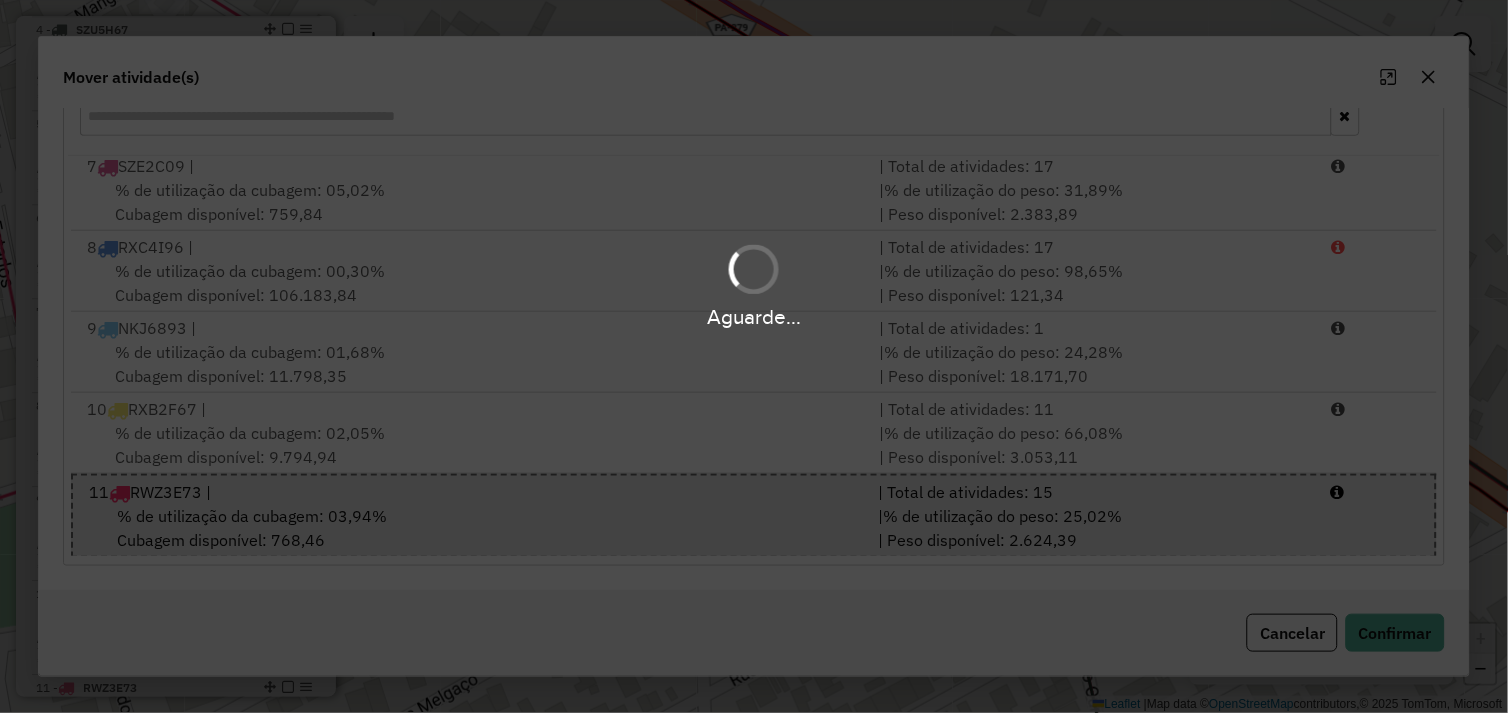 scroll, scrollTop: 0, scrollLeft: 0, axis: both 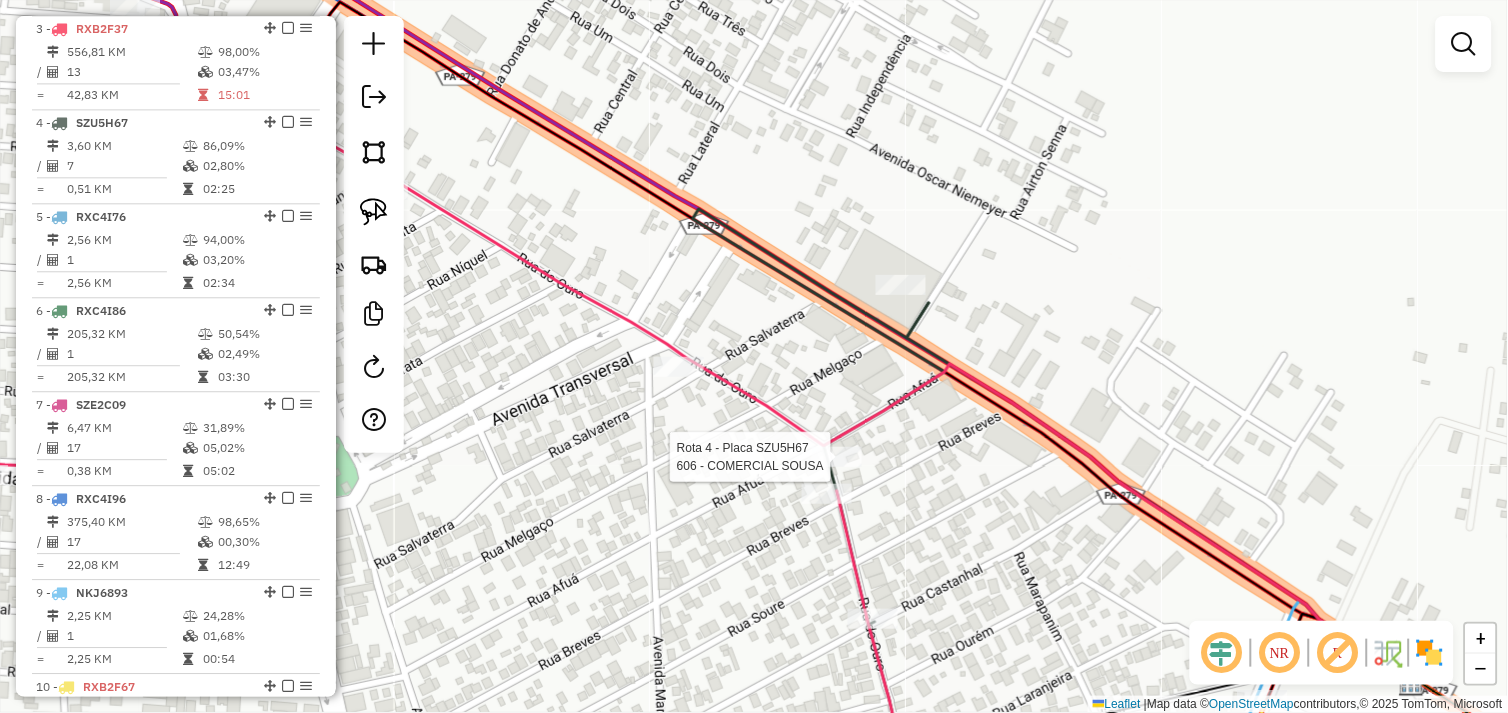 select on "*********" 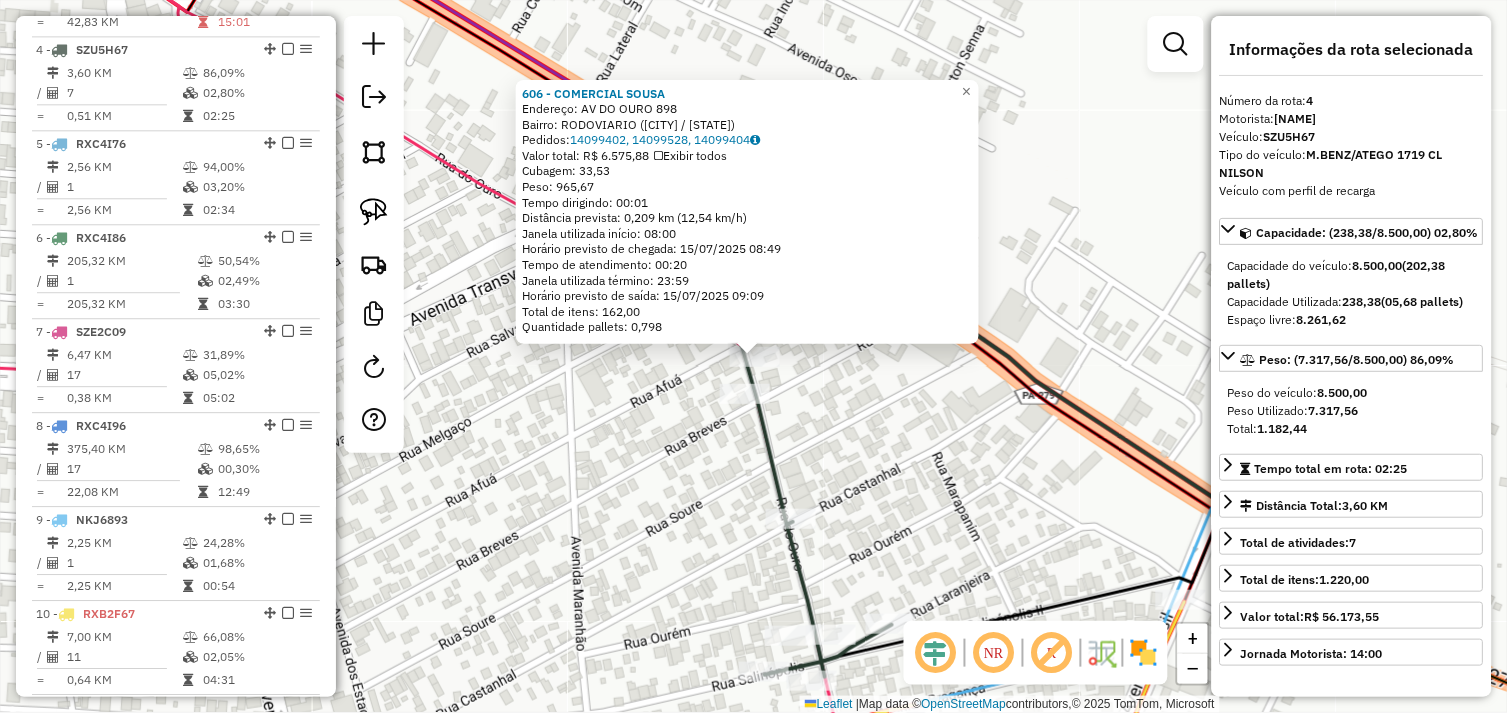 scroll, scrollTop: 1055, scrollLeft: 0, axis: vertical 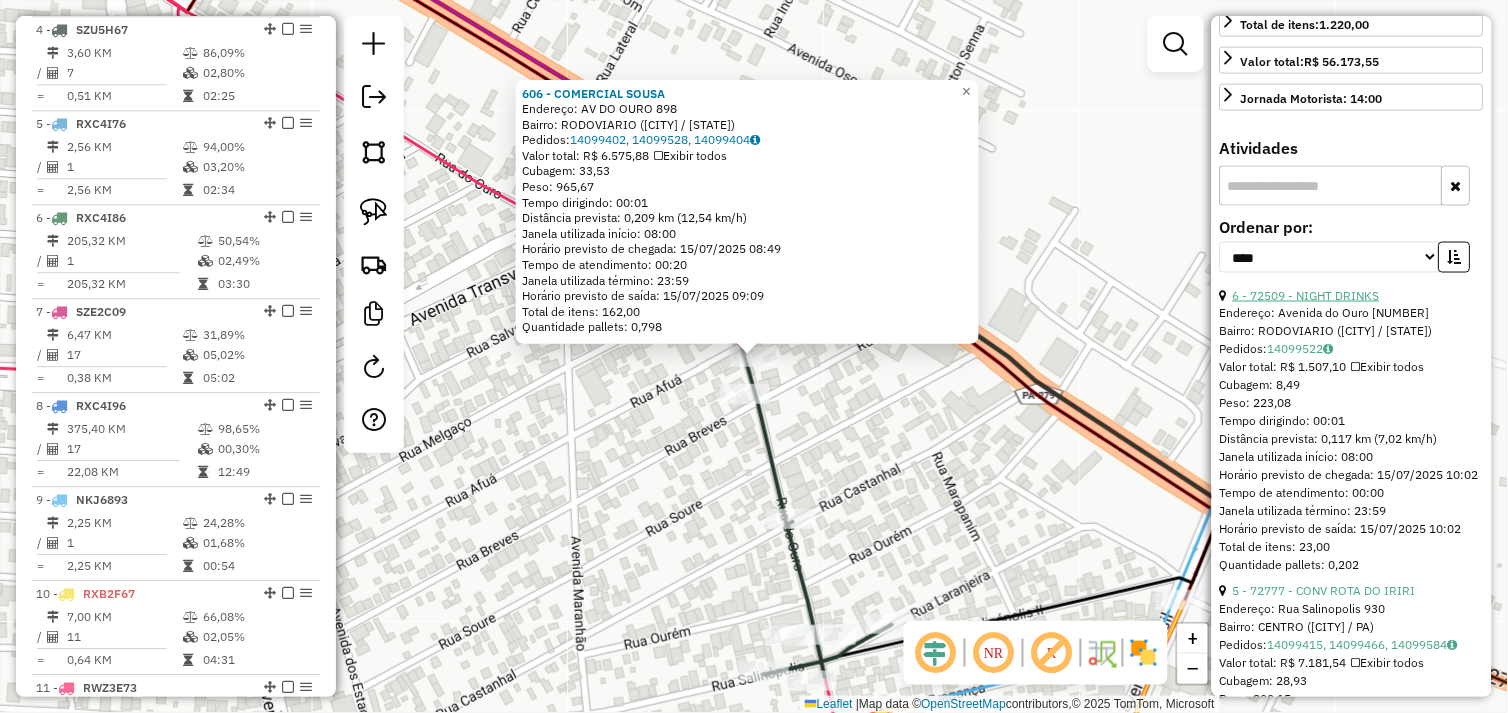 drag, startPoint x: 1307, startPoint y: 328, endPoint x: 1290, endPoint y: 331, distance: 17.262676 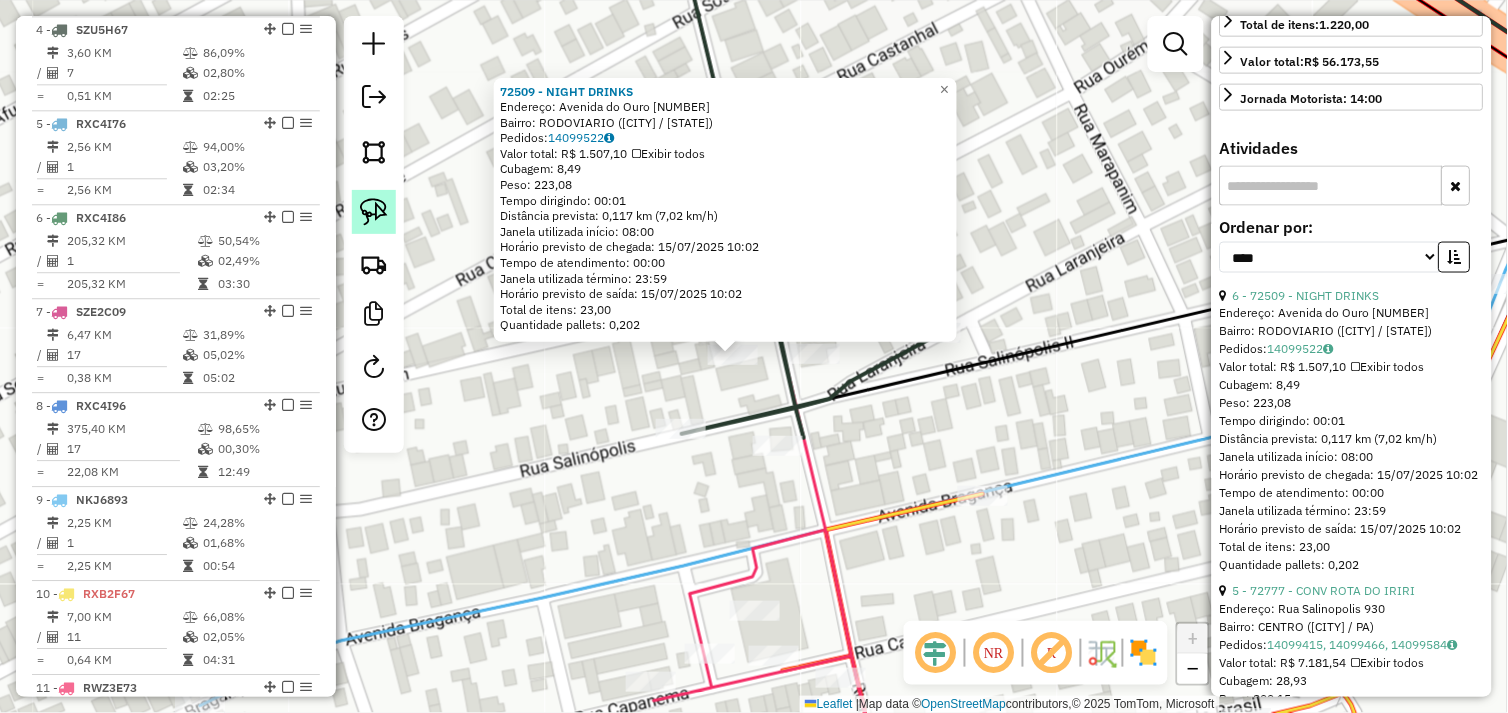 click 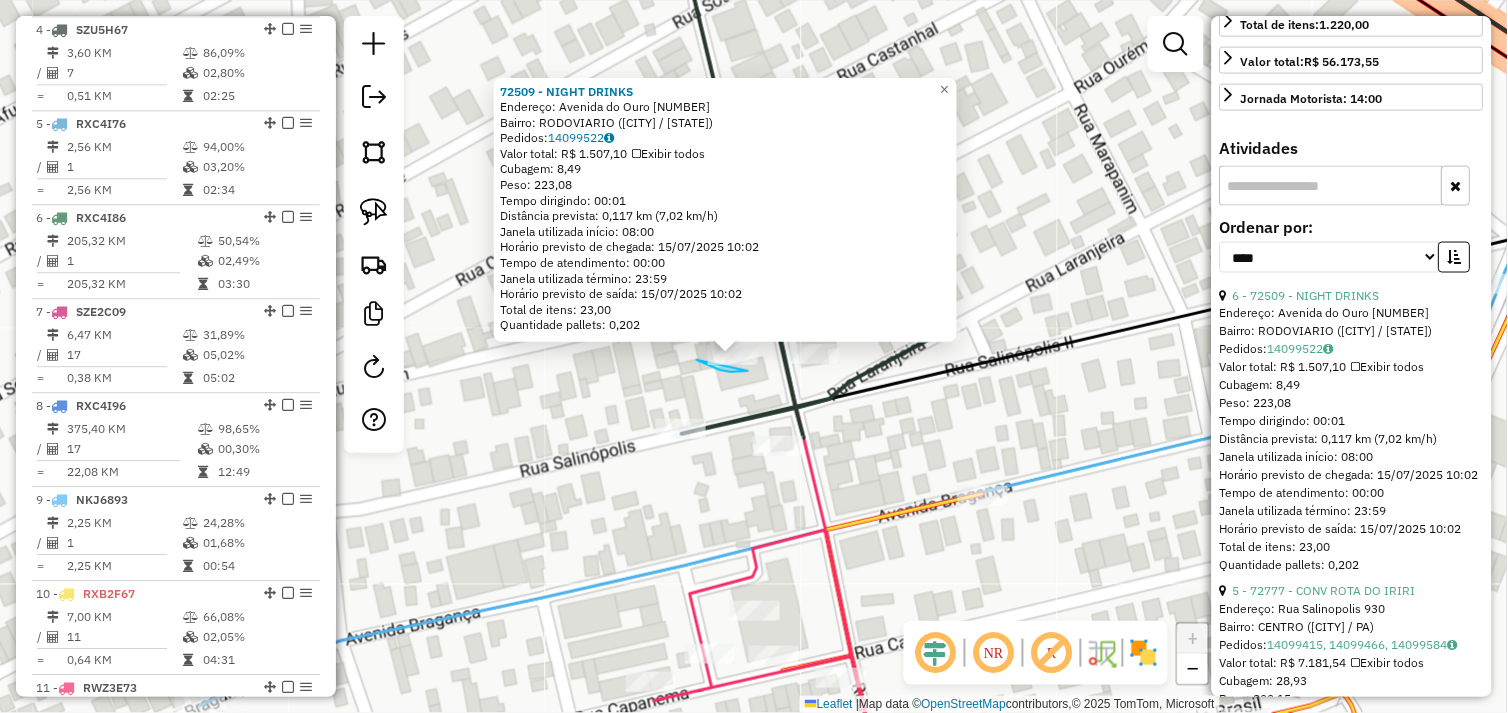 drag, startPoint x: 698, startPoint y: 361, endPoint x: 736, endPoint y: 338, distance: 44.418465 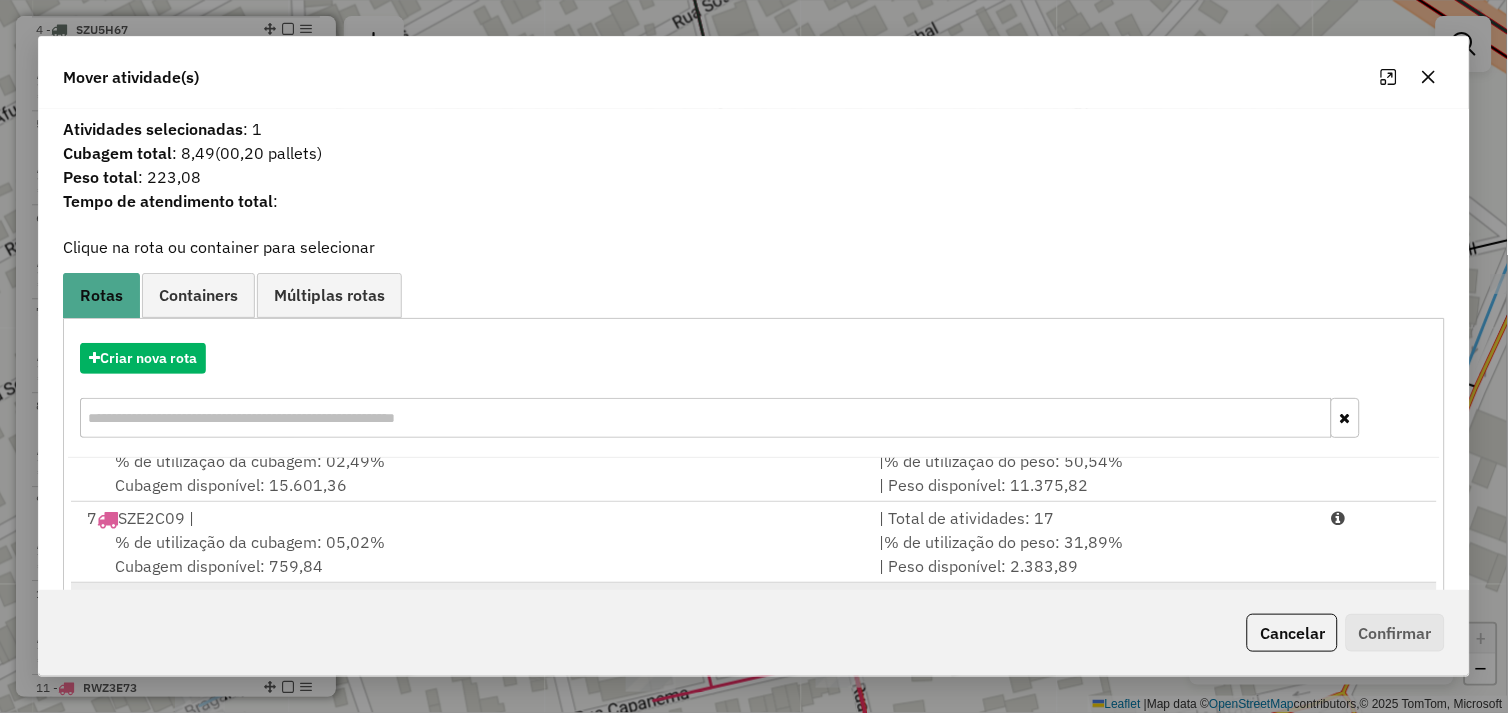 scroll, scrollTop: 411, scrollLeft: 0, axis: vertical 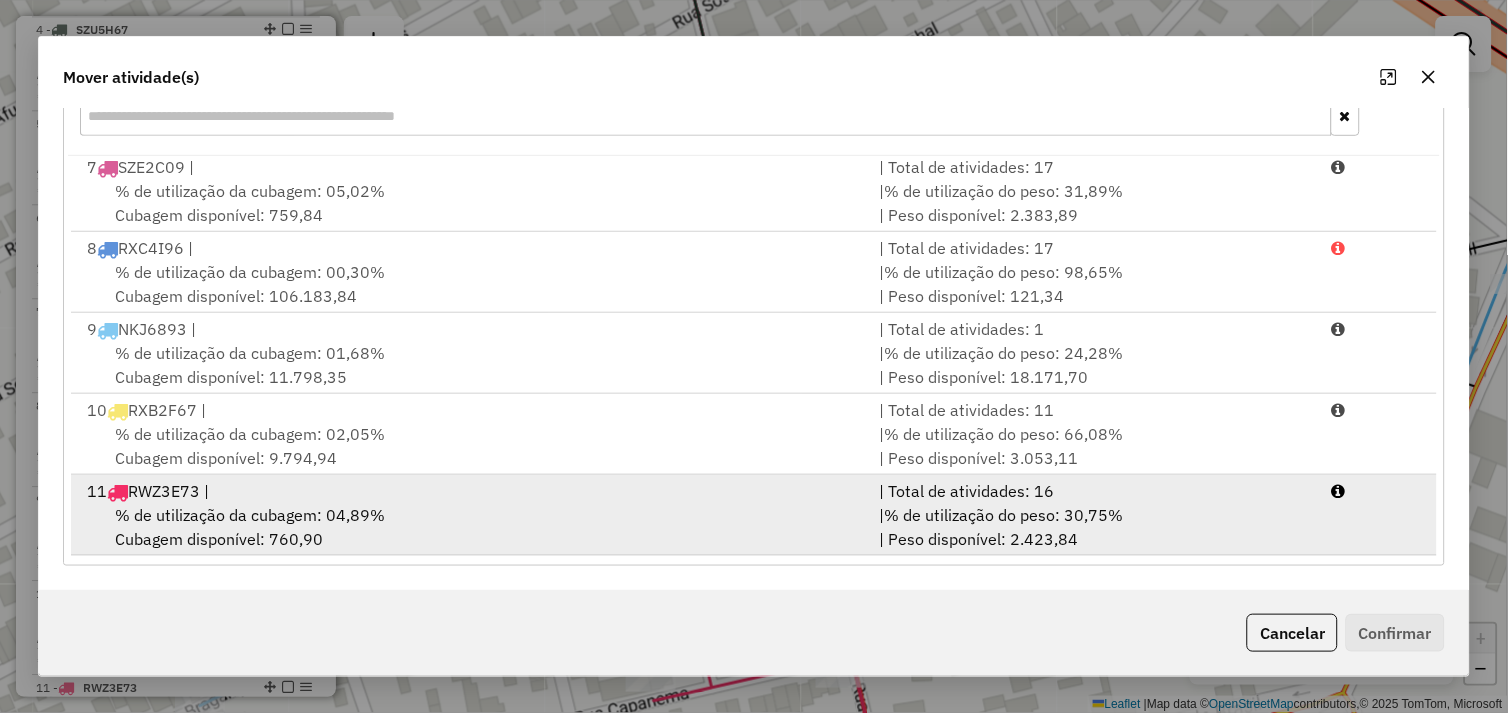 drag, startPoint x: 496, startPoint y: 514, endPoint x: 677, endPoint y: 533, distance: 181.9945 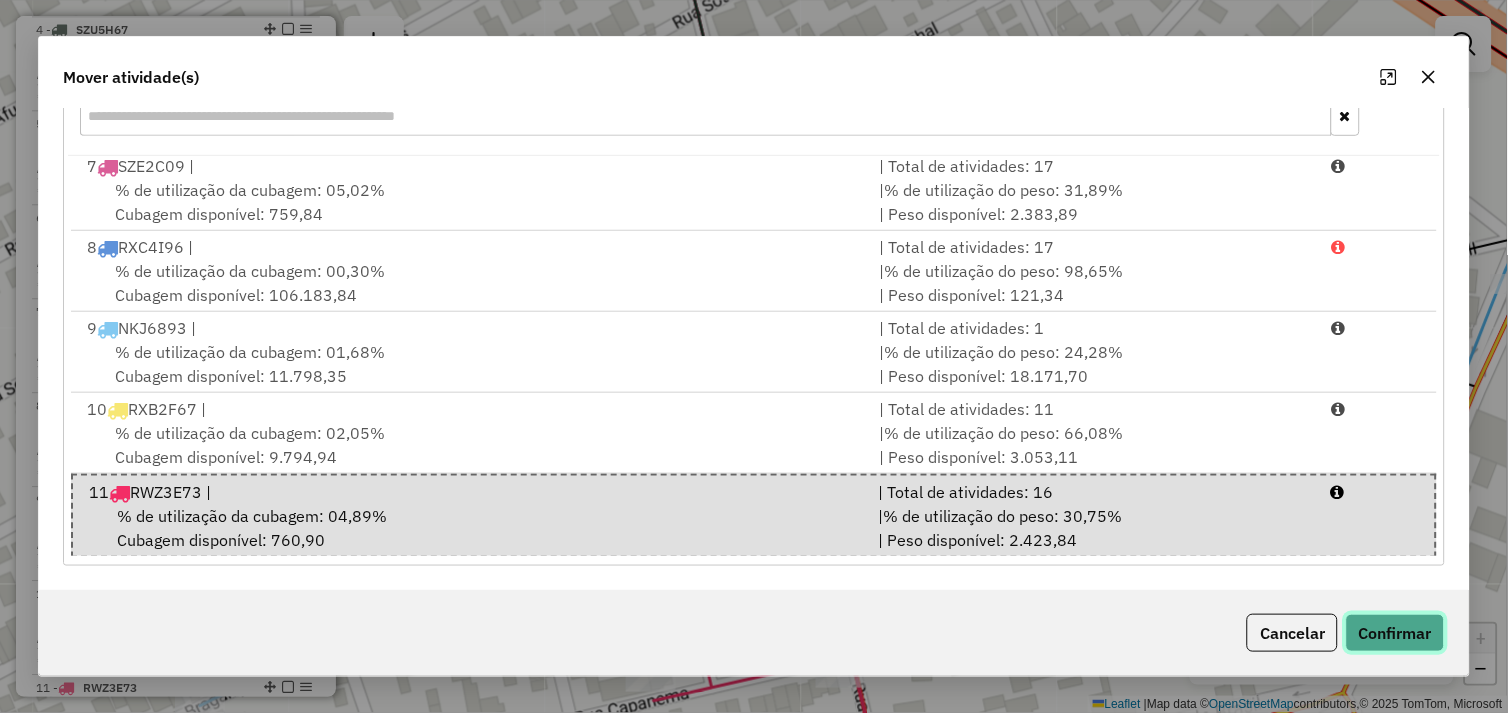 click on "Confirmar" 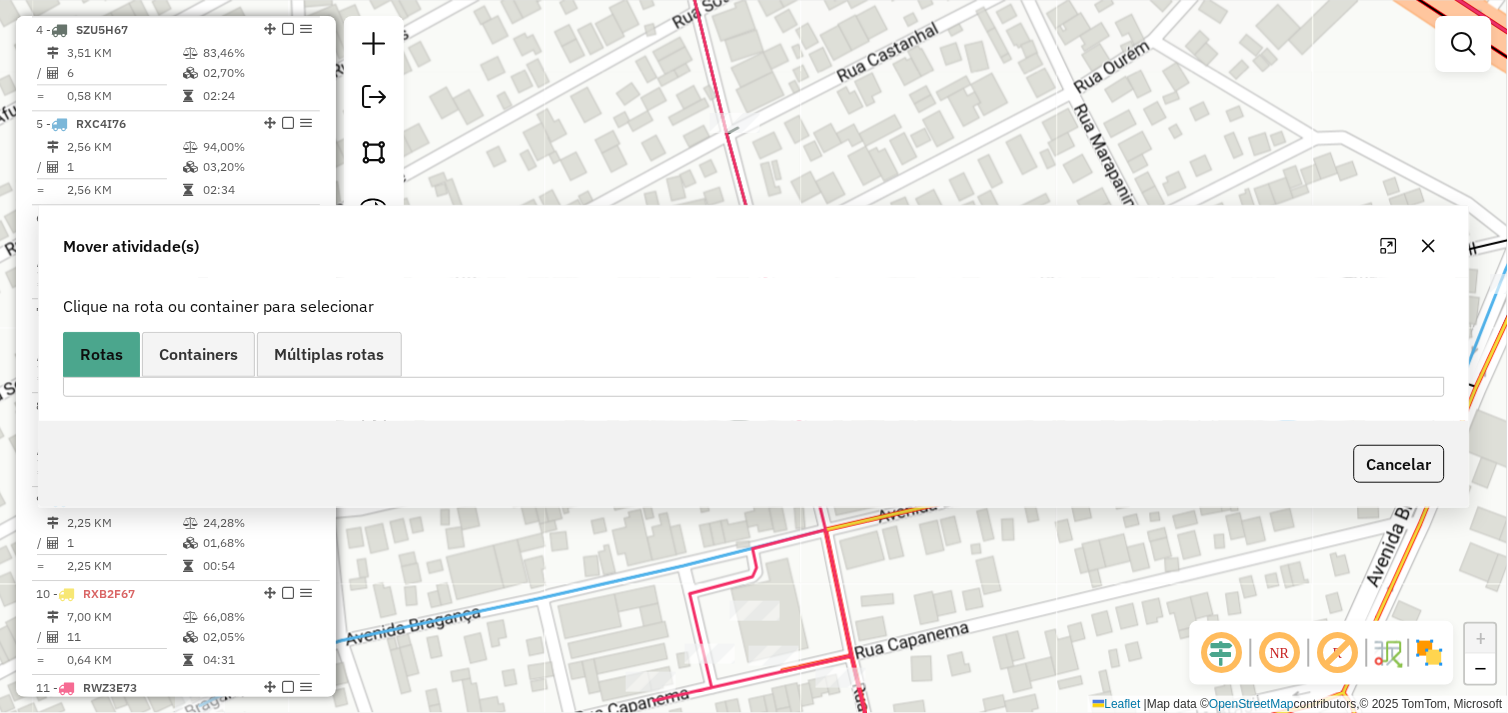scroll, scrollTop: 0, scrollLeft: 0, axis: both 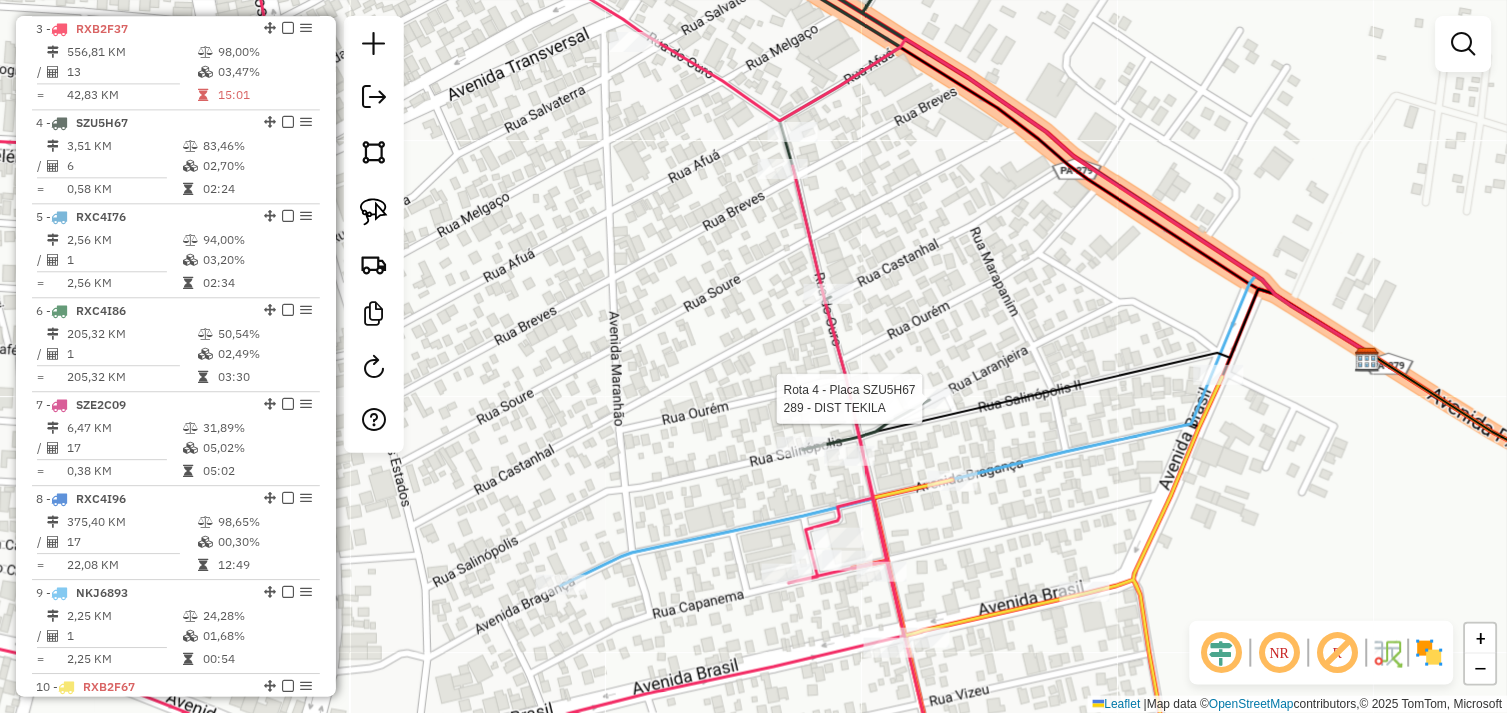 select on "*********" 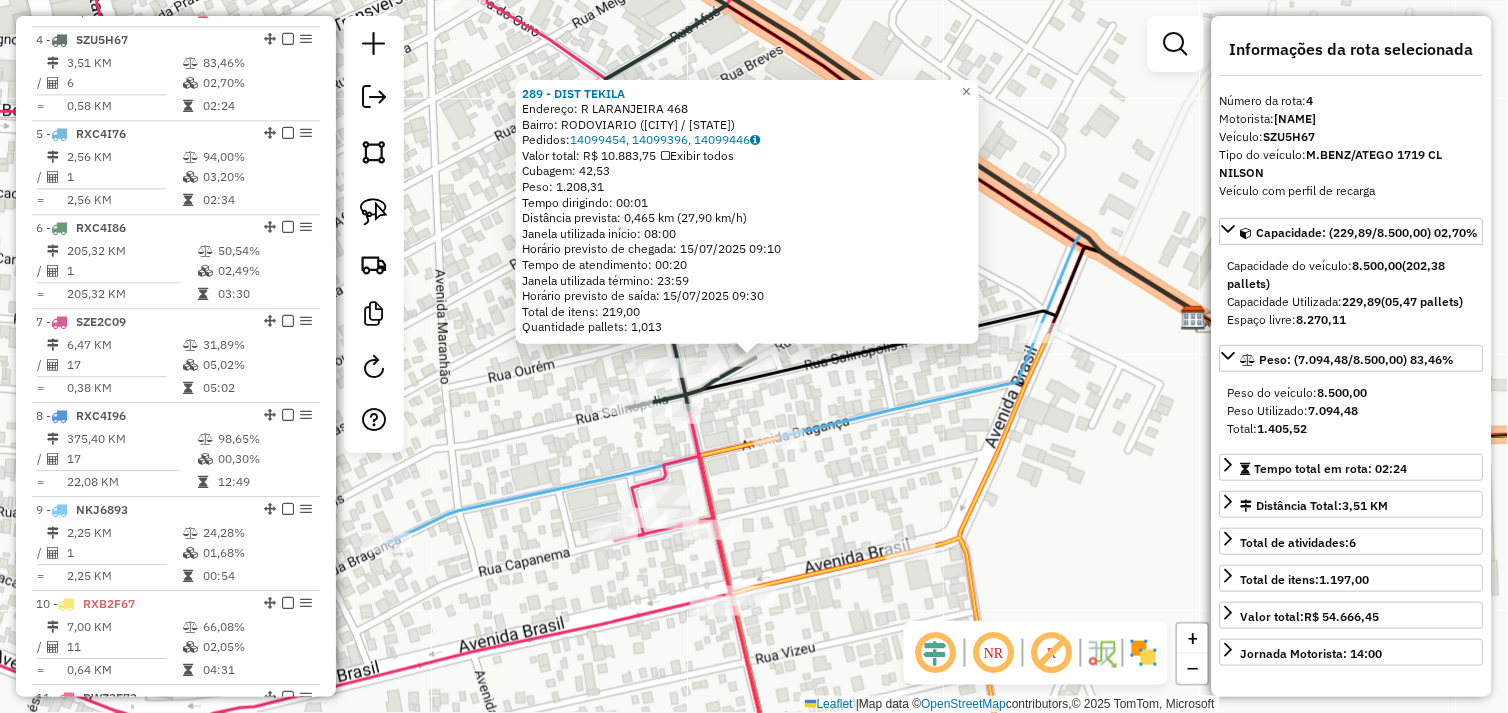 scroll, scrollTop: 1055, scrollLeft: 0, axis: vertical 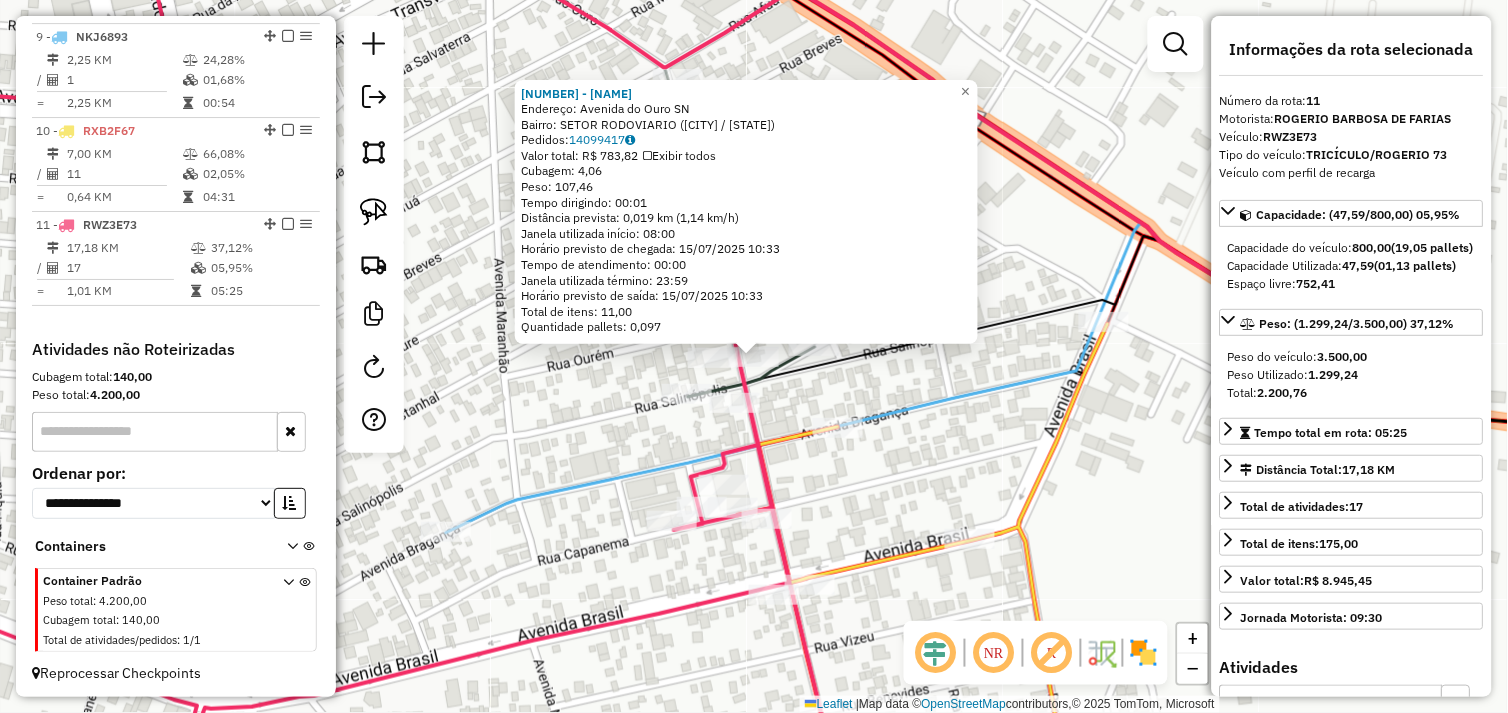 click on "72886 - BAR DA LOIRINHA Endereço: Avenida do Ouro SN Bairro: SETOR RODOVIARIO ([CITY] / [STATE]) Pedidos: 14099417 Valor total: R$ 783,82 Exibir todos Cubagem: 4,06 Peso: 107,46 Tempo dirigindo: 00:01 Distância prevista: 0,019 km (1,14 km/h) Janela utilizada início: 08:00 Horário previsto de chegada: [DATE] [TIME] Tempo de atendimento: 00:00 Janela utilizada término: 23:59 Horário previsto de saída: [DATE] [TIME] Total de itens: 11,00 Quantidade pallets: 0,097 × Janela de atendimento Grade de atendimento Capacidade Transportadoras Veículos Cliente Pedidos Rotas Selecione os dias de semana para filtrar as janelas de atendimento Seg Ter Qua Qui Sex Sáb Dom Informe o período da janela de atendimento: De: Até: Filtrar exatamente a janela do cliente Considerar janela de atendimento padrão Selecione os dias de semana para filtrar as grades de atendimento Seg Ter Qua Qui Sex Sáb Dom Considerar clientes sem dia de atendimento cadastrado +" 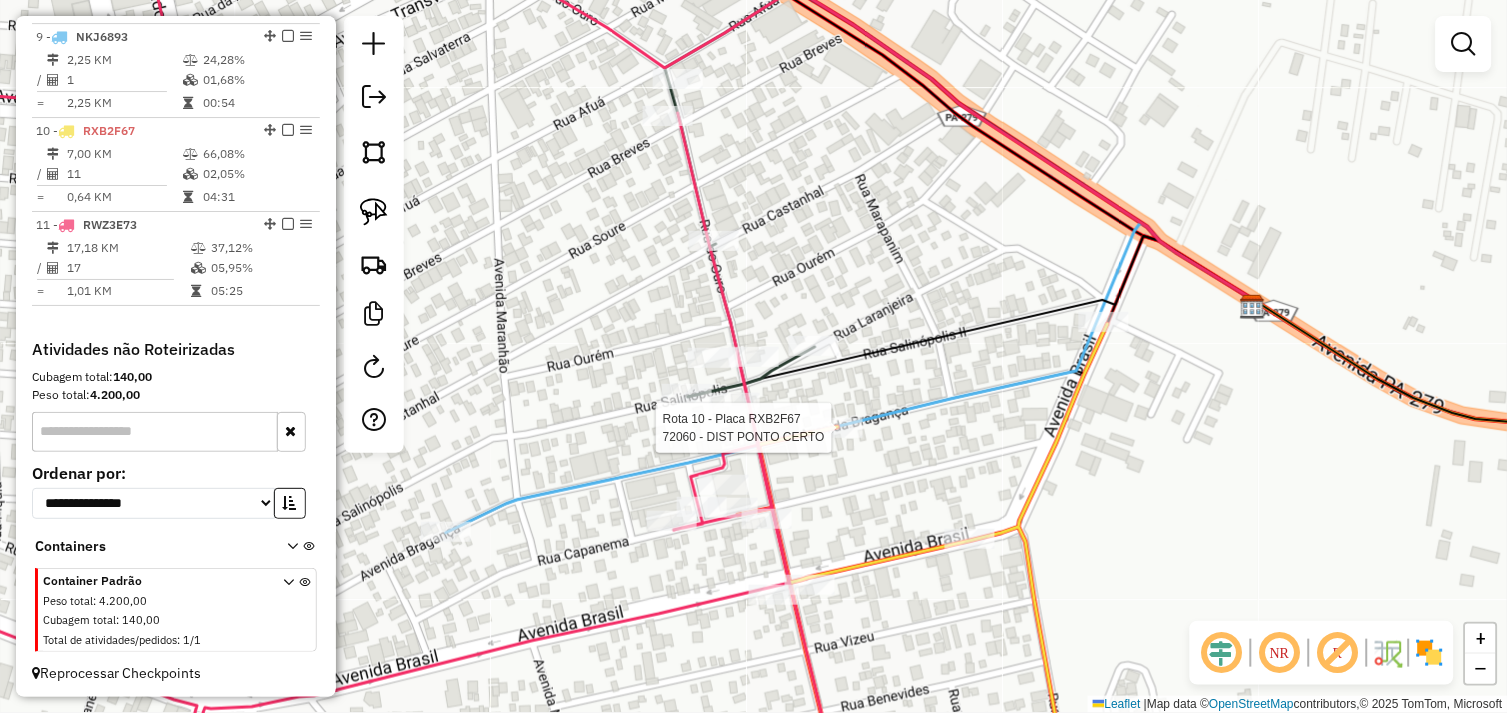 select on "*********" 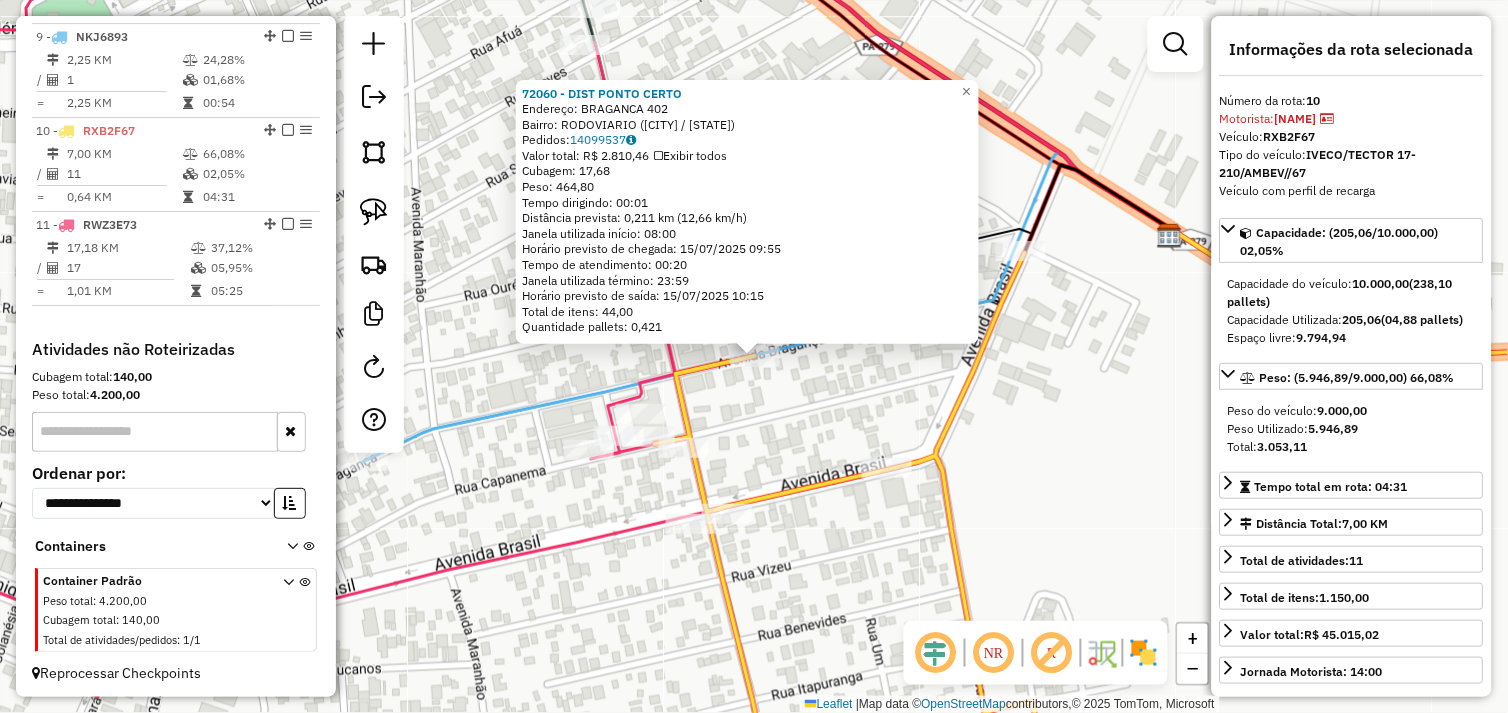 click on "[NUMBER] - DIST PONTO CERTO  Endereço:  BRAGANCA [NUMBER]   Bairro: RODOVIARIO ([CITY] / [STATE])   Pedidos:  [NUMBER]   Valor total: R$ [NUMBER]   Exibir todos   Cubagem: [NUMBER]  Peso: [NUMBER]  Tempo dirigindo: [TIME]   Distância prevista: [NUMBER] km ([NUMBER] km/h)   Janela utilizada início: [TIME]   Horário previsto de chegada: [DATE] [TIME]   Tempo de atendimento: [TIME]   Janela utilizada término: [TIME]   Horário previsto de saída: [DATE] [TIME]   Total de itens: [NUMBER]   Quantidade pallets: [NUMBER]  × Janela de atendimento Grade de atendimento Capacidade Transportadoras Veículos Cliente Pedidos  Rotas Selecione os dias de semana para filtrar as janelas de atendimento  Seg   Ter   Qua   Qui   Sex   Sáb   Dom  Informe o período da janela de atendimento: De: Até:  Filtrar exatamente a janela do cliente  Considerar janela de atendimento padrão  Selecione os dias de semana para filtrar as grades de atendimento  Seg   Ter   Qua   Qui   Sex   Sáb   Dom   Considerar clientes sem dia de atendimento cadastrado  De:  +" 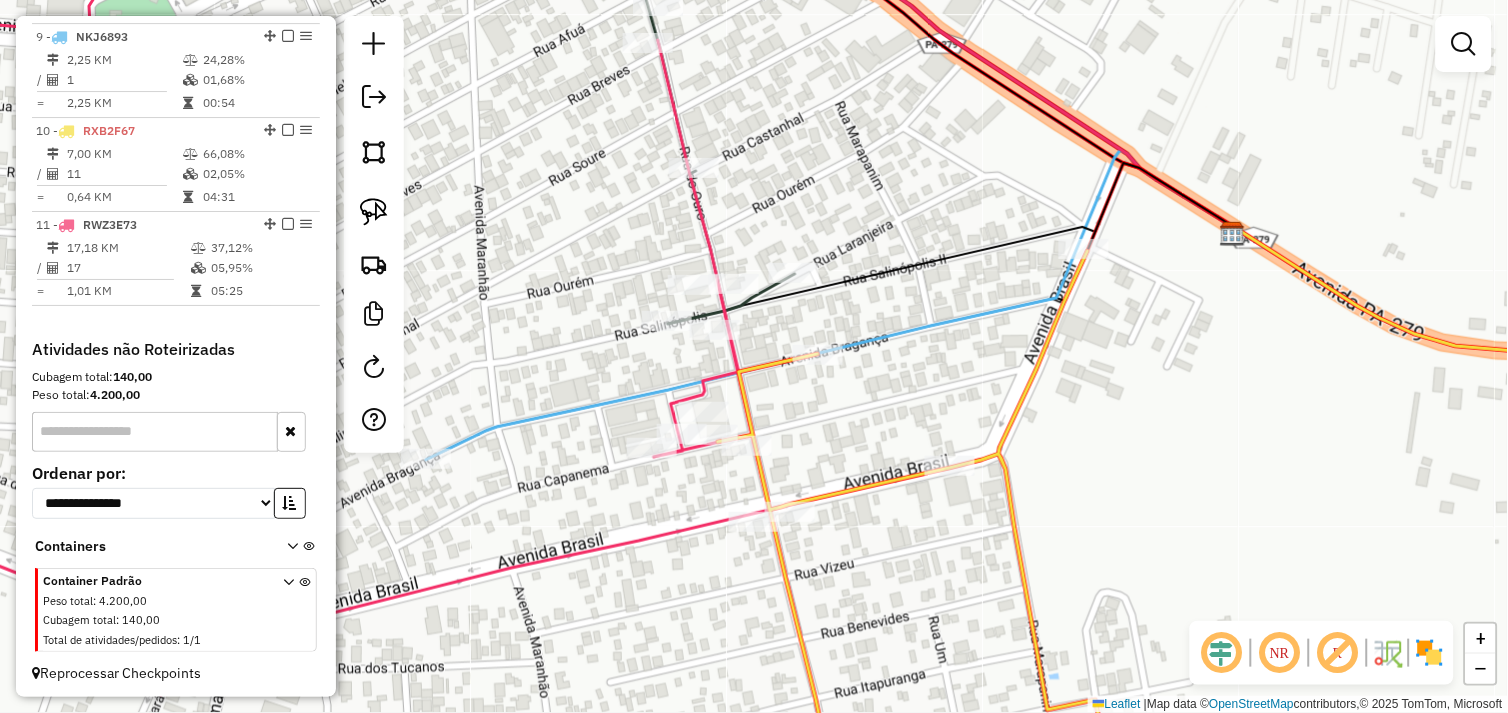 drag, startPoint x: 762, startPoint y: 404, endPoint x: 840, endPoint y: 400, distance: 78.10249 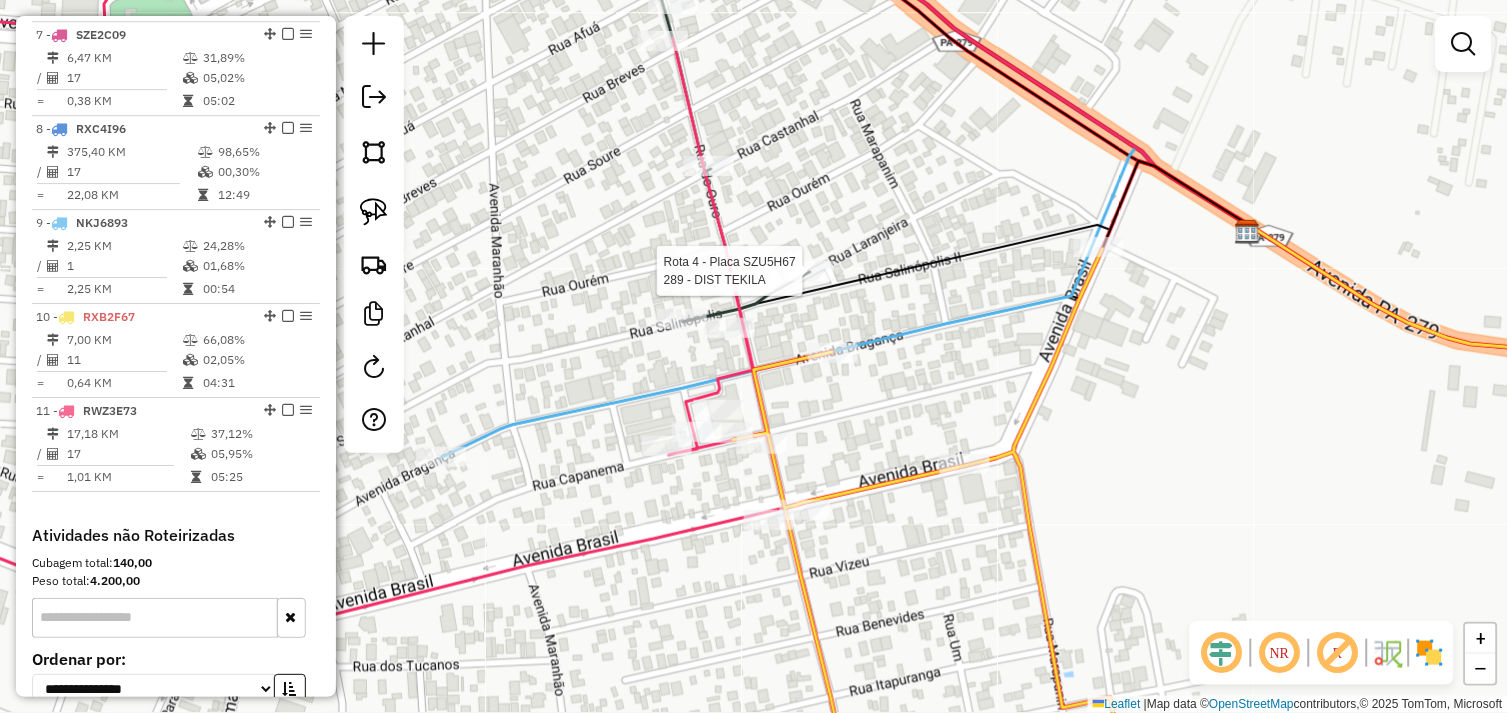select on "*********" 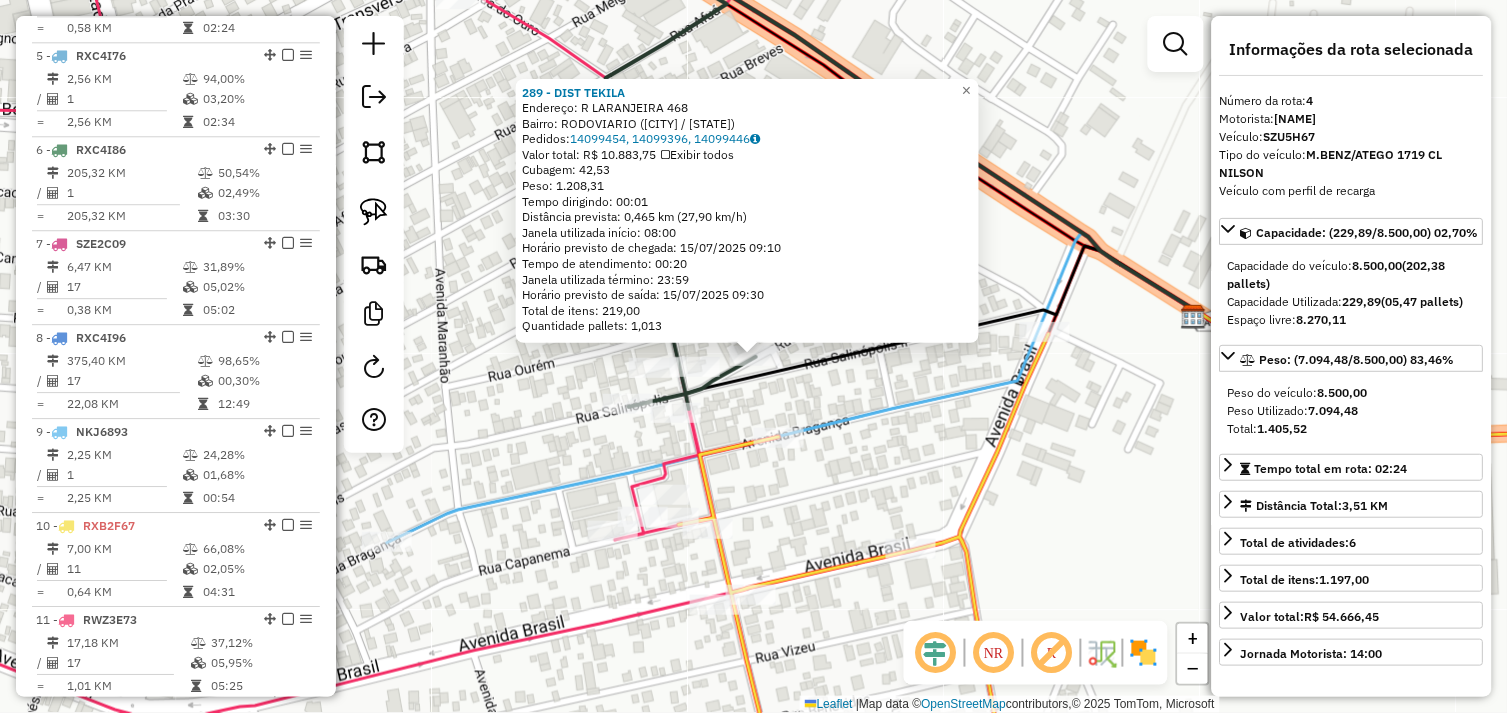 scroll, scrollTop: 1055, scrollLeft: 0, axis: vertical 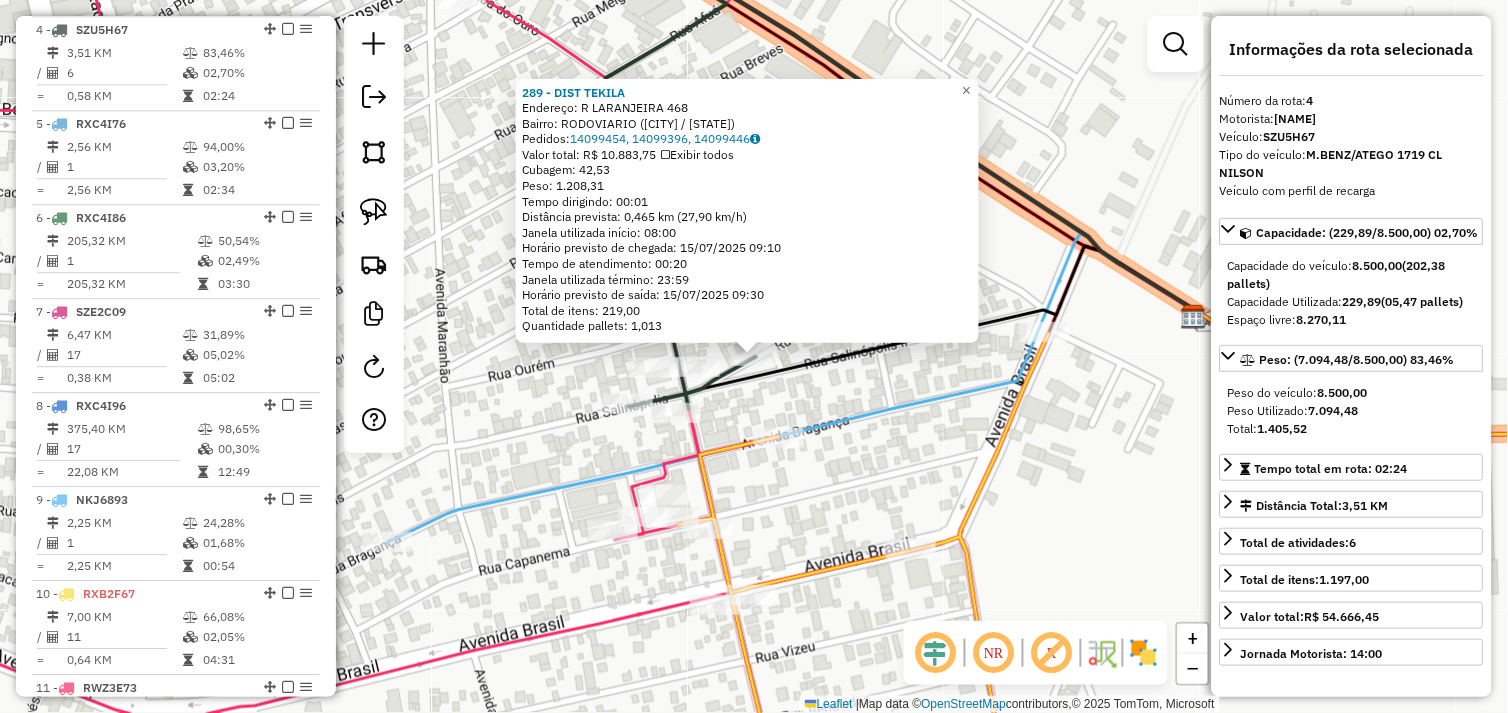 click on "289 - DIST TEKILA Endereço: R LARANJEIRA [NUMBER] Bairro: RODOVIARIO ([CITY] / [STATE]) Pedidos: 14099454, 14099396, 14099446 Valor total: R$ 10.883,75 Exibir todos Cubagem: 42,53 Peso: 1.208,31 Tempo dirigindo: 00:01 Distância prevista: 0,465 km (27,90 km/h) Janela utilizada início: 08:00 Horário previsto de chegada: [DATE] [TIME] Tempo de atendimento: 00:20 Janela utilizada término: 23:59 Horário previsto de saída: [DATE] [TIME] Total de itens: 219,00 Quantidade pallets: 1,013 × Janela de atendimento Grade de atendimento Capacidade Transportadoras Veículos Cliente Pedidos Rotas Selecione os dias de semana para filtrar as janelas de atendimento Seg Ter Qua Qui Sex Sáb Dom Informe o período da janela de atendimento: De: Até: Filtrar exatamente a janela do cliente Considerar janela de atendimento padrão Selecione os dias de semana para filtrar as grades de atendimento Seg Ter Qua Qui Sex Sáb Dom Peso mínimo: De: De:" 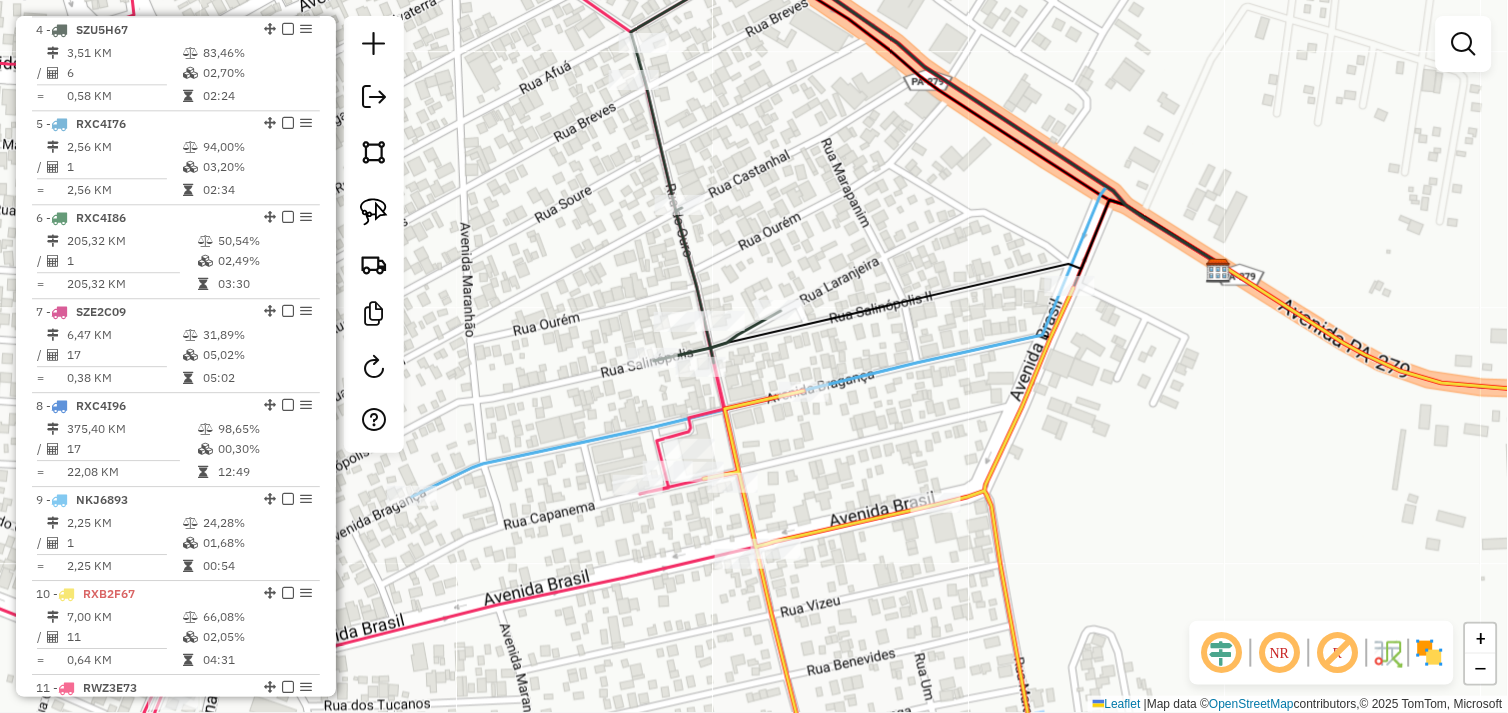 drag, startPoint x: 816, startPoint y: 488, endPoint x: 901, endPoint y: 350, distance: 162.07715 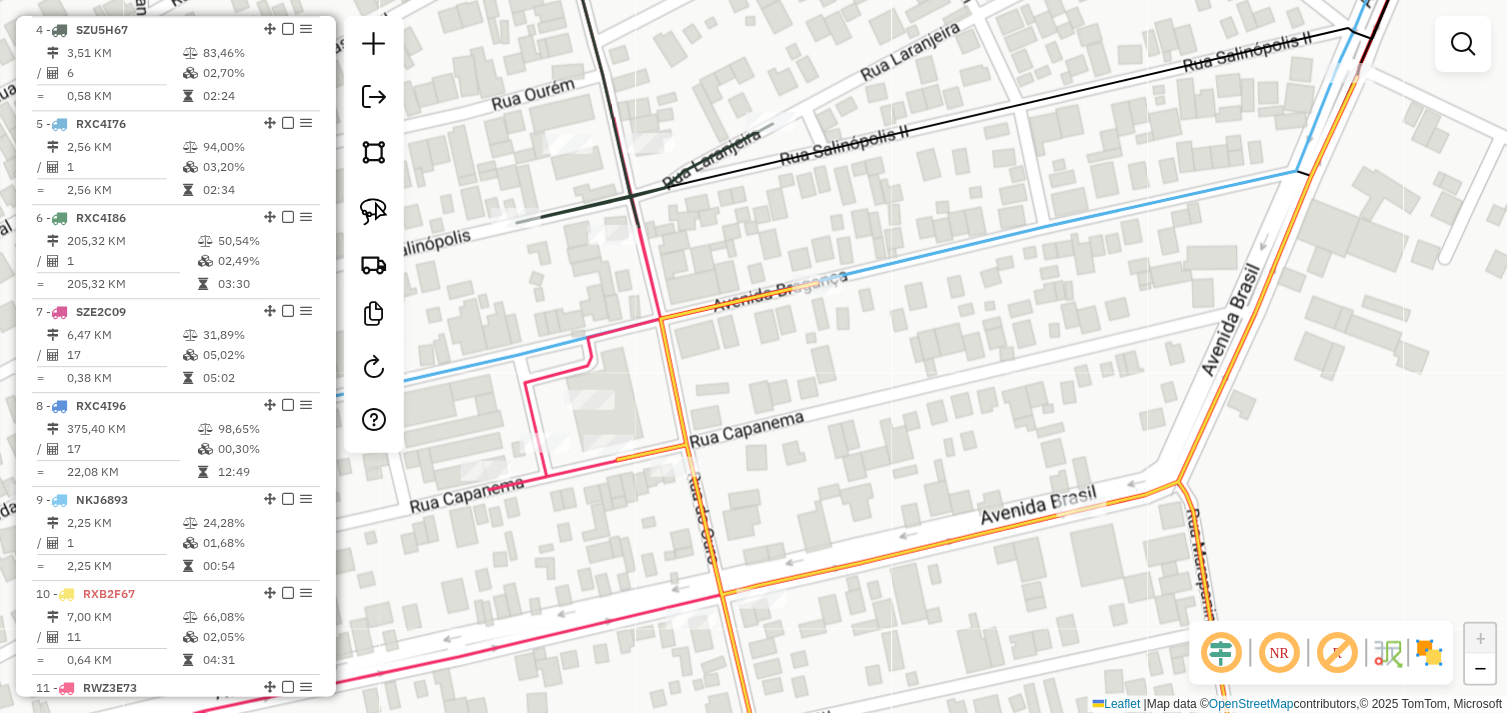 click on "Janela de atendimento Grade de atendimento Capacidade Transportadoras Veículos Cliente Pedidos  Rotas Selecione os dias de semana para filtrar as janelas de atendimento  Seg   Ter   Qua   Qui   Sex   Sáb   Dom  Informe o período da janela de atendimento: De: Até:  Filtrar exatamente a janela do cliente  Considerar janela de atendimento padrão  Selecione os dias de semana para filtrar as grades de atendimento  Seg   Ter   Qua   Qui   Sex   Sáb   Dom   Considerar clientes sem dia de atendimento cadastrado  Clientes fora do dia de atendimento selecionado Filtrar as atividades entre os valores definidos abaixo:  Peso mínimo:   Peso máximo:   Cubagem mínima:   Cubagem máxima:   De:   Até:  Filtrar as atividades entre o tempo de atendimento definido abaixo:  De:   Até:   Considerar capacidade total dos clientes não roteirizados Transportadora: Selecione um ou mais itens Tipo de veículo: Selecione um ou mais itens Veículo: Selecione um ou mais itens Motorista: Selecione um ou mais itens Nome: Rótulo:" 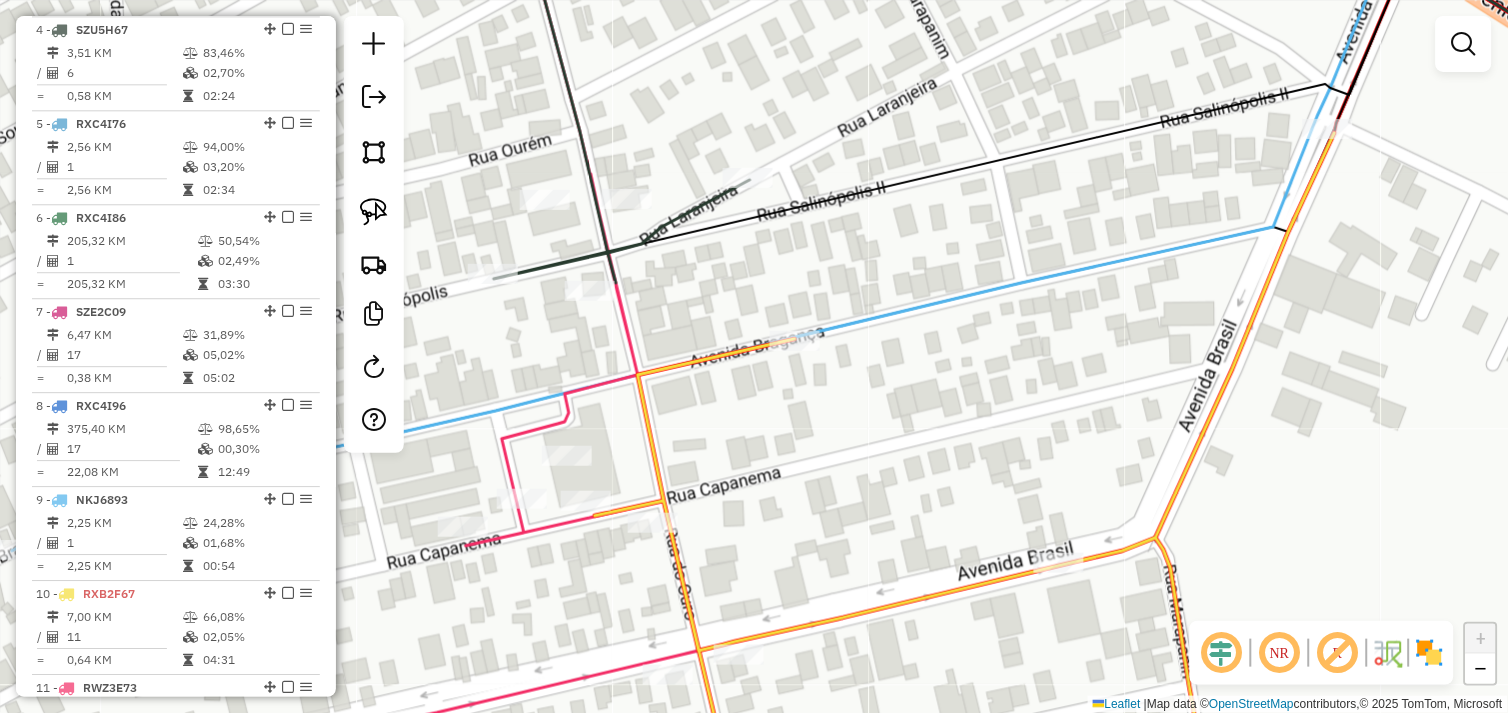 drag, startPoint x: 865, startPoint y: 353, endPoint x: 855, endPoint y: 376, distance: 25.079872 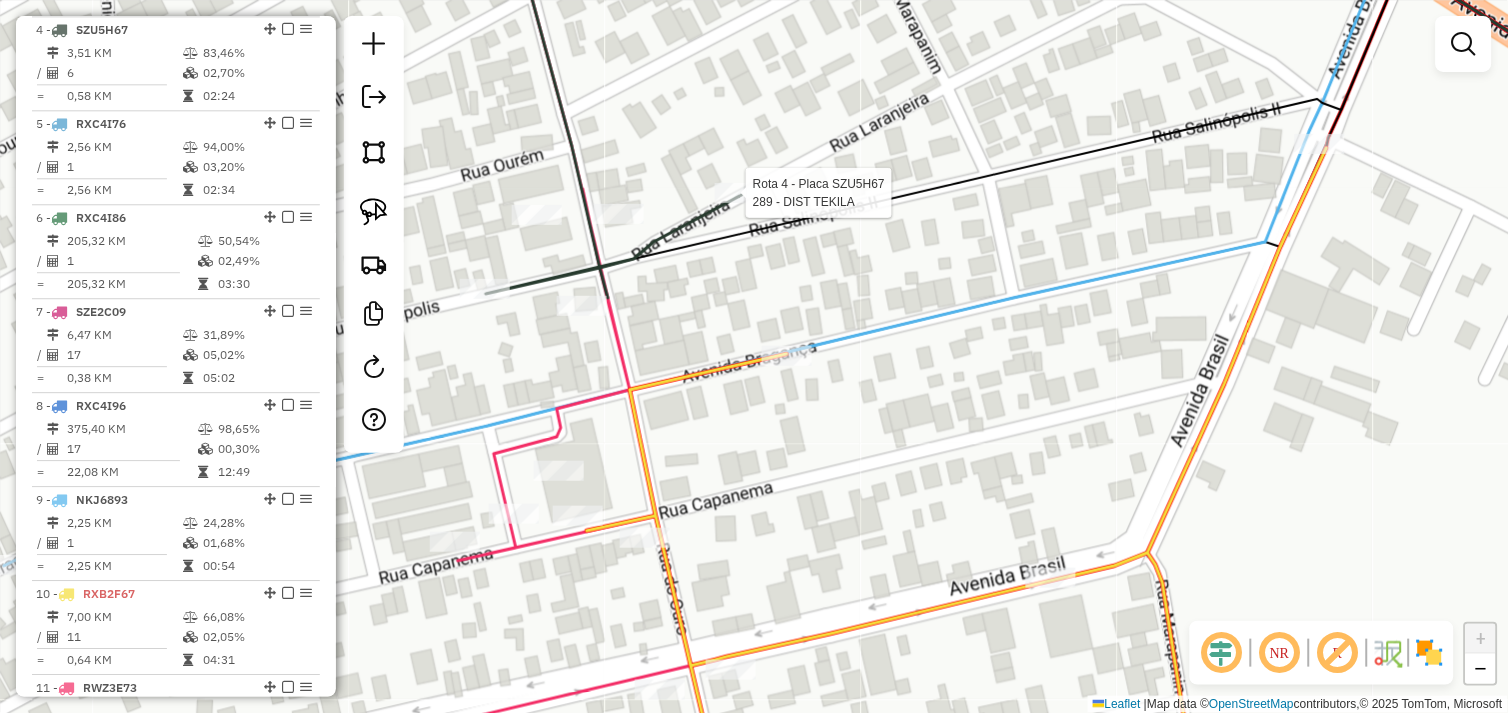 select on "*********" 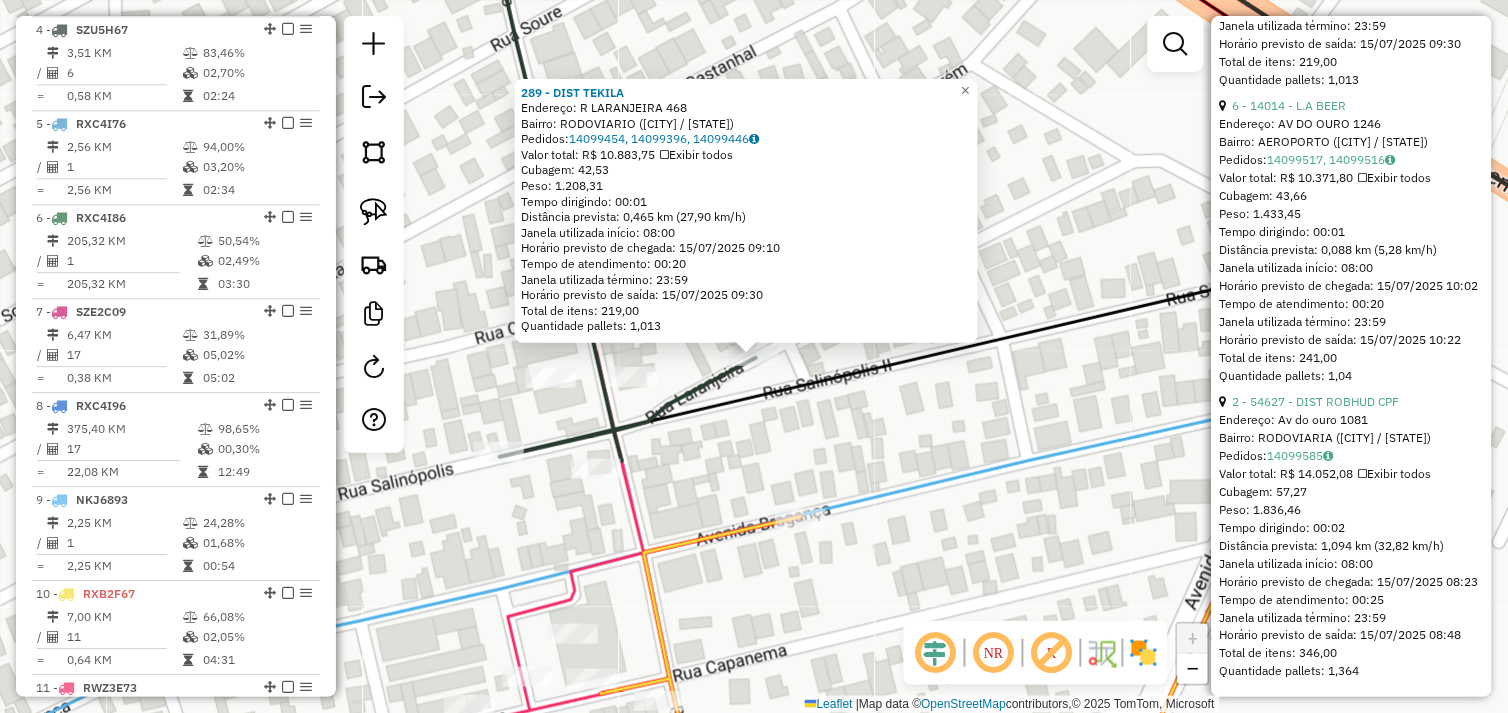 scroll, scrollTop: 2070, scrollLeft: 0, axis: vertical 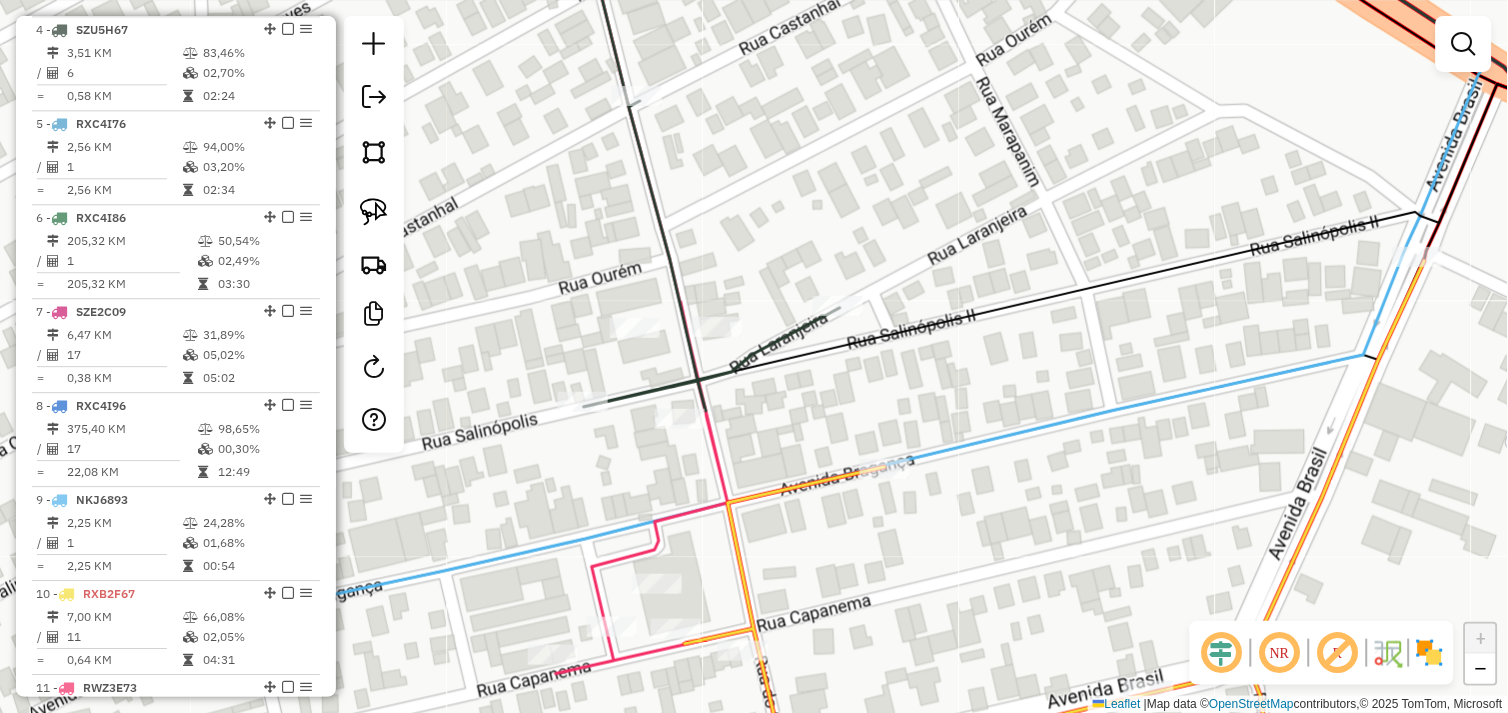 drag, startPoint x: 847, startPoint y: 448, endPoint x: 934, endPoint y: 394, distance: 102.396286 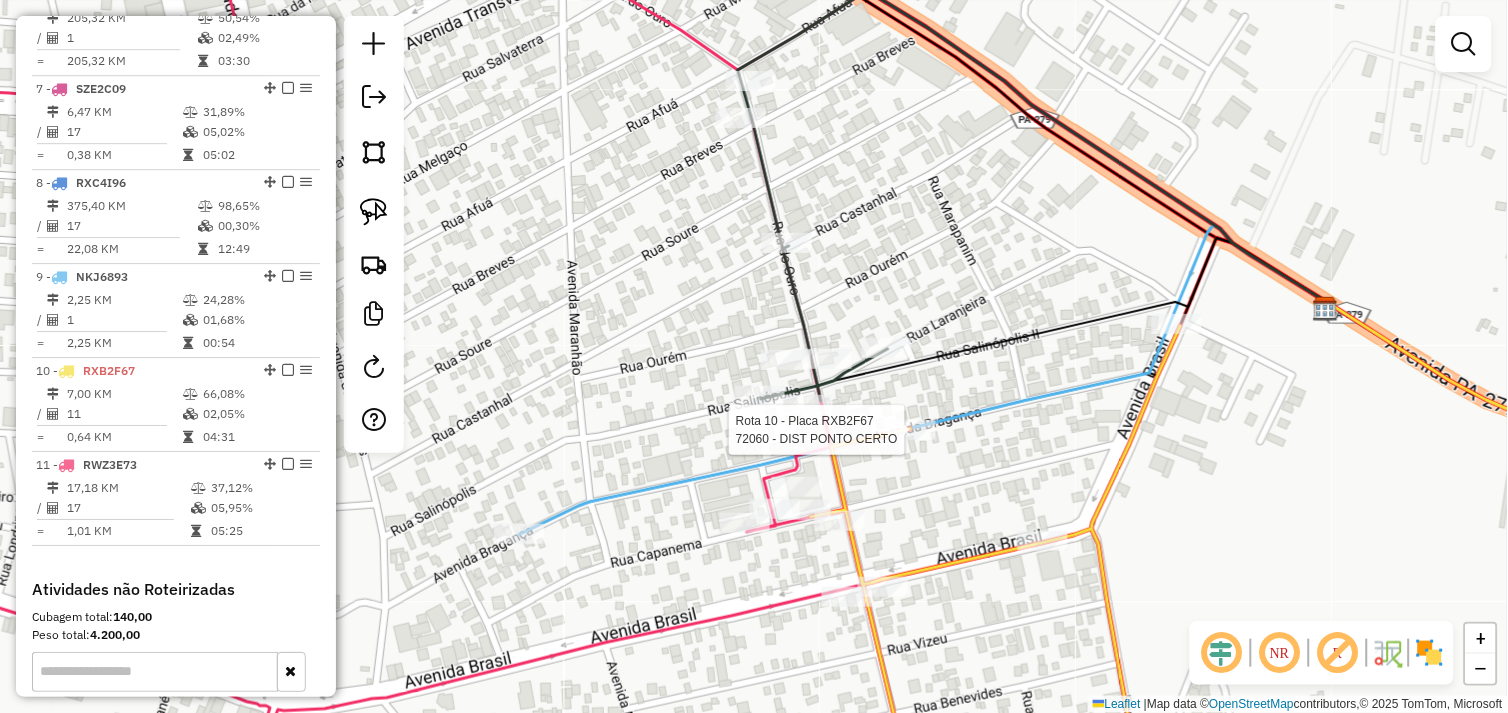 select on "*********" 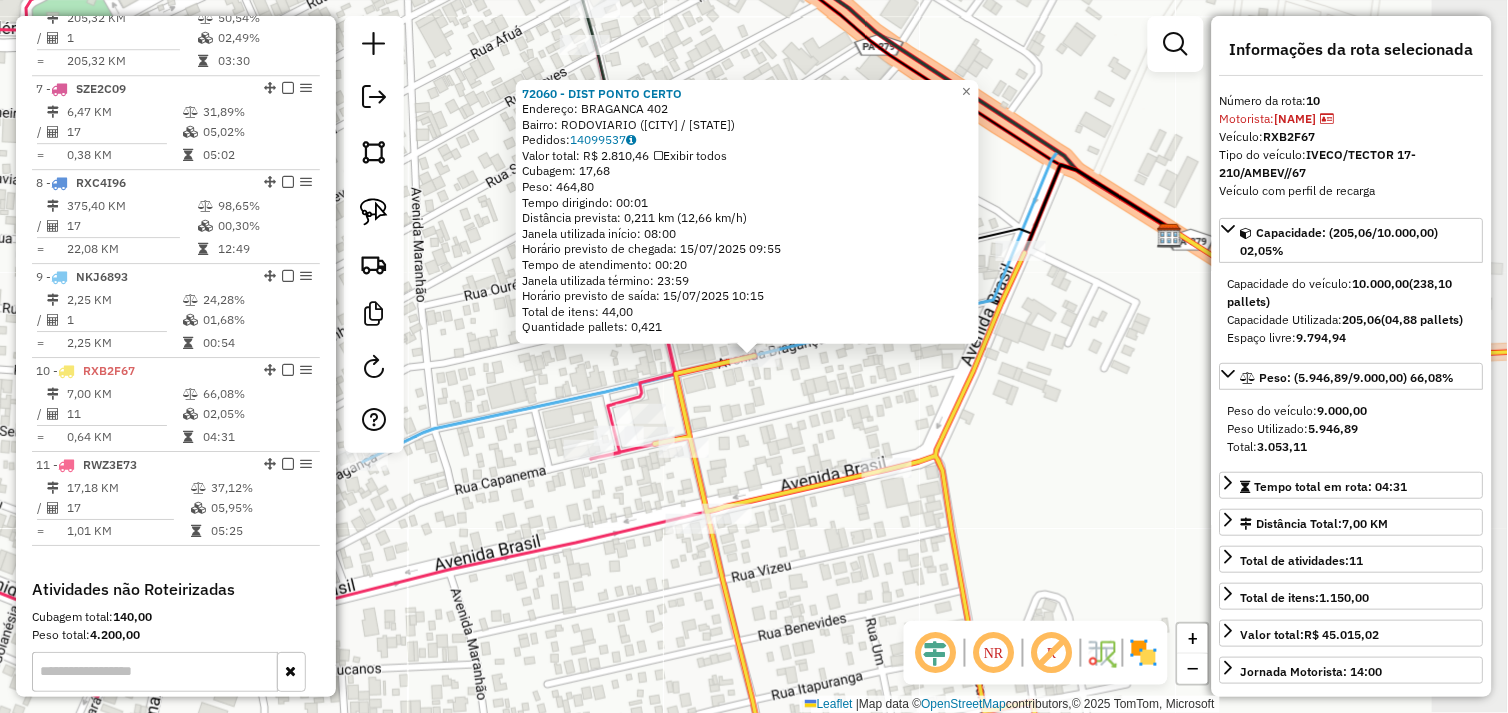 scroll, scrollTop: 1518, scrollLeft: 0, axis: vertical 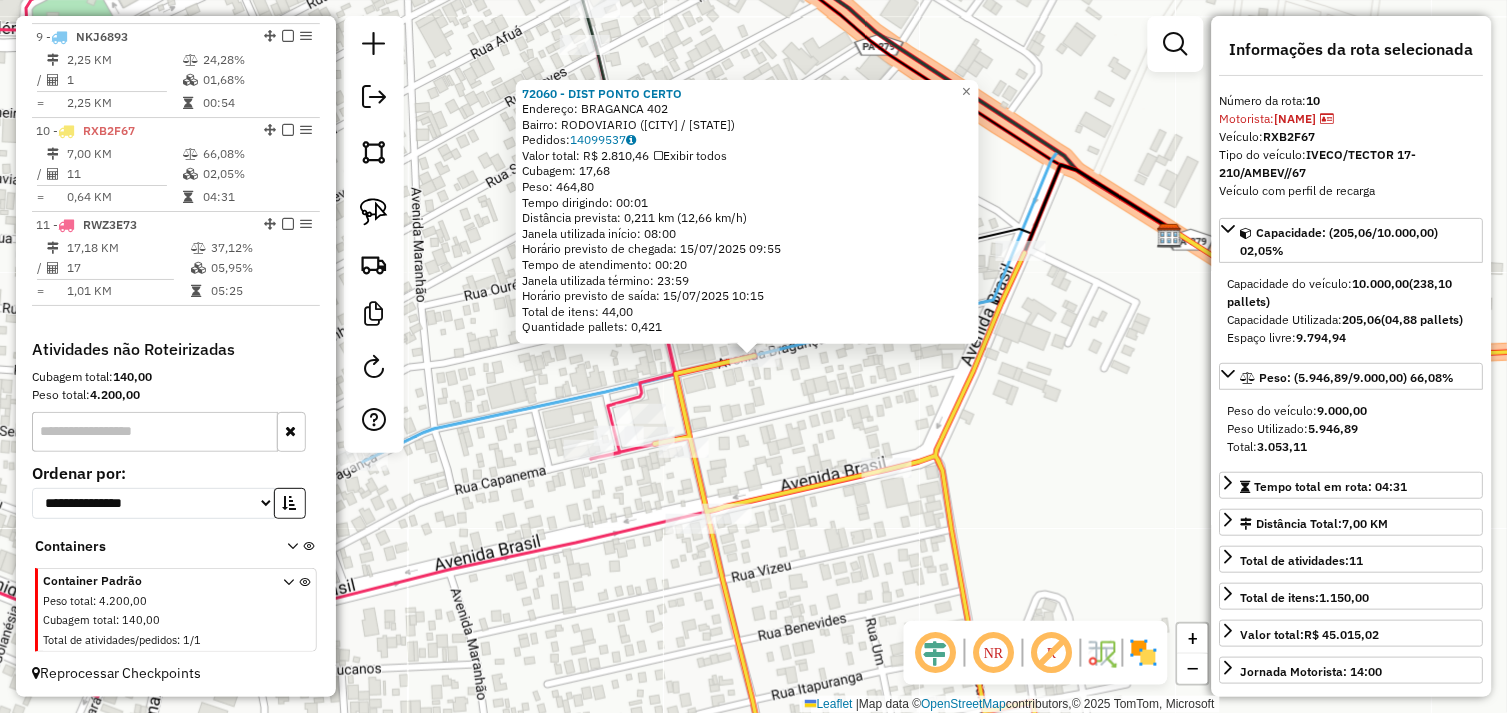 click on "[NUMBER] - DIST PONTO CERTO  Endereço:  BRAGANCA [NUMBER]   Bairro: RODOVIARIO ([CITY] / [STATE])   Pedidos:  [NUMBER]   Valor total: R$ [NUMBER]   Exibir todos   Cubagem: [NUMBER]  Peso: [NUMBER]  Tempo dirigindo: [TIME]   Distância prevista: [NUMBER] km ([NUMBER] km/h)   Janela utilizada início: [TIME]   Horário previsto de chegada: [DATE] [TIME]   Tempo de atendimento: [TIME]   Janela utilizada término: [TIME]   Horário previsto de saída: [DATE] [TIME]   Total de itens: [NUMBER]   Quantidade pallets: [NUMBER]  × Janela de atendimento Grade de atendimento Capacidade Transportadoras Veículos Cliente Pedidos  Rotas Selecione os dias de semana para filtrar as janelas de atendimento  Seg   Ter   Qua   Qui   Sex   Sáb   Dom  Informe o período da janela de atendimento: De: Até:  Filtrar exatamente a janela do cliente  Considerar janela de atendimento padrão  Selecione os dias de semana para filtrar as grades de atendimento  Seg   Ter   Qua   Qui   Sex   Sáb   Dom   Considerar clientes sem dia de atendimento cadastrado  De:  +" 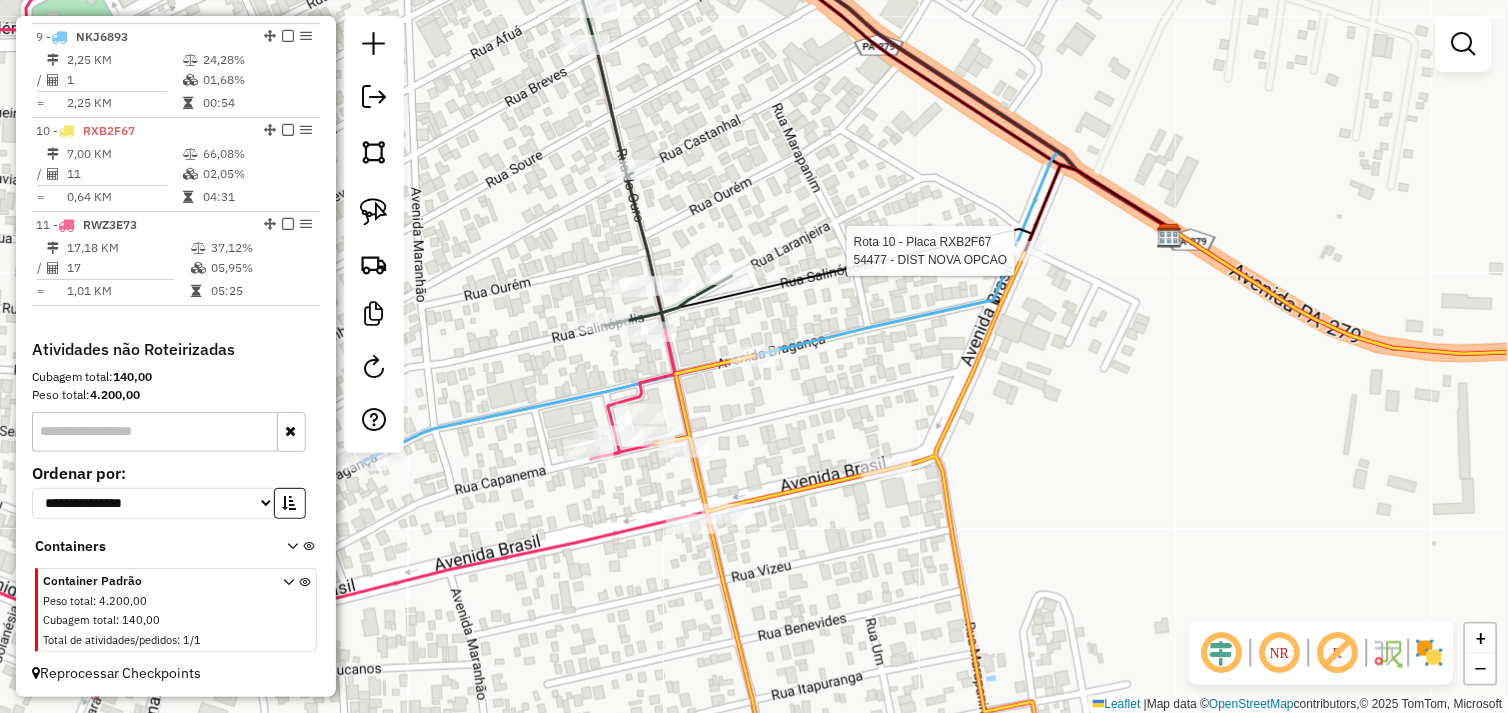 select on "*********" 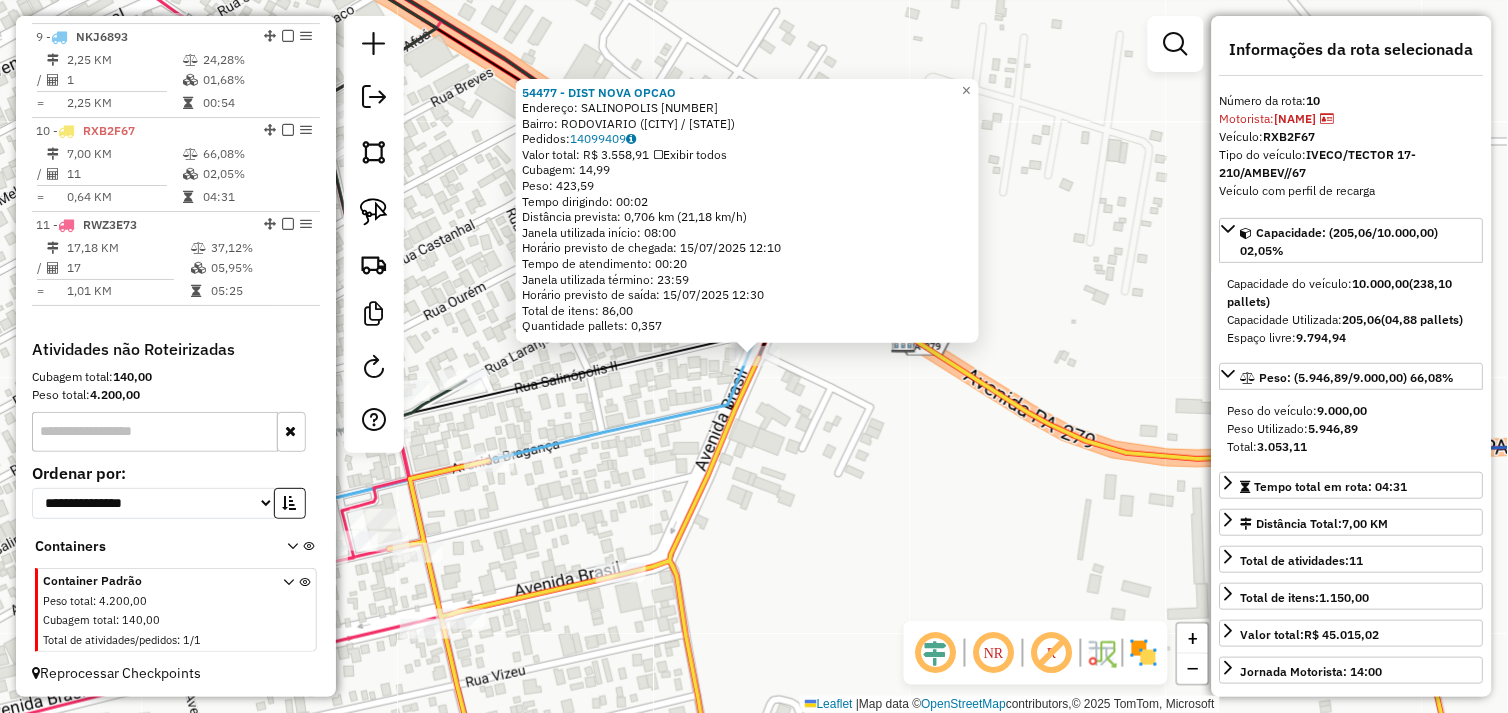 click on "[NUMBER] - DIST NOVA OPCAO  Endereço:  SALINOPOLIS [NUMBER]   Bairro: RODOVIARIO ([CITY] / PA)   Pedidos:  [NUMBER]   Valor total: R$ [NUMBER]   Exibir todos   Cubagem: [NUMBER]  Peso: [NUMBER]  Tempo dirigindo: [TIME]   Distância prevista: [NUMBER] km ([NUMBER] km/h)   Janela utilizada início: [TIME]   Horário previsto de chegada: [DATE] [TIME]   Tempo de atendimento: [TIME]   Janela utilizada término: [TIME]   Horário previsto de saída: [DATE] [TIME]   Total de itens: [NUMBER]   Quantidade pallets: [NUMBER]  × Janela de atendimento Grade de atendimento Capacidade Transportadoras Veículos Cliente Pedidos  Rotas Selecione os dias de semana para filtrar as janelas de atendimento  Seg   Ter   Qua   Qui   Sex   Sáb   Dom  Informe o período da janela de atendimento: De: Até:  Filtrar exatamente a janela do cliente  Considerar janela de atendimento padrão  Selecione os dias de semana para filtrar as grades de atendimento  Seg   Ter   Qua   Qui   Sex   Sáb   Dom   Considerar clientes sem dia de atendimento cadastrado  De:" 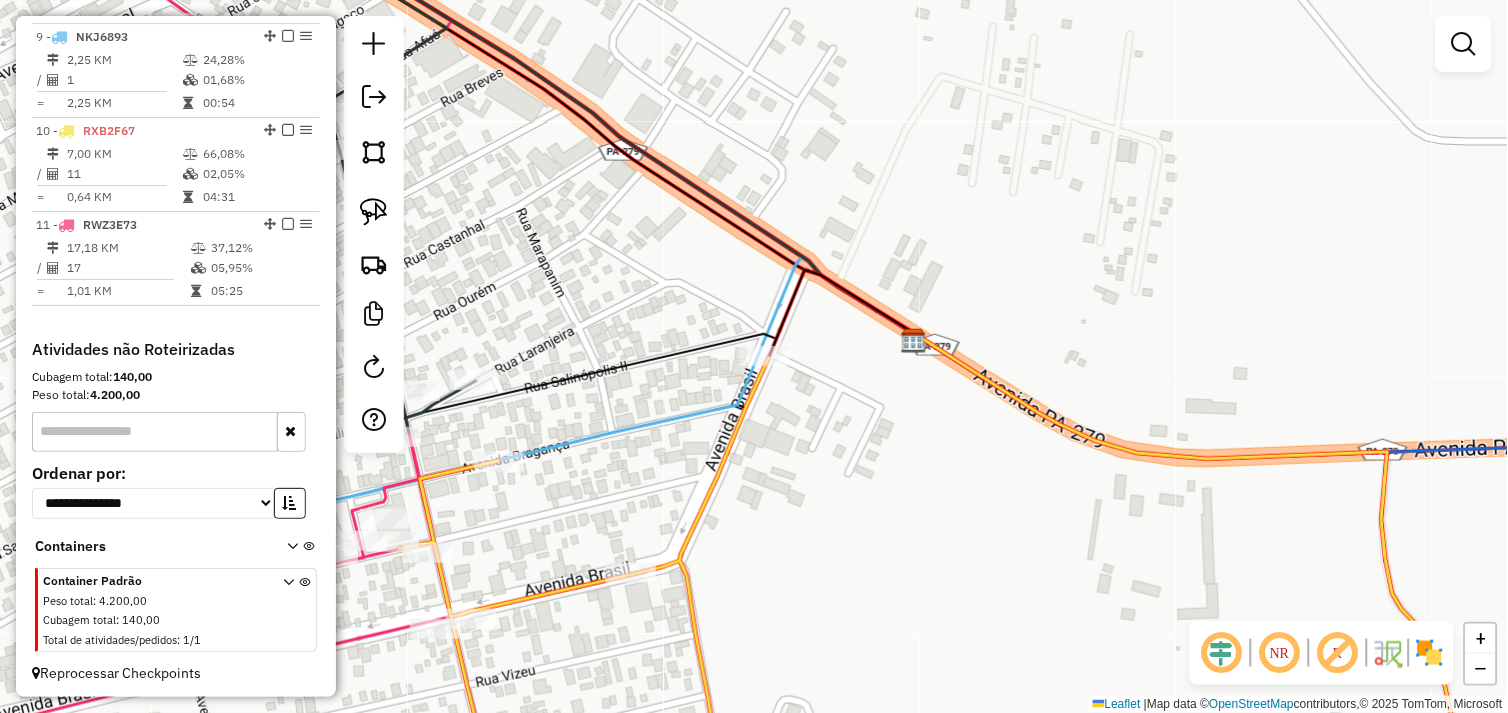 drag, startPoint x: 588, startPoint y: 473, endPoint x: 791, endPoint y: 378, distance: 224.12943 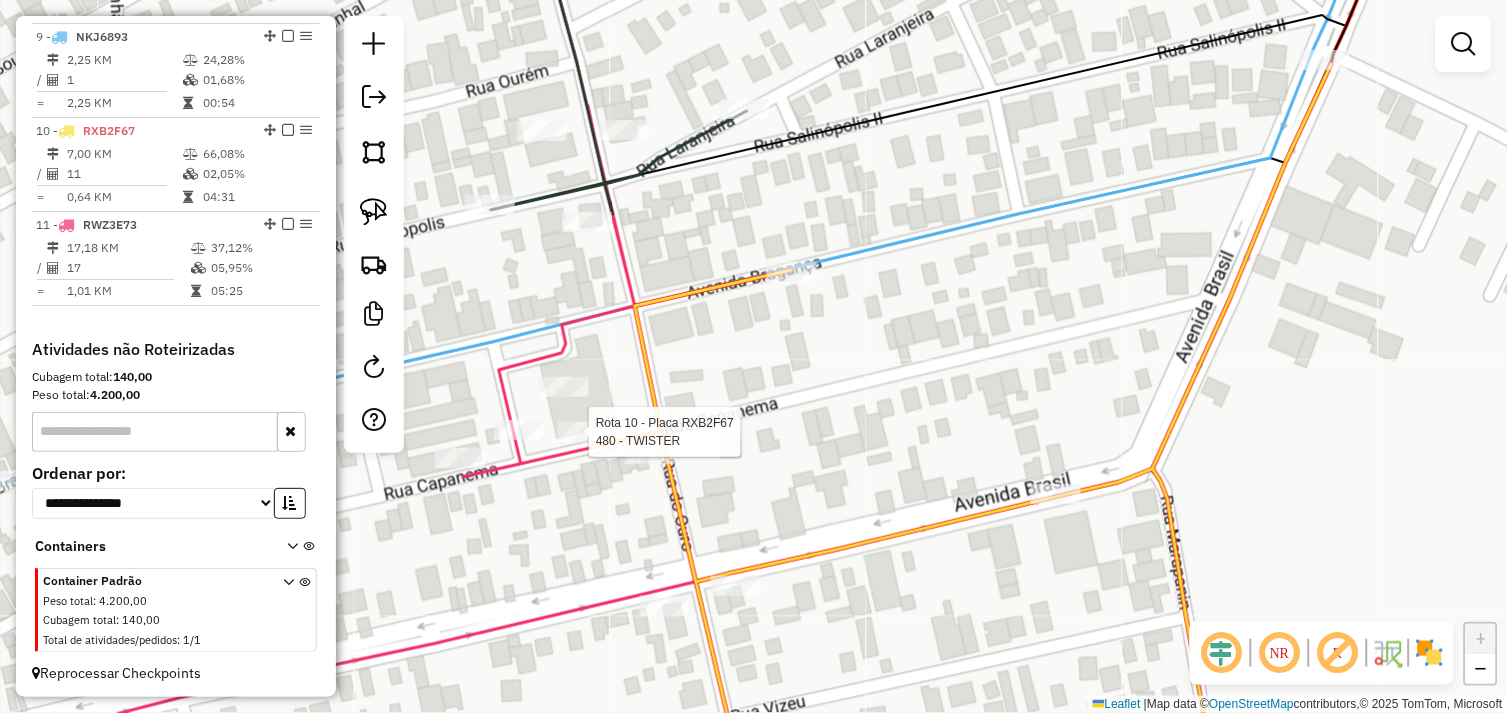 select on "*********" 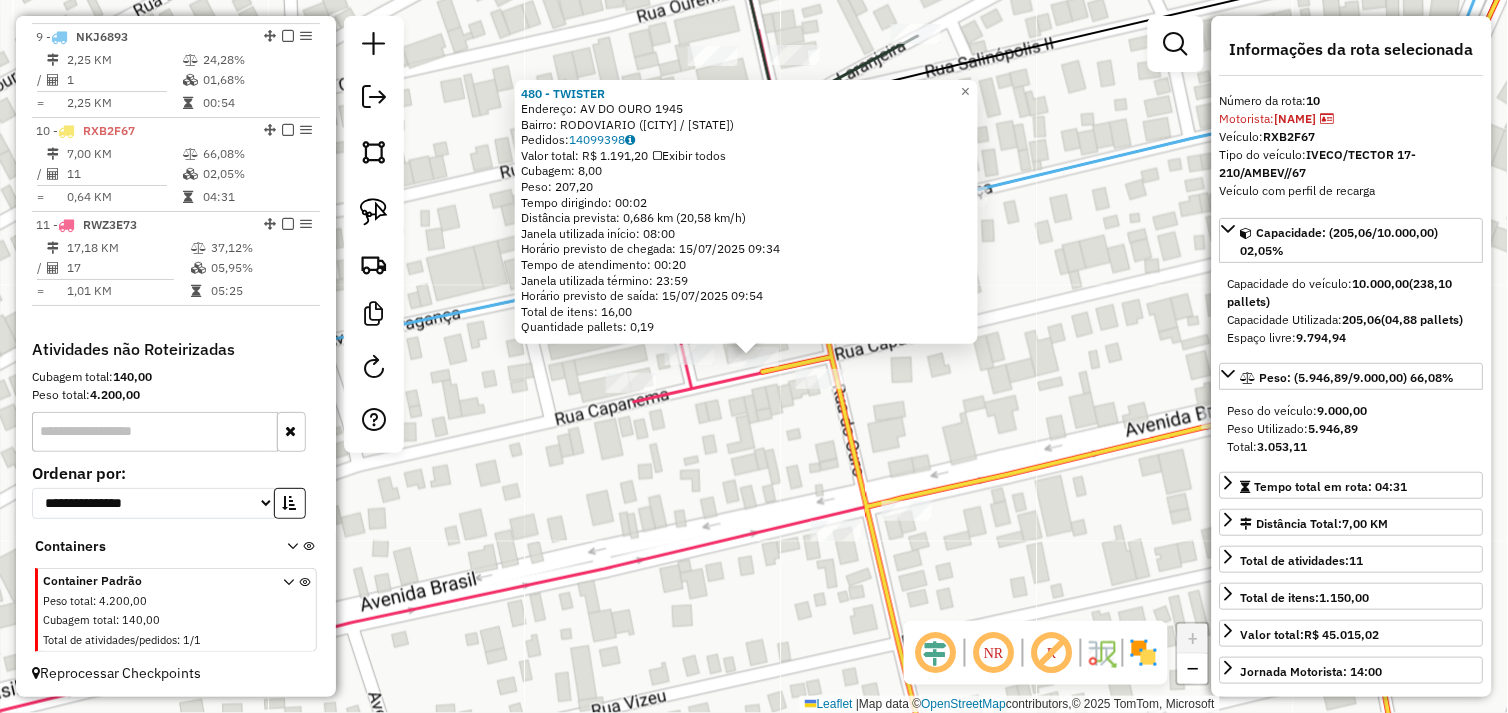 click on "480 - TWISTER  Endereço:  AV DO OURO [NUMBER]   Bairro: RODOVIARIO ([CITY] / PA)   Pedidos:  14099398   Valor total: R$ 1.191,20   Exibir todos   Cubagem: 8,00  Peso: 207,20  Tempo dirigindo: 00:02   Distância prevista: 0,686 km (20,58 km/h)   Janela utilizada início: 08:00   Horário previsto de chegada: 15/07/2025 09:34   Tempo de atendimento: 00:20   Janela utilizada término: 23:59   Horário previsto de saída: 15/07/2025 09:54   Total de itens: 16,00   Quantidade pallets: 0,19  × Janela de atendimento Grade de atendimento Capacidade Transportadoras Veículos Cliente Pedidos  Rotas Selecione os dias de semana para filtrar as janelas de atendimento  Seg   Ter   Qua   Qui   Sex   Sáb   Dom  Informe o período da janela de atendimento: De: Até:  Filtrar exatamente a janela do cliente  Considerar janela de atendimento padrão  Selecione os dias de semana para filtrar as grades de atendimento  Seg   Ter   Qua   Qui   Sex   Sáb   Dom   Considerar clientes sem dia de atendimento cadastrado  Peso mínimo:  +" 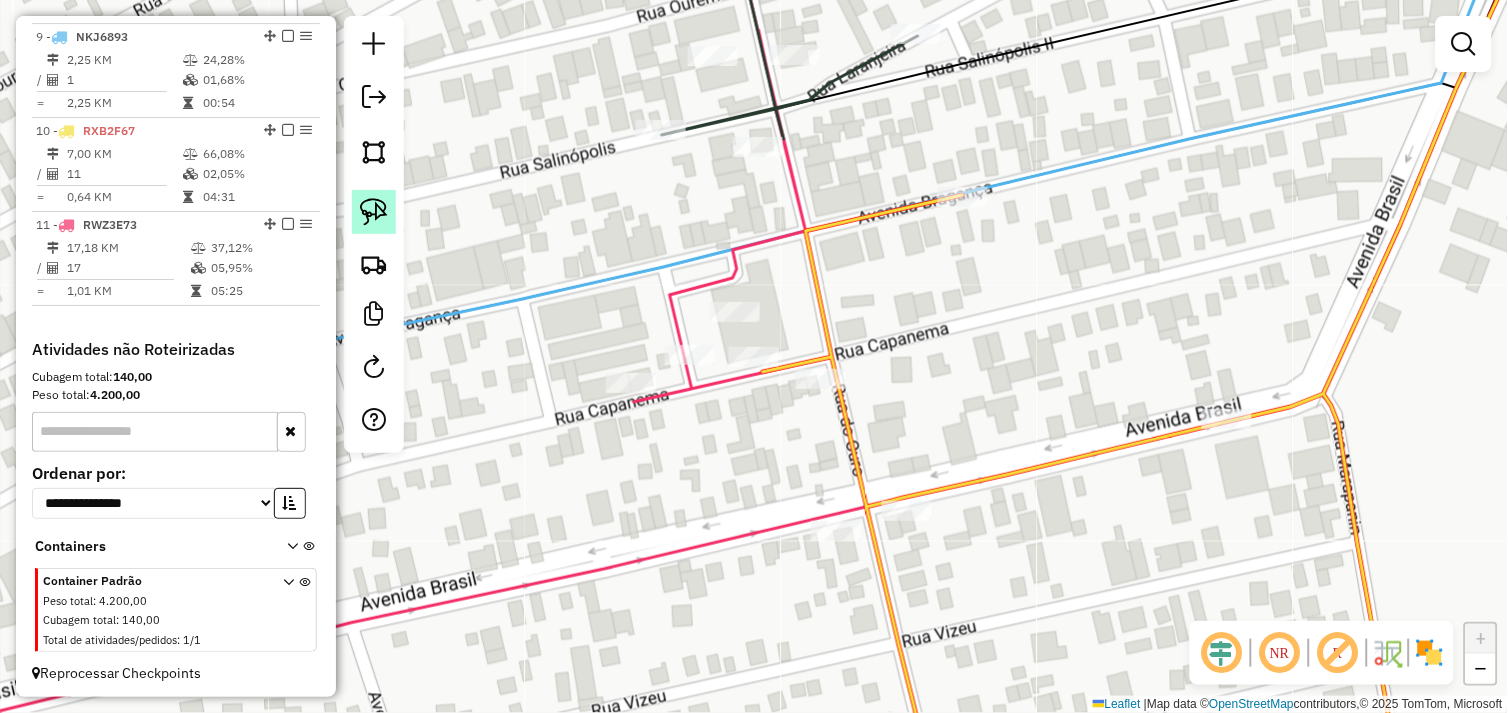 click 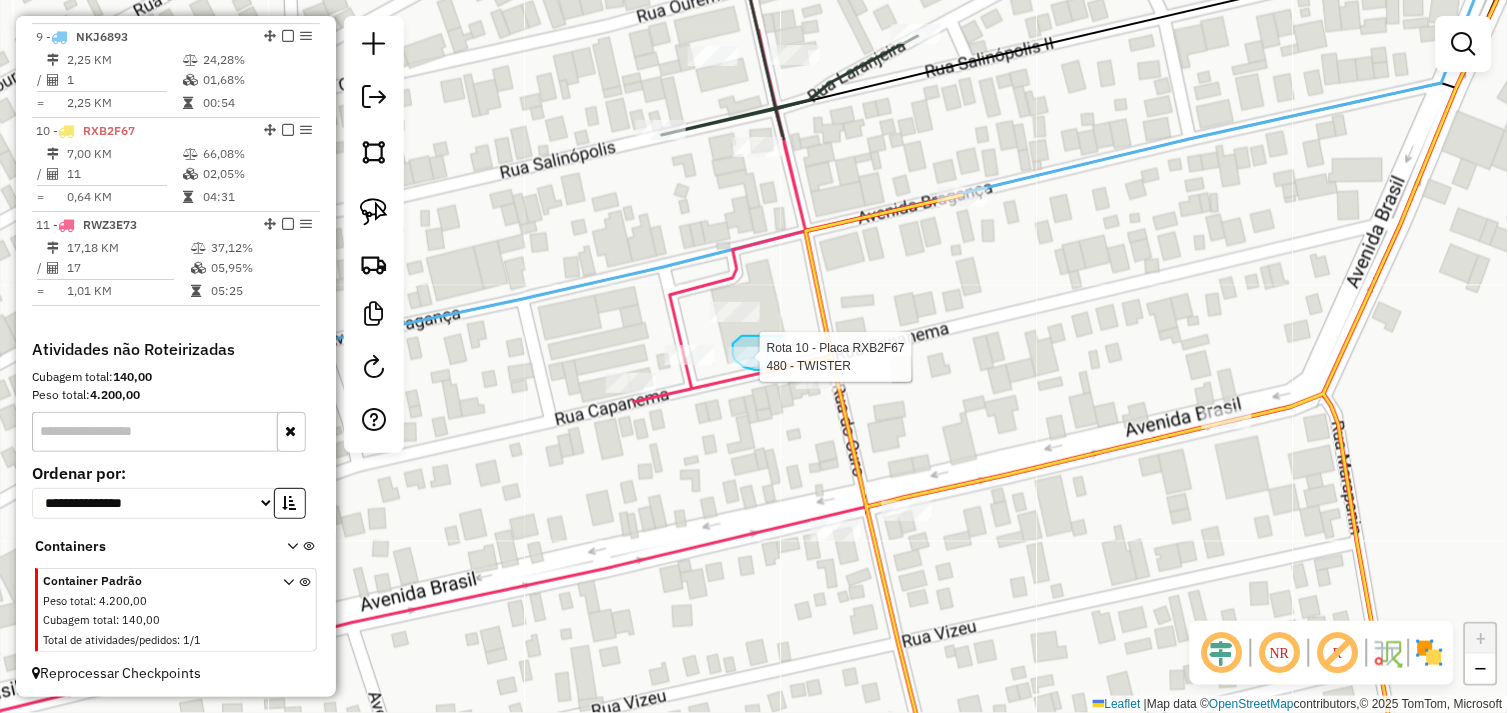 click on "Rota 10 - Placa RXB2F67  480 - TWISTER Janela de atendimento Grade de atendimento Capacidade Transportadoras Veículos Cliente Pedidos  Rotas Selecione os dias de semana para filtrar as janelas de atendimento  Seg   Ter   Qua   Qui   Sex   Sáb   Dom  Informe o período da janela de atendimento: De: Até:  Filtrar exatamente a janela do cliente  Considerar janela de atendimento padrão  Selecione os dias de semana para filtrar as grades de atendimento  Seg   Ter   Qua   Qui   Sex   Sáb   Dom   Considerar clientes sem dia de atendimento cadastrado  Clientes fora do dia de atendimento selecionado Filtrar as atividades entre os valores definidos abaixo:  Peso mínimo:   Peso máximo:   Cubagem mínima:   Cubagem máxima:   De:   Até:  Filtrar as atividades entre o tempo de atendimento definido abaixo:  De:   Até:   Considerar capacidade total dos clientes não roteirizados Transportadora: Selecione um ou mais itens Tipo de veículo: Selecione um ou mais itens Veículo: Selecione um ou mais itens Motorista: +" 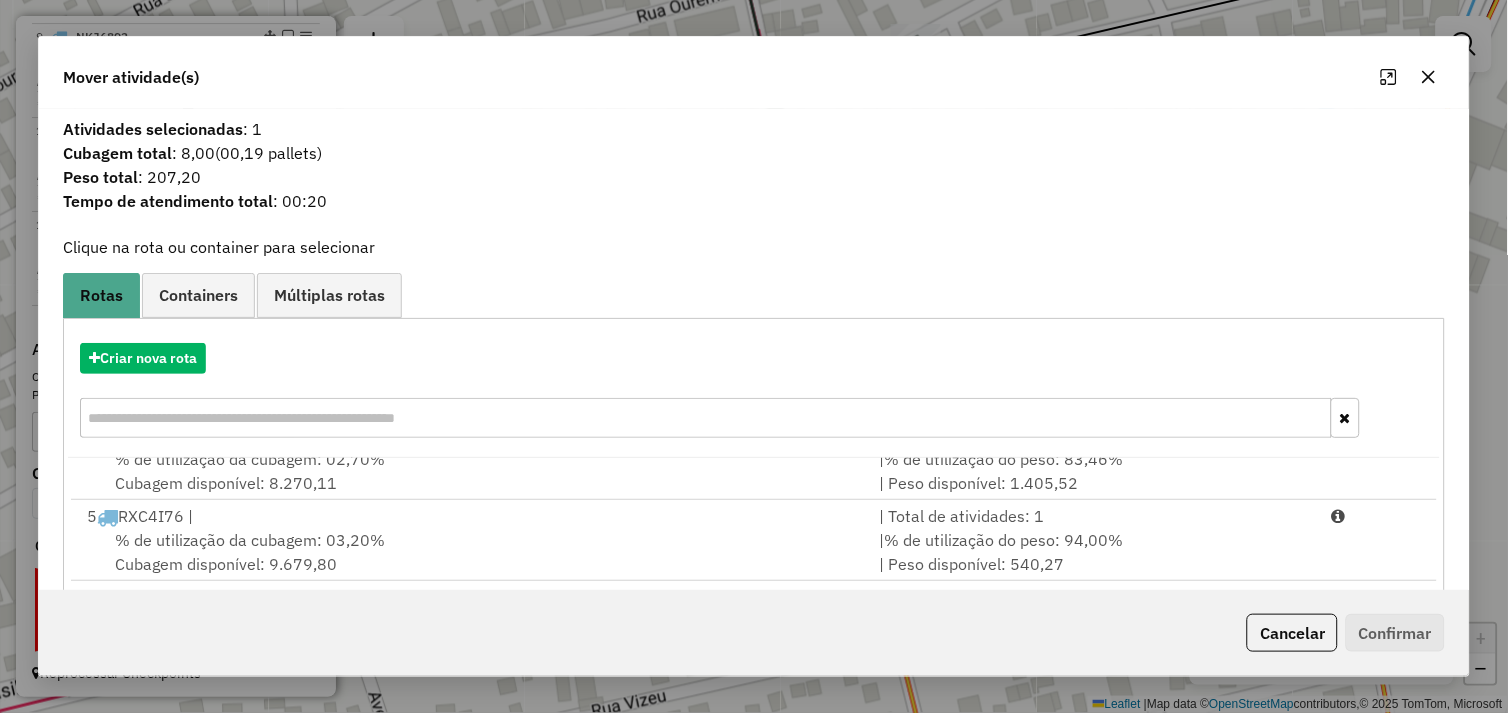 scroll, scrollTop: 411, scrollLeft: 0, axis: vertical 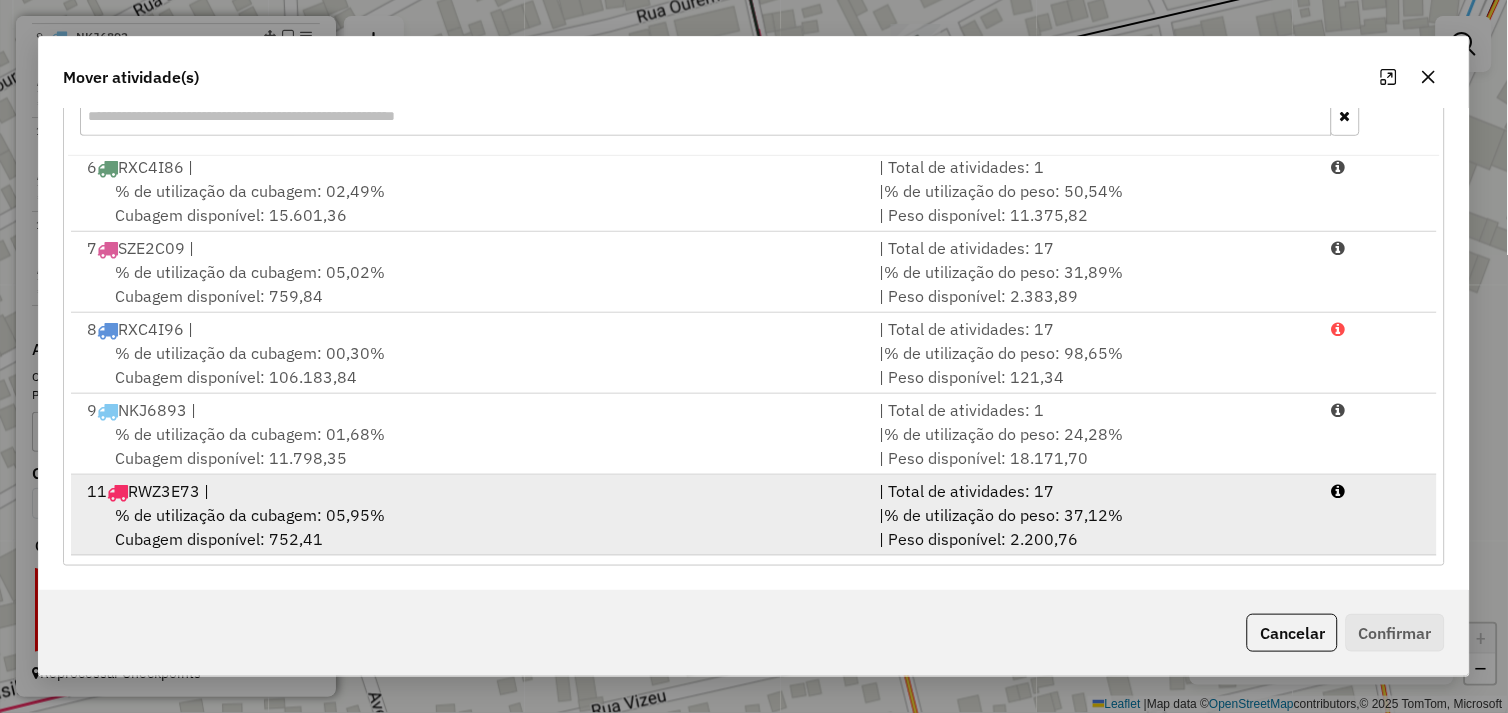 drag, startPoint x: 523, startPoint y: 491, endPoint x: 671, endPoint y: 508, distance: 148.97314 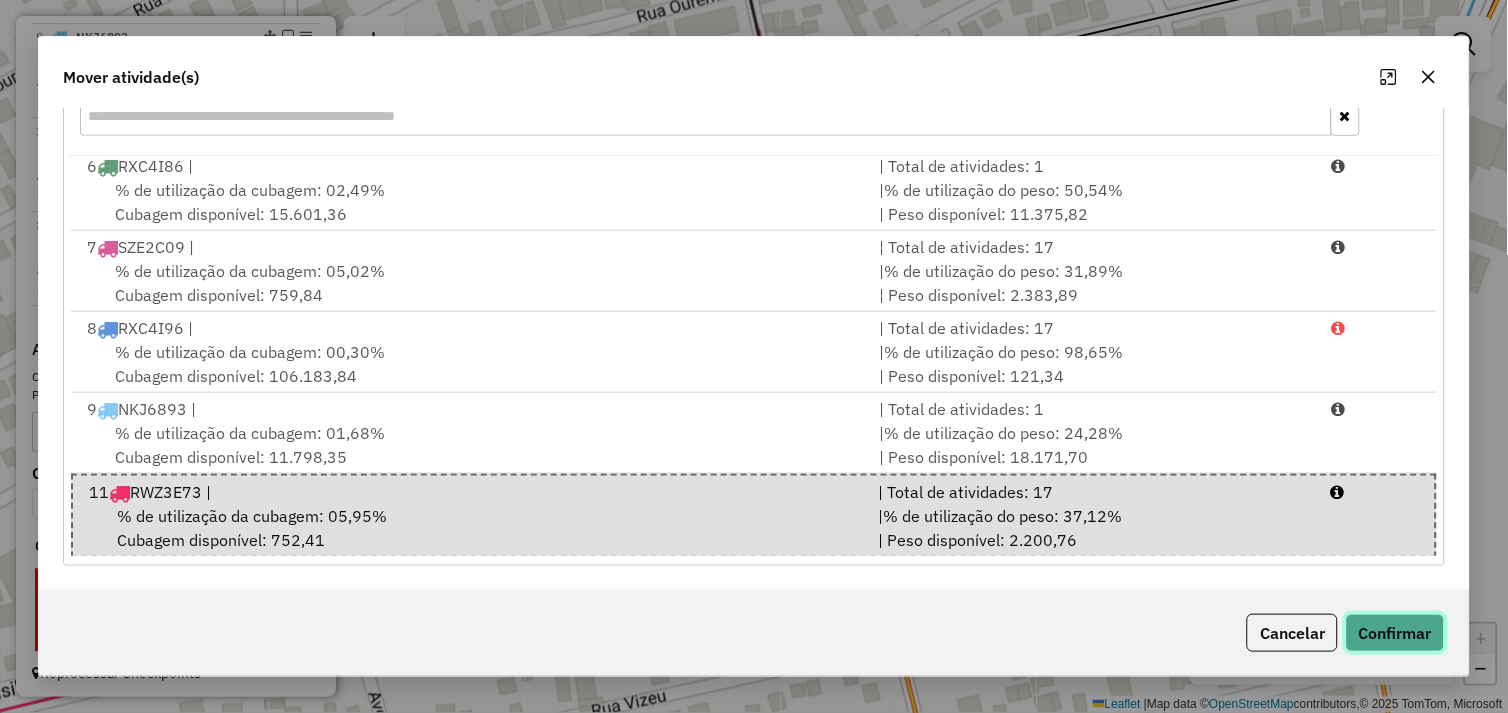 click on "Confirmar" 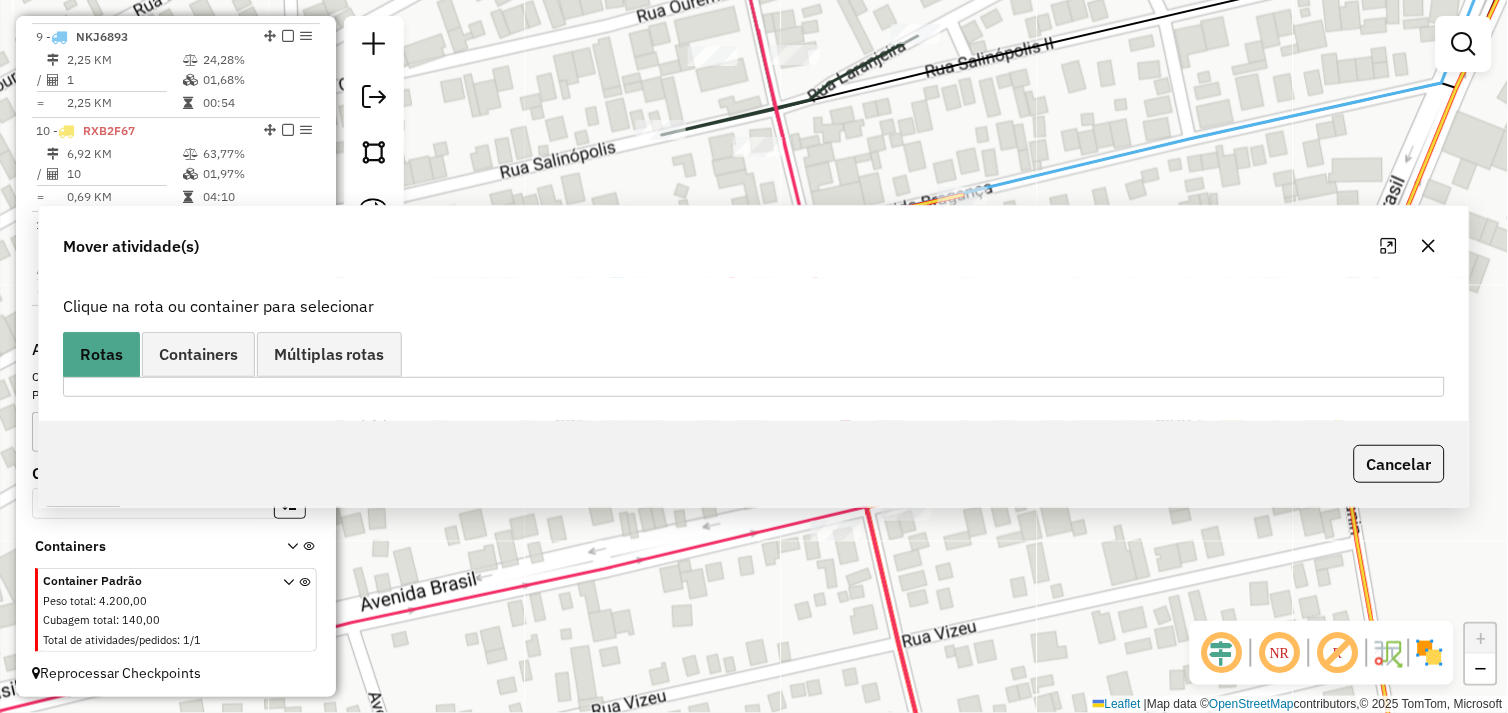 scroll, scrollTop: 0, scrollLeft: 0, axis: both 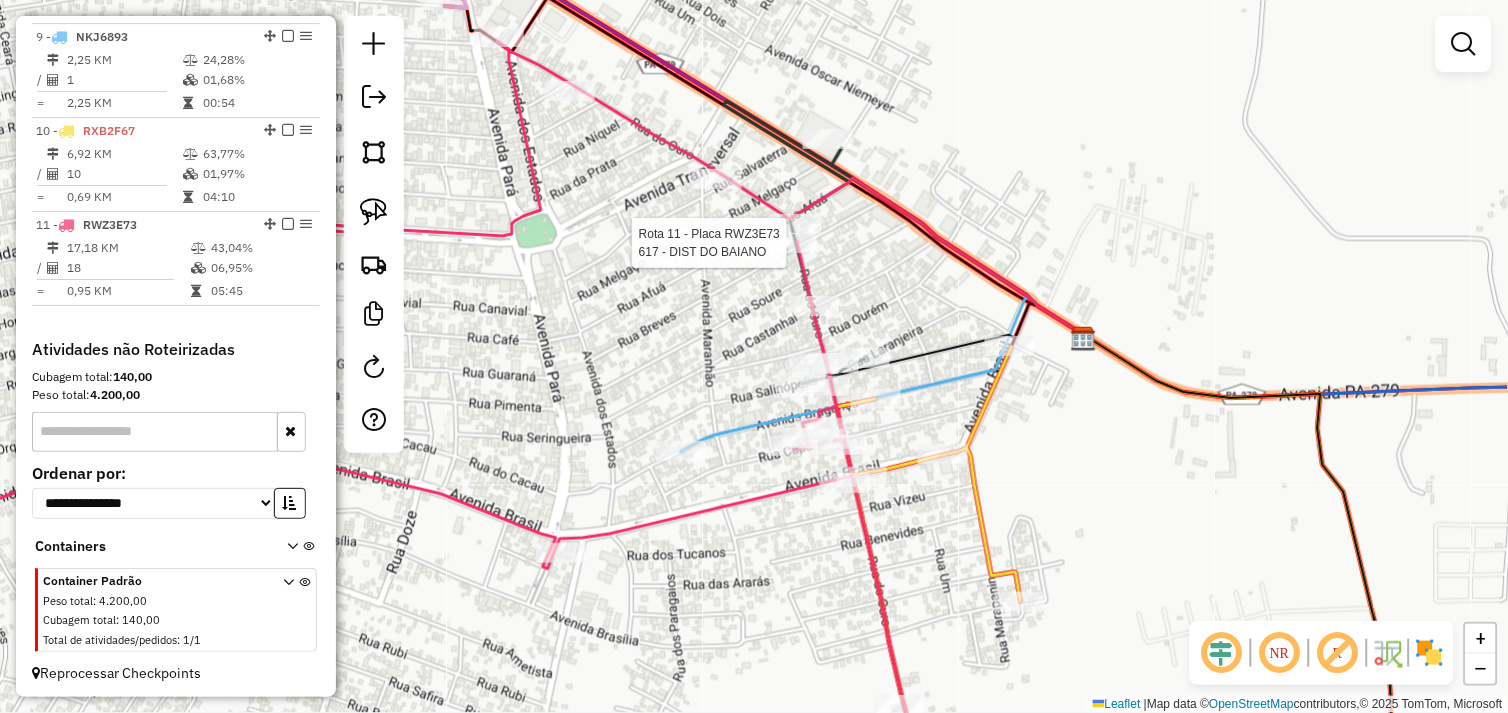 select on "*********" 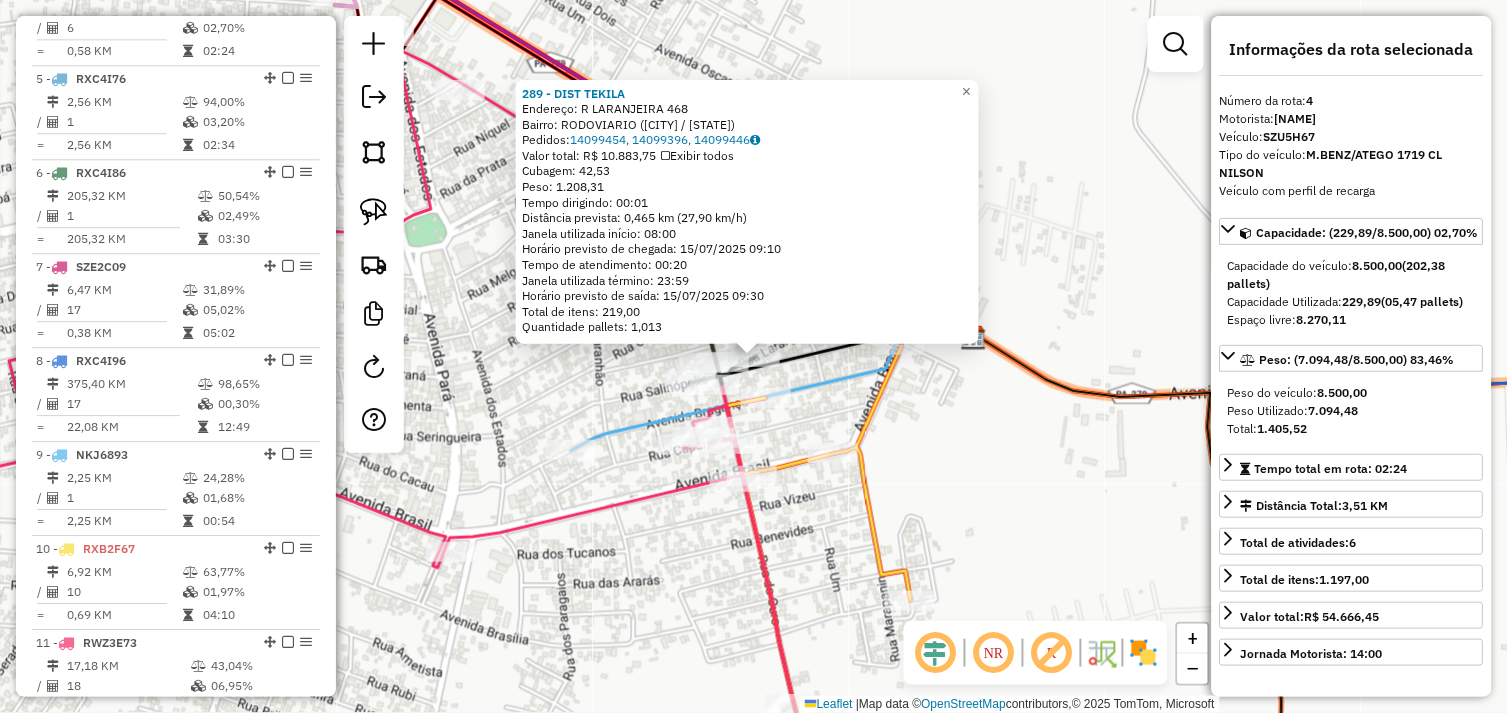 scroll, scrollTop: 1055, scrollLeft: 0, axis: vertical 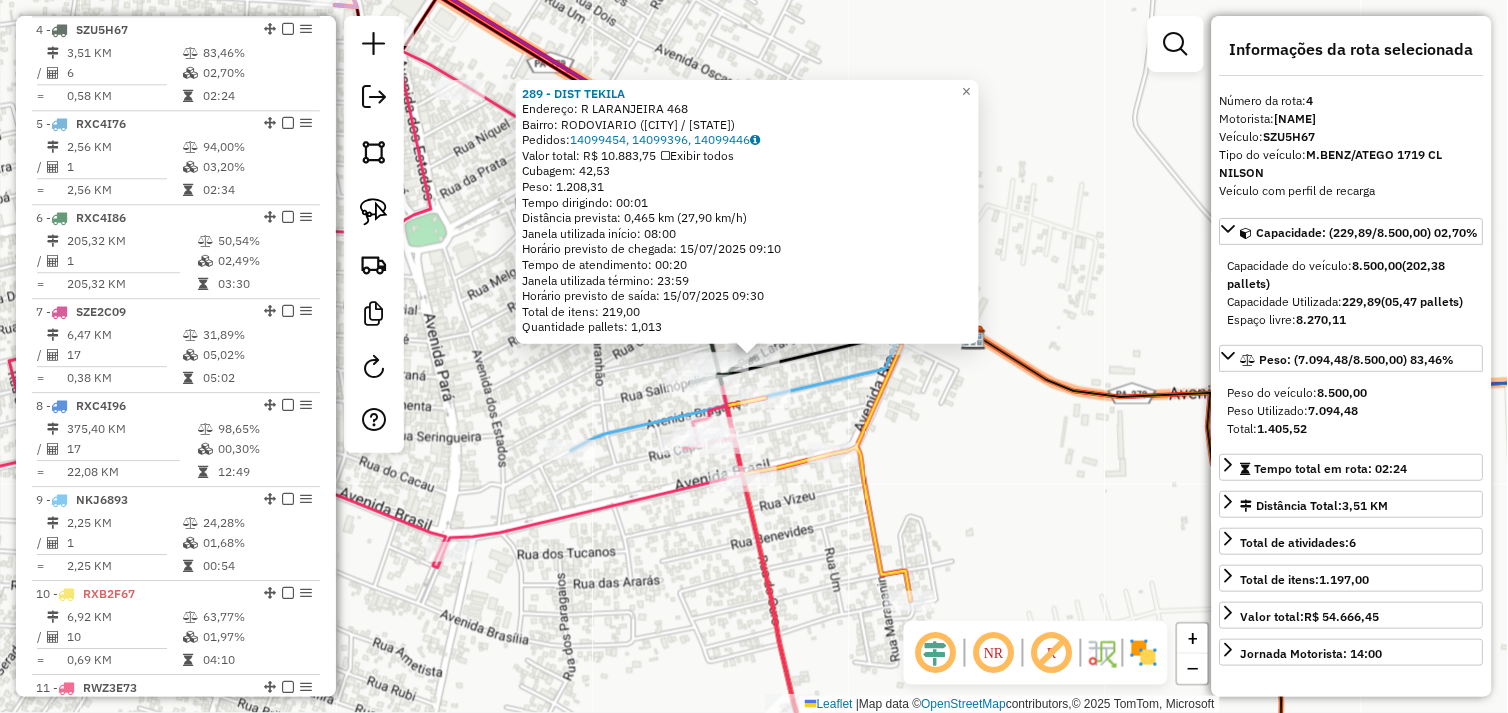 click on "289 - DIST TEKILA Endereço: R LARANJEIRA [NUMBER] Bairro: RODOVIARIO ([CITY] / [STATE]) Pedidos: 14099454, 14099396, 14099446 Valor total: R$ 10.883,75 Exibir todos Cubagem: 42,53 Peso: 1.208,31 Tempo dirigindo: 00:01 Distância prevista: 0,465 km (27,90 km/h) Janela utilizada início: 08:00 Horário previsto de chegada: [DATE] [TIME] Tempo de atendimento: 00:20 Janela utilizada término: 23:59 Horário previsto de saída: [DATE] [TIME] Total de itens: 219,00 Quantidade pallets: 1,013 × Janela de atendimento Grade de atendimento Capacidade Transportadoras Veículos Cliente Pedidos Rotas Selecione os dias de semana para filtrar as janelas de atendimento Seg Ter Qua Qui Sex Sáb Dom Informe o período da janela de atendimento: De: Até: Filtrar exatamente a janela do cliente Considerar janela de atendimento padrão Selecione os dias de semana para filtrar as grades de atendimento Seg Ter Qua Qui Sex Sáb Dom Peso mínimo: De: De:" 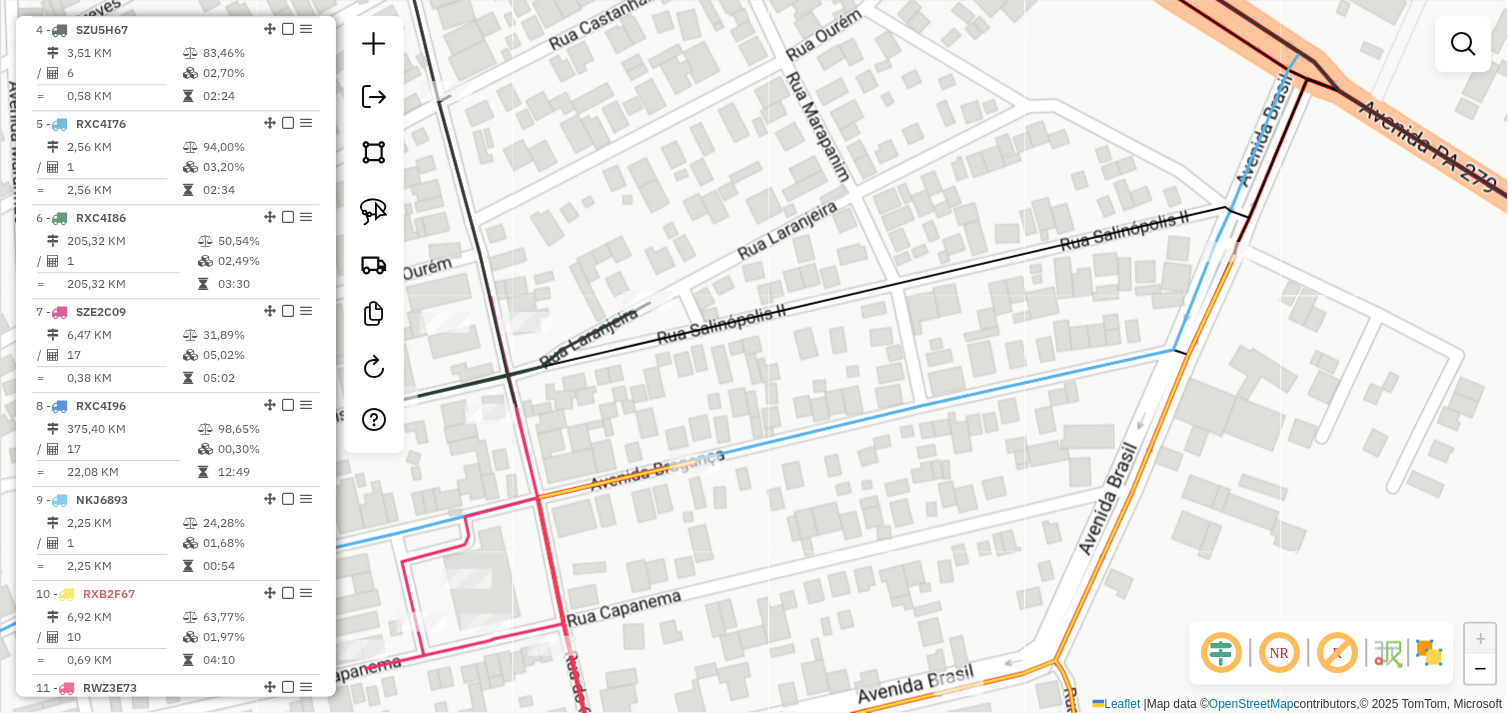 drag, startPoint x: 750, startPoint y: 397, endPoint x: 858, endPoint y: 328, distance: 128.16005 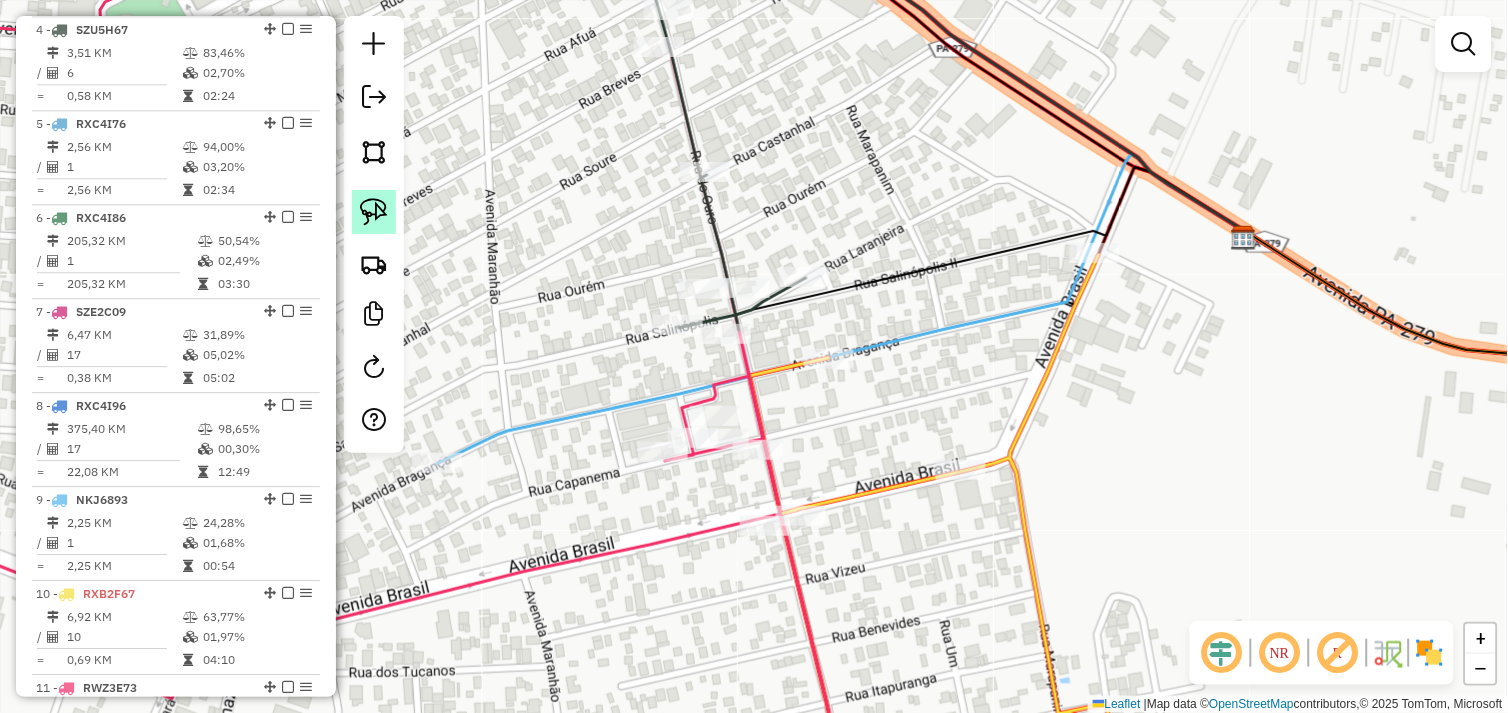 click 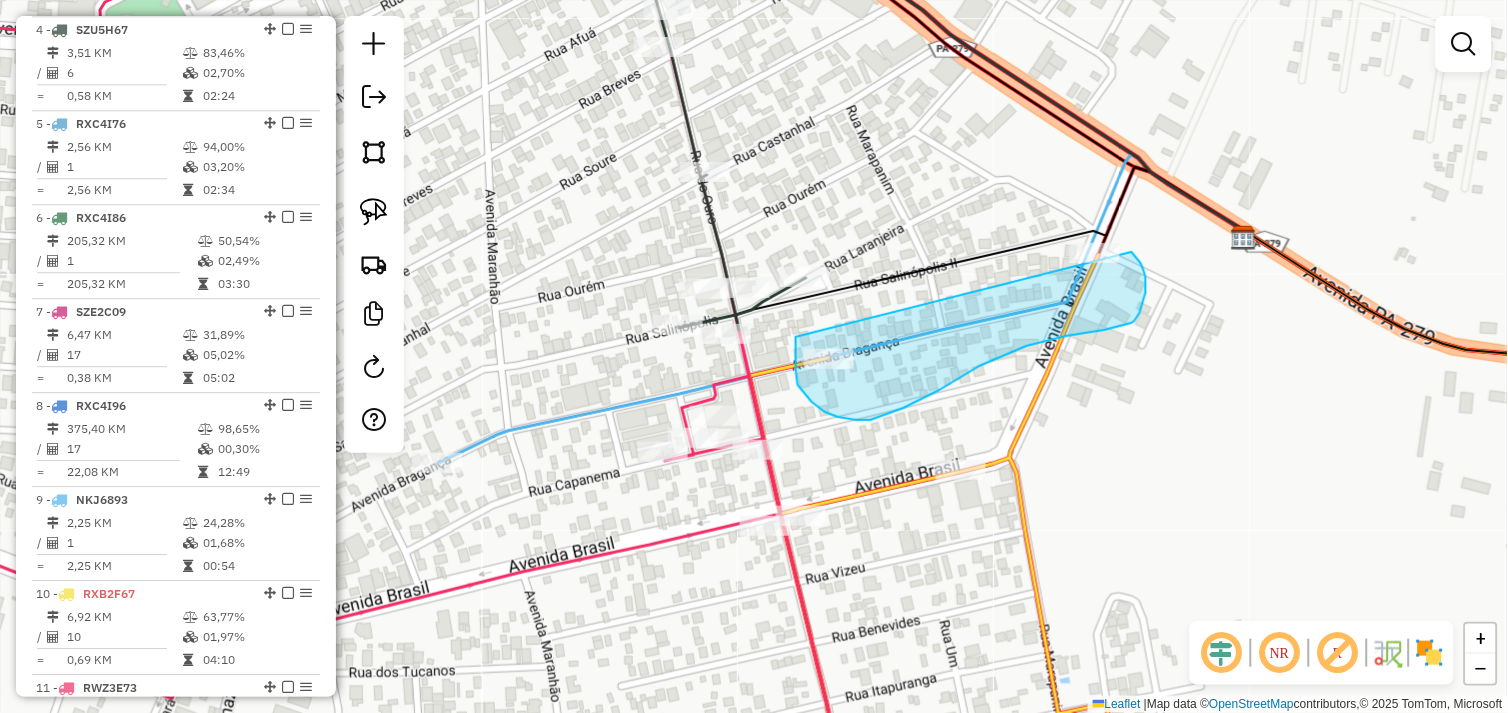 drag, startPoint x: 796, startPoint y: 337, endPoint x: 1095, endPoint y: 230, distance: 317.56888 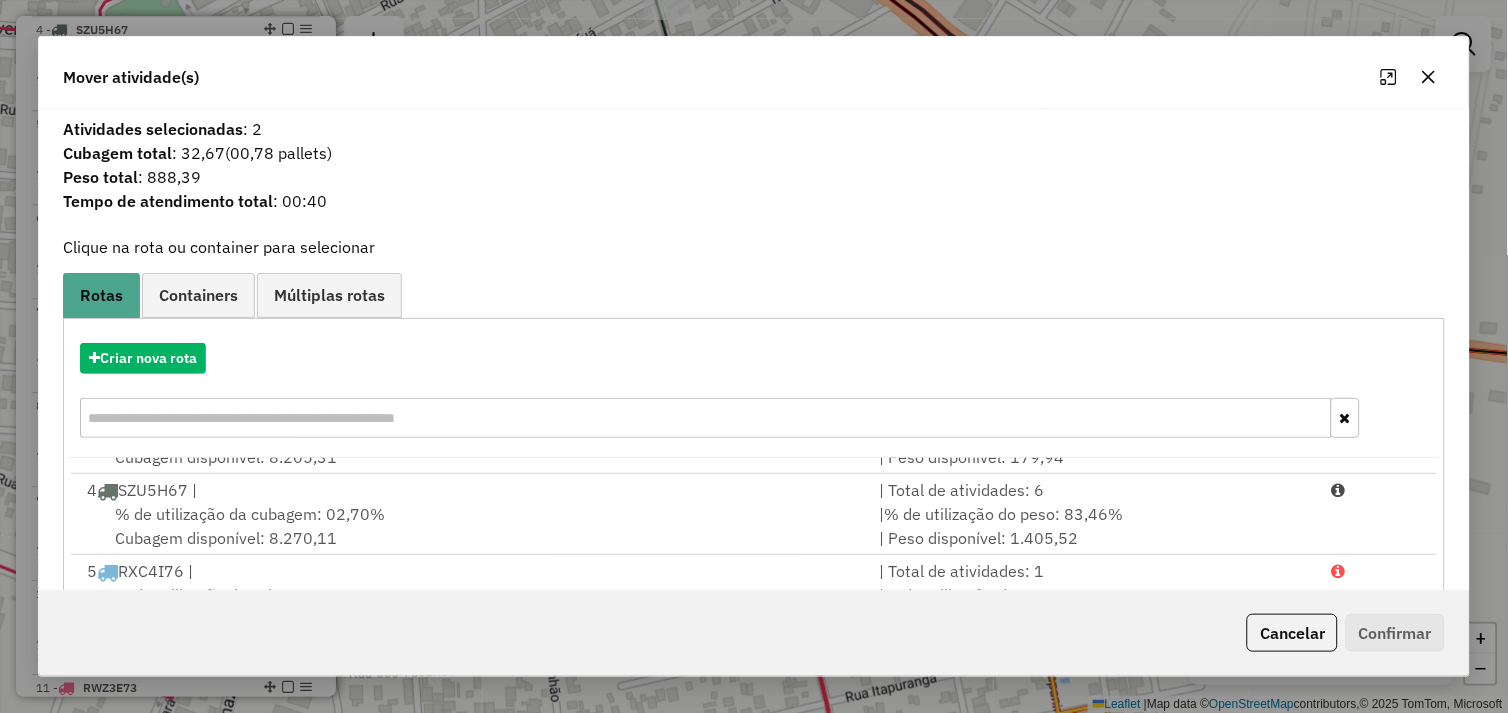 scroll, scrollTop: 411, scrollLeft: 0, axis: vertical 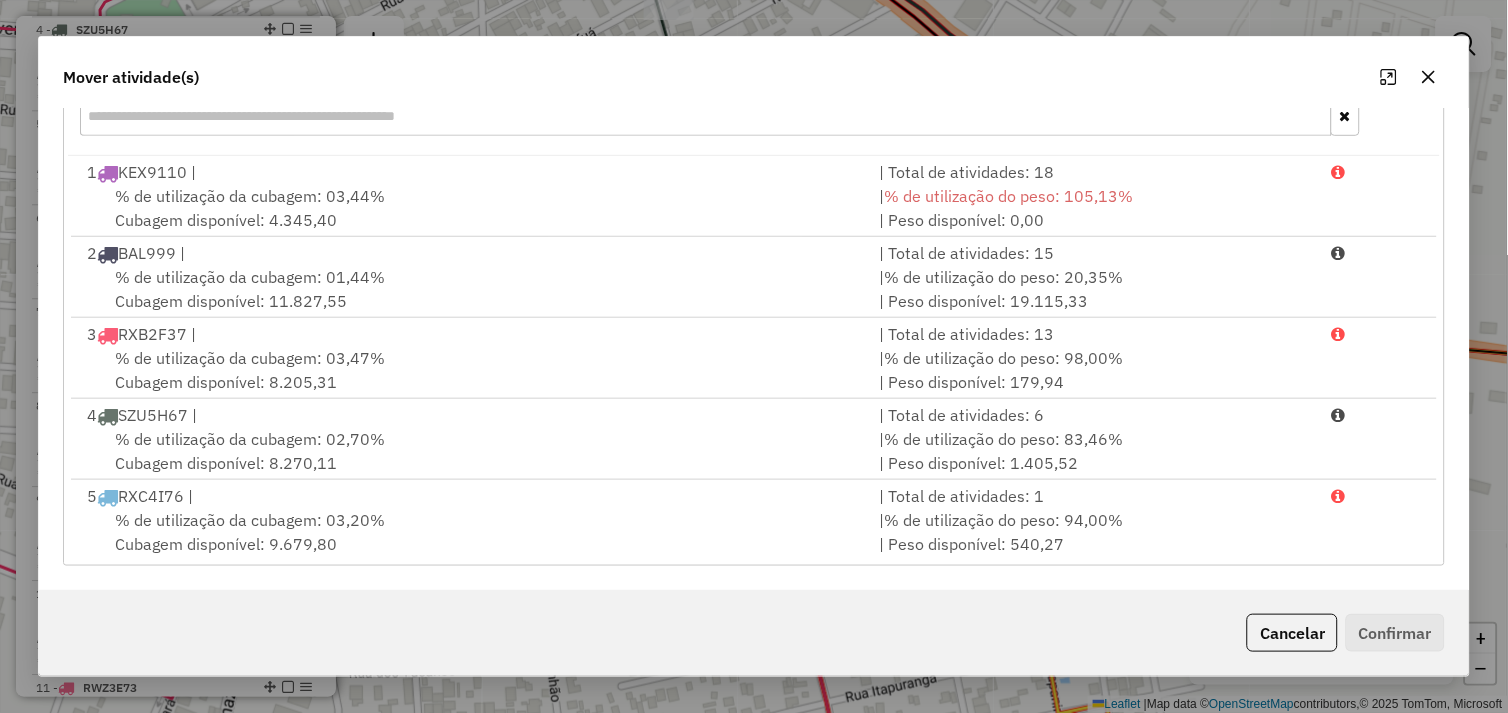 click 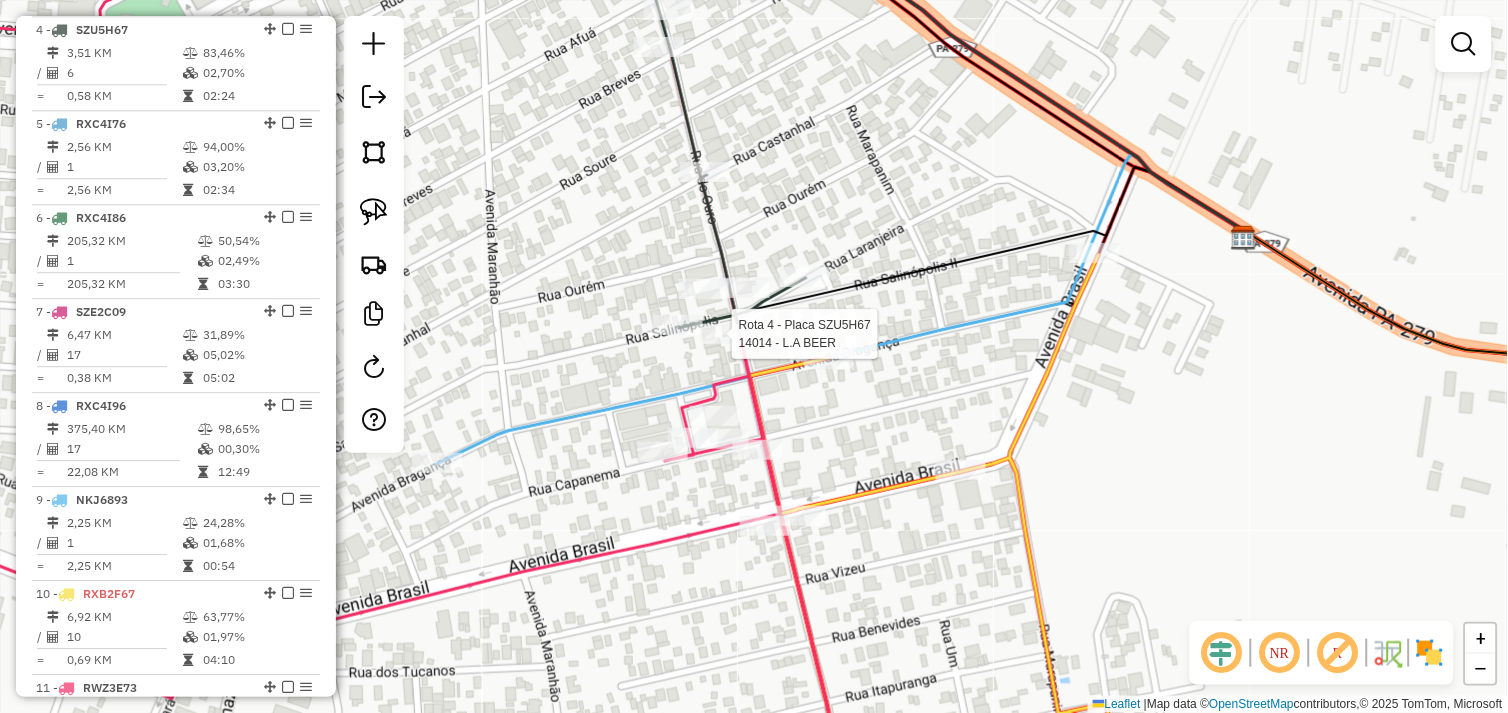 select on "*********" 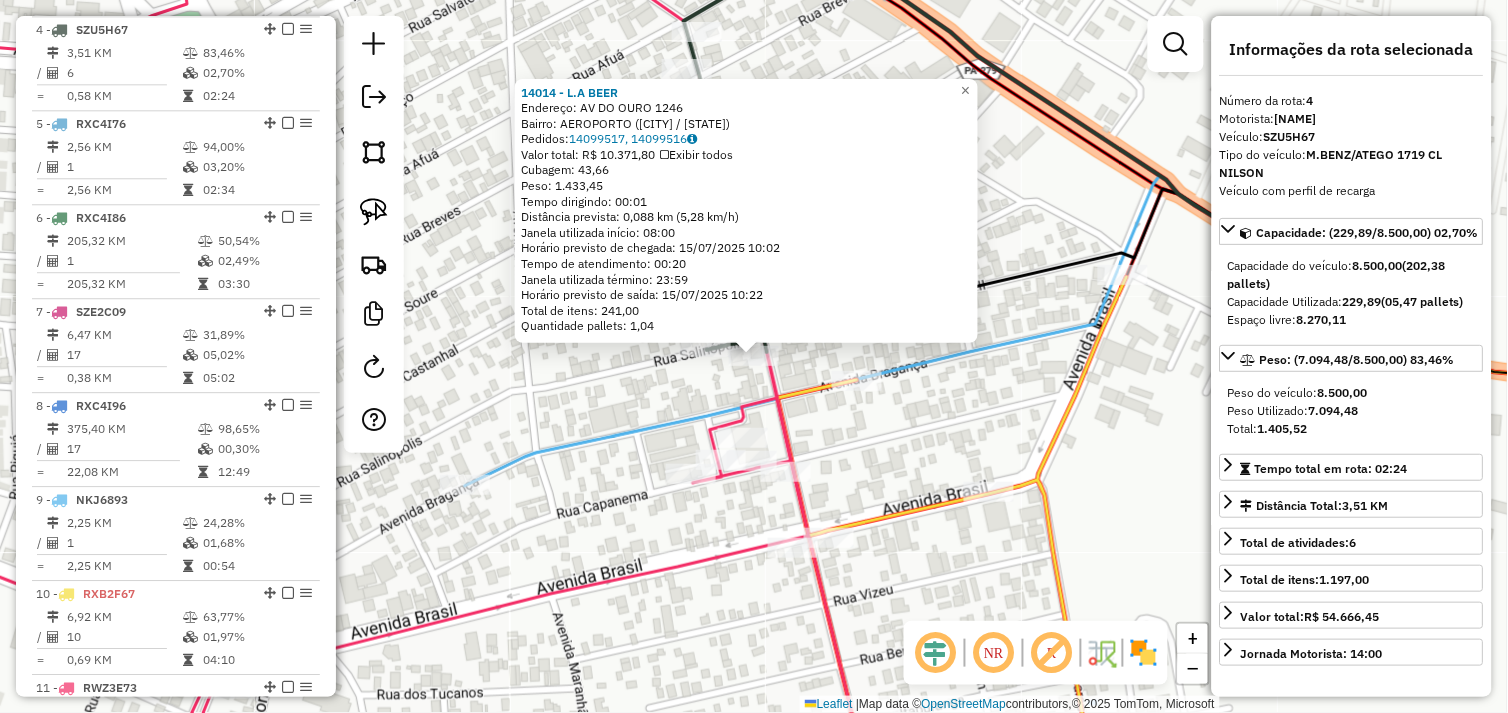 click 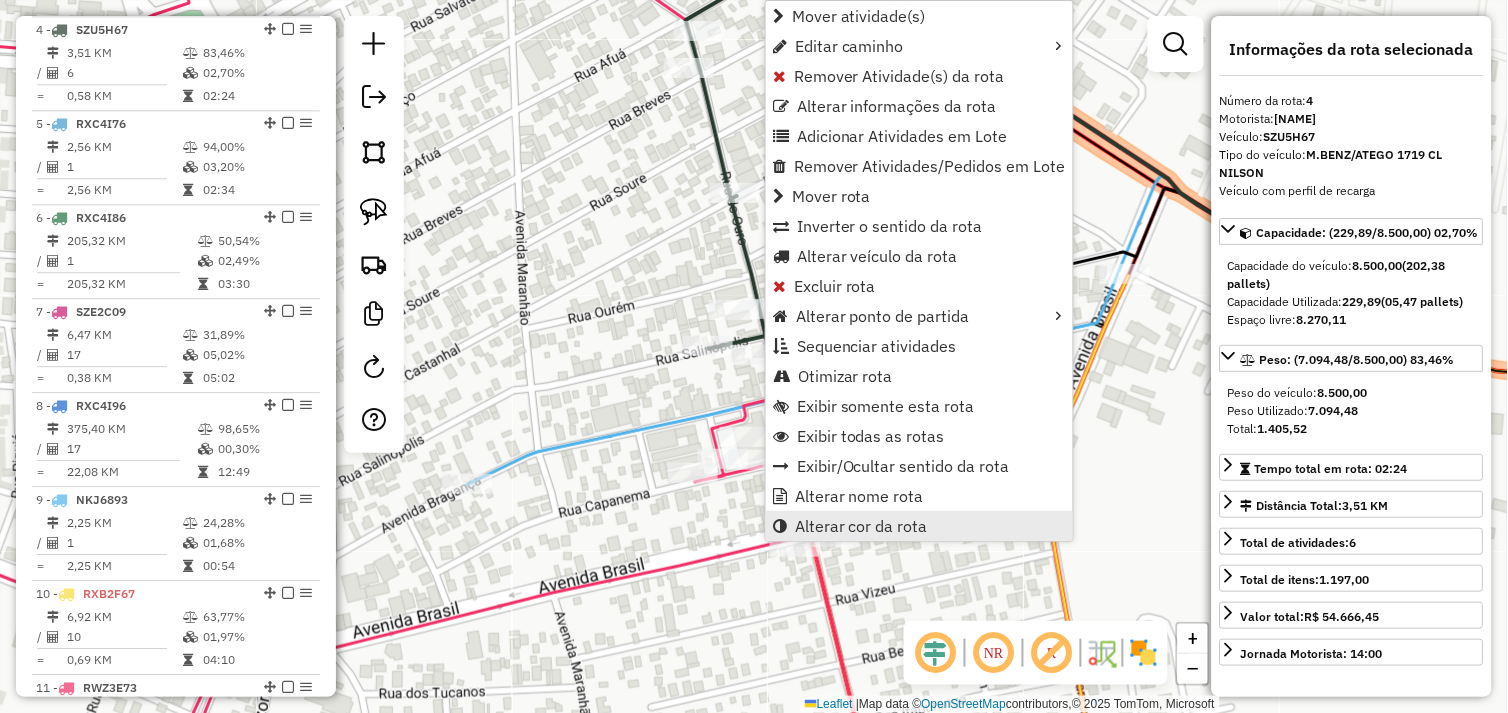 click on "Alterar cor da rota" at bounding box center [861, 526] 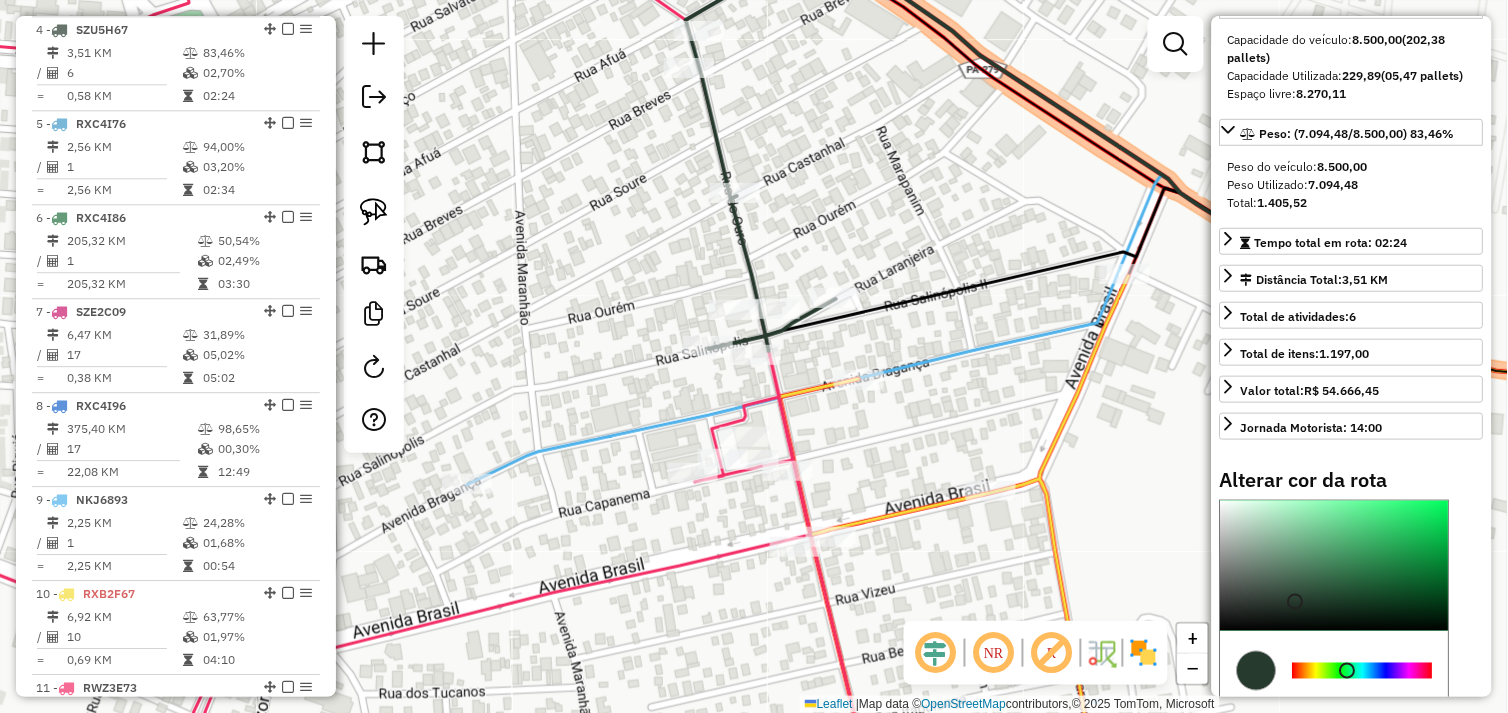 scroll, scrollTop: 438, scrollLeft: 0, axis: vertical 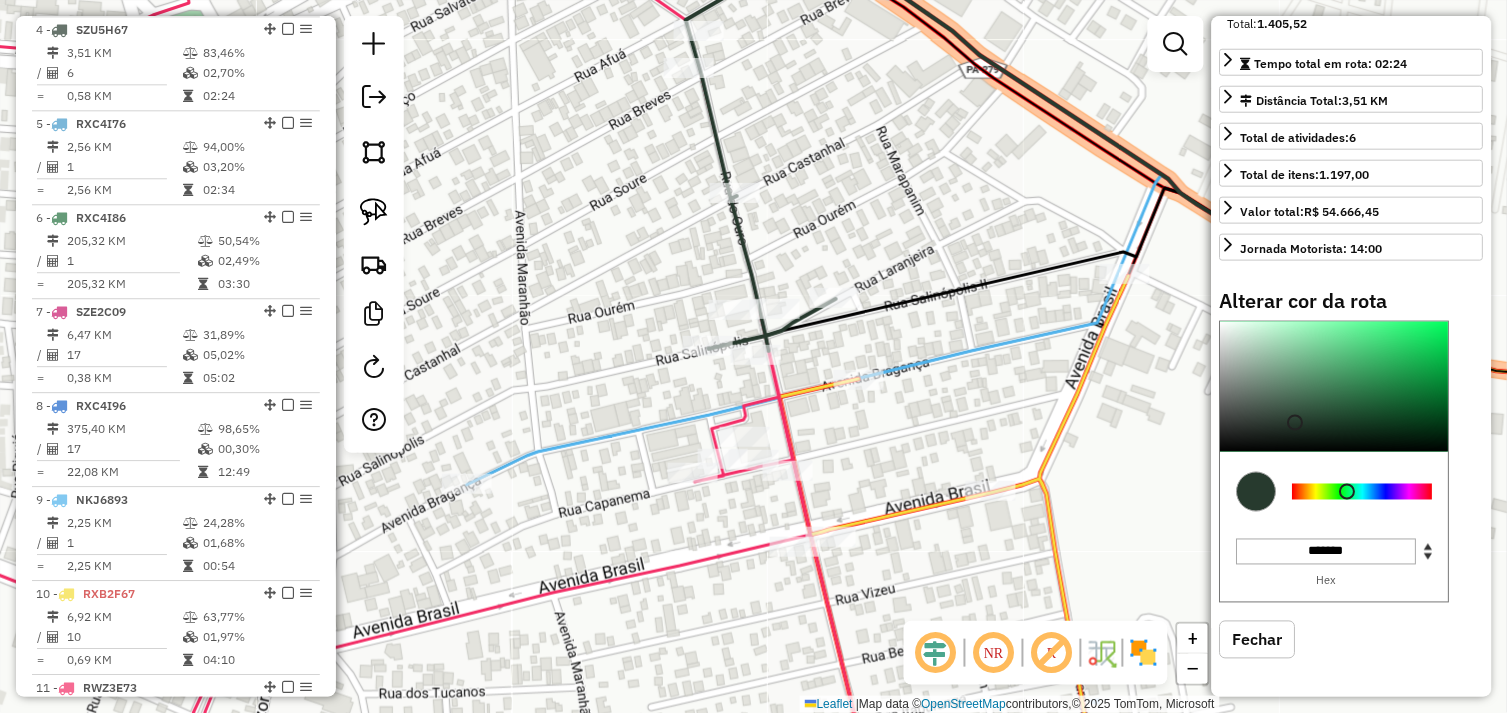 type on "*******" 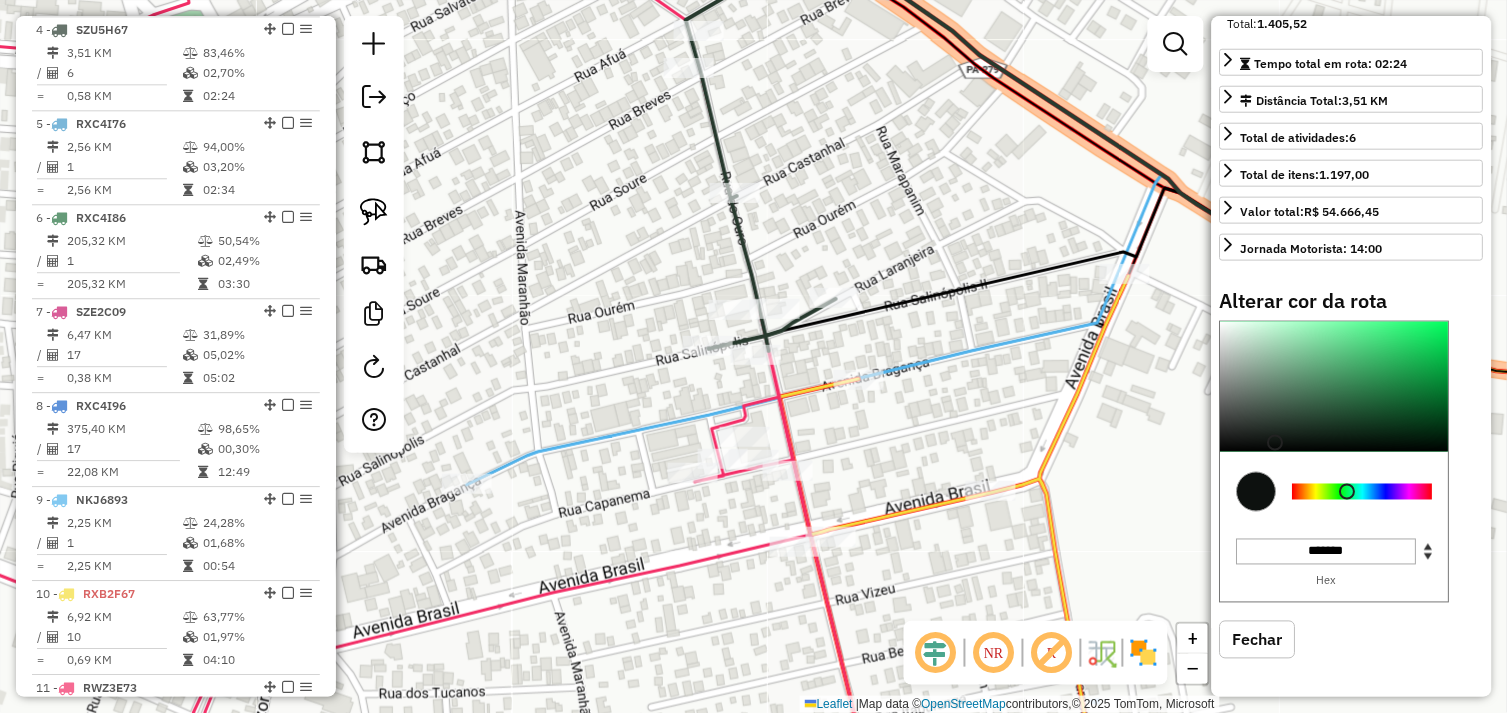 click at bounding box center (1335, 387) 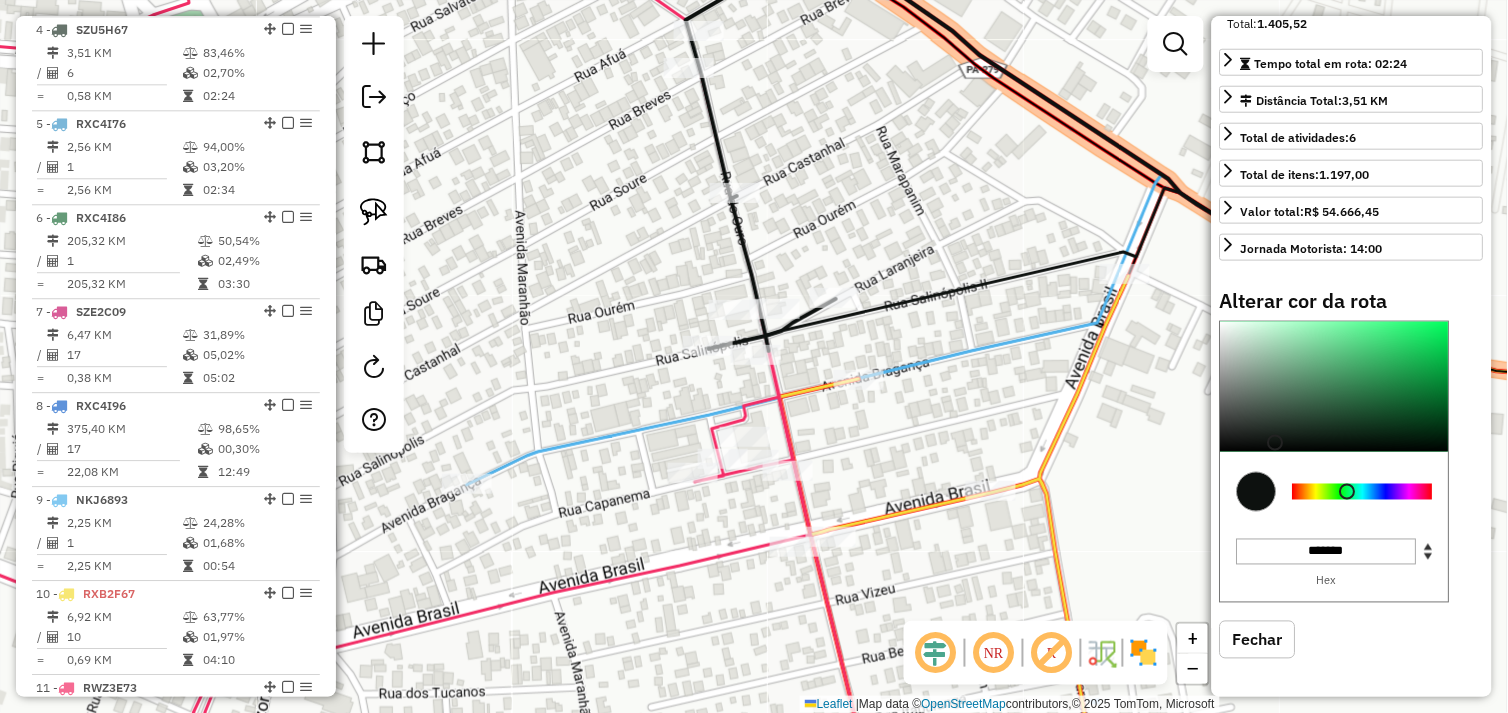 click on "Janela de atendimento Grade de atendimento Capacidade Transportadoras Veículos Cliente Pedidos  Rotas Selecione os dias de semana para filtrar as janelas de atendimento  Seg   Ter   Qua   Qui   Sex   Sáb   Dom  Informe o período da janela de atendimento: De: Até:  Filtrar exatamente a janela do cliente  Considerar janela de atendimento padrão  Selecione os dias de semana para filtrar as grades de atendimento  Seg   Ter   Qua   Qui   Sex   Sáb   Dom   Considerar clientes sem dia de atendimento cadastrado  Clientes fora do dia de atendimento selecionado Filtrar as atividades entre os valores definidos abaixo:  Peso mínimo:   Peso máximo:   Cubagem mínima:   Cubagem máxima:   De:   Até:  Filtrar as atividades entre o tempo de atendimento definido abaixo:  De:   Até:   Considerar capacidade total dos clientes não roteirizados Transportadora: Selecione um ou mais itens Tipo de veículo: Selecione um ou mais itens Veículo: Selecione um ou mais itens Motorista: Selecione um ou mais itens Nome: Rótulo:" 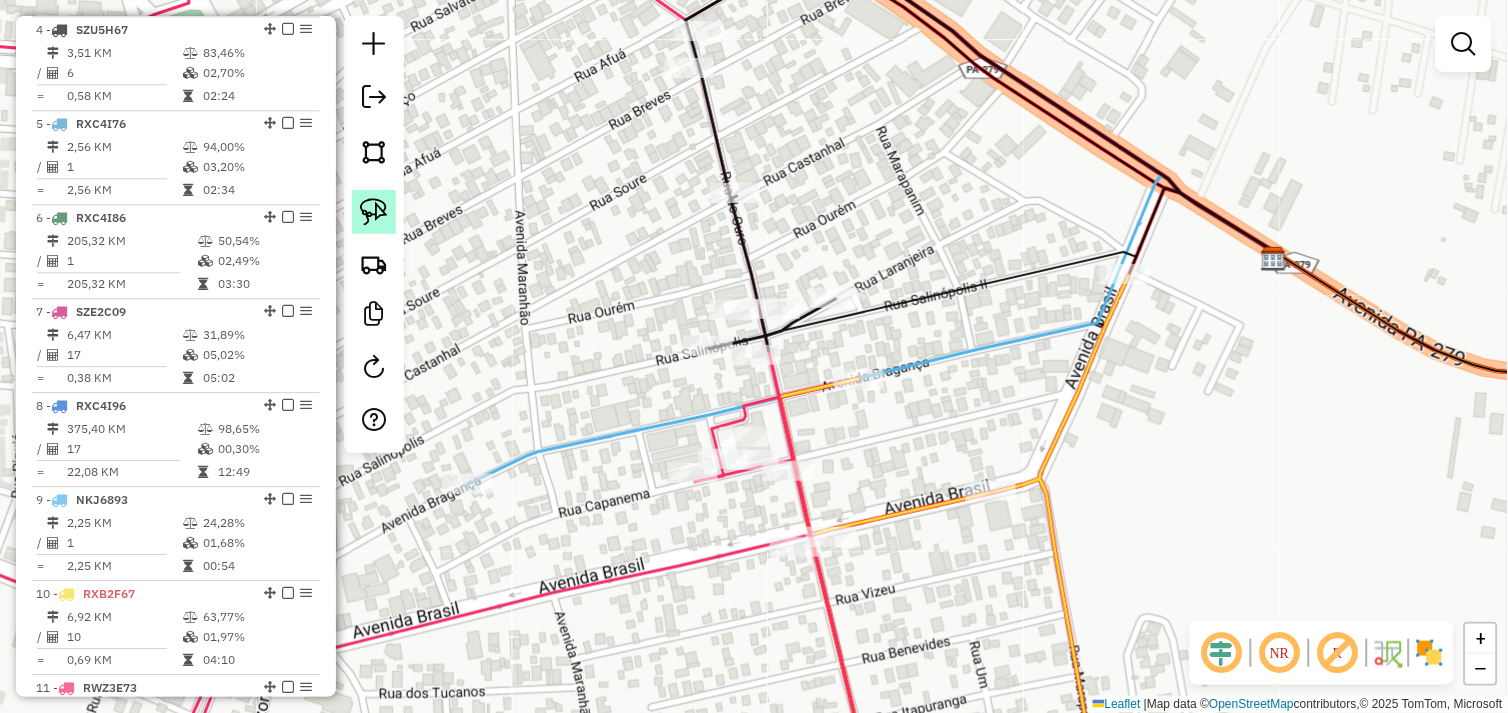 click 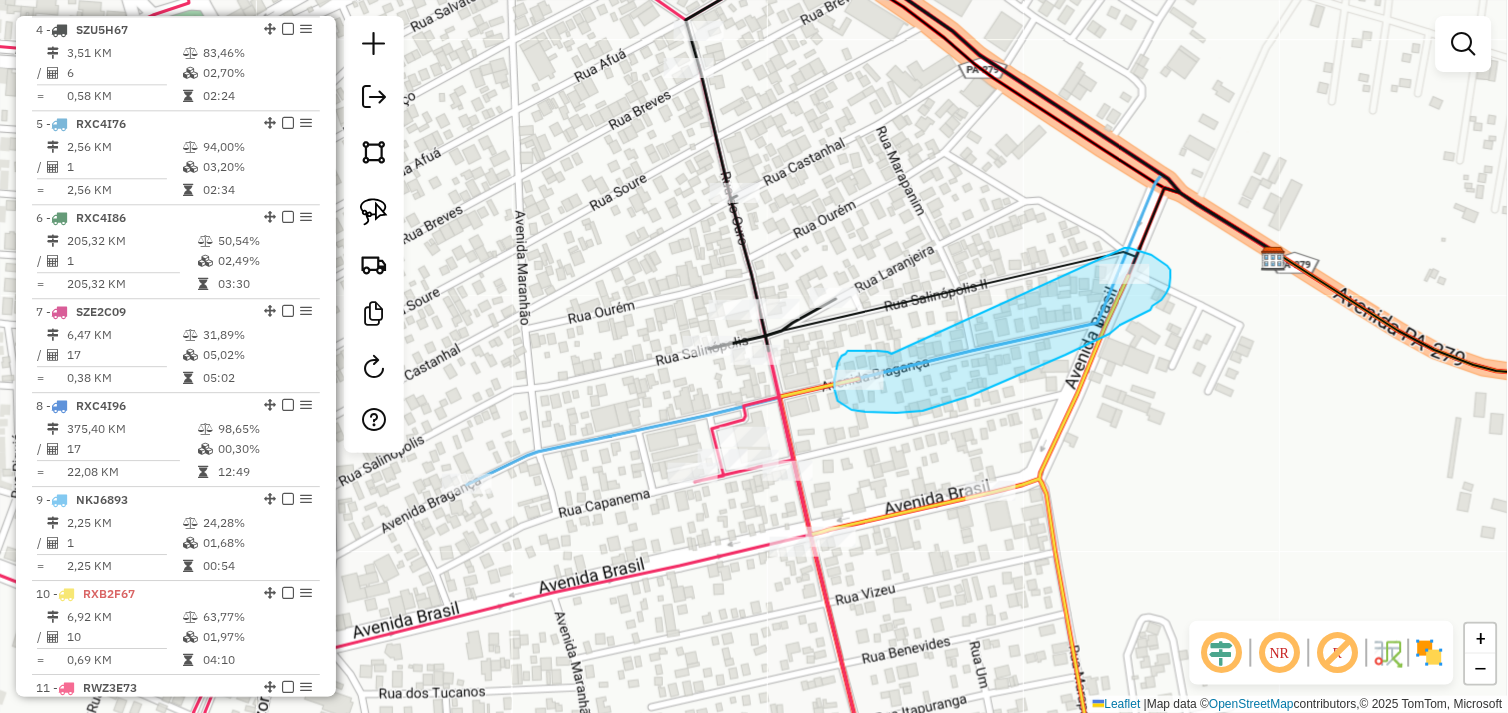drag, startPoint x: 892, startPoint y: 354, endPoint x: 1121, endPoint y: 248, distance: 252.34302 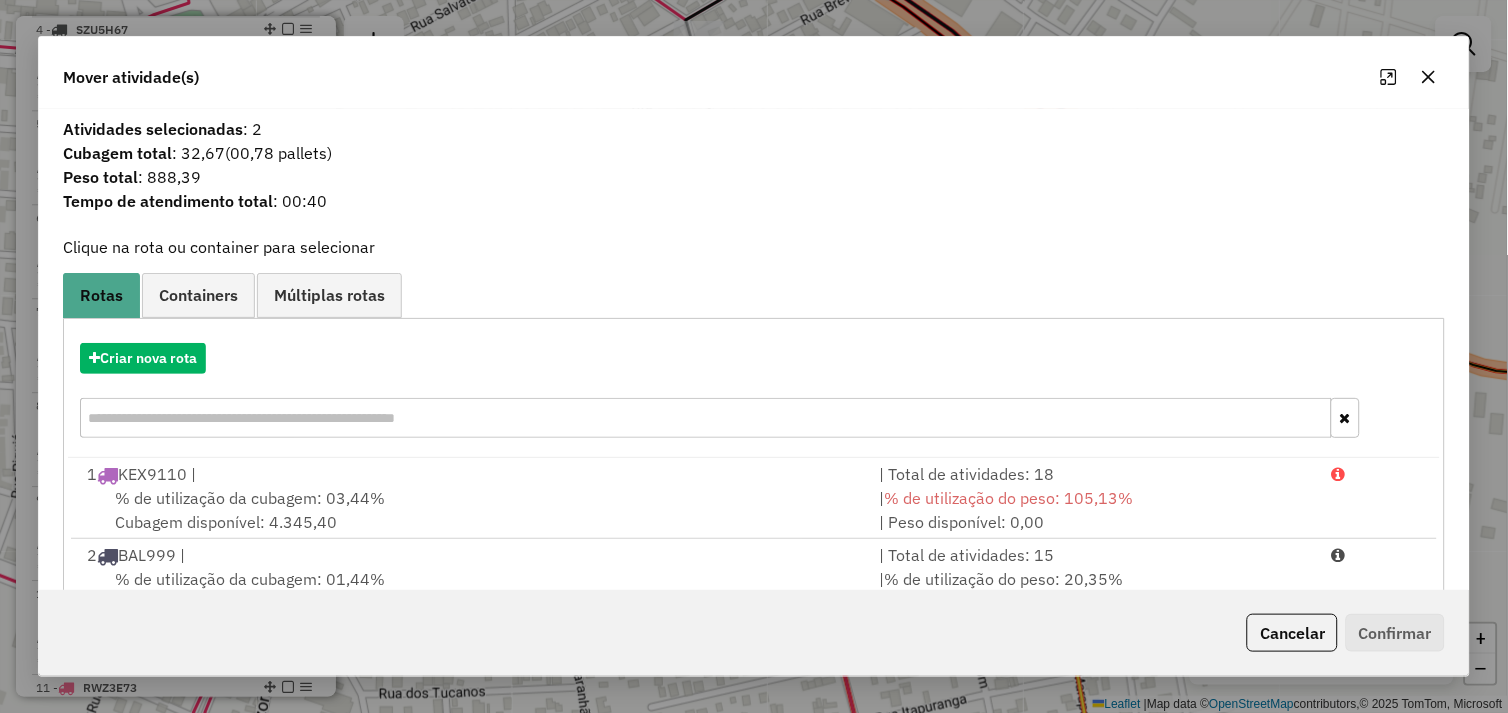 scroll, scrollTop: 411, scrollLeft: 0, axis: vertical 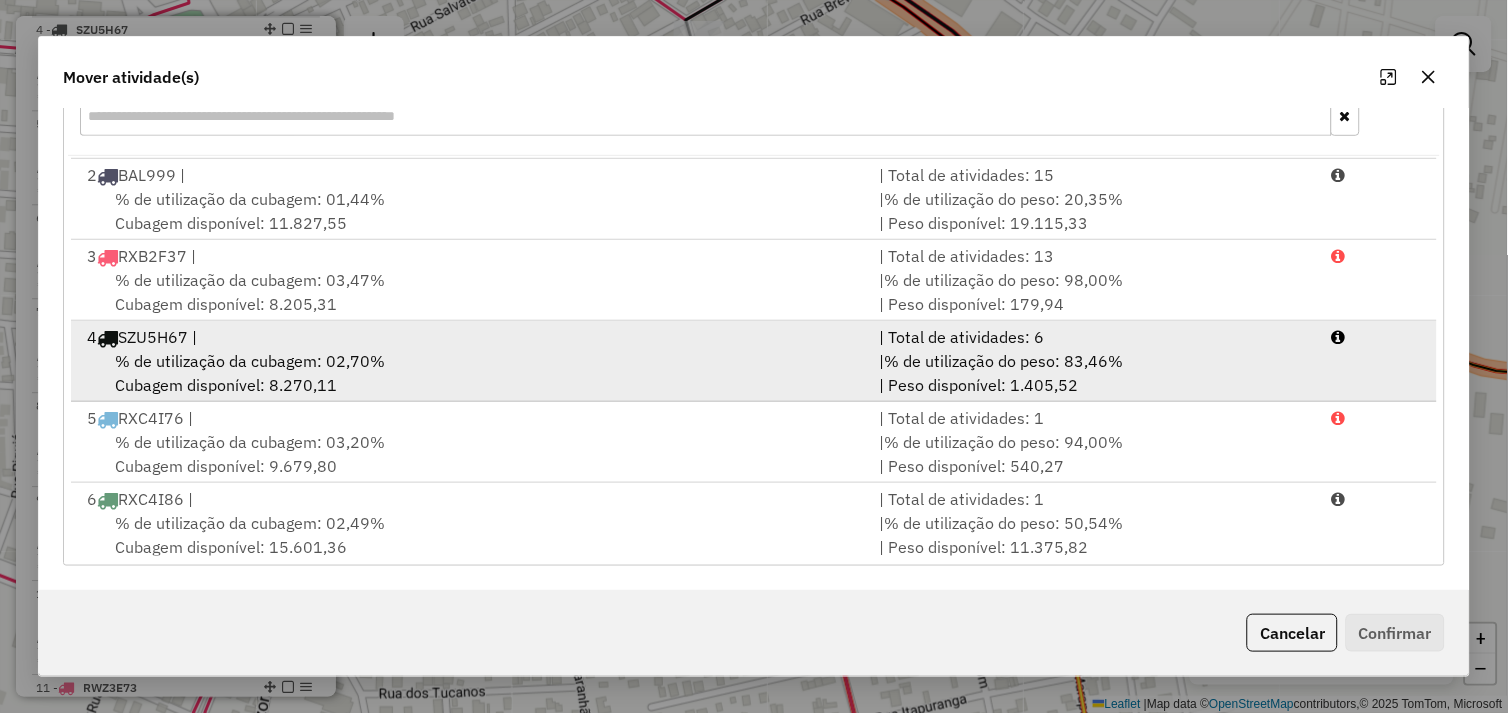 drag, startPoint x: 538, startPoint y: 372, endPoint x: 568, endPoint y: 371, distance: 30.016663 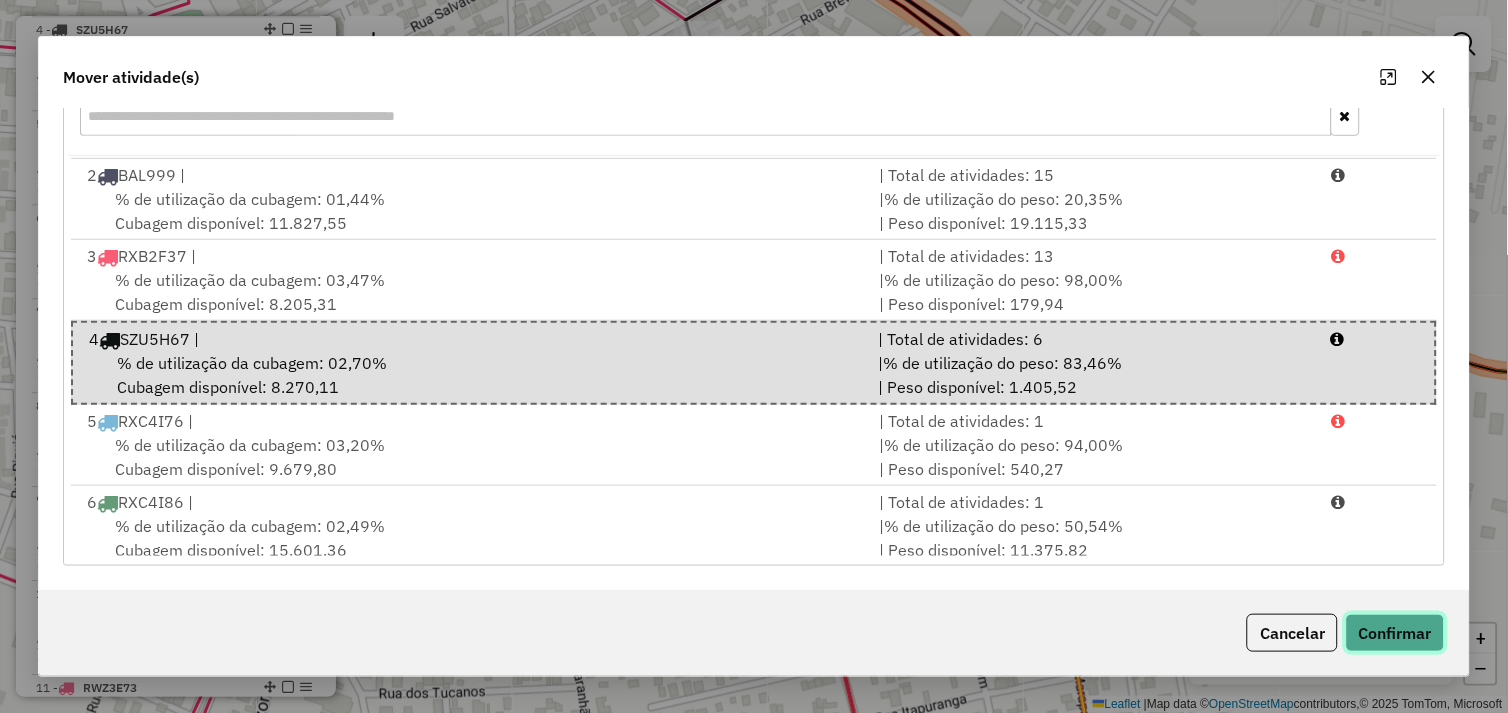 click on "Confirmar" 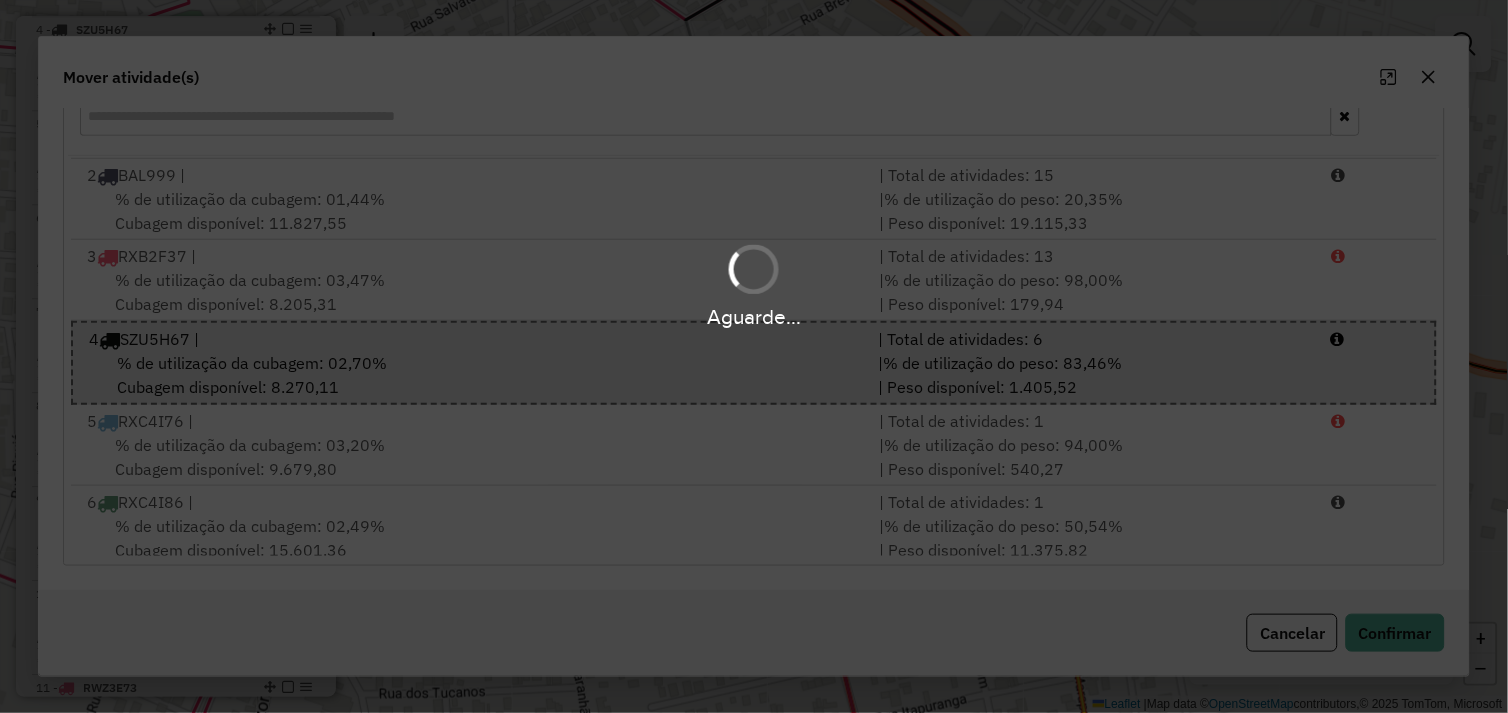 scroll, scrollTop: 0, scrollLeft: 0, axis: both 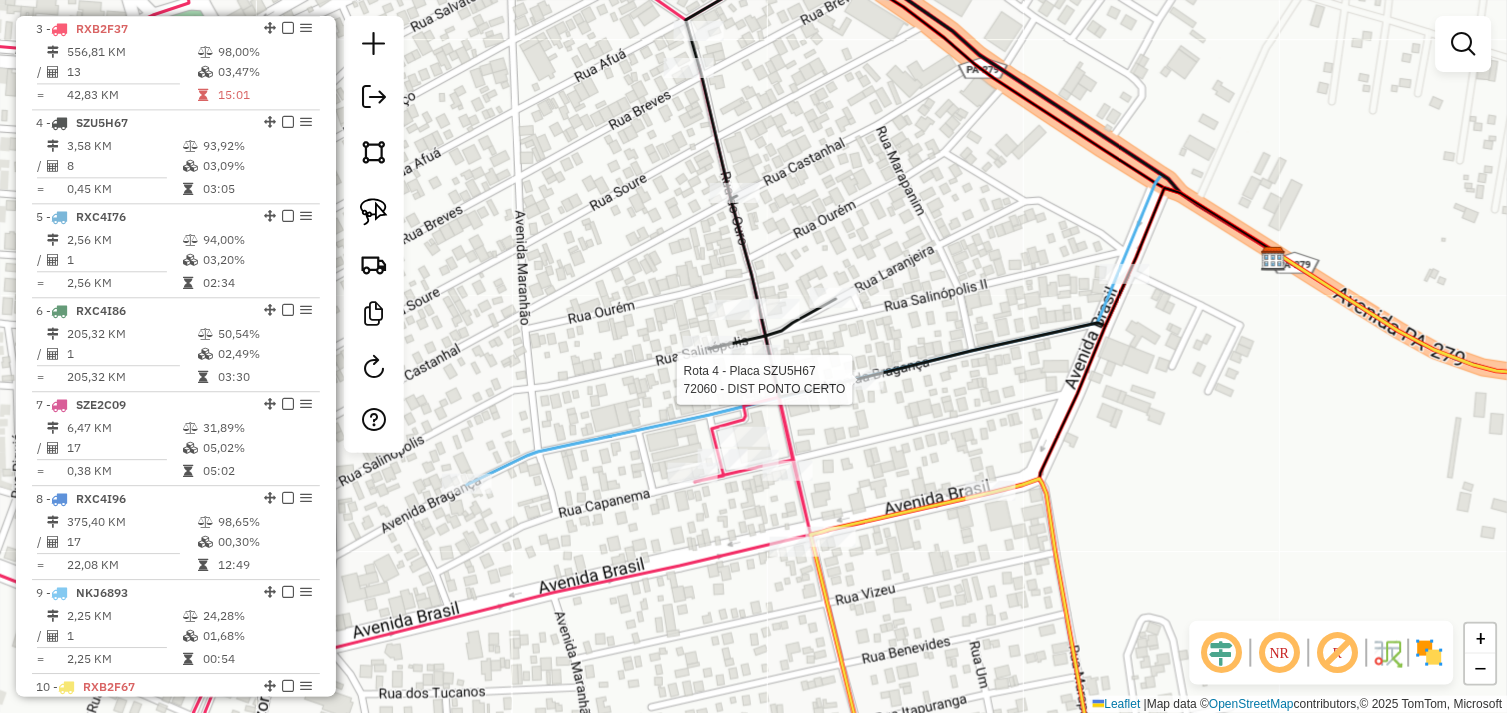 select on "*********" 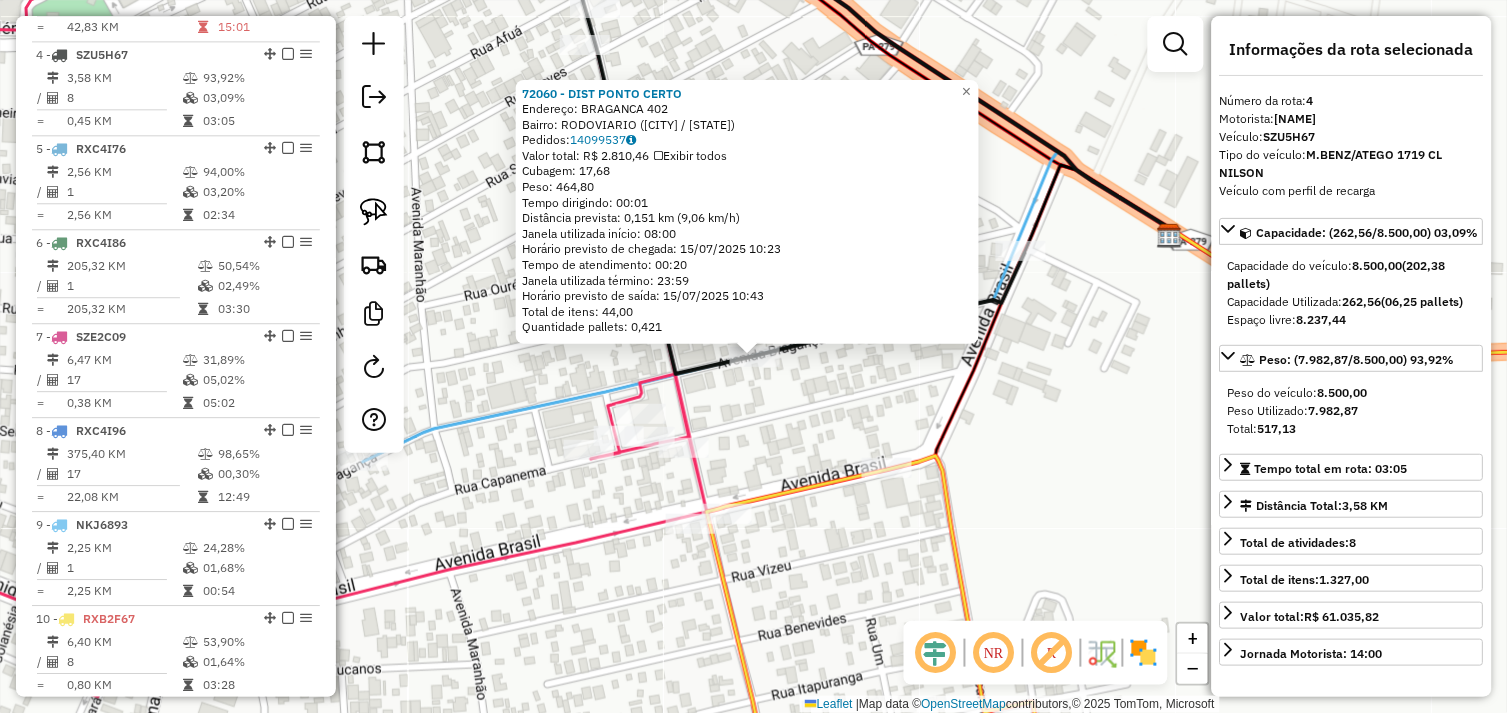 scroll, scrollTop: 1055, scrollLeft: 0, axis: vertical 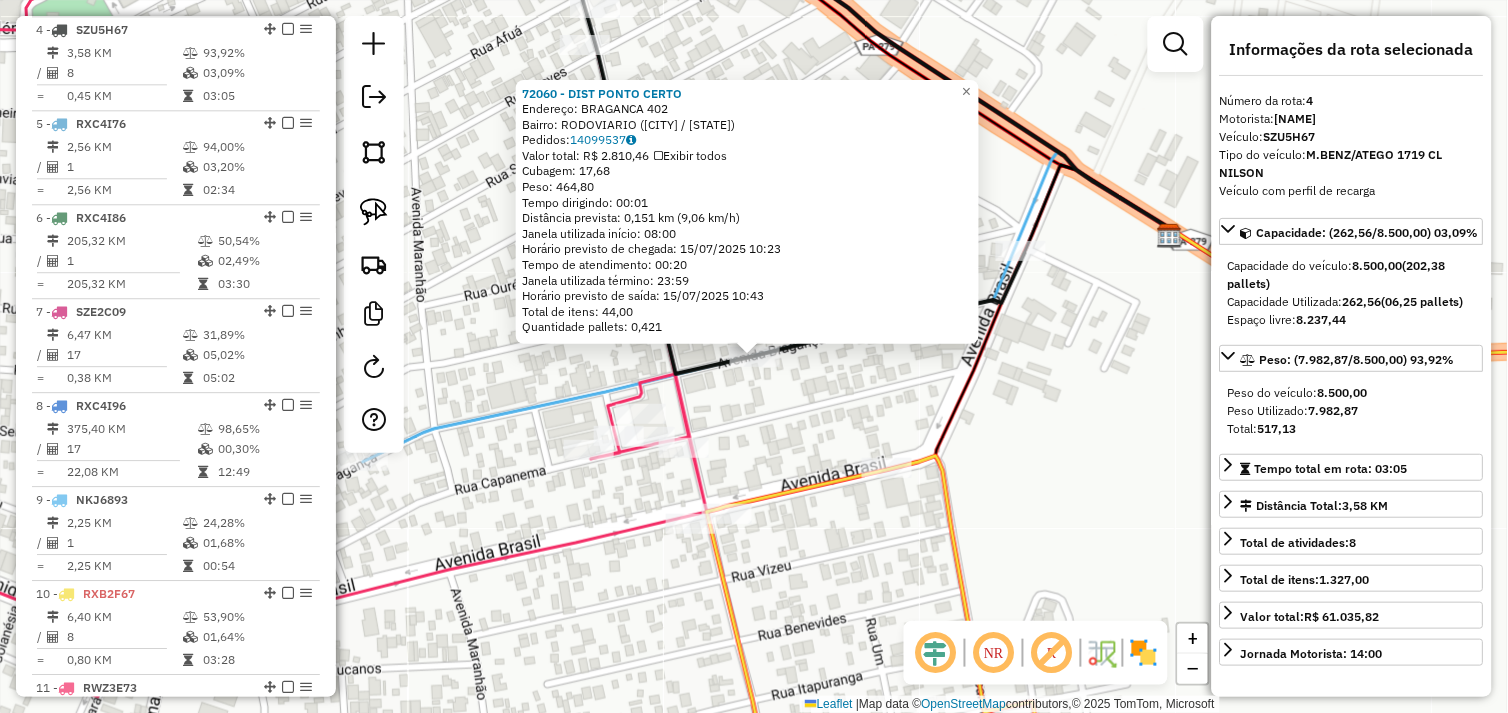 click on "72060 - DIST PONTO CERTO  Endereço:  BRAGANCA [NUMBER]   Bairro: RODOVIARIO ([CITY] / PA)   Pedidos:  14099537   Valor total: R$ 2.810,46   Exibir todos   Cubagem: 17,68  Peso: 464,80  Tempo dirigindo: 00:01   Distância prevista: 0,151 km (9,06 km/h)   Janela utilizada início: 08:00   Horário previsto de chegada: 15/07/2025 10:23   Tempo de atendimento: 00:20   Janela utilizada término: 23:59   Horário previsto de saída: 15/07/2025 10:43   Total de itens: 44,00   Quantidade pallets: 0,421  × Janela de atendimento Grade de atendimento Capacidade Transportadoras Veículos Cliente Pedidos  Rotas Selecione os dias de semana para filtrar as janelas de atendimento  Seg   Ter   Qua   Qui   Sex   Sáb   Dom  Informe o período da janela de atendimento: De: Até:  Filtrar exatamente a janela do cliente  Considerar janela de atendimento padrão  Selecione os dias de semana para filtrar as grades de atendimento  Seg   Ter   Qua   Qui   Sex   Sáb   Dom   Considerar clientes sem dia de atendimento cadastrado  De:  De:" 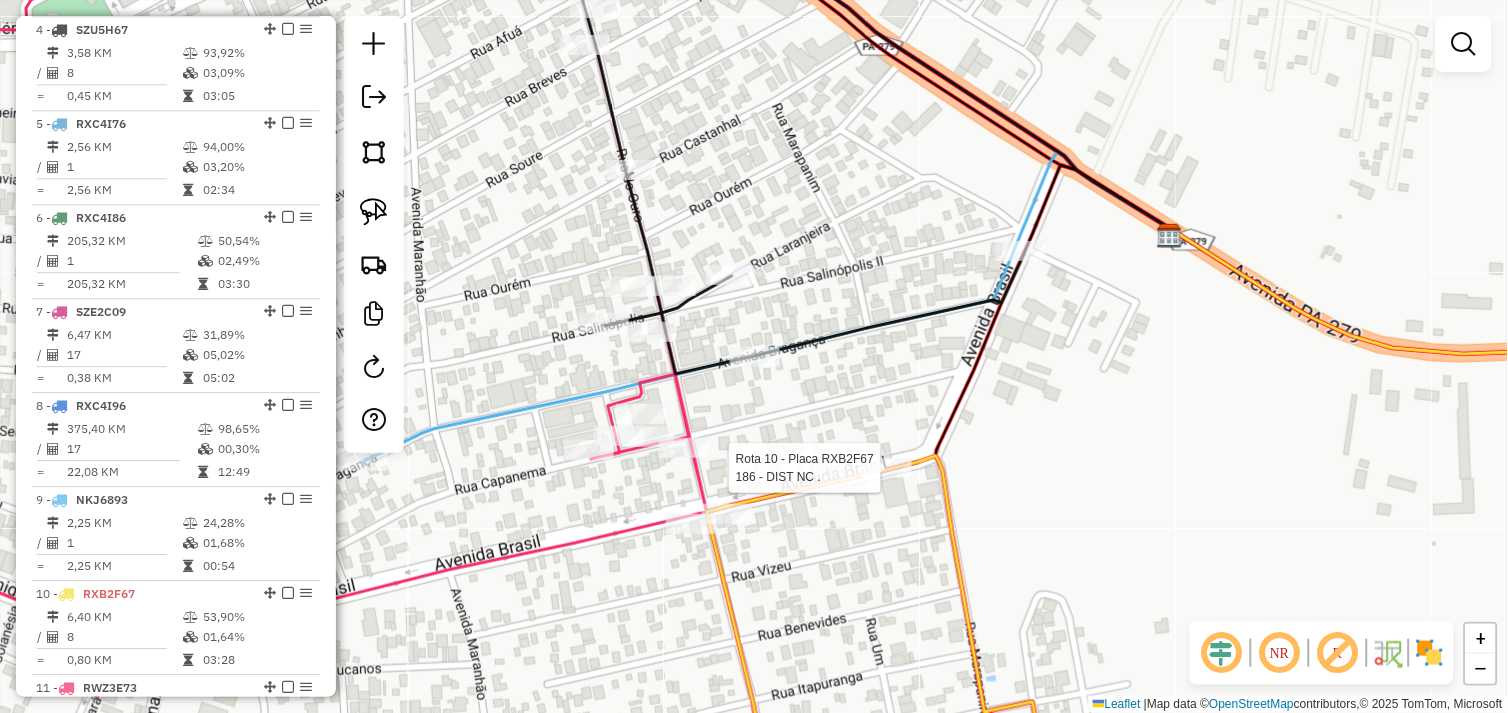 select on "*********" 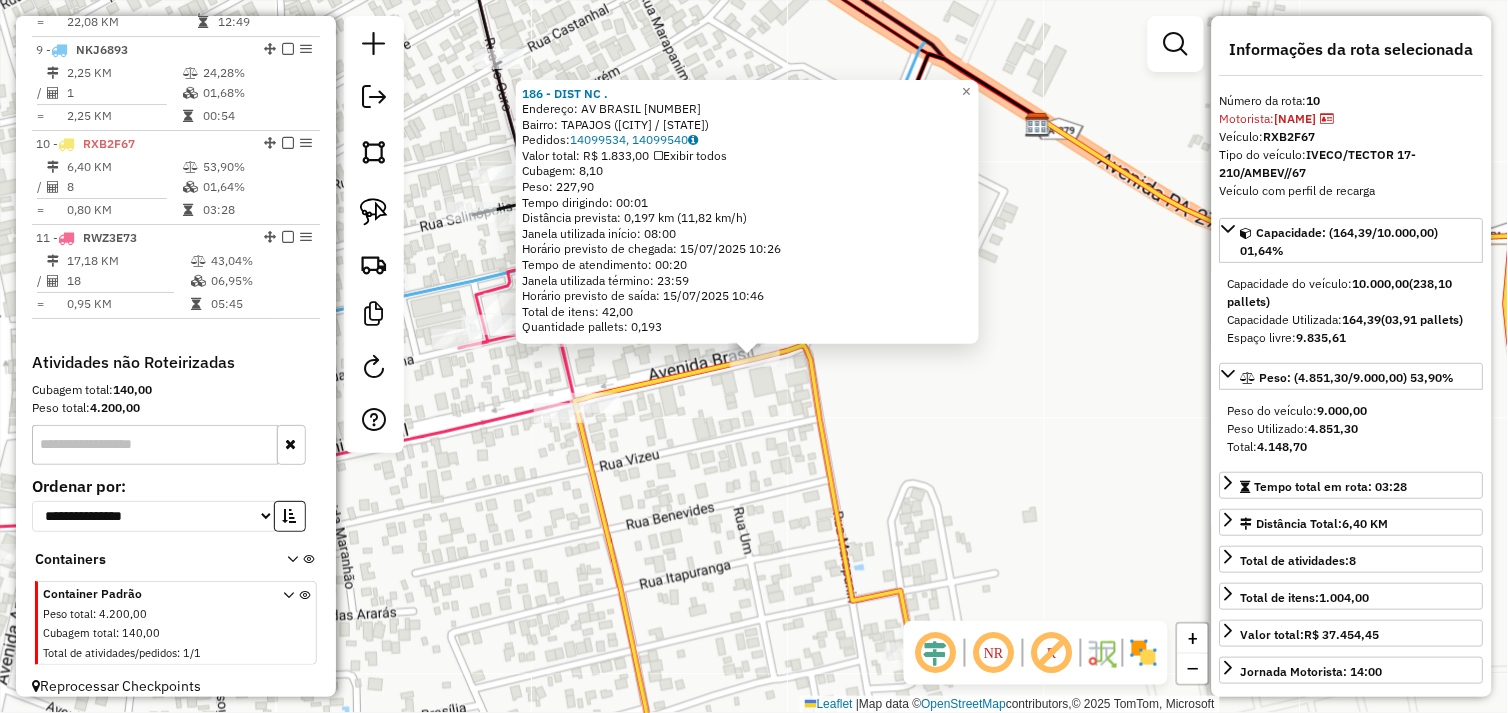 scroll, scrollTop: 1518, scrollLeft: 0, axis: vertical 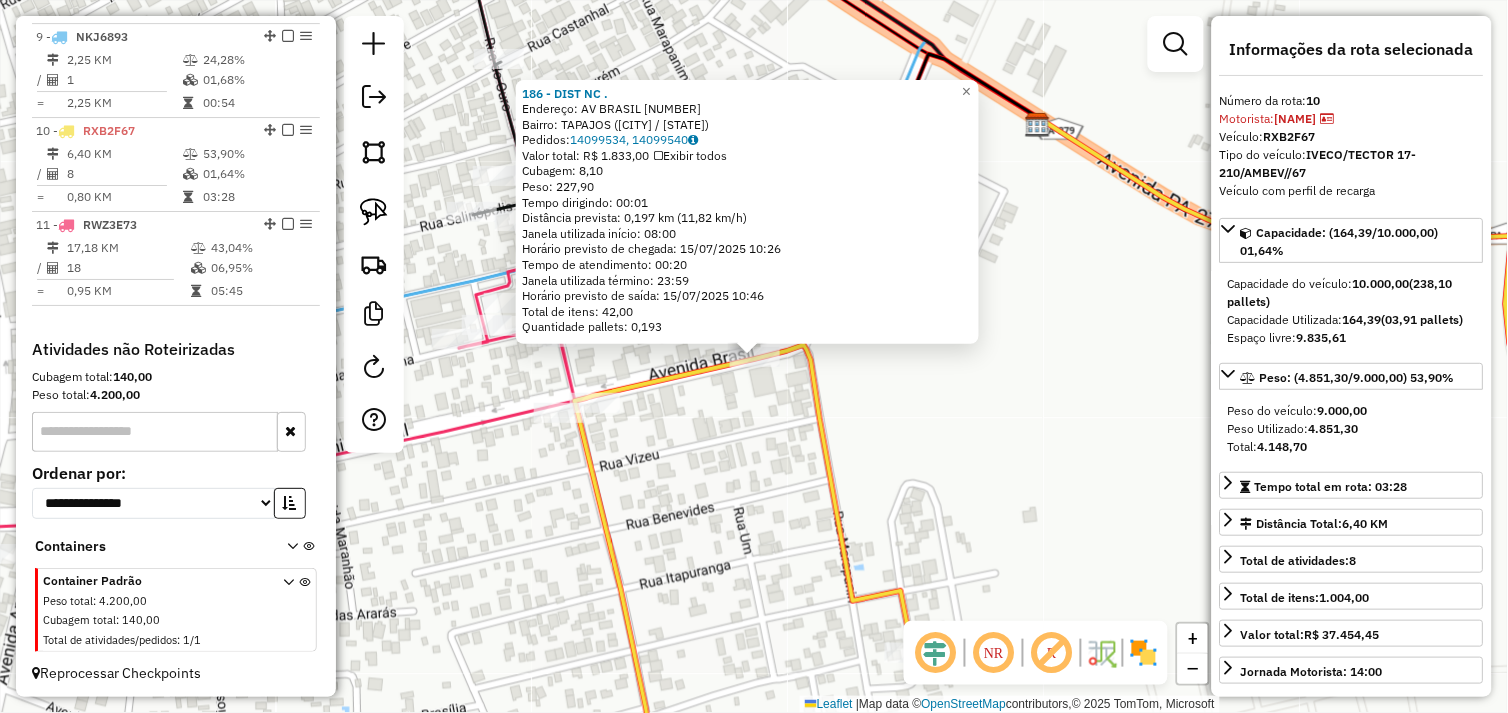 click on "186 - DIST NC .  Endereço:  AV BRASIL [NUMBER]   Bairro: TAPAJOS ([CITY] / PA)   Pedidos:  14099534, 14099540   Valor total: R$ 1.833,00   Exibir todos   Cubagem: 8,10  Peso: 227,90  Tempo dirigindo: 00:01   Distância prevista: 0,197 km (11,82 km/h)   Janela utilizada início: 08:00   Horário previsto de chegada: 15/07/2025 10:26   Tempo de atendimento: 00:20   Janela utilizada término: 23:59   Horário previsto de saída: 15/07/2025 10:46   Total de itens: 42,00   Quantidade pallets: 0,193  × Janela de atendimento Grade de atendimento Capacidade Transportadoras Veículos Cliente Pedidos  Rotas Selecione os dias de semana para filtrar as janelas de atendimento  Seg   Ter   Qua   Qui   Sex   Sáb   Dom  Informe o período da janela de atendimento: De: Até:  Filtrar exatamente a janela do cliente  Considerar janela de atendimento padrão  Selecione os dias de semana para filtrar as grades de atendimento  Seg   Ter   Qua   Qui   Sex   Sáb   Dom   Considerar clientes sem dia de atendimento cadastrado  De:  De:" 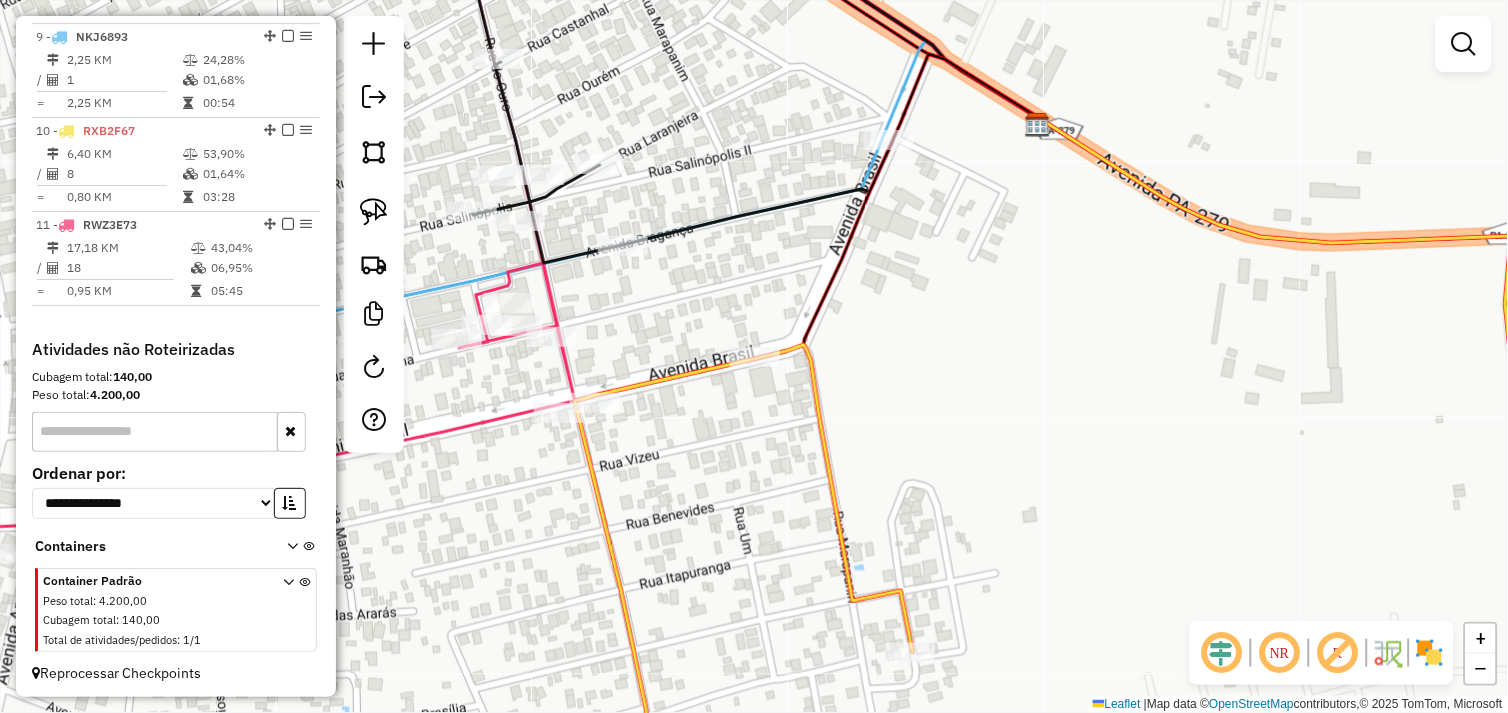 drag, startPoint x: 690, startPoint y: 428, endPoint x: 855, endPoint y: 402, distance: 167.03592 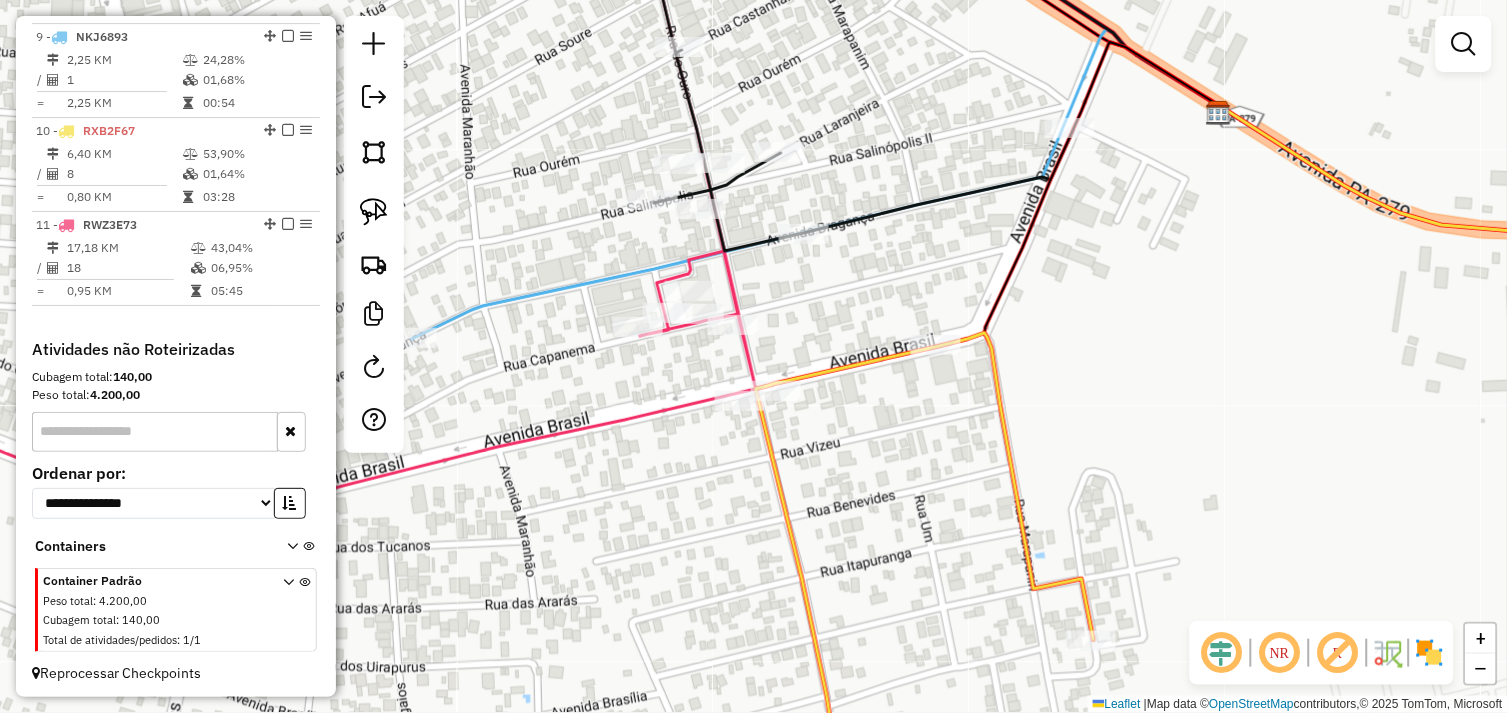 drag, startPoint x: 800, startPoint y: 308, endPoint x: 834, endPoint y: 332, distance: 41.617306 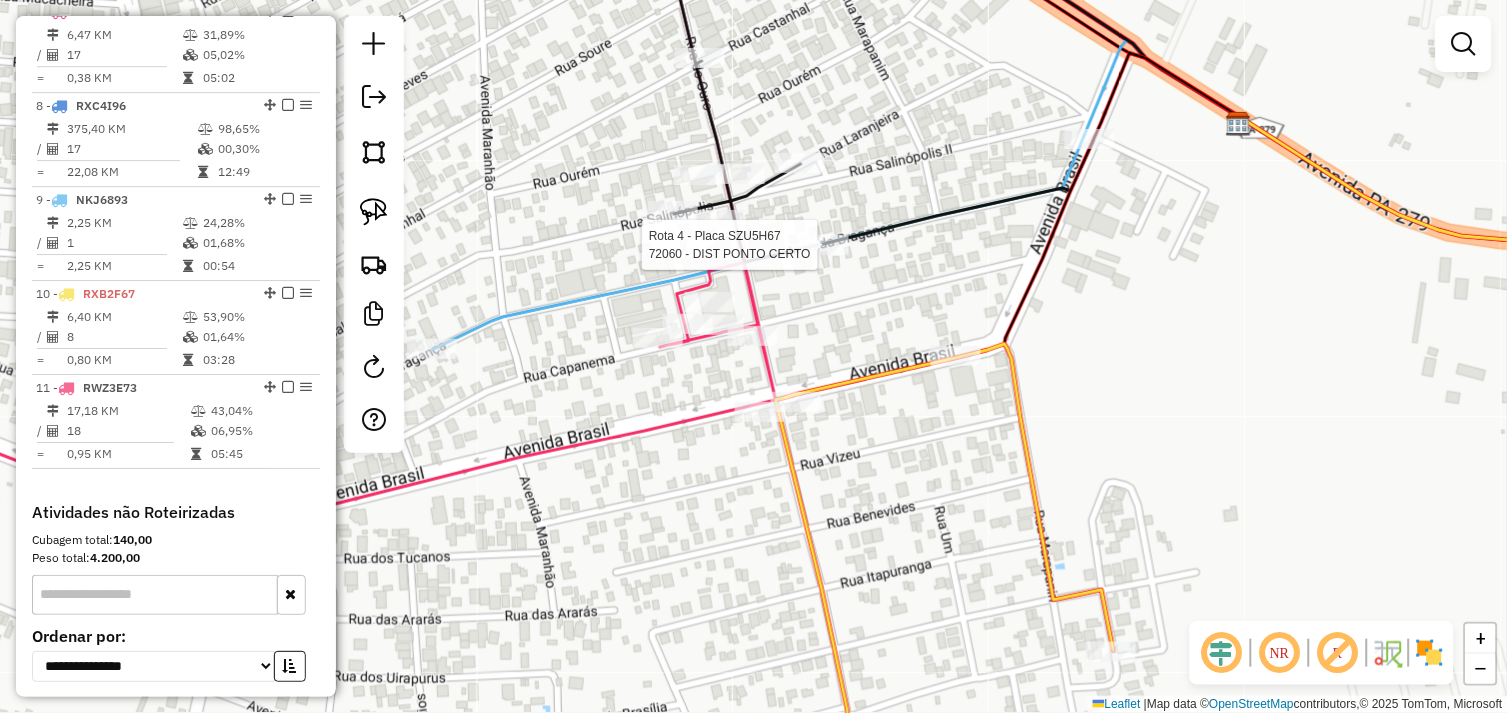 select on "*********" 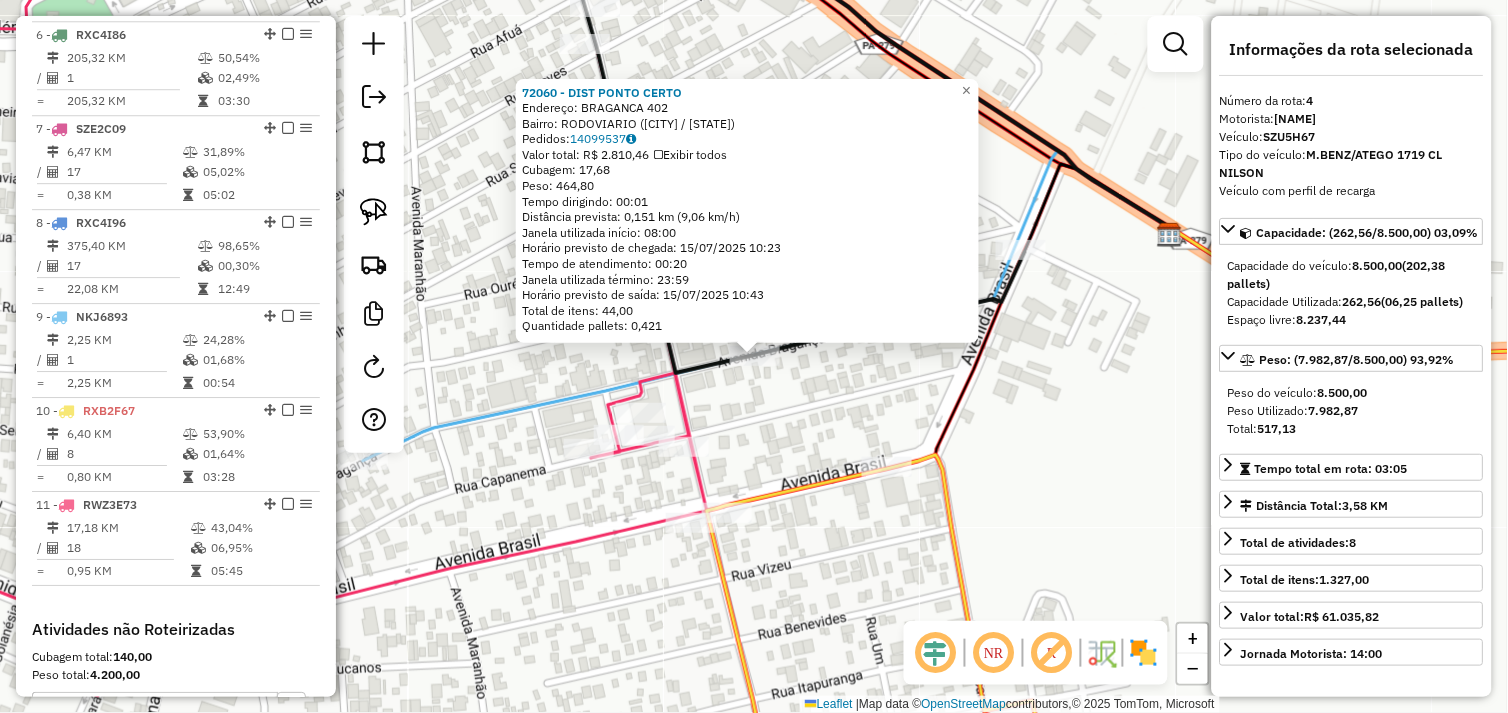 scroll, scrollTop: 1055, scrollLeft: 0, axis: vertical 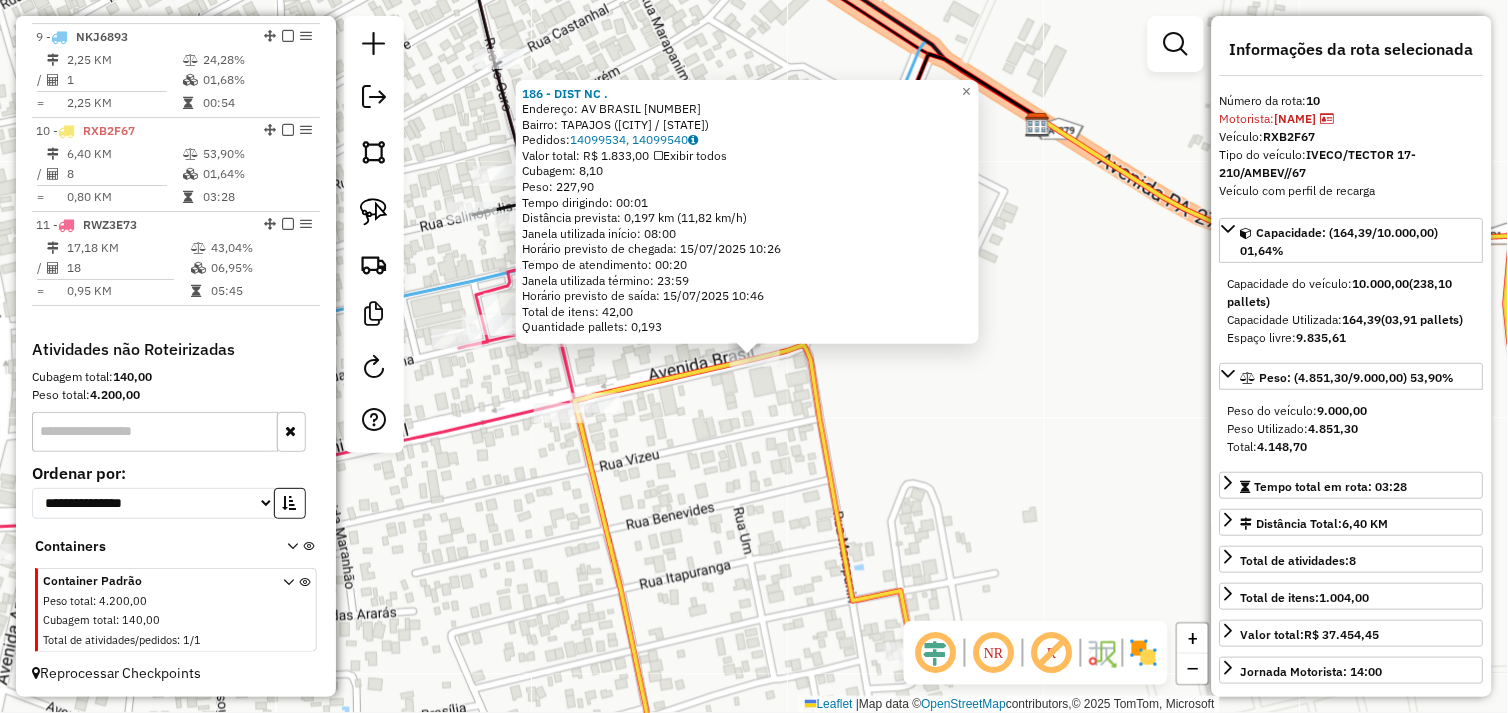 drag, startPoint x: 752, startPoint y: 448, endPoint x: 743, endPoint y: 453, distance: 10.29563 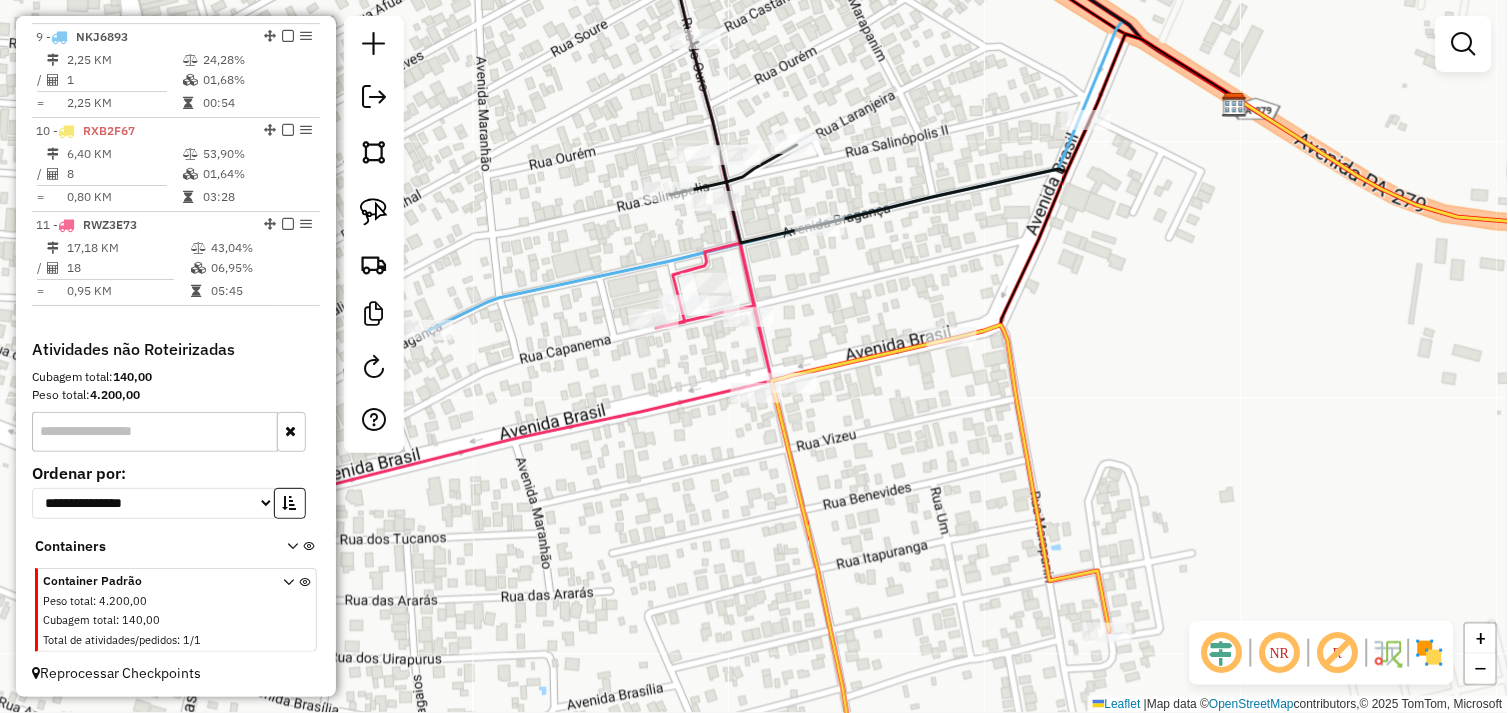 drag, startPoint x: 736, startPoint y: 450, endPoint x: 933, endPoint y: 432, distance: 197.82063 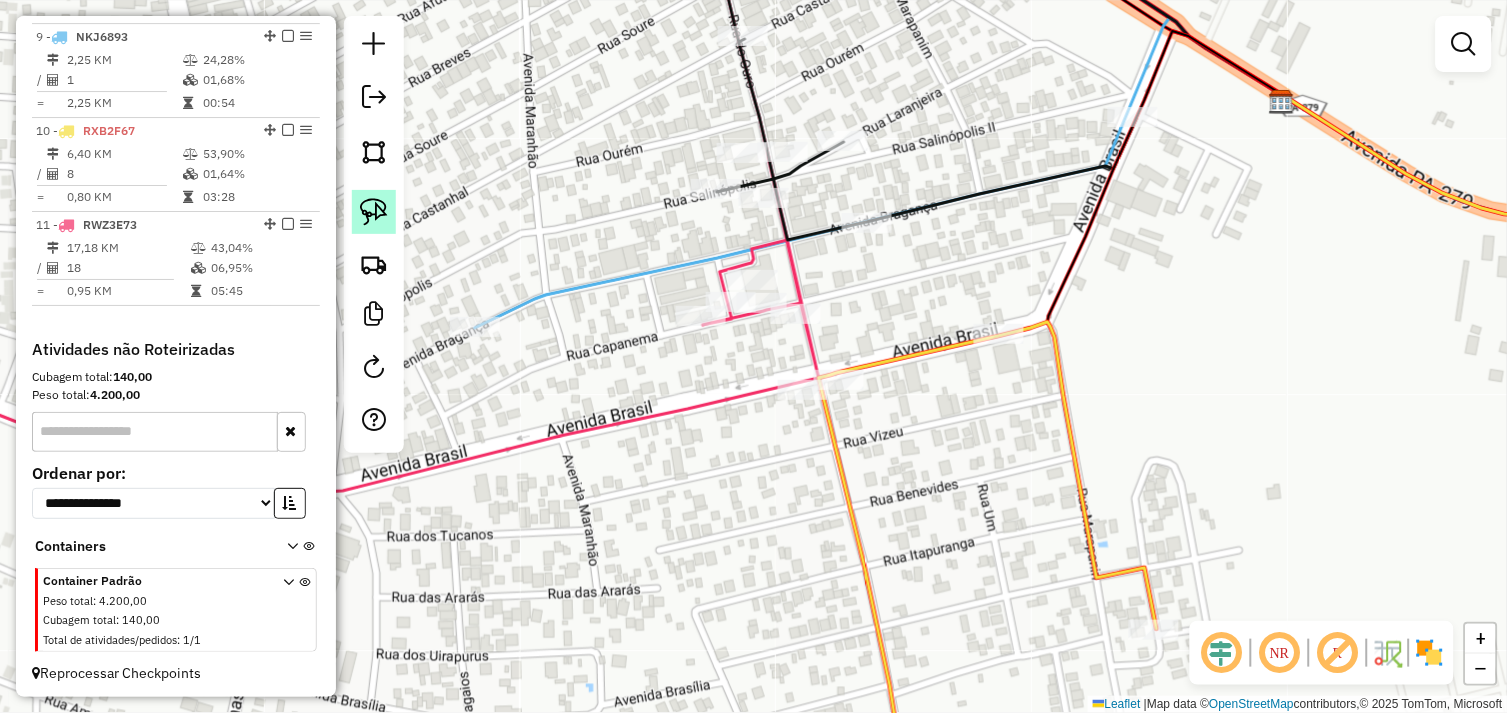 click 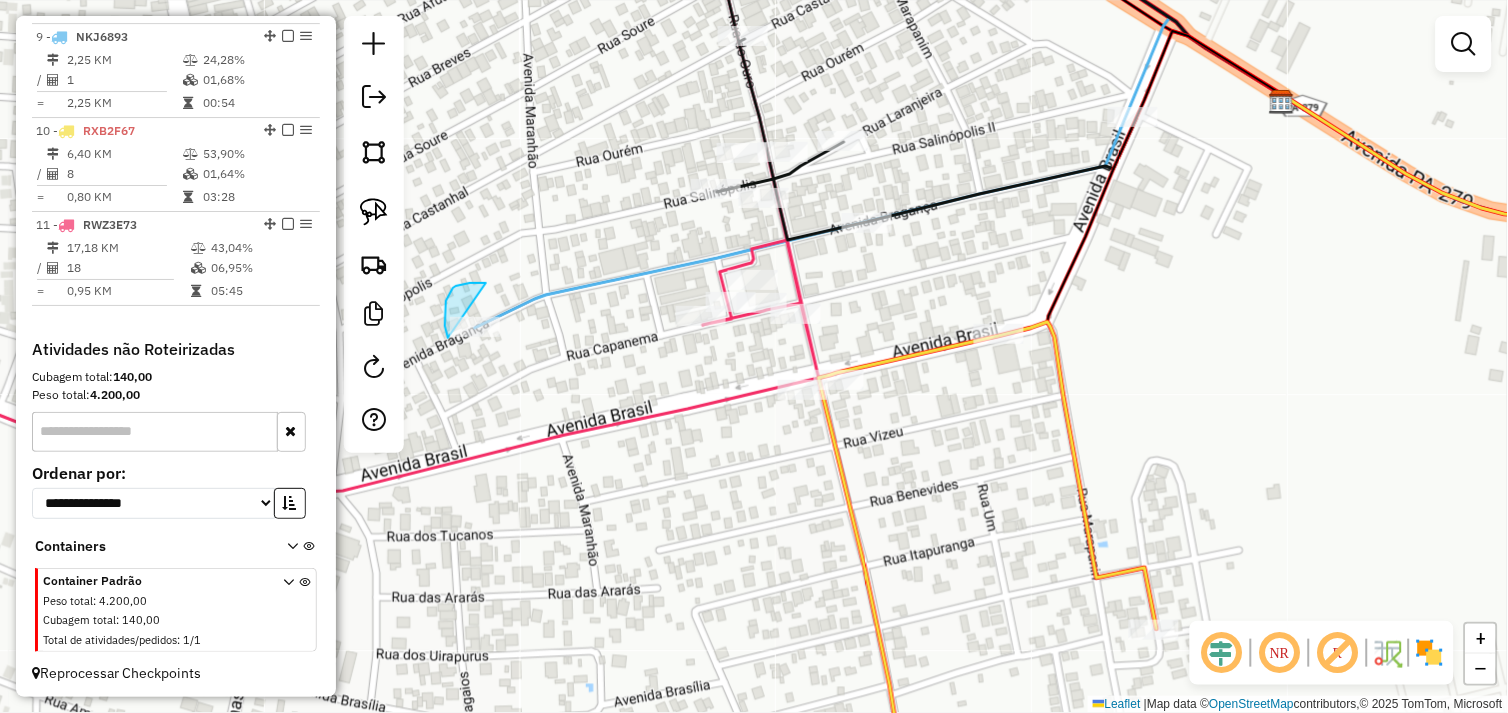 drag, startPoint x: 486, startPoint y: 283, endPoint x: 511, endPoint y: 347, distance: 68.70953 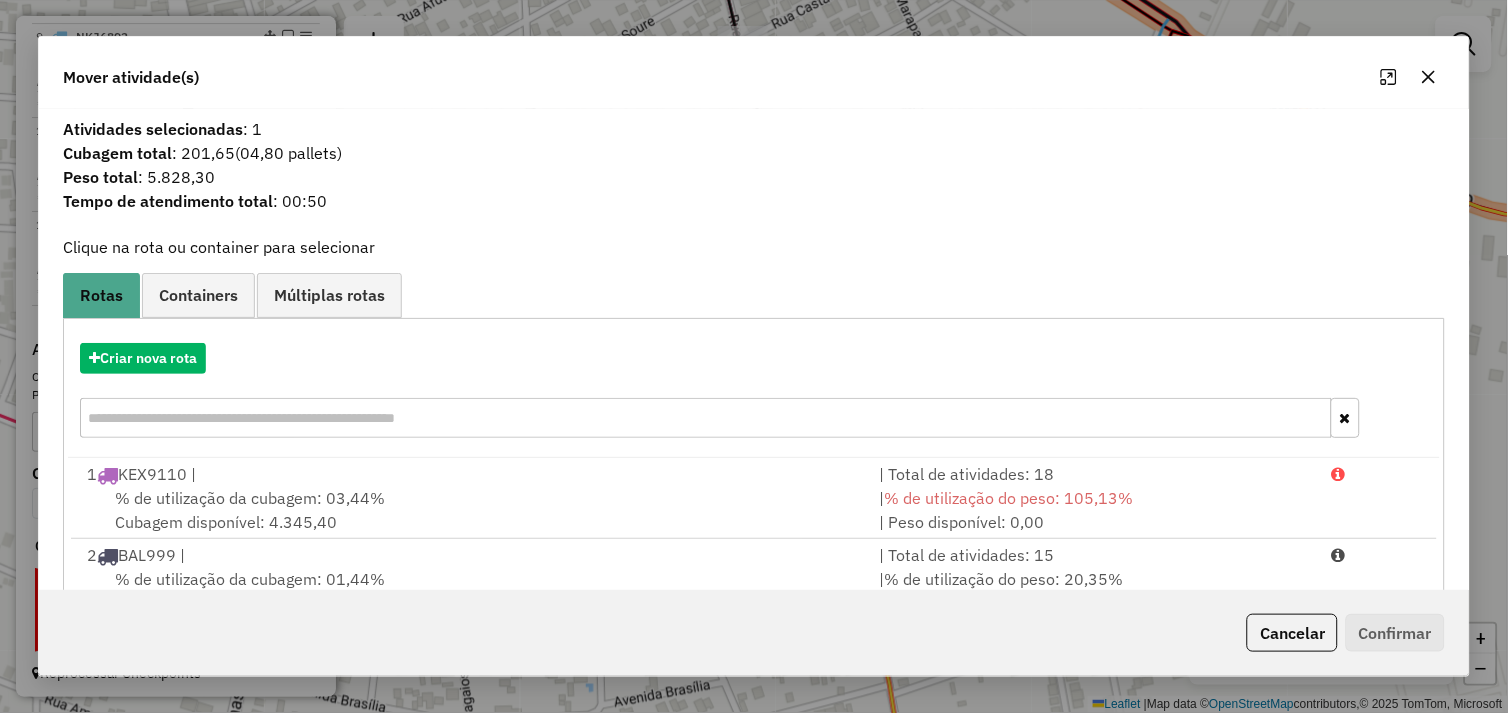 scroll, scrollTop: 411, scrollLeft: 0, axis: vertical 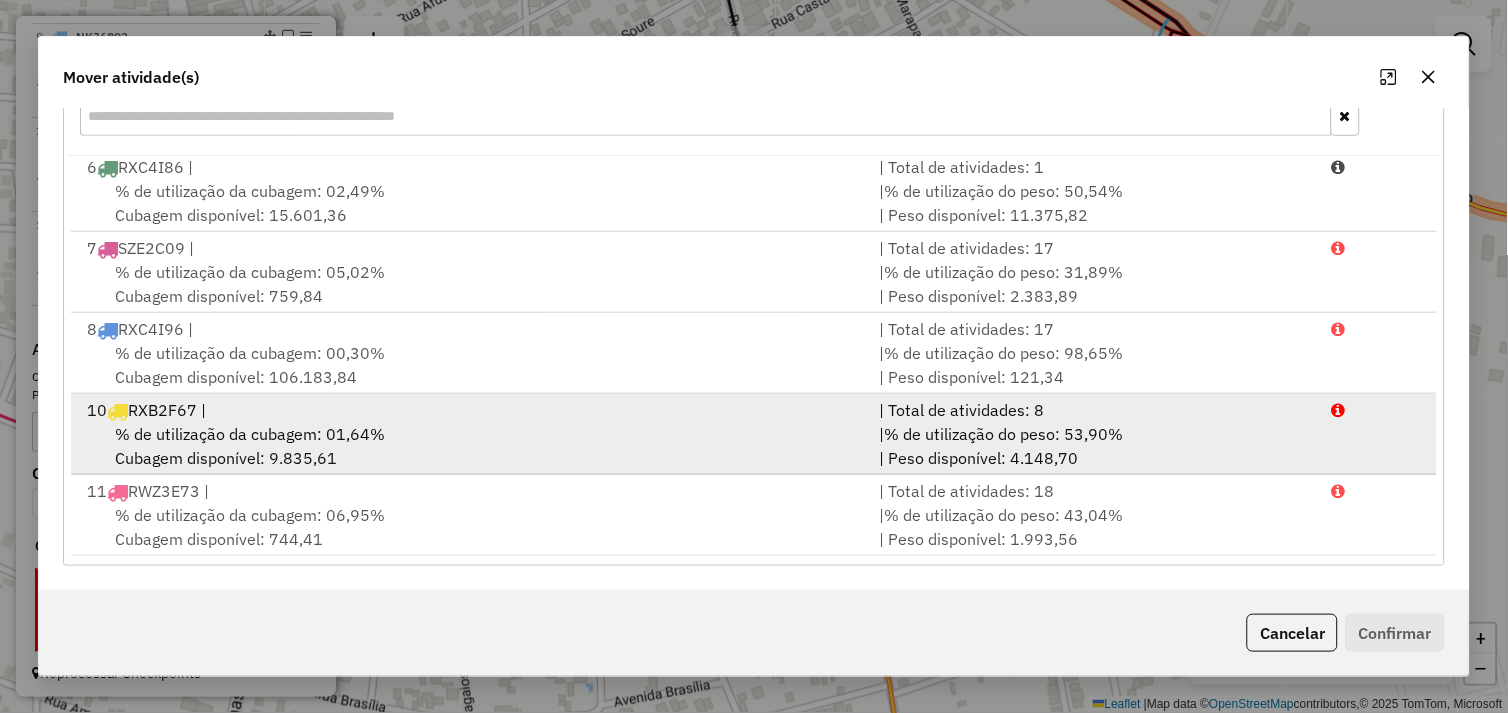 click on "% de utilização da cubagem: 01,64%  Cubagem disponível: 9.835,61" at bounding box center (471, 446) 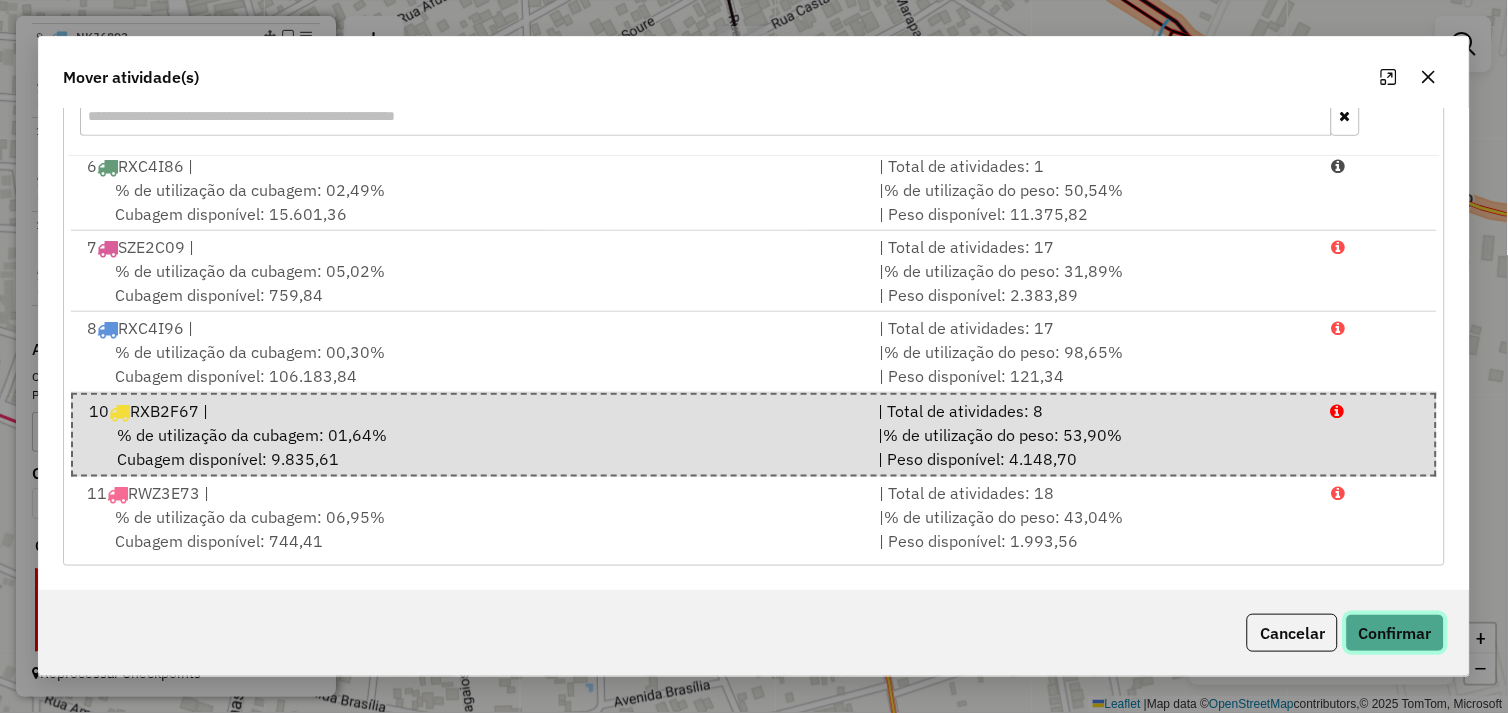 click on "Confirmar" 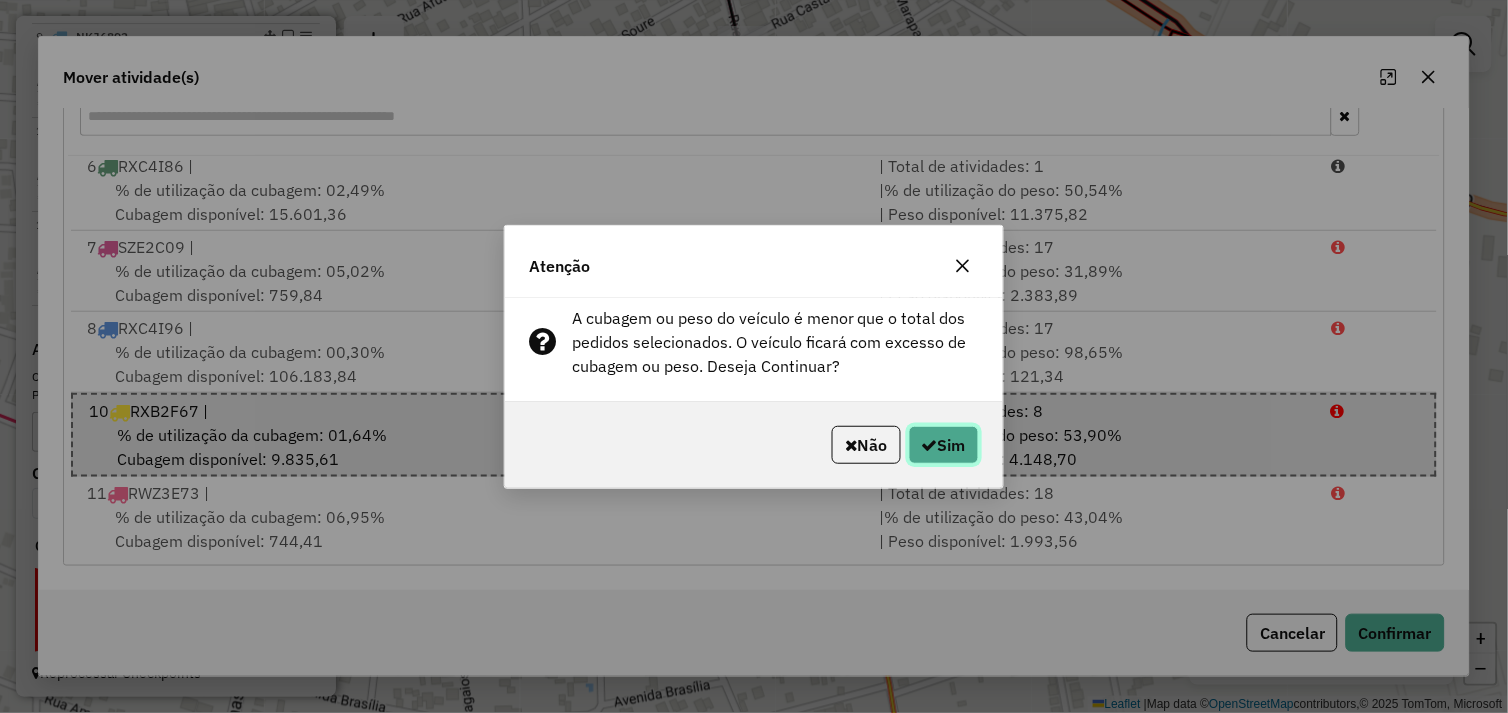 click on "Sim" 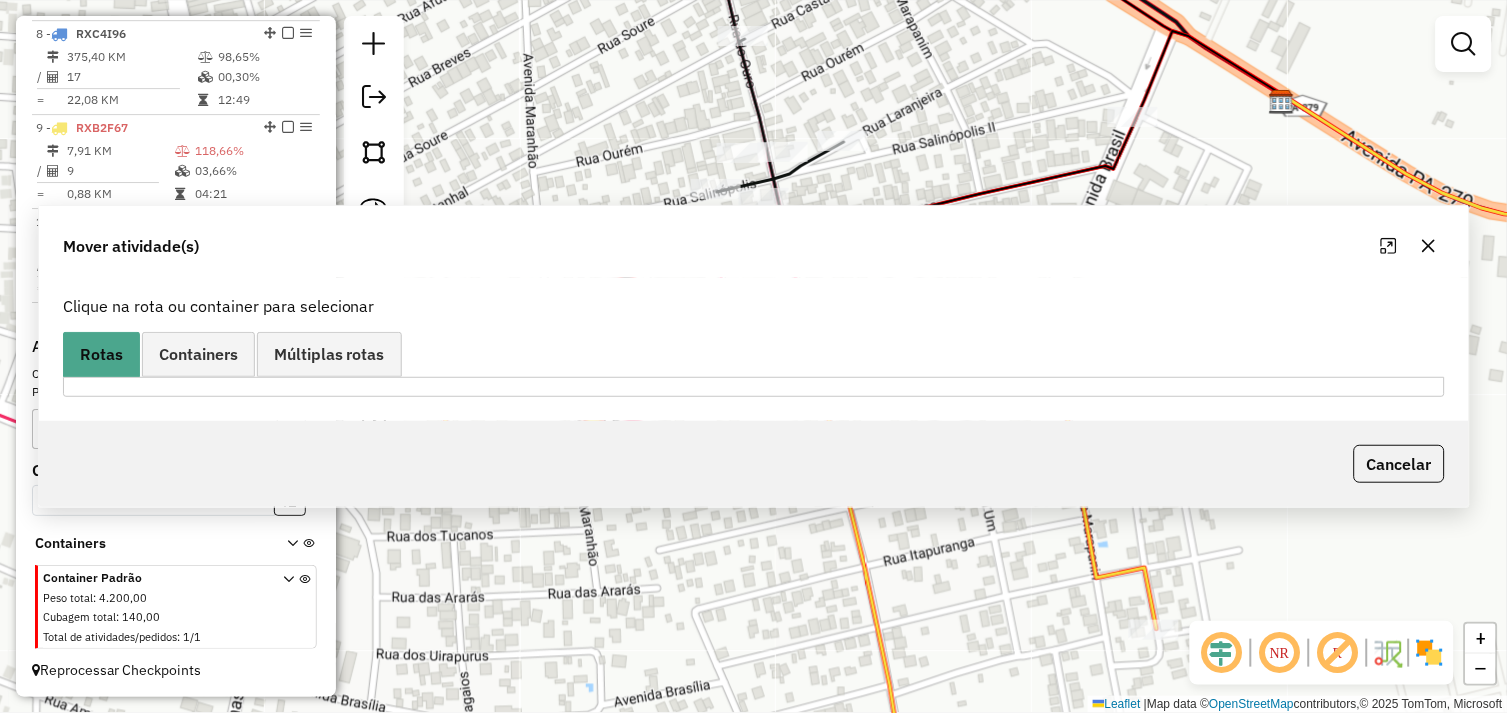scroll, scrollTop: 1425, scrollLeft: 0, axis: vertical 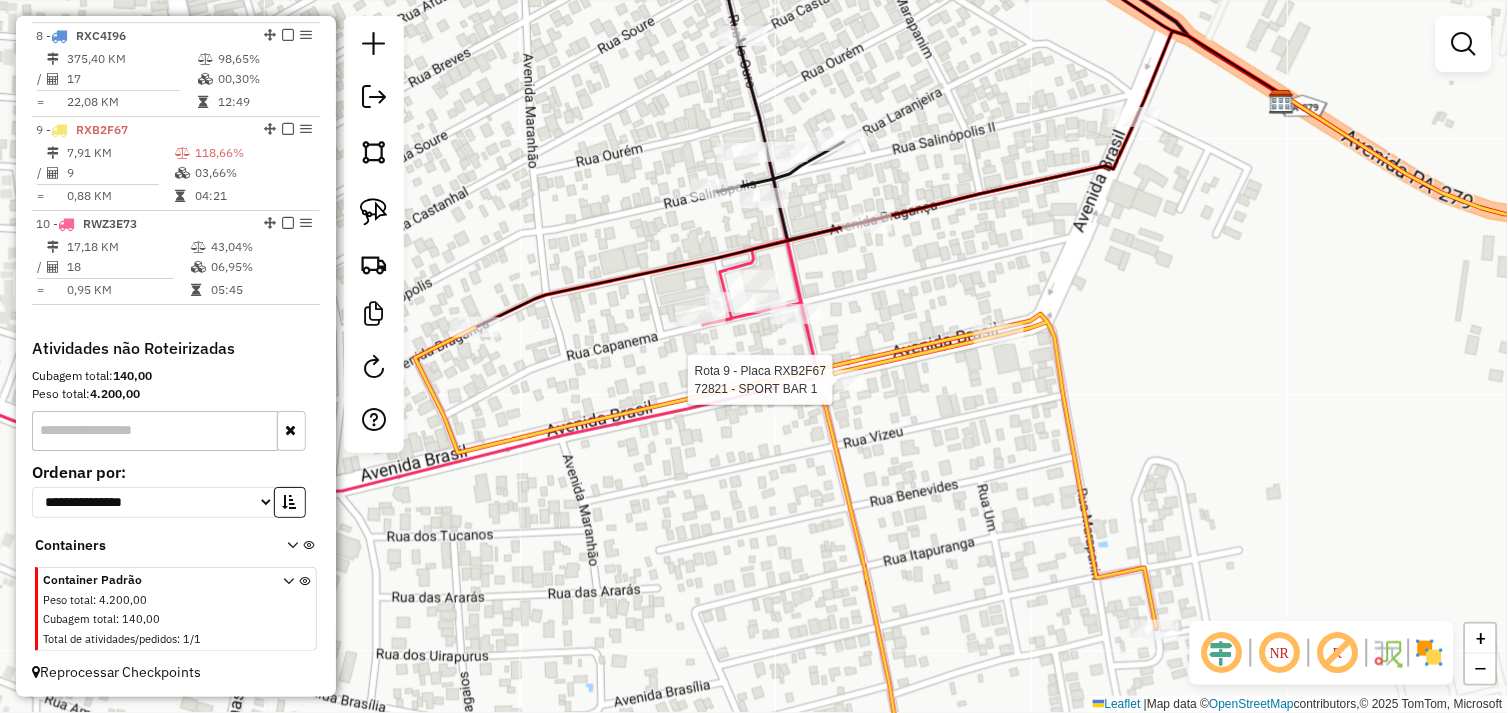 select on "*********" 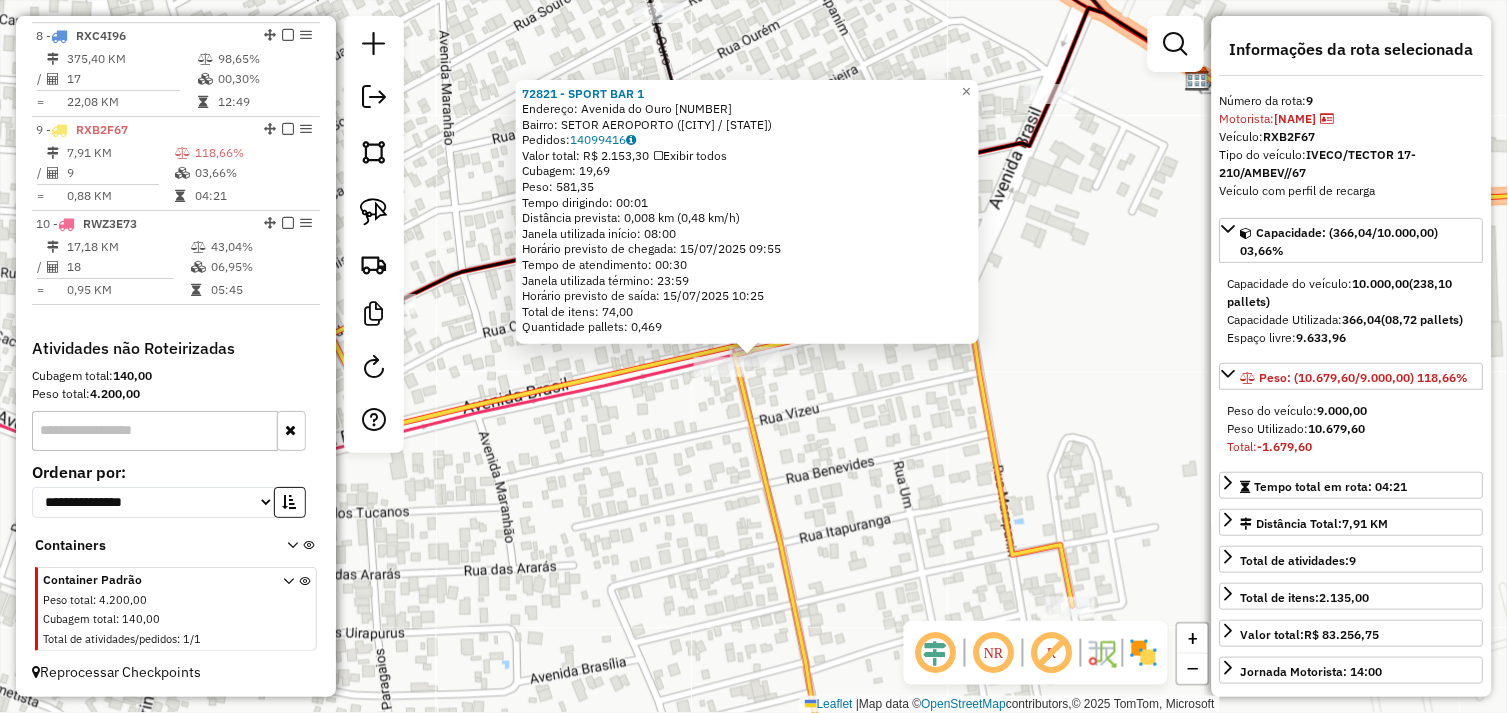 click on "72821 - SPORT BAR 1  Endereço:  Avenida do Ouro [NUMBER]   Bairro: SETOR AEROPORTO ([CITY] / PA)   Pedidos:  14099416   Valor total: R$ 2.153,30   Exibir todos   Cubagem: 19,69  Peso: 581,35  Tempo dirigindo: 00:01   Distância prevista: 0,008 km (0,48 km/h)   Janela utilizada início: 08:00   Horário previsto de chegada: 15/07/2025 09:55   Tempo de atendimento: 00:30   Janela utilizada término: 23:59   Horário previsto de saída: 15/07/2025 10:25   Total de itens: 74,00   Quantidade pallets: 0,469  × Janela de atendimento Grade de atendimento Capacidade Transportadoras Veículos Cliente Pedidos  Rotas Selecione os dias de semana para filtrar as janelas de atendimento  Seg   Ter   Qua   Qui   Sex   Sáb   Dom  Informe o período da janela de atendimento: De: Até:  Filtrar exatamente a janela do cliente  Considerar janela de atendimento padrão  Selecione os dias de semana para filtrar as grades de atendimento  Seg   Ter   Qua   Qui   Sex   Sáb   Dom   Considerar clientes sem dia de atendimento cadastrado +" 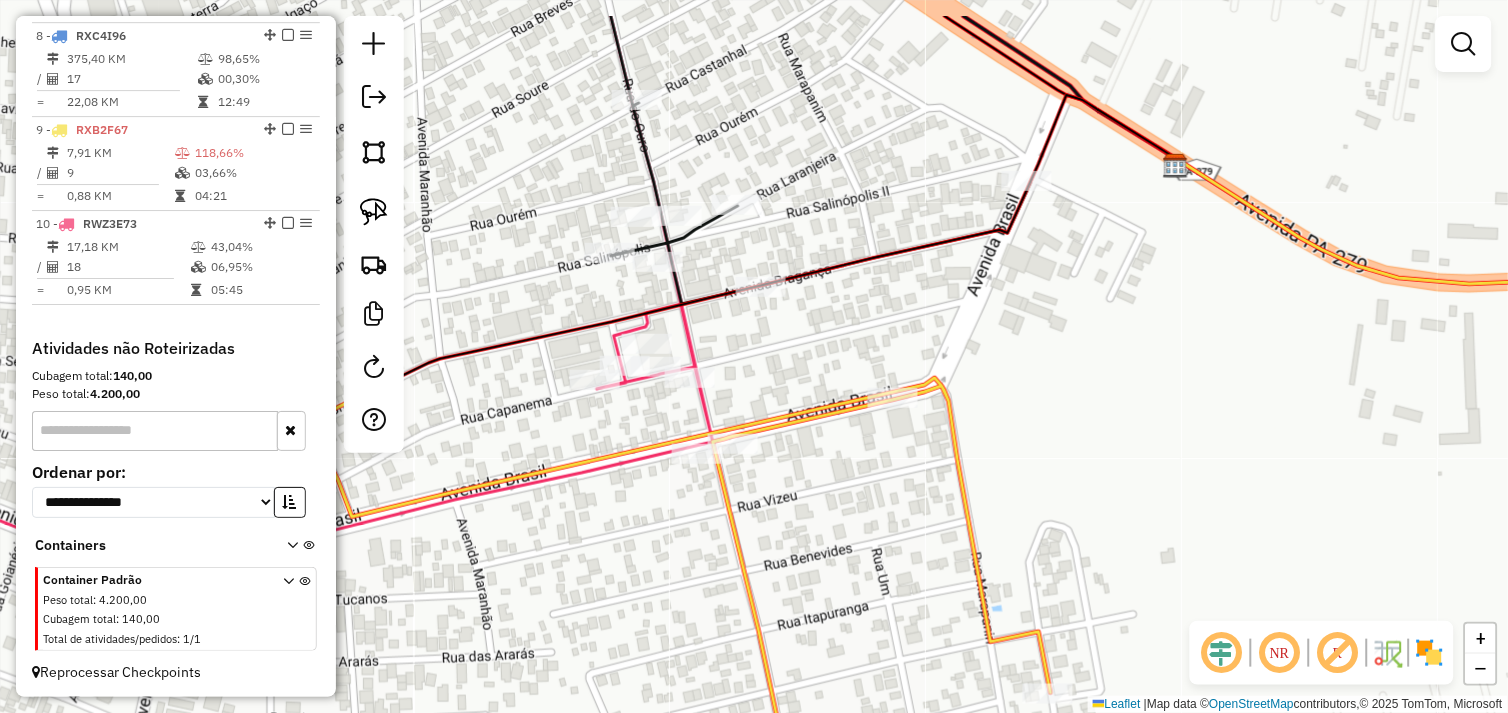 drag, startPoint x: 844, startPoint y: 395, endPoint x: 817, endPoint y: 501, distance: 109.38464 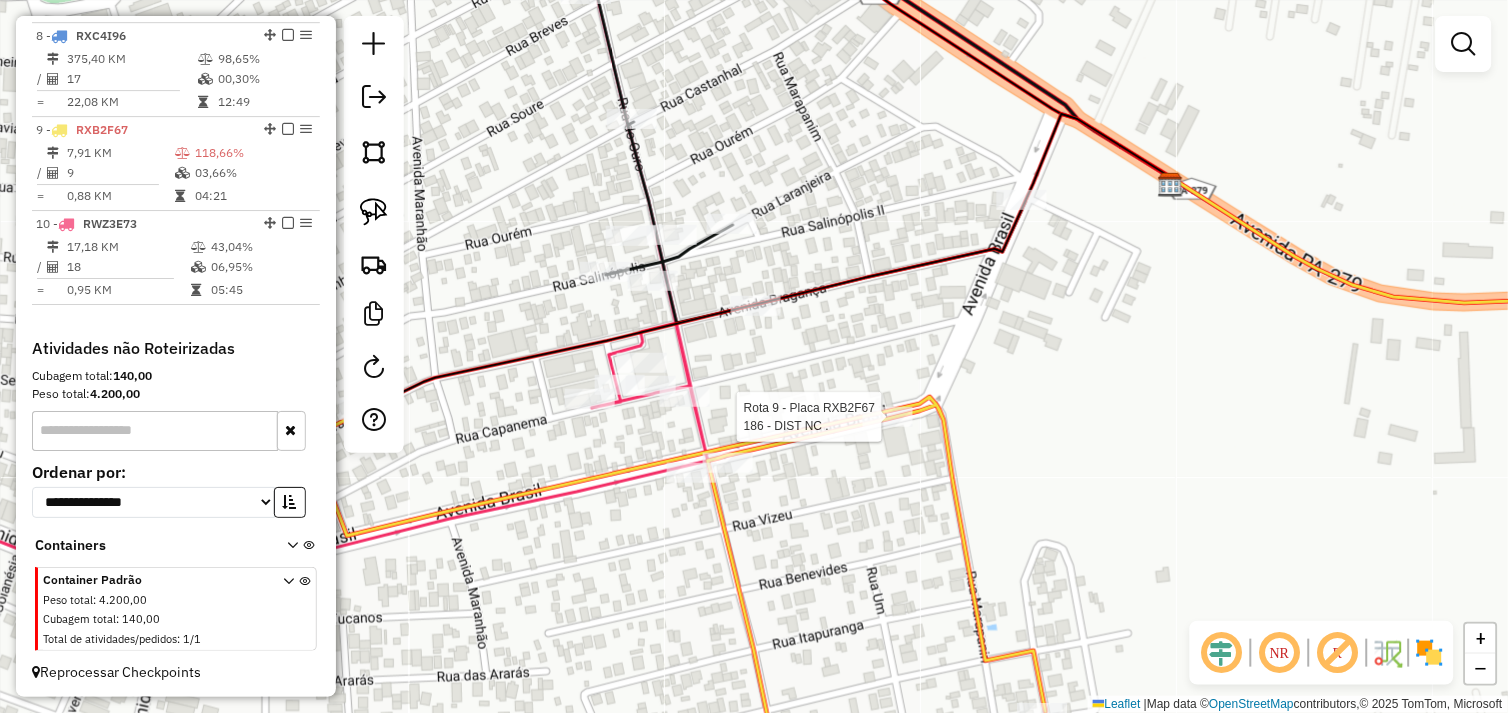 select on "*********" 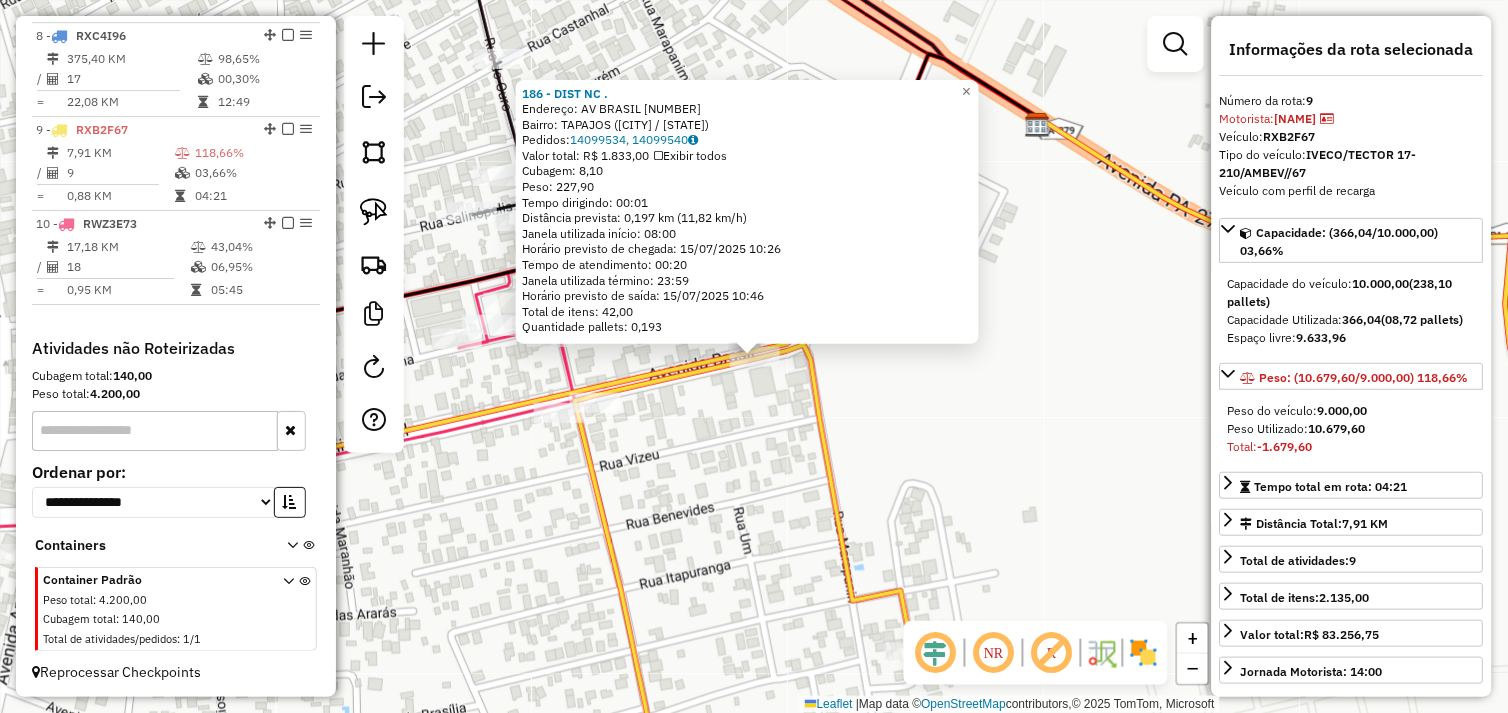 click on "186 - DIST NC .  Endereço:  AV BRASIL [NUMBER]   Bairro: TAPAJOS ([CITY] / PA)   Pedidos:  14099534, 14099540   Valor total: R$ 1.833,00   Exibir todos   Cubagem: 8,10  Peso: 227,90  Tempo dirigindo: 00:01   Distância prevista: 0,197 km (11,82 km/h)   Janela utilizada início: 08:00   Horário previsto de chegada: 15/07/2025 10:26   Tempo de atendimento: 00:20   Janela utilizada término: 23:59   Horário previsto de saída: 15/07/2025 10:46   Total de itens: 42,00   Quantidade pallets: 0,193  × Janela de atendimento Grade de atendimento Capacidade Transportadoras Veículos Cliente Pedidos  Rotas Selecione os dias de semana para filtrar as janelas de atendimento  Seg   Ter   Qua   Qui   Sex   Sáb   Dom  Informe o período da janela de atendimento: De: Até:  Filtrar exatamente a janela do cliente  Considerar janela de atendimento padrão  Selecione os dias de semana para filtrar as grades de atendimento  Seg   Ter   Qua   Qui   Sex   Sáb   Dom   Considerar clientes sem dia de atendimento cadastrado  De:  De:" 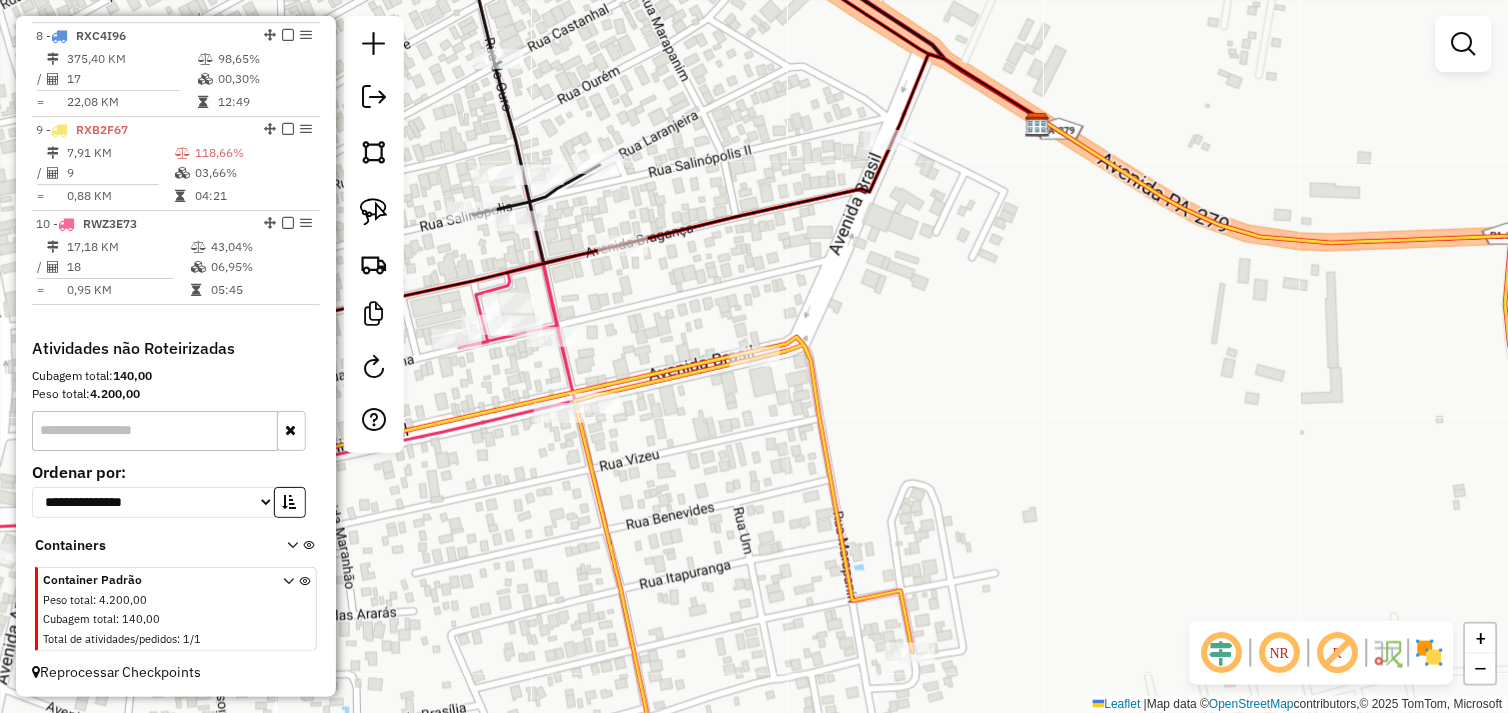 drag, startPoint x: 382, startPoint y: 211, endPoint x: 424, endPoint y: 238, distance: 49.92995 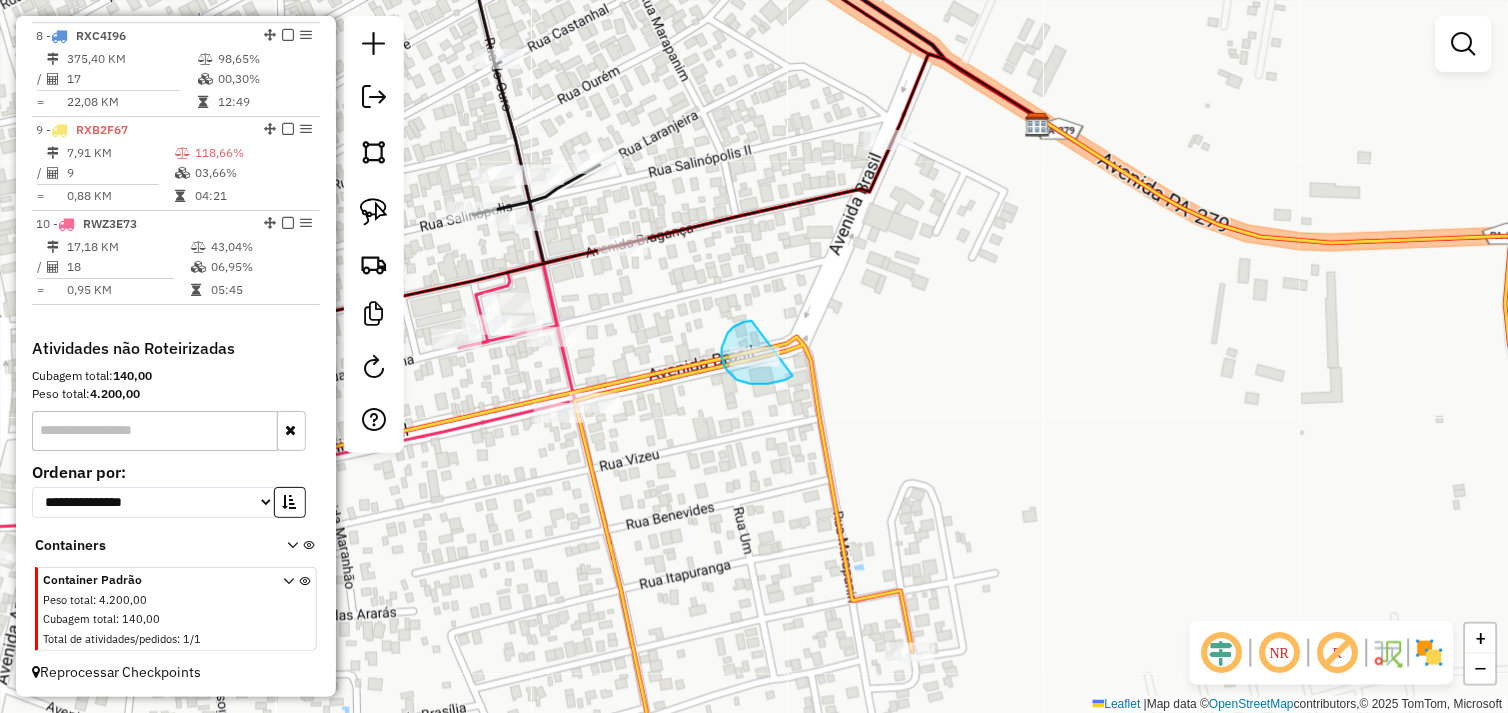 drag, startPoint x: 738, startPoint y: 325, endPoint x: 785, endPoint y: 367, distance: 63.03174 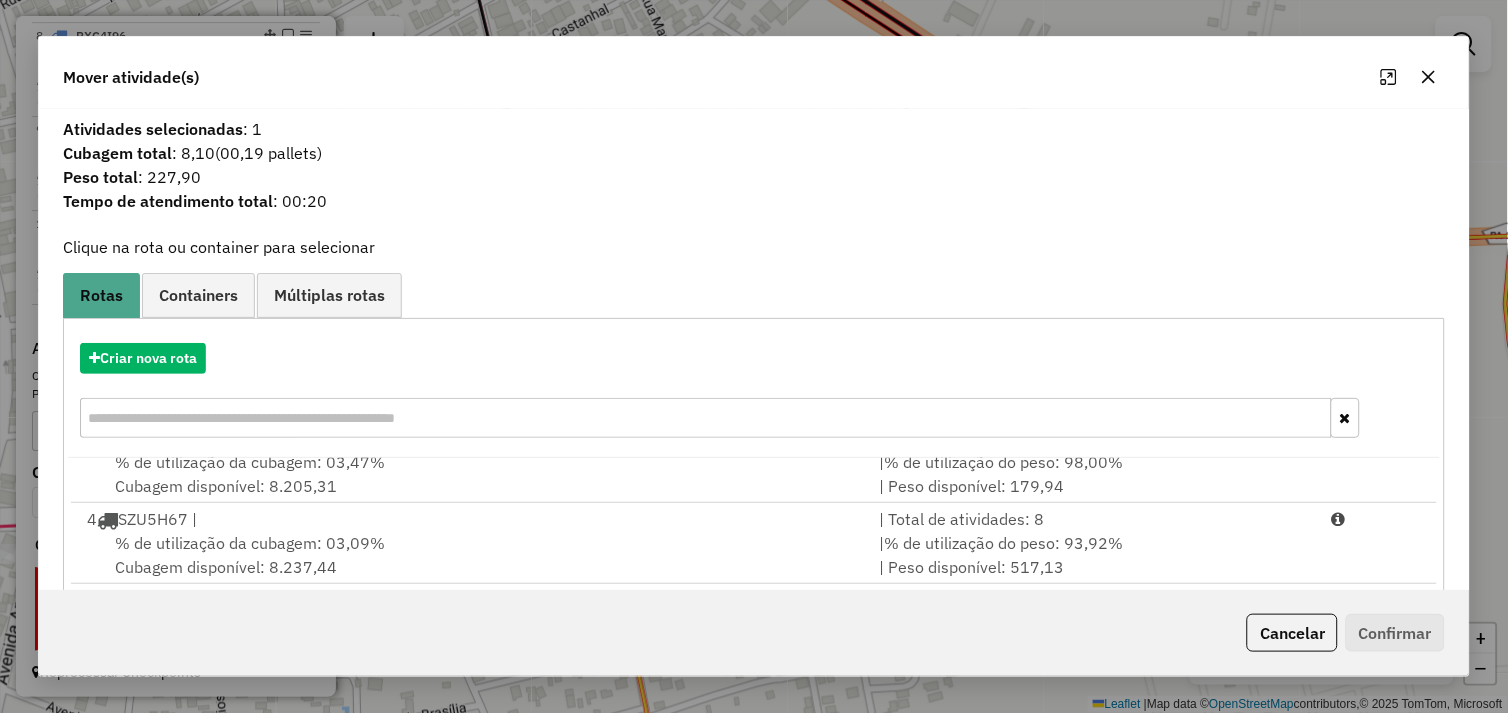 scroll, scrollTop: 330, scrollLeft: 0, axis: vertical 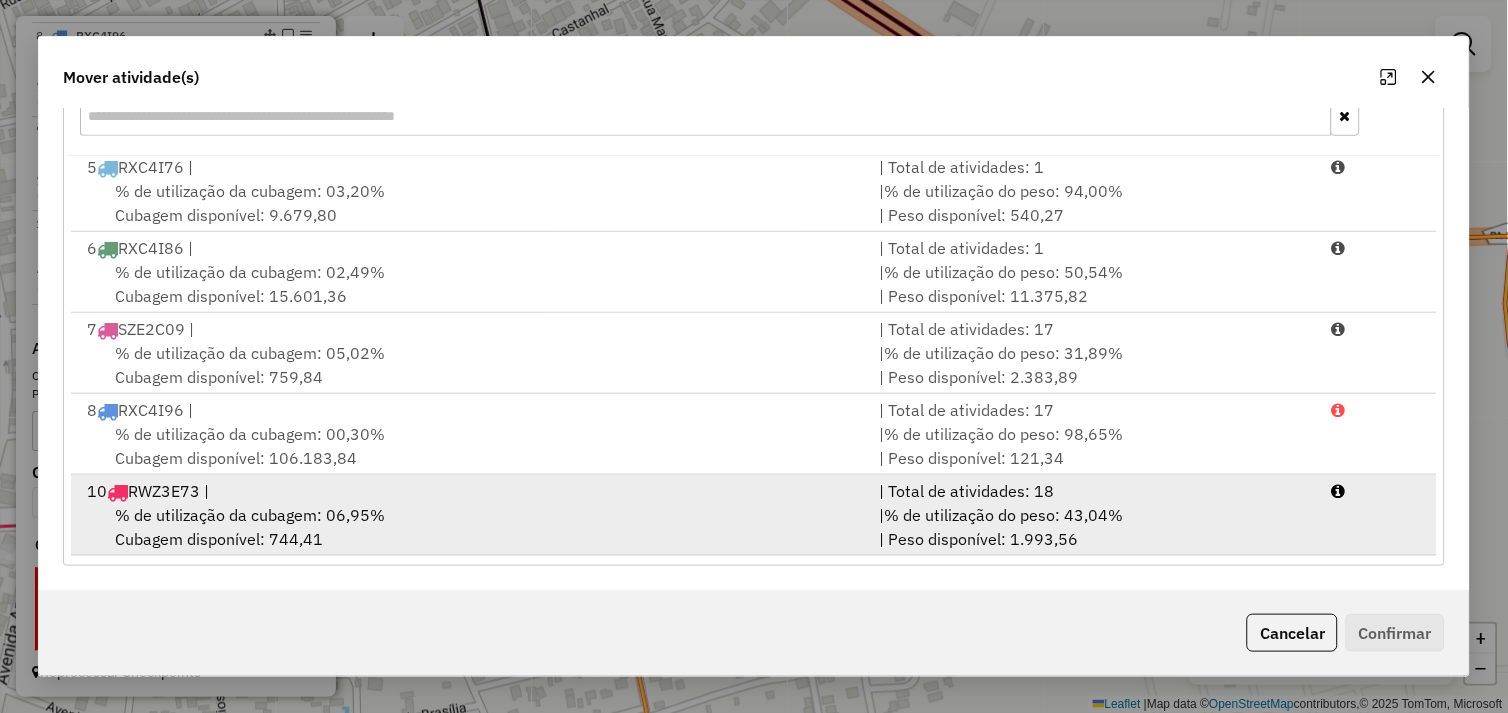 drag, startPoint x: 551, startPoint y: 510, endPoint x: 696, endPoint y: 514, distance: 145.05516 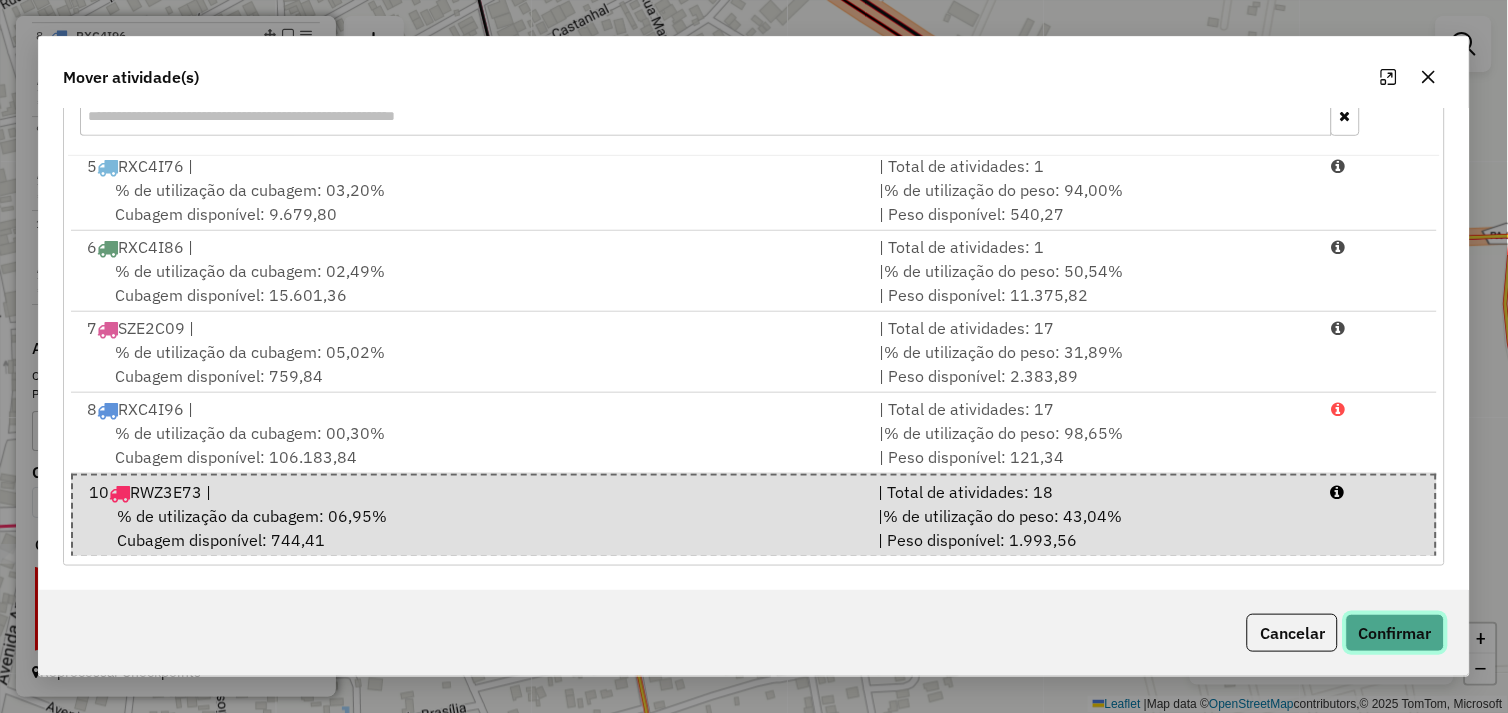click on "Confirmar" 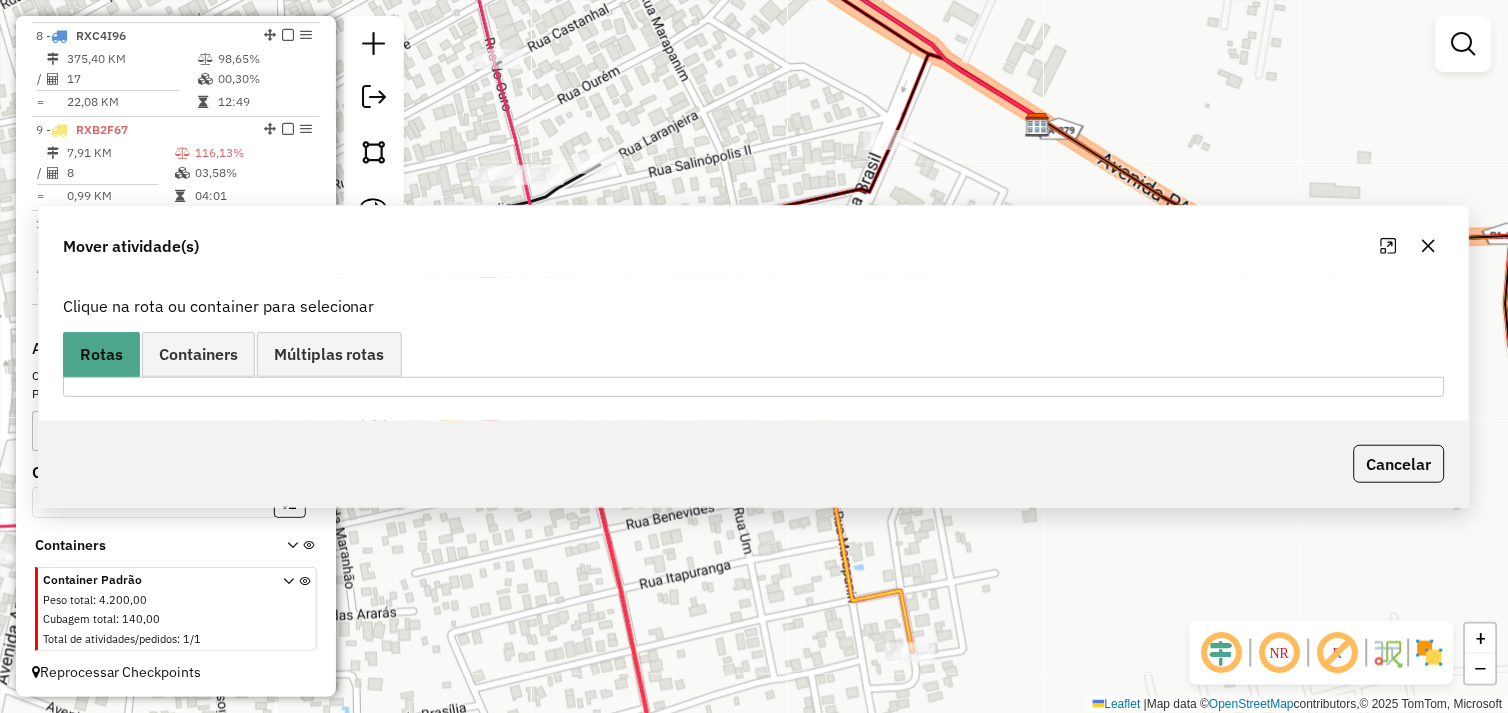 scroll, scrollTop: 0, scrollLeft: 0, axis: both 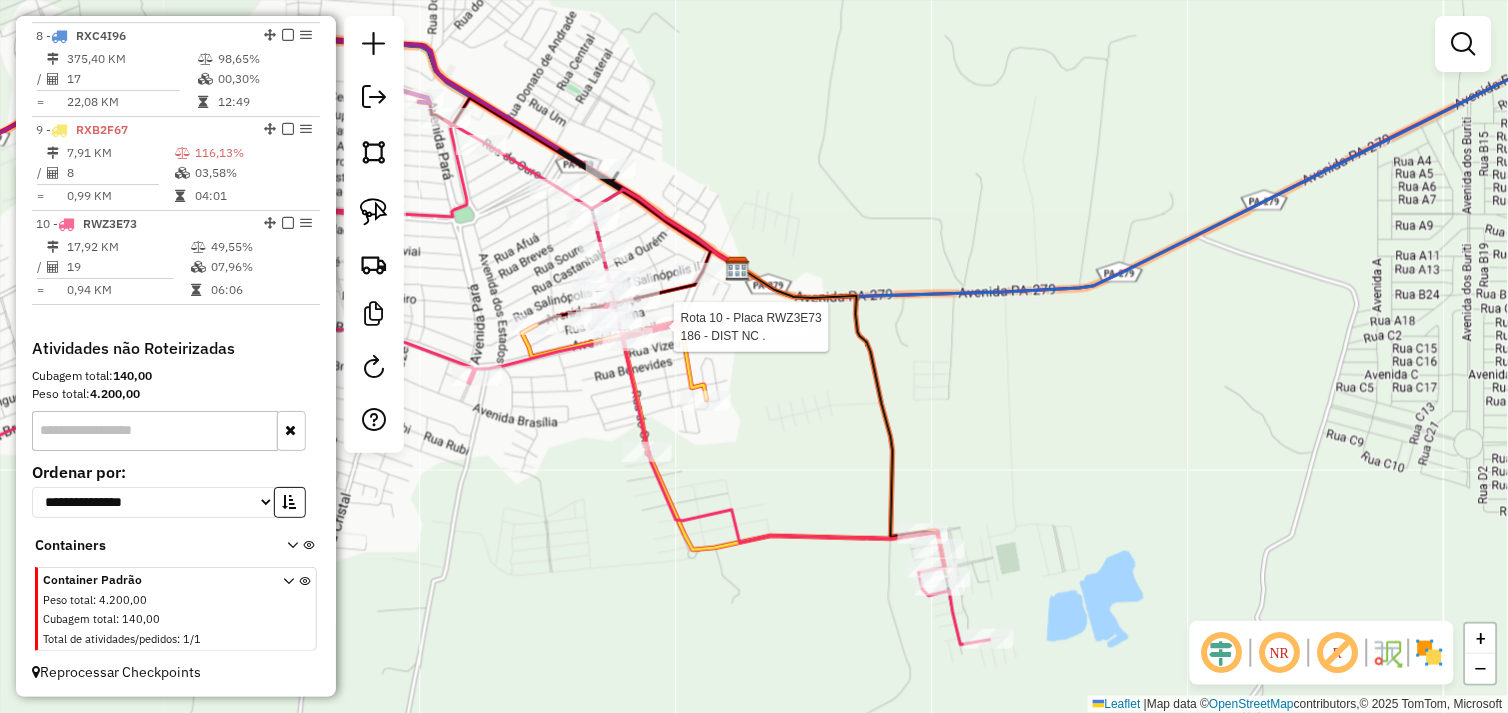 select on "*********" 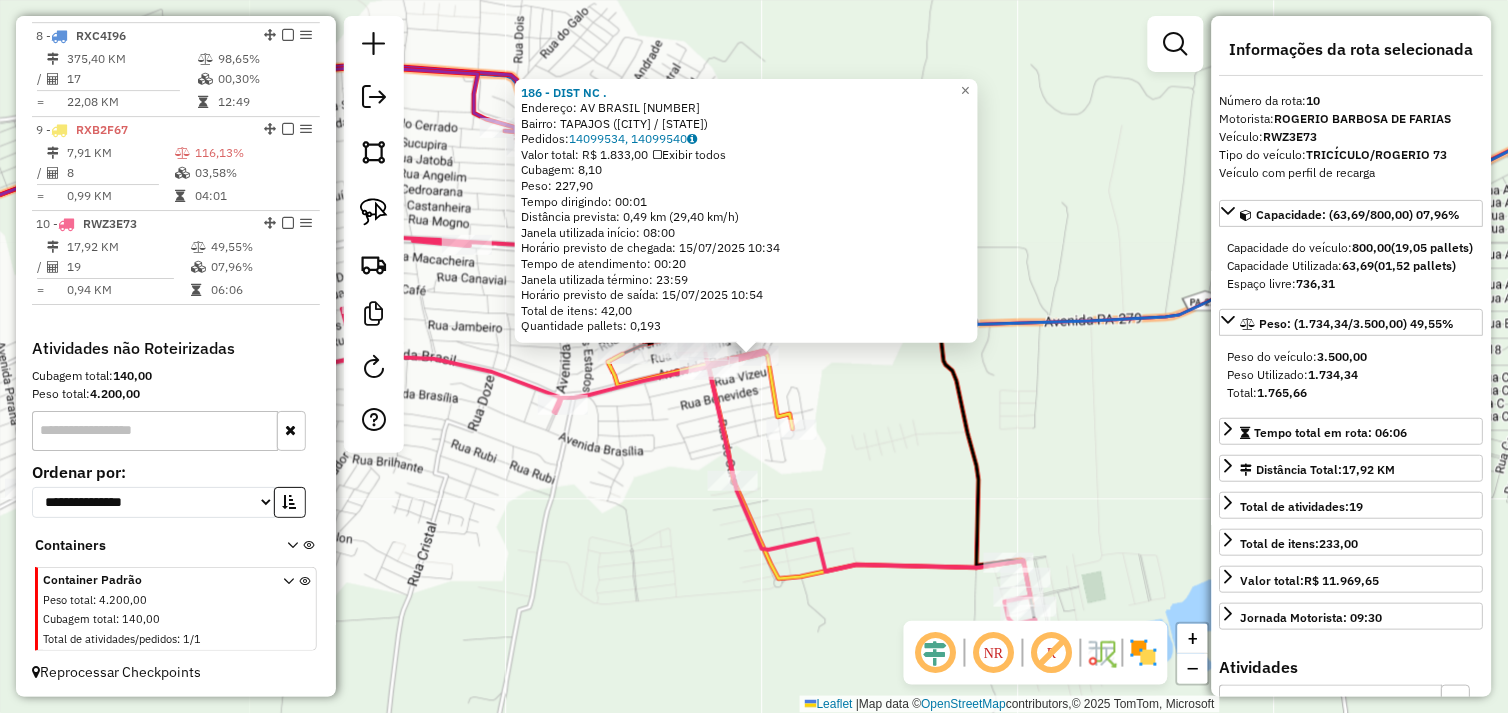 click 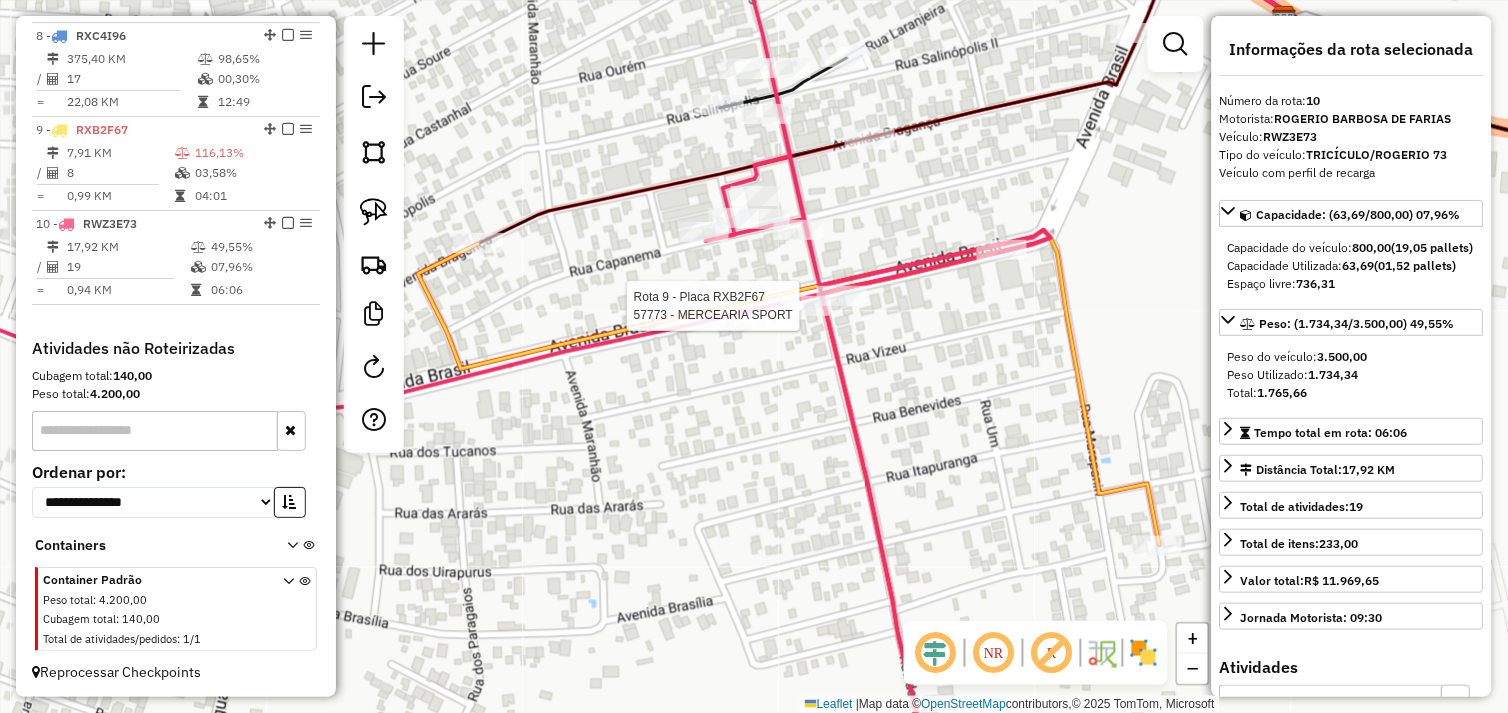 click 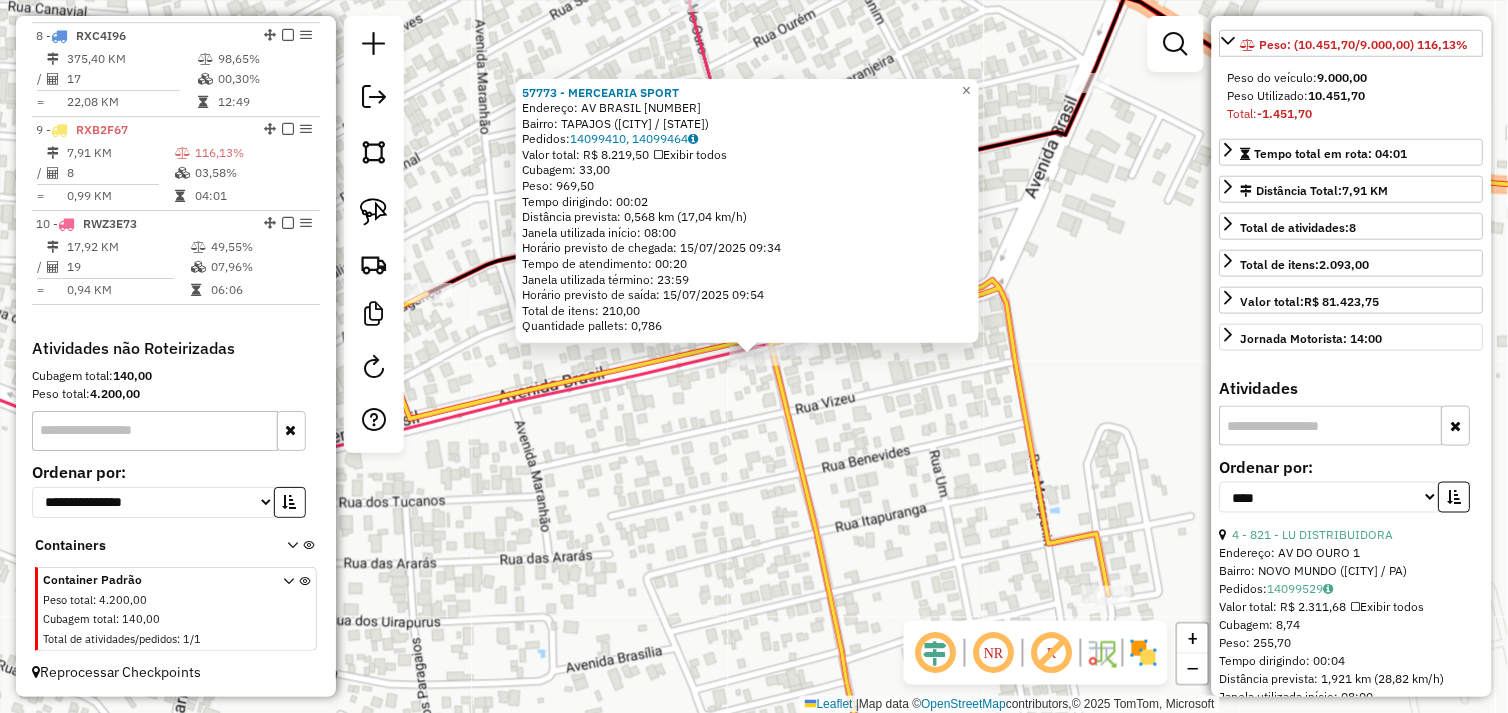 scroll, scrollTop: 444, scrollLeft: 0, axis: vertical 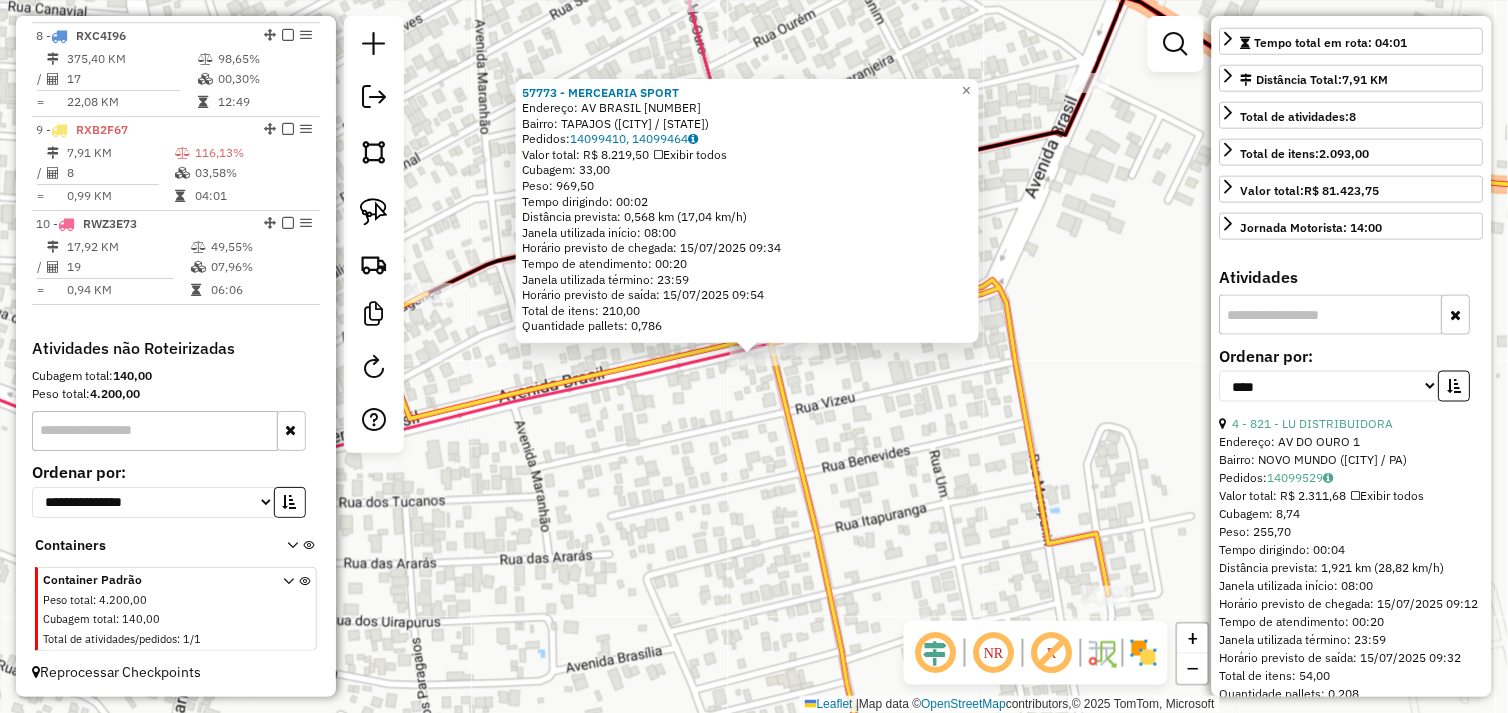click on "[NUMBER] - MERCEARIA  SPORT   Endereço:  AV BRASIL [NUMBER]   Bairro: TAPAJOS ([CITY] / [STATE])   Pedidos:  [NUMBER], [NUMBER]   Valor total: R$ [NUMBER]   Exibir todos   Cubagem: [NUMBER]  Peso: [NUMBER]  Tempo dirigindo: [TIME]   Distância prevista: [NUMBER] km ([NUMBER] km/h)   Janela utilizada início: [TIME]   Horário previsto de chegada: [DATE] [TIME]   Tempo de atendimento: [TIME]   Janela utilizada término: [TIME]   Horário previsto de saída: [DATE] [TIME]   Total de itens: [NUMBER]   Quantidade pallets: [NUMBER]  × Janela de atendimento Grade de atendimento Capacidade Transportadoras Veículos Cliente Pedidos  Rotas Selecione os dias de semana para filtrar as janelas de atendimento  Seg   Ter   Qua   Qui   Sex   Sáb   Dom  Informe o período da janela de atendimento: De: Até:  Filtrar exatamente a janela do cliente  Considerar janela de atendimento padrão  Selecione os dias de semana para filtrar as grades de atendimento  Seg   Ter   Qua   Qui   Sex   Sáb   Dom   Clientes fora do dia de atendimento selecionado De:" 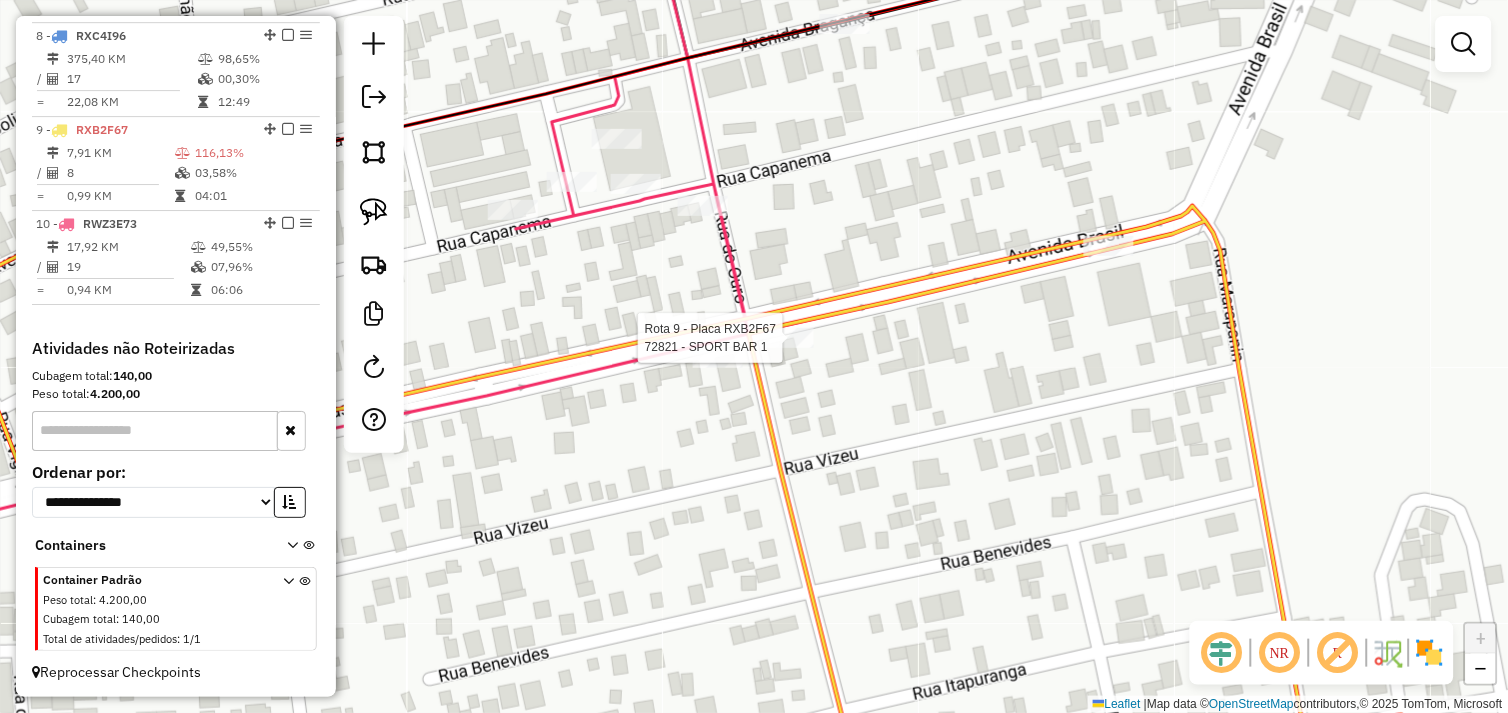 select on "*********" 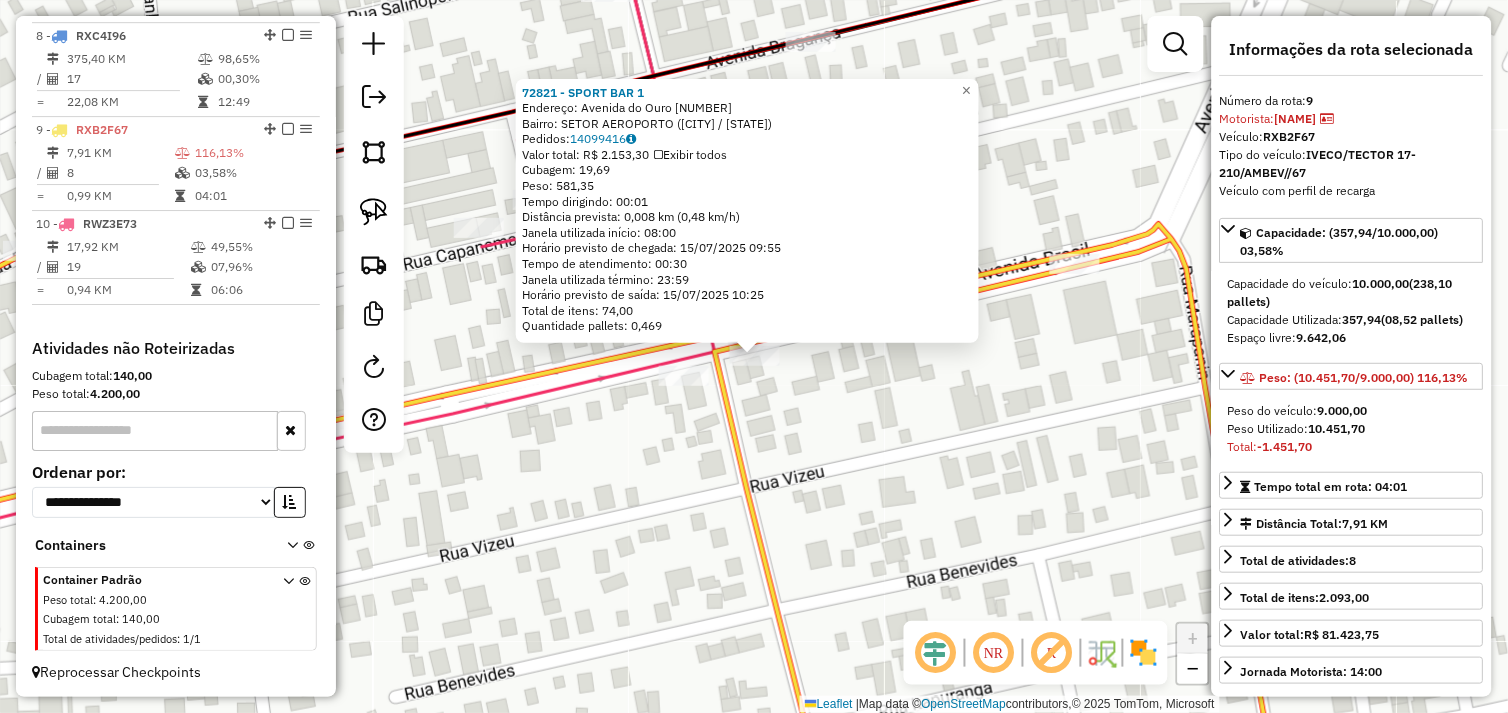 click on "72821 - SPORT BAR 1  Endereço:  Avenida do Ouro [NUMBER]   Bairro: SETOR AEROPORTO ([CITY] / PA)   Pedidos:  14099416   Valor total: R$ 2.153,30   Exibir todos   Cubagem: 19,69  Peso: 581,35  Tempo dirigindo: 00:01   Distância prevista: 0,008 km (0,48 km/h)   Janela utilizada início: 08:00   Horário previsto de chegada: 15/07/2025 09:55   Tempo de atendimento: 00:30   Janela utilizada término: 23:59   Horário previsto de saída: 15/07/2025 10:25   Total de itens: 74,00   Quantidade pallets: 0,469  × Janela de atendimento Grade de atendimento Capacidade Transportadoras Veículos Cliente Pedidos  Rotas Selecione os dias de semana para filtrar as janelas de atendimento  Seg   Ter   Qua   Qui   Sex   Sáb   Dom  Informe o período da janela de atendimento: De: Até:  Filtrar exatamente a janela do cliente  Considerar janela de atendimento padrão  Selecione os dias de semana para filtrar as grades de atendimento  Seg   Ter   Qua   Qui   Sex   Sáb   Dom   Considerar clientes sem dia de atendimento cadastrado +" 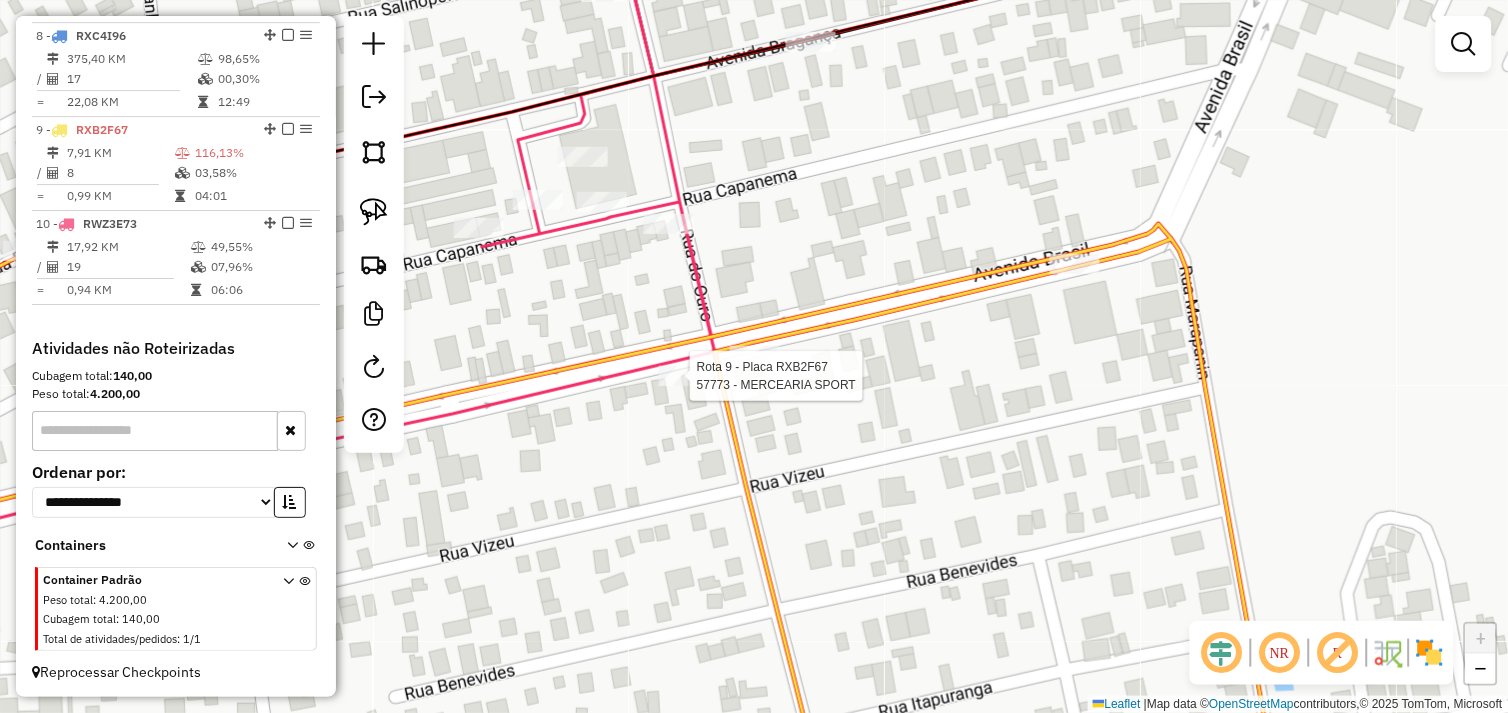 select on "*********" 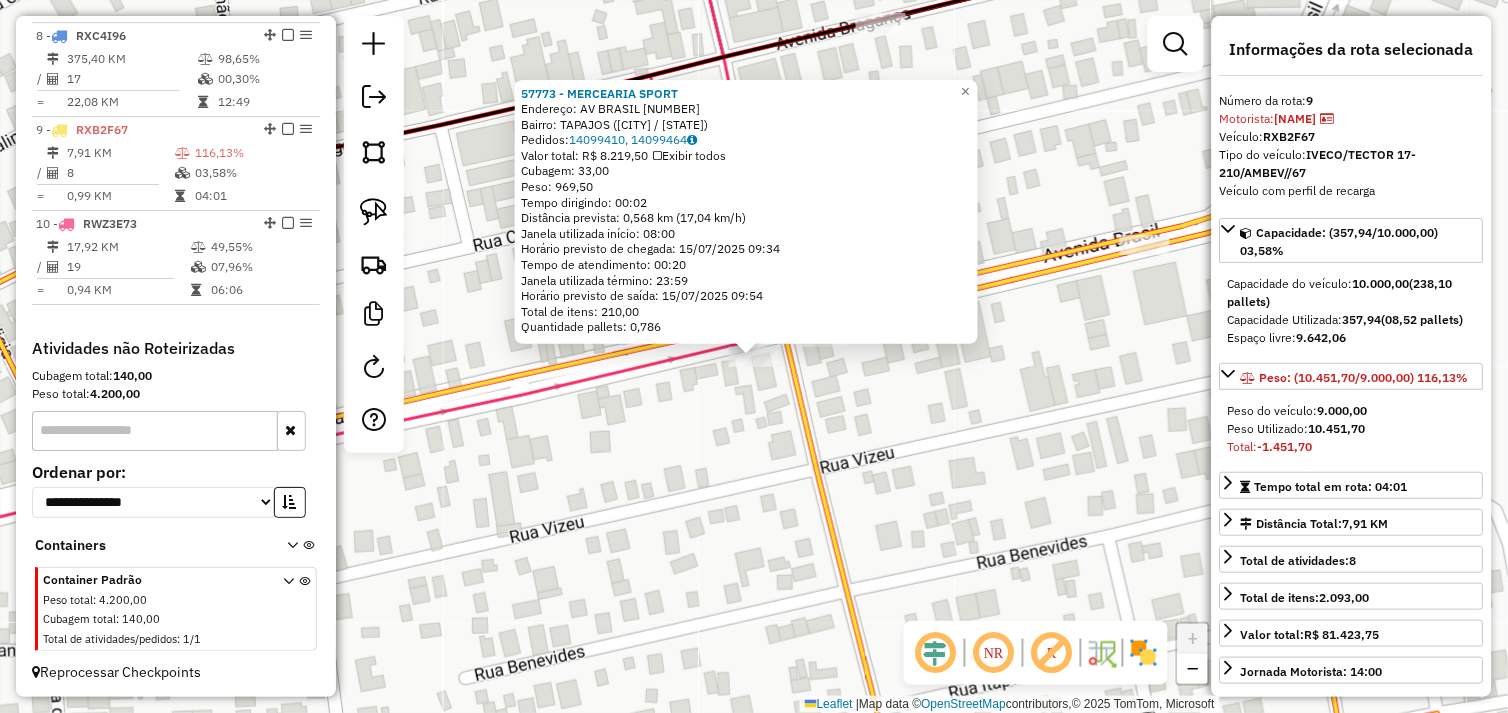 click on "[NUMBER] - MERCEARIA  SPORT   Endereço:  AV BRASIL [NUMBER]   Bairro: TAPAJOS ([CITY] / [STATE])   Pedidos:  [NUMBER], [NUMBER]   Valor total: R$ [NUMBER]   Exibir todos   Cubagem: [NUMBER]  Peso: [NUMBER]  Tempo dirigindo: [TIME]   Distância prevista: [NUMBER] km ([NUMBER] km/h)   Janela utilizada início: [TIME]   Horário previsto de chegada: [DATE] [TIME]   Tempo de atendimento: [TIME]   Janela utilizada término: [TIME]   Horário previsto de saída: [DATE] [TIME]   Total de itens: [NUMBER]   Quantidade pallets: [NUMBER]  × Janela de atendimento Grade de atendimento Capacidade Transportadoras Veículos Cliente Pedidos  Rotas Selecione os dias de semana para filtrar as janelas de atendimento  Seg   Ter   Qua   Qui   Sex   Sáb   Dom  Informe o período da janela de atendimento: De: Até:  Filtrar exatamente a janela do cliente  Considerar janela de atendimento padrão  Selecione os dias de semana para filtrar as grades de atendimento  Seg   Ter   Qua   Qui   Sex   Sáb   Dom   Clientes fora do dia de atendimento selecionado De:" 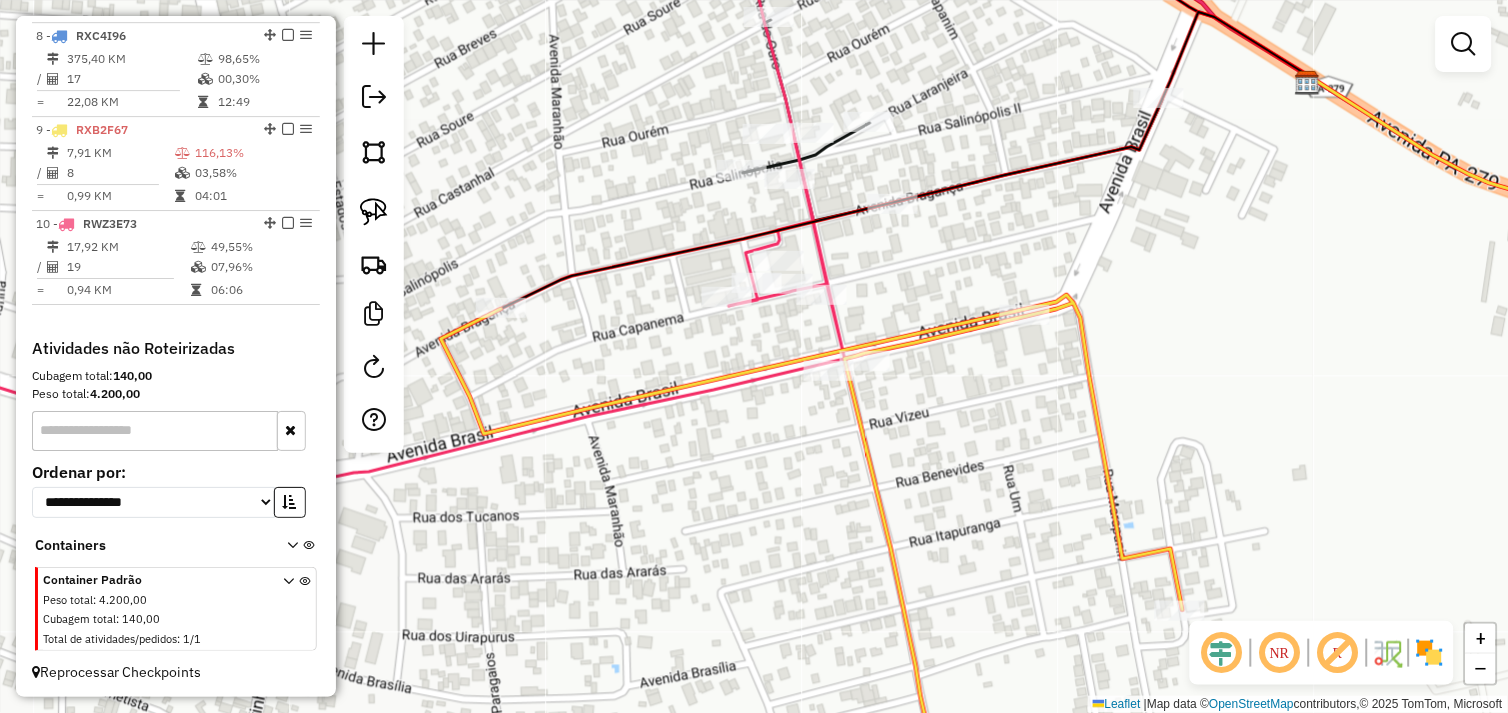 select on "*********" 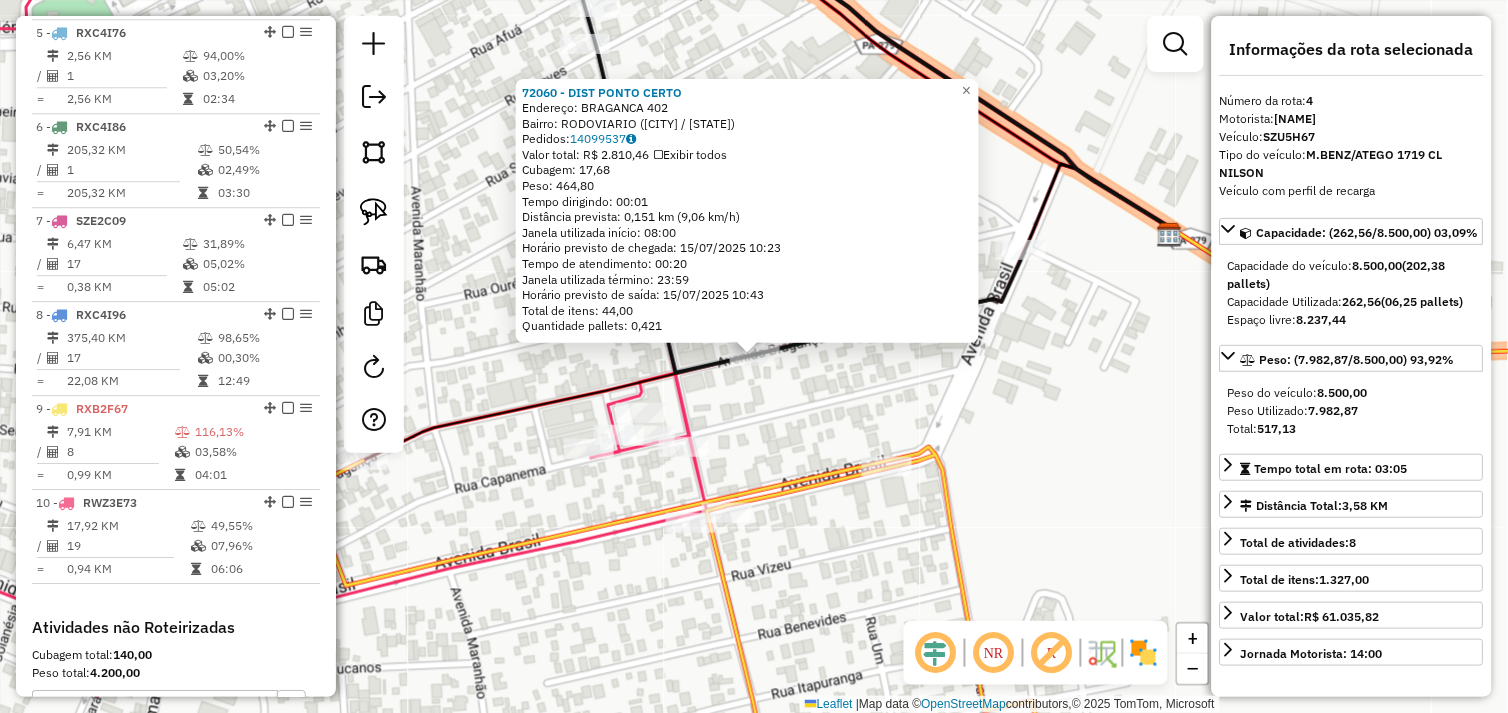 scroll, scrollTop: 1055, scrollLeft: 0, axis: vertical 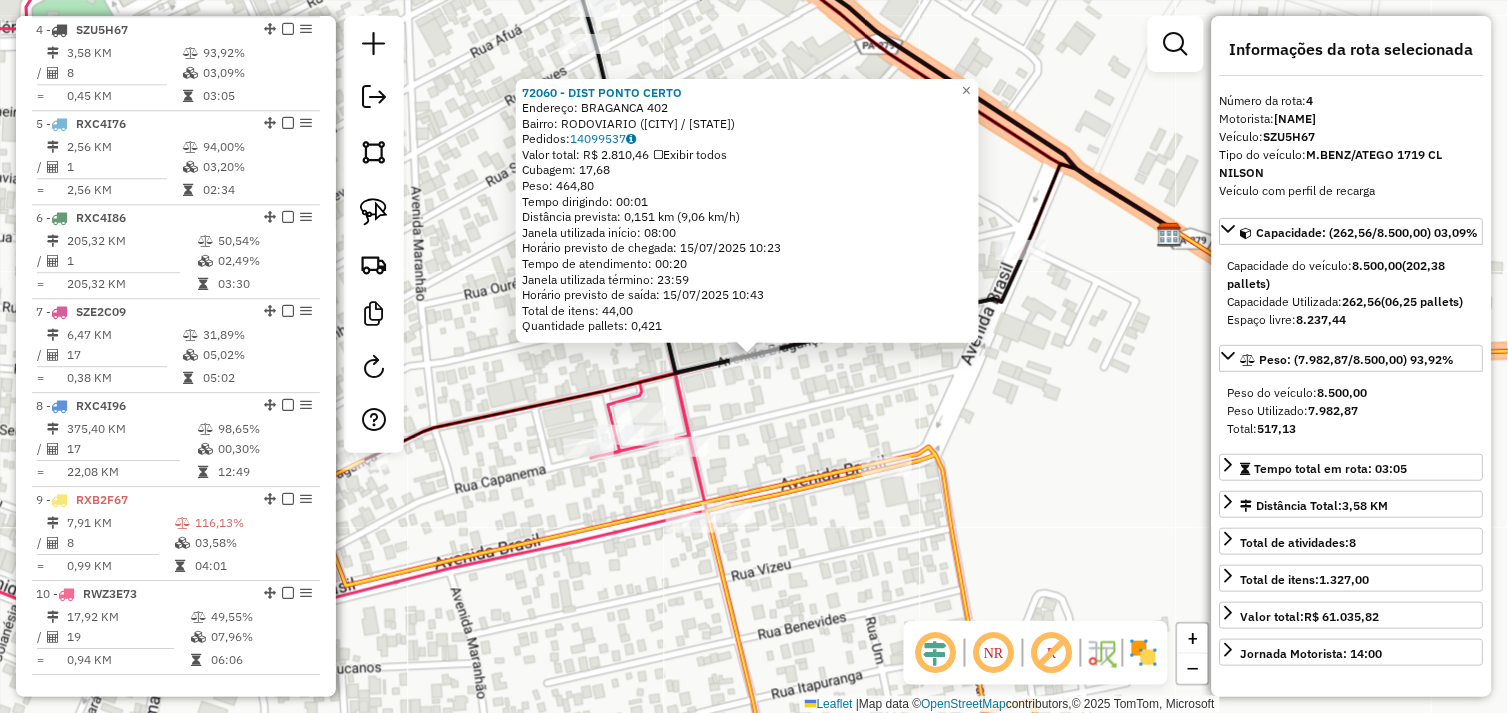 click on "72060 - DIST PONTO CERTO  Endereço:  BRAGANCA [NUMBER]   Bairro: RODOVIARIO ([CITY] / PA)   Pedidos:  14099537   Valor total: R$ 2.810,46   Exibir todos   Cubagem: 17,68  Peso: 464,80  Tempo dirigindo: 00:01   Distância prevista: 0,151 km (9,06 km/h)   Janela utilizada início: 08:00   Horário previsto de chegada: 15/07/2025 10:23   Tempo de atendimento: 00:20   Janela utilizada término: 23:59   Horário previsto de saída: 15/07/2025 10:43   Total de itens: 44,00   Quantidade pallets: 0,421  × Janela de atendimento Grade de atendimento Capacidade Transportadoras Veículos Cliente Pedidos  Rotas Selecione os dias de semana para filtrar as janelas de atendimento  Seg   Ter   Qua   Qui   Sex   Sáb   Dom  Informe o período da janela de atendimento: De: Até:  Filtrar exatamente a janela do cliente  Considerar janela de atendimento padrão  Selecione os dias de semana para filtrar as grades de atendimento  Seg   Ter   Qua   Qui   Sex   Sáb   Dom   Considerar clientes sem dia de atendimento cadastrado  De:  De:" 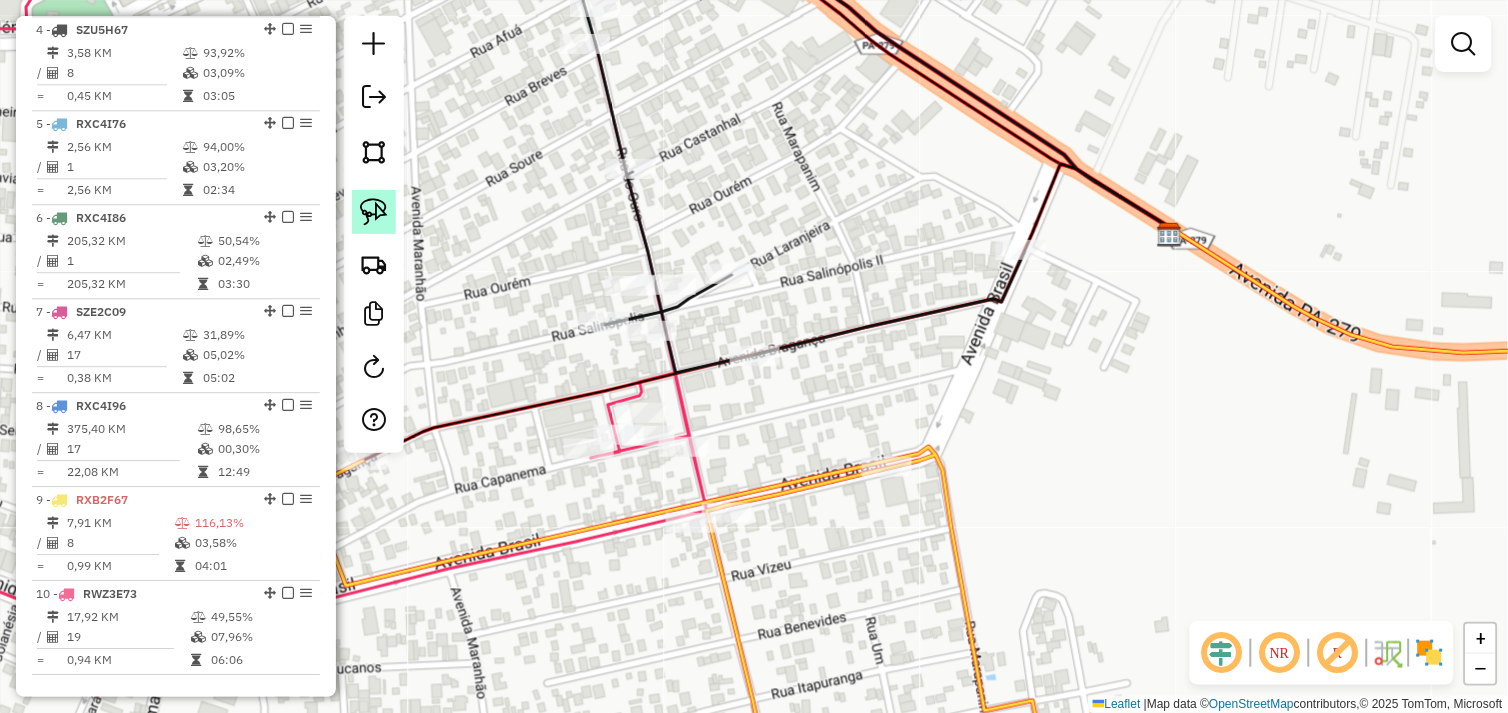 click 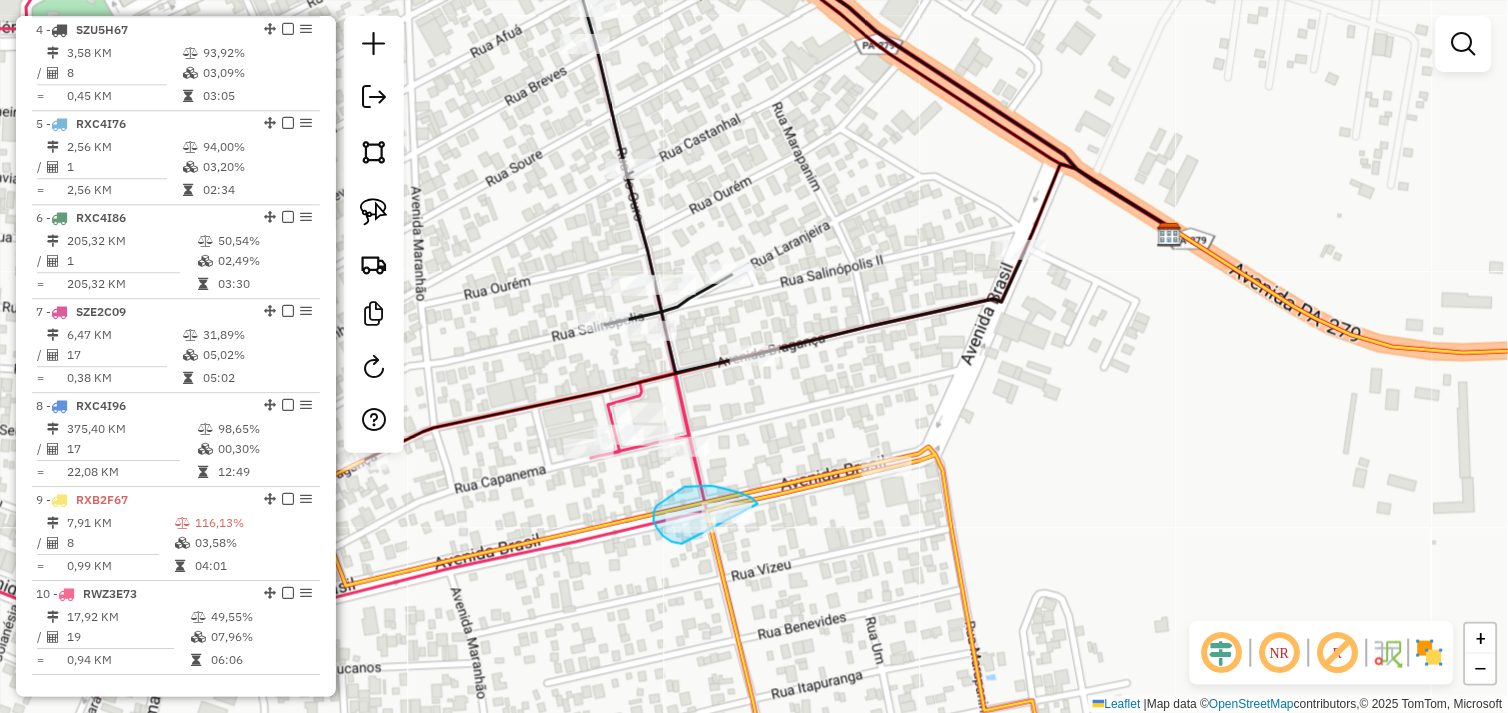 drag, startPoint x: 758, startPoint y: 504, endPoint x: 738, endPoint y: 552, distance: 52 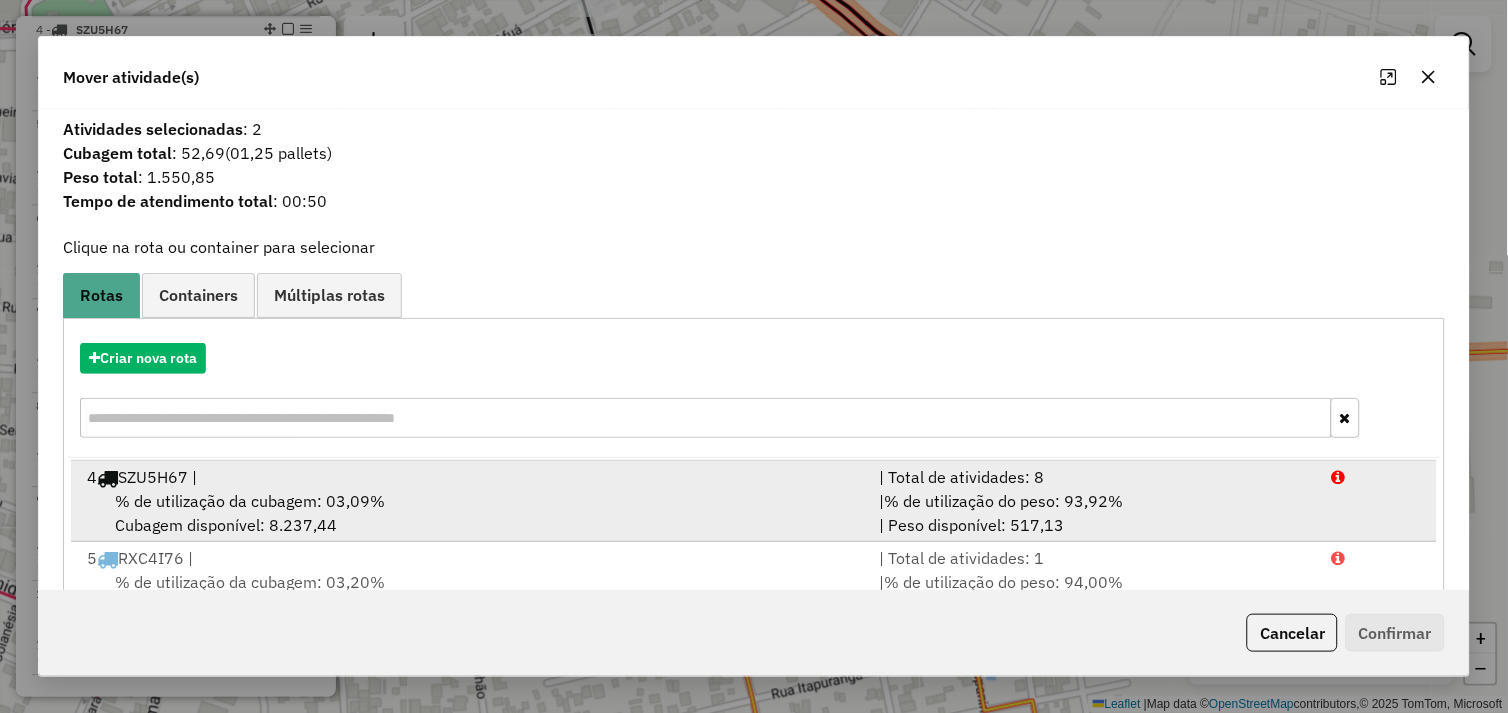 scroll, scrollTop: 330, scrollLeft: 0, axis: vertical 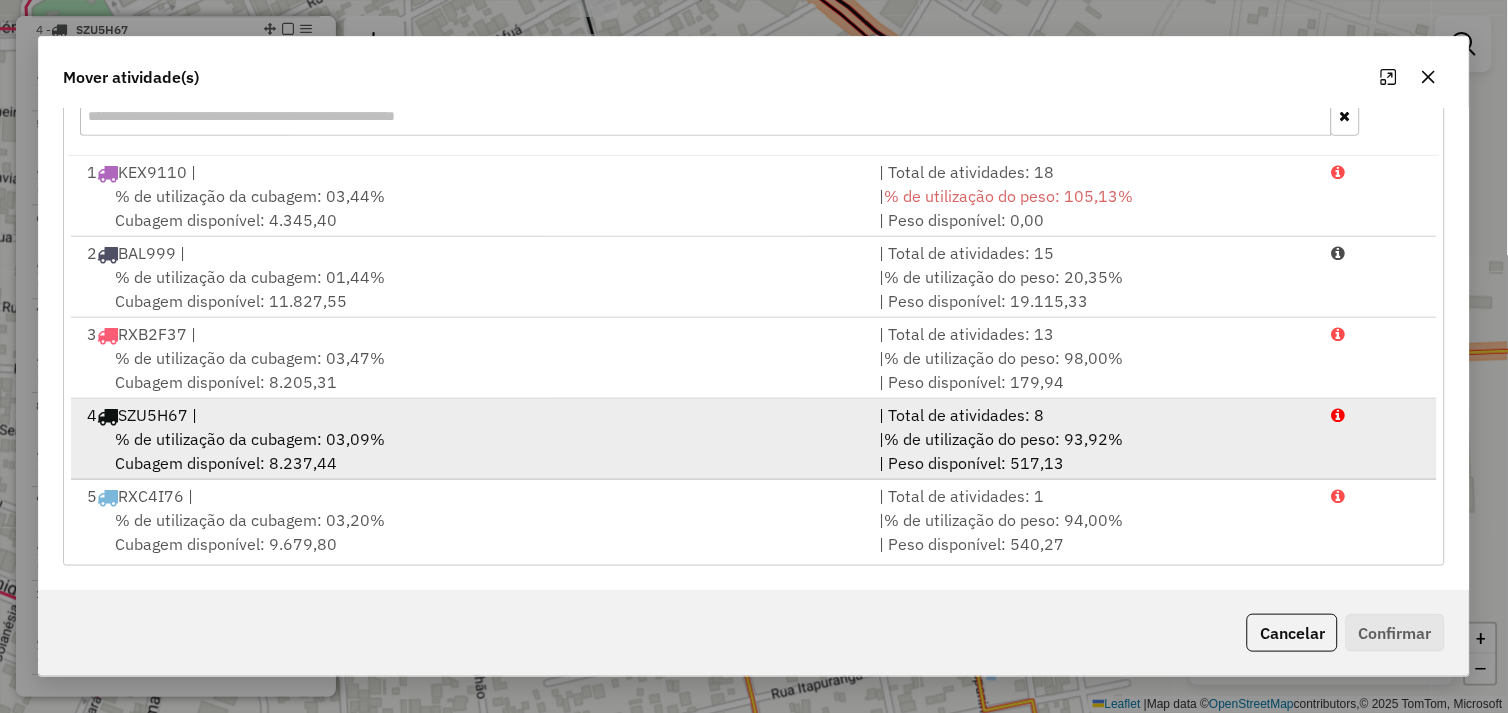 click on "4  SZU5H67 |" at bounding box center [471, 415] 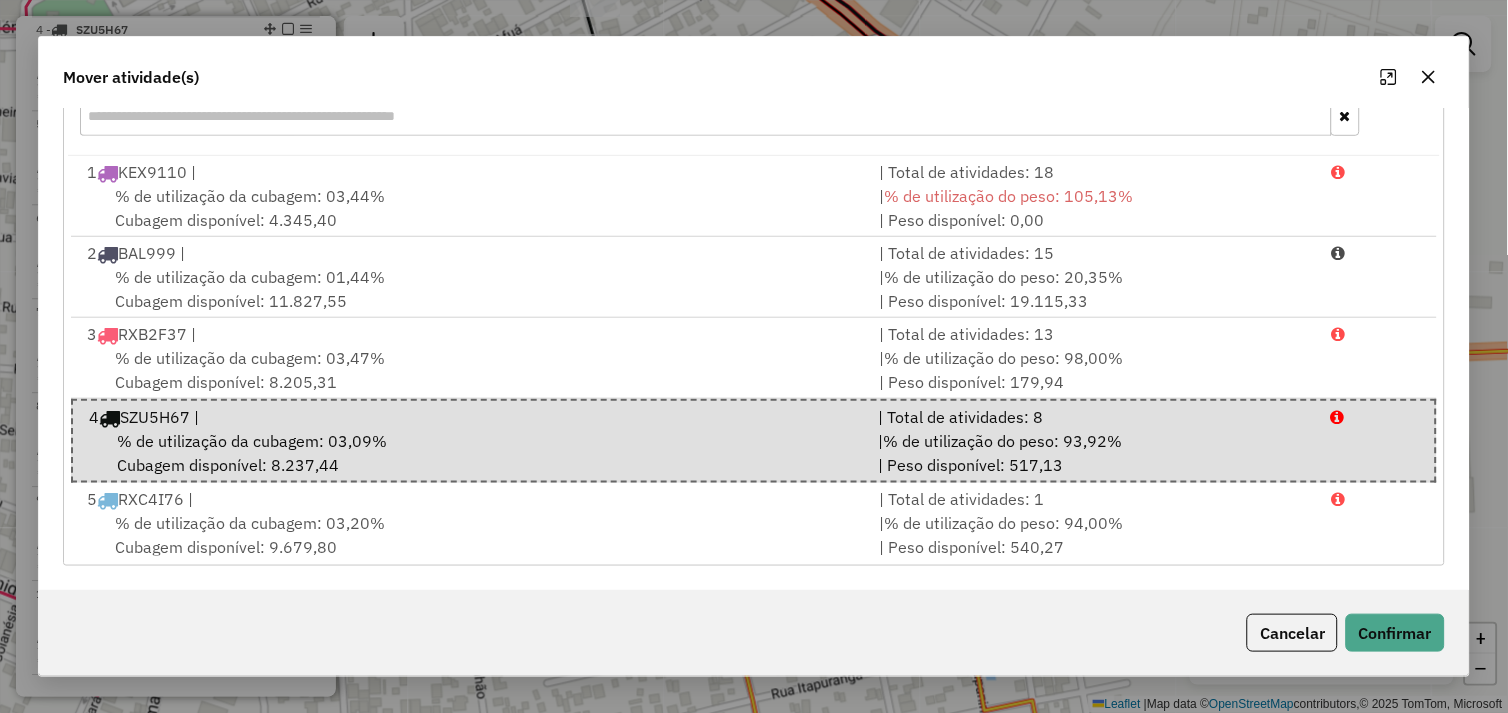 click 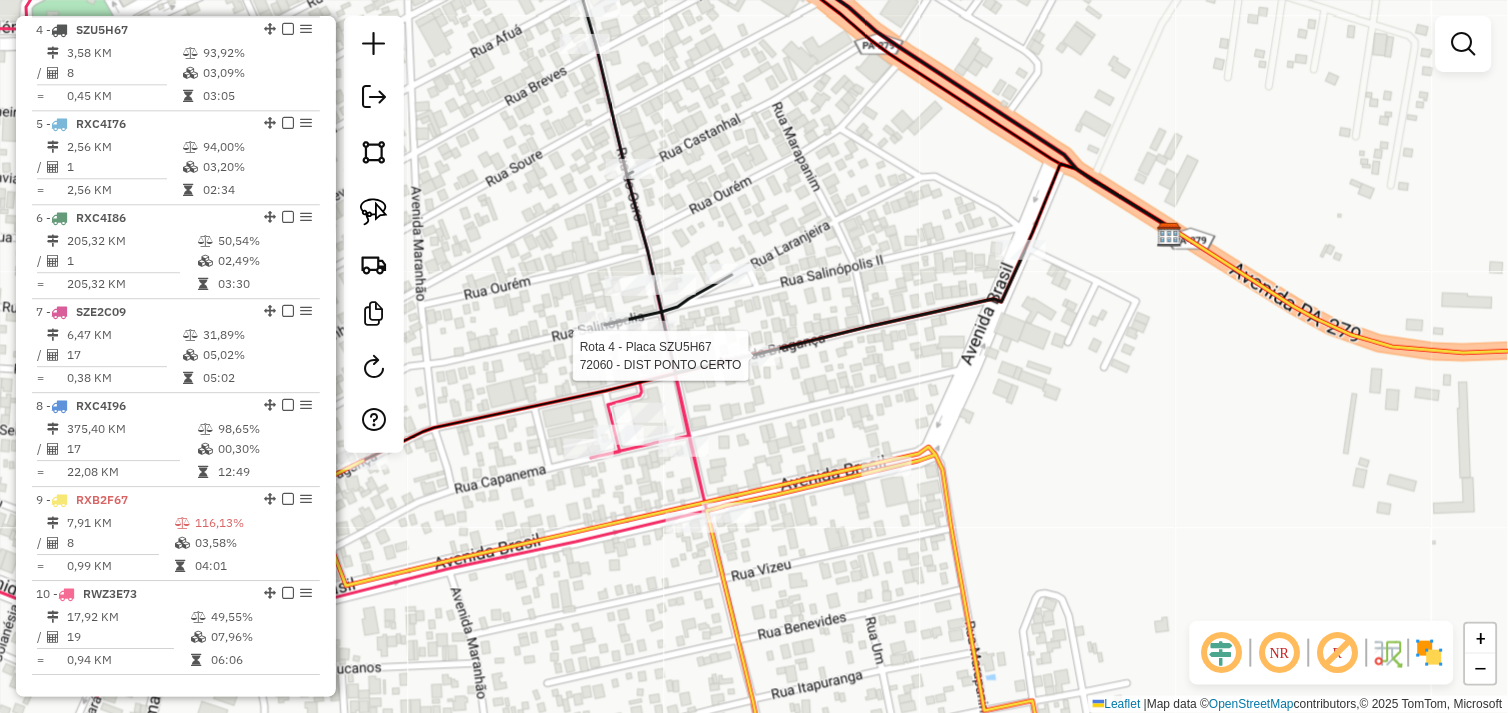 select on "*********" 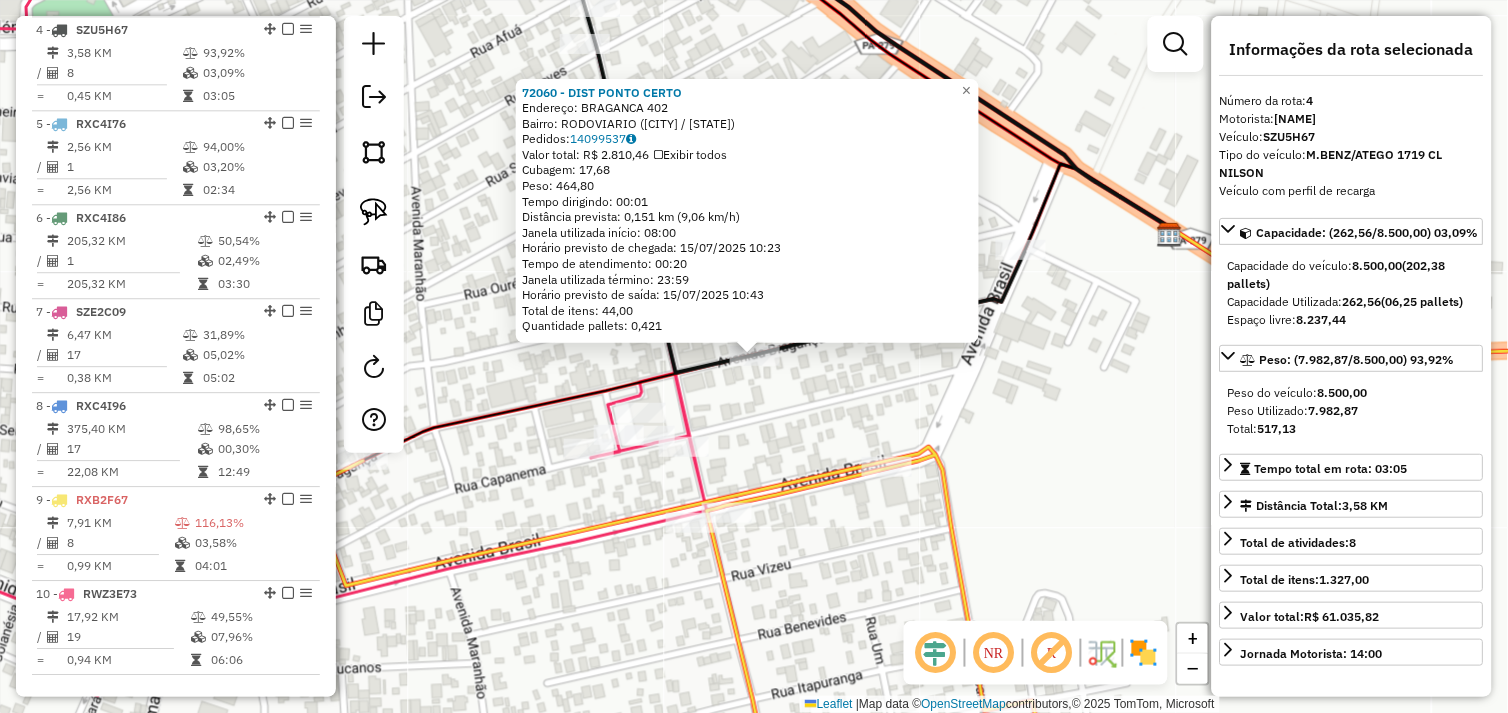 click on "72060 - DIST PONTO CERTO  Endereço:  BRAGANCA [NUMBER]   Bairro: RODOVIARIO ([CITY] / PA)   Pedidos:  14099537   Valor total: R$ 2.810,46   Exibir todos   Cubagem: 17,68  Peso: 464,80  Tempo dirigindo: 00:01   Distância prevista: 0,151 km (9,06 km/h)   Janela utilizada início: 08:00   Horário previsto de chegada: 15/07/2025 10:23   Tempo de atendimento: 00:20   Janela utilizada término: 23:59   Horário previsto de saída: 15/07/2025 10:43   Total de itens: 44,00   Quantidade pallets: 0,421  × Janela de atendimento Grade de atendimento Capacidade Transportadoras Veículos Cliente Pedidos  Rotas Selecione os dias de semana para filtrar as janelas de atendimento  Seg   Ter   Qua   Qui   Sex   Sáb   Dom  Informe o período da janela de atendimento: De: Até:  Filtrar exatamente a janela do cliente  Considerar janela de atendimento padrão  Selecione os dias de semana para filtrar as grades de atendimento  Seg   Ter   Qua   Qui   Sex   Sáb   Dom   Considerar clientes sem dia de atendimento cadastrado  De:  De:" 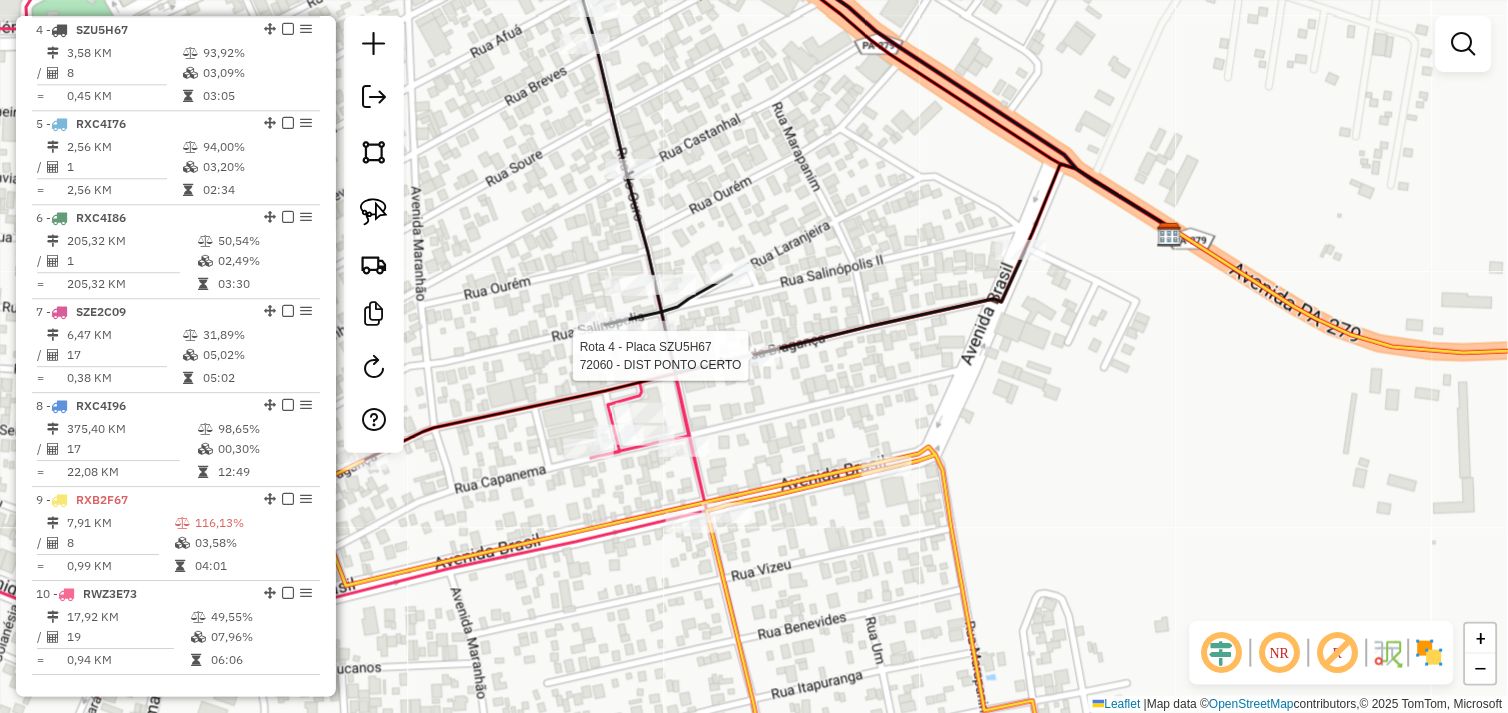select on "*********" 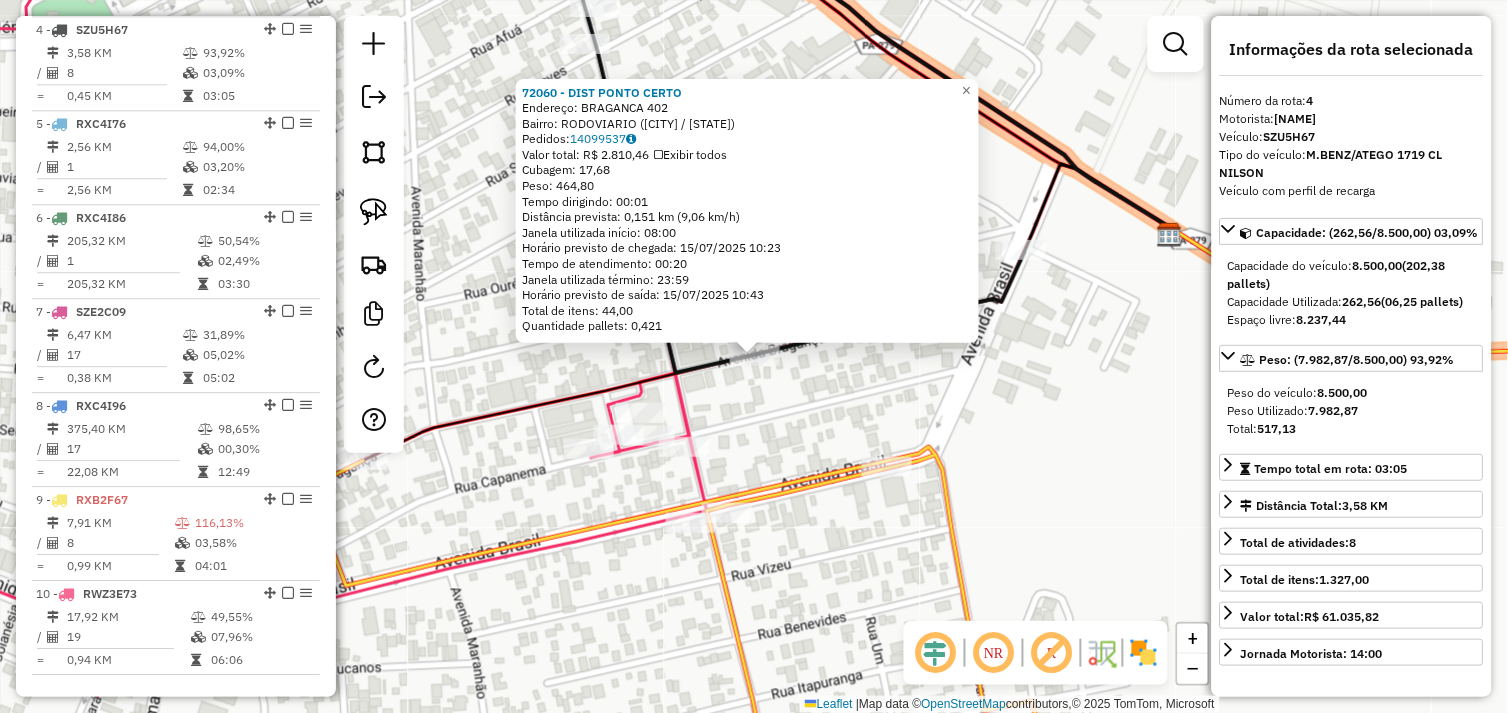 click on "72060 - DIST PONTO CERTO  Endereço:  BRAGANCA [NUMBER]   Bairro: RODOVIARIO ([CITY] / PA)   Pedidos:  14099537   Valor total: R$ 2.810,46   Exibir todos   Cubagem: 17,68  Peso: 464,80  Tempo dirigindo: 00:01   Distância prevista: 0,151 km (9,06 km/h)   Janela utilizada início: 08:00   Horário previsto de chegada: 15/07/2025 10:23   Tempo de atendimento: 00:20   Janela utilizada término: 23:59   Horário previsto de saída: 15/07/2025 10:43   Total de itens: 44,00   Quantidade pallets: 0,421  × Janela de atendimento Grade de atendimento Capacidade Transportadoras Veículos Cliente Pedidos  Rotas Selecione os dias de semana para filtrar as janelas de atendimento  Seg   Ter   Qua   Qui   Sex   Sáb   Dom  Informe o período da janela de atendimento: De: Até:  Filtrar exatamente a janela do cliente  Considerar janela de atendimento padrão  Selecione os dias de semana para filtrar as grades de atendimento  Seg   Ter   Qua   Qui   Sex   Sáb   Dom   Considerar clientes sem dia de atendimento cadastrado  De:  De:" 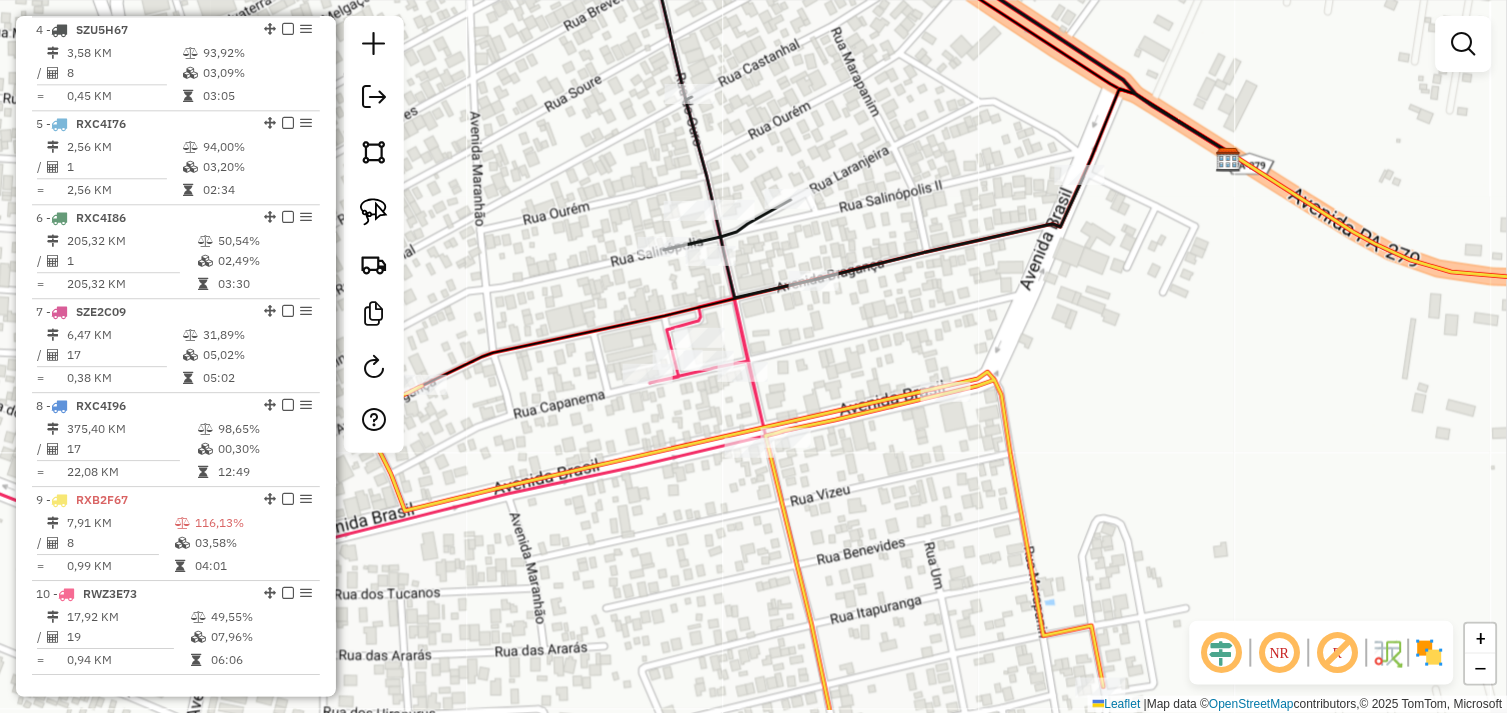 drag, startPoint x: 762, startPoint y: 468, endPoint x: 810, endPoint y: 387, distance: 94.15413 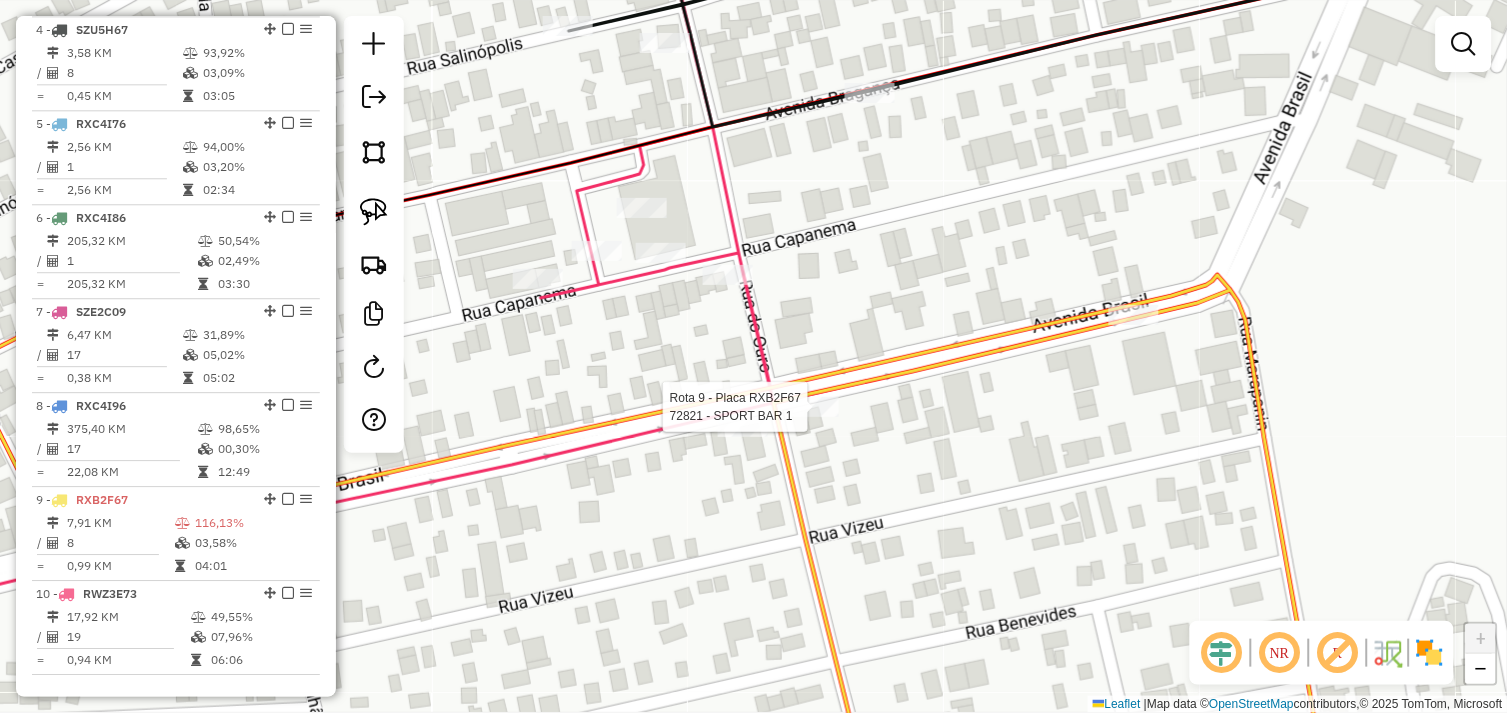 select on "*********" 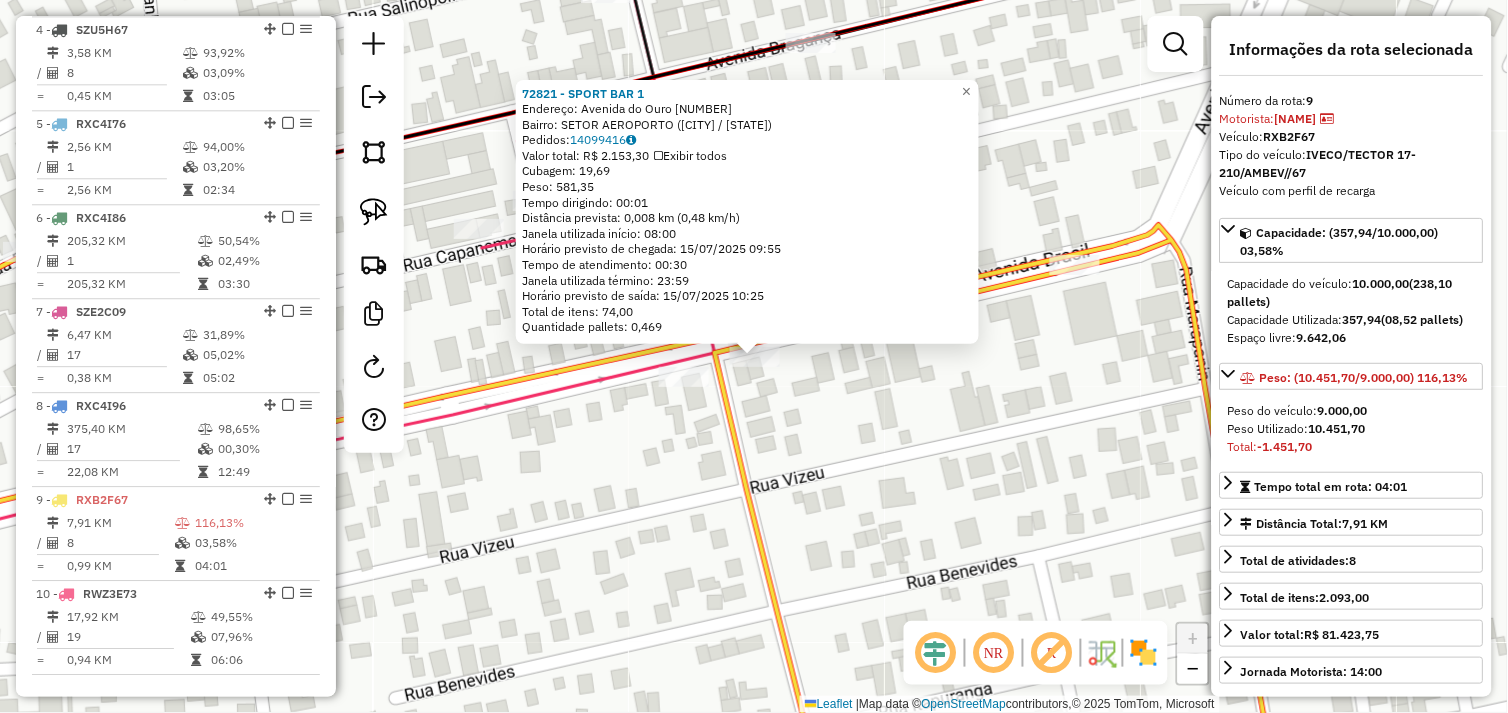 scroll, scrollTop: 1425, scrollLeft: 0, axis: vertical 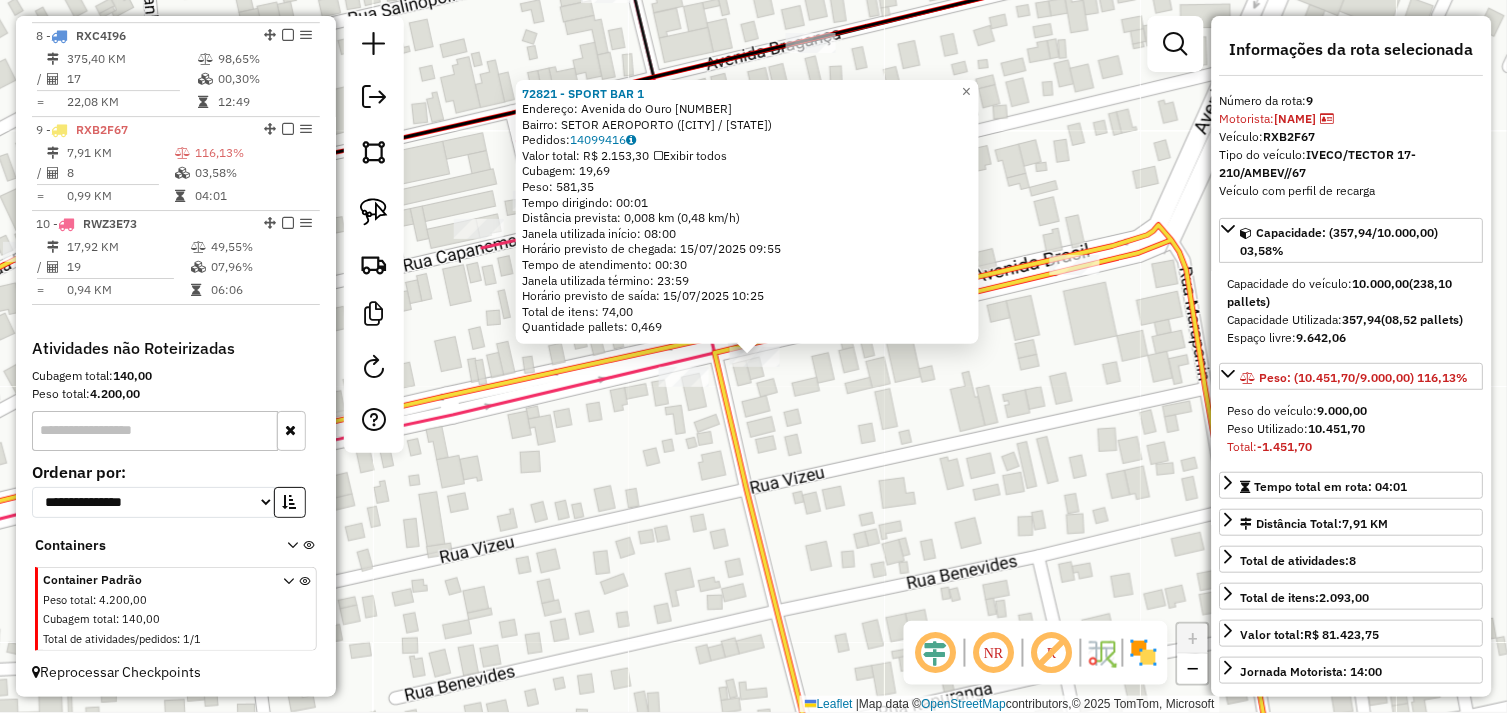 click on "72821 - SPORT BAR 1  Endereço:  Avenida do Ouro [NUMBER]   Bairro: SETOR AEROPORTO ([CITY] / PA)   Pedidos:  14099416   Valor total: R$ 2.153,30   Exibir todos   Cubagem: 19,69  Peso: 581,35  Tempo dirigindo: 00:01   Distância prevista: 0,008 km (0,48 km/h)   Janela utilizada início: 08:00   Horário previsto de chegada: 15/07/2025 09:55   Tempo de atendimento: 00:30   Janela utilizada término: 23:59   Horário previsto de saída: 15/07/2025 10:25   Total de itens: 74,00   Quantidade pallets: 0,469  × Janela de atendimento Grade de atendimento Capacidade Transportadoras Veículos Cliente Pedidos  Rotas Selecione os dias de semana para filtrar as janelas de atendimento  Seg   Ter   Qua   Qui   Sex   Sáb   Dom  Informe o período da janela de atendimento: De: Até:  Filtrar exatamente a janela do cliente  Considerar janela de atendimento padrão  Selecione os dias de semana para filtrar as grades de atendimento  Seg   Ter   Qua   Qui   Sex   Sáb   Dom   Considerar clientes sem dia de atendimento cadastrado +" 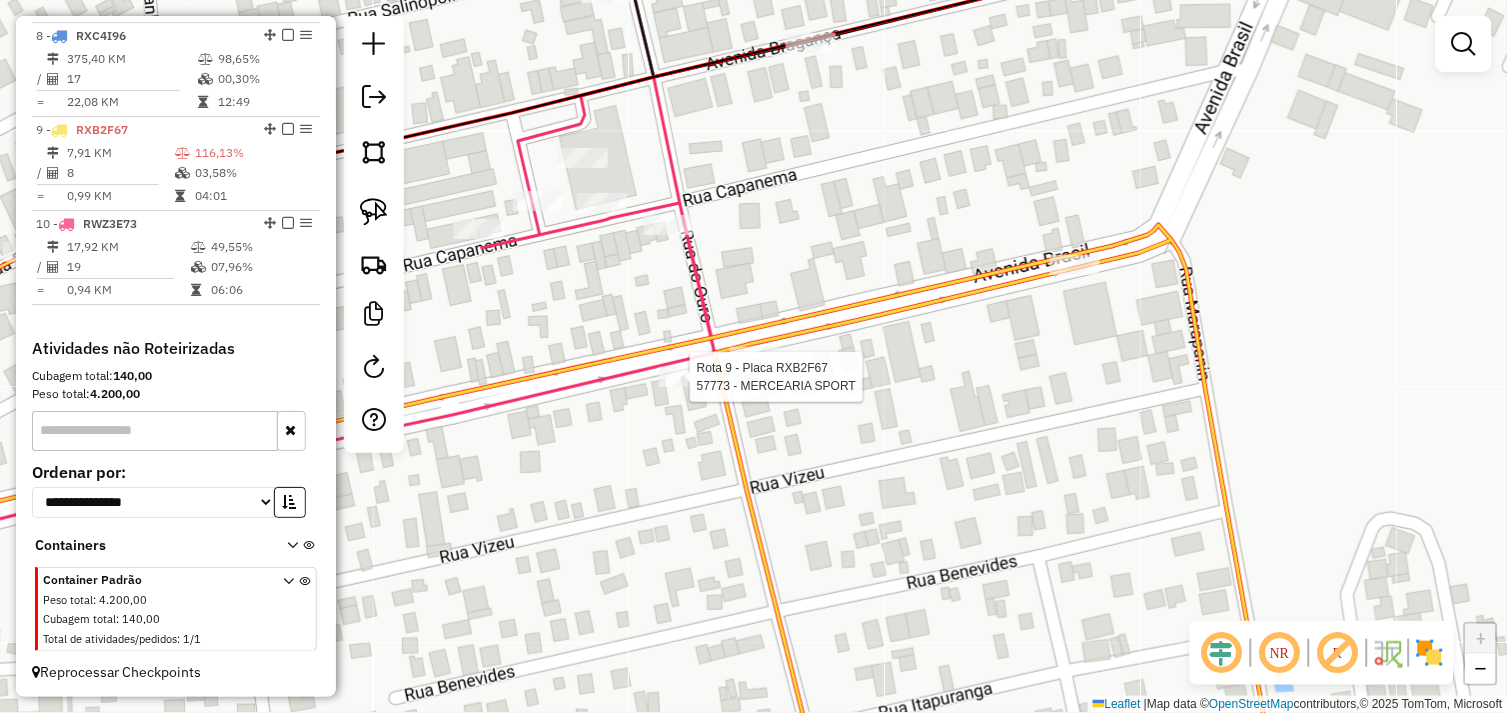 select on "*********" 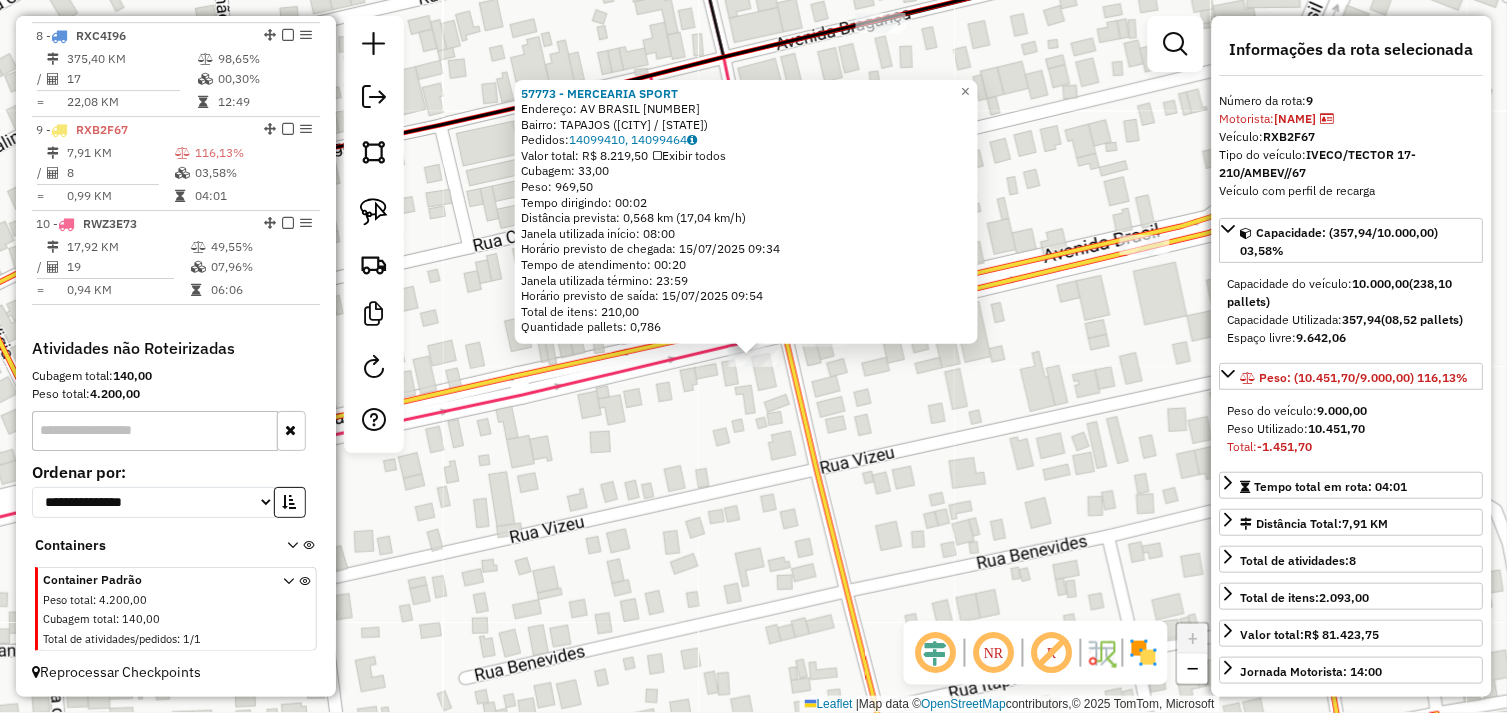 click on "[NUMBER] - MERCEARIA  SPORT   Endereço:  AV BRASIL [NUMBER]   Bairro: TAPAJOS ([CITY] / [STATE])   Pedidos:  [NUMBER], [NUMBER]   Valor total: R$ [NUMBER]   Exibir todos   Cubagem: [NUMBER]  Peso: [NUMBER]  Tempo dirigindo: [TIME]   Distância prevista: [NUMBER] km ([NUMBER] km/h)   Janela utilizada início: [TIME]   Horário previsto de chegada: [DATE] [TIME]   Tempo de atendimento: [TIME]   Janela utilizada término: [TIME]   Horário previsto de saída: [DATE] [TIME]   Total de itens: [NUMBER]   Quantidade pallets: [NUMBER]  × Janela de atendimento Grade de atendimento Capacidade Transportadoras Veículos Cliente Pedidos  Rotas Selecione os dias de semana para filtrar as janelas de atendimento  Seg   Ter   Qua   Qui   Sex   Sáb   Dom  Informe o período da janela de atendimento: De: Até:  Filtrar exatamente a janela do cliente  Considerar janela de atendimento padrão  Selecione os dias de semana para filtrar as grades de atendimento  Seg   Ter   Qua   Qui   Sex   Sáb   Dom   Clientes fora do dia de atendimento selecionado De:" 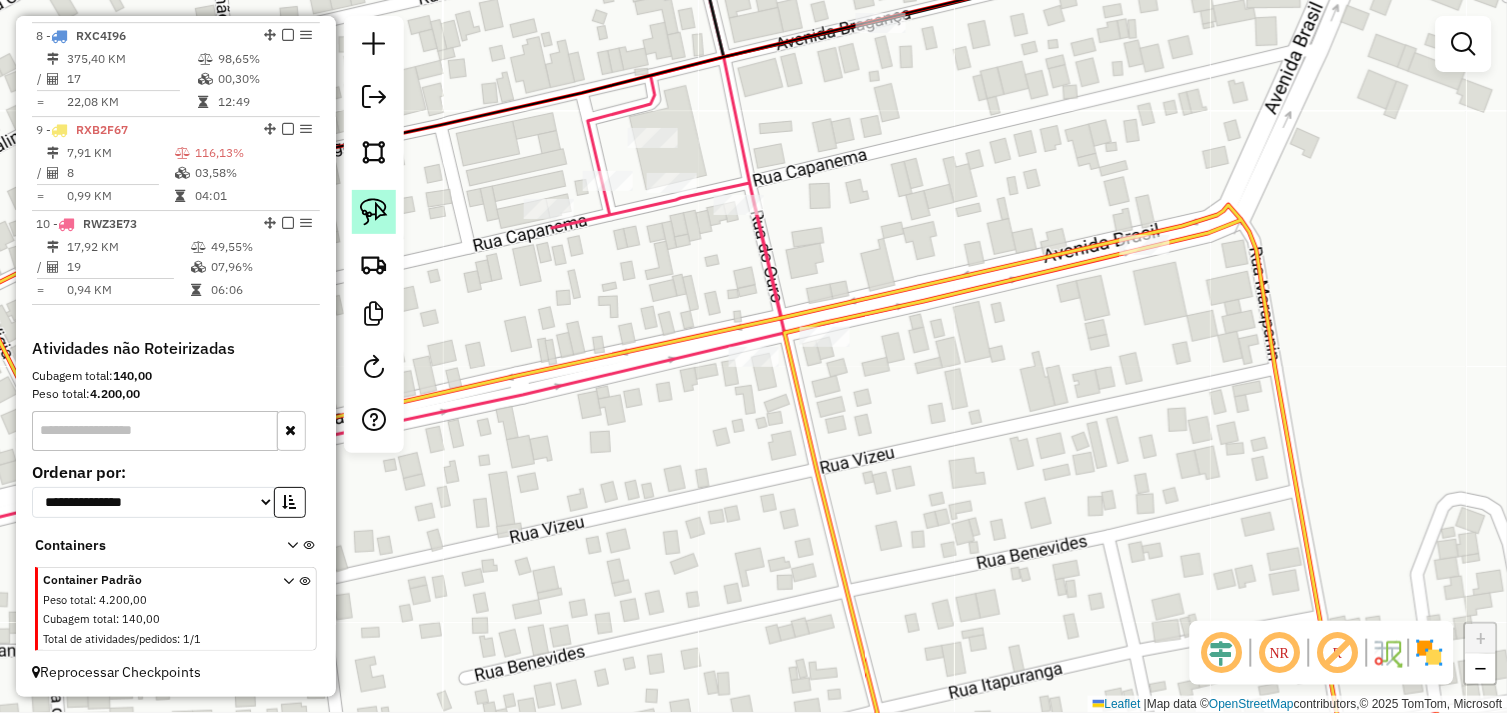 click 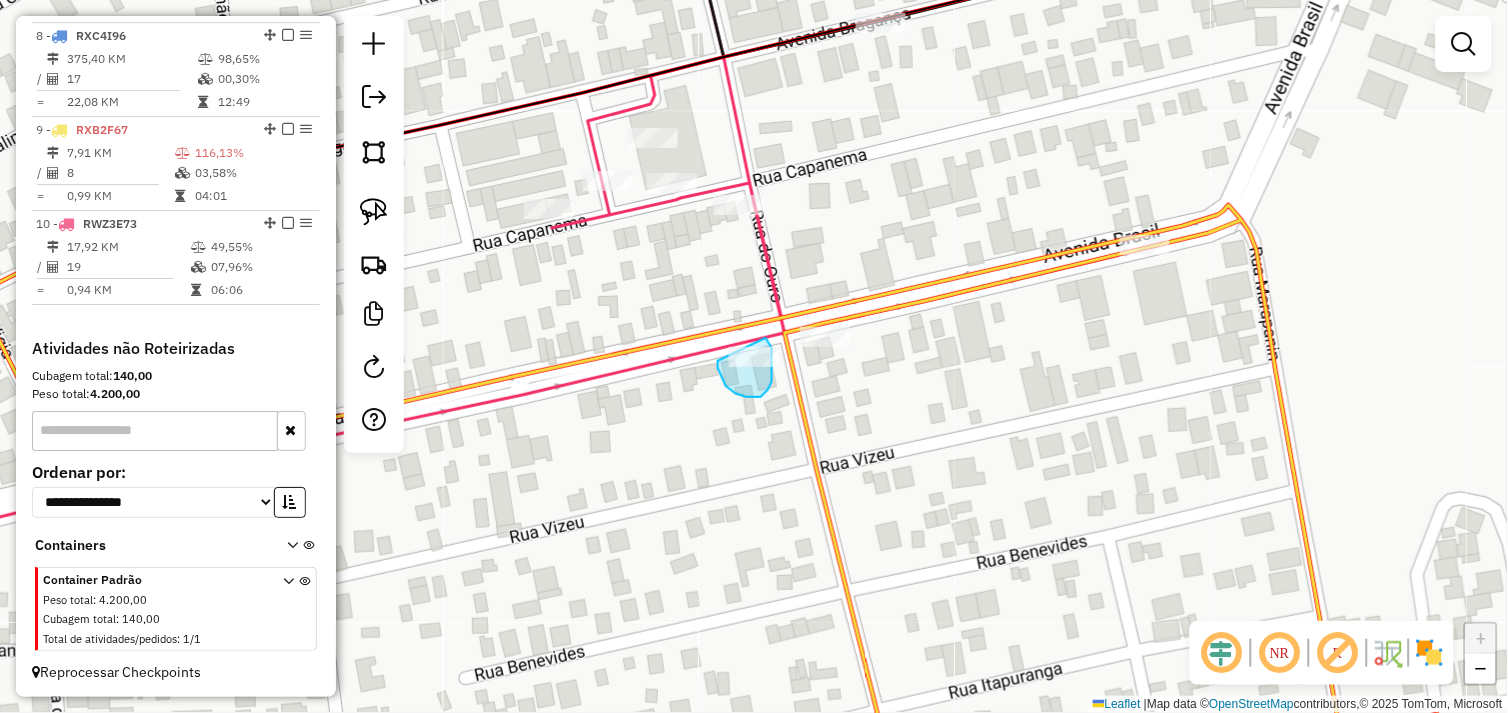 drag, startPoint x: 722, startPoint y: 377, endPoint x: 758, endPoint y: 335, distance: 55.31727 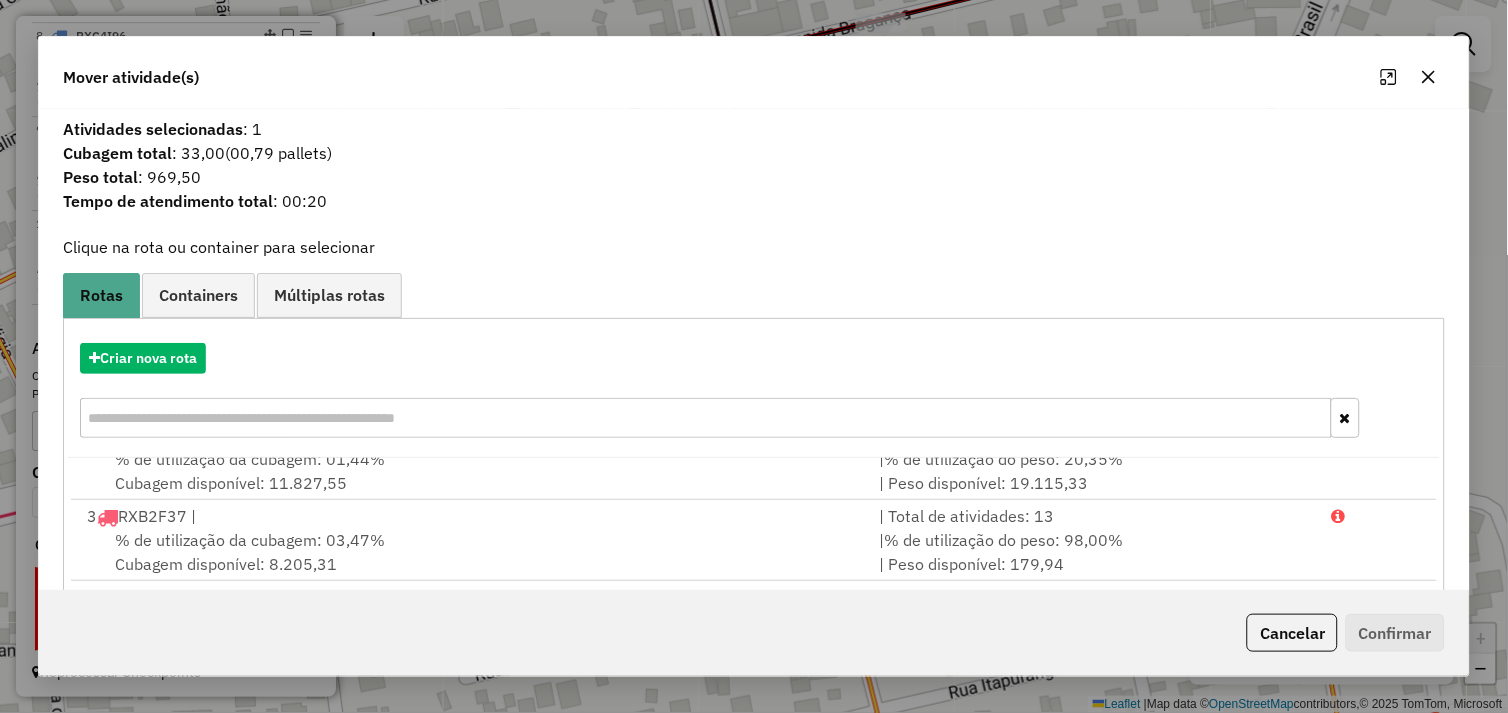 scroll, scrollTop: 330, scrollLeft: 0, axis: vertical 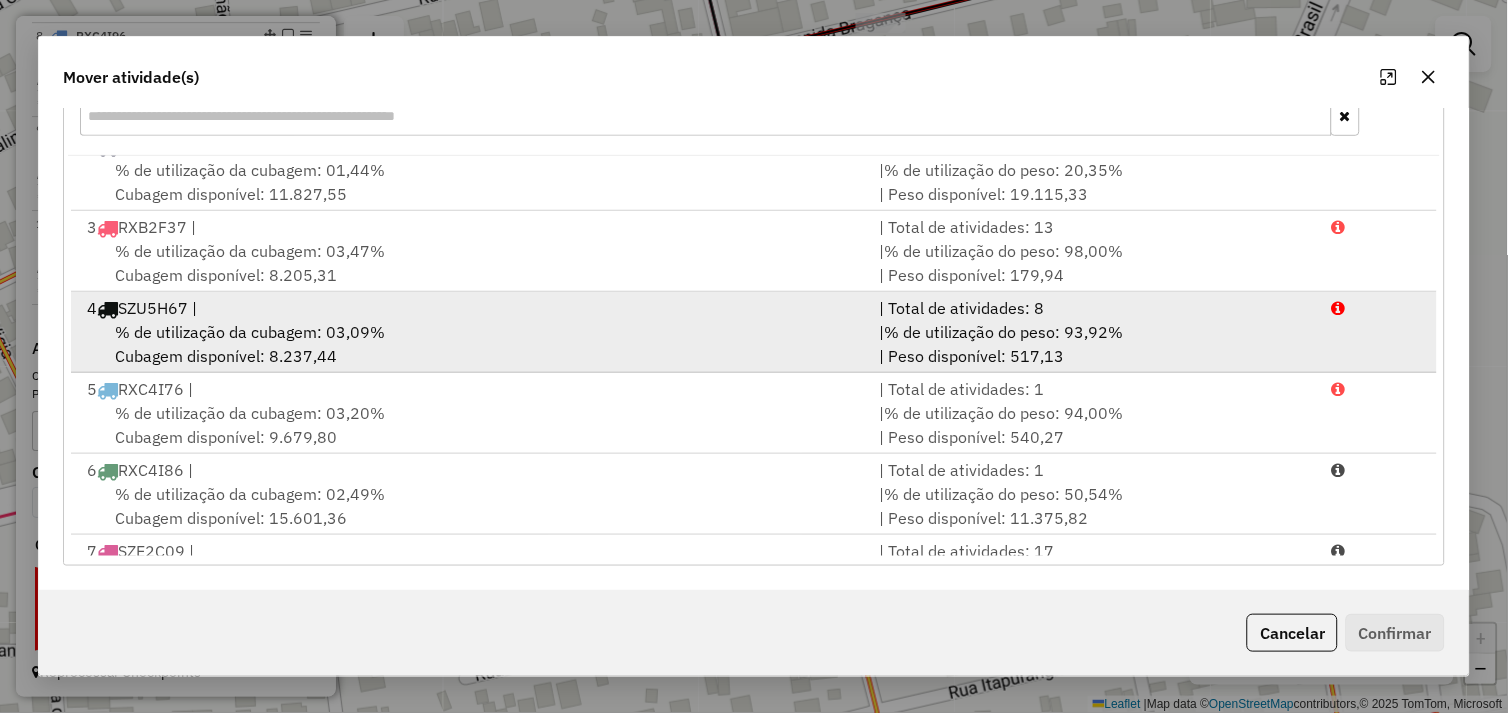 click on "% de utilização da cubagem: 03,09%  Cubagem disponível: 8.237,44" at bounding box center (471, 344) 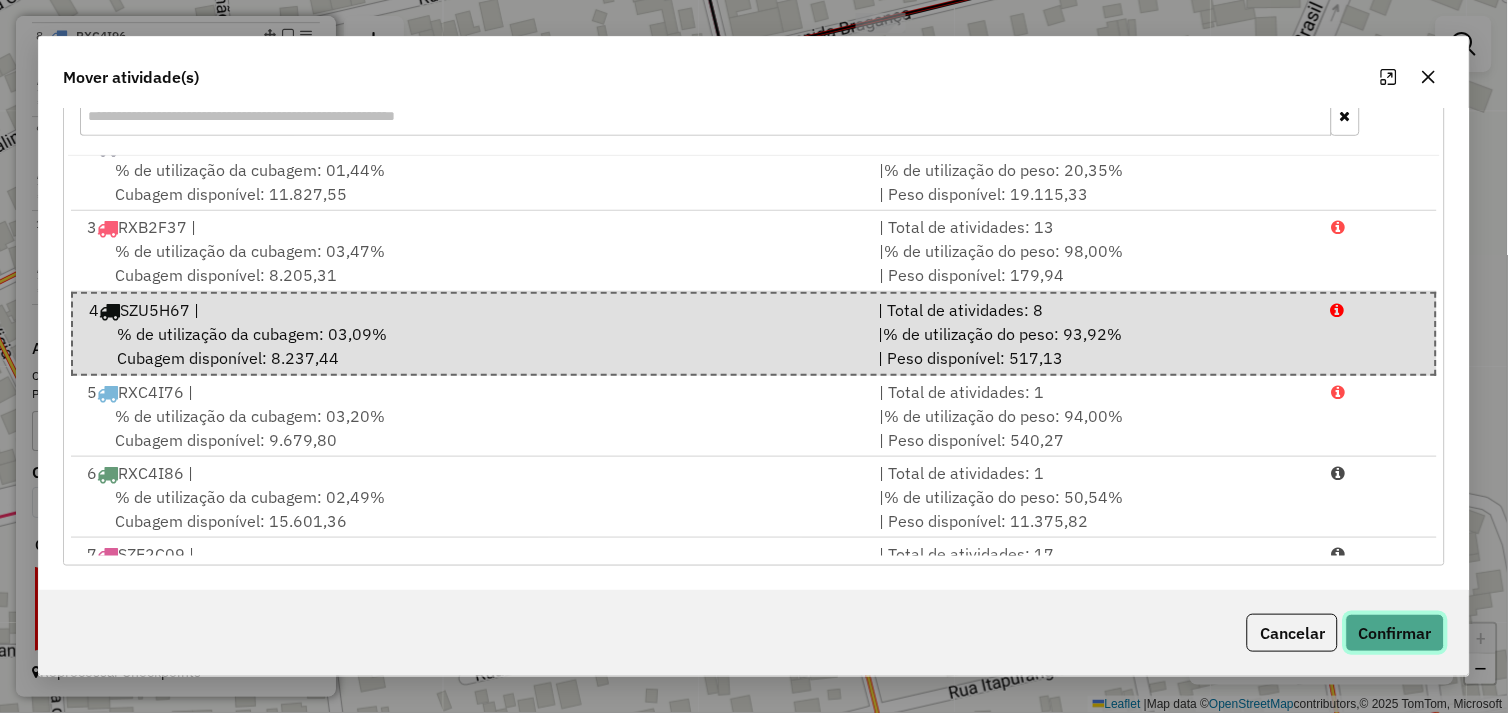click on "Confirmar" 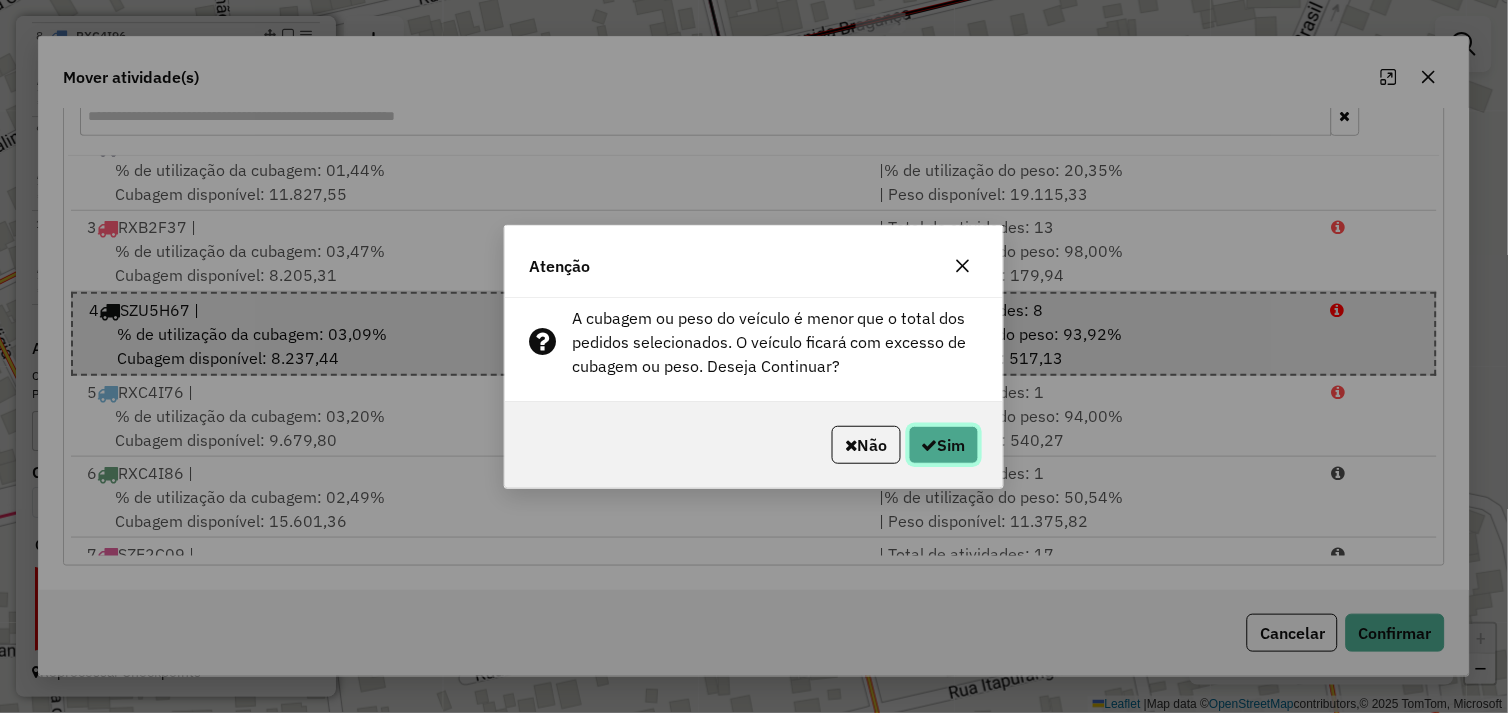 drag, startPoint x: 936, startPoint y: 425, endPoint x: 941, endPoint y: 435, distance: 11.18034 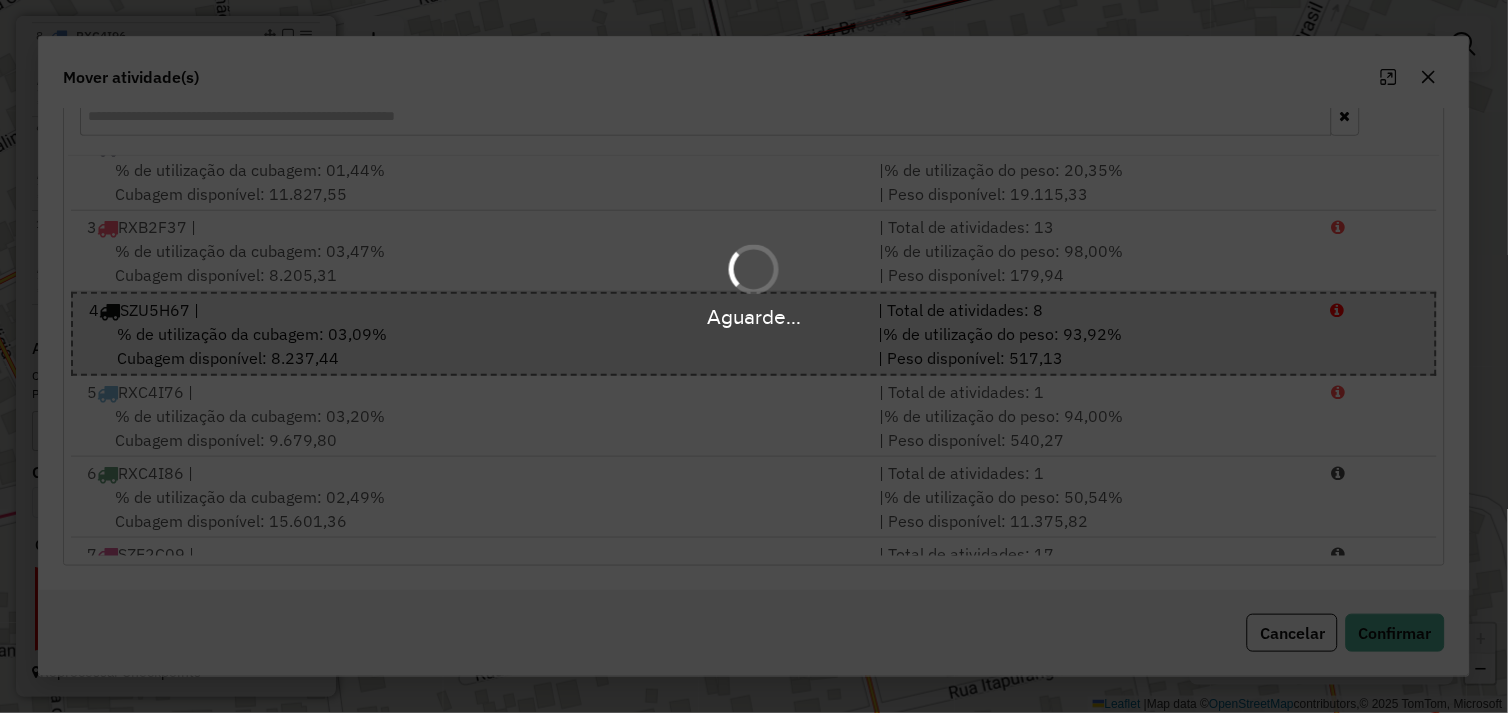 scroll, scrollTop: 0, scrollLeft: 0, axis: both 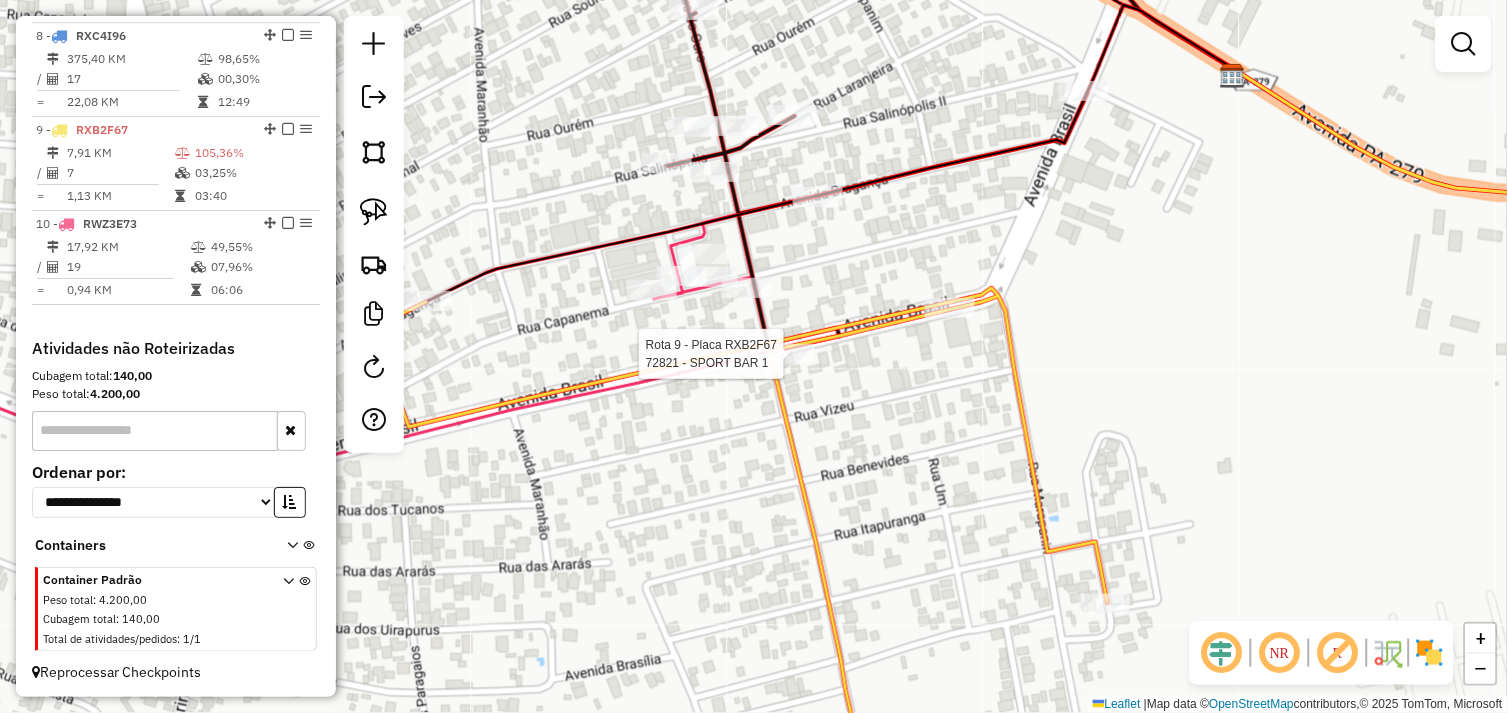 select on "*********" 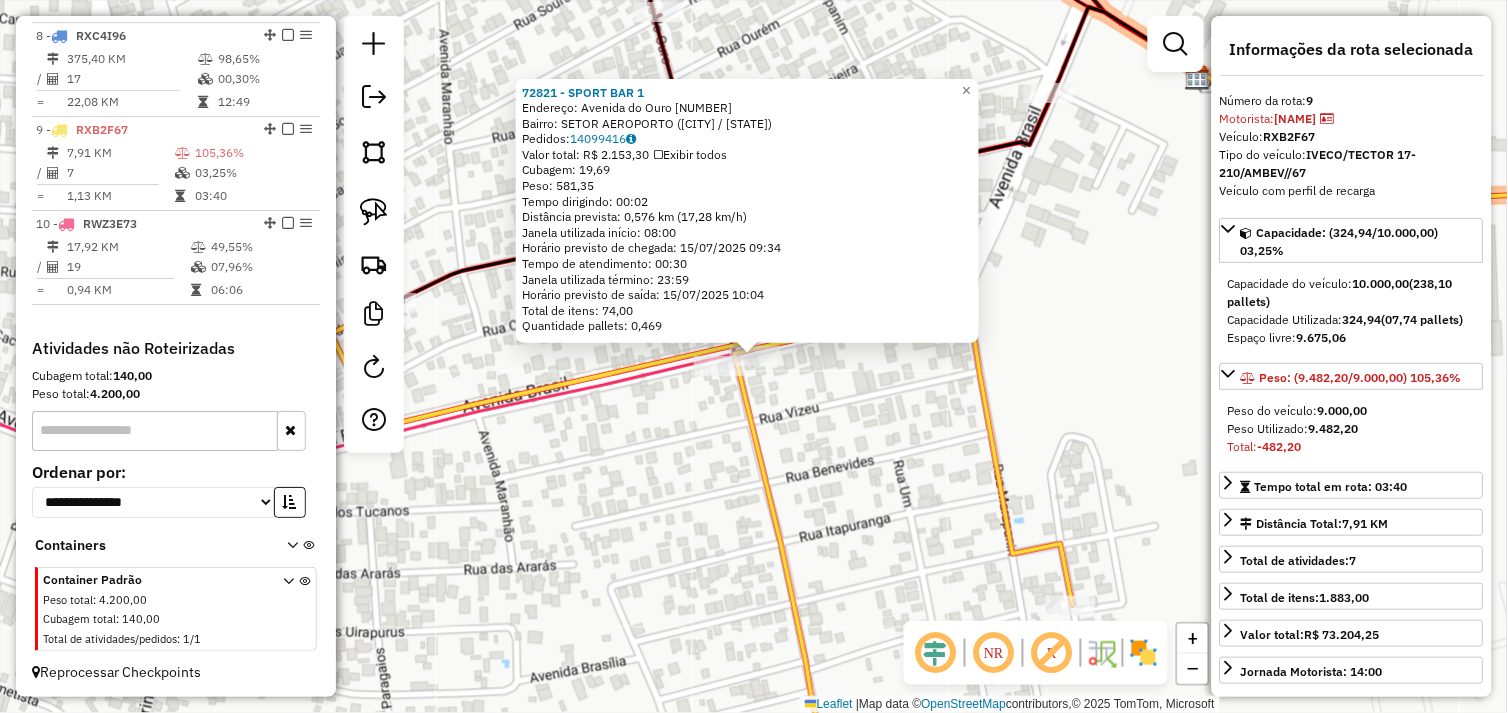 click on "[NUMBER] - SPORT BAR [NUMBER]  Endereço:  Avenida do Ouro [NUMBER]   Bairro: SETOR AEROPORTO ([CITY] / [STATE])   Pedidos:  [NUMBER]   Valor total: R$ [NUMBER]   Exibir todos   Cubagem: [NUMBER]  Peso: [NUMBER]  Tempo dirigindo: [TIME]   Distância prevista: [NUMBER] km ([NUMBER] km/h)   Janela utilizada início: [TIME]   Horário previsto de chegada: [DATE] [TIME]   Tempo de atendimento: [TIME]   Janela utilizada término: [TIME]   Horário previsto de saída: [DATE] [TIME]   Total de itens: [NUMBER]   Quantidade pallets: [NUMBER]  × Janela de atendimento Grade de atendimento Capacidade Transportadoras Veículos Cliente Pedidos  Rotas Selecione os dias de semana para filtrar as janelas de atendimento  Seg   Ter   Qua   Qui   Sex   Sáb   Dom  Informe o período da janela de atendimento: De: Até:  Filtrar exatamente a janela do cliente  Considerar janela de atendimento padrão  Selecione os dias de semana para filtrar as grades de atendimento  Seg   Ter   Qua   Qui   Sex   Sáb   Dom   Considerar clientes sem dia de atendimento cadastrado  De:   +" 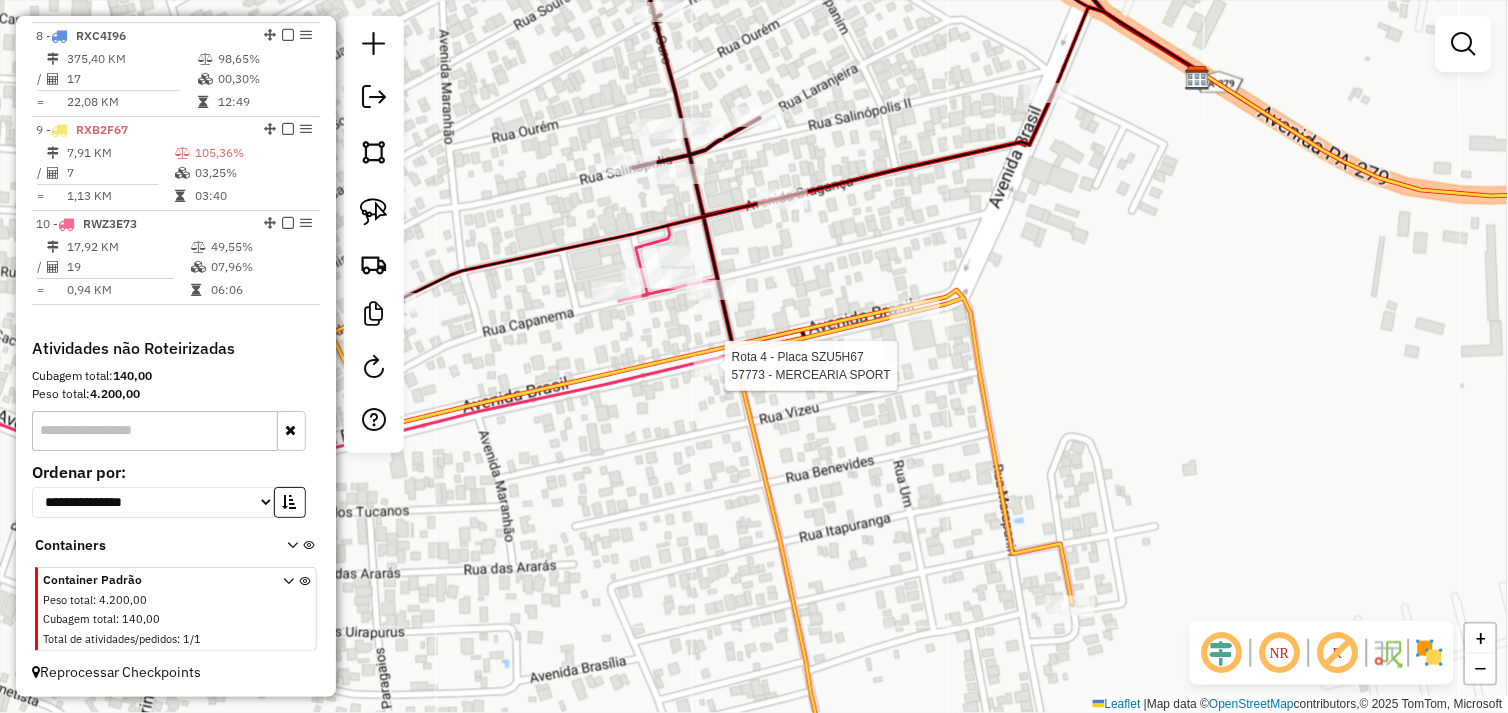 select on "*********" 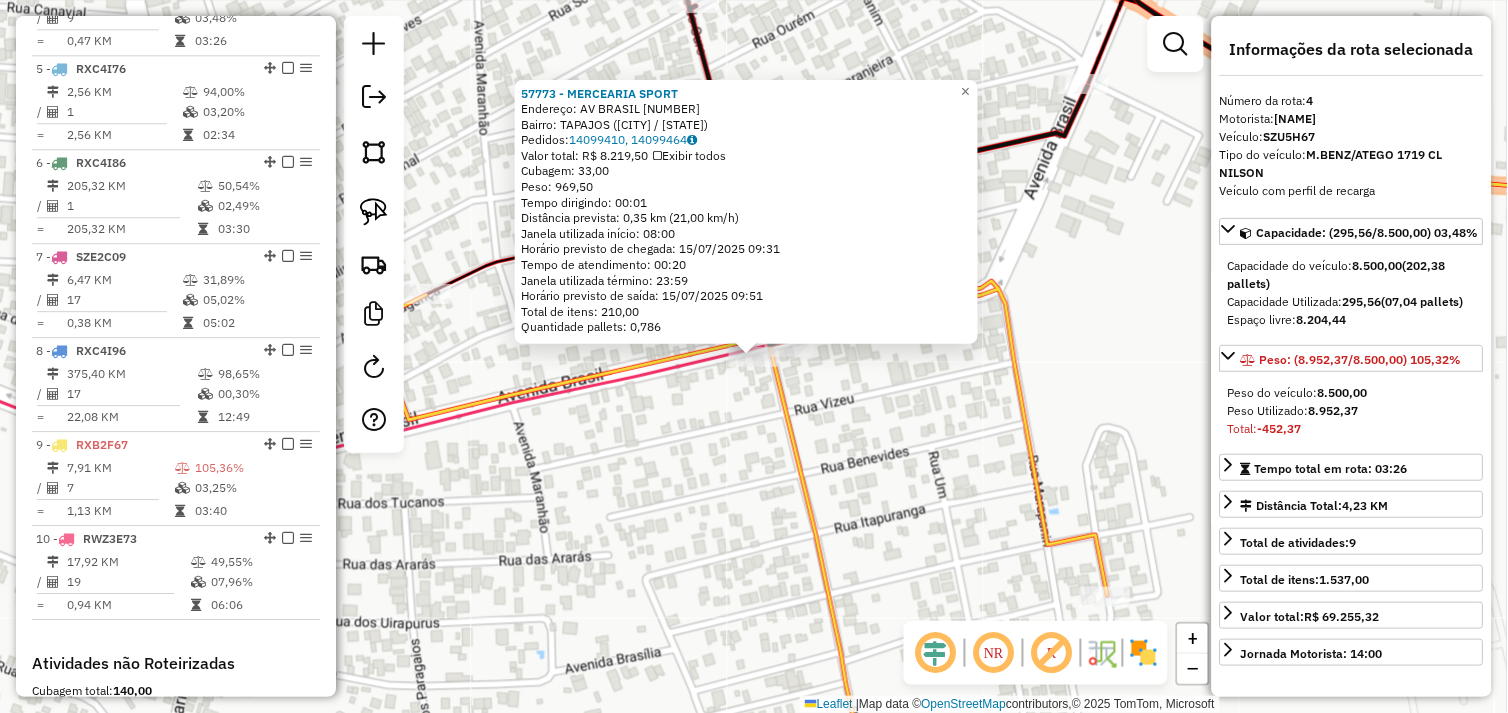 scroll, scrollTop: 1055, scrollLeft: 0, axis: vertical 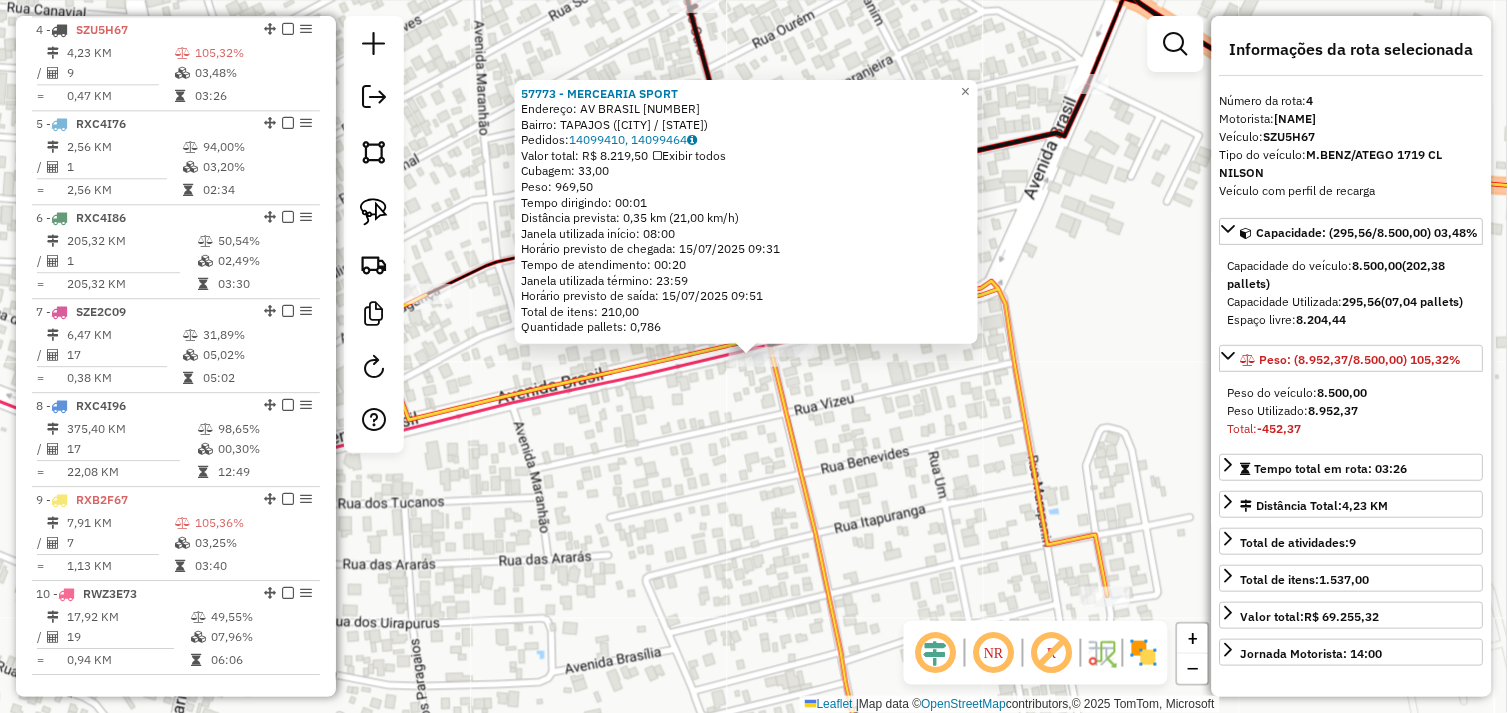 click on "57773 - MERCEARIA  SPORT   Endereço:  AV BRASIL [NUMBER]   Bairro: TAPAJOS ([CITY] / PA)   Pedidos:  14099410, 14099464   Valor total: R$ 8.219,50   Exibir todos   Cubagem: 33,00  Peso: 969,50  Tempo dirigindo: 00:01   Distância prevista: 0,35 km (21,00 km/h)   Janela utilizada início: 08:00   Horário previsto de chegada: 15/07/2025 09:31   Tempo de atendimento: 00:20   Janela utilizada término: 23:59   Horário previsto de saída: 15/07/2025 09:51   Total de itens: 210,00   Quantidade pallets: 0,786  × Janela de atendimento Grade de atendimento Capacidade Transportadoras Veículos Cliente Pedidos  Rotas Selecione os dias de semana para filtrar as janelas de atendimento  Seg   Ter   Qua   Qui   Sex   Sáb   Dom  Informe o período da janela de atendimento: De: Até:  Filtrar exatamente a janela do cliente  Considerar janela de atendimento padrão  Selecione os dias de semana para filtrar as grades de atendimento  Seg   Ter   Qua   Qui   Sex   Sáb   Dom   Considerar clientes sem dia de atendimento cadastrado" 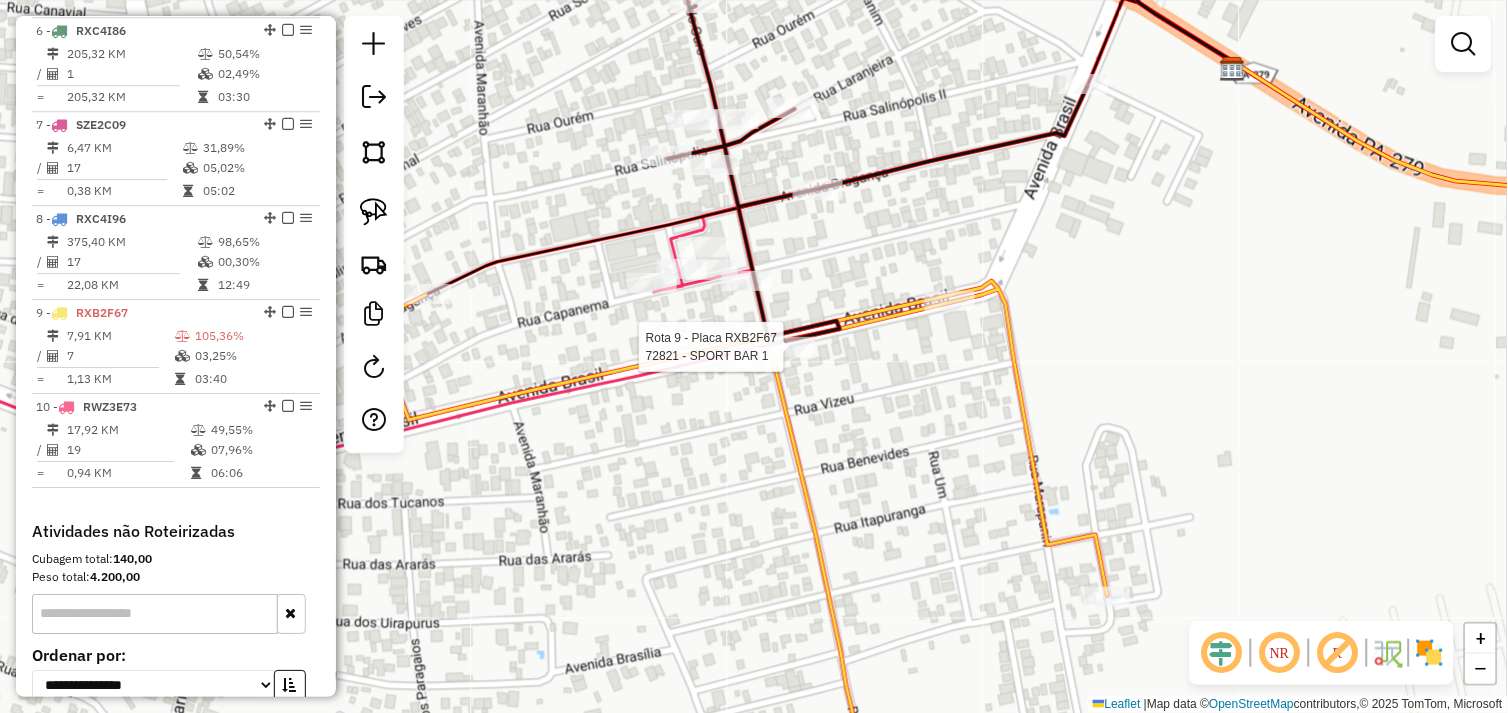 select on "*********" 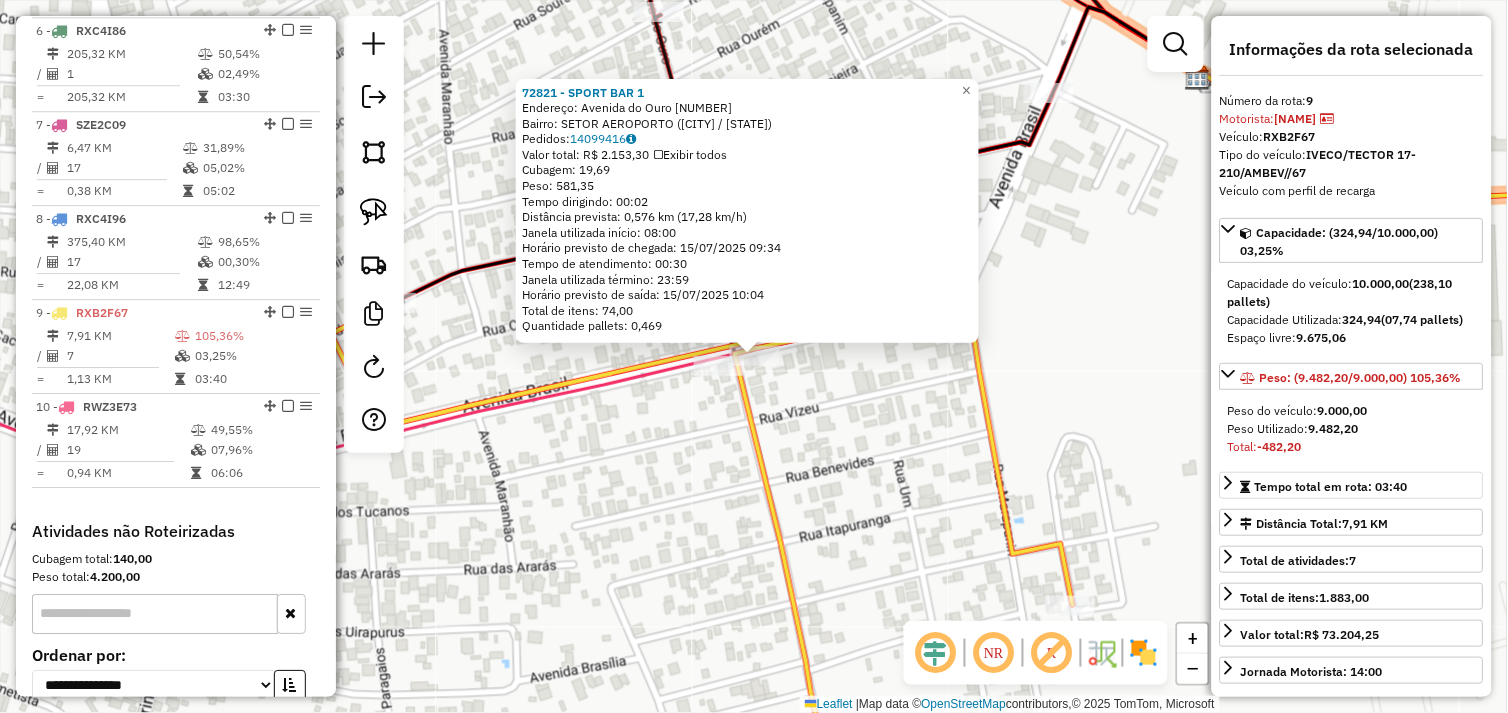 scroll, scrollTop: 1425, scrollLeft: 0, axis: vertical 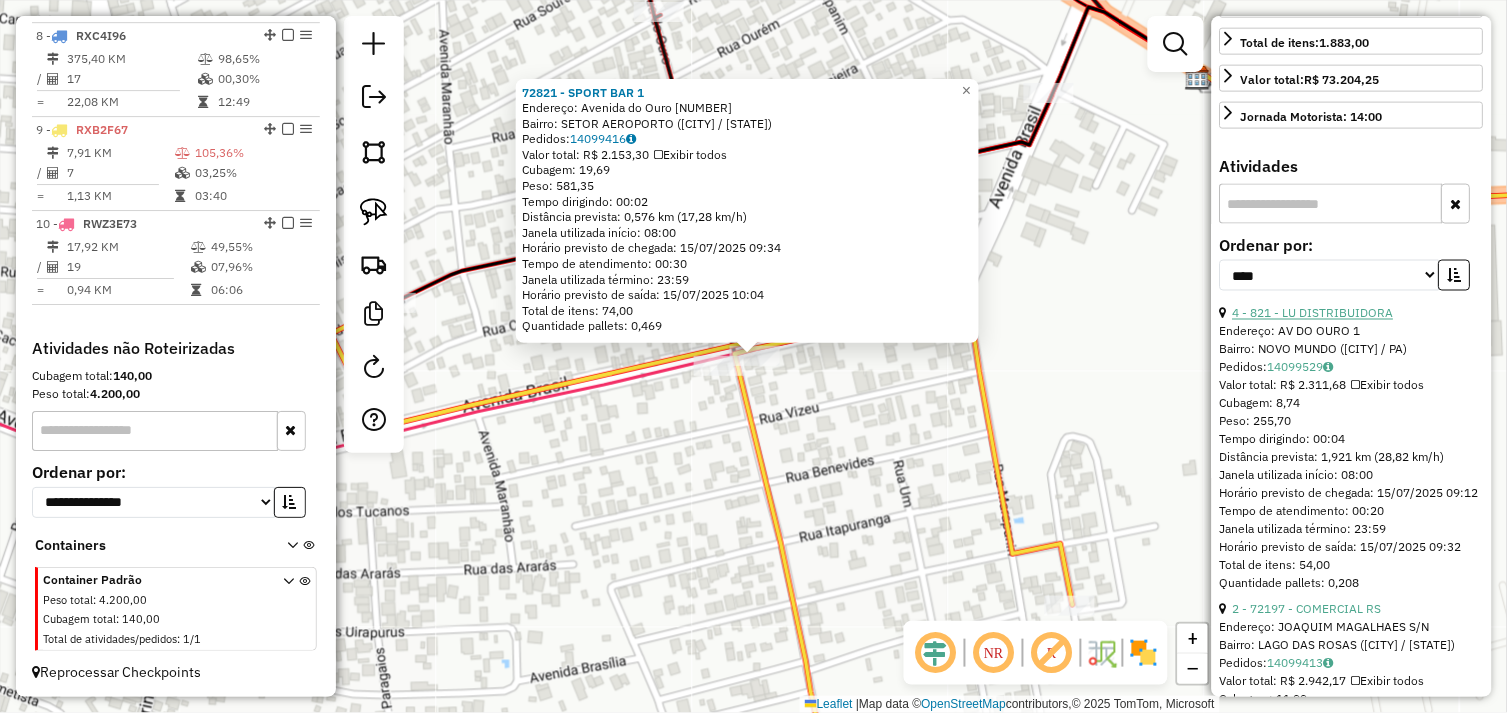 click on "4 - 821 - LU DISTRIBUIDORA" at bounding box center (1313, 313) 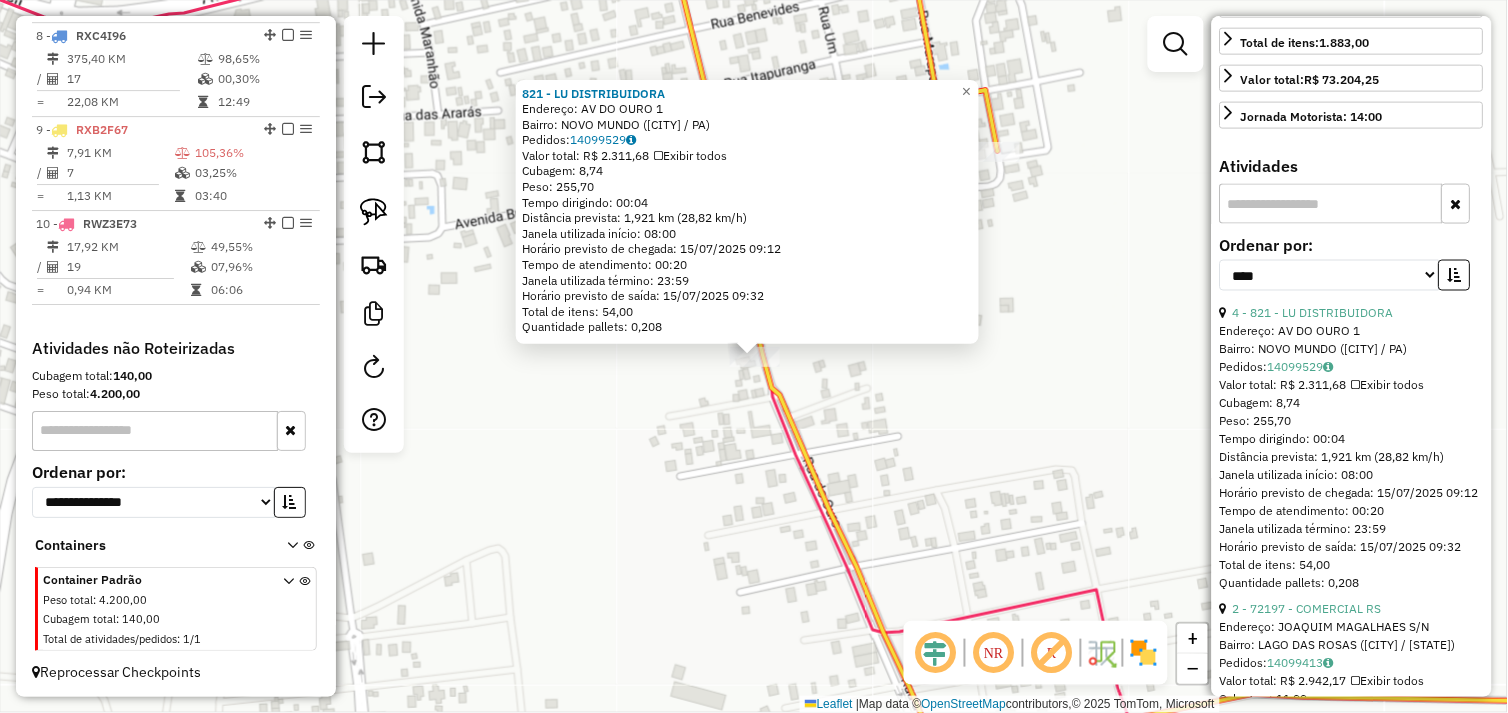 drag, startPoint x: 380, startPoint y: 212, endPoint x: 583, endPoint y: 351, distance: 246.02846 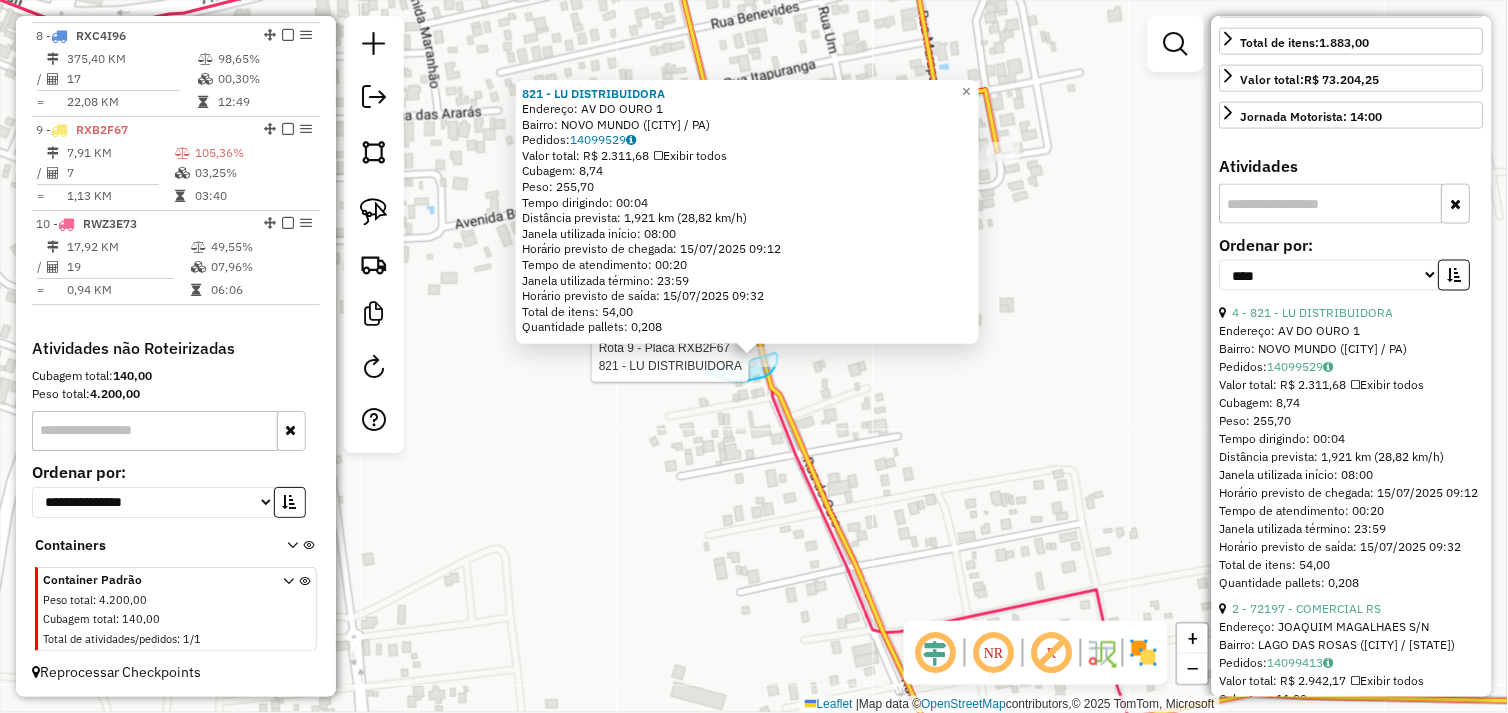 drag, startPoint x: 708, startPoint y: 374, endPoint x: 714, endPoint y: 350, distance: 24.738634 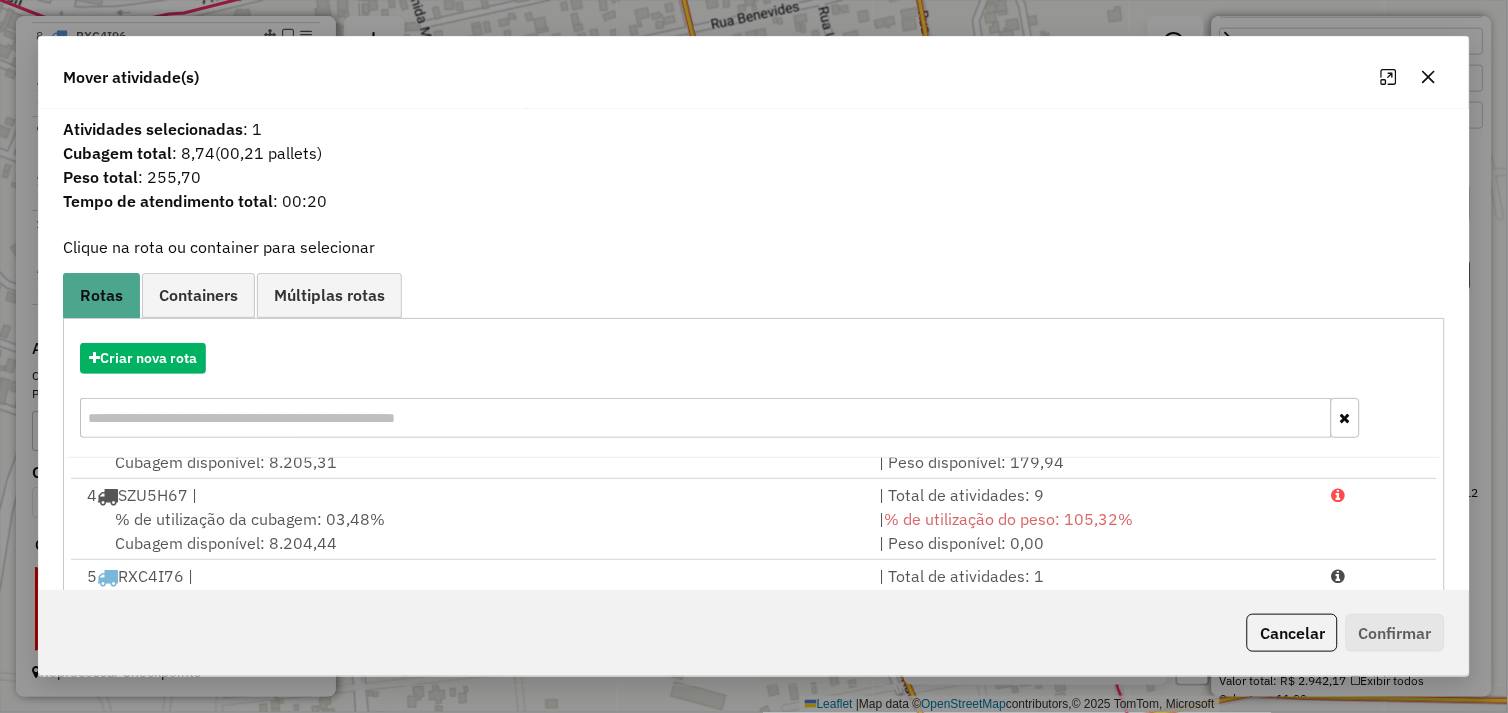 scroll, scrollTop: 330, scrollLeft: 0, axis: vertical 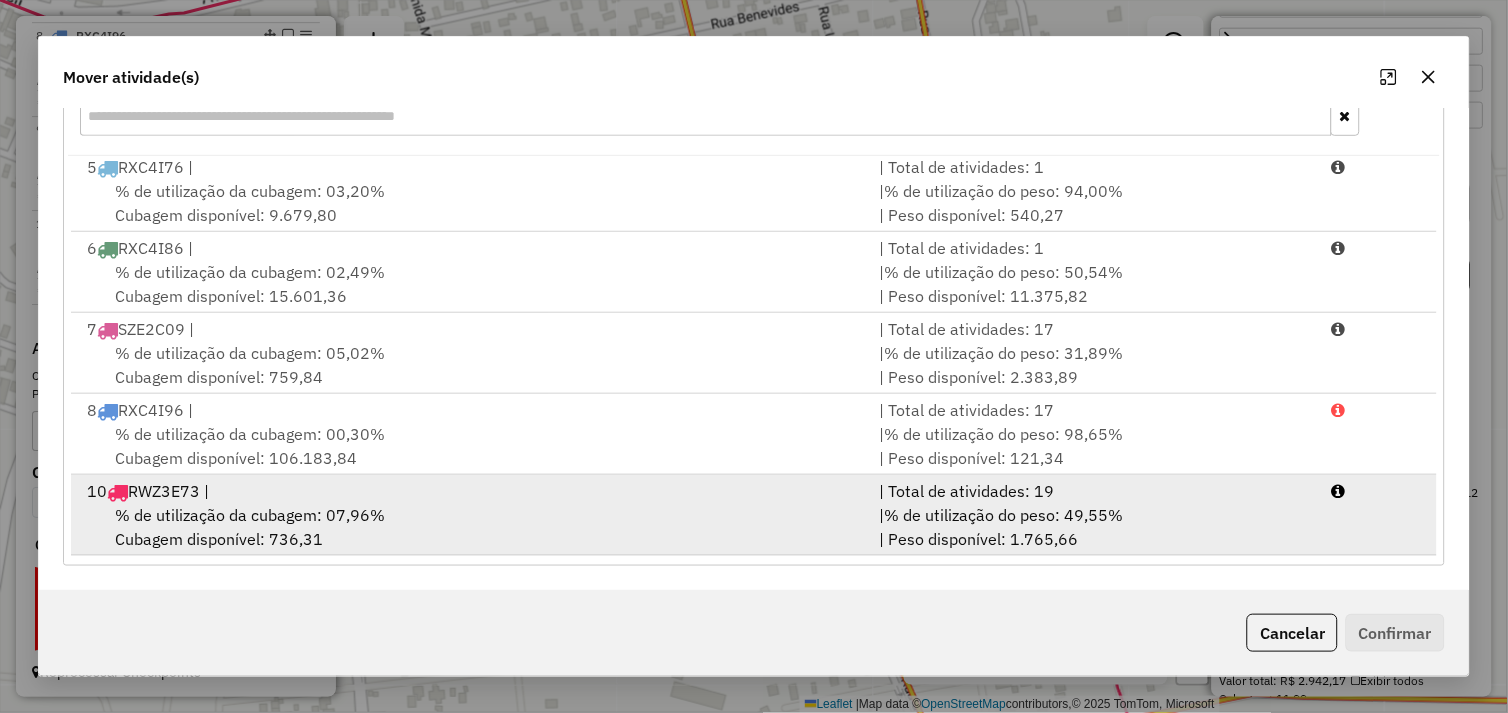 drag, startPoint x: 555, startPoint y: 521, endPoint x: 701, endPoint y: 527, distance: 146.12323 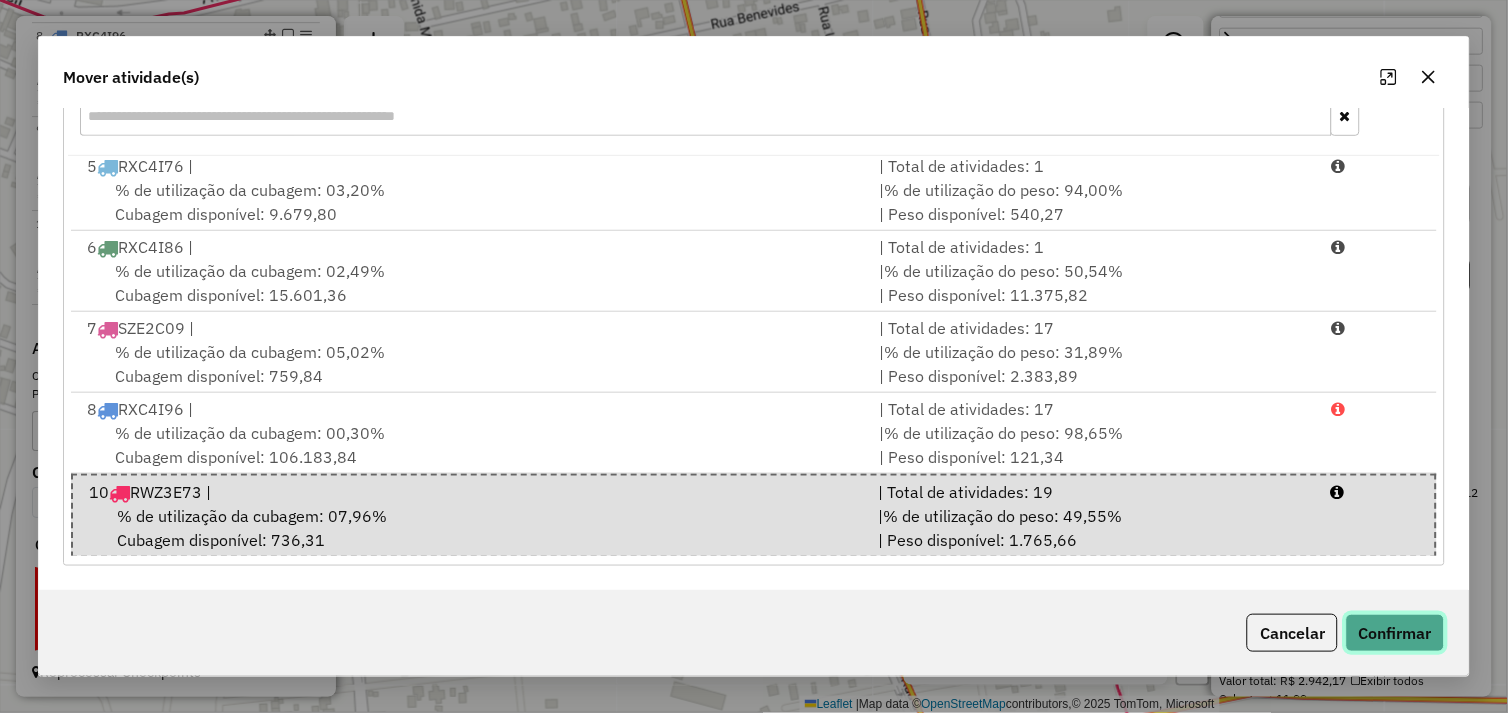 click on "Confirmar" 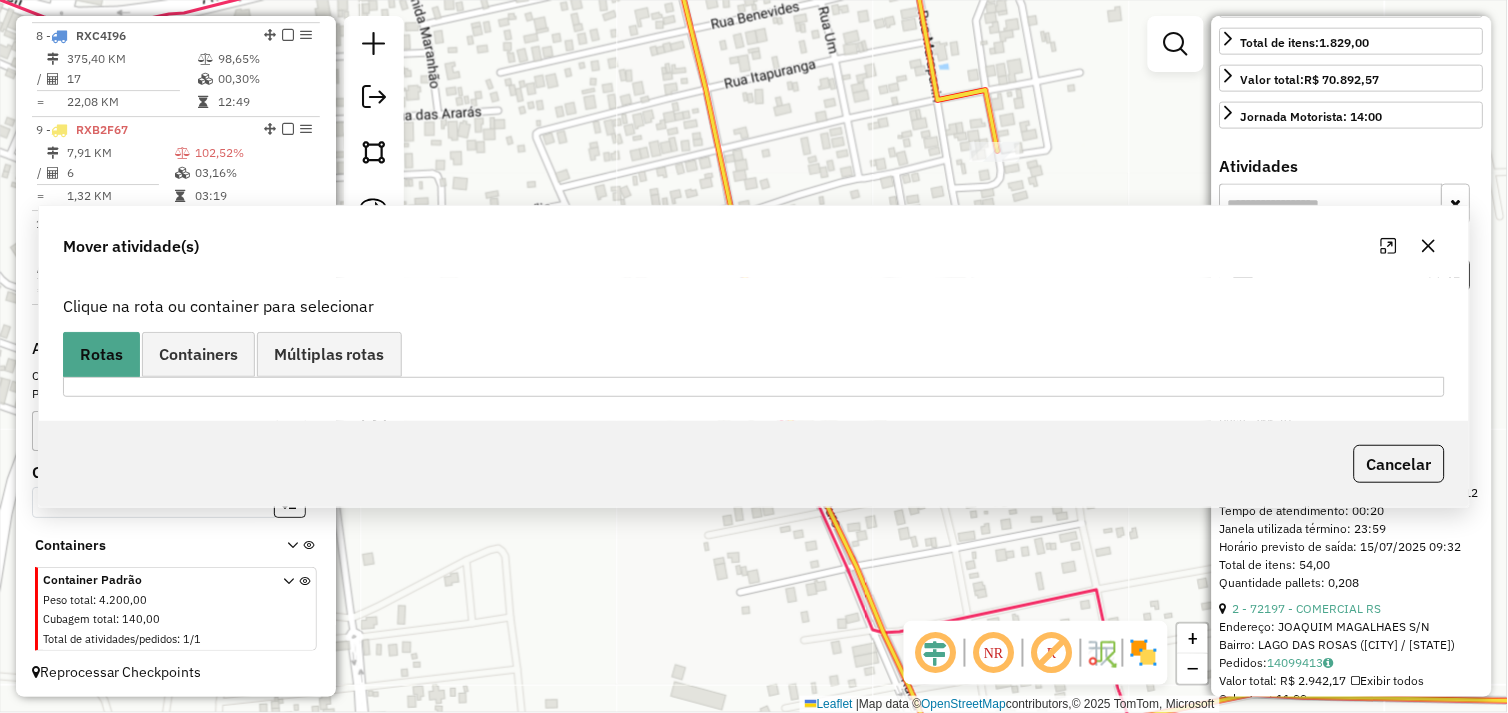 scroll, scrollTop: 0, scrollLeft: 0, axis: both 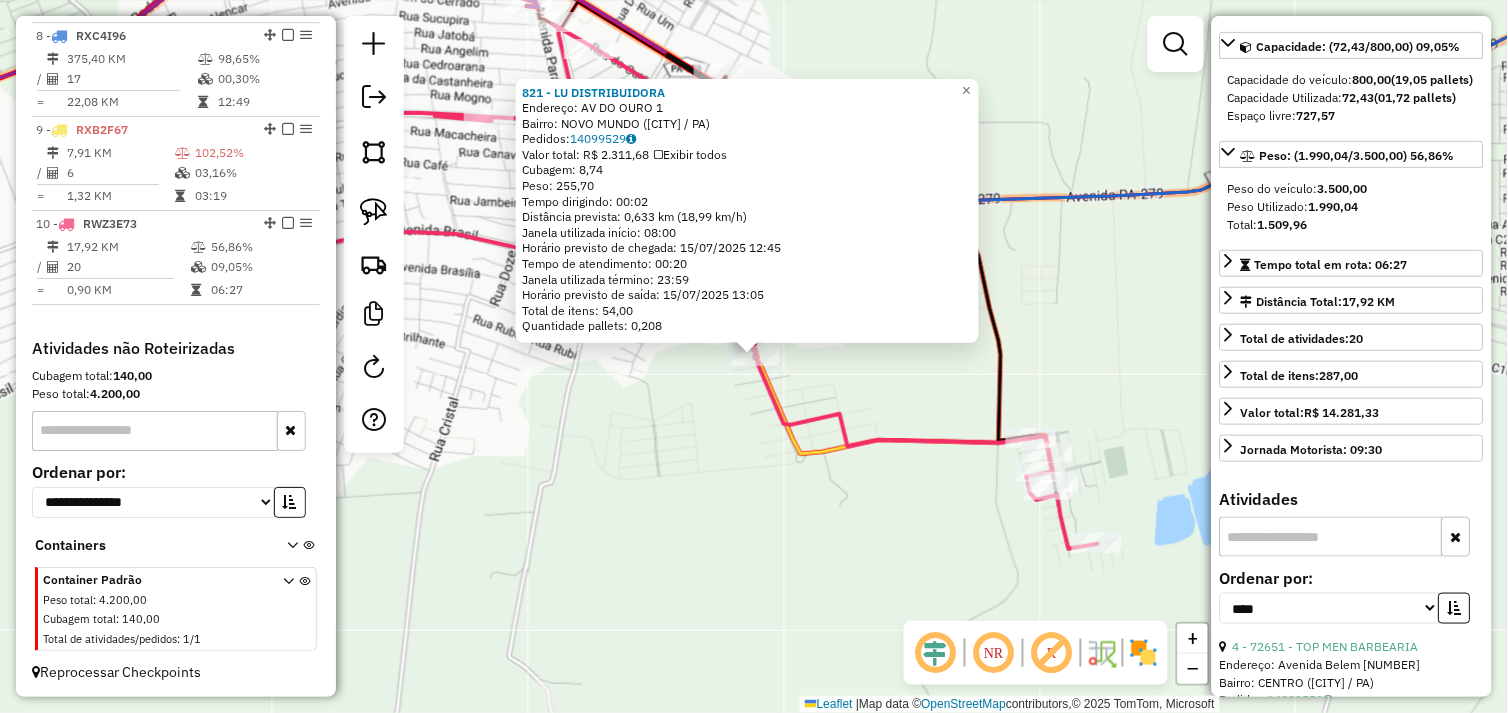 click on "[NUMBER] - LU DISTRIBUIDORA  Endereço:  AV DO OURO [NUMBER]   Bairro: NOVO MUNDO ([CITY] / [STATE])   Pedidos:  [NUMBER]   Valor total: R$ [NUMBER]   Exibir todos   Cubagem: [NUMBER]  Peso: [NUMBER]  Tempo dirigindo: [TIME]   Distância prevista: [NUMBER] km ([NUMBER] km/h)   Janela utilizada início: [TIME]   Horário previsto de chegada: [DATE] [TIME]   Tempo de atendimento: [TIME]   Janela utilizada término: [TIME]   Horário previsto de saída: [DATE] [TIME]   Total de itens: [NUMBER]   Quantidade pallets: [NUMBER]  × Janela de atendimento Grade de atendimento Capacidade Transportadoras Veículos Cliente Pedidos  Rotas Selecione os dias de semana para filtrar as janelas de atendimento  Seg   Ter   Qua   Qui   Sex   Sáb   Dom  Informe o período da janela de atendimento: De: Até:  Filtrar exatamente a janela do cliente  Considerar janela de atendimento padrão  Selecione os dias de semana para filtrar as grades de atendimento  Seg   Ter   Qua   Qui   Sex   Sáb   Dom   Considerar clientes sem dia de atendimento cadastrado  De:   De:" 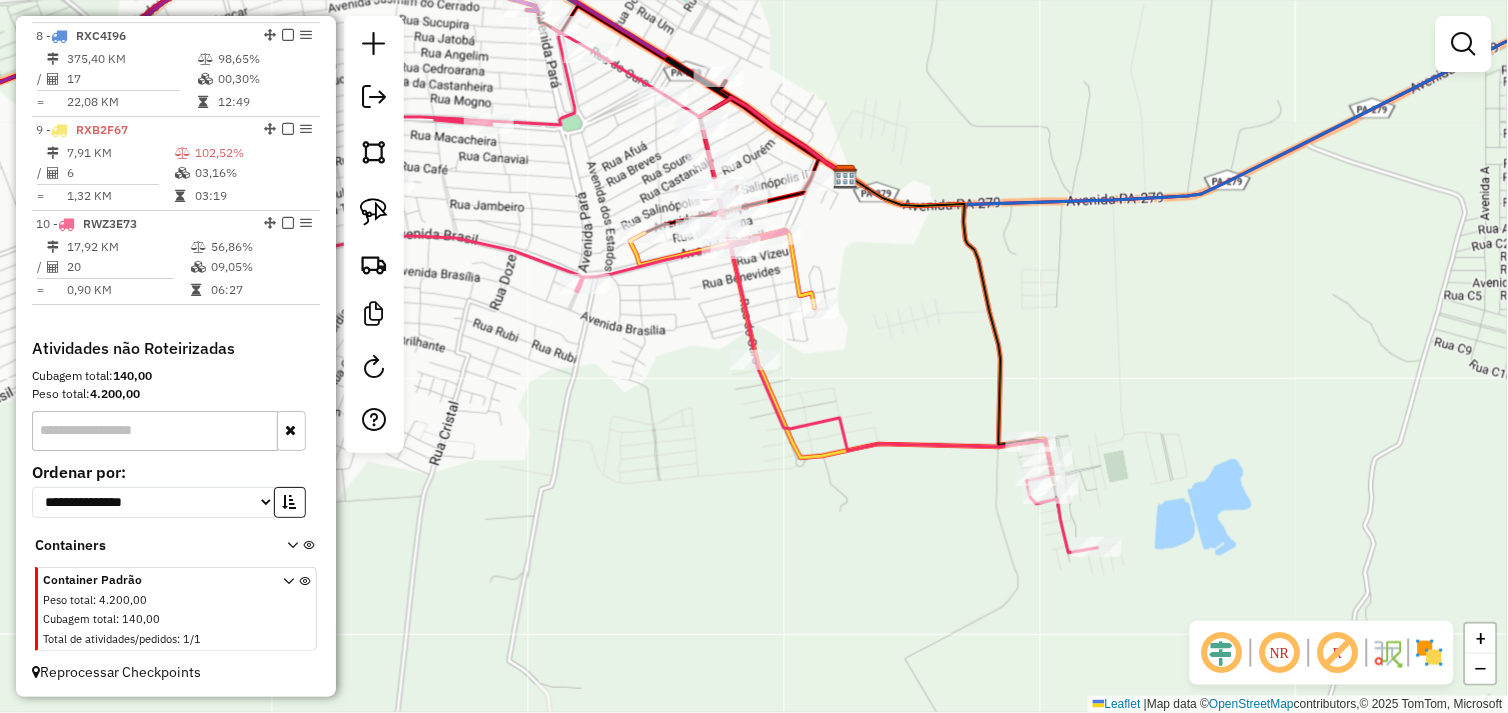 drag, startPoint x: 835, startPoint y: 340, endPoint x: 815, endPoint y: 412, distance: 74.726166 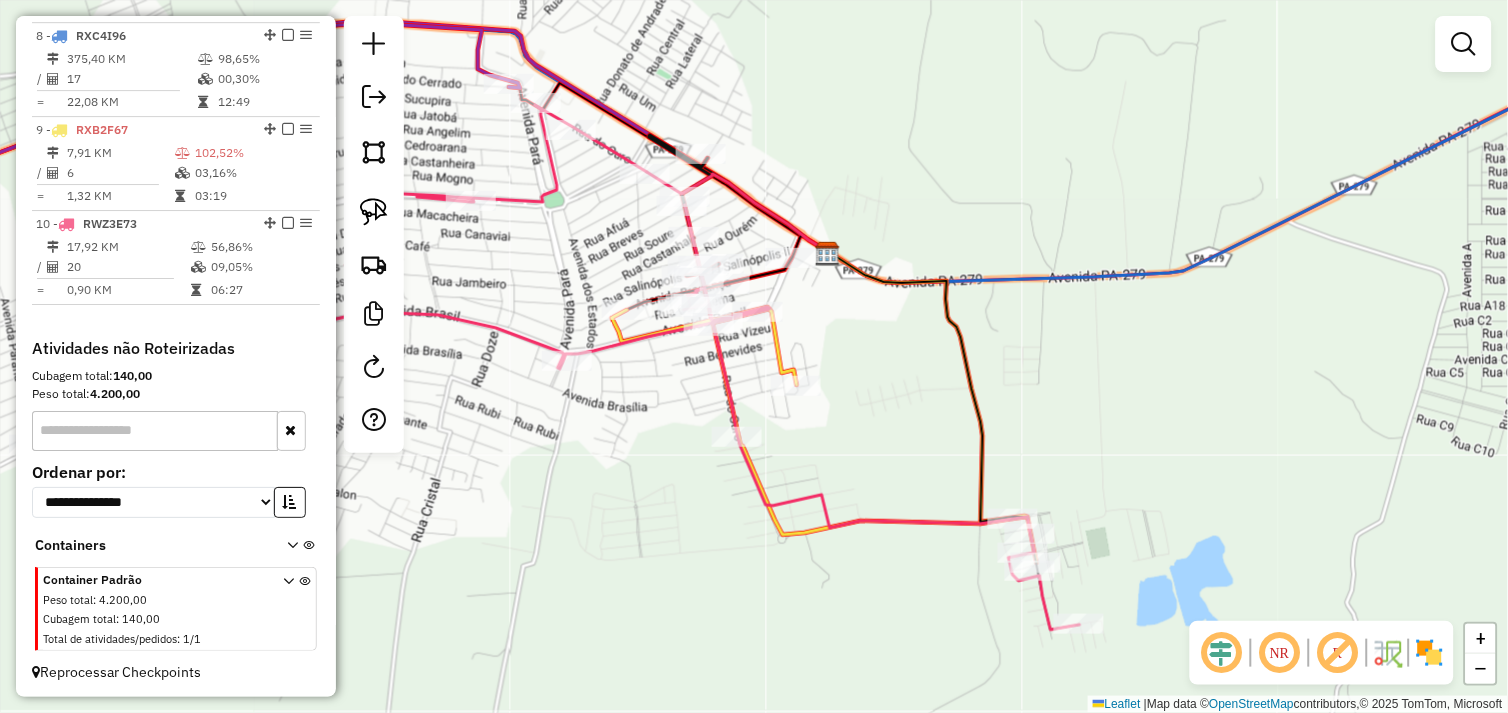 select on "*********" 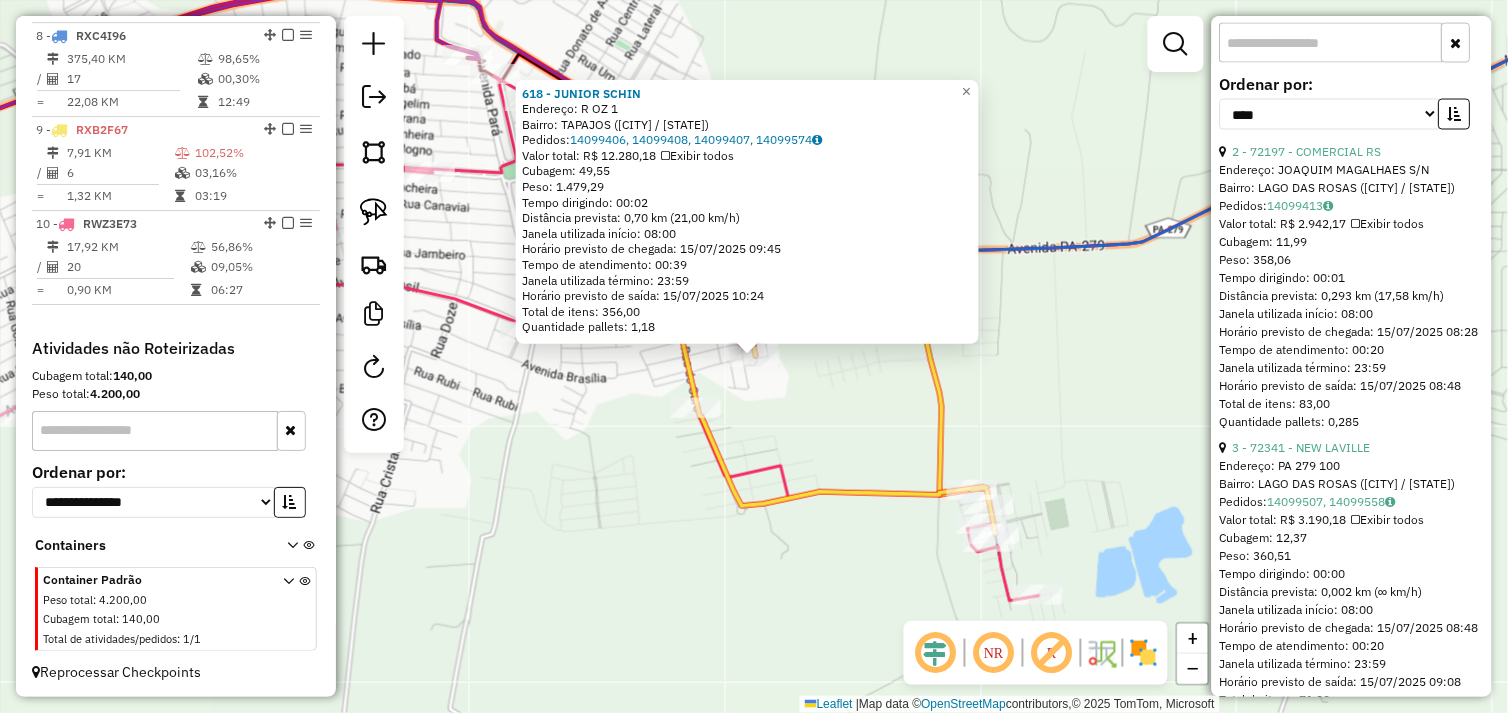 scroll, scrollTop: 777, scrollLeft: 0, axis: vertical 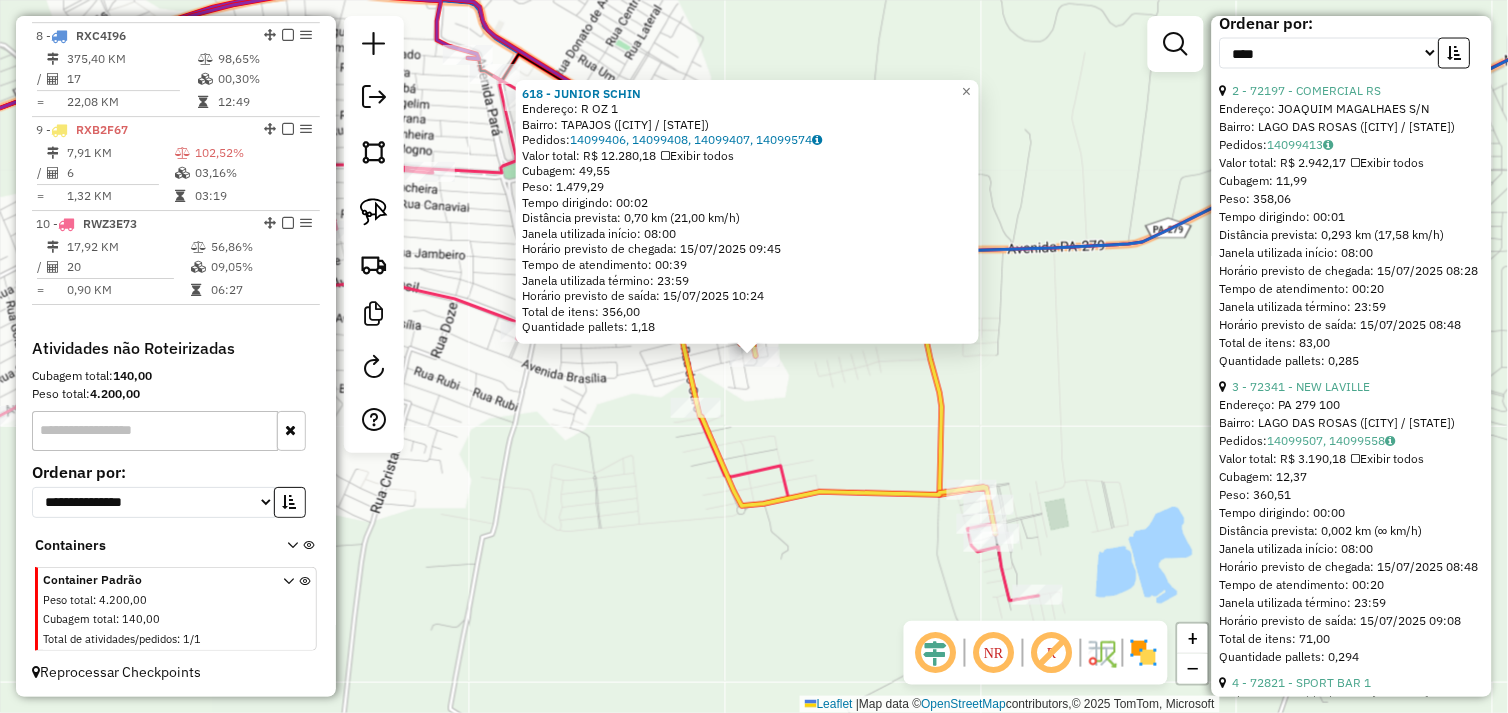 click on "[NUMBER] - JUNIOR SCHIN  Endereço:  R OZ [NUMBER]   Bairro: [CITY] ([CITY] / PA)   Pedidos:  [NUMBER], [NUMBER], [NUMBER], [NUMBER]   Valor total: R$ [NUMBER]   Exibir todos   Cubagem: [NUMBER]  Peso: [NUMBER]  Tempo dirigindo: [TIME]   Distância prevista: [NUMBER] km ([NUMBER] km/h)   Janela utilizada início: [TIME]   Horário previsto de chegada: [DATE] [TIME]   Tempo de atendimento: [TIME]   Janela utilizada término: [TIME]   Horário previsto de saída: [DATE] [TIME]   Total de itens: [NUMBER]   Quantidade pallets: [NUMBER]  × Janela de atendimento Grade de atendimento Capacidade Transportadoras Veículos Cliente Pedidos  Rotas Selecione os dias de semana para filtrar as janelas de atendimento  Seg   Ter   Qua   Qui   Sex   Sáb   Dom  Informe o período da janela de atendimento: De: Até:  Filtrar exatamente a janela do cliente  Considerar janela de atendimento padrão  Selecione os dias de semana para filtrar as grades de atendimento  Seg   Ter   Qua   Qui   Sex   Sáb   Dom   Peso mínimo:   Peso máximo:   De:   Até:" 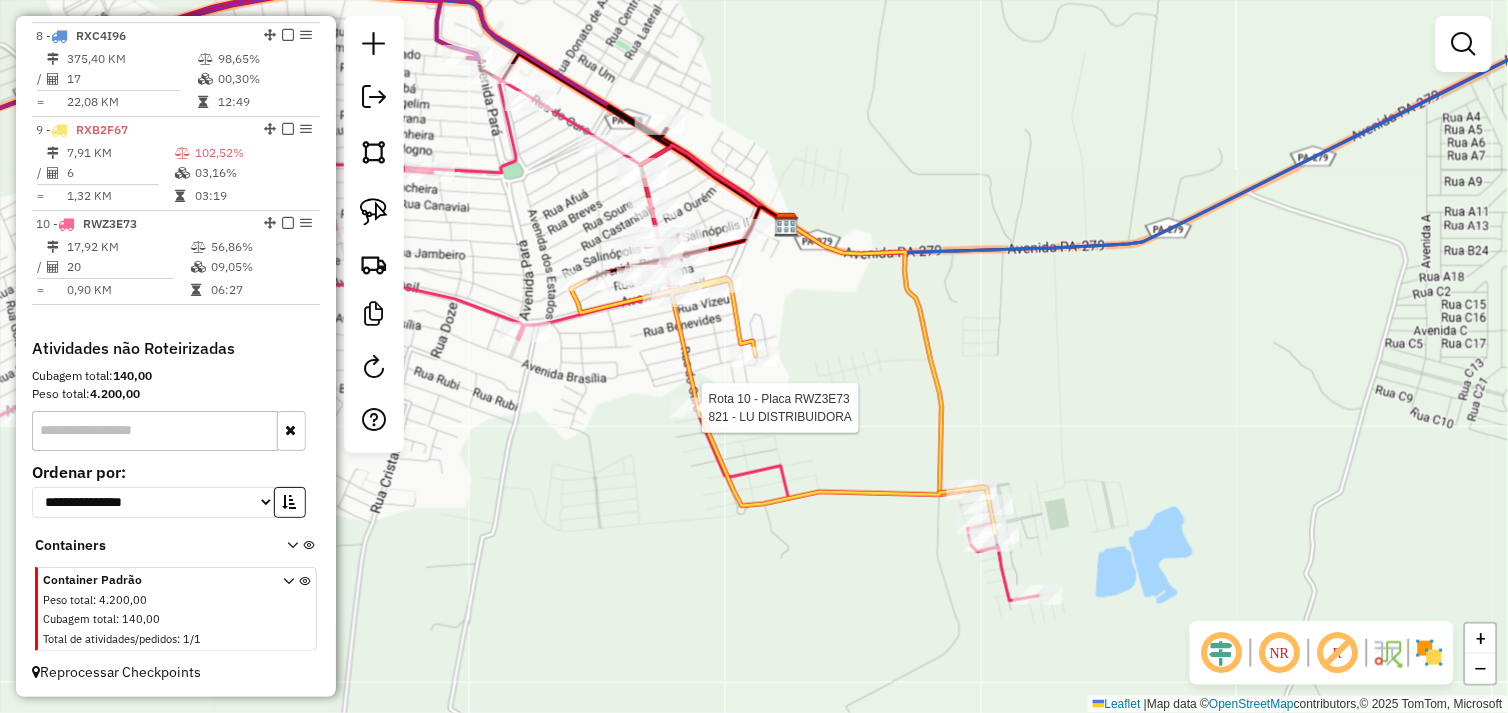 select on "*********" 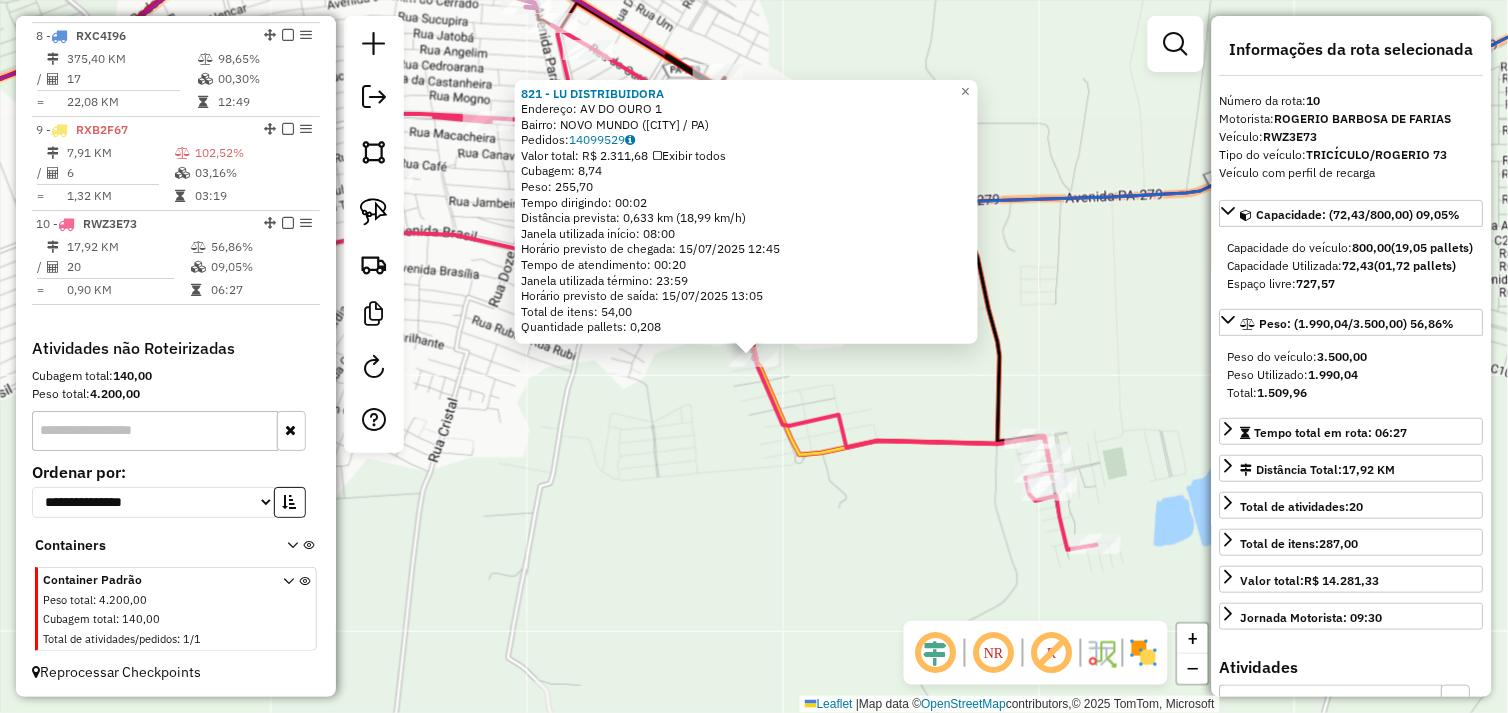 click on "[NUMBER] - LU DISTRIBUIDORA  Endereço:  AV DO OURO [NUMBER]   Bairro: NOVO MUNDO ([CITY] / [STATE])   Pedidos:  [NUMBER]   Valor total: R$ [NUMBER]   Exibir todos   Cubagem: [NUMBER]  Peso: [NUMBER]  Tempo dirigindo: [TIME]   Distância prevista: [NUMBER] km ([NUMBER] km/h)   Janela utilizada início: [TIME]   Horário previsto de chegada: [DATE] [TIME]   Tempo de atendimento: [TIME]   Janela utilizada término: [TIME]   Horário previsto de saída: [DATE] [TIME]   Total de itens: [NUMBER]   Quantidade pallets: [NUMBER]  × Janela de atendimento Grade de atendimento Capacidade Transportadoras Veículos Cliente Pedidos  Rotas Selecione os dias de semana para filtrar as janelas de atendimento  Seg   Ter   Qua   Qui   Sex   Sáb   Dom  Informe o período da janela de atendimento: De: Até:  Filtrar exatamente a janela do cliente  Considerar janela de atendimento padrão  Selecione os dias de semana para filtrar as grades de atendimento  Seg   Ter   Qua   Qui   Sex   Sáb   Dom   Considerar clientes sem dia de atendimento cadastrado  De:   De:" 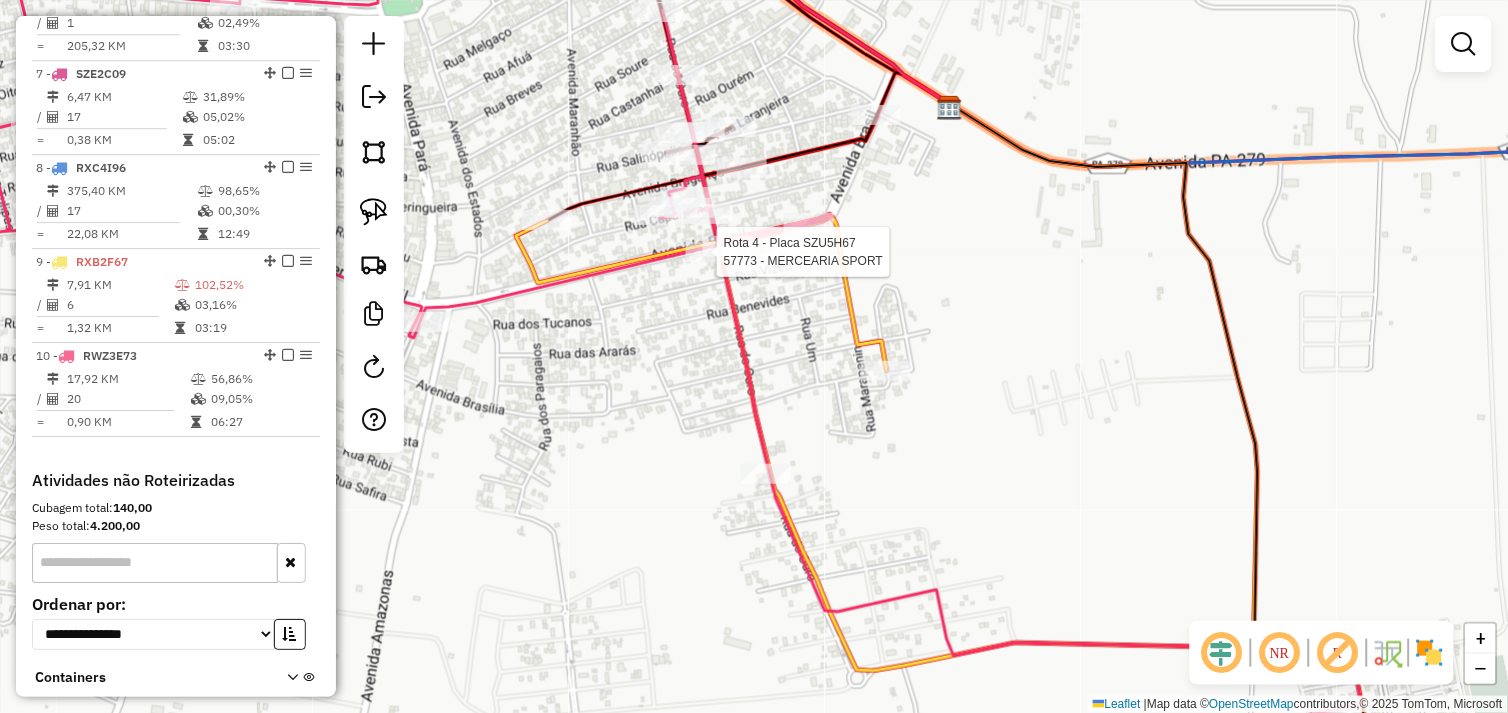select on "*********" 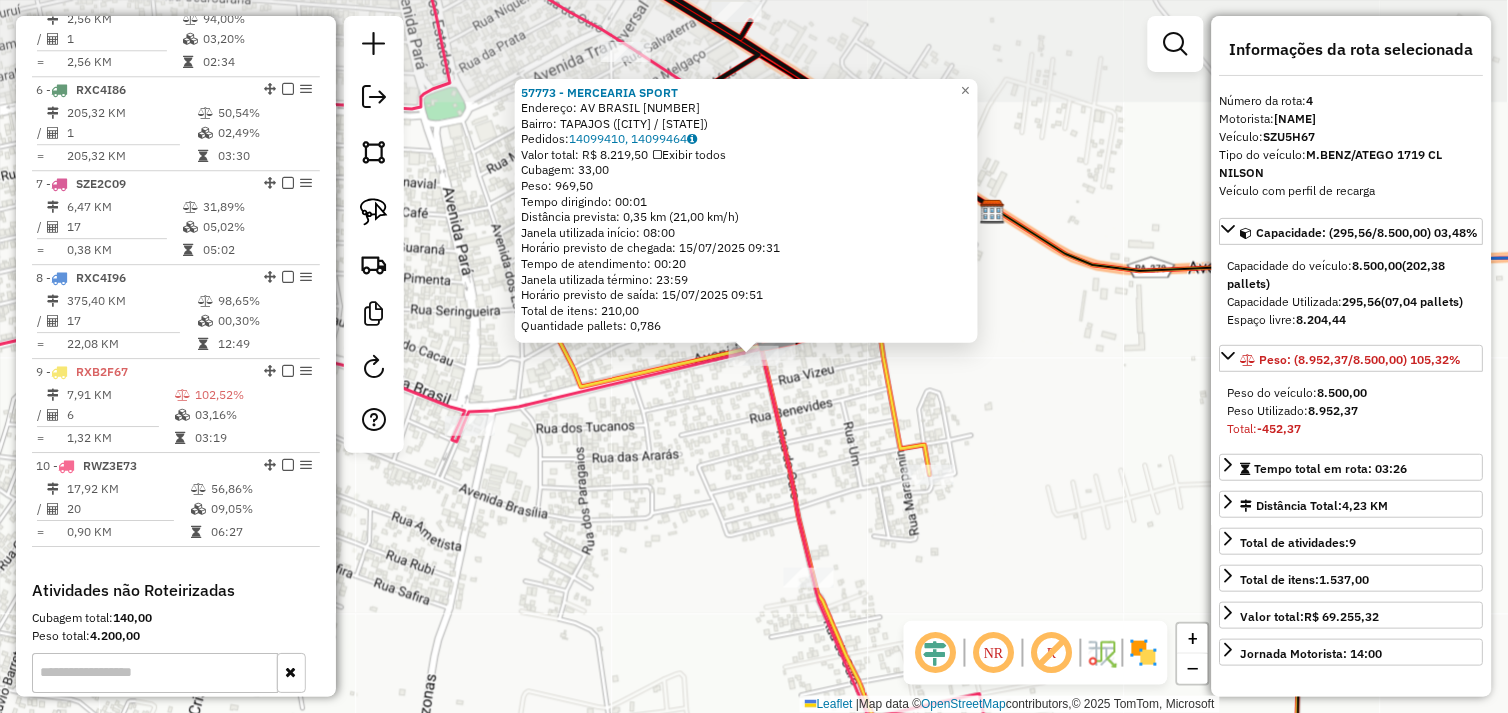 scroll, scrollTop: 1055, scrollLeft: 0, axis: vertical 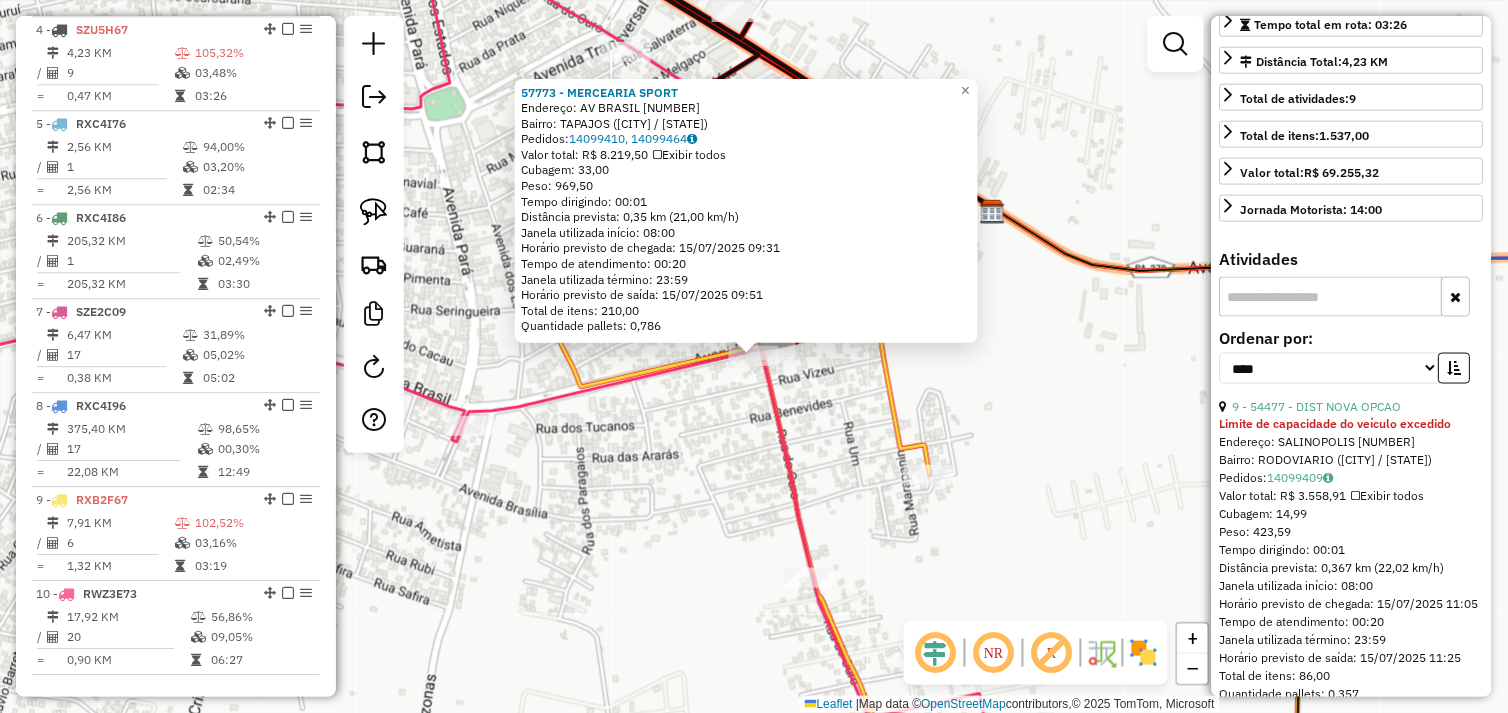click on "57773 - MERCEARIA  SPORT   Endereço:  AV BRASIL [NUMBER]   Bairro: TAPAJOS ([CITY] / PA)   Pedidos:  14099410, 14099464   Valor total: R$ 8.219,50   Exibir todos   Cubagem: 33,00  Peso: 969,50  Tempo dirigindo: 00:01   Distância prevista: 0,35 km (21,00 km/h)   Janela utilizada início: 08:00   Horário previsto de chegada: 15/07/2025 09:31   Tempo de atendimento: 00:20   Janela utilizada término: 23:59   Horário previsto de saída: 15/07/2025 09:51   Total de itens: 210,00   Quantidade pallets: 0,786  × Janela de atendimento Grade de atendimento Capacidade Transportadoras Veículos Cliente Pedidos  Rotas Selecione os dias de semana para filtrar as janelas de atendimento  Seg   Ter   Qua   Qui   Sex   Sáb   Dom  Informe o período da janela de atendimento: De: Até:  Filtrar exatamente a janela do cliente  Considerar janela de atendimento padrão  Selecione os dias de semana para filtrar as grades de atendimento  Seg   Ter   Qua   Qui   Sex   Sáb   Dom   Considerar clientes sem dia de atendimento cadastrado" 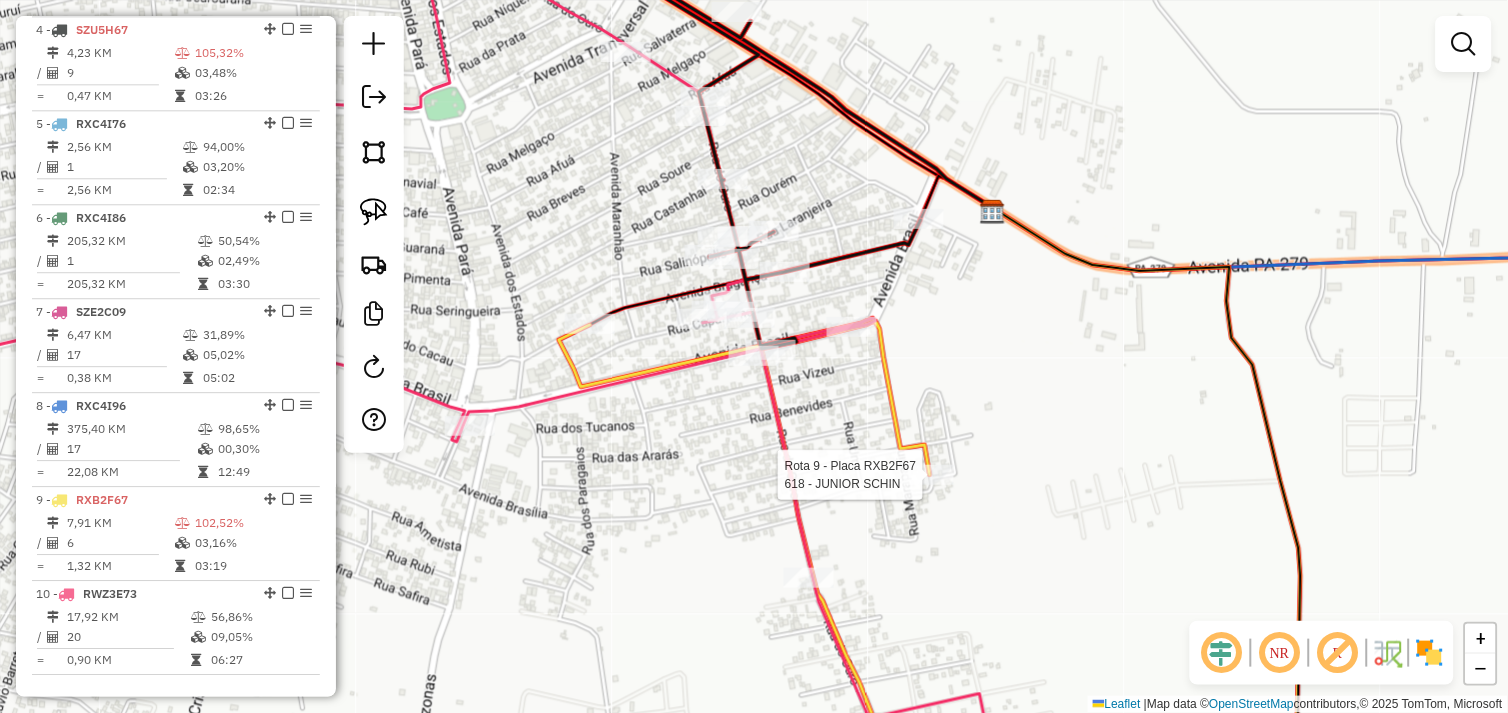 select on "*********" 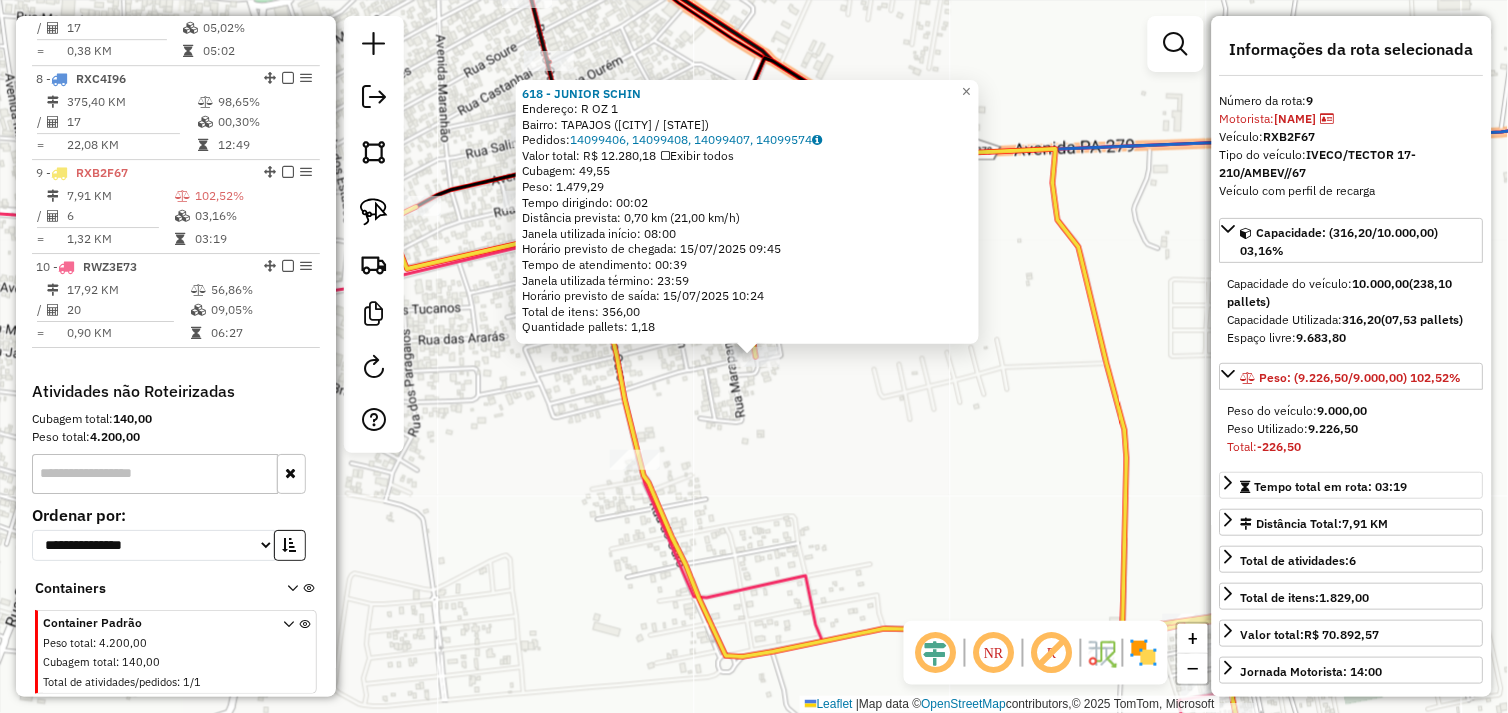 scroll, scrollTop: 1425, scrollLeft: 0, axis: vertical 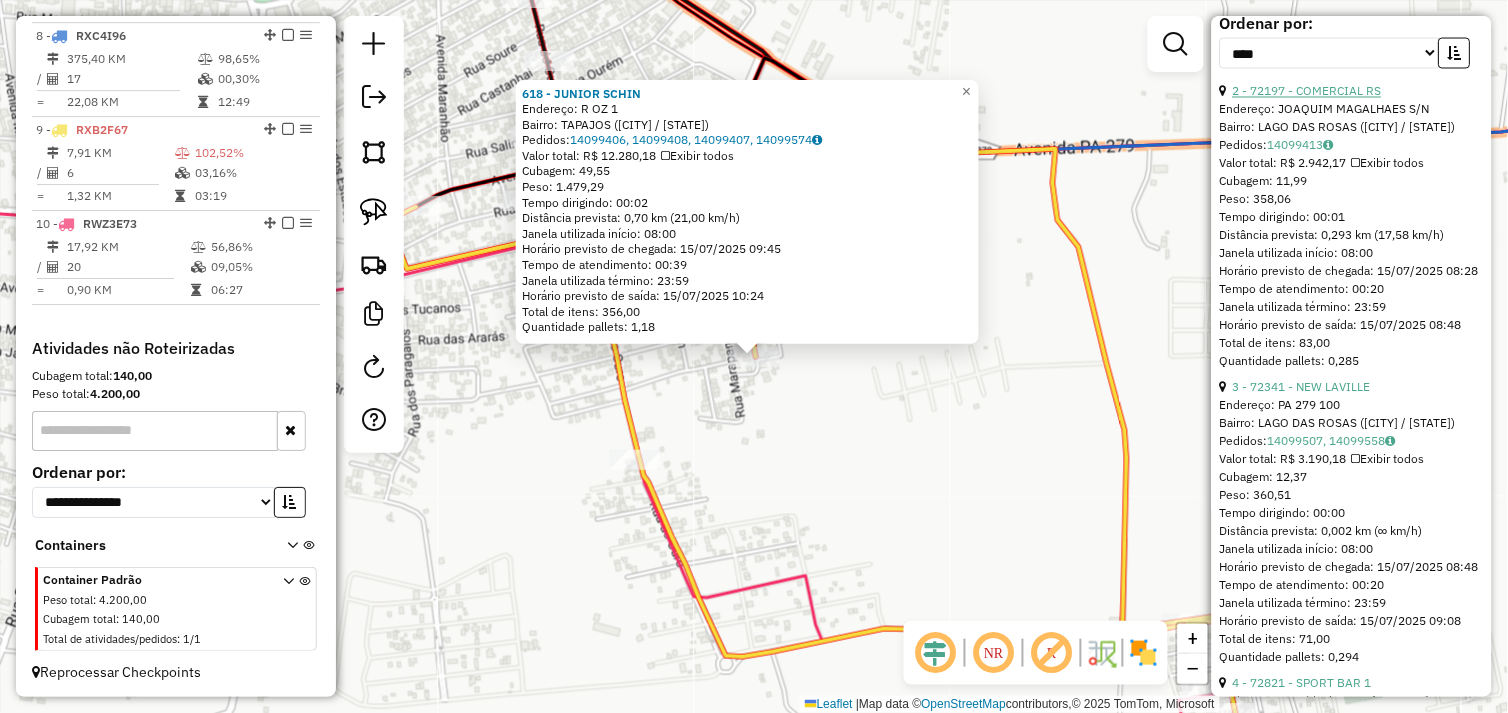click on "2 - 72197 - COMERCIAL RS" at bounding box center [1307, 91] 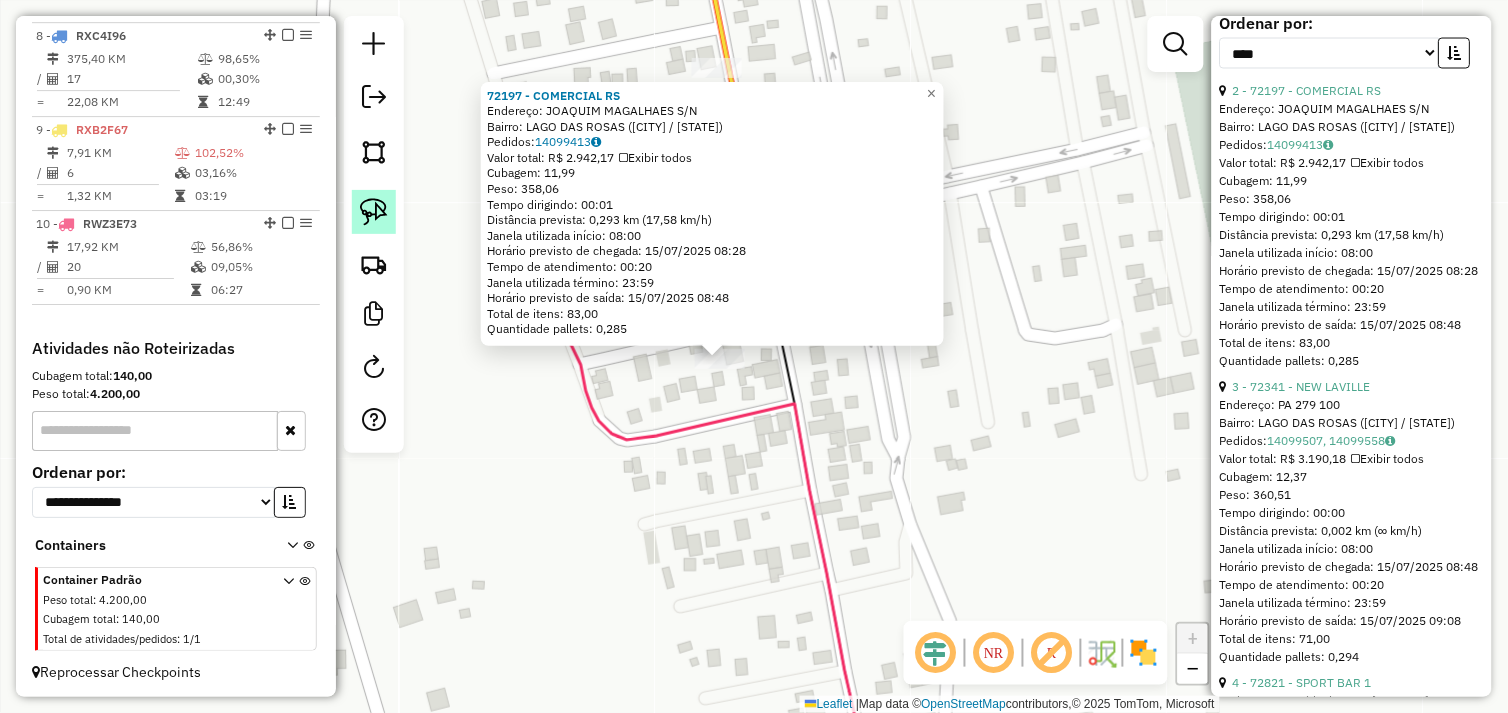 click 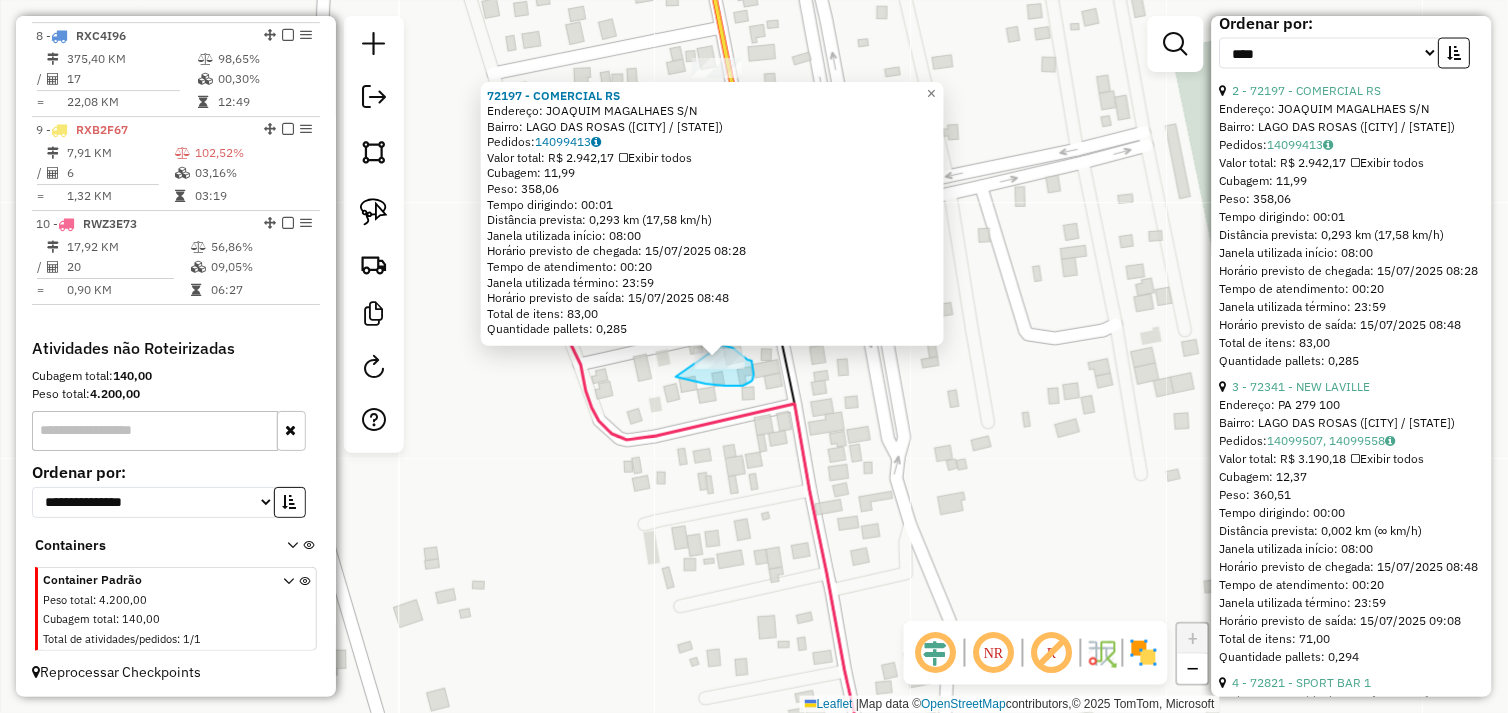 drag, startPoint x: 680, startPoint y: 377, endPoint x: 703, endPoint y: 342, distance: 41.880783 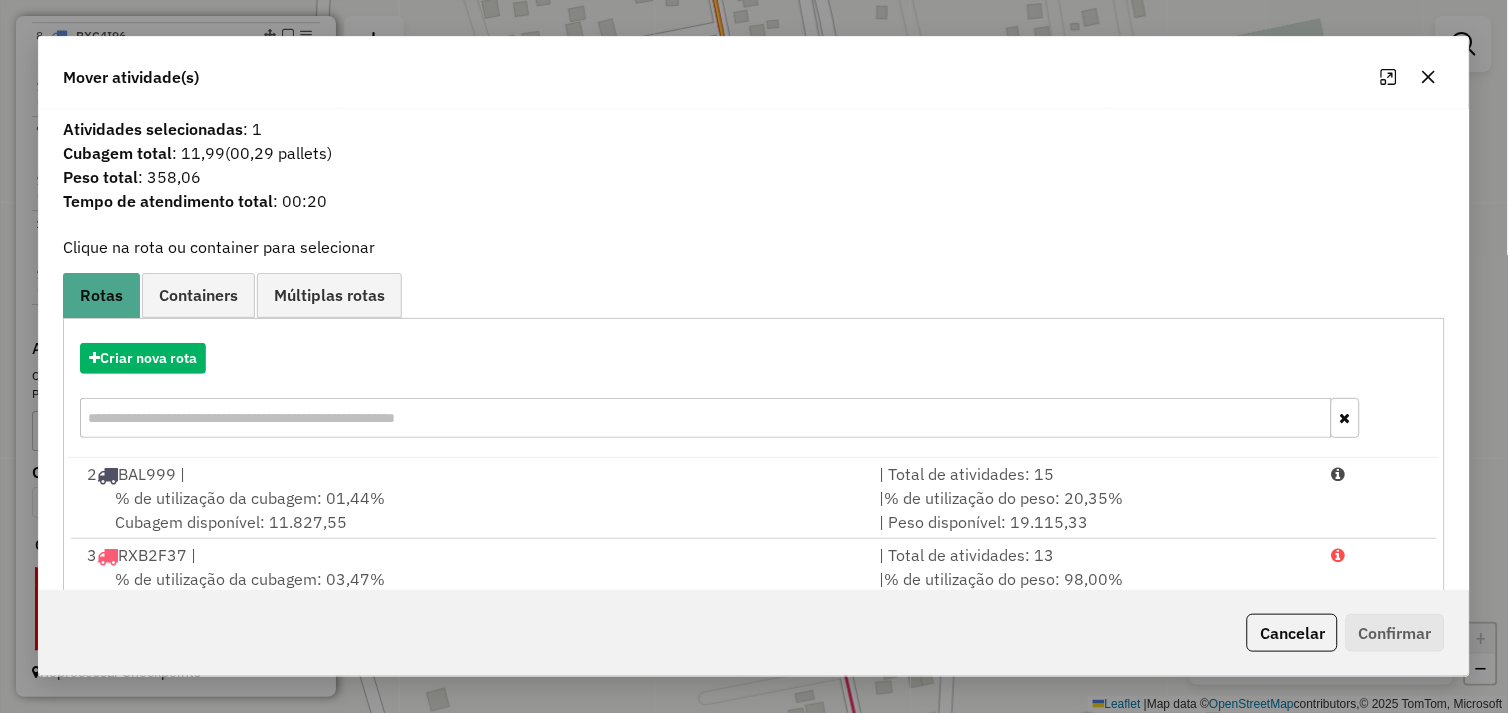 scroll, scrollTop: 330, scrollLeft: 0, axis: vertical 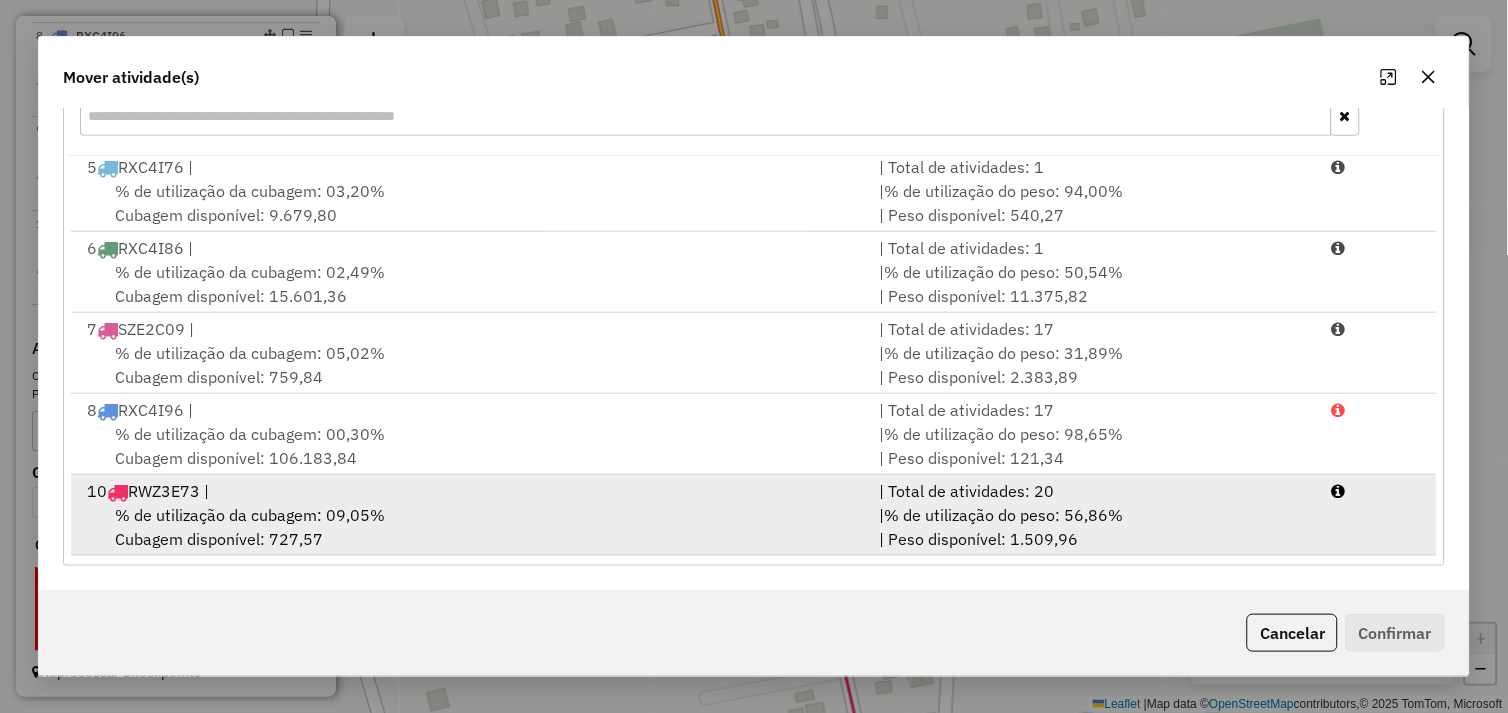 click on "% de utilização da cubagem: 09,05%  Cubagem disponível: 727,57" at bounding box center [471, 527] 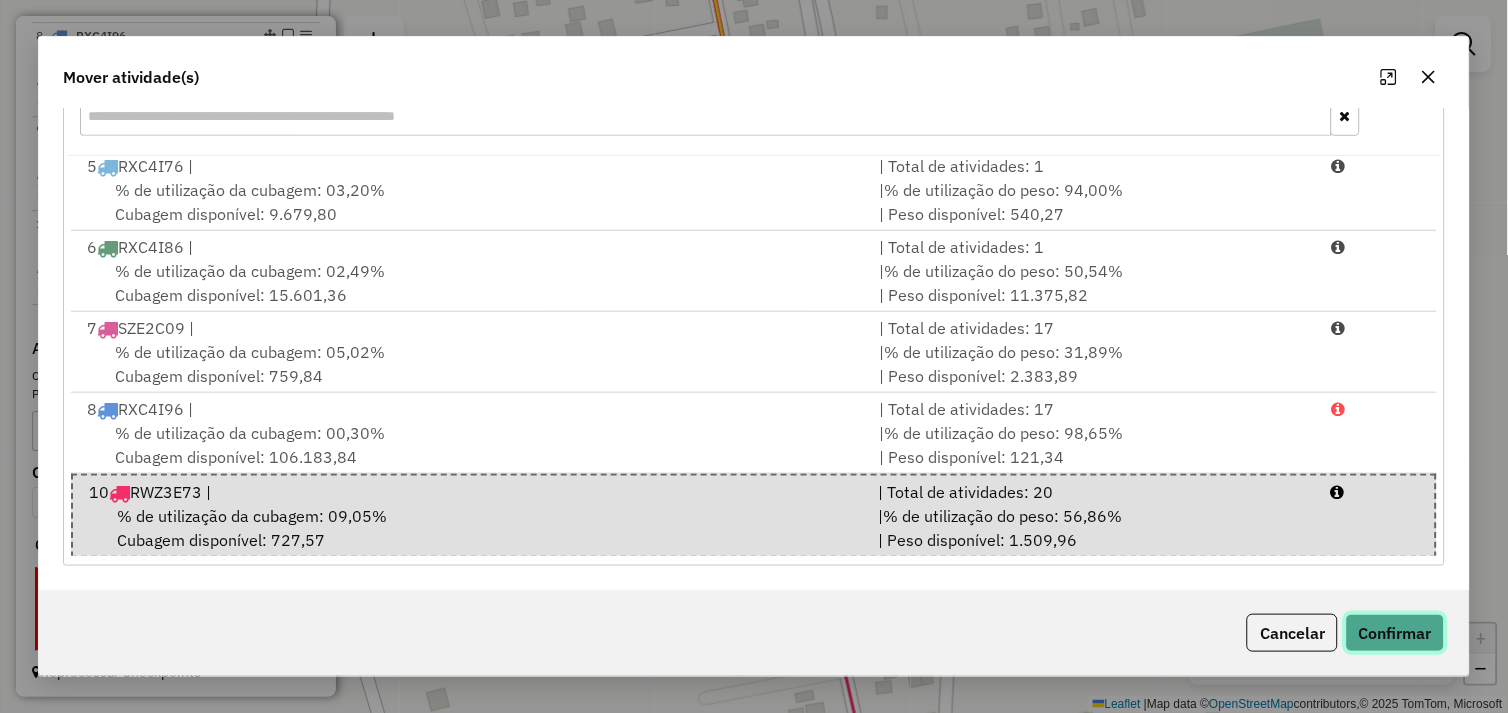 click on "Confirmar" 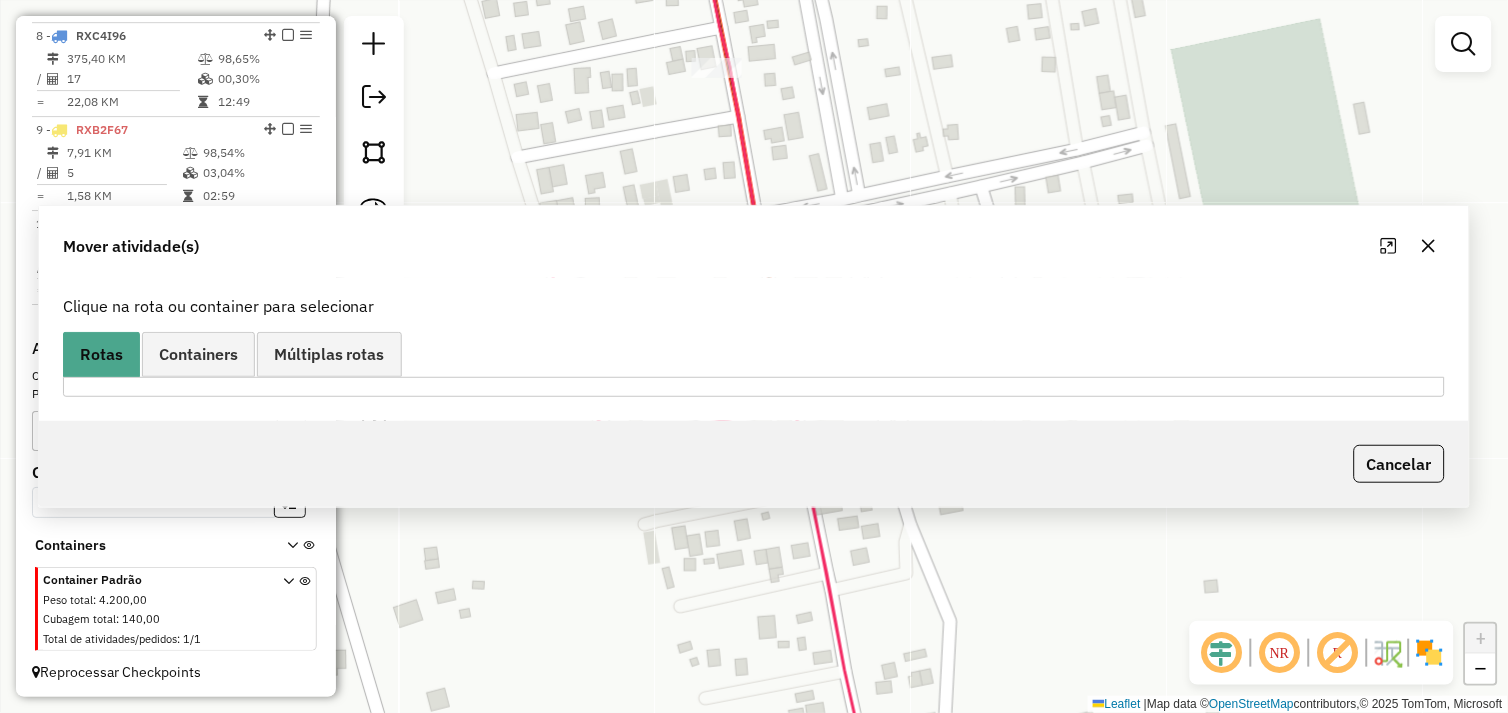 scroll, scrollTop: 0, scrollLeft: 0, axis: both 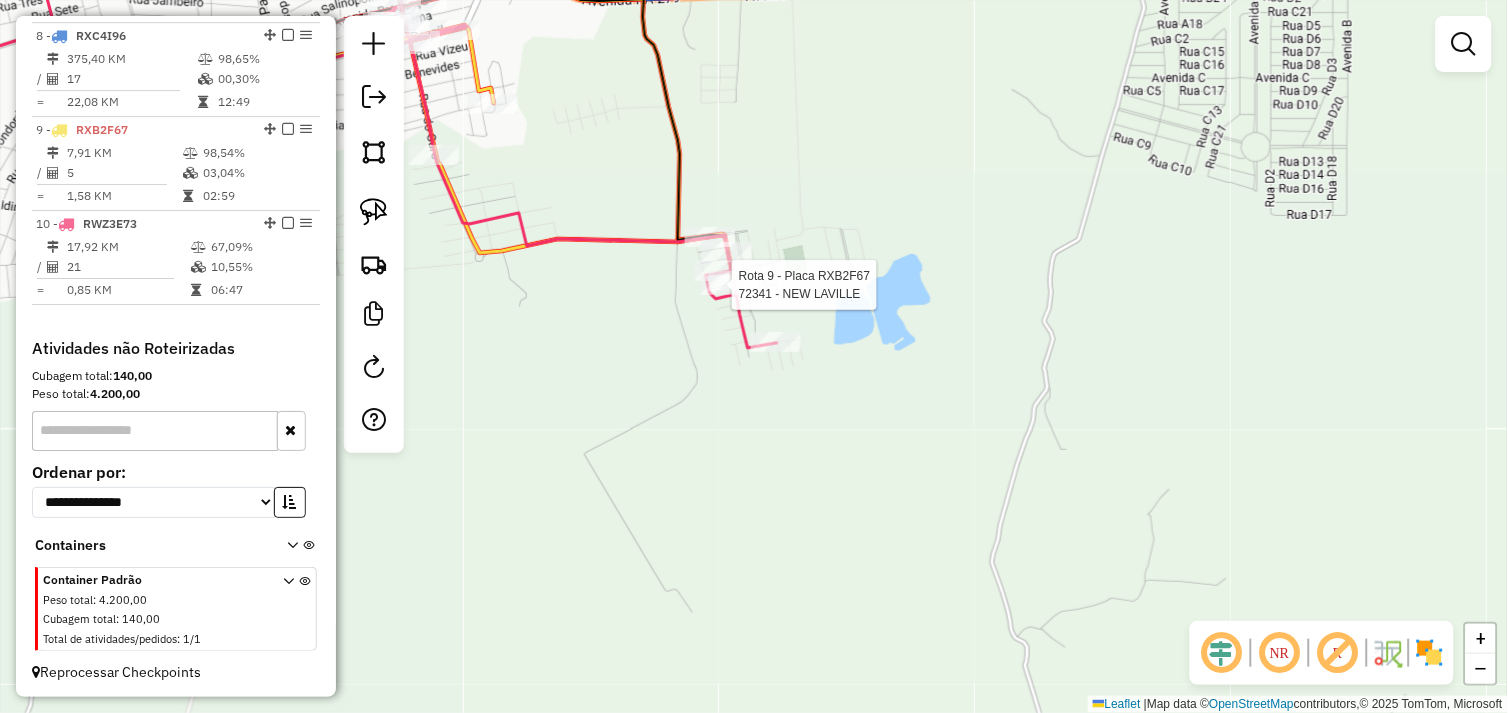 select on "*********" 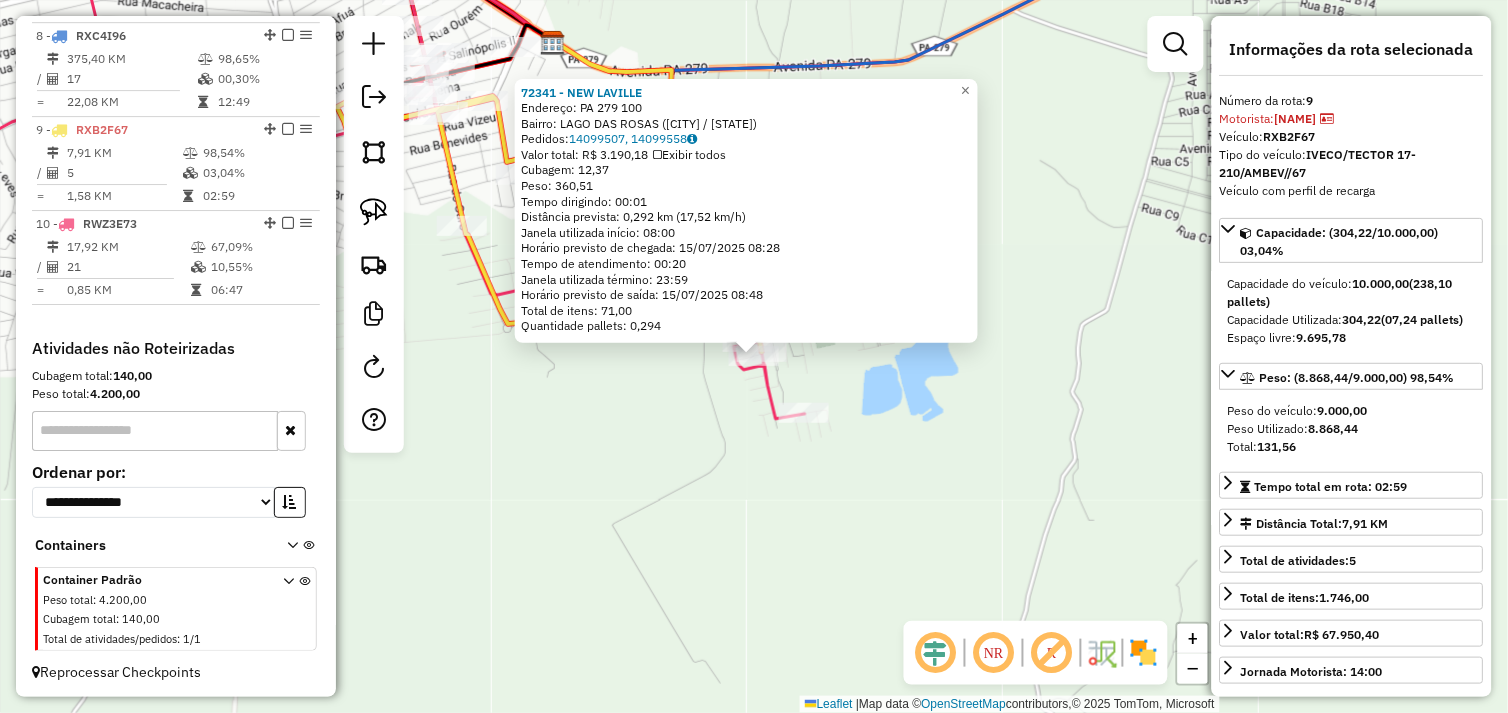 click on "72341 - NEW LAVILLE  Endereço:  PA 279 [NUMBER]   Bairro: LAGO DAS ROSAS ([CITY] / [STATE])   Pedidos:  14099507, 14099558   Valor total: R$ 3.190,18   Exibir todos   Cubagem: 12,37  Peso: 360,51  Tempo dirigindo: 00:01   Distância prevista: 0,292 km (17,52 km/h)   Janela utilizada início: 08:00   Horário previsto de chegada: 15/07/2025 08:28   Tempo de atendimento: 00:20   Janela utilizada término: 23:59   Horário previsto de saída: 15/07/2025 08:48   Total de itens: 71,00   Quantidade pallets: 0,294  × Janela de atendimento Grade de atendimento Capacidade Transportadoras Veículos Cliente Pedidos  Rotas Selecione os dias de semana para filtrar as janelas de atendimento  Seg   Ter   Qua   Qui   Sex   Sáb   Dom  Informe o período da janela de atendimento: De: Até:  Filtrar exatamente a janela do cliente  Considerar janela de atendimento padrão  Selecione os dias de semana para filtrar as grades de atendimento  Seg   Ter   Qua   Qui   Sex   Sáb   Dom   Considerar clientes sem dia de atendimento cadastrado" 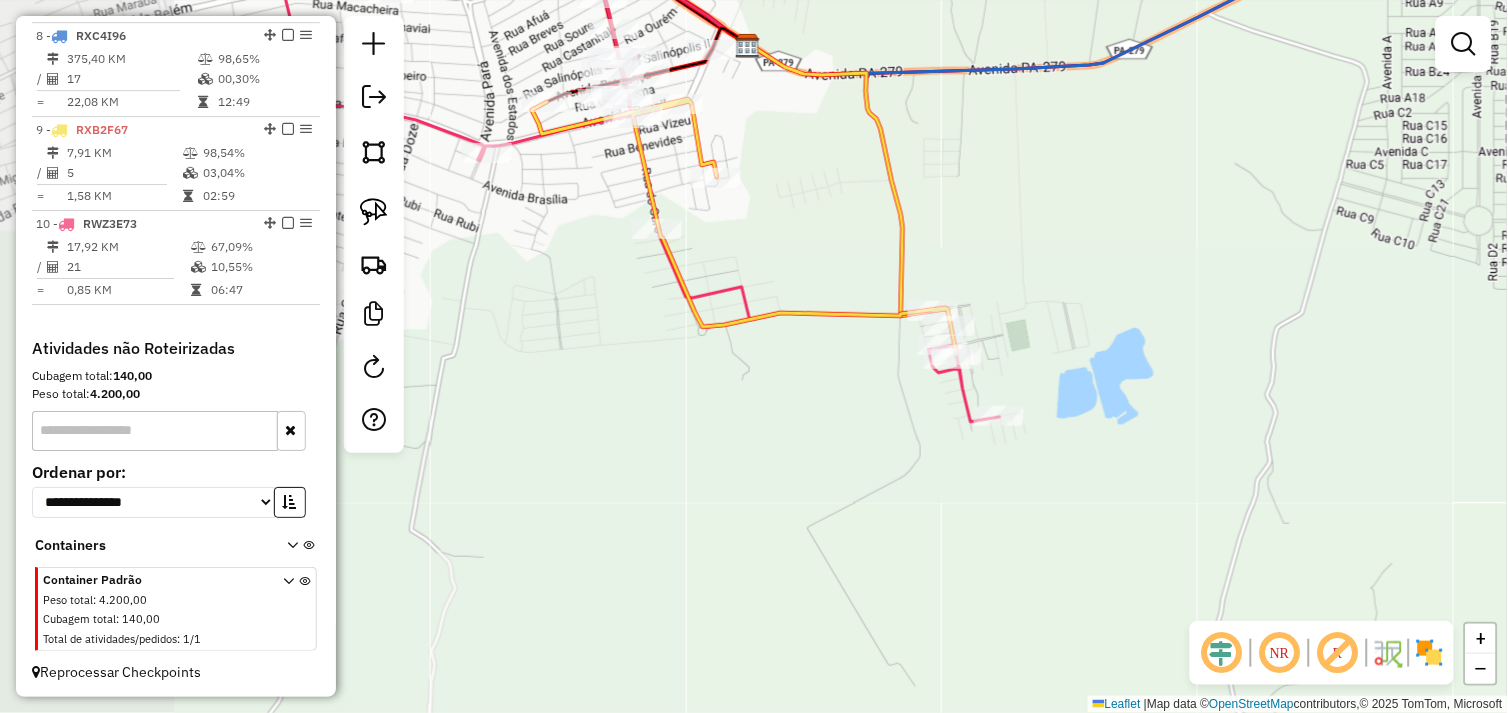 drag, startPoint x: 550, startPoint y: 381, endPoint x: 731, endPoint y: 347, distance: 184.16568 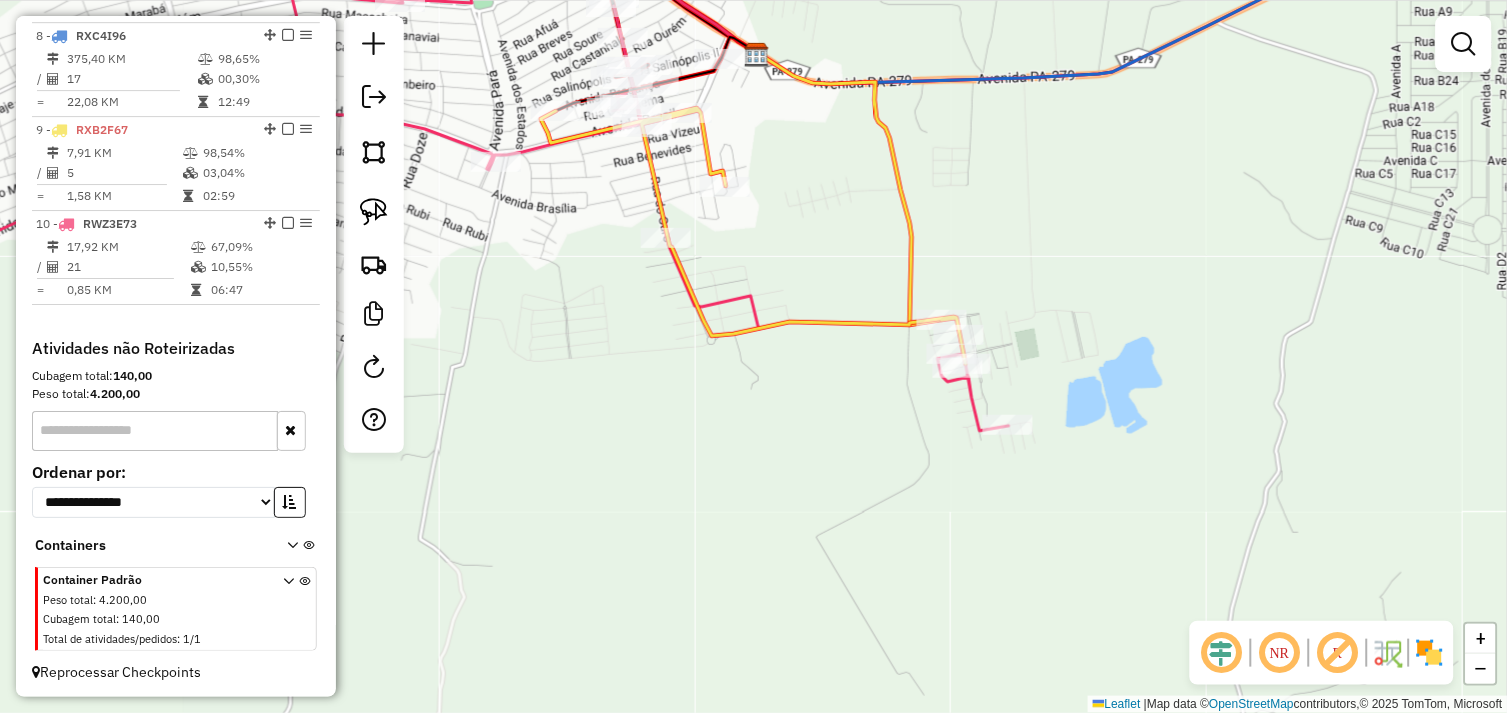 drag, startPoint x: 726, startPoint y: 231, endPoint x: 787, endPoint y: 285, distance: 81.46779 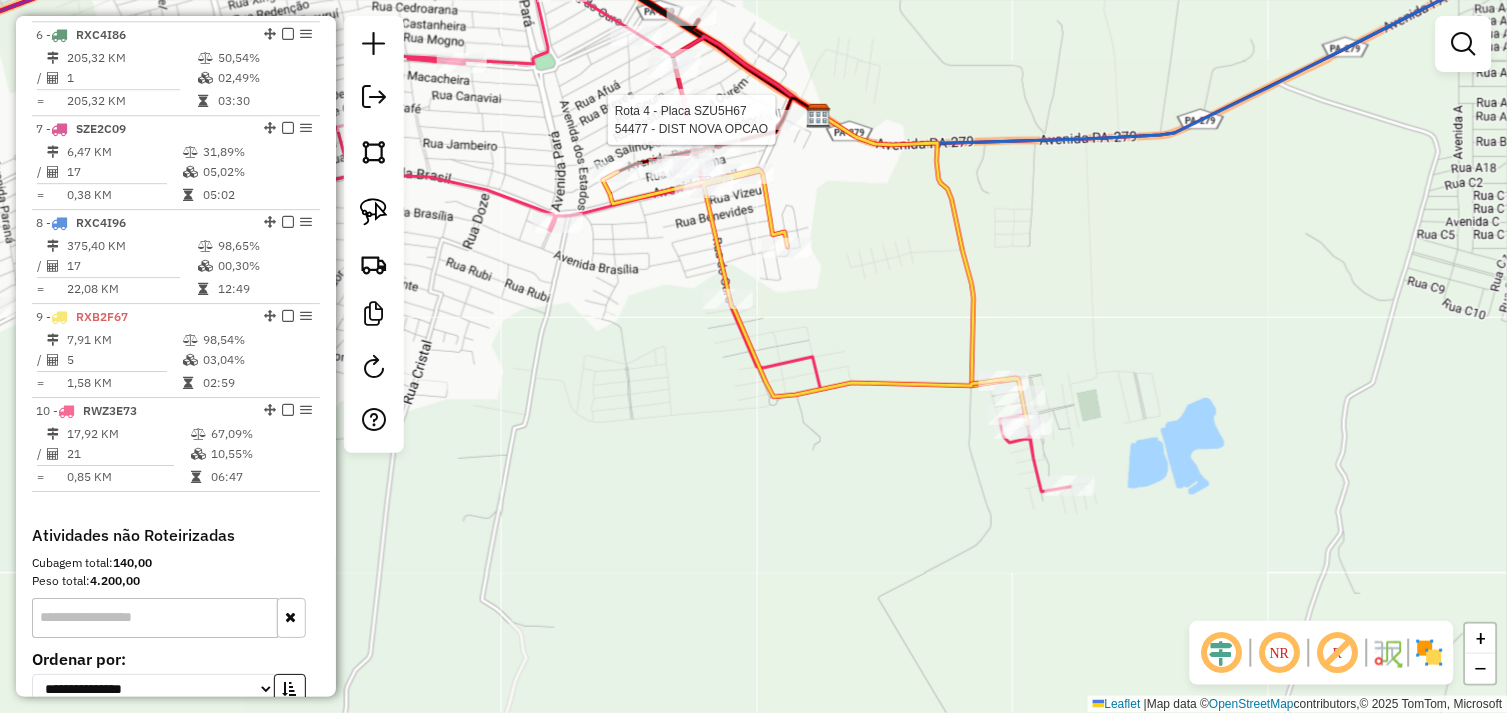 select on "*********" 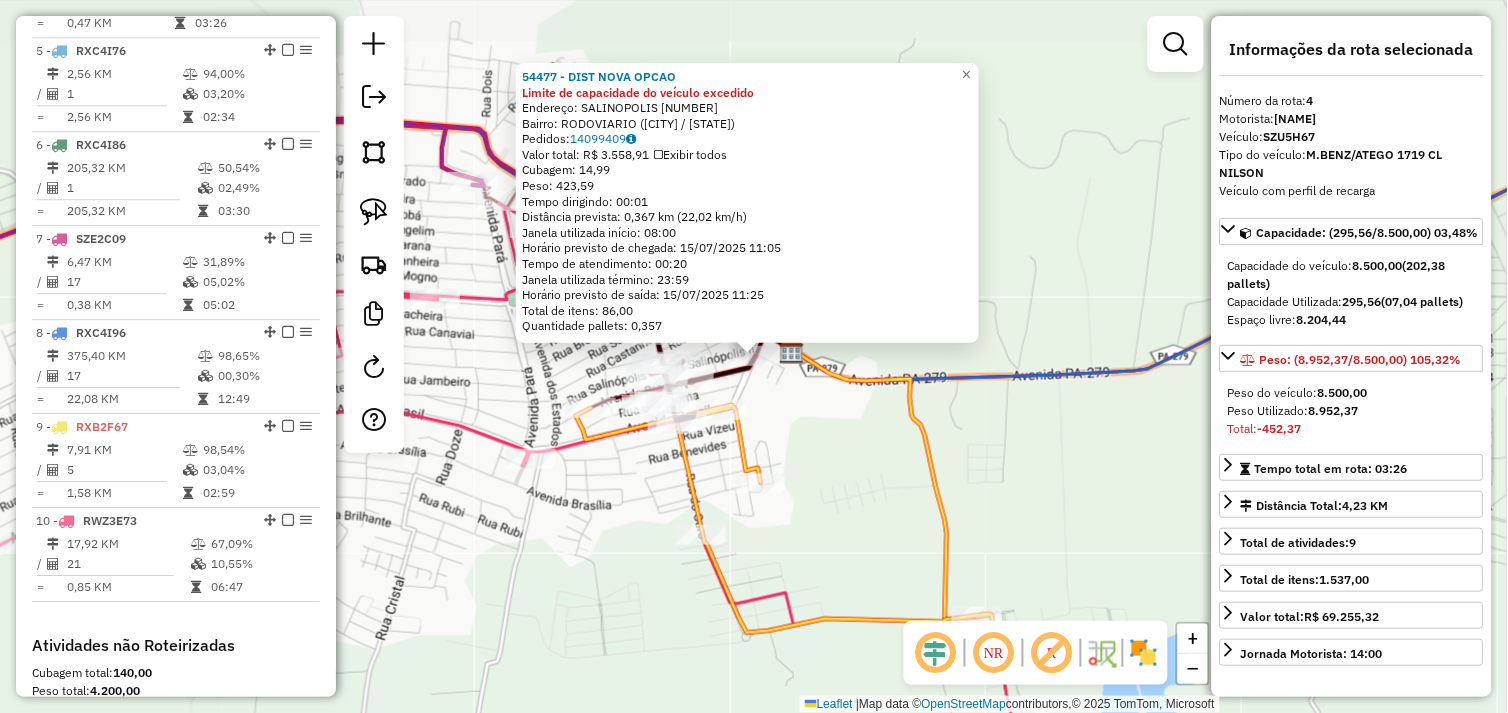 scroll, scrollTop: 1055, scrollLeft: 0, axis: vertical 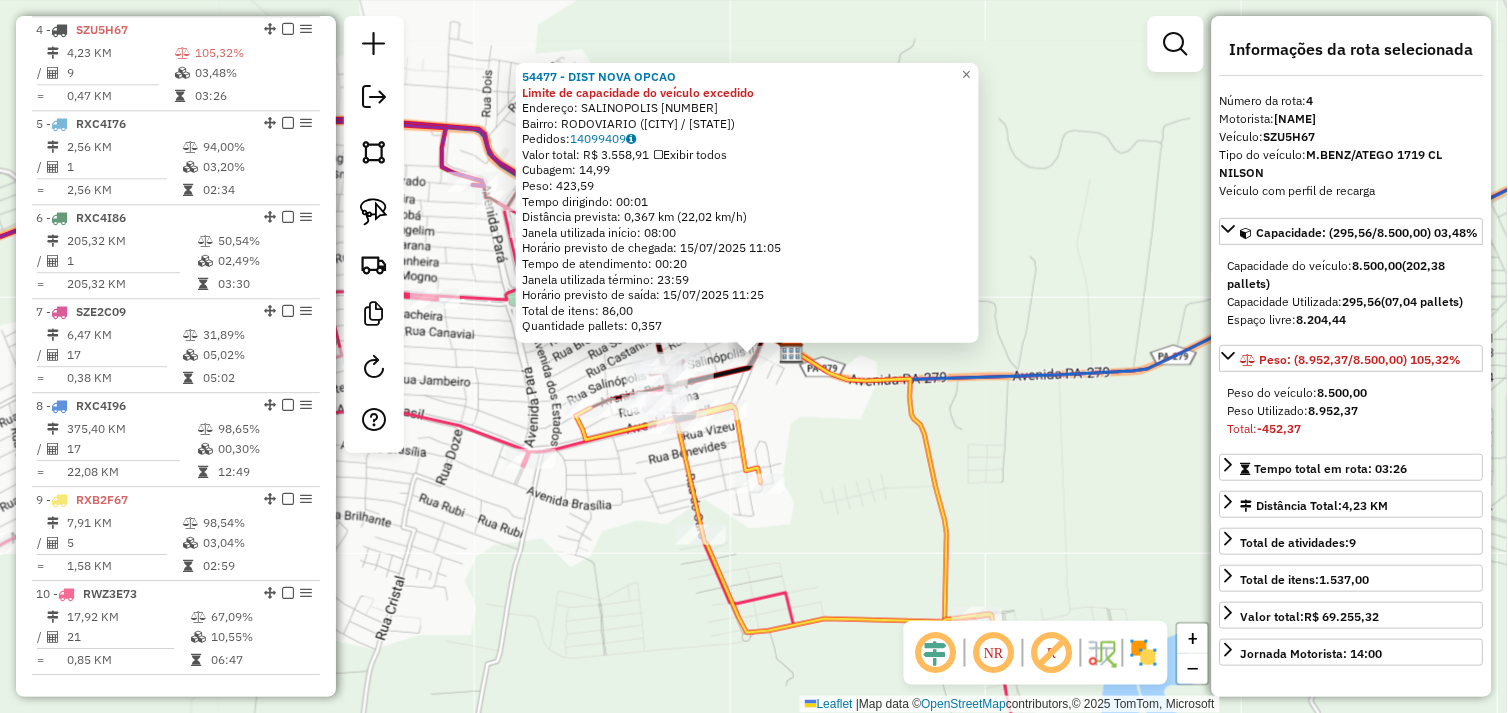 click on "[NUMBER] - DIST NOVA OPCAO Limite de capacidade do veículo excedido  Endereço:  SALINOPOLIS [NUMBER]   Bairro: RODOVIARIO ([CITY] / [STATE])   Pedidos:  [NUMBER]   Valor total: R$ [NUMBER]   Exibir todos   Cubagem: [NUMBER]  Peso: [NUMBER]  Tempo dirigindo: [TIME]   Distância prevista: [NUMBER] km ([NUMBER] km/h)   Janela utilizada início: [TIME]   Horário previsto de chegada: [DATE] [TIME]   Tempo de atendimento: [TIME]   Janela utilizada término: [TIME]   Horário previsto de saída: [DATE] [TIME]   Total de itens: [NUMBER]   Quantidade pallets: [NUMBER]  × Janela de atendimento Grade de atendimento Capacidade Transportadoras Veículos Cliente Pedidos  Rotas Selecione os dias de semana para filtrar as janelas de atendimento  Seg   Ter   Qua   Qui   Sex   Sáb   Dom  Informe o período da janela de atendimento: De: Até:  Filtrar exatamente a janela do cliente  Considerar janela de atendimento padrão  Selecione os dias de semana para filtrar as grades de atendimento  Seg   Ter   Qua   Qui   Sex   Sáb   Dom   Peso mínimo:  De:" 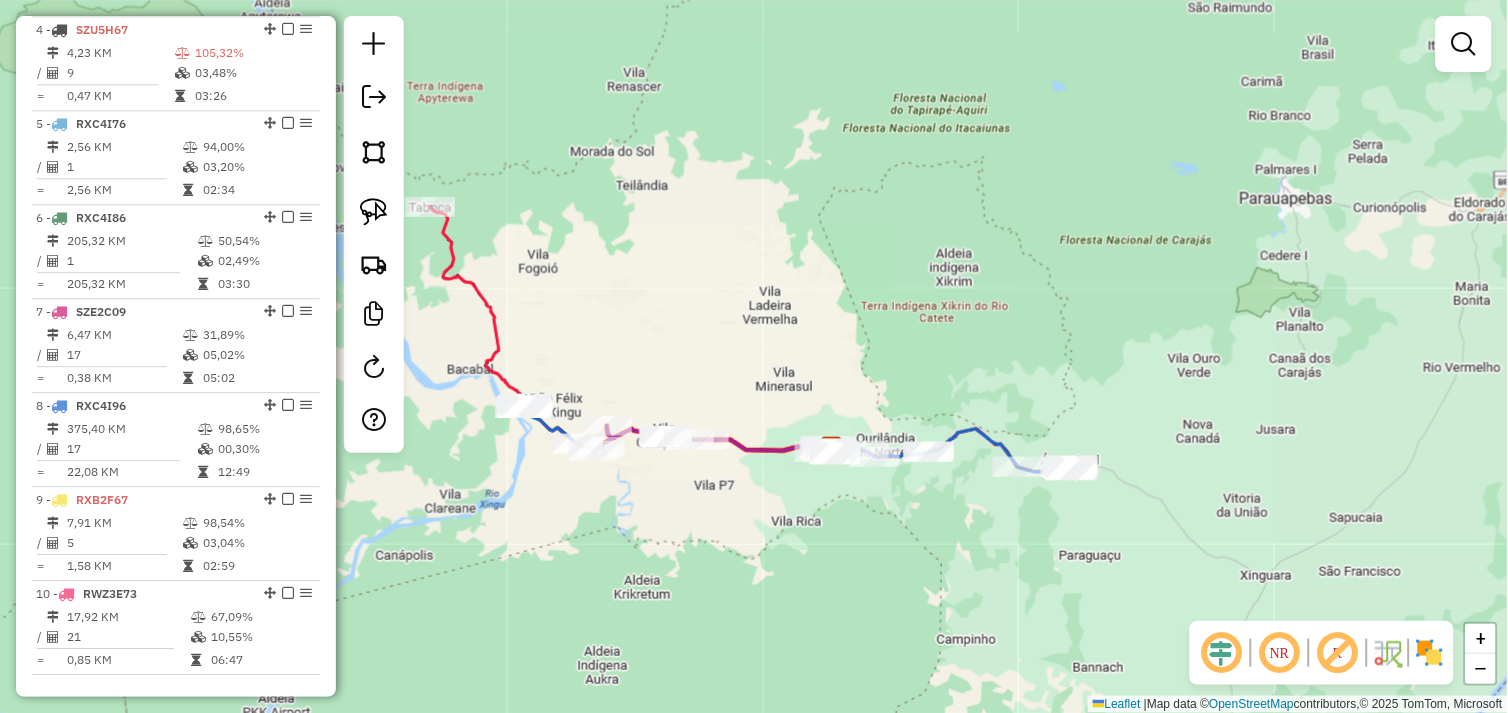 drag, startPoint x: 645, startPoint y: 570, endPoint x: 830, endPoint y: 553, distance: 185.77943 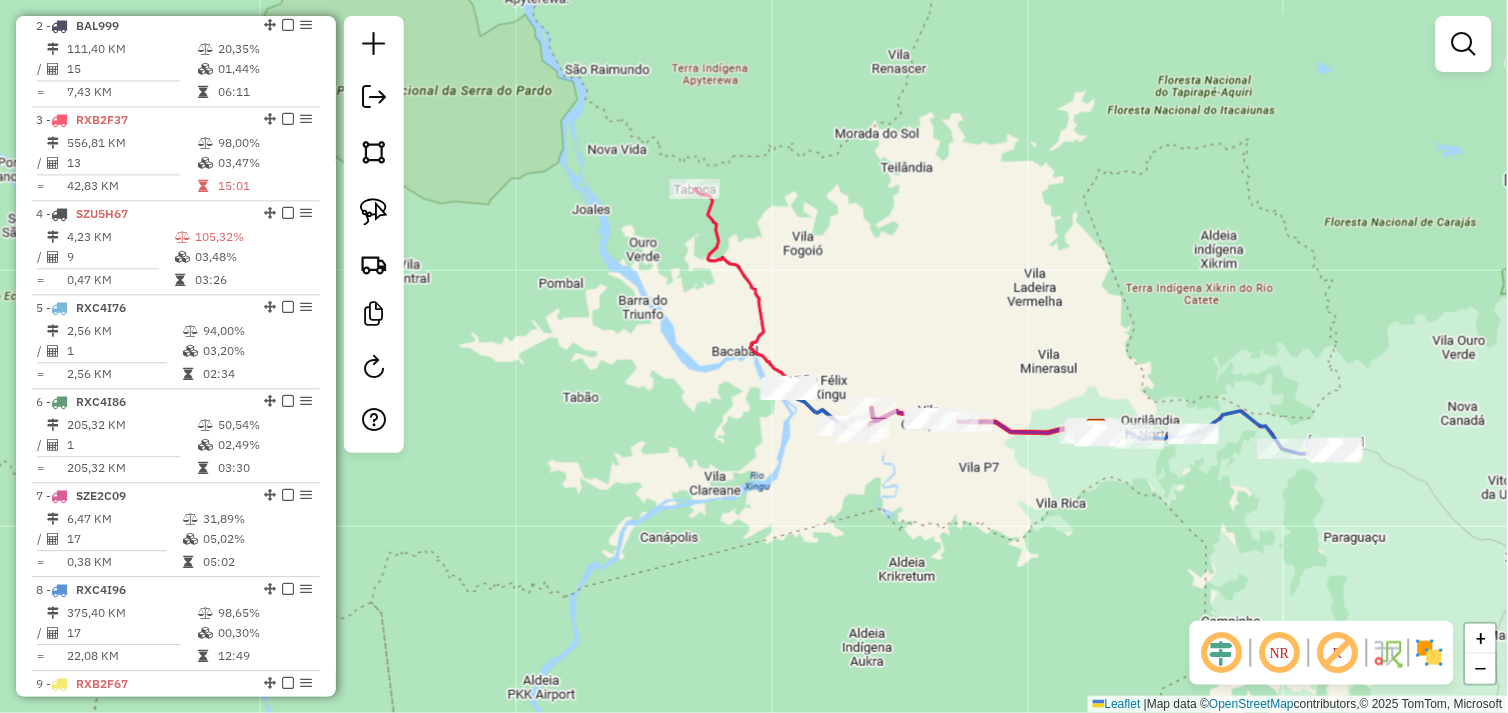 scroll, scrollTop: 868, scrollLeft: 0, axis: vertical 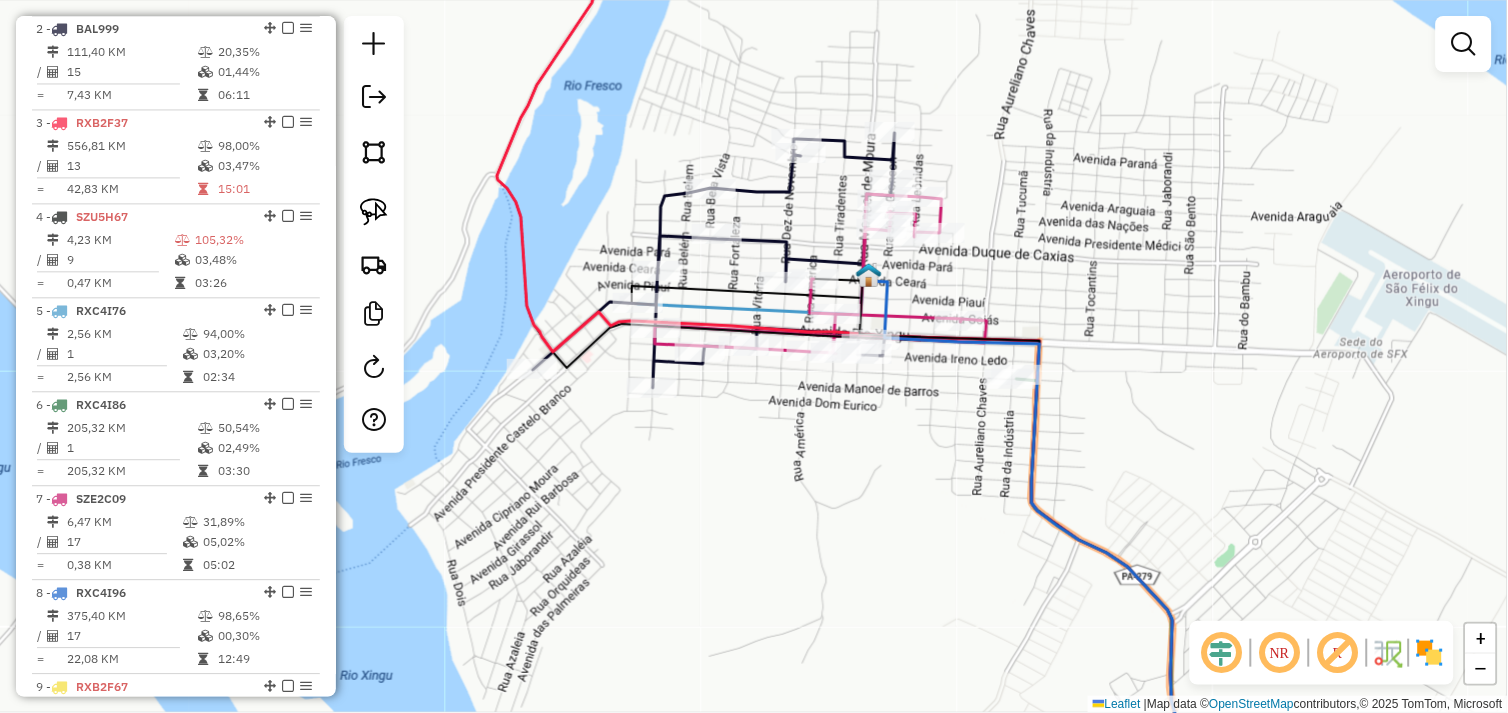 drag, startPoint x: 690, startPoint y: 432, endPoint x: 888, endPoint y: 435, distance: 198.02272 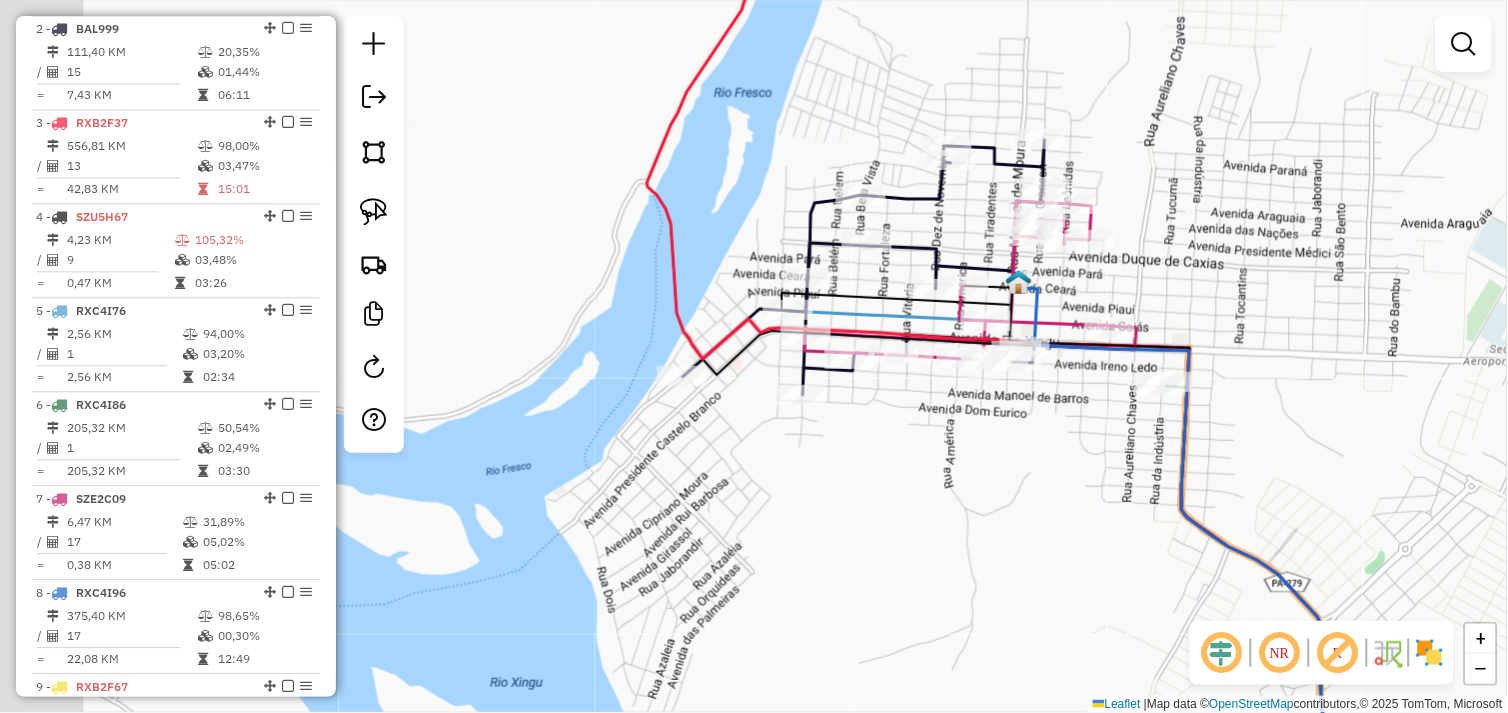 drag, startPoint x: 754, startPoint y: 440, endPoint x: 888, endPoint y: 433, distance: 134.18271 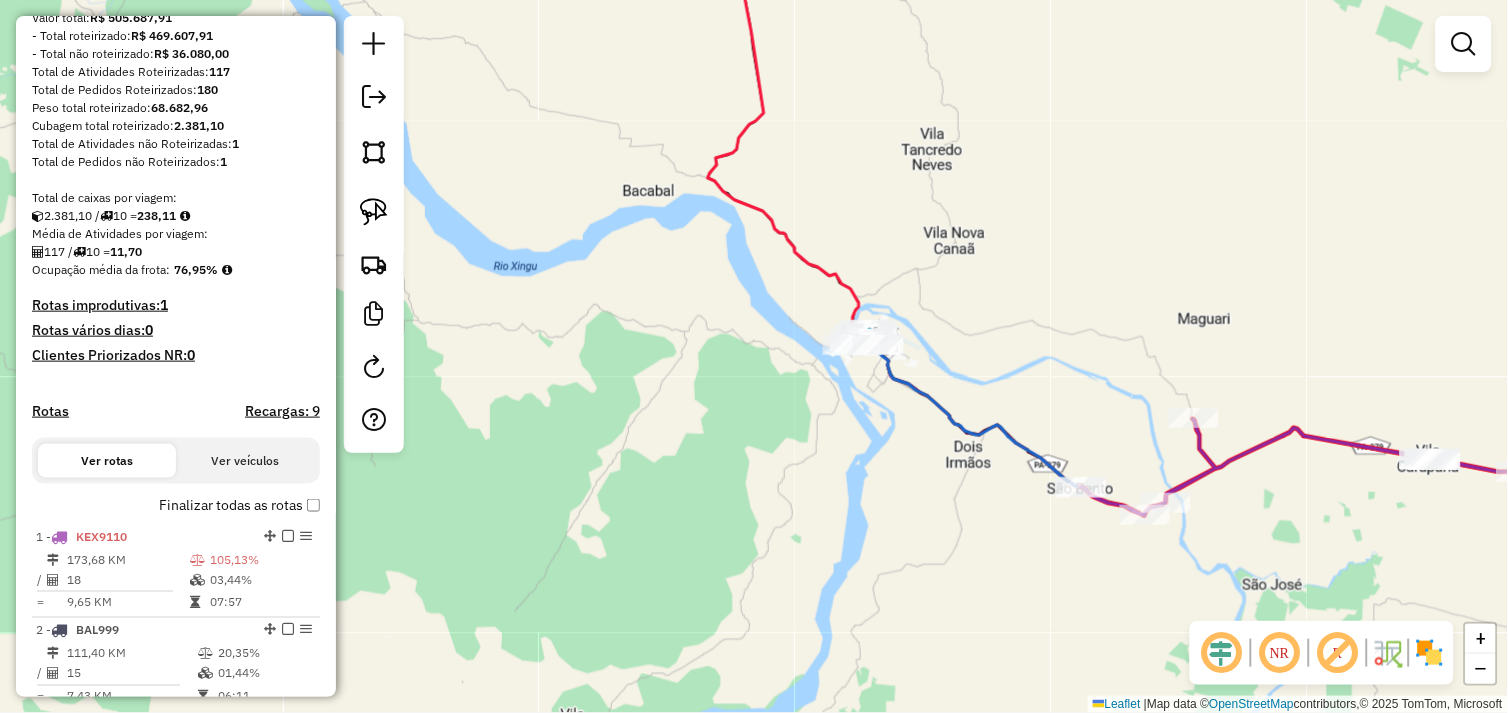 scroll, scrollTop: 0, scrollLeft: 0, axis: both 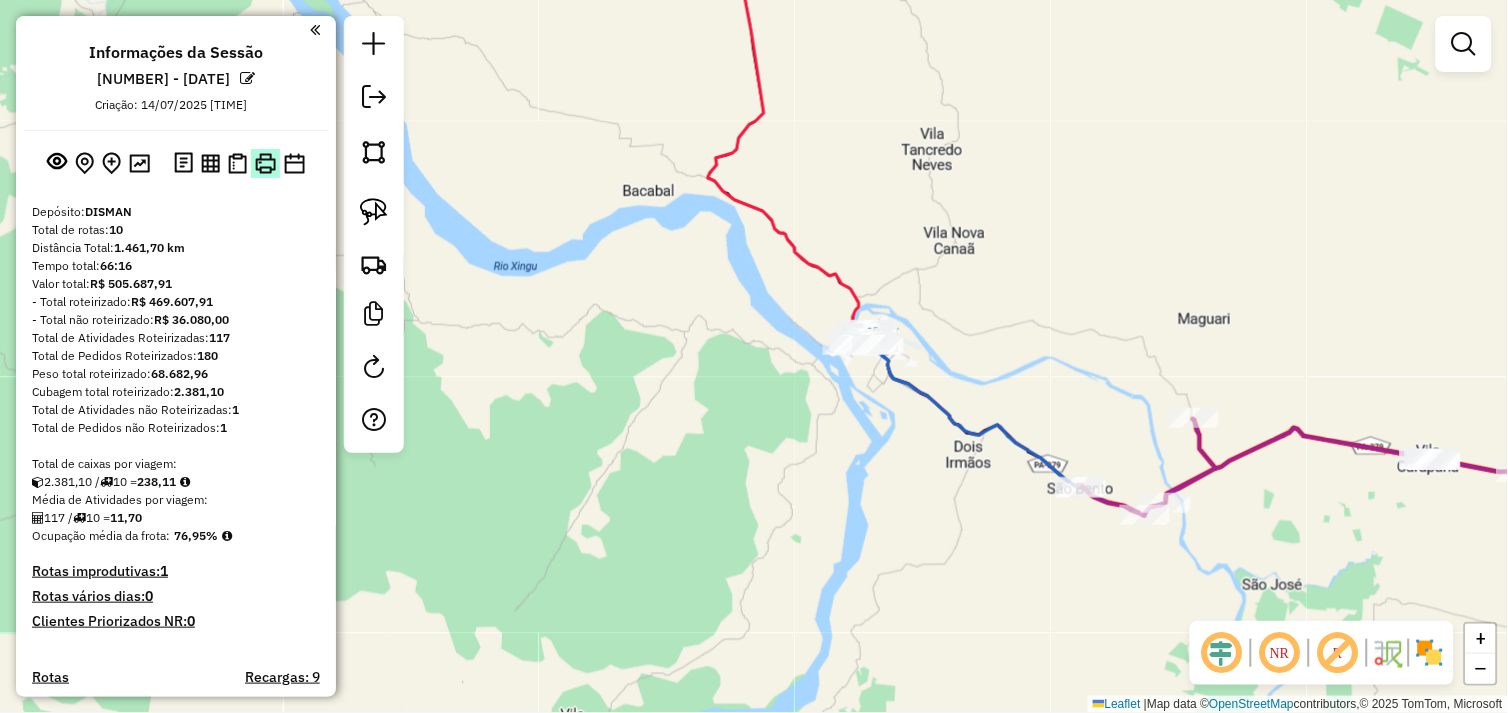 click at bounding box center [265, 163] 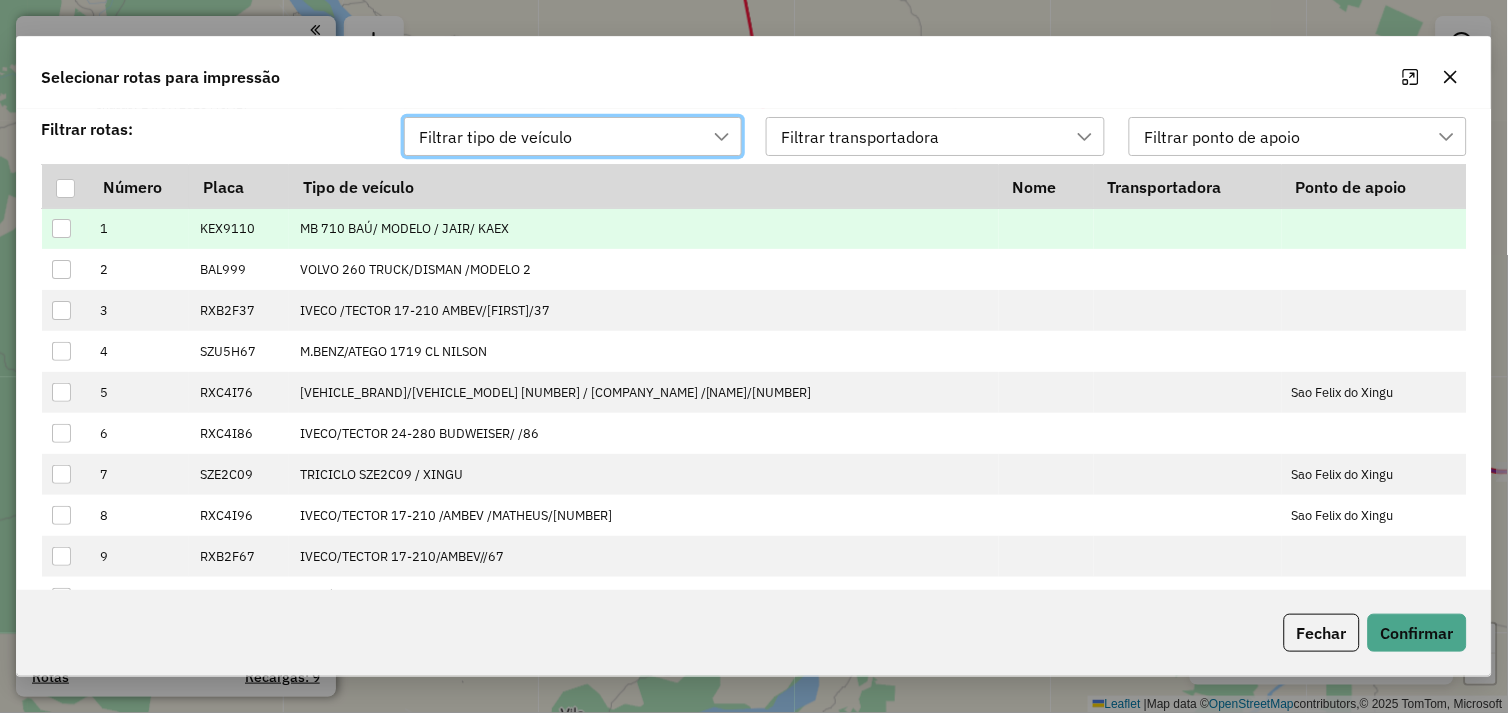 scroll, scrollTop: 13, scrollLeft: 88, axis: both 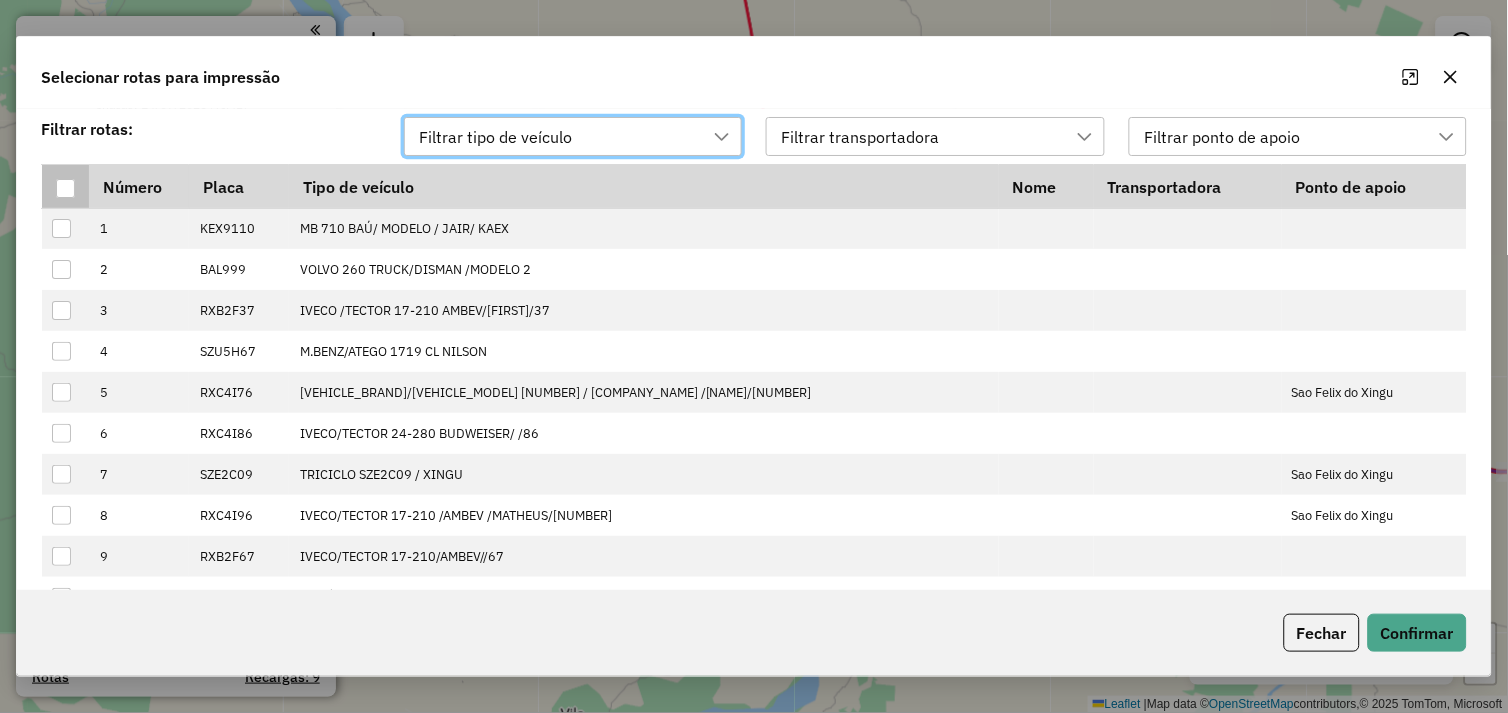 click at bounding box center [65, 188] 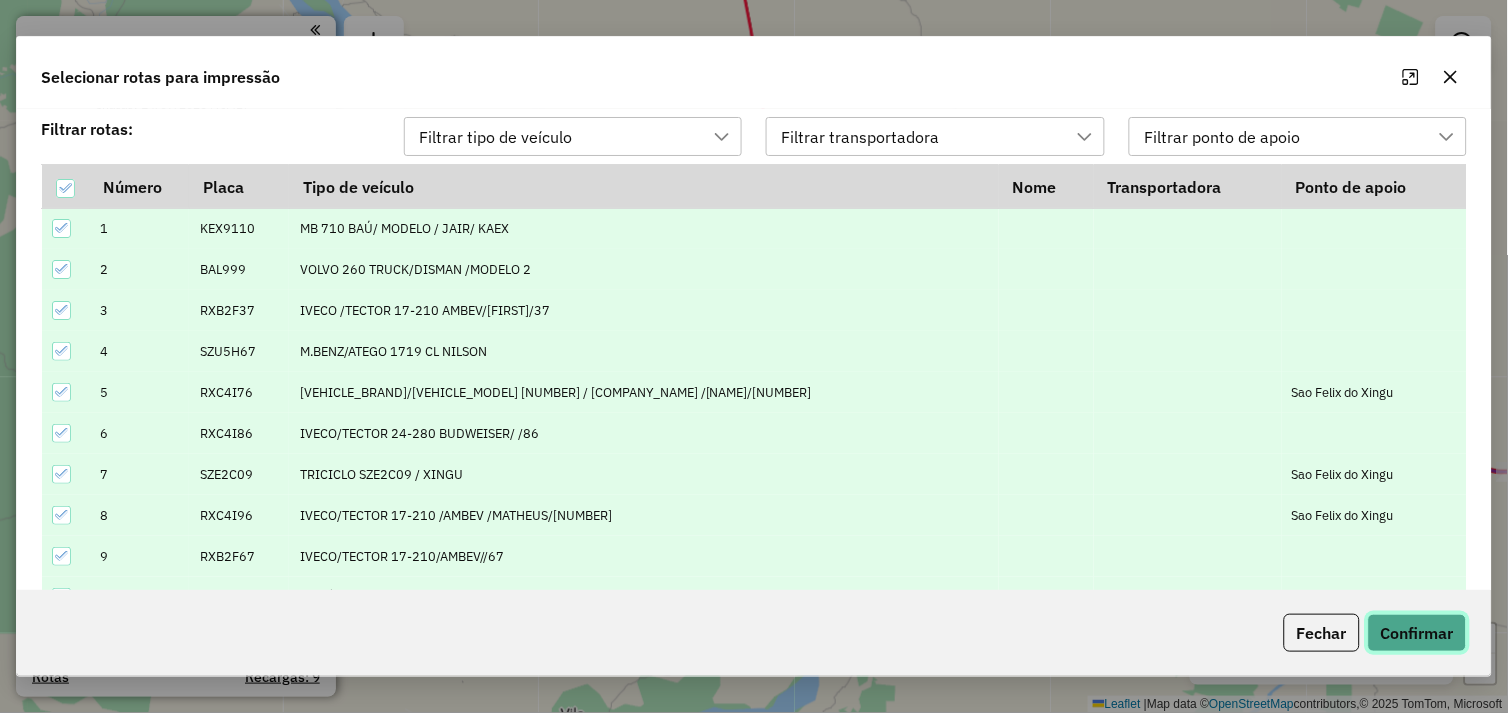 click on "Confirmar" 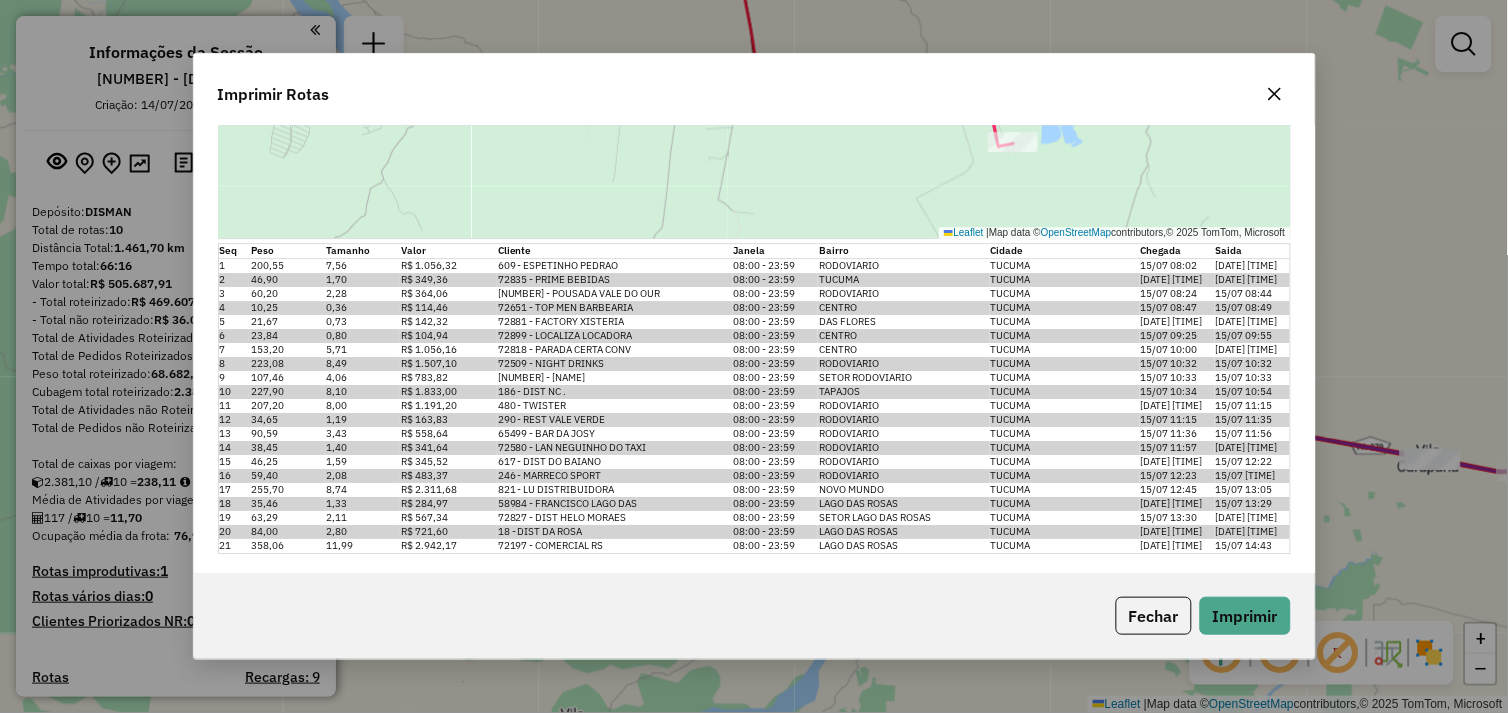 scroll, scrollTop: 6496, scrollLeft: 0, axis: vertical 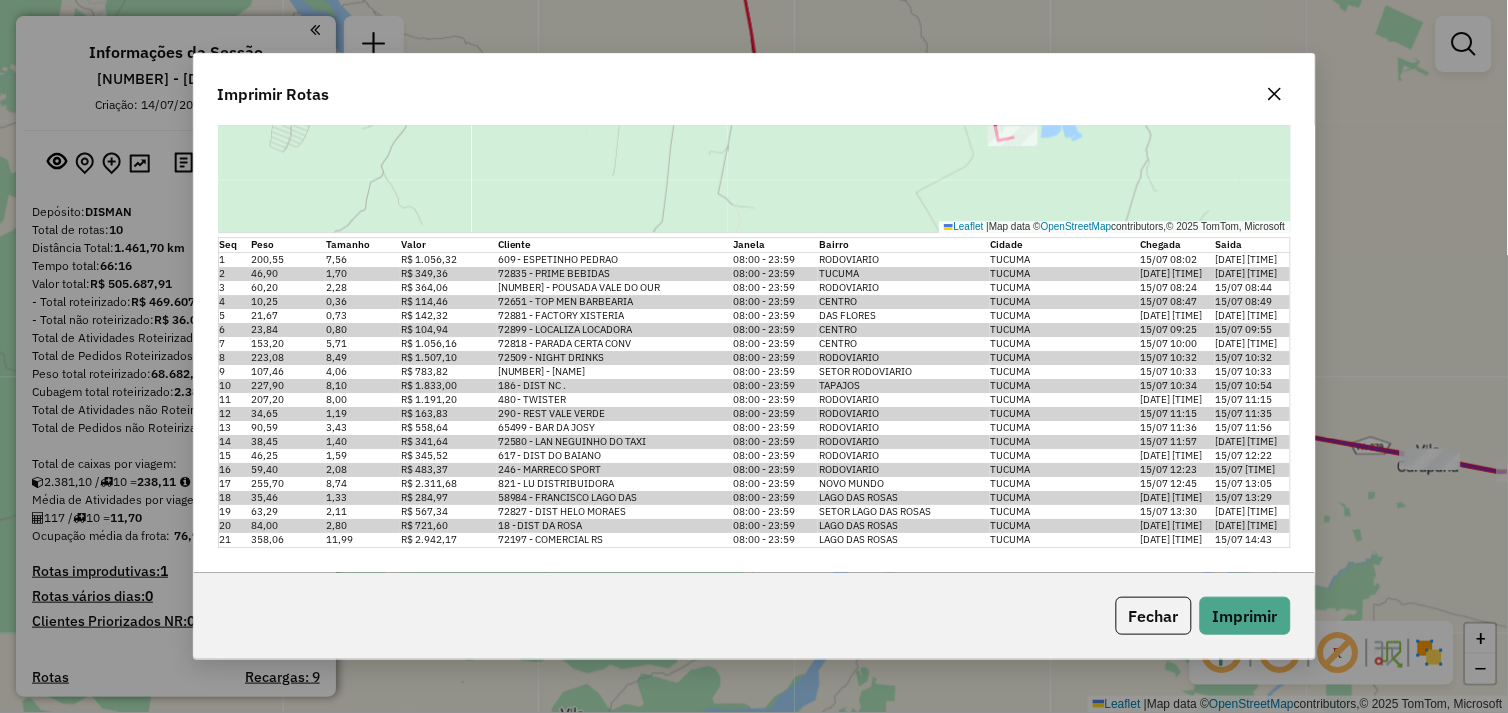 click 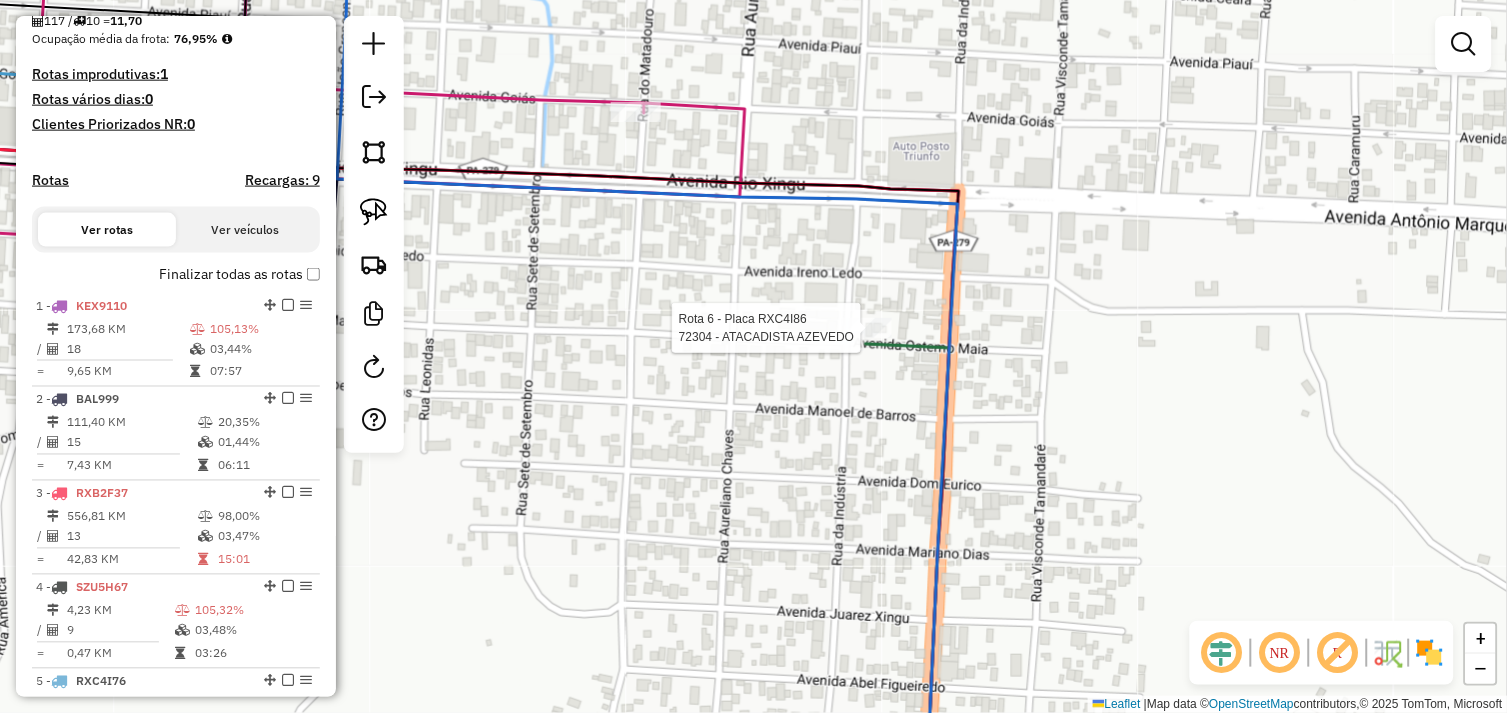 select on "*********" 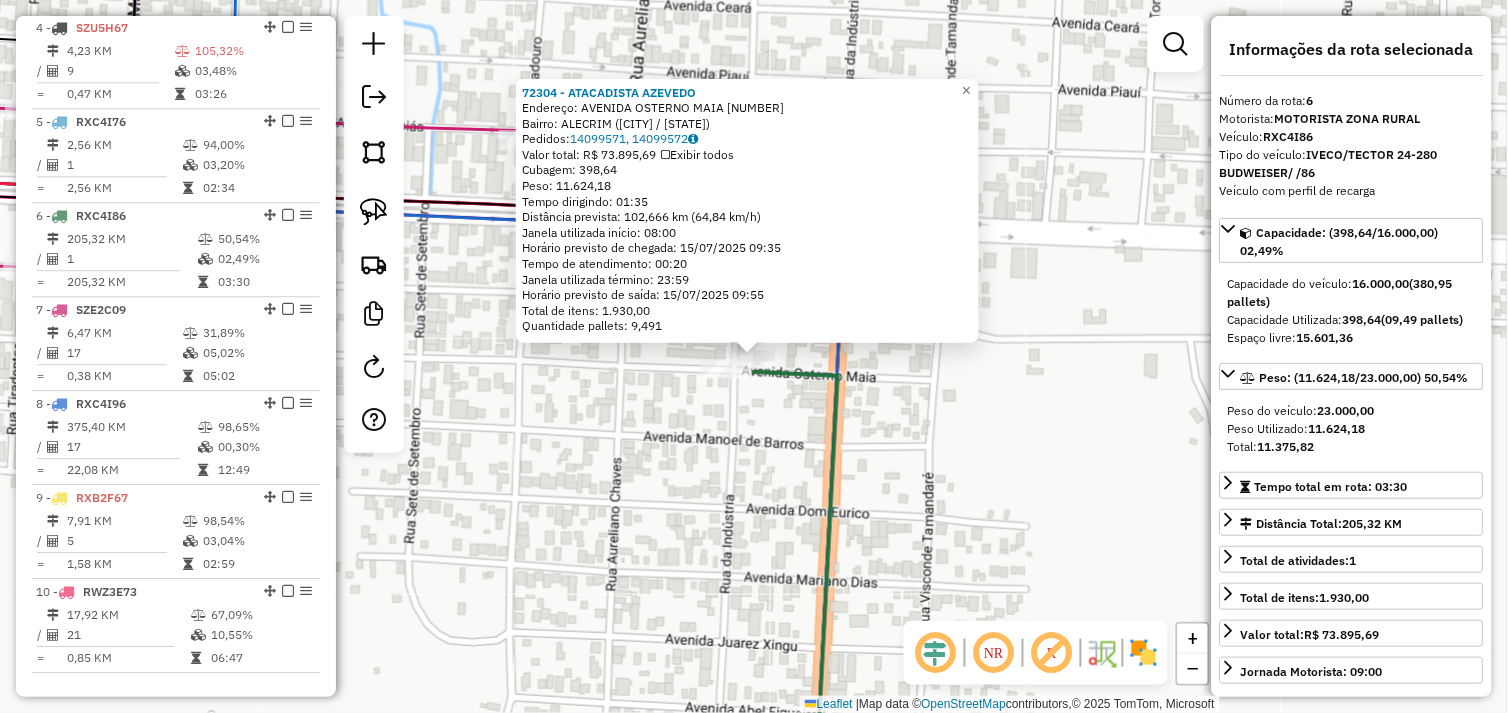 scroll, scrollTop: 1243, scrollLeft: 0, axis: vertical 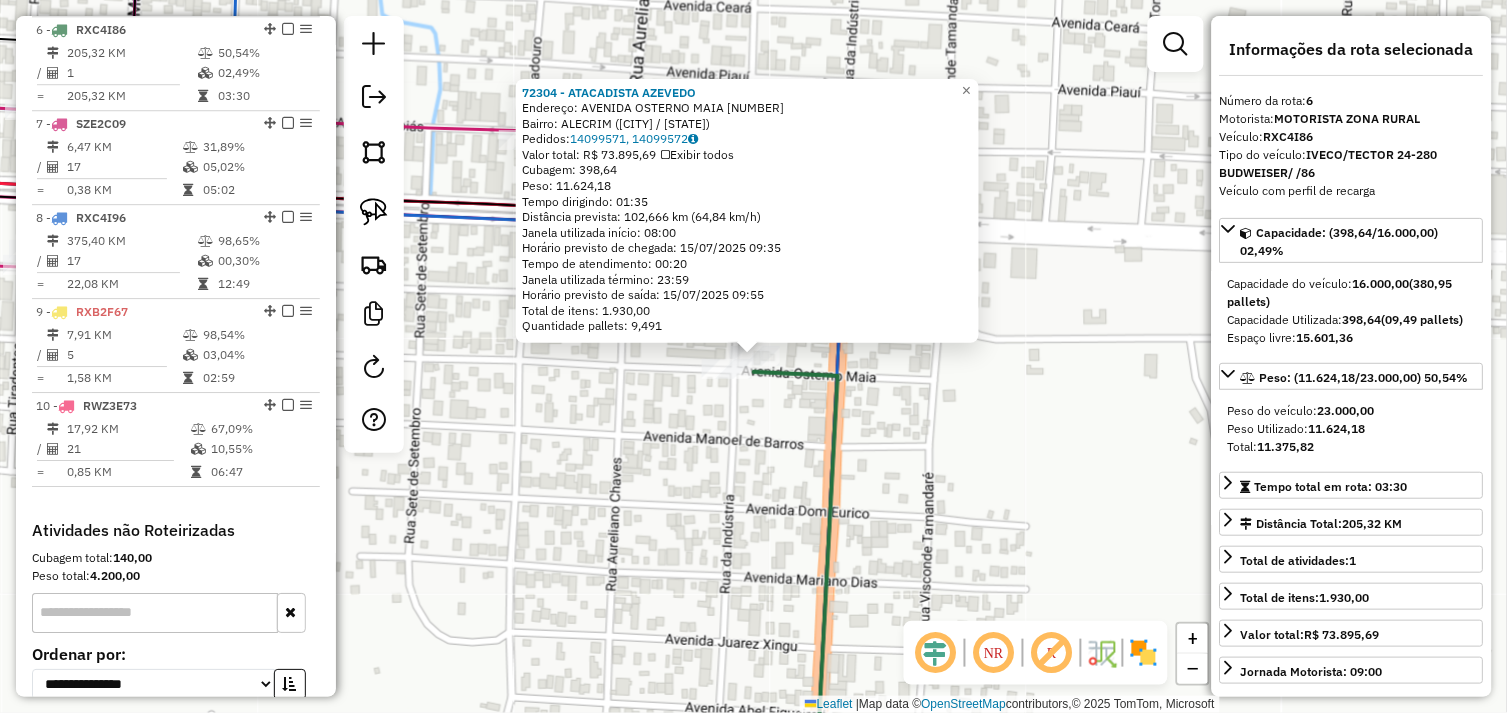 click on "[NUMBER] - ATACADISTA AZEVEDO  Endereço:  AVENIDA OSTERNO MAIA [NUMBER]   Bairro: ALECRIM ([CITY] / PA)   Pedidos:  [NUMBER], [NUMBER]   Valor total: R$ [NUMBER]   Exibir todos   Cubagem: [NUMBER]  Peso: [NUMBER]  Tempo dirigindo: [TIME]   Distância prevista: [NUMBER] km ([NUMBER] km/h)   Janela utilizada início: [TIME]   Horário previsto de chegada: [DATE] [TIME]   Tempo de atendimento: [TIME]   Janela utilizada término: [TIME]   Horário previsto de saída: [DATE] [TIME]   Total de itens: [NUMBER]   Quantidade pallets: [NUMBER]  × Janela de atendimento Grade de atendimento Capacidade Transportadoras Veículos Cliente Pedidos  Rotas Selecione os dias de semana para filtrar as janelas de atendimento  Seg   Ter   Qua   Qui   Sex   Sáb   Dom  Informe o período da janela de atendimento: De: Até:  Filtrar exatamente a janela do cliente  Considerar janela de atendimento padrão  Selecione os dias de semana para filtrar as grades de atendimento  Seg   Ter   Qua   Qui   Sex   Sáb   Dom   Peso mínimo:  De:" 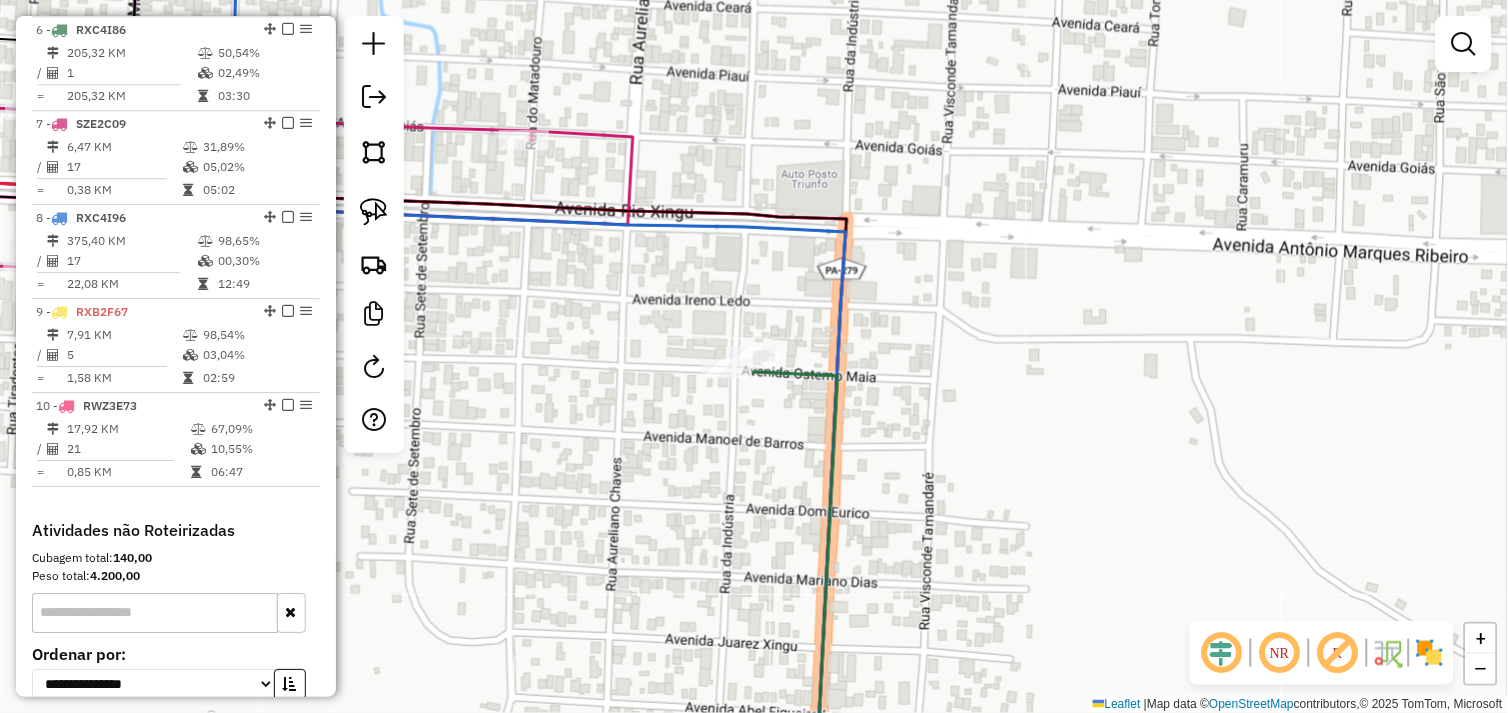 drag, startPoint x: 523, startPoint y: 432, endPoint x: 900, endPoint y: 387, distance: 379.67618 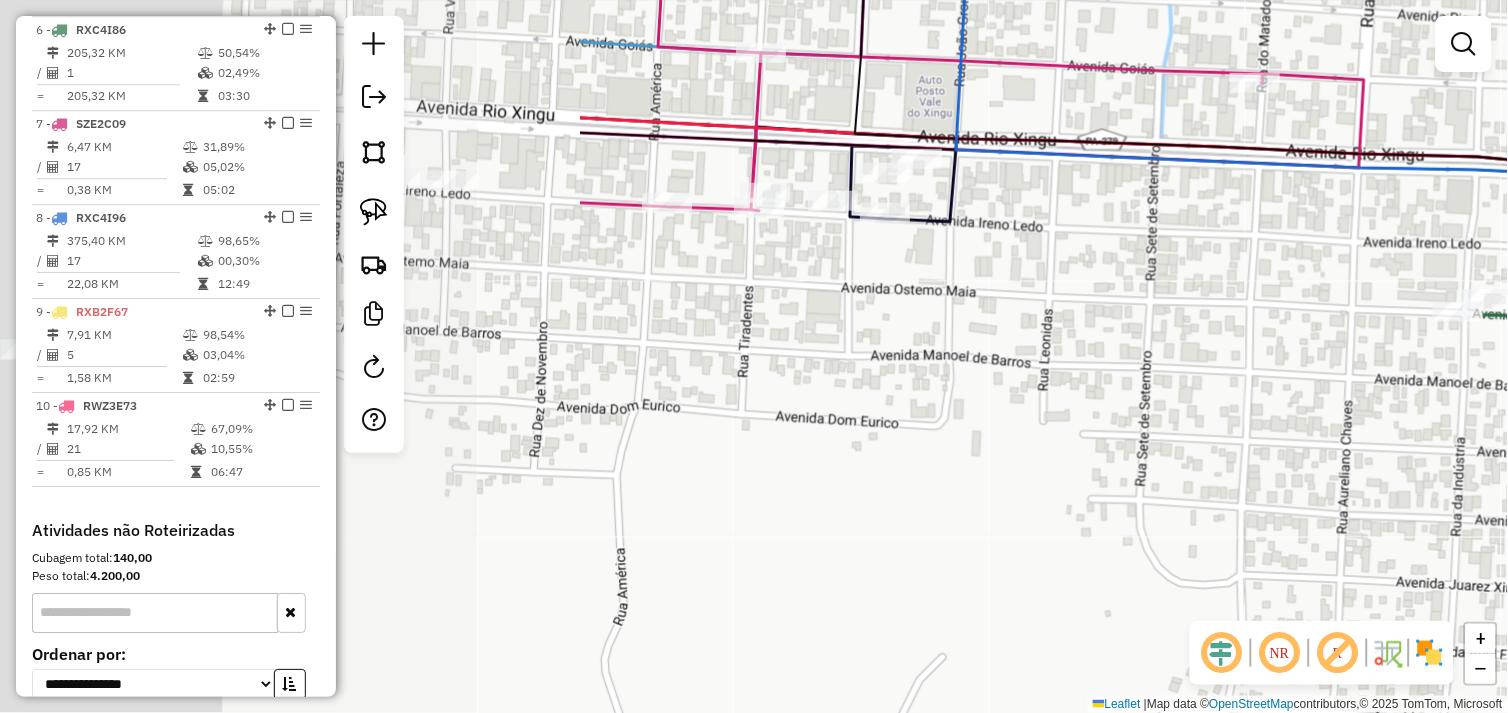 drag, startPoint x: 741, startPoint y: 394, endPoint x: 813, endPoint y: 417, distance: 75.58439 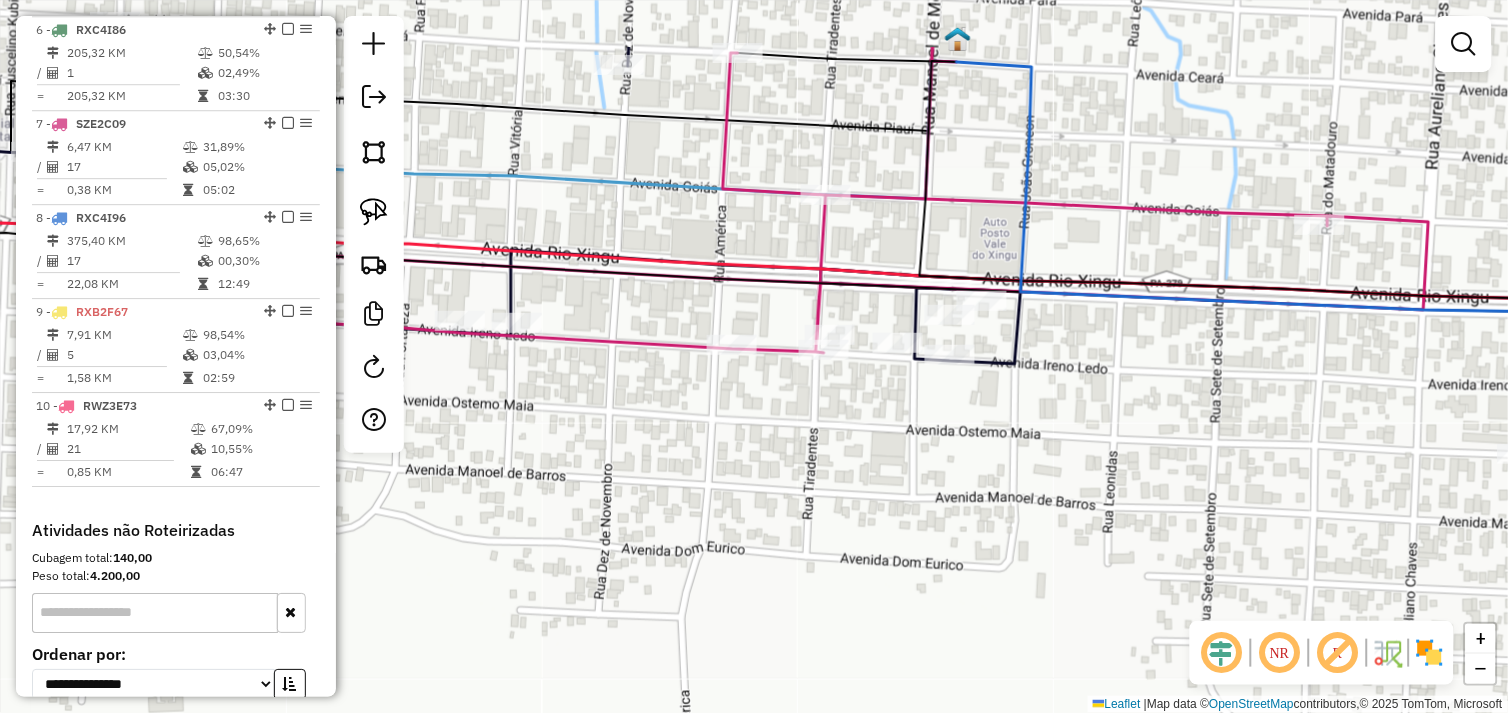drag, startPoint x: 783, startPoint y: 485, endPoint x: 793, endPoint y: 424, distance: 61.81424 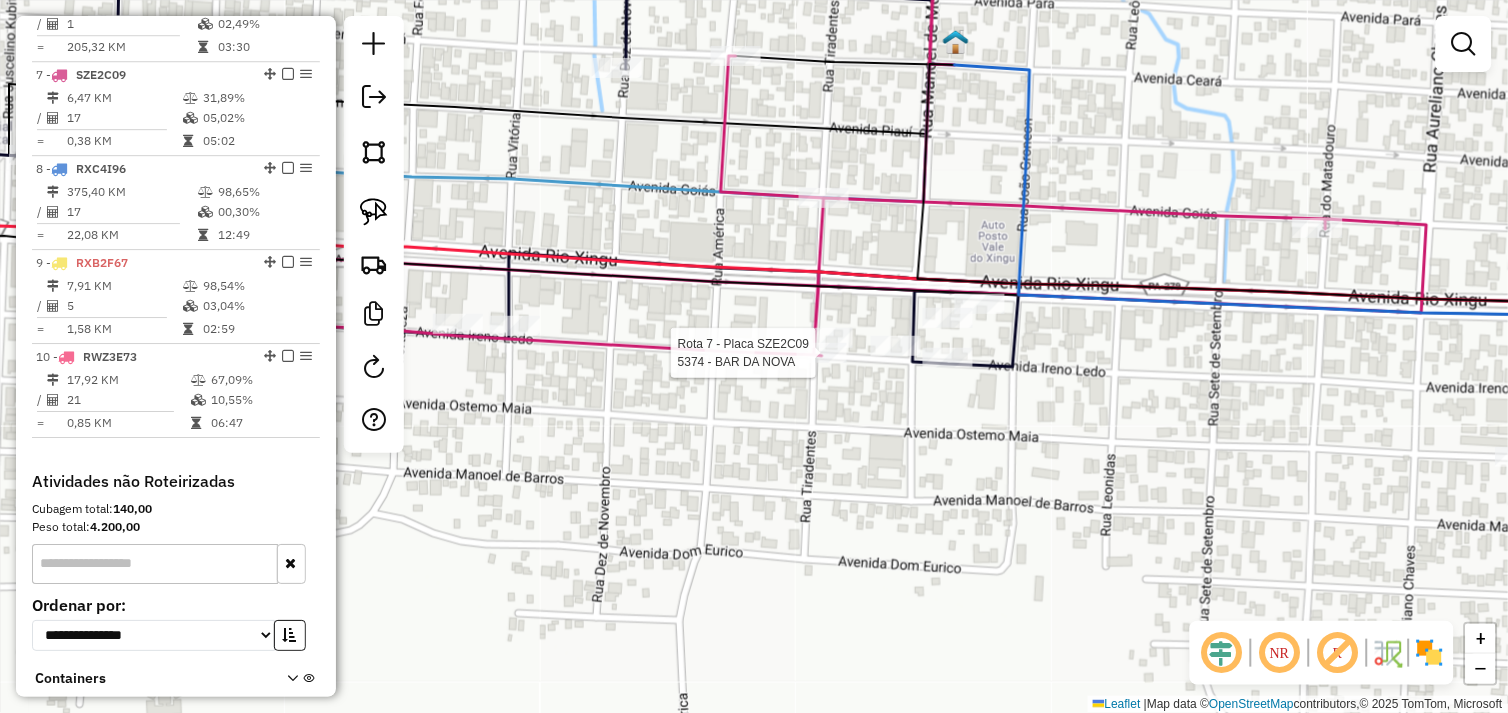 select on "*********" 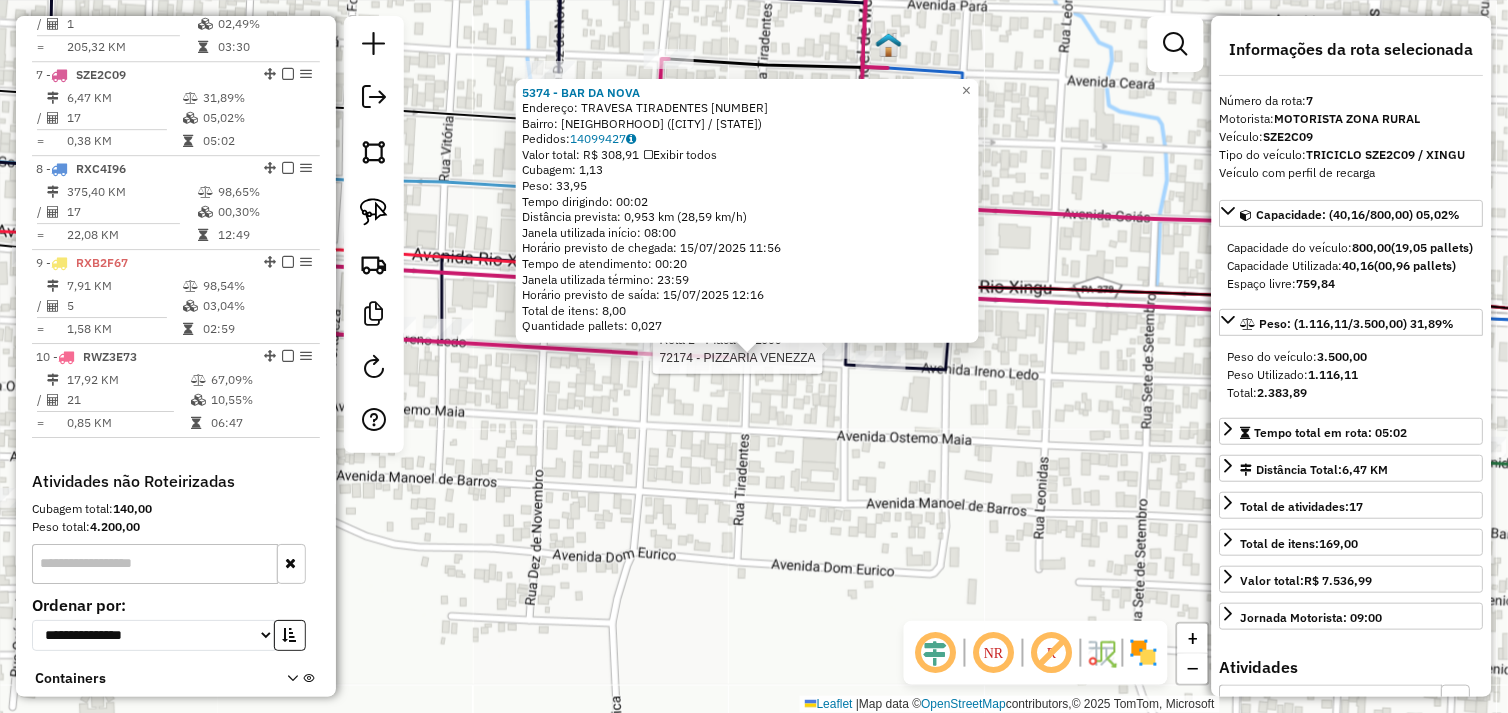 scroll, scrollTop: 1336, scrollLeft: 0, axis: vertical 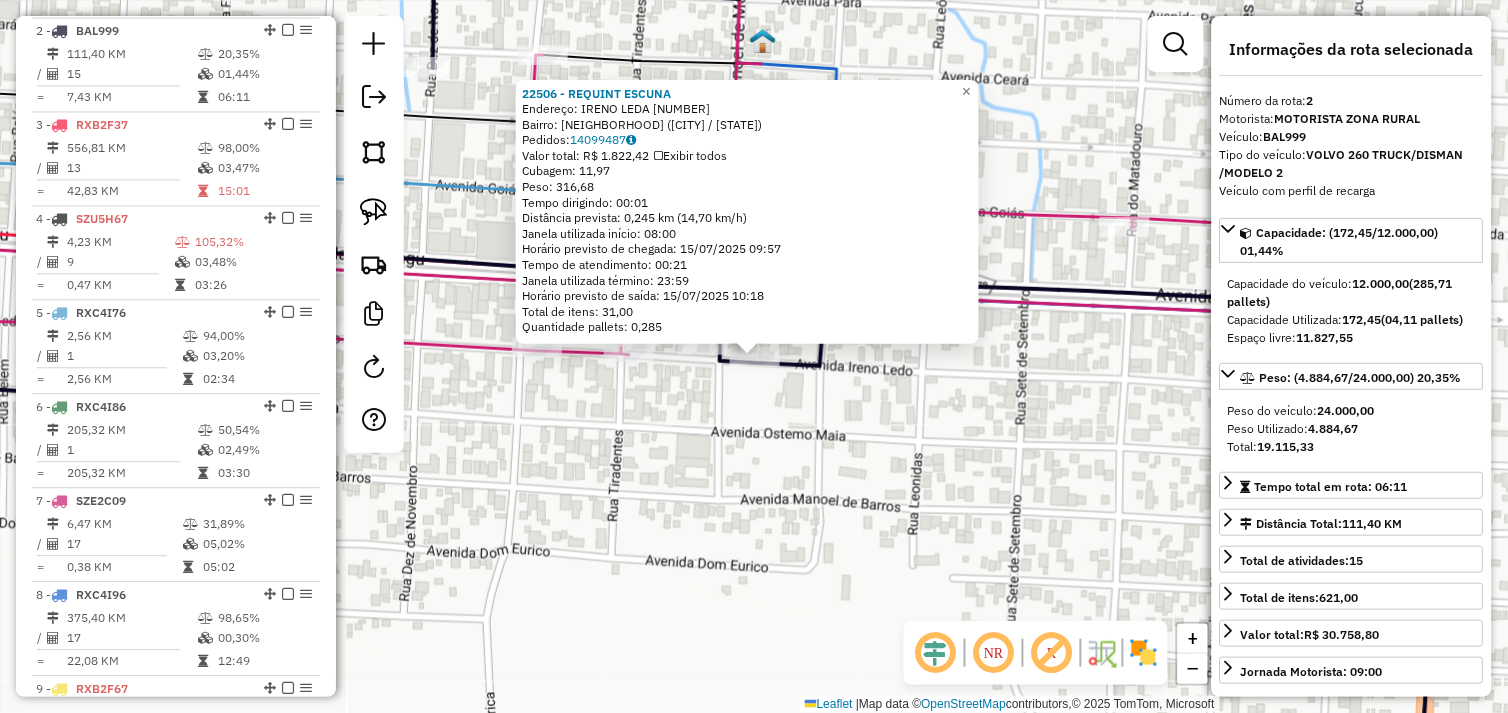click on "[NUMBER] - REQUINT ESCUNA  Endereço:  [STREET] [NUMBER]   Bairro: [NEIGHBORHOOD] ([CITY] / [STATE])   Pedidos:  [ORDER_ID]   Valor total: R$ 1.822,42   Exibir todos   Cubagem: 11,97  Peso: 316,68  Tempo dirigindo: 00:01   Distância prevista: 0,245 km (14,70 km/h)   Janela utilizada início: 08:00   Horário previsto de chegada: 15/07/2025 09:57   Tempo de atendimento: 00:21   Janela utilizada término: 23:59   Horário previsto de saída: 15/07/2025 10:18   Total de itens: 31,00   Quantidade pallets: 0,285  × Janela de atendimento Grade de atendimento Capacidade Transportadoras Veículos Cliente Pedidos  Rotas Selecione os dias de semana para filtrar as janelas de atendimento  Seg   Ter   Qua   Qui   Sex   Sáb   Dom  Informe o período da janela de atendimento: De: Até:  Filtrar exatamente a janela do cliente  Considerar janela de atendimento padrão  Selecione os dias de semana para filtrar as grades de atendimento  Seg   Ter   Qua   Qui   Sex   Sáb   Dom   Clientes fora do dia de atendimento selecionado +" 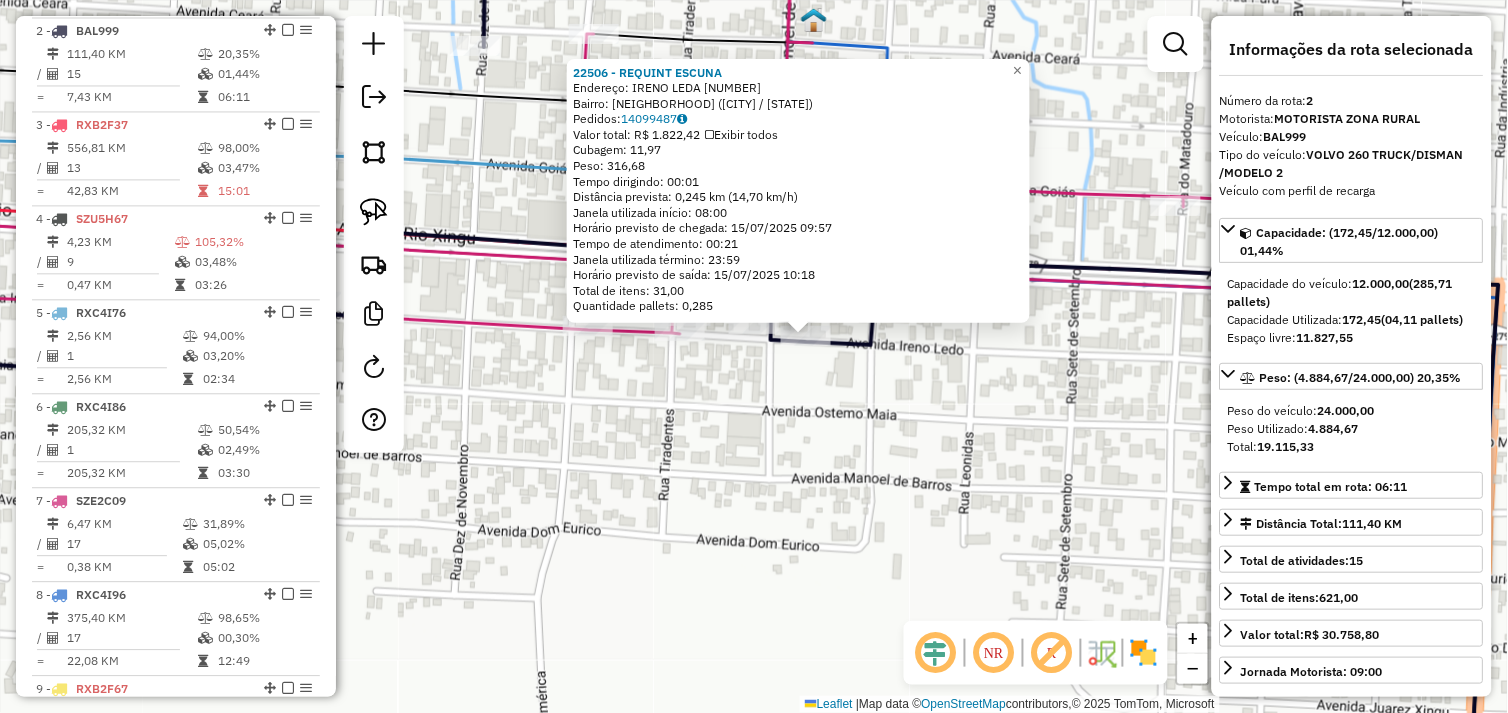 drag, startPoint x: 647, startPoint y: 422, endPoint x: 724, endPoint y: 397, distance: 80.95678 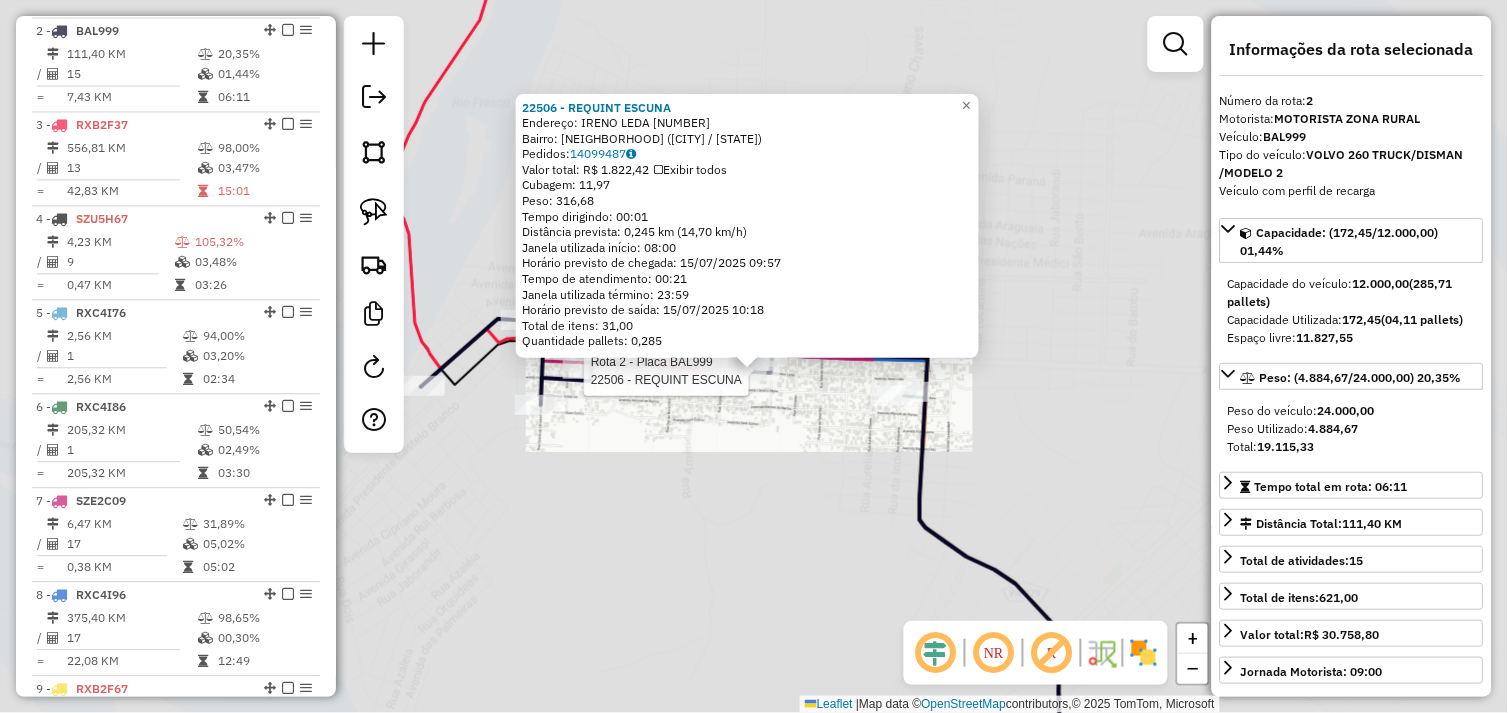 click on "Rota 2 - Placa BAL999  22506 - REQUINT ESCUNA 22506 - REQUINT ESCUNA  Endereço:  IRENO LEDA [NUMBER]   Bairro: RODOVIARIA ([CITY] / PA)   Pedidos:  14099487   Valor total: R$ 1.822,42   Exibir todos   Cubagem: 11,97  Peso: 316,68  Tempo dirigindo: 00:01   Distância prevista: 0,245 km (14,70 km/h)   Janela utilizada início: 08:00   Horário previsto de chegada: 15/07/2025 09:57   Tempo de atendimento: 00:21   Janela utilizada término: 23:59   Horário previsto de saída: 15/07/2025 10:18   Total de itens: 31,00   Quantidade pallets: 0,285  × Janela de atendimento Grade de atendimento Capacidade Transportadoras Veículos Cliente Pedidos  Rotas Selecione os dias de semana para filtrar as janelas de atendimento  Seg   Ter   Qua   Qui   Sex   Sáb   Dom  Informe o período da janela de atendimento: De: Até:  Filtrar exatamente a janela do cliente  Considerar janela de atendimento padrão  Selecione os dias de semana para filtrar as grades de atendimento  Seg   Ter   Qua   Qui   Sex   Sáb   Dom  De:" 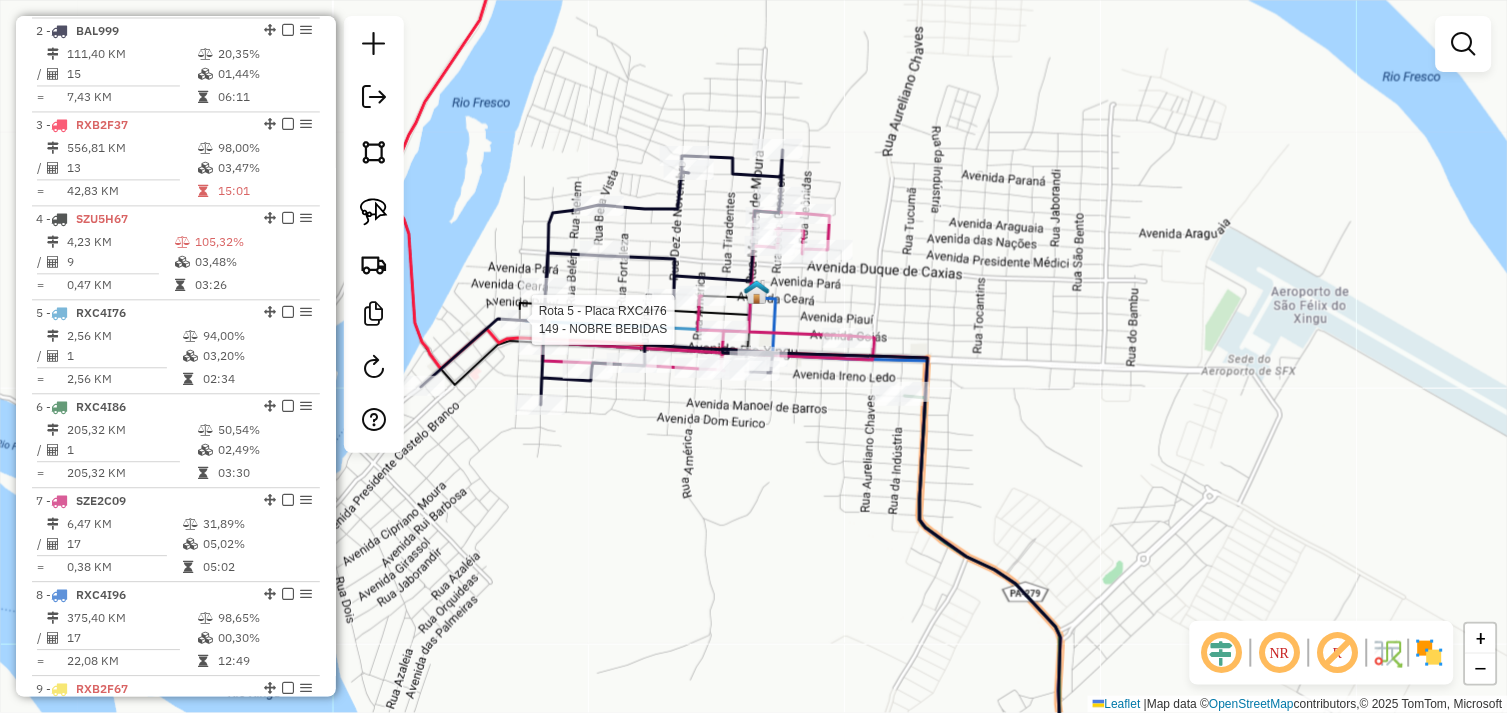 select on "*********" 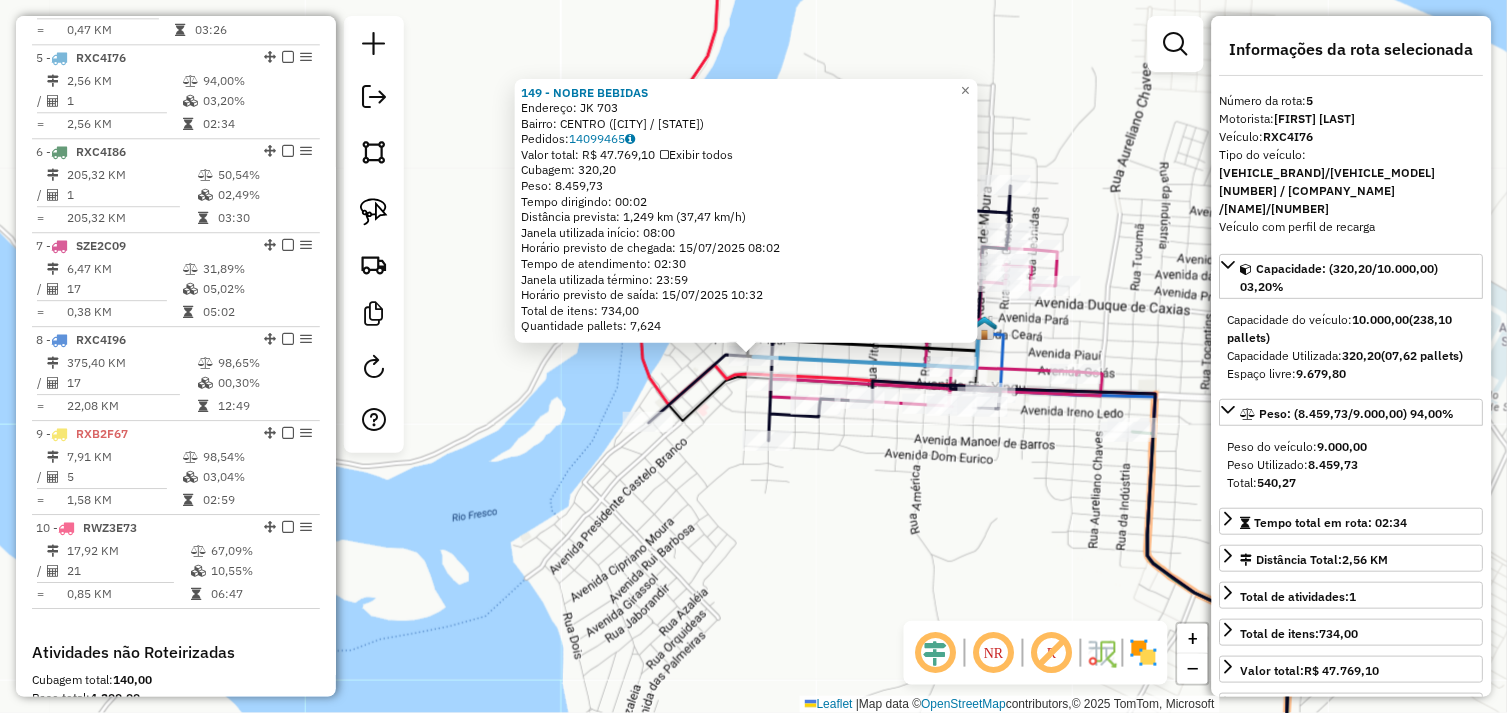 scroll, scrollTop: 1148, scrollLeft: 0, axis: vertical 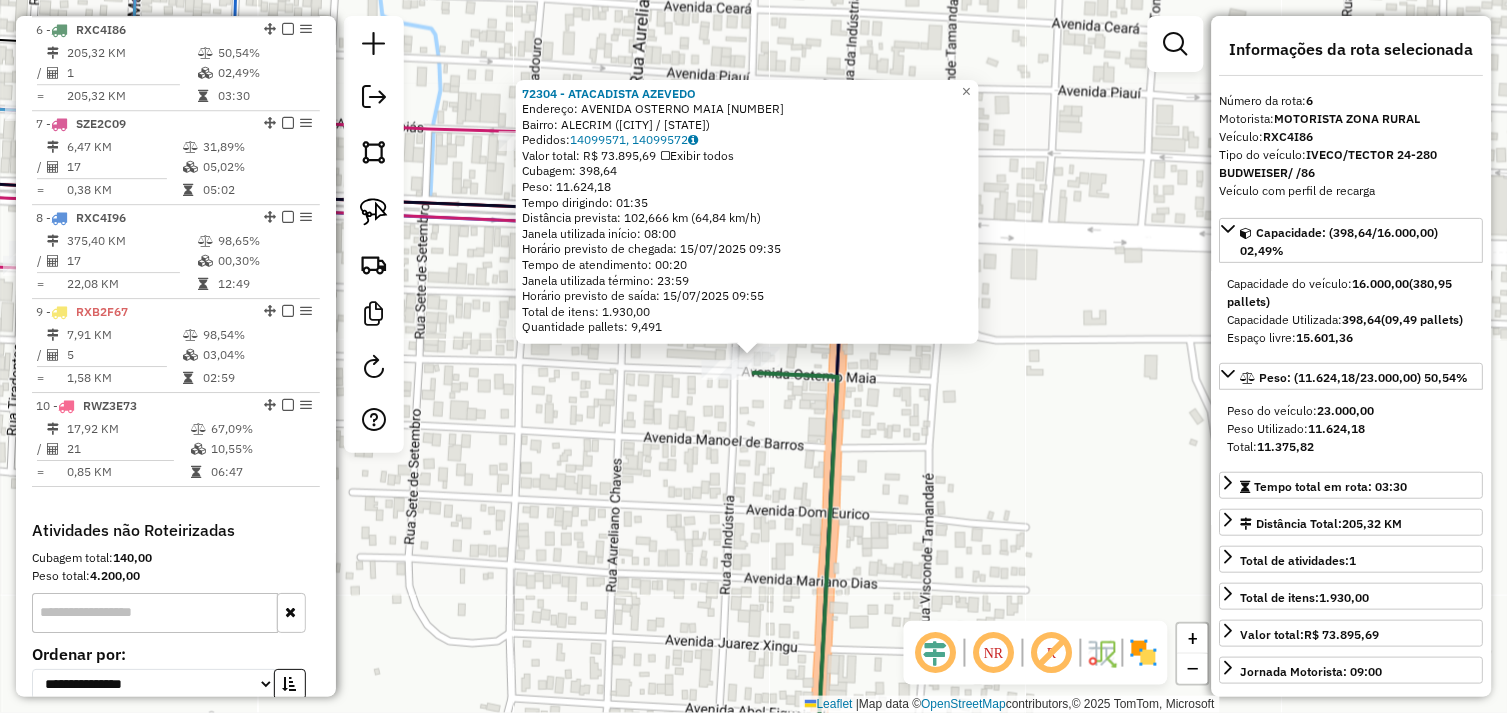 click on "[NUMBER] - ATACADISTA AZEVEDO  Endereço:  AVENIDA OSTERNO MAIA [NUMBER]   Bairro: ALECRIM ([CITY] / PA)   Pedidos:  [NUMBER], [NUMBER]   Valor total: R$ [NUMBER]   Exibir todos   Cubagem: [NUMBER]  Peso: [NUMBER]  Tempo dirigindo: [TIME]   Distância prevista: [NUMBER] km ([NUMBER] km/h)   Janela utilizada início: [TIME]   Horário previsto de chegada: [DATE] [TIME]   Tempo de atendimento: [TIME]   Janela utilizada término: [TIME]   Horário previsto de saída: [DATE] [TIME]   Total de itens: [NUMBER]   Quantidade pallets: [NUMBER]  × Janela de atendimento Grade de atendimento Capacidade Transportadoras Veículos Cliente Pedidos  Rotas Selecione os dias de semana para filtrar as janelas de atendimento  Seg   Ter   Qua   Qui   Sex   Sáb   Dom  Informe o período da janela de atendimento: De: Até:  Filtrar exatamente a janela do cliente  Considerar janela de atendimento padrão  Selecione os dias de semana para filtrar as grades de atendimento  Seg   Ter   Qua   Qui   Sex   Sáb   Dom   Peso mínimo:  De:" 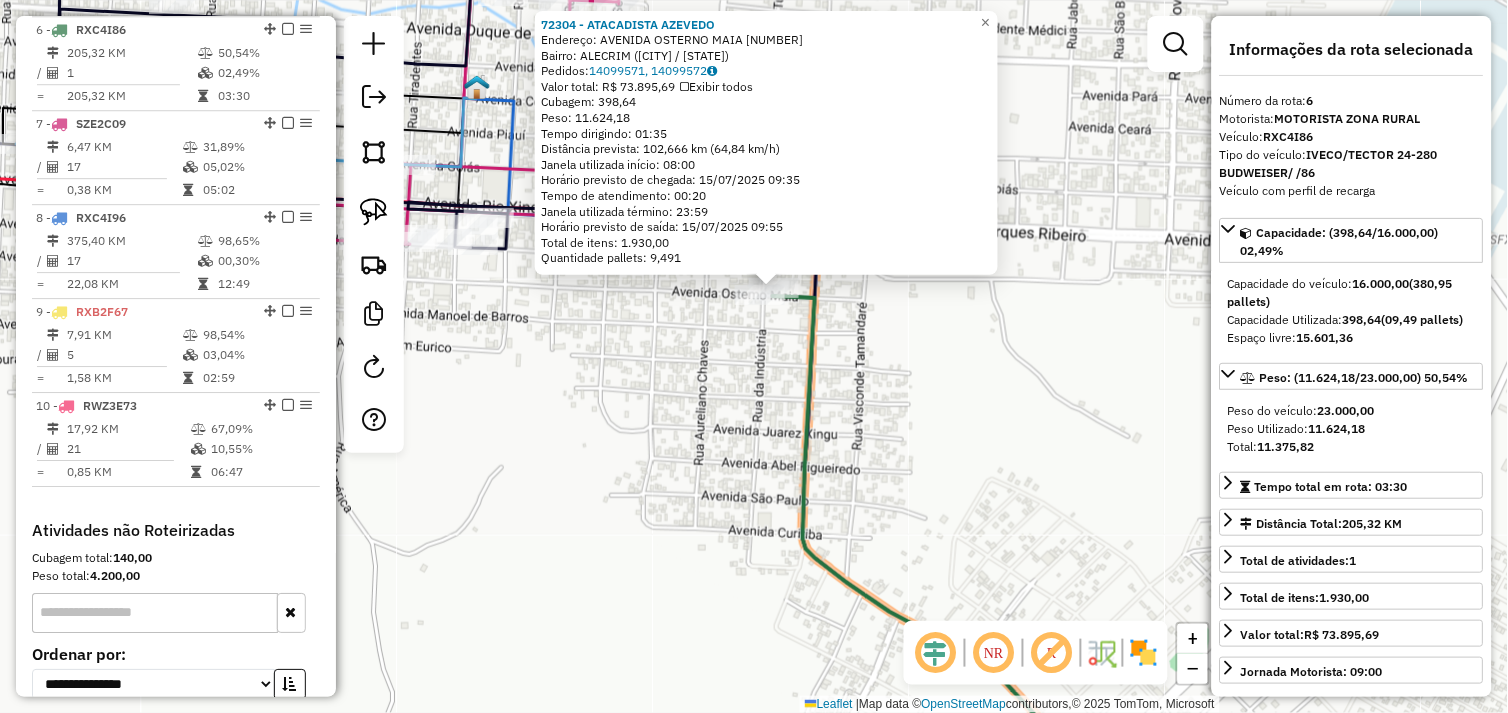 click on "[NUMBER] - ATACADISTA AZEVEDO  Endereço:  AVENIDA OSTERNO MAIA [NUMBER]   Bairro: ALECRIM ([CITY] / PA)   Pedidos:  [NUMBER], [NUMBER]   Valor total: R$ [NUMBER]   Exibir todos   Cubagem: [NUMBER]  Peso: [NUMBER]  Tempo dirigindo: [TIME]   Distância prevista: [NUMBER] km ([NUMBER] km/h)   Janela utilizada início: [TIME]   Horário previsto de chegada: [DATE] [TIME]   Tempo de atendimento: [TIME]   Janela utilizada término: [TIME]   Horário previsto de saída: [DATE] [TIME]   Total de itens: [NUMBER]   Quantidade pallets: [NUMBER]  × Janela de atendimento Grade de atendimento Capacidade Transportadoras Veículos Cliente Pedidos  Rotas Selecione os dias de semana para filtrar as janelas de atendimento  Seg   Ter   Qua   Qui   Sex   Sáb   Dom  Informe o período da janela de atendimento: De: Até:  Filtrar exatamente a janela do cliente  Considerar janela de atendimento padrão  Selecione os dias de semana para filtrar as grades de atendimento  Seg   Ter   Qua   Qui   Sex   Sáb   Dom   Peso mínimo:  De:" 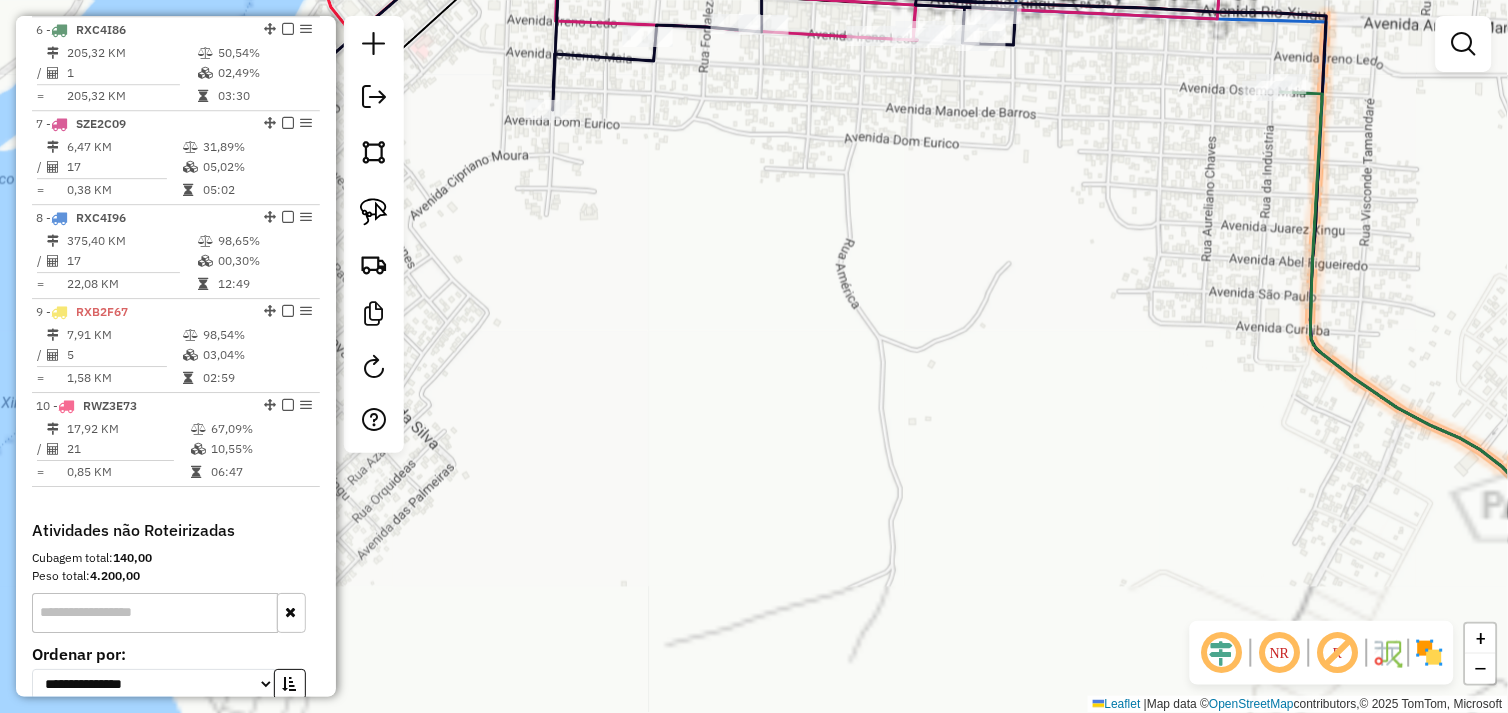 drag, startPoint x: 747, startPoint y: 286, endPoint x: 690, endPoint y: 410, distance: 136.47343 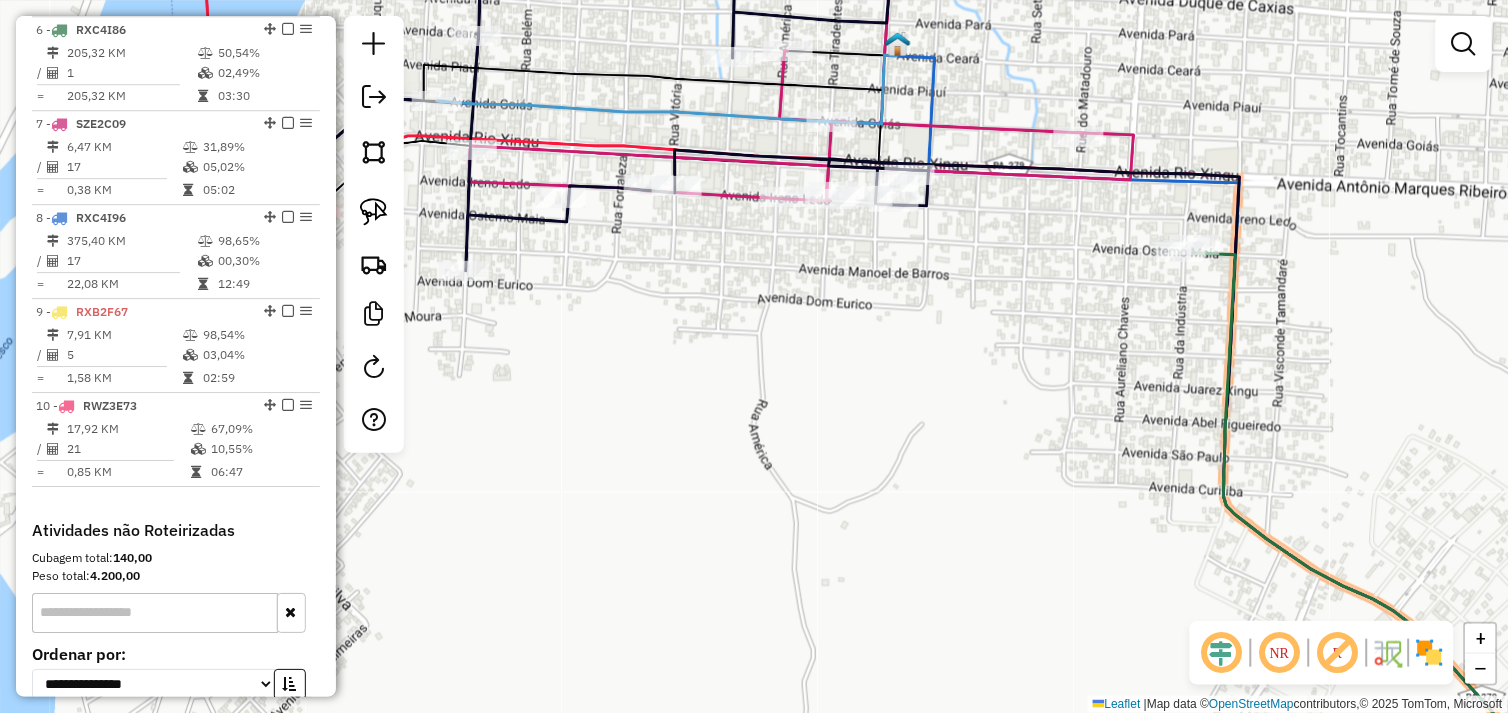 drag, startPoint x: 762, startPoint y: 353, endPoint x: 738, endPoint y: 387, distance: 41.617306 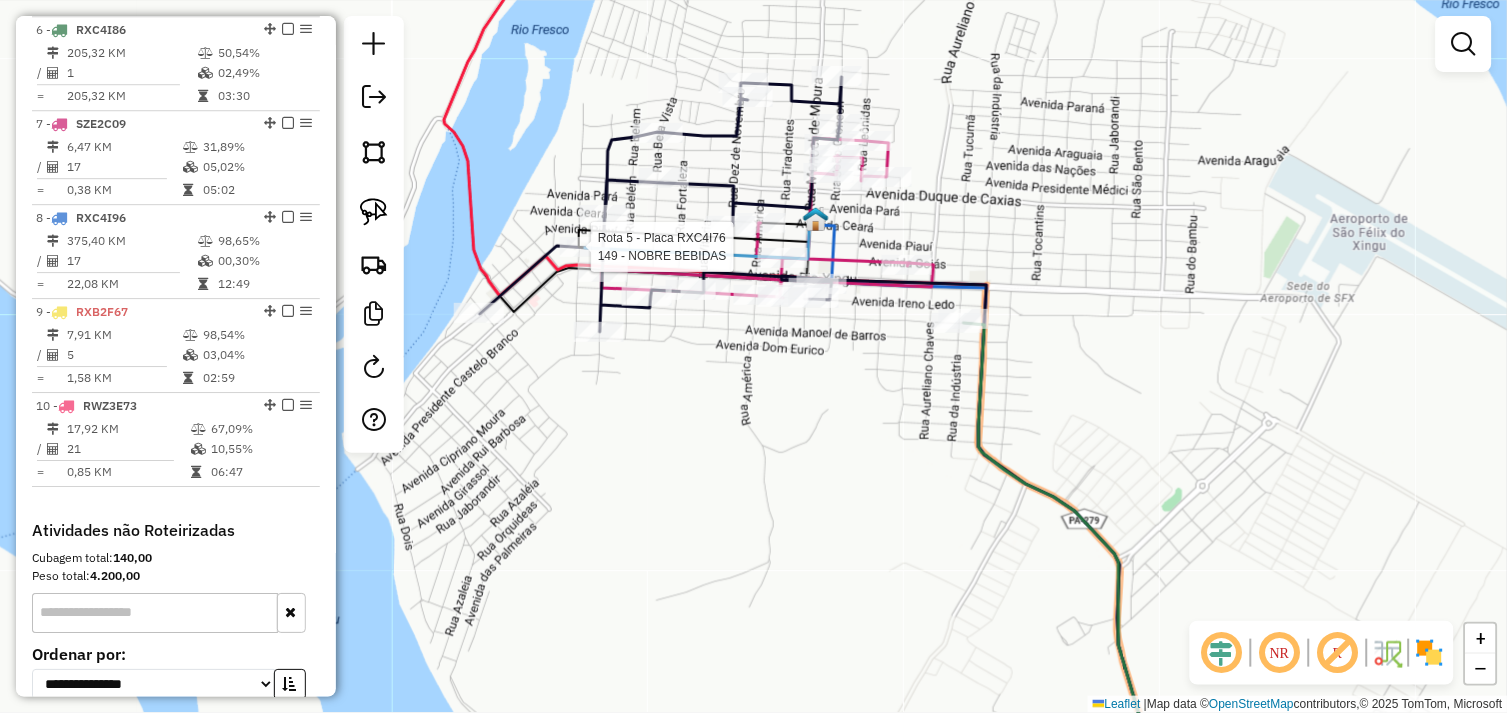 select on "*********" 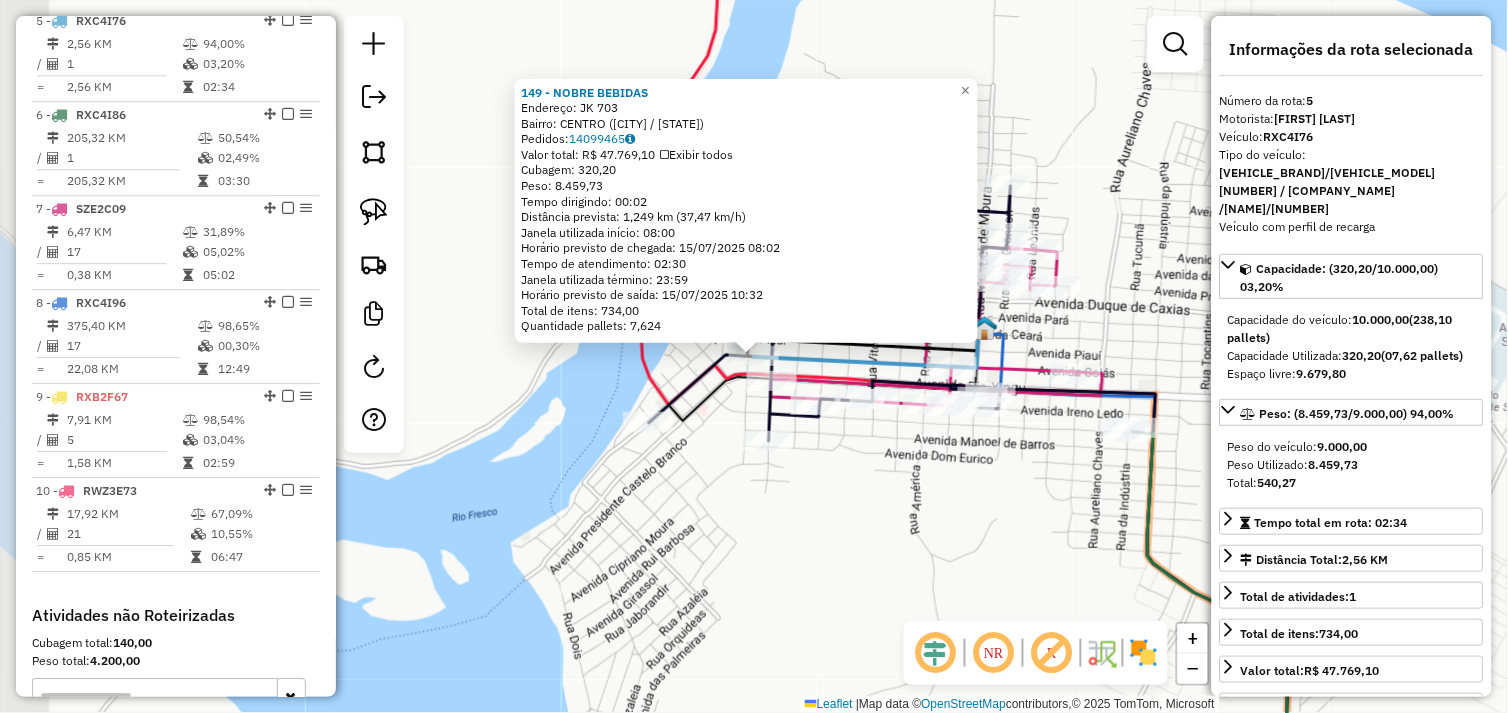 scroll, scrollTop: 1148, scrollLeft: 0, axis: vertical 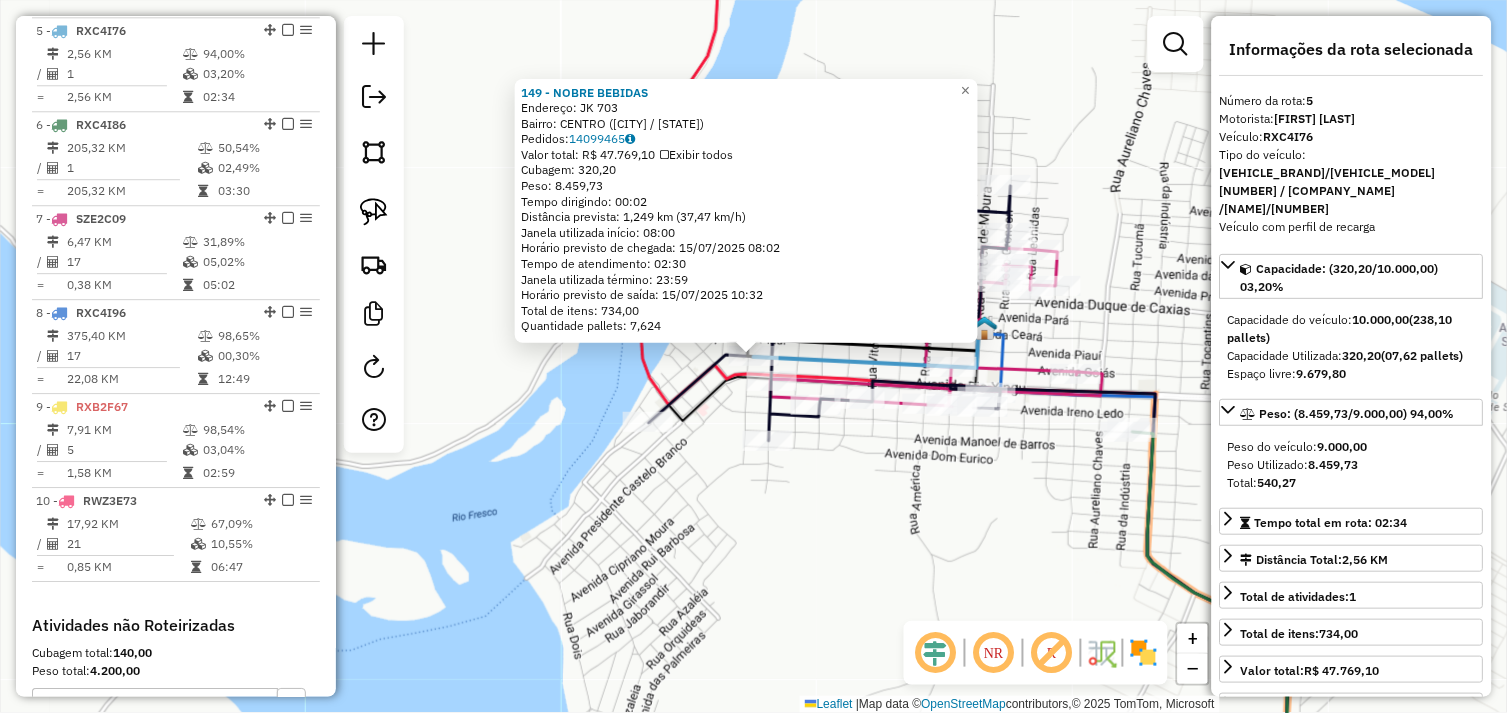 click on "Rota [NUMBER] - Placa [PLATE]  [NUMBER] - FUMACA GOIANA [NUMBER] - NOBRE BEBIDAS  Endereço:  JK [NUMBER]   Bairro: CENTRO ([CITY] / [STATE])   Pedidos:  [NUMBER]   Valor total: R$ [NUMBER]   Exibir todos   Cubagem: [NUMBER]  Peso: [NUMBER]  Tempo dirigindo: [TIME]   Distância prevista: [NUMBER] km ([NUMBER] km/h)   Janela utilizada início: [TIME]   Horário previsto de chegada: [DATE] [TIME]   Tempo de atendimento: [TIME]   Janela utilizada término: [TIME]   Horário previsto de saída: [DATE] [TIME]   Total de itens: [NUMBER]   Quantidade pallets: [NUMBER]  × Janela de atendimento Grade de atendimento Capacidade Transportadoras Veículos Cliente Pedidos  Rotas Selecione os dias de semana para filtrar as janelas de atendimento  Seg   Ter   Qua   Qui   Sex   Sáb   Dom  Informe o período da janela de atendimento: De: Até:  Filtrar exatamente a janela do cliente  Considerar janela de atendimento padrão  Selecione os dias de semana para filtrar as grades de atendimento  Seg   Ter   Qua   Qui   Sex   Sáb   Dom   Peso mínimo:  +" 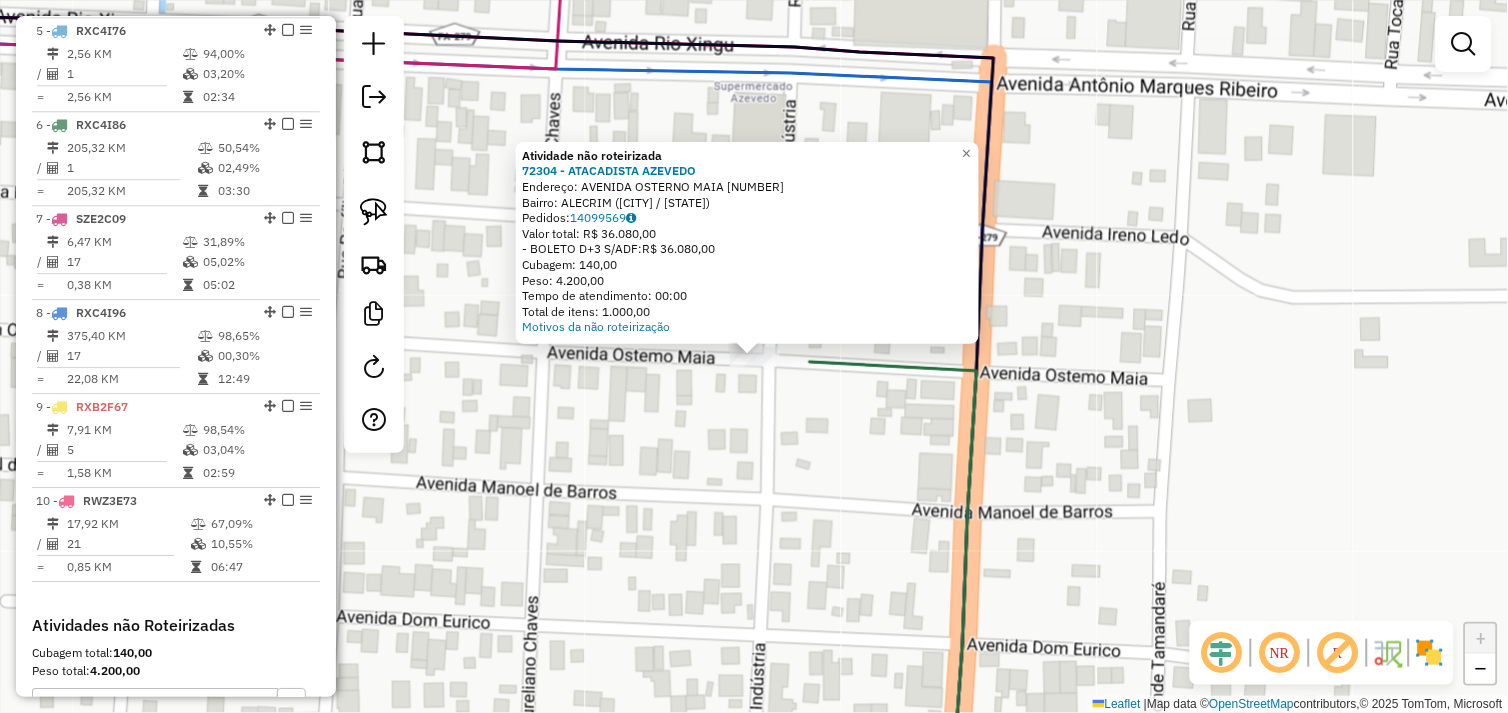 click on "Atividade não roteirizada 72304 - ATACADISTA AZEVEDO Endereço: AVENIDA OSTERNO MAIA [NUMBER] Bairro: ALECRIM ([CITY] / [STATE]) Pedidos: 14099569 Valor total: R$ 36.080,00 - BOLETO D+3 S/ADF: R$ 36.080,00 Cubagem: 140,00 Peso: 4.200,00 Tempo de atendimento: 00:00 Total de itens: 1.000,00 Motivos da não roteirização × Janela de atendimento Grade de atendimento Capacidade Transportadoras Veículos Cliente Pedidos Rotas Selecione os dias de semana para filtrar as janelas de atendimento Seg Ter Qua Qui Sex Sáb Dom Informe o período da janela de atendimento: De: Até: Filtrar exatamente a janela do cliente Considerar janela de atendimento padrão Selecione os dias de semana para filtrar as grades de atendimento Seg Ter Qua Qui Sex Sáb Dom Considerar clientes sem dia de atendimento cadastrado Clientes fora do dia de atendimento selecionado Filtrar as atividades entre os valores definidos abaixo: Peso mínimo: Peso máximo: Cubagem mínima: De:" 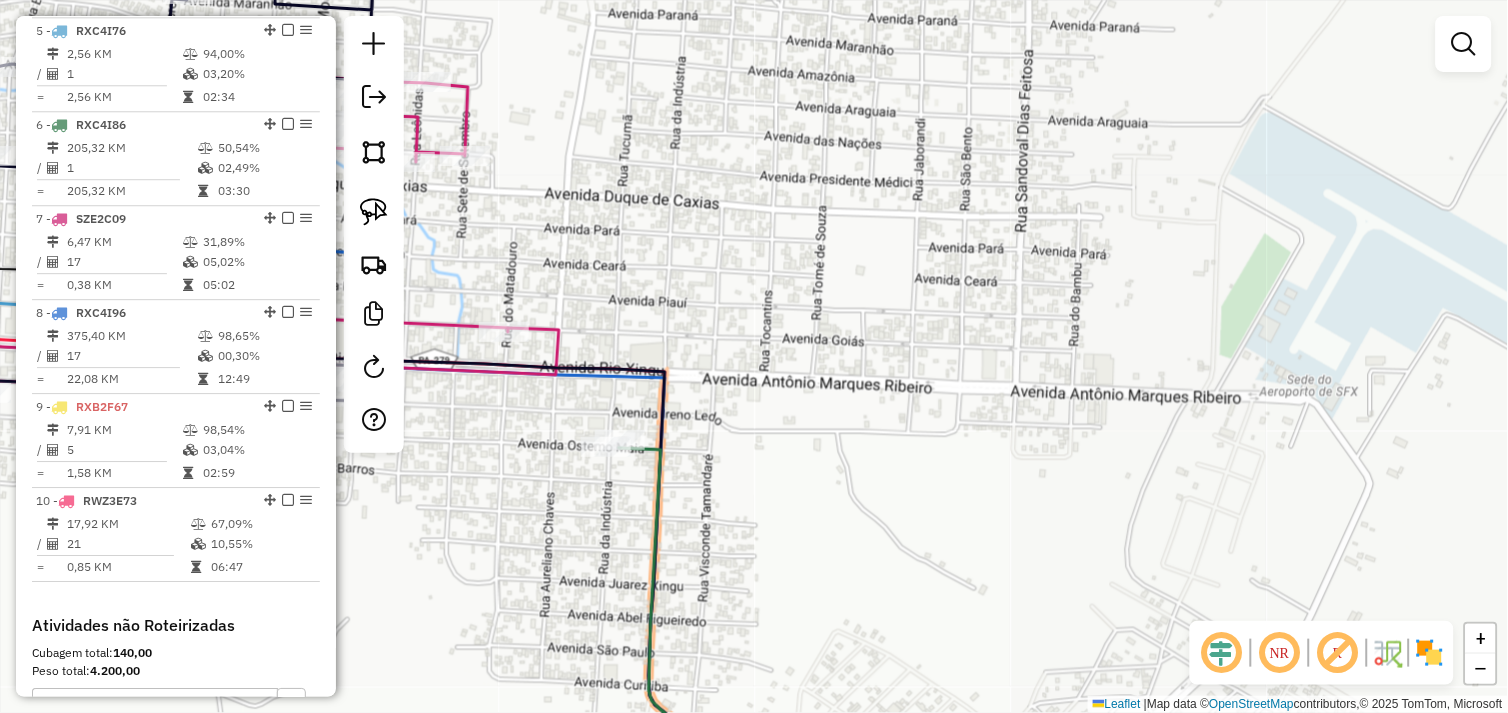drag, startPoint x: 487, startPoint y: 527, endPoint x: 723, endPoint y: 487, distance: 239.36583 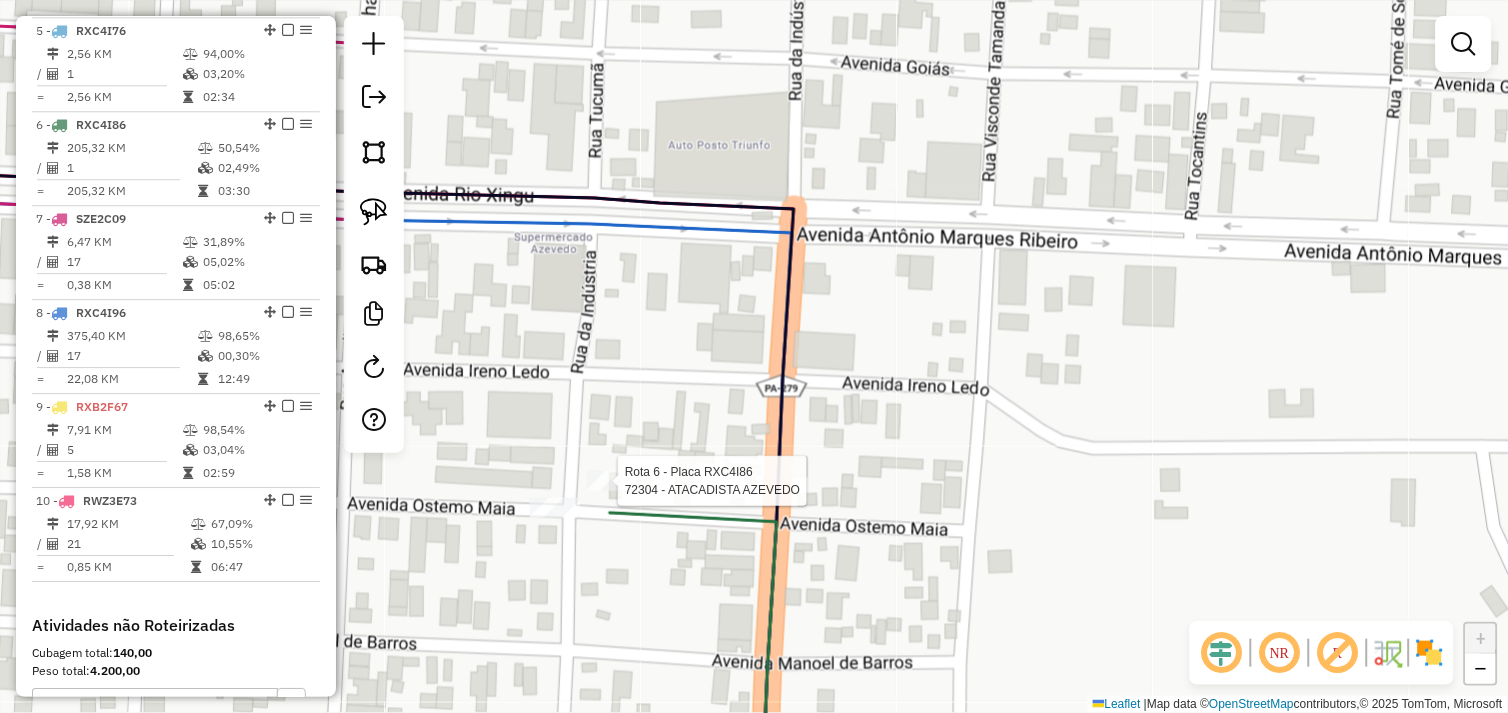 select on "*********" 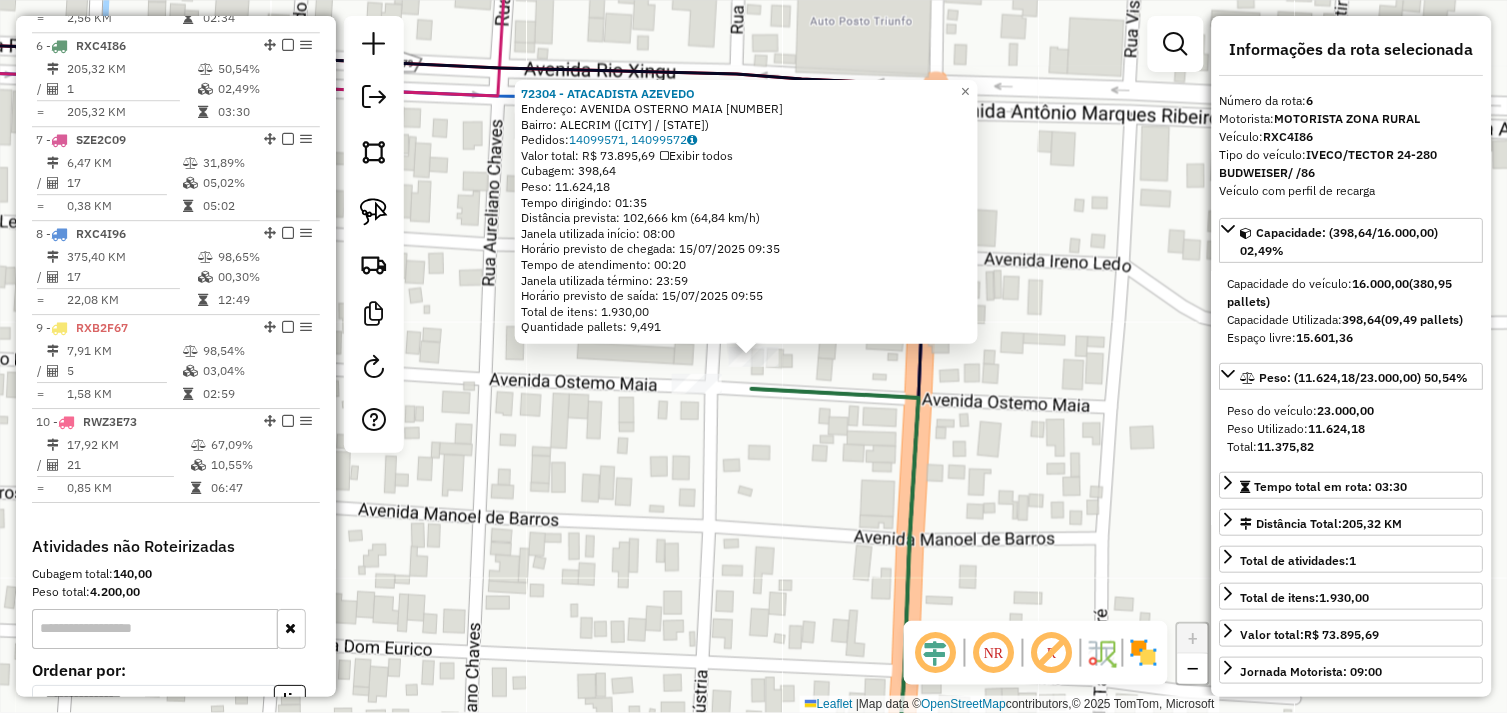 scroll, scrollTop: 1243, scrollLeft: 0, axis: vertical 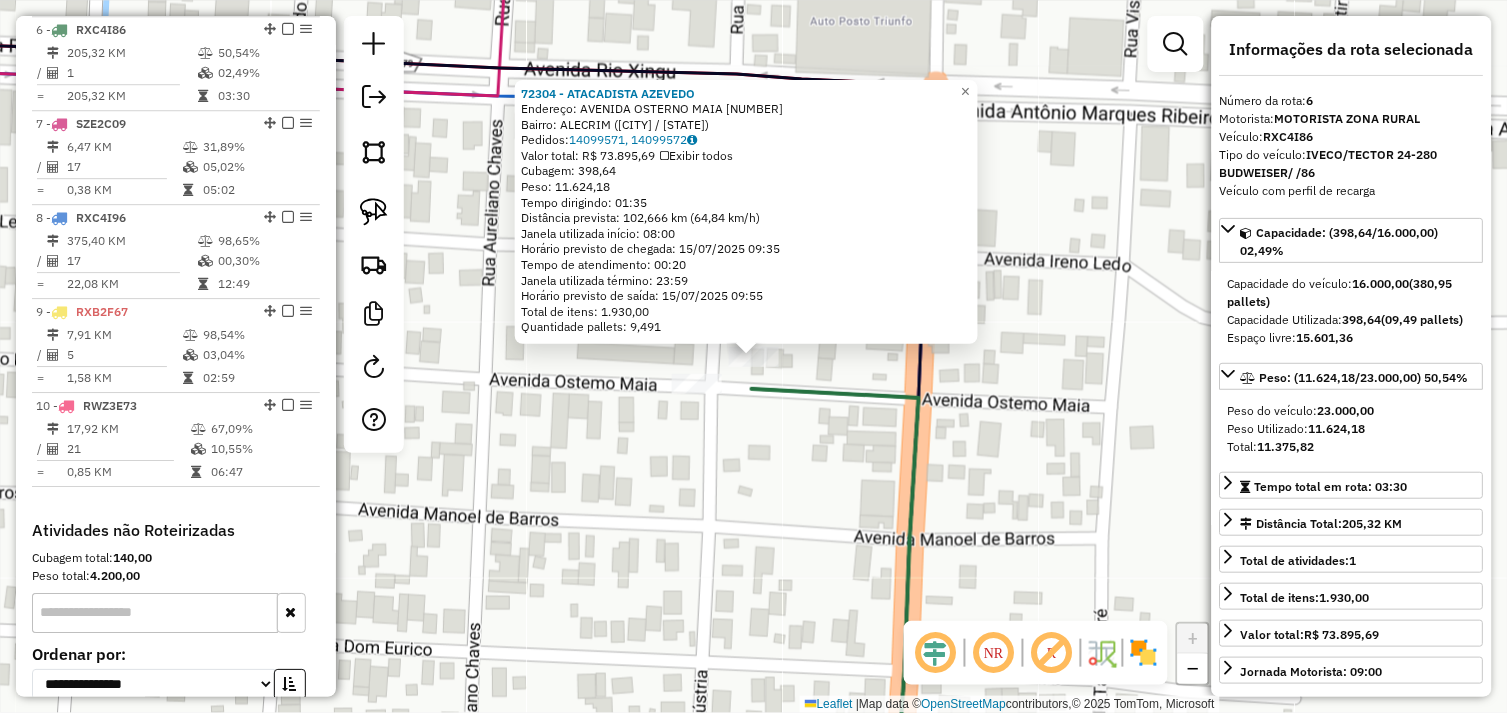 drag, startPoint x: 543, startPoint y: 534, endPoint x: 791, endPoint y: 514, distance: 248.80515 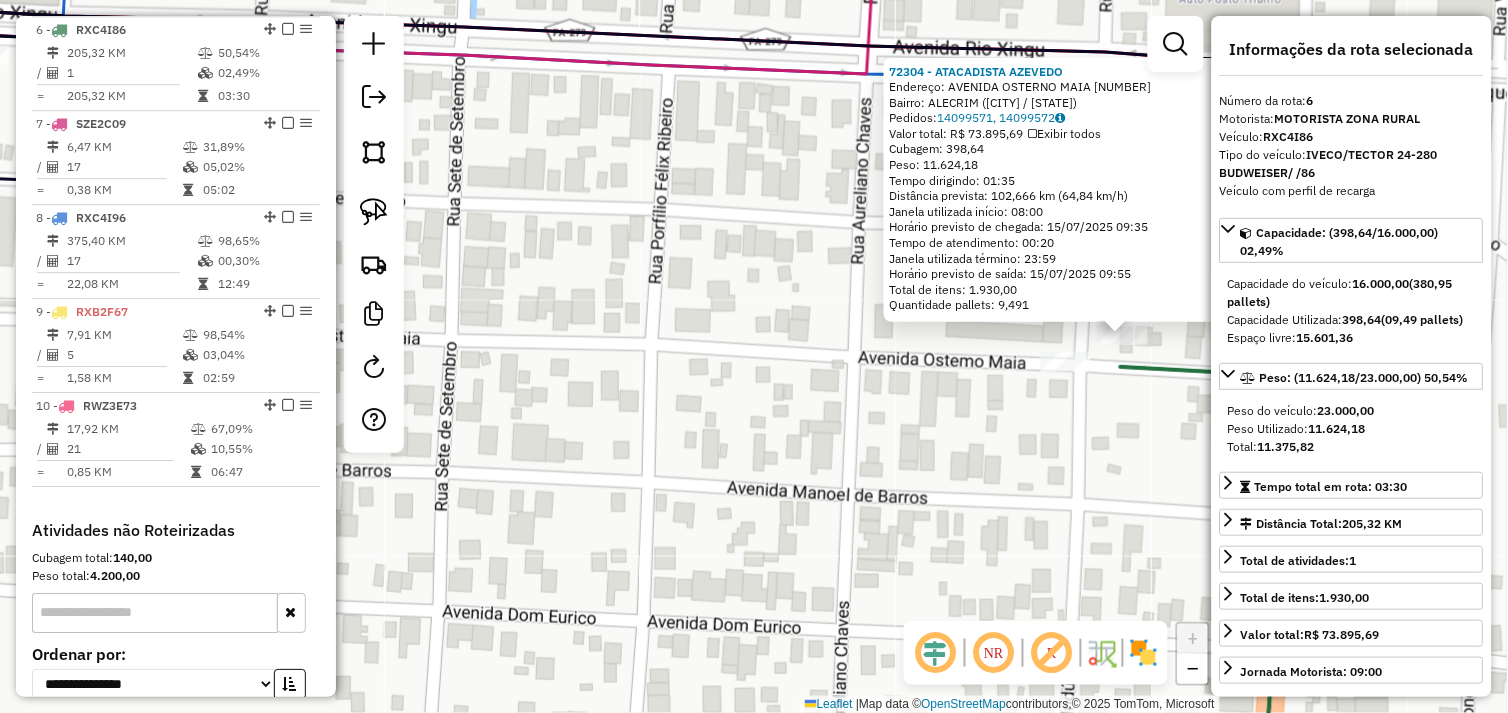 drag, startPoint x: 614, startPoint y: 512, endPoint x: 833, endPoint y: 517, distance: 219.05707 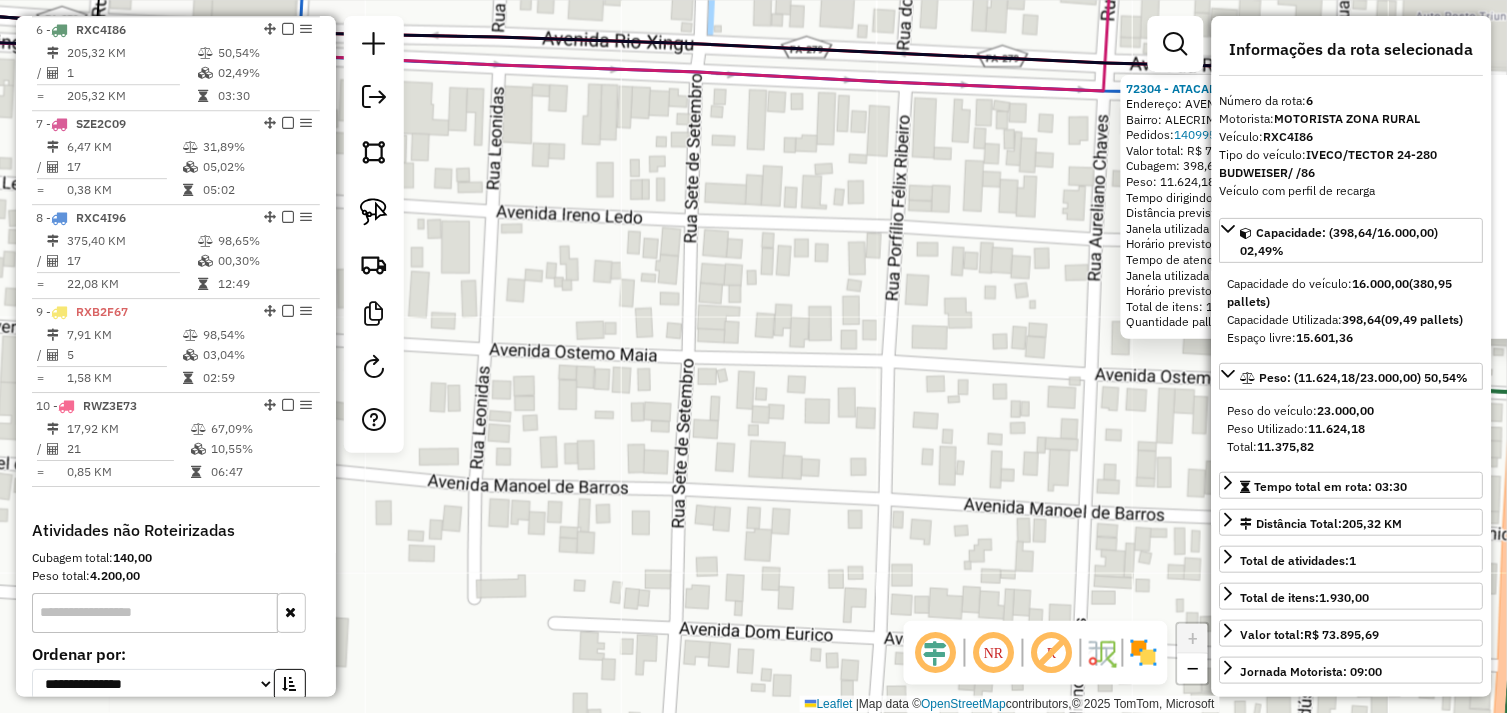 drag, startPoint x: 614, startPoint y: 450, endPoint x: 734, endPoint y: 455, distance: 120.10412 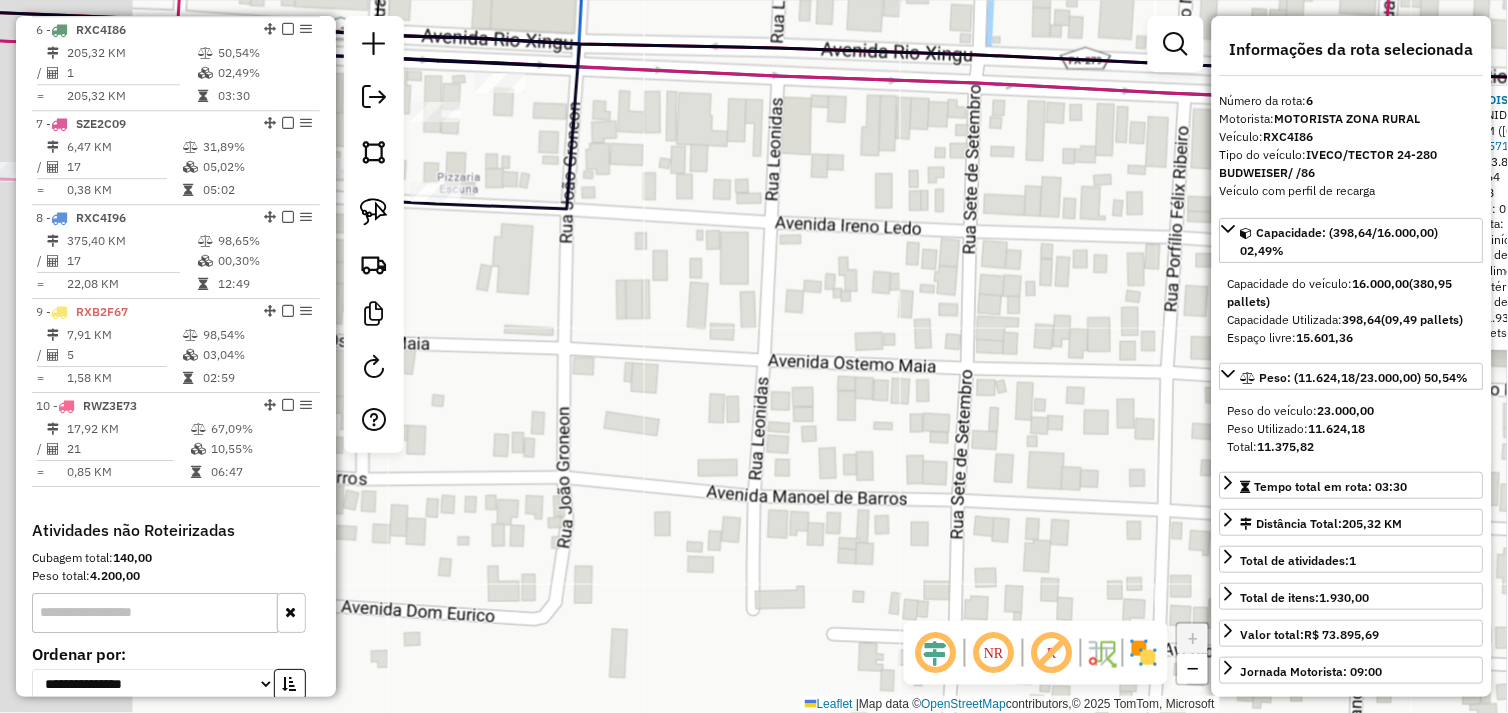 drag, startPoint x: 645, startPoint y: 423, endPoint x: 823, endPoint y: 427, distance: 178.04494 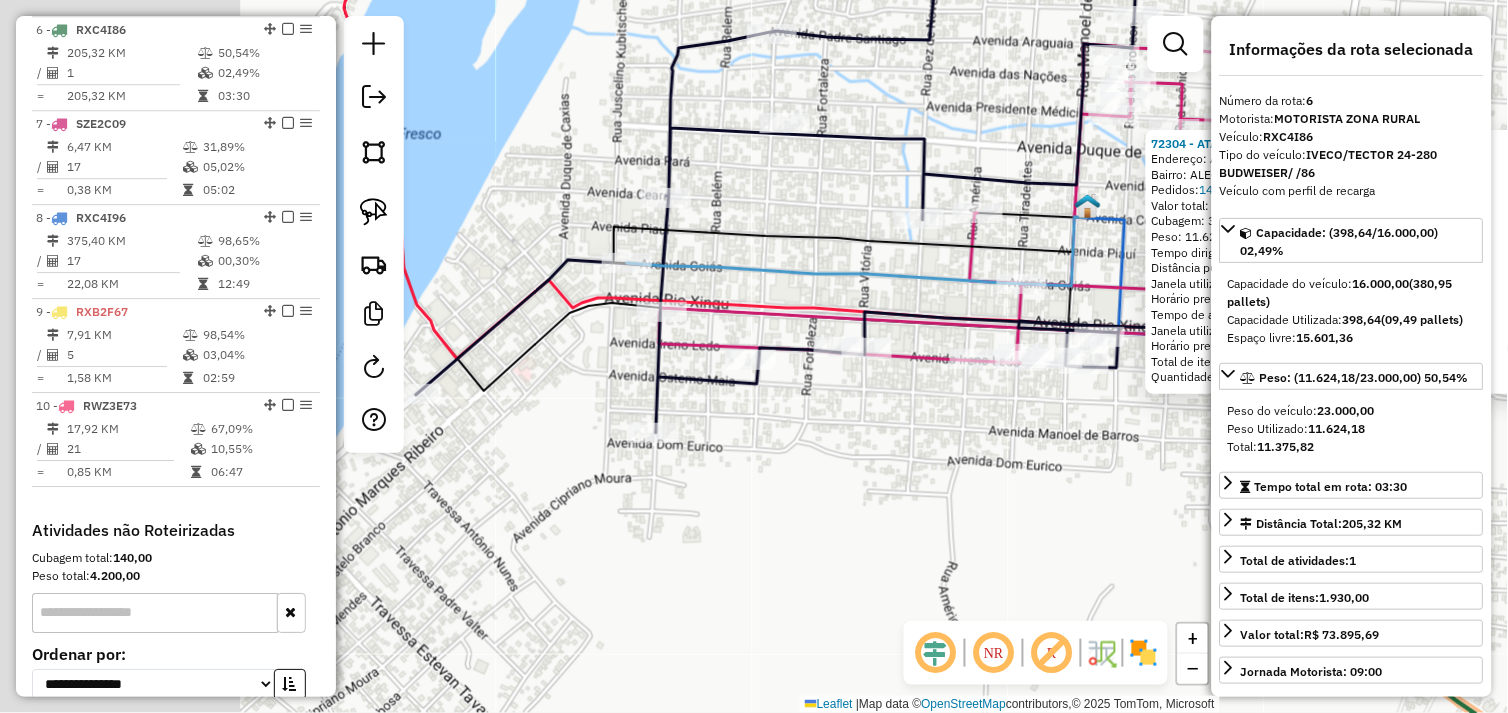 drag, startPoint x: 522, startPoint y: 420, endPoint x: 817, endPoint y: 428, distance: 295.10846 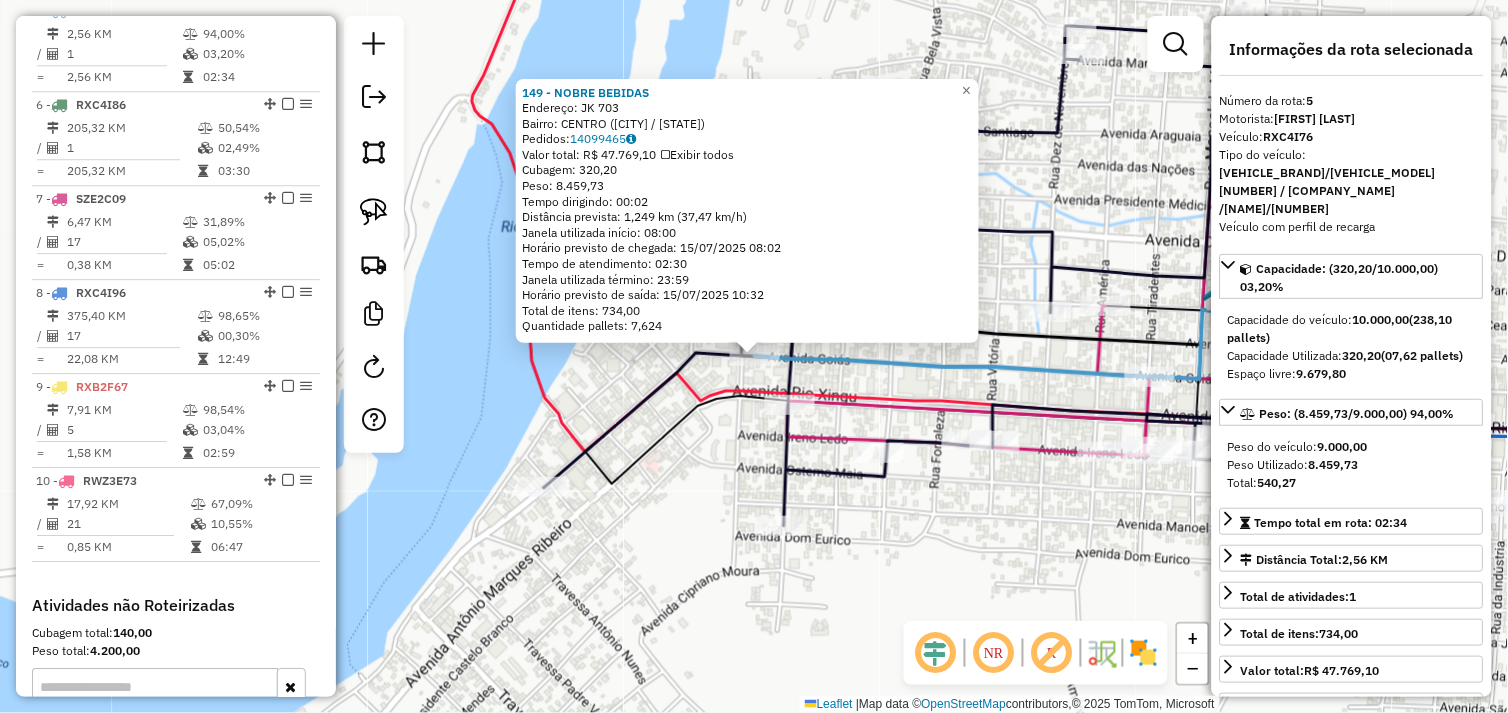 scroll, scrollTop: 1148, scrollLeft: 0, axis: vertical 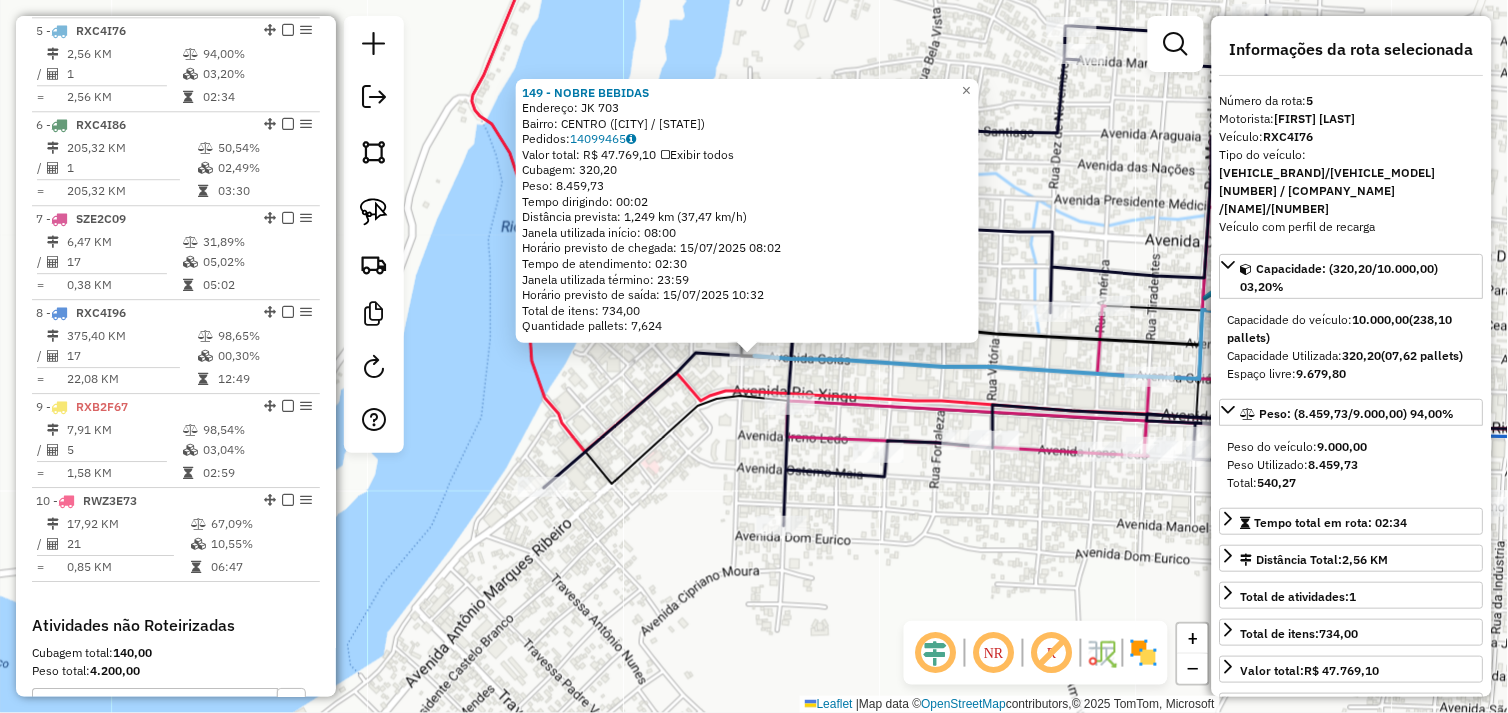 click on "Rota 5 - Placa RXC4I76  149 - NOBRE BEBIDAS 149 - NOBRE BEBIDAS  Endereço:  JK [NUMBER]   Bairro: CENTRO ([CITY] / [STATE])   Pedidos:  14099465   Valor total: R$ 47.769,10   Exibir todos   Cubagem: 320,20  Peso: 8.459,73  Tempo dirigindo: 00:02   Distância prevista: 1,249 km (37,47 km/h)   Janela utilizada início: [TIME]   Horário previsto de chegada: [DATE] [TIME]   Tempo de atendimento: 02:30   Janela utilizada término: 23:59   Horário previsto de saída: [DATE] [TIME]   Total de itens: 734,00   Quantidade pallets: 7,624  × Janela de atendimento Grade de atendimento Capacidade Transportadoras Veículos Cliente Pedidos  Rotas Selecione os dias de semana para filtrar as janelas de atendimento  Seg   Ter   Qua   Qui   Sex   Sáb   Dom  Informe o período da janela de atendimento: De: Até:  Filtrar exatamente a janela do cliente  Considerar janela de atendimento padrão  Selecione os dias de semana para filtrar as grades de atendimento  Seg   Ter   Qua   Qui   Sex   Sáb   Dom   Peso mínimo:  +" 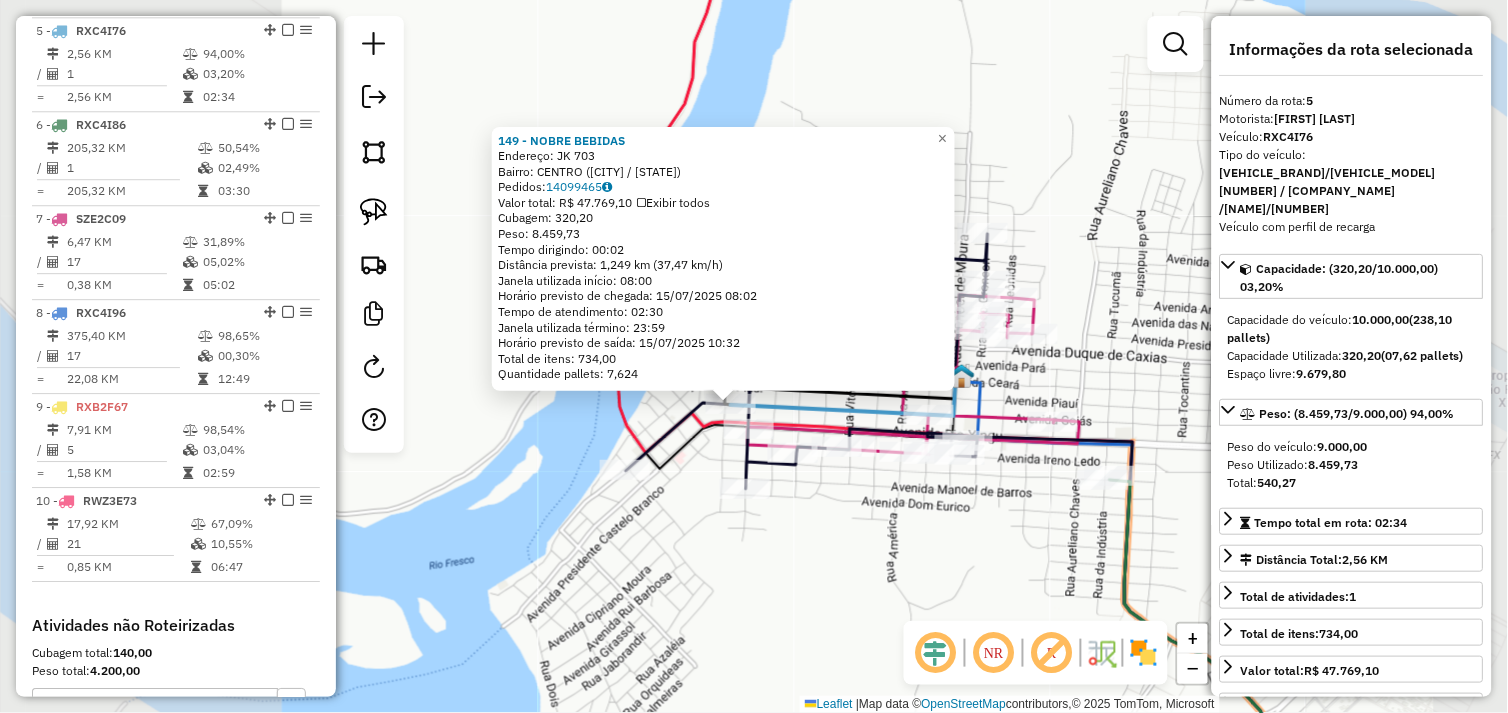 click on "[NUMBER] - [NAME]  Endereço:  JK [NUMBER]   Bairro: CENTRO ([CITY] / [STATE])   Pedidos:  [NUMBER]   Valor total: R$ [PRICE]   Exibir todos   Cubagem: [NUMBER]  Peso: [NUMBER]  Tempo dirigindo: [TIME]   Distância prevista: [NUMBER] km ([NUMBER] km/h)   Janela utilizada início: [TIME]   Horário previsto de chegada: [DATE] [TIME]   Tempo de atendimento: [TIME]   Janela utilizada término: [TIME]   Horário previsto de saída: [DATE] [TIME]   Total de itens: [NUMBER]   Quantidade pallets: [NUMBER]  × Janela de atendimento Grade de atendimento Capacidade Transportadoras Veículos Cliente Pedidos  Rotas Selecione os dias de semana para filtrar as janelas de atendimento  Seg   Ter   Qua   Qui   Sex   Sáb   Dom  Informe o período da janela de atendimento: De: [TIME] Até: [TIME]  Filtrar exatamente a janela do cliente  Considerar janela de atendimento padrão  Selecione os dias de semana para filtrar as grades de atendimento  Seg   Ter   Qua   Qui   Sex   Sáb   Dom   Considerar clientes sem dia de atendimento cadastrado  De: [NUMBER]" 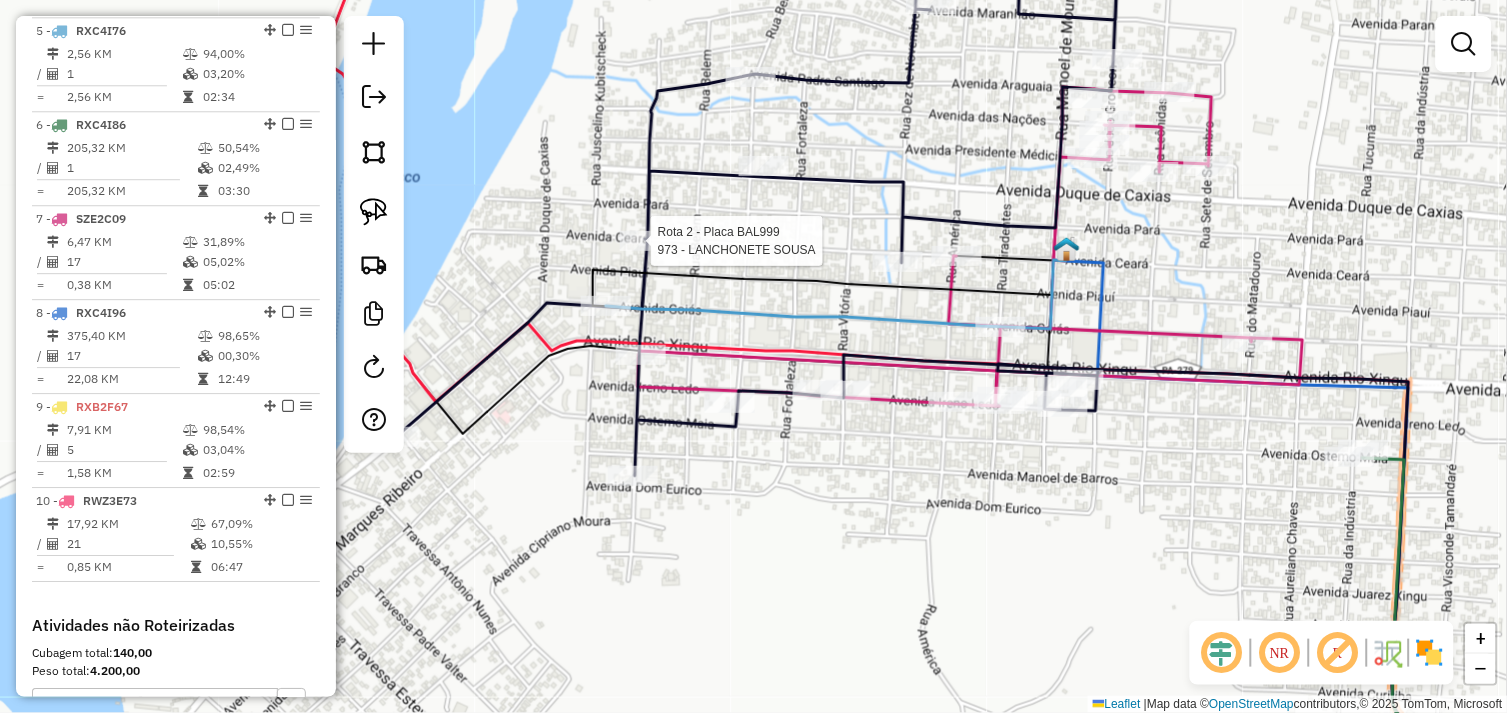 select on "*********" 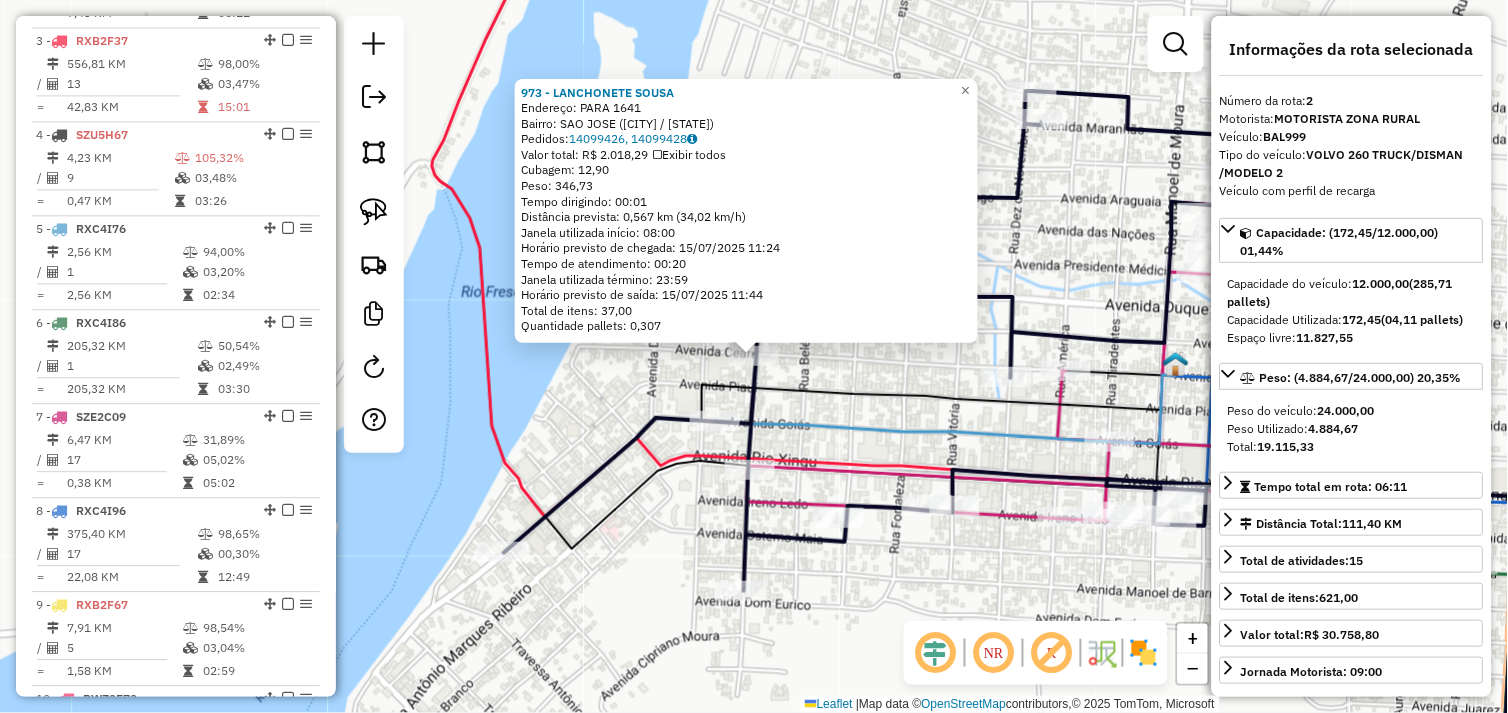 scroll, scrollTop: 866, scrollLeft: 0, axis: vertical 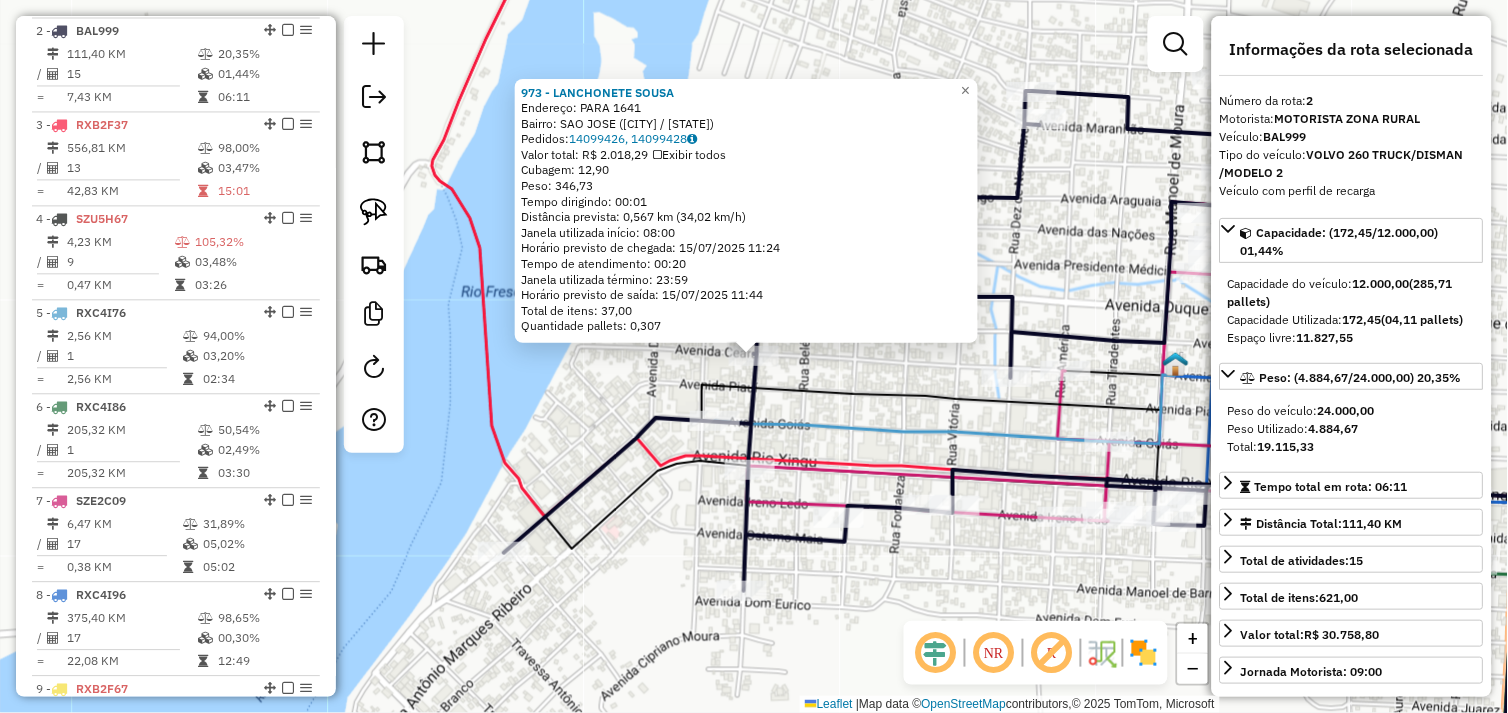 click on "973 - LANCHONETE SOUSA Endereço: PARA [NUMBER] Bairro: SAO JOSE ([CITY] / [STATE]) Pedidos: 14099426, 14099428 Valor total: R$ 2.018,29 Exibir todos Cubagem: 12,90 Peso: 346,73 Tempo dirigindo: 00:01 Distância prevista: 0,567 km (34,02 km/h) Janela utilizada início: 08:00 Horário previsto de chegada: [DATE] [TIME] Tempo de atendimento: 00:20 Janela utilizada término: 23:59 Horário previsto de saída: [DATE] [TIME] Total de itens: 37,00 Quantidade pallets: 0,307 × Janela de atendimento Grade de atendimento Capacidade Transportadoras Veículos Cliente Pedidos Rotas Selecione os dias de semana para filtrar as janelas de atendimento Seg Ter Qua Qui Sex Sáb Dom Informe o período da janela de atendimento: De: Até: Filtrar exatamente a janela do cliente Considerar janela de atendimento padrão Selecione os dias de semana para filtrar as grades de atendimento Seg Ter Qua Qui Sex Sáb Dom Clientes fora do dia de atendimento selecionado" 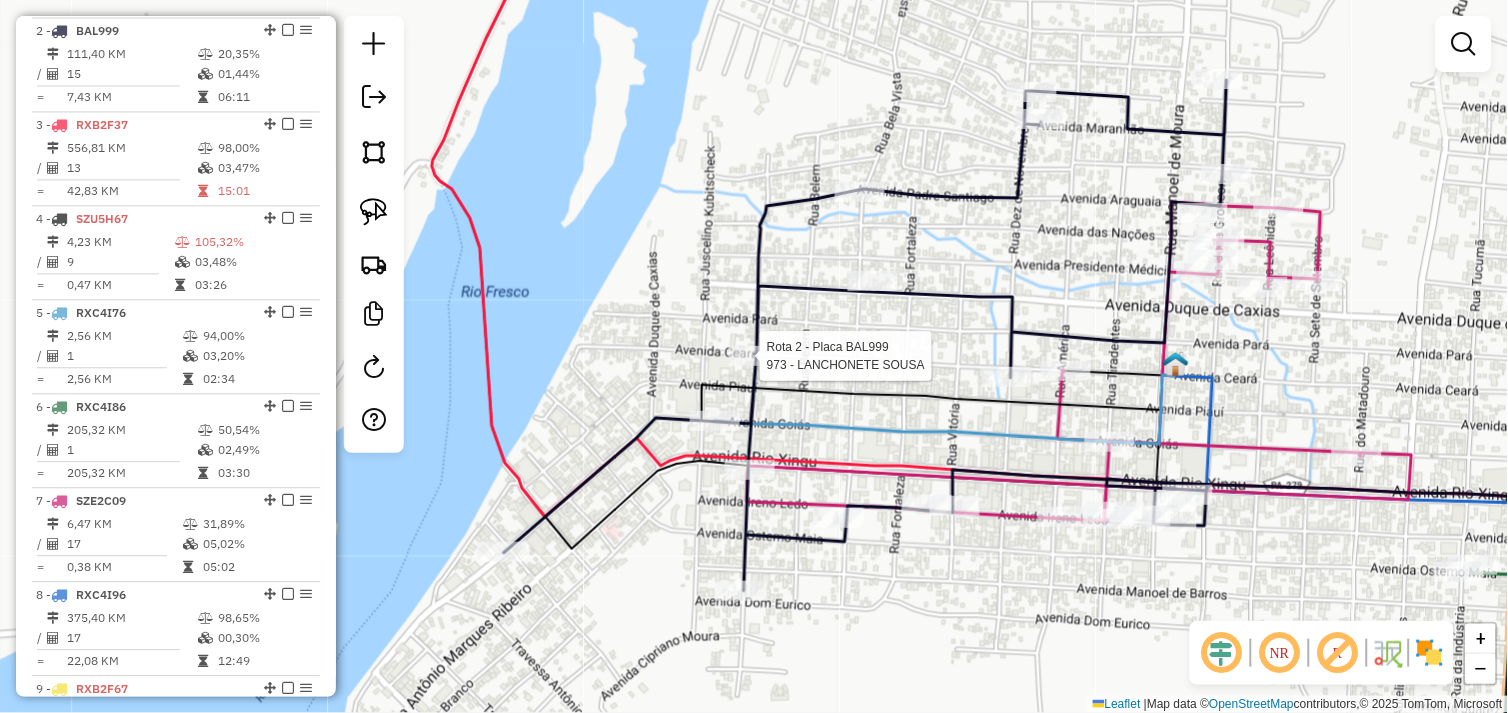 select on "*********" 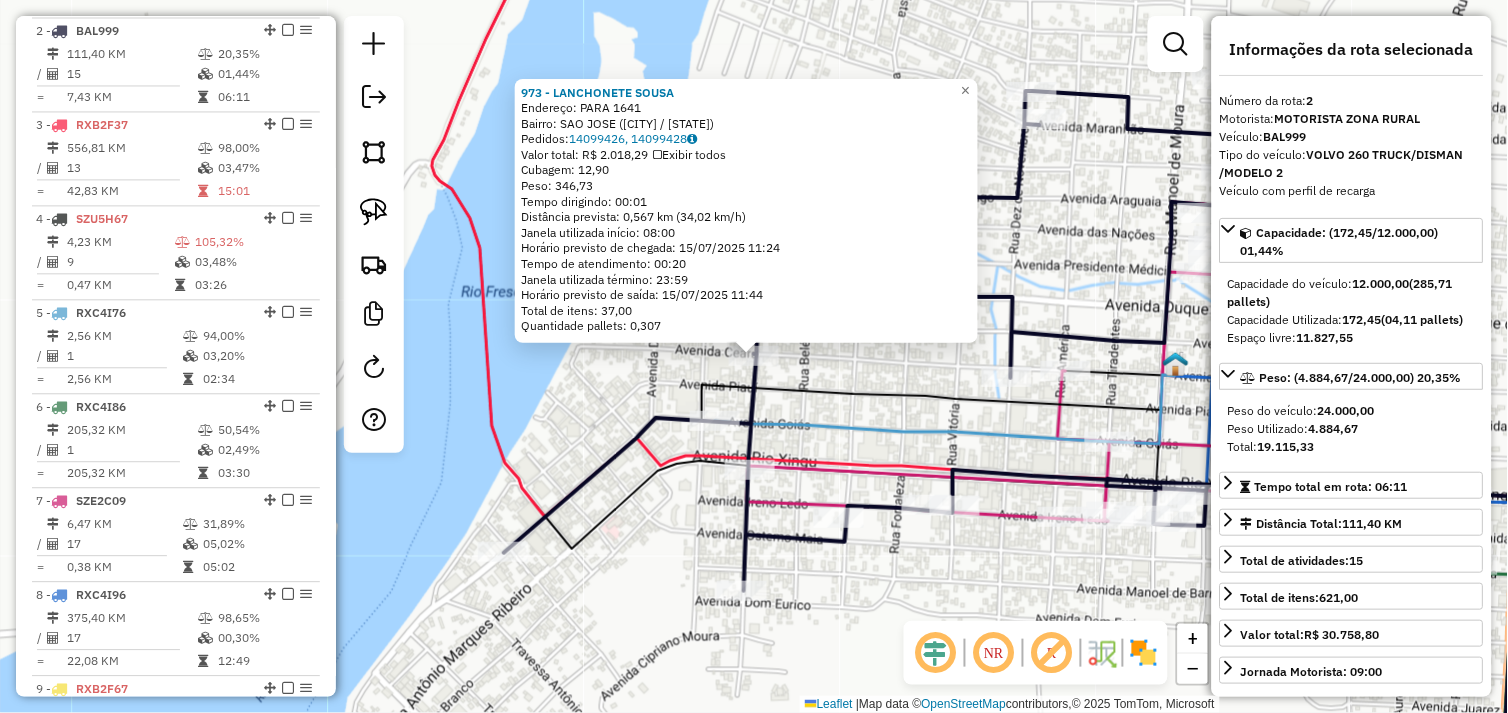 click on "Rota 2 - Placa [PLATE] 973 - LANCHONETE SOUSA 973 - LANCHONETE SOUSA Endereço: PARA [NUMBER] Bairro: SAO JOSE ([CITY] / [STATE]) Pedidos: 14099426, 14099428 Valor total: R$ 2.018,29 Exibir todos Cubagem: 12,90 Peso: 346,73 Tempo dirigindo: 00:01 Distância prevista: 0,567 km (34,02 km/h) Janela utilizada início: 08:00 Horário previsto de chegada: [DATE] [TIME] Tempo de atendimento: 00:20 Janela utilizada término: 23:59 Horário previsto de saída: [DATE] [TIME] Total de itens: 37,00 Quantidade pallets: 0,307 × Janela de atendimento Grade de atendimento Capacidade Transportadoras Veículos Cliente Pedidos Rotas Selecione os dias de semana para filtrar as janelas de atendimento Seg Ter Qua Qui Sex Sáb Dom Informe o período da janela de atendimento: De: Até: Filtrar exatamente a janela do cliente Considerar janela de atendimento padrão Selecione os dias de semana para filtrar as grades de atendimento Seg Ter Qua Qui Sex Sáb Dom" 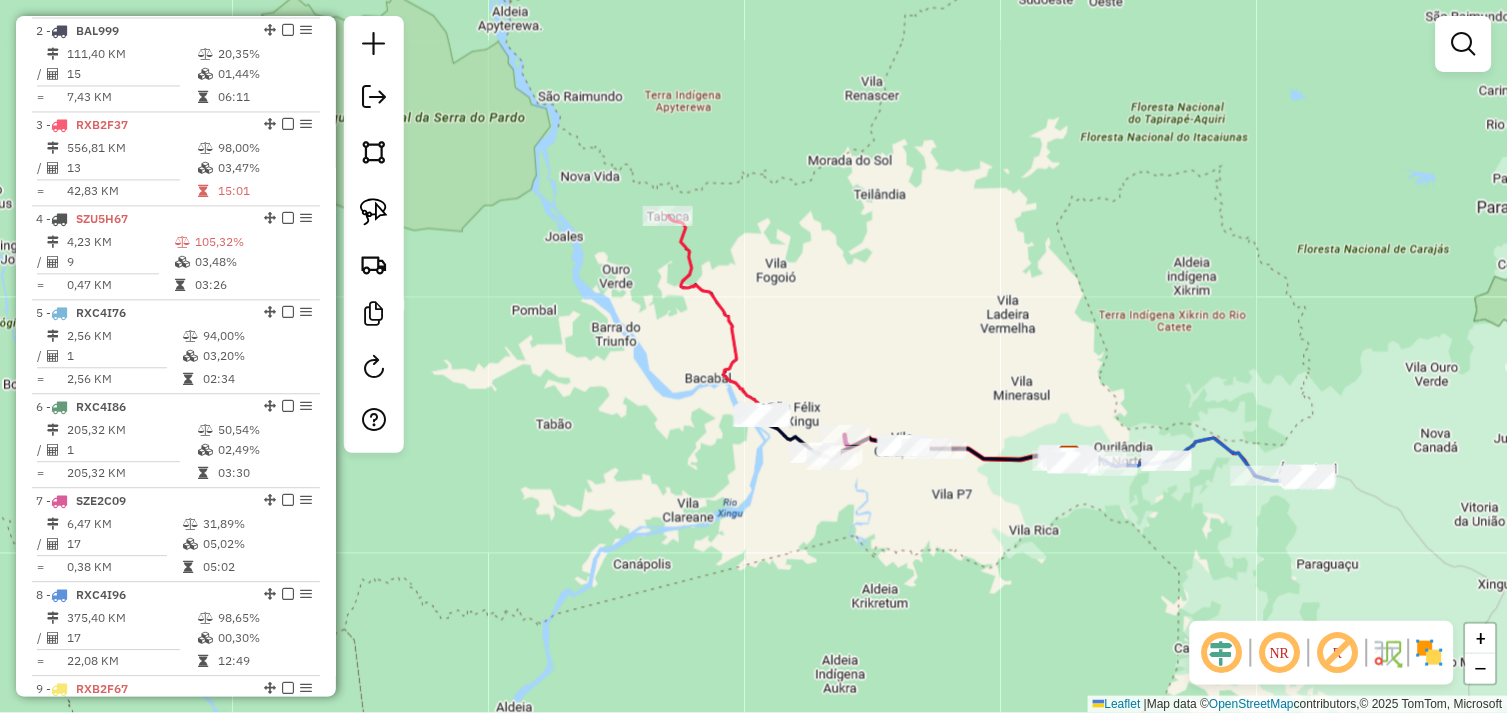 drag, startPoint x: 900, startPoint y: 501, endPoint x: 932, endPoint y: 520, distance: 37.215588 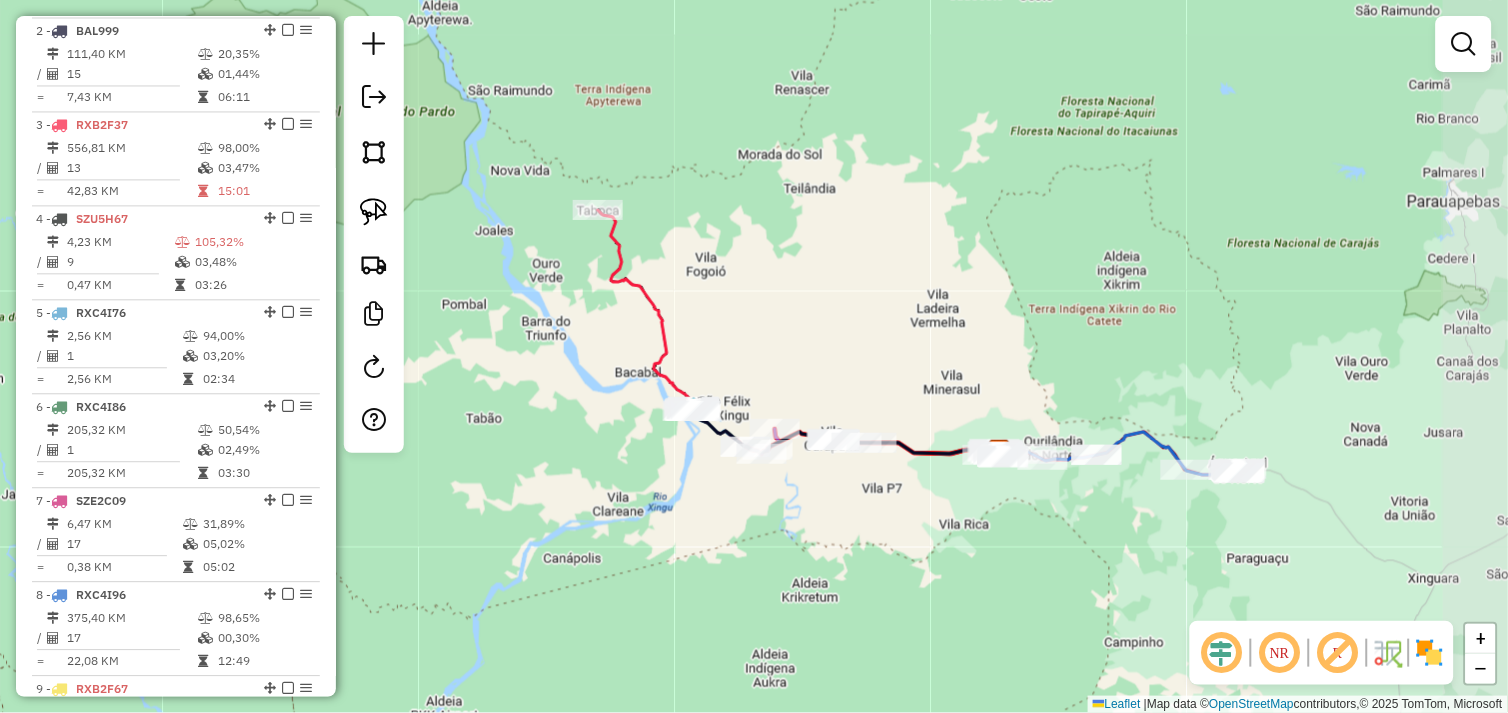 drag, startPoint x: 875, startPoint y: 523, endPoint x: 898, endPoint y: 535, distance: 25.942244 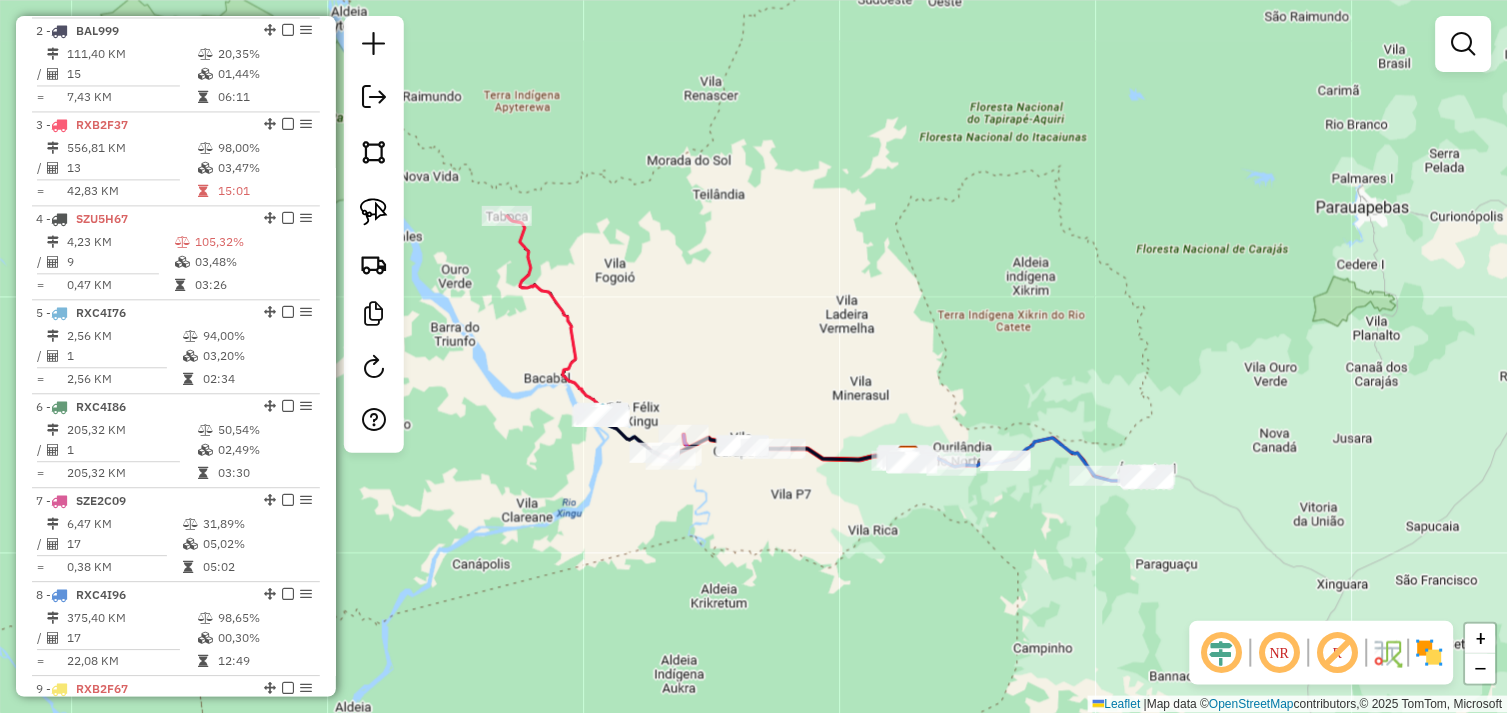 click on "Janela de atendimento Grade de atendimento Capacidade Transportadoras Veículos Cliente Pedidos  Rotas Selecione os dias de semana para filtrar as janelas de atendimento  Seg   Ter   Qua   Qui   Sex   Sáb   Dom  Informe o período da janela de atendimento: De: Até:  Filtrar exatamente a janela do cliente  Considerar janela de atendimento padrão  Selecione os dias de semana para filtrar as grades de atendimento  Seg   Ter   Qua   Qui   Sex   Sáb   Dom   Considerar clientes sem dia de atendimento cadastrado  Clientes fora do dia de atendimento selecionado Filtrar as atividades entre os valores definidos abaixo:  Peso mínimo:   Peso máximo:   Cubagem mínima:   Cubagem máxima:   De:   Até:  Filtrar as atividades entre o tempo de atendimento definido abaixo:  De:   Até:   Considerar capacidade total dos clientes não roteirizados Transportadora: Selecione um ou mais itens Tipo de veículo: Selecione um ou mais itens Veículo: Selecione um ou mais itens Motorista: Selecione um ou mais itens Nome: Rótulo:" 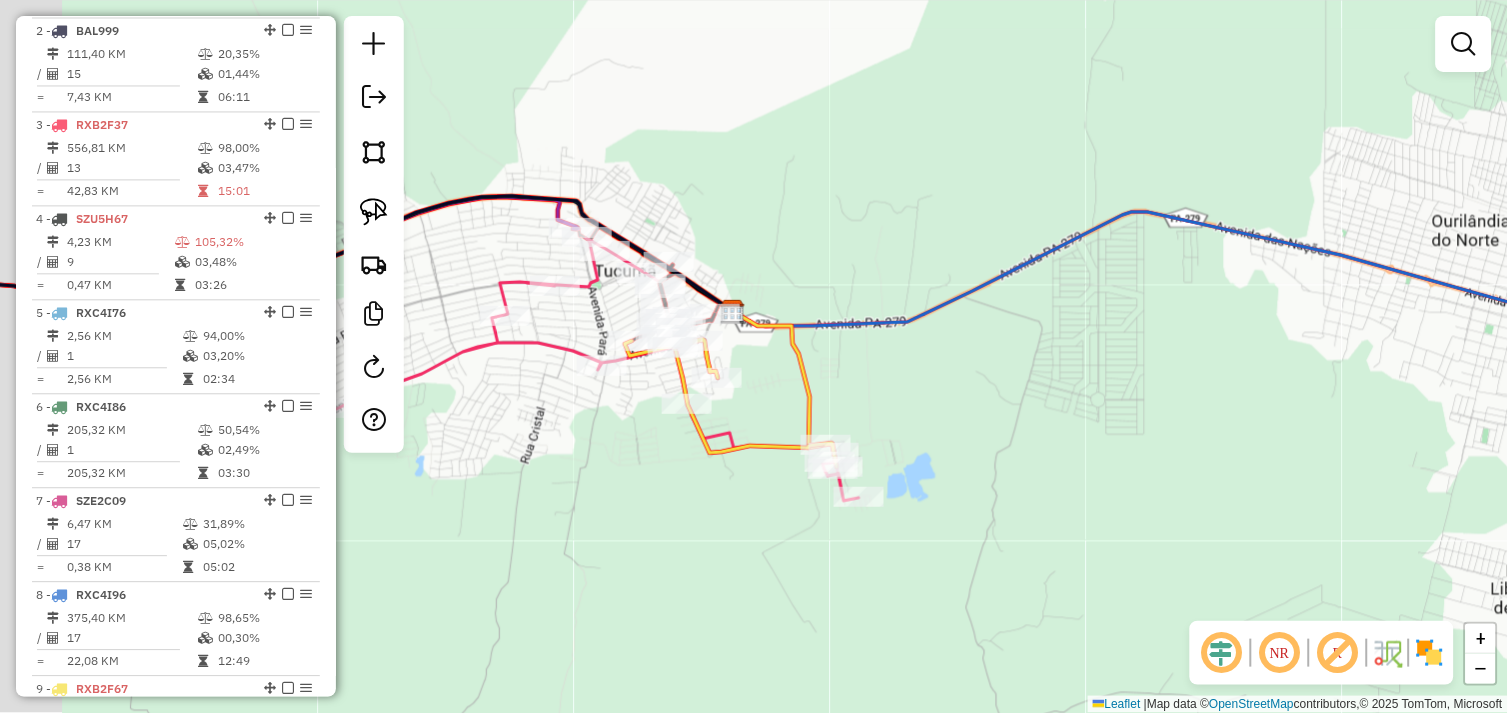 drag, startPoint x: 773, startPoint y: 438, endPoint x: 882, endPoint y: 446, distance: 109.29318 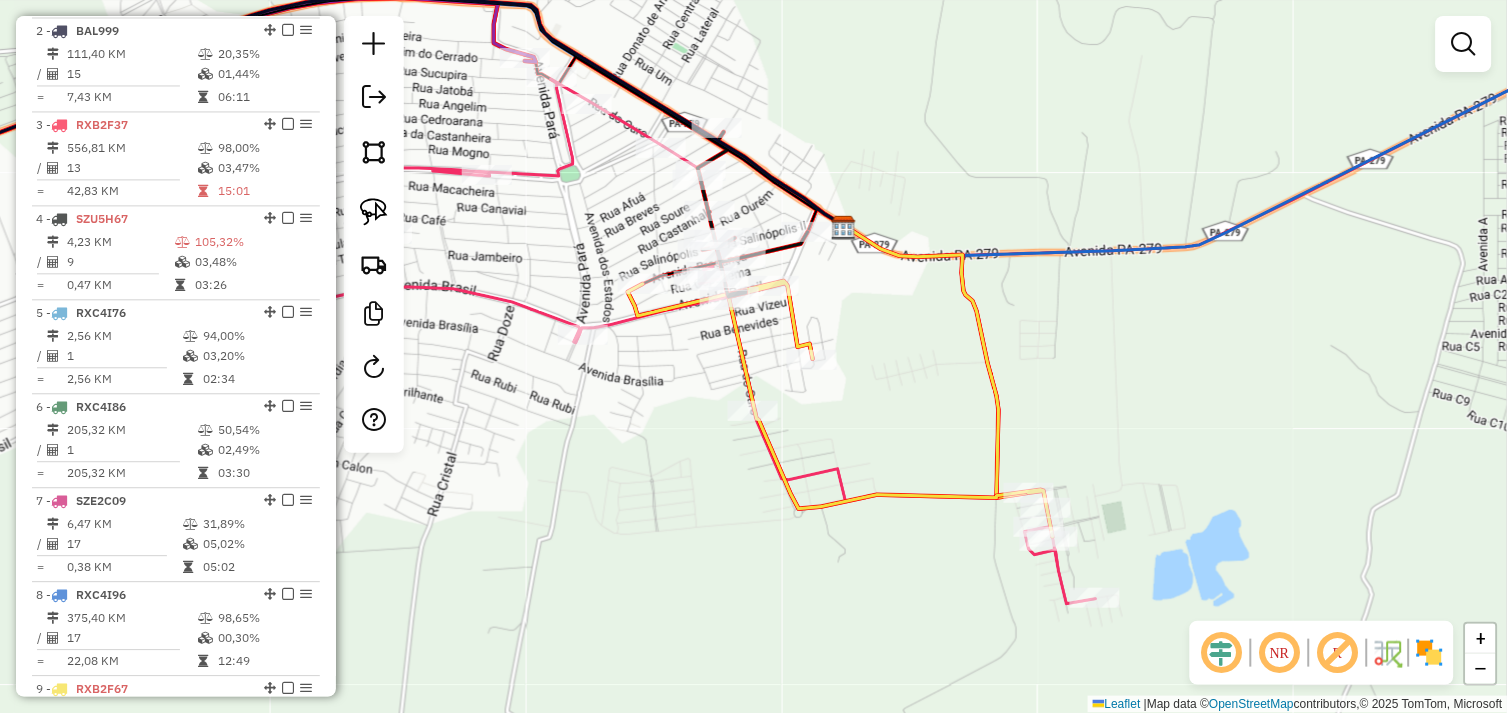 drag, startPoint x: 605, startPoint y: 422, endPoint x: 811, endPoint y: 431, distance: 206.1965 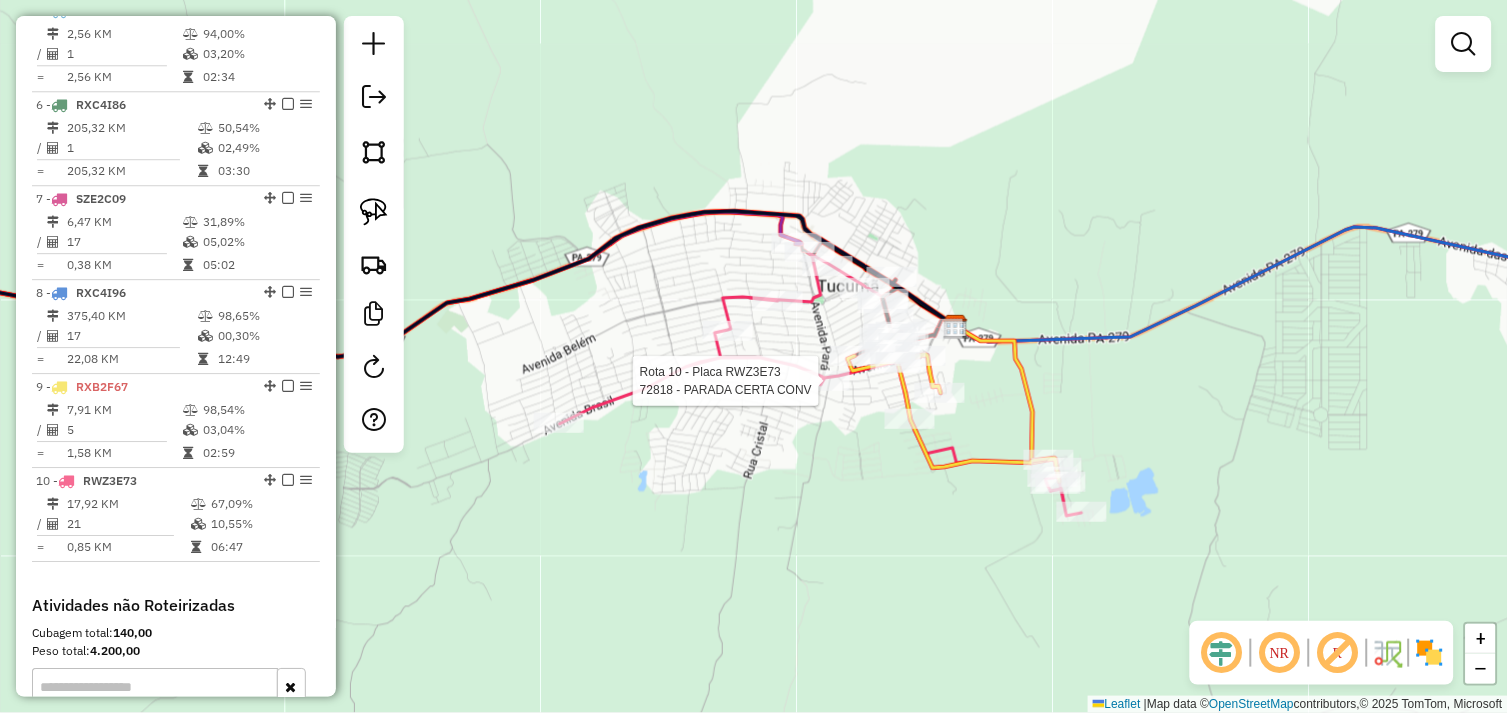 select on "*********" 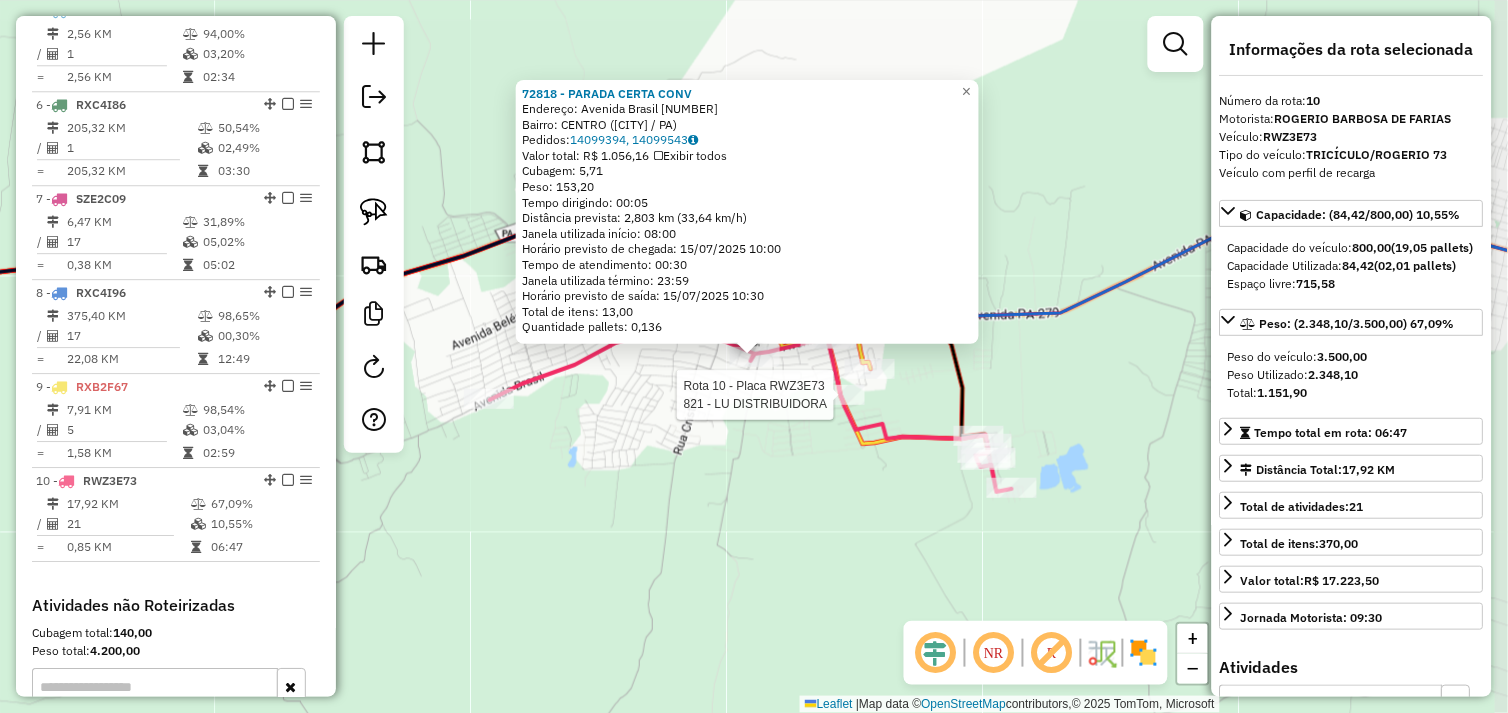 scroll, scrollTop: 1425, scrollLeft: 0, axis: vertical 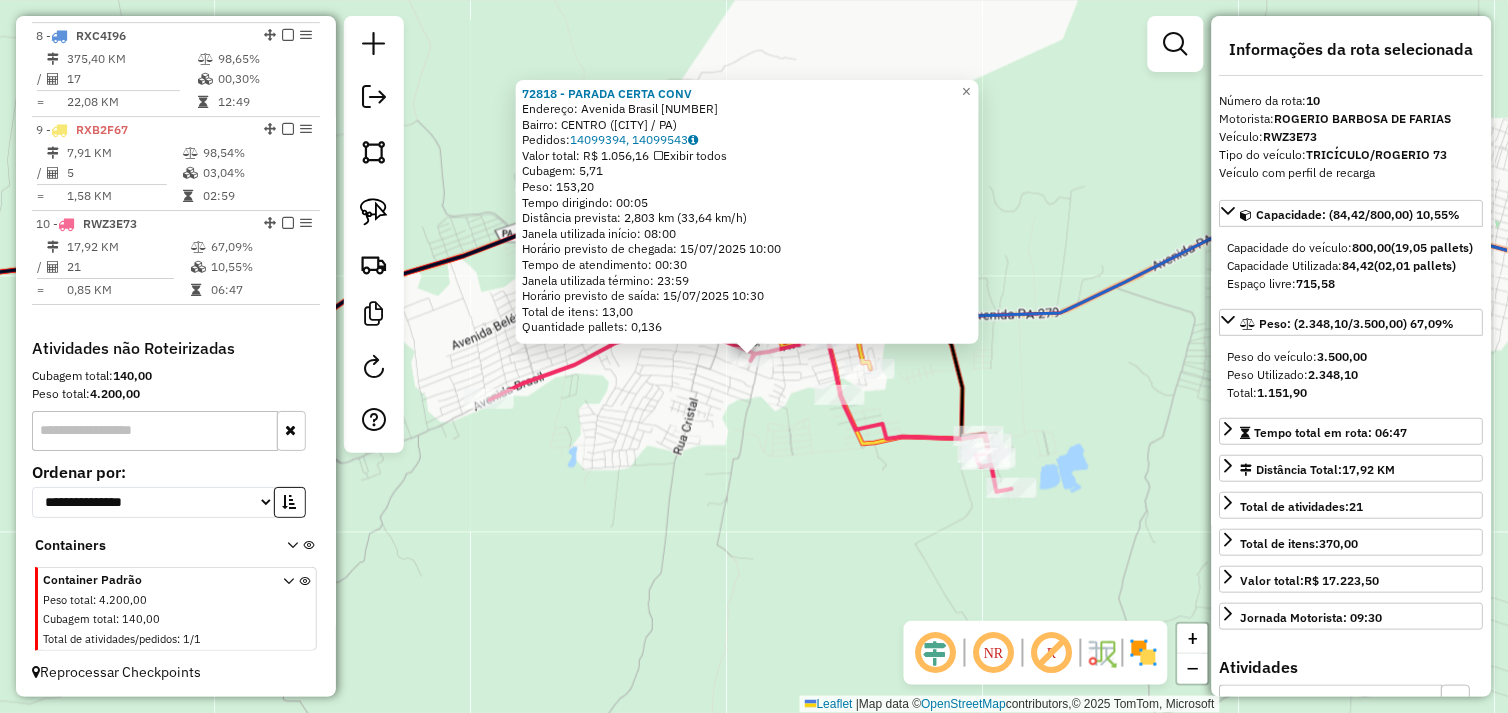 click on "72818 - PARADA CERTA CONV  Endereço:  Avenida Brasil 1347   Bairro: [NEIGHBORHOOD] ([CITY] / [STATE])   Pedidos:  14099394, 14099543   Valor total: R$ 1.056,16   Exibir todos   Cubagem: 5,71  Peso: 153,20  Tempo dirigindo: 00:05   Distância prevista: 2,803 km (33,64 km/h)   Janela utilizada início: 08:00   Horário previsto de chegada: 15/07/2025 10:00   Tempo de atendimento: 00:30   Janela utilizada término: 23:59   Horário previsto de saída: 15/07/2025 10:30   Total de itens: 13,00   Quantidade pallets: 0,136  × Janela de atendimento Grade de atendimento Capacidade Transportadoras Veículos Cliente Pedidos  Rotas Selecione os dias de semana para filtrar as janelas de atendimento  Seg   Ter   Qua   Qui   Sex   Sáb   Dom  Informe o período da janela de atendimento: De: Até:  Filtrar exatamente a janela do cliente  Considerar janela de atendimento padrão  Selecione os dias de semana para filtrar as grades de atendimento  Seg   Ter   Qua   Qui   Sex   Sáb   Dom   Clientes fora do dia de atendimento selecionado +" 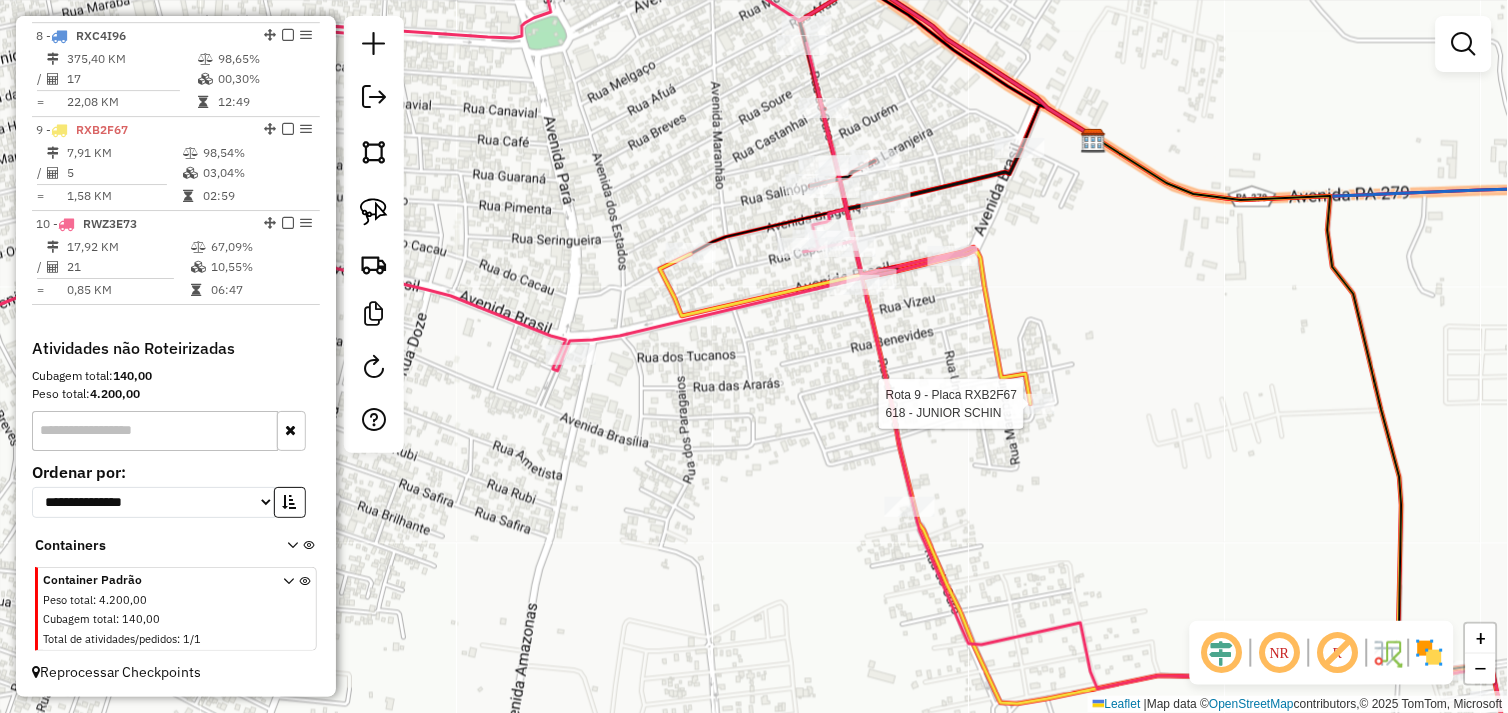 select on "*********" 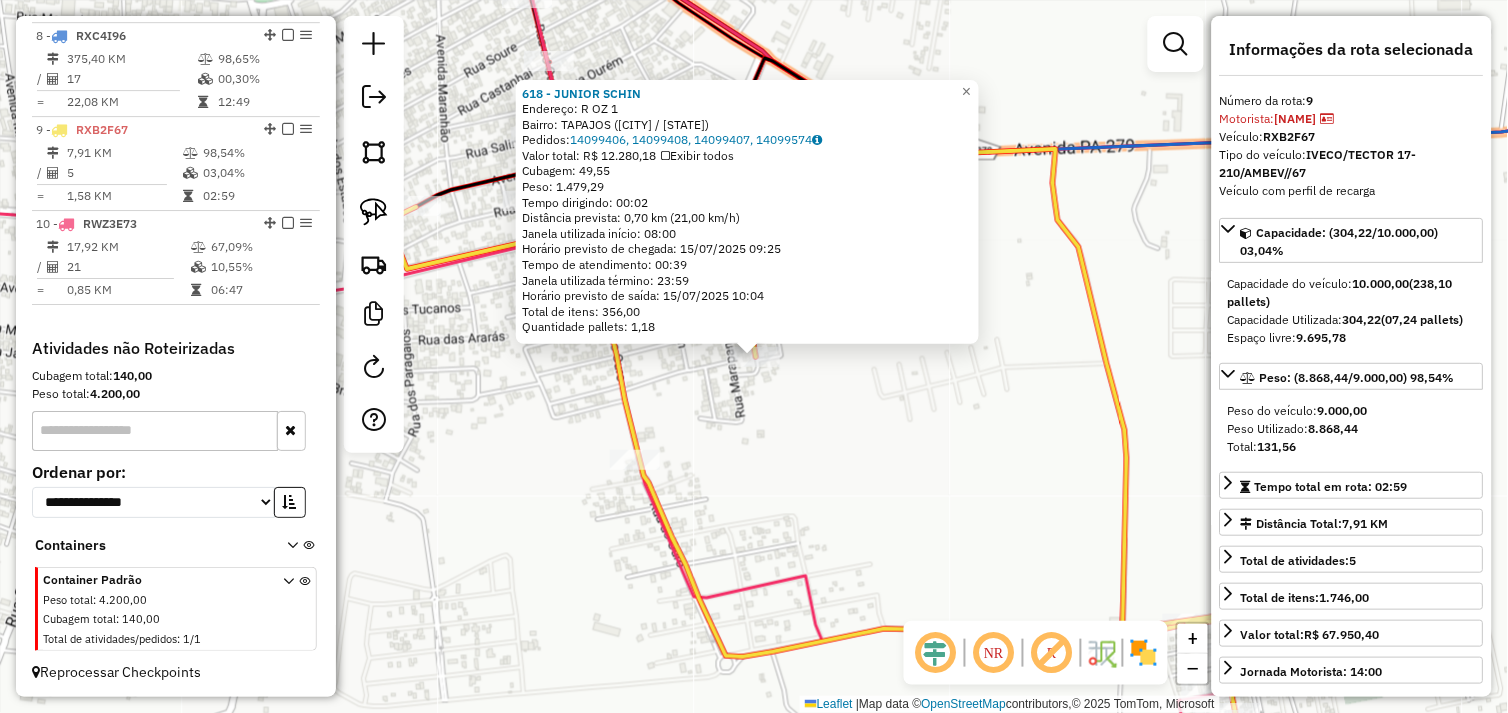 drag, startPoint x: 923, startPoint y: 420, endPoint x: 836, endPoint y: 404, distance: 88.45903 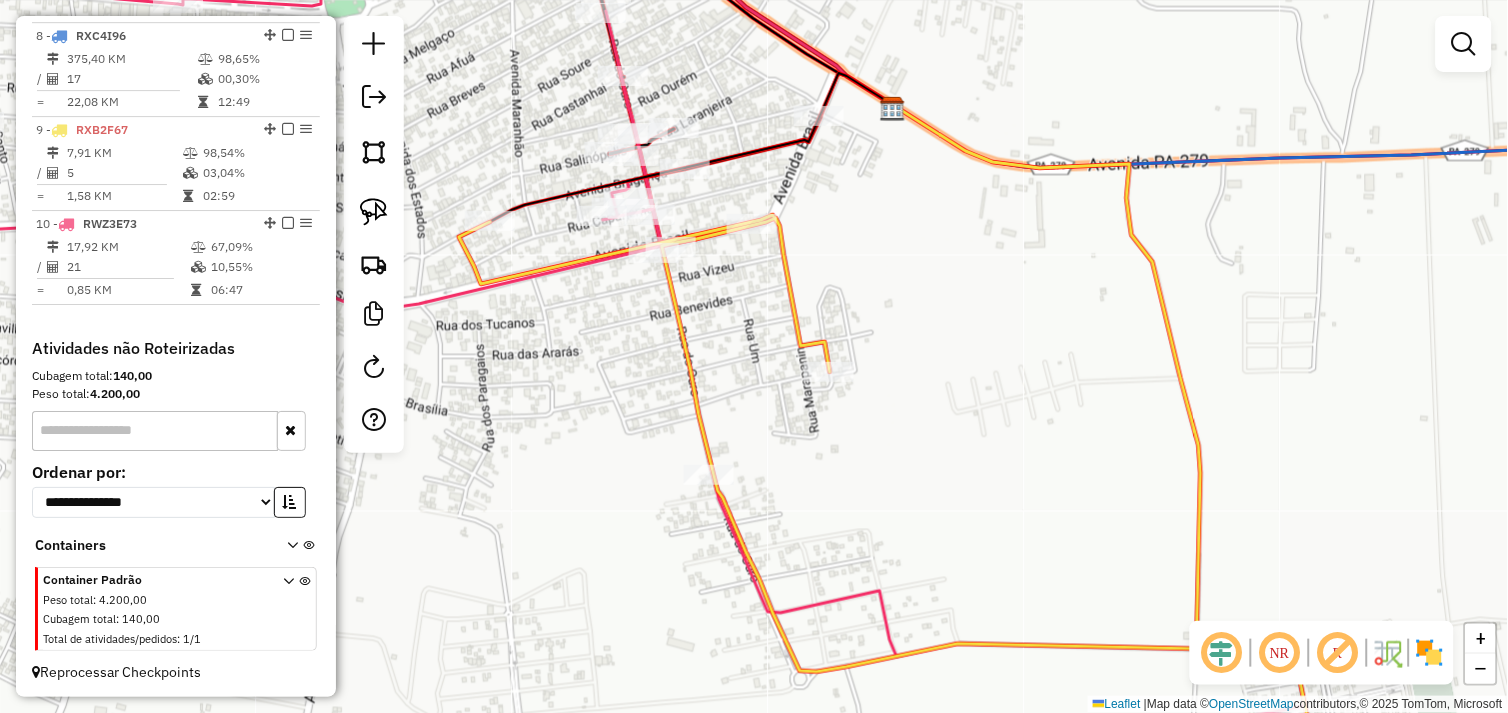 drag, startPoint x: 541, startPoint y: 331, endPoint x: 633, endPoint y: 307, distance: 95.07891 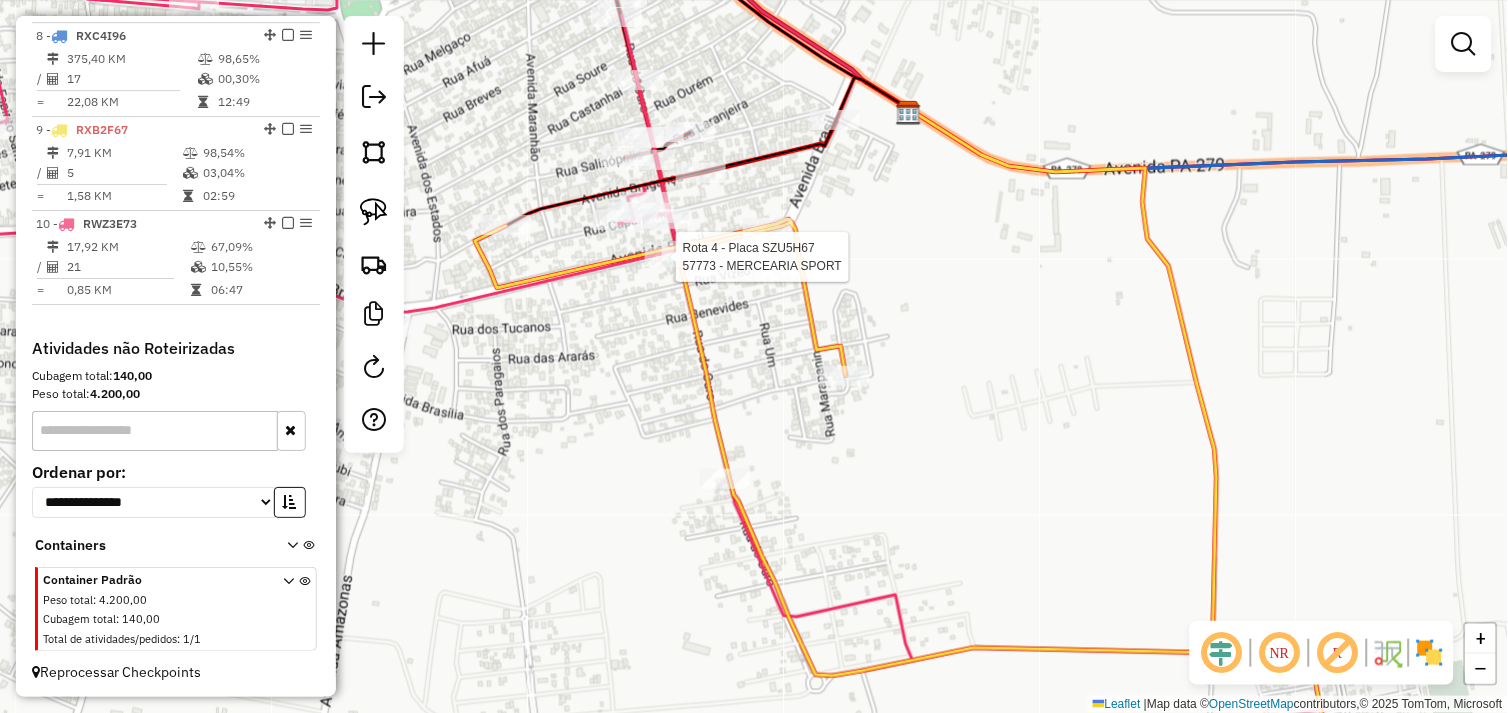 select on "*********" 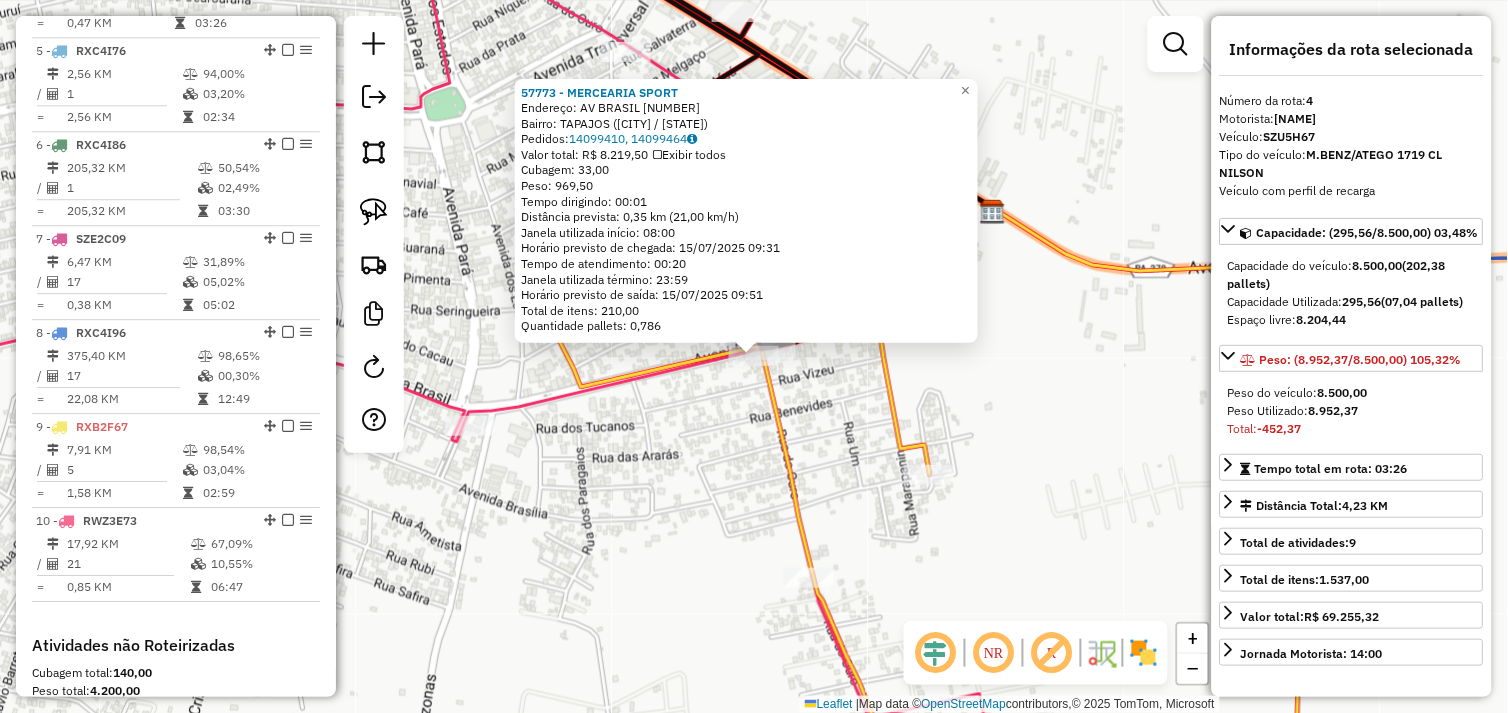 scroll, scrollTop: 1055, scrollLeft: 0, axis: vertical 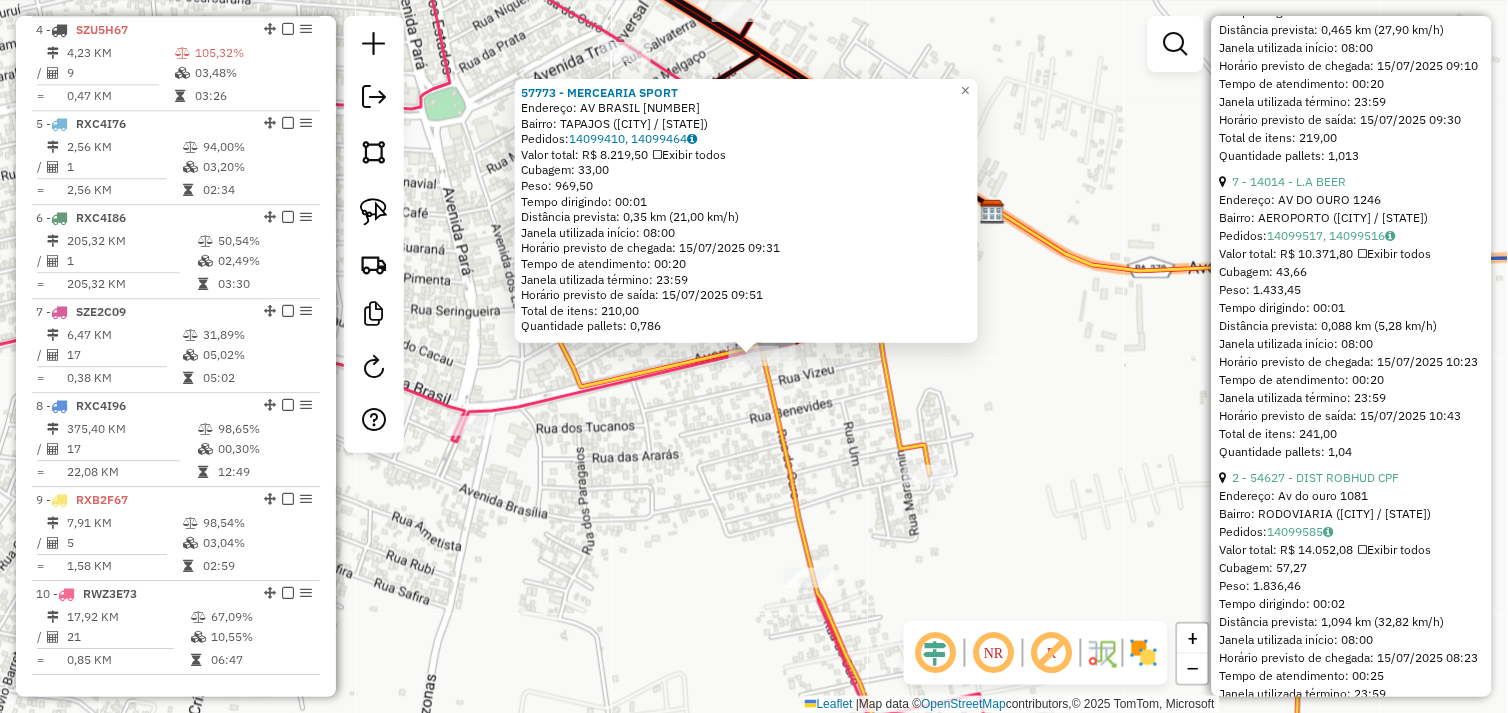 click on "57773 - MERCEARIA  SPORT   Endereço:  AV BRASIL [NUMBER]   Bairro: TAPAJOS ([CITY] / PA)   Pedidos:  14099410, 14099464   Valor total: R$ 8.219,50   Exibir todos   Cubagem: 33,00  Peso: 969,50  Tempo dirigindo: 00:01   Distância prevista: 0,35 km (21,00 km/h)   Janela utilizada início: 08:00   Horário previsto de chegada: 15/07/2025 09:31   Tempo de atendimento: 00:20   Janela utilizada término: 23:59   Horário previsto de saída: 15/07/2025 09:51   Total de itens: 210,00   Quantidade pallets: 0,786  × Janela de atendimento Grade de atendimento Capacidade Transportadoras Veículos Cliente Pedidos  Rotas Selecione os dias de semana para filtrar as janelas de atendimento  Seg   Ter   Qua   Qui   Sex   Sáb   Dom  Informe o período da janela de atendimento: De: Até:  Filtrar exatamente a janela do cliente  Considerar janela de atendimento padrão  Selecione os dias de semana para filtrar as grades de atendimento  Seg   Ter   Qua   Qui   Sex   Sáb   Dom   Considerar clientes sem dia de atendimento cadastrado" 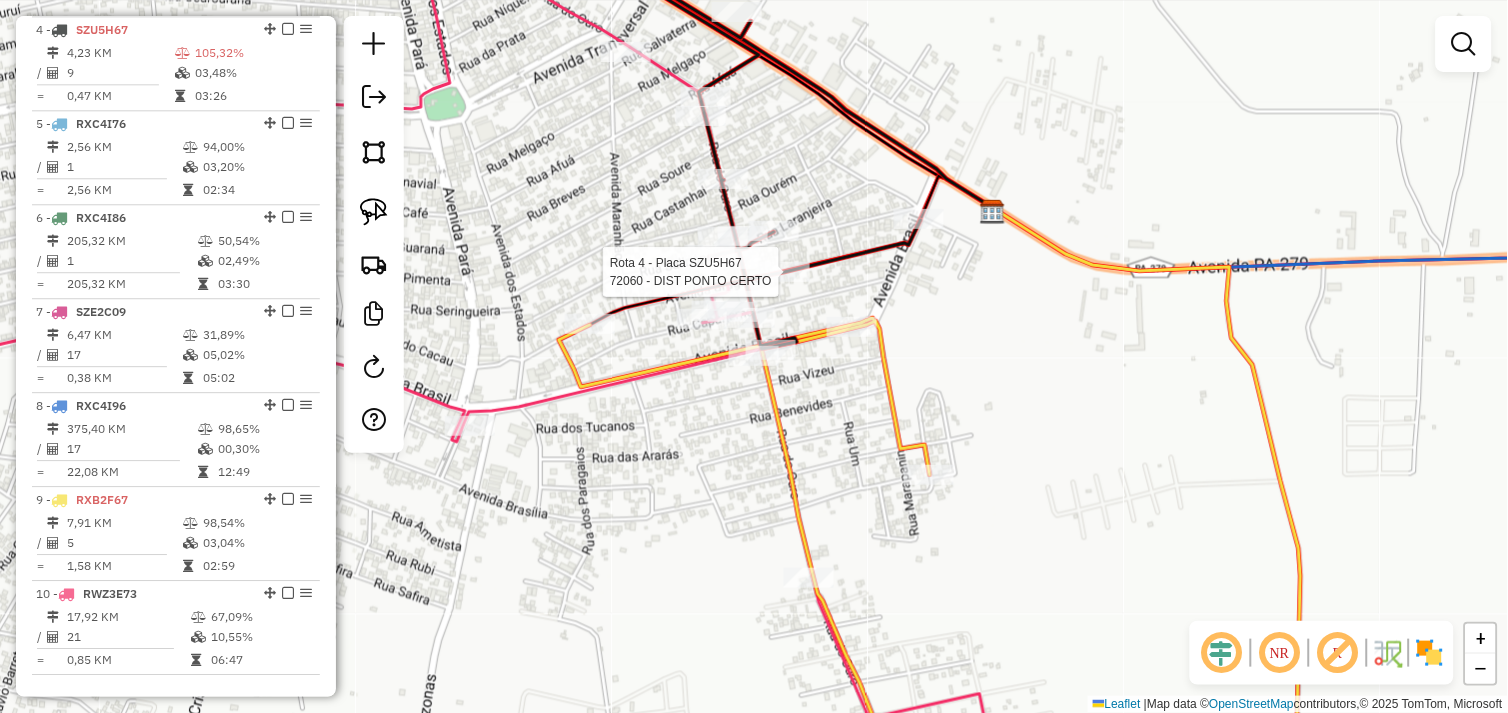 select on "*********" 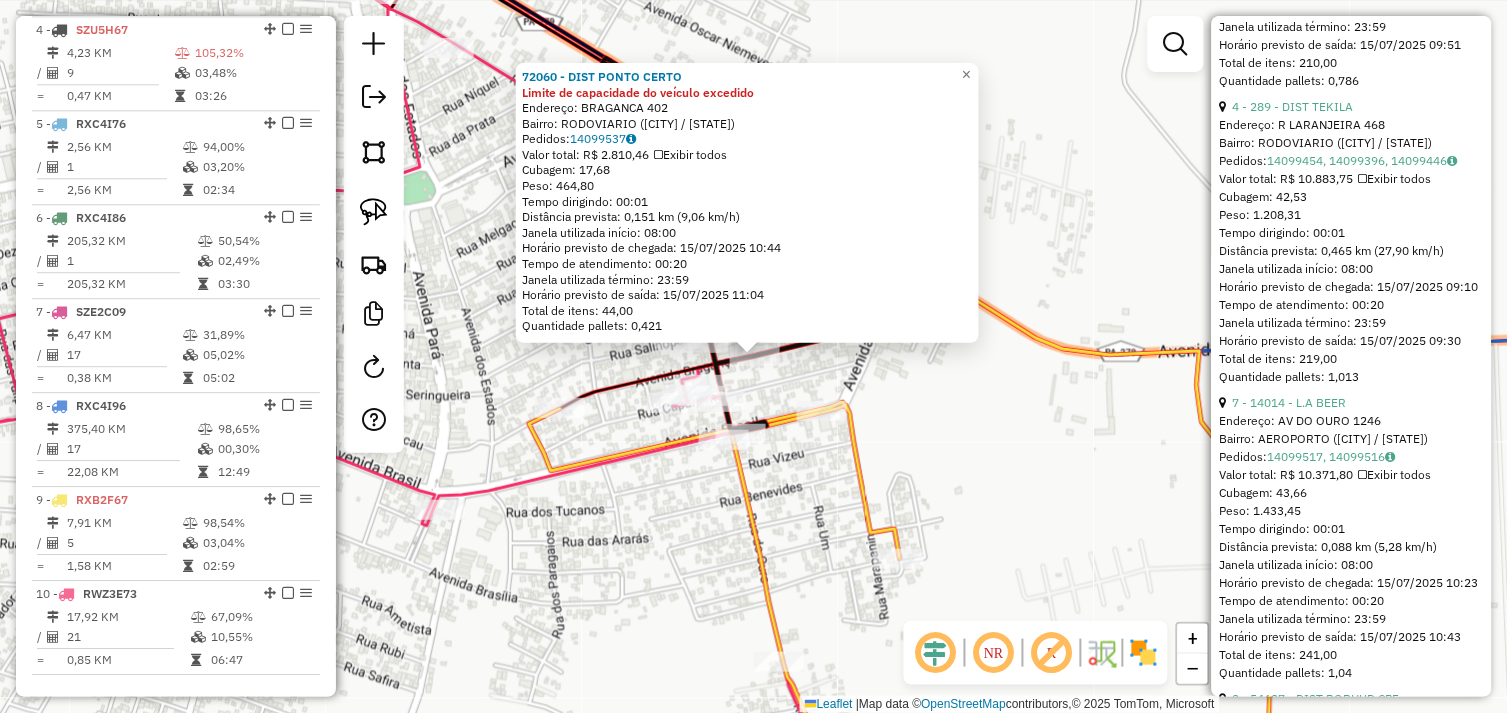 scroll, scrollTop: 3046, scrollLeft: 0, axis: vertical 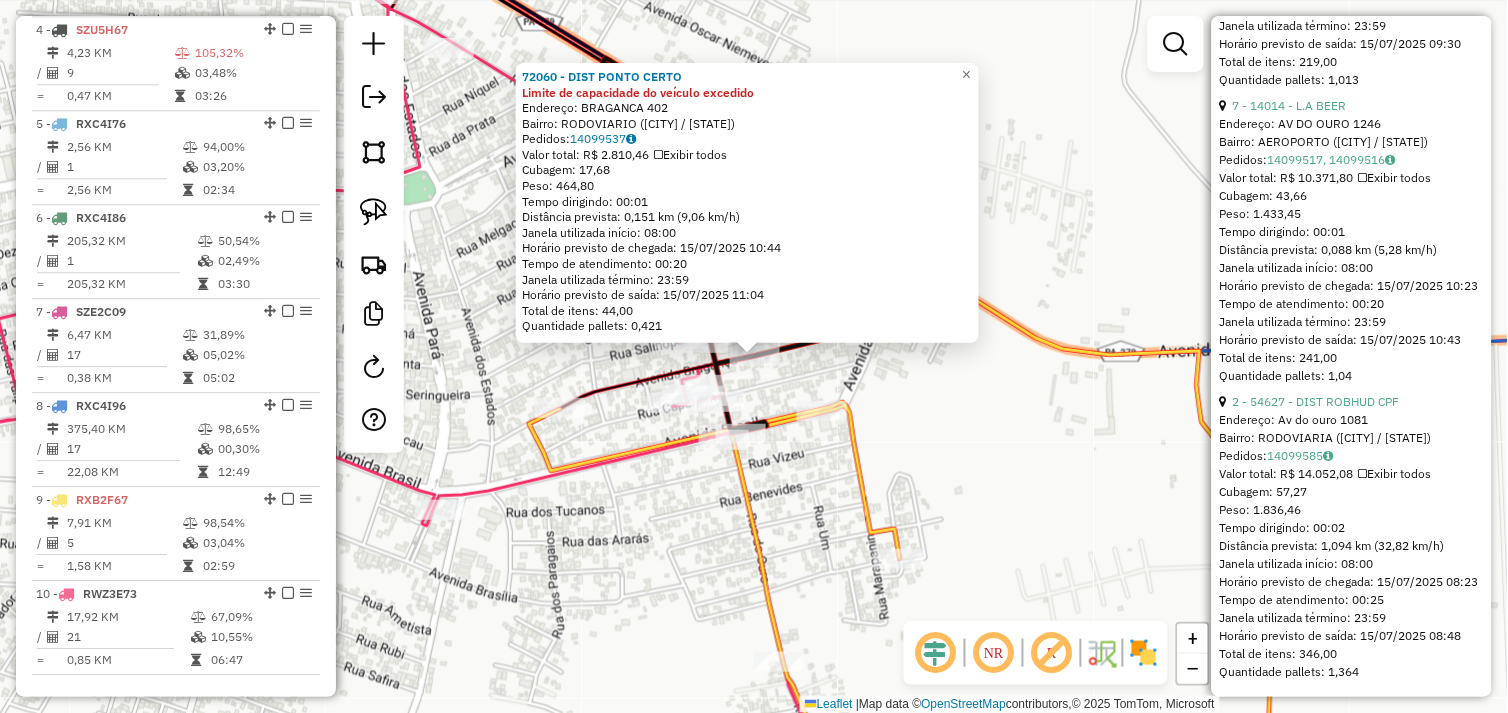click on "72060 - DIST PONTO CERTO Limite de capacidade do veículo excedido  Endereço:  BRAGANCA 402   Bairro: [NEIGHBORHOOD] ([CITY] / [STATE])   Pedidos:  14099537   Valor total: R$ 2.810,46   Exibir todos   Cubagem: 17,68  Peso: 464,80  Tempo dirigindo: 00:01   Distância prevista: 0,151 km (9,06 km/h)   Janela utilizada início: 08:00   Horário previsto de chegada: 15/07/2025 10:44   Tempo de atendimento: 00:20   Janela utilizada término: 23:59   Horário previsto de saída: 15/07/2025 11:04   Total de itens: 44,00   Quantidade pallets: 0,421  × Janela de atendimento Grade de atendimento Capacidade Transportadoras Veículos Cliente Pedidos  Rotas Selecione os dias de semana para filtrar as janelas de atendimento  Seg   Ter   Qua   Qui   Sex   Sáb   Dom  Informe o período da janela de atendimento: De: Até:  Filtrar exatamente a janela do cliente  Considerar janela de atendimento padrão  Selecione os dias de semana para filtrar as grades de atendimento  Seg   Ter   Qua   Qui   Sex   Sáb   Dom   Peso mínimo:   De:" 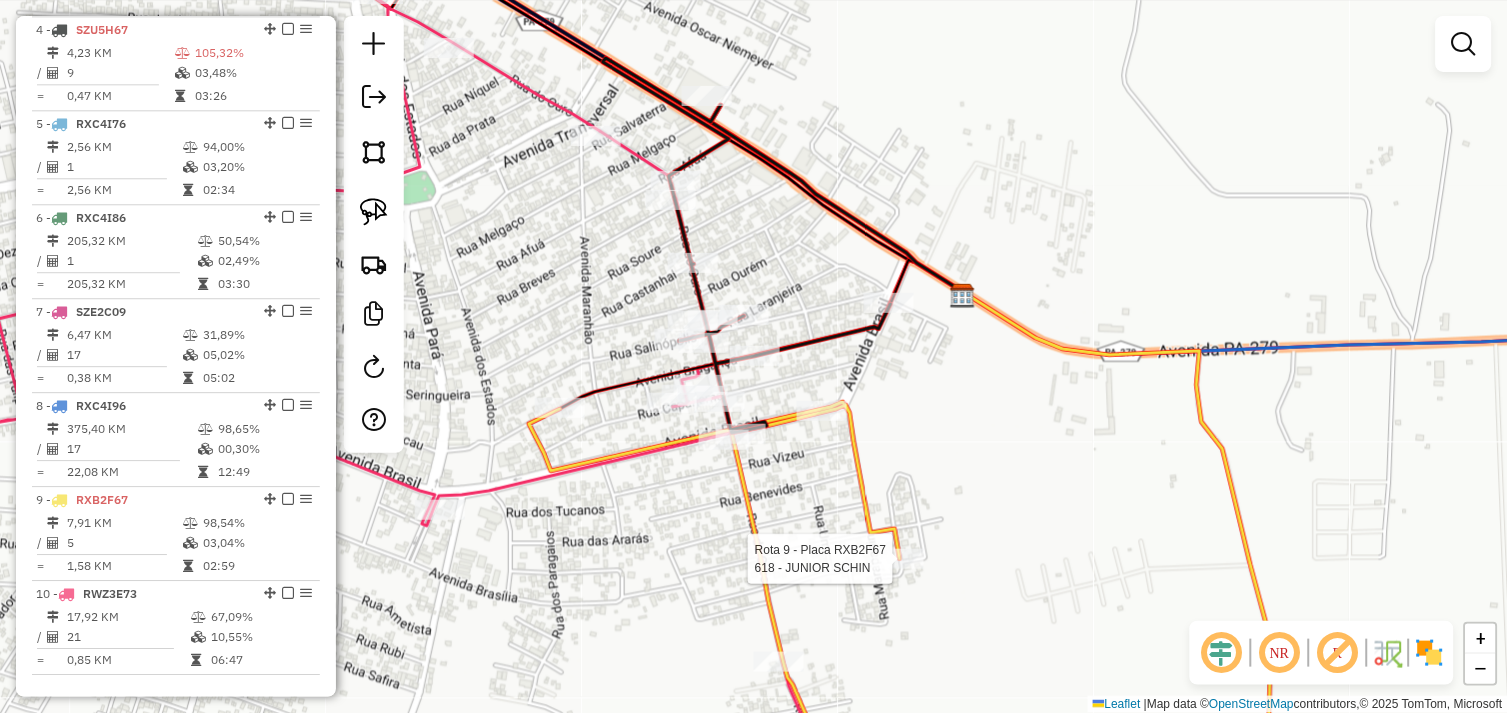 select on "*********" 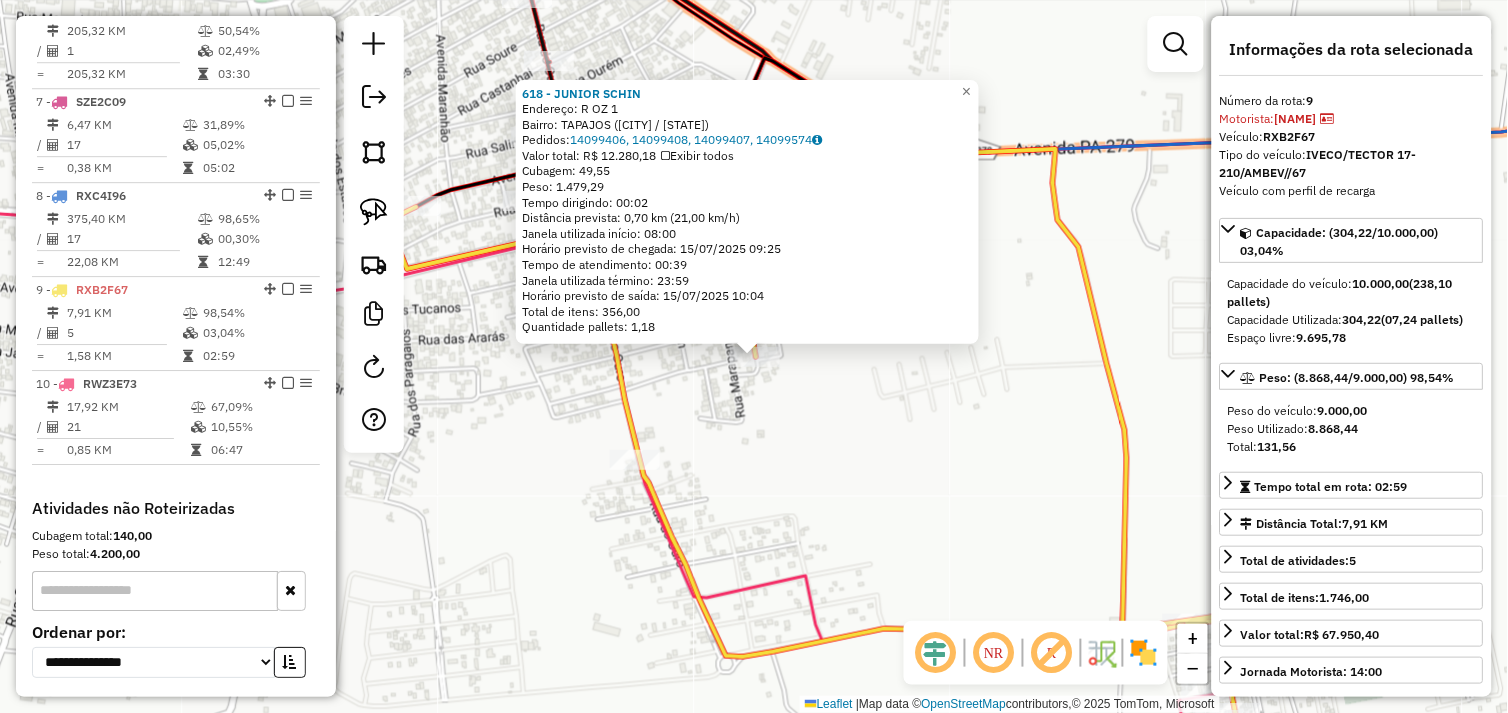 scroll, scrollTop: 1425, scrollLeft: 0, axis: vertical 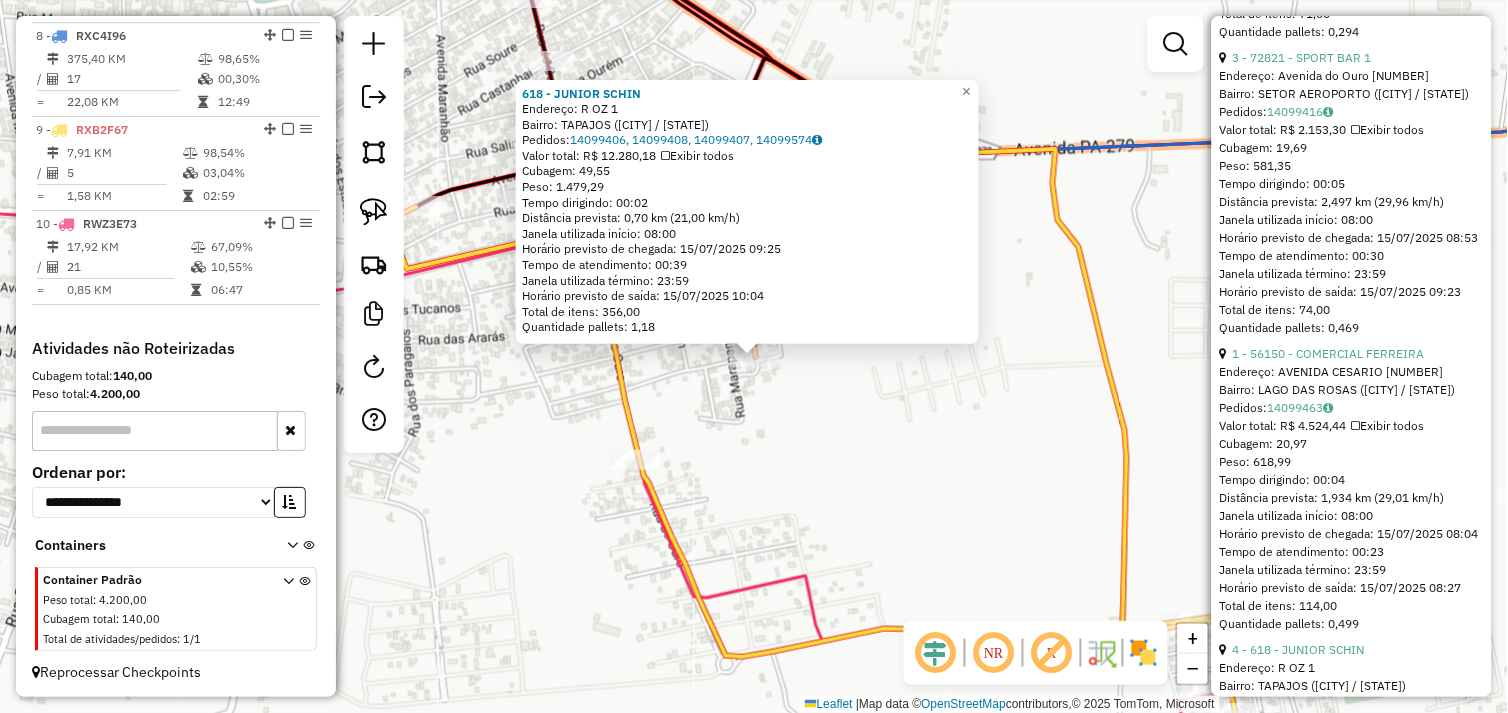 click on "[NUMBER] - [NAME]  Endereço:  R OZ [NUMBER]   Bairro: TAPAJOS ([CITY] / [STATE])   Pedidos:  [NUMBER], [NUMBER], [NUMBER], [NUMBER]   Valor total: R$ [PRICE]   Exibir todos   Cubagem: [NUMBER]  Peso: [NUMBER]  Tempo dirigindo: [TIME]   Distância prevista: [NUMBER] km ([NUMBER] km/h)   Janela utilizada início: [TIME]   Horário previsto de chegada: [DATE] [TIME]   Tempo de atendimento: [TIME]   Janela utilizada término: [TIME]   Horário previsto de saída: [DATE] [TIME]   Total de itens: [NUMBER]   Quantidade pallets: [NUMBER]  × Janela de atendimento Grade de atendimento Capacidade Transportadoras Veículos Cliente Pedidos  Rotas Selecione os dias de semana para filtrar as janelas de atendimento  Seg   Ter   Qua   Qui   Sex   Sáb   Dom  Informe o período da janela de atendimento: De: [TIME] Até: [TIME]  Filtrar exatamente a janela do cliente  Considerar janela de atendimento padrão  Selecione os dias de semana para filtrar as grades de atendimento  Seg   Ter   Qua   Qui   Sex   Sáb   Dom   Peso mínimo: [NUMBER]   Peso máximo: [NUMBER]   De: [NUMBER]   Até: [NUMBER]" 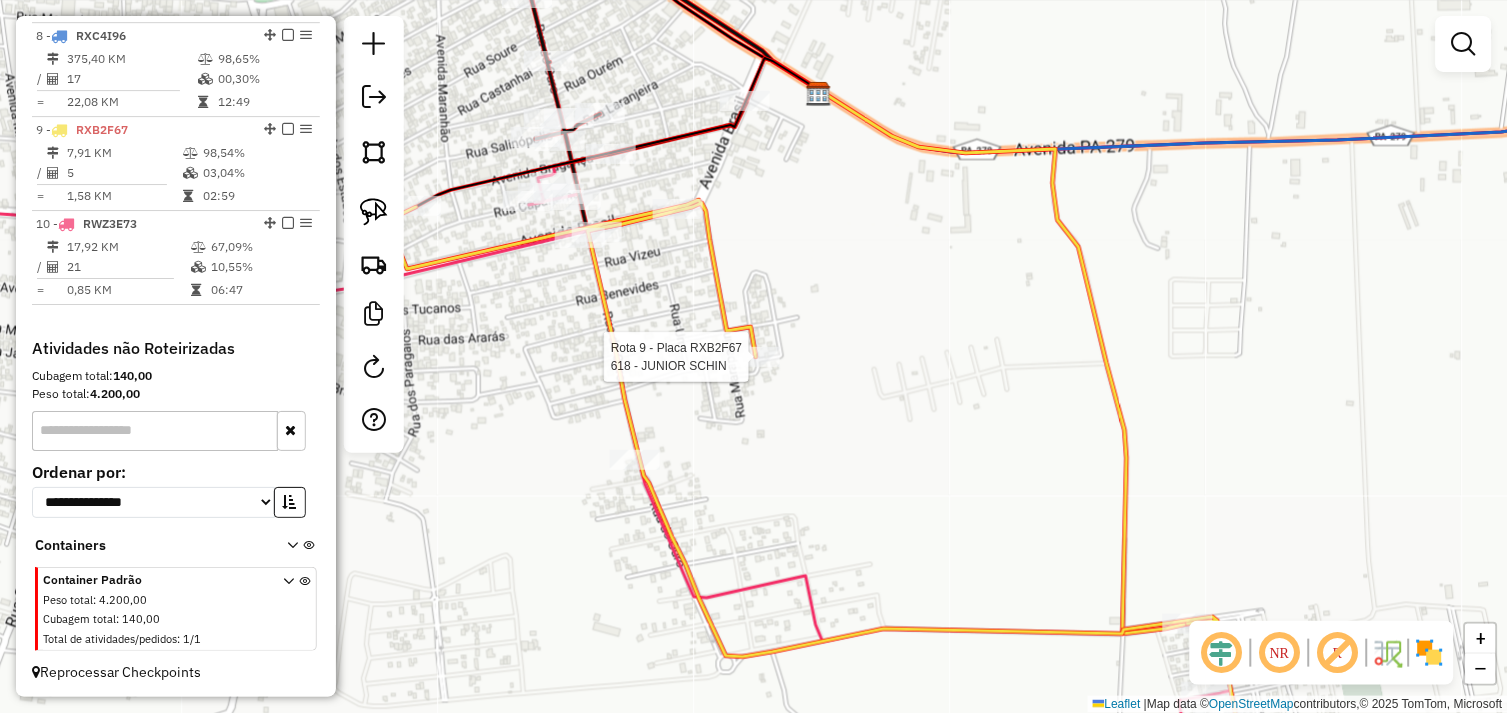 select on "*********" 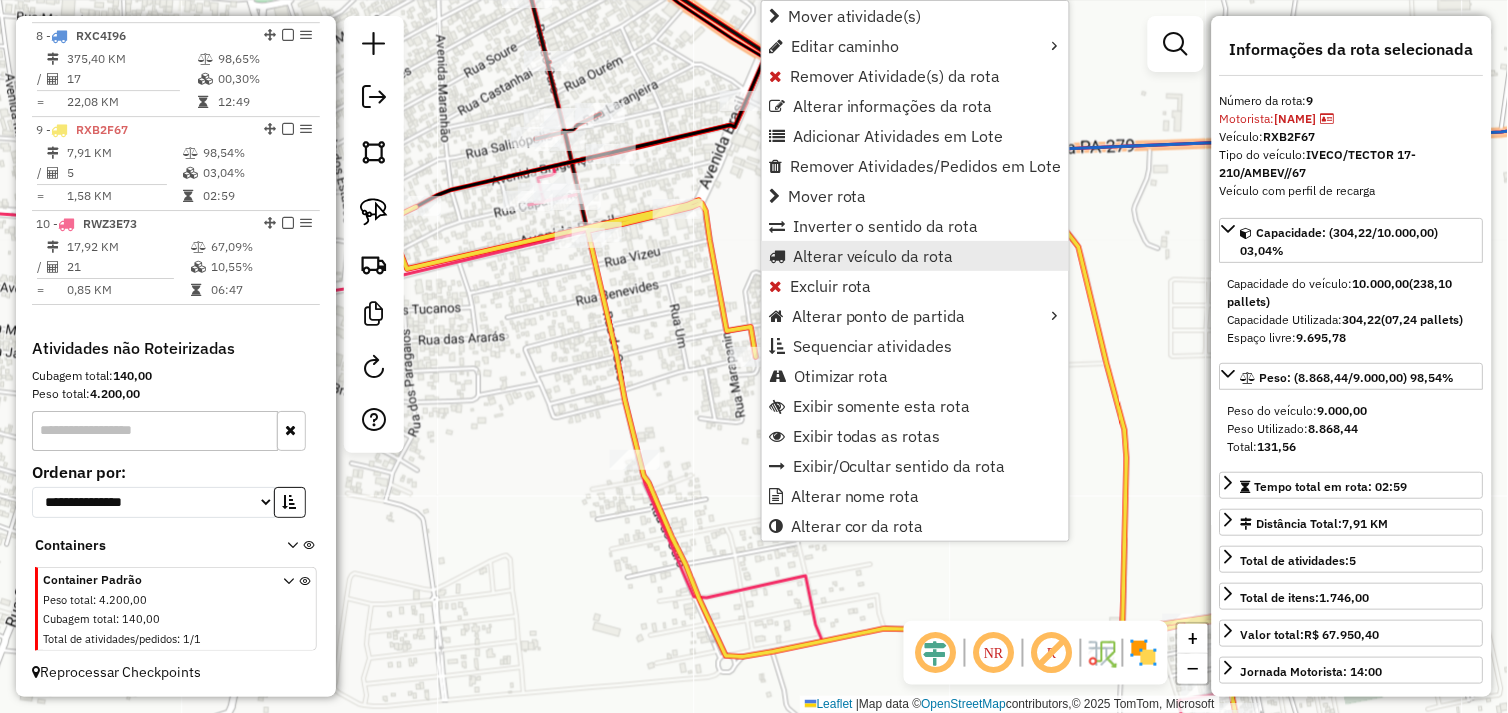 click on "Alterar veículo da rota" at bounding box center (873, 256) 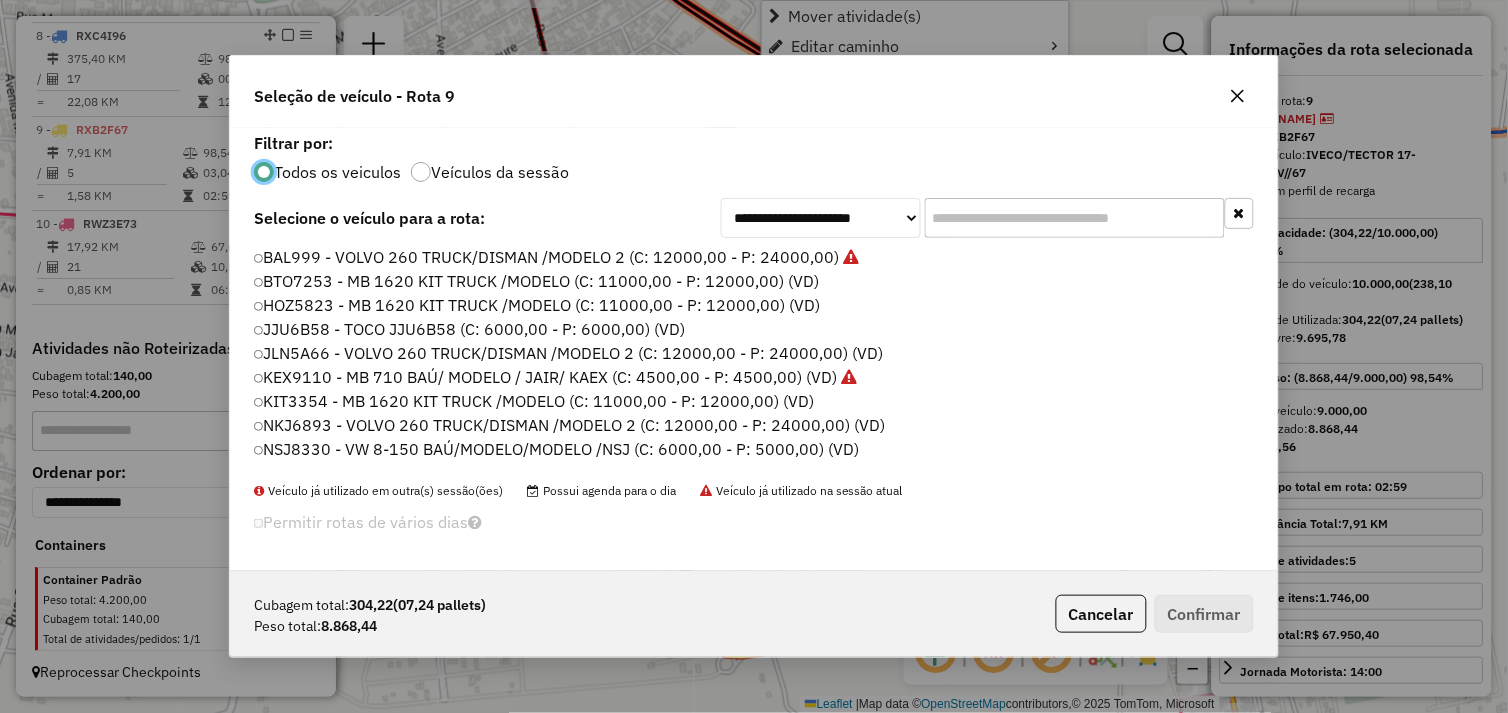 scroll, scrollTop: 11, scrollLeft: 5, axis: both 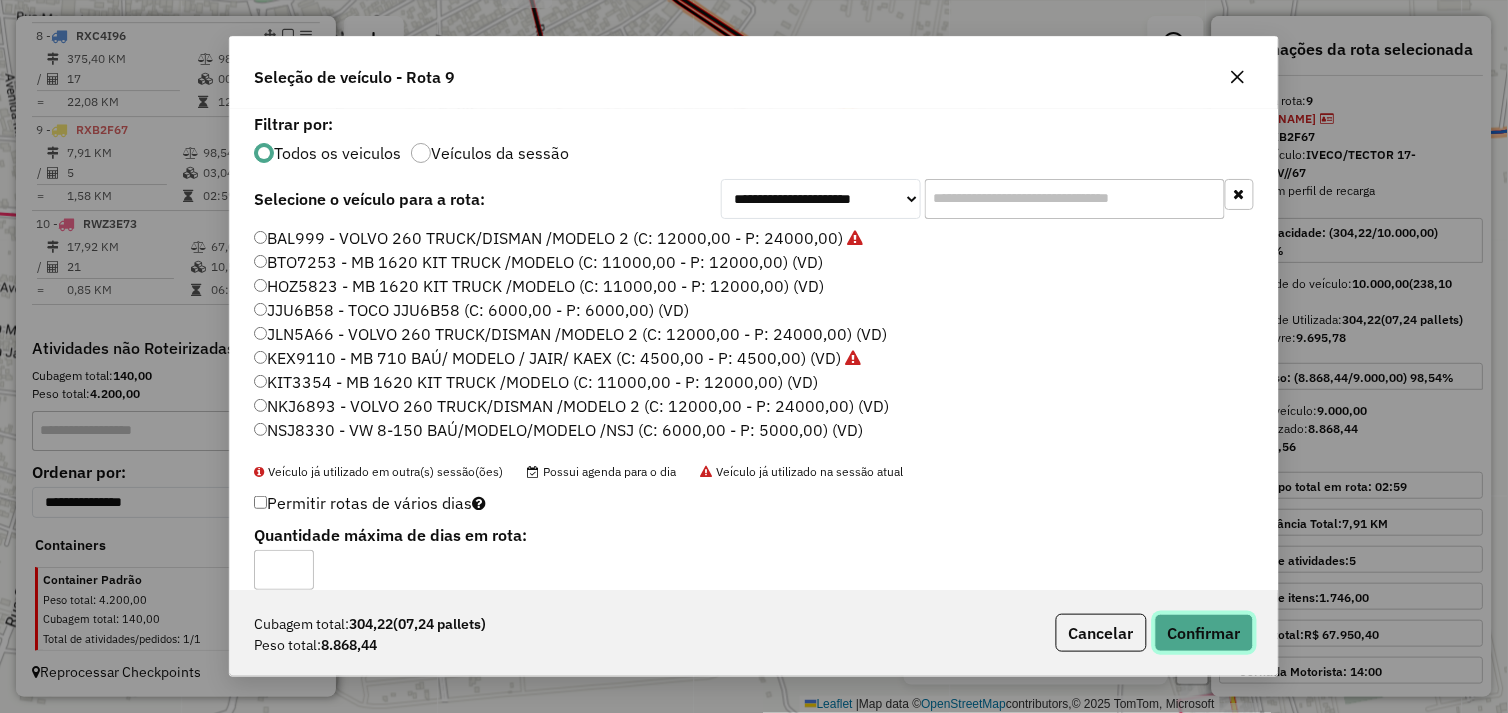click on "Confirmar" 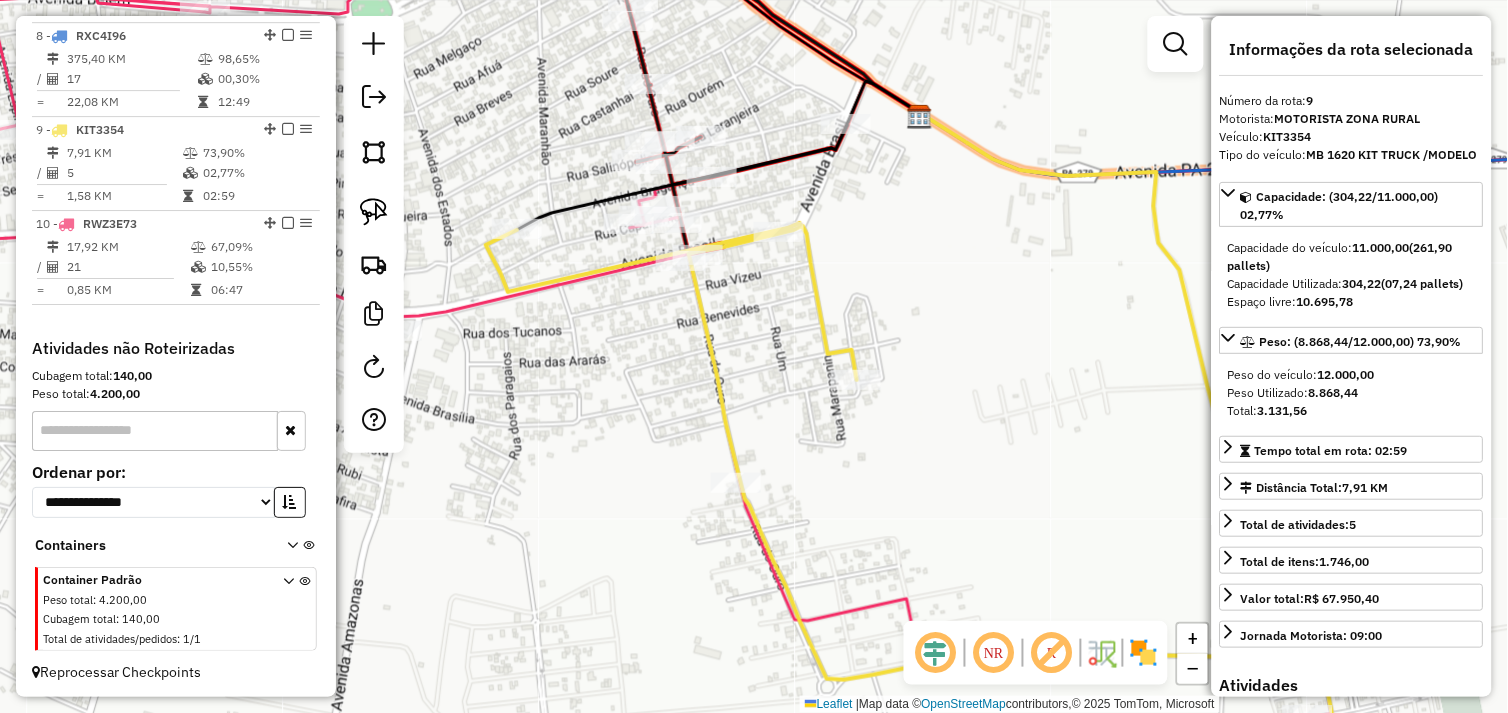 drag, startPoint x: 643, startPoint y: 278, endPoint x: 807, endPoint y: 312, distance: 167.48732 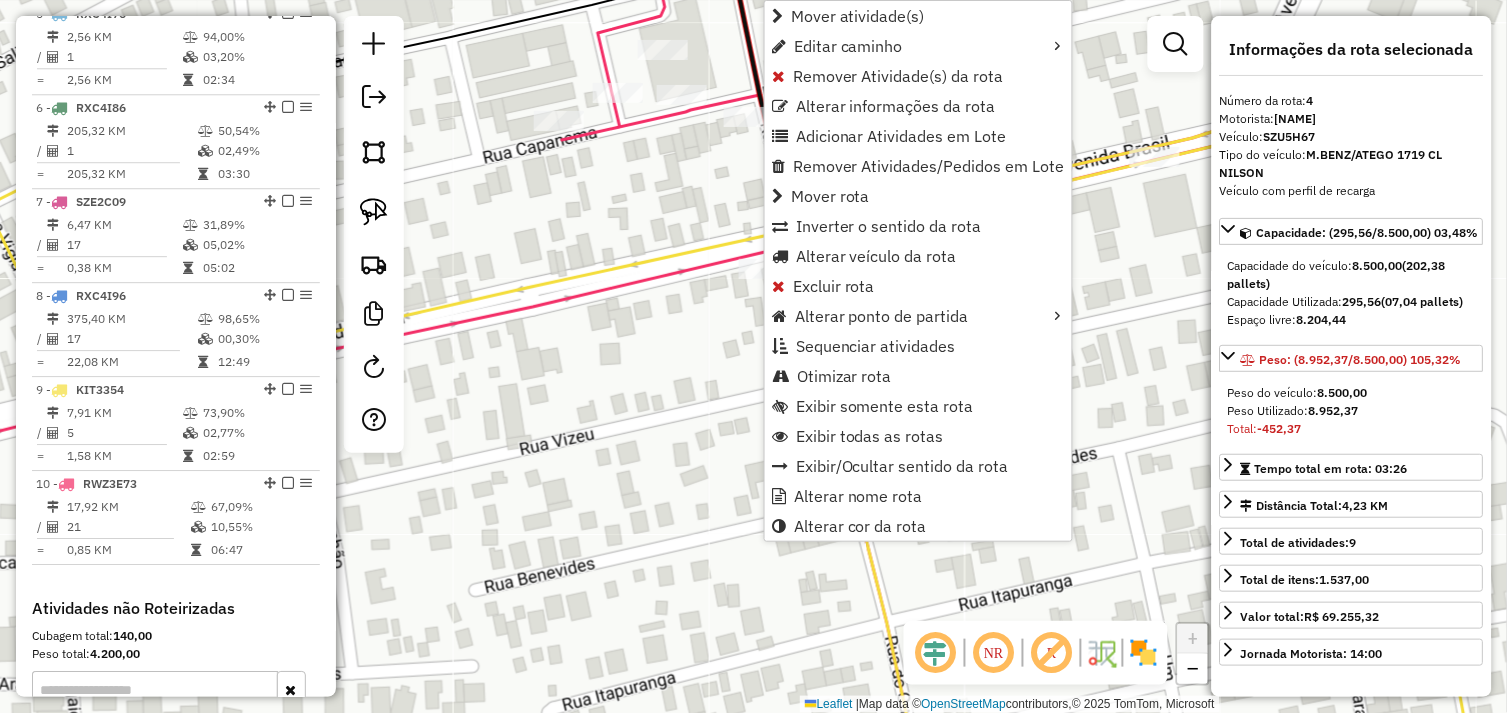 scroll, scrollTop: 1055, scrollLeft: 0, axis: vertical 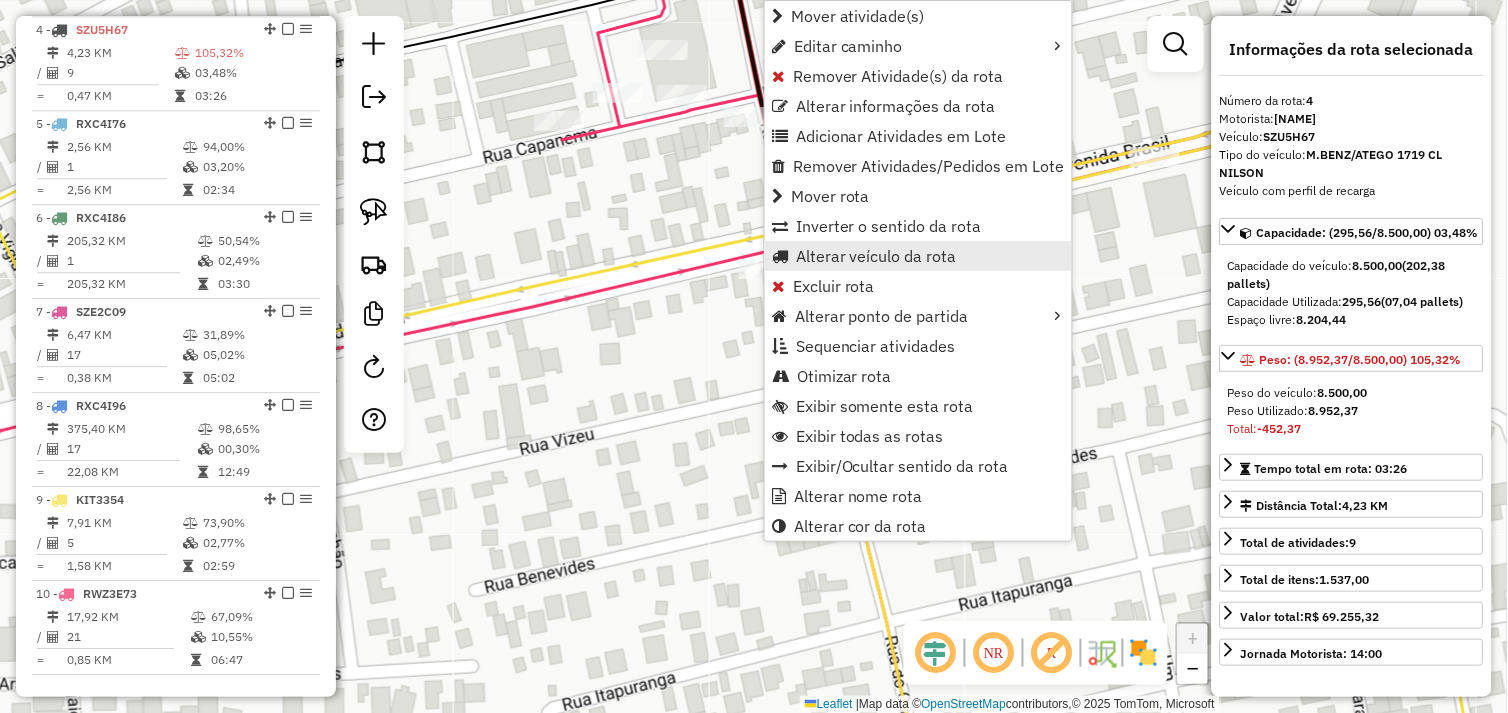 click on "Alterar veículo da rota" at bounding box center (876, 256) 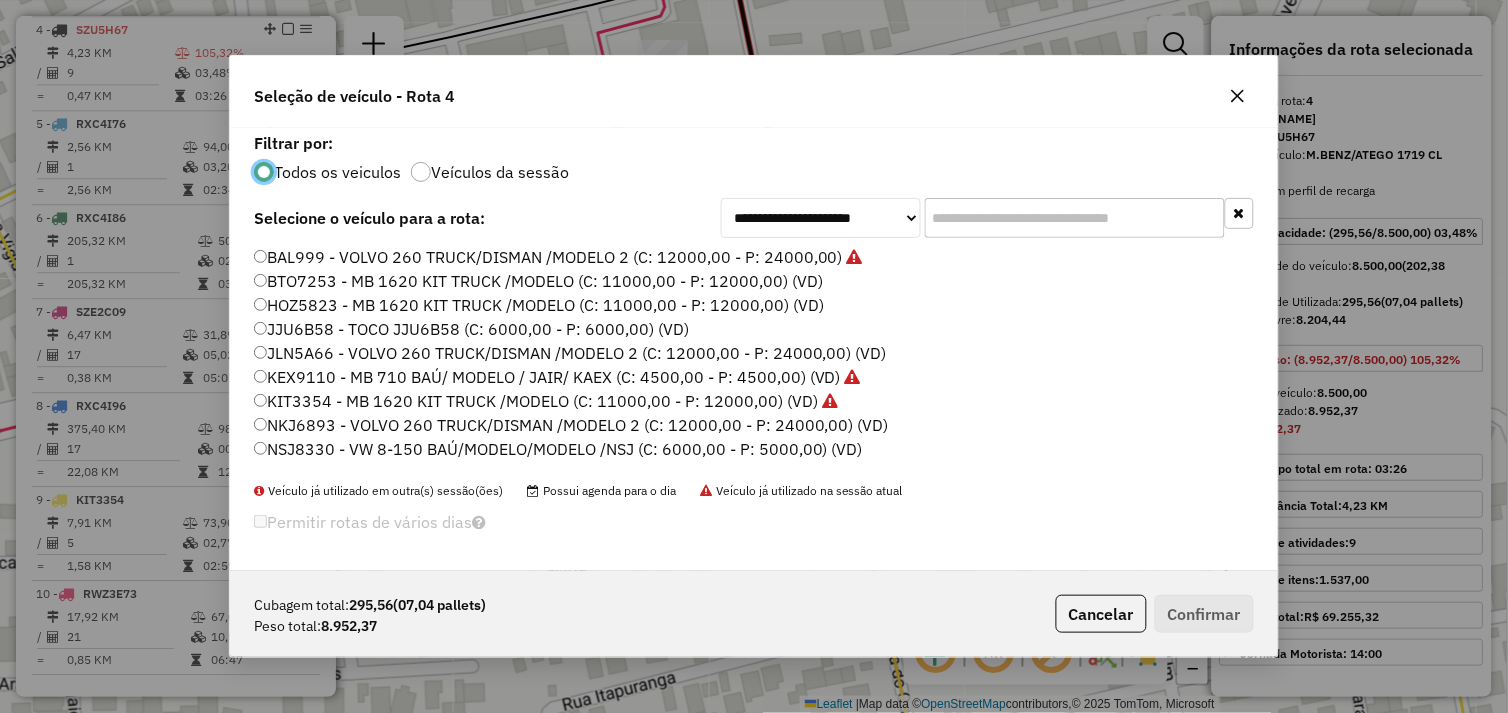 scroll, scrollTop: 11, scrollLeft: 5, axis: both 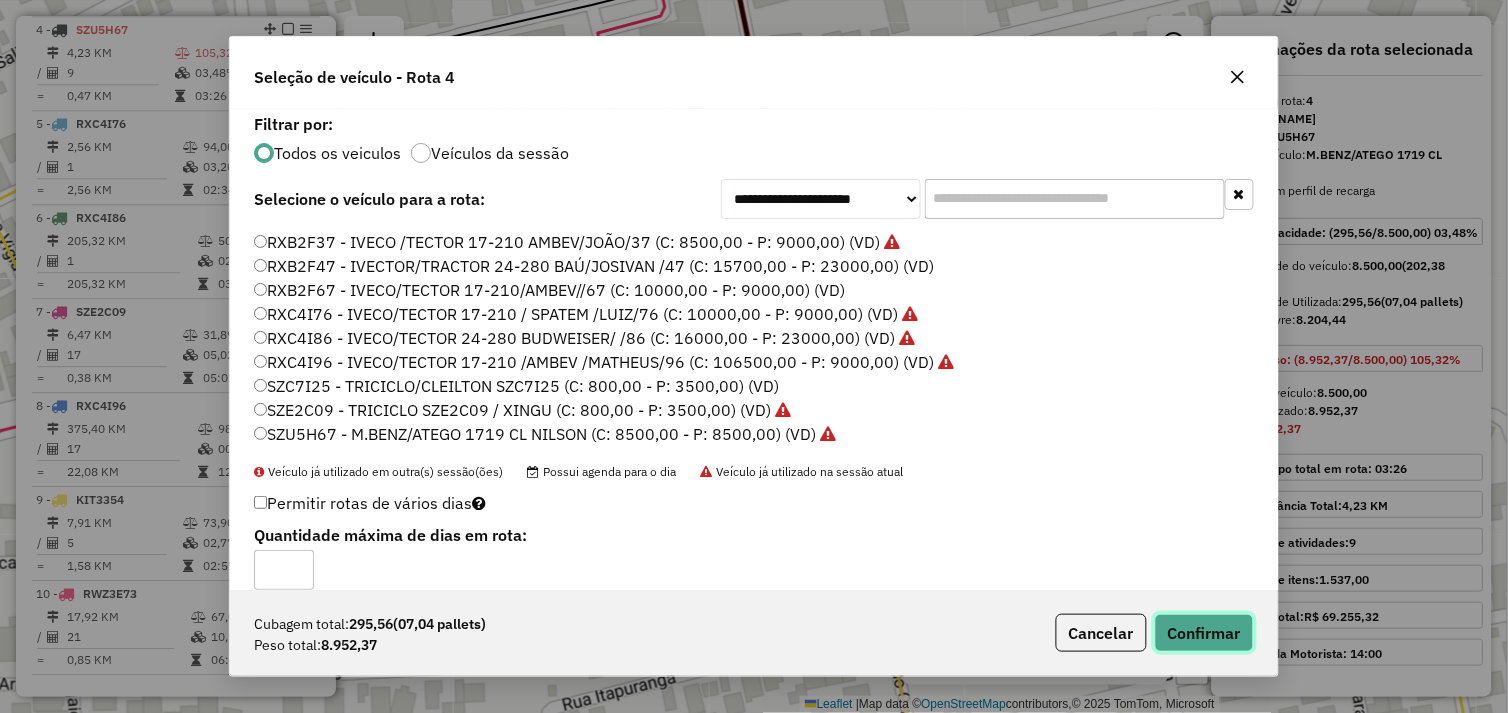 click on "Confirmar" 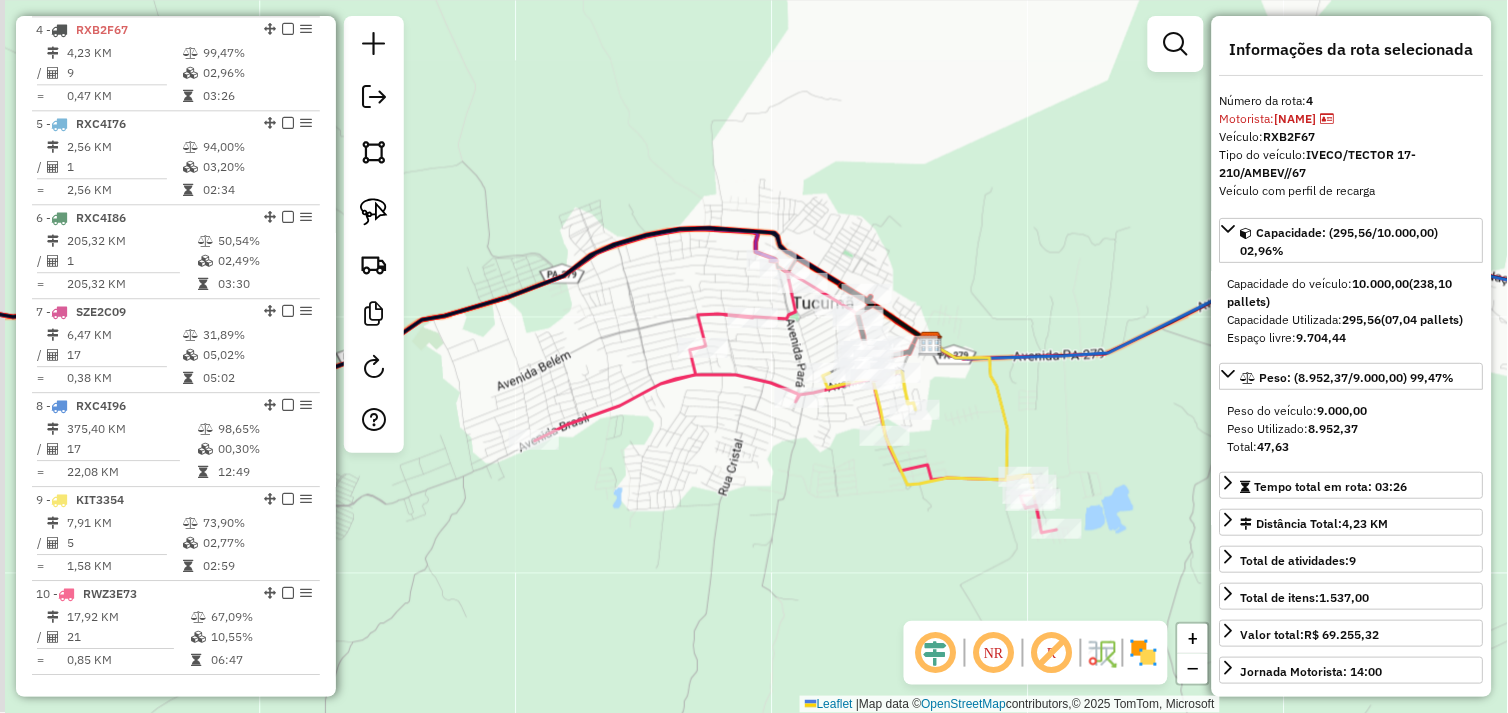 drag, startPoint x: 518, startPoint y: 432, endPoint x: 694, endPoint y: 417, distance: 176.63805 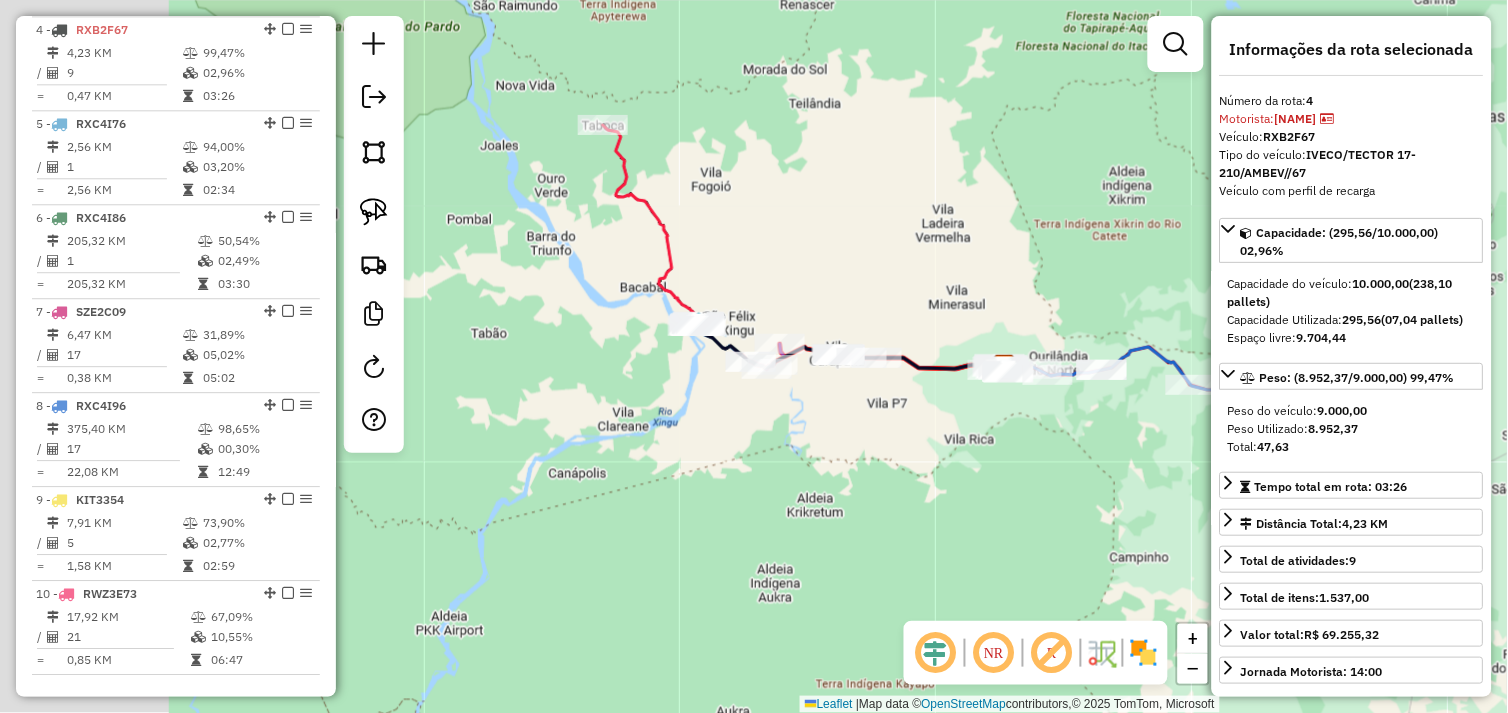 drag, startPoint x: 655, startPoint y: 414, endPoint x: 824, endPoint y: 433, distance: 170.0647 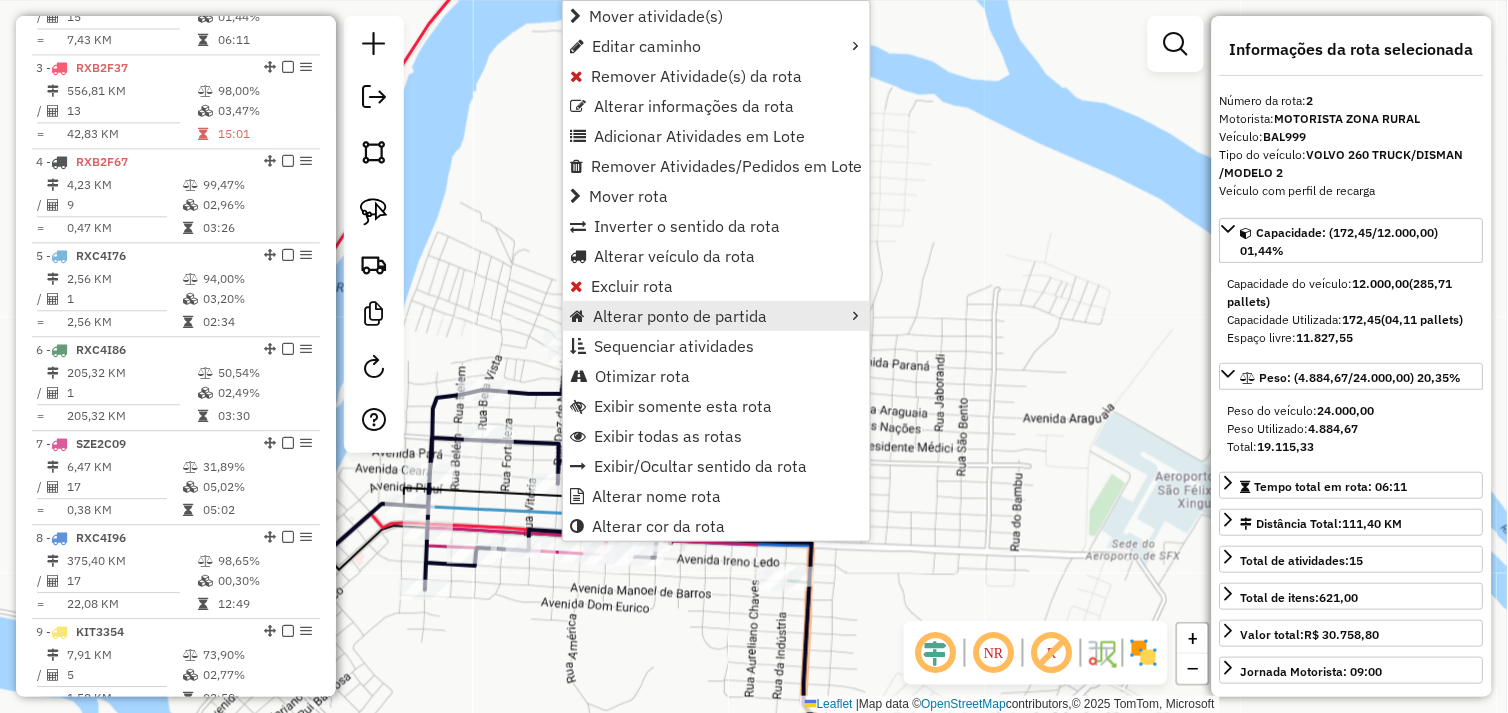 scroll, scrollTop: 866, scrollLeft: 0, axis: vertical 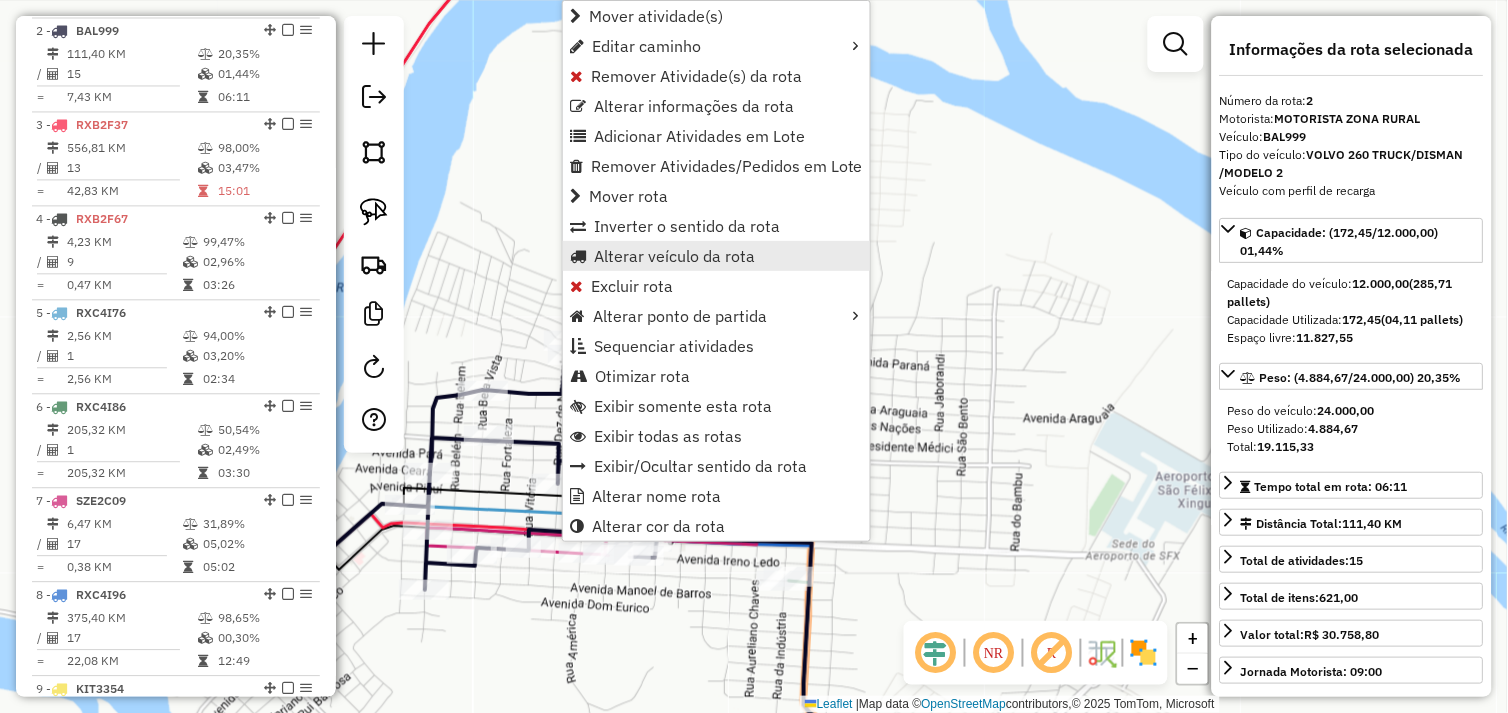 click on "Alterar veículo da rota" at bounding box center [674, 256] 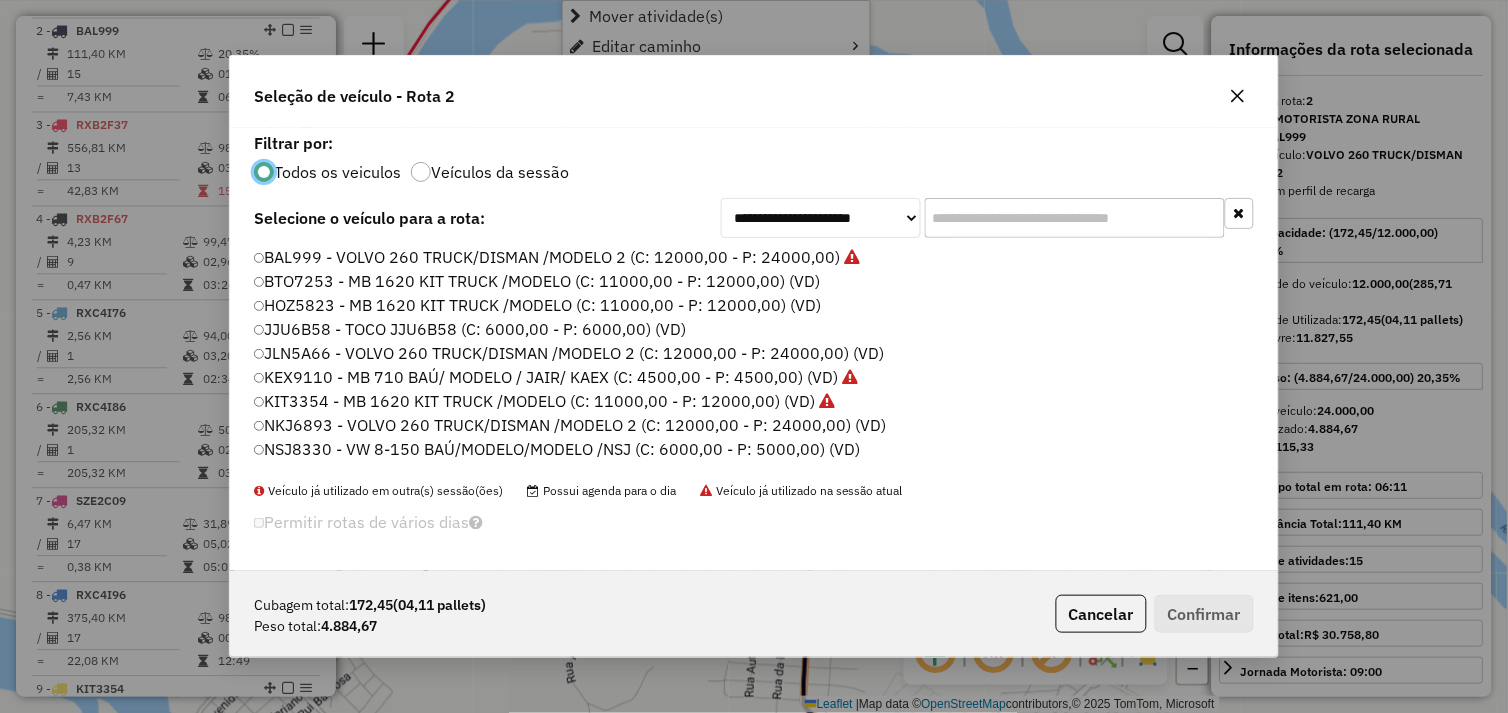 scroll, scrollTop: 11, scrollLeft: 5, axis: both 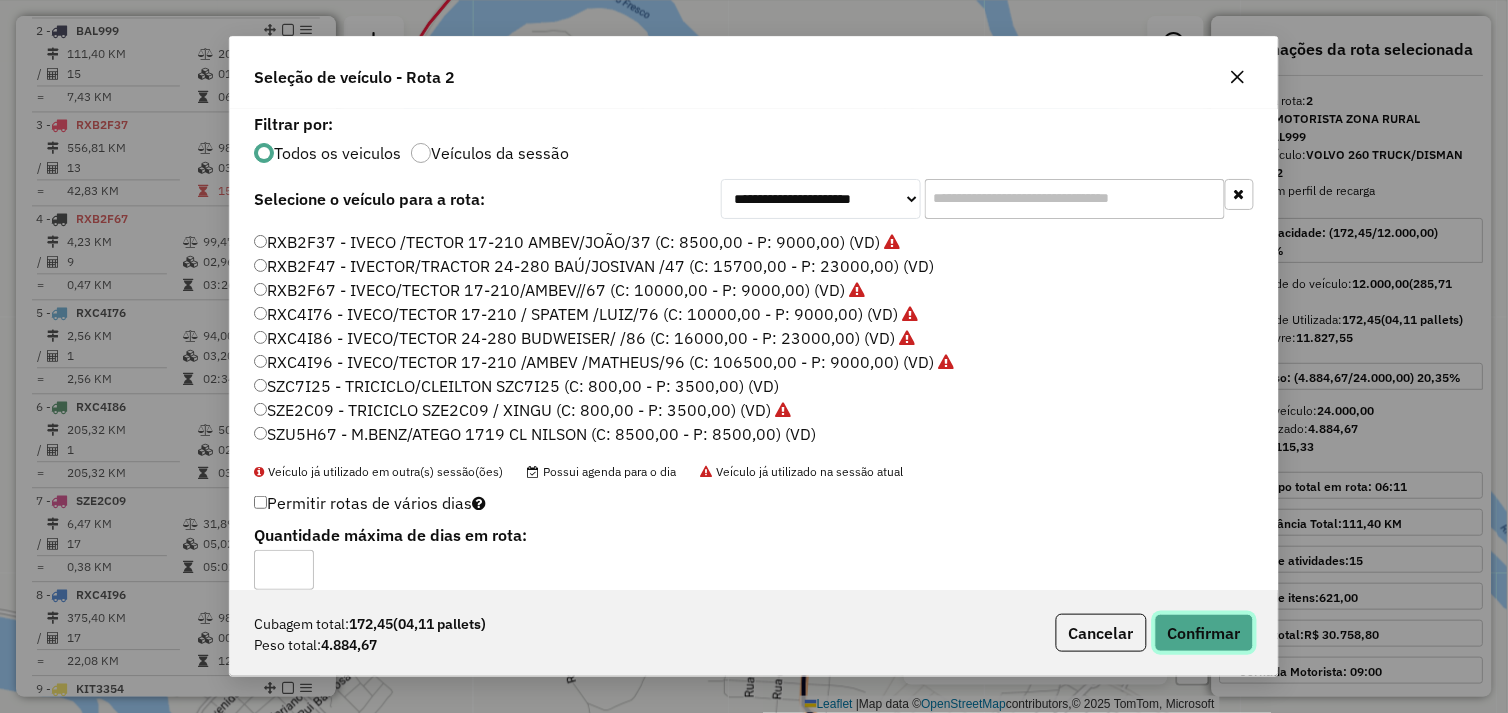 click on "Confirmar" 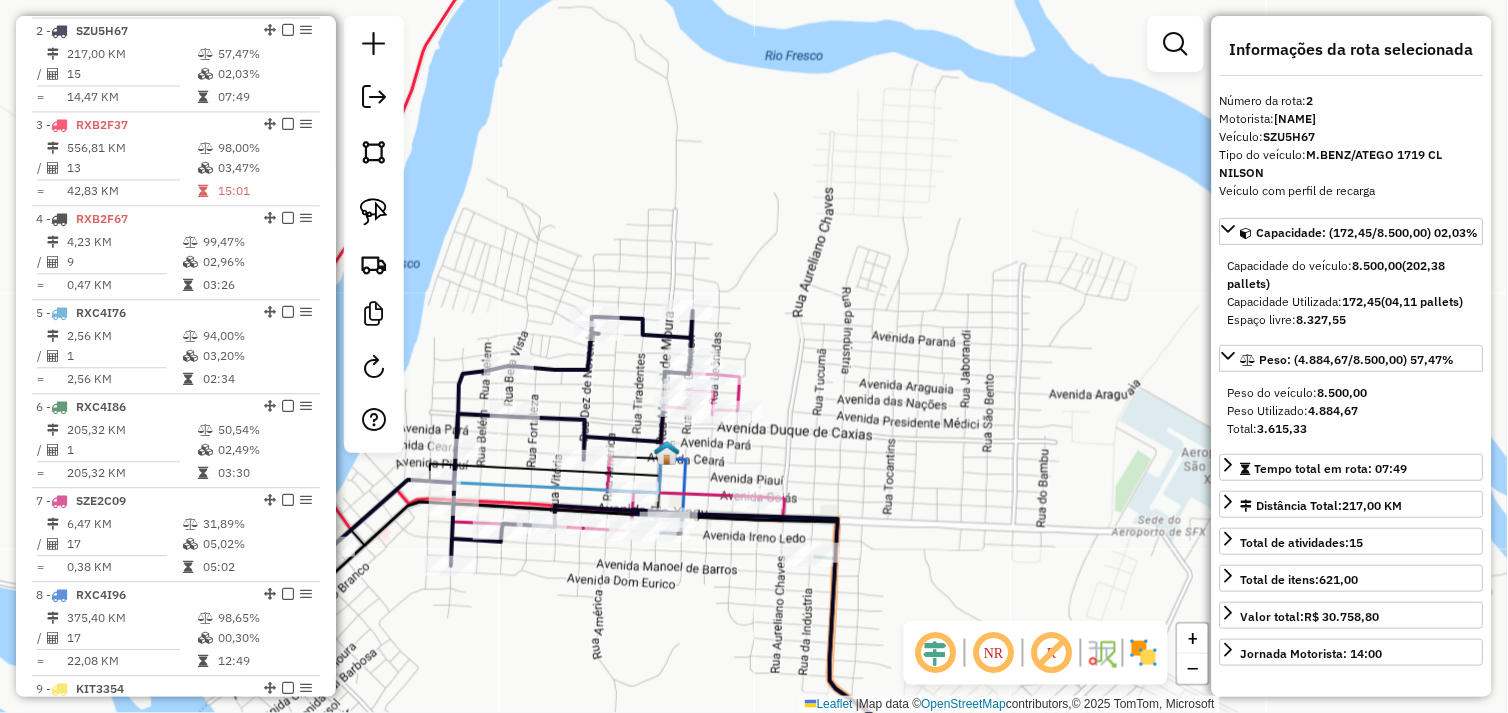 drag, startPoint x: 614, startPoint y: 380, endPoint x: 756, endPoint y: 251, distance: 191.8463 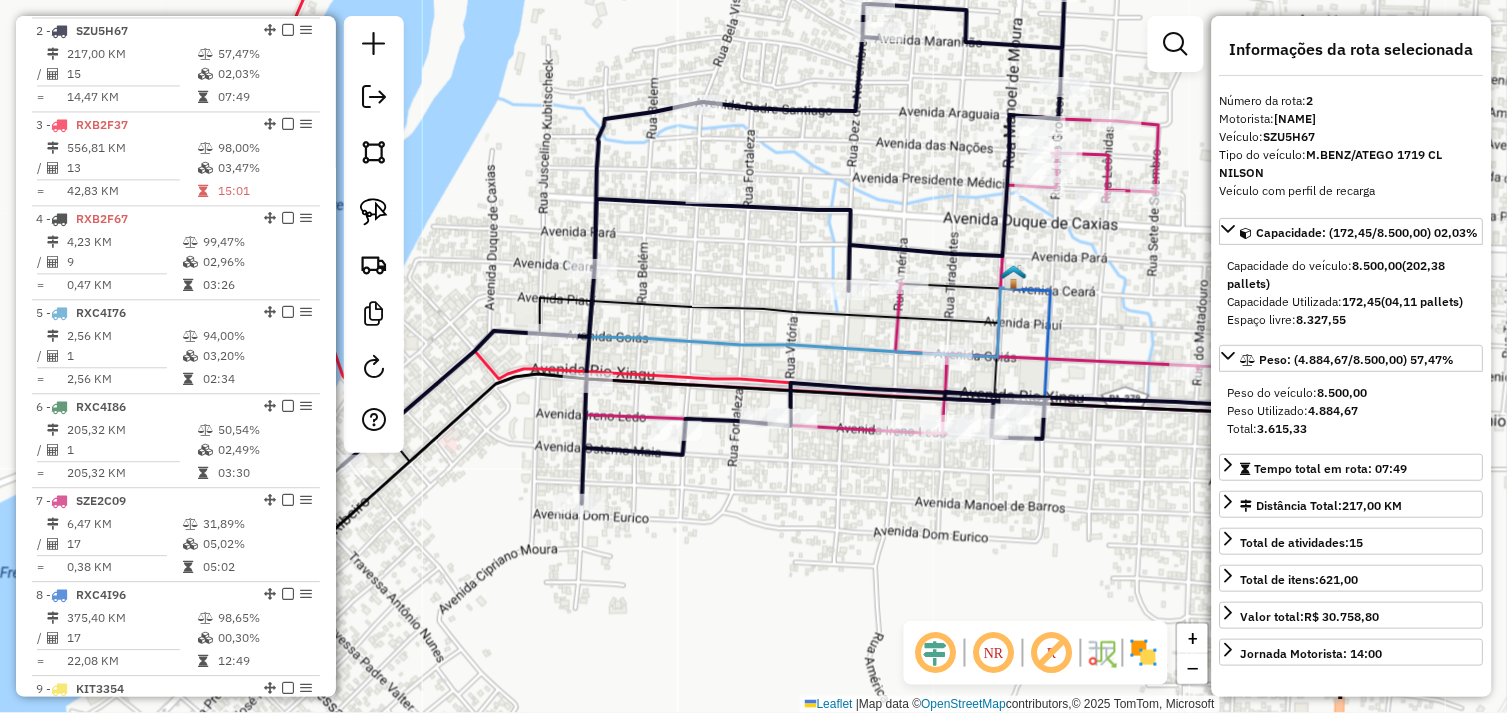 drag, startPoint x: 662, startPoint y: 357, endPoint x: 736, endPoint y: 253, distance: 127.64012 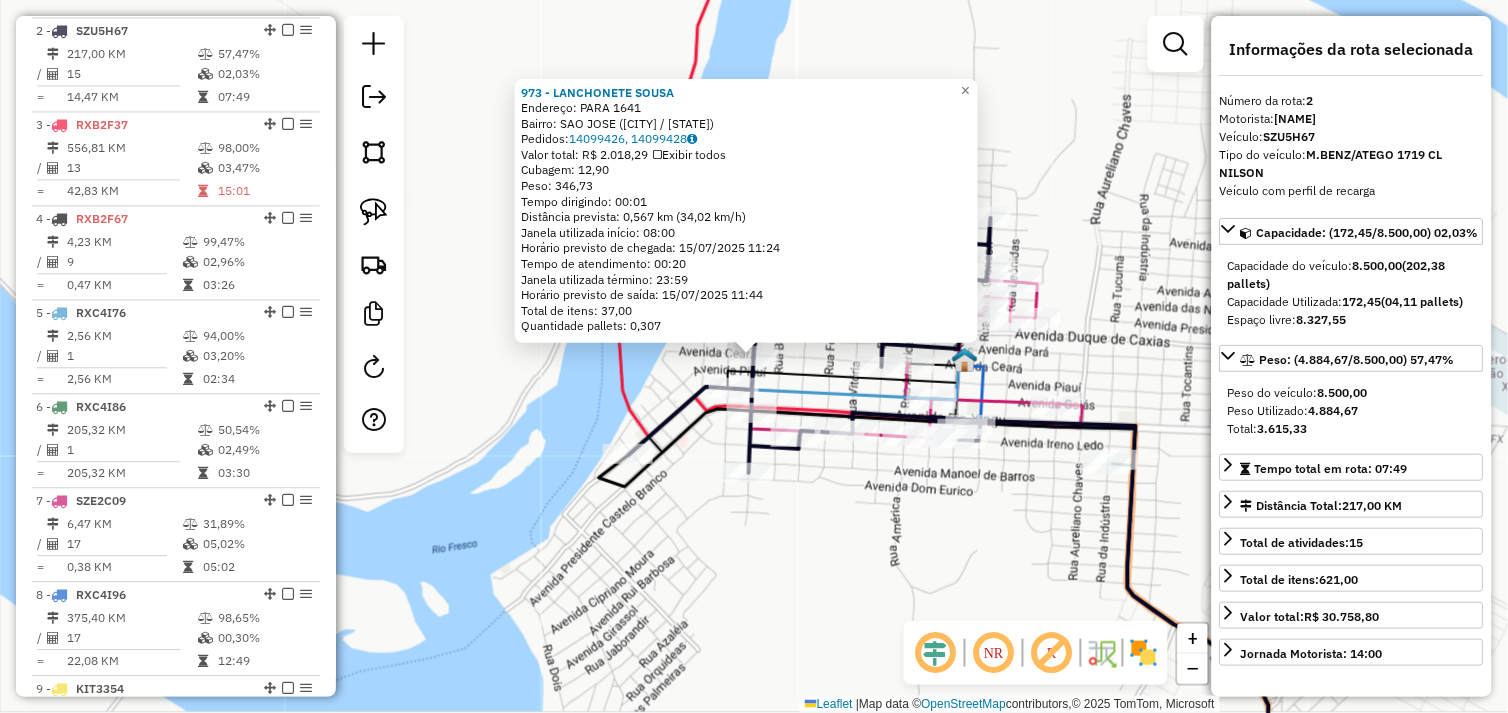 click on "Rota 2 - Placa SZU5H67  11269 - ESPETINHO DA FAMILIA 973 - LANCHONETE SOUSA  Endereço:  PARA [NUMBER]   Bairro: SAO JOSE ([CITY] / [STATE])   Pedidos:  14099426, 14099428   Valor total: R$ 2.018,29   Exibir todos   Cubagem: 12,90  Peso: 346,73  Tempo dirigindo: 00:01   Distância prevista: 0,567 km (34,02 km/h)   Janela utilizada início: 08:00   Horário previsto de chegada: 15/07/2025 11:24   Tempo de atendimento: 00:20   Janela utilizada término: 23:59   Horário previsto de saída: 15/07/2025 11:44   Total de itens: 37,00   Quantidade pallets: 0,307  × Janela de atendimento Grade de atendimento Capacidade Transportadoras Veículos Cliente Pedidos  Rotas Selecione os dias de semana para filtrar as janelas de atendimento  Seg   Ter   Qua   Qui   Sex   Sáb   Dom  Informe o período da janela de atendimento: De: Até:  Filtrar exatamente a janela do cliente  Considerar janela de atendimento padrão  Selecione os dias de semana para filtrar as grades de atendimento  Seg   Ter   Qua   Qui   Sex   Sáb   Dom" 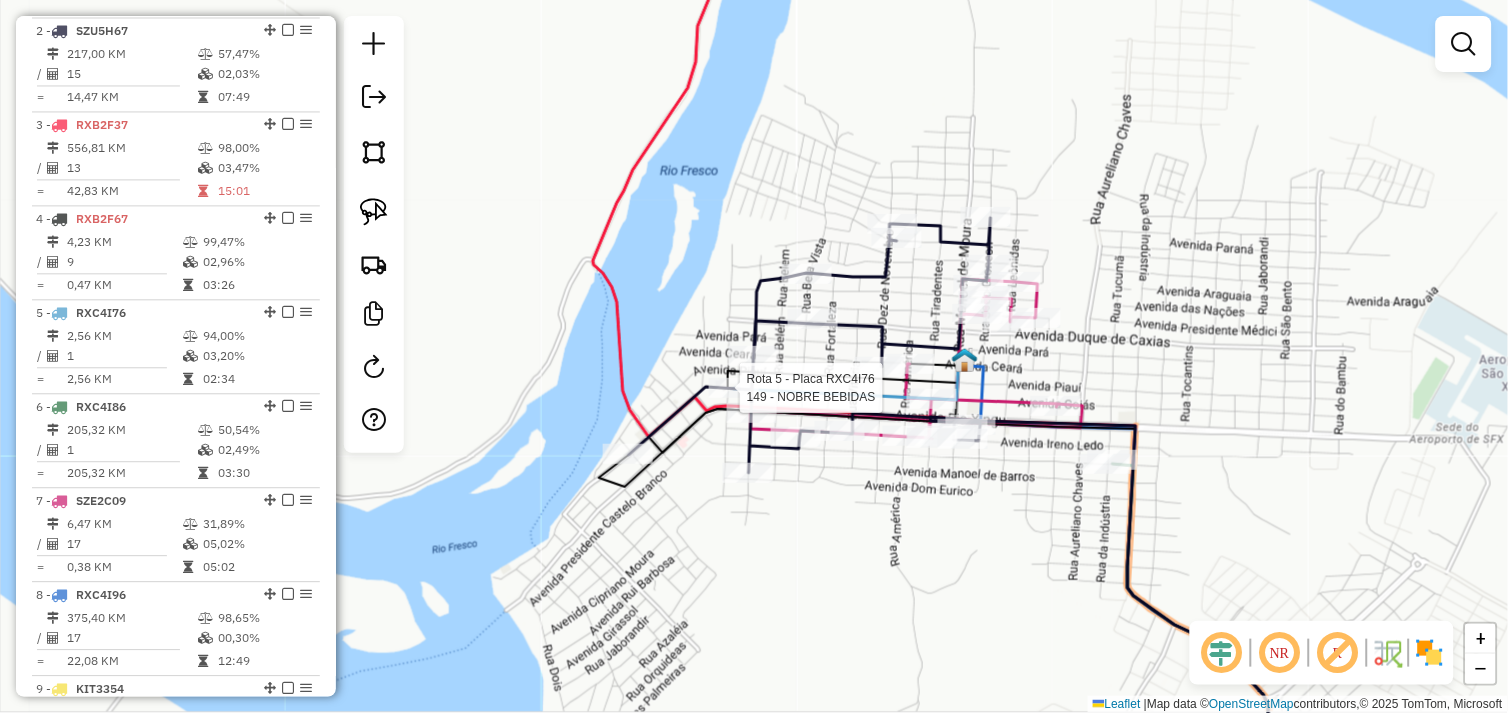 select on "*********" 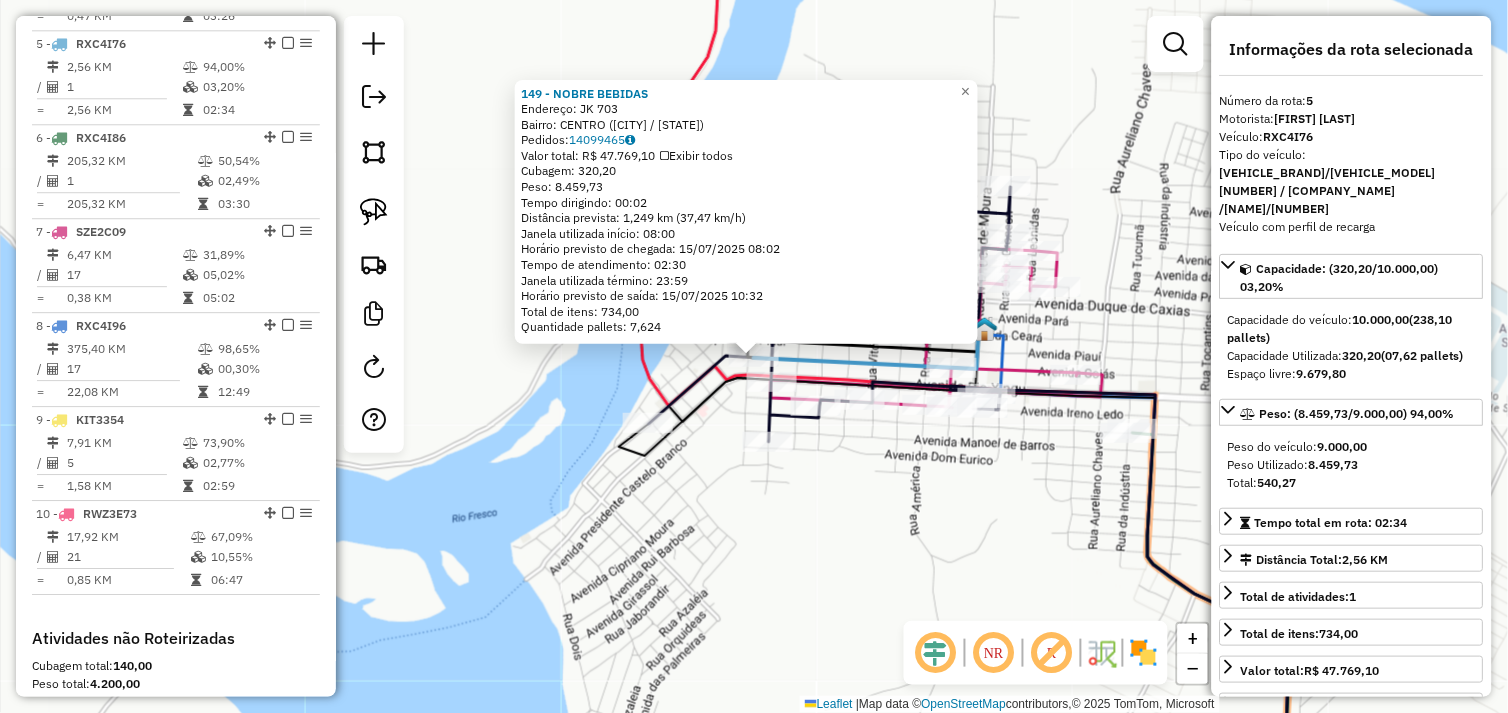 scroll, scrollTop: 1148, scrollLeft: 0, axis: vertical 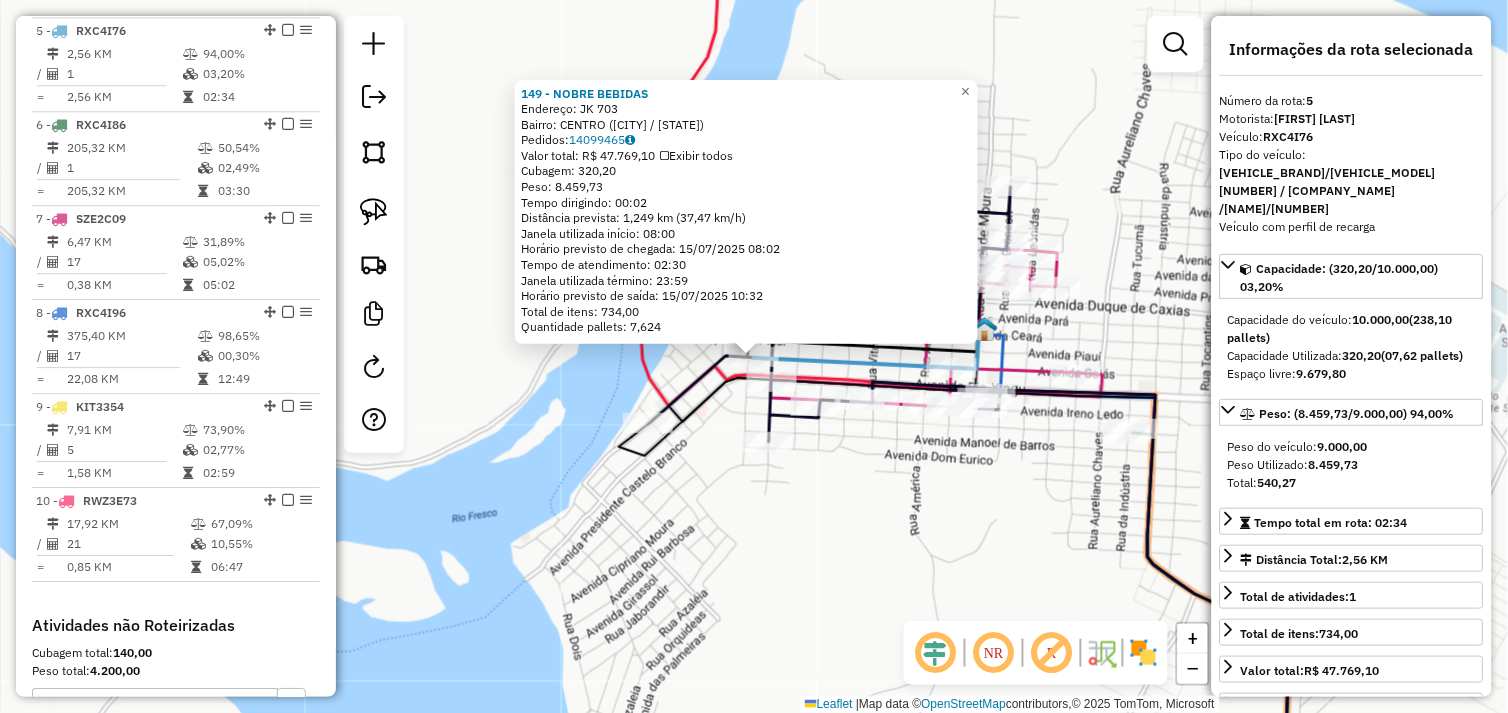 click on "[NUMBER] - [NAME]  Endereço:  JK [NUMBER]   Bairro: CENTRO ([CITY] / [STATE])   Pedidos:  [NUMBER]   Valor total: R$ [PRICE]   Exibir todos   Cubagem: [NUMBER]  Peso: [NUMBER]  Tempo dirigindo: [TIME]   Distância prevista: [NUMBER] km ([NUMBER] km/h)   Janela utilizada início: [TIME]   Horário previsto de chegada: [DATE] [TIME]   Tempo de atendimento: [TIME]   Janela utilizada término: [TIME]   Horário previsto de saída: [DATE] [TIME]   Total de itens: [NUMBER]   Quantidade pallets: [NUMBER]  × Janela de atendimento Grade de atendimento Capacidade Transportadoras Veículos Cliente Pedidos  Rotas Selecione os dias de semana para filtrar as janelas de atendimento  Seg   Ter   Qua   Qui   Sex   Sáb   Dom  Informe o período da janela de atendimento: De: [TIME] Até: [TIME]  Filtrar exatamente a janela do cliente  Considerar janela de atendimento padrão  Selecione os dias de semana para filtrar as grades de atendimento  Seg   Ter   Qua   Qui   Sex   Sáb   Dom   Considerar clientes sem dia de atendimento cadastrado  De: [NUMBER]" 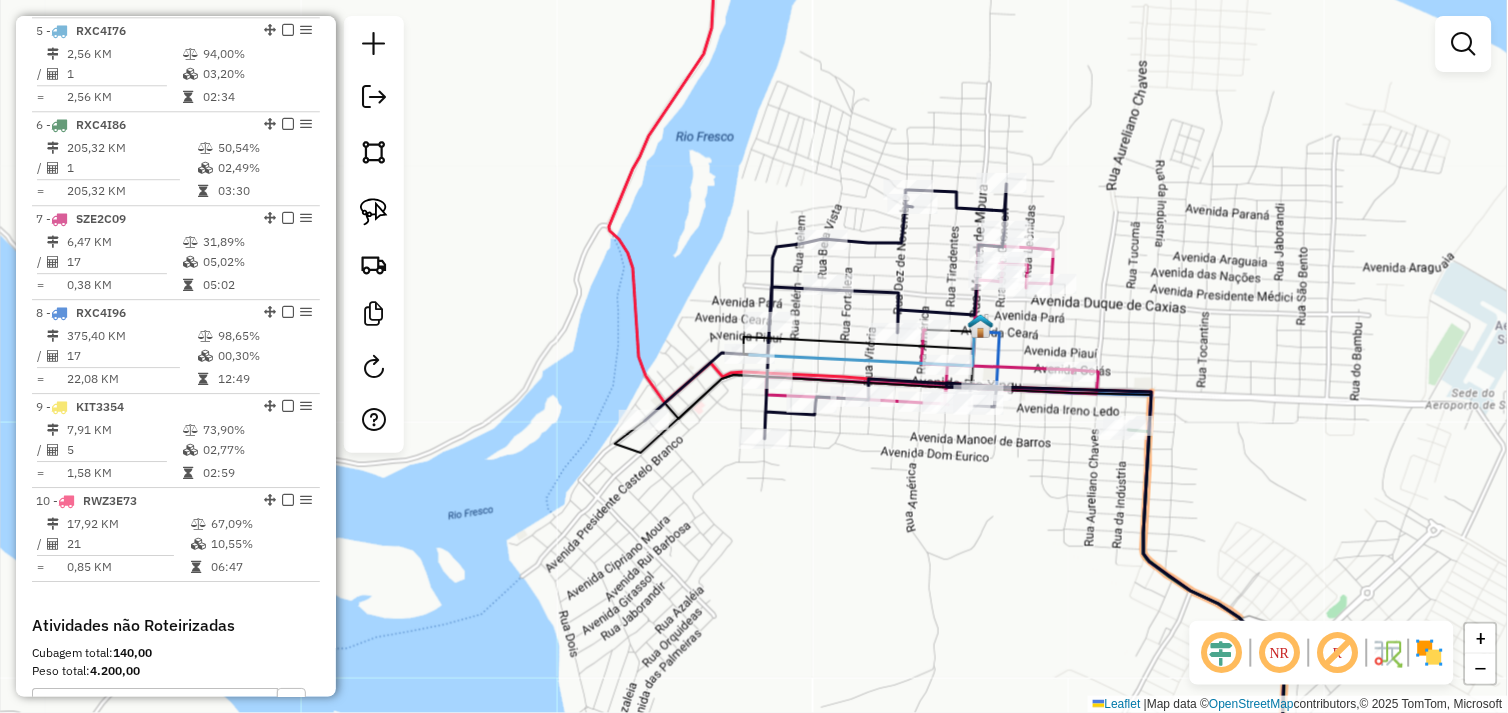 drag, startPoint x: 976, startPoint y: 490, endPoint x: 857, endPoint y: 427, distance: 134.64769 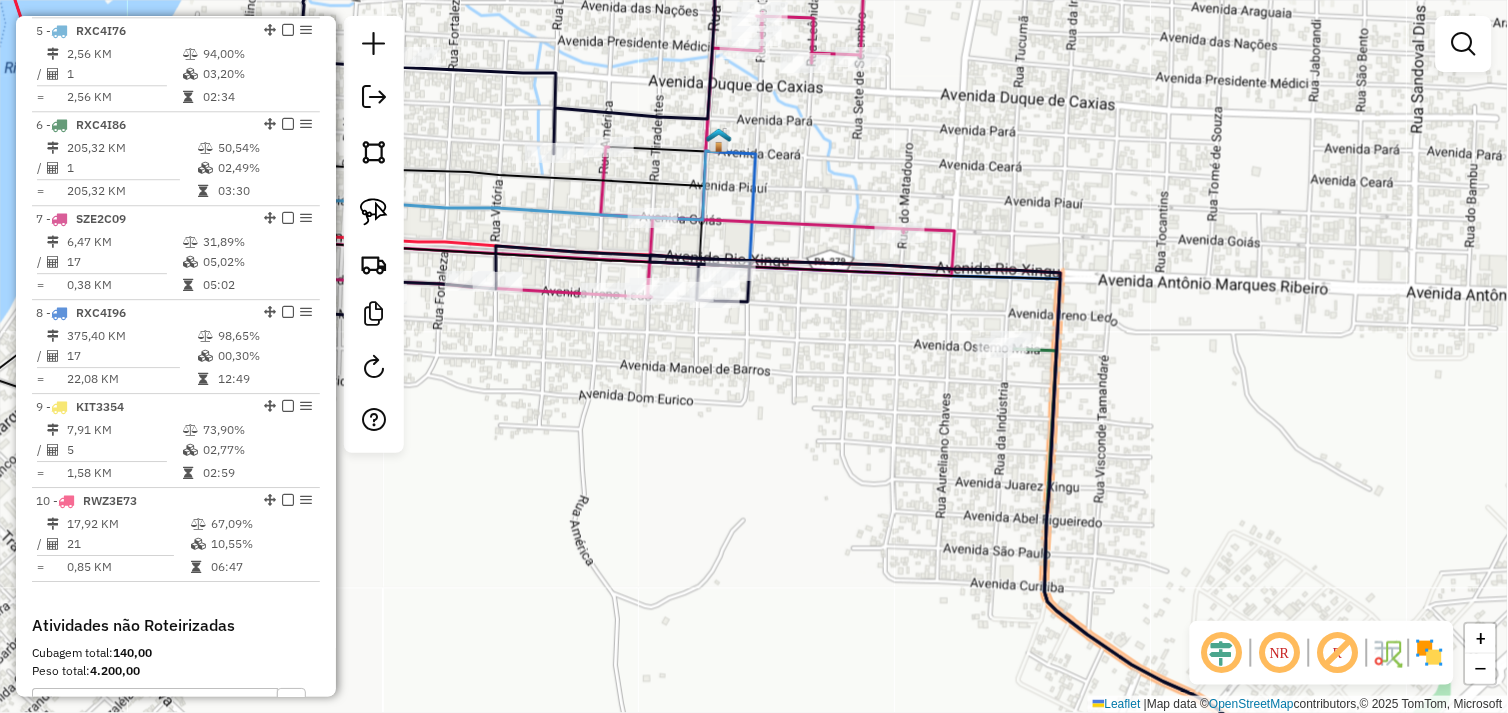 drag, startPoint x: 810, startPoint y: 403, endPoint x: 940, endPoint y: 403, distance: 130 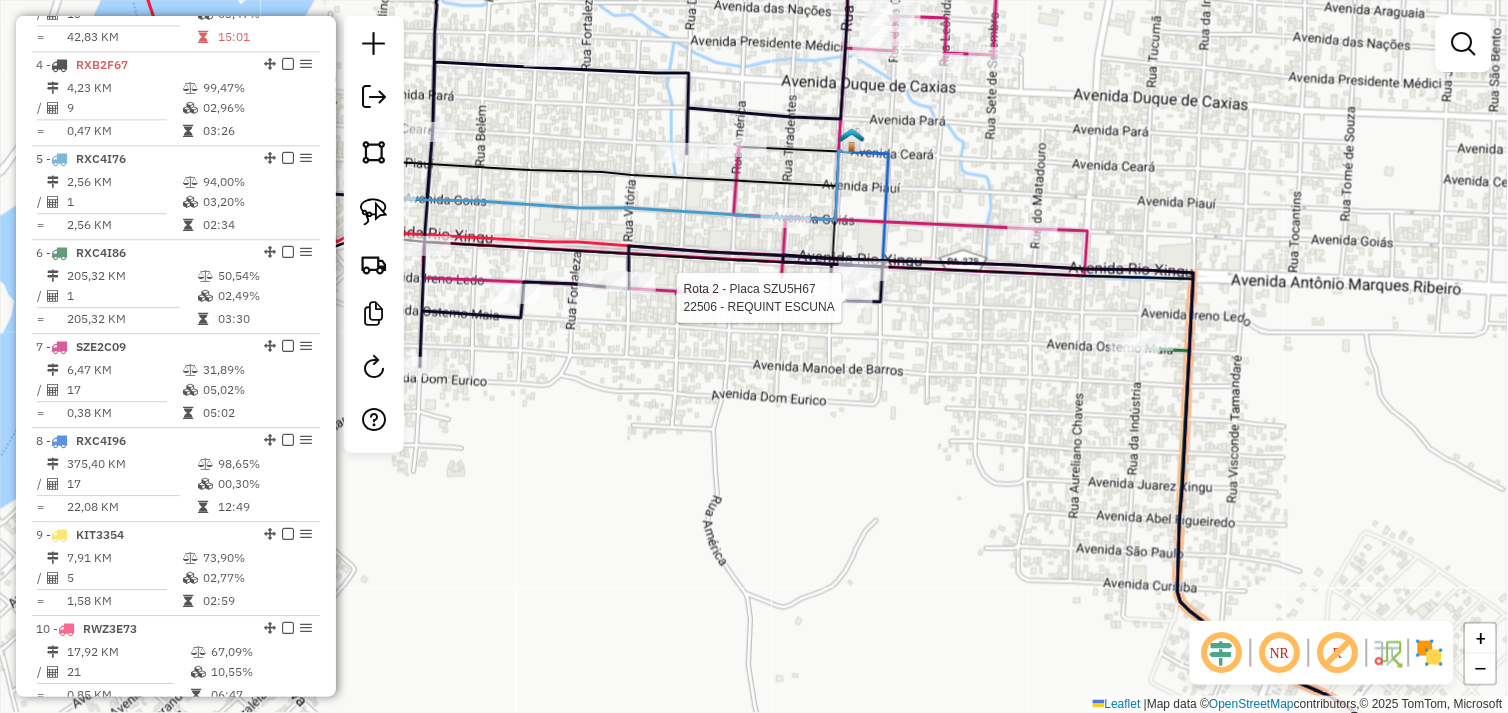 select on "*********" 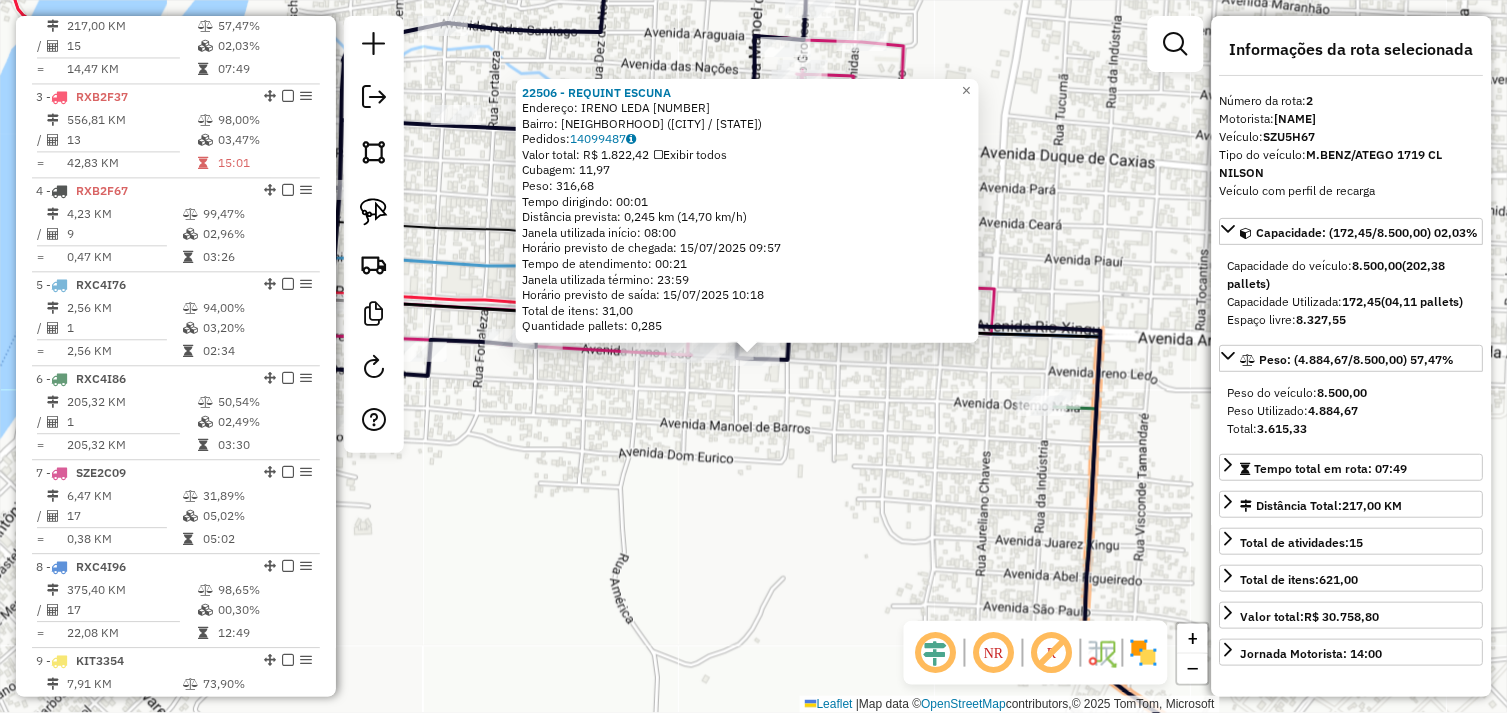 scroll, scrollTop: 866, scrollLeft: 0, axis: vertical 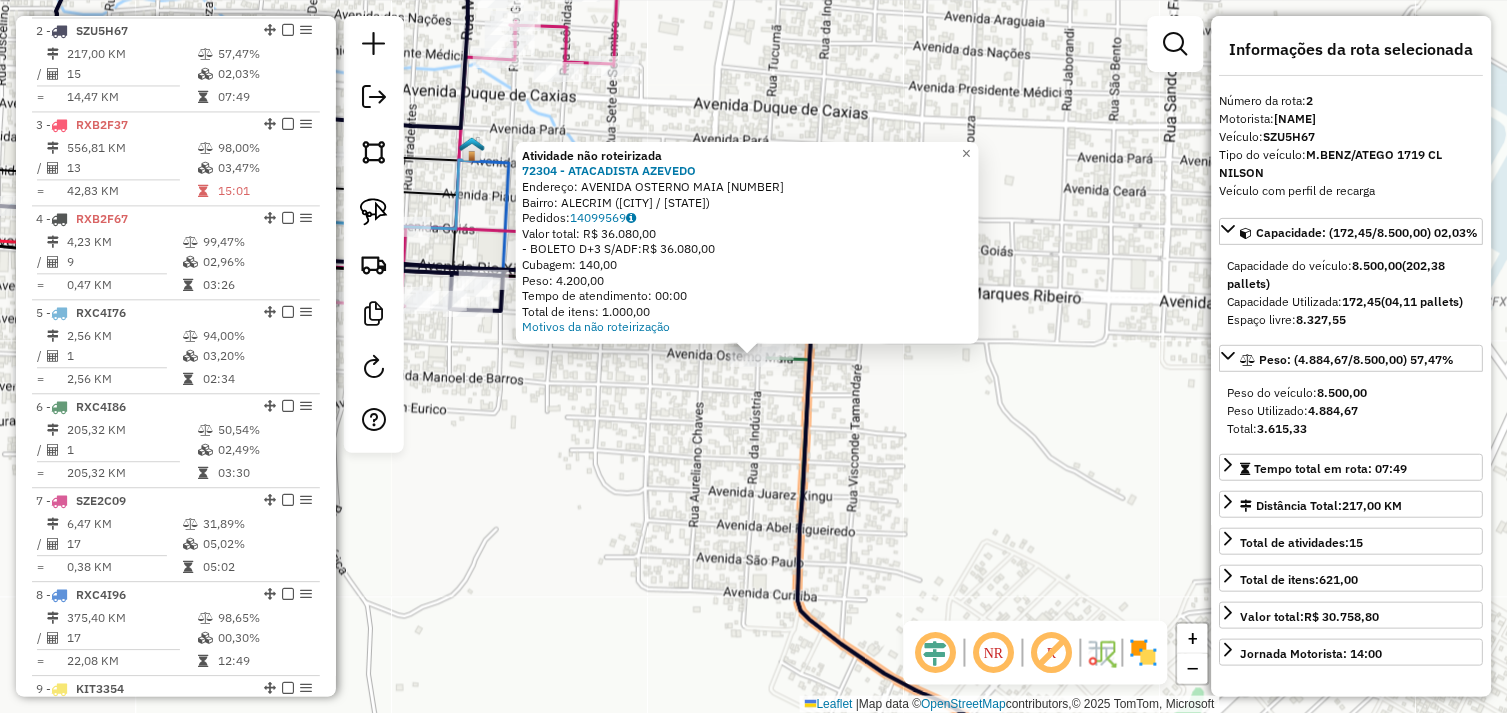 click on "Atividade não roteirizada 72304 - ATACADISTA AZEVEDO Endereço: AVENIDA OSTERNO MAIA [NUMBER] Bairro: ALECRIM ([CITY] / [STATE]) Pedidos: 14099569 Valor total: R$ 36.080,00 - BOLETO D+3 S/ADF: R$ 36.080,00 Cubagem: 140,00 Peso: 4.200,00 Tempo de atendimento: 00:00 Total de itens: 1.000,00 Motivos da não roteirização × Janela de atendimento Grade de atendimento Capacidade Transportadoras Veículos Cliente Pedidos Rotas Selecione os dias de semana para filtrar as janelas de atendimento Seg Ter Qua Qui Sex Sáb Dom Informe o período da janela de atendimento: De: Até: Filtrar exatamente a janela do cliente Considerar janela de atendimento padrão Selecione os dias de semana para filtrar as grades de atendimento Seg Ter Qua Qui Sex Sáb Dom Considerar clientes sem dia de atendimento cadastrado Clientes fora do dia de atendimento selecionado Filtrar as atividades entre os valores definidos abaixo: Peso mínimo: Peso máximo: Cubagem mínima: De:" 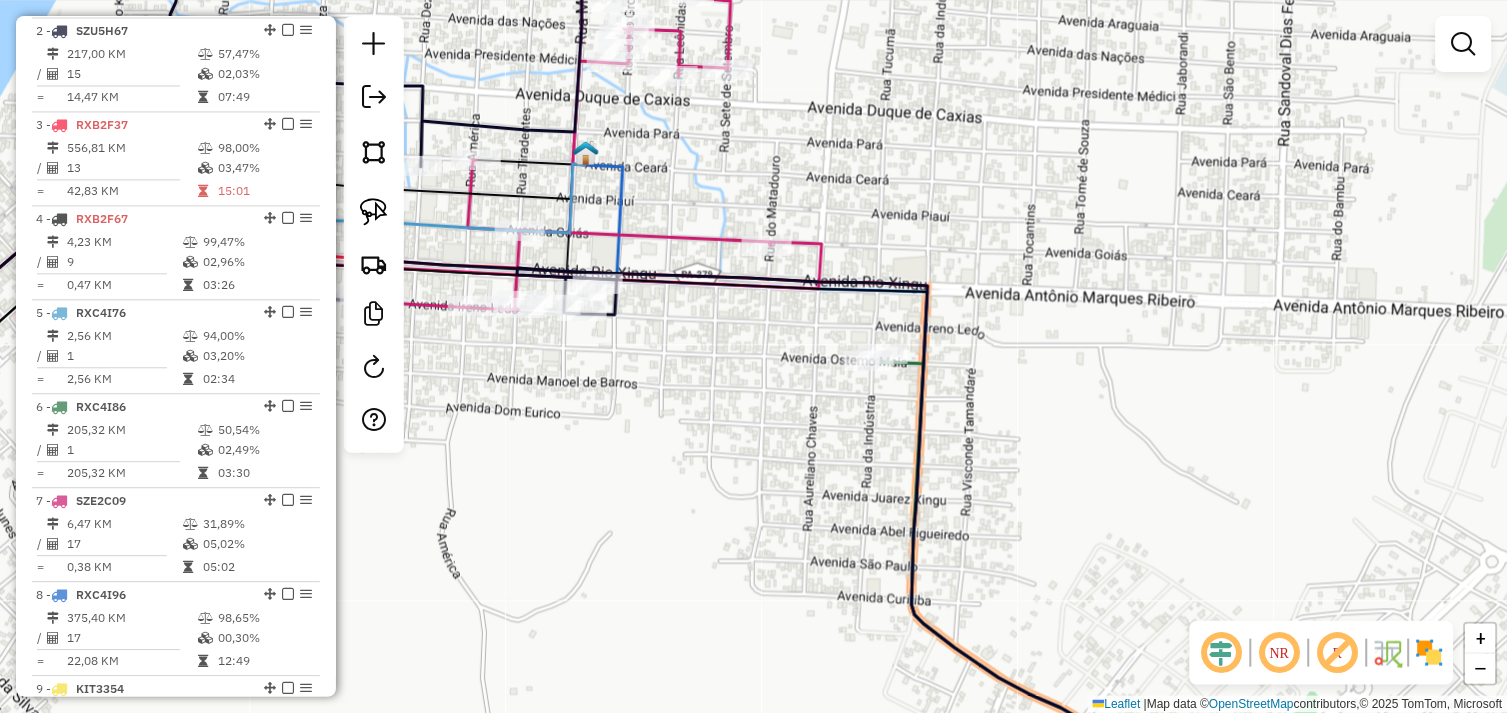 drag, startPoint x: 592, startPoint y: 428, endPoint x: 876, endPoint y: 441, distance: 284.2974 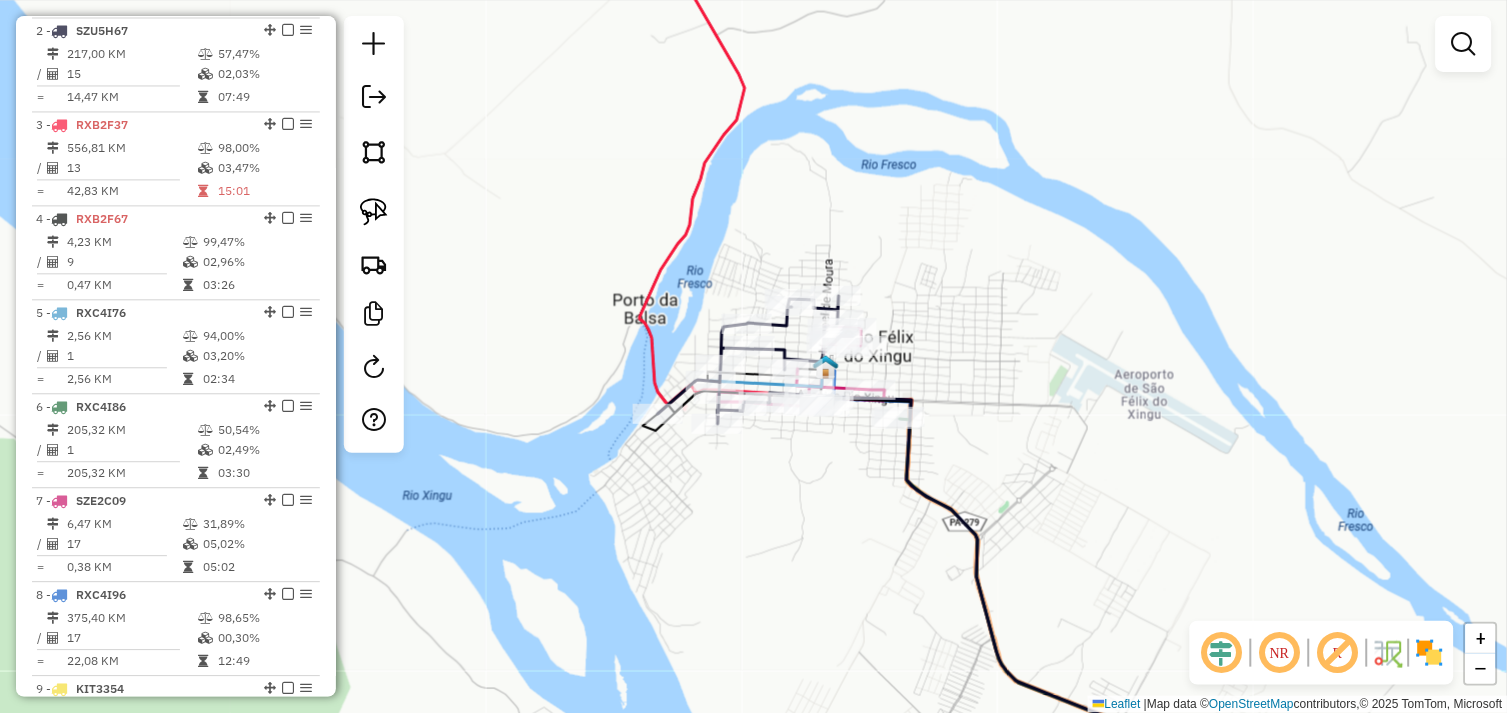 drag, startPoint x: 720, startPoint y: 456, endPoint x: 704, endPoint y: 464, distance: 17.888544 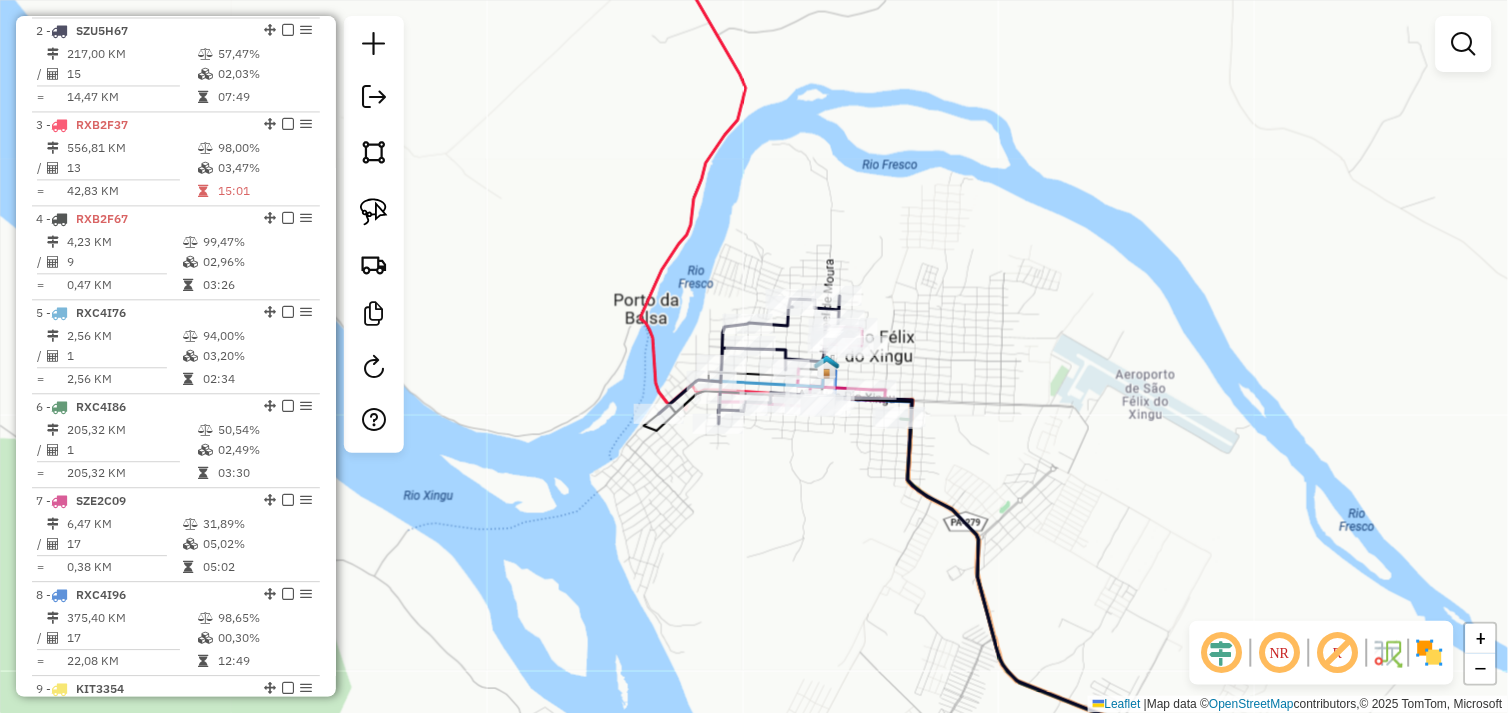 click on "Janela de atendimento Grade de atendimento Capacidade Transportadoras Veículos Cliente Pedidos  Rotas Selecione os dias de semana para filtrar as janelas de atendimento  Seg   Ter   Qua   Qui   Sex   Sáb   Dom  Informe o período da janela de atendimento: De: Até:  Filtrar exatamente a janela do cliente  Considerar janela de atendimento padrão  Selecione os dias de semana para filtrar as grades de atendimento  Seg   Ter   Qua   Qui   Sex   Sáb   Dom   Considerar clientes sem dia de atendimento cadastrado  Clientes fora do dia de atendimento selecionado Filtrar as atividades entre os valores definidos abaixo:  Peso mínimo:   Peso máximo:   Cubagem mínima:   Cubagem máxima:   De:   Até:  Filtrar as atividades entre o tempo de atendimento definido abaixo:  De:   Até:   Considerar capacidade total dos clientes não roteirizados Transportadora: Selecione um ou mais itens Tipo de veículo: Selecione um ou mais itens Veículo: Selecione um ou mais itens Motorista: Selecione um ou mais itens Nome: Rótulo:" 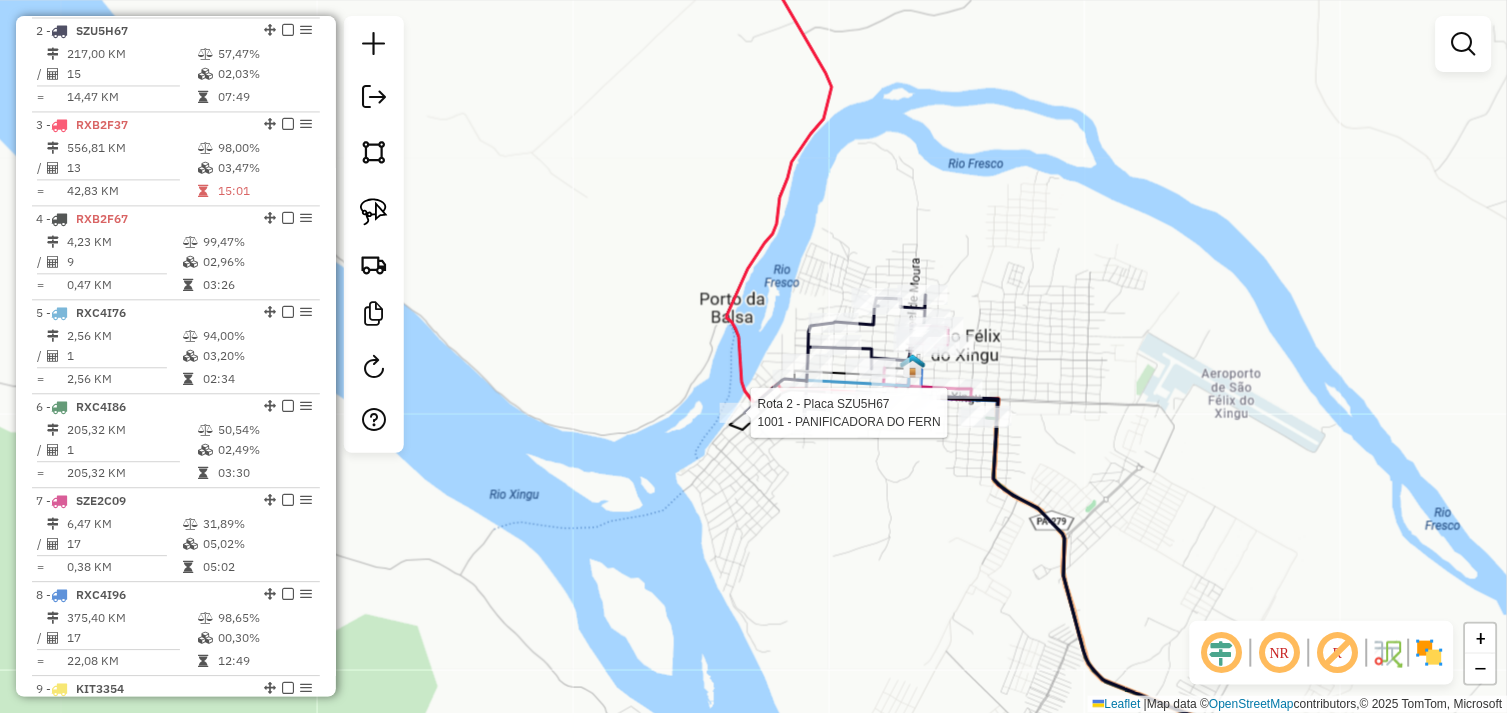 select on "*********" 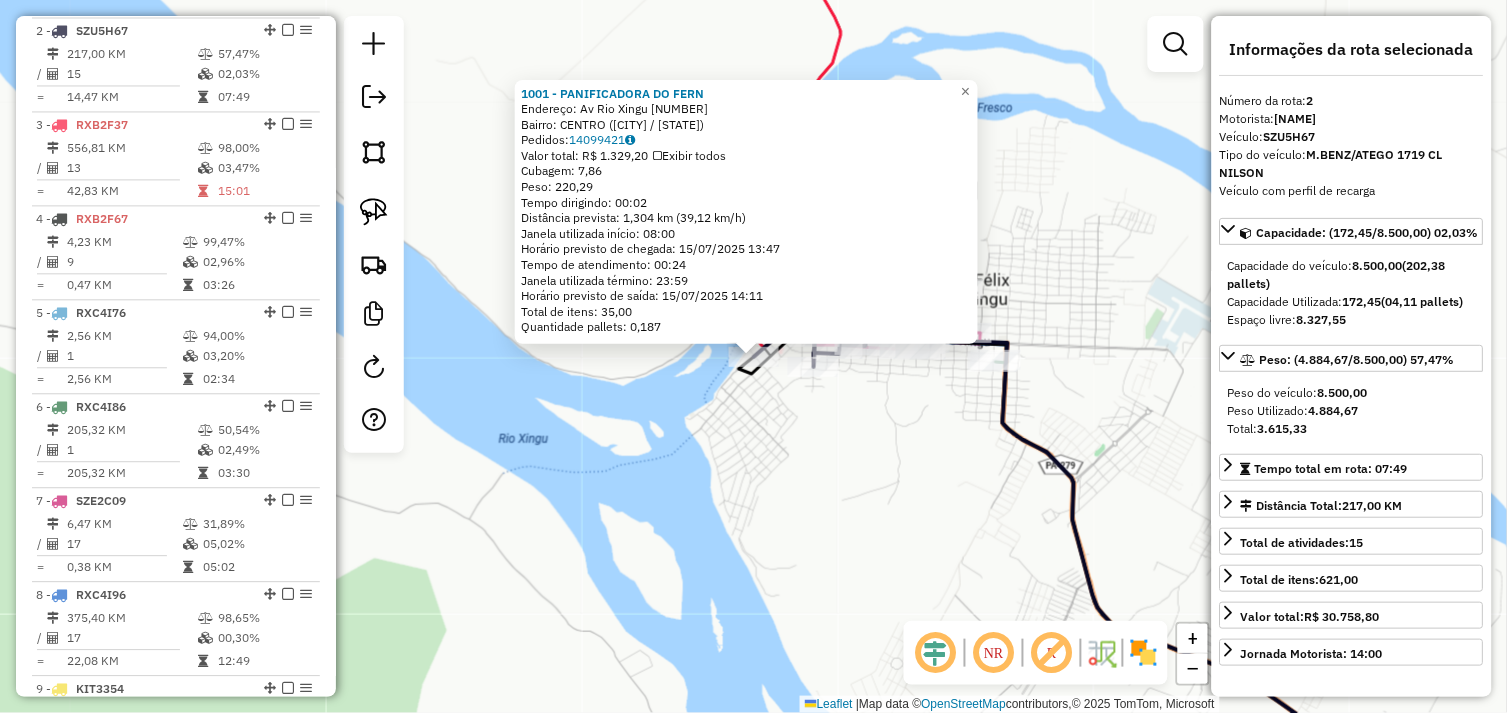 click on "1001 - PANIFICADORA DO FERN  Endereço:  Av Rio Xingu [NUMBER]   Bairro: CENTRO ([CITY] / [STATE])   Pedidos:  14099421   Valor total: R$ 1.329,20   Exibir todos   Cubagem: 7,86  Peso: 220,29  Tempo dirigindo: 00:02   Distância prevista: 1,304 km (39,12 km/h)   Janela utilizada início: [TIME]   Horário previsto de chegada: [DATE] [TIME]   Tempo de atendimento: 00:24   Janela utilizada término: 23:59   Horário previsto de saída: [DATE] [TIME]   Total de itens: 35,00   Quantidade pallets: 0,187  × Janela de atendimento Grade de atendimento Capacidade Transportadoras Veículos Cliente Pedidos  Rotas Selecione os dias de semana para filtrar as janelas de atendimento  Seg   Ter   Qua   Qui   Sex   Sáb   Dom  Informe o período da janela de atendimento: De: Até:  Filtrar exatamente a janela do cliente  Considerar janela de atendimento padrão  Selecione os dias de semana para filtrar as grades de atendimento  Seg   Ter   Qua   Qui   Sex   Sáb   Dom   Clientes fora do dia de atendimento selecionado" 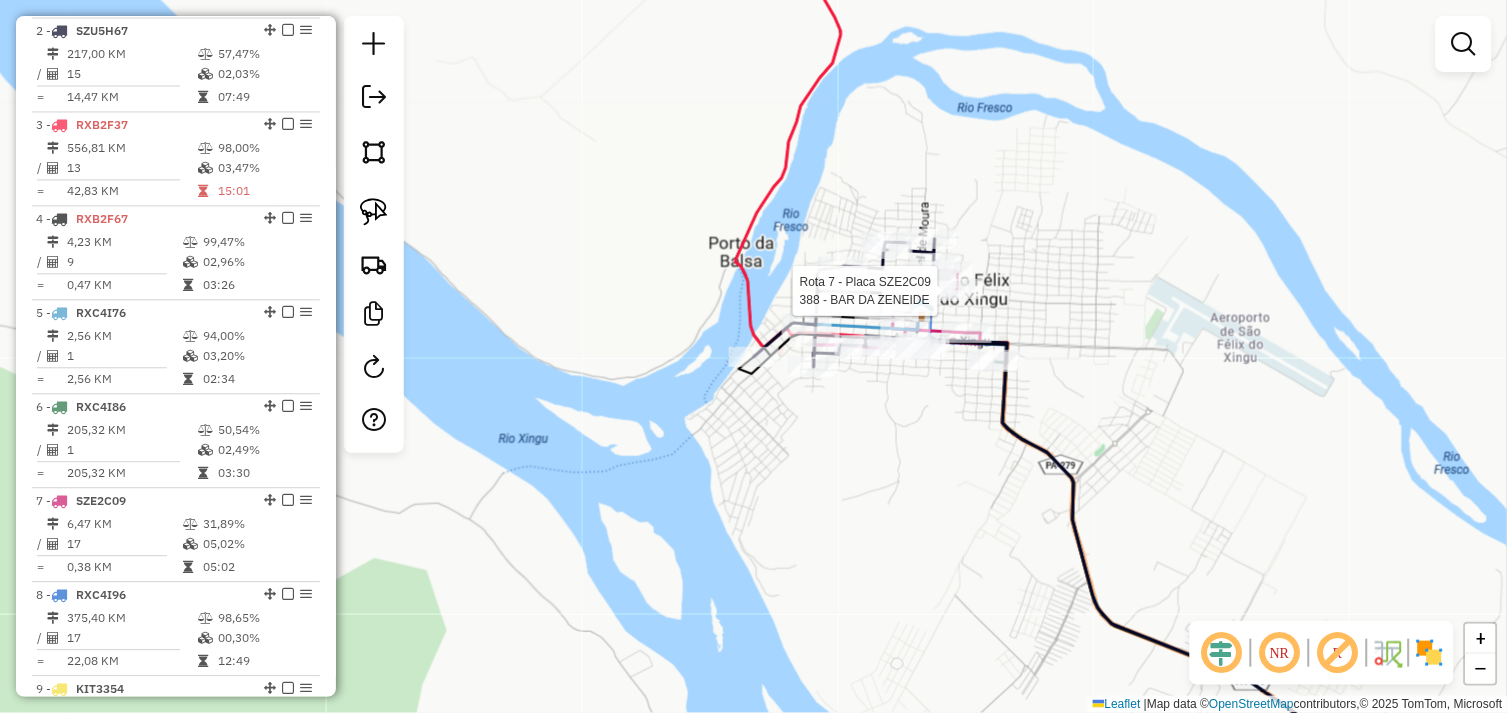 select on "*********" 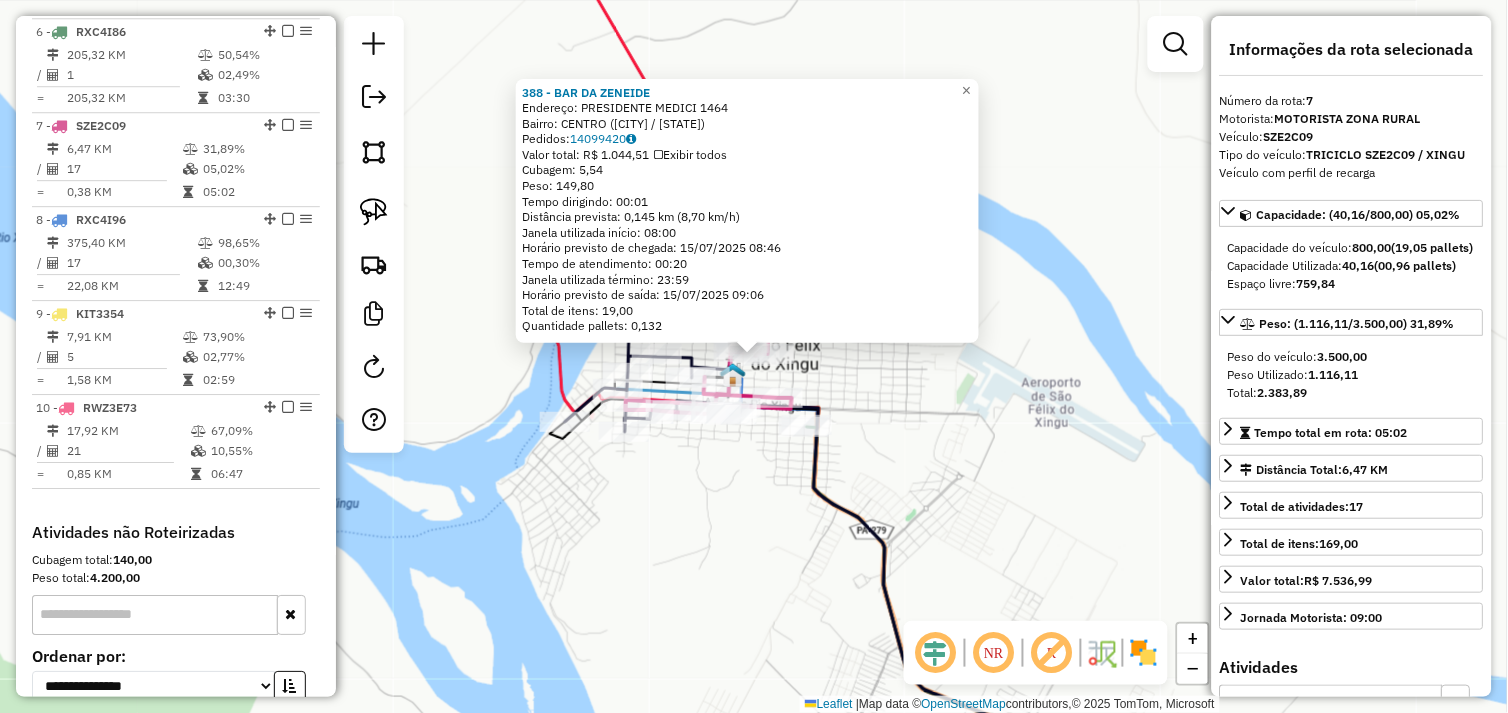 scroll, scrollTop: 1336, scrollLeft: 0, axis: vertical 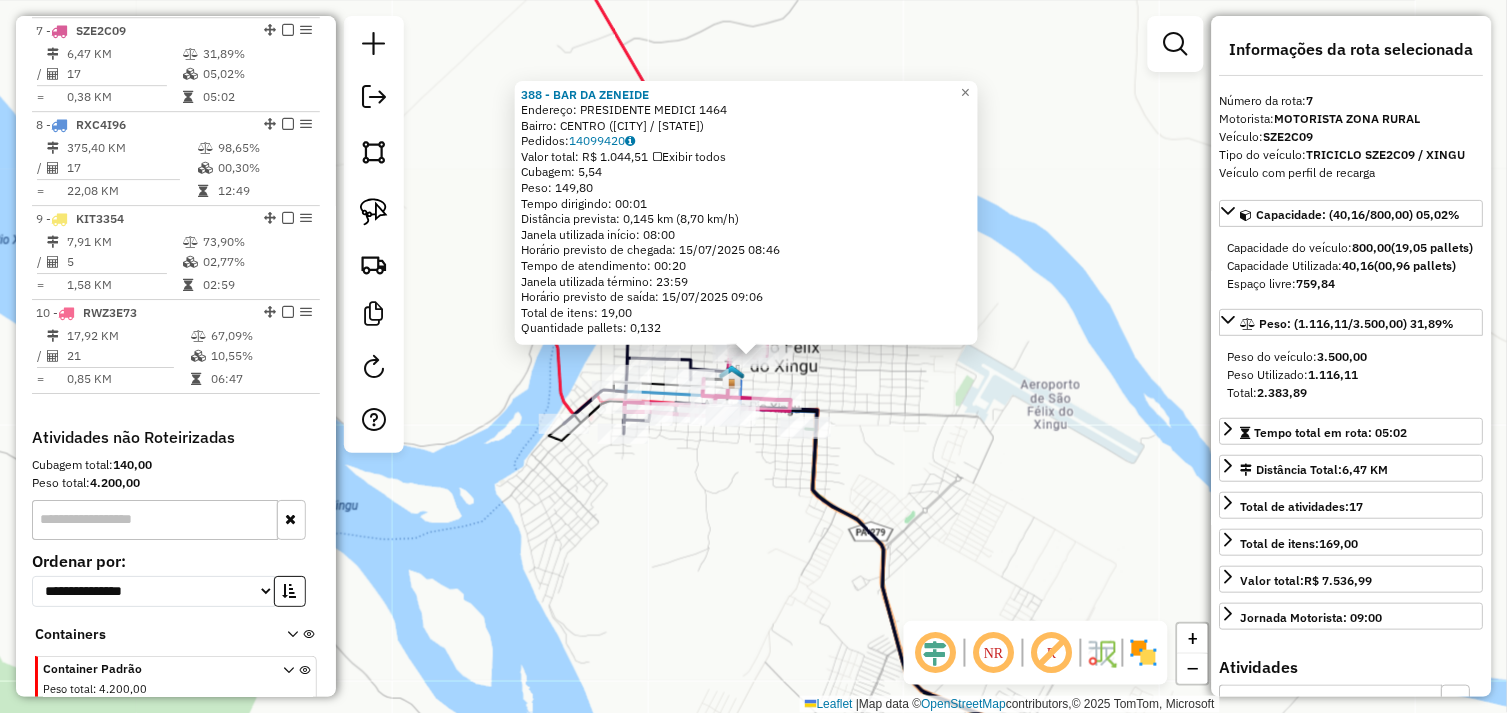 click on "Rota 2 - Placa SZU5H67  22506 - REQUINT ESCUNA 388 - BAR DA ZENEIDE  Endereço:  PRESIDENTE MEDICI [NUMBER]   Bairro: CENTRO ([CITY] / [STATE])   Pedidos:  14099420   Valor total: R$ 1.044,51   Exibir todos   Cubagem: 5,54  Peso: 149,80  Tempo dirigindo: 00:01   Distância prevista: 0,145 km (8,70 km/h)   Janela utilizada início: [TIME]   Horário previsto de chegada: [DATE] [TIME]   Tempo de atendimento: 00:20   Janela utilizada término: 23:59   Horário previsto de saída: [DATE] [TIME]   Total de itens: 19,00   Quantidade pallets: 0,132  × Janela de atendimento Grade de atendimento Capacidade Transportadoras Veículos Cliente Pedidos  Rotas Selecione os dias de semana para filtrar as janelas de atendimento  Seg   Ter   Qua   Qui   Sex   Sáb   Dom  Informe o período da janela de atendimento: De: Até:  Filtrar exatamente a janela do cliente  Considerar janela de atendimento padrão  Selecione os dias de semana para filtrar as grades de atendimento  Seg   Ter   Qua   Qui   Sex   Sáb   Dom  De:" 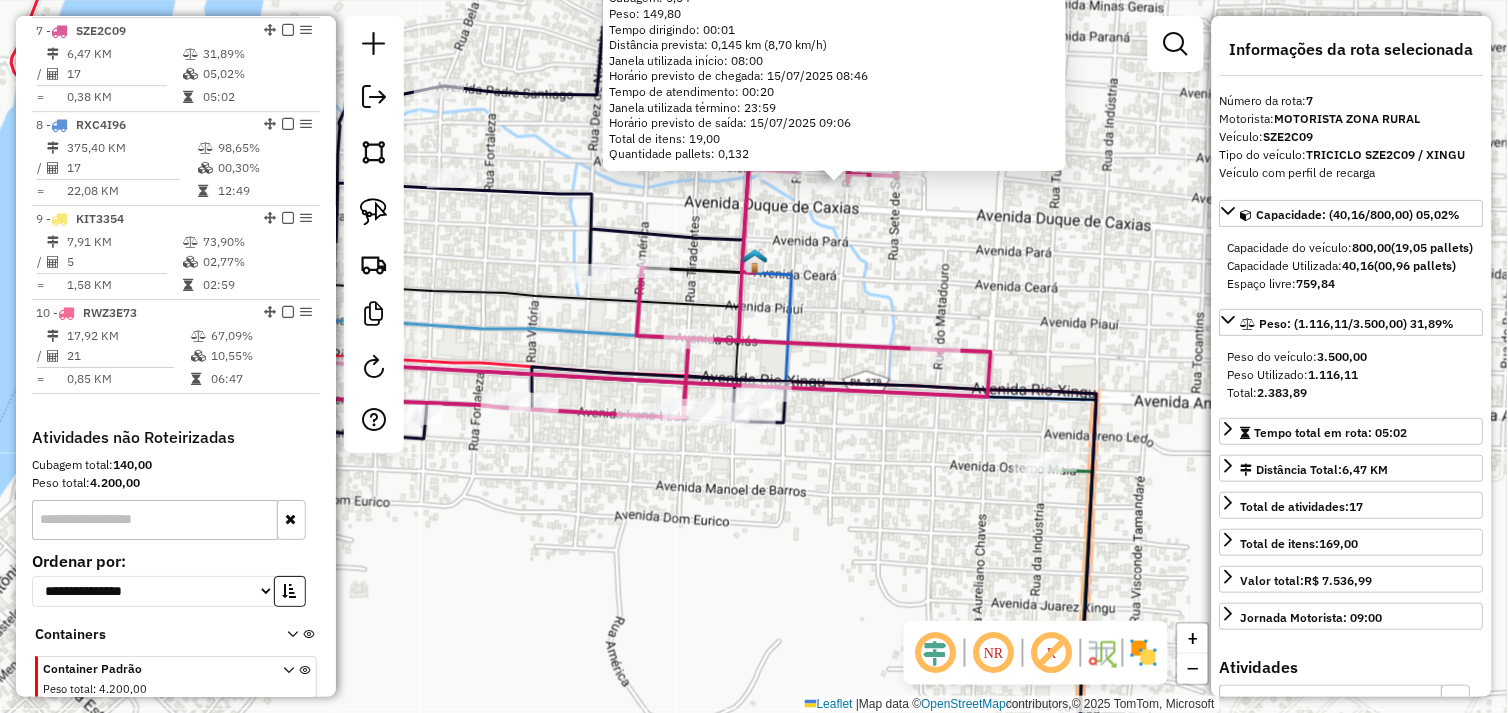 drag, startPoint x: 705, startPoint y: 481, endPoint x: 843, endPoint y: 508, distance: 140.6165 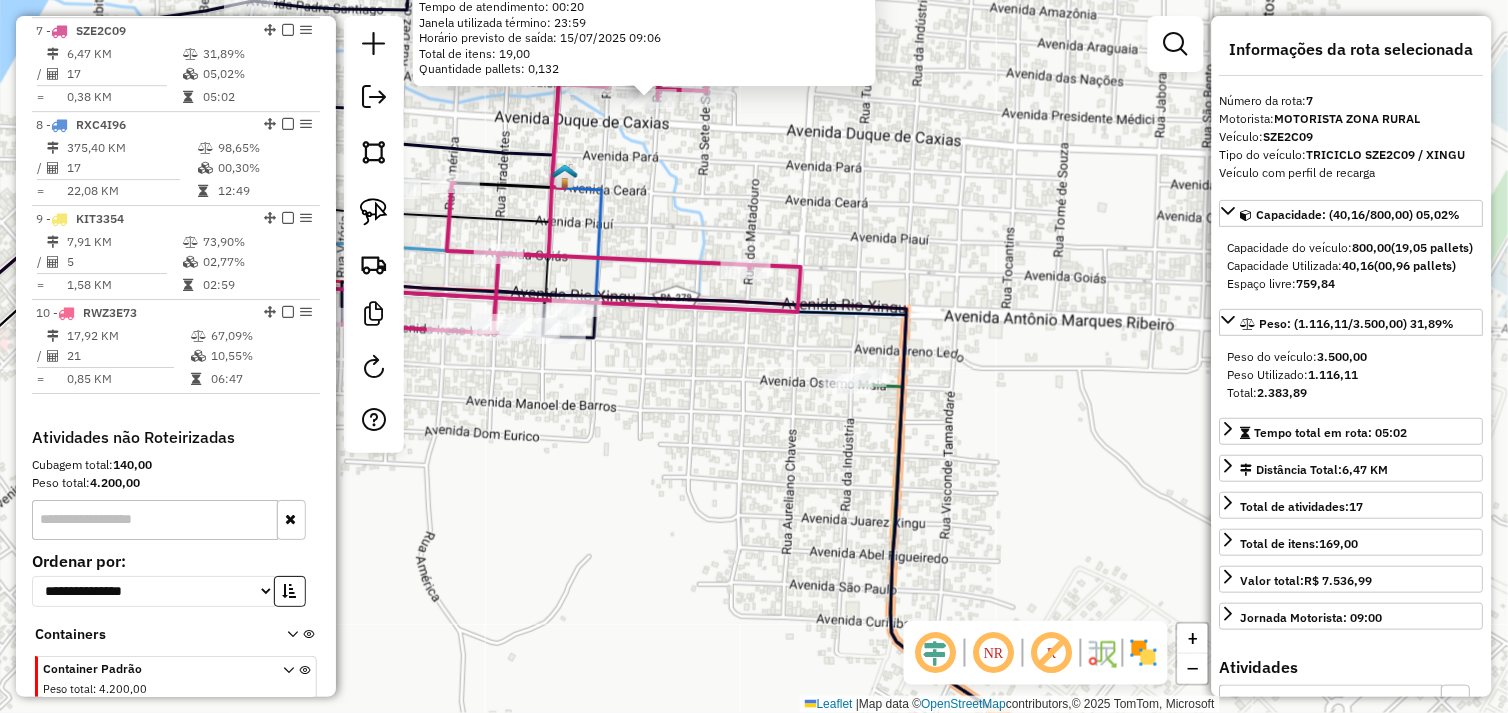 drag, startPoint x: 812, startPoint y: 470, endPoint x: 802, endPoint y: 461, distance: 13.453624 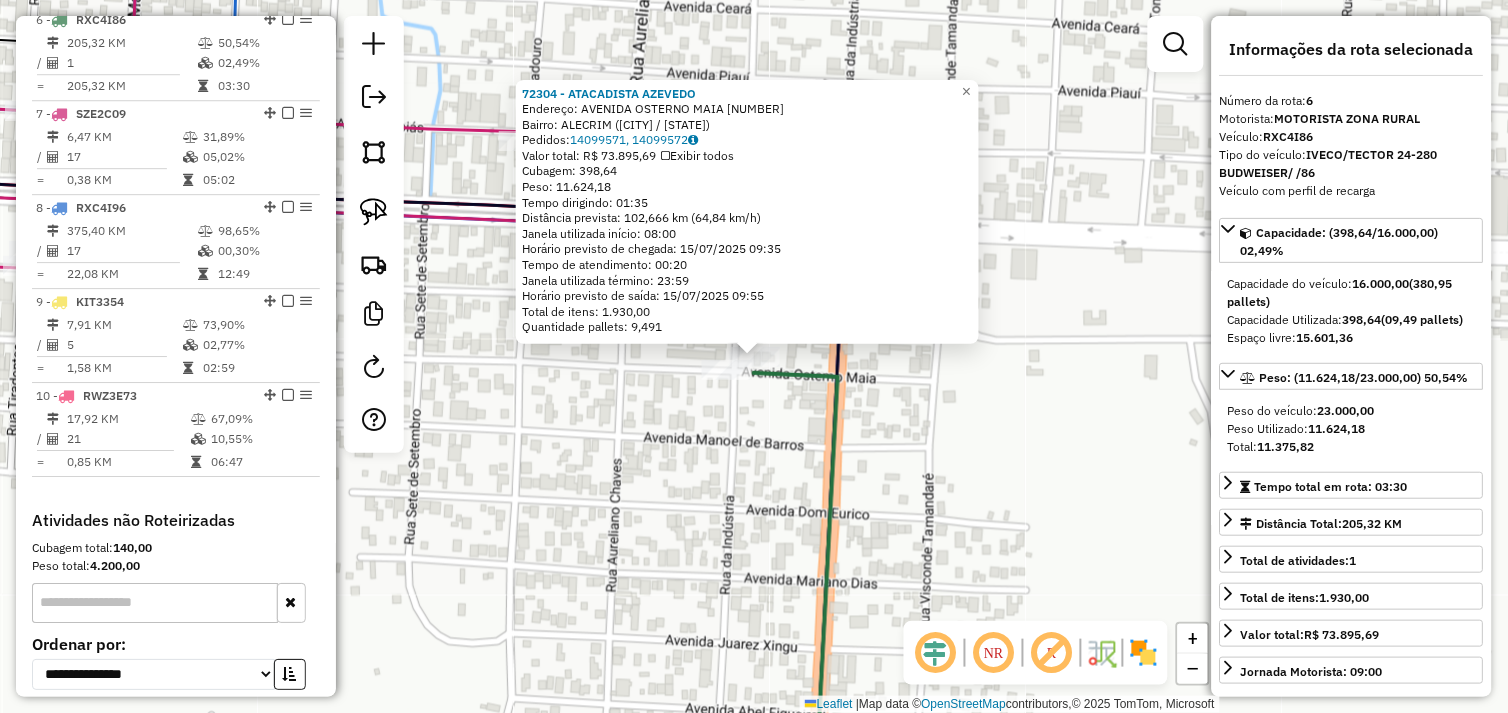 scroll, scrollTop: 1243, scrollLeft: 0, axis: vertical 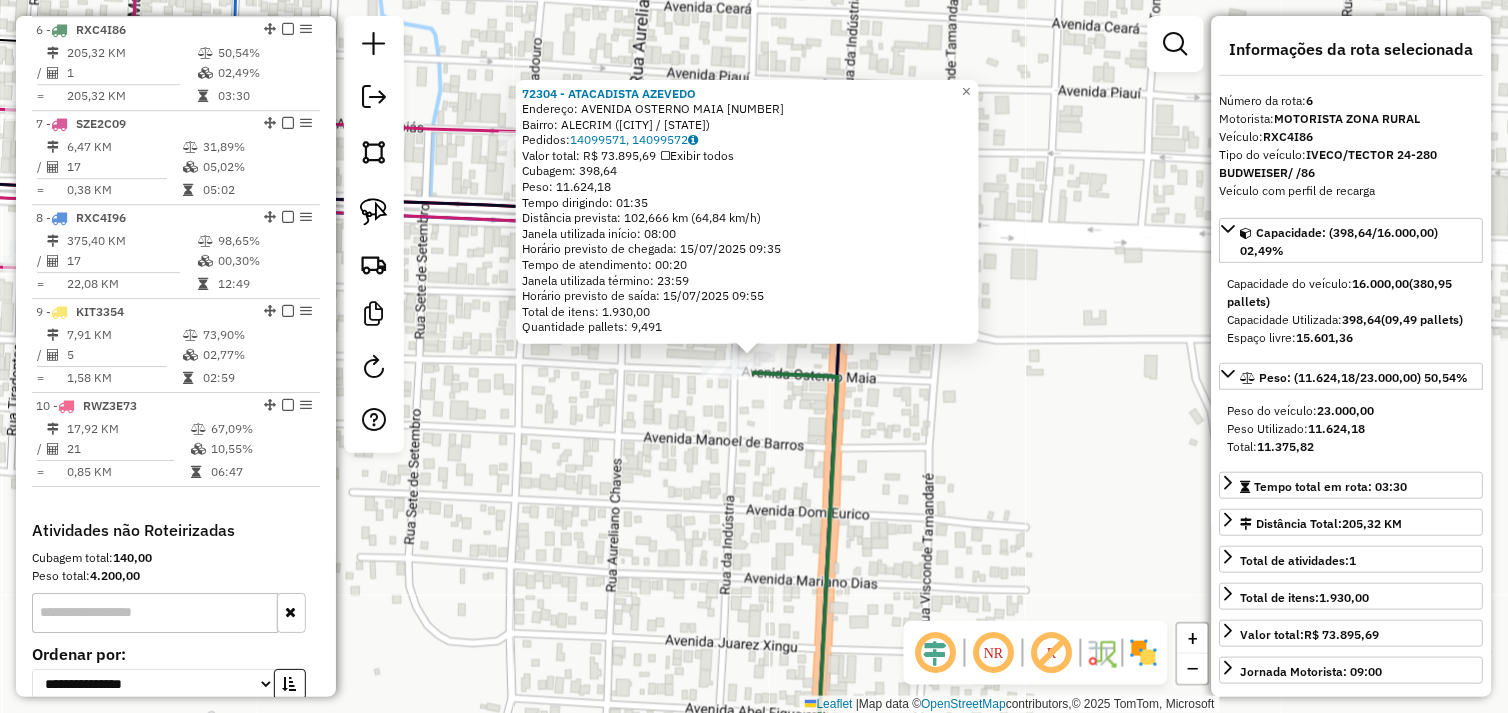 click on "[NUMBER] - ATACADISTA AZEVEDO  Endereço:  AVENIDA OSTERNO MAIA [NUMBER]   Bairro: ALECRIM ([CITY] / PA)   Pedidos:  [NUMBER], [NUMBER]   Valor total: R$ [NUMBER]   Exibir todos   Cubagem: [NUMBER]  Peso: [NUMBER]  Tempo dirigindo: [TIME]   Distância prevista: [NUMBER] km ([NUMBER] km/h)   Janela utilizada início: [TIME]   Horário previsto de chegada: [DATE] [TIME]   Tempo de atendimento: [TIME]   Janela utilizada término: [TIME]   Horário previsto de saída: [DATE] [TIME]   Total de itens: [NUMBER]   Quantidade pallets: [NUMBER]  × Janela de atendimento Grade de atendimento Capacidade Transportadoras Veículos Cliente Pedidos  Rotas Selecione os dias de semana para filtrar as janelas de atendimento  Seg   Ter   Qua   Qui   Sex   Sáb   Dom  Informe o período da janela de atendimento: De: Até:  Filtrar exatamente a janela do cliente  Considerar janela de atendimento padrão  Selecione os dias de semana para filtrar as grades de atendimento  Seg   Ter   Qua   Qui   Sex   Sáb   Dom   Peso mínimo:  De:" 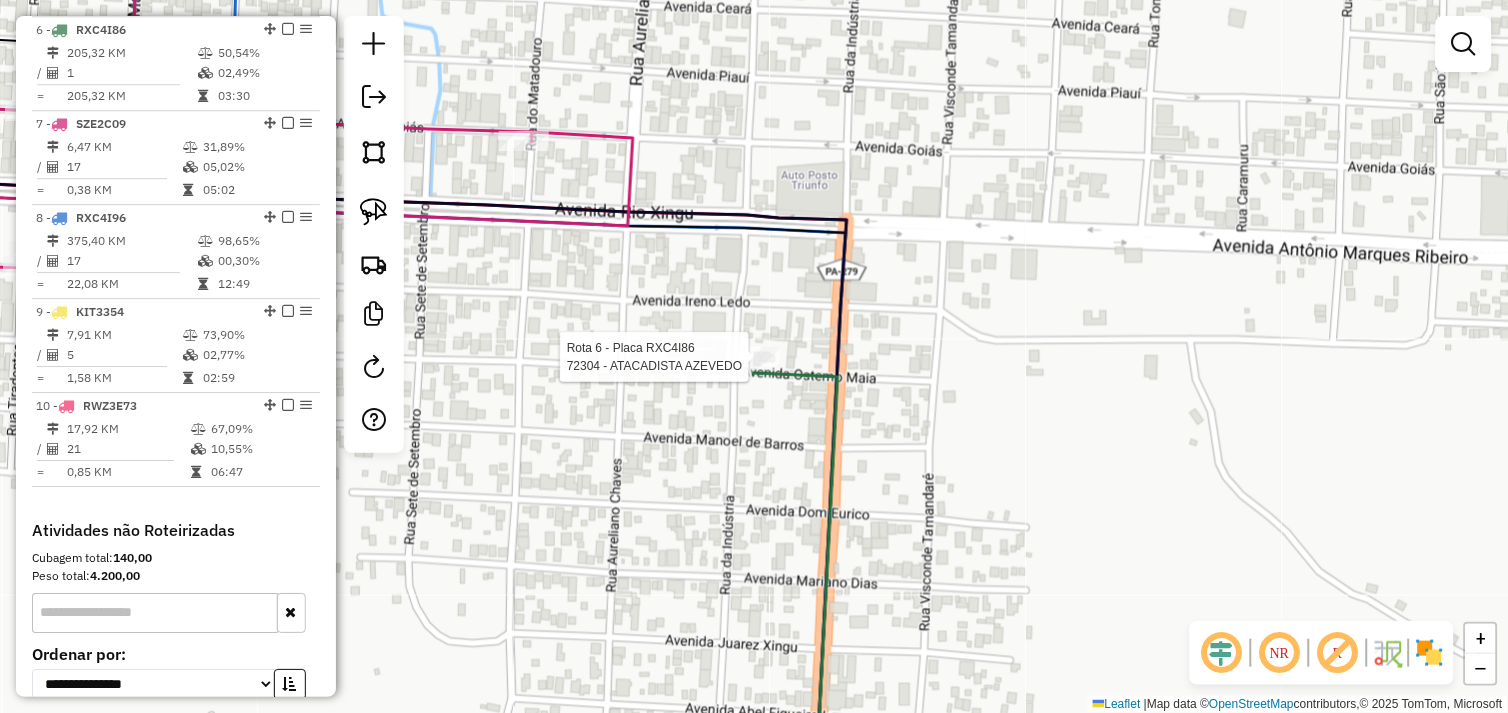 select on "*********" 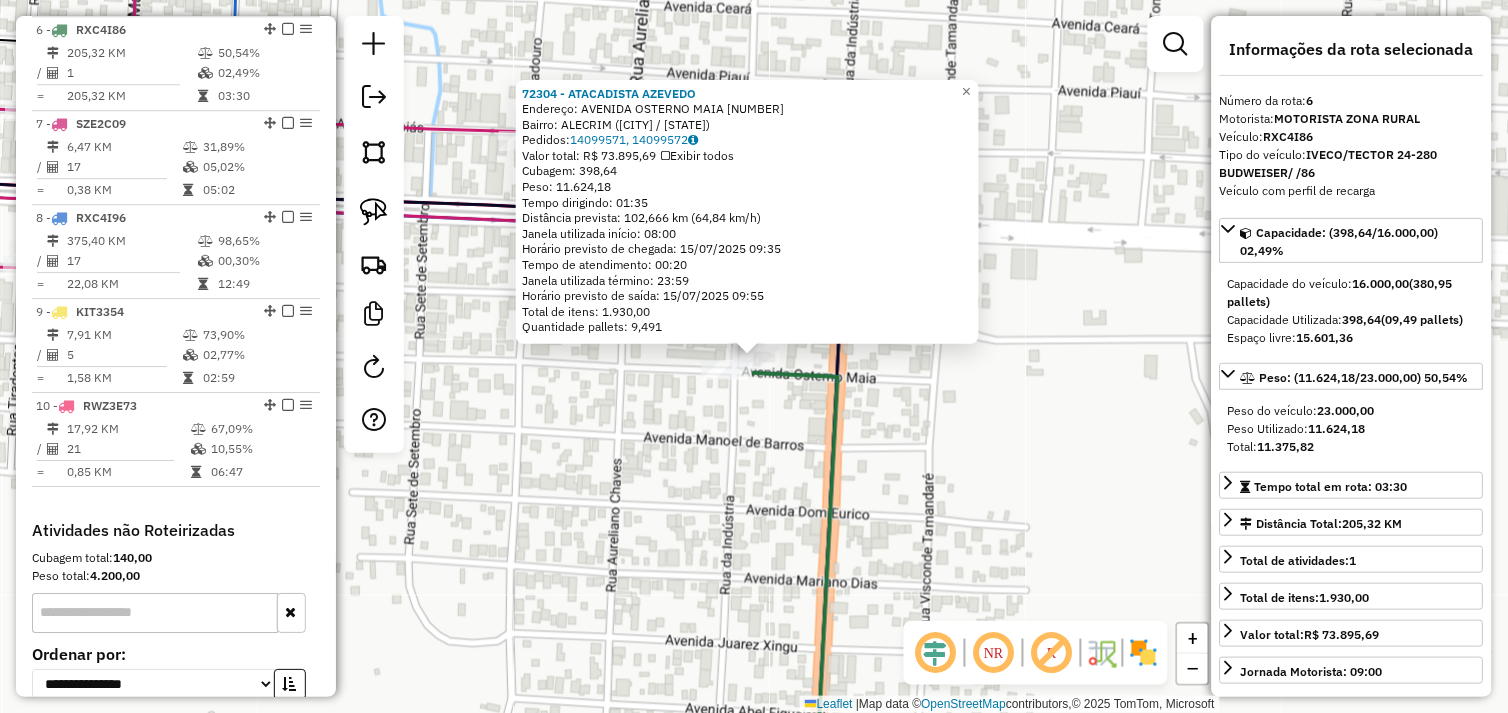 click on "Rota [NUMBER] - Placa [PLATE]  [NUMBER] - ATACADISTA AZEVEDO [NUMBER] - ATACADISTA AZEVEDO  Endereço:  AVENIDA OSTERNO MAIA [NUMBER]   Bairro: ALECRIM ([CITY] / [STATE])   Pedidos:  [NUMBER], [NUMBER]   Valor total: R$ [NUMBER]   Exibir todos   Cubagem: [NUMBER]  Peso: [NUMBER]  Tempo dirigindo: [TIME]   Distância prevista: [NUMBER] km ([NUMBER] km/h)   Janela utilizada início: [TIME]   Horário previsto de chegada: [DATE] [TIME]   Tempo de atendimento: [TIME]   Janela utilizada término: [TIME]   Horário previsto de saída: [DATE] [TIME]   Total de itens: [NUMBER]   Quantidade pallets: [NUMBER]  × Janela de atendimento Grade de atendimento Capacidade Transportadoras Veículos Cliente Pedidos  Rotas Selecione os dias de semana para filtrar as janelas de atendimento  Seg   Ter   Qua   Qui   Sex   Sáb   Dom  Informe o período da janela de atendimento: De: Até:  Filtrar exatamente a janela do cliente  Considerar janela de atendimento padrão  Selecione os dias de semana para filtrar as grades de atendimento  Seg   Ter" 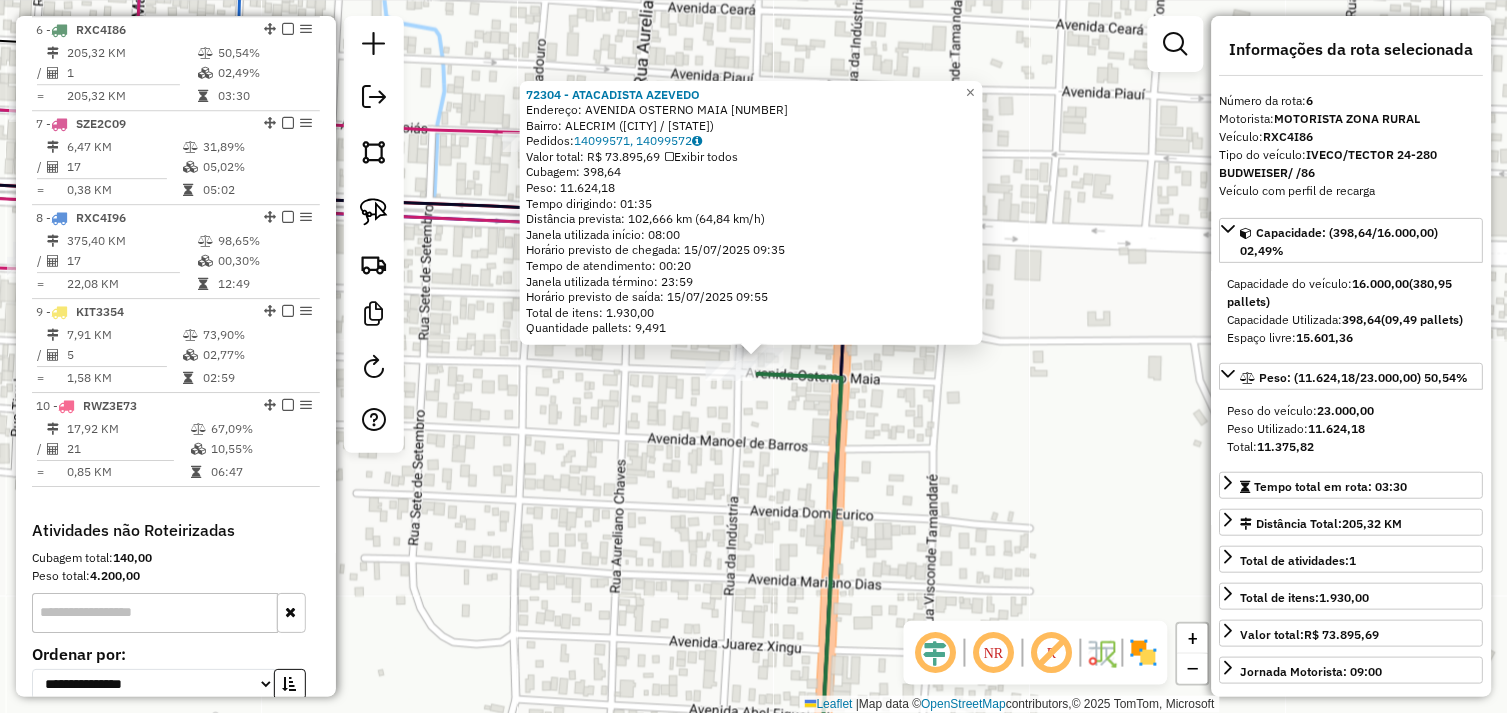 drag, startPoint x: 533, startPoint y: 462, endPoint x: 901, endPoint y: 493, distance: 369.3034 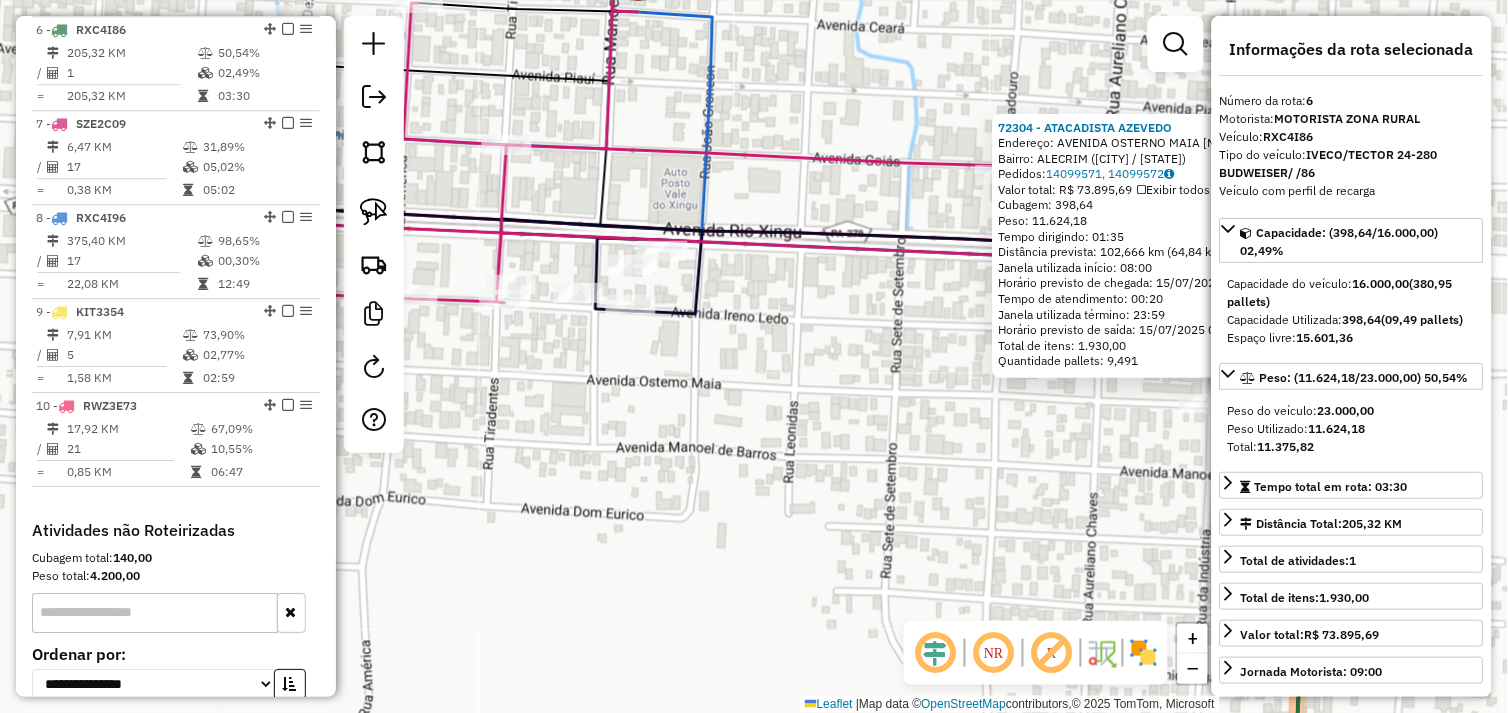 drag, startPoint x: 717, startPoint y: 464, endPoint x: 833, endPoint y: 488, distance: 118.45674 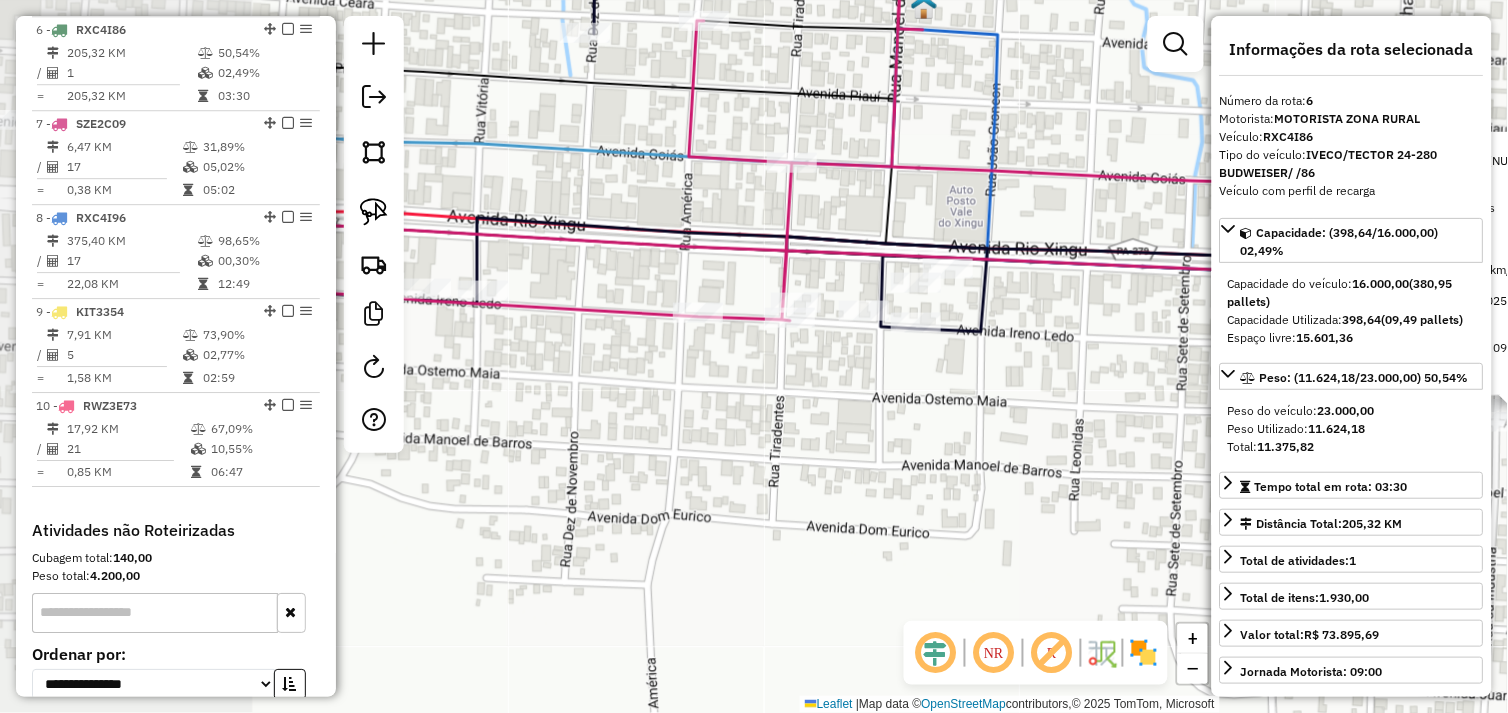 drag, startPoint x: 827, startPoint y: 487, endPoint x: 842, endPoint y: 487, distance: 15 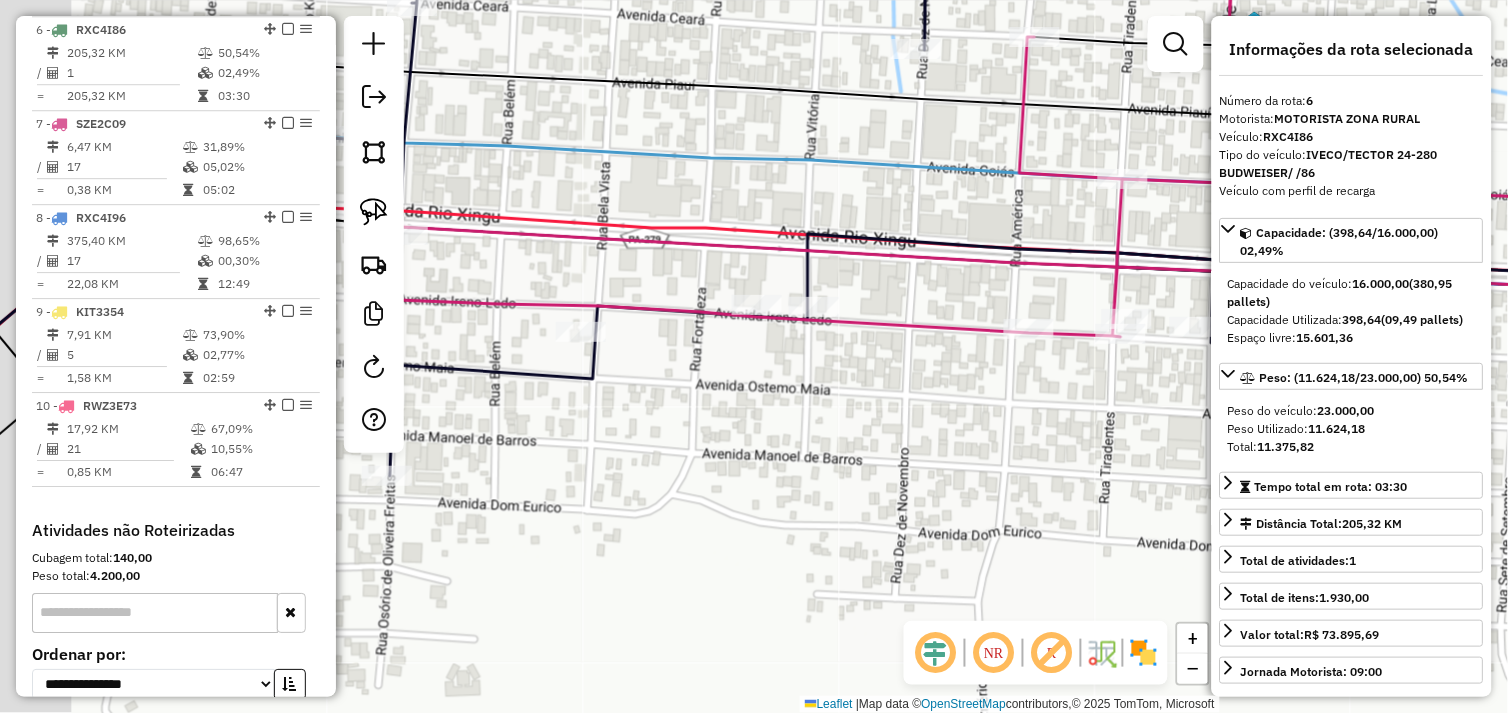 drag, startPoint x: 662, startPoint y: 477, endPoint x: 914, endPoint y: 481, distance: 252.03174 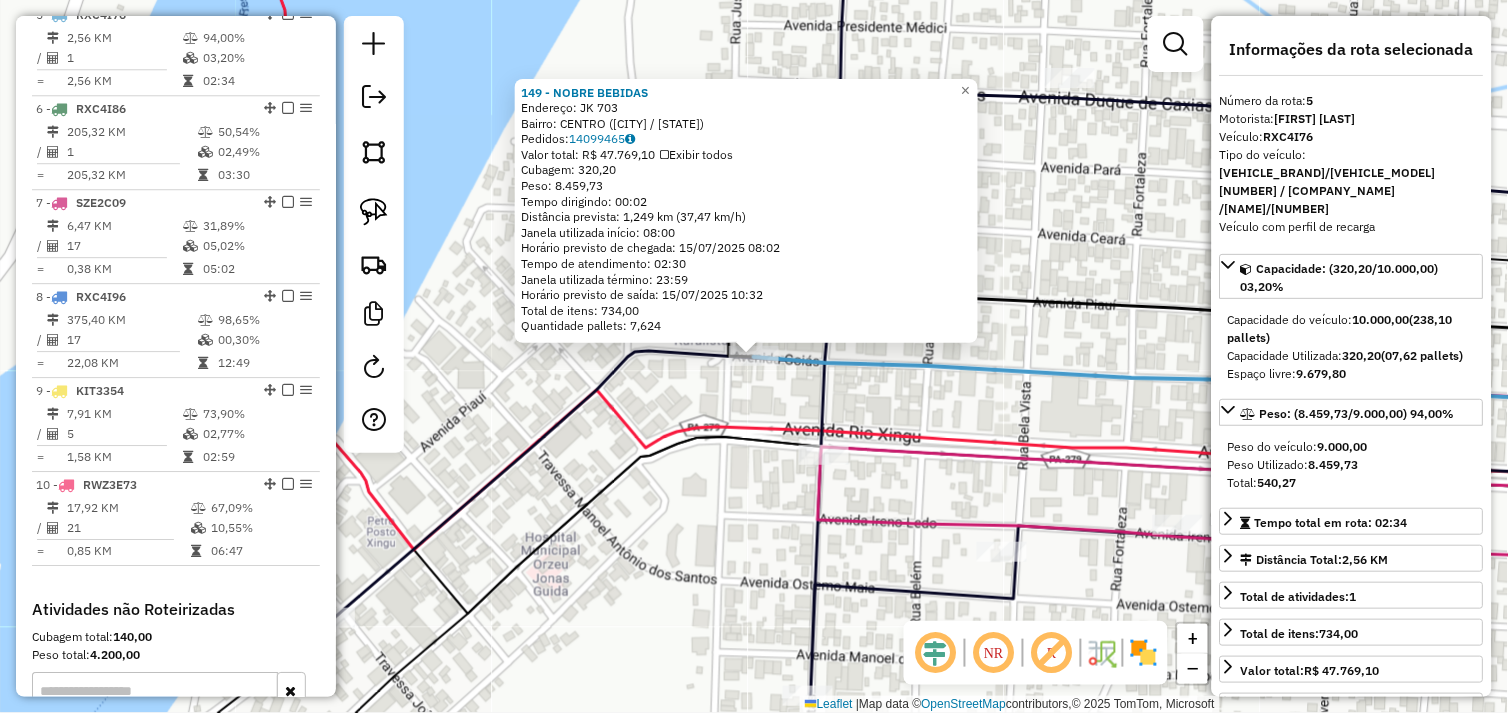 scroll, scrollTop: 1148, scrollLeft: 0, axis: vertical 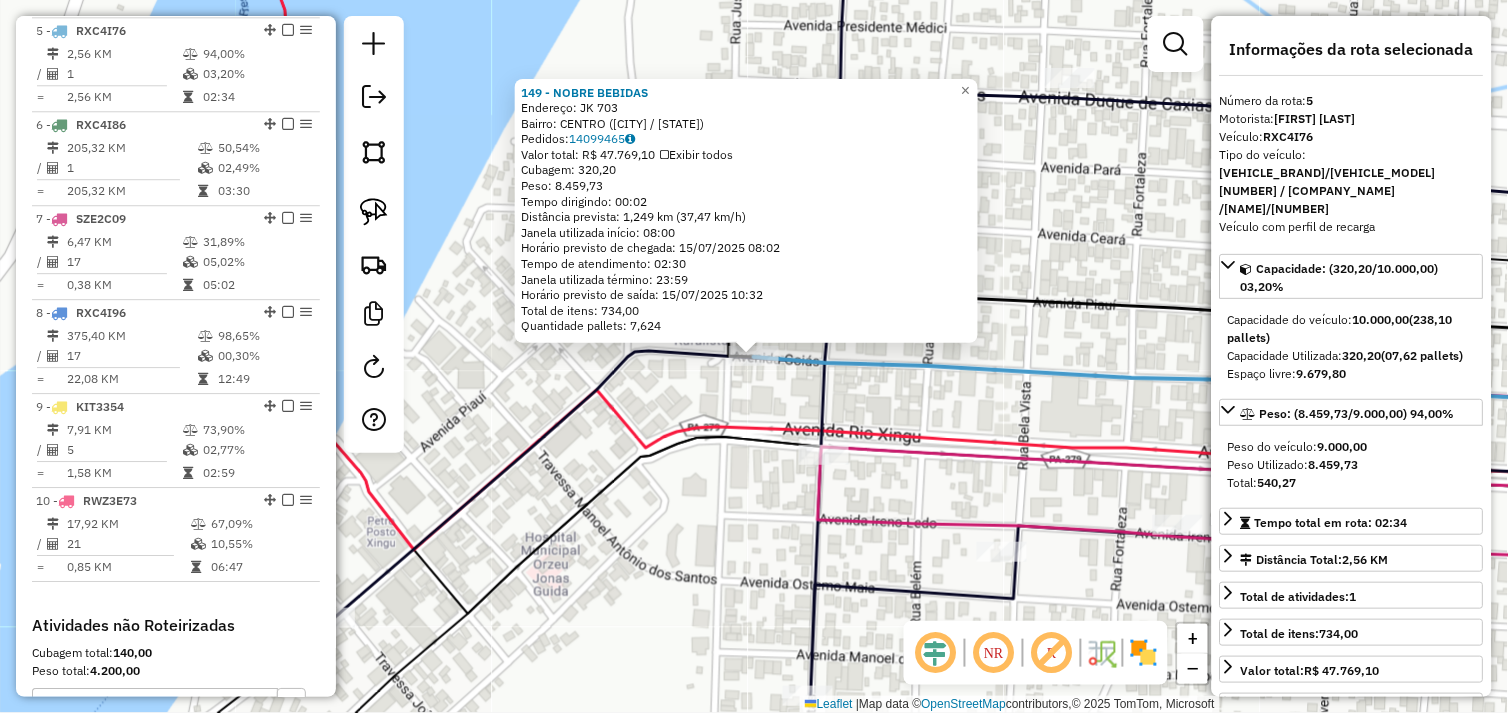 click on "[NUMBER] - [NAME]  Endereço:  JK [NUMBER]   Bairro: CENTRO ([CITY] / [STATE])   Pedidos:  [NUMBER]   Valor total: R$ [PRICE]   Exibir todos   Cubagem: [NUMBER]  Peso: [NUMBER]  Tempo dirigindo: [TIME]   Distância prevista: [NUMBER] km ([NUMBER] km/h)   Janela utilizada início: [TIME]   Horário previsto de chegada: [DATE] [TIME]   Tempo de atendimento: [TIME]   Janela utilizada término: [TIME]   Horário previsto de saída: [DATE] [TIME]   Total de itens: [NUMBER]   Quantidade pallets: [NUMBER]  × Janela de atendimento Grade de atendimento Capacidade Transportadoras Veículos Cliente Pedidos  Rotas Selecione os dias de semana para filtrar as janelas de atendimento  Seg   Ter   Qua   Qui   Sex   Sáb   Dom  Informe o período da janela de atendimento: De: [TIME] Até: [TIME]  Filtrar exatamente a janela do cliente  Considerar janela de atendimento padrão  Selecione os dias de semana para filtrar as grades de atendimento  Seg   Ter   Qua   Qui   Sex   Sáb   Dom   Considerar clientes sem dia de atendimento cadastrado  De: [NUMBER]" 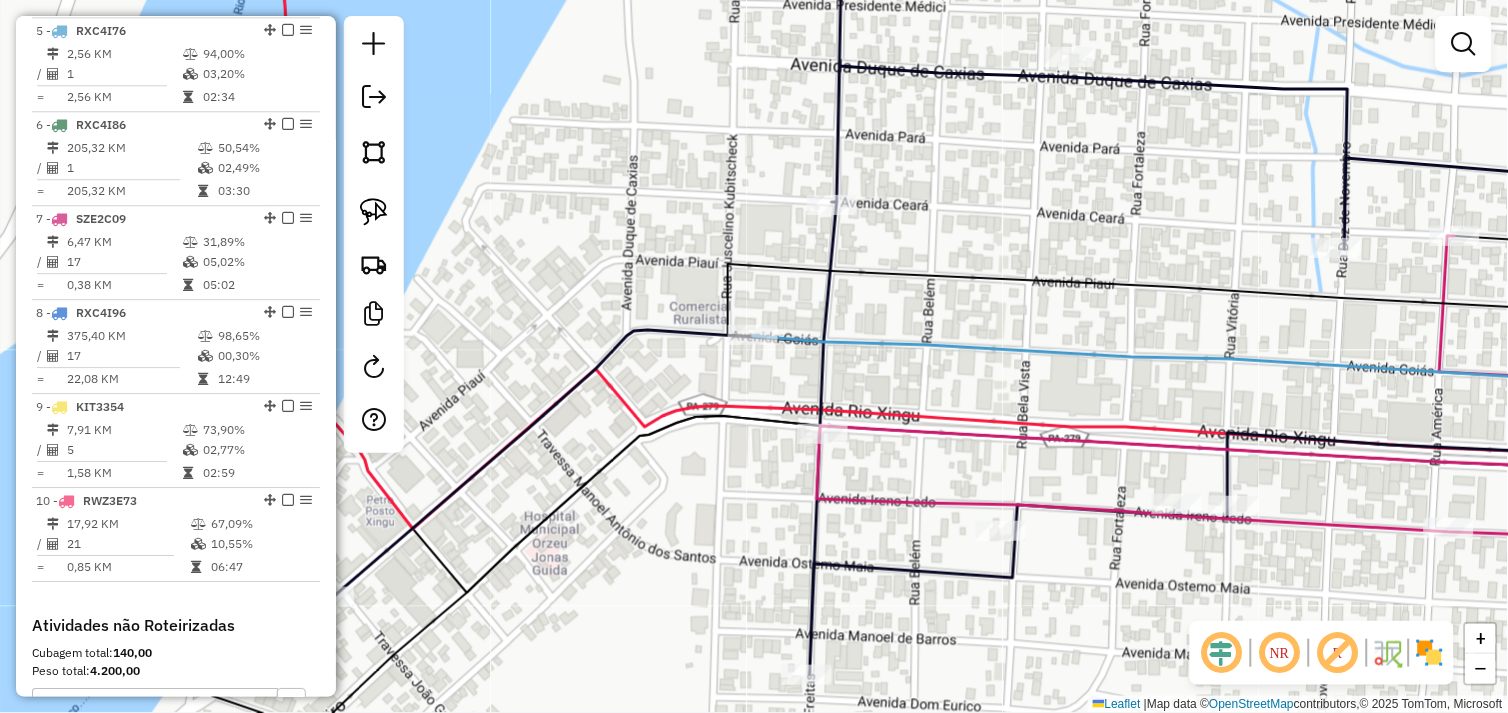 drag, startPoint x: 686, startPoint y: 602, endPoint x: 651, endPoint y: 370, distance: 234.62523 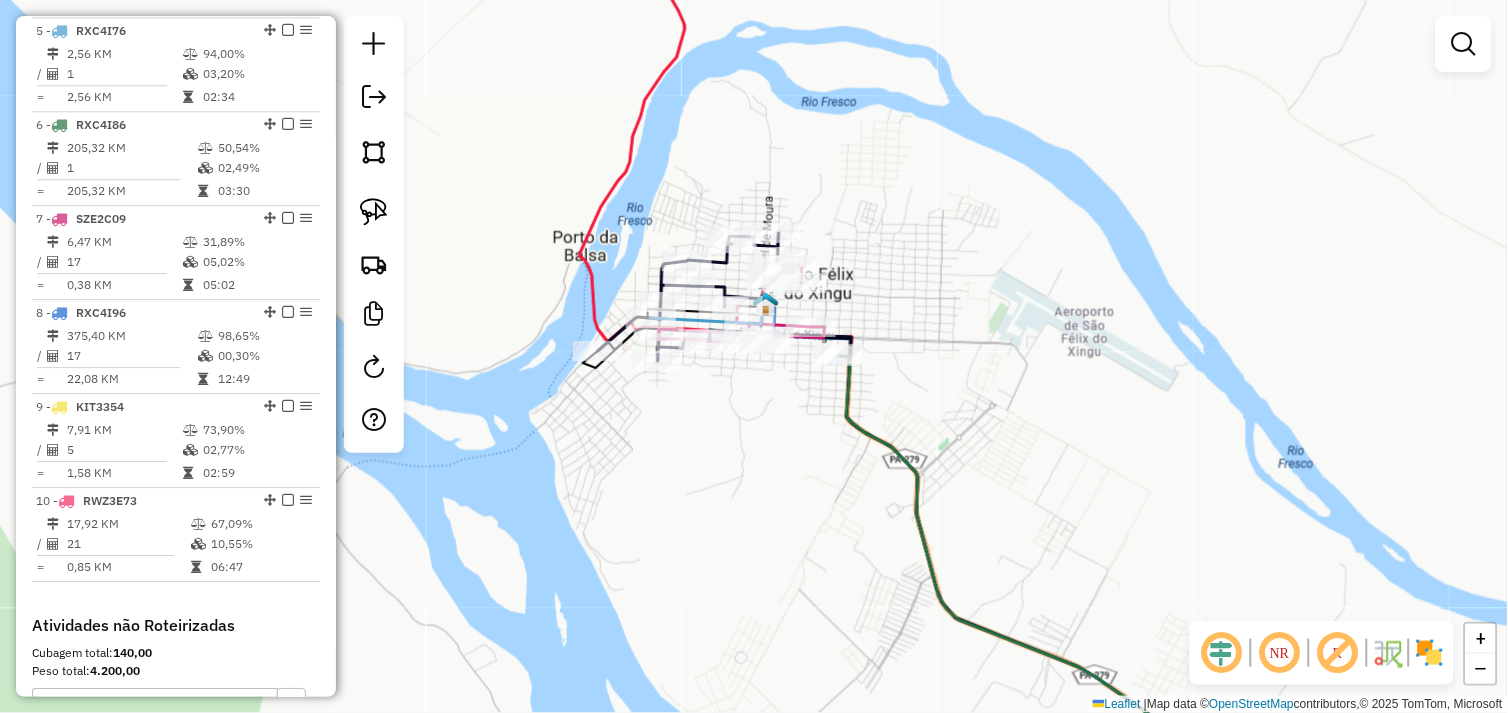 drag, startPoint x: 775, startPoint y: 477, endPoint x: 686, endPoint y: 336, distance: 166.73932 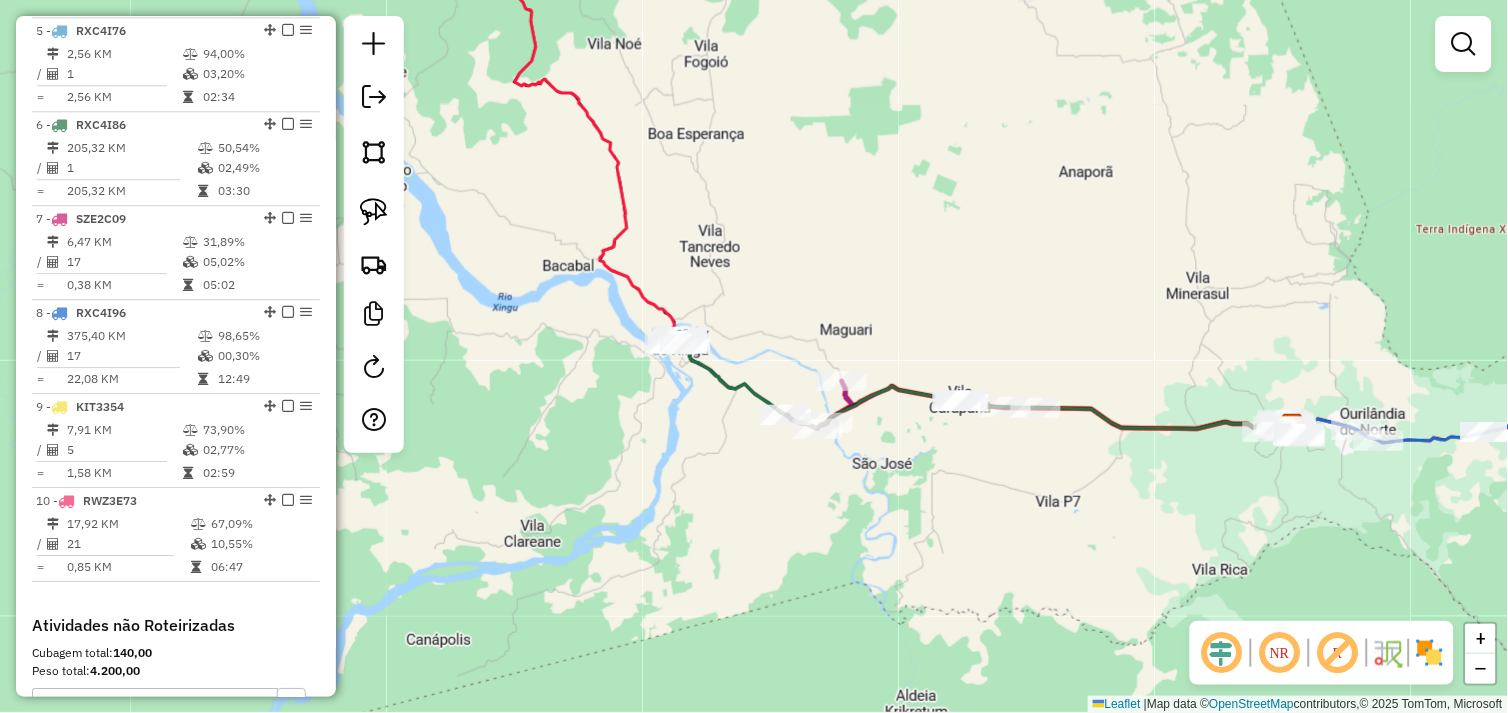 drag, startPoint x: 854, startPoint y: 481, endPoint x: 821, endPoint y: 471, distance: 34.48188 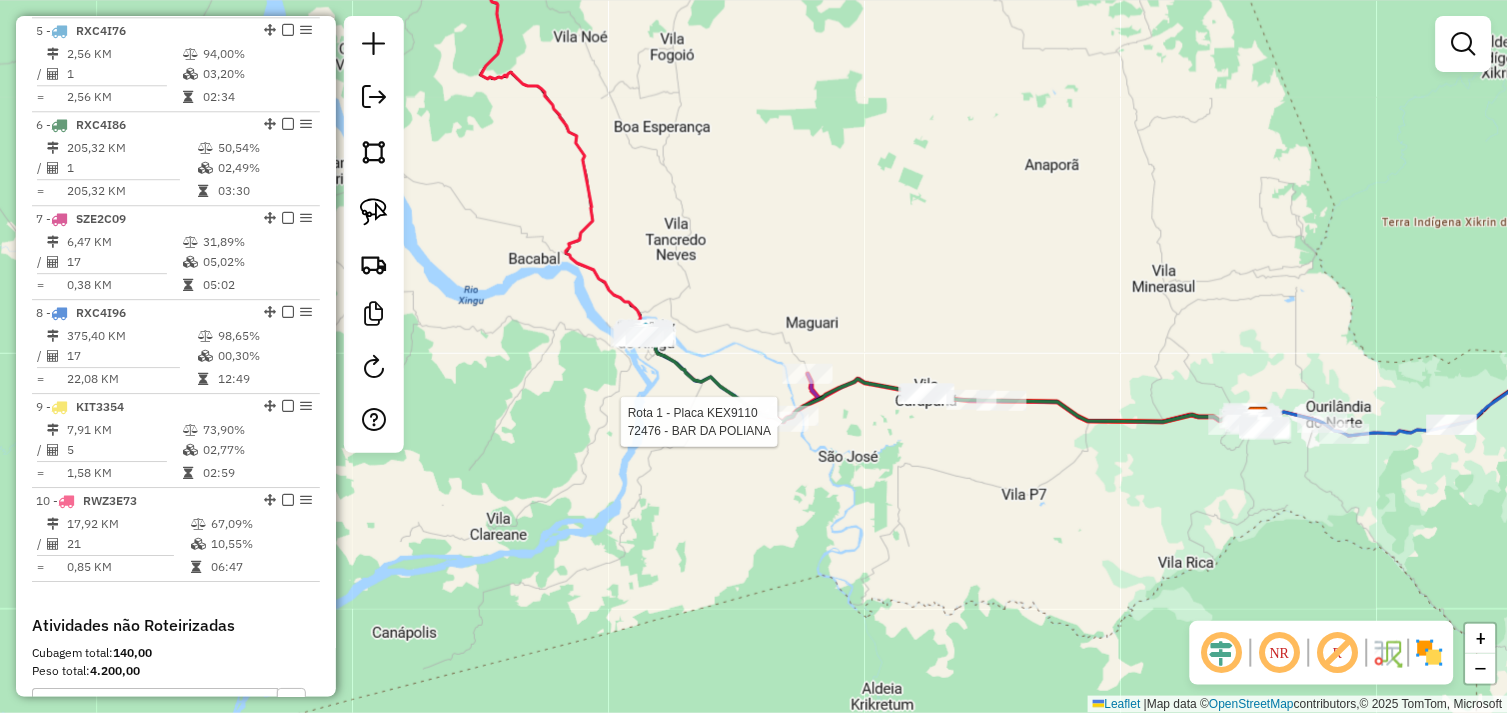 select on "*********" 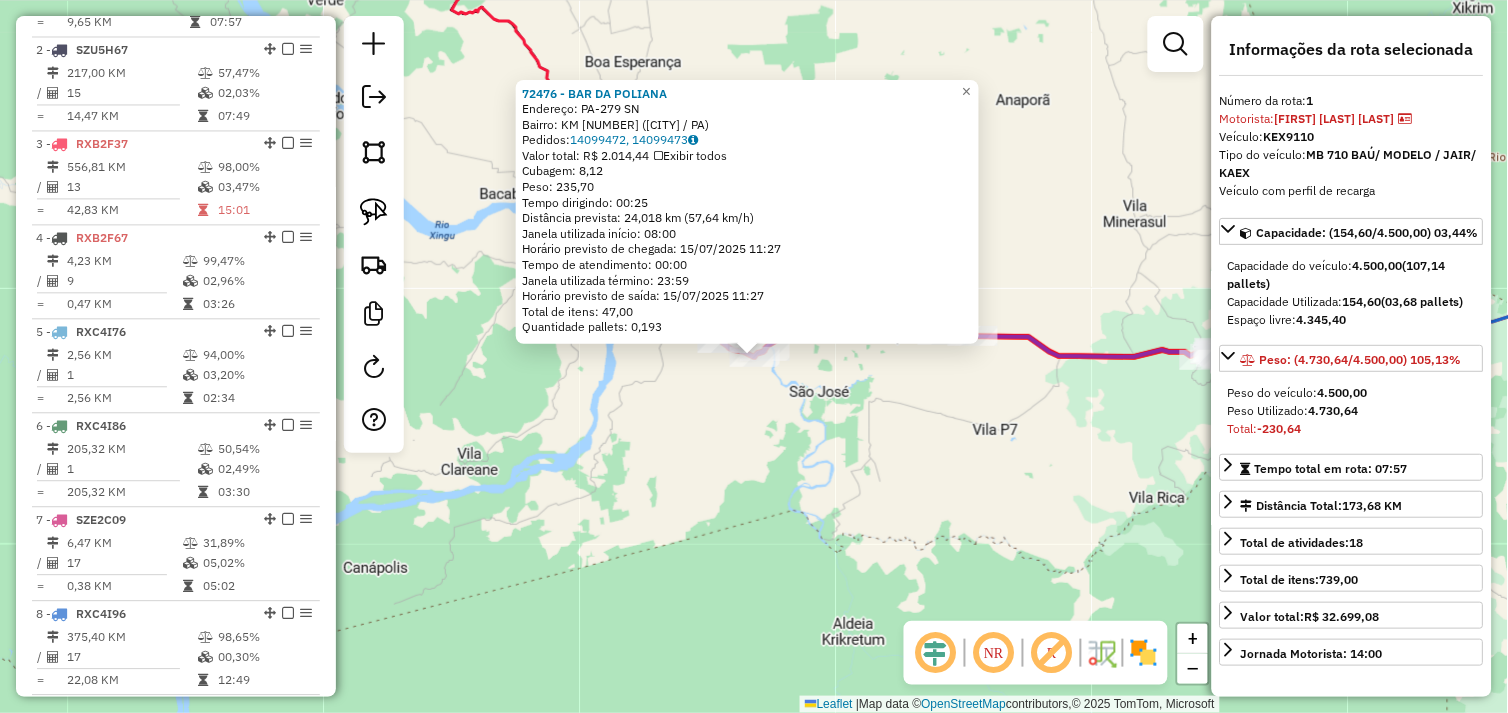 scroll, scrollTop: 773, scrollLeft: 0, axis: vertical 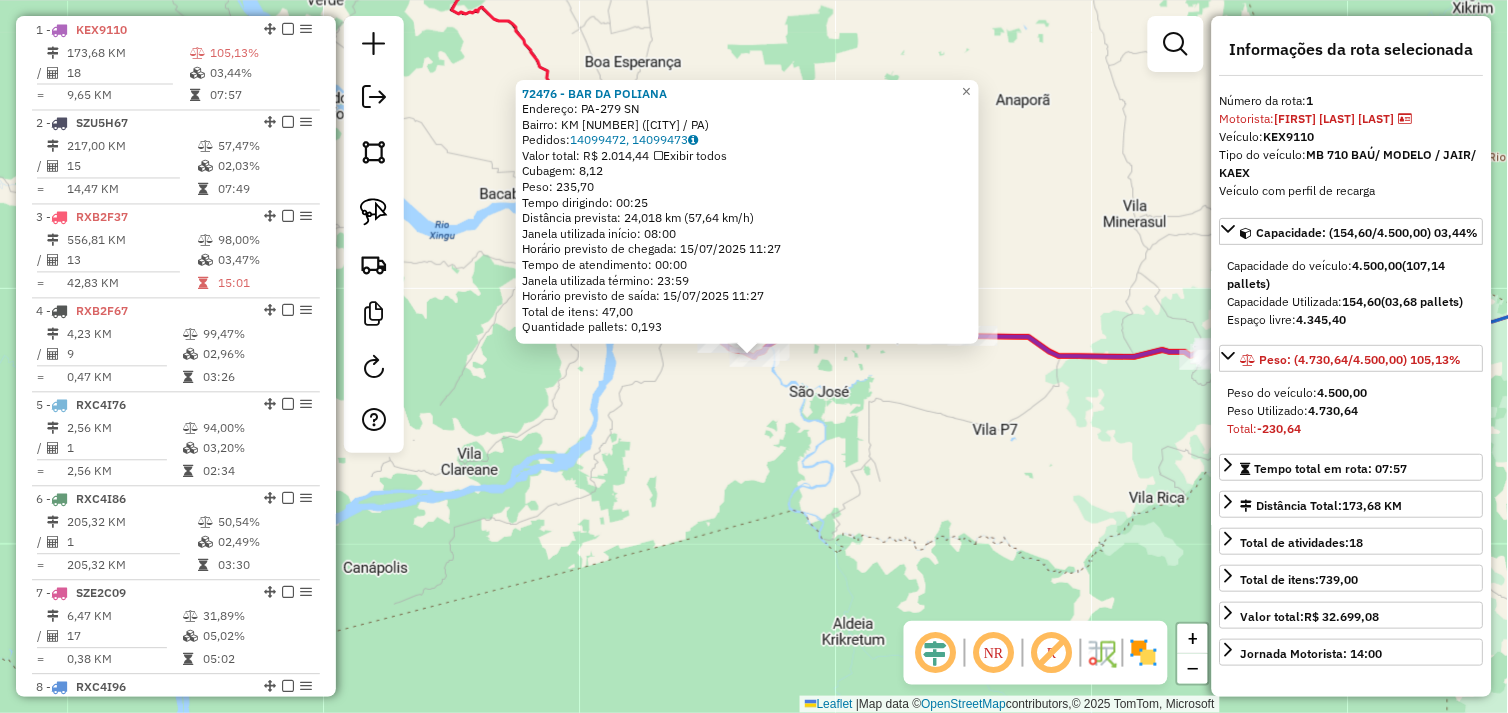 drag, startPoint x: 827, startPoint y: 448, endPoint x: 854, endPoint y: 452, distance: 27.294687 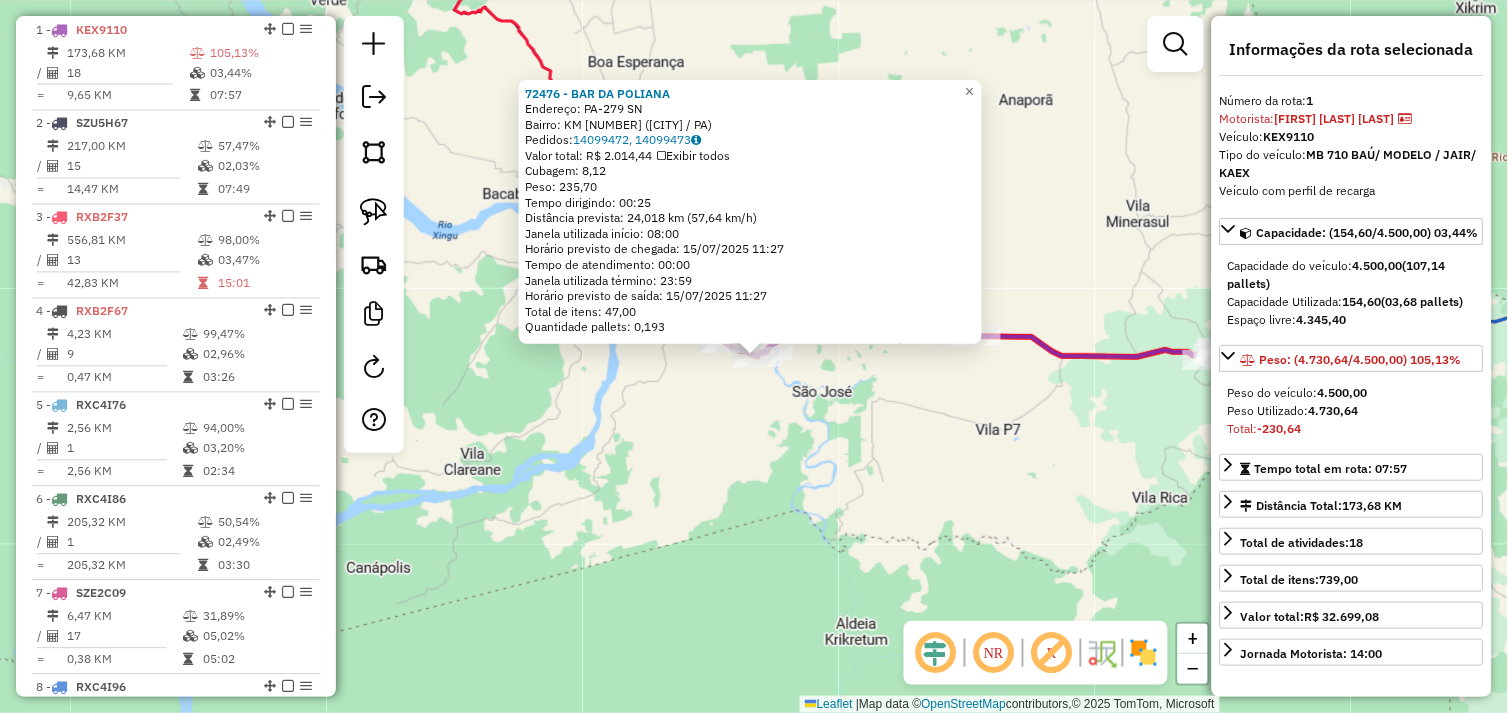 drag, startPoint x: 1046, startPoint y: 444, endPoint x: 628, endPoint y: 402, distance: 420.10474 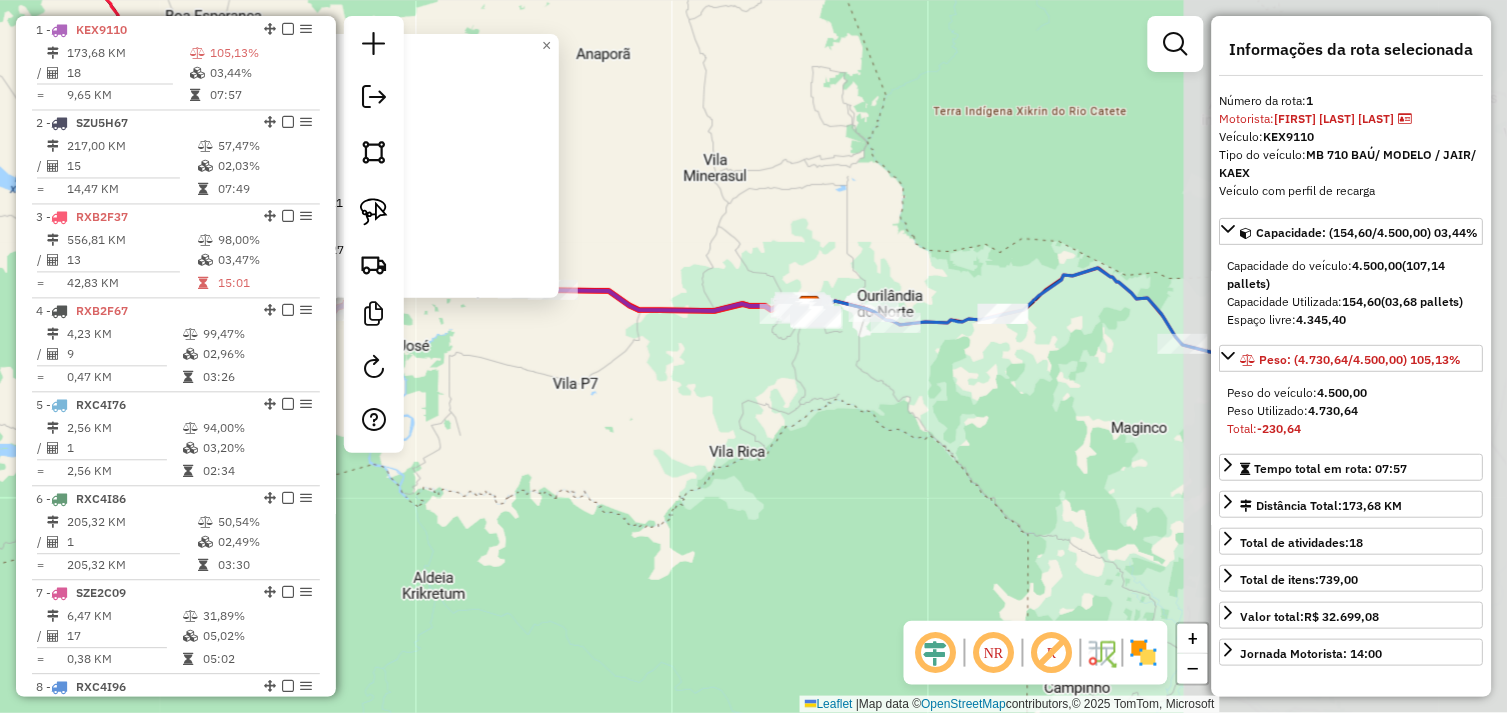 click on "72476 - BAR DA POLIANA Endereço: PA-279 SN Bairro: KM [NUMBER] ([CITY] / [STATE]) Pedidos: 14099472, 14099473 Valor total: R$ 2.014,44 Exibir todos Cubagem: 8,12 Peso: 235,70 Tempo dirigindo: 00:25 Distância prevista: 24,018 km (57,64 km/h) Janela utilizada início: 08:00 Horário previsto de chegada: [DATE] [TIME] Tempo de atendimento: 00:00 Janela utilizada término: 23:59 Horário previsto de saída: [DATE] [TIME] Total de itens: 47,00 Quantidade pallets: 0,193 × Janela de atendimento Grade de atendimento Capacidade Transportadoras Veículos Cliente Pedidos Rotas Selecione os dias de semana para filtrar as janelas de atendimento Seg Ter Qua Qui Sex Sáb Dom Informe o período da janela de atendimento: De: Até: Filtrar exatamente a janela do cliente Considerar janela de atendimento padrão Selecione os dias de semana para filtrar as grades de atendimento Seg Ter Qua Qui Sex Sáb Dom Clientes fora do dia de atendimento selecionado +" 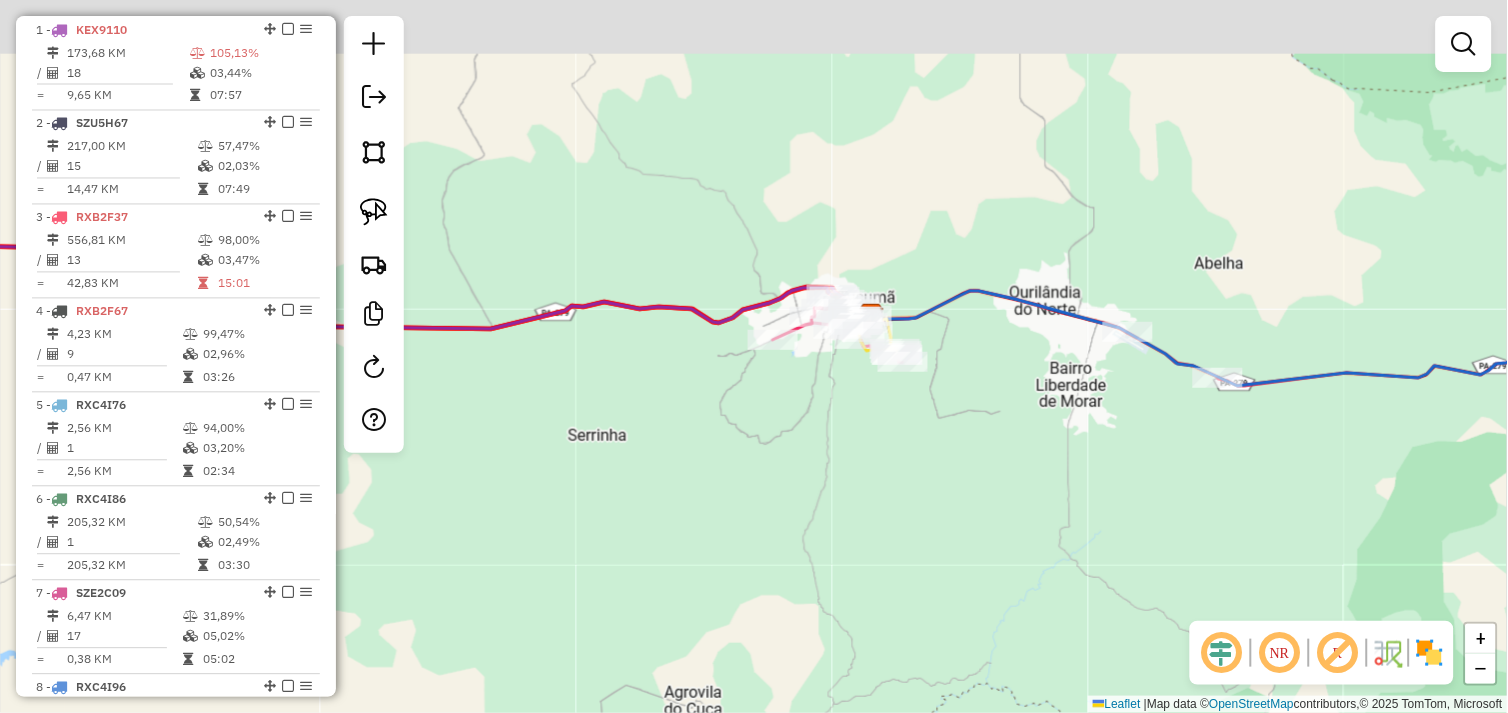 drag, startPoint x: 826, startPoint y: 298, endPoint x: 778, endPoint y: 418, distance: 129.24396 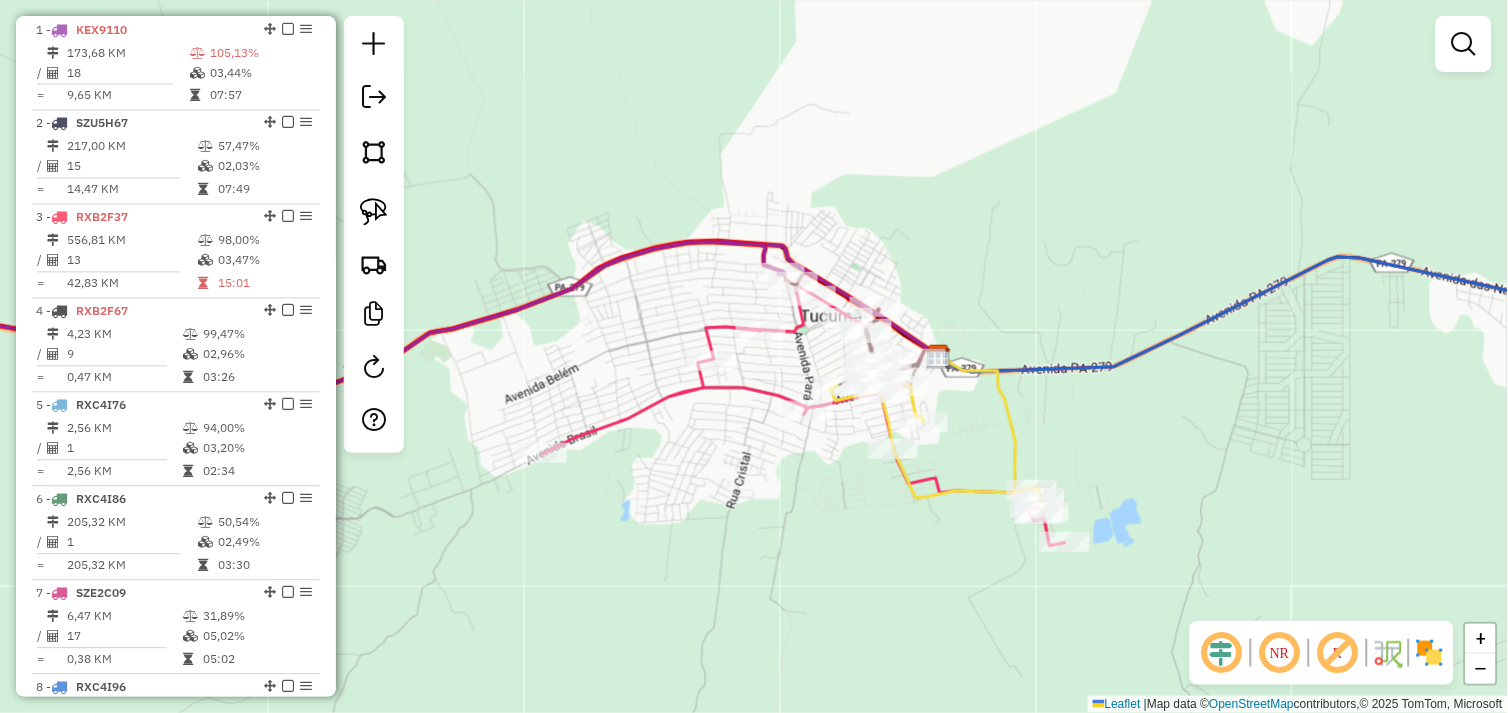 drag, startPoint x: 796, startPoint y: 330, endPoint x: 823, endPoint y: 385, distance: 61.269894 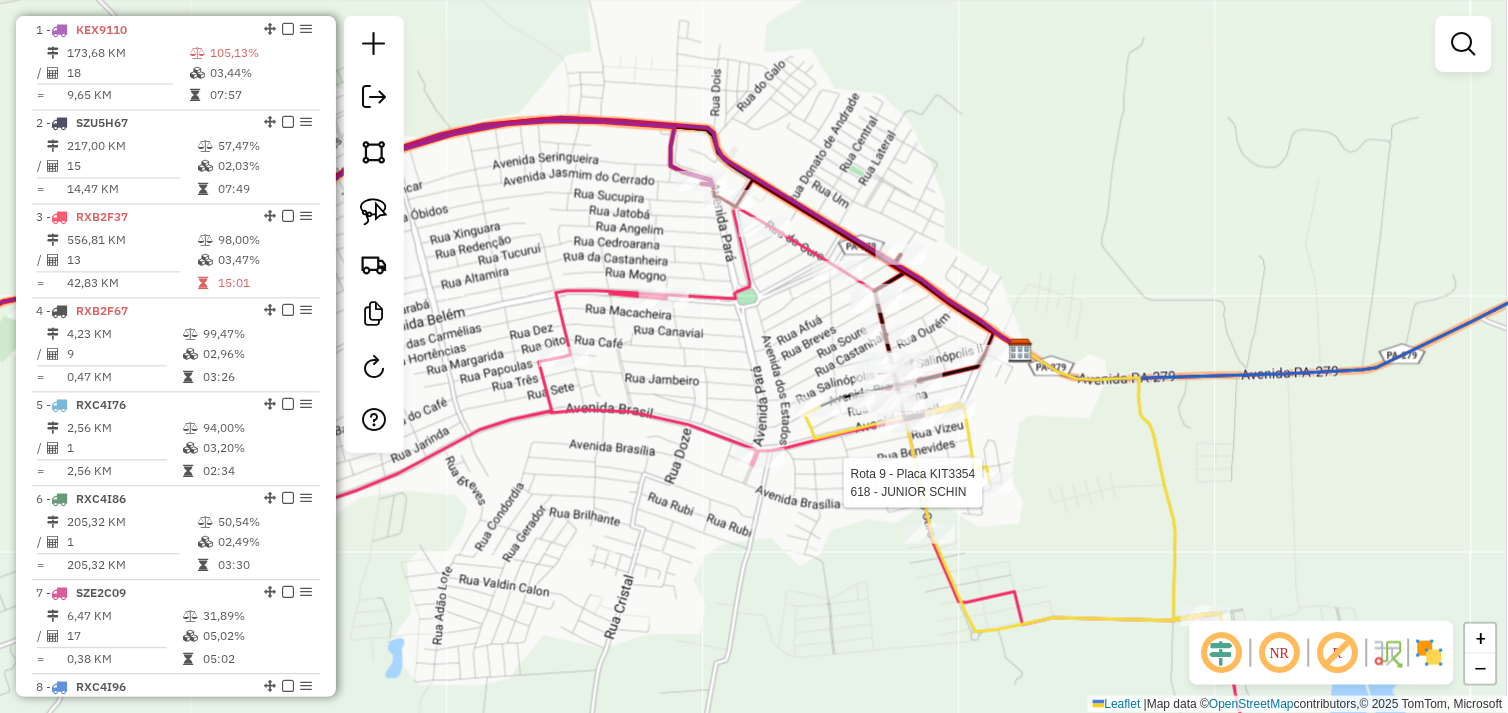 select on "*********" 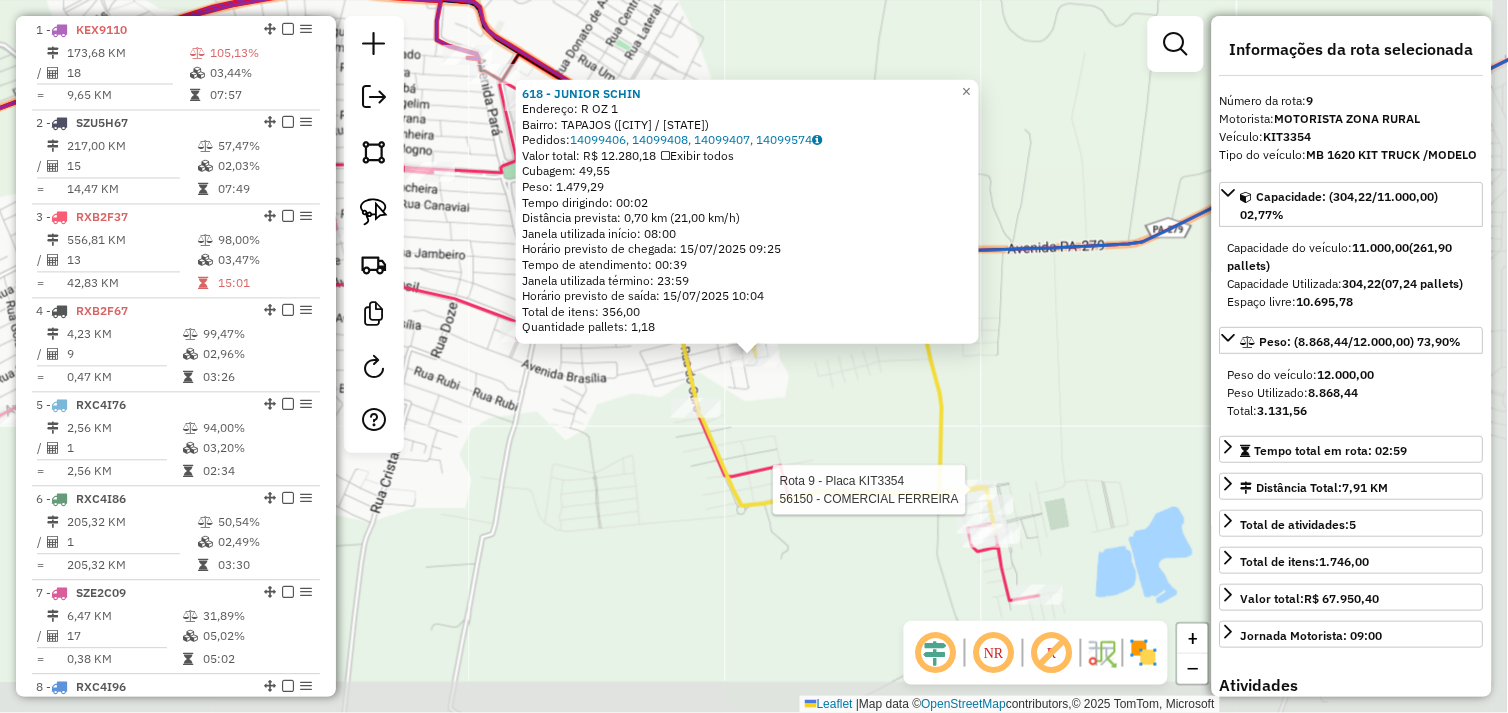 scroll, scrollTop: 1425, scrollLeft: 0, axis: vertical 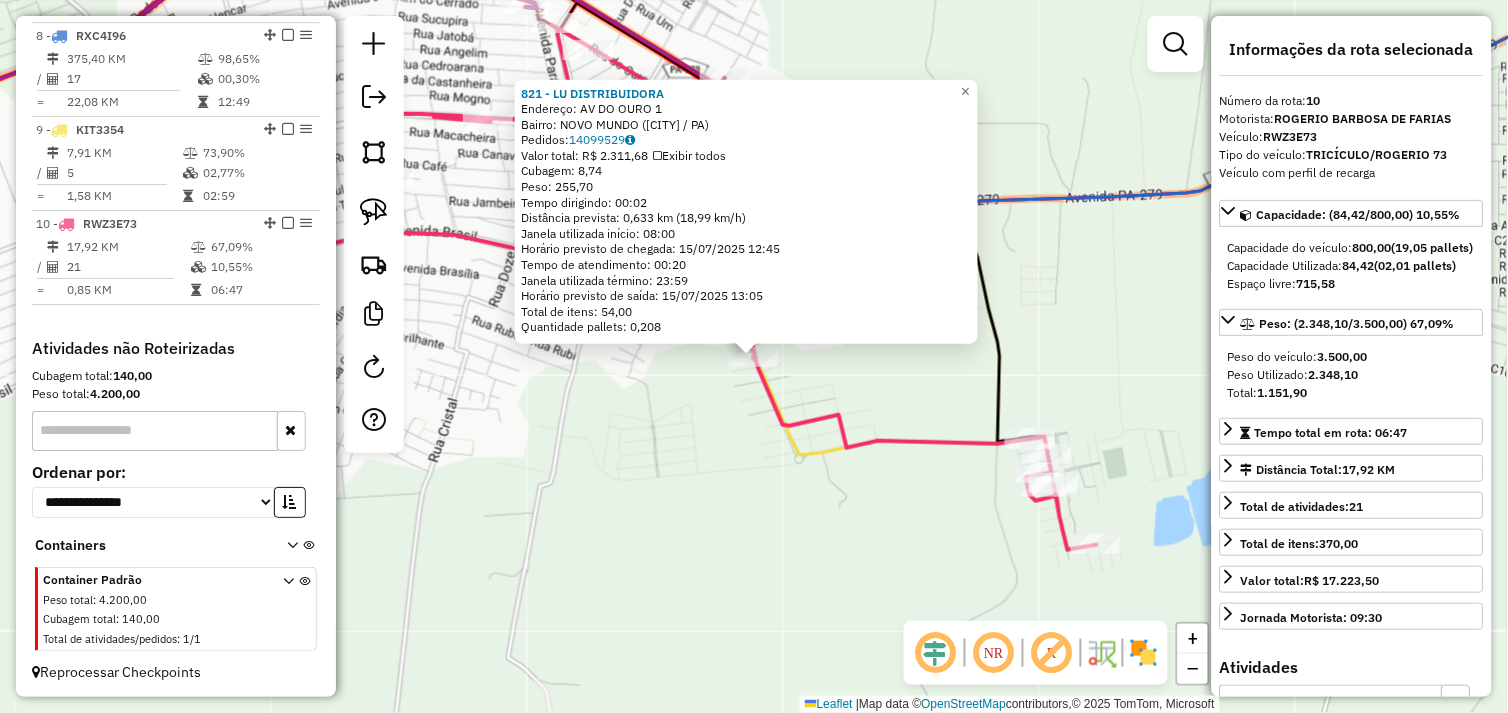 click on "[NUMBER] - LU DISTRIBUIDORA  Endereço:  AV DO OURO [NUMBER]   Bairro: NOVO MUNDO ([CITY] / [STATE])   Pedidos:  [NUMBER]   Valor total: R$ [NUMBER]   Exibir todos   Cubagem: [NUMBER]  Peso: [NUMBER]  Tempo dirigindo: [TIME]   Distância prevista: [NUMBER] km ([NUMBER] km/h)   Janela utilizada início: [TIME]   Horário previsto de chegada: [DATE] [TIME]   Tempo de atendimento: [TIME]   Janela utilizada término: [TIME]   Horário previsto de saída: [DATE] [TIME]   Total de itens: [NUMBER]   Quantidade pallets: [NUMBER]  × Janela de atendimento Grade de atendimento Capacidade Transportadoras Veículos Cliente Pedidos  Rotas Selecione os dias de semana para filtrar as janelas de atendimento  Seg   Ter   Qua   Qui   Sex   Sáb   Dom  Informe o período da janela de atendimento: De: Até:  Filtrar exatamente a janela do cliente  Considerar janela de atendimento padrão  Selecione os dias de semana para filtrar as grades de atendimento  Seg   Ter   Qua   Qui   Sex   Sáb   Dom   Considerar clientes sem dia de atendimento cadastrado  De:   De:" 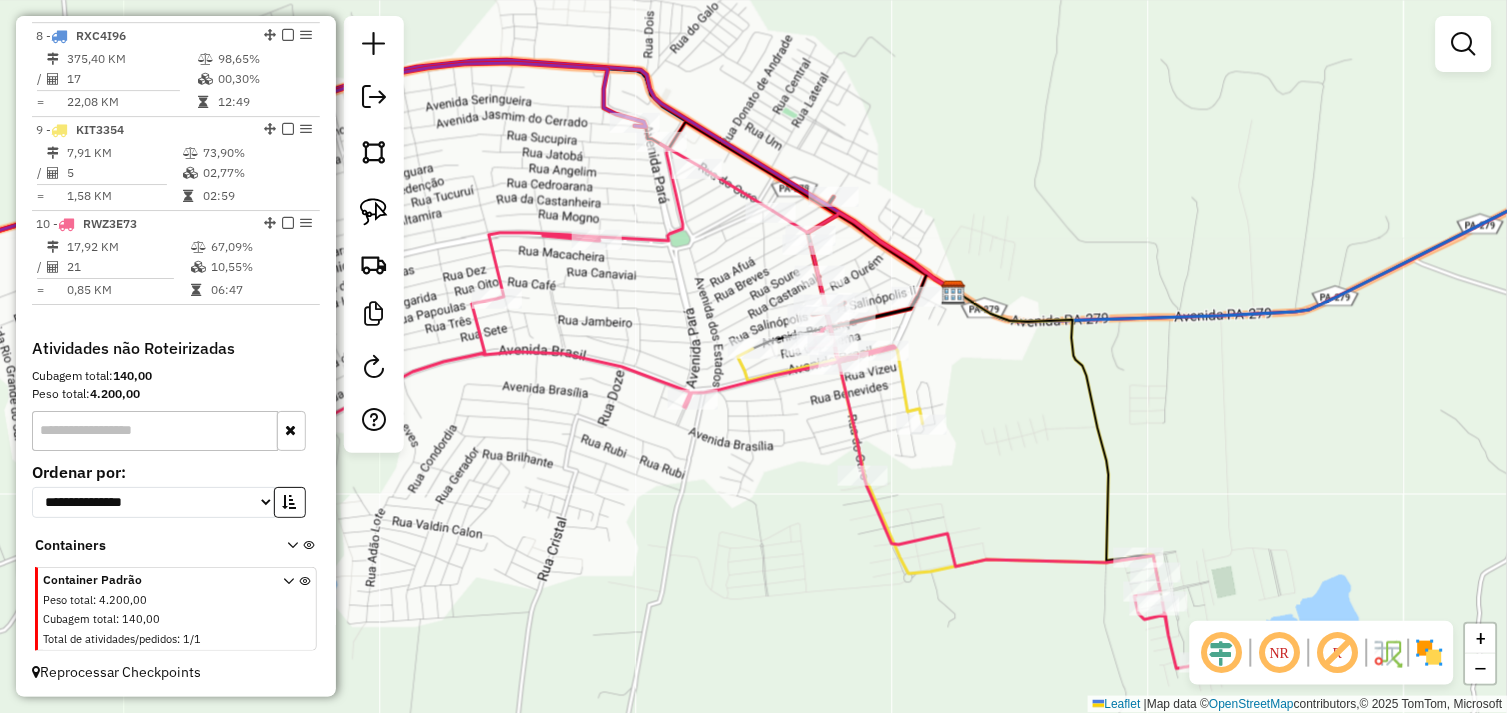 drag, startPoint x: 721, startPoint y: 475, endPoint x: 738, endPoint y: 461, distance: 22.022715 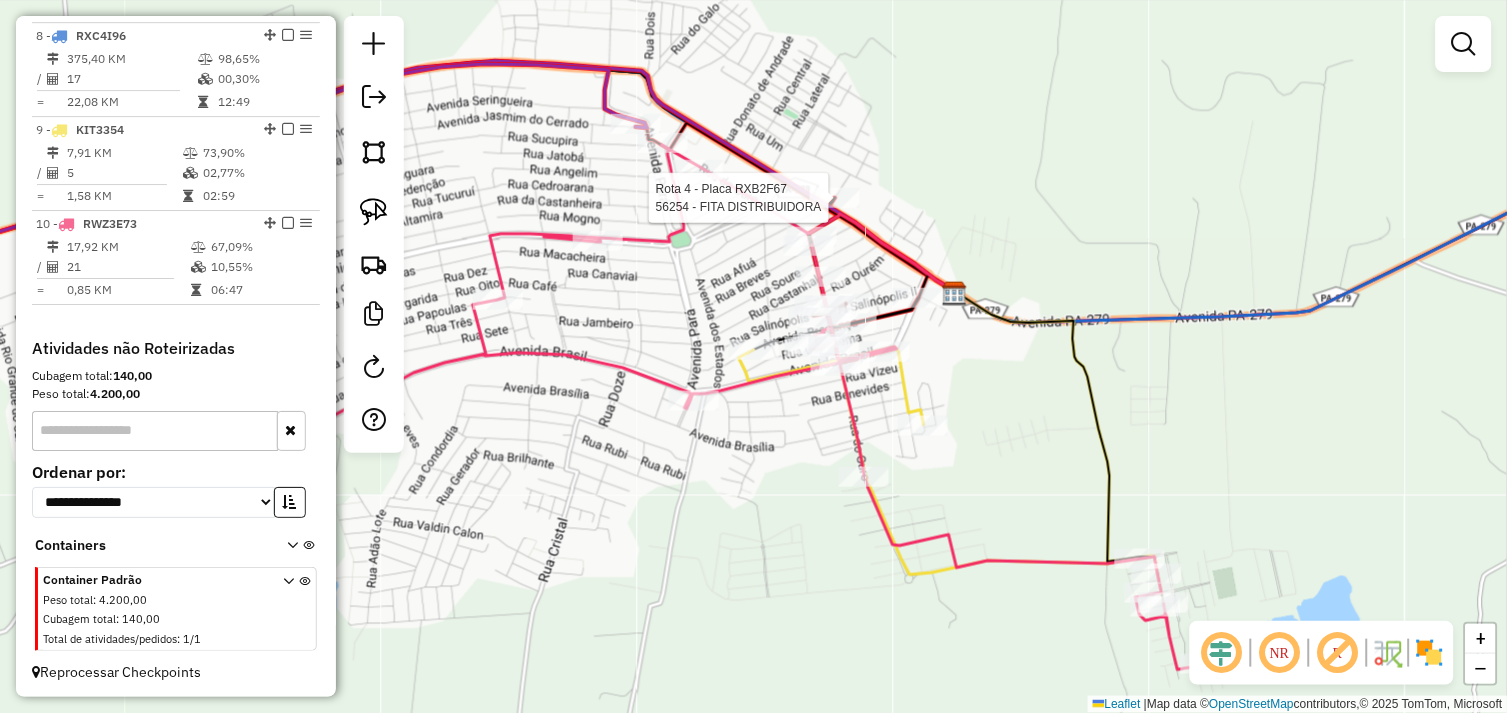 select on "*********" 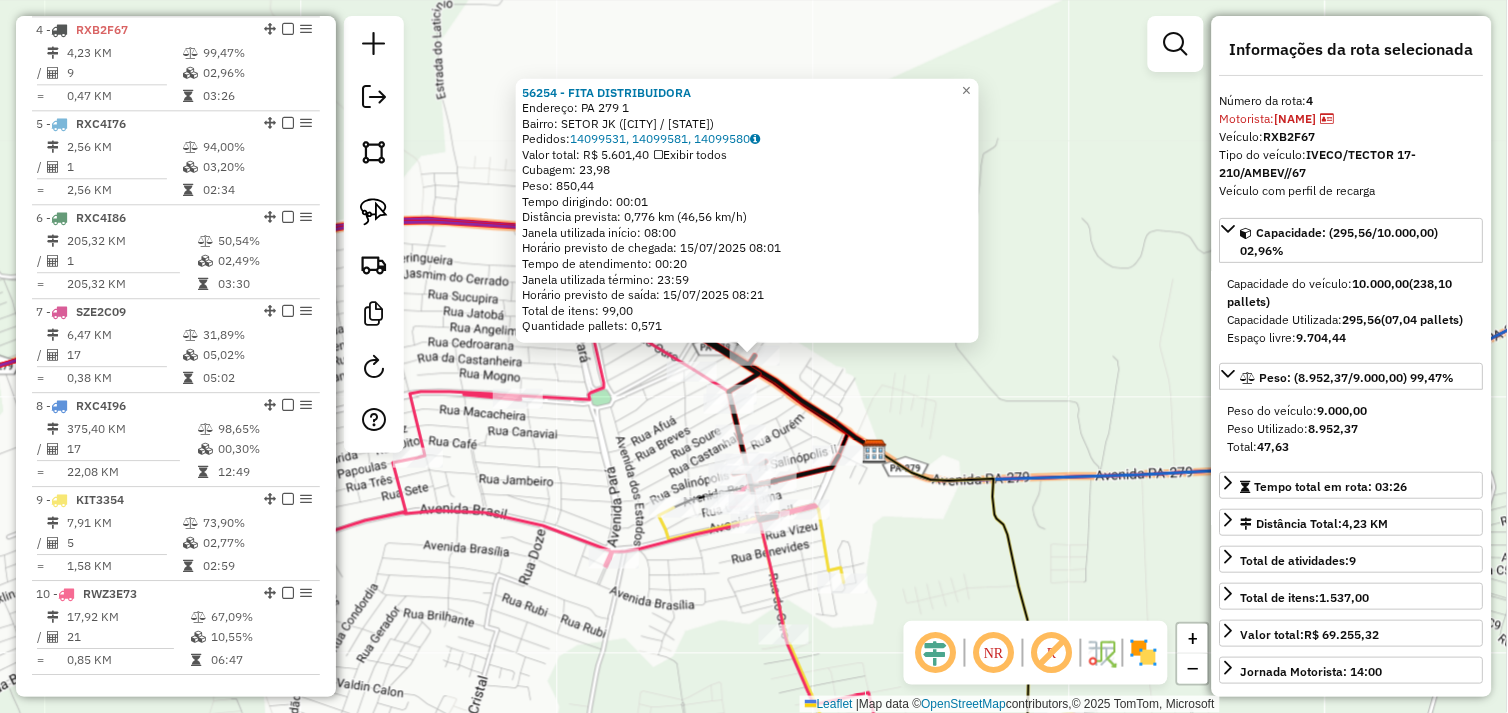 scroll, scrollTop: 1055, scrollLeft: 0, axis: vertical 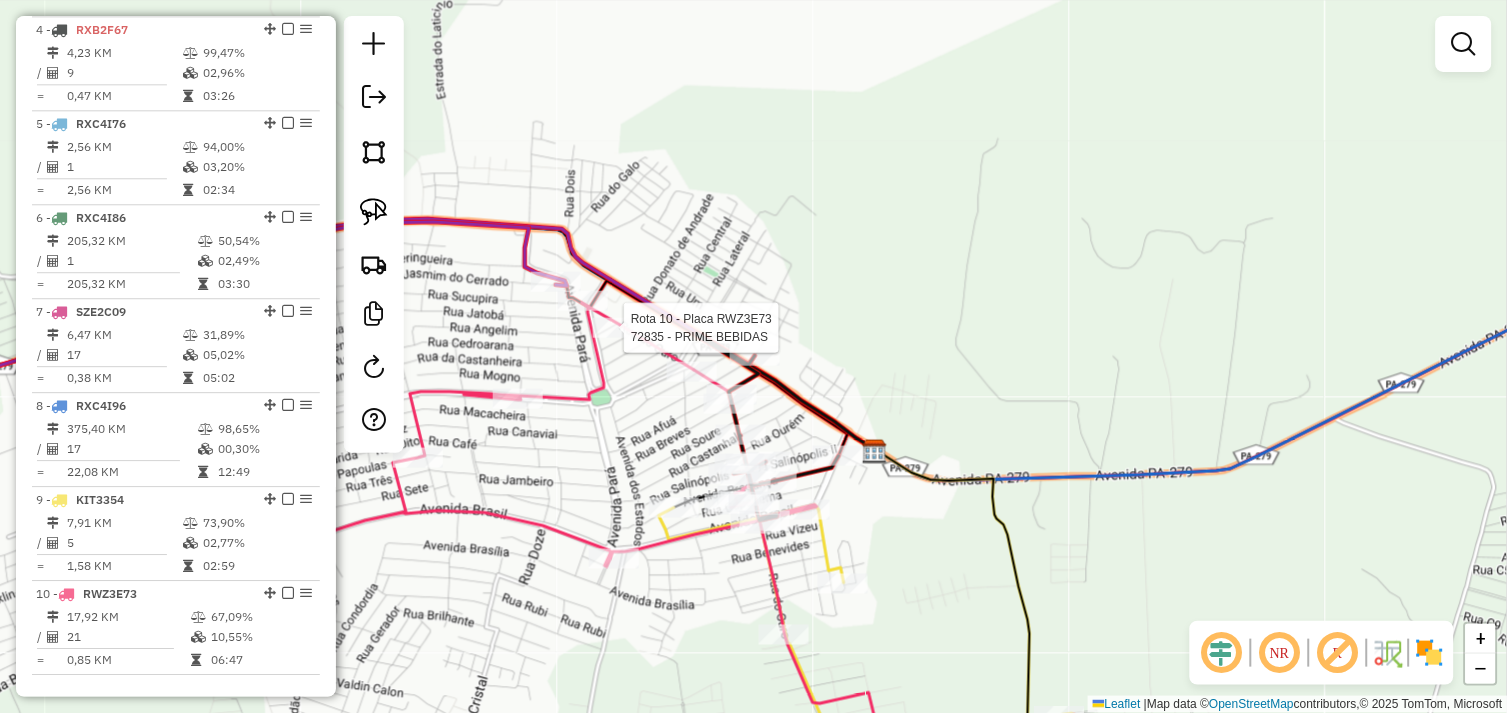 select on "*********" 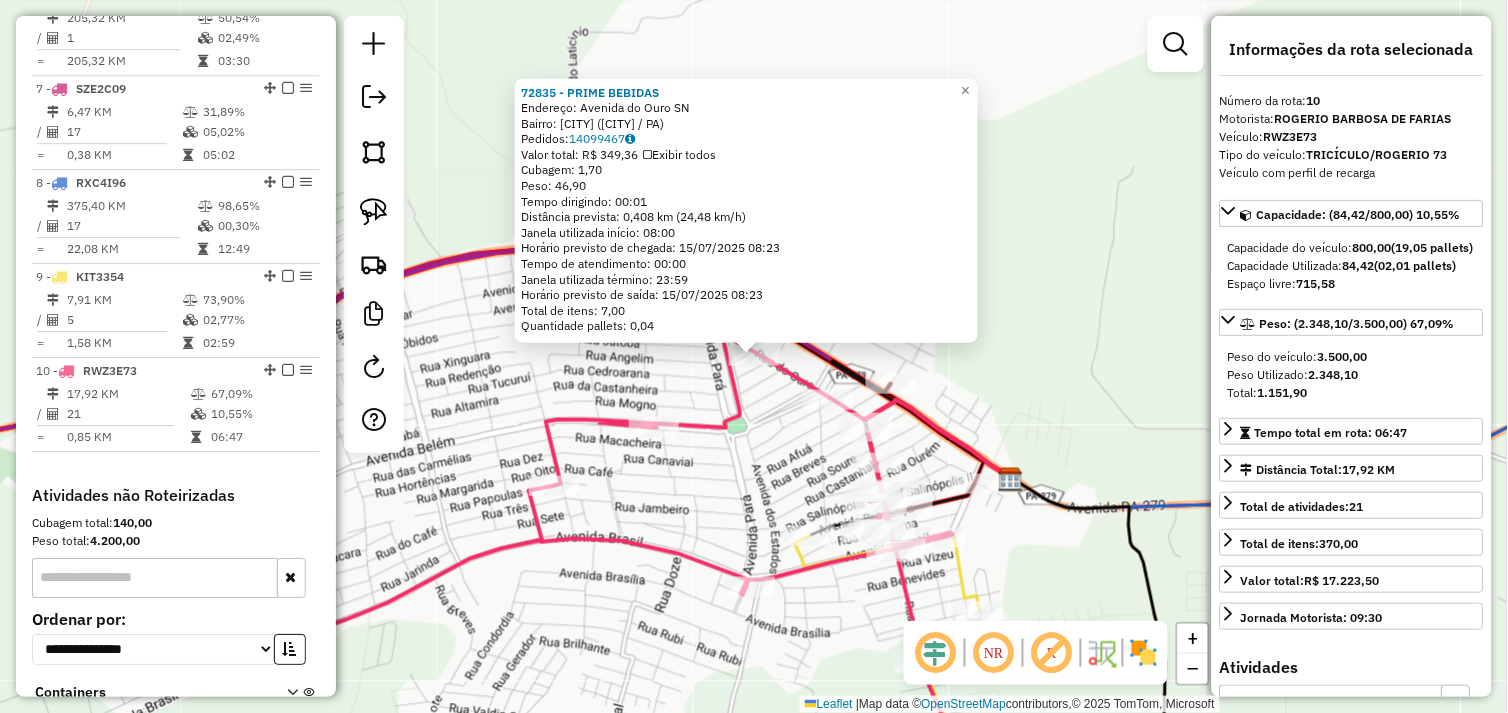 scroll, scrollTop: 1425, scrollLeft: 0, axis: vertical 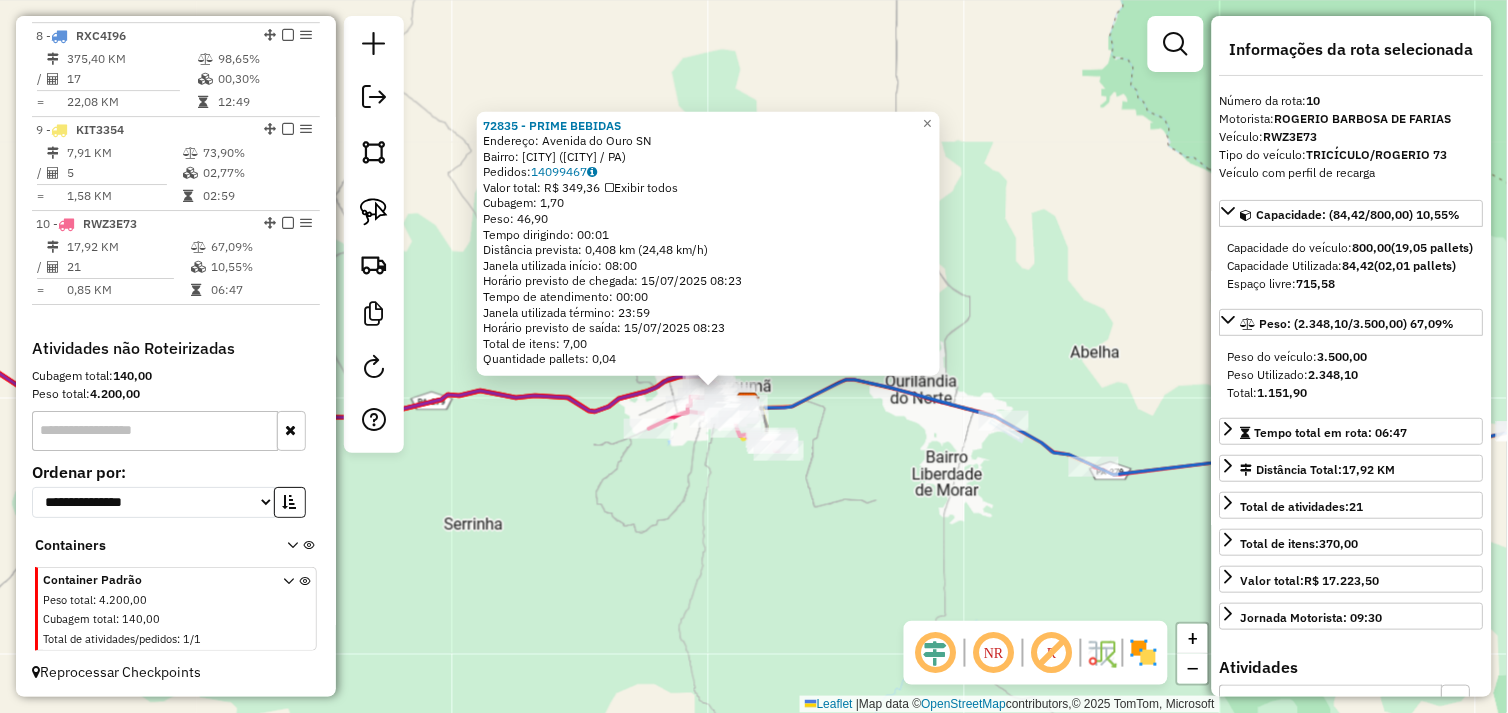 drag, startPoint x: 903, startPoint y: 457, endPoint x: 676, endPoint y: 416, distance: 230.67293 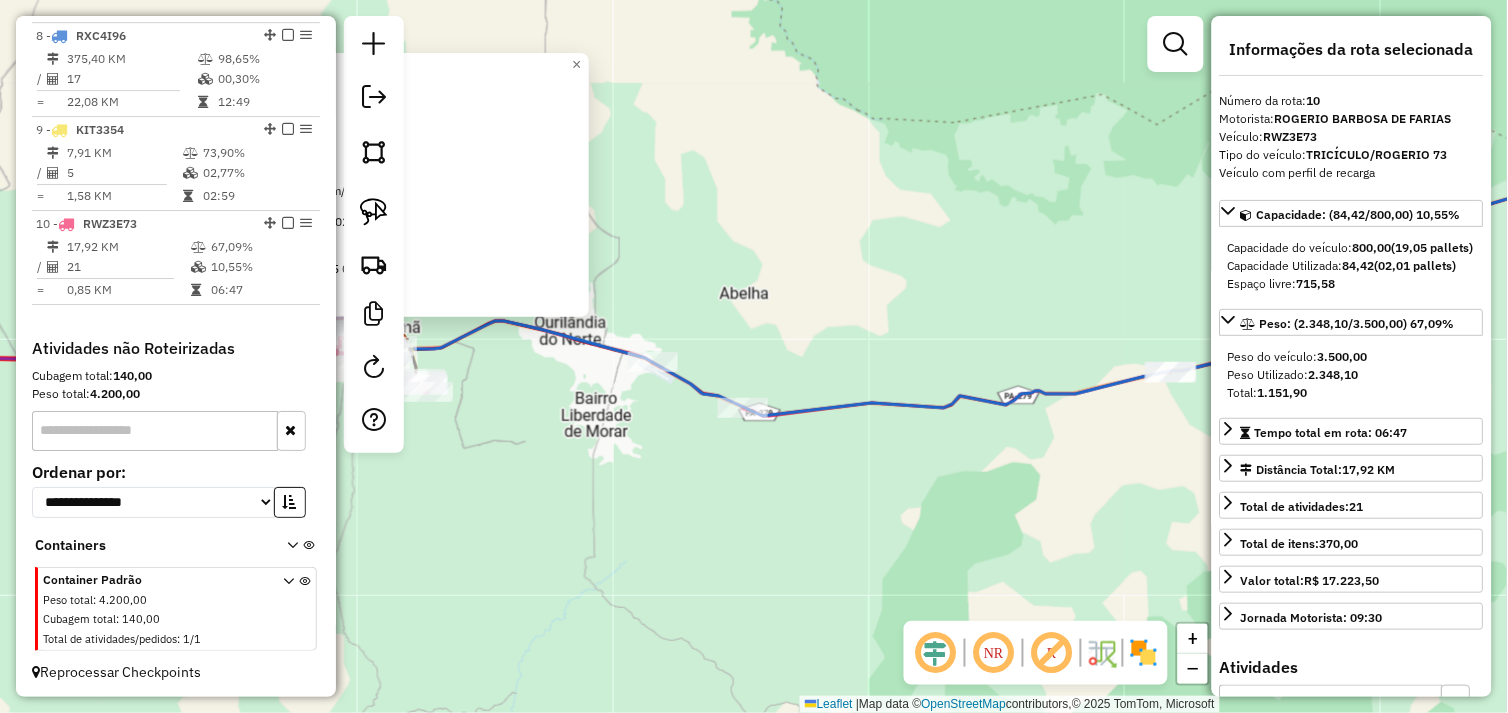 drag, startPoint x: 733, startPoint y: 467, endPoint x: 597, endPoint y: 443, distance: 138.10141 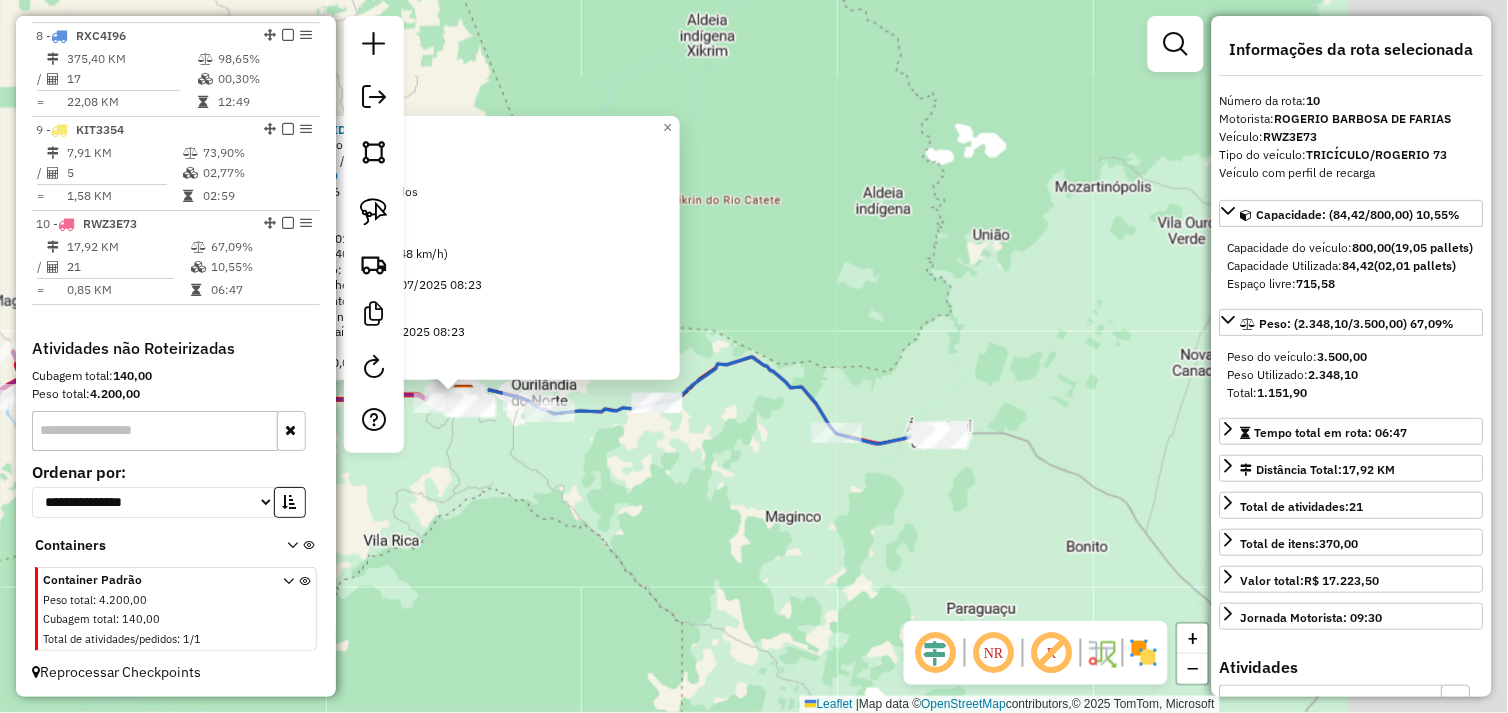click on "[NUMBER] - [NAME]  Endereço:  Avenida do Ouro SN   Bairro: TUCUMA ([CITY] / [STATE])   Pedidos:  [NUMBER]   Valor total: R$ [PRICE]   Exibir todos   Cubagem: [NUMBER]  Peso: [NUMBER]  Tempo dirigindo: [TIME]   Distância prevista: [NUMBER] km ([NUMBER] km/h)   Janela utilizada início: [TIME]   Horário previsto de chegada: [DATE] [TIME]   Tempo de atendimento: [TIME]   Janela utilizada término: [TIME]   Horário previsto de saída: [DATE] [TIME]   Total de itens: [NUMBER]   Quantidade pallets: [NUMBER]  × Janela de atendimento Grade de atendimento Capacidade Transportadoras Veículos Cliente Pedidos  Rotas Selecione os dias de semana para filtrar as janelas de atendimento  Seg   Ter   Qua   Qui   Sex   Sáb   Dom  Informe o período da janela de atendimento: De: [TIME] Até: [TIME]  Filtrar exatamente a janela do cliente  Considerar janela de atendimento padrão  Selecione os dias de semana para filtrar as grades de atendimento  Seg   Ter   Qua   Qui   Sex   Sáb   Dom   Peso mínimo: [NUMBER]   Peso máximo: [NUMBER]   De: [NUMBER]" 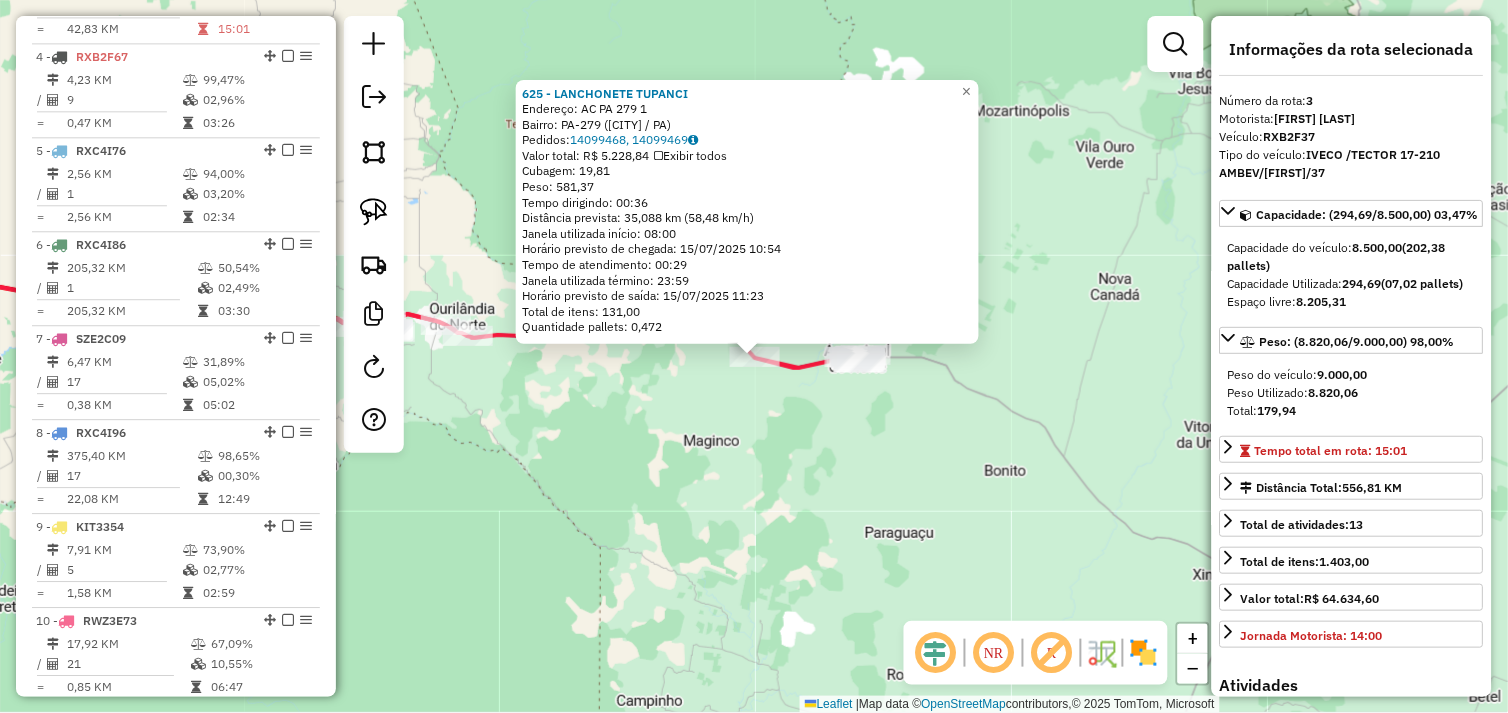 scroll, scrollTop: 961, scrollLeft: 0, axis: vertical 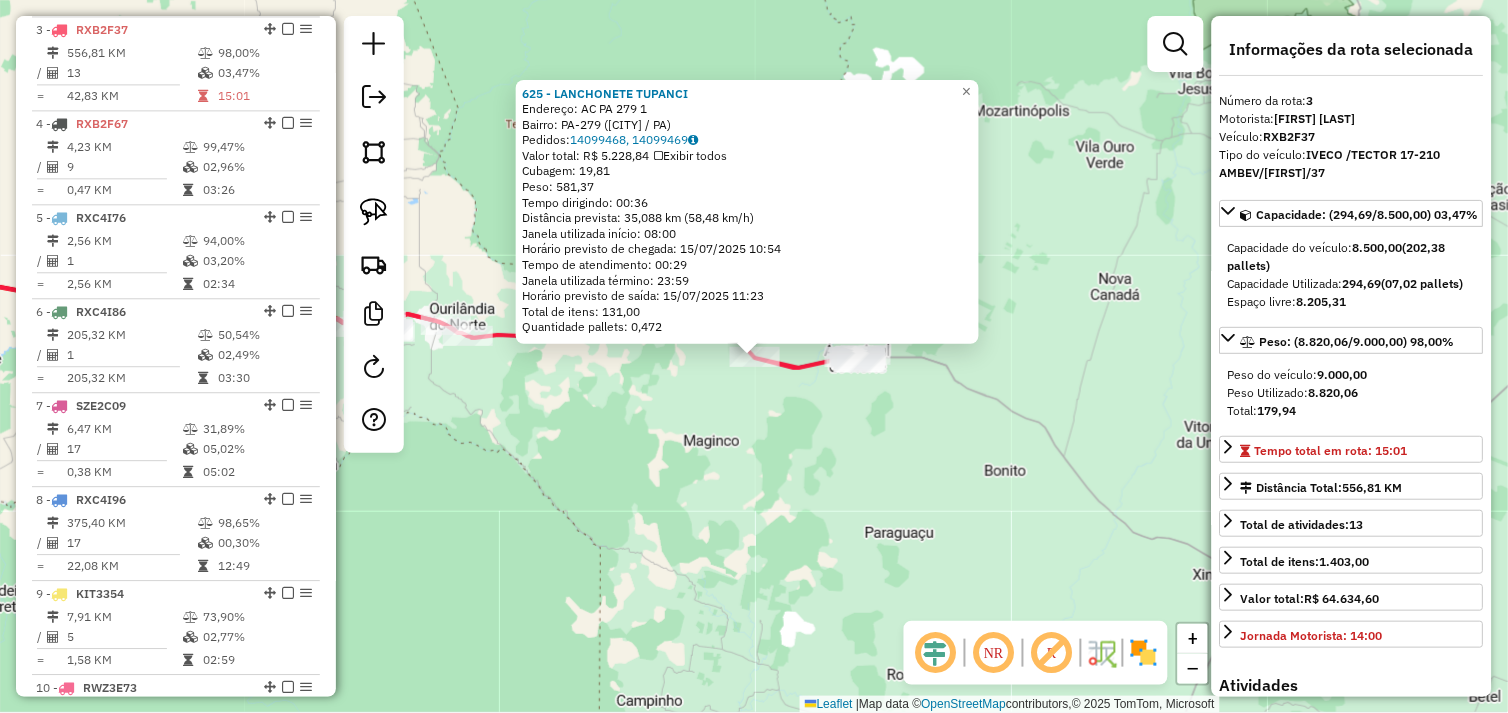 click on "[NUMBER] - LANCHONETE TUPANCI  Endereço:  AC PA  [NUMBER]   Bairro: PA-[NUMBER] ([CITY] / PA)   Pedidos:  [NUMBER], [NUMBER]   Valor total: R$ [NUMBER]   Exibir todos   Cubagem: [NUMBER]  Peso: [NUMBER]  Tempo dirigindo: [TIME]   Distância prevista: [NUMBER] km ([NUMBER] km/h)   Janela utilizada início: [TIME]   Horário previsto de chegada: [DATE] [TIME]   Tempo de atendimento: [TIME]   Janela utilizada término: [TIME]   Horário previsto de saída: [DATE] [TIME]   Total de itens: [NUMBER]   Quantidade pallets: [NUMBER]  × Janela de atendimento Grade de atendimento Capacidade Transportadoras Veículos Cliente Pedidos  Rotas Selecione os dias de semana para filtrar as janelas de atendimento  Seg   Ter   Qua   Qui   Sex   Sáb   Dom  Informe o período da janela de atendimento: De: Até:  Filtrar exatamente a janela do cliente  Considerar janela de atendimento padrão  Selecione os dias de semana para filtrar as grades de atendimento  Seg   Ter   Qua   Qui   Sex   Sáb   Dom   Peso mínimo:   Peso máximo:   De:   De:" 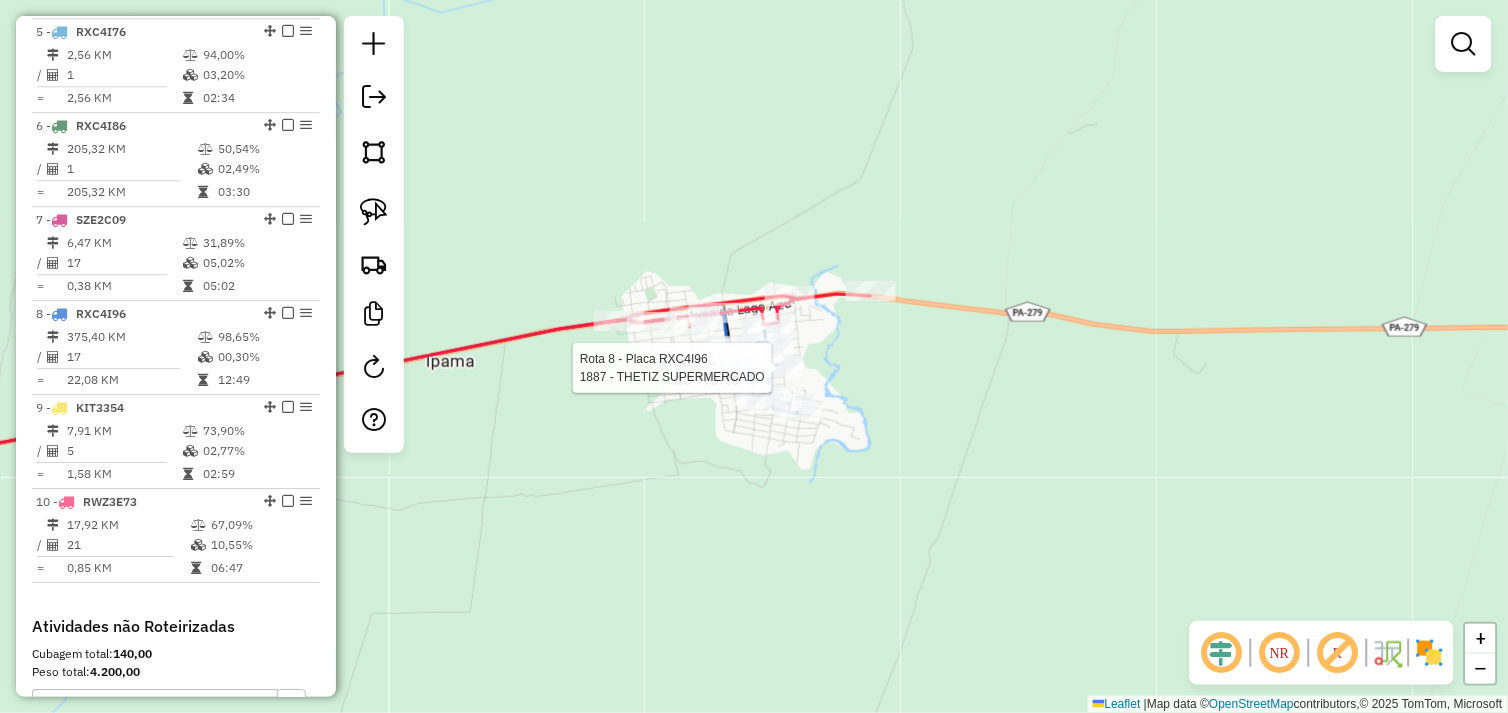 select on "*********" 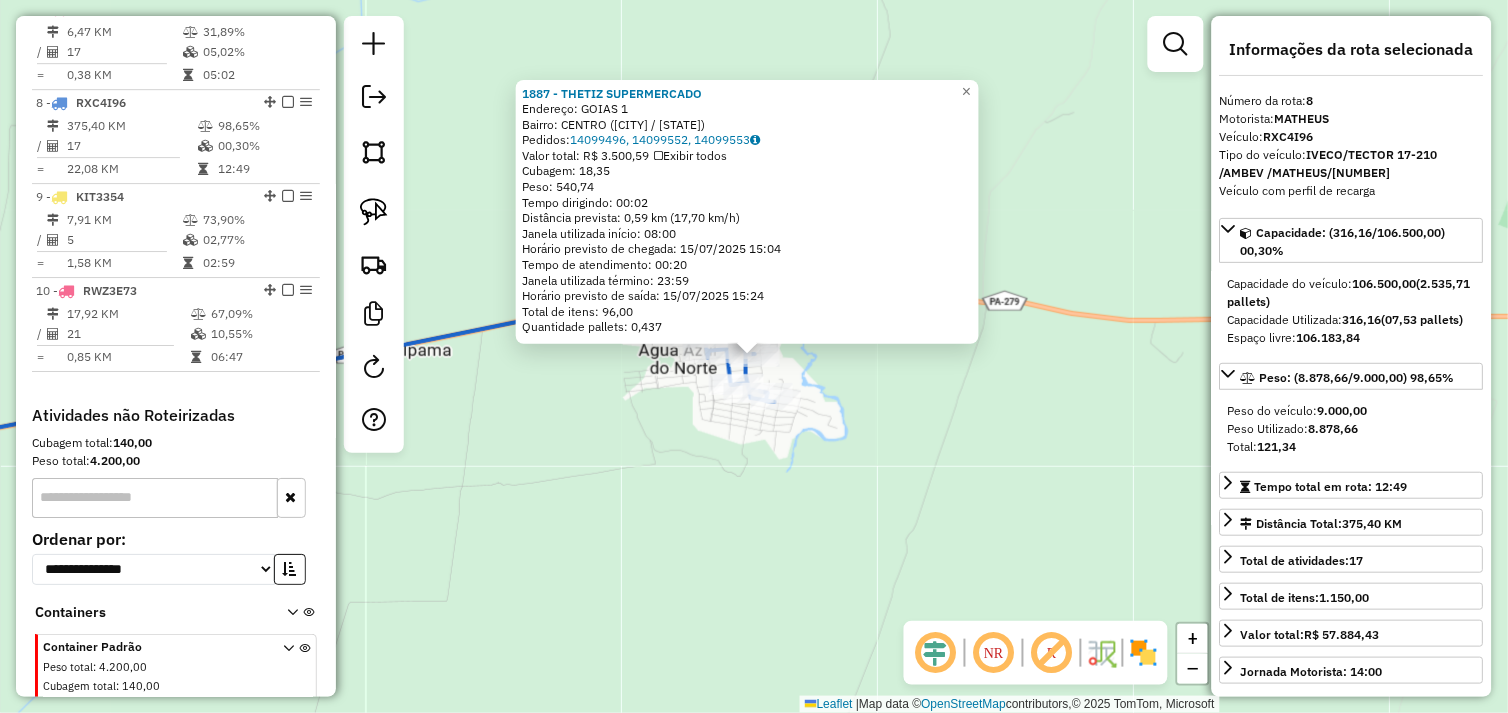 scroll, scrollTop: 1425, scrollLeft: 0, axis: vertical 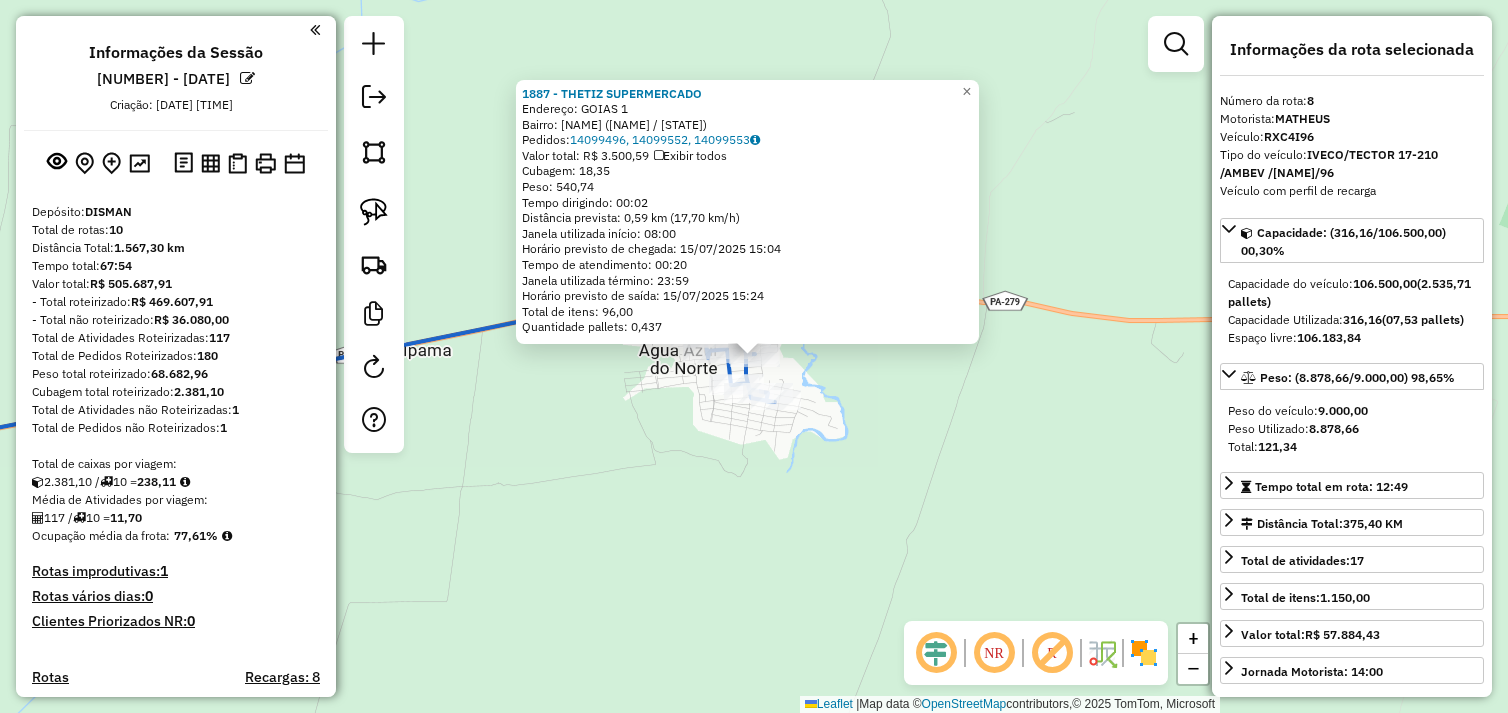 select on "*********" 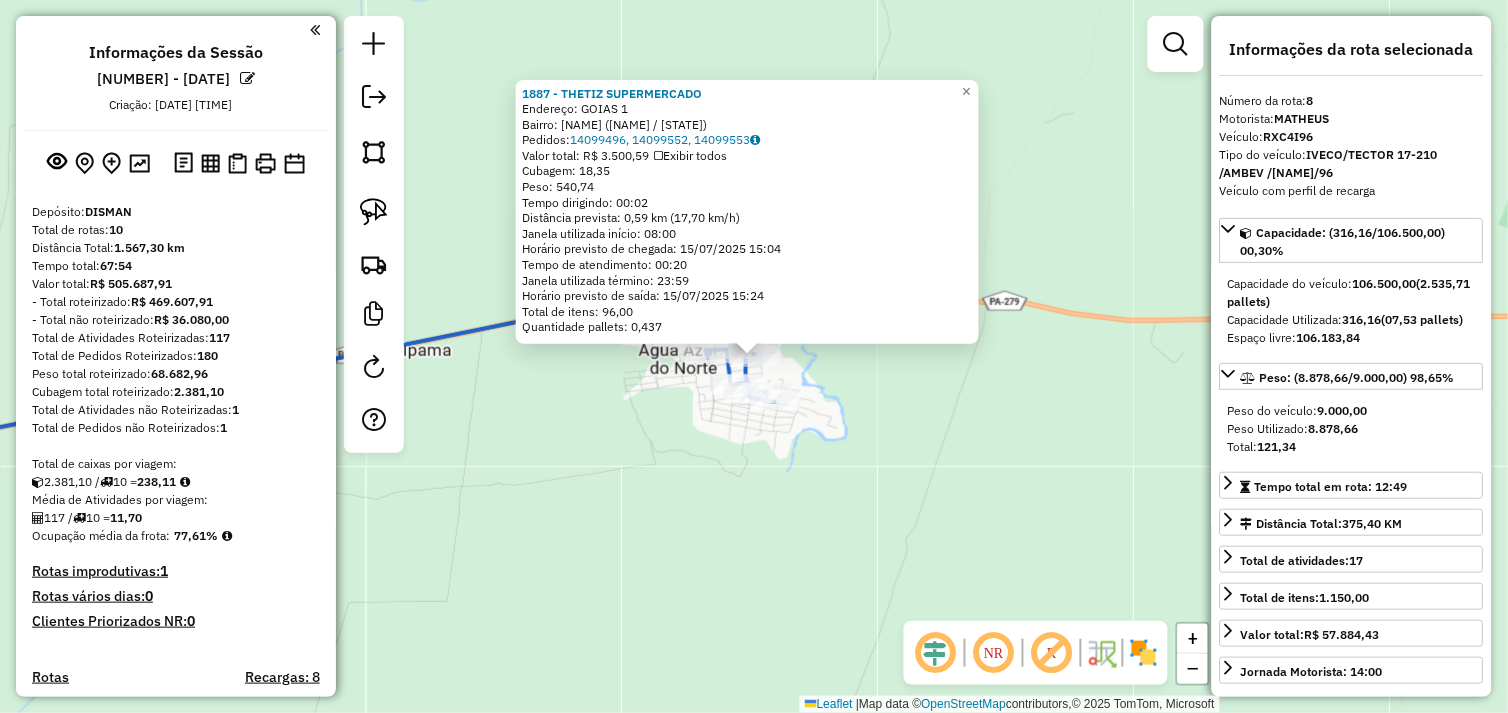 scroll, scrollTop: 1425, scrollLeft: 0, axis: vertical 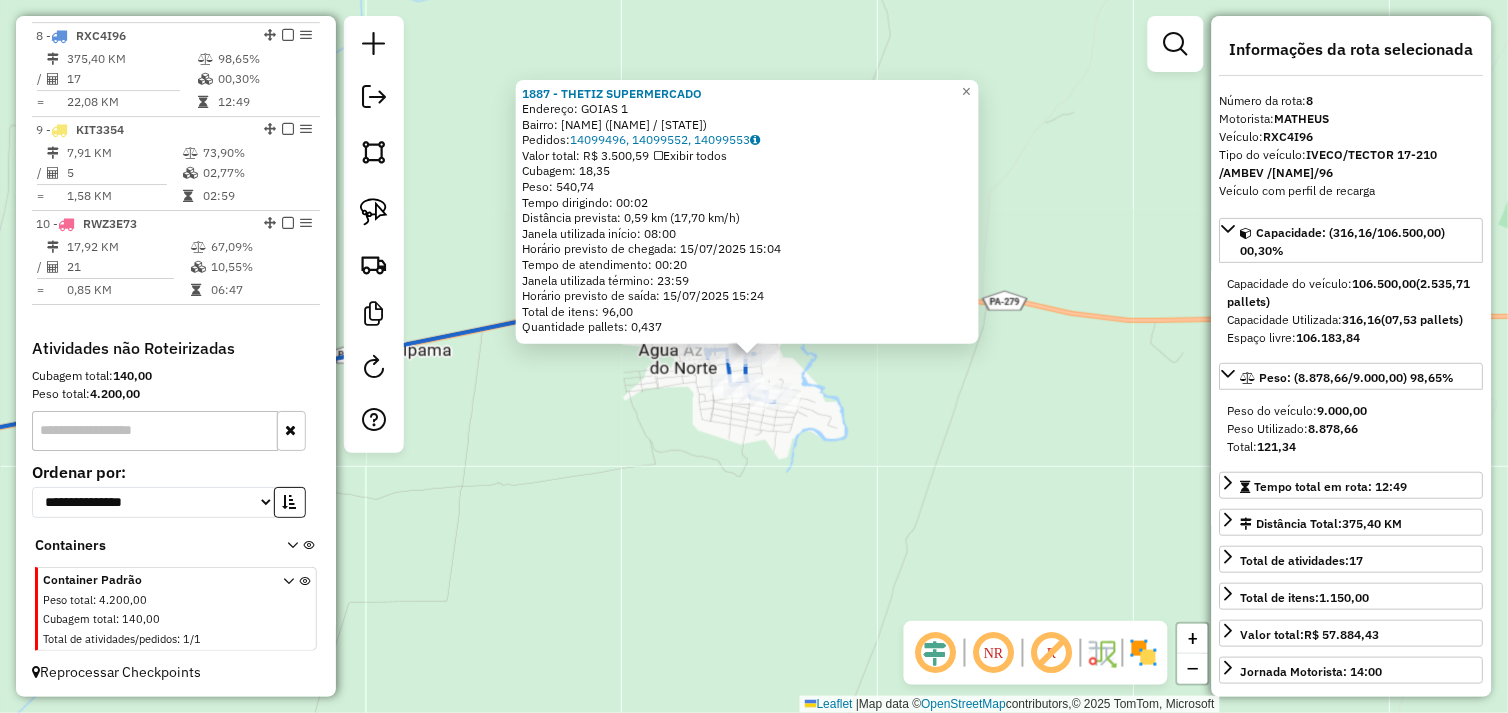 click on "Rota [NUMBER] - Placa [PLATE]  [NUMBER] - MERCEARIA SOBERANA [NUMBER] - THETIZ SUPERMERCADO  Endereço:  GOIAS [NUMBER]   Bairro: CENTRO ([CITY] / [STATE])   Pedidos:  [NUMBER], [NUMBER], [NUMBER]   Valor total: R$ [PRICE]   Exibir todos   Cubagem: [NUMBER]  Peso: [NUMBER]  Tempo dirigindo: [TIME]   Distância prevista: [NUMBER] km ([NUMBER]/h)   Janela utilizada início: [TIME]   Horário previsto de chegada: [DATE] [TIME]   Tempo de atendimento: [TIME]   Janela utilizada término: [TIME]   Horário previsto de saída: [DATE] [TIME]   Total de itens: [NUMBER]   Quantidade pallets: [NUMBER]  × Janela de atendimento Grade de atendimento Capacidade Transportadoras Veículos Cliente Pedidos  Rotas Selecione os dias de semana para filtrar as janelas de atendimento  Seg   Ter   Qua   Qui   Sex   Sáb   Dom  Informe o período da janela de atendimento: De: Até:  Filtrar exatamente a janela do cliente  Considerar janela de atendimento padrão  Selecione os dias de semana para filtrar as grades de atendimento  Seg   Ter   Qua   Qui   Sex  +" 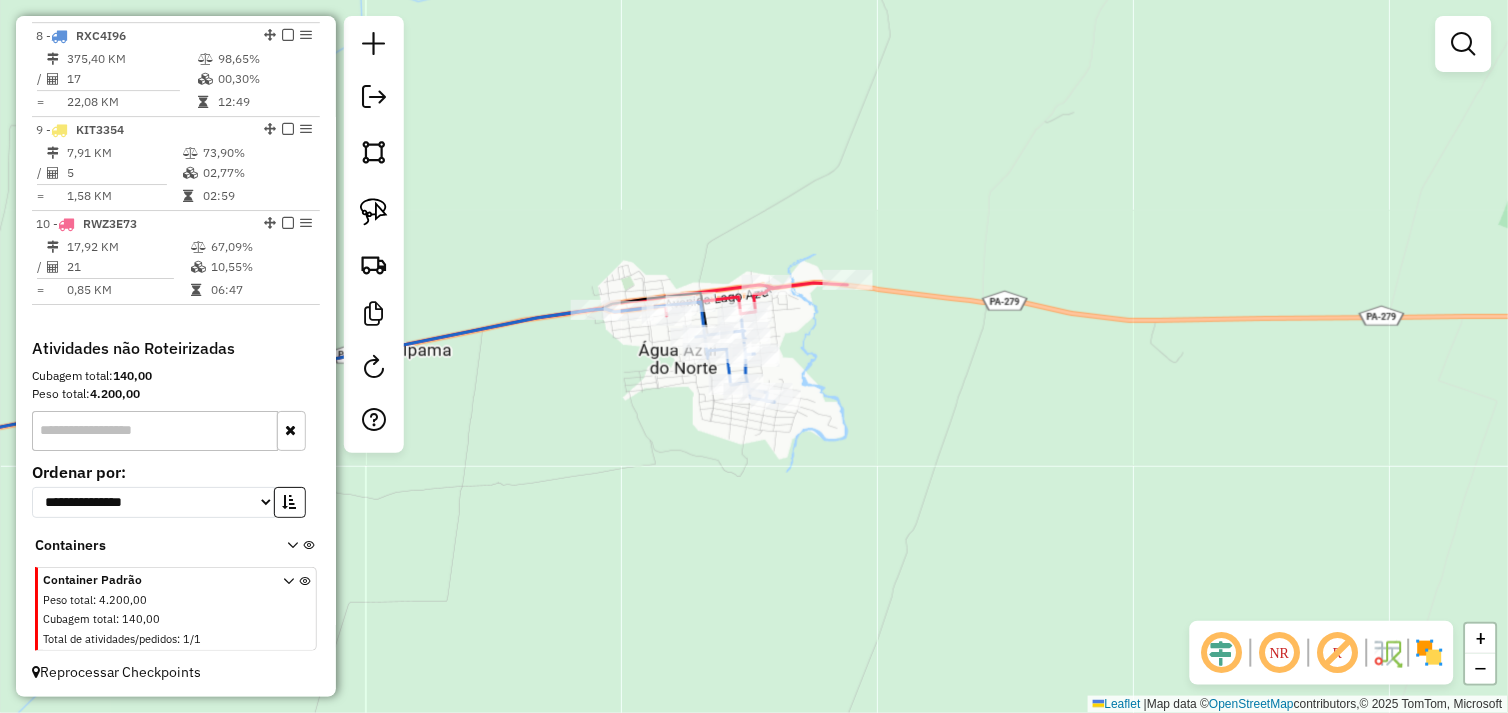 drag, startPoint x: 707, startPoint y: 423, endPoint x: 793, endPoint y: 406, distance: 87.66413 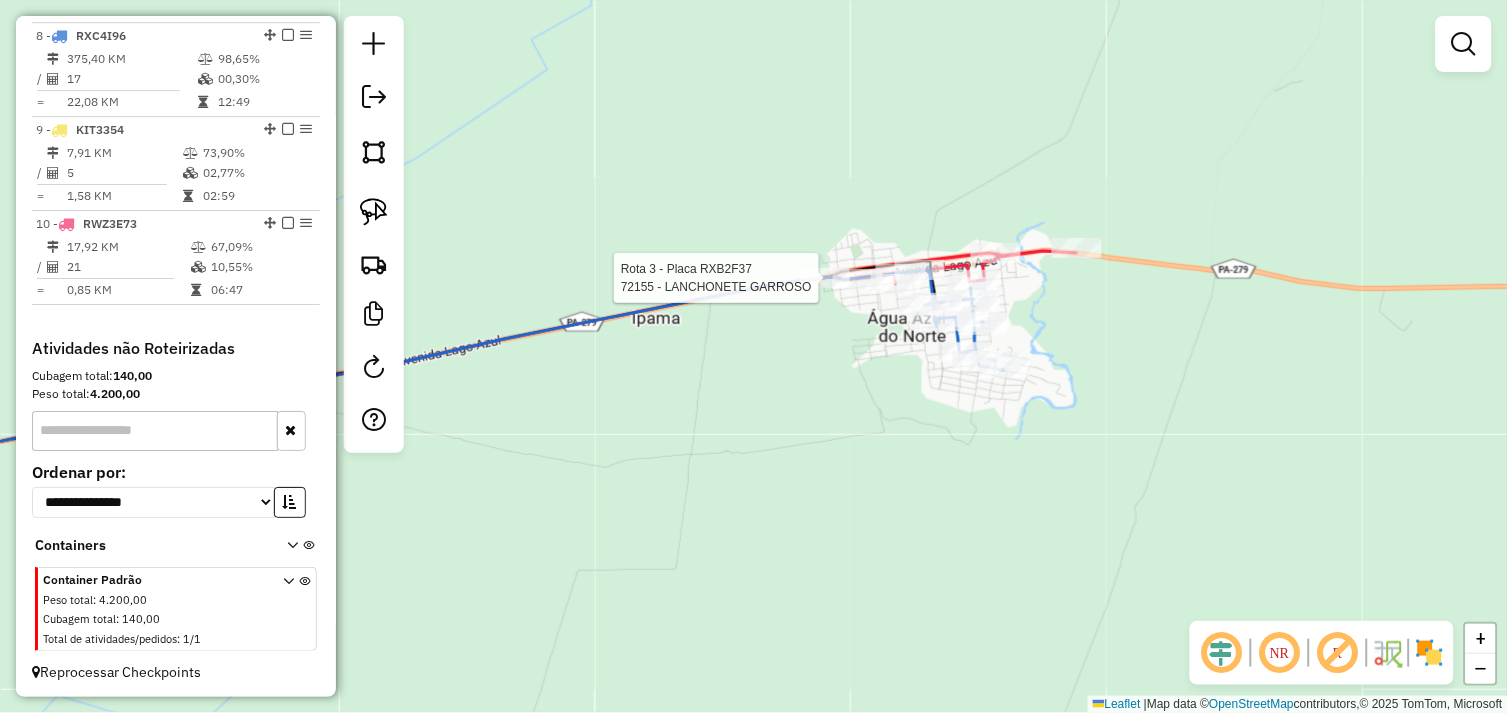 select on "*********" 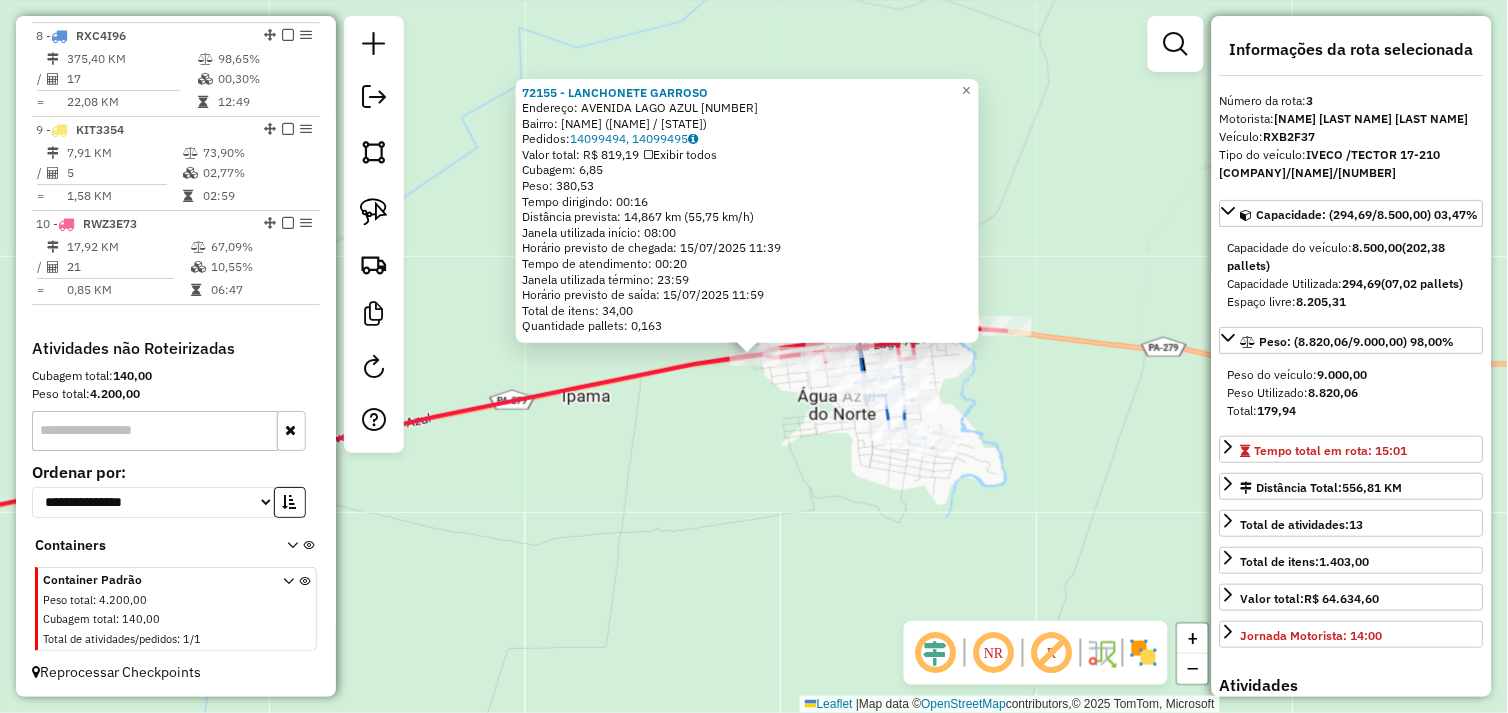 scroll, scrollTop: 961, scrollLeft: 0, axis: vertical 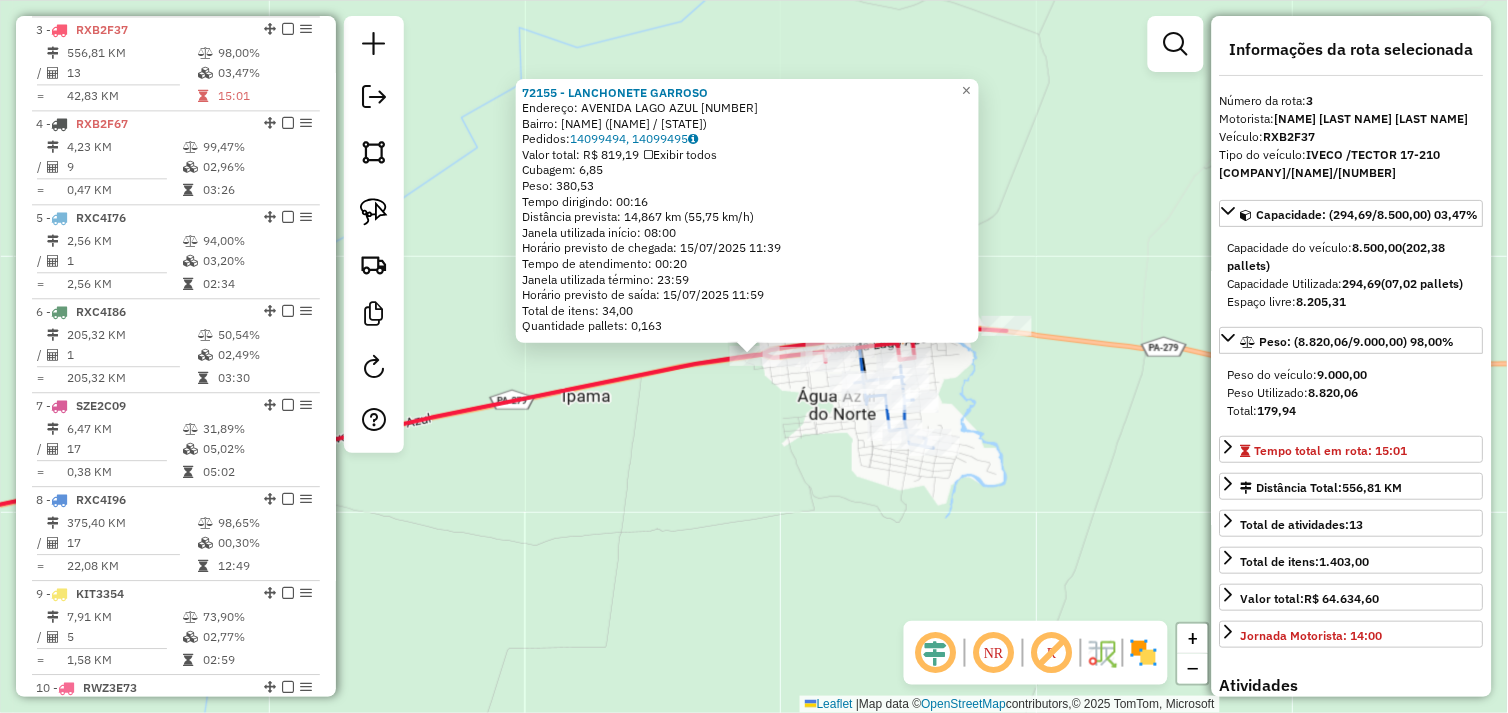 click on "72155 - LANCHONETE GARROSO  Endereço:  AVENIDA LAGO AZUL 424   Bairro: CENTRO (AGUA AZUL DO NORTE / PA)   Pedidos:  14099494, 14099495   Valor total: R$ 819,19   Exibir todos   Cubagem: 6,85  Peso: 380,53  Tempo dirigindo: 00:16   Distância prevista: 14,867 km (55,75 km/h)   Janela utilizada início: 08:00   Horário previsto de chegada: 15/07/2025 11:39   Tempo de atendimento: 00:20   Janela utilizada término: 23:59   Horário previsto de saída: 15/07/2025 11:59   Total de itens: 34,00   Quantidade pallets: 0,163  × Janela de atendimento Grade de atendimento Capacidade Transportadoras Veículos Cliente Pedidos  Rotas Selecione os dias de semana para filtrar as janelas de atendimento  Seg   Ter   Qua   Qui   Sex   Sáb   Dom  Informe o período da janela de atendimento: De: Até:  Filtrar exatamente a janela do cliente  Considerar janela de atendimento padrão  Selecione os dias de semana para filtrar as grades de atendimento  Seg   Ter   Qua   Qui   Sex   Sáb   Dom   Peso mínimo:   Peso máximo:  De:" 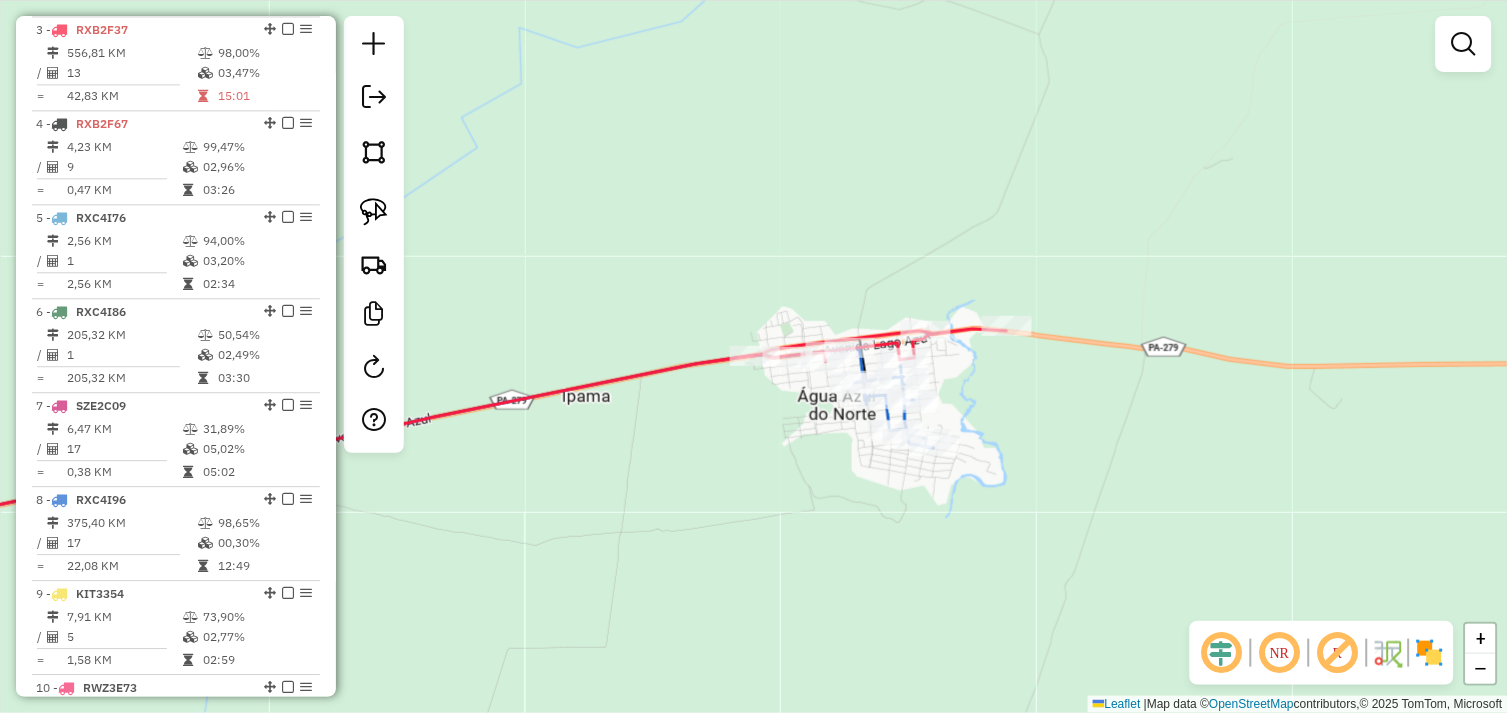 drag, startPoint x: 645, startPoint y: 504, endPoint x: 841, endPoint y: 465, distance: 199.84244 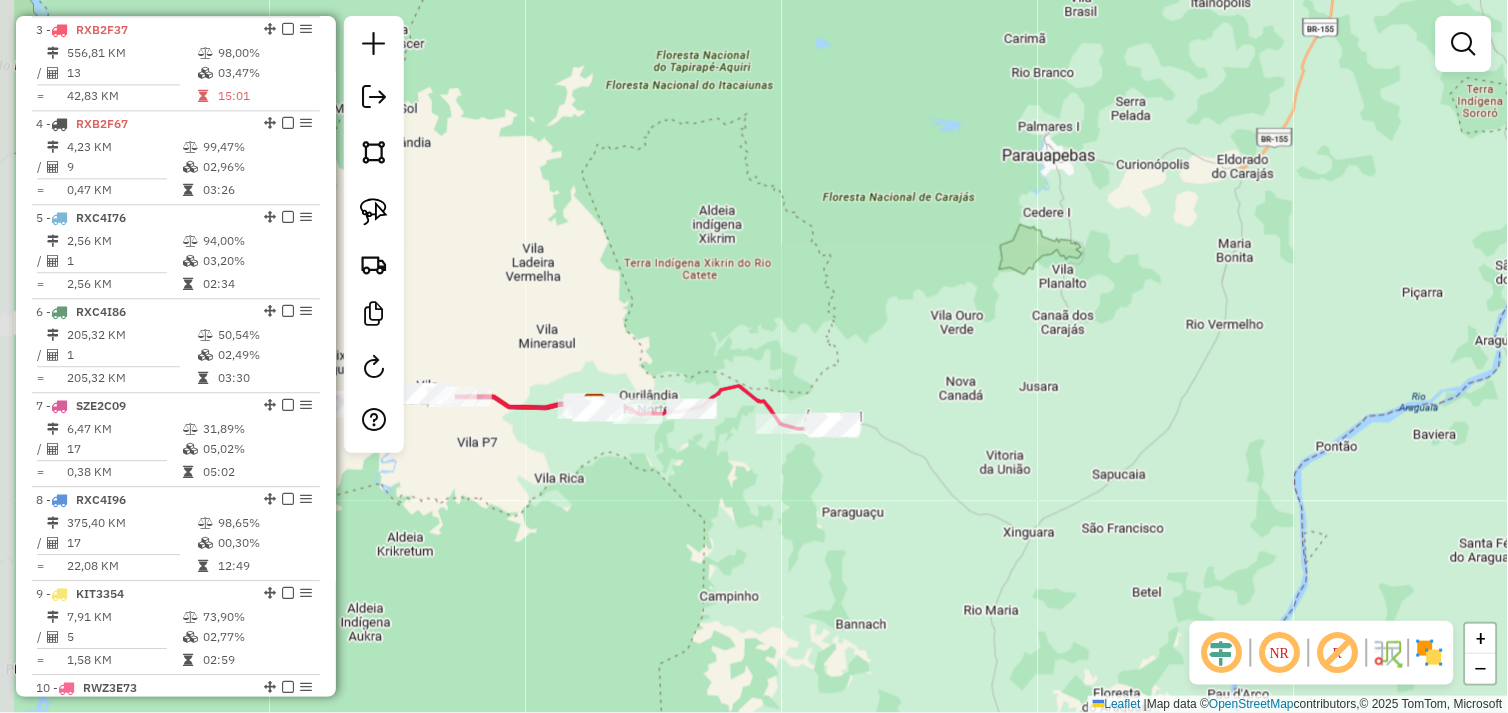 drag, startPoint x: 716, startPoint y: 522, endPoint x: 824, endPoint y: 517, distance: 108.11568 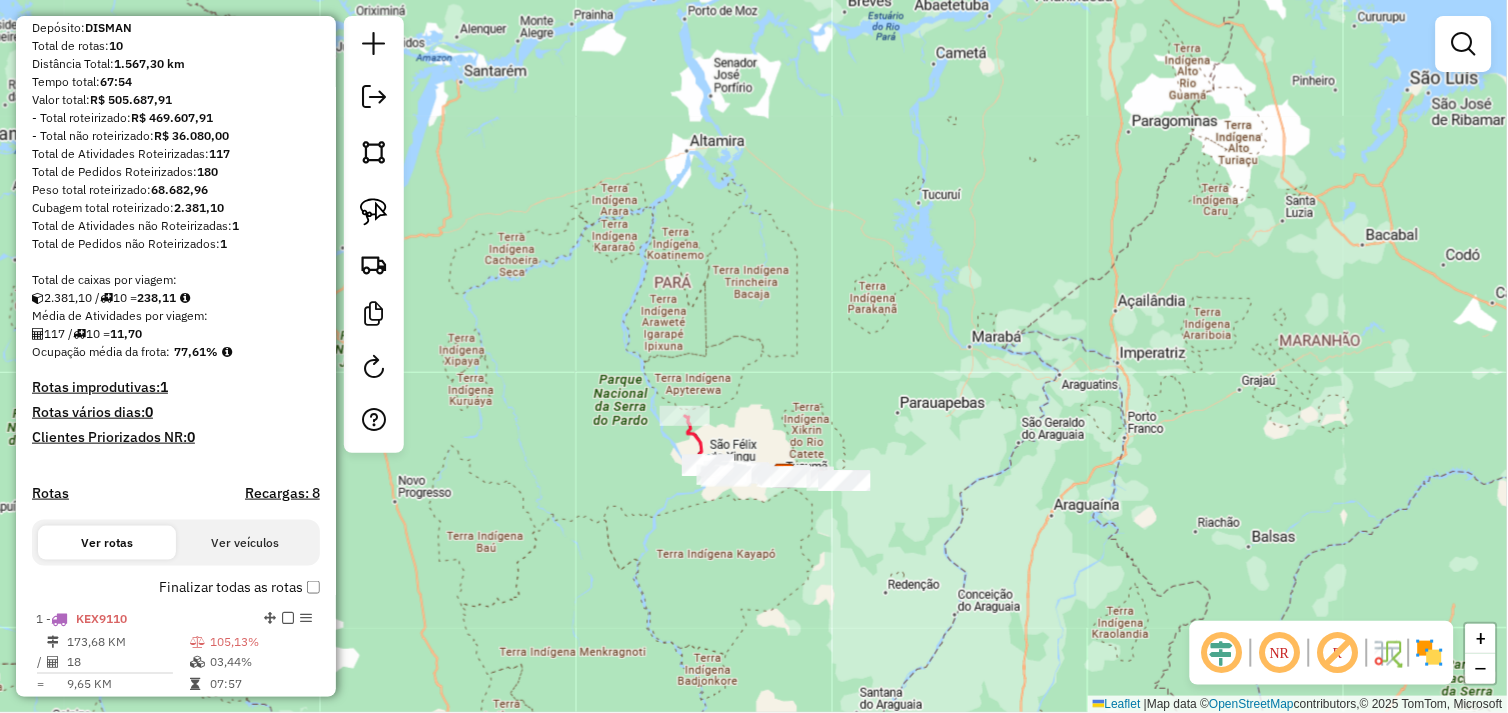 scroll, scrollTop: 0, scrollLeft: 0, axis: both 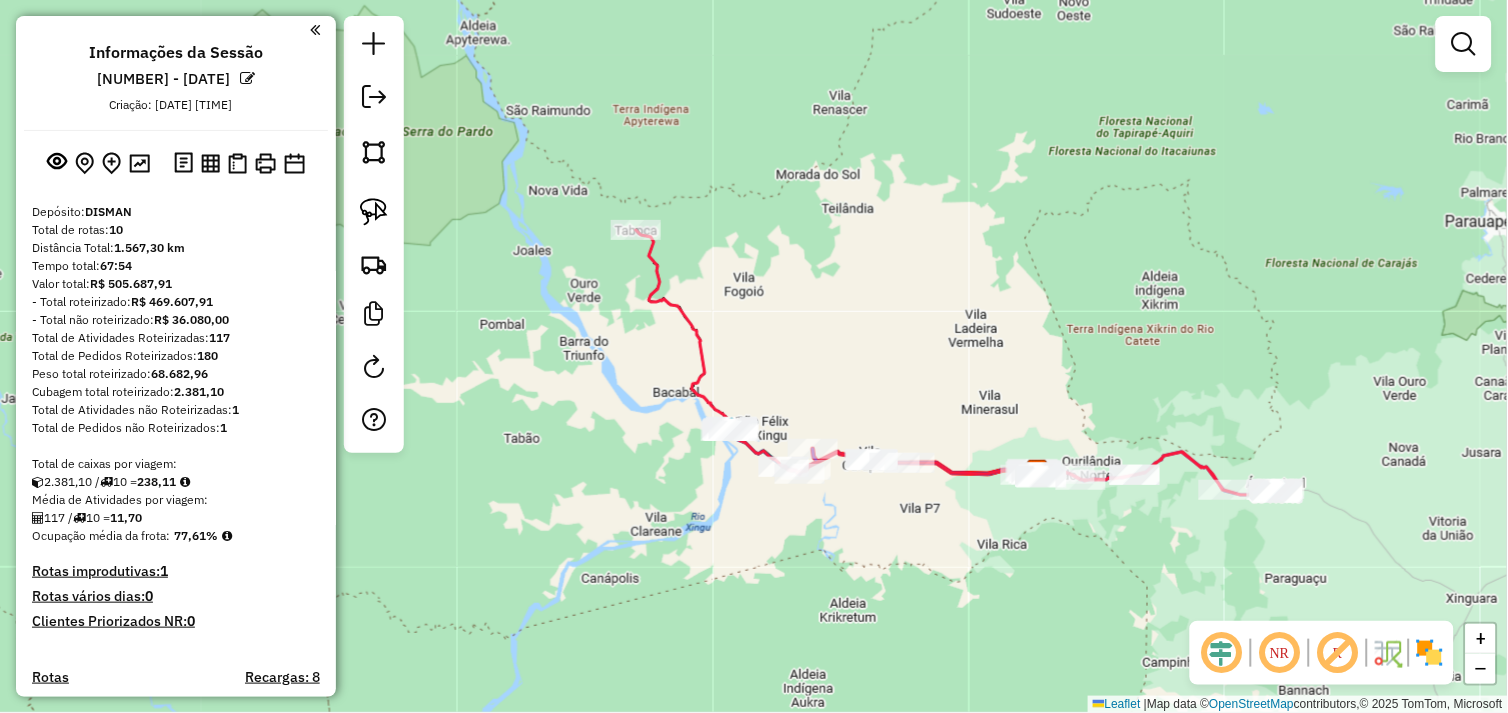 drag, startPoint x: 640, startPoint y: 416, endPoint x: 591, endPoint y: 372, distance: 65.8559 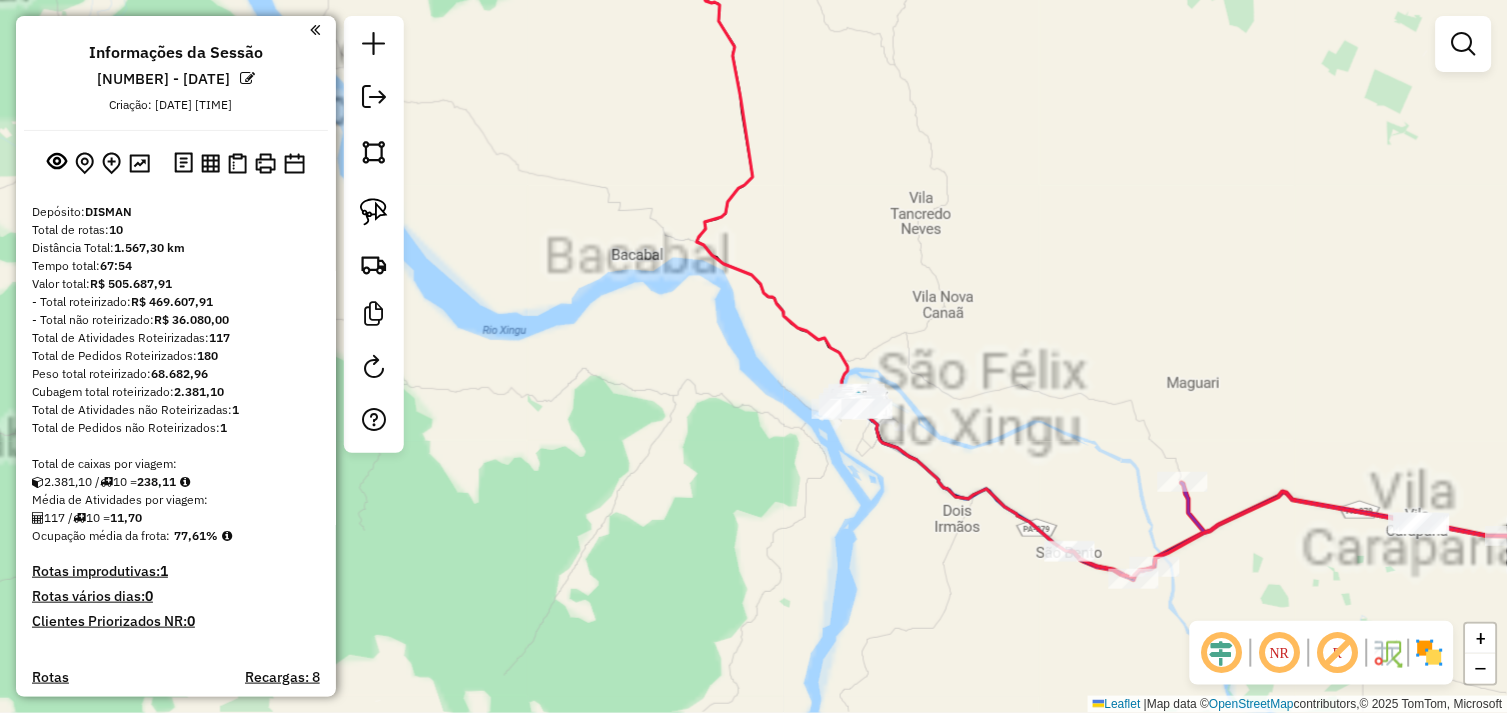 drag, startPoint x: 702, startPoint y: 418, endPoint x: 608, endPoint y: 418, distance: 94 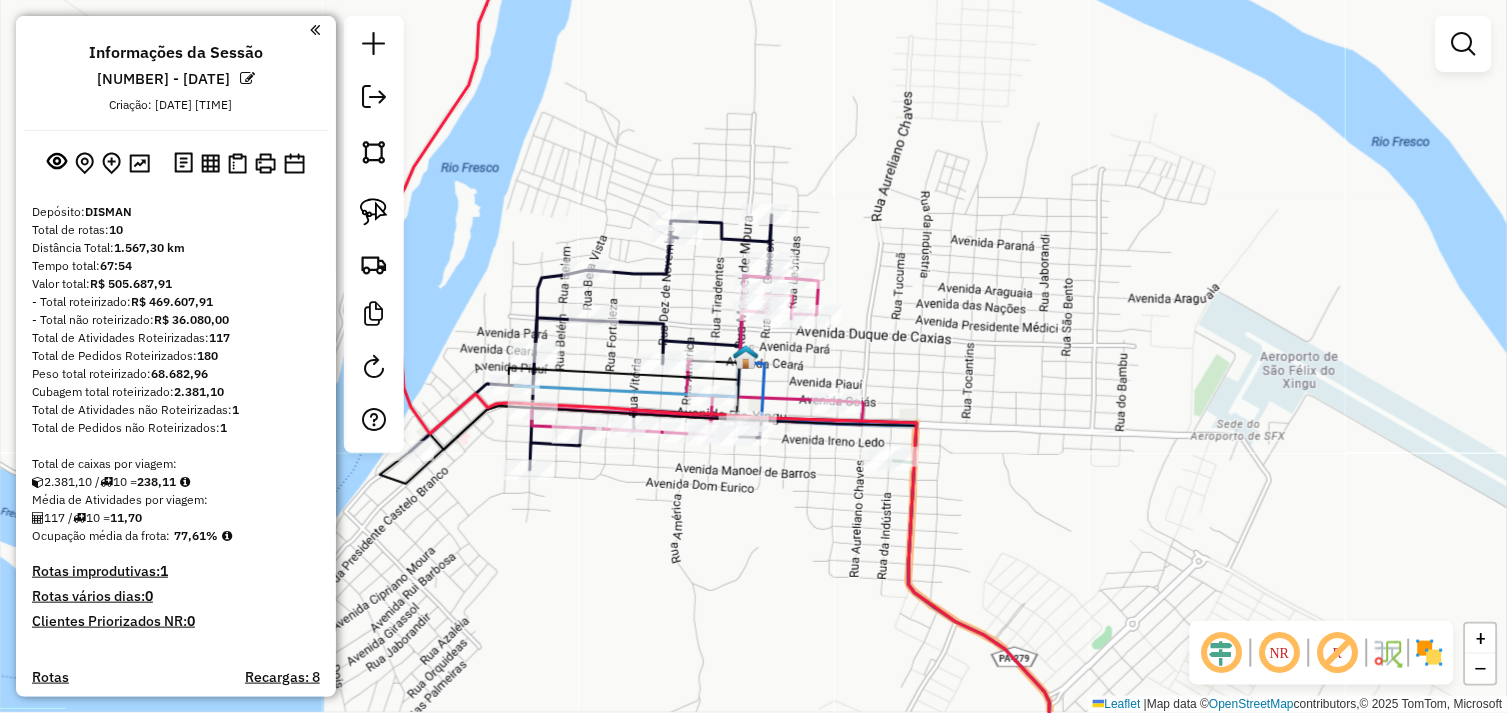 drag, startPoint x: 647, startPoint y: 453, endPoint x: 684, endPoint y: 426, distance: 45.80393 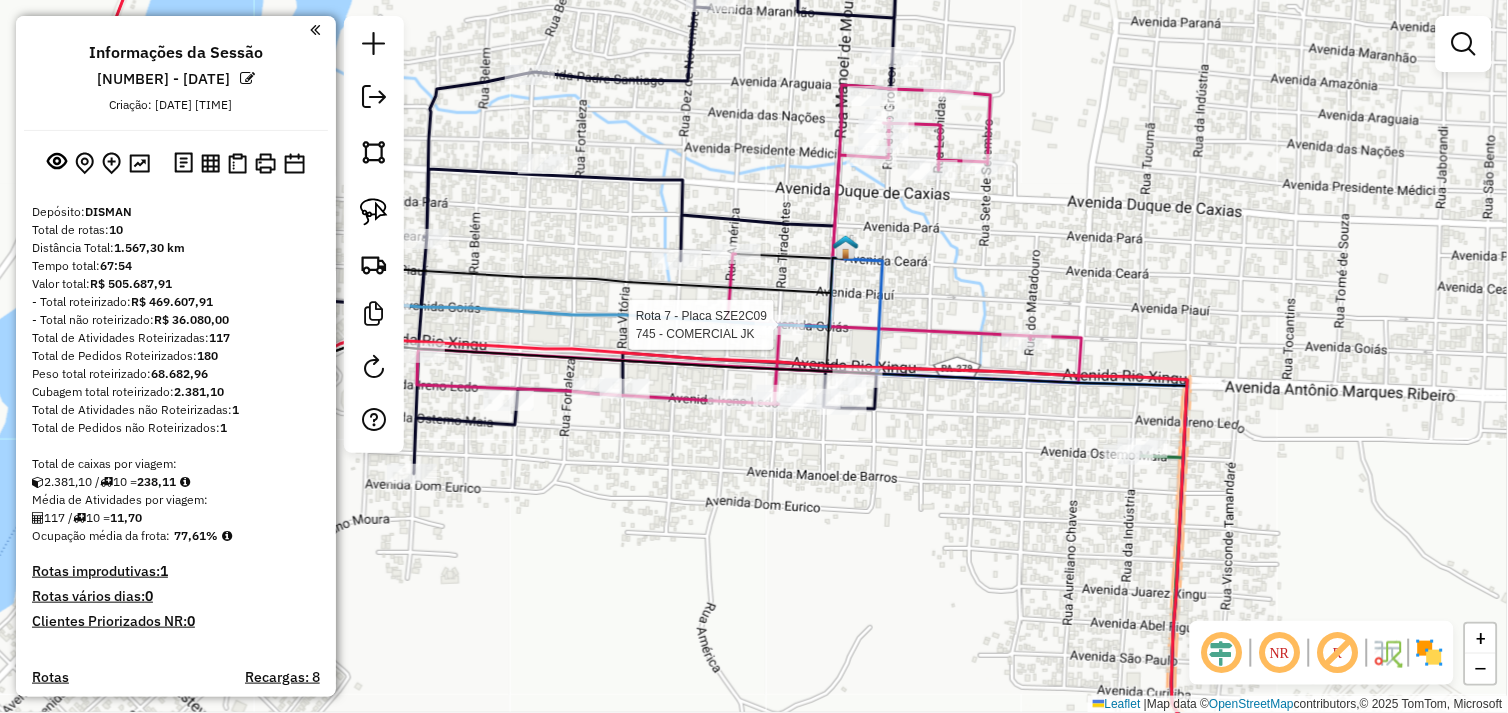 select on "*********" 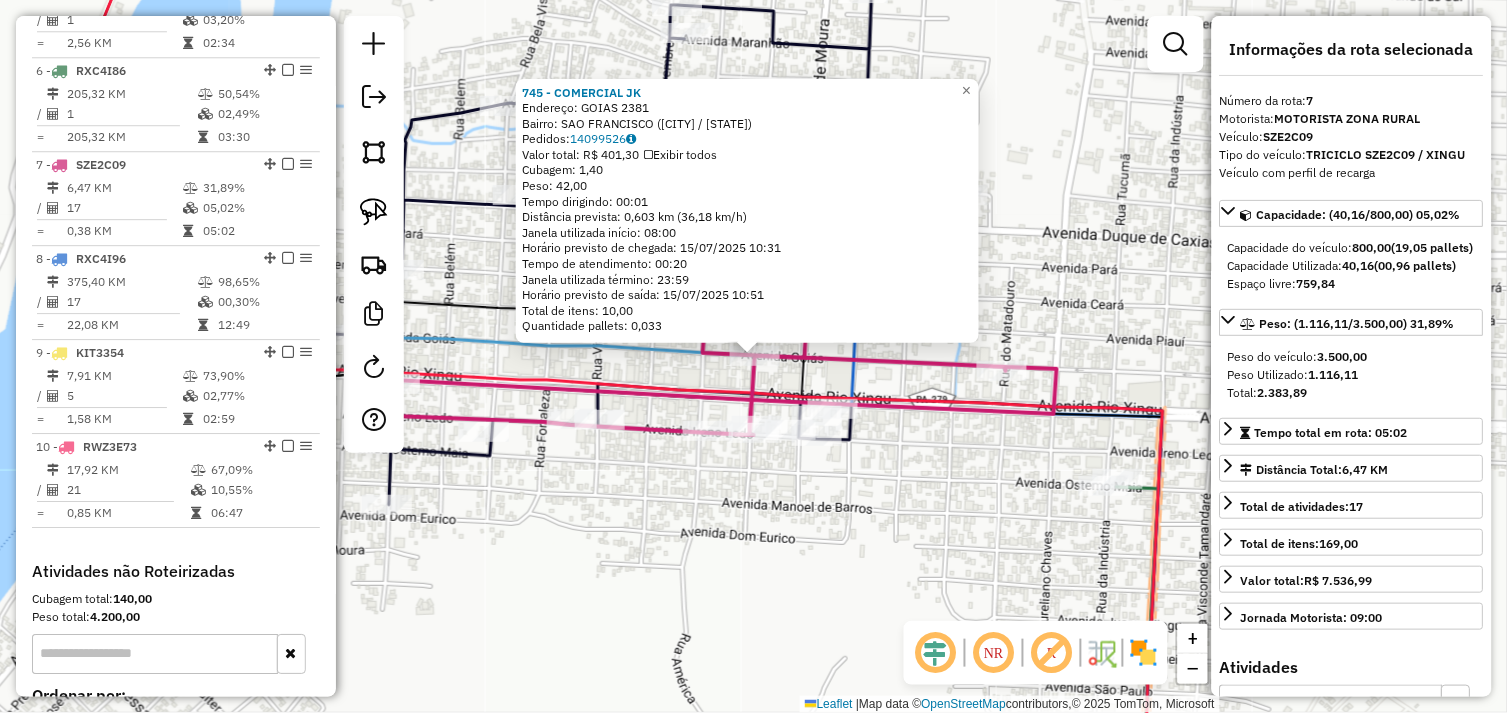 scroll, scrollTop: 1336, scrollLeft: 0, axis: vertical 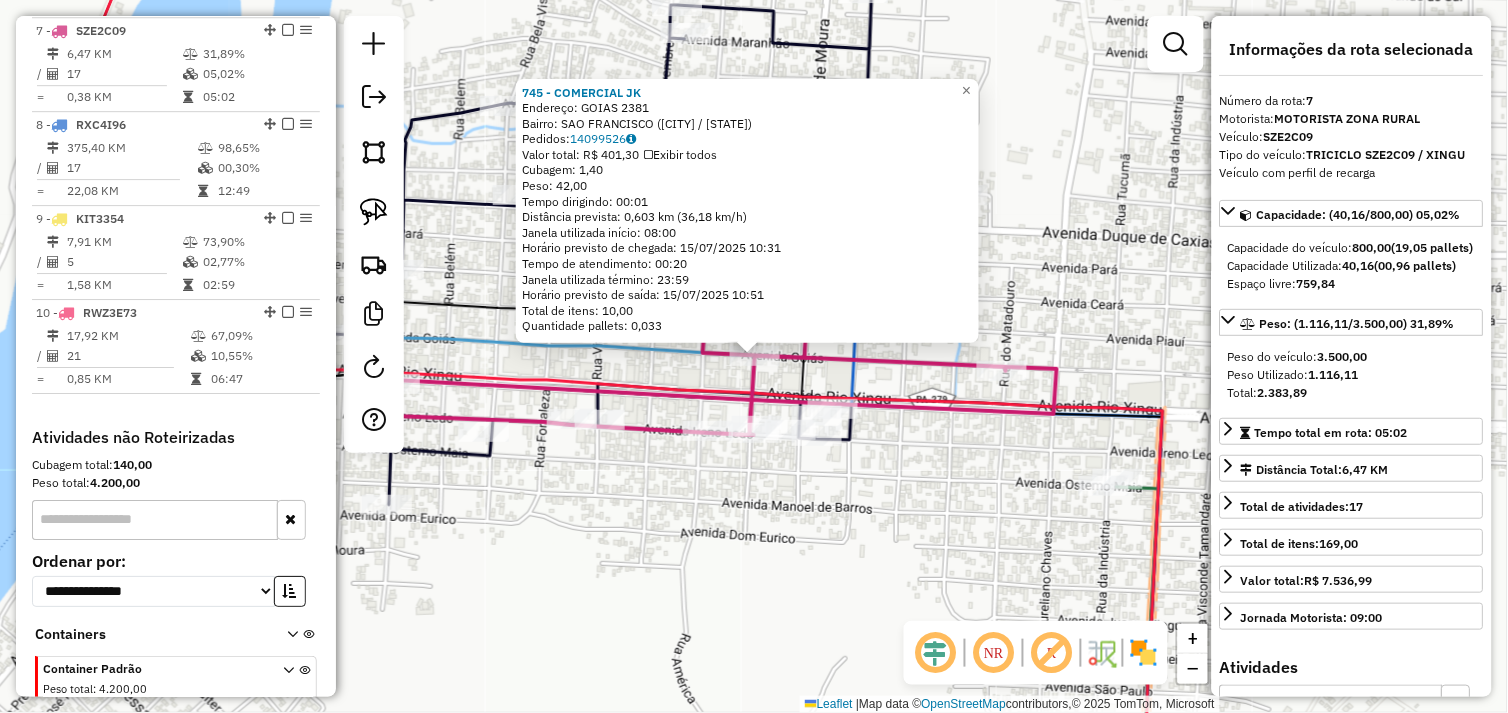 click on "745 - COMERCIAL JK  Endereço:  GOIAS 2381   Bairro: SAO FRANCISCO (SAO FELIX DO XINGU / PA)   Pedidos:  14099526   Valor total: R$ 401,30   Exibir todos   Cubagem: 1,40  Peso: 42,00  Tempo dirigindo: 00:01   Distância prevista: 0,603 km (36,18 km/h)   Janela utilizada início: 08:00   Horário previsto de chegada: 15/07/2025 10:31   Tempo de atendimento: 00:20   Janela utilizada término: 23:59   Horário previsto de saída: 15/07/2025 10:51   Total de itens: 10,00   Quantidade pallets: 0,033  × Janela de atendimento Grade de atendimento Capacidade Transportadoras Veículos Cliente Pedidos  Rotas Selecione os dias de semana para filtrar as janelas de atendimento  Seg   Ter   Qua   Qui   Sex   Sáb   Dom  Informe o período da janela de atendimento: De: Até:  Filtrar exatamente a janela do cliente  Considerar janela de atendimento padrão  Selecione os dias de semana para filtrar as grades de atendimento  Seg   Ter   Qua   Qui   Sex   Sáb   Dom   Considerar clientes sem dia de atendimento cadastrado  De:" 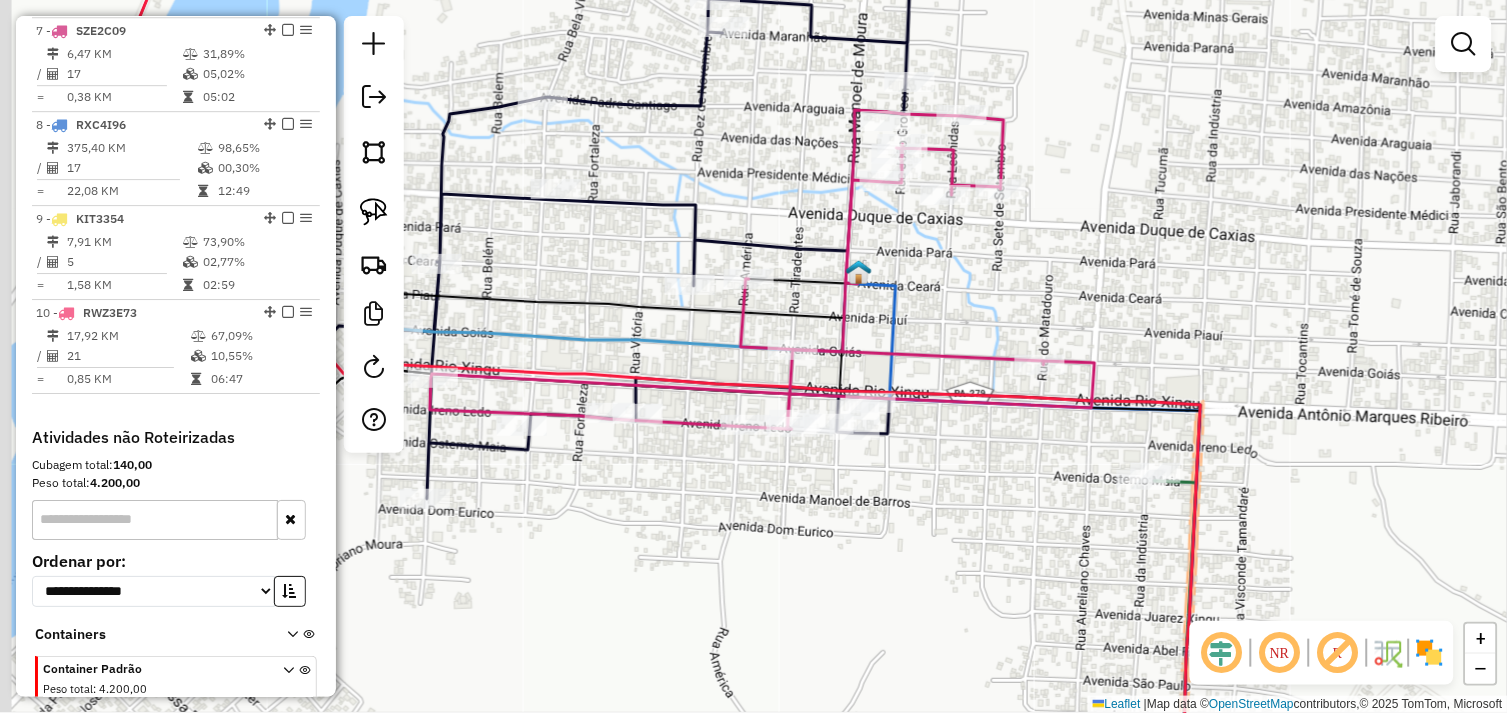 drag, startPoint x: 543, startPoint y: 501, endPoint x: 730, endPoint y: 460, distance: 191.4419 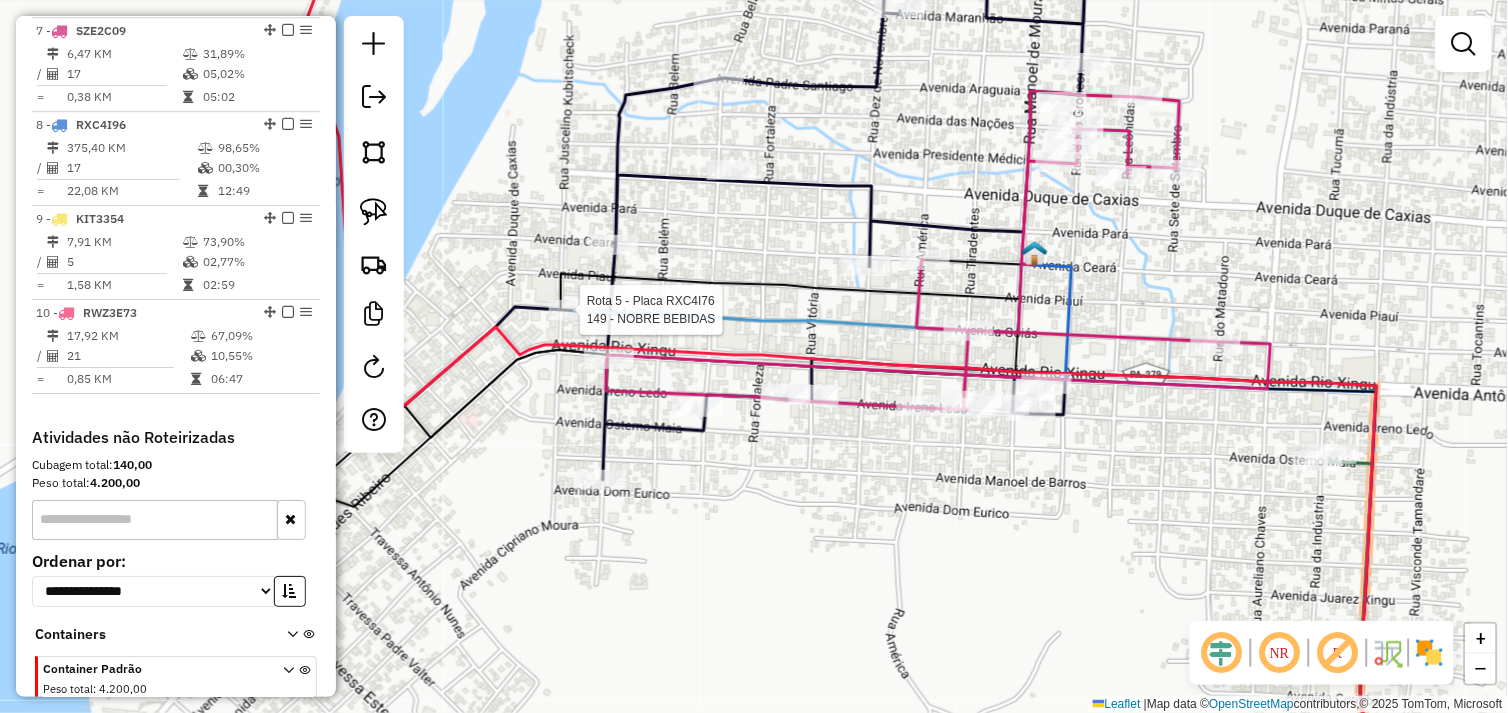 select on "*********" 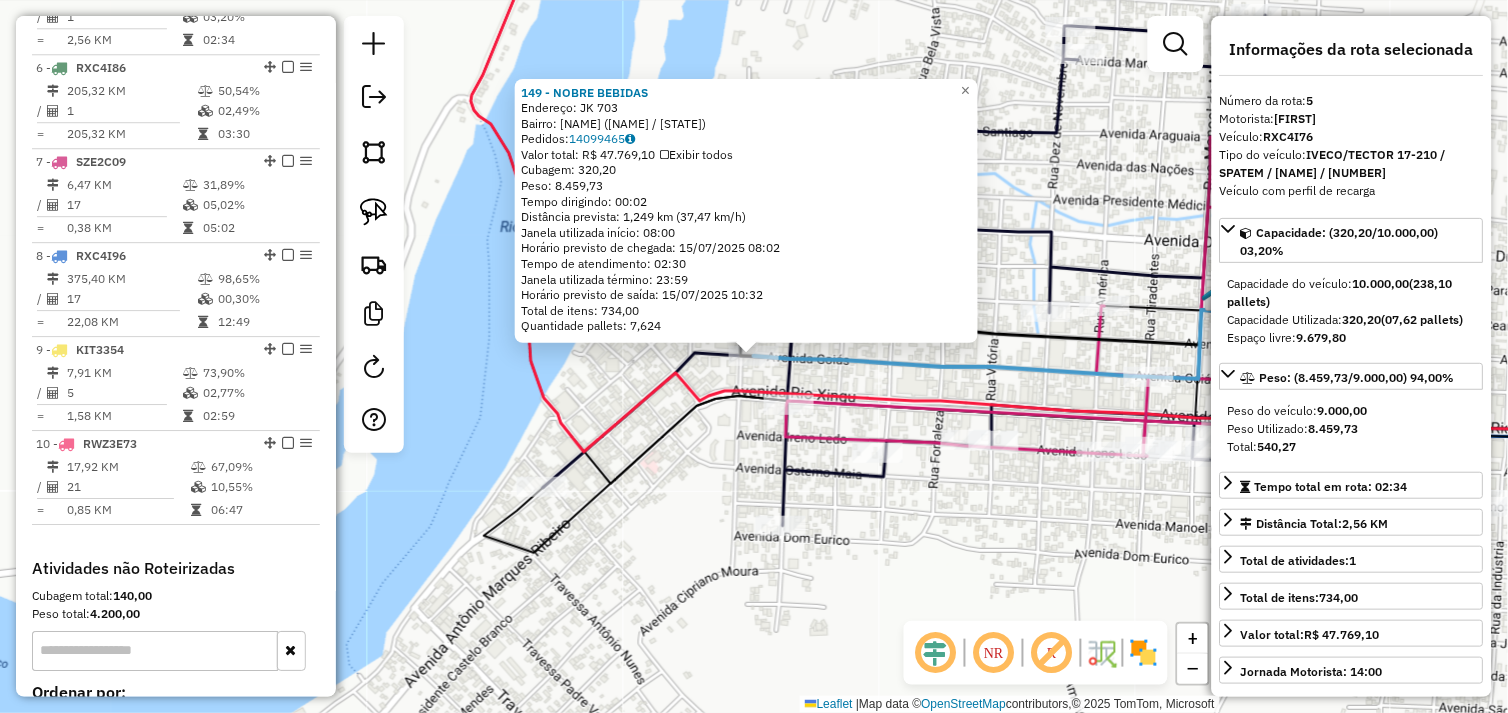 scroll, scrollTop: 1148, scrollLeft: 0, axis: vertical 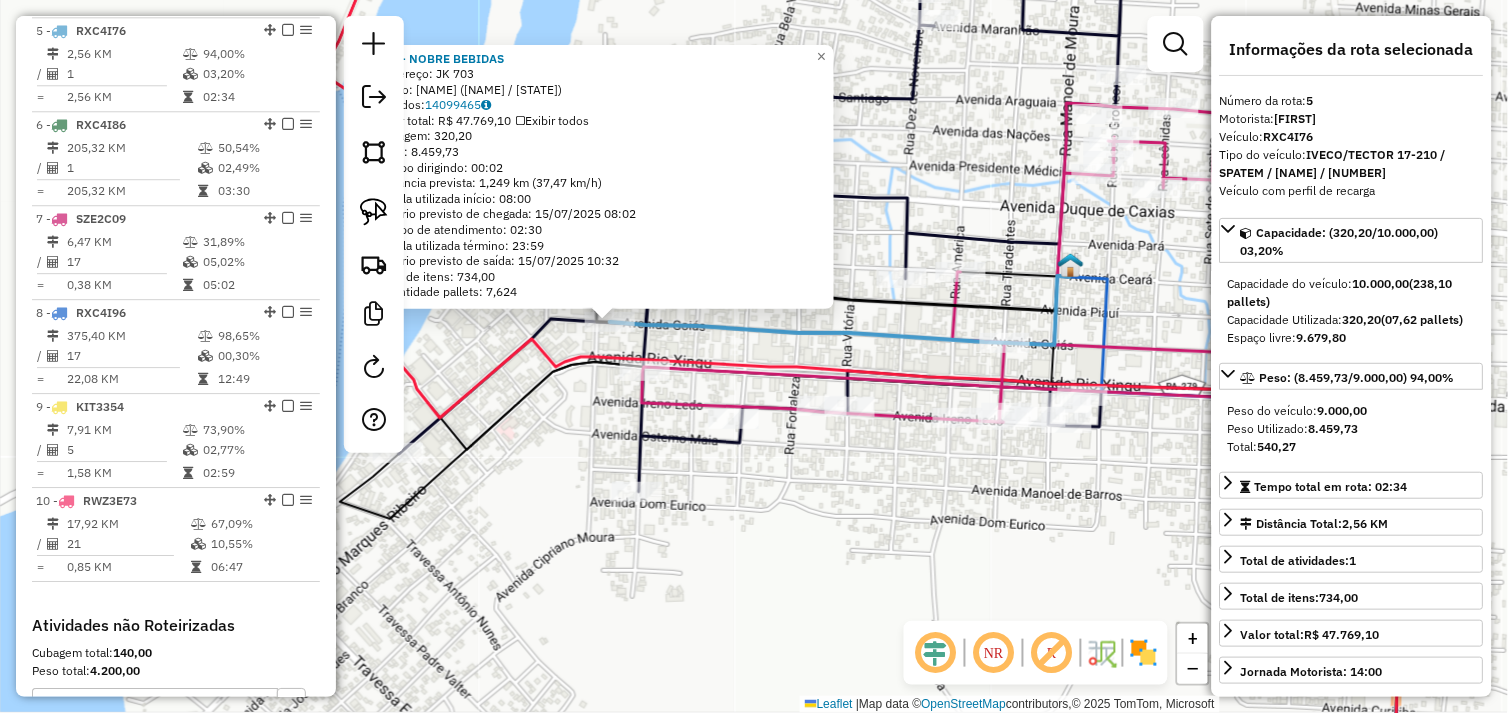 drag, startPoint x: 1047, startPoint y: 552, endPoint x: 866, endPoint y: 507, distance: 186.51006 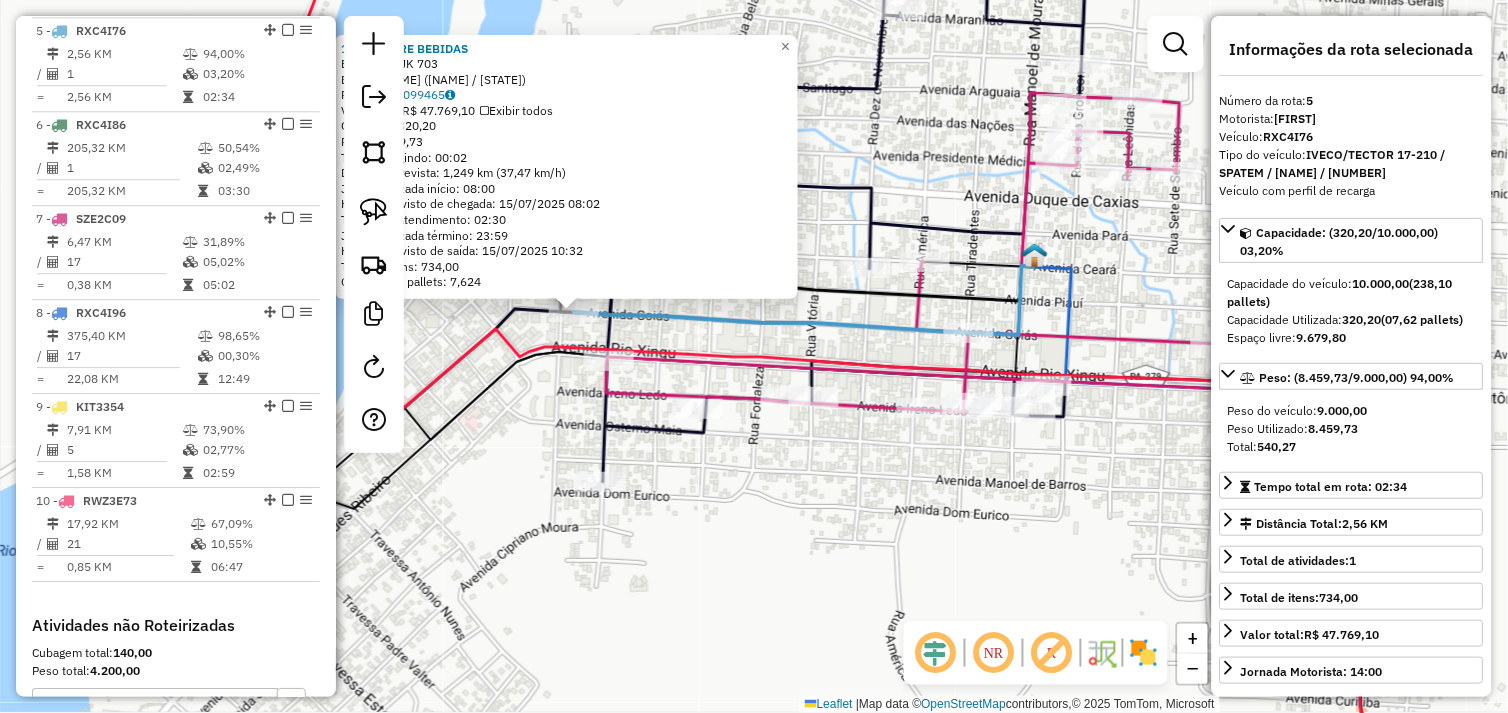 click on "[NUMBER] - [NAME]  Endereço:  JK [NUMBER]   Bairro: CENTRO ([CITY] / [STATE])   Pedidos:  [NUMBER]   Valor total: R$ [PRICE]   Exibir todos   Cubagem: [NUMBER]  Peso: [NUMBER]  Tempo dirigindo: [TIME]   Distância prevista: [NUMBER] km ([NUMBER] km/h)   Janela utilizada início: [TIME]   Horário previsto de chegada: [DATE] [TIME]   Tempo de atendimento: [TIME]   Janela utilizada término: [TIME]   Horário previsto de saída: [DATE] [TIME]   Total de itens: [NUMBER]   Quantidade pallets: [NUMBER]  × Janela de atendimento Grade de atendimento Capacidade Transportadoras Veículos Cliente Pedidos  Rotas Selecione os dias de semana para filtrar as janelas de atendimento  Seg   Ter   Qua   Qui   Sex   Sáb   Dom  Informe o período da janela de atendimento: De: [TIME] Até: [TIME]  Filtrar exatamente a janela do cliente  Considerar janela de atendimento padrão  Selecione os dias de semana para filtrar as grades de atendimento  Seg   Ter   Qua   Qui   Sex   Sáb   Dom   Considerar clientes sem dia de atendimento cadastrado  De: [NUMBER]" 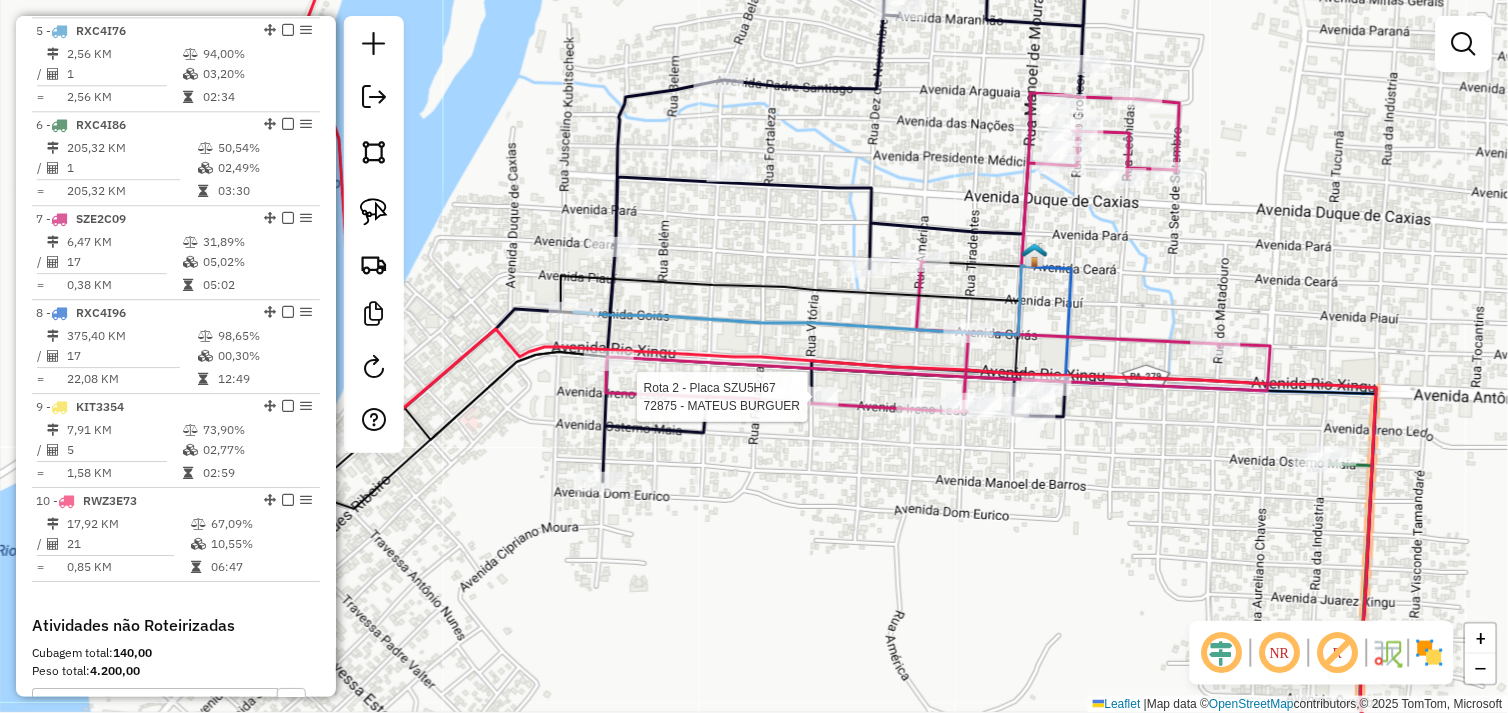 select on "*********" 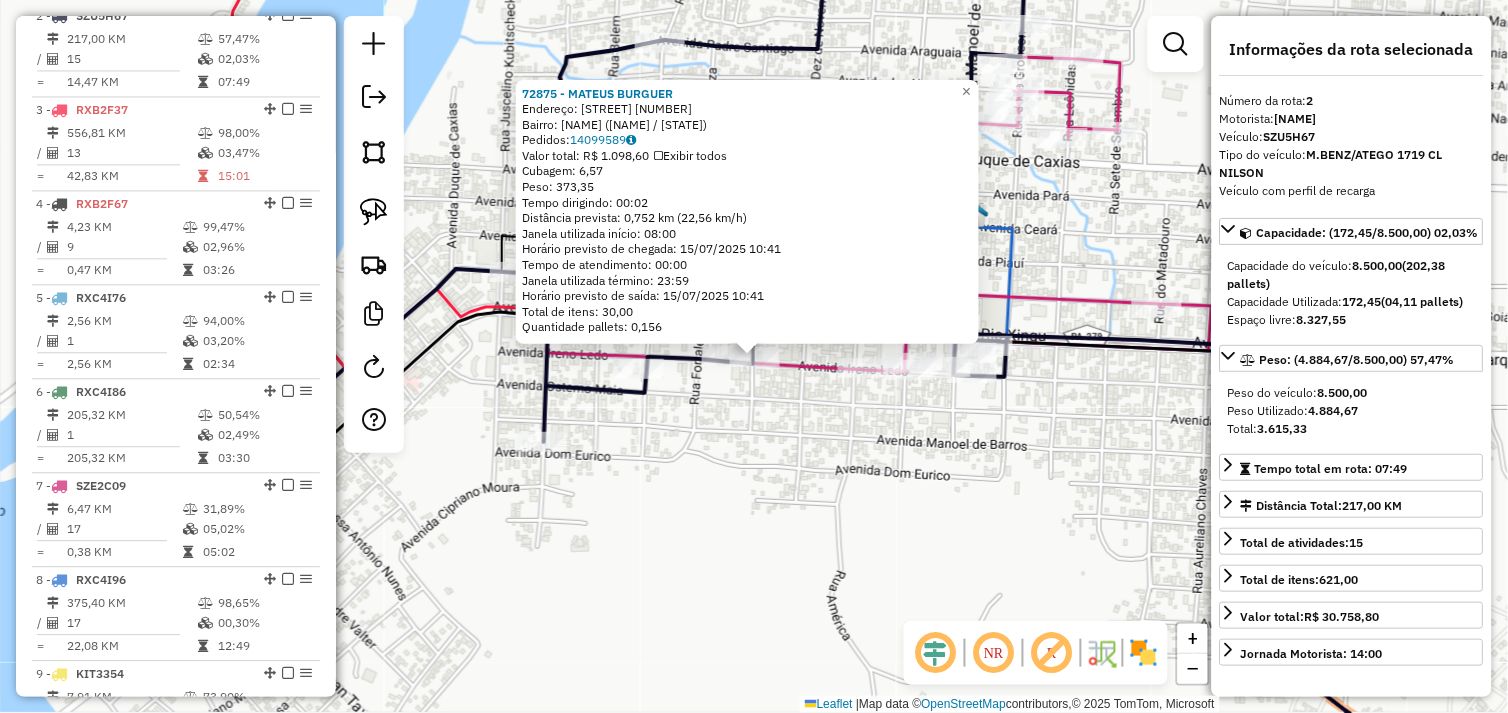 scroll, scrollTop: 866, scrollLeft: 0, axis: vertical 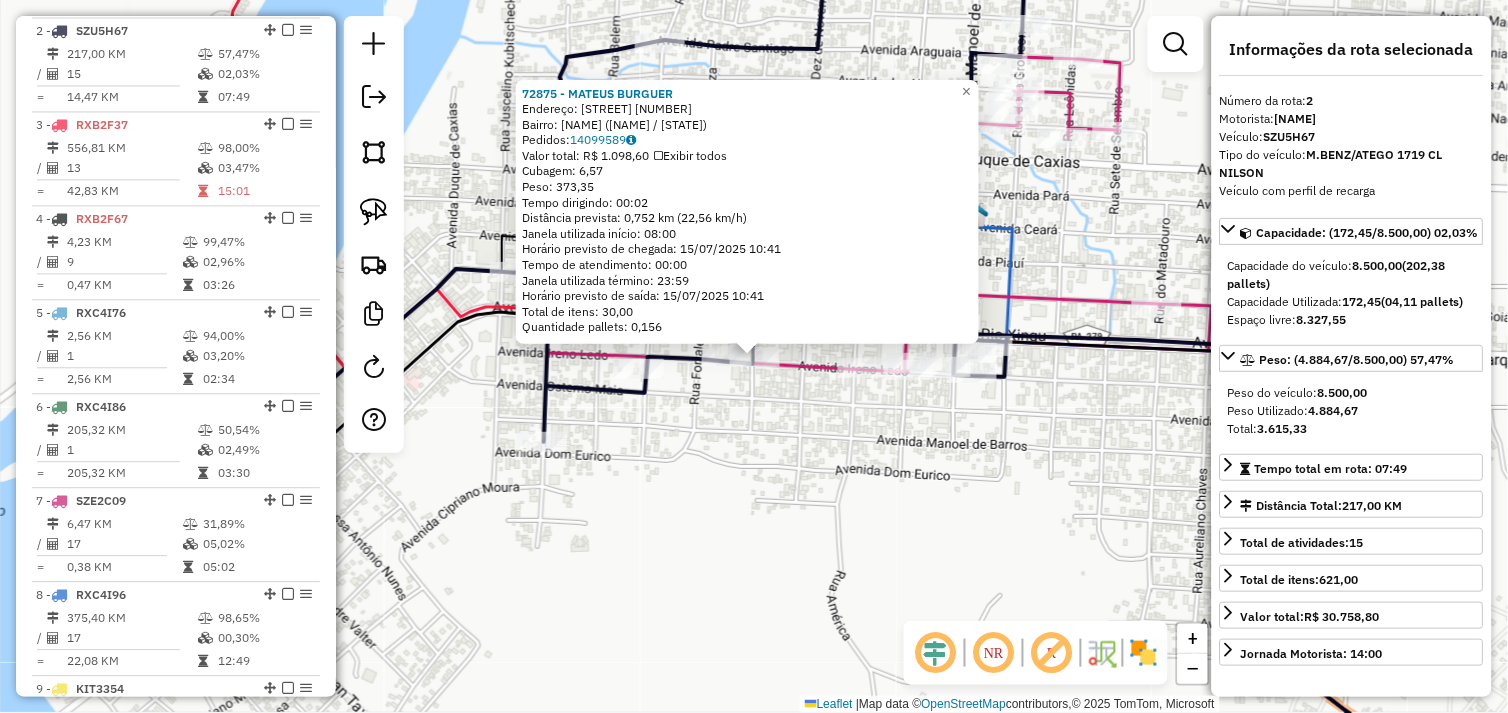 click on "72875 - MATEUS BURGUER  Endereço:  Avenida Ireno Ledo 1441   Bairro: CENTRO (SAO FELIX DO XINGU / PA)   Pedidos:  14099589   Valor total: R$ 1.098,60   Exibir todos   Cubagem: 6,57  Peso: 373,35  Tempo dirigindo: 00:02   Distância prevista: 0,752 km (22,56 km/h)   Janela utilizada início: 08:00   Horário previsto de chegada: 15/07/2025 10:41   Tempo de atendimento: 00:00   Janela utilizada término: 23:59   Horário previsto de saída: 15/07/2025 10:41   Total de itens: 30,00   Quantidade pallets: 0,156  × Janela de atendimento Grade de atendimento Capacidade Transportadoras Veículos Cliente Pedidos  Rotas Selecione os dias de semana para filtrar as janelas de atendimento  Seg   Ter   Qua   Qui   Sex   Sáb   Dom  Informe o período da janela de atendimento: De: Até:  Filtrar exatamente a janela do cliente  Considerar janela de atendimento padrão  Selecione os dias de semana para filtrar as grades de atendimento  Seg   Ter   Qua   Qui   Sex   Sáb   Dom   Peso mínimo:   Peso máximo:   De:   Até:  +" 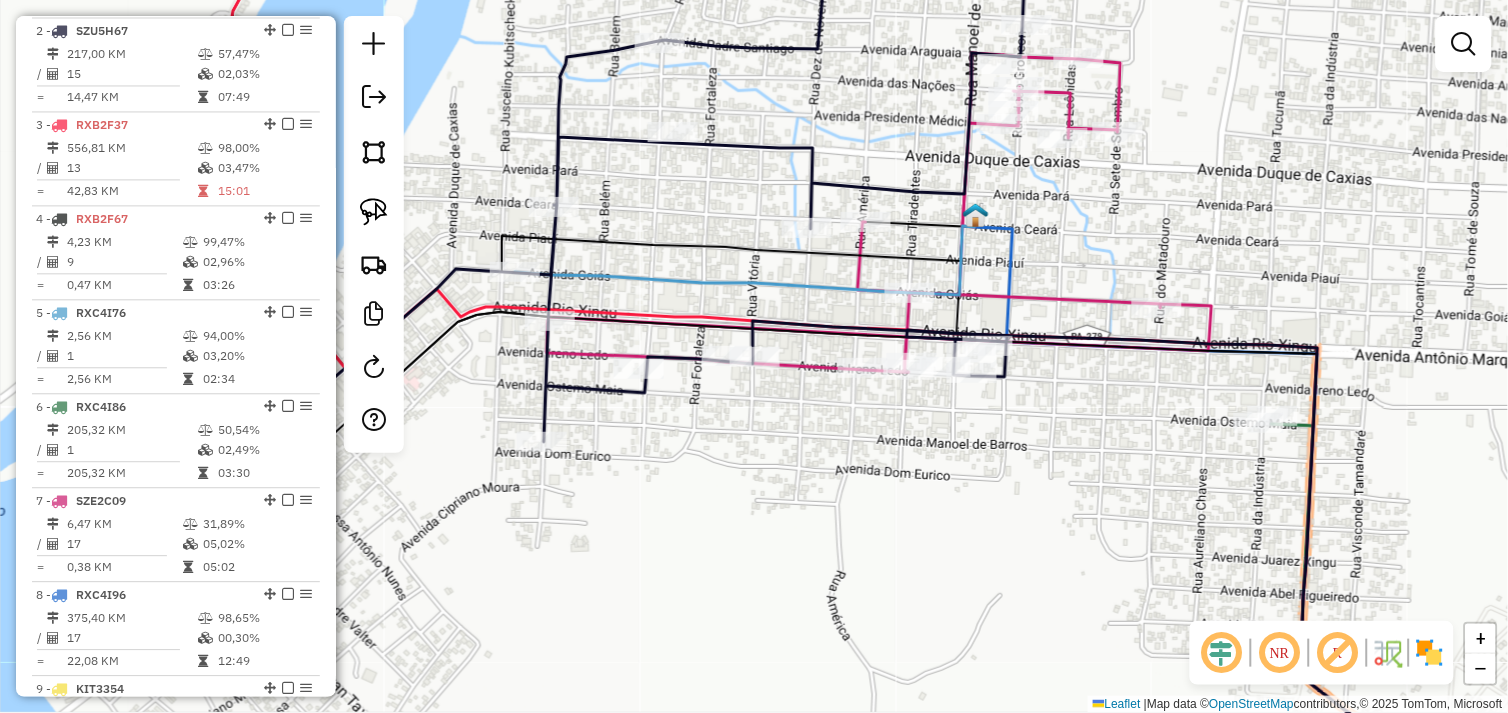 drag, startPoint x: 735, startPoint y: 376, endPoint x: 688, endPoint y: 363, distance: 48.76474 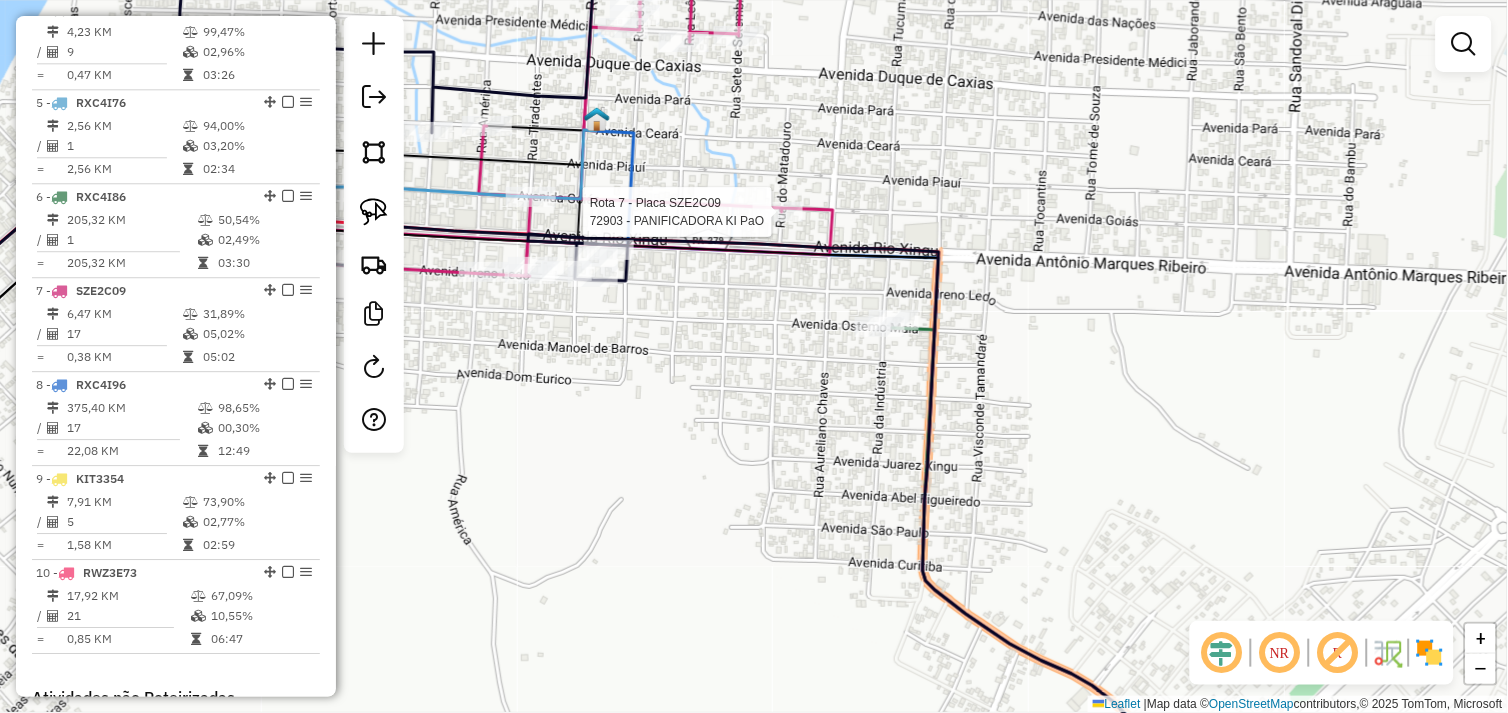 select on "*********" 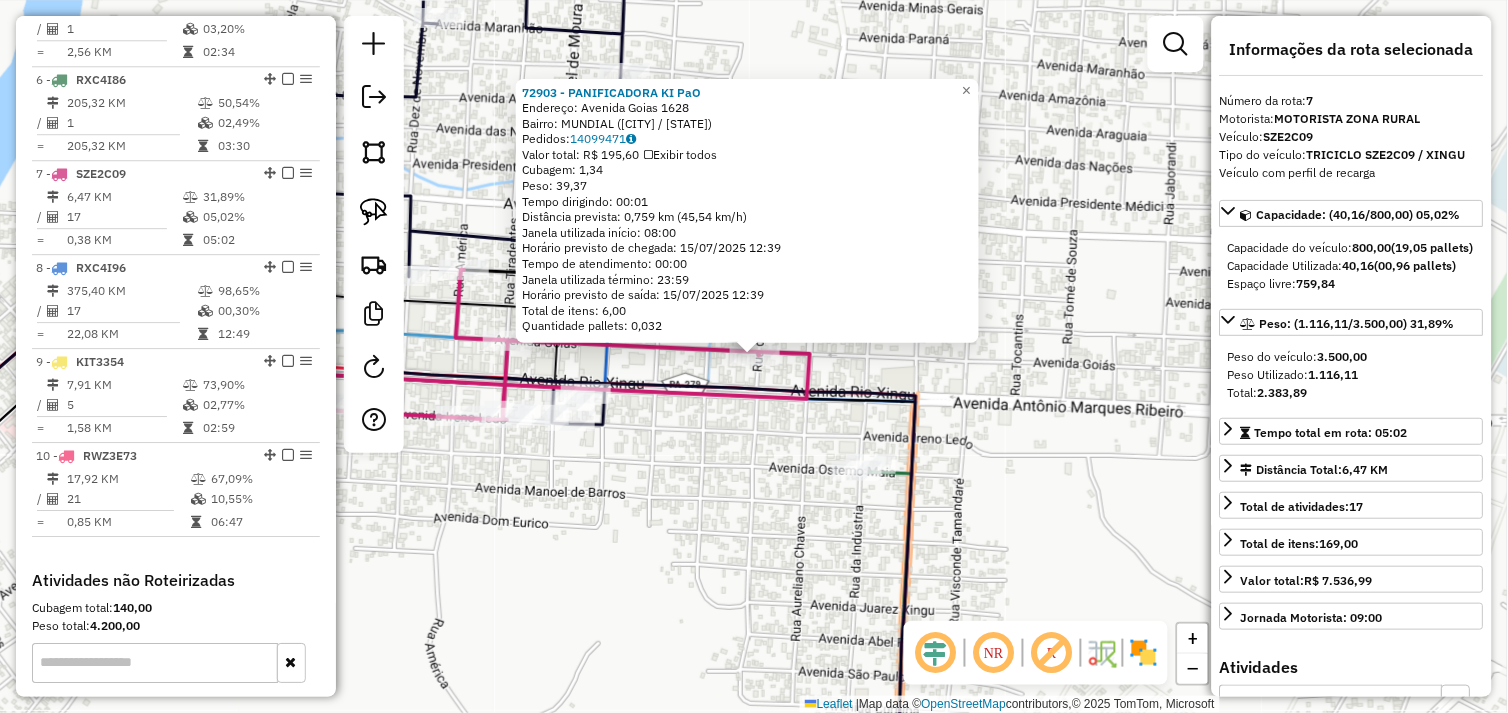 scroll, scrollTop: 1336, scrollLeft: 0, axis: vertical 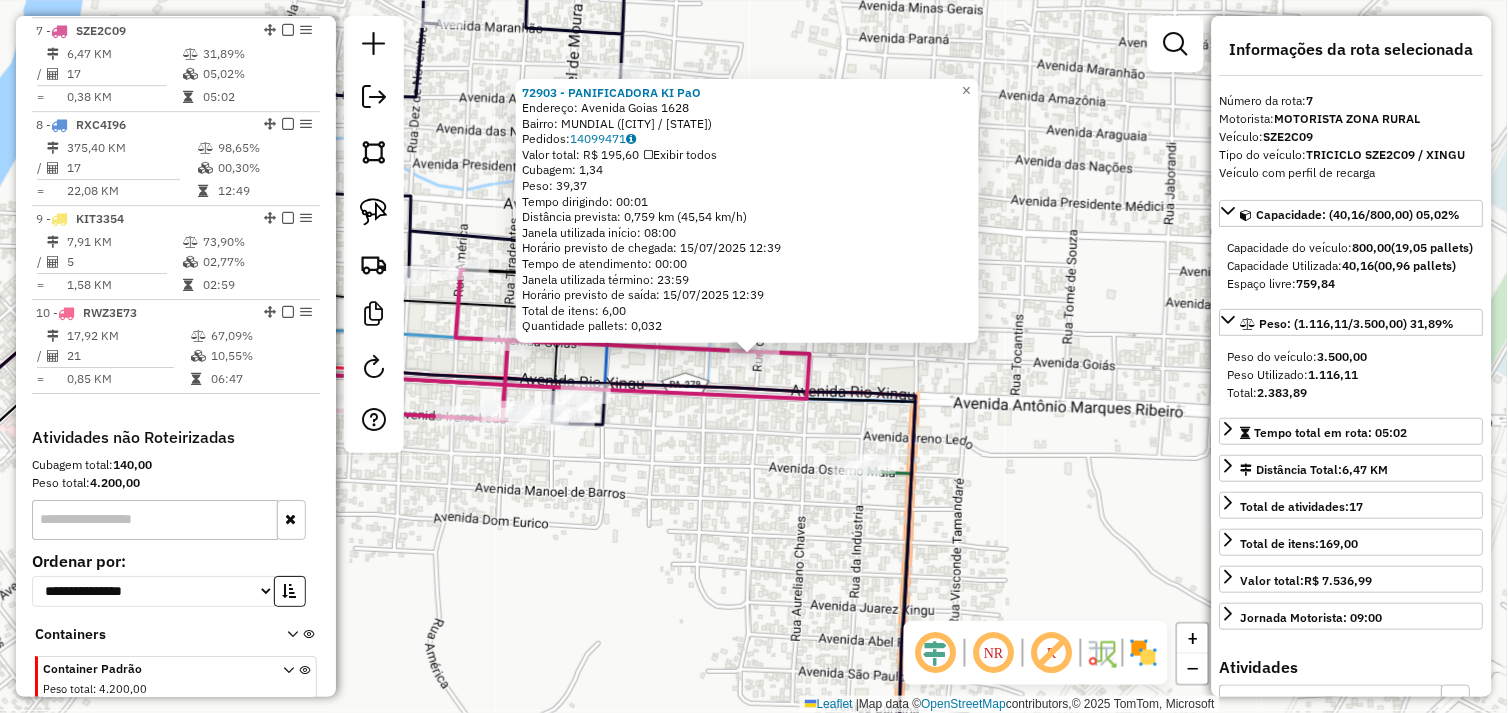 click on "72903 - PANIFICADORA KI PaO  Endereço:  Avenida Goias 1628   Bairro: MUNDIAL (SAO FELIX DO XINGU / PA)   Pedidos:  14099471   Valor total: R$ 195,60   Exibir todos   Cubagem: 1,34  Peso: 39,37  Tempo dirigindo: 00:01   Distância prevista: 0,759 km (45,54 km/h)   Janela utilizada início: 08:00   Horário previsto de chegada: 15/07/2025 12:39   Tempo de atendimento: 00:00   Janela utilizada término: 23:59   Horário previsto de saída: 15/07/2025 12:39   Total de itens: 6,00   Quantidade pallets: 0,032  × Janela de atendimento Grade de atendimento Capacidade Transportadoras Veículos Cliente Pedidos  Rotas Selecione os dias de semana para filtrar as janelas de atendimento  Seg   Ter   Qua   Qui   Sex   Sáb   Dom  Informe o período da janela de atendimento: De: Até:  Filtrar exatamente a janela do cliente  Considerar janela de atendimento padrão  Selecione os dias de semana para filtrar as grades de atendimento  Seg   Ter   Qua   Qui   Sex   Sáb   Dom   Clientes fora do dia de atendimento selecionado +" 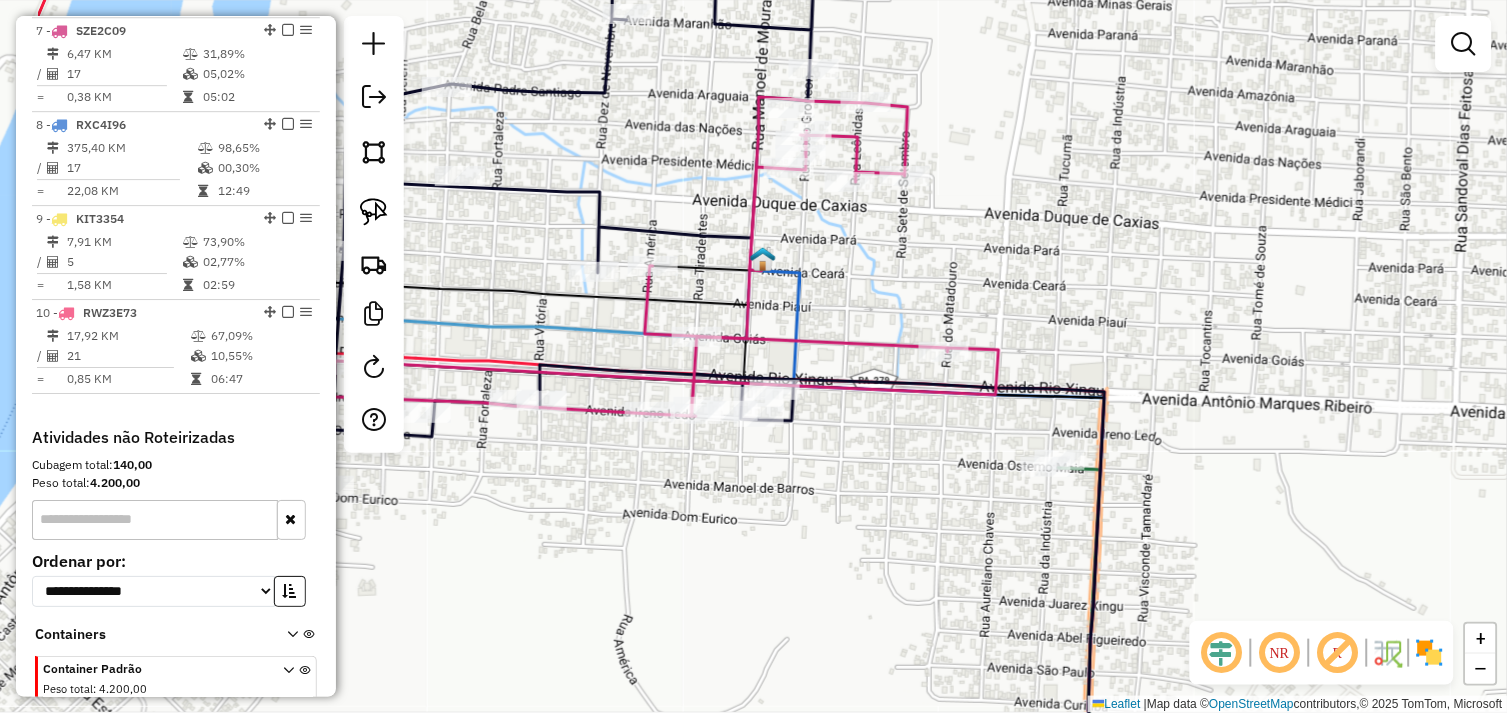 drag, startPoint x: 595, startPoint y: 556, endPoint x: 780, endPoint y: 532, distance: 186.55026 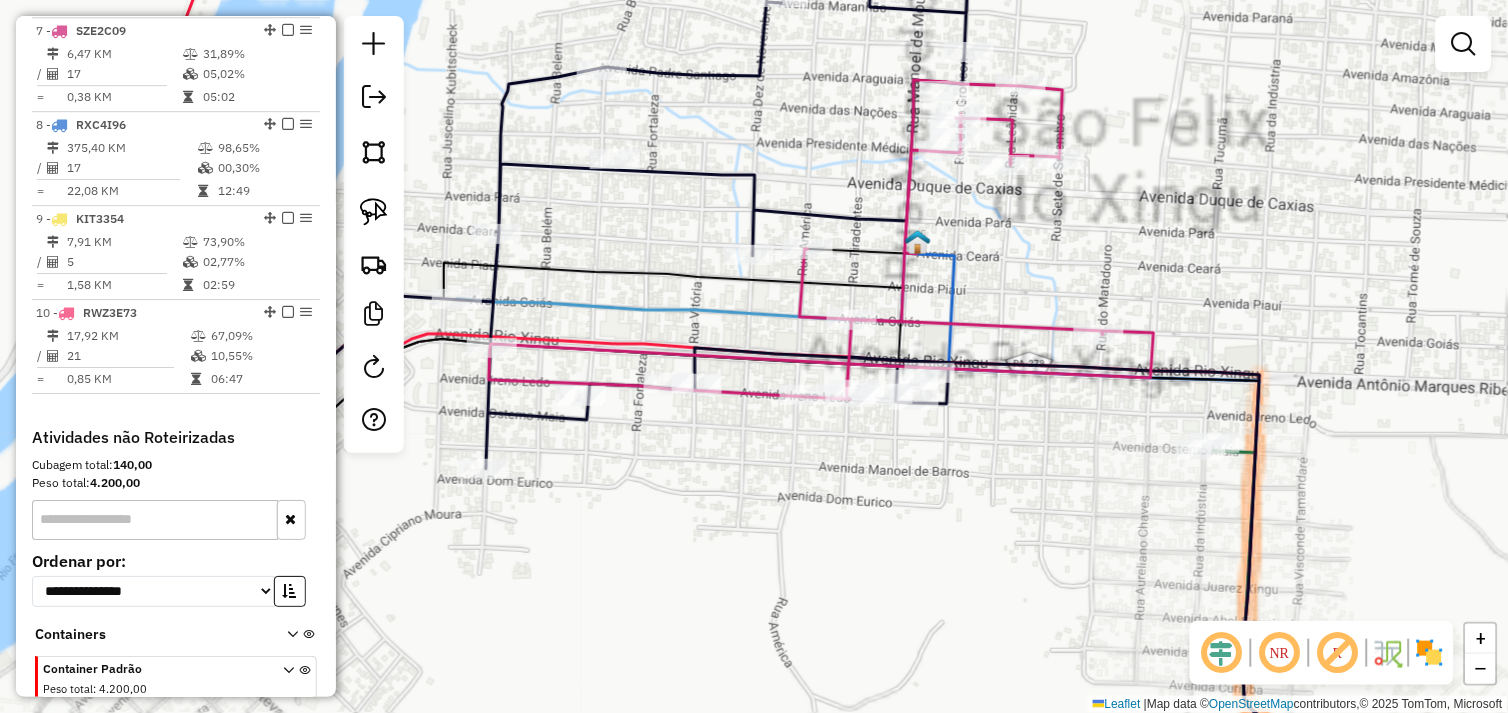 drag, startPoint x: 795, startPoint y: 480, endPoint x: 822, endPoint y: 492, distance: 29.546574 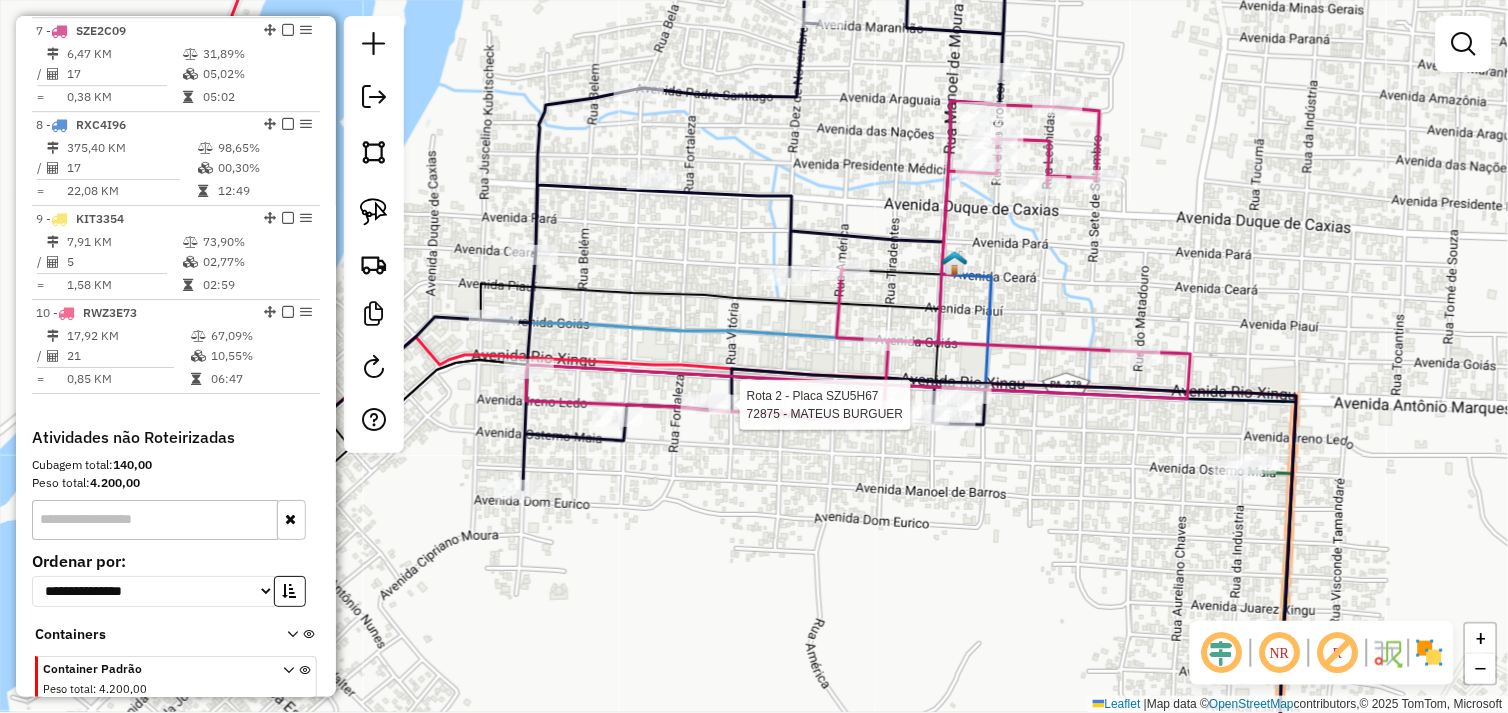 select on "*********" 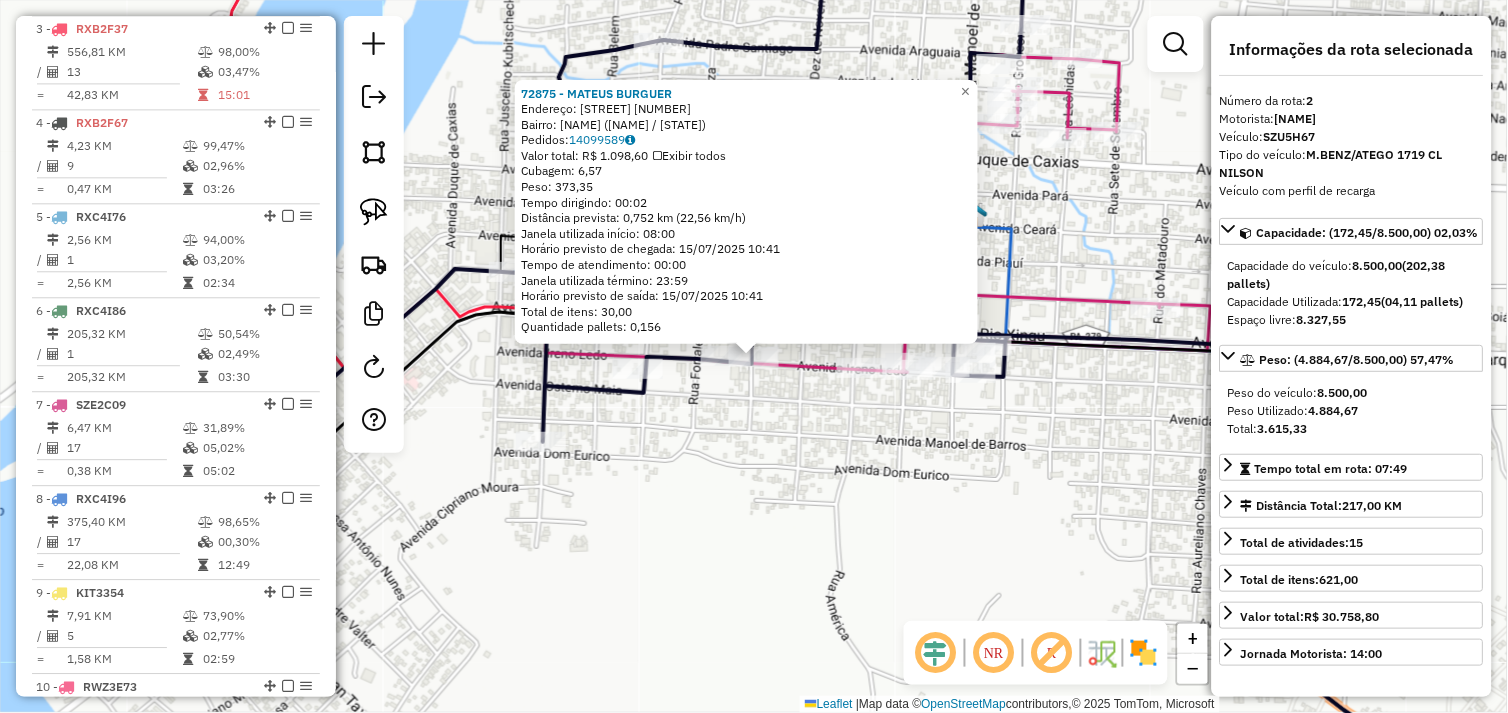 scroll, scrollTop: 866, scrollLeft: 0, axis: vertical 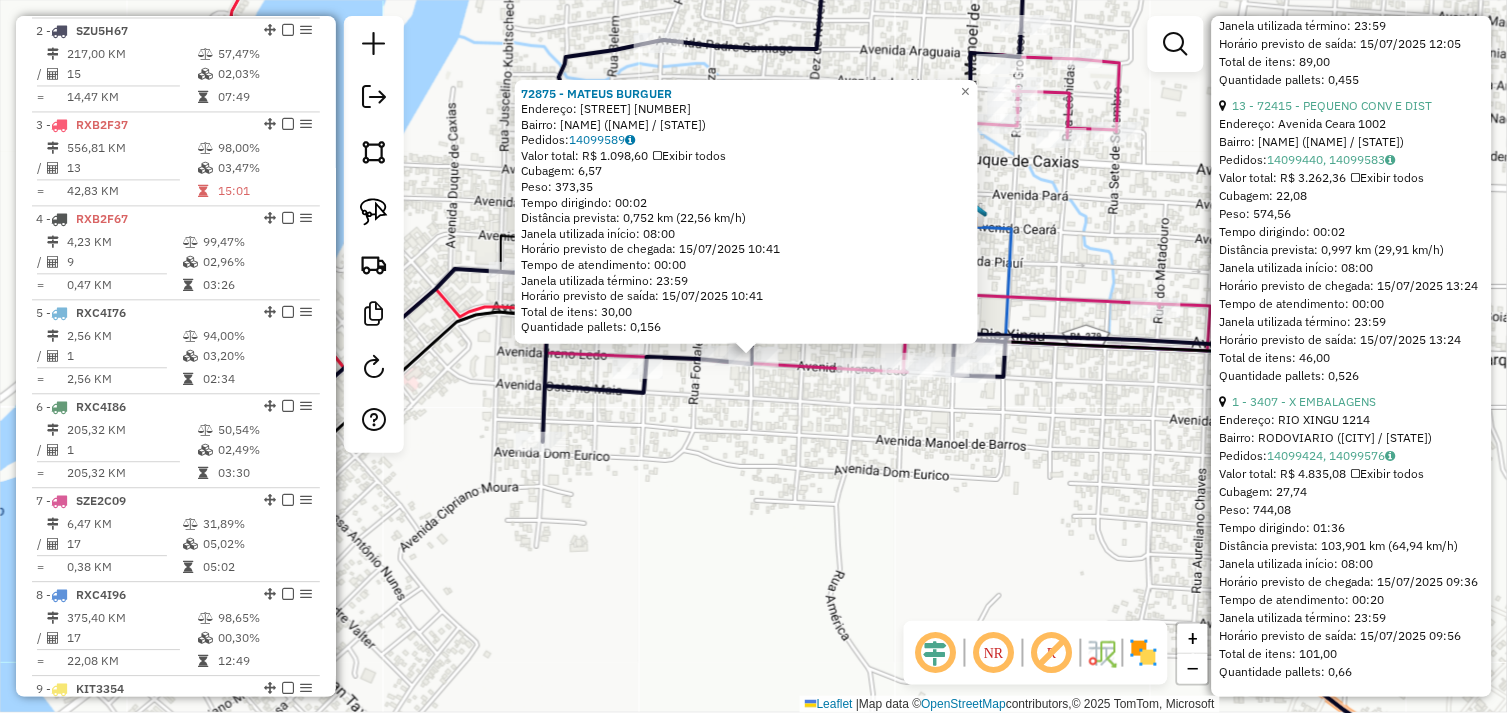 click on "72875 - MATEUS BURGUER  Endereço:  Avenida Ireno Ledo 1441   Bairro: CENTRO (SAO FELIX DO XINGU / PA)   Pedidos:  14099589   Valor total: R$ 1.098,60   Exibir todos   Cubagem: 6,57  Peso: 373,35  Tempo dirigindo: 00:02   Distância prevista: 0,752 km (22,56 km/h)   Janela utilizada início: 08:00   Horário previsto de chegada: 15/07/2025 10:41   Tempo de atendimento: 00:00   Janela utilizada término: 23:59   Horário previsto de saída: 15/07/2025 10:41   Total de itens: 30,00   Quantidade pallets: 0,156  × Janela de atendimento Grade de atendimento Capacidade Transportadoras Veículos Cliente Pedidos  Rotas Selecione os dias de semana para filtrar as janelas de atendimento  Seg   Ter   Qua   Qui   Sex   Sáb   Dom  Informe o período da janela de atendimento: De: Até:  Filtrar exatamente a janela do cliente  Considerar janela de atendimento padrão  Selecione os dias de semana para filtrar as grades de atendimento  Seg   Ter   Qua   Qui   Sex   Sáb   Dom   Peso mínimo:   Peso máximo:   De:   Até:  +" 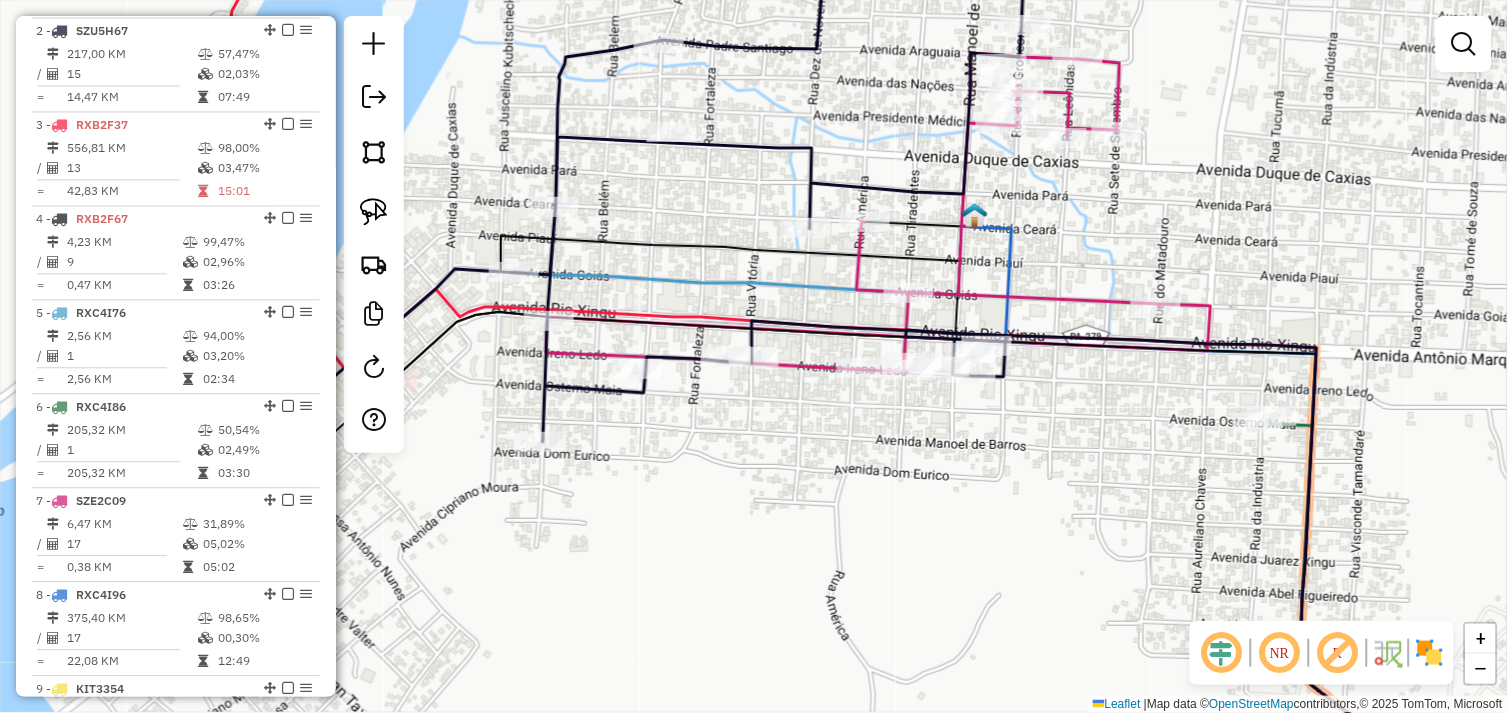 drag, startPoint x: 706, startPoint y: 525, endPoint x: 766, endPoint y: 484, distance: 72.67049 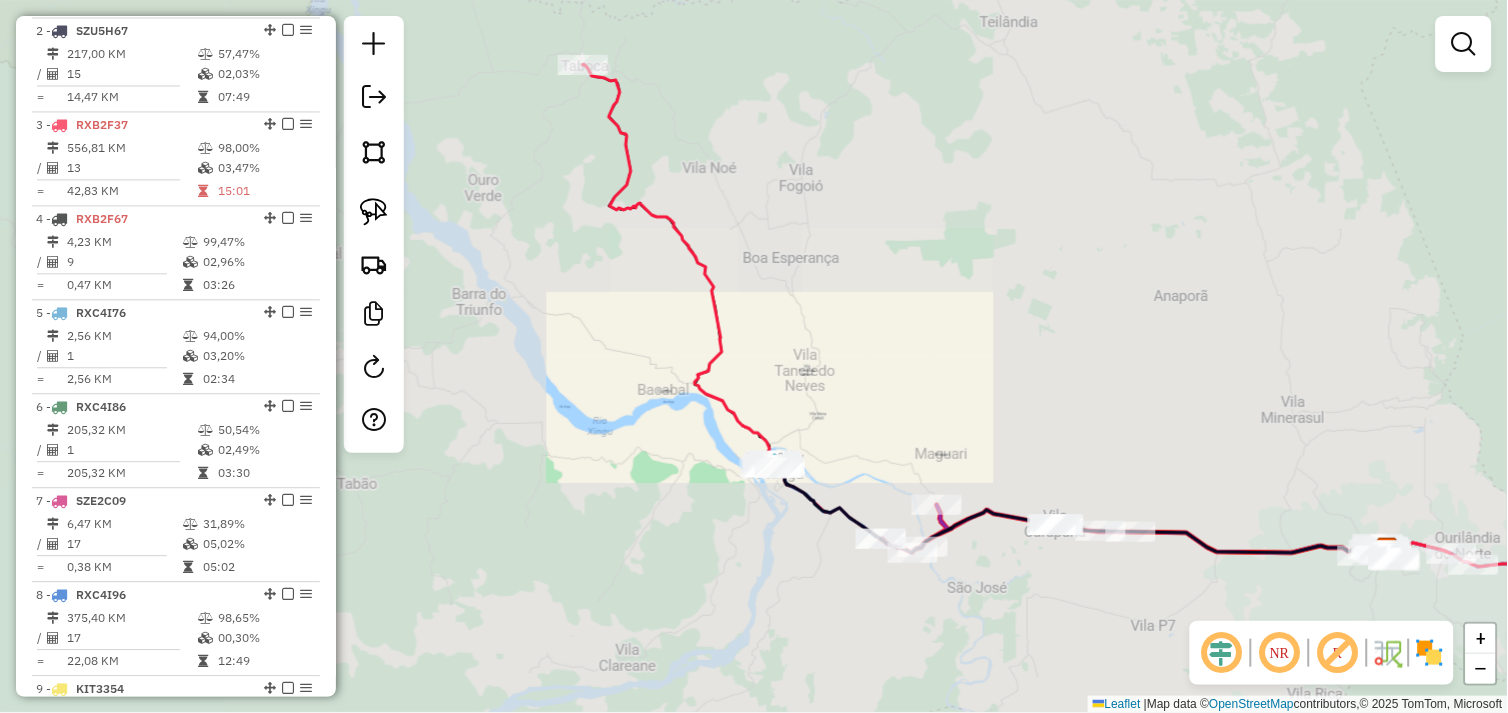 drag, startPoint x: 702, startPoint y: 448, endPoint x: 673, endPoint y: 421, distance: 39.623226 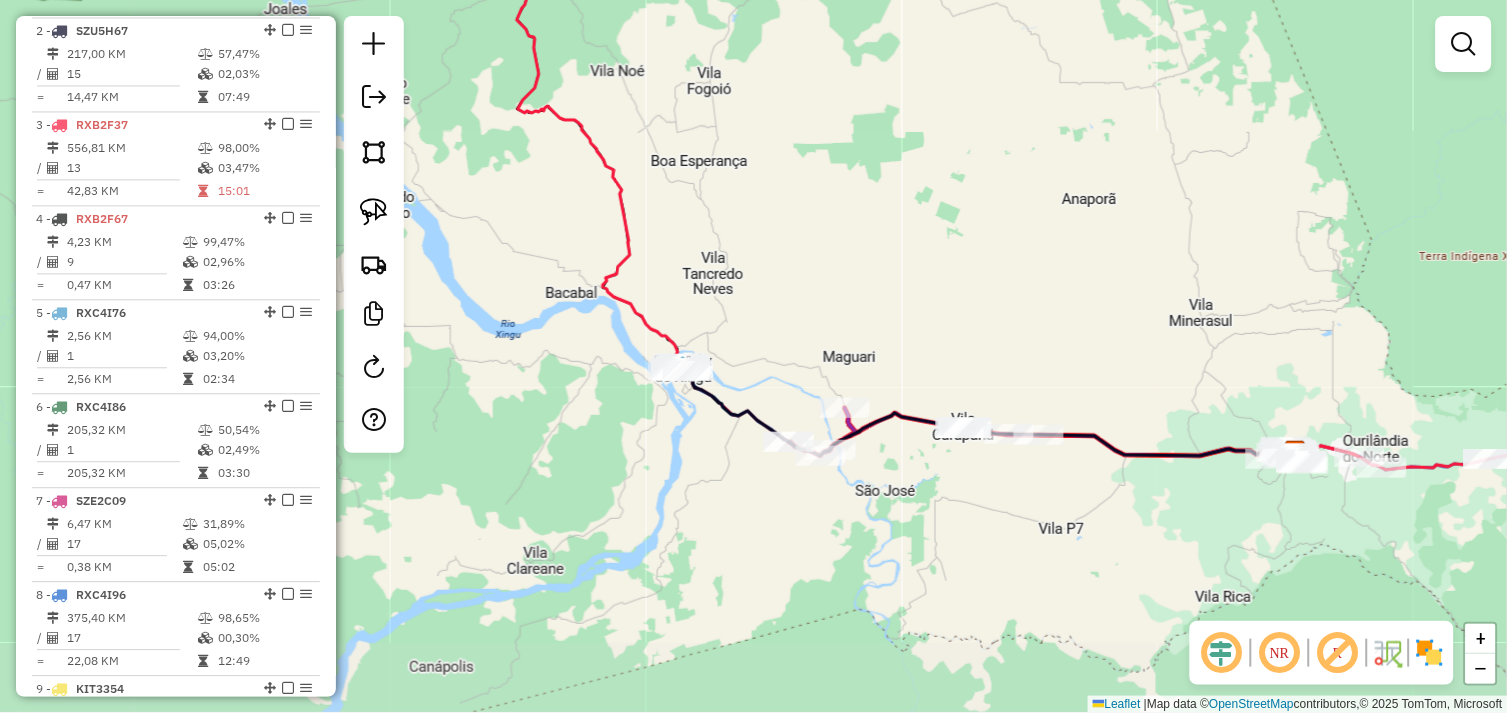 drag, startPoint x: 934, startPoint y: 562, endPoint x: 781, endPoint y: 526, distance: 157.17824 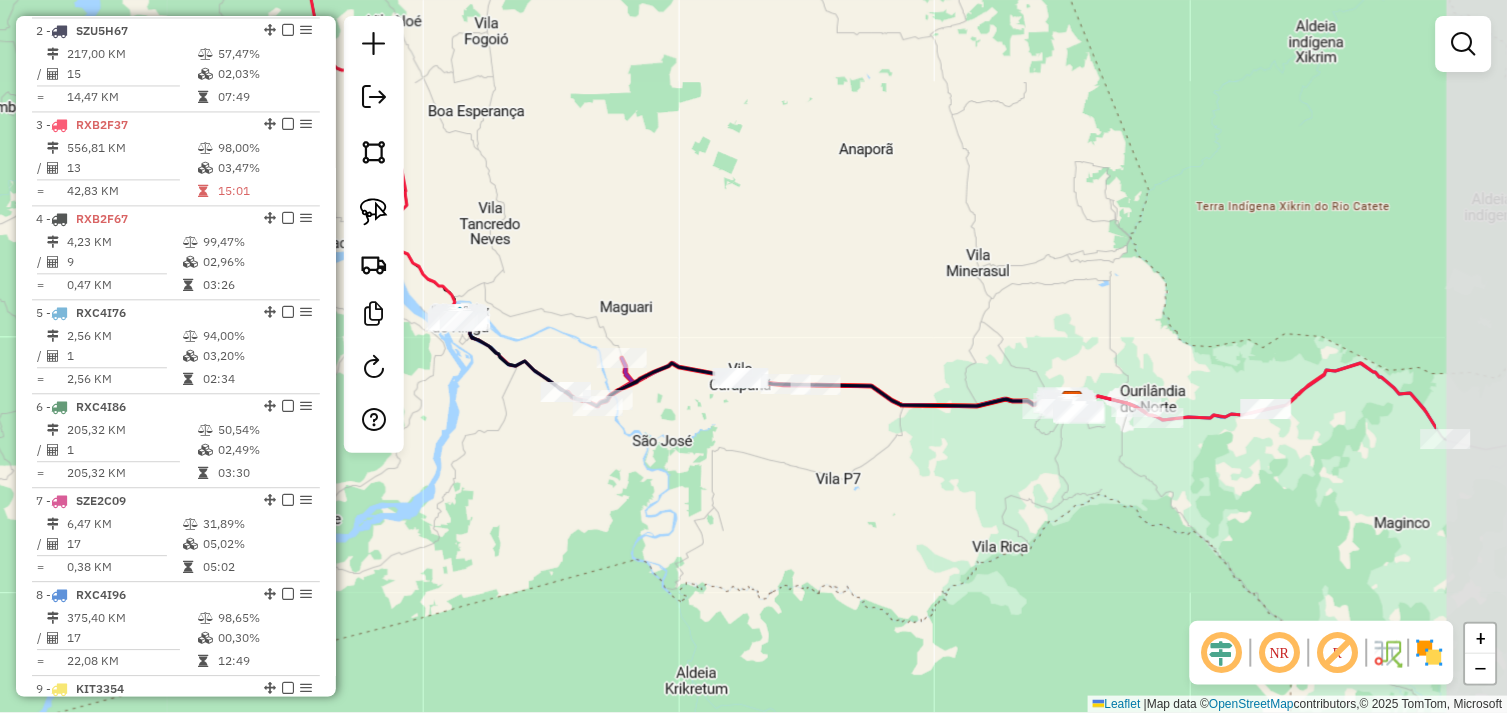 click on "Janela de atendimento Grade de atendimento Capacidade Transportadoras Veículos Cliente Pedidos  Rotas Selecione os dias de semana para filtrar as janelas de atendimento  Seg   Ter   Qua   Qui   Sex   Sáb   Dom  Informe o período da janela de atendimento: De: Até:  Filtrar exatamente a janela do cliente  Considerar janela de atendimento padrão  Selecione os dias de semana para filtrar as grades de atendimento  Seg   Ter   Qua   Qui   Sex   Sáb   Dom   Considerar clientes sem dia de atendimento cadastrado  Clientes fora do dia de atendimento selecionado Filtrar as atividades entre os valores definidos abaixo:  Peso mínimo:   Peso máximo:   Cubagem mínima:   Cubagem máxima:   De:   Até:  Filtrar as atividades entre o tempo de atendimento definido abaixo:  De:   Até:   Considerar capacidade total dos clientes não roteirizados Transportadora: Selecione um ou mais itens Tipo de veículo: Selecione um ou mais itens Veículo: Selecione um ou mais itens Motorista: Selecione um ou mais itens Nome: Rótulo:" 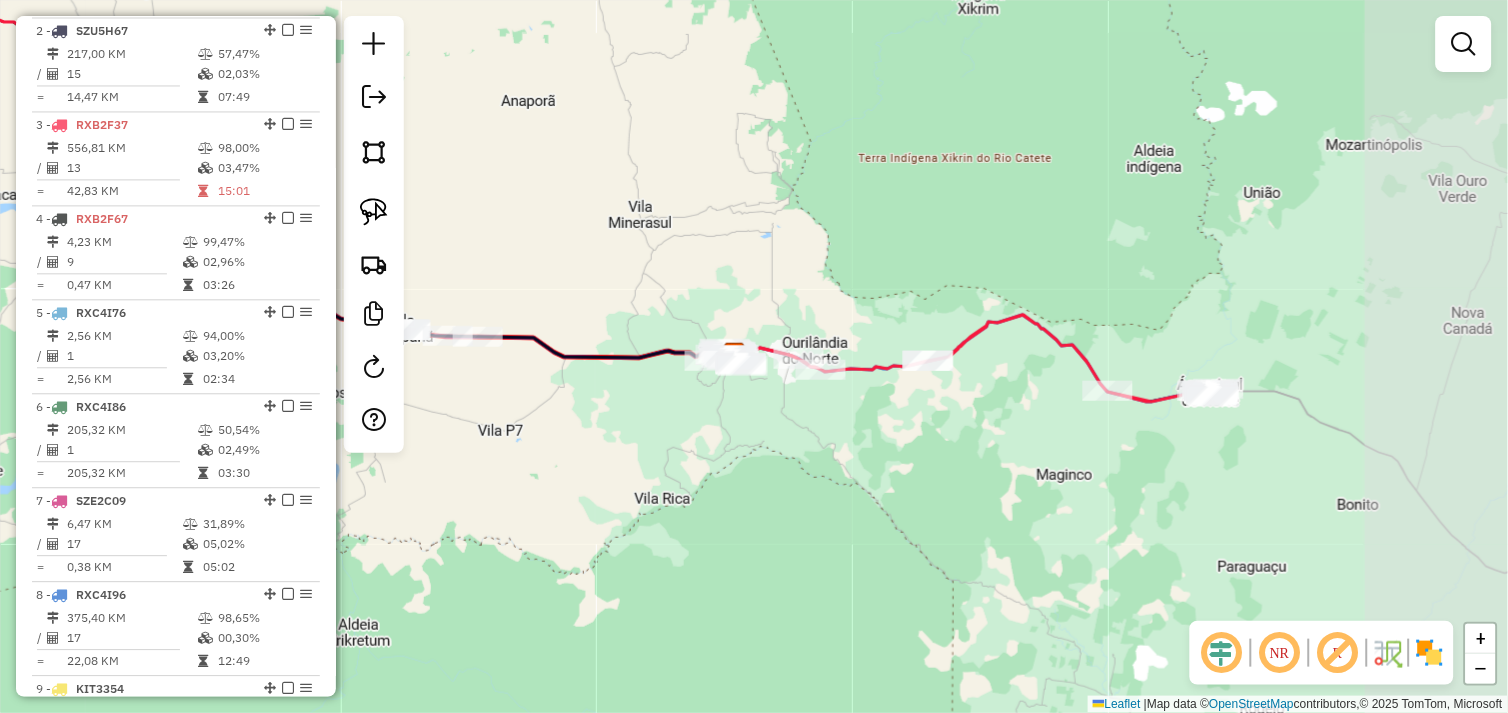 drag, startPoint x: 921, startPoint y: 528, endPoint x: 874, endPoint y: 518, distance: 48.052055 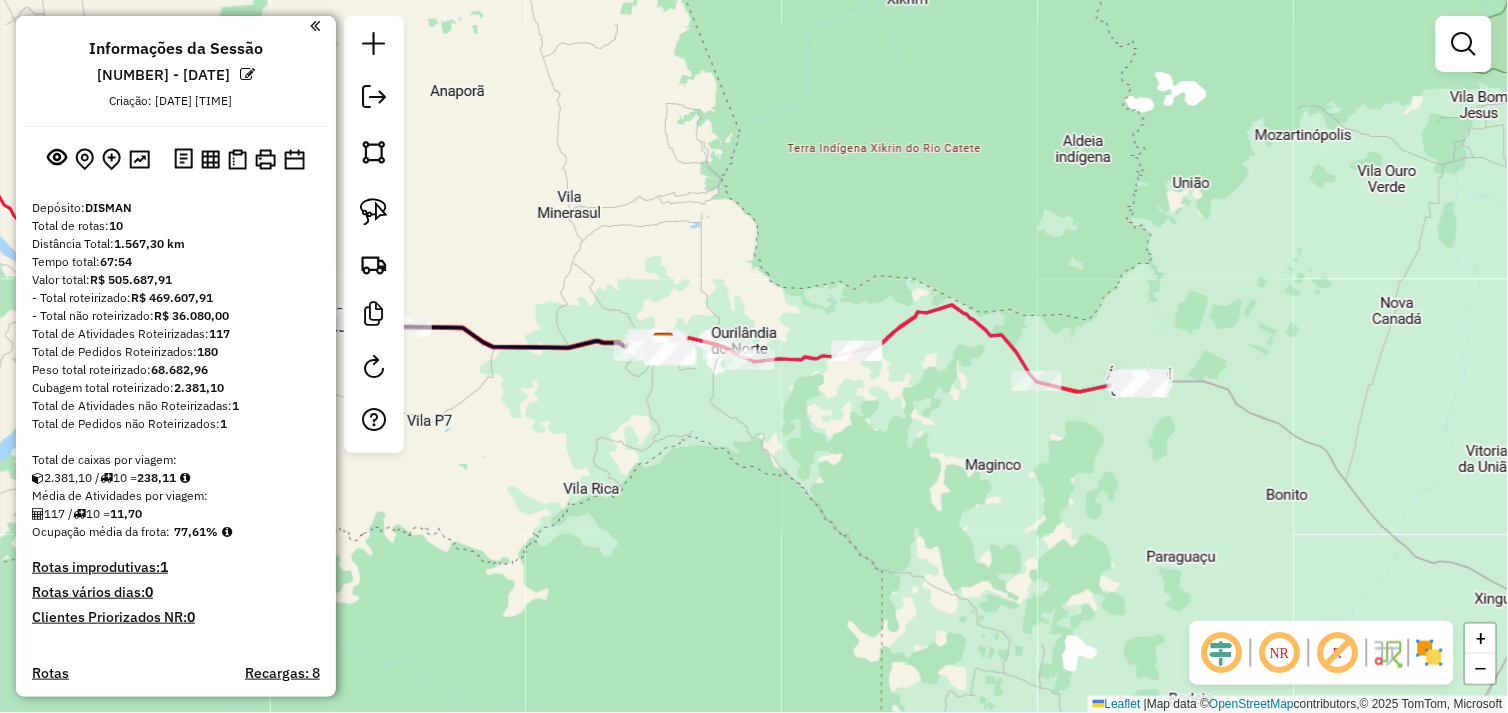 scroll, scrollTop: 0, scrollLeft: 0, axis: both 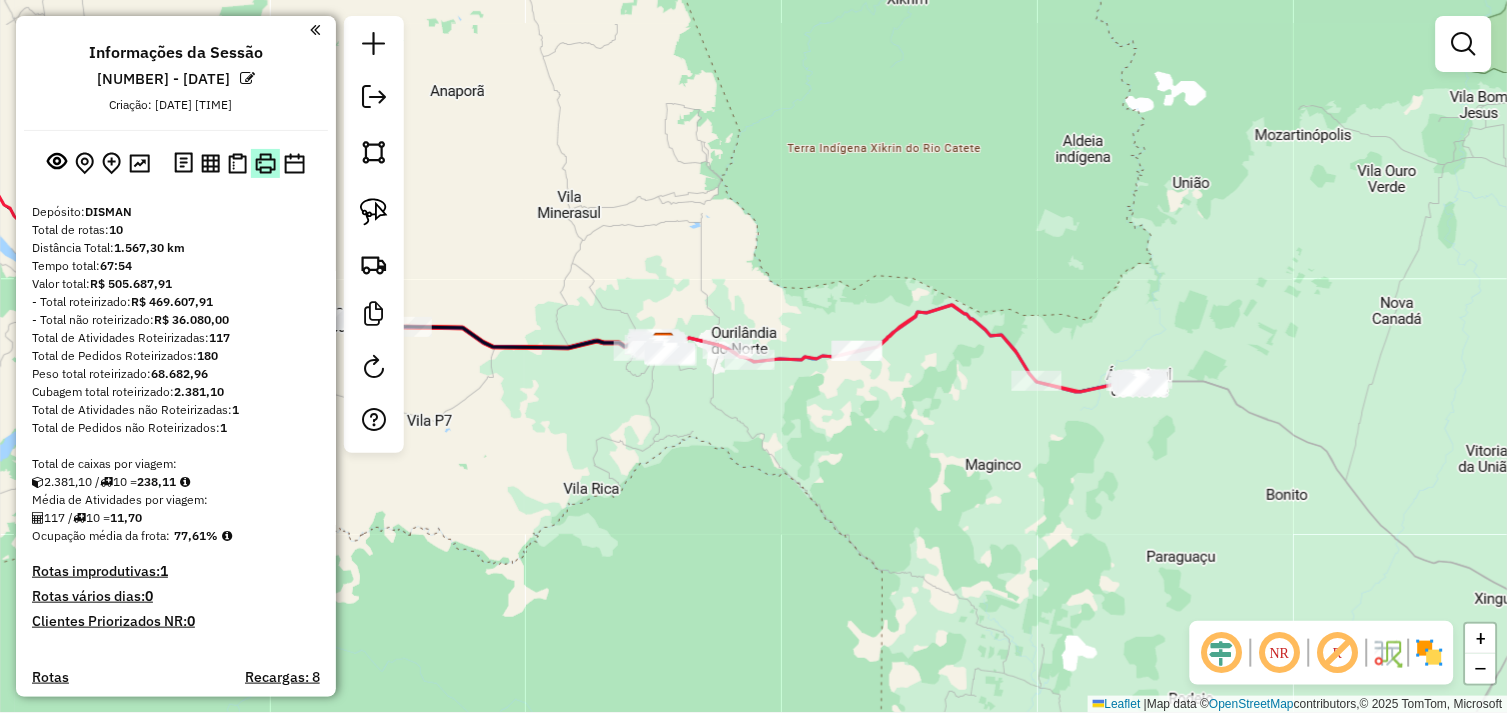 click at bounding box center (265, 163) 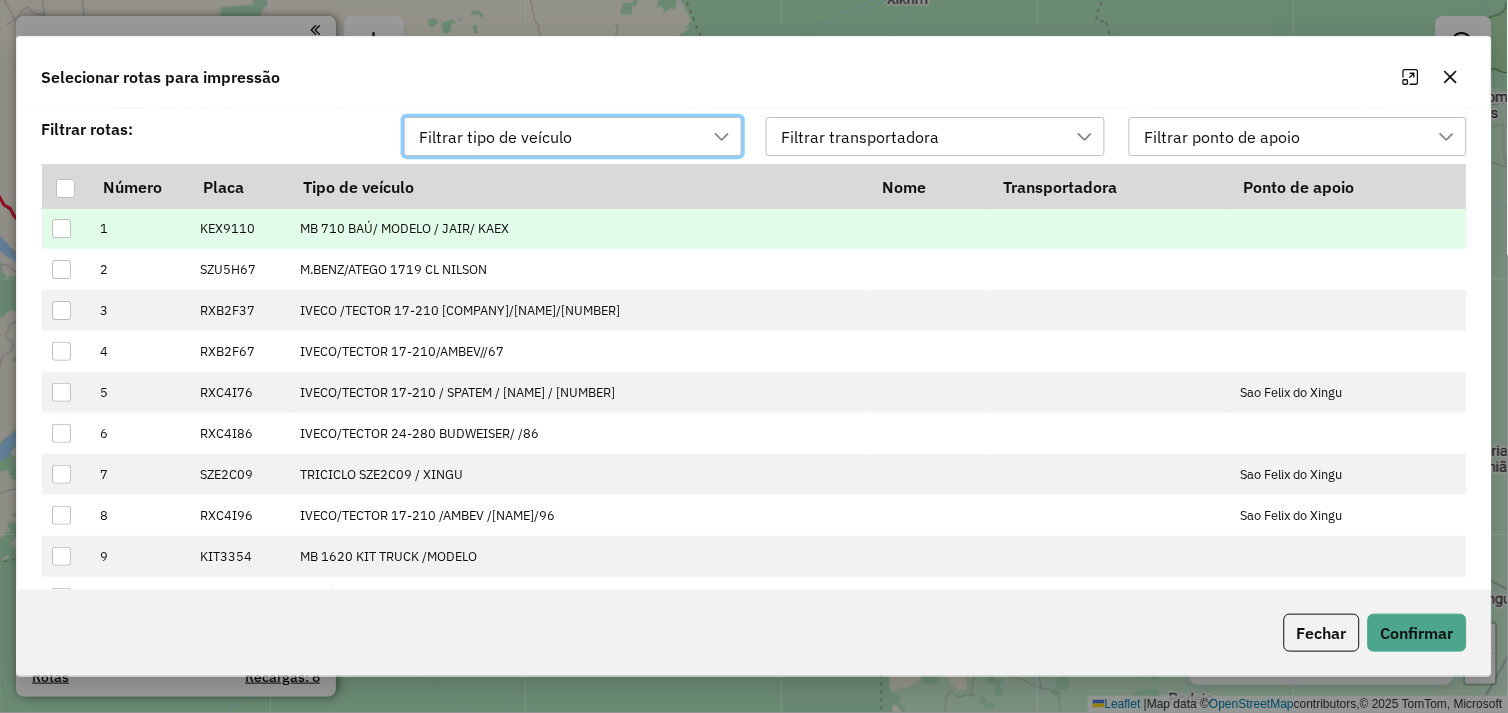 scroll, scrollTop: 13, scrollLeft: 88, axis: both 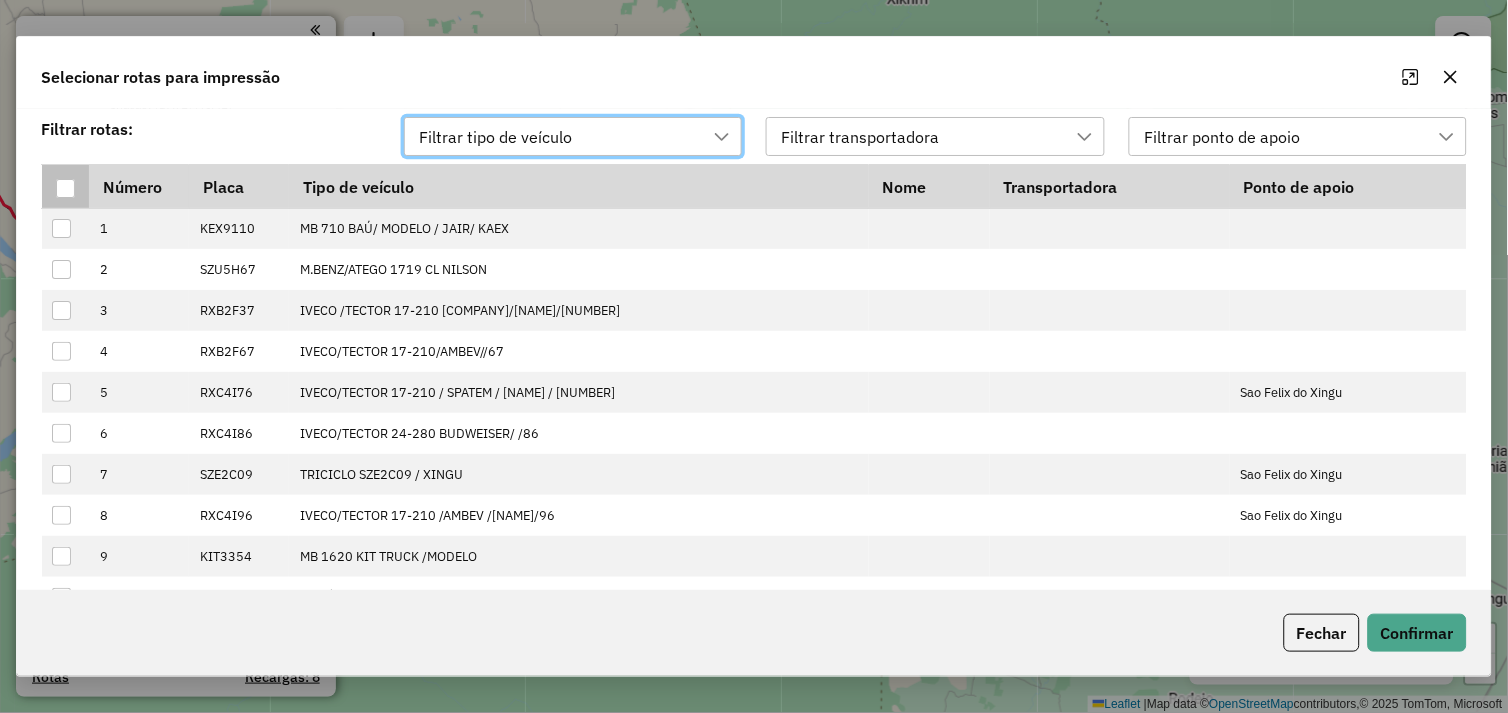 click at bounding box center [65, 188] 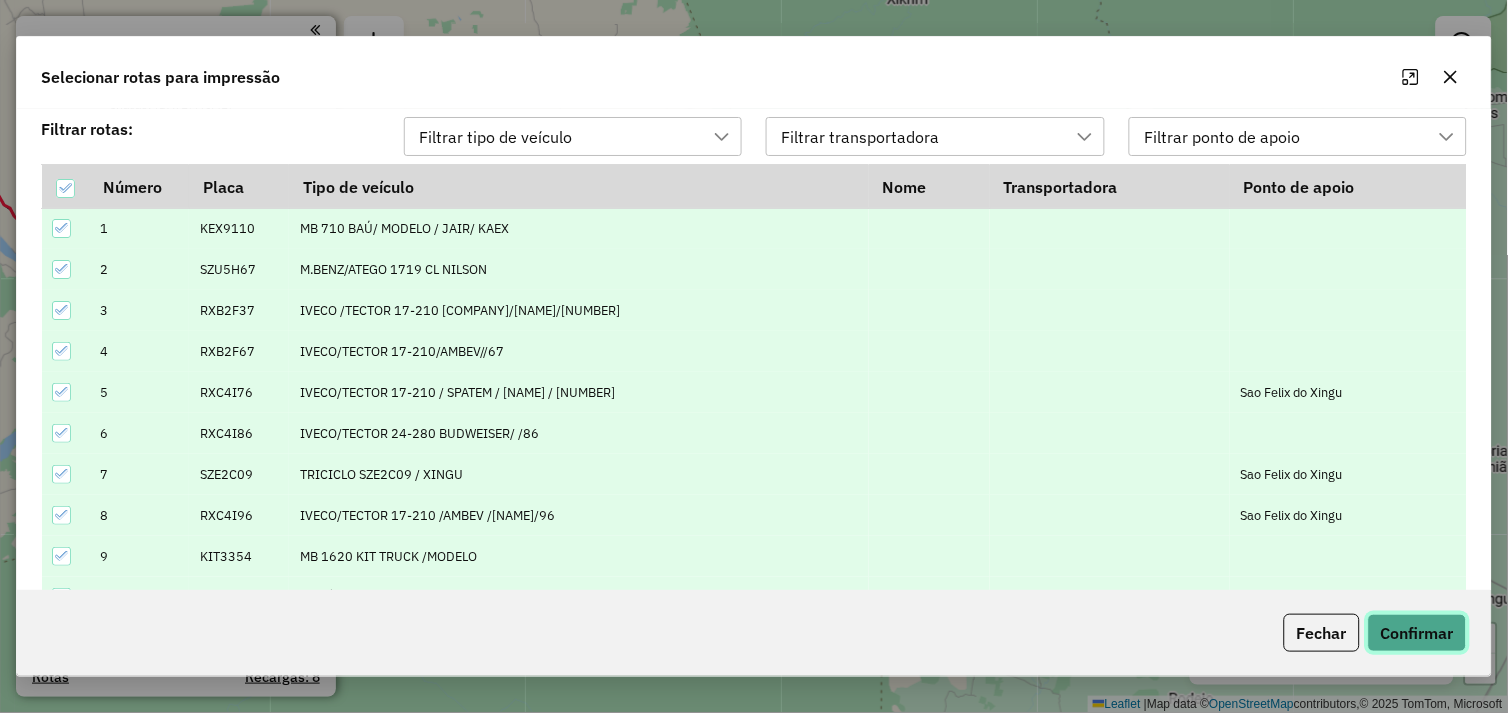 click on "Confirmar" 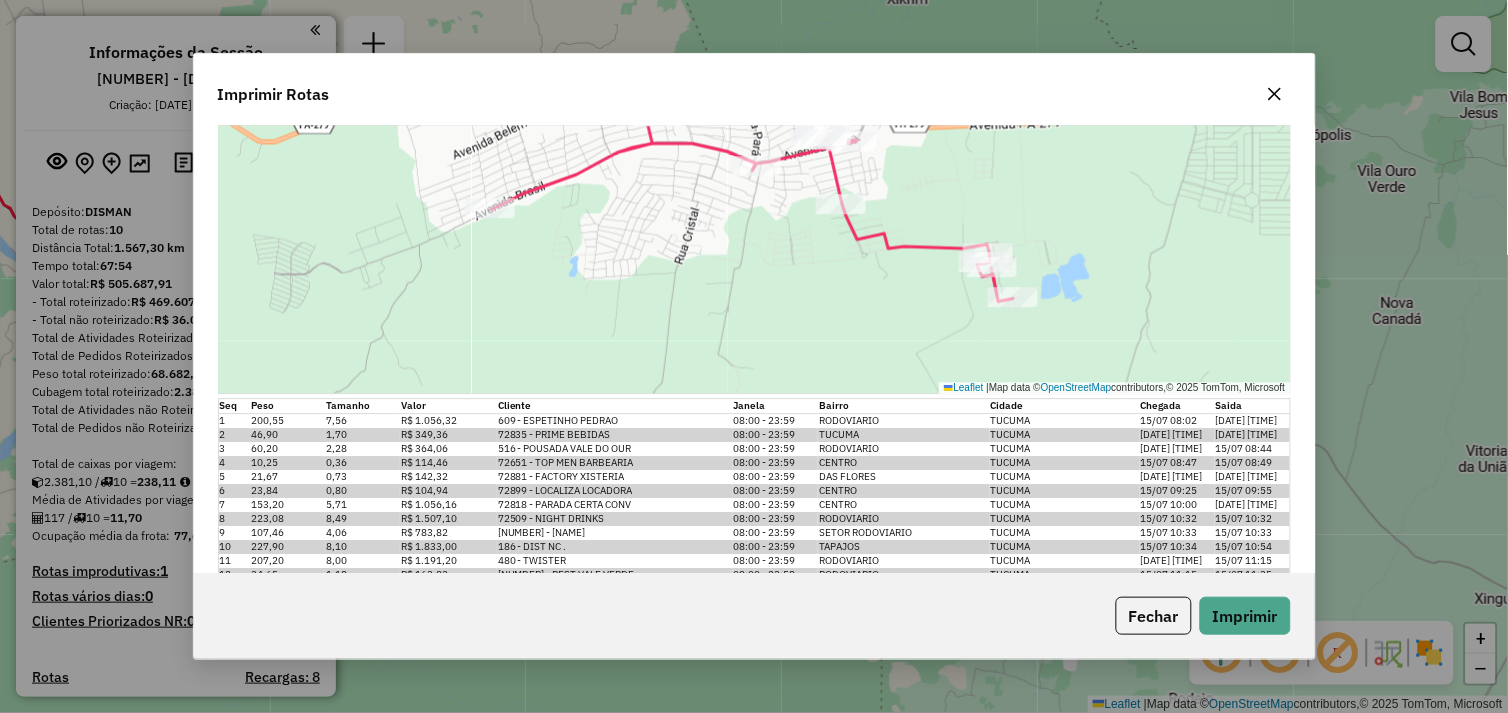 scroll, scrollTop: 6496, scrollLeft: 0, axis: vertical 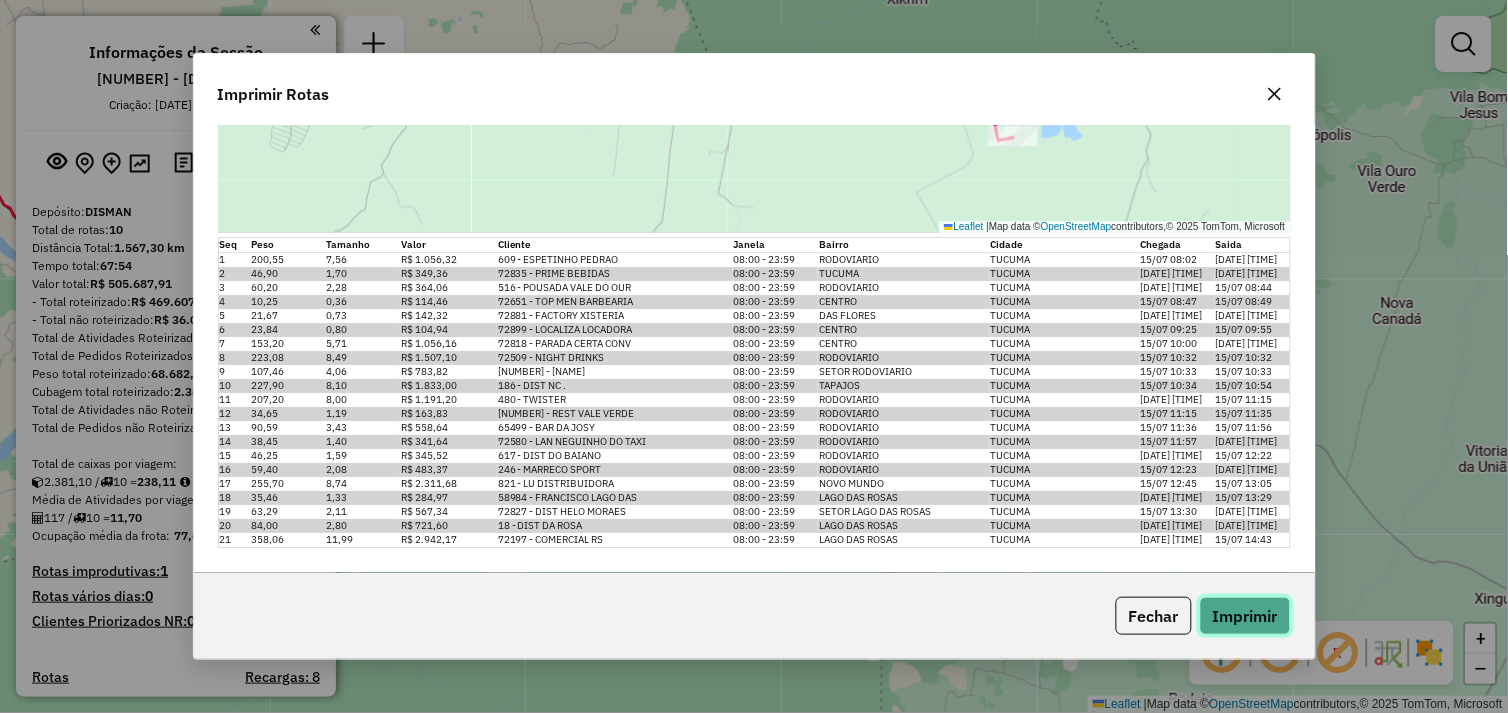 click on "Imprimir" 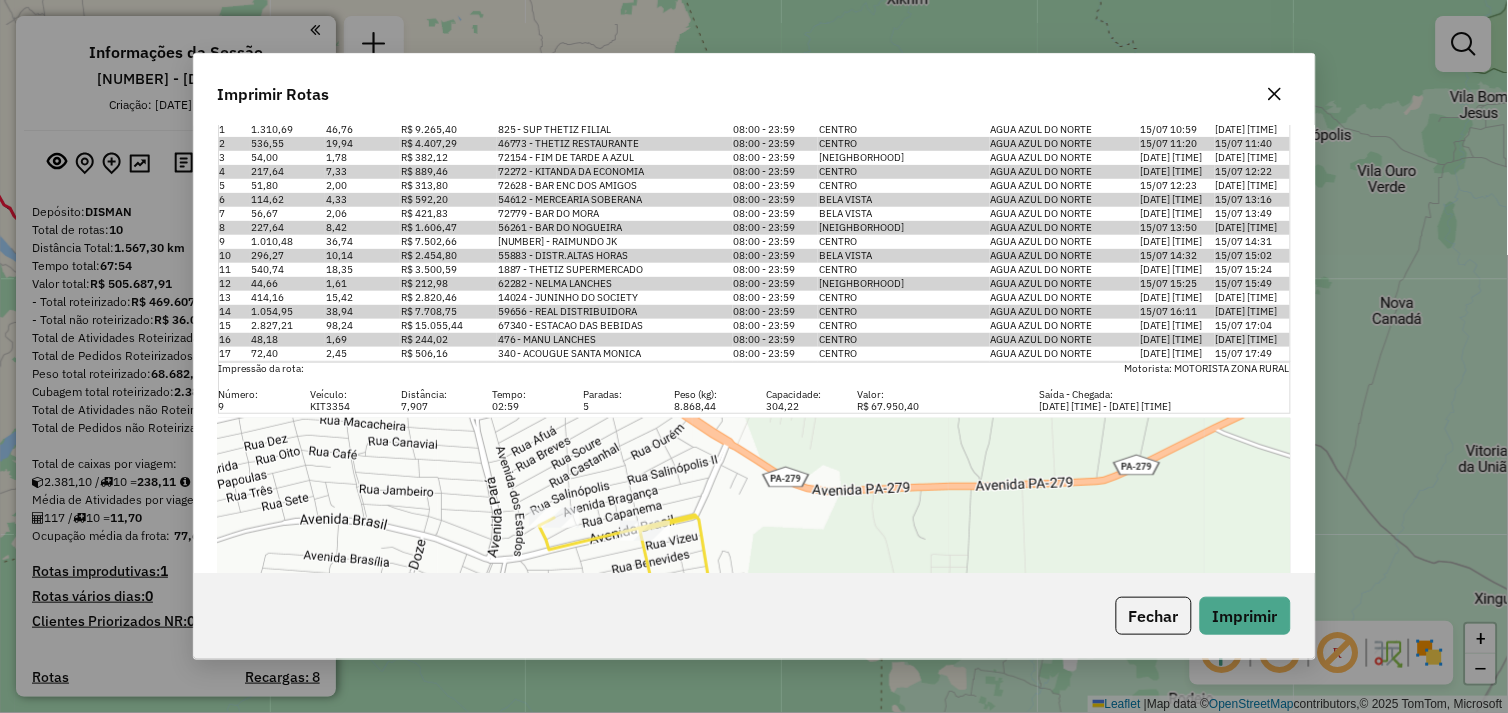 click on "Imprimir Rotas  Impressão da rota:    Motorista: JAIR ARAGÃO DOS SANTOS  Número: Veículo: Distância: Tempo: Paradas: Peso (kg): Capacidade: Valor: Saída - Chegada: 1 KEX9110  173,684   07:57  18 4.730,64 154,60 R$ 32.699,08  15/07 08:00 - 15/07 15:57   Leaflet   |  Map data ©  OpenStreetMap  contributors,© 2025 TomTom, Microsoft  Seq   Peso   Tamanho   Valor   Cliente   Janela   Bairro   Cidade   Chegada   Saida  1 244,84 8,48 R$ 2.075,24 62209 - BAR DOS AMIGOS CARAP  08:00 - 23:59  PA 279  TUCUMA  15/07 08:34 15/07 08:54 2 130,21 4,89 R$ 1.268,01 72858 - EMPORIO DO REQUEIJAO  08:00 - 23:59  PA  TUCUMA  15/07 08:58 15/07 09:31 3 25,83 1,02 R$ 151,86 72565 - LANCHONETE ESTRELA  08:00 - 23:59  VILA KARAPANa  SAO FELIX DO XINGU  15/07 09:37 15/07 09:37 4 86,78 3,23 R$ 541,44 67218 - BAR ELIZABETE  08:00 - 23:59  ZONA RURAL  TUCUMA  15/07 09:38 15/07 09:58 5 26,47 0,92 R$ 147,30 72544 - RESTAURANT BOM SABOR  08:00 - 23:59  VILA KARAPANa  SAO FELIX DO XINGU  15/07 09:58 15/07 09:58 6 133,12 5,08 R$ 866,69" 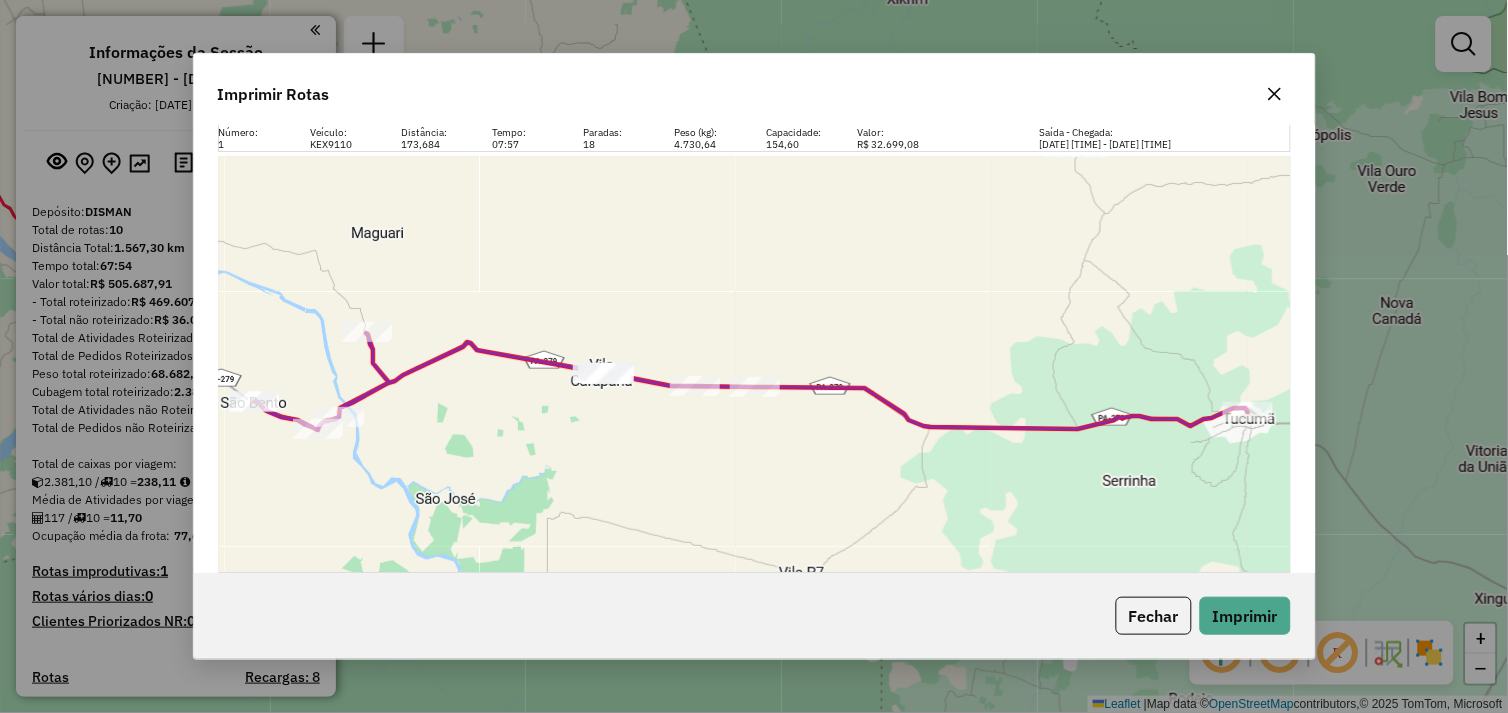 scroll, scrollTop: 0, scrollLeft: 0, axis: both 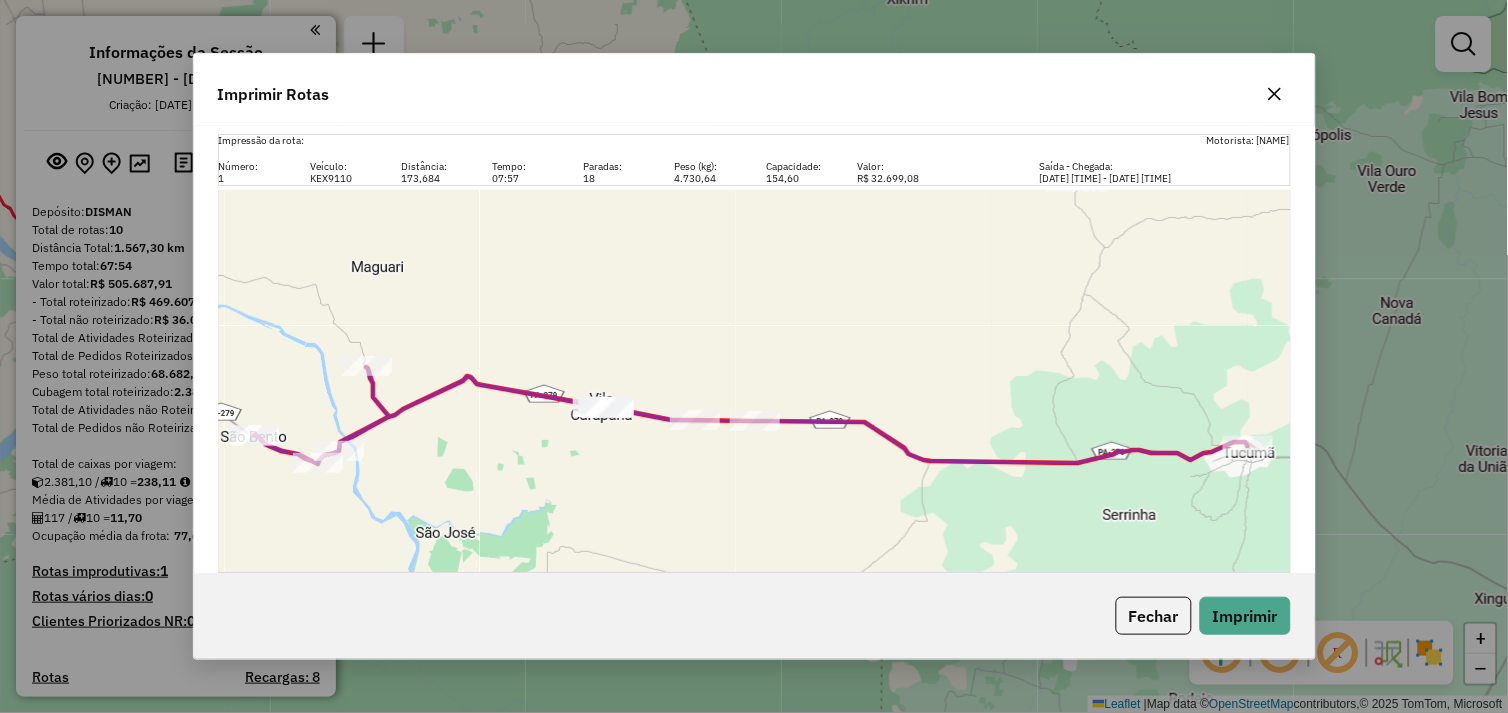 click 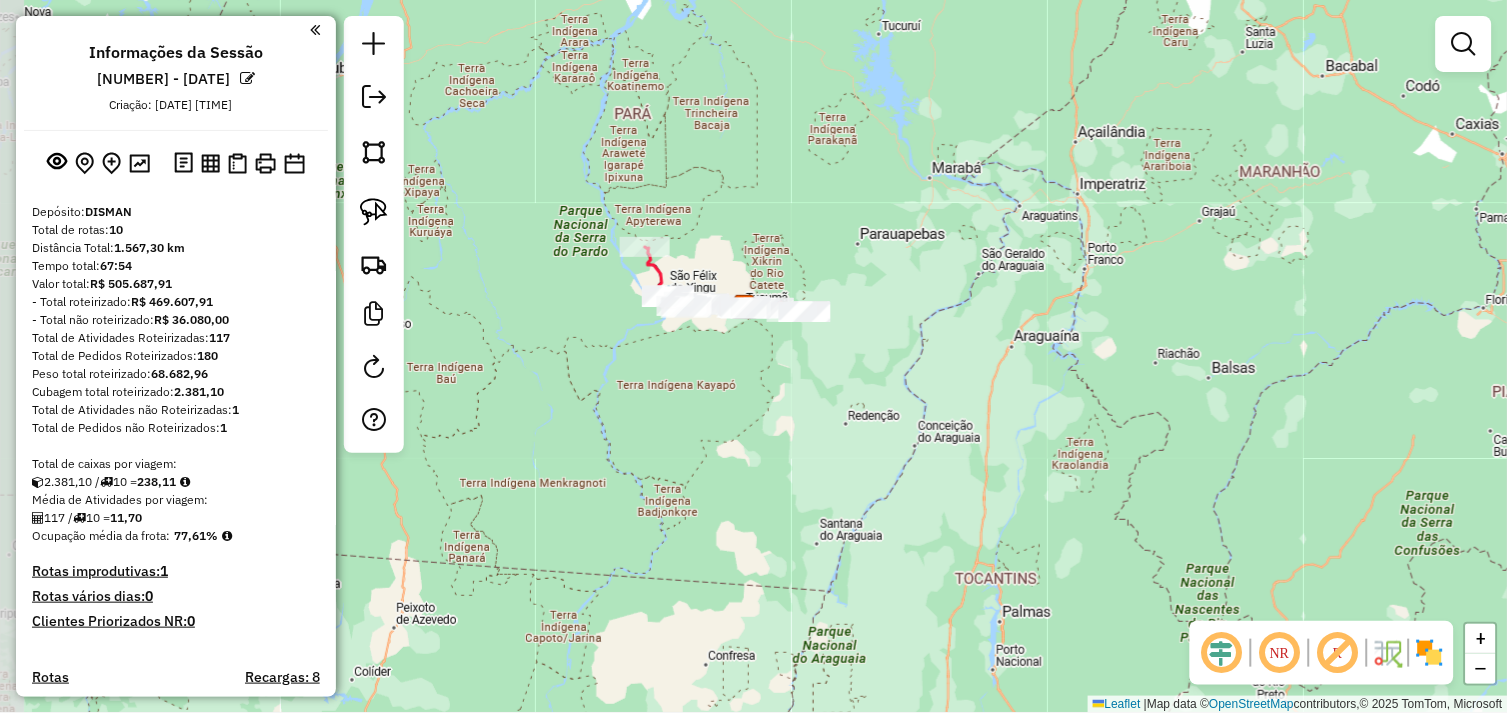 drag, startPoint x: 681, startPoint y: 394, endPoint x: 770, endPoint y: 388, distance: 89.20202 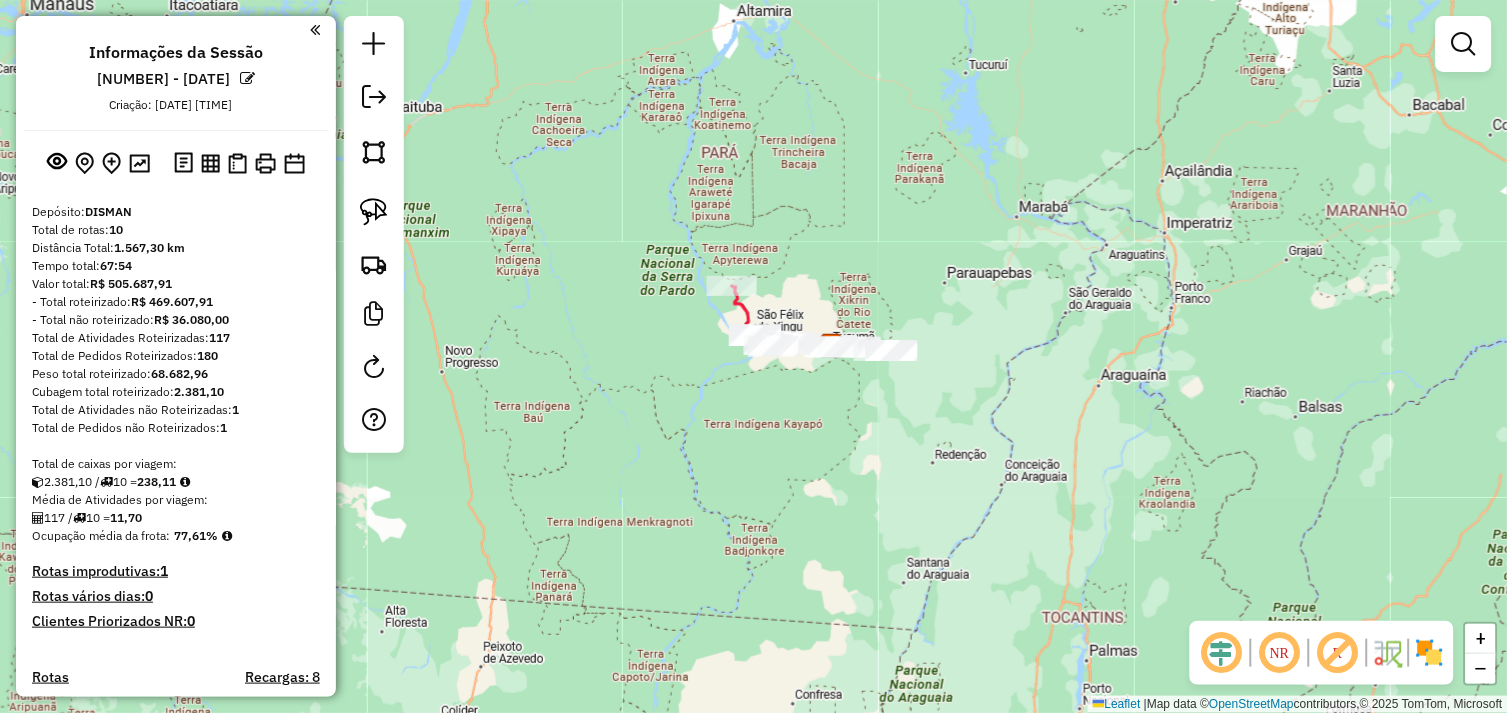 drag, startPoint x: 766, startPoint y: 364, endPoint x: 813, endPoint y: 430, distance: 81.02469 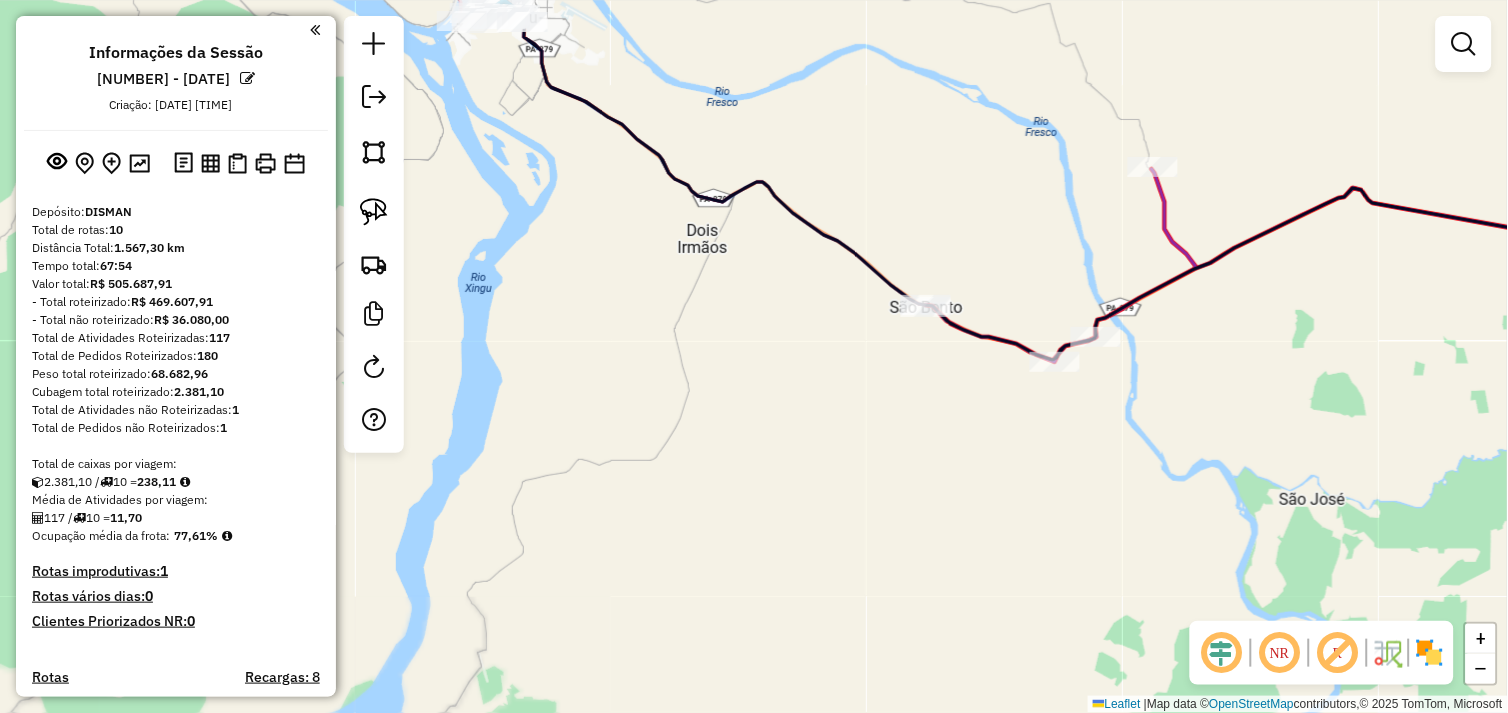 drag, startPoint x: 886, startPoint y: 394, endPoint x: 782, endPoint y: 353, distance: 111.78998 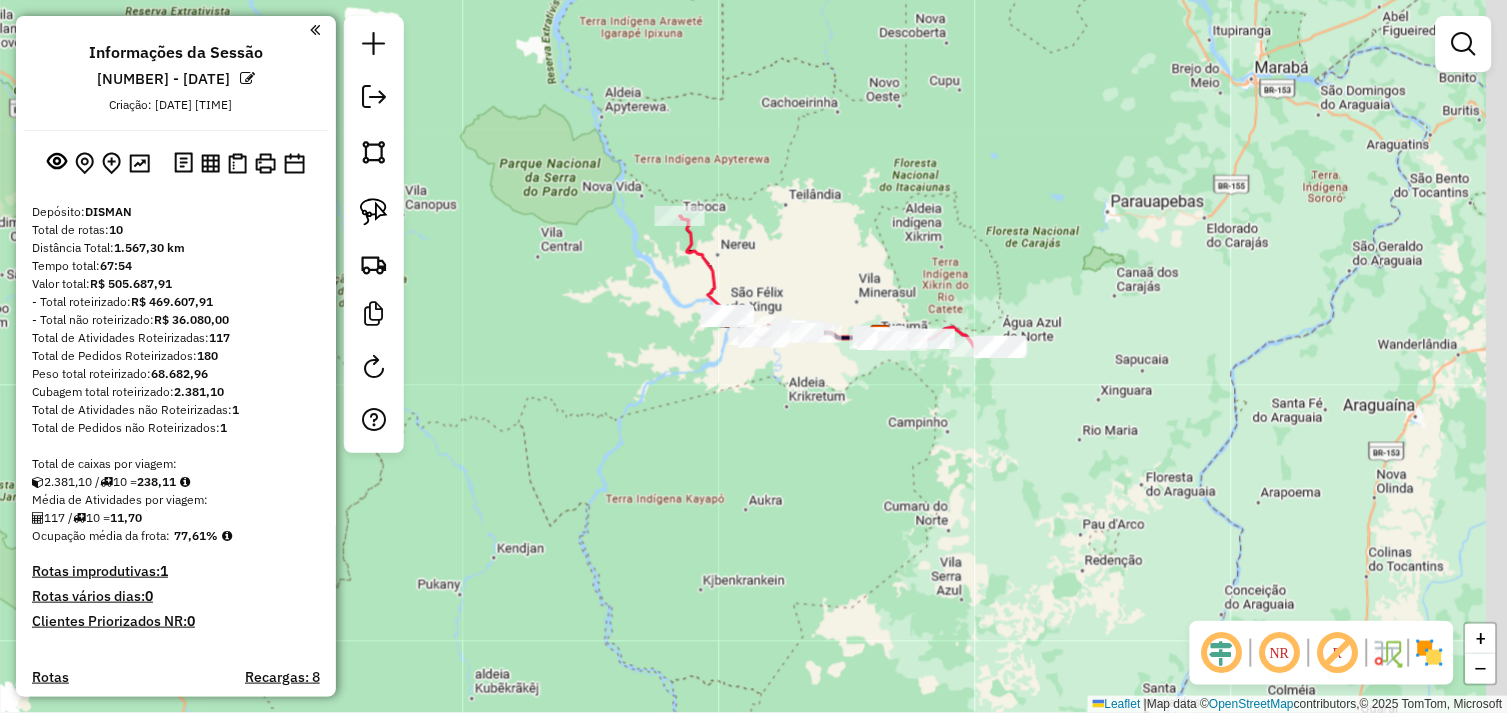 drag, startPoint x: 972, startPoint y: 386, endPoint x: 852, endPoint y: 408, distance: 122 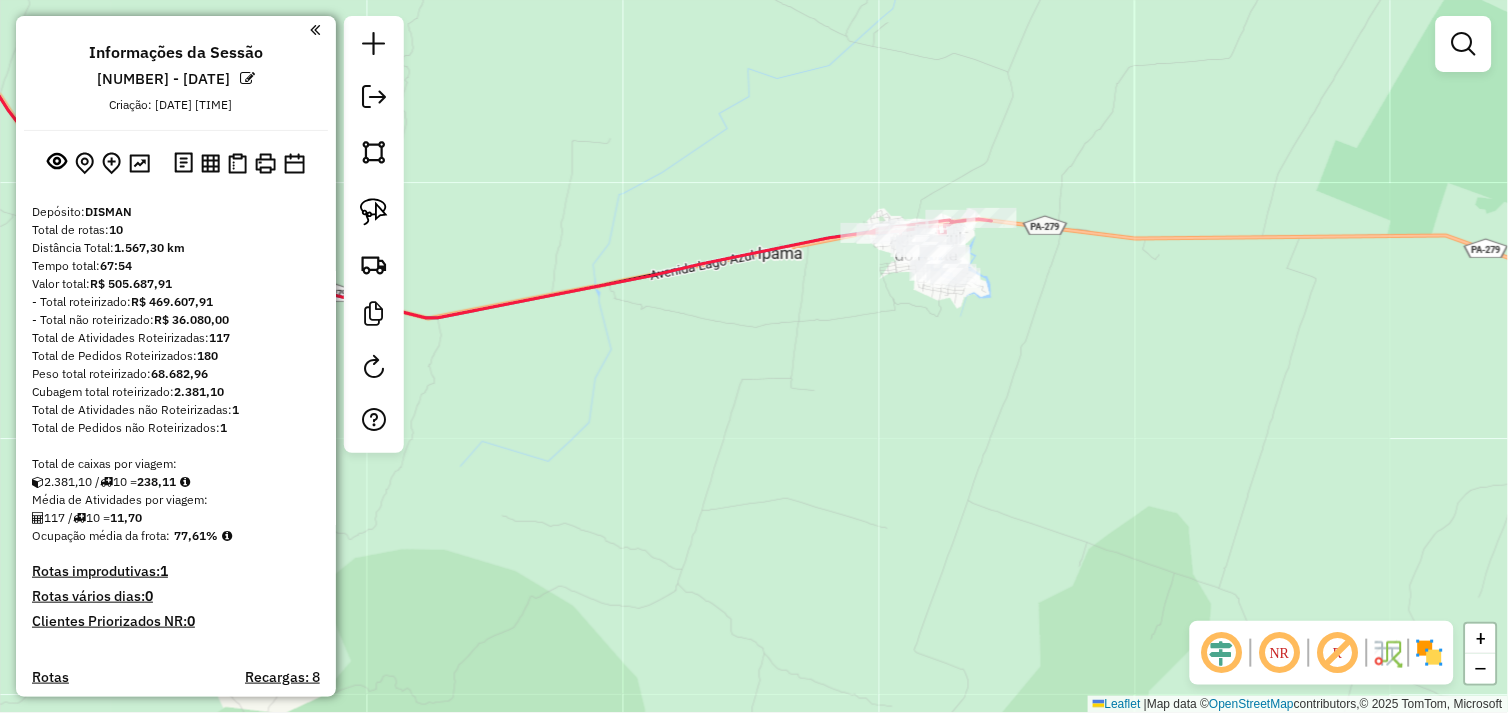 drag, startPoint x: 881, startPoint y: 332, endPoint x: 823, endPoint y: 446, distance: 127.90621 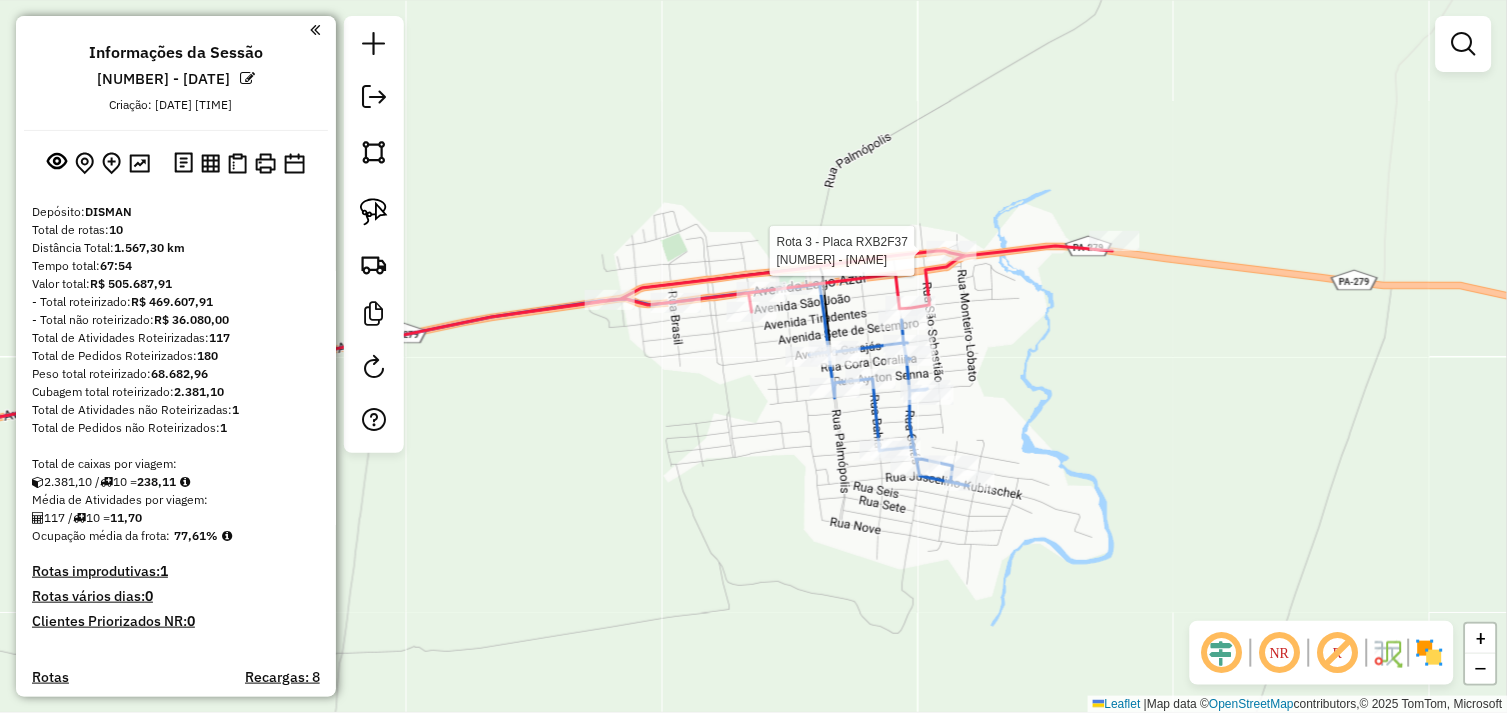 select on "*********" 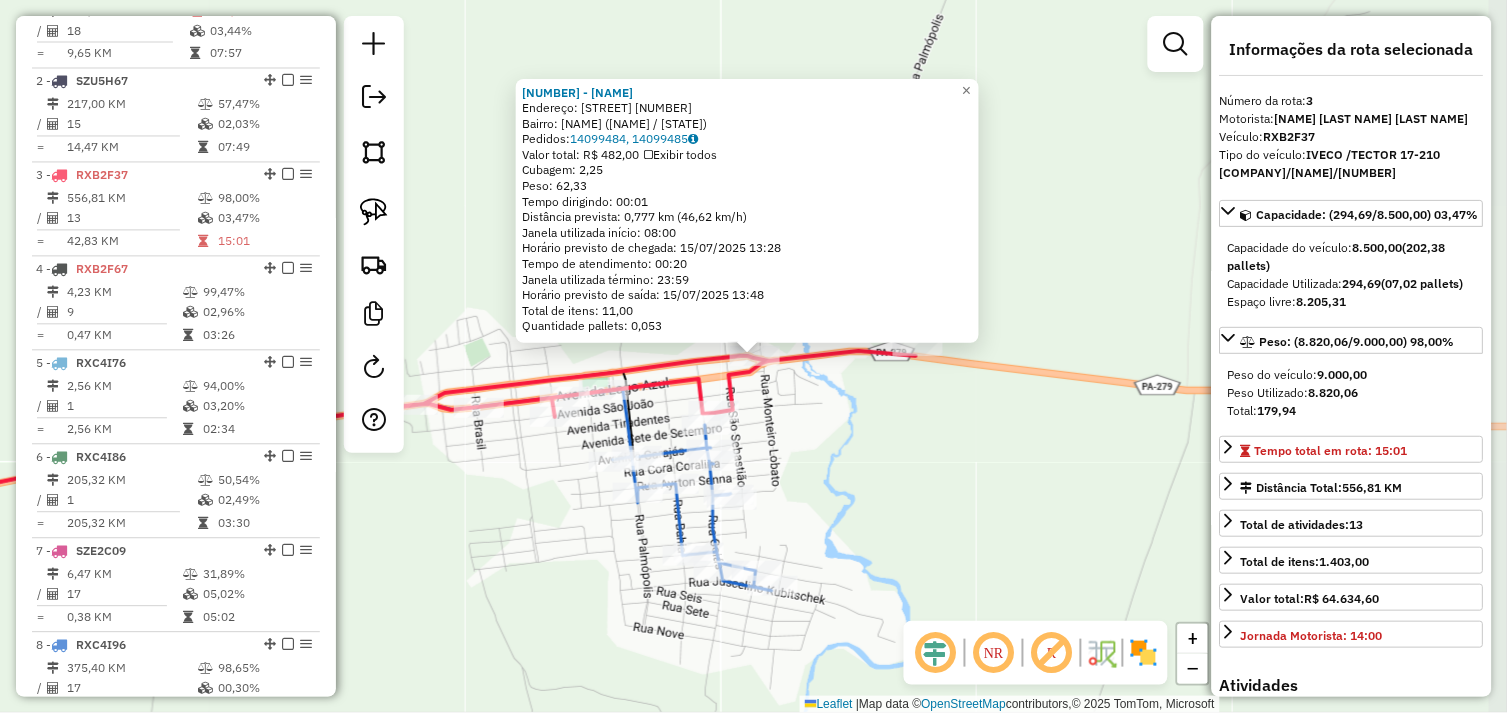 scroll, scrollTop: 961, scrollLeft: 0, axis: vertical 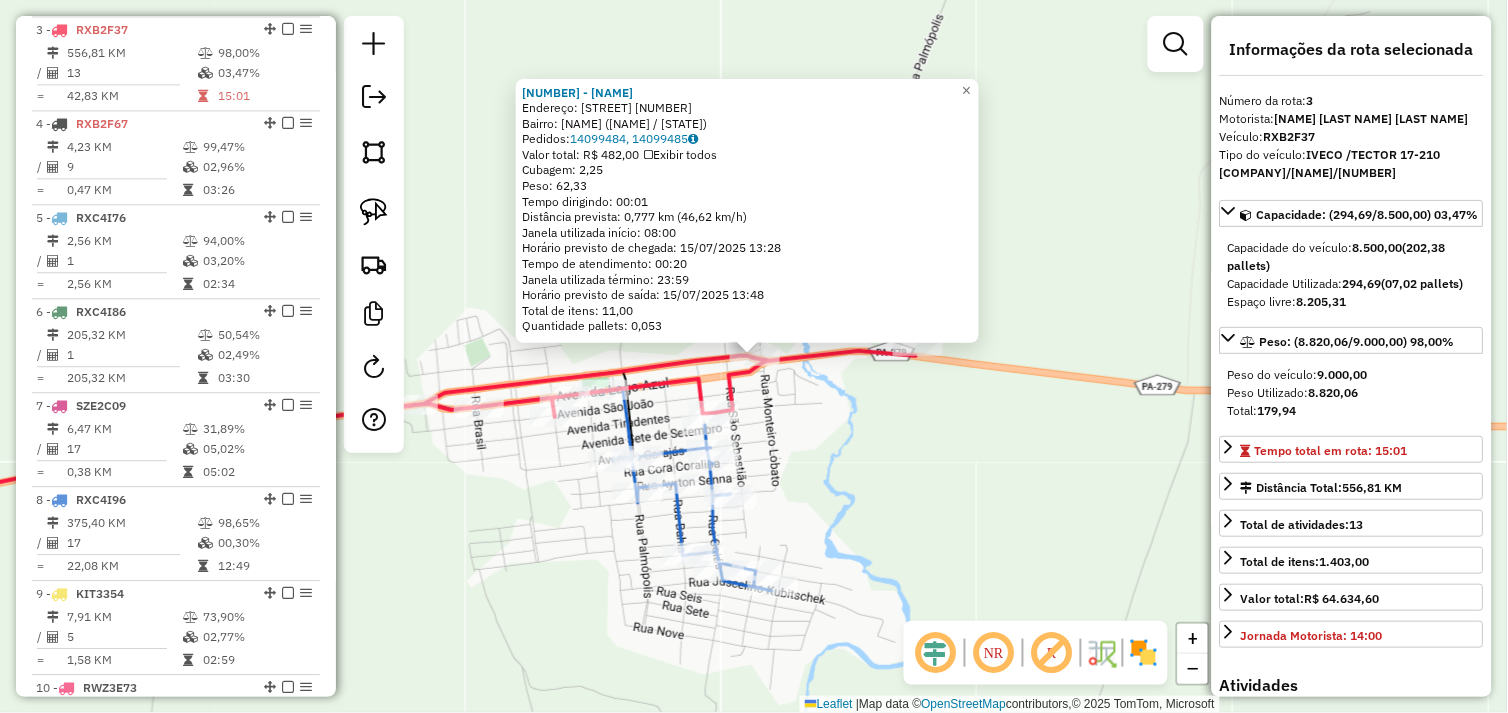 click on "Rota 3 - Placa RXB2F37  68011 - JHAYMES SUPERMERCADO 56222 - BARRACA DA MARIA  Endereço:  avenida lago azul 1   Bairro: CENTRO (AGUA AZUL DO NORTE / PA)   Pedidos:  14099484, 14099485   Valor total: R$ 482,00   Exibir todos   Cubagem: 2,25  Peso: 62,33  Tempo dirigindo: 00:01   Distância prevista: 0,777 km (46,62 km/h)   Janela utilizada início: 08:00   Horário previsto de chegada: 15/07/2025 13:28   Tempo de atendimento: 00:20   Janela utilizada término: 23:59   Horário previsto de saída: 15/07/2025 13:48   Total de itens: 11,00   Quantidade pallets: 0,053  × Janela de atendimento Grade de atendimento Capacidade Transportadoras Veículos Cliente Pedidos  Rotas Selecione os dias de semana para filtrar as janelas de atendimento  Seg   Ter   Qua   Qui   Sex   Sáb   Dom  Informe o período da janela de atendimento: De: Até:  Filtrar exatamente a janela do cliente  Considerar janela de atendimento padrão  Selecione os dias de semana para filtrar as grades de atendimento  Seg   Ter   Qua   Qui   Sex  +" 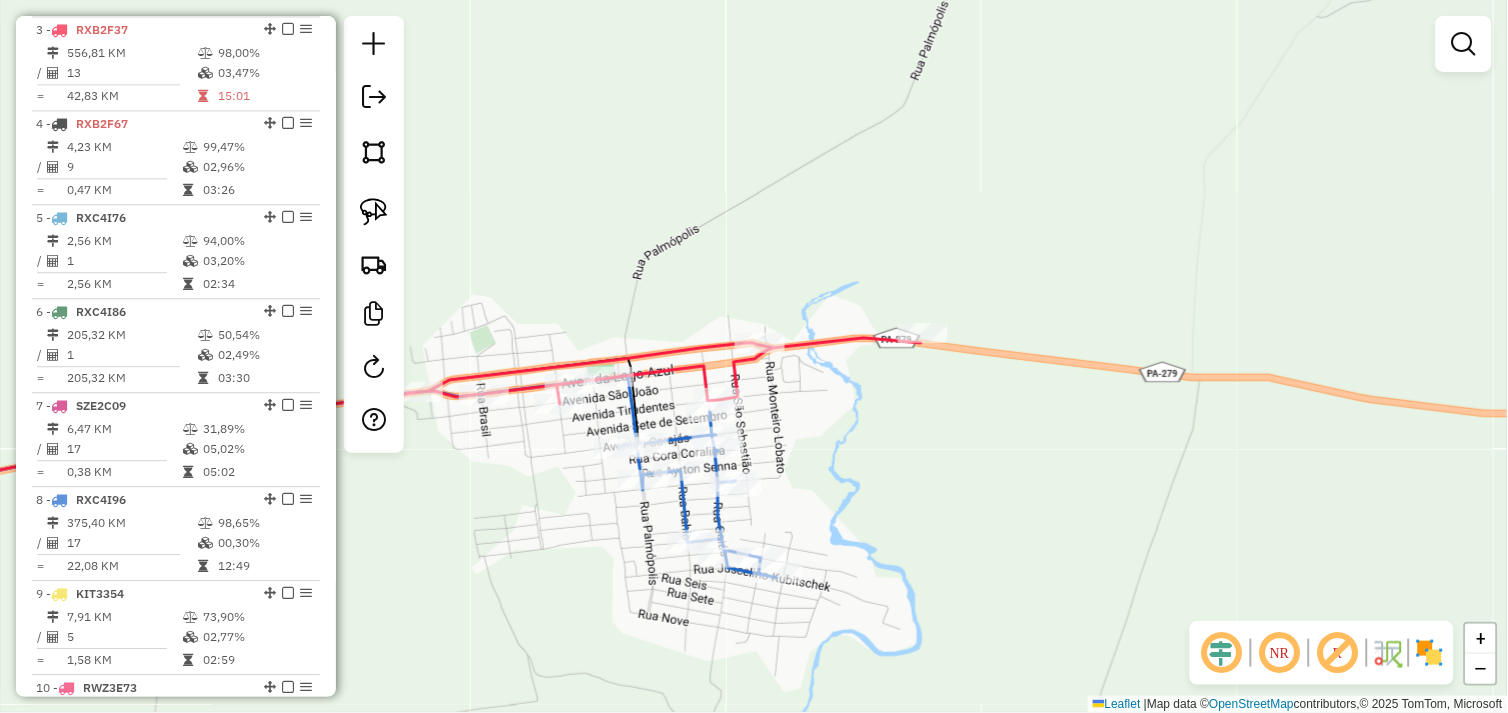 drag, startPoint x: 813, startPoint y: 460, endPoint x: 916, endPoint y: 327, distance: 168.2201 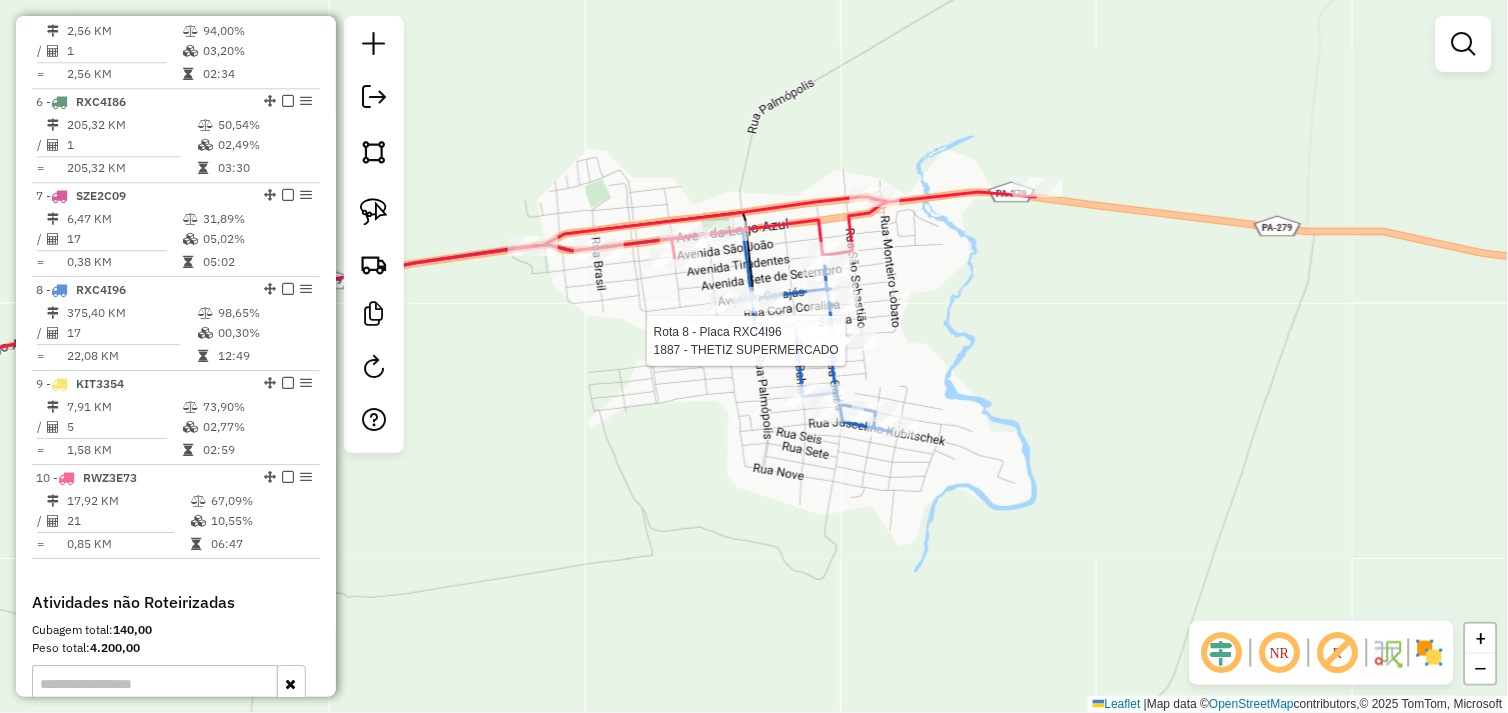 select on "*********" 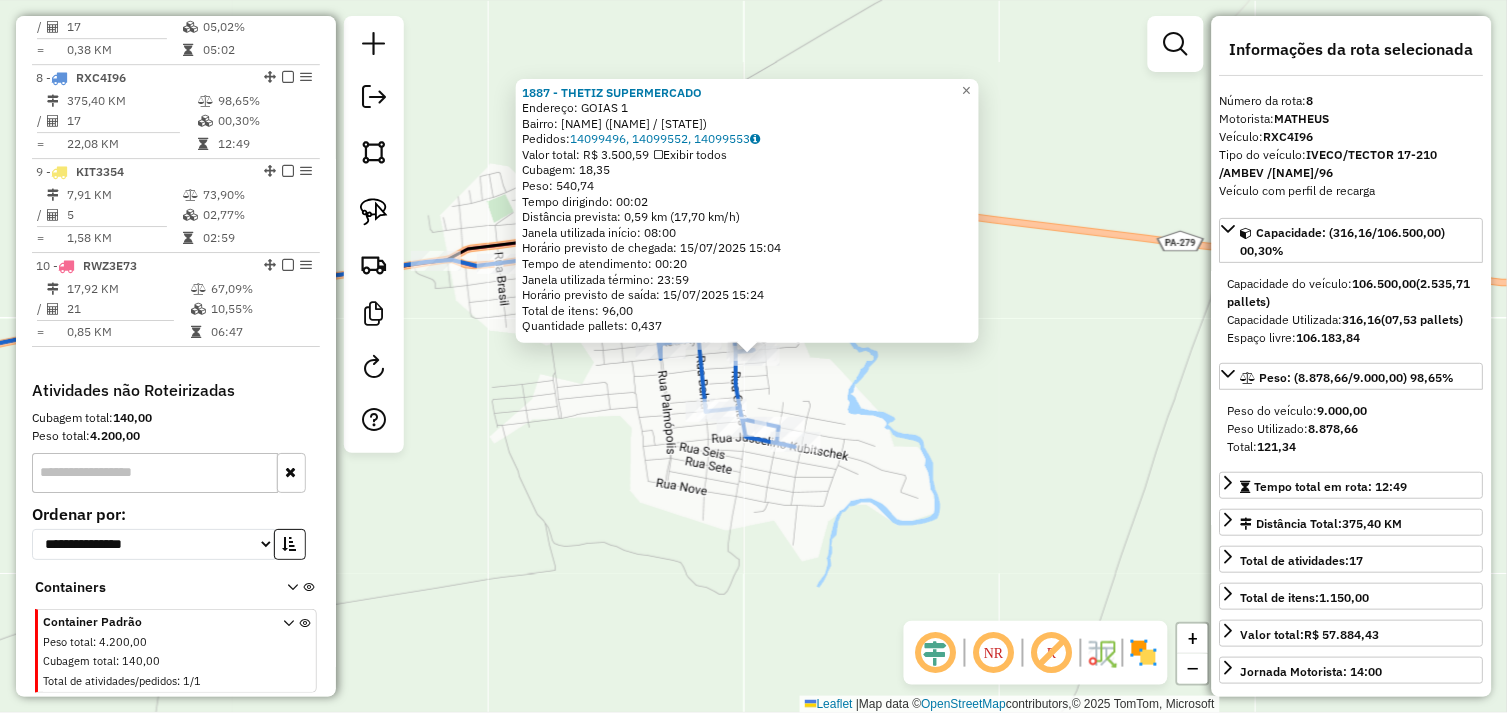 scroll, scrollTop: 1425, scrollLeft: 0, axis: vertical 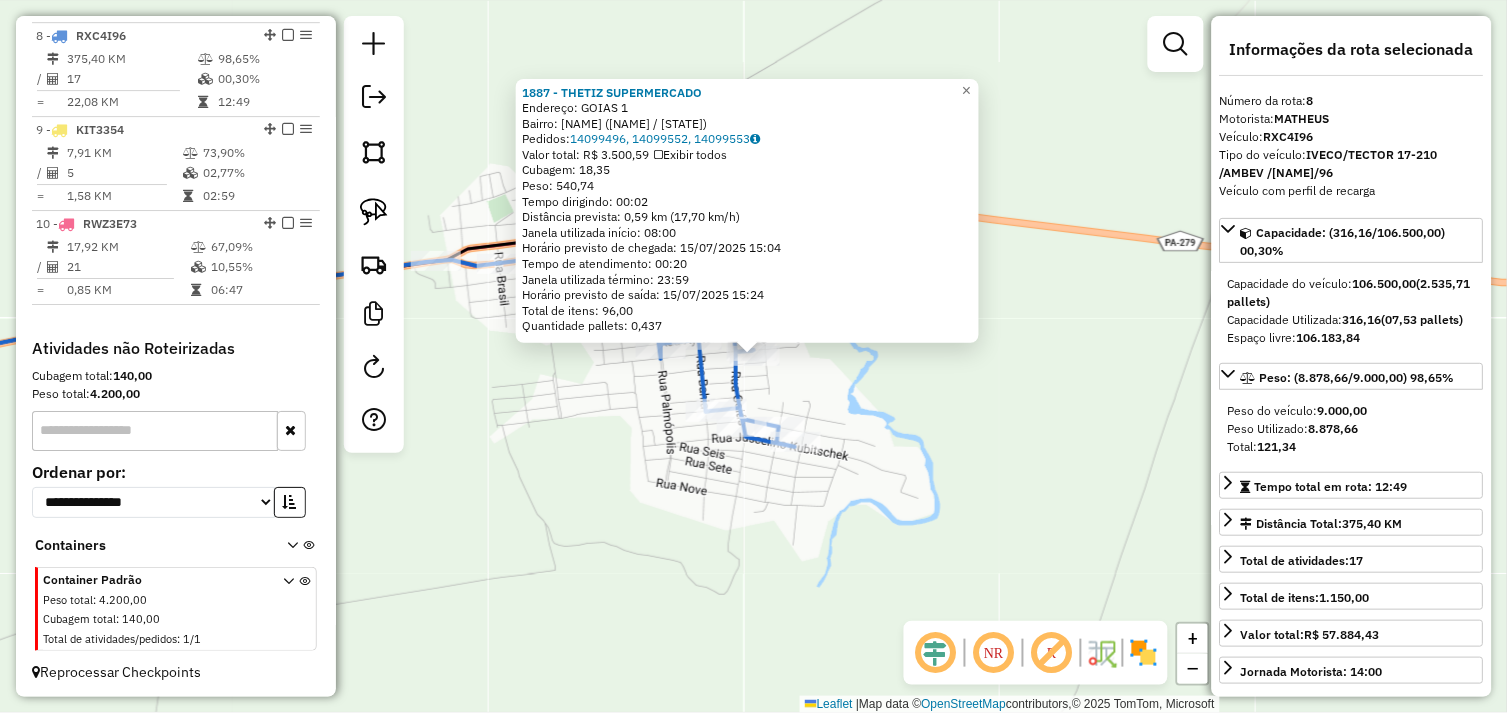 drag, startPoint x: 1022, startPoint y: 415, endPoint x: 1020, endPoint y: 402, distance: 13.152946 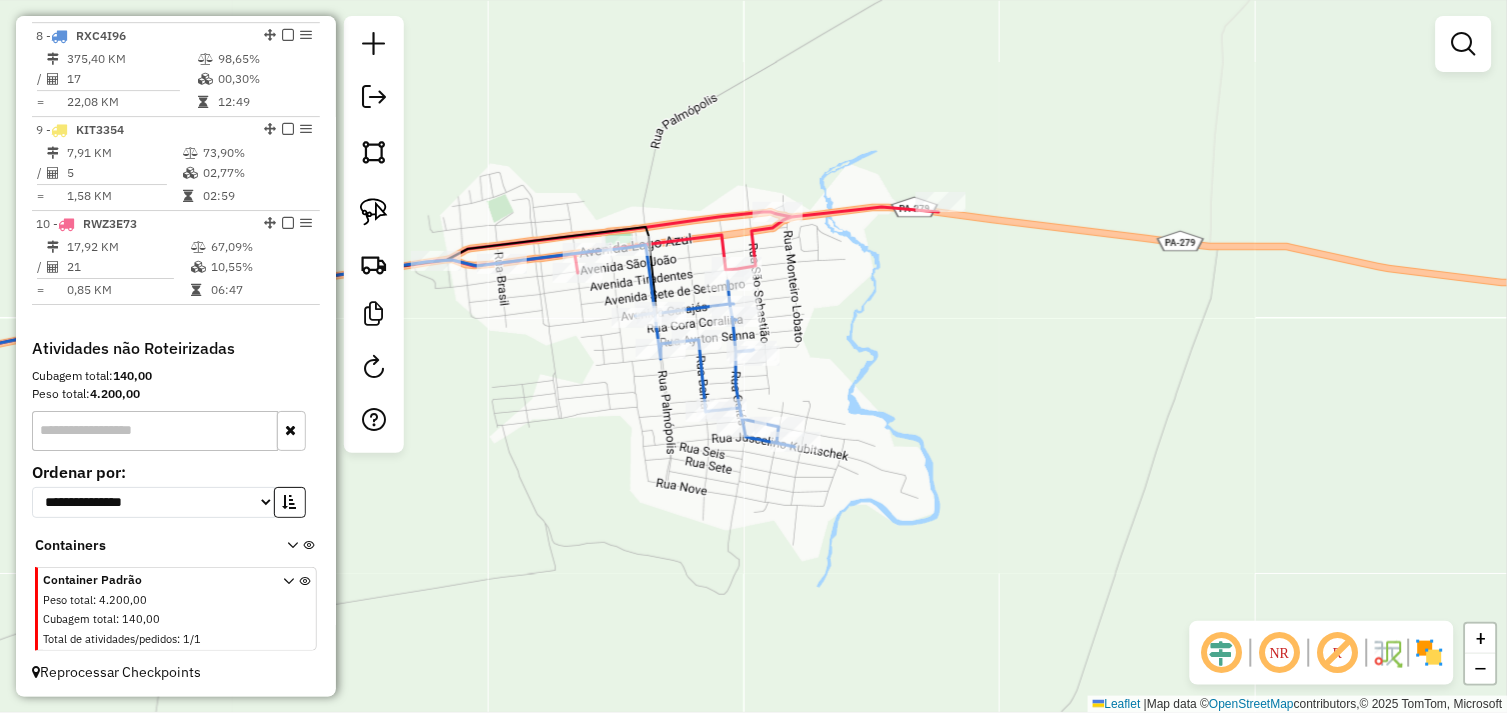 click on "Janela de atendimento Grade de atendimento Capacidade Transportadoras Veículos Cliente Pedidos  Rotas Selecione os dias de semana para filtrar as janelas de atendimento  Seg   Ter   Qua   Qui   Sex   Sáb   Dom  Informe o período da janela de atendimento: De: Até:  Filtrar exatamente a janela do cliente  Considerar janela de atendimento padrão  Selecione os dias de semana para filtrar as grades de atendimento  Seg   Ter   Qua   Qui   Sex   Sáb   Dom   Considerar clientes sem dia de atendimento cadastrado  Clientes fora do dia de atendimento selecionado Filtrar as atividades entre os valores definidos abaixo:  Peso mínimo:   Peso máximo:   Cubagem mínima:   Cubagem máxima:   De:   Até:  Filtrar as atividades entre o tempo de atendimento definido abaixo:  De:   Até:   Considerar capacidade total dos clientes não roteirizados Transportadora: Selecione um ou mais itens Tipo de veículo: Selecione um ou mais itens Veículo: Selecione um ou mais itens Motorista: Selecione um ou mais itens Nome: Rótulo:" 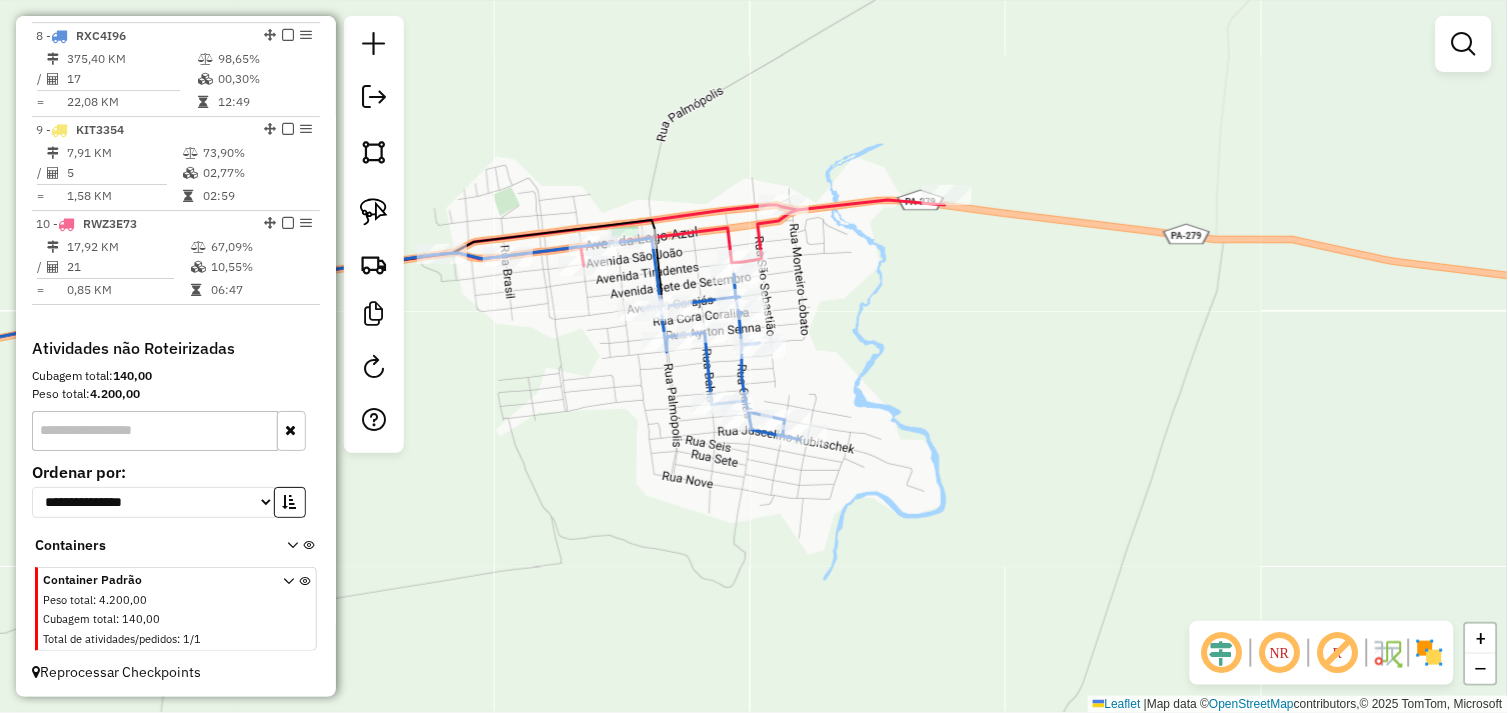 drag, startPoint x: 691, startPoint y: 473, endPoint x: 931, endPoint y: 416, distance: 246.6759 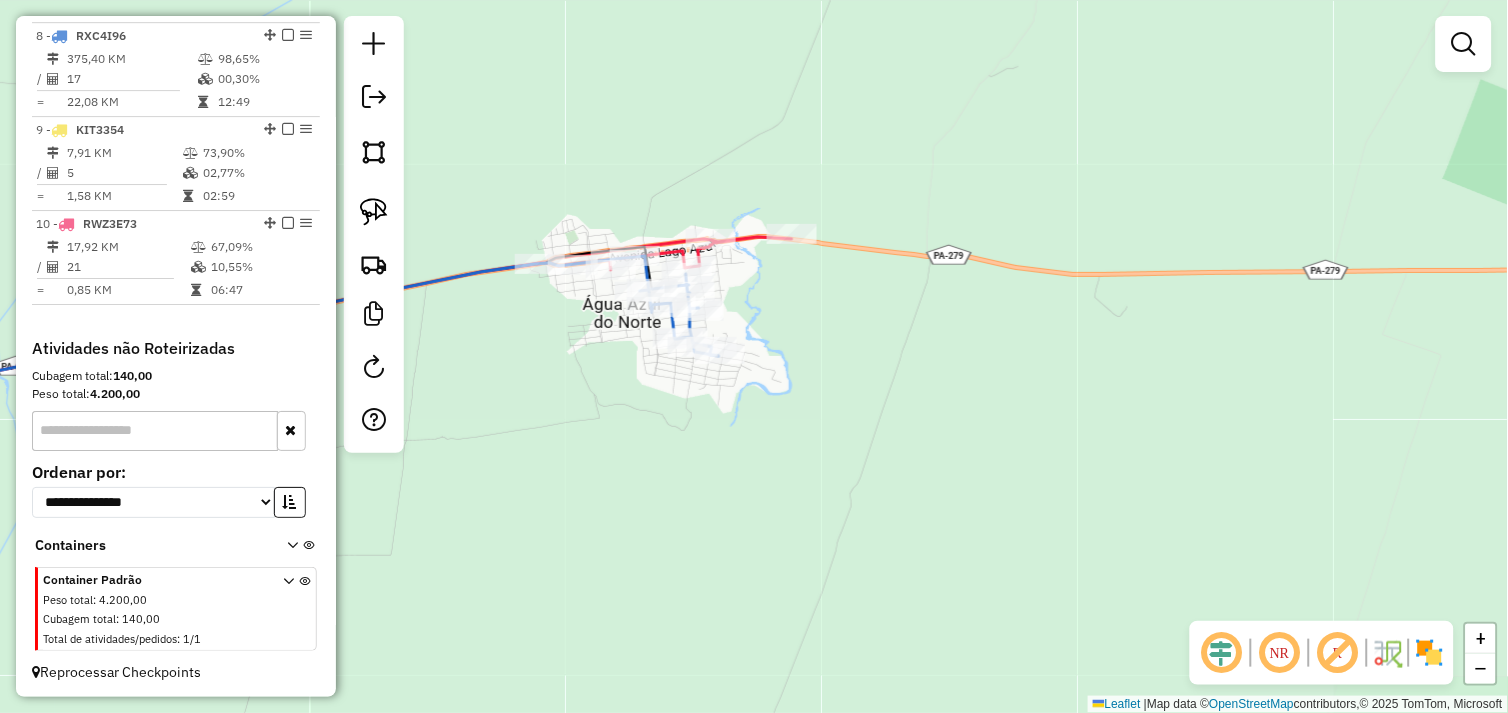 drag, startPoint x: 758, startPoint y: 361, endPoint x: 853, endPoint y: 372, distance: 95.63472 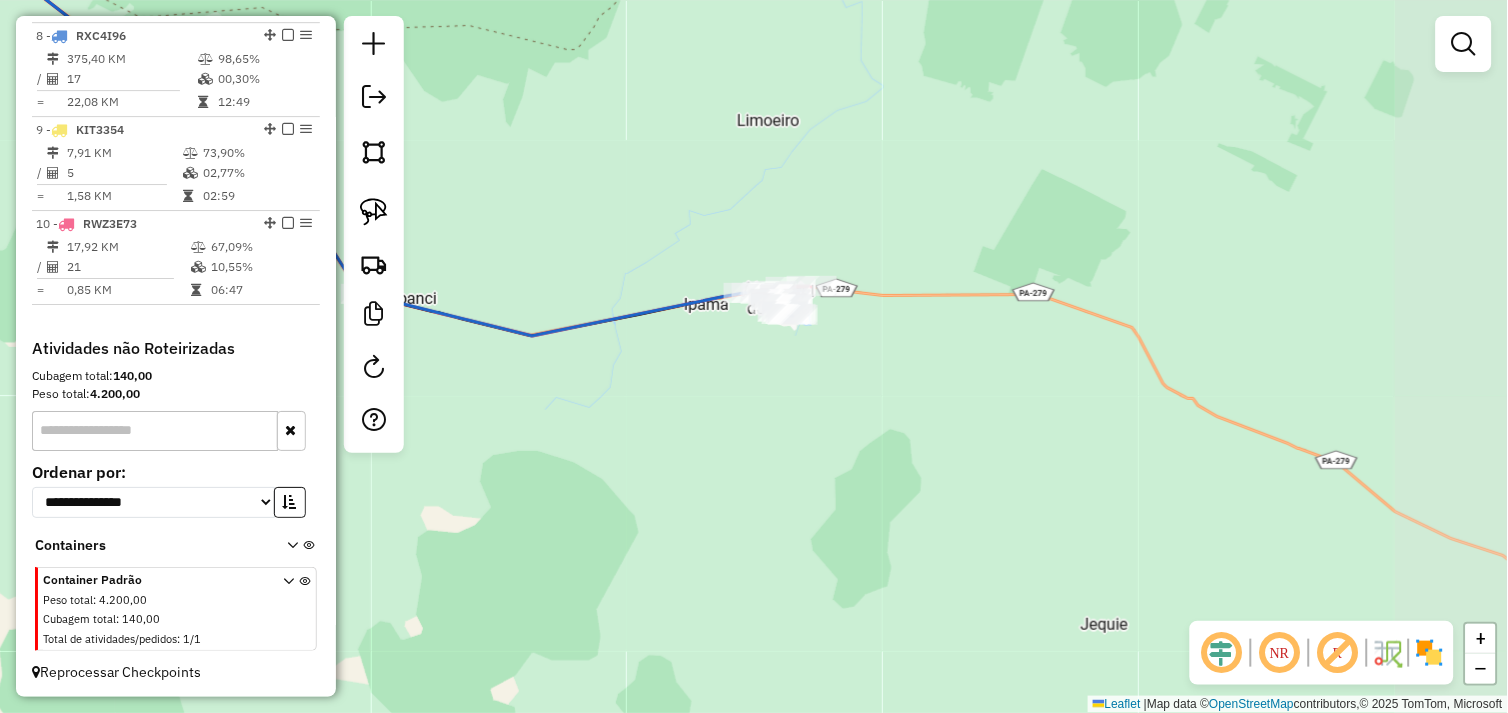 drag, startPoint x: 642, startPoint y: 456, endPoint x: 810, endPoint y: 404, distance: 175.86359 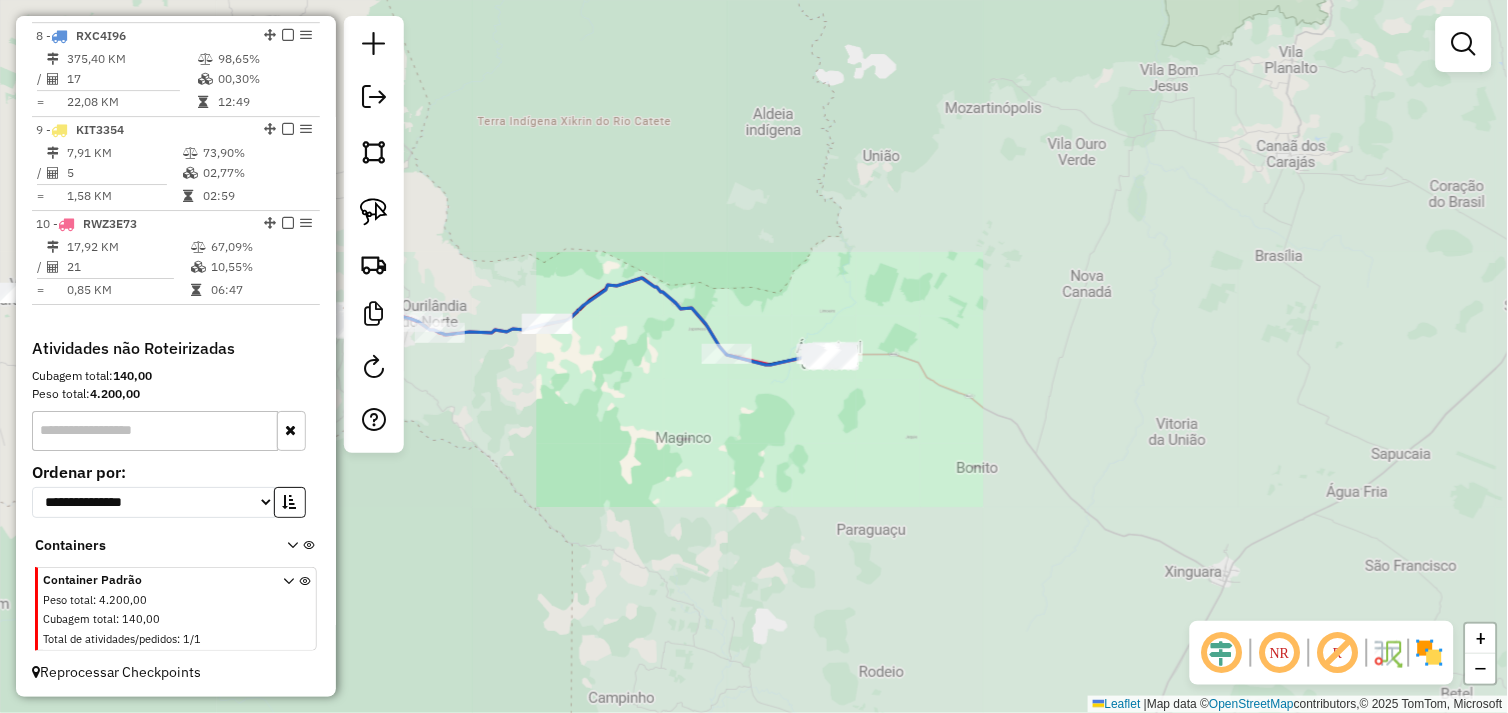 drag, startPoint x: 641, startPoint y: 478, endPoint x: 887, endPoint y: 467, distance: 246.24582 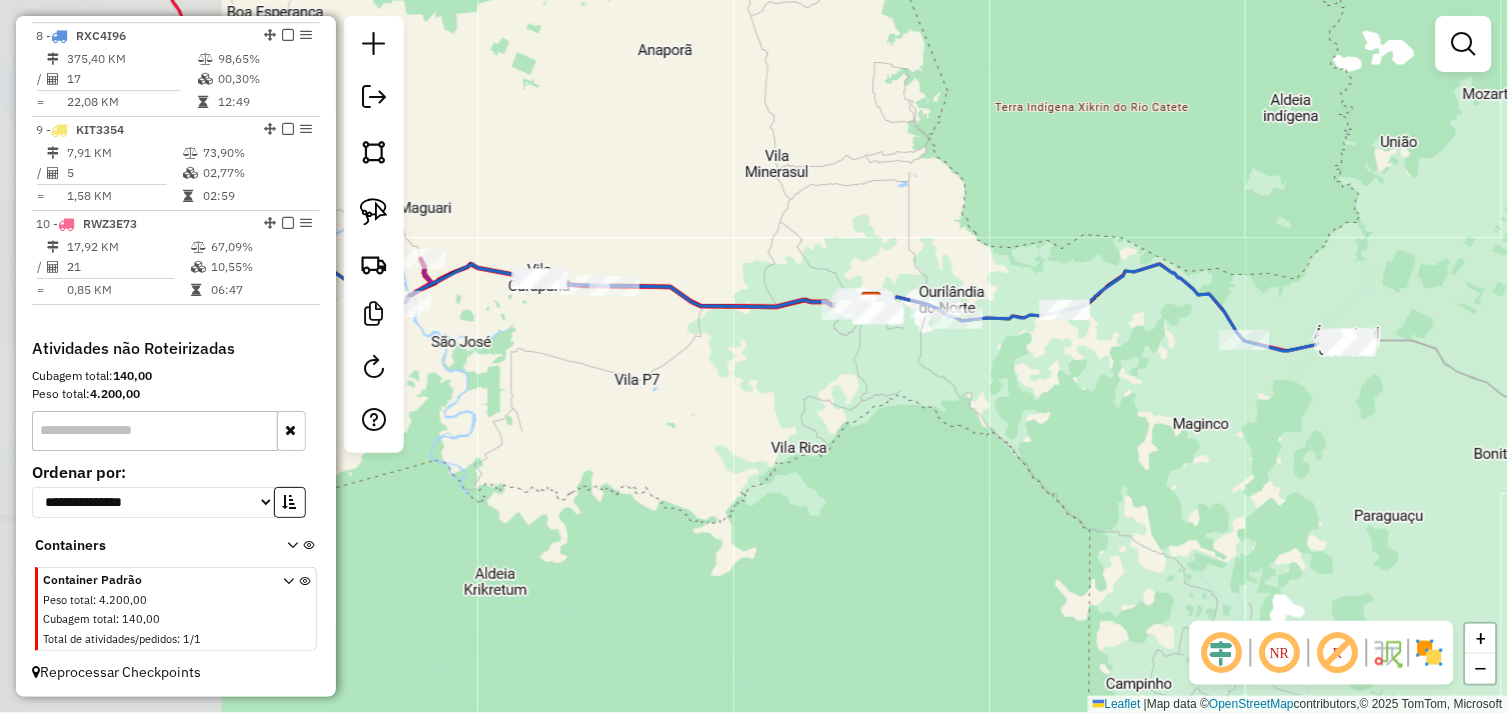 click on "Janela de atendimento Grade de atendimento Capacidade Transportadoras Veículos Cliente Pedidos  Rotas Selecione os dias de semana para filtrar as janelas de atendimento  Seg   Ter   Qua   Qui   Sex   Sáb   Dom  Informe o período da janela de atendimento: De: Até:  Filtrar exatamente a janela do cliente  Considerar janela de atendimento padrão  Selecione os dias de semana para filtrar as grades de atendimento  Seg   Ter   Qua   Qui   Sex   Sáb   Dom   Considerar clientes sem dia de atendimento cadastrado  Clientes fora do dia de atendimento selecionado Filtrar as atividades entre os valores definidos abaixo:  Peso mínimo:   Peso máximo:   Cubagem mínima:   Cubagem máxima:   De:   Até:  Filtrar as atividades entre o tempo de atendimento definido abaixo:  De:   Até:   Considerar capacidade total dos clientes não roteirizados Transportadora: Selecione um ou mais itens Tipo de veículo: Selecione um ou mais itens Veículo: Selecione um ou mais itens Motorista: Selecione um ou mais itens Nome: Rótulo:" 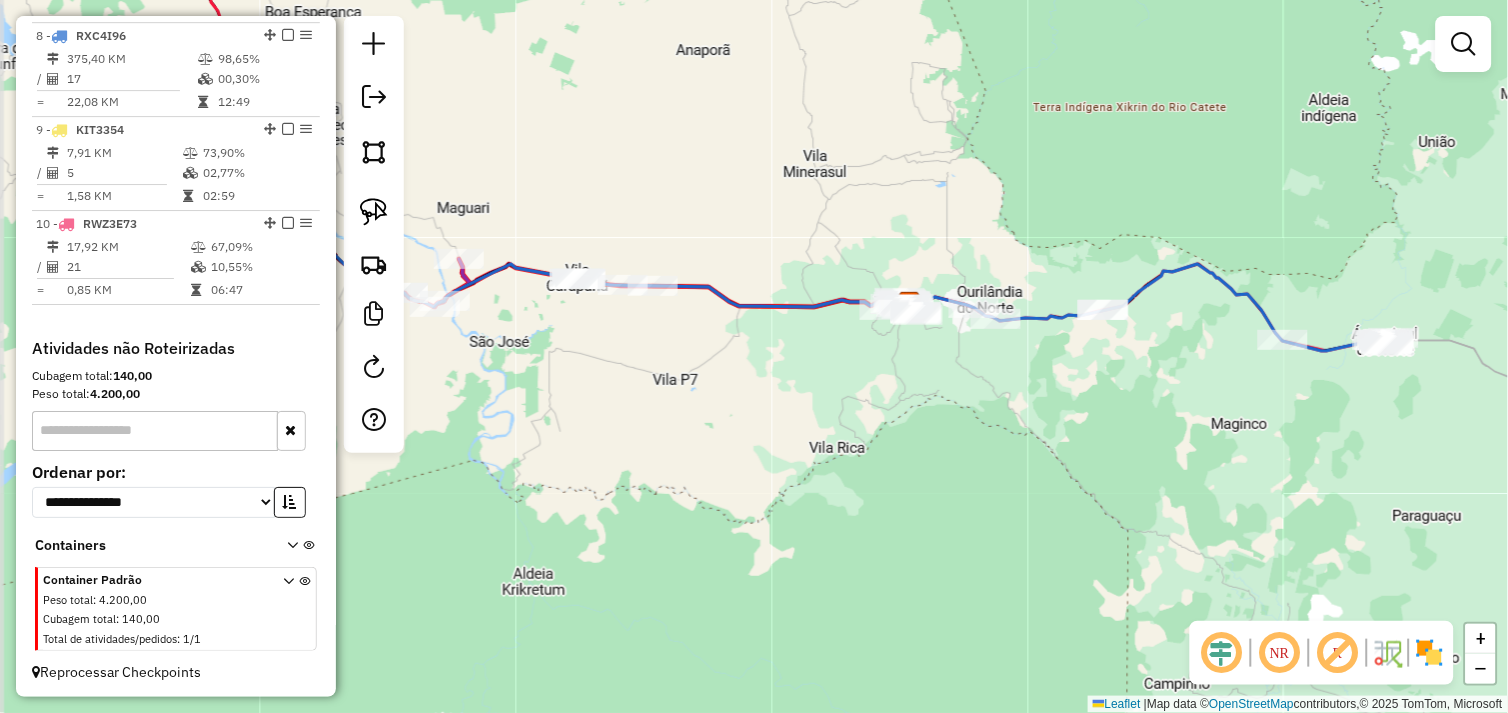 click on "Janela de atendimento Grade de atendimento Capacidade Transportadoras Veículos Cliente Pedidos  Rotas Selecione os dias de semana para filtrar as janelas de atendimento  Seg   Ter   Qua   Qui   Sex   Sáb   Dom  Informe o período da janela de atendimento: De: Até:  Filtrar exatamente a janela do cliente  Considerar janela de atendimento padrão  Selecione os dias de semana para filtrar as grades de atendimento  Seg   Ter   Qua   Qui   Sex   Sáb   Dom   Considerar clientes sem dia de atendimento cadastrado  Clientes fora do dia de atendimento selecionado Filtrar as atividades entre os valores definidos abaixo:  Peso mínimo:   Peso máximo:   Cubagem mínima:   Cubagem máxima:   De:   Até:  Filtrar as atividades entre o tempo de atendimento definido abaixo:  De:   Até:   Considerar capacidade total dos clientes não roteirizados Transportadora: Selecione um ou mais itens Tipo de veículo: Selecione um ou mais itens Veículo: Selecione um ou mais itens Motorista: Selecione um ou mais itens Nome: Rótulo:" 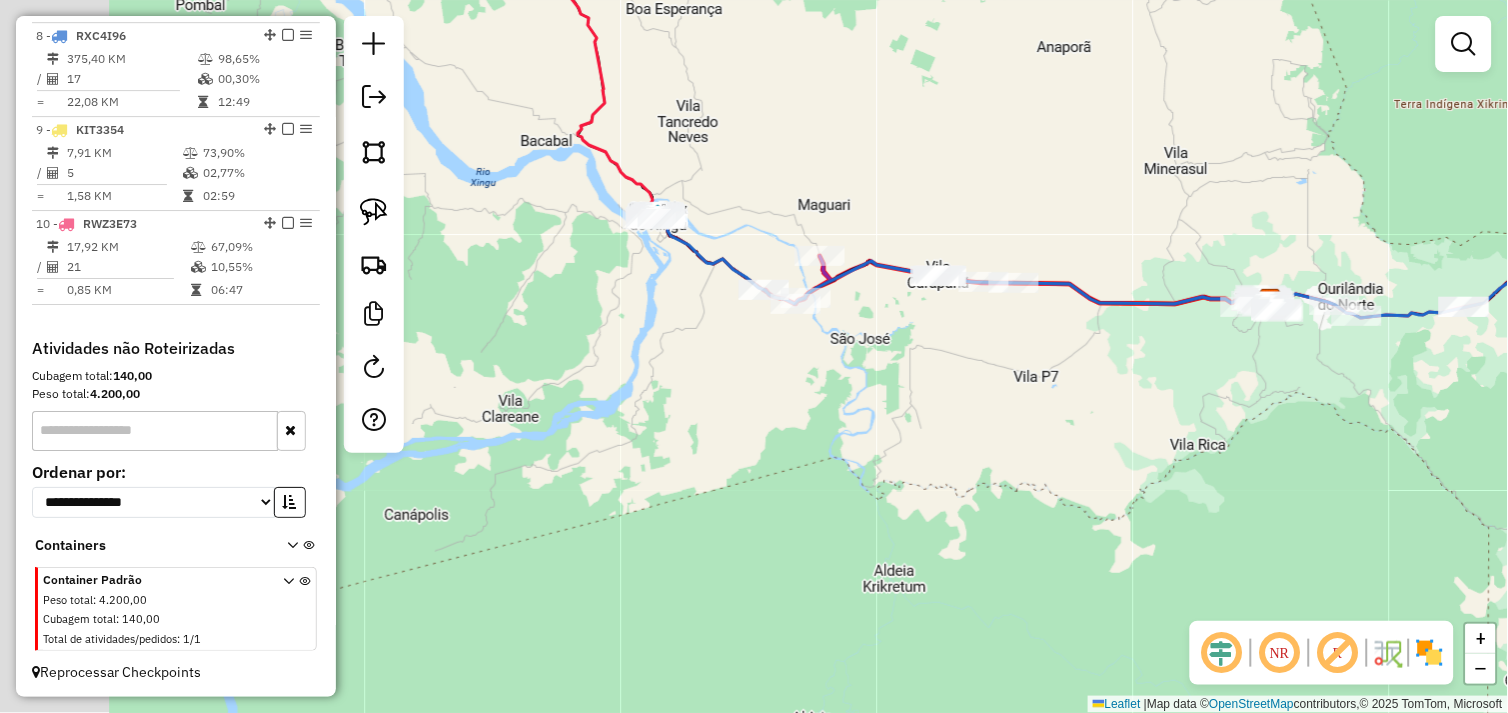 drag, startPoint x: 687, startPoint y: 450, endPoint x: 752, endPoint y: 443, distance: 65.37584 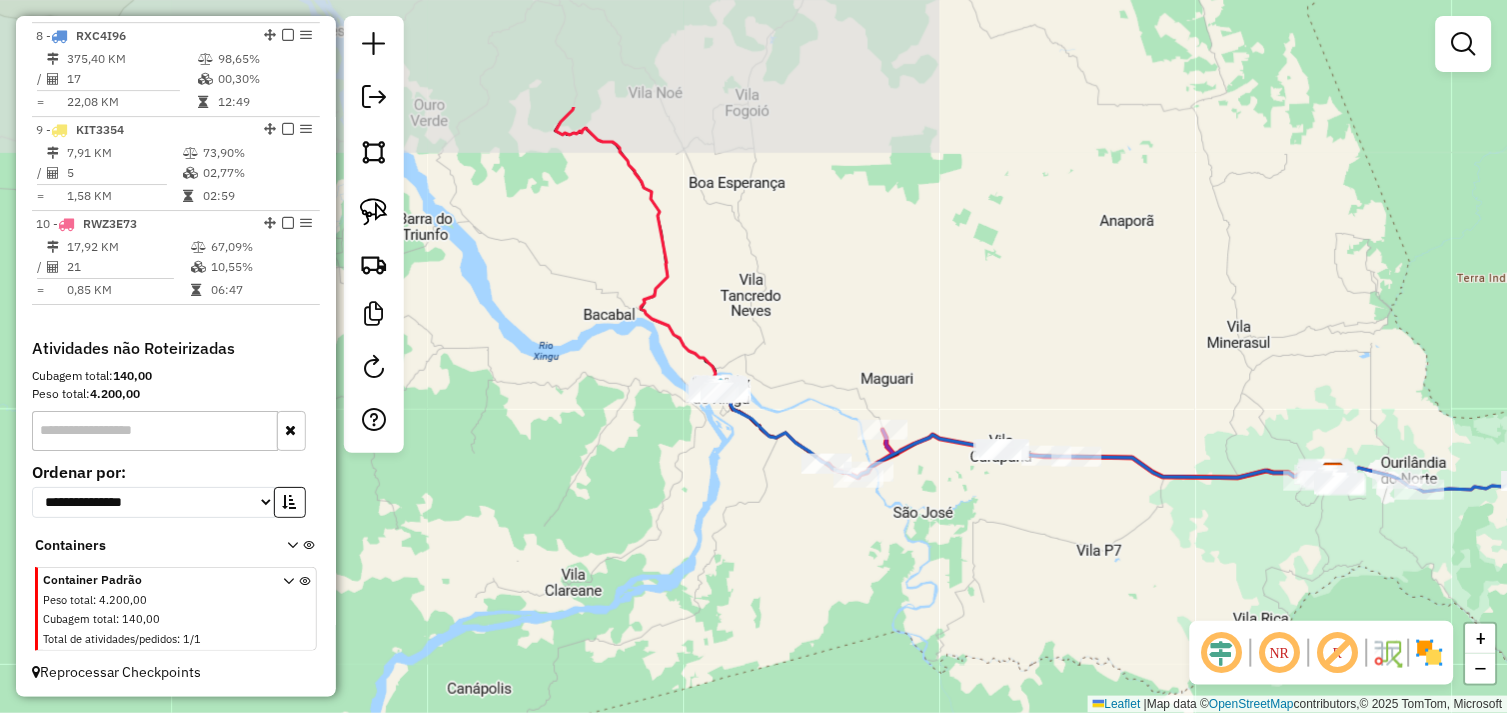 drag, startPoint x: 717, startPoint y: 414, endPoint x: 714, endPoint y: 477, distance: 63.07139 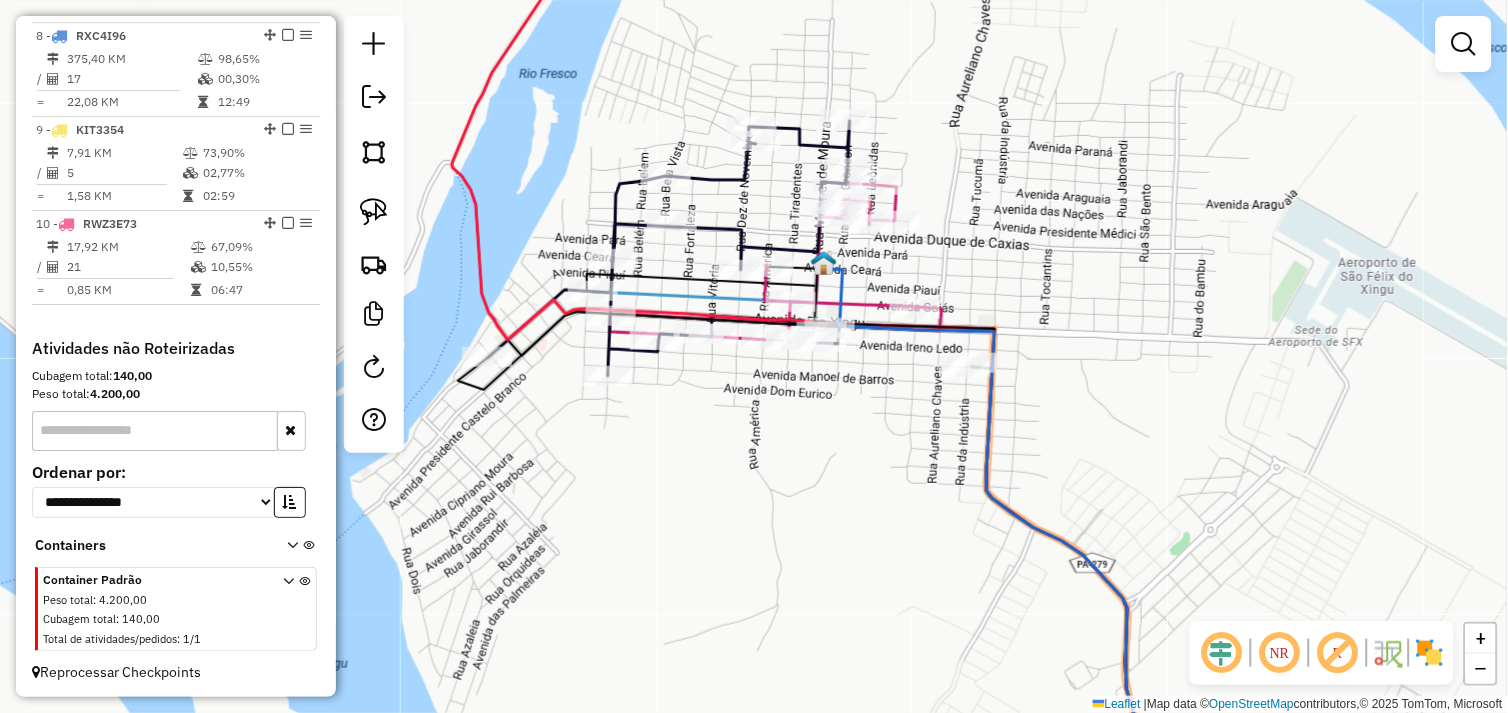 click on "Janela de atendimento Grade de atendimento Capacidade Transportadoras Veículos Cliente Pedidos  Rotas Selecione os dias de semana para filtrar as janelas de atendimento  Seg   Ter   Qua   Qui   Sex   Sáb   Dom  Informe o período da janela de atendimento: De: Até:  Filtrar exatamente a janela do cliente  Considerar janela de atendimento padrão  Selecione os dias de semana para filtrar as grades de atendimento  Seg   Ter   Qua   Qui   Sex   Sáb   Dom   Considerar clientes sem dia de atendimento cadastrado  Clientes fora do dia de atendimento selecionado Filtrar as atividades entre os valores definidos abaixo:  Peso mínimo:   Peso máximo:   Cubagem mínima:   Cubagem máxima:   De:   Até:  Filtrar as atividades entre o tempo de atendimento definido abaixo:  De:   Até:   Considerar capacidade total dos clientes não roteirizados Transportadora: Selecione um ou mais itens Tipo de veículo: Selecione um ou mais itens Veículo: Selecione um ou mais itens Motorista: Selecione um ou mais itens Nome: Rótulo:" 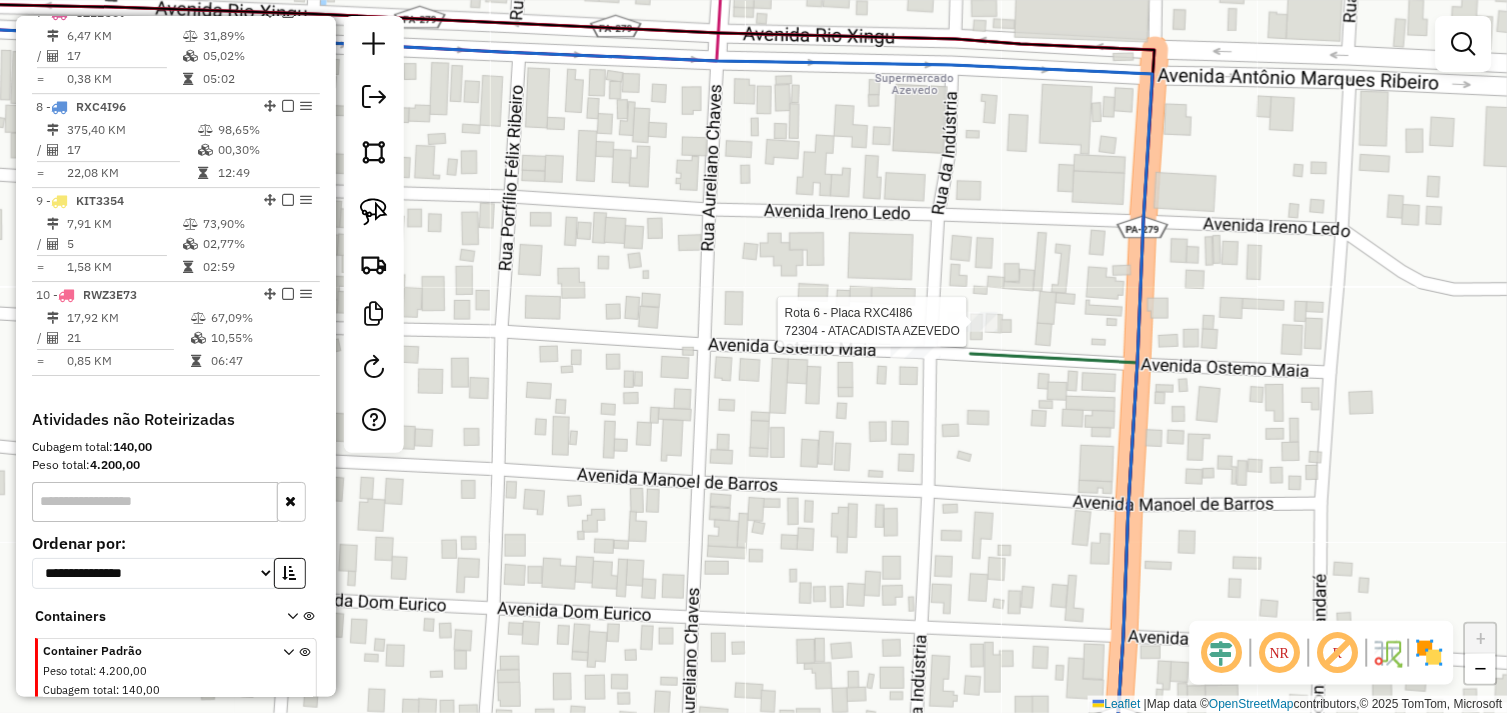 select on "*********" 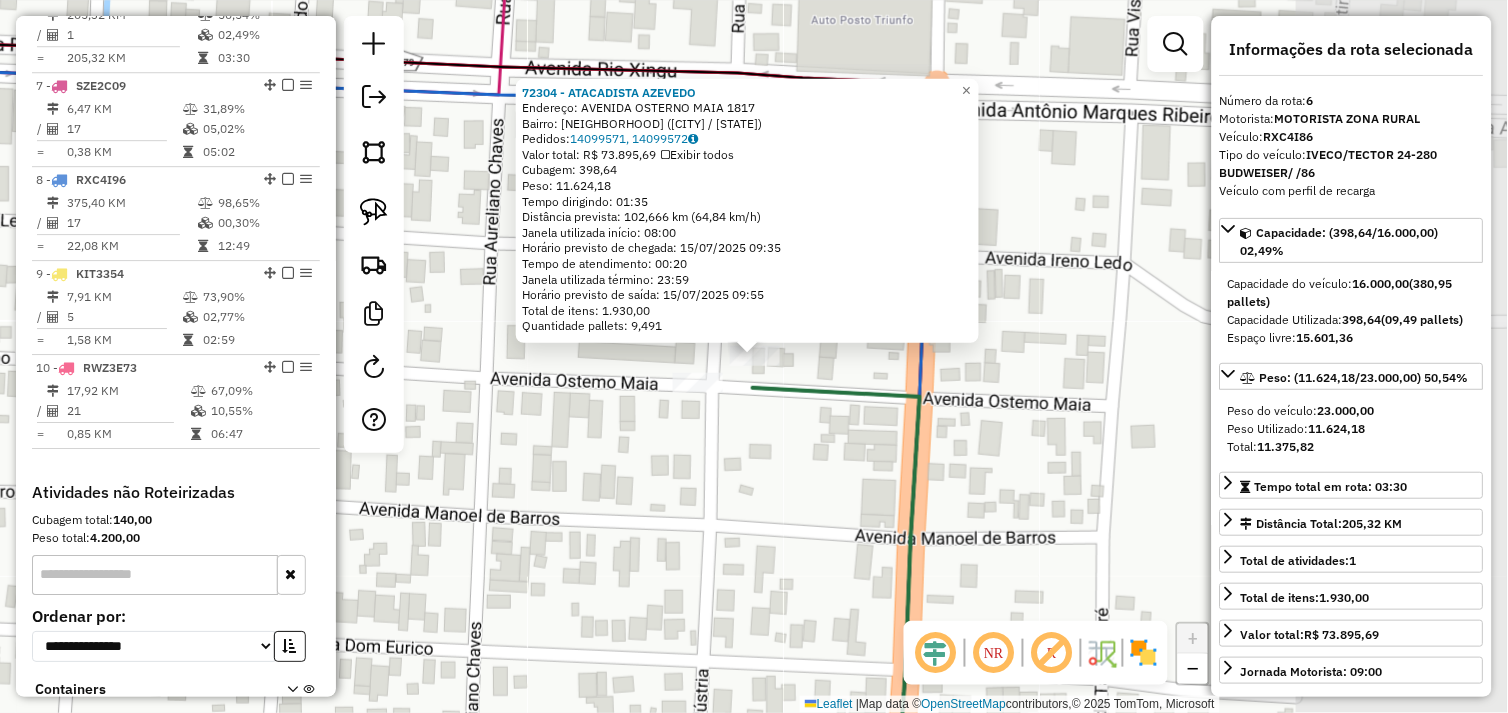 scroll, scrollTop: 1243, scrollLeft: 0, axis: vertical 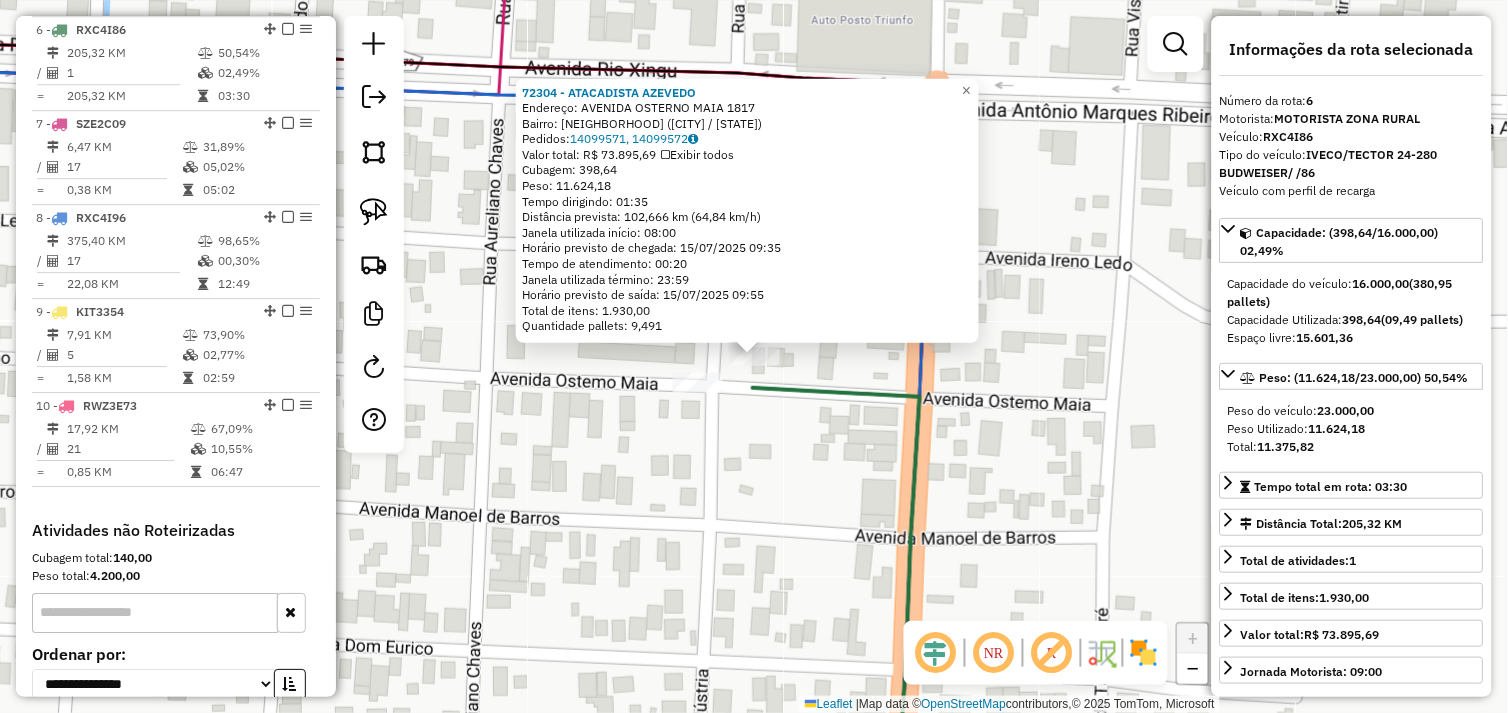 drag, startPoint x: 626, startPoint y: 490, endPoint x: 697, endPoint y: 422, distance: 98.31073 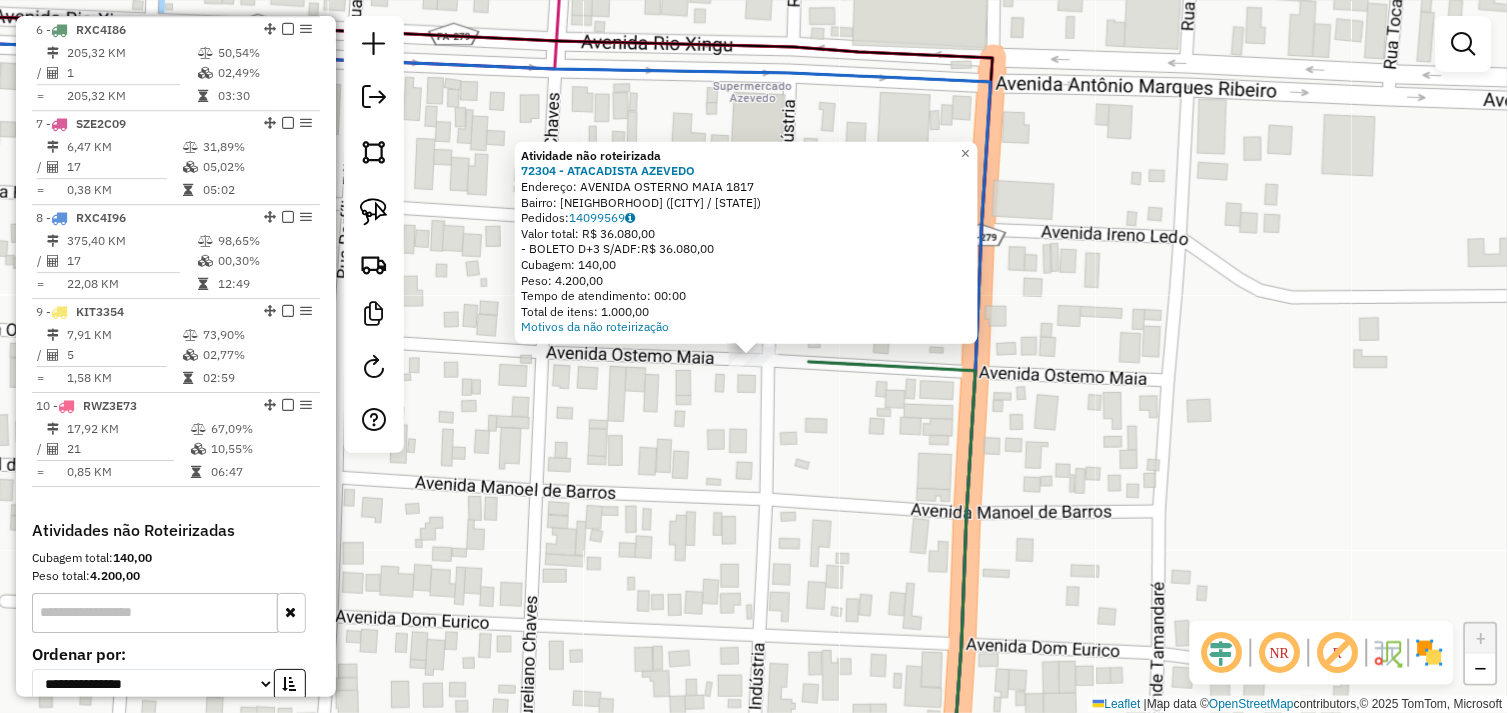 click on "Atividade não roteirizada 72304 - ATACADISTA AZEVEDO Endereço: AVENIDA OSTERNO MAIA [NUMBER] Bairro: ALECRIM ([CITY] / [STATE]) Pedidos: 14099569 Valor total: R$ 36.080,00 - BOLETO D+3 S/ADF: R$ 36.080,00 Cubagem: 140,00 Peso: 4.200,00 Tempo de atendimento: 00:00 Total de itens: 1.000,00 Motivos da não roteirização × Janela de atendimento Grade de atendimento Capacidade Transportadoras Veículos Cliente Pedidos Rotas Selecione os dias de semana para filtrar as janelas de atendimento Seg Ter Qua Qui Sex Sáb Dom Informe o período da janela de atendimento: De: Até: Filtrar exatamente a janela do cliente Considerar janela de atendimento padrão Selecione os dias de semana para filtrar as grades de atendimento Seg Ter Qua Qui Sex Sáb Dom Considerar clientes sem dia de atendimento cadastrado Clientes fora do dia de atendimento selecionado Filtrar as atividades entre os valores definidos abaixo: Peso mínimo: Peso máximo: Cubagem mínima: De:" 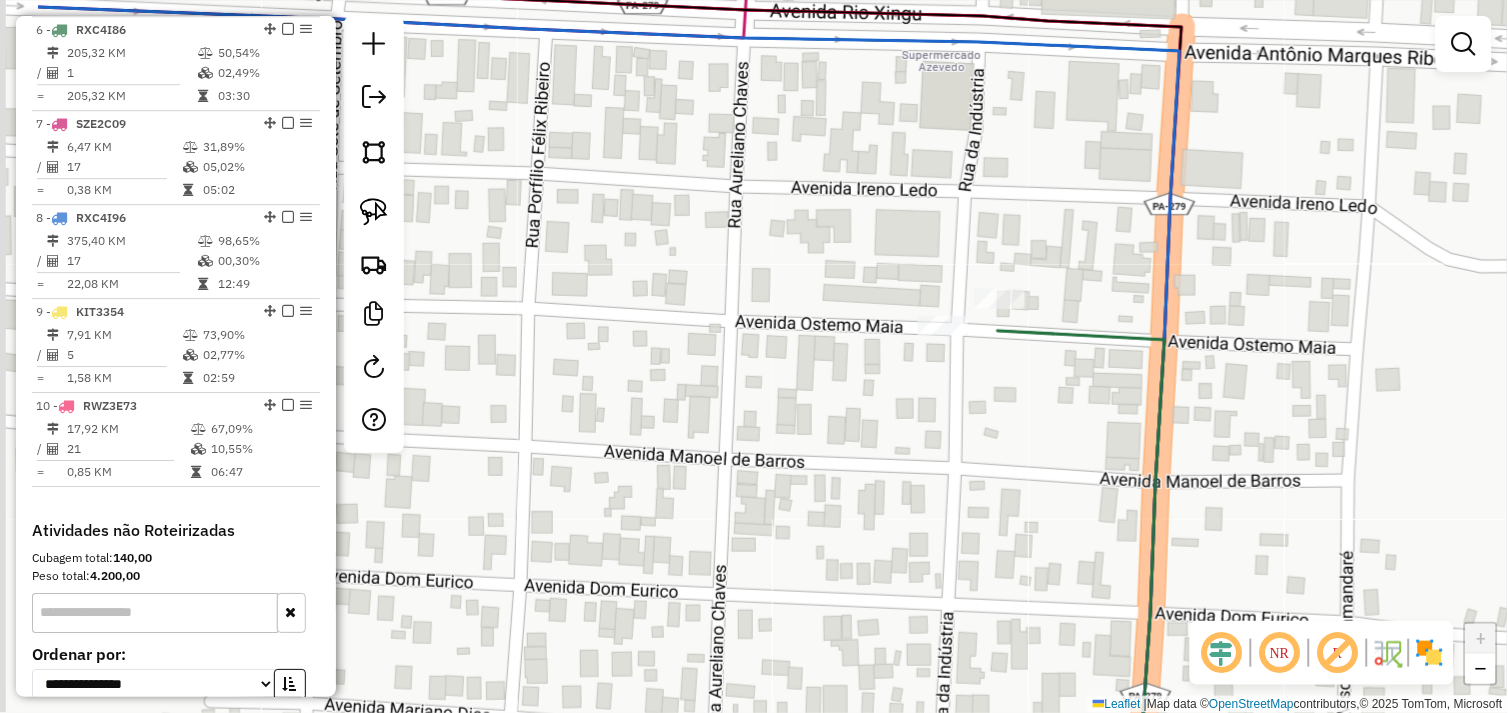 drag, startPoint x: 672, startPoint y: 426, endPoint x: 958, endPoint y: 377, distance: 290.1672 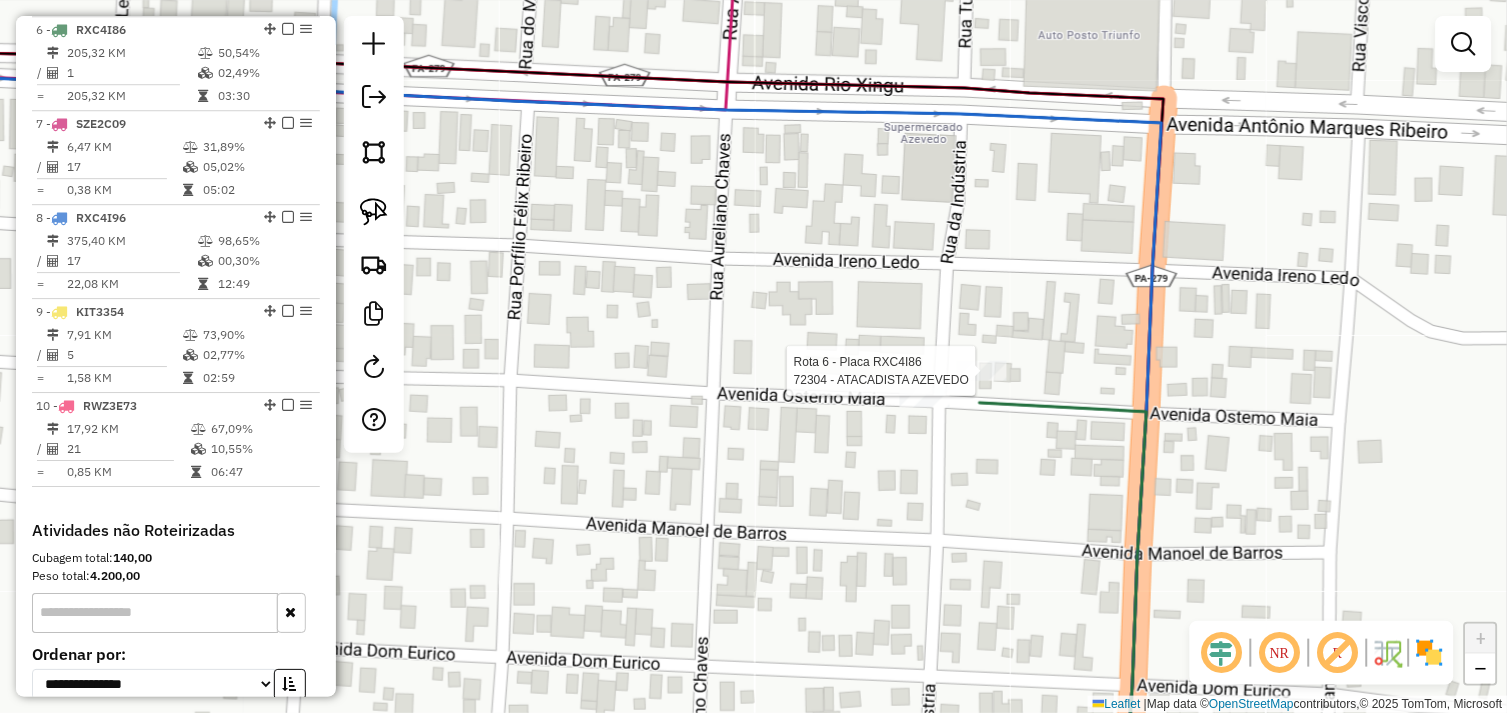 select on "*********" 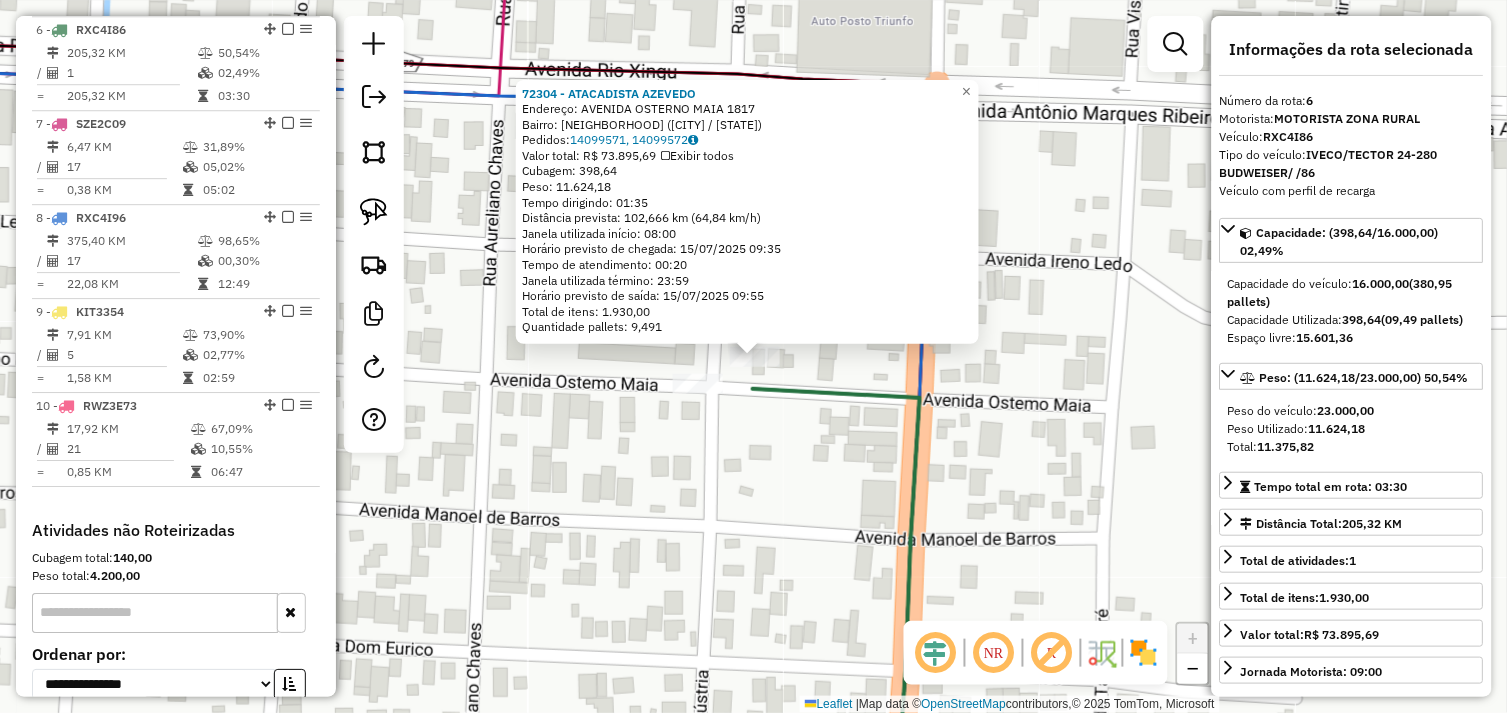 click on "[NUMBER] - ATACADISTA AZEVEDO  Endereço:  AVENIDA OSTERNO MAIA [NUMBER]   Bairro: ALECRIM ([CITY] / PA)   Pedidos:  [NUMBER], [NUMBER]   Valor total: R$ [NUMBER]   Exibir todos   Cubagem: [NUMBER]  Peso: [NUMBER]  Tempo dirigindo: [TIME]   Distância prevista: [NUMBER] km ([NUMBER] km/h)   Janela utilizada início: [TIME]   Horário previsto de chegada: [DATE] [TIME]   Tempo de atendimento: [TIME]   Janela utilizada término: [TIME]   Horário previsto de saída: [DATE] [TIME]   Total de itens: [NUMBER]   Quantidade pallets: [NUMBER]  × Janela de atendimento Grade de atendimento Capacidade Transportadoras Veículos Cliente Pedidos  Rotas Selecione os dias de semana para filtrar as janelas de atendimento  Seg   Ter   Qua   Qui   Sex   Sáb   Dom  Informe o período da janela de atendimento: De: Até:  Filtrar exatamente a janela do cliente  Considerar janela de atendimento padrão  Selecione os dias de semana para filtrar as grades de atendimento  Seg   Ter   Qua   Qui   Sex   Sáb   Dom   Peso mínimo:  De:" 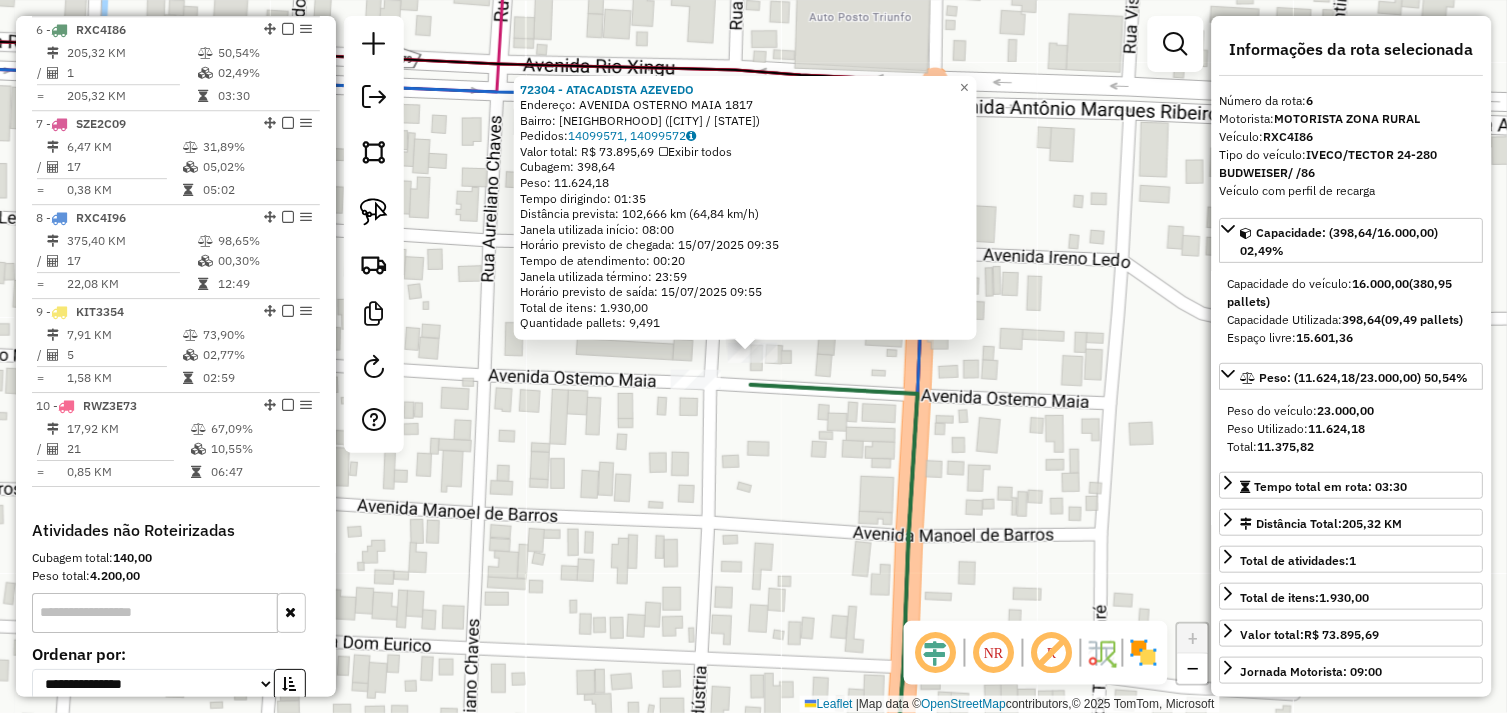 drag, startPoint x: 538, startPoint y: 477, endPoint x: 893, endPoint y: 457, distance: 355.56293 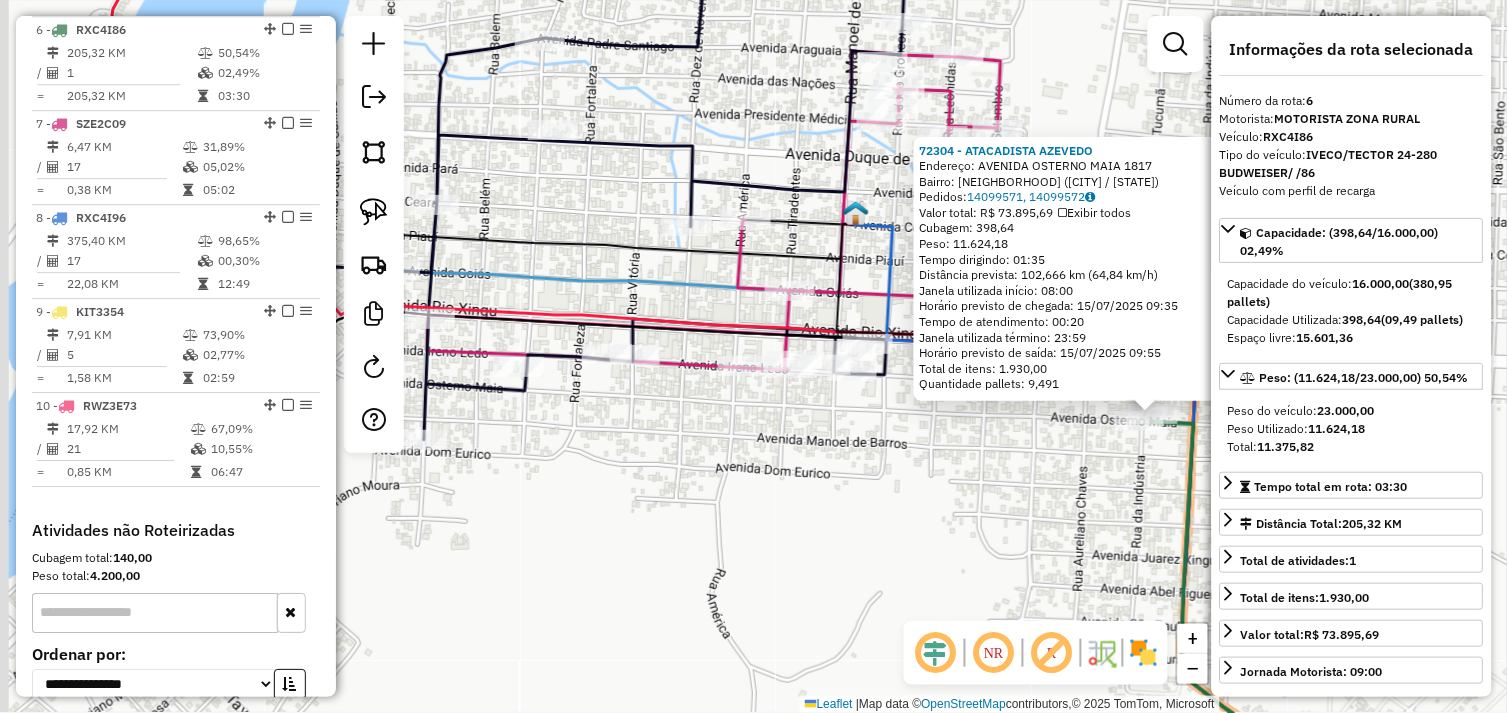 click on "[NUMBER] - ATACADISTA AZEVEDO  Endereço:  AVENIDA OSTERNO MAIA [NUMBER]   Bairro: ALECRIM ([CITY] / PA)   Pedidos:  [NUMBER], [NUMBER]   Valor total: R$ [NUMBER]   Exibir todos   Cubagem: [NUMBER]  Peso: [NUMBER]  Tempo dirigindo: [TIME]   Distância prevista: [NUMBER] km ([NUMBER] km/h)   Janela utilizada início: [TIME]   Horário previsto de chegada: [DATE] [TIME]   Tempo de atendimento: [TIME]   Janela utilizada término: [TIME]   Horário previsto de saída: [DATE] [TIME]   Total de itens: [NUMBER]   Quantidade pallets: [NUMBER]  × Janela de atendimento Grade de atendimento Capacidade Transportadoras Veículos Cliente Pedidos  Rotas Selecione os dias de semana para filtrar as janelas de atendimento  Seg   Ter   Qua   Qui   Sex   Sáb   Dom  Informe o período da janela de atendimento: De: Até:  Filtrar exatamente a janela do cliente  Considerar janela de atendimento padrão  Selecione os dias de semana para filtrar as grades de atendimento  Seg   Ter   Qua   Qui   Sex   Sáb   Dom   Peso mínimo:  De:" 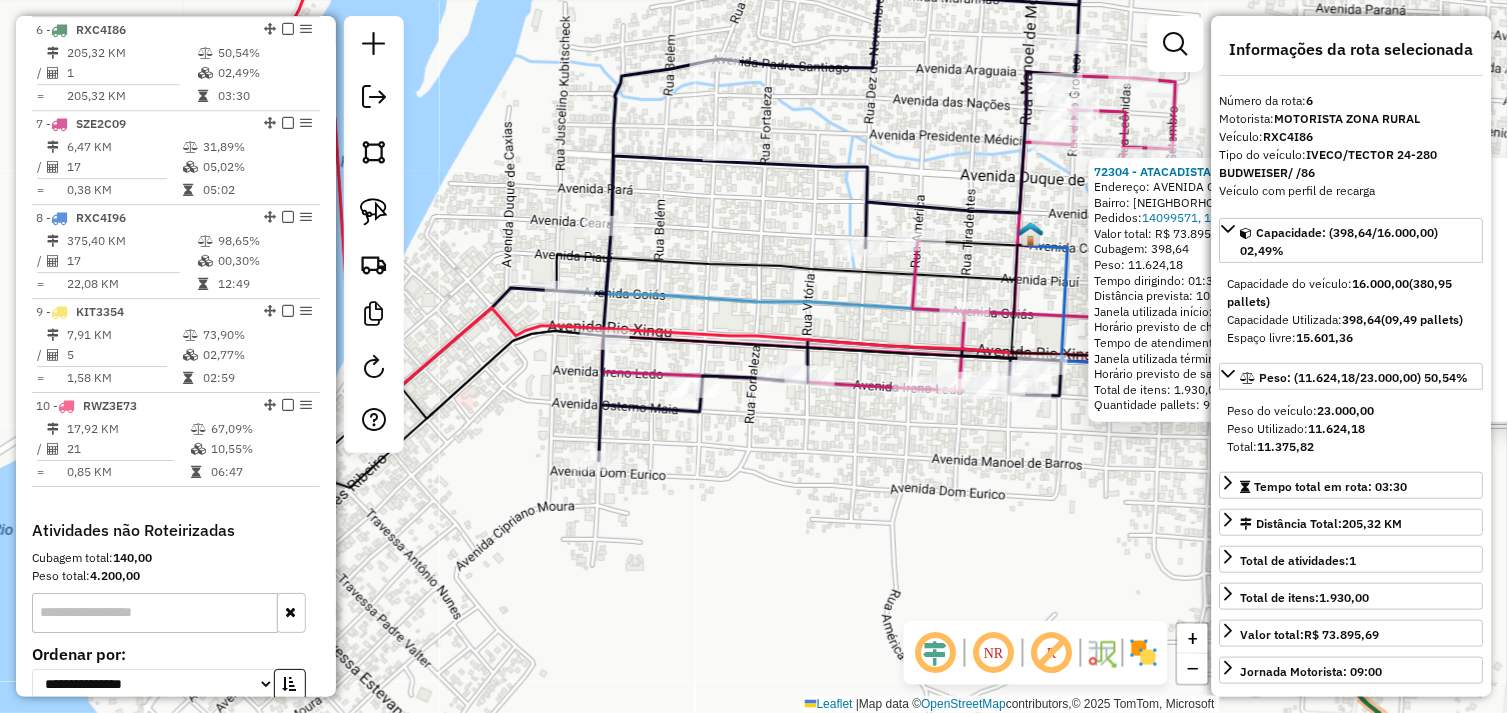 drag, startPoint x: 553, startPoint y: 432, endPoint x: 723, endPoint y: 452, distance: 171.17242 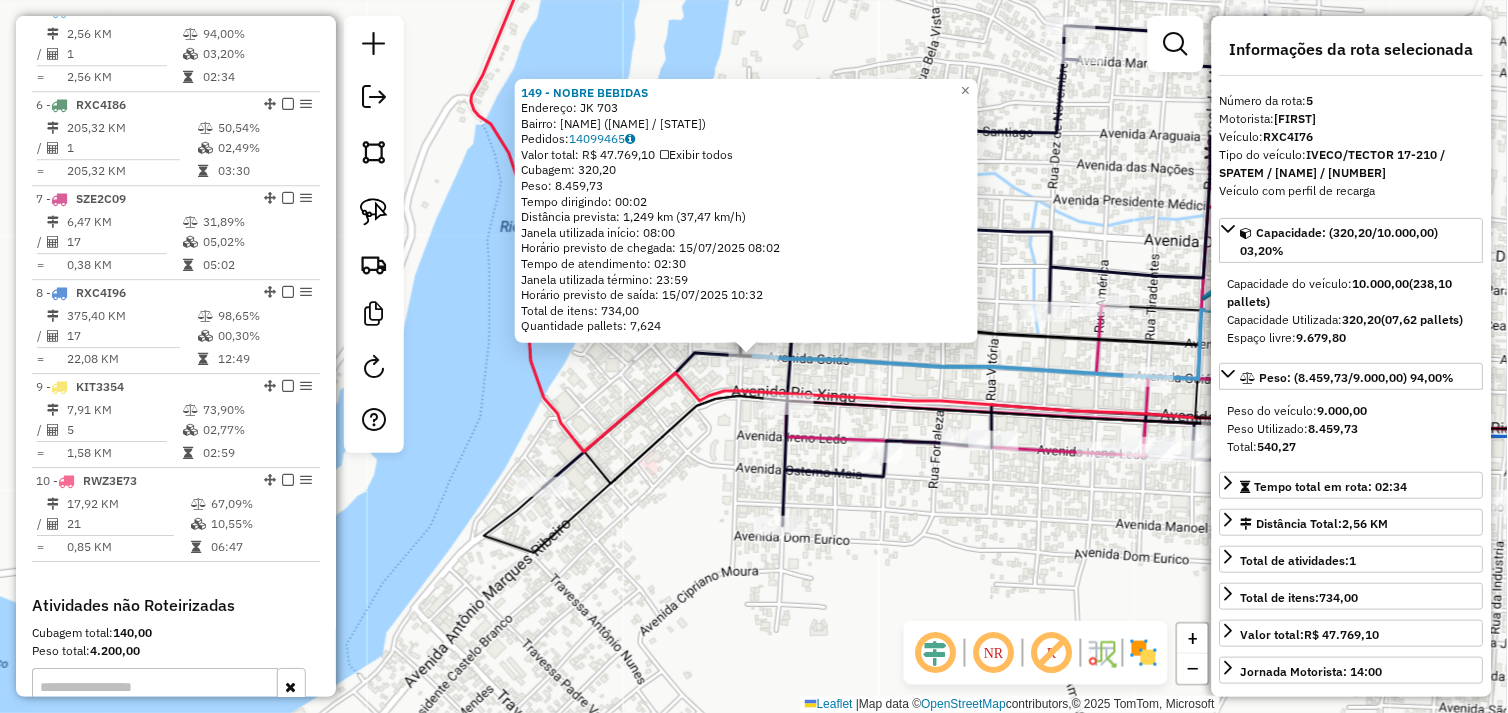 scroll, scrollTop: 1148, scrollLeft: 0, axis: vertical 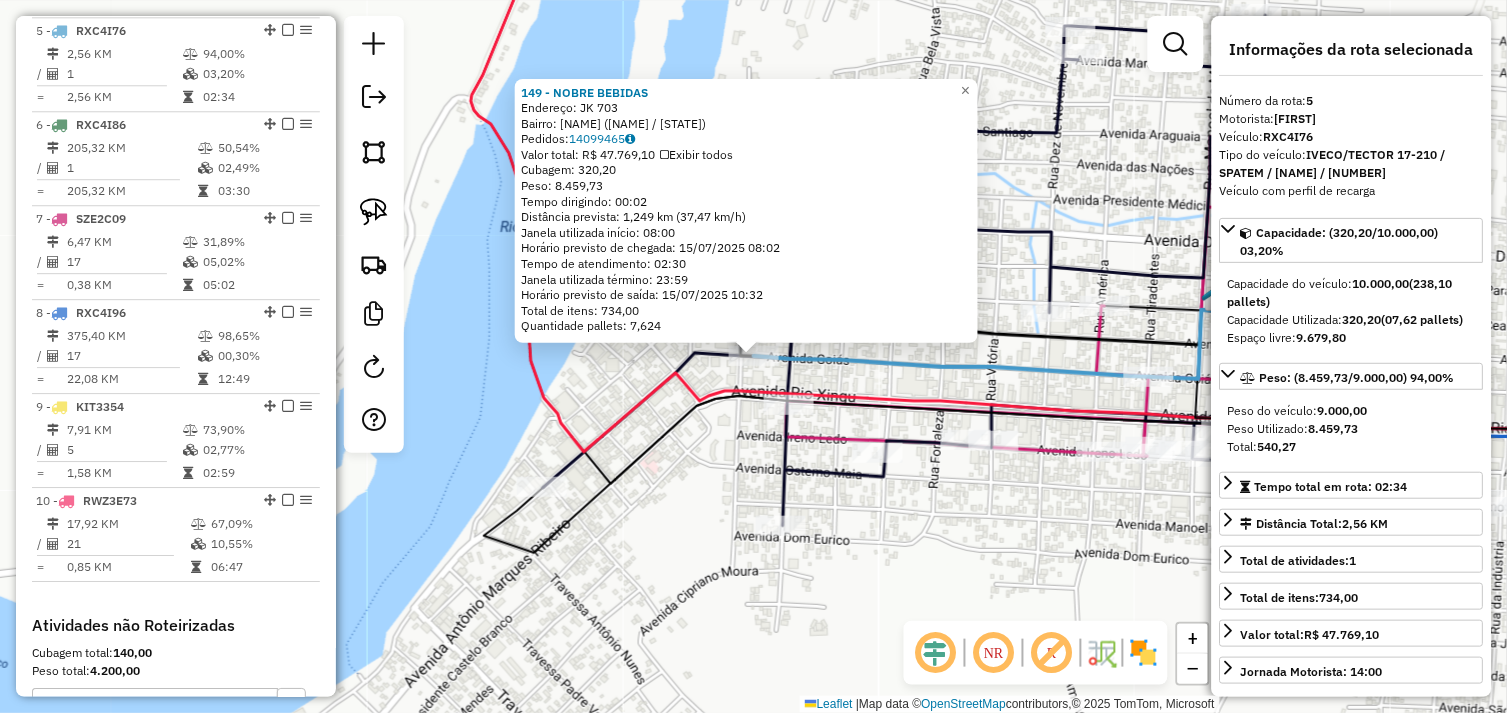 click on "[NUMBER] - [NAME]  Endereço:  JK [NUMBER]   Bairro: CENTRO ([CITY] / [STATE])   Pedidos:  [NUMBER]   Valor total: R$ [PRICE]   Exibir todos   Cubagem: [NUMBER]  Peso: [NUMBER]  Tempo dirigindo: [TIME]   Distância prevista: [NUMBER] km ([NUMBER] km/h)   Janela utilizada início: [TIME]   Horário previsto de chegada: [DATE] [TIME]   Tempo de atendimento: [TIME]   Janela utilizada término: [TIME]   Horário previsto de saída: [DATE] [TIME]   Total de itens: [NUMBER]   Quantidade pallets: [NUMBER]  × Janela de atendimento Grade de atendimento Capacidade Transportadoras Veículos Cliente Pedidos  Rotas Selecione os dias de semana para filtrar as janelas de atendimento  Seg   Ter   Qua   Qui   Sex   Sáb   Dom  Informe o período da janela de atendimento: De: [TIME] Até: [TIME]  Filtrar exatamente a janela do cliente  Considerar janela de atendimento padrão  Selecione os dias de semana para filtrar as grades de atendimento  Seg   Ter   Qua   Qui   Sex   Sáb   Dom   Considerar clientes sem dia de atendimento cadastrado  De: [NUMBER]" 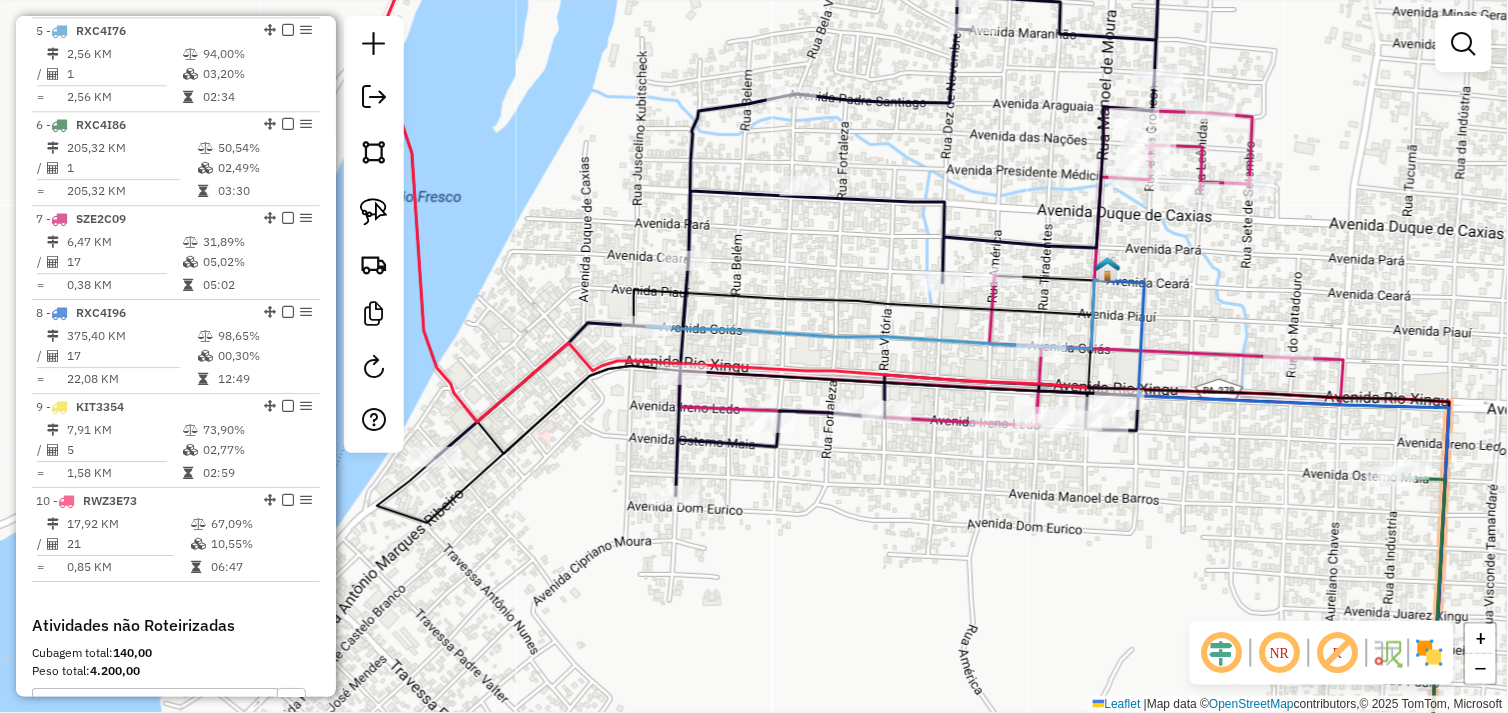 drag, startPoint x: 905, startPoint y: 542, endPoint x: 785, endPoint y: 490, distance: 130.78226 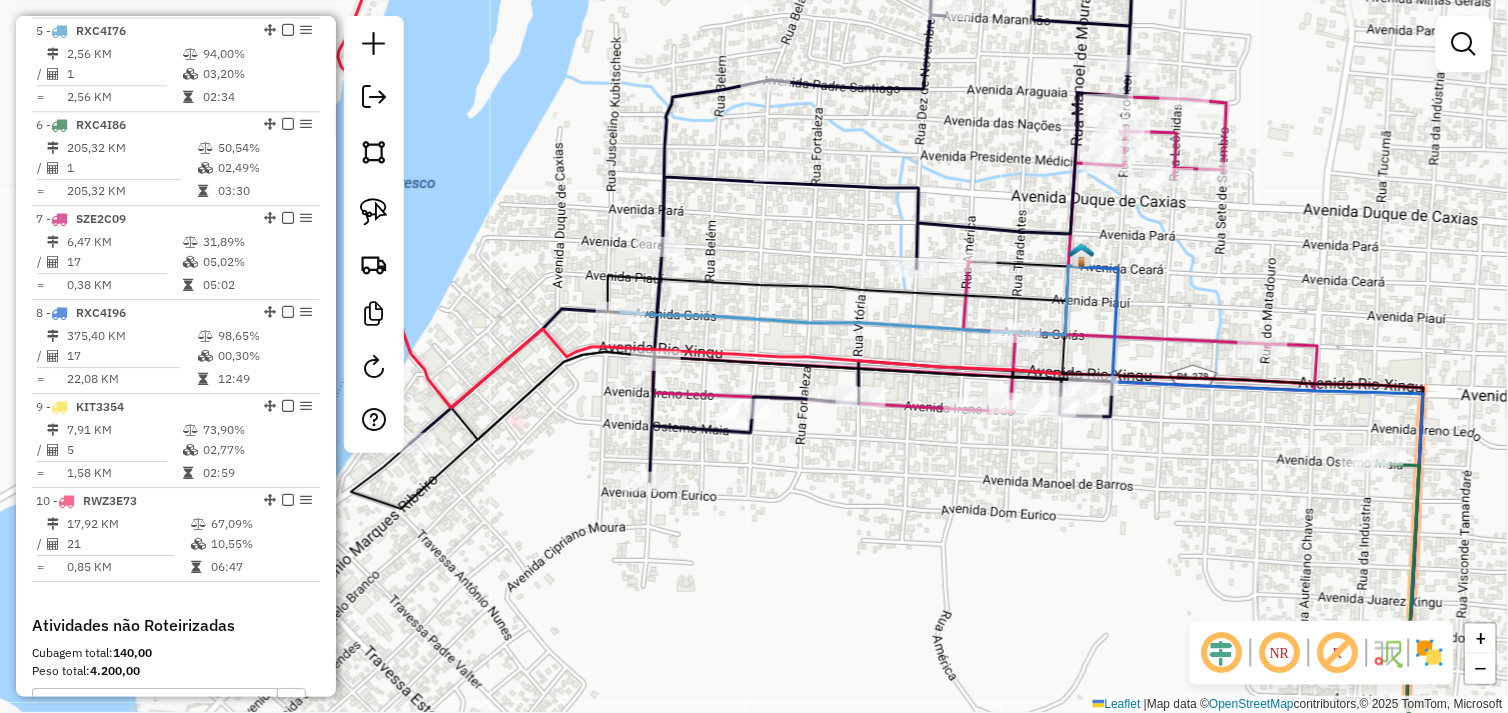 drag, startPoint x: 916, startPoint y: 513, endPoint x: 675, endPoint y: 442, distance: 251.24092 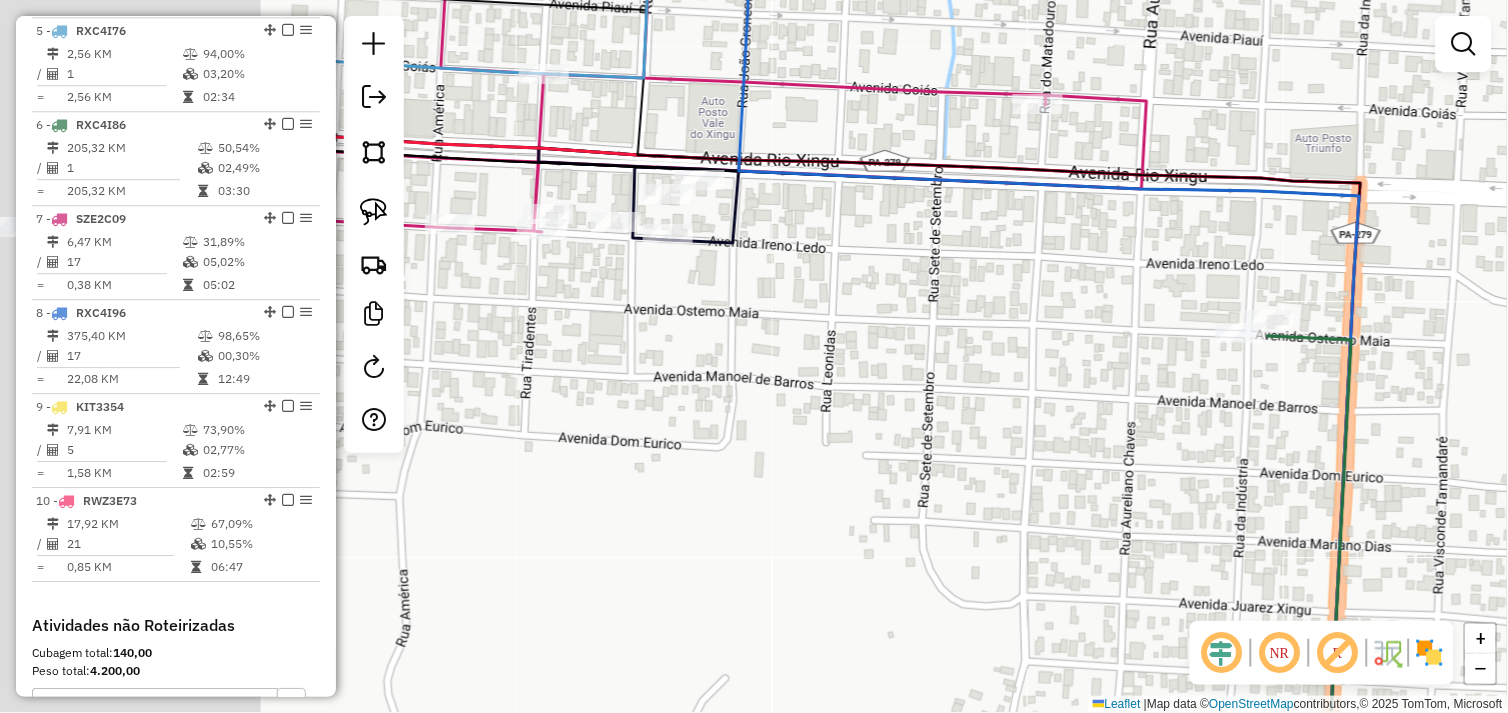drag, startPoint x: 753, startPoint y: 432, endPoint x: 1053, endPoint y: 356, distance: 309.477 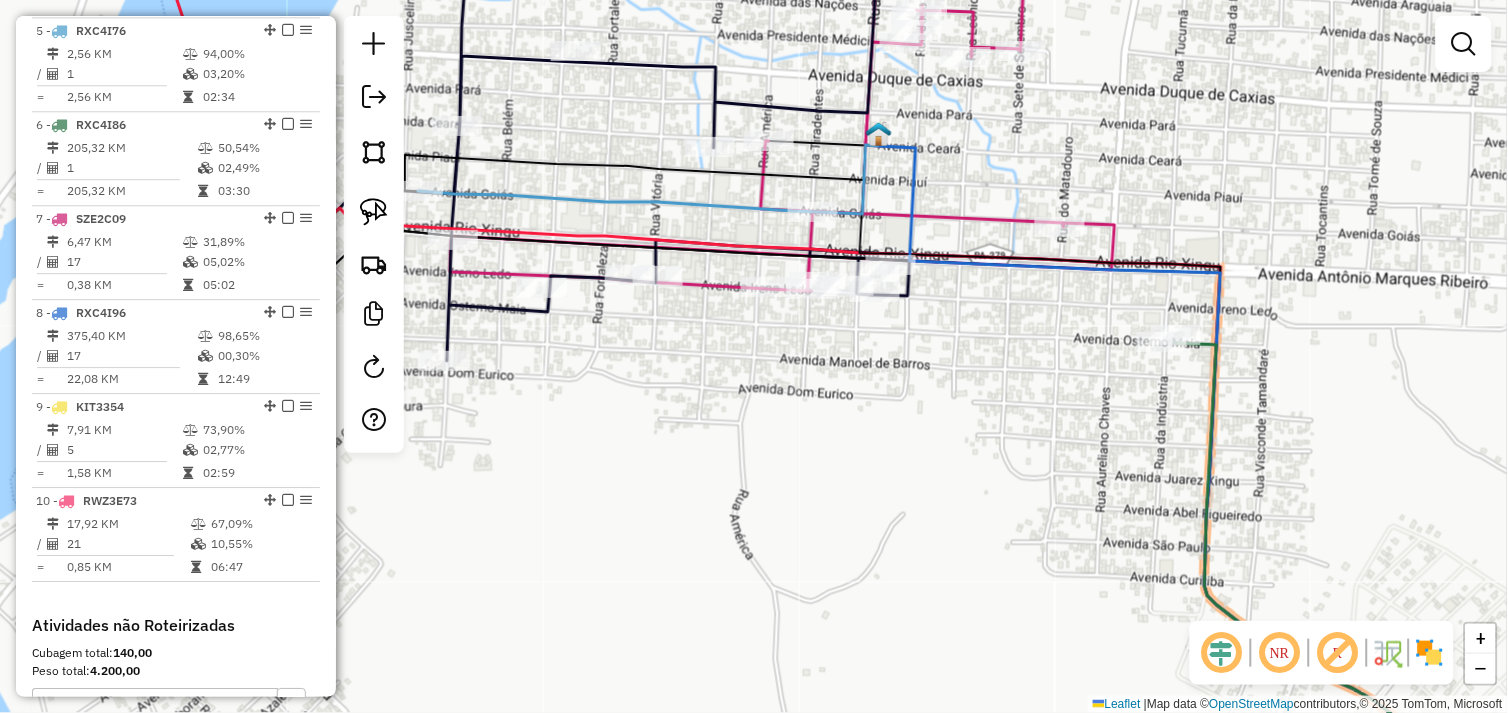 drag, startPoint x: 874, startPoint y: 405, endPoint x: 916, endPoint y: 373, distance: 52.801514 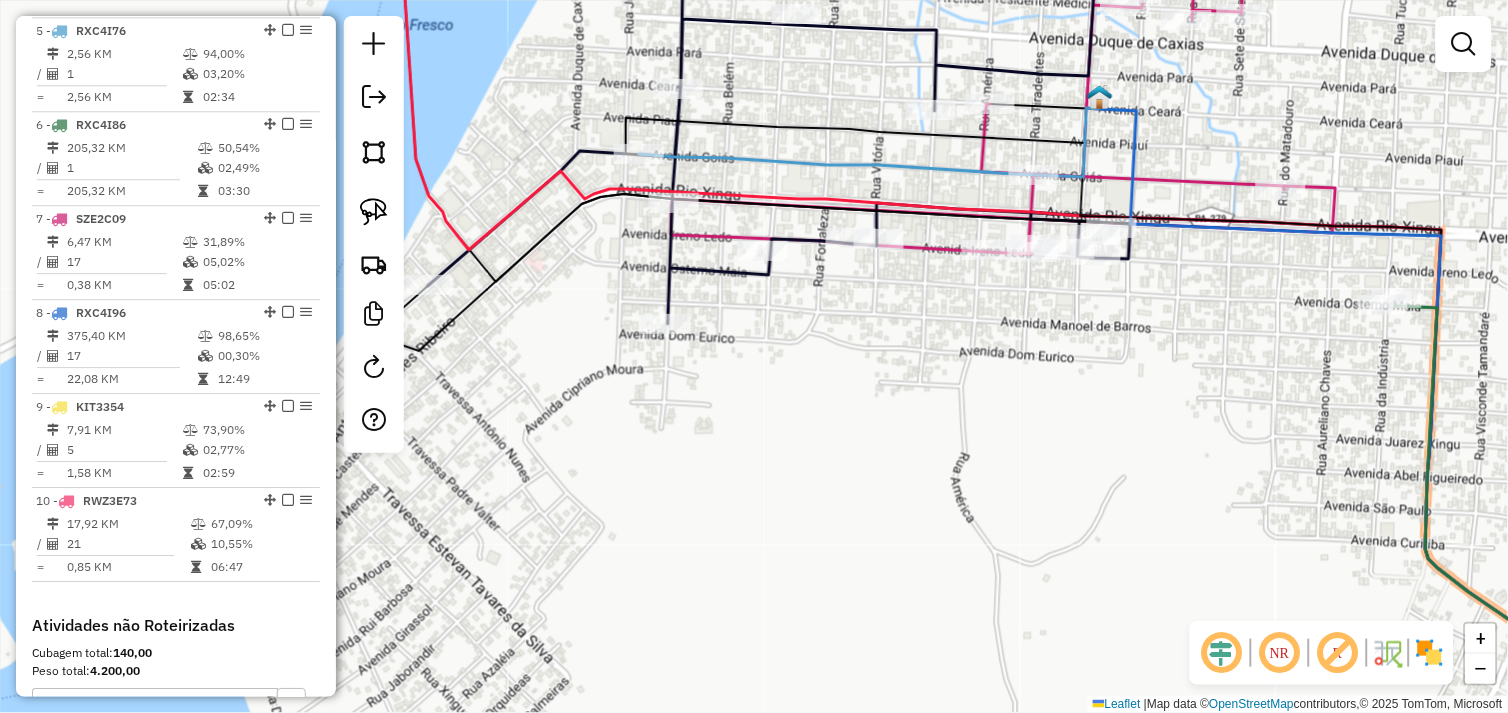 drag, startPoint x: 1237, startPoint y: 435, endPoint x: 898, endPoint y: 235, distance: 393.60004 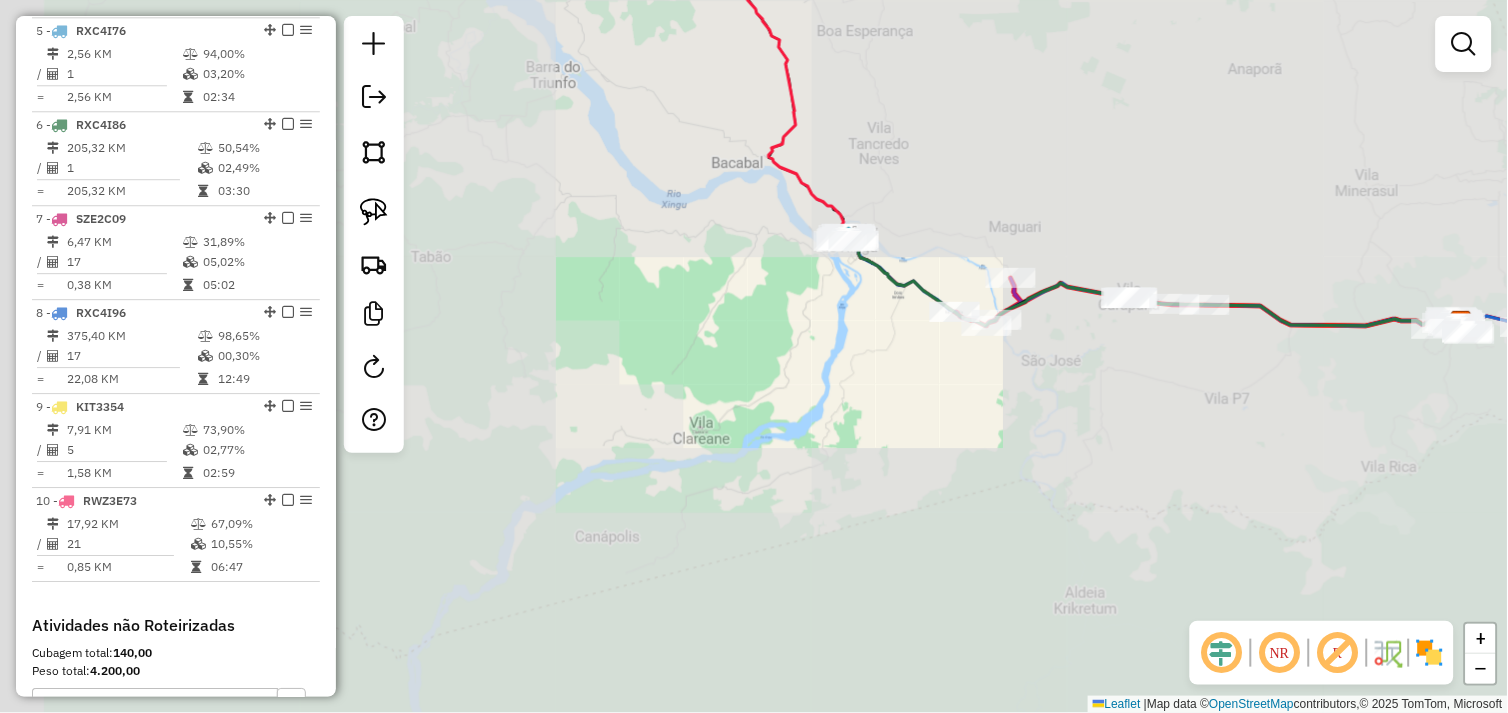 click on "Janela de atendimento Grade de atendimento Capacidade Transportadoras Veículos Cliente Pedidos  Rotas Selecione os dias de semana para filtrar as janelas de atendimento  Seg   Ter   Qua   Qui   Sex   Sáb   Dom  Informe o período da janela de atendimento: De: Até:  Filtrar exatamente a janela do cliente  Considerar janela de atendimento padrão  Selecione os dias de semana para filtrar as grades de atendimento  Seg   Ter   Qua   Qui   Sex   Sáb   Dom   Considerar clientes sem dia de atendimento cadastrado  Clientes fora do dia de atendimento selecionado Filtrar as atividades entre os valores definidos abaixo:  Peso mínimo:   Peso máximo:   Cubagem mínima:   Cubagem máxima:   De:   Até:  Filtrar as atividades entre o tempo de atendimento definido abaixo:  De:   Até:   Considerar capacidade total dos clientes não roteirizados Transportadora: Selecione um ou mais itens Tipo de veículo: Selecione um ou mais itens Veículo: Selecione um ou mais itens Motorista: Selecione um ou mais itens Nome: Rótulo:" 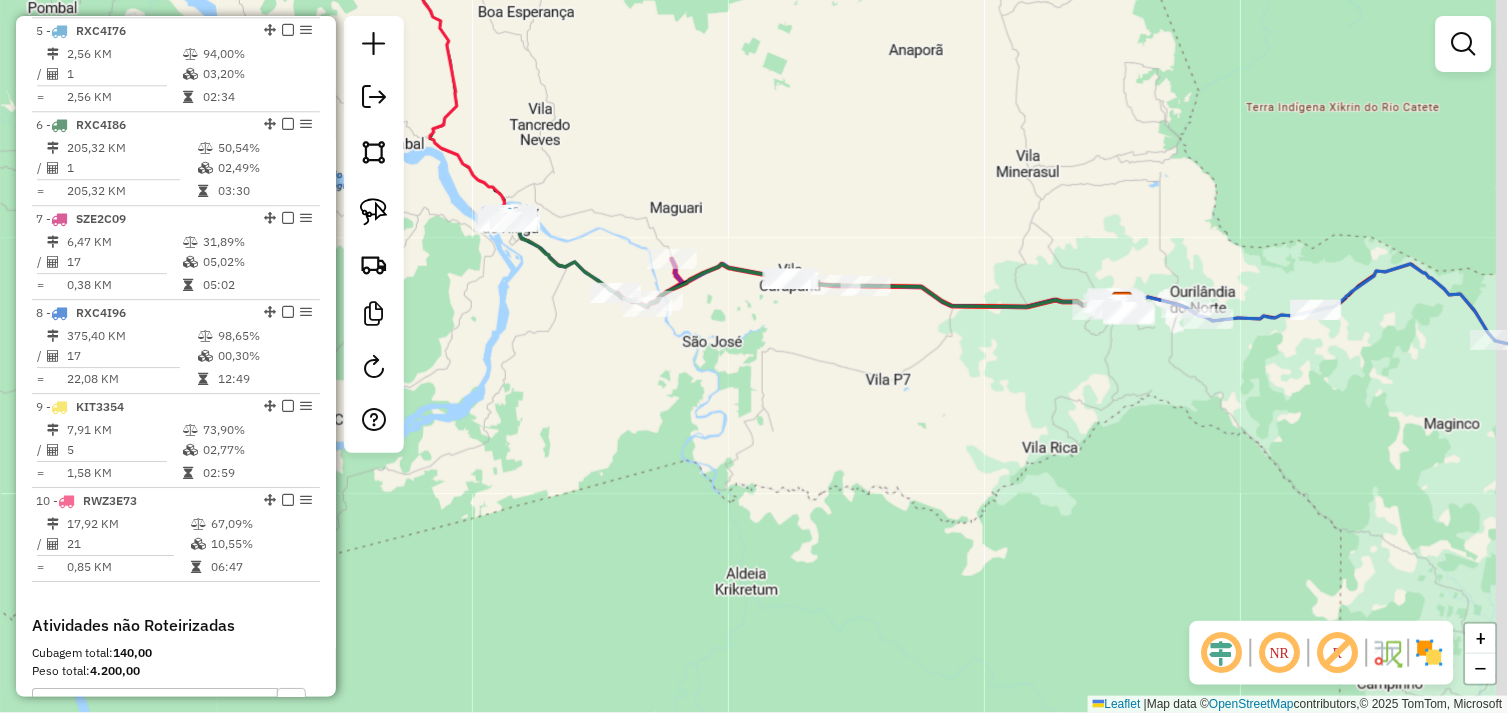 drag, startPoint x: 1085, startPoint y: 424, endPoint x: 918, endPoint y: 403, distance: 168.31519 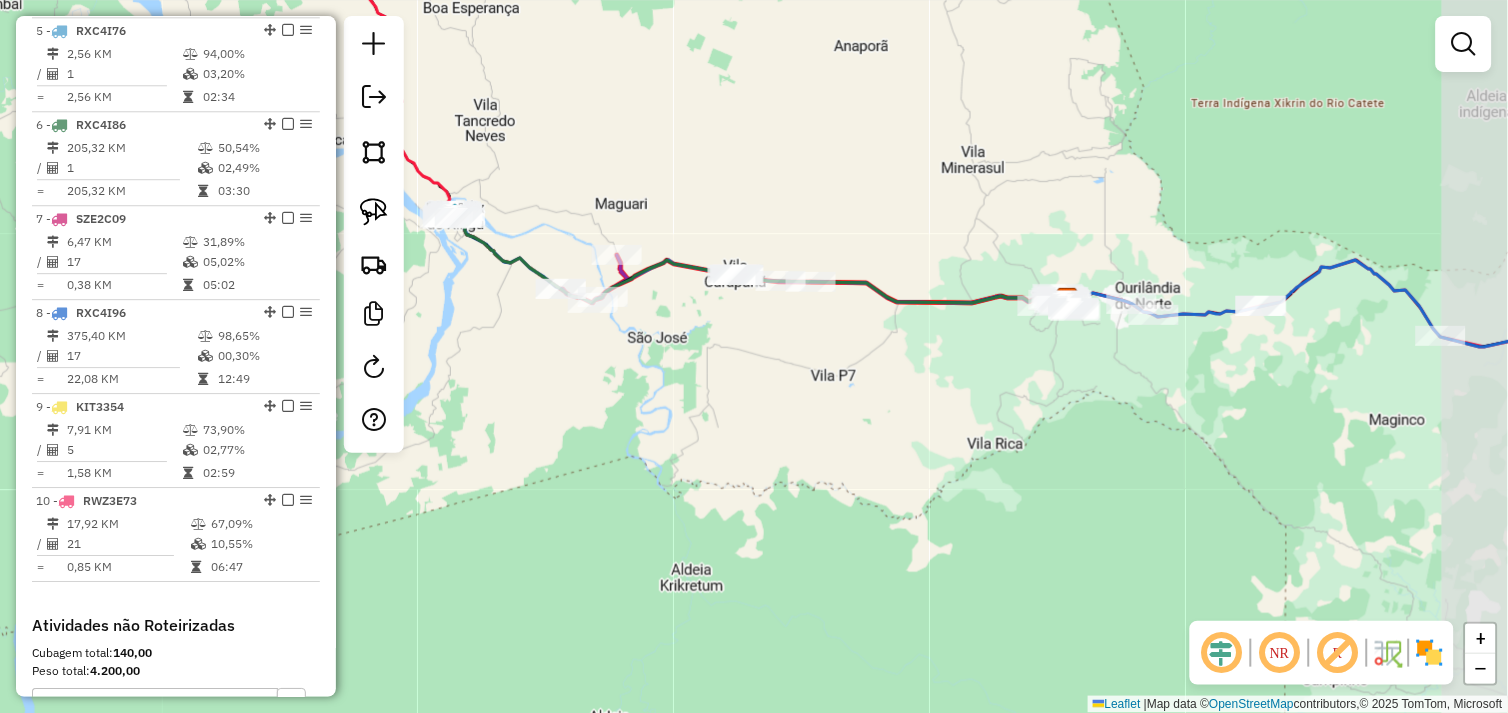drag, startPoint x: 824, startPoint y: 411, endPoint x: 1024, endPoint y: 415, distance: 200.04 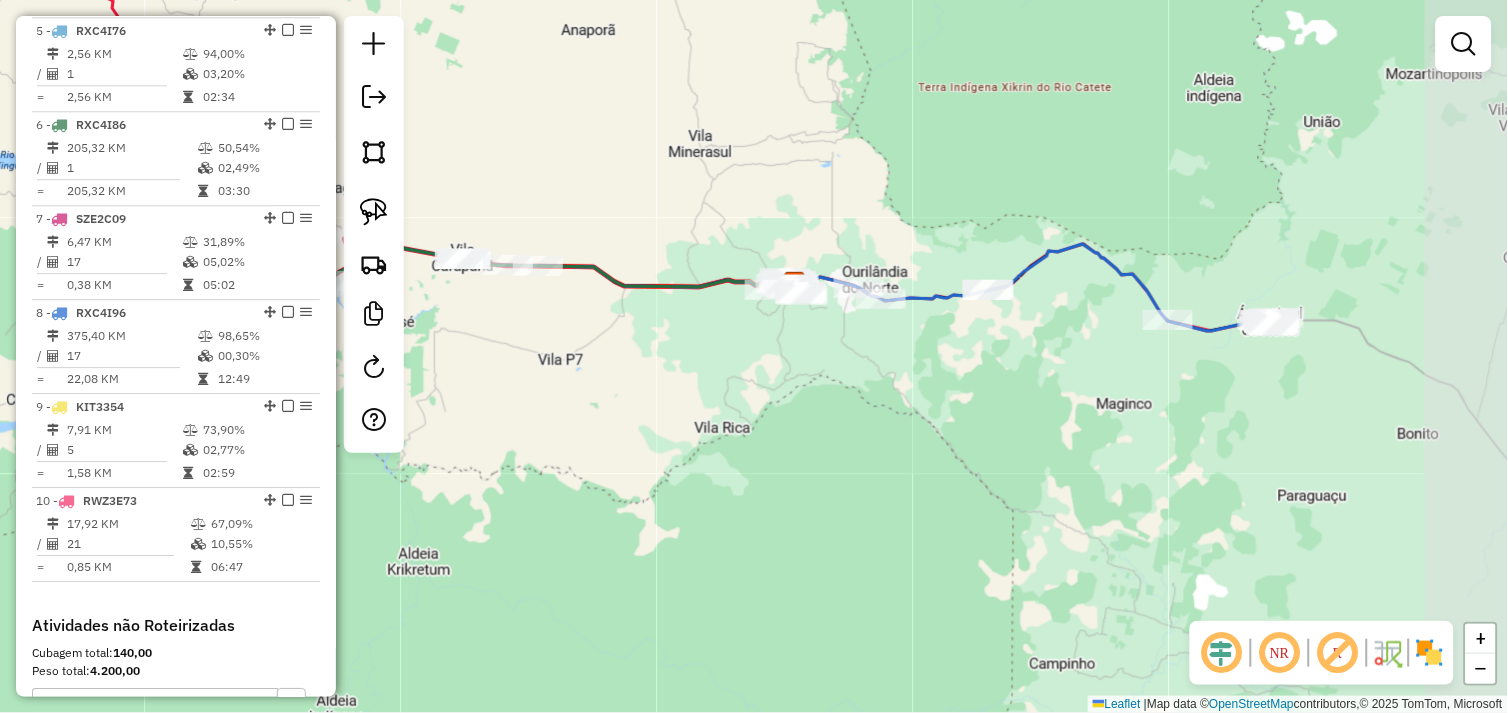 click on "Janela de atendimento Grade de atendimento Capacidade Transportadoras Veículos Cliente Pedidos  Rotas Selecione os dias de semana para filtrar as janelas de atendimento  Seg   Ter   Qua   Qui   Sex   Sáb   Dom  Informe o período da janela de atendimento: De: Até:  Filtrar exatamente a janela do cliente  Considerar janela de atendimento padrão  Selecione os dias de semana para filtrar as grades de atendimento  Seg   Ter   Qua   Qui   Sex   Sáb   Dom   Considerar clientes sem dia de atendimento cadastrado  Clientes fora do dia de atendimento selecionado Filtrar as atividades entre os valores definidos abaixo:  Peso mínimo:   Peso máximo:   Cubagem mínima:   Cubagem máxima:   De:   Até:  Filtrar as atividades entre o tempo de atendimento definido abaixo:  De:   Até:   Considerar capacidade total dos clientes não roteirizados Transportadora: Selecione um ou mais itens Tipo de veículo: Selecione um ou mais itens Veículo: Selecione um ou mais itens Motorista: Selecione um ou mais itens Nome: Rótulo:" 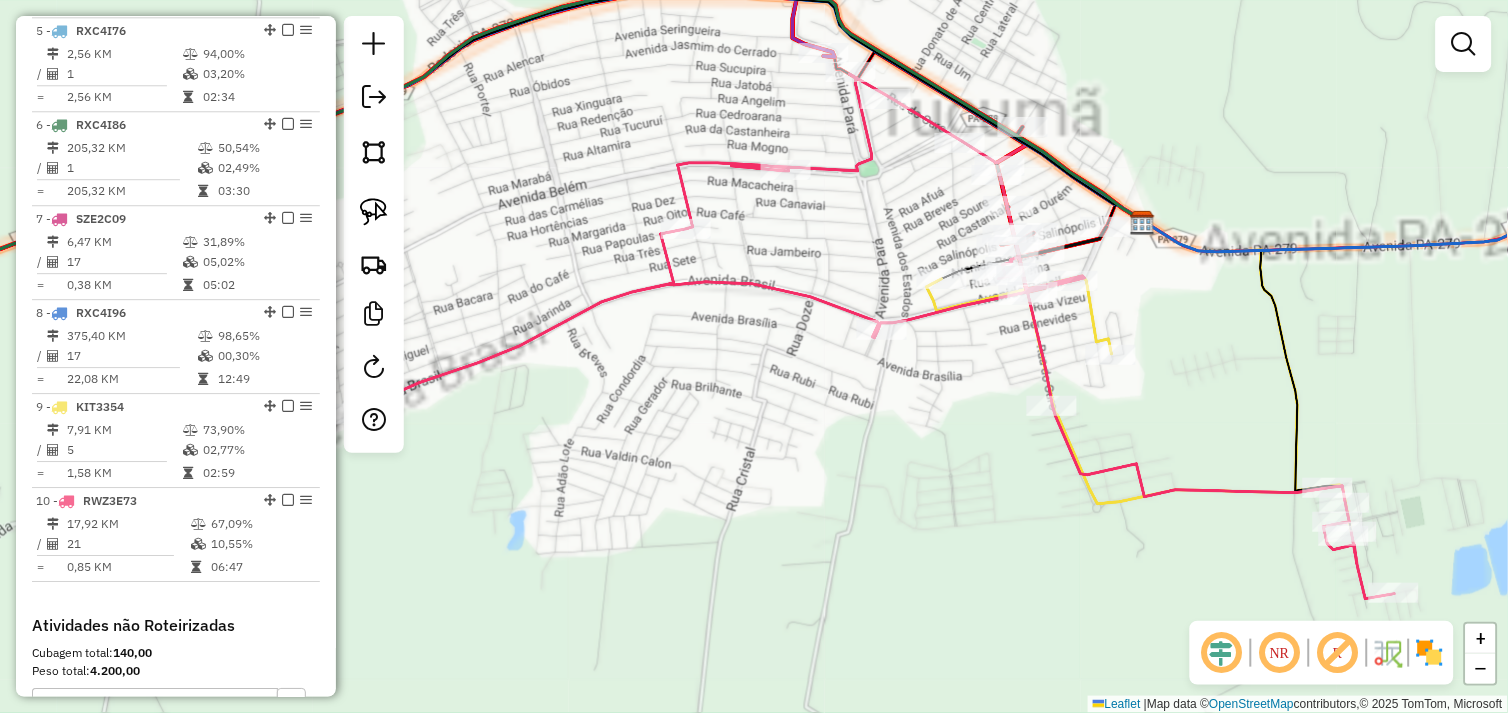drag, startPoint x: 807, startPoint y: 362, endPoint x: 722, endPoint y: 370, distance: 85.37564 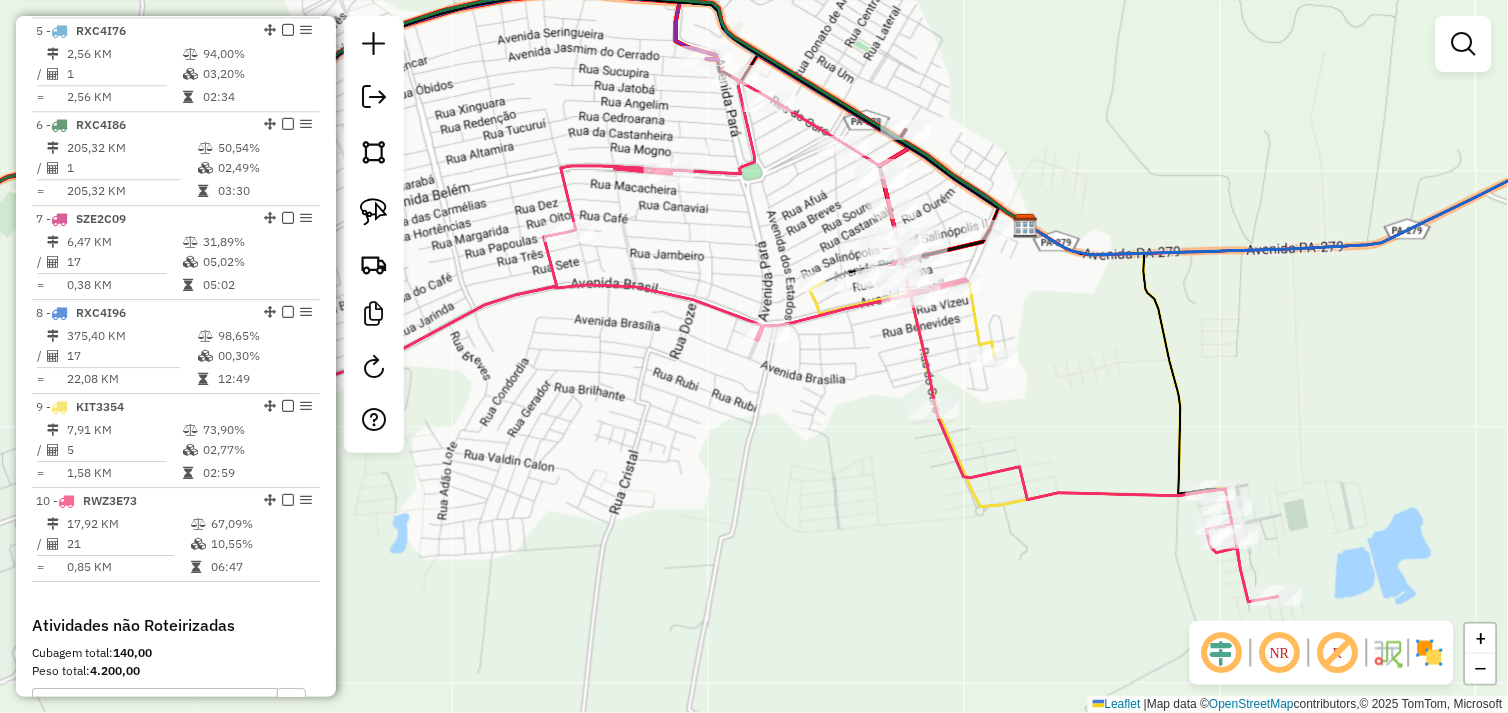 drag, startPoint x: 858, startPoint y: 361, endPoint x: 764, endPoint y: 368, distance: 94.26028 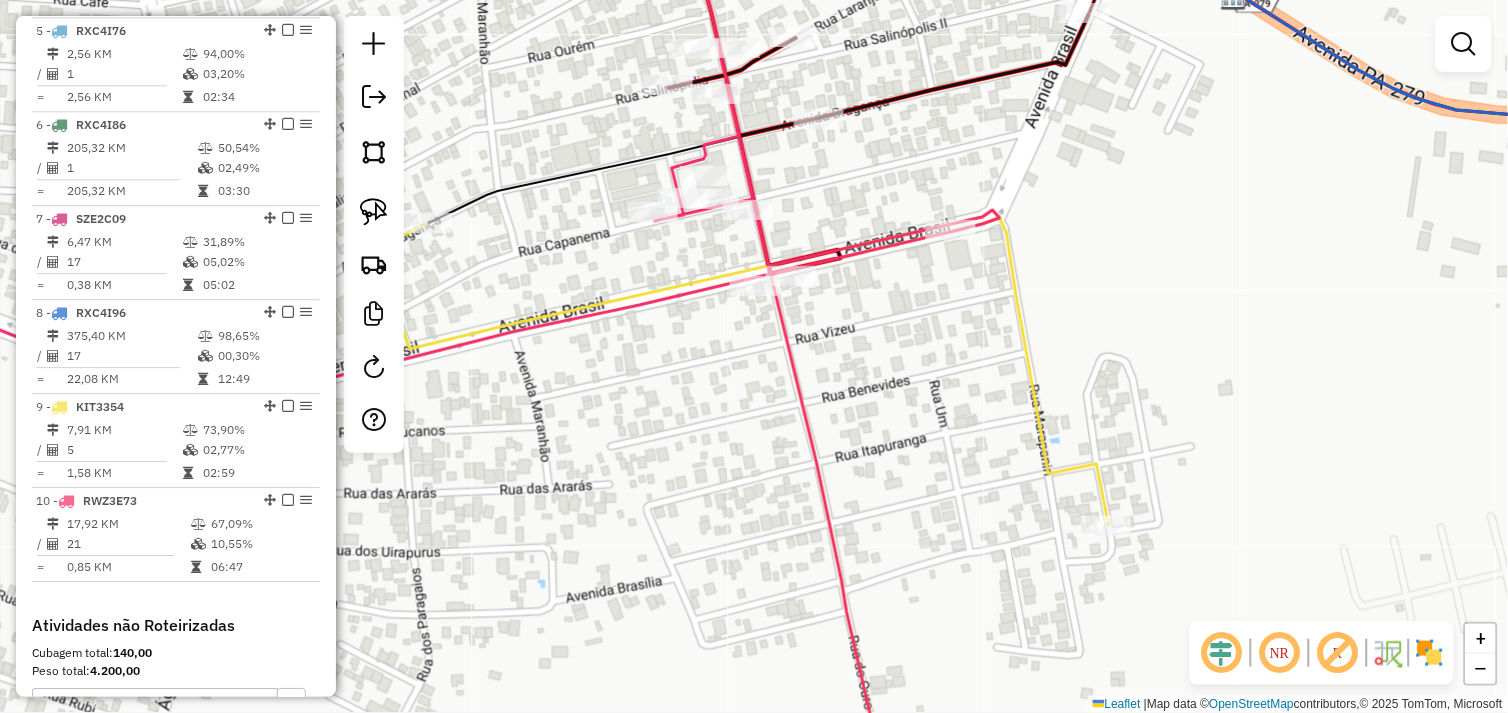 click on "Janela de atendimento Grade de atendimento Capacidade Transportadoras Veículos Cliente Pedidos  Rotas Selecione os dias de semana para filtrar as janelas de atendimento  Seg   Ter   Qua   Qui   Sex   Sáb   Dom  Informe o período da janela de atendimento: De: Até:  Filtrar exatamente a janela do cliente  Considerar janela de atendimento padrão  Selecione os dias de semana para filtrar as grades de atendimento  Seg   Ter   Qua   Qui   Sex   Sáb   Dom   Considerar clientes sem dia de atendimento cadastrado  Clientes fora do dia de atendimento selecionado Filtrar as atividades entre os valores definidos abaixo:  Peso mínimo:   Peso máximo:   Cubagem mínima:   Cubagem máxima:   De:   Até:  Filtrar as atividades entre o tempo de atendimento definido abaixo:  De:   Até:   Considerar capacidade total dos clientes não roteirizados Transportadora: Selecione um ou mais itens Tipo de veículo: Selecione um ou mais itens Veículo: Selecione um ou mais itens Motorista: Selecione um ou mais itens Nome: Rótulo:" 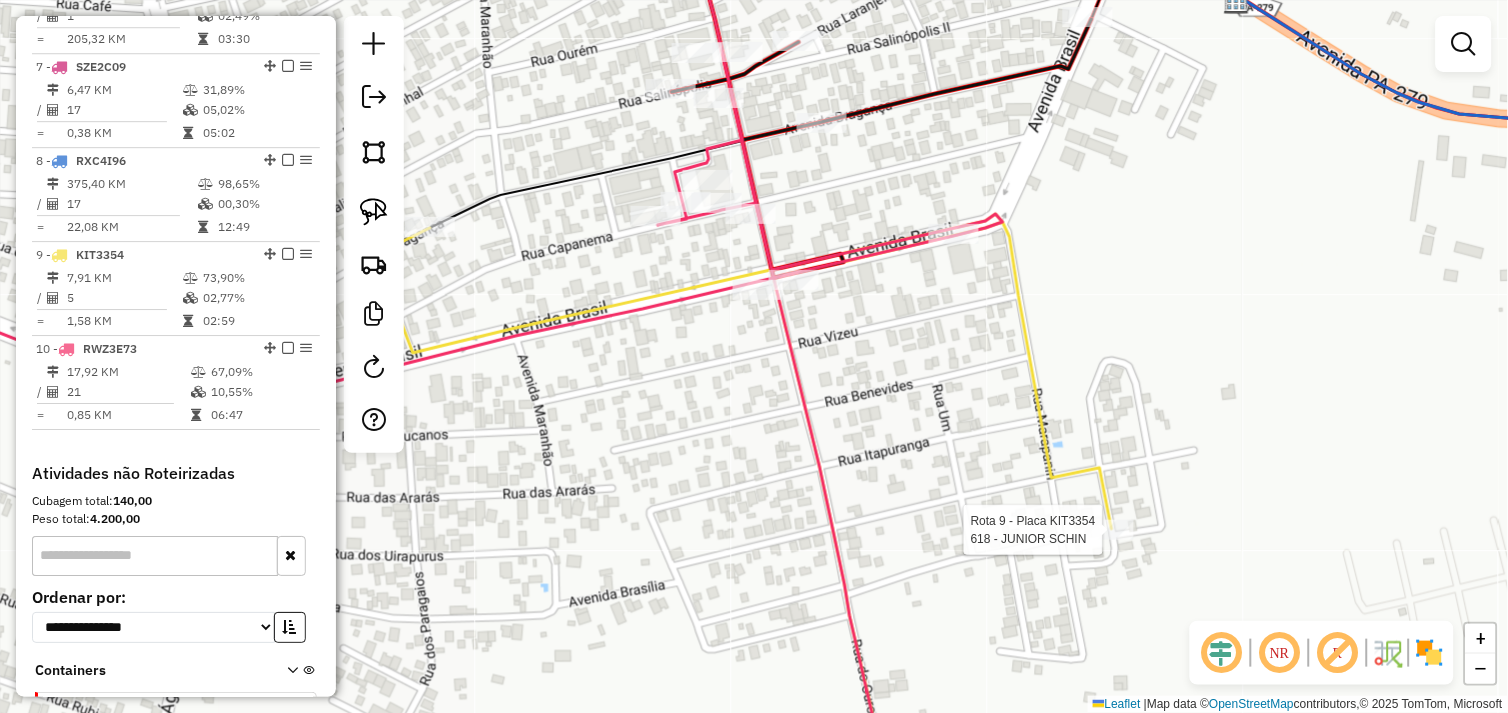 select on "*********" 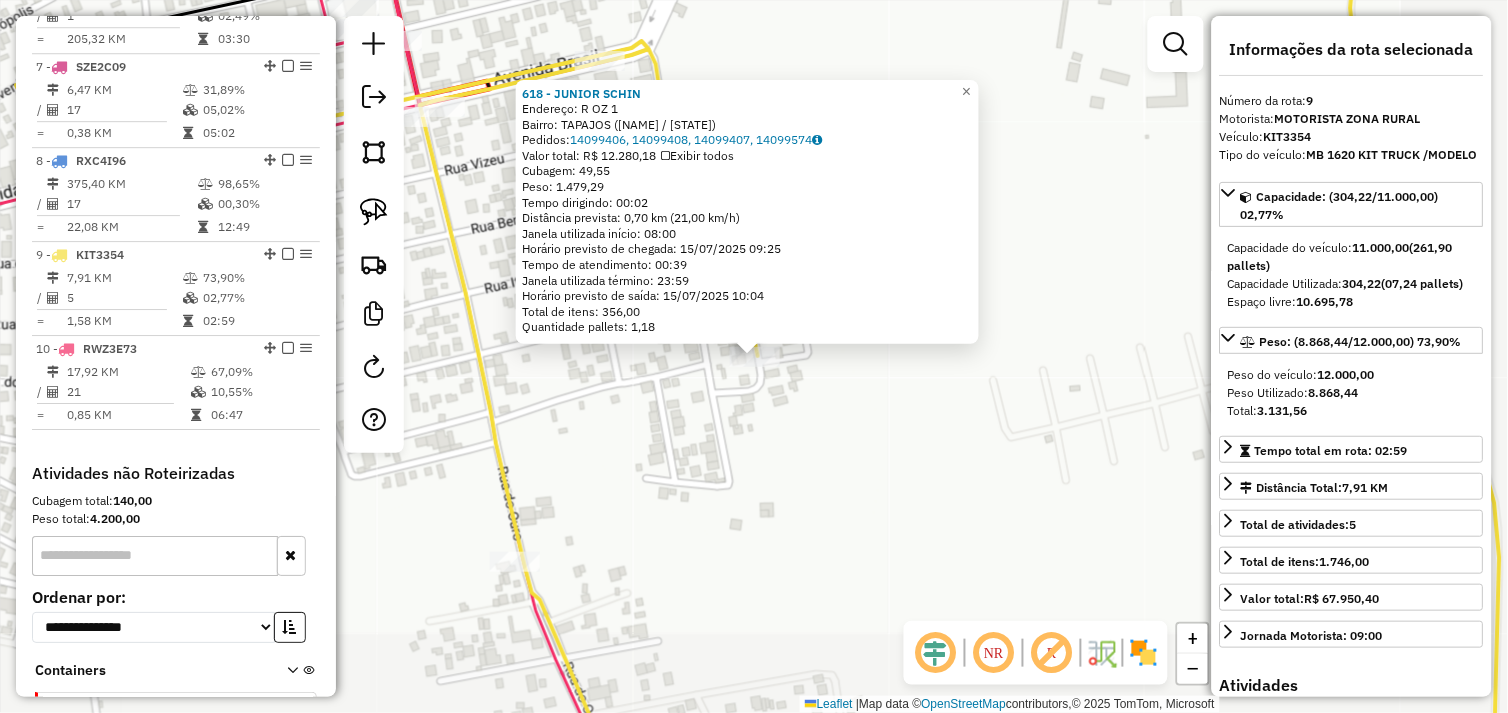 scroll, scrollTop: 1425, scrollLeft: 0, axis: vertical 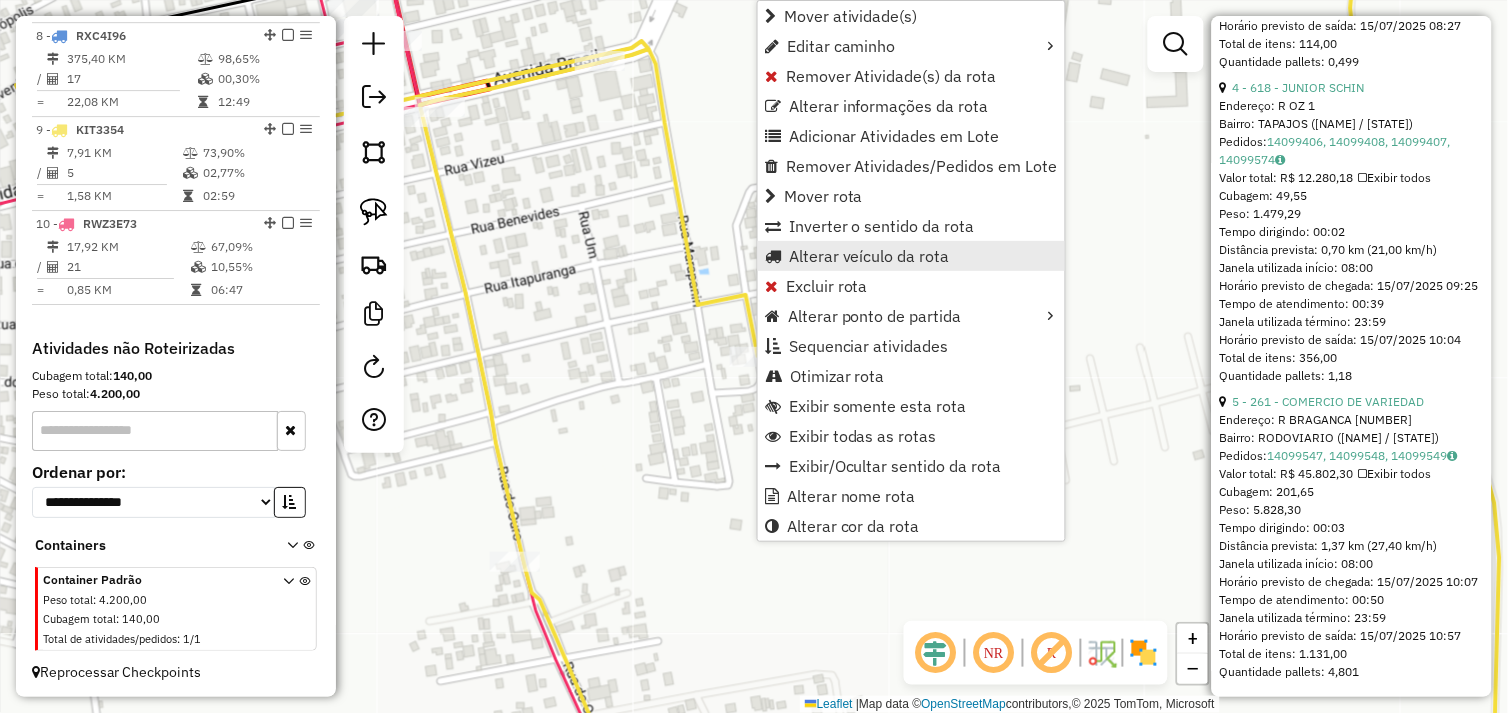 click on "Alterar veículo da rota" at bounding box center [869, 256] 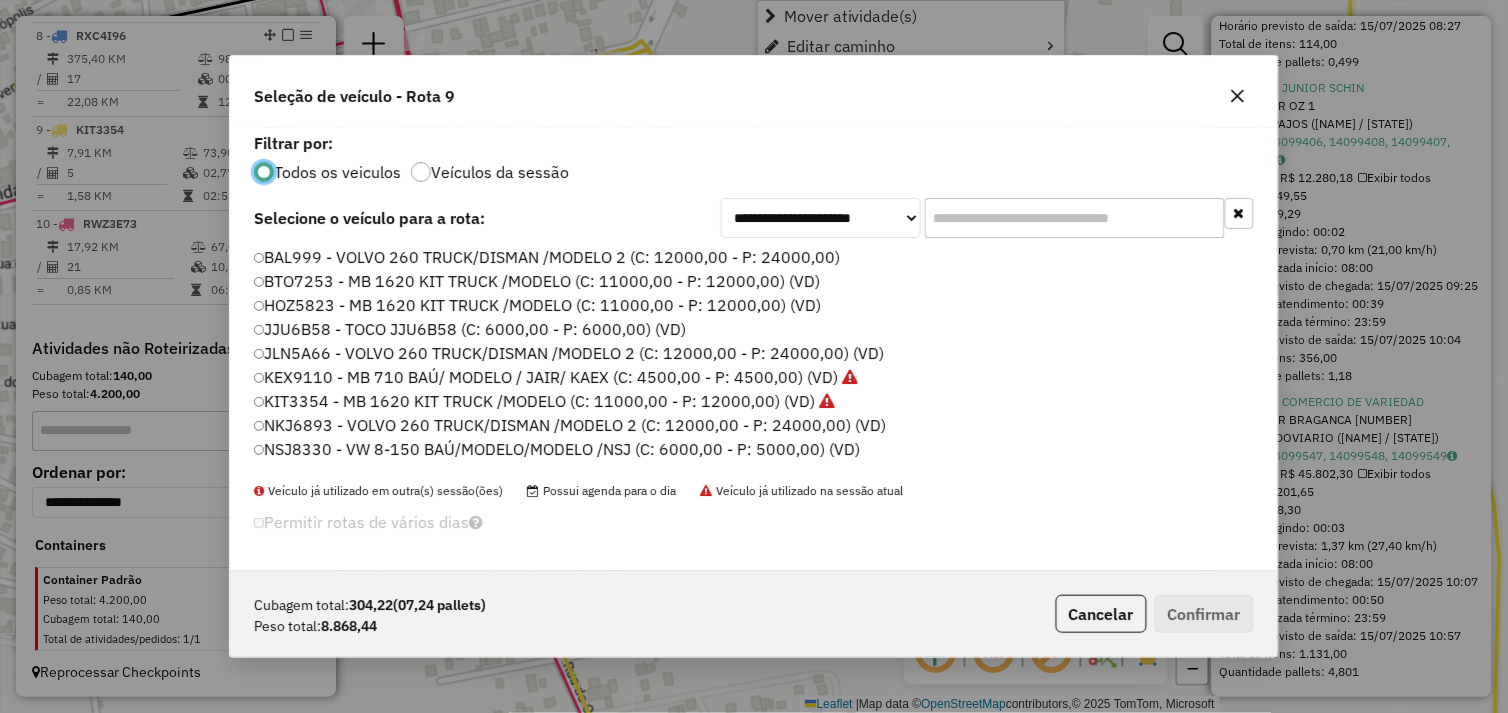 scroll, scrollTop: 11, scrollLeft: 5, axis: both 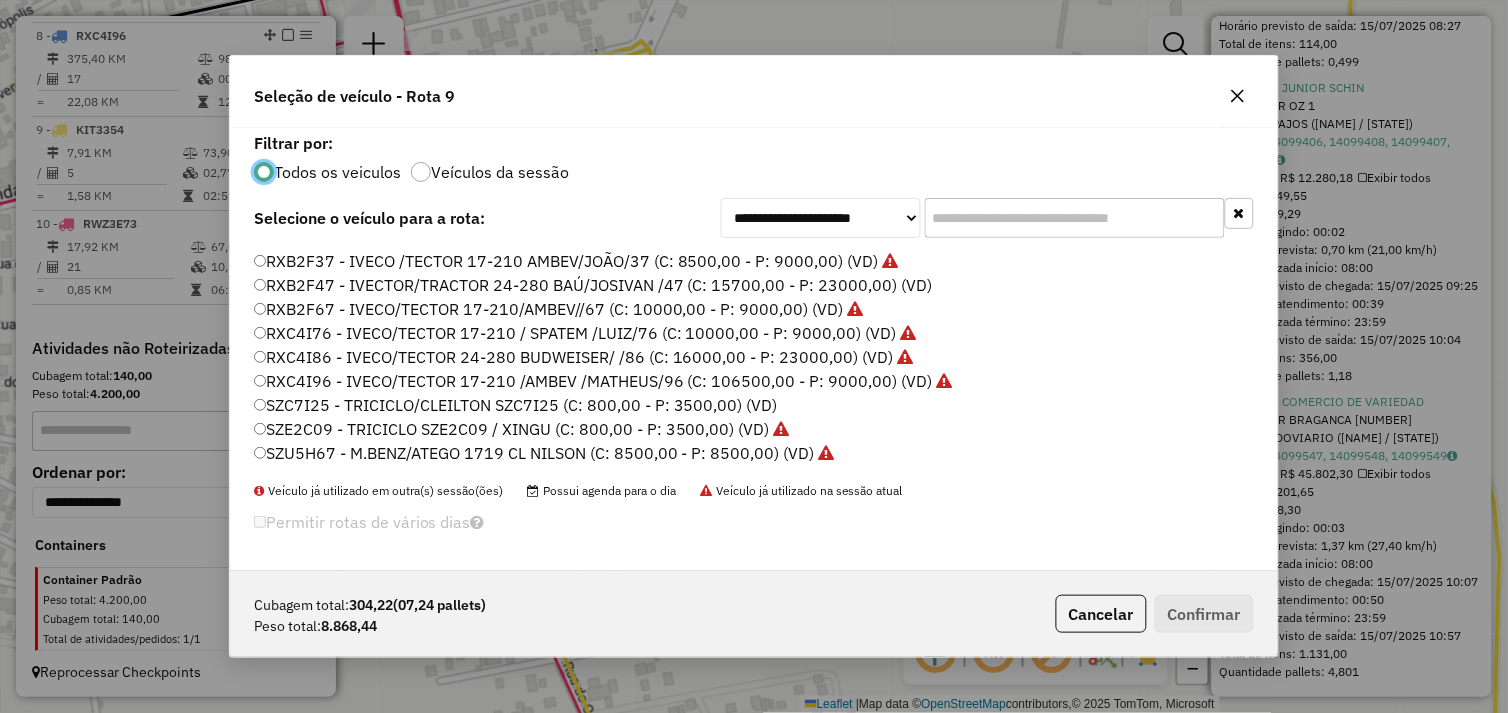 click on "BAL999 - VOLVO 260 TRUCK/DISMAN /MODELO 2 (C: 12000,00 - P: 24000,00)    BTO7253 - MB 1620 KIT TRUCK /MODELO (C: 11000,00 - P: 12000,00) (VD)   HOZ5823 - MB 1620 KIT TRUCK /MODELO (C: 11000,00 - P: 12000,00) (VD)   JJU6B58 - TOCO JJU6B58 (C: 6000,00 - P: 6000,00) (VD)   JLN5A66 - VOLVO 260 TRUCK/DISMAN /MODELO 2 (C: 12000,00 - P: 24000,00) (VD)   KEX9110 - MB 710 BAÚ/ MODELO / JAIR/ KAEX (C: 4500,00 - P: 4500,00) (VD)   KIT3354 - MB 1620 KIT TRUCK /MODELO (C: 11000,00 - P: 12000,00) (VD)   NKJ6893 - VOLVO 260 TRUCK/DISMAN /MODELO 2 (C: 12000,00 - P: 24000,00) (VD)   NSJ8330 - VW 8-150 BAÚ/MODELO/MODELO /NSJ (C: 6000,00 - P: 5000,00) (VD)   OCA7167 - VOLVO 260 TRUCK/DISMAN /MODELO 2 (C: 12000,00 - P: 24000,00) (VD)   OMM6D48 - IVECTOR/TRACTOR 24-280 BAÚ/JOSIVAN /47 (C: 15700,00 - P: 23000,00) (VD)   RWZ3E73 - TRICÍCULO/ROGERIO 73 (C: 800,00 - P: 3500,00) (VD)   RXB2F37 - IVECO /TECTOR 17-210 AMBEV/JOÃO/37 (C: 8500,00 - P: 9000,00) (VD)   SZC7I25 - TRICICLO/CLEILTON SZC7I25 (C: 800,00 - P: 3500,00) (VD)" 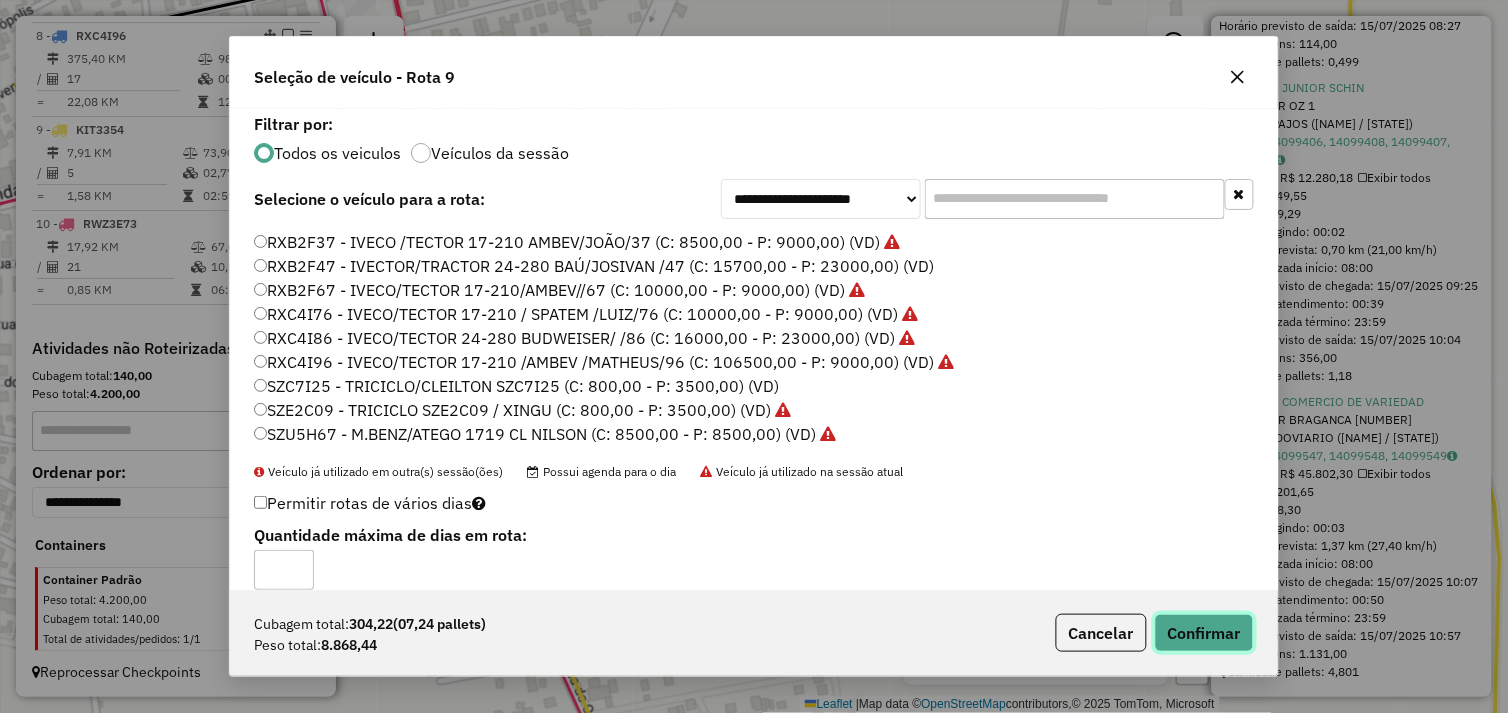 click on "Confirmar" 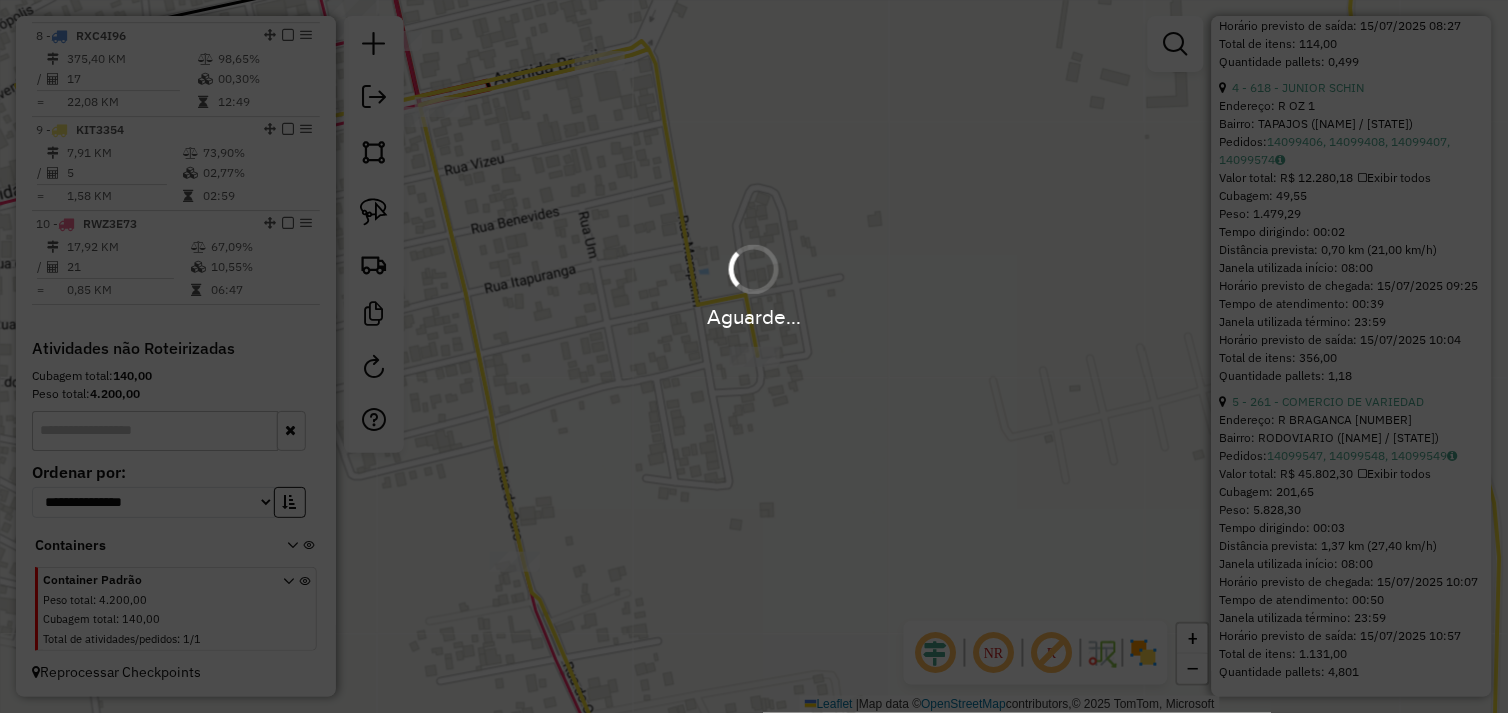scroll, scrollTop: 1773, scrollLeft: 0, axis: vertical 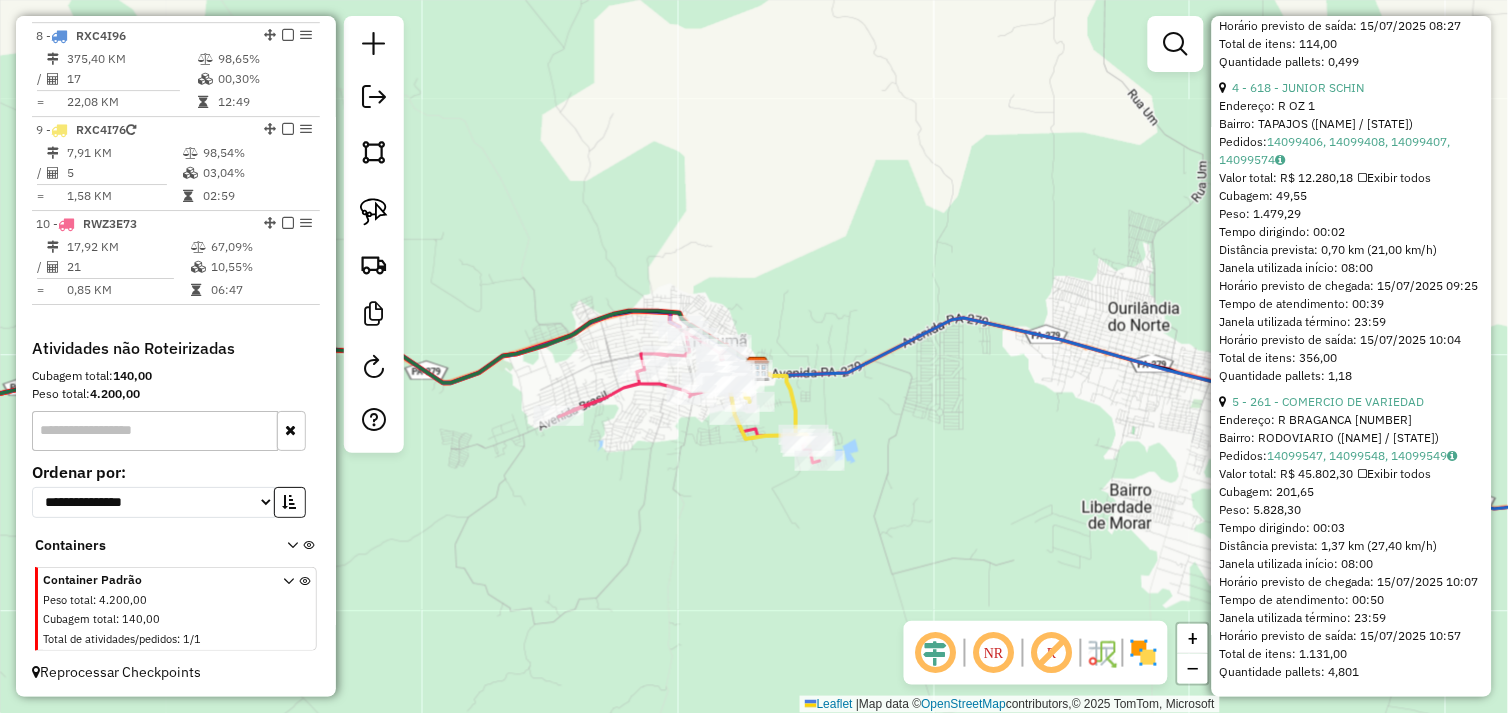drag, startPoint x: 587, startPoint y: 473, endPoint x: 847, endPoint y: 477, distance: 260.03076 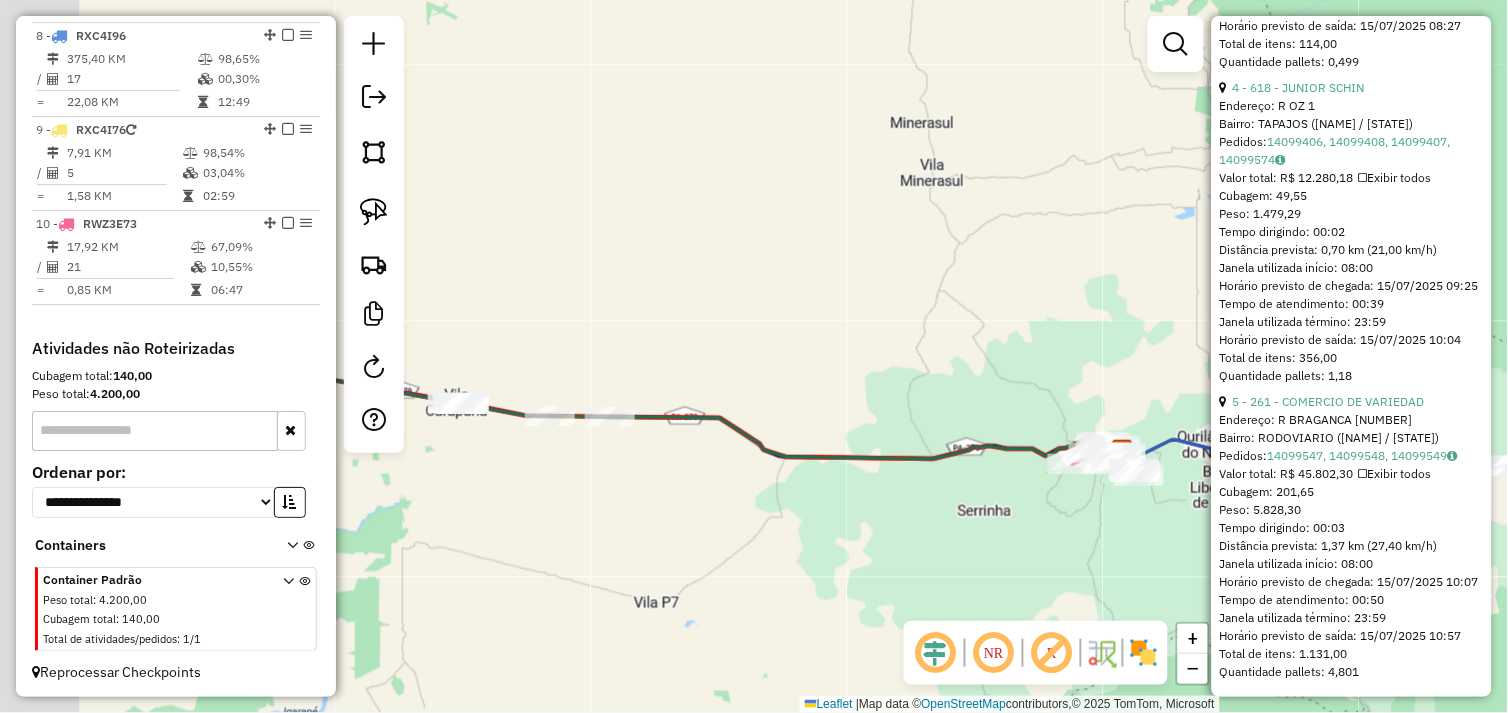 drag, startPoint x: 612, startPoint y: 548, endPoint x: 784, endPoint y: 564, distance: 172.74258 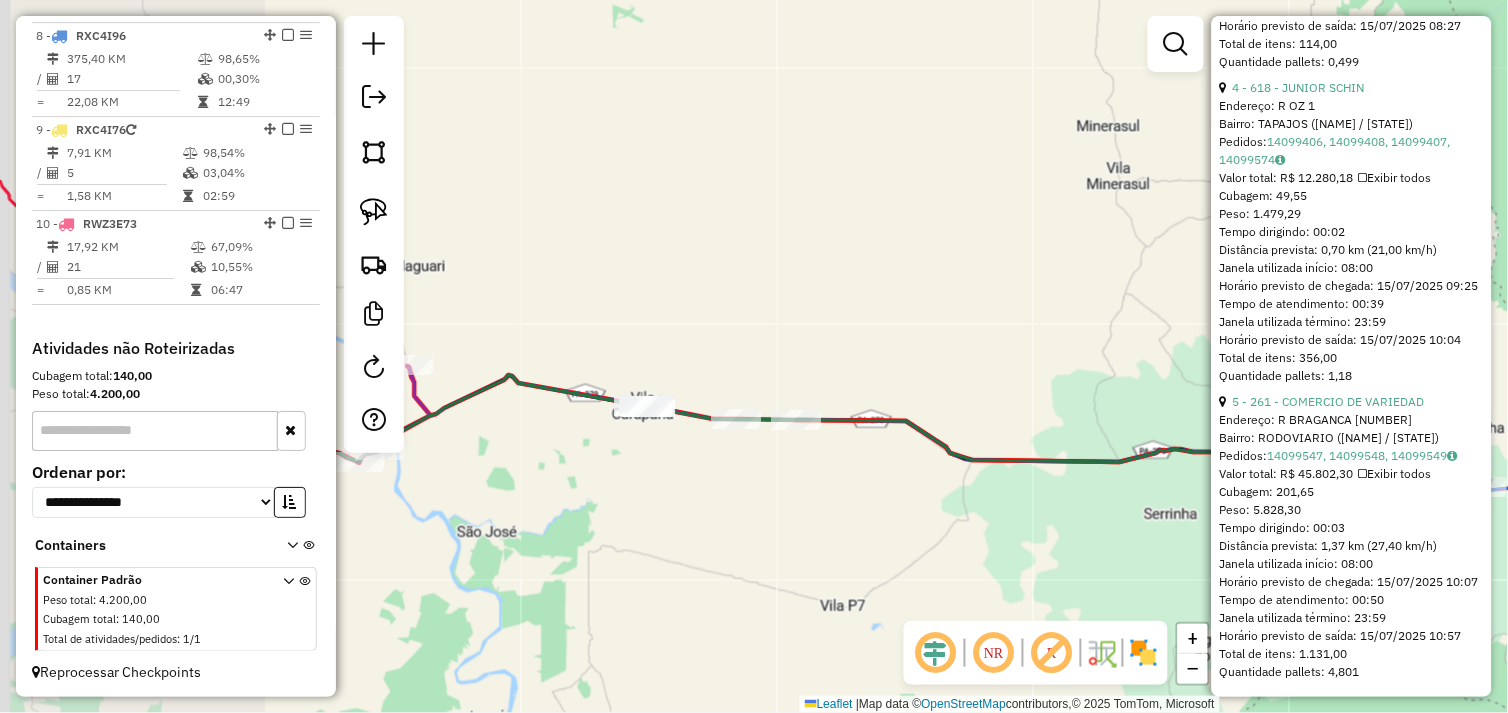 drag, startPoint x: 580, startPoint y: 534, endPoint x: 762, endPoint y: 555, distance: 183.20753 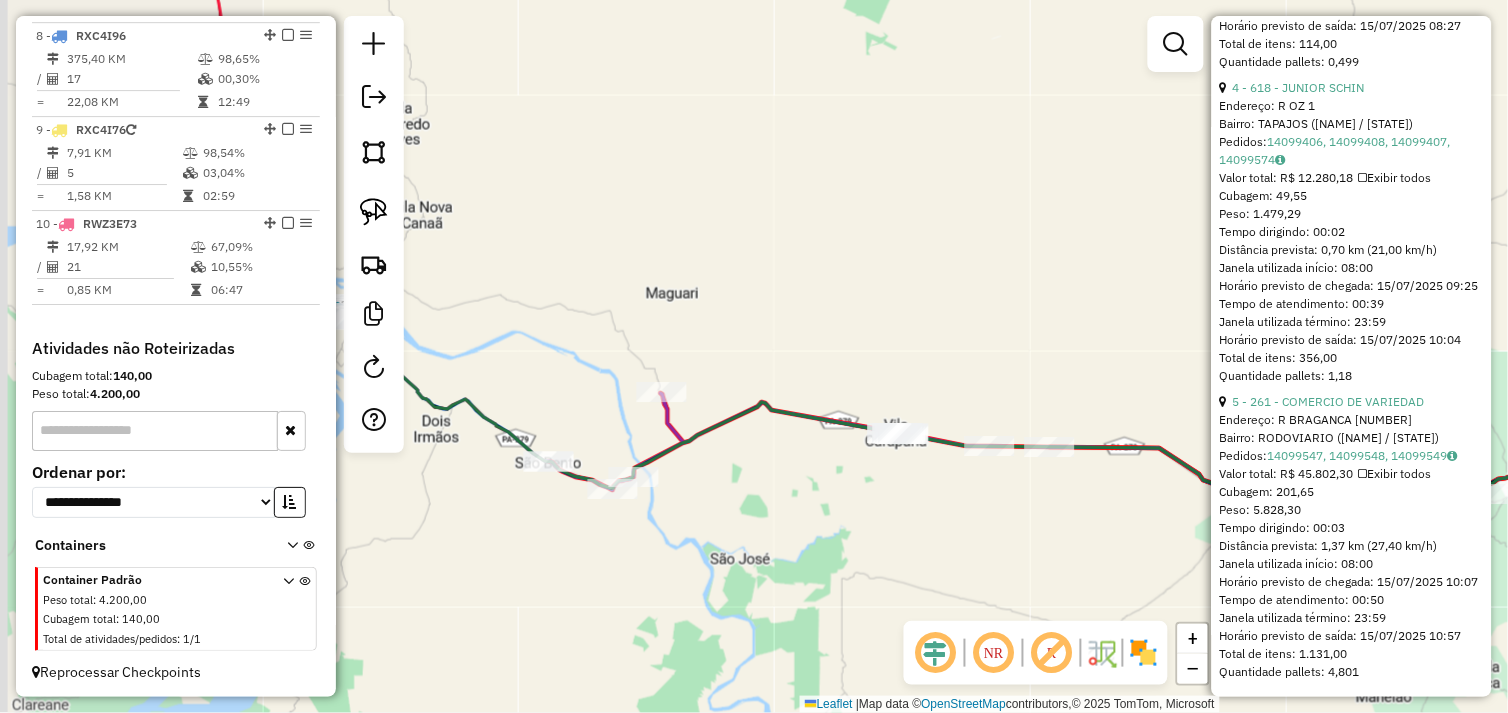drag, startPoint x: 618, startPoint y: 551, endPoint x: 726, endPoint y: 572, distance: 110.02273 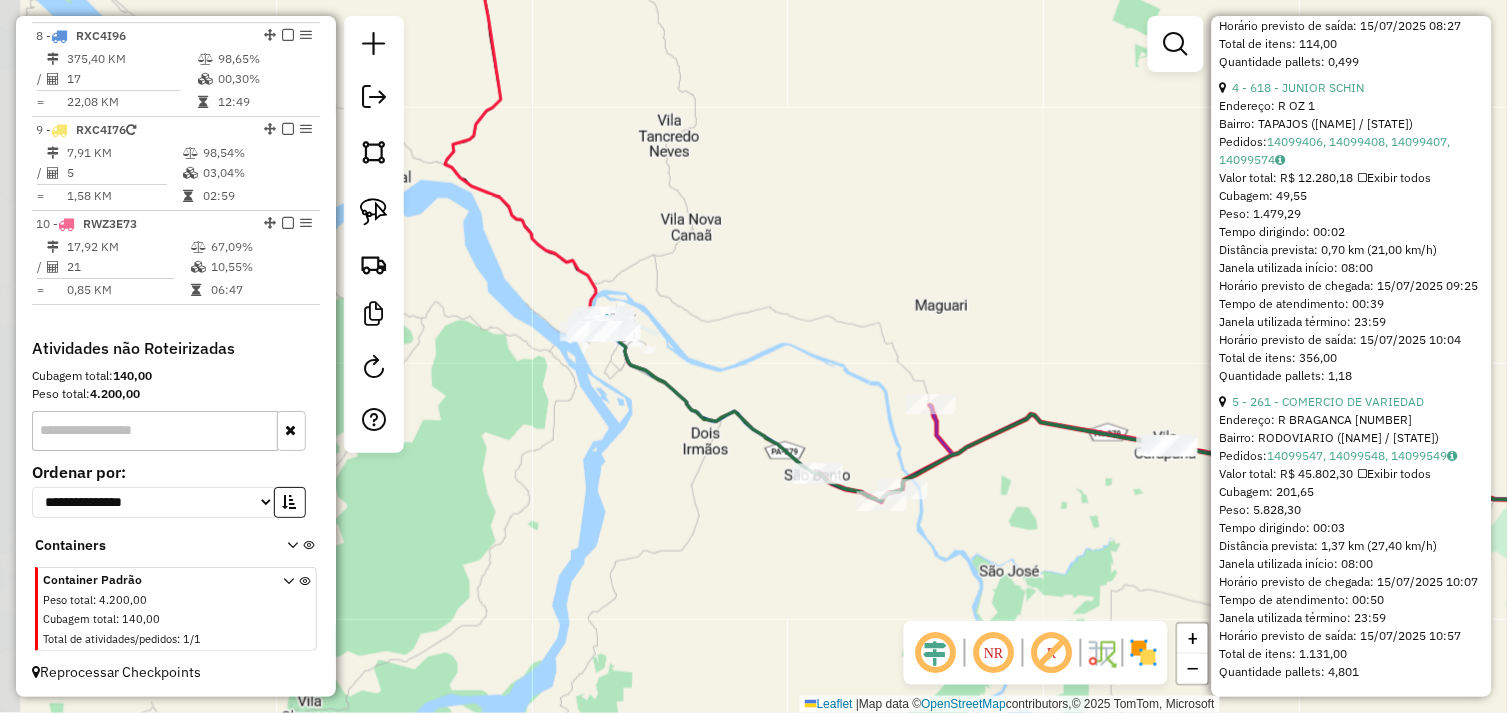drag, startPoint x: 647, startPoint y: 553, endPoint x: 700, endPoint y: 507, distance: 70.178345 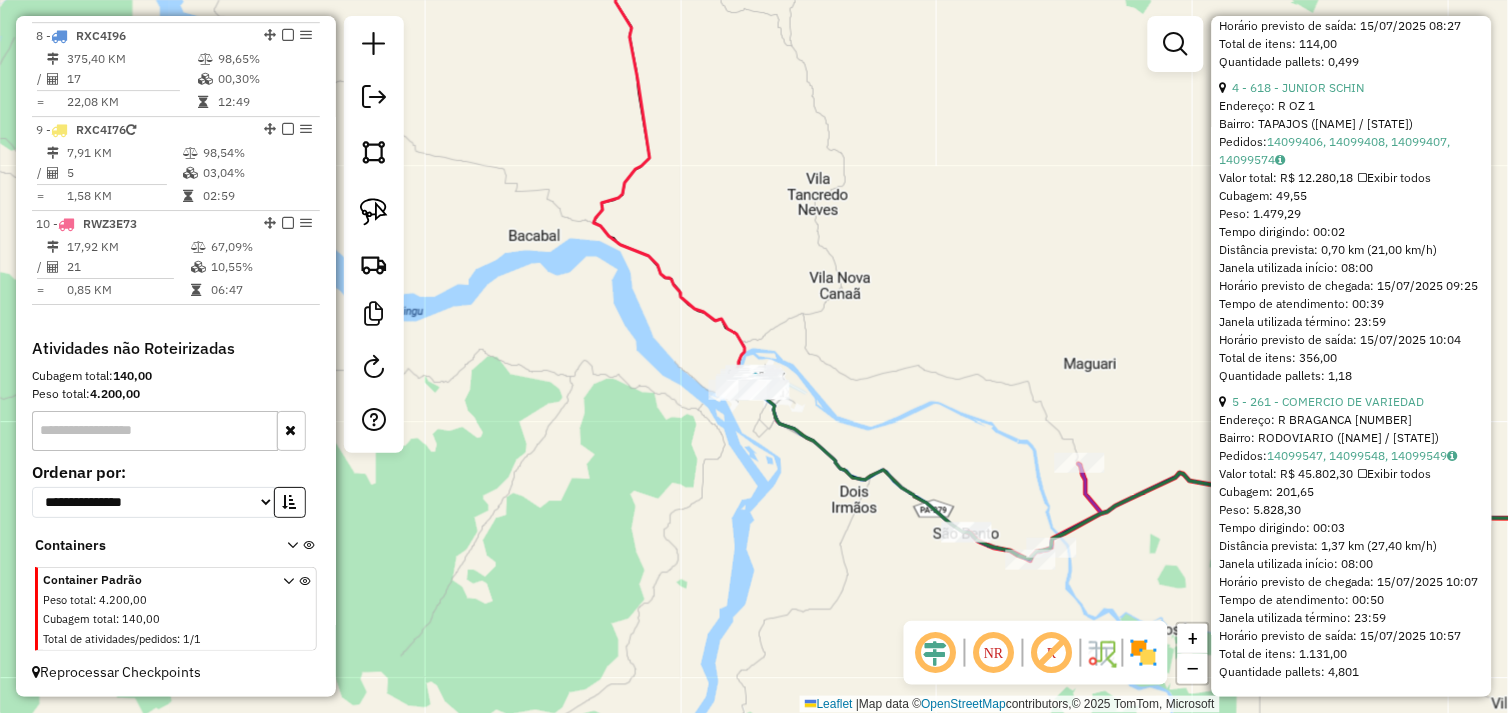 drag, startPoint x: 692, startPoint y: 452, endPoint x: 652, endPoint y: 500, distance: 62.482 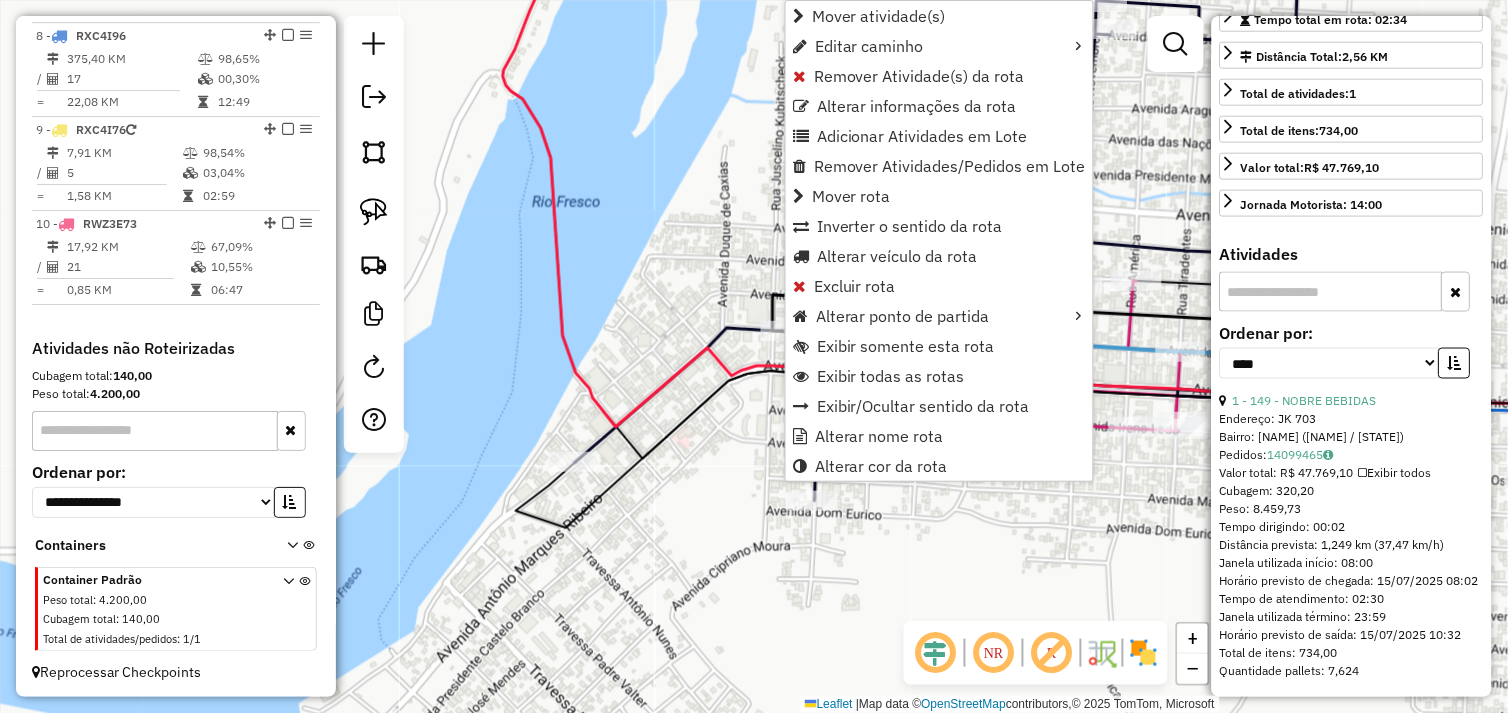 scroll, scrollTop: 502, scrollLeft: 0, axis: vertical 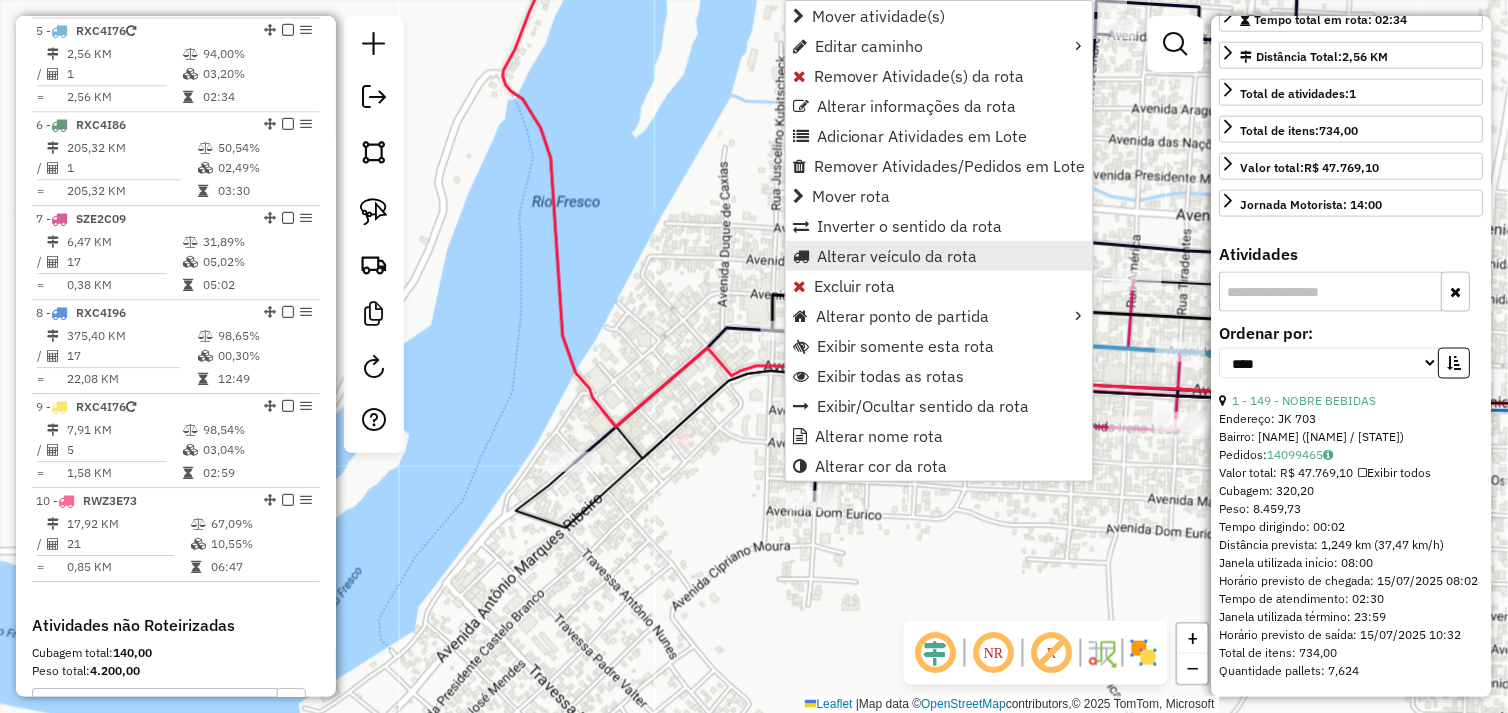 click on "Alterar veículo da rota" at bounding box center [897, 256] 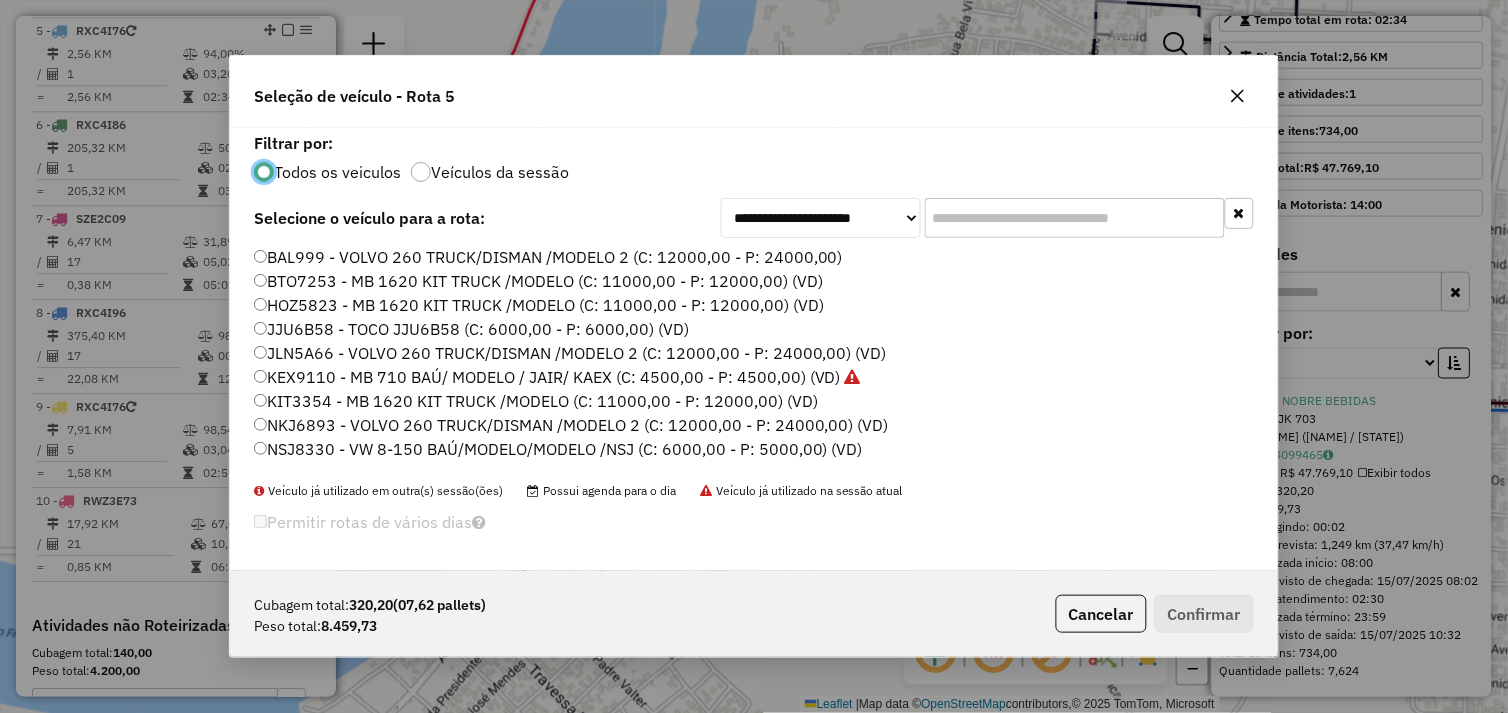 scroll, scrollTop: 11, scrollLeft: 5, axis: both 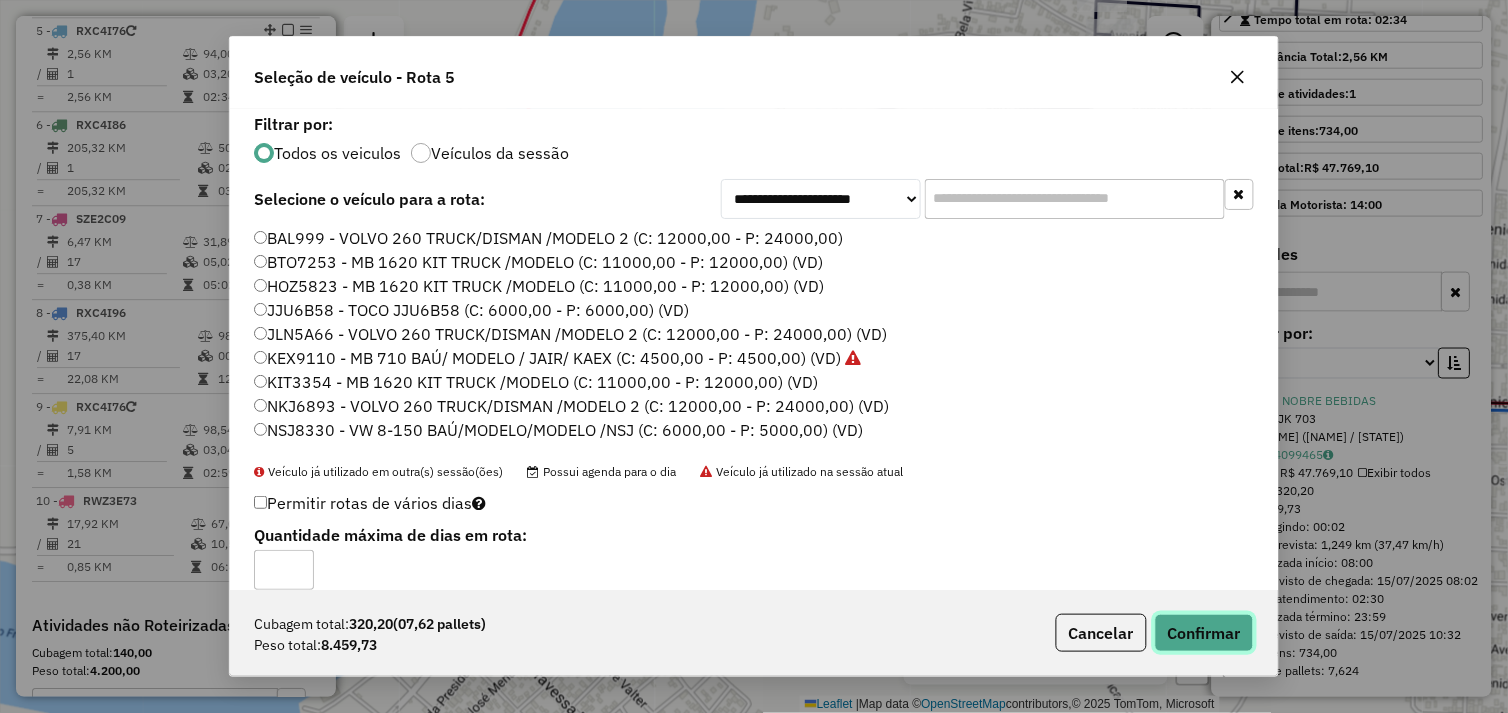 click on "Confirmar" 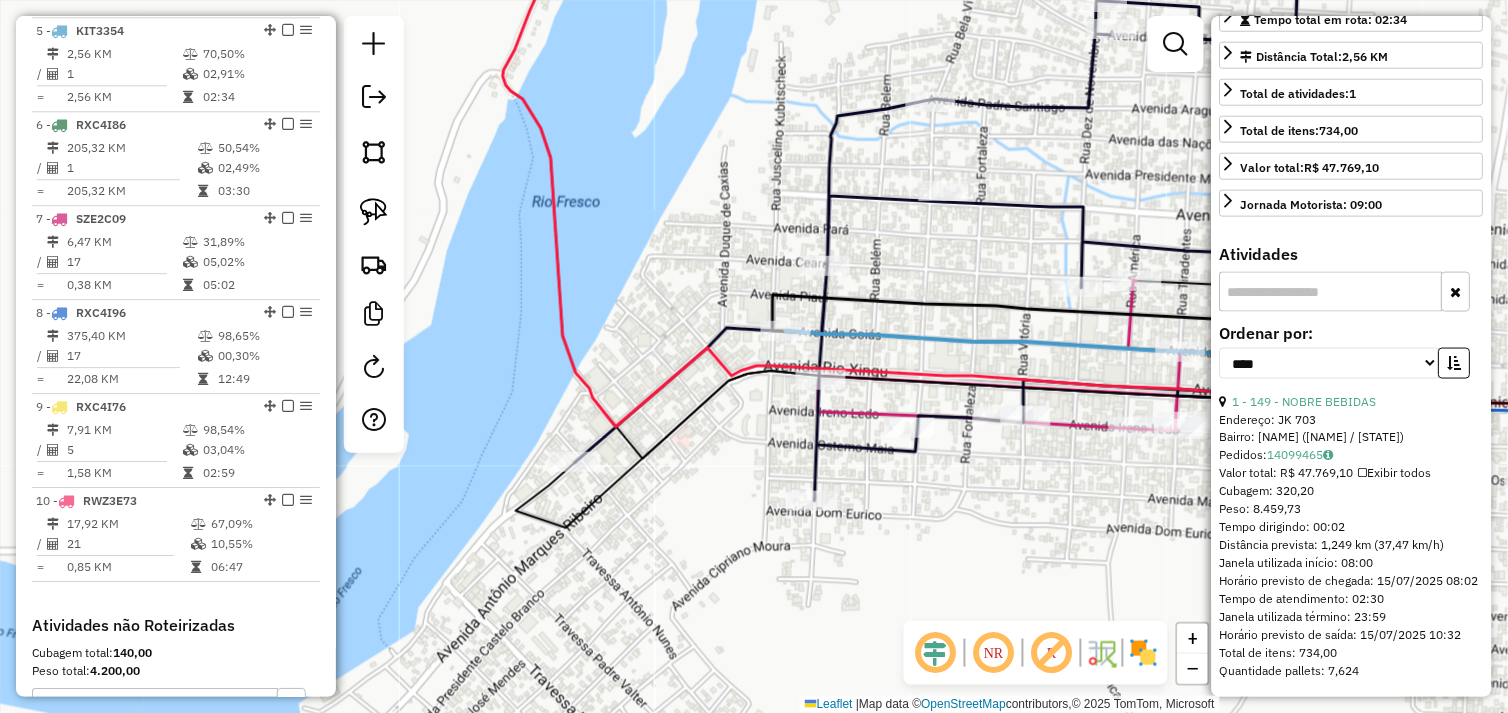 scroll, scrollTop: 465, scrollLeft: 0, axis: vertical 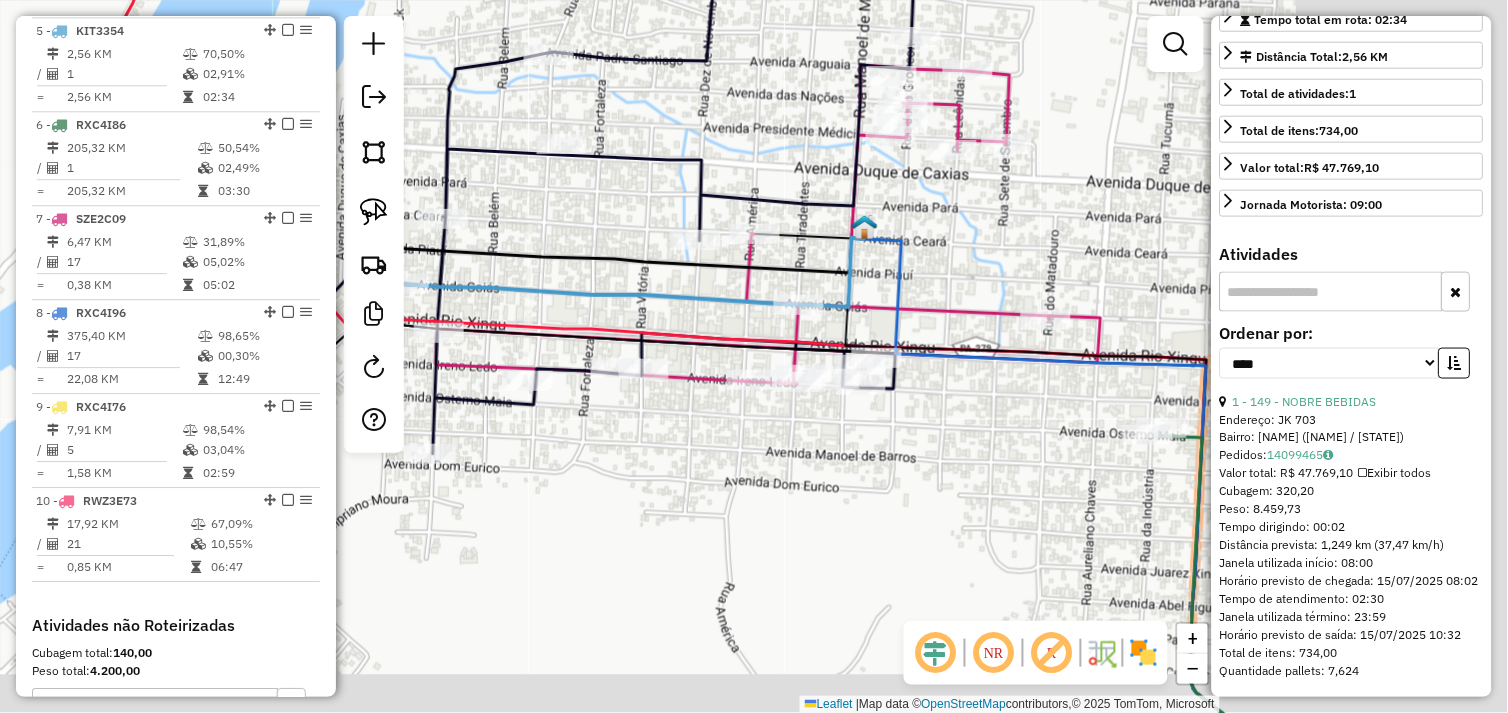 drag, startPoint x: 1080, startPoint y: 508, endPoint x: 698, endPoint y: 461, distance: 384.8805 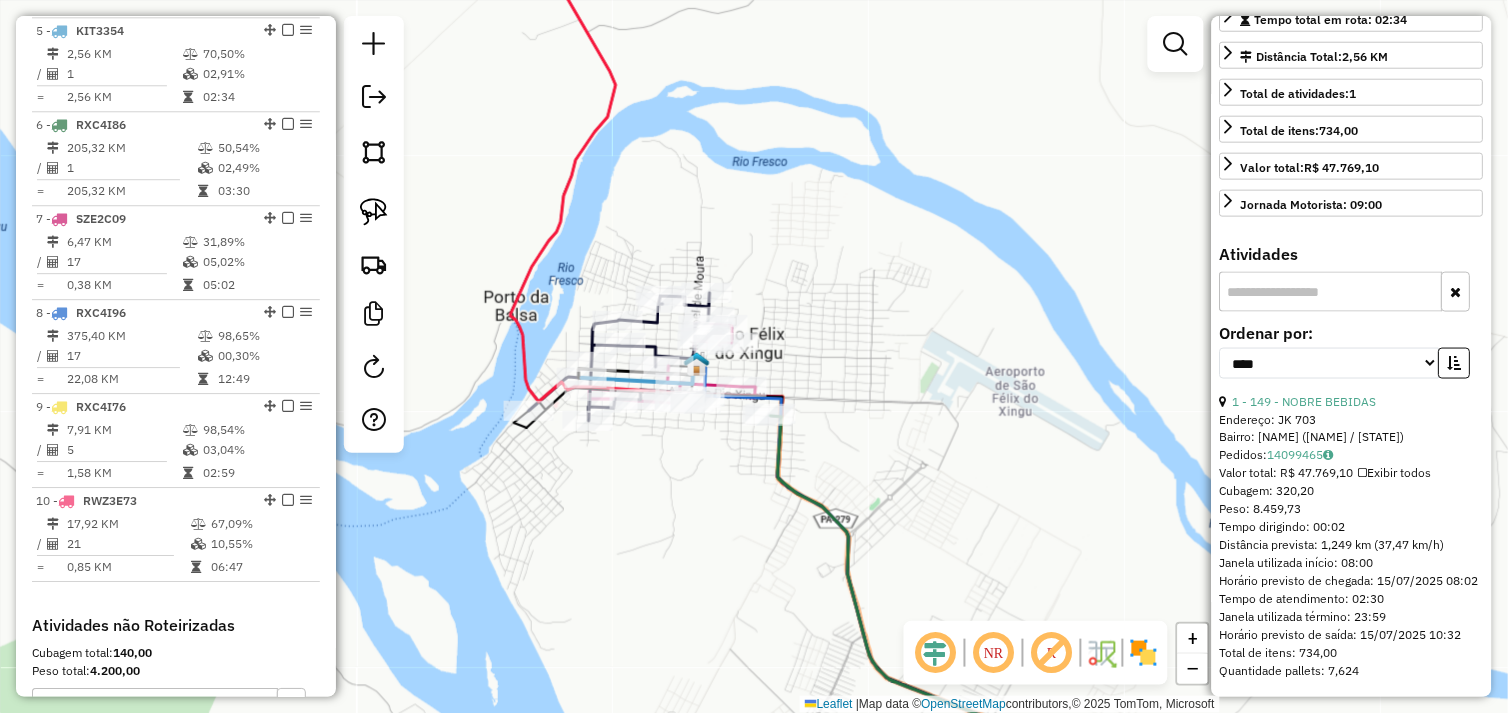 drag, startPoint x: 828, startPoint y: 513, endPoint x: 731, endPoint y: 481, distance: 102.14206 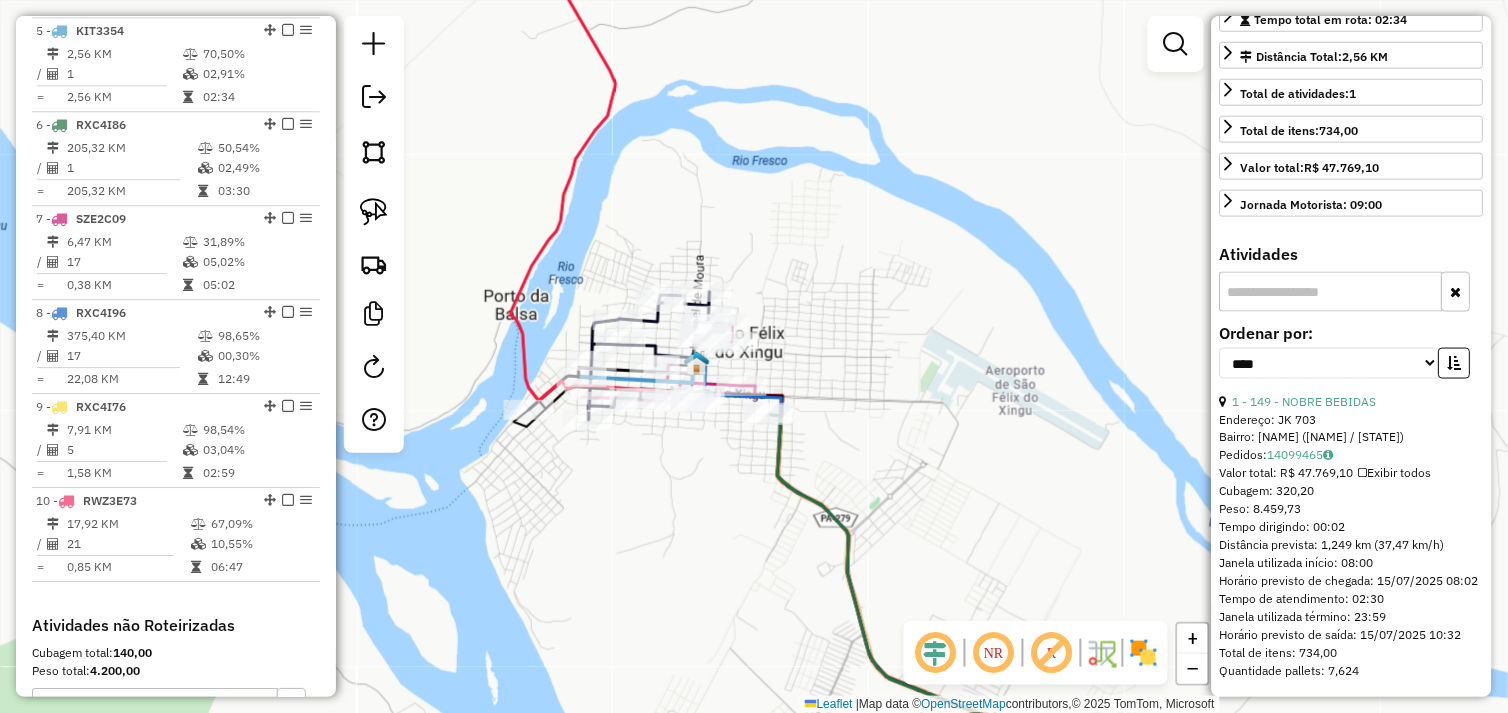 click on "Rota 7 - Placa SZE2C09  388 - BAR DA ZENEIDE Janela de atendimento Grade de atendimento Capacidade Transportadoras Veículos Cliente Pedidos  Rotas Selecione os dias de semana para filtrar as janelas de atendimento  Seg   Ter   Qua   Qui   Sex   Sáb   Dom  Informe o período da janela de atendimento: De: Até:  Filtrar exatamente a janela do cliente  Considerar janela de atendimento padrão  Selecione os dias de semana para filtrar as grades de atendimento  Seg   Ter   Qua   Qui   Sex   Sáb   Dom   Considerar clientes sem dia de atendimento cadastrado  Clientes fora do dia de atendimento selecionado Filtrar as atividades entre os valores definidos abaixo:  Peso mínimo:   Peso máximo:   Cubagem mínima:   Cubagem máxima:   De:   Até:  Filtrar as atividades entre o tempo de atendimento definido abaixo:  De:   Até:   Considerar capacidade total dos clientes não roteirizados Transportadora: Selecione um ou mais itens Tipo de veículo: Selecione um ou mais itens Veículo: Selecione um ou mais itens Nome: +" 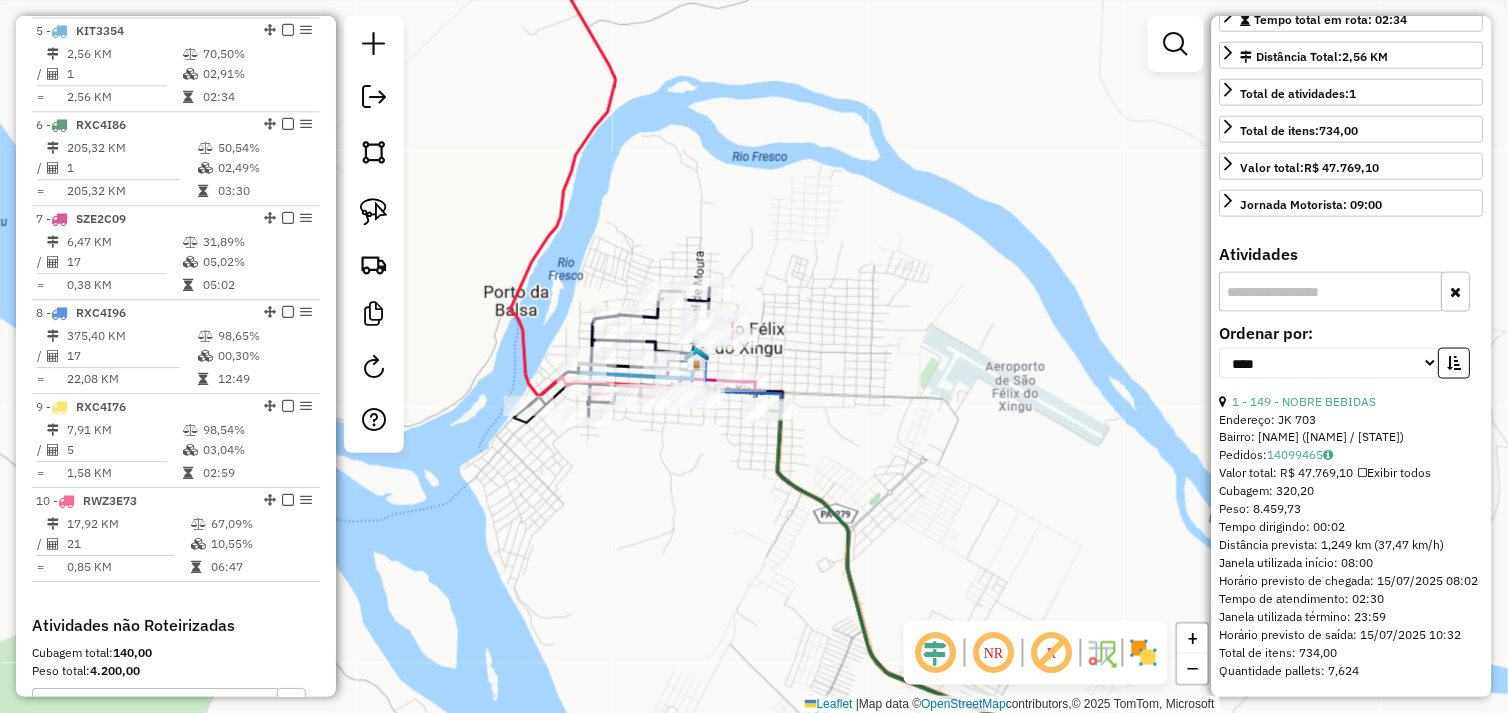 drag, startPoint x: 703, startPoint y: 572, endPoint x: 692, endPoint y: 482, distance: 90.66973 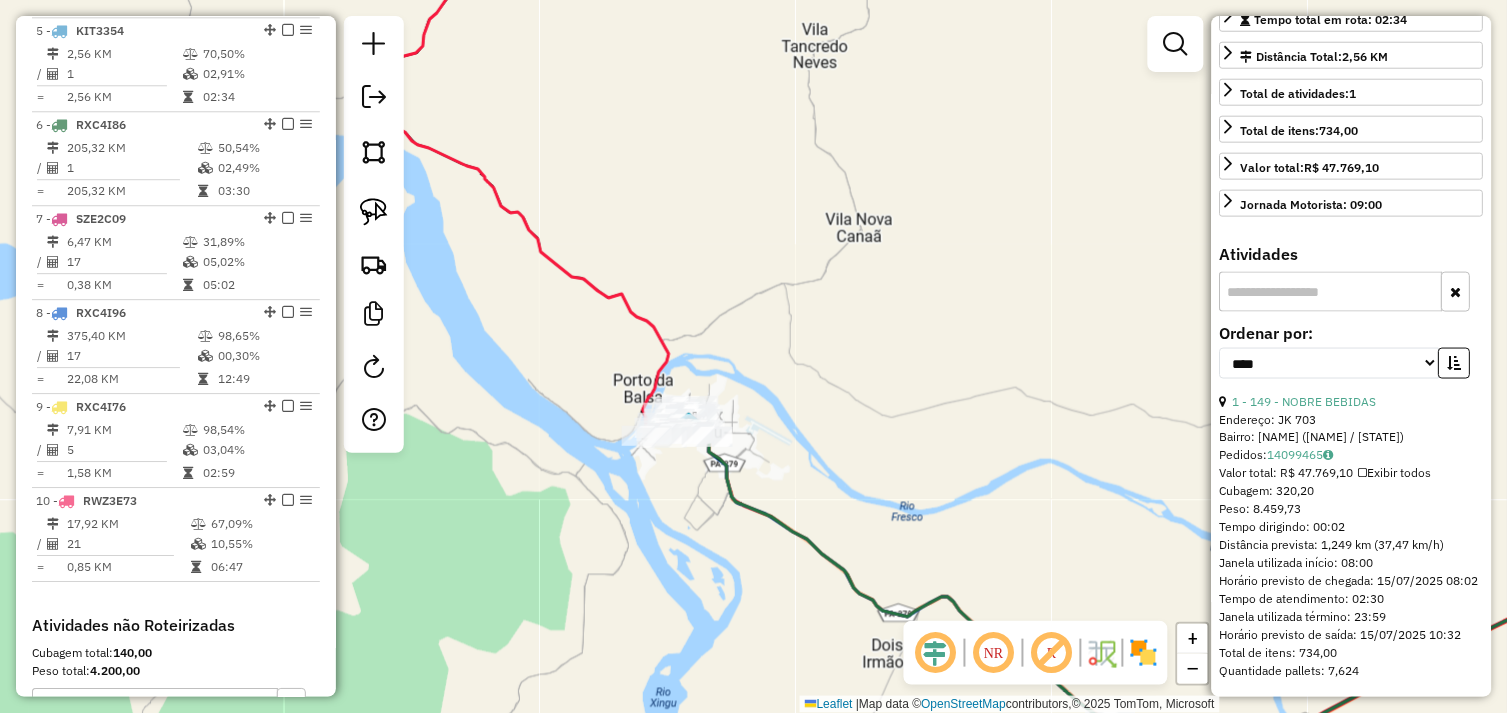 drag, startPoint x: 686, startPoint y: 568, endPoint x: 647, endPoint y: 448, distance: 126.178444 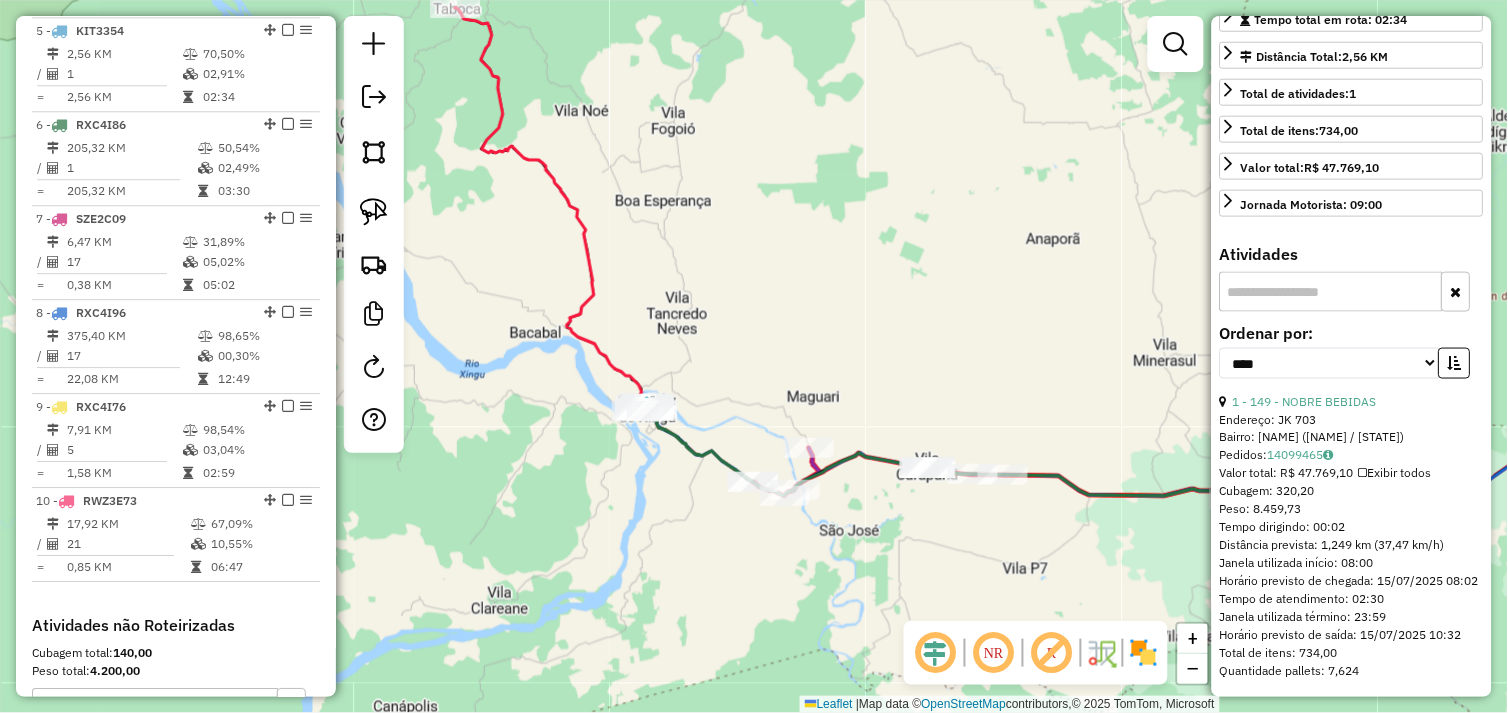 drag, startPoint x: 830, startPoint y: 525, endPoint x: 677, endPoint y: 518, distance: 153.16005 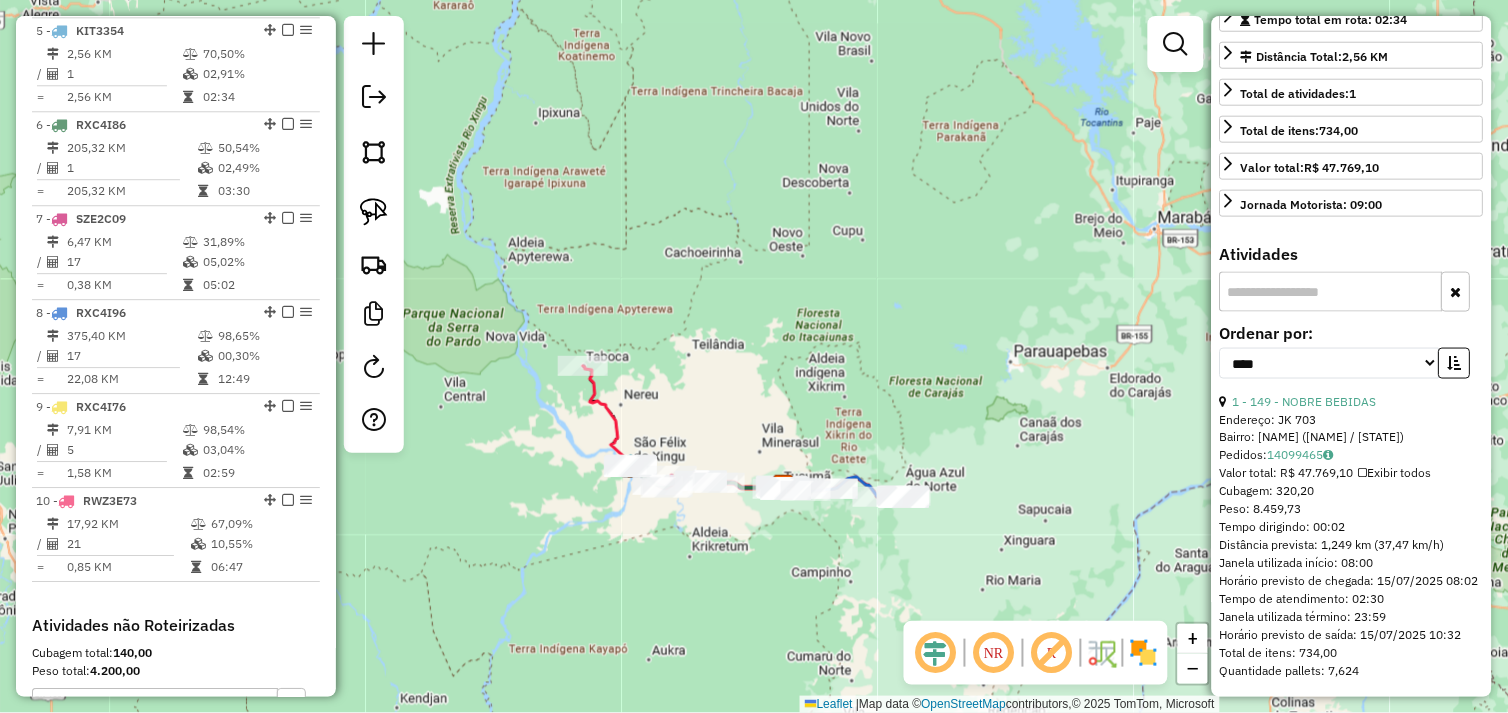 click on "Janela de atendimento Grade de atendimento Capacidade Transportadoras Veículos Cliente Pedidos  Rotas Selecione os dias de semana para filtrar as janelas de atendimento  Seg   Ter   Qua   Qui   Sex   Sáb   Dom  Informe o período da janela de atendimento: De: Até:  Filtrar exatamente a janela do cliente  Considerar janela de atendimento padrão  Selecione os dias de semana para filtrar as grades de atendimento  Seg   Ter   Qua   Qui   Sex   Sáb   Dom   Considerar clientes sem dia de atendimento cadastrado  Clientes fora do dia de atendimento selecionado Filtrar as atividades entre os valores definidos abaixo:  Peso mínimo:   Peso máximo:   Cubagem mínima:   Cubagem máxima:   De:   Até:  Filtrar as atividades entre o tempo de atendimento definido abaixo:  De:   Até:   Considerar capacidade total dos clientes não roteirizados Transportadora: Selecione um ou mais itens Tipo de veículo: Selecione um ou mais itens Veículo: Selecione um ou mais itens Motorista: Selecione um ou mais itens Nome: Rótulo:" 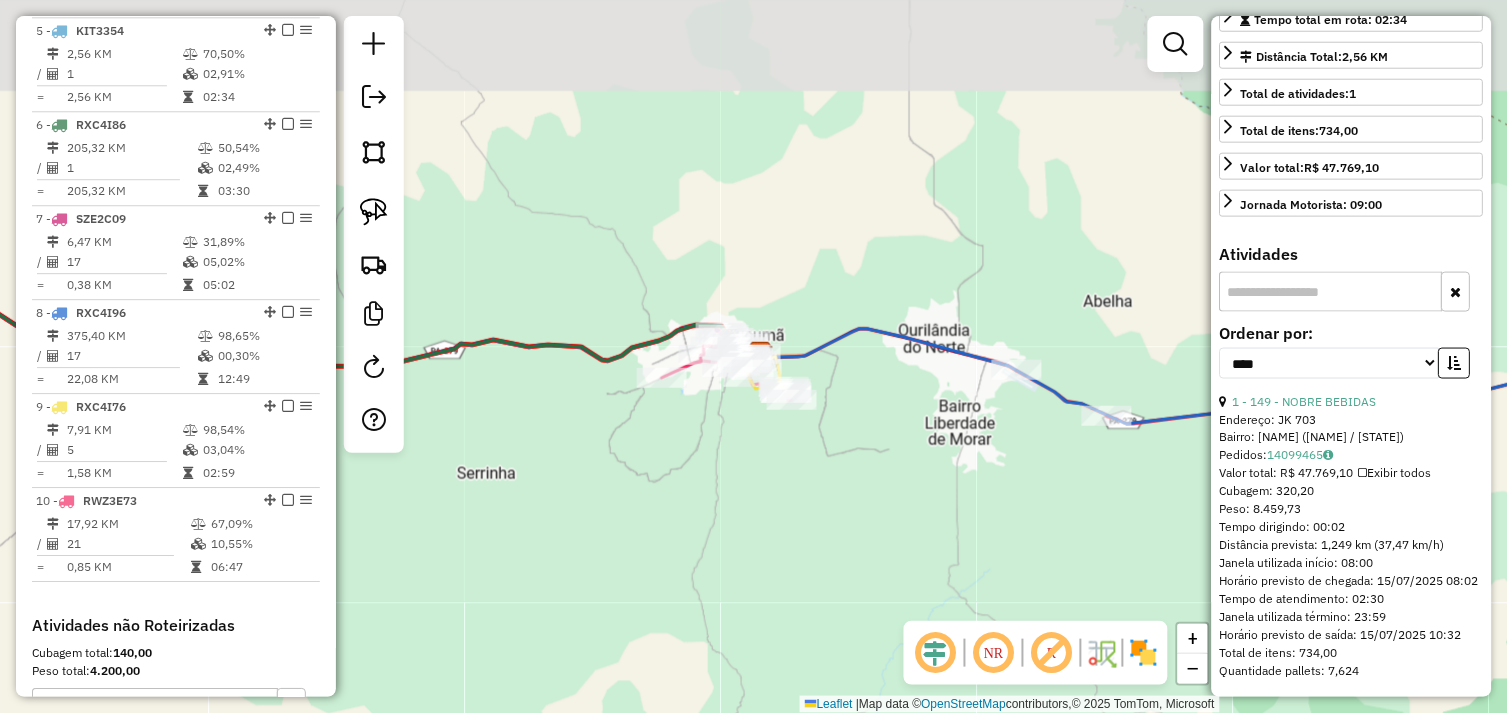 drag, startPoint x: 771, startPoint y: 406, endPoint x: 771, endPoint y: 531, distance: 125 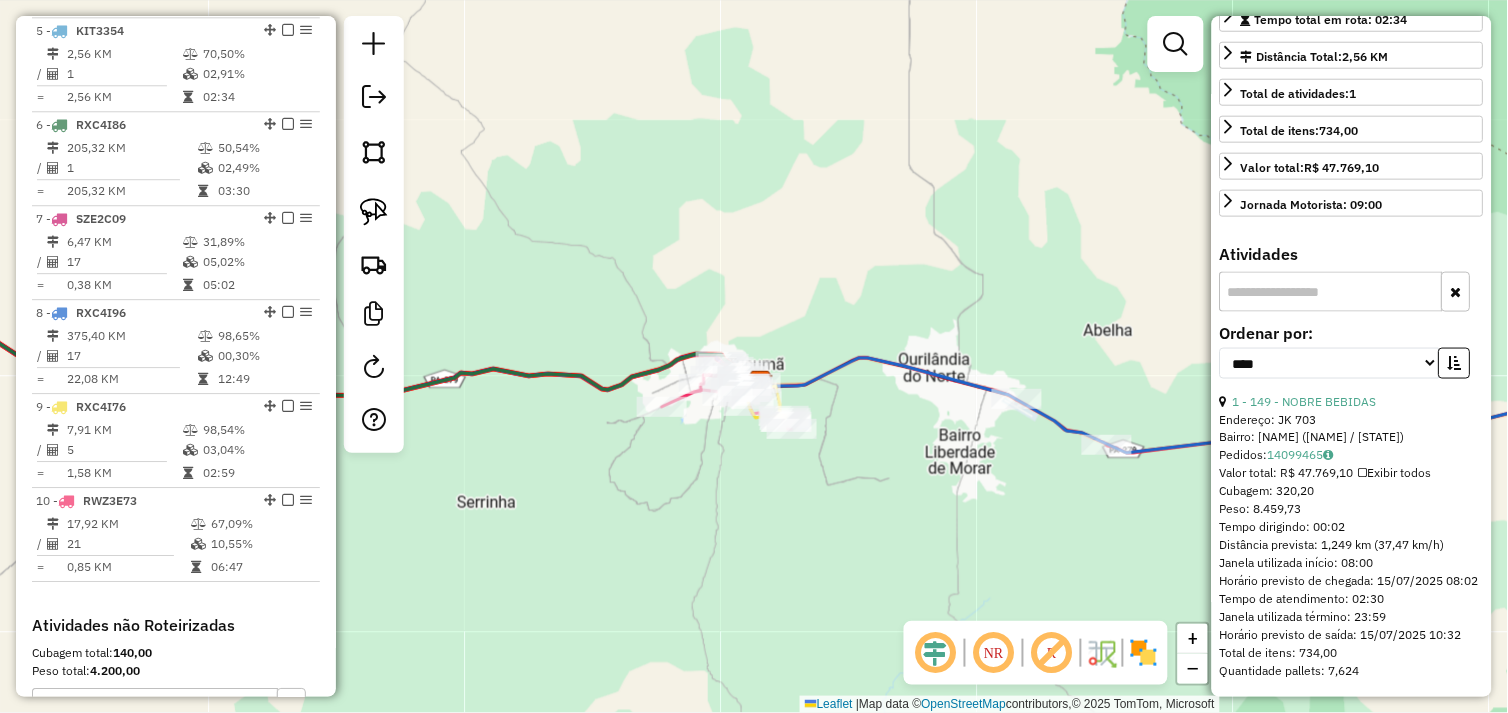 drag, startPoint x: 772, startPoint y: 456, endPoint x: 772, endPoint y: 533, distance: 77 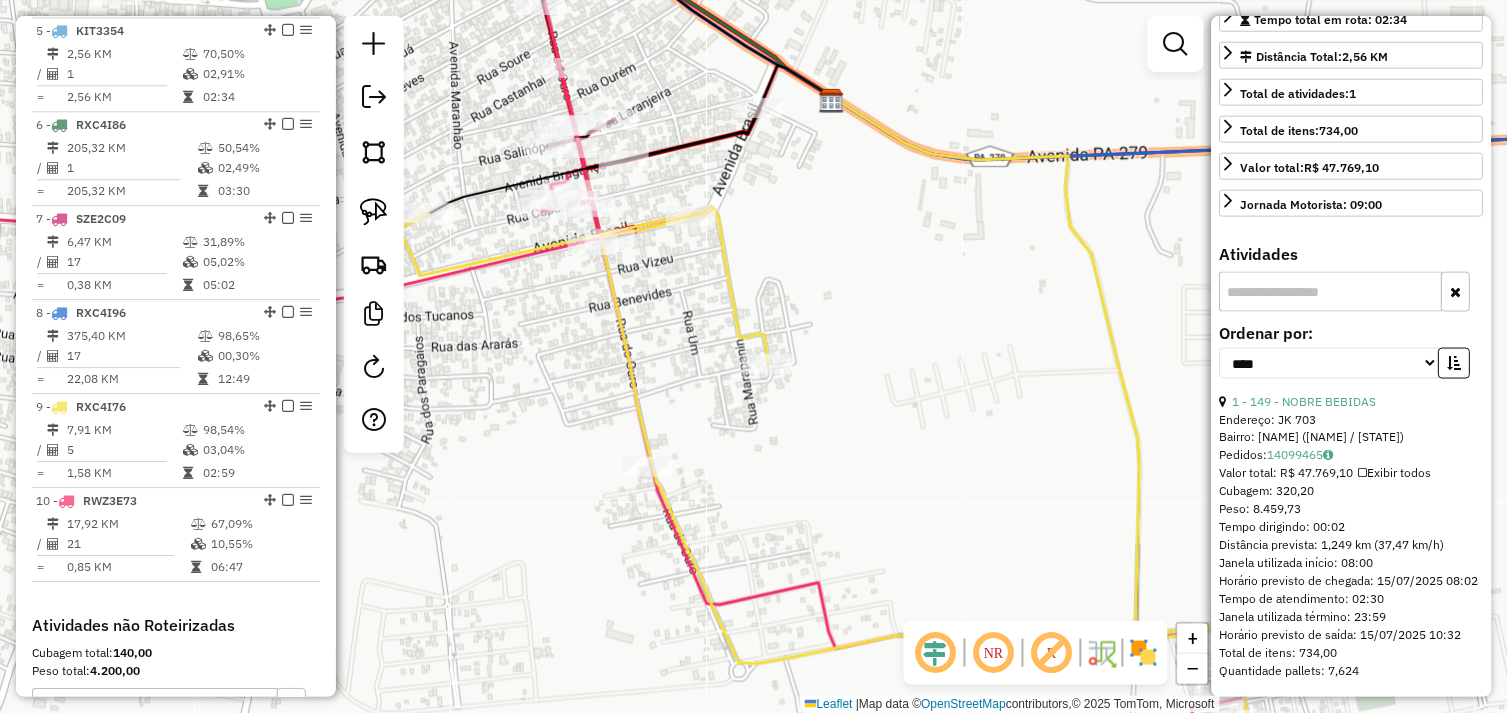 drag, startPoint x: 761, startPoint y: 448, endPoint x: 792, endPoint y: 447, distance: 31.016125 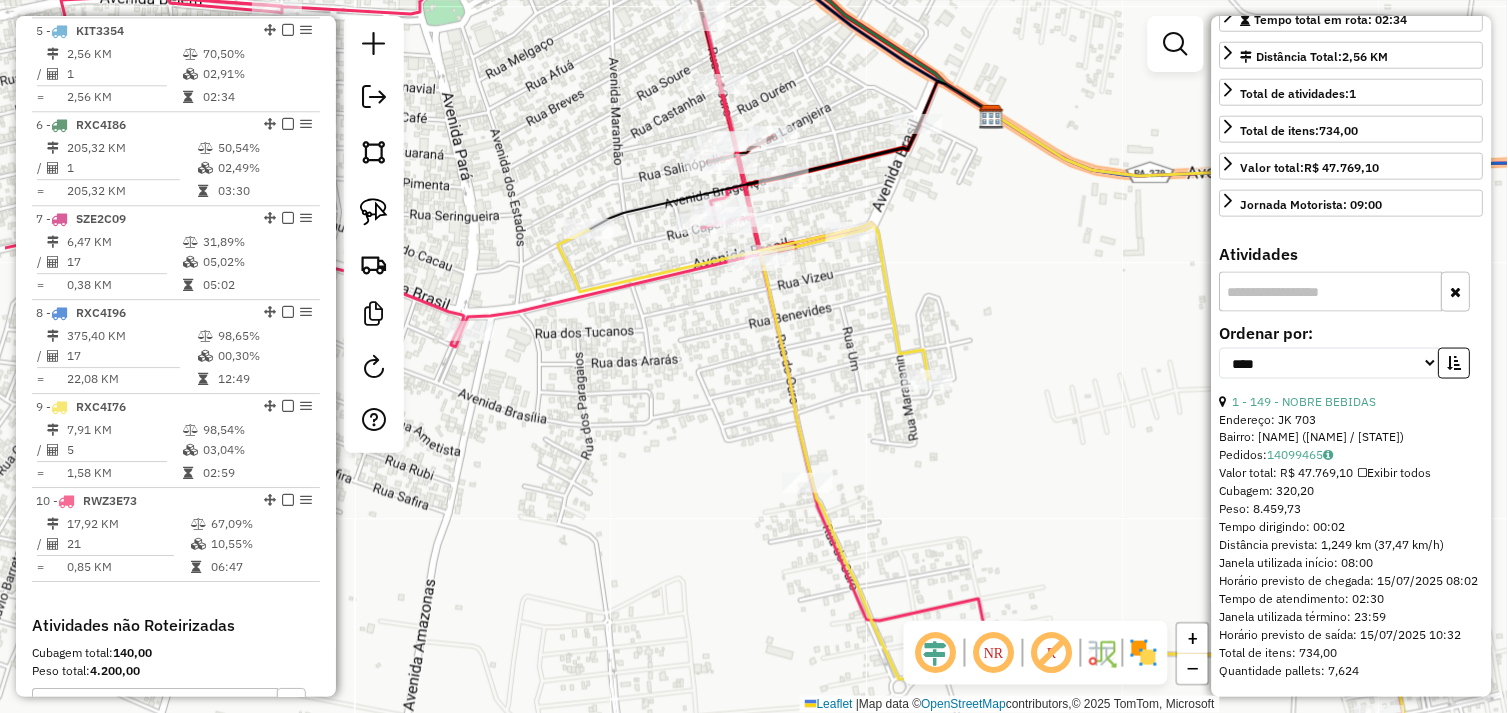 drag, startPoint x: 476, startPoint y: 361, endPoint x: 646, endPoint y: 390, distance: 172.4558 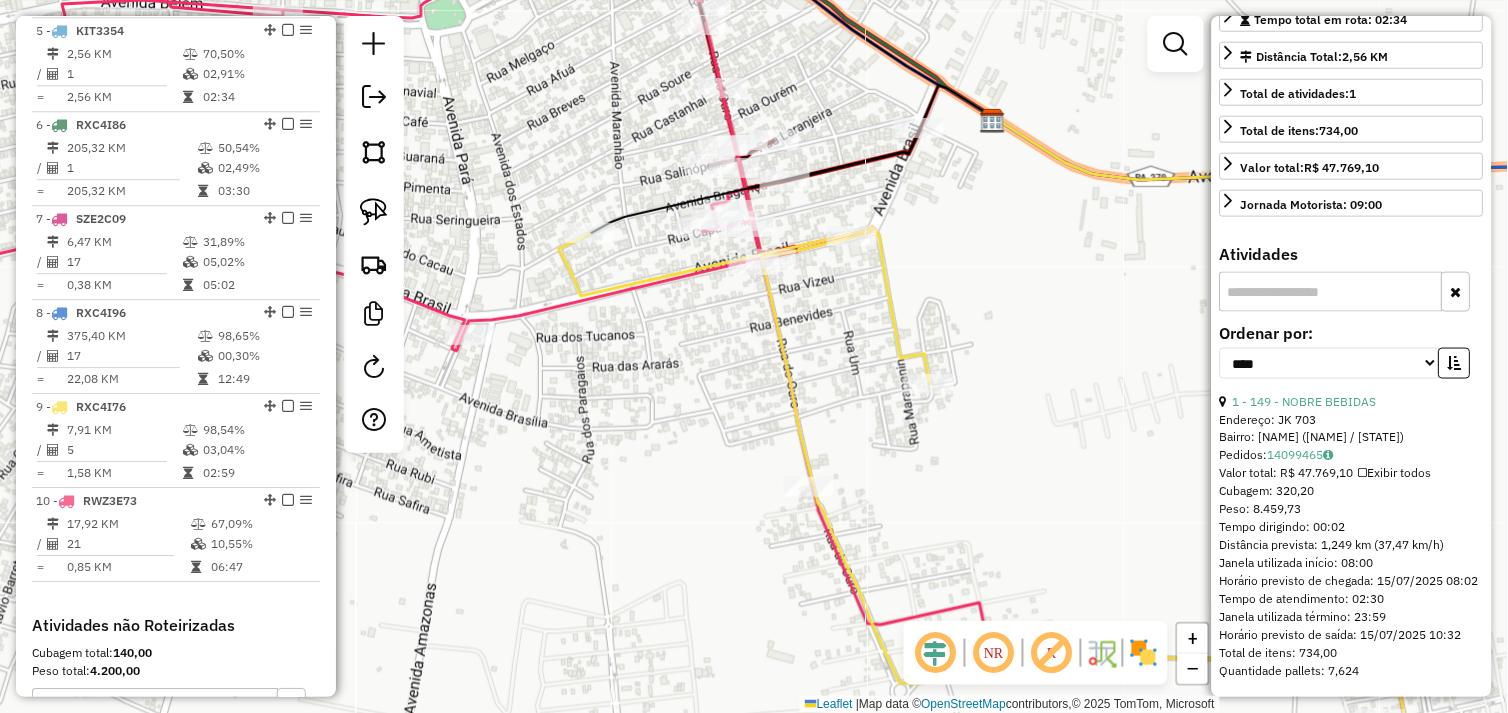 scroll, scrollTop: 21, scrollLeft: 0, axis: vertical 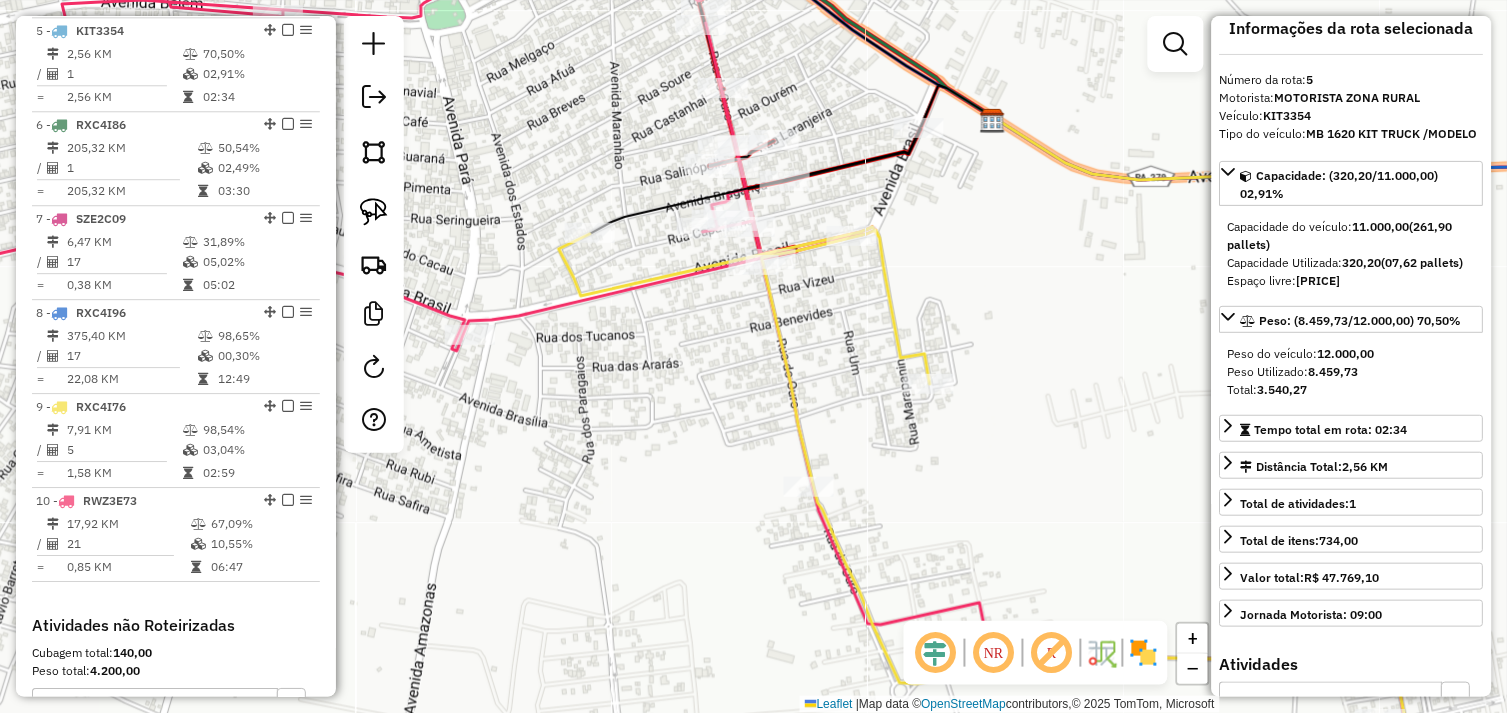 click on "Janela de atendimento Grade de atendimento Capacidade Transportadoras Veículos Cliente Pedidos  Rotas Selecione os dias de semana para filtrar as janelas de atendimento  Seg   Ter   Qua   Qui   Sex   Sáb   Dom  Informe o período da janela de atendimento: De: Até:  Filtrar exatamente a janela do cliente  Considerar janela de atendimento padrão  Selecione os dias de semana para filtrar as grades de atendimento  Seg   Ter   Qua   Qui   Sex   Sáb   Dom   Considerar clientes sem dia de atendimento cadastrado  Clientes fora do dia de atendimento selecionado Filtrar as atividades entre os valores definidos abaixo:  Peso mínimo:   Peso máximo:   Cubagem mínima:   Cubagem máxima:   De:   Até:  Filtrar as atividades entre o tempo de atendimento definido abaixo:  De:   Até:   Considerar capacidade total dos clientes não roteirizados Transportadora: Selecione um ou mais itens Tipo de veículo: Selecione um ou mais itens Veículo: Selecione um ou mais itens Motorista: Selecione um ou mais itens Nome: Rótulo:" 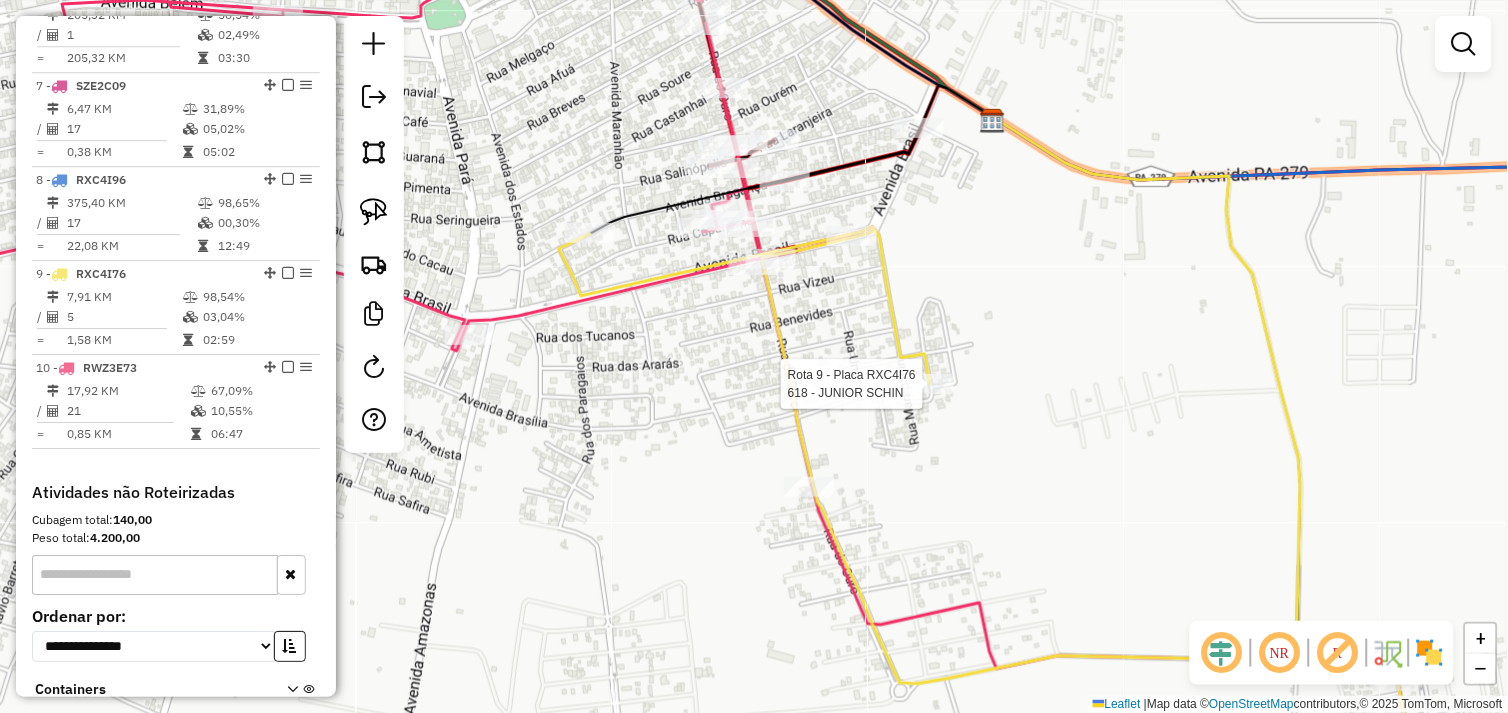 select on "*********" 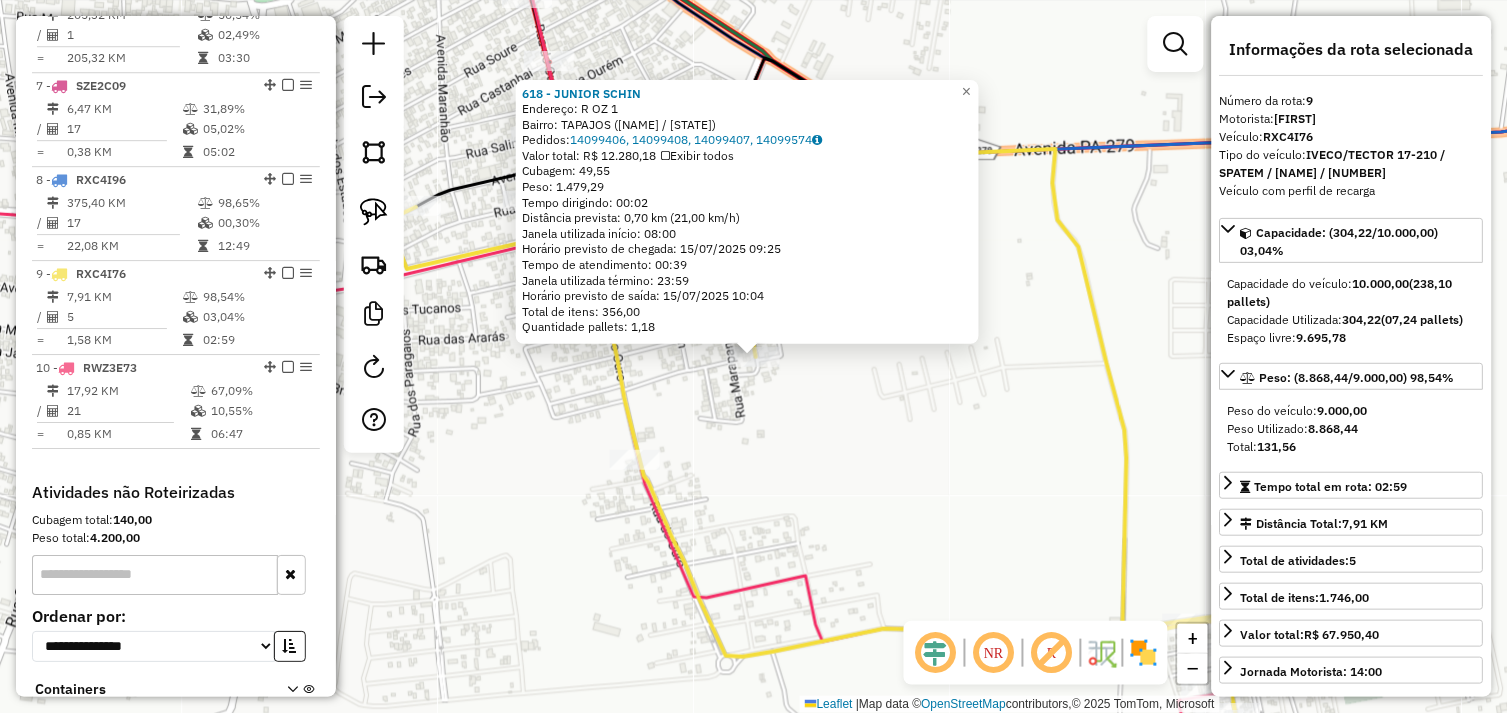 scroll, scrollTop: 1425, scrollLeft: 0, axis: vertical 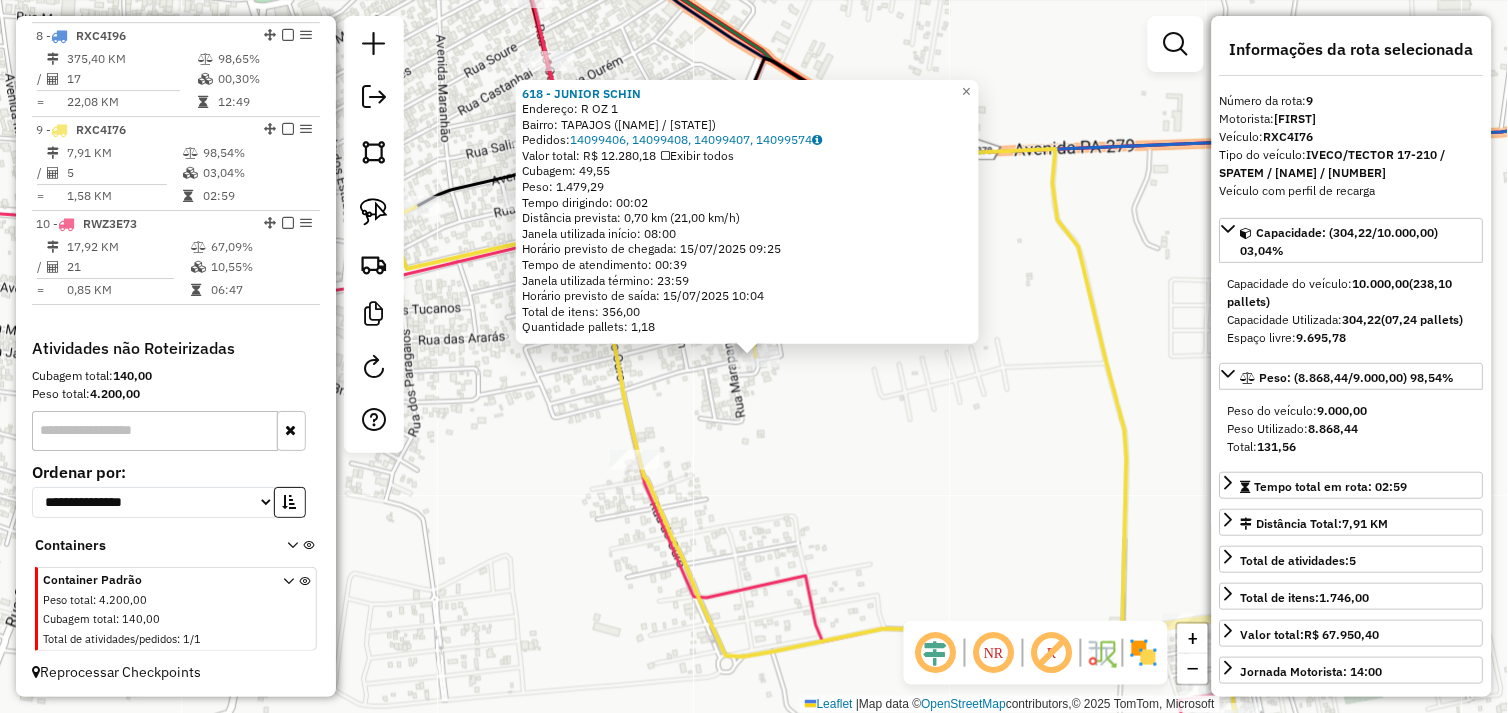 click on "[NUMBER] - [NAME]  Endereço:  R OZ [NUMBER]   Bairro: TAPAJOS ([CITY] / [STATE])   Pedidos:  [NUMBER], [NUMBER], [NUMBER], [NUMBER]   Valor total: R$ [PRICE]   Exibir todos   Cubagem: [NUMBER]  Peso: [NUMBER]  Tempo dirigindo: [TIME]   Distância prevista: [NUMBER] km ([NUMBER] km/h)   Janela utilizada início: [TIME]   Horário previsto de chegada: [DATE] [TIME]   Tempo de atendimento: [TIME]   Janela utilizada término: [TIME]   Horário previsto de saída: [DATE] [TIME]   Total de itens: [NUMBER]   Quantidade pallets: [NUMBER]  × Janela de atendimento Grade de atendimento Capacidade Transportadoras Veículos Cliente Pedidos  Rotas Selecione os dias de semana para filtrar as janelas de atendimento  Seg   Ter   Qua   Qui   Sex   Sáb   Dom  Informe o período da janela de atendimento: De: [TIME] Até: [TIME]  Filtrar exatamente a janela do cliente  Considerar janela de atendimento padrão  Selecione os dias de semana para filtrar as grades de atendimento  Seg   Ter   Qua   Qui   Sex   Sáb   Dom   Peso mínimo: [NUMBER]   Peso máximo: [NUMBER]   De: [NUMBER]   Até: [NUMBER]" 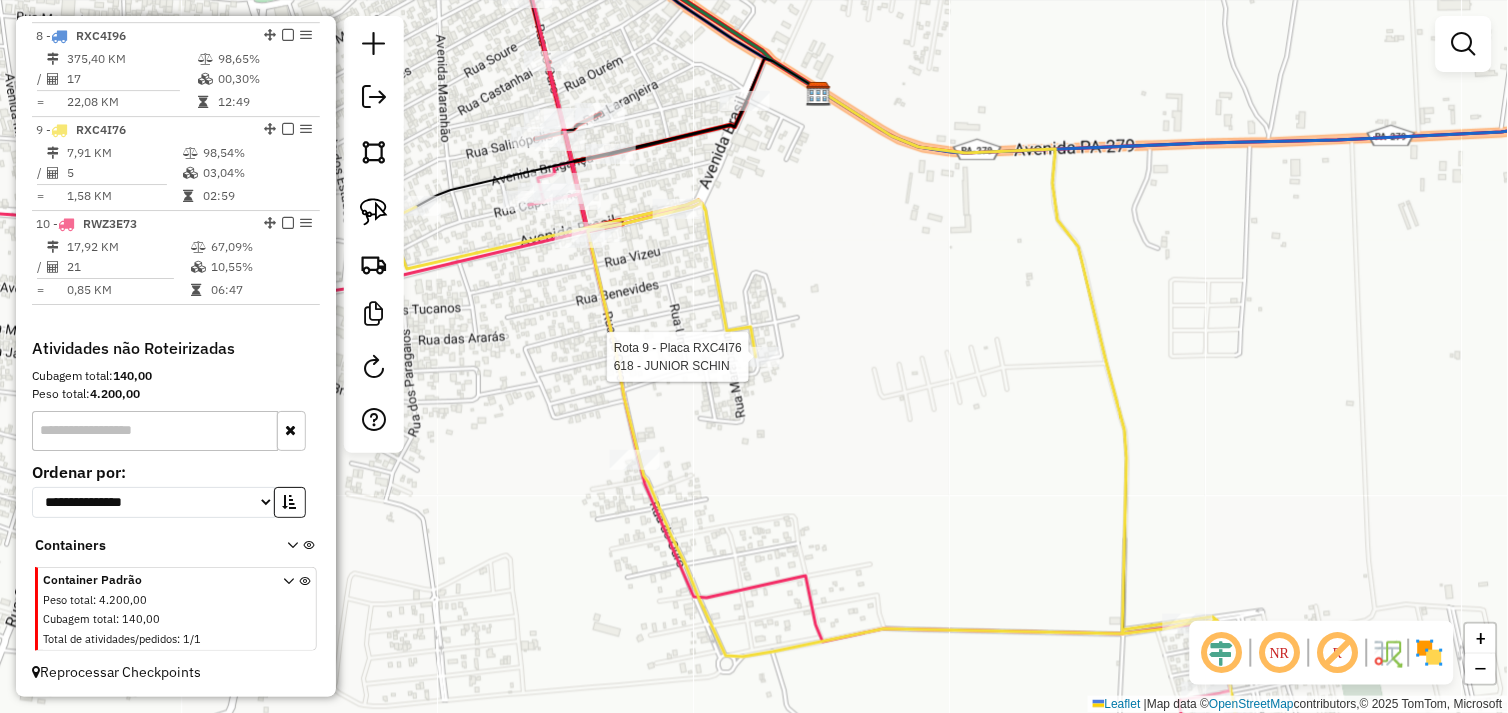 select on "*********" 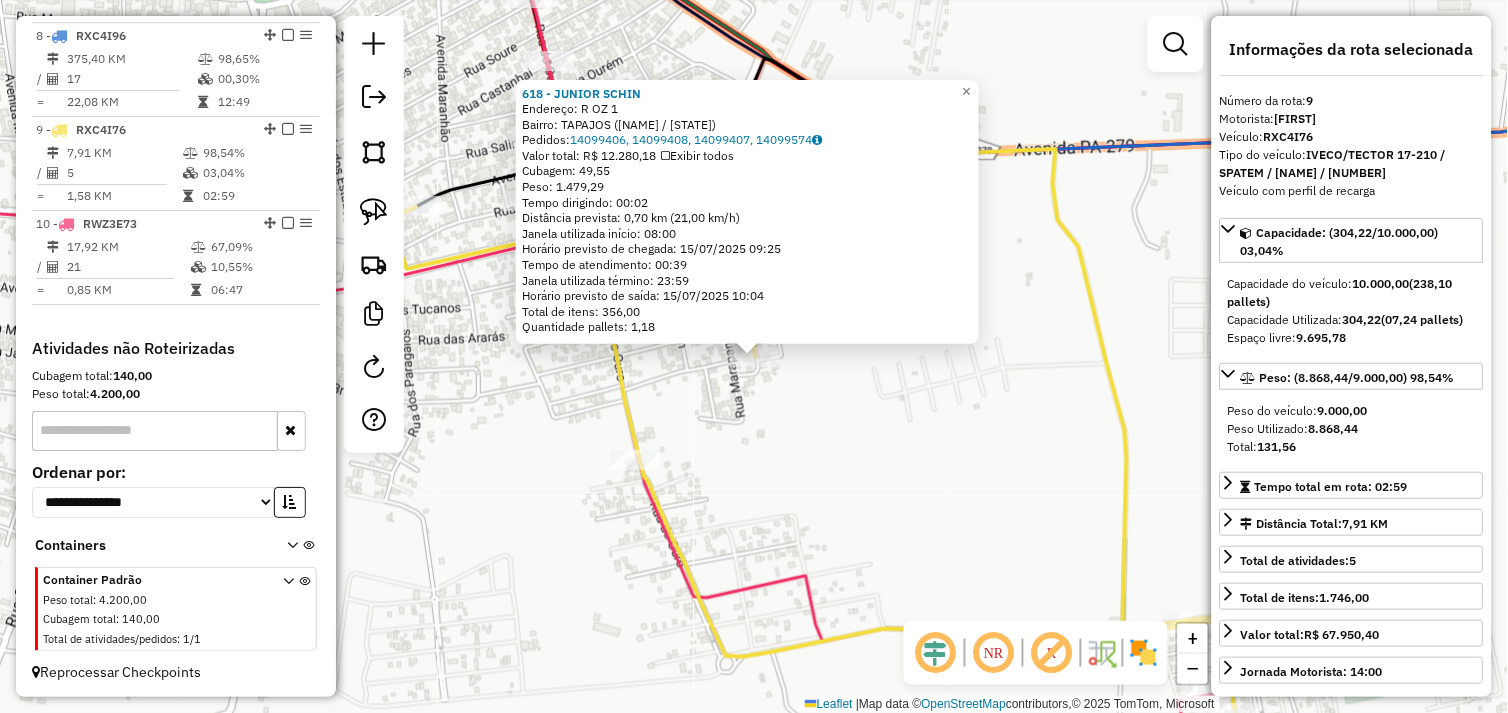 click on "[NUMBER] - [NAME]  Endereço:  R OZ [NUMBER]   Bairro: TAPAJOS ([CITY] / [STATE])   Pedidos:  [NUMBER], [NUMBER], [NUMBER], [NUMBER]   Valor total: R$ [PRICE]   Exibir todos   Cubagem: [NUMBER]  Peso: [NUMBER]  Tempo dirigindo: [TIME]   Distância prevista: [NUMBER] km ([NUMBER] km/h)   Janela utilizada início: [TIME]   Horário previsto de chegada: [DATE] [TIME]   Tempo de atendimento: [TIME]   Janela utilizada término: [TIME]   Horário previsto de saída: [DATE] [TIME]   Total de itens: [NUMBER]   Quantidade pallets: [NUMBER]  × Janela de atendimento Grade de atendimento Capacidade Transportadoras Veículos Cliente Pedidos  Rotas Selecione os dias de semana para filtrar as janelas de atendimento  Seg   Ter   Qua   Qui   Sex   Sáb   Dom  Informe o período da janela de atendimento: De: [TIME] Até: [TIME]  Filtrar exatamente a janela do cliente  Considerar janela de atendimento padrão  Selecione os dias de semana para filtrar as grades de atendimento  Seg   Ter   Qua   Qui   Sex   Sáb   Dom   Peso mínimo: [NUMBER]   Peso máximo: [NUMBER]   De: [NUMBER]   Até: [NUMBER]" 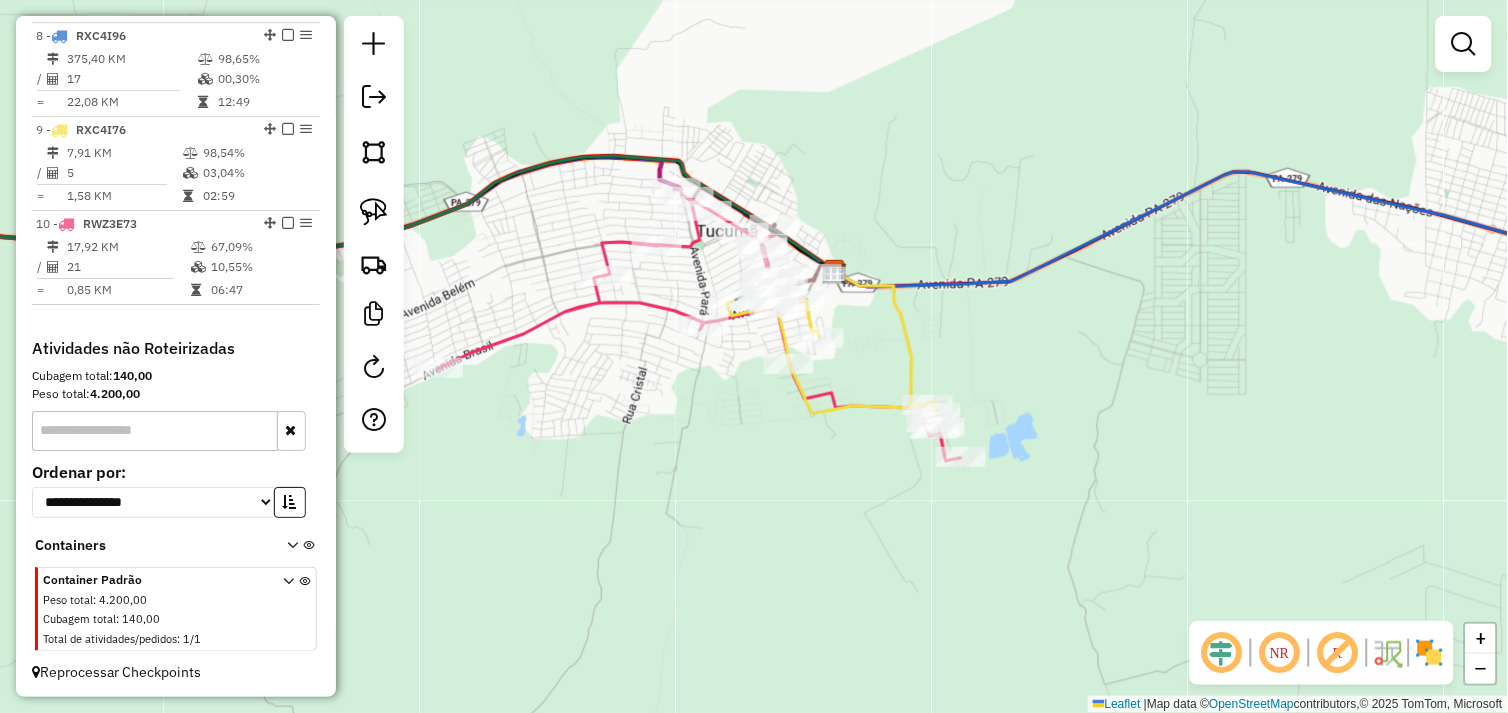 drag, startPoint x: 792, startPoint y: 403, endPoint x: 832, endPoint y: 488, distance: 93.941475 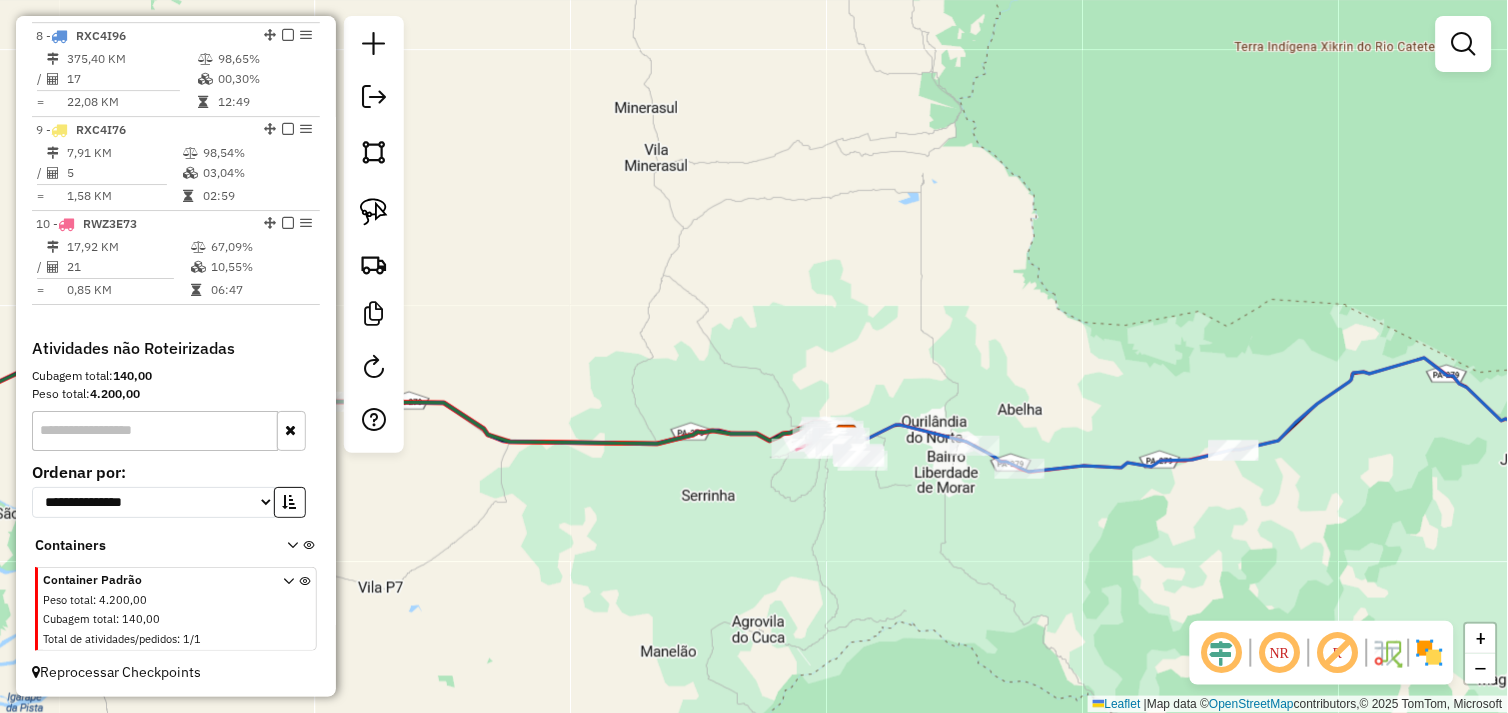 drag, startPoint x: 584, startPoint y: 297, endPoint x: 820, endPoint y: 273, distance: 237.2172 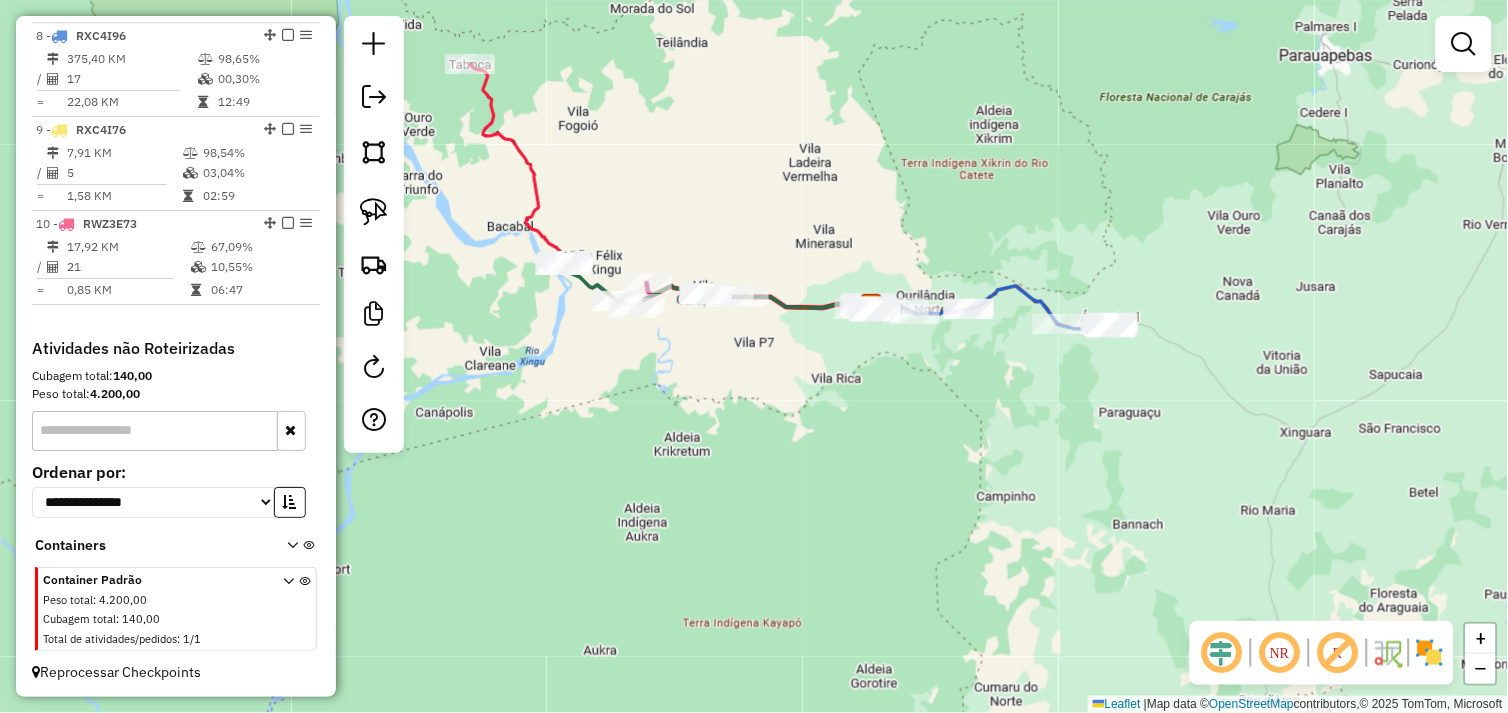 drag, startPoint x: 662, startPoint y: 387, endPoint x: 763, endPoint y: 412, distance: 104.048065 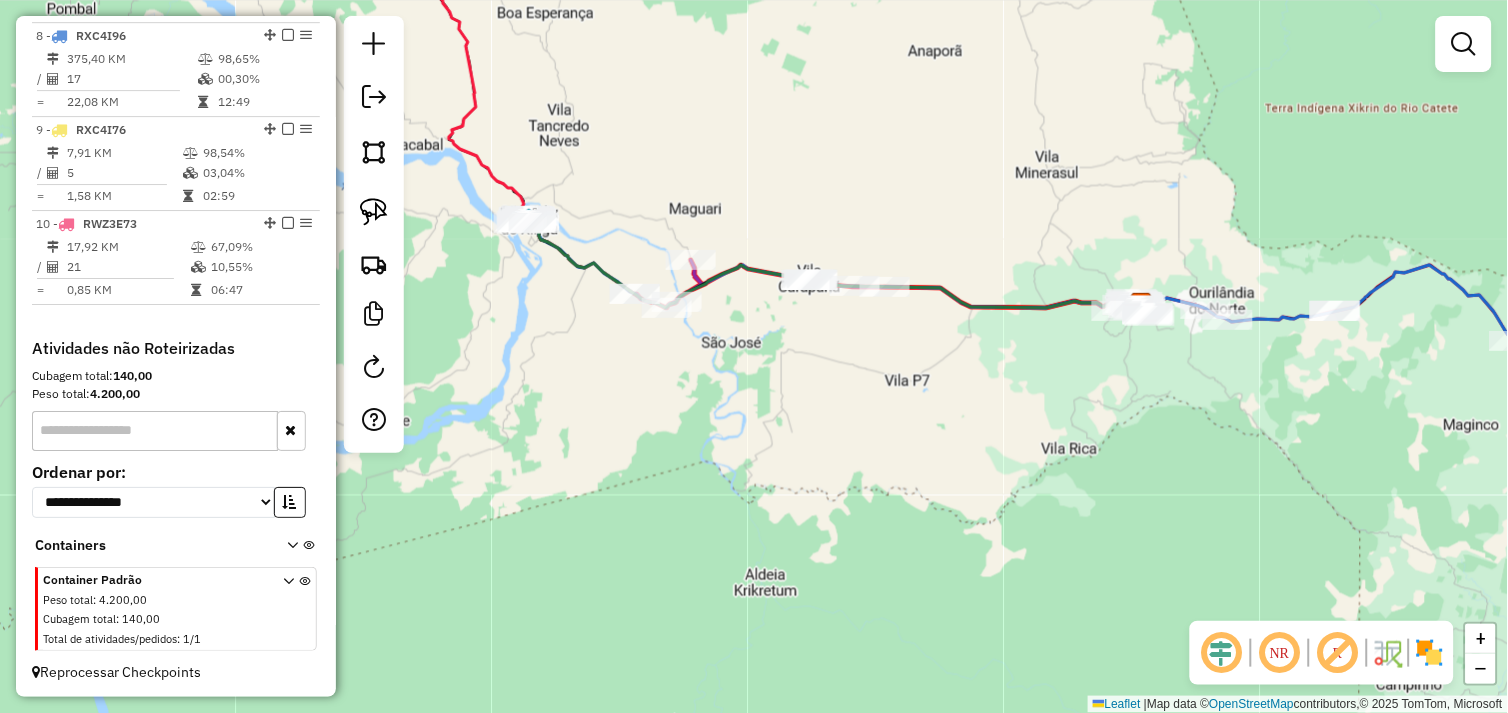 drag, startPoint x: 855, startPoint y: 370, endPoint x: 717, endPoint y: 365, distance: 138.09055 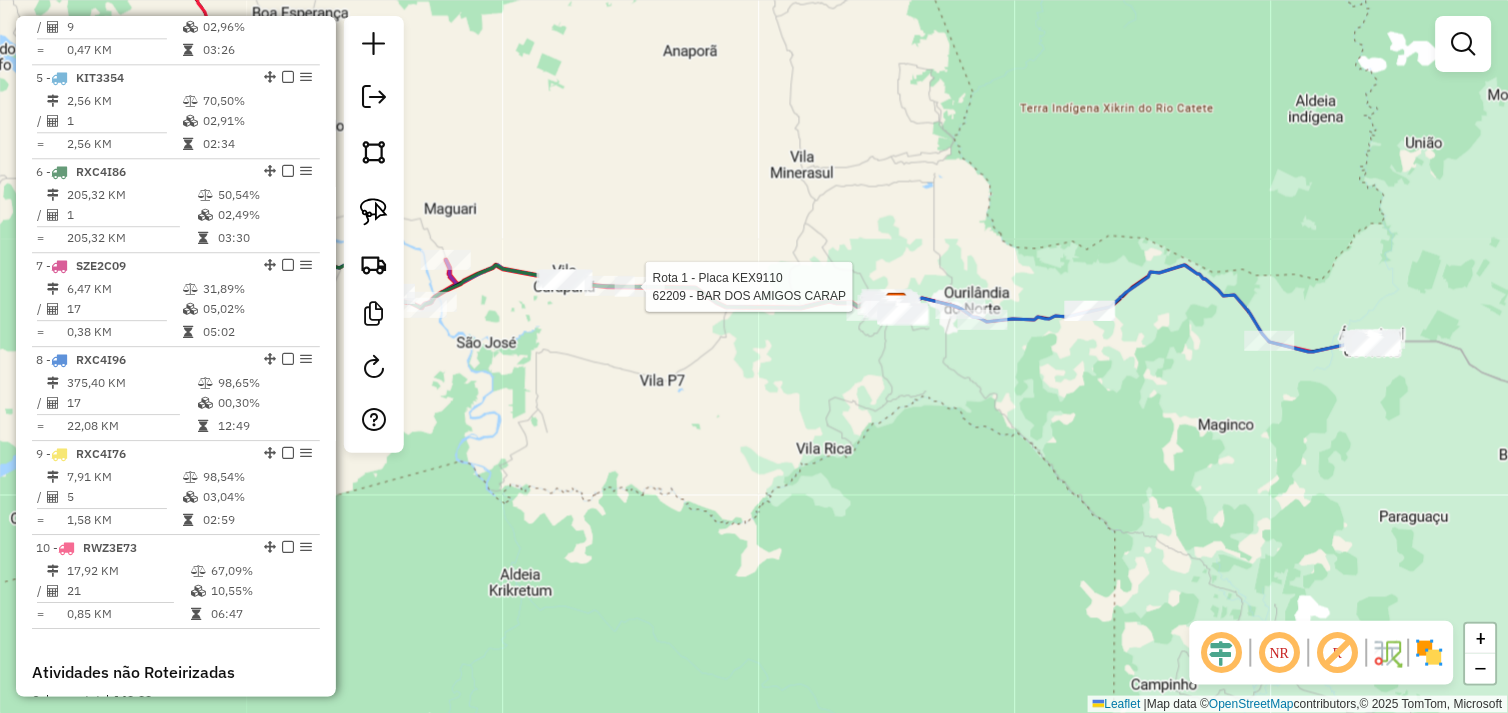 select on "*********" 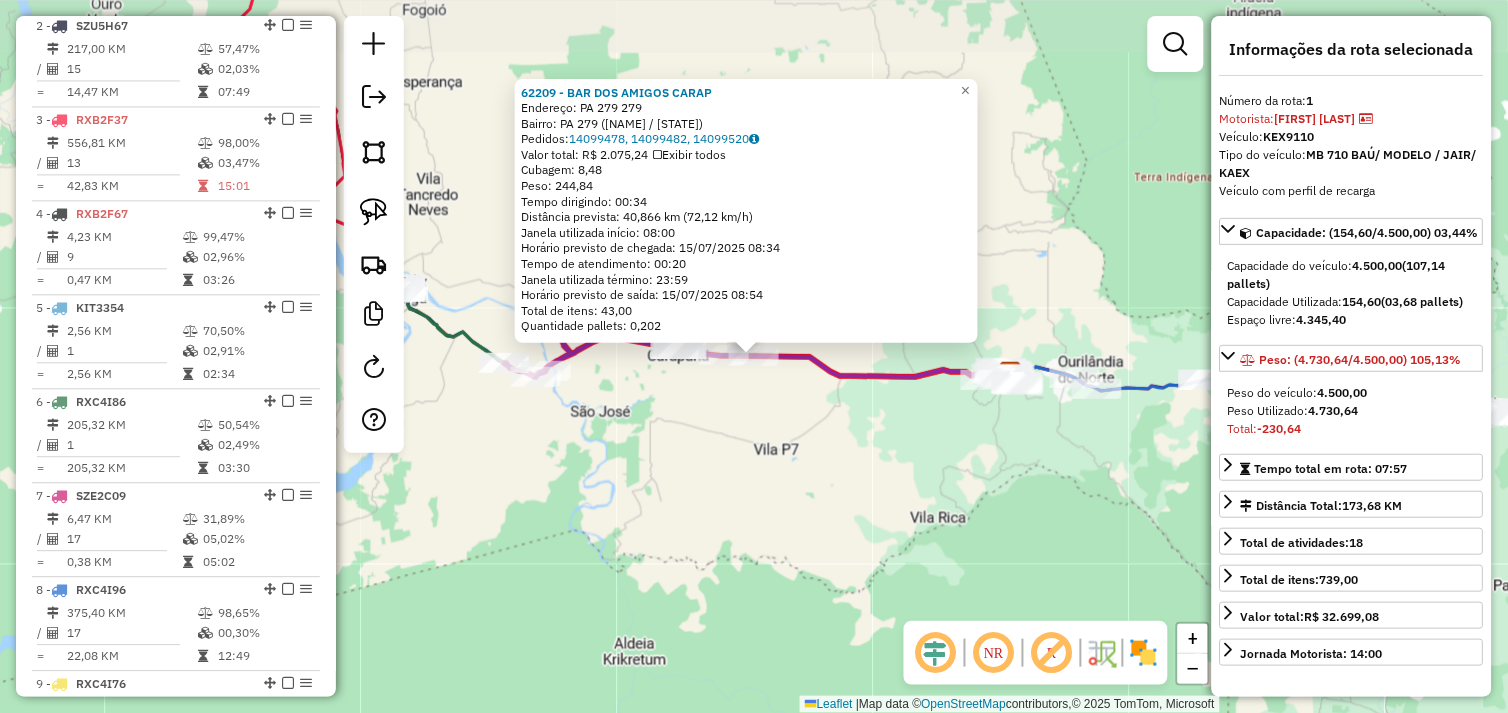 scroll, scrollTop: 773, scrollLeft: 0, axis: vertical 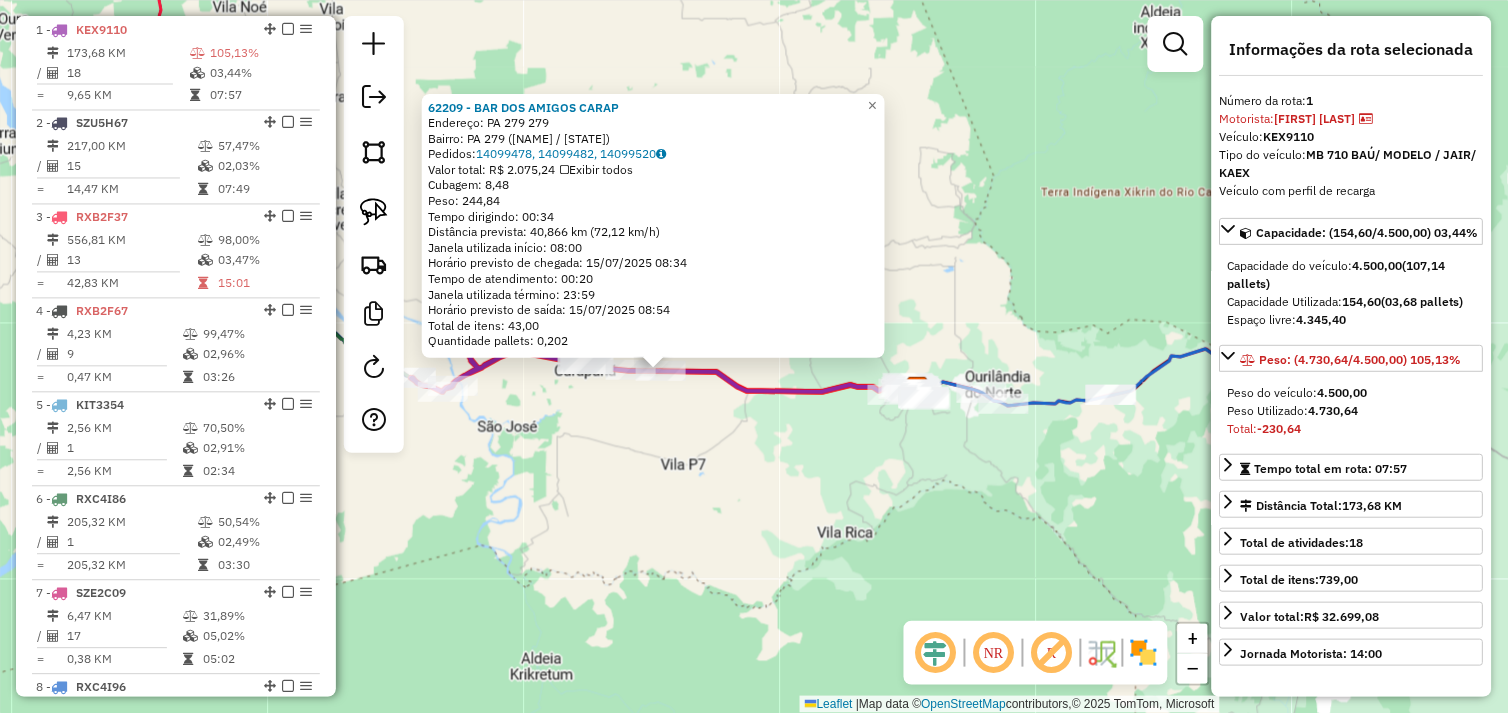 drag, startPoint x: 831, startPoint y: 497, endPoint x: 666, endPoint y: 496, distance: 165.00304 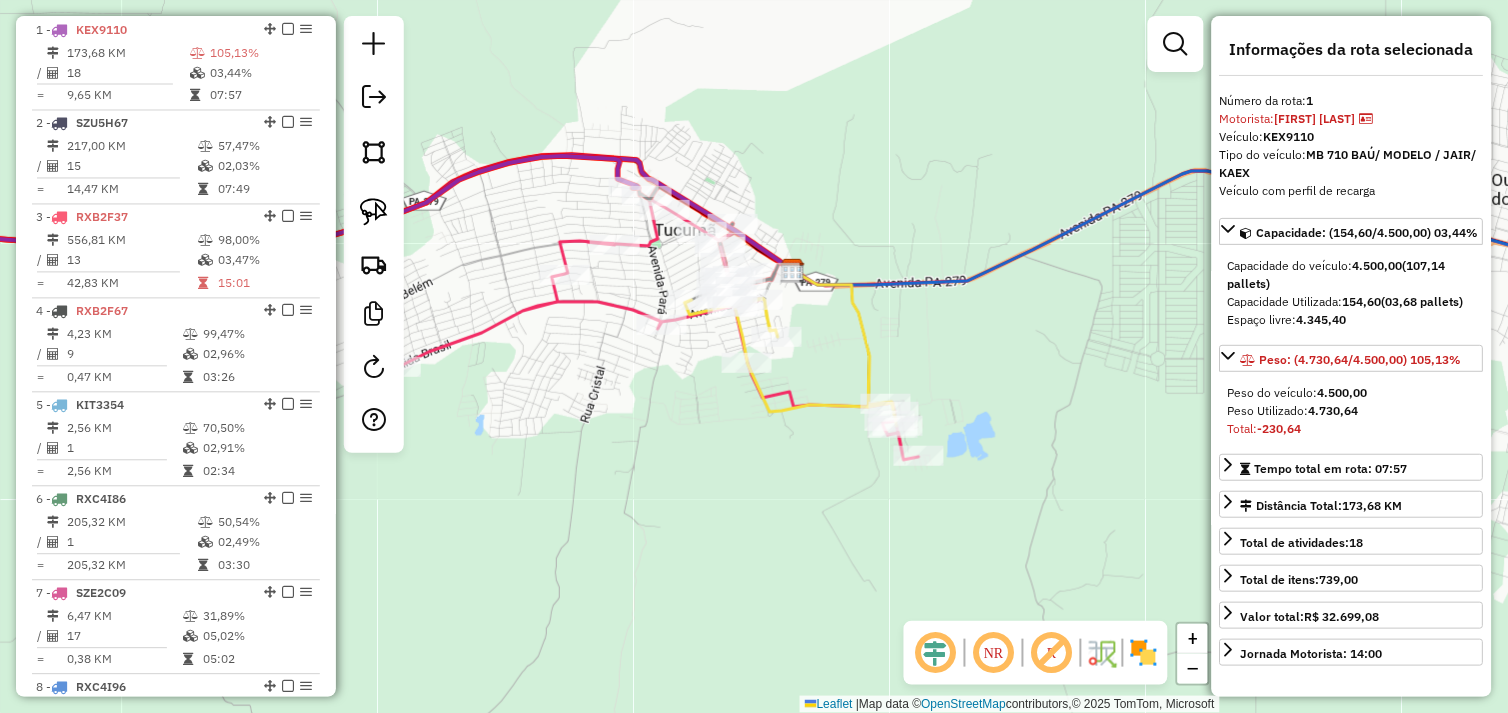 drag, startPoint x: 664, startPoint y: 252, endPoint x: 720, endPoint y: 336, distance: 100.95544 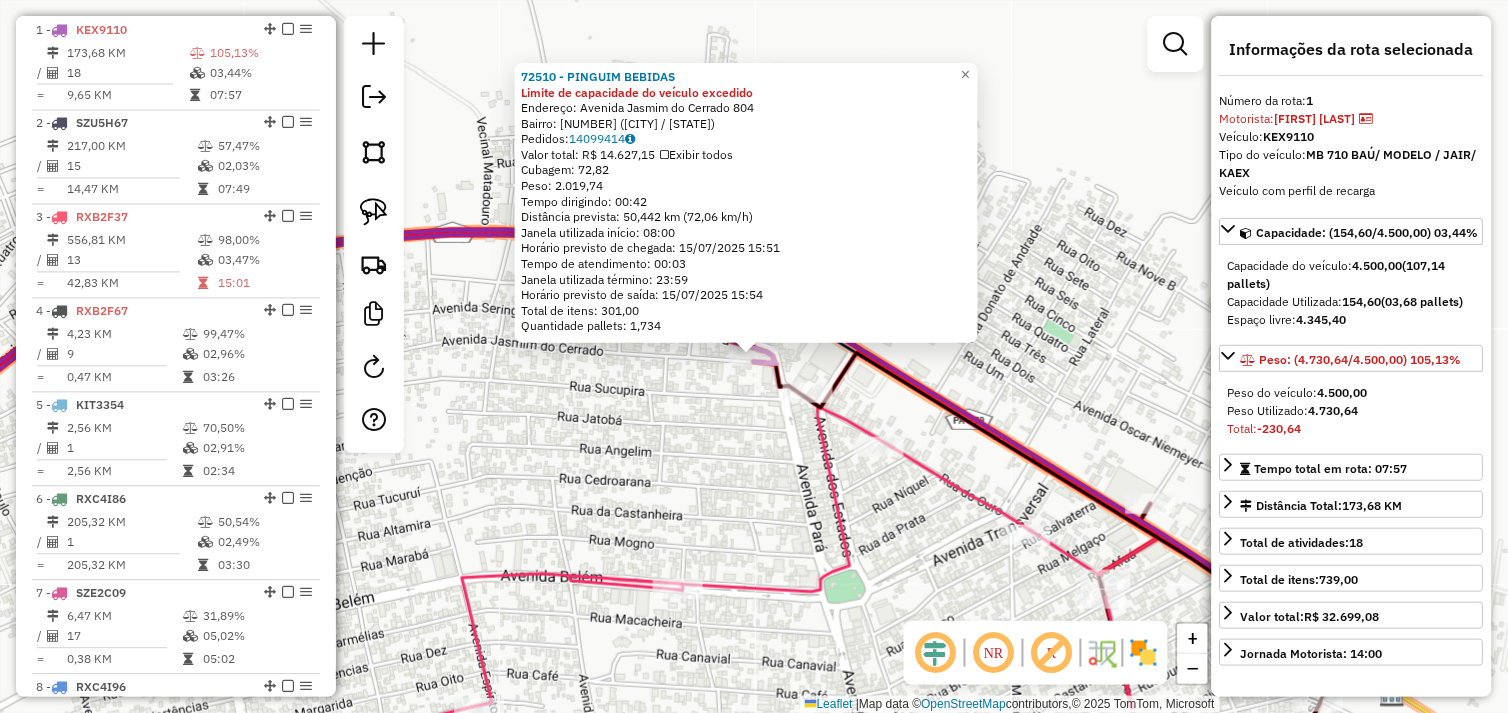 click on "[NUMBER] - PINGUIM BEBIDAS Limite de capacidade do veículo excedido  Endereço:  Avenida Jasmim do Cerrado [NUMBER]   Bairro: [NUMBER] ([CITY] / PA)   Pedidos:  [NUMBER]   Valor total: R$ [NUMBER]   Exibir todos   Cubagem: [NUMBER]  Peso: [NUMBER]  Tempo dirigindo: [TIME]   Distância prevista: [NUMBER] km ([NUMBER] km/h)   Janela utilizada início: [TIME]   Horário previsto de chegada: [DATE] [TIME]   Tempo de atendimento: [TIME]   Janela utilizada término: [TIME]   Horário previsto de saída: [DATE] [TIME]   Total de itens: [NUMBER]   Quantidade pallets: [NUMBER]  × Janela de atendimento Grade de atendimento Capacidade Transportadoras Veículos Cliente Pedidos  Rotas Selecione os dias de semana para filtrar as janelas de atendimento  Seg   Ter   Qua   Qui   Sex   Sáb   Dom  Informe o período da janela de atendimento: De: Até:  Filtrar exatamente a janela do cliente  Considerar janela de atendimento padrão  Selecione os dias de semana para filtrar as grades de atendimento  Seg   Ter   Qua   Qui   Sex   Sáb   Dom   De:" 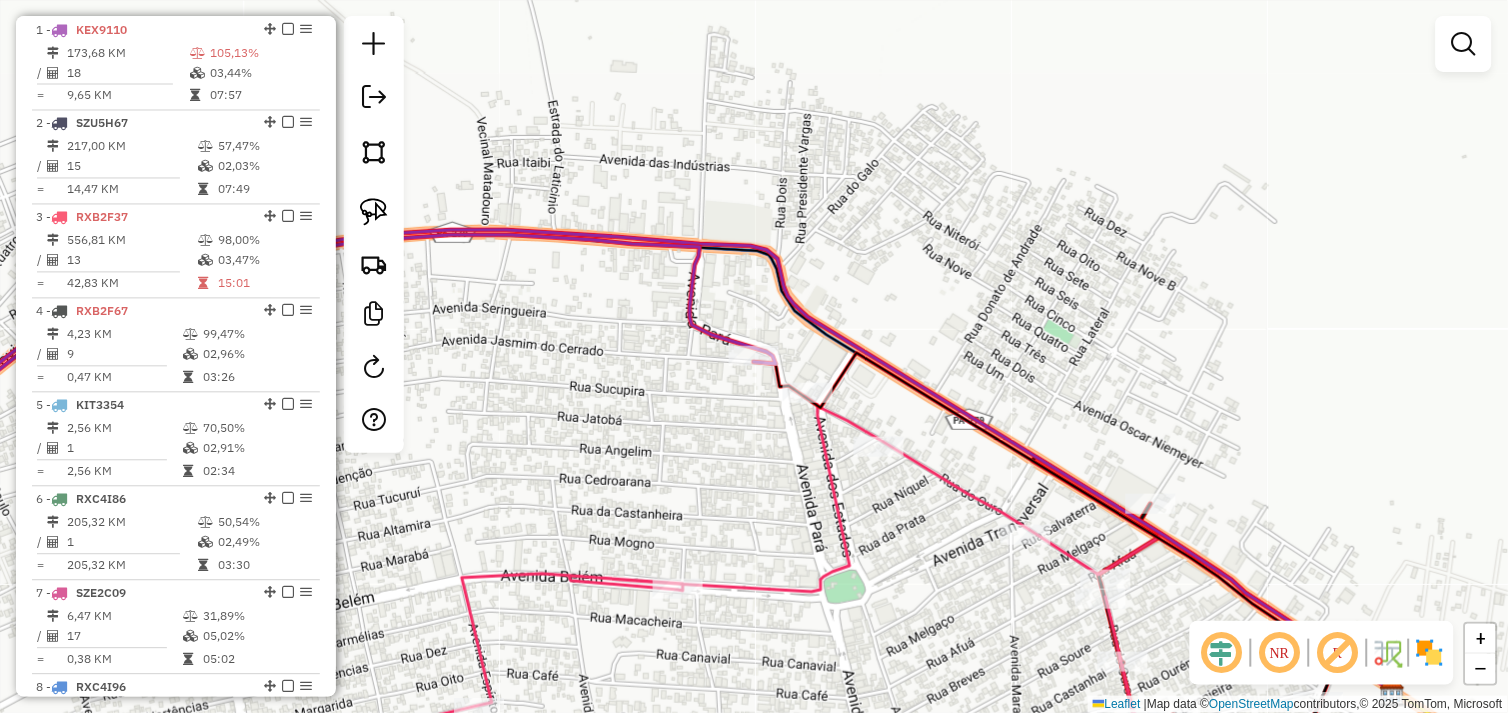 drag, startPoint x: 642, startPoint y: 306, endPoint x: 634, endPoint y: 286, distance: 21.540659 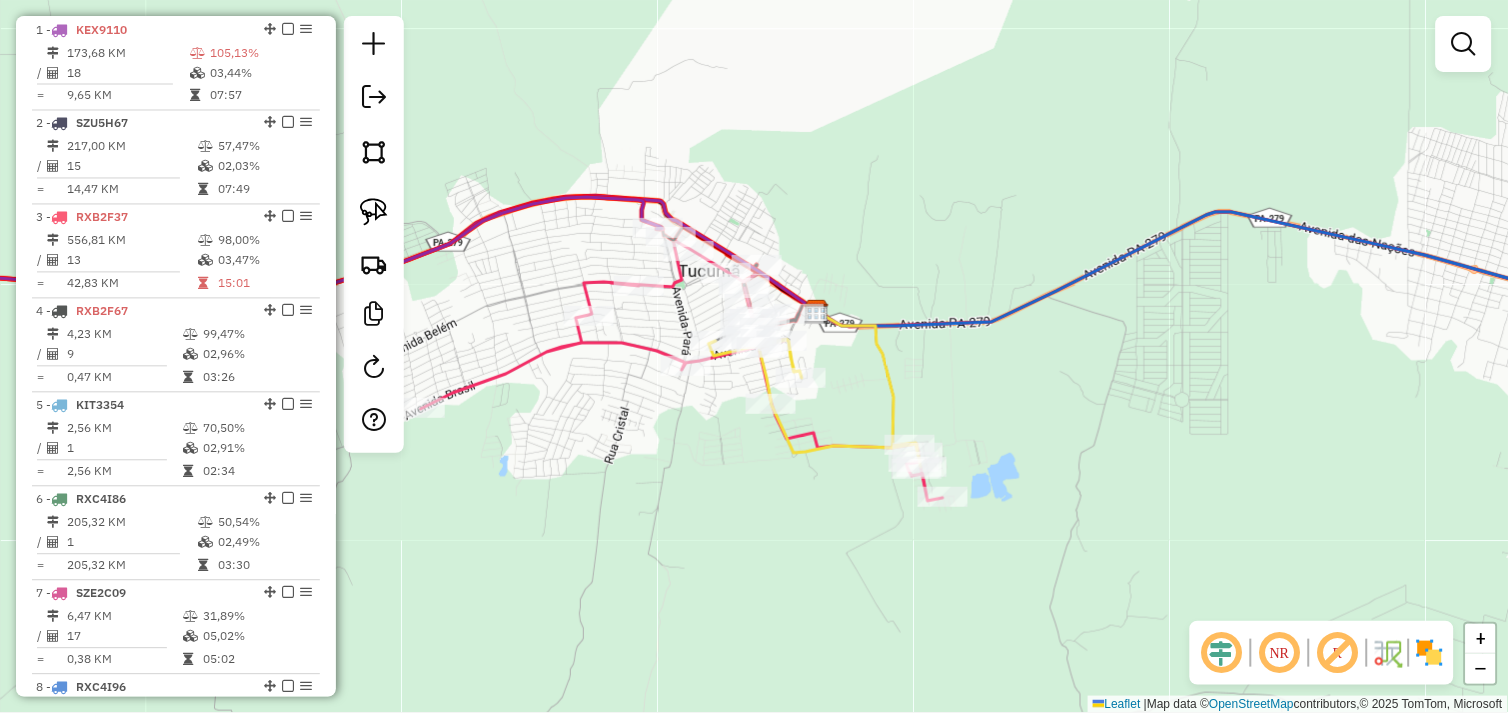 drag, startPoint x: 676, startPoint y: 314, endPoint x: 748, endPoint y: 295, distance: 74.46476 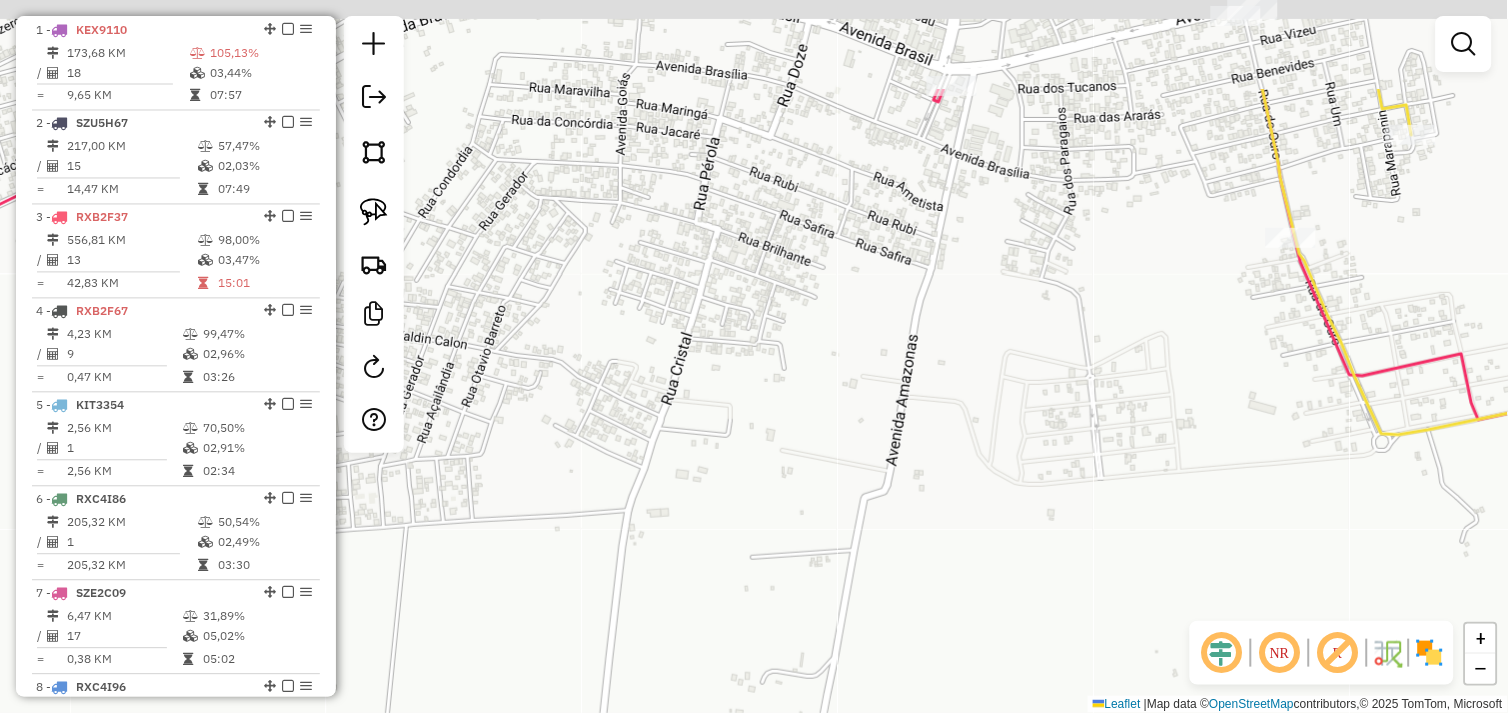 drag, startPoint x: 797, startPoint y: 468, endPoint x: 757, endPoint y: 564, distance: 104 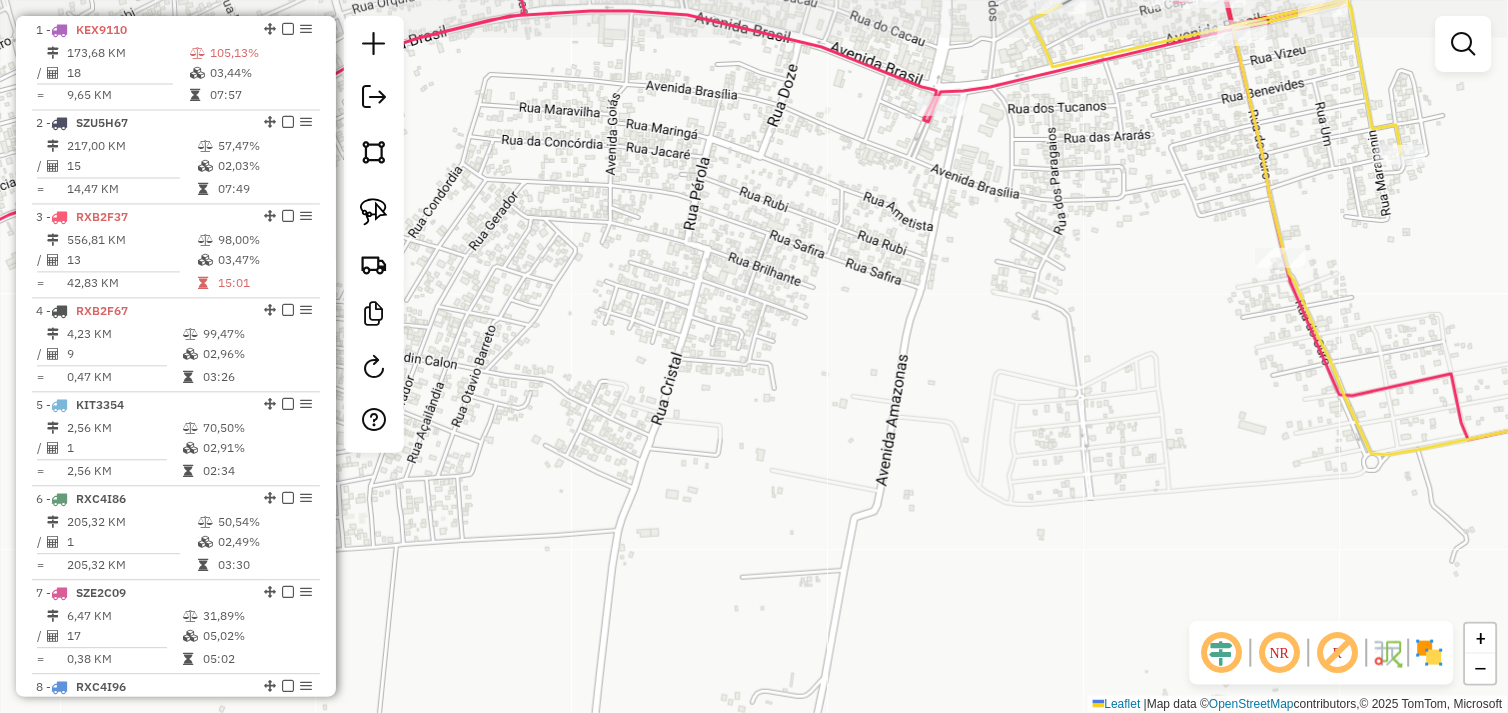 drag, startPoint x: 842, startPoint y: 502, endPoint x: 846, endPoint y: 588, distance: 86.09297 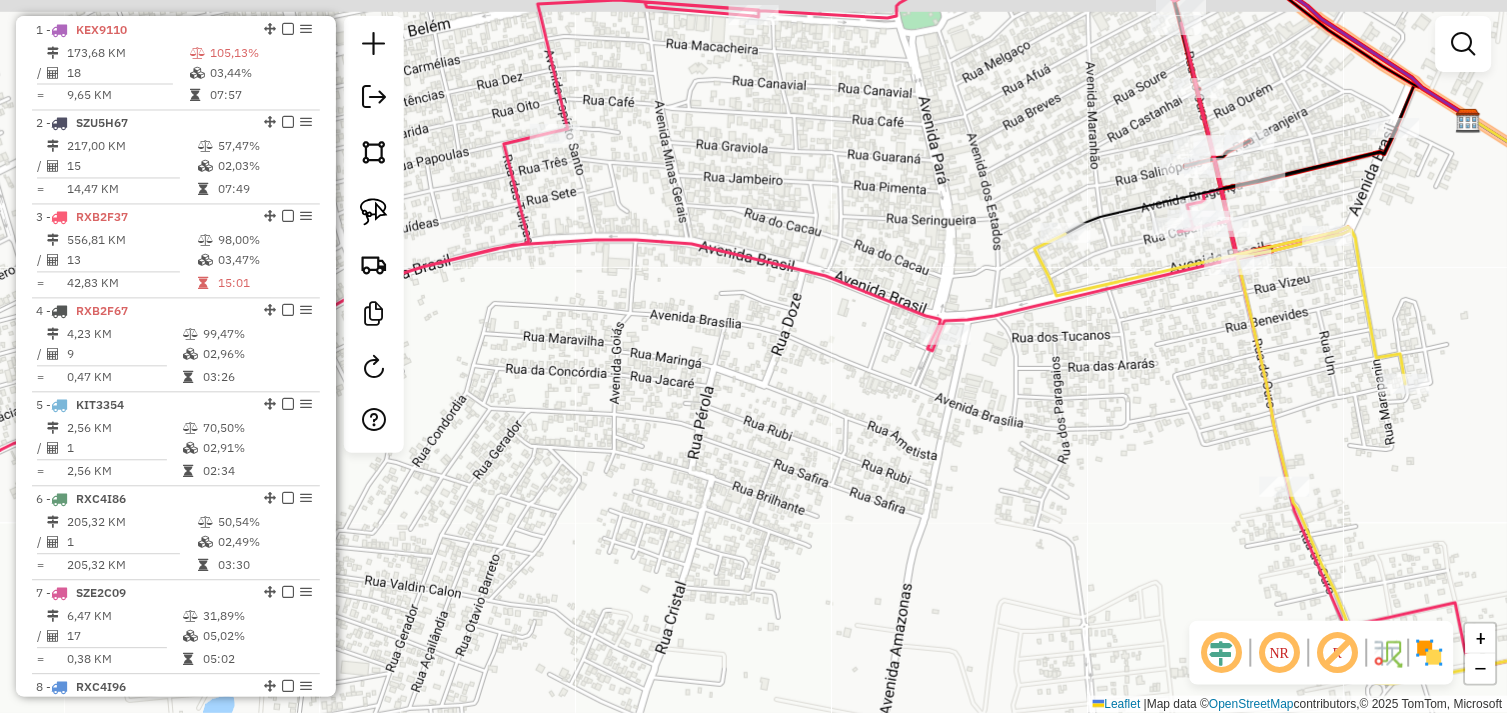 drag, startPoint x: 865, startPoint y: 471, endPoint x: 833, endPoint y: 604, distance: 136.79547 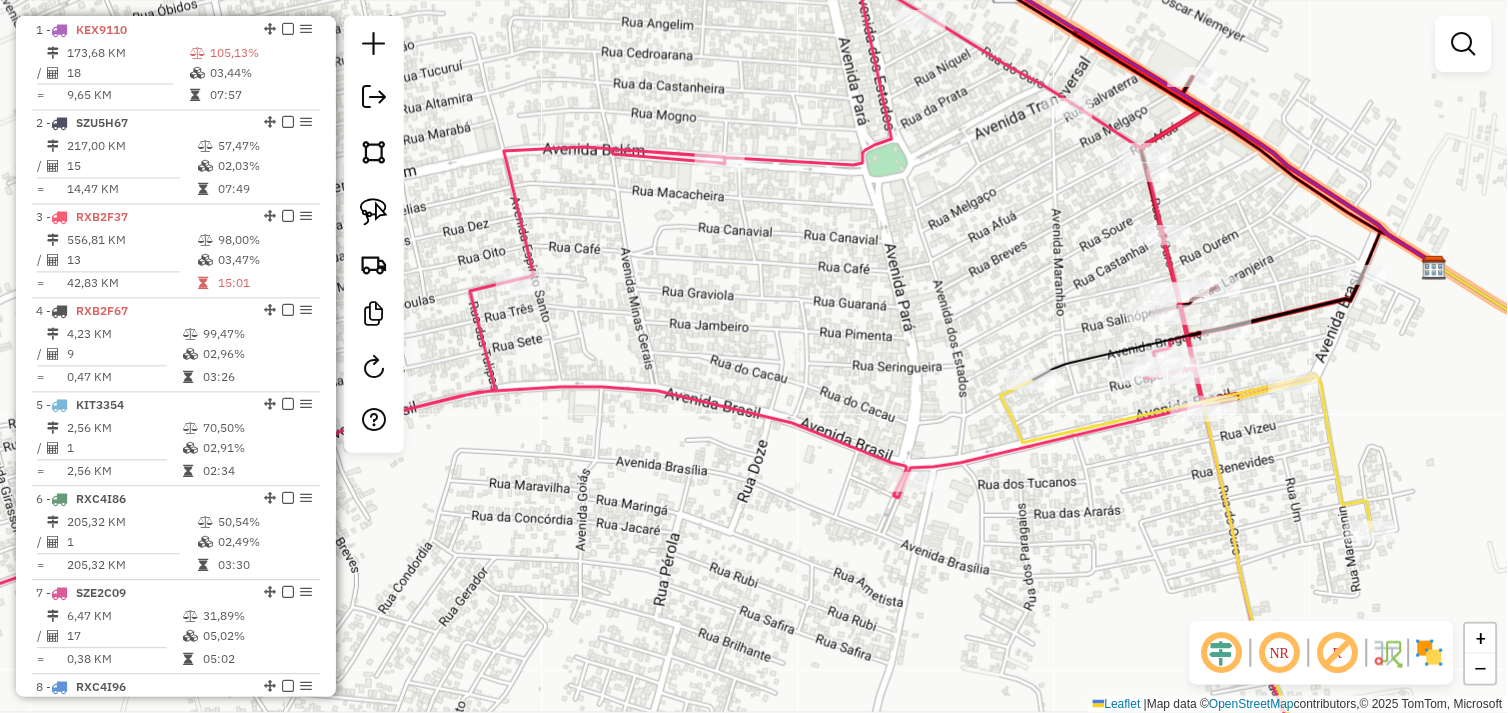 drag, startPoint x: 874, startPoint y: 294, endPoint x: 857, endPoint y: 436, distance: 143.01399 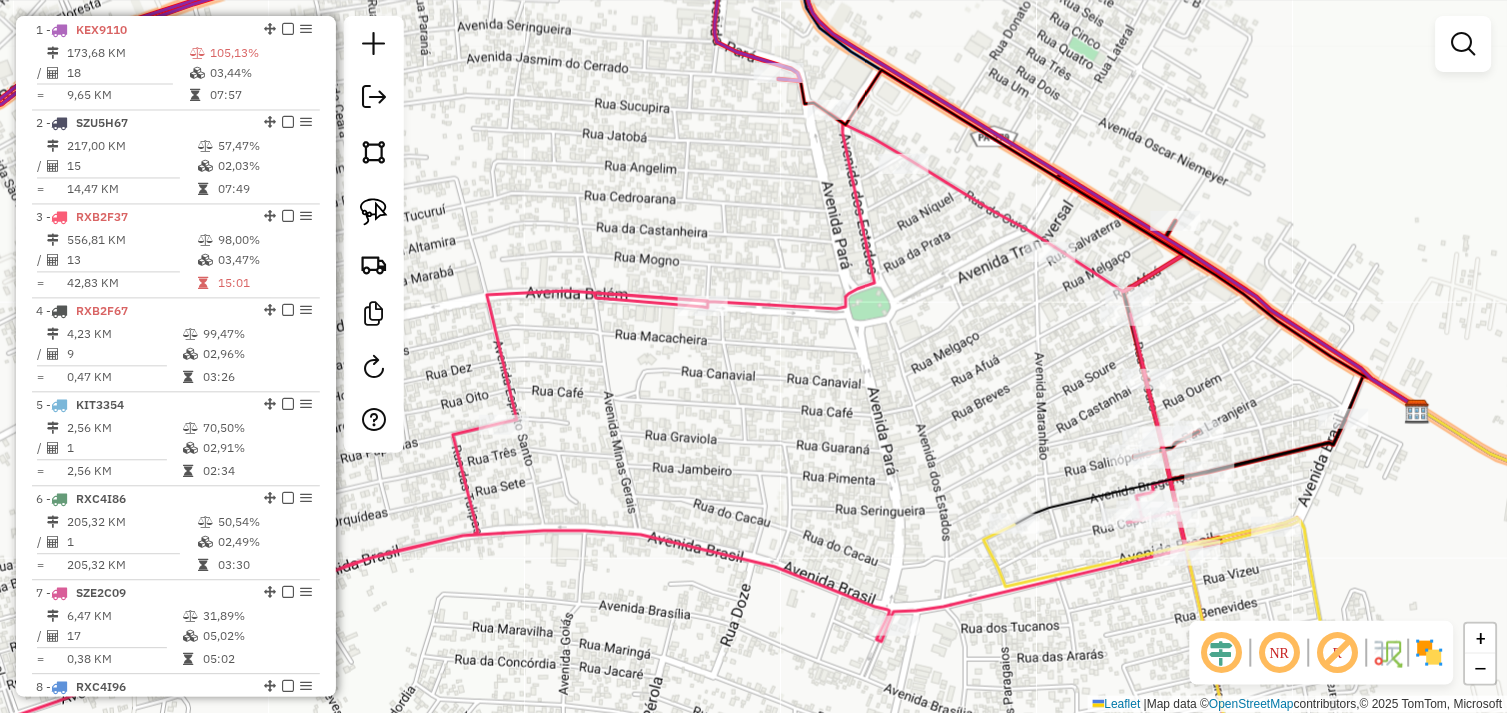 drag, startPoint x: 941, startPoint y: 414, endPoint x: 762, endPoint y: 340, distance: 193.69305 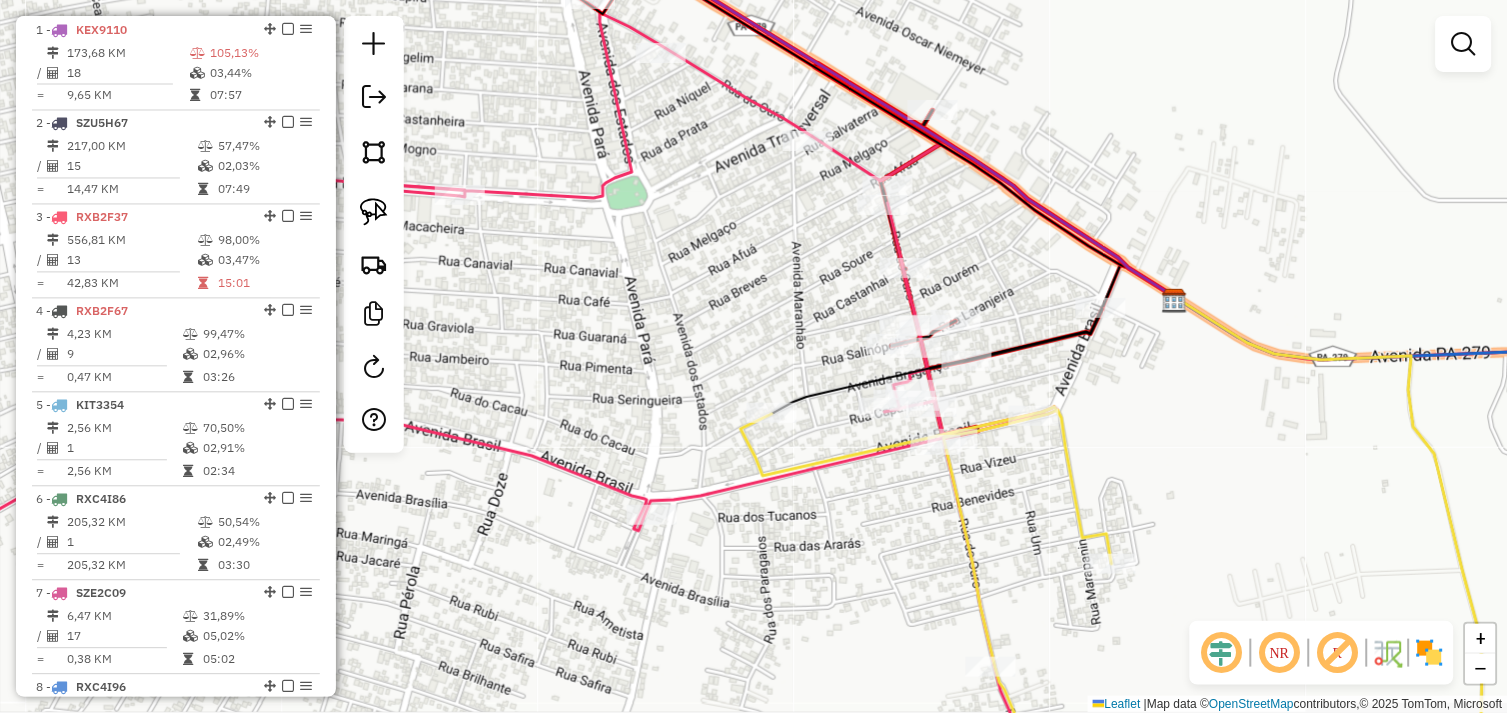 drag, startPoint x: 928, startPoint y: 542, endPoint x: 876, endPoint y: 495, distance: 70.0928 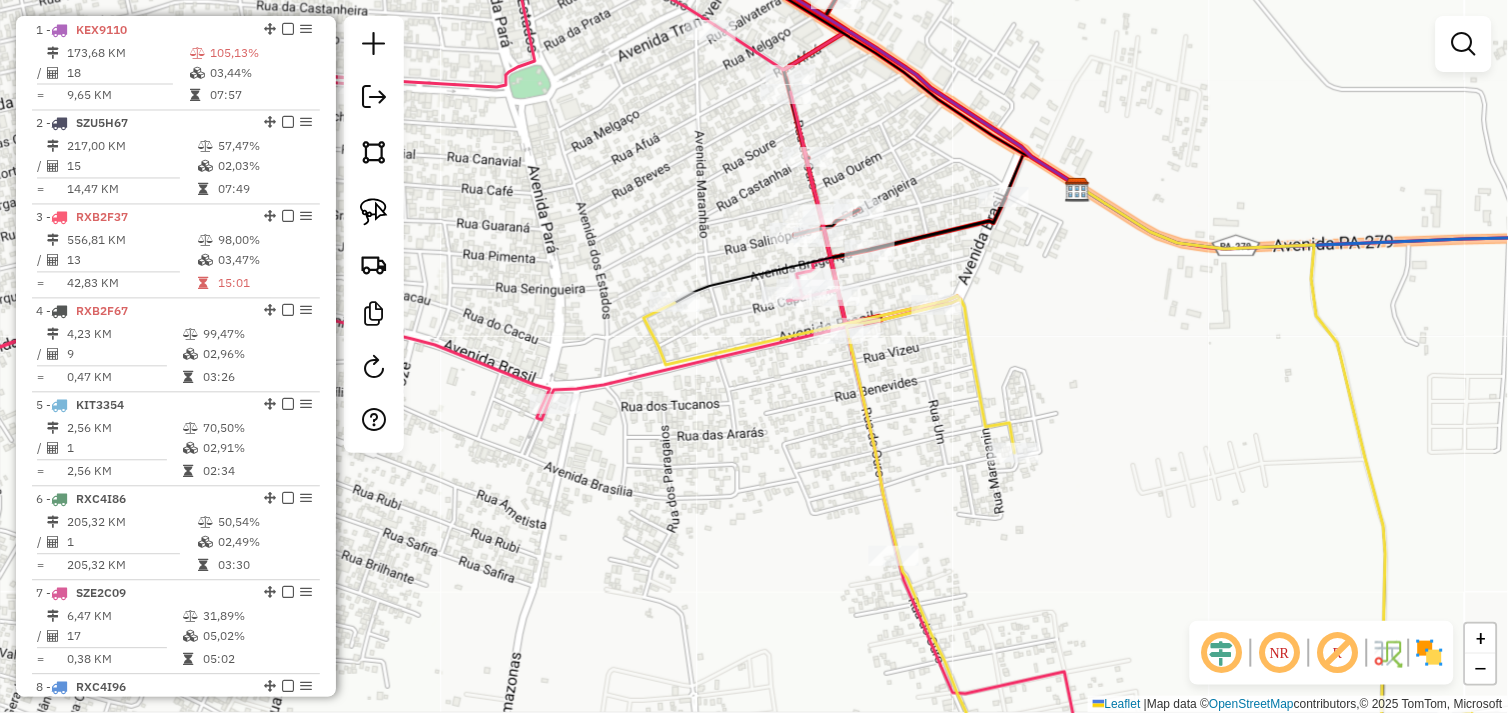drag, startPoint x: 942, startPoint y: 556, endPoint x: 895, endPoint y: 492, distance: 79.40403 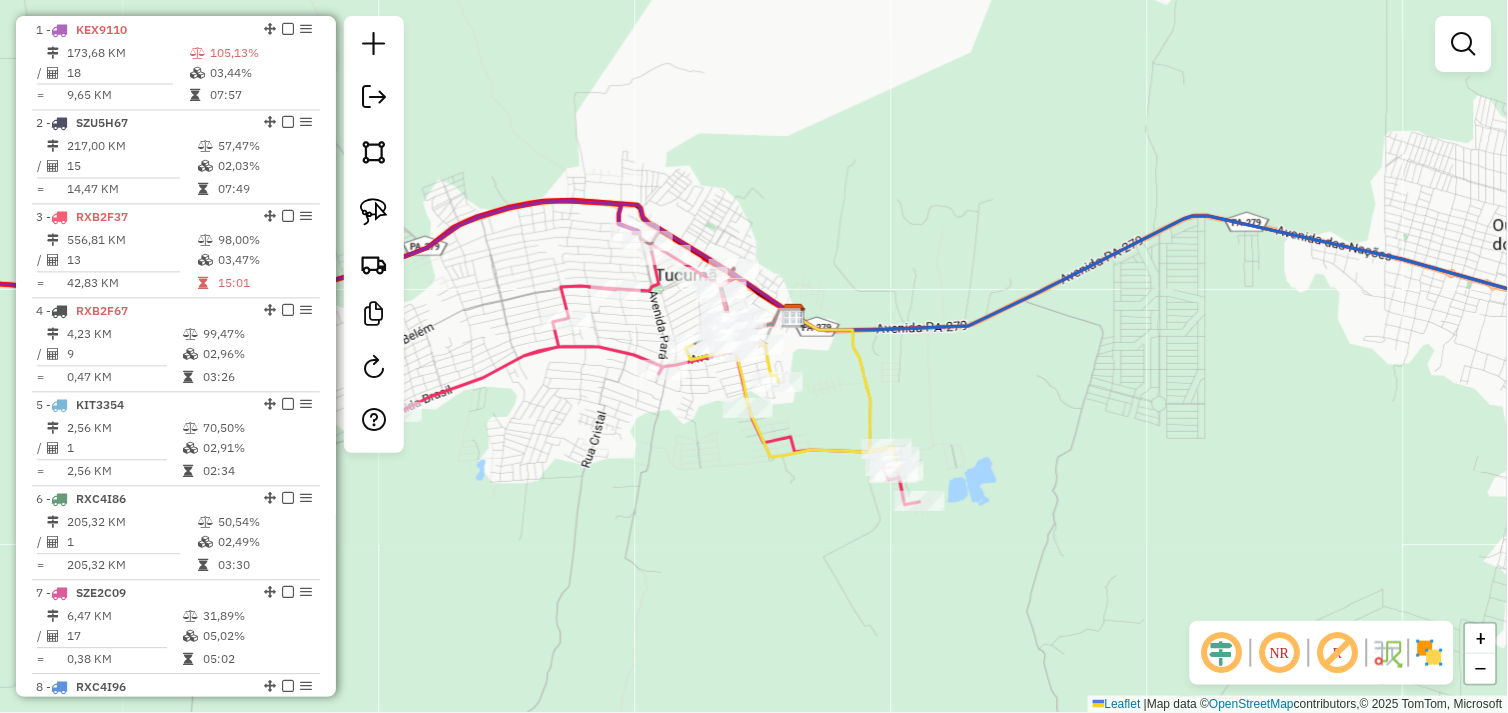 drag, startPoint x: 665, startPoint y: 312, endPoint x: 771, endPoint y: 398, distance: 136.49908 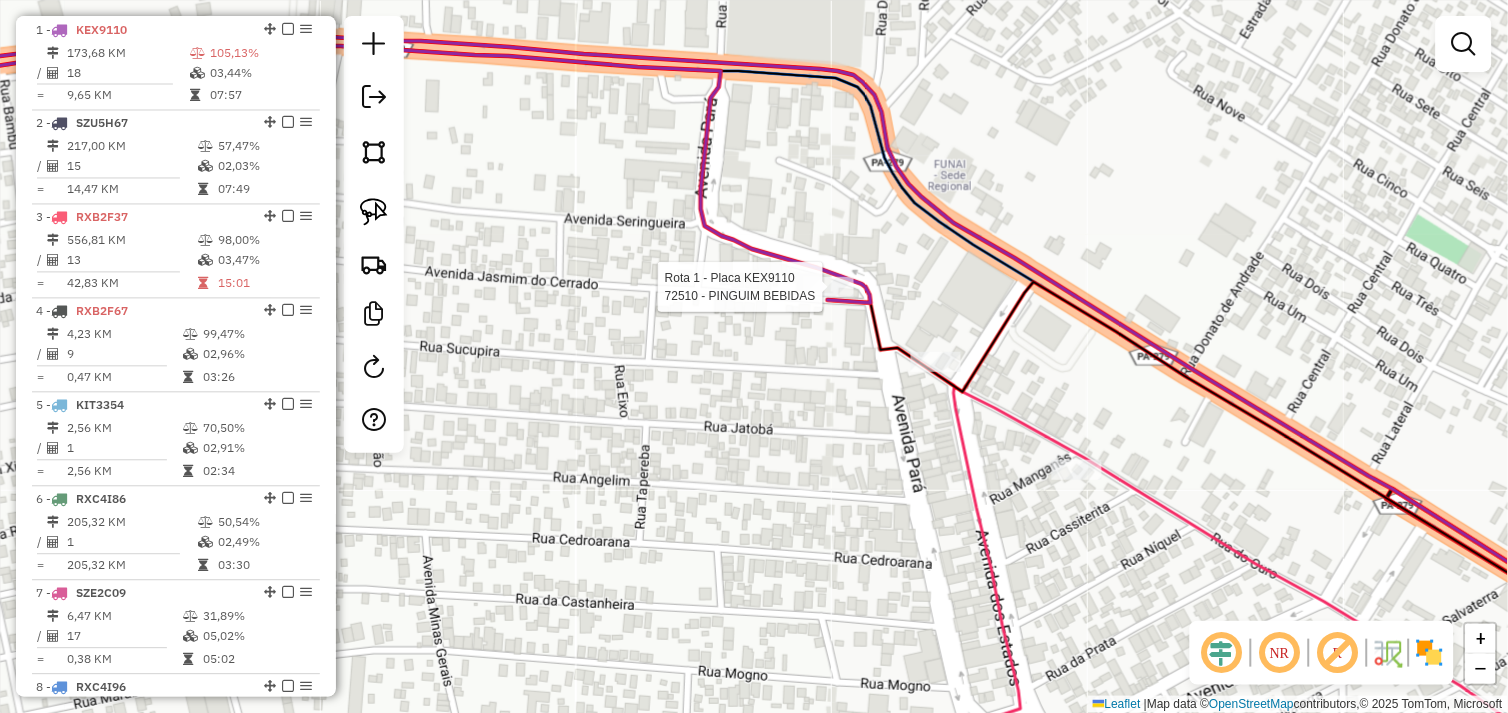 select on "*********" 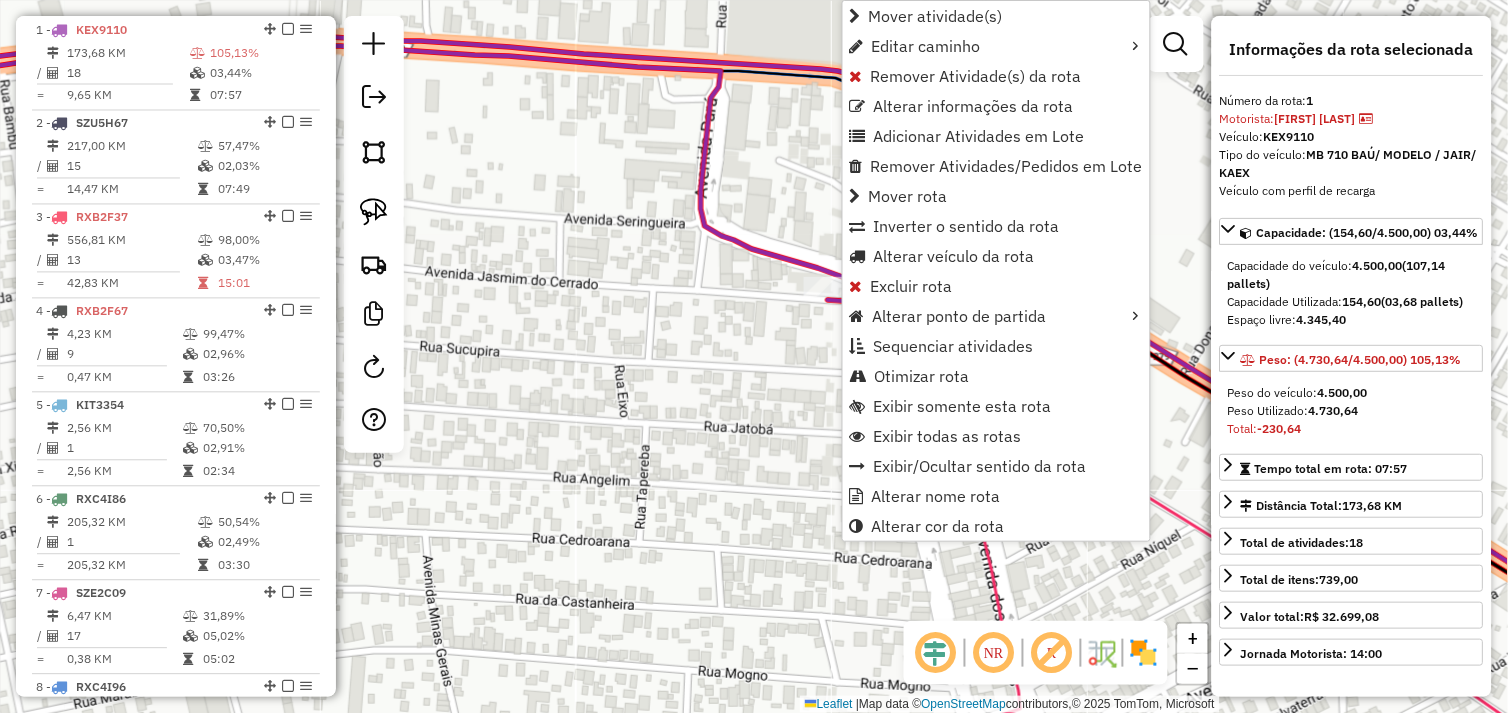 click on "Janela de atendimento Grade de atendimento Capacidade Transportadoras Veículos Cliente Pedidos  Rotas Selecione os dias de semana para filtrar as janelas de atendimento  Seg   Ter   Qua   Qui   Sex   Sáb   Dom  Informe o período da janela de atendimento: De: Até:  Filtrar exatamente a janela do cliente  Considerar janela de atendimento padrão  Selecione os dias de semana para filtrar as grades de atendimento  Seg   Ter   Qua   Qui   Sex   Sáb   Dom   Considerar clientes sem dia de atendimento cadastrado  Clientes fora do dia de atendimento selecionado Filtrar as atividades entre os valores definidos abaixo:  Peso mínimo:   Peso máximo:   Cubagem mínima:   Cubagem máxima:   De:   Até:  Filtrar as atividades entre o tempo de atendimento definido abaixo:  De:   Até:   Considerar capacidade total dos clientes não roteirizados Transportadora: Selecione um ou mais itens Tipo de veículo: Selecione um ou mais itens Veículo: Selecione um ou mais itens Motorista: Selecione um ou mais itens Nome: Rótulo:" 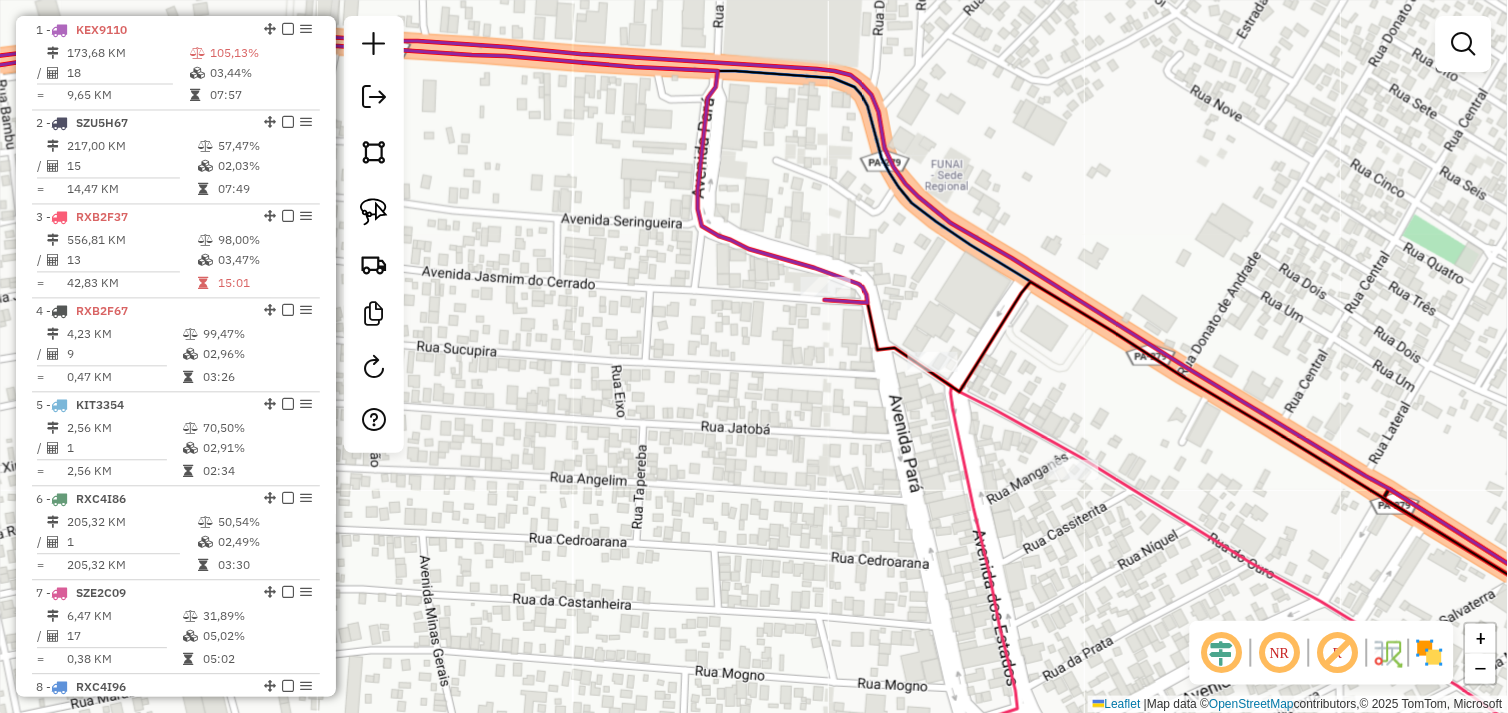 drag, startPoint x: 607, startPoint y: 437, endPoint x: 884, endPoint y: 355, distance: 288.88232 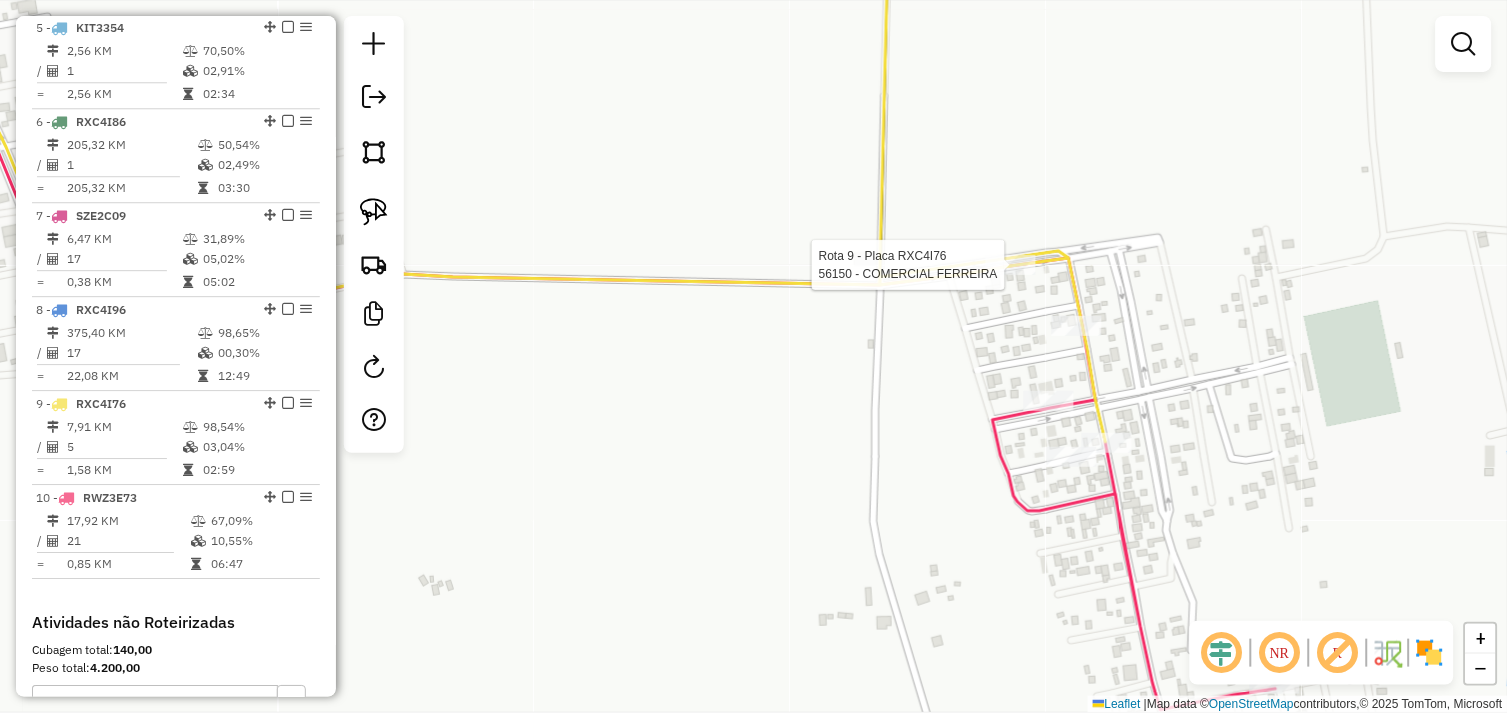 select on "*********" 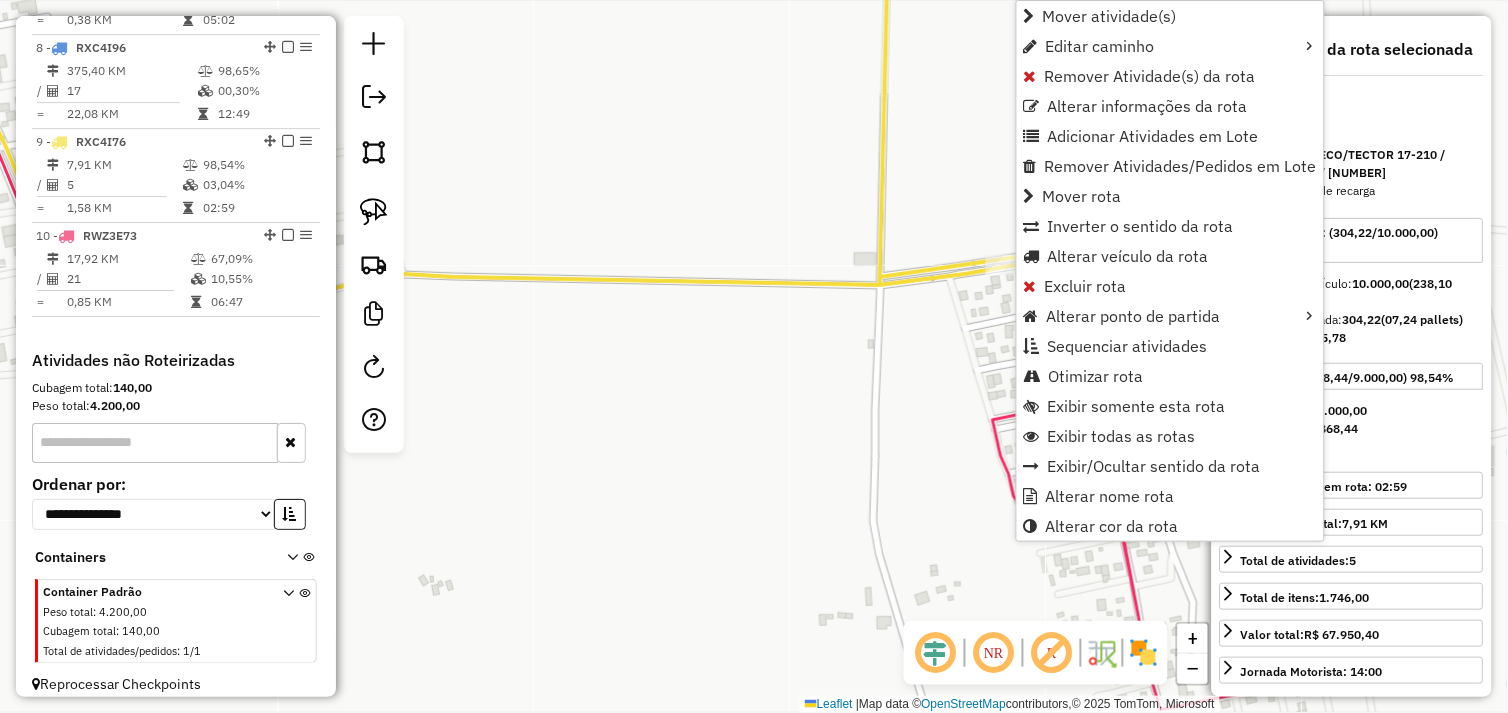 scroll, scrollTop: 1425, scrollLeft: 0, axis: vertical 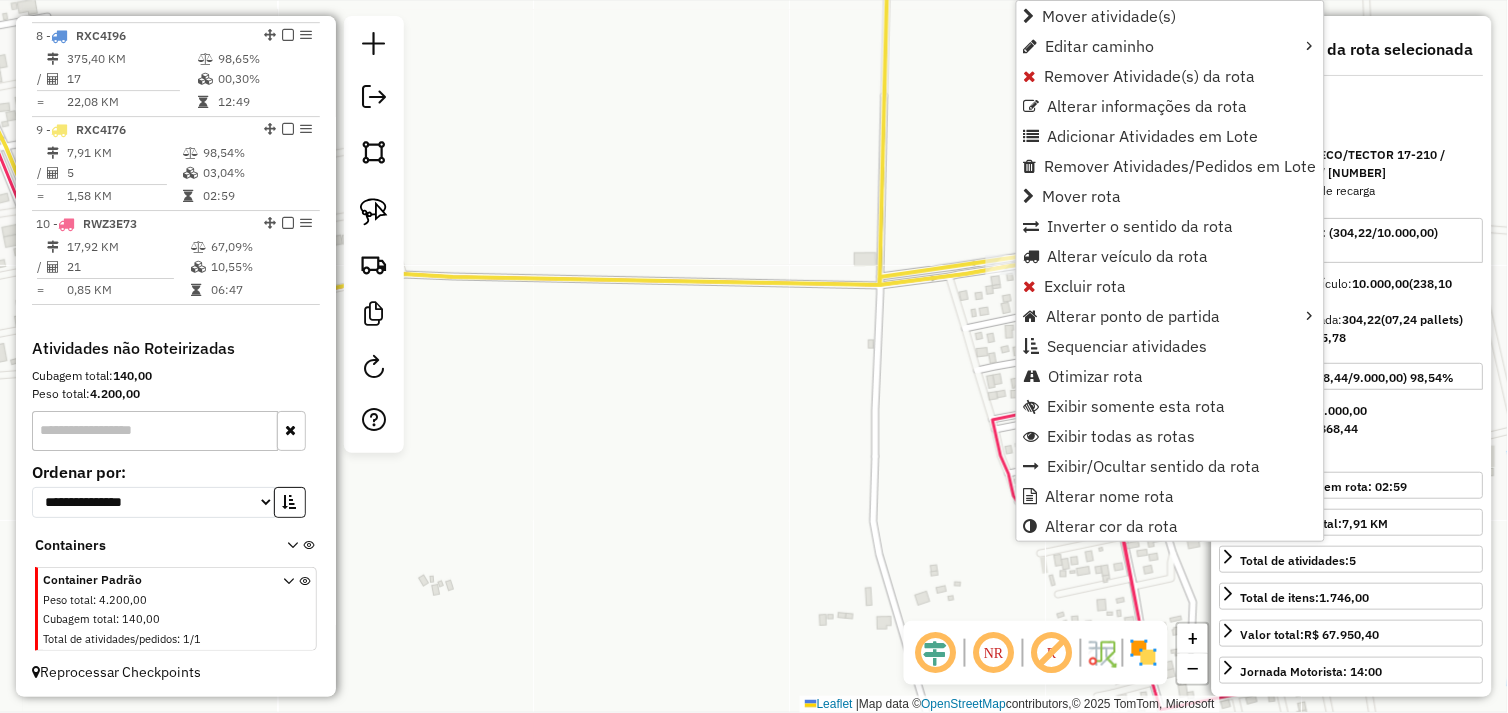 click on "Rota 9 - Placa RXC4I76  56150 - COMERCIAL FERREIRA Janela de atendimento Grade de atendimento Capacidade Transportadoras Veículos Cliente Pedidos  Rotas Selecione os dias de semana para filtrar as janelas de atendimento  Seg   Ter   Qua   Qui   Sex   Sáb   Dom  Informe o período da janela de atendimento: De: Até:  Filtrar exatamente a janela do cliente  Considerar janela de atendimento padrão  Selecione os dias de semana para filtrar as grades de atendimento  Seg   Ter   Qua   Qui   Sex   Sáb   Dom   Considerar clientes sem dia de atendimento cadastrado  Clientes fora do dia de atendimento selecionado Filtrar as atividades entre os valores definidos abaixo:  Peso mínimo:   Peso máximo:   Cubagem mínima:   Cubagem máxima:   De:   Até:  Filtrar as atividades entre o tempo de atendimento definido abaixo:  De:   Até:   Considerar capacidade total dos clientes não roteirizados Transportadora: Selecione um ou mais itens Tipo de veículo: Selecione um ou mais itens Veículo: Selecione um ou mais itens +" 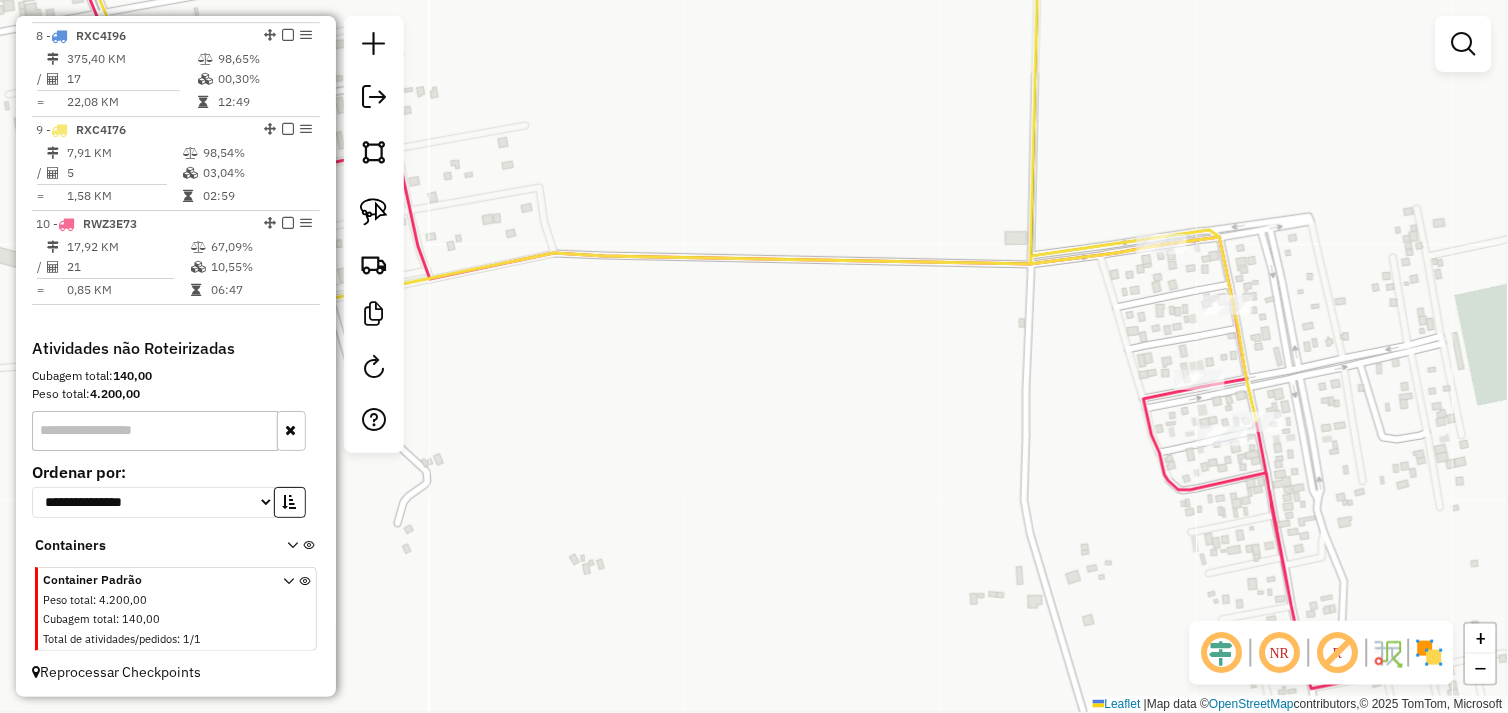 drag, startPoint x: 702, startPoint y: 427, endPoint x: 858, endPoint y: 400, distance: 158.31929 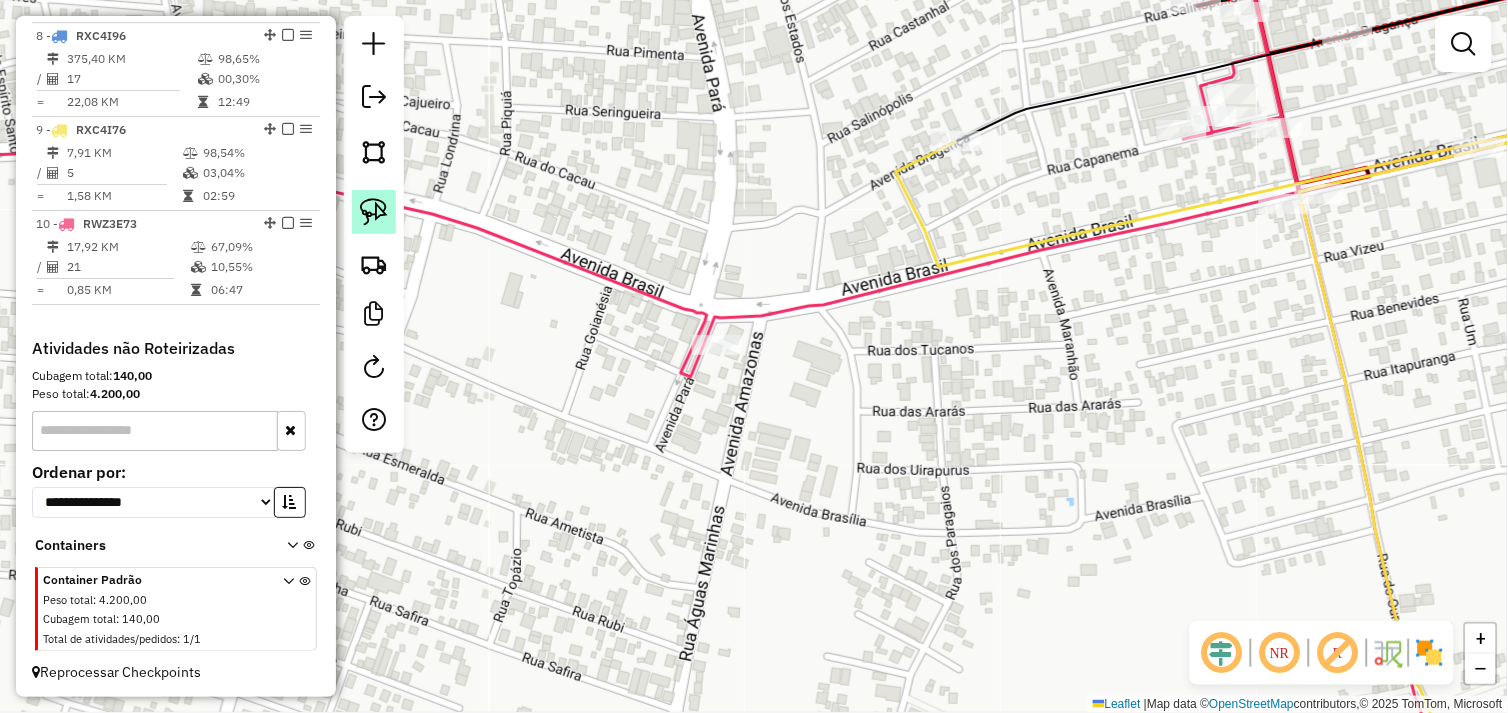 click 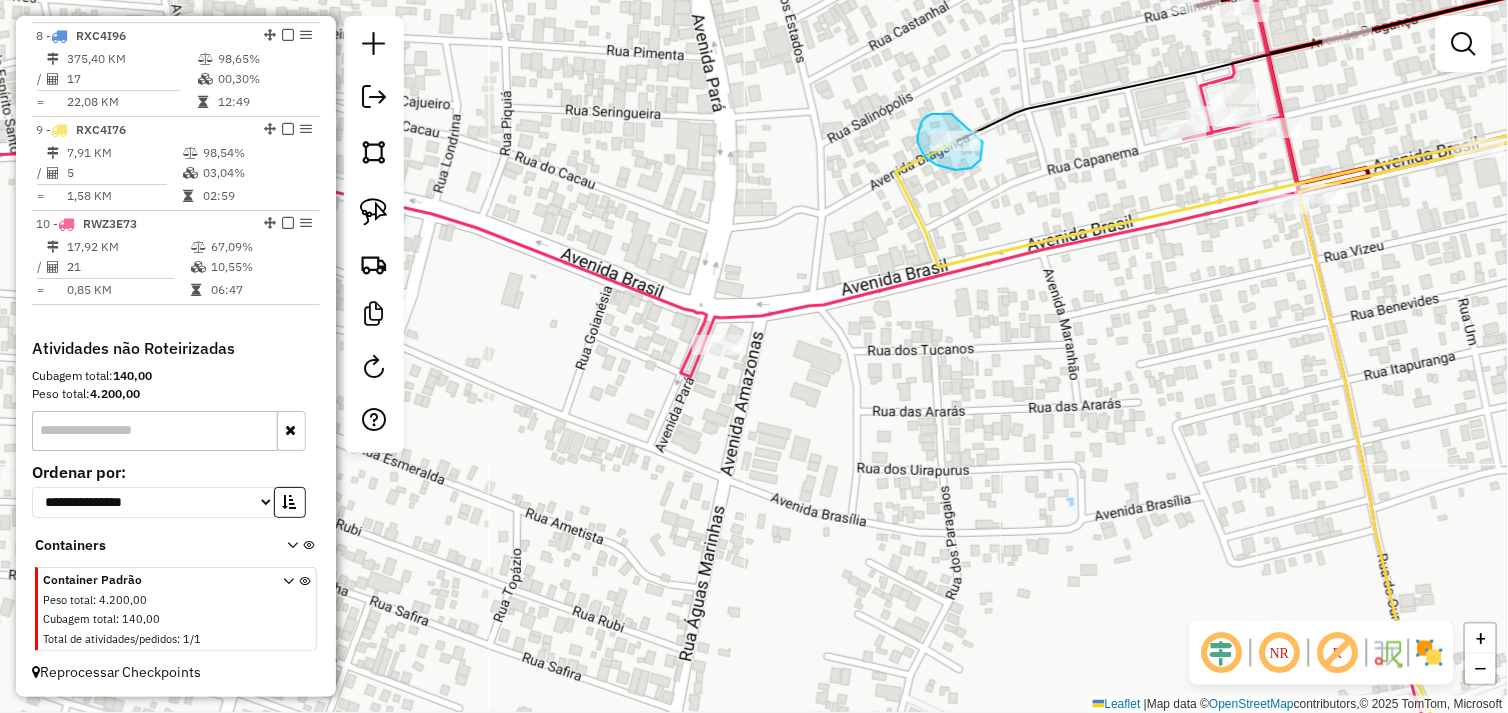 drag, startPoint x: 951, startPoint y: 113, endPoint x: 982, endPoint y: 136, distance: 38.600517 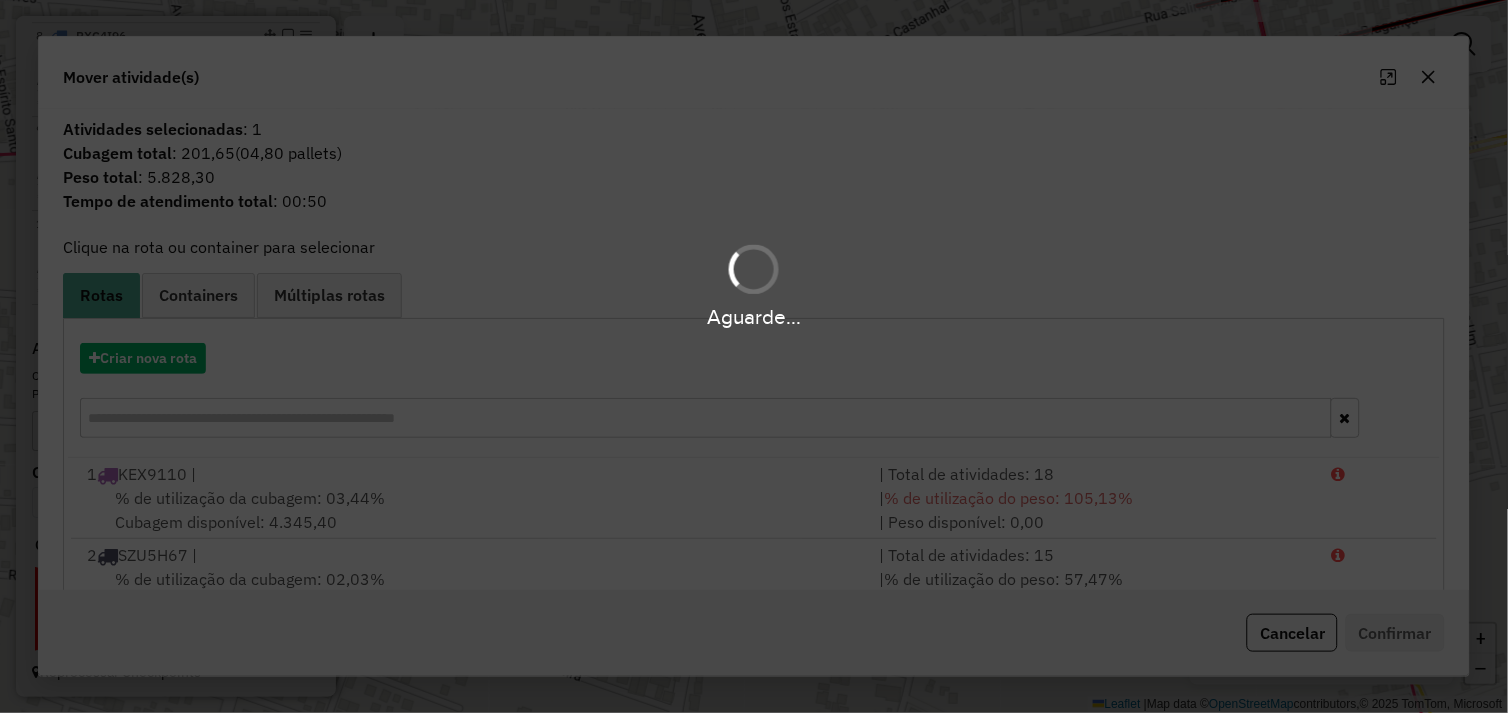 click on "Aguarde..." at bounding box center (754, 356) 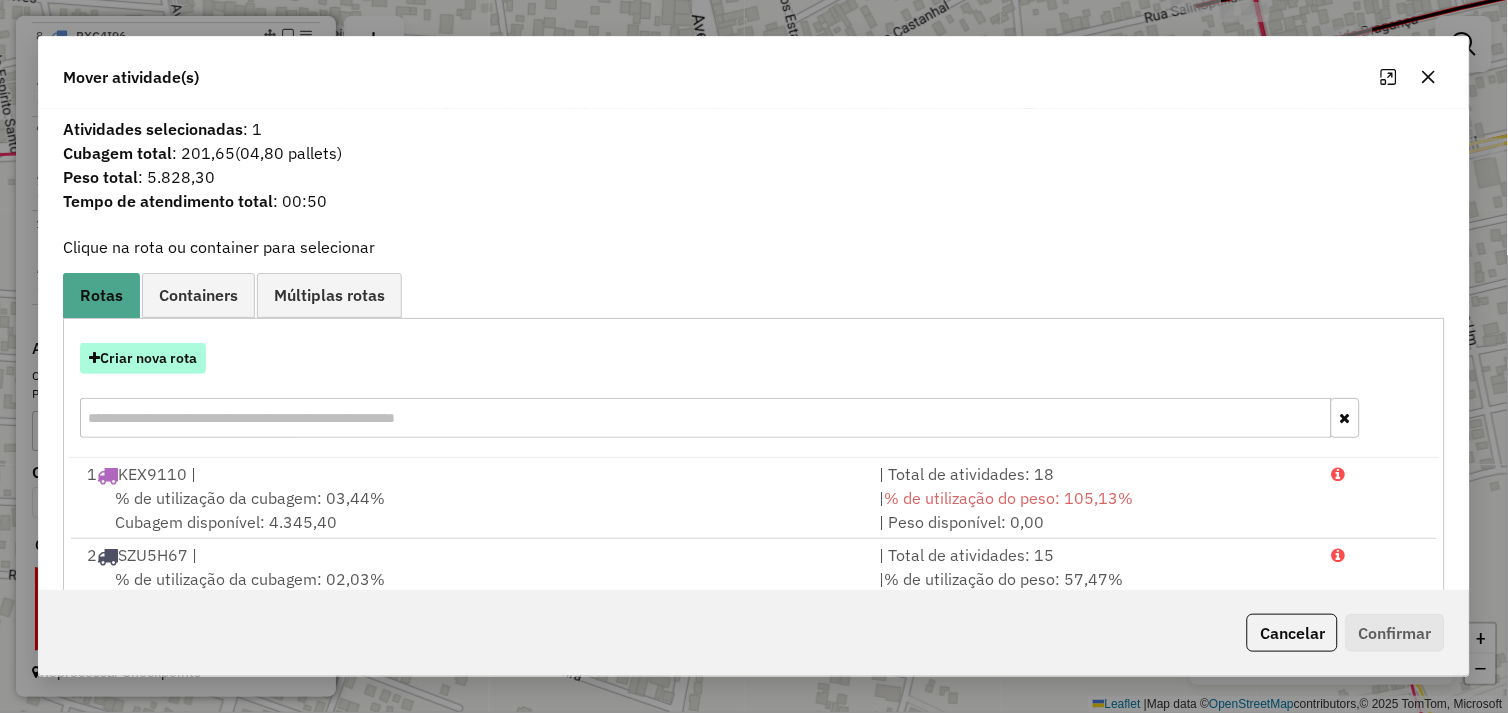 click on "Criar nova rota" at bounding box center (143, 358) 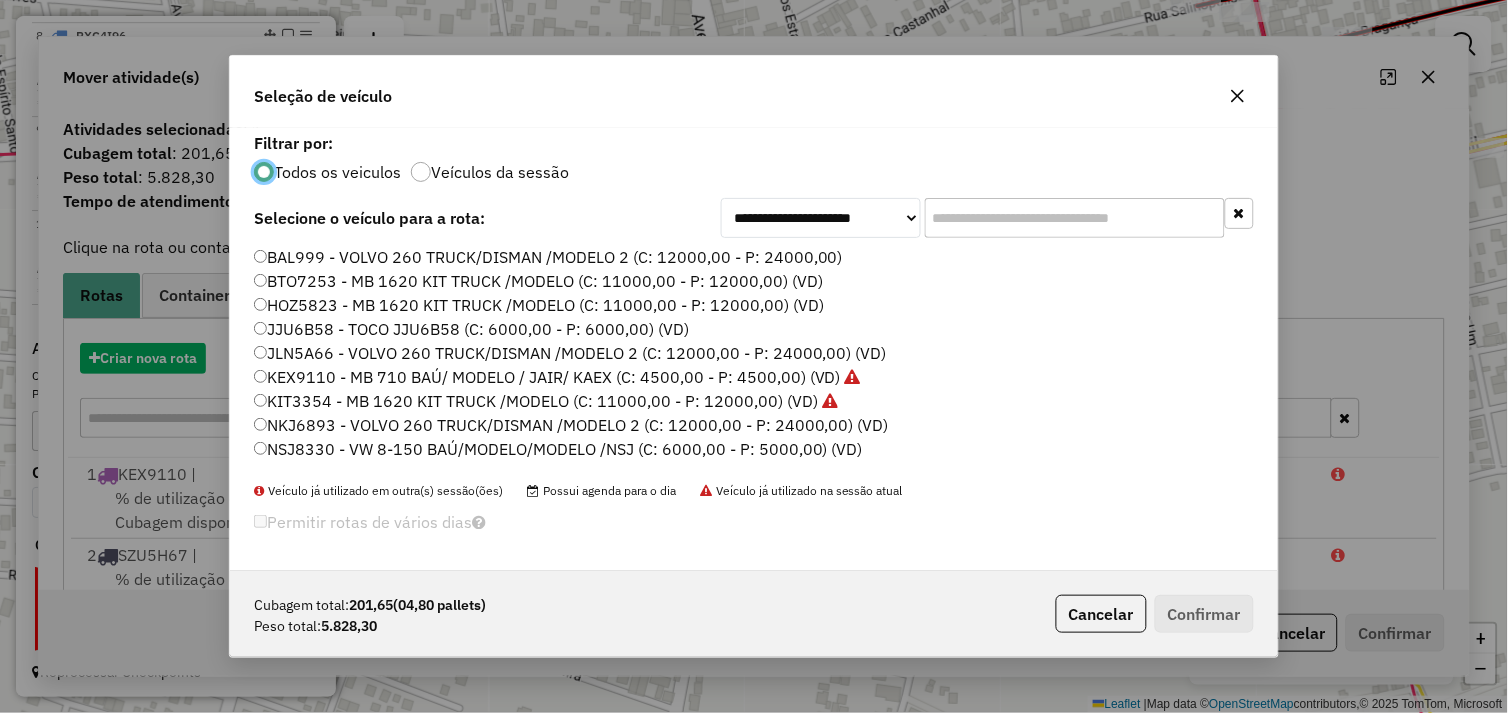 scroll, scrollTop: 11, scrollLeft: 5, axis: both 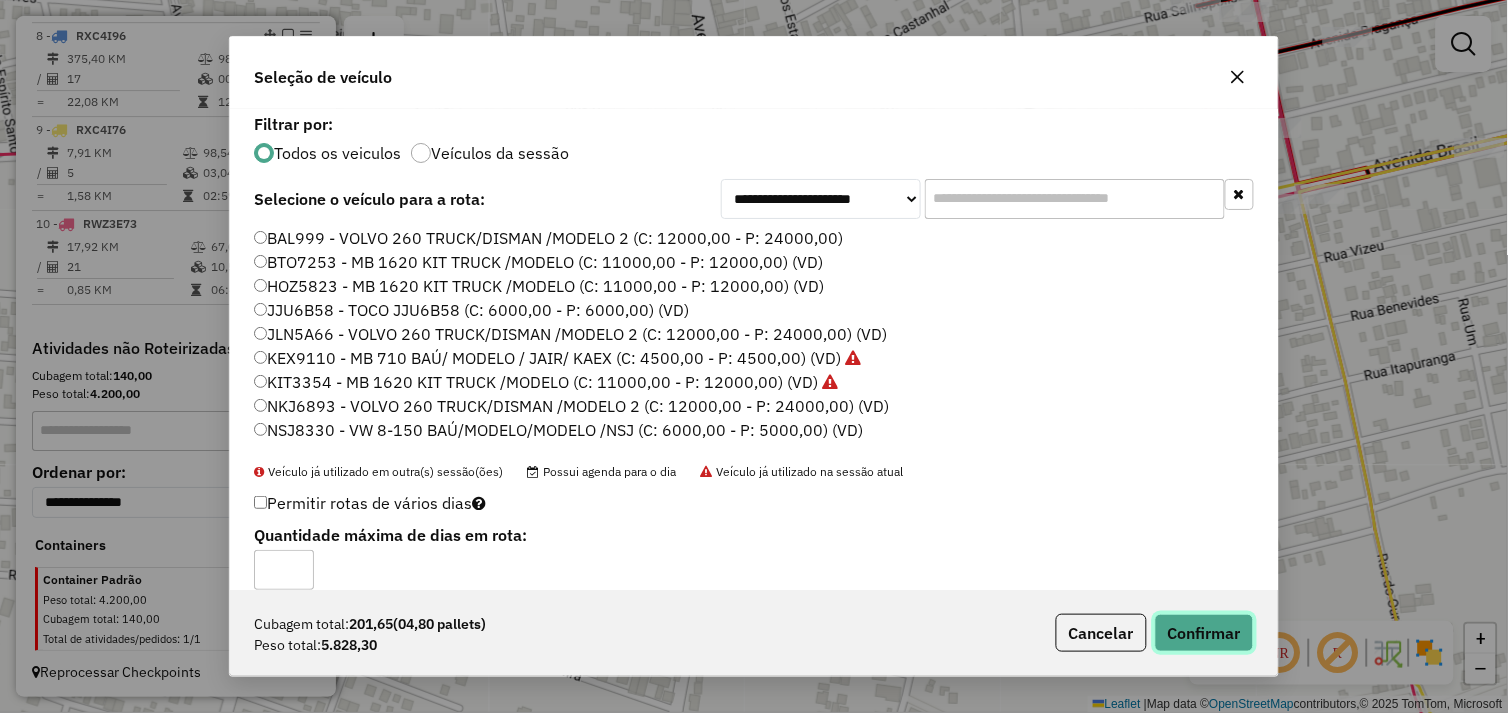 click on "Confirmar" 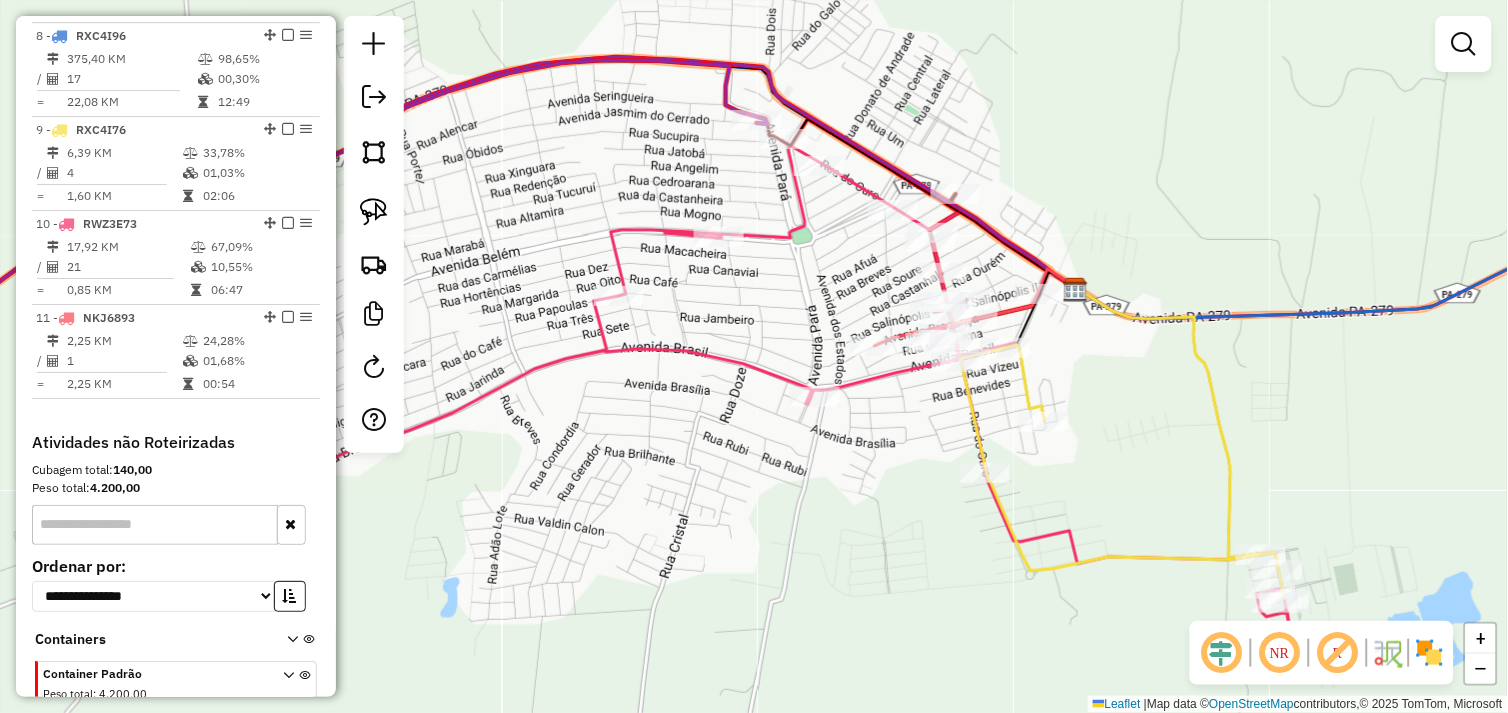 drag, startPoint x: 907, startPoint y: 432, endPoint x: 831, endPoint y: 434, distance: 76.02631 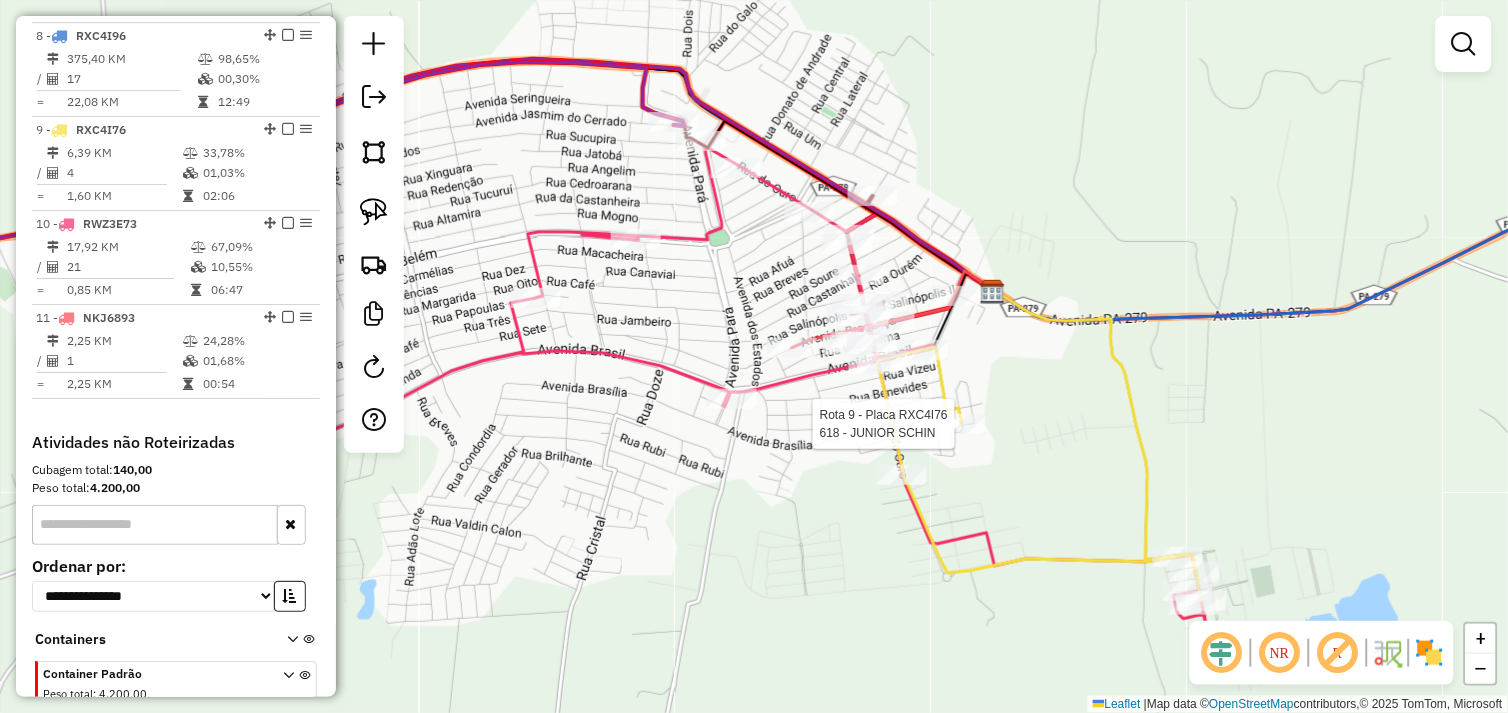 select on "*********" 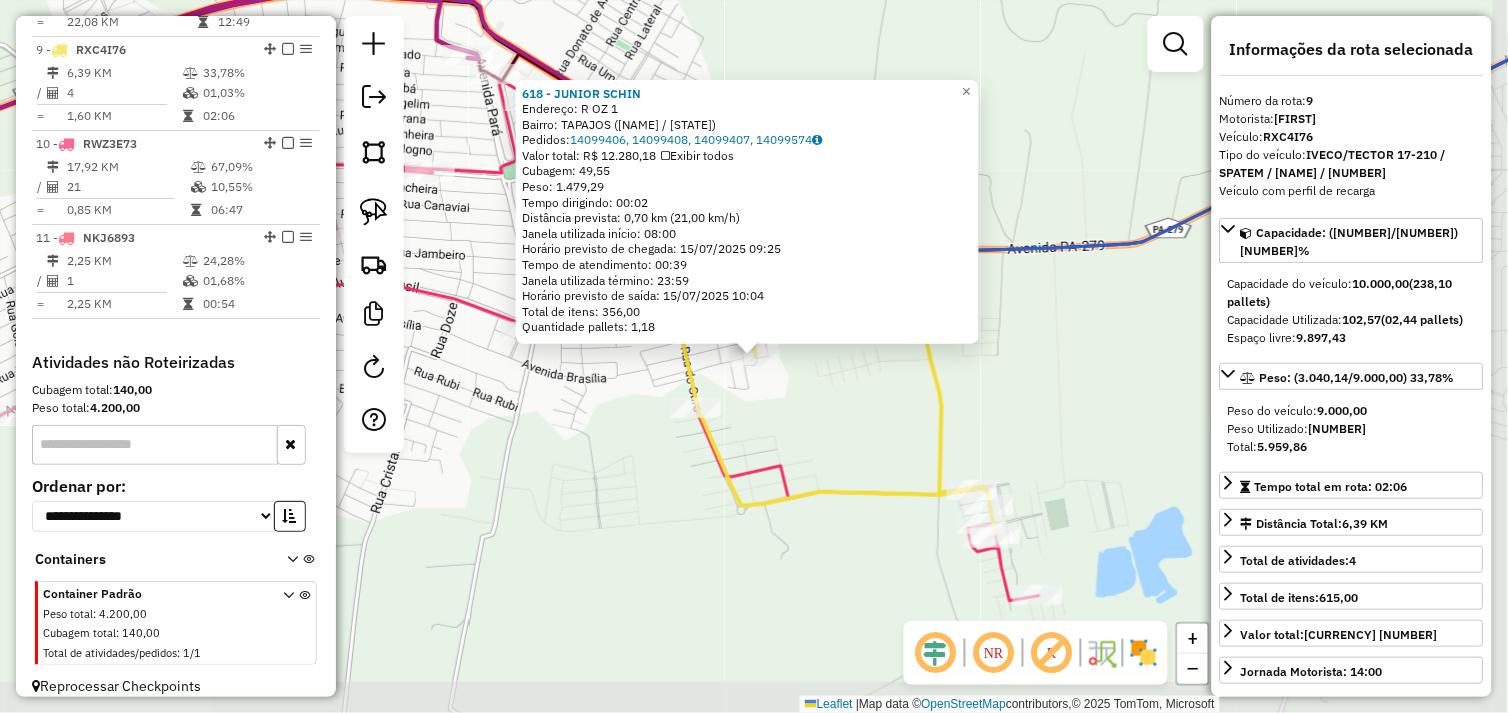 scroll, scrollTop: 1518, scrollLeft: 0, axis: vertical 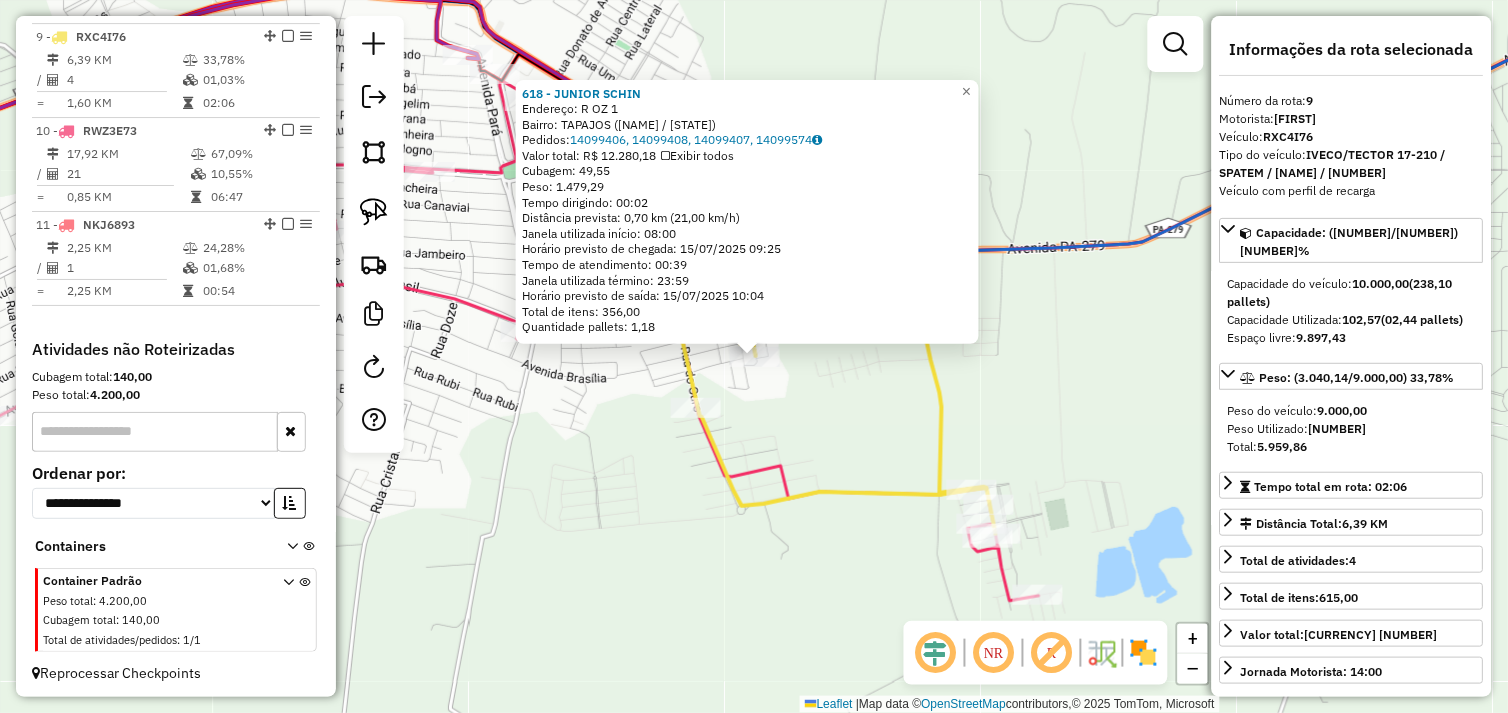click on "Rota 10 - Placa RWZ3E73  821 - LU DISTRIBUIDORA 618 - JUNIOR SCHIN  Endereço:  R OZ [NUMBER]   Bairro: TAPAJOS ([CITY] / [STATE])   Pedidos:  14099406, 14099408, 14099407, 14099574   Valor total: R$ 12.280,18   Exibir todos   Cubagem: 49,55  Peso: 1.479,29  Tempo dirigindo: 00:02   Distância prevista: 0,70 km (21,00 km/h)   Janela utilizada início: 08:00   Horário previsto de chegada: 15/07/2025 09:25   Tempo de atendimento: 00:39   Janela utilizada término: 23:59   Horário previsto de saída: 15/07/2025 10:04   Total de itens: 356,00   Quantidade pallets: 1,18  × Janela de atendimento Grade de atendimento Capacidade Transportadoras Veículos Cliente Pedidos  Rotas Selecione os dias de semana para filtrar as janelas de atendimento  Seg   Ter   Qua   Qui   Sex   Sáb   Dom  Informe o período da janela de atendimento: De: Até:  Filtrar exatamente a janela do cliente  Considerar janela de atendimento padrão  Selecione os dias de semana para filtrar as grades de atendimento  Seg   Ter   Qua   Qui   Sex   Sáb" 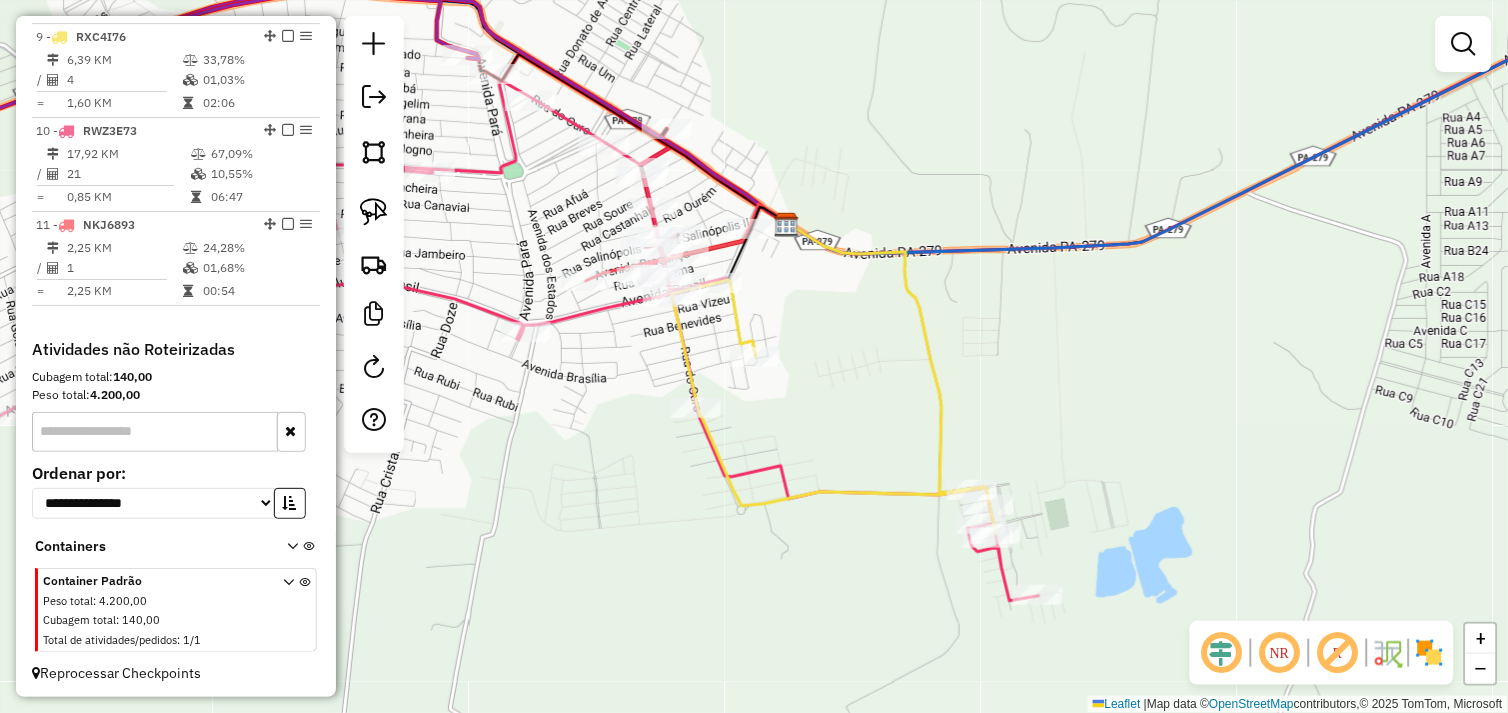 drag, startPoint x: 515, startPoint y: 411, endPoint x: 695, endPoint y: 473, distance: 190.37857 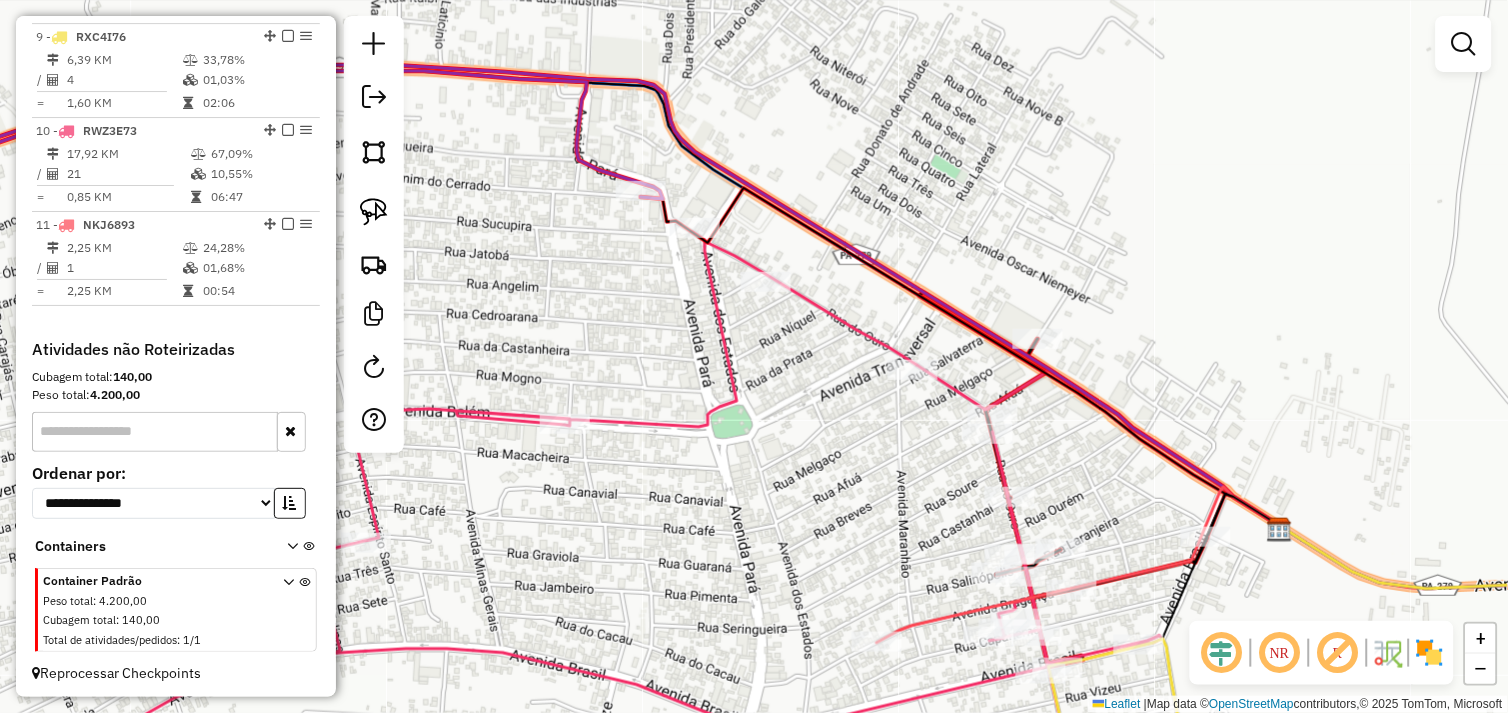 drag, startPoint x: 641, startPoint y: 262, endPoint x: 636, endPoint y: 307, distance: 45.276924 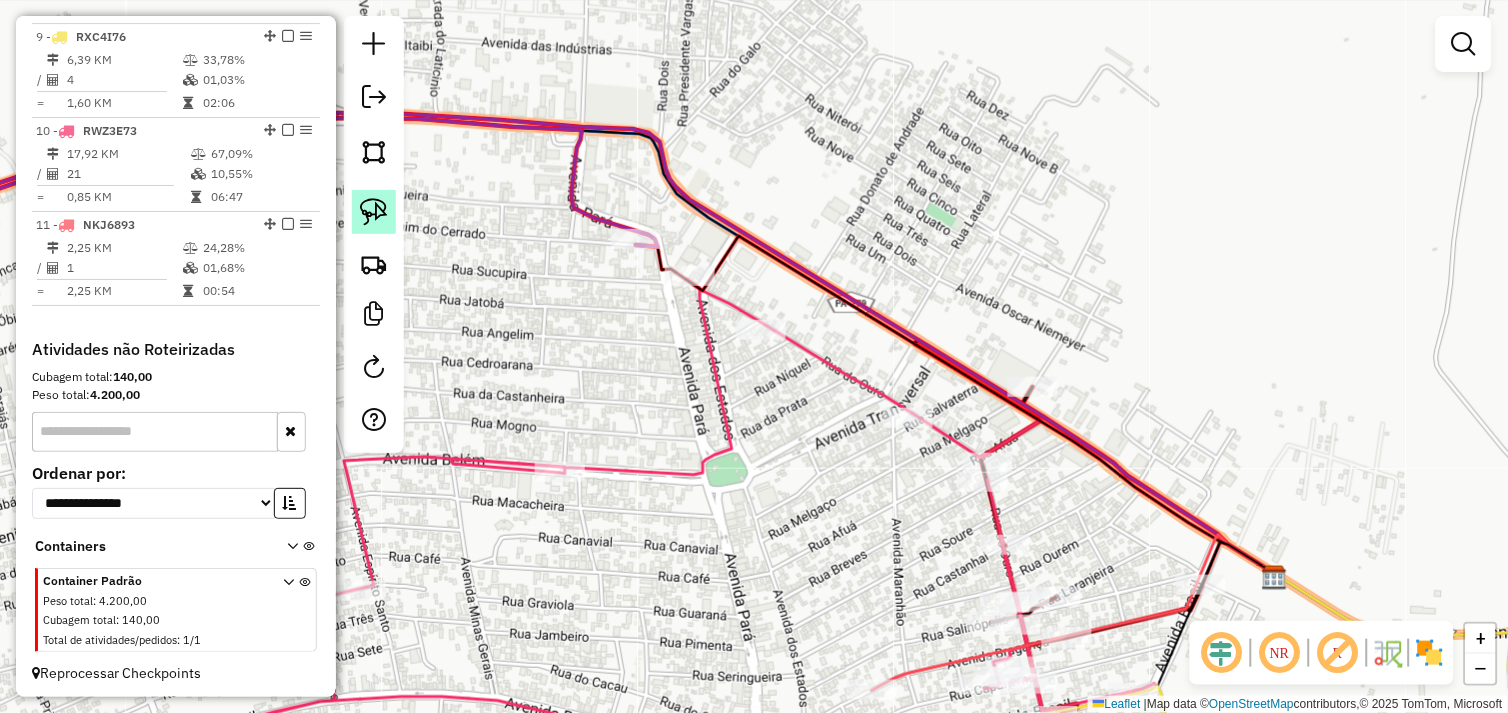 click 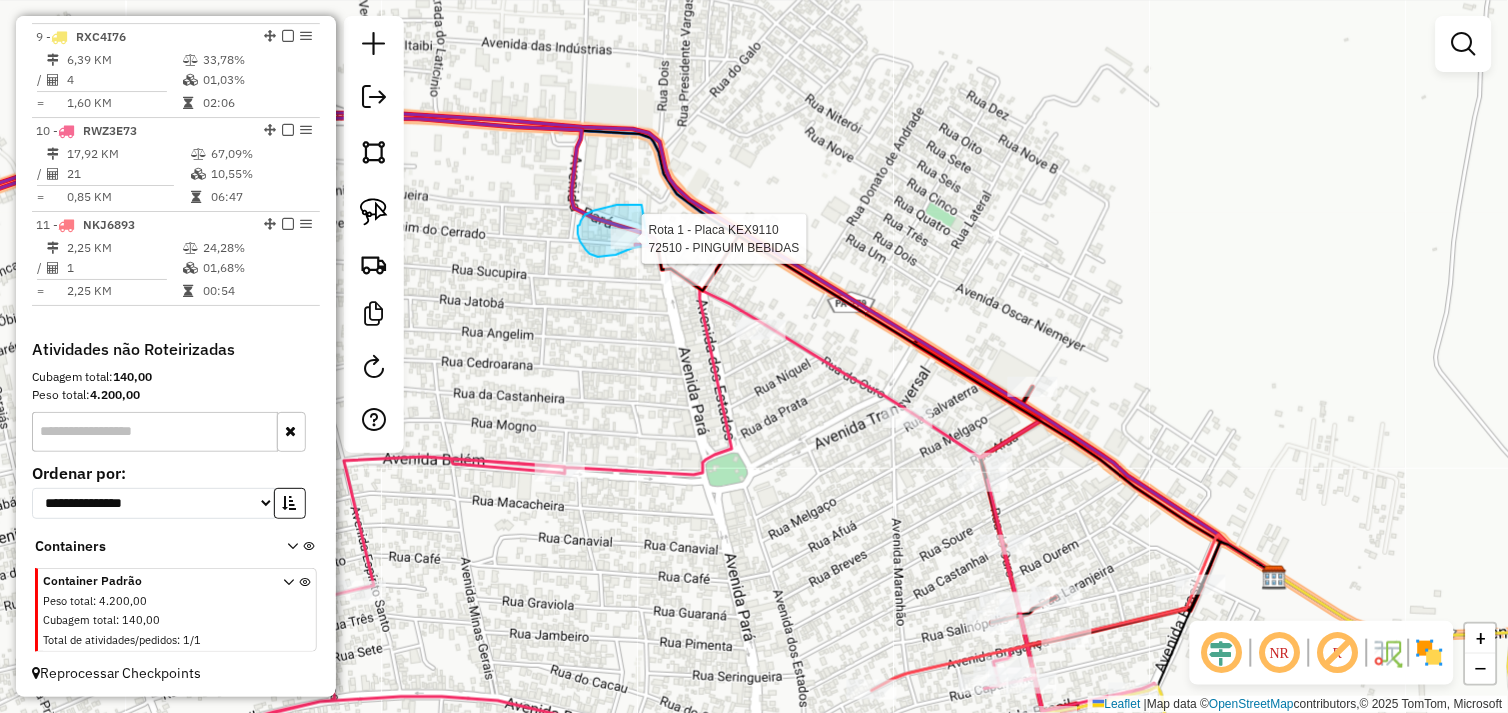 click on "Rota 1 - Placa KEX9110  72510 - PINGUIM BEBIDAS Janela de atendimento Grade de atendimento Capacidade Transportadoras Veículos Cliente Pedidos  Rotas Selecione os dias de semana para filtrar as janelas de atendimento  Seg   Ter   Qua   Qui   Sex   Sáb   Dom  Informe o período da janela de atendimento: De: Até:  Filtrar exatamente a janela do cliente  Considerar janela de atendimento padrão  Selecione os dias de semana para filtrar as grades de atendimento  Seg   Ter   Qua   Qui   Sex   Sáb   Dom   Considerar clientes sem dia de atendimento cadastrado  Clientes fora do dia de atendimento selecionado Filtrar as atividades entre os valores definidos abaixo:  Peso mínimo:   Peso máximo:   Cubagem mínima:   Cubagem máxima:   De:   Até:  Filtrar as atividades entre o tempo de atendimento definido abaixo:  De:   Até:   Considerar capacidade total dos clientes não roteirizados Transportadora: Selecione um ou mais itens Tipo de veículo: Selecione um ou mais itens Veículo: Selecione um ou mais itens De:" 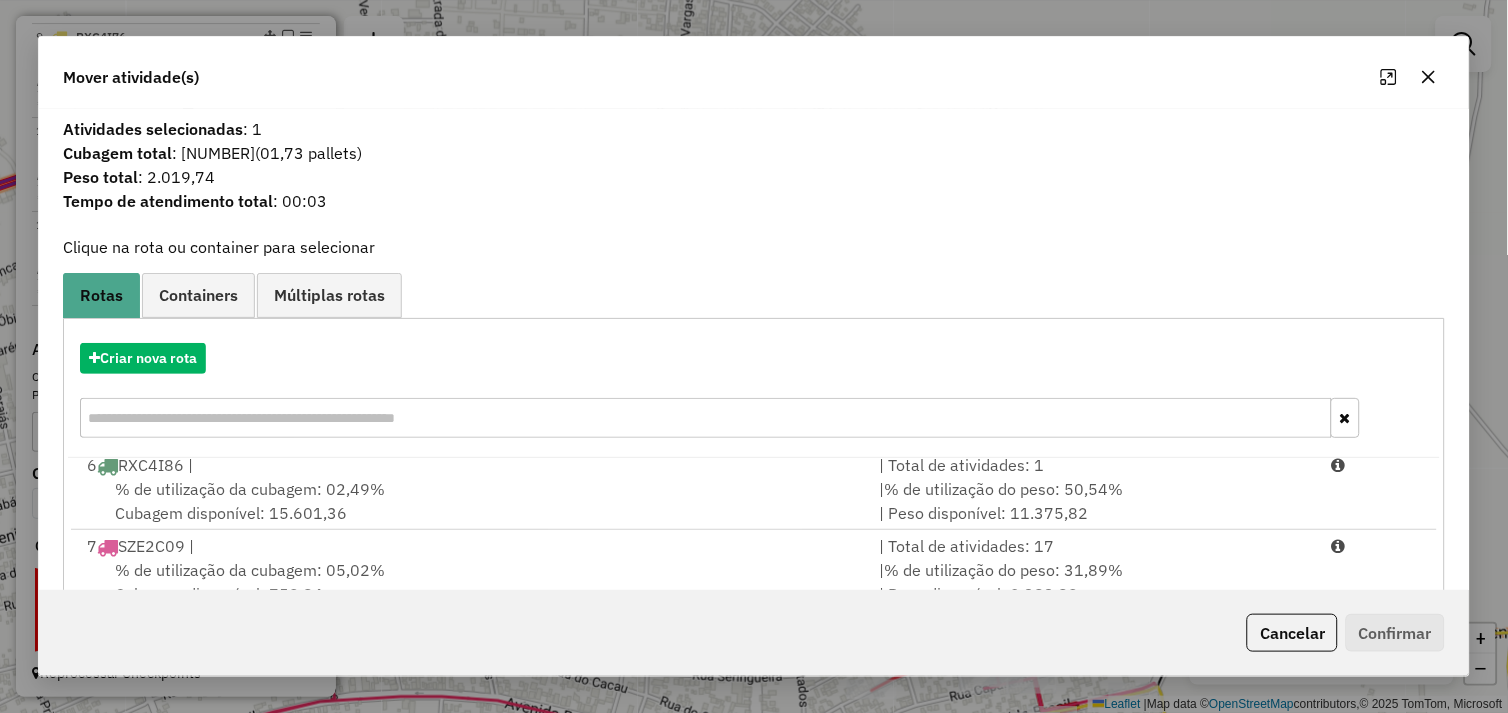 scroll, scrollTop: 411, scrollLeft: 0, axis: vertical 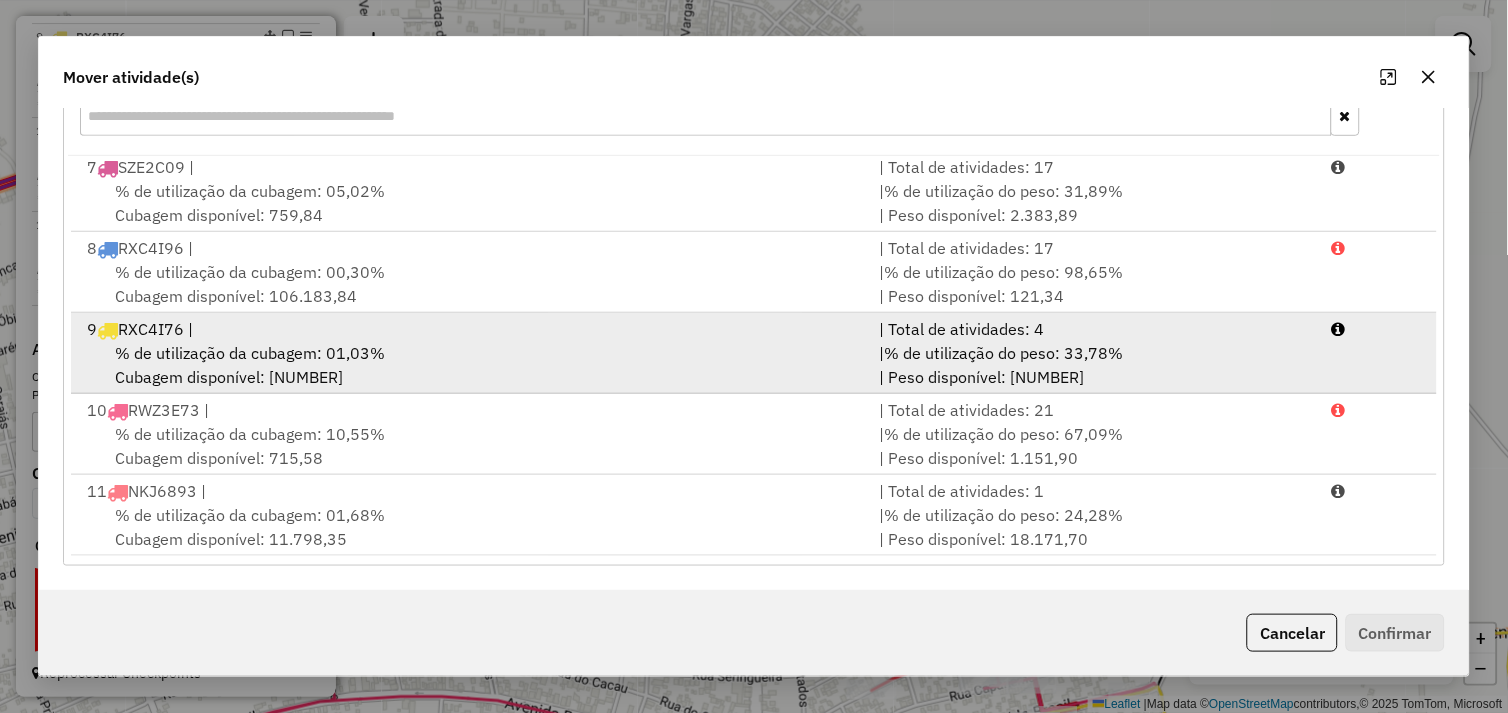 drag, startPoint x: 494, startPoint y: 345, endPoint x: 578, endPoint y: 350, distance: 84.14868 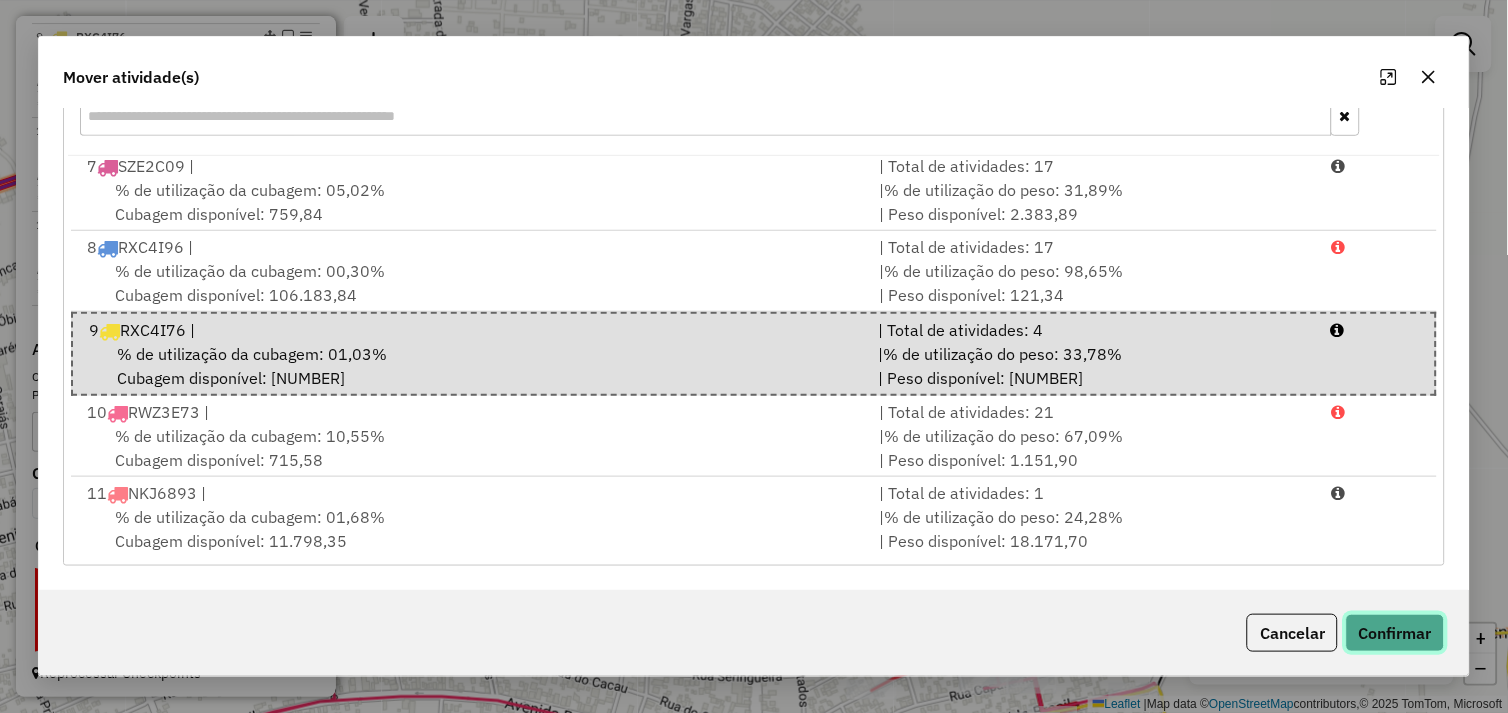 click on "Confirmar" 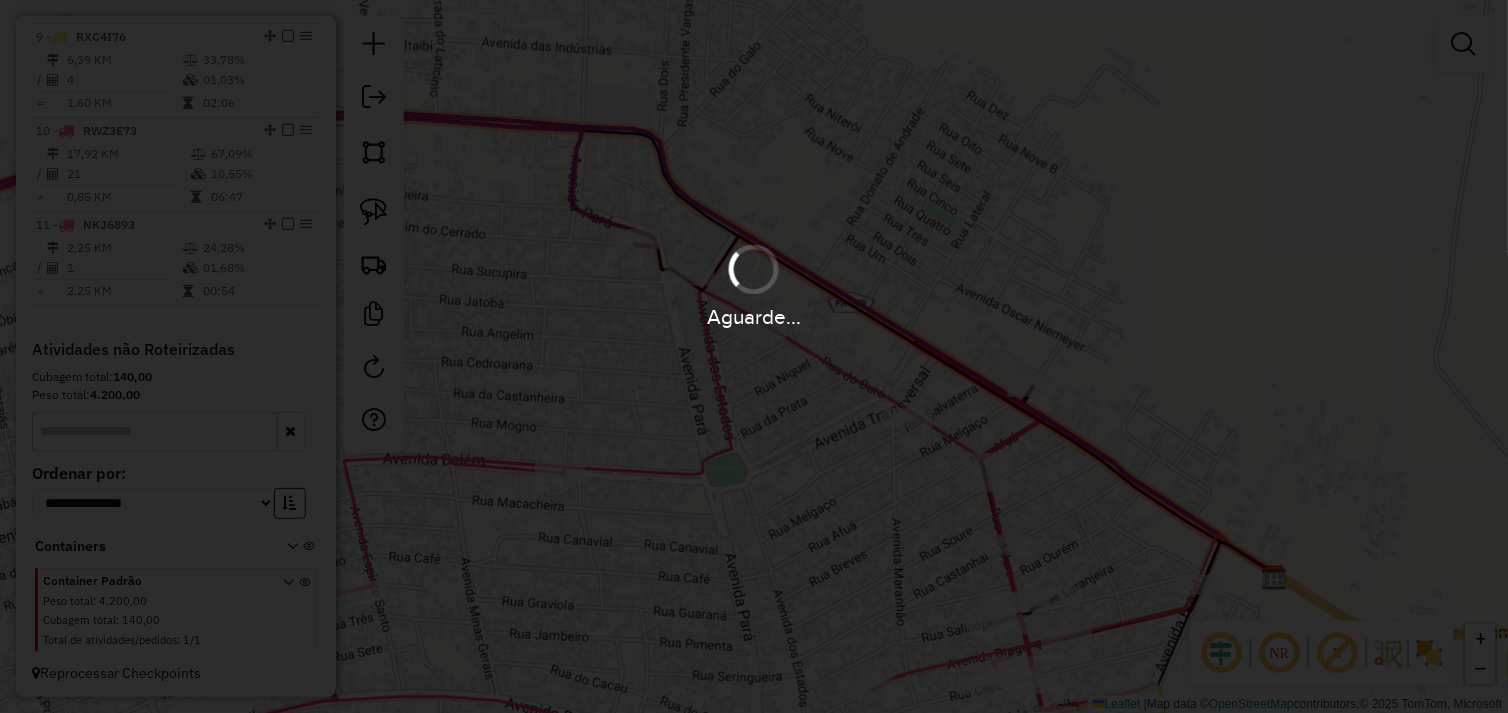 scroll, scrollTop: 0, scrollLeft: 0, axis: both 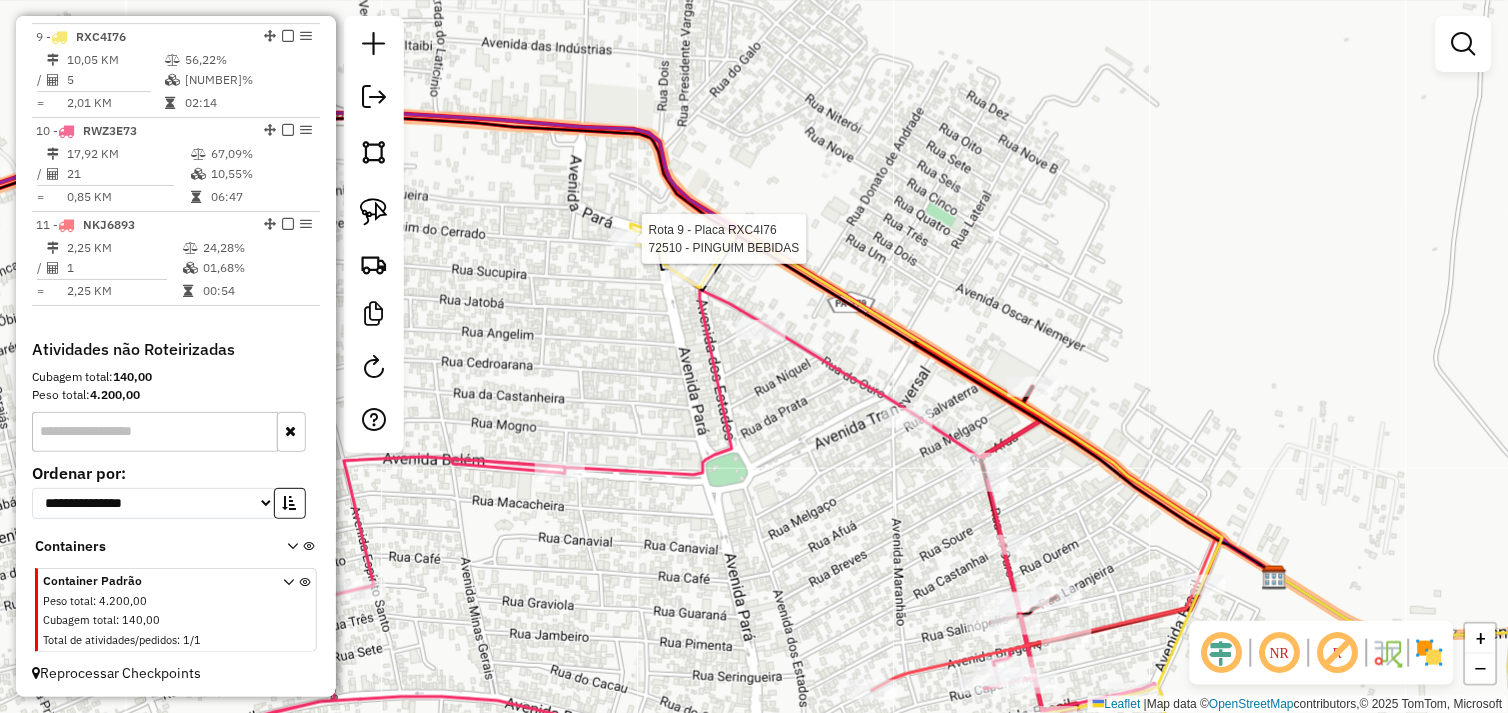 select on "*********" 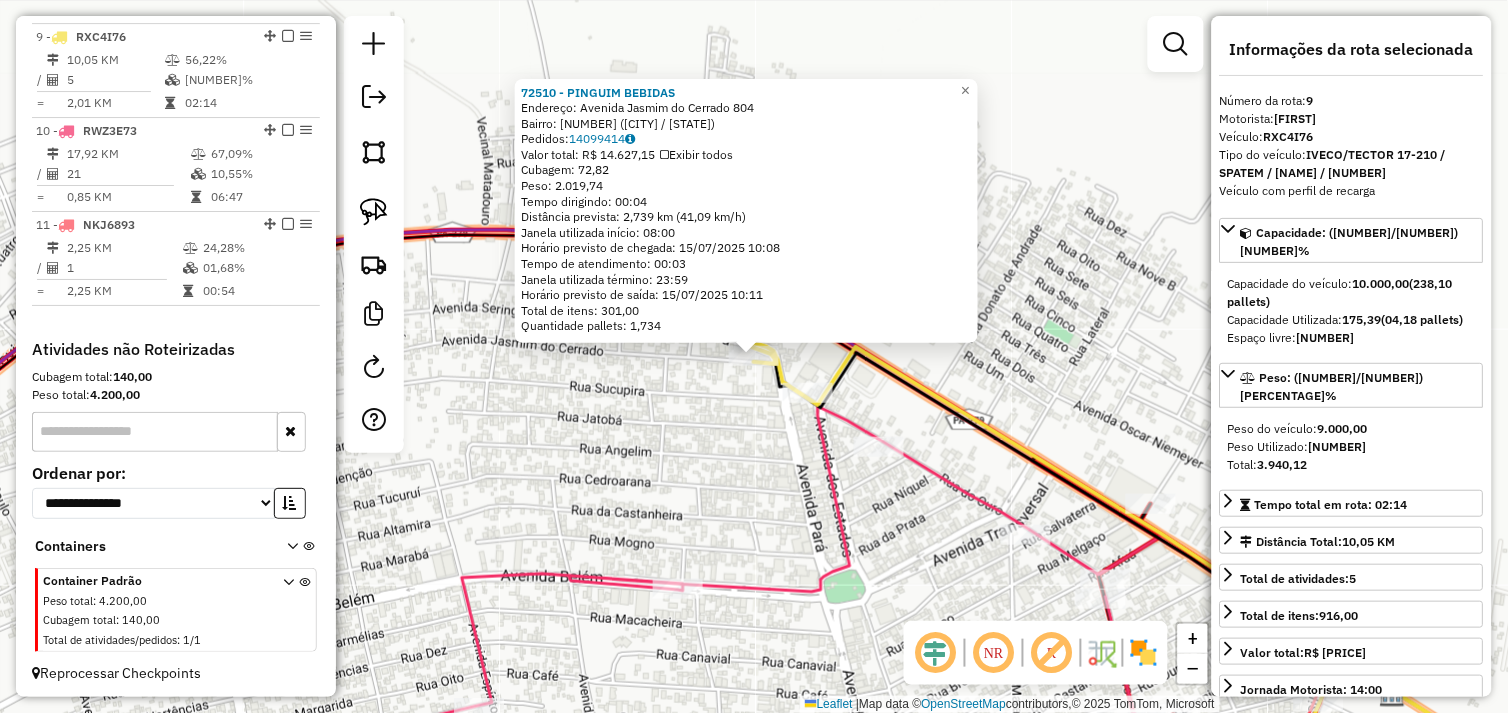 click on "72510 - PINGUIM BEBIDAS  Endereço:  Avenida Jasmim do Cerrado 804   Bairro: 1000 (TUCUMA / PA)   Pedidos:  14099414   Valor total: R$ 14.627,15   Exibir todos   Cubagem: 72,82  Peso: 2.019,74  Tempo dirigindo: 00:04   Distância prevista: 2,739 km (41,09 km/h)   Janela utilizada início: 08:00   Horário previsto de chegada: 15/07/2025 10:08   Tempo de atendimento: 00:03   Janela utilizada término: 23:59   Horário previsto de saída: 15/07/2025 10:11   Total de itens: 301,00   Quantidade pallets: 1,734  × Janela de atendimento Grade de atendimento Capacidade Transportadoras Veículos Cliente Pedidos  Rotas Selecione os dias de semana para filtrar as janelas de atendimento  Seg   Ter   Qua   Qui   Sex   Sáb   Dom  Informe o período da janela de atendimento: De: Até:  Filtrar exatamente a janela do cliente  Considerar janela de atendimento padrão  Selecione os dias de semana para filtrar as grades de atendimento  Seg   Ter   Qua   Qui   Sex   Sáb   Dom   Clientes fora do dia de atendimento selecionado" 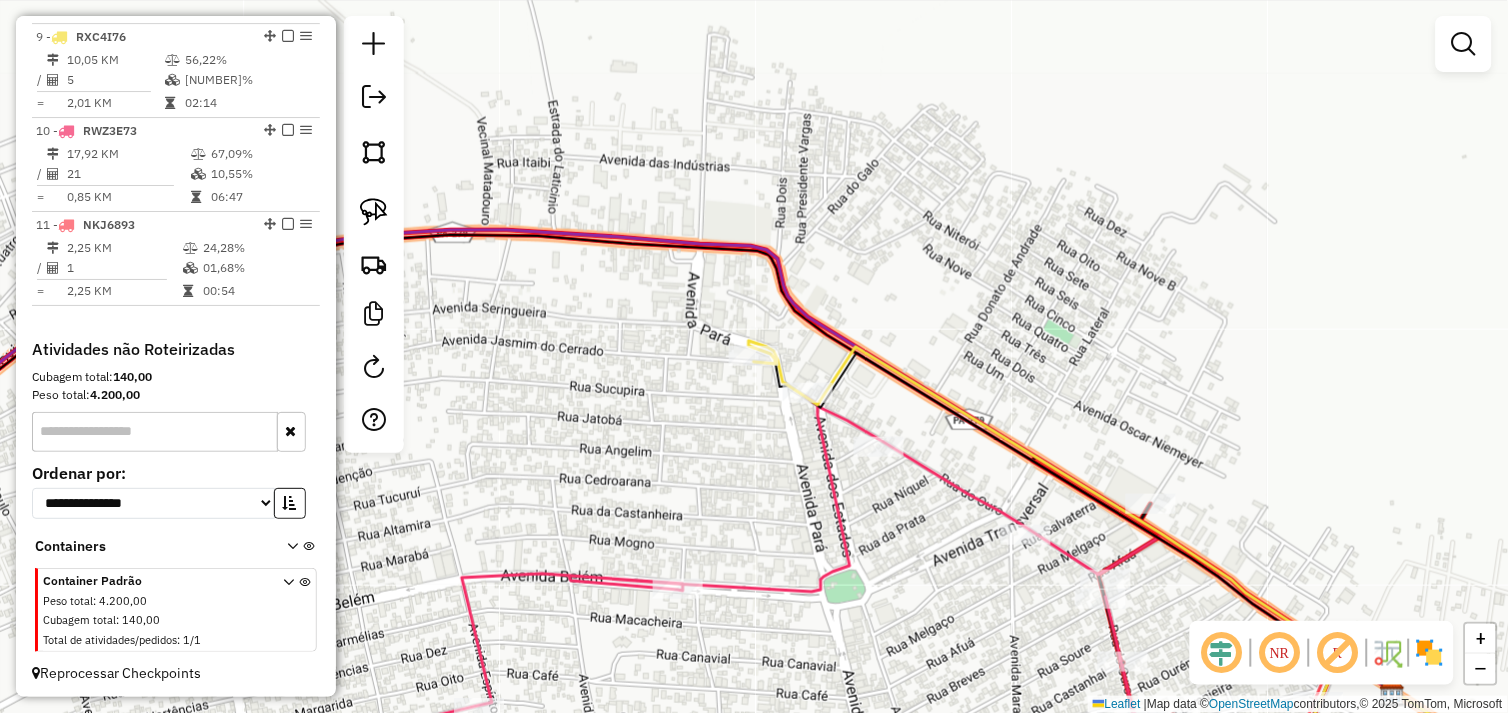 drag, startPoint x: 510, startPoint y: 421, endPoint x: 883, endPoint y: 406, distance: 373.30148 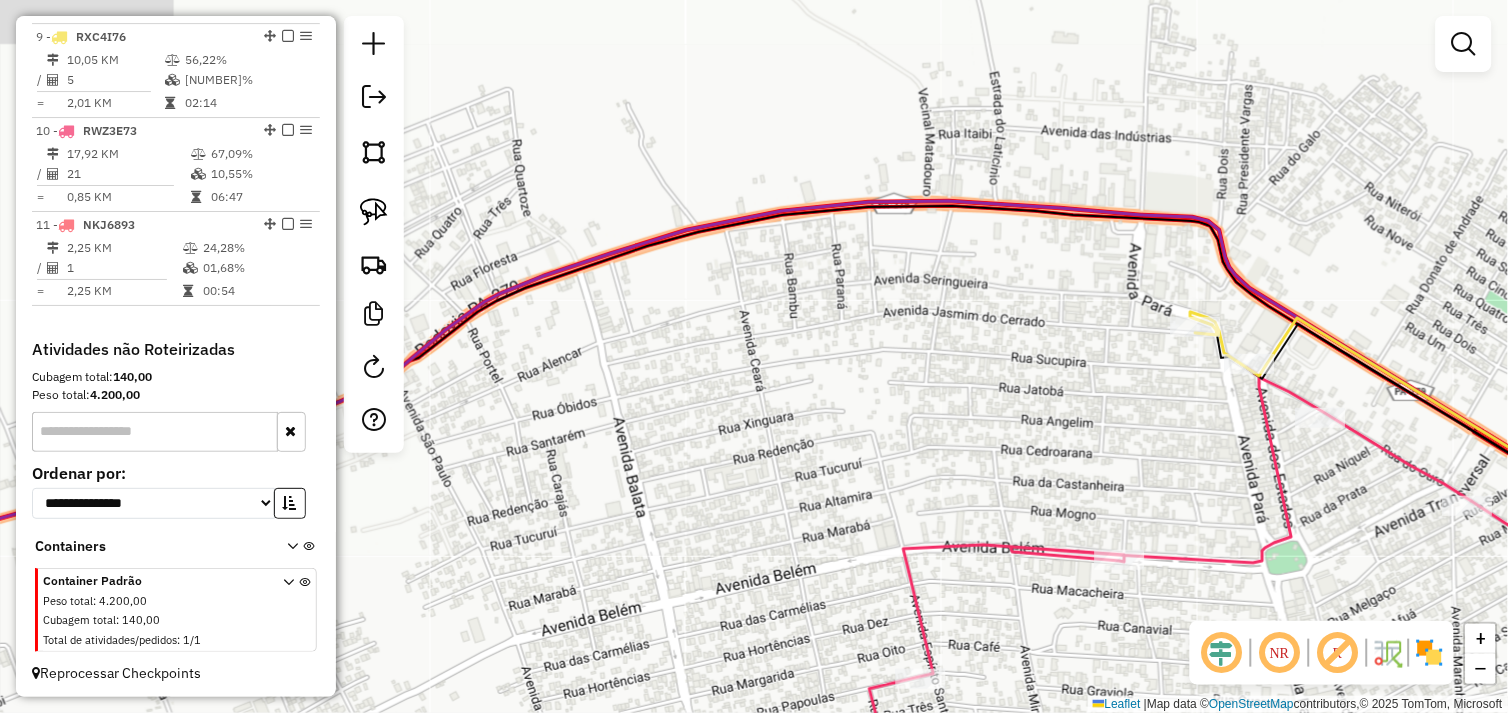 drag, startPoint x: 645, startPoint y: 463, endPoint x: 792, endPoint y: 415, distance: 154.63829 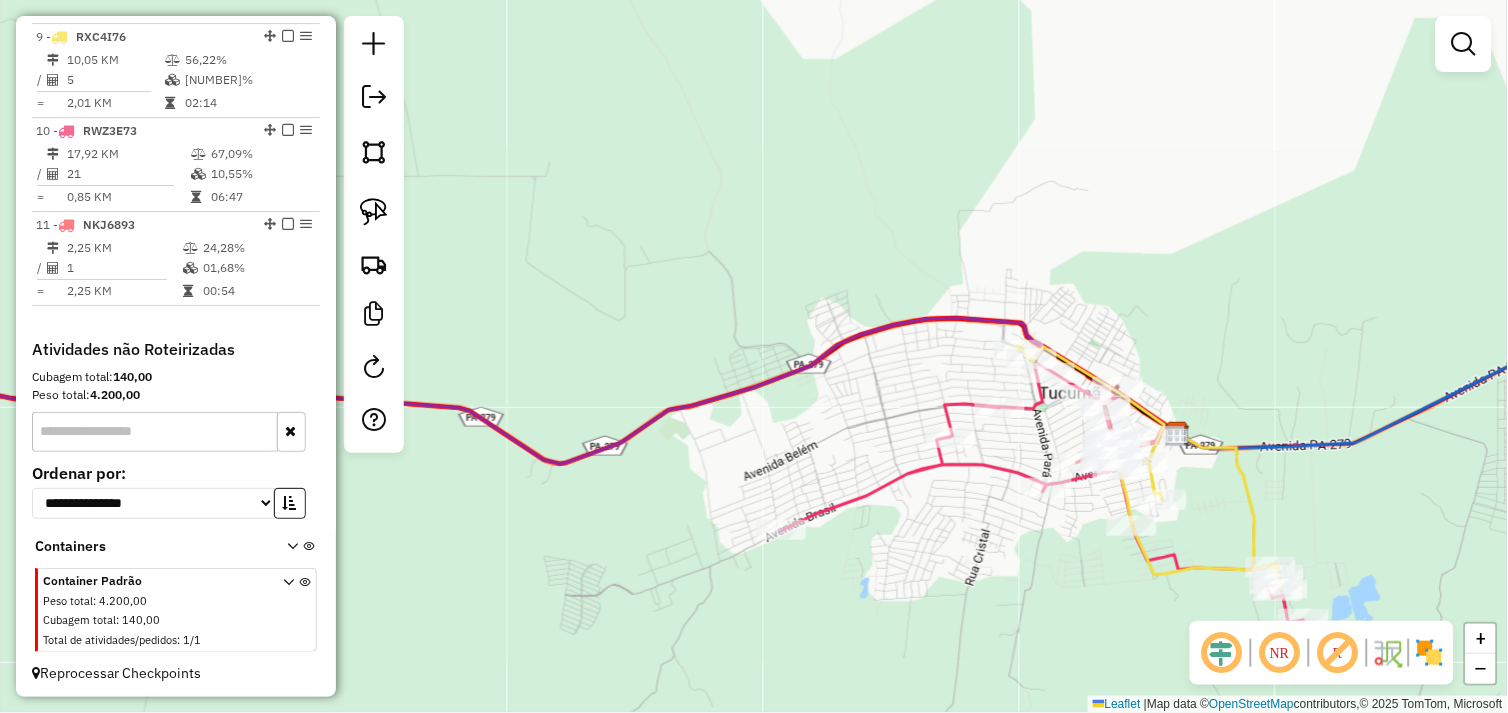 drag, startPoint x: 557, startPoint y: 502, endPoint x: 812, endPoint y: 442, distance: 261.96375 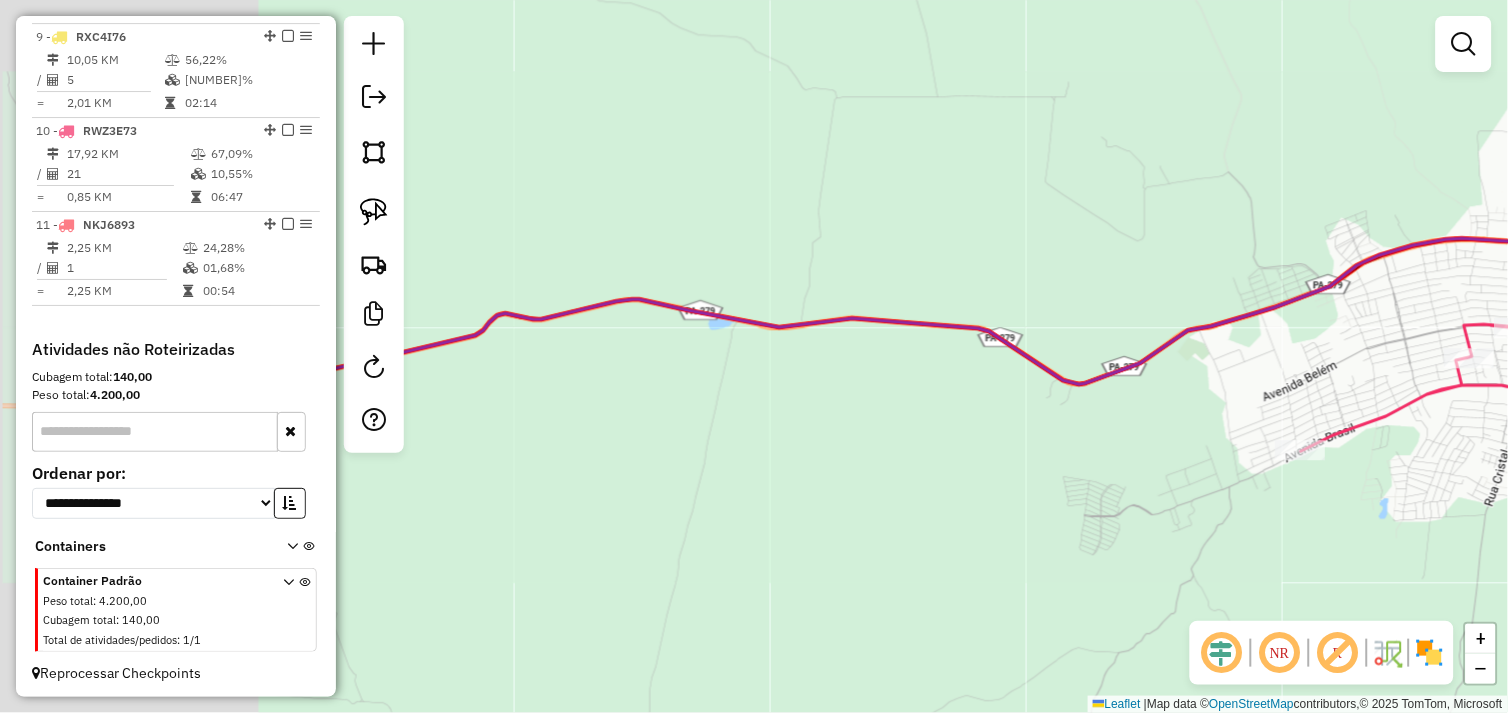 drag, startPoint x: 697, startPoint y: 504, endPoint x: 815, endPoint y: 493, distance: 118.511604 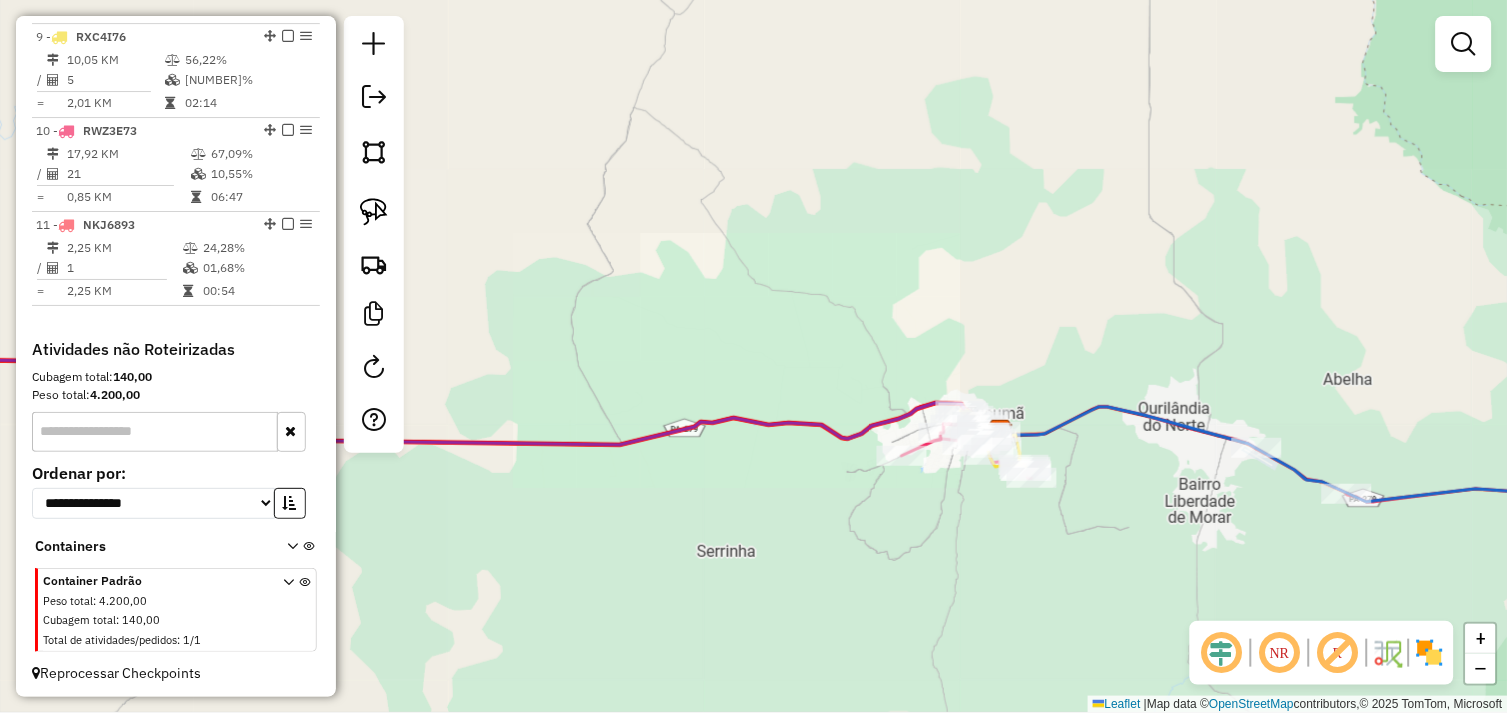 drag, startPoint x: 515, startPoint y: 540, endPoint x: 872, endPoint y: 477, distance: 362.5162 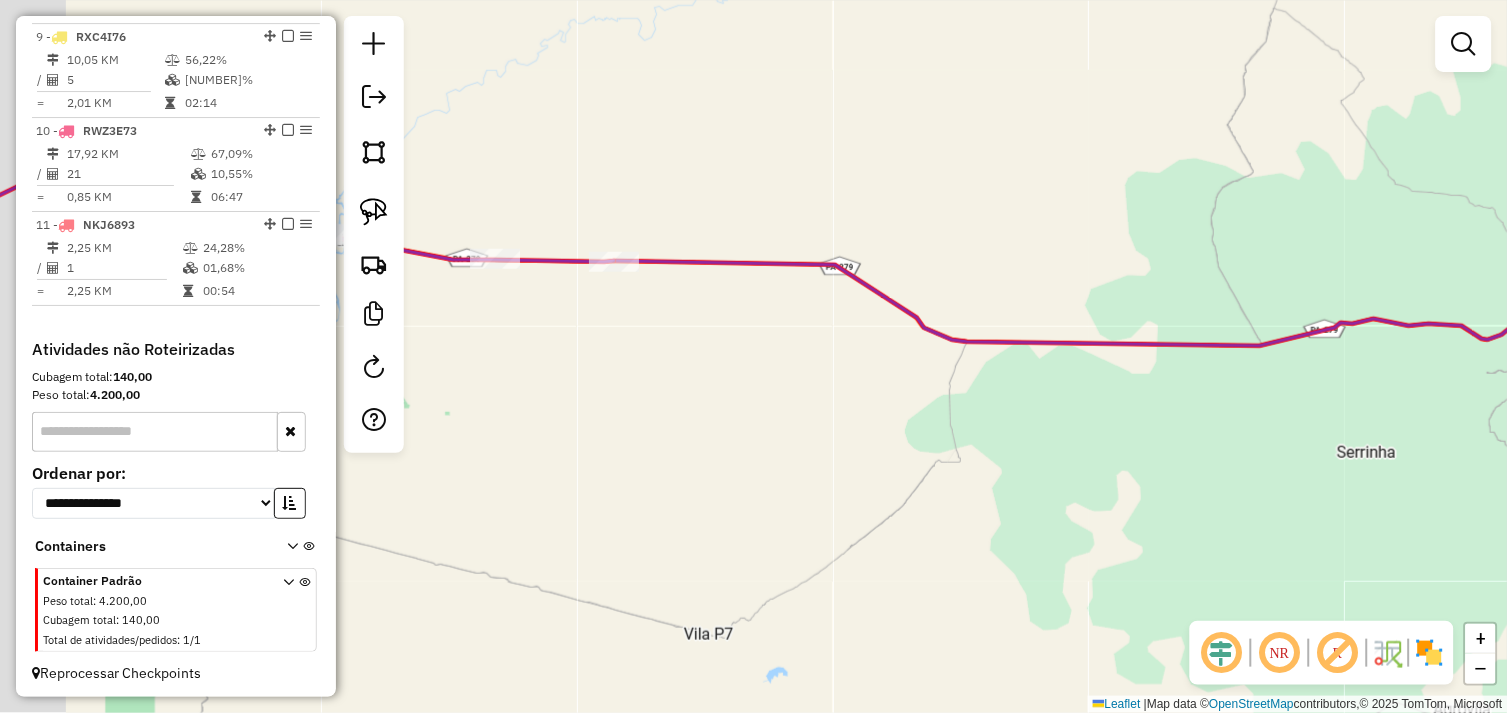 drag, startPoint x: 776, startPoint y: 496, endPoint x: 815, endPoint y: 495, distance: 39.012817 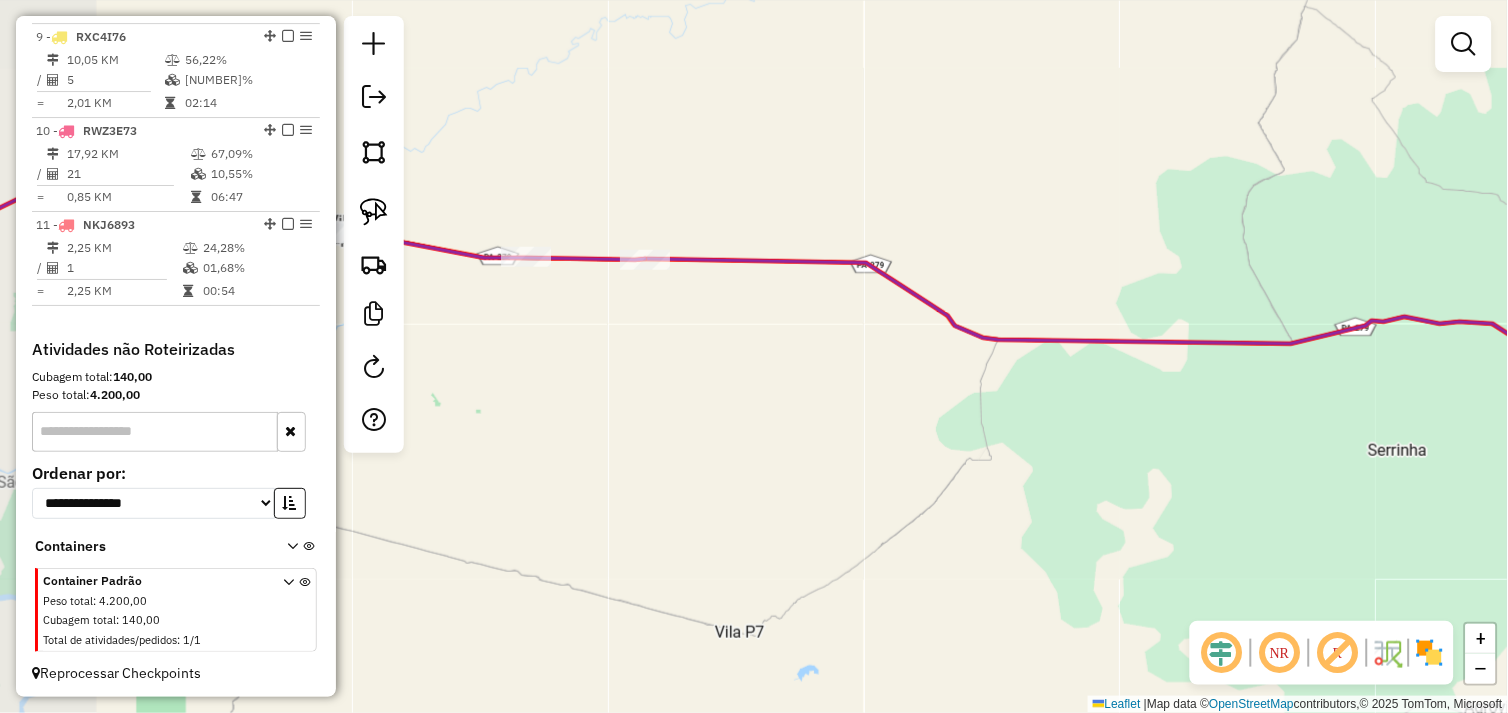 drag, startPoint x: 935, startPoint y: 491, endPoint x: 561, endPoint y: 462, distance: 375.12265 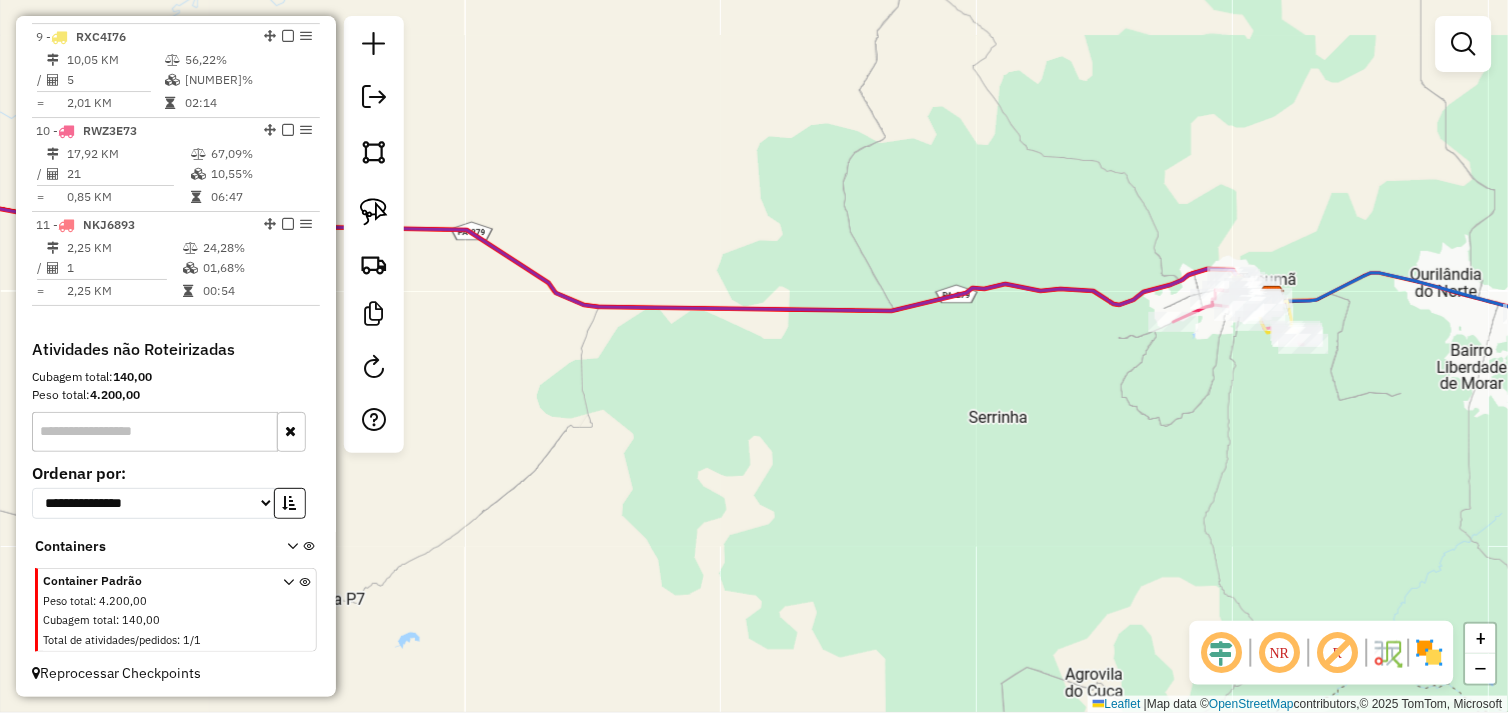 drag, startPoint x: 862, startPoint y: 487, endPoint x: 654, endPoint y: 476, distance: 208.29066 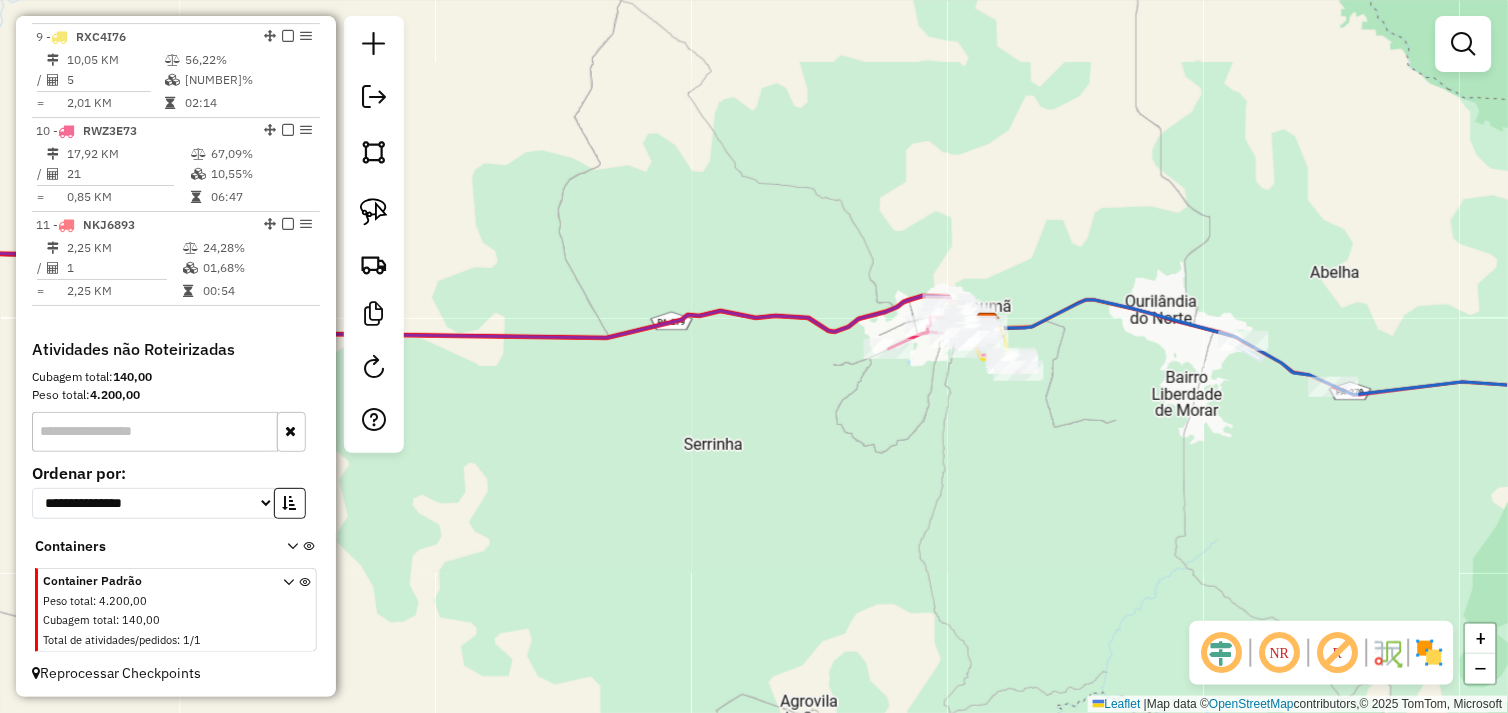 drag, startPoint x: 933, startPoint y: 395, endPoint x: 722, endPoint y: 504, distance: 237.49106 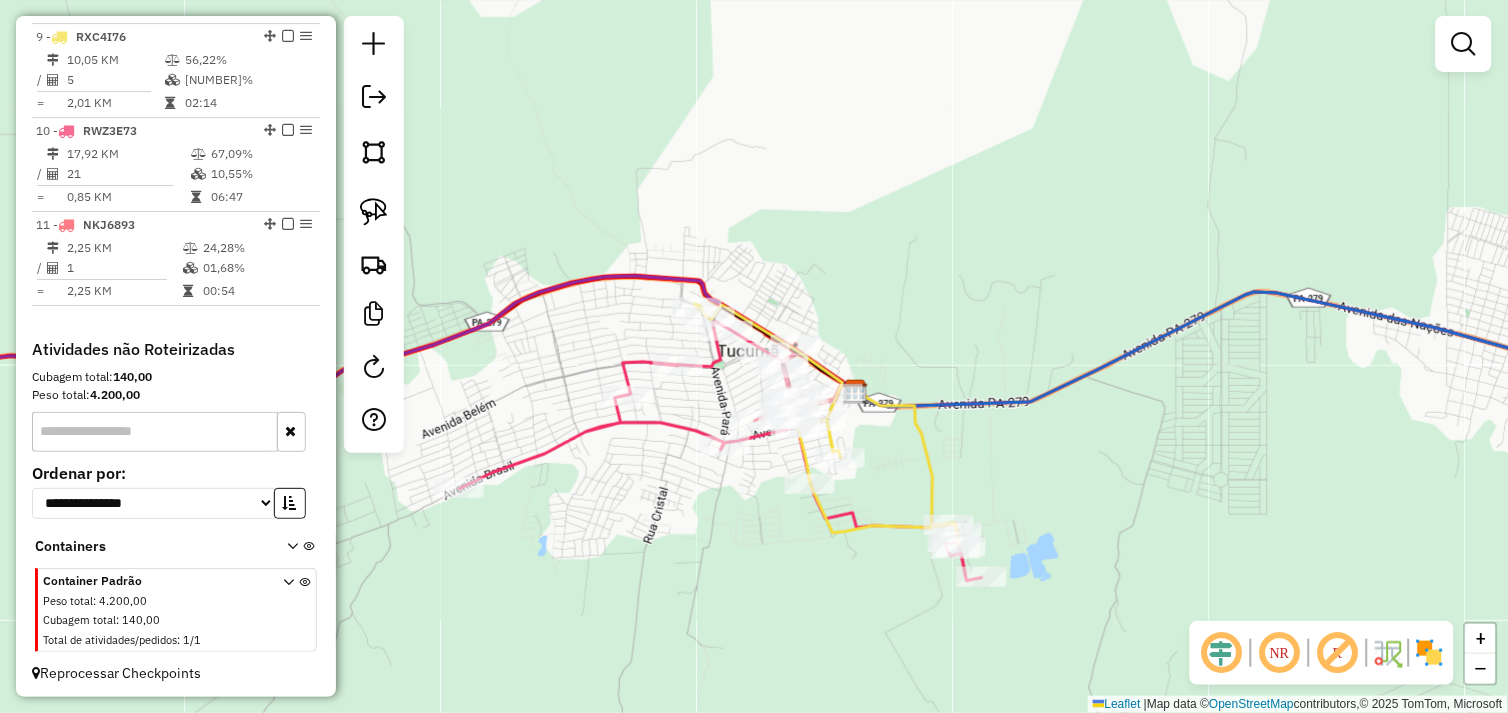 click on "Janela de atendimento Grade de atendimento Capacidade Transportadoras Veículos Cliente Pedidos  Rotas Selecione os dias de semana para filtrar as janelas de atendimento  Seg   Ter   Qua   Qui   Sex   Sáb   Dom  Informe o período da janela de atendimento: De: Até:  Filtrar exatamente a janela do cliente  Considerar janela de atendimento padrão  Selecione os dias de semana para filtrar as grades de atendimento  Seg   Ter   Qua   Qui   Sex   Sáb   Dom   Considerar clientes sem dia de atendimento cadastrado  Clientes fora do dia de atendimento selecionado Filtrar as atividades entre os valores definidos abaixo:  Peso mínimo:   Peso máximo:   Cubagem mínima:   Cubagem máxima:   De:   Até:  Filtrar as atividades entre o tempo de atendimento definido abaixo:  De:   Até:   Considerar capacidade total dos clientes não roteirizados Transportadora: Selecione um ou mais itens Tipo de veículo: Selecione um ou mais itens Veículo: Selecione um ou mais itens Motorista: Selecione um ou mais itens Nome: Rótulo:" 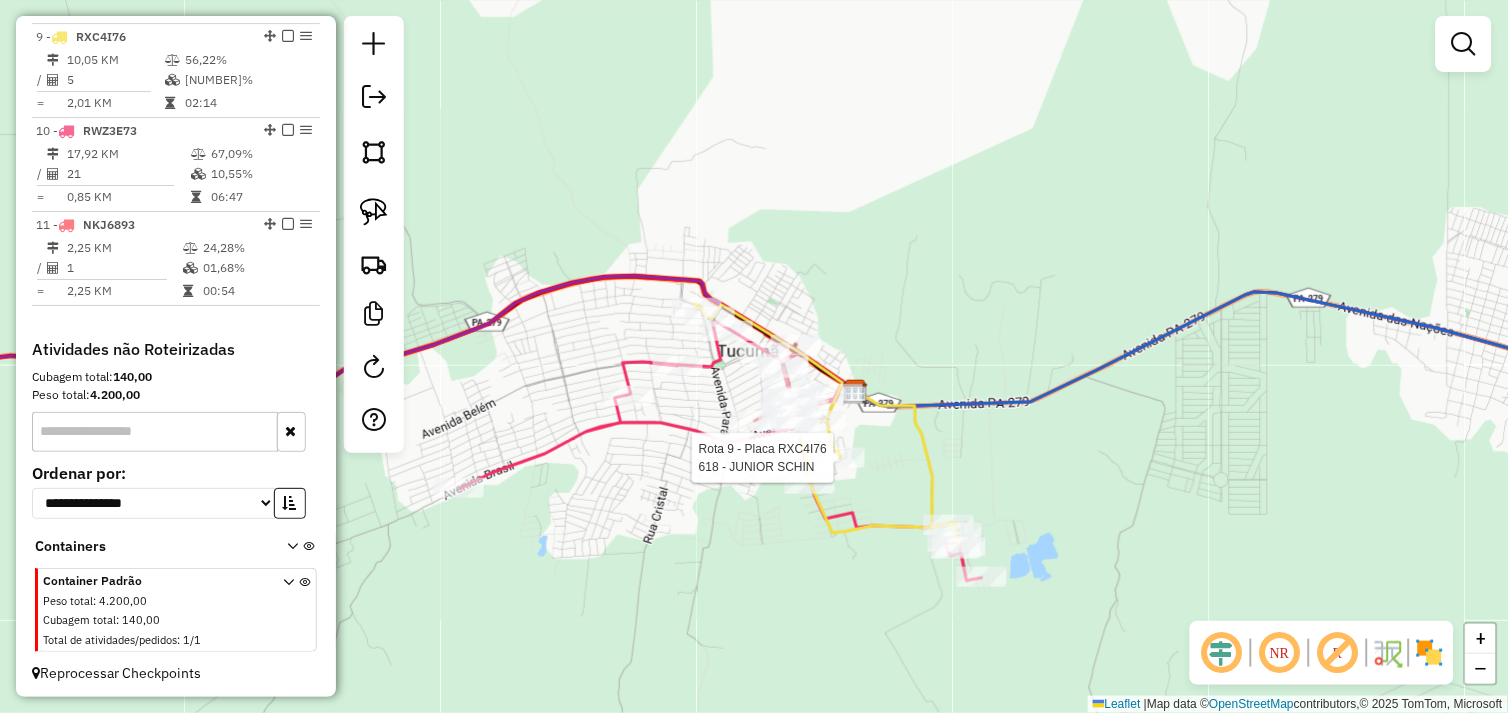 select on "*********" 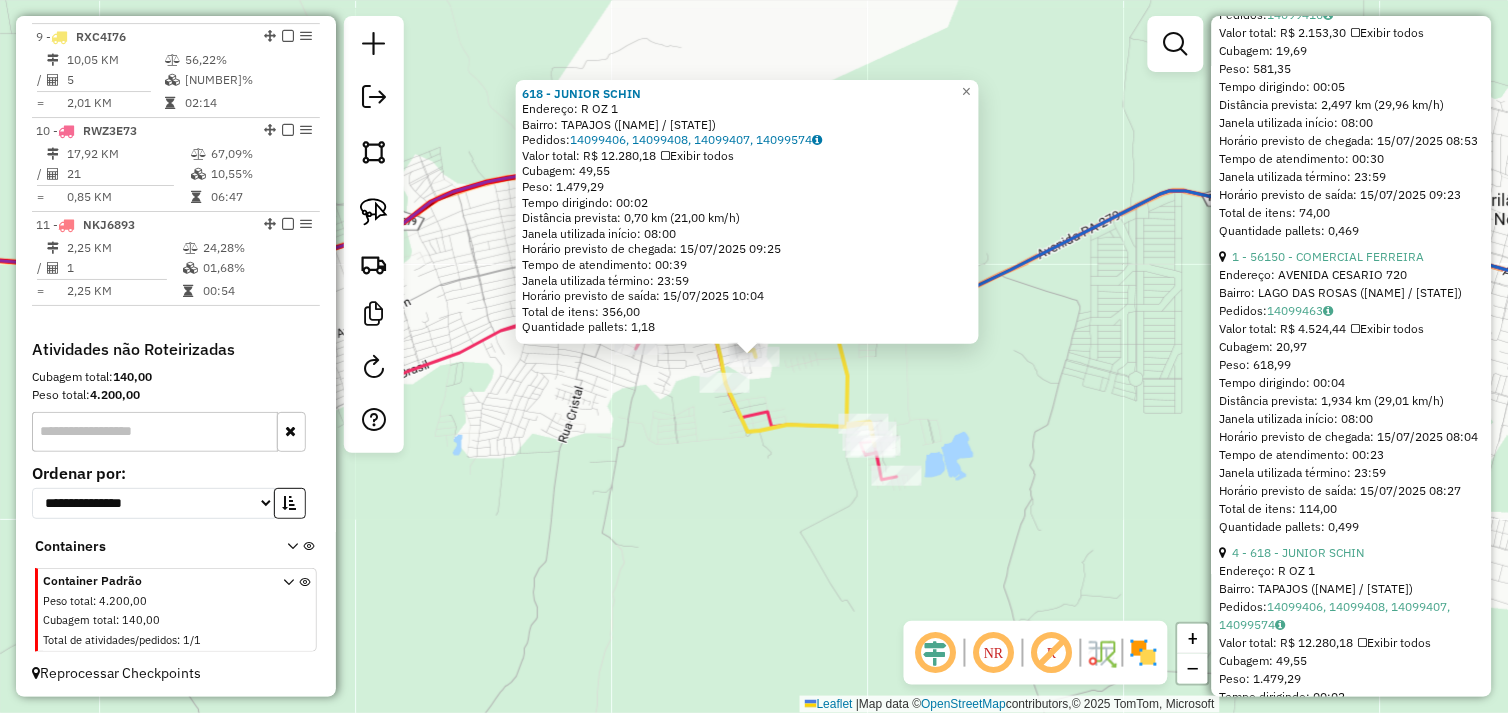 scroll, scrollTop: 1774, scrollLeft: 0, axis: vertical 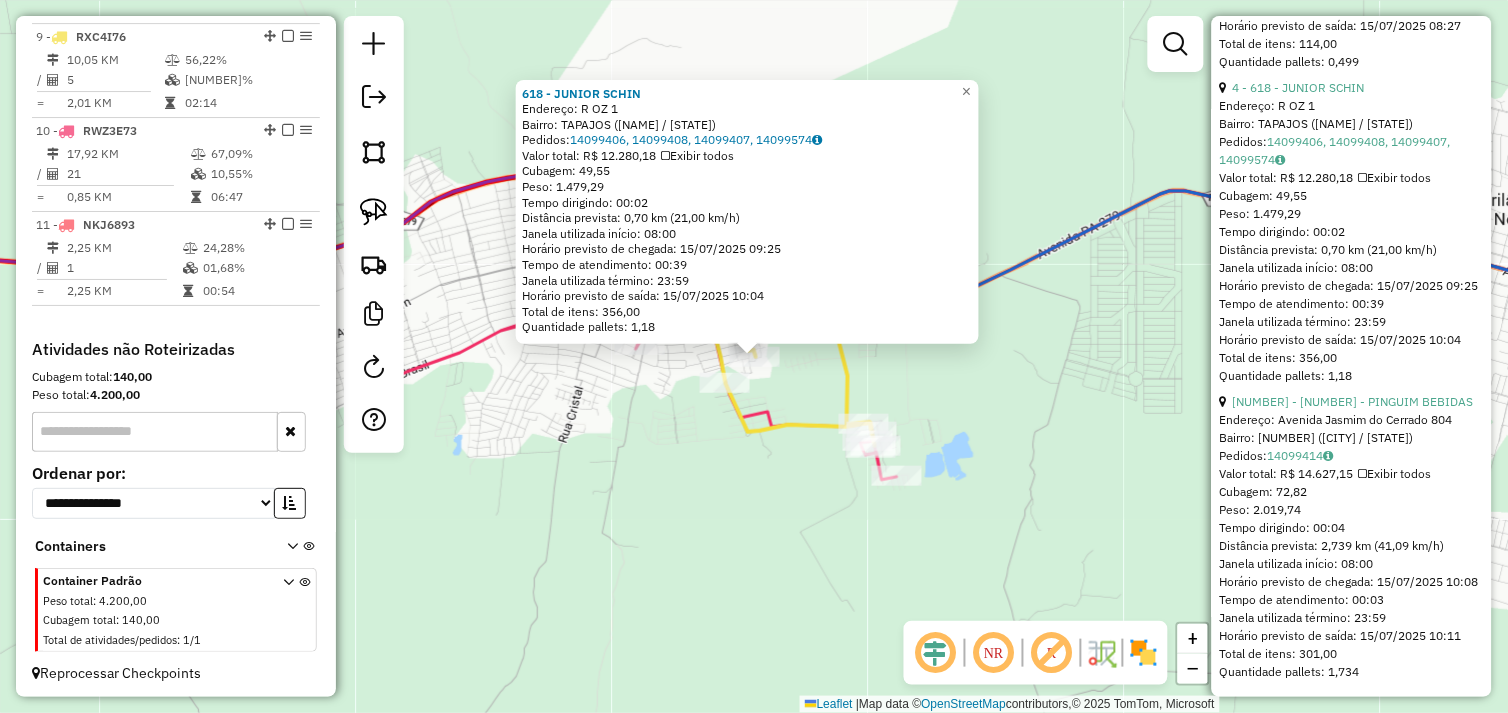 click on "[NUMBER] - [NAME]  Endereço:  R OZ [NUMBER]   Bairro: TAPAJOS ([CITY] / [STATE])   Pedidos:  [NUMBER], [NUMBER], [NUMBER], [NUMBER]   Valor total: R$ [PRICE]   Exibir todos   Cubagem: [NUMBER]  Peso: [NUMBER]  Tempo dirigindo: [TIME]   Distância prevista: [NUMBER] km ([NUMBER] km/h)   Janela utilizada início: [TIME]   Horário previsto de chegada: [DATE] [TIME]   Tempo de atendimento: [TIME]   Janela utilizada término: [TIME]   Horário previsto de saída: [DATE] [TIME]   Total de itens: [NUMBER]   Quantidade pallets: [NUMBER]  × Janela de atendimento Grade de atendimento Capacidade Transportadoras Veículos Cliente Pedidos  Rotas Selecione os dias de semana para filtrar as janelas de atendimento  Seg   Ter   Qua   Qui   Sex   Sáb   Dom  Informe o período da janela de atendimento: De: [TIME] Até: [TIME]  Filtrar exatamente a janela do cliente  Considerar janela de atendimento padrão  Selecione os dias de semana para filtrar as grades de atendimento  Seg   Ter   Qua   Qui   Sex   Sáb   Dom   Peso mínimo: [NUMBER]   Peso máximo: [NUMBER]   De: [NUMBER]   Até: [NUMBER]" 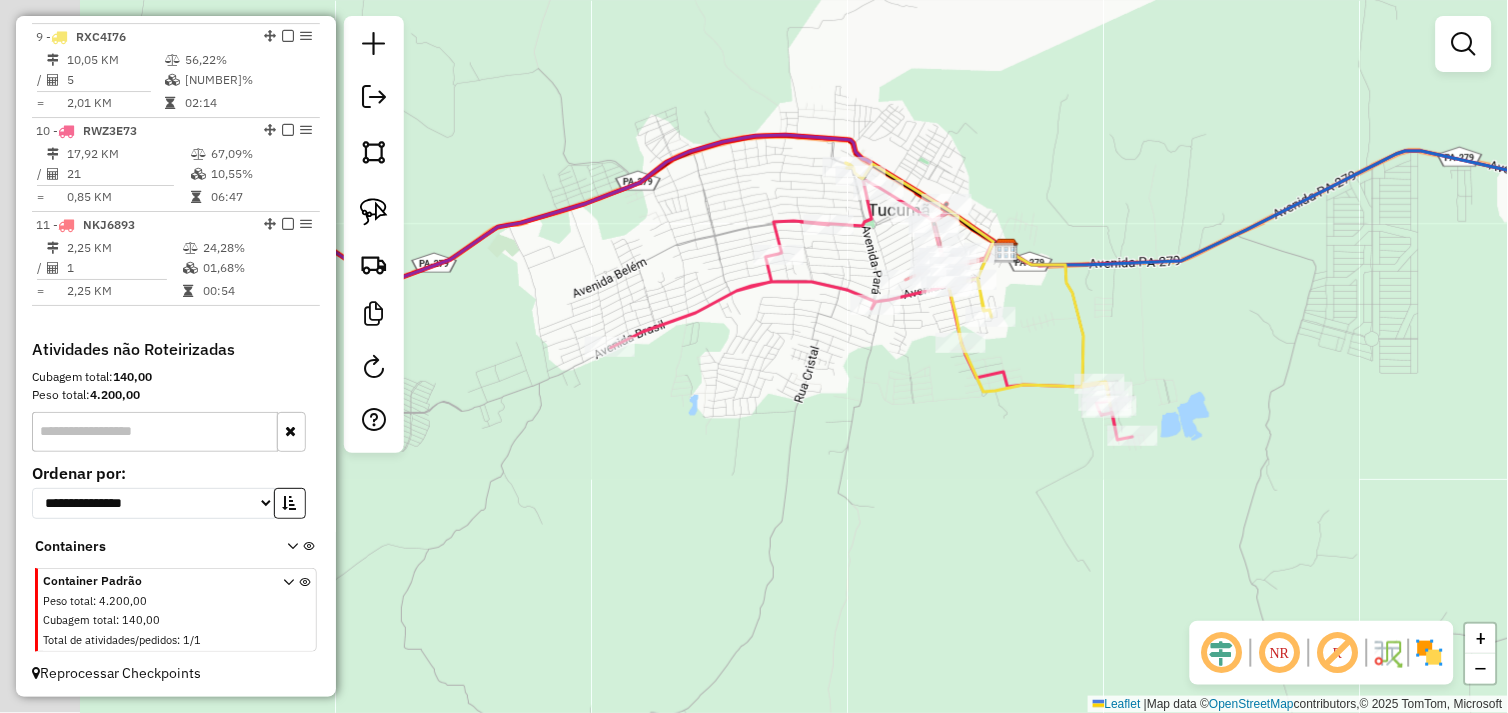 drag, startPoint x: 538, startPoint y: 541, endPoint x: 771, endPoint y: 484, distance: 239.8708 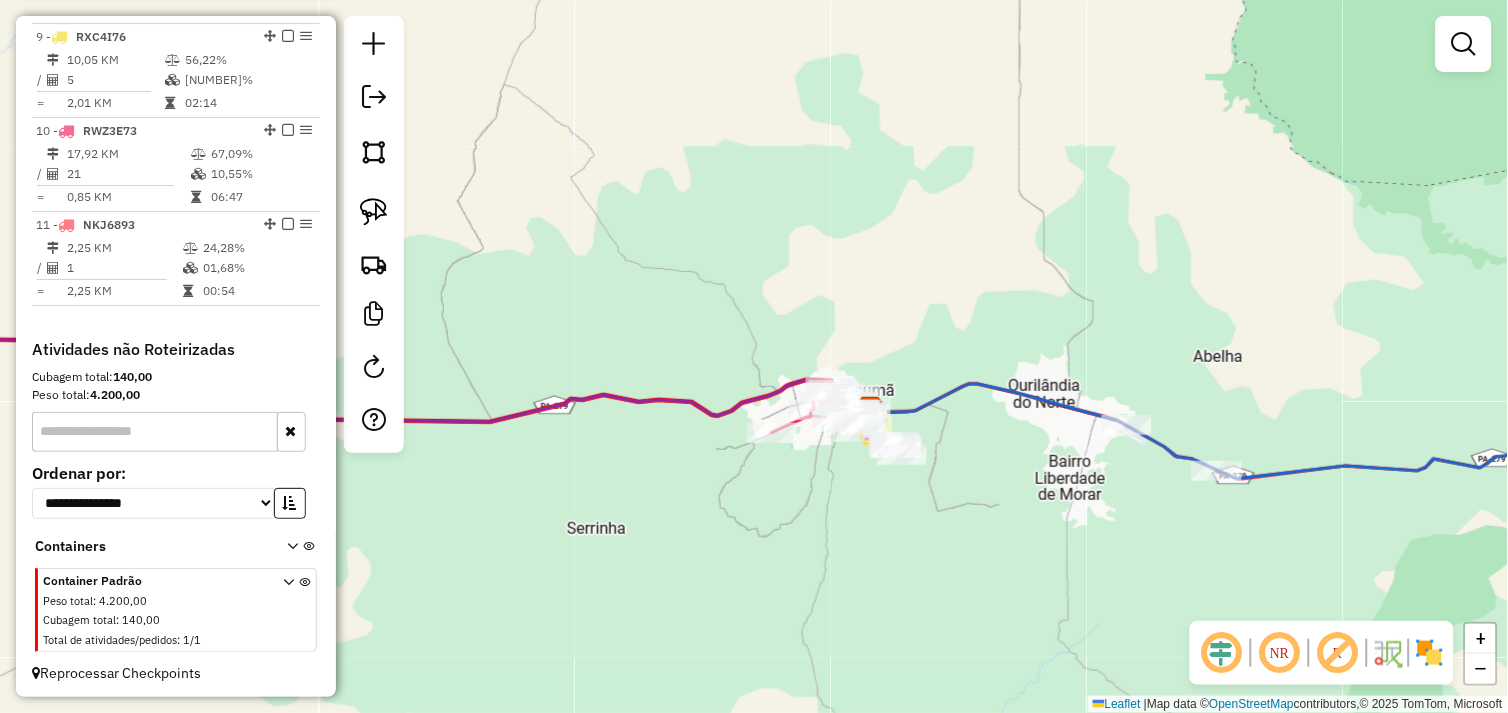 drag, startPoint x: 715, startPoint y: 516, endPoint x: 823, endPoint y: 497, distance: 109.65856 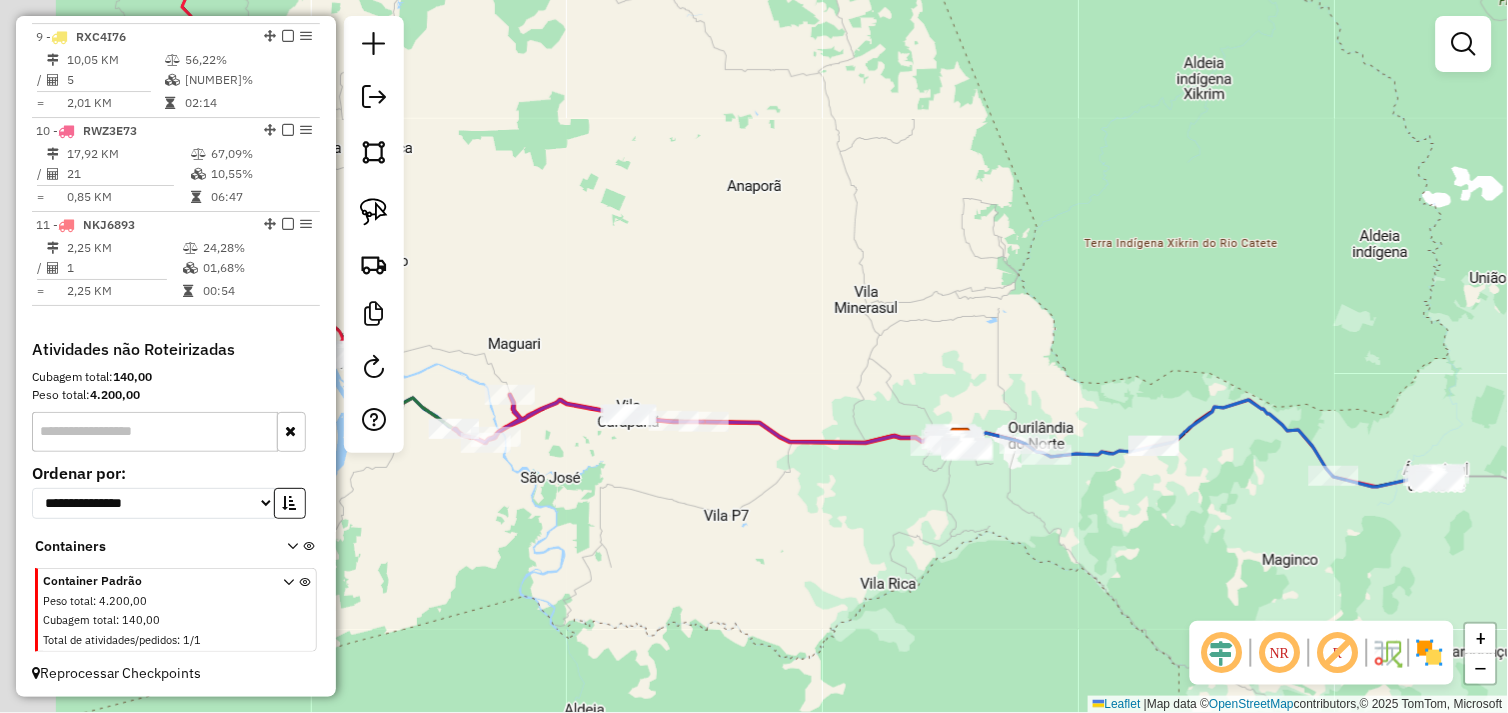 drag, startPoint x: 800, startPoint y: 528, endPoint x: 872, endPoint y: 505, distance: 75.58439 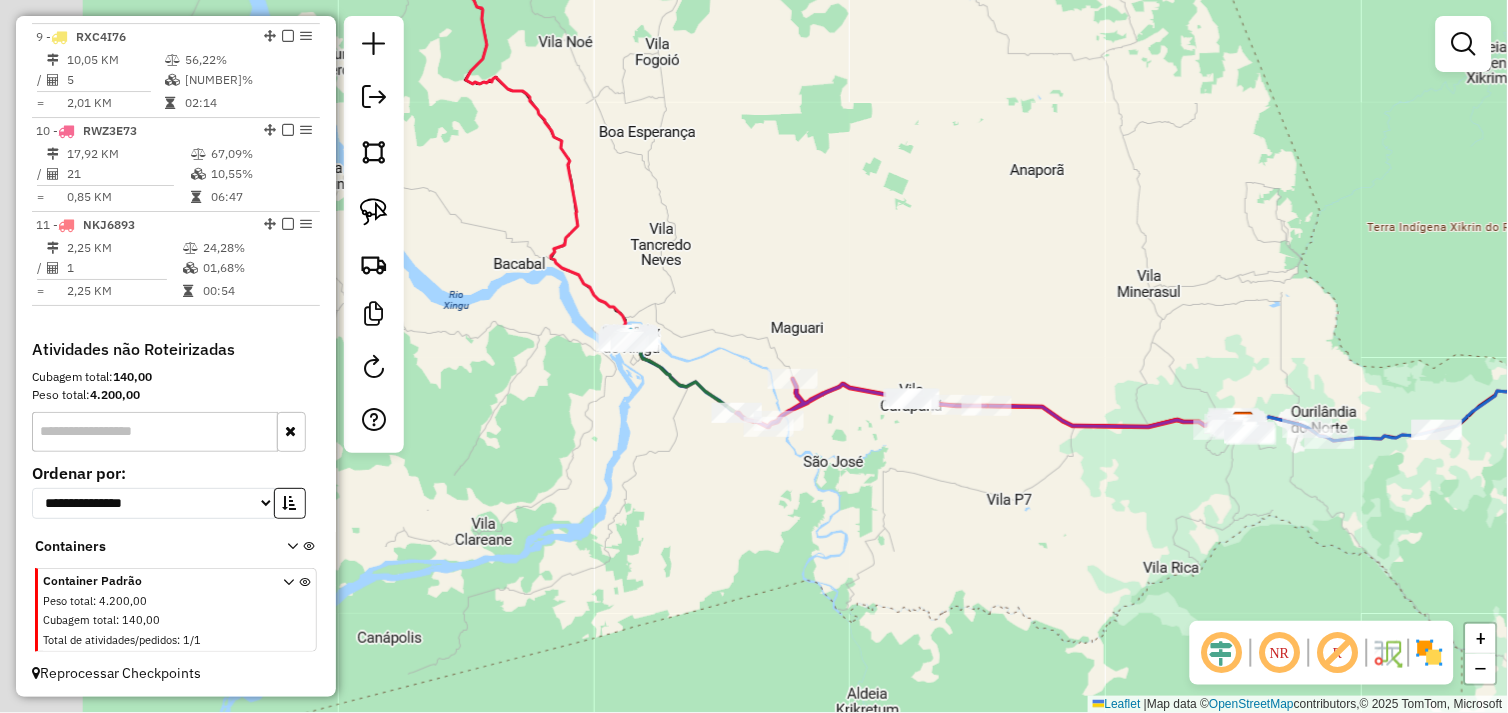 drag, startPoint x: 868, startPoint y: 524, endPoint x: 931, endPoint y: 524, distance: 63 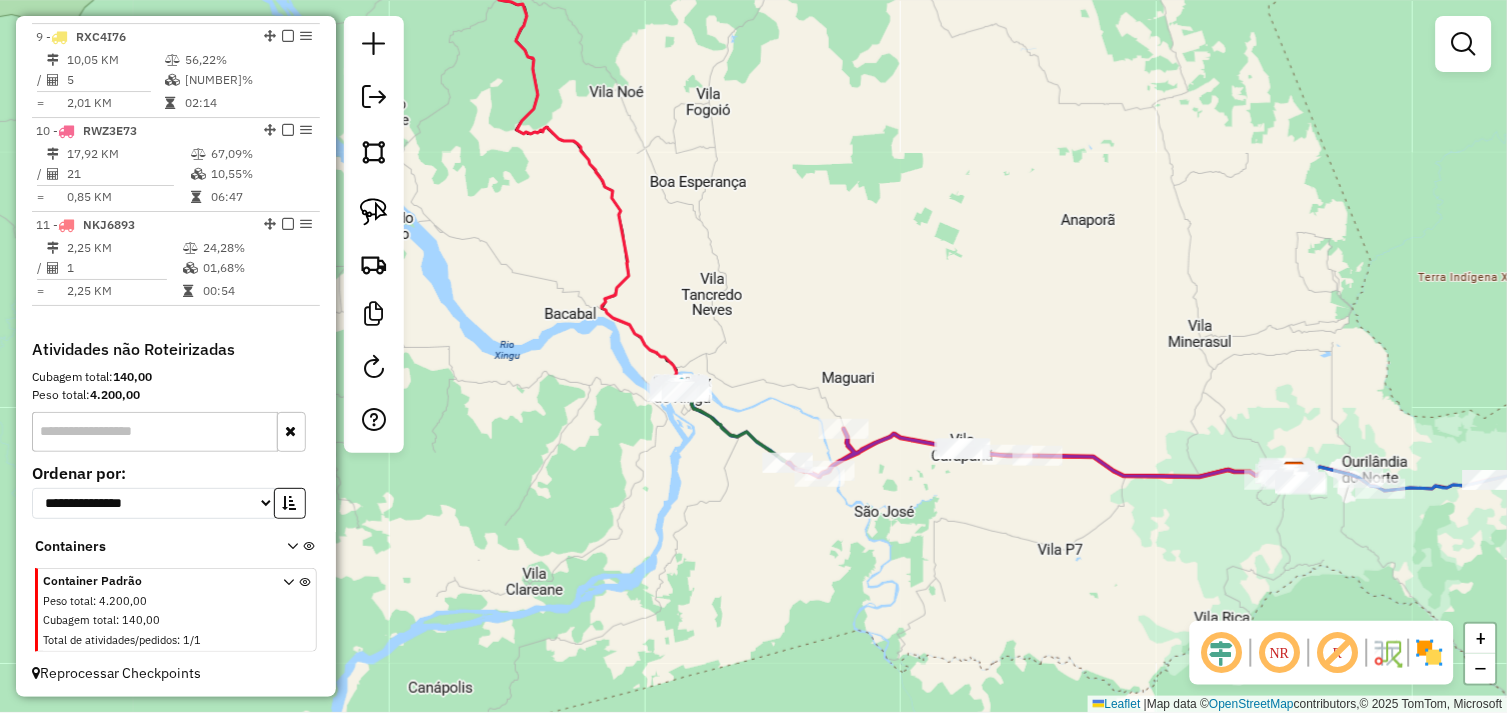 drag, startPoint x: 645, startPoint y: 441, endPoint x: 703, endPoint y: 511, distance: 90.90655 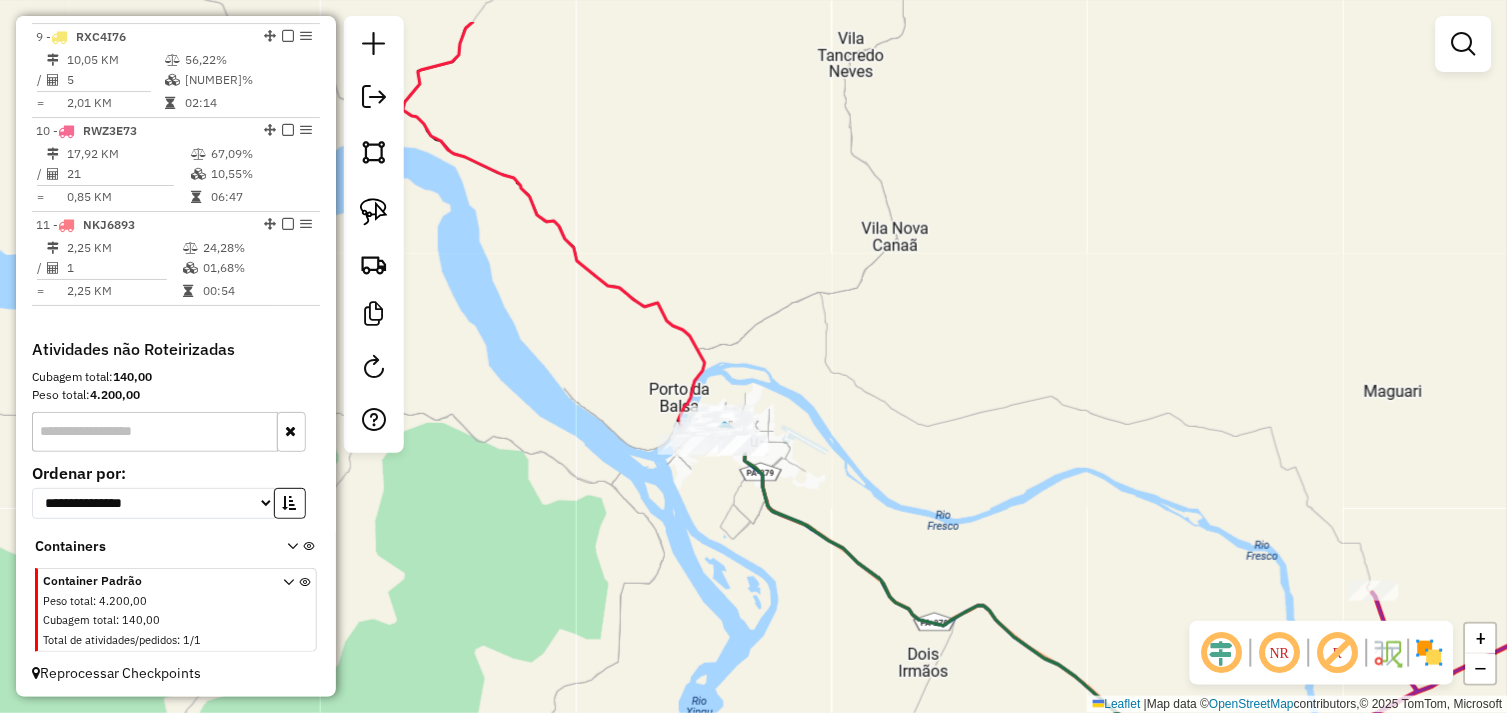 drag, startPoint x: 706, startPoint y: 411, endPoint x: 727, endPoint y: 473, distance: 65.459915 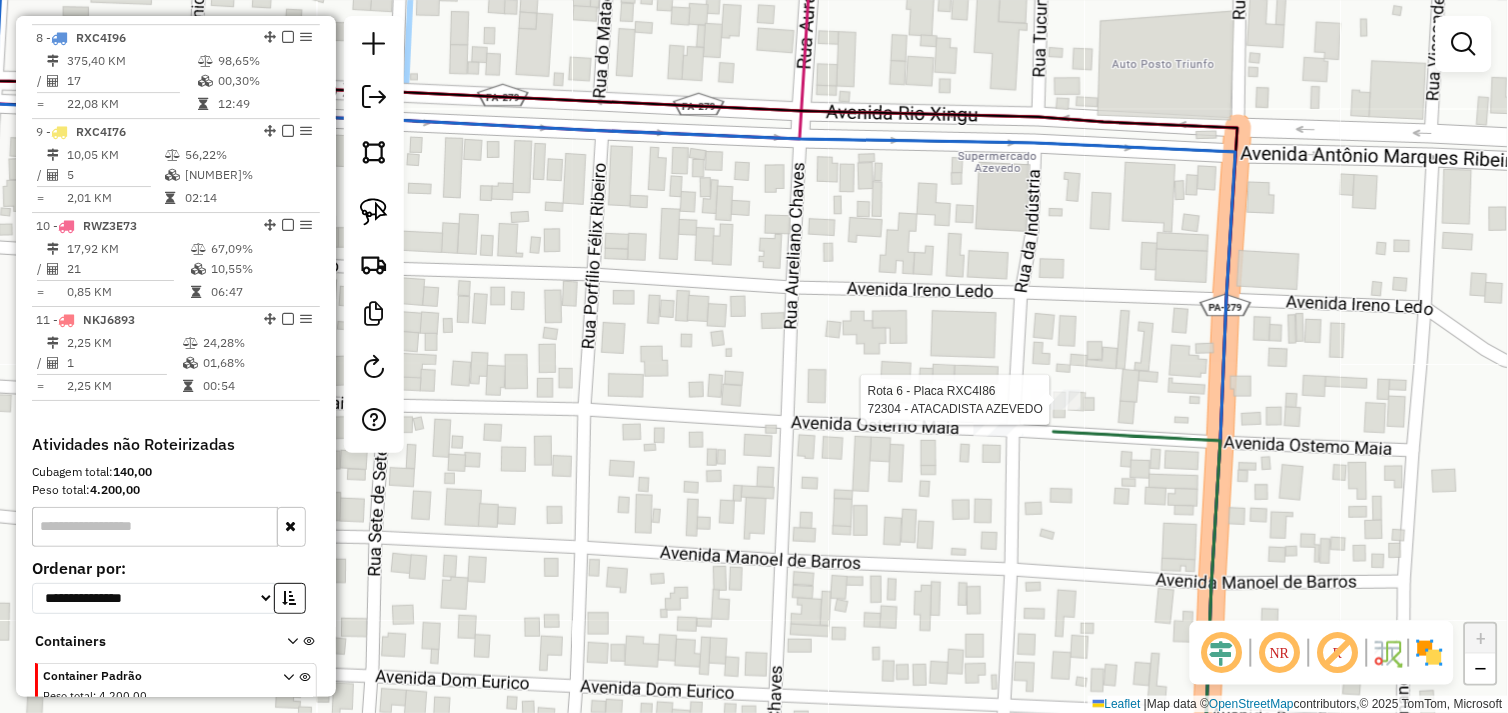 select on "*********" 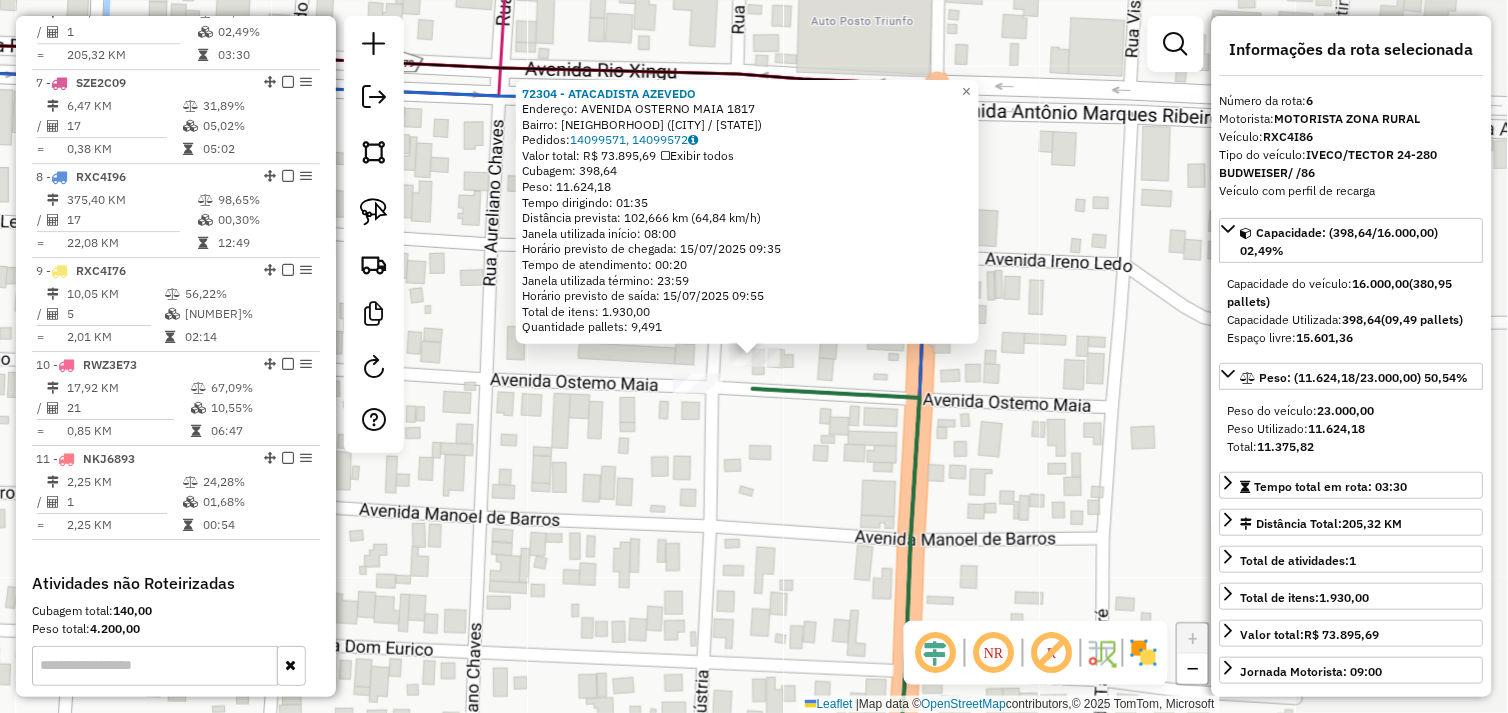 scroll, scrollTop: 1243, scrollLeft: 0, axis: vertical 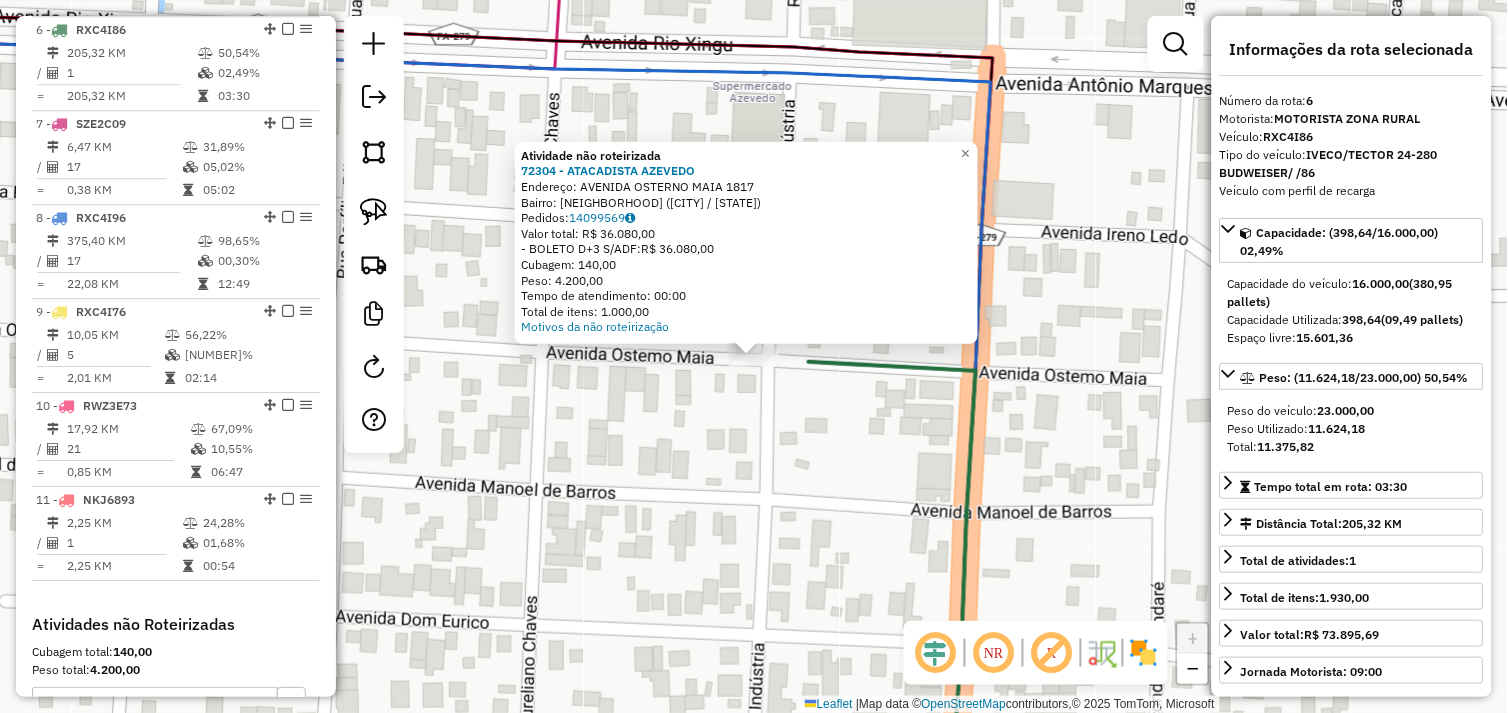 click on "Atividade não roteirizada 72304 - ATACADISTA AZEVEDO Endereço: AVENIDA OSTERNO MAIA [NUMBER] Bairro: ALECRIM ([CITY] / [STATE]) Pedidos: 14099569 Valor total: R$ 36.080,00 - BOLETO D+3 S/ADF: R$ 36.080,00 Cubagem: 140,00 Peso: 4.200,00 Tempo de atendimento: 00:00 Total de itens: 1.000,00 Motivos da não roteirização × Janela de atendimento Grade de atendimento Capacidade Transportadoras Veículos Cliente Pedidos Rotas Selecione os dias de semana para filtrar as janelas de atendimento Seg Ter Qua Qui Sex Sáb Dom Informe o período da janela de atendimento: De: Até: Filtrar exatamente a janela do cliente Considerar janela de atendimento padrão Selecione os dias de semana para filtrar as grades de atendimento Seg Ter Qua Qui Sex Sáb Dom Considerar clientes sem dia de atendimento cadastrado Clientes fora do dia de atendimento selecionado Filtrar as atividades entre os valores definidos abaixo: Peso mínimo: Peso máximo: Cubagem mínima: De:" 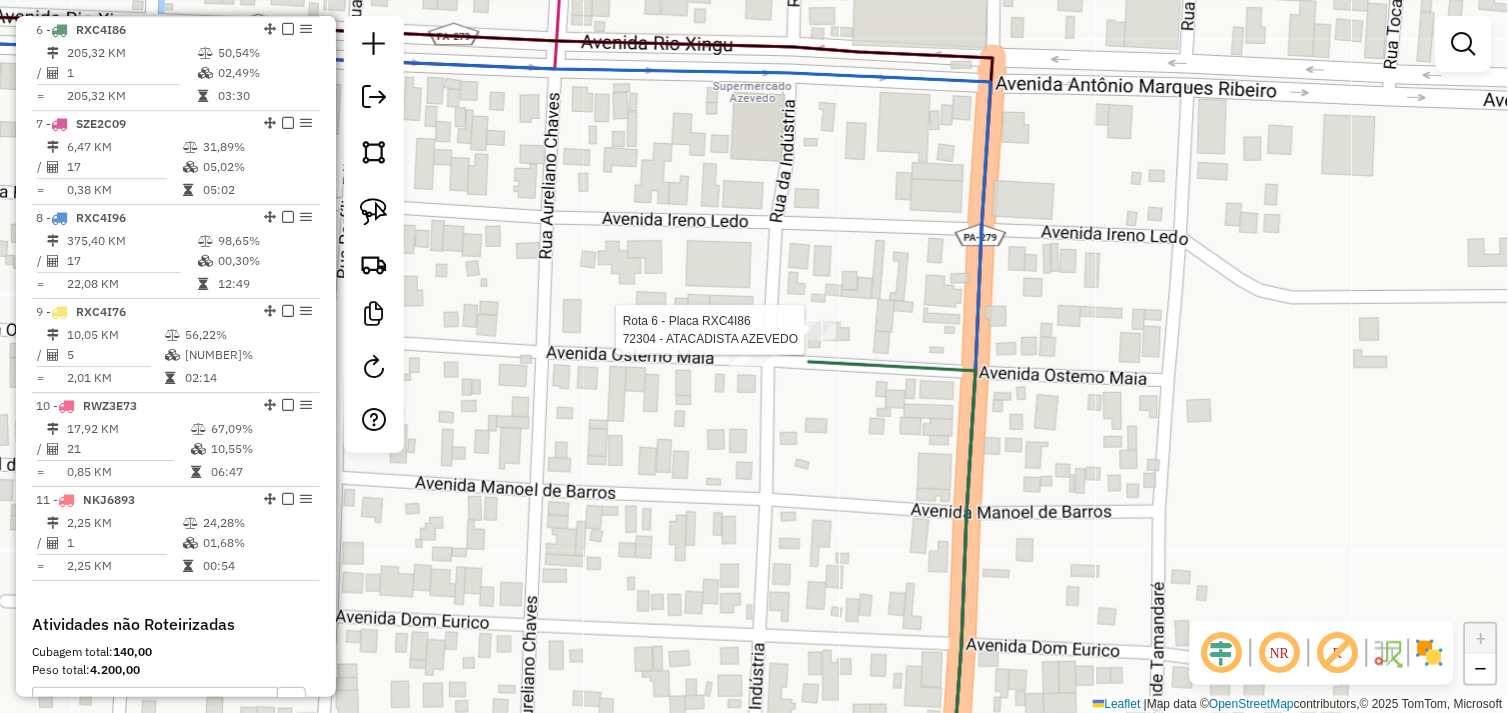 select on "*********" 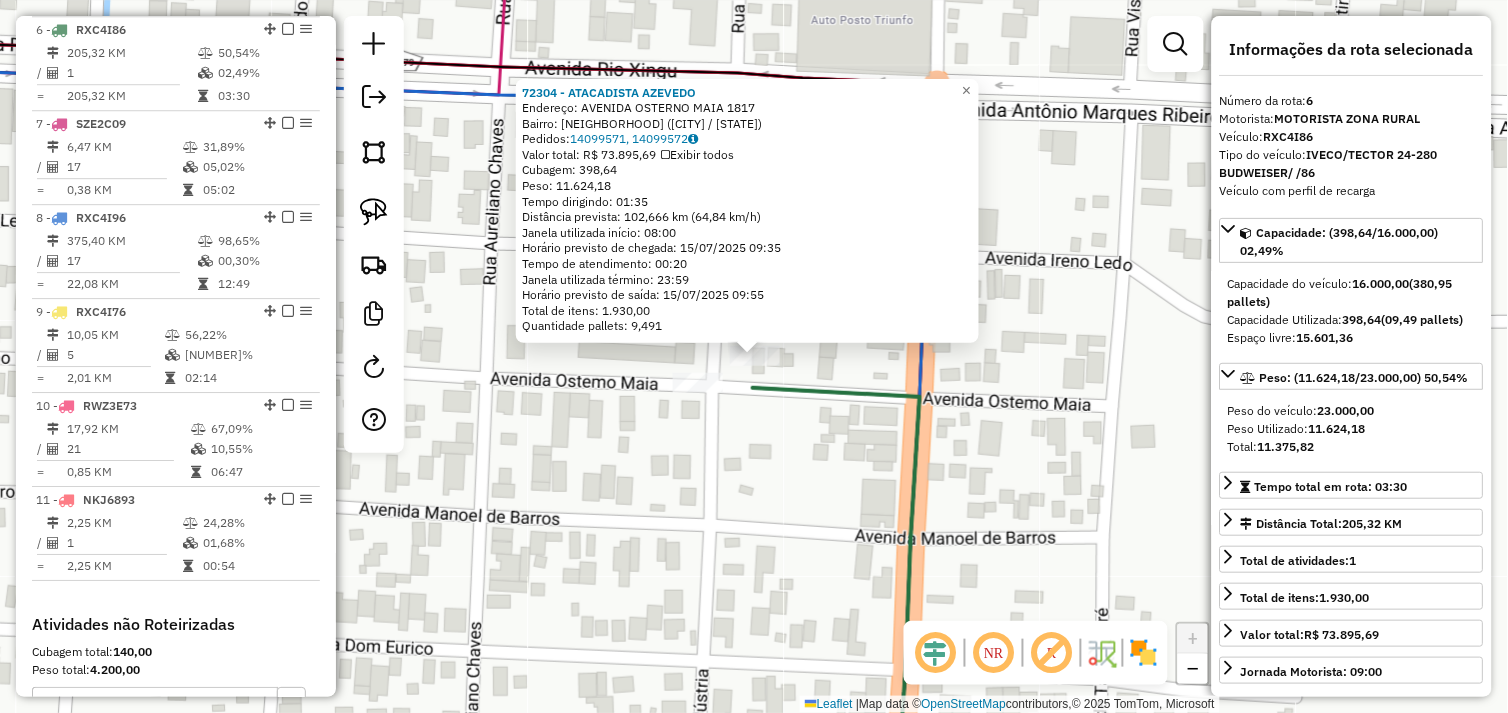 click on "[NUMBER] - ATACADISTA AZEVEDO  Endereço:  AVENIDA OSTERNO MAIA [NUMBER]   Bairro: ALECRIM ([CITY] / PA)   Pedidos:  [NUMBER], [NUMBER]   Valor total: R$ [NUMBER]   Exibir todos   Cubagem: [NUMBER]  Peso: [NUMBER]  Tempo dirigindo: [TIME]   Distância prevista: [NUMBER] km ([NUMBER] km/h)   Janela utilizada início: [TIME]   Horário previsto de chegada: [DATE] [TIME]   Tempo de atendimento: [TIME]   Janela utilizada término: [TIME]   Horário previsto de saída: [DATE] [TIME]   Total de itens: [NUMBER]   Quantidade pallets: [NUMBER]  × Janela de atendimento Grade de atendimento Capacidade Transportadoras Veículos Cliente Pedidos  Rotas Selecione os dias de semana para filtrar as janelas de atendimento  Seg   Ter   Qua   Qui   Sex   Sáb   Dom  Informe o período da janela de atendimento: De: Até:  Filtrar exatamente a janela do cliente  Considerar janela de atendimento padrão  Selecione os dias de semana para filtrar as grades de atendimento  Seg   Ter   Qua   Qui   Sex   Sáb   Dom   Peso mínimo:  De:" 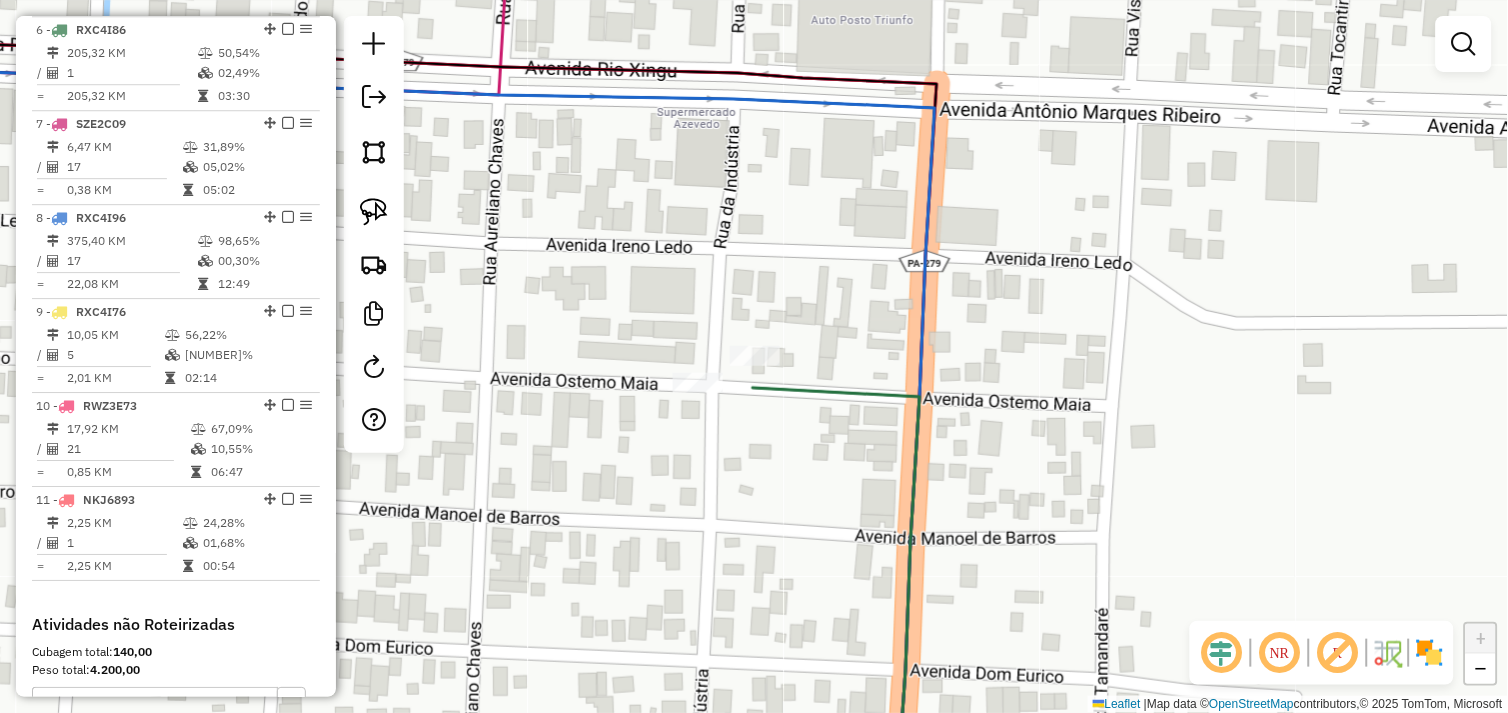 click on "Janela de atendimento Grade de atendimento Capacidade Transportadoras Veículos Cliente Pedidos  Rotas Selecione os dias de semana para filtrar as janelas de atendimento  Seg   Ter   Qua   Qui   Sex   Sáb   Dom  Informe o período da janela de atendimento: De: Até:  Filtrar exatamente a janela do cliente  Considerar janela de atendimento padrão  Selecione os dias de semana para filtrar as grades de atendimento  Seg   Ter   Qua   Qui   Sex   Sáb   Dom   Considerar clientes sem dia de atendimento cadastrado  Clientes fora do dia de atendimento selecionado Filtrar as atividades entre os valores definidos abaixo:  Peso mínimo:   Peso máximo:   Cubagem mínima:   Cubagem máxima:   De:   Até:  Filtrar as atividades entre o tempo de atendimento definido abaixo:  De:   Até:   Considerar capacidade total dos clientes não roteirizados Transportadora: Selecione um ou mais itens Tipo de veículo: Selecione um ou mais itens Veículo: Selecione um ou mais itens Motorista: Selecione um ou mais itens Nome: Rótulo:" 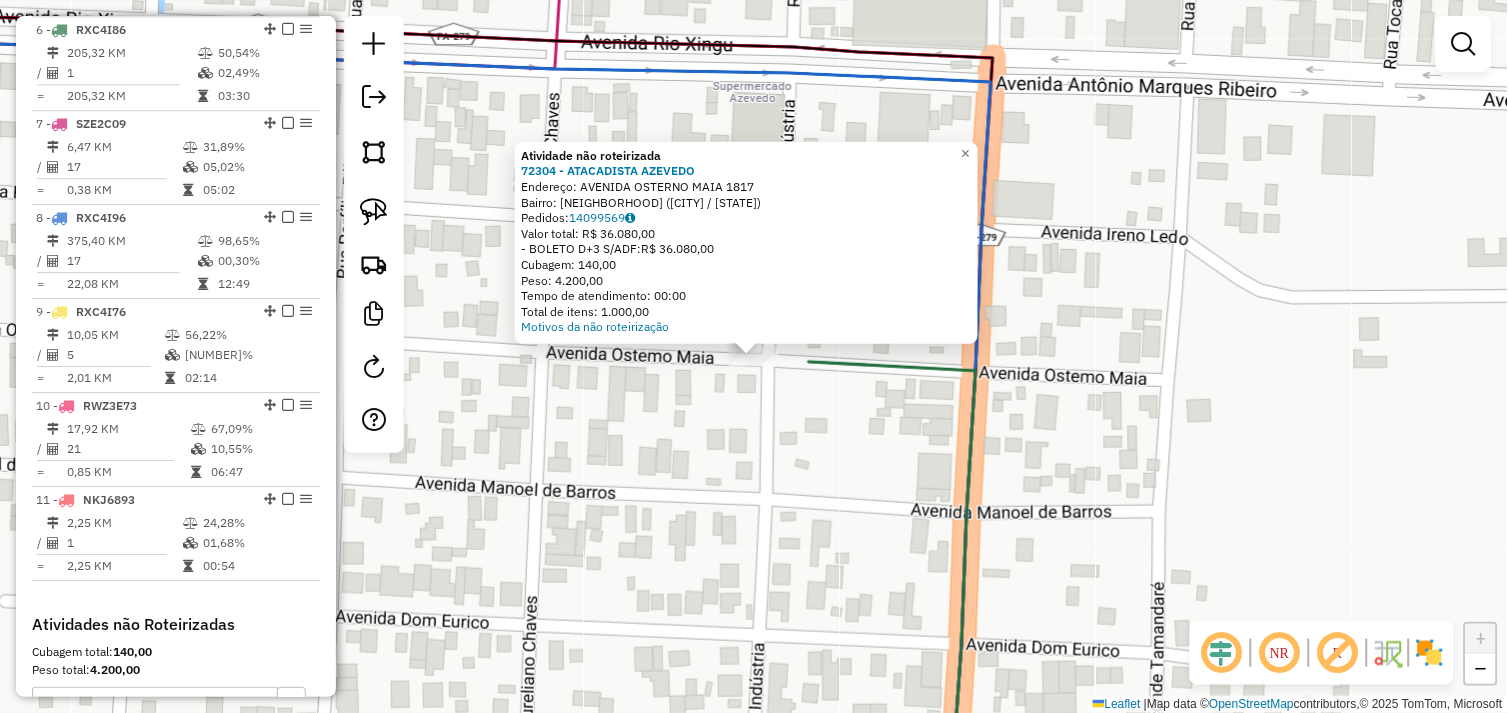 click on "Atividade não roteirizada 72304 - ATACADISTA AZEVEDO Endereço: AVENIDA OSTERNO MAIA [NUMBER] Bairro: ALECRIM ([CITY] / [STATE]) Pedidos: 14099569 Valor total: R$ 36.080,00 - BOLETO D+3 S/ADF: R$ 36.080,00 Cubagem: 140,00 Peso: 4.200,00 Tempo de atendimento: 00:00 Total de itens: 1.000,00 Motivos da não roteirização × Janela de atendimento Grade de atendimento Capacidade Transportadoras Veículos Cliente Pedidos Rotas Selecione os dias de semana para filtrar as janelas de atendimento Seg Ter Qua Qui Sex Sáb Dom Informe o período da janela de atendimento: De: Até: Filtrar exatamente a janela do cliente Considerar janela de atendimento padrão Selecione os dias de semana para filtrar as grades de atendimento Seg Ter Qua Qui Sex Sáb Dom Considerar clientes sem dia de atendimento cadastrado Clientes fora do dia de atendimento selecionado Filtrar as atividades entre os valores definidos abaixo: Peso mínimo: Peso máximo: Cubagem mínima: De:" 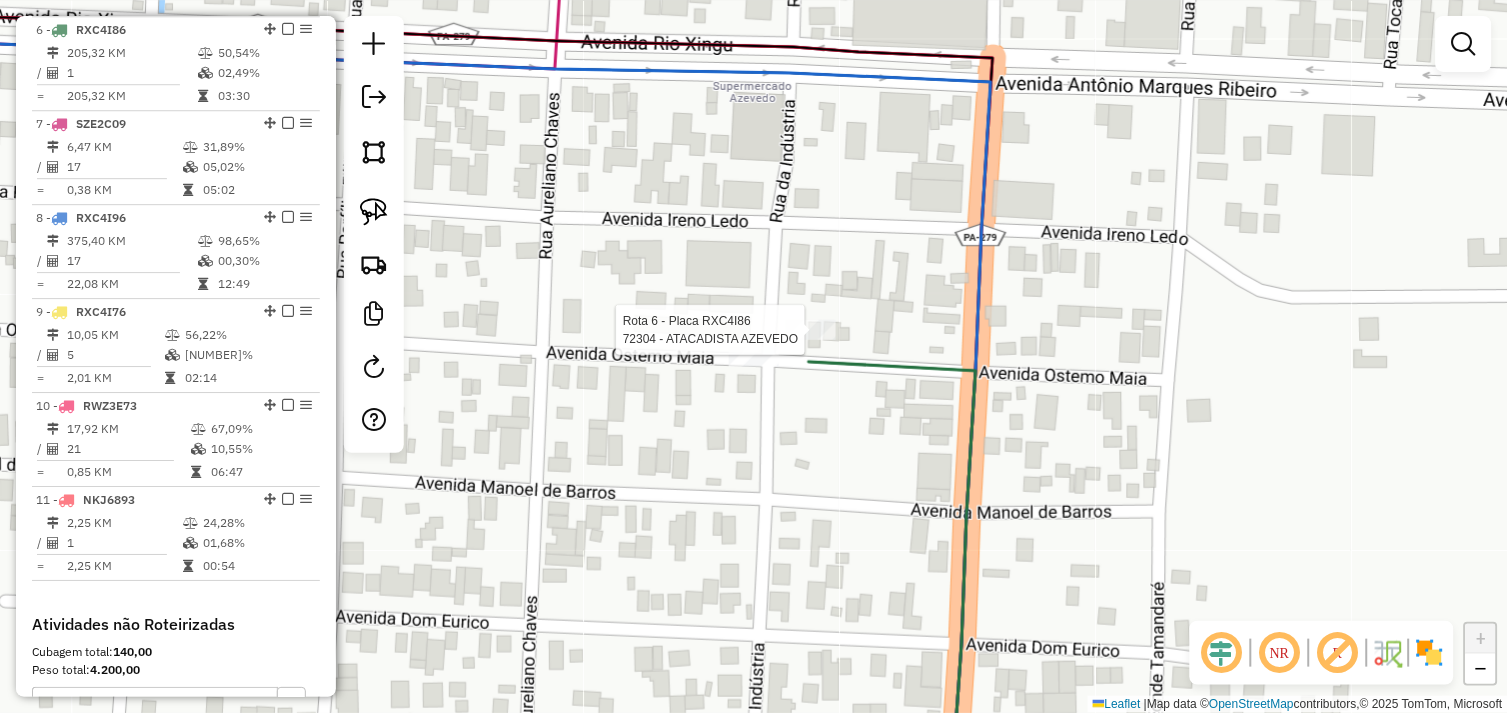 select on "*********" 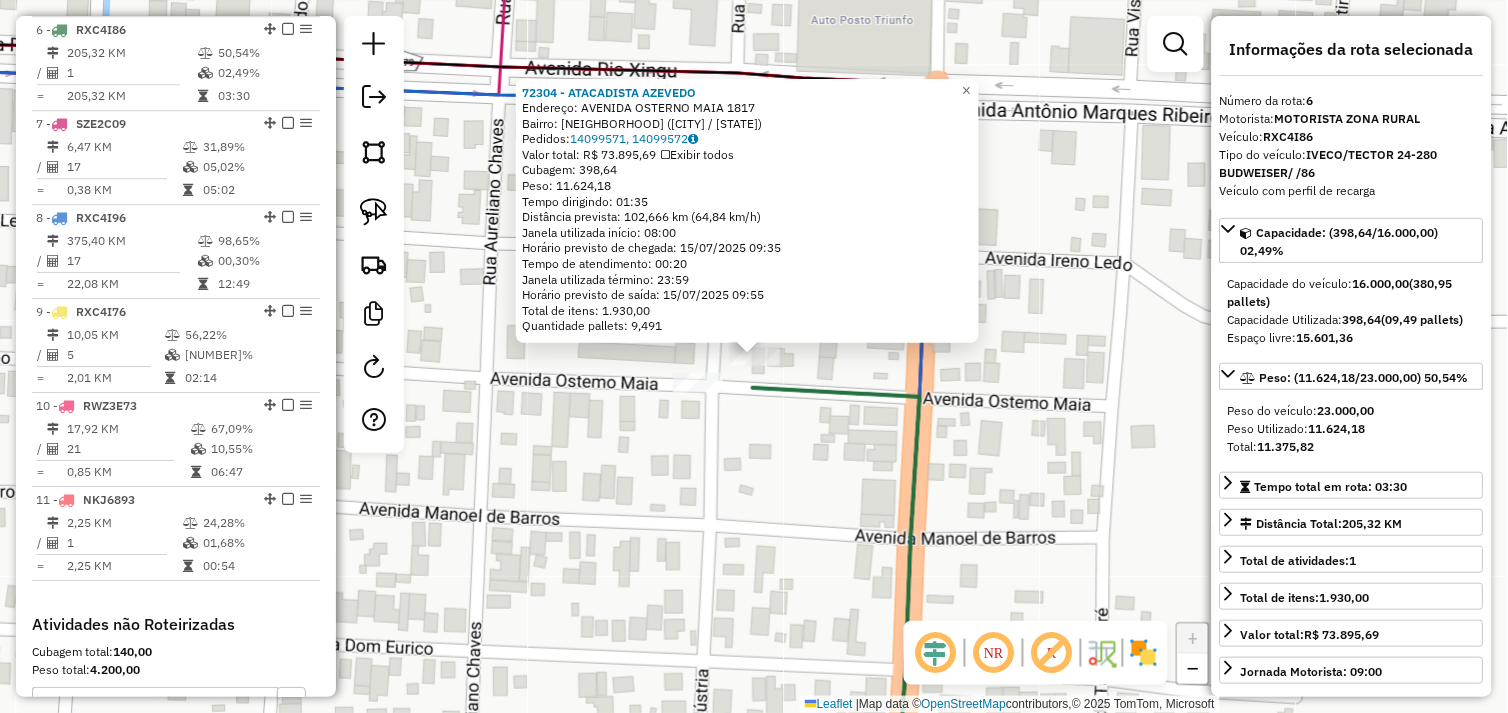 drag, startPoint x: 762, startPoint y: 468, endPoint x: 761, endPoint y: 416, distance: 52.009613 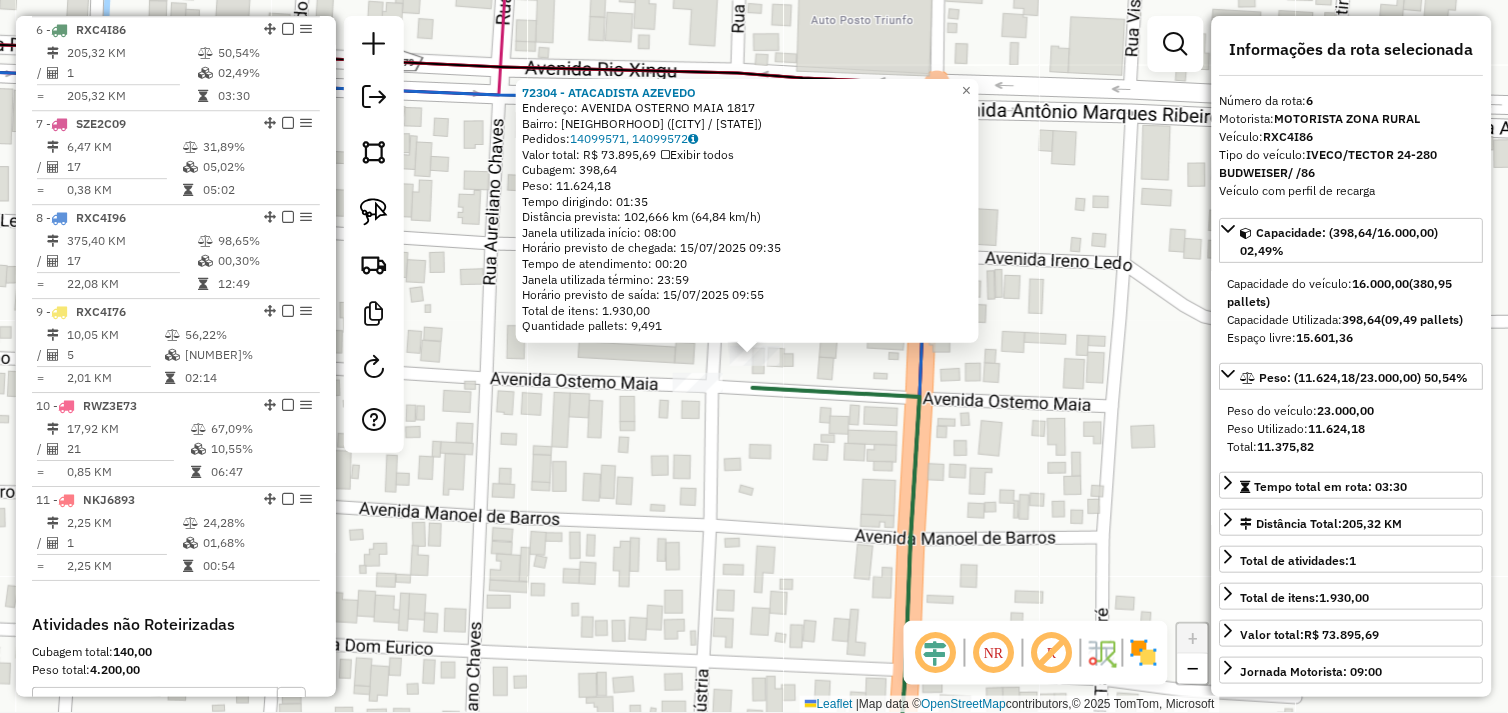 click on "[NUMBER] - ATACADISTA AZEVEDO  Endereço:  AVENIDA OSTERNO MAIA [NUMBER]   Bairro: ALECRIM ([CITY] / PA)   Pedidos:  [NUMBER], [NUMBER]   Valor total: R$ [NUMBER]   Exibir todos   Cubagem: [NUMBER]  Peso: [NUMBER]  Tempo dirigindo: [TIME]   Distância prevista: [NUMBER] km ([NUMBER] km/h)   Janela utilizada início: [TIME]   Horário previsto de chegada: [DATE] [TIME]   Tempo de atendimento: [TIME]   Janela utilizada término: [TIME]   Horário previsto de saída: [DATE] [TIME]   Total de itens: [NUMBER]   Quantidade pallets: [NUMBER]  × Janela de atendimento Grade de atendimento Capacidade Transportadoras Veículos Cliente Pedidos  Rotas Selecione os dias de semana para filtrar as janelas de atendimento  Seg   Ter   Qua   Qui   Sex   Sáb   Dom  Informe o período da janela de atendimento: De: Até:  Filtrar exatamente a janela do cliente  Considerar janela de atendimento padrão  Selecione os dias de semana para filtrar as grades de atendimento  Seg   Ter   Qua   Qui   Sex   Sáb   Dom   Peso mínimo:  De:" 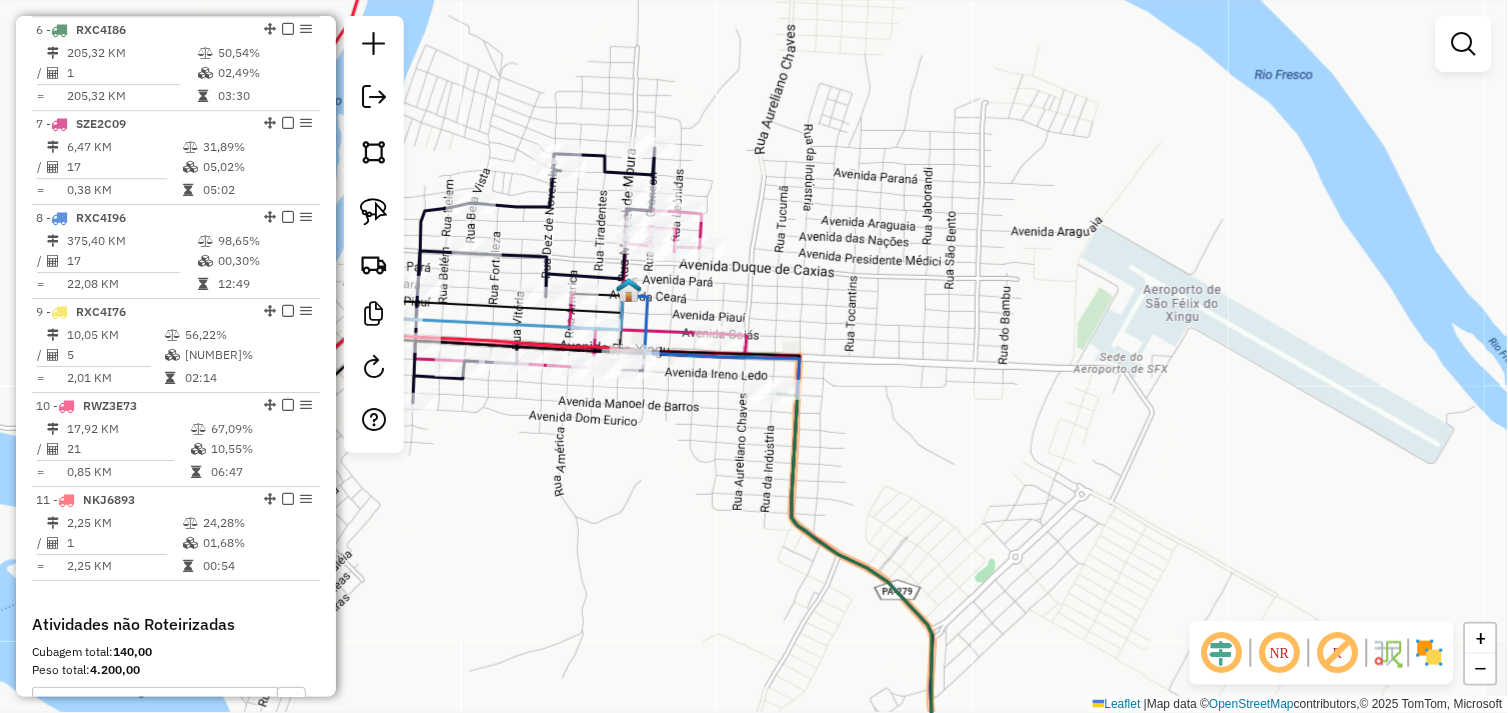 drag, startPoint x: 676, startPoint y: 484, endPoint x: 854, endPoint y: 460, distance: 179.61069 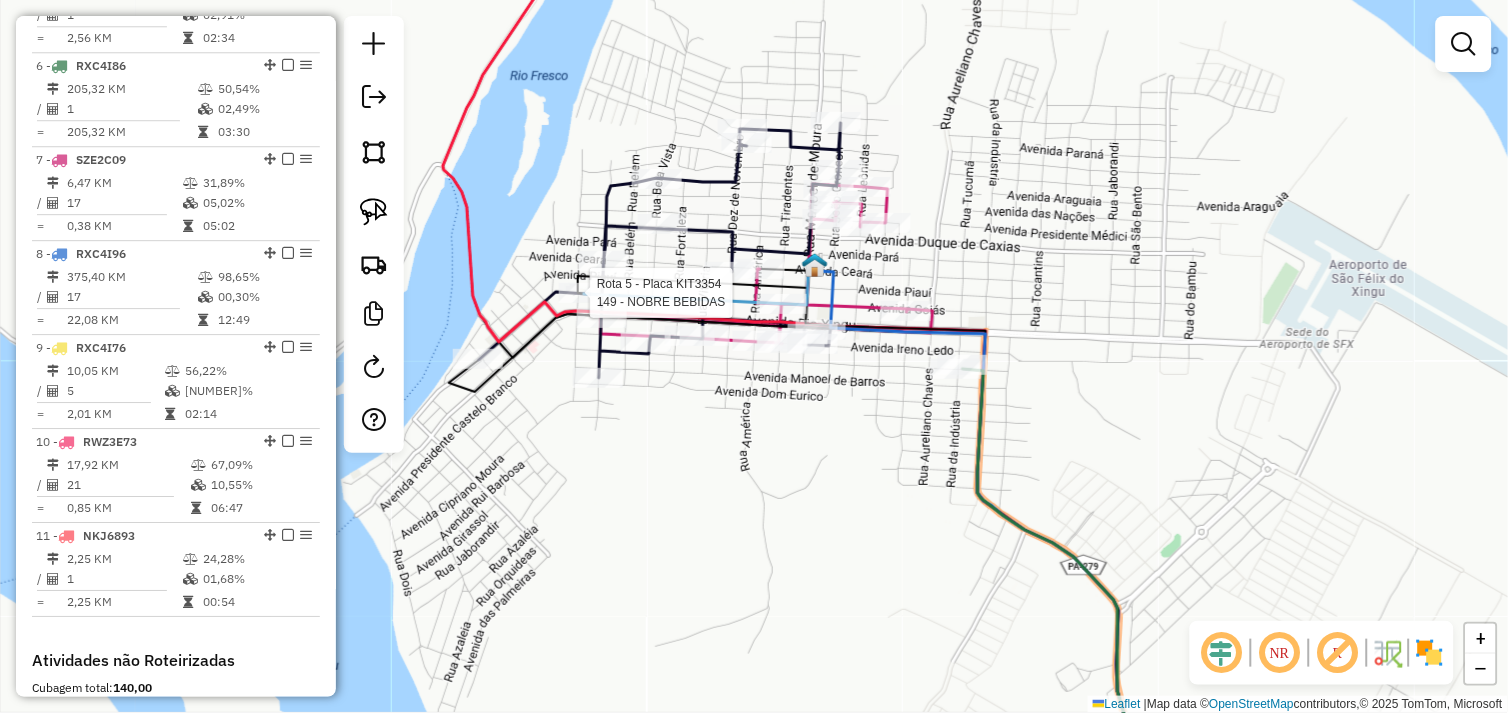 select on "*********" 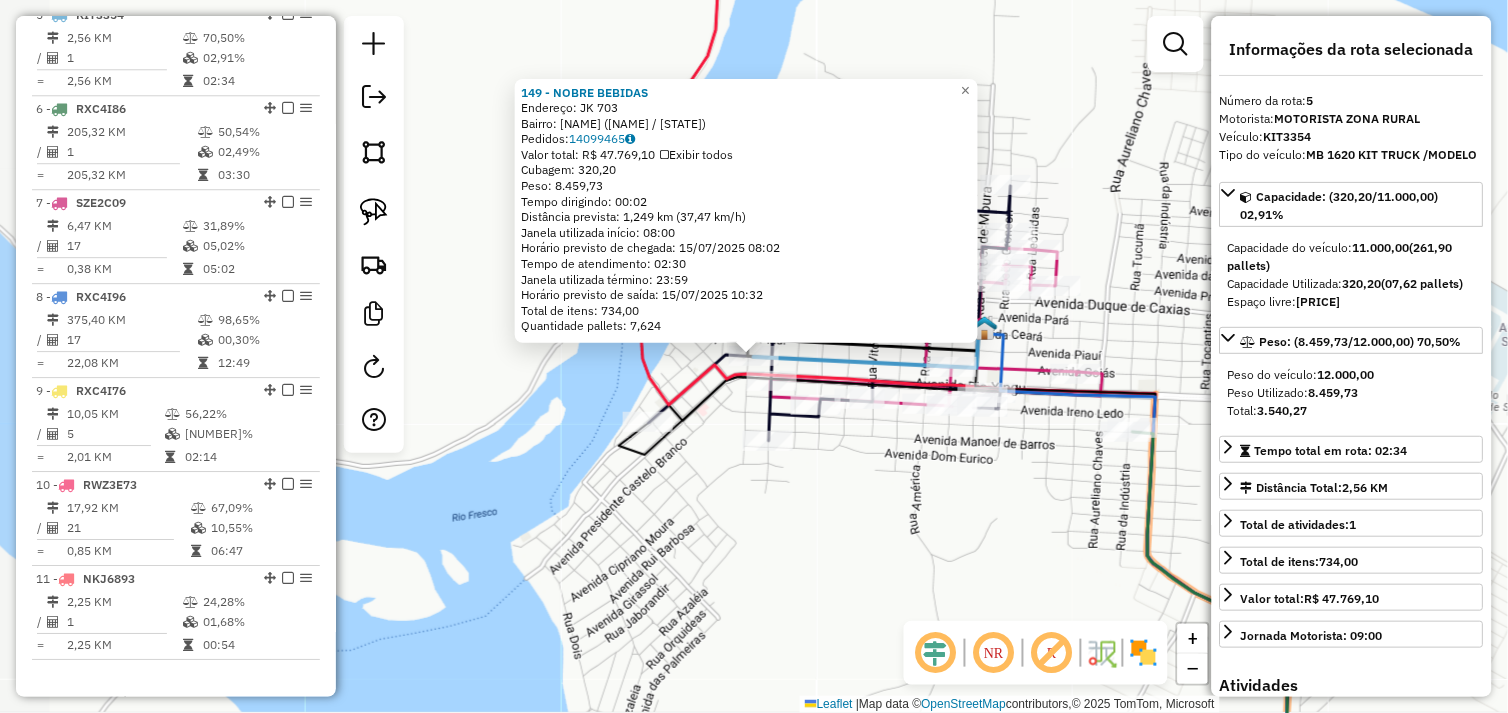 scroll, scrollTop: 1148, scrollLeft: 0, axis: vertical 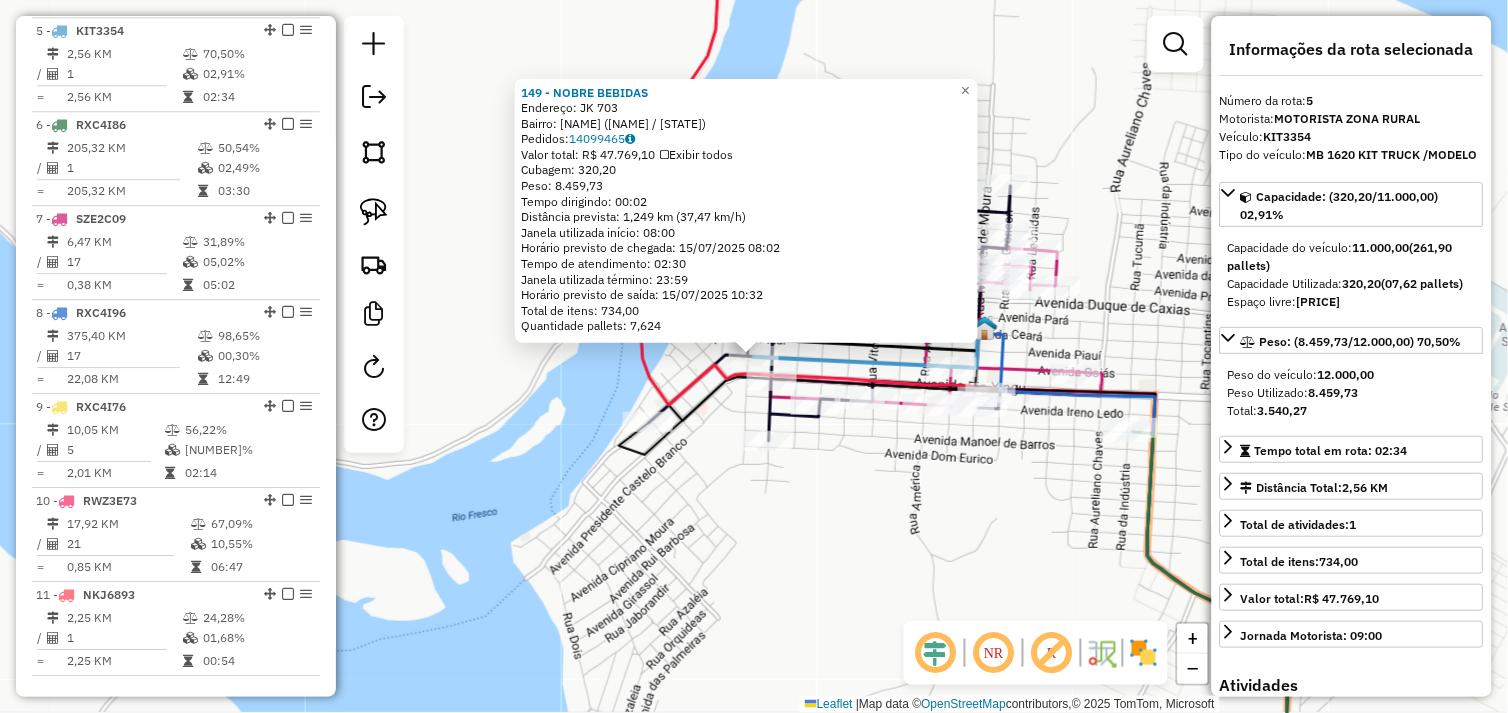 click on "[NUMBER] - [NAME]  Endereço:  JK [NUMBER]   Bairro: CENTRO ([CITY] / [STATE])   Pedidos:  [NUMBER]   Valor total: R$ [PRICE]   Exibir todos   Cubagem: [NUMBER]  Peso: [NUMBER]  Tempo dirigindo: [TIME]   Distância prevista: [NUMBER] km ([NUMBER] km/h)   Janela utilizada início: [TIME]   Horário previsto de chegada: [DATE] [TIME]   Tempo de atendimento: [TIME]   Janela utilizada término: [TIME]   Horário previsto de saída: [DATE] [TIME]   Total de itens: [NUMBER]   Quantidade pallets: [NUMBER]  × Janela de atendimento Grade de atendimento Capacidade Transportadoras Veículos Cliente Pedidos  Rotas Selecione os dias de semana para filtrar as janelas de atendimento  Seg   Ter   Qua   Qui   Sex   Sáb   Dom  Informe o período da janela de atendimento: De: [TIME] Até: [TIME]  Filtrar exatamente a janela do cliente  Considerar janela de atendimento padrão  Selecione os dias de semana para filtrar as grades de atendimento  Seg   Ter   Qua   Qui   Sex   Sáb   Dom   Considerar clientes sem dia de atendimento cadastrado  De: [NUMBER]" 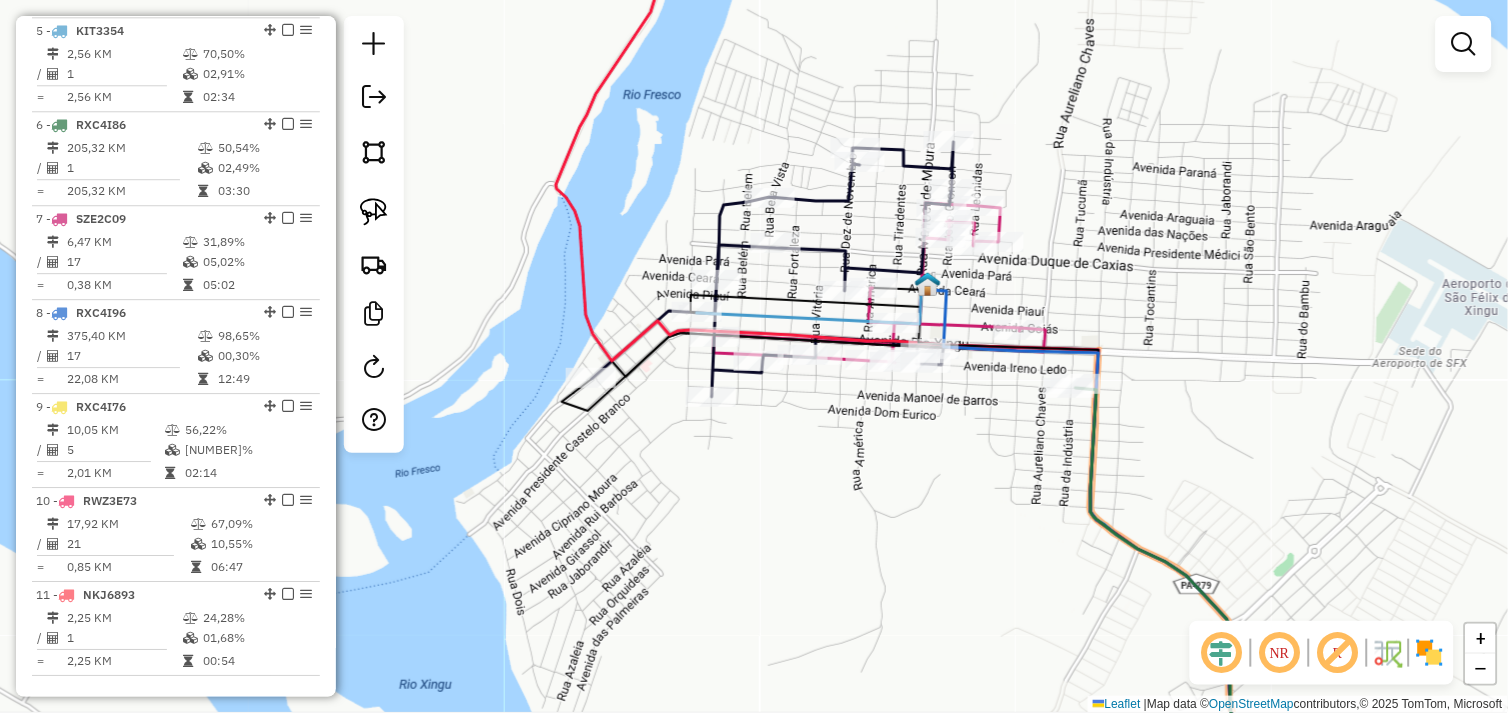 drag, startPoint x: 894, startPoint y: 531, endPoint x: 810, endPoint y: 464, distance: 107.44766 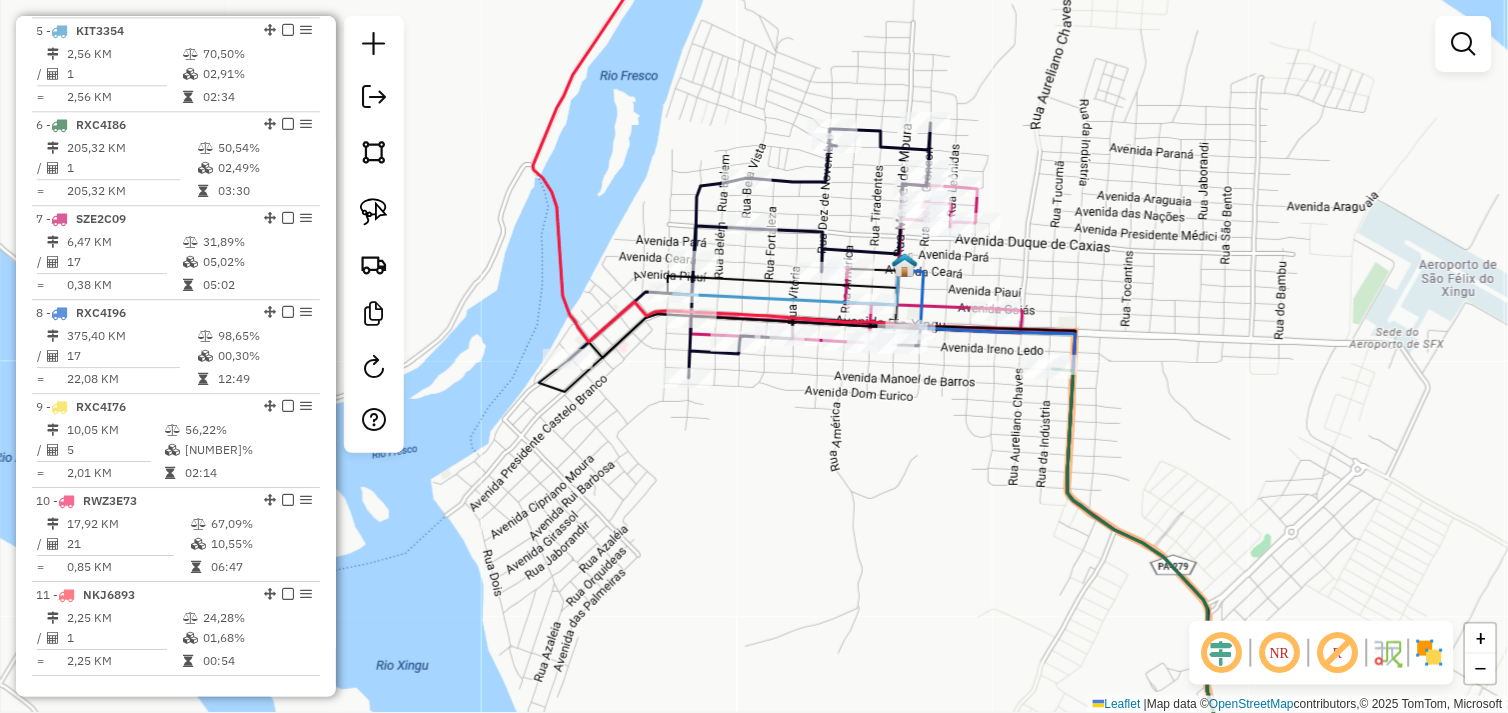click on "Janela de atendimento Grade de atendimento Capacidade Transportadoras Veículos Cliente Pedidos  Rotas Selecione os dias de semana para filtrar as janelas de atendimento  Seg   Ter   Qua   Qui   Sex   Sáb   Dom  Informe o período da janela de atendimento: De: Até:  Filtrar exatamente a janela do cliente  Considerar janela de atendimento padrão  Selecione os dias de semana para filtrar as grades de atendimento  Seg   Ter   Qua   Qui   Sex   Sáb   Dom   Considerar clientes sem dia de atendimento cadastrado  Clientes fora do dia de atendimento selecionado Filtrar as atividades entre os valores definidos abaixo:  Peso mínimo:   Peso máximo:   Cubagem mínima:   Cubagem máxima:   De:   Até:  Filtrar as atividades entre o tempo de atendimento definido abaixo:  De:   Até:   Considerar capacidade total dos clientes não roteirizados Transportadora: Selecione um ou mais itens Tipo de veículo: Selecione um ou mais itens Veículo: Selecione um ou mais itens Motorista: Selecione um ou mais itens Nome: Rótulo:" 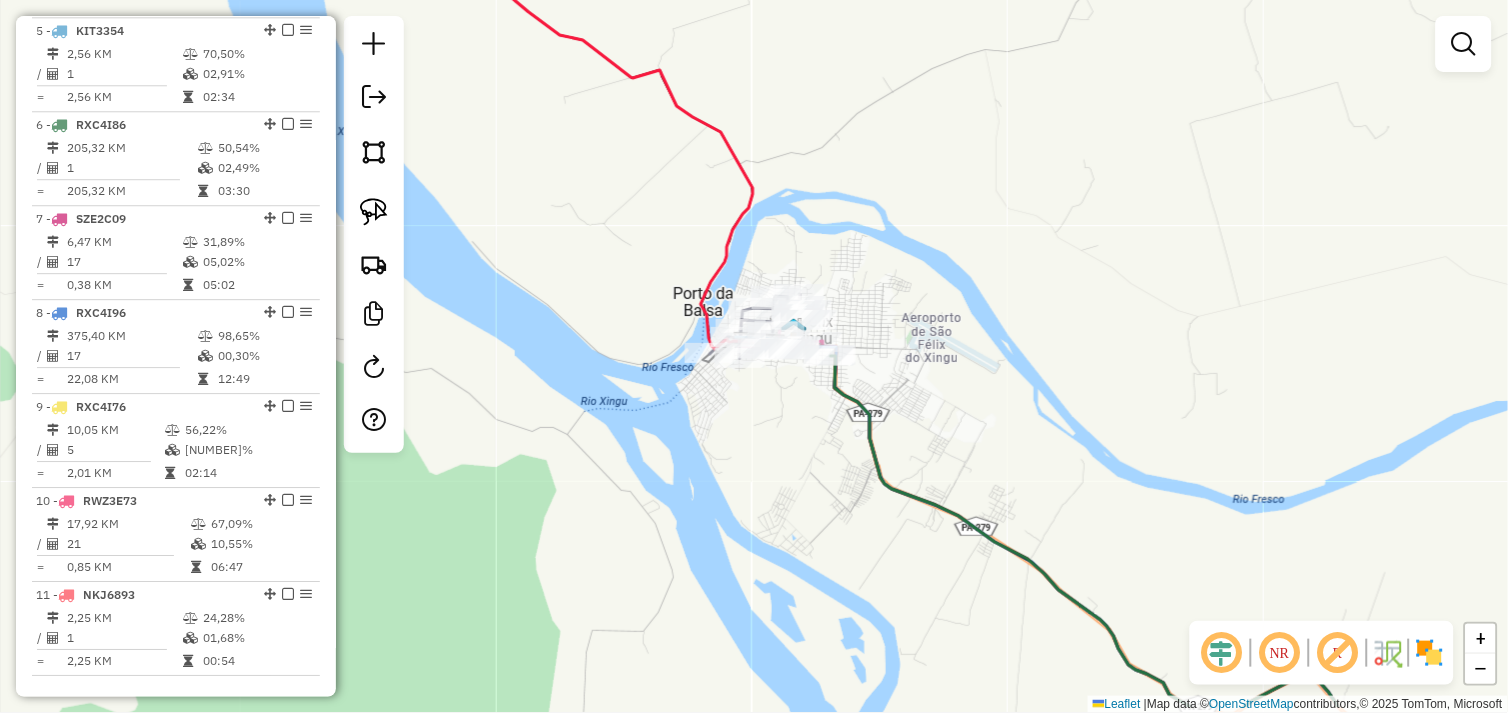 drag, startPoint x: 830, startPoint y: 526, endPoint x: 783, endPoint y: 444, distance: 94.51455 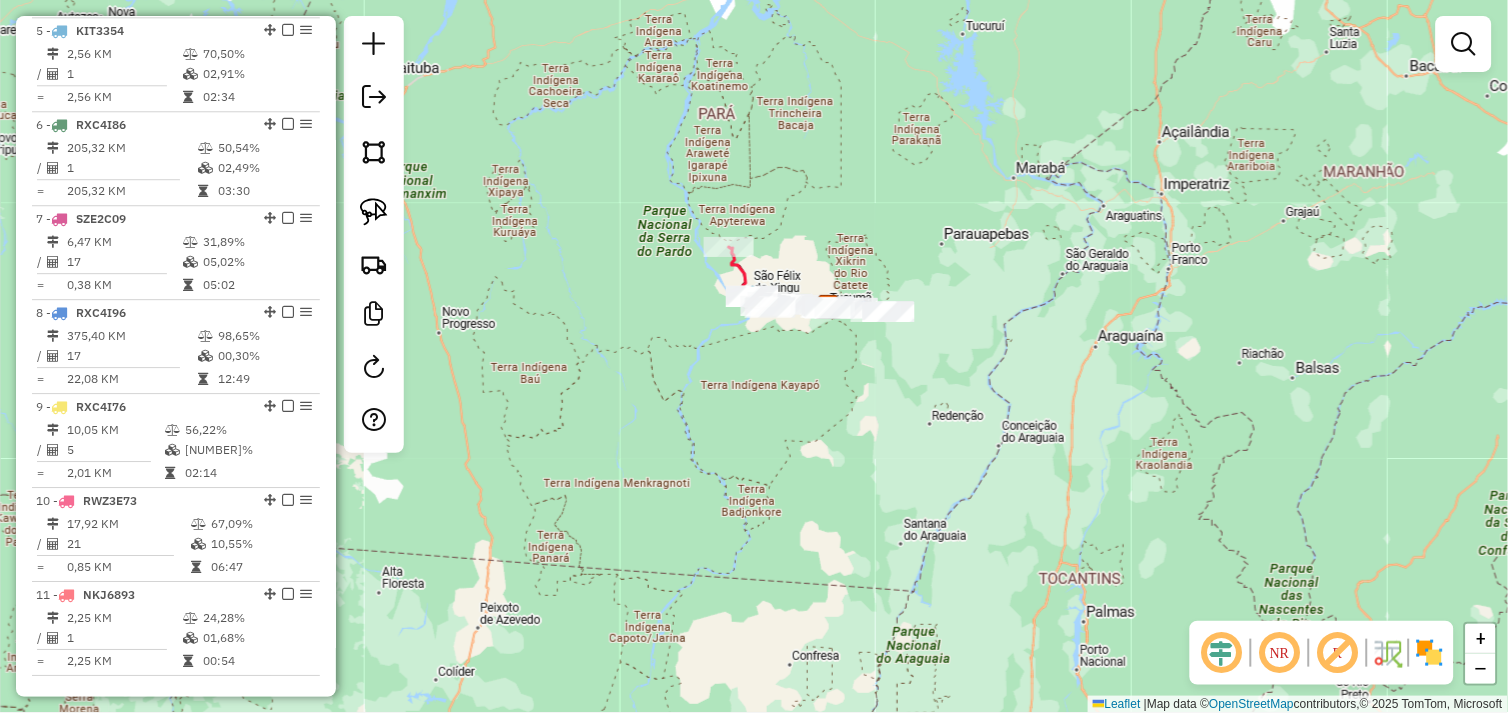 drag, startPoint x: 856, startPoint y: 366, endPoint x: 784, endPoint y: 392, distance: 76.55064 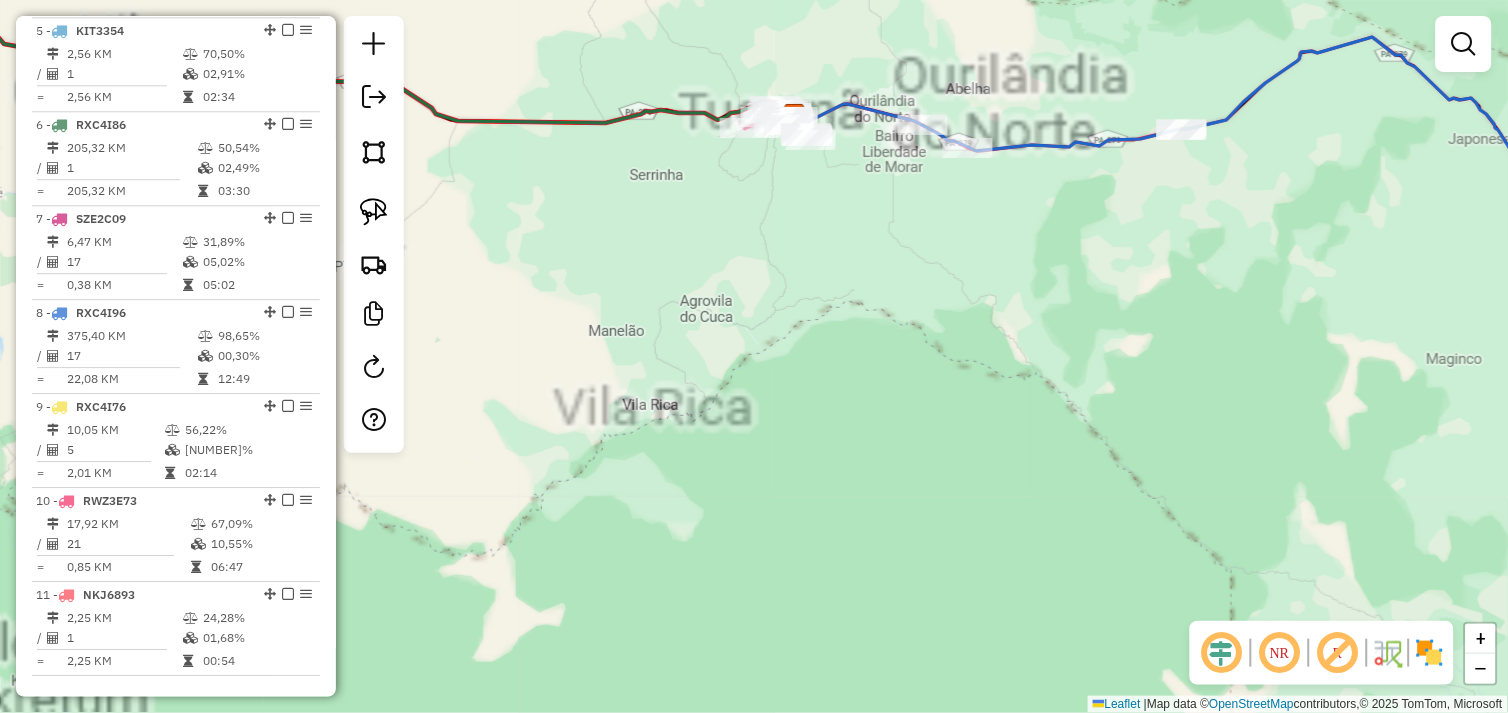 drag, startPoint x: 894, startPoint y: 261, endPoint x: 811, endPoint y: 343, distance: 116.67476 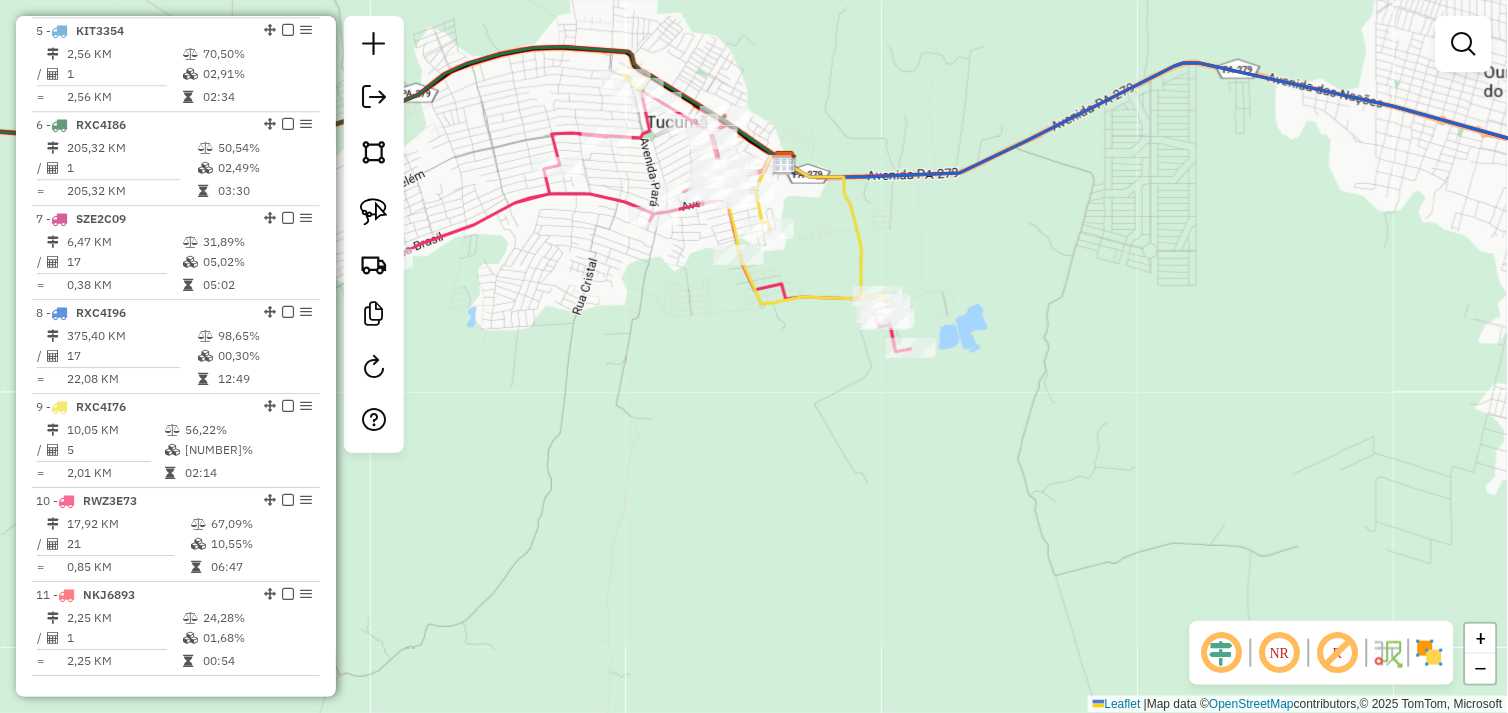 click on "Janela de atendimento Grade de atendimento Capacidade Transportadoras Veículos Cliente Pedidos  Rotas Selecione os dias de semana para filtrar as janelas de atendimento  Seg   Ter   Qua   Qui   Sex   Sáb   Dom  Informe o período da janela de atendimento: De: Até:  Filtrar exatamente a janela do cliente  Considerar janela de atendimento padrão  Selecione os dias de semana para filtrar as grades de atendimento  Seg   Ter   Qua   Qui   Sex   Sáb   Dom   Considerar clientes sem dia de atendimento cadastrado  Clientes fora do dia de atendimento selecionado Filtrar as atividades entre os valores definidos abaixo:  Peso mínimo:   Peso máximo:   Cubagem mínima:   Cubagem máxima:   De:   Até:  Filtrar as atividades entre o tempo de atendimento definido abaixo:  De:   Até:   Considerar capacidade total dos clientes não roteirizados Transportadora: Selecione um ou mais itens Tipo de veículo: Selecione um ou mais itens Veículo: Selecione um ou mais itens Motorista: Selecione um ou mais itens Nome: Rótulo:" 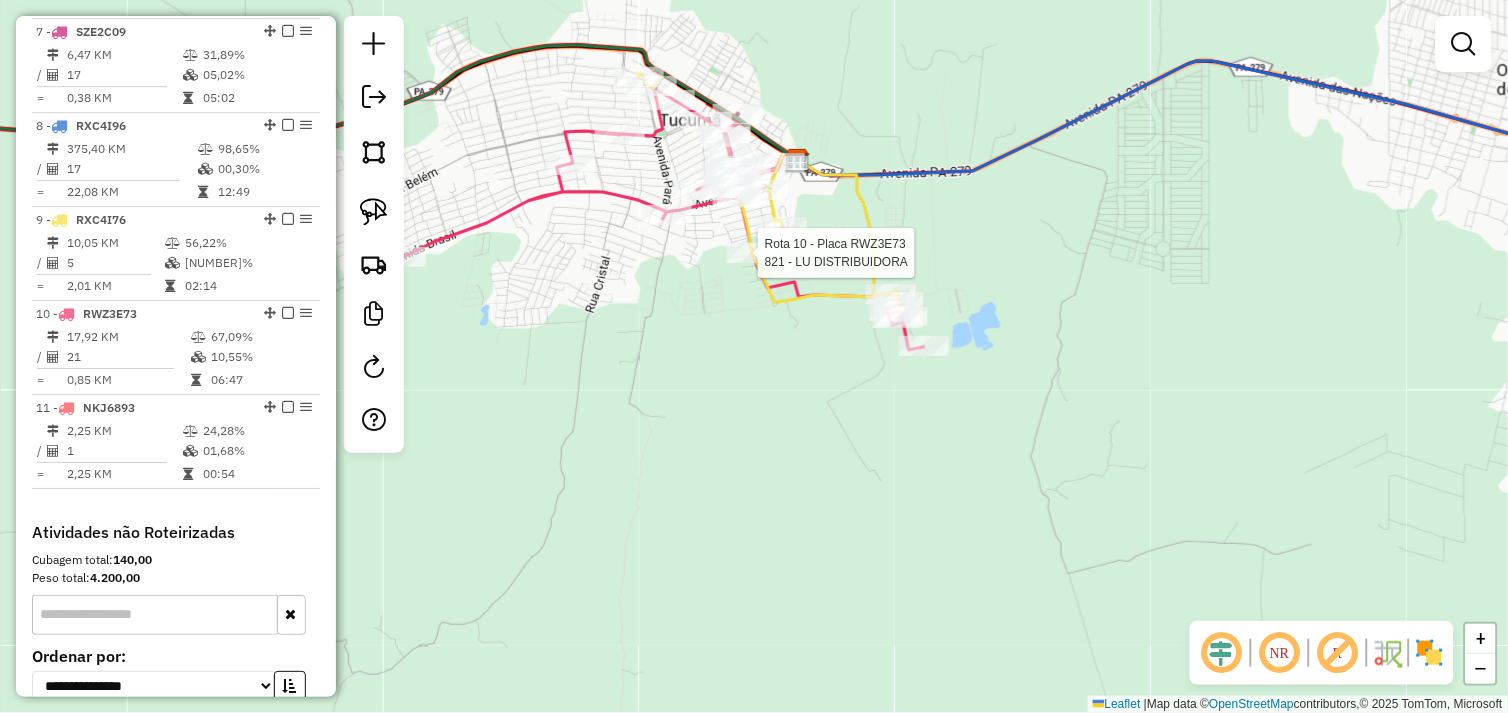 select on "*********" 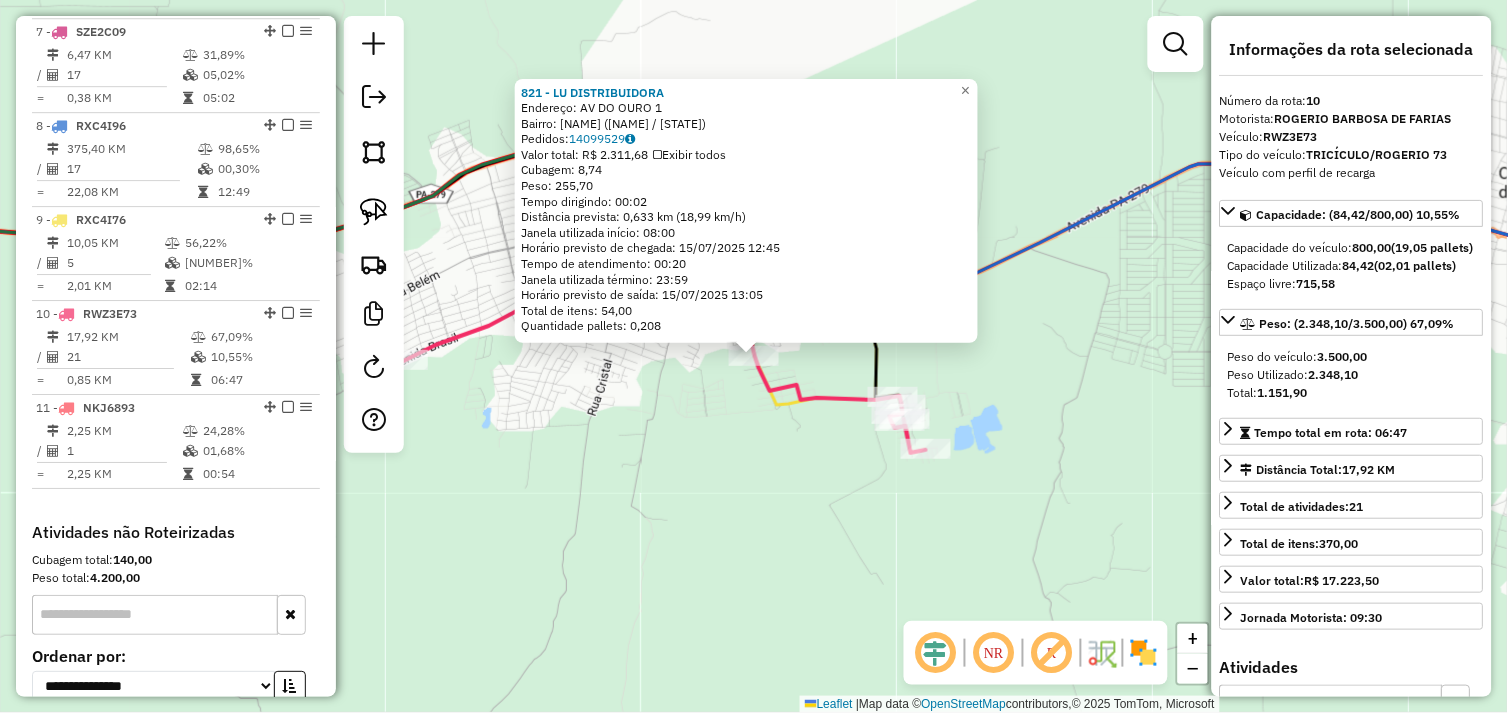 scroll, scrollTop: 1518, scrollLeft: 0, axis: vertical 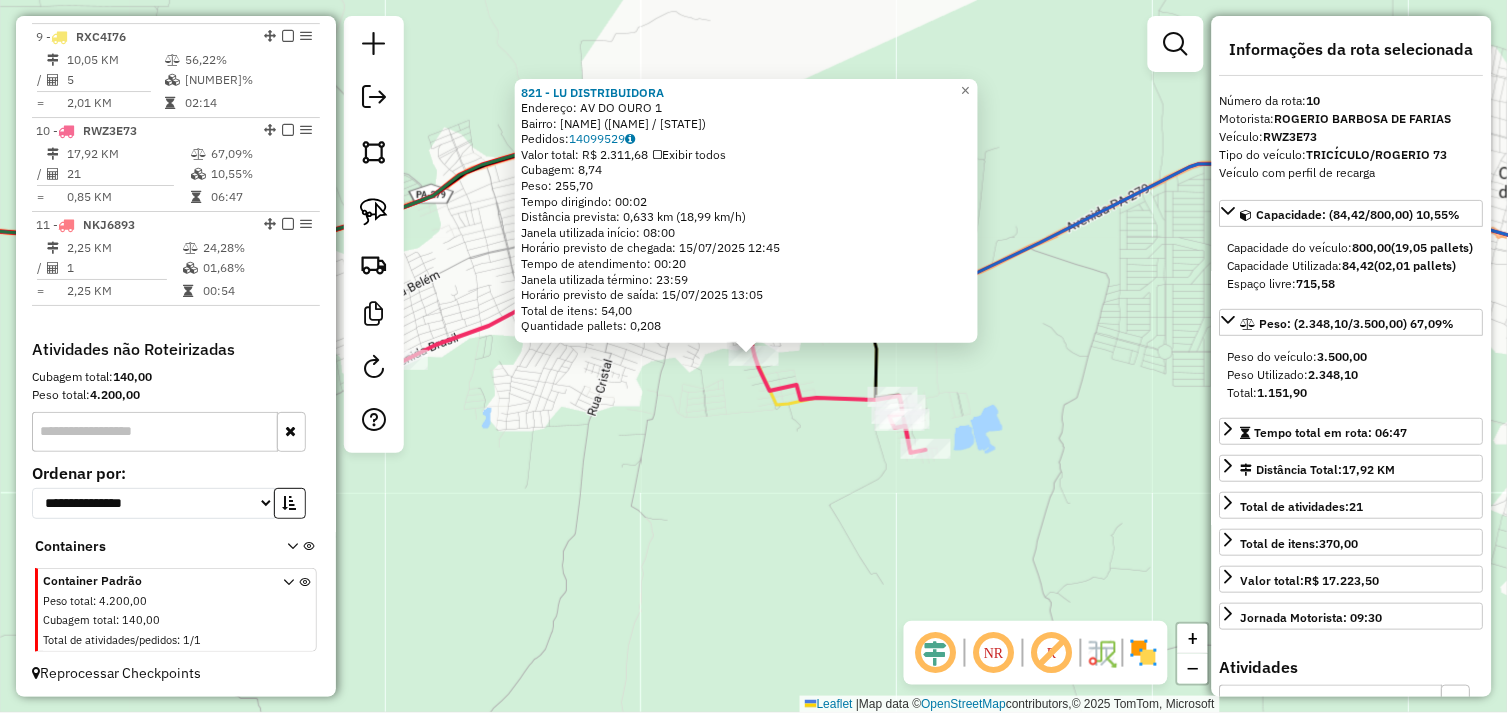 click on "[NUMBER] - LU DISTRIBUIDORA  Endereço:  AV DO OURO [NUMBER]   Bairro: NOVO MUNDO ([CITY] / [STATE])   Pedidos:  [NUMBER]   Valor total: R$ [NUMBER]   Exibir todos   Cubagem: [NUMBER]  Peso: [NUMBER]  Tempo dirigindo: [TIME]   Distância prevista: [NUMBER] km ([NUMBER] km/h)   Janela utilizada início: [TIME]   Horário previsto de chegada: [DATE] [TIME]   Tempo de atendimento: [TIME]   Janela utilizada término: [TIME]   Horário previsto de saída: [DATE] [TIME]   Total de itens: [NUMBER]   Quantidade pallets: [NUMBER]  × Janela de atendimento Grade de atendimento Capacidade Transportadoras Veículos Cliente Pedidos  Rotas Selecione os dias de semana para filtrar as janelas de atendimento  Seg   Ter   Qua   Qui   Sex   Sáb   Dom  Informe o período da janela de atendimento: De: Até:  Filtrar exatamente a janela do cliente  Considerar janela de atendimento padrão  Selecione os dias de semana para filtrar as grades de atendimento  Seg   Ter   Qua   Qui   Sex   Sáb   Dom   Considerar clientes sem dia de atendimento cadastrado  De:   De:" 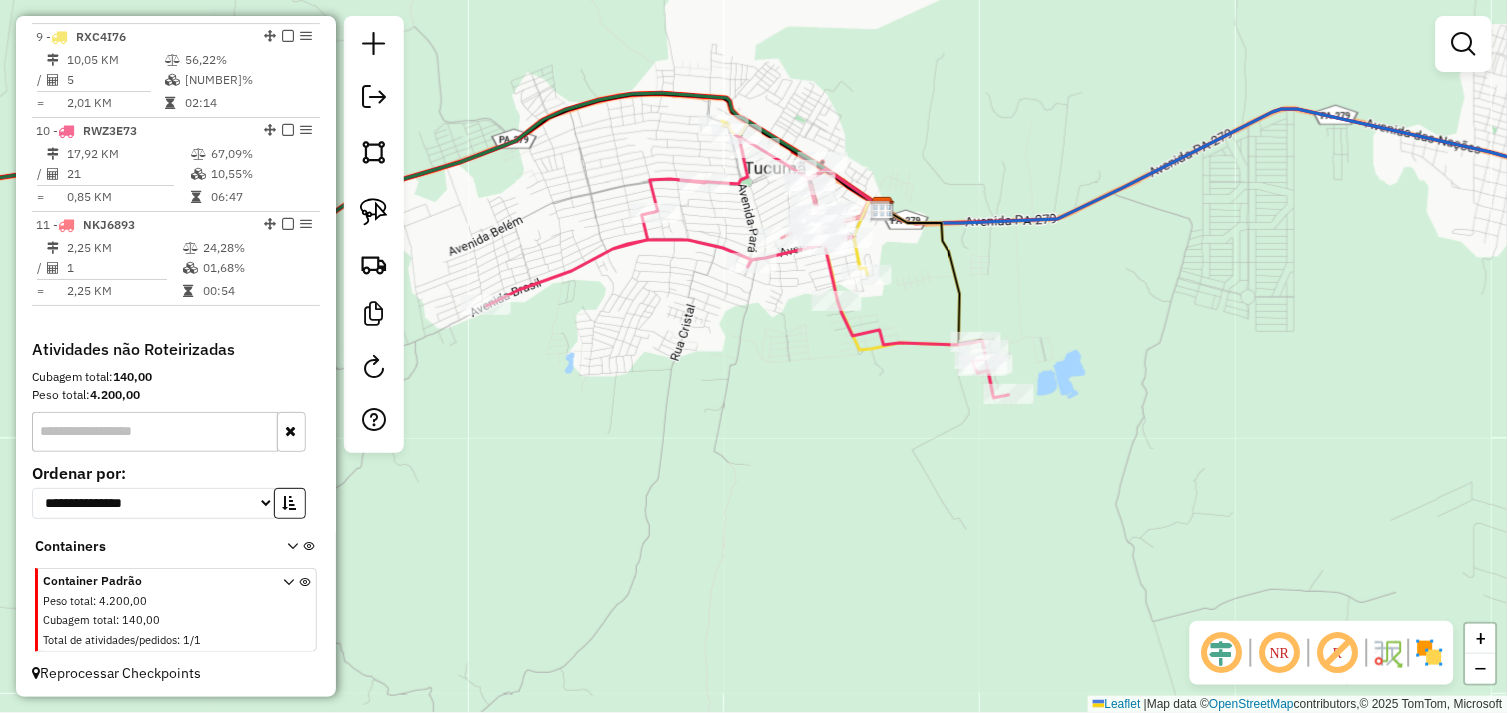 drag, startPoint x: 661, startPoint y: 436, endPoint x: 744, endPoint y: 381, distance: 99.56907 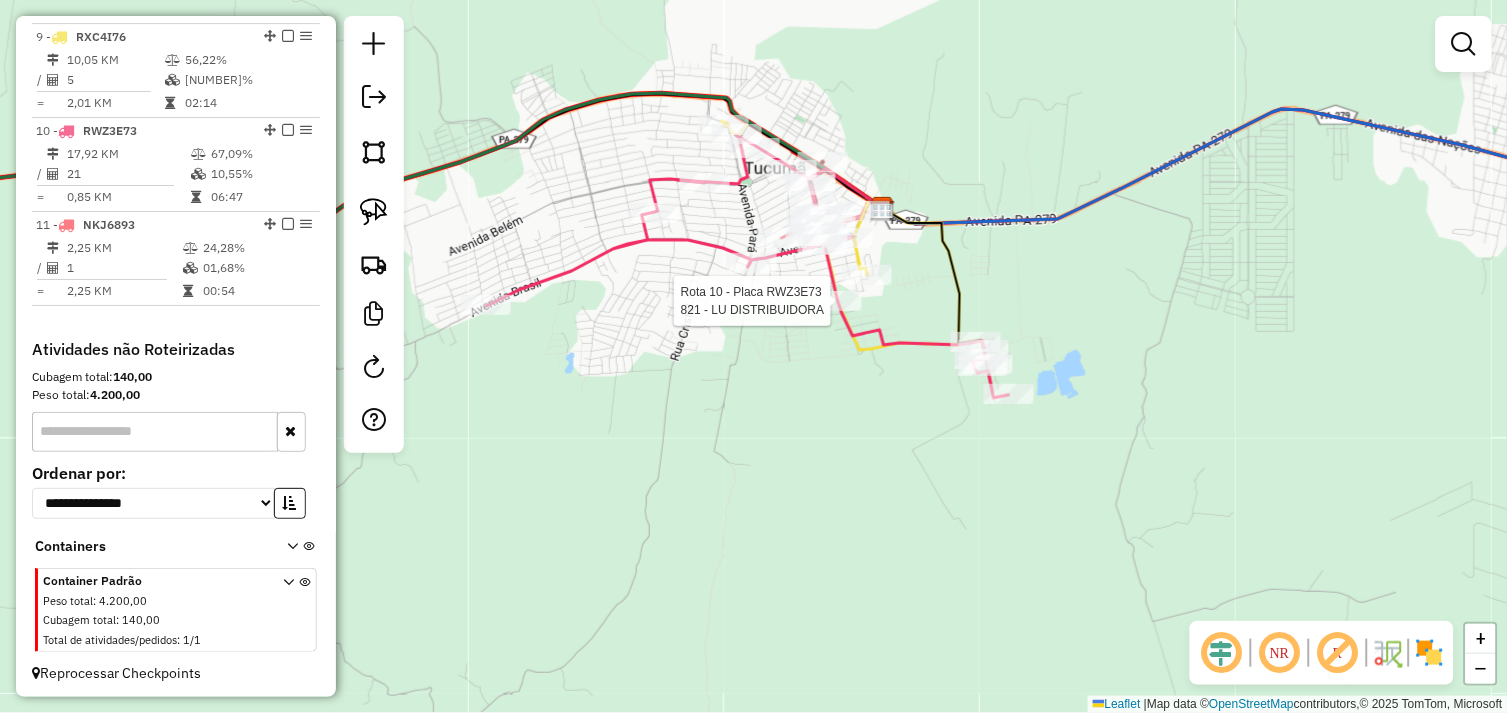 select on "*********" 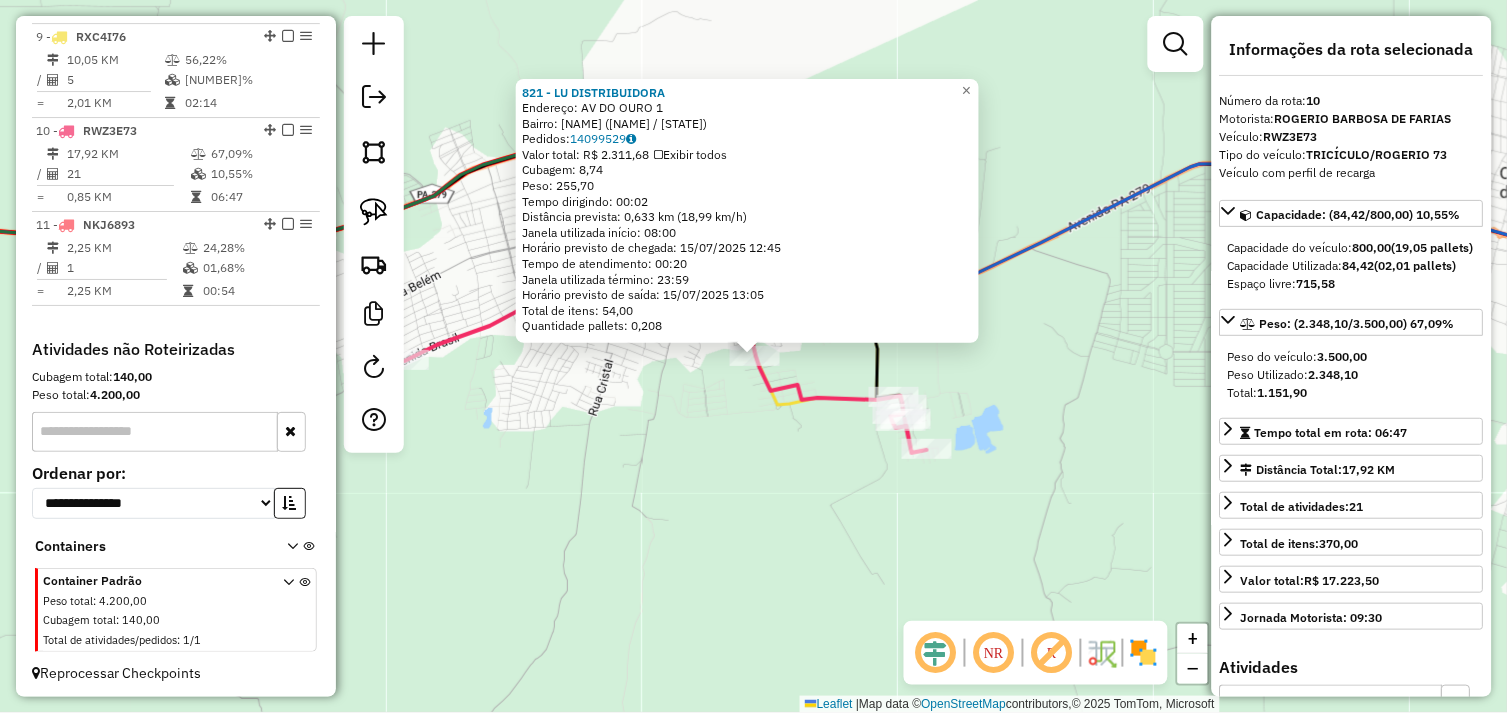click on "[NUMBER] - LU DISTRIBUIDORA  Endereço:  AV DO OURO [NUMBER]   Bairro: NOVO MUNDO ([CITY] / [STATE])   Pedidos:  [NUMBER]   Valor total: R$ [NUMBER]   Exibir todos   Cubagem: [NUMBER]  Peso: [NUMBER]  Tempo dirigindo: [TIME]   Distância prevista: [NUMBER] km ([NUMBER] km/h)   Janela utilizada início: [TIME]   Horário previsto de chegada: [DATE] [TIME]   Tempo de atendimento: [TIME]   Janela utilizada término: [TIME]   Horário previsto de saída: [DATE] [TIME]   Total de itens: [NUMBER]   Quantidade pallets: [NUMBER]  × Janela de atendimento Grade de atendimento Capacidade Transportadoras Veículos Cliente Pedidos  Rotas Selecione os dias de semana para filtrar as janelas de atendimento  Seg   Ter   Qua   Qui   Sex   Sáb   Dom  Informe o período da janela de atendimento: De: Até:  Filtrar exatamente a janela do cliente  Considerar janela de atendimento padrão  Selecione os dias de semana para filtrar as grades de atendimento  Seg   Ter   Qua   Qui   Sex   Sáb   Dom   Considerar clientes sem dia de atendimento cadastrado  De:   De:" 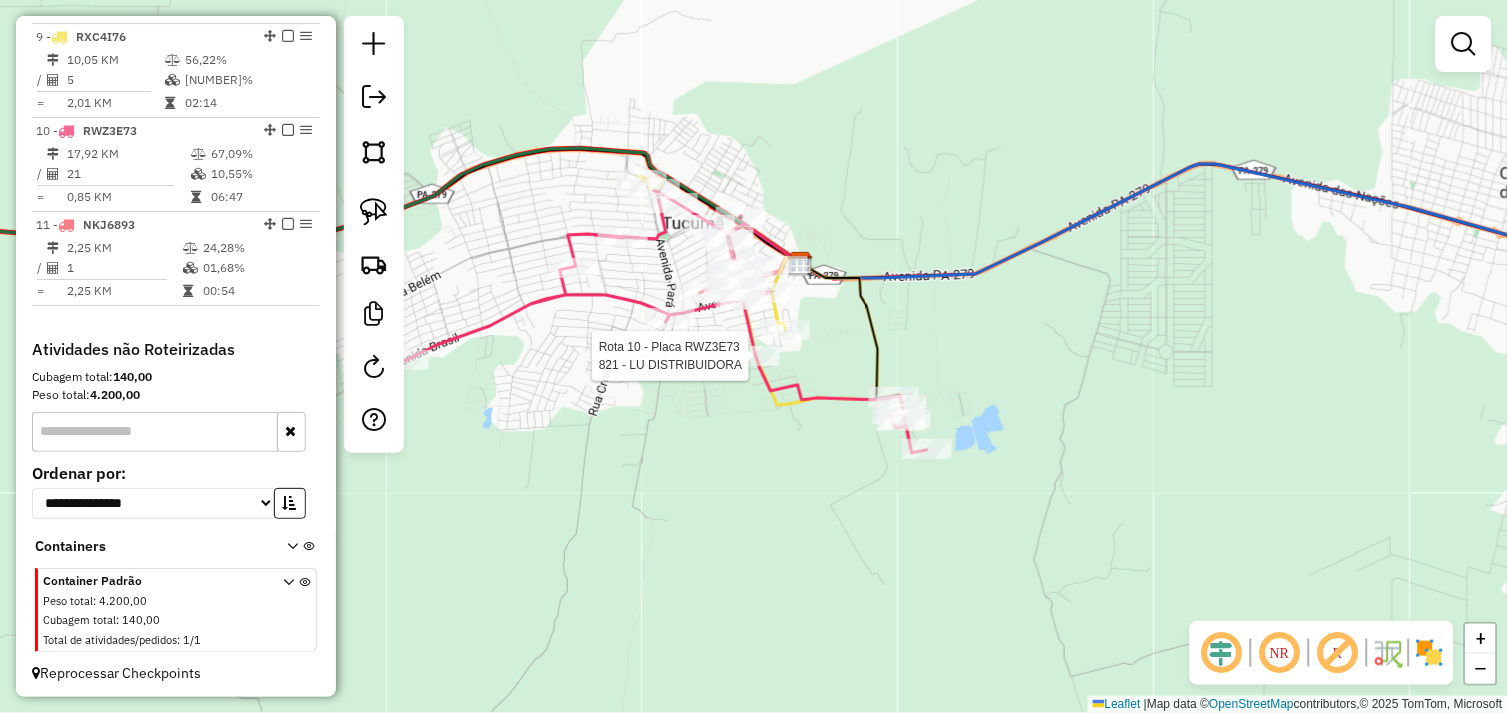 select on "*********" 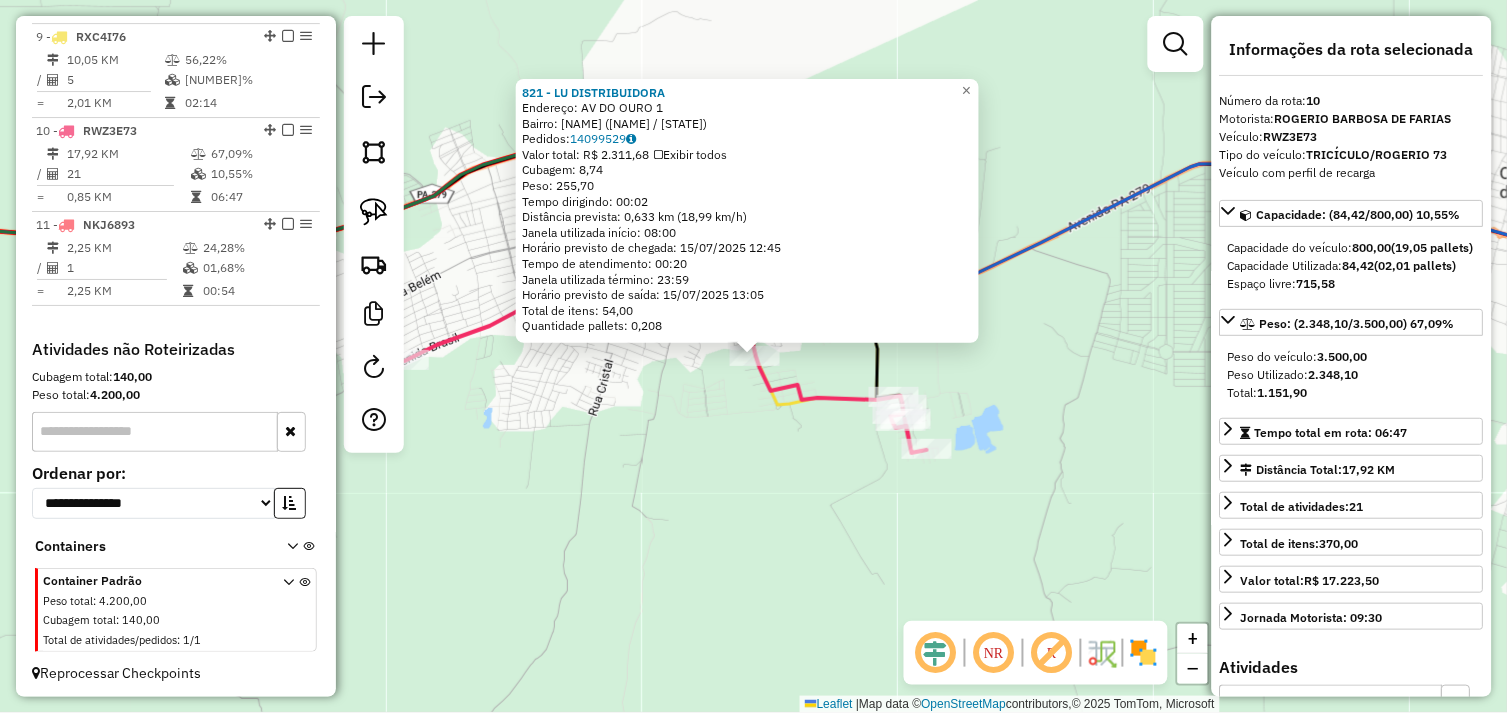 click on "[NUMBER] - LU DISTRIBUIDORA  Endereço:  AV DO OURO [NUMBER]   Bairro: NOVO MUNDO ([CITY] / [STATE])   Pedidos:  [NUMBER]   Valor total: R$ [NUMBER]   Exibir todos   Cubagem: [NUMBER]  Peso: [NUMBER]  Tempo dirigindo: [TIME]   Distância prevista: [NUMBER] km ([NUMBER] km/h)   Janela utilizada início: [TIME]   Horário previsto de chegada: [DATE] [TIME]   Tempo de atendimento: [TIME]   Janela utilizada término: [TIME]   Horário previsto de saída: [DATE] [TIME]   Total de itens: [NUMBER]   Quantidade pallets: [NUMBER]  × Janela de atendimento Grade de atendimento Capacidade Transportadoras Veículos Cliente Pedidos  Rotas Selecione os dias de semana para filtrar as janelas de atendimento  Seg   Ter   Qua   Qui   Sex   Sáb   Dom  Informe o período da janela de atendimento: De: Até:  Filtrar exatamente a janela do cliente  Considerar janela de atendimento padrão  Selecione os dias de semana para filtrar as grades de atendimento  Seg   Ter   Qua   Qui   Sex   Sáb   Dom   Considerar clientes sem dia de atendimento cadastrado  De:   De:" 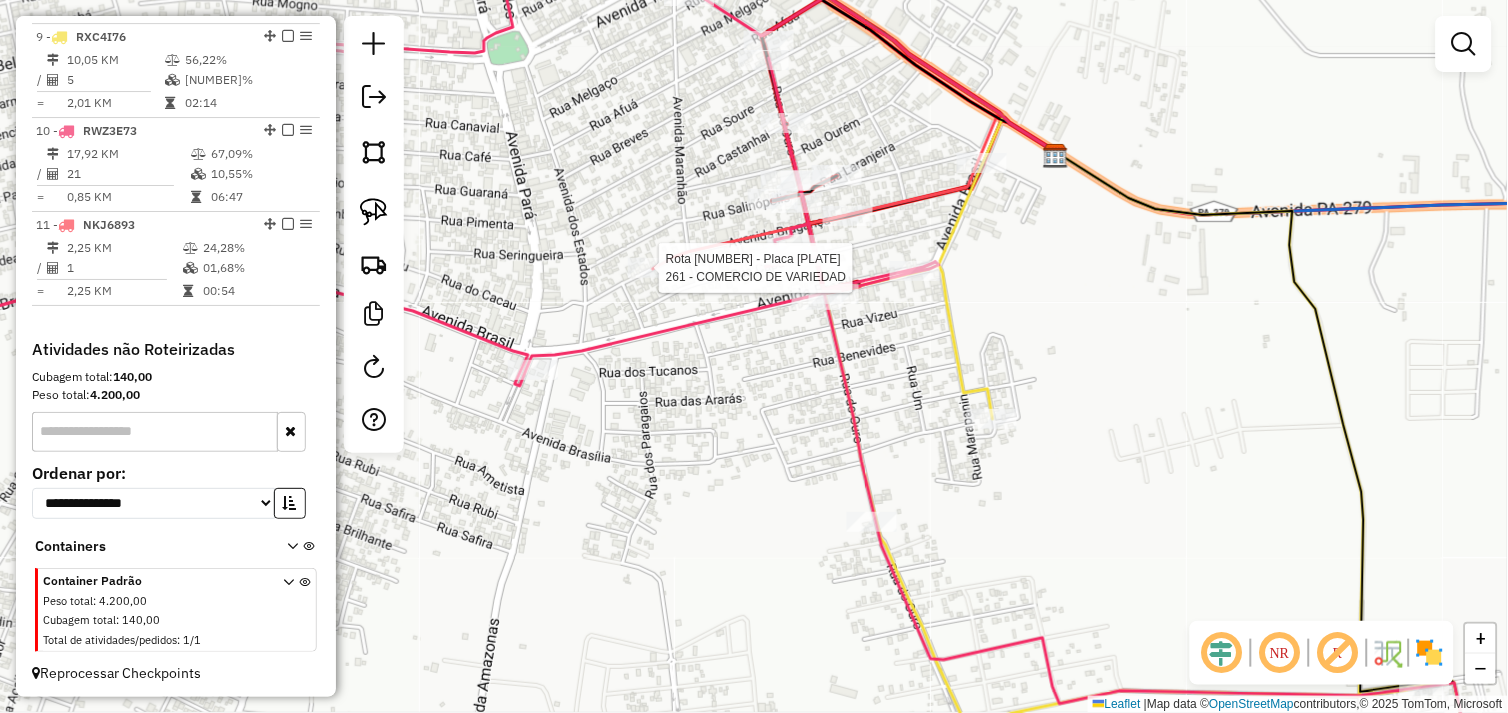 select on "*********" 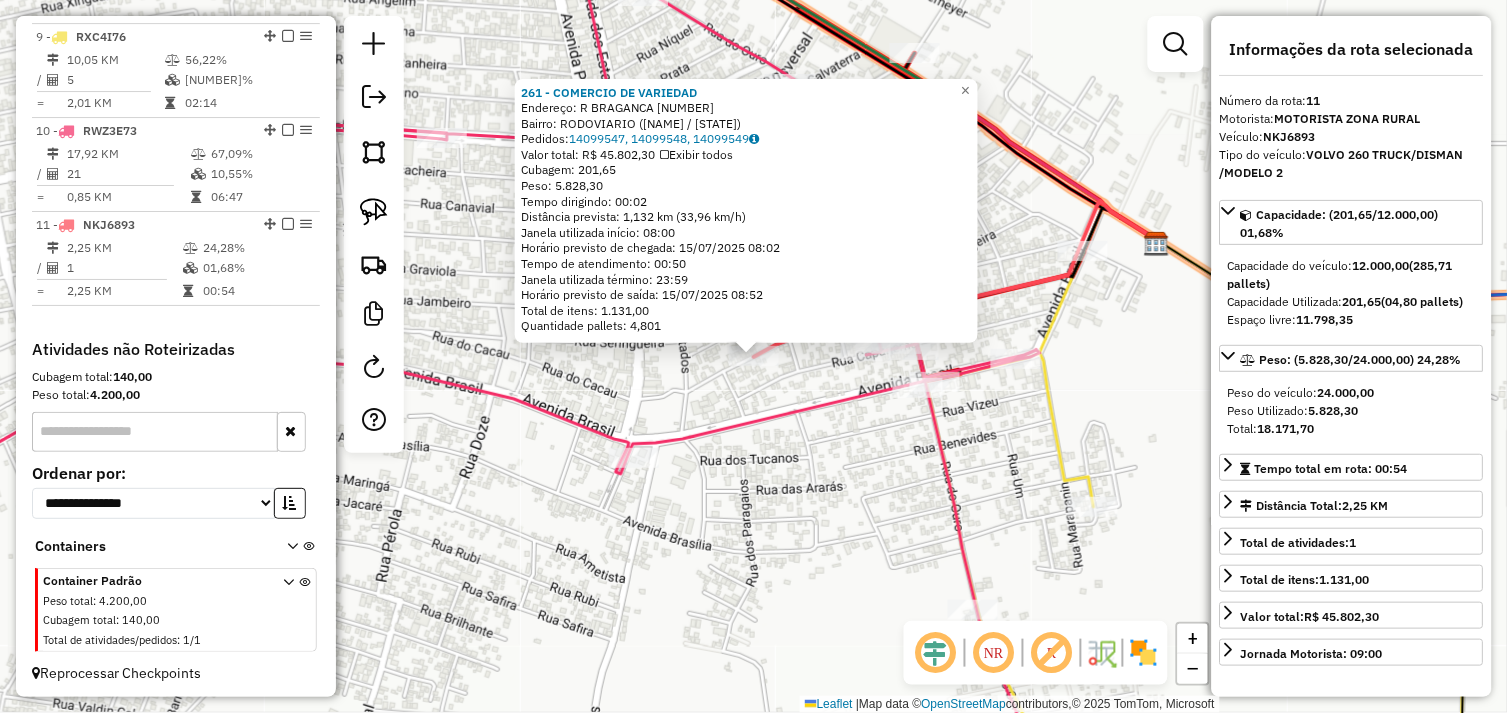 click on "[NUMBER] - COMERCIO DE VARIEDAD  Endereço:  R BRAGANCA [NUMBER]   Bairro: RODOVIARIO ([CITY] / PA)   Pedidos:  [NUMBER], [NUMBER], [NUMBER]   Valor total: R$ [NUMBER]   Exibir todos   Cubagem: [NUMBER]  Peso: [NUMBER]  Tempo dirigindo: [TIME]   Distância prevista: [NUMBER] km ([NUMBER] km/h)   Janela utilizada início: [TIME]   Horário previsto de chegada: [DATE] [TIME]   Tempo de atendimento: [TIME]   Janela utilizada término: [TIME]   Horário previsto de saída: [DATE] [TIME]   Total de itens: [NUMBER]   Quantidade pallets: [NUMBER]  × Janela de atendimento Grade de atendimento Capacidade Transportadoras Veículos Cliente Pedidos  Rotas Selecione os dias de semana para filtrar as janelas de atendimento  Seg   Ter   Qua   Qui   Sex   Sáb   Dom  Informe o período da janela de atendimento: De: Até:  Filtrar exatamente a janela do cliente  Considerar janela de atendimento padrão  Selecione os dias de semana para filtrar as grades de atendimento  Seg   Ter   Qua   Qui   Sex   Sáb   Dom   Peso mínimo:   Peso máximo:" 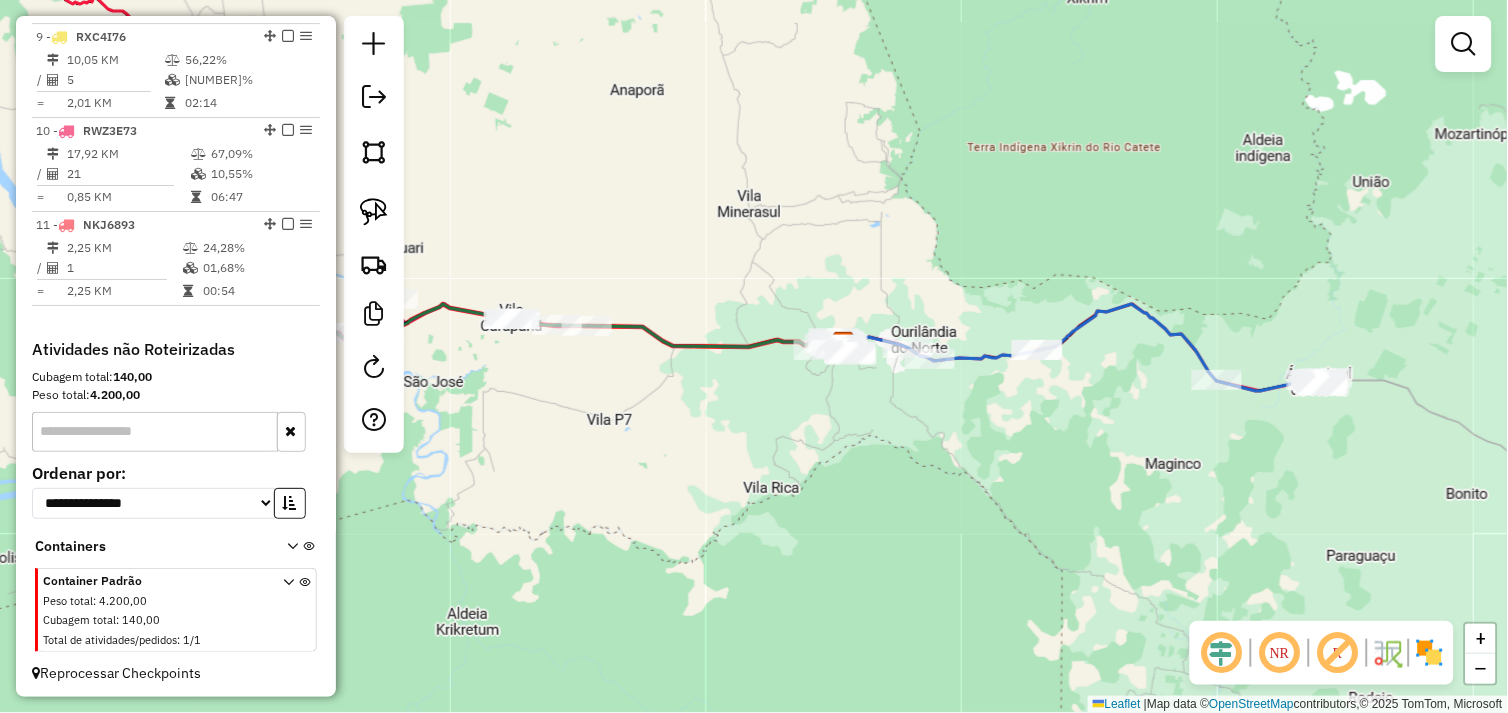 drag, startPoint x: 806, startPoint y: 474, endPoint x: 841, endPoint y: 416, distance: 67.74216 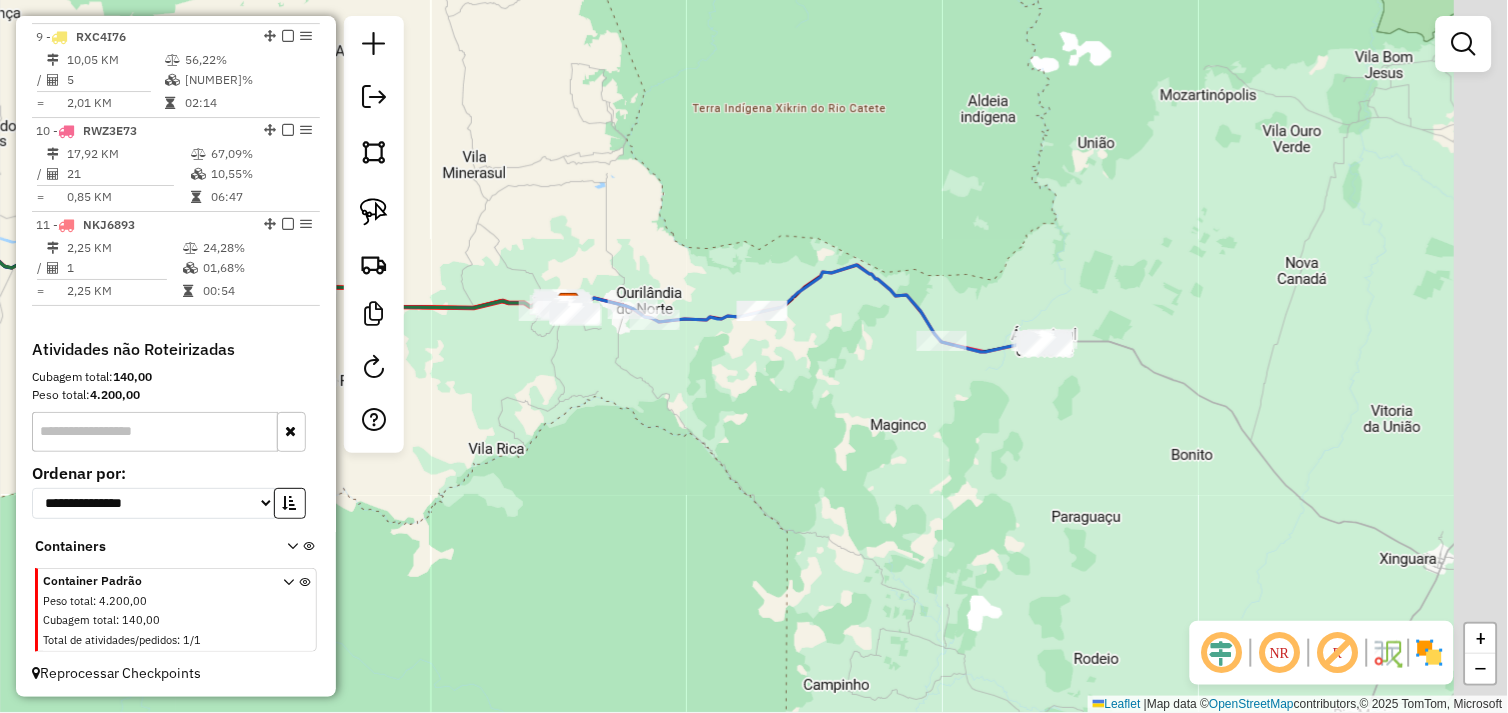 drag, startPoint x: 1064, startPoint y: 450, endPoint x: 821, endPoint y: 416, distance: 245.36707 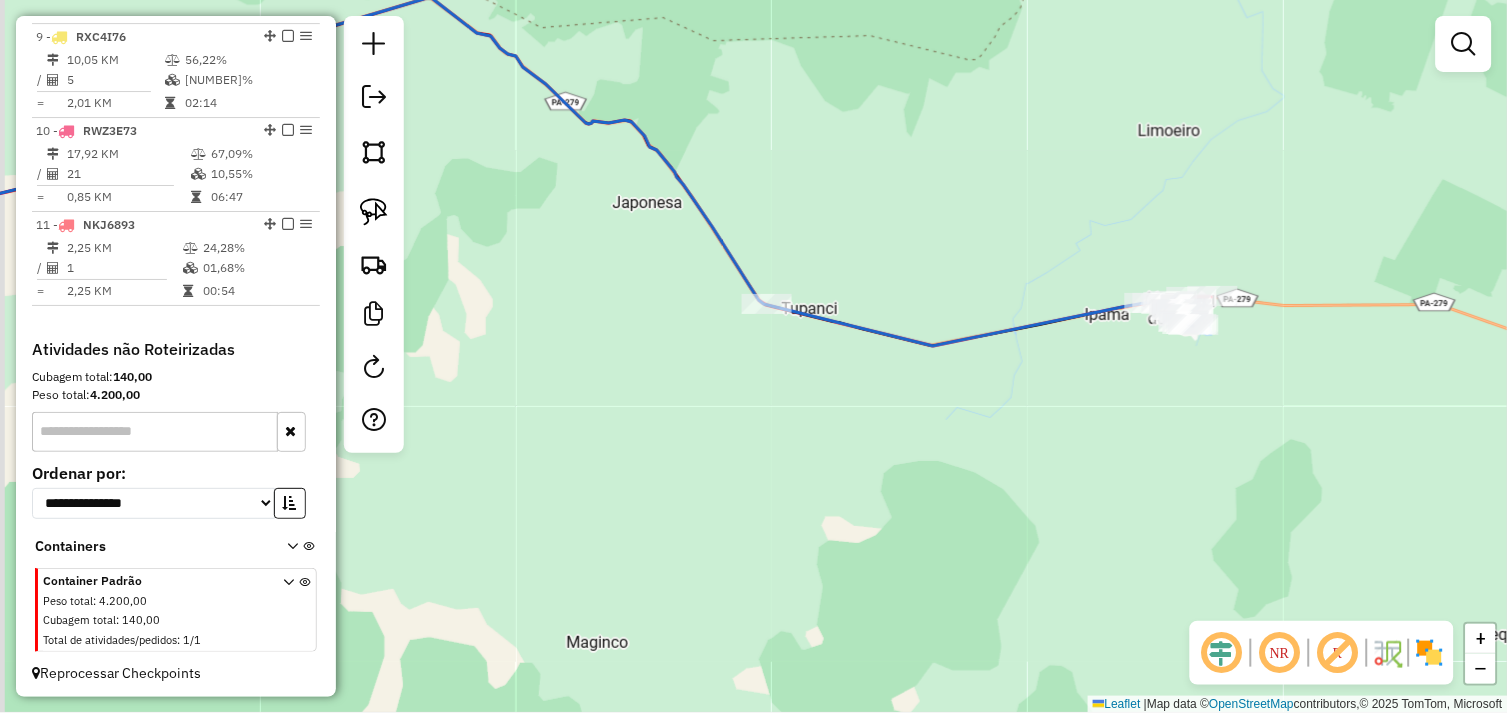 drag, startPoint x: 608, startPoint y: 356, endPoint x: 773, endPoint y: 382, distance: 167.03592 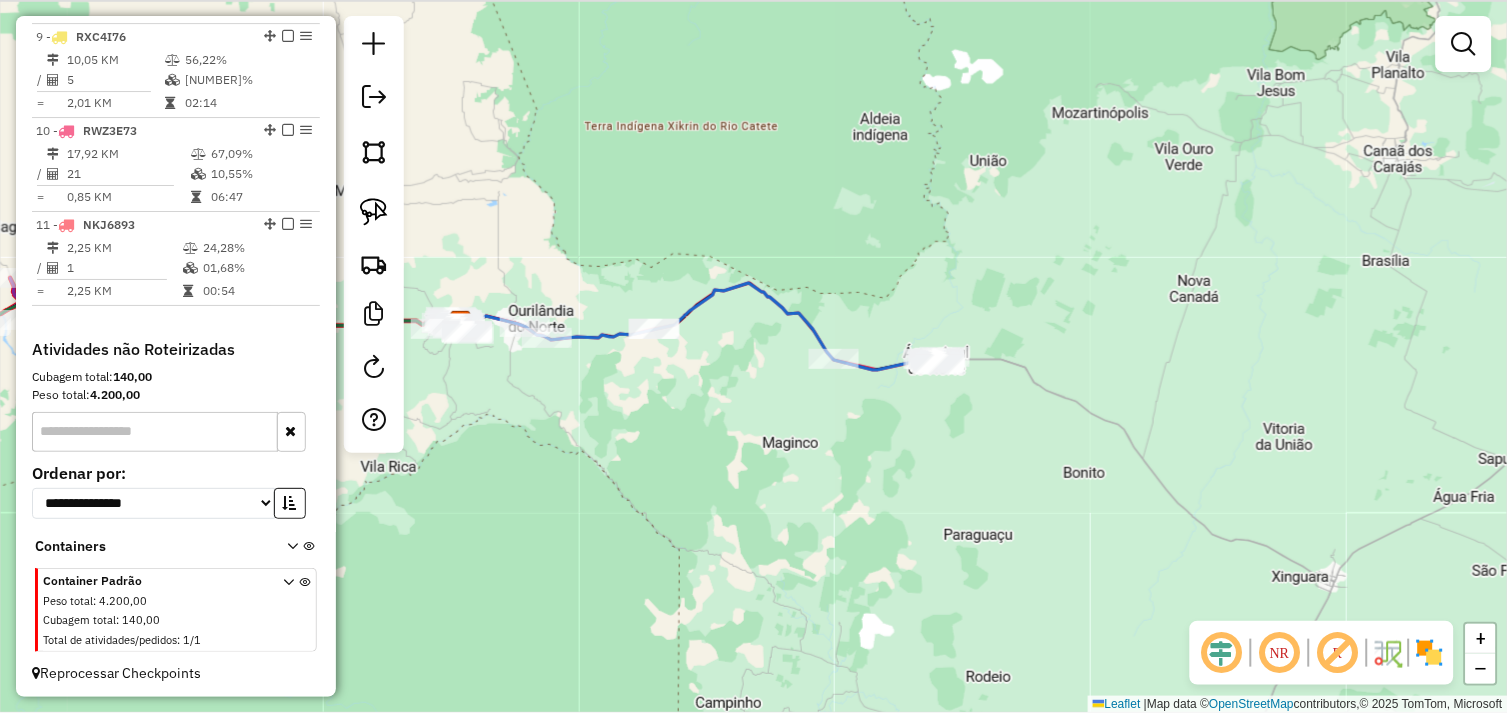 drag, startPoint x: 683, startPoint y: 401, endPoint x: 833, endPoint y: 406, distance: 150.08331 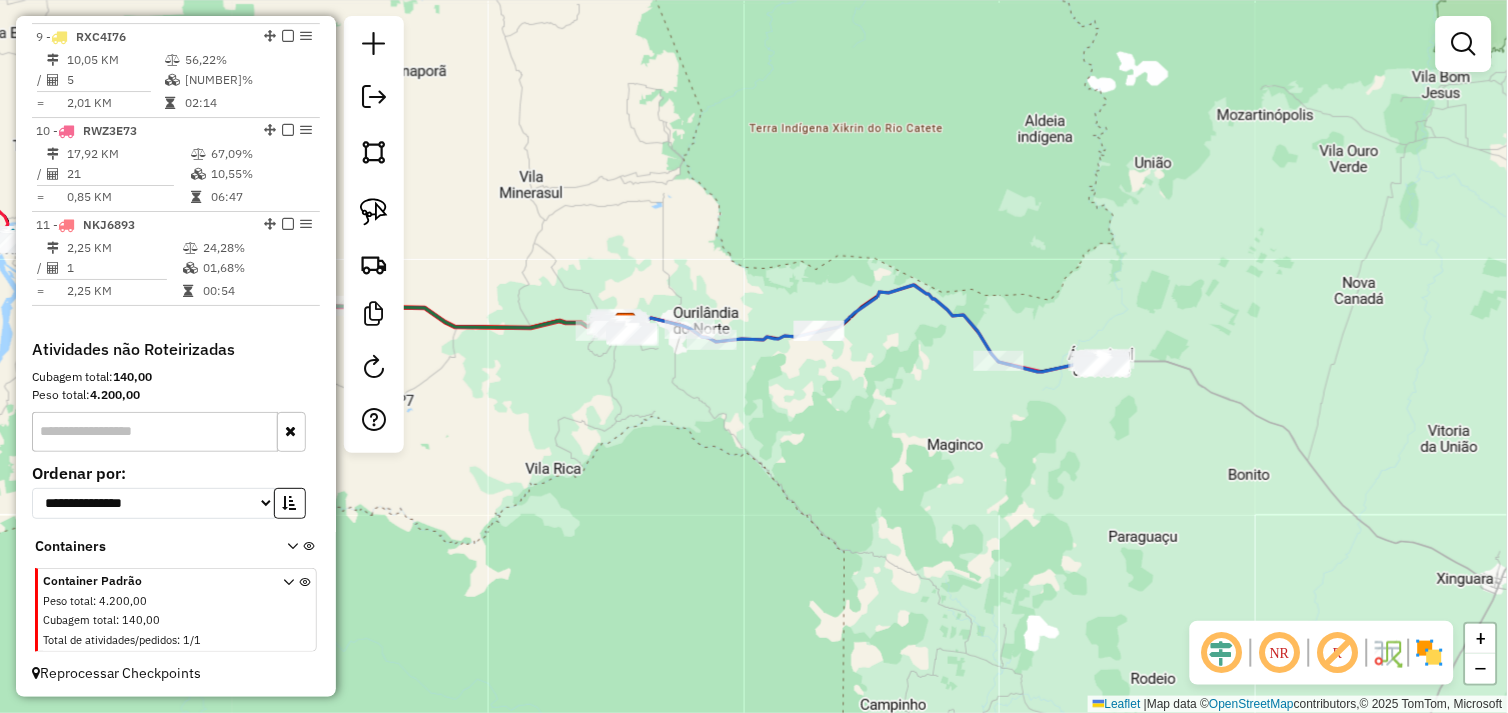 drag, startPoint x: 745, startPoint y: 420, endPoint x: 815, endPoint y: 417, distance: 70.064255 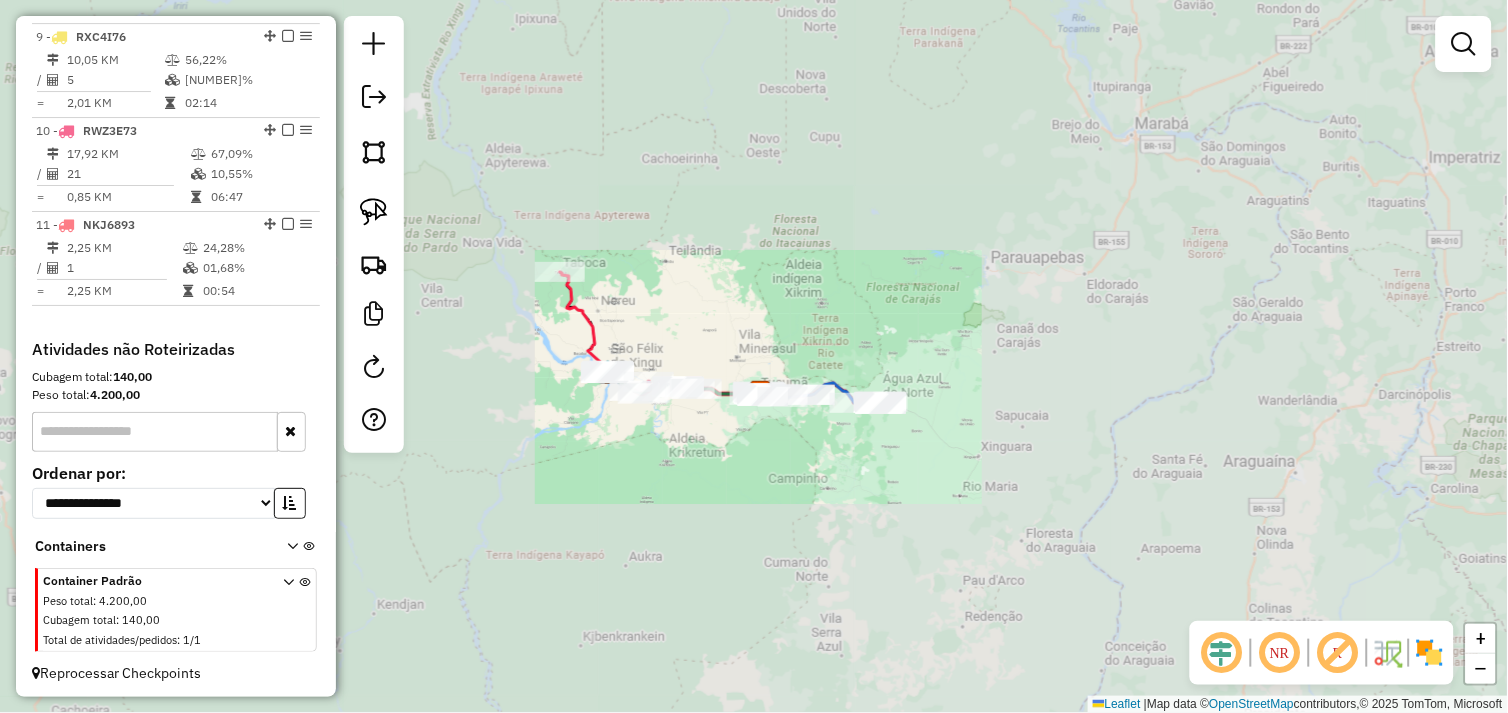 drag, startPoint x: 668, startPoint y: 458, endPoint x: 833, endPoint y: 483, distance: 166.8832 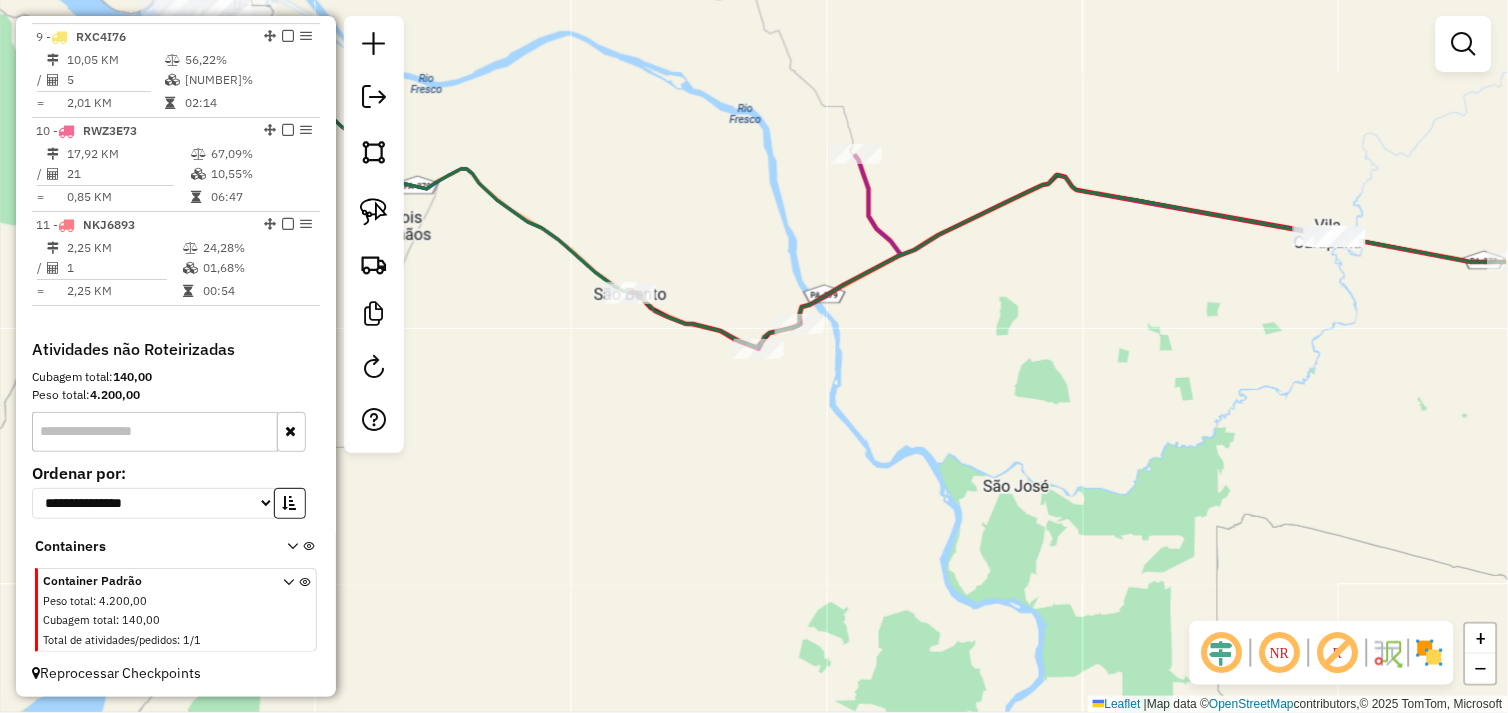 drag, startPoint x: 1080, startPoint y: 388, endPoint x: 912, endPoint y: 375, distance: 168.50223 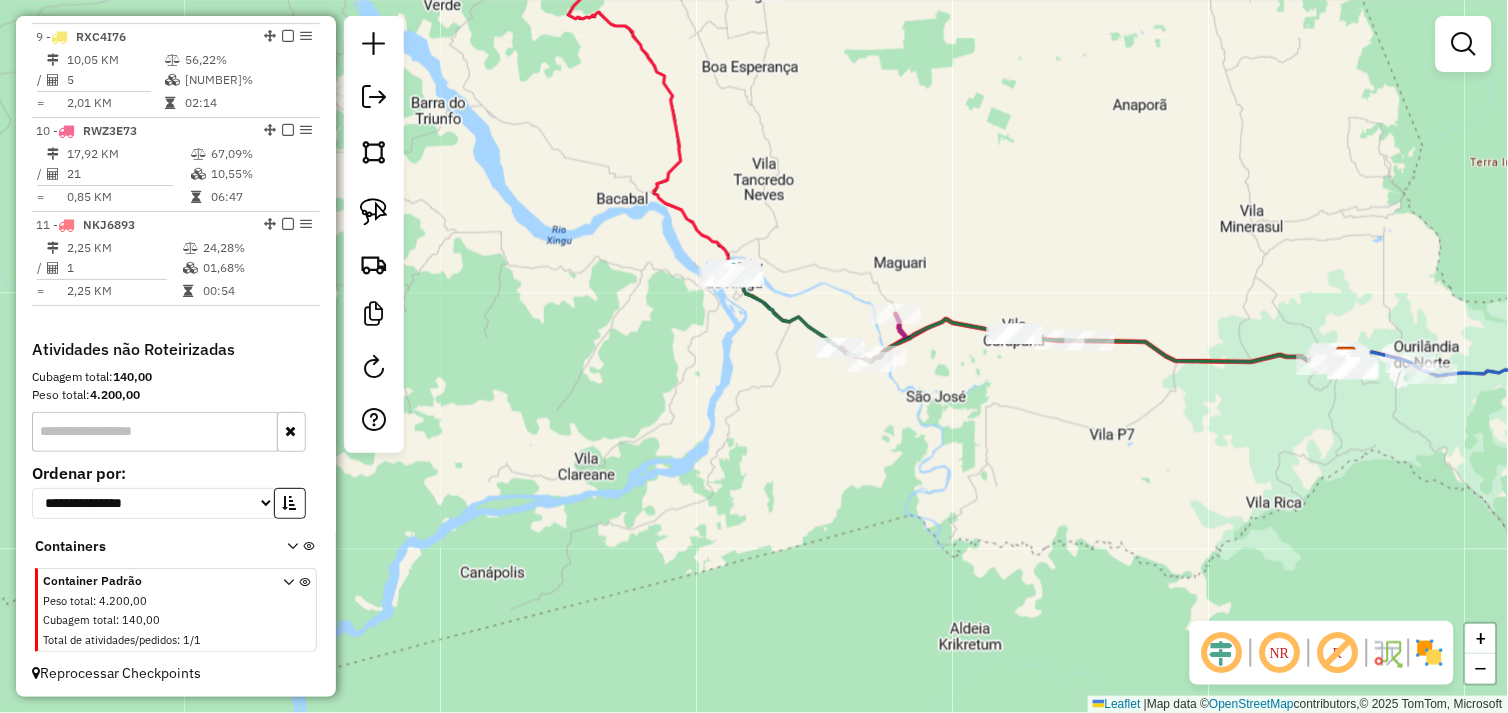 drag, startPoint x: 935, startPoint y: 462, endPoint x: 895, endPoint y: 471, distance: 41 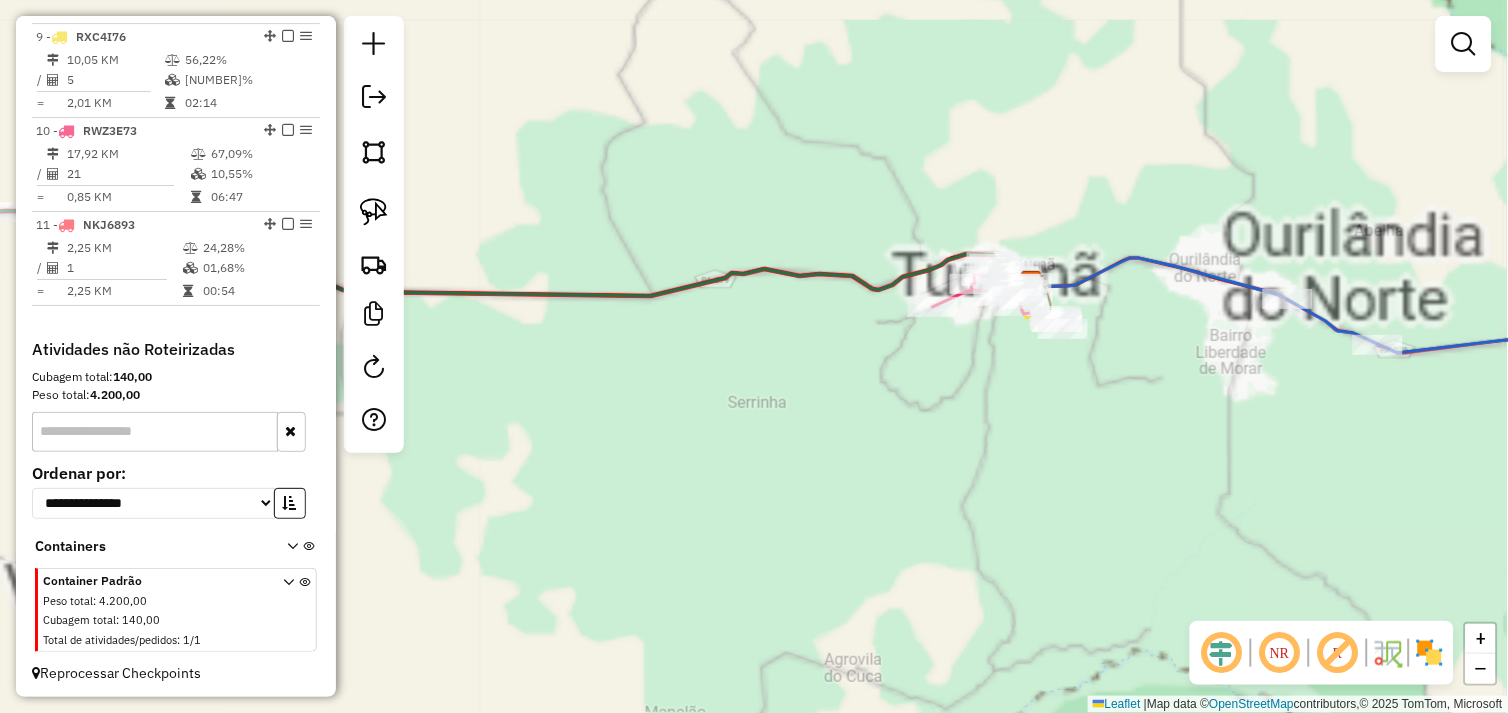 drag, startPoint x: 1043, startPoint y: 413, endPoint x: 1004, endPoint y: 541, distance: 133.80957 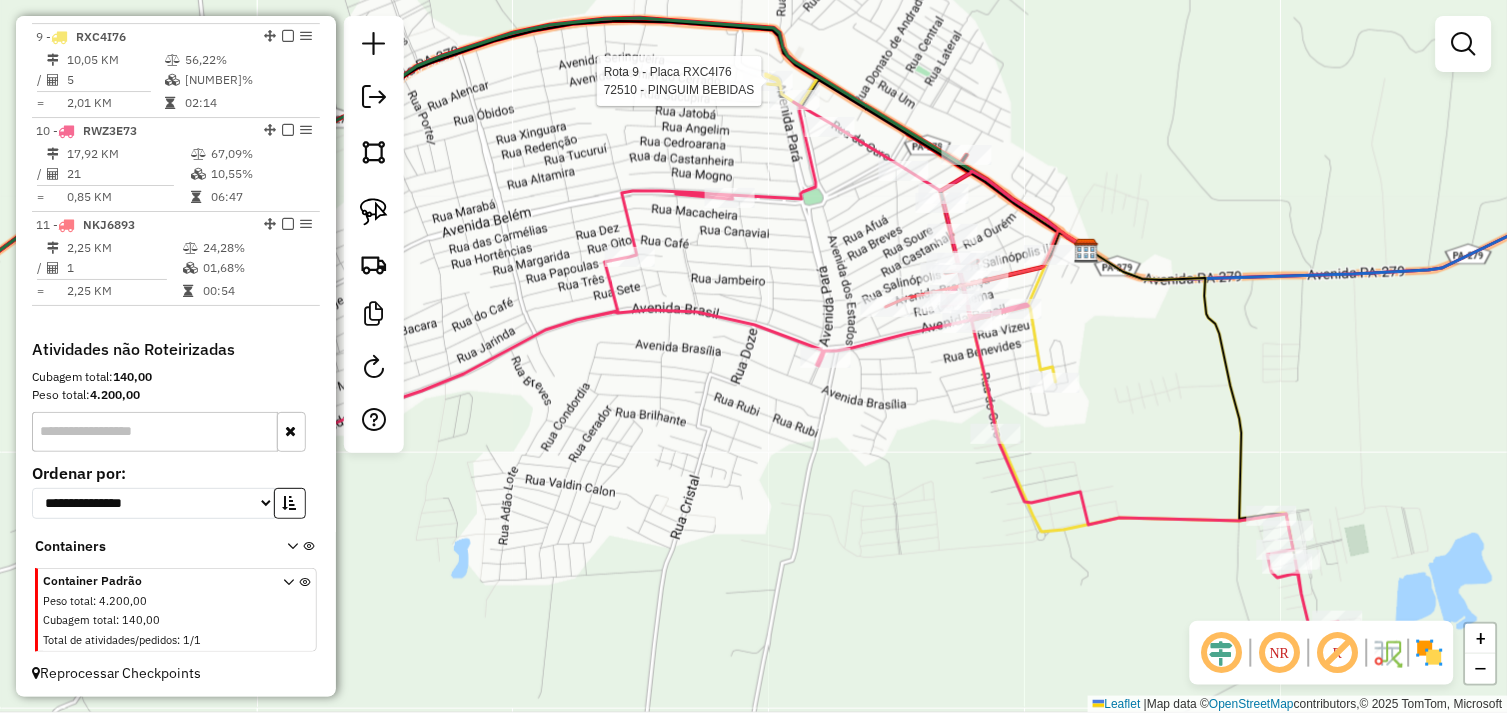 select on "*********" 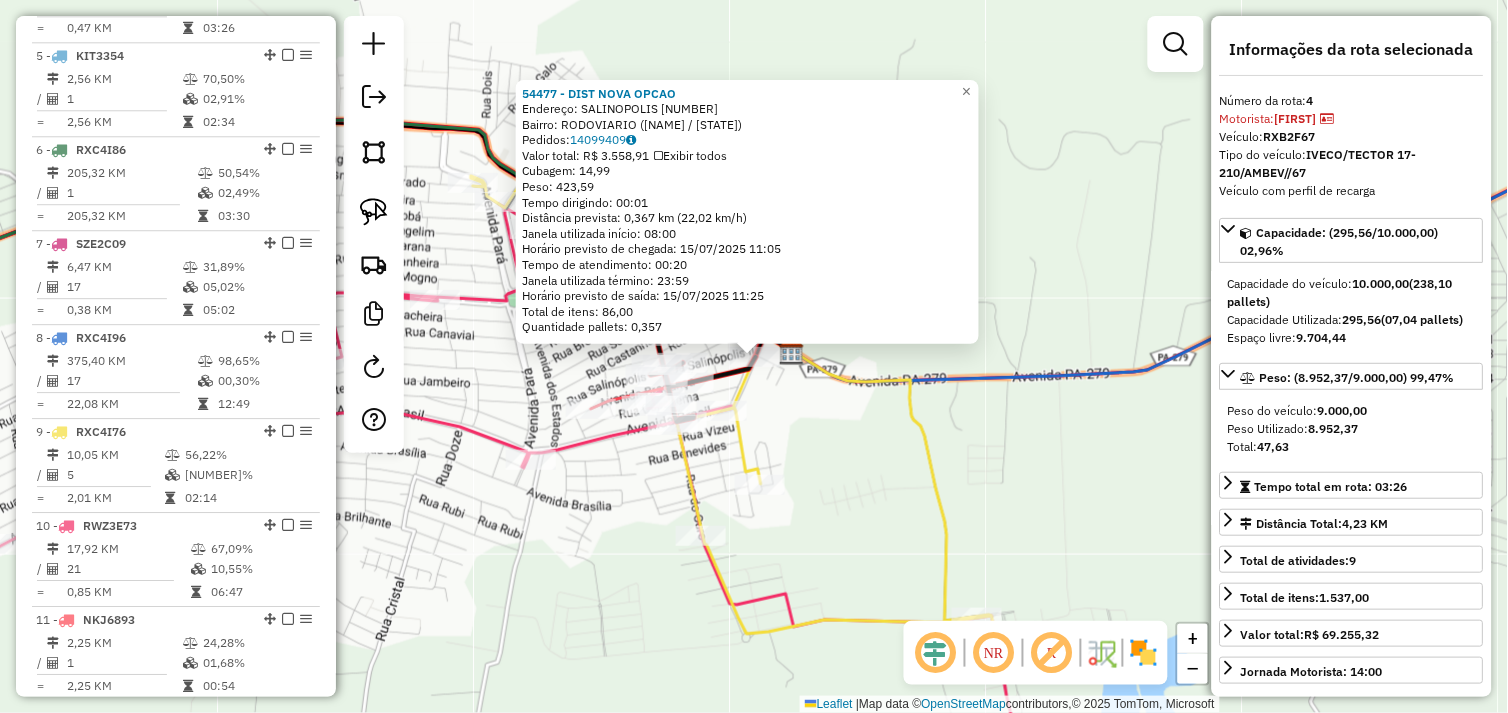 scroll, scrollTop: 1055, scrollLeft: 0, axis: vertical 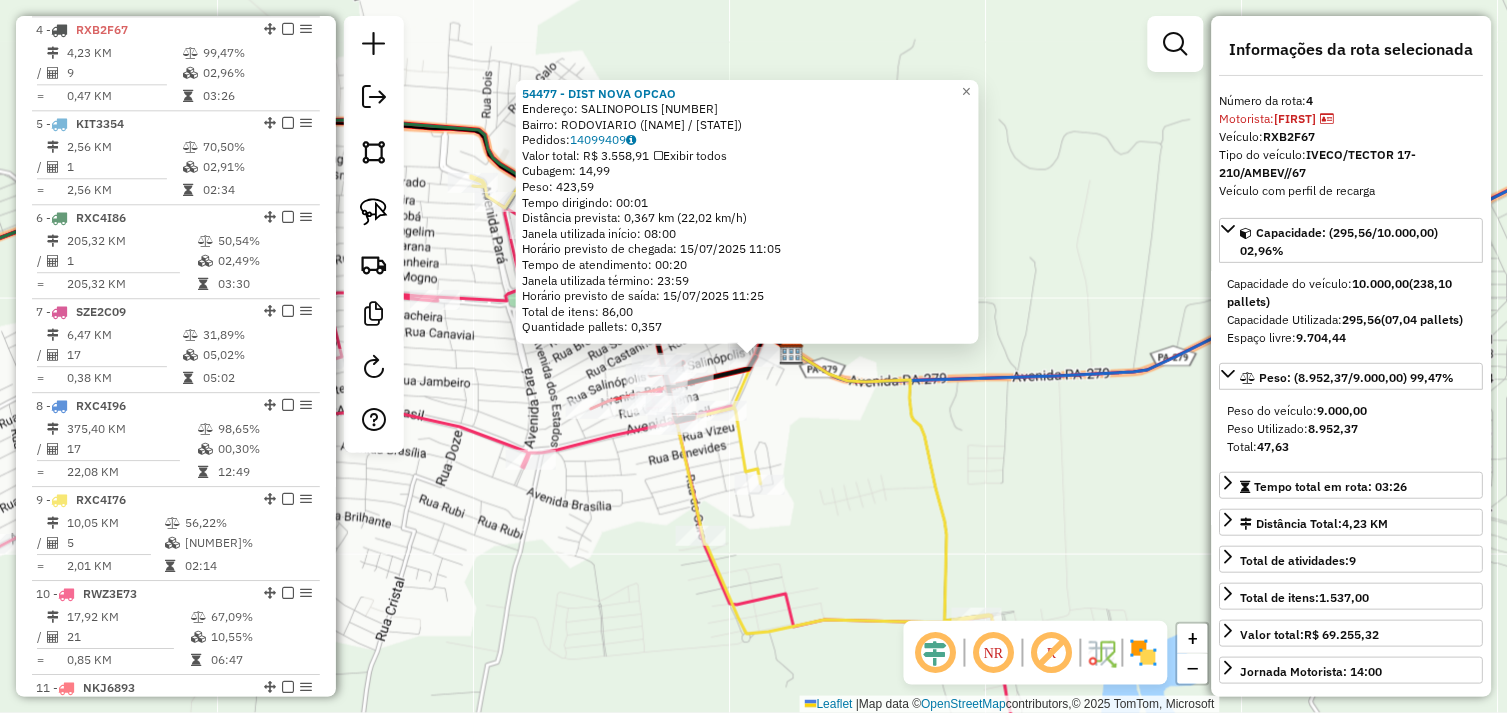 click on "54477 - DIST NOVA OPCAO  Endereço:  SALINOPOLIS 198   Bairro: RODOVIARIO (TUCUMA / PA)   Pedidos:  14099409   Valor total: R$ 3.558,91   Exibir todos   Cubagem: 14,99  Peso: 423,59  Tempo dirigindo: 00:01   Distância prevista: 0,367 km (22,02 km/h)   Janela utilizada início: 08:00   Horário previsto de chegada: 15/07/2025 11:05   Tempo de atendimento: 00:20   Janela utilizada término: 23:59   Horário previsto de saída: 15/07/2025 11:25   Total de itens: 86,00   Quantidade pallets: 0,357  × Janela de atendimento Grade de atendimento Capacidade Transportadoras Veículos Cliente Pedidos  Rotas Selecione os dias de semana para filtrar as janelas de atendimento  Seg   Ter   Qua   Qui   Sex   Sáb   Dom  Informe o período da janela de atendimento: De: Até:  Filtrar exatamente a janela do cliente  Considerar janela de atendimento padrão  Selecione os dias de semana para filtrar as grades de atendimento  Seg   Ter   Qua   Qui   Sex   Sáb   Dom   Considerar clientes sem dia de atendimento cadastrado  De:" 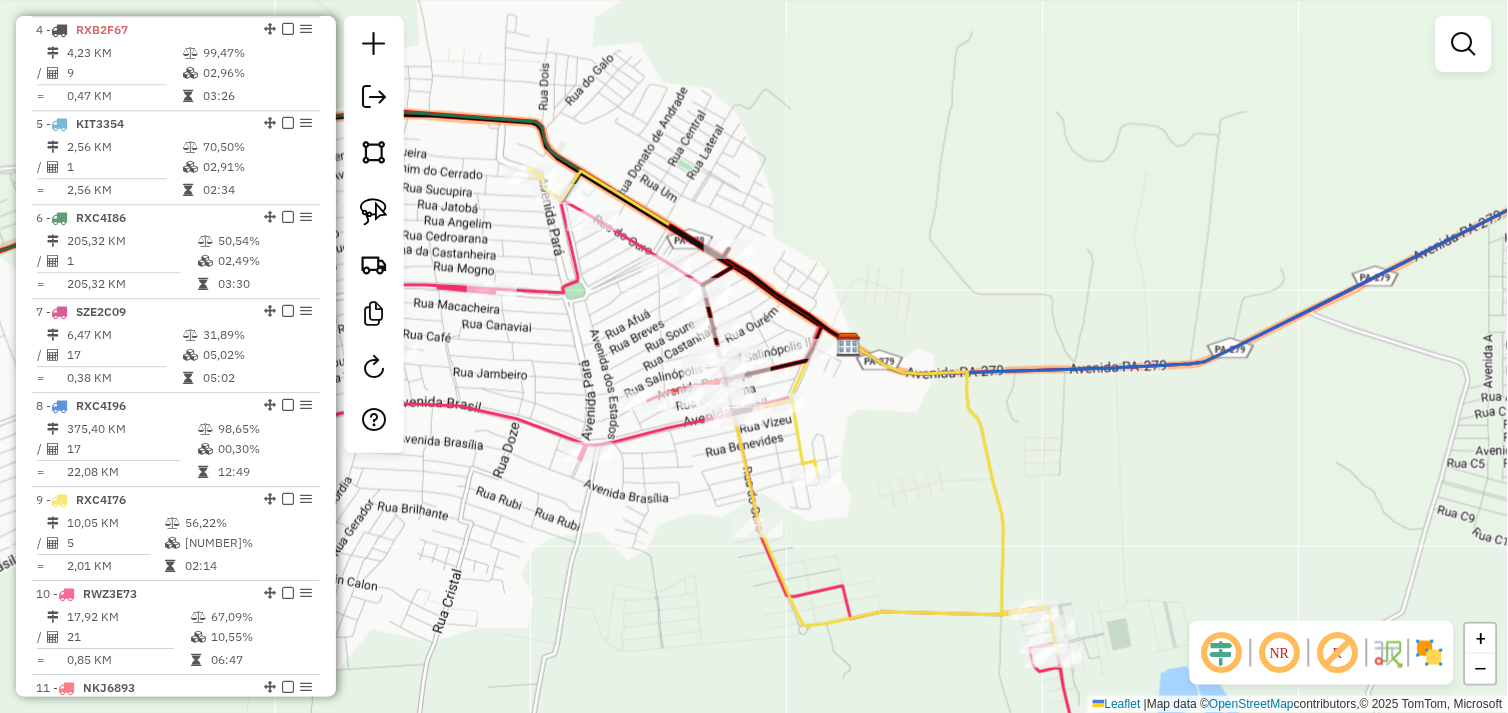 drag, startPoint x: 698, startPoint y: 493, endPoint x: 810, endPoint y: 410, distance: 139.4023 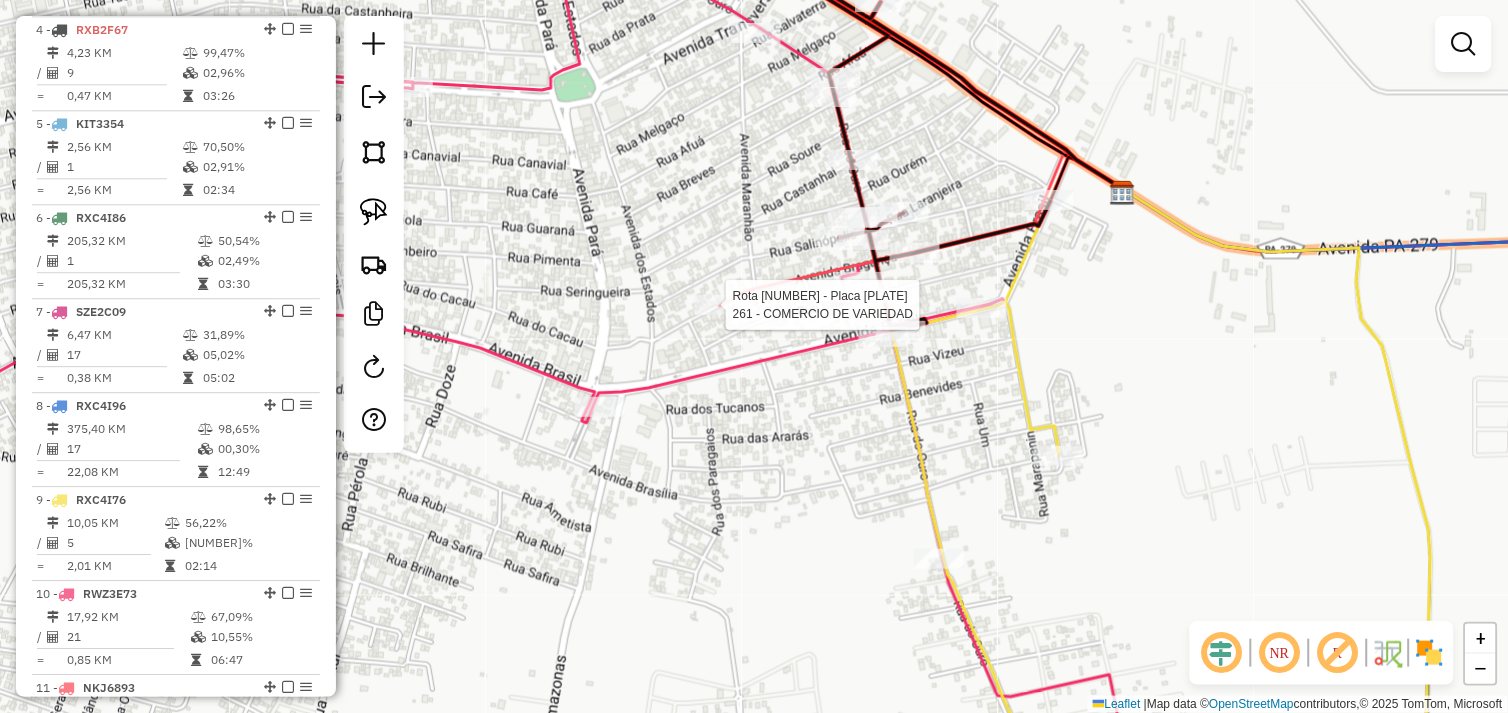 select on "*********" 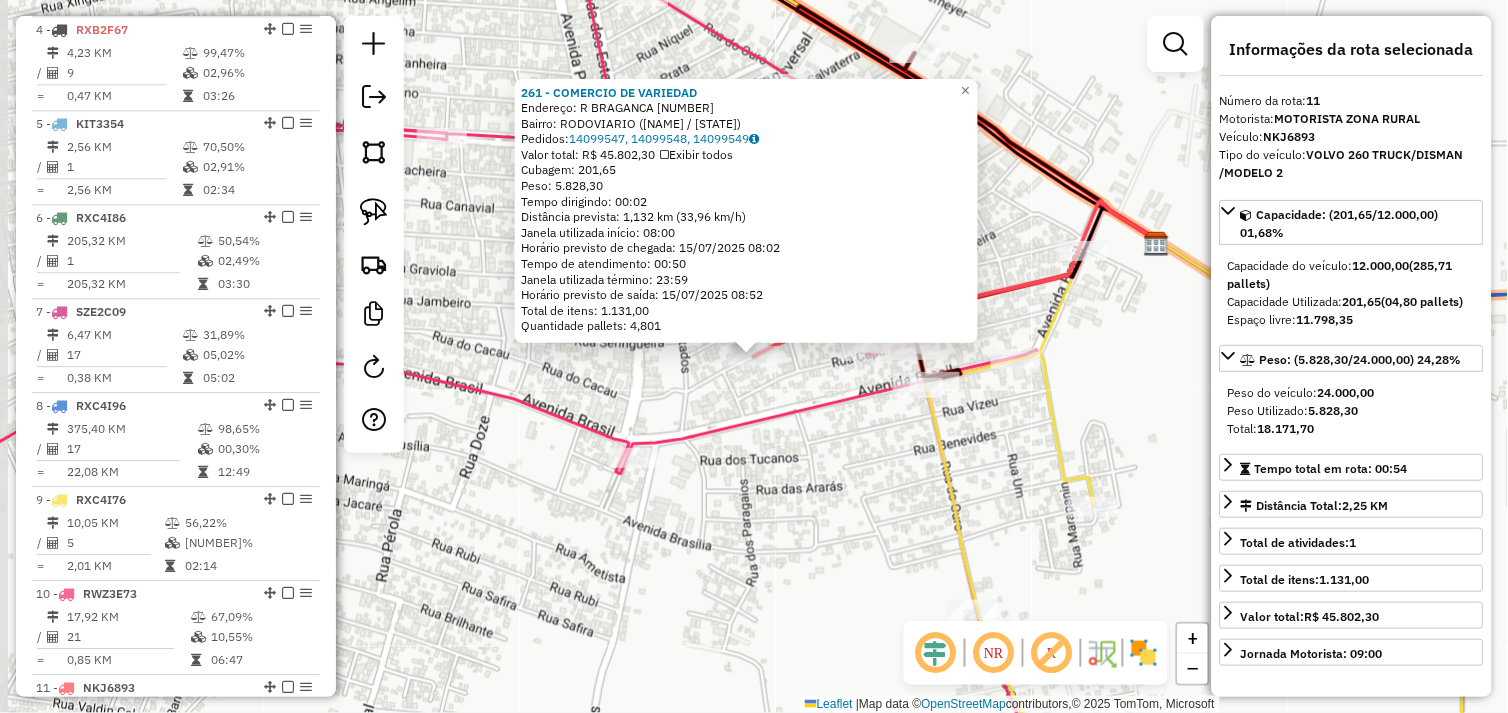 scroll, scrollTop: 1518, scrollLeft: 0, axis: vertical 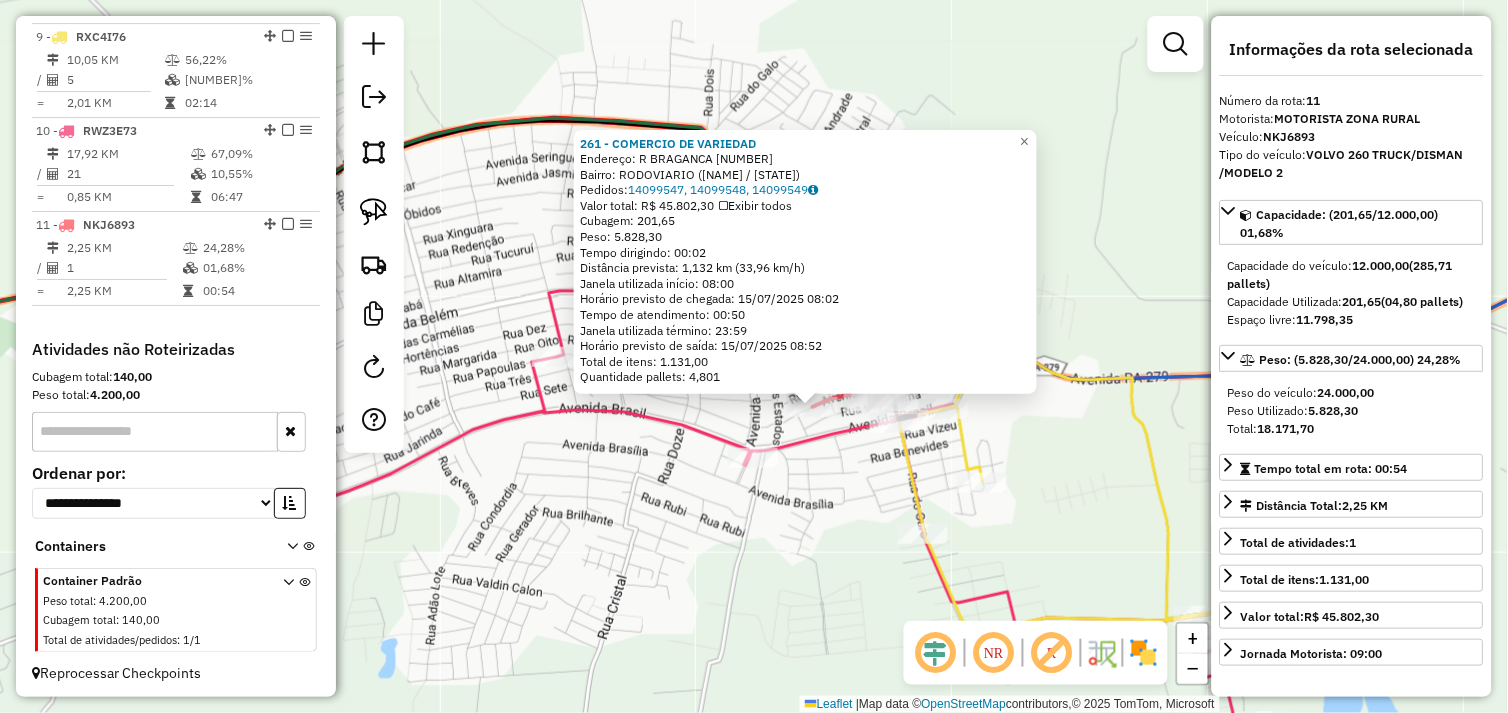 click on "[NUMBER] - COMERCIO DE VARIEDAD  Endereço:  R BRAGANCA [NUMBER]   Bairro: RODOVIARIO ([CITY] / PA)   Pedidos:  [NUMBER], [NUMBER], [NUMBER]   Valor total: R$ [NUMBER]   Exibir todos   Cubagem: [NUMBER]  Peso: [NUMBER]  Tempo dirigindo: [TIME]   Distância prevista: [NUMBER] km ([NUMBER] km/h)   Janela utilizada início: [TIME]   Horário previsto de chegada: [DATE] [TIME]   Tempo de atendimento: [TIME]   Janela utilizada término: [TIME]   Horário previsto de saída: [DATE] [TIME]   Total de itens: [NUMBER]   Quantidade pallets: [NUMBER]  × Janela de atendimento Grade de atendimento Capacidade Transportadoras Veículos Cliente Pedidos  Rotas Selecione os dias de semana para filtrar as janelas de atendimento  Seg   Ter   Qua   Qui   Sex   Sáb   Dom  Informe o período da janela de atendimento: De: Até:  Filtrar exatamente a janela do cliente  Considerar janela de atendimento padrão  Selecione os dias de semana para filtrar as grades de atendimento  Seg   Ter   Qua   Qui   Sex   Sáb   Dom   Peso mínimo:   Peso máximo:" 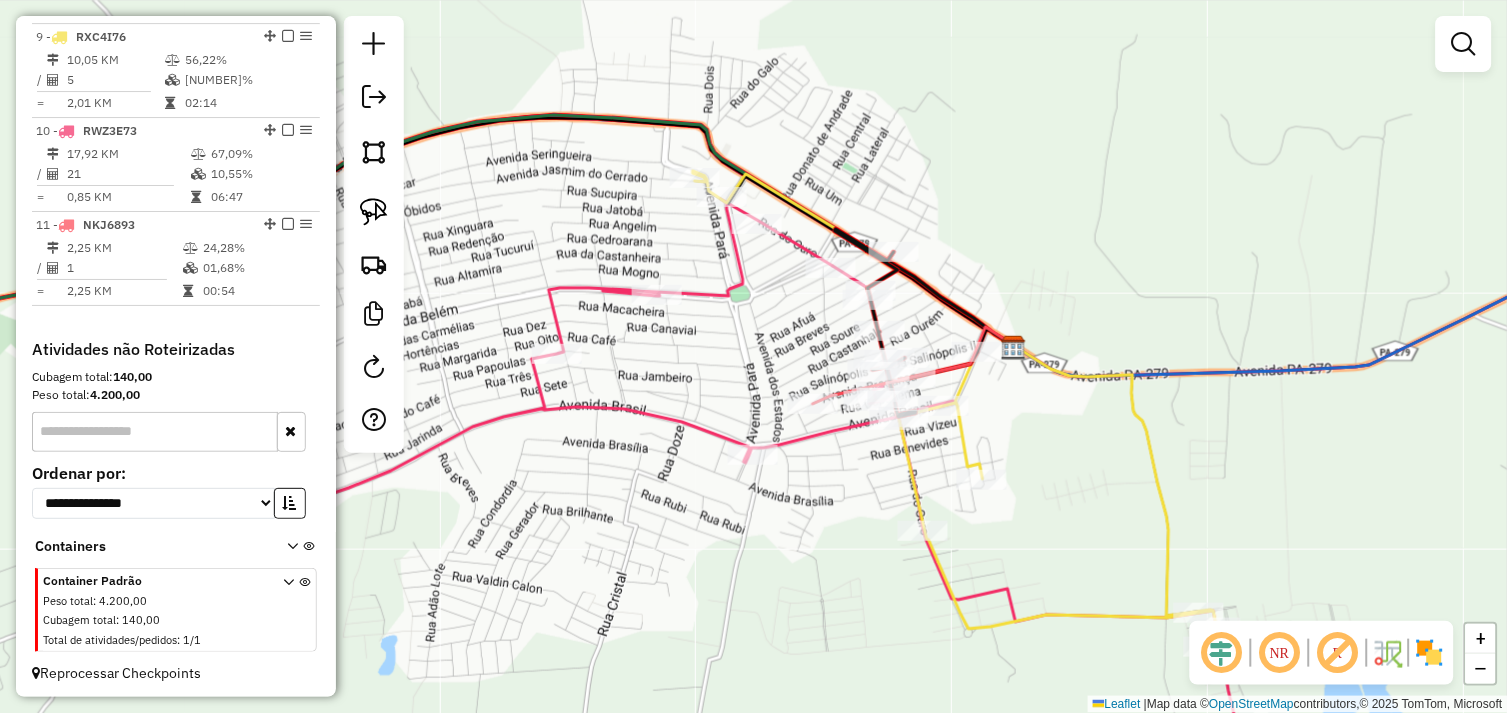 drag, startPoint x: 802, startPoint y: 375, endPoint x: 764, endPoint y: 287, distance: 95.85406 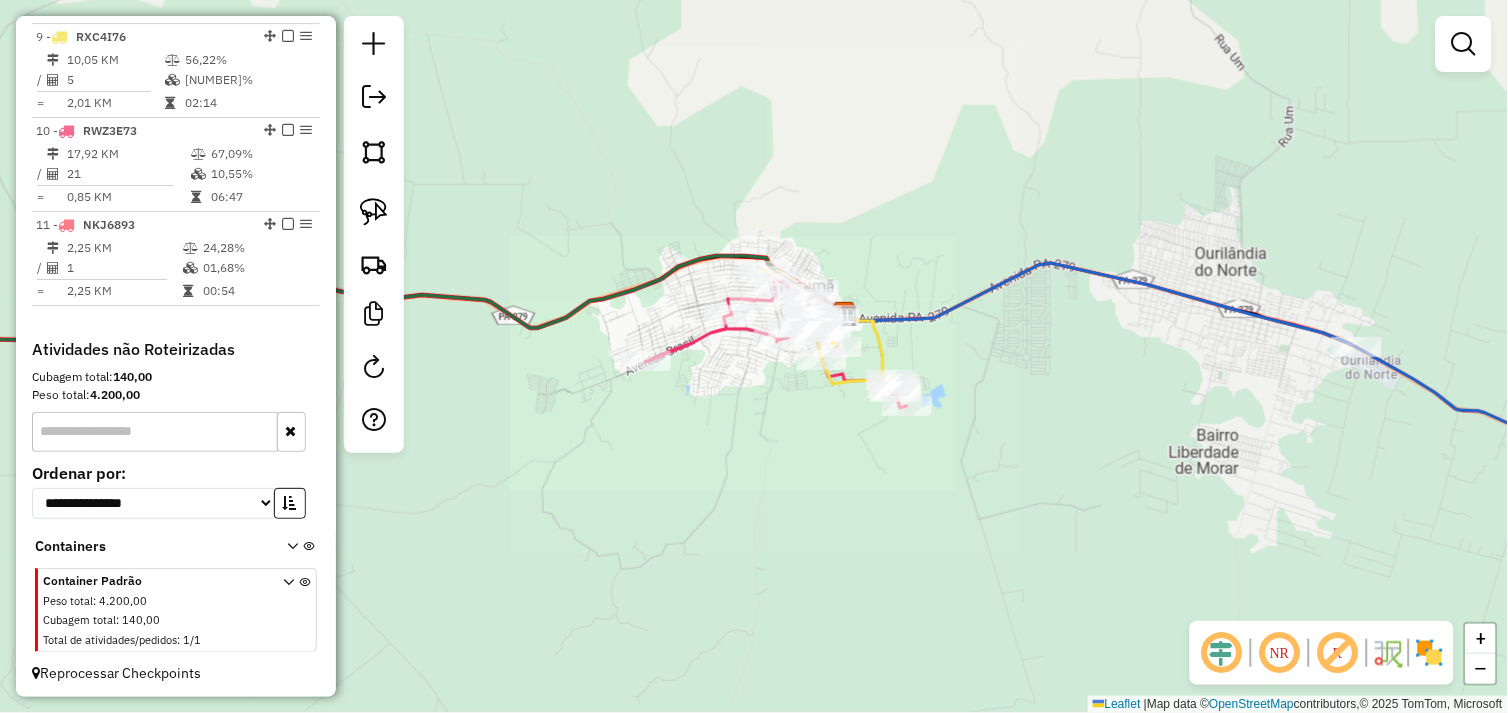 drag, startPoint x: 651, startPoint y: 424, endPoint x: 934, endPoint y: 404, distance: 283.70584 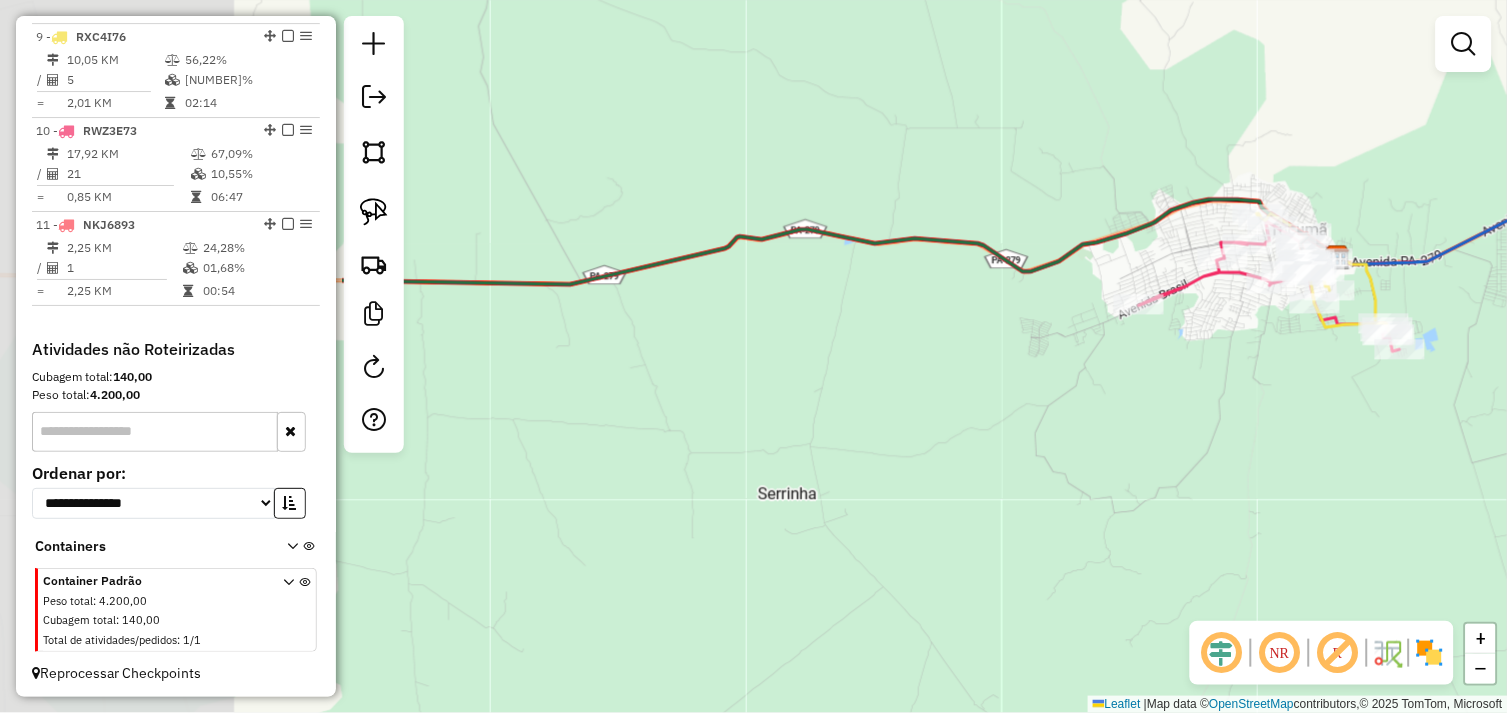 drag, startPoint x: 626, startPoint y: 440, endPoint x: 775, endPoint y: 437, distance: 149.0302 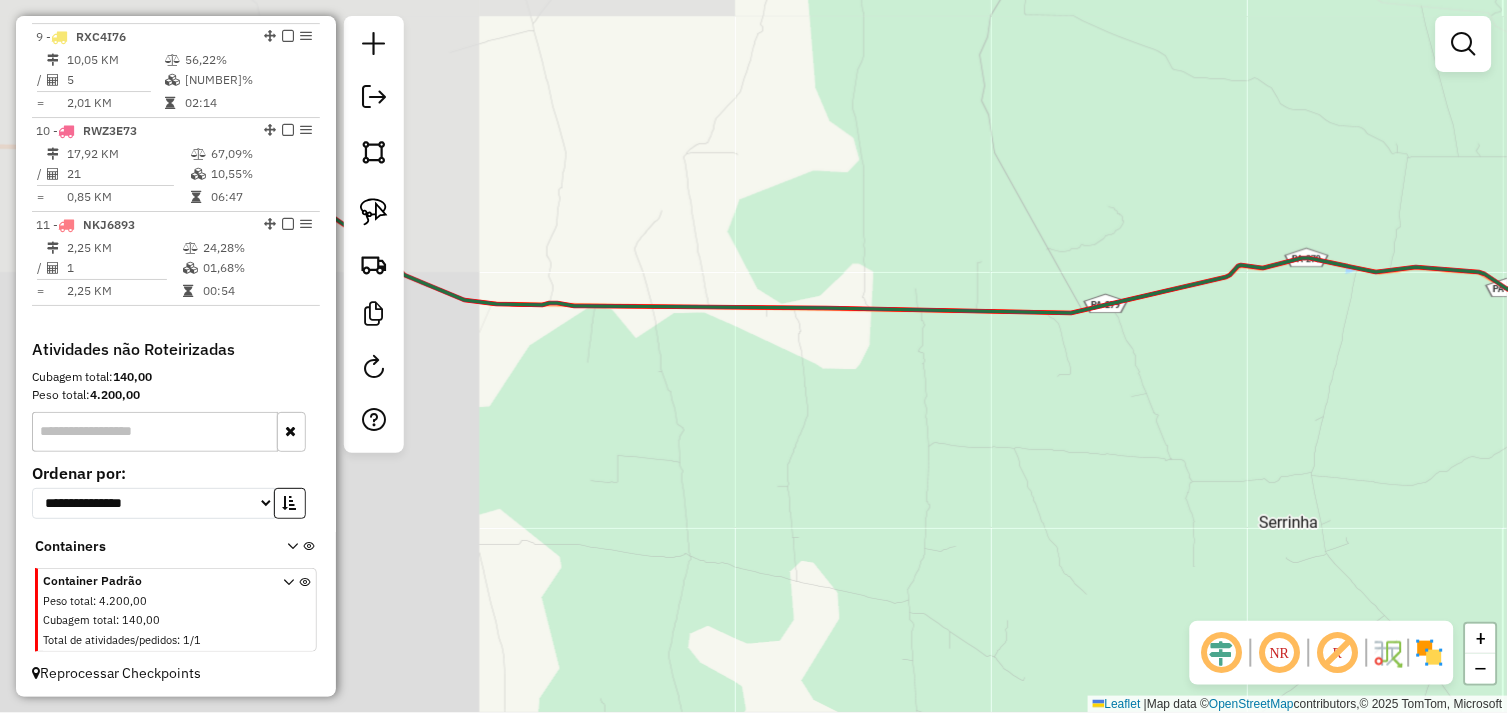 click on "Janela de atendimento Grade de atendimento Capacidade Transportadoras Veículos Cliente Pedidos  Rotas Selecione os dias de semana para filtrar as janelas de atendimento  Seg   Ter   Qua   Qui   Sex   Sáb   Dom  Informe o período da janela de atendimento: De: Até:  Filtrar exatamente a janela do cliente  Considerar janela de atendimento padrão  Selecione os dias de semana para filtrar as grades de atendimento  Seg   Ter   Qua   Qui   Sex   Sáb   Dom   Considerar clientes sem dia de atendimento cadastrado  Clientes fora do dia de atendimento selecionado Filtrar as atividades entre os valores definidos abaixo:  Peso mínimo:   Peso máximo:   Cubagem mínima:   Cubagem máxima:   De:   Até:  Filtrar as atividades entre o tempo de atendimento definido abaixo:  De:   Até:   Considerar capacidade total dos clientes não roteirizados Transportadora: Selecione um ou mais itens Tipo de veículo: Selecione um ou mais itens Veículo: Selecione um ou mais itens Motorista: Selecione um ou mais itens Nome: Rótulo:" 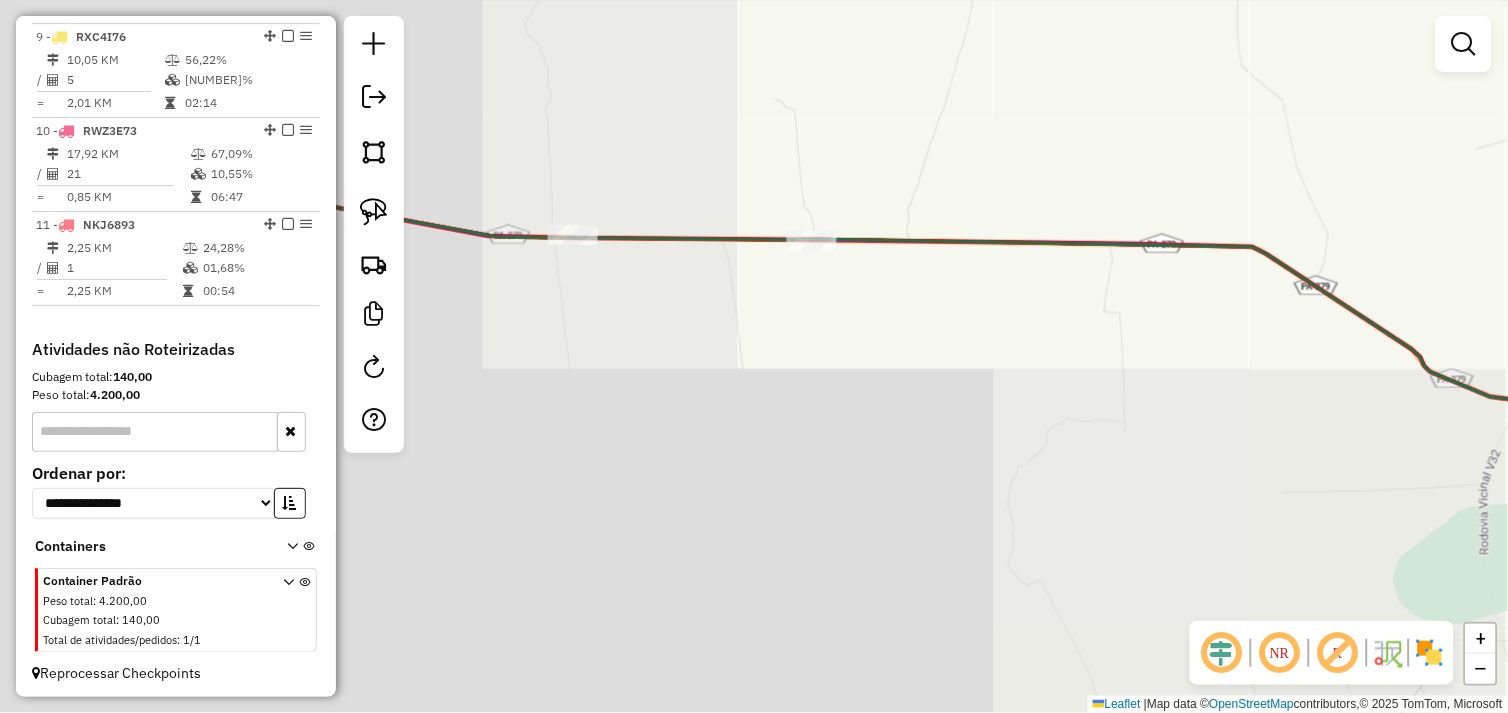 drag, startPoint x: 878, startPoint y: 451, endPoint x: 776, endPoint y: 441, distance: 102.48902 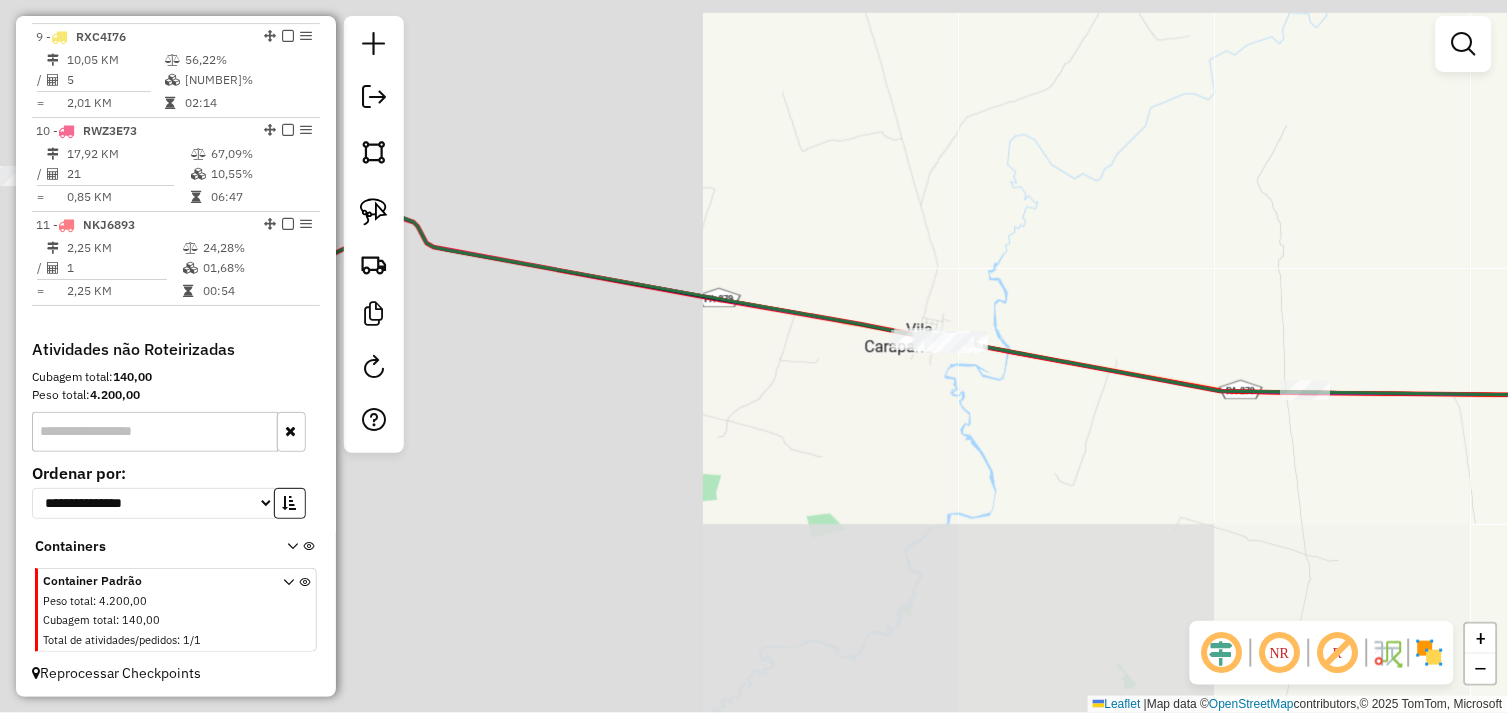 click on "Janela de atendimento Grade de atendimento Capacidade Transportadoras Veículos Cliente Pedidos  Rotas Selecione os dias de semana para filtrar as janelas de atendimento  Seg   Ter   Qua   Qui   Sex   Sáb   Dom  Informe o período da janela de atendimento: De: Até:  Filtrar exatamente a janela do cliente  Considerar janela de atendimento padrão  Selecione os dias de semana para filtrar as grades de atendimento  Seg   Ter   Qua   Qui   Sex   Sáb   Dom   Considerar clientes sem dia de atendimento cadastrado  Clientes fora do dia de atendimento selecionado Filtrar as atividades entre os valores definidos abaixo:  Peso mínimo:   Peso máximo:   Cubagem mínima:   Cubagem máxima:   De:   Até:  Filtrar as atividades entre o tempo de atendimento definido abaixo:  De:   Até:   Considerar capacidade total dos clientes não roteirizados Transportadora: Selecione um ou mais itens Tipo de veículo: Selecione um ou mais itens Veículo: Selecione um ou mais itens Motorista: Selecione um ou mais itens Nome: Rótulo:" 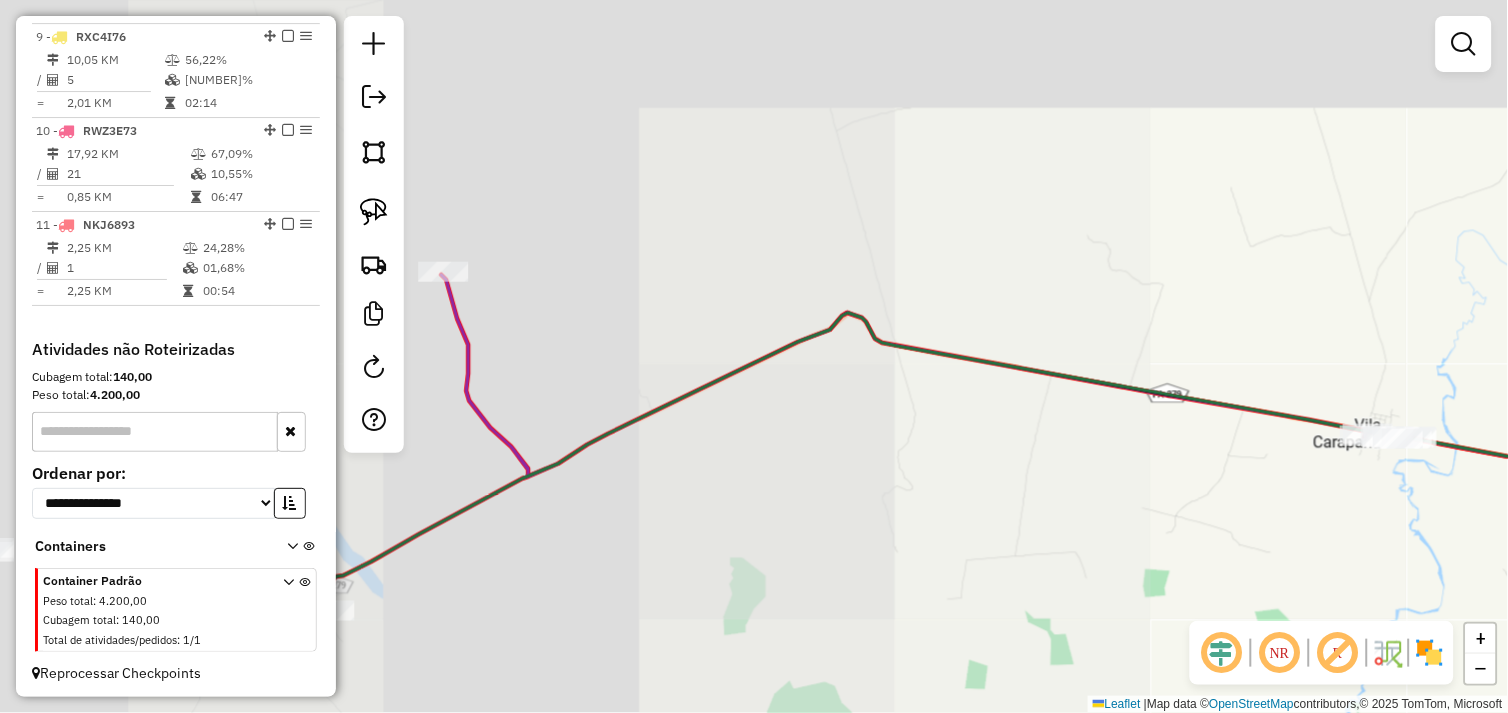 drag, startPoint x: 820, startPoint y: 442, endPoint x: 1006, endPoint y: 474, distance: 188.73262 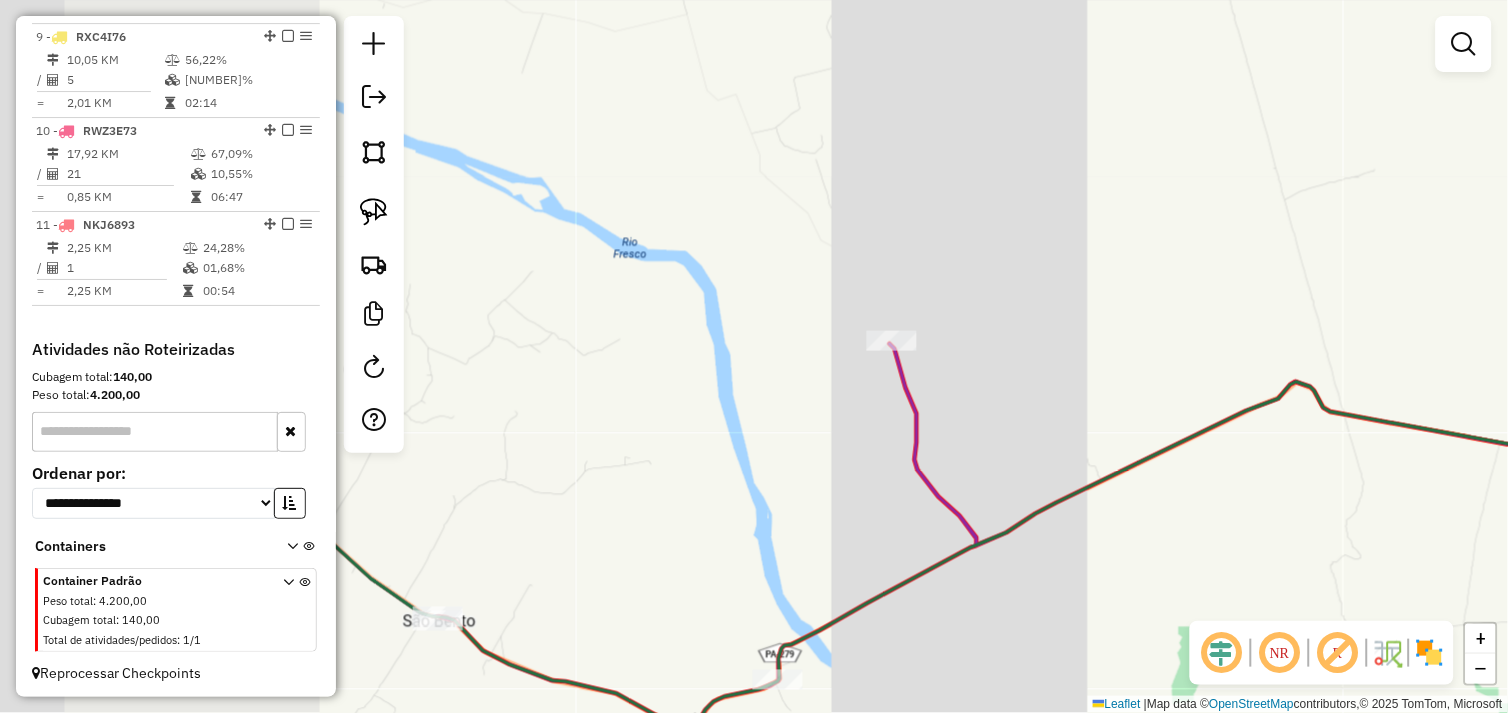 click on "Janela de atendimento Grade de atendimento Capacidade Transportadoras Veículos Cliente Pedidos  Rotas Selecione os dias de semana para filtrar as janelas de atendimento  Seg   Ter   Qua   Qui   Sex   Sáb   Dom  Informe o período da janela de atendimento: De: Até:  Filtrar exatamente a janela do cliente  Considerar janela de atendimento padrão  Selecione os dias de semana para filtrar as grades de atendimento  Seg   Ter   Qua   Qui   Sex   Sáb   Dom   Considerar clientes sem dia de atendimento cadastrado  Clientes fora do dia de atendimento selecionado Filtrar as atividades entre os valores definidos abaixo:  Peso mínimo:   Peso máximo:   Cubagem mínima:   Cubagem máxima:   De:   Até:  Filtrar as atividades entre o tempo de atendimento definido abaixo:  De:   Até:   Considerar capacidade total dos clientes não roteirizados Transportadora: Selecione um ou mais itens Tipo de veículo: Selecione um ou mais itens Veículo: Selecione um ou mais itens Motorista: Selecione um ou mais itens Nome: Rótulo:" 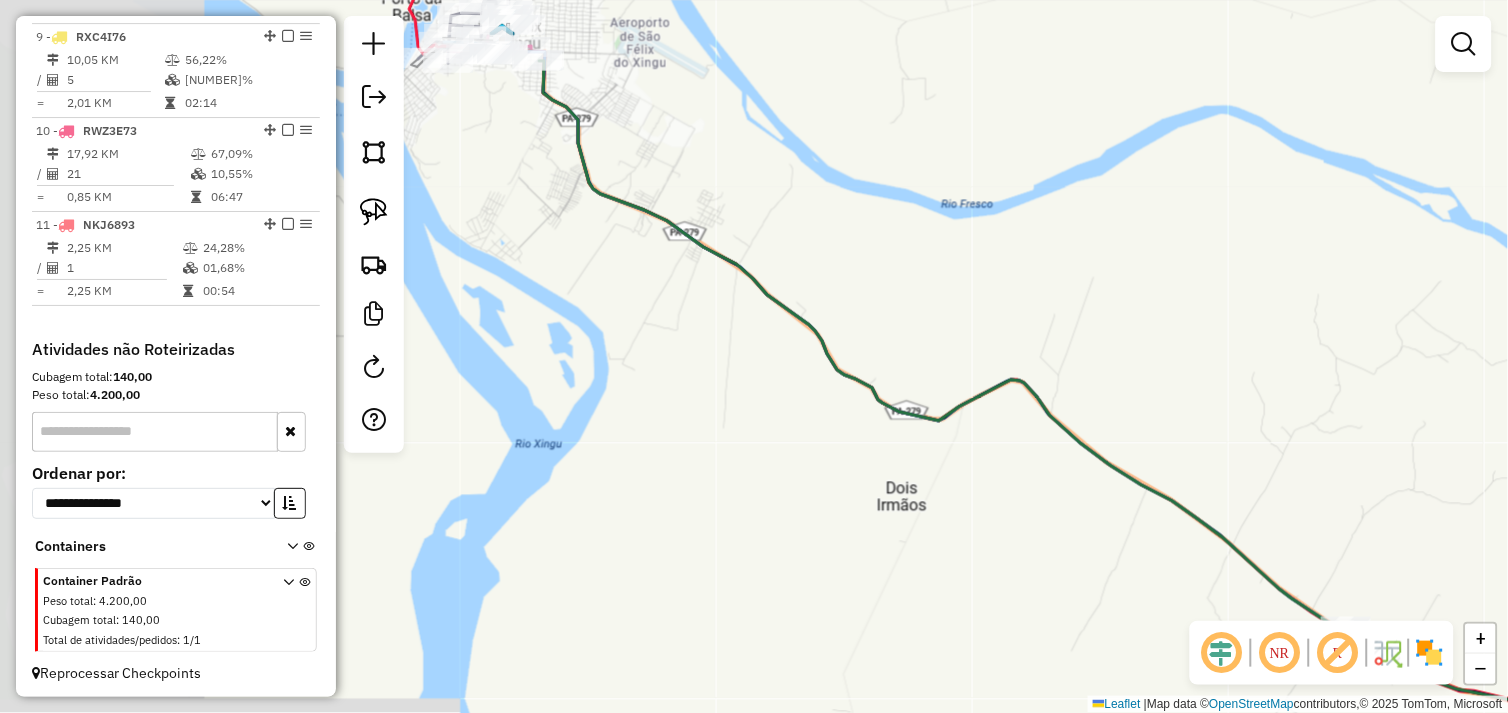 drag, startPoint x: 586, startPoint y: 418, endPoint x: 882, endPoint y: 380, distance: 298.42923 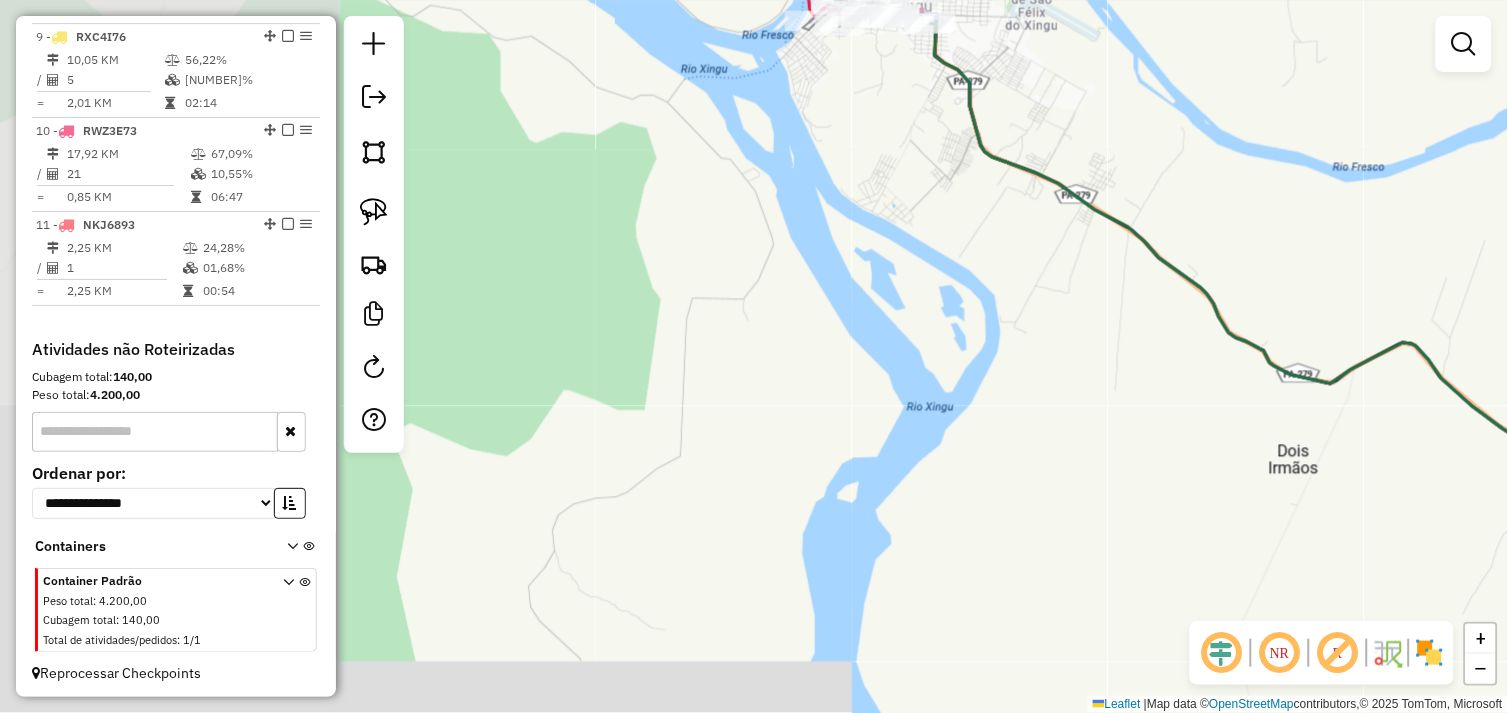 drag, startPoint x: 611, startPoint y: 325, endPoint x: 762, endPoint y: 323, distance: 151.01324 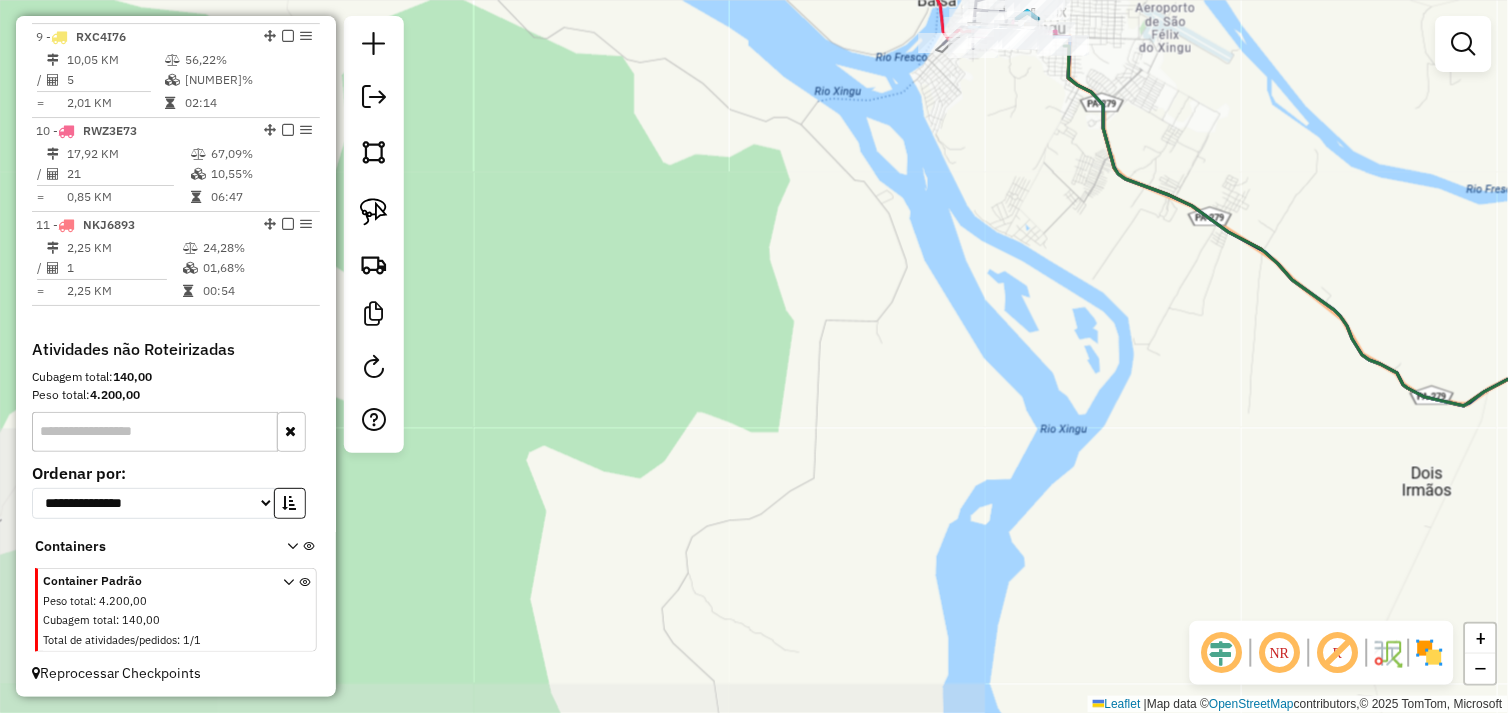 drag, startPoint x: 842, startPoint y: 274, endPoint x: 858, endPoint y: 380, distance: 107.200745 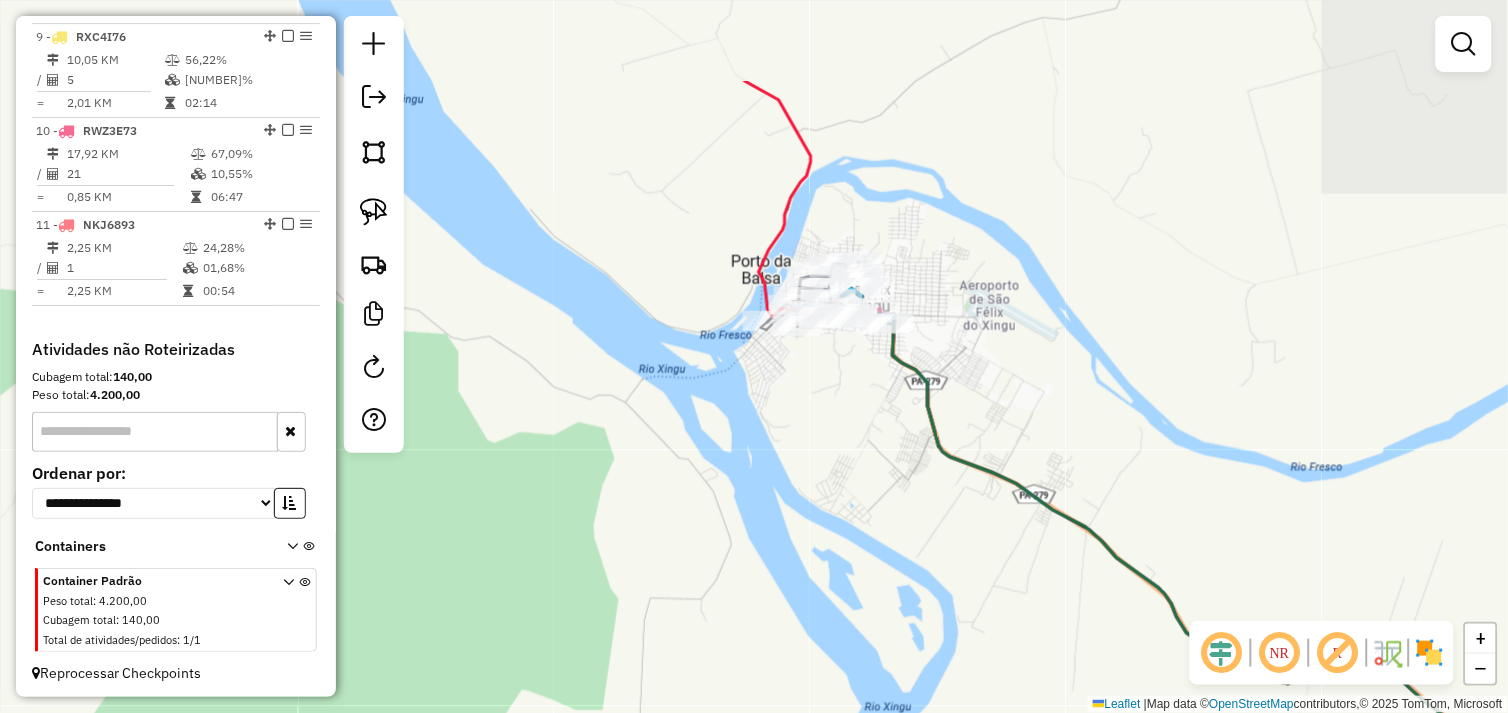 drag, startPoint x: 914, startPoint y: 320, endPoint x: 775, endPoint y: 425, distance: 174.20103 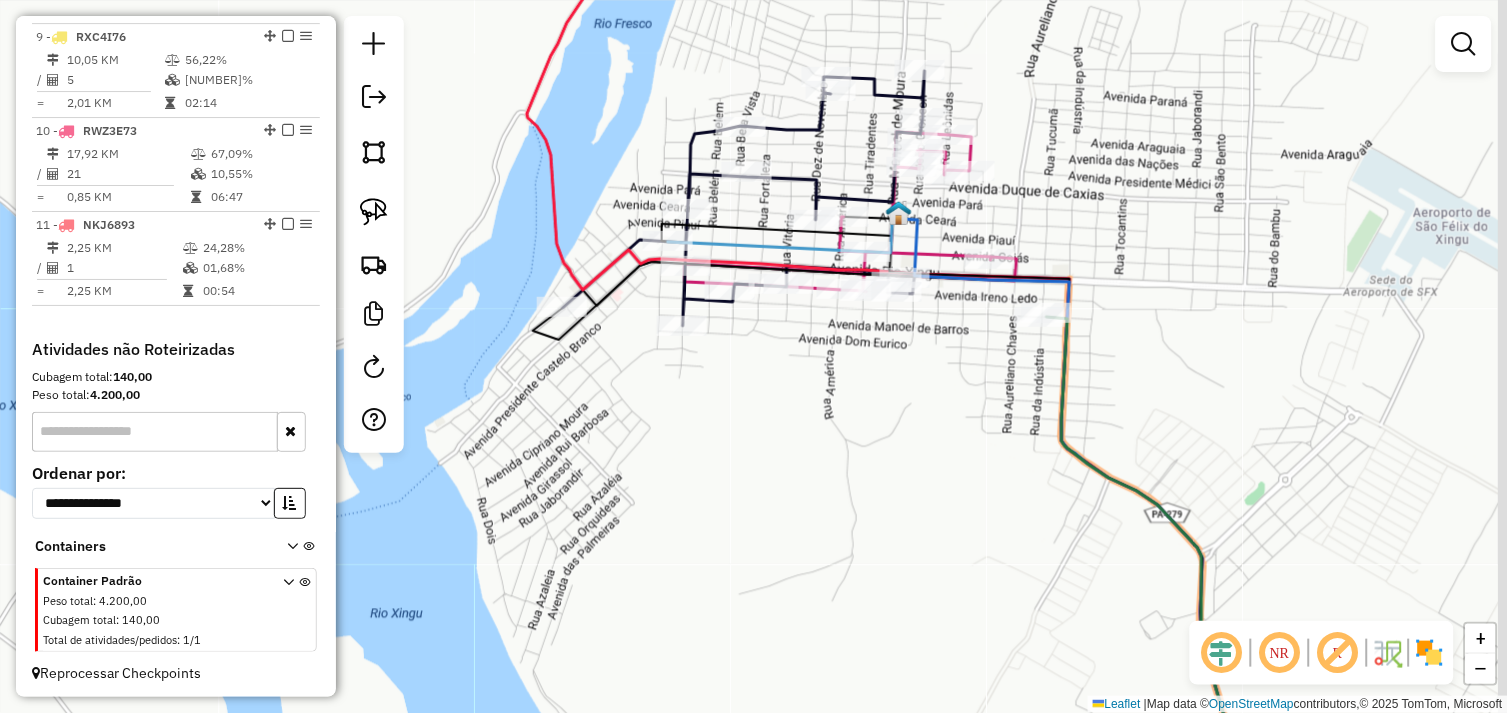 drag, startPoint x: 848, startPoint y: 377, endPoint x: 828, endPoint y: 374, distance: 20.22375 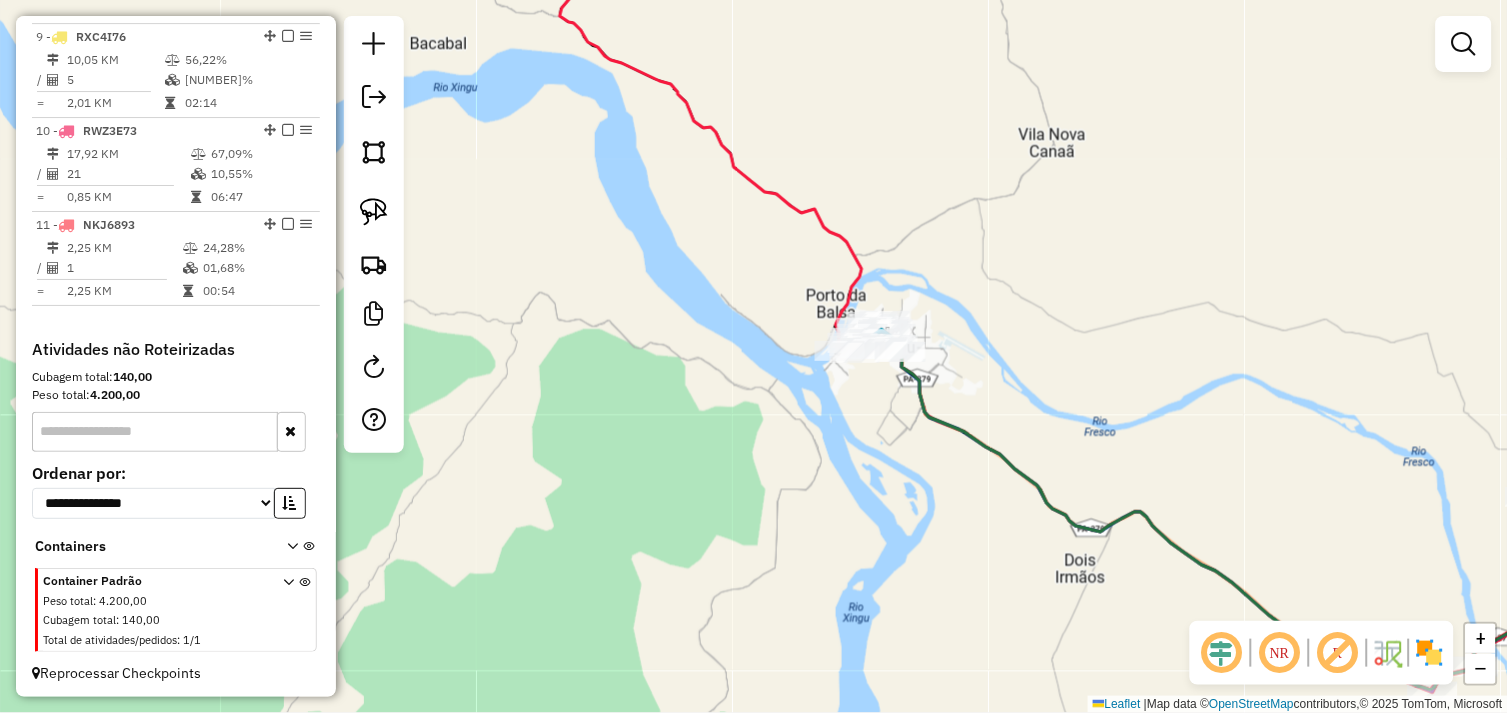 drag, startPoint x: 871, startPoint y: 414, endPoint x: 712, endPoint y: 303, distance: 193.91235 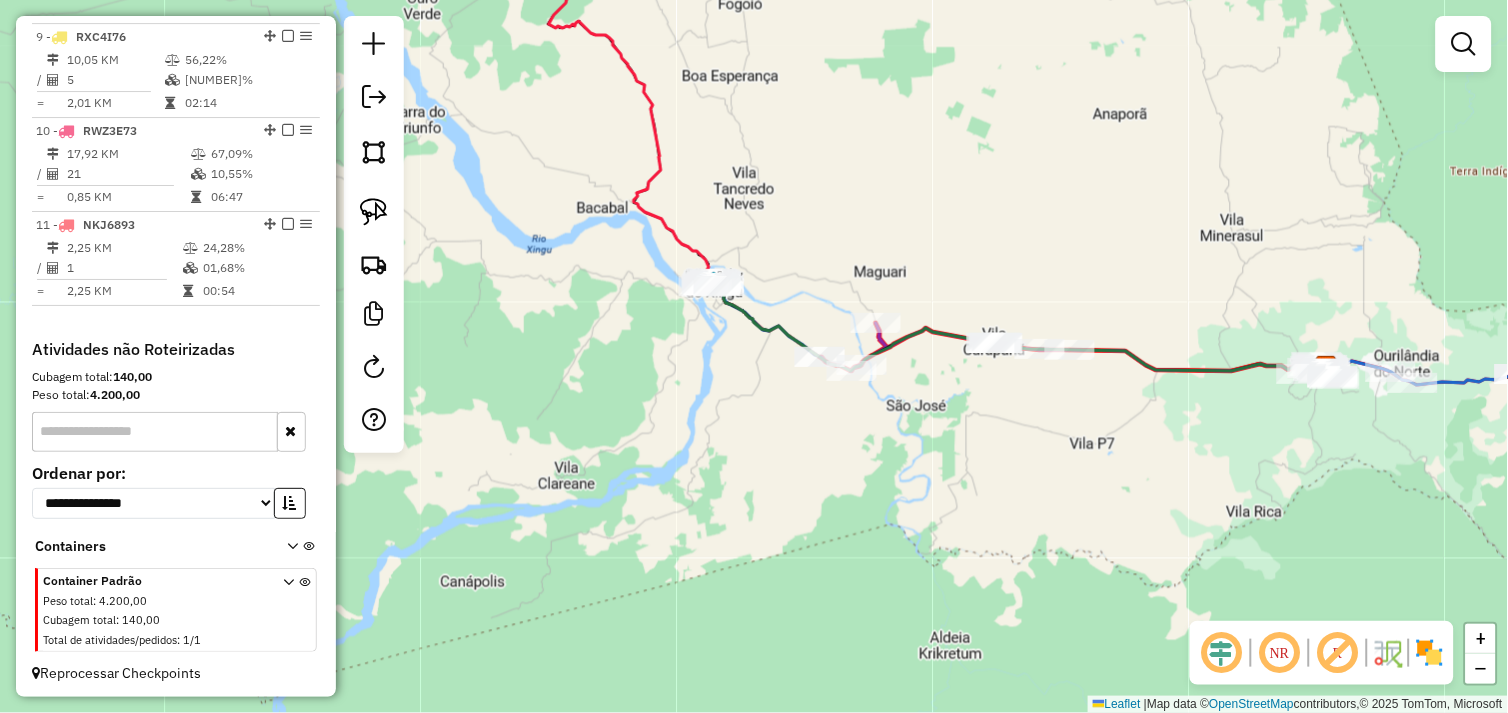 drag, startPoint x: 1060, startPoint y: 408, endPoint x: 786, endPoint y: 385, distance: 274.96362 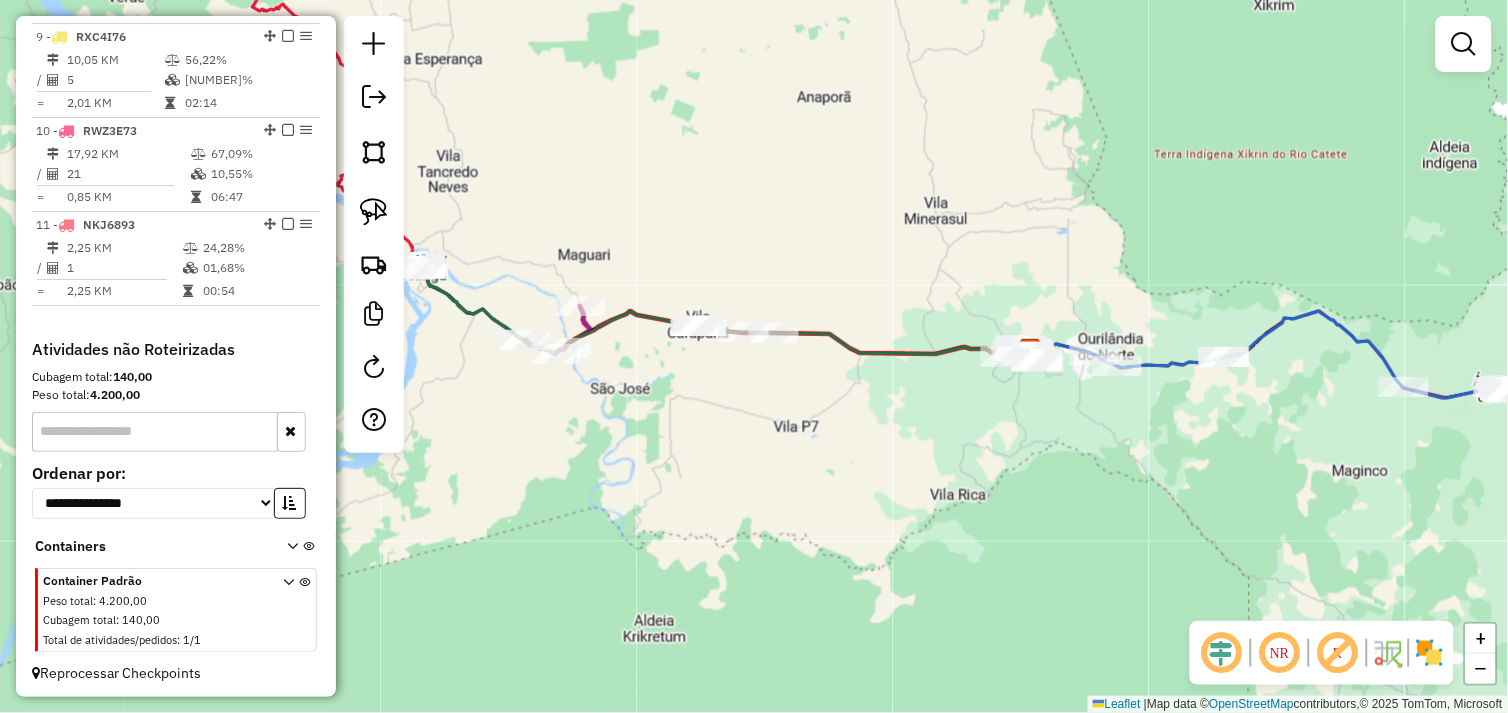 drag, startPoint x: 968, startPoint y: 412, endPoint x: 900, endPoint y: 437, distance: 72.44998 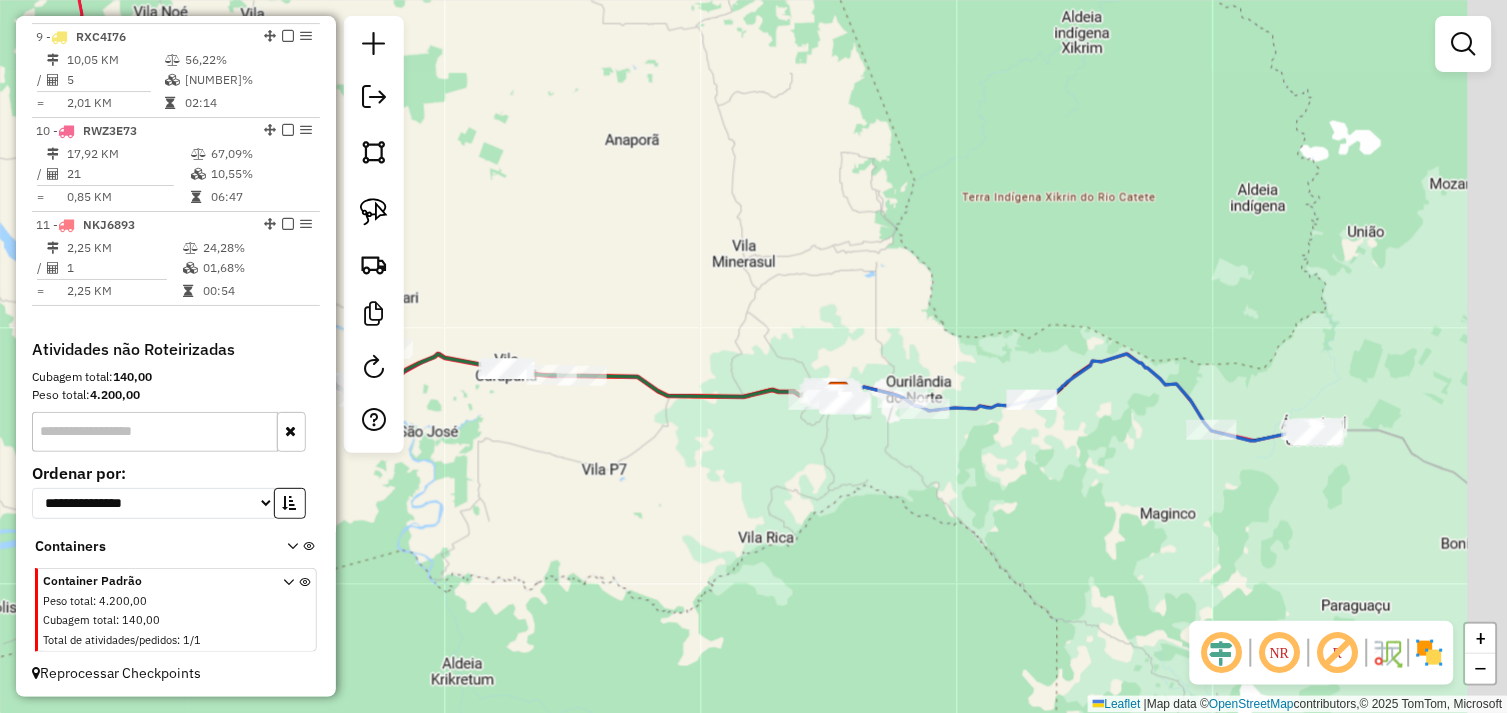 drag, startPoint x: 866, startPoint y: 442, endPoint x: 842, endPoint y: 444, distance: 24.083189 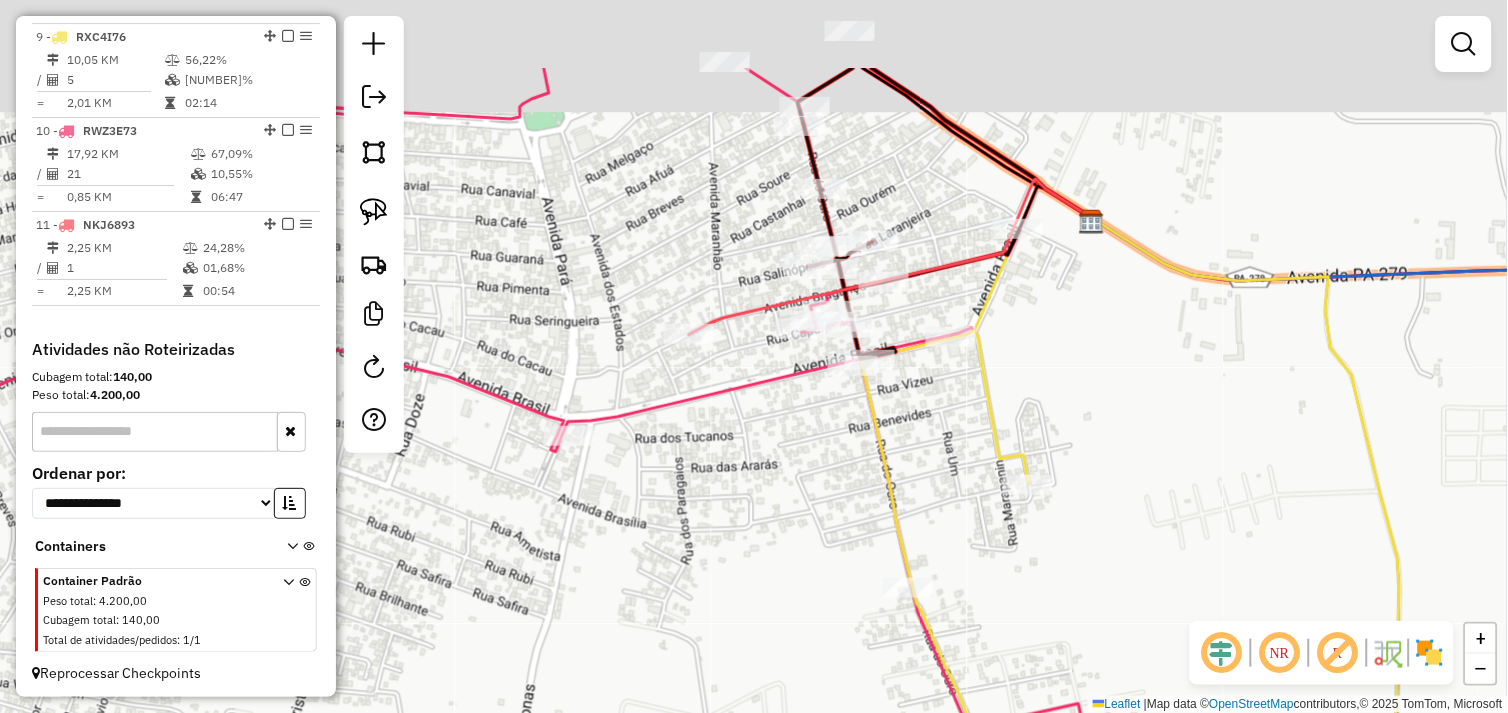 drag, startPoint x: 770, startPoint y: 295, endPoint x: 965, endPoint y: 404, distance: 223.39651 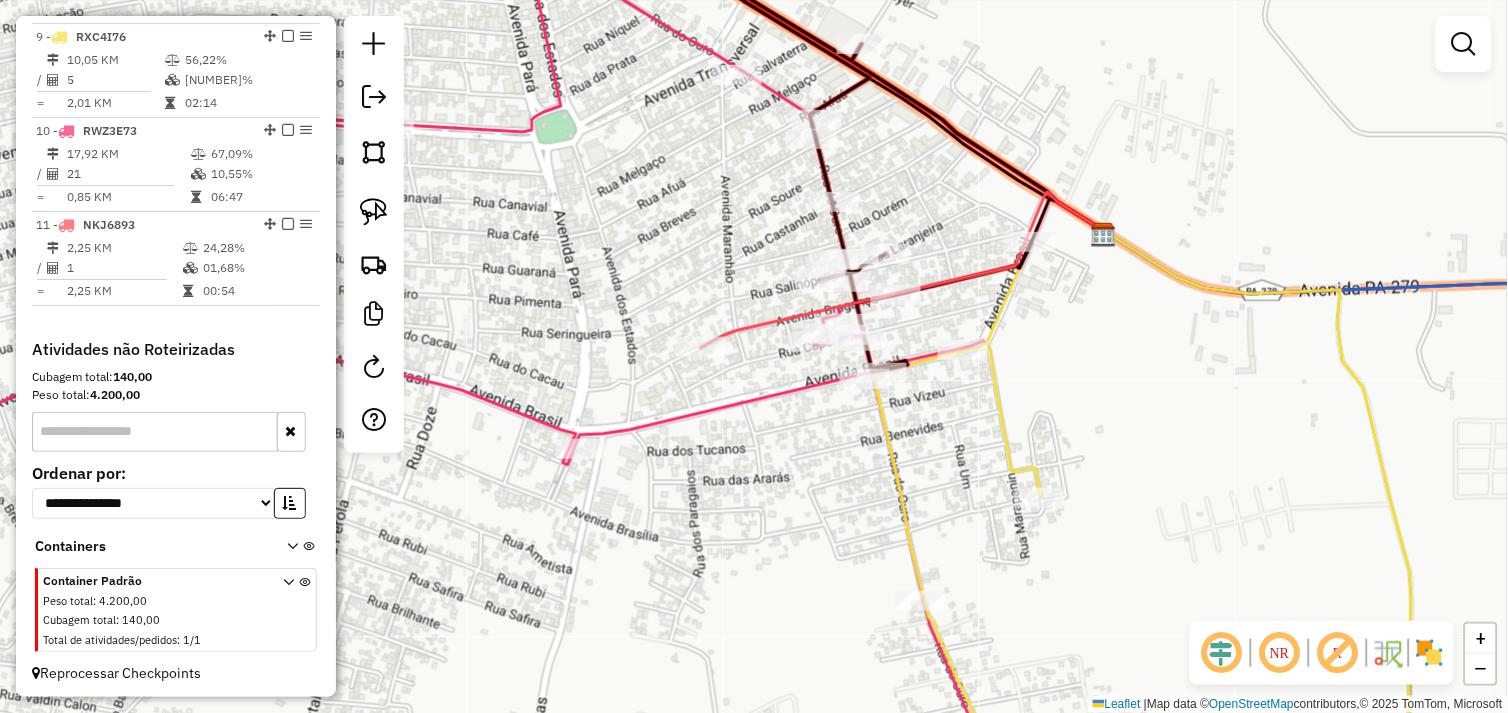 drag, startPoint x: 923, startPoint y: 285, endPoint x: 953, endPoint y: 320, distance: 46.09772 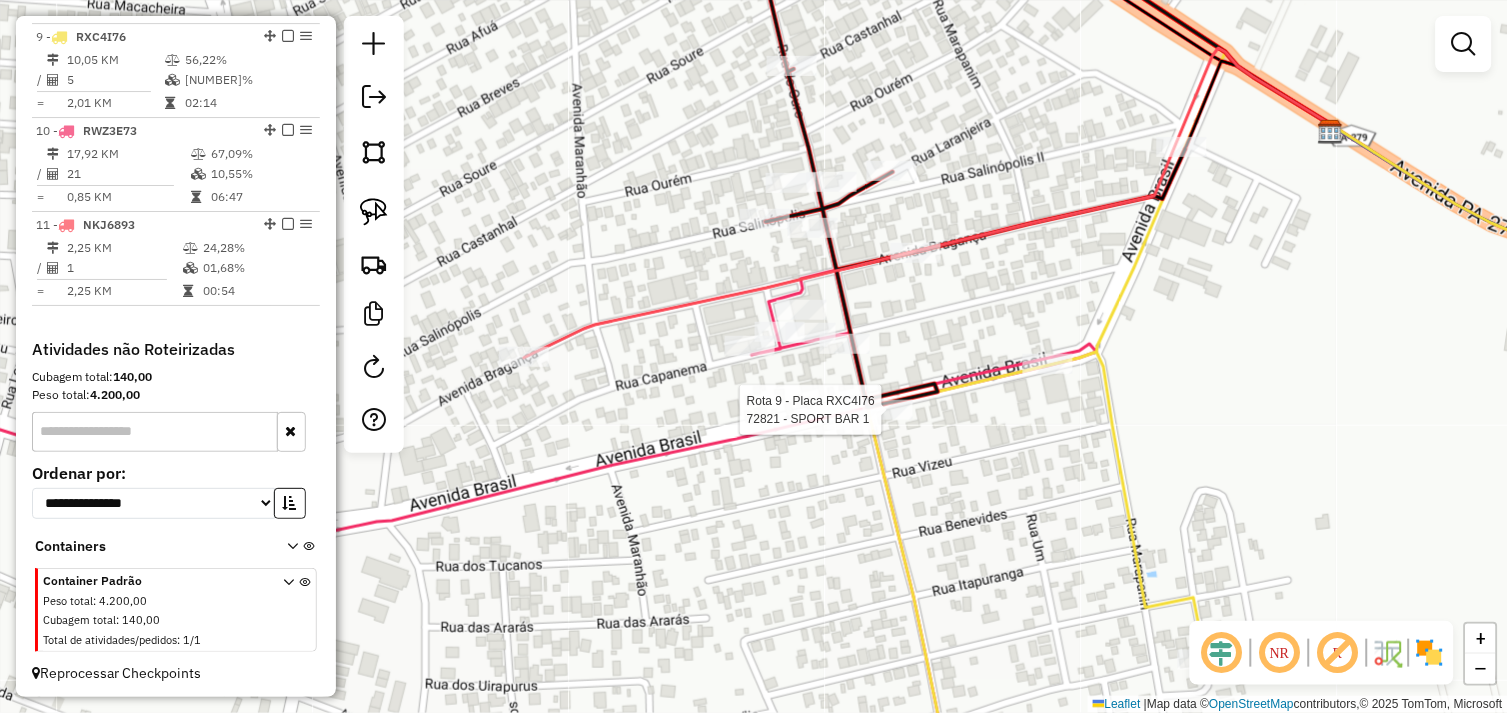 select on "*********" 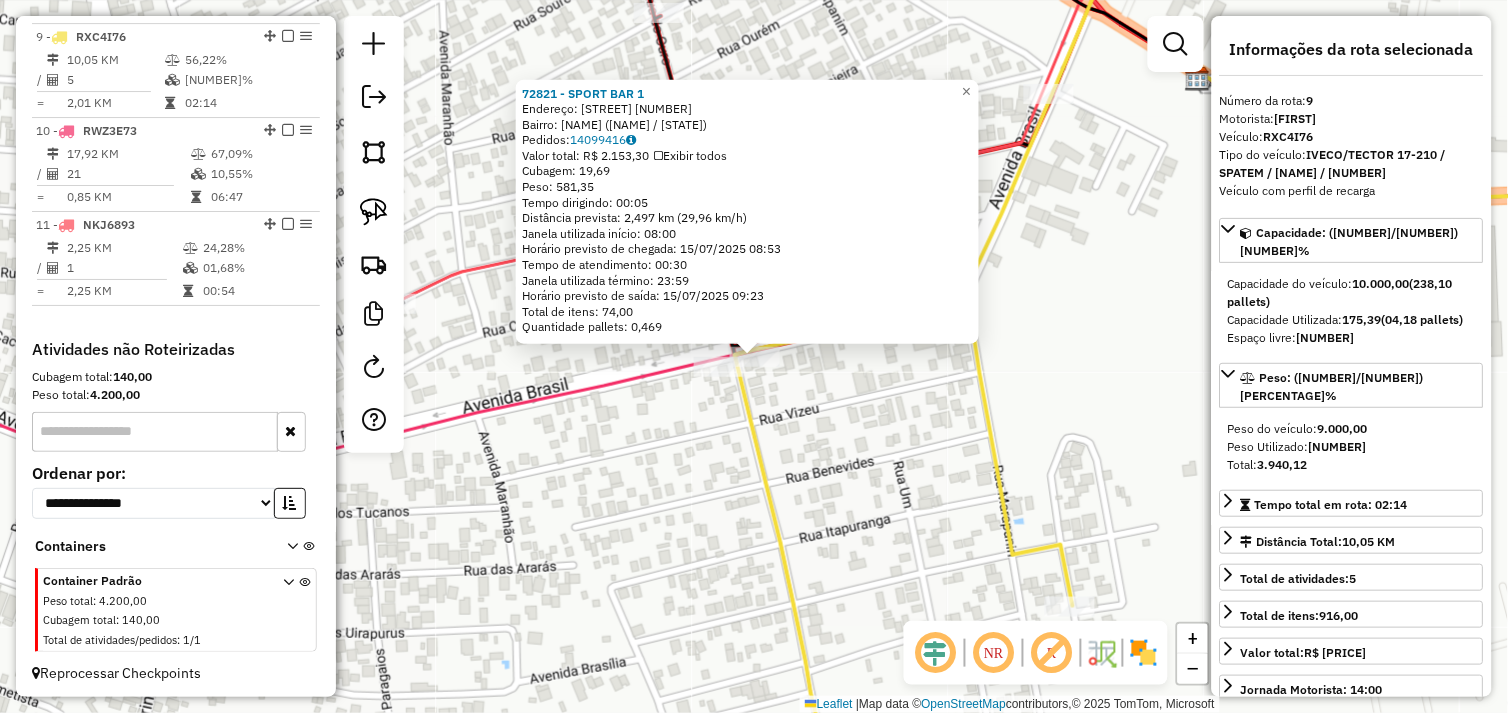 click on "72821 - SPORT BAR 1  Endereço:  Avenida do Ouro 468   Bairro: SETOR AEROPORTO (TUCUMA / PA)   Pedidos:  14099416   Valor total: R$ 2.153,30   Exibir todos   Cubagem: 19,69  Peso: 581,35  Tempo dirigindo: 00:05   Distância prevista: 2,497 km (29,96 km/h)   Janela utilizada início: 08:00   Horário previsto de chegada: 15/07/2025 08:53   Tempo de atendimento: 00:30   Janela utilizada término: 23:59   Horário previsto de saída: 15/07/2025 09:23   Total de itens: 74,00   Quantidade pallets: 0,469  × Janela de atendimento Grade de atendimento Capacidade Transportadoras Veículos Cliente Pedidos  Rotas Selecione os dias de semana para filtrar as janelas de atendimento  Seg   Ter   Qua   Qui   Sex   Sáb   Dom  Informe o período da janela de atendimento: De: Até:  Filtrar exatamente a janela do cliente  Considerar janela de atendimento padrão  Selecione os dias de semana para filtrar as grades de atendimento  Seg   Ter   Qua   Qui   Sex   Sáb   Dom   Considerar clientes sem dia de atendimento cadastrado +" 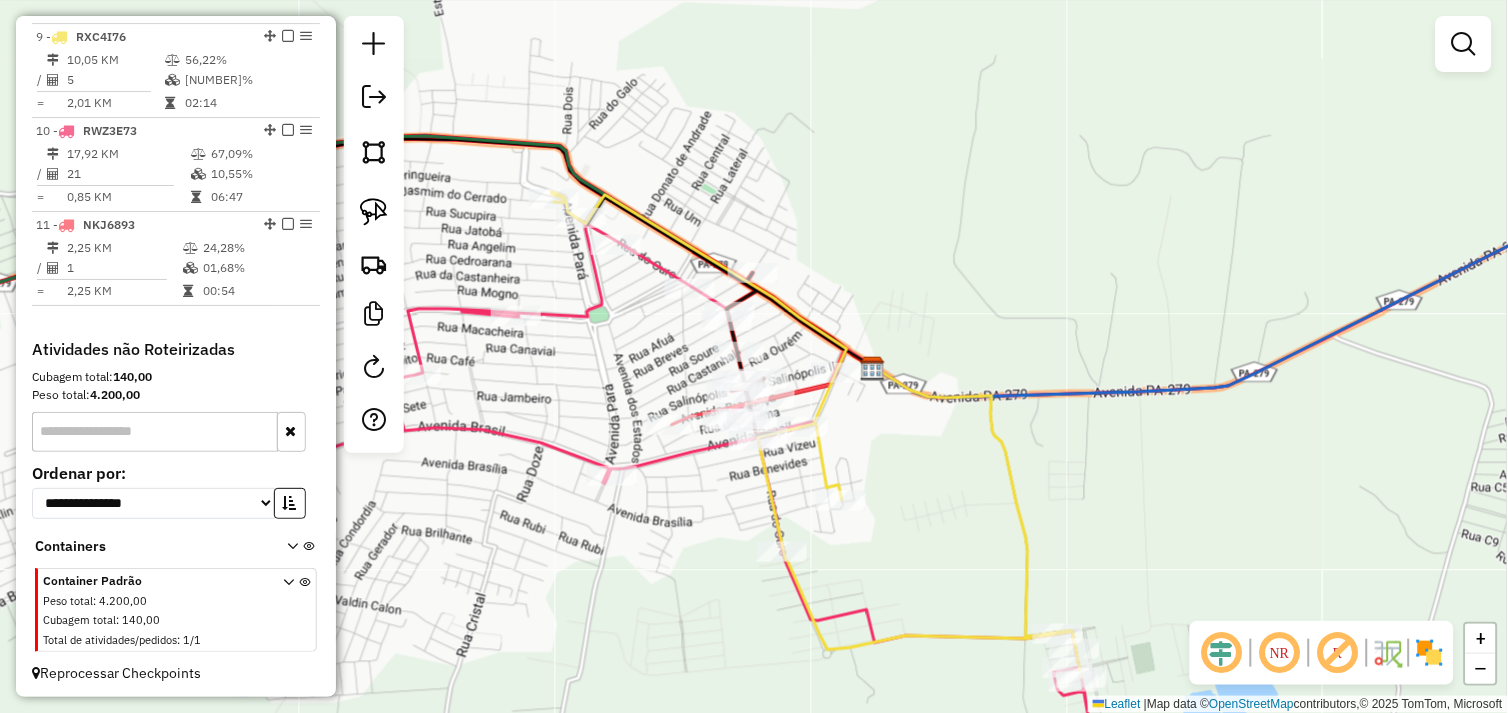 drag, startPoint x: 652, startPoint y: 365, endPoint x: 815, endPoint y: 431, distance: 175.85506 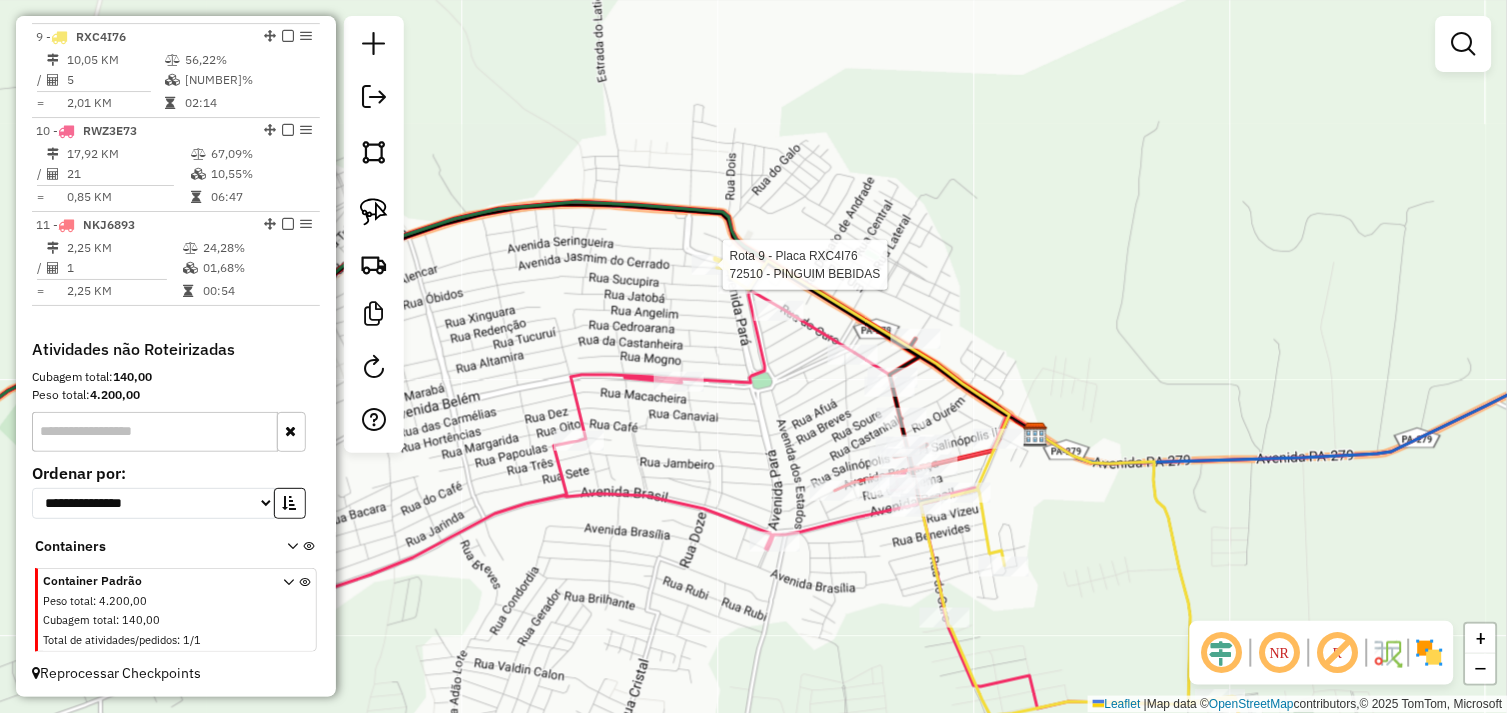 click 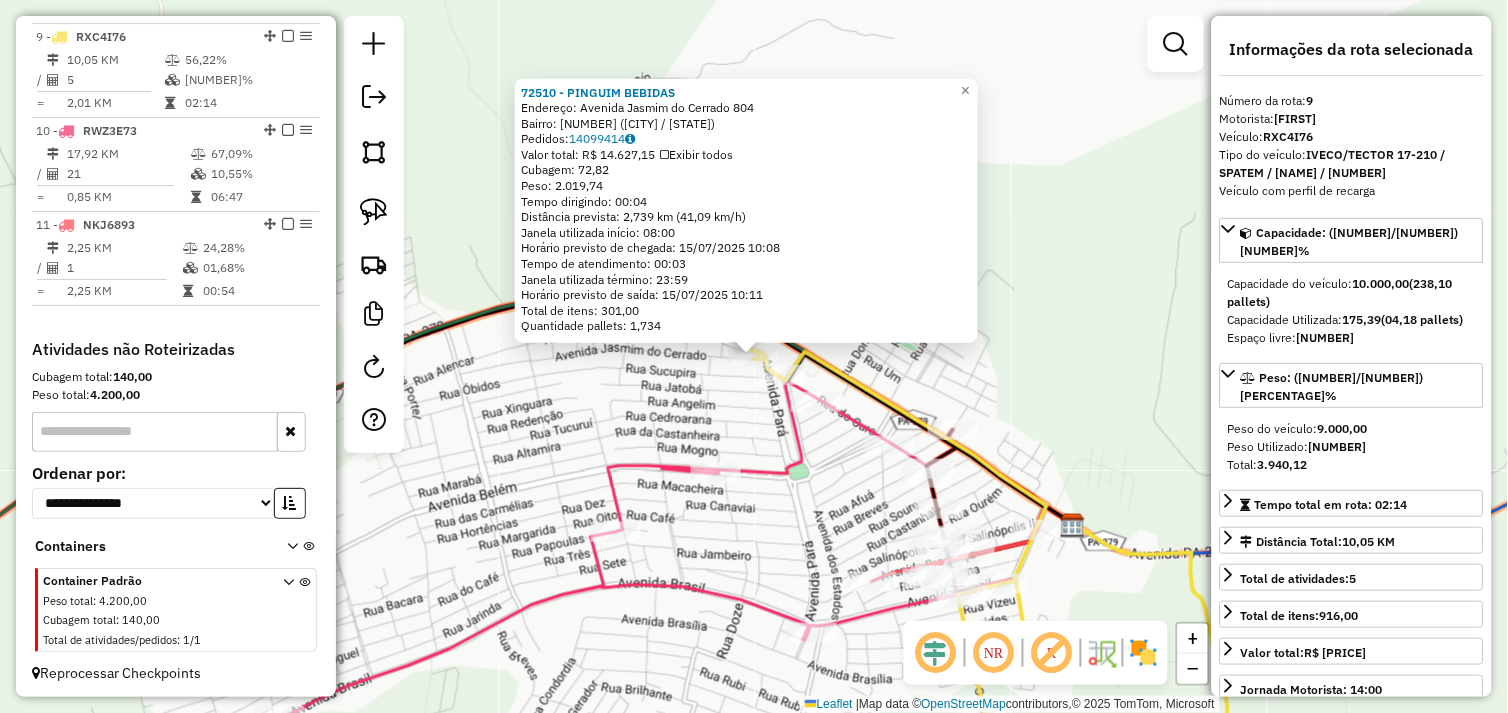 click on "72510 - PINGUIM BEBIDAS  Endereço:  Avenida Jasmim do Cerrado 804   Bairro: 1000 (TUCUMA / PA)   Pedidos:  14099414   Valor total: R$ 14.627,15   Exibir todos   Cubagem: 72,82  Peso: 2.019,74  Tempo dirigindo: 00:04   Distância prevista: 2,739 km (41,09 km/h)   Janela utilizada início: 08:00   Horário previsto de chegada: 15/07/2025 10:08   Tempo de atendimento: 00:03   Janela utilizada término: 23:59   Horário previsto de saída: 15/07/2025 10:11   Total de itens: 301,00   Quantidade pallets: 1,734  × Janela de atendimento Grade de atendimento Capacidade Transportadoras Veículos Cliente Pedidos  Rotas Selecione os dias de semana para filtrar as janelas de atendimento  Seg   Ter   Qua   Qui   Sex   Sáb   Dom  Informe o período da janela de atendimento: De: Até:  Filtrar exatamente a janela do cliente  Considerar janela de atendimento padrão  Selecione os dias de semana para filtrar as grades de atendimento  Seg   Ter   Qua   Qui   Sex   Sáb   Dom   Clientes fora do dia de atendimento selecionado" 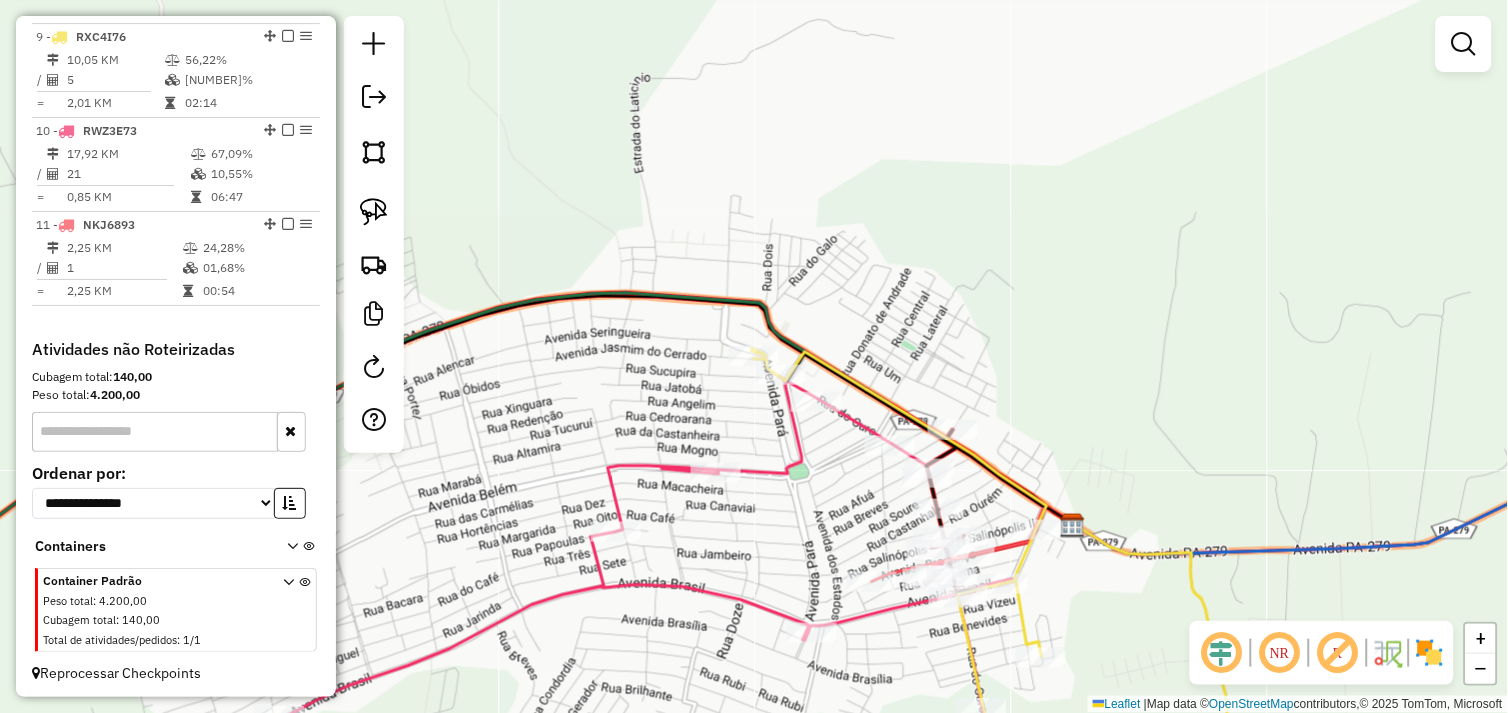 drag, startPoint x: 842, startPoint y: 483, endPoint x: 761, endPoint y: 412, distance: 107.71258 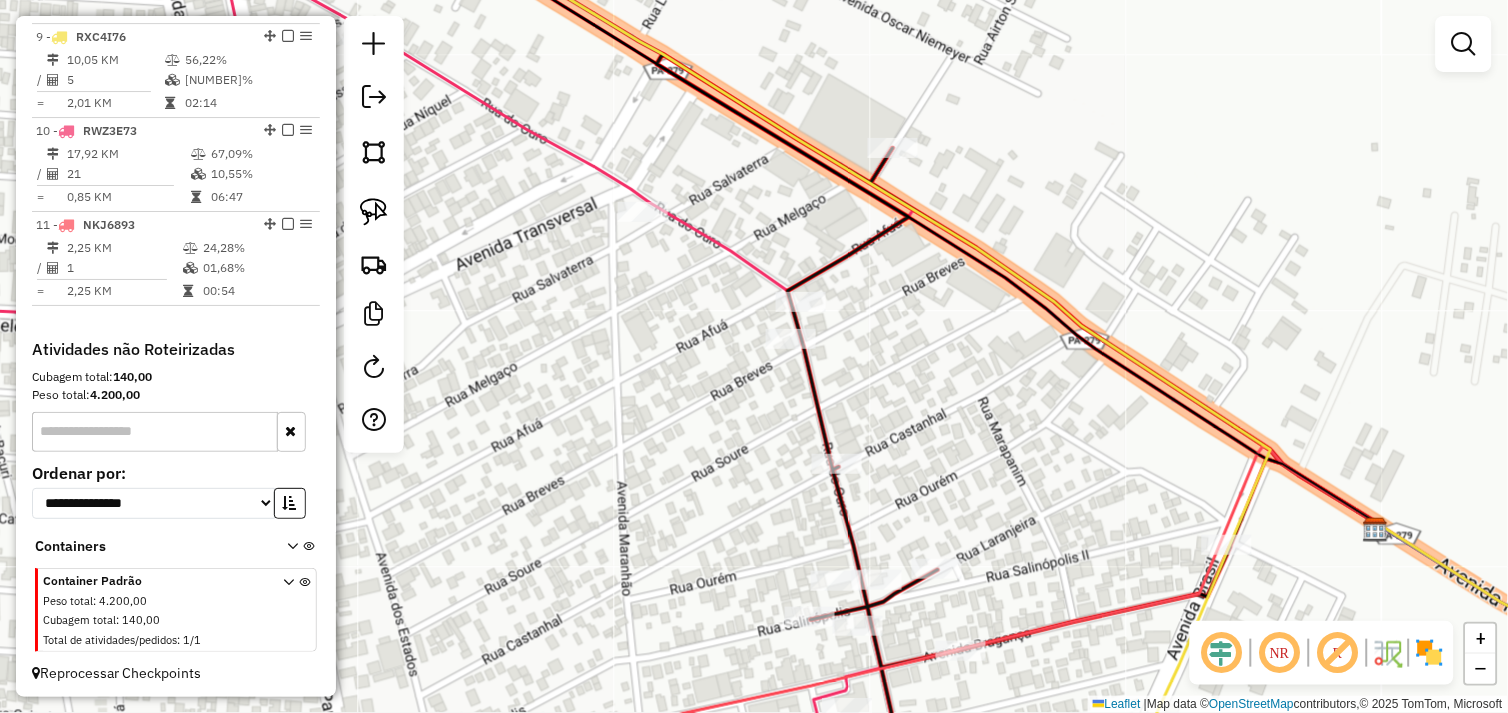 drag, startPoint x: 927, startPoint y: 404, endPoint x: 846, endPoint y: 360, distance: 92.17918 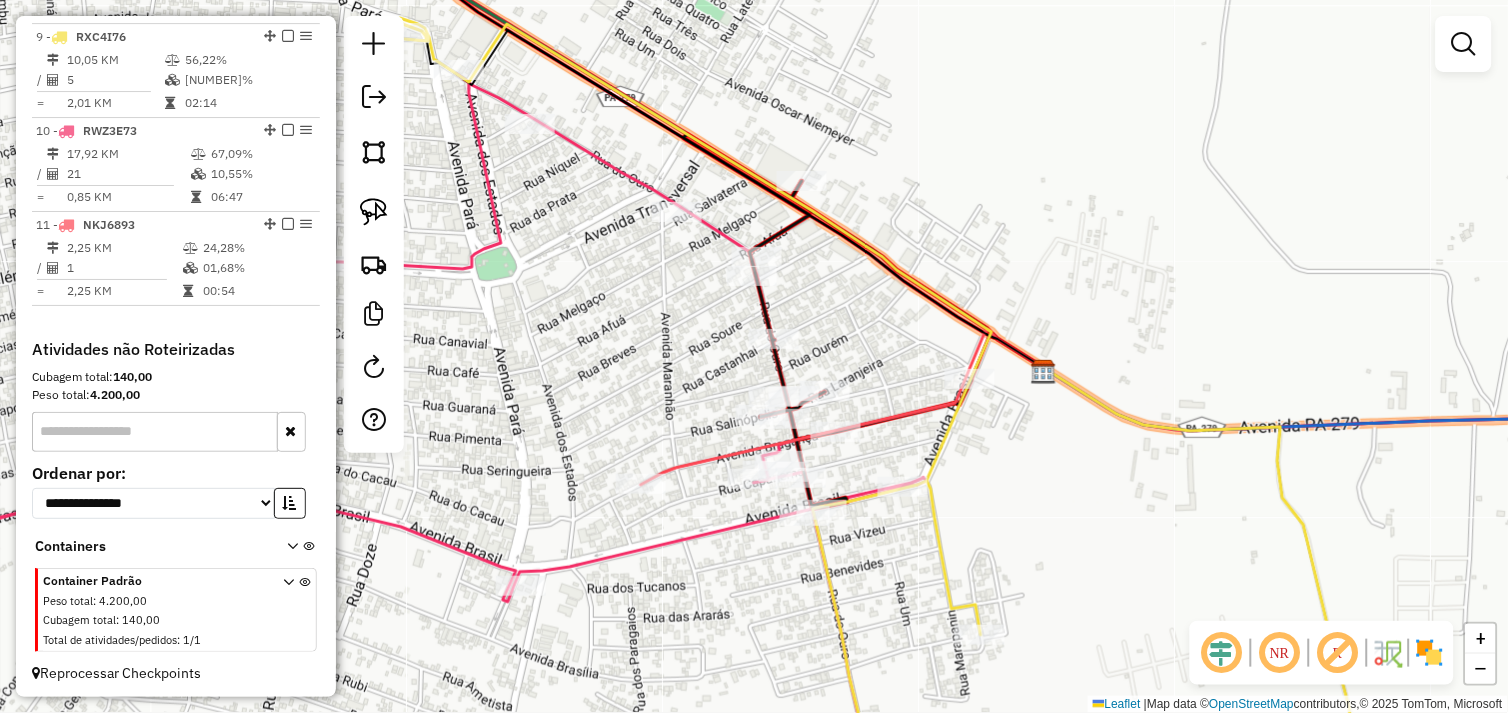 drag, startPoint x: 835, startPoint y: 470, endPoint x: 880, endPoint y: 390, distance: 91.787796 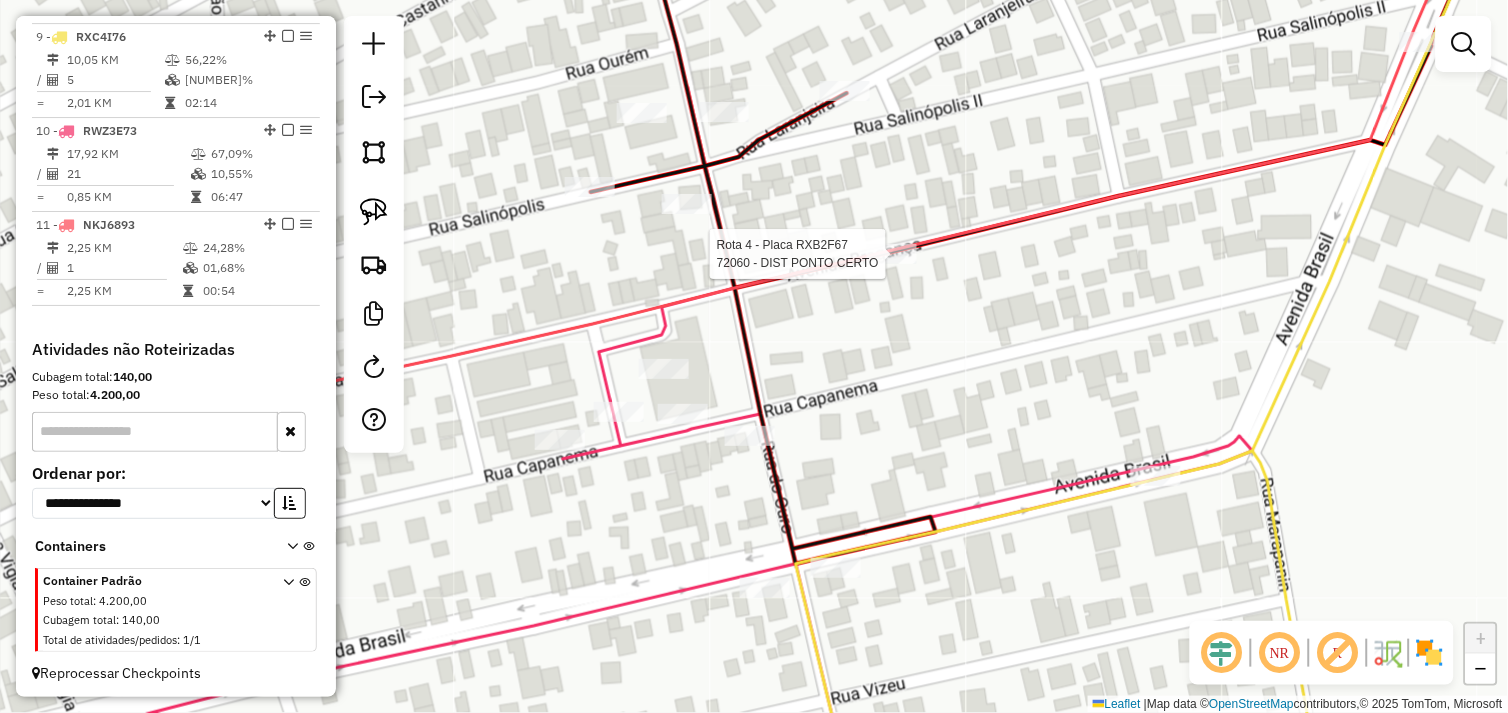 select on "*********" 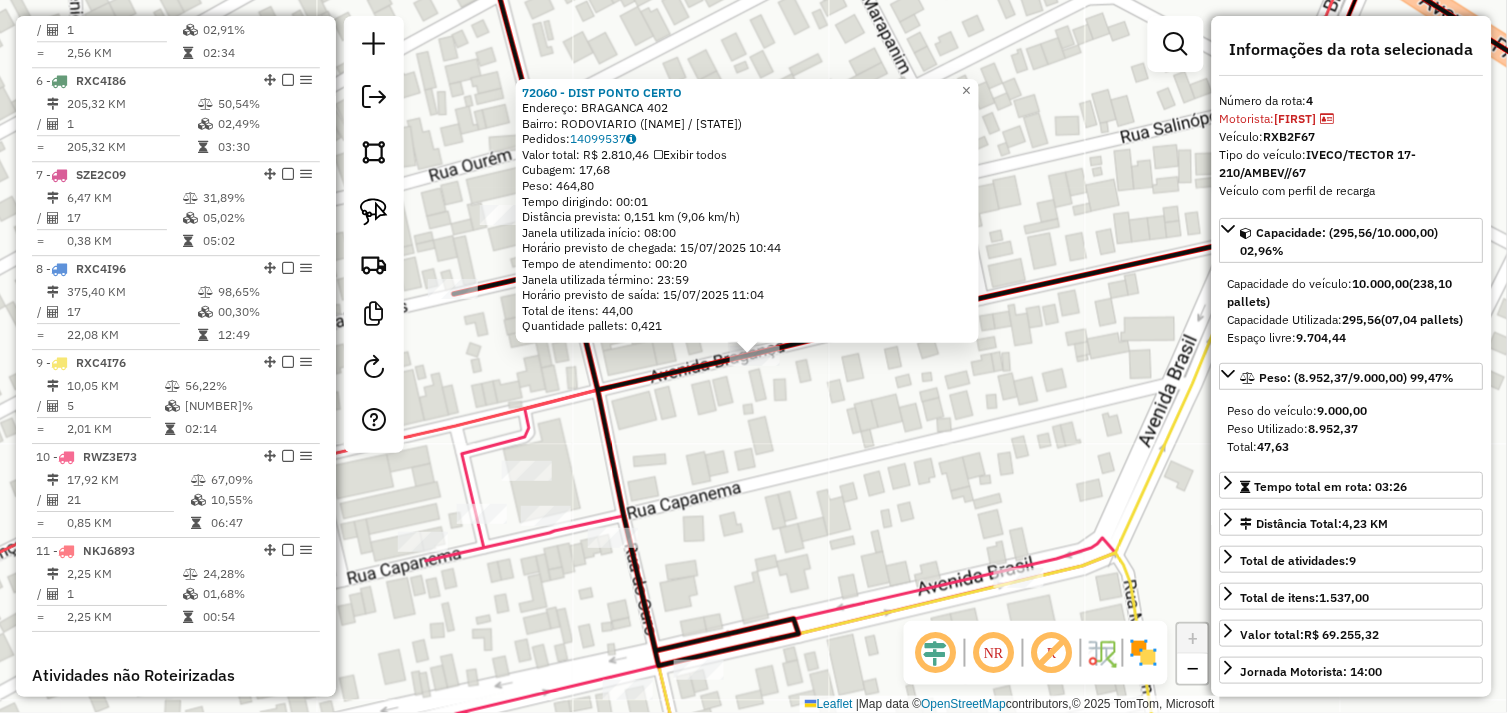 scroll, scrollTop: 1055, scrollLeft: 0, axis: vertical 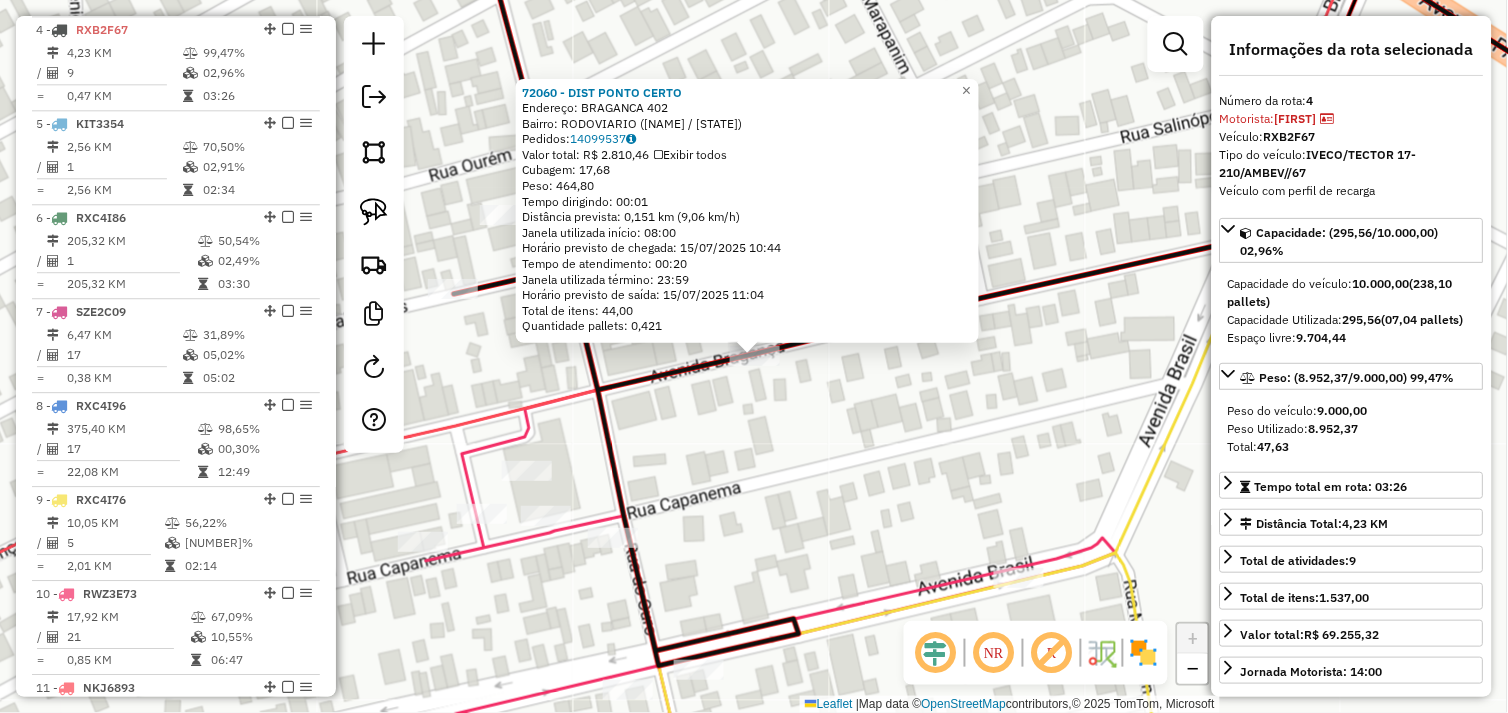 click on "72060 - DIST PONTO CERTO  Endereço:  BRAGANCA 402   Bairro: RODOVIARIO (TUCUMA / PA)   Pedidos:  14099537   Valor total: R$ 2.810,46   Exibir todos   Cubagem: 17,68  Peso: 464,80  Tempo dirigindo: 00:01   Distância prevista: 0,151 km (9,06 km/h)   Janela utilizada início: 08:00   Horário previsto de chegada: 15/07/2025 10:44   Tempo de atendimento: 00:20   Janela utilizada término: 23:59   Horário previsto de saída: 15/07/2025 11:04   Total de itens: 44,00   Quantidade pallets: 0,421  × Janela de atendimento Grade de atendimento Capacidade Transportadoras Veículos Cliente Pedidos  Rotas Selecione os dias de semana para filtrar as janelas de atendimento  Seg   Ter   Qua   Qui   Sex   Sáb   Dom  Informe o período da janela de atendimento: De: Até:  Filtrar exatamente a janela do cliente  Considerar janela de atendimento padrão  Selecione os dias de semana para filtrar as grades de atendimento  Seg   Ter   Qua   Qui   Sex   Sáb   Dom   Considerar clientes sem dia de atendimento cadastrado  De:  De:" 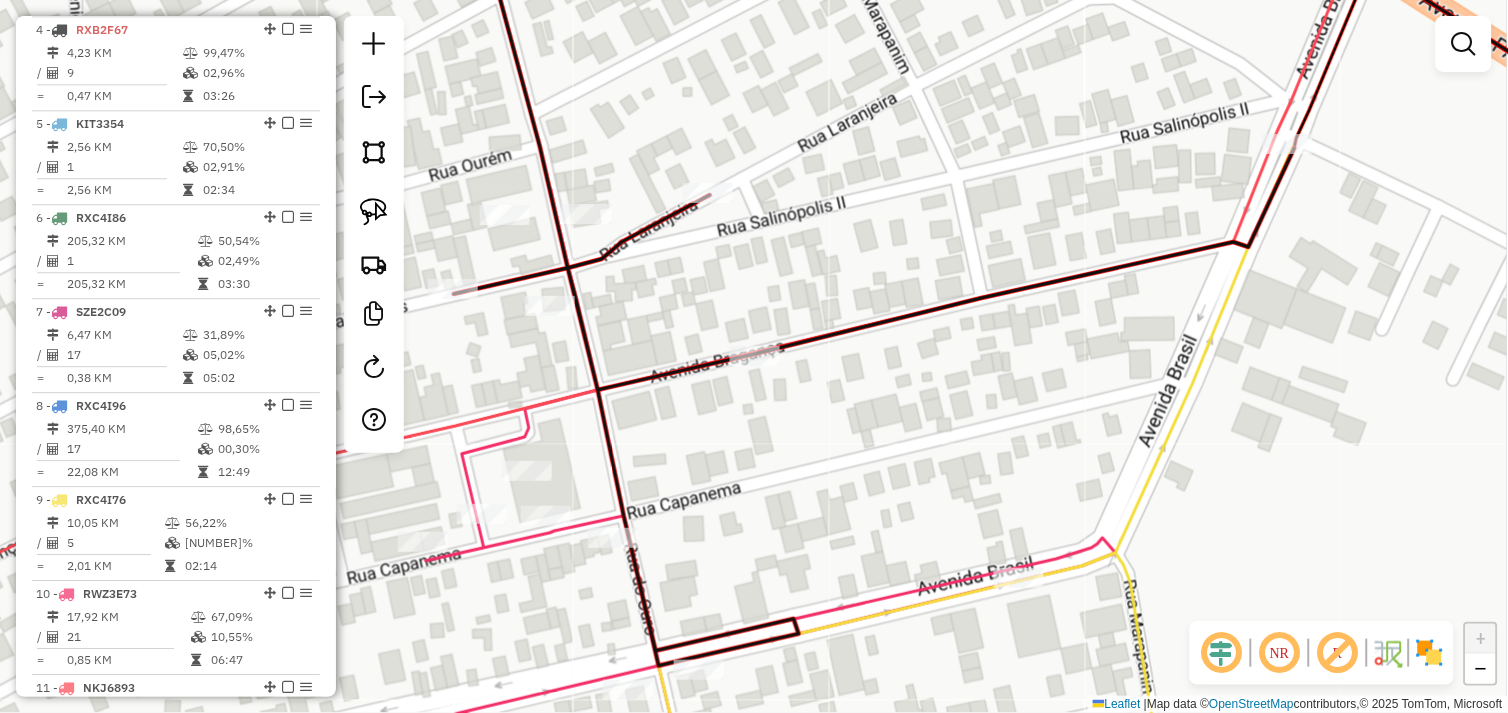 drag, startPoint x: 373, startPoint y: 216, endPoint x: 483, endPoint y: 272, distance: 123.4342 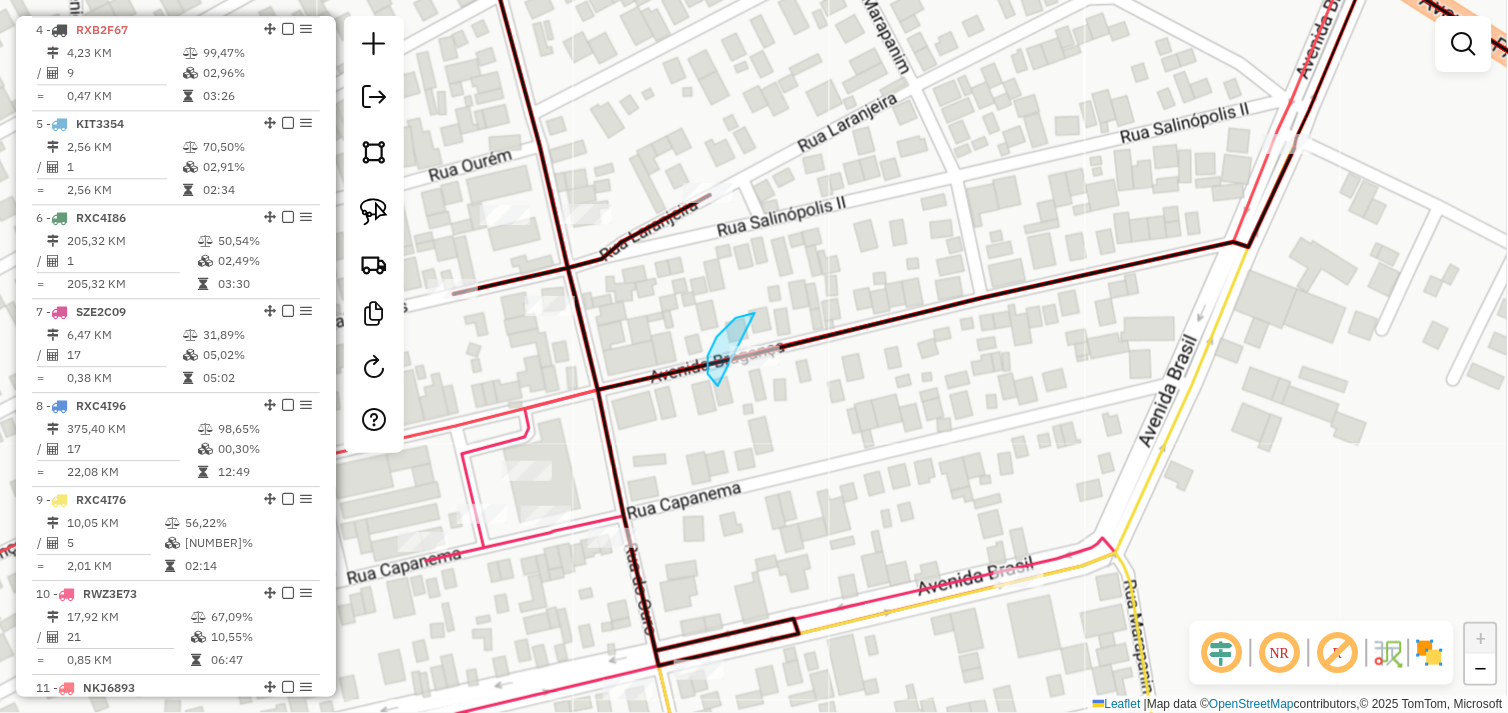 drag, startPoint x: 755, startPoint y: 313, endPoint x: 795, endPoint y: 353, distance: 56.568542 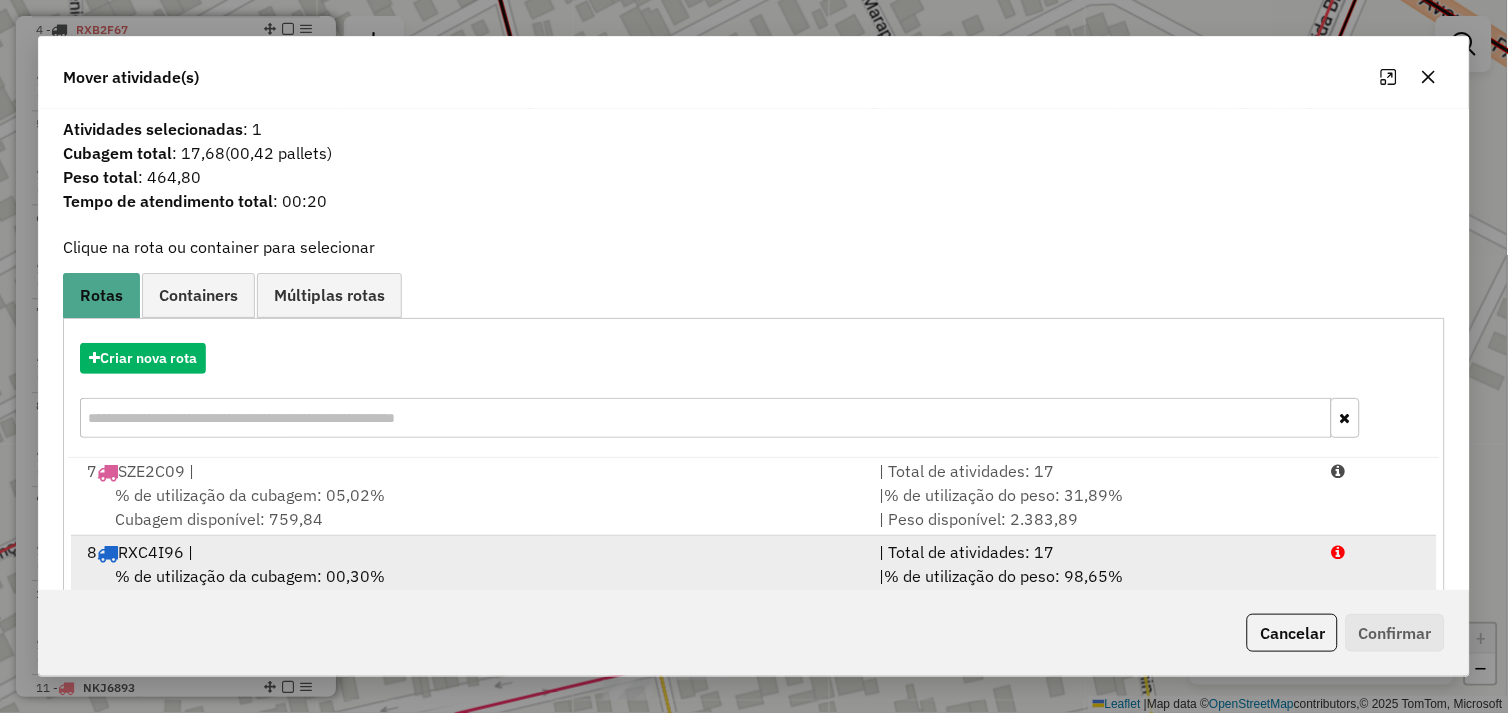 scroll, scrollTop: 411, scrollLeft: 0, axis: vertical 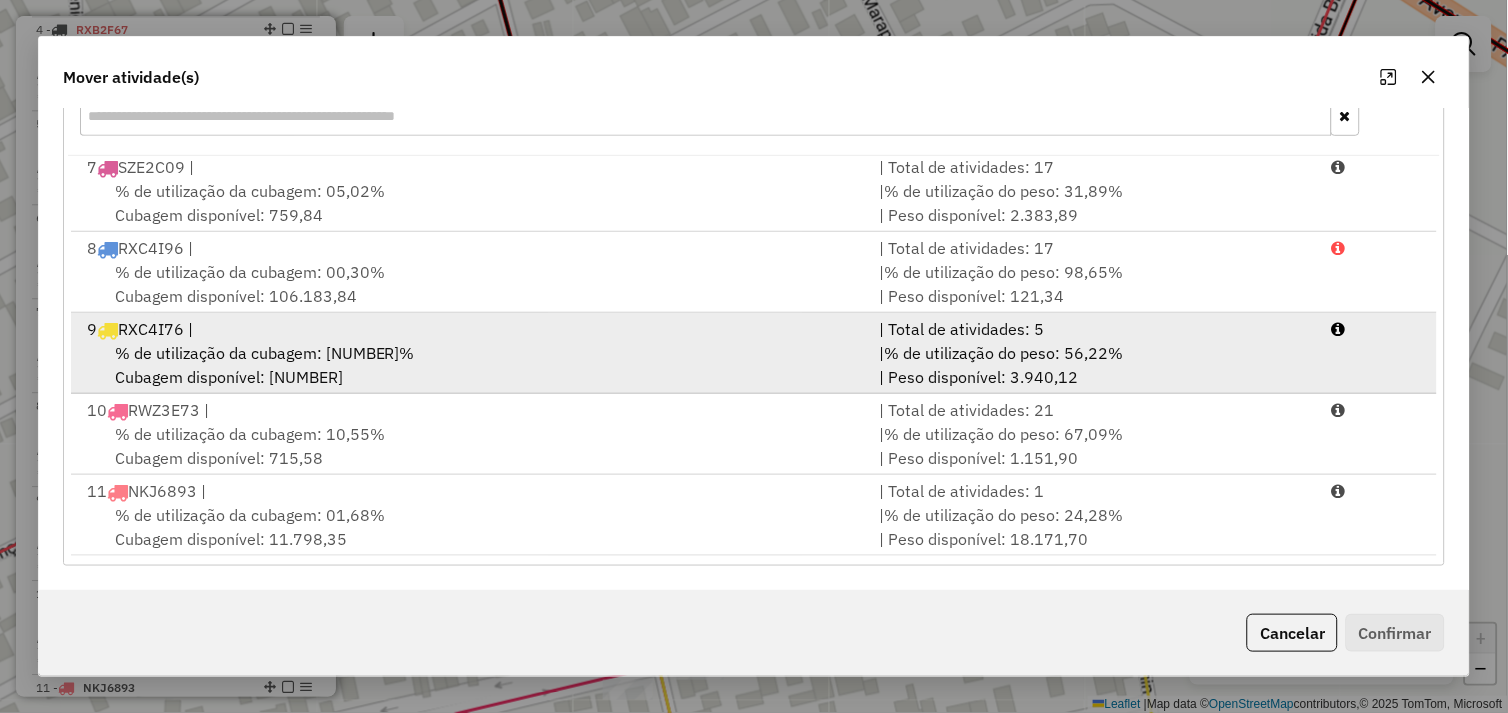 drag, startPoint x: 464, startPoint y: 356, endPoint x: 641, endPoint y: 386, distance: 179.52437 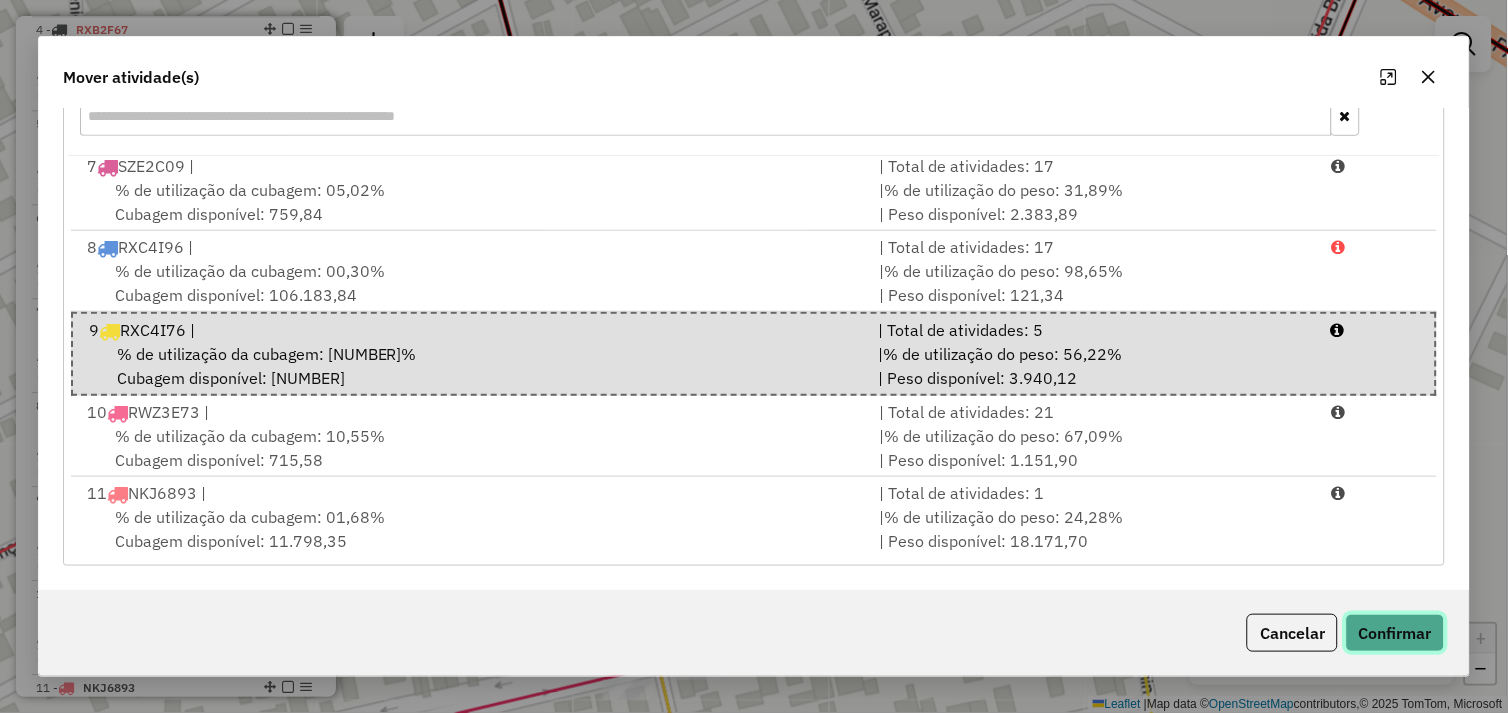 click on "Confirmar" 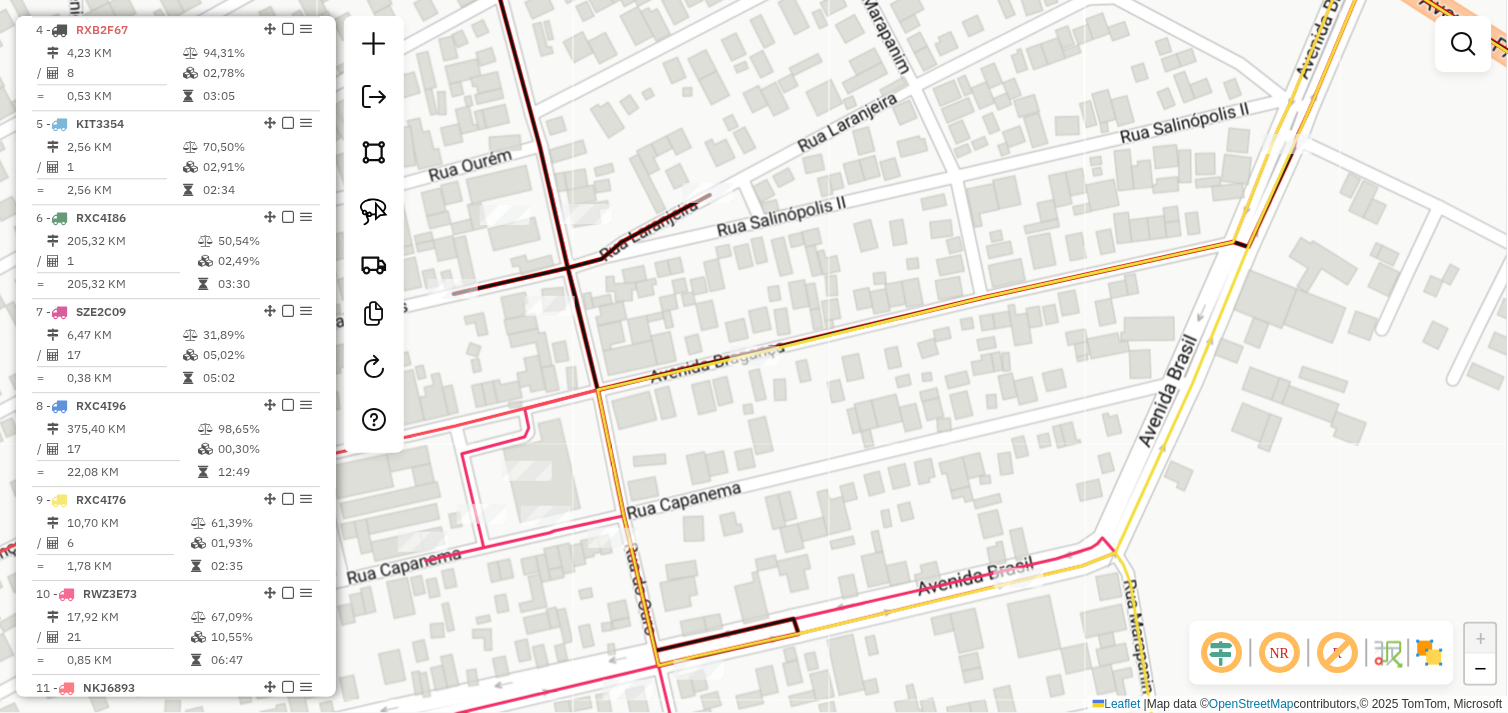 scroll, scrollTop: 0, scrollLeft: 0, axis: both 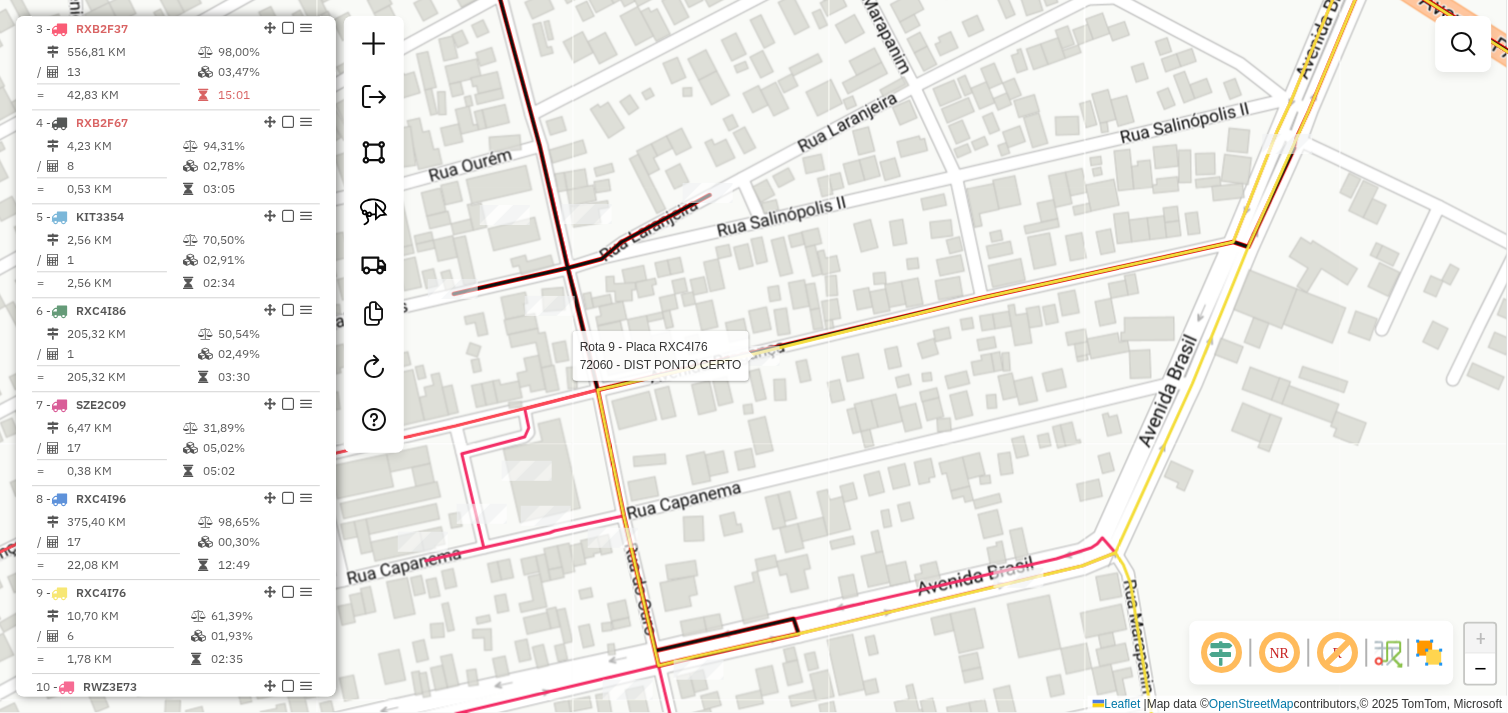 select on "*********" 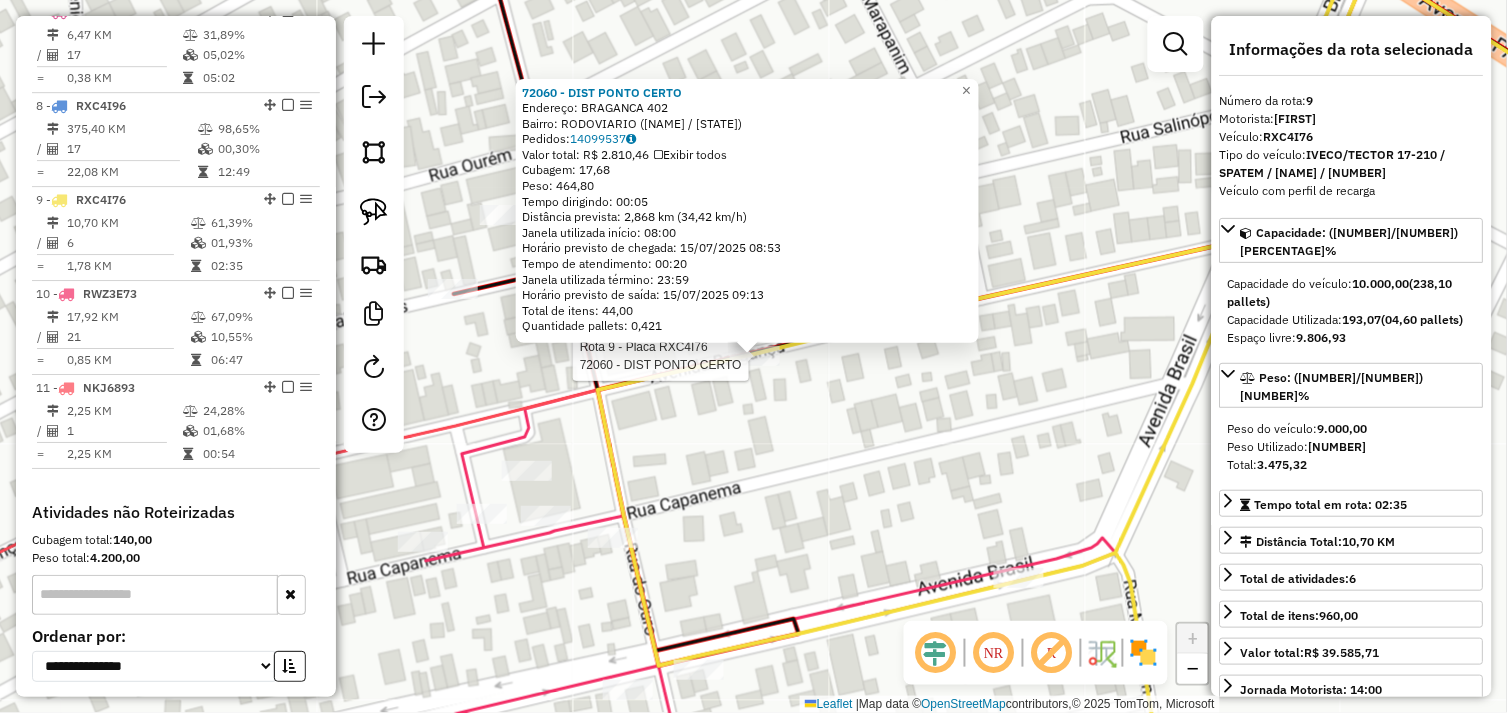 scroll, scrollTop: 1518, scrollLeft: 0, axis: vertical 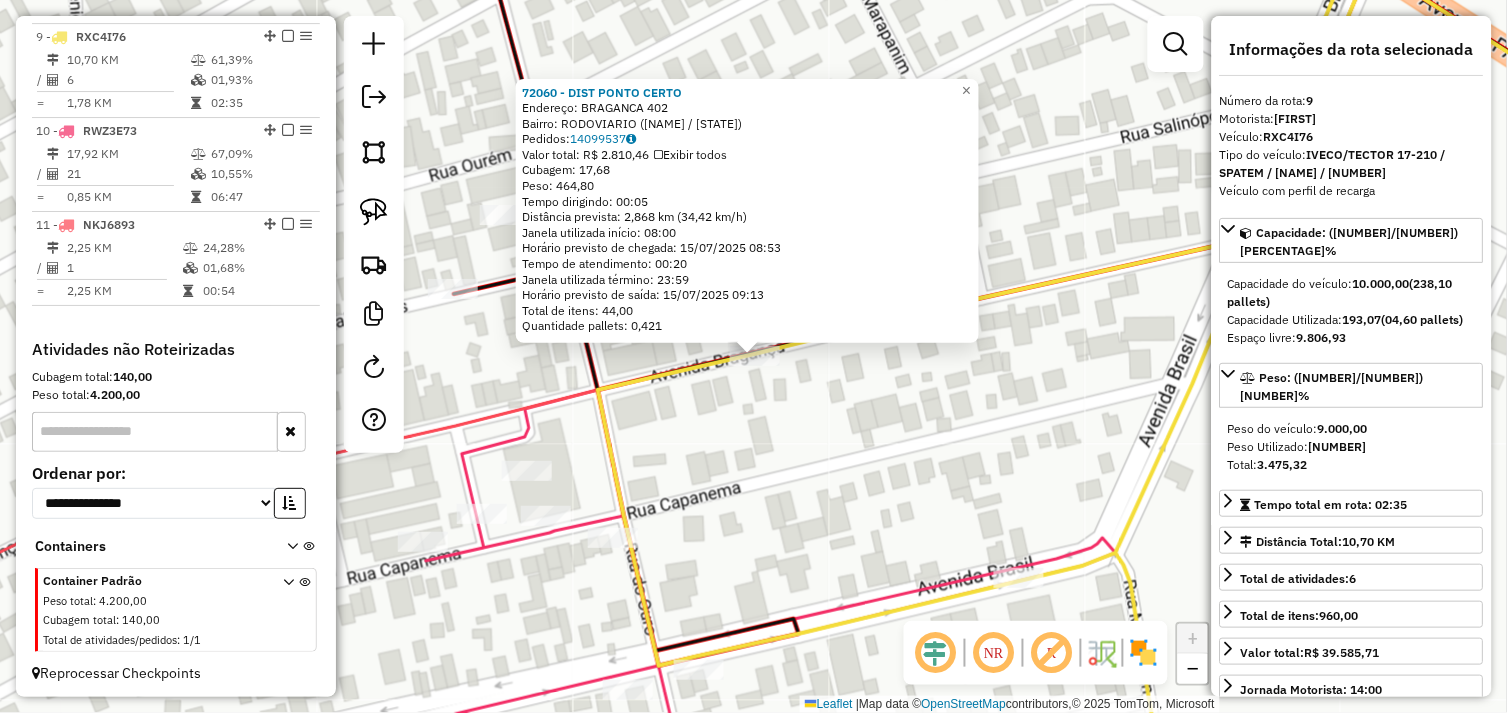 drag, startPoint x: 730, startPoint y: 377, endPoint x: 717, endPoint y: 397, distance: 23.853722 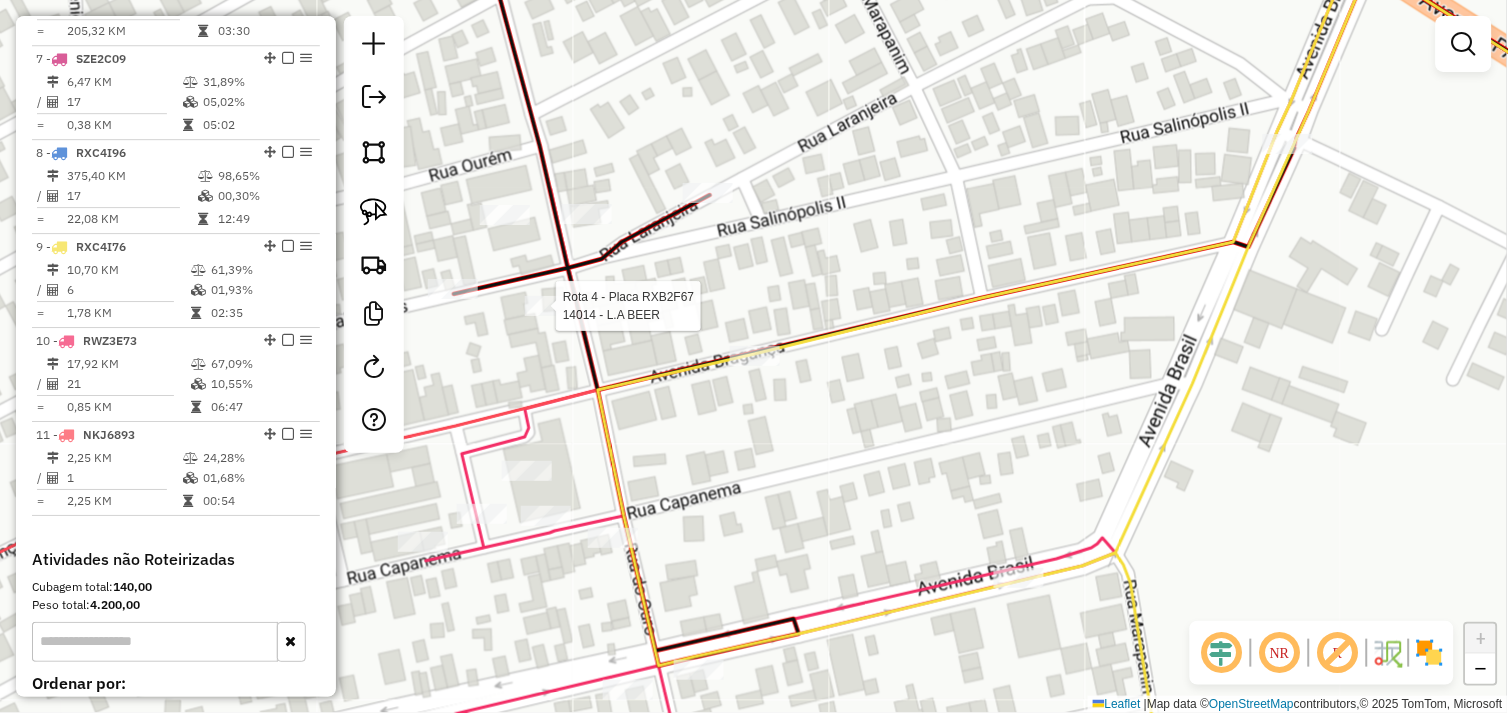 select on "*********" 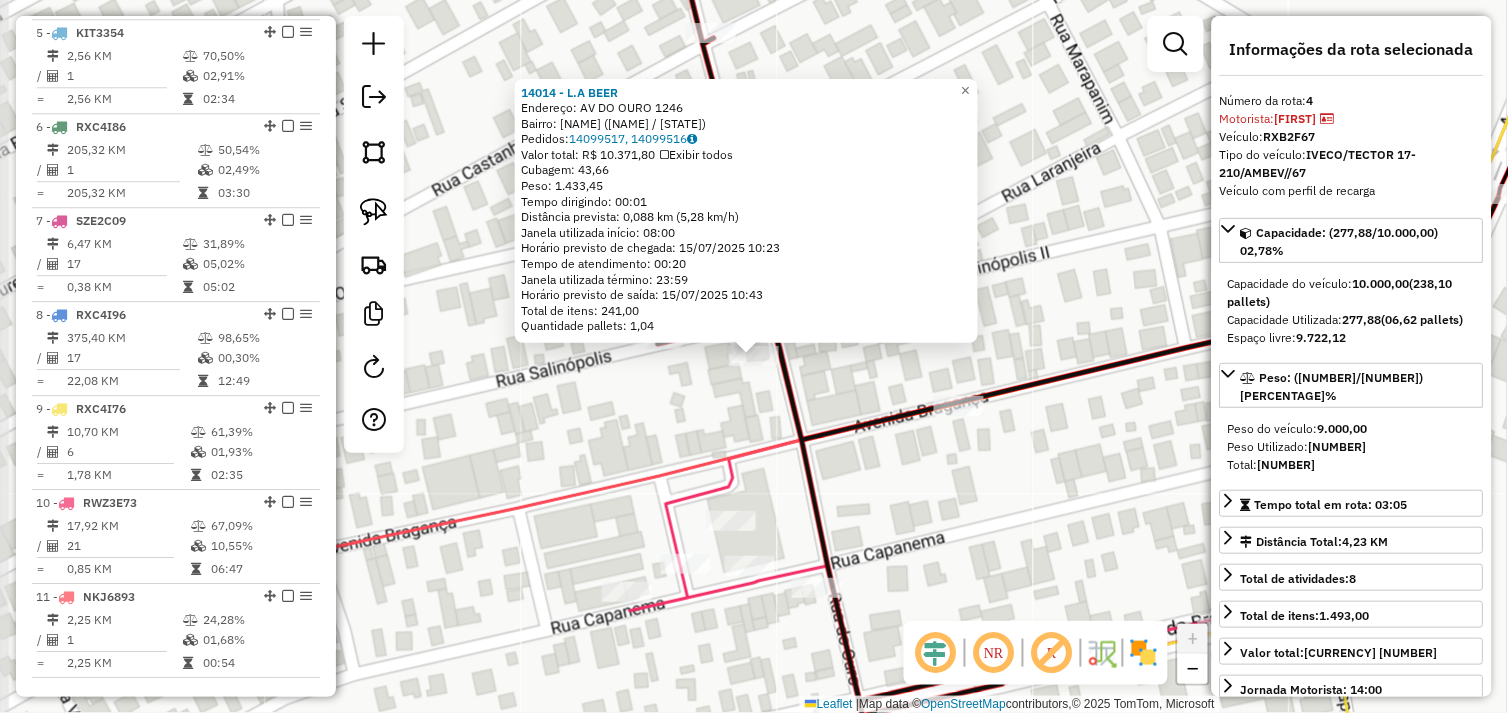 scroll, scrollTop: 1055, scrollLeft: 0, axis: vertical 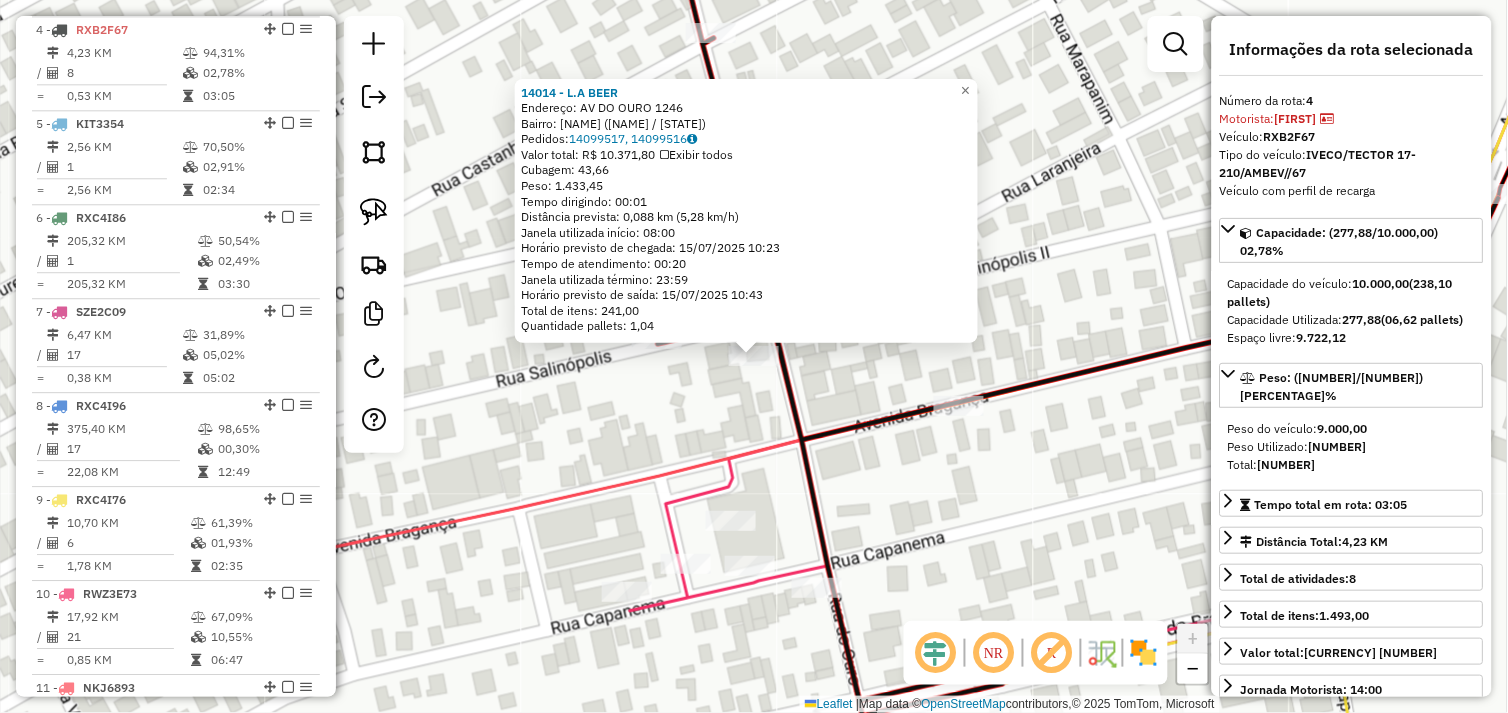 click on "14014 - L.A BEER  Endereço:  AV DO OURO 1246   Bairro: AEROPORTO (TUCUMA / PA)   Pedidos:  14099517, 14099516   Valor total: R$ 10.371,80   Exibir todos   Cubagem: 43,66  Peso: 1.433,45  Tempo dirigindo: 00:01   Distância prevista: 0,088 km (5,28 km/h)   Janela utilizada início: 08:00   Horário previsto de chegada: 15/07/2025 10:23   Tempo de atendimento: 00:20   Janela utilizada término: 23:59   Horário previsto de saída: 15/07/2025 10:43   Total de itens: 241,00   Quantidade pallets: 1,04  × Janela de atendimento Grade de atendimento Capacidade Transportadoras Veículos Cliente Pedidos  Rotas Selecione os dias de semana para filtrar as janelas de atendimento  Seg   Ter   Qua   Qui   Sex   Sáb   Dom  Informe o período da janela de atendimento: De: Até:  Filtrar exatamente a janela do cliente  Considerar janela de atendimento padrão  Selecione os dias de semana para filtrar as grades de atendimento  Seg   Ter   Qua   Qui   Sex   Sáb   Dom   Considerar clientes sem dia de atendimento cadastrado +" 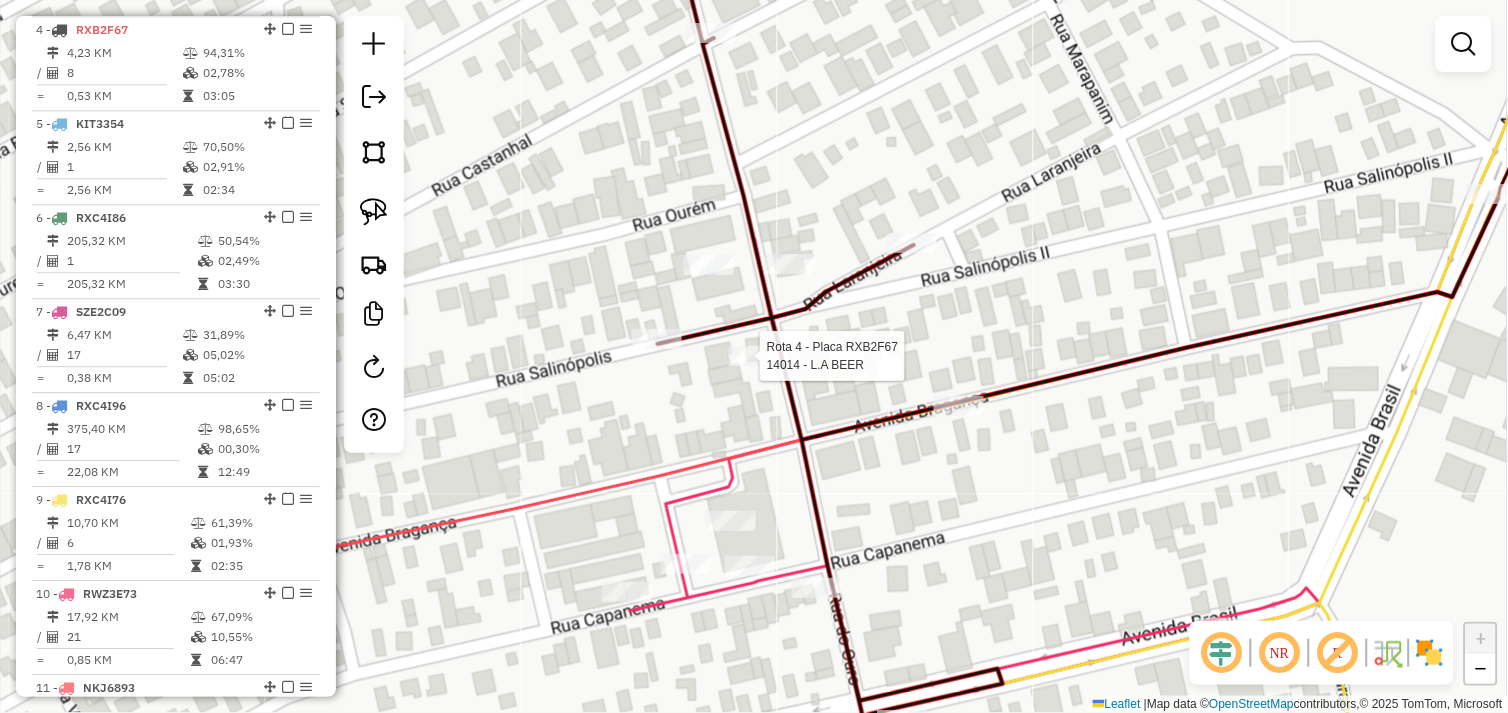 select on "*********" 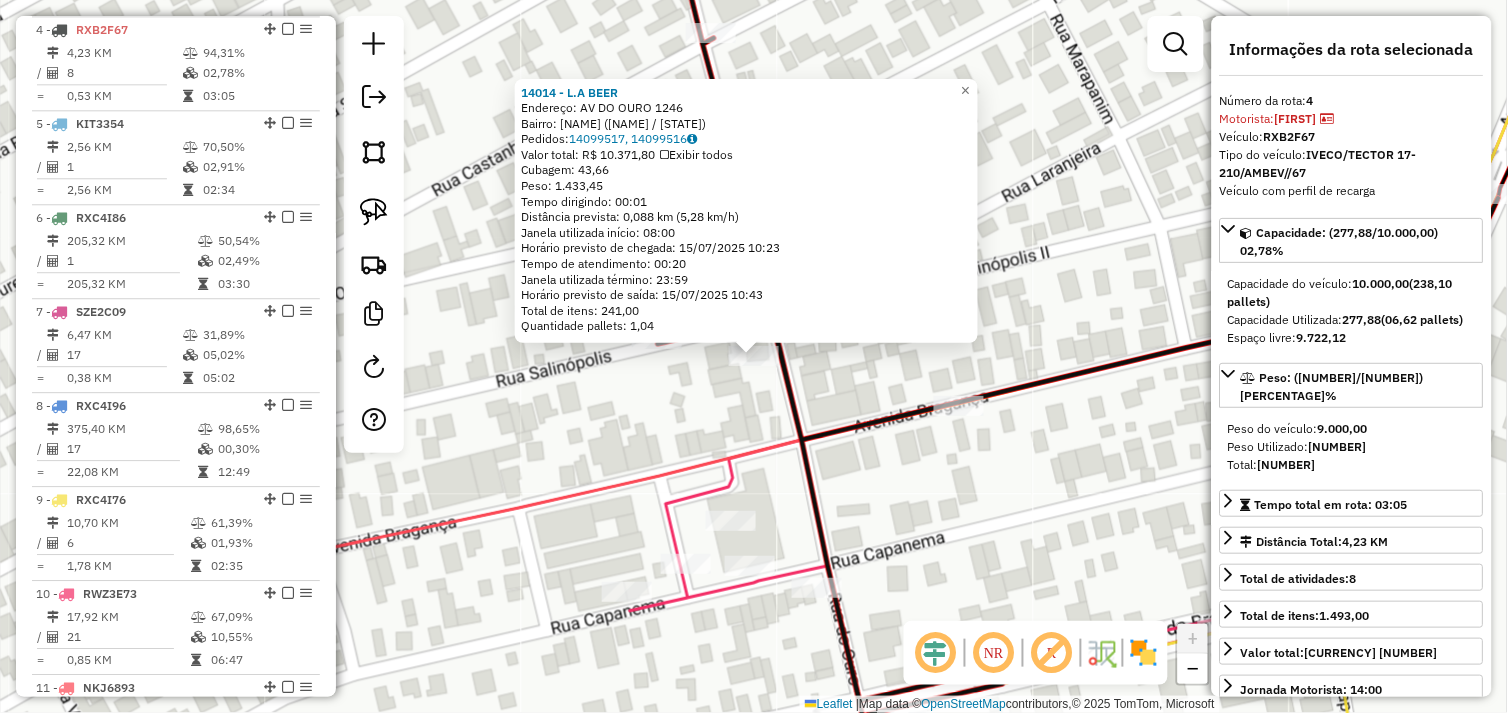 click on "14014 - L.A BEER  Endereço:  AV DO OURO 1246   Bairro: AEROPORTO (TUCUMA / PA)   Pedidos:  14099517, 14099516   Valor total: R$ 10.371,80   Exibir todos   Cubagem: 43,66  Peso: 1.433,45  Tempo dirigindo: 00:01   Distância prevista: 0,088 km (5,28 km/h)   Janela utilizada início: 08:00   Horário previsto de chegada: 15/07/2025 10:23   Tempo de atendimento: 00:20   Janela utilizada término: 23:59   Horário previsto de saída: 15/07/2025 10:43   Total de itens: 241,00   Quantidade pallets: 1,04  × Janela de atendimento Grade de atendimento Capacidade Transportadoras Veículos Cliente Pedidos  Rotas Selecione os dias de semana para filtrar as janelas de atendimento  Seg   Ter   Qua   Qui   Sex   Sáb   Dom  Informe o período da janela de atendimento: De: Até:  Filtrar exatamente a janela do cliente  Considerar janela de atendimento padrão  Selecione os dias de semana para filtrar as grades de atendimento  Seg   Ter   Qua   Qui   Sex   Sáb   Dom   Considerar clientes sem dia de atendimento cadastrado +" 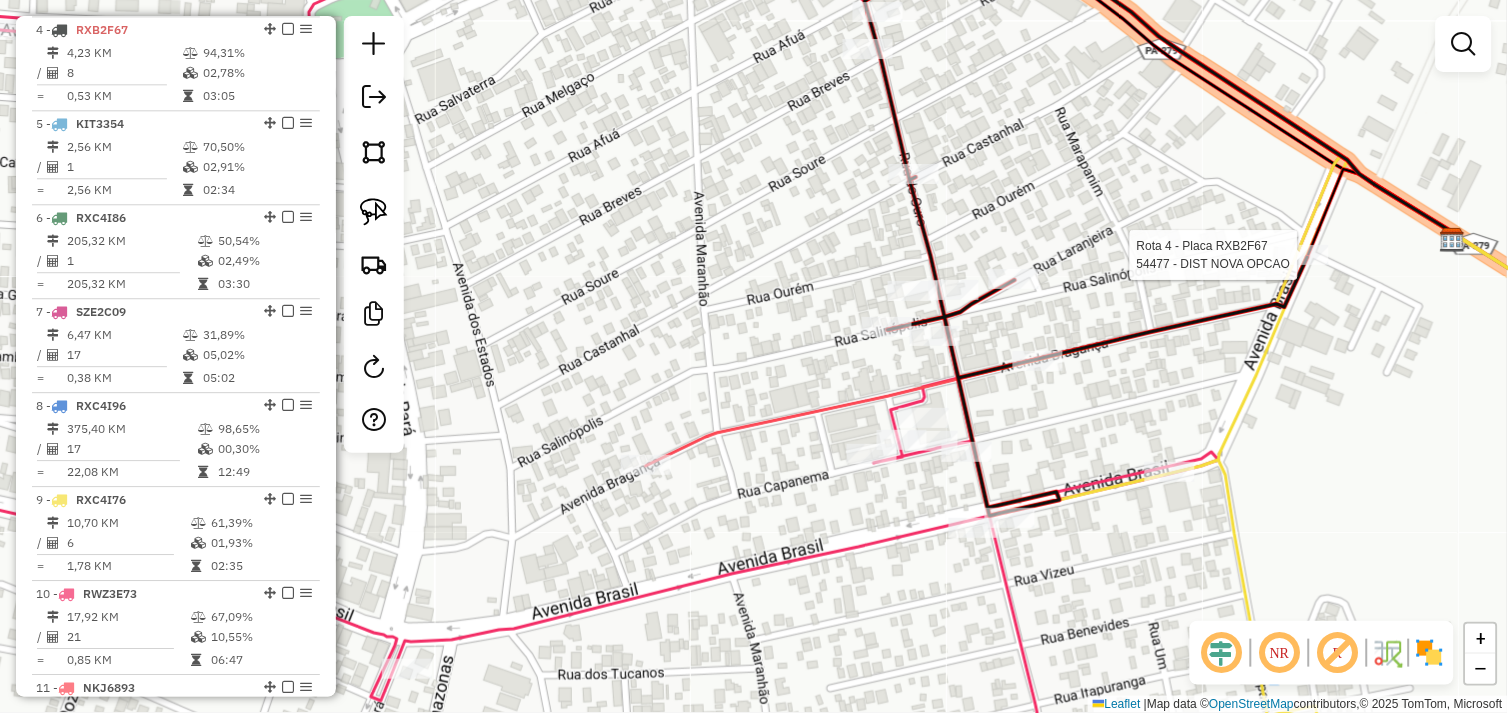 select on "*********" 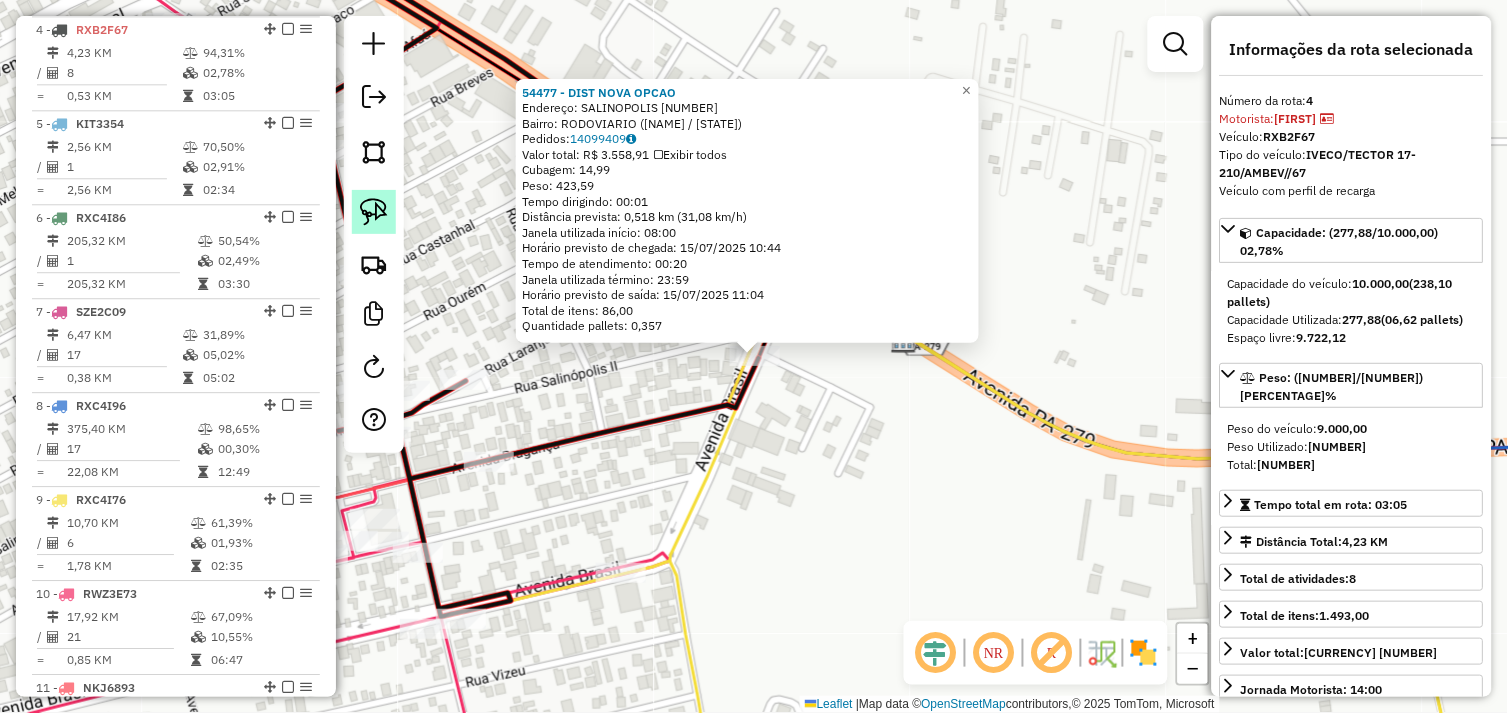click 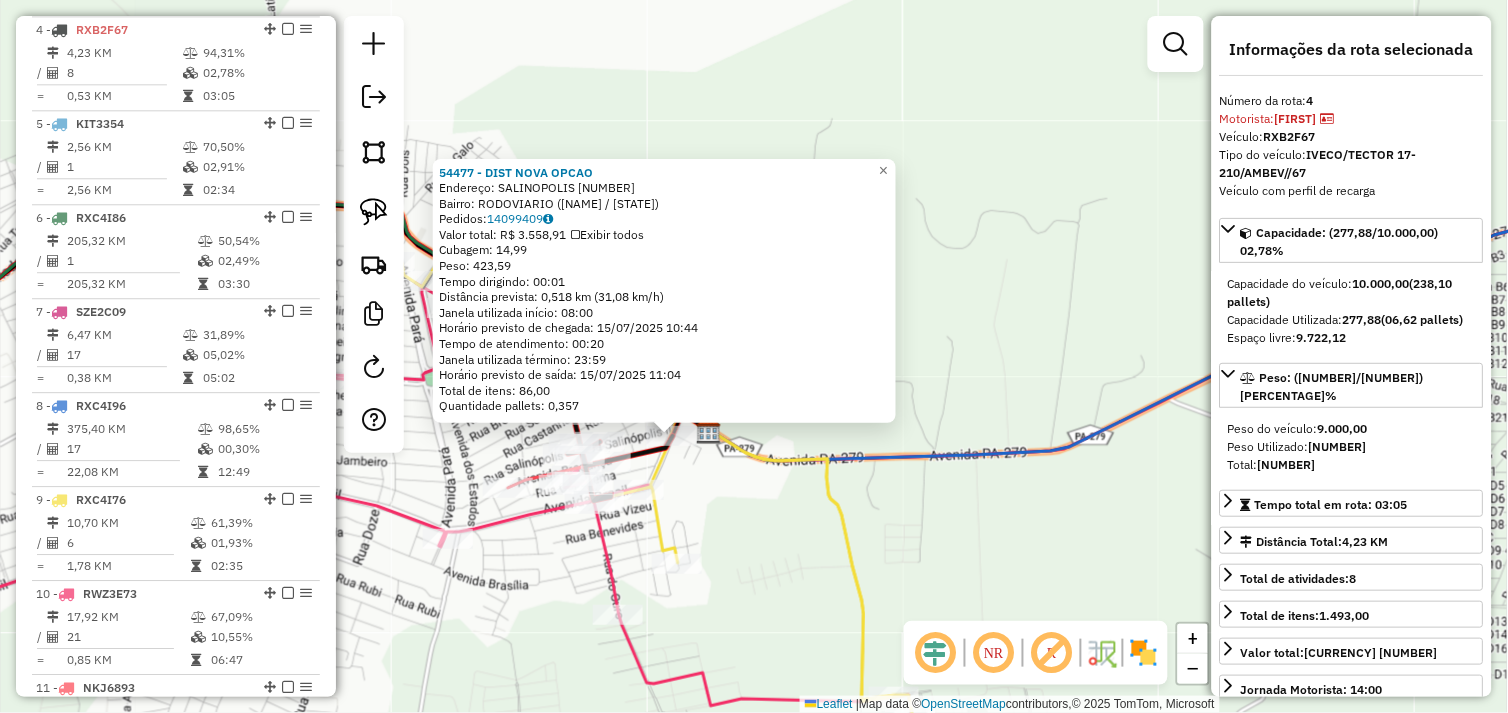 drag, startPoint x: 701, startPoint y: 525, endPoint x: 791, endPoint y: 457, distance: 112.80071 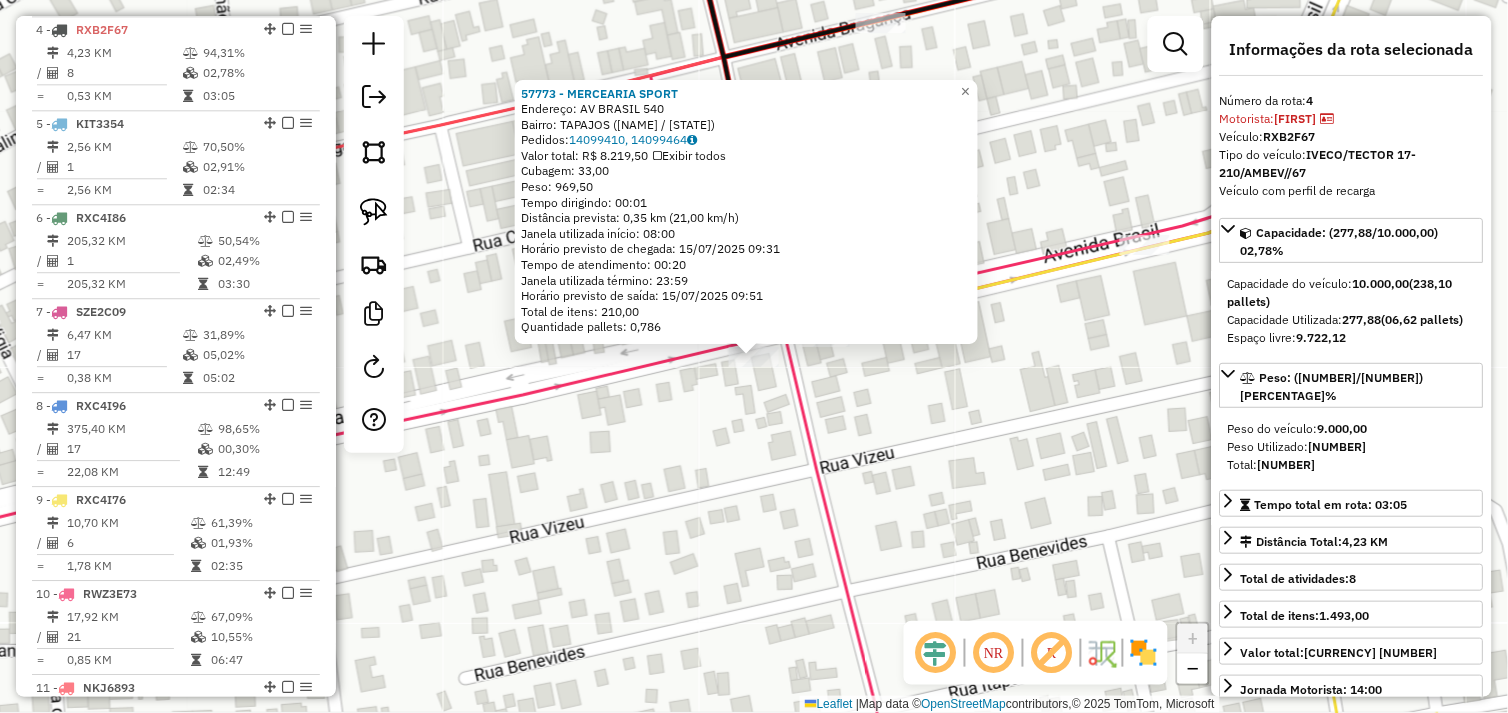 click on "57773 - MERCEARIA  SPORT   Endereço:  AV BRASIL [NUMBER]   Bairro: TAPAJOS ([CITY] / PA)   Pedidos:  14099410, 14099464   Valor total: R$ 8.219,50   Exibir todos   Cubagem: 33,00  Peso: 969,50  Tempo dirigindo: 00:01   Distância prevista: 0,35 km (21,00 km/h)   Janela utilizada início: 08:00   Horário previsto de chegada: 15/07/2025 09:31   Tempo de atendimento: 00:20   Janela utilizada término: 23:59   Horário previsto de saída: 15/07/2025 09:51   Total de itens: 210,00   Quantidade pallets: 0,786  × Janela de atendimento Grade de atendimento Capacidade Transportadoras Veículos Cliente Pedidos  Rotas Selecione os dias de semana para filtrar as janelas de atendimento  Seg   Ter   Qua   Qui   Sex   Sáb   Dom  Informe o período da janela de atendimento: De: Até:  Filtrar exatamente a janela do cliente  Considerar janela de atendimento padrão  Selecione os dias de semana para filtrar as grades de atendimento  Seg   Ter   Qua   Qui   Sex   Sáb   Dom   Considerar clientes sem dia de atendimento cadastrado" 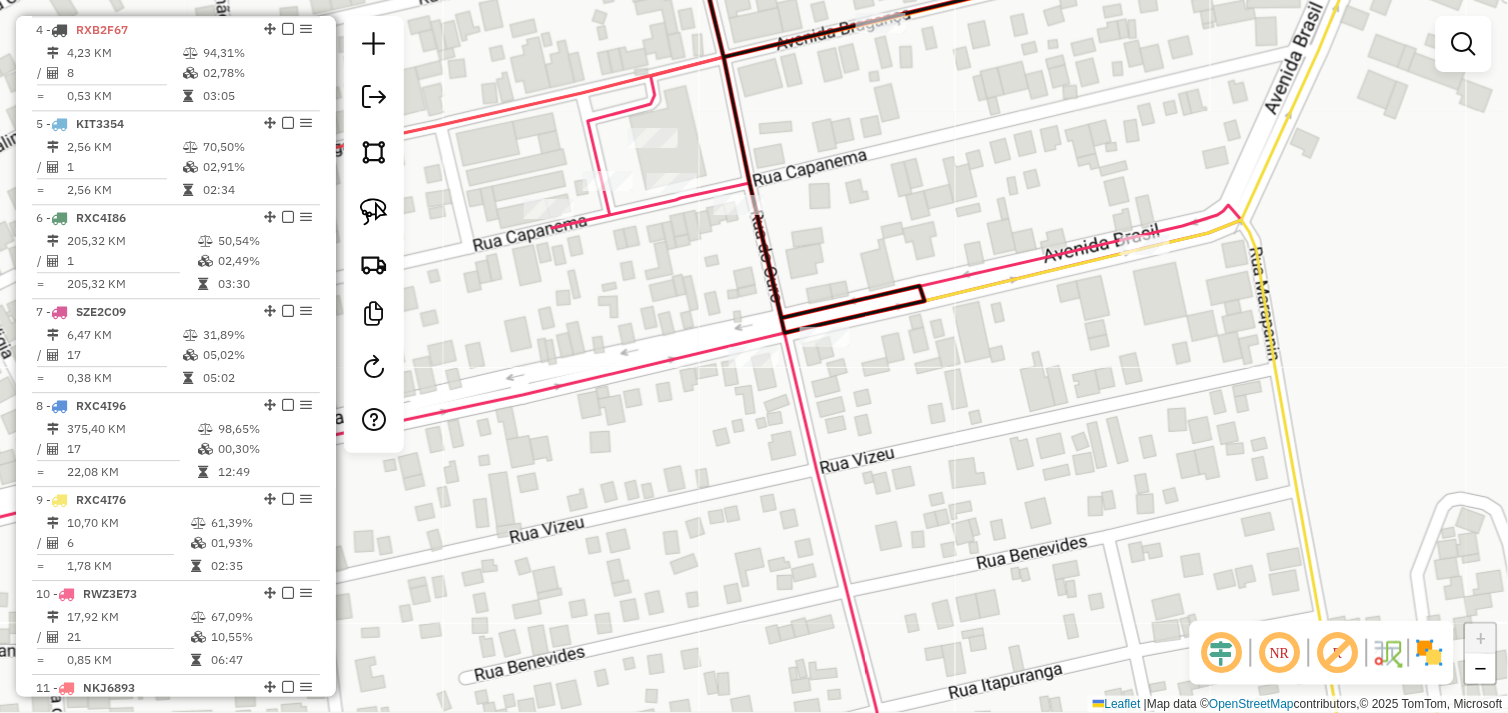 drag, startPoint x: 388, startPoint y: 215, endPoint x: 494, endPoint y: 274, distance: 121.313644 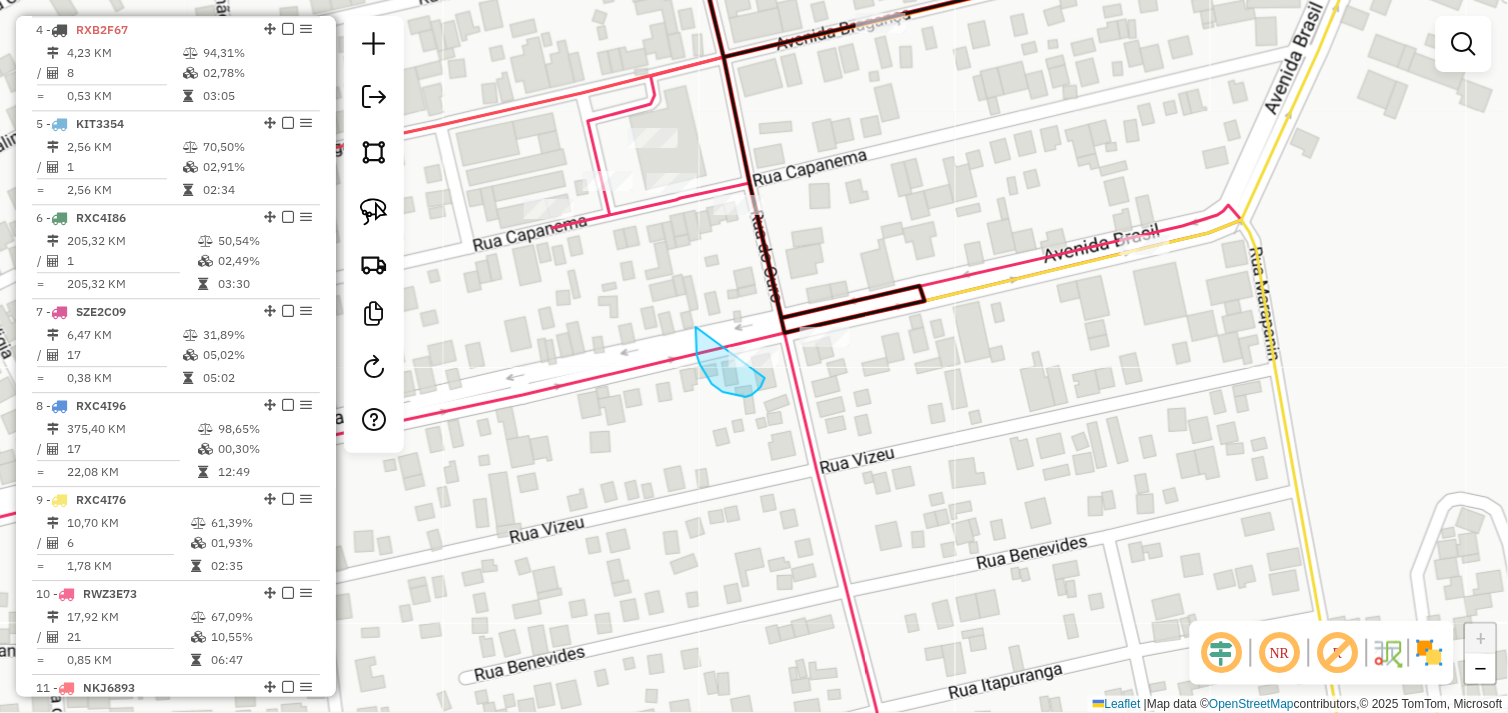 drag, startPoint x: 696, startPoint y: 348, endPoint x: 763, endPoint y: 331, distance: 69.12308 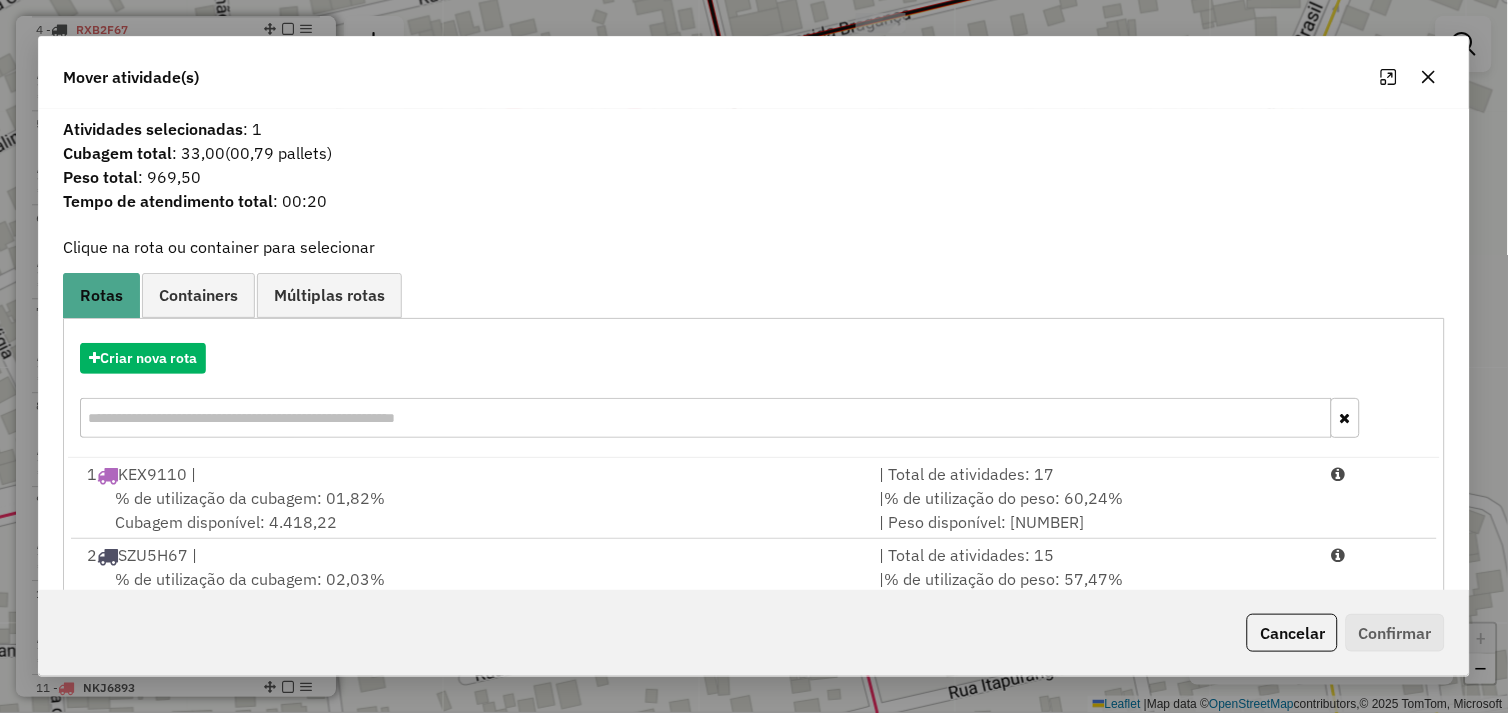 scroll, scrollTop: 411, scrollLeft: 0, axis: vertical 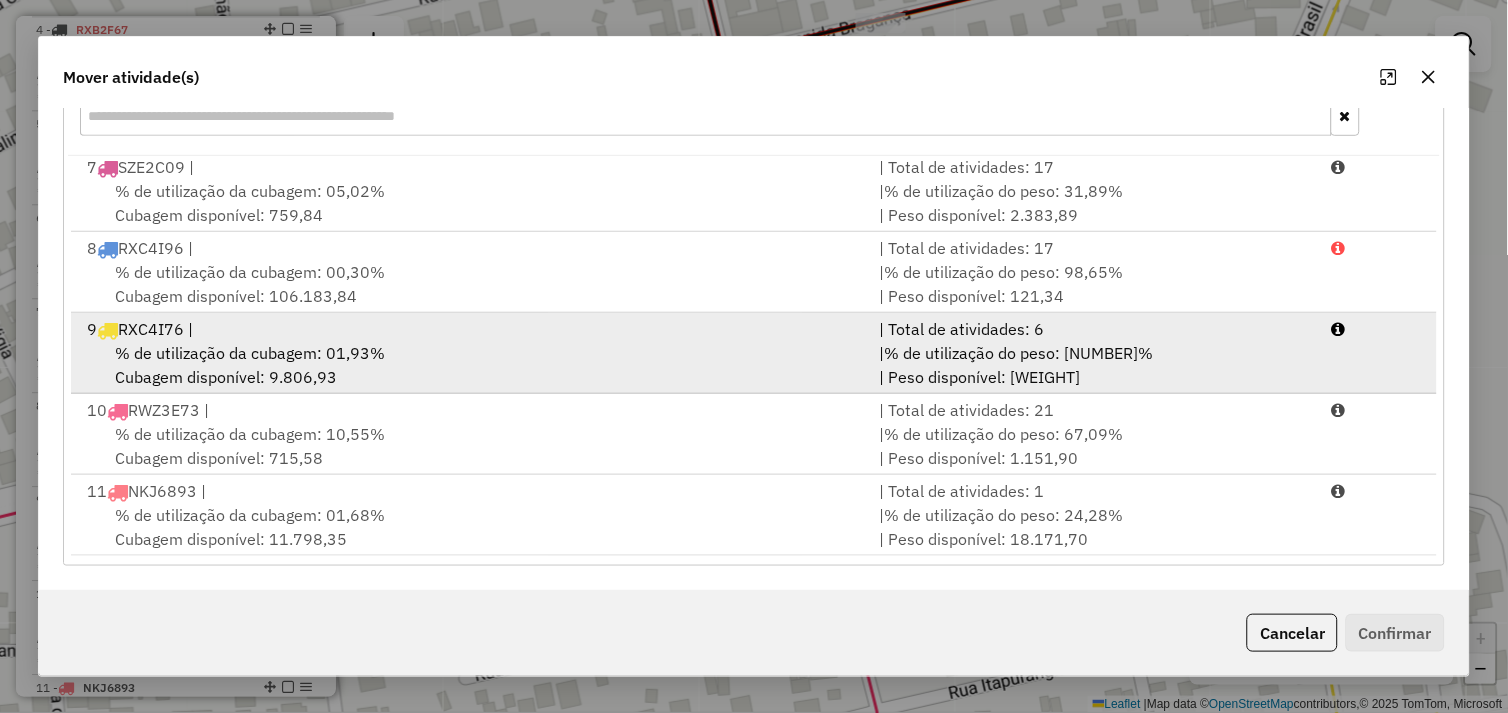 click on "% de utilização da cubagem: 01,93%  Cubagem disponível: 9.806,93" at bounding box center [471, 365] 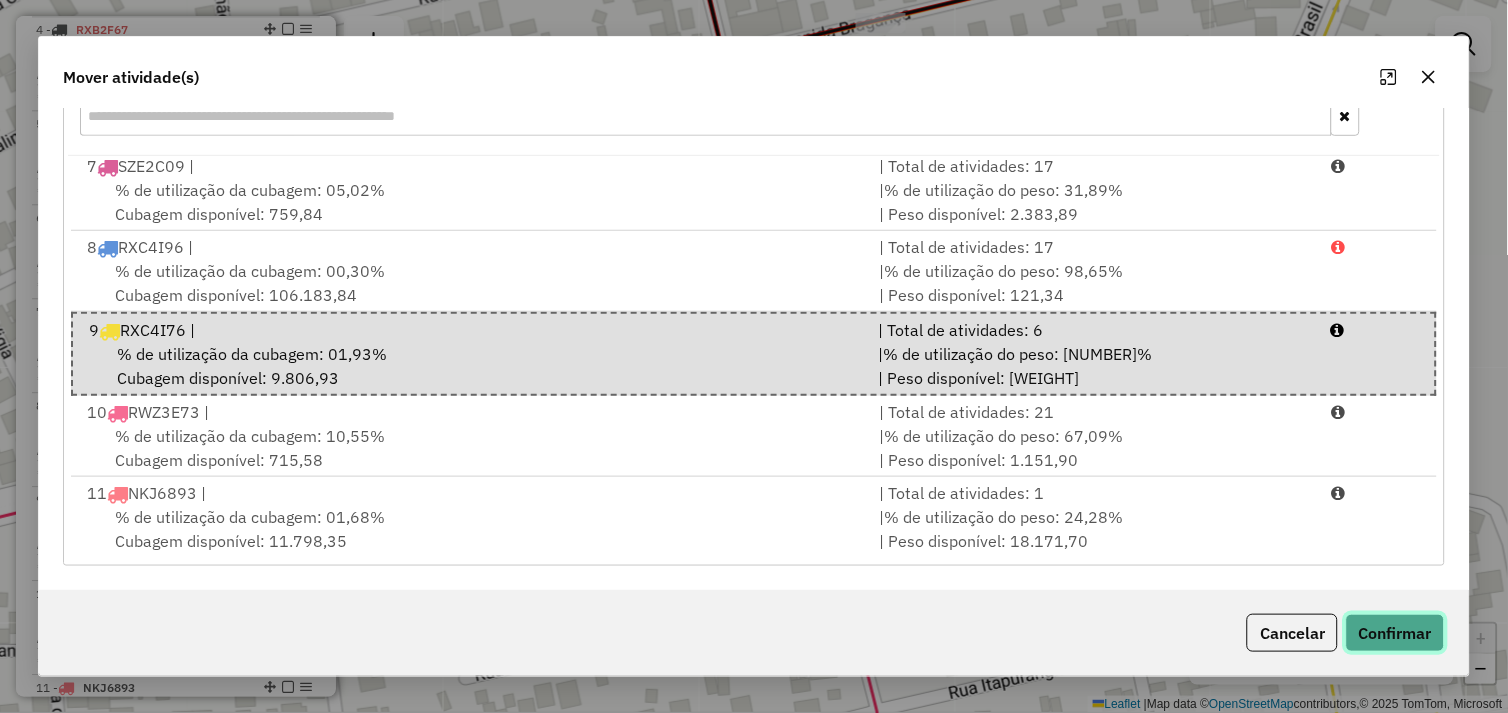 click on "Confirmar" 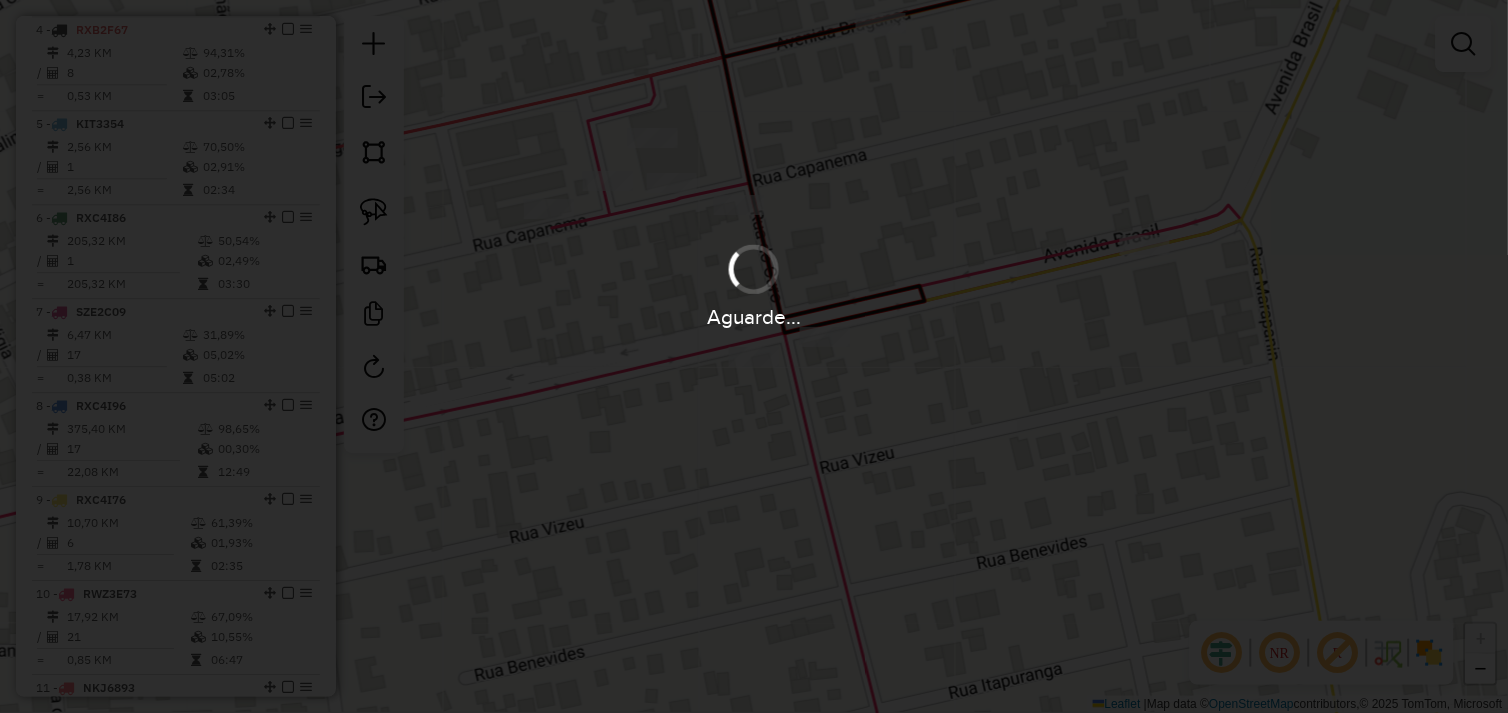 scroll, scrollTop: 0, scrollLeft: 0, axis: both 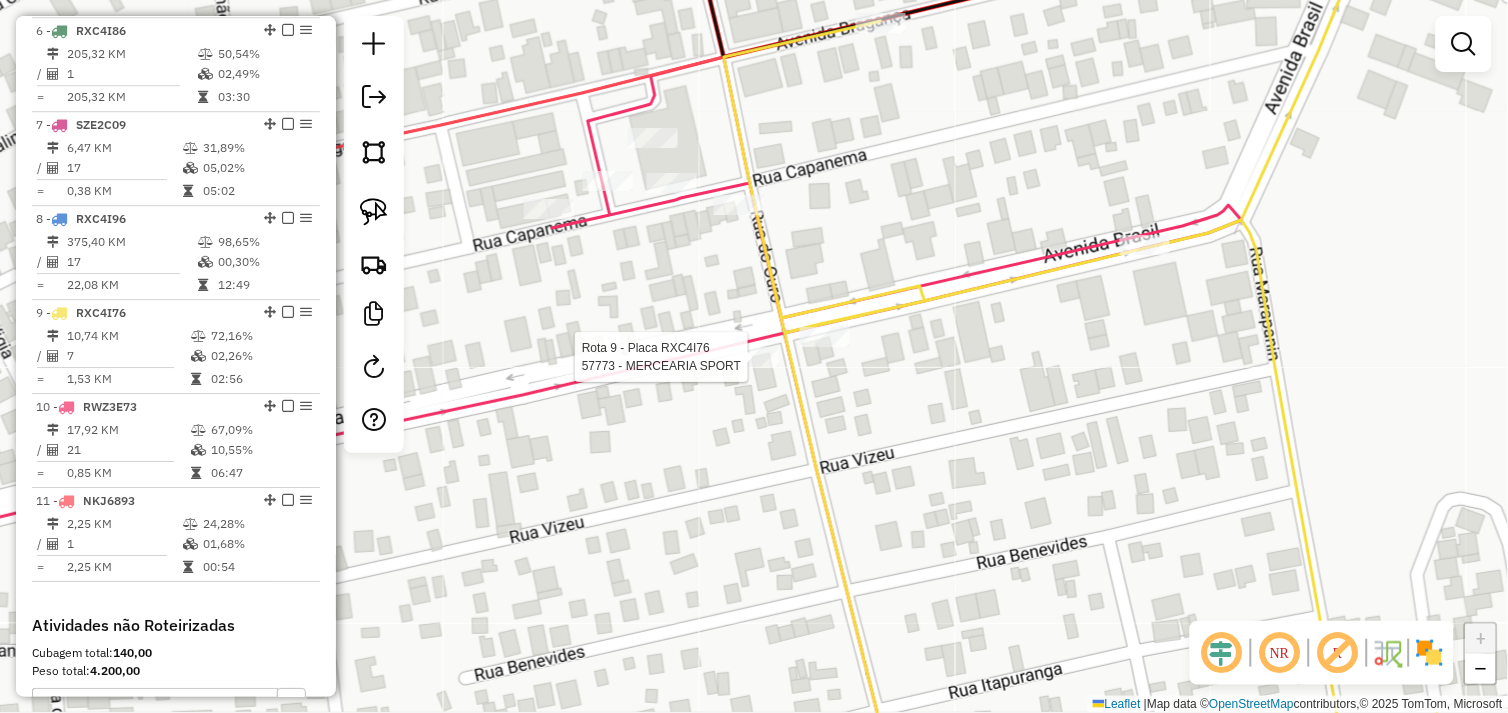 select on "*********" 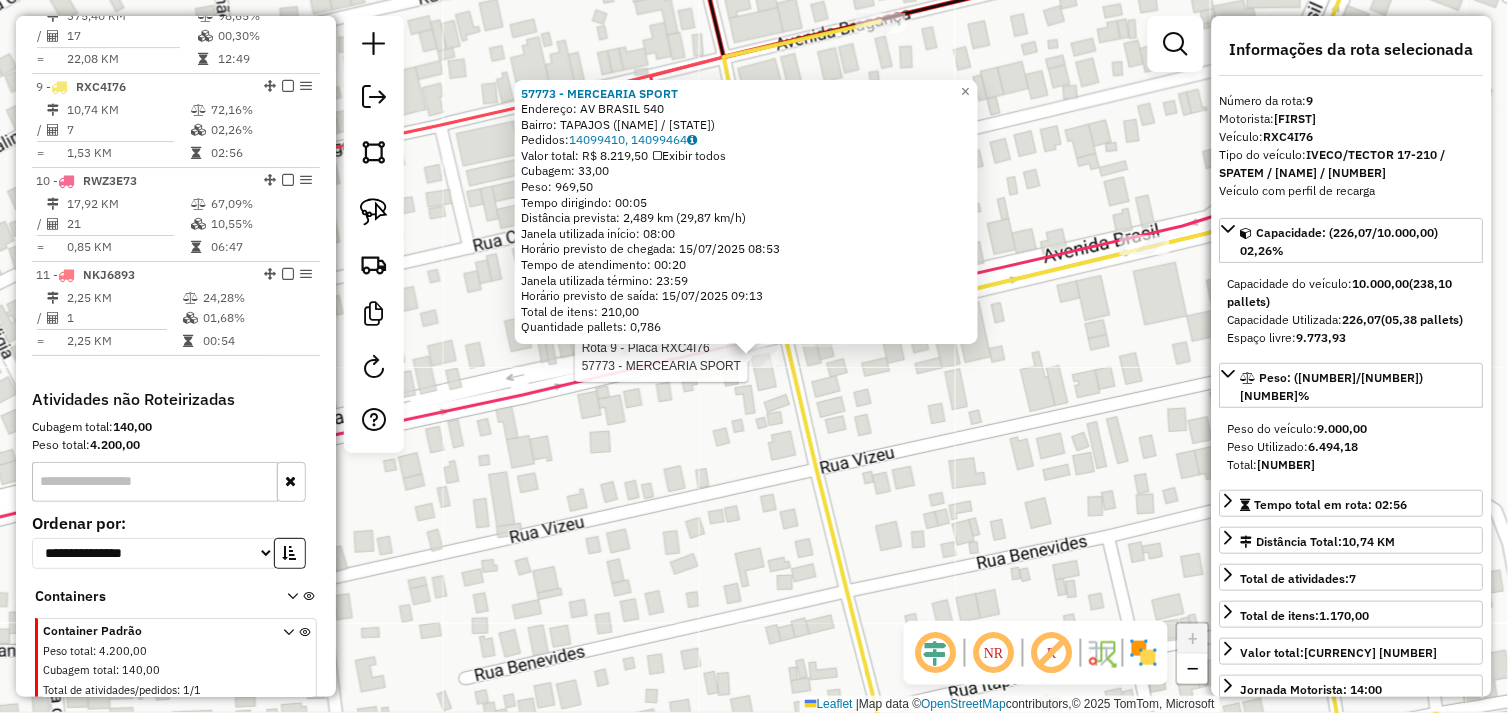 scroll, scrollTop: 1518, scrollLeft: 0, axis: vertical 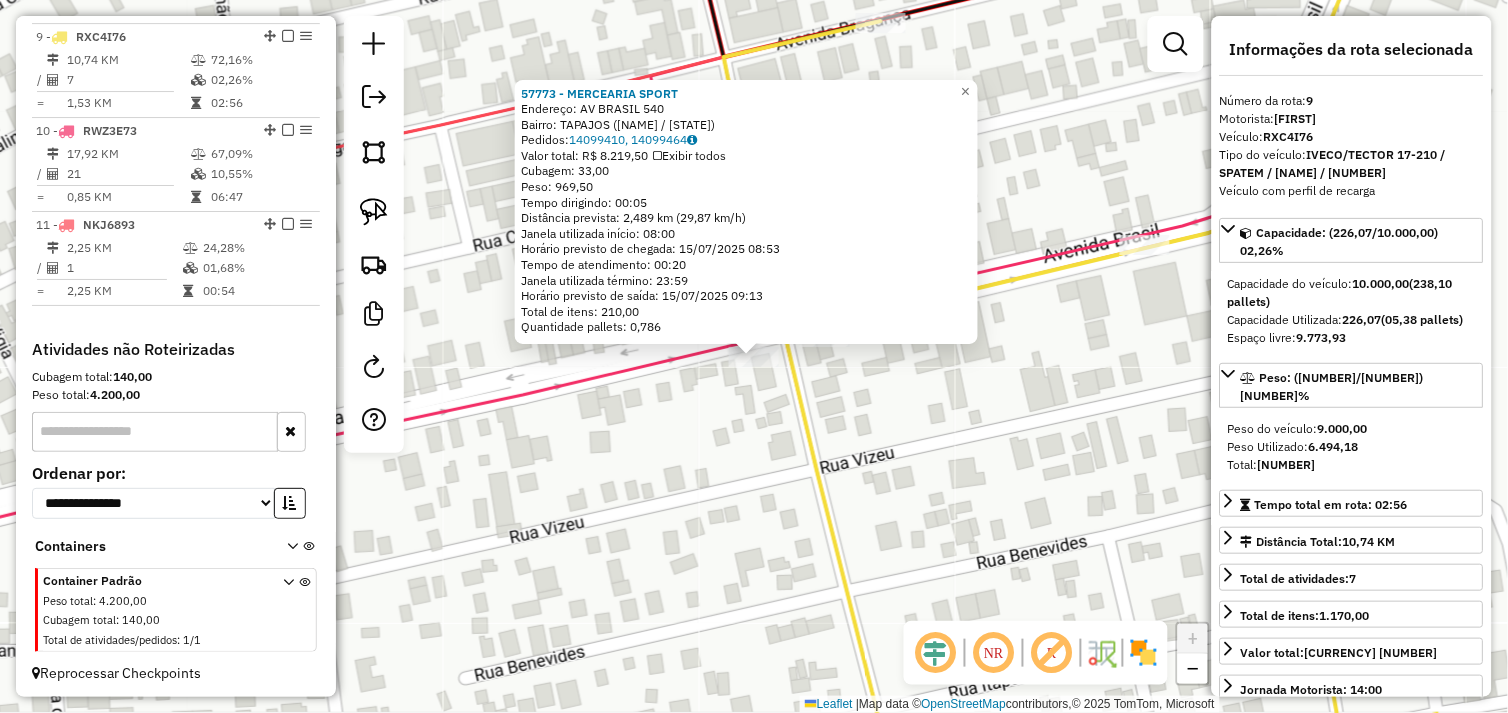 click on "57773 - MERCEARIA  SPORT   Endereço:  AV BRASIL 540   Bairro: TAPAJOS (TUCUMA / PA)   Pedidos:  14099410, 14099464   Valor total: R$ 8.219,50   Exibir todos   Cubagem: 33,00  Peso: 969,50  Tempo dirigindo: 00:05   Distância prevista: 2,489 km (29,87 km/h)   Janela utilizada início: 08:00   Horário previsto de chegada: 15/07/2025 08:53   Tempo de atendimento: 00:20   Janela utilizada término: 23:59   Horário previsto de saída: 15/07/2025 09:13   Total de itens: 210,00   Quantidade pallets: 0,786  × Janela de atendimento Grade de atendimento Capacidade Transportadoras Veículos Cliente Pedidos  Rotas Selecione os dias de semana para filtrar as janelas de atendimento  Seg   Ter   Qua   Qui   Sex   Sáb   Dom  Informe o período da janela de atendimento: De: Até:  Filtrar exatamente a janela do cliente  Considerar janela de atendimento padrão  Selecione os dias de semana para filtrar as grades de atendimento  Seg   Ter   Qua   Qui   Sex   Sáb   Dom   Clientes fora do dia de atendimento selecionado De:" 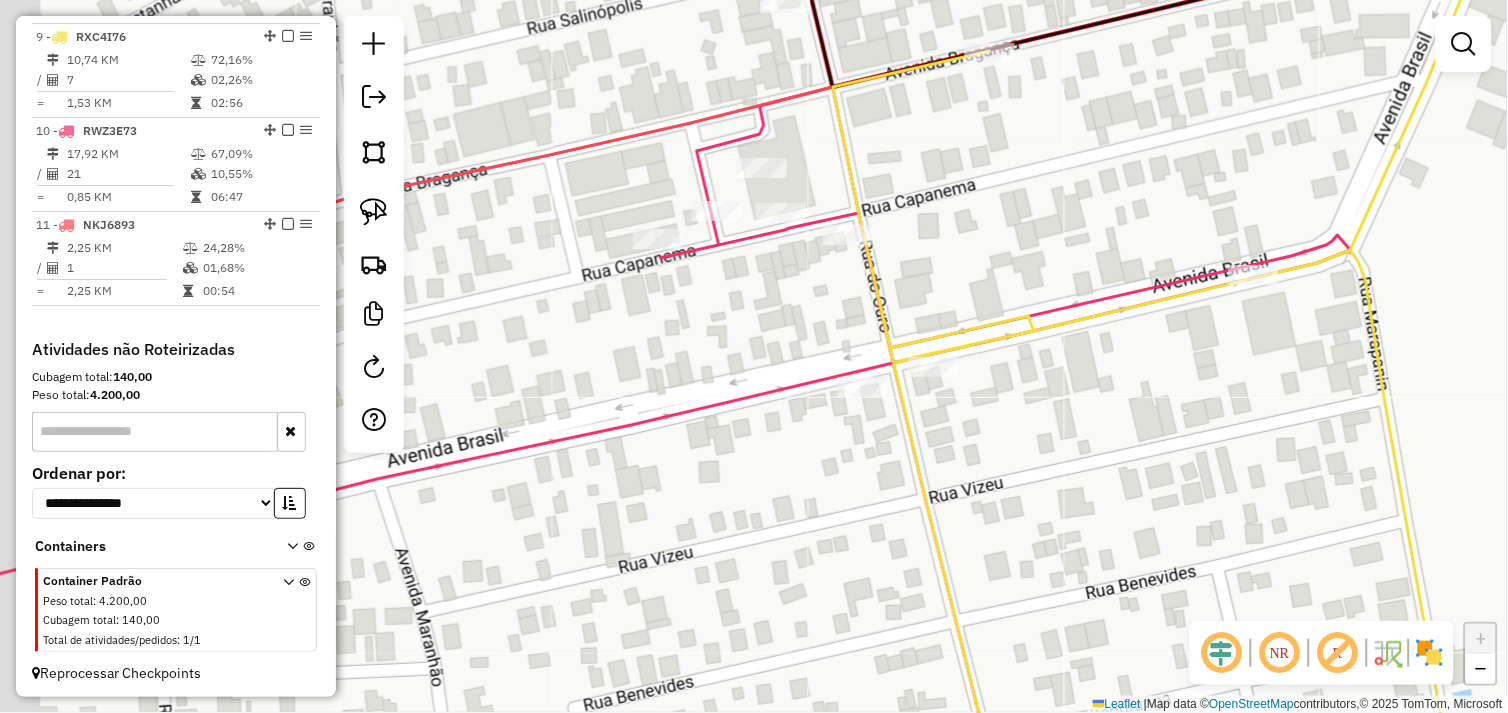 drag, startPoint x: 615, startPoint y: 403, endPoint x: 846, endPoint y: 428, distance: 232.34888 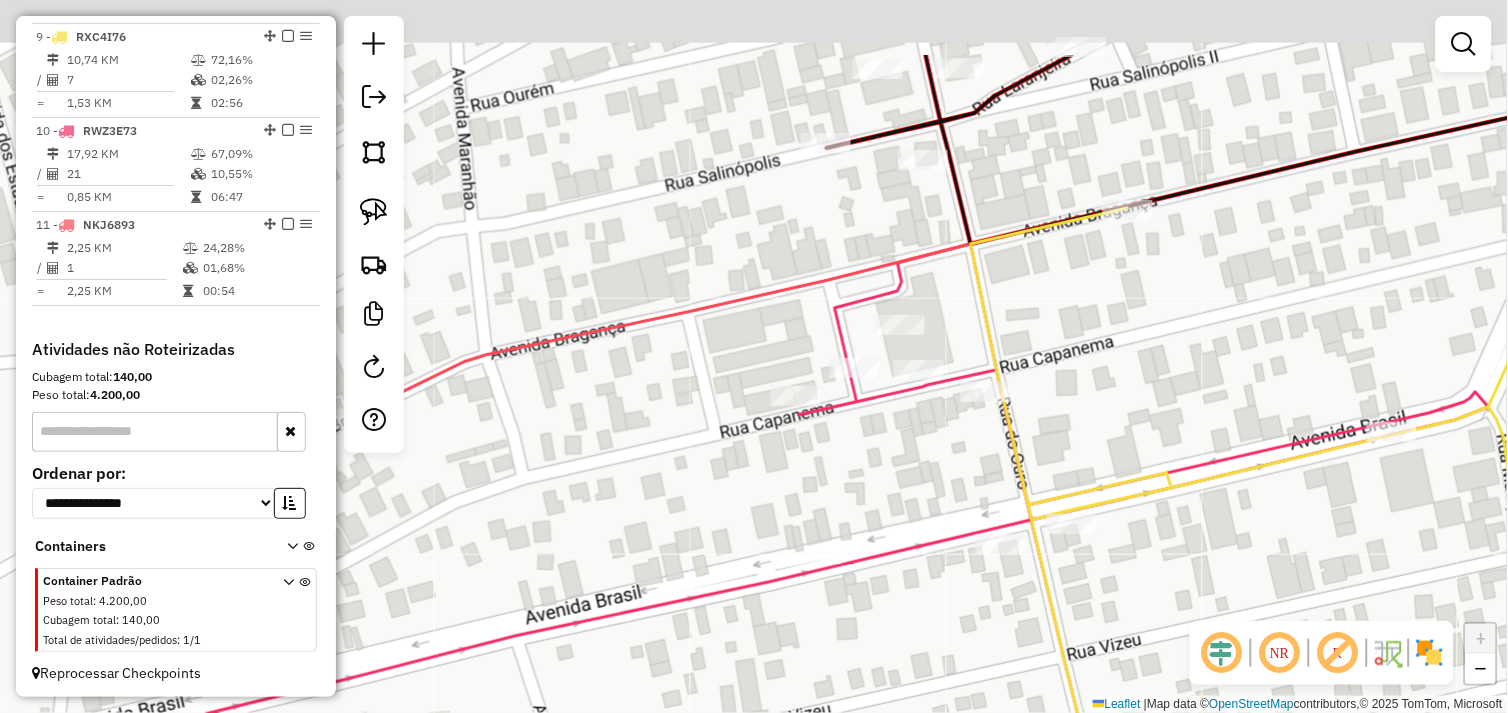 drag, startPoint x: 832, startPoint y: 352, endPoint x: 847, endPoint y: 403, distance: 53.160137 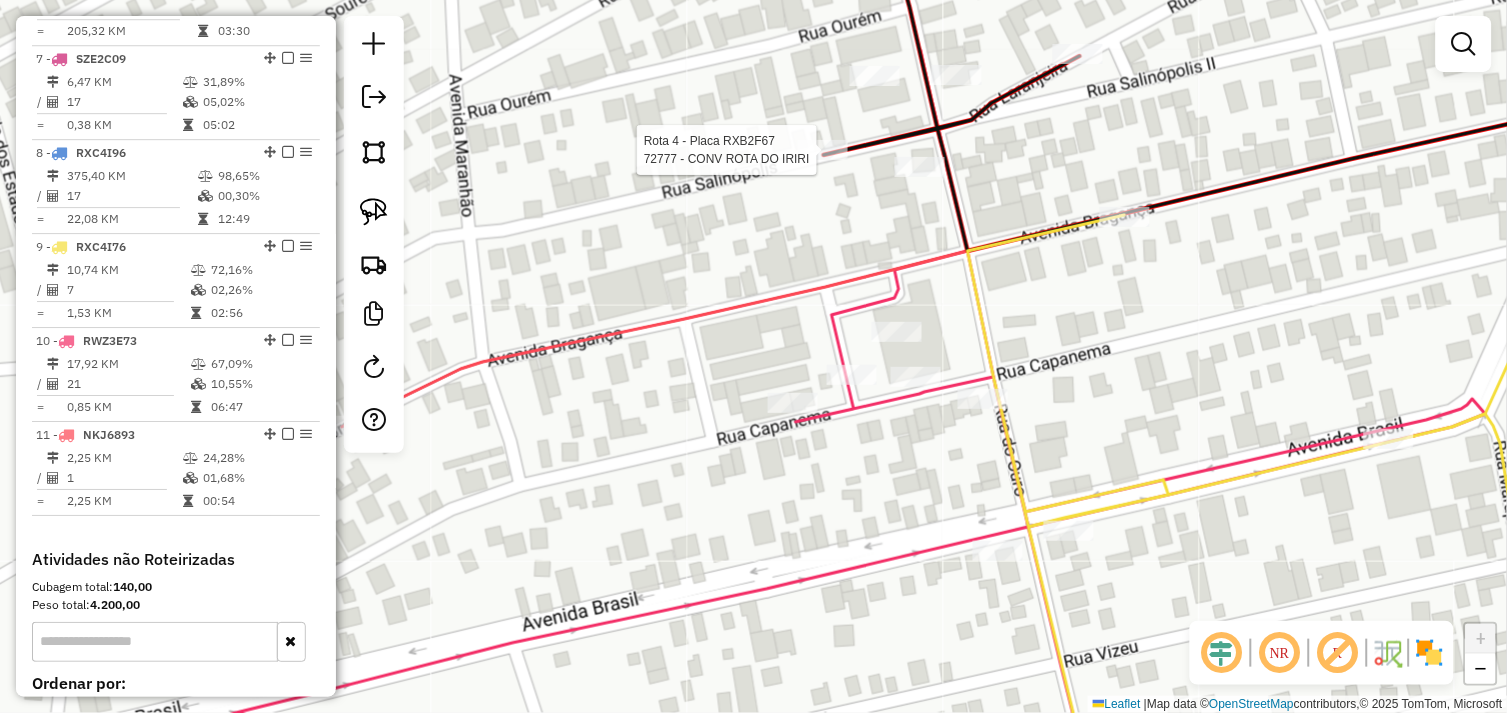 select on "*********" 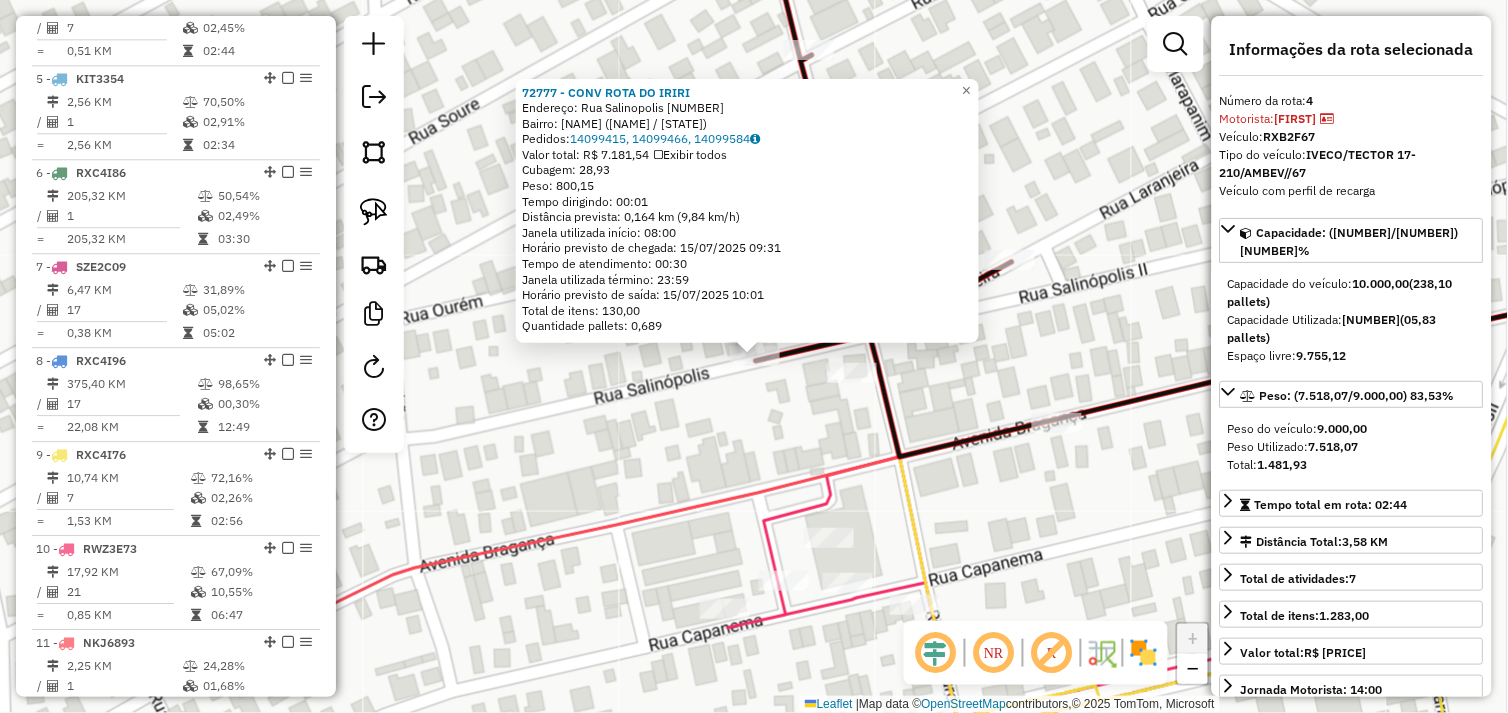 scroll, scrollTop: 1055, scrollLeft: 0, axis: vertical 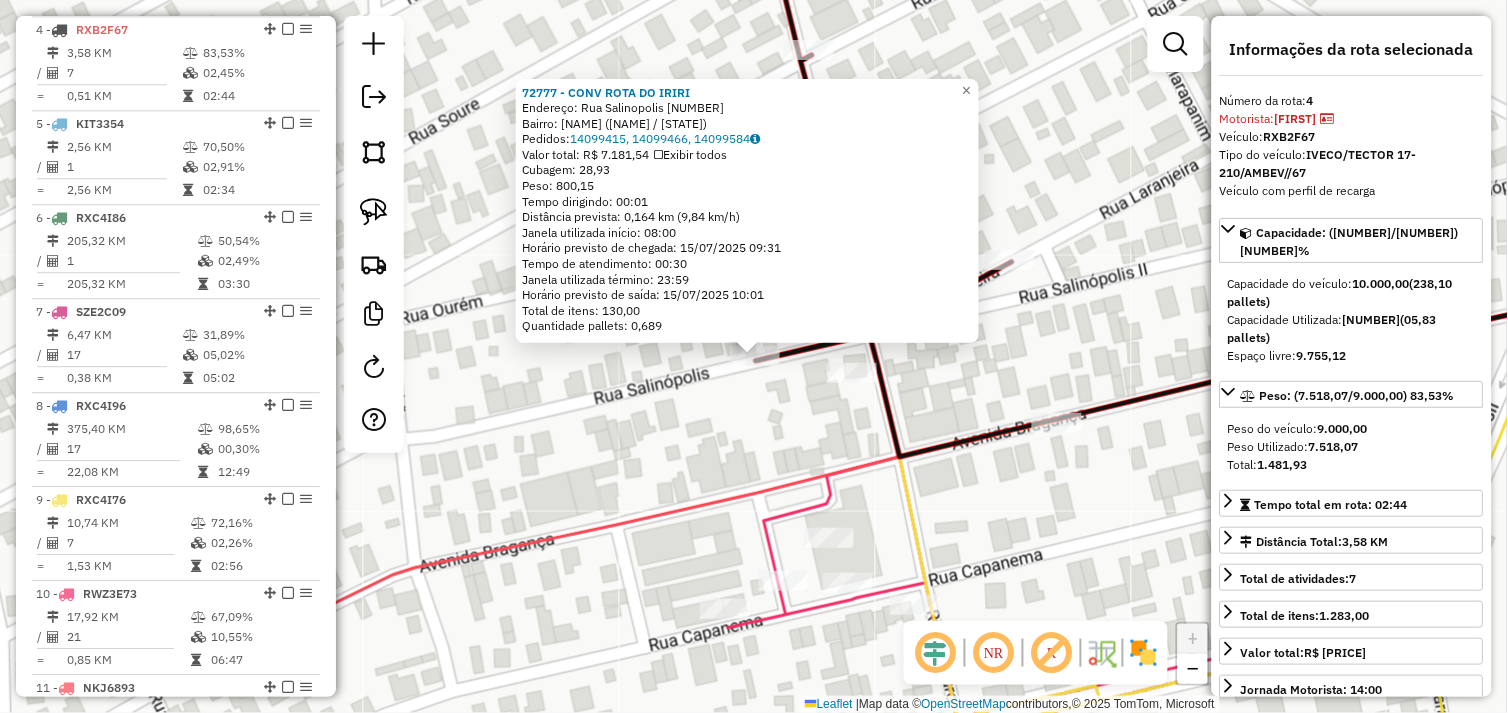 click on "Rota 4 - Placa RXB2F67  72777 - CONV ROTA DO IRIRI 72777 - CONV ROTA DO IRIRI  Endereço:  Rua Salinopolis 930   Bairro: CENTRO (TUCUMA / PA)   Pedidos:  14099415, 14099466, 14099584   Valor total: R$ 7.181,54   Exibir todos   Cubagem: 28,93  Peso: 800,15  Tempo dirigindo: 00:01   Distância prevista: 0,164 km (9,84 km/h)   Janela utilizada início: 08:00   Horário previsto de chegada: 15/07/2025 09:31   Tempo de atendimento: 00:30   Janela utilizada término: 23:59   Horário previsto de saída: 15/07/2025 10:01   Total de itens: 130,00   Quantidade pallets: 0,689  × Janela de atendimento Grade de atendimento Capacidade Transportadoras Veículos Cliente Pedidos  Rotas Selecione os dias de semana para filtrar as janelas de atendimento  Seg   Ter   Qua   Qui   Sex   Sáb   Dom  Informe o período da janela de atendimento: De: Até:  Filtrar exatamente a janela do cliente  Considerar janela de atendimento padrão  Selecione os dias de semana para filtrar as grades de atendimento  Seg   Ter   Qua   Qui   Sex" 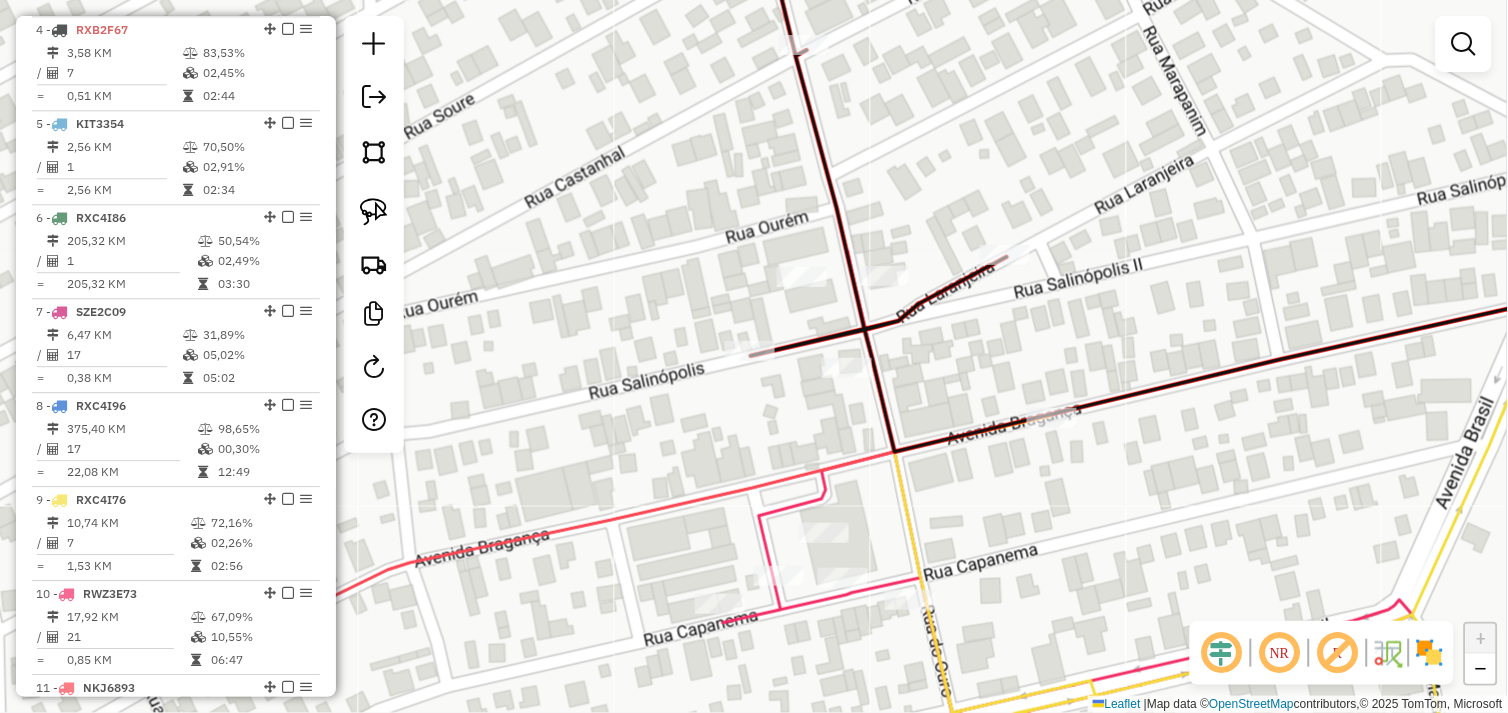 drag, startPoint x: 1046, startPoint y: 513, endPoint x: 993, endPoint y: 394, distance: 130.26895 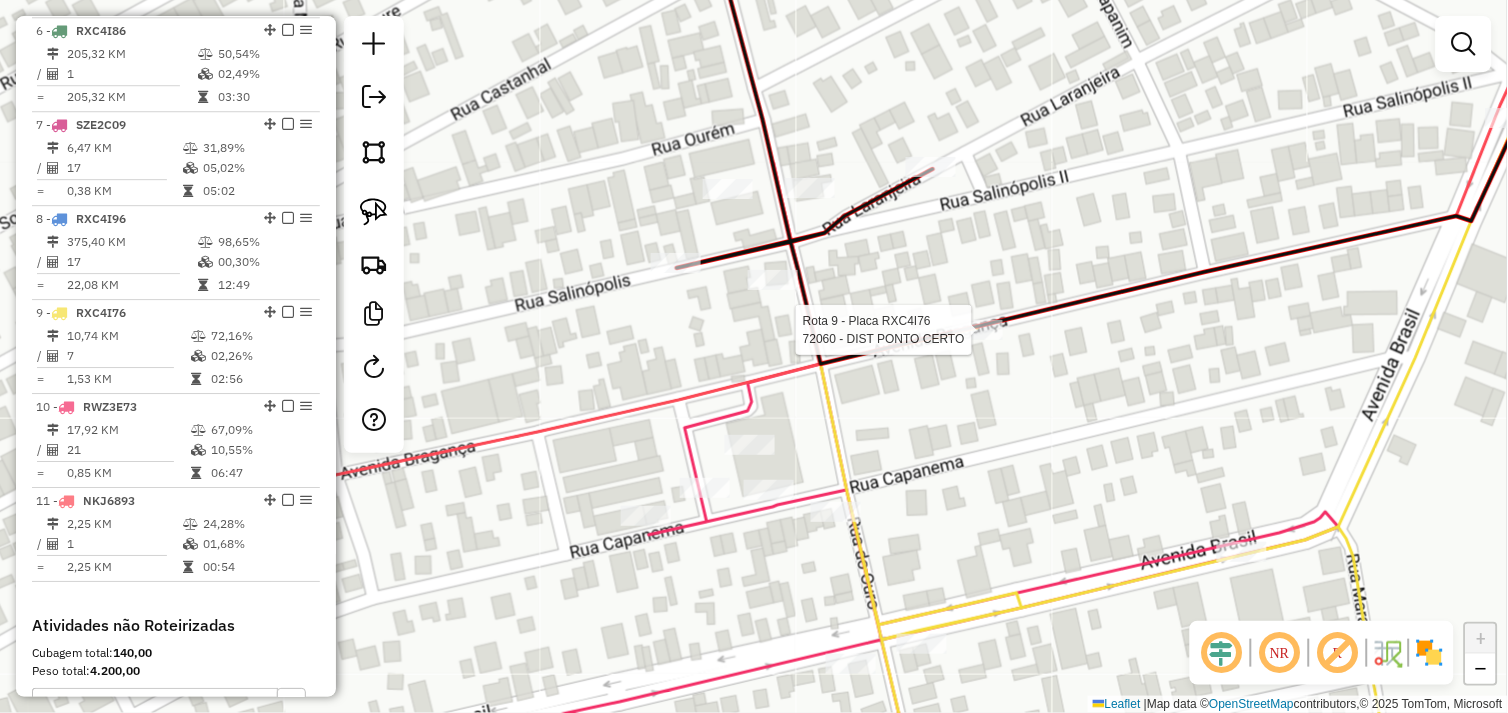 select on "*********" 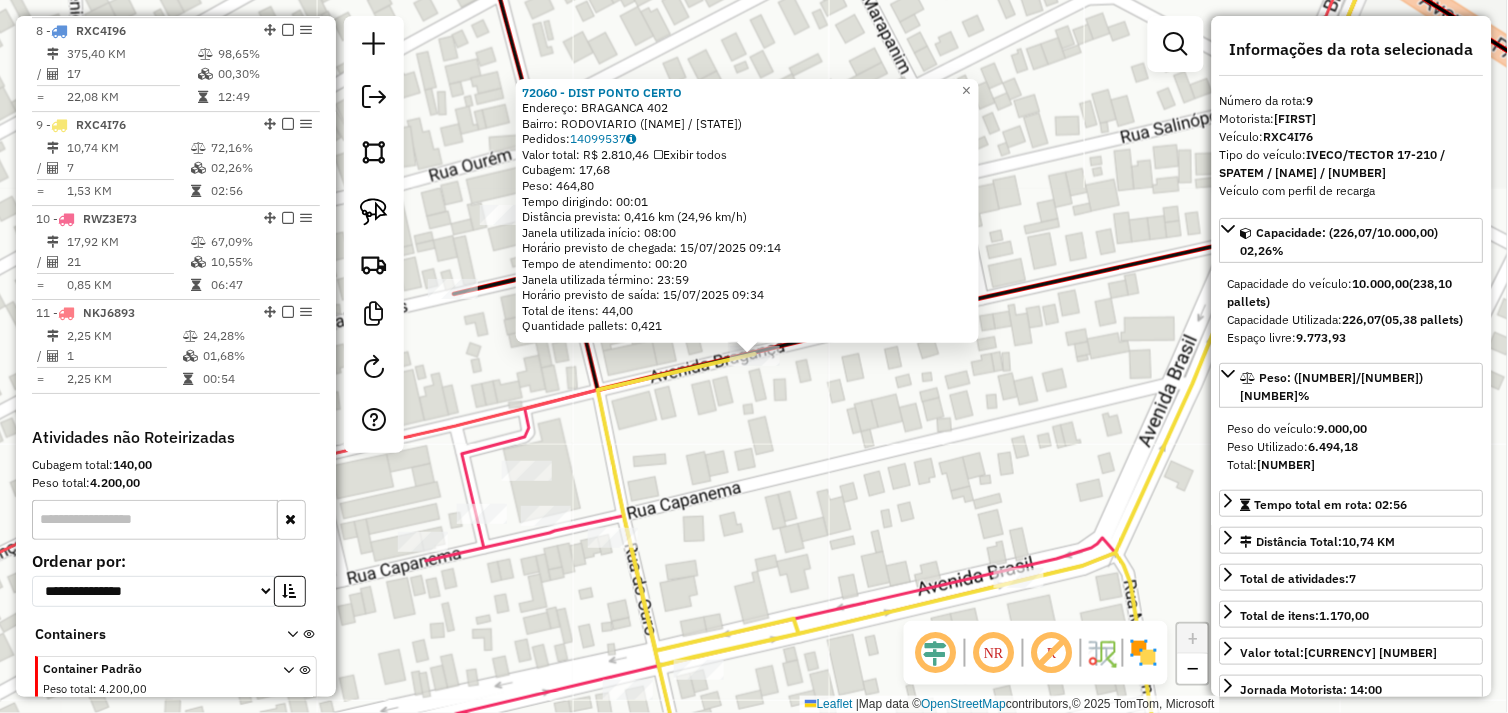 scroll, scrollTop: 1518, scrollLeft: 0, axis: vertical 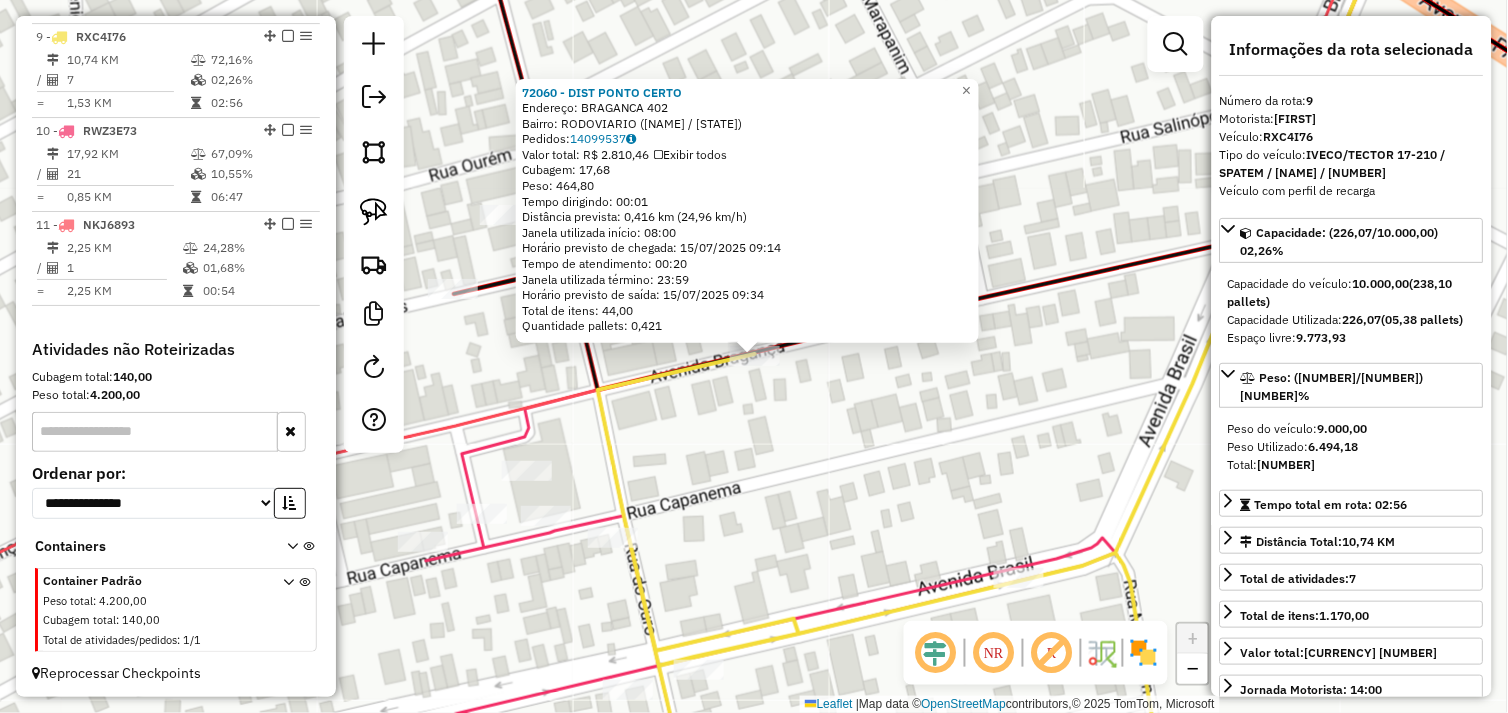 click on "72060 - DIST PONTO CERTO  Endereço:  BRAGANCA 402   Bairro: RODOVIARIO (TUCUMA / PA)   Pedidos:  14099537   Valor total: R$ 2.810,46   Exibir todos   Cubagem: 17,68  Peso: 464,80  Tempo dirigindo: 00:01   Distância prevista: 0,416 km (24,96 km/h)   Janela utilizada início: 08:00   Horário previsto de chegada: 15/07/2025 09:14   Tempo de atendimento: 00:20   Janela utilizada término: 23:59   Horário previsto de saída: 15/07/2025 09:34   Total de itens: 44,00   Quantidade pallets: 0,421  × Janela de atendimento Grade de atendimento Capacidade Transportadoras Veículos Cliente Pedidos  Rotas Selecione os dias de semana para filtrar as janelas de atendimento  Seg   Ter   Qua   Qui   Sex   Sáb   Dom  Informe o período da janela de atendimento: De: Até:  Filtrar exatamente a janela do cliente  Considerar janela de atendimento padrão  Selecione os dias de semana para filtrar as grades de atendimento  Seg   Ter   Qua   Qui   Sex   Sáb   Dom   Considerar clientes sem dia de atendimento cadastrado  De:  +" 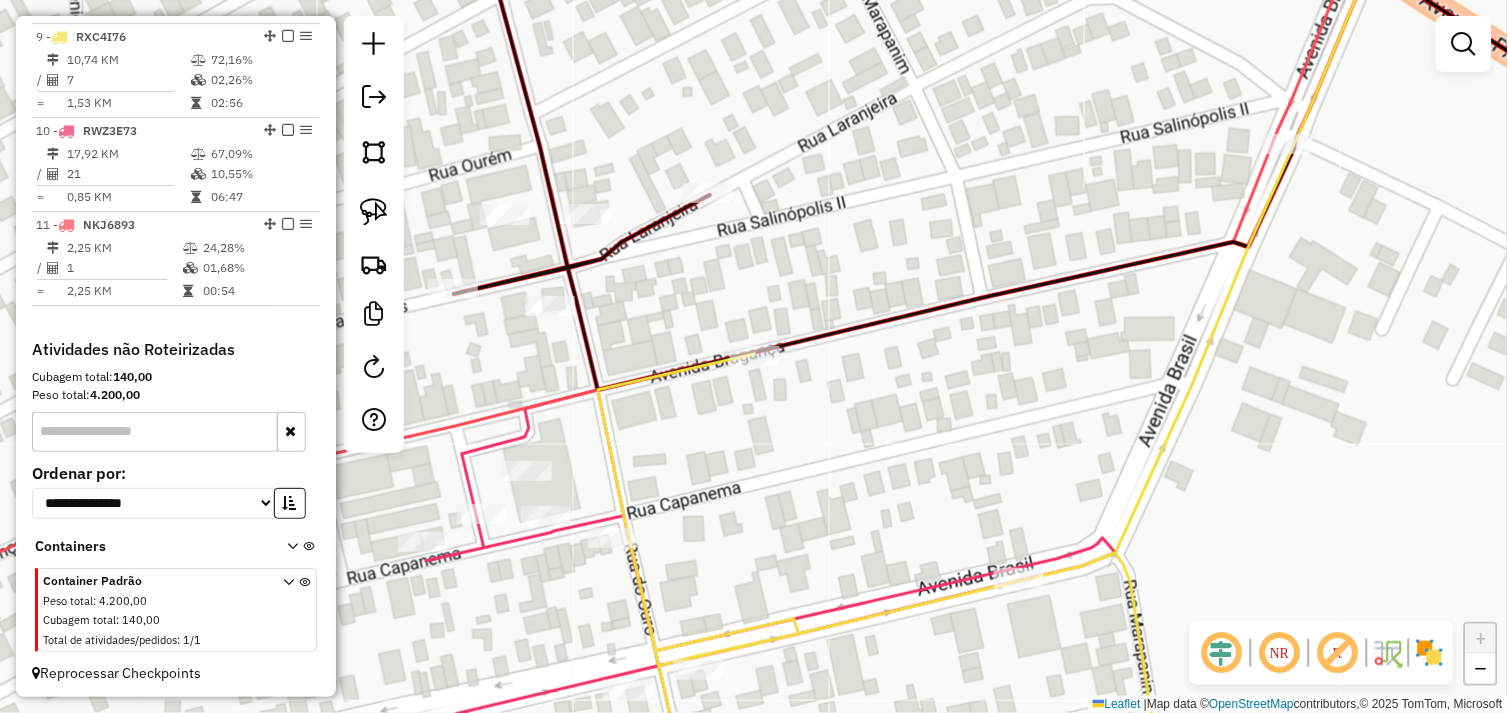 drag, startPoint x: 747, startPoint y: 521, endPoint x: 841, endPoint y: 498, distance: 96.77293 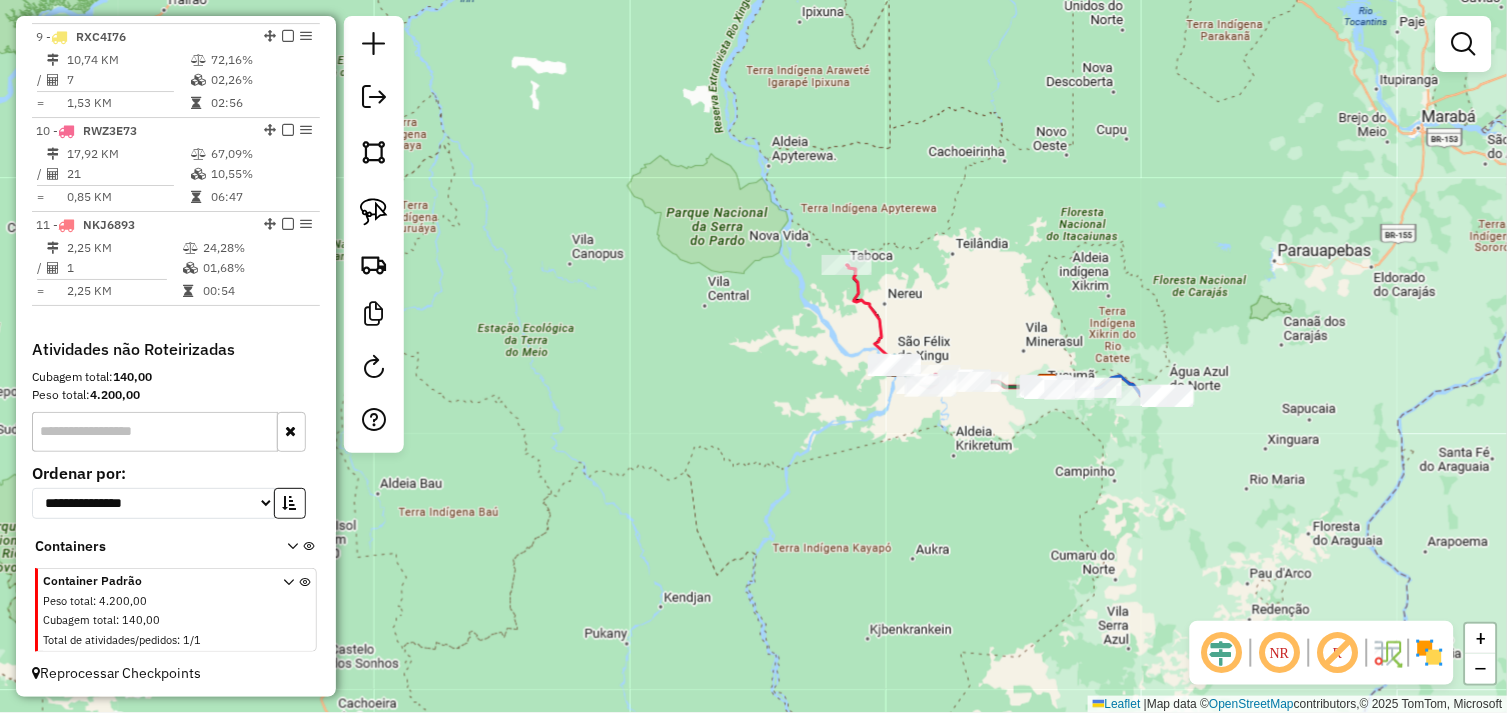 drag, startPoint x: 811, startPoint y: 465, endPoint x: 826, endPoint y: 455, distance: 18.027756 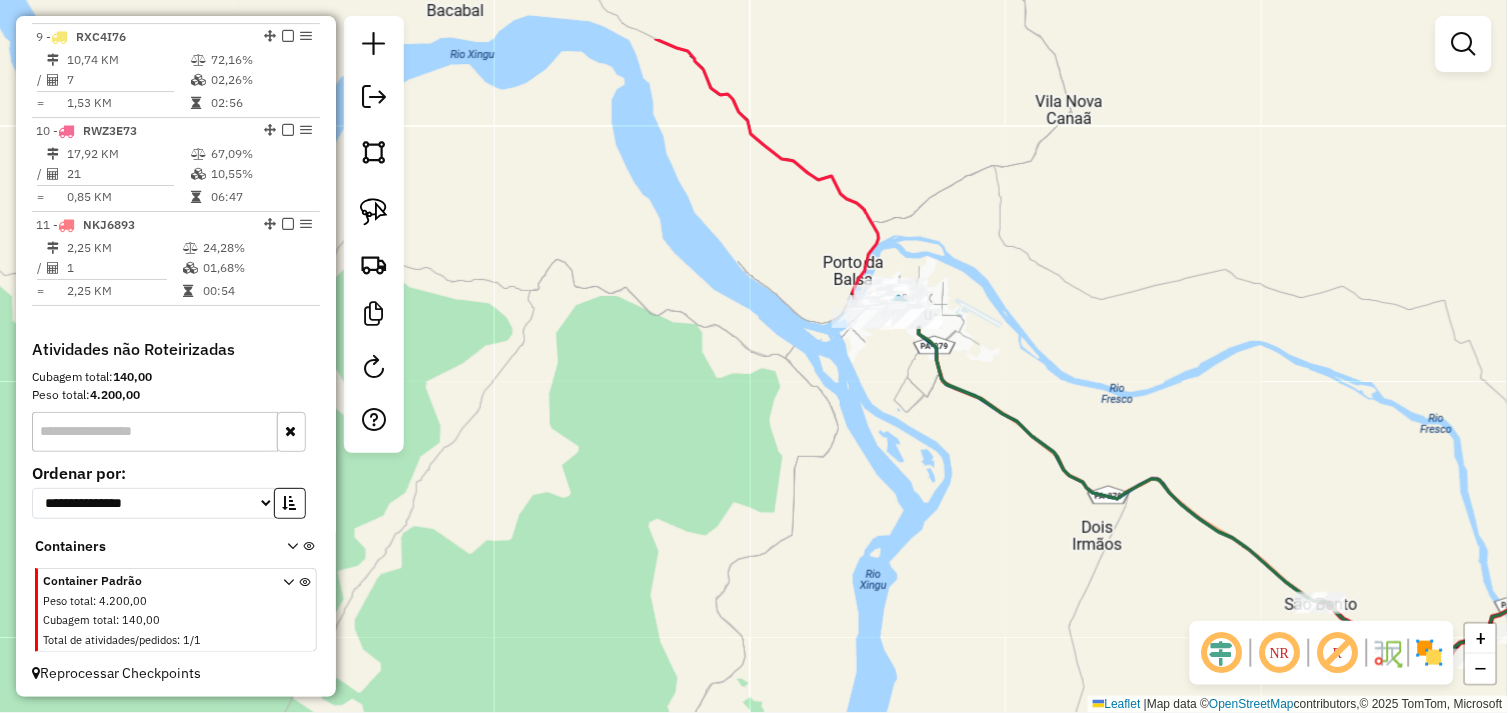 drag, startPoint x: 940, startPoint y: 357, endPoint x: 848, endPoint y: 432, distance: 118.69709 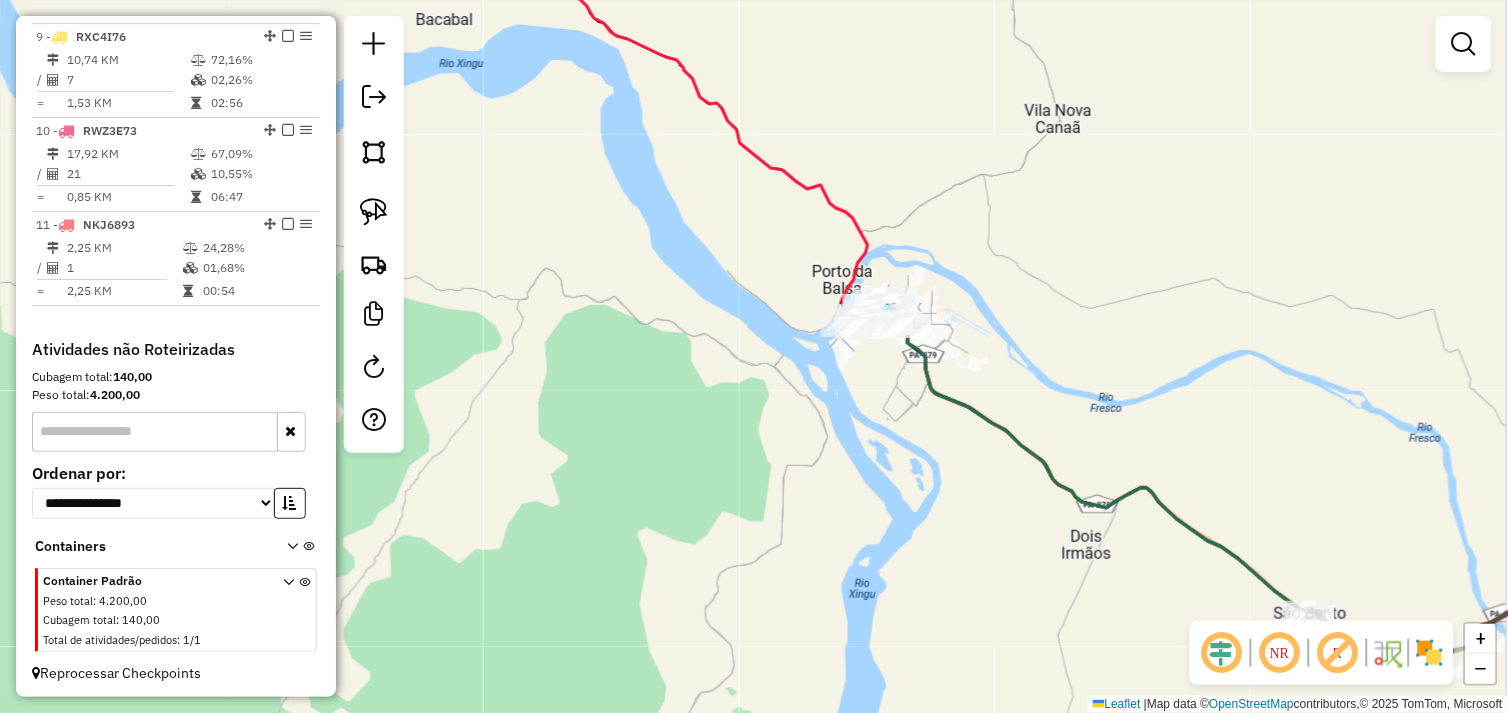 drag, startPoint x: 880, startPoint y: 404, endPoint x: 812, endPoint y: 416, distance: 69.050705 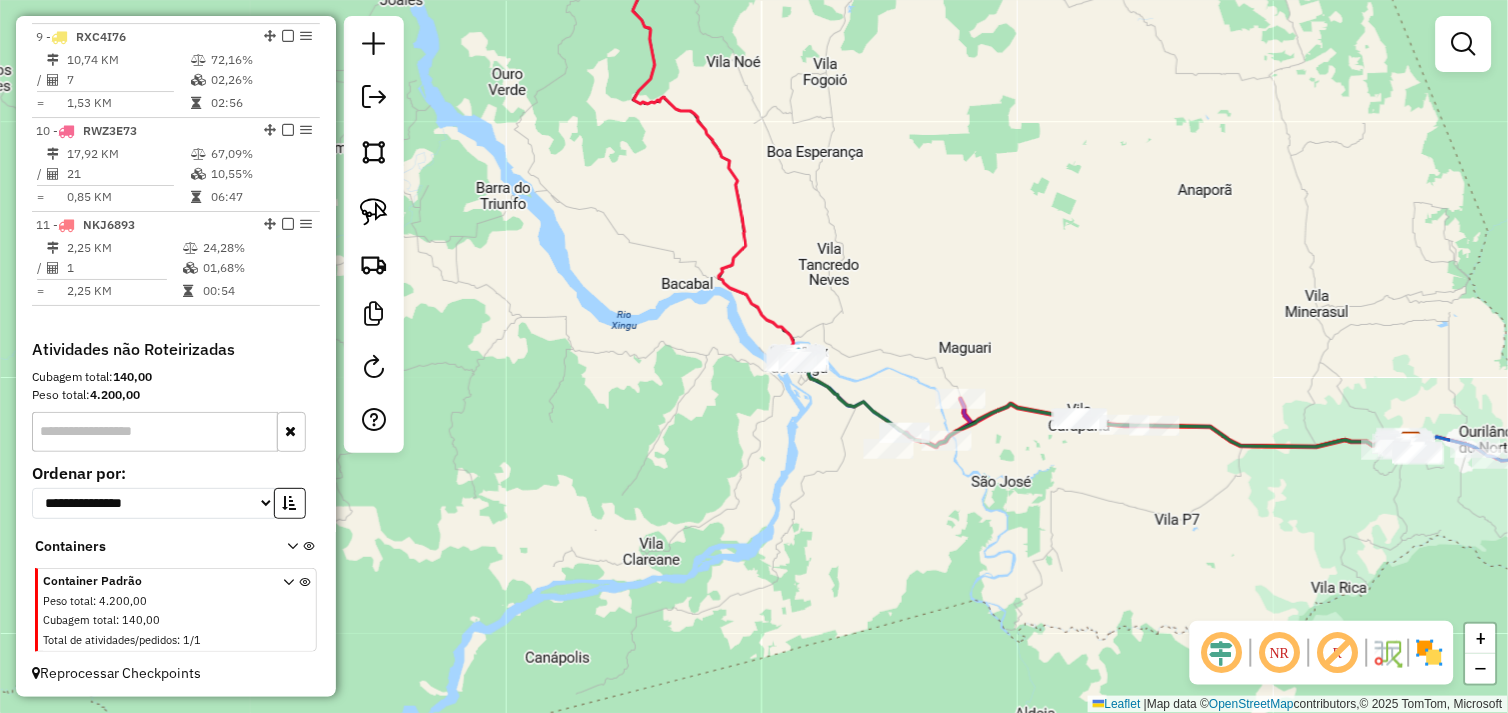 drag, startPoint x: 863, startPoint y: 463, endPoint x: 770, endPoint y: 453, distance: 93.53609 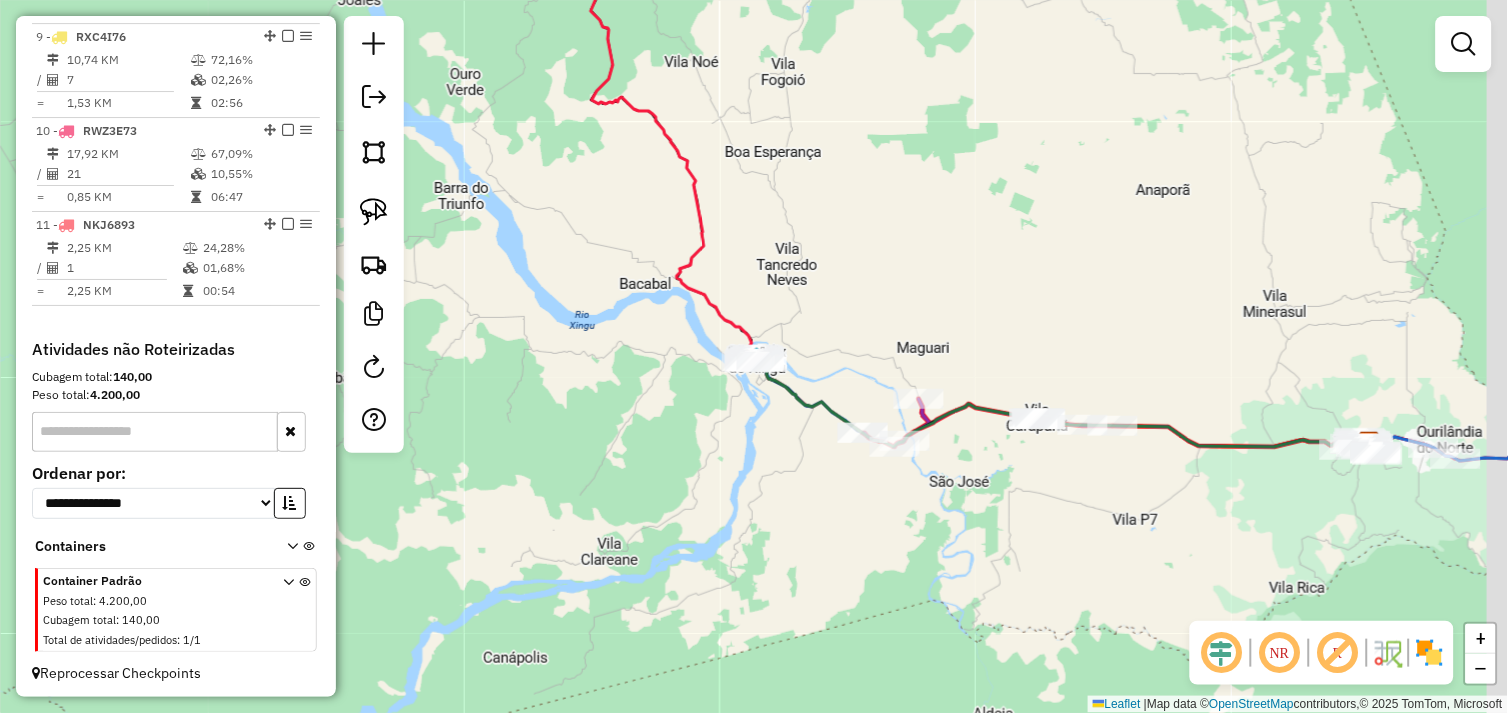 drag, startPoint x: 1072, startPoint y: 483, endPoint x: 831, endPoint y: 448, distance: 243.52823 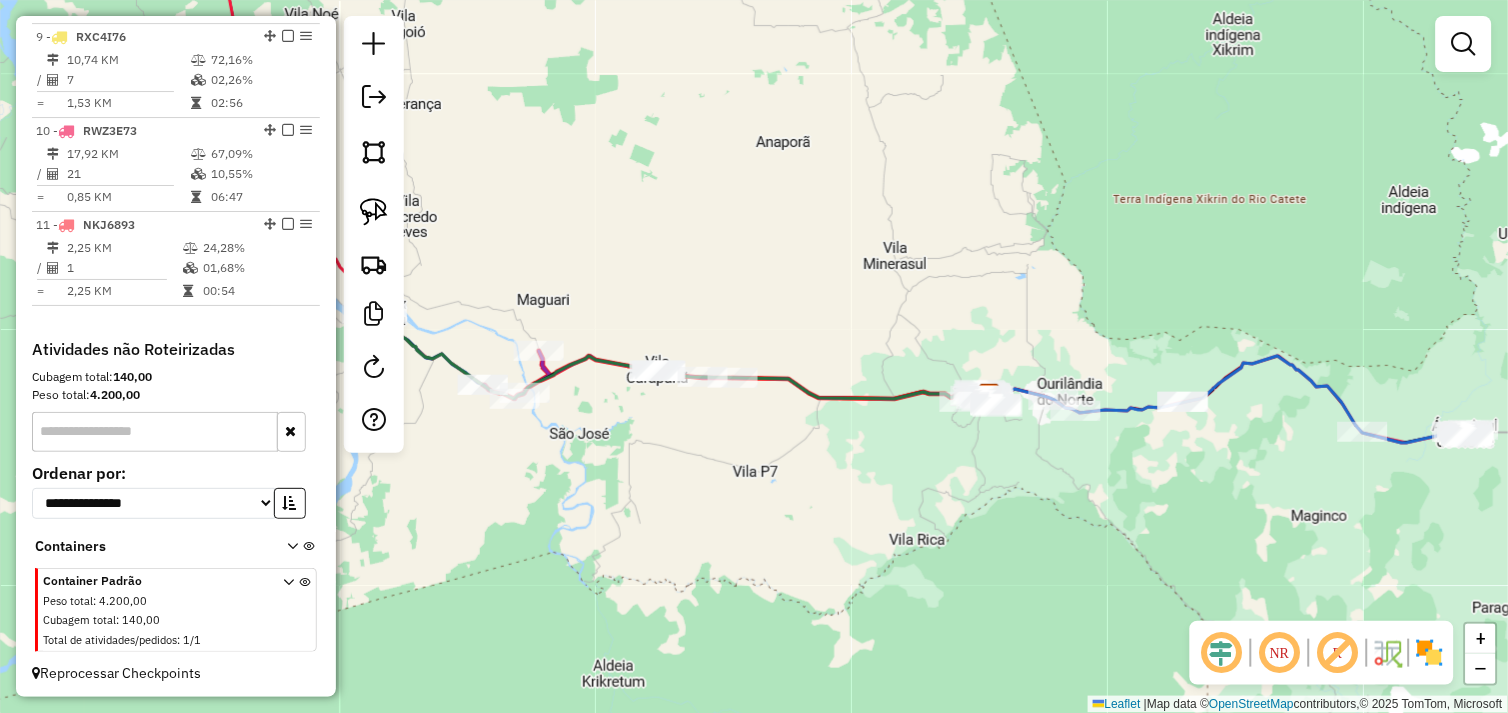 drag, startPoint x: 1002, startPoint y: 482, endPoint x: 937, endPoint y: 475, distance: 65.37584 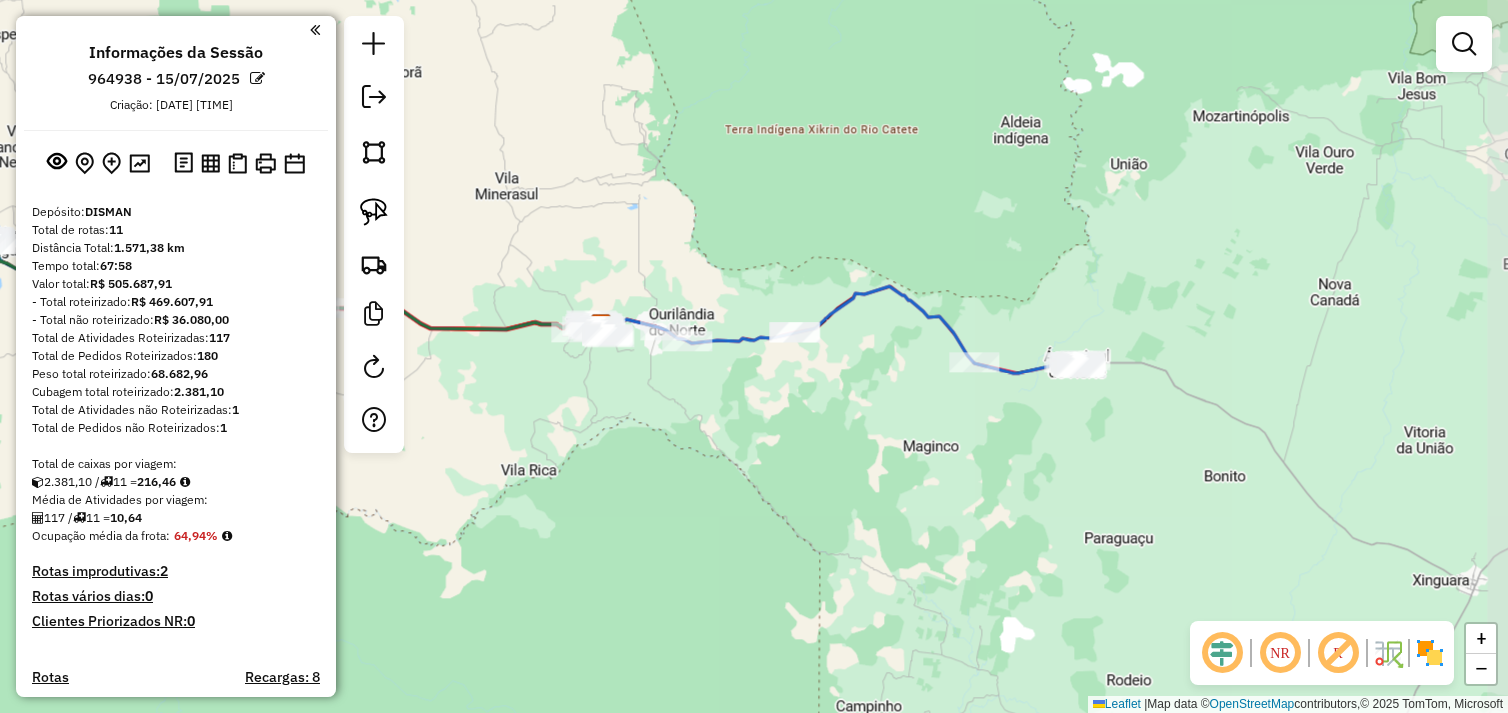 scroll, scrollTop: 0, scrollLeft: 0, axis: both 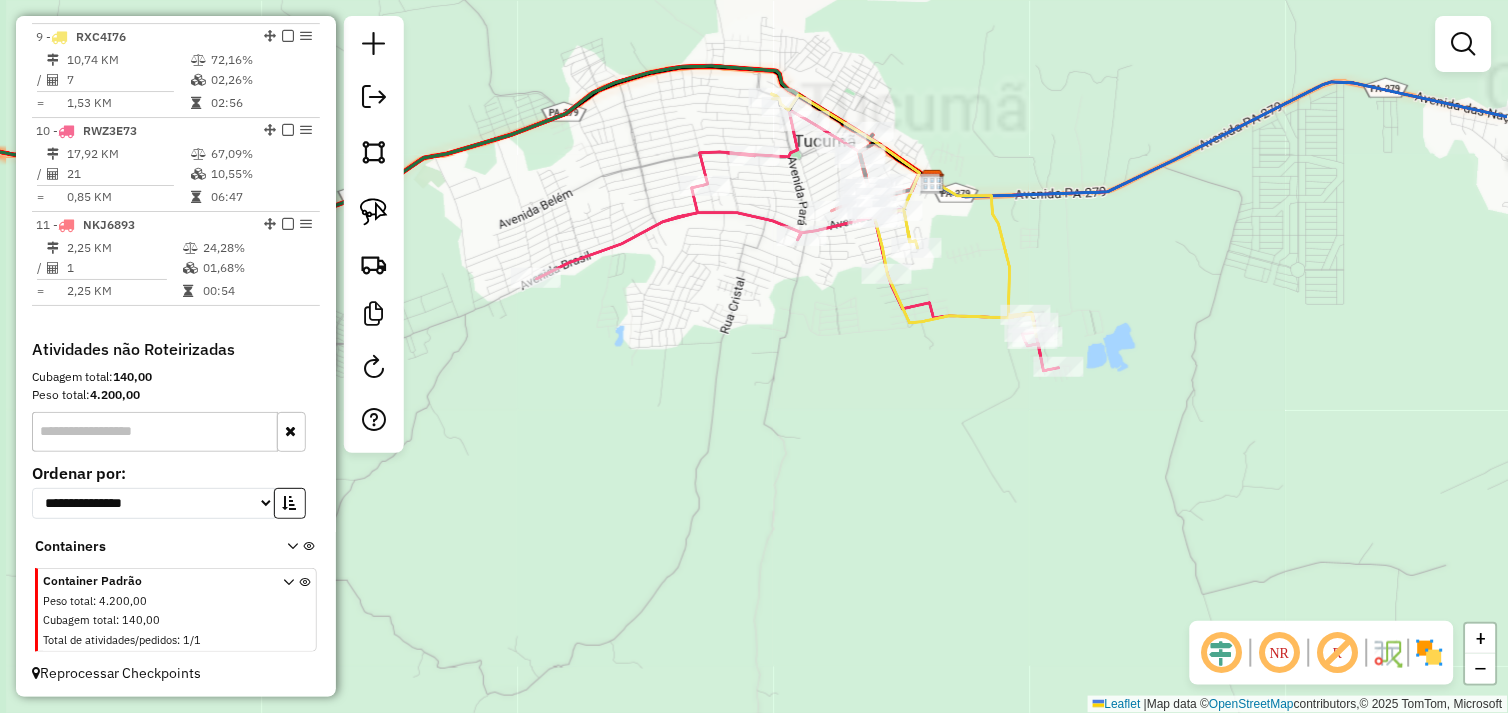 drag, startPoint x: 620, startPoint y: 304, endPoint x: 713, endPoint y: 400, distance: 133.66002 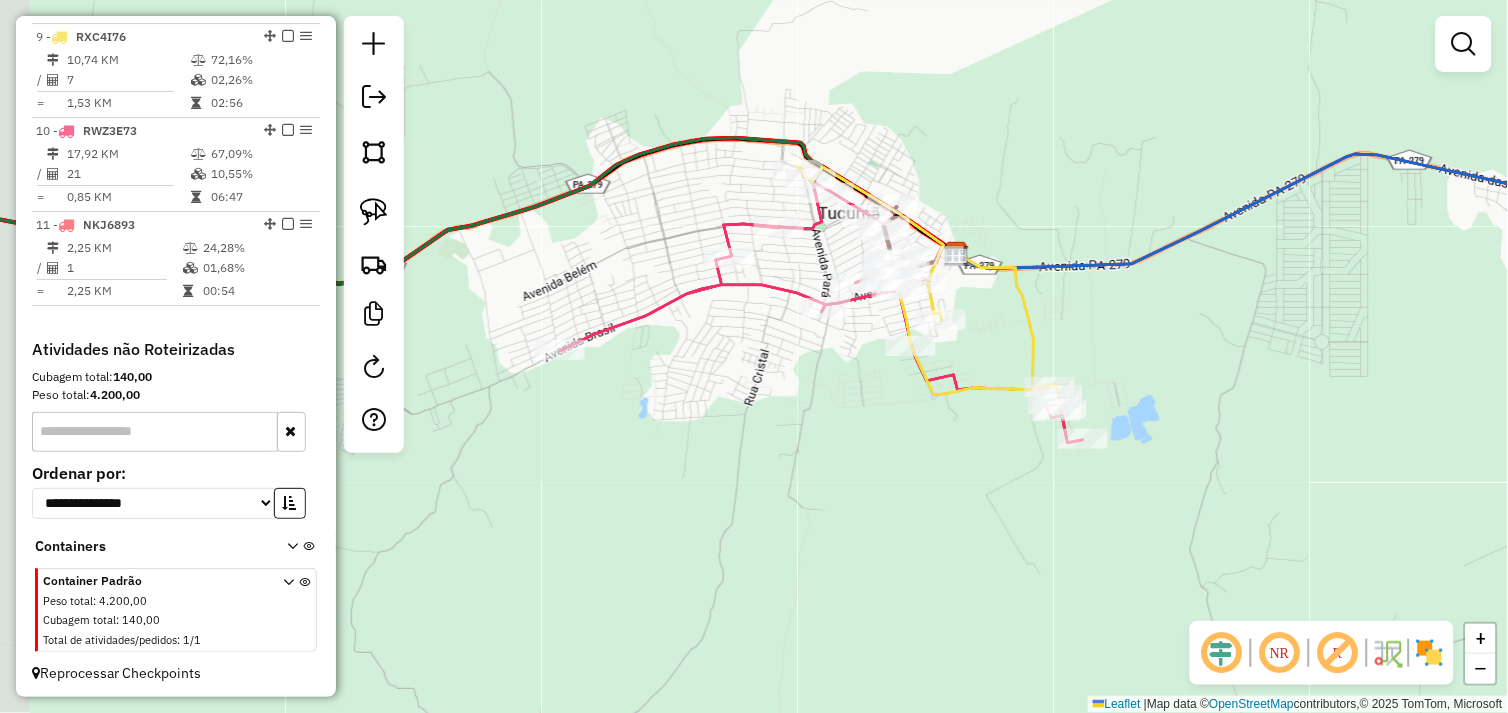 drag, startPoint x: 717, startPoint y: 427, endPoint x: 760, endPoint y: 443, distance: 45.88028 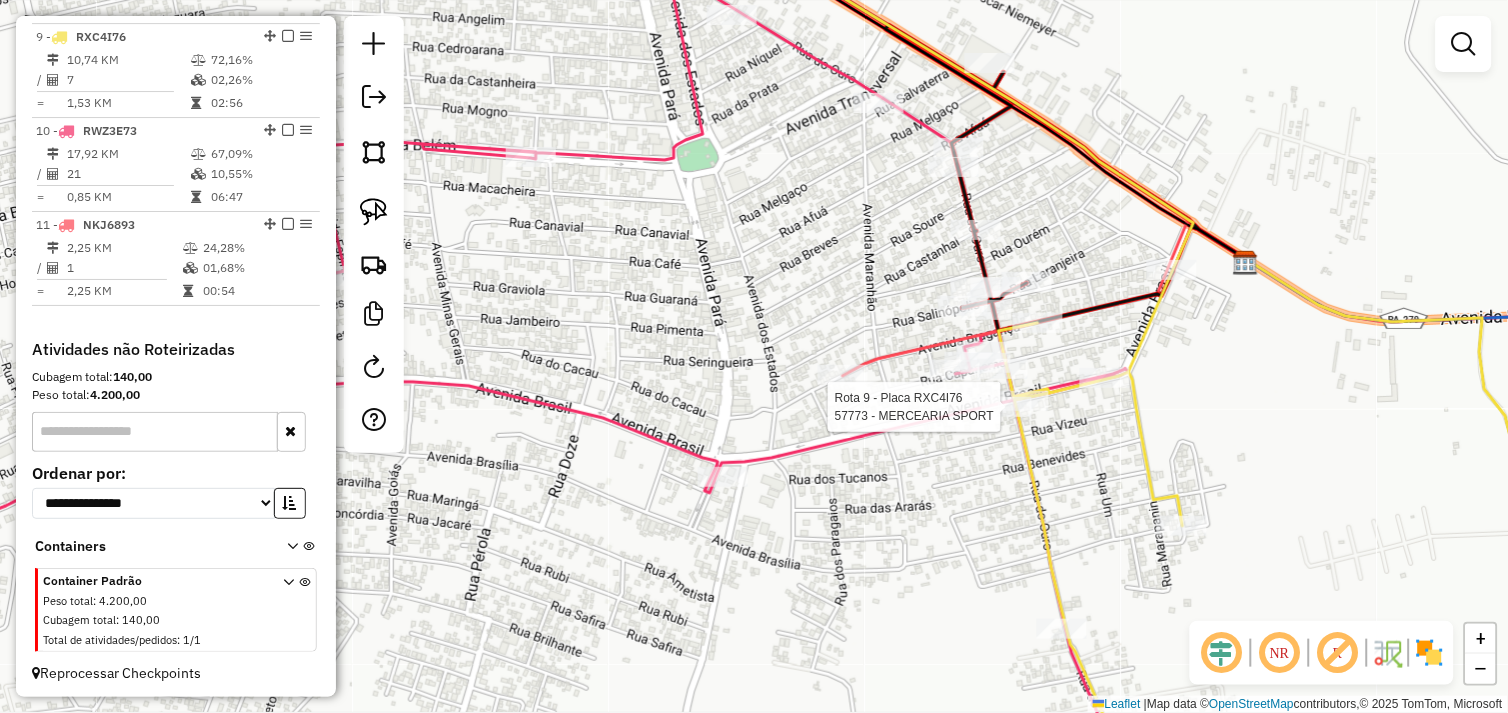 select on "*********" 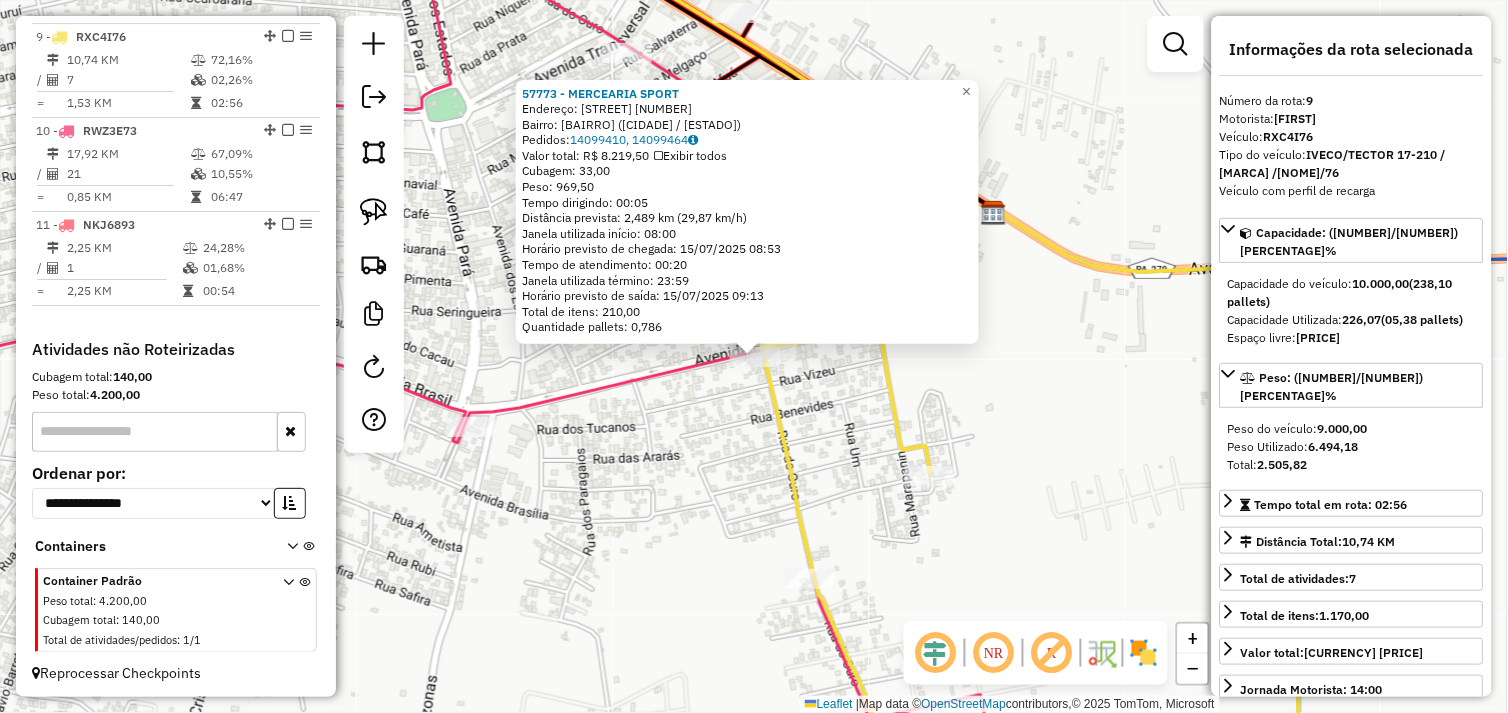 click on "[NUMBER] - [NAME]   Endereço:  [STREET] [NUMBER]   Bairro: [NAME] ([CITY] / [STATE])   Pedidos:  [NUMBER], [NUMBER]   Valor total: [CURRENCY] [PRICE]   Exibir todos   Cubagem: [NUMBER]  Peso: [NUMBER]  Tempo dirigindo: [TIME]   Distância prevista: [DISTANCE] km ([SPEED] km/h)   Janela utilizada início: [TIME]   Horário previsto de chegada: [DATE] [TIME]   Tempo de atendimento: [TIME]   Janela utilizada término: [TIME]   Horário previsto de saída: [DATE] [TIME]   Total de itens: [NUMBER]   Quantidade pallets: [NUMBER]  × Janela de atendimento Grade de atendimento Capacidade Transportadoras Veículos Cliente Pedidos  Rotas Selecione os dias de semana para filtrar as janelas de atendimento  Seg   Ter   Qua   Qui   Sex   Sáb   Dom  Informe o período da janela de atendimento: De: Até:  Filtrar exatamente a janela do cliente  Considerar janela de atendimento padrão  Selecione os dias de semana para filtrar as grades de atendimento  Seg   Ter   Qua   Qui   Sex   Sáb   Dom   Clientes fora do dia de atendimento selecionado De:" 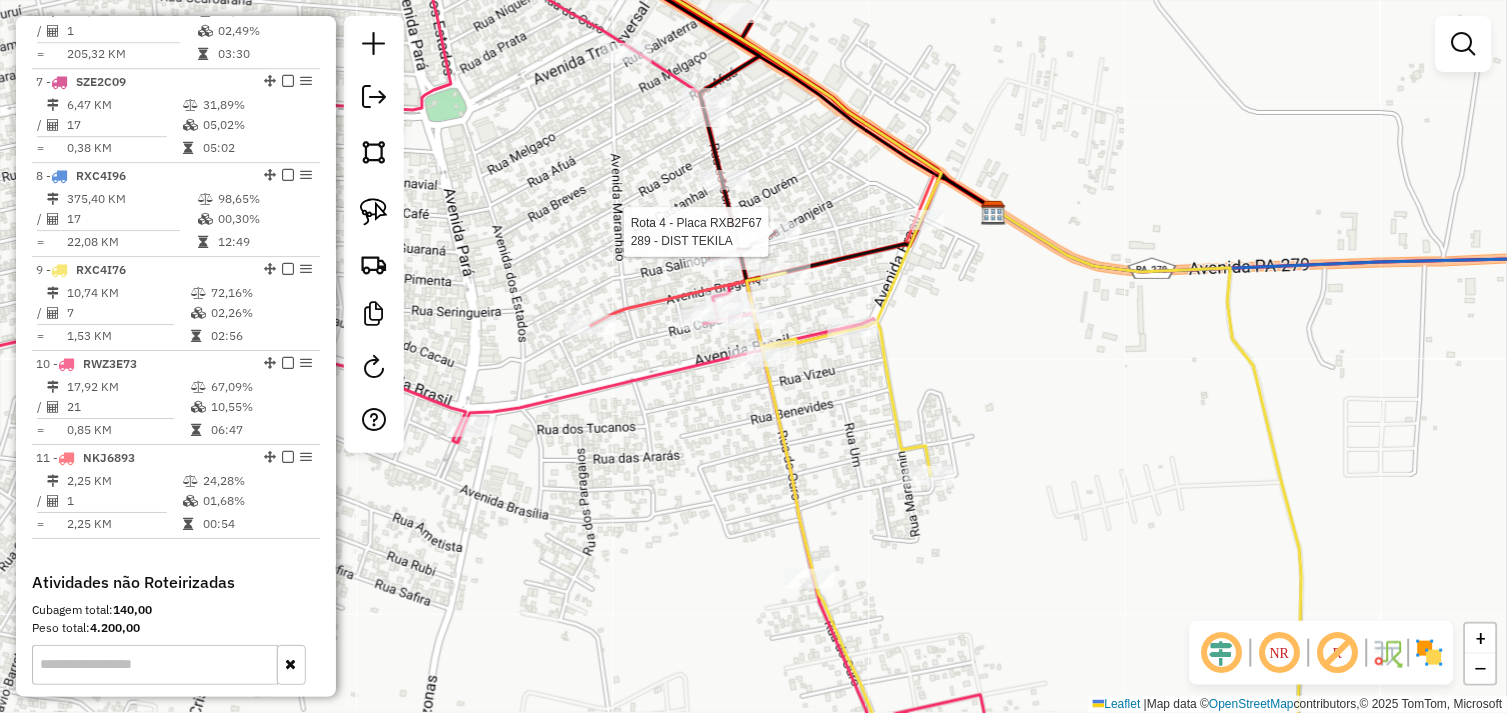 select on "*********" 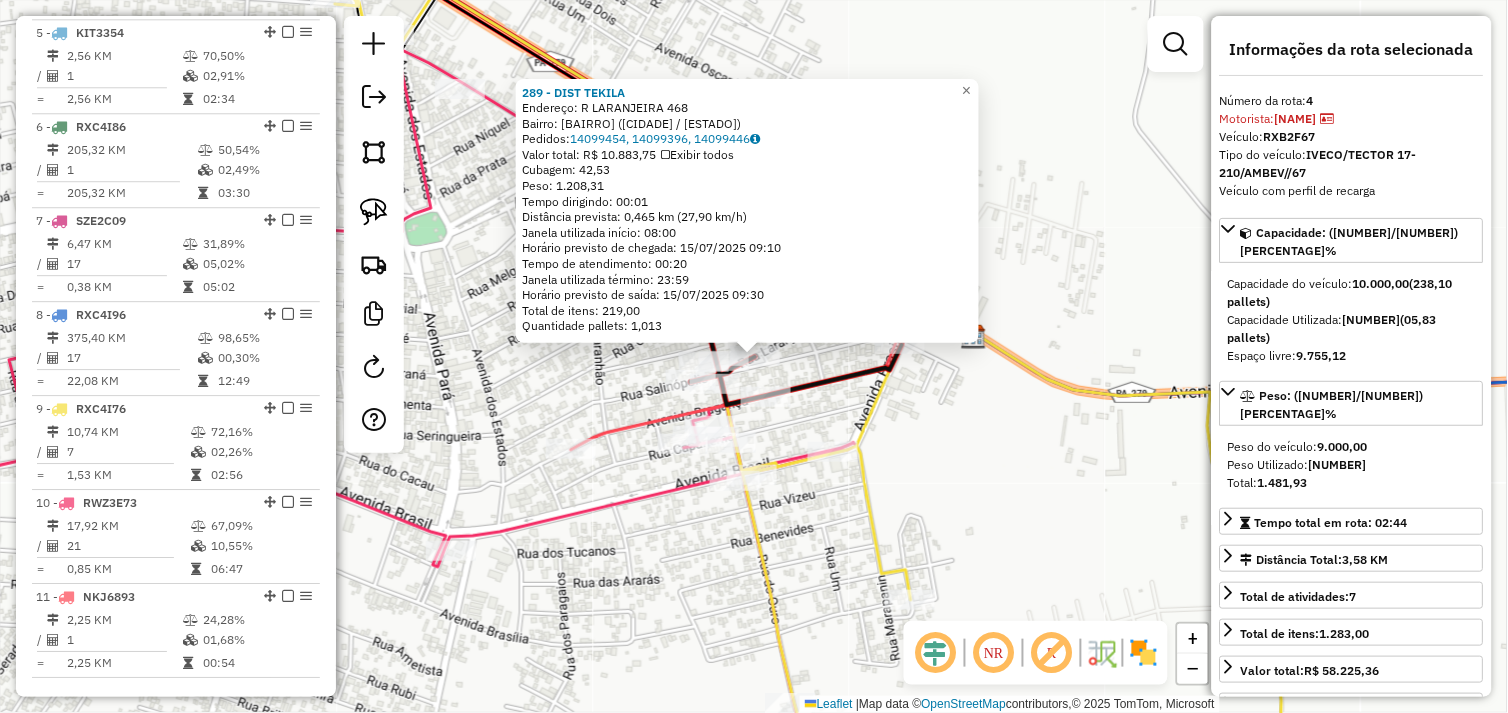 scroll, scrollTop: 1055, scrollLeft: 0, axis: vertical 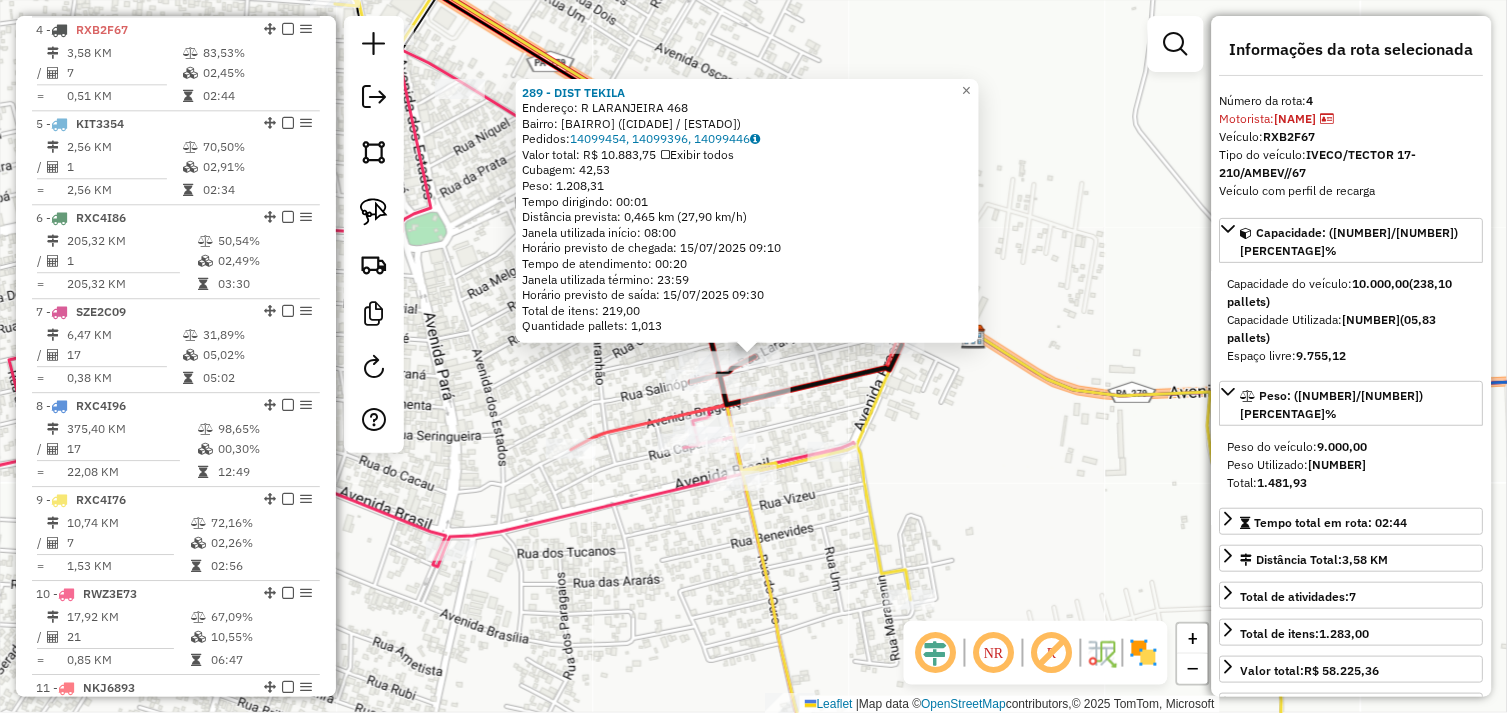 click on "289 - DIST TEKILA  Endereço:  R LARANJEIRA 468   Bairro: RODOVIARIO (TUCUMA / PA)   Pedidos:  14099454, 14099396, 14099446   Valor total: R$ 10.883,75   Exibir todos   Cubagem: 42,53  Peso: 1.208,31  Tempo dirigindo: 00:01   Distância prevista: 0,465 km (27,90 km/h)   Janela utilizada início: 08:00   Horário previsto de chegada: 15/07/2025 09:10   Tempo de atendimento: 00:20   Janela utilizada término: 23:59   Horário previsto de saída: 15/07/2025 09:30   Total de itens: 219,00   Quantidade pallets: 1,013  × Janela de atendimento Grade de atendimento Capacidade Transportadoras Veículos Cliente Pedidos  Rotas Selecione os dias de semana para filtrar as janelas de atendimento  Seg   Ter   Qua   Qui   Sex   Sáb   Dom  Informe o período da janela de atendimento: De: Até:  Filtrar exatamente a janela do cliente  Considerar janela de atendimento padrão  Selecione os dias de semana para filtrar as grades de atendimento  Seg   Ter   Qua   Qui   Sex   Sáb   Dom   Peso mínimo:   Peso máximo:   De:  De:" 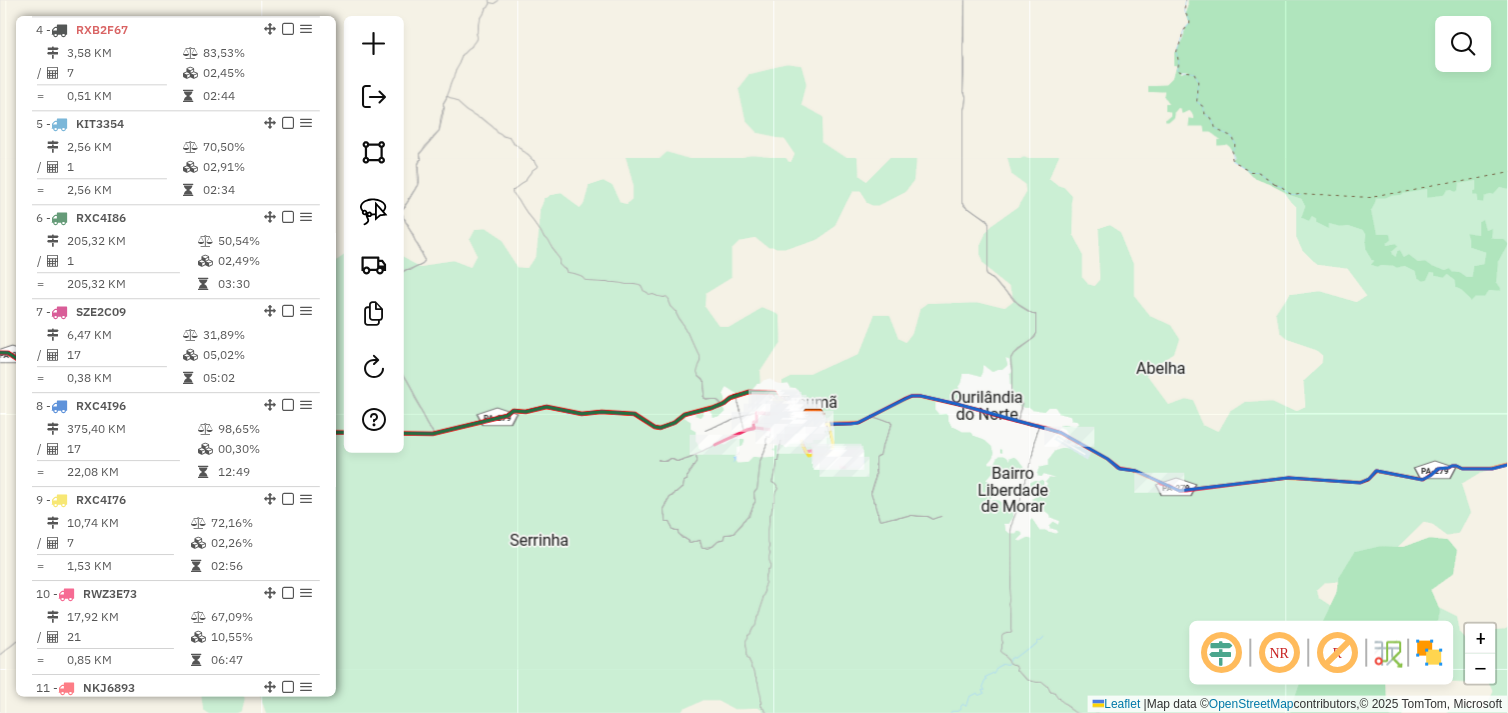 drag, startPoint x: 1024, startPoint y: 484, endPoint x: 722, endPoint y: 440, distance: 305.18848 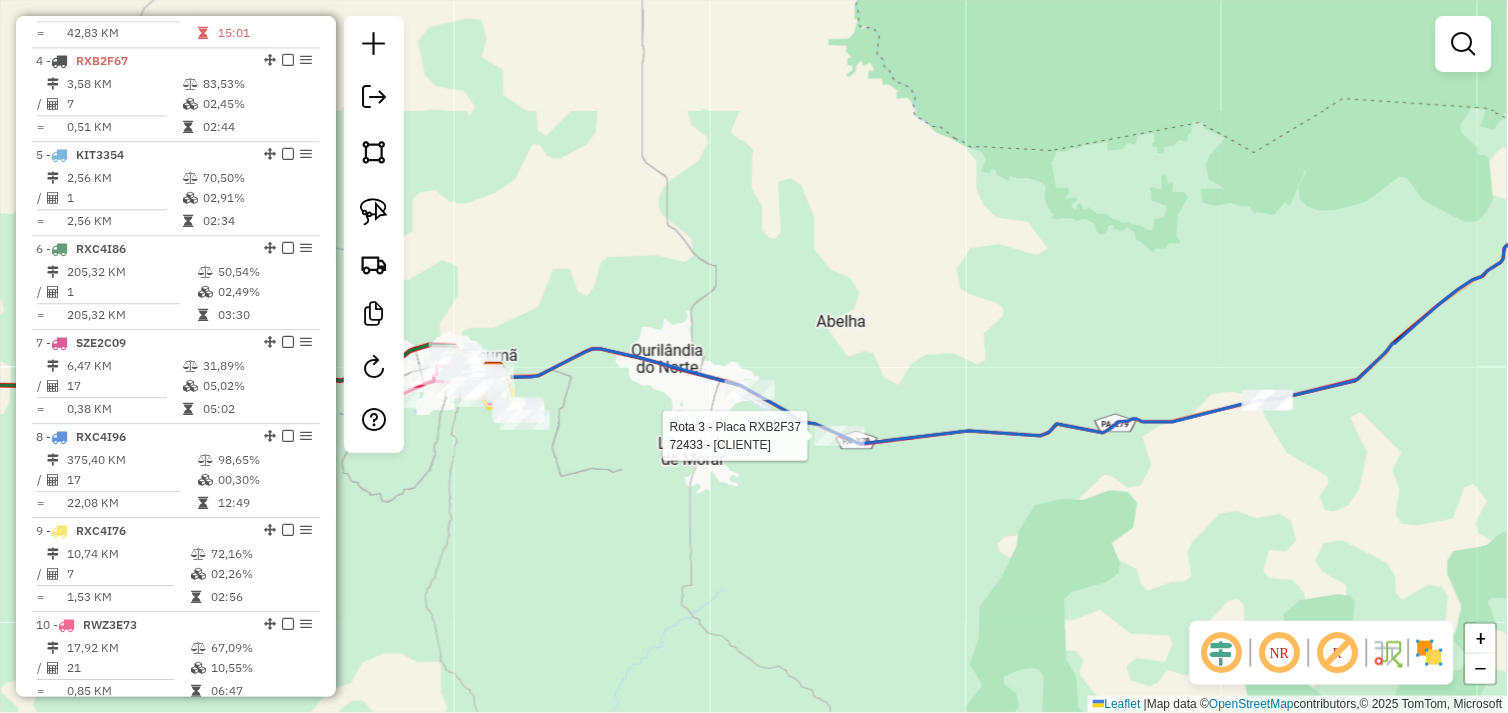 select on "*********" 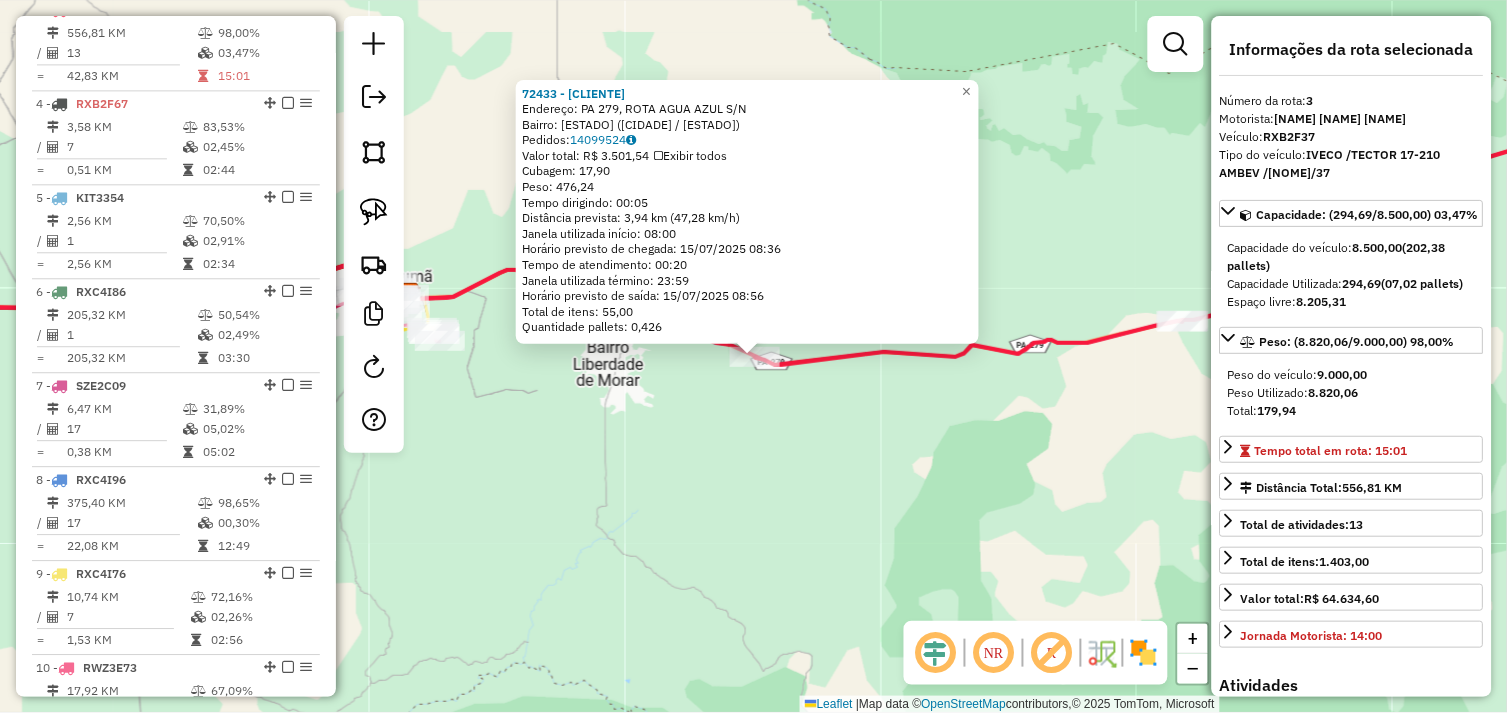 scroll, scrollTop: 961, scrollLeft: 0, axis: vertical 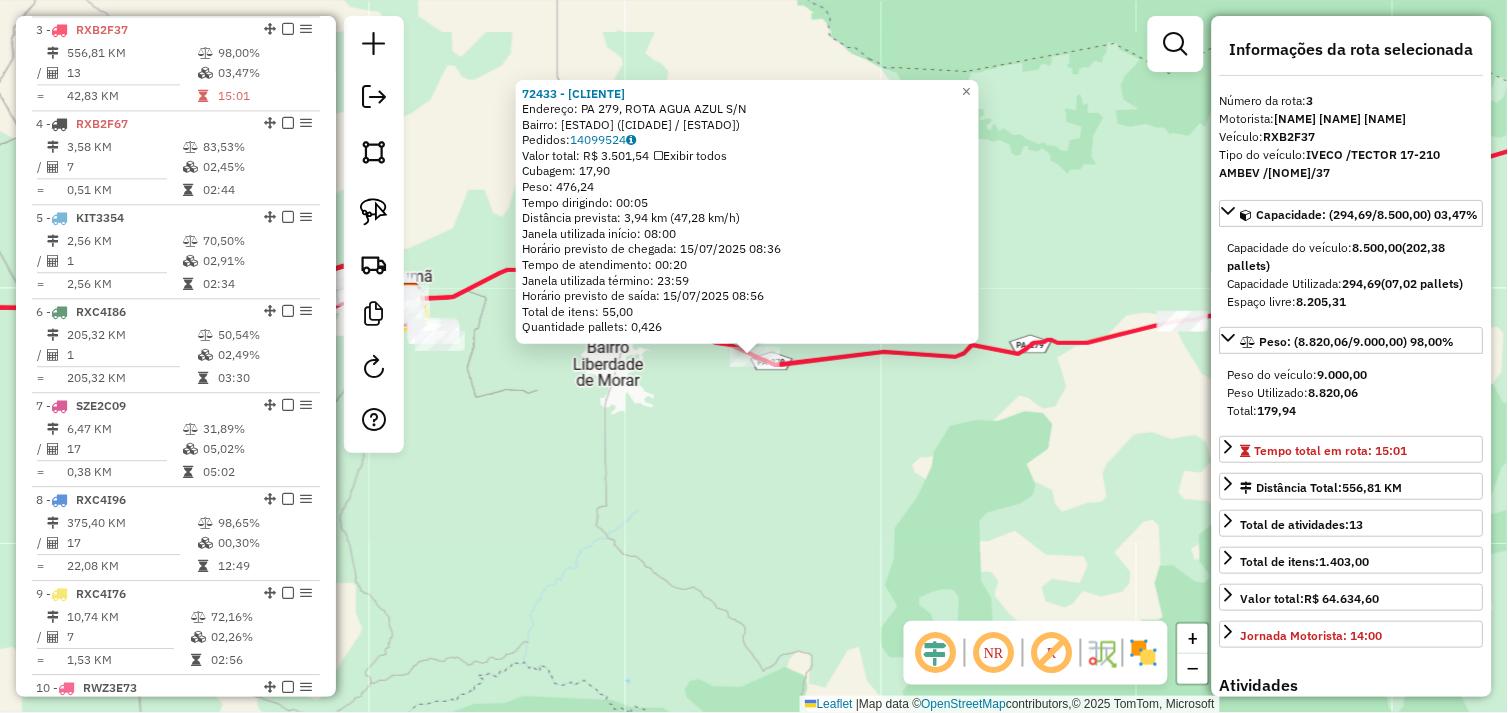 click on "72433 - RANCHO TABOCAO  Endereço:  PA 279, ROTA AGUA AZUL S/N   Bairro: PA-279 ([CITY] / [STATE])   Pedidos:  14099524   Valor total: R$ 3.501,54   Exibir todos   Cubagem: 17,90  Peso: 476,24  Tempo dirigindo: 00:05   Distância prevista: 3,94 km (47,28 km/h)   Janela utilizada início: 08:00   Horário previsto de chegada: 15/07/2025 08:36   Tempo de atendimento: 00:20   Janela utilizada término: 23:59   Horário previsto de saída: 15/07/2025 08:56   Total de itens: 55,00   Quantidade pallets: 0,426  × Janela de atendimento Grade de atendimento Capacidade Transportadoras Veículos Cliente Pedidos  Rotas Selecione os dias de semana para filtrar as janelas de atendimento  Seg   Ter   Qua   Qui   Sex   Sáb   Dom  Informe o período da janela de atendimento: De: Até:  Filtrar exatamente a janela do cliente  Considerar janela de atendimento padrão  Selecione os dias de semana para filtrar as grades de atendimento  Seg   Ter   Qua   Qui   Sex   Sáb   Dom   Peso mínimo:   Peso máximo:   De:   De:" 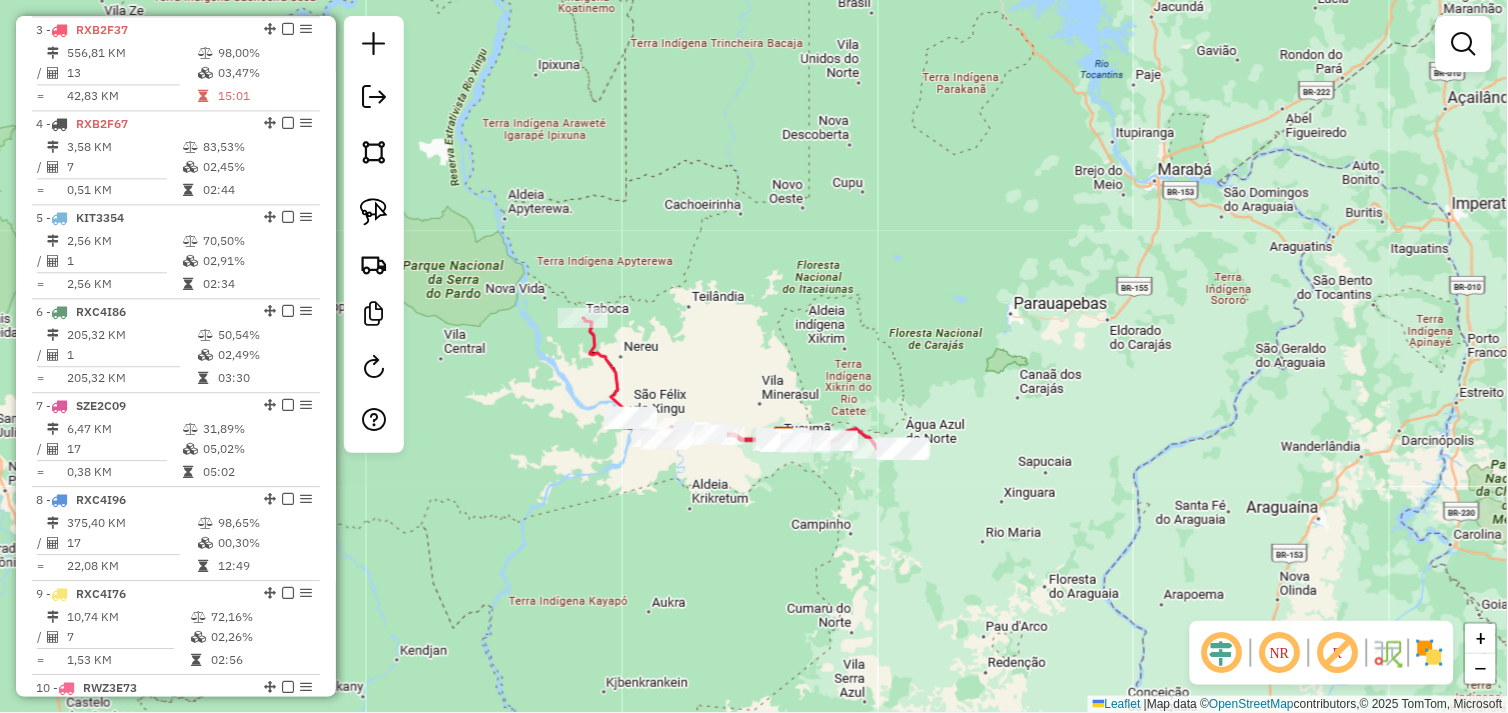 drag, startPoint x: 721, startPoint y: 498, endPoint x: 808, endPoint y: 497, distance: 87.005745 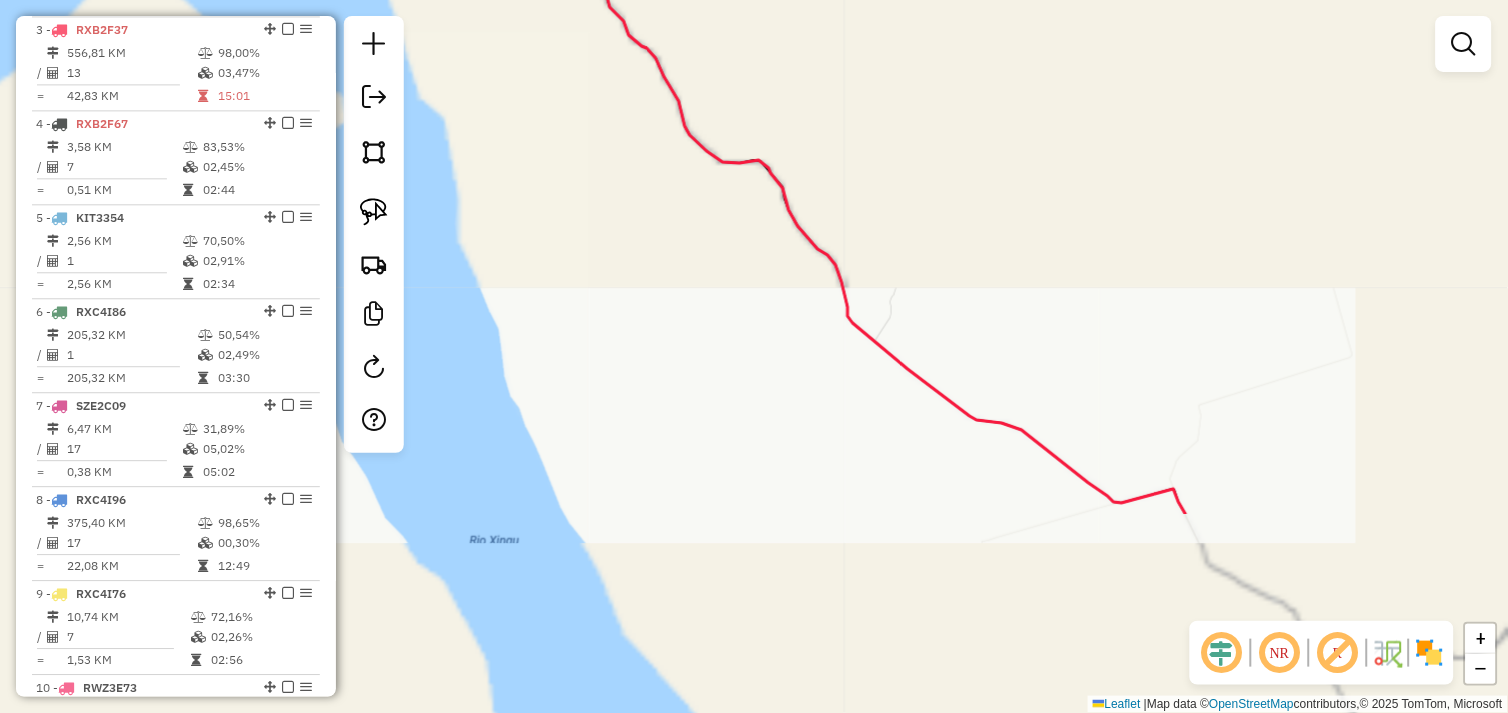 drag, startPoint x: 727, startPoint y: 398, endPoint x: 578, endPoint y: 234, distance: 221.57843 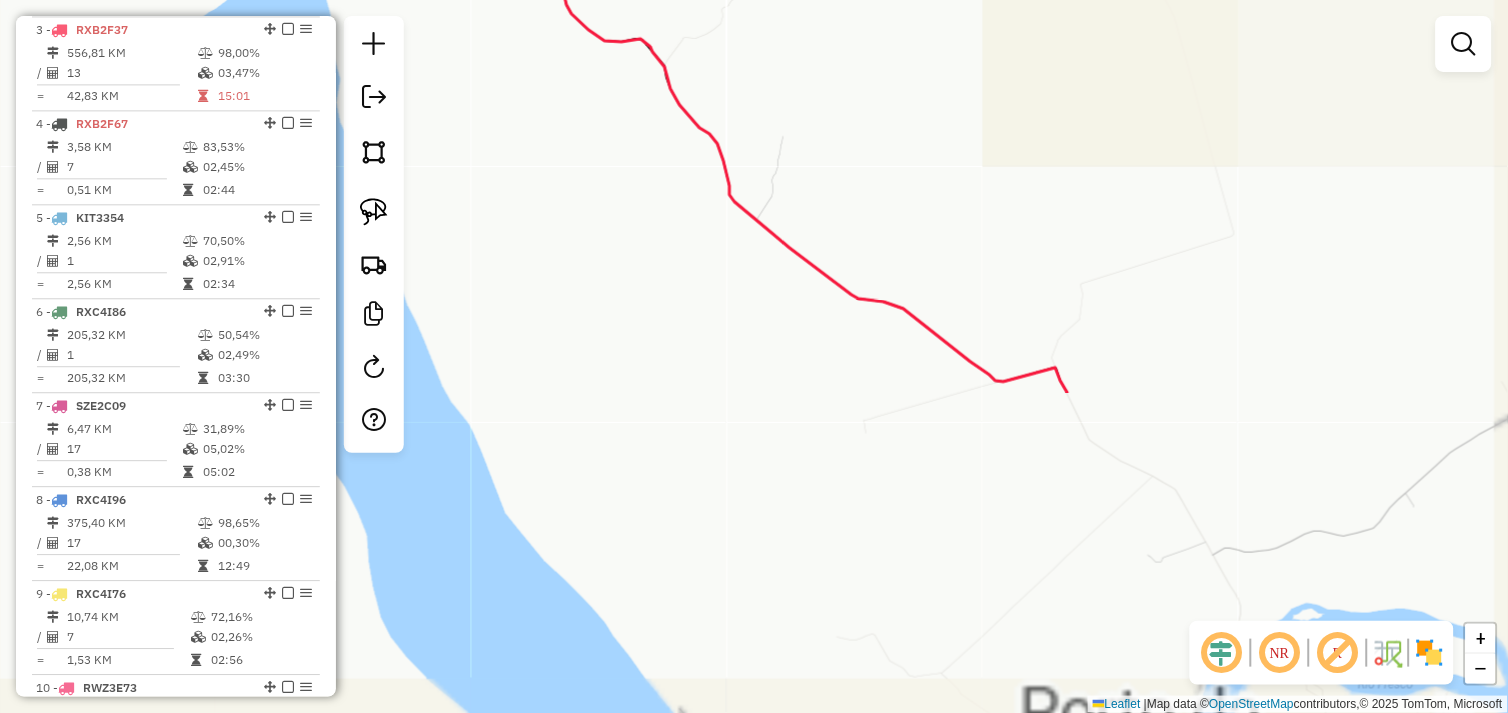 drag, startPoint x: 728, startPoint y: 307, endPoint x: 751, endPoint y: 305, distance: 23.086792 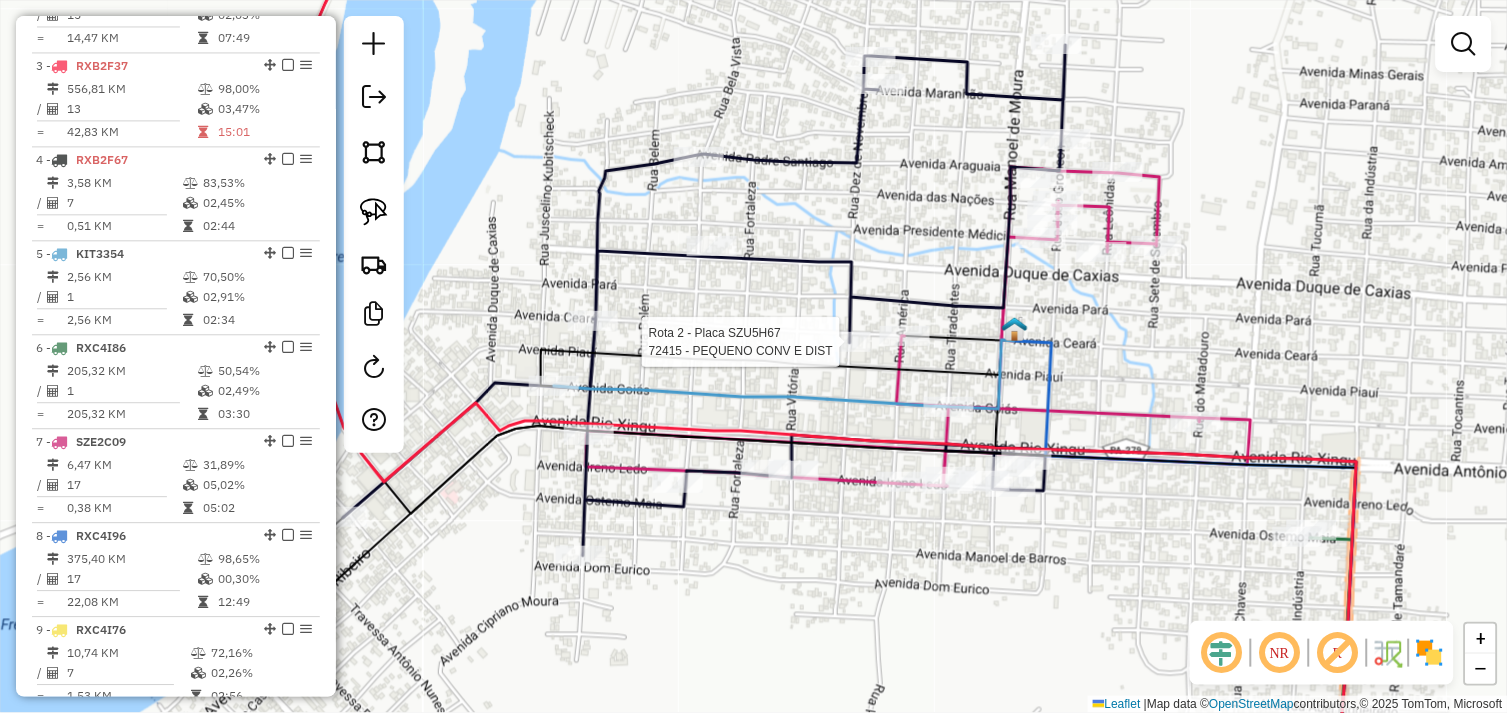 select on "*********" 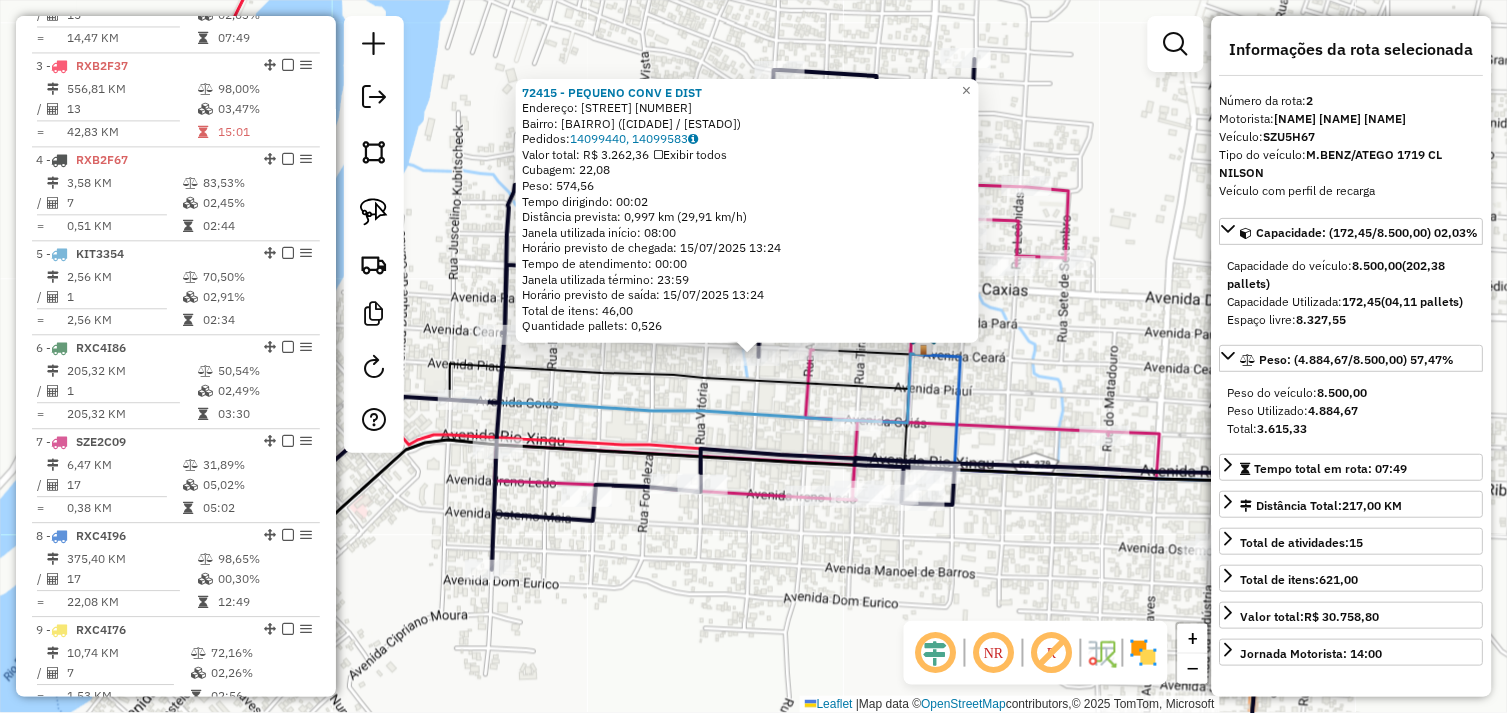 scroll, scrollTop: 866, scrollLeft: 0, axis: vertical 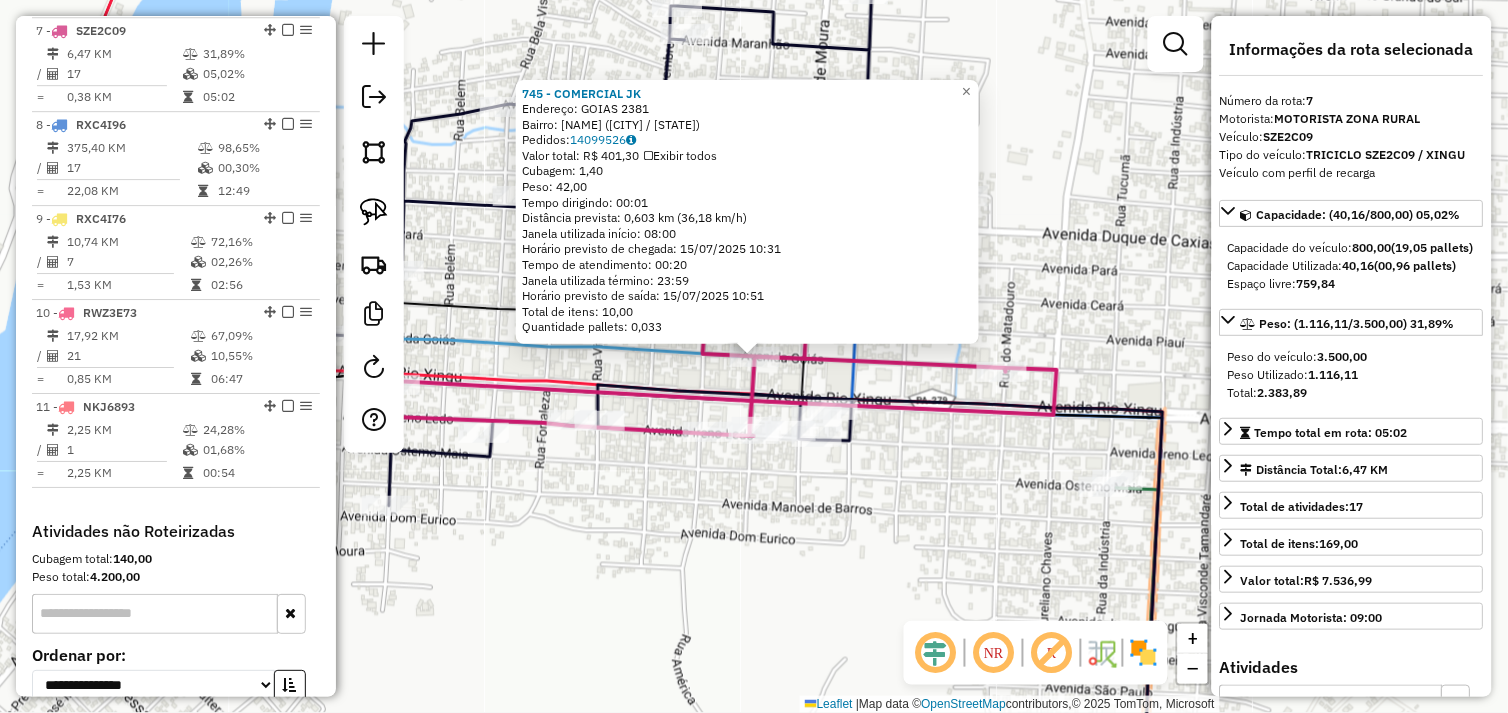 click on "745 - COMERCIAL JK  Endereço:  GOIAS 2381   Bairro: SAO FRANCISCO (SAO FELIX DO XINGU / PA)   Pedidos:  14099526   Valor total: R$ 401,30   Exibir todos   Cubagem: 1,40  Peso: 42,00  Tempo dirigindo: 00:01   Distância prevista: 0,603 km (36,18 km/h)   Janela utilizada início: 08:00   Horário previsto de chegada: 15/07/2025 10:31   Tempo de atendimento: 00:20   Janela utilizada término: 23:59   Horário previsto de saída: 15/07/2025 10:51   Total de itens: 10,00   Quantidade pallets: 0,033  × Janela de atendimento Grade de atendimento Capacidade Transportadoras Veículos Cliente Pedidos  Rotas Selecione os dias de semana para filtrar as janelas de atendimento  Seg   Ter   Qua   Qui   Sex   Sáb   Dom  Informe o período da janela de atendimento: De: Até:  Filtrar exatamente a janela do cliente  Considerar janela de atendimento padrão  Selecione os dias de semana para filtrar as grades de atendimento  Seg   Ter   Qua   Qui   Sex   Sáb   Dom   Considerar clientes sem dia de atendimento cadastrado  De:" 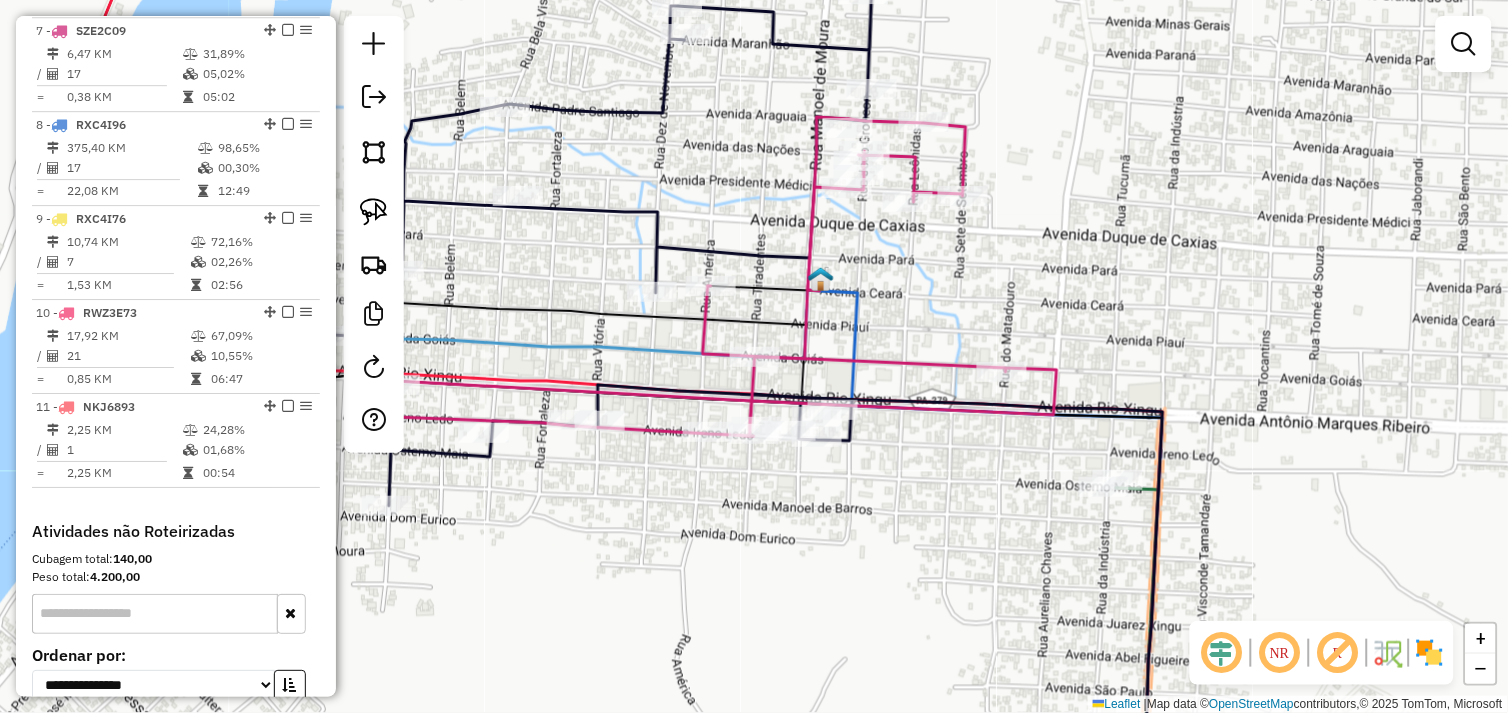 drag, startPoint x: 691, startPoint y: 513, endPoint x: 743, endPoint y: 458, distance: 75.690155 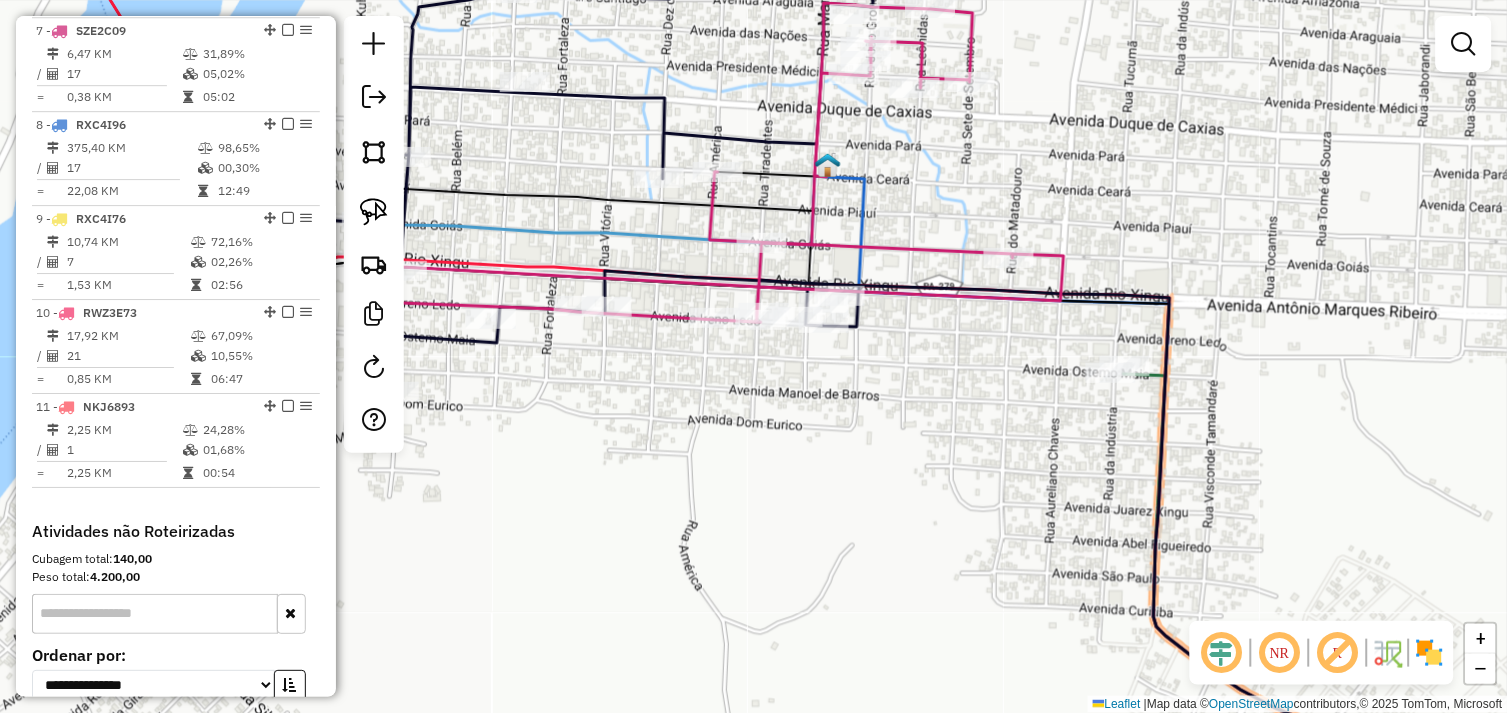 drag, startPoint x: 761, startPoint y: 415, endPoint x: 868, endPoint y: 431, distance: 108.18965 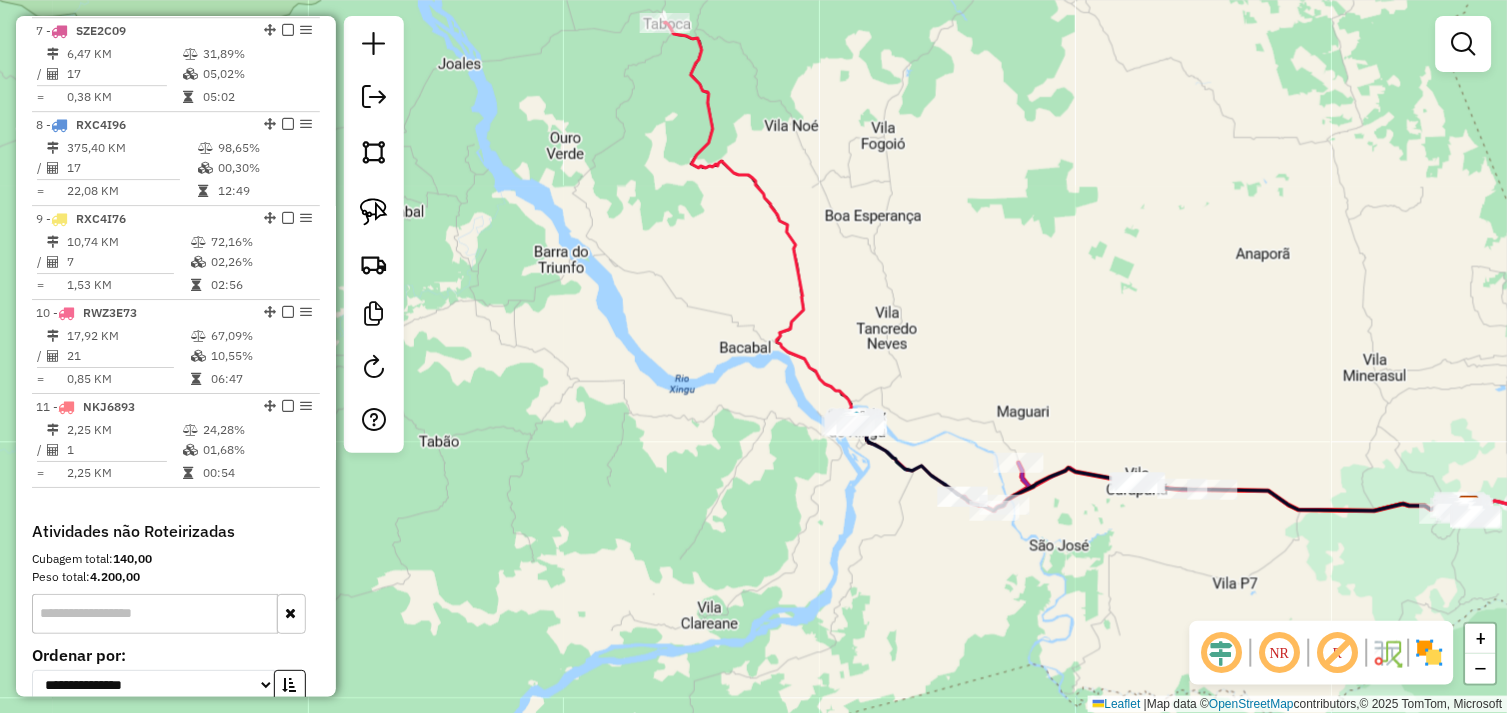 drag, startPoint x: 1098, startPoint y: 547, endPoint x: 863, endPoint y: 516, distance: 237.03586 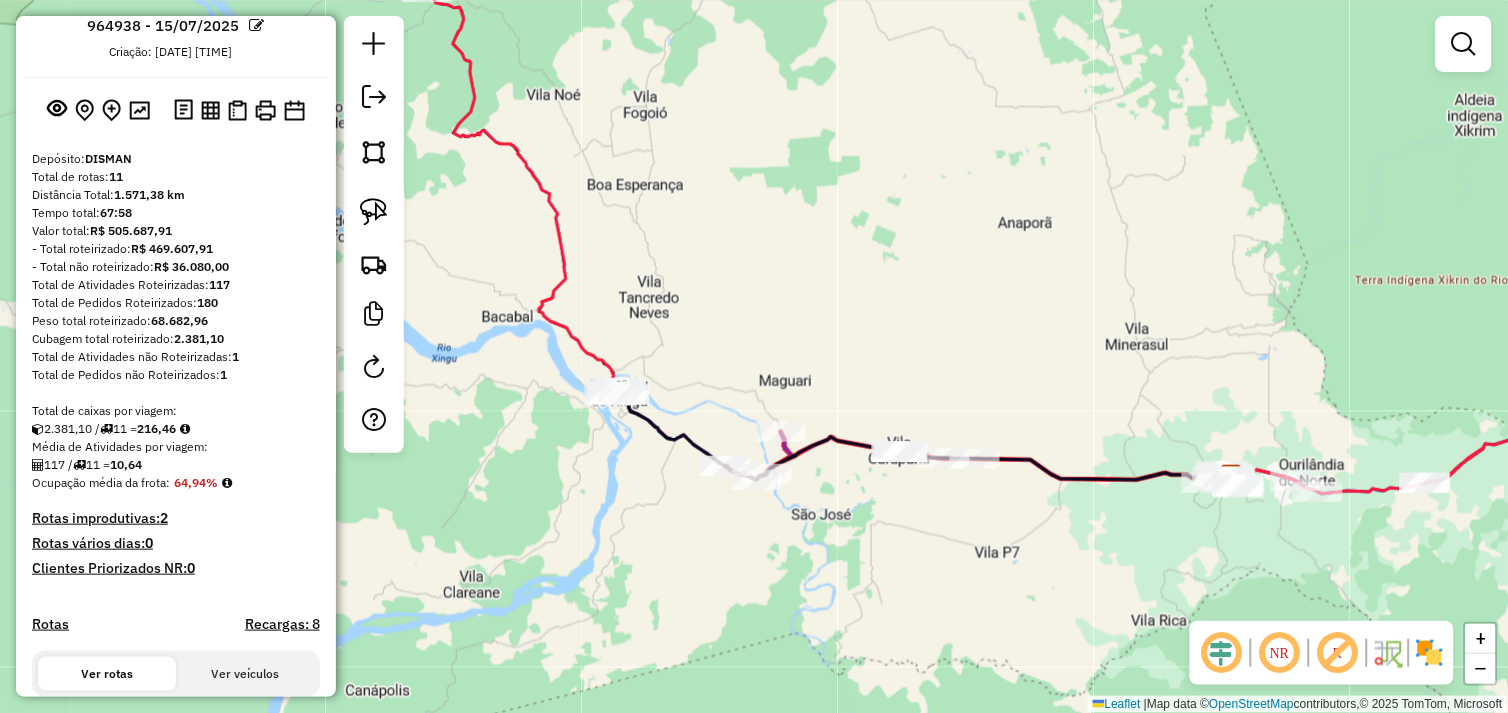 scroll, scrollTop: 0, scrollLeft: 0, axis: both 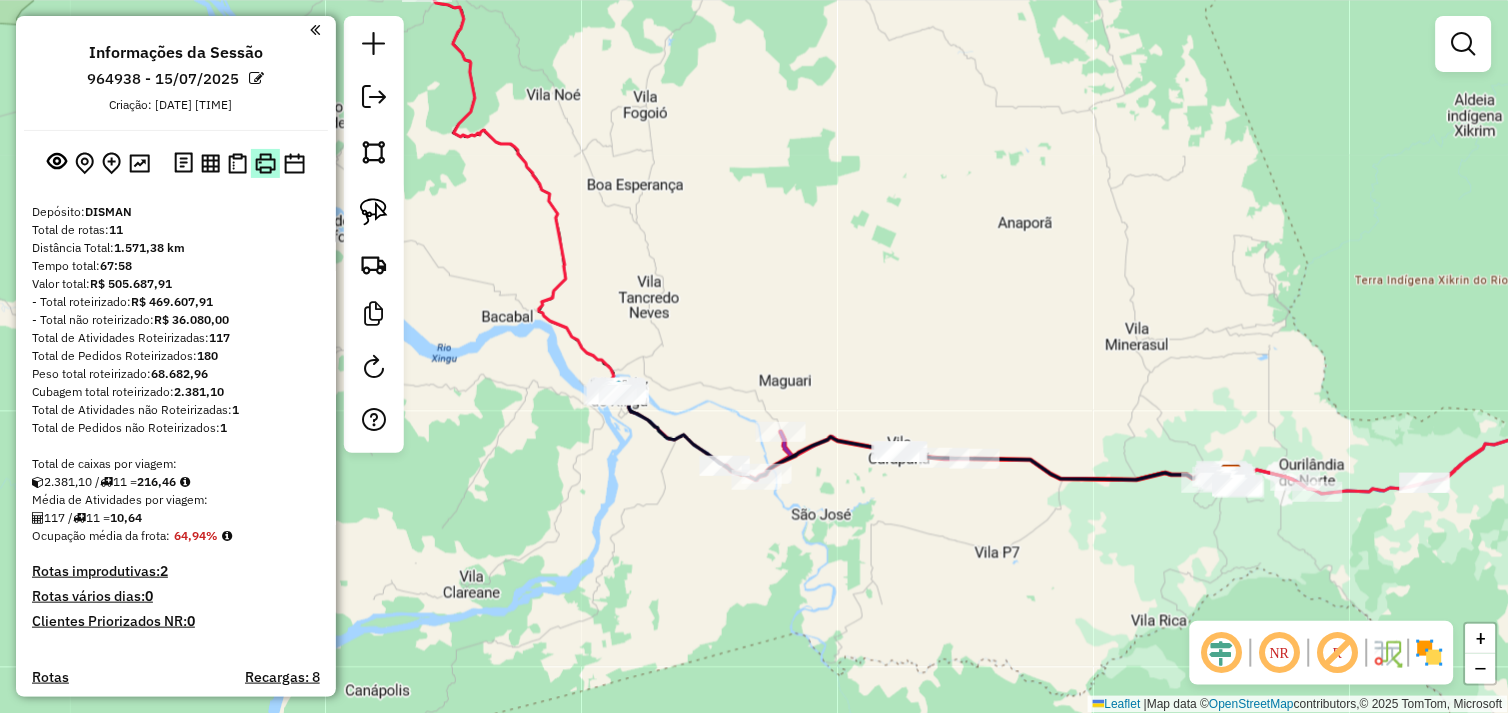 click at bounding box center (265, 163) 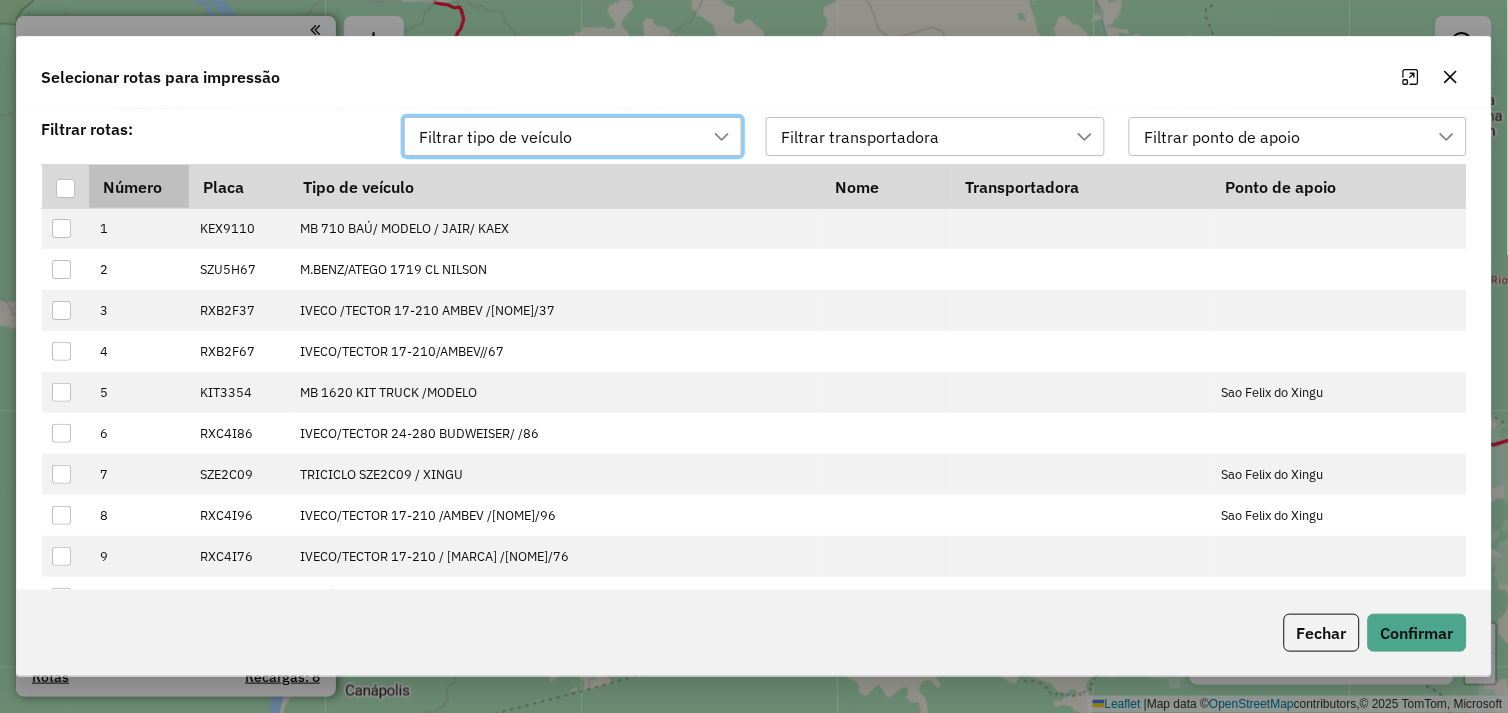 scroll, scrollTop: 13, scrollLeft: 88, axis: both 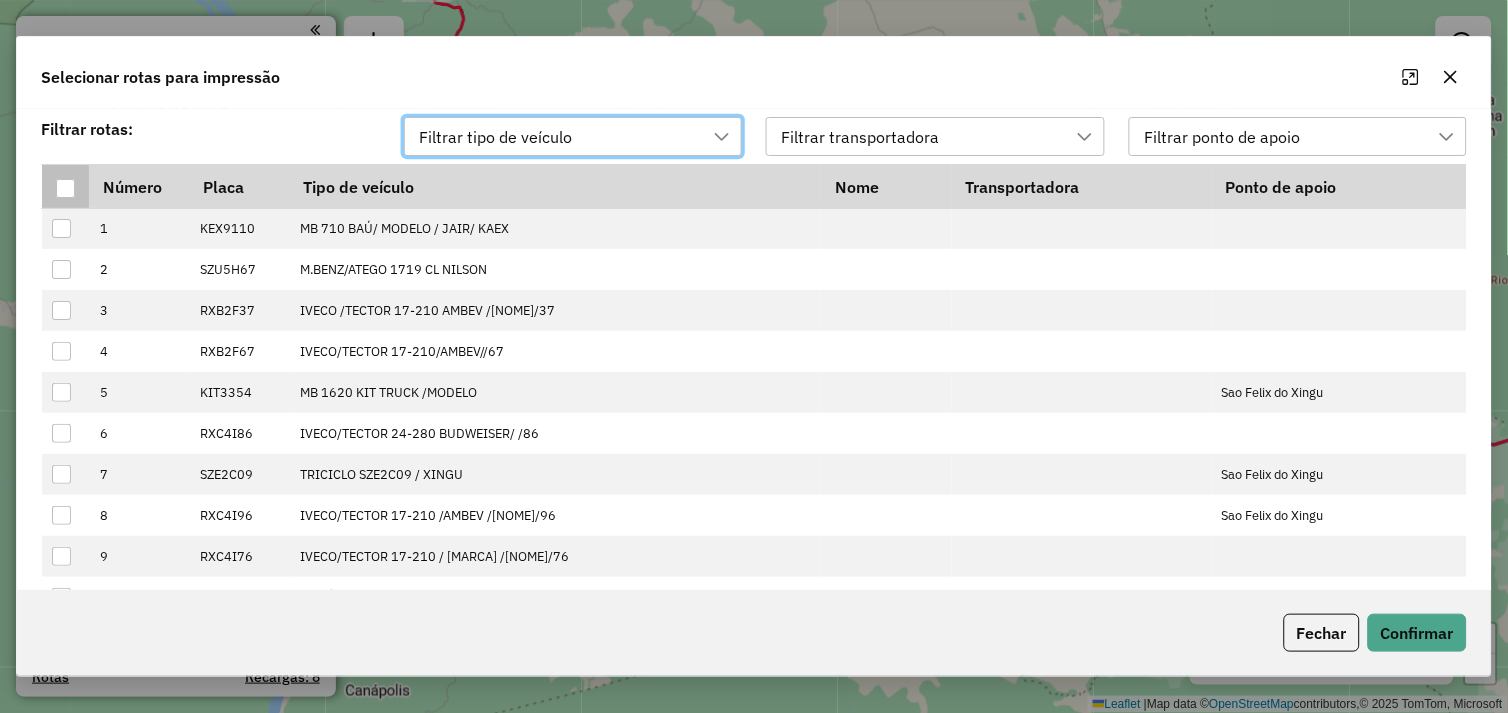 click at bounding box center [65, 188] 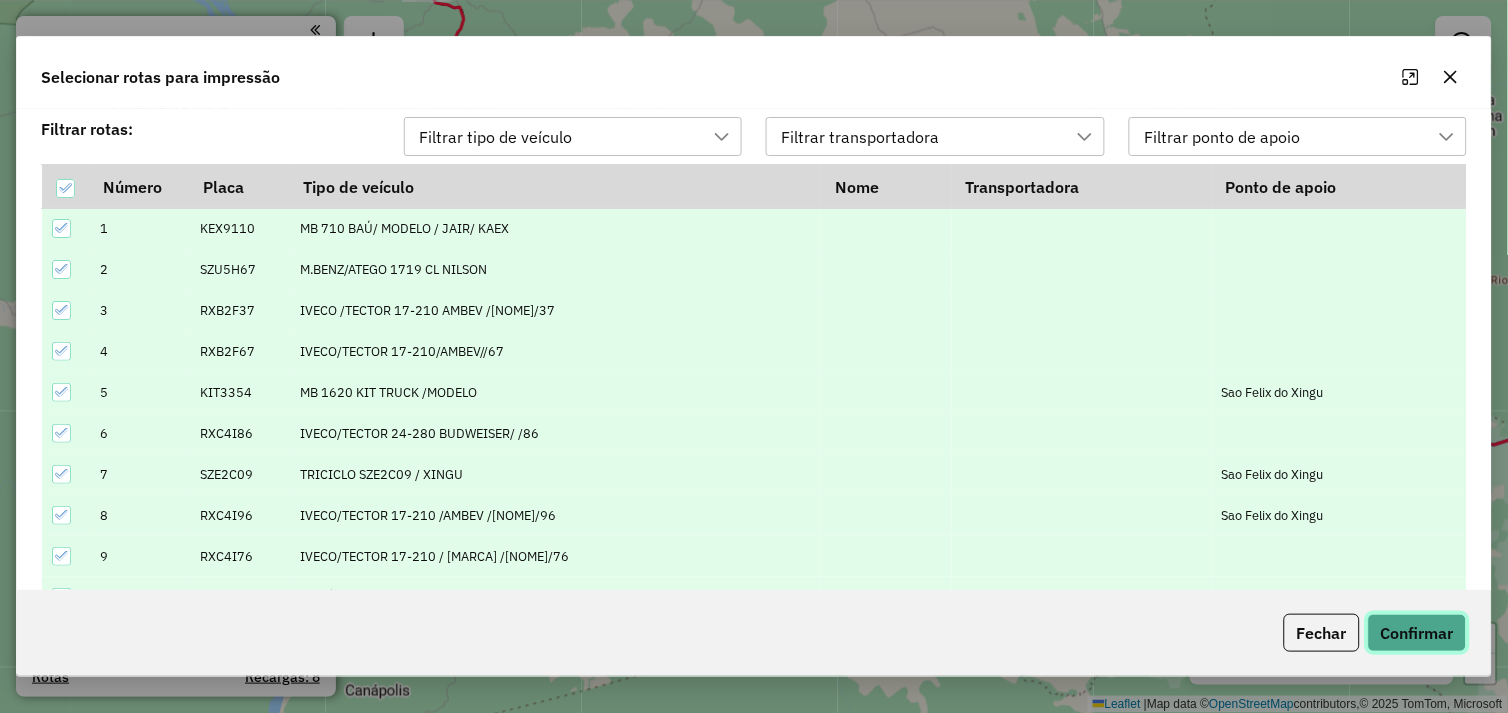 click on "Confirmar" 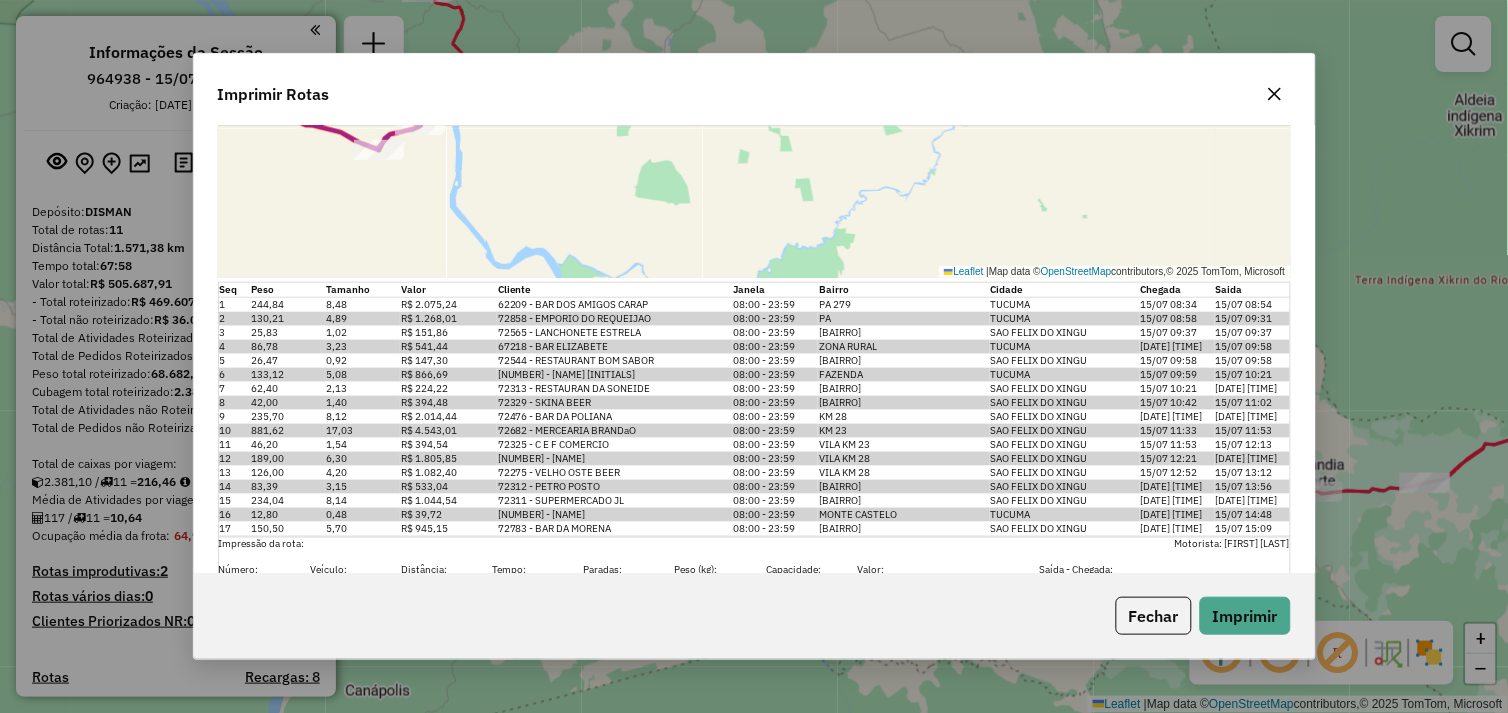 scroll, scrollTop: 444, scrollLeft: 0, axis: vertical 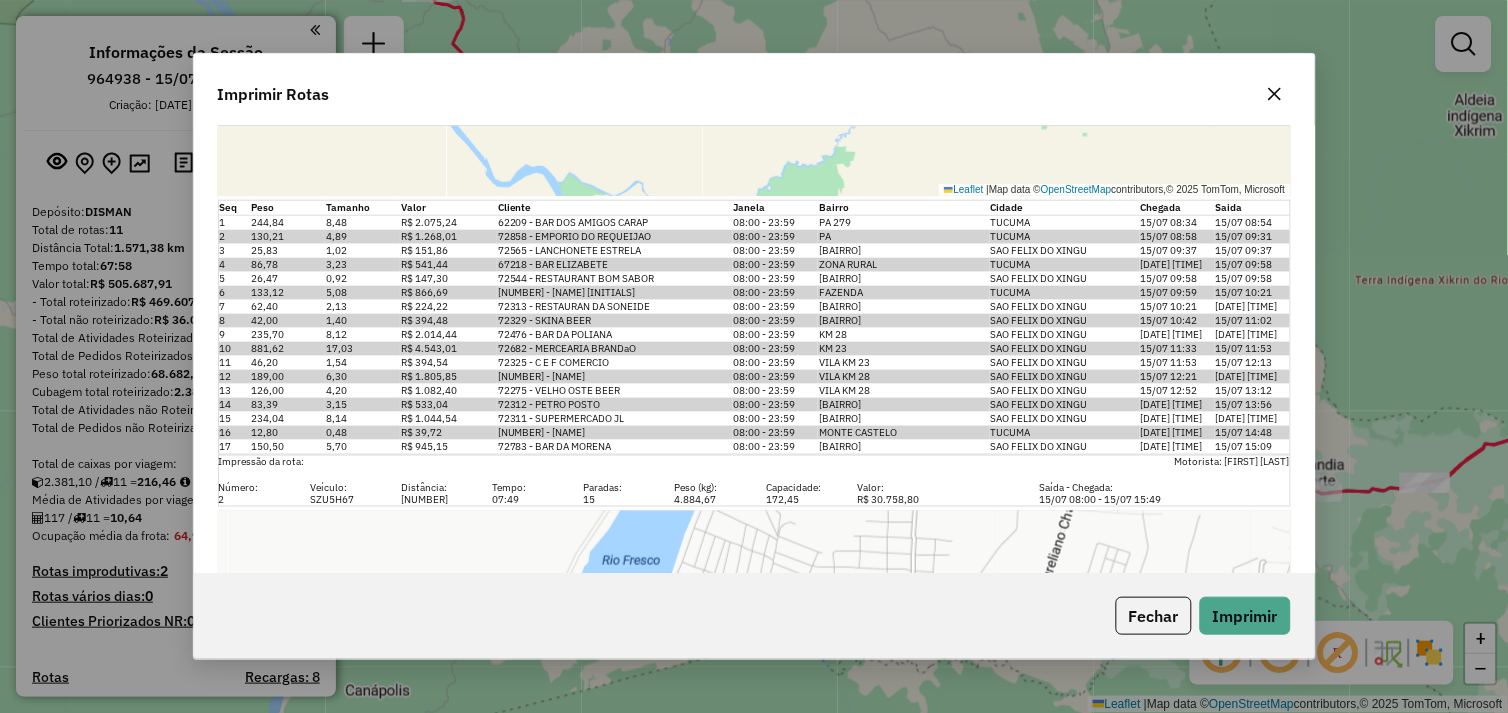 type 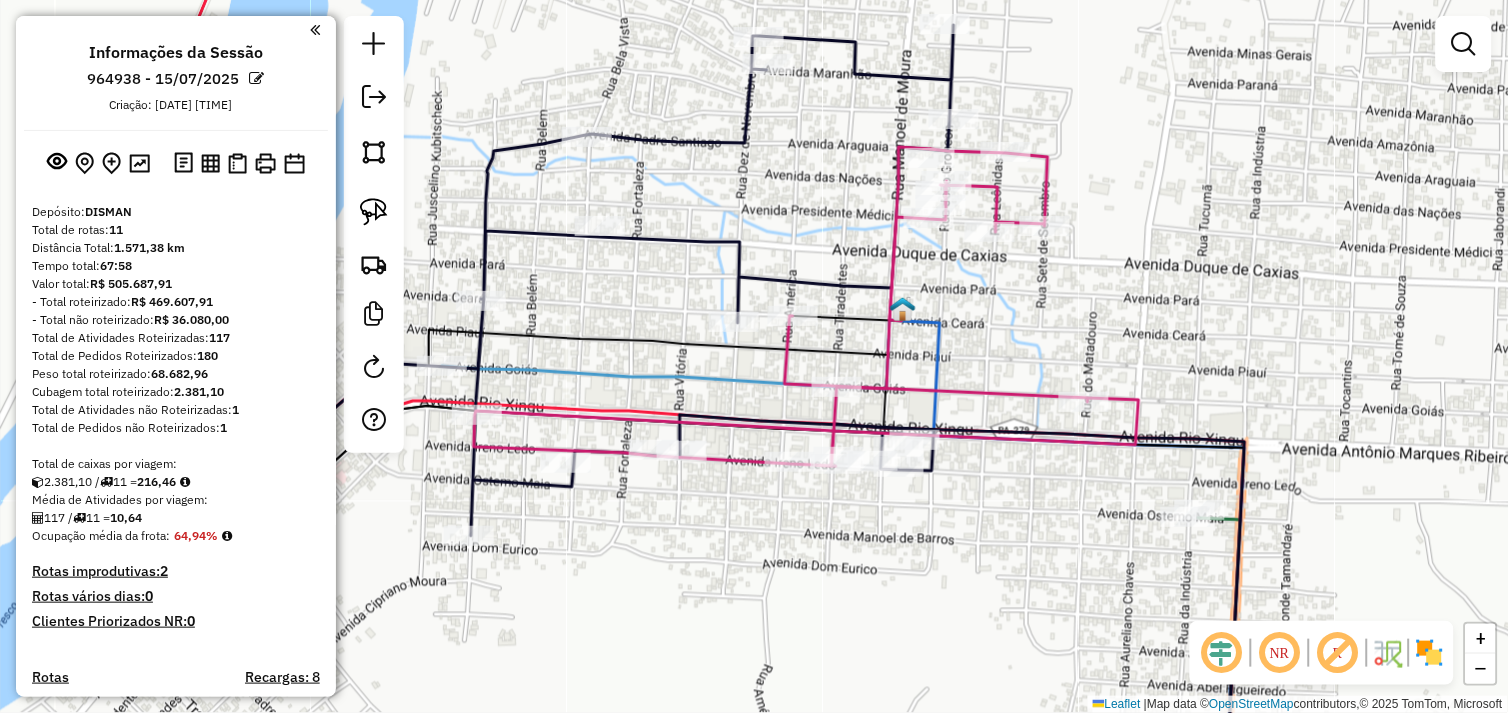 drag, startPoint x: 797, startPoint y: 376, endPoint x: 737, endPoint y: 362, distance: 61.611687 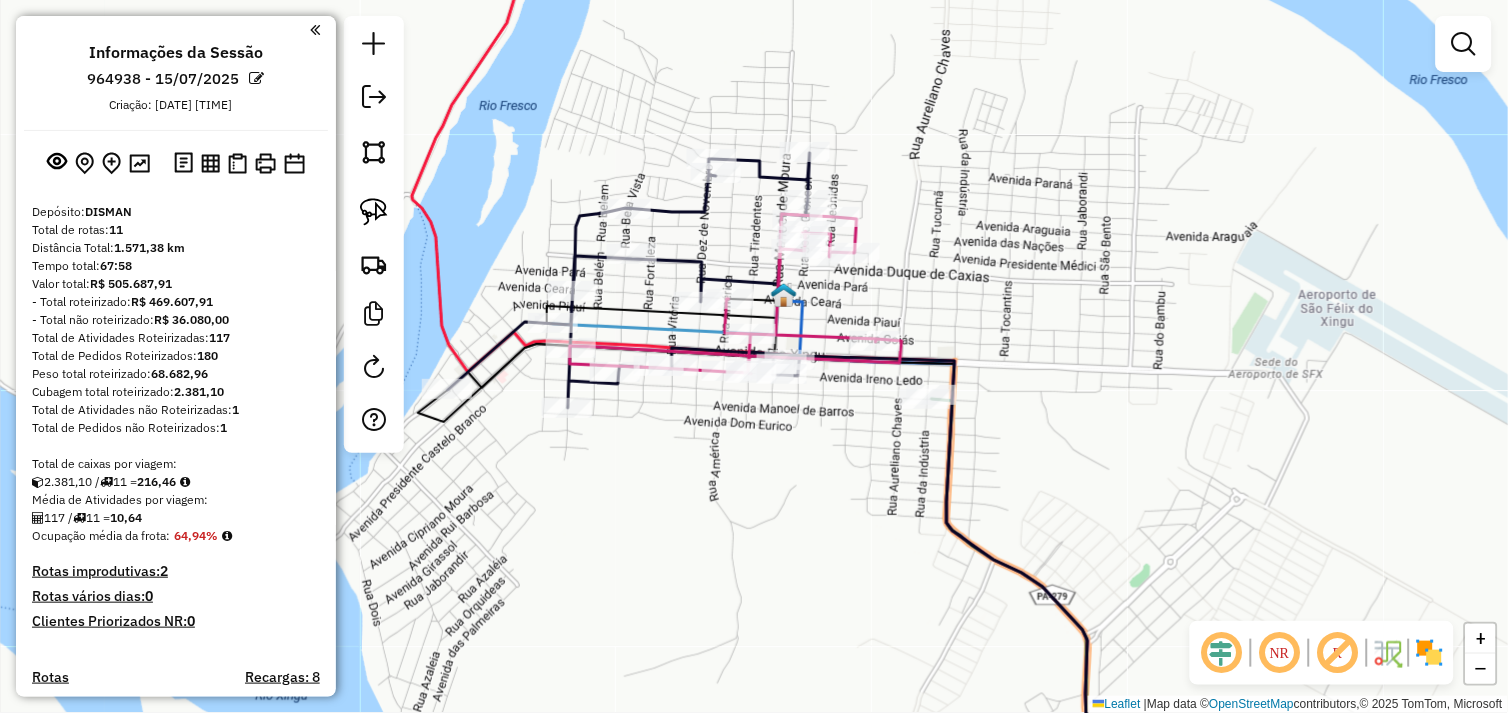 drag, startPoint x: 798, startPoint y: 508, endPoint x: 778, endPoint y: 490, distance: 26.907248 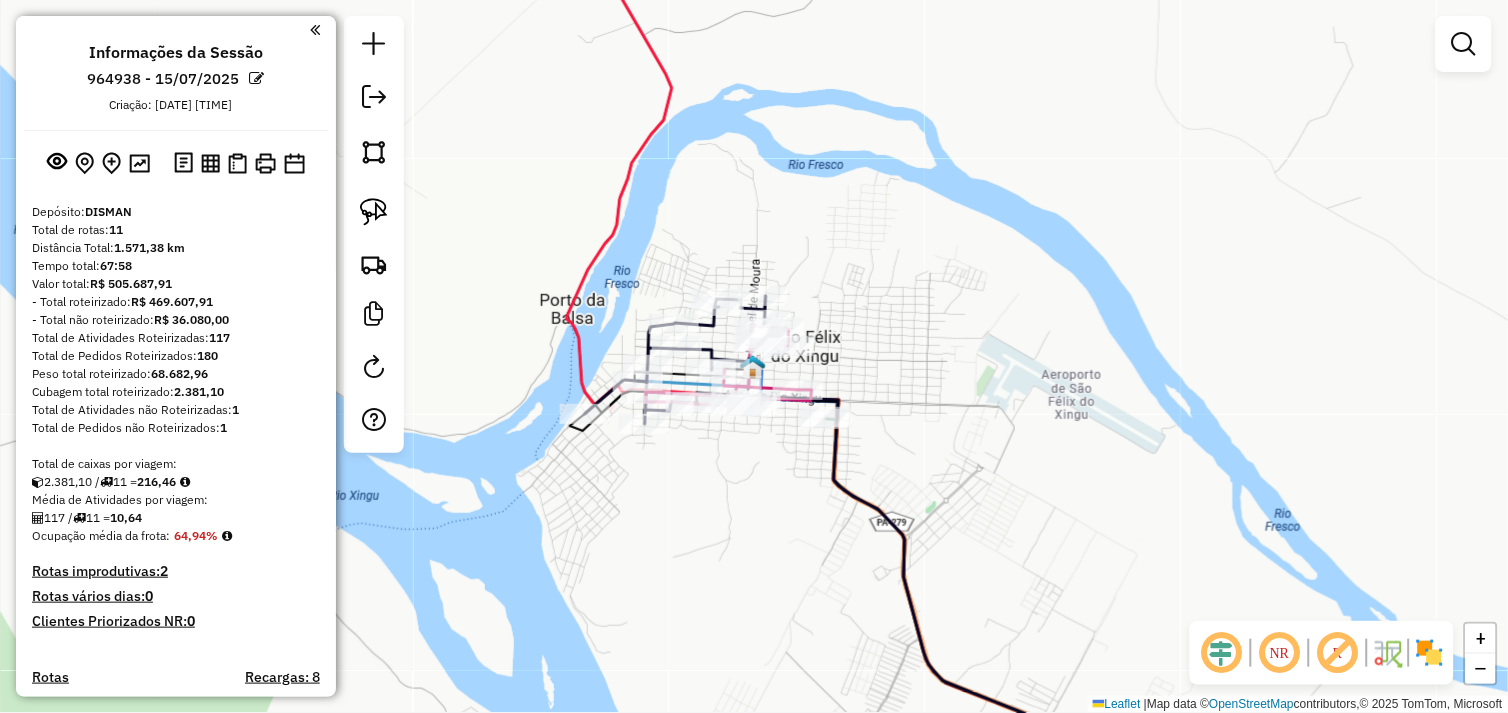 drag, startPoint x: 774, startPoint y: 536, endPoint x: 690, endPoint y: 383, distance: 174.54225 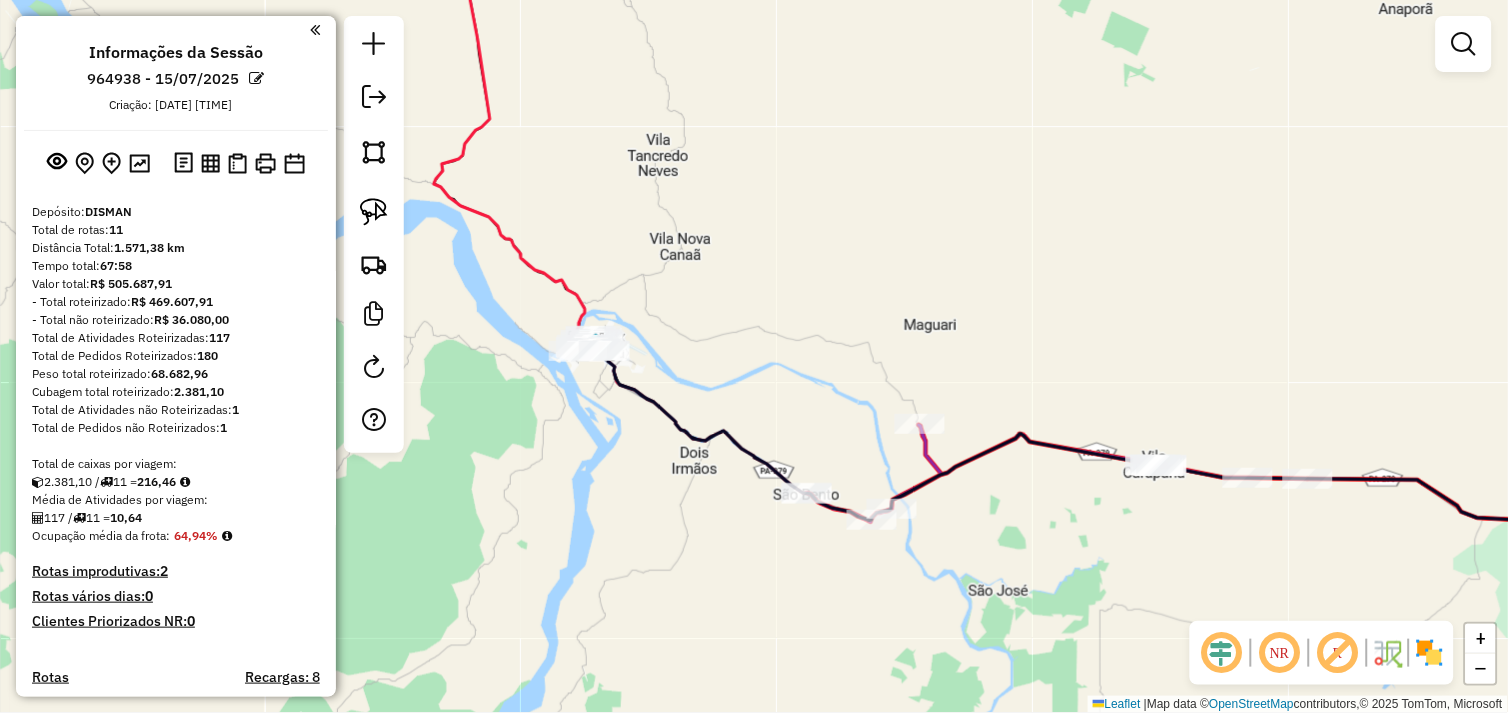 drag, startPoint x: 1157, startPoint y: 538, endPoint x: 735, endPoint y: 462, distance: 428.789 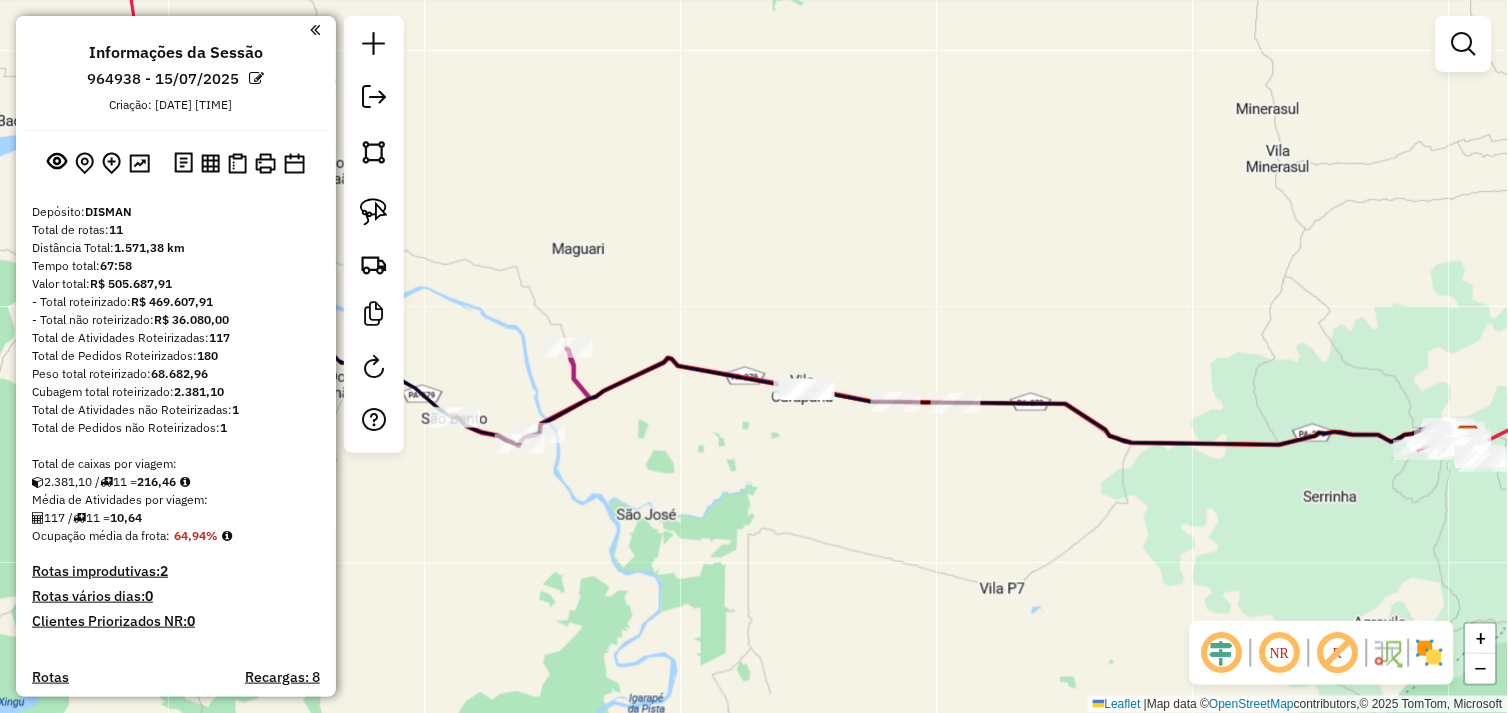 drag, startPoint x: 662, startPoint y: 501, endPoint x: 1094, endPoint y: 525, distance: 432.66617 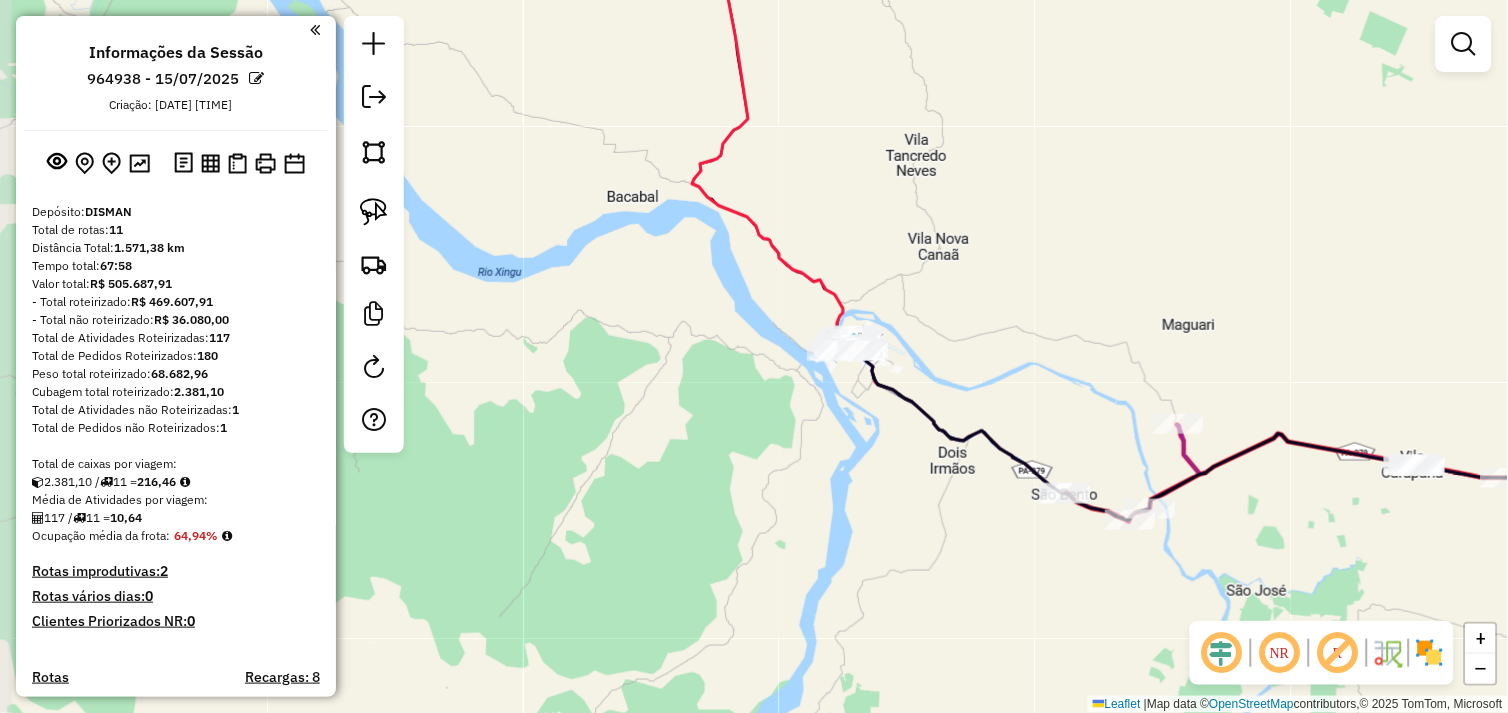drag, startPoint x: 783, startPoint y: 446, endPoint x: 783, endPoint y: 467, distance: 21 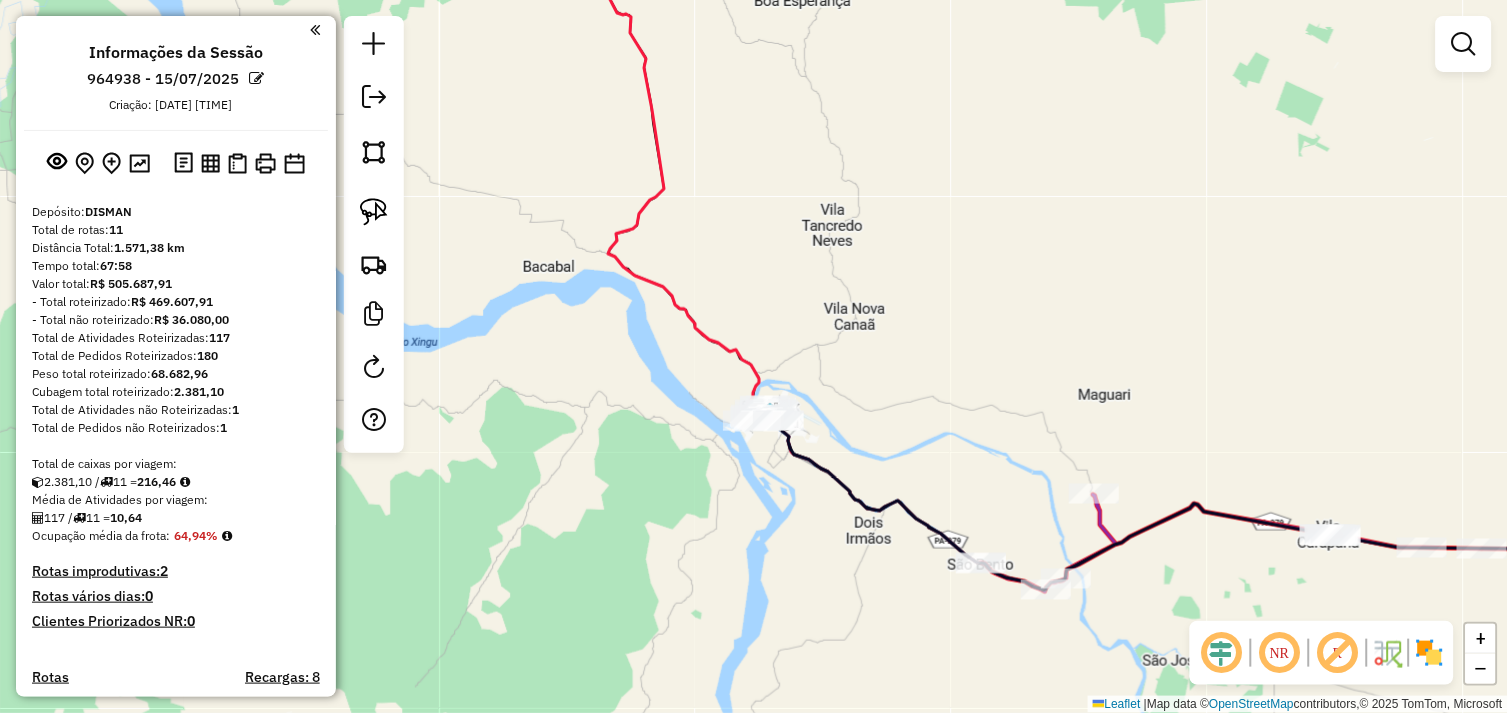 drag, startPoint x: 798, startPoint y: 443, endPoint x: 727, endPoint y: 483, distance: 81.49233 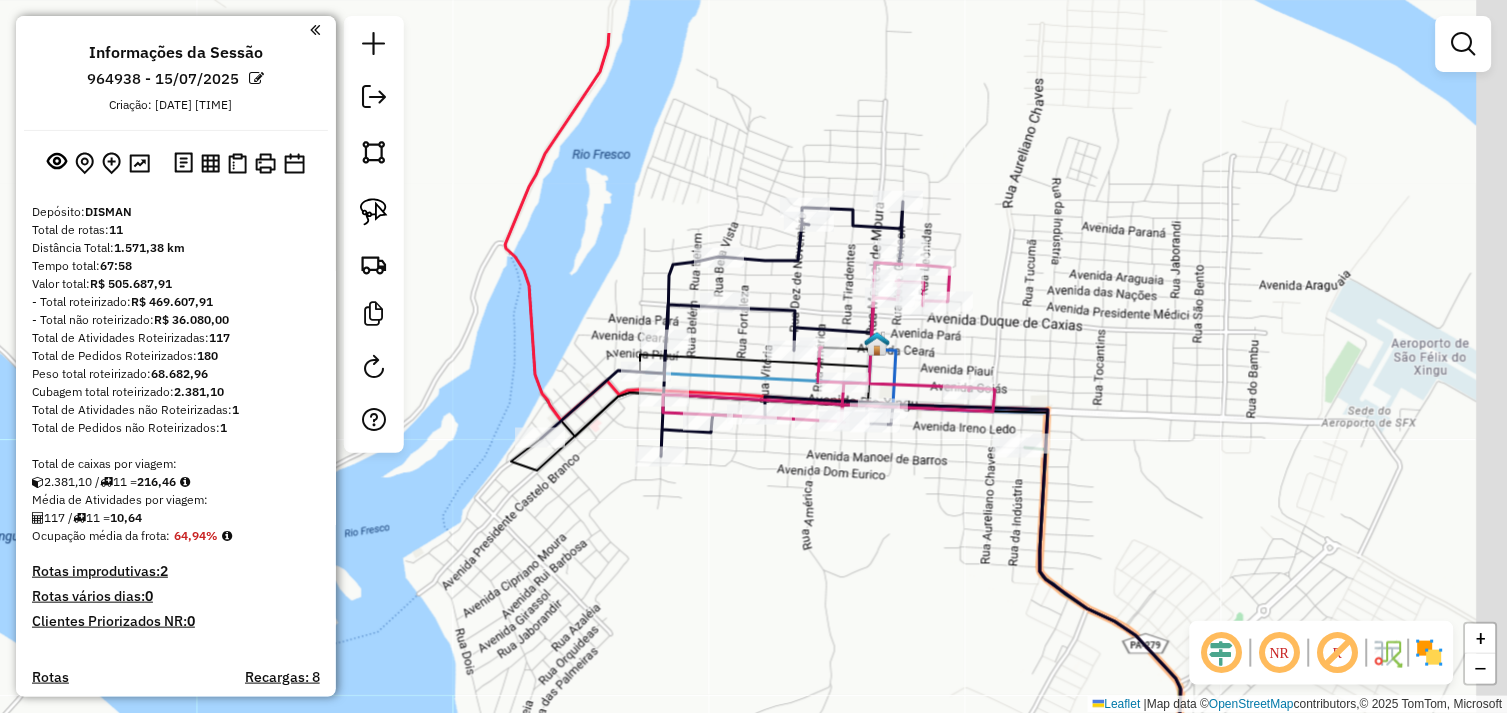 drag, startPoint x: 793, startPoint y: 447, endPoint x: 757, endPoint y: 495, distance: 60 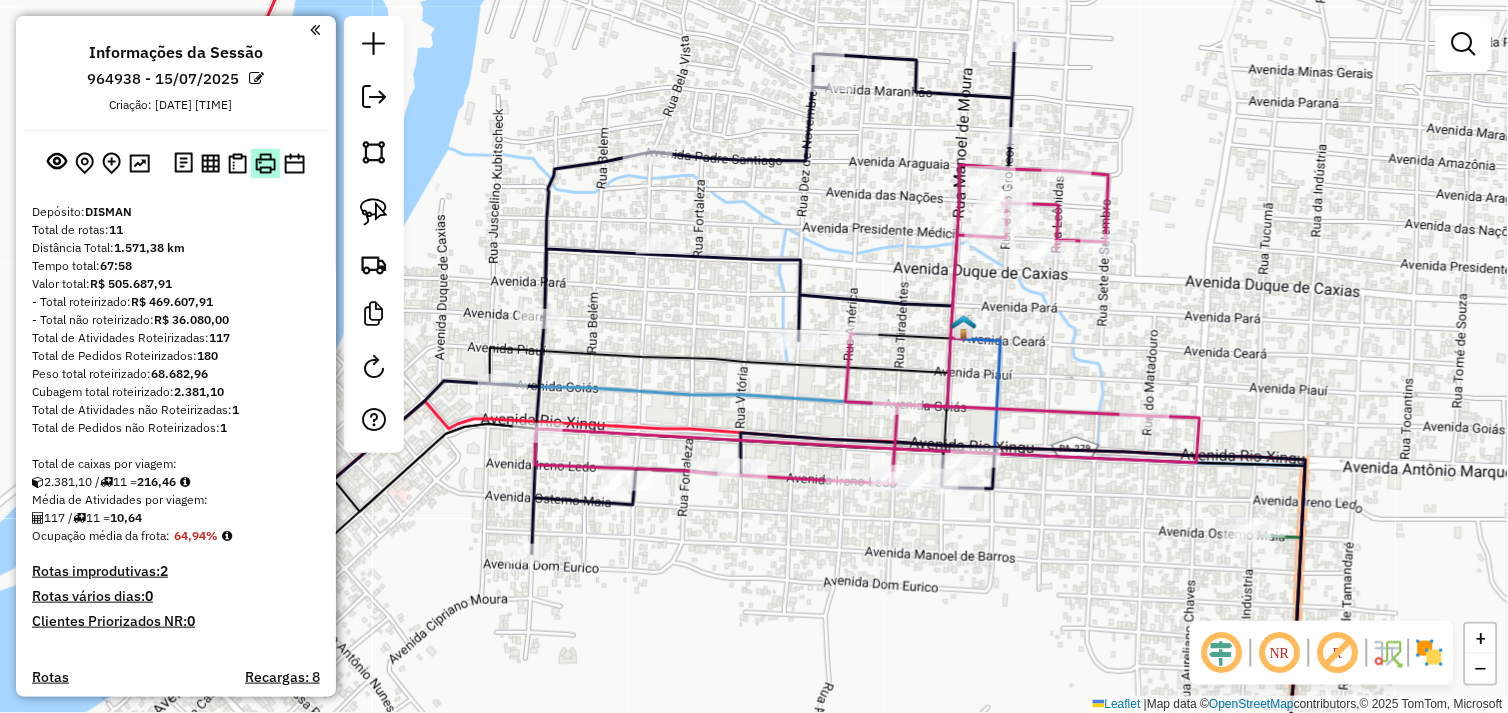 click at bounding box center (265, 163) 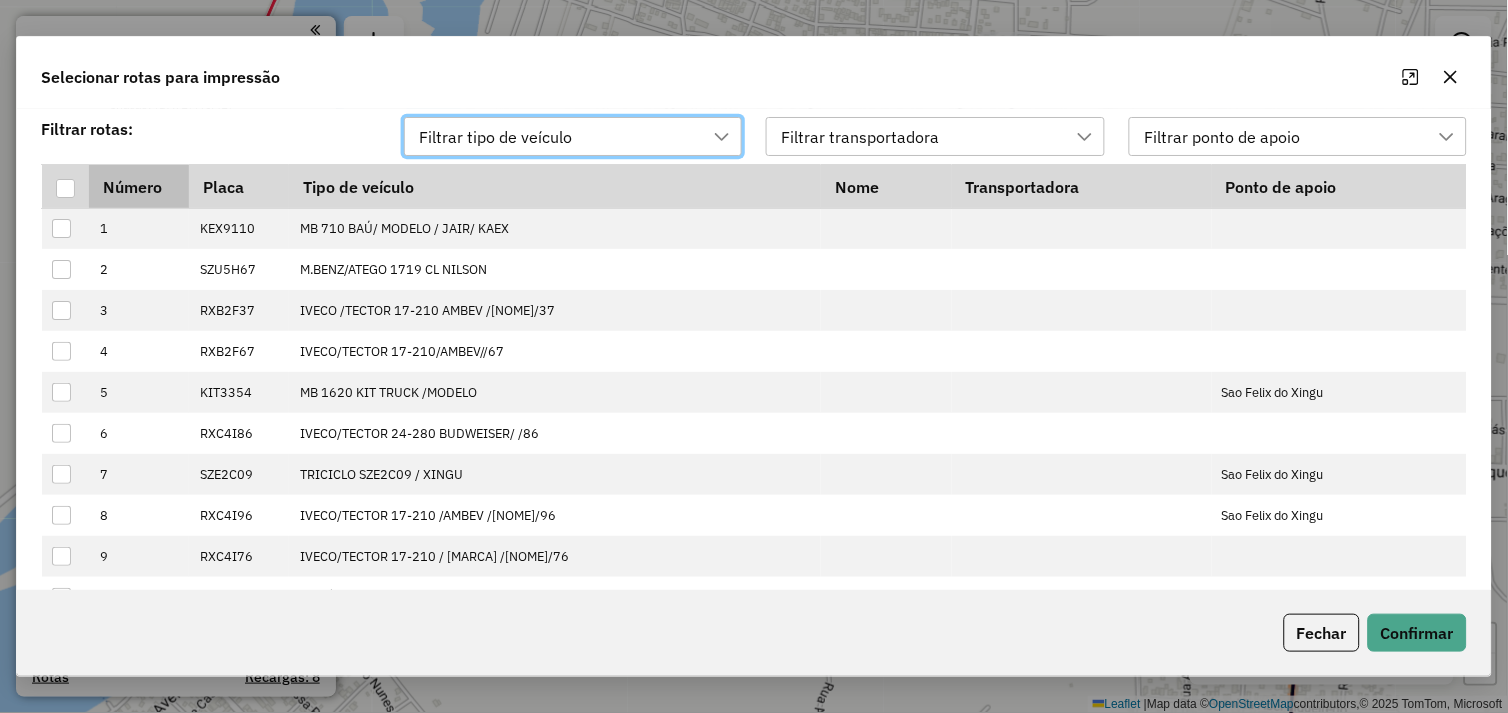 scroll, scrollTop: 13, scrollLeft: 88, axis: both 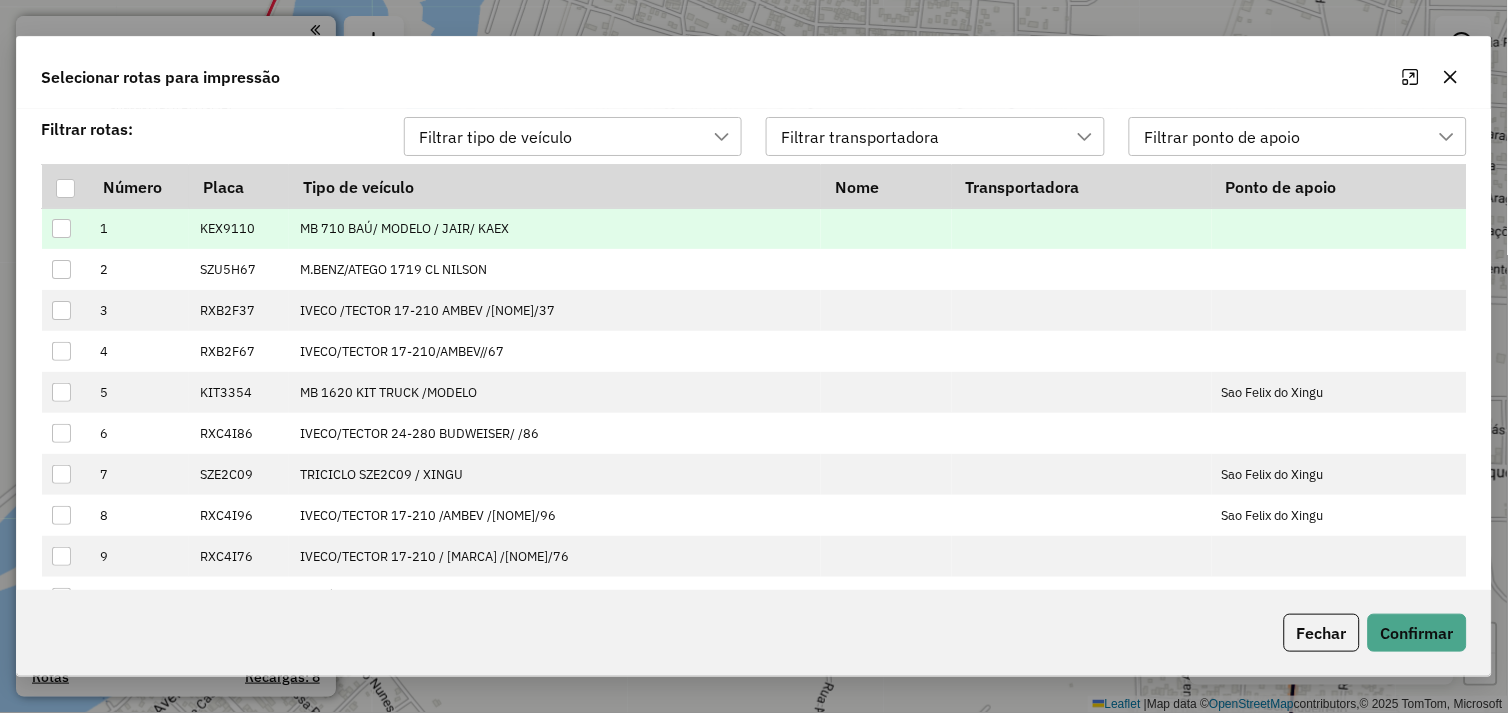 click at bounding box center [61, 228] 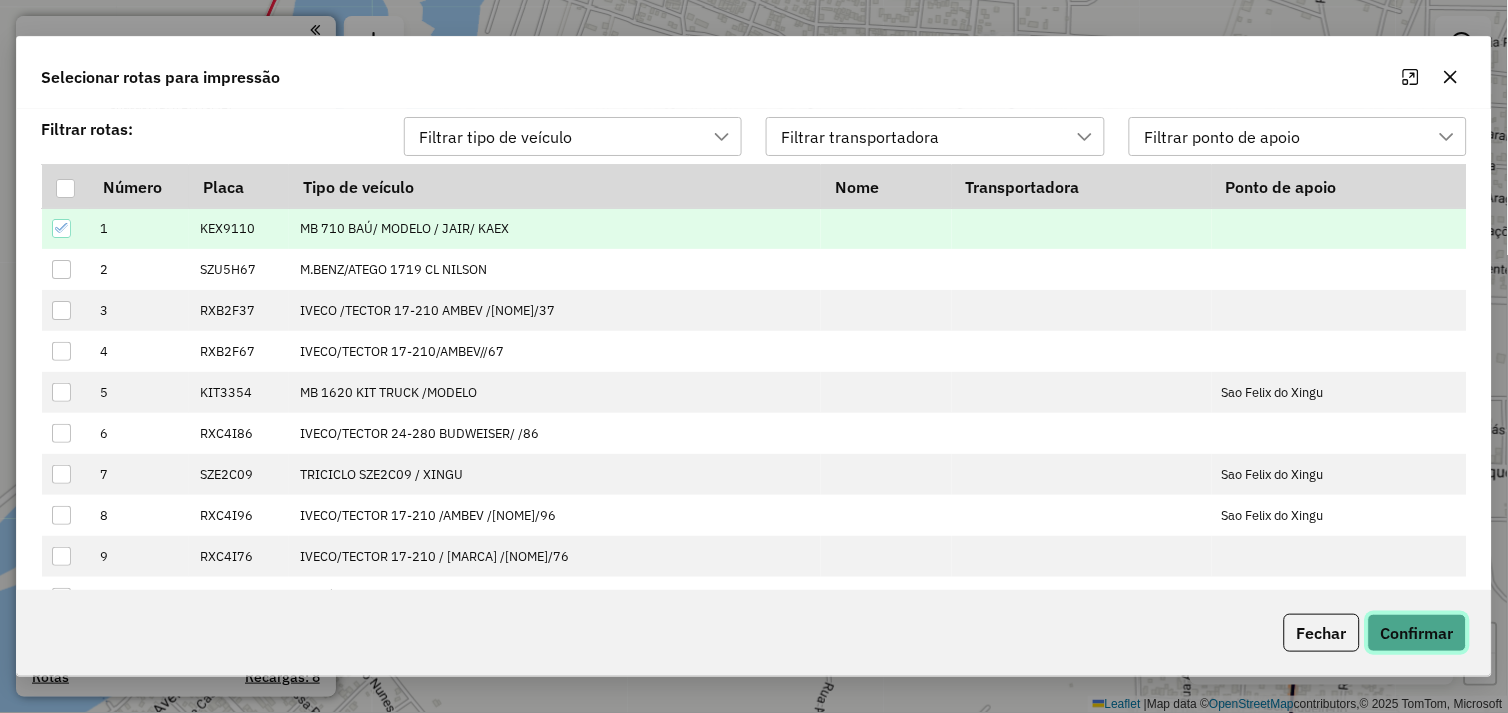 click on "Confirmar" 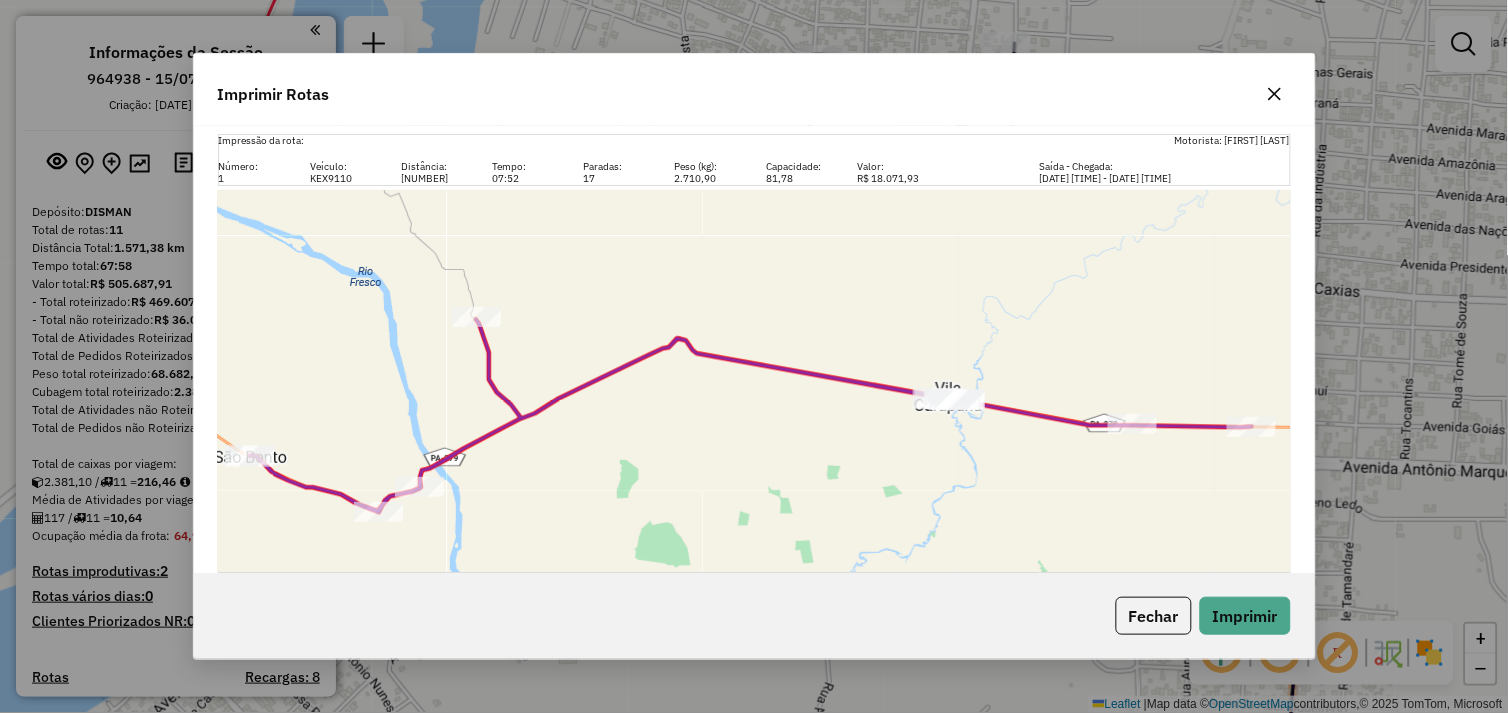 scroll, scrollTop: 351, scrollLeft: 0, axis: vertical 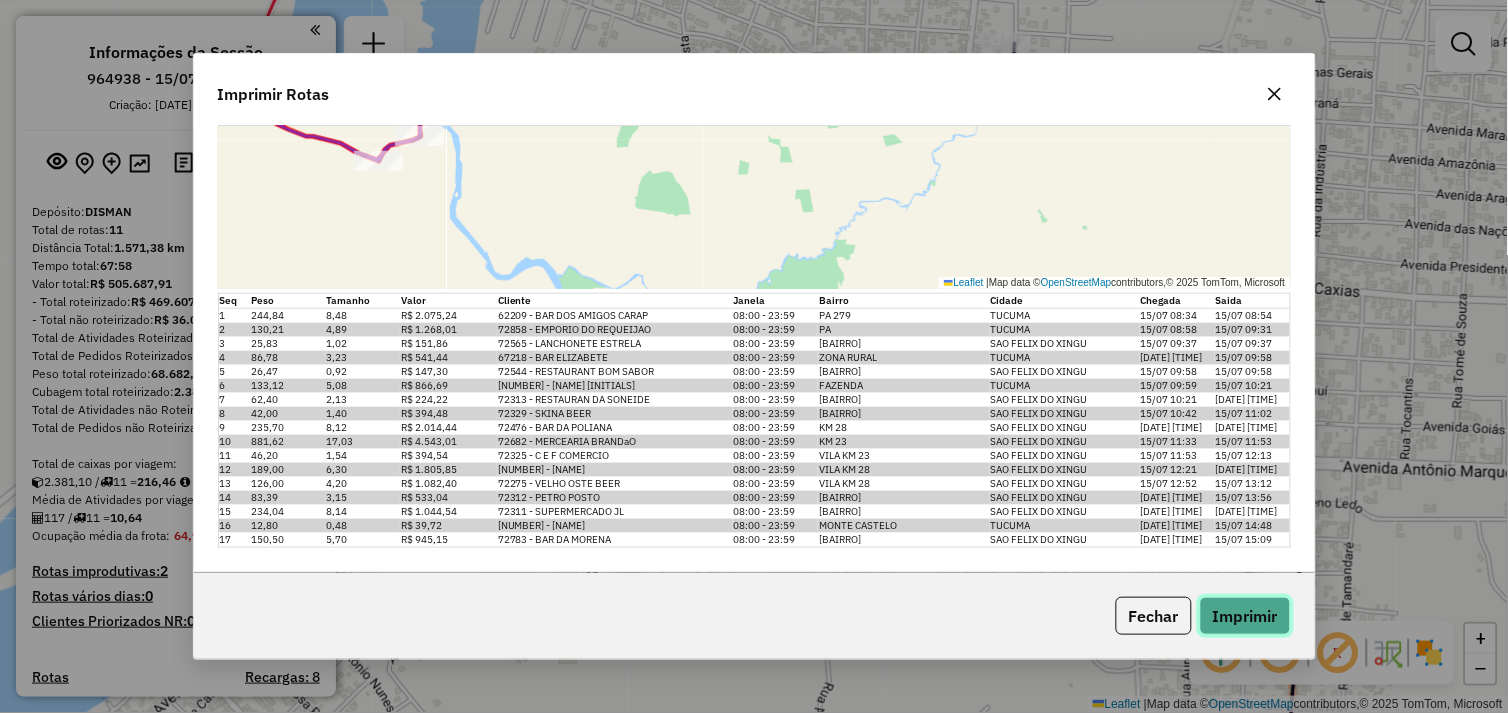 drag, startPoint x: 1237, startPoint y: 615, endPoint x: 790, endPoint y: 328, distance: 531.2043 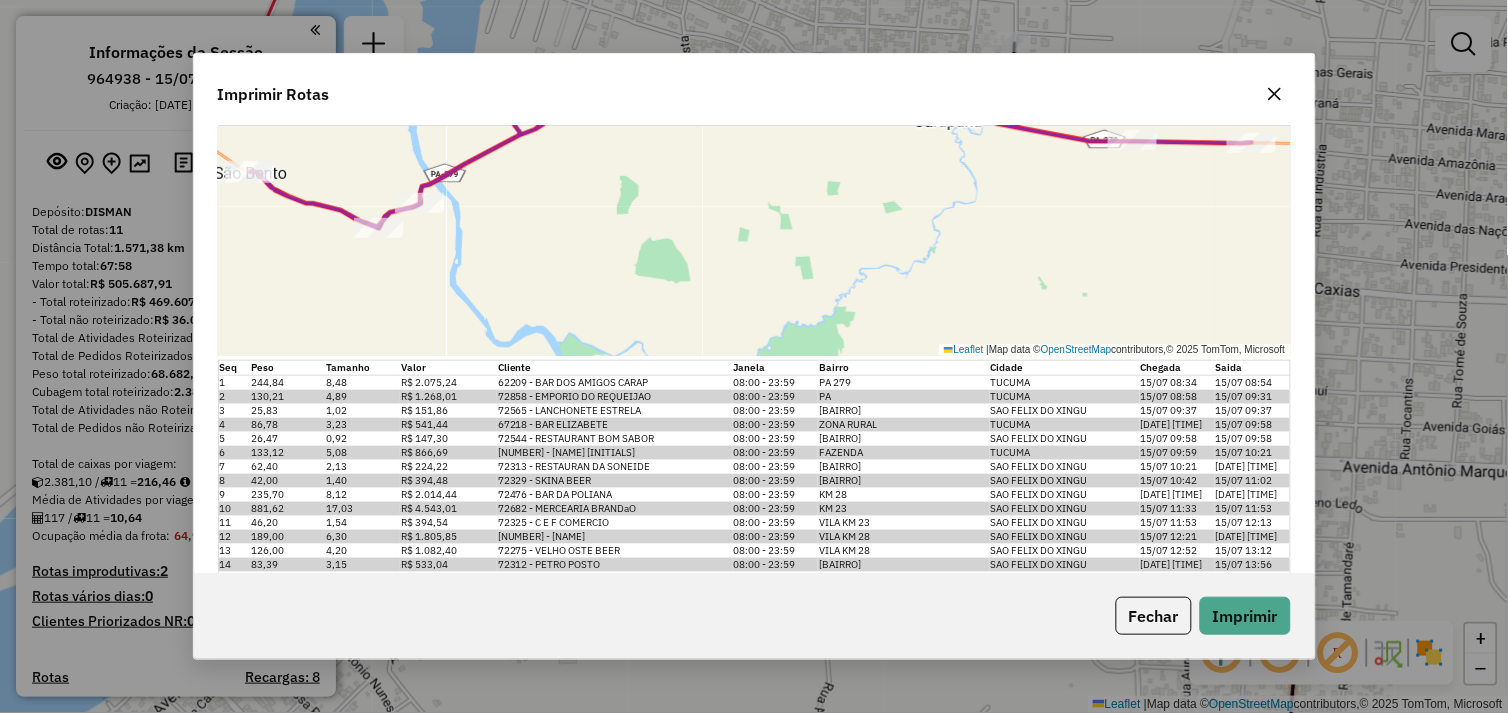 click on "Imprimir Rotas  Impressão da rota:    Motorista: JAIR ARAGÃO DOS SANTOS  Número: Veículo: Distância: Tempo: Paradas: Peso (kg): Capacidade: Valor: Saída - Chegada: 1 KEX9110  173,331   07:52  17 2.710,90 81,78 R$ 18.071,93  15/07 08:00 - 15/07 15:52   Leaflet   |  Map data ©  OpenStreetMap  contributors,© 2025 TomTom, Microsoft  Seq   Peso   Tamanho   Valor   Cliente   Janela   Bairro   Cidade   Chegada   Saida  1 244,84 8,48 R$ 2.075,24 62209 - BAR DOS AMIGOS CARAP  08:00 - 23:59  PA 279  TUCUMA  15/07 08:34 15/07 08:54 2 130,21 4,89 R$ 1.268,01 72858 - EMPORIO DO REQUEIJAO  08:00 - 23:59  PA  TUCUMA  15/07 08:58 15/07 09:31 3 25,83 1,02 R$ 151,86 72565 - LANCHONETE ESTRELA  08:00 - 23:59  VILA KARAPANa  SAO FELIX DO XINGU  15/07 09:37 15/07 09:37 4 86,78 3,23 R$ 541,44 67218 - BAR ELIZABETE  08:00 - 23:59  ZONA RURAL  TUCUMA  15/07 09:38 15/07 09:58 5 26,47 0,92 R$ 147,30 72544 - RESTAURANT BOM SABOR  08:00 - 23:59  VILA KARAPANa  SAO FELIX DO XINGU  15/07 09:58 15/07 09:58 6 133,12 5,08 R$ 866,69" 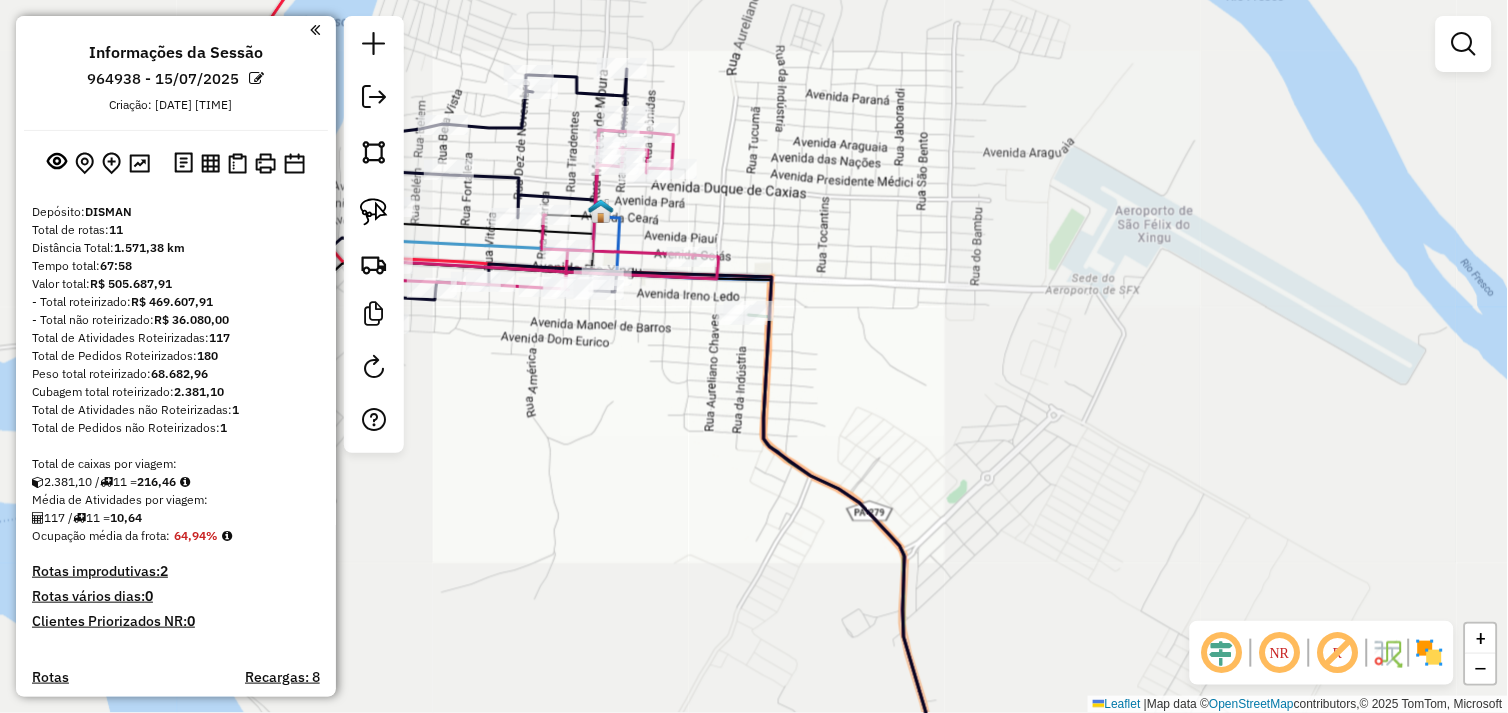 drag, startPoint x: 647, startPoint y: 355, endPoint x: 792, endPoint y: 350, distance: 145.08618 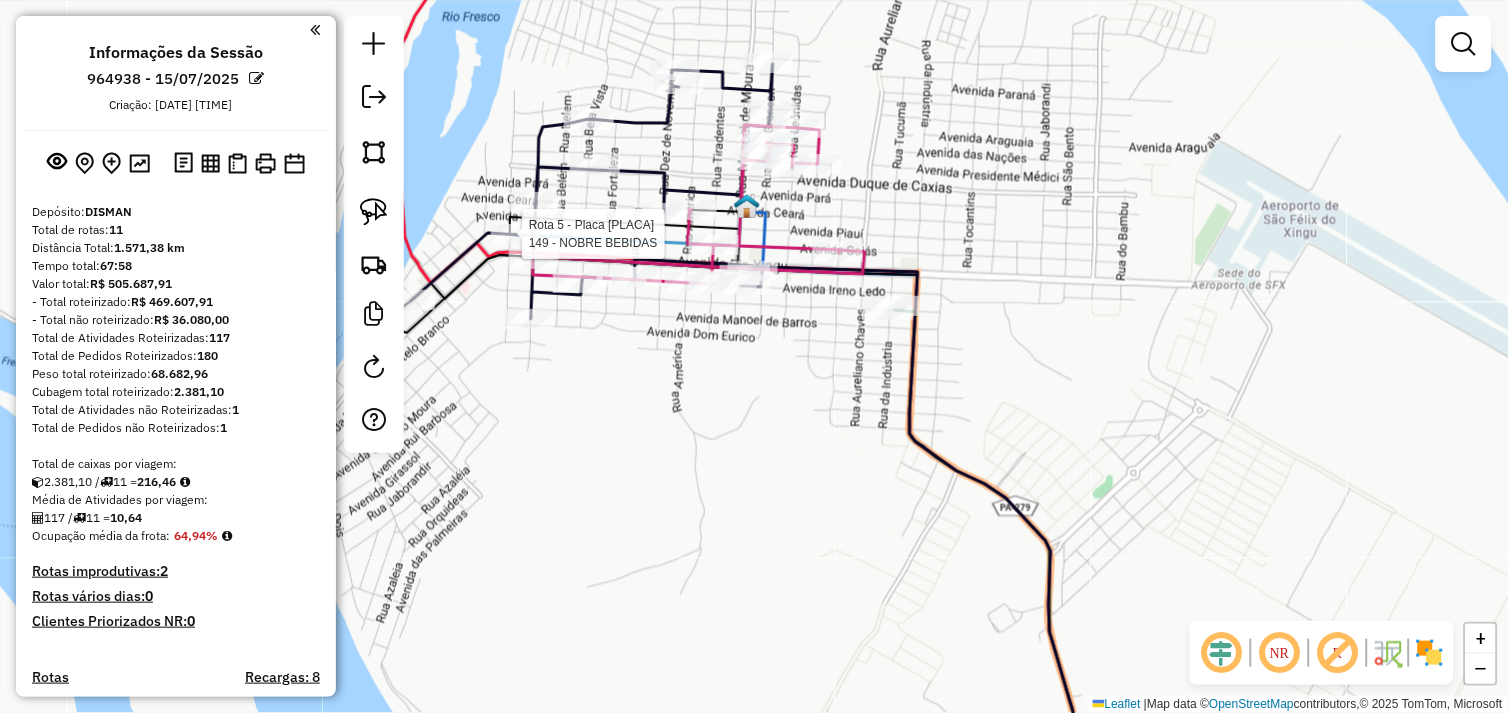select on "*********" 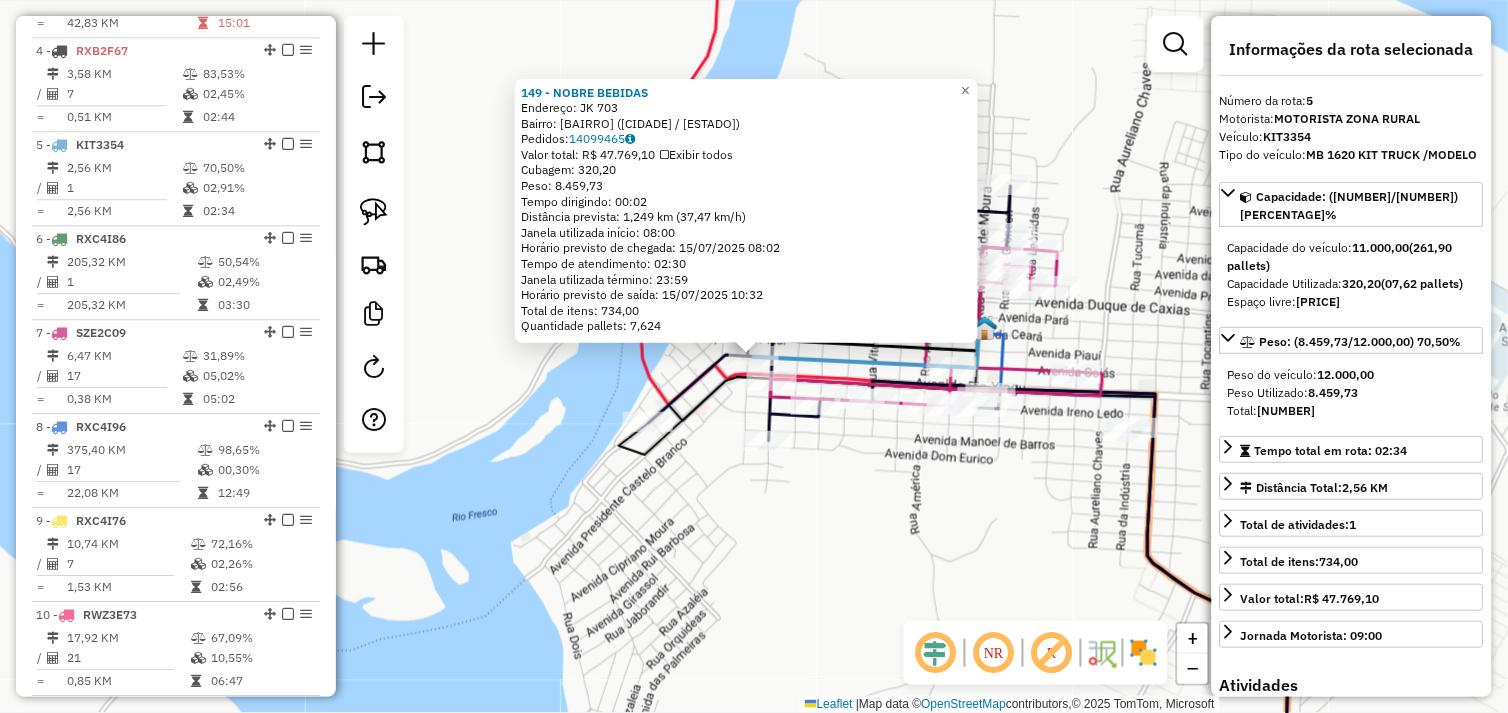 scroll, scrollTop: 1148, scrollLeft: 0, axis: vertical 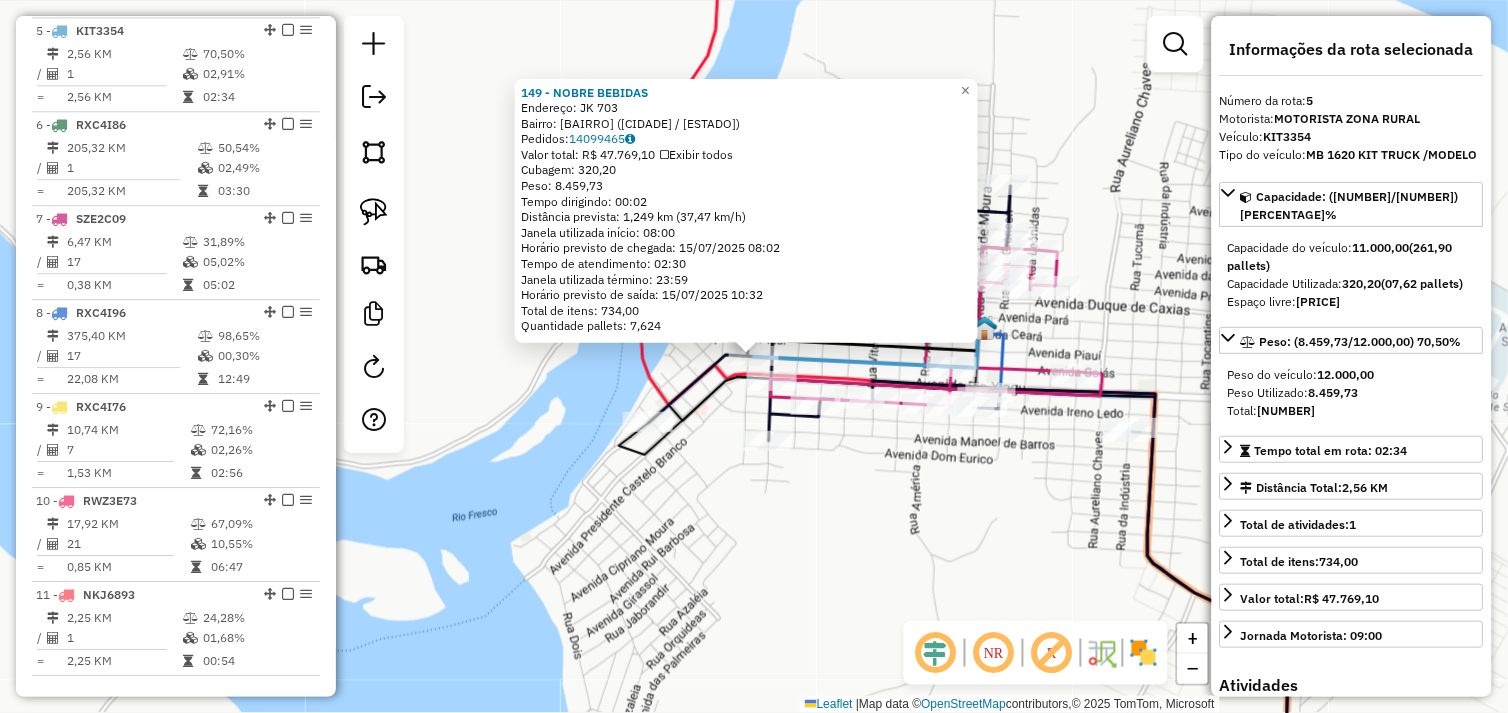 click on "[NUMBER] - [NAME]  Endereço:  JK [NUMBER]   Bairro: CENTRO ([CITY] / [STATE])   Pedidos:  [NUMBER]   Valor total: R$ [PRICE]   Exibir todos   Cubagem: [NUMBER]  Peso: [NUMBER]  Tempo dirigindo: [TIME]   Distância prevista: [NUMBER] km ([NUMBER] km/h)   Janela utilizada início: [TIME]   Horário previsto de chegada: [DATE] [TIME]   Tempo de atendimento: [TIME]   Janela utilizada término: [TIME]   Horário previsto de saída: [DATE] [TIME]   Total de itens: [NUMBER]   Quantidade pallets: [NUMBER]  × Janela de atendimento Grade de atendimento Capacidade Transportadoras Veículos Cliente Pedidos  Rotas Selecione os dias de semana para filtrar as janelas de atendimento  Seg   Ter   Qua   Qui   Sex   Sáb   Dom  Informe o período da janela de atendimento: De: [TIME] Até: [TIME]  Filtrar exatamente a janela do cliente  Considerar janela de atendimento padrão  Selecione os dias de semana para filtrar as grades de atendimento  Seg   Ter   Qua   Qui   Sex   Sáb   Dom   Considerar clientes sem dia de atendimento cadastrado  De: [NUMBER]" 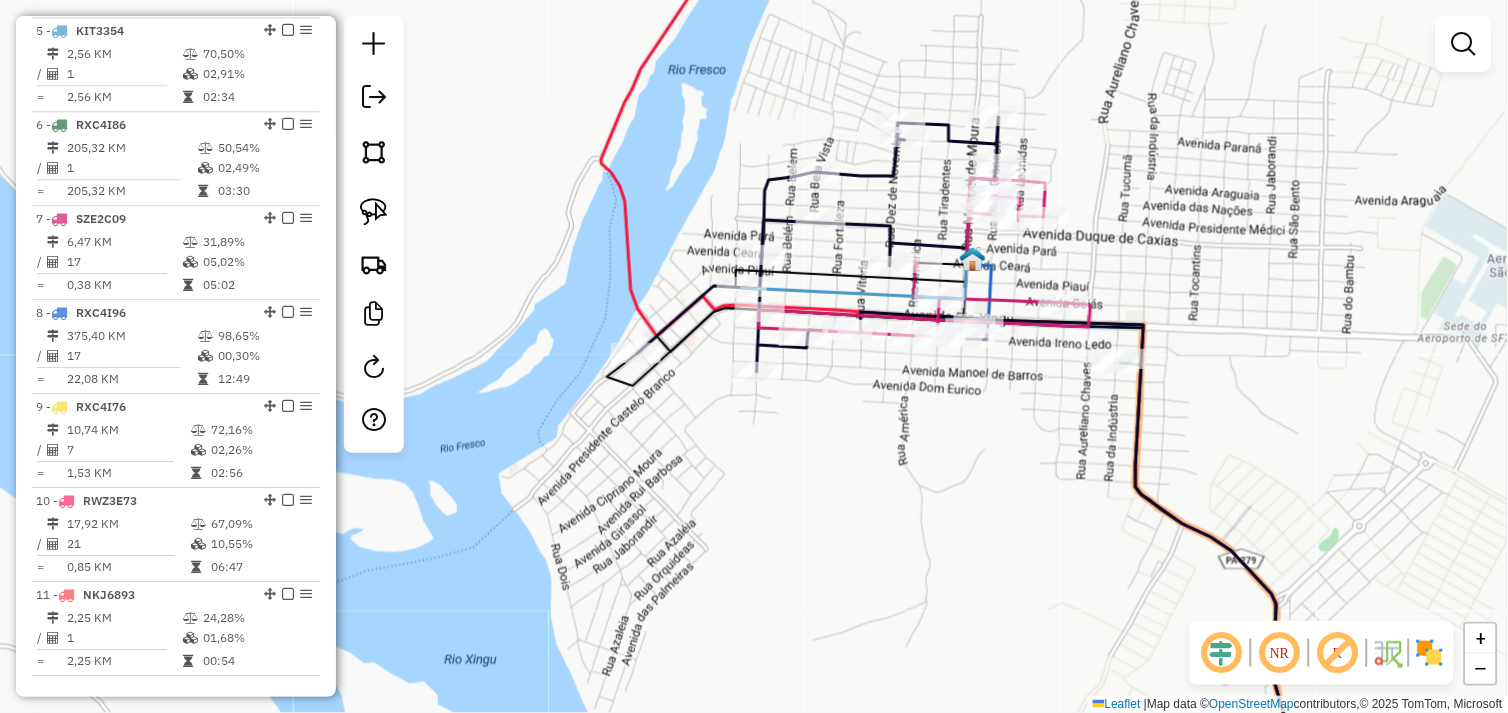 drag, startPoint x: 776, startPoint y: 547, endPoint x: 686, endPoint y: 305, distance: 258.19373 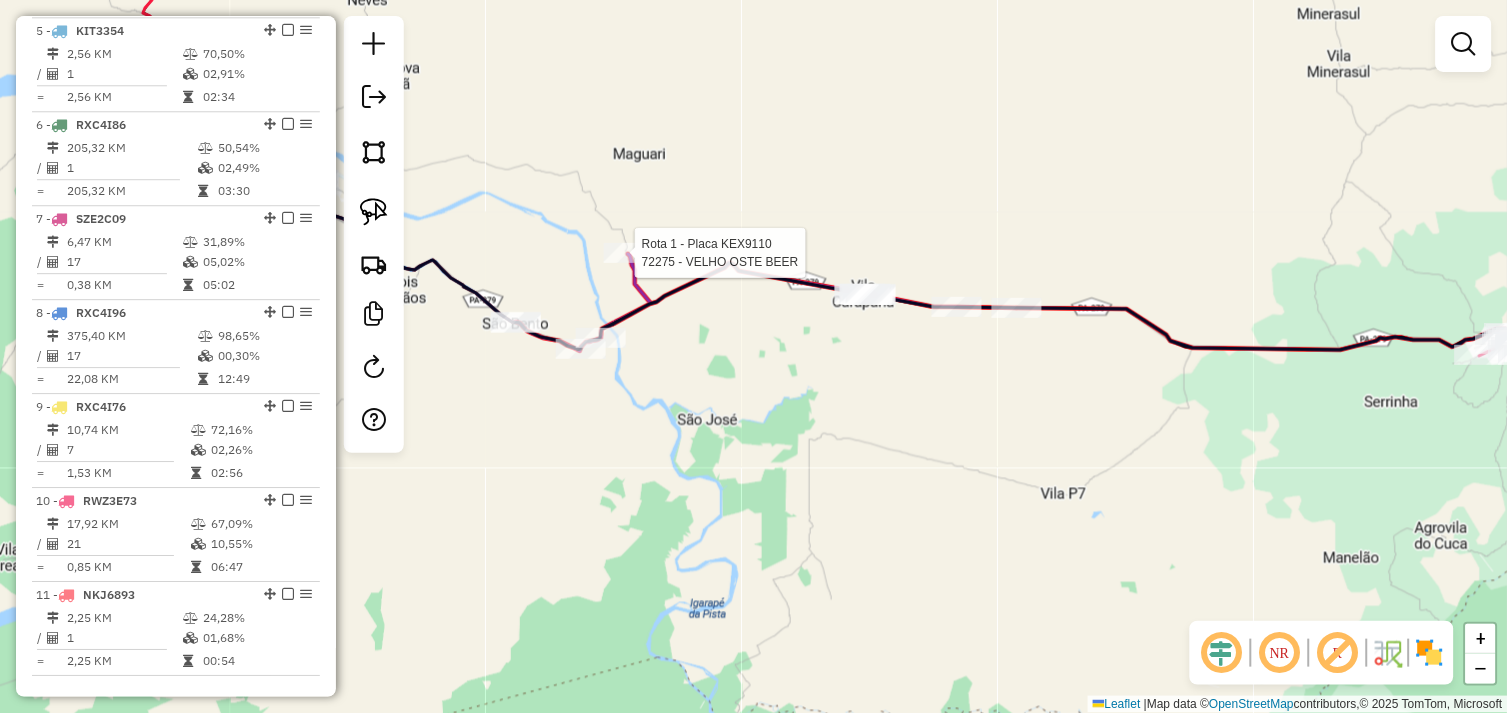 select on "*********" 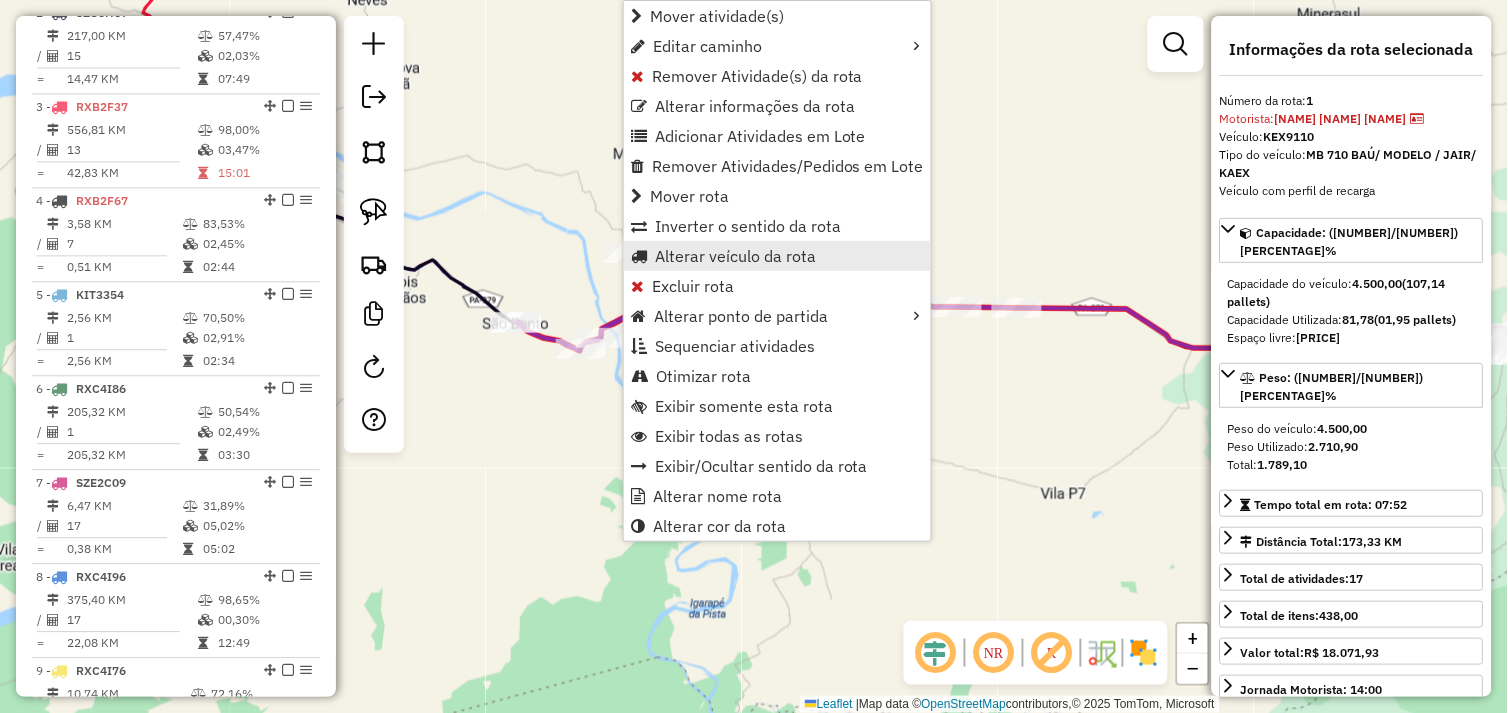 scroll, scrollTop: 773, scrollLeft: 0, axis: vertical 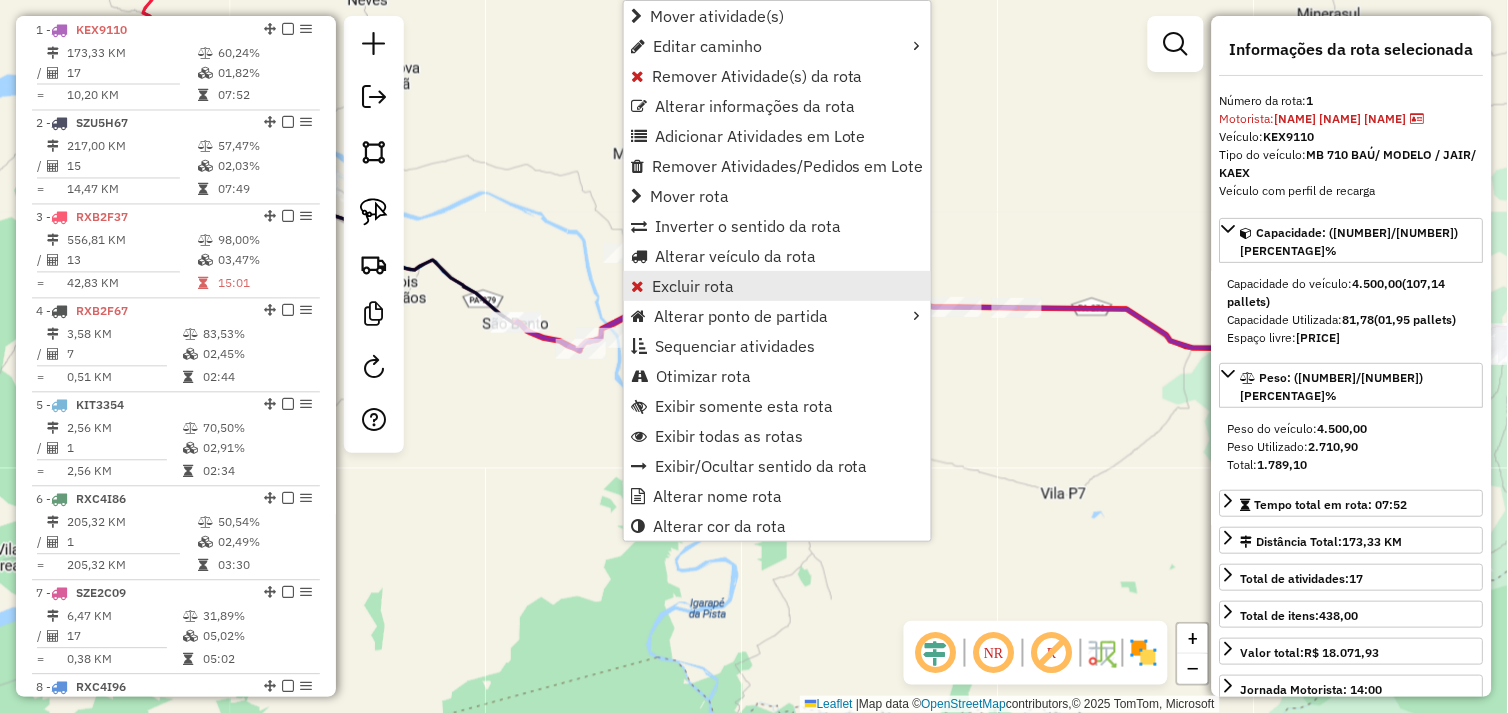 click on "Excluir rota" at bounding box center [693, 286] 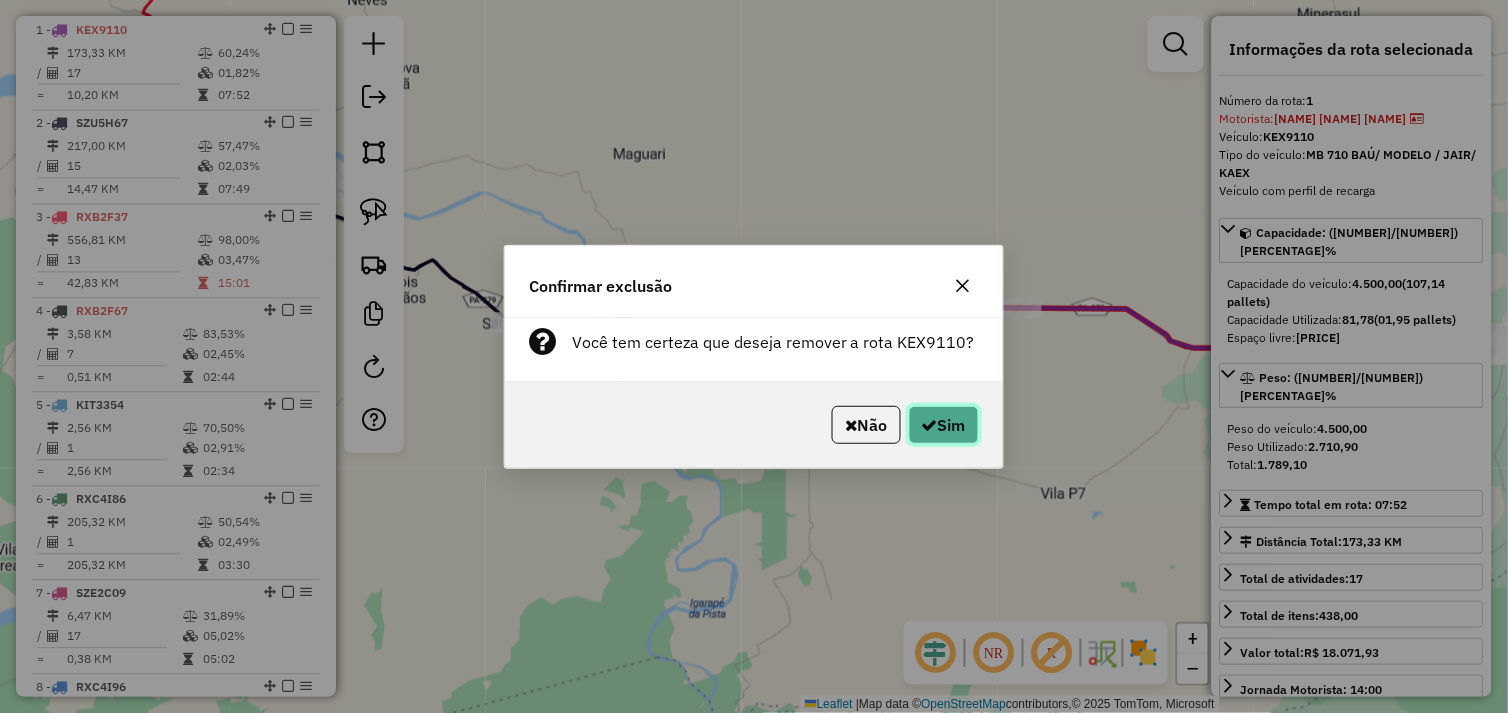 drag, startPoint x: 937, startPoint y: 422, endPoint x: 925, endPoint y: 431, distance: 15 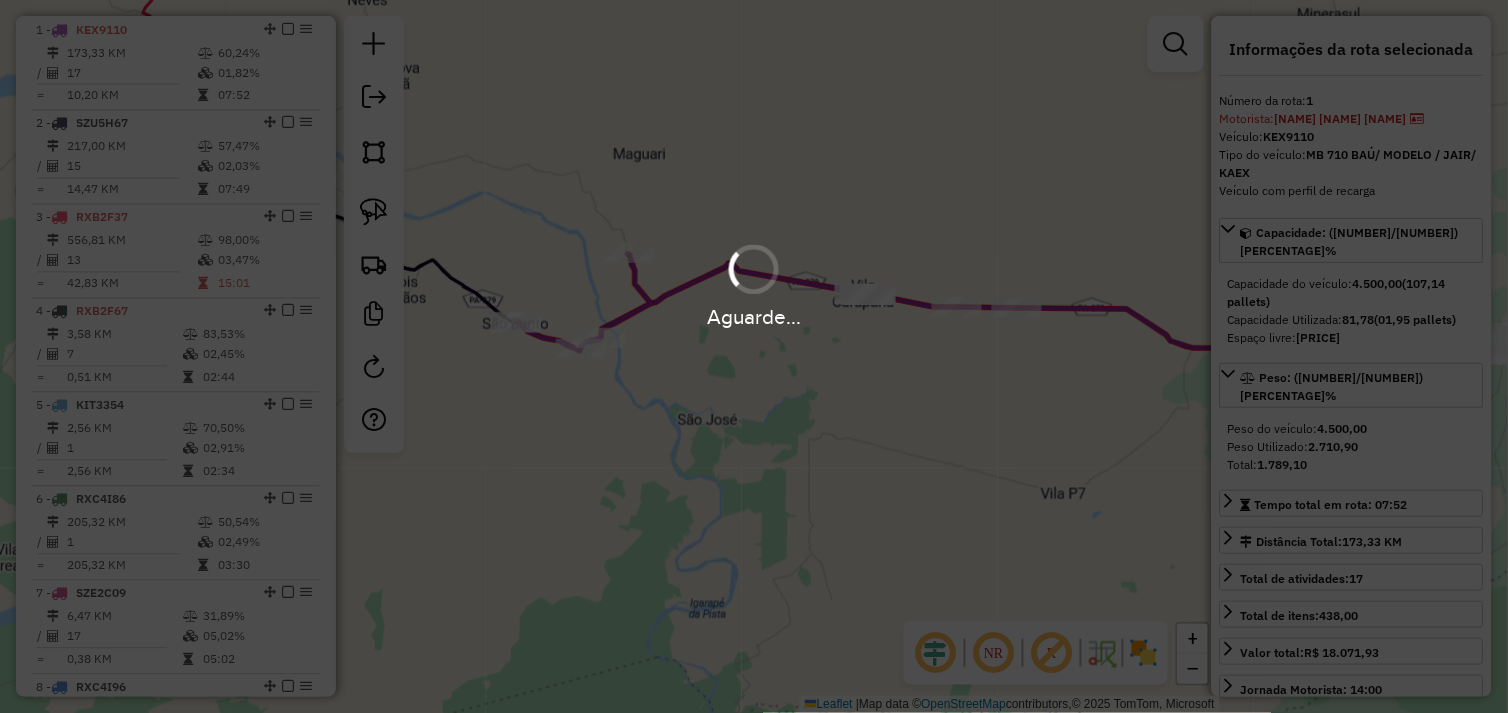 scroll, scrollTop: 678, scrollLeft: 0, axis: vertical 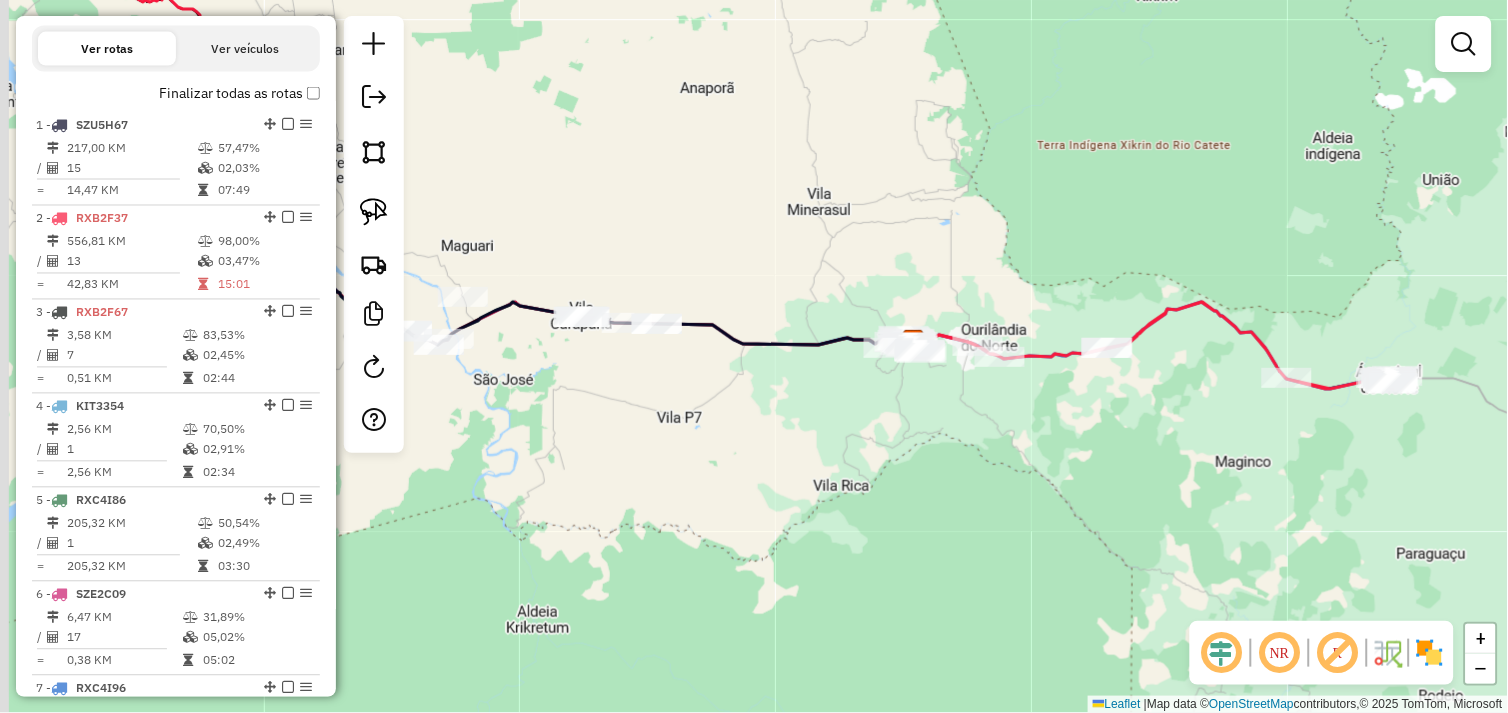 drag, startPoint x: 651, startPoint y: 447, endPoint x: 808, endPoint y: 427, distance: 158.26875 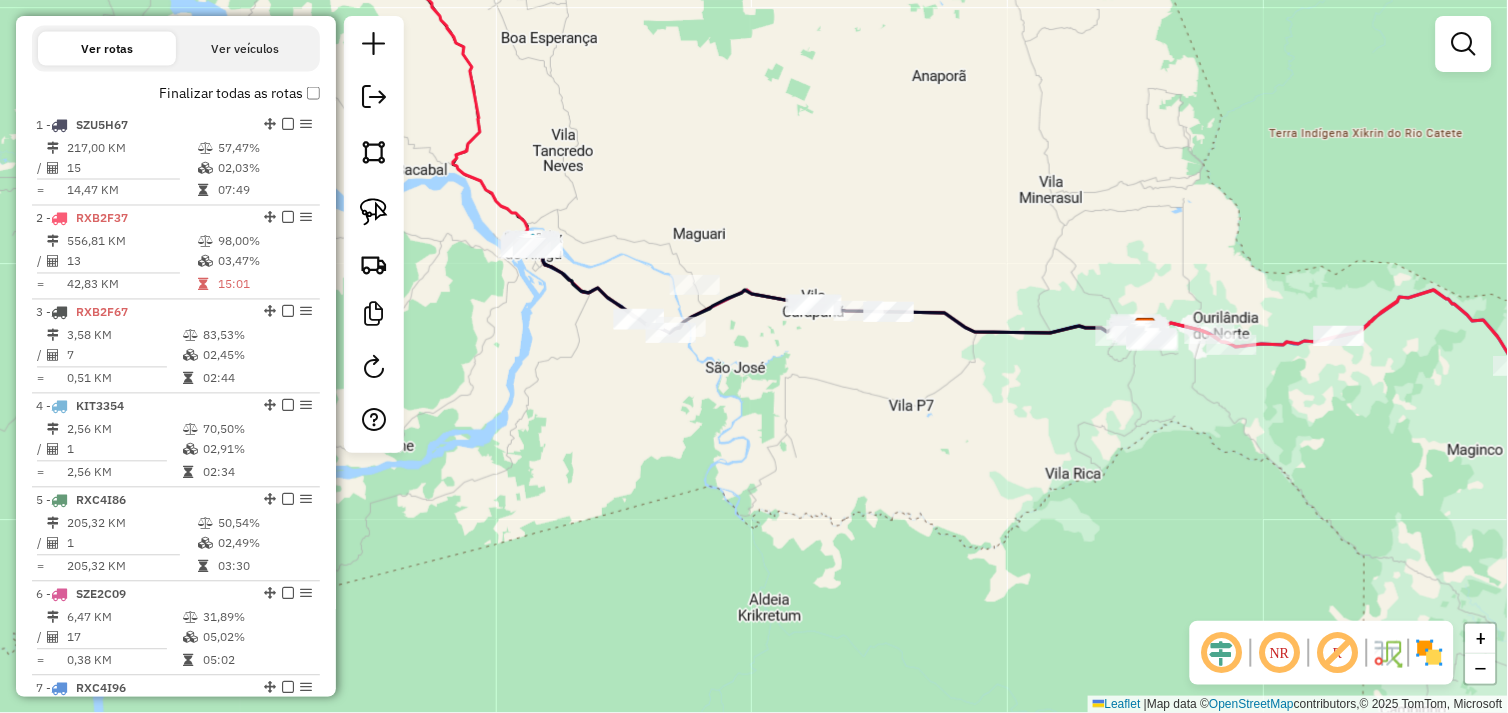 drag, startPoint x: 693, startPoint y: 426, endPoint x: 872, endPoint y: 423, distance: 179.02513 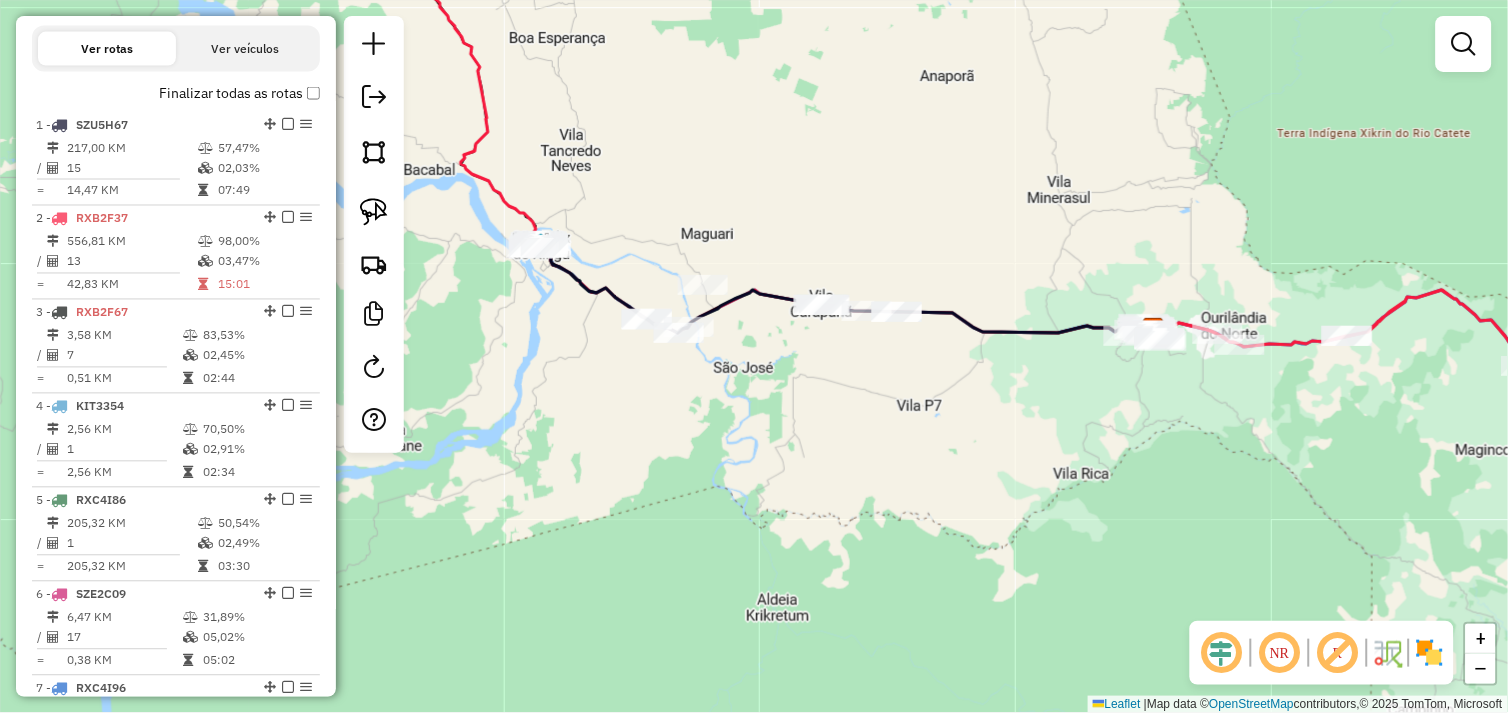 drag, startPoint x: 681, startPoint y: 433, endPoint x: 884, endPoint y: 443, distance: 203.24615 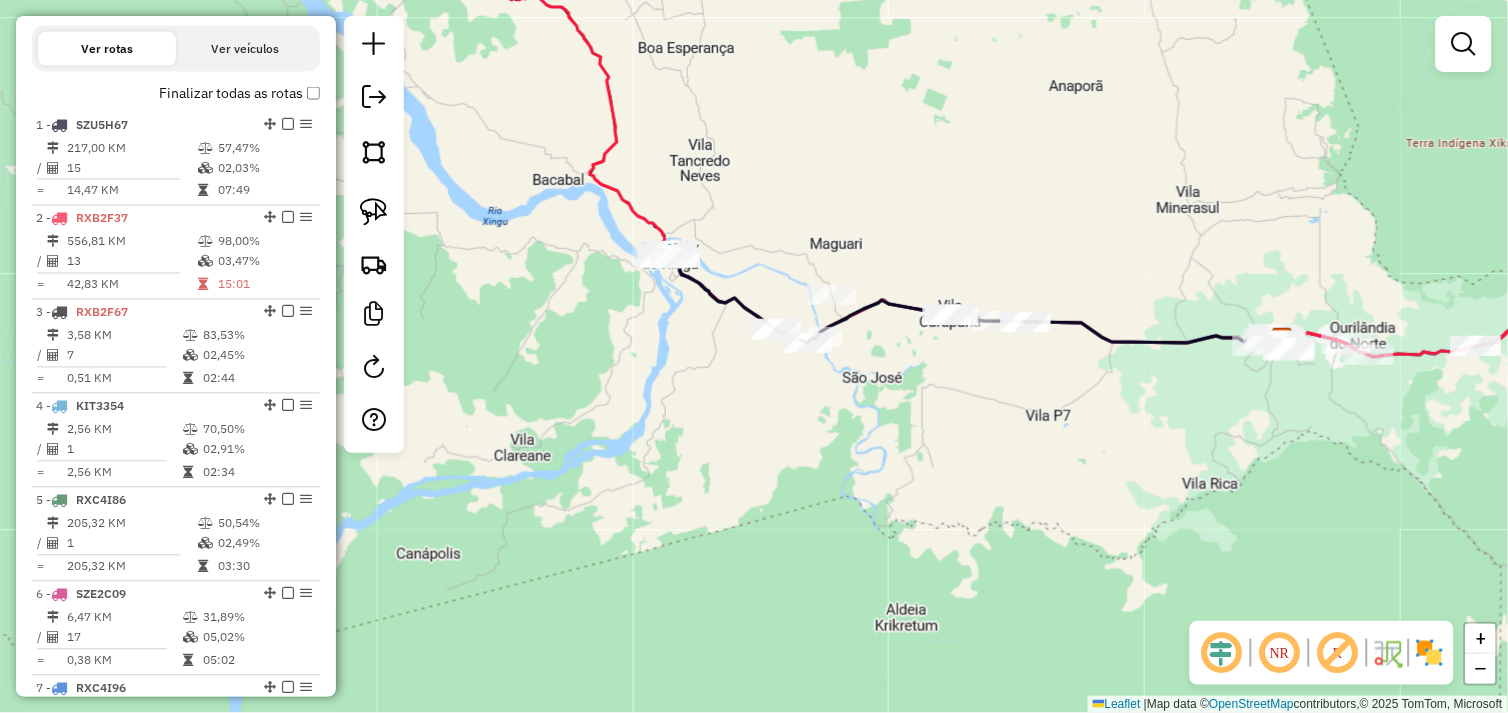 drag, startPoint x: 1160, startPoint y: 408, endPoint x: 985, endPoint y: 412, distance: 175.04572 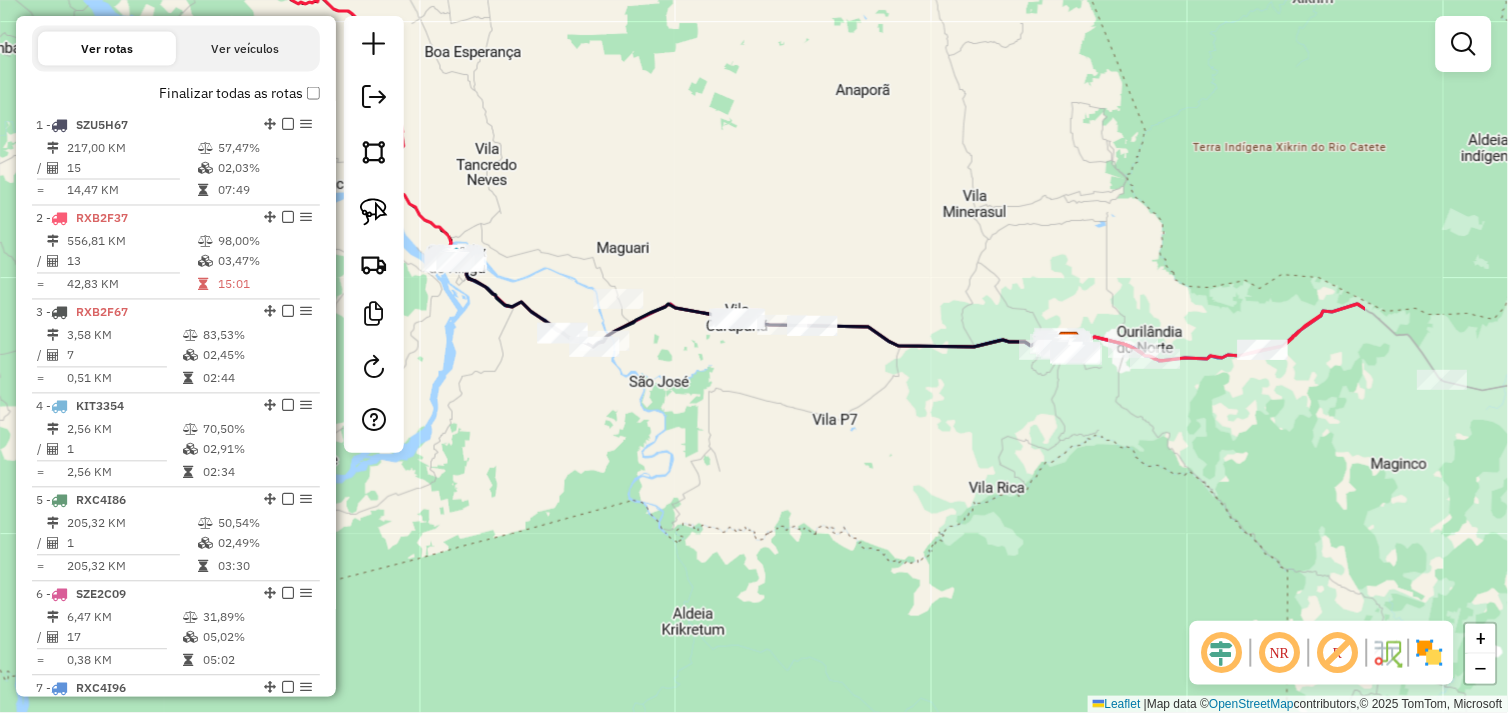 click on "Janela de atendimento Grade de atendimento Capacidade Transportadoras Veículos Cliente Pedidos  Rotas Selecione os dias de semana para filtrar as janelas de atendimento  Seg   Ter   Qua   Qui   Sex   Sáb   Dom  Informe o período da janela de atendimento: De: Até:  Filtrar exatamente a janela do cliente  Considerar janela de atendimento padrão  Selecione os dias de semana para filtrar as grades de atendimento  Seg   Ter   Qua   Qui   Sex   Sáb   Dom   Considerar clientes sem dia de atendimento cadastrado  Clientes fora do dia de atendimento selecionado Filtrar as atividades entre os valores definidos abaixo:  Peso mínimo:   Peso máximo:   Cubagem mínima:   Cubagem máxima:   De:   Até:  Filtrar as atividades entre o tempo de atendimento definido abaixo:  De:   Até:   Considerar capacidade total dos clientes não roteirizados Transportadora: Selecione um ou mais itens Tipo de veículo: Selecione um ou mais itens Veículo: Selecione um ou mais itens Motorista: Selecione um ou mais itens Nome: Rótulo:" 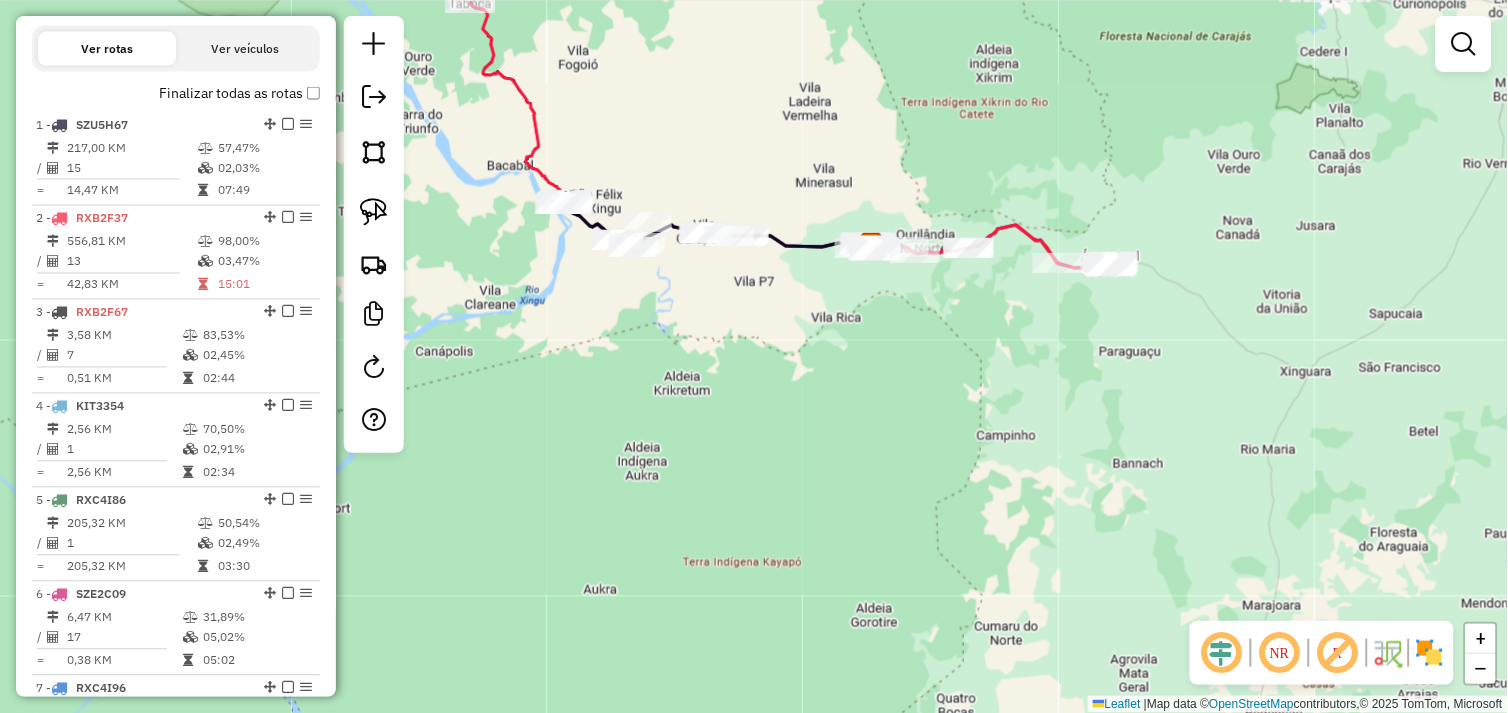 drag, startPoint x: 1073, startPoint y: 323, endPoint x: 862, endPoint y: 356, distance: 213.56497 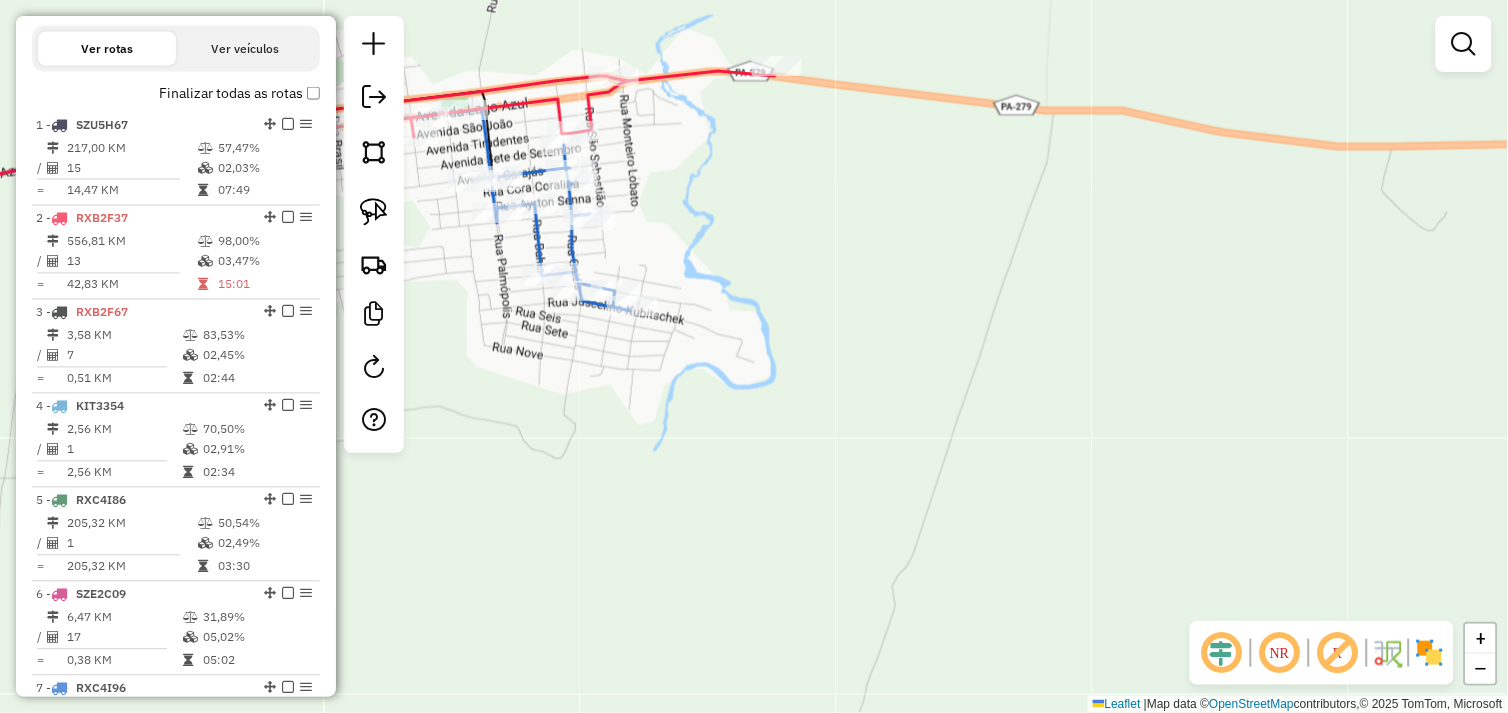 drag, startPoint x: 461, startPoint y: 278, endPoint x: 678, endPoint y: 294, distance: 217.58907 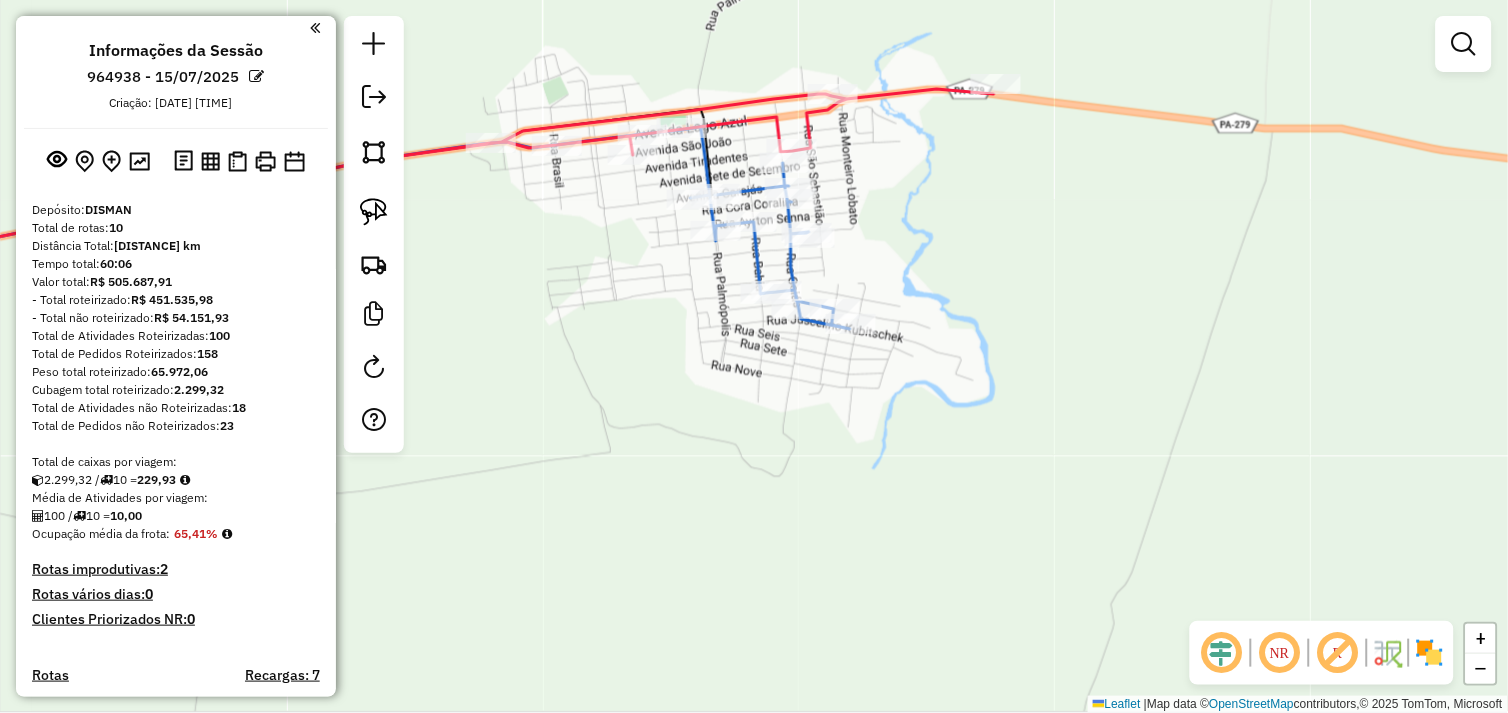 scroll, scrollTop: 0, scrollLeft: 0, axis: both 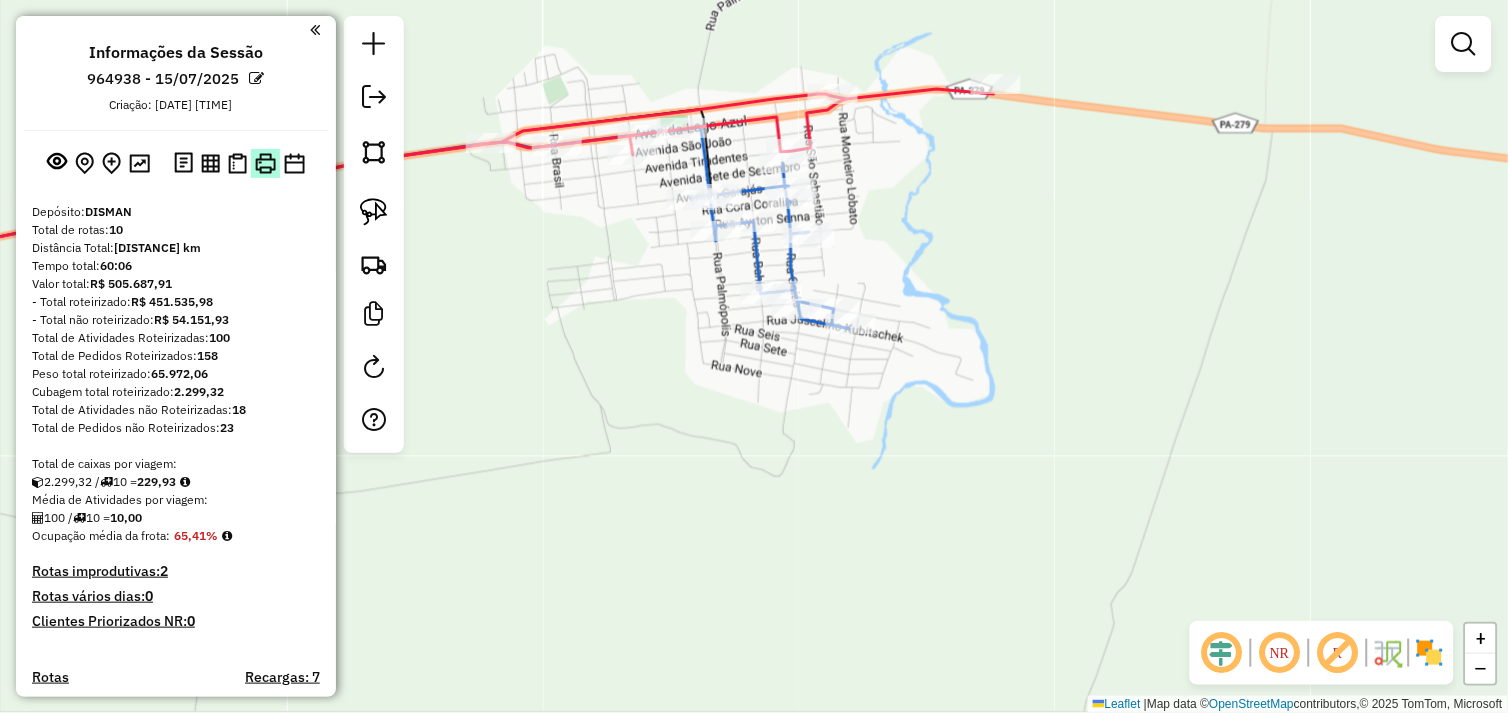 click at bounding box center (265, 163) 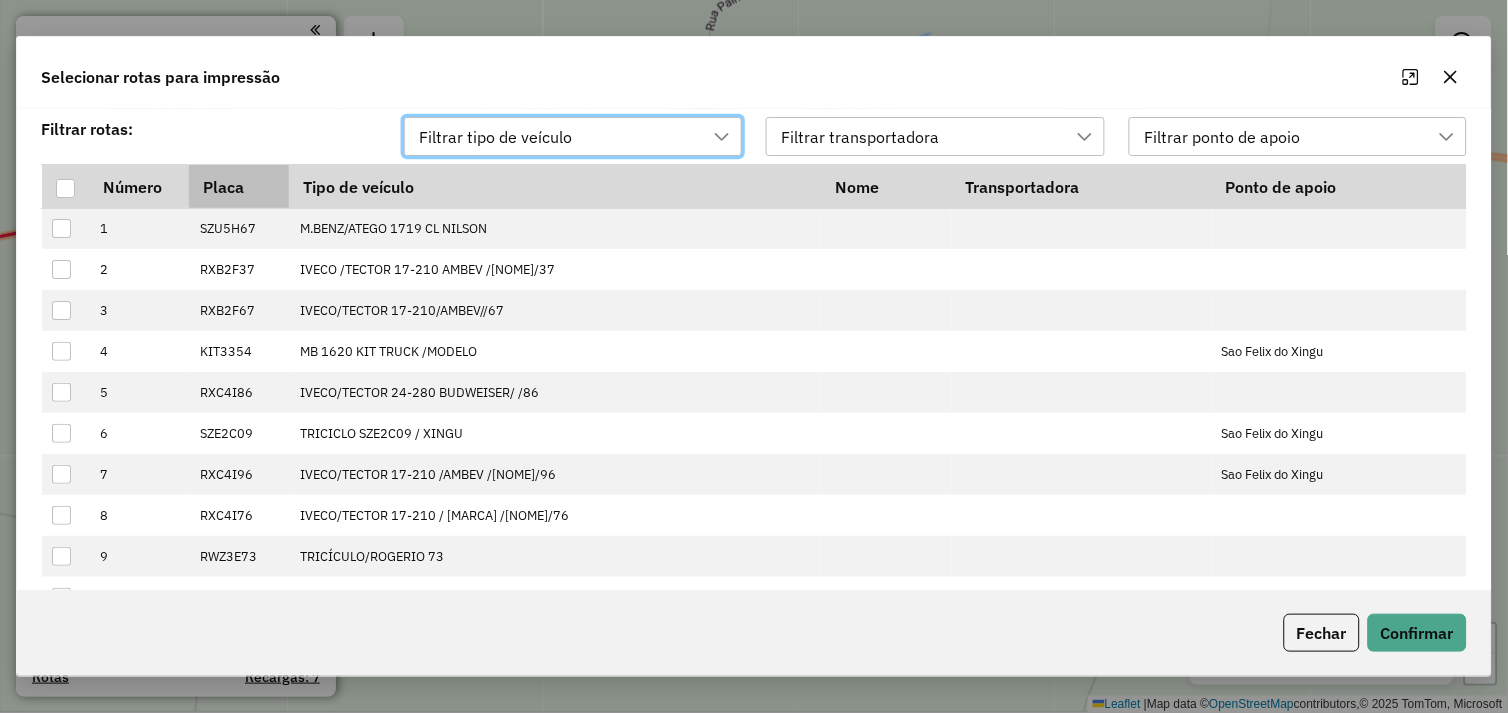 scroll, scrollTop: 13, scrollLeft: 88, axis: both 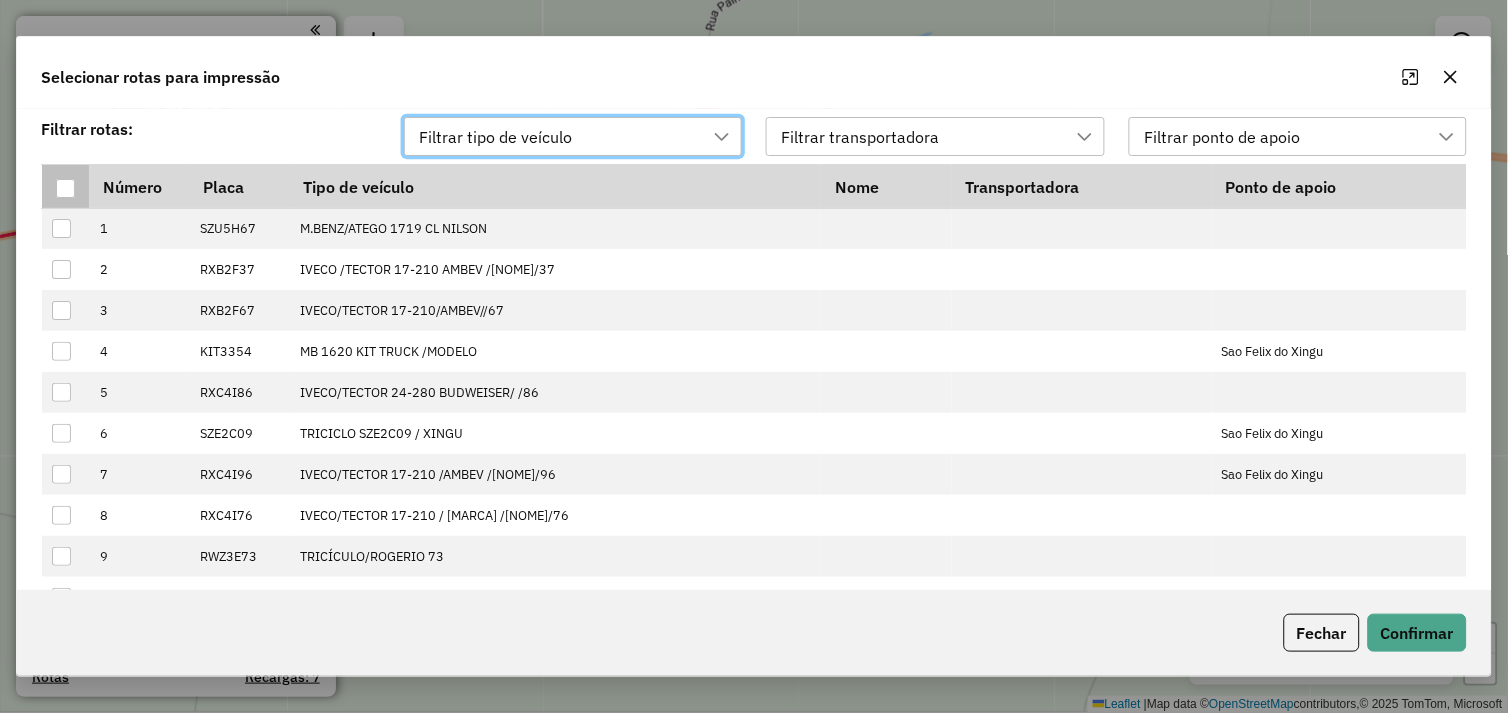 click at bounding box center [66, 186] 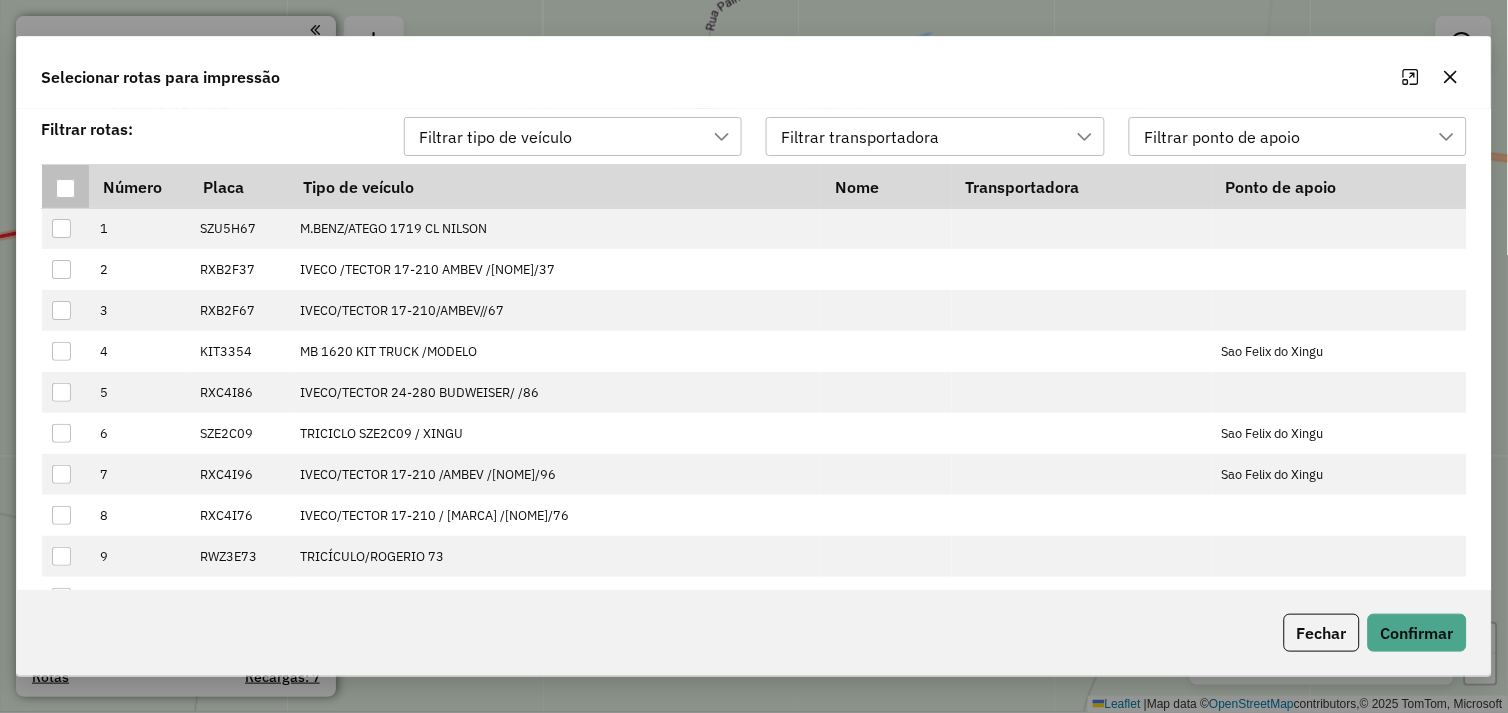 click at bounding box center (65, 188) 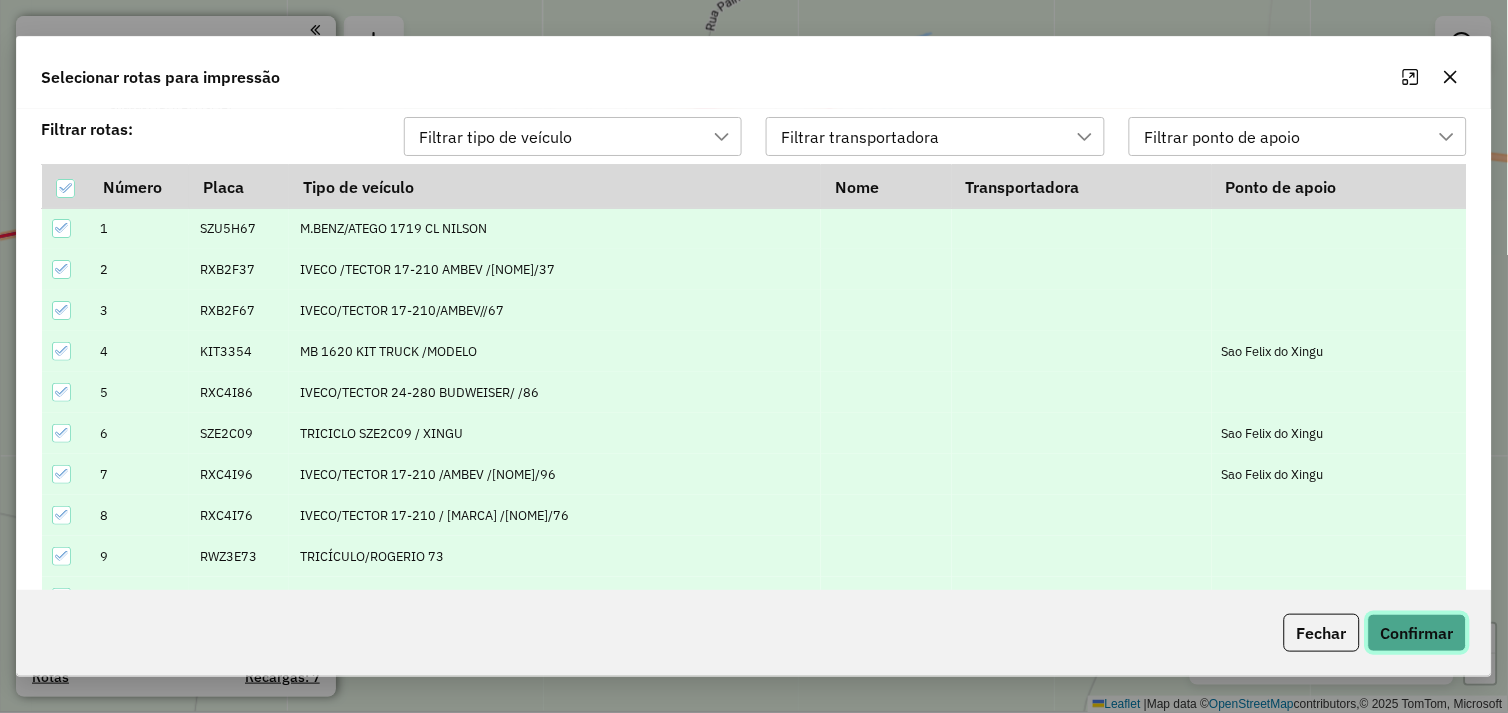 click on "Confirmar" 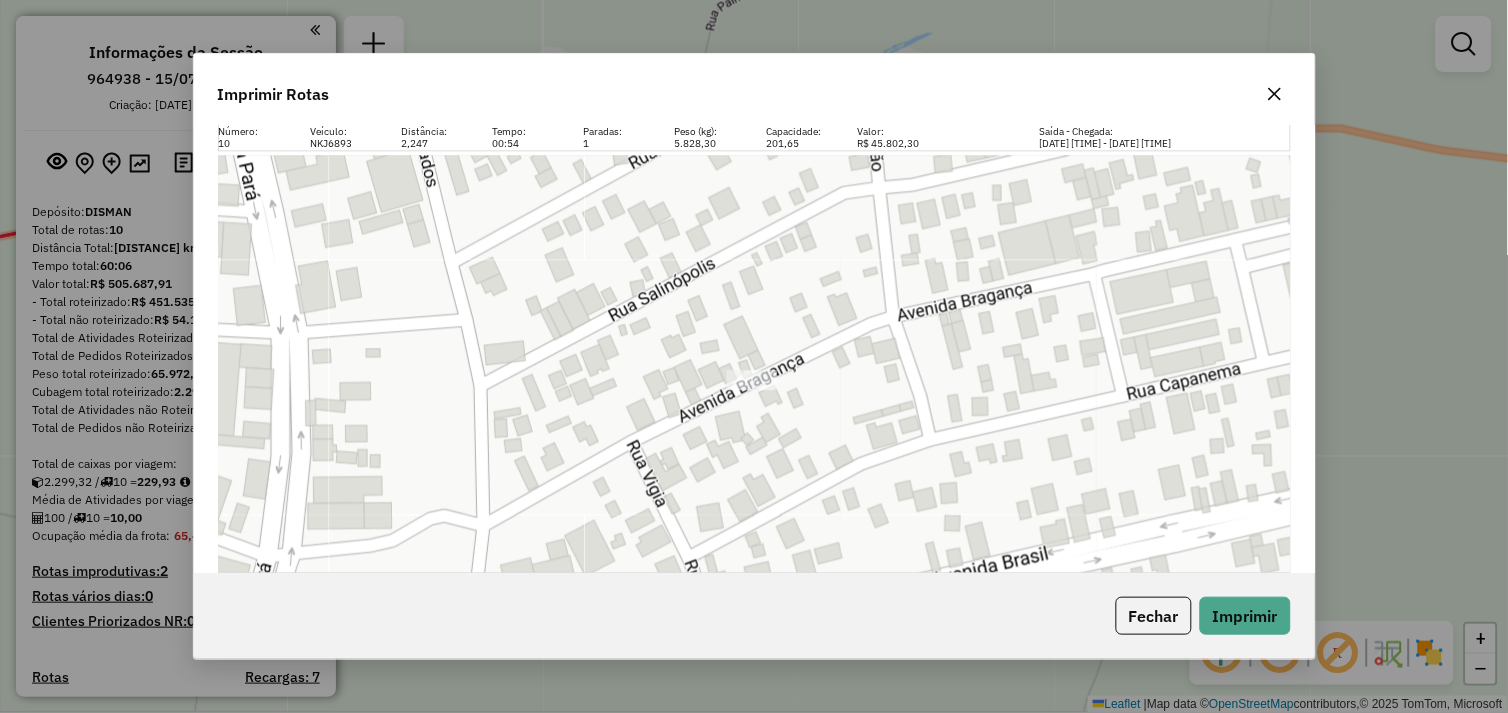 scroll, scrollTop: 6258, scrollLeft: 0, axis: vertical 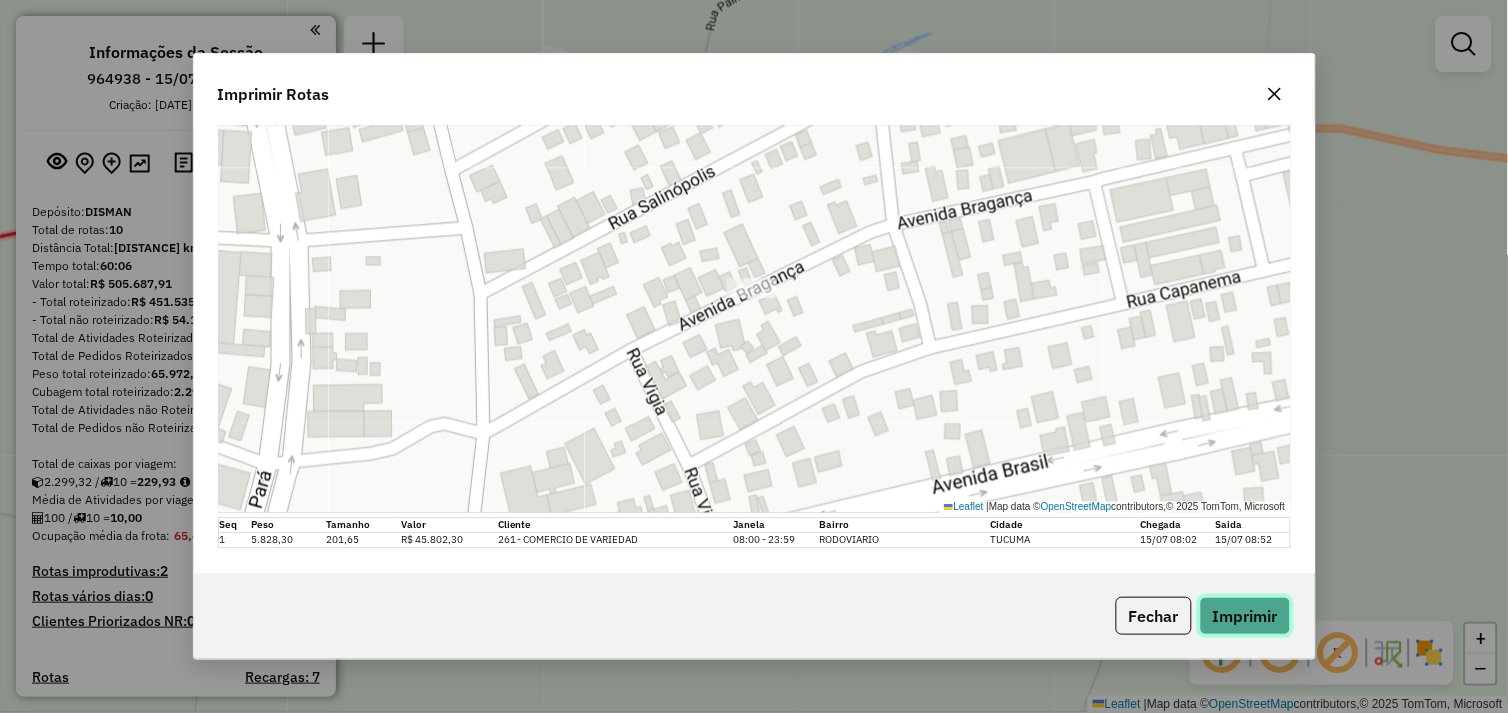 click on "Imprimir" 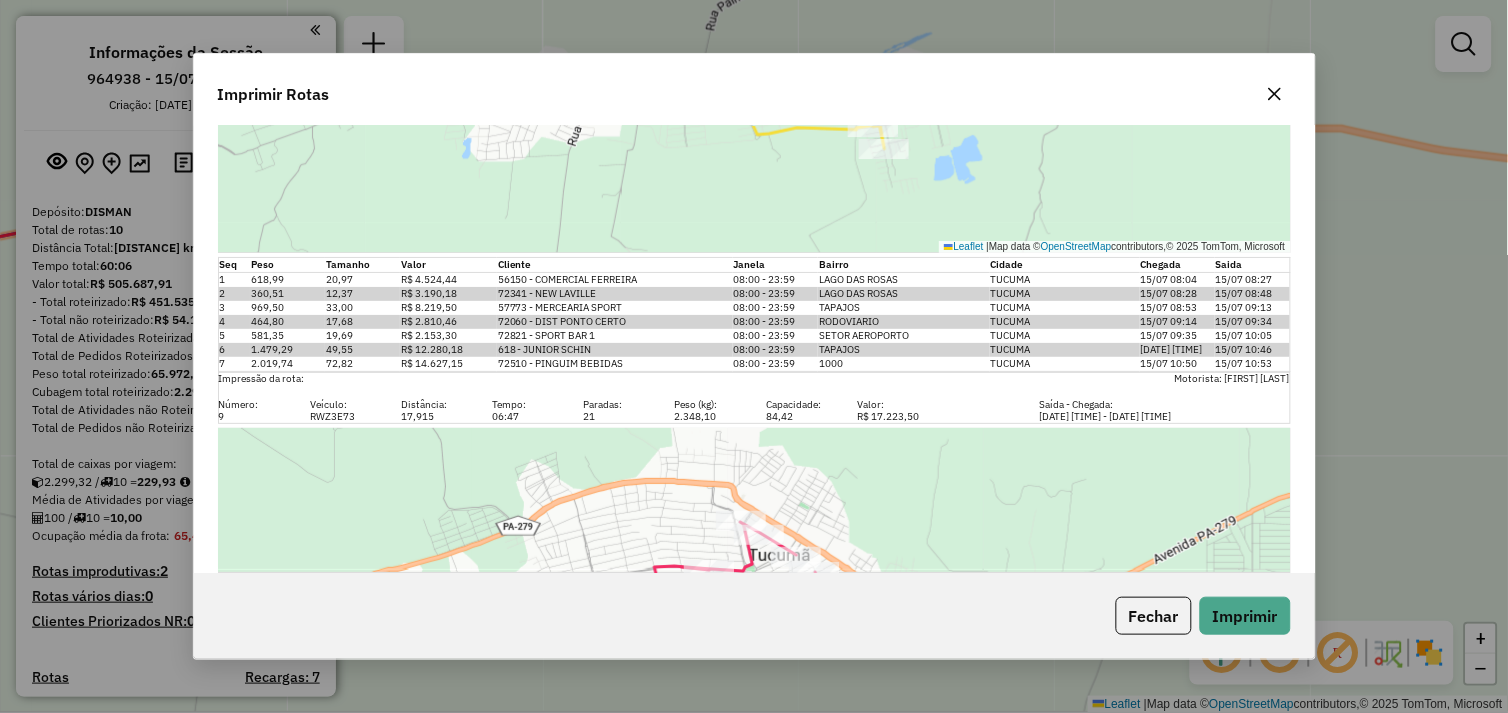 click on "Imprimir Rotas" 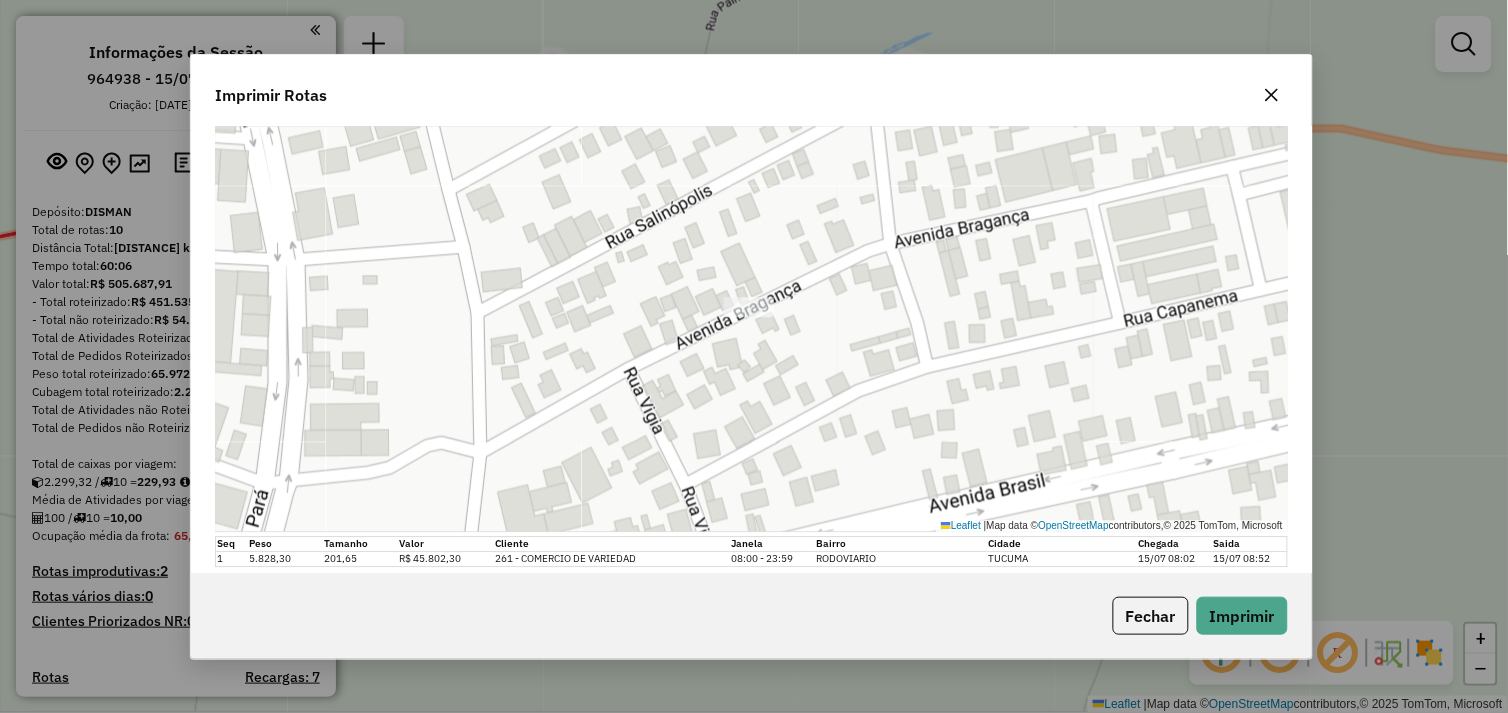 scroll, scrollTop: 6258, scrollLeft: 0, axis: vertical 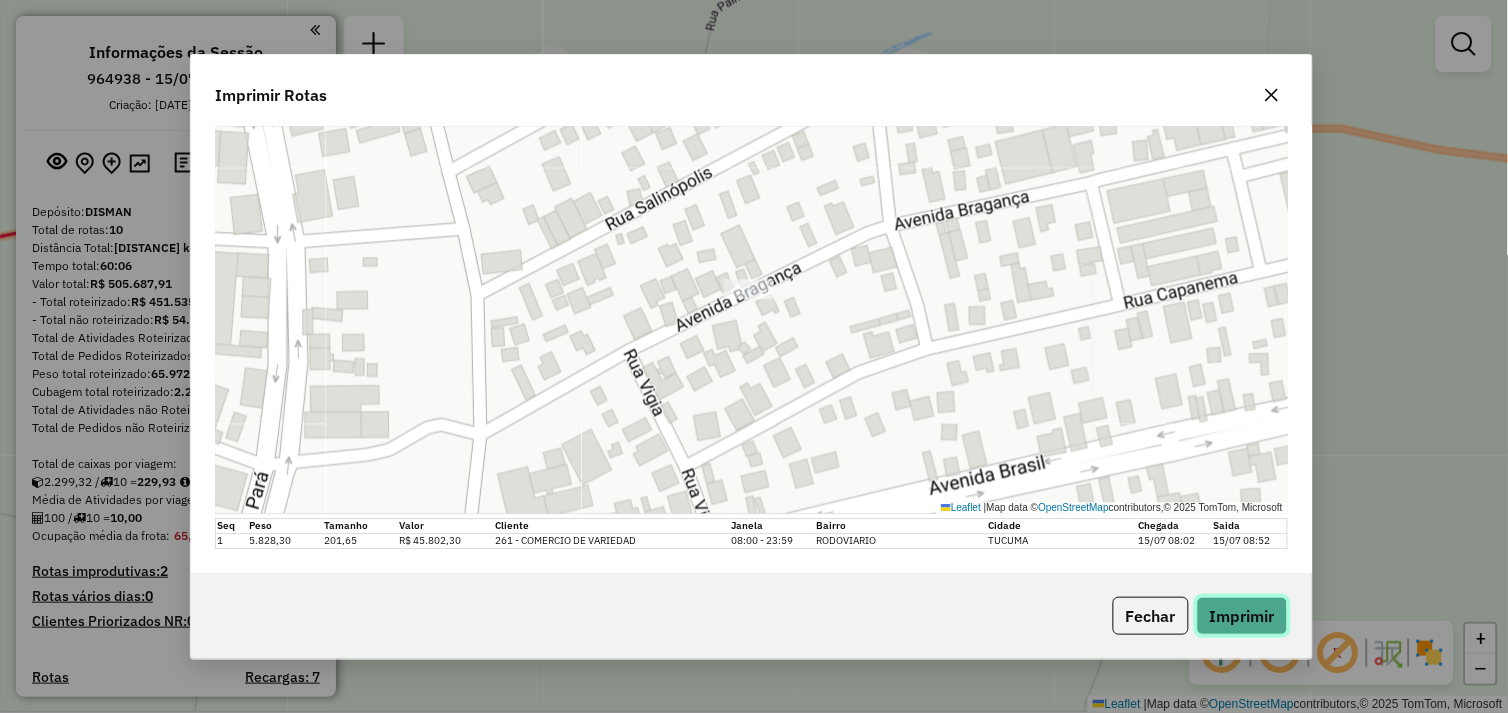 click on "Imprimir" 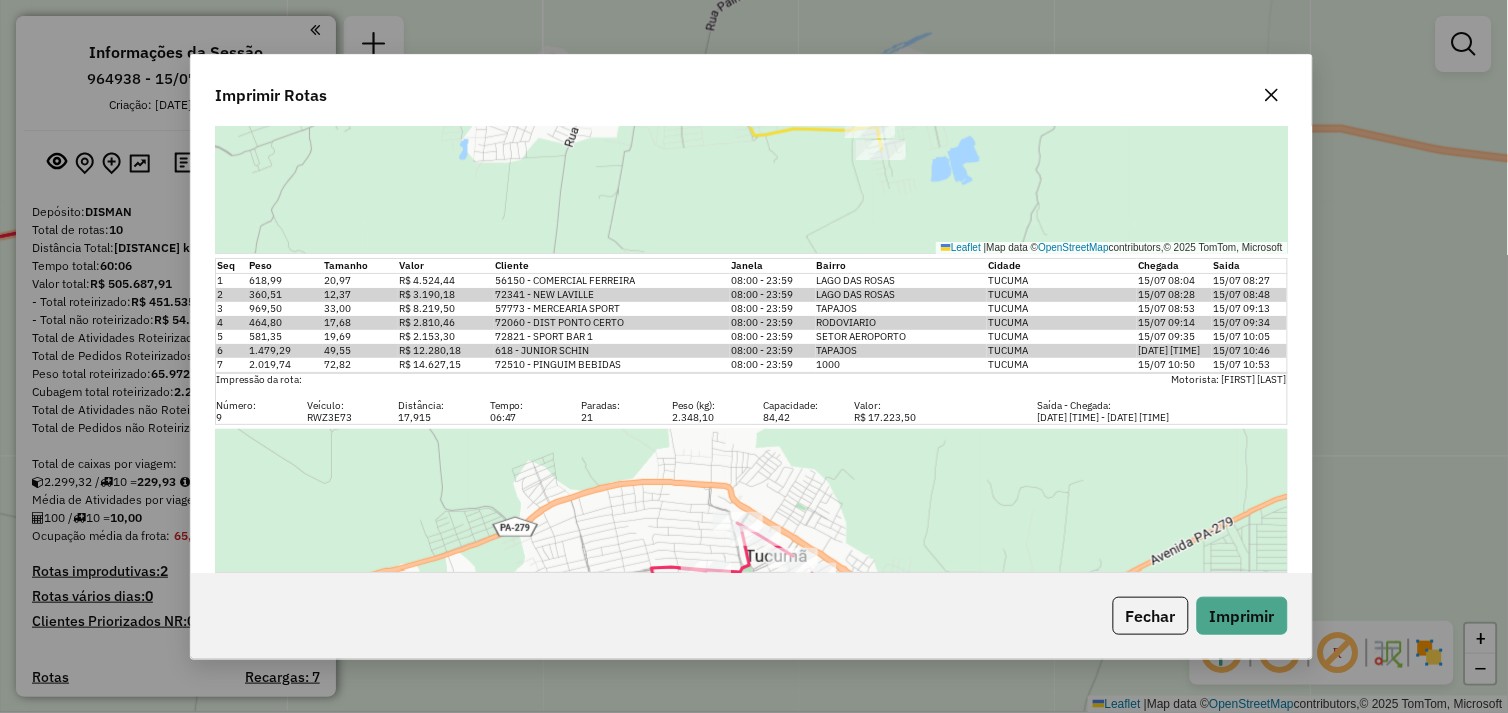 click 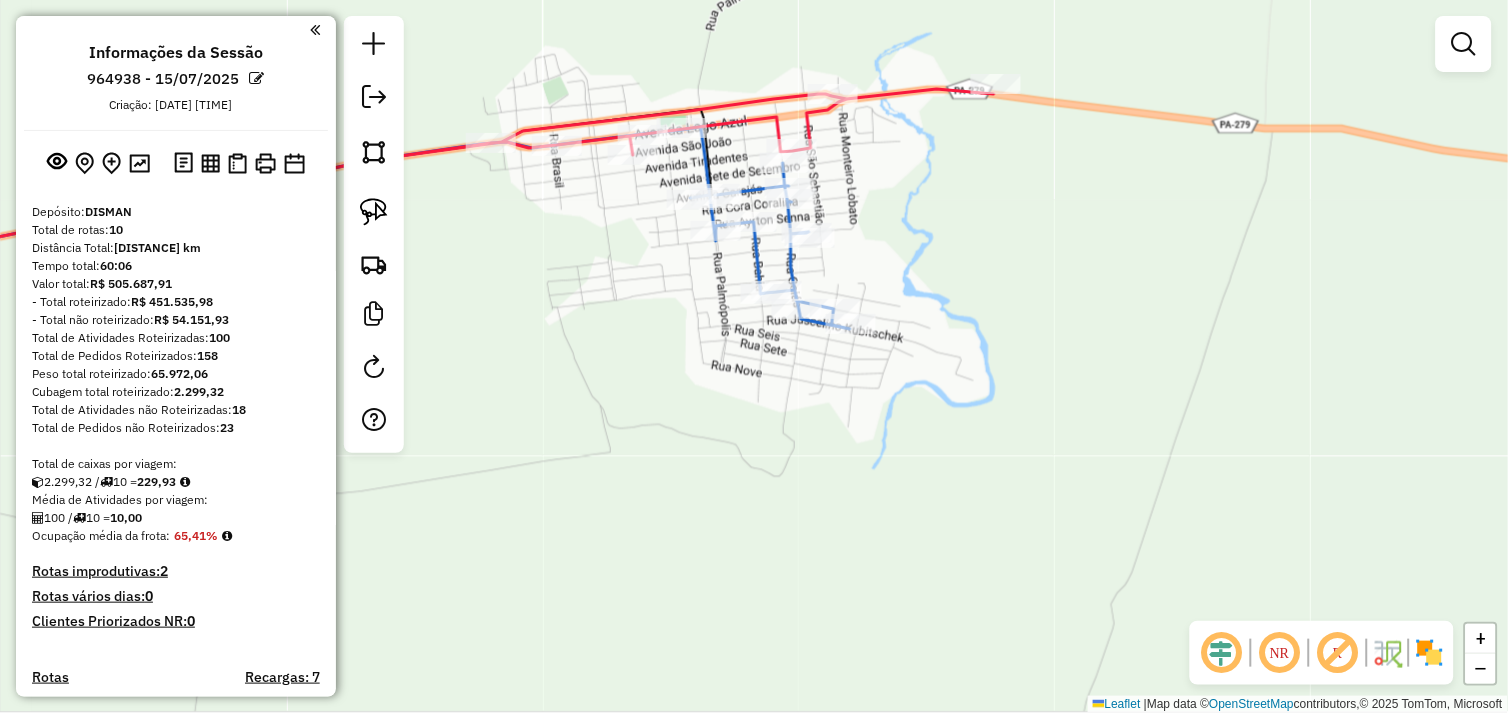 click on "Janela de atendimento Grade de atendimento Capacidade Transportadoras Veículos Cliente Pedidos  Rotas Selecione os dias de semana para filtrar as janelas de atendimento  Seg   Ter   Qua   Qui   Sex   Sáb   Dom  Informe o período da janela de atendimento: De: Até:  Filtrar exatamente a janela do cliente  Considerar janela de atendimento padrão  Selecione os dias de semana para filtrar as grades de atendimento  Seg   Ter   Qua   Qui   Sex   Sáb   Dom   Considerar clientes sem dia de atendimento cadastrado  Clientes fora do dia de atendimento selecionado Filtrar as atividades entre os valores definidos abaixo:  Peso mínimo:   Peso máximo:   Cubagem mínima:   Cubagem máxima:   De:   Até:  Filtrar as atividades entre o tempo de atendimento definido abaixo:  De:   Até:   Considerar capacidade total dos clientes não roteirizados Transportadora: Selecione um ou mais itens Tipo de veículo: Selecione um ou mais itens Veículo: Selecione um ou mais itens Motorista: Selecione um ou mais itens Nome: Rótulo:" 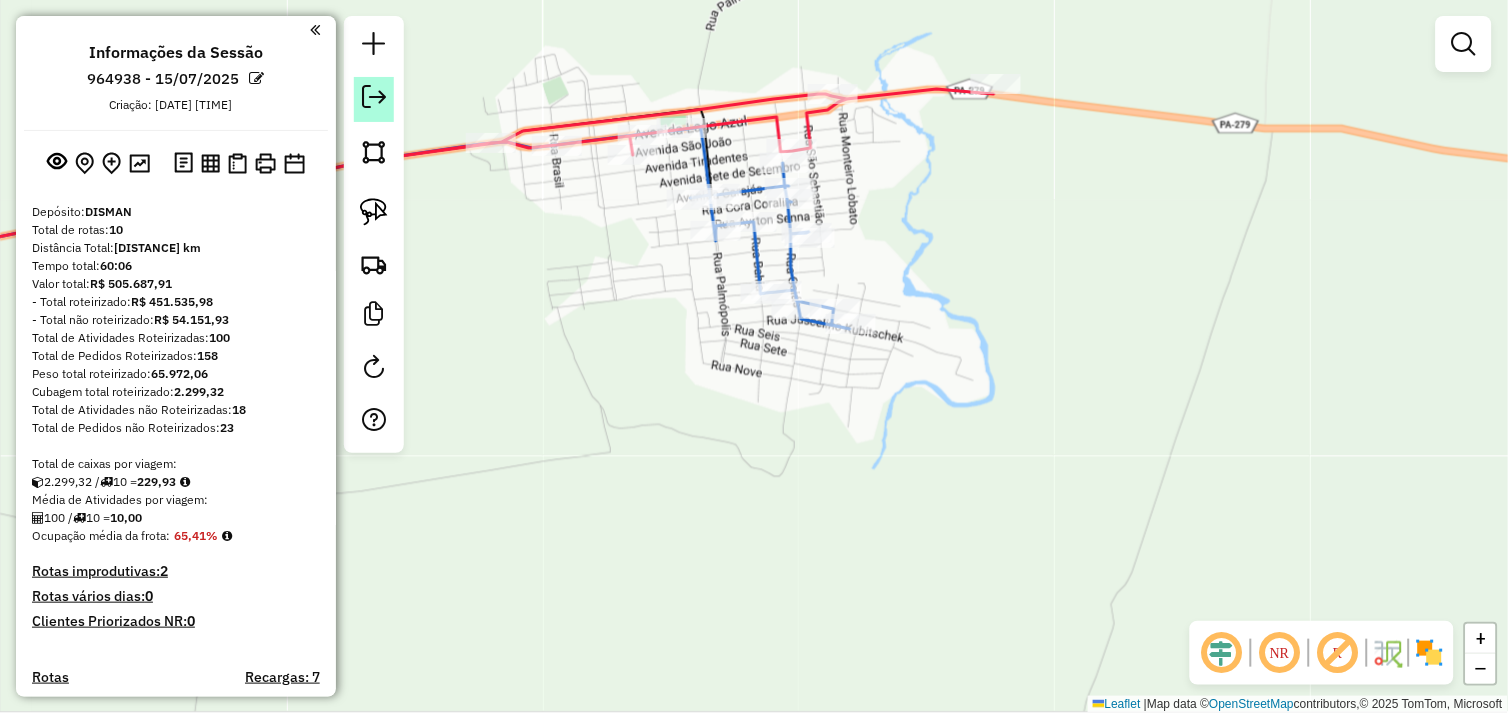 click 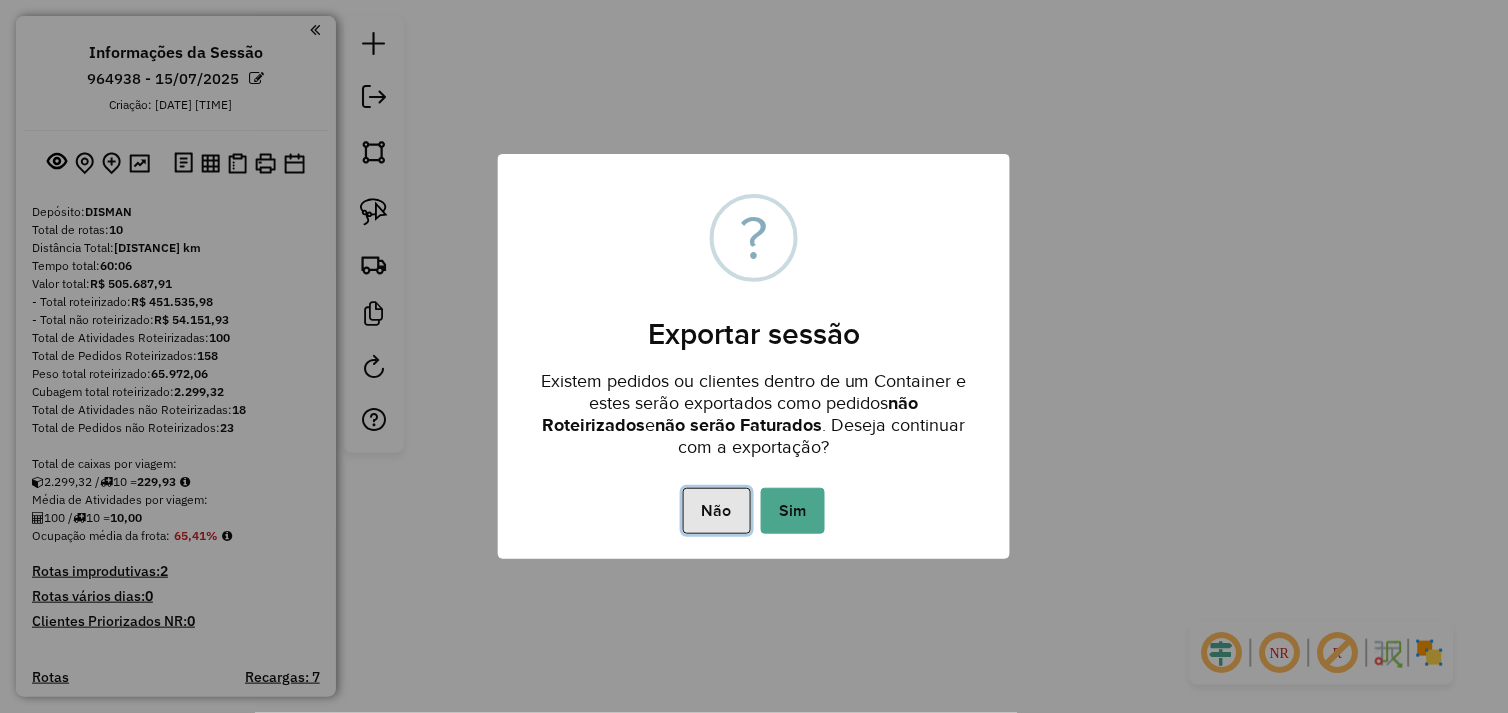 click on "Não" at bounding box center [716, 511] 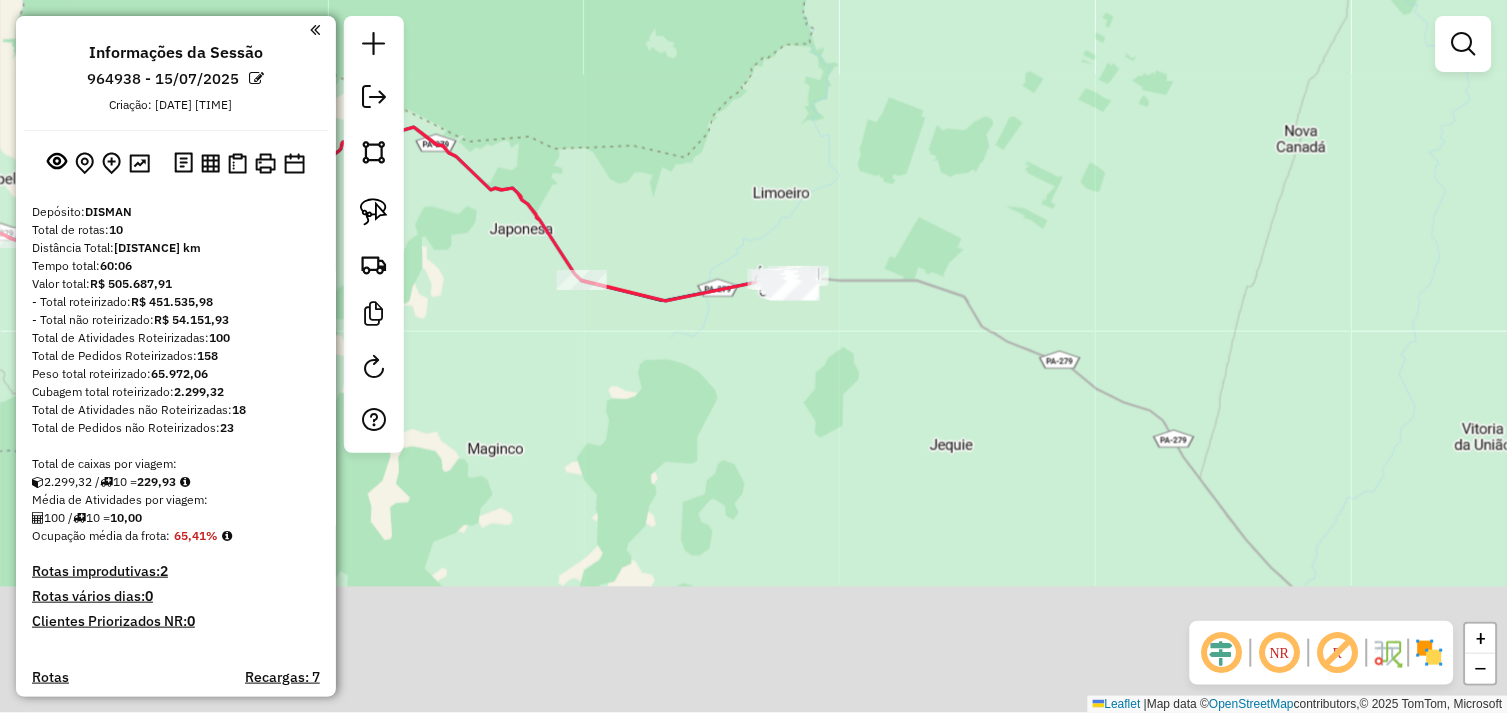 drag, startPoint x: 783, startPoint y: 553, endPoint x: 782, endPoint y: 362, distance: 191.00262 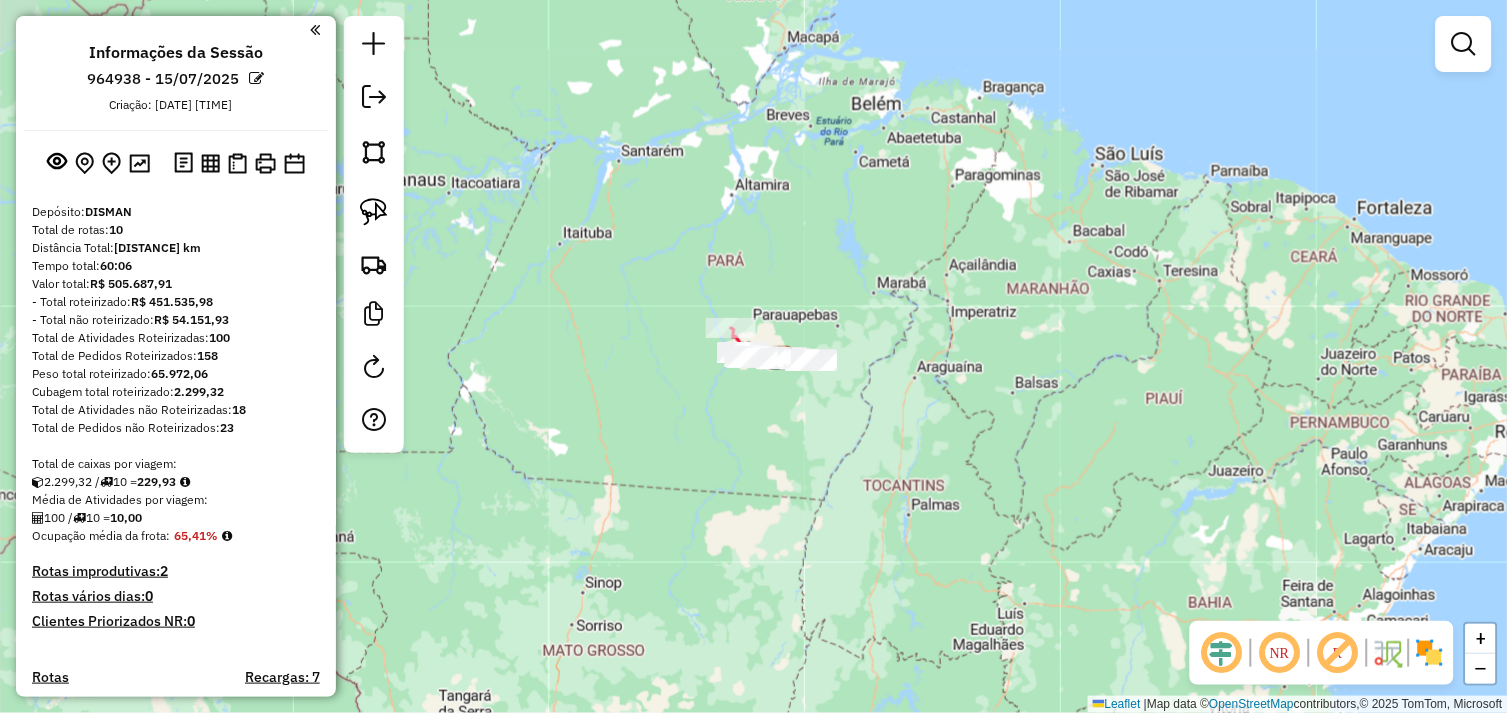 drag, startPoint x: 773, startPoint y: 510, endPoint x: 841, endPoint y: 293, distance: 227.40492 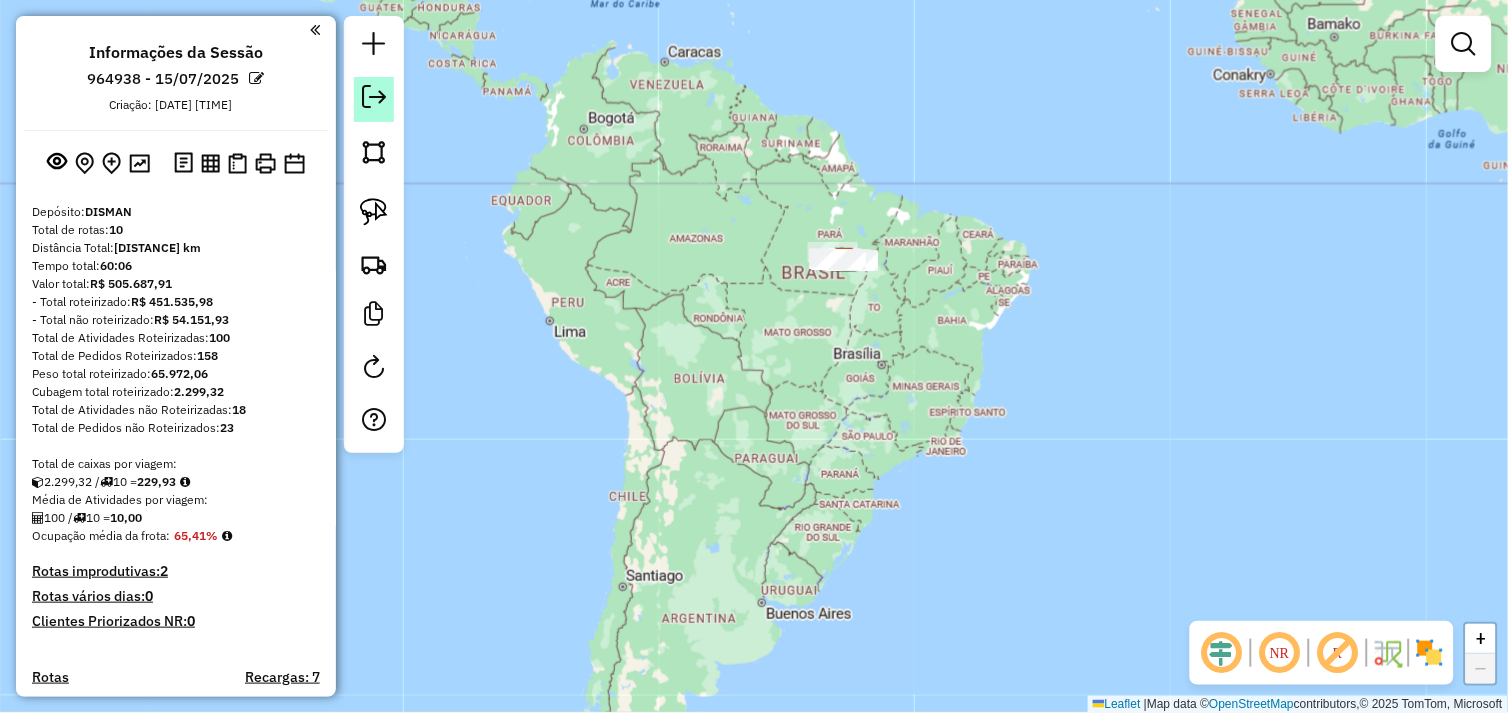 click 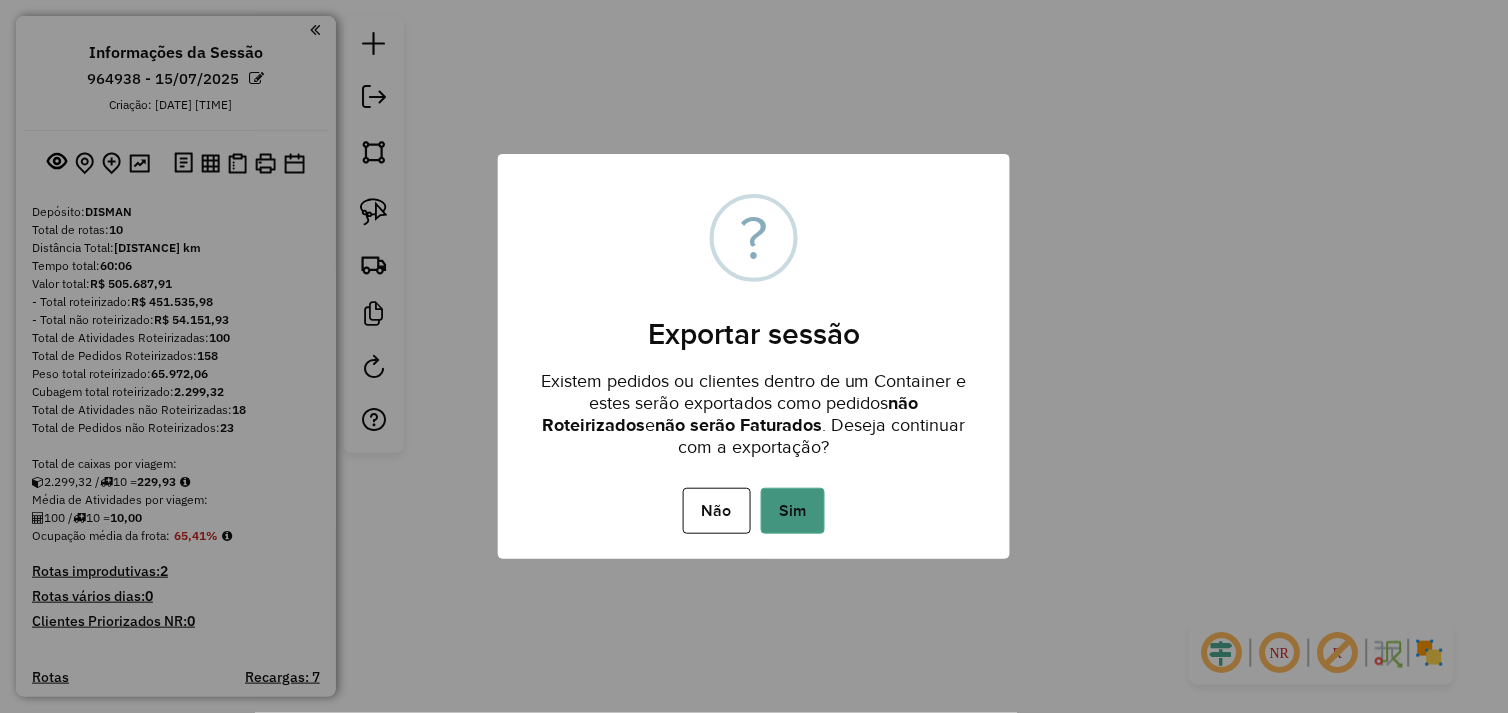 click on "Sim" at bounding box center [793, 511] 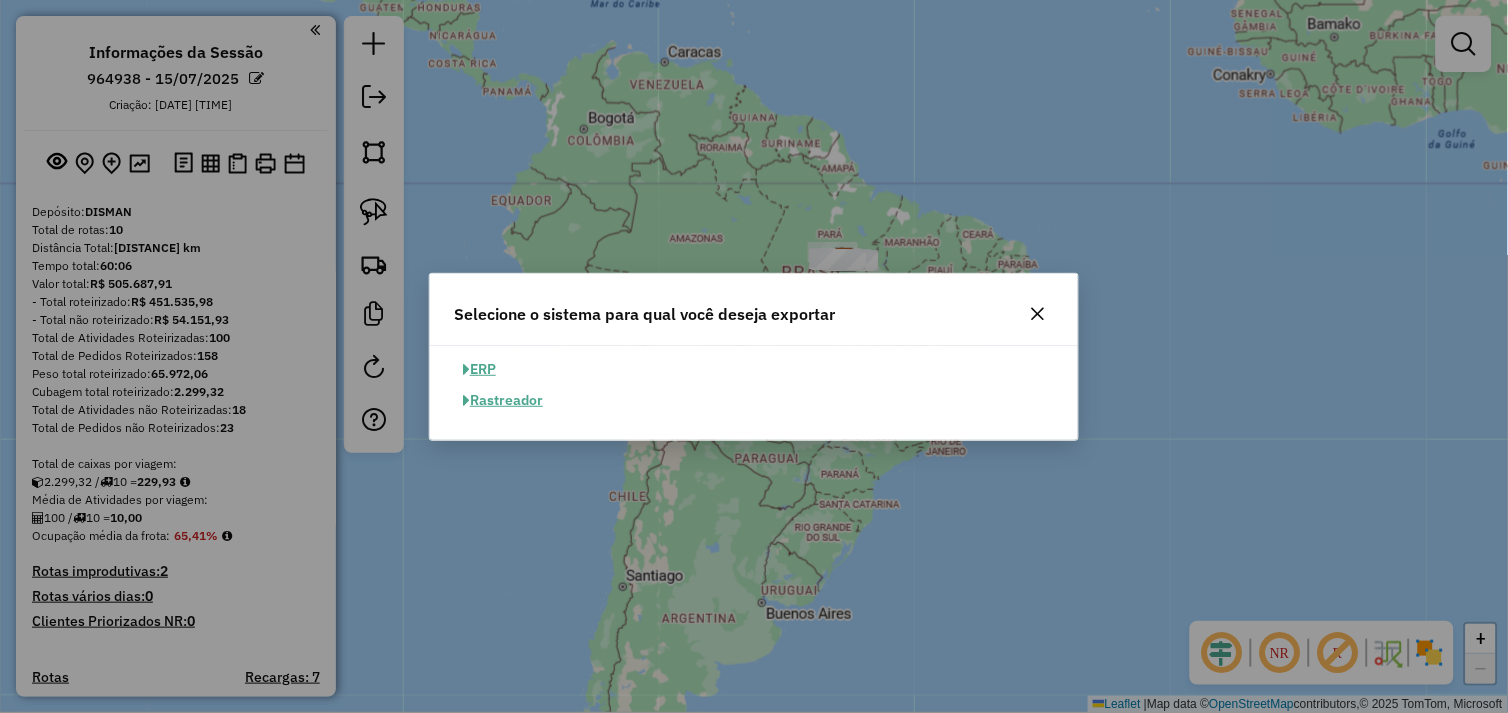 click on "ERP" 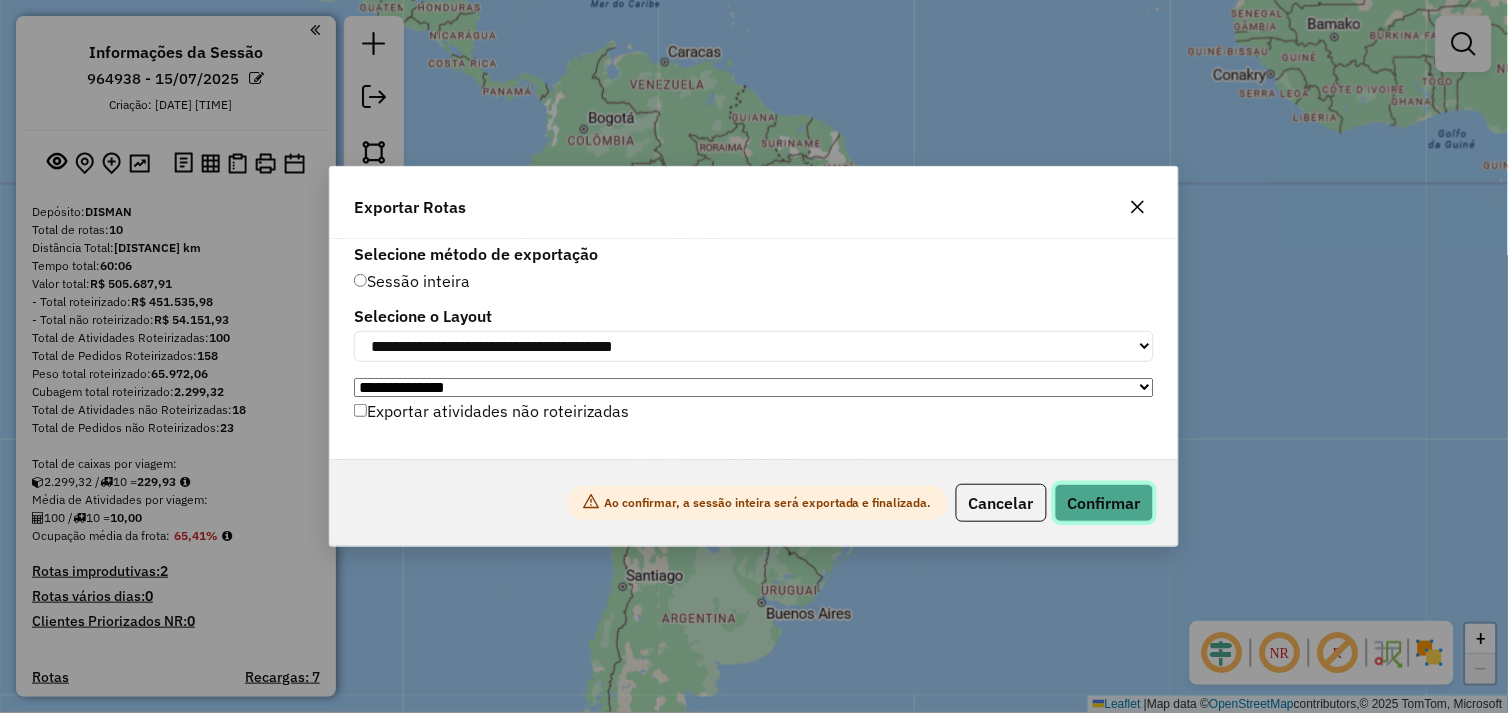 click on "Confirmar" 